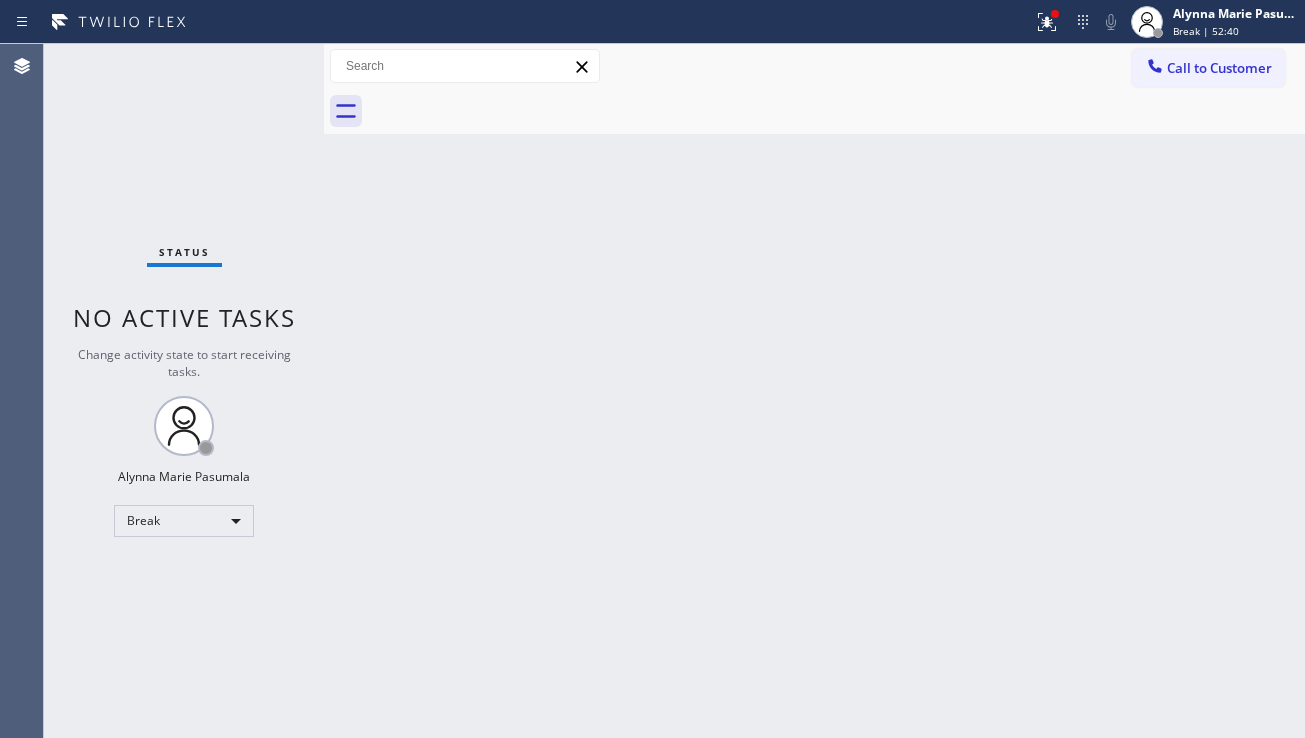 scroll, scrollTop: 0, scrollLeft: 0, axis: both 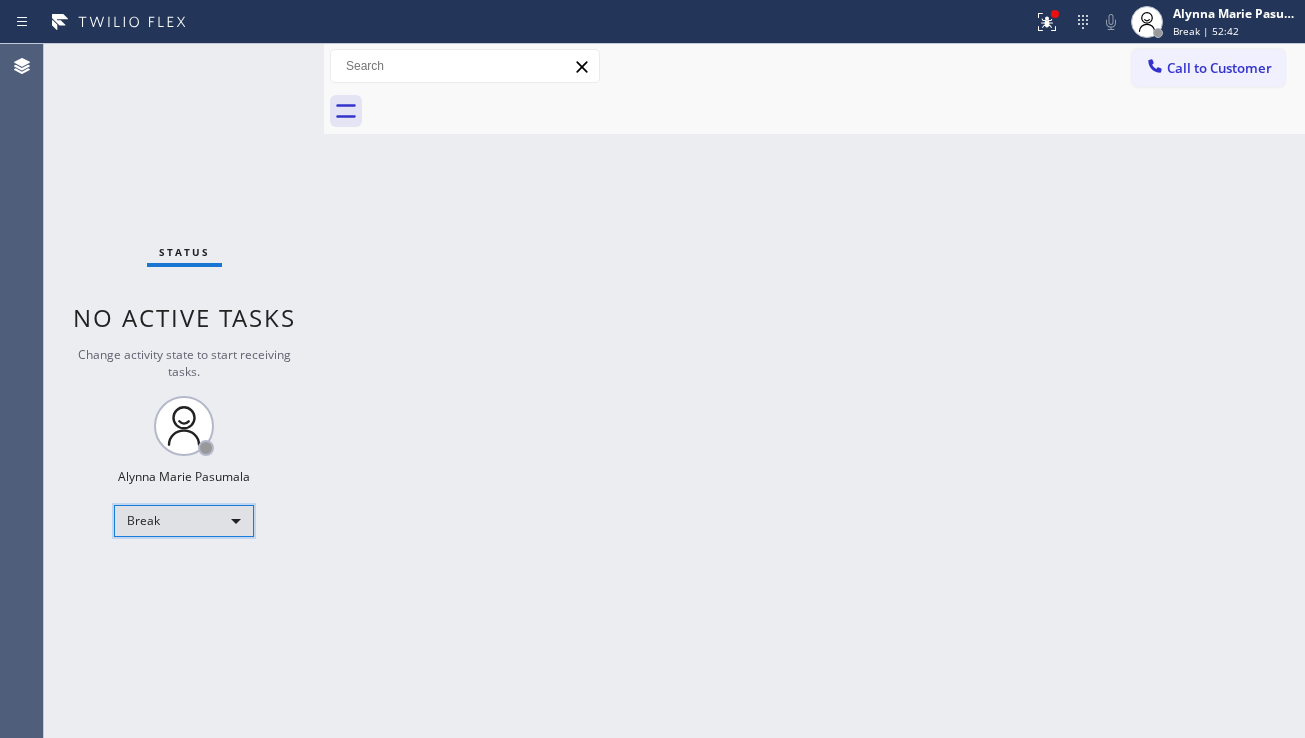 click on "Break" at bounding box center (184, 521) 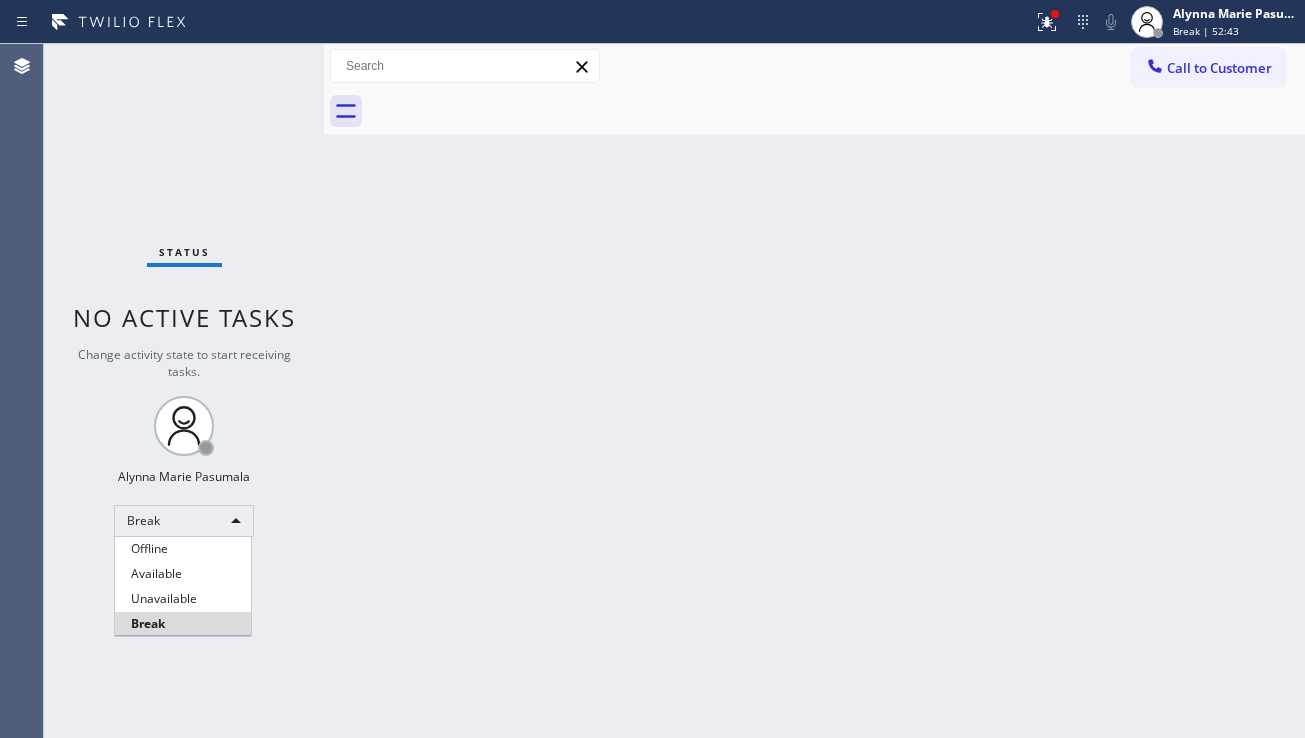 drag, startPoint x: 171, startPoint y: 591, endPoint x: 231, endPoint y: 584, distance: 60.40695 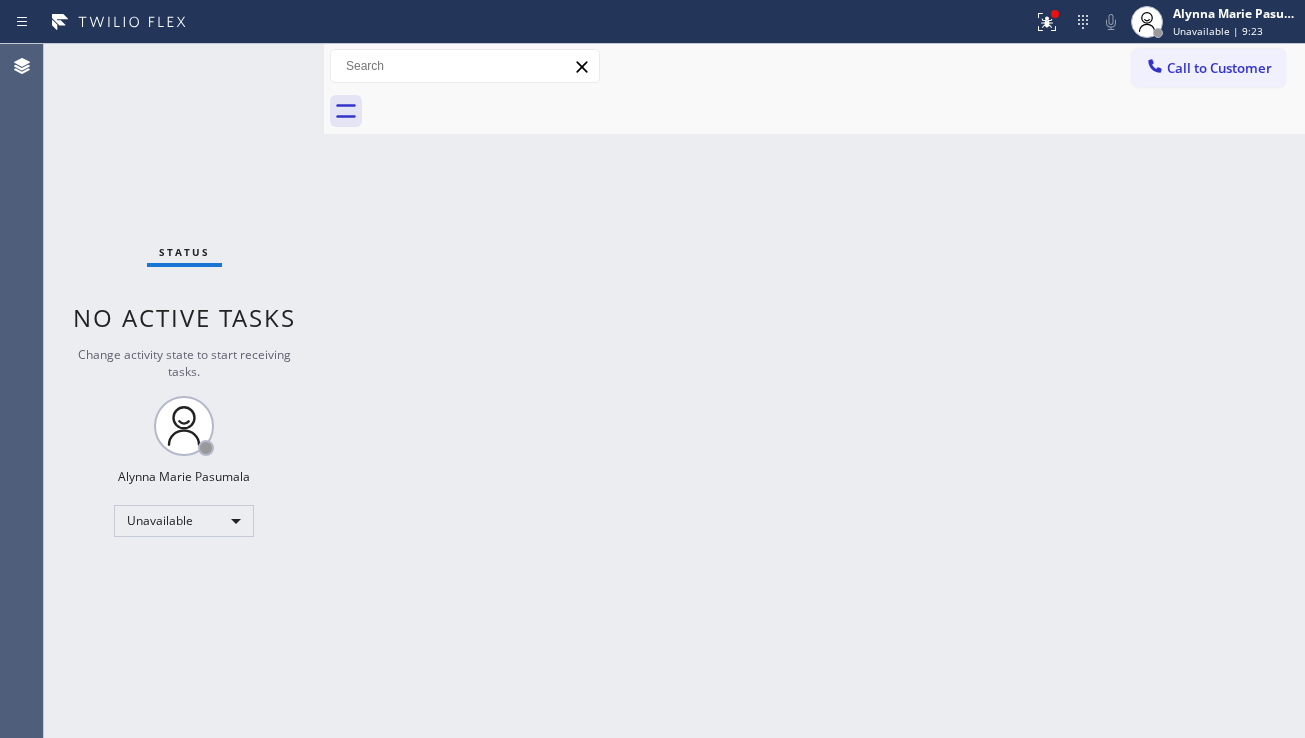 click on "Back to Dashboard Change Sender ID Customers Technicians Select a contact Outbound call Location Search location Your caller id phone number Customer number Call Customer info Name   Phone none Address none Change Sender ID HVAC +1[PHONE] 5 Star Appliance +1[PHONE] Appliance Repair +1[PHONE] Plumbing +1[PHONE] Air Duct Cleaning +1[PHONE]  Electricians +1[PHONE]  Cancel Change Check personal SMS Reset Change No tabs Call to Customer Outbound call Location Expert Viking Appliance Repair Berwyn Your caller id phone number ([PHONE]) Customer number Call Outbound call Technician Search Technician Your caller id phone number Your caller id phone number Call" at bounding box center [814, 391] 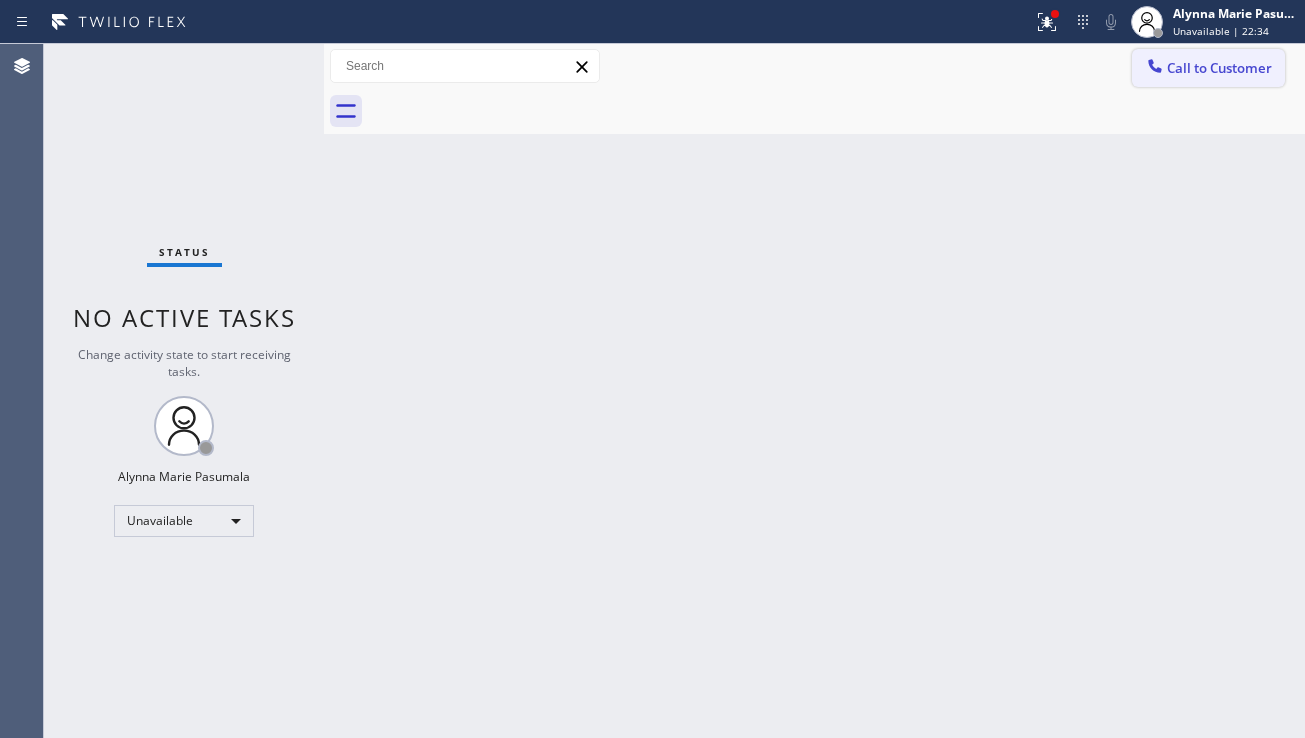 click on "Call to Customer" at bounding box center [1208, 68] 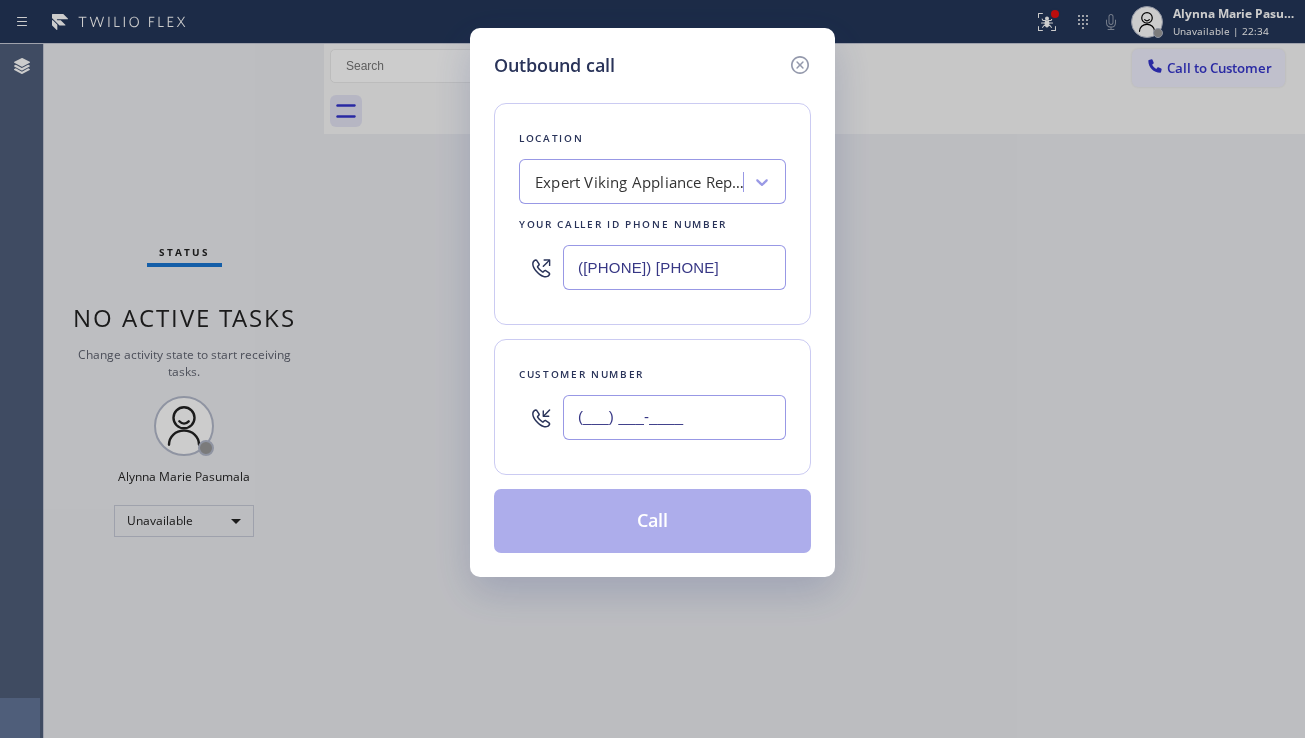 click on "(___) ___-____" at bounding box center [674, 417] 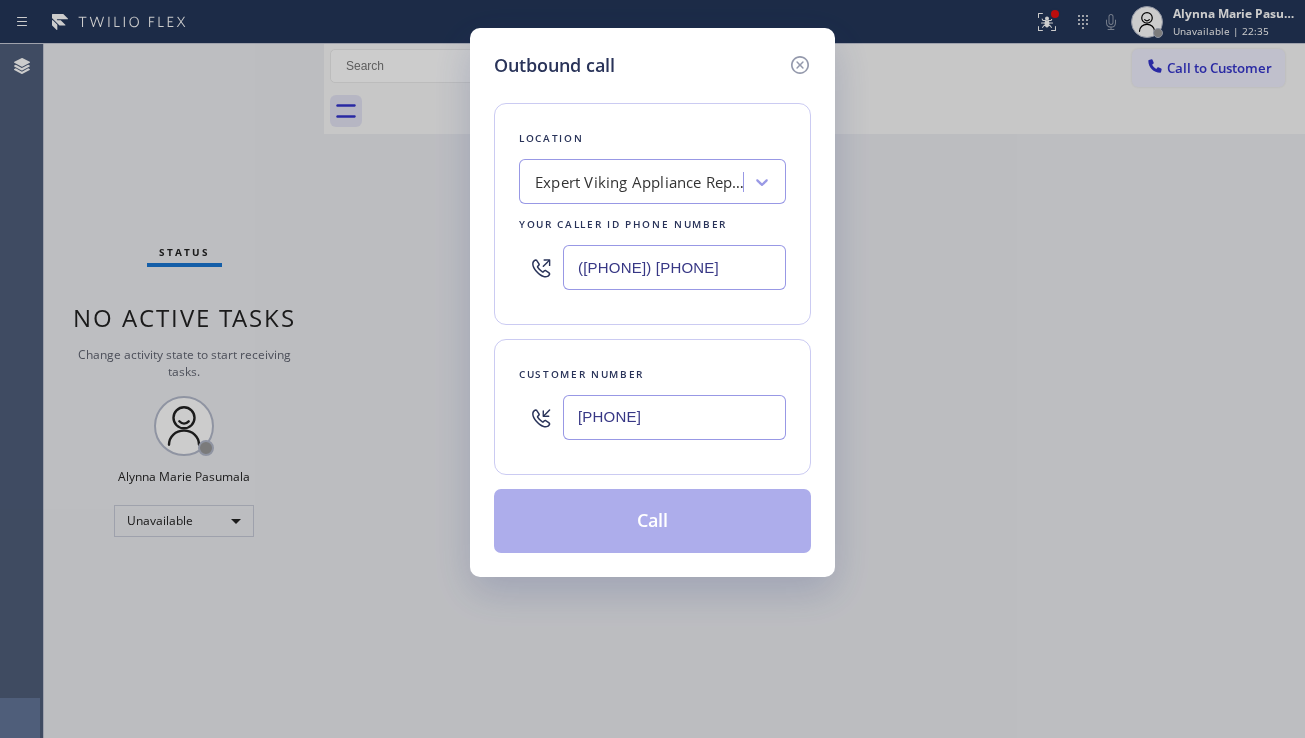 type on "[PHONE]" 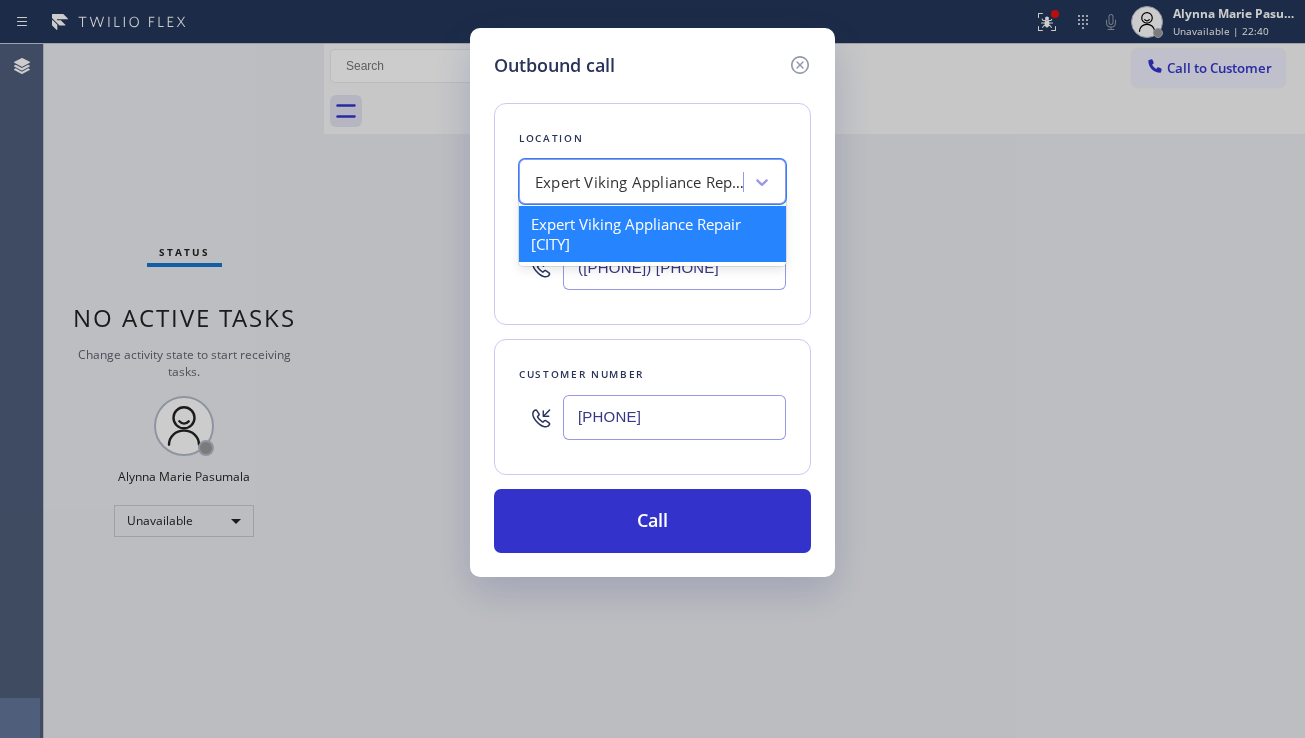 click on "Expert Viking Appliance Repair [CITY]" at bounding box center (634, 182) 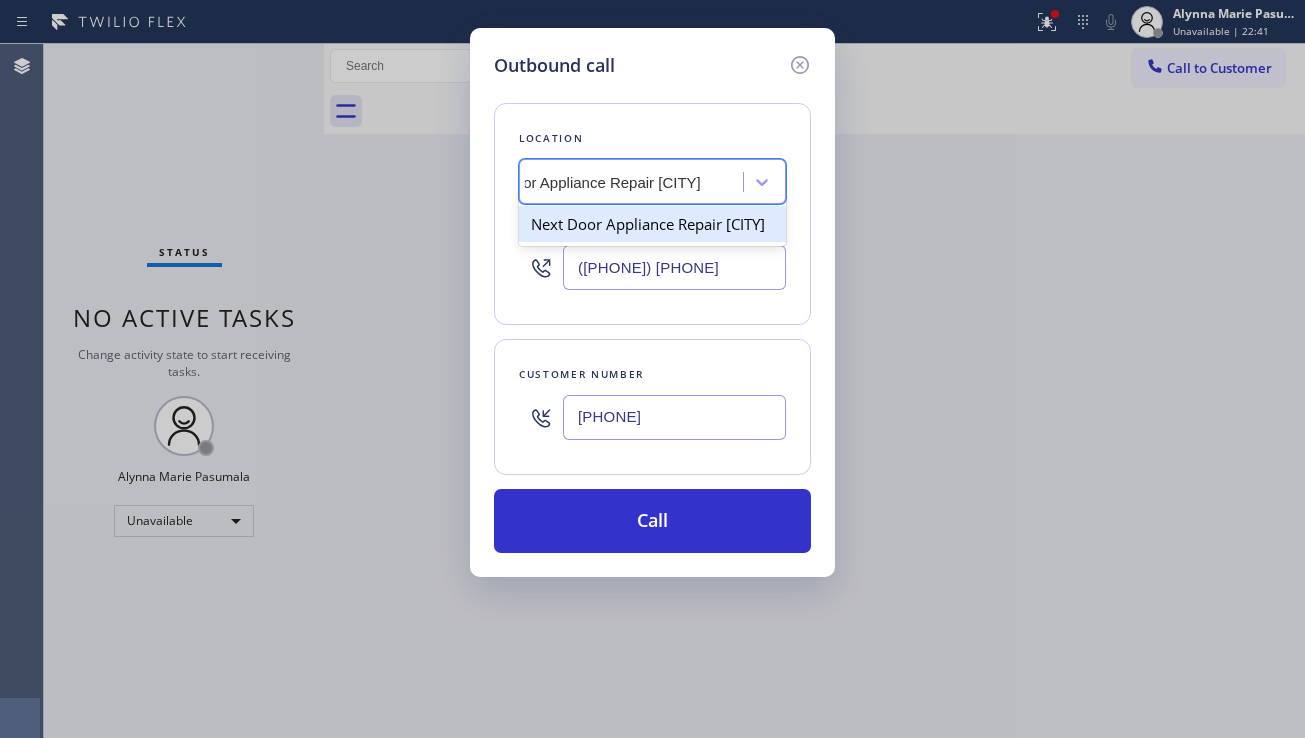 click on "Next Door Appliance Repair [CITY]" at bounding box center [652, 224] 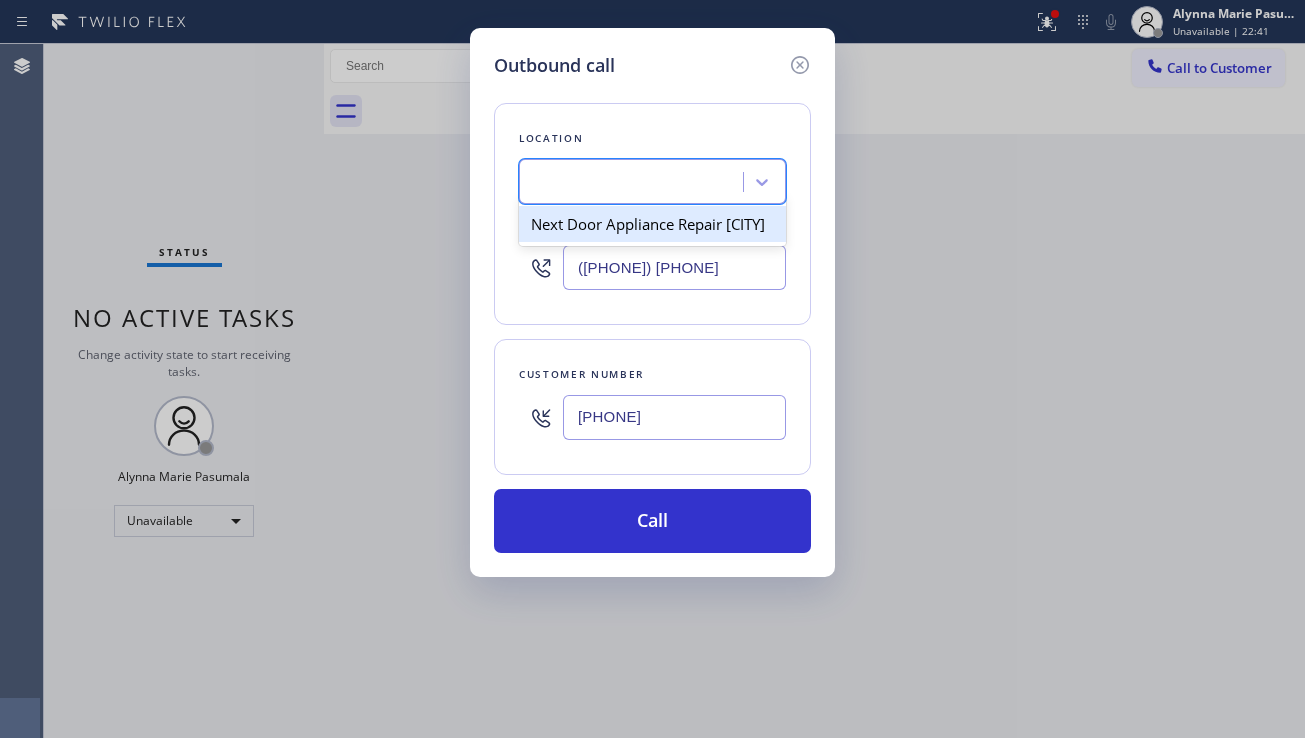 scroll, scrollTop: 0, scrollLeft: 2, axis: horizontal 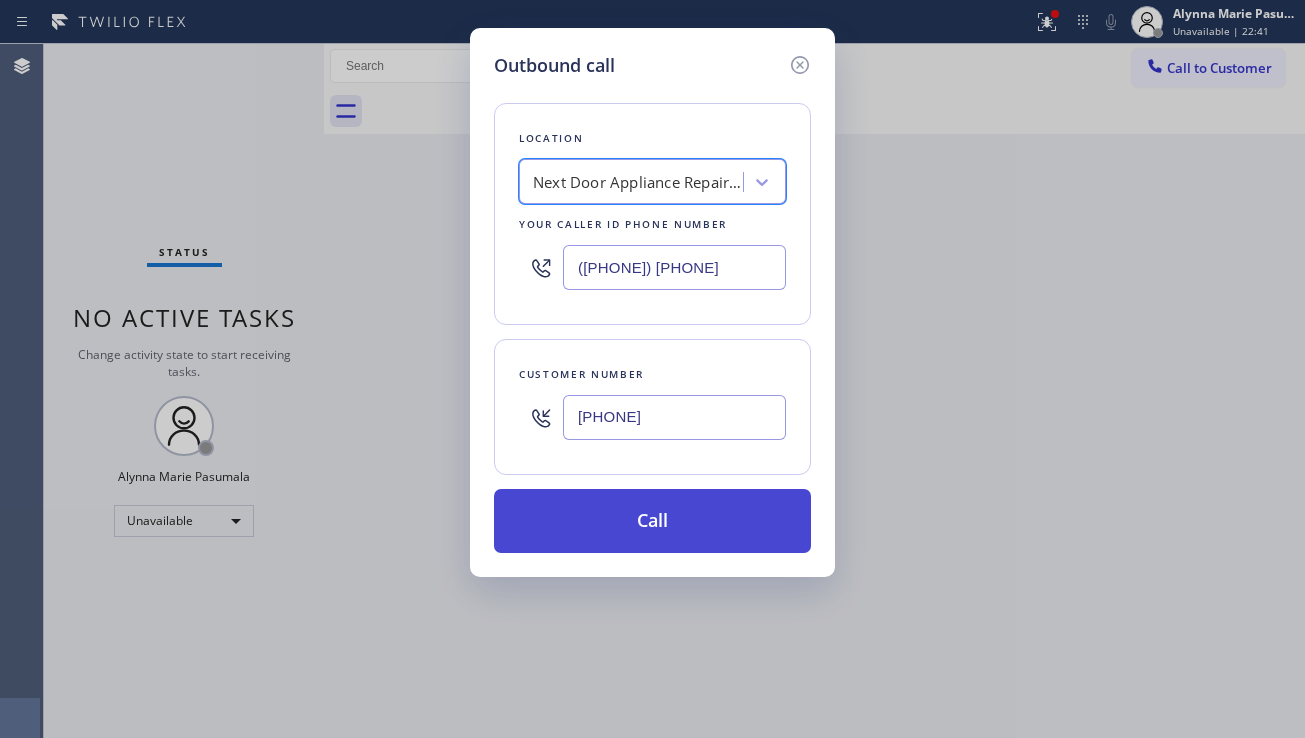 click on "Call" at bounding box center [652, 521] 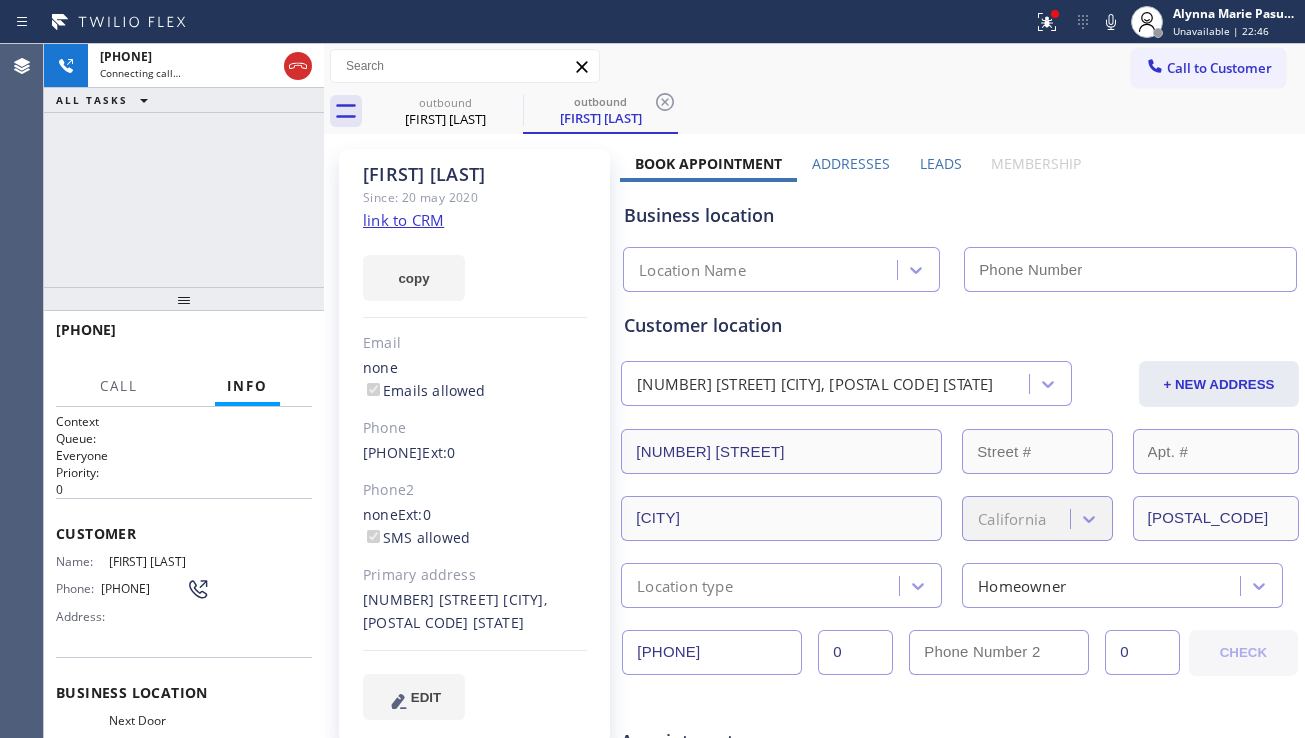 type on "([PHONE]) [PHONE]" 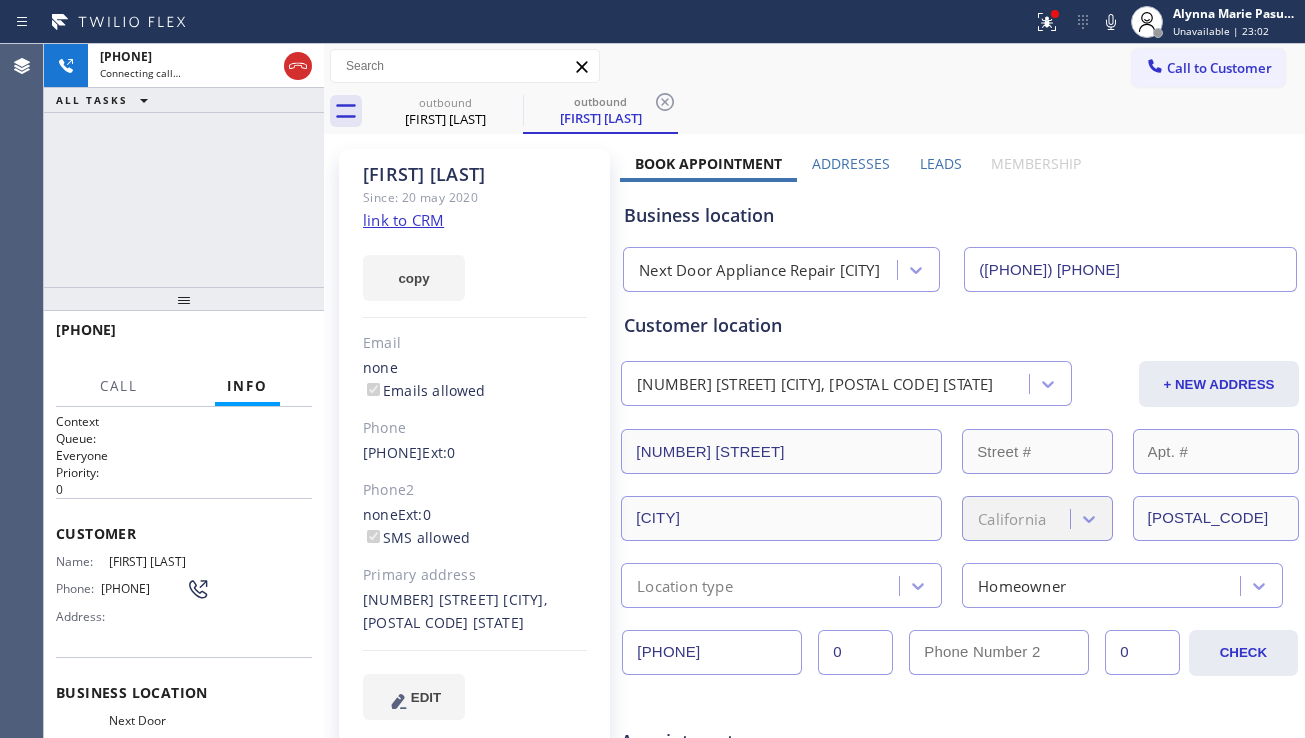 click on "Business location" at bounding box center [960, 215] 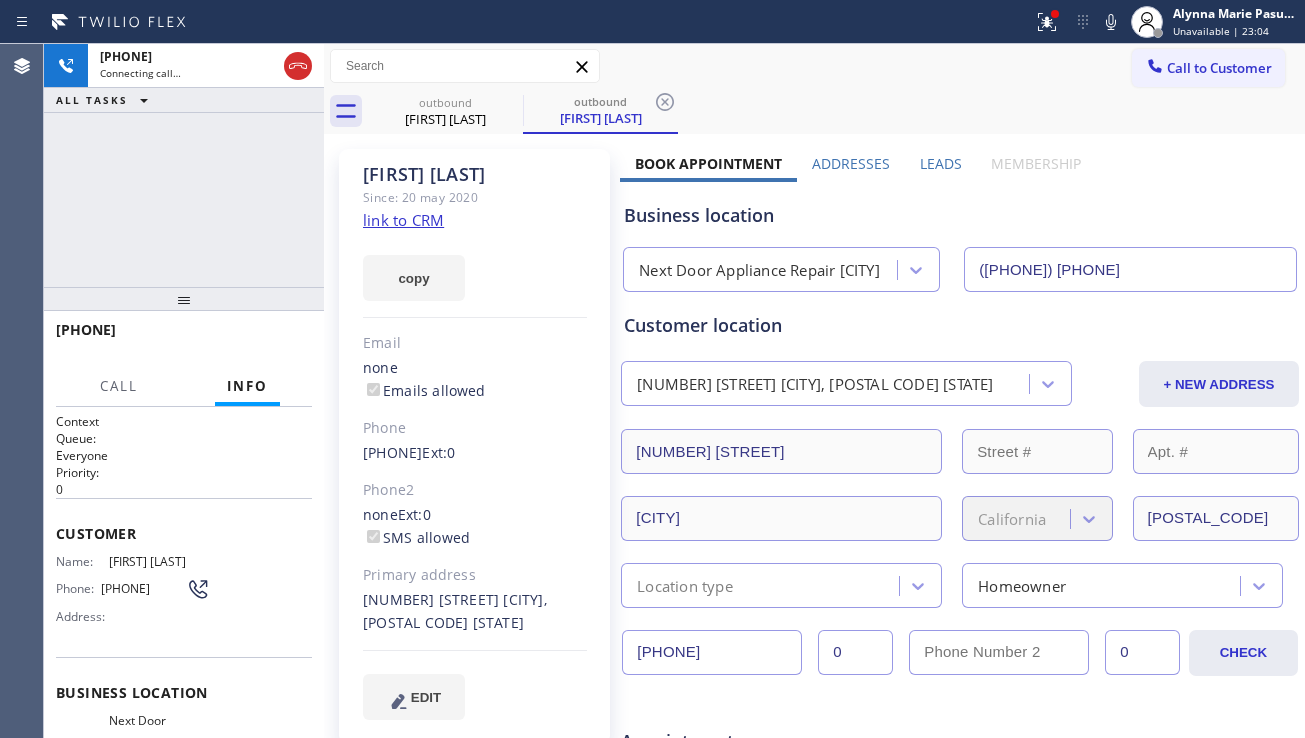 click on "Leads" at bounding box center (941, 163) 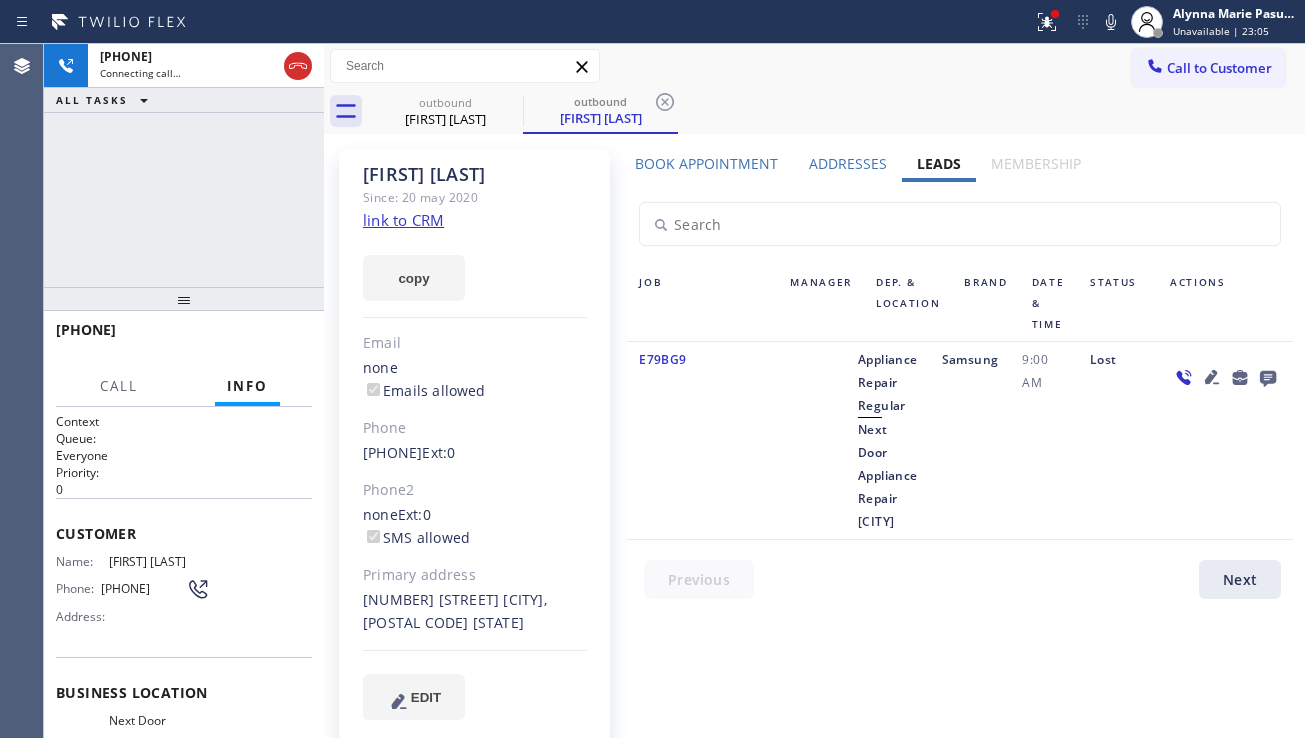 click 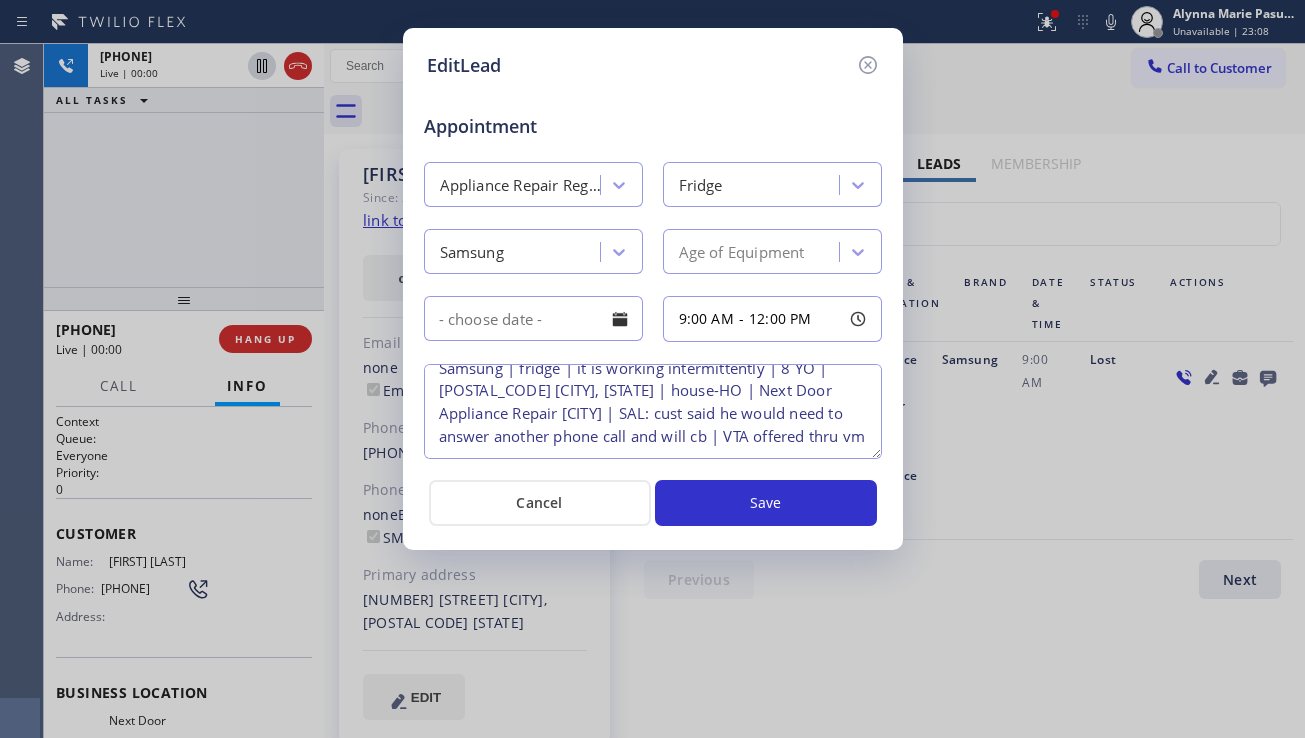 scroll, scrollTop: 42, scrollLeft: 0, axis: vertical 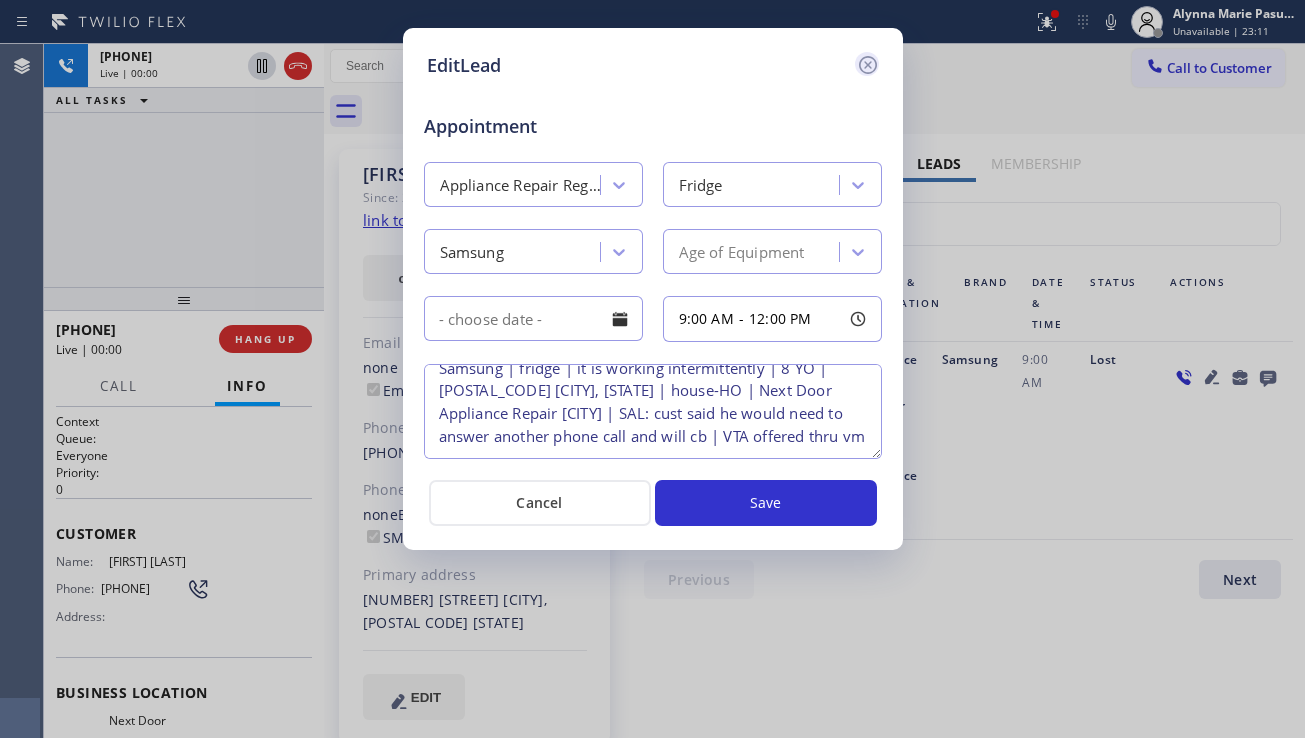 click 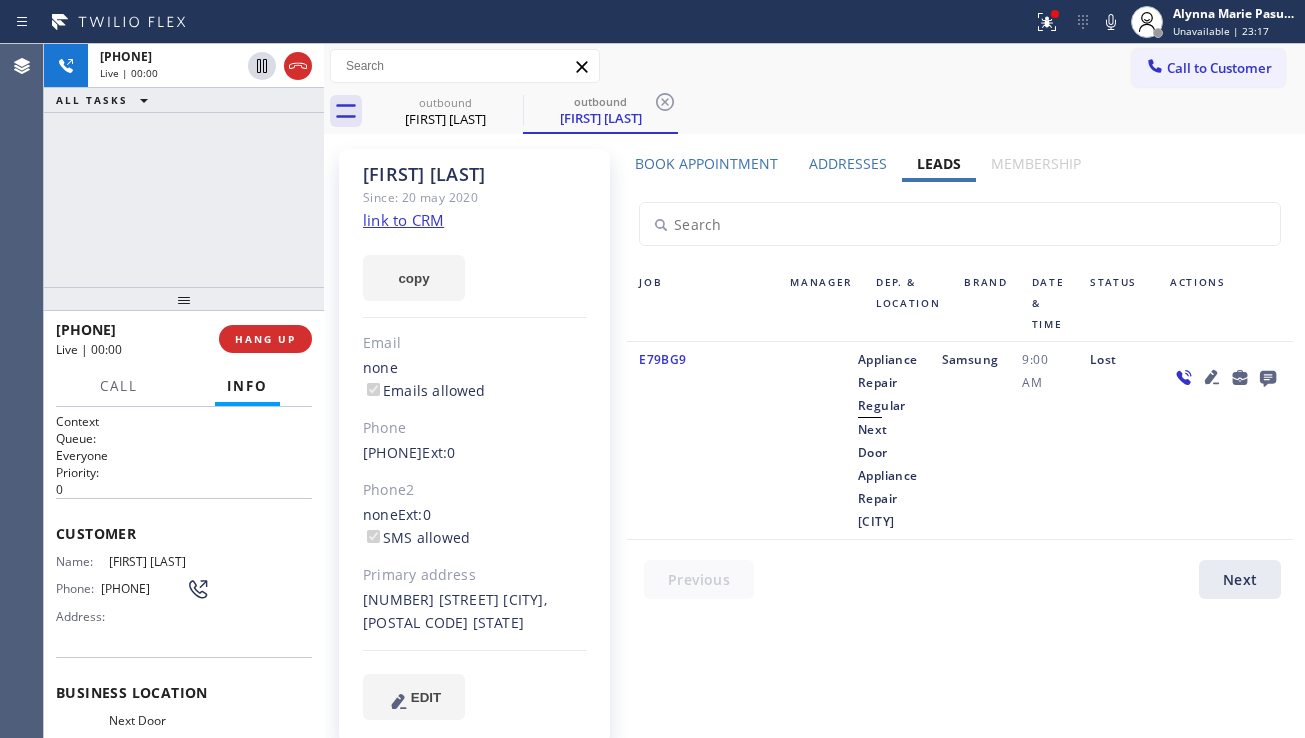 click 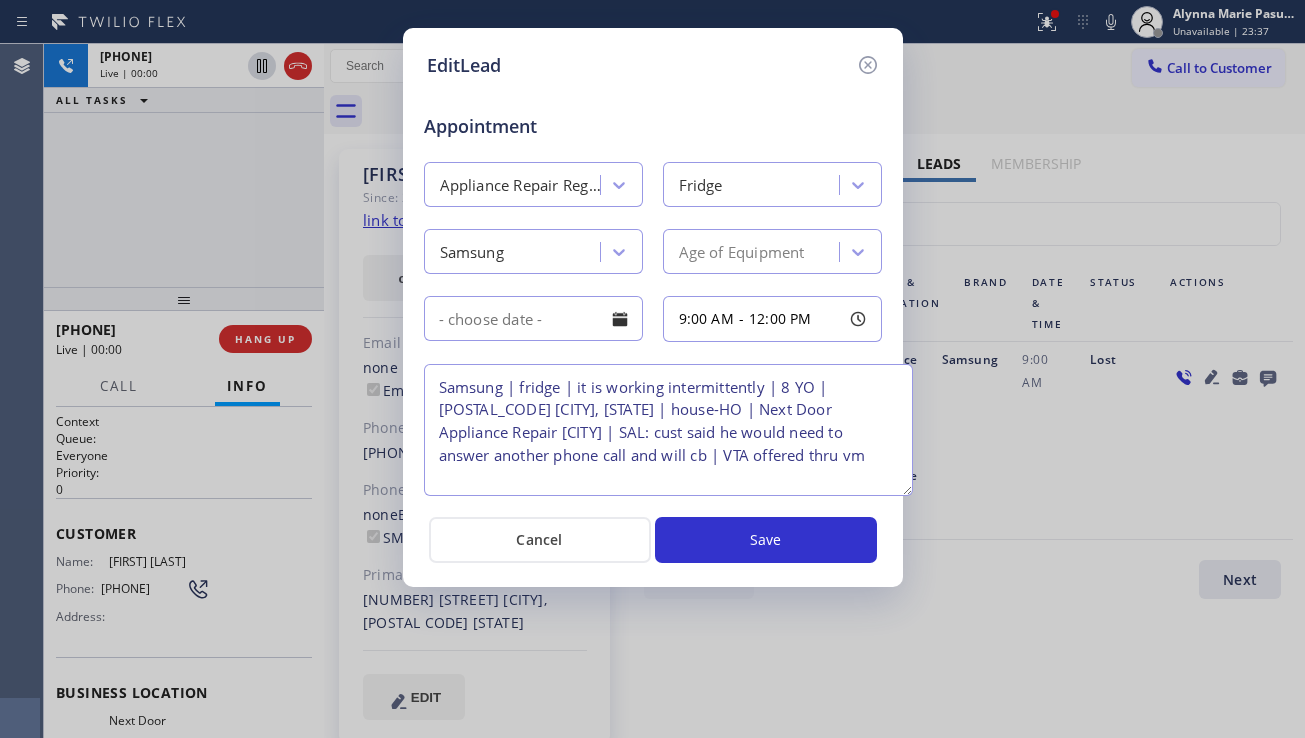 drag, startPoint x: 875, startPoint y: 453, endPoint x: 906, endPoint y: 490, distance: 48.270073 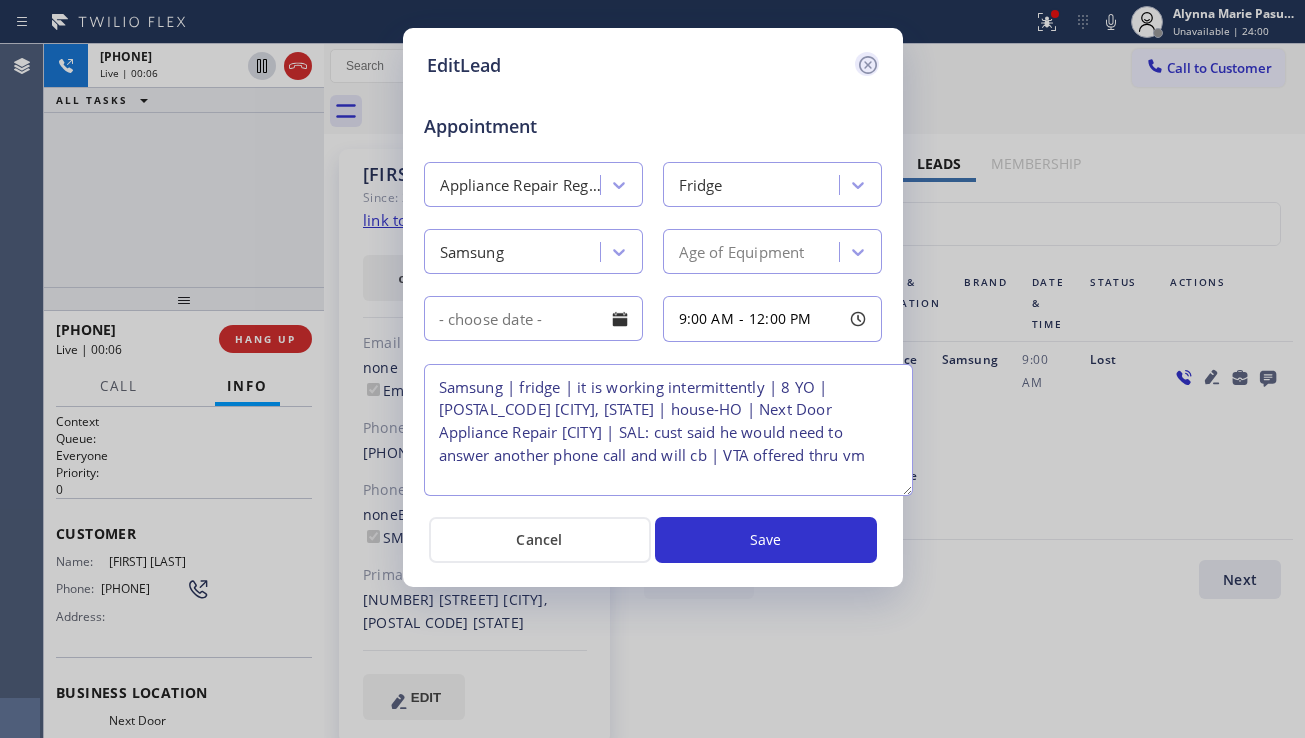 click 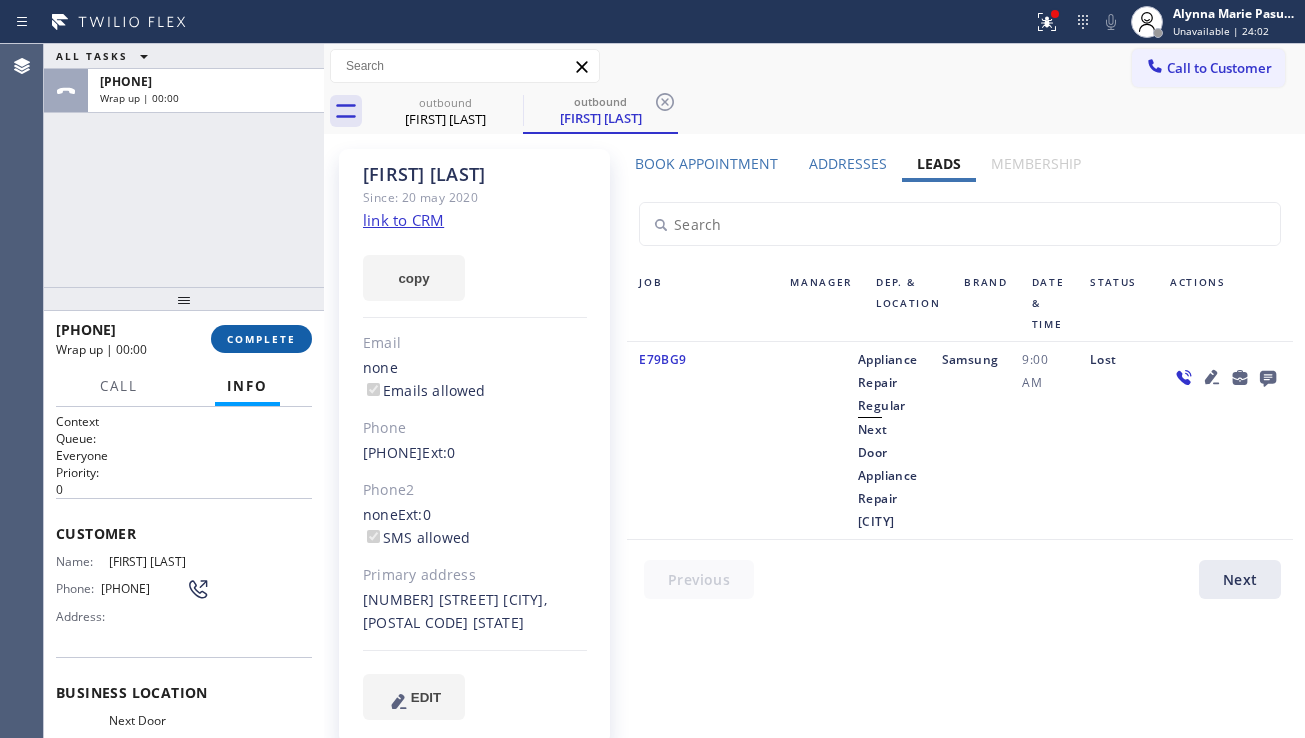 click on "COMPLETE" at bounding box center [261, 339] 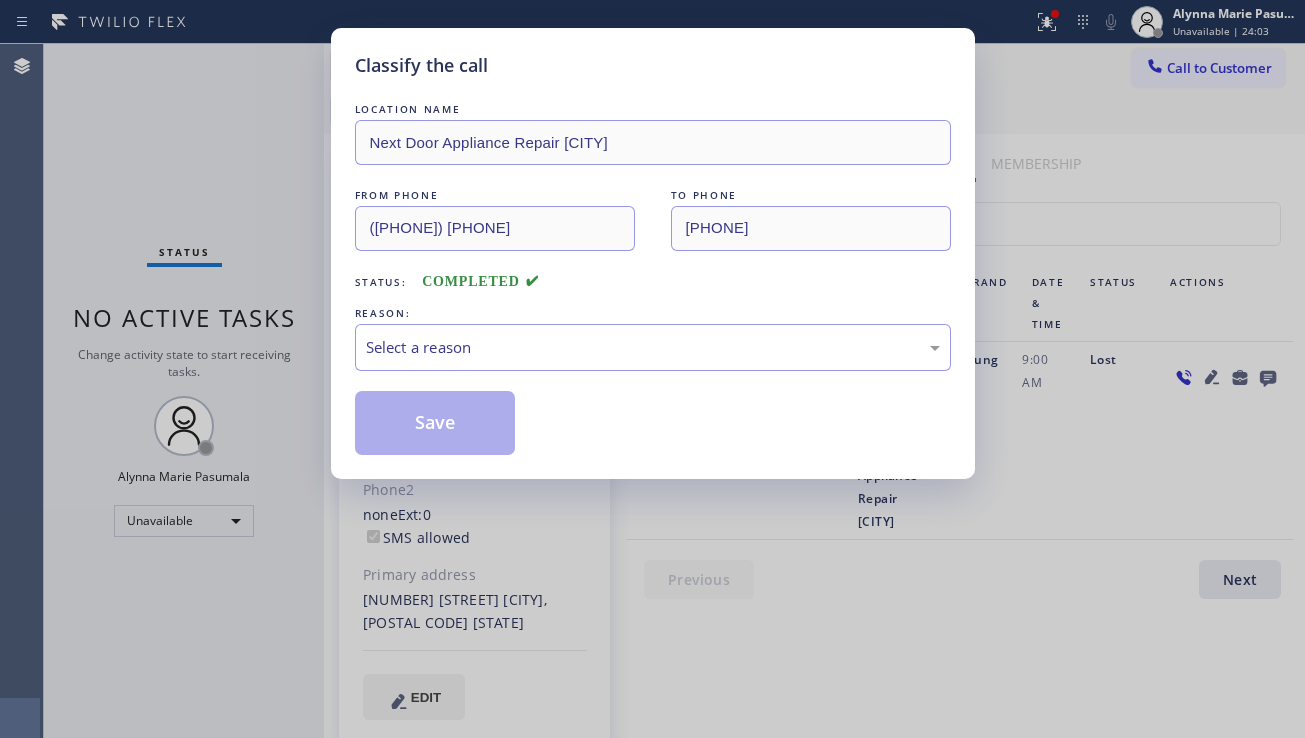 click on "LOCATION NAME Next Door Appliance Repair Simi Valley FROM PHONE ([PHONE]) TO PHONE ([PHONE]) Status: COMPLETED REASON: Select a reason Save" at bounding box center (653, 277) 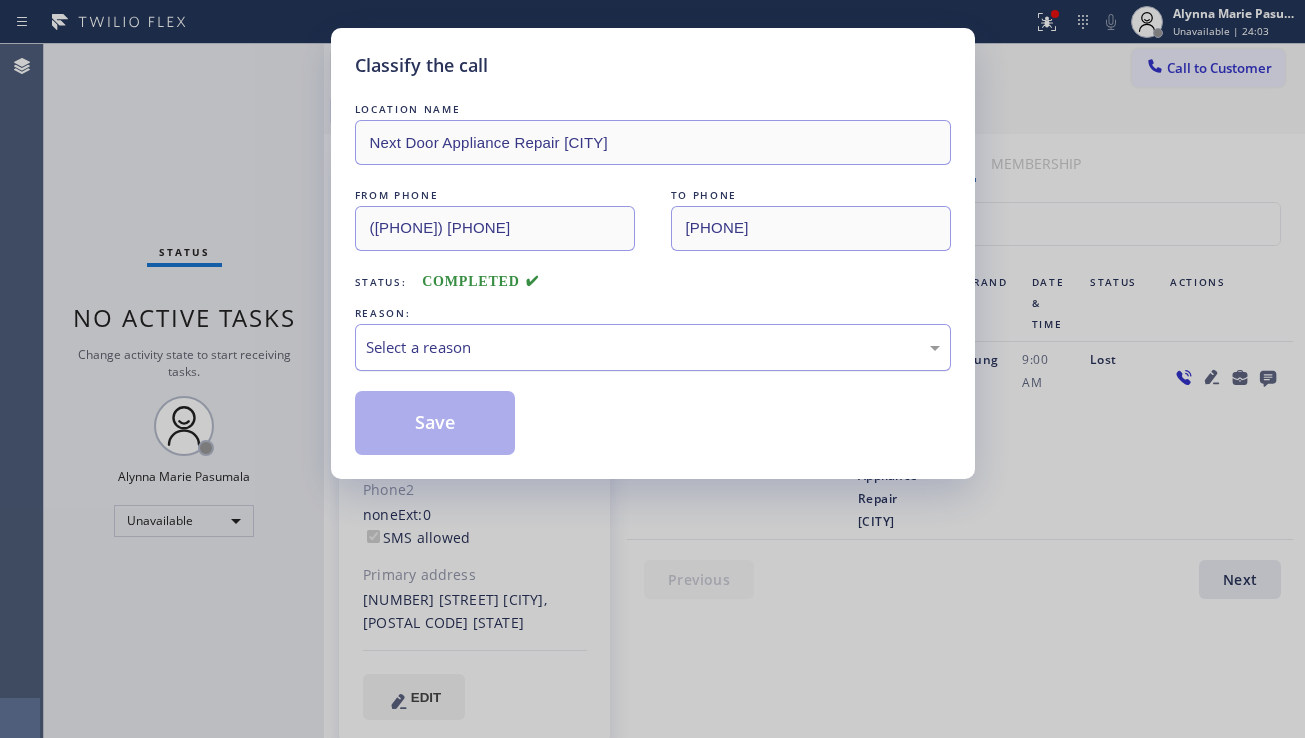 click on "Select a reason" at bounding box center (653, 347) 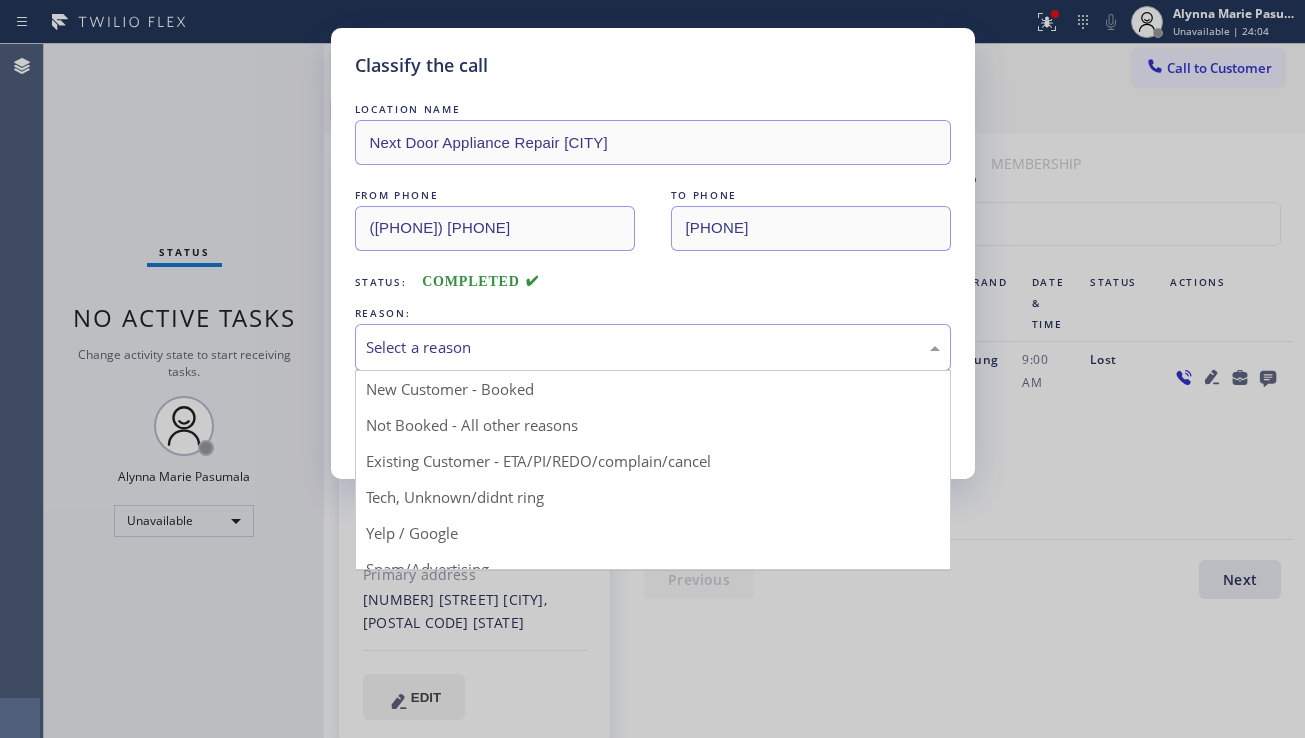 click on "Select a reason" at bounding box center [653, 347] 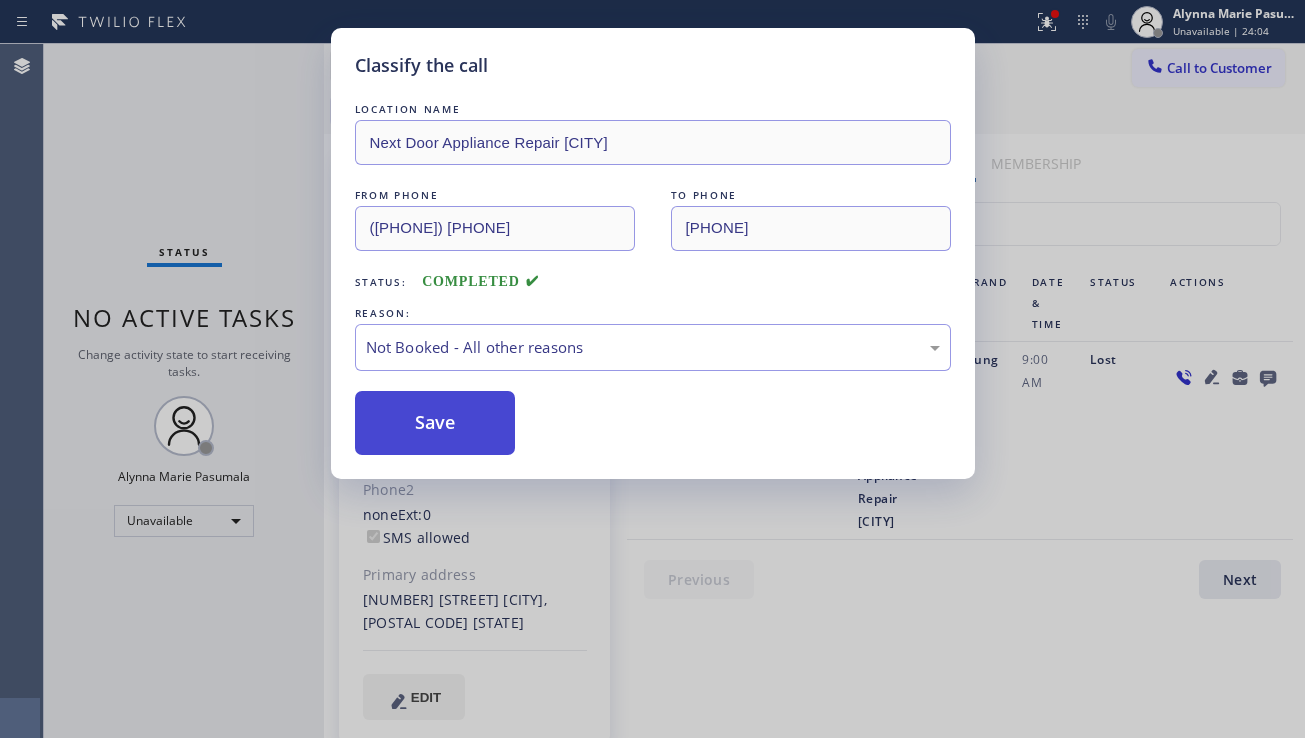 click on "Save" at bounding box center [435, 423] 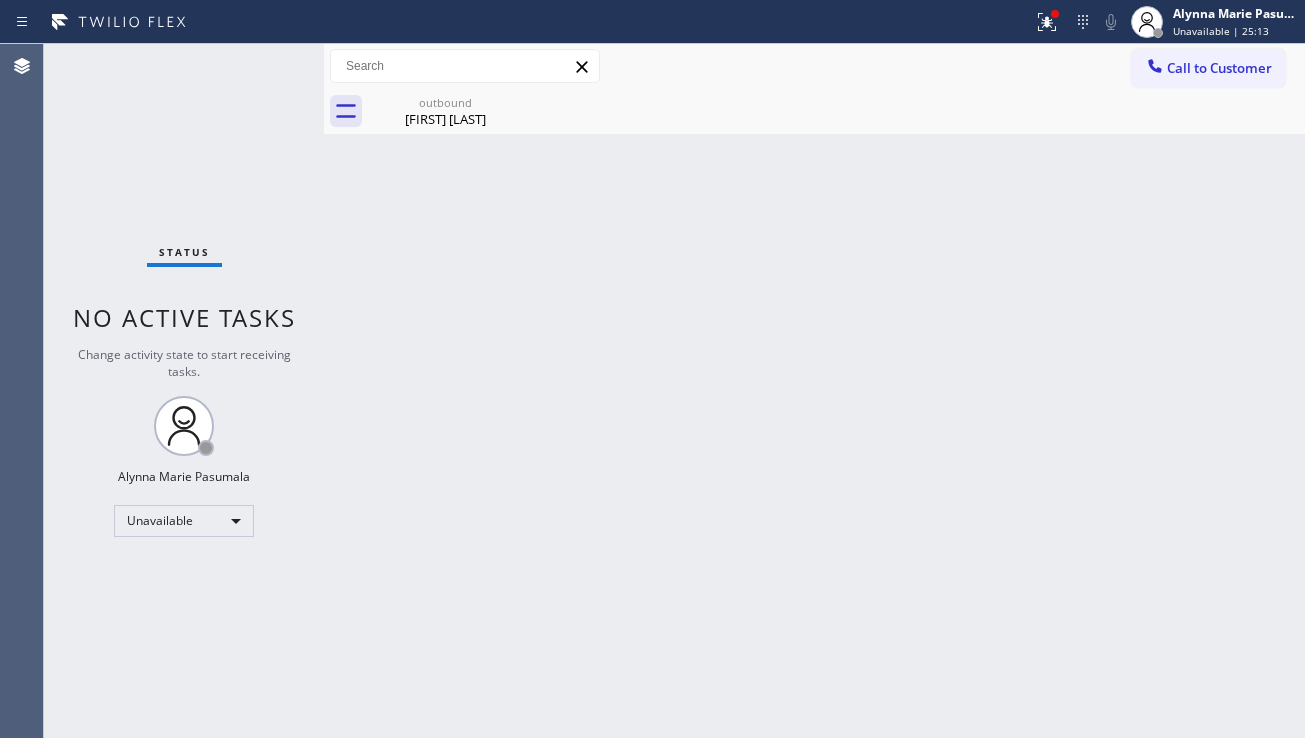 drag, startPoint x: 1254, startPoint y: 499, endPoint x: 1207, endPoint y: 469, distance: 55.758408 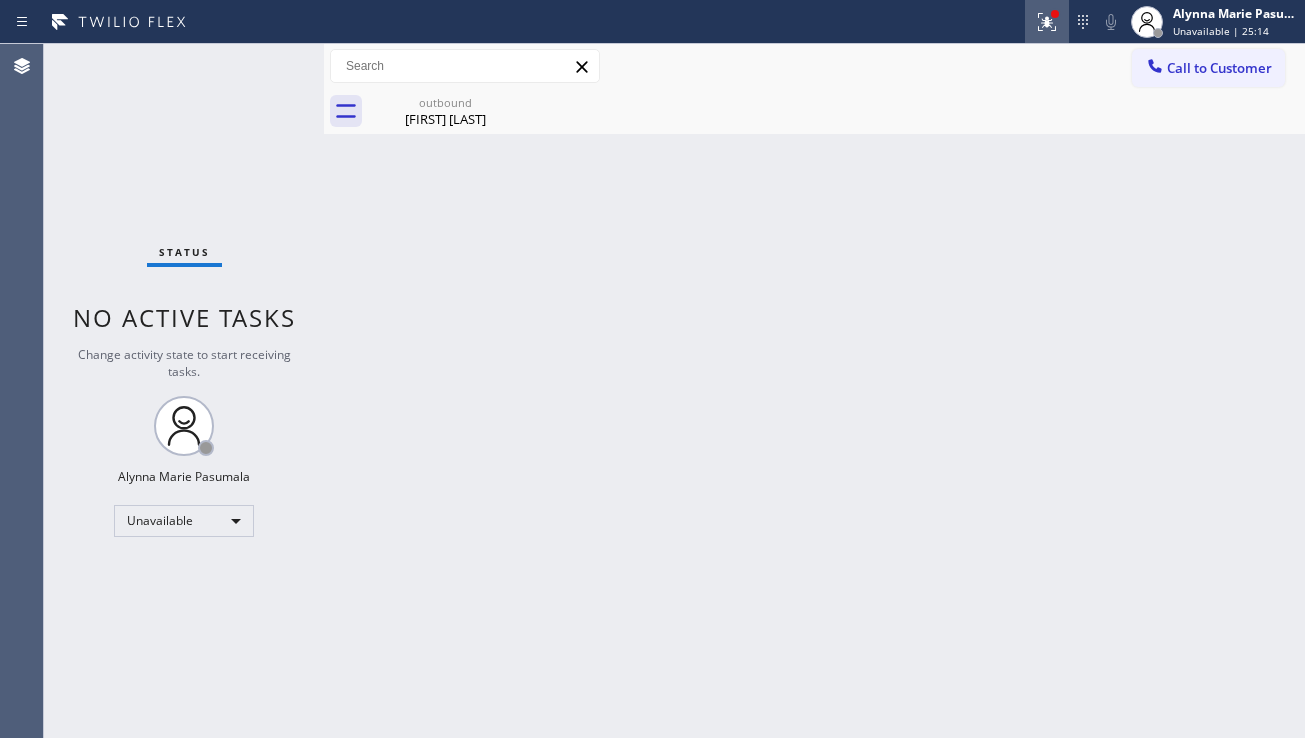 click at bounding box center (1047, 22) 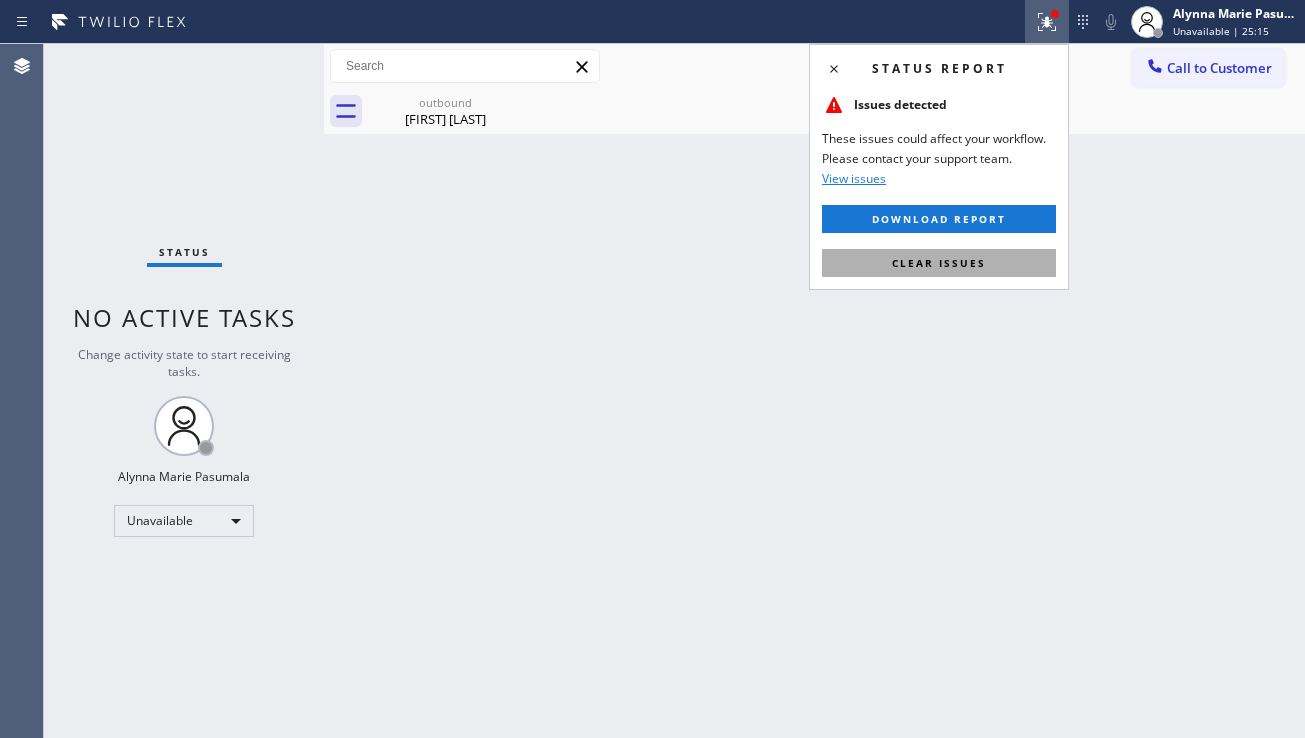 click on "Clear issues" at bounding box center [939, 263] 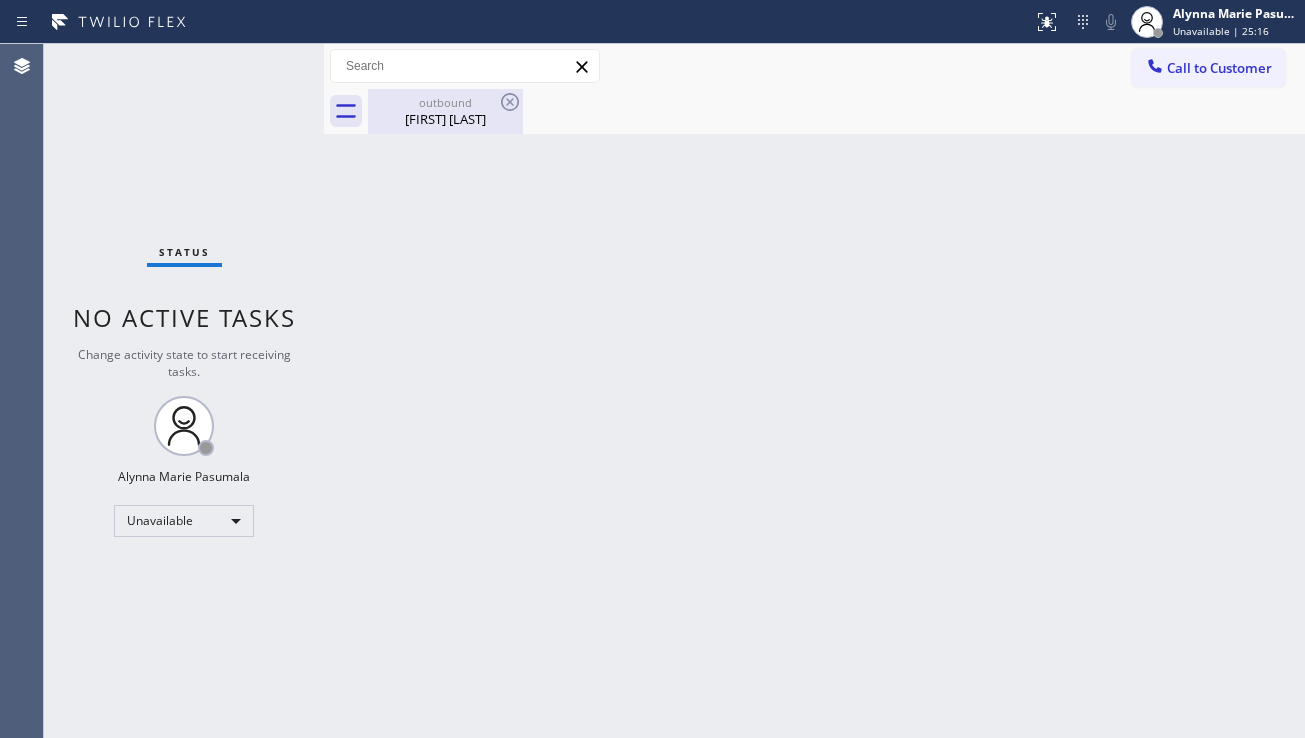 click on "outbound" at bounding box center [445, 102] 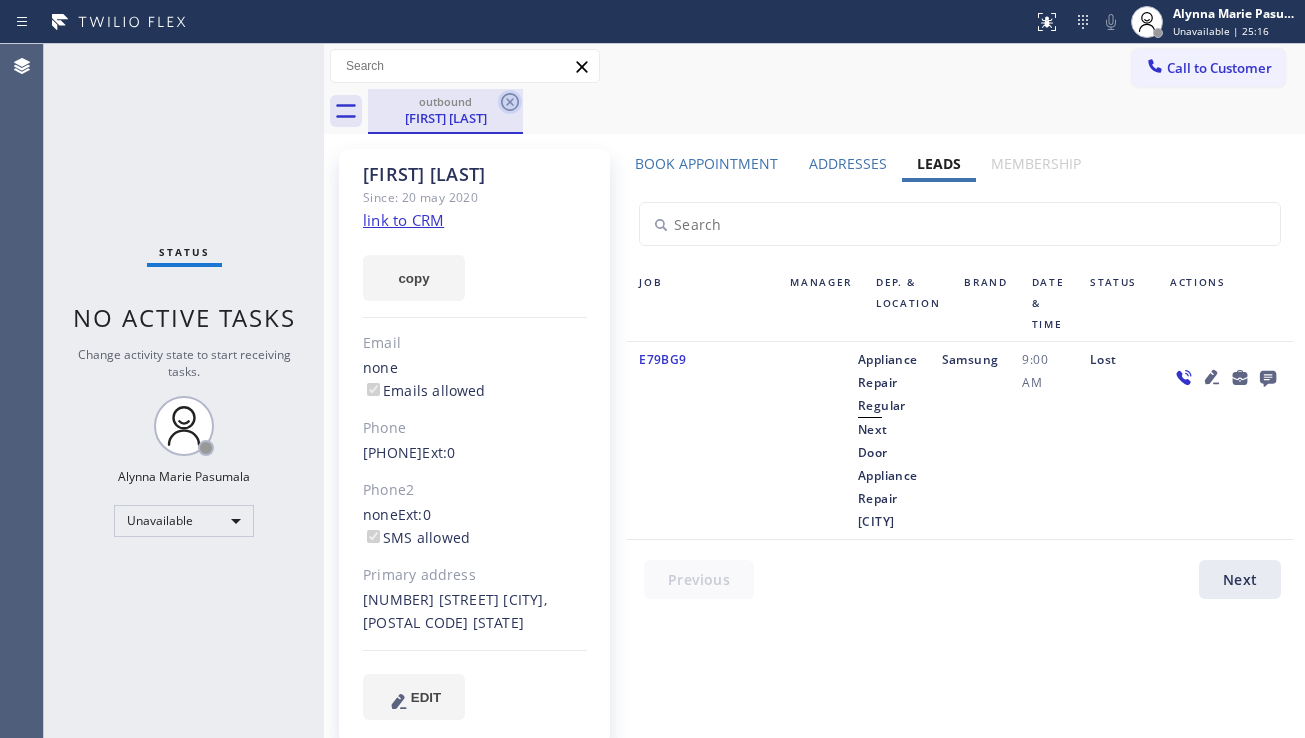 click 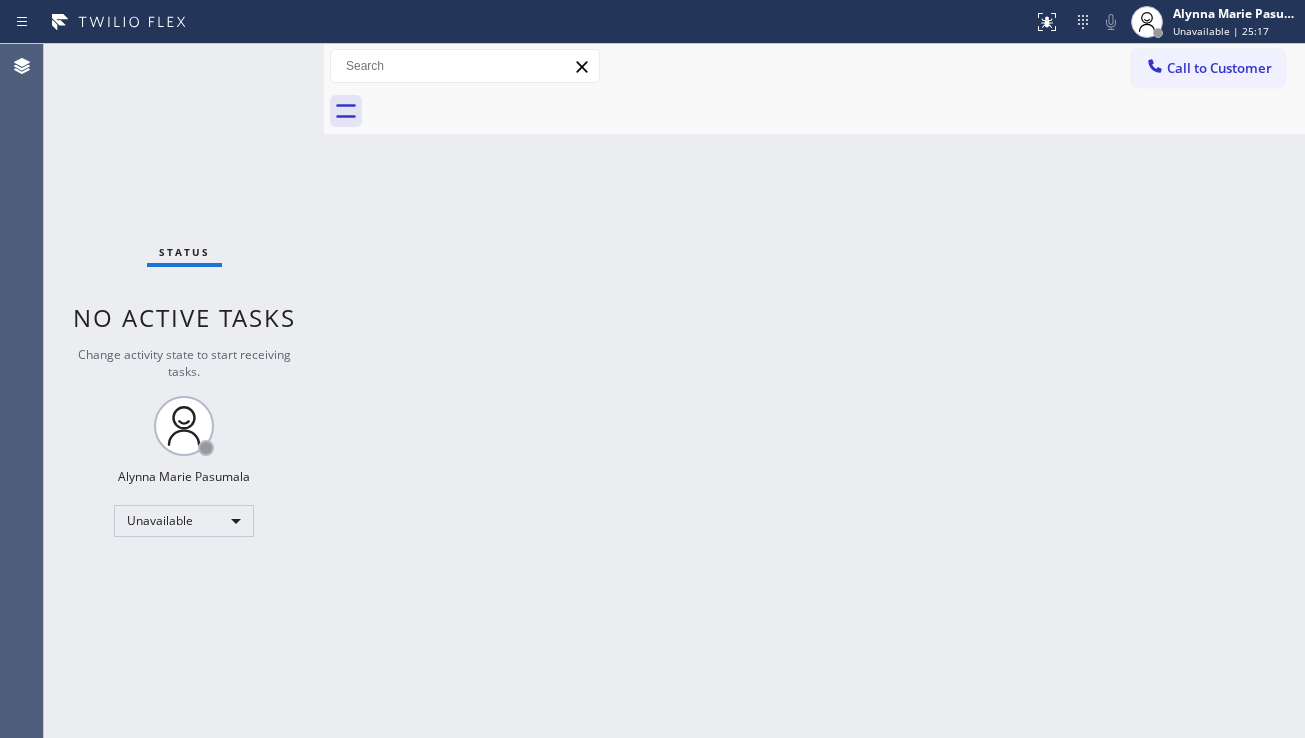 click on "Back to Dashboard Change Sender ID Customers Technicians Select a contact Outbound call Location Search location Your caller id phone number Customer number Call Customer info Name   Phone none Address none Change Sender ID HVAC +[PHONE] 5 Star Appliance +[PHONE] Appliance Repair +[PHONE] Plumbing +[PHONE] Air Duct Cleaning +[PHONE]  Electricians +[PHONE] Cancel Change Check personal SMS Reset Change No tabs Call to Customer Outbound call Location Next Door Appliance Repair [CITY] Your caller id phone number ([PHONE]) Customer number Call Outbound call Technician Search Technician Your caller id phone number Your caller id phone number Call" at bounding box center [814, 391] 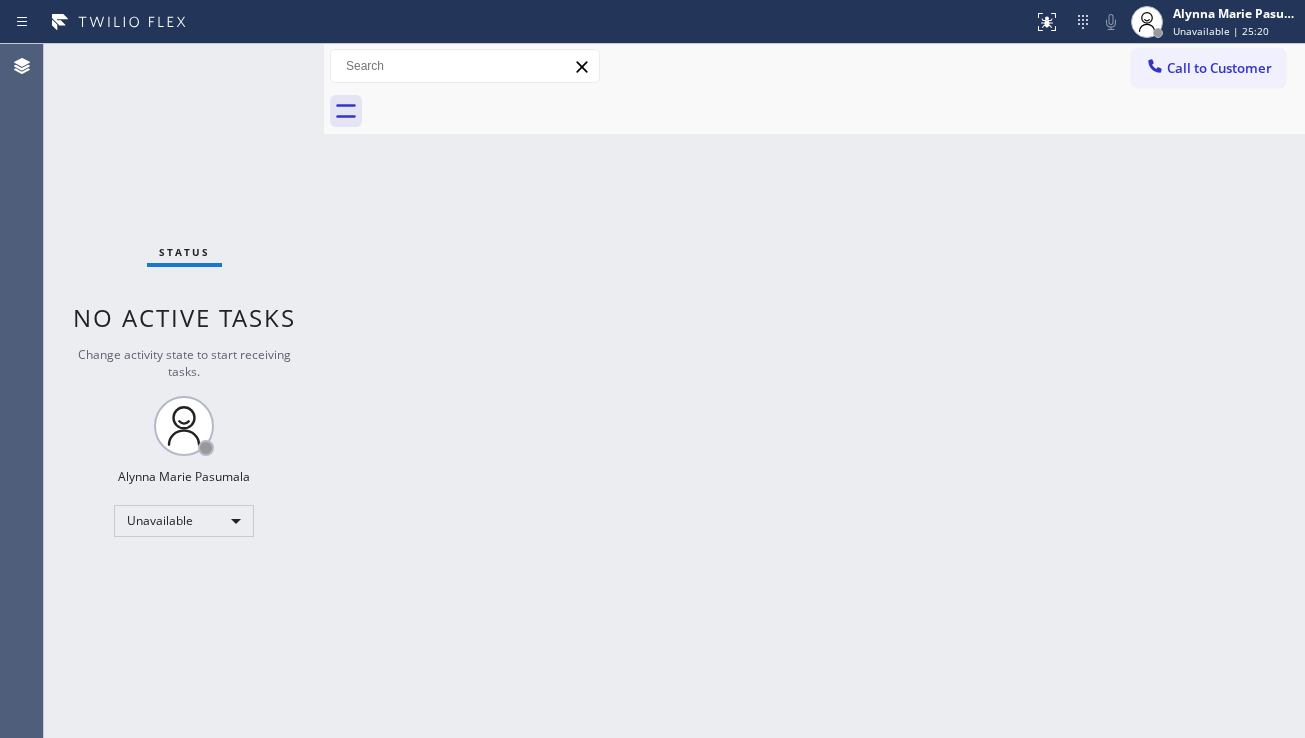 click on "Back to Dashboard Change Sender ID Customers Technicians Select a contact Outbound call Location Search location Your caller id phone number Customer number Call Customer info Name   Phone none Address none Change Sender ID HVAC +[PHONE] 5 Star Appliance +[PHONE] Appliance Repair +[PHONE] Plumbing +[PHONE] Air Duct Cleaning +[PHONE]  Electricians +[PHONE] Cancel Change Check personal SMS Reset Change No tabs Call to Customer Outbound call Location Next Door Appliance Repair [CITY] Your caller id phone number ([PHONE]) Customer number Call Outbound call Technician Search Technician Your caller id phone number Your caller id phone number Call" at bounding box center [814, 391] 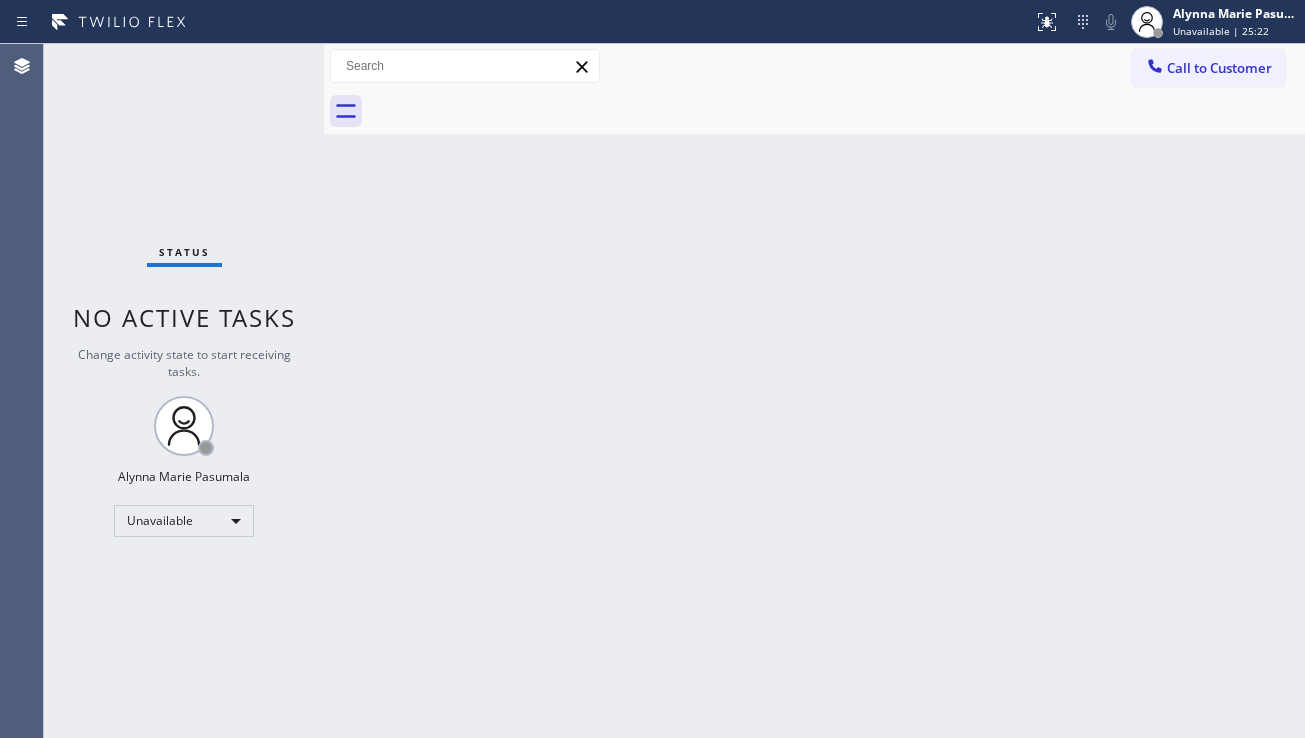 click on "Back to Dashboard Change Sender ID Customers Technicians Select a contact Outbound call Location Search location Your caller id phone number Customer number Call Customer info Name   Phone none Address none Change Sender ID HVAC +[PHONE] 5 Star Appliance +[PHONE] Appliance Repair +[PHONE] Plumbing +[PHONE] Air Duct Cleaning +[PHONE]  Electricians +[PHONE] Cancel Change Check personal SMS Reset Change No tabs Call to Customer Outbound call Location Next Door Appliance Repair [CITY] Your caller id phone number ([PHONE]) Customer number Call Outbound call Technician Search Technician Your caller id phone number Your caller id phone number Call" at bounding box center (814, 391) 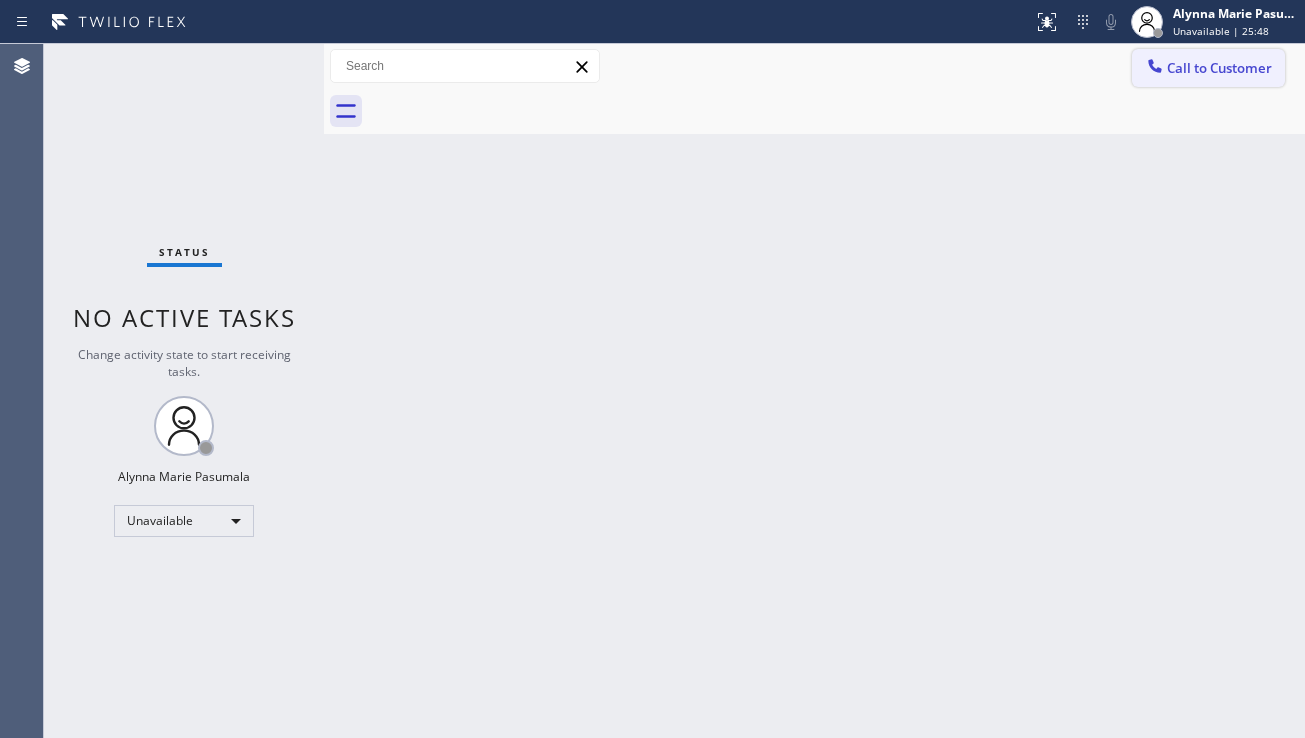 click on "Call to Customer" at bounding box center (1208, 68) 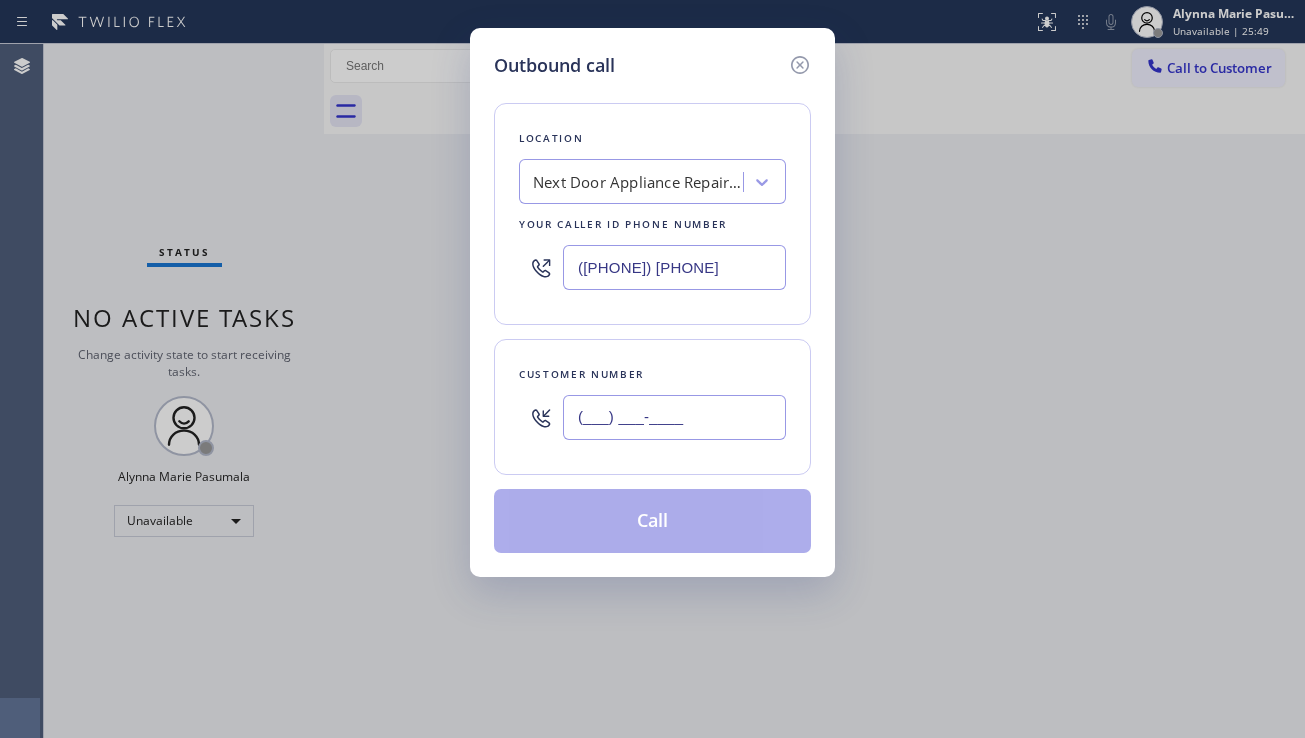 click on "(___) ___-____" at bounding box center (674, 417) 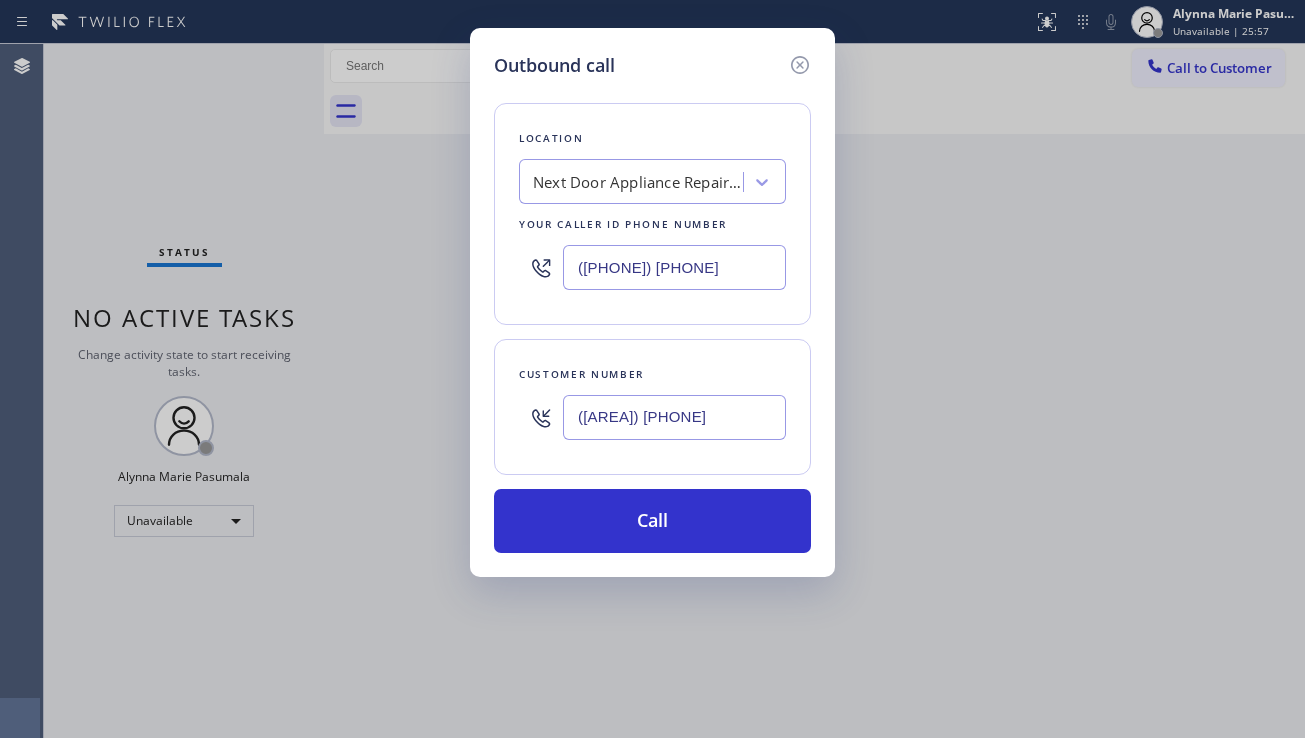 drag, startPoint x: 1191, startPoint y: 358, endPoint x: 1153, endPoint y: 360, distance: 38.052597 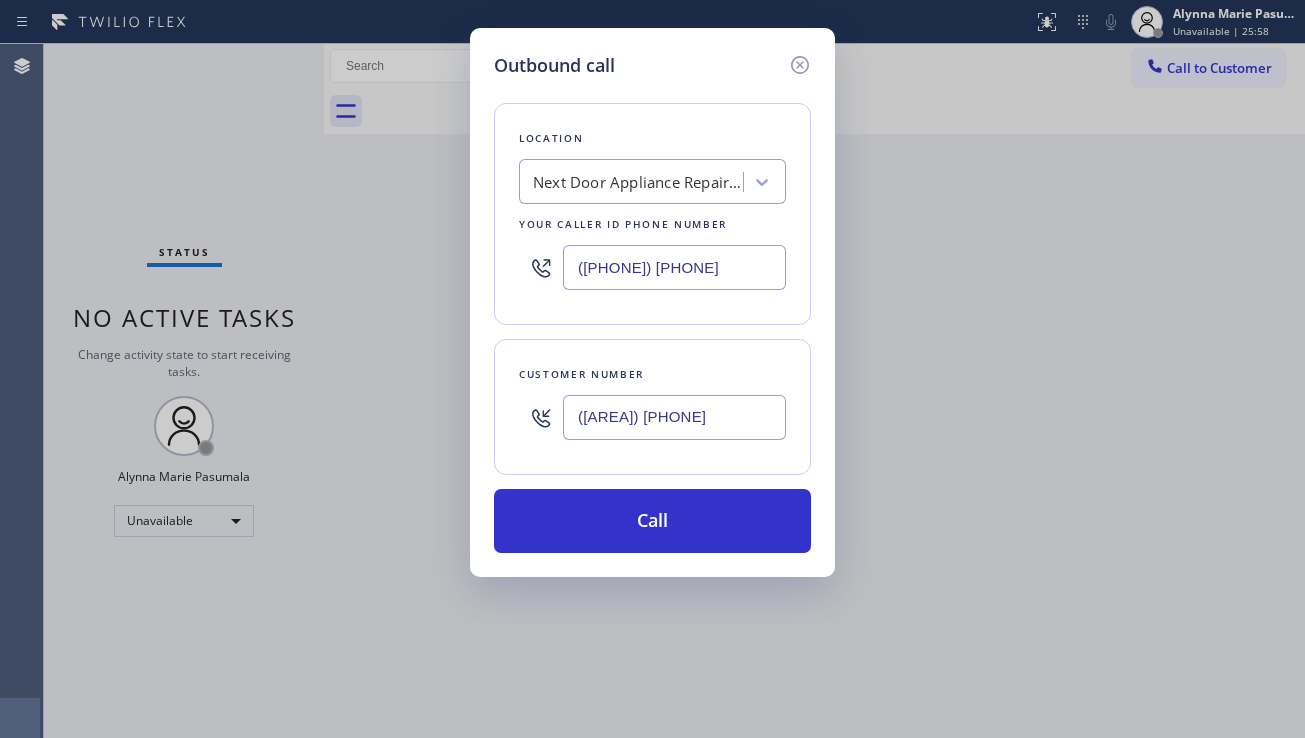 drag, startPoint x: 698, startPoint y: 418, endPoint x: 535, endPoint y: 423, distance: 163.07668 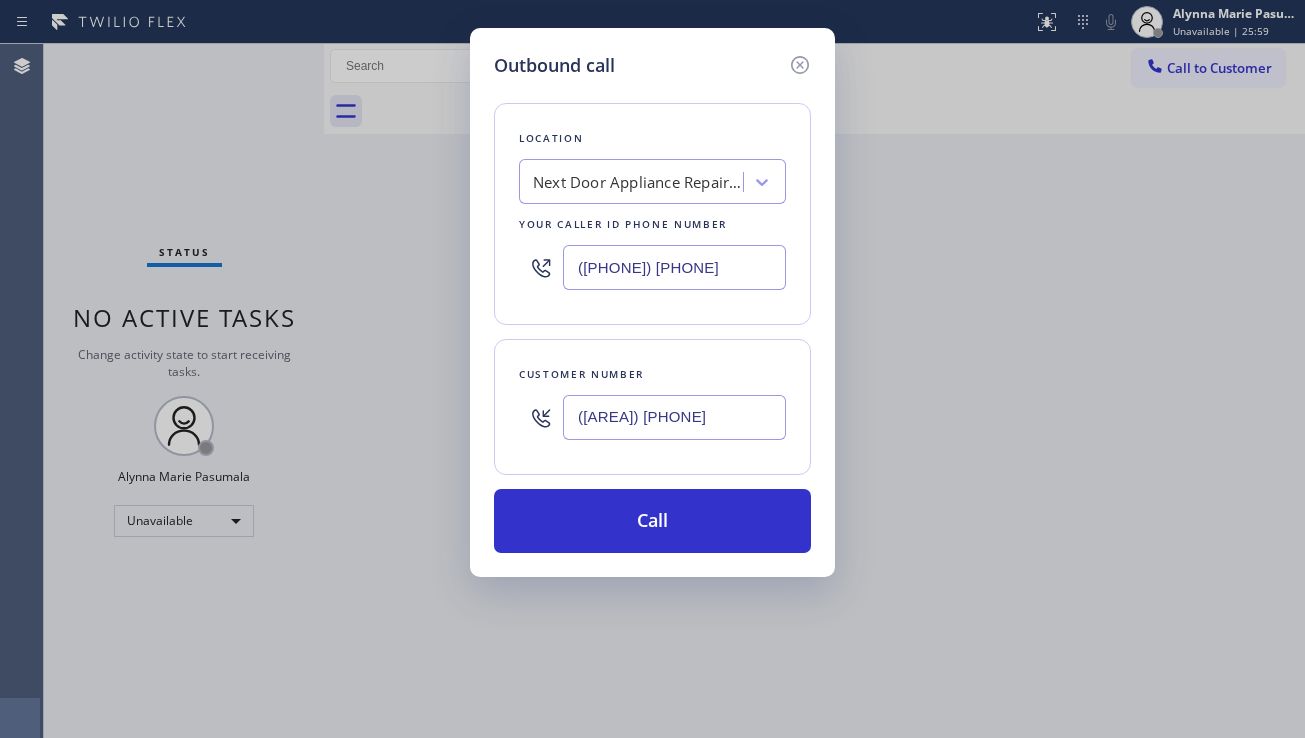 paste on "[PHONE]" 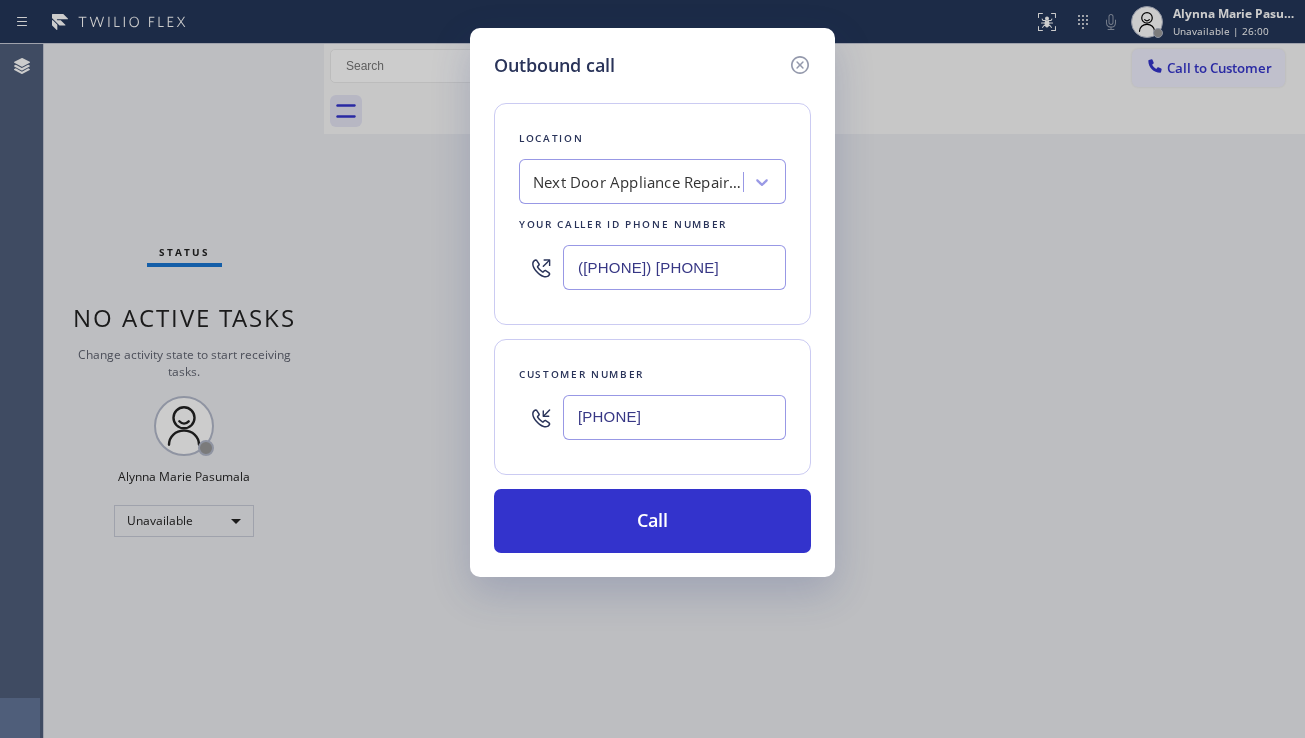 type on "[PHONE]" 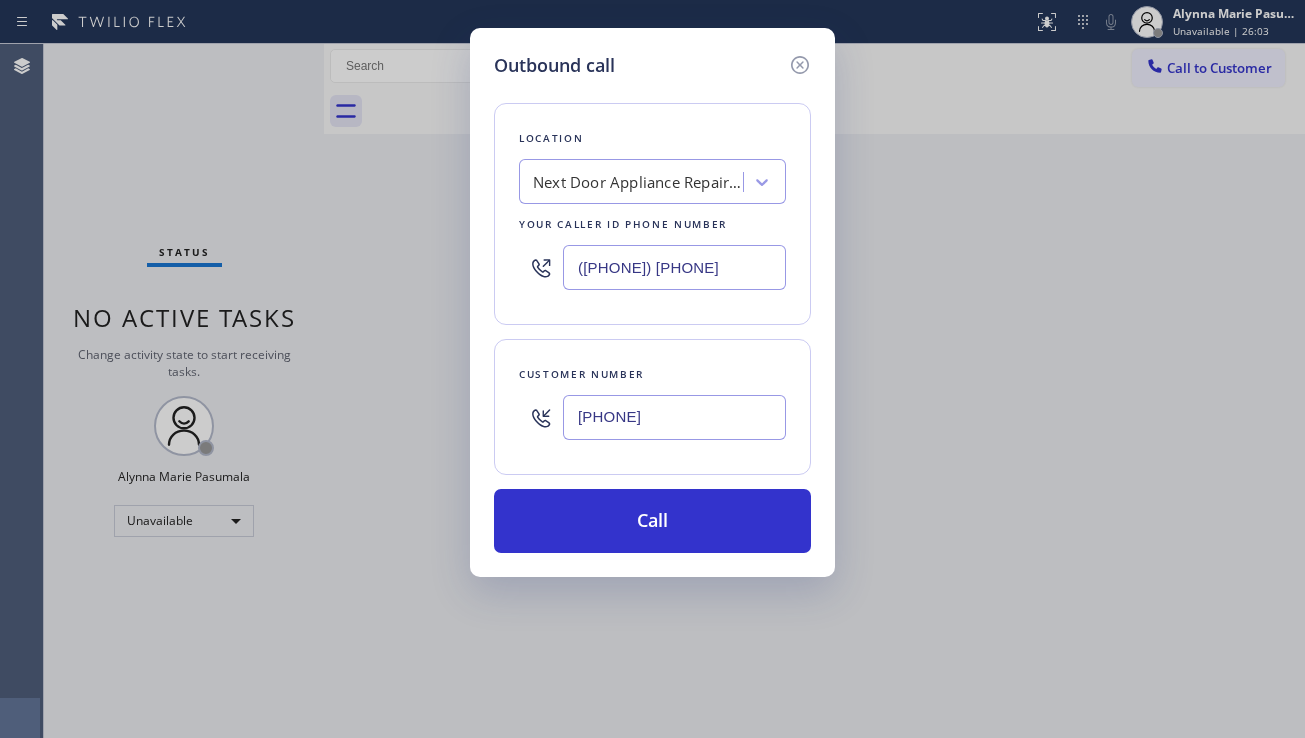 click on "Next Door Appliance Repair [CITY]" at bounding box center [638, 182] 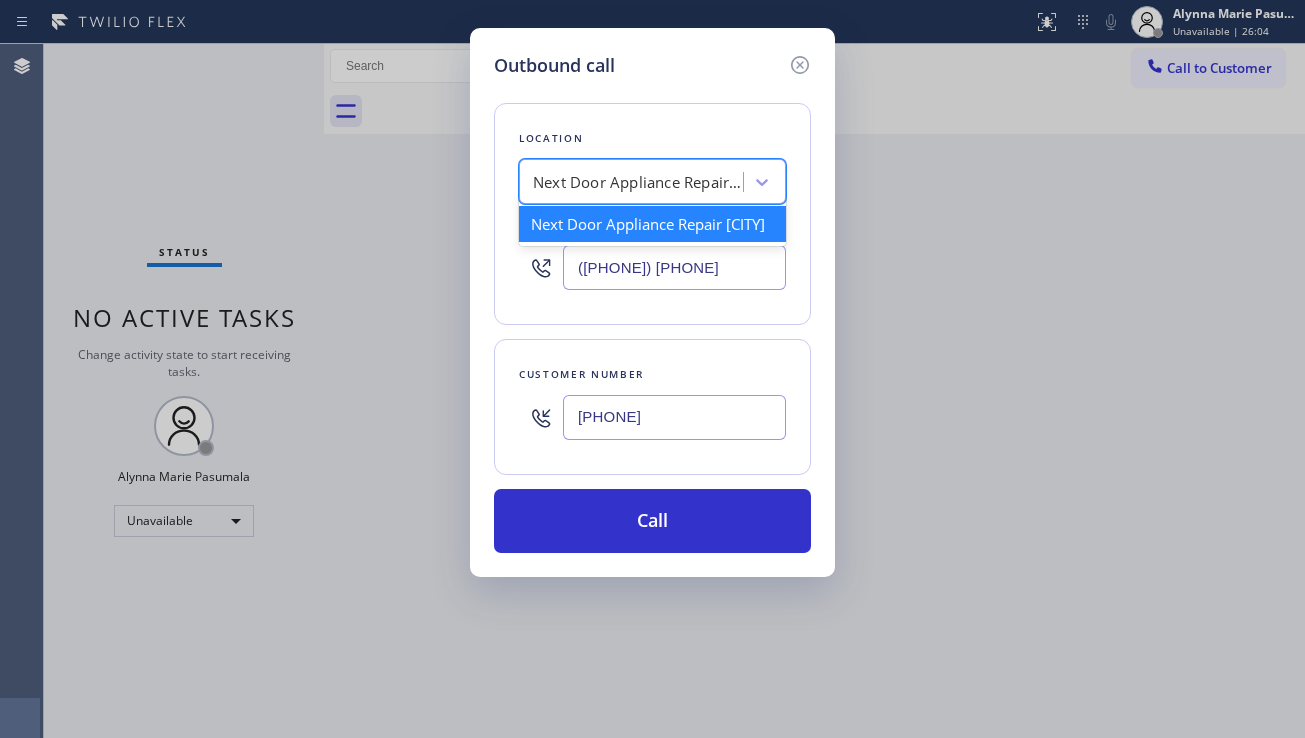 paste on "Subzero Repair Professionals" 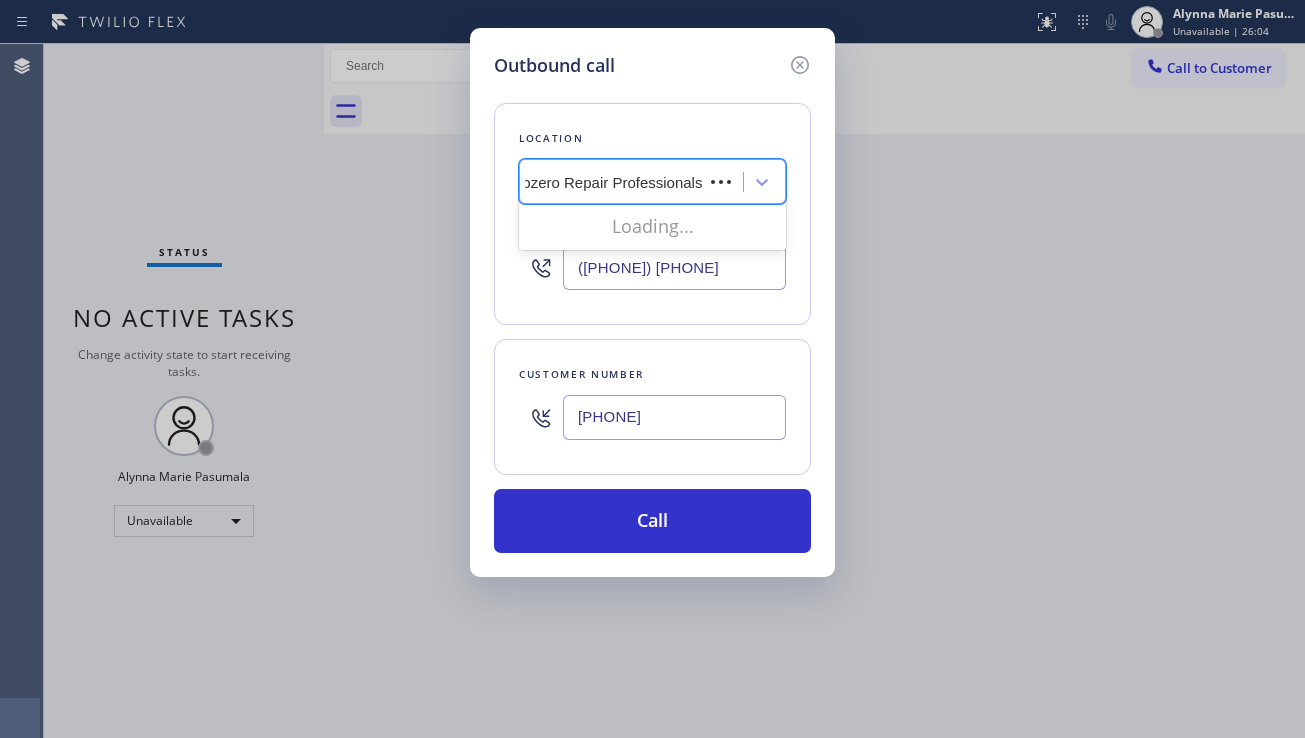 scroll, scrollTop: 0, scrollLeft: 2, axis: horizontal 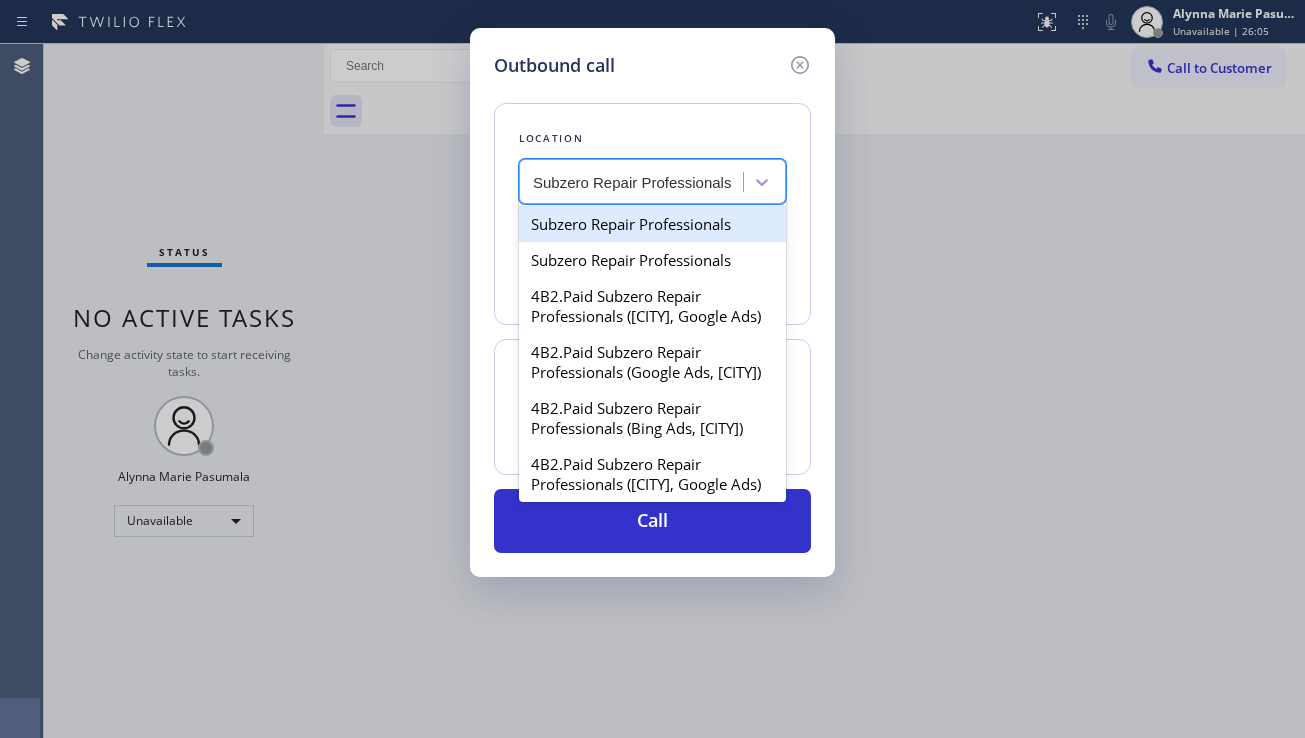 click on "Subzero Repair Professionals" at bounding box center [652, 224] 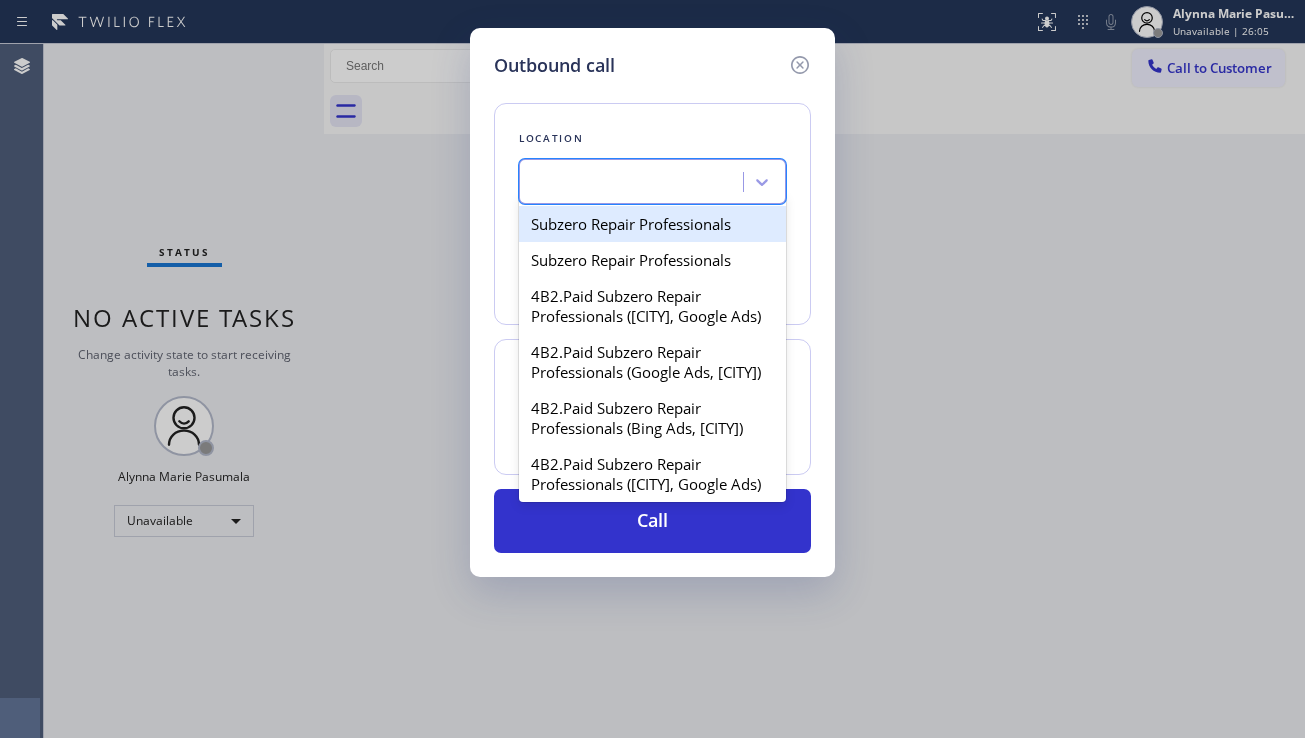 scroll, scrollTop: 0, scrollLeft: 0, axis: both 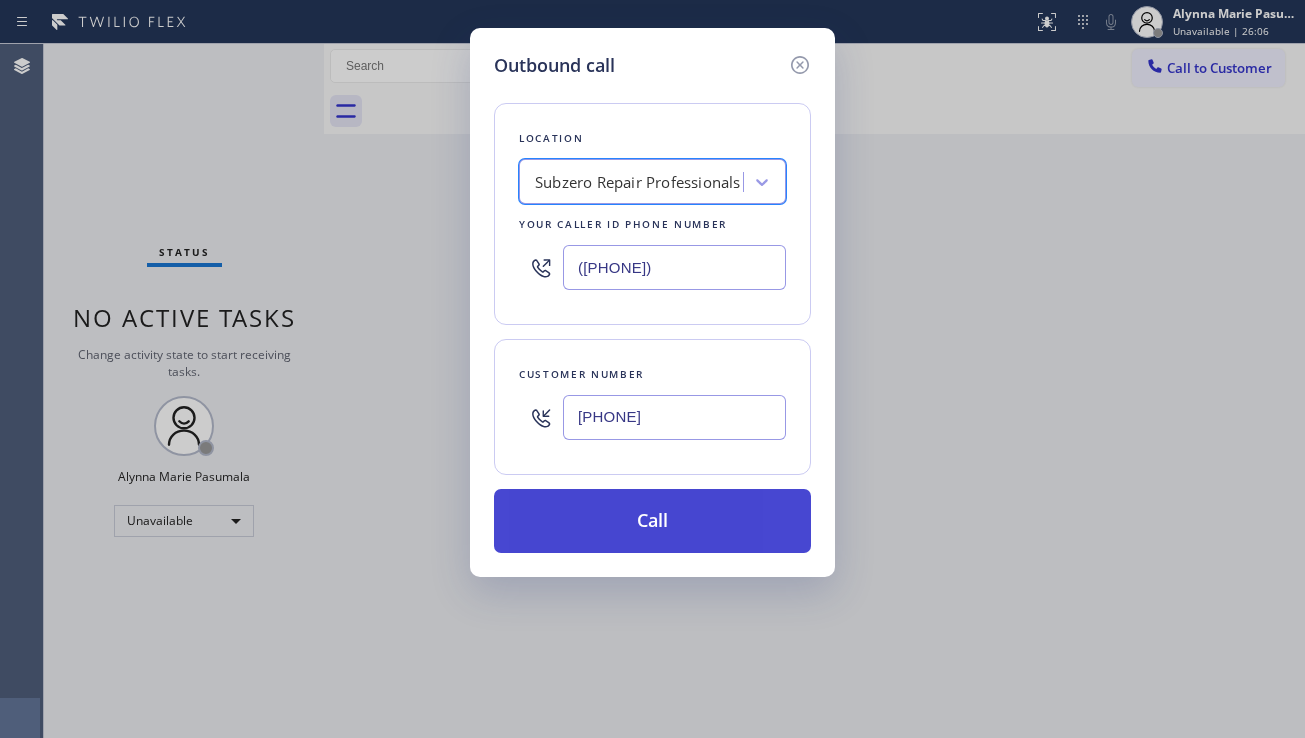 click on "Call" at bounding box center [652, 521] 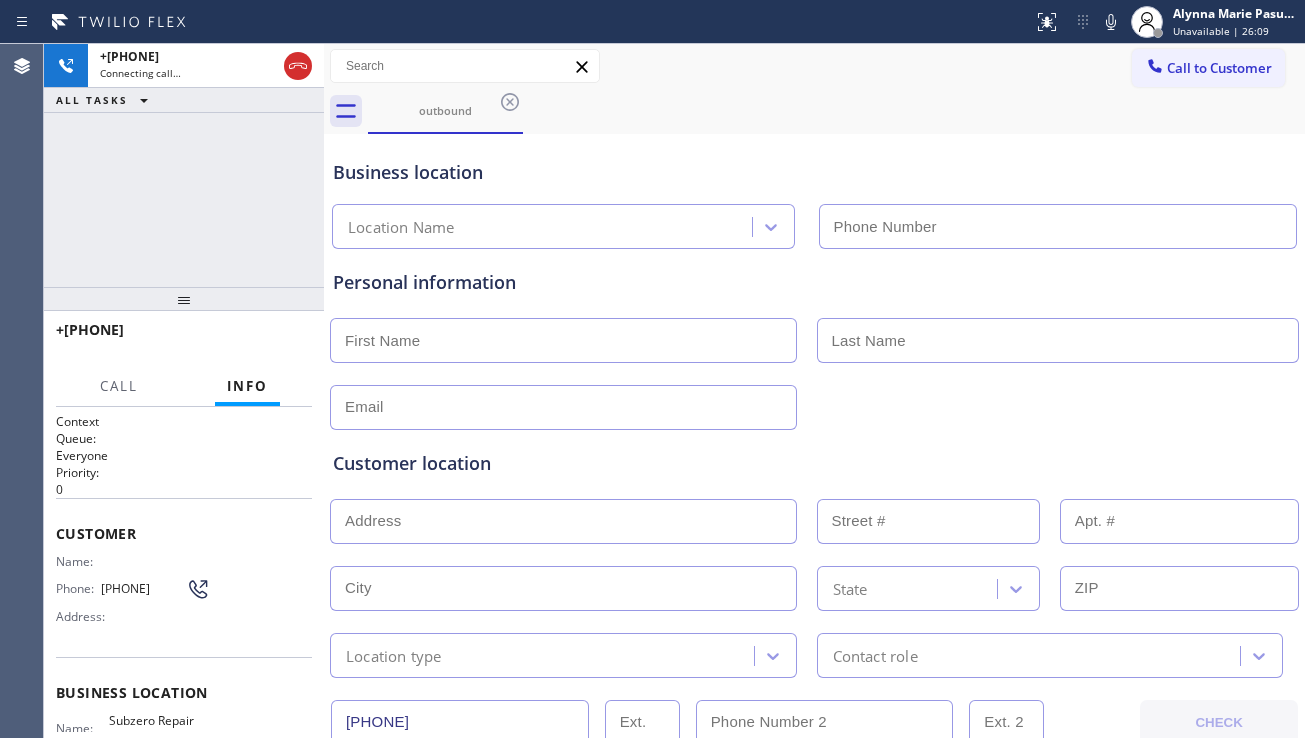 type on "([PHONE])" 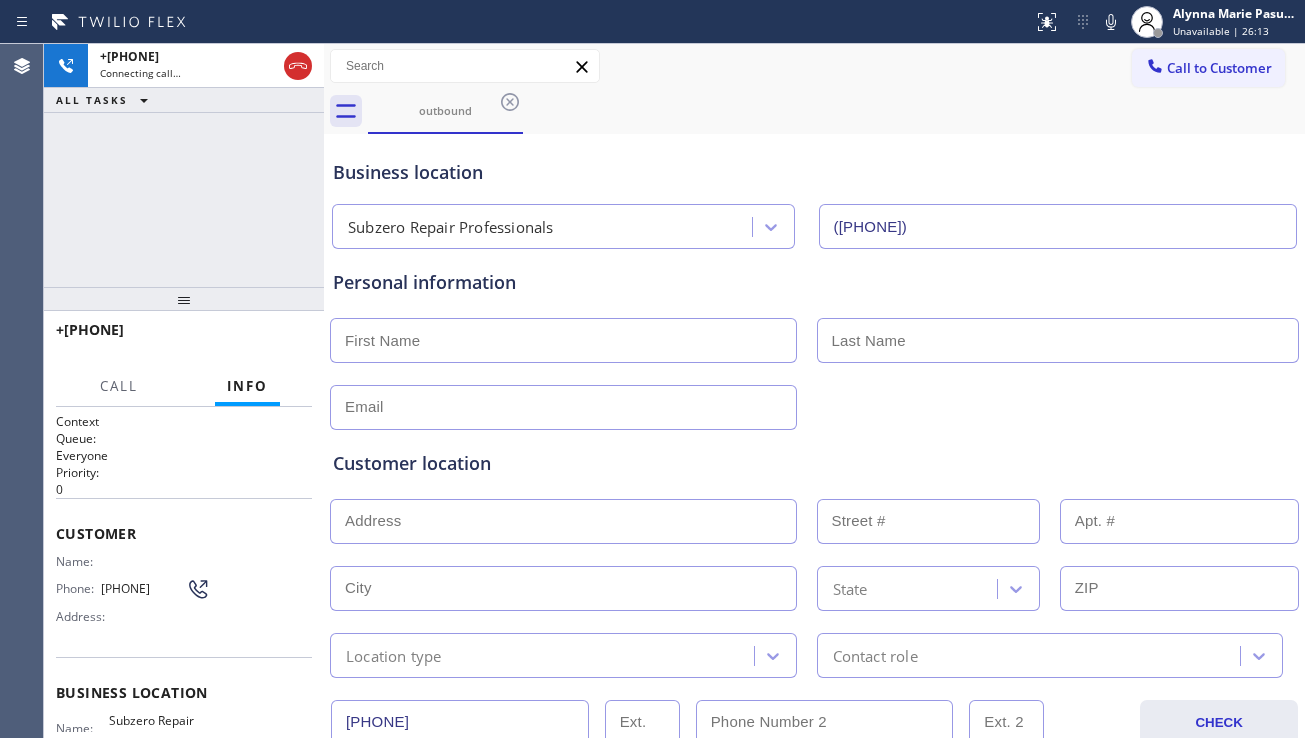 click on "Customer location" at bounding box center (814, 463) 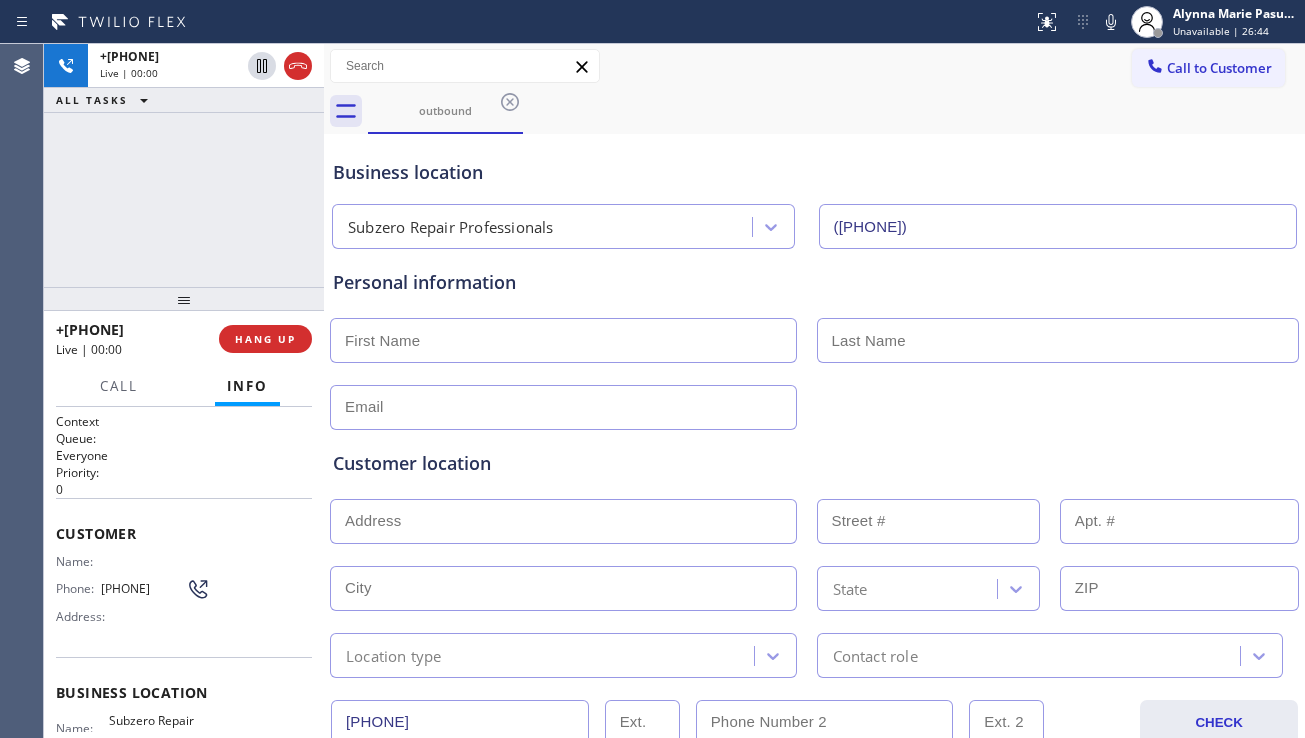 click on "Customer location" at bounding box center (814, 463) 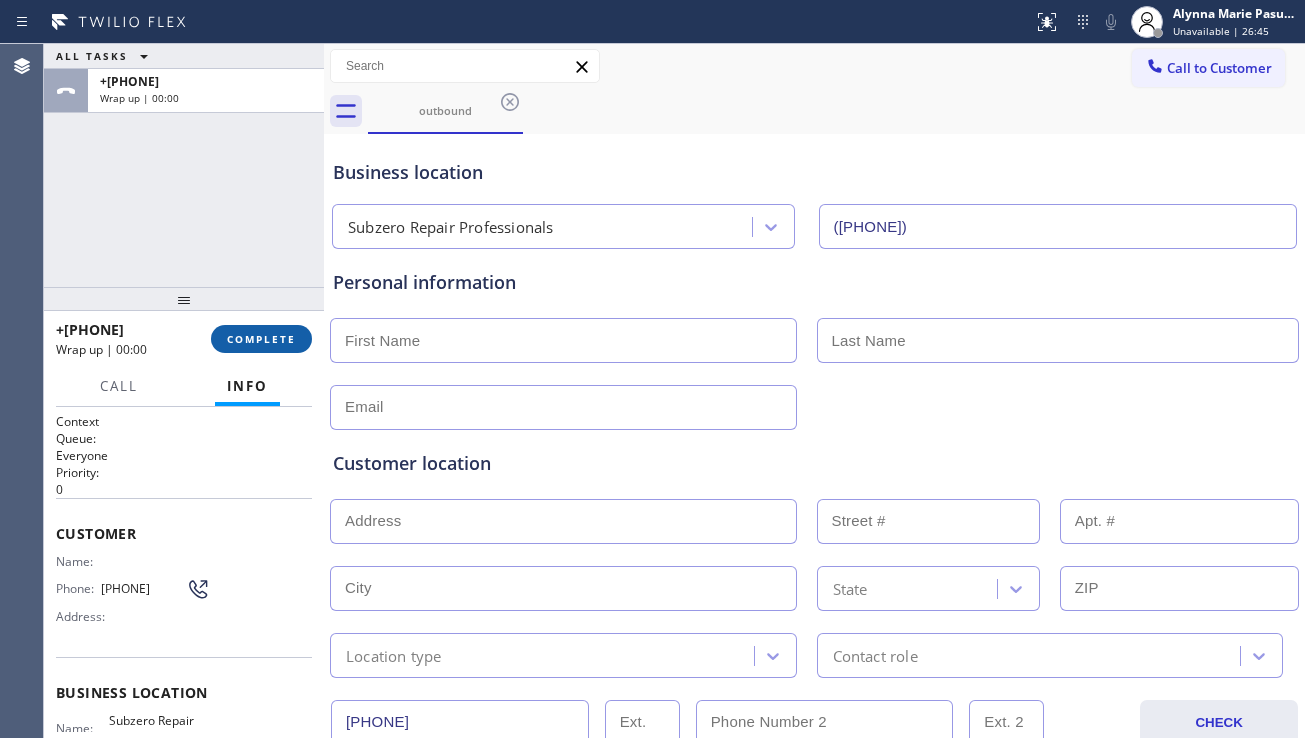 click on "COMPLETE" at bounding box center [261, 339] 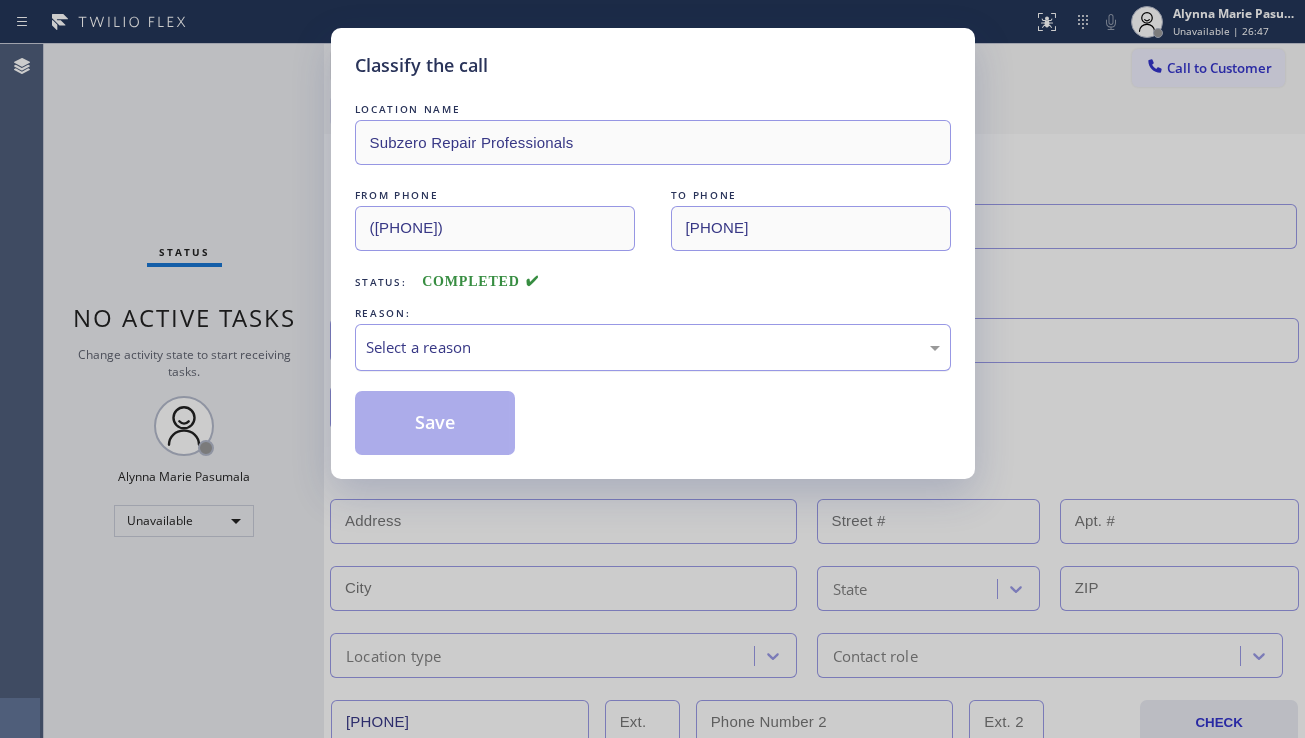 click on "Select a reason" at bounding box center (653, 347) 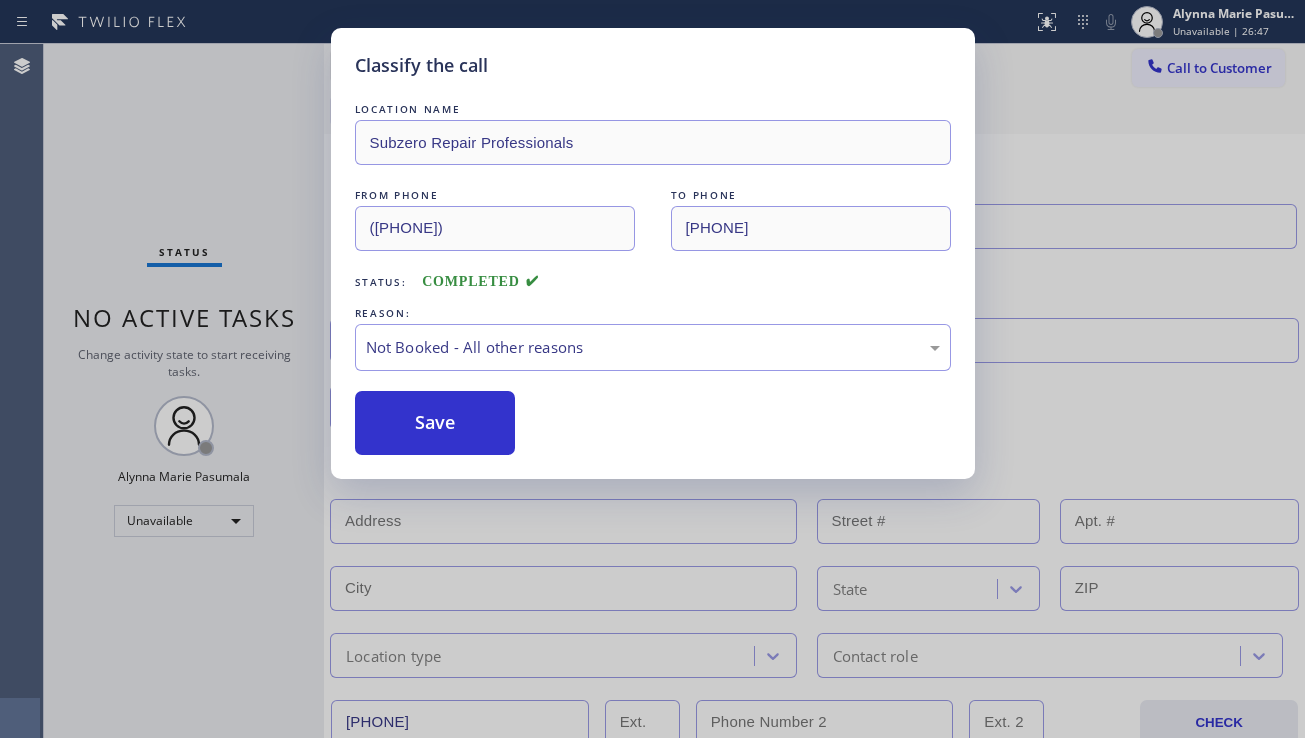 drag, startPoint x: 436, startPoint y: 423, endPoint x: 593, endPoint y: 523, distance: 186.14243 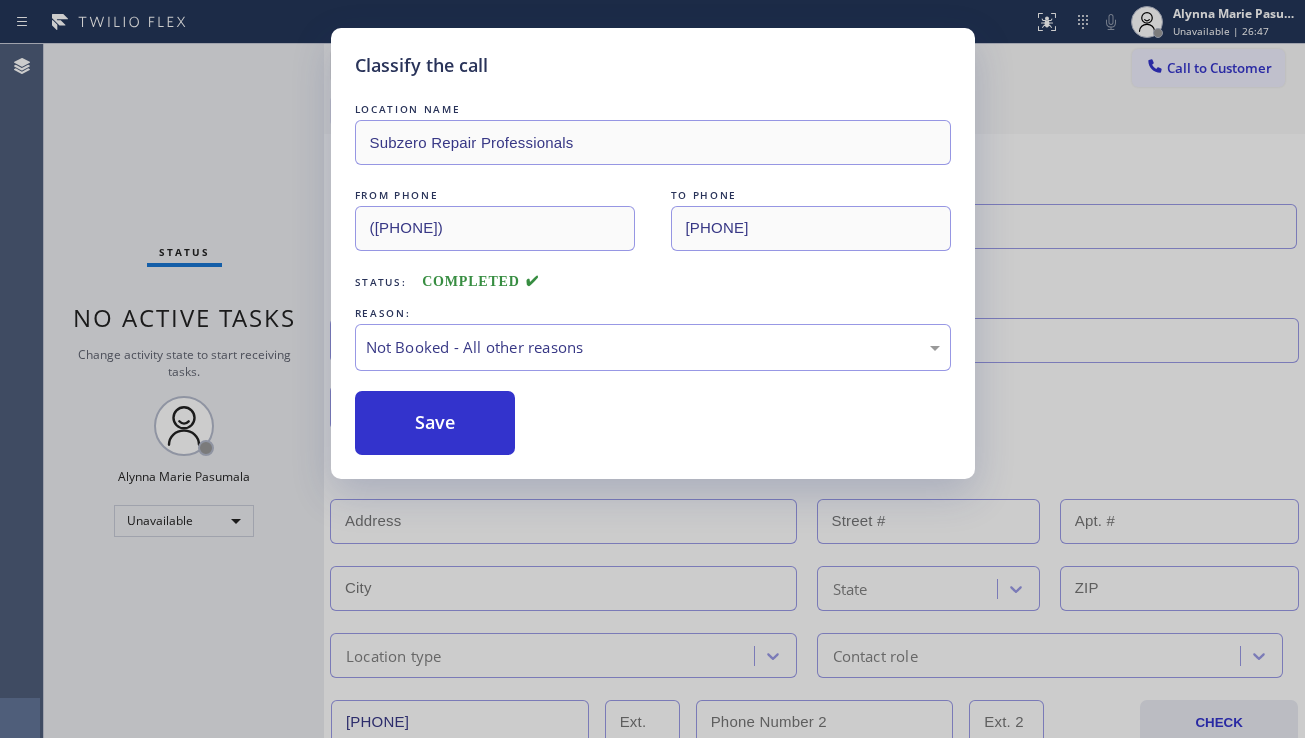 click on "Save" at bounding box center [435, 423] 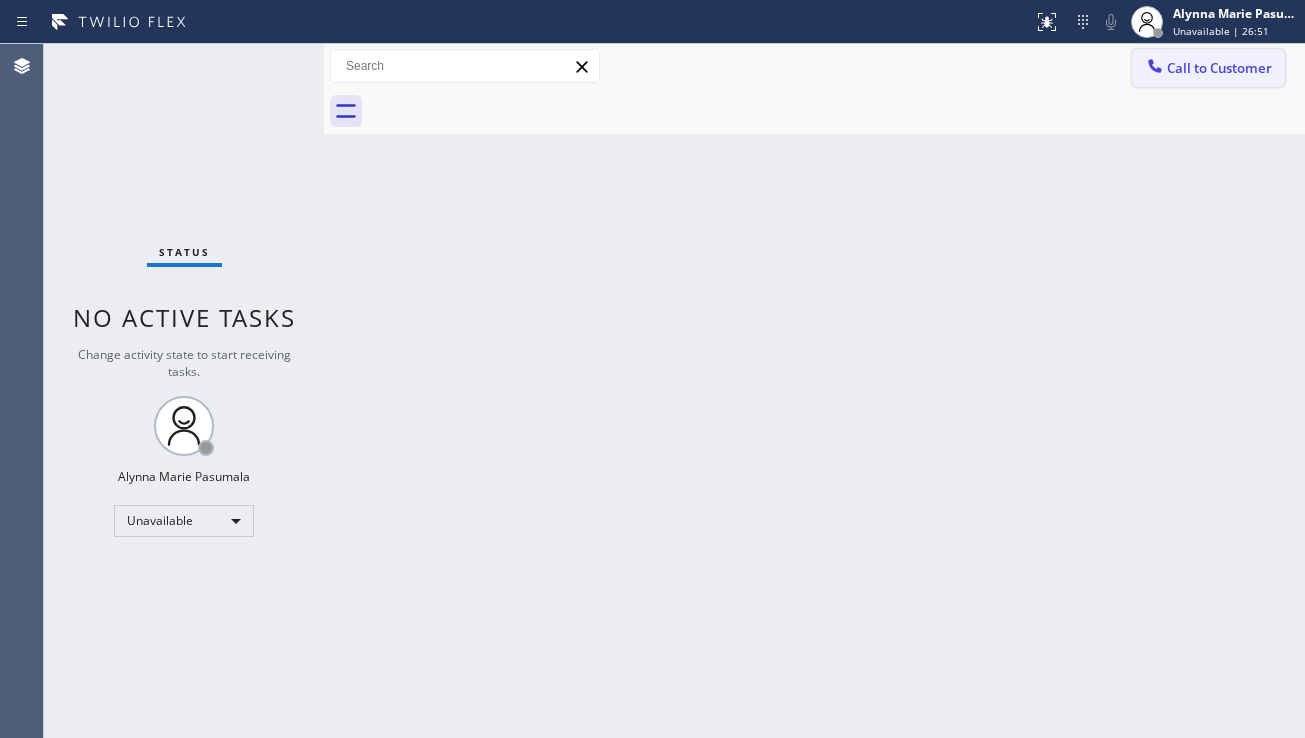 click on "Call to Customer" at bounding box center (1219, 68) 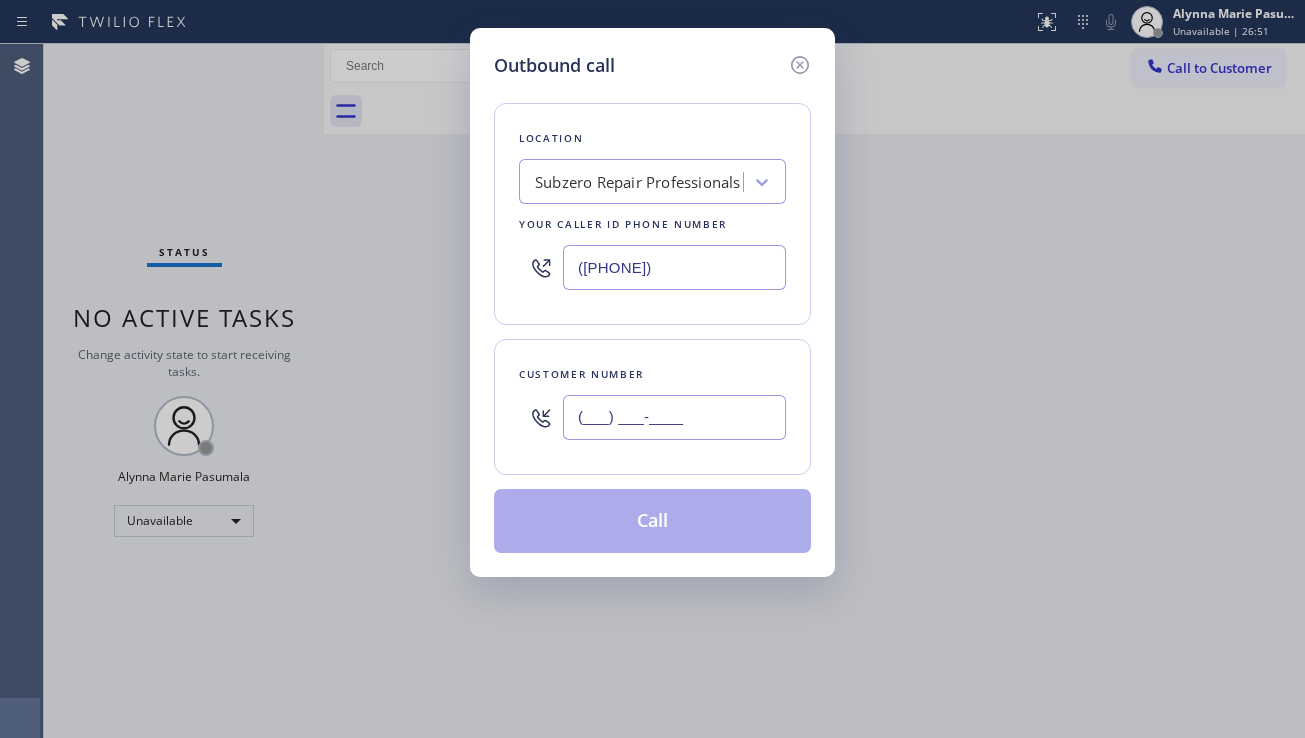 click on "(___) ___-____" at bounding box center [674, 417] 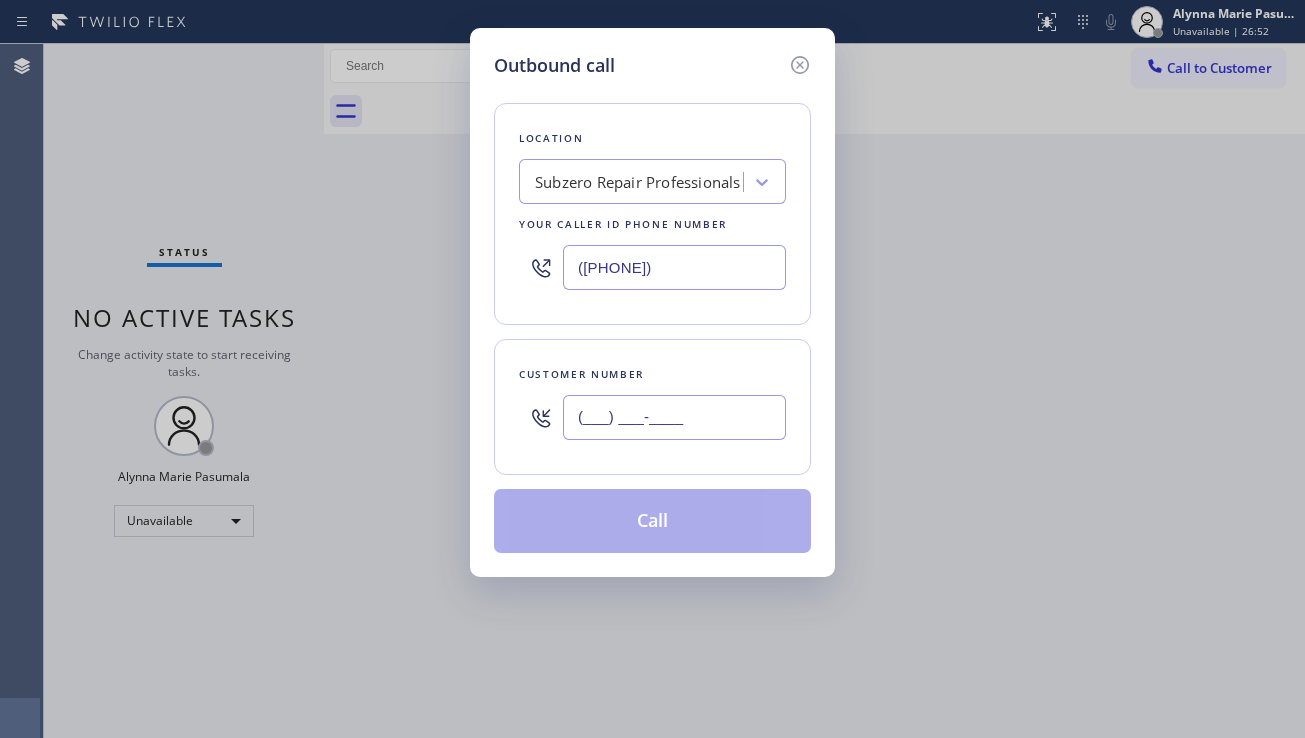 paste on "([PHONE])" 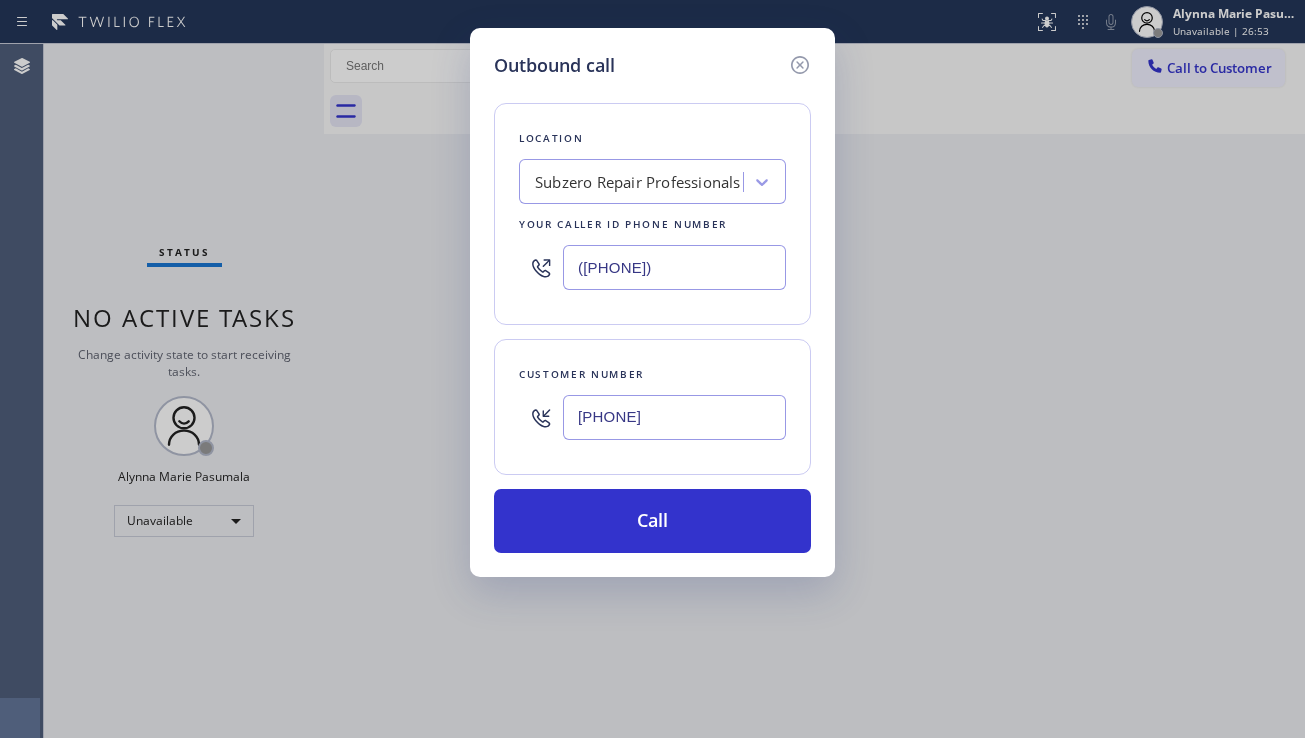 type on "[PHONE]" 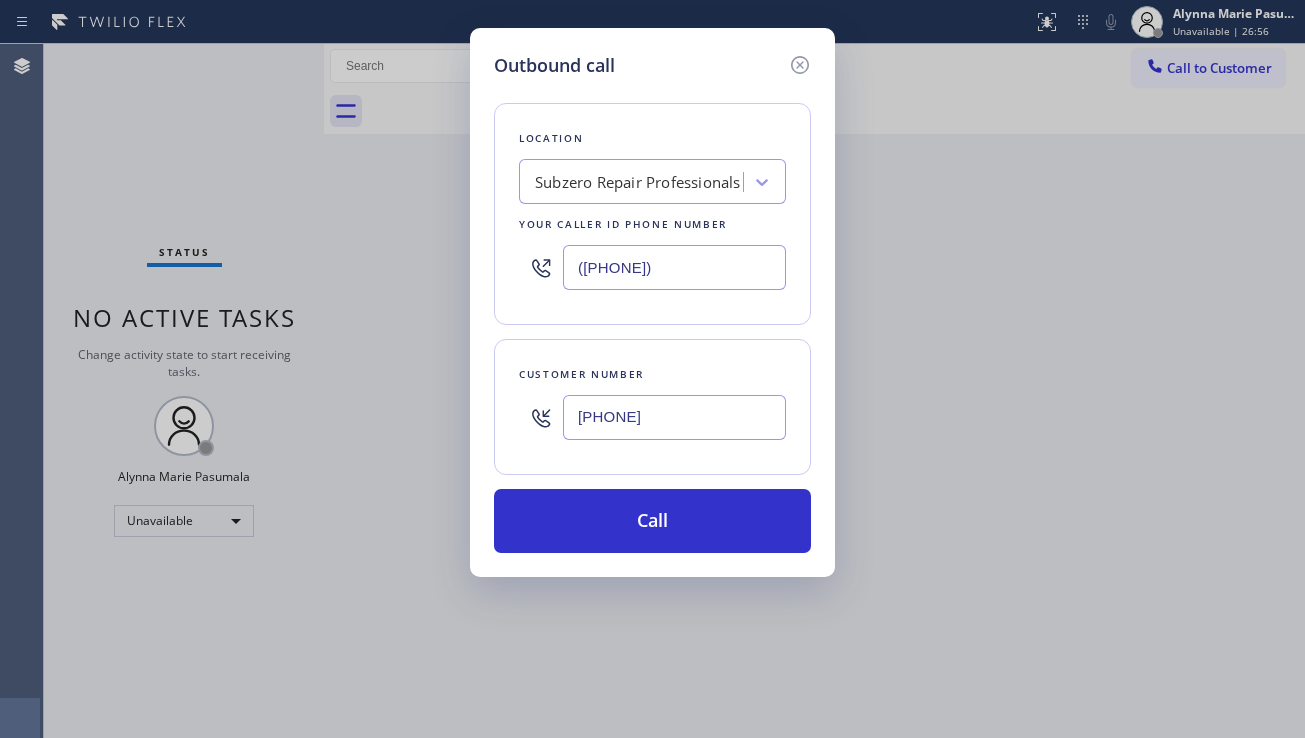 drag, startPoint x: 696, startPoint y: 262, endPoint x: 544, endPoint y: 272, distance: 152.3286 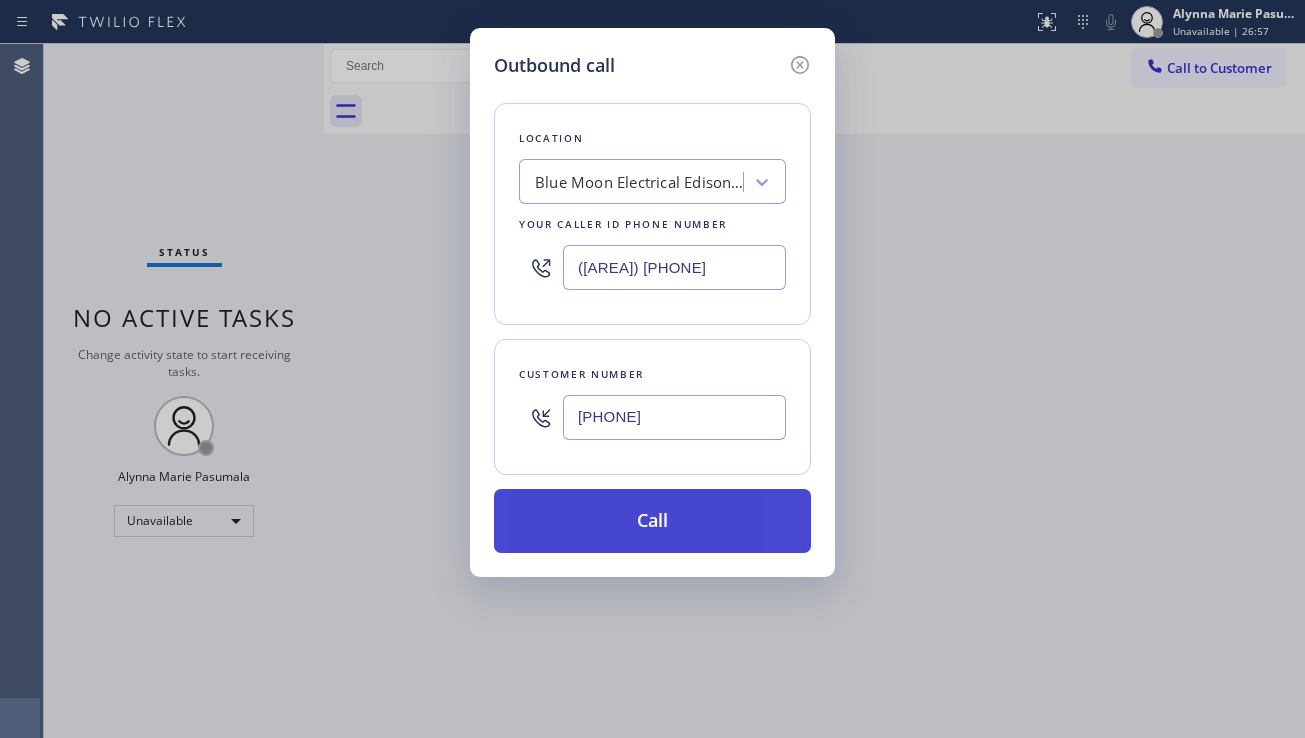 type on "([AREA]) [PHONE]" 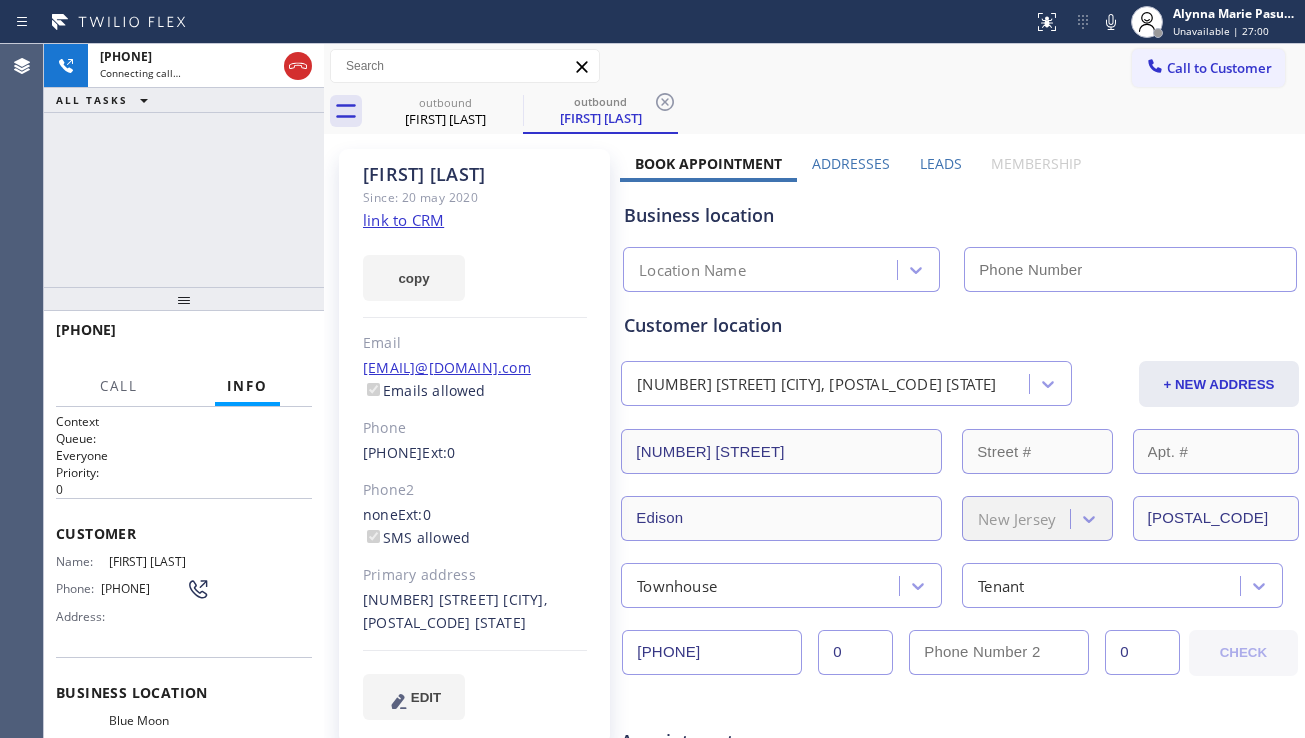 click on "Leads" at bounding box center [941, 163] 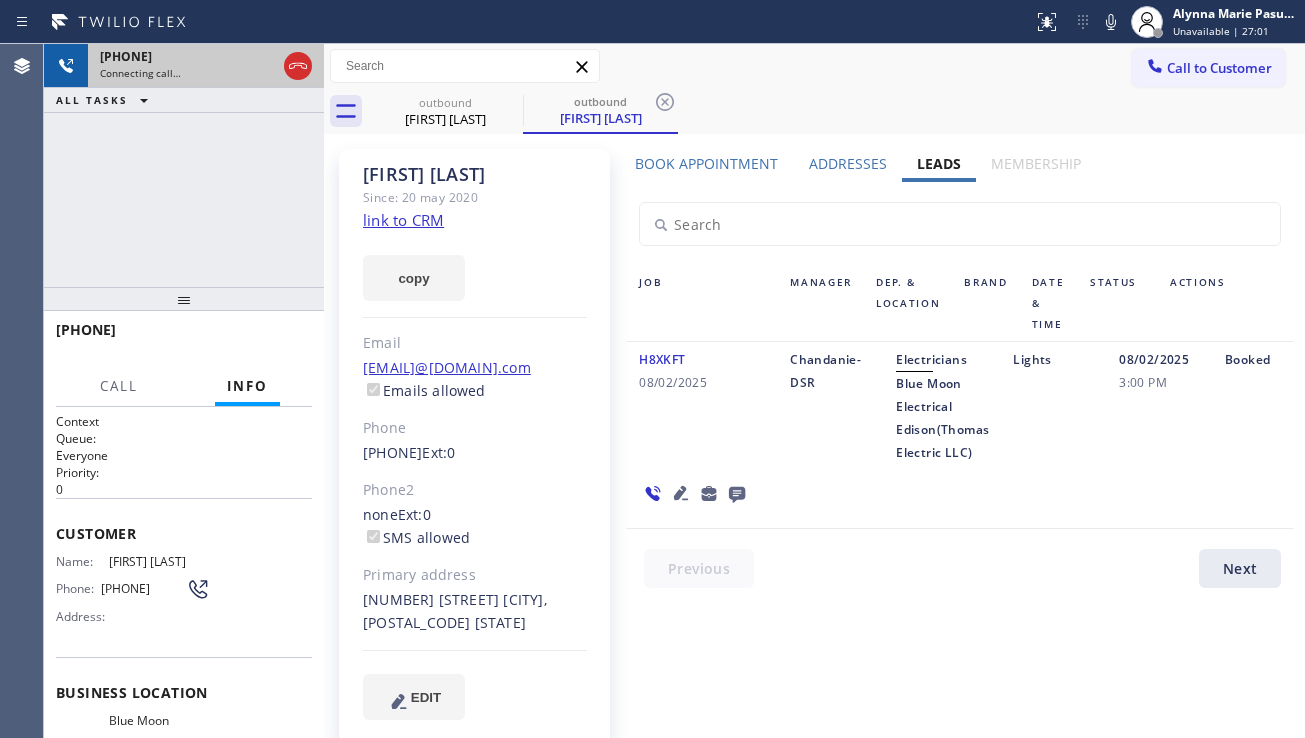 click at bounding box center [298, 66] 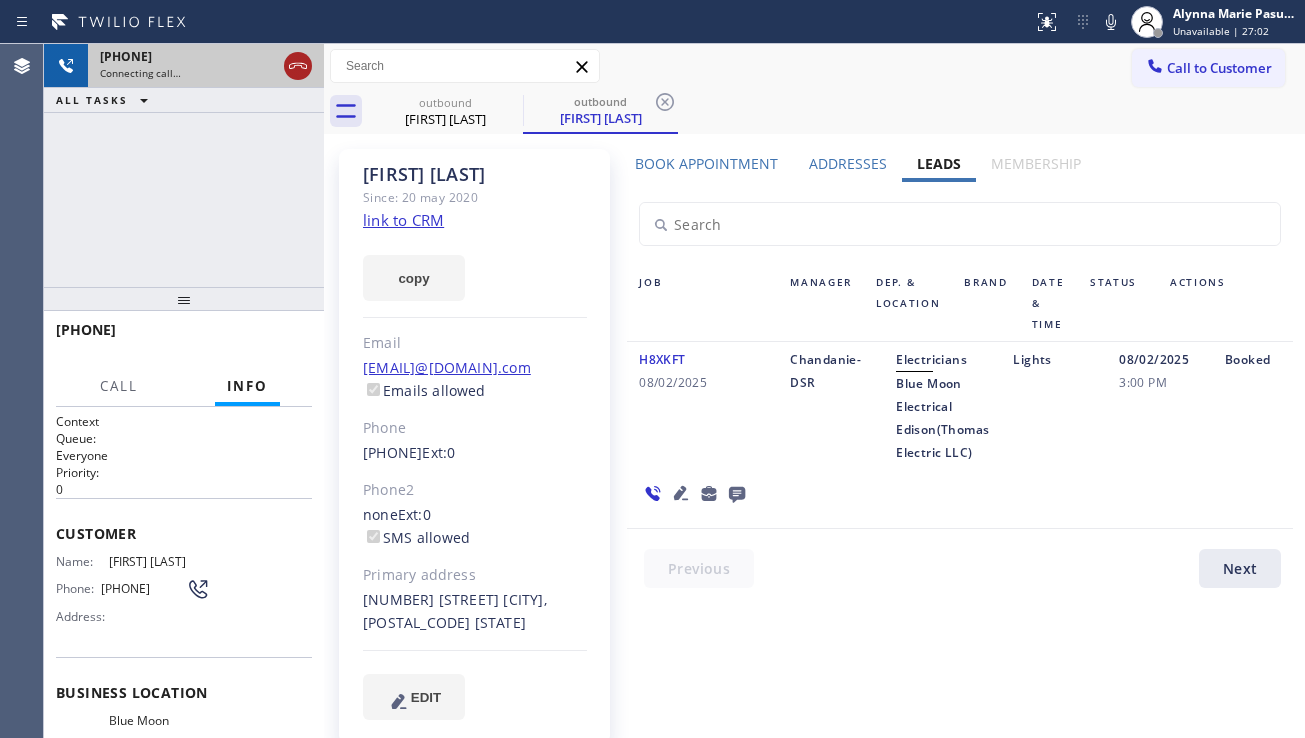 click 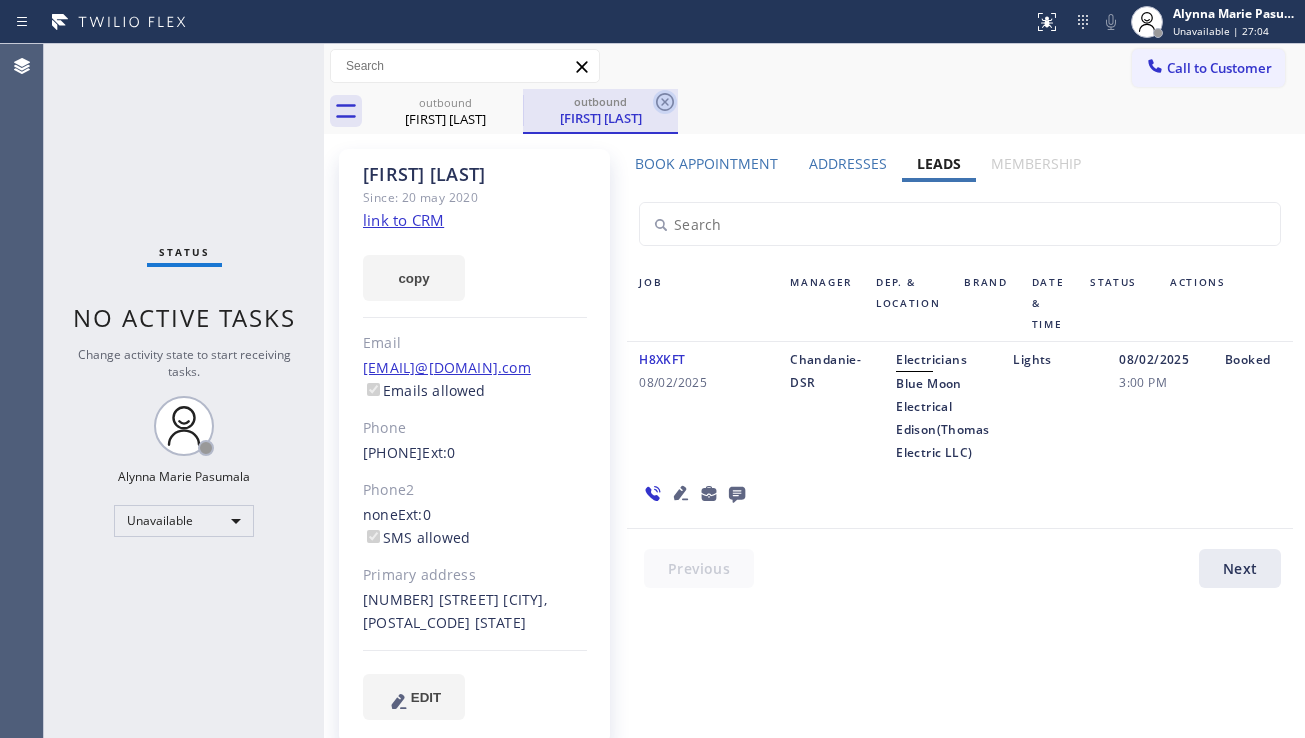 click 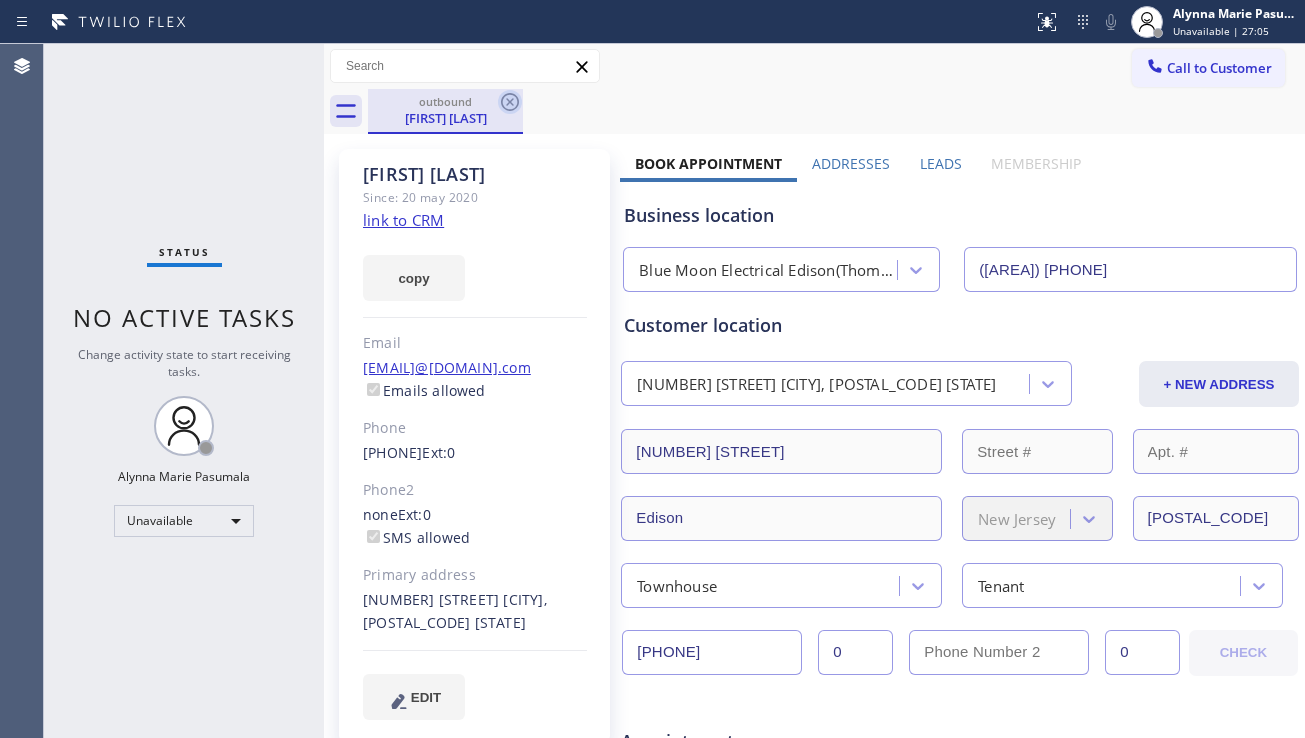 click 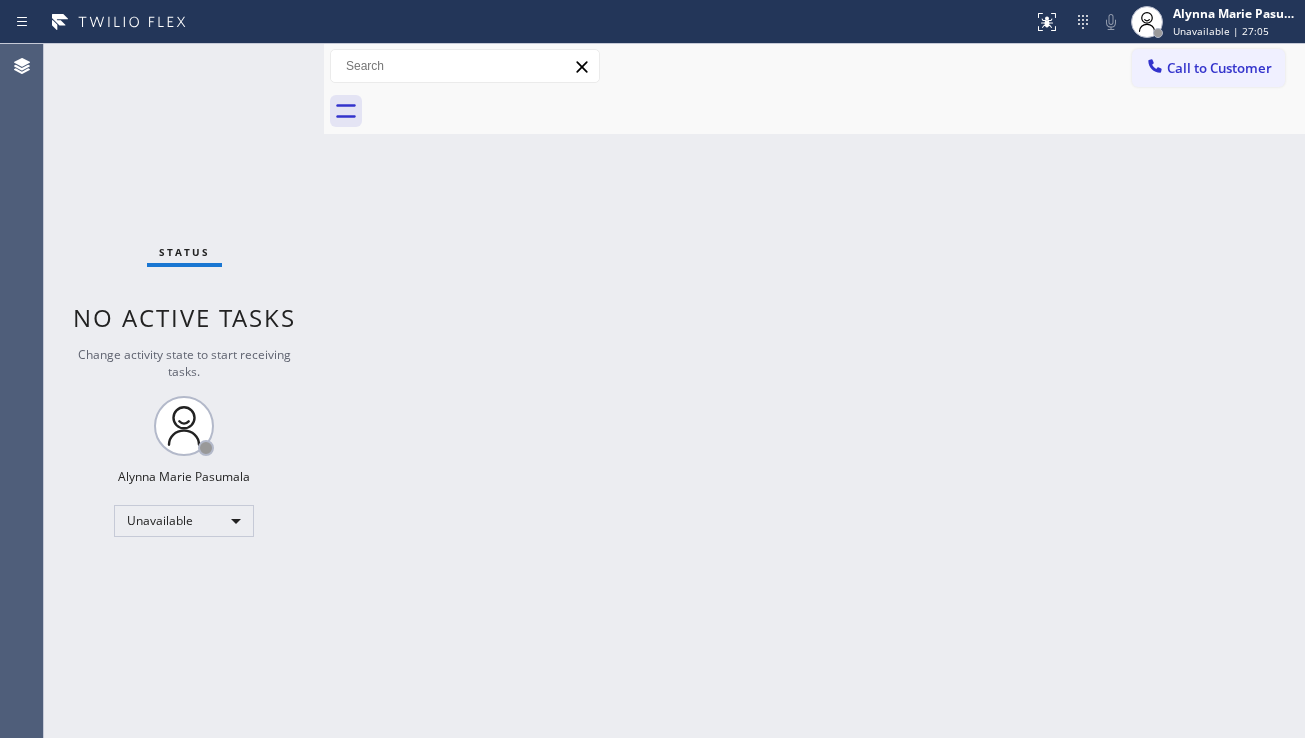 click on "Back to Dashboard Change Sender ID Customers Technicians Select a contact Outbound call Location Search location Your caller id phone number Customer number Call Customer info Name   Phone none Address none Change Sender ID HVAC +[PHONE] 5 Star Appliance +[PHONE] Appliance Repair +[PHONE] Plumbing +[PHONE] Air Duct Cleaning +[PHONE]  Electricians +[PHONE]  Cancel Change Check personal SMS Reset Change No tabs Call to Customer Outbound call Location Blue Moon Electrical [CITY] Your caller id phone number [PHONE] Customer number Call Outbound call Technician Search Technician Your caller id phone number Your caller id phone number Call" at bounding box center (814, 391) 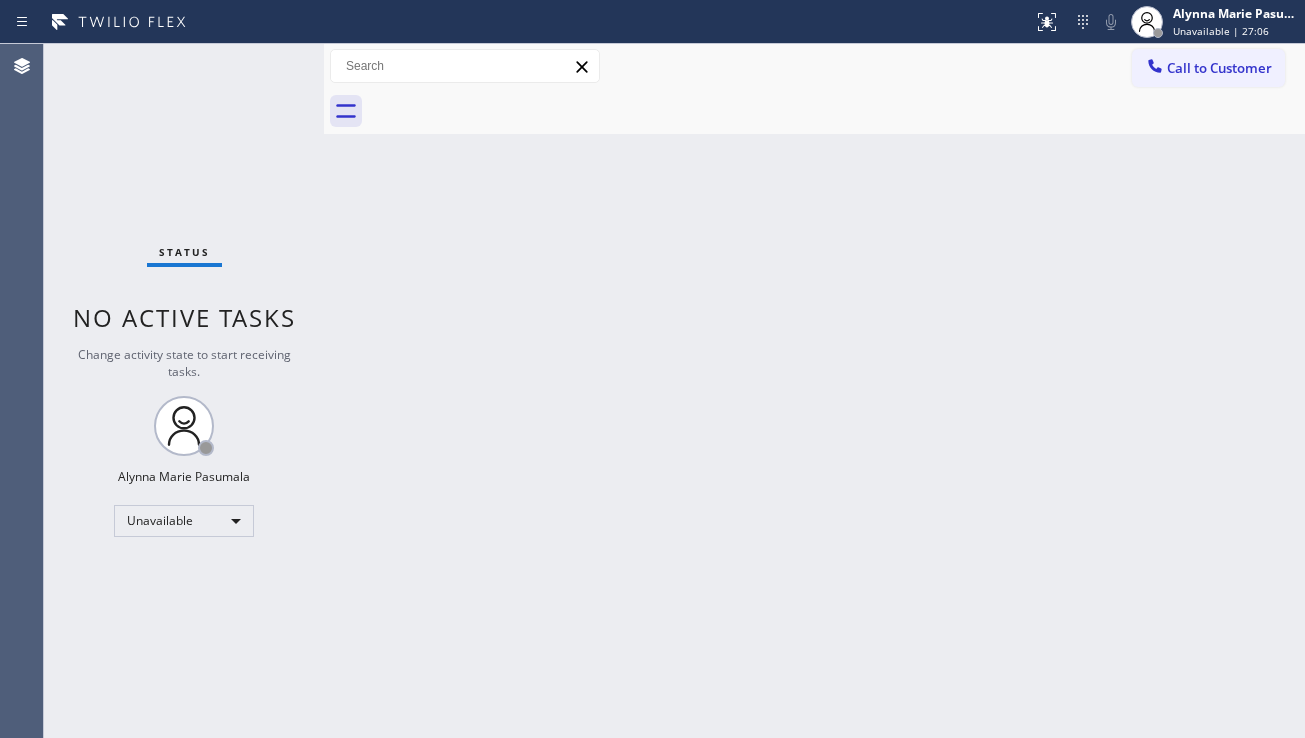 click on "Back to Dashboard Change Sender ID Customers Technicians Select a contact Outbound call Location Search location Your caller id phone number Customer number Call Customer info Name   Phone none Address none Change Sender ID HVAC +[PHONE] 5 Star Appliance +[PHONE] Appliance Repair +[PHONE] Plumbing +[PHONE] Air Duct Cleaning +[PHONE]  Electricians +[PHONE]  Cancel Change Check personal SMS Reset Change No tabs Call to Customer Outbound call Location Blue Moon Electrical [CITY] Your caller id phone number [PHONE] Customer number Call Outbound call Technician Search Technician Your caller id phone number Your caller id phone number Call" at bounding box center (814, 391) 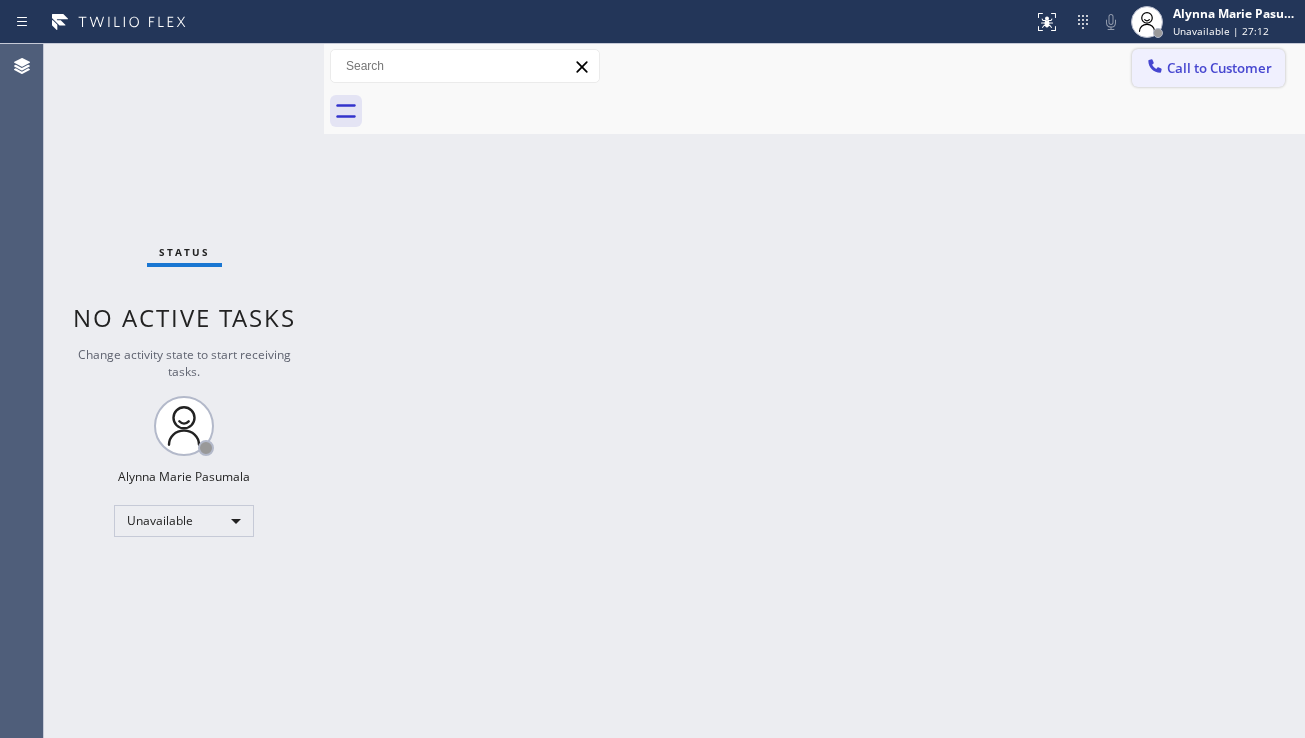 click on "Call to Customer" at bounding box center (1219, 68) 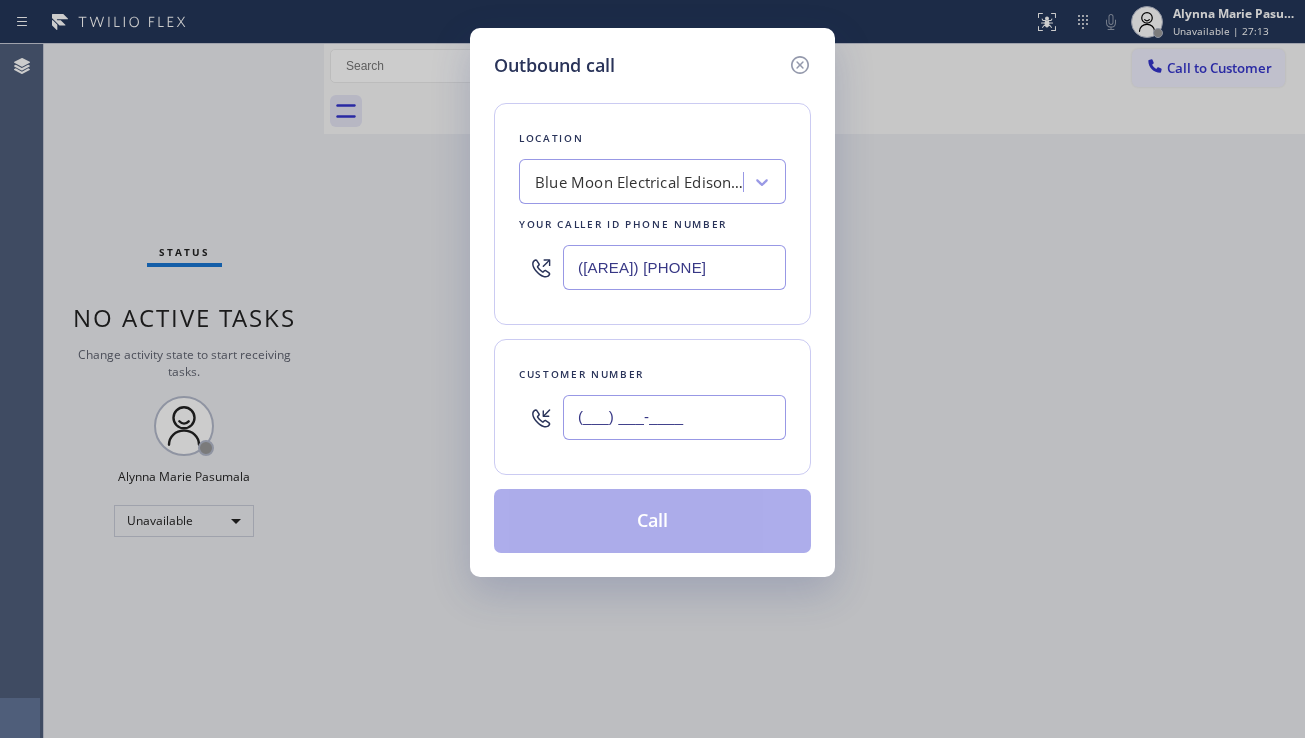 click on "(___) ___-____" at bounding box center [674, 417] 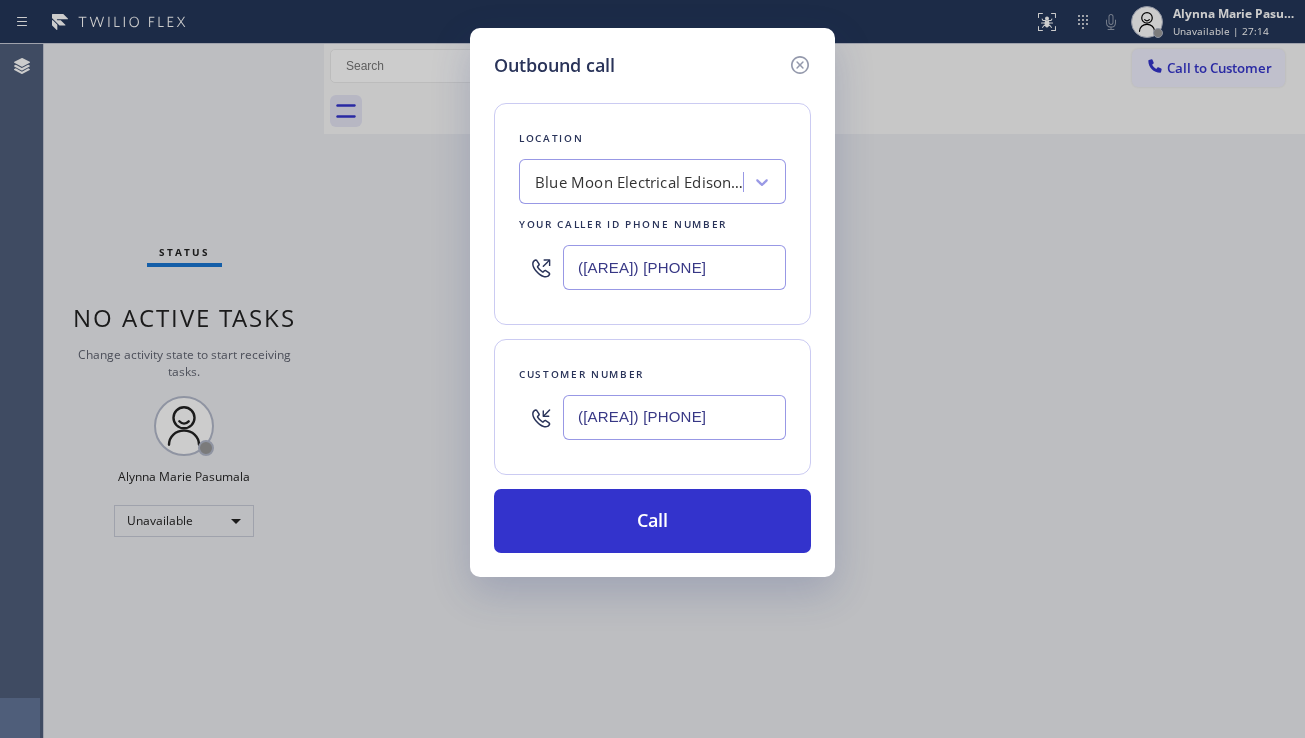 type on "([AREA]) [PHONE]" 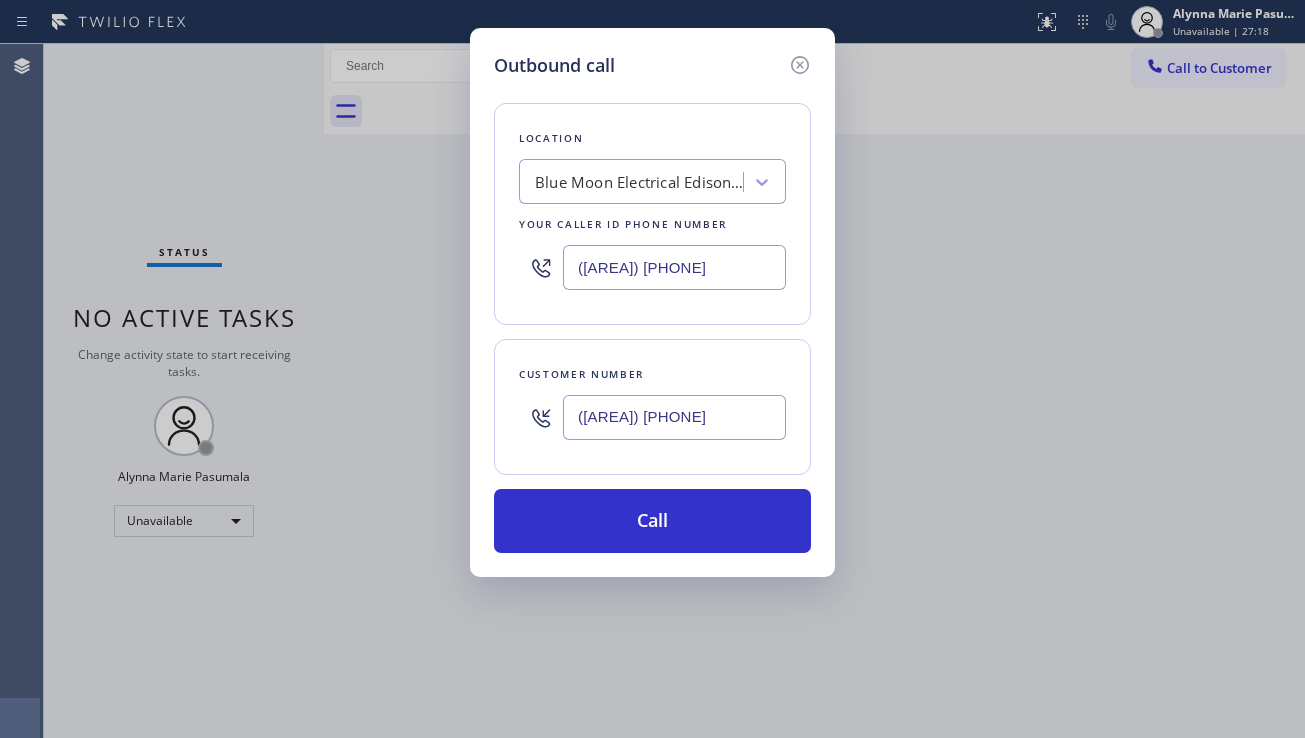 click on "Outbound call Location Blue Moon Electrical Edison(Thomas Electric LLC) Your caller id phone number ([PHONE]) [PHONE] Customer number ([PHONE]) [PHONE] Call" at bounding box center (652, 369) 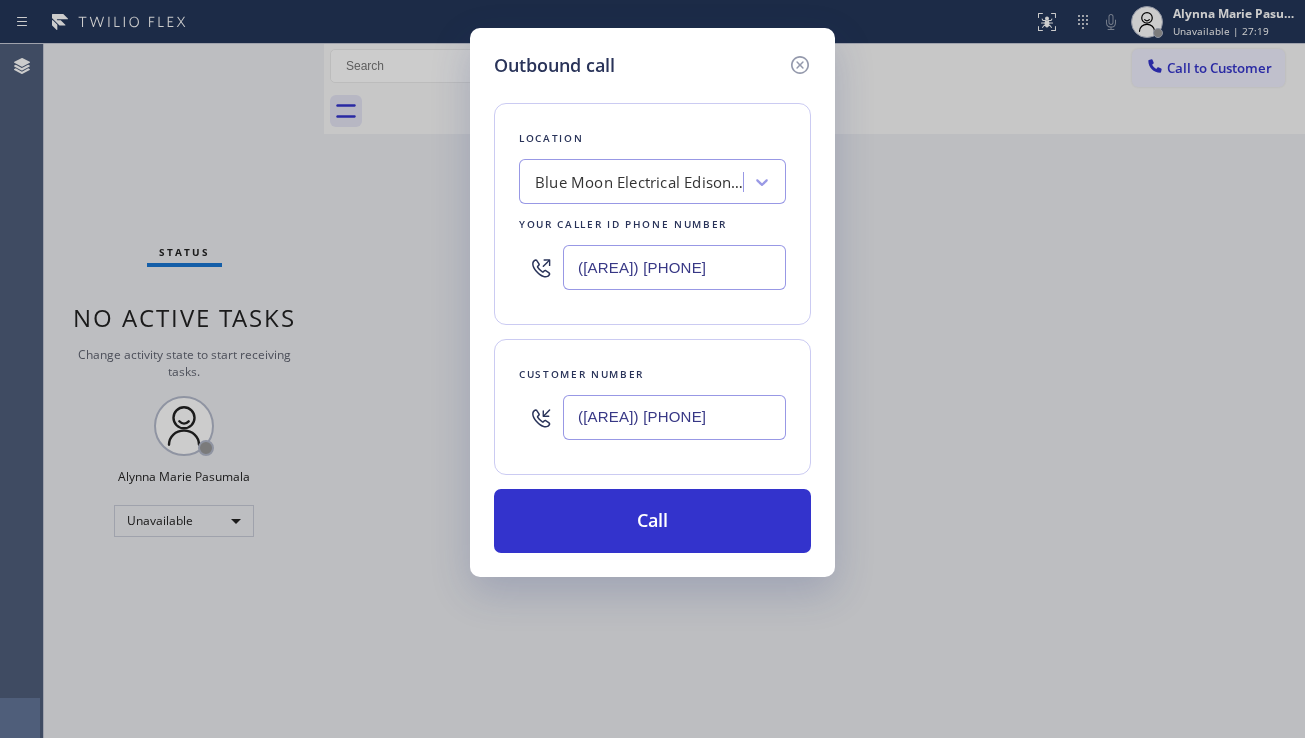 drag, startPoint x: 706, startPoint y: 254, endPoint x: 494, endPoint y: 269, distance: 212.53 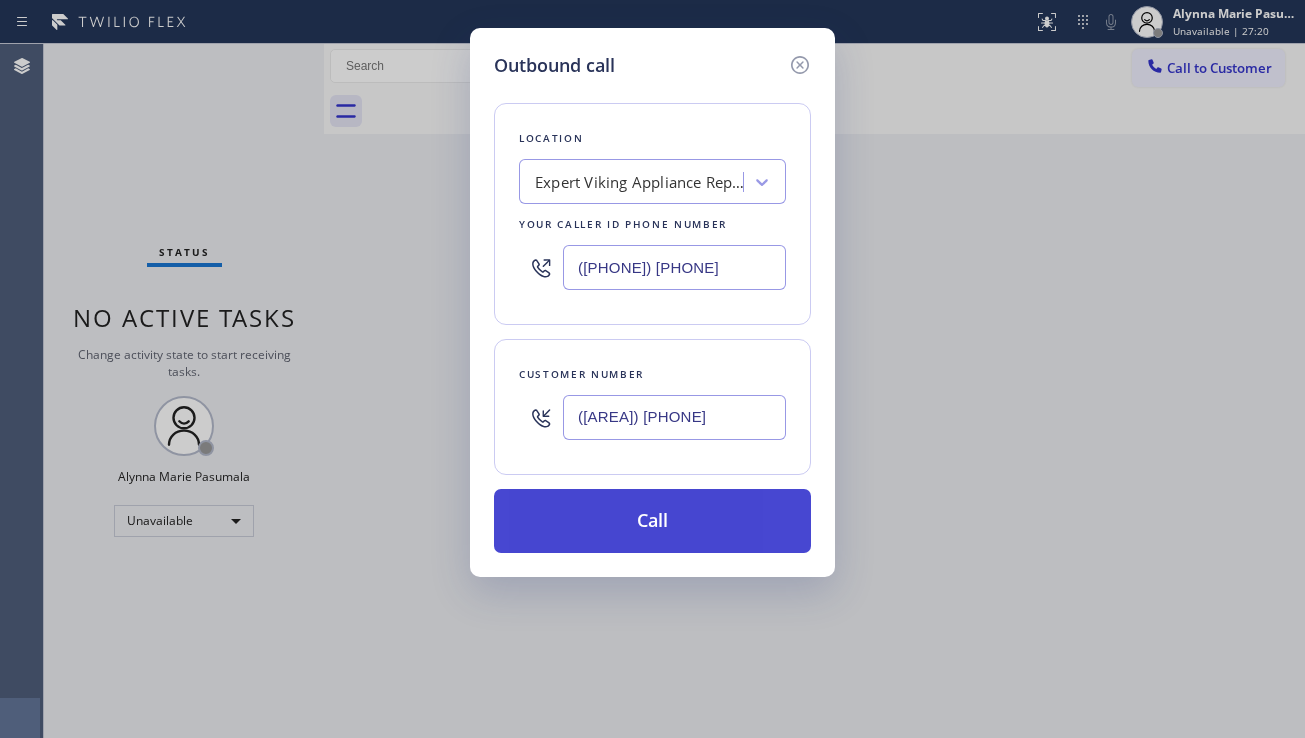 type on "([PHONE]) [PHONE]" 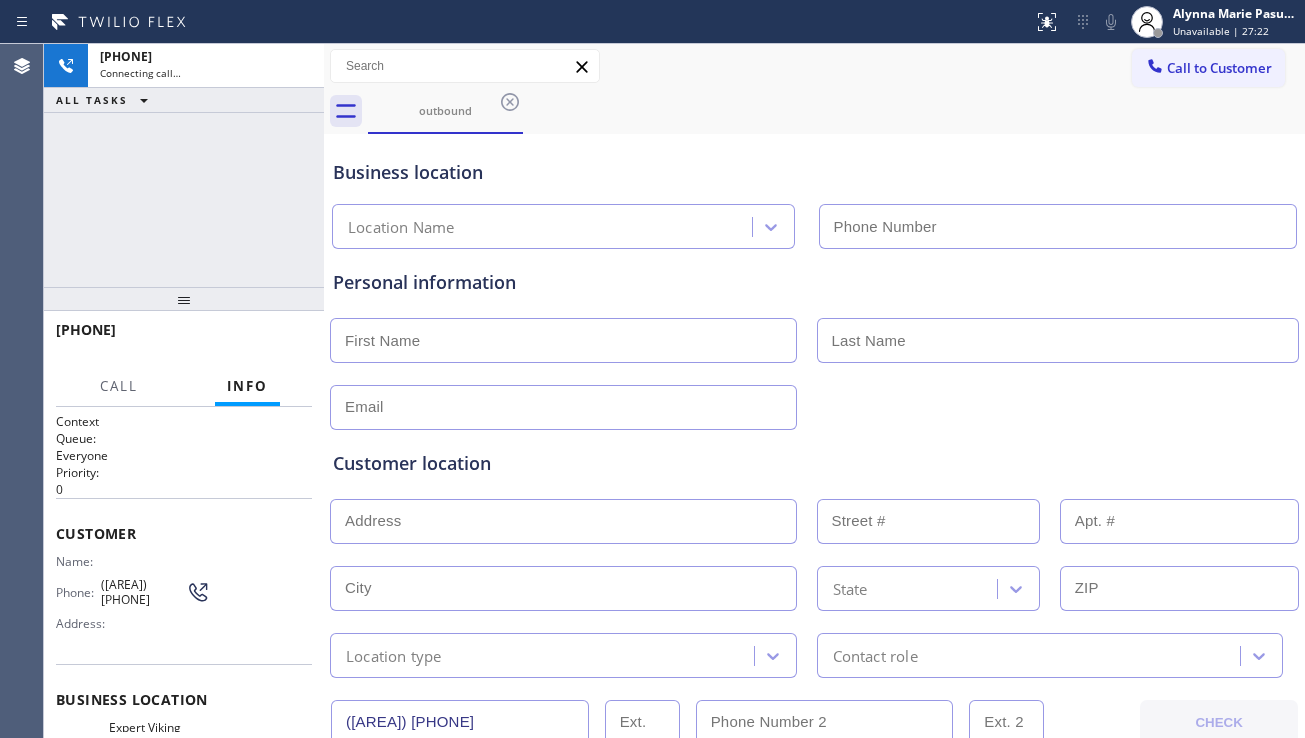 type on "([PHONE]) [PHONE]" 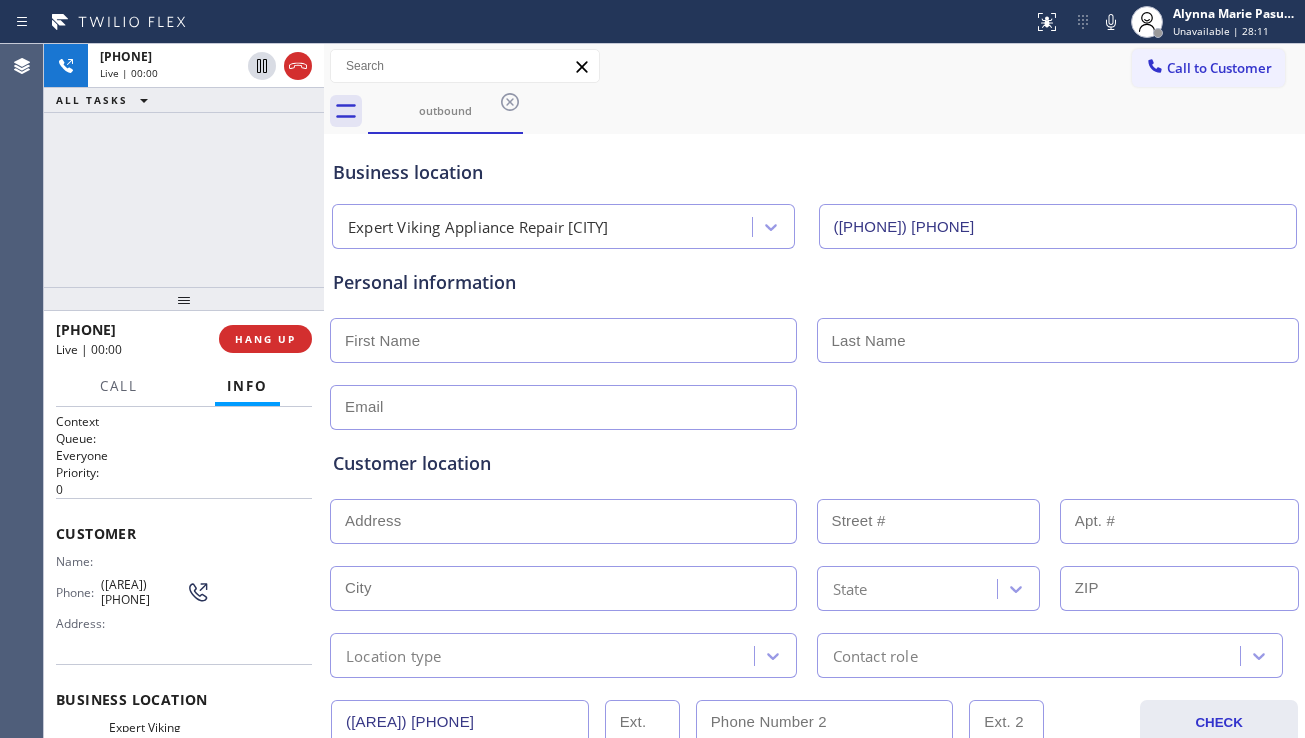 click on "Customer location >> ADD NEW ADDRESS << + NEW ADDRESS State Location type Contact role" at bounding box center (814, 550) 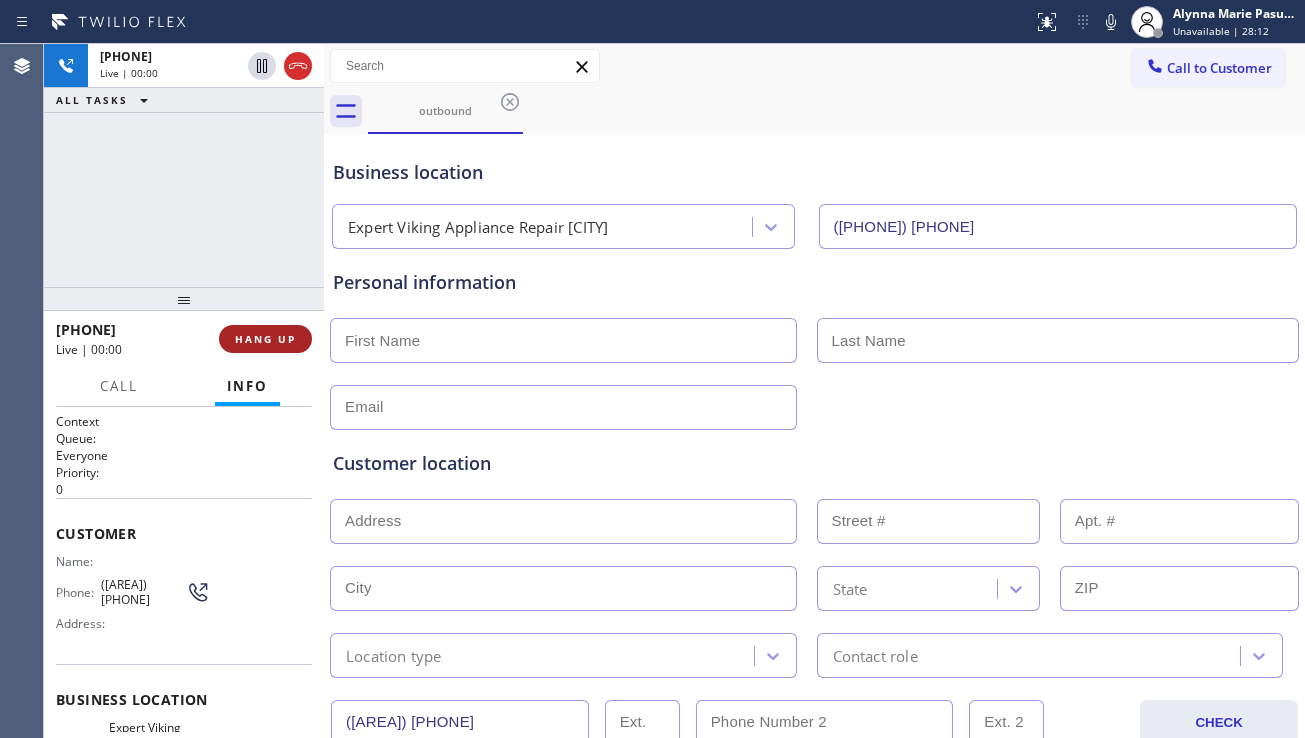 click on "HANG UP" at bounding box center (265, 339) 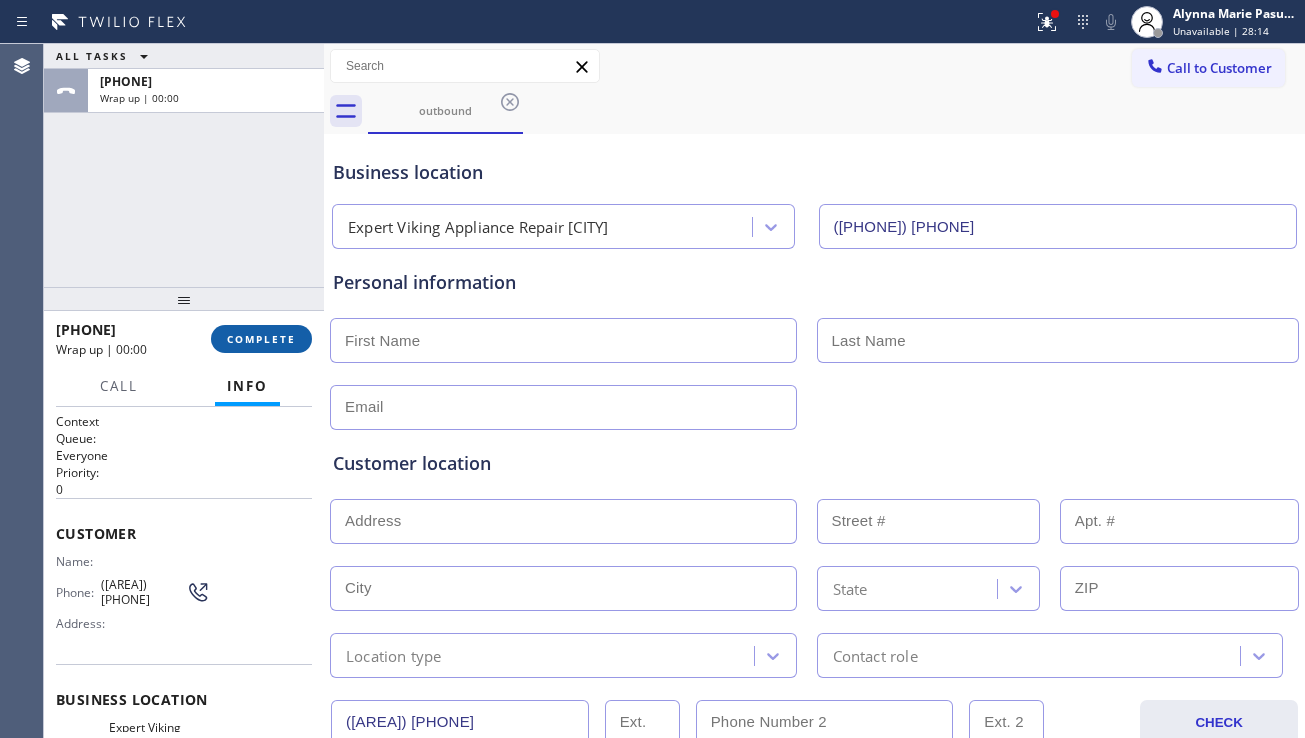 click on "COMPLETE" at bounding box center (261, 339) 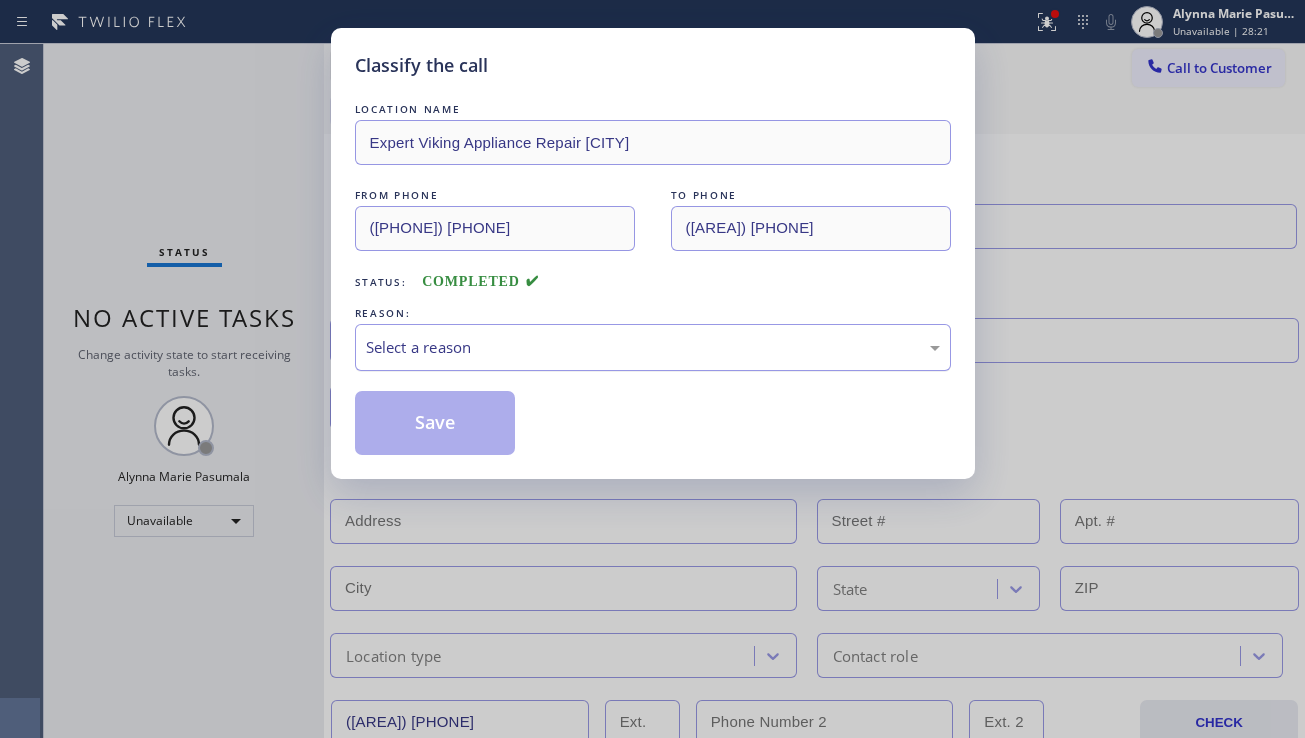 click on "Select a reason" at bounding box center (653, 347) 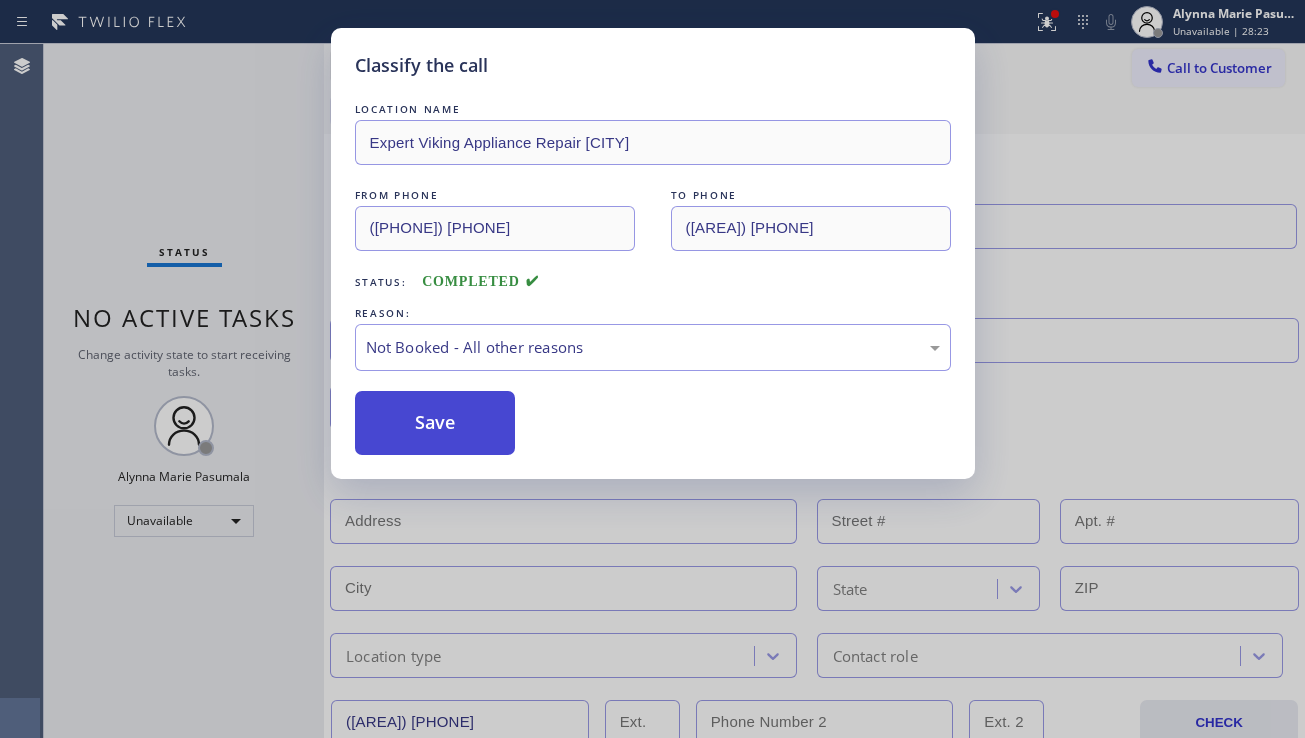 click on "Save" at bounding box center (435, 423) 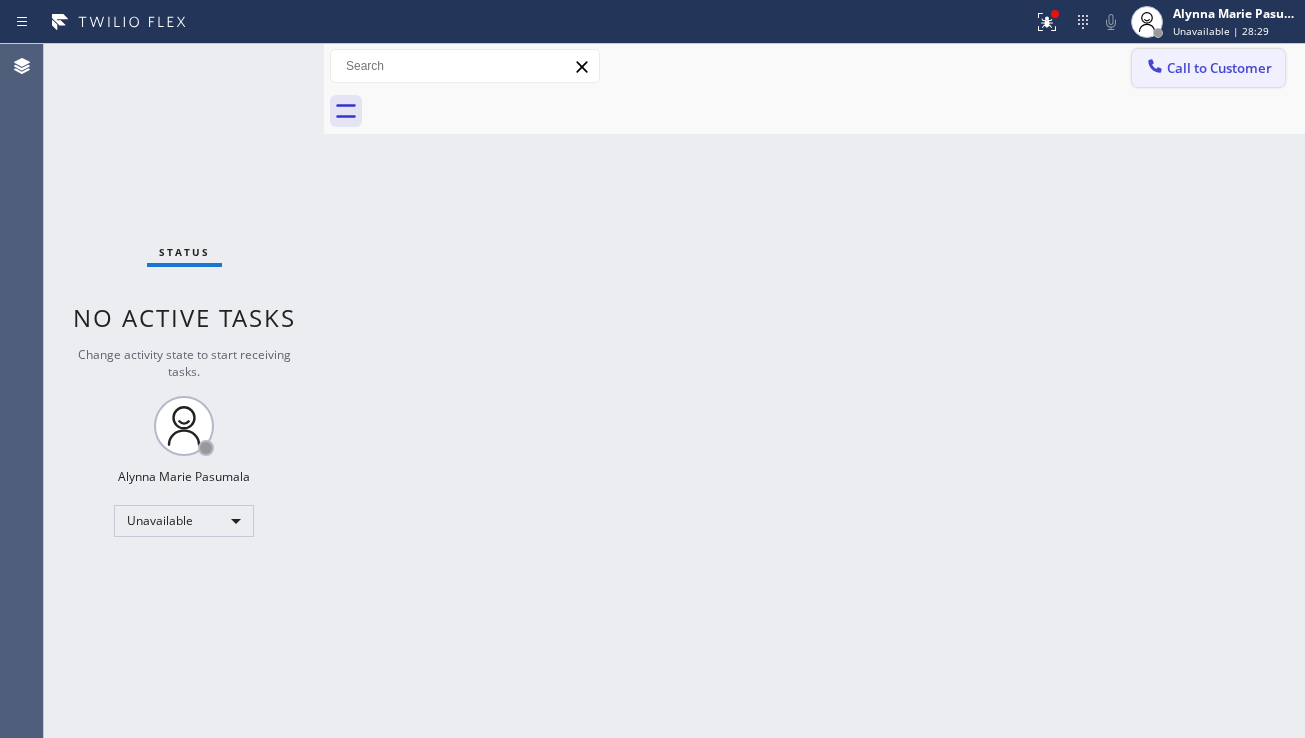 click on "Call to Customer" at bounding box center (1219, 68) 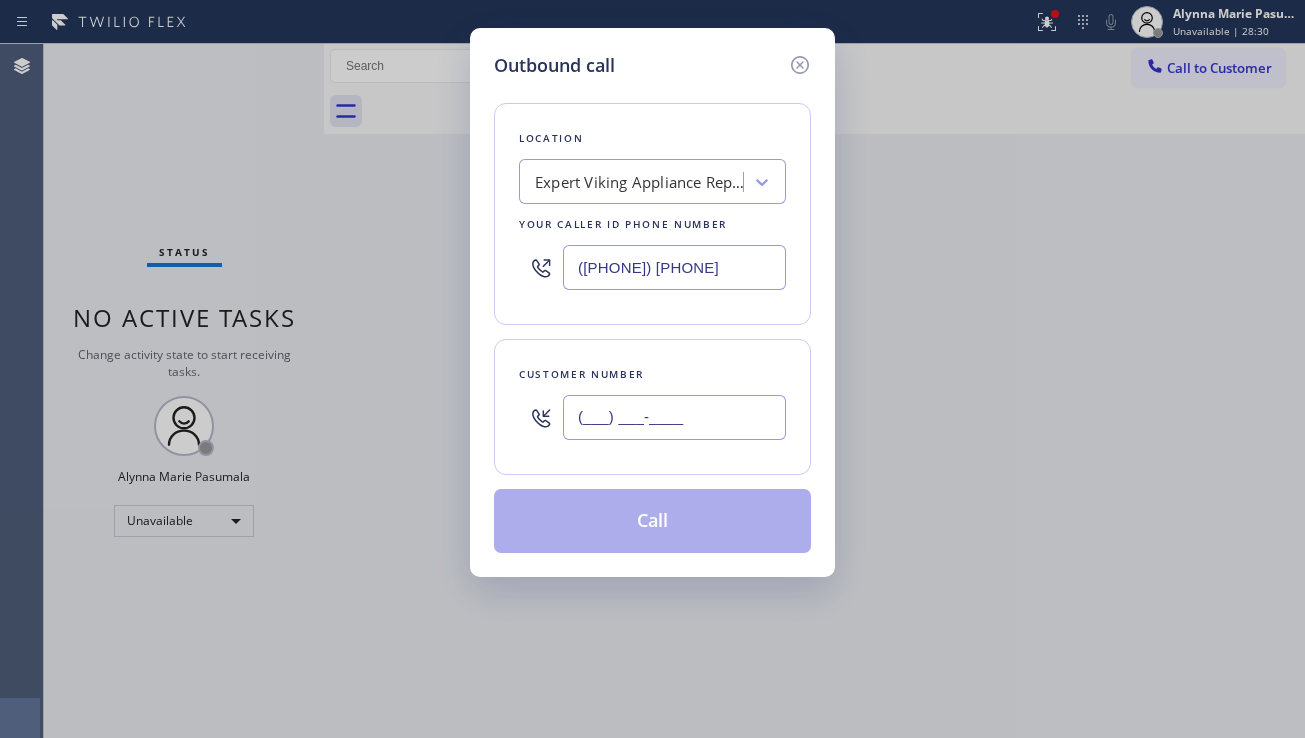 click on "(___) ___-____" at bounding box center (674, 417) 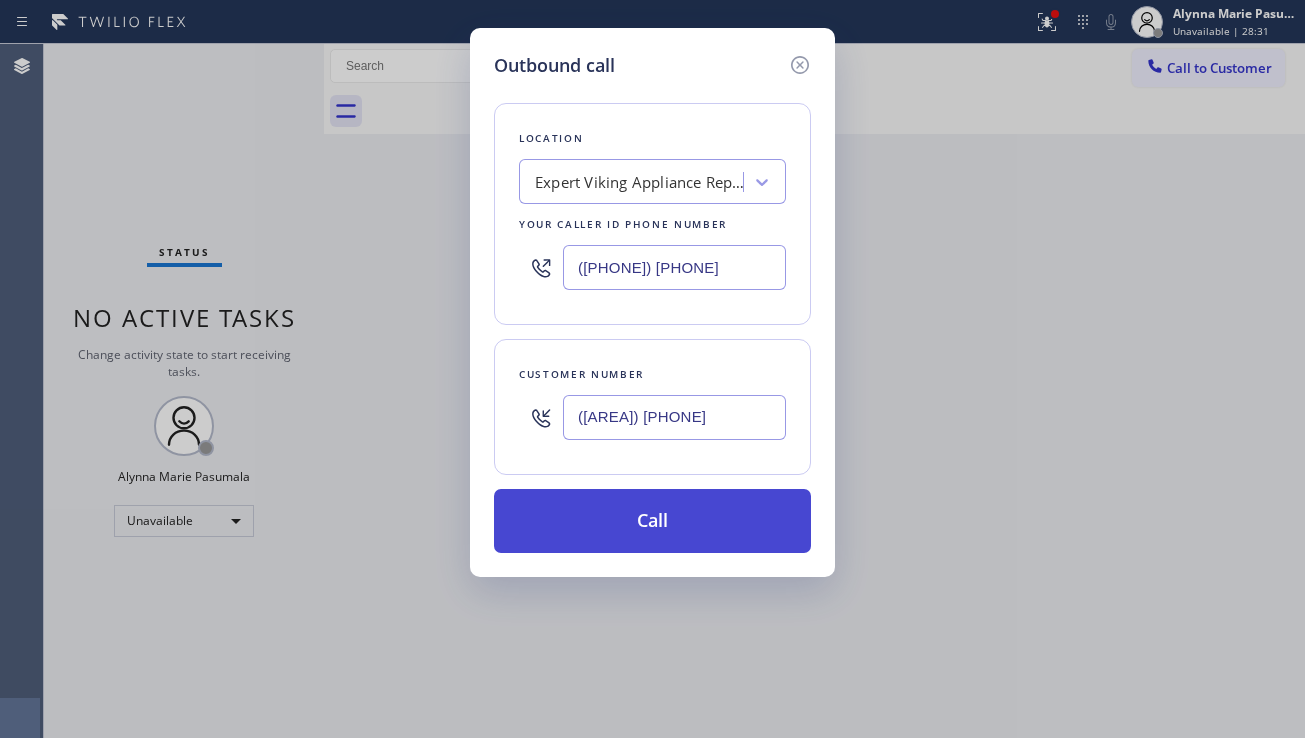 type on "([AREA]) [PHONE]" 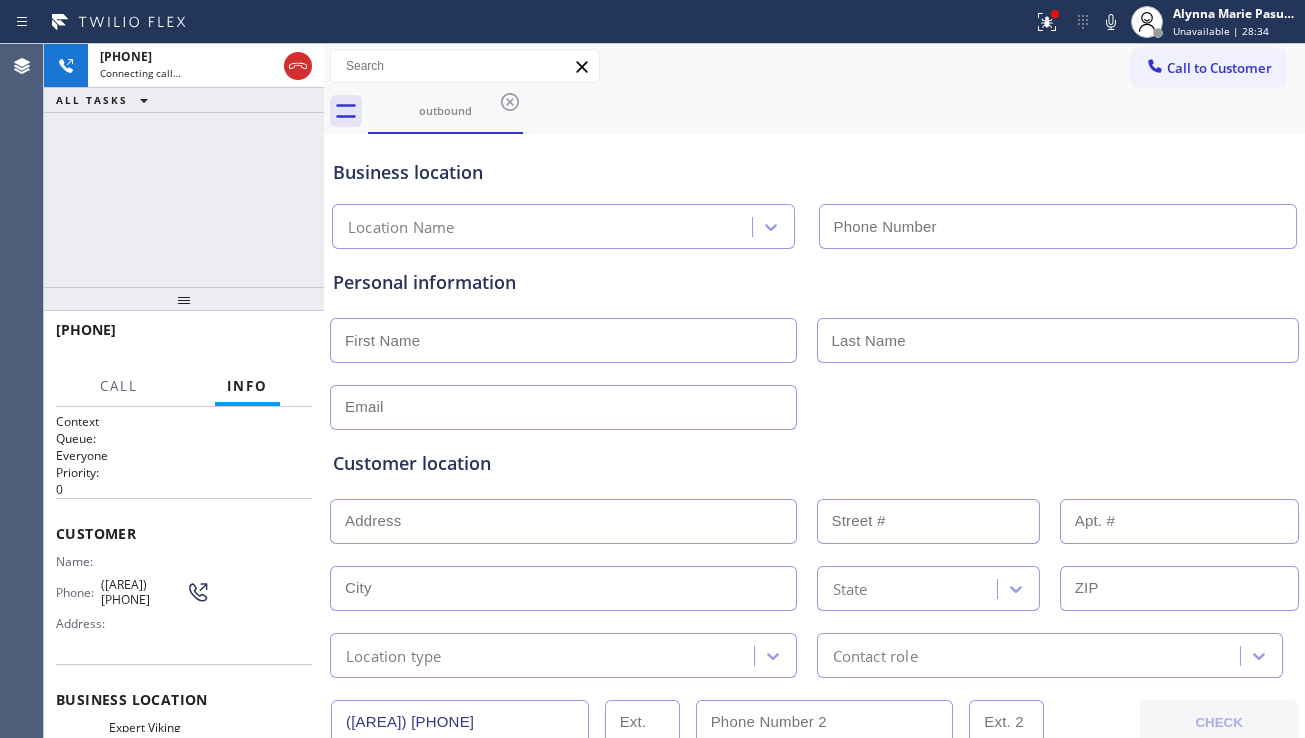type on "([PHONE]) [PHONE]" 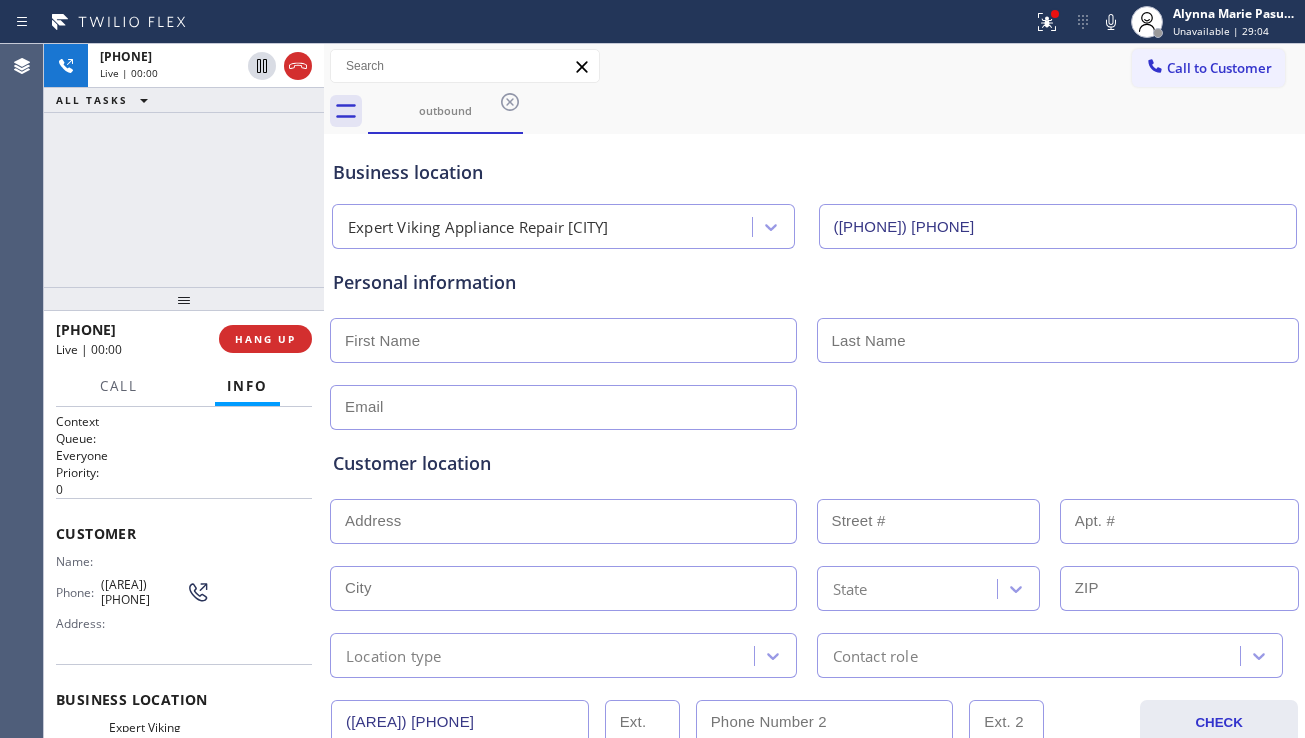 click on "Customer location >> ADD NEW ADDRESS << + NEW ADDRESS State Location type Contact role" at bounding box center (814, 554) 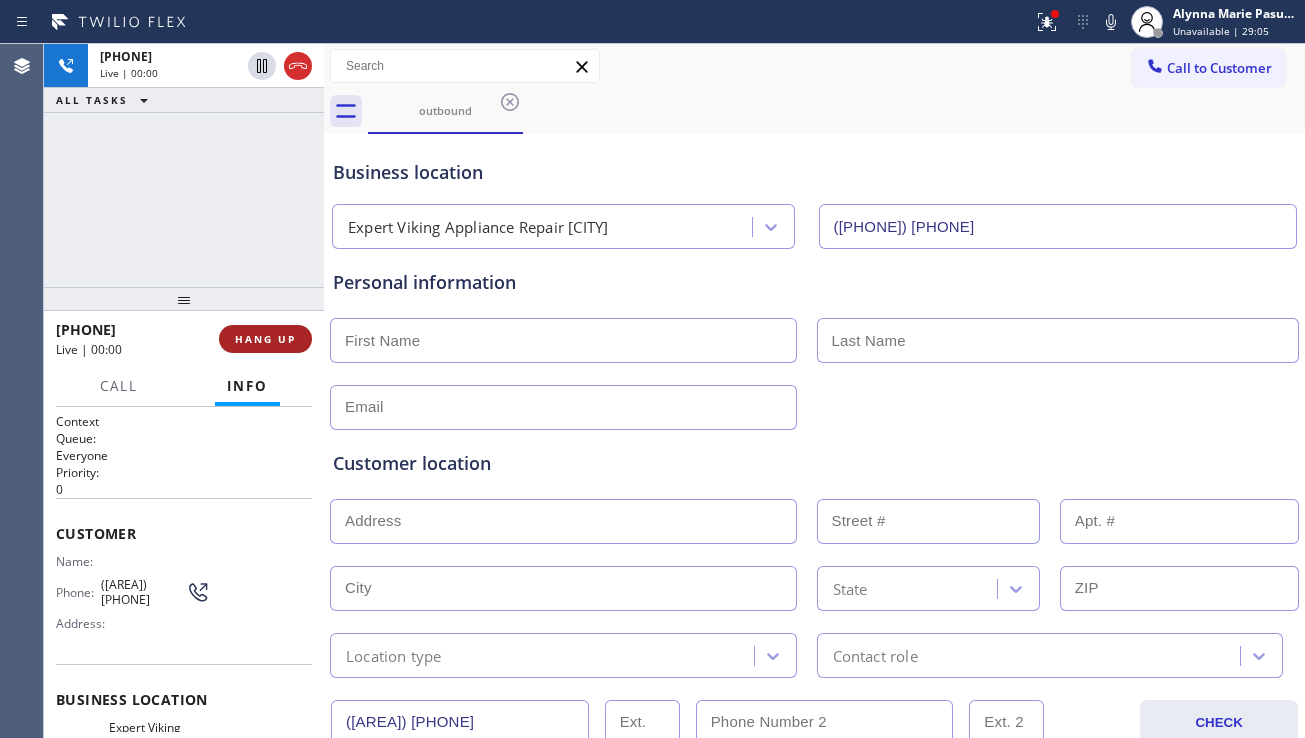 click on "HANG UP" at bounding box center (265, 339) 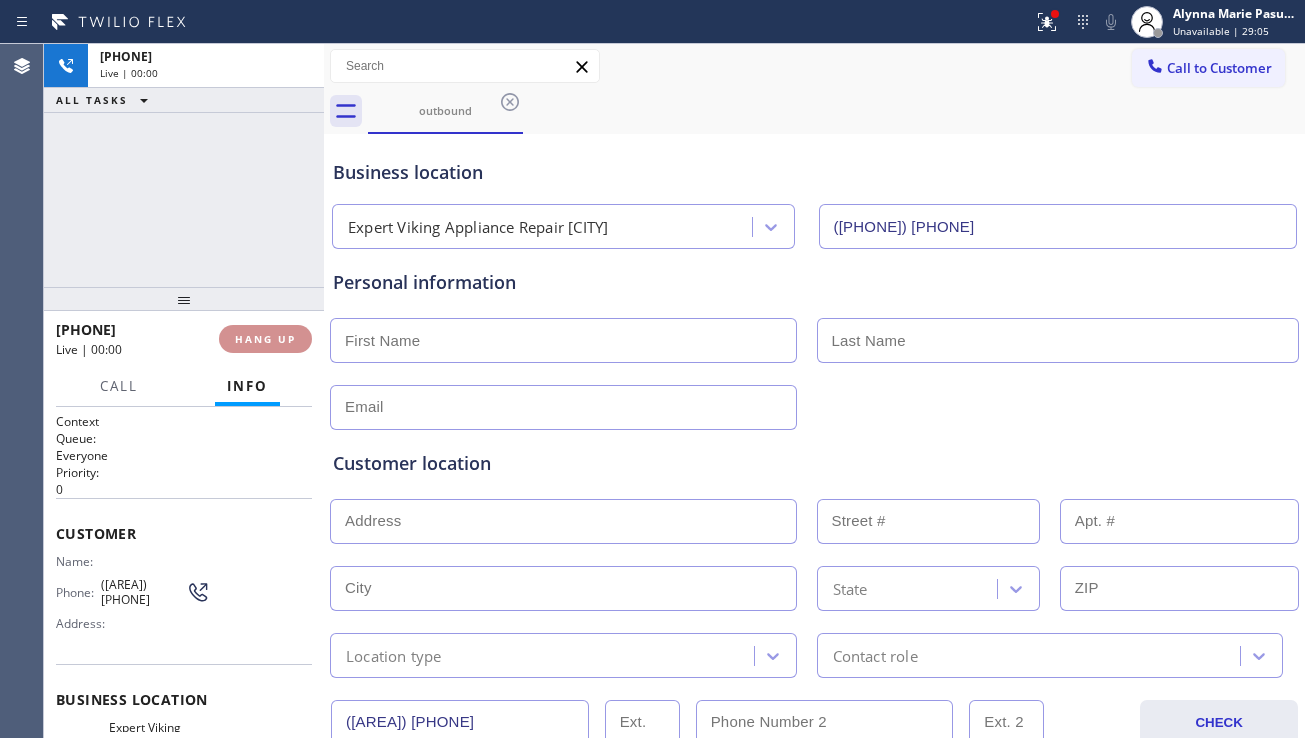 click on "HANG UP" at bounding box center [265, 339] 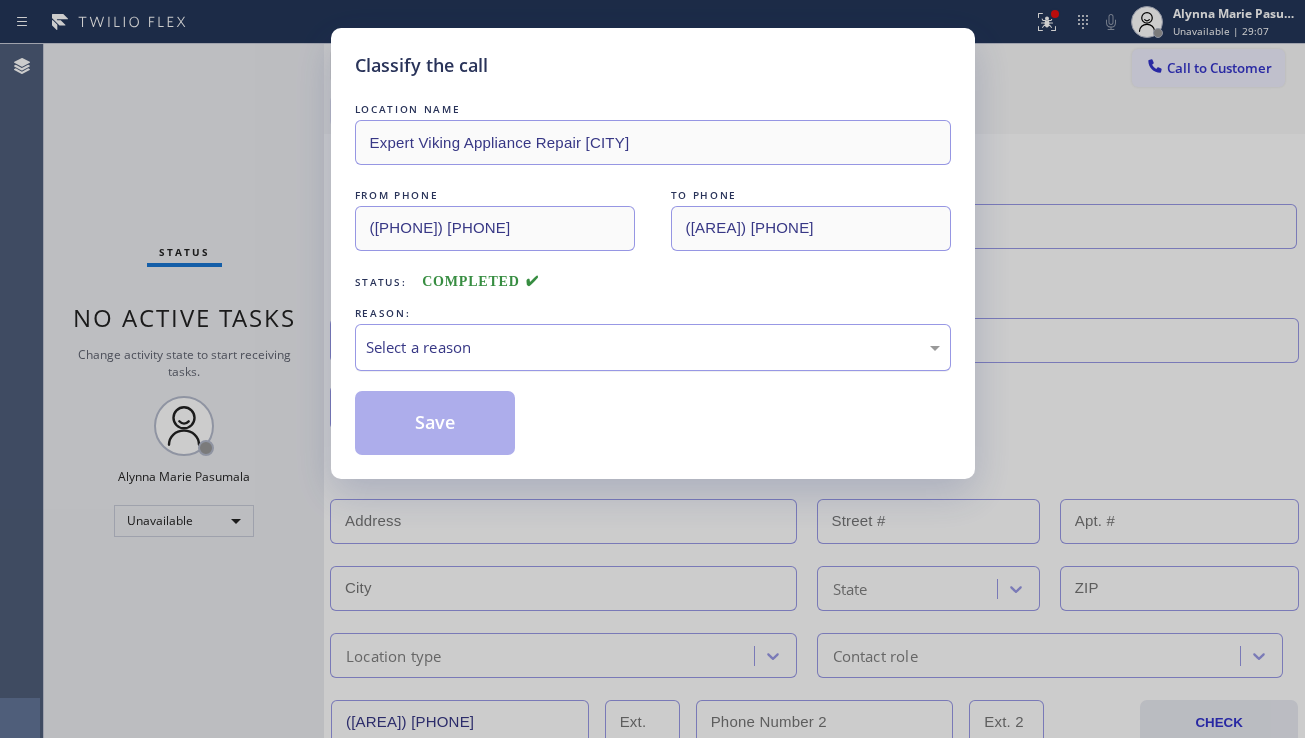 click on "Select a reason" at bounding box center [653, 347] 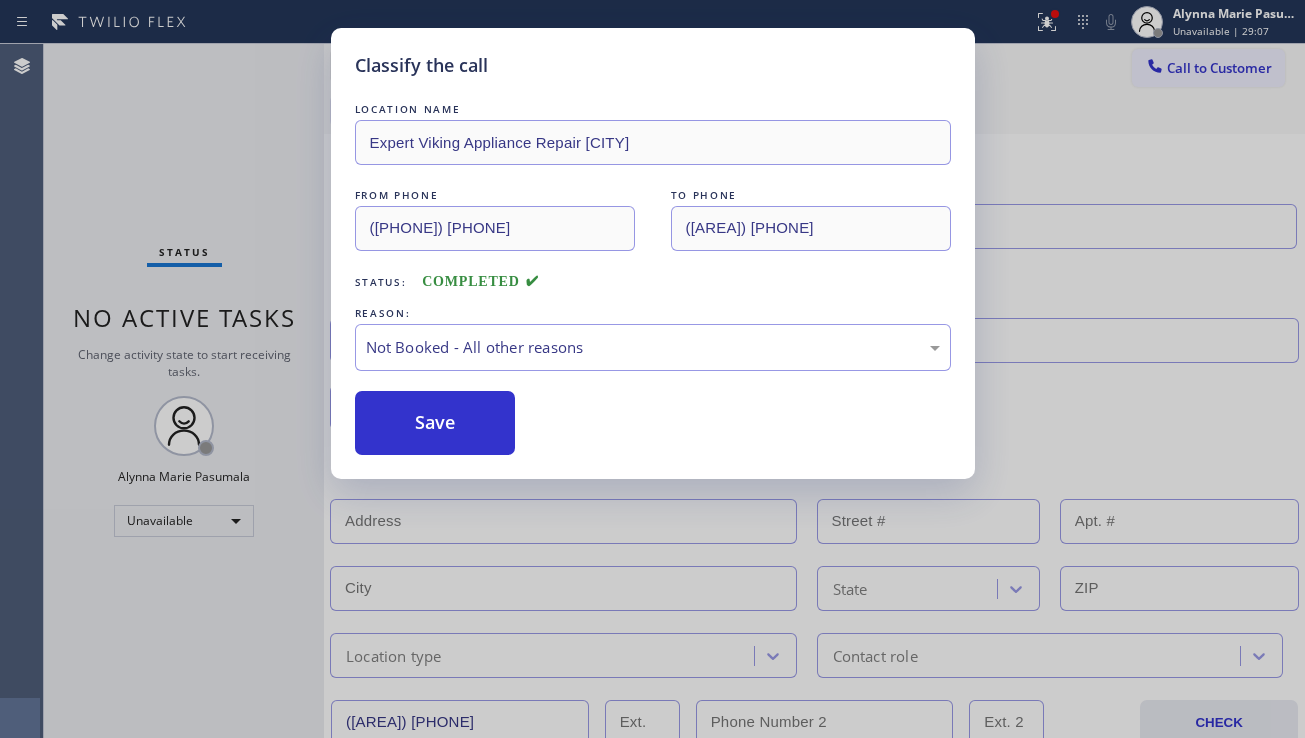 click on "Save" at bounding box center [435, 423] 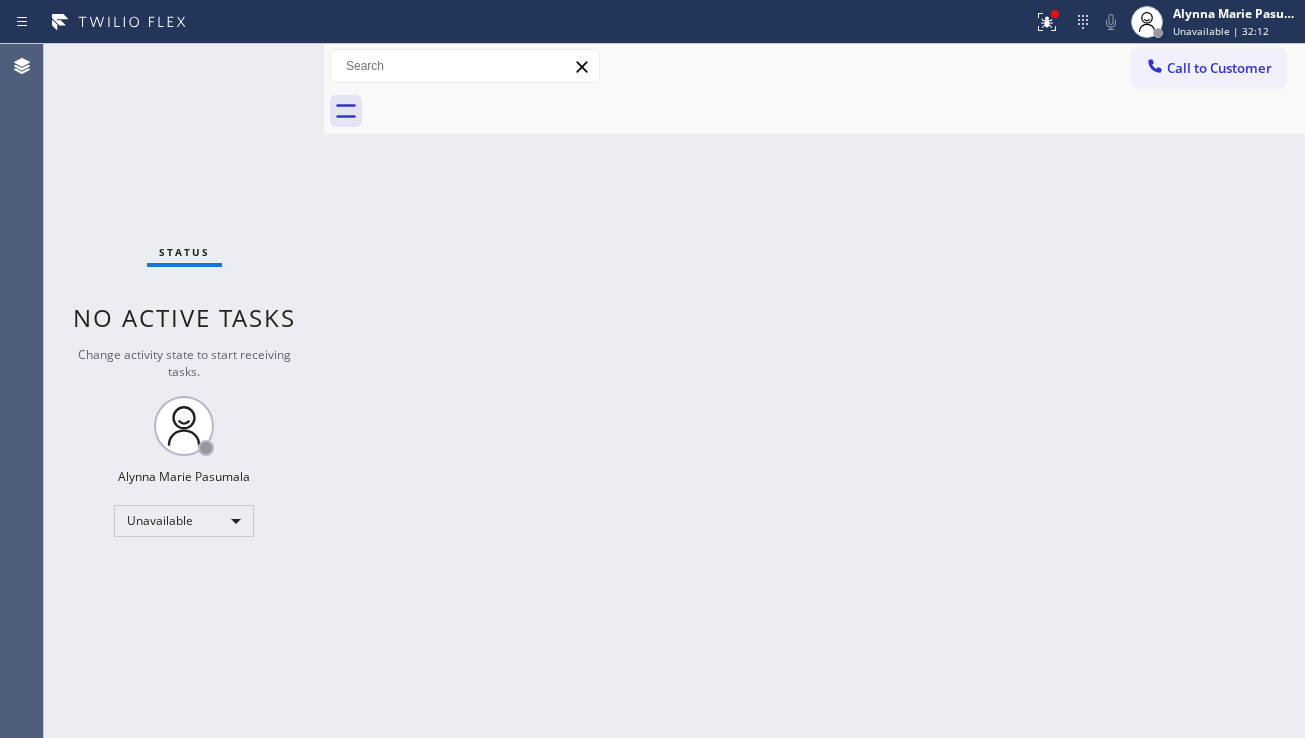 click on "Back to Dashboard Change Sender ID Customers Technicians Select a contact Outbound call Location Search location Your caller id phone number Customer number Call Customer info Name   Phone none Address none Change Sender ID HVAC +1[PHONE] 5 Star Appliance +1[PHONE] Appliance Repair +1[PHONE] Plumbing +1[PHONE] Air Duct Cleaning +1[PHONE]  Electricians +1[PHONE]  Cancel Change Check personal SMS Reset Change No tabs Call to Customer Outbound call Location Expert Viking Appliance Repair Berwyn Your caller id phone number ([PHONE]) Customer number Call Outbound call Technician Search Technician Your caller id phone number Your caller id phone number Call" at bounding box center [814, 391] 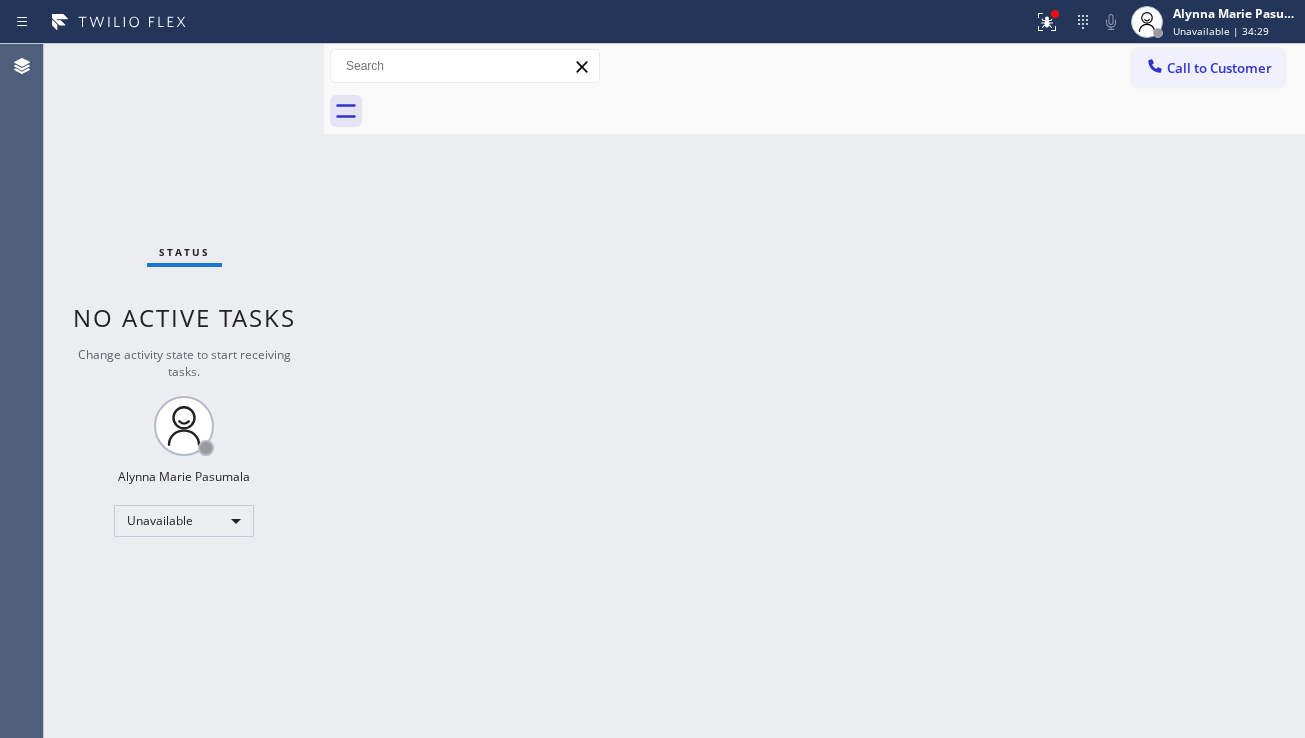 click on "Back to Dashboard Change Sender ID Customers Technicians Select a contact Outbound call Location Search location Your caller id phone number Customer number Call Customer info Name   Phone none Address none Change Sender ID HVAC +1[PHONE] 5 Star Appliance +1[PHONE] Appliance Repair +1[PHONE] Plumbing +1[PHONE] Air Duct Cleaning +1[PHONE]  Electricians +1[PHONE]  Cancel Change Check personal SMS Reset Change No tabs Call to Customer Outbound call Location Expert Viking Appliance Repair Berwyn Your caller id phone number ([PHONE]) Customer number Call Outbound call Technician Search Technician Your caller id phone number Your caller id phone number Call" at bounding box center (814, 391) 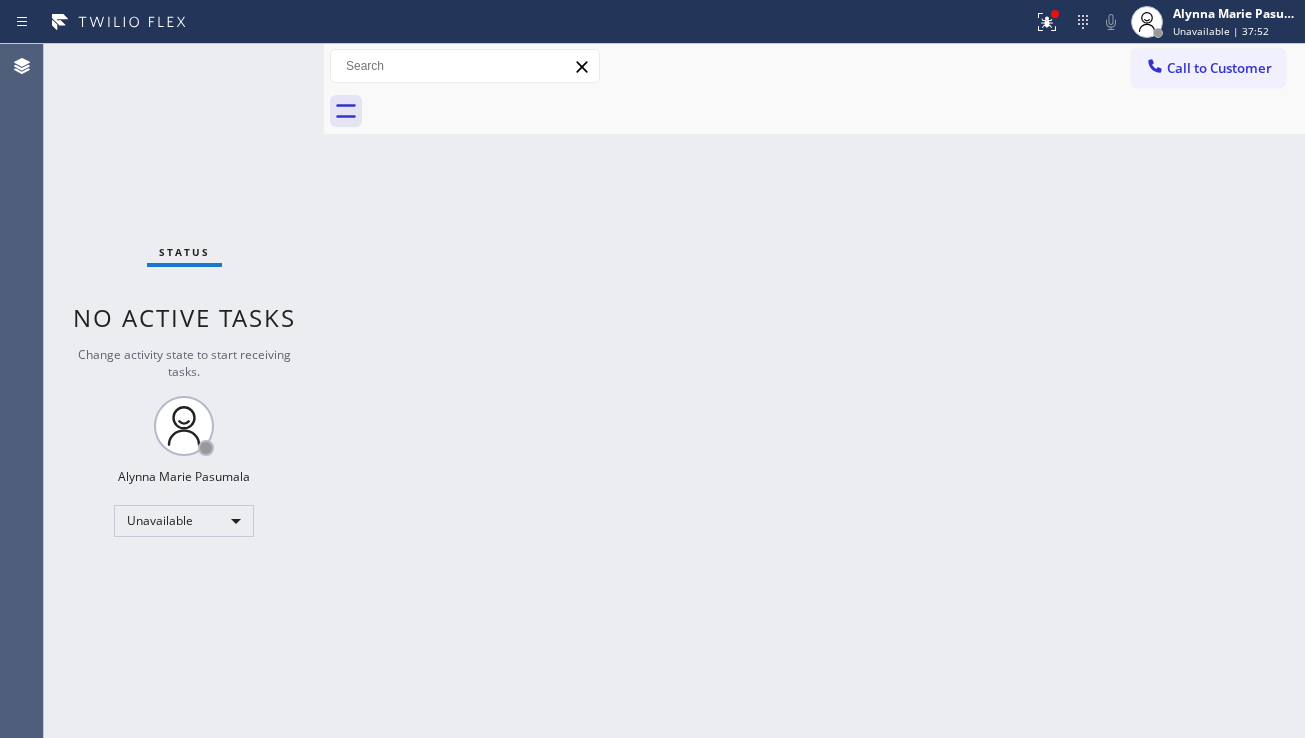 click on "Back to Dashboard Change Sender ID Customers Technicians Select a contact Outbound call Location Search location Your caller id phone number Customer number Call Customer info Name   Phone none Address none Change Sender ID HVAC +1[PHONE] 5 Star Appliance +1[PHONE] Appliance Repair +1[PHONE] Plumbing +1[PHONE] Air Duct Cleaning +1[PHONE]  Electricians +1[PHONE]  Cancel Change Check personal SMS Reset Change No tabs Call to Customer Outbound call Location Expert Viking Appliance Repair Berwyn Your caller id phone number ([PHONE]) Customer number Call Outbound call Technician Search Technician Your caller id phone number Your caller id phone number Call" at bounding box center [814, 391] 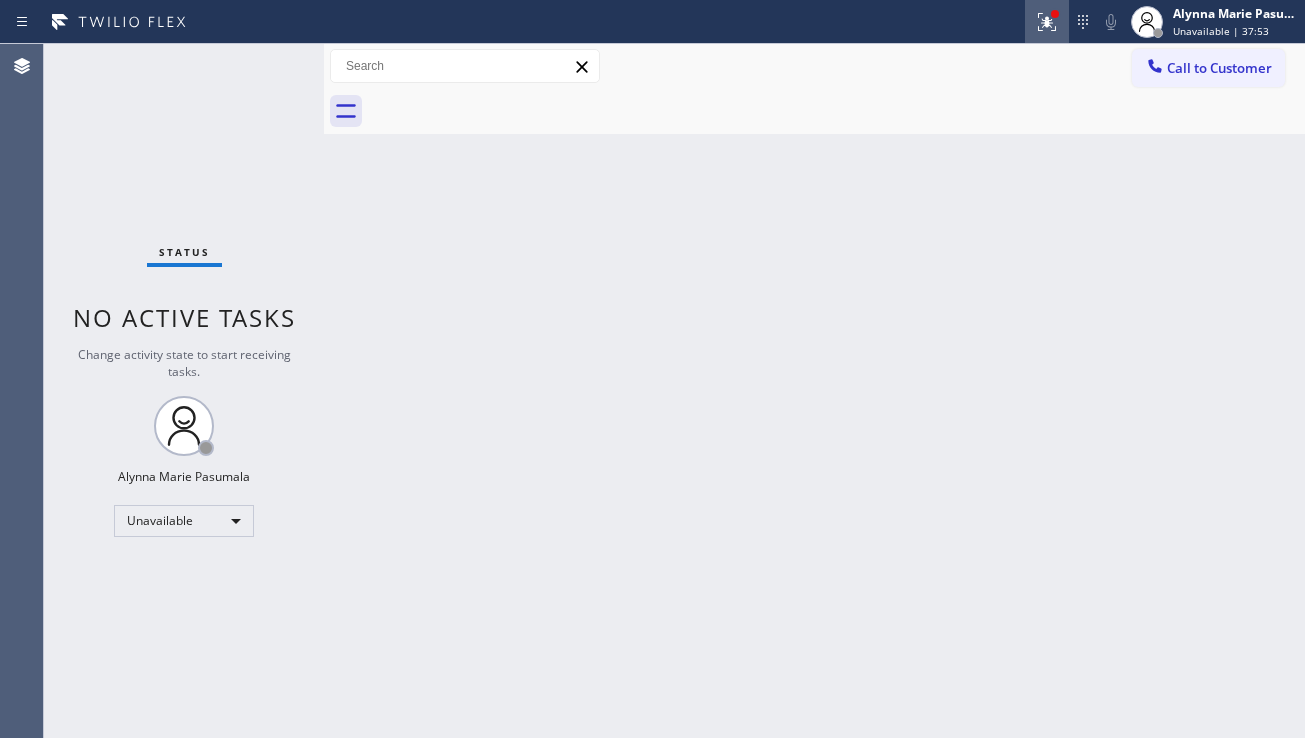 click at bounding box center (1047, 22) 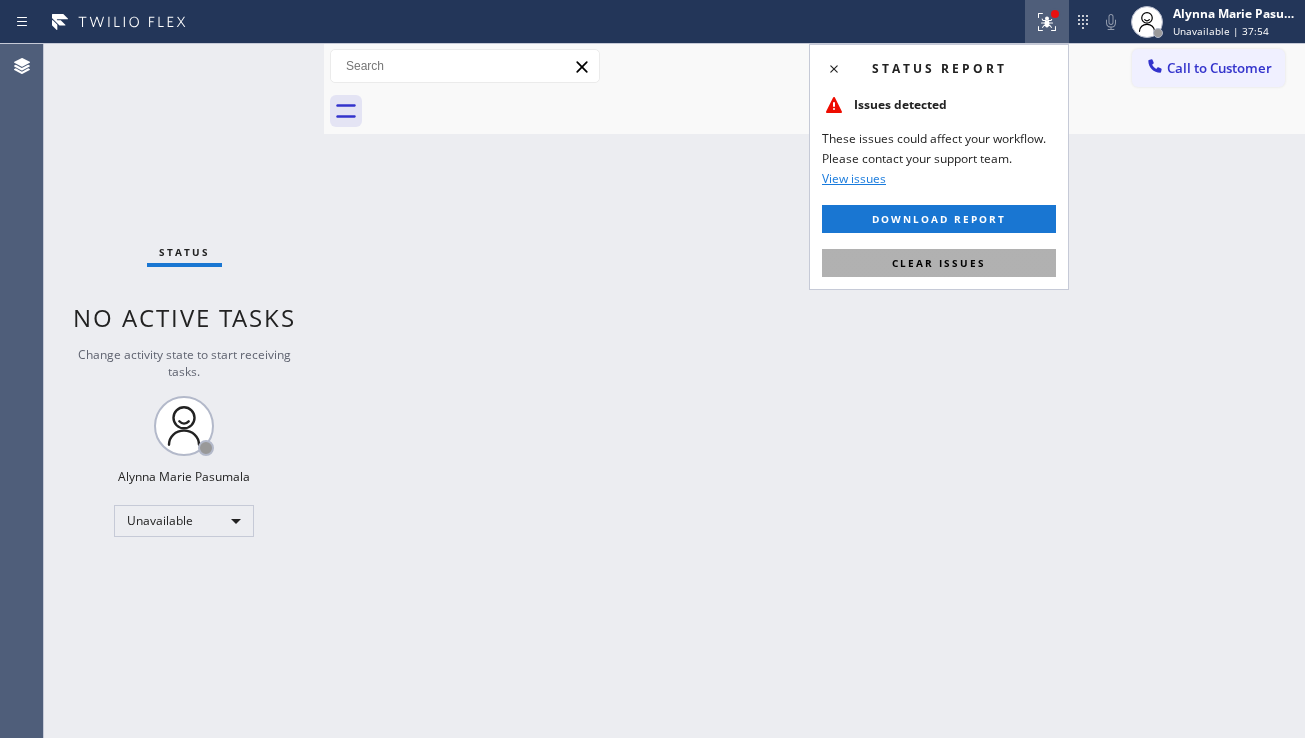 click on "Clear issues" at bounding box center [939, 263] 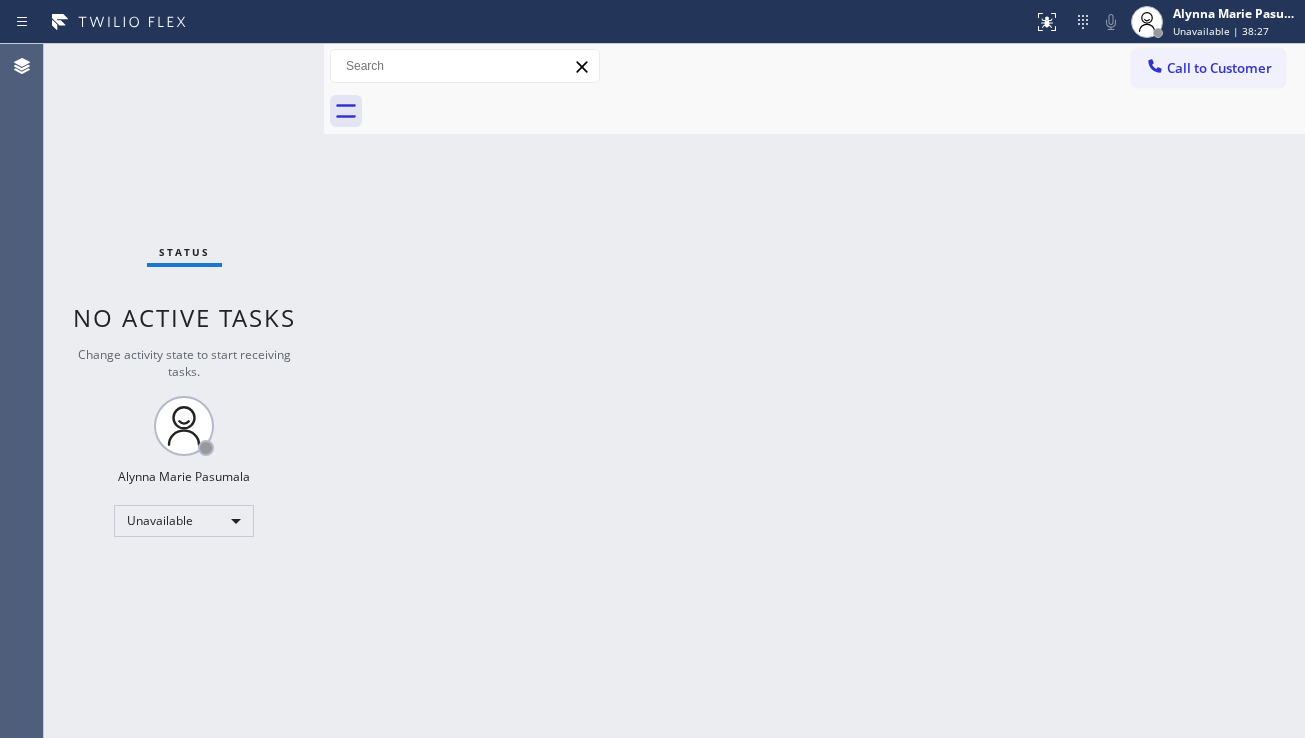 click on "Back to Dashboard Change Sender ID Customers Technicians Select a contact Outbound call Location Search location Your caller id phone number Customer number Call Customer info Name   Phone none Address none Change Sender ID HVAC +1[PHONE] 5 Star Appliance +1[PHONE] Appliance Repair +1[PHONE] Plumbing +1[PHONE] Air Duct Cleaning +1[PHONE]  Electricians +1[PHONE]  Cancel Change Check personal SMS Reset Change No tabs Call to Customer Outbound call Location Expert Viking Appliance Repair Berwyn Your caller id phone number ([PHONE]) Customer number Call Outbound call Technician Search Technician Your caller id phone number Your caller id phone number Call" at bounding box center (814, 391) 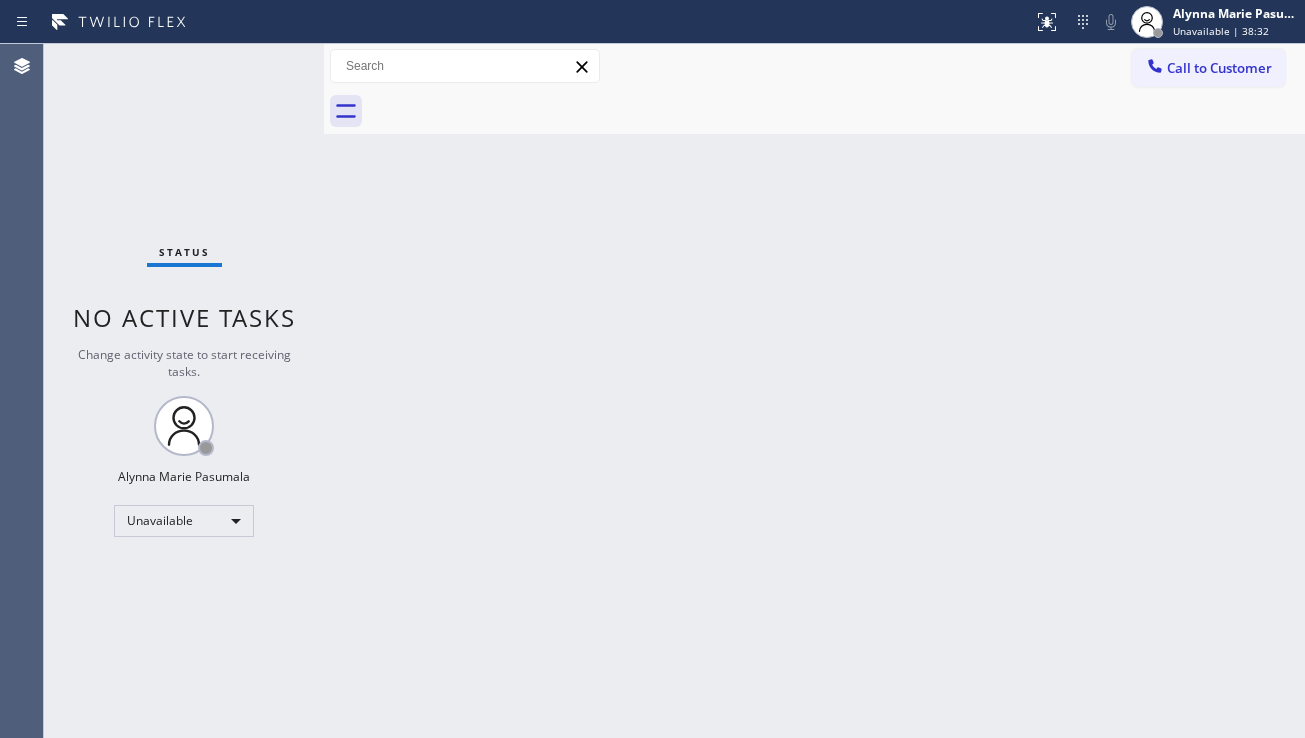 drag, startPoint x: 1294, startPoint y: 577, endPoint x: 1144, endPoint y: 570, distance: 150.16324 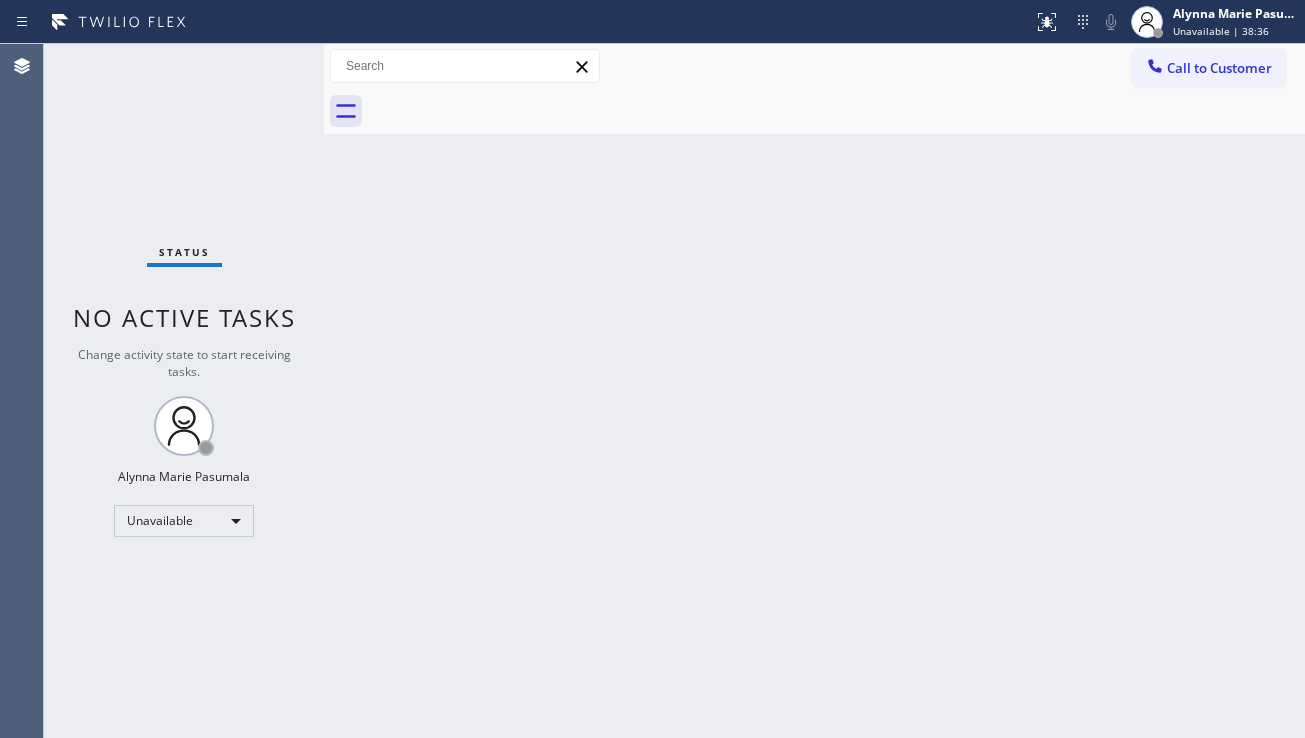 drag, startPoint x: 1240, startPoint y: 510, endPoint x: 997, endPoint y: 549, distance: 246.10973 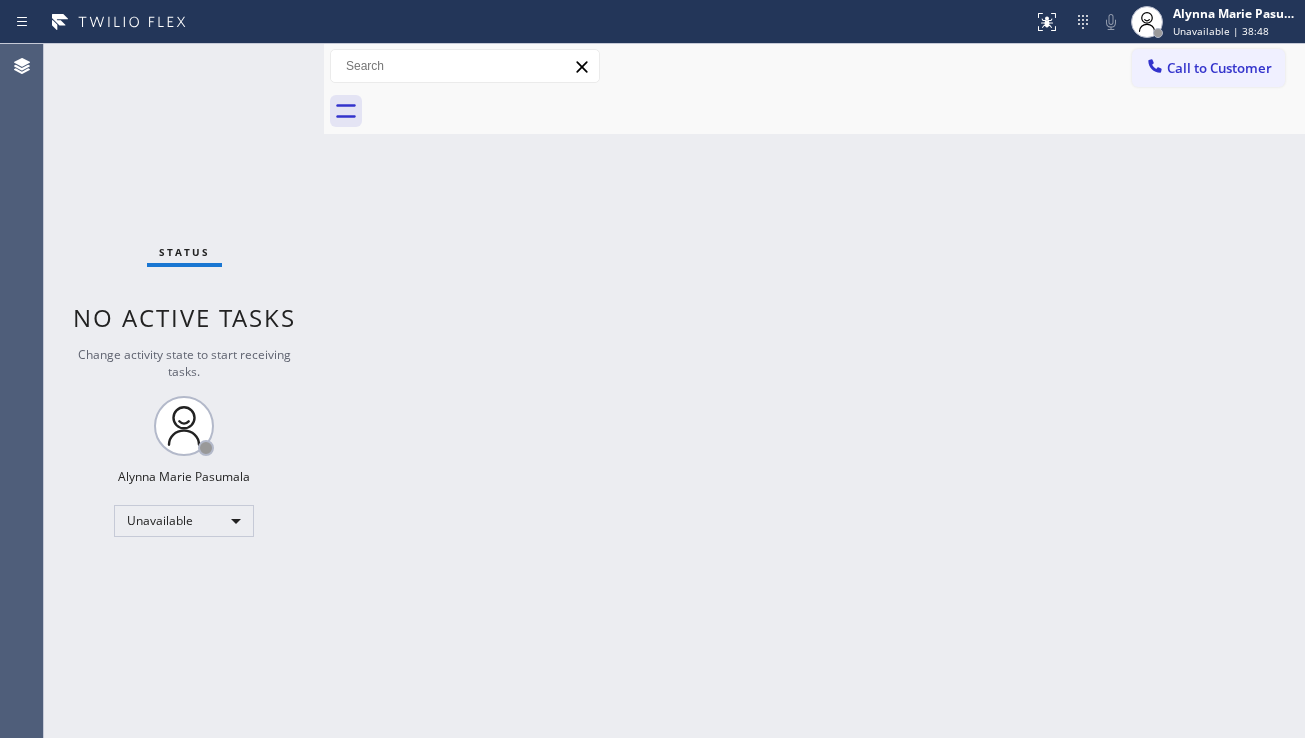 click on "Back to Dashboard Change Sender ID Customers Technicians Select a contact Outbound call Location Search location Your caller id phone number Customer number Call Customer info Name   Phone none Address none Change Sender ID HVAC +1[PHONE] 5 Star Appliance +1[PHONE] Appliance Repair +1[PHONE] Plumbing +1[PHONE] Air Duct Cleaning +1[PHONE]  Electricians +1[PHONE]  Cancel Change Check personal SMS Reset Change No tabs Call to Customer Outbound call Location Expert Viking Appliance Repair Berwyn Your caller id phone number ([PHONE]) Customer number Call Outbound call Technician Search Technician Your caller id phone number Your caller id phone number Call" at bounding box center (814, 391) 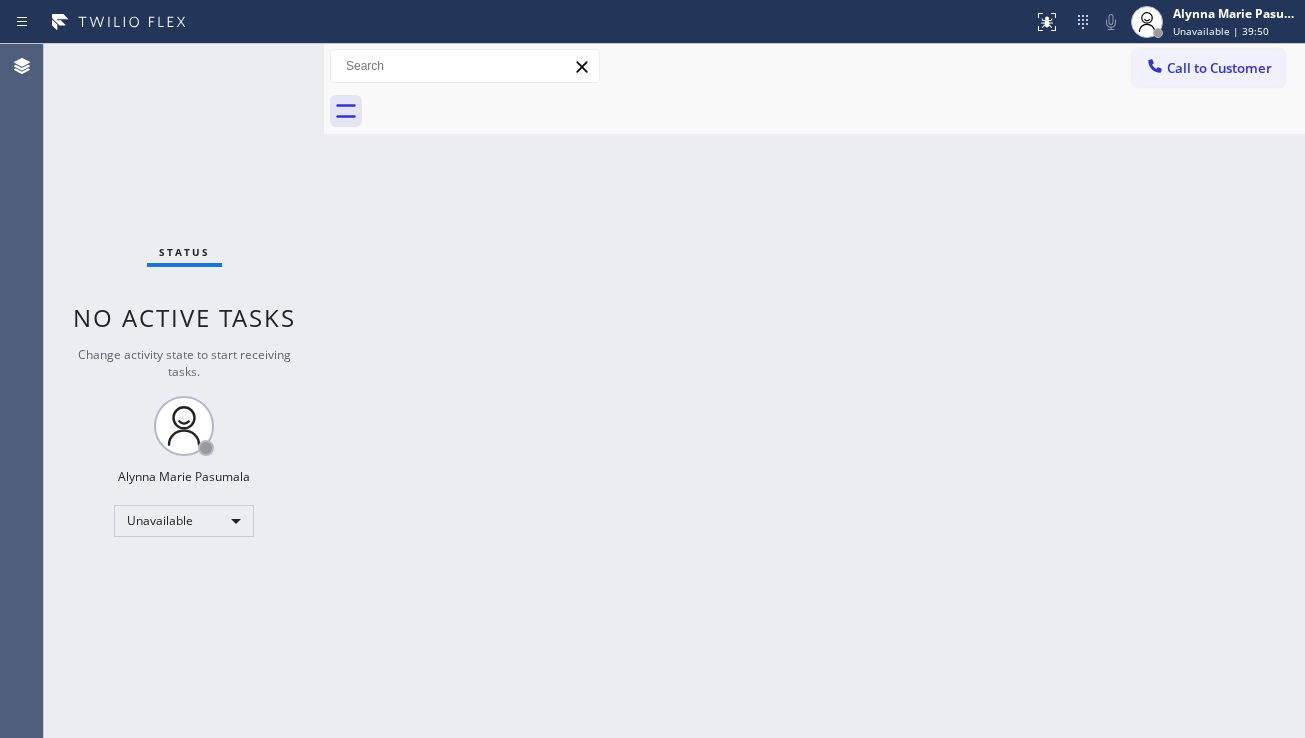 click on "Back to Dashboard Change Sender ID Customers Technicians Select a contact Outbound call Location Search location Your caller id phone number Customer number Call Customer info Name   Phone none Address none Change Sender ID HVAC +1[PHONE] 5 Star Appliance +1[PHONE] Appliance Repair +1[PHONE] Plumbing +1[PHONE] Air Duct Cleaning +1[PHONE]  Electricians +1[PHONE]  Cancel Change Check personal SMS Reset Change No tabs Call to Customer Outbound call Location Expert Viking Appliance Repair Berwyn Your caller id phone number ([PHONE]) Customer number Call Outbound call Technician Search Technician Your caller id phone number Your caller id phone number Call" at bounding box center [814, 391] 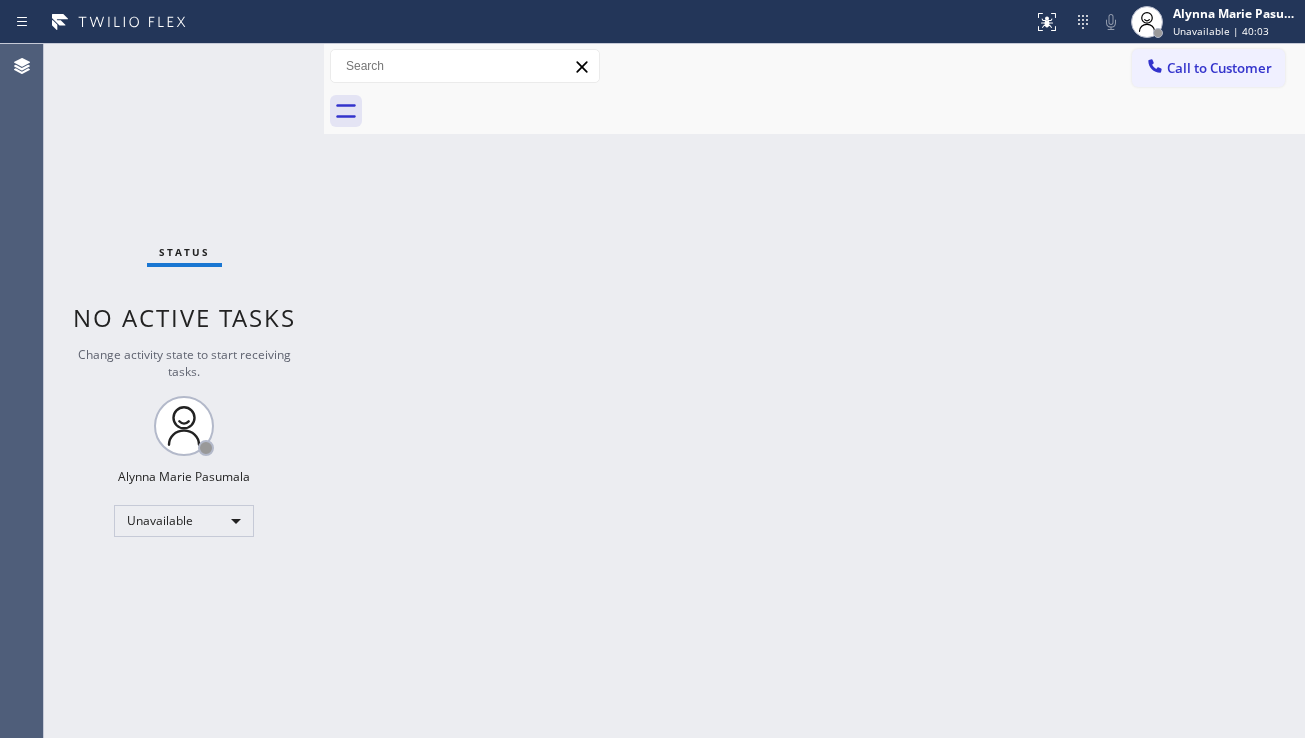 click on "Back to Dashboard Change Sender ID Customers Technicians Select a contact Outbound call Location Search location Your caller id phone number Customer number Call Customer info Name   Phone none Address none Change Sender ID HVAC +1[PHONE] 5 Star Appliance +1[PHONE] Appliance Repair +1[PHONE] Plumbing +1[PHONE] Air Duct Cleaning +1[PHONE]  Electricians +1[PHONE]  Cancel Change Check personal SMS Reset Change No tabs Call to Customer Outbound call Location Expert Viking Appliance Repair Berwyn Your caller id phone number ([PHONE]) Customer number Call Outbound call Technician Search Technician Your caller id phone number Your caller id phone number Call" at bounding box center [814, 391] 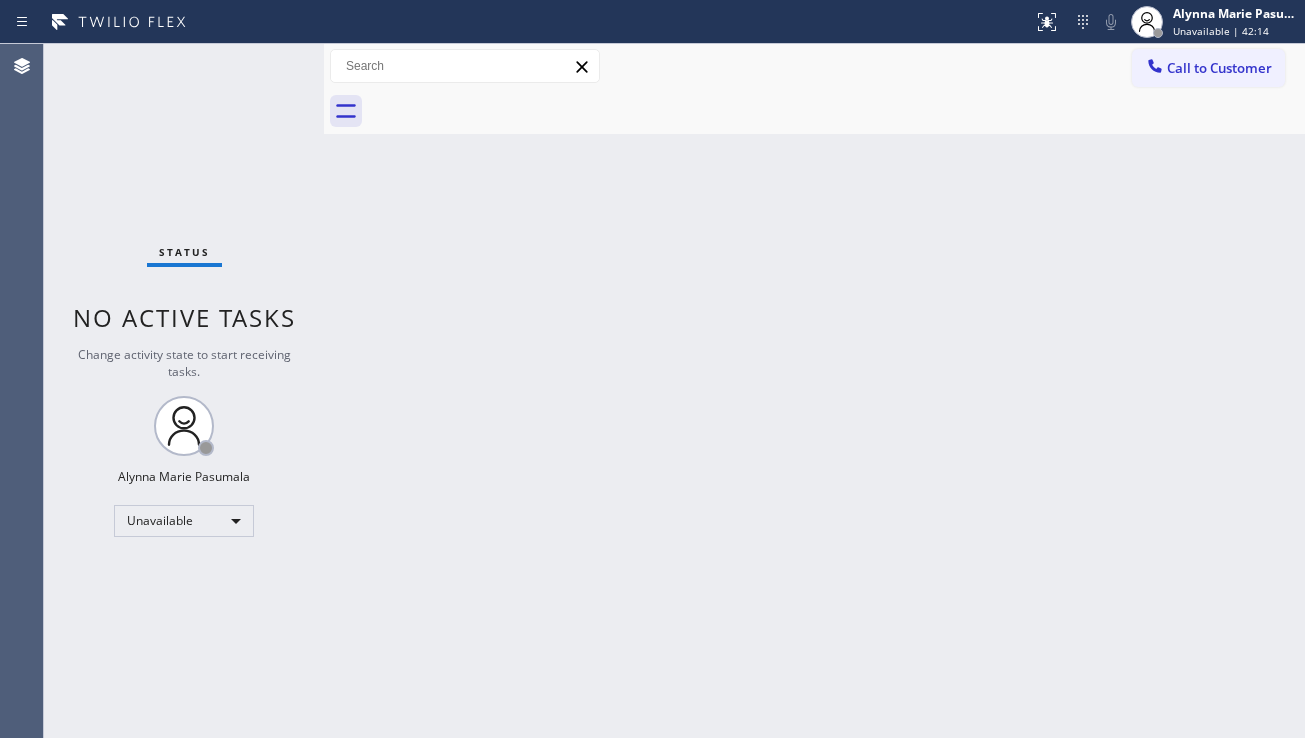 click on "Back to Dashboard Change Sender ID Customers Technicians Select a contact Outbound call Location Search location Your caller id phone number Customer number Call Customer info Name   Phone none Address none Change Sender ID HVAC +1[PHONE] 5 Star Appliance +1[PHONE] Appliance Repair +1[PHONE] Plumbing +1[PHONE] Air Duct Cleaning +1[PHONE]  Electricians +1[PHONE]  Cancel Change Check personal SMS Reset Change No tabs Call to Customer Outbound call Location Expert Viking Appliance Repair Berwyn Your caller id phone number ([PHONE]) Customer number Call Outbound call Technician Search Technician Your caller id phone number Your caller id phone number Call" at bounding box center [814, 391] 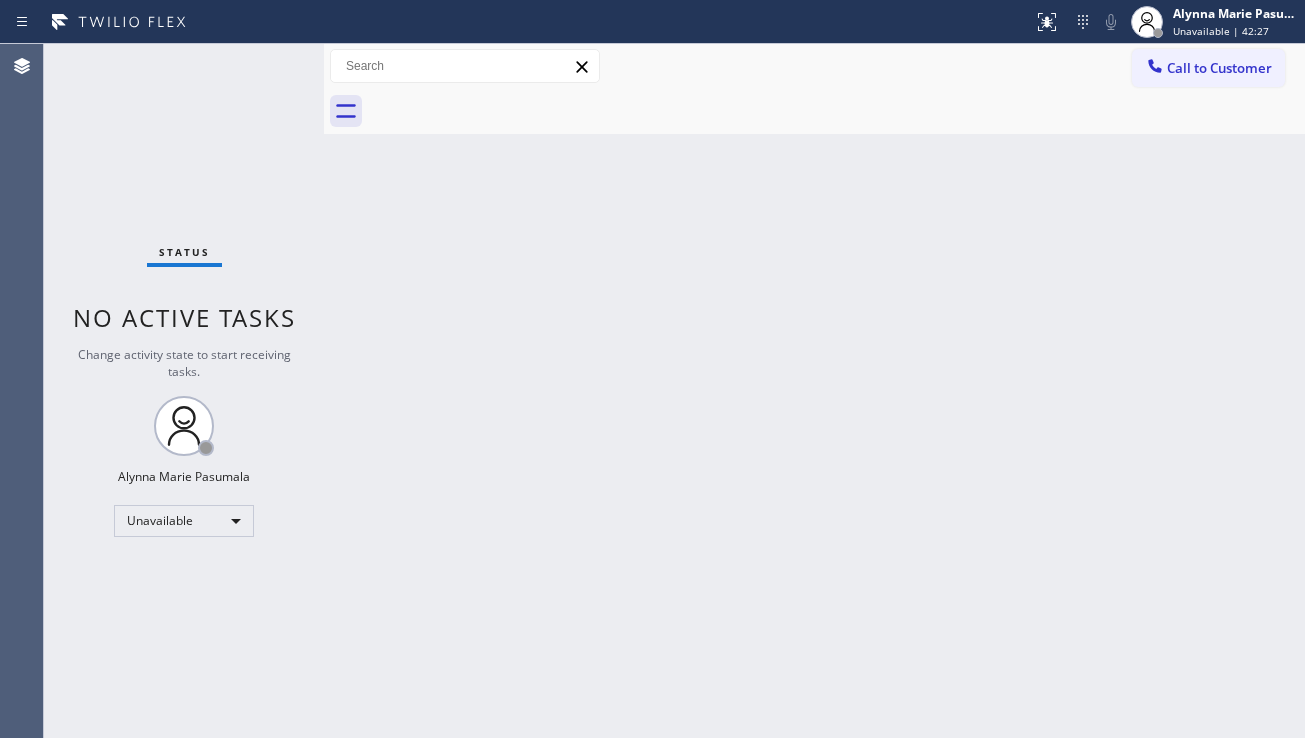 drag, startPoint x: 1175, startPoint y: 524, endPoint x: 1170, endPoint y: 554, distance: 30.413813 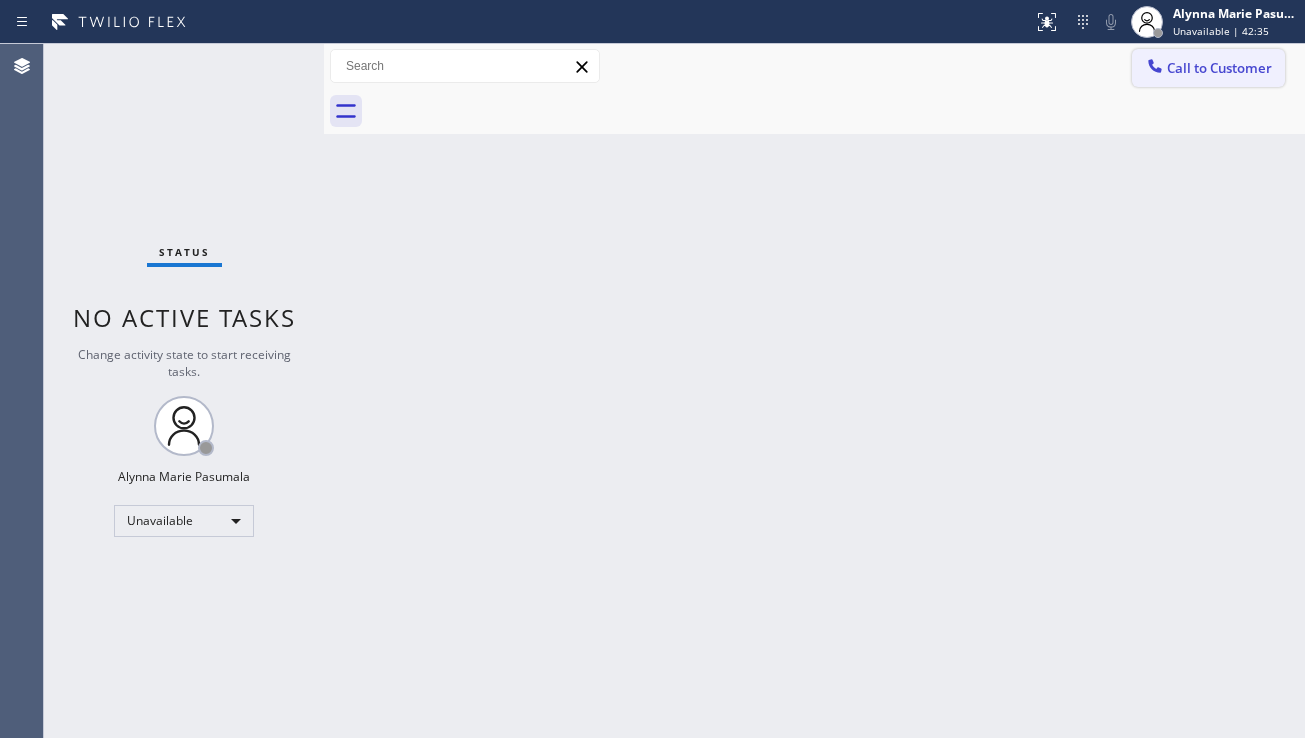 click on "Call to Customer" at bounding box center [1219, 68] 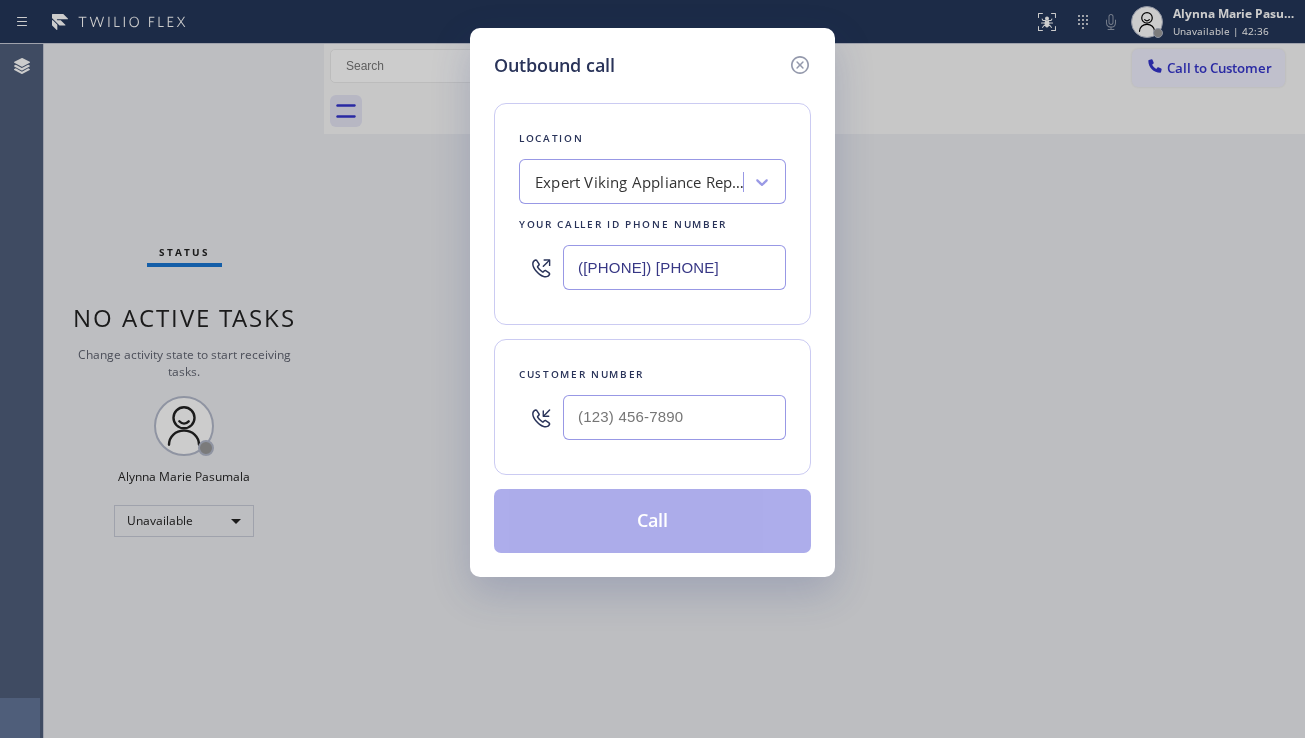 click on "Expert Viking Appliance Repair [CITY]" at bounding box center [640, 182] 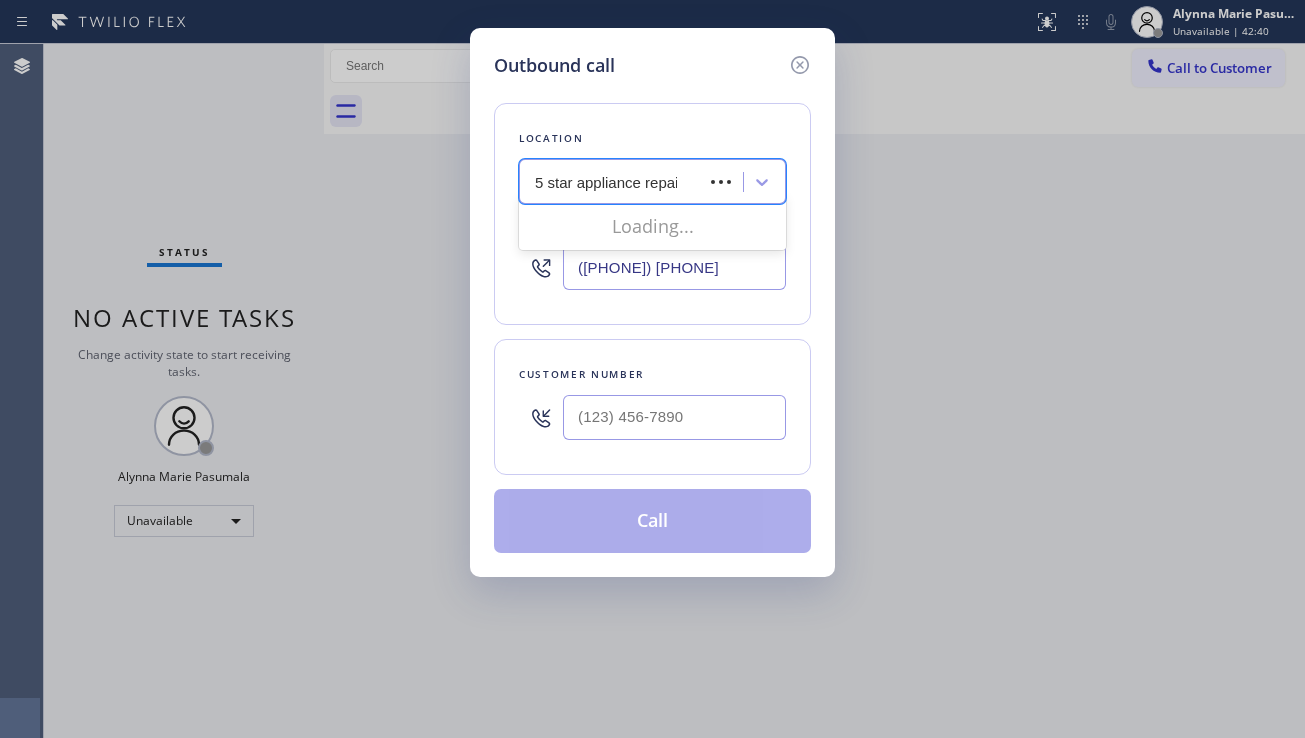 type on "5 star appliance repair" 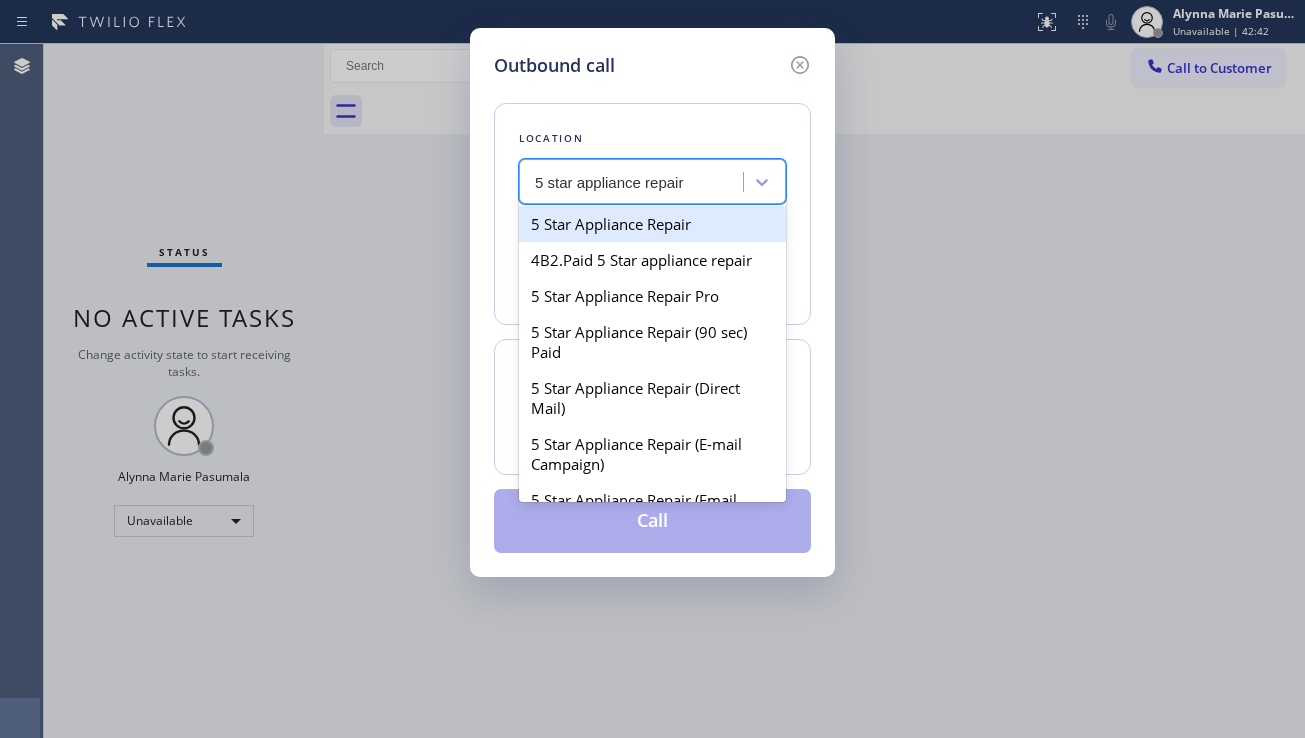 click on "5 Star Appliance Repair" at bounding box center [652, 224] 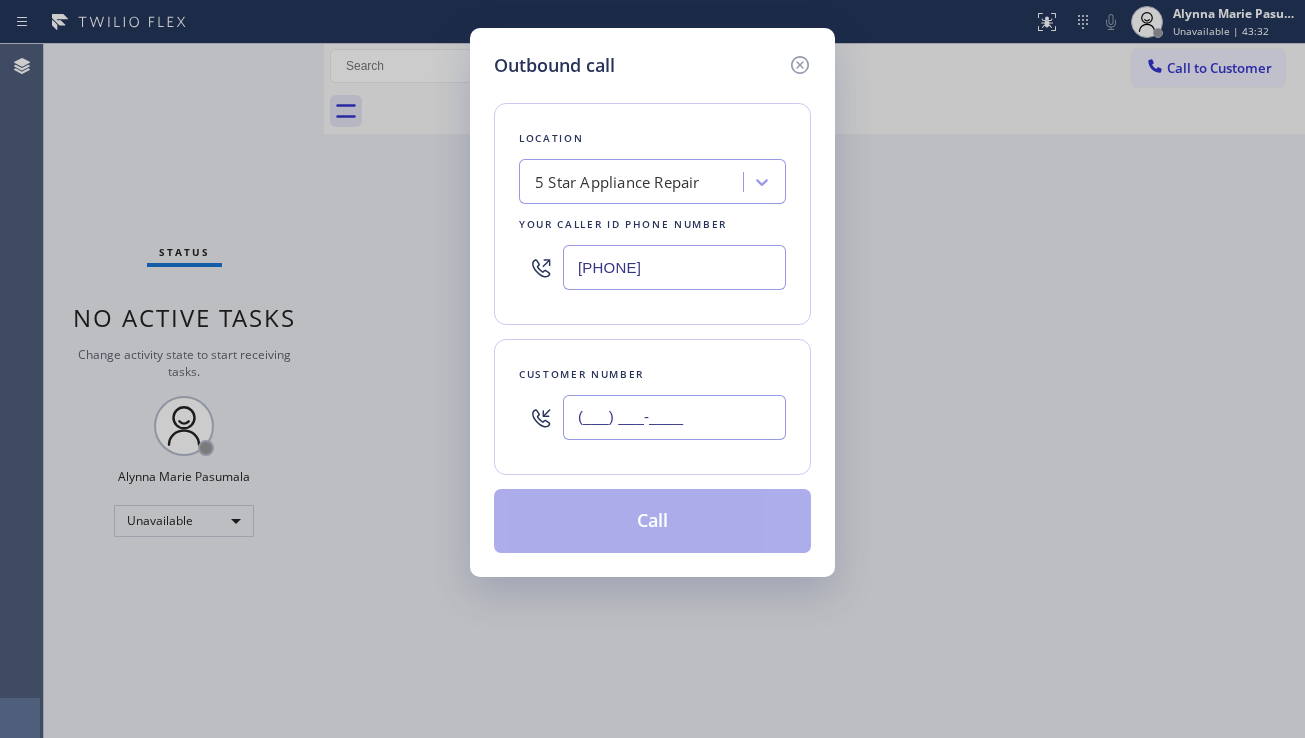 click on "(___) ___-____" at bounding box center [674, 417] 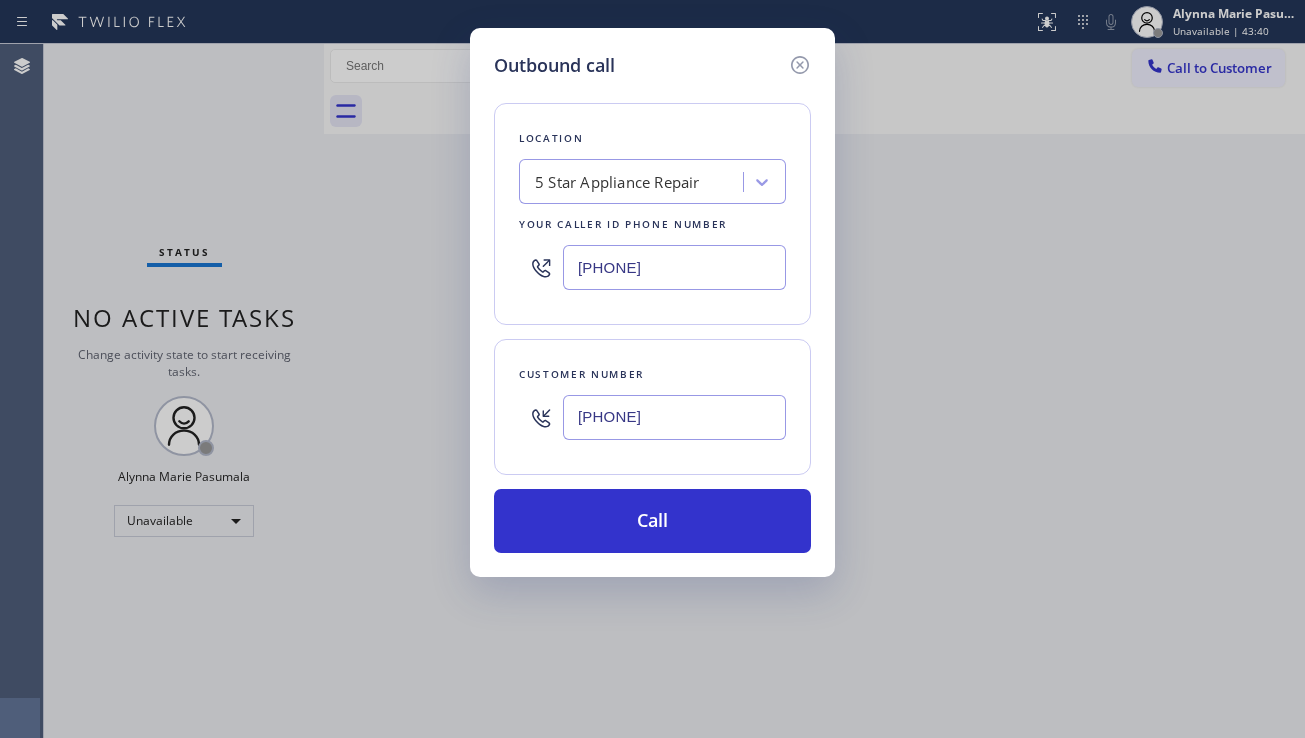 click on "Outbound call Location 5 Star Appliance Repair Your caller id phone number [PHONE] Customer number [PHONE] Call" at bounding box center [652, 369] 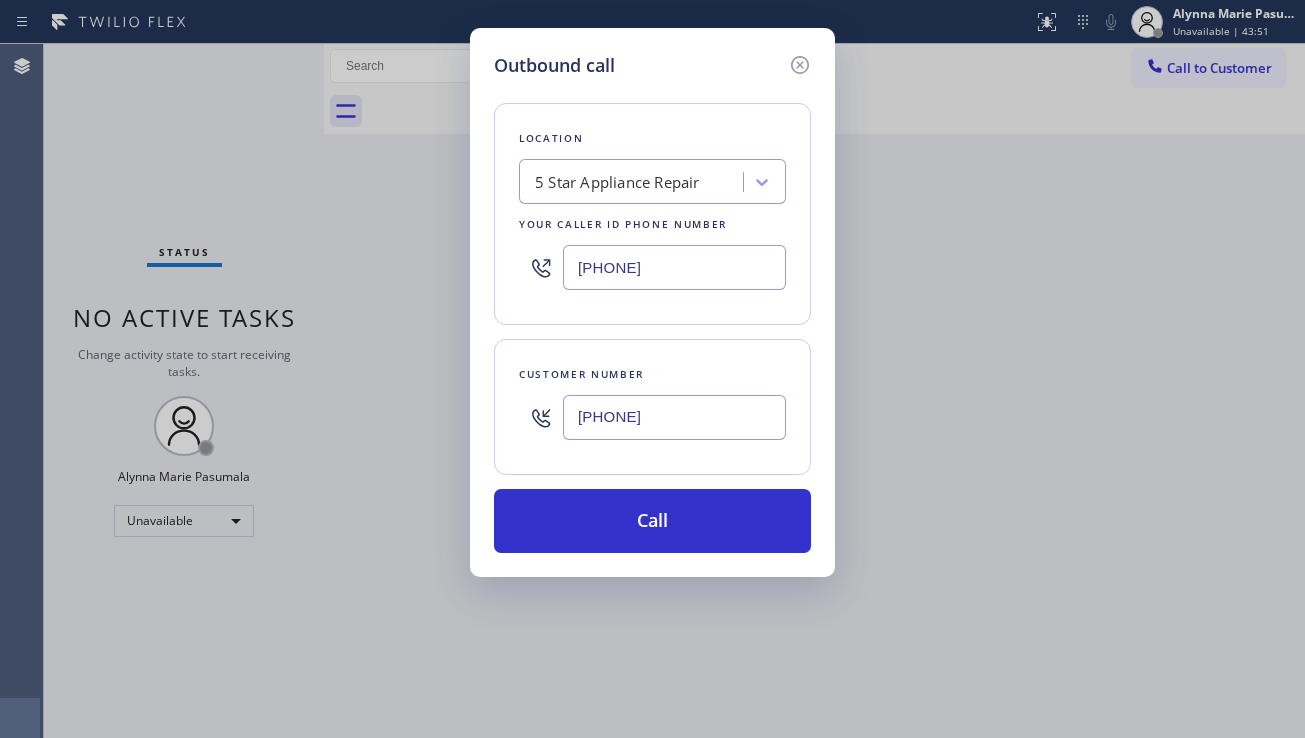 drag, startPoint x: 1119, startPoint y: 416, endPoint x: 1089, endPoint y: 413, distance: 30.149628 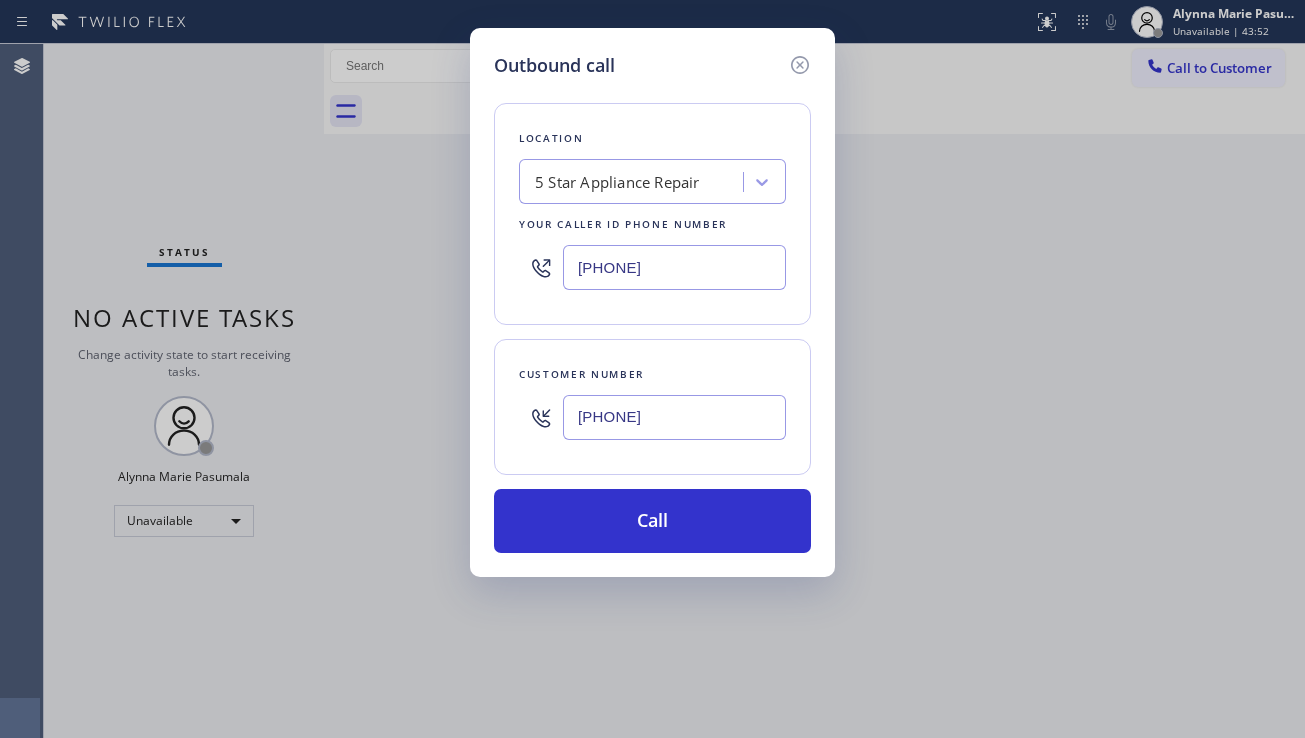 drag, startPoint x: 552, startPoint y: 424, endPoint x: 499, endPoint y: 427, distance: 53.08484 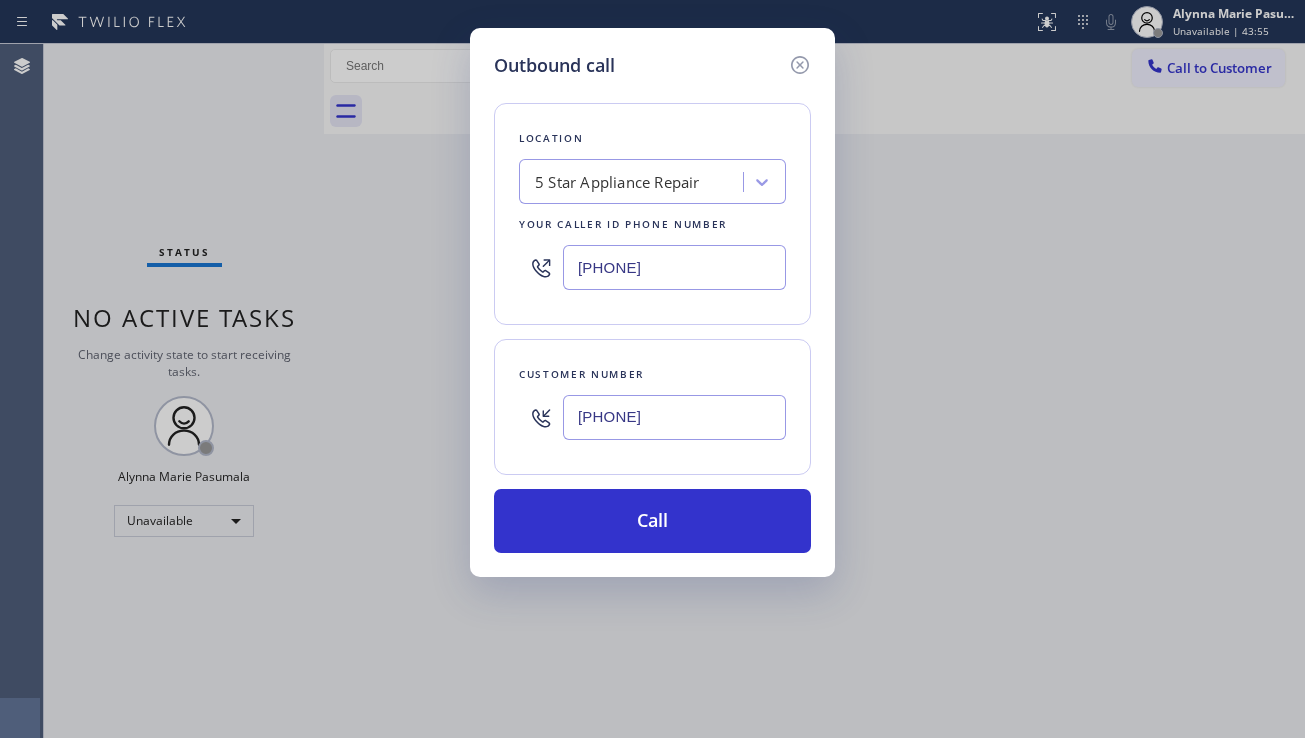 type on "[PHONE]" 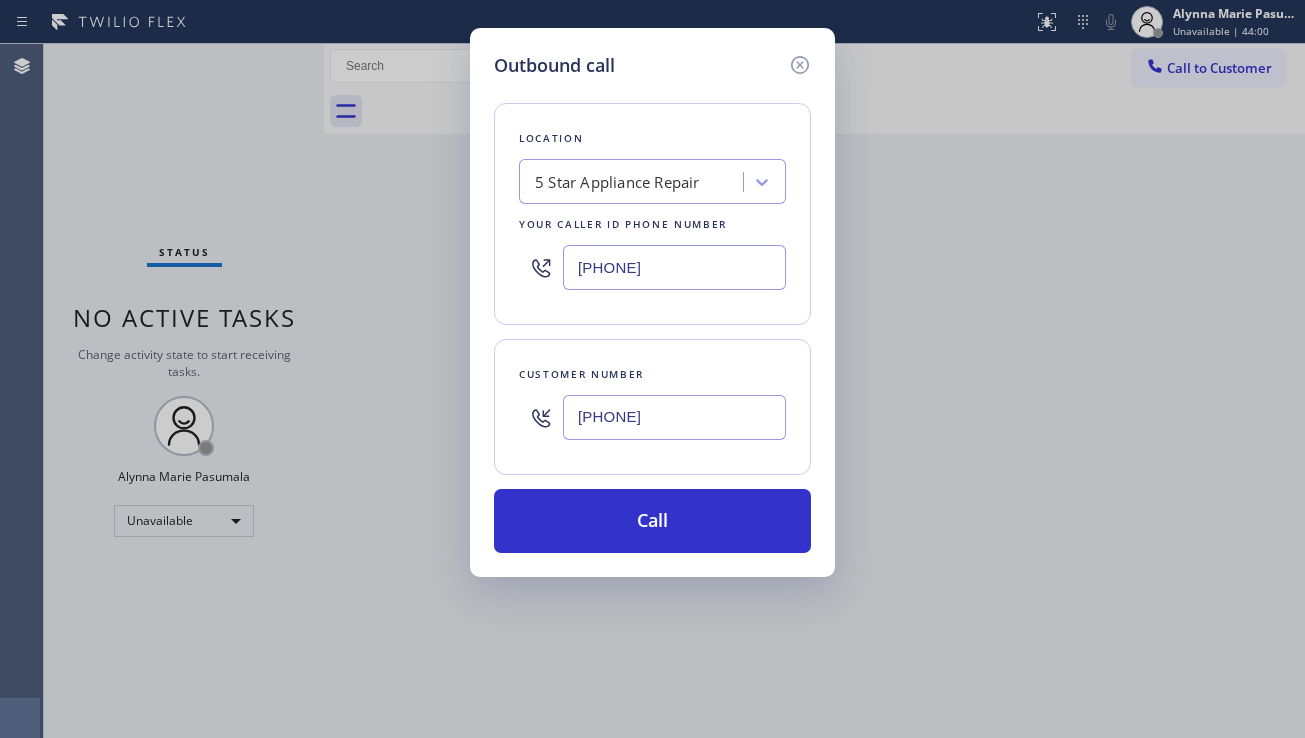 click on "Outbound call Location 5 Star Appliance Repair Your caller id phone number ([AREA]) [PHONE] Customer number ([AREA]) [PHONE] Call" at bounding box center [652, 369] 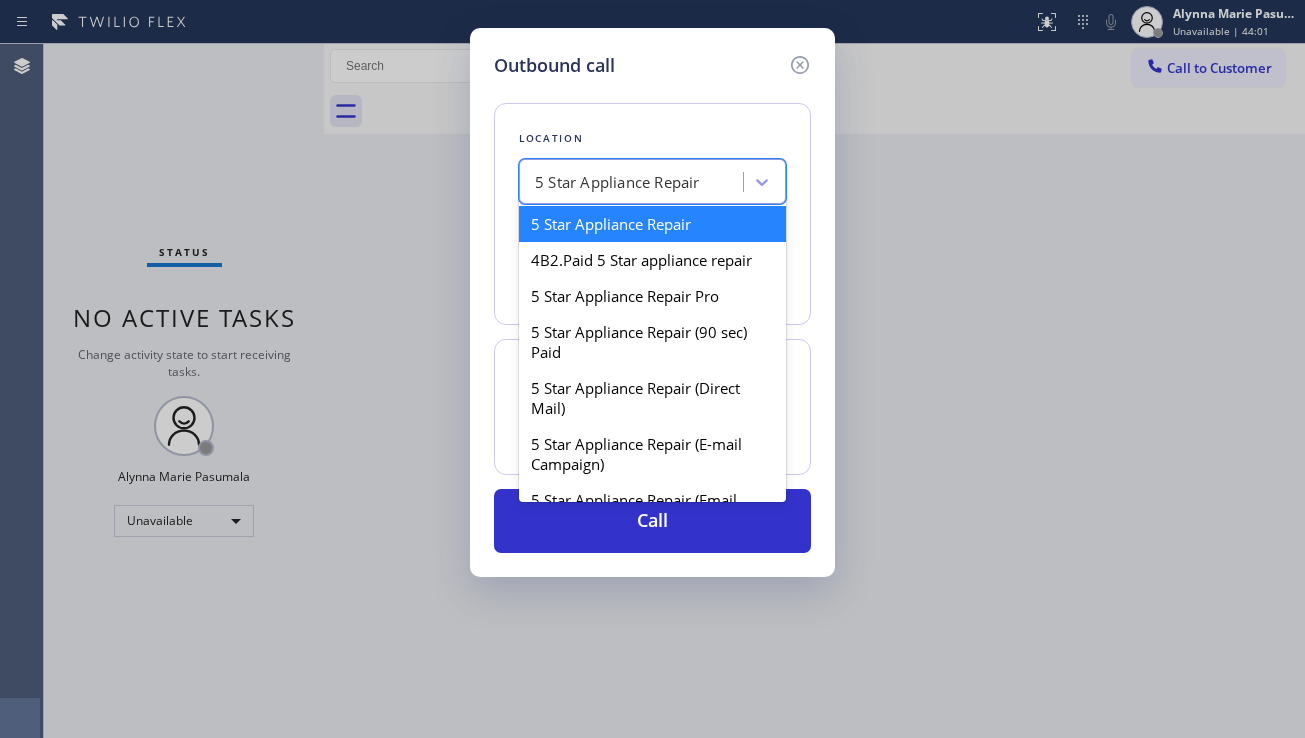 click on "5 Star Appliance Repair" at bounding box center [617, 182] 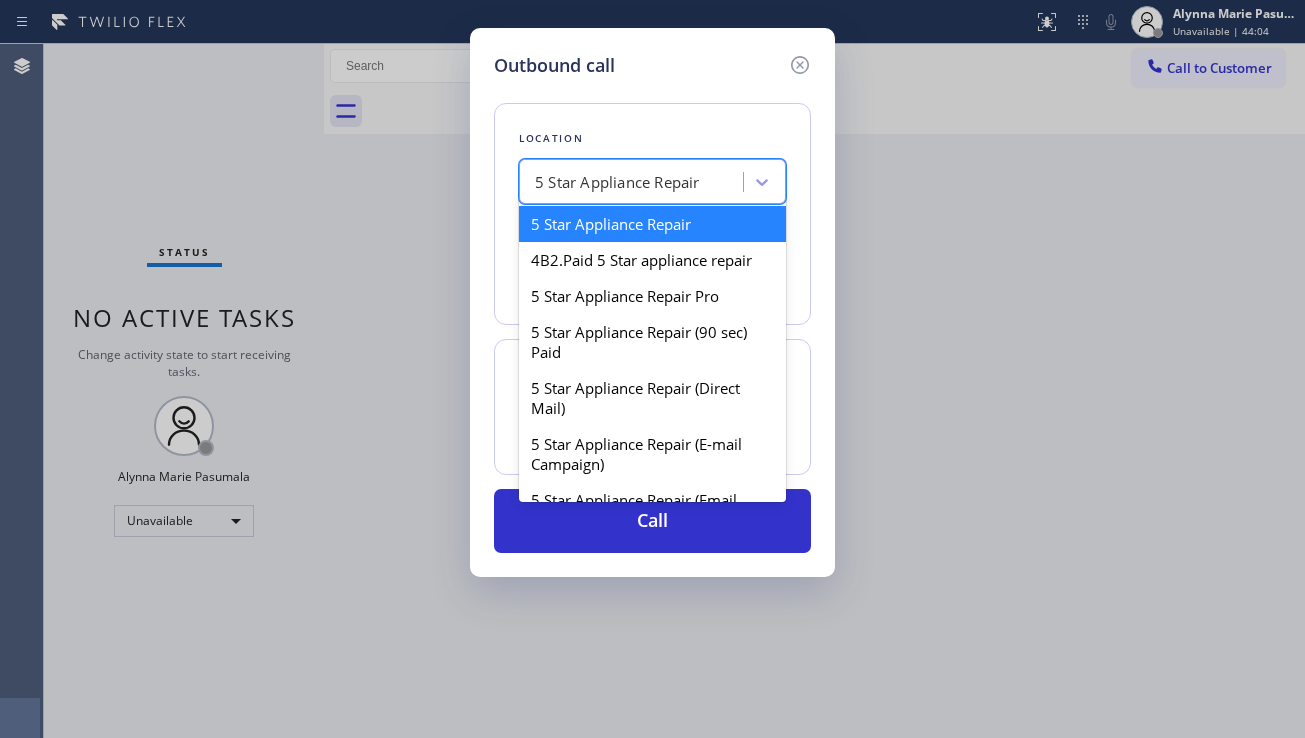 paste on "Home Alliance" 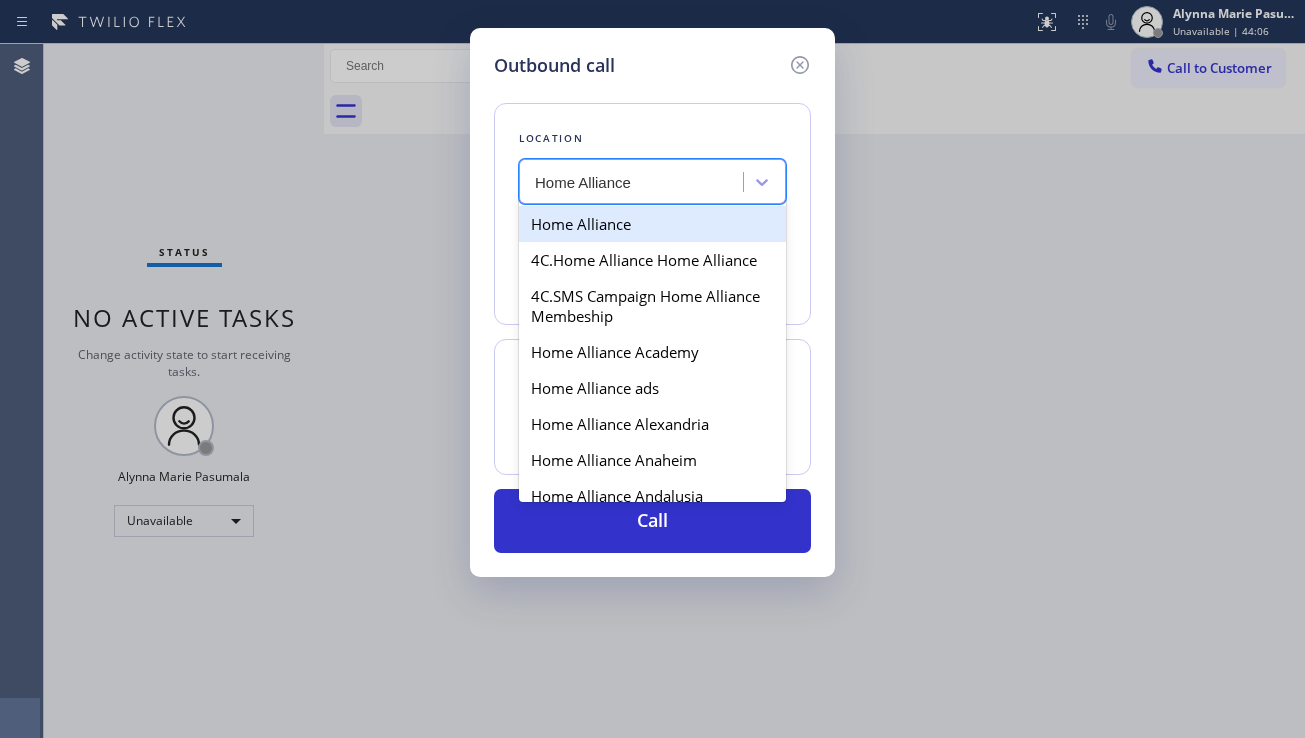 click on "Home Alliance" at bounding box center [652, 224] 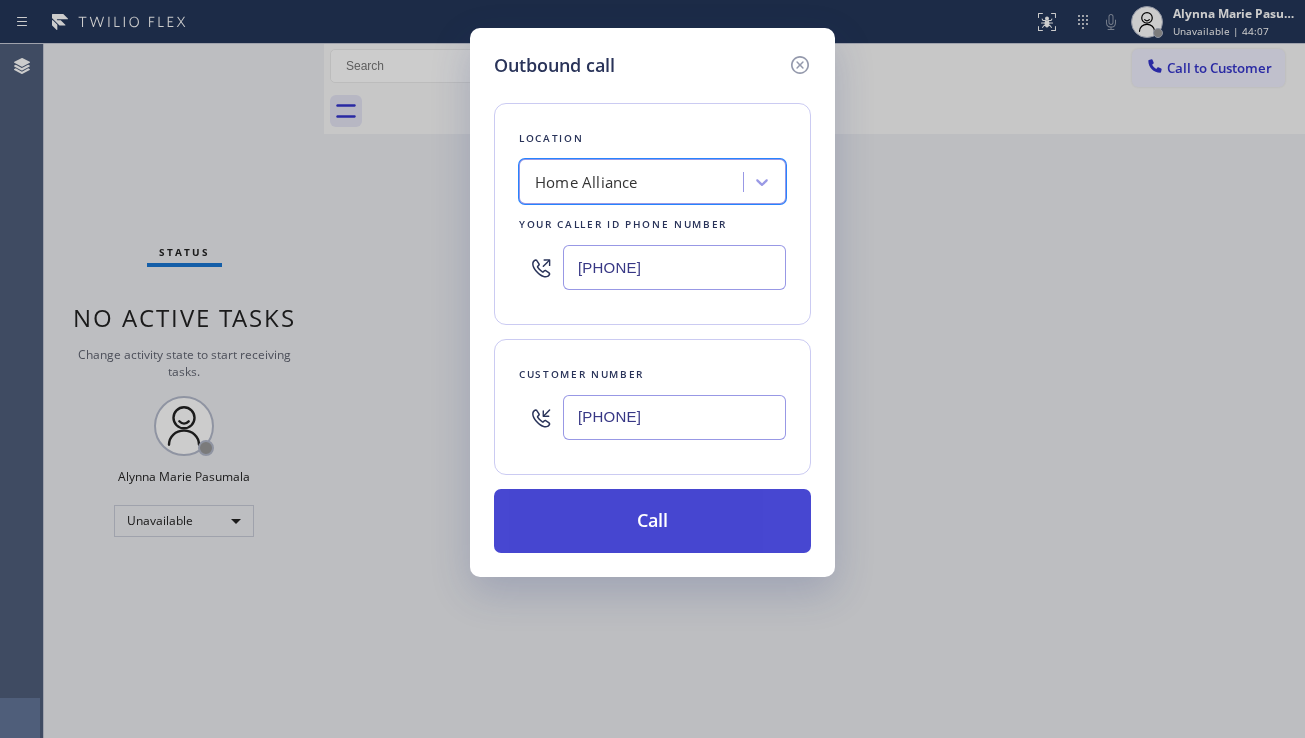 click on "Call" at bounding box center (652, 521) 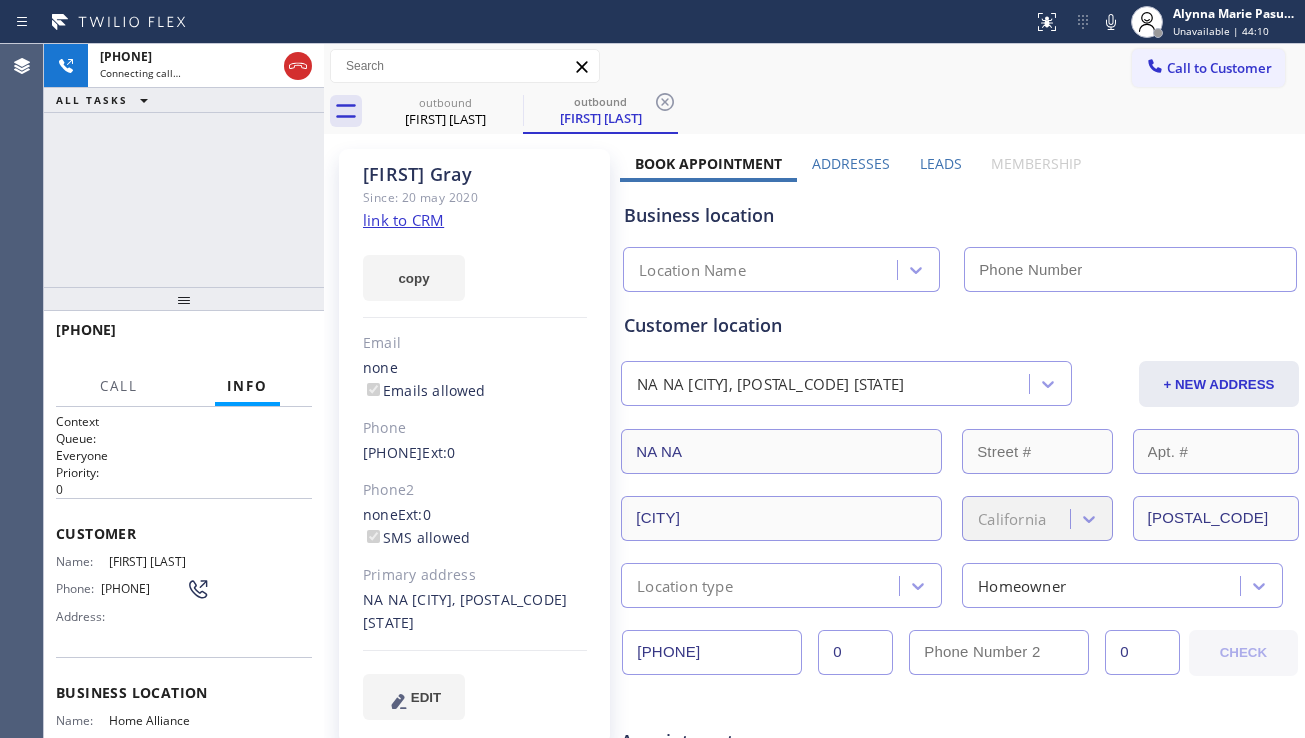 click on "Leads" at bounding box center (941, 163) 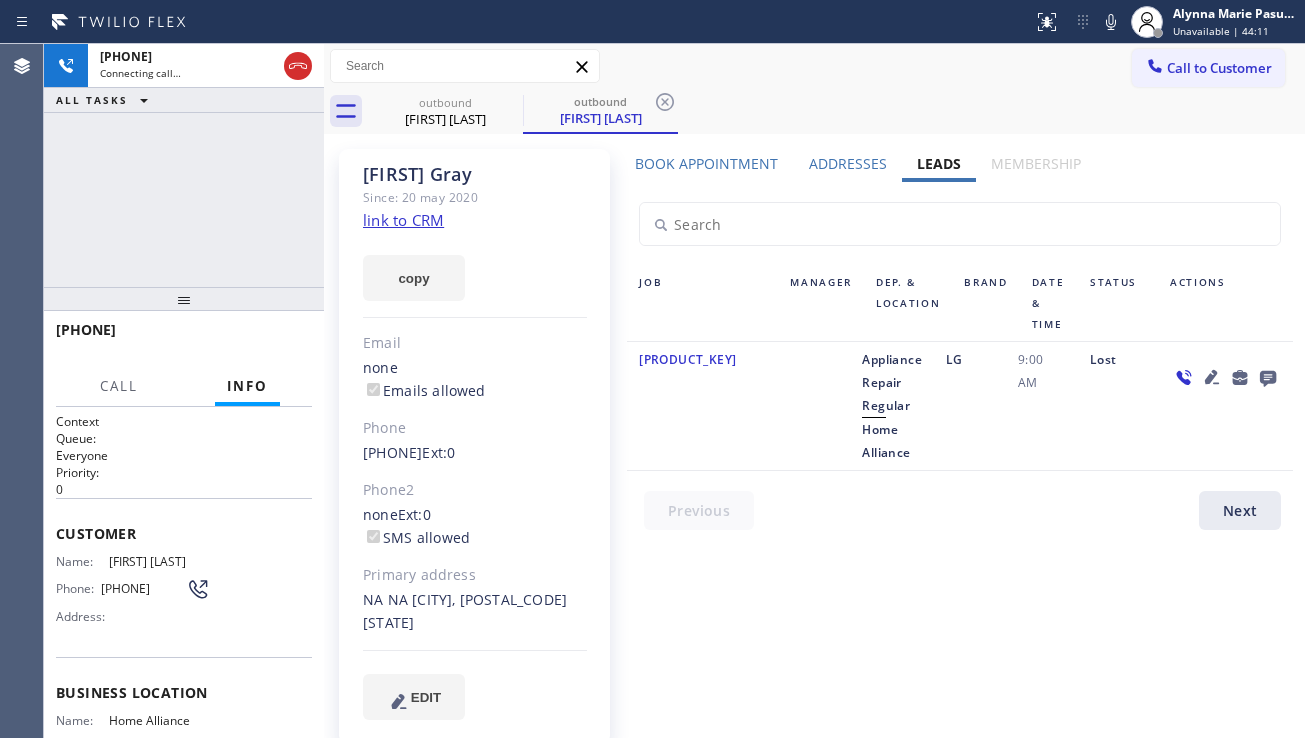click 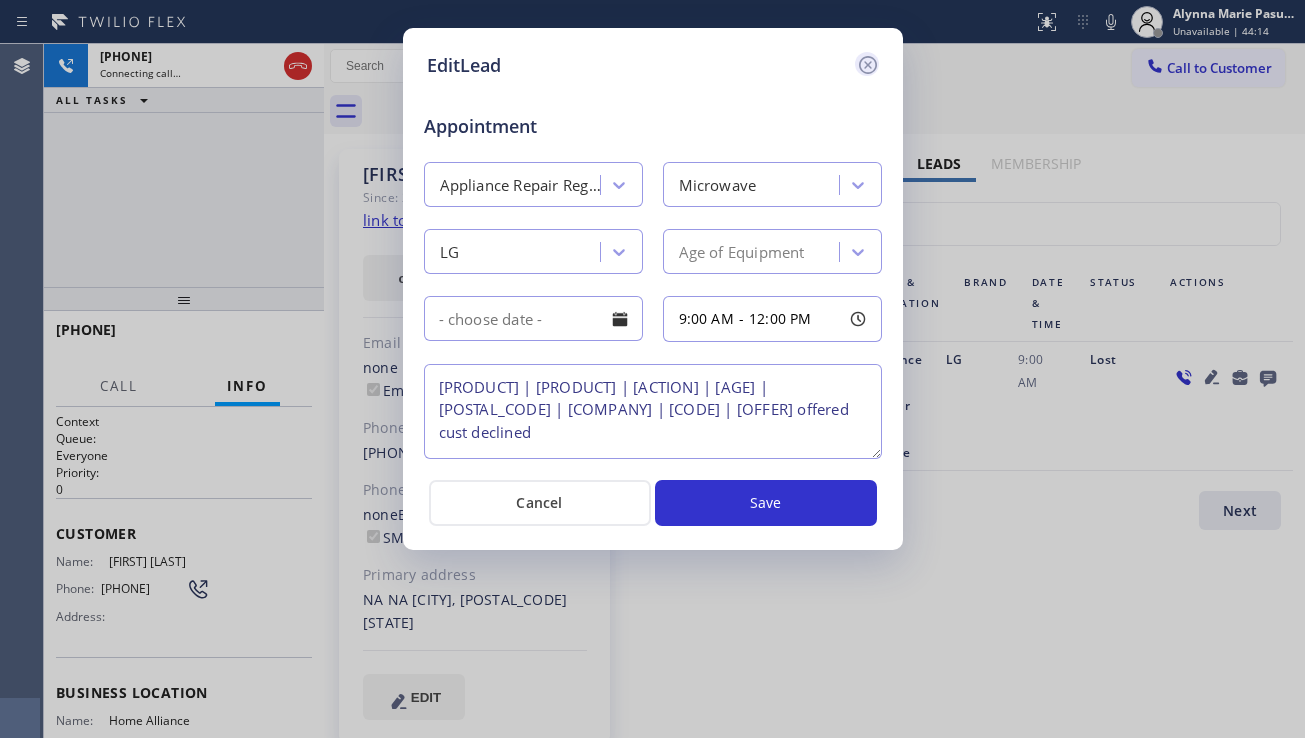 click 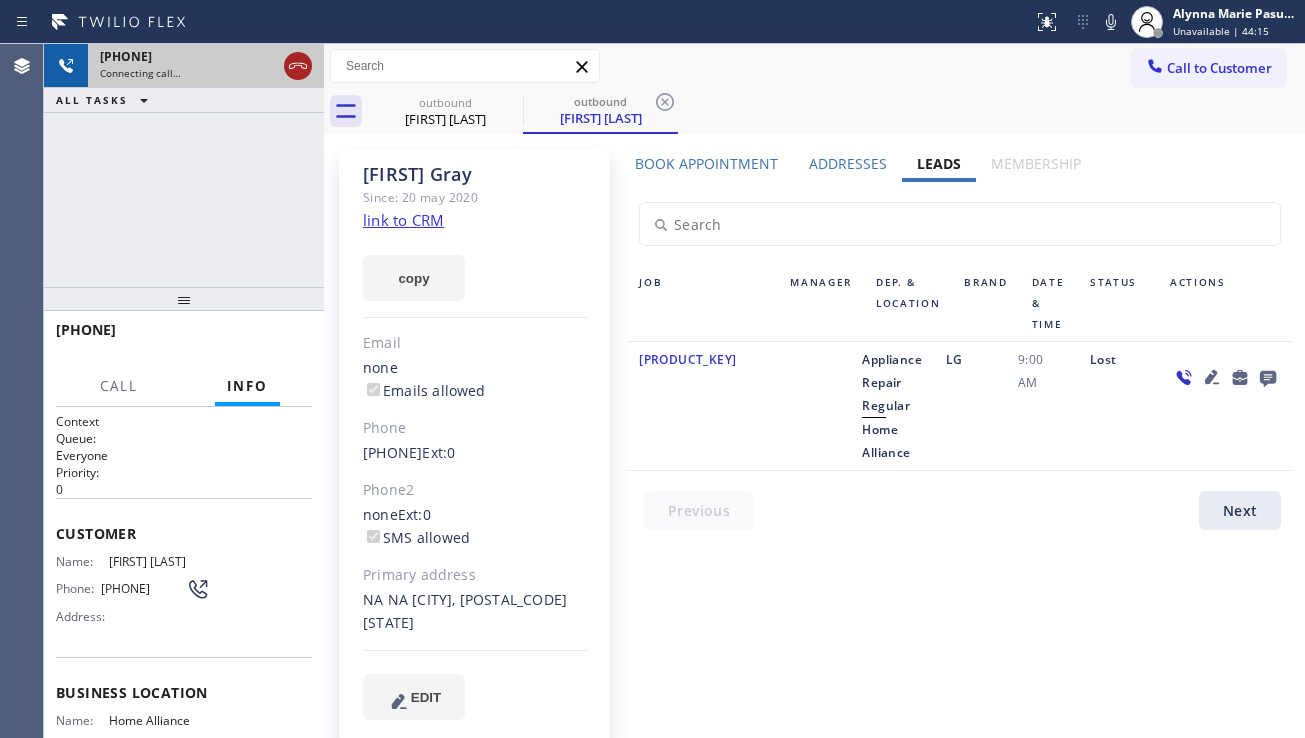 click 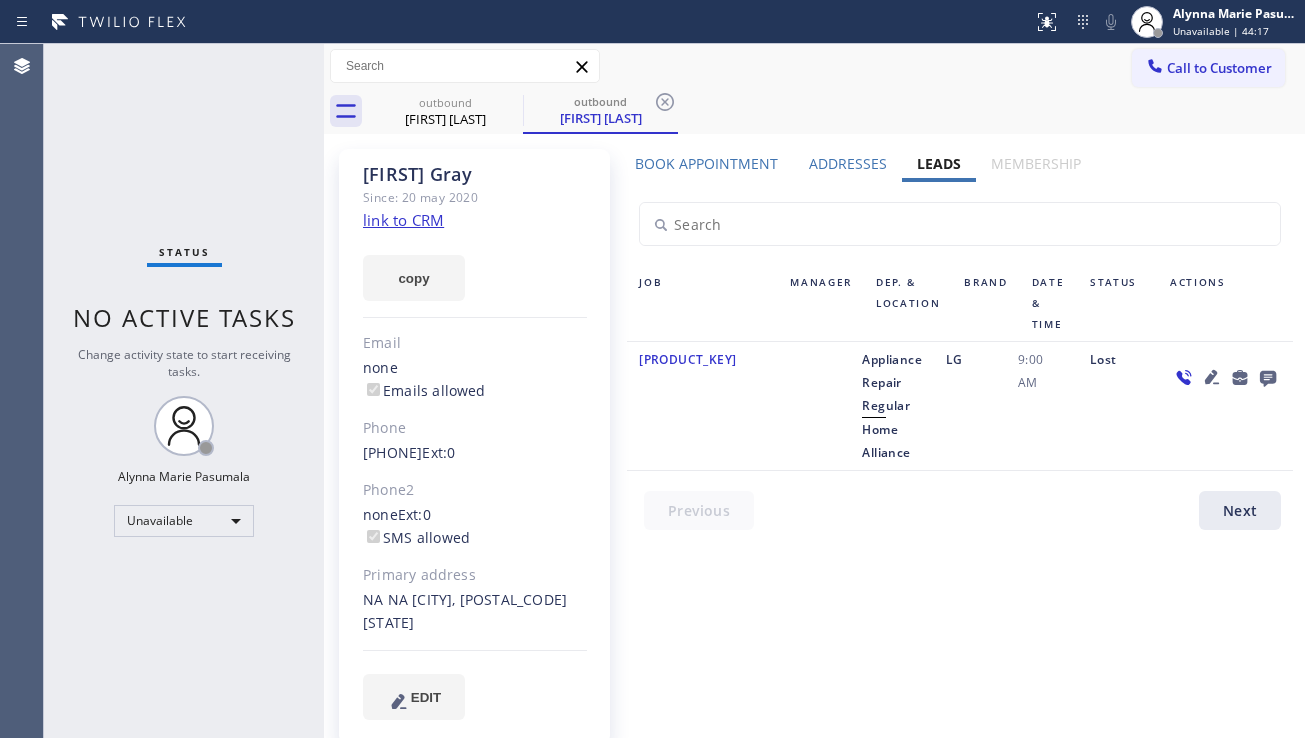 click 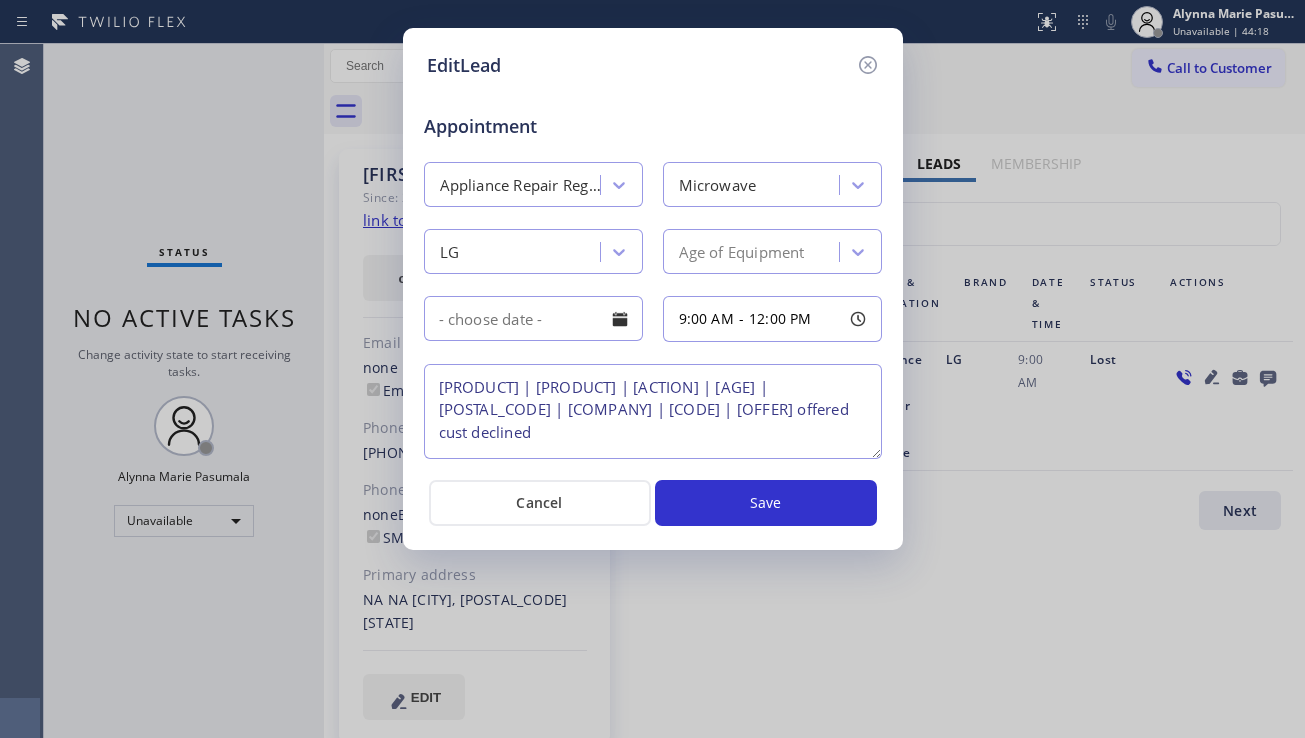 click on "[PRODUCT] | [PRODUCT] | [ACTION] | [AGE] | [POSTAL_CODE] | [COMPANY] | [CODE] | [OFFER] offered cust declined" at bounding box center (653, 411) 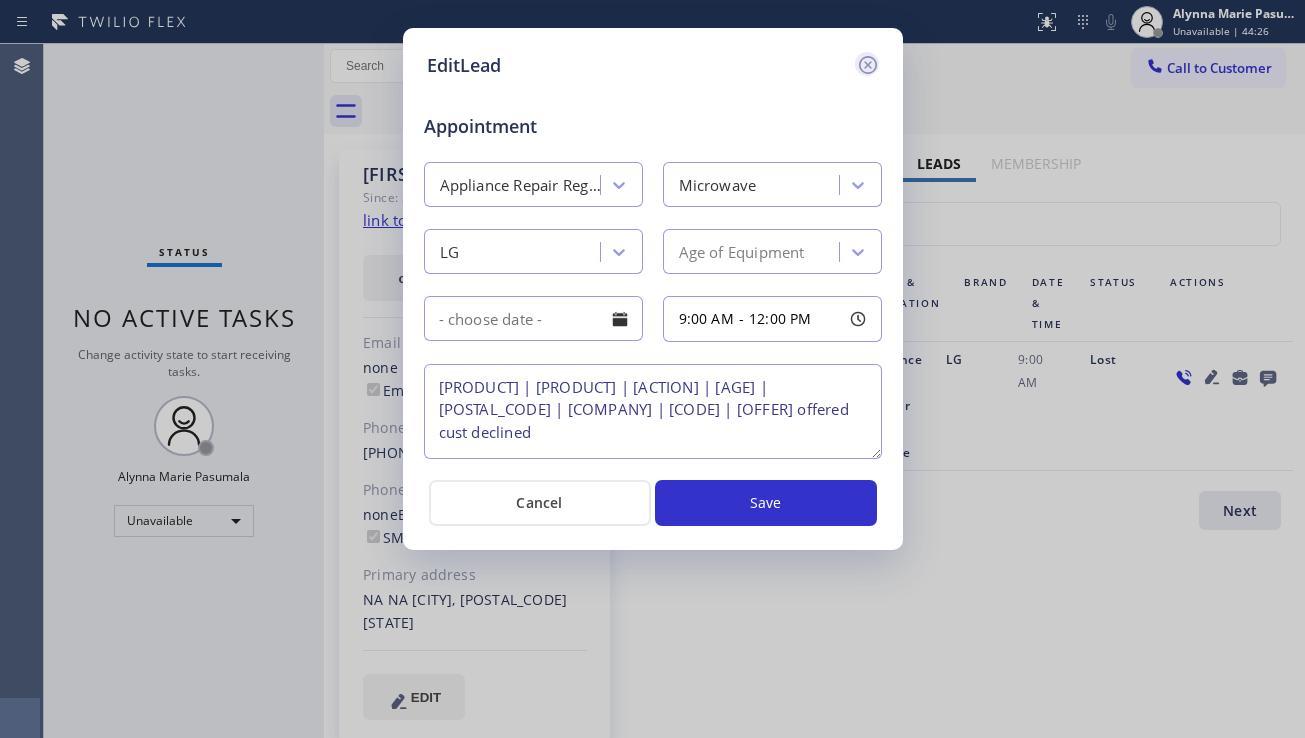 click 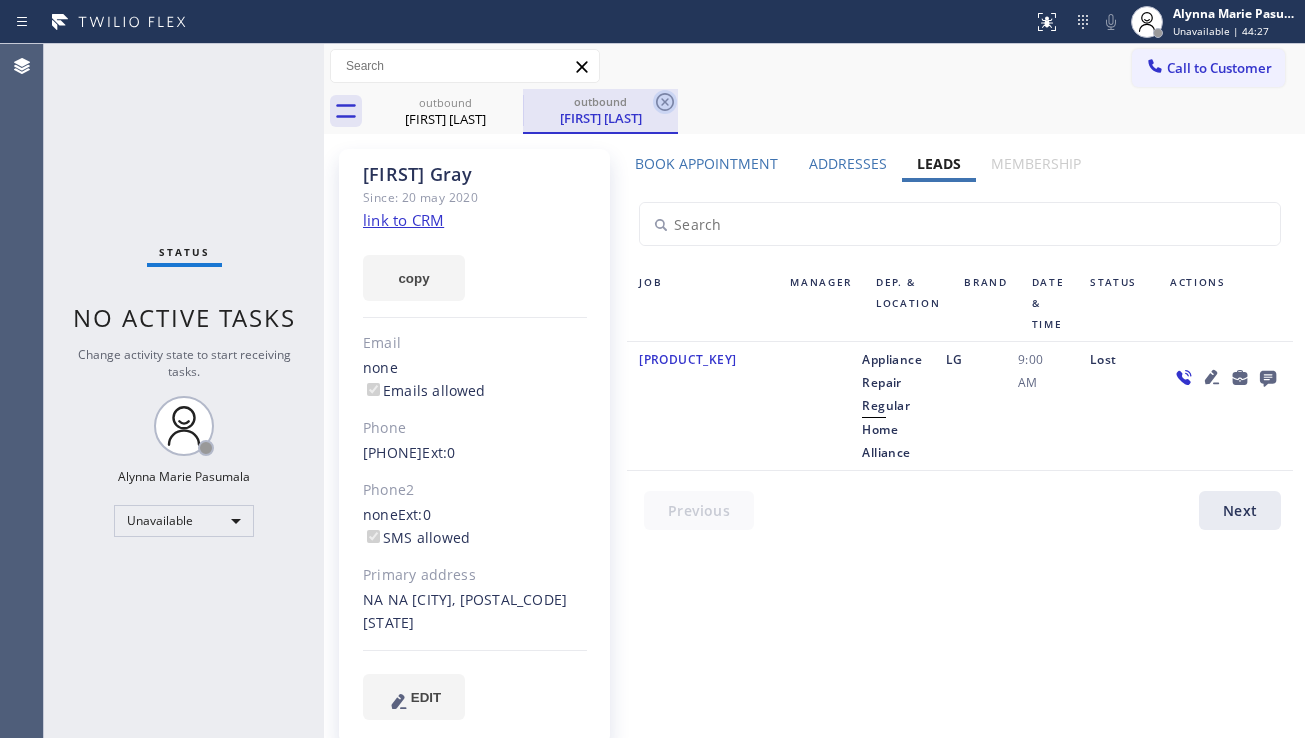 click 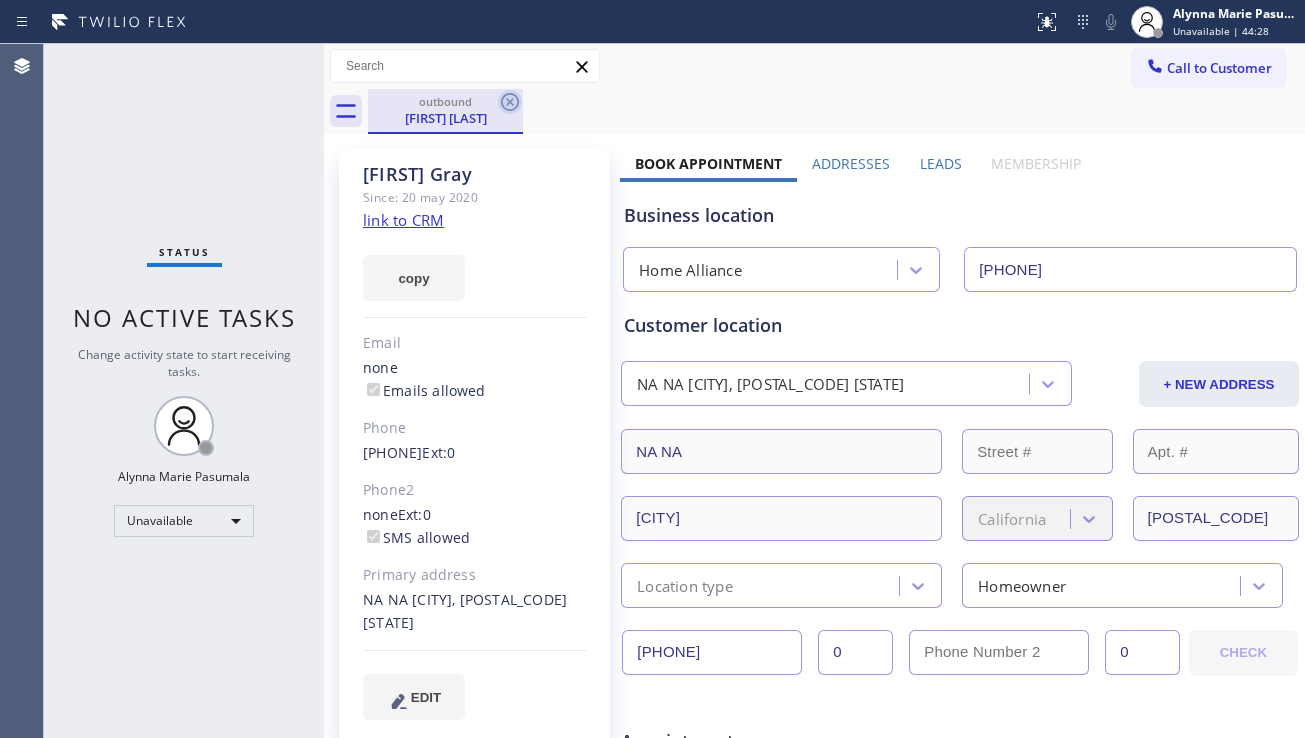 click 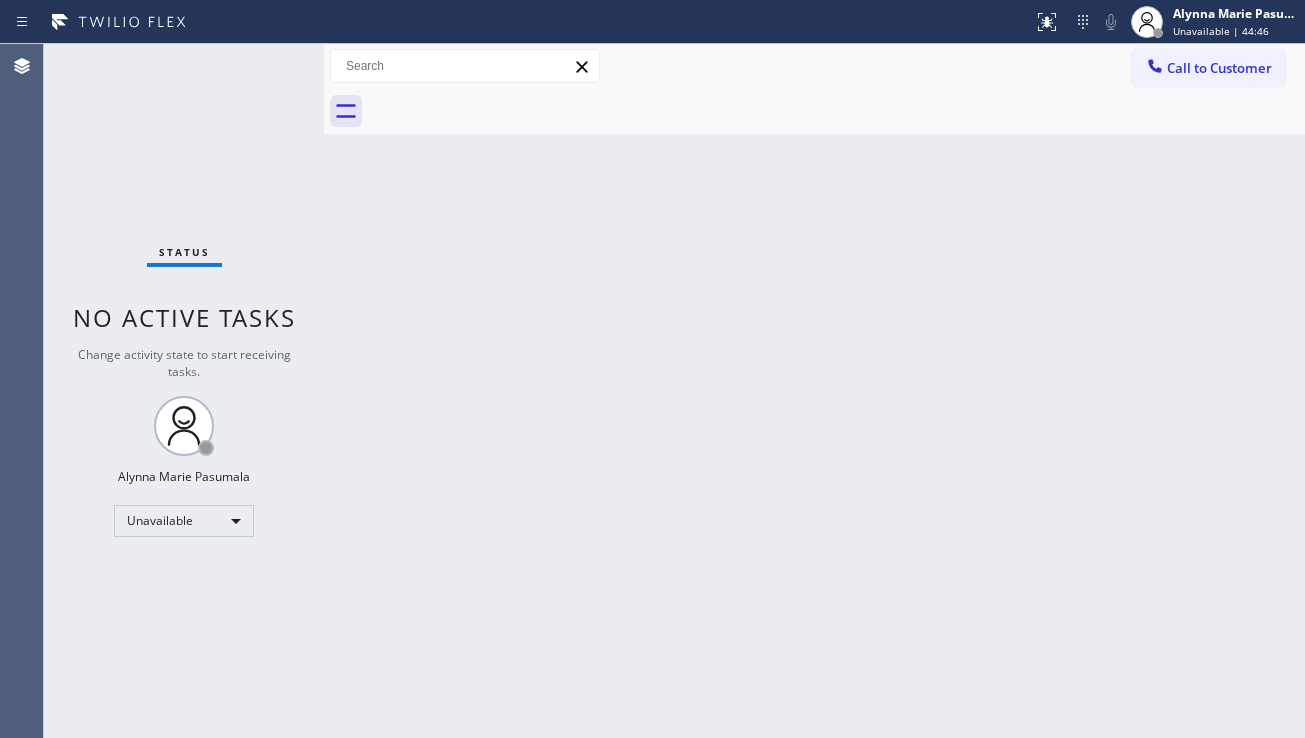 drag, startPoint x: 1173, startPoint y: 71, endPoint x: 1164, endPoint y: 79, distance: 12.0415945 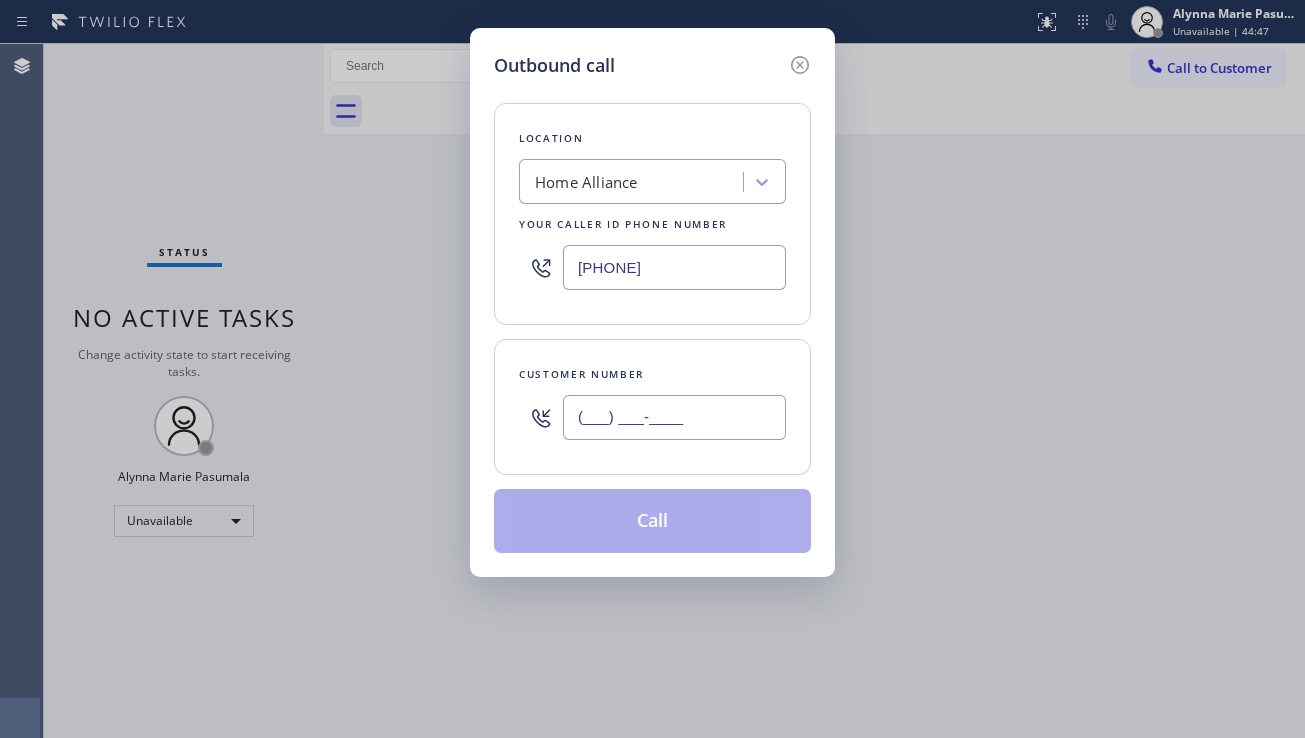 click on "(___) ___-____" at bounding box center (674, 417) 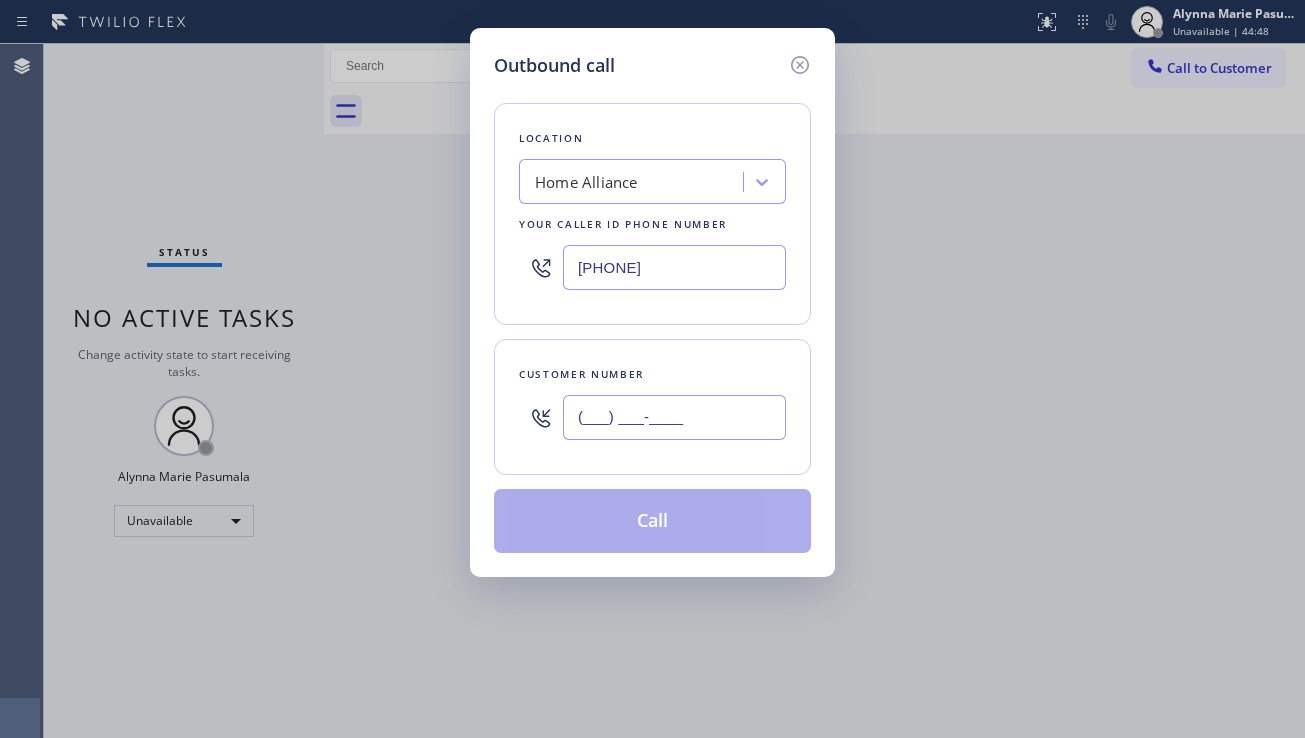 paste on "(XXX) XXX-XXXX" 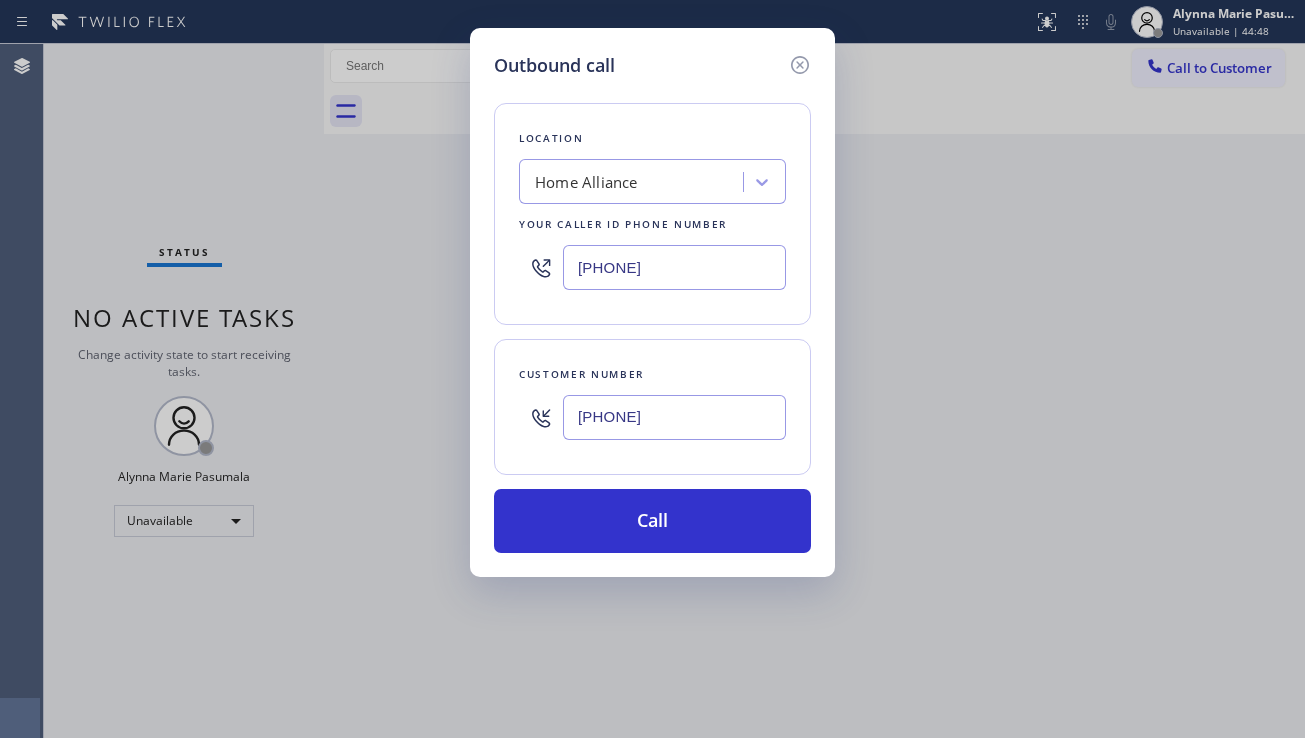 type on "[PHONE]" 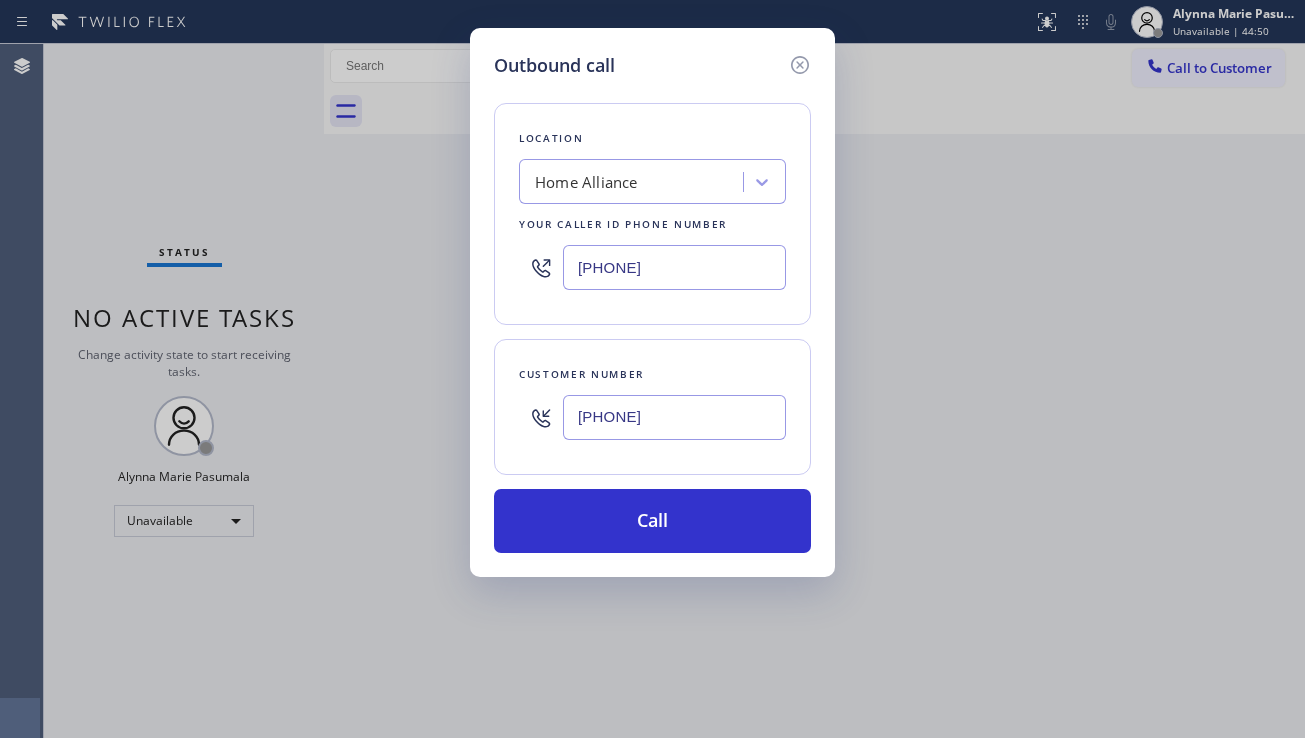 click on "Outbound call Location Home Alliance Your caller id phone number ([PHONE]) Customer number ([PHONE]) Call" at bounding box center [652, 369] 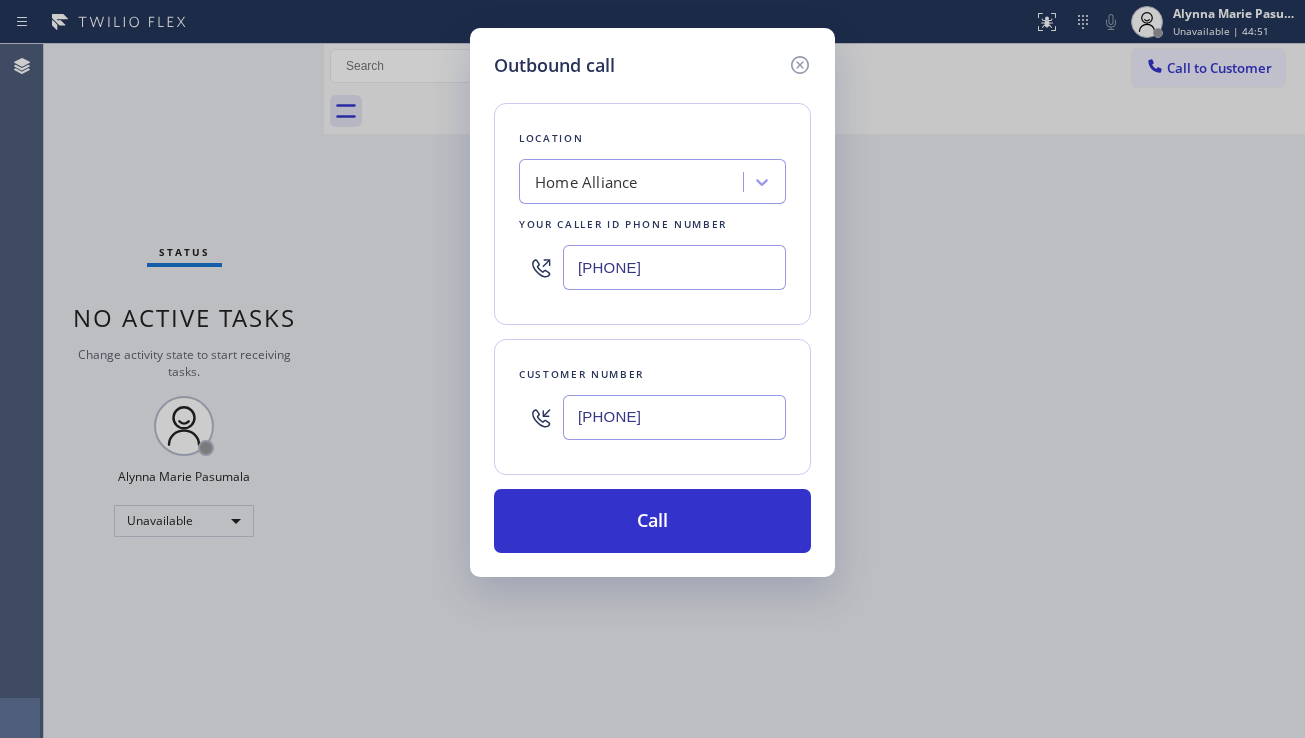 click on "Outbound call Location Home Alliance Your caller id phone number ([PHONE]) Customer number ([PHONE]) Call" at bounding box center [652, 369] 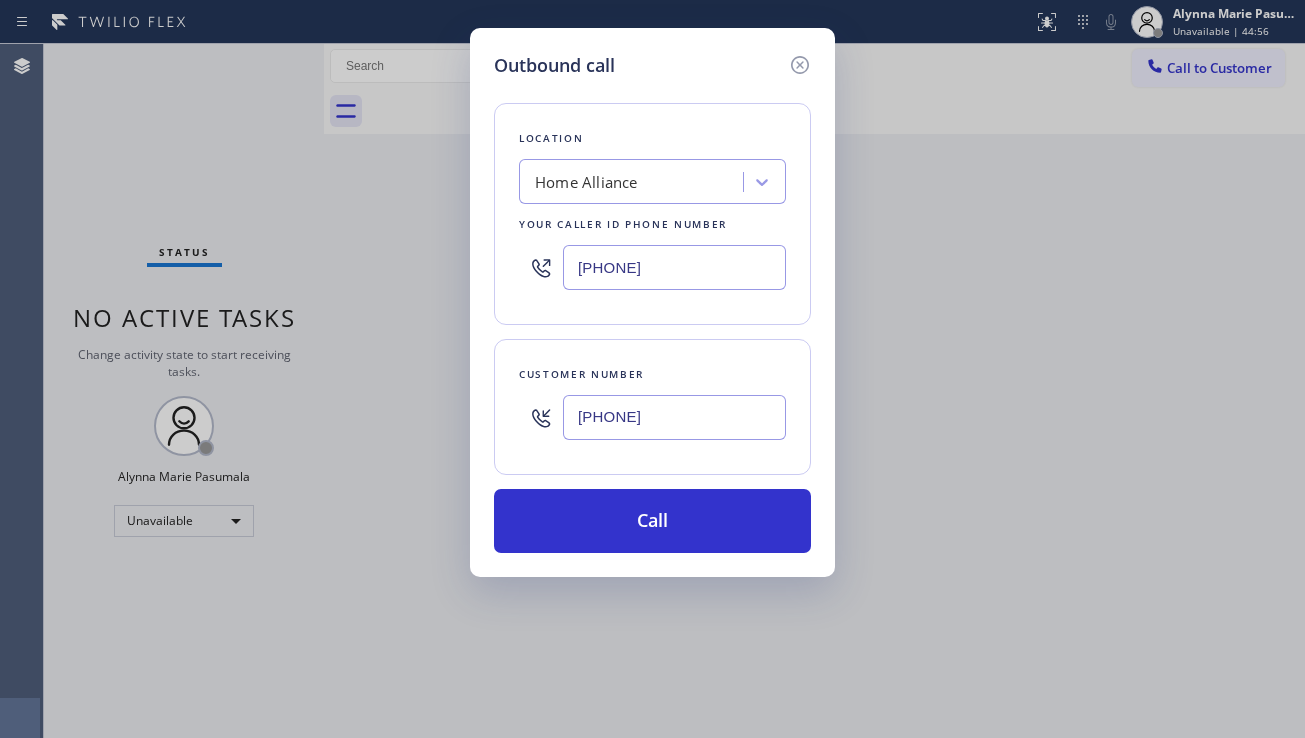 drag, startPoint x: 1171, startPoint y: 518, endPoint x: 953, endPoint y: 422, distance: 238.2016 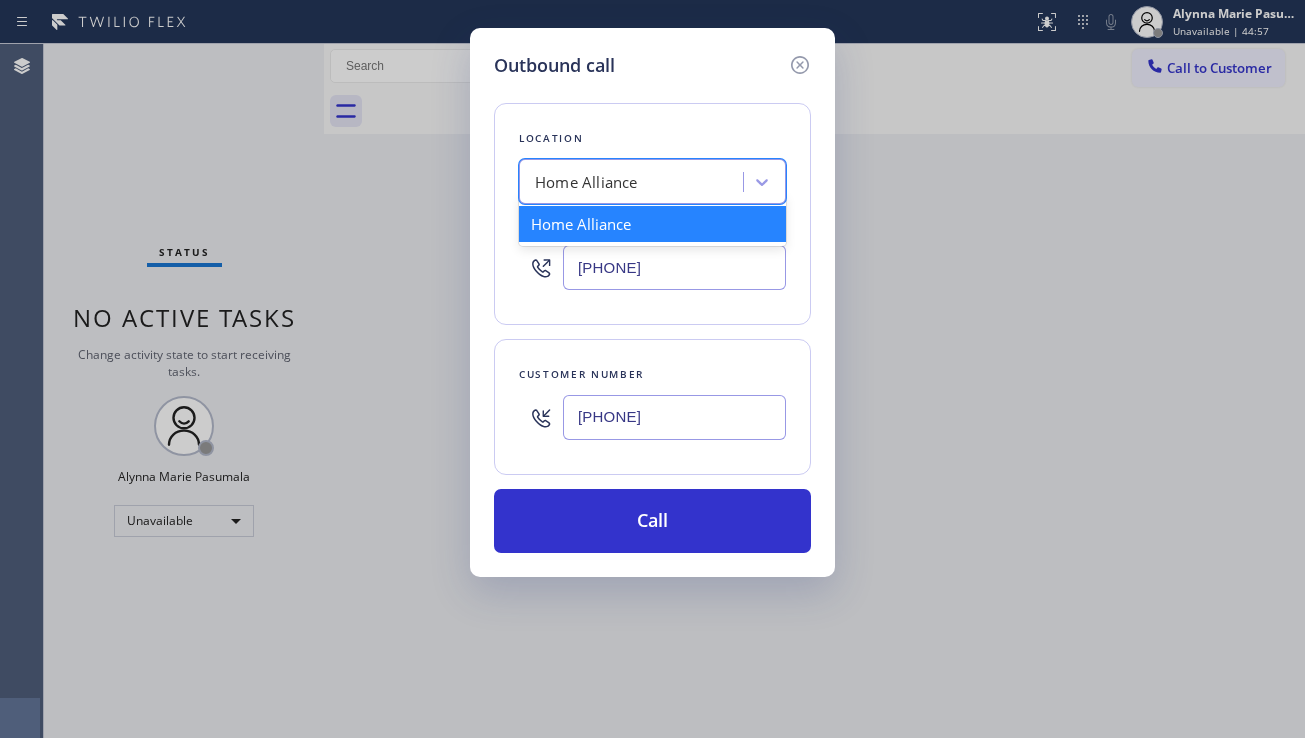 paste on "Repair Twist of New York" 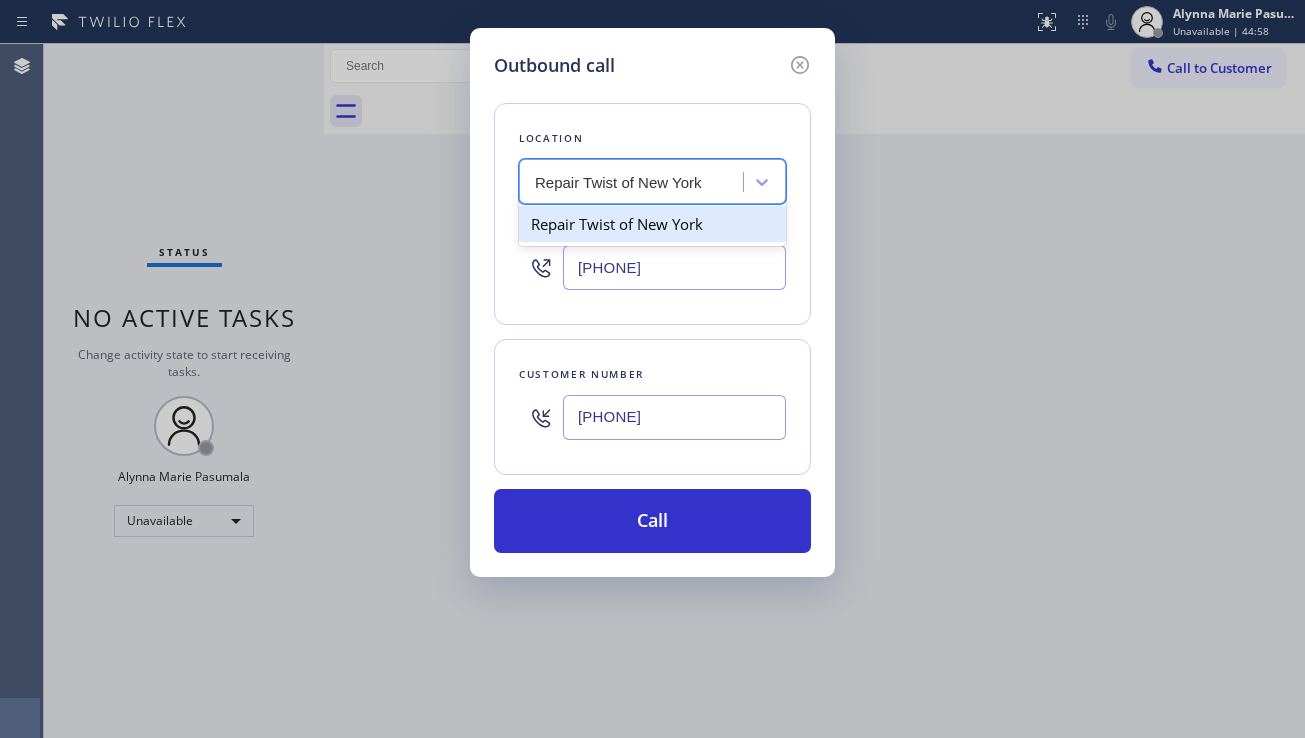 click on "Repair Twist of New York" at bounding box center [652, 224] 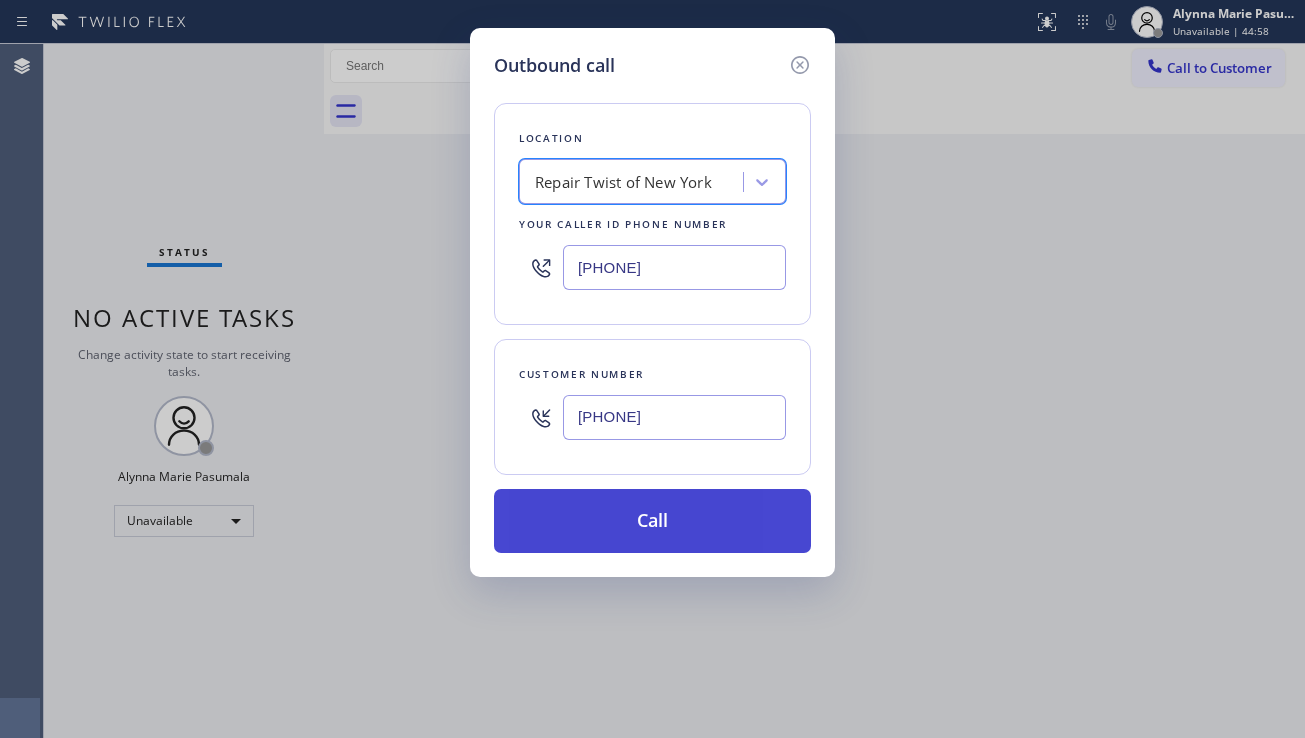 click on "Call" at bounding box center [652, 521] 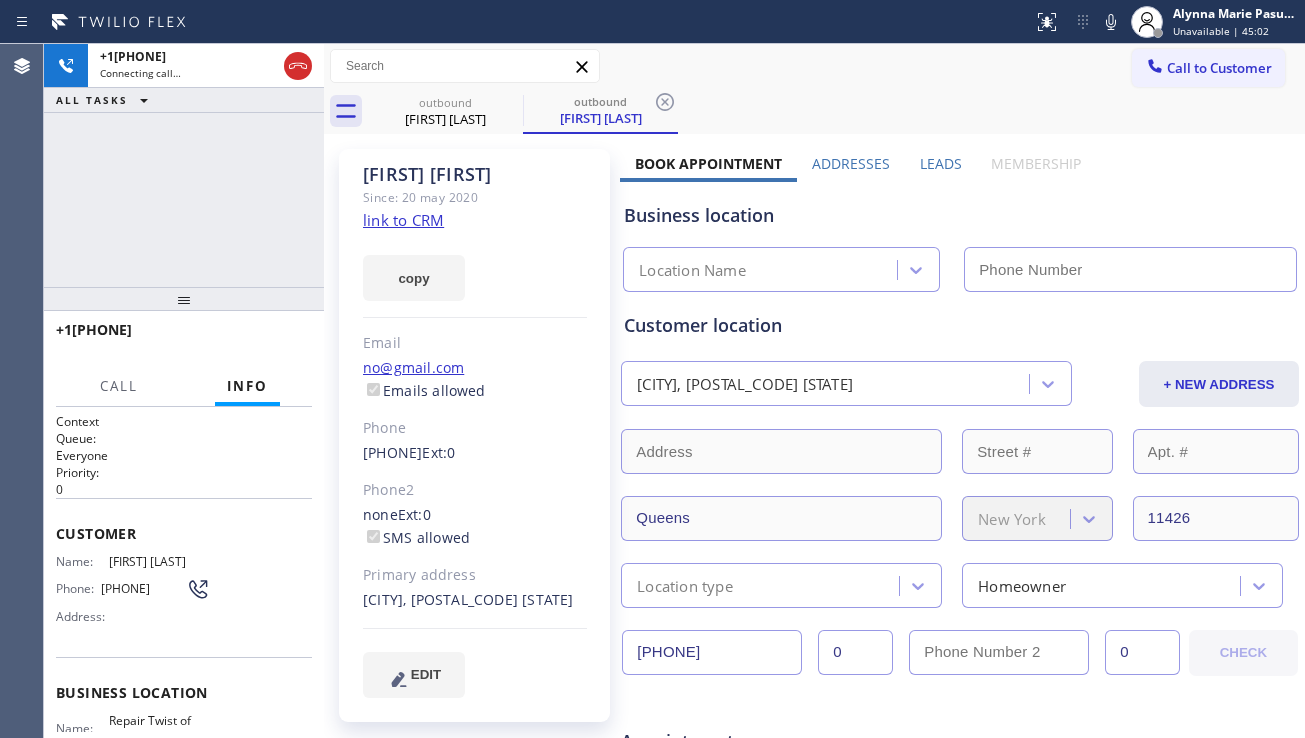 click on "Leads" at bounding box center [941, 163] 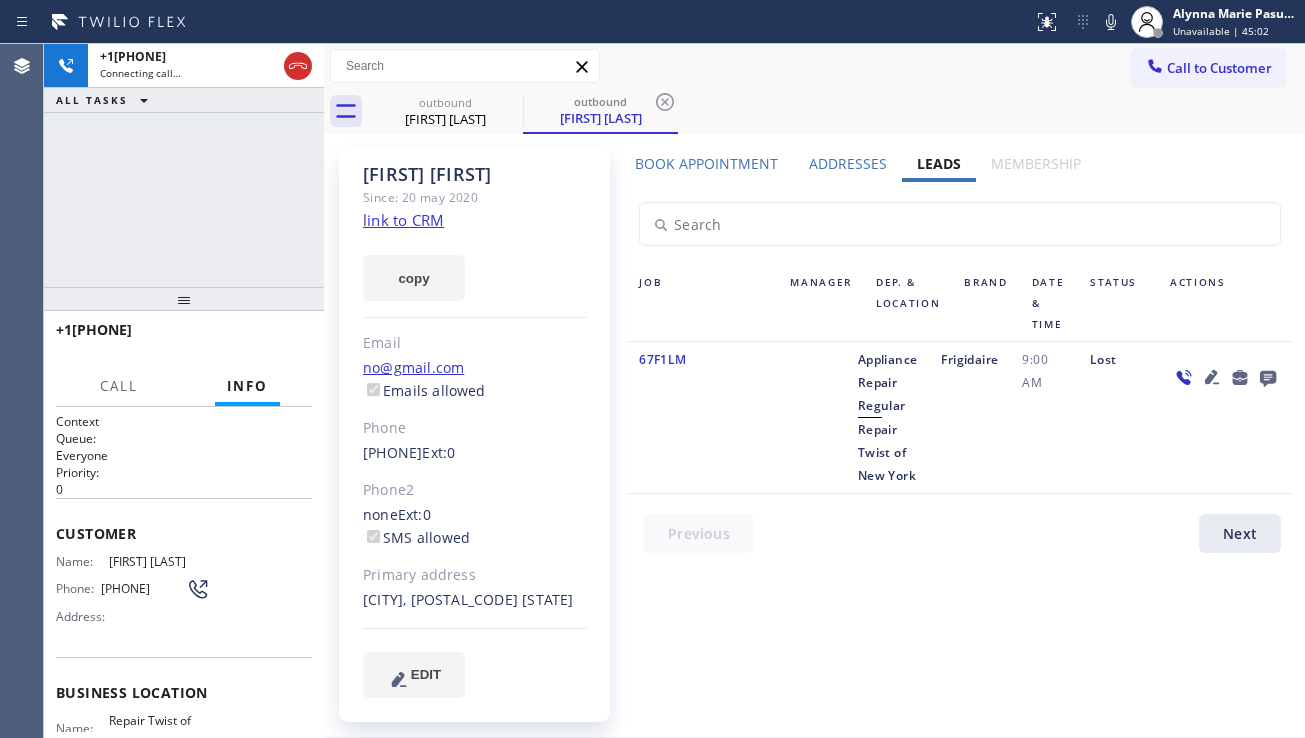 click 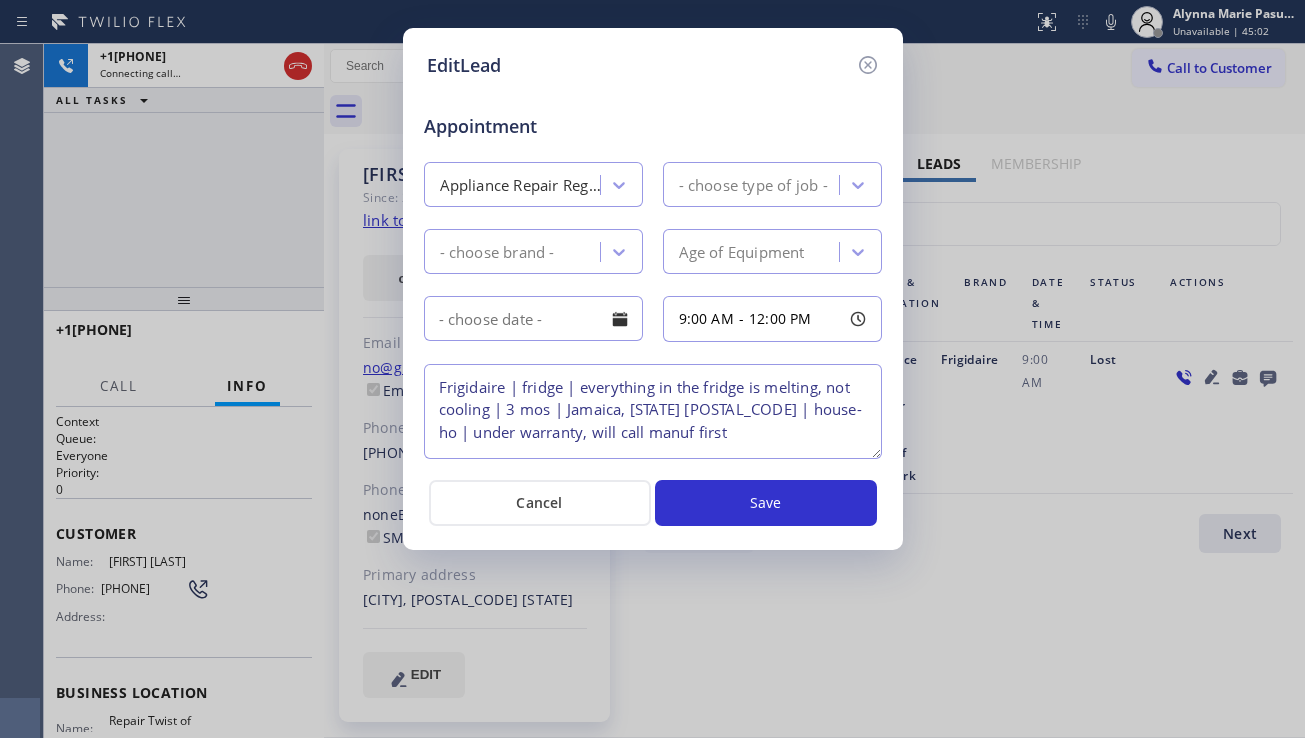 type on "Frigidaire | fridge | everything in the fridge is melting, not cooling | 3 mos | Jamaica, [STATE] [POSTAL_CODE] | house-ho | under warranty, will call manuf first" 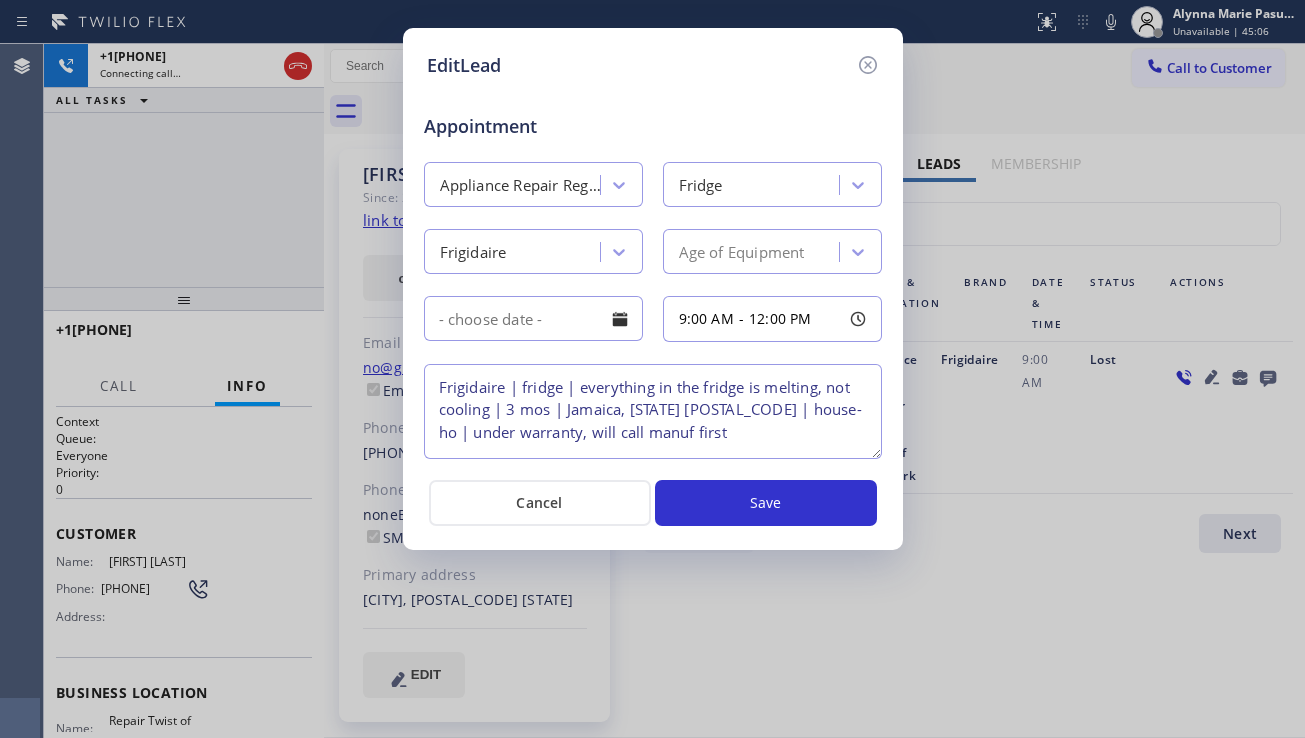 click on "Frigidaire | fridge | everything in the fridge is melting, not cooling | 3 mos | Jamaica, [STATE] [POSTAL_CODE] | house-ho | under warranty, will call manuf first" at bounding box center (653, 411) 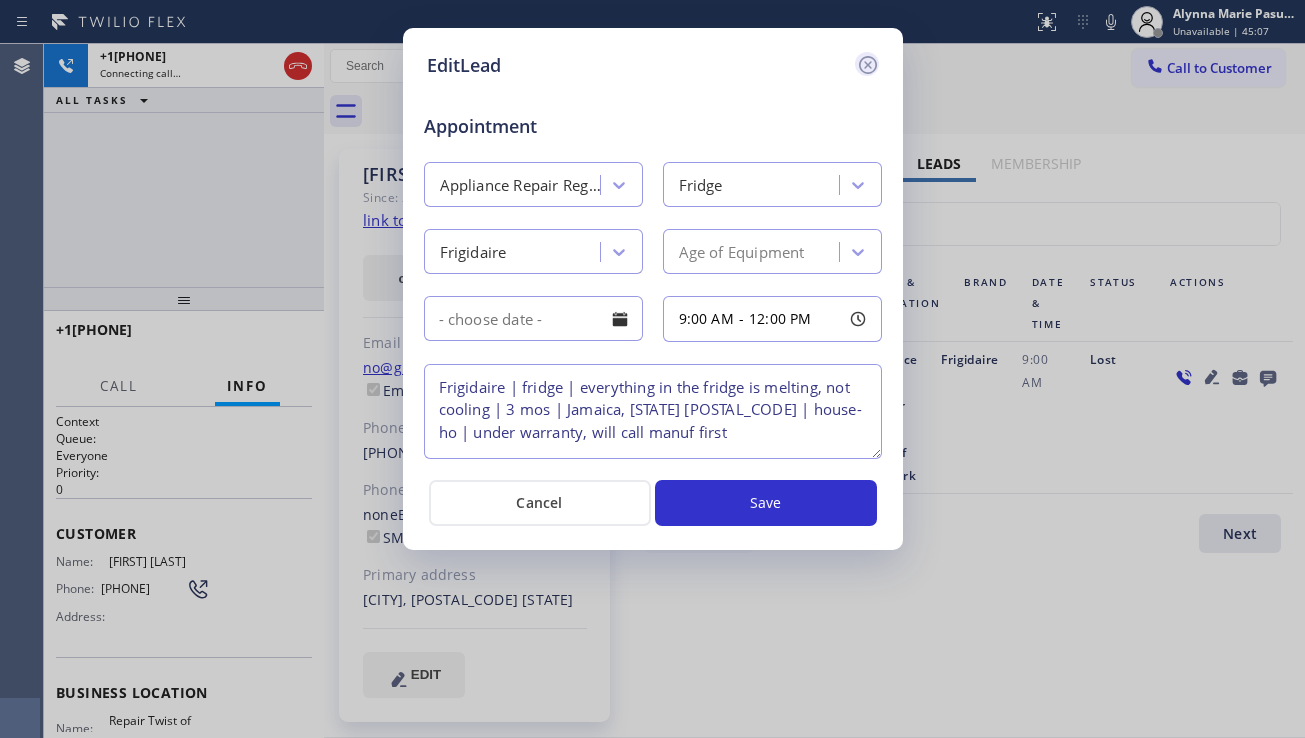 click 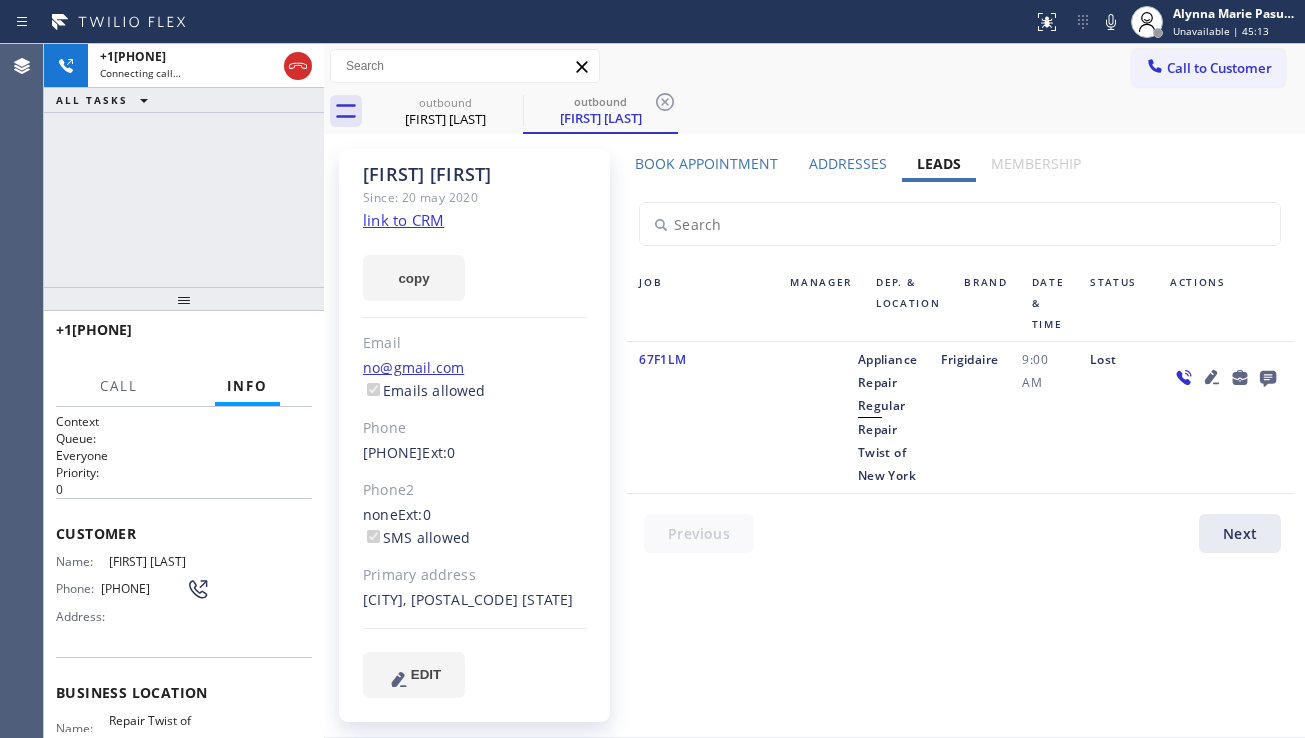 click 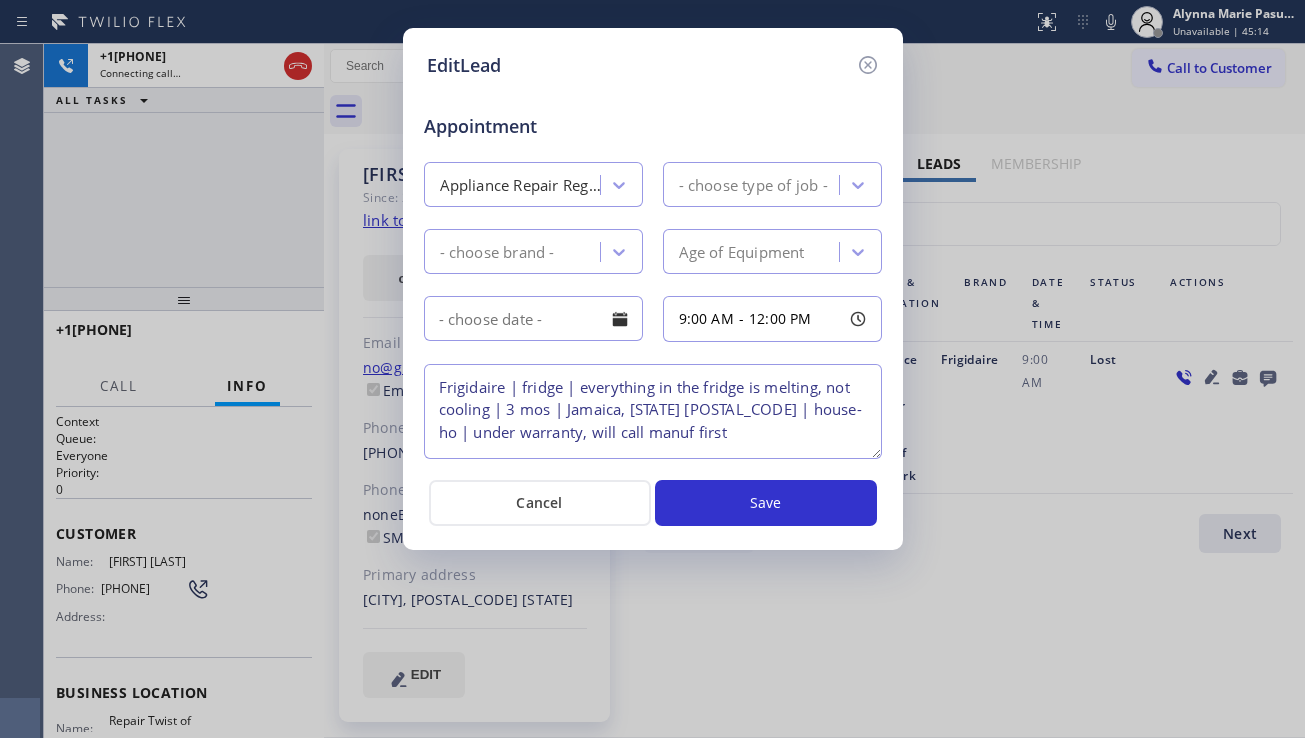 type on "Frigidaire | fridge | everything in the fridge is melting, not cooling | 3 mos | Jamaica, [STATE] [POSTAL_CODE] | house-ho | under warranty, will call manuf first" 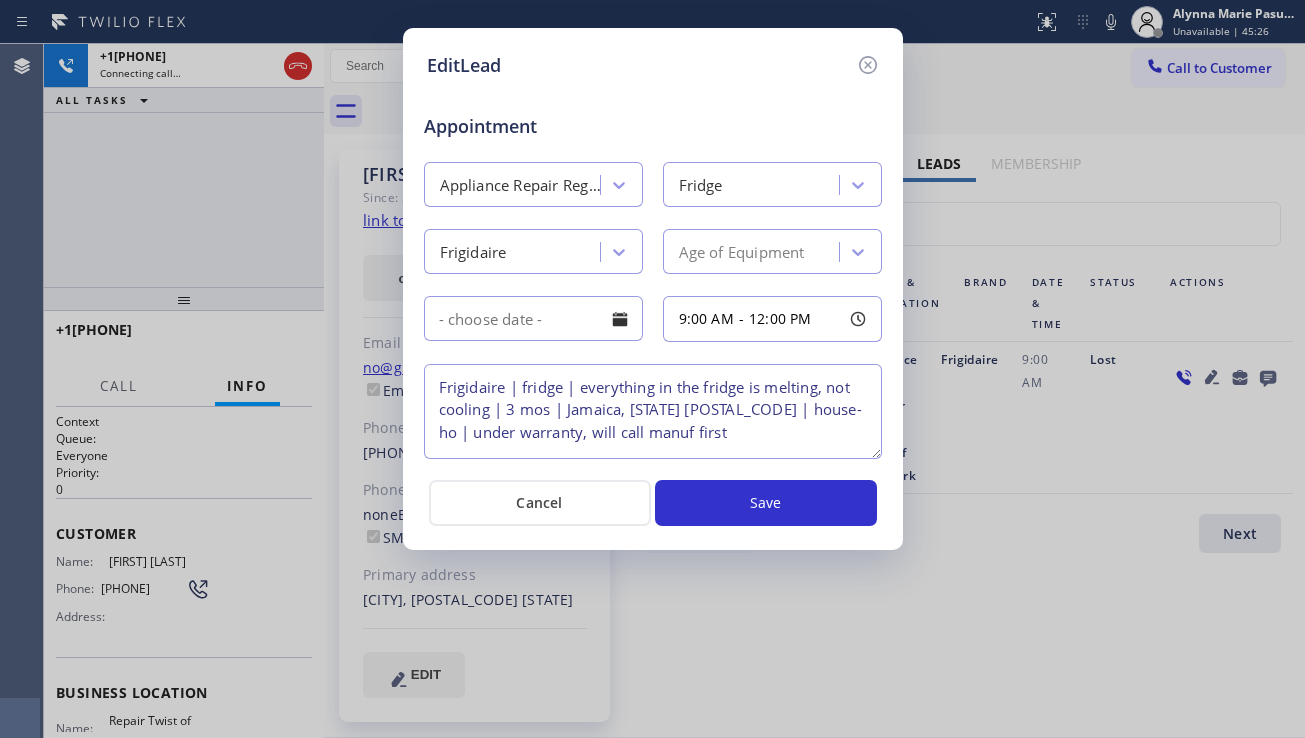 scroll, scrollTop: 0, scrollLeft: 0, axis: both 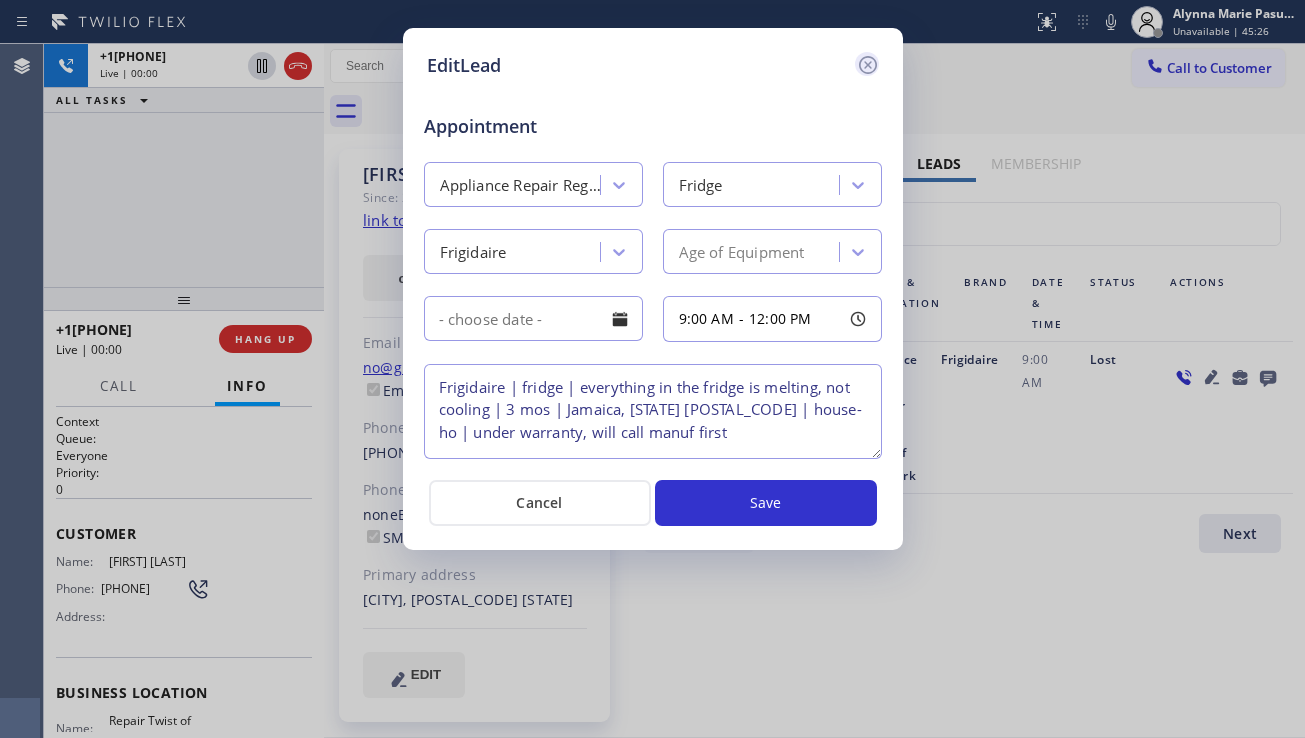 click 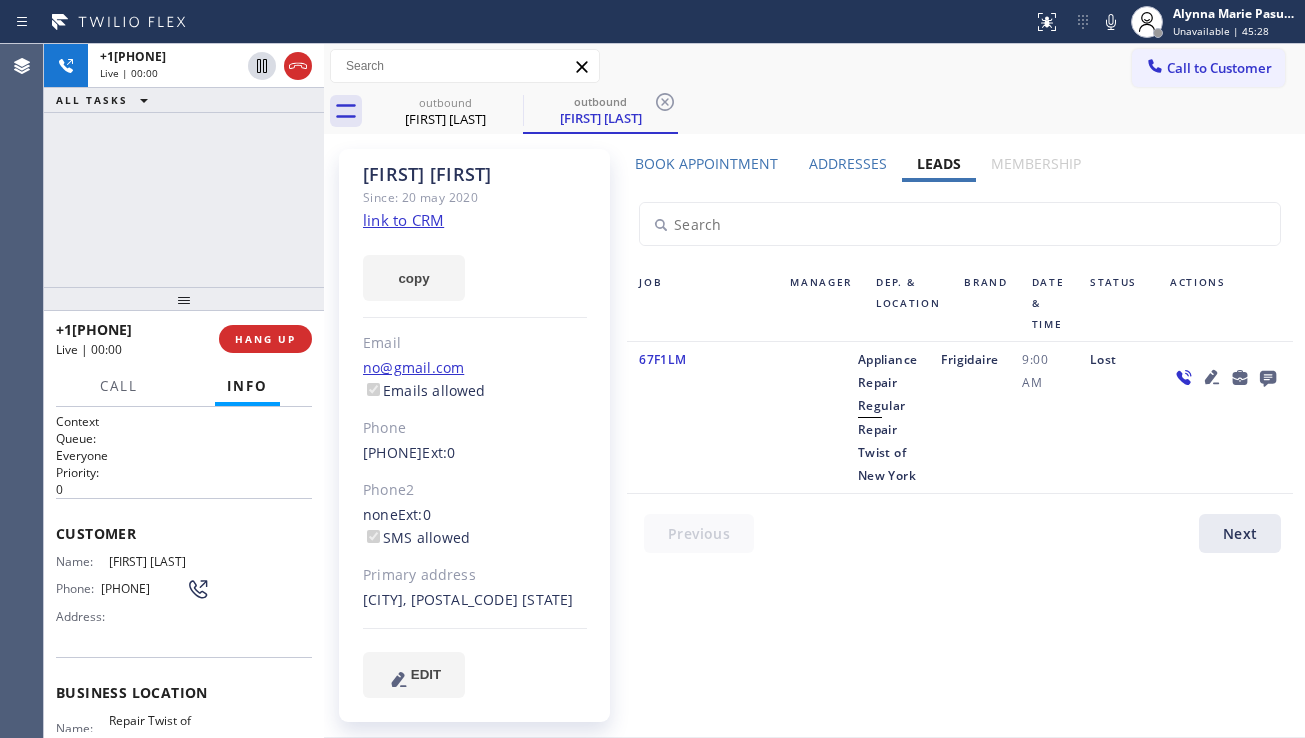 click 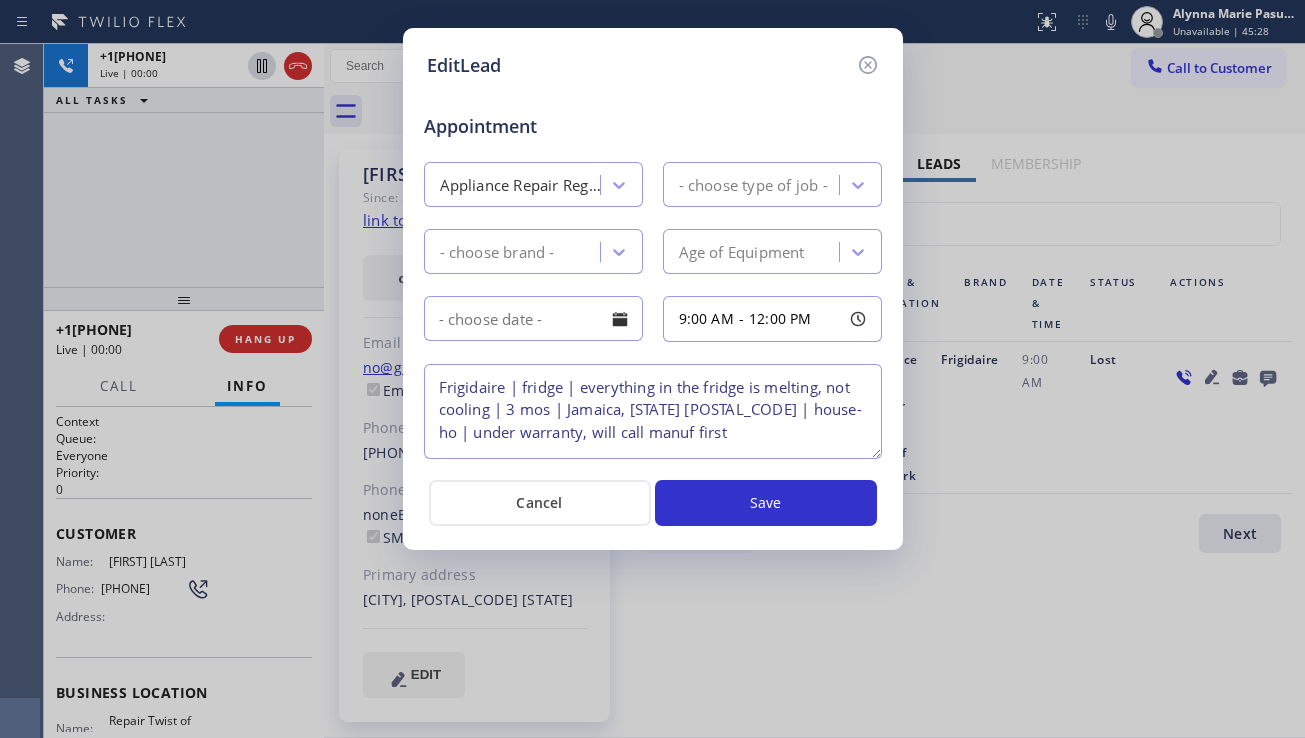 type on "Frigidaire | fridge | everything in the fridge is melting, not cooling | 3 mos | Jamaica, [STATE] [POSTAL_CODE] | house-ho | under warranty, will call manuf first" 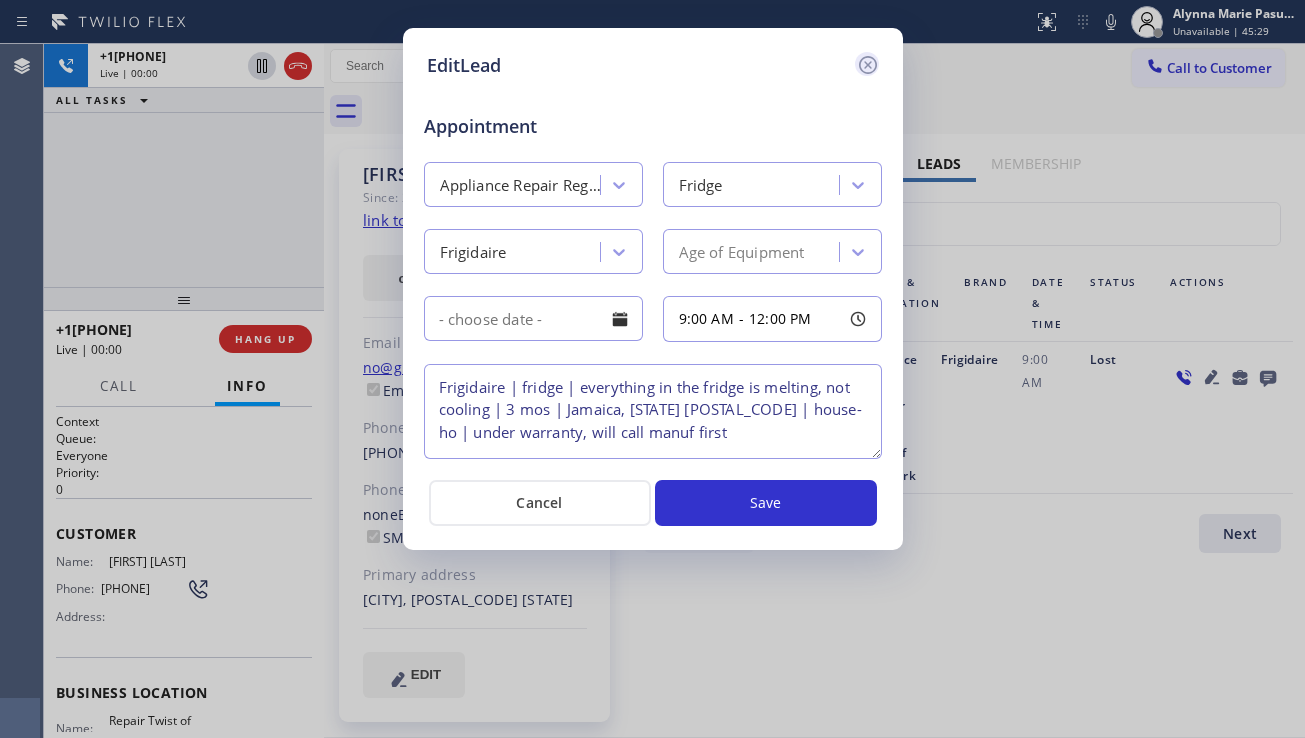click 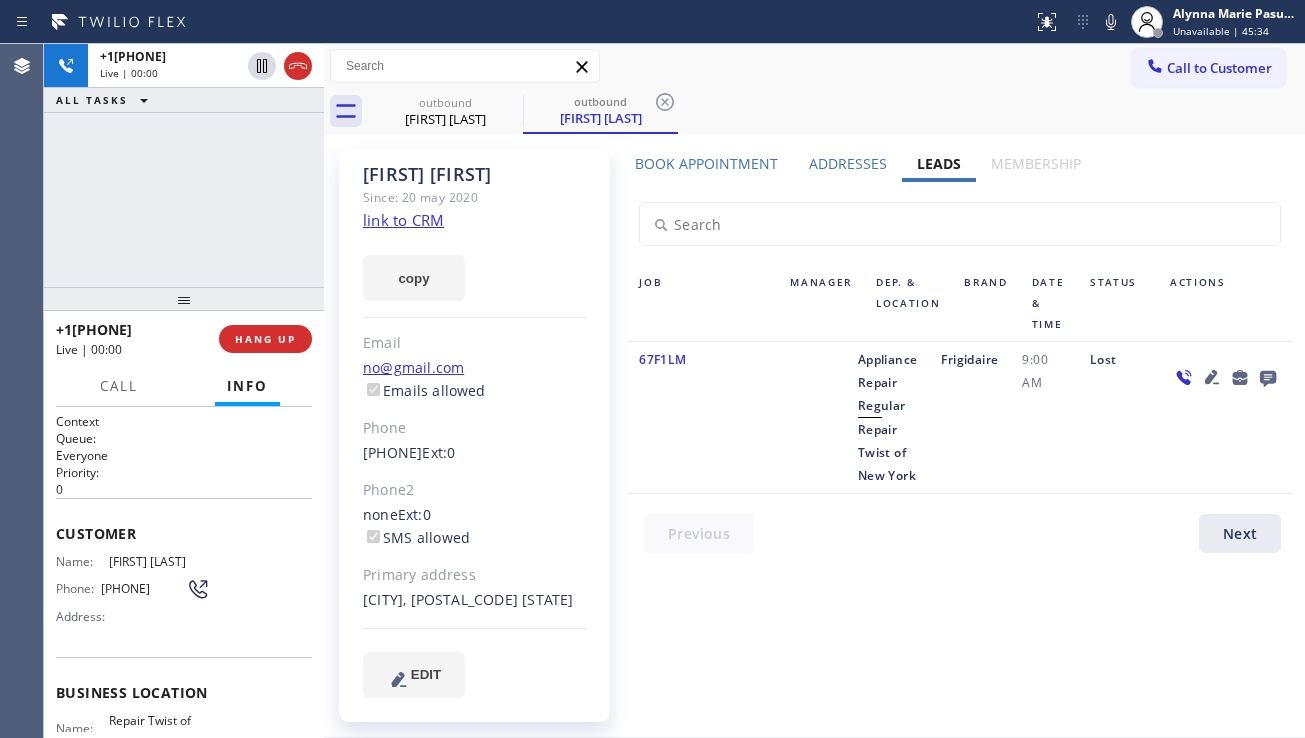 click 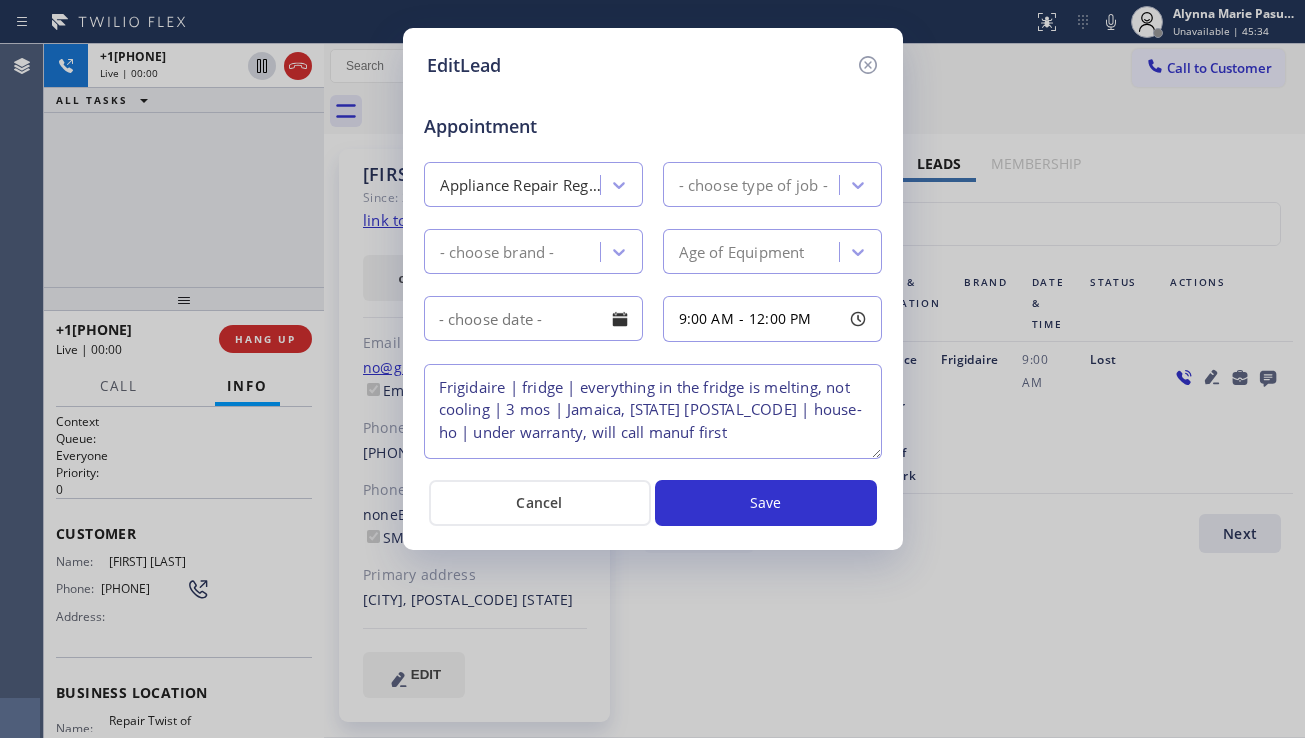 type on "Frigidaire | fridge | everything in the fridge is melting, not cooling | 3 mos | Jamaica, [STATE] [POSTAL_CODE] | house-ho | under warranty, will call manuf first" 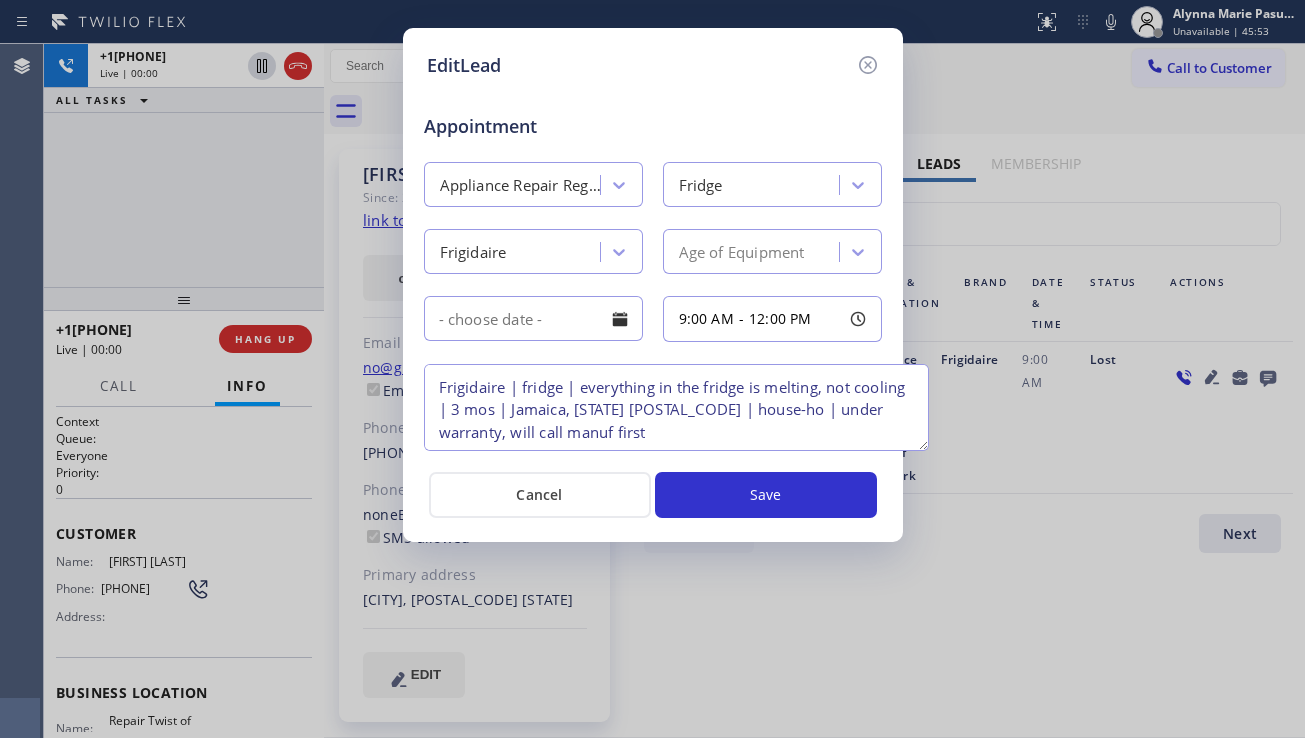 drag, startPoint x: 872, startPoint y: 453, endPoint x: 919, endPoint y: 445, distance: 47.67599 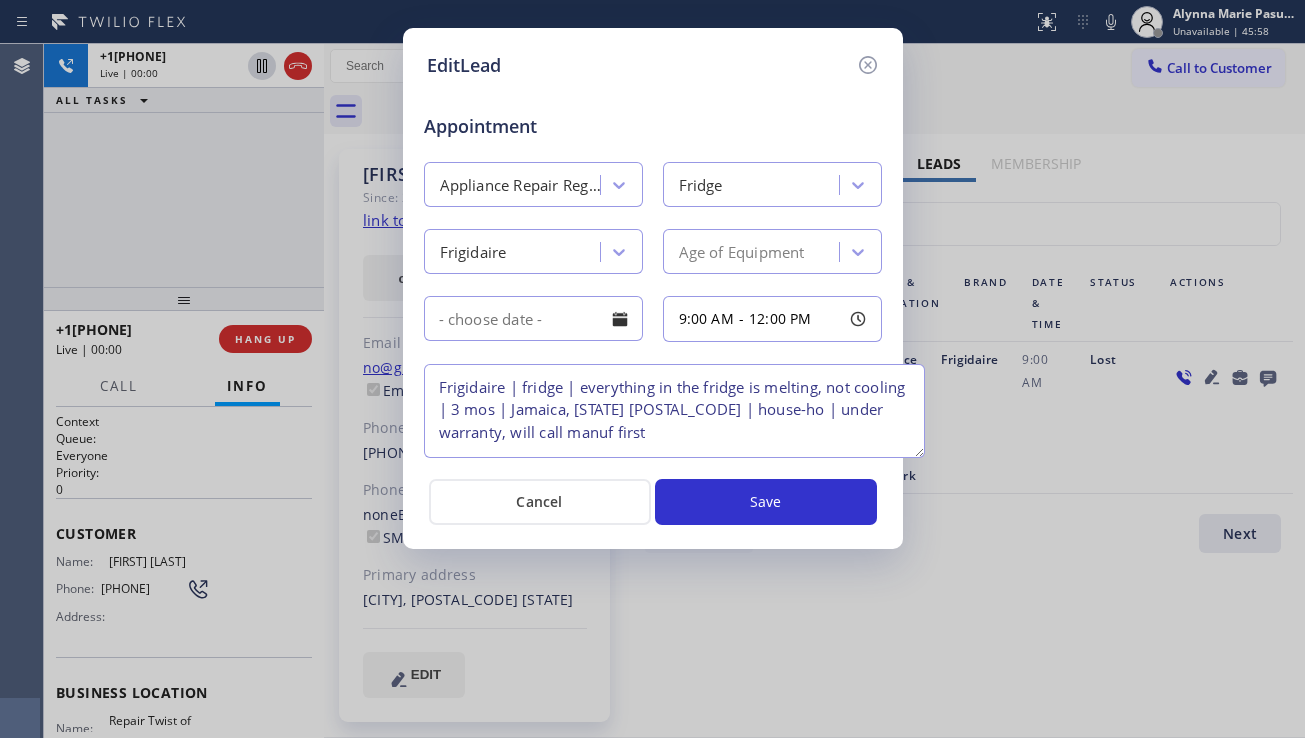 click on "Frigidaire | fridge | everything in the fridge is melting, not cooling | 3 mos | Jamaica, [STATE] [POSTAL_CODE] | house-ho | under warranty, will call manuf first" at bounding box center [674, 411] 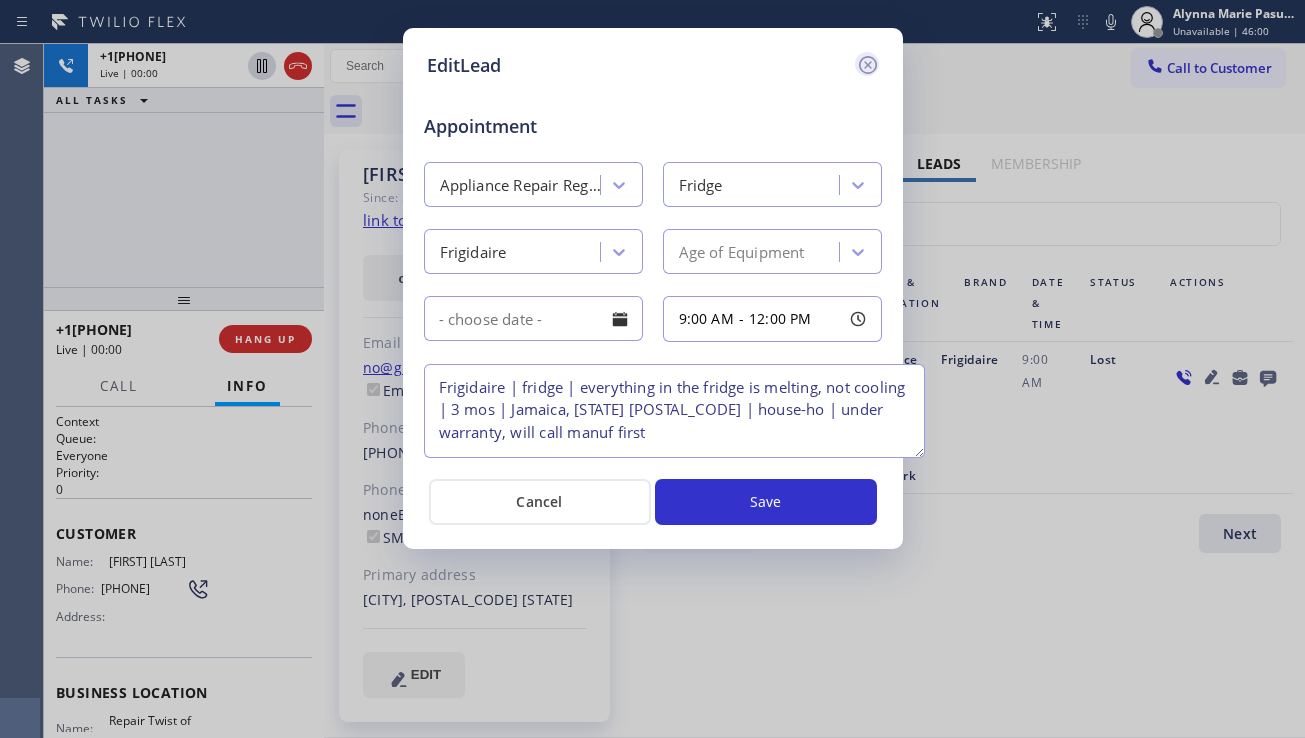 click 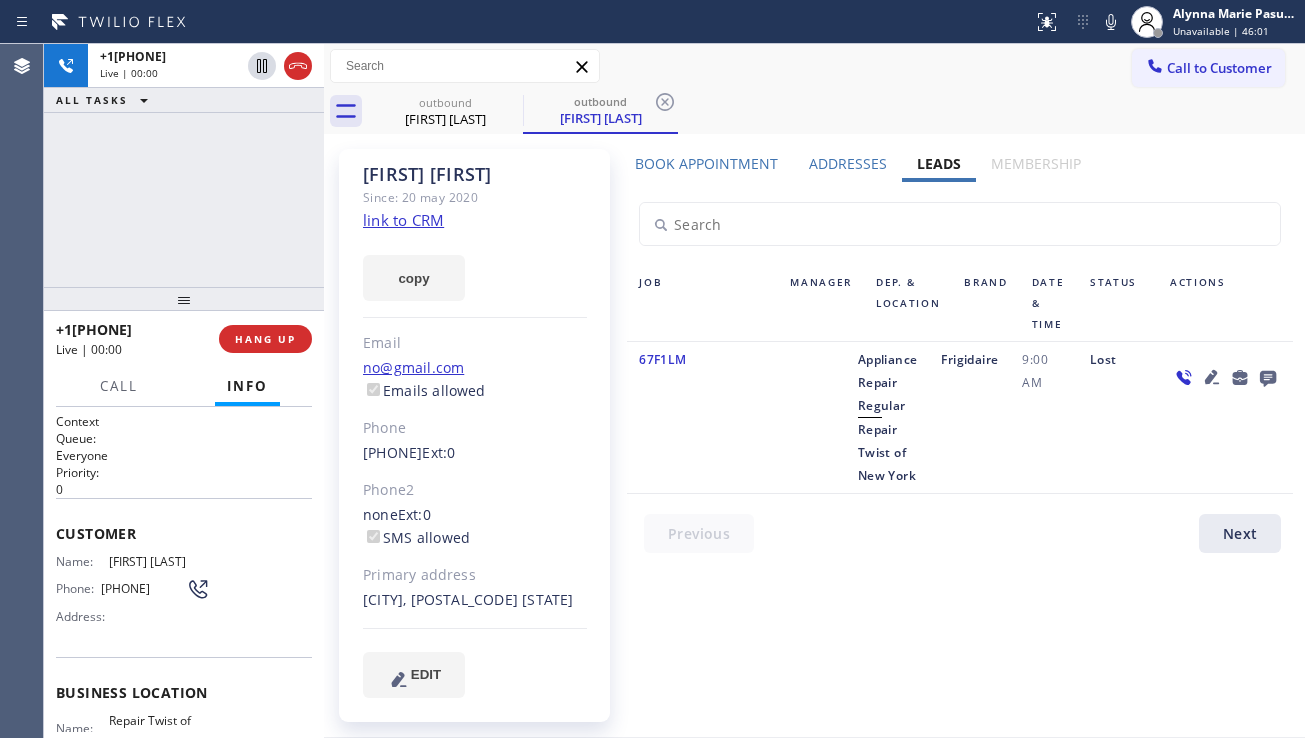 click 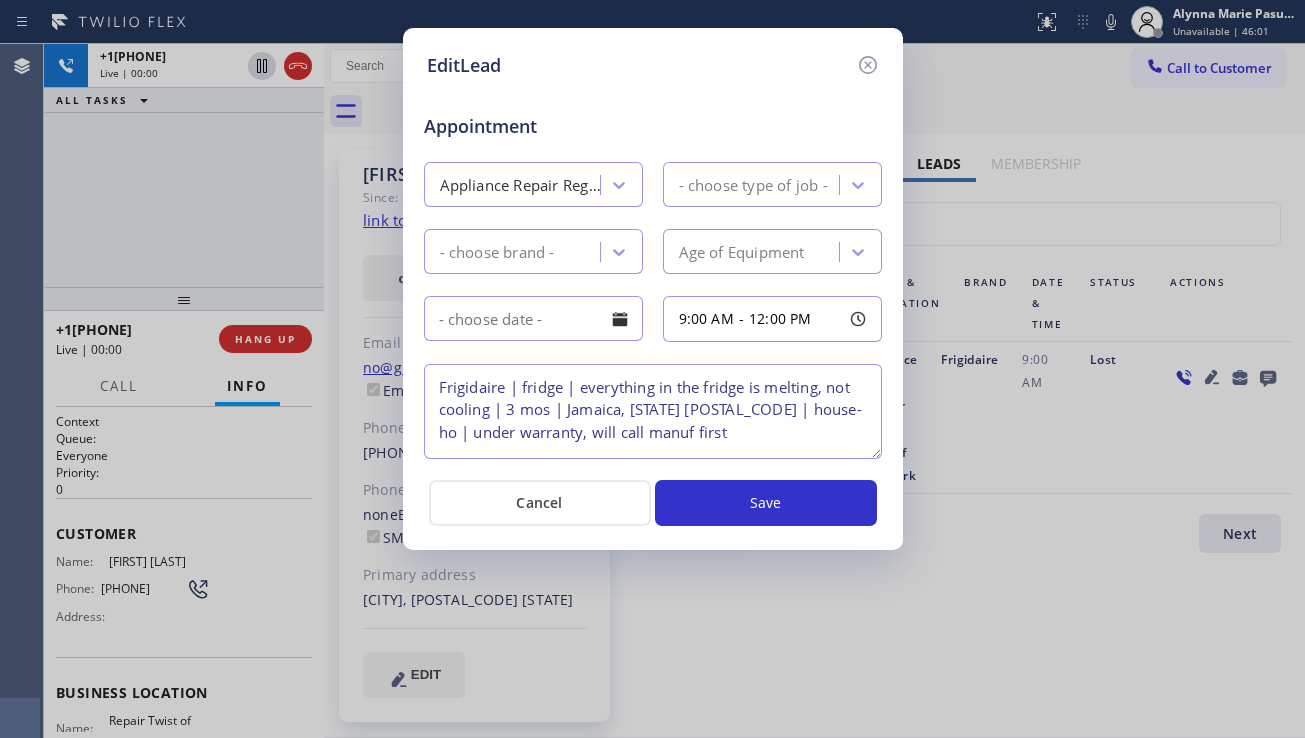 type on "Frigidaire | fridge | everything in the fridge is melting, not cooling | 3 mos | Jamaica, [STATE] [POSTAL_CODE] | house-ho | under warranty, will call manuf first" 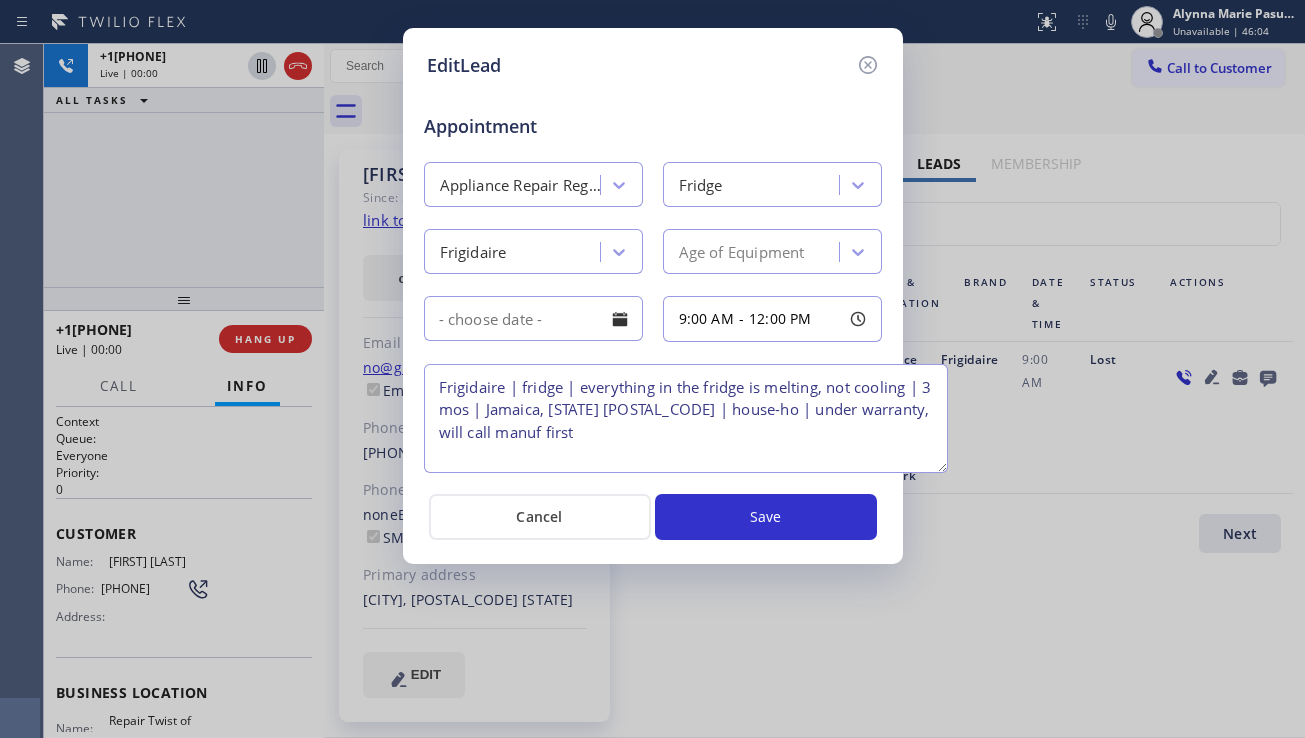 drag, startPoint x: 874, startPoint y: 452, endPoint x: 940, endPoint y: 466, distance: 67.46851 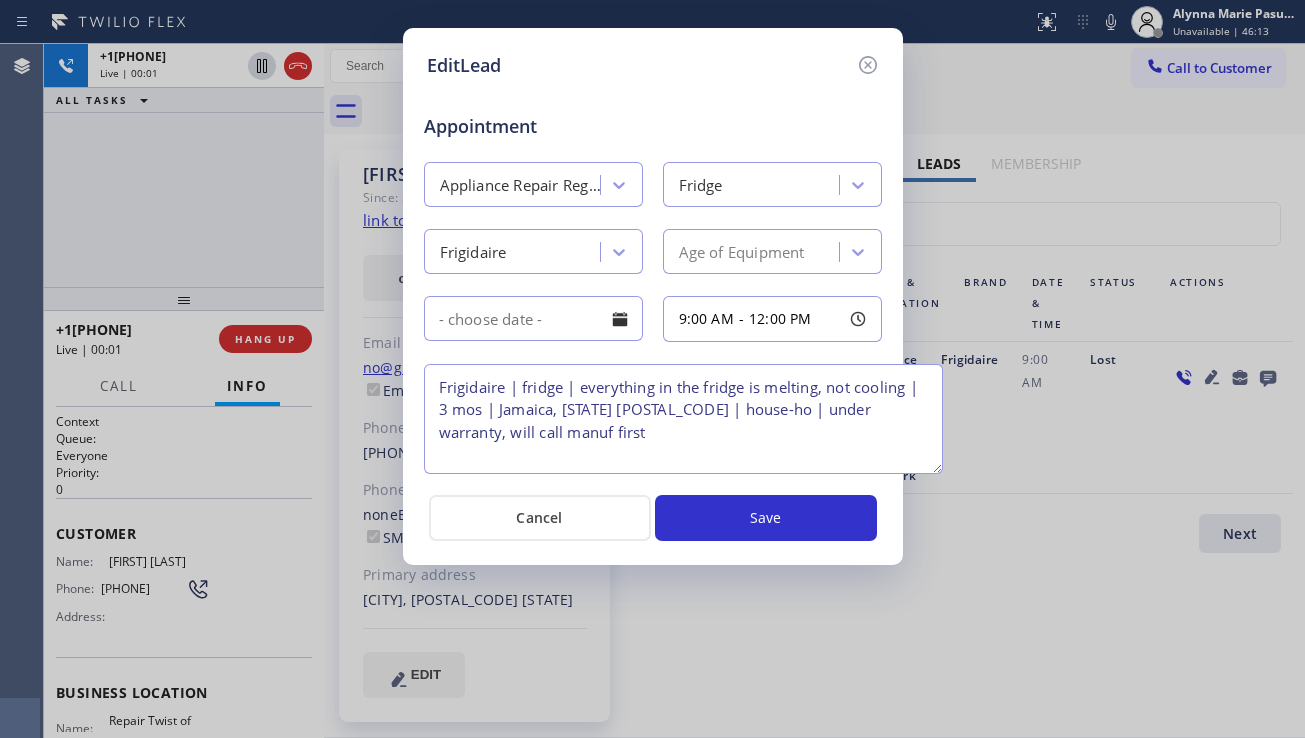 click on "Frigidaire | fridge | everything in the fridge is melting, not cooling | 3 mos | Jamaica, [STATE] [POSTAL_CODE] | house-ho | under warranty, will call manuf first" at bounding box center [683, 419] 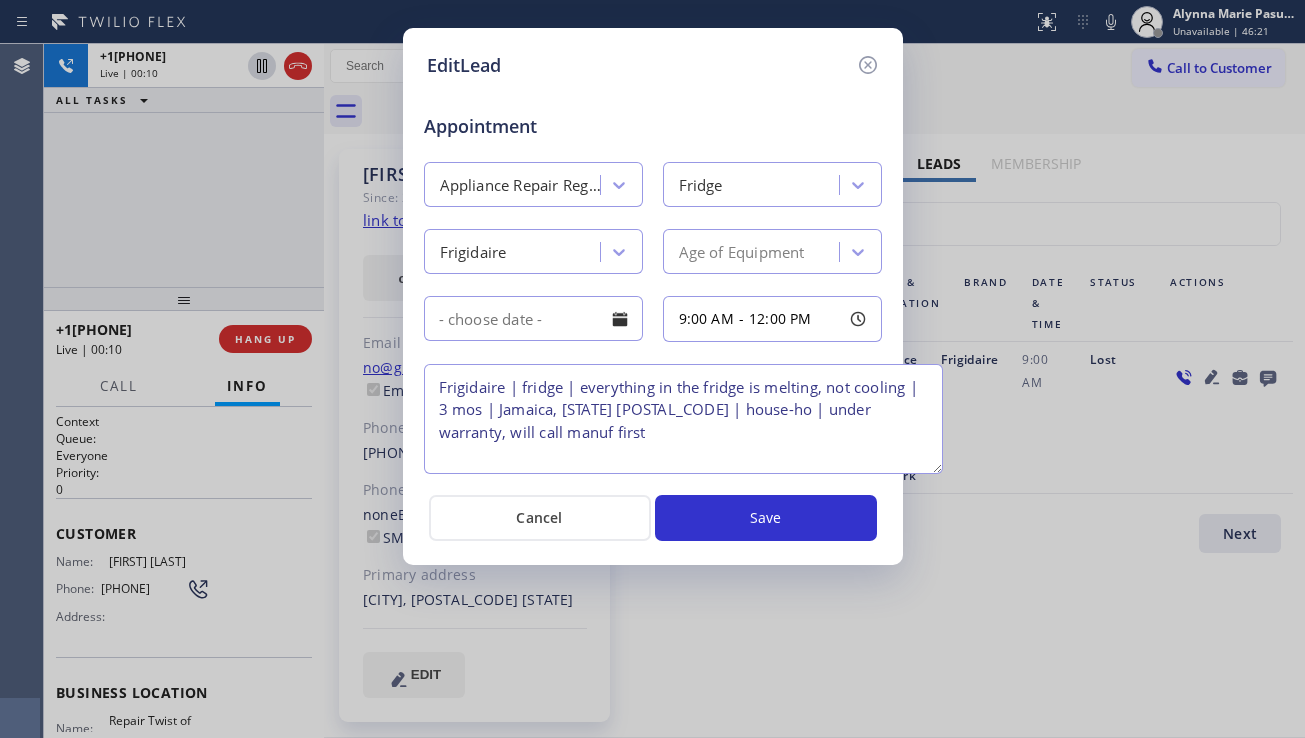 click on "Frigidaire | fridge | everything in the fridge is melting, not cooling | 3 mos | Jamaica, [STATE] [POSTAL_CODE] | house-ho | under warranty, will call manuf first" at bounding box center (683, 419) 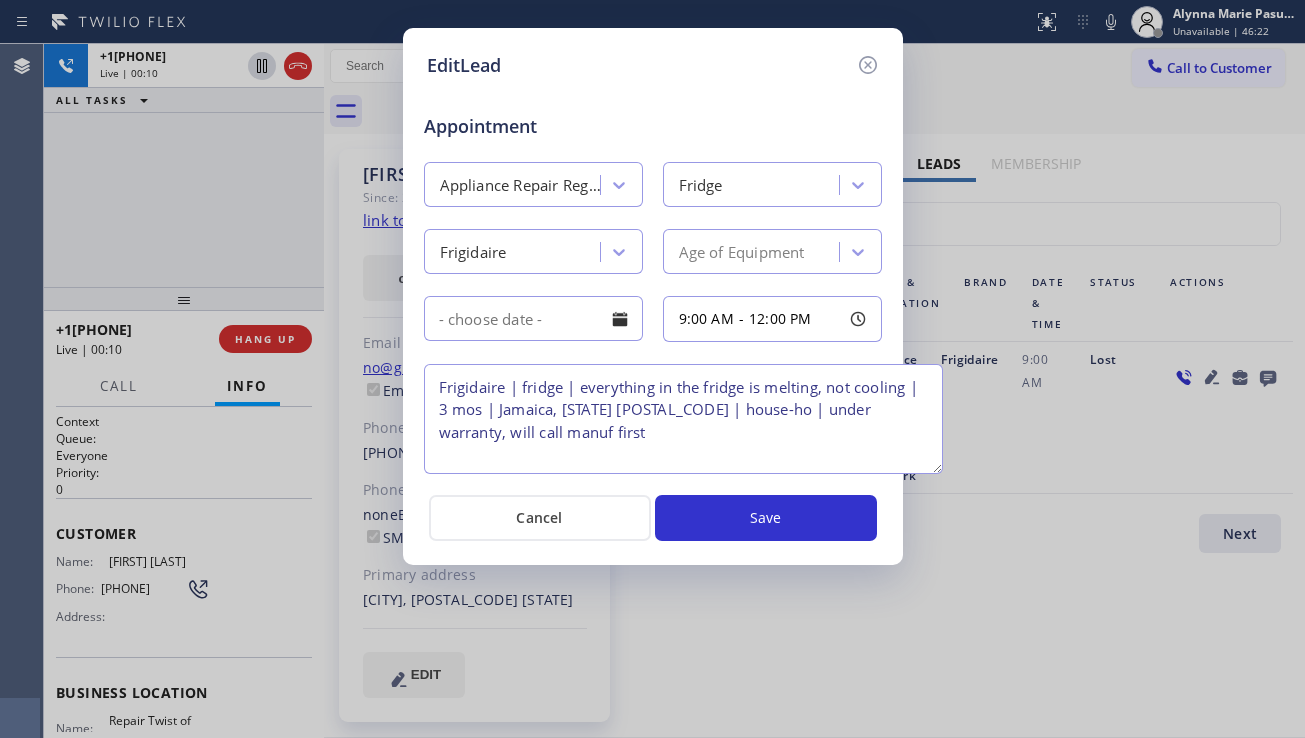 click on "Frigidaire | fridge | everything in the fridge is melting, not cooling | 3 mos | Jamaica, [STATE] [POSTAL_CODE] | house-ho | under warranty, will call manuf first" at bounding box center (683, 419) 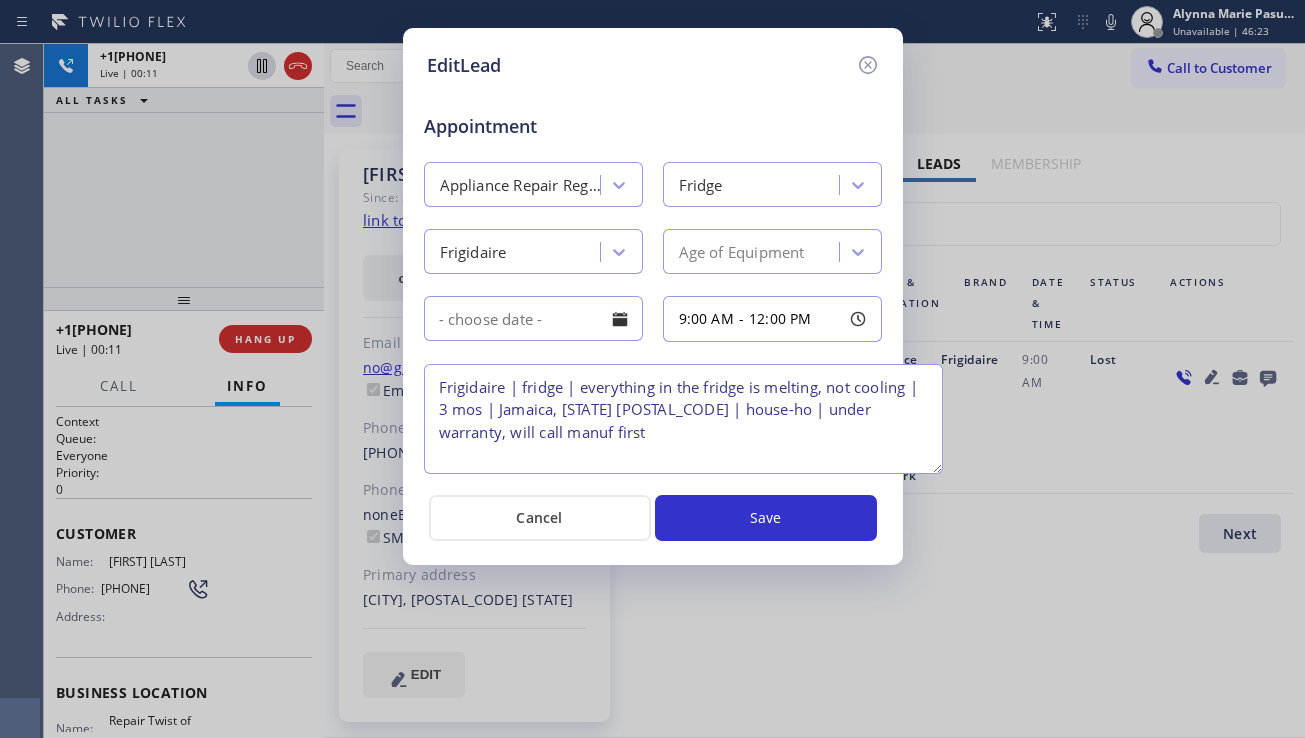 click on "Frigidaire | fridge | everything in the fridge is melting, not cooling | 3 mos | Jamaica, [STATE] [POSTAL_CODE] | house-ho | under warranty, will call manuf first" at bounding box center [683, 419] 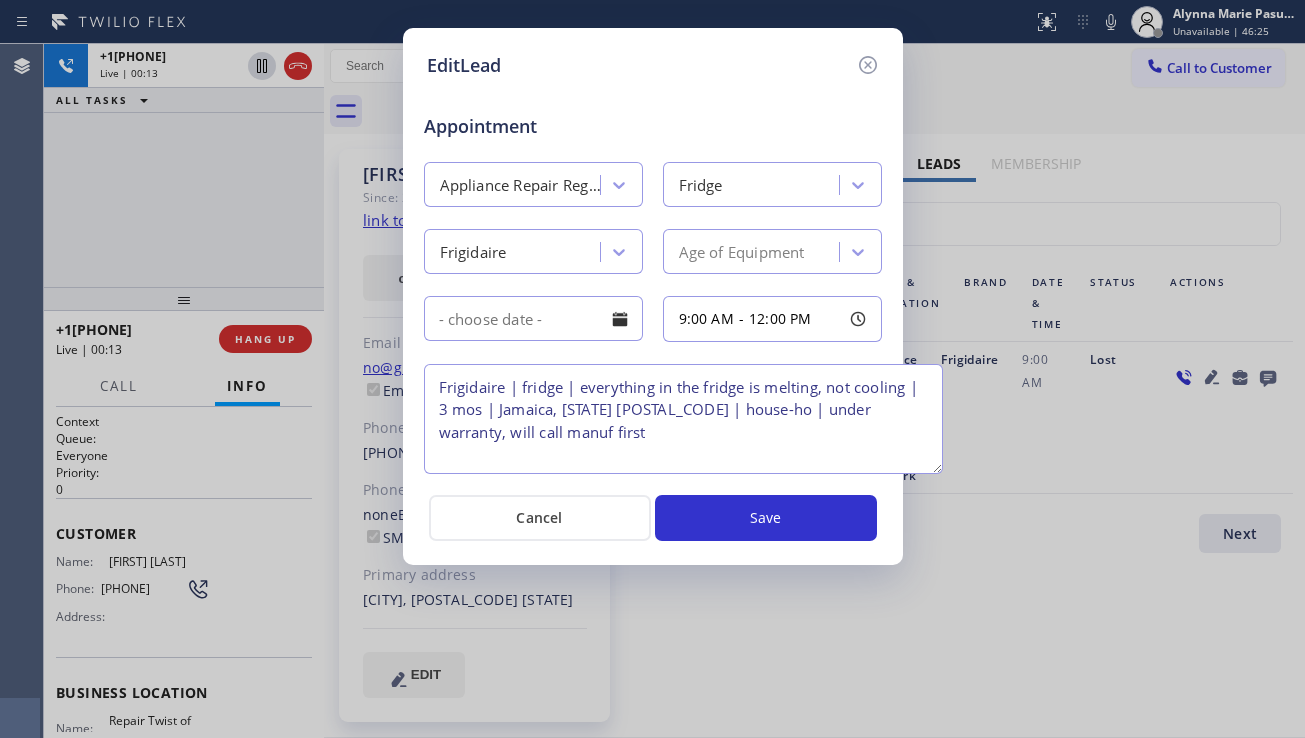 drag, startPoint x: 642, startPoint y: 411, endPoint x: 601, endPoint y: 413, distance: 41.04875 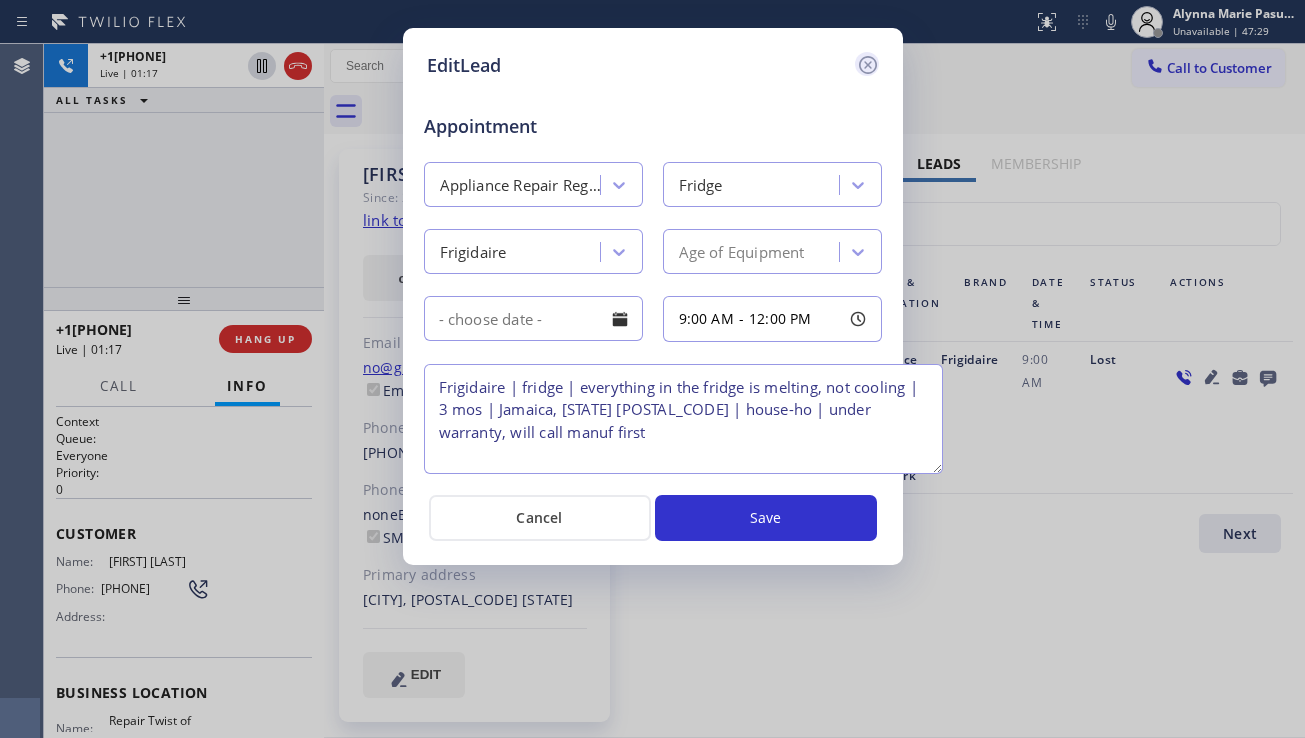 click 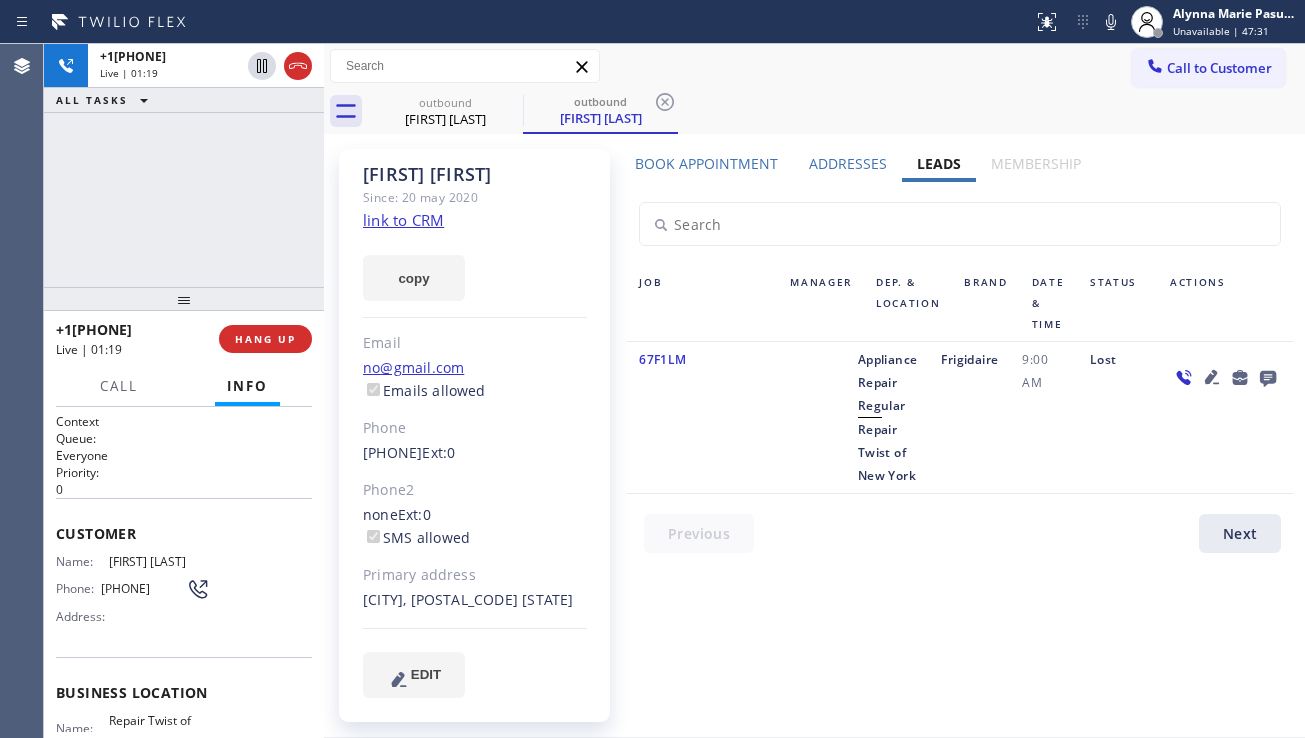 click 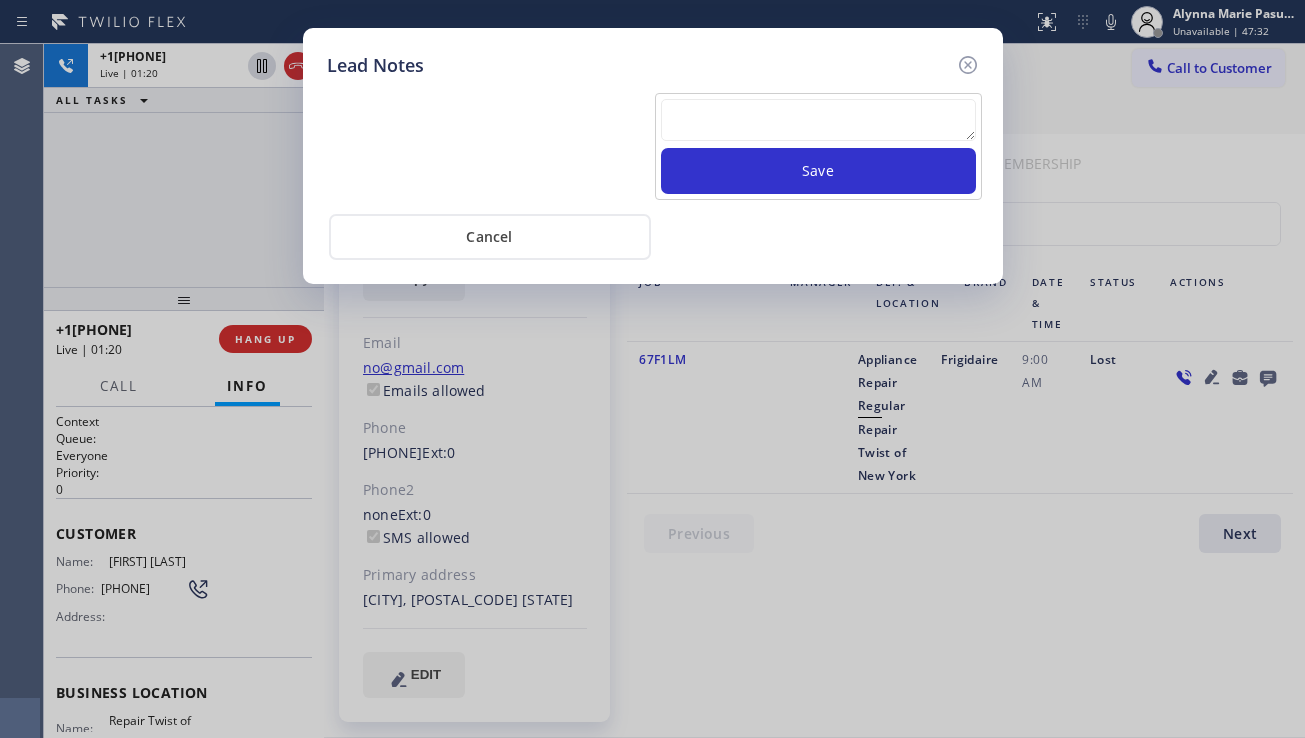 click at bounding box center [818, 120] 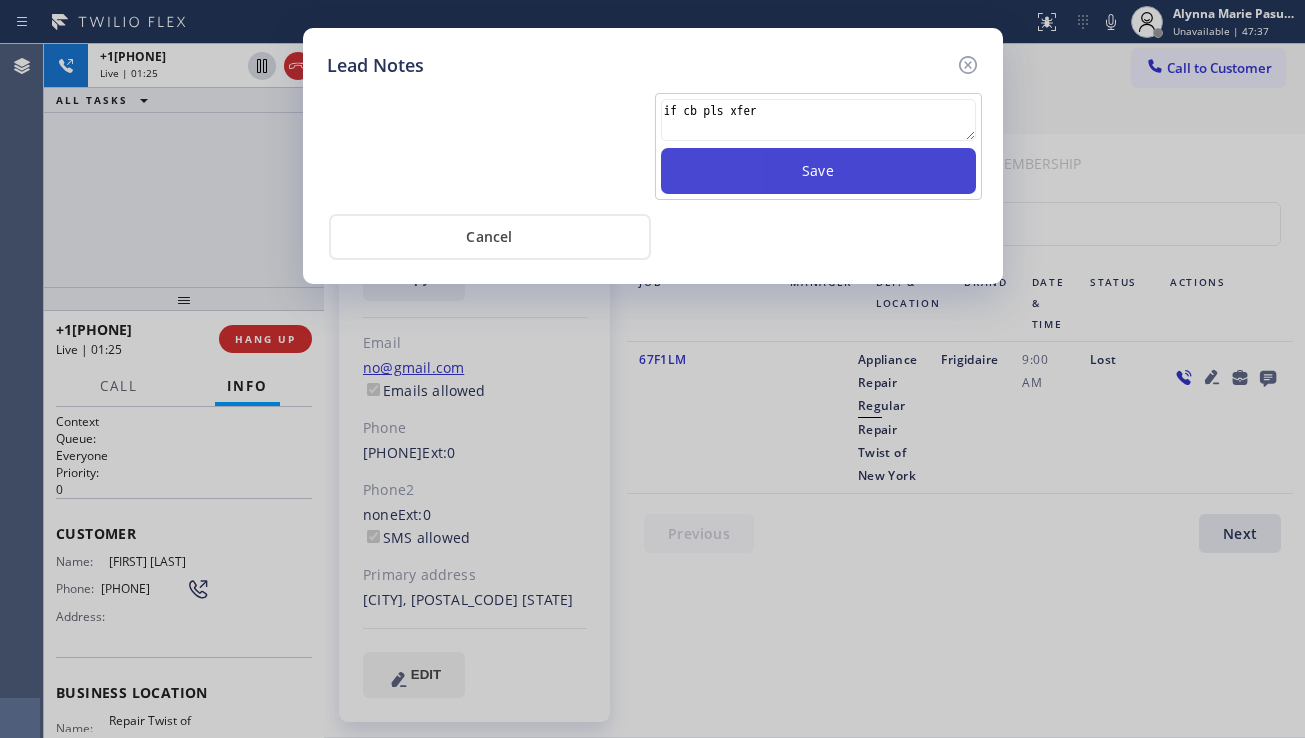 type on "if cb pls xfer" 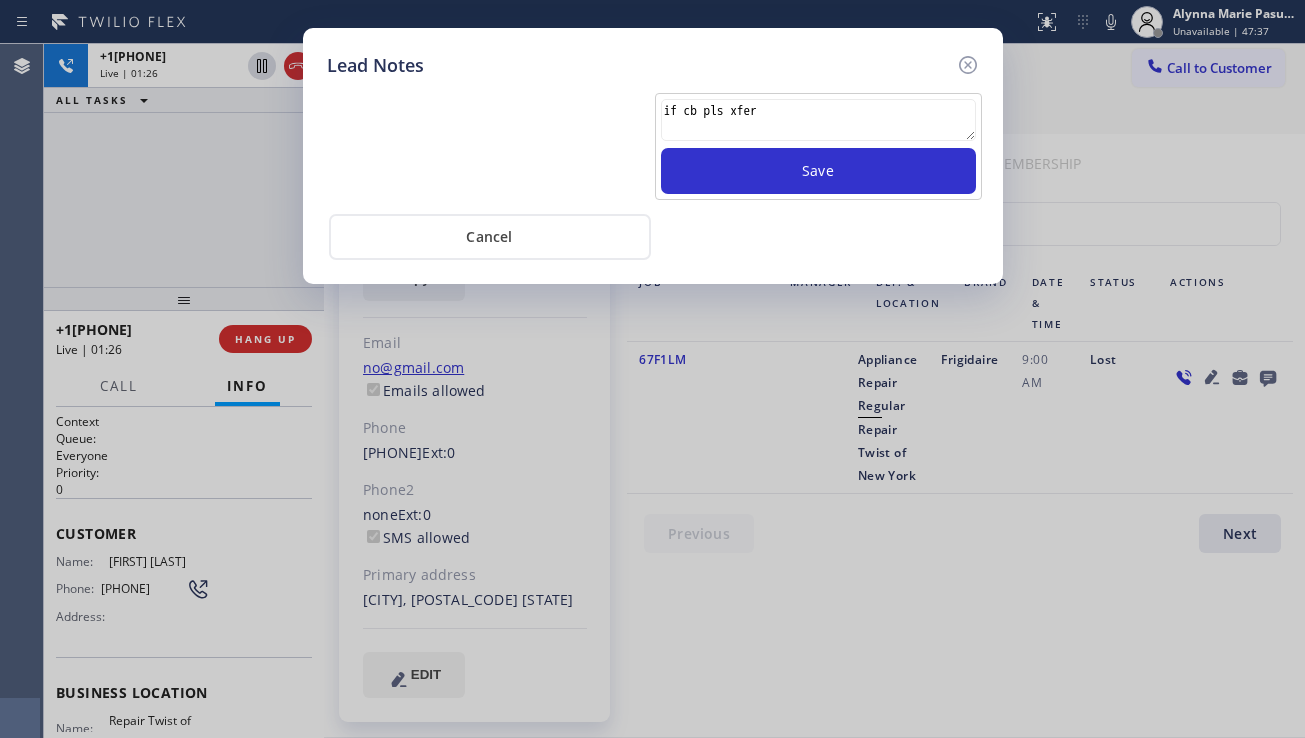 type 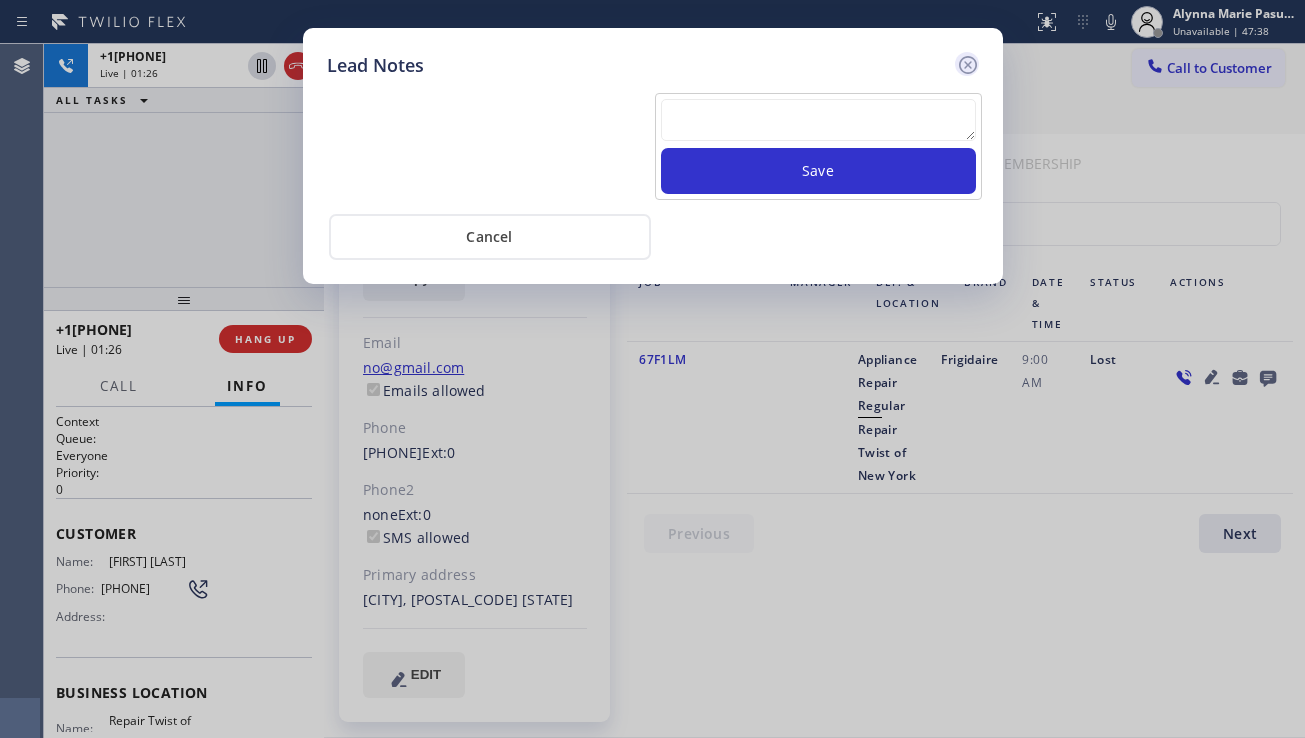 click 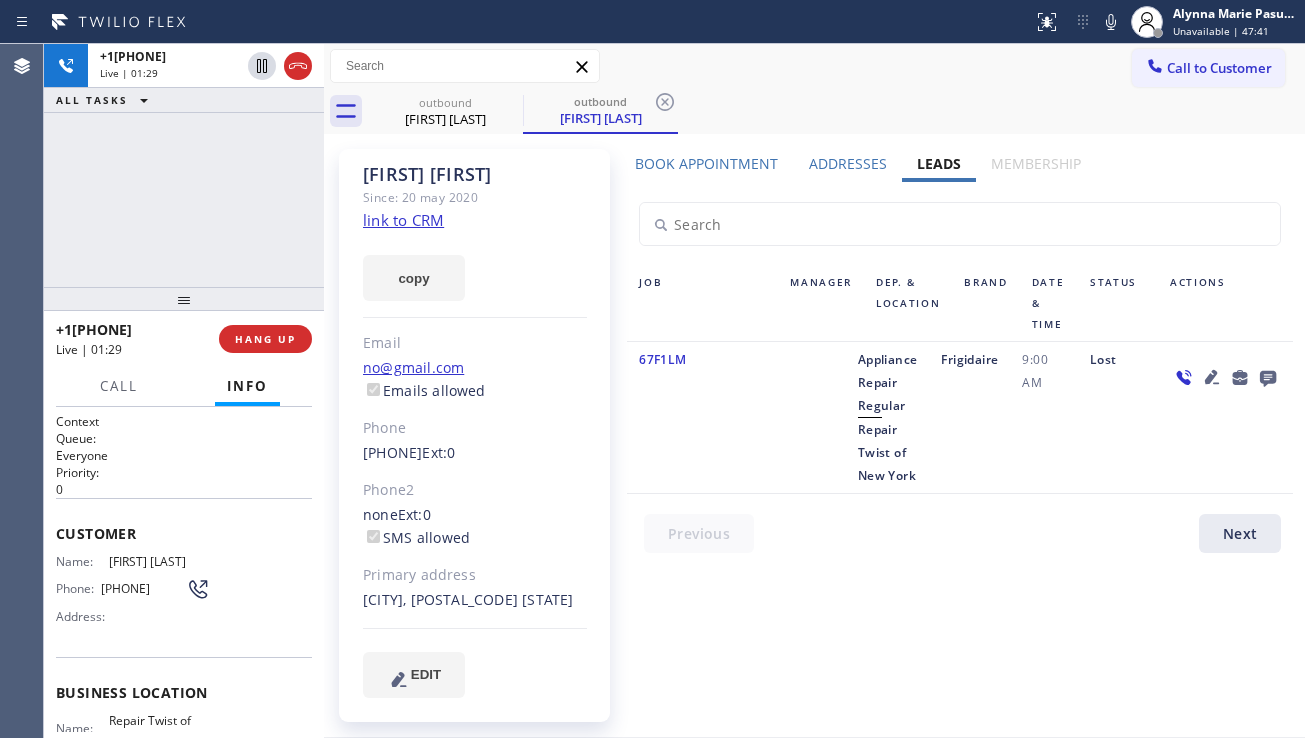 click 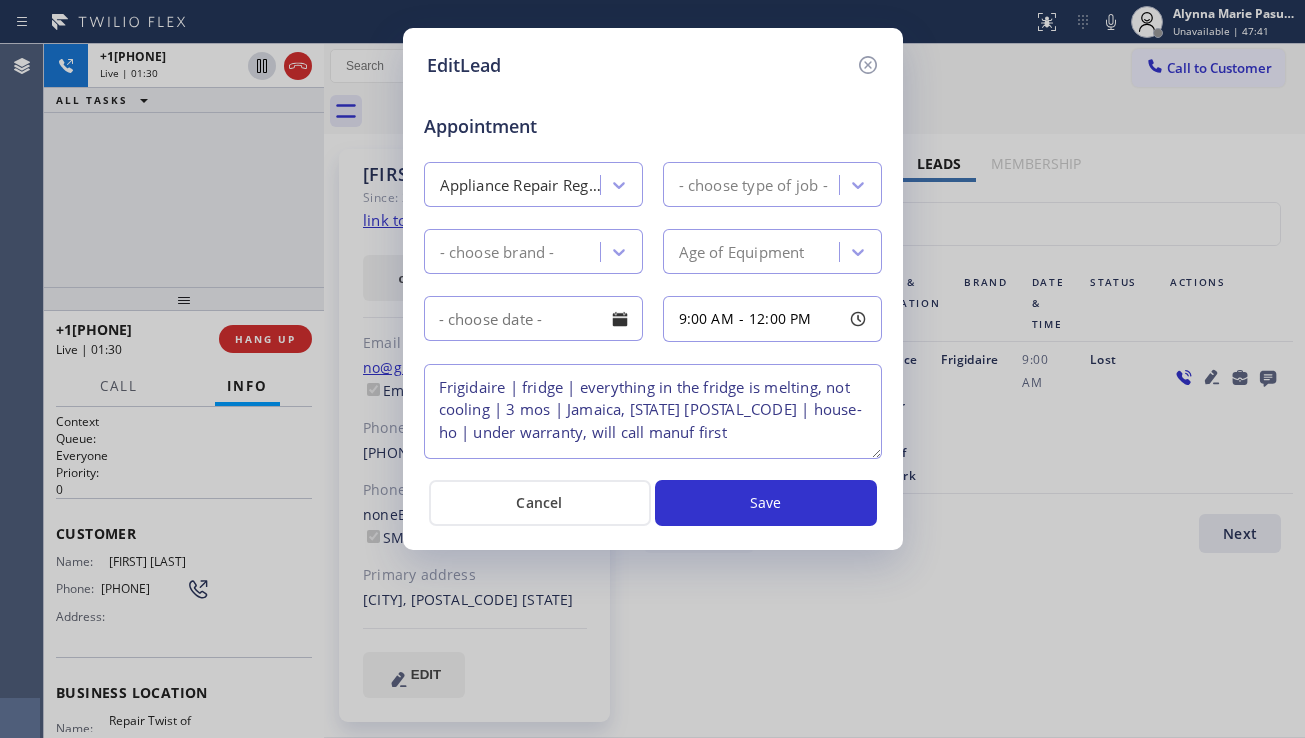 type on "Frigidaire | fridge | everything in the fridge is melting, not cooling | 3 mos | Jamaica, [STATE] [POSTAL_CODE] | house-ho | under warranty, will call manuf first" 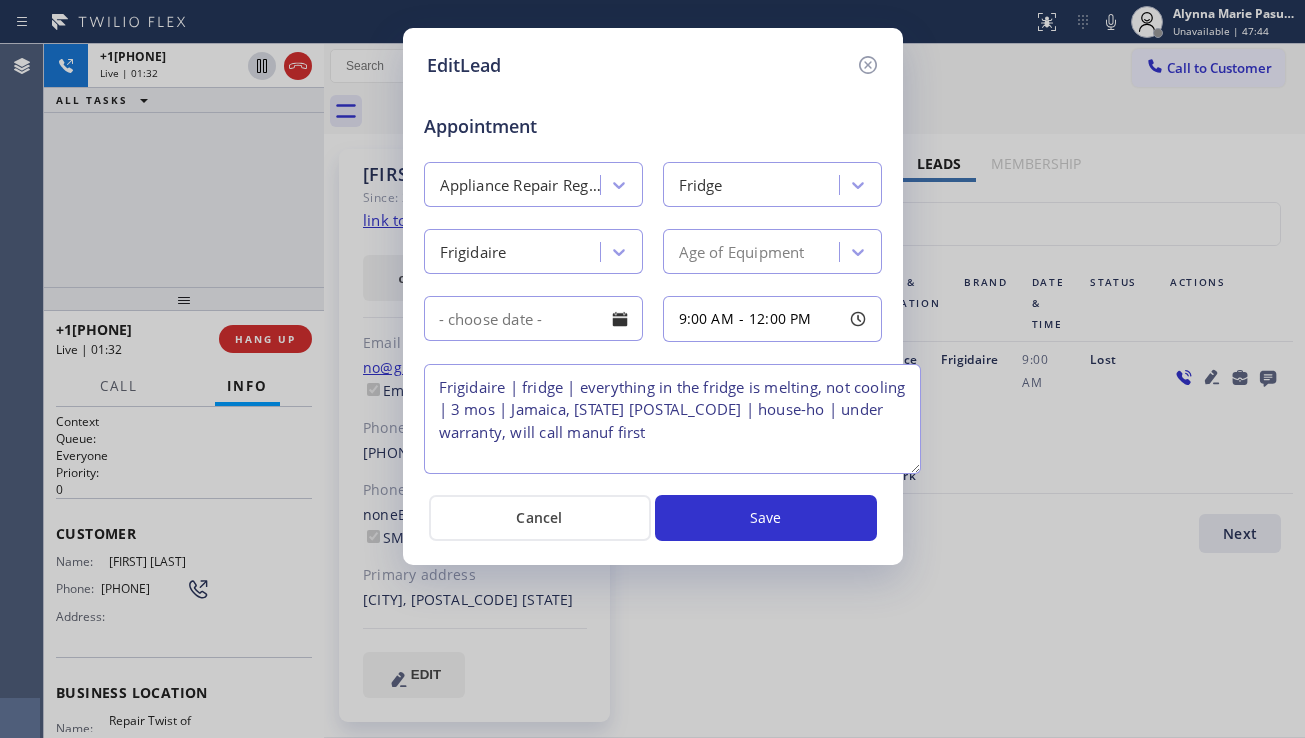 drag, startPoint x: 876, startPoint y: 451, endPoint x: 915, endPoint y: 466, distance: 41.785164 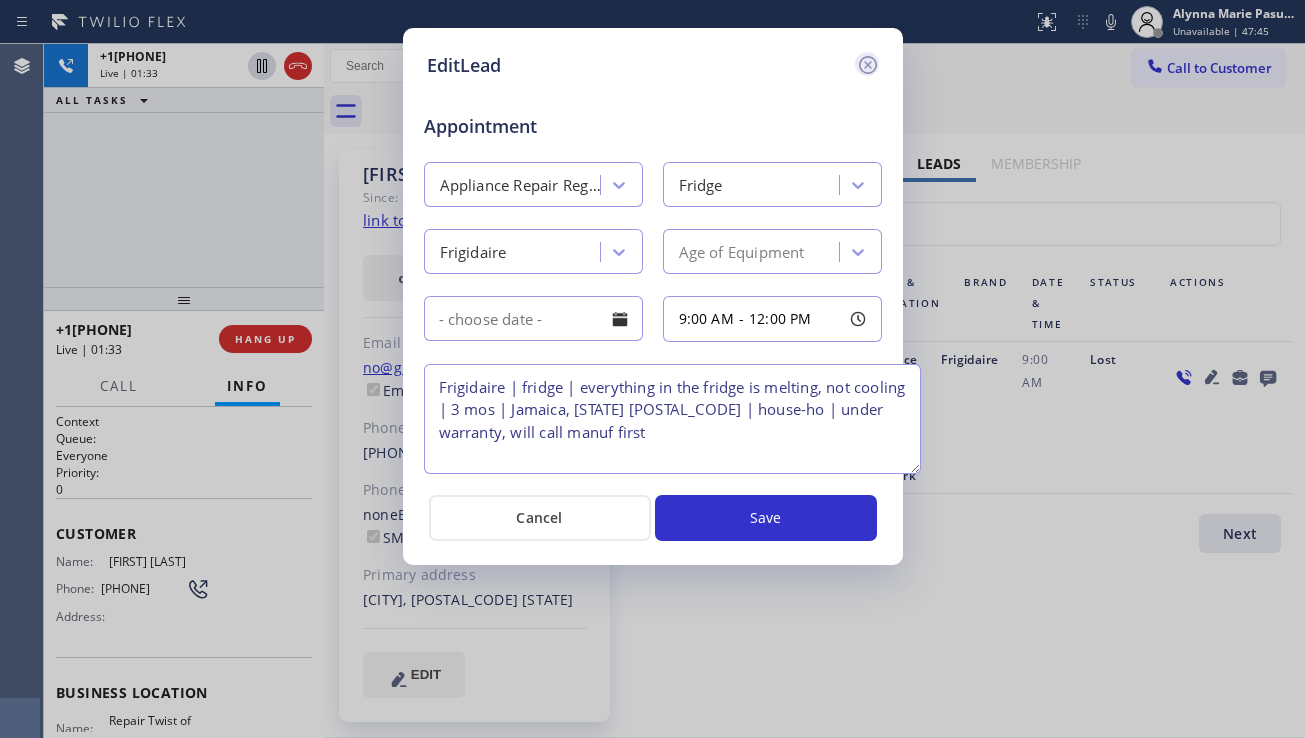 click 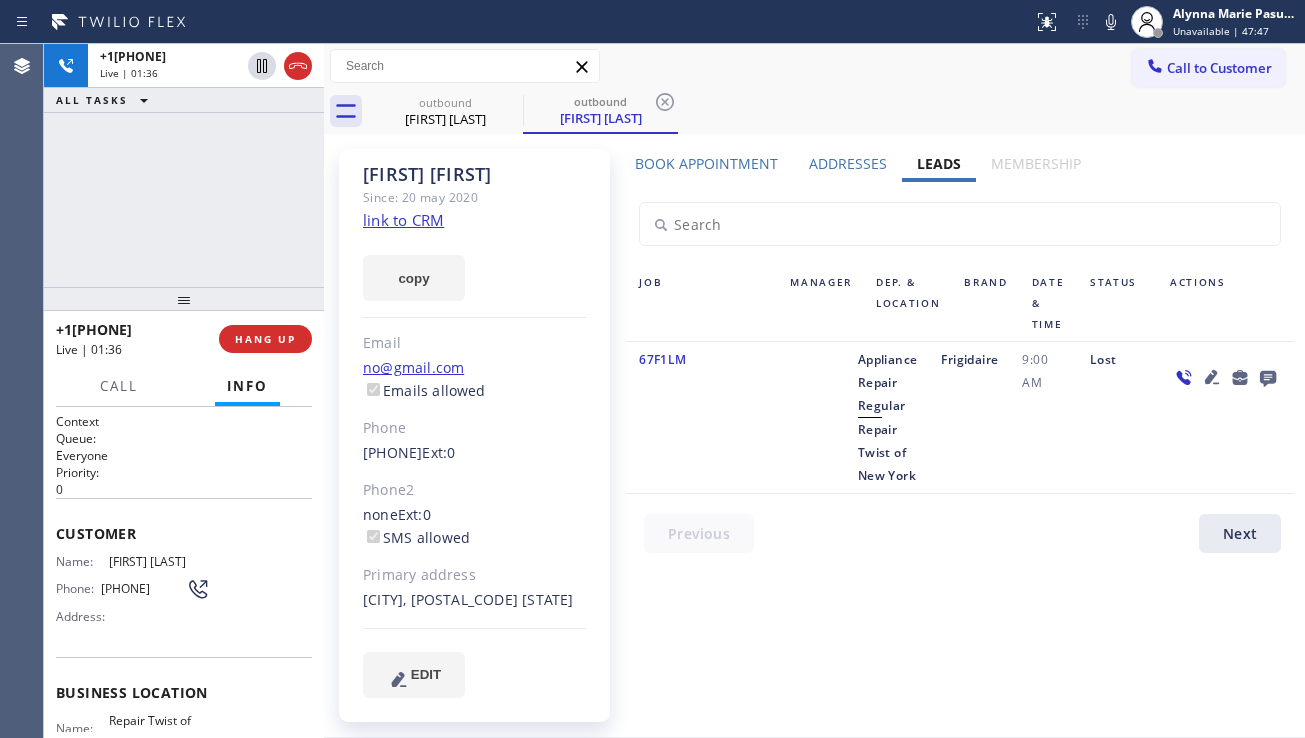 click 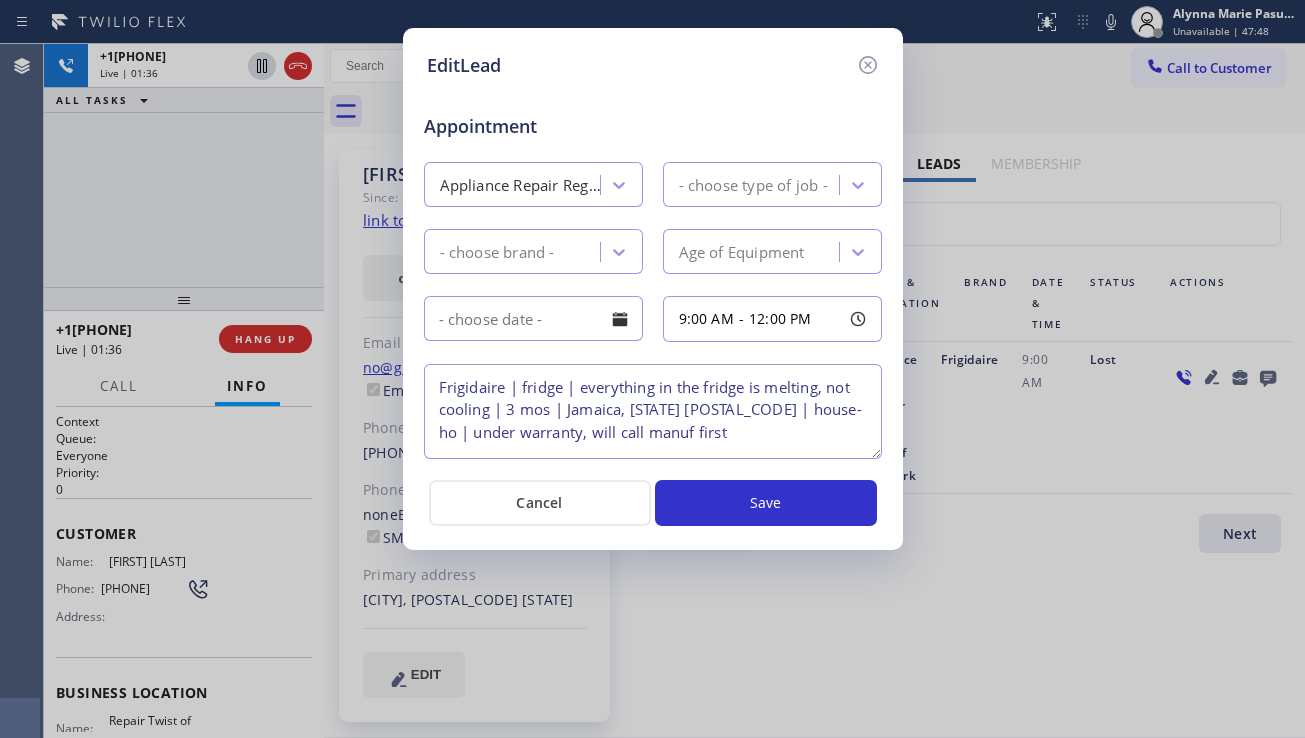 type on "Frigidaire | fridge | everything in the fridge is melting, not cooling | 3 mos | Jamaica, [STATE] [POSTAL_CODE] | house-ho | under warranty, will call manuf first" 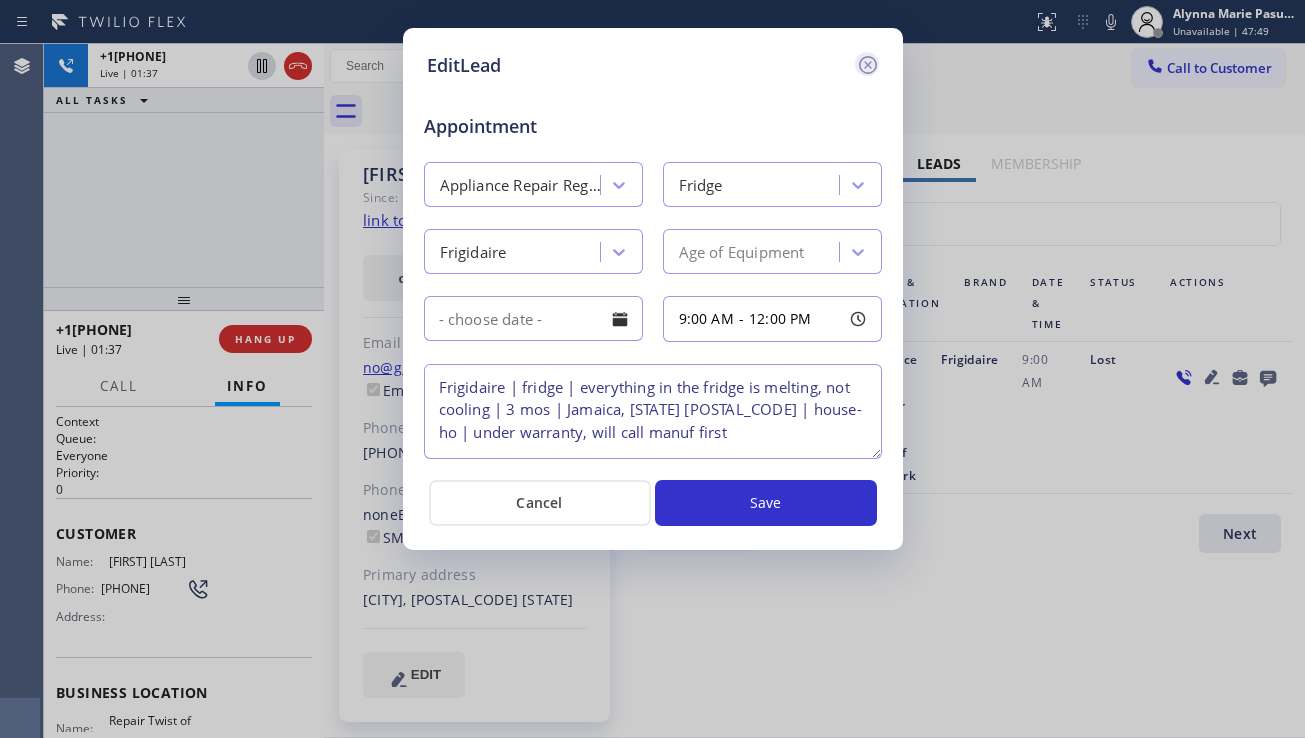 click 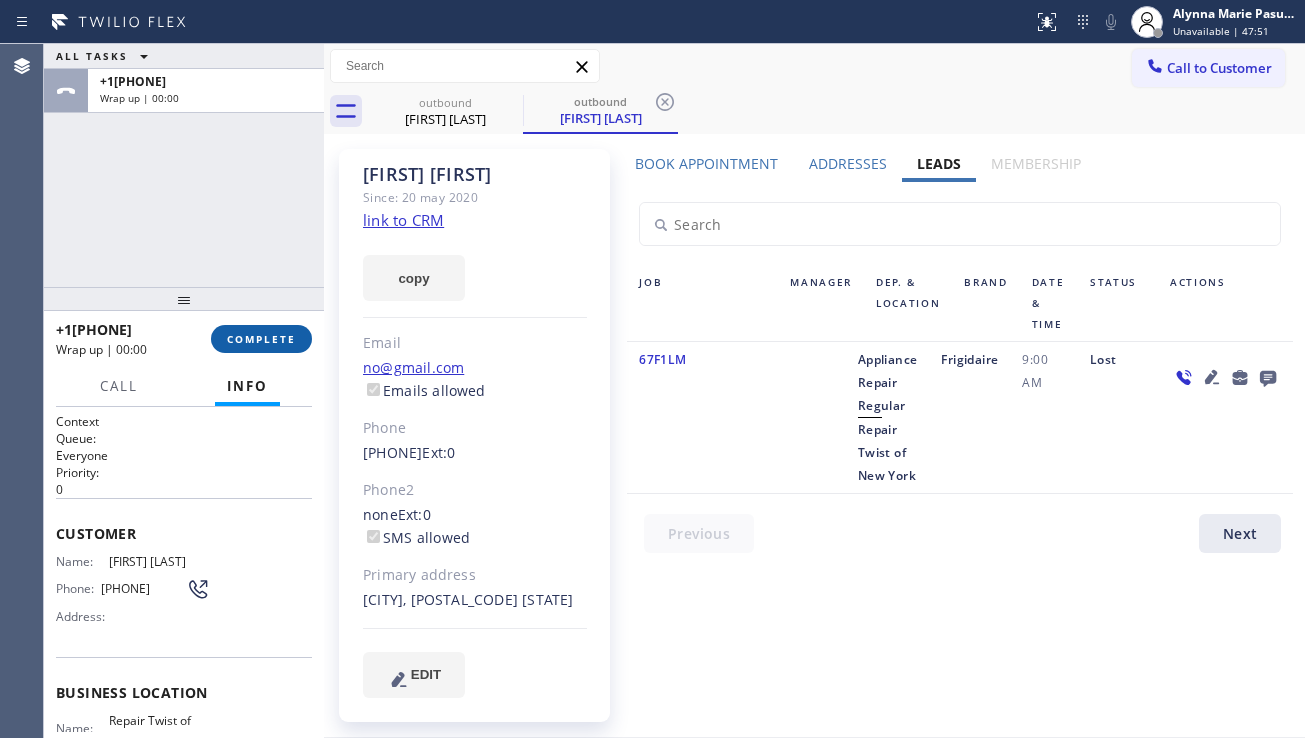 drag, startPoint x: 264, startPoint y: 335, endPoint x: 307, endPoint y: 343, distance: 43.737854 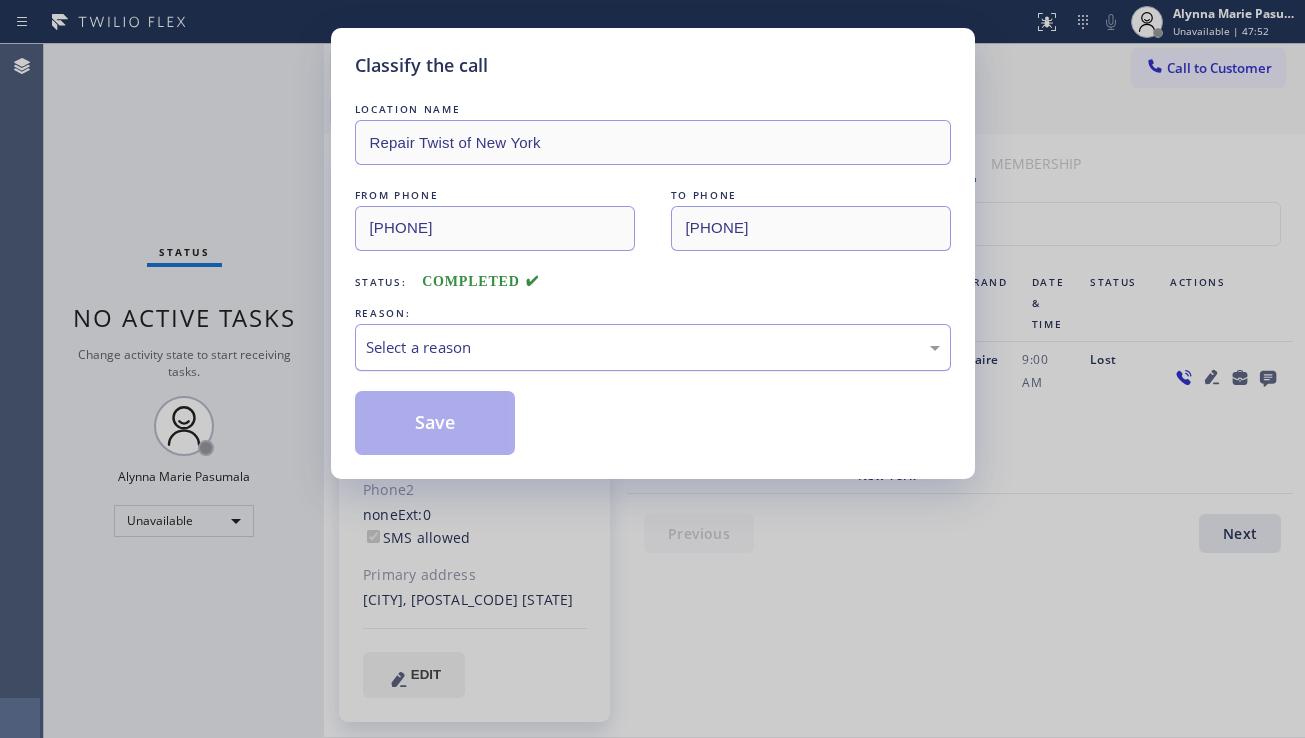 click on "Select a reason" at bounding box center (653, 347) 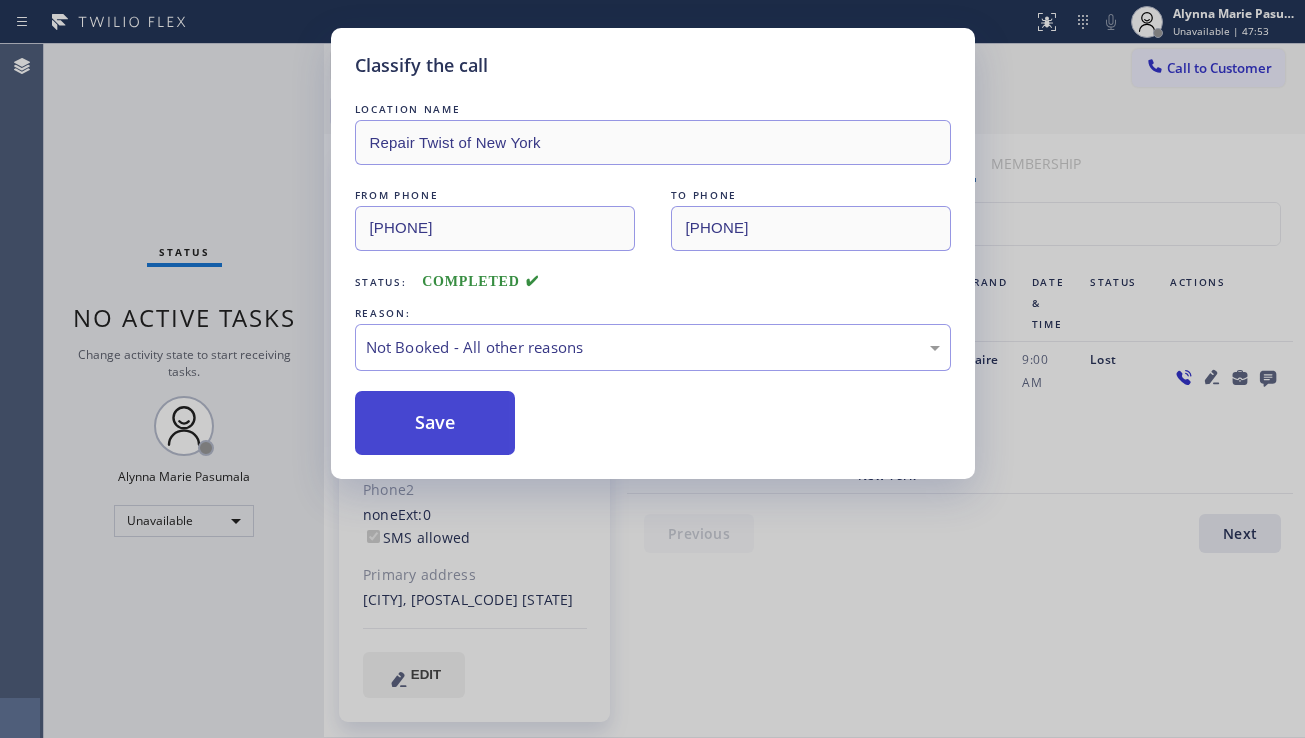 click on "Save" at bounding box center (435, 423) 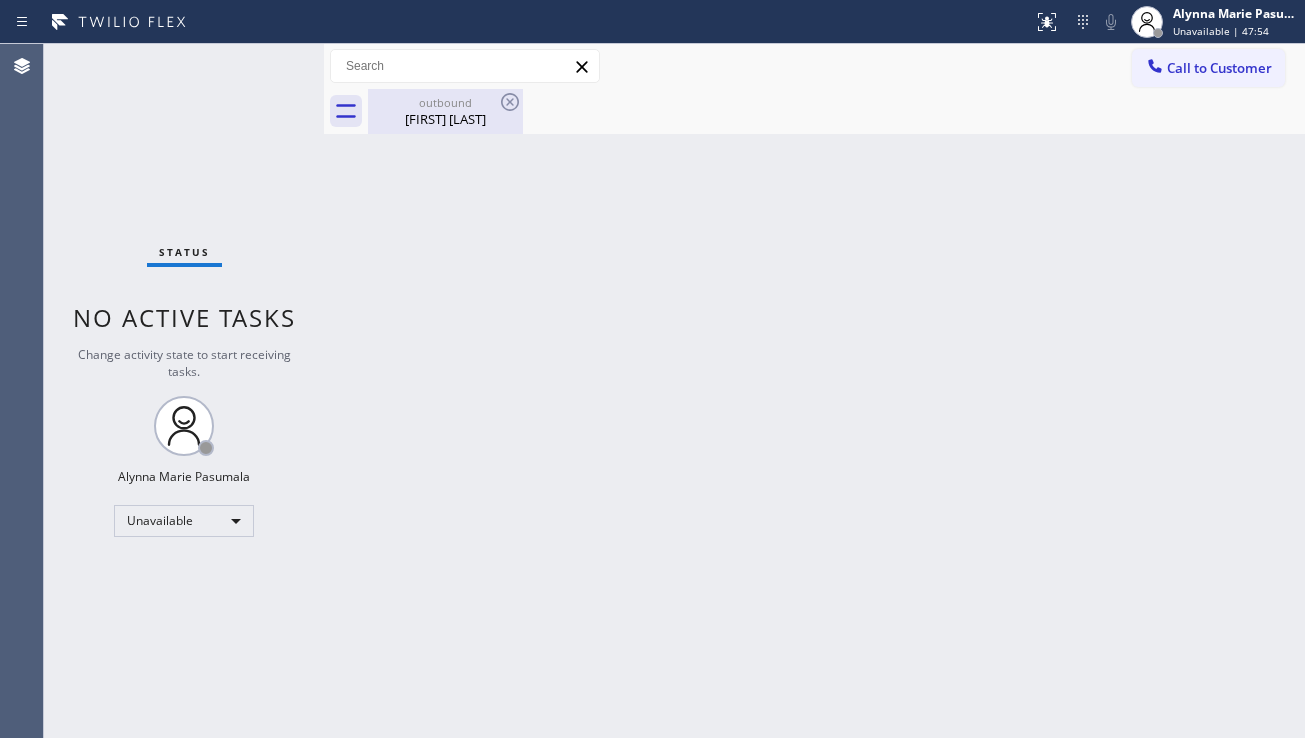 click on "[FIRST] [LAST]" at bounding box center [445, 119] 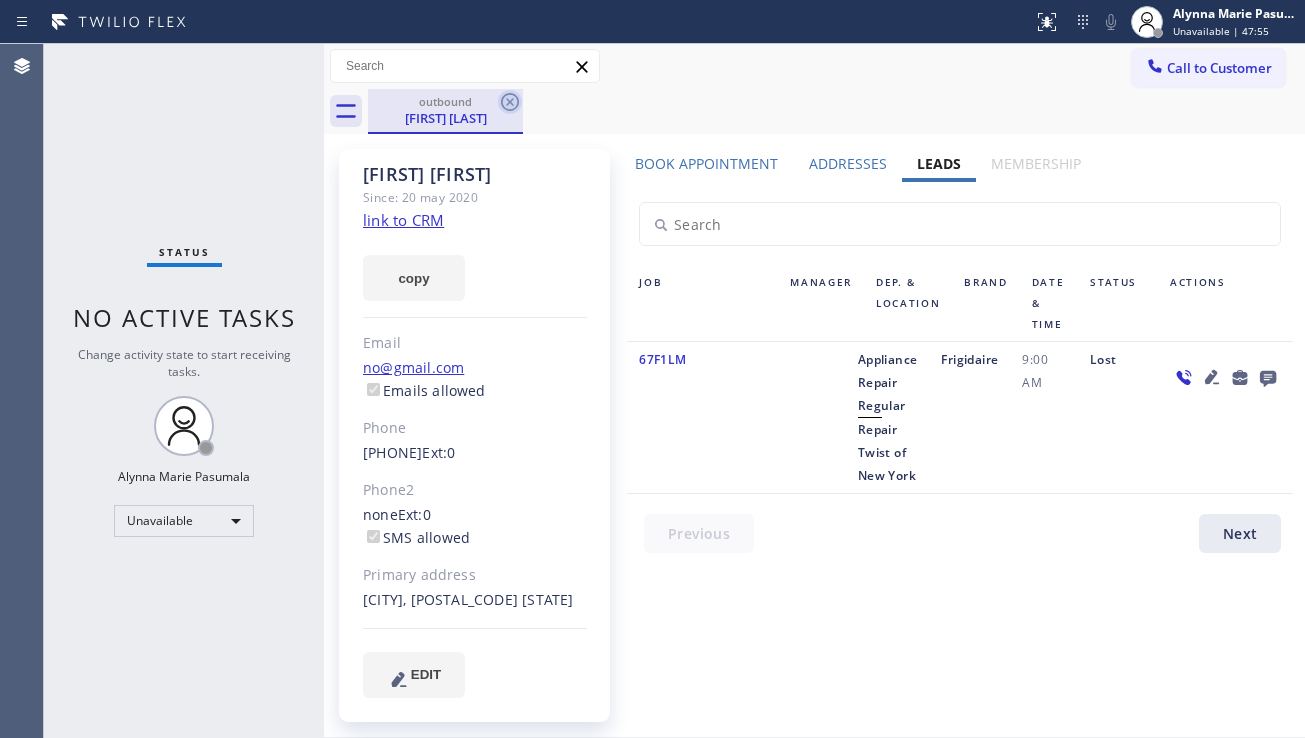 click 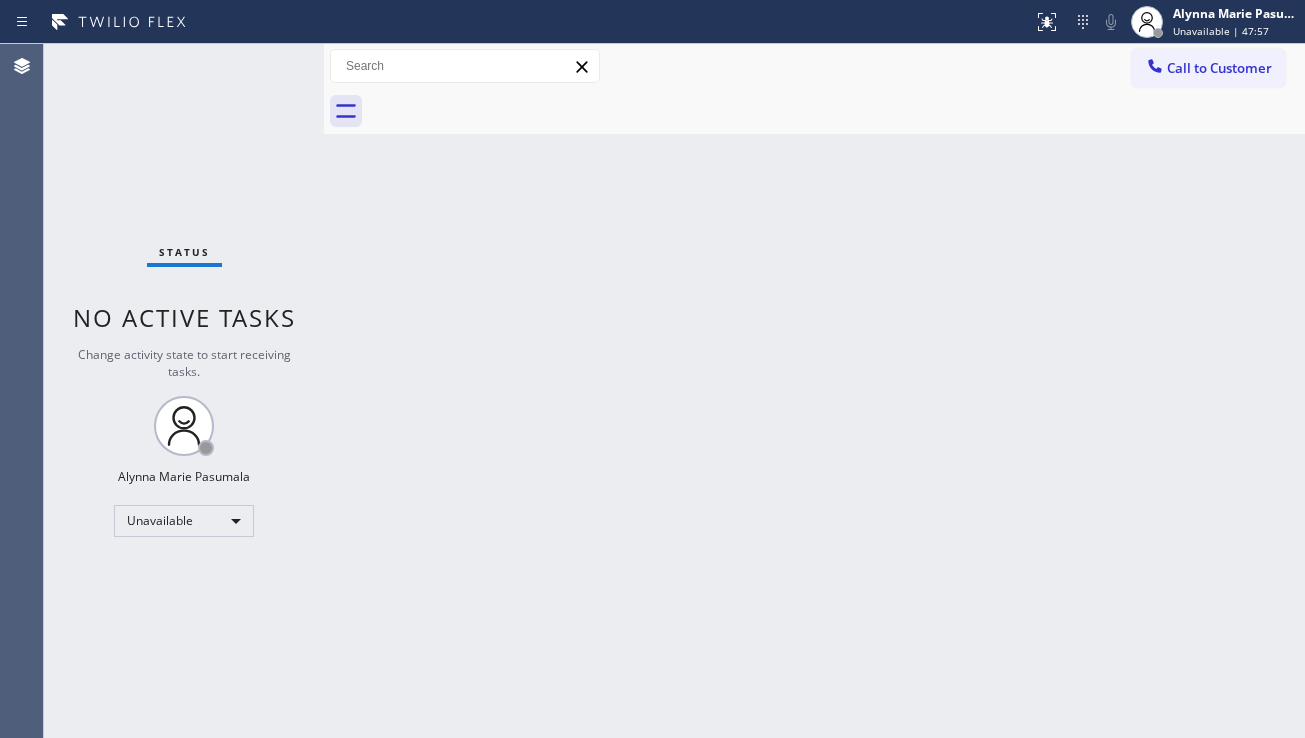 drag, startPoint x: 1202, startPoint y: 586, endPoint x: 1169, endPoint y: 576, distance: 34.48188 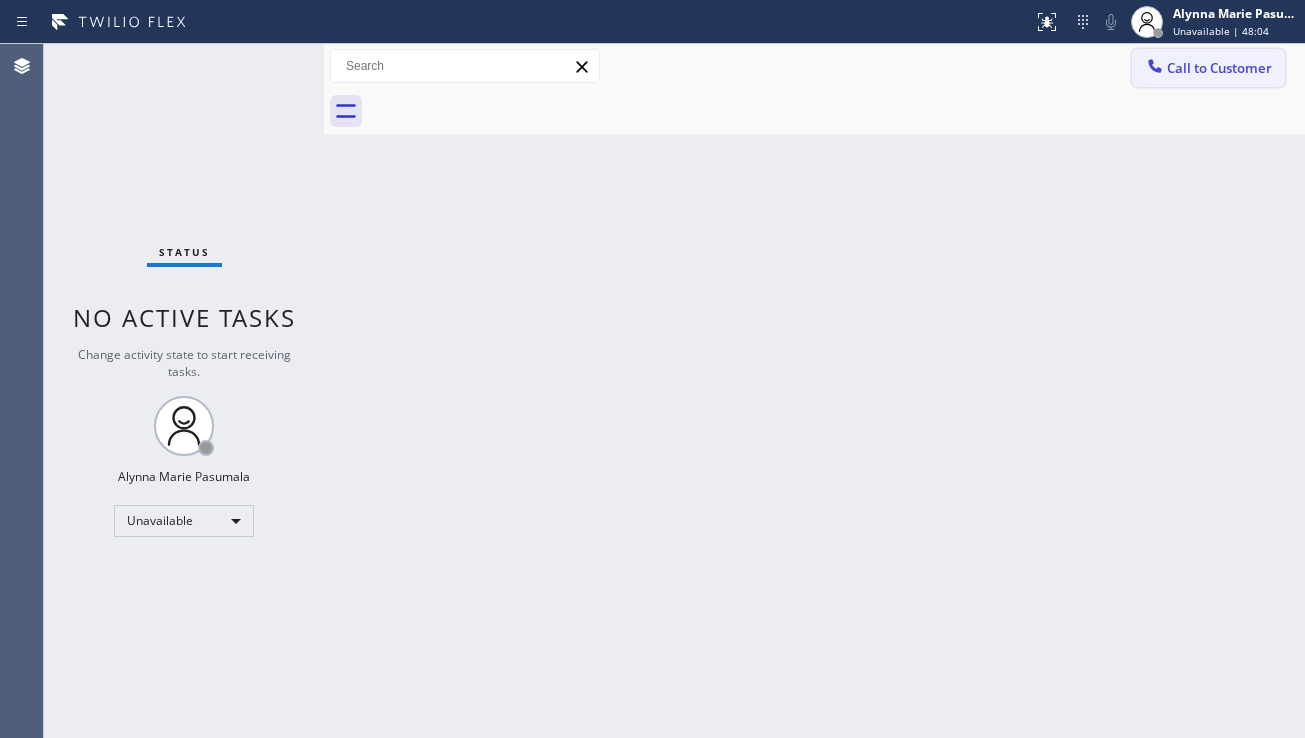 click on "Call to Customer" at bounding box center [1219, 68] 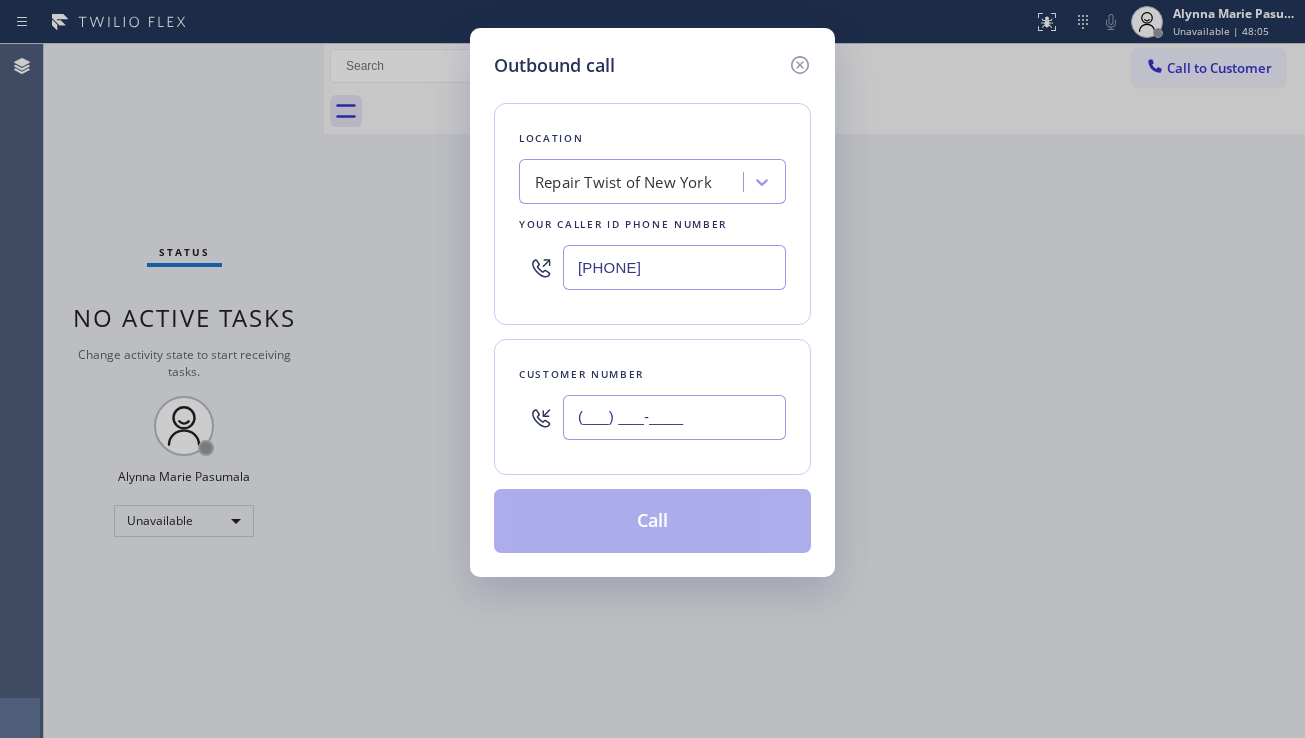 click on "(___) ___-____" at bounding box center [674, 417] 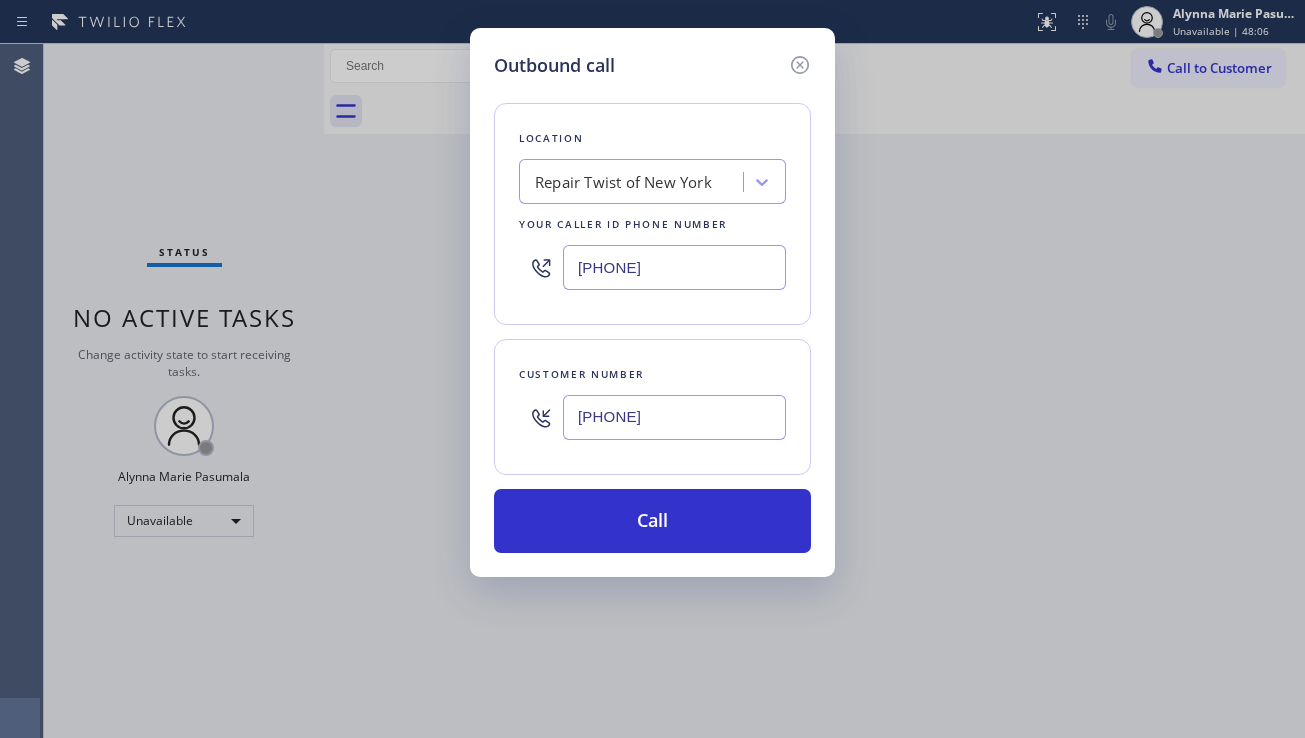 type on "[PHONE]" 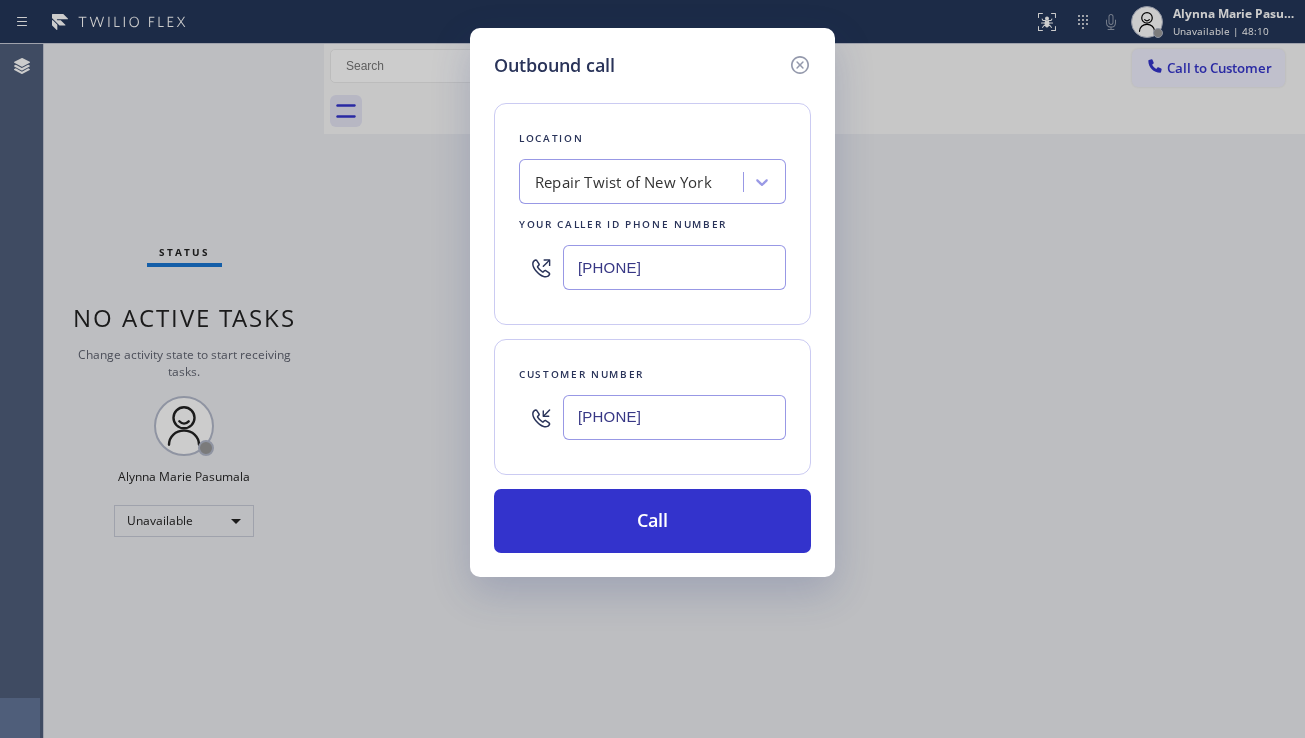 drag, startPoint x: 1067, startPoint y: 494, endPoint x: 926, endPoint y: 410, distance: 164.12495 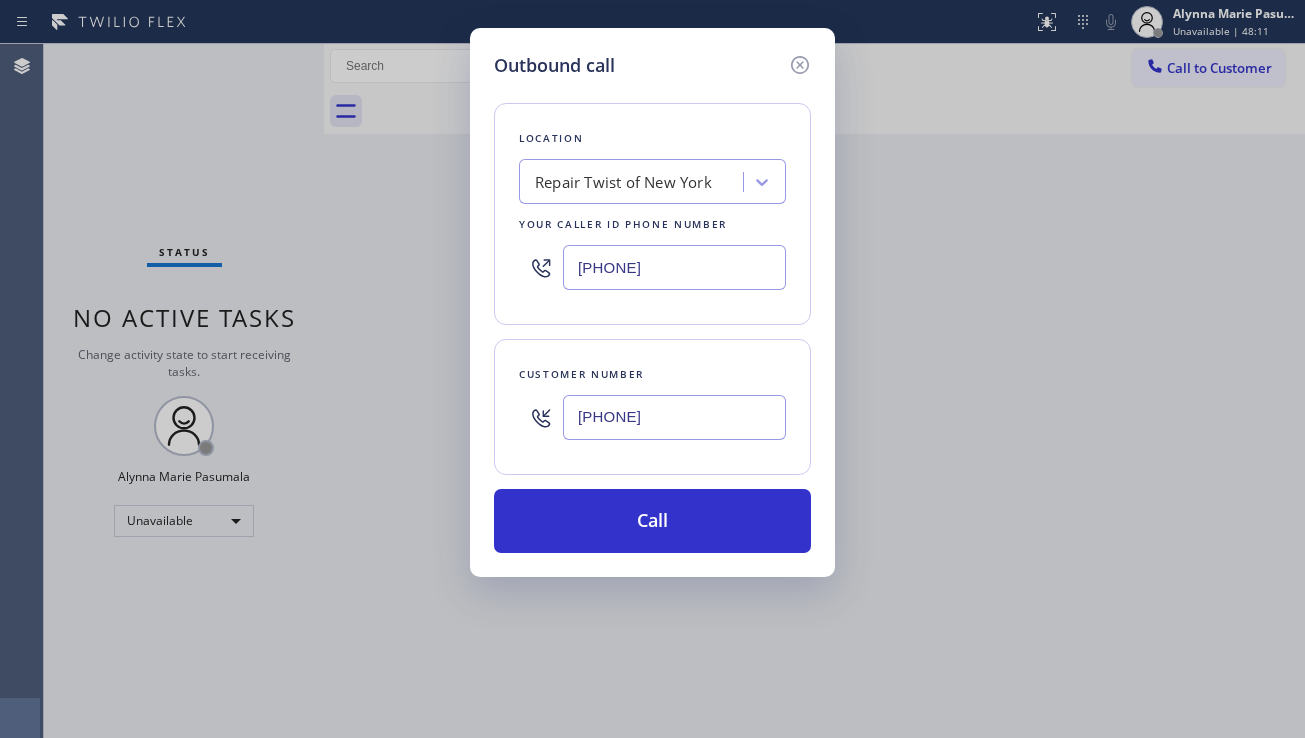 click on "Repair Twist of New York" at bounding box center [623, 182] 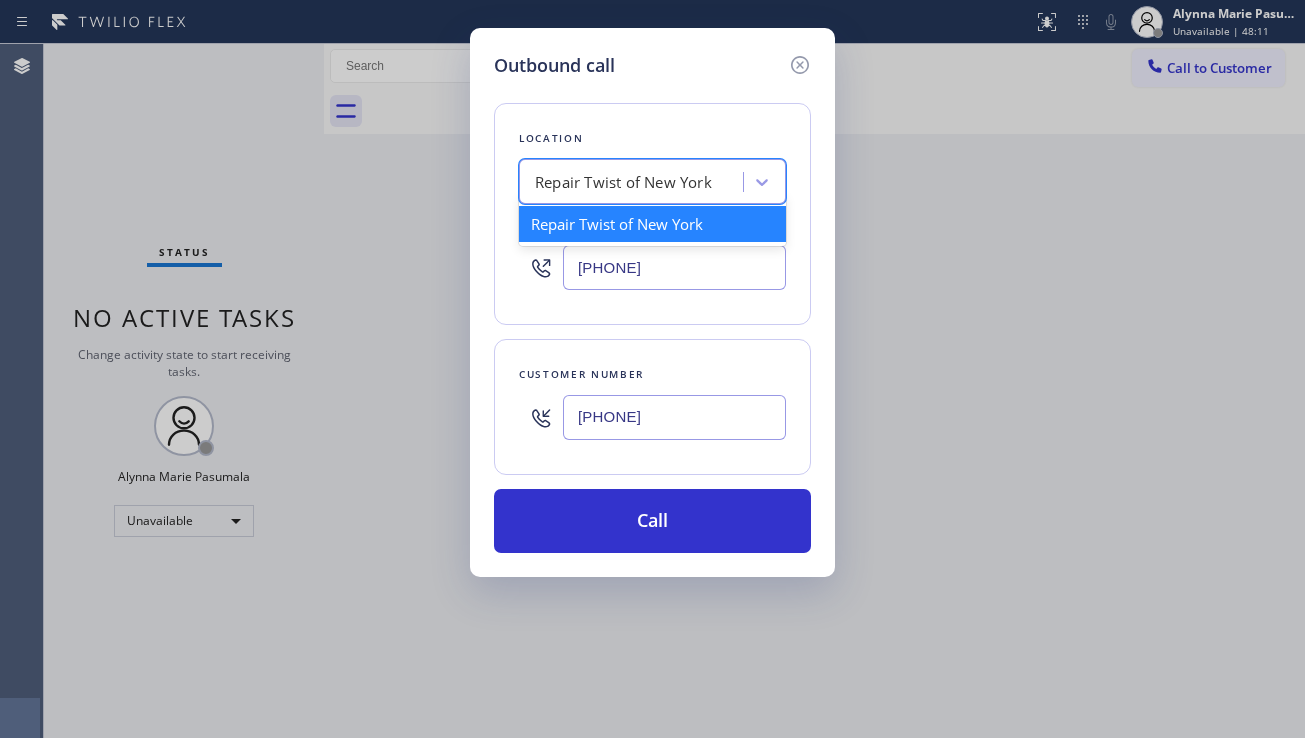 paste on "[CITY] Viking Stove Repair" 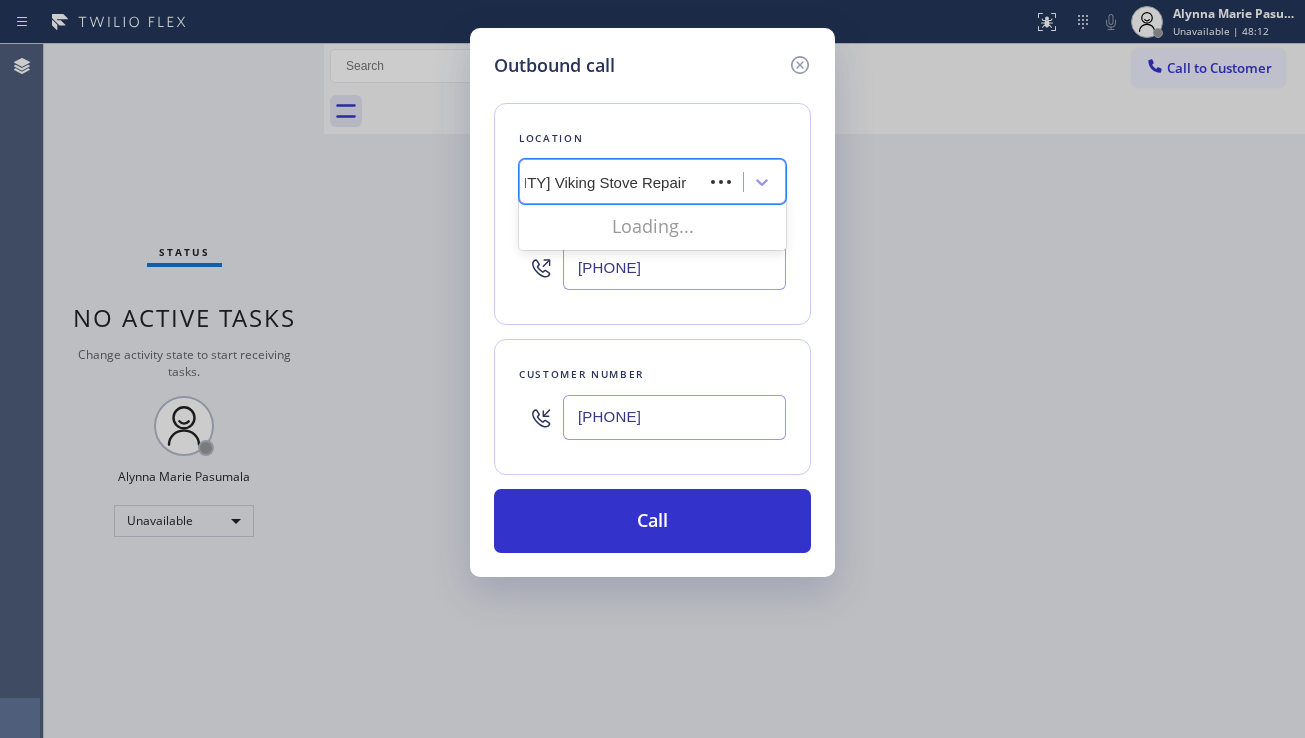 scroll, scrollTop: 0, scrollLeft: 0, axis: both 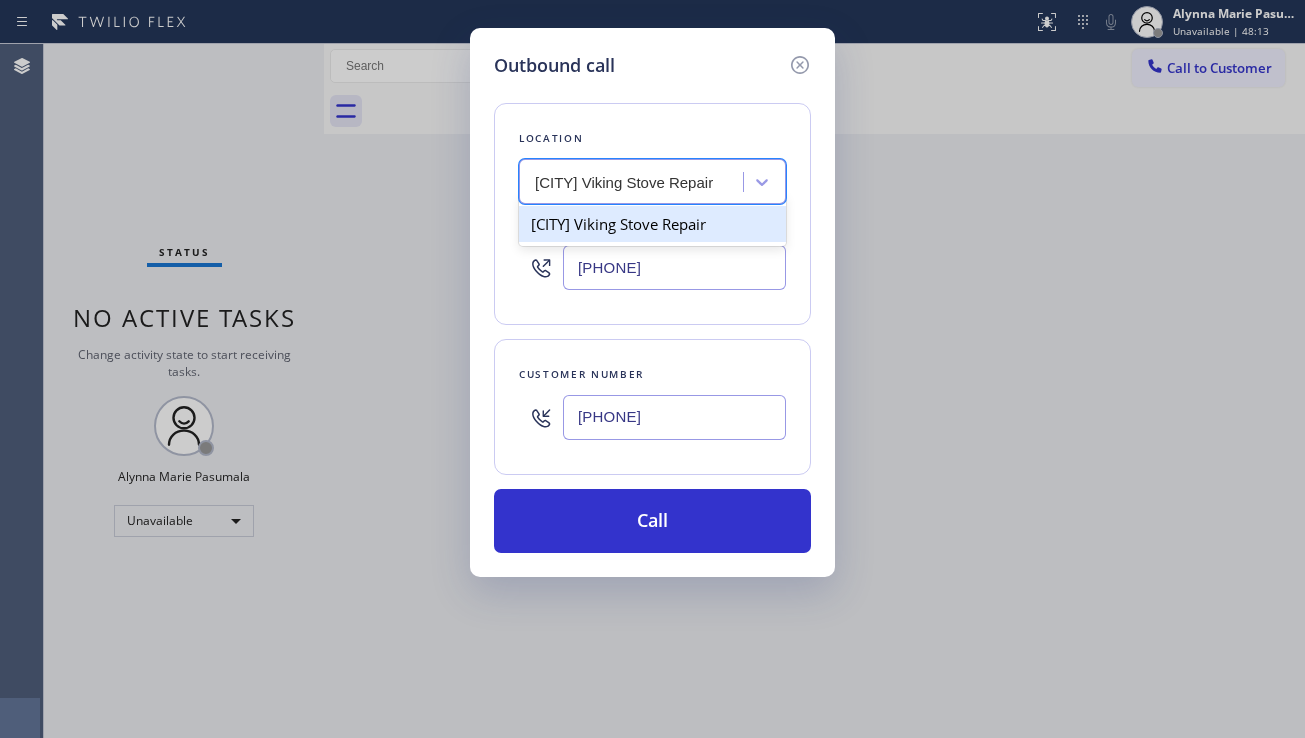 click on "[CITY] Viking Stove Repair" at bounding box center [652, 224] 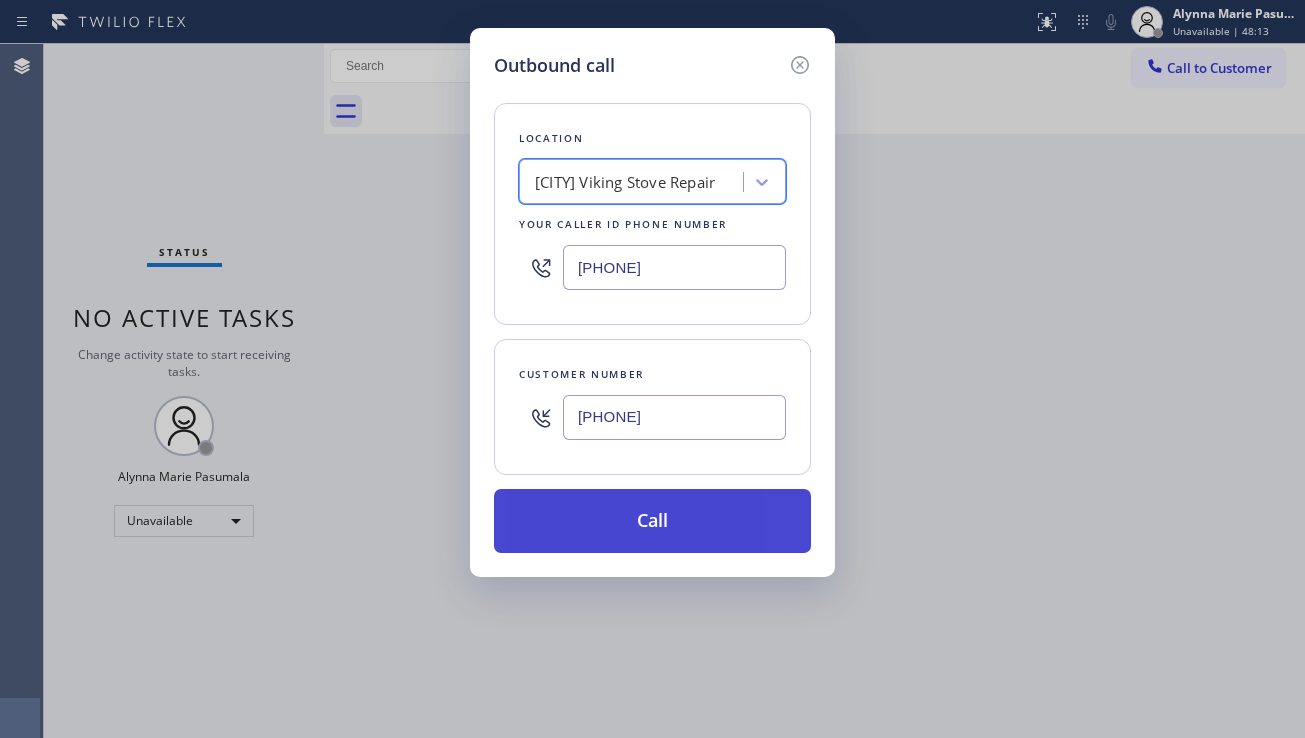 click on "Call" at bounding box center (652, 521) 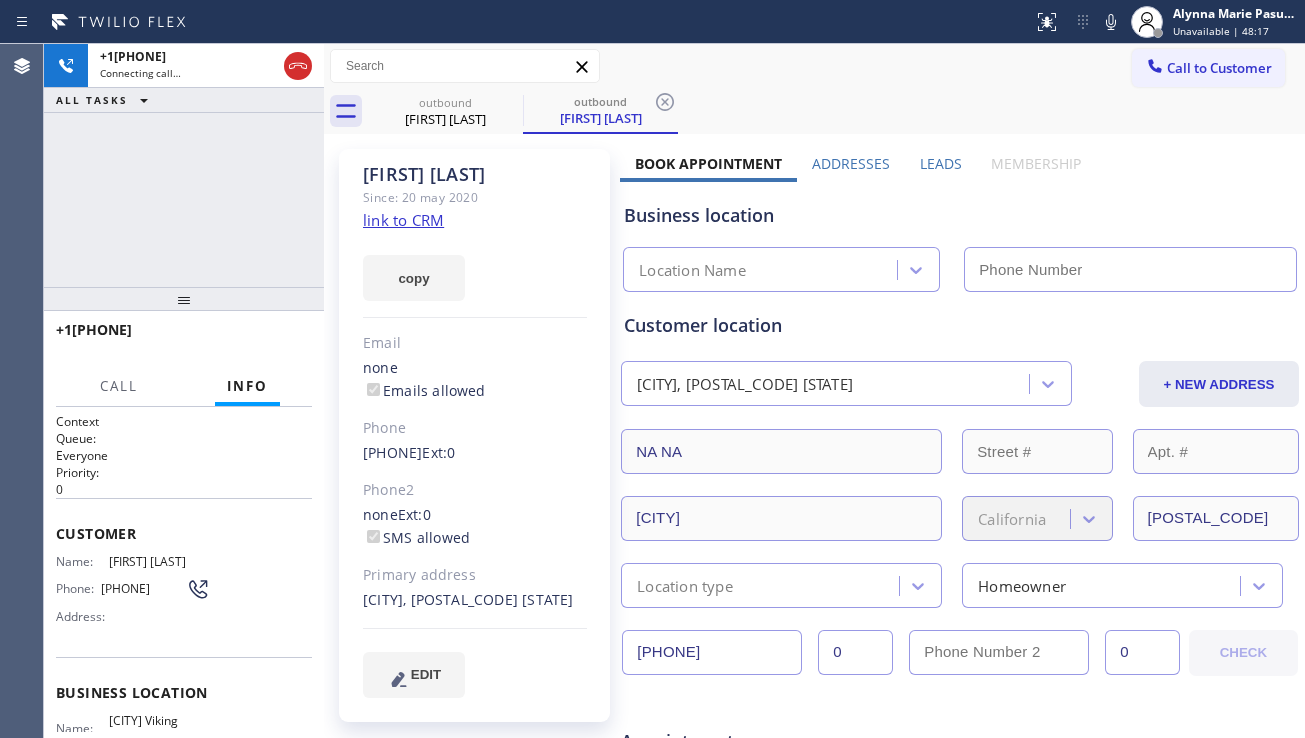 type on "[PHONE]" 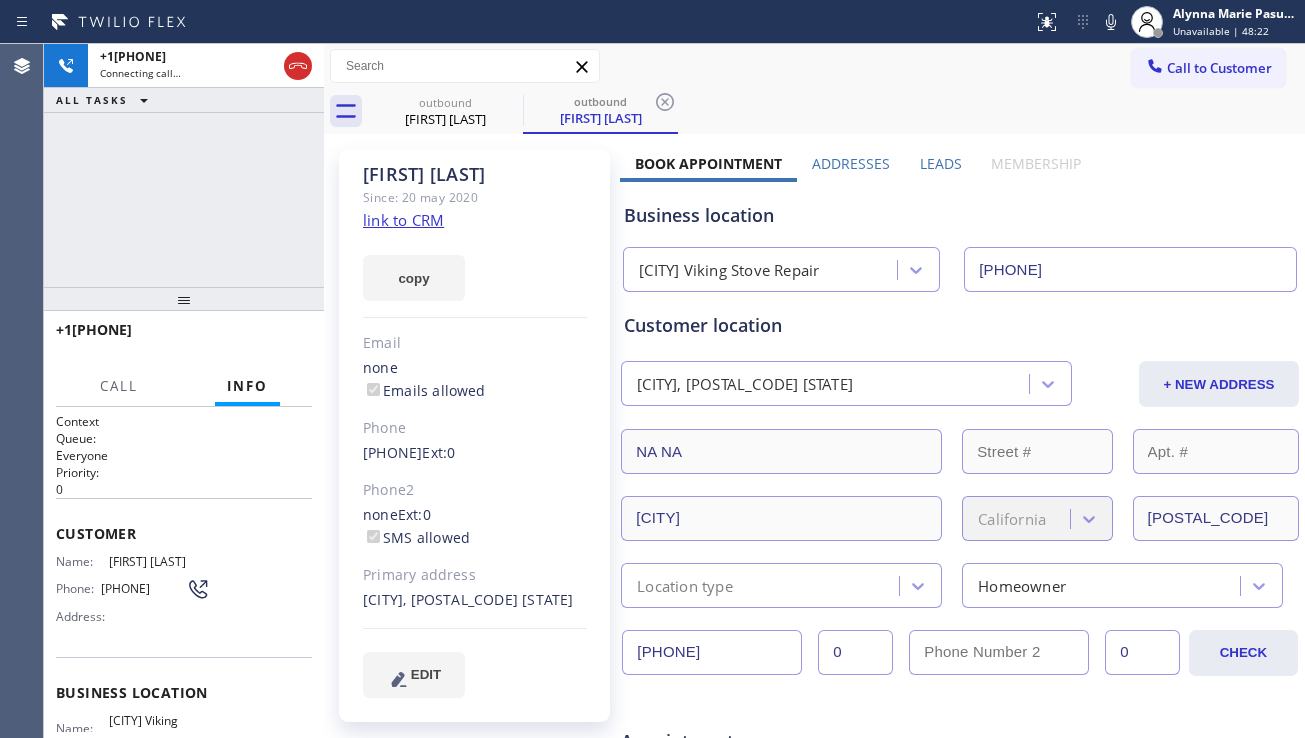 click on "Business location [CITY] Viking Stove Repair ([AREA]) [PHONE]" at bounding box center [960, 237] 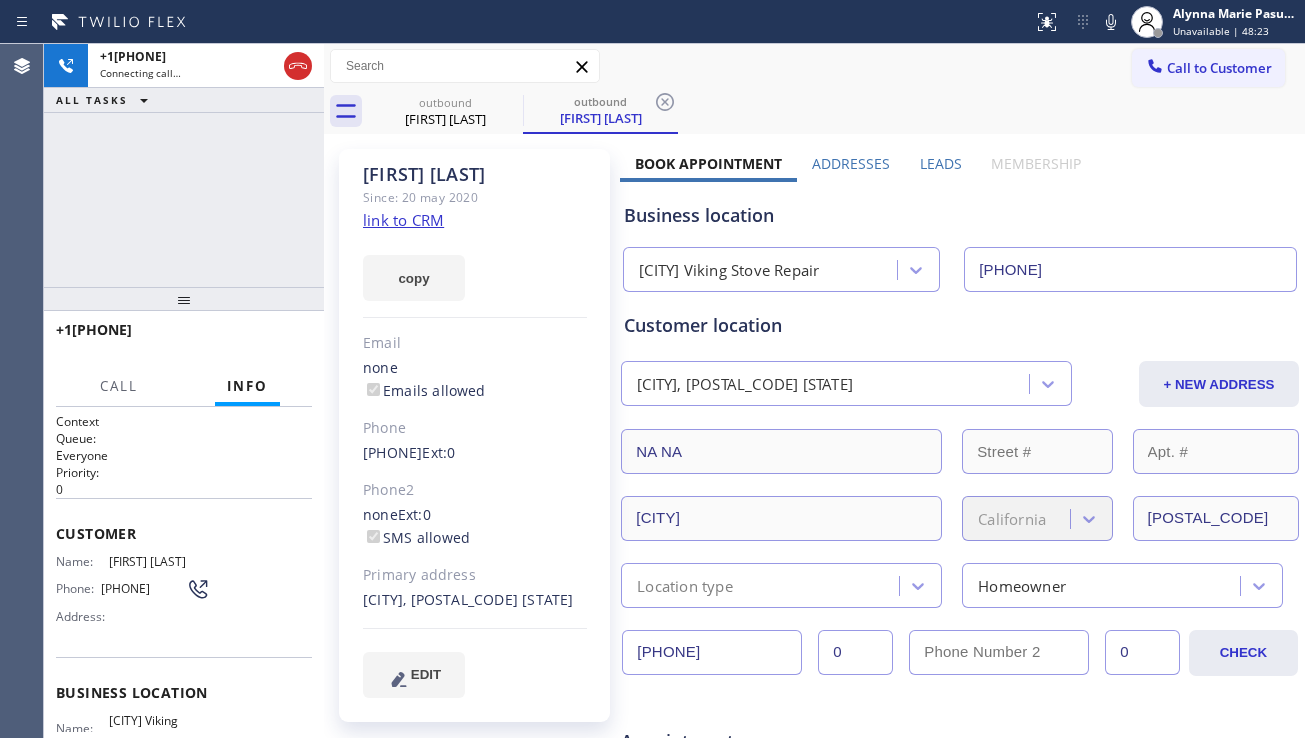 click on "Leads" at bounding box center (941, 163) 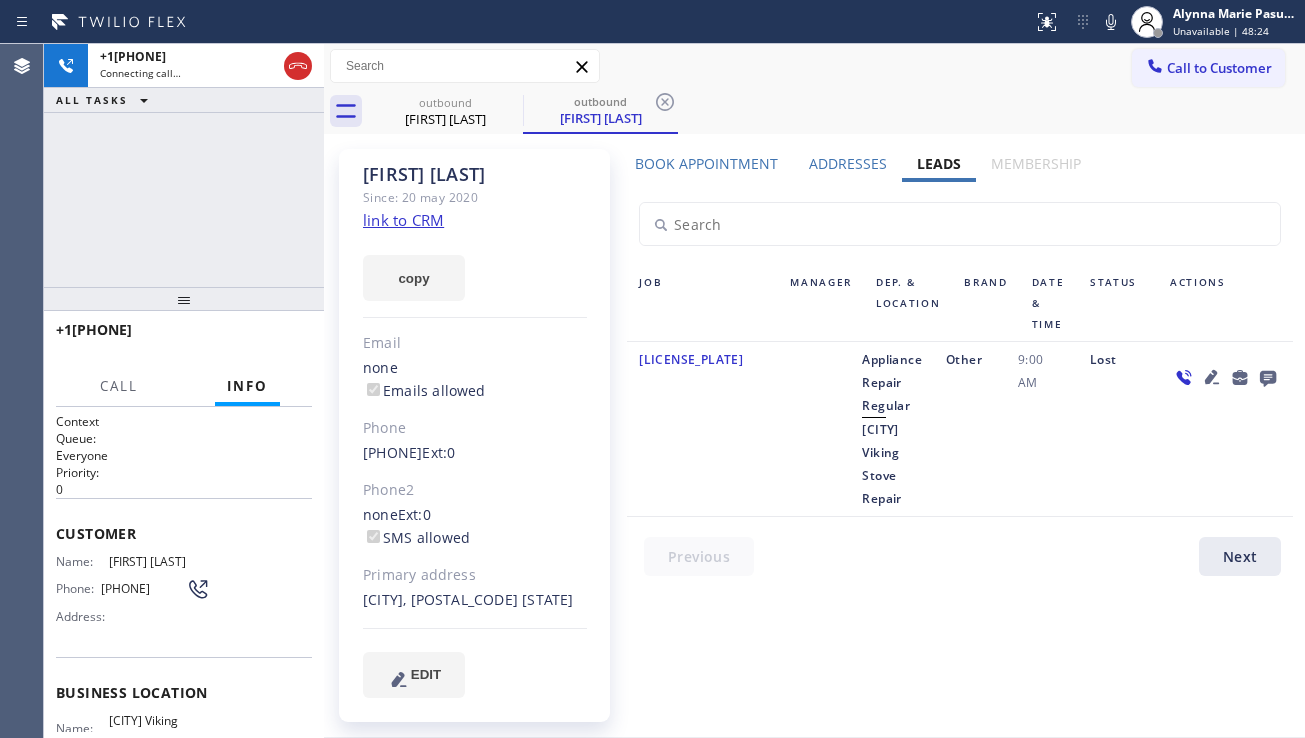 click 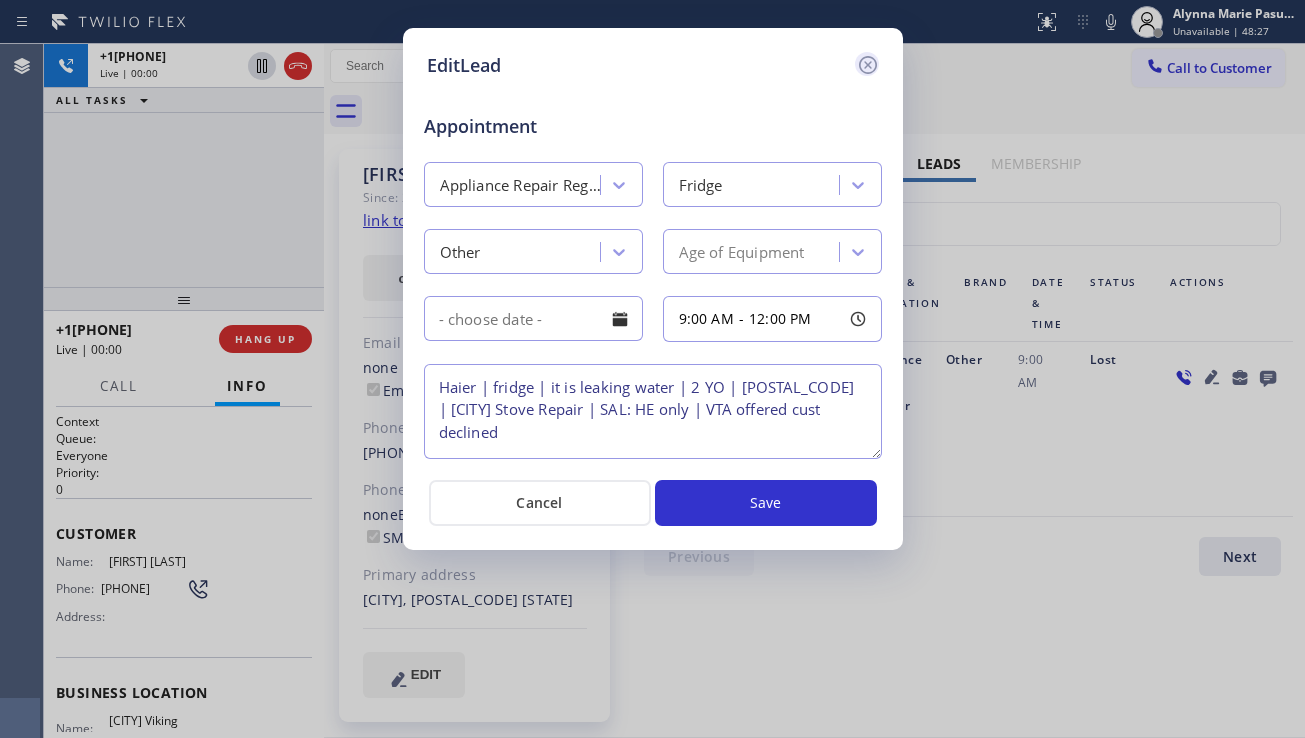 click 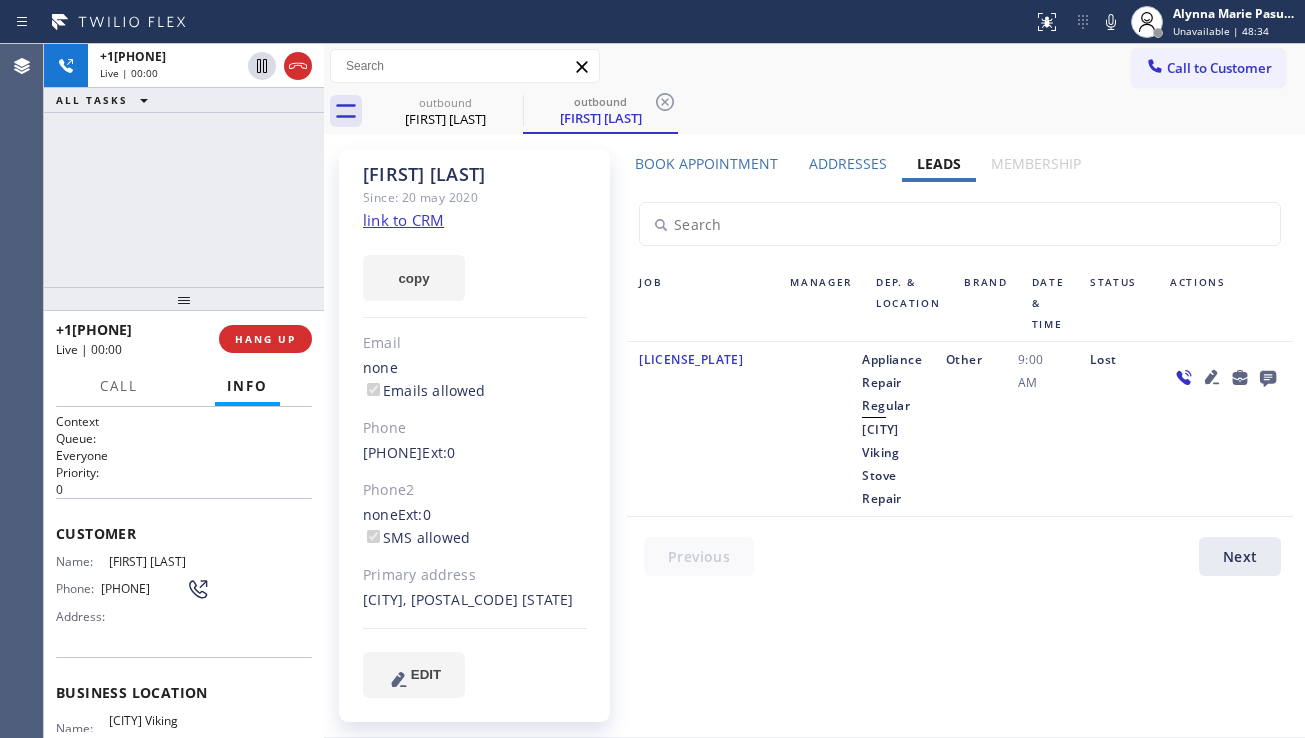 click 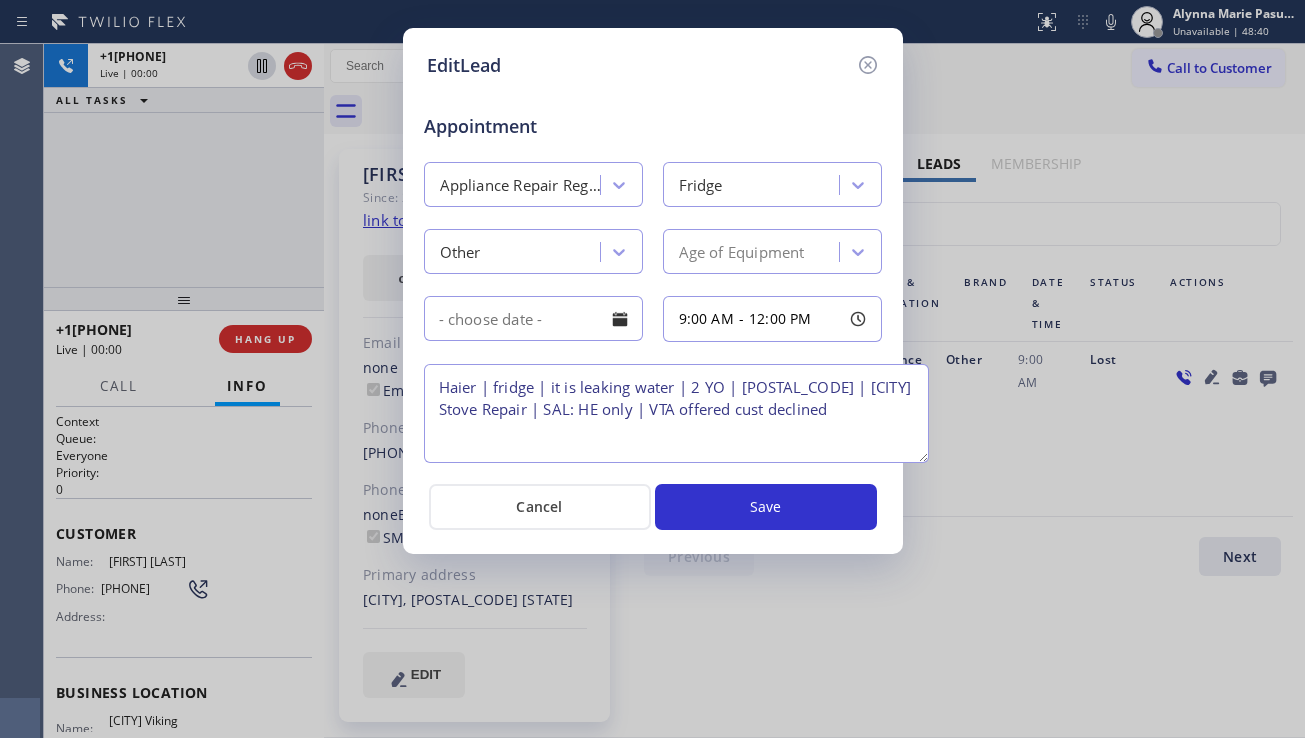 drag, startPoint x: 879, startPoint y: 454, endPoint x: 926, endPoint y: 458, distance: 47.169907 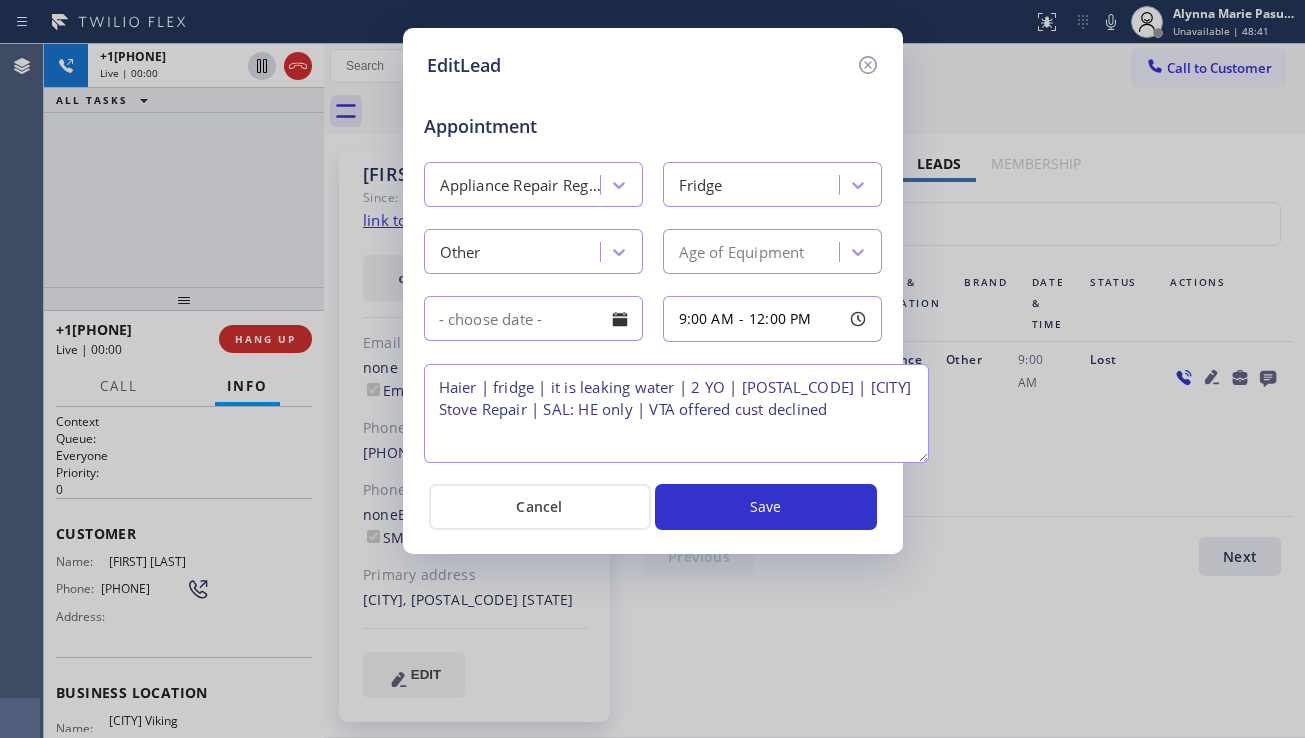 click on "Haier | fridge | it is leaking water | 2 YO | [POSTAL_CODE] | [CITY] Stove Repair | SAL: HE only | VTA offered cust declined" at bounding box center (676, 413) 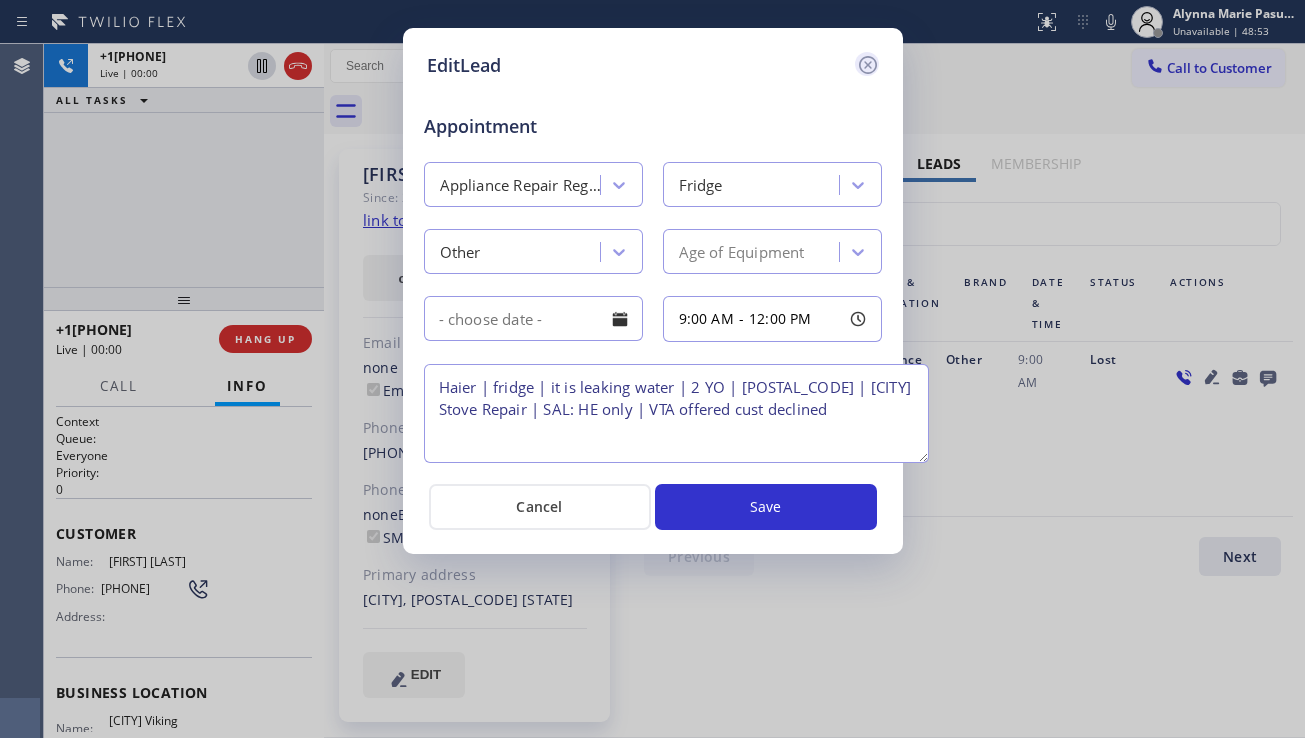 click 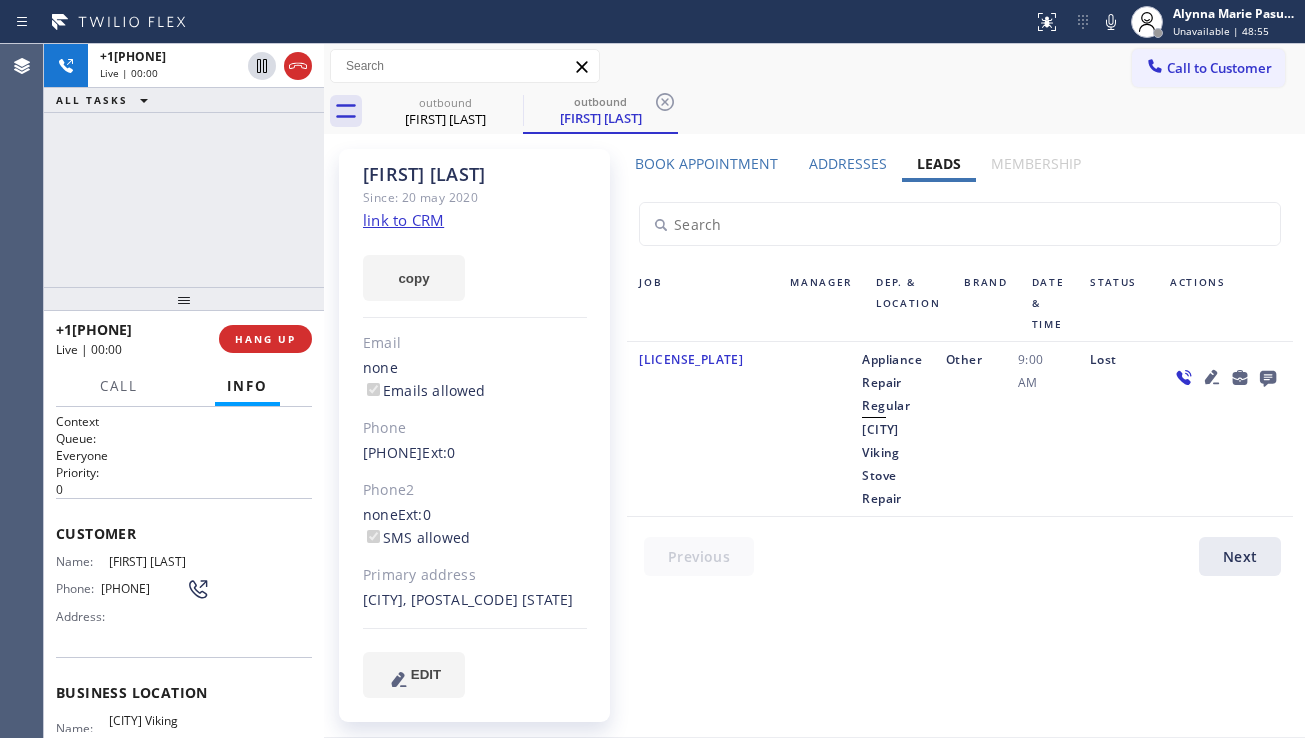 click on "Book Appointment" at bounding box center (706, 163) 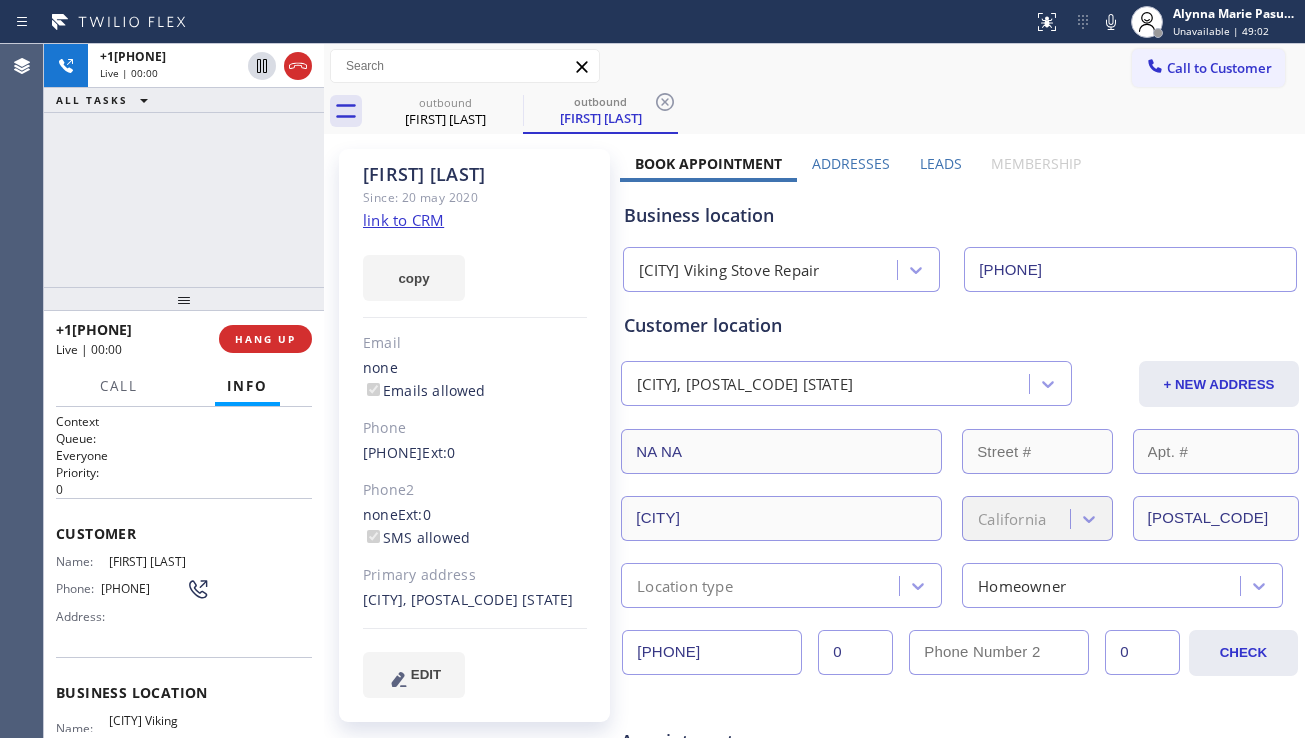 click on "Business location" at bounding box center [960, 215] 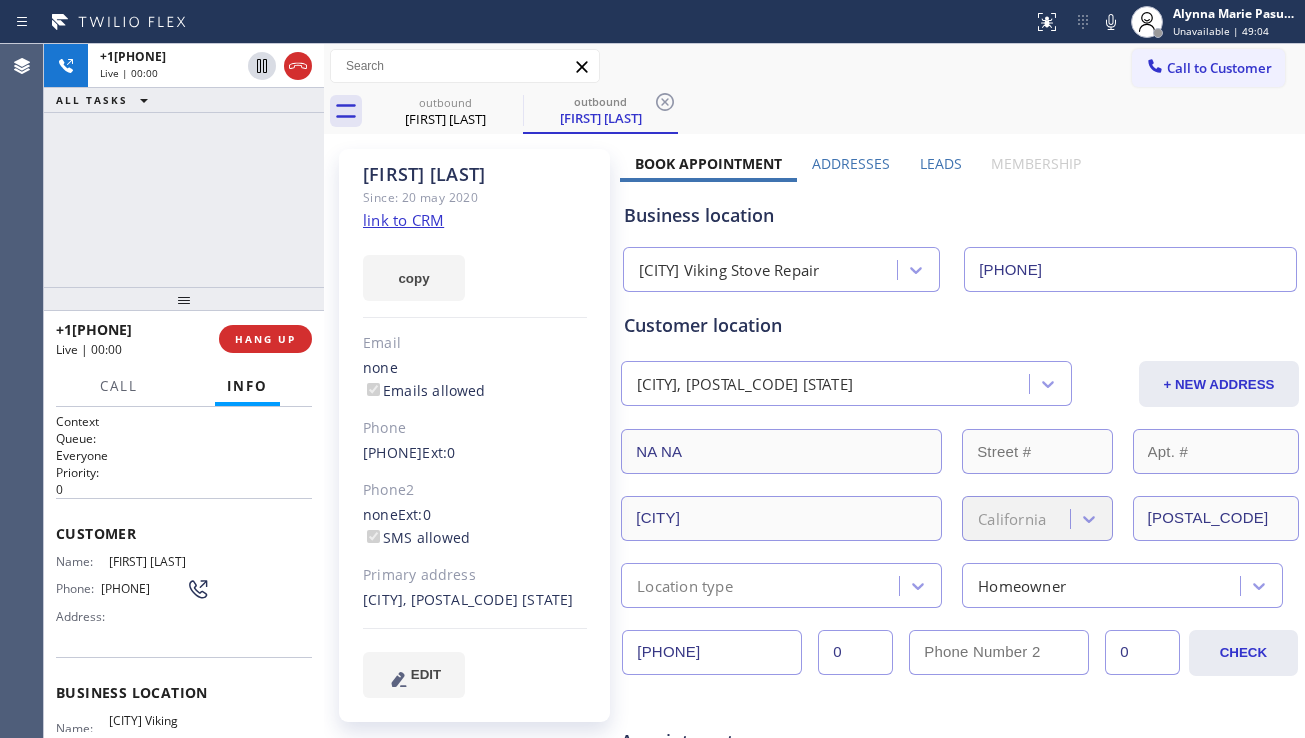 click on "Leads" at bounding box center (941, 163) 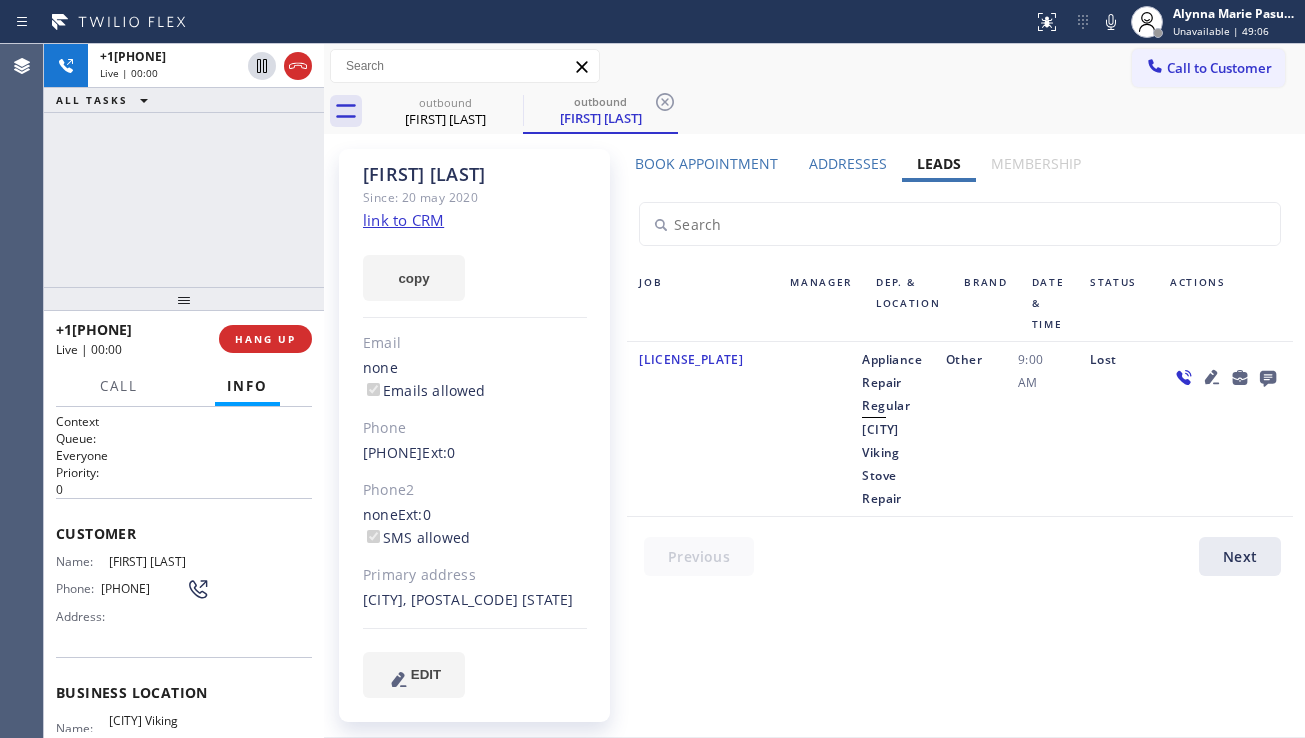 click on "Book Appointment" at bounding box center (706, 163) 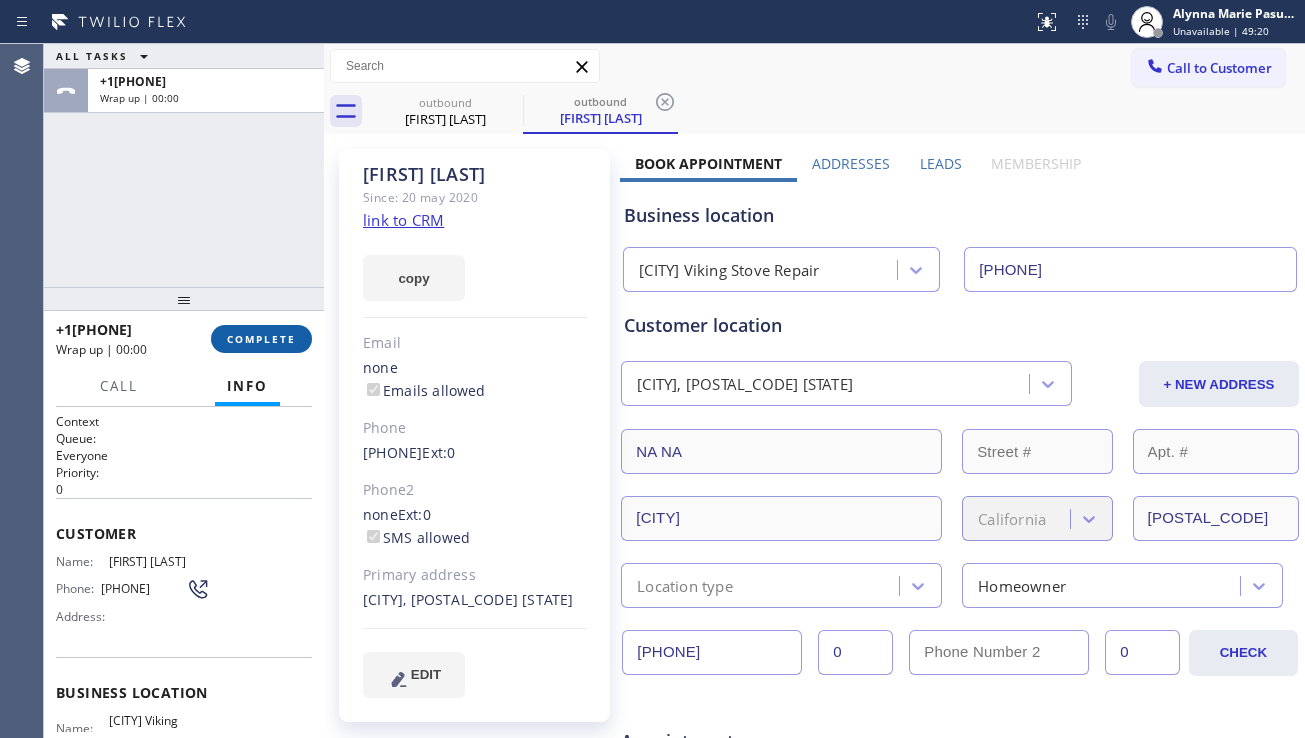 click on "COMPLETE" at bounding box center [261, 339] 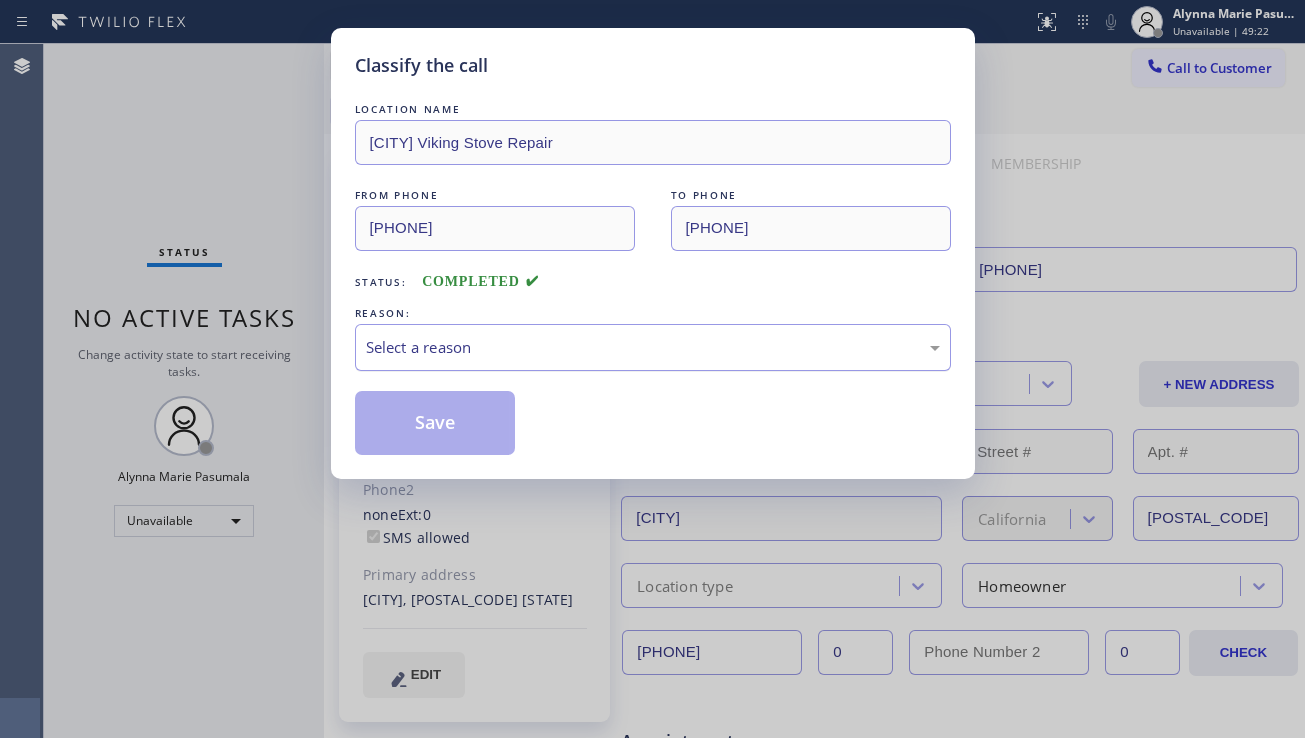 click on "Select a reason" at bounding box center [653, 347] 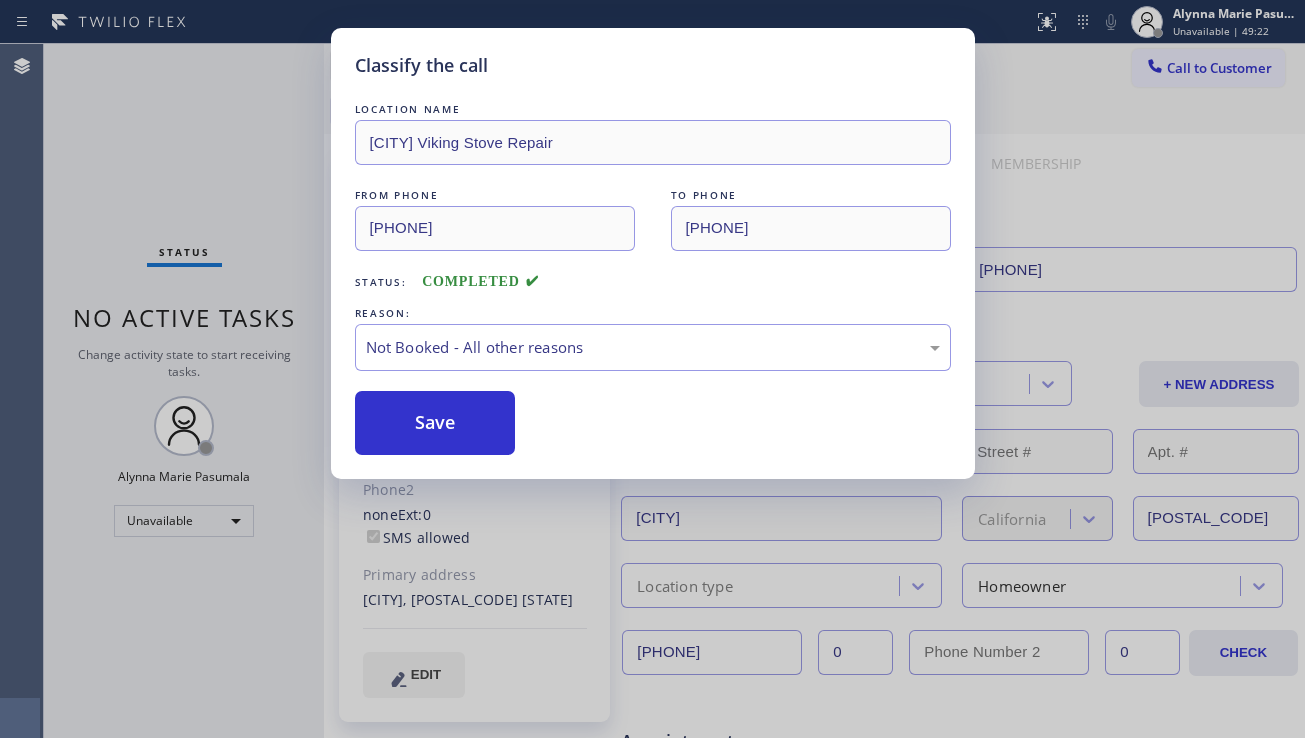 drag, startPoint x: 455, startPoint y: 431, endPoint x: 756, endPoint y: 450, distance: 301.59906 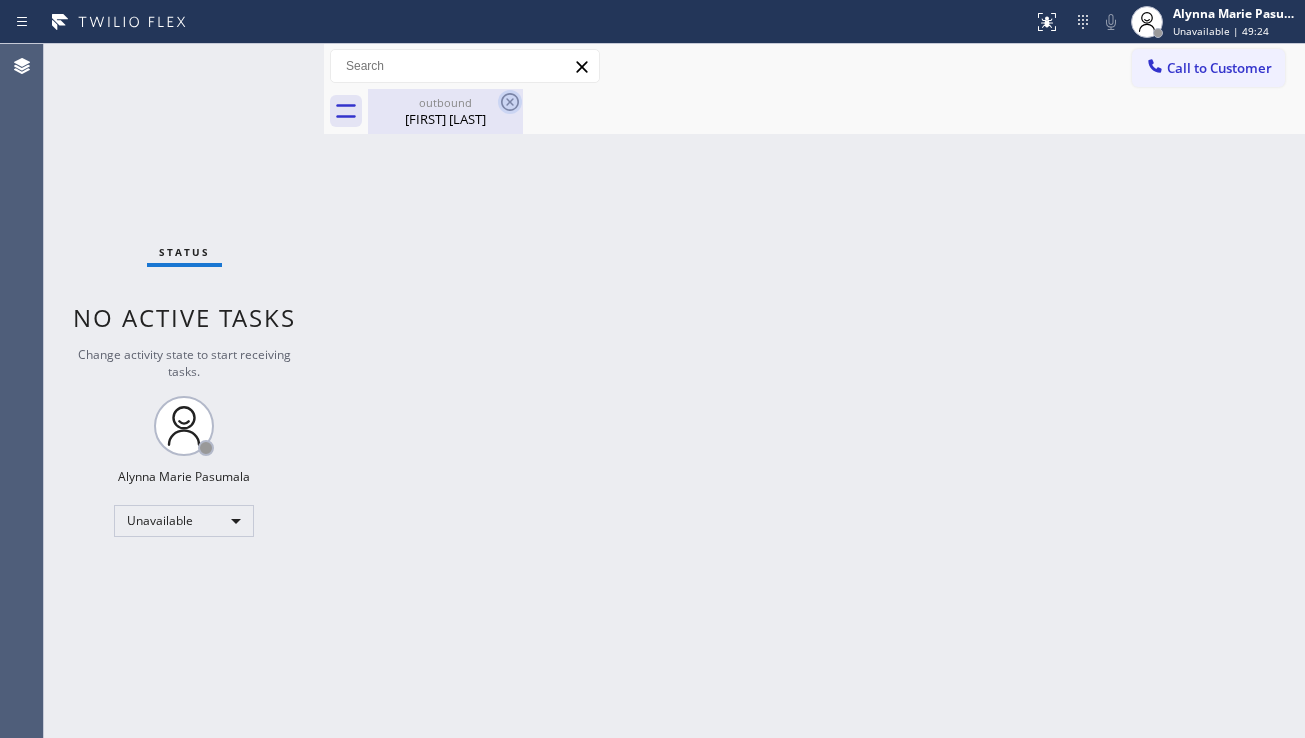 drag, startPoint x: 475, startPoint y: 124, endPoint x: 512, endPoint y: 113, distance: 38.600517 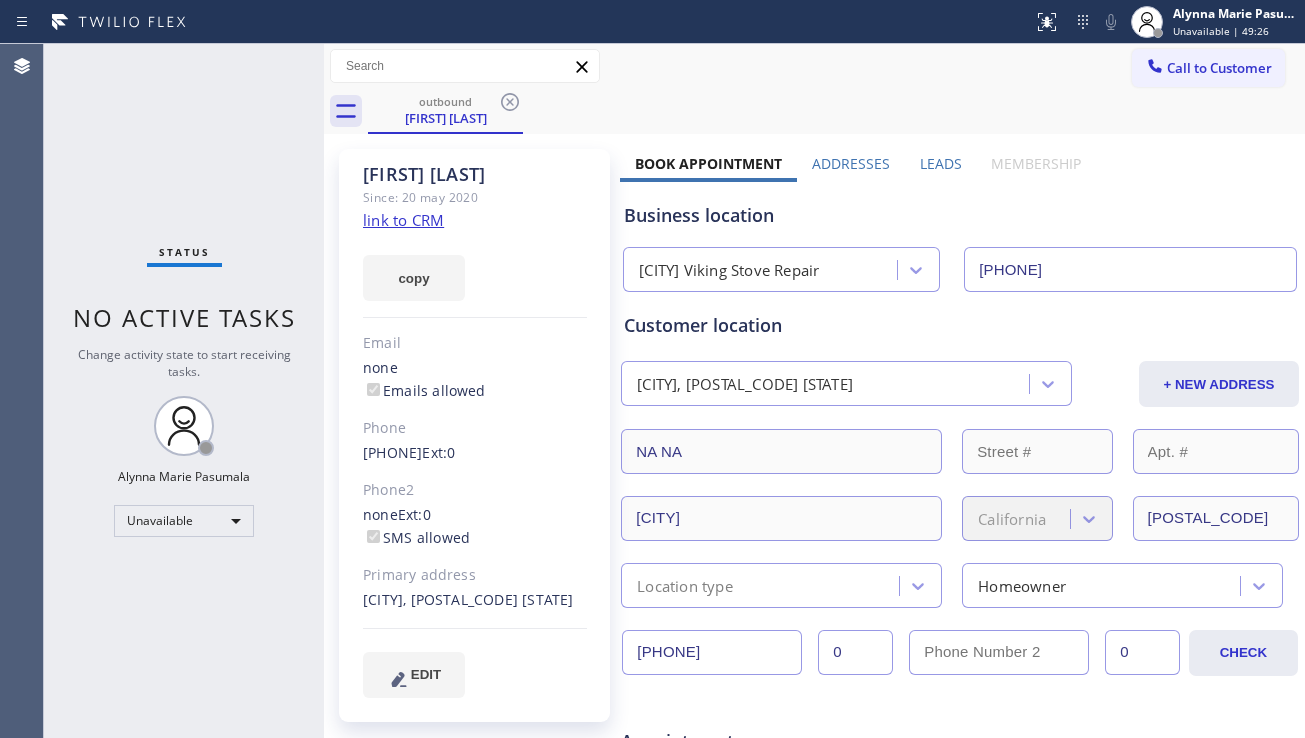 click on "Leads" at bounding box center (941, 163) 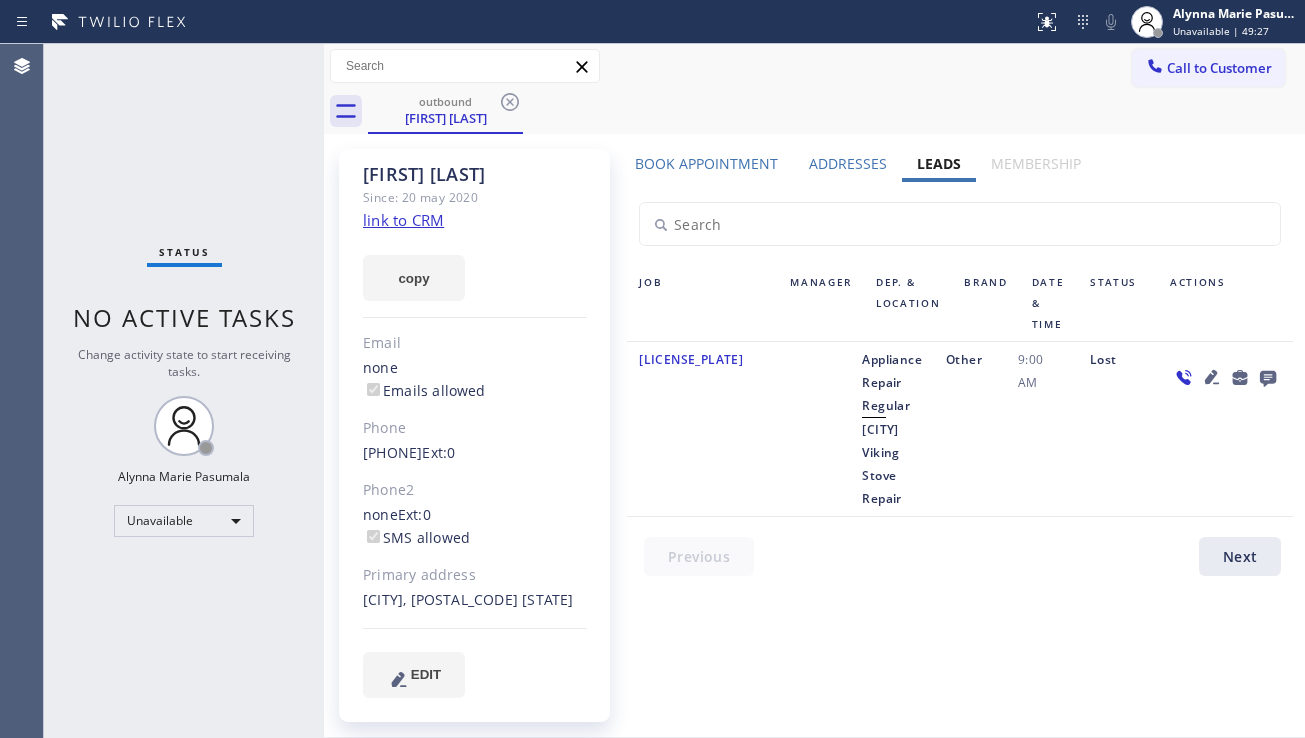 click 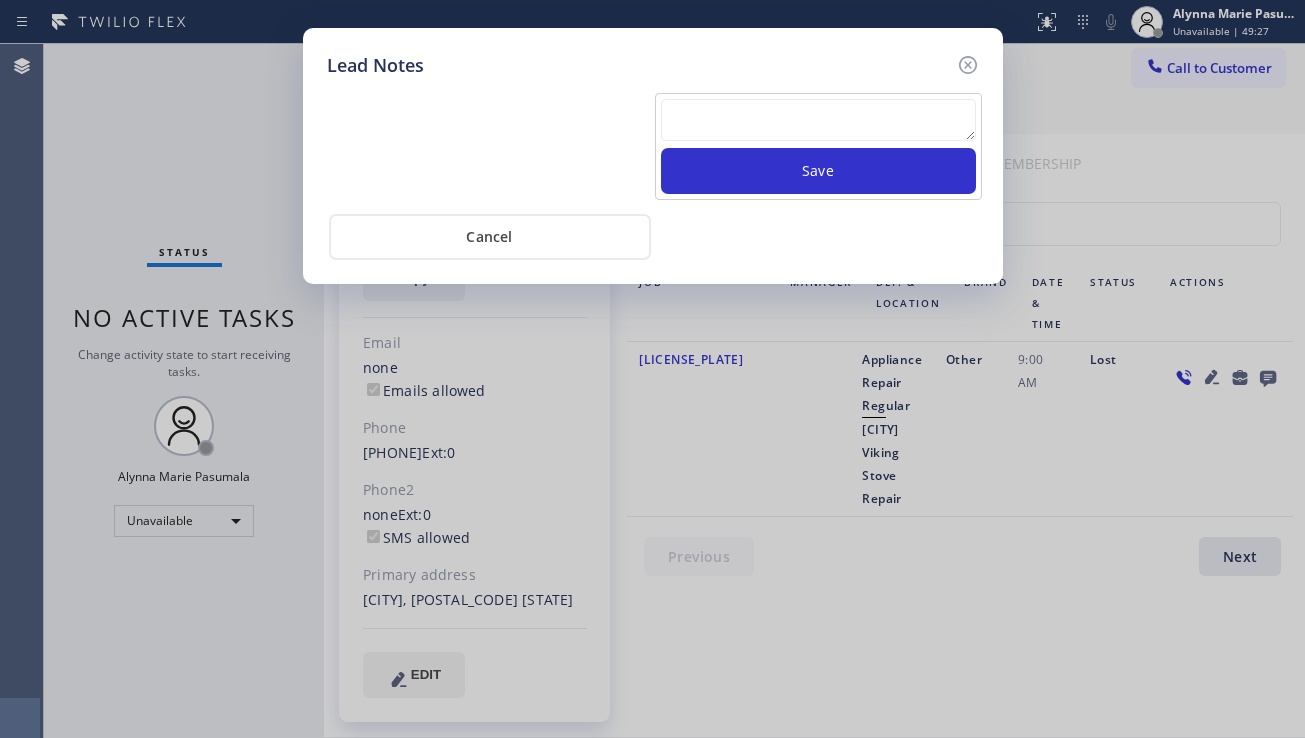 click at bounding box center (818, 120) 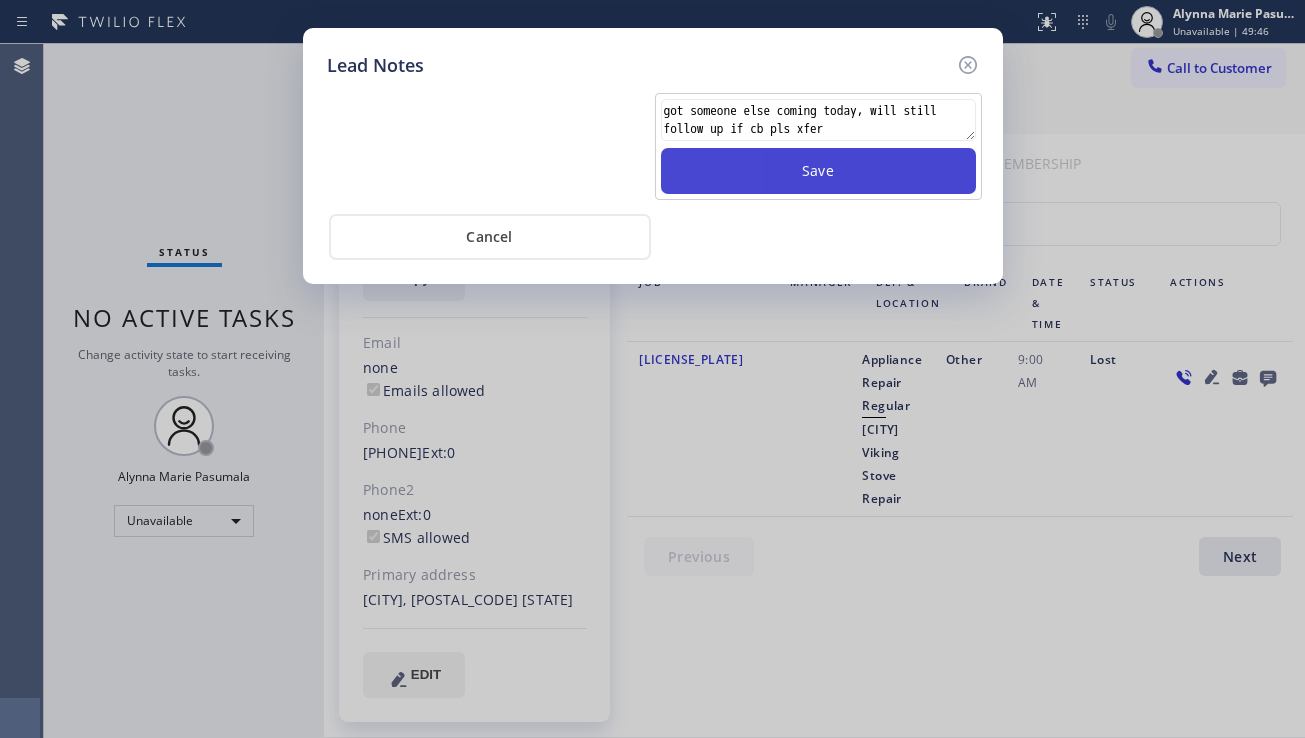 type on "got someone else coming today, will still follow up if cb pls xfer" 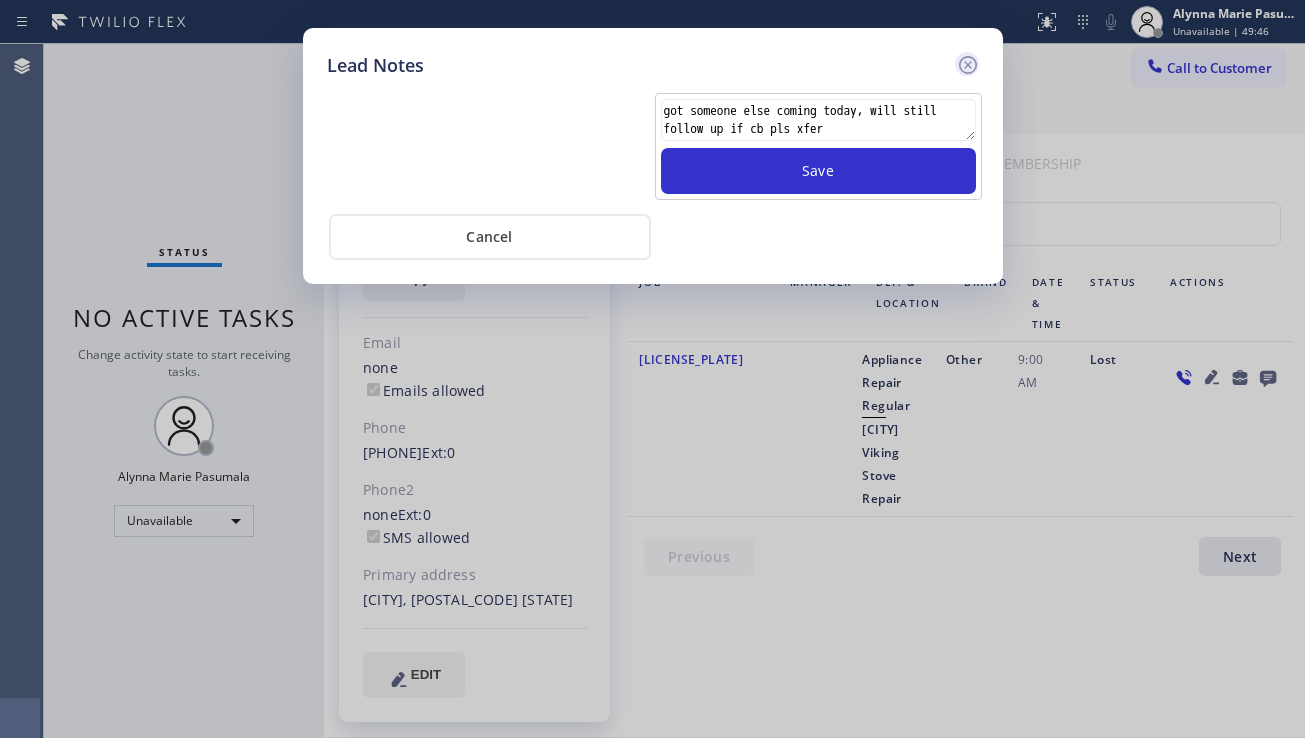 type 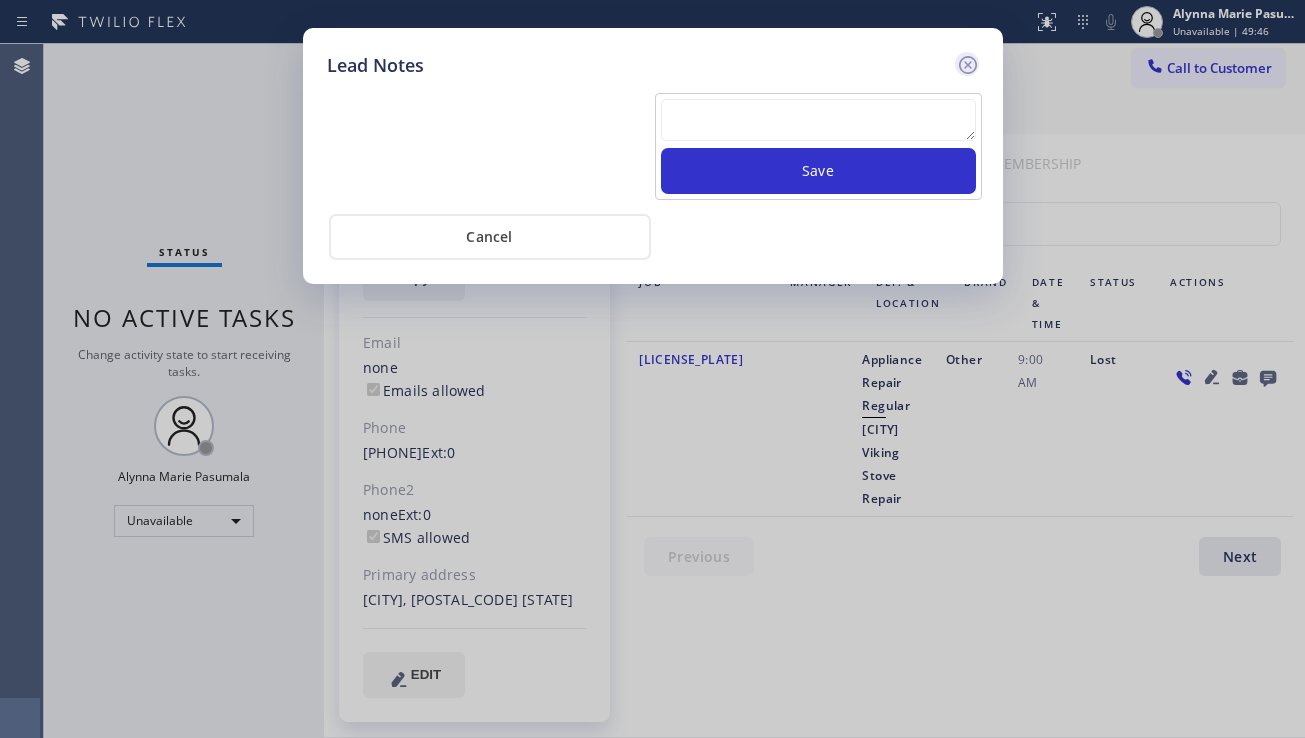 click 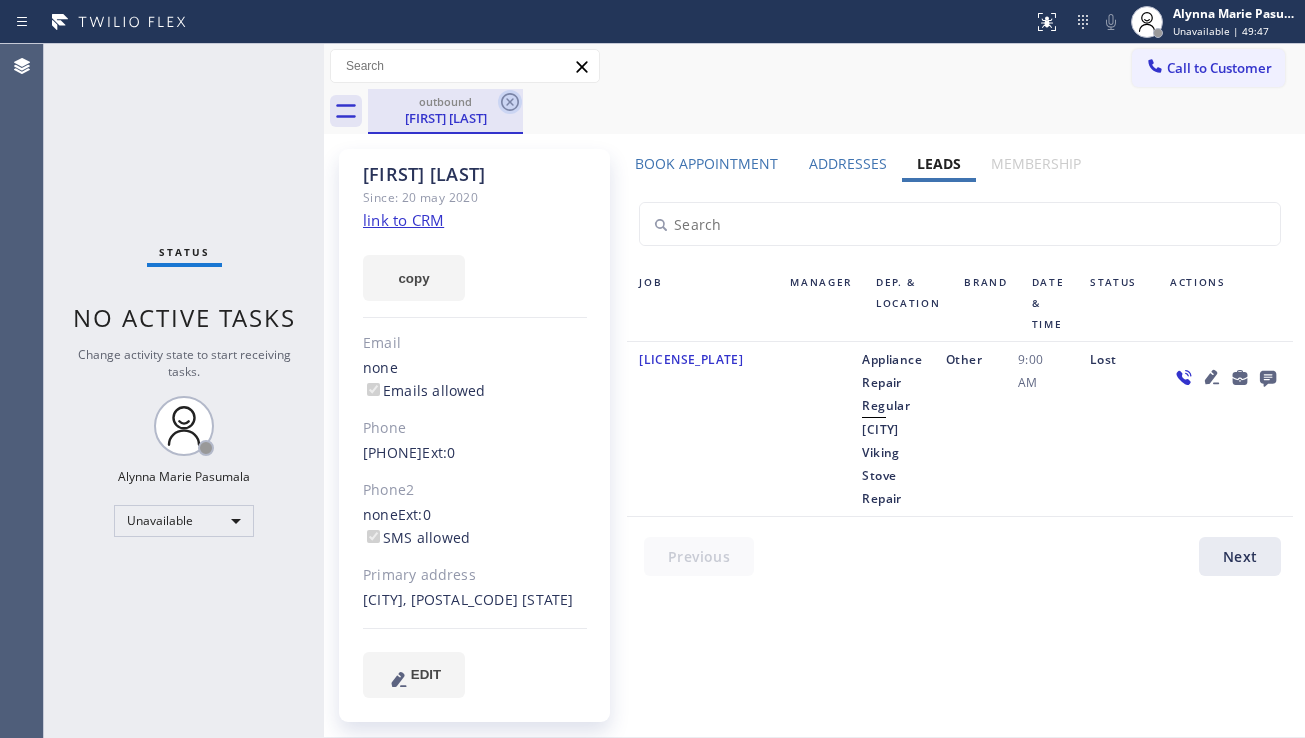 click 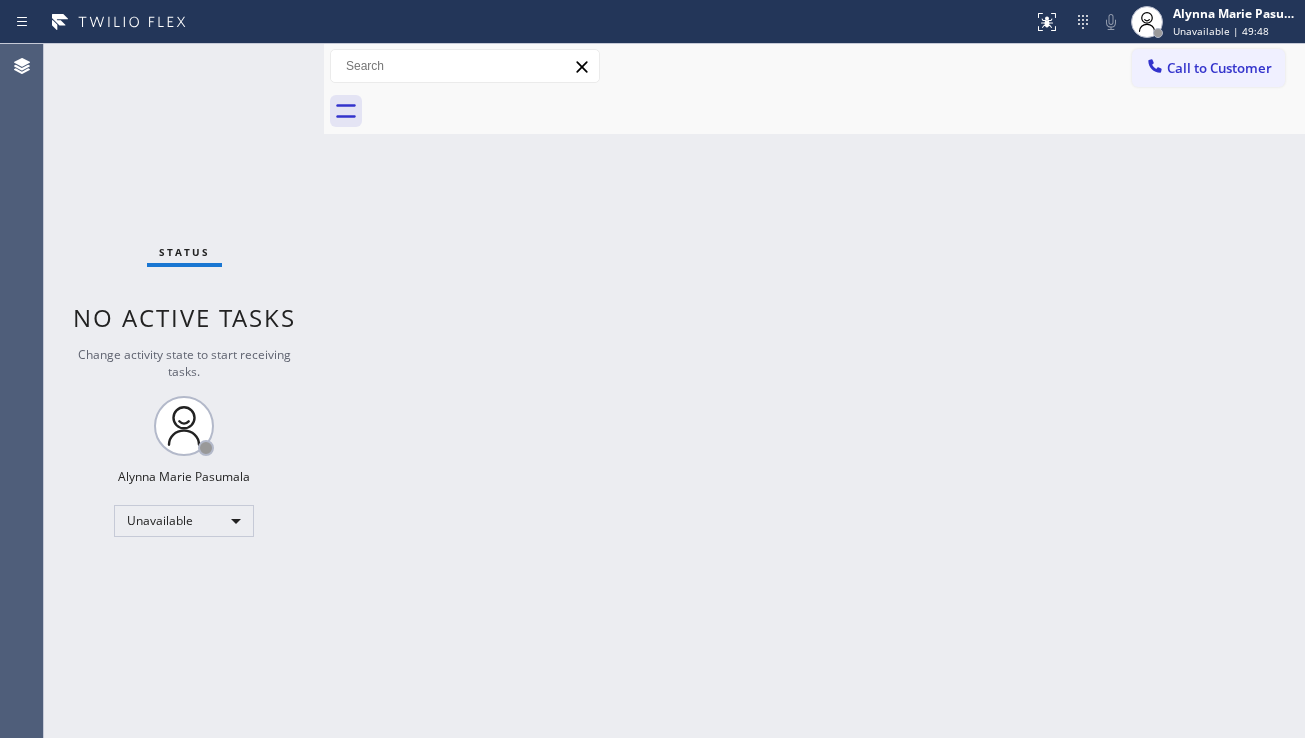 click on "Back to Dashboard Change Sender ID Customers Technicians Select a contact Outbound call Location Search location Your caller id phone number Customer number Call Customer info Name   Phone none Address none Change Sender ID HVAC [PHONE] 5 Star Appliance [PHONE] Appliance Repair [PHONE] Plumbing [PHONE] Air Duct Cleaning [PHONE]  Electricians [PHONE] Cancel Change Check personal SMS Reset Change No tabs Call to Customer Outbound call Location Hayward Viking Stove Repair Your caller id phone number [PHONE] Customer number Call Outbound call Technician Search Technician Your caller id phone number Your caller id phone number Call" at bounding box center [814, 391] 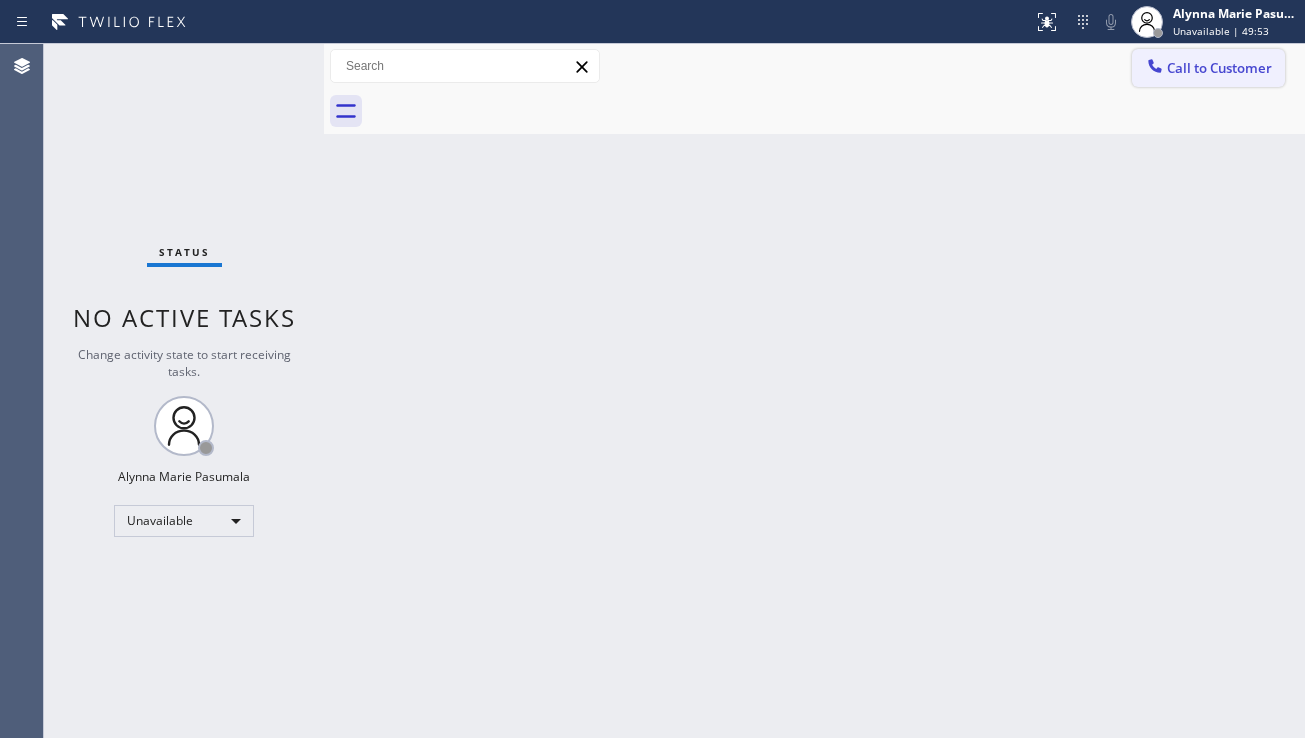 click on "Call to Customer" at bounding box center (1219, 68) 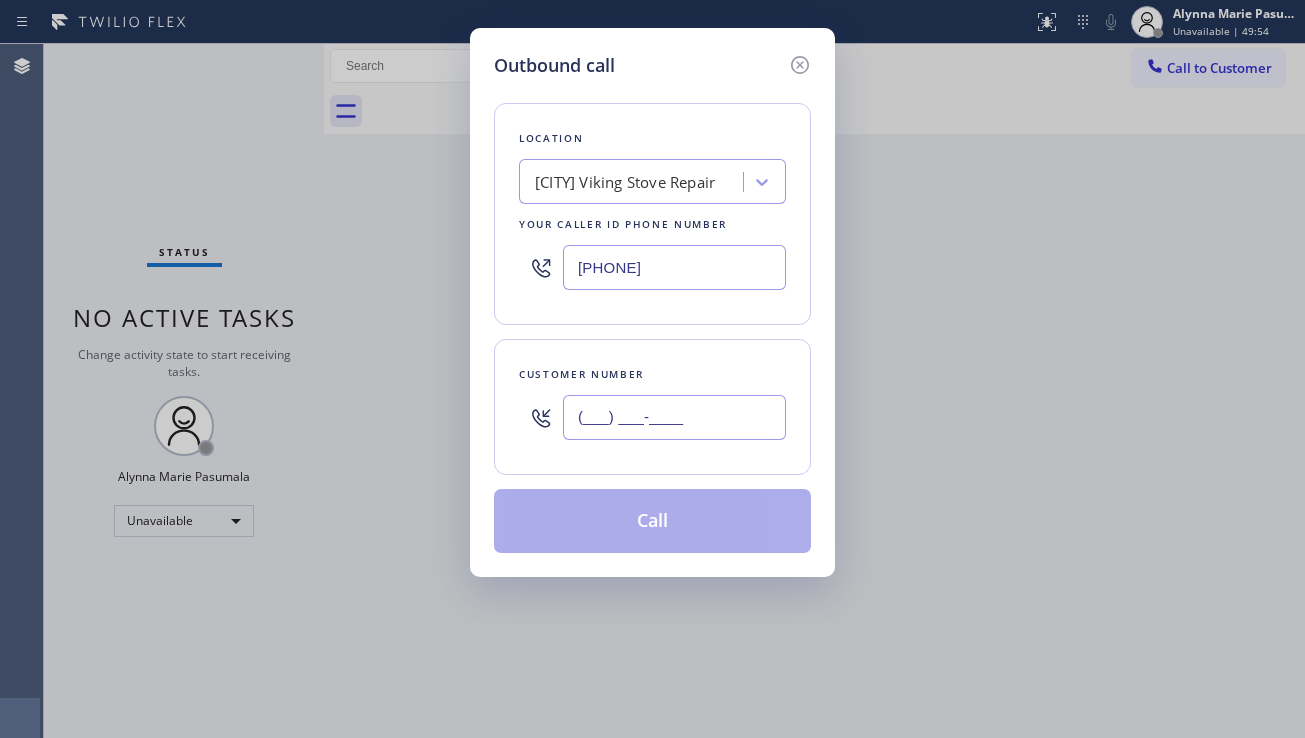 click on "(___) ___-____" at bounding box center [674, 417] 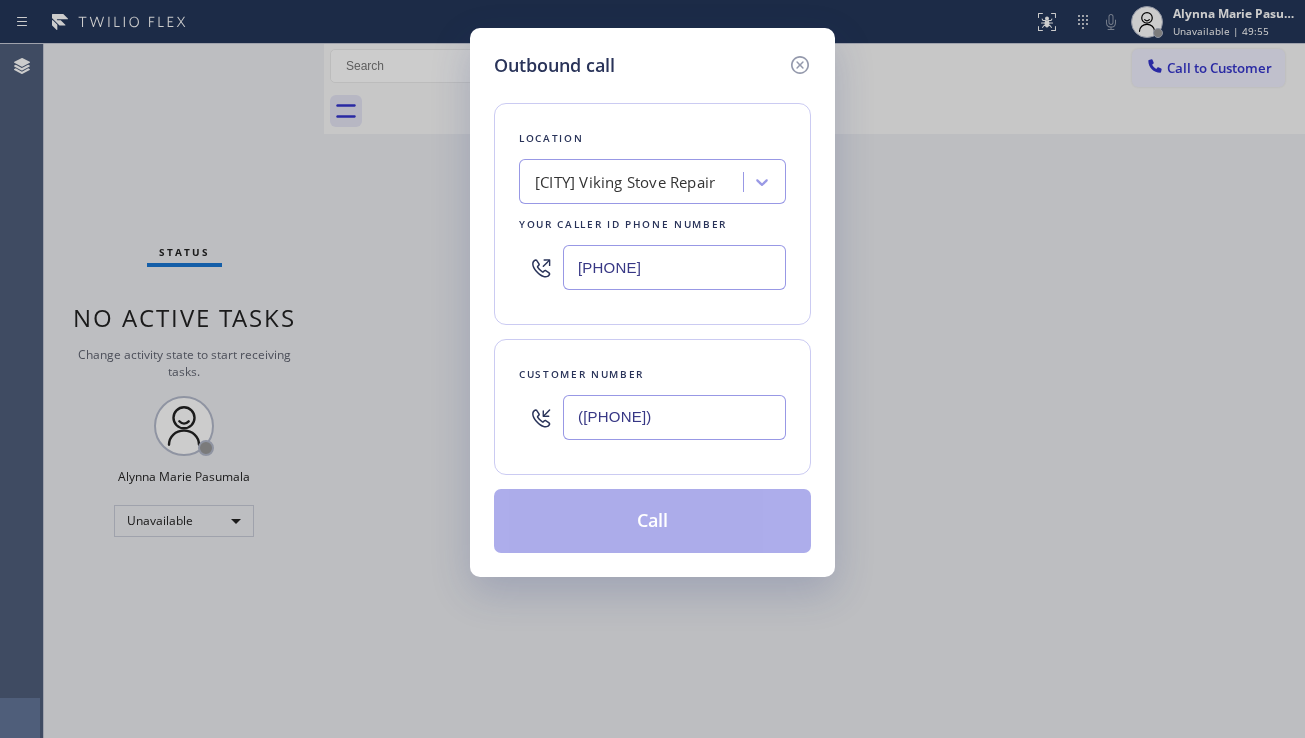 type on "([PHONE])" 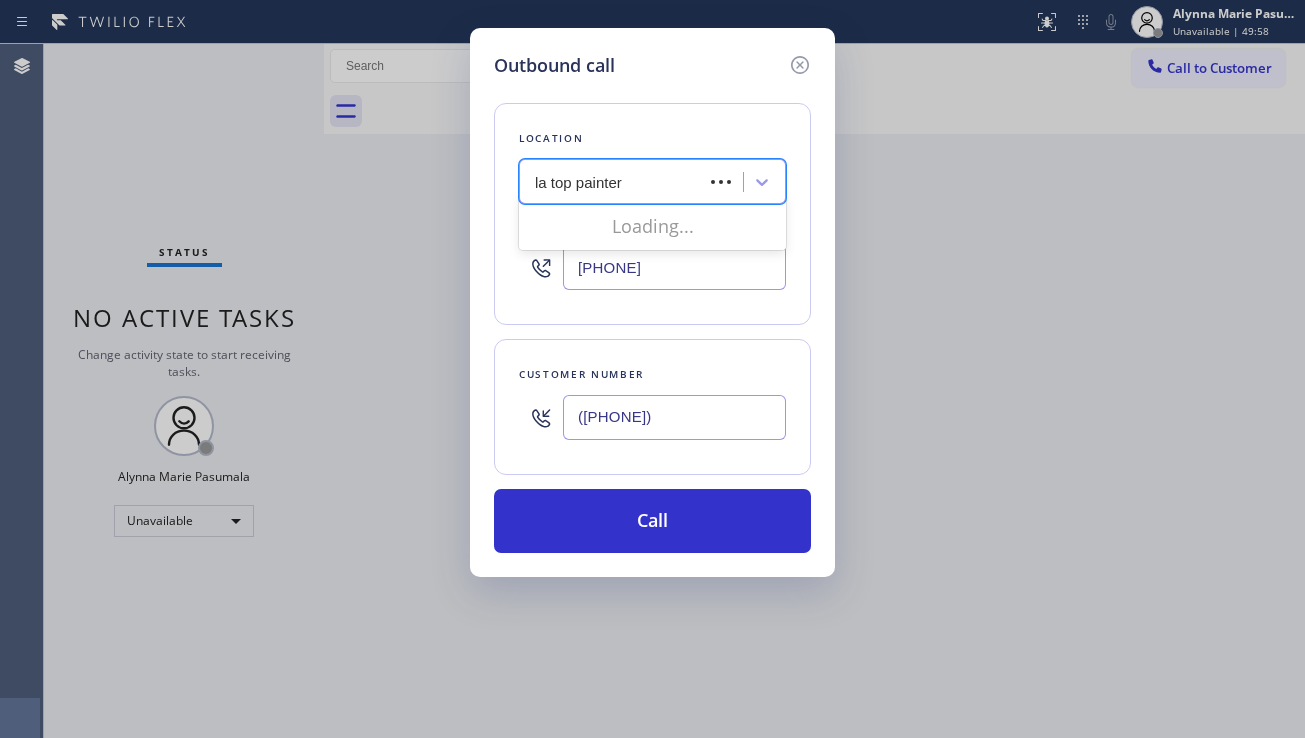 type on "la top painters" 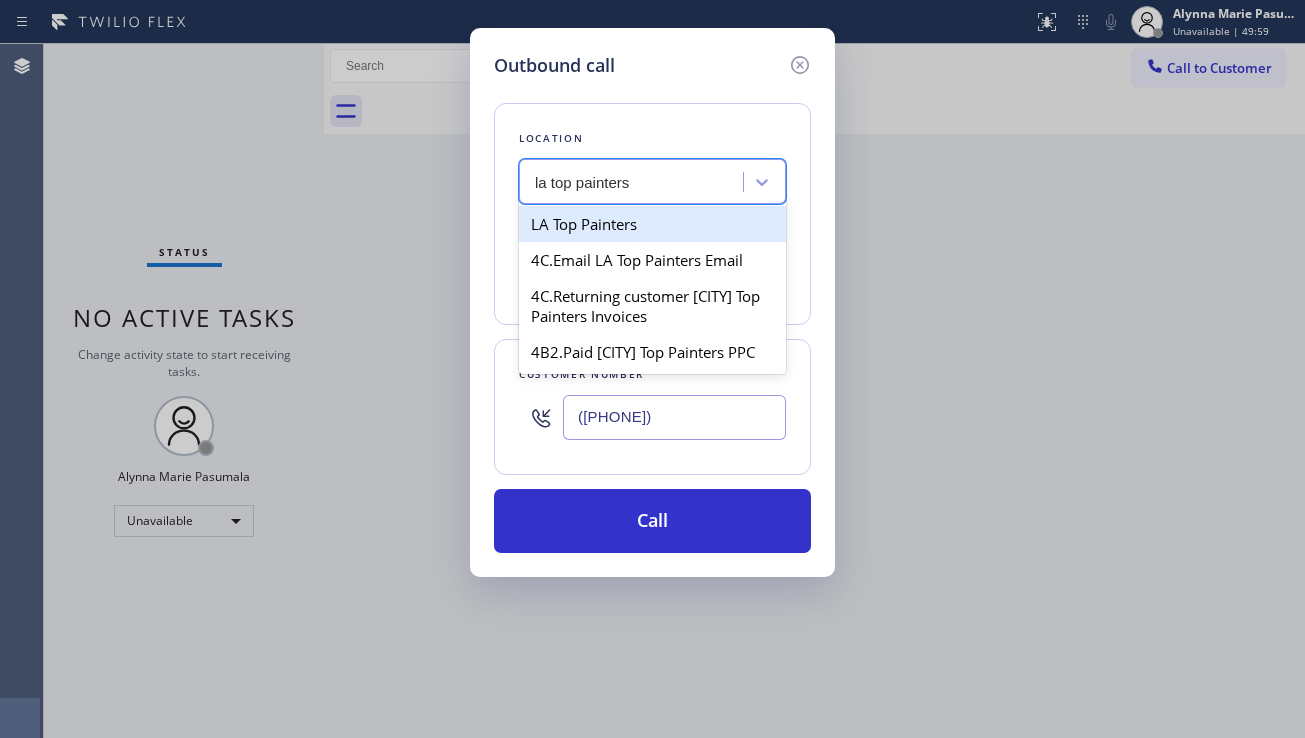click on "LA Top Painters" at bounding box center [652, 224] 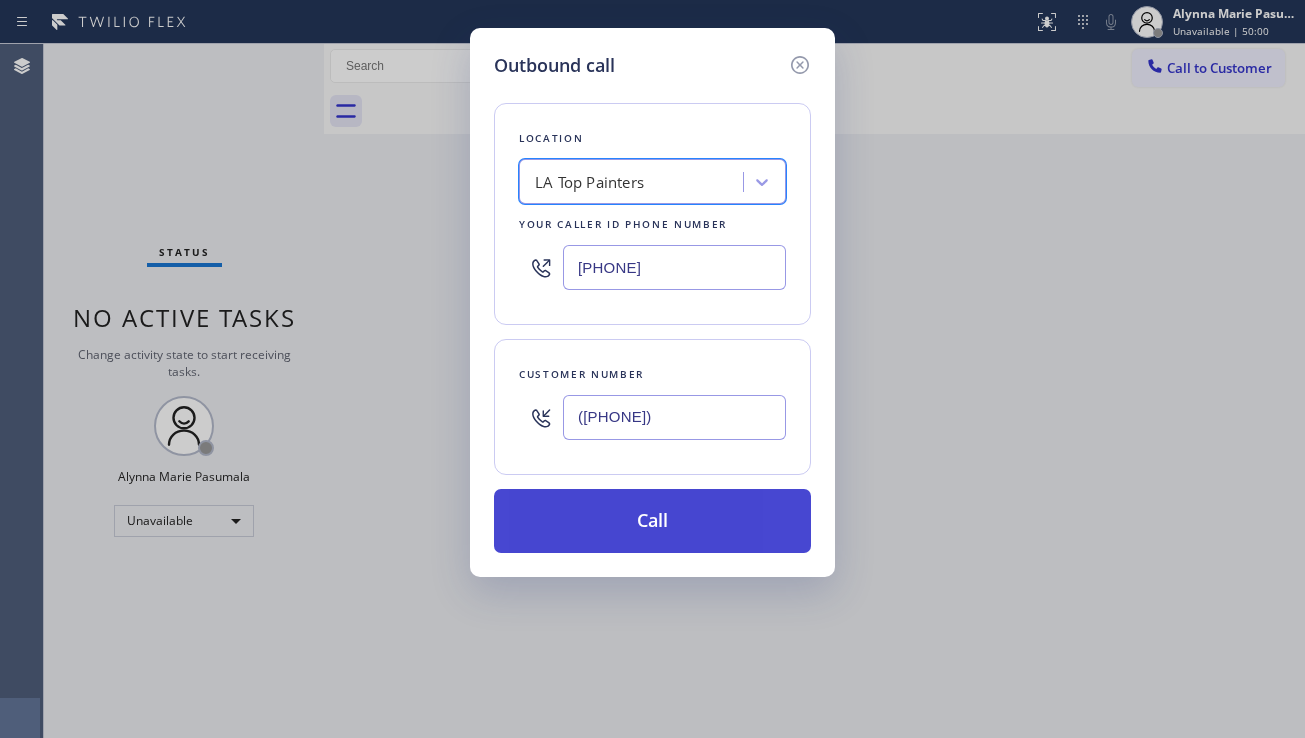 click on "Call" at bounding box center (652, 521) 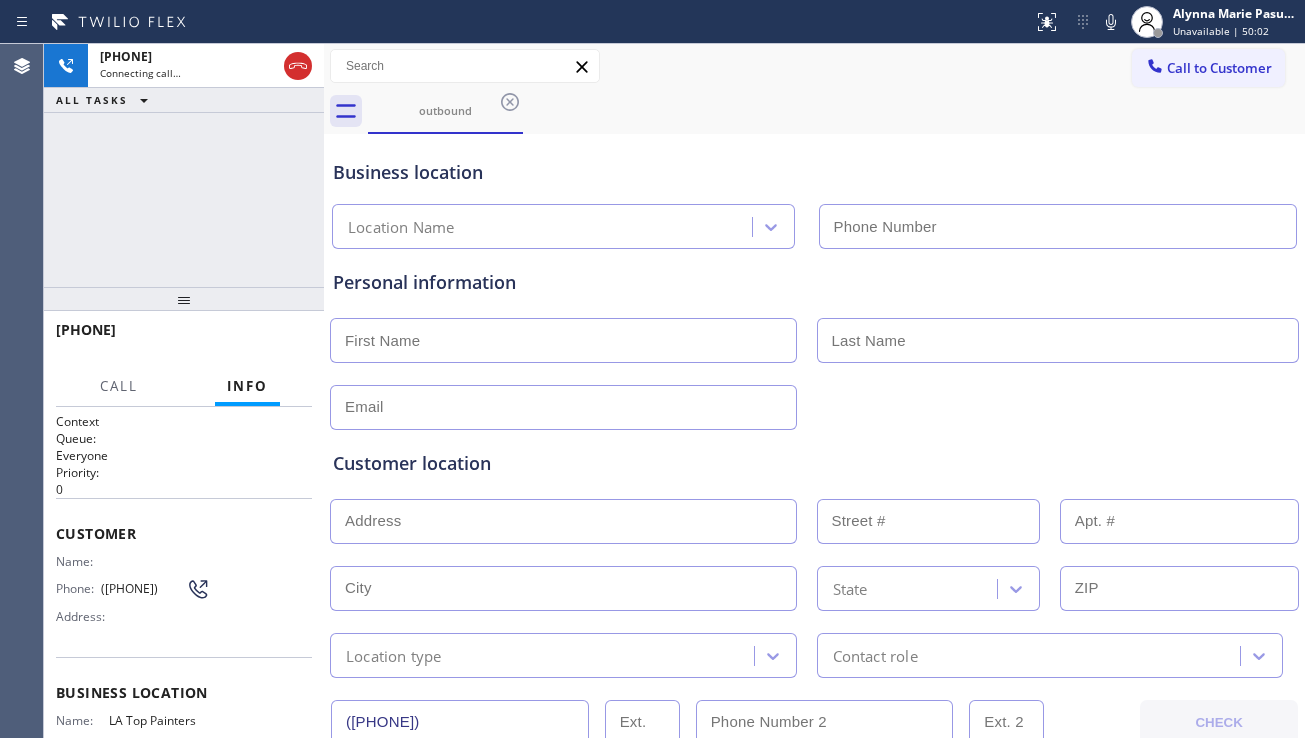 type on "[PHONE]" 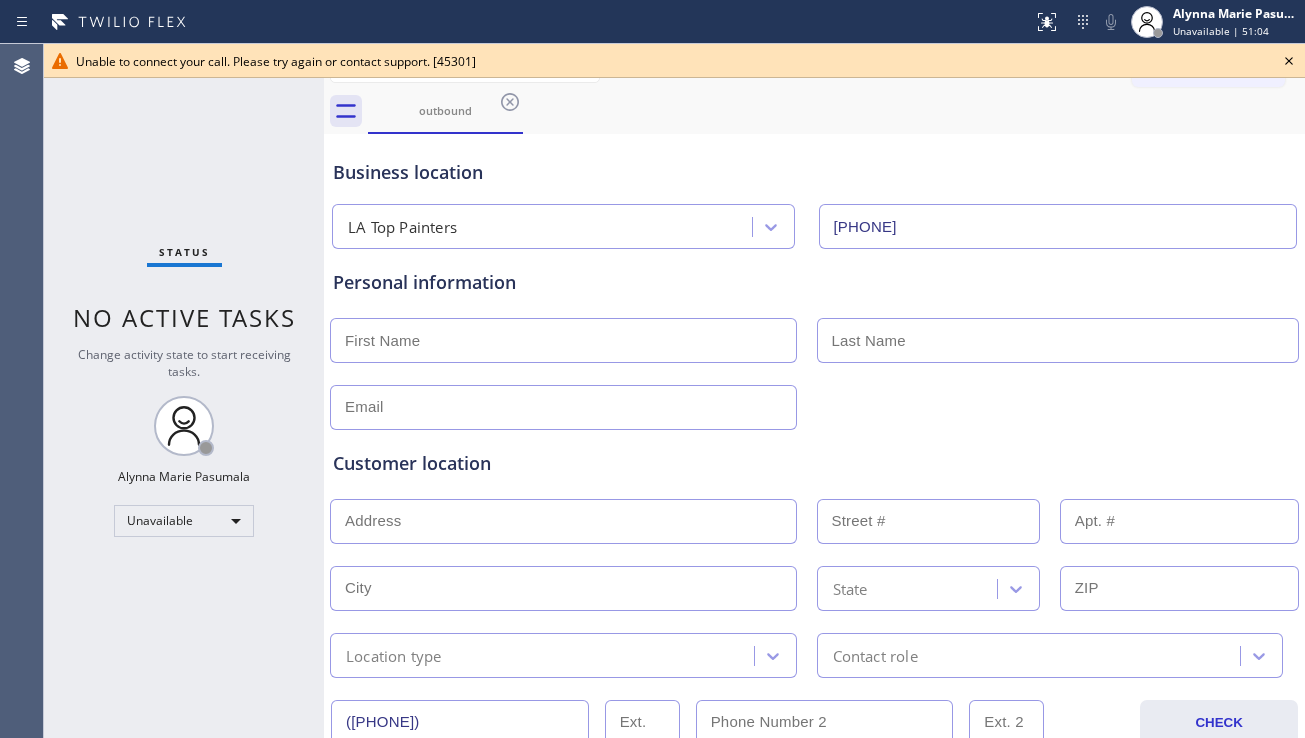 click on "Customer location >> ADD NEW ADDRESS << + NEW ADDRESS State Location type Contact role" at bounding box center [814, 554] 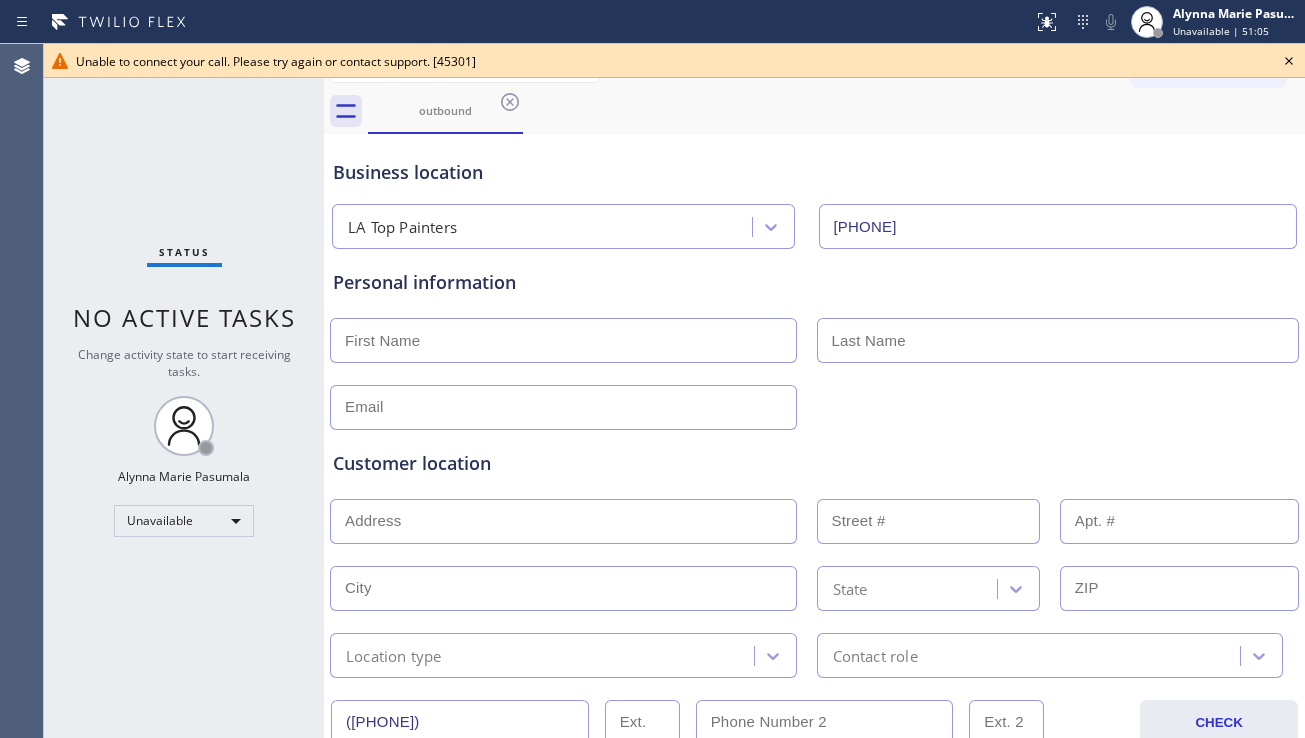 click 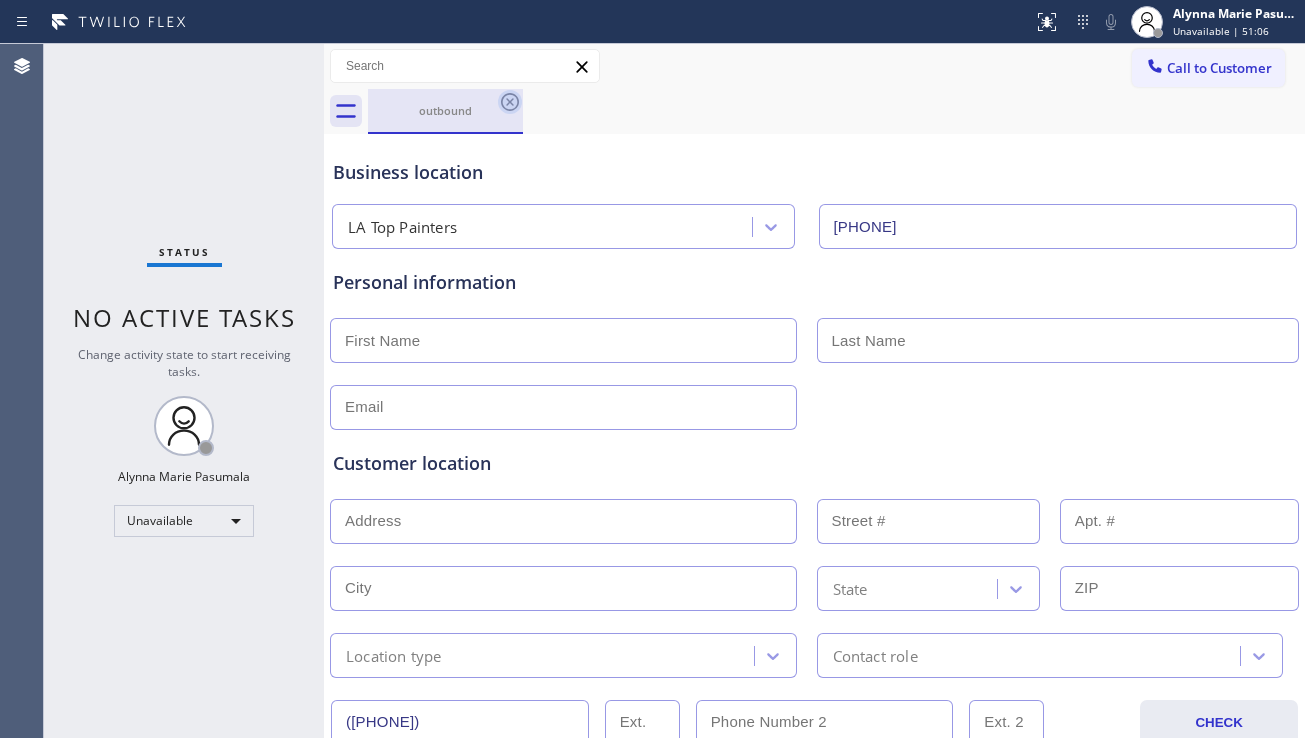click 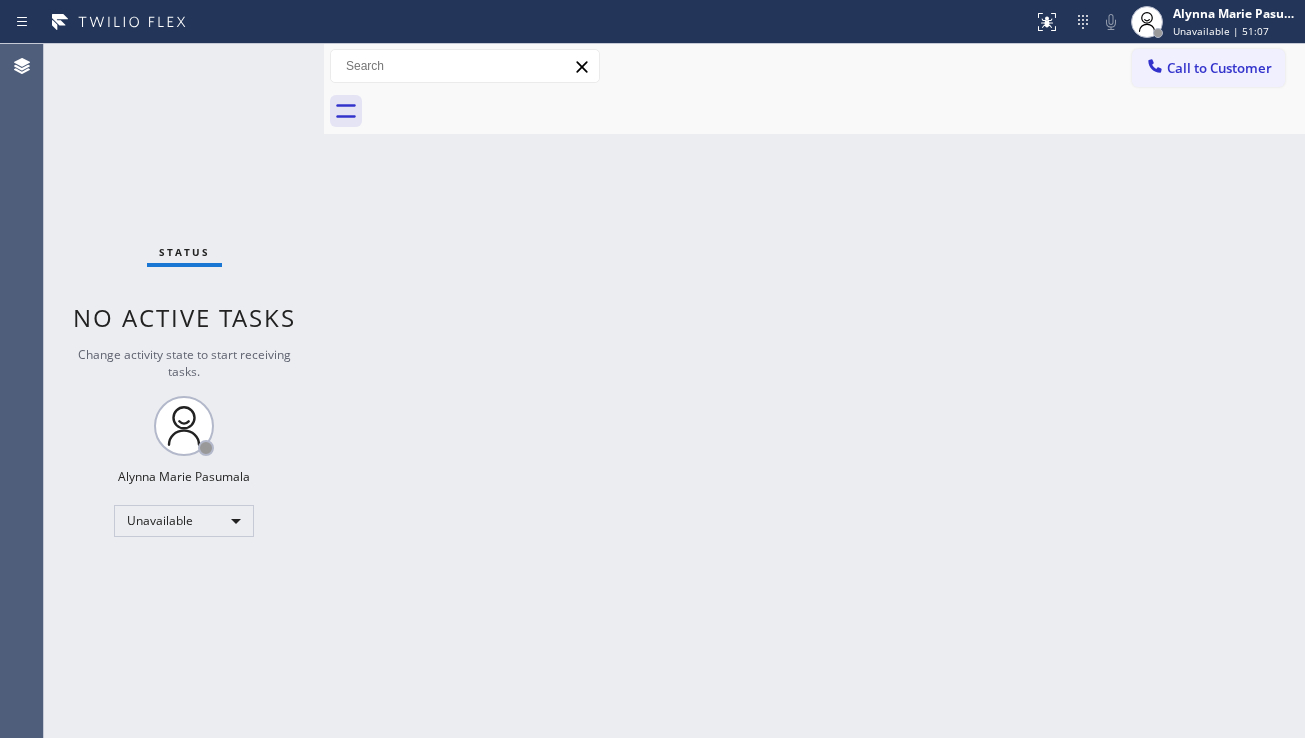 click on "Back to Dashboard Change Sender ID Customers Technicians Select a contact Outbound call Location Search location Your caller id phone number Customer number Call Customer info Name   Phone none Address none Change Sender ID HVAC +1[PHONE] 5 Star Appliance +1[PHONE] Appliance Repair +1[PHONE] Plumbing +1[PHONE] Air Duct Cleaning +1[PHONE]  Electricians +1[PHONE]  Cancel Change Check personal SMS Reset Change No tabs Call to Customer Outbound call Location LA Top Painters Your caller id phone number ([PHONE]) Customer number Call Outbound call Technician Search Technician Your caller id phone number Your caller id phone number Call" at bounding box center (814, 391) 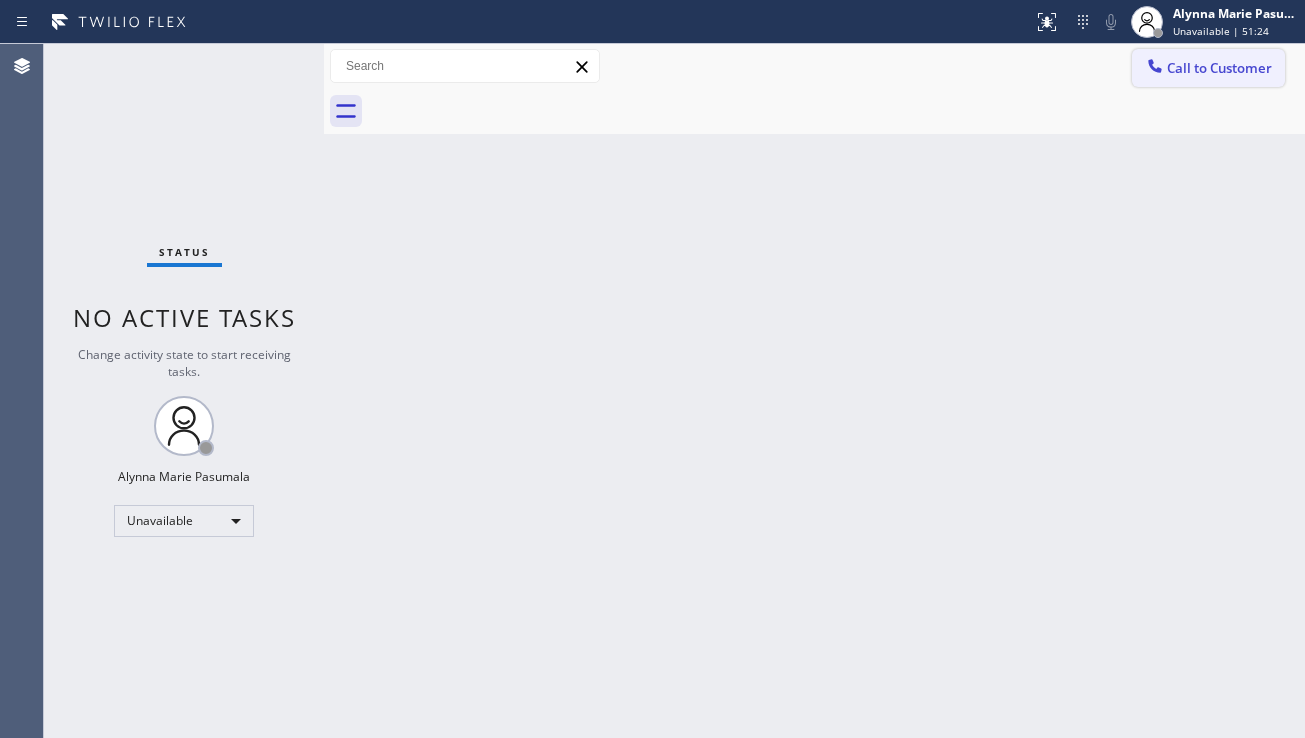 click at bounding box center (1155, 68) 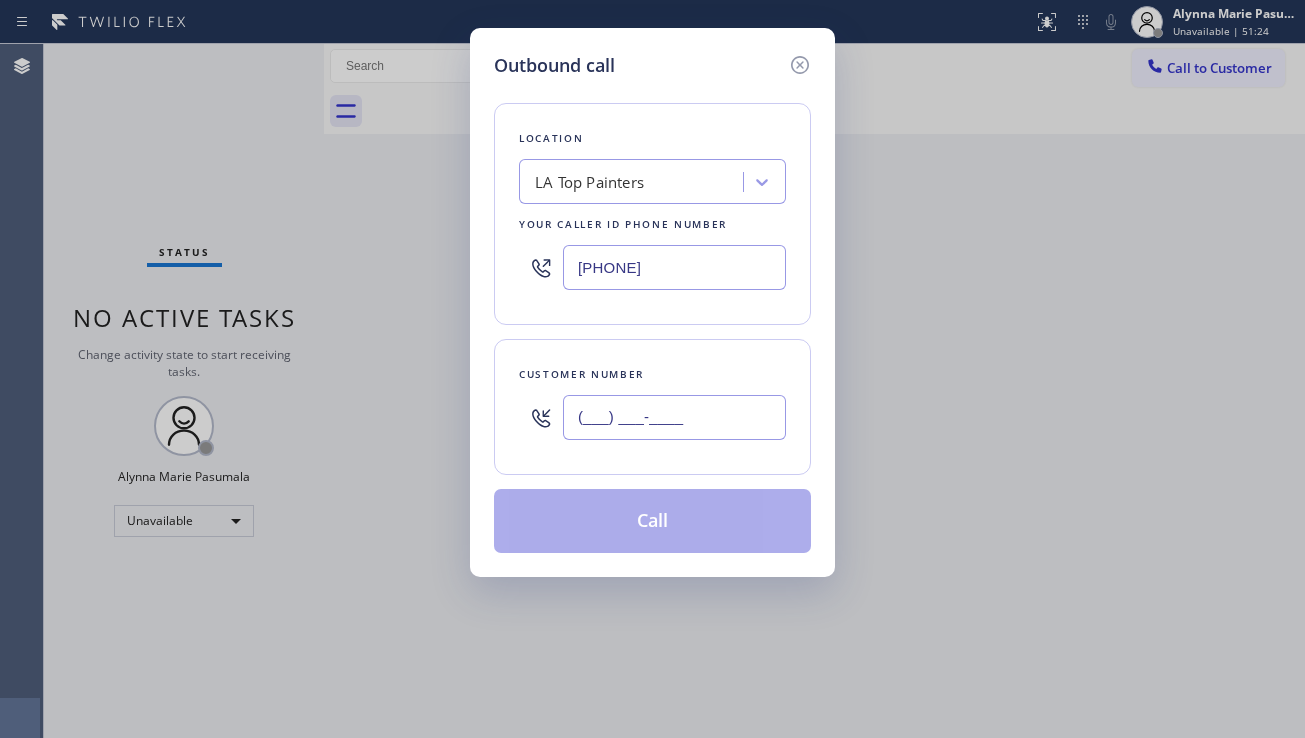 click on "(___) ___-____" at bounding box center (674, 417) 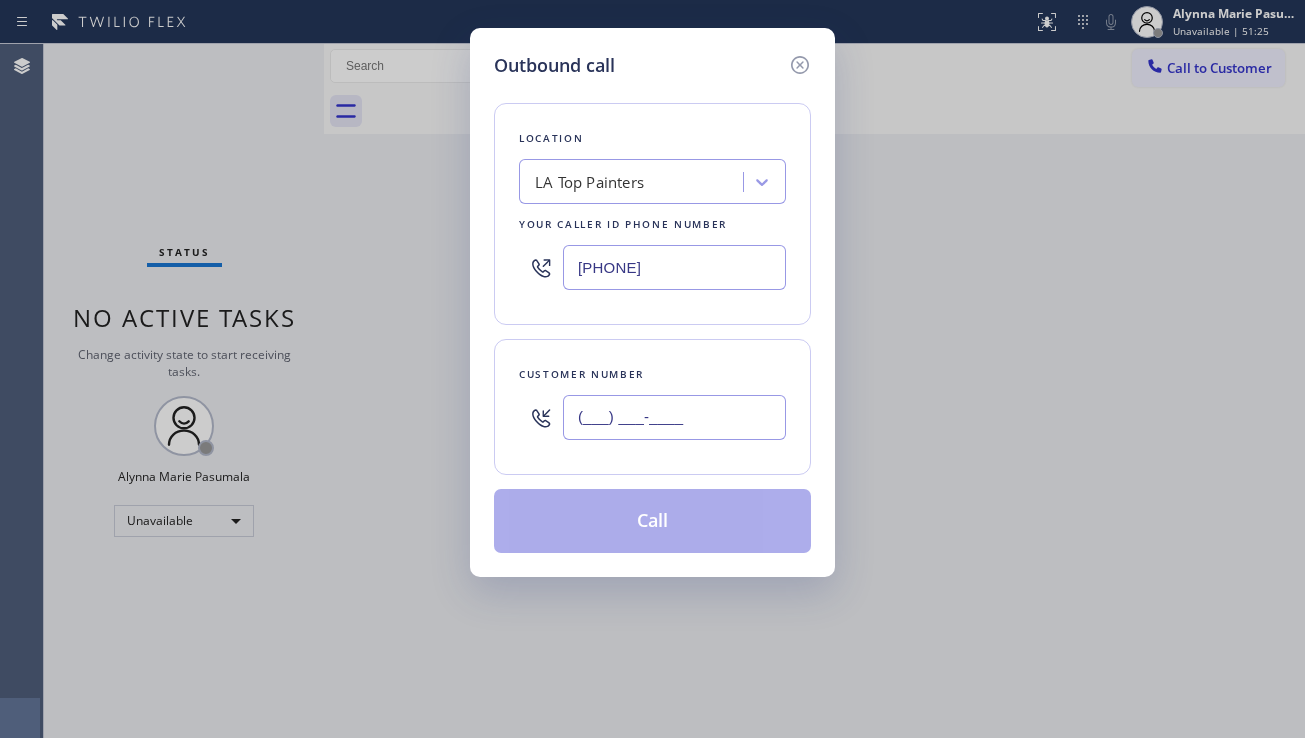 paste on "[PHONE]" 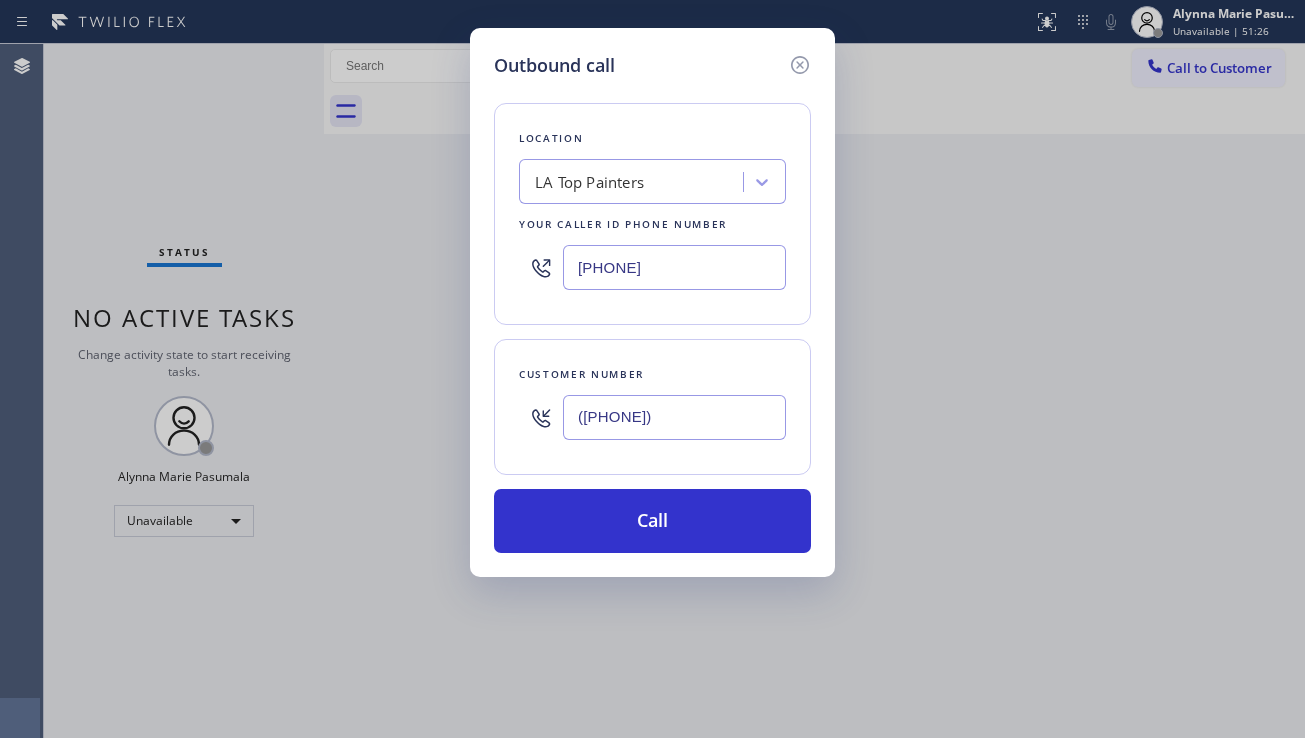 type on "([PHONE])" 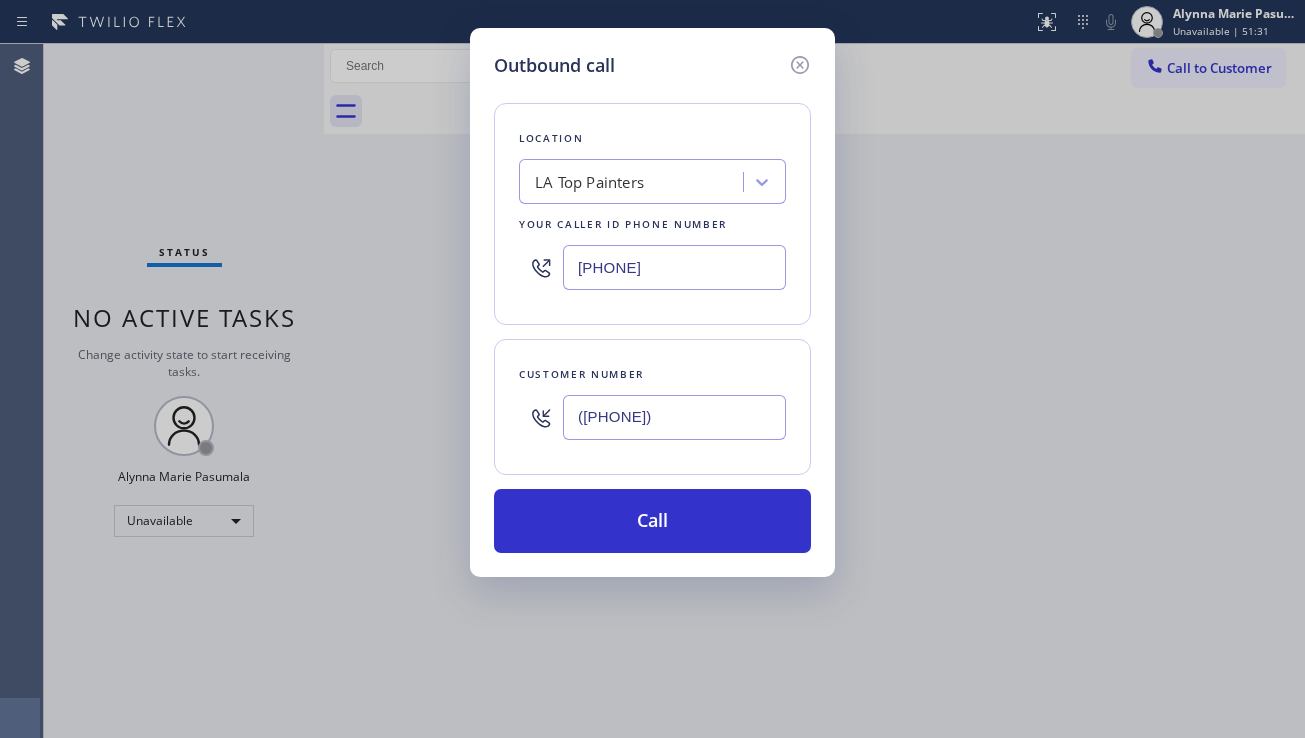 click on "Outbound call Location LA Top Painters Your caller id phone number [PHONE] Customer number [PHONE] Call" at bounding box center (652, 369) 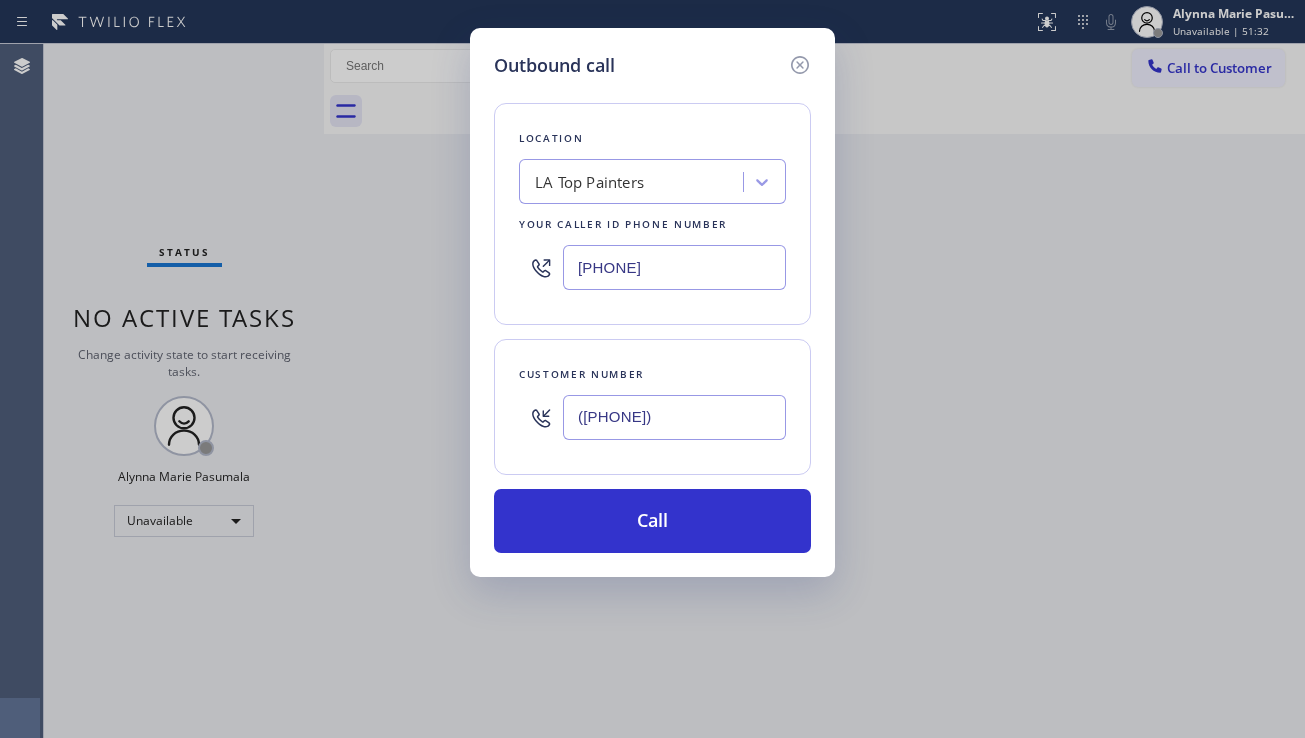 click on "LA Top Painters" at bounding box center (589, 182) 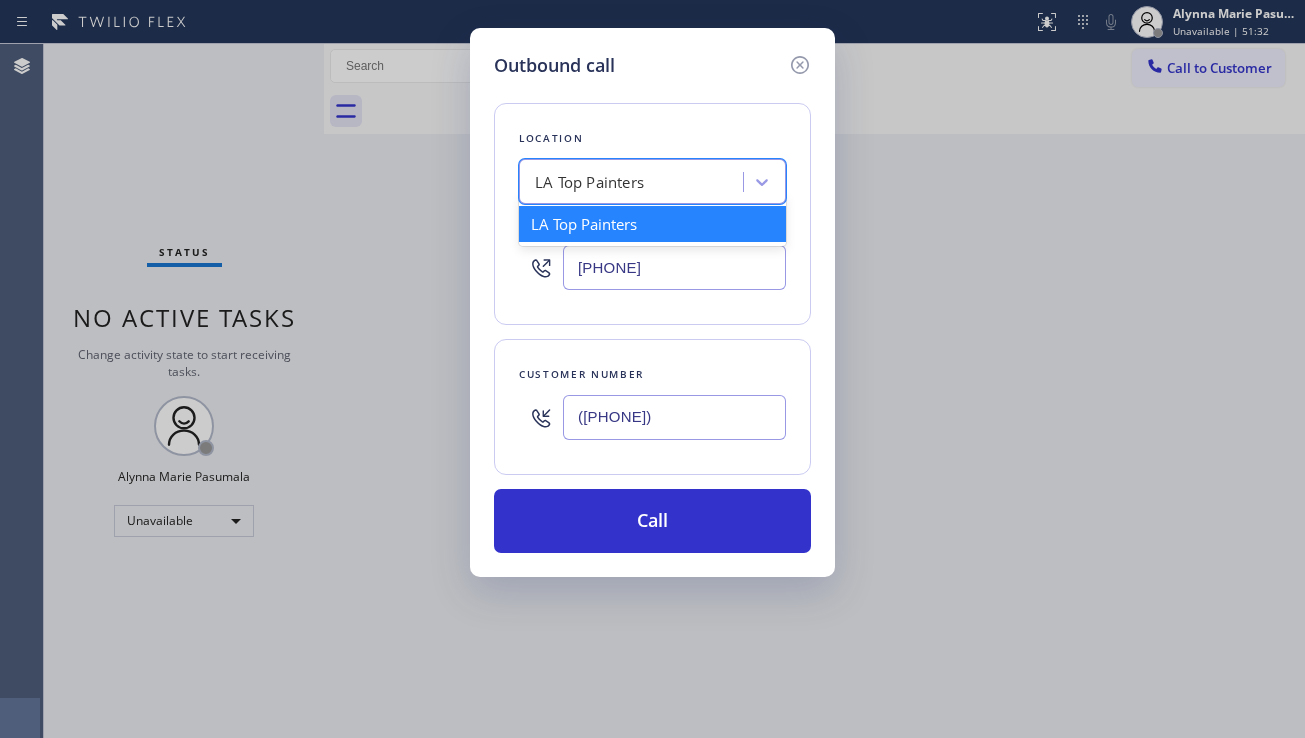 paste on "Long Beach Appliances Pro" 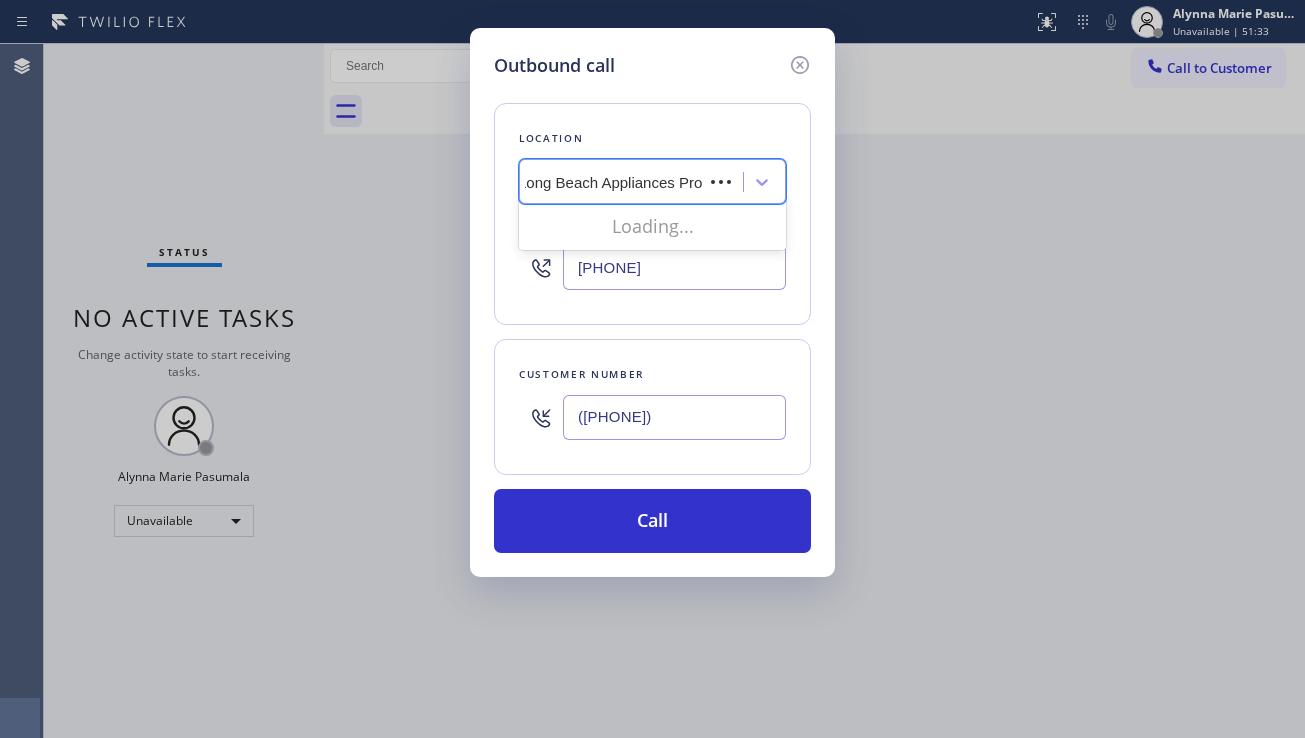scroll, scrollTop: 0, scrollLeft: 0, axis: both 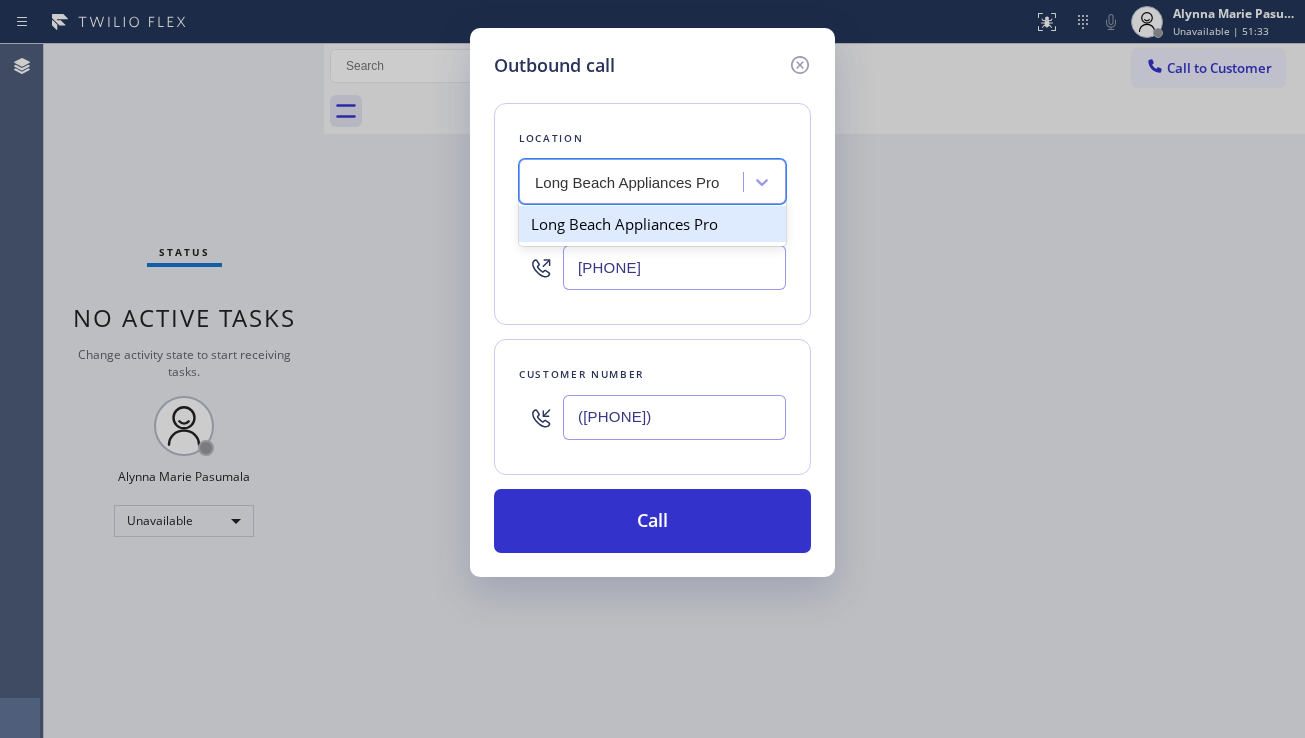 click on "Long Beach Appliances Pro" at bounding box center (652, 224) 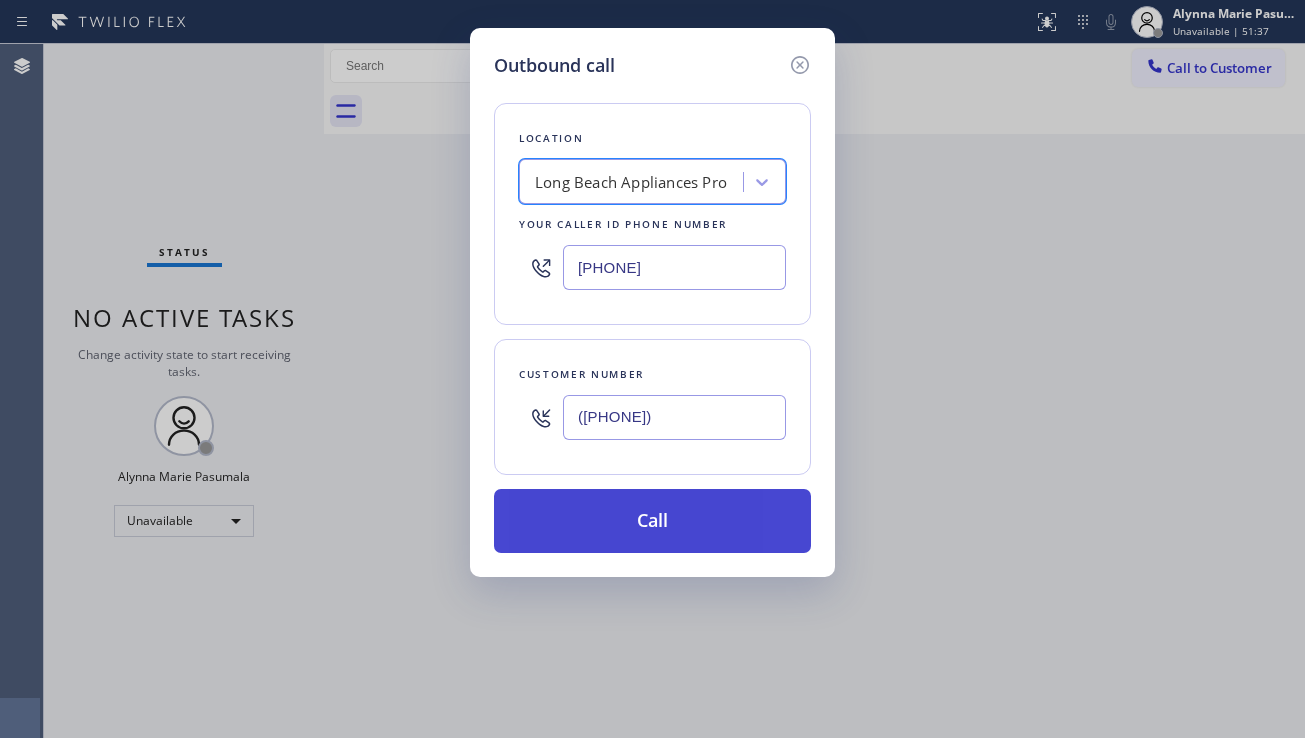 click on "Call" at bounding box center (652, 521) 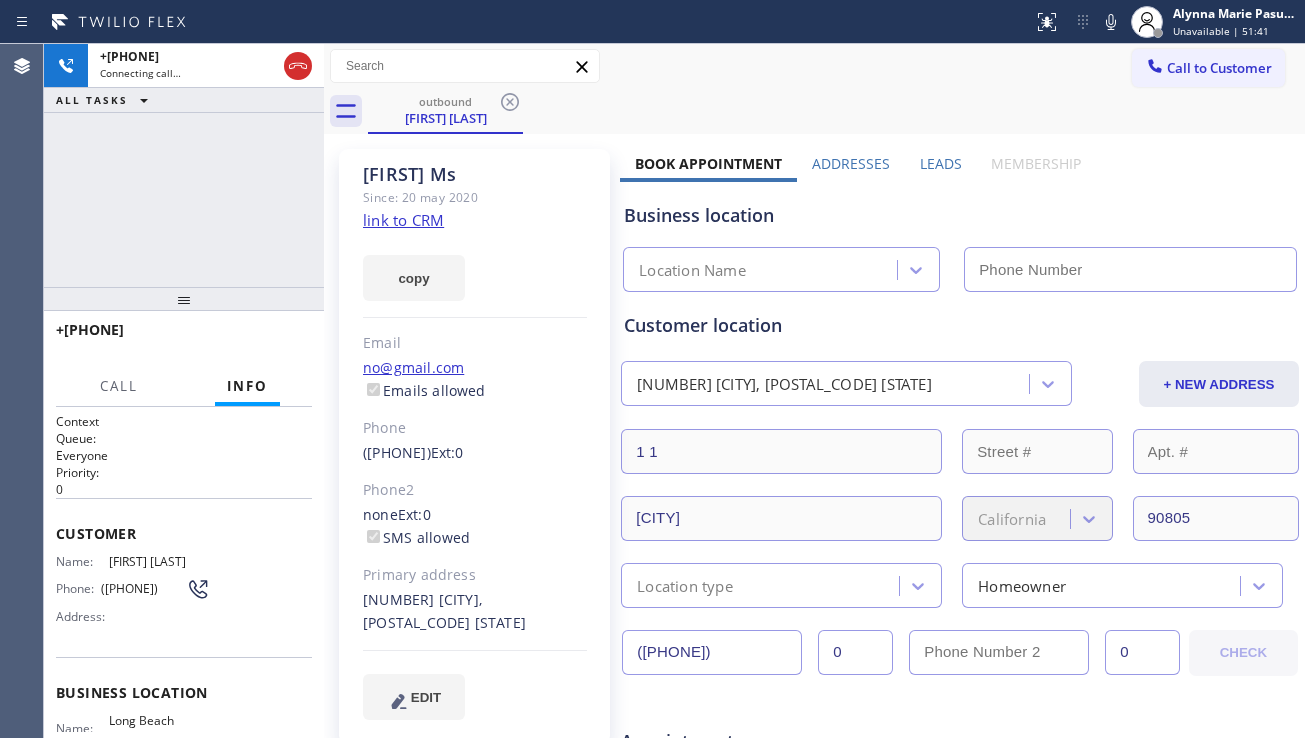 click on "Leads" at bounding box center (941, 163) 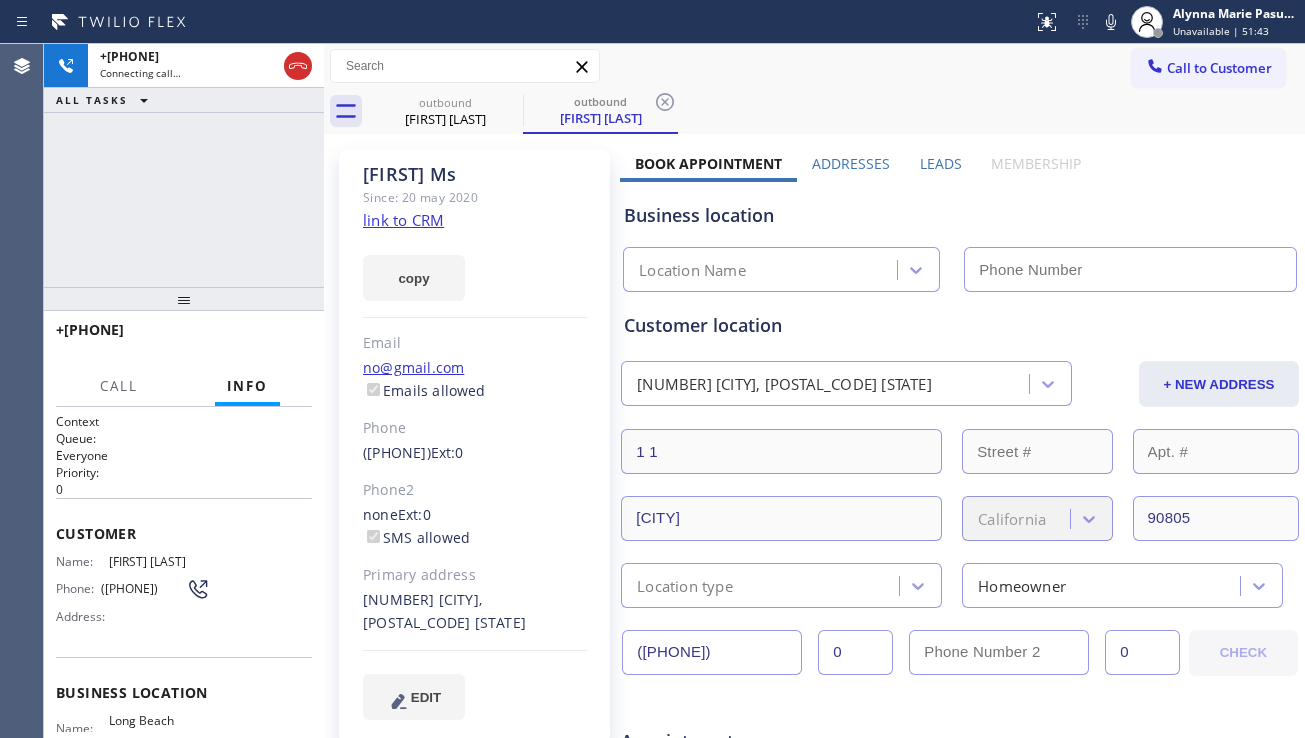 click on "Leads" at bounding box center (941, 163) 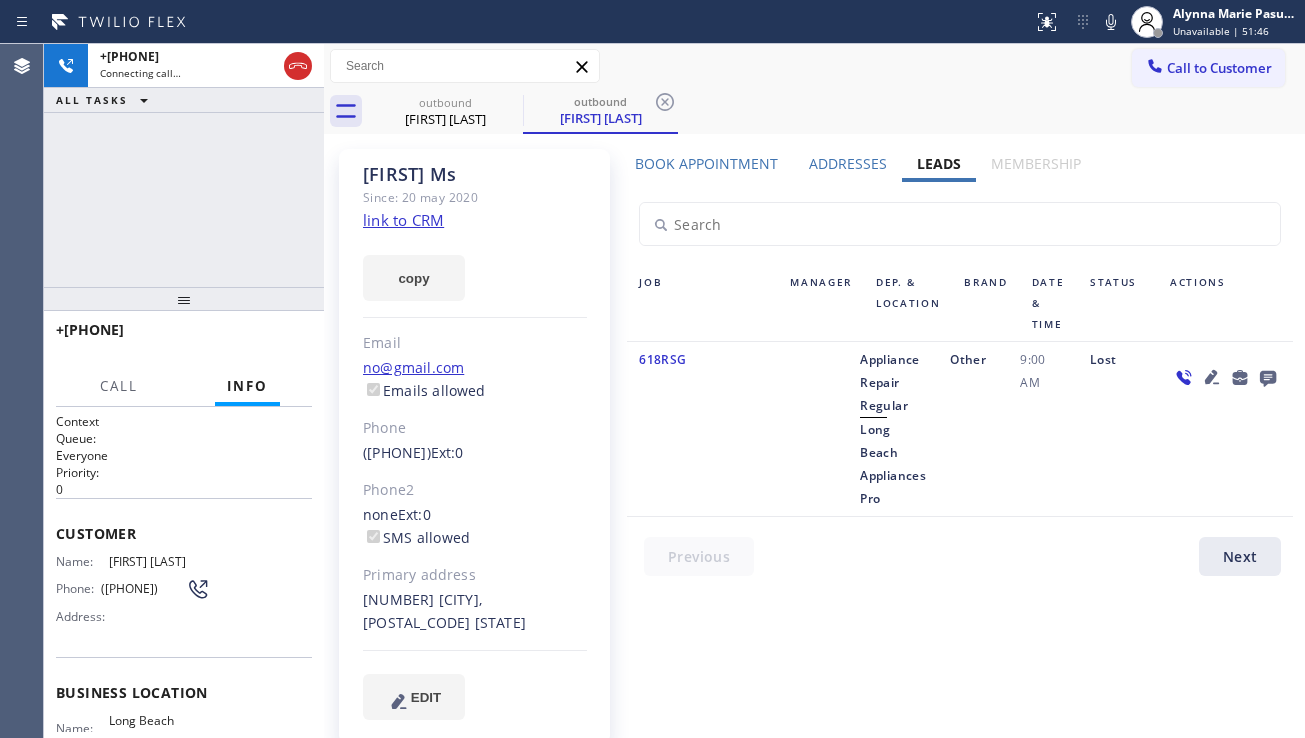 click 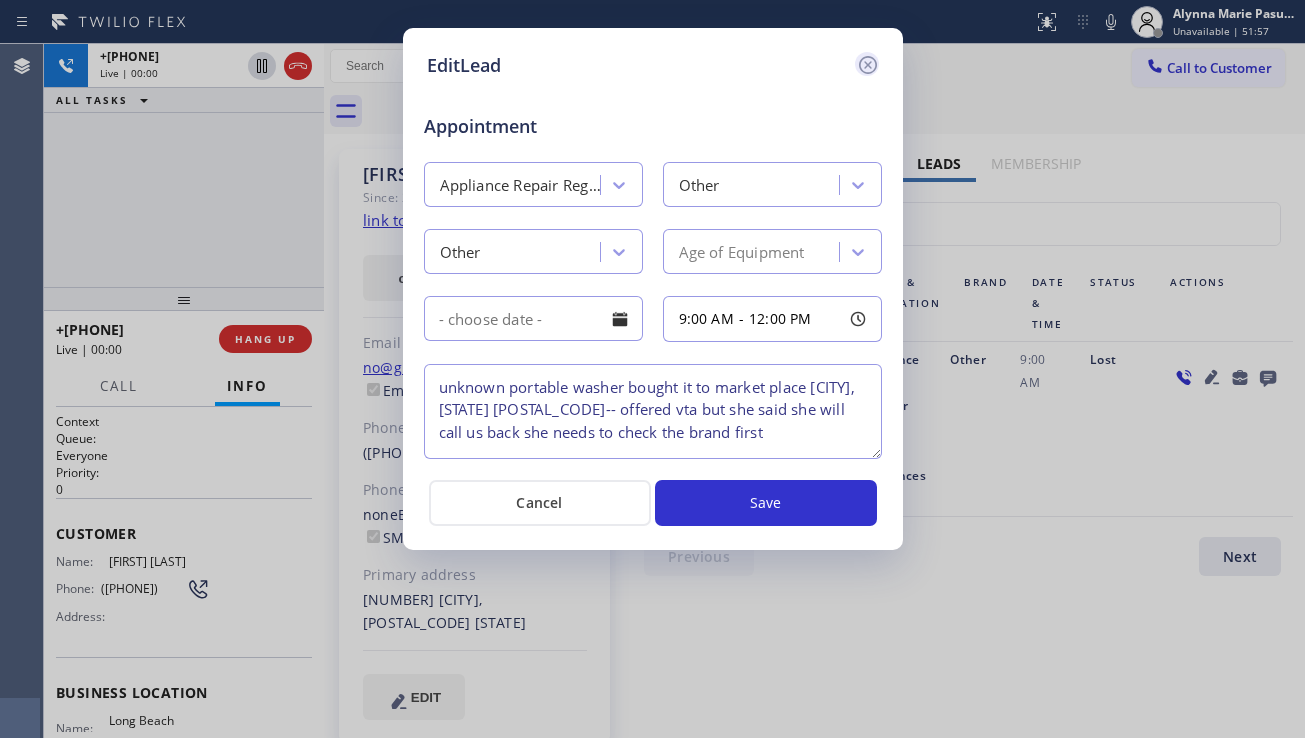 click 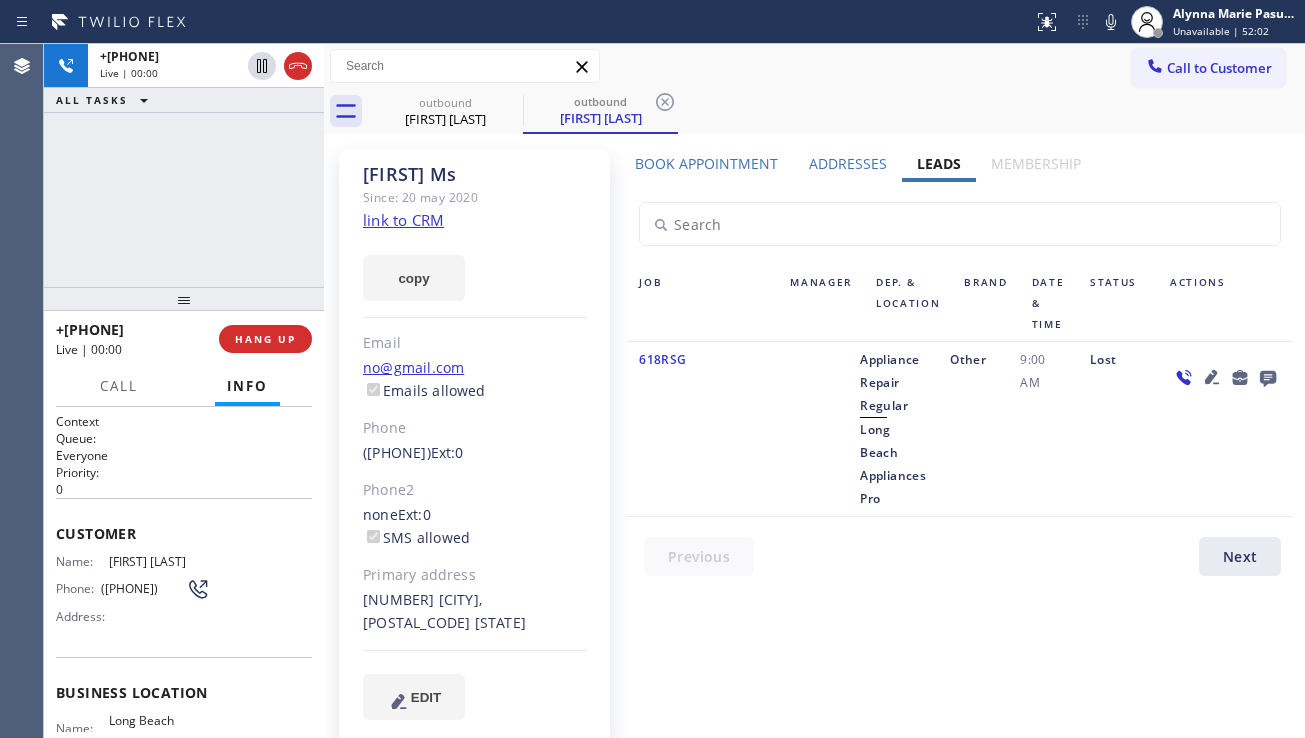 click 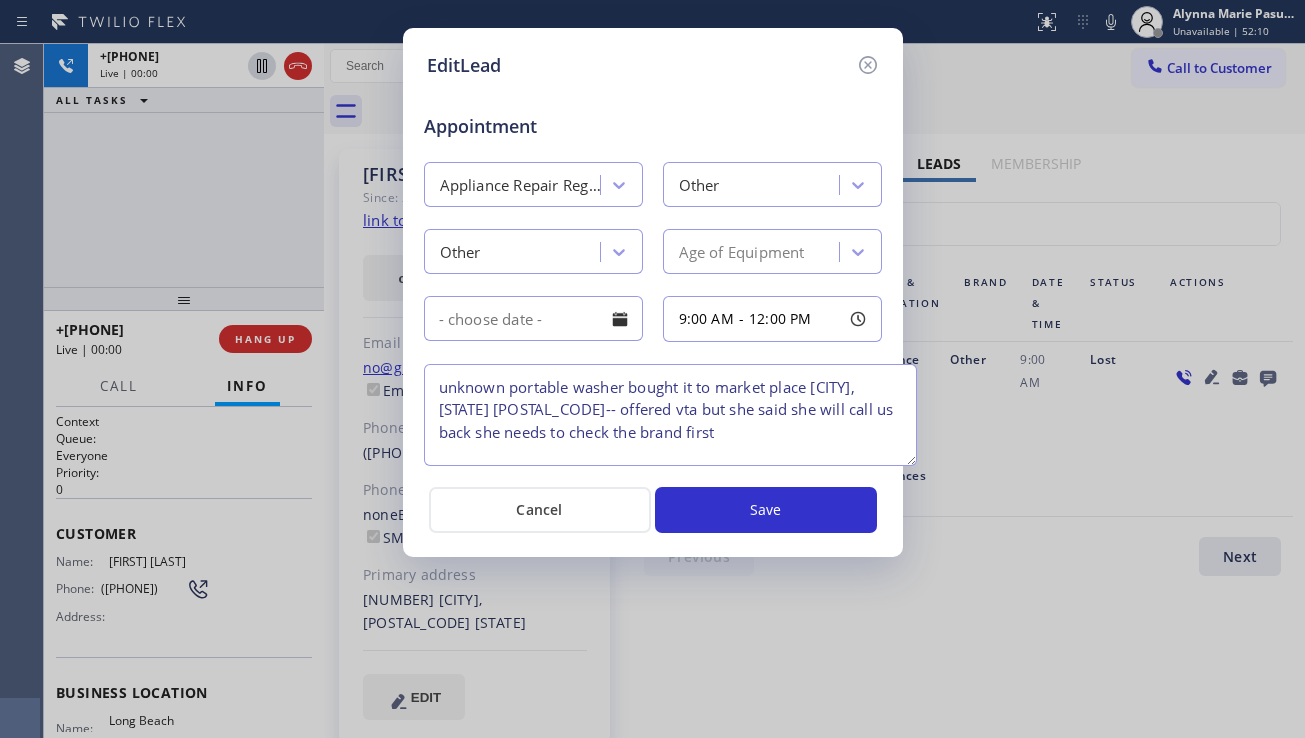 drag, startPoint x: 875, startPoint y: 455, endPoint x: 910, endPoint y: 462, distance: 35.69314 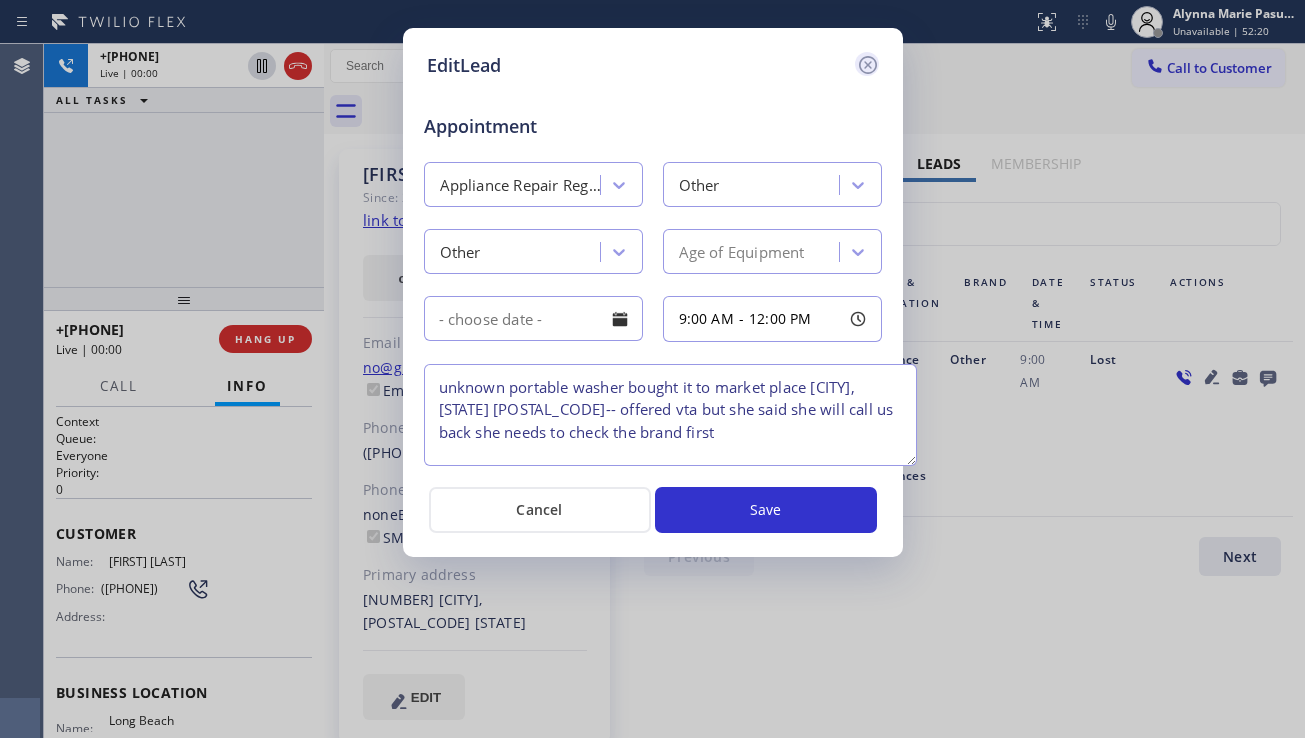 click 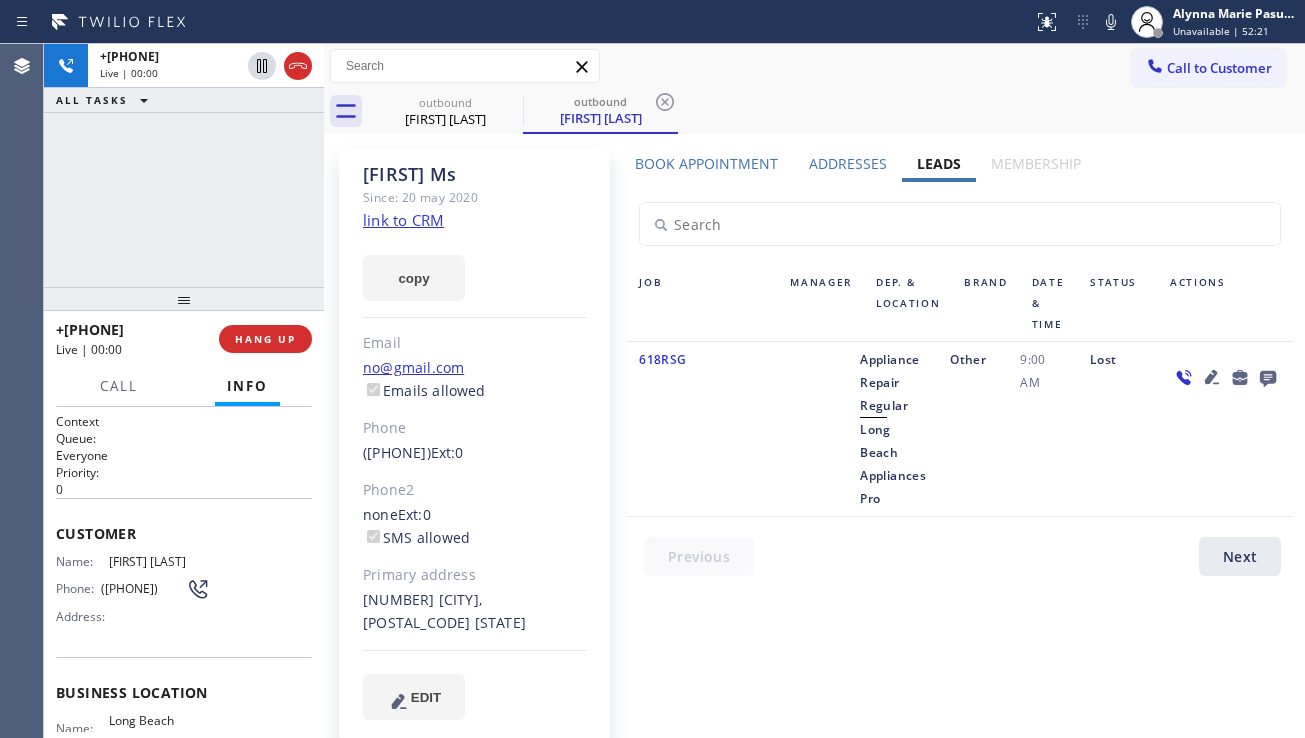 click 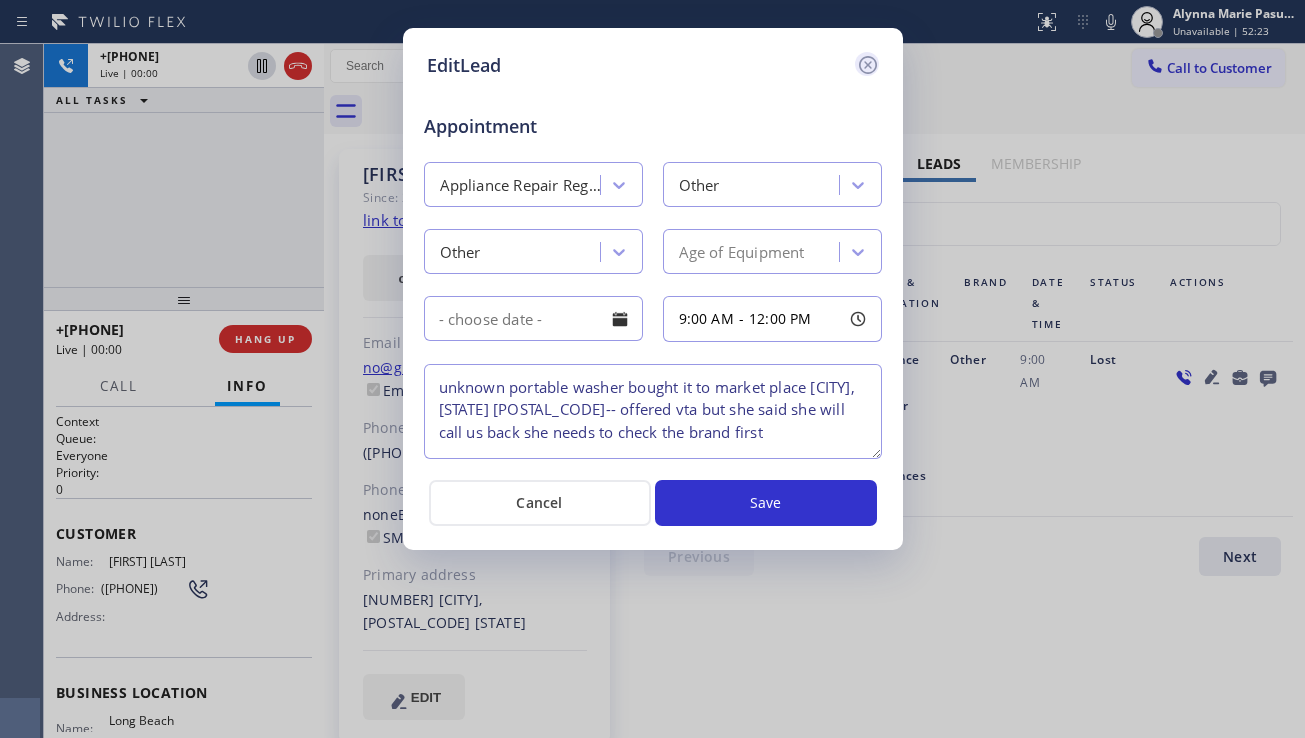 click 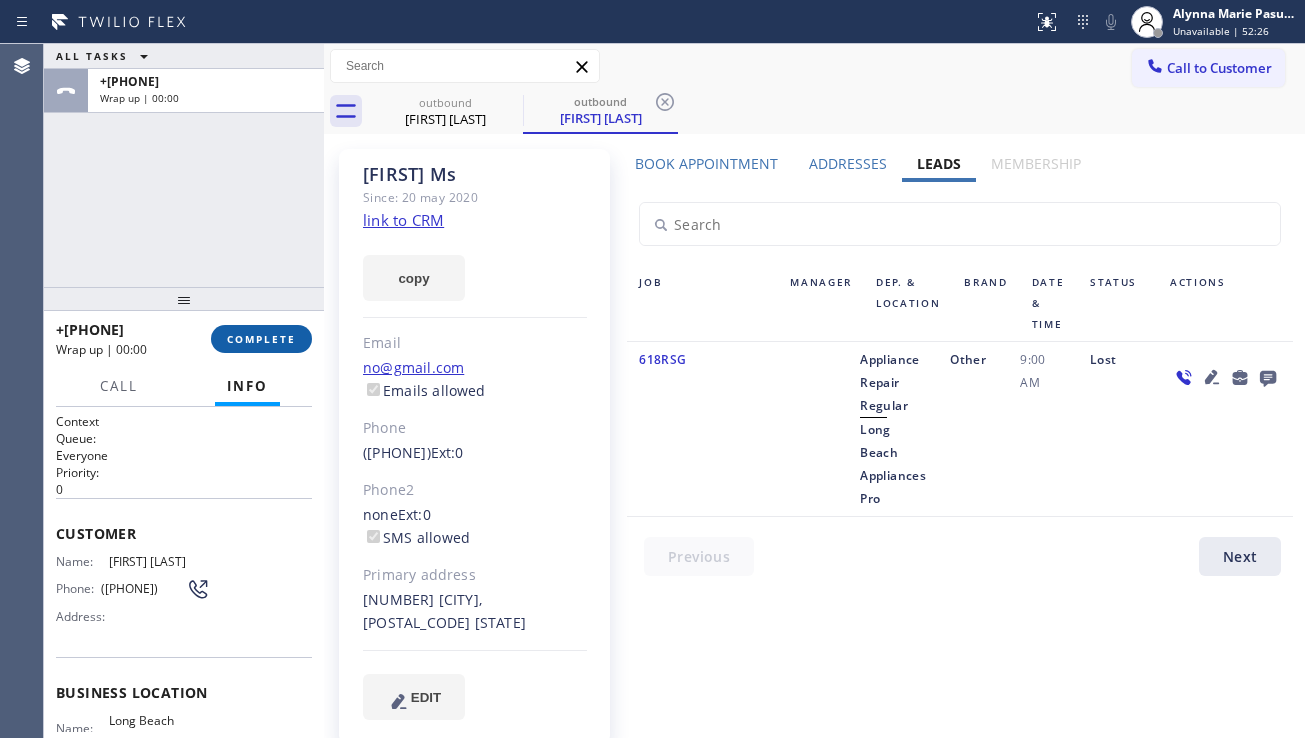 click on "COMPLETE" at bounding box center [261, 339] 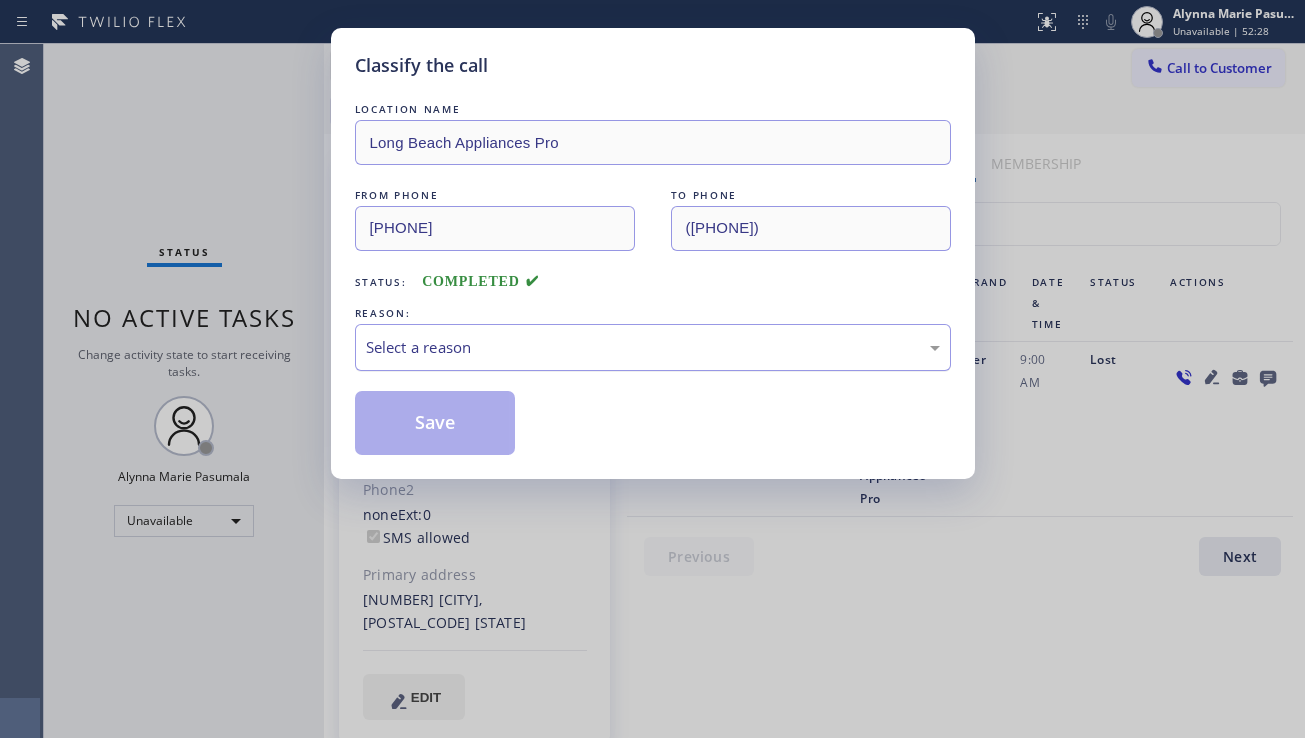click on "Select a reason" at bounding box center [653, 347] 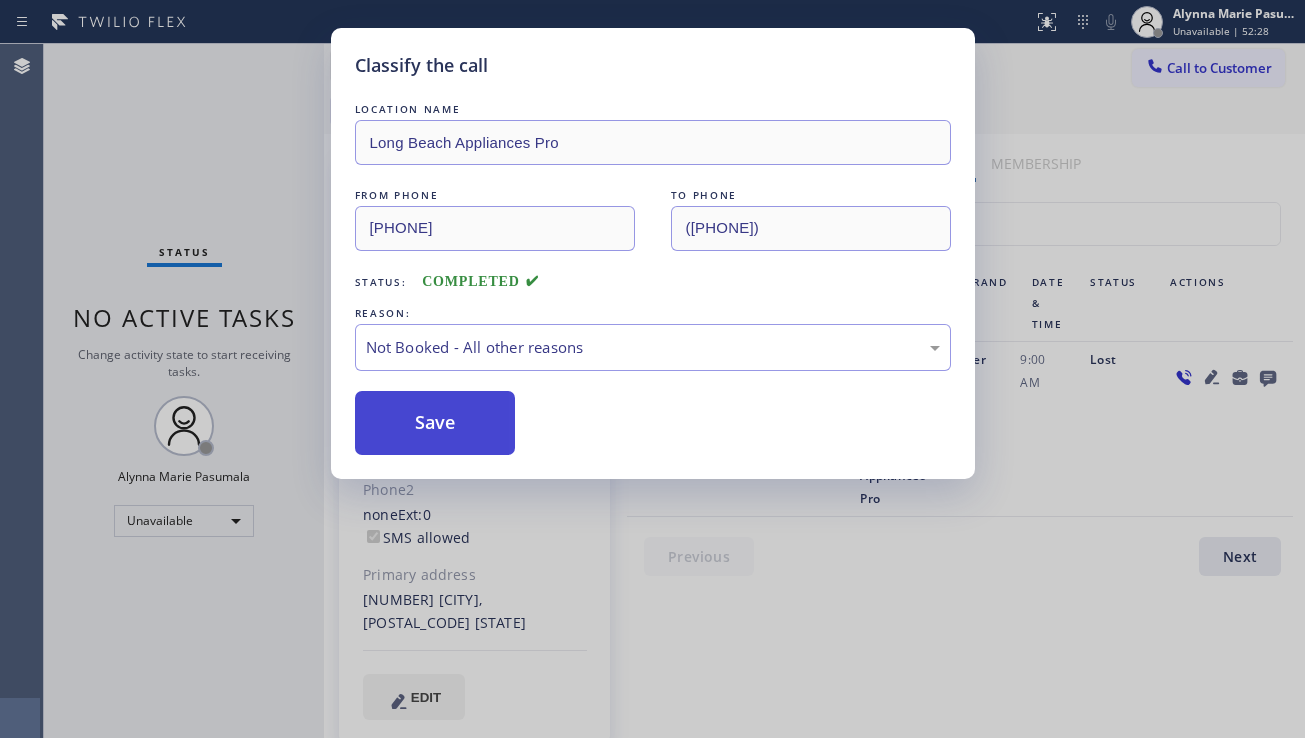 click on "Save" at bounding box center (435, 423) 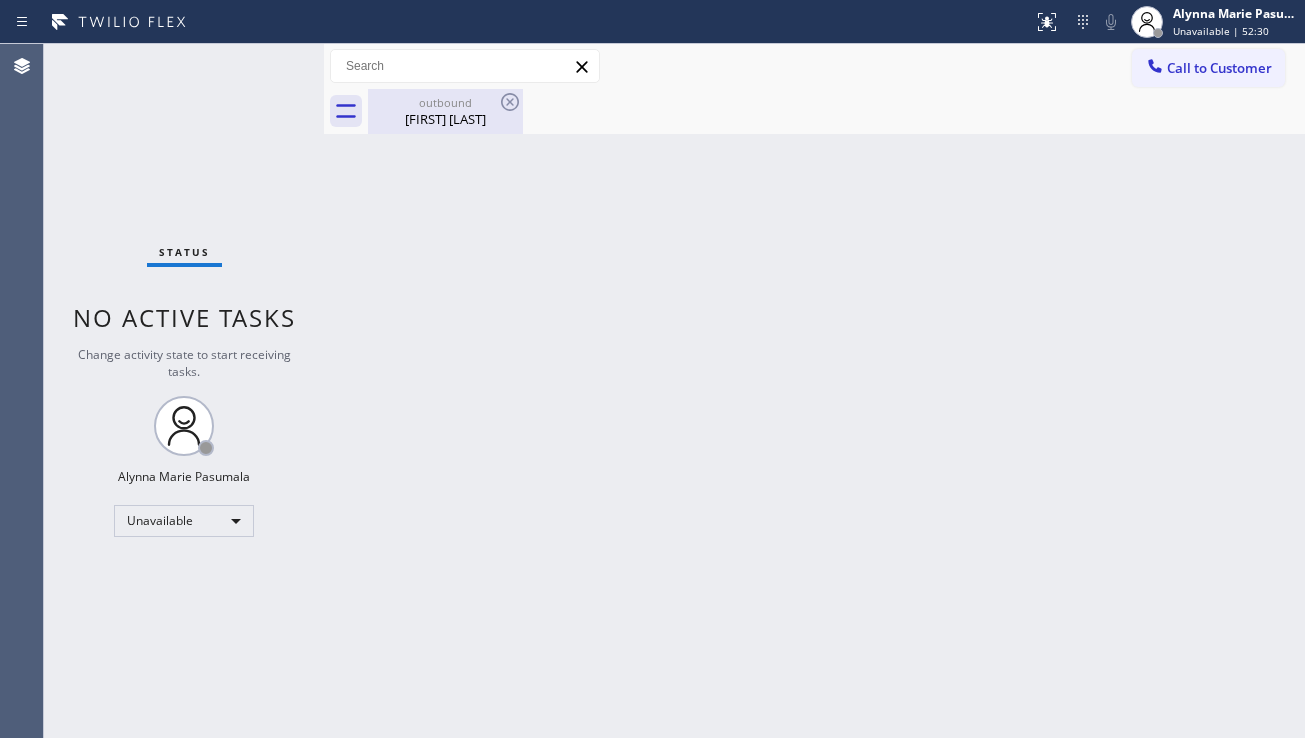 click on "[FIRST] [LAST]" at bounding box center [445, 119] 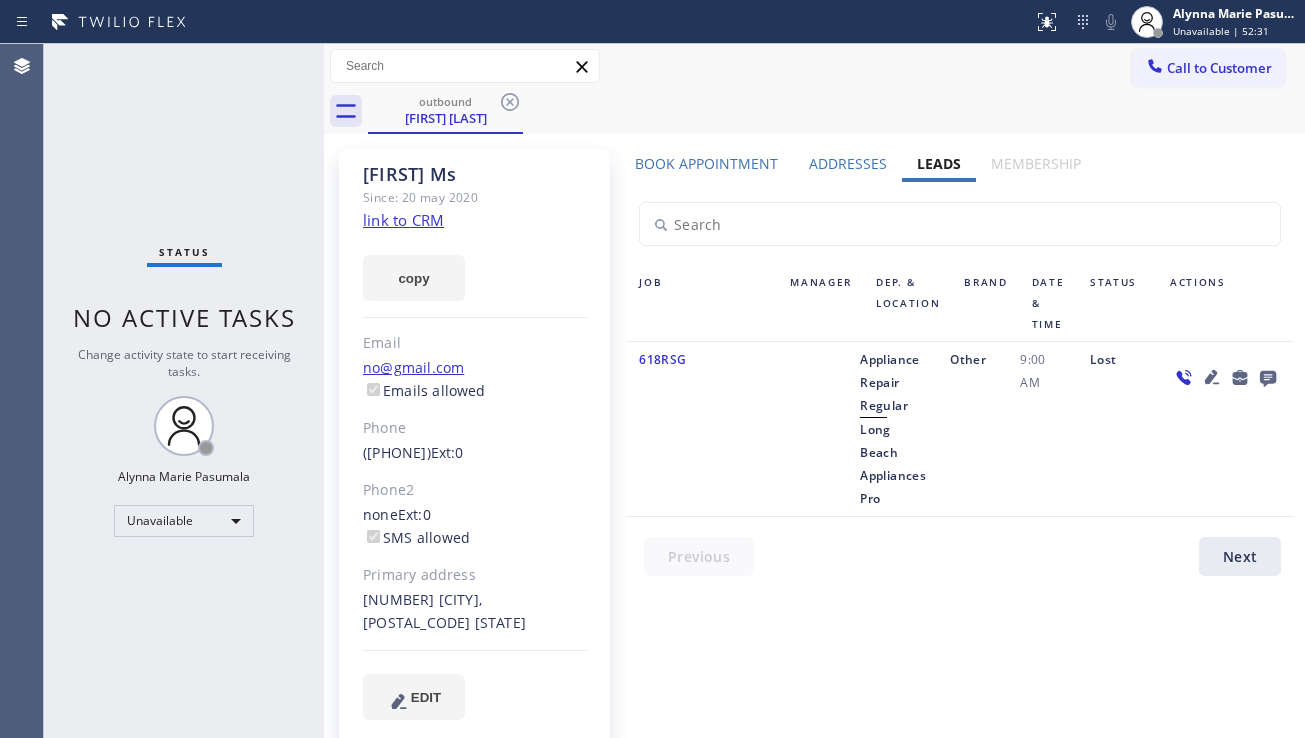 click 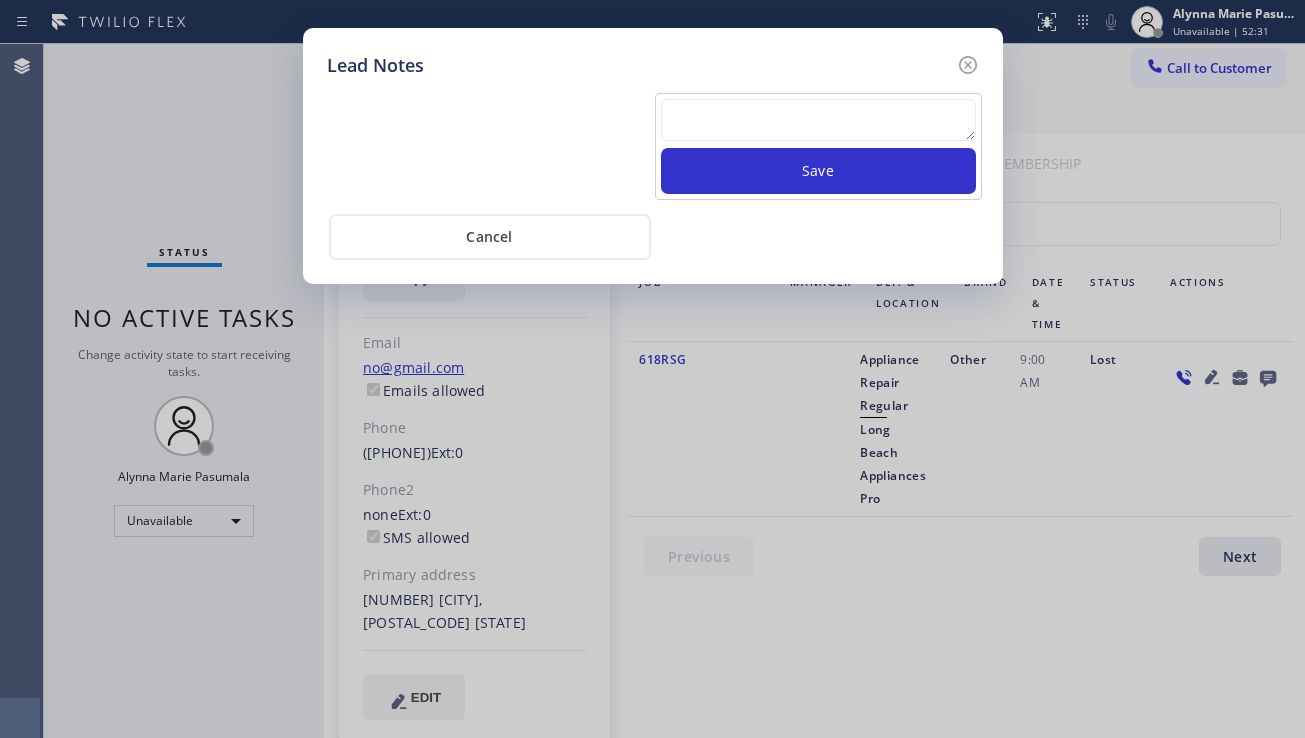click at bounding box center (818, 120) 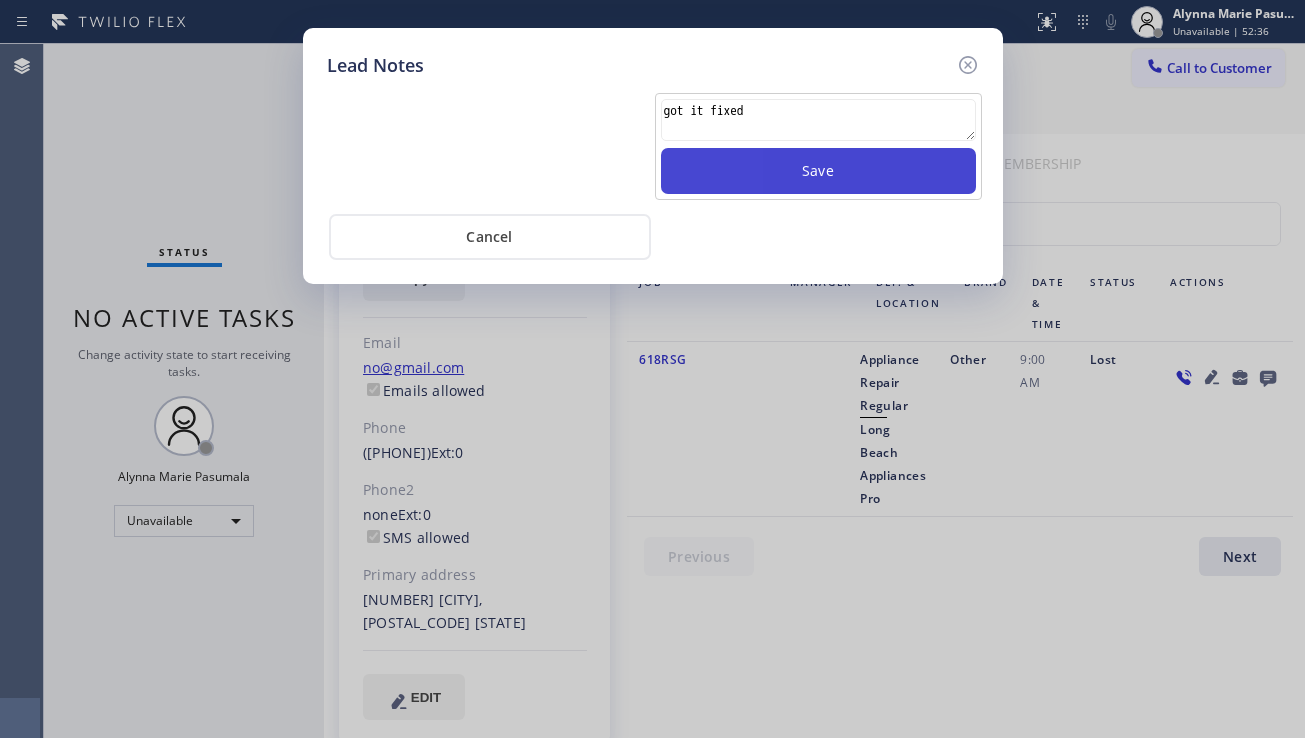 type on "got it fixed" 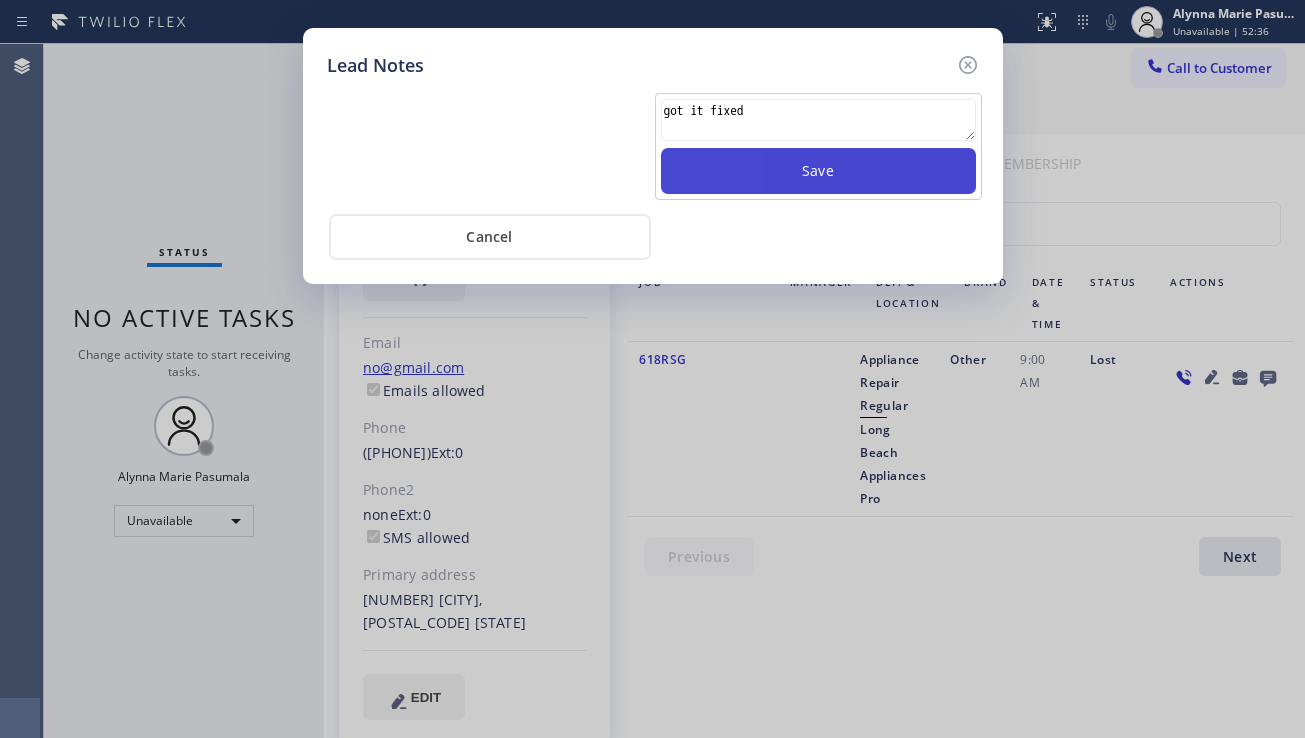 click on "Save" at bounding box center [818, 171] 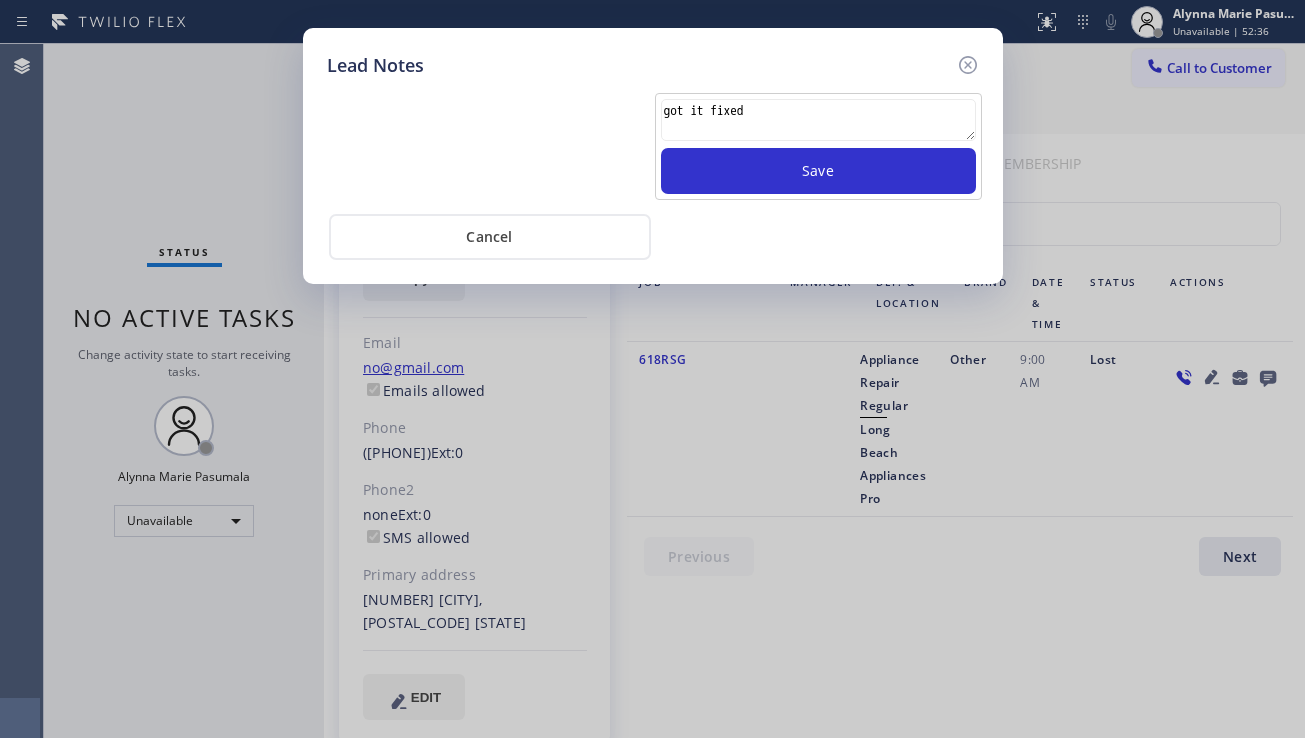 type 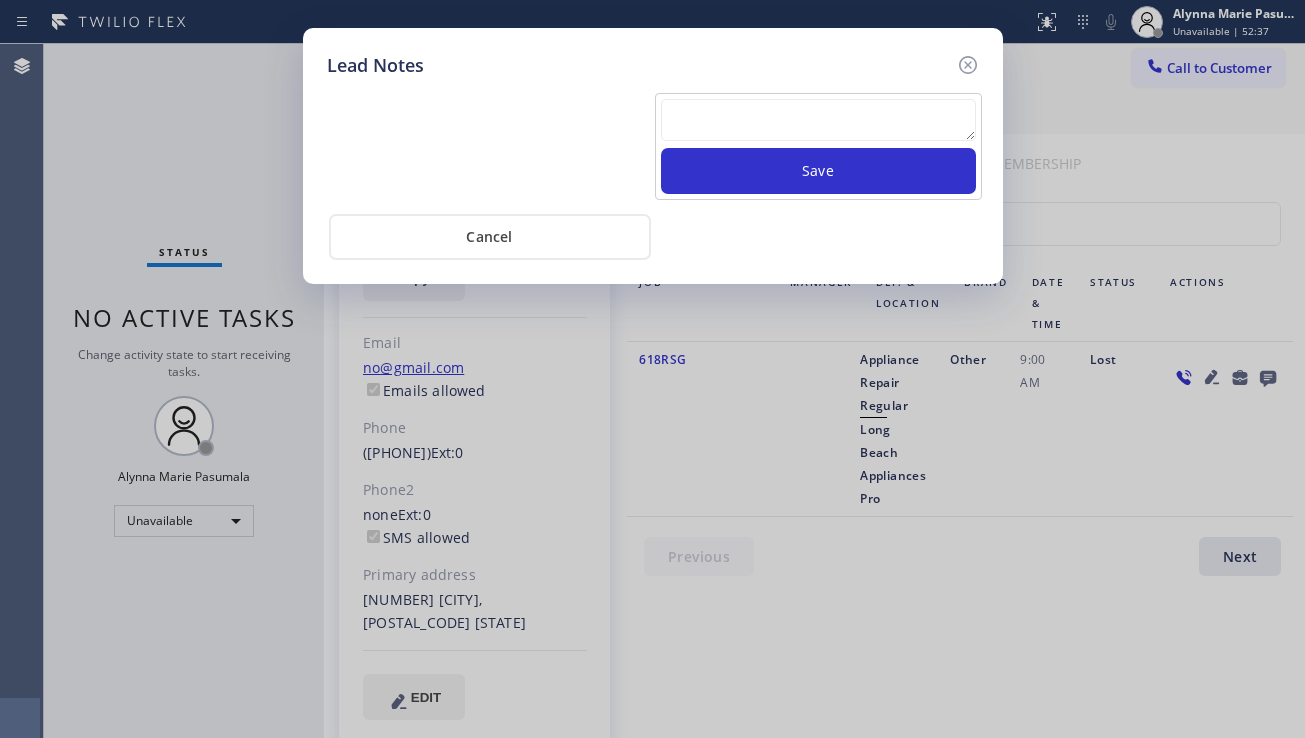 click 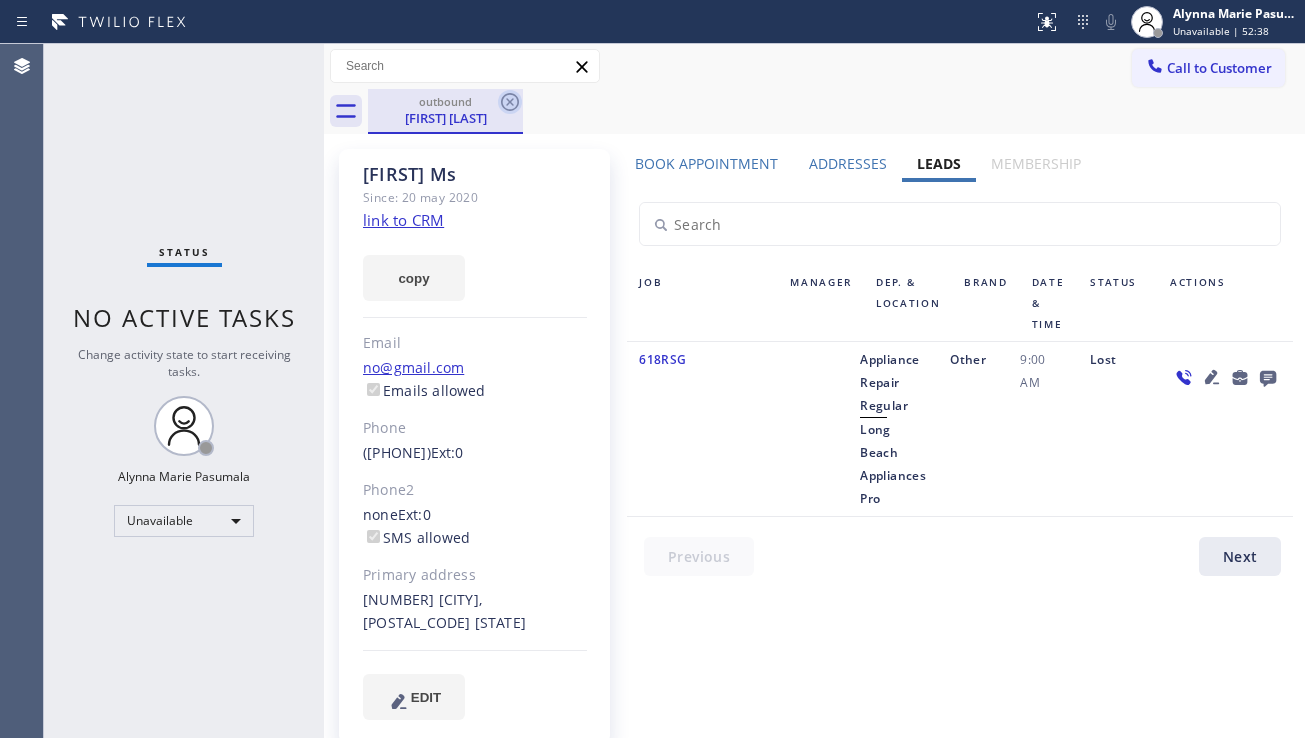 click 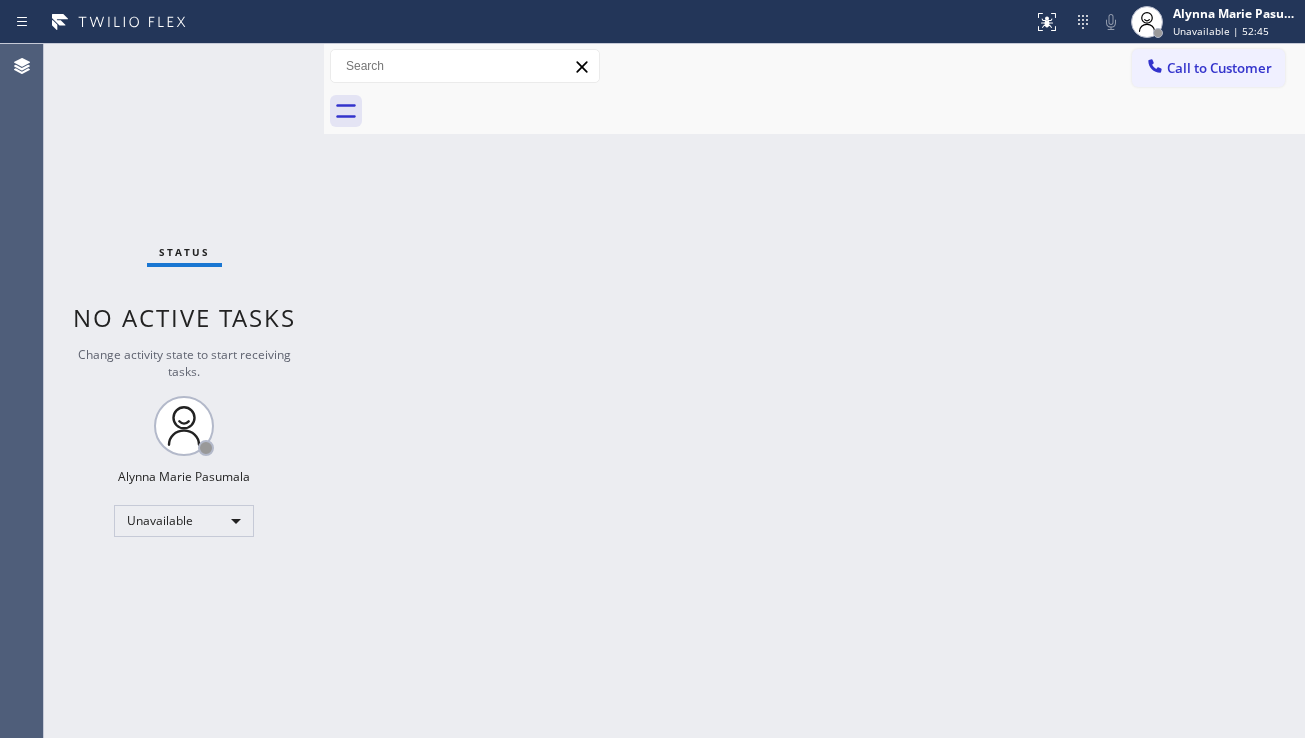 drag, startPoint x: 713, startPoint y: 479, endPoint x: 655, endPoint y: 598, distance: 132.38202 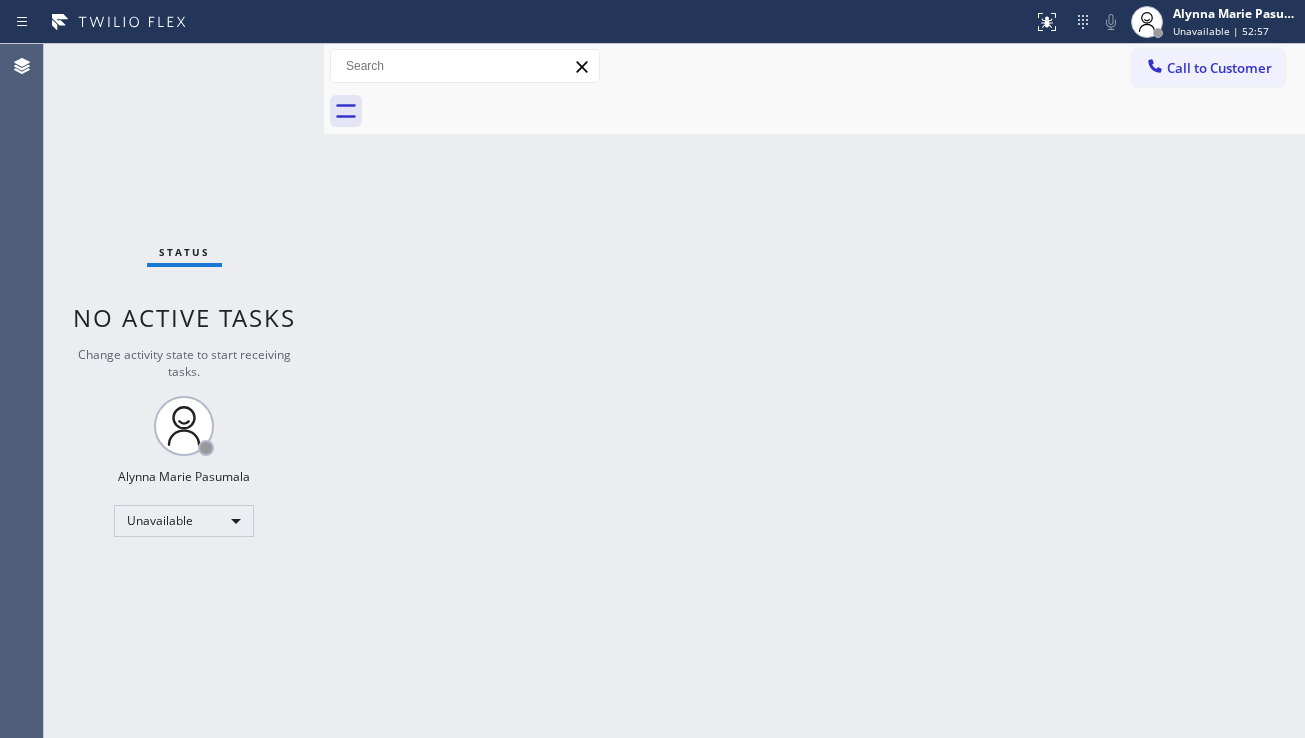 drag, startPoint x: 1061, startPoint y: 538, endPoint x: 972, endPoint y: 564, distance: 92.72001 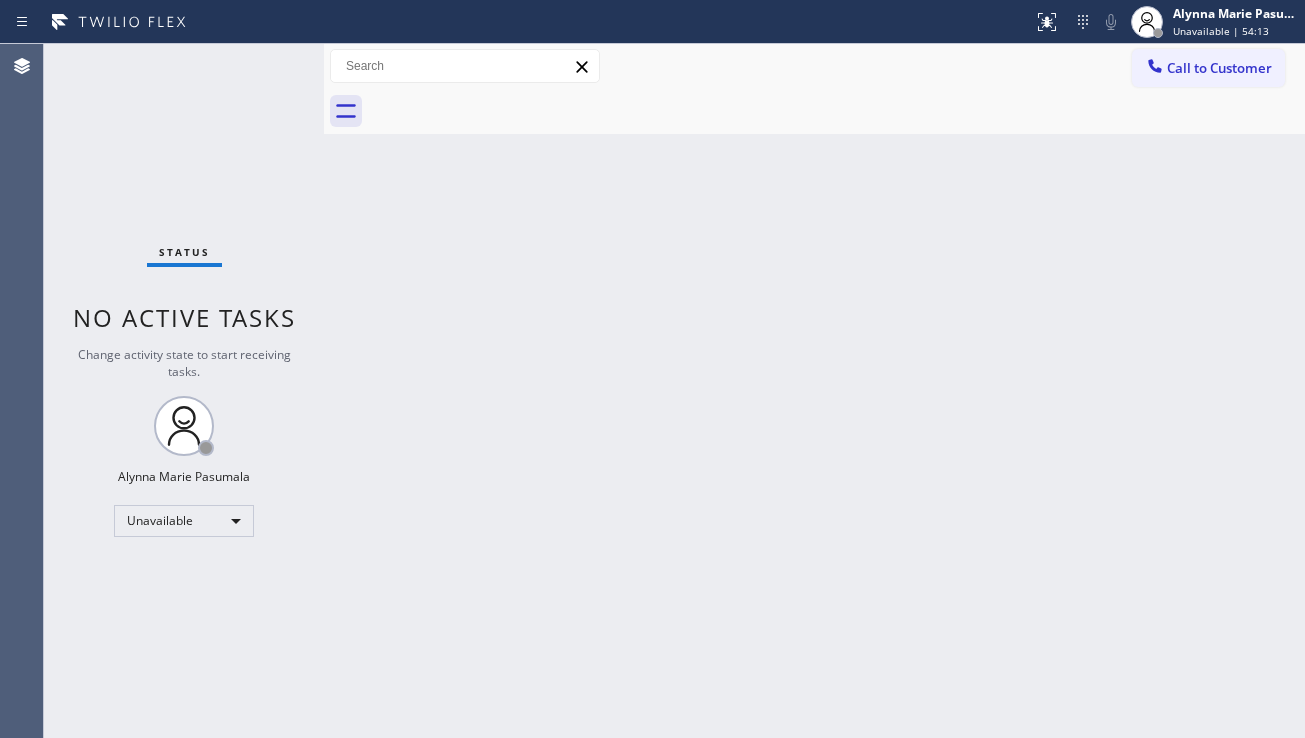 click on "Back to Dashboard Change Sender ID Customers Technicians Select a contact Outbound call Location Search location Your caller id phone number Customer number Call Customer info Name   Phone none Address none Change Sender ID HVAC +[PHONE] 5 Star Appliance +[PHONE] Appliance Repair +[PHONE] Plumbing +[PHONE] Air Duct Cleaning +[PHONE]  Electricians +[PHONE]  Cancel Change Check personal SMS Reset Change No tabs Call to Customer Outbound call Location Long Beach Appliances Pro Your caller id phone number ([PHONE]) [PHONE] Customer number Call Outbound call Technician Search Technician Your caller id phone number Your caller id phone number Call" at bounding box center (814, 391) 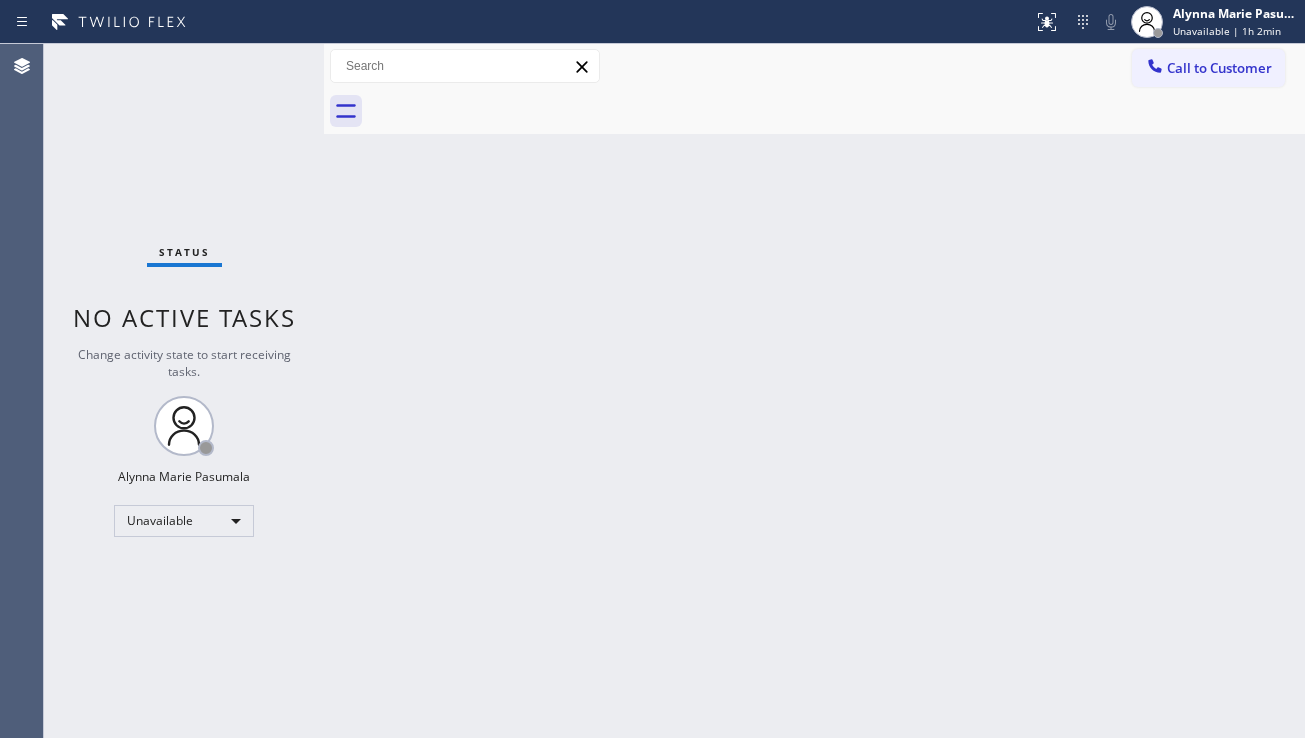 click on "Back to Dashboard Change Sender ID Customers Technicians Select a contact Outbound call Location Search location Your caller id phone number Customer number Call Customer info Name   Phone none Address none Change Sender ID HVAC +[PHONE] 5 Star Appliance +[PHONE] Appliance Repair +[PHONE] Plumbing +[PHONE] Air Duct Cleaning +[PHONE]  Electricians +[PHONE]  Cancel Change Check personal SMS Reset Change No tabs Call to Customer Outbound call Location Long Beach Appliances Pro Your caller id phone number ([PHONE]) [PHONE] Customer number Call Outbound call Technician Search Technician Your caller id phone number Your caller id phone number Call" at bounding box center (814, 391) 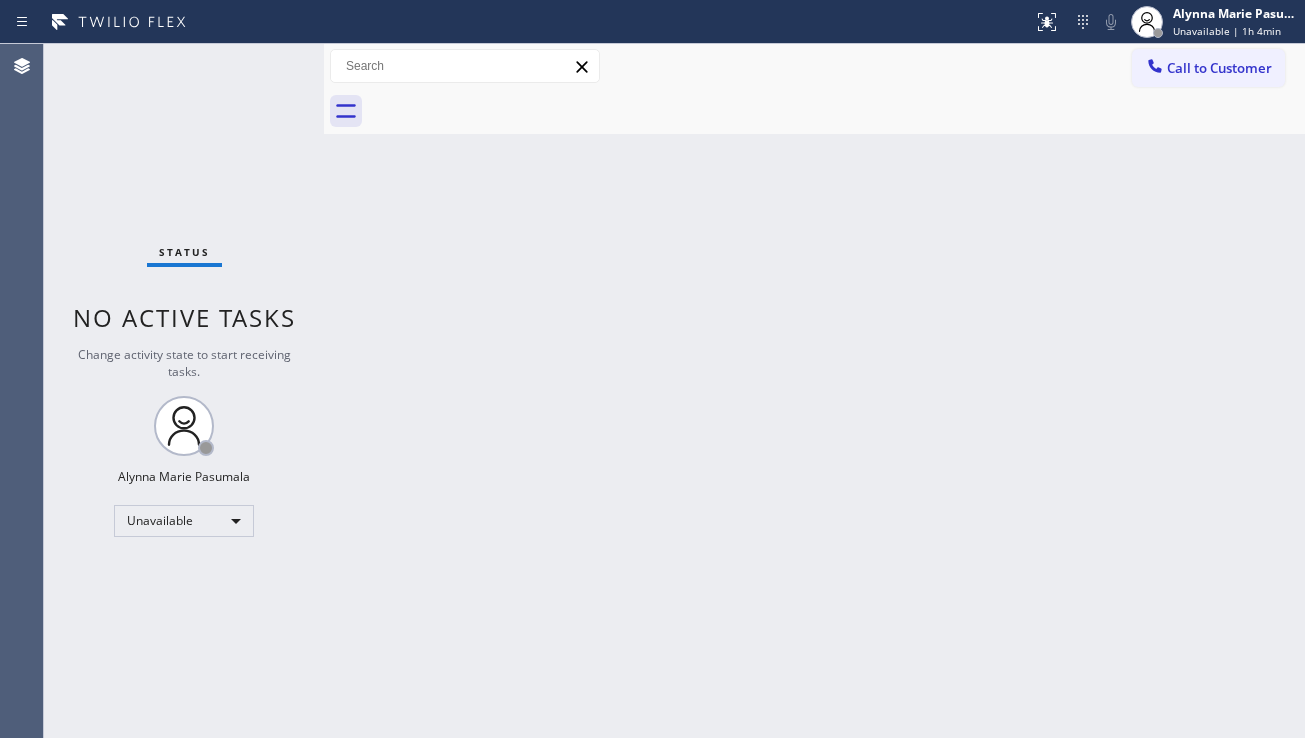 click on "Back to Dashboard Change Sender ID Customers Technicians Select a contact Outbound call Location Search location Your caller id phone number Customer number Call Customer info Name   Phone none Address none Change Sender ID HVAC +[PHONE] 5 Star Appliance +[PHONE] Appliance Repair +[PHONE] Plumbing +[PHONE] Air Duct Cleaning +[PHONE]  Electricians +[PHONE]  Cancel Change Check personal SMS Reset Change No tabs Call to Customer Outbound call Location Long Beach Appliances Pro Your caller id phone number ([PHONE]) [PHONE] Customer number Call Outbound call Technician Search Technician Your caller id phone number Your caller id phone number Call" at bounding box center [814, 391] 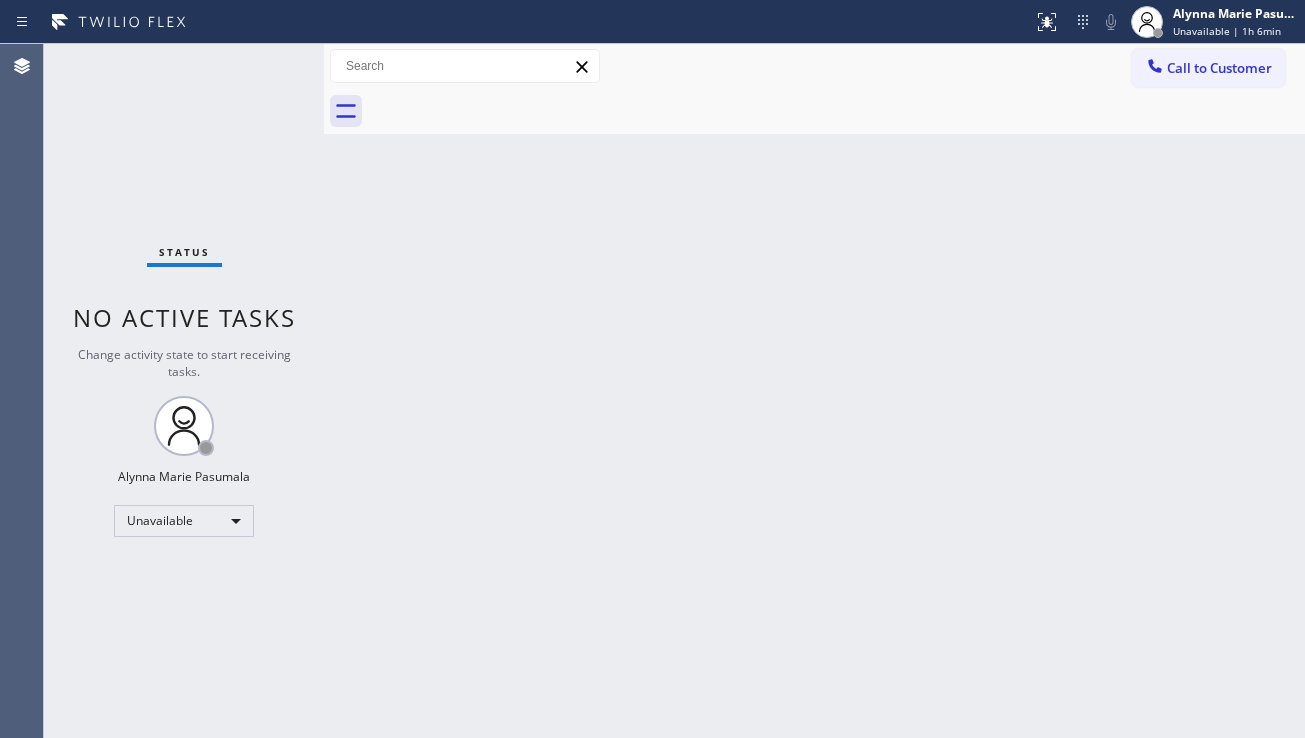 click on "Status   No active tasks     Change activity state to start receiving tasks.   [FIRST] [MIDDLE] [LAST] Unavailable" at bounding box center [184, 391] 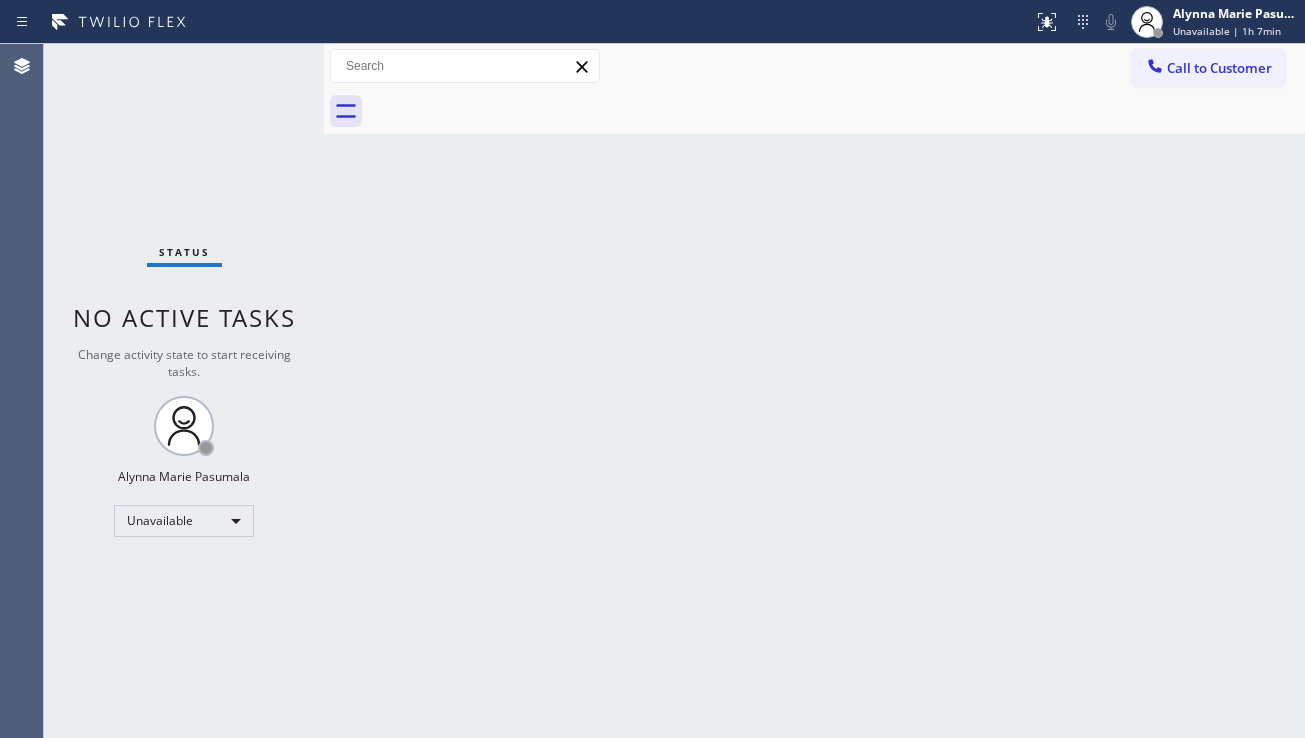 click on "Back to Dashboard Change Sender ID Customers Technicians Select a contact Outbound call Location Search location Your caller id phone number Customer number Call Customer info Name   Phone none Address none Change Sender ID HVAC +[PHONE] 5 Star Appliance +[PHONE] Appliance Repair +[PHONE] Plumbing +[PHONE] Air Duct Cleaning +[PHONE]  Electricians +[PHONE]  Cancel Change Check personal SMS Reset Change No tabs Call to Customer Outbound call Location Long Beach Appliances Pro Your caller id phone number ([PHONE]) [PHONE] Customer number Call Outbound call Technician Search Technician Your caller id phone number Your caller id phone number Call" at bounding box center [814, 391] 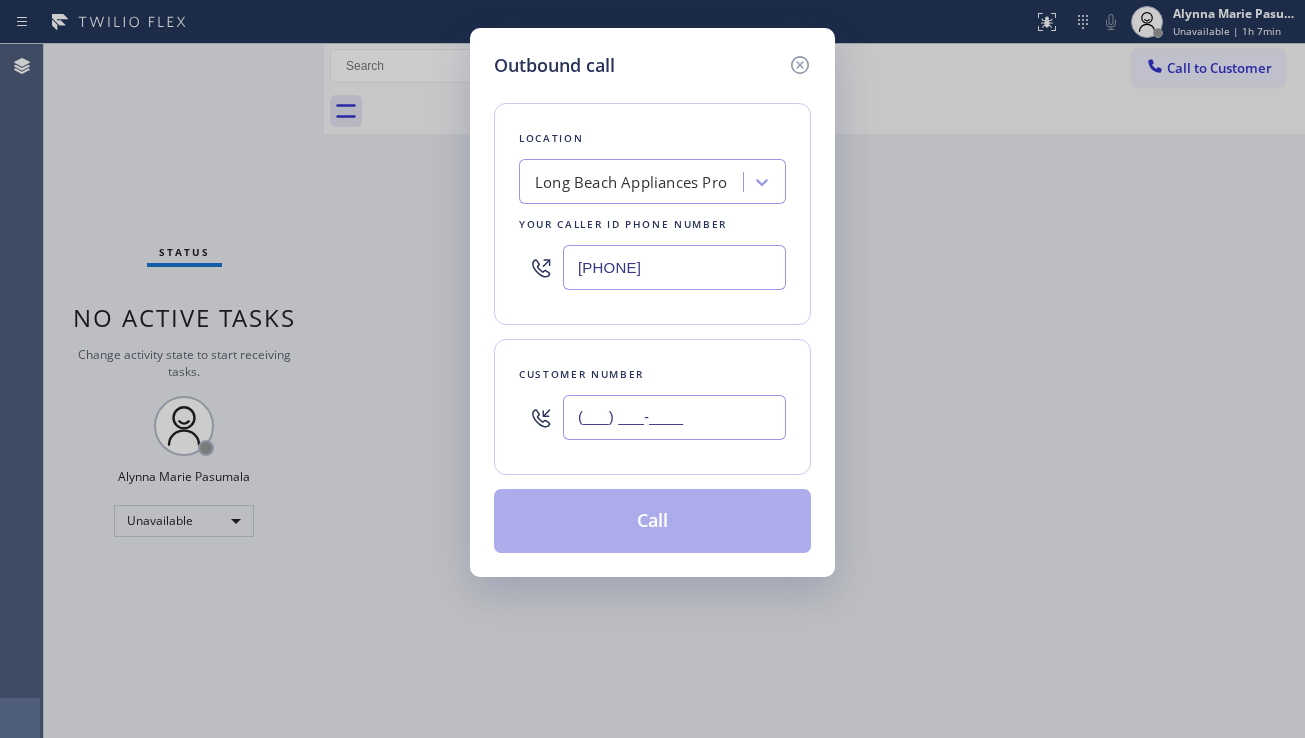 click on "(___) ___-____" at bounding box center (674, 417) 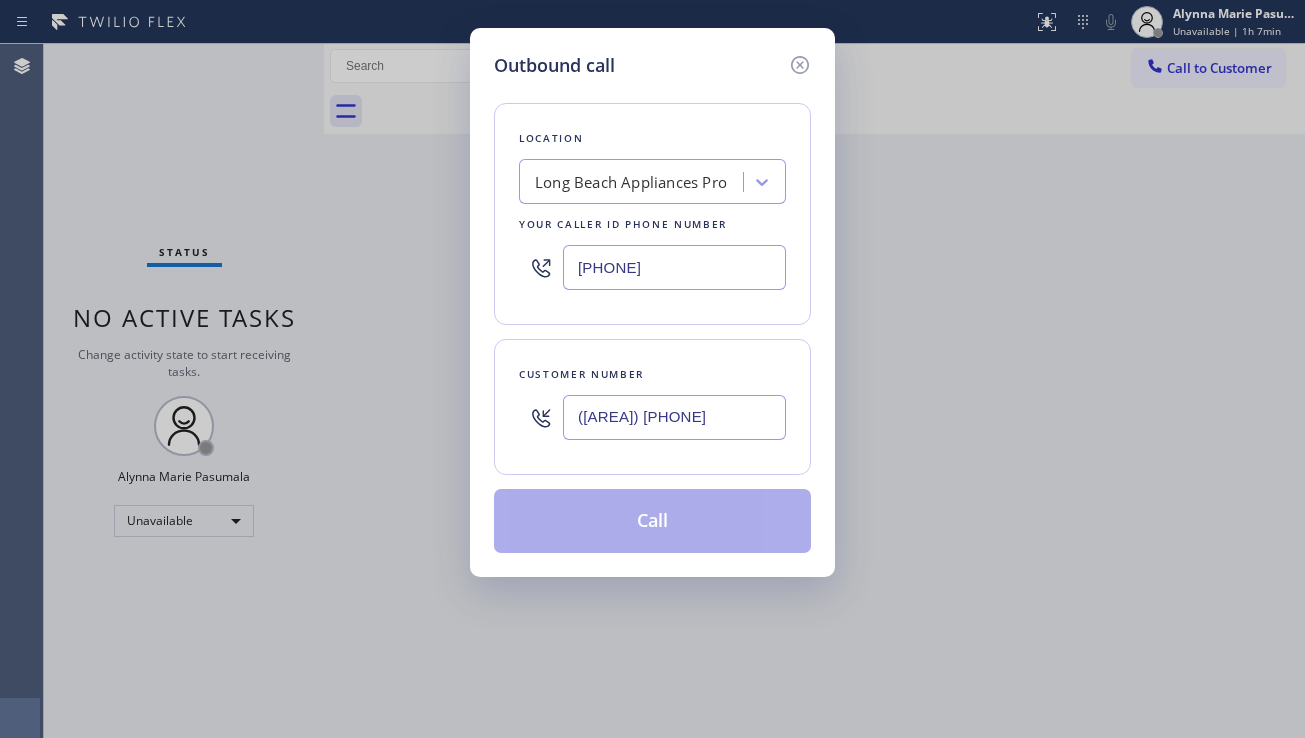 type on "([AREA]) [PHONE]" 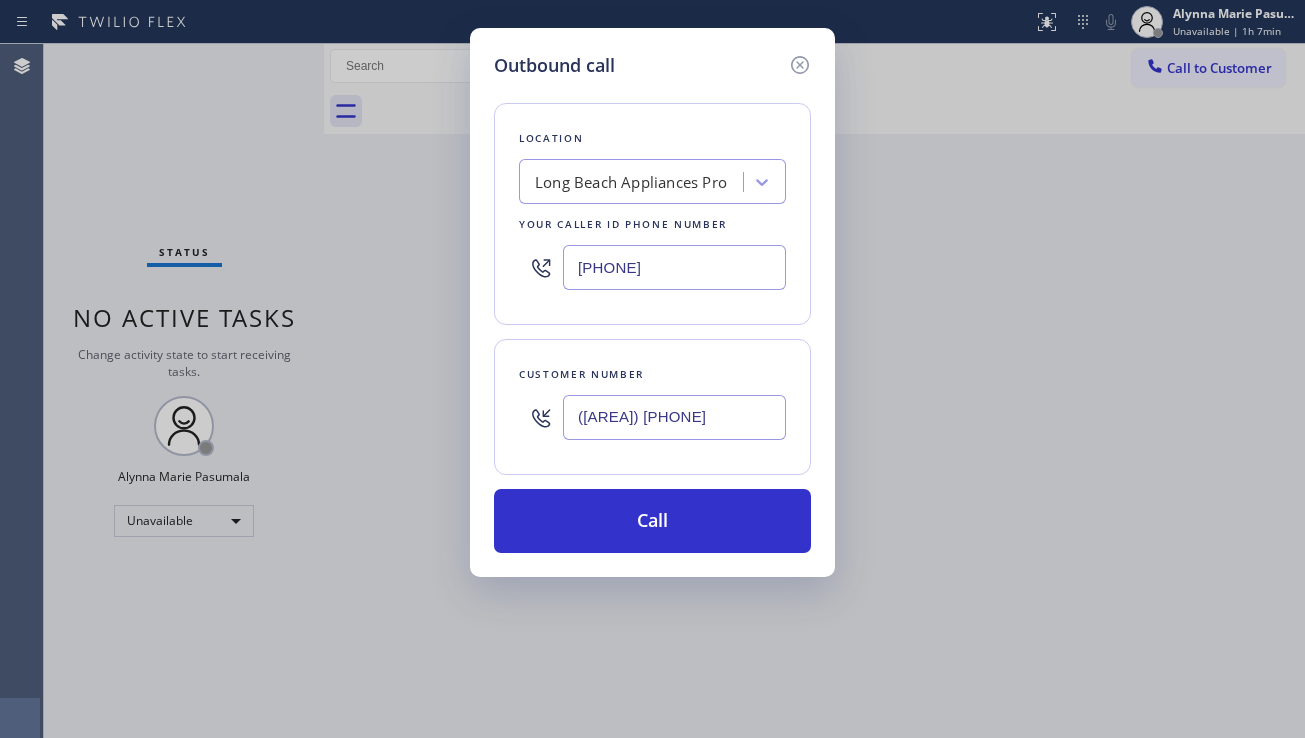 click on "Outbound call Location Long Beach Appliances Pro Your caller id phone number ([PHONE]) [PHONE] Customer number ([PHONE]) [PHONE] Call" at bounding box center (652, 369) 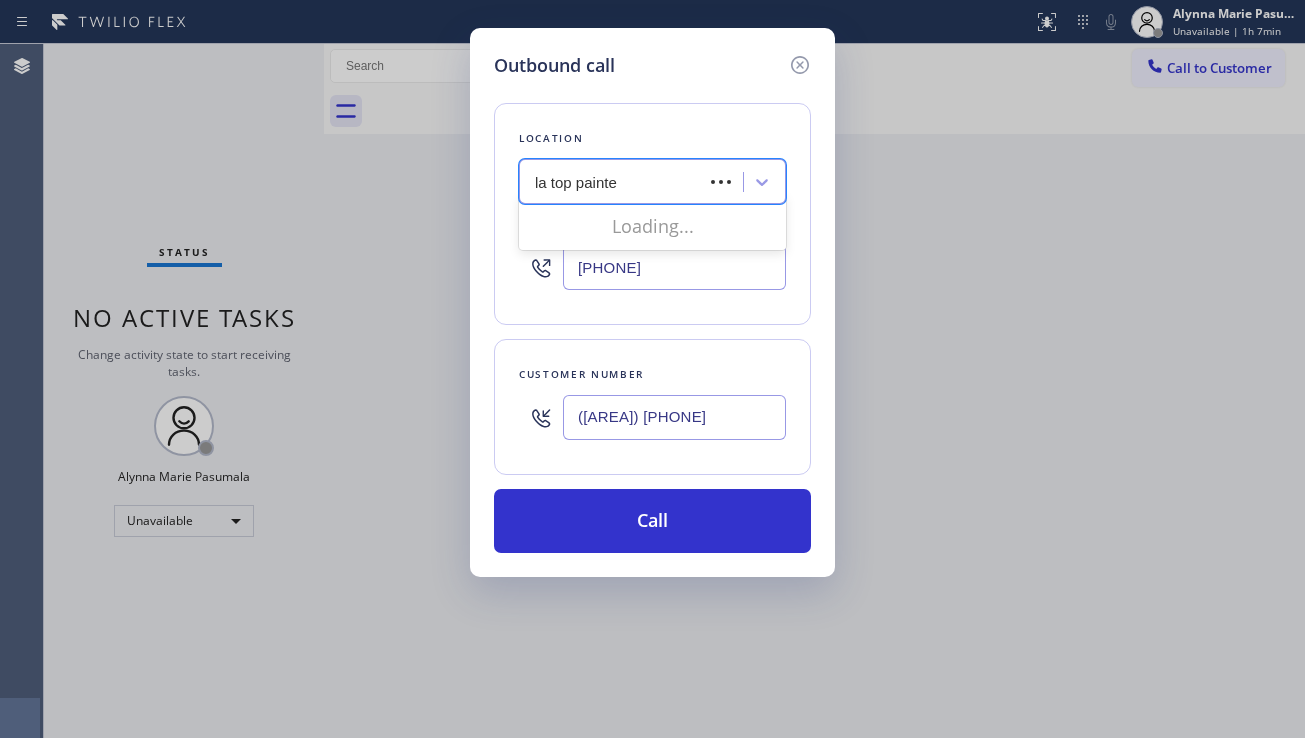 type on "la top painter" 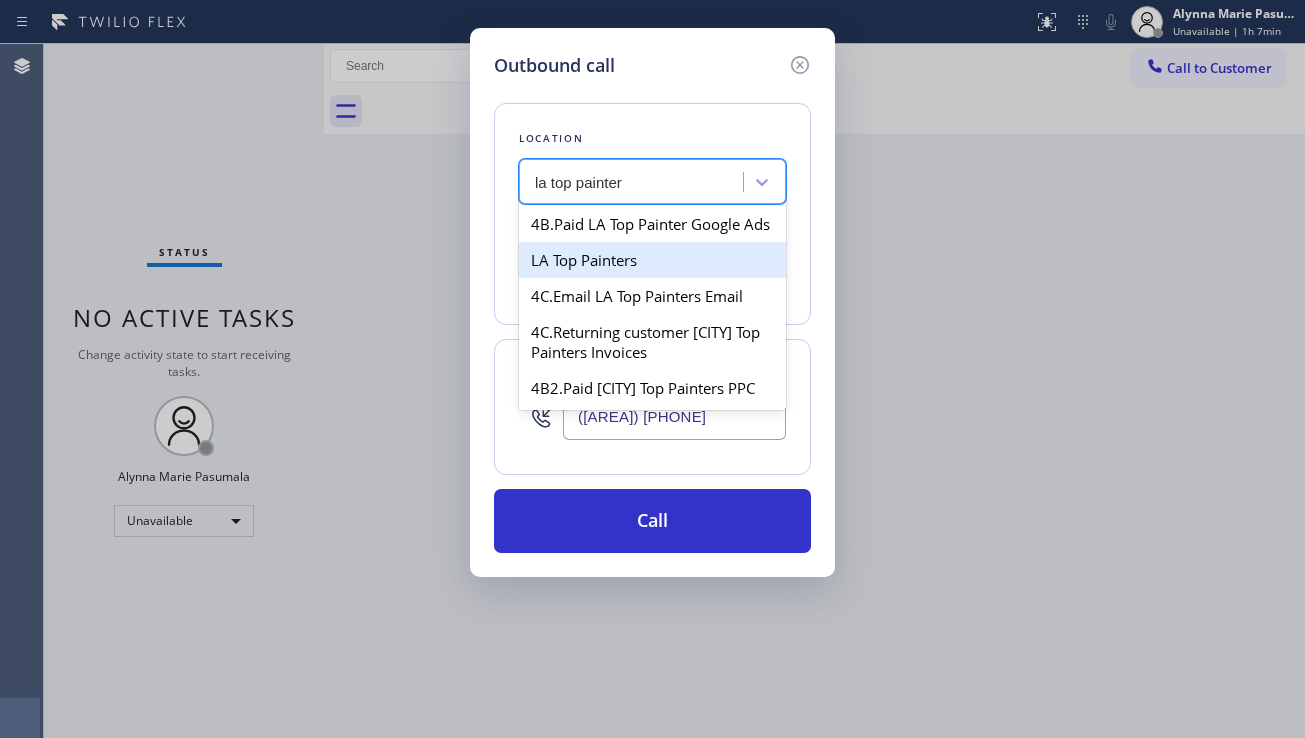 click on "LA Top Painters" at bounding box center [652, 260] 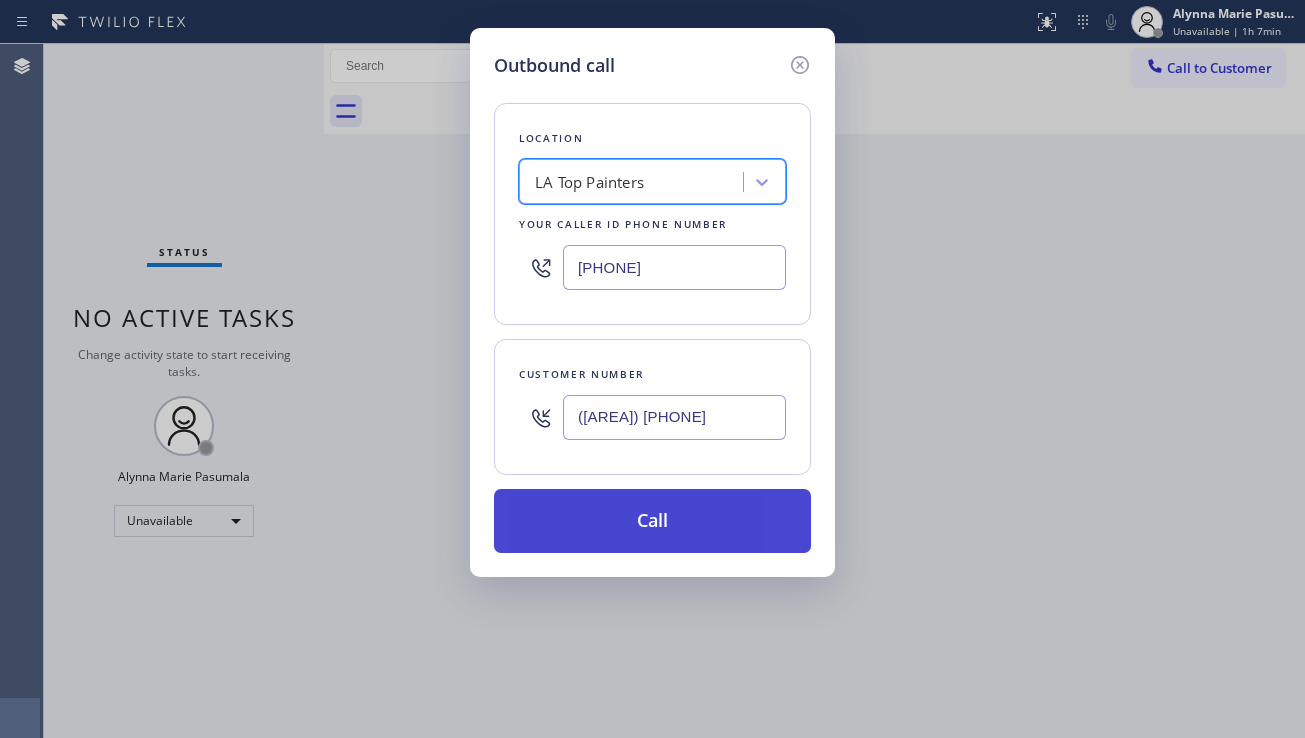 click on "Call" at bounding box center [652, 521] 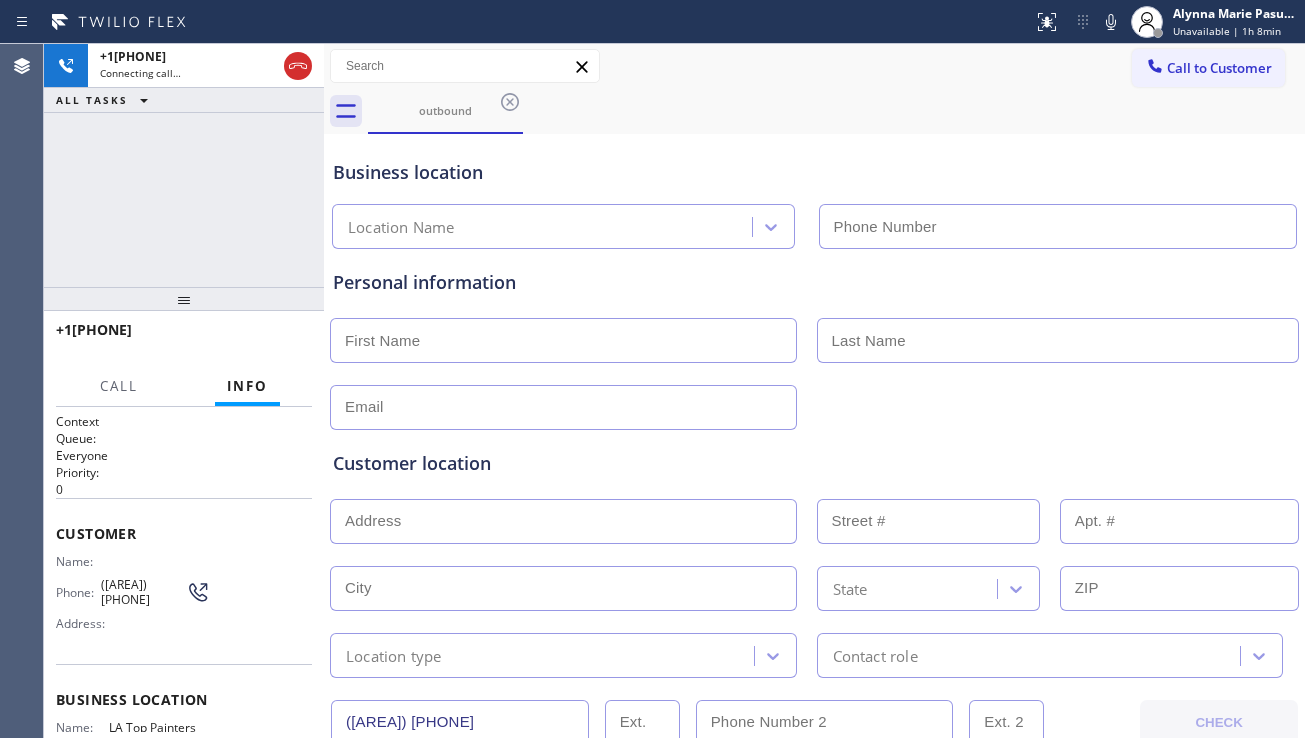 drag, startPoint x: 1284, startPoint y: 420, endPoint x: 1193, endPoint y: 417, distance: 91.04944 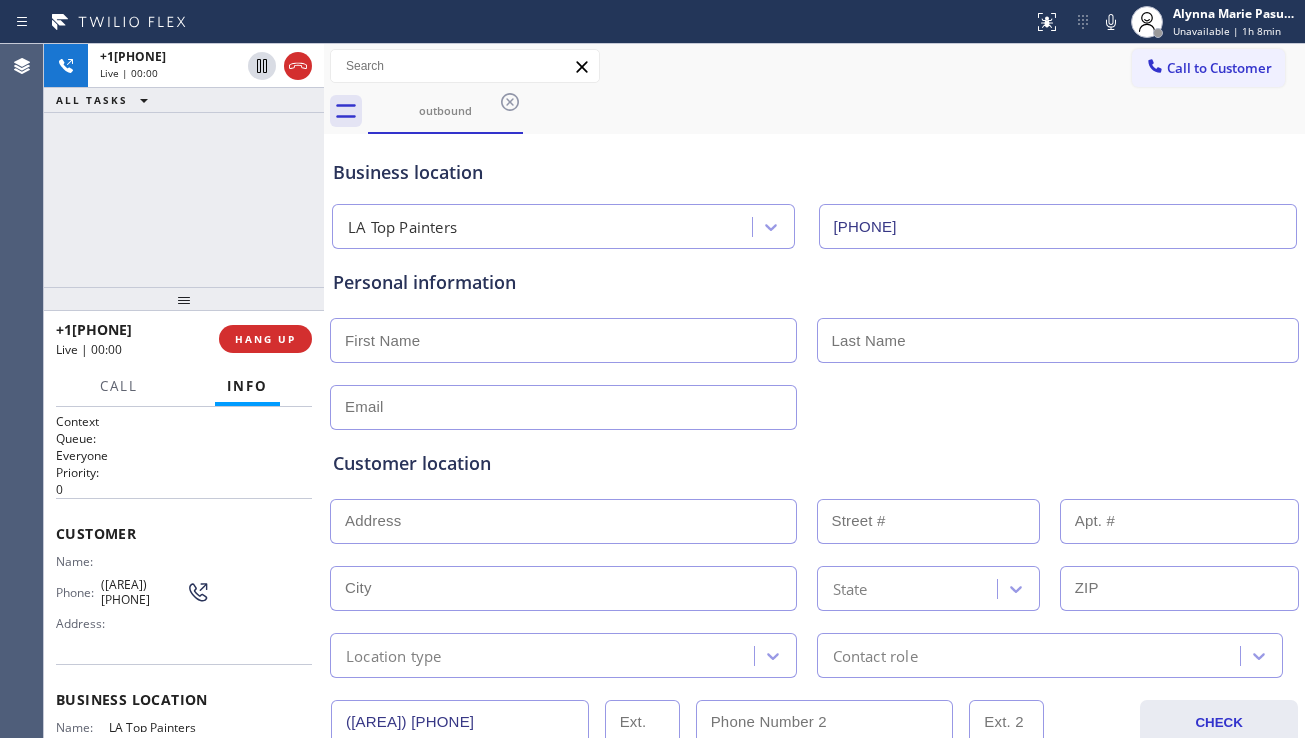 click on "Customer location >> ADD NEW ADDRESS << + NEW ADDRESS State Location type Contact role" at bounding box center (814, 550) 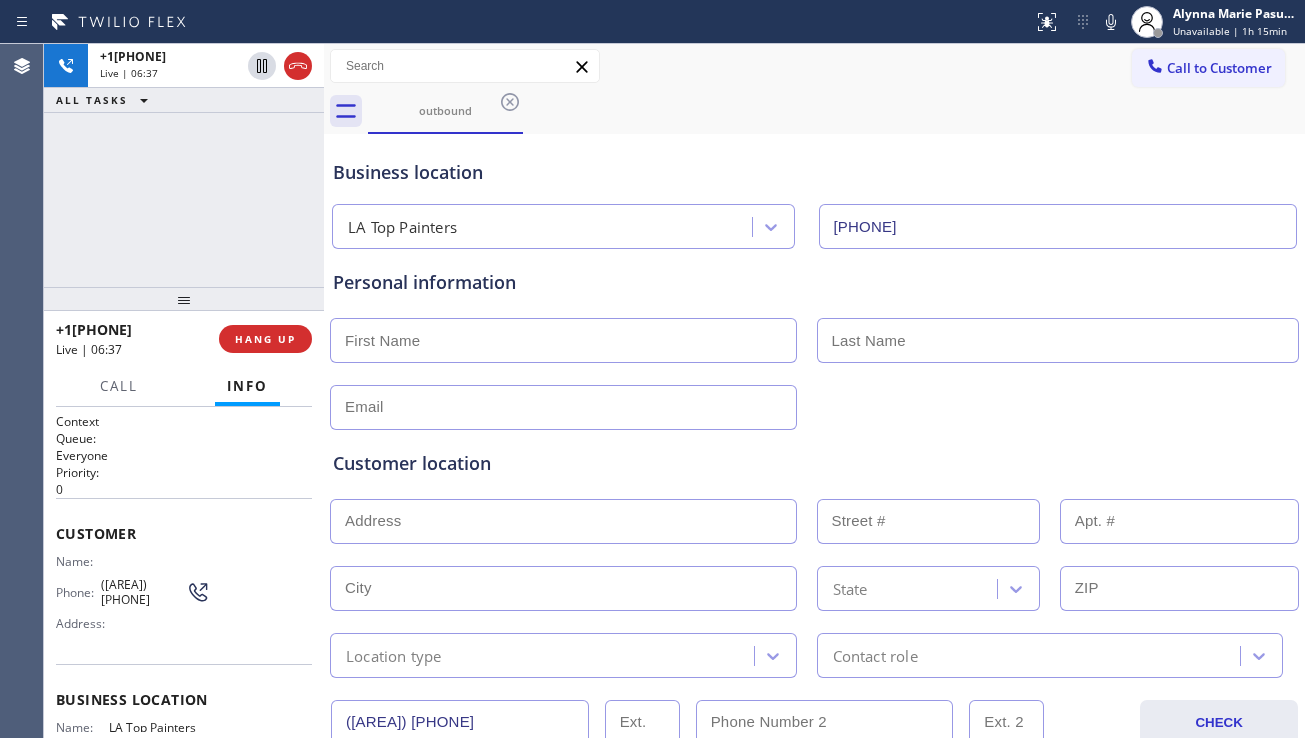 click at bounding box center [563, 521] 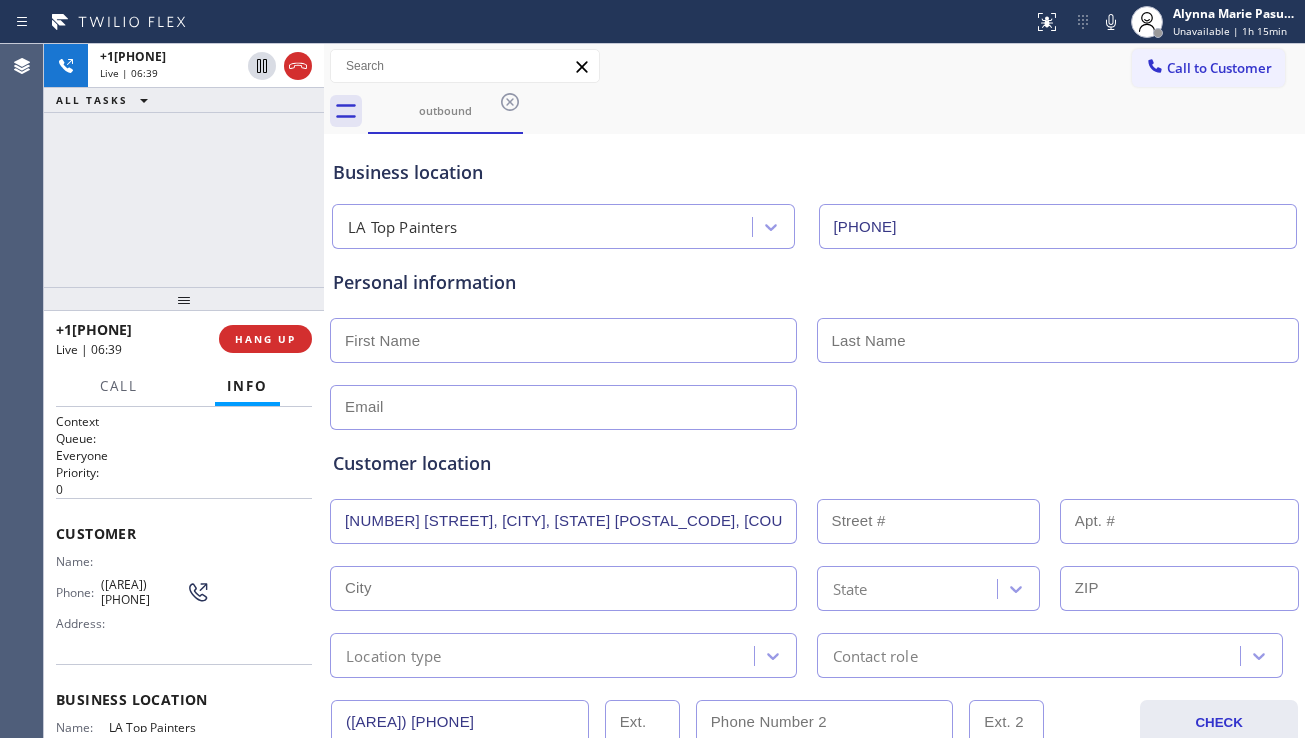 type on "[NUMBER] [STREET]" 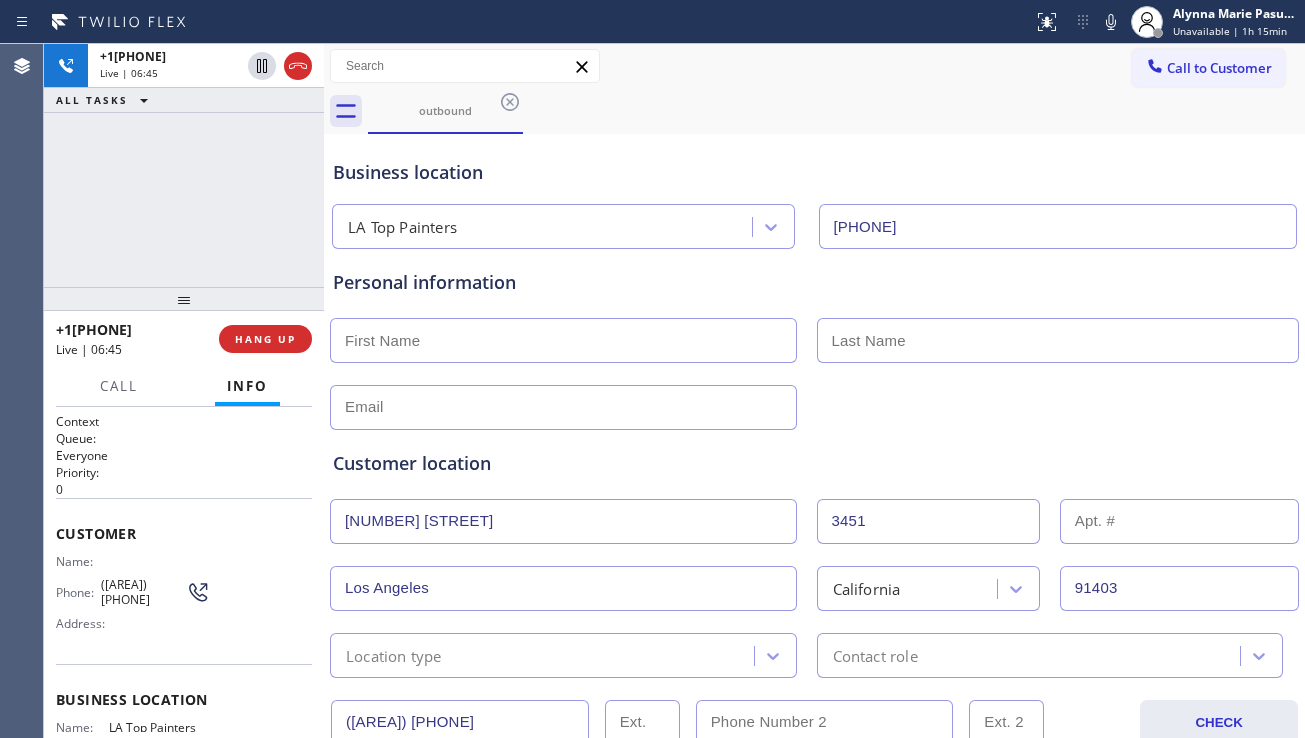 click on "Customer location" at bounding box center (814, 463) 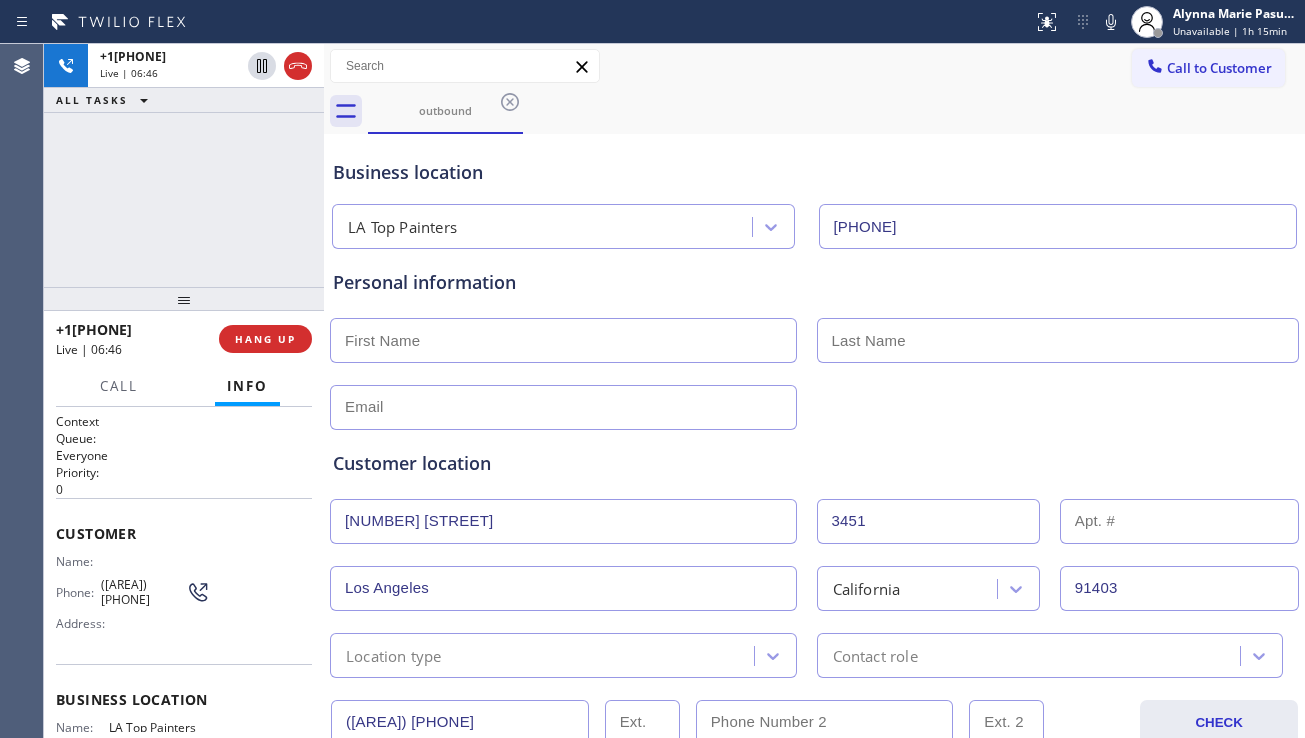 paste on "[FIRST]" 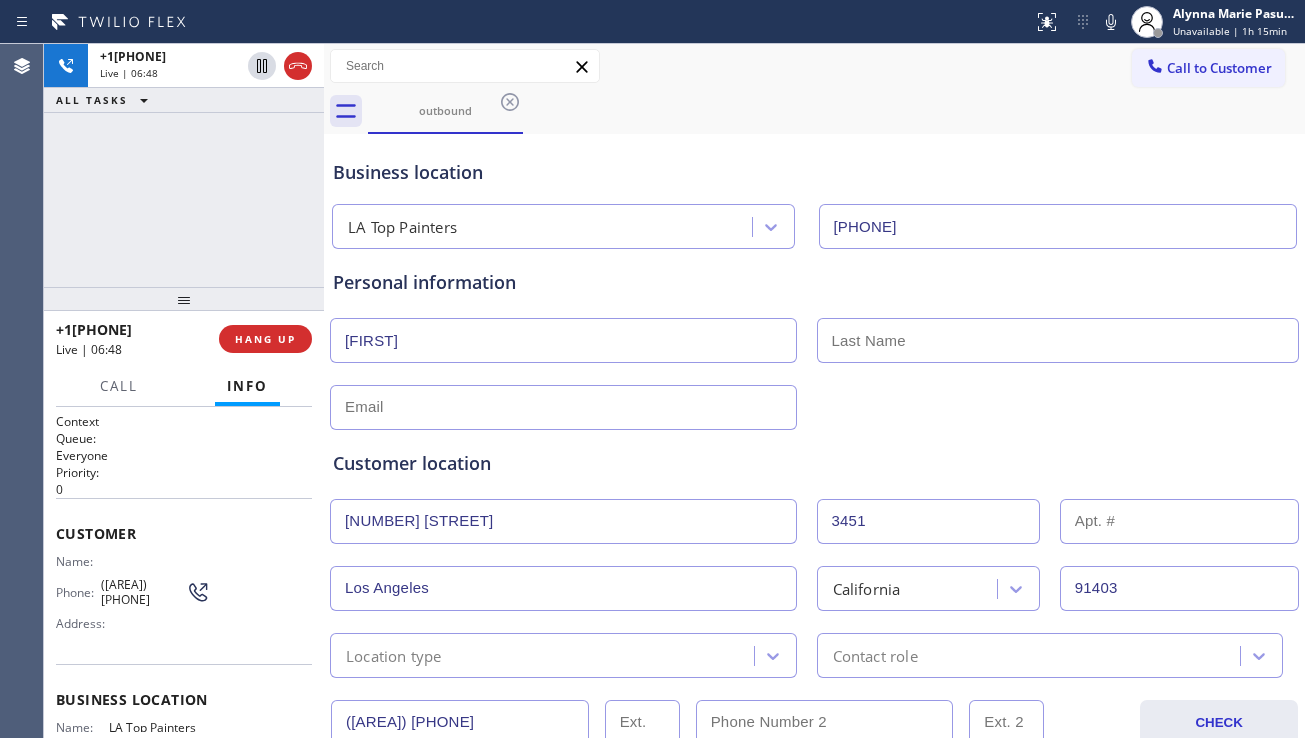 type on "[FIRST]" 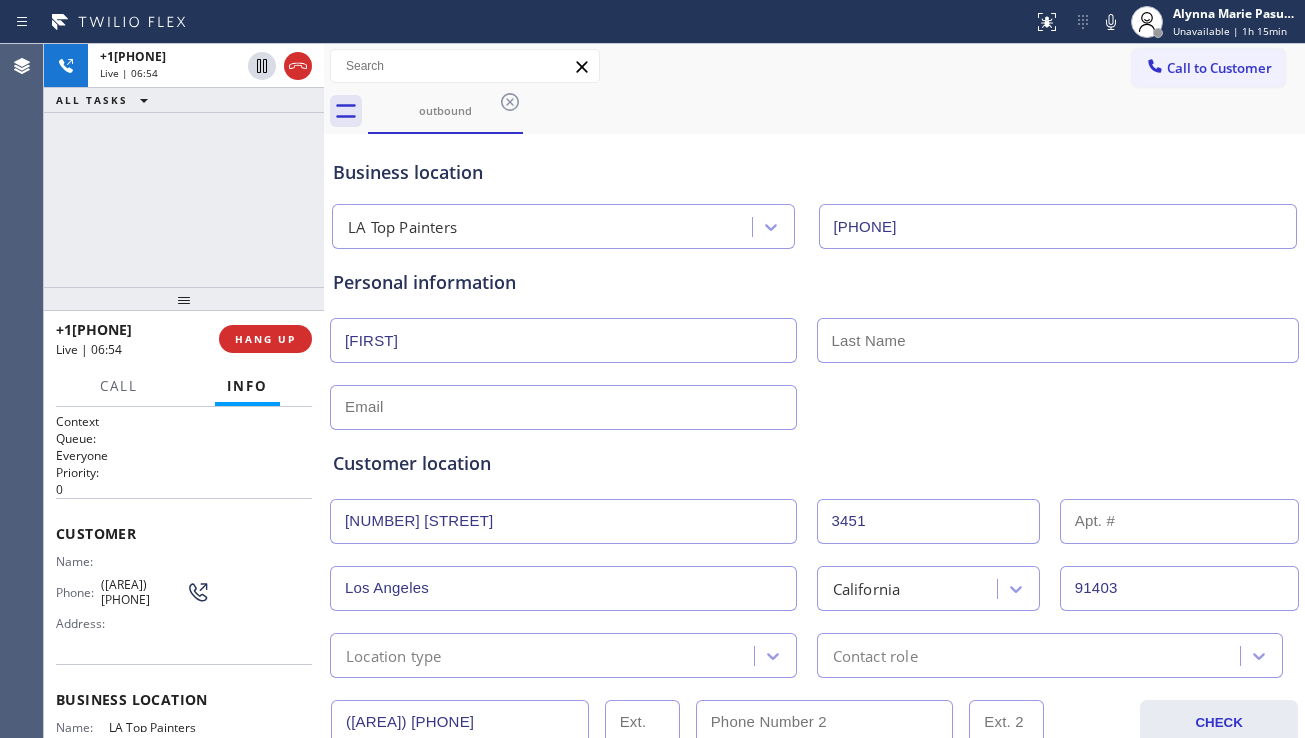 drag, startPoint x: 1177, startPoint y: 433, endPoint x: 1168, endPoint y: 425, distance: 12.0415945 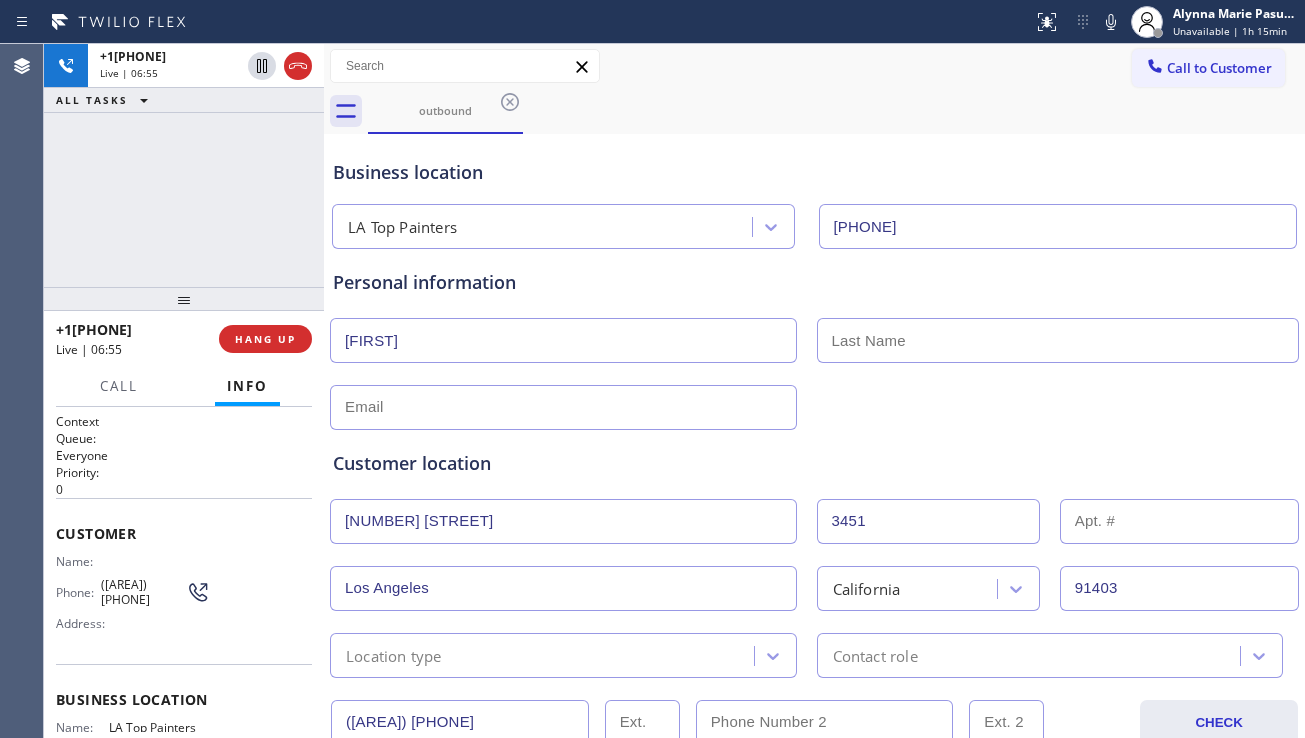 click at bounding box center [1058, 340] 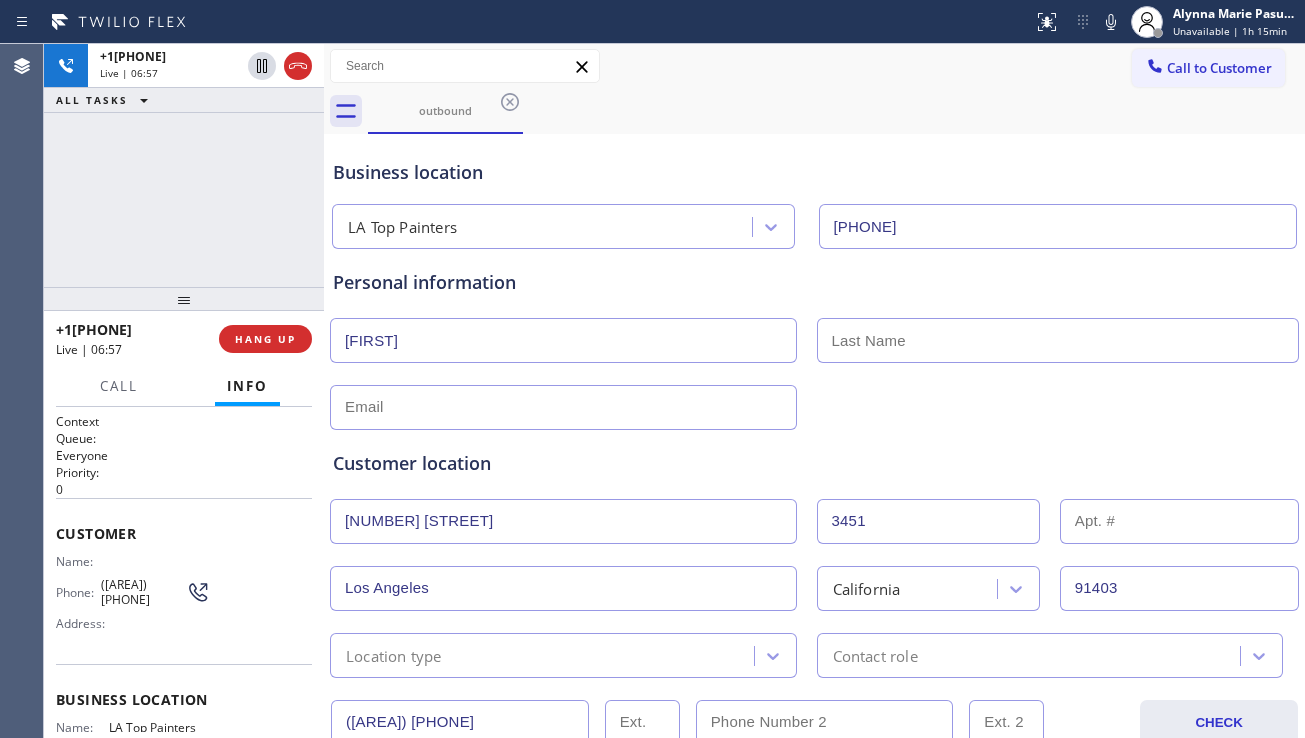 paste on "[LAST]" 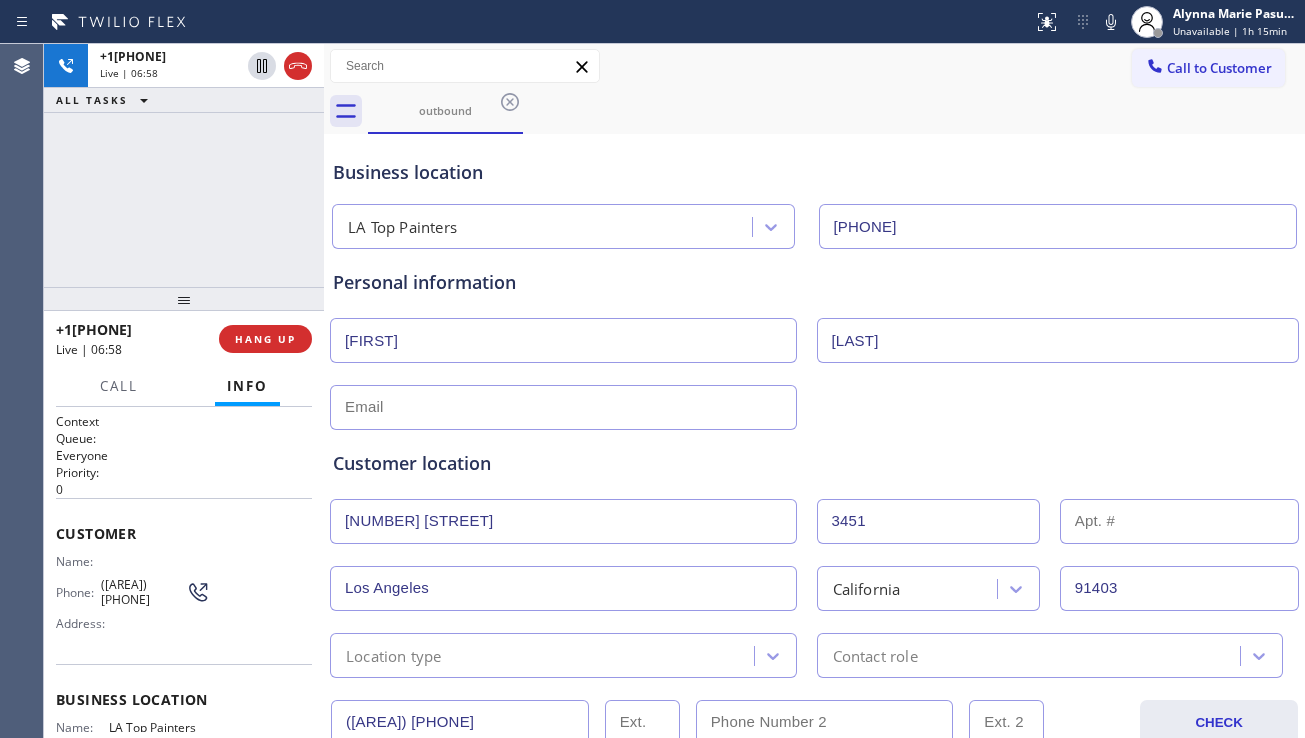 type on "[LAST]" 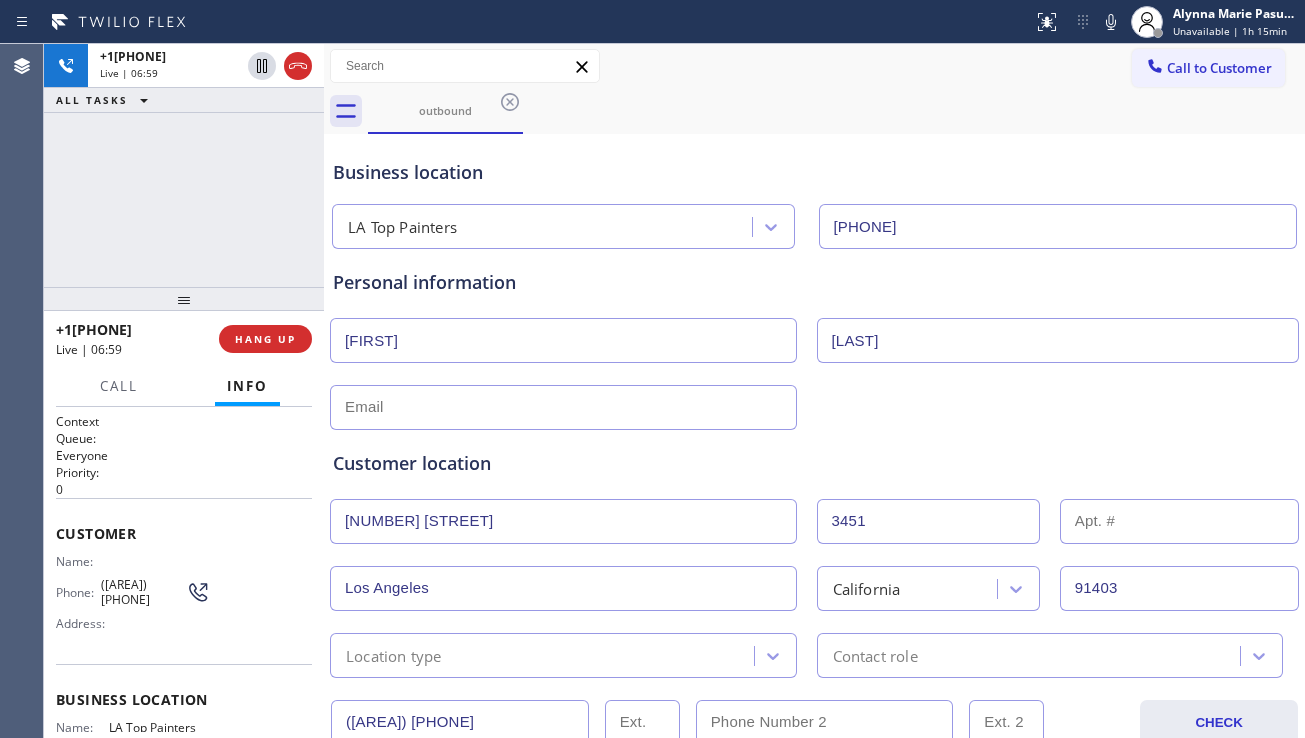 click at bounding box center (563, 407) 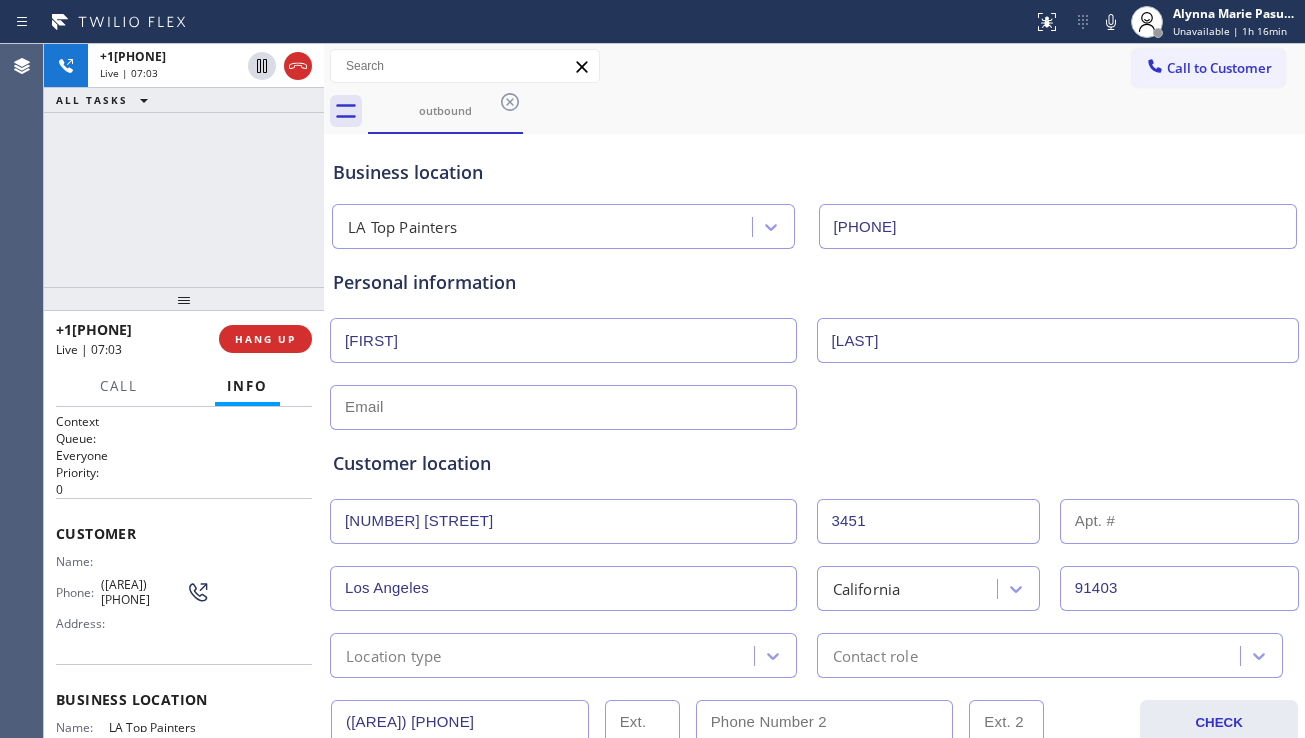 drag, startPoint x: 1176, startPoint y: 456, endPoint x: 911, endPoint y: 458, distance: 265.00754 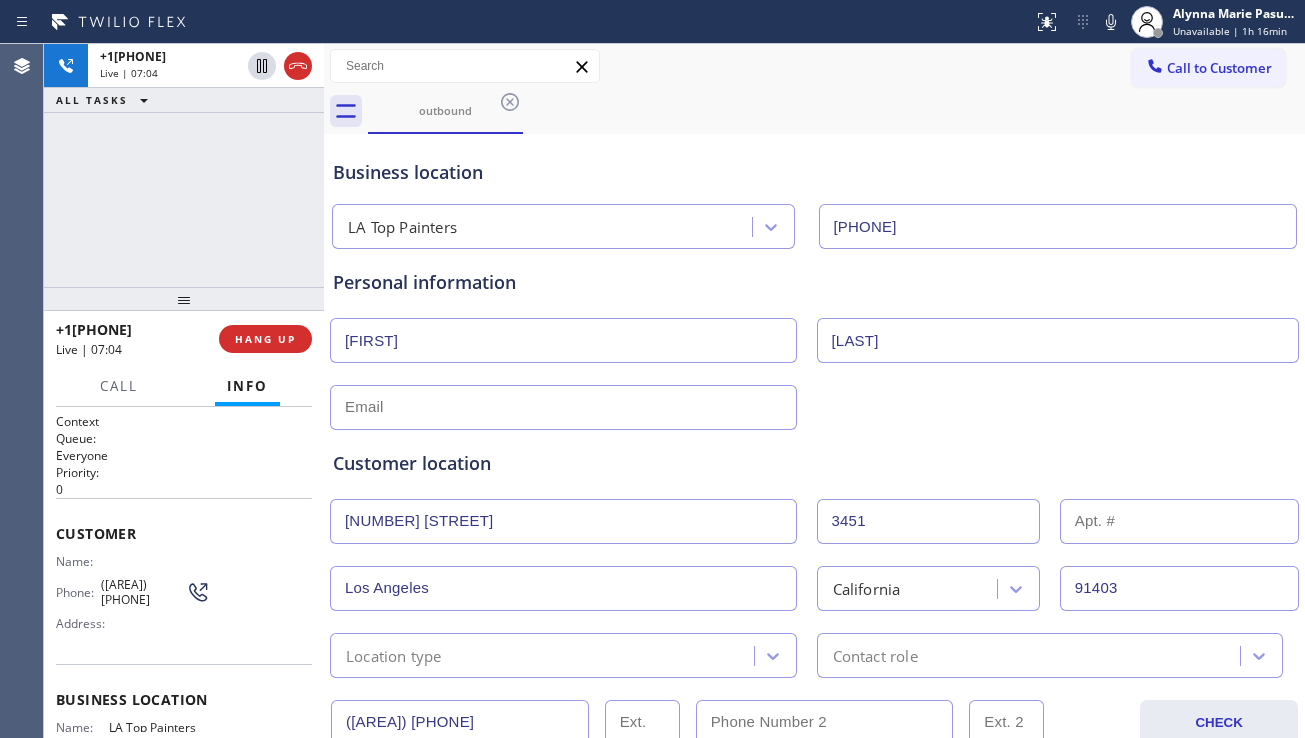 click at bounding box center (563, 407) 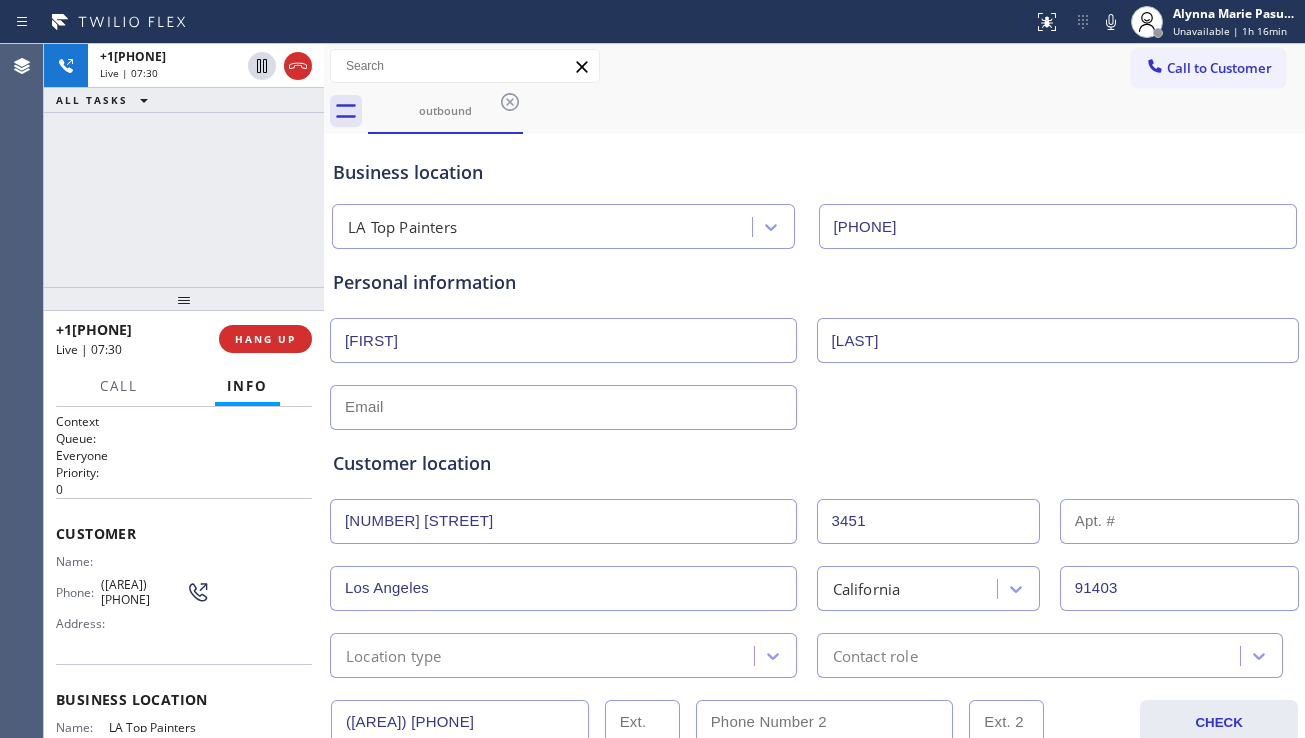 click at bounding box center (563, 407) 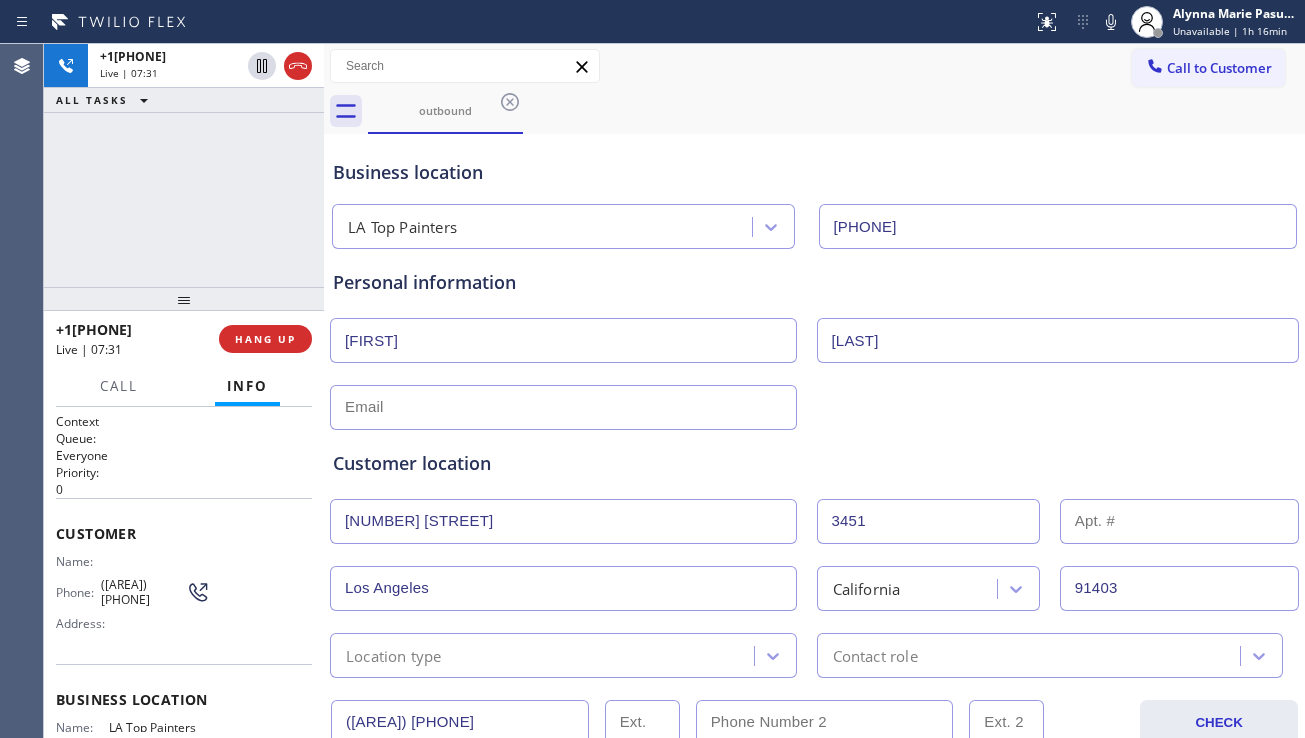 paste on "tlslocomb@[EXAMPLE.COM]" 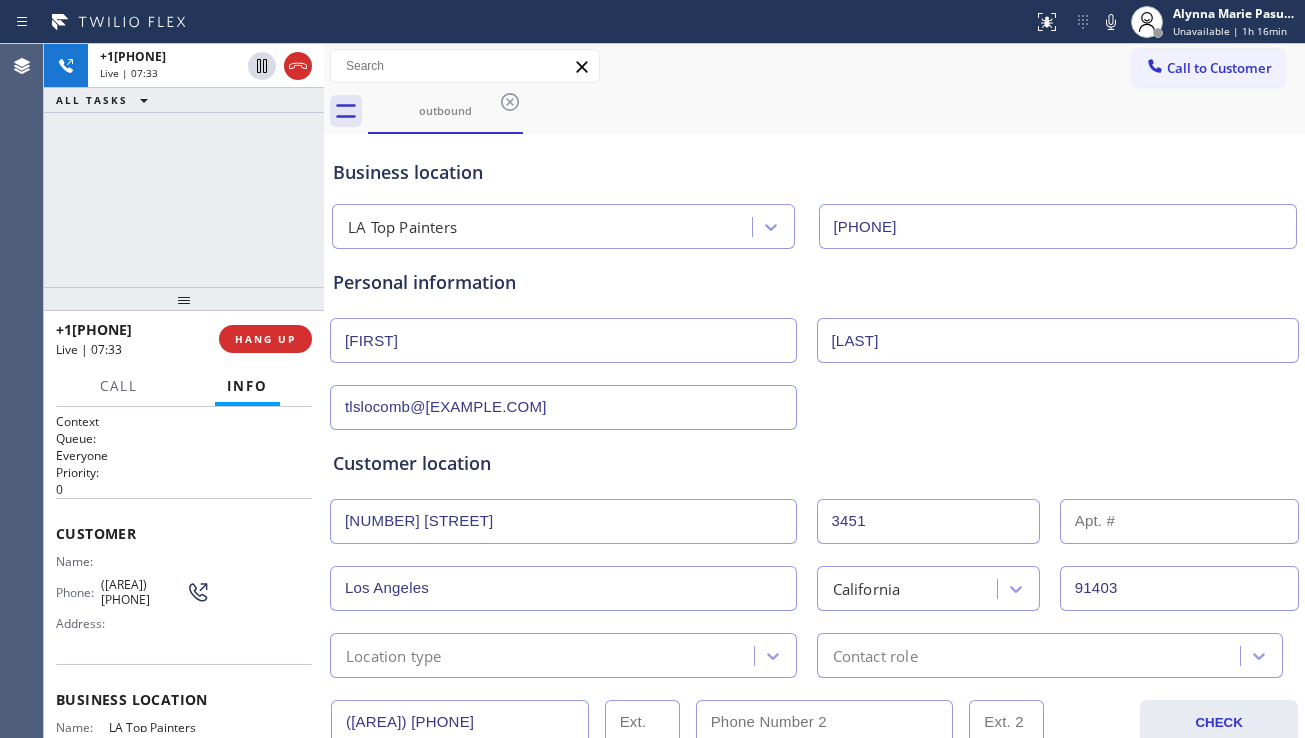 type on "tlslocomb@[EXAMPLE.COM]" 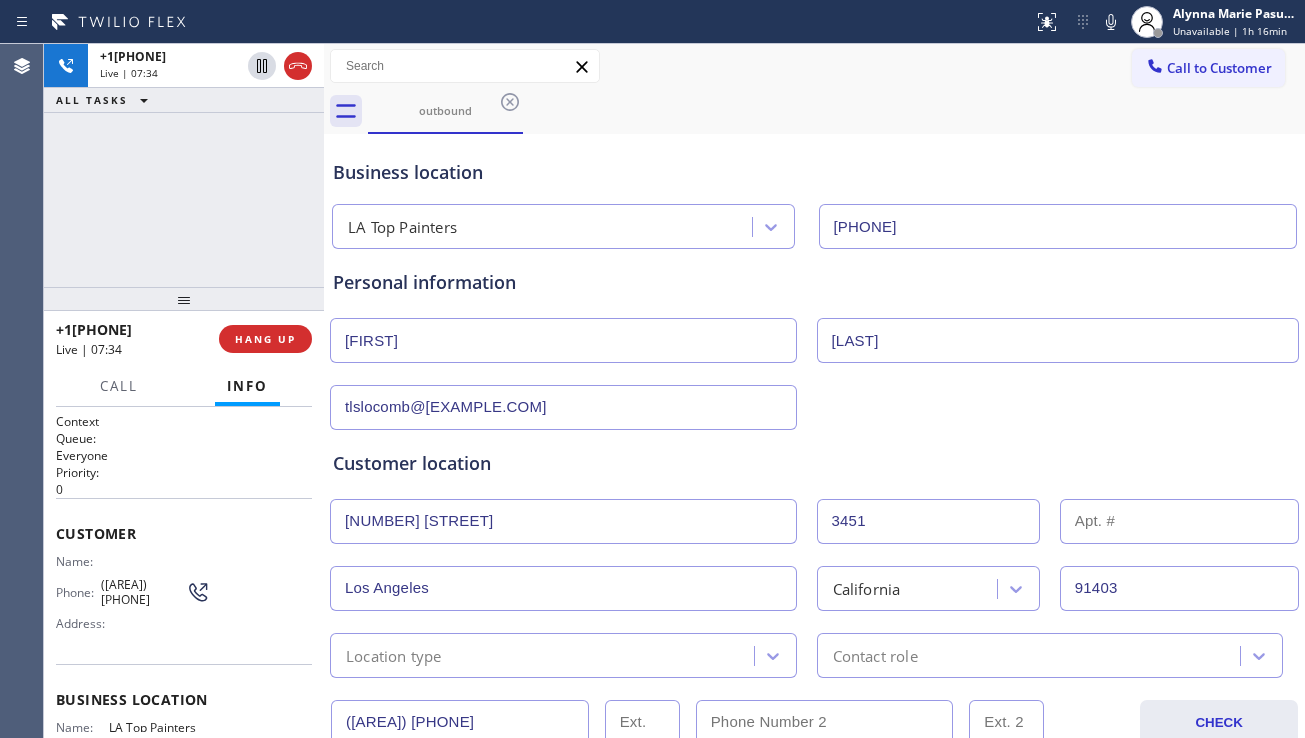 scroll, scrollTop: 100, scrollLeft: 0, axis: vertical 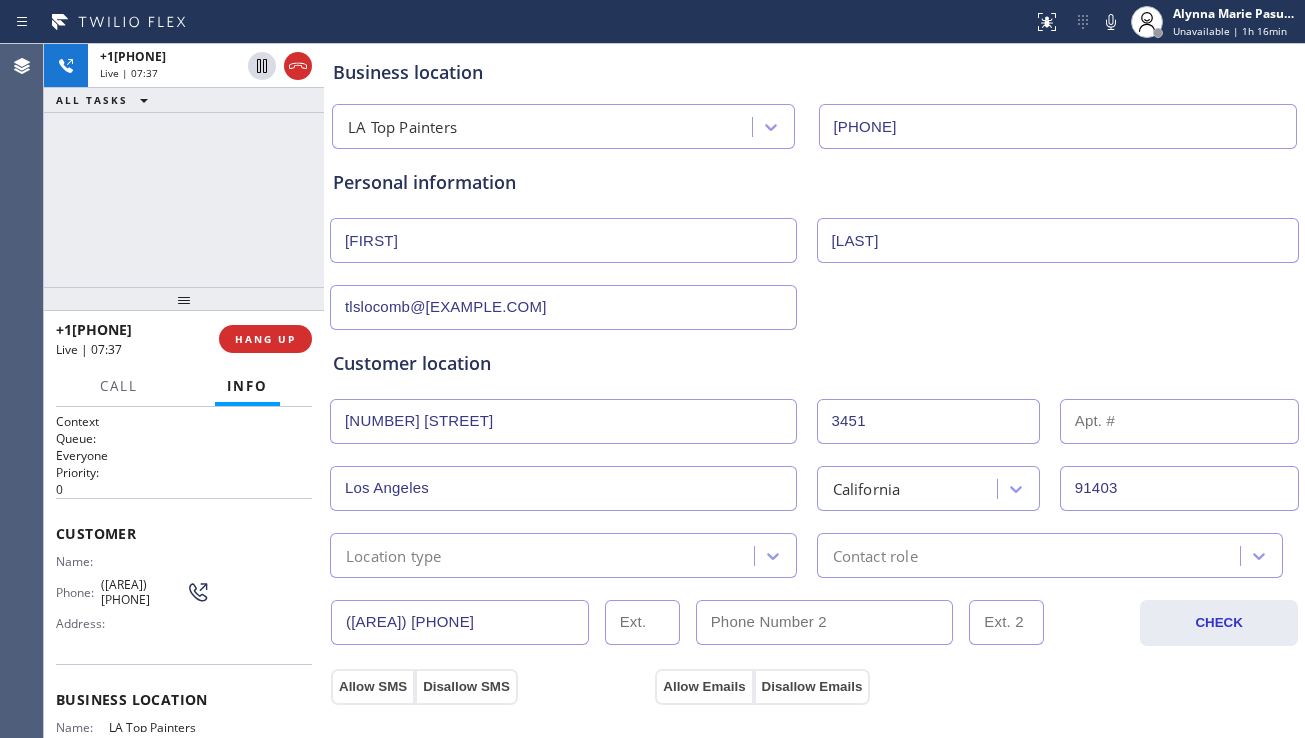 click on "Location type" at bounding box center [545, 555] 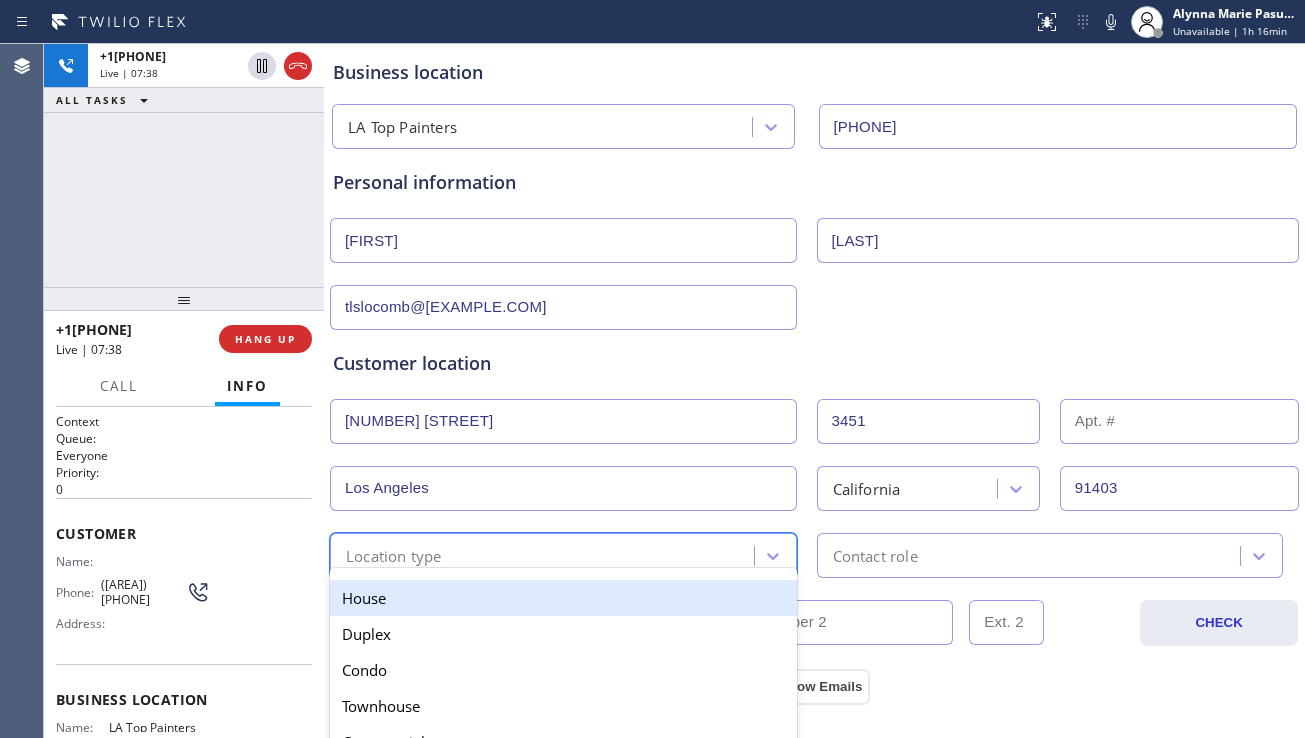 drag, startPoint x: 718, startPoint y: 603, endPoint x: 731, endPoint y: 601, distance: 13.152946 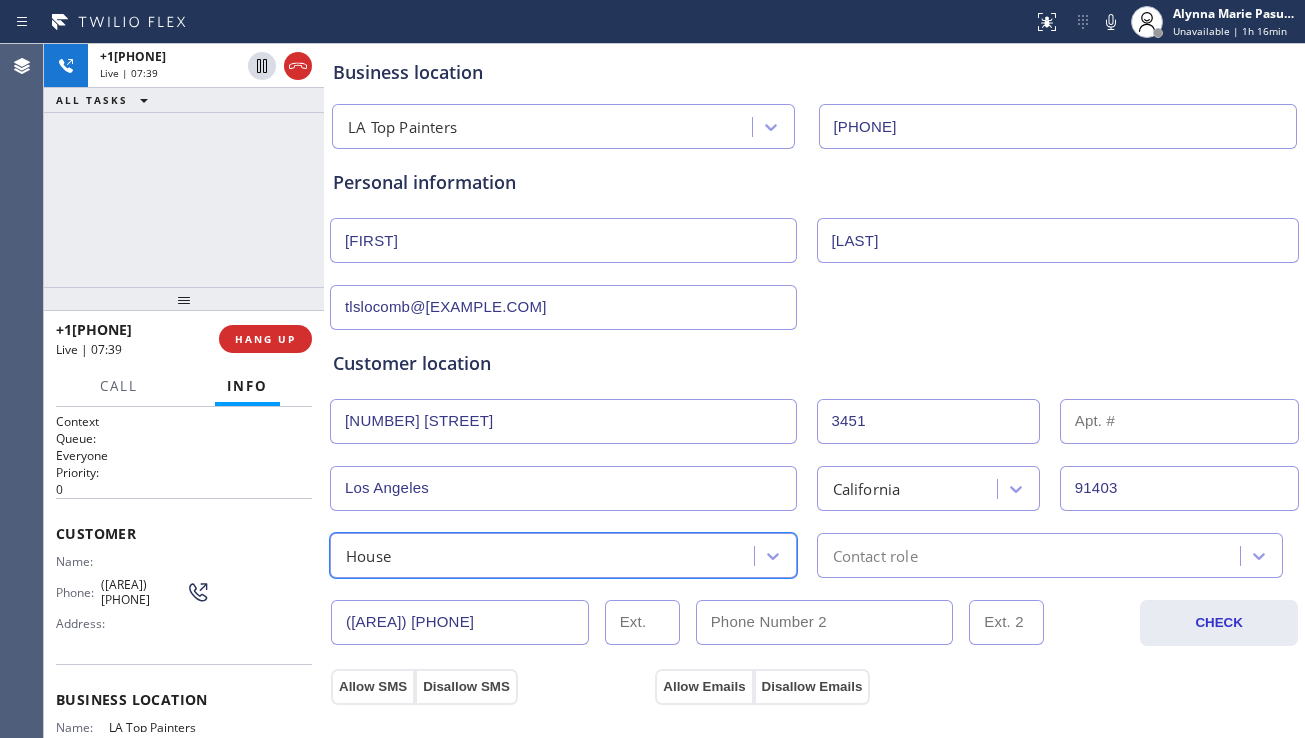 click on "Contact role" at bounding box center [1050, 555] 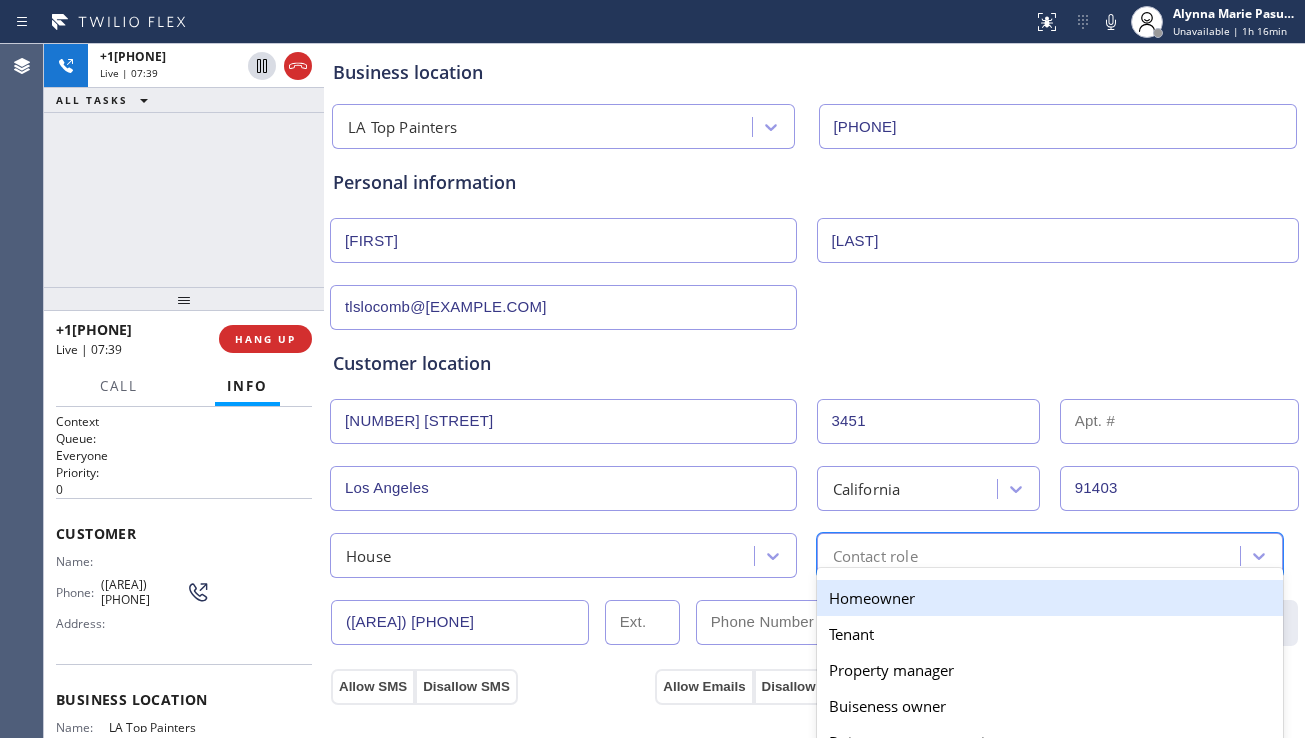 click on "Homeowner" at bounding box center [1050, 598] 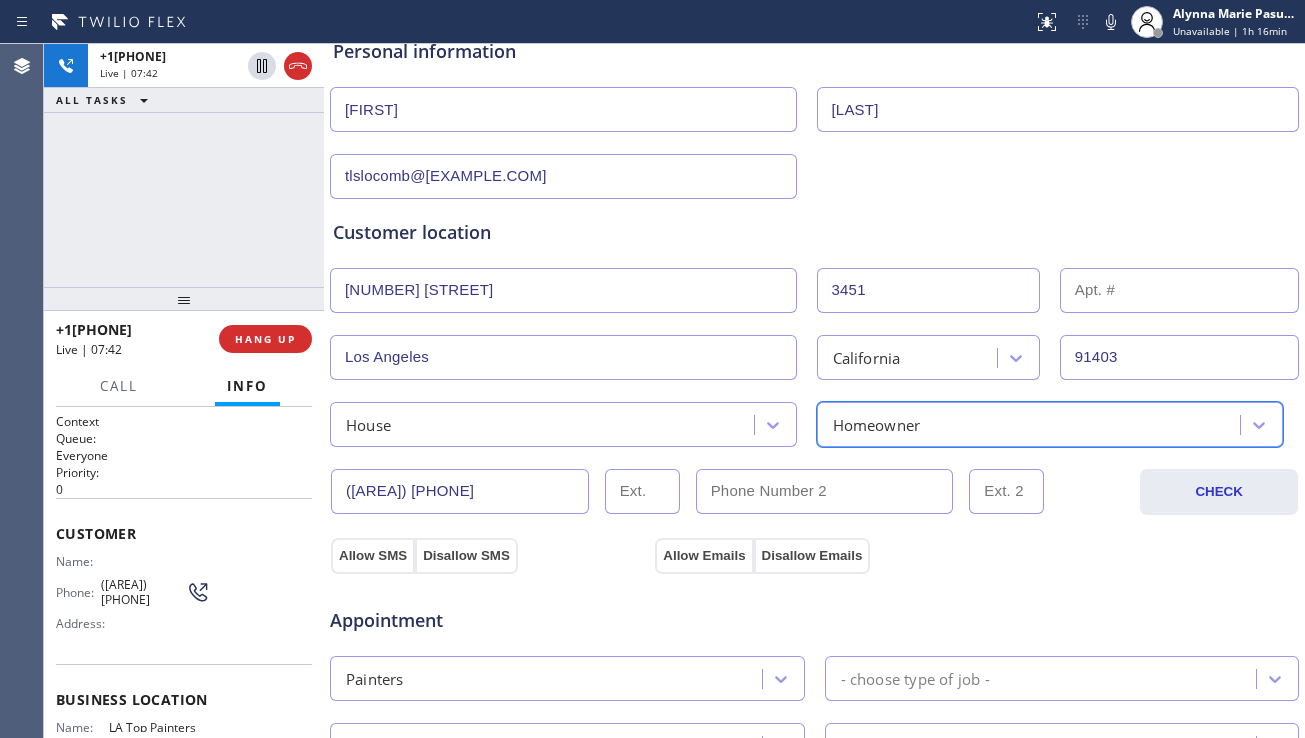scroll, scrollTop: 500, scrollLeft: 0, axis: vertical 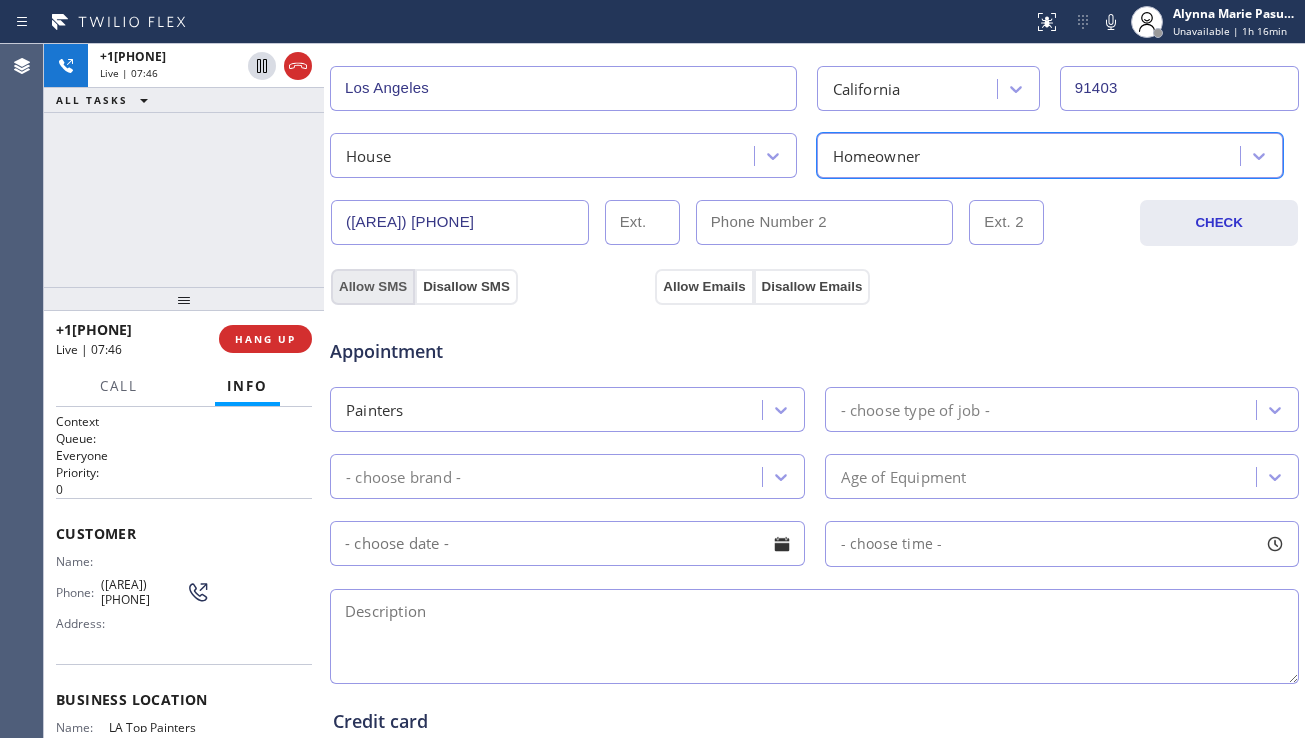 click on "Allow SMS" at bounding box center (373, 287) 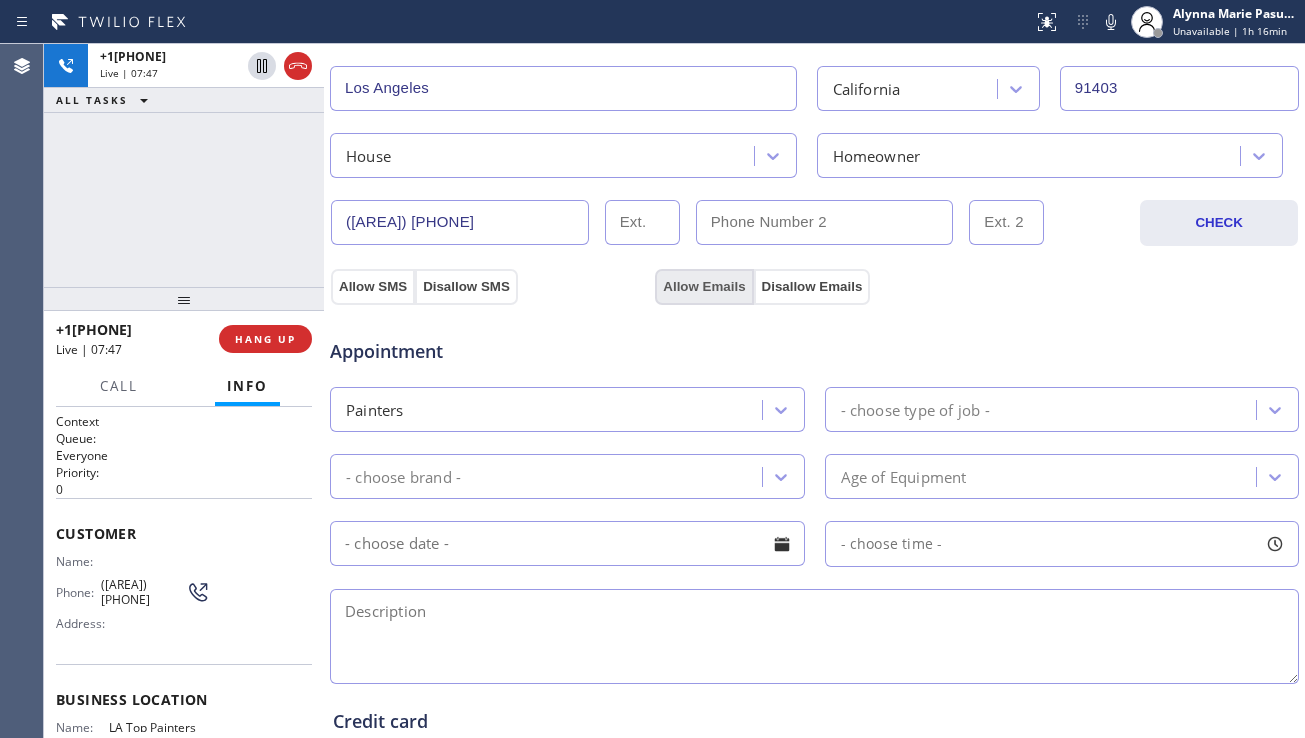 click on "Allow Emails" at bounding box center (704, 287) 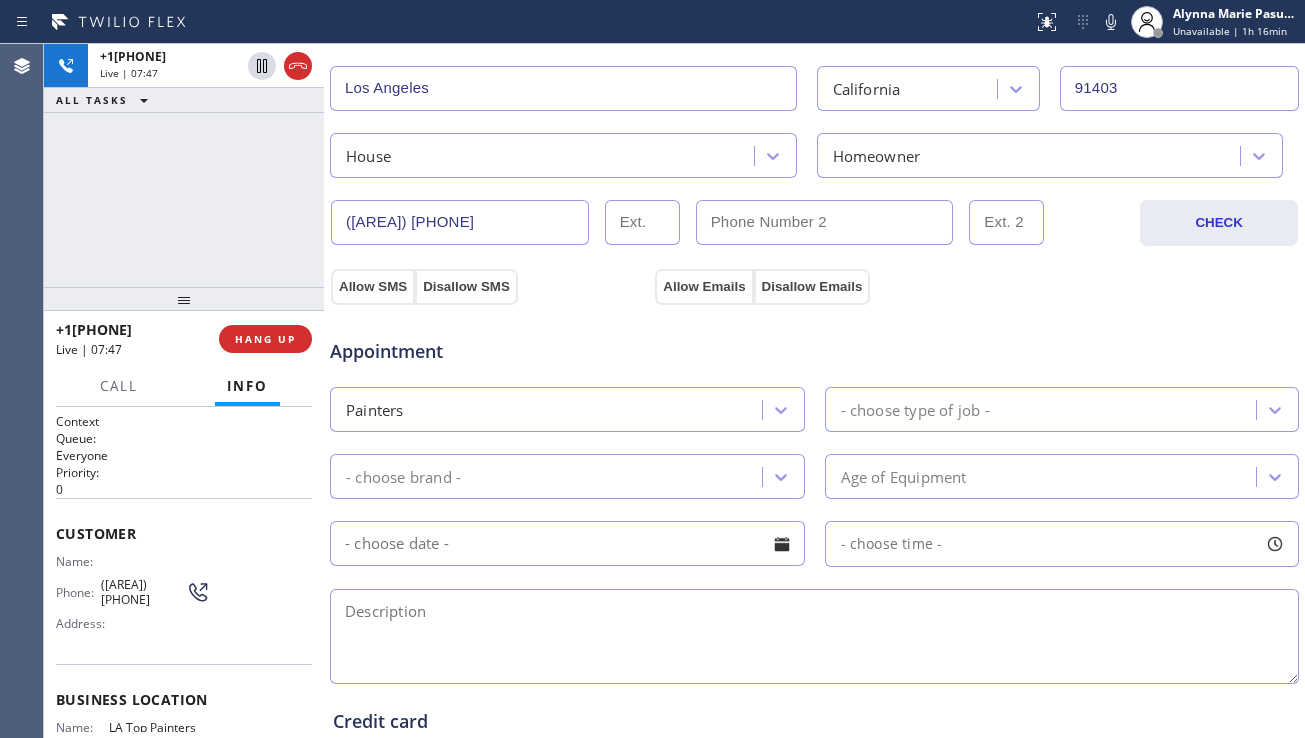 click on "- choose type of job -" at bounding box center [915, 409] 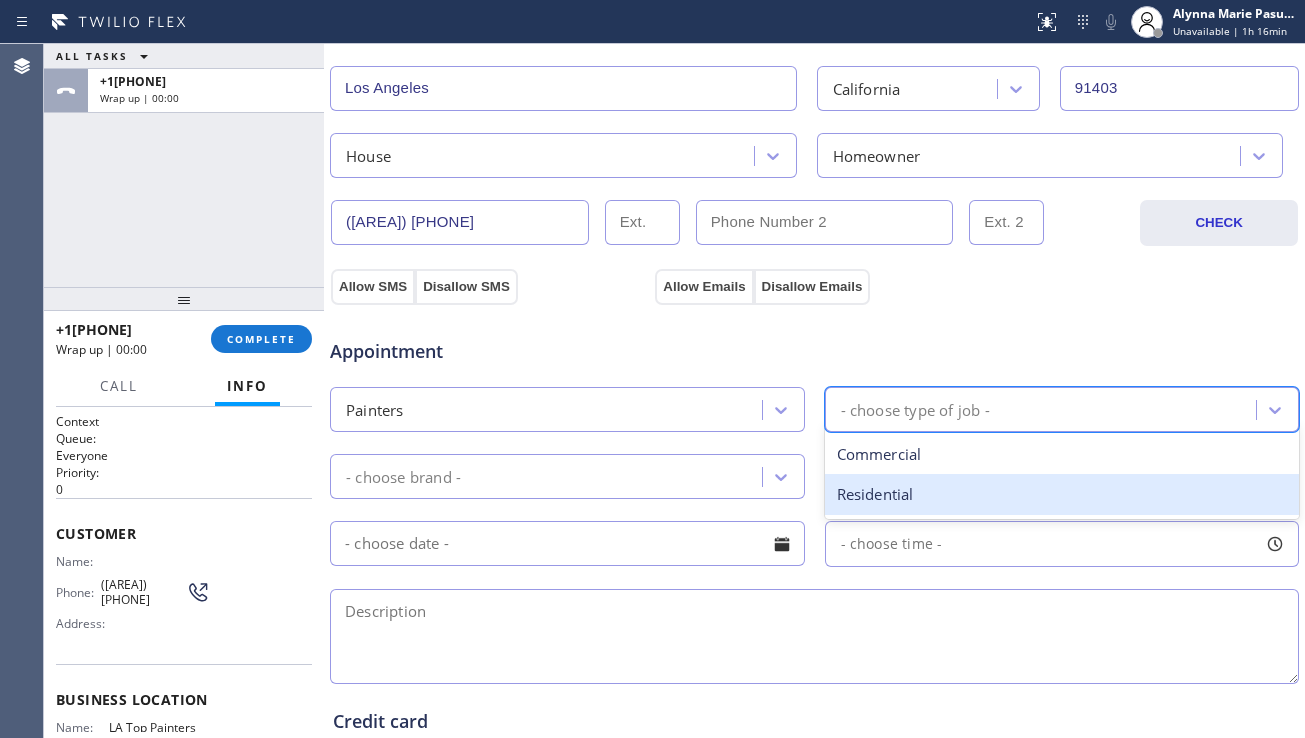 click on "Residential" at bounding box center (1062, 494) 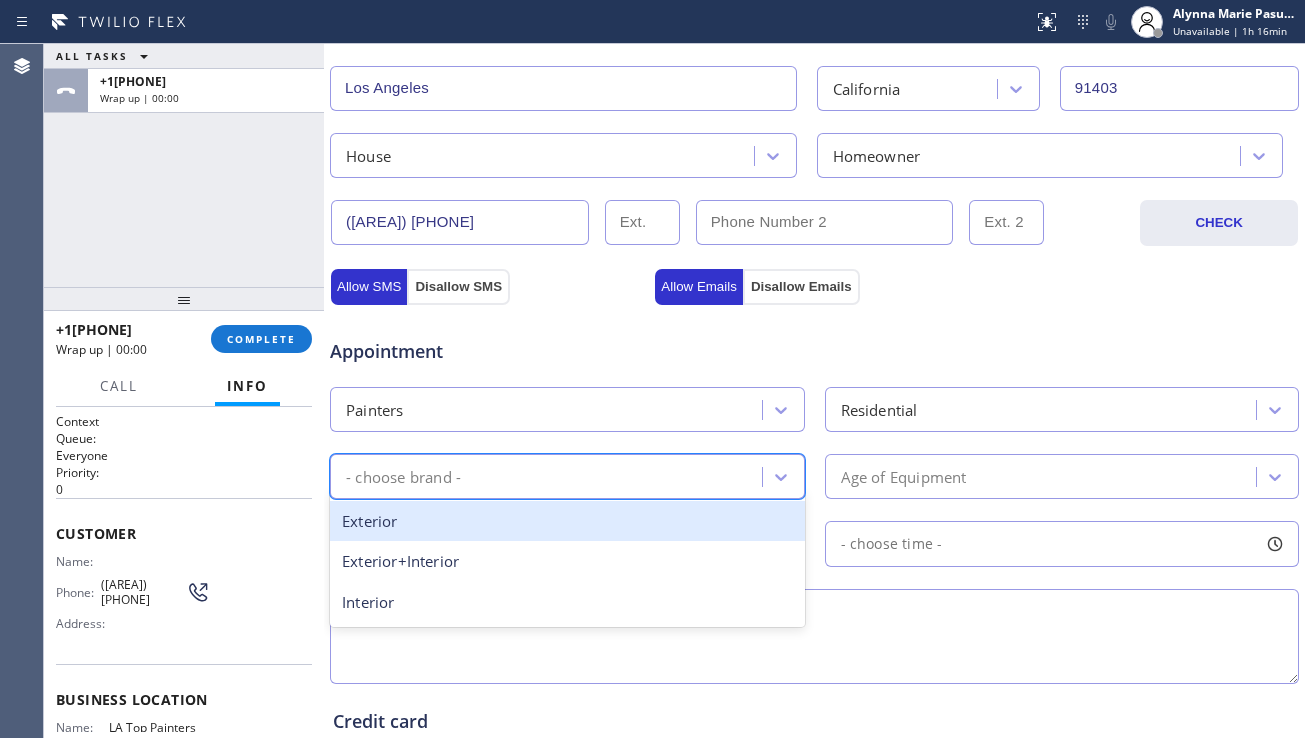click on "- choose brand -" at bounding box center [549, 476] 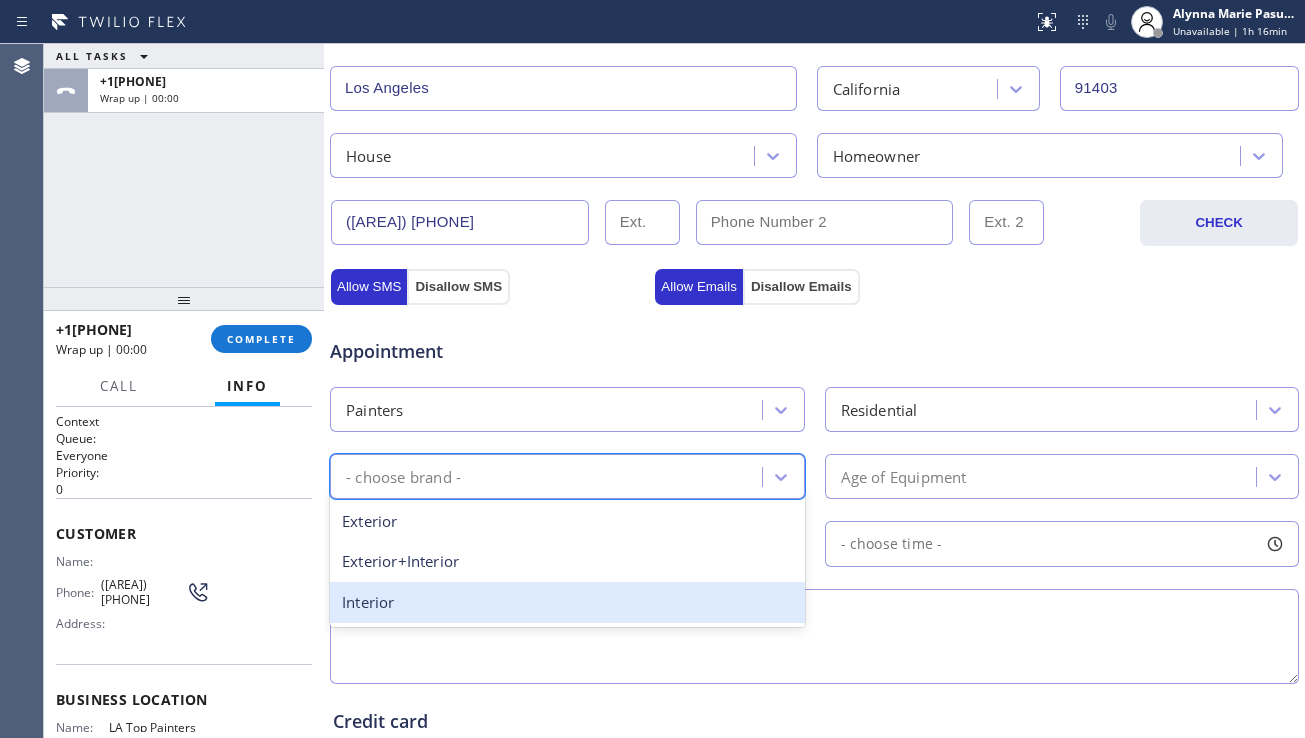 drag, startPoint x: 508, startPoint y: 600, endPoint x: 650, endPoint y: 546, distance: 151.92104 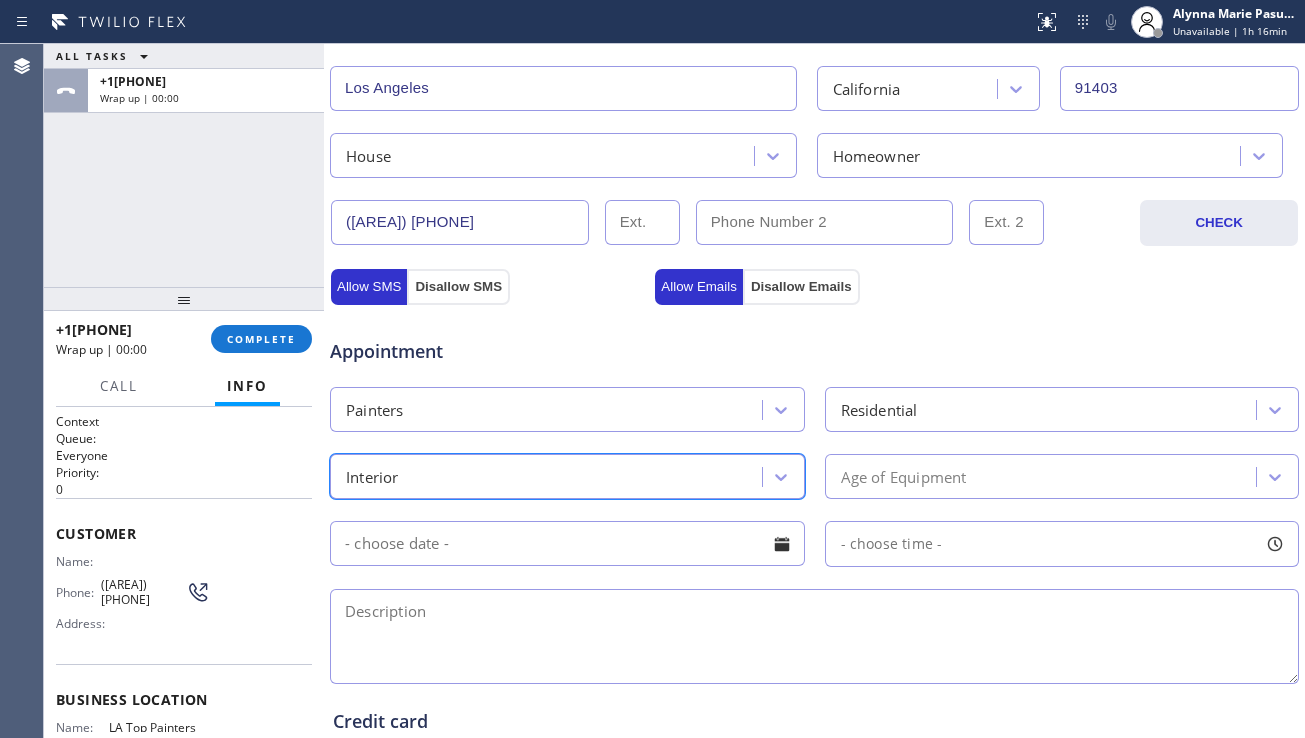 click on "Age of Equipment" at bounding box center (904, 476) 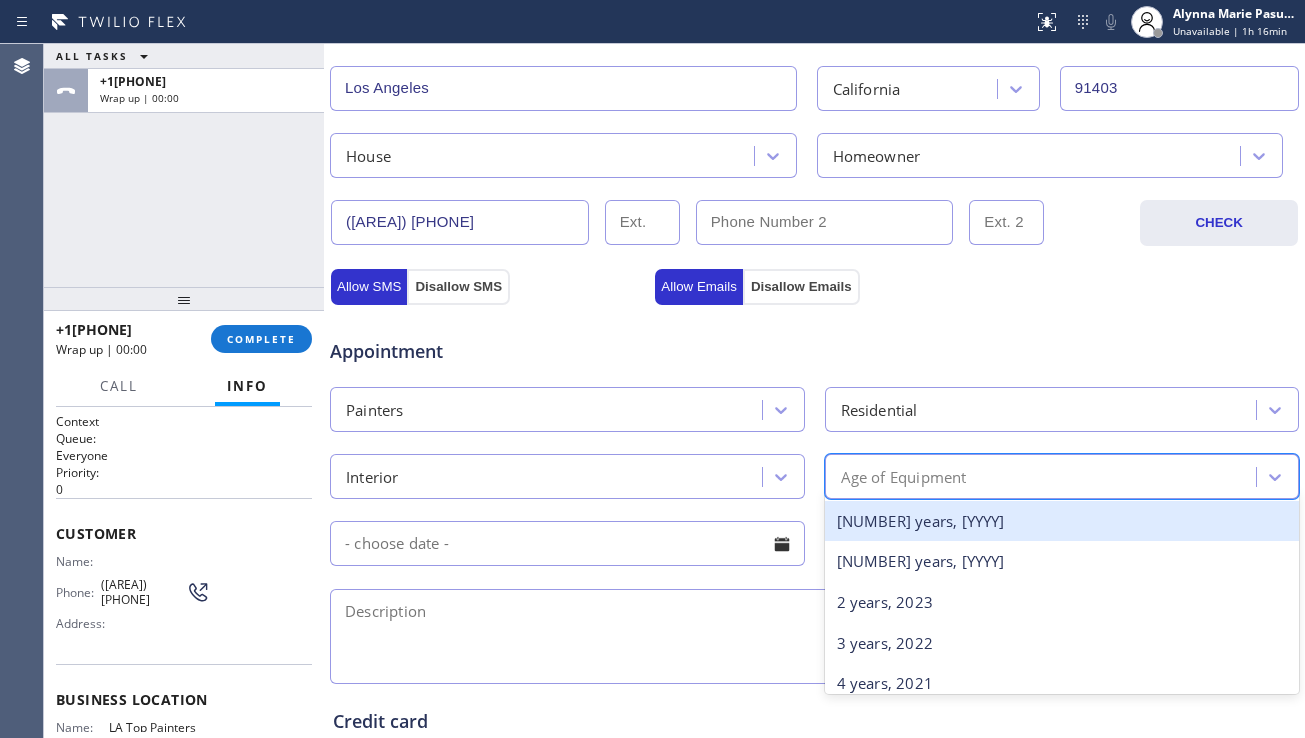 click at bounding box center (814, 636) 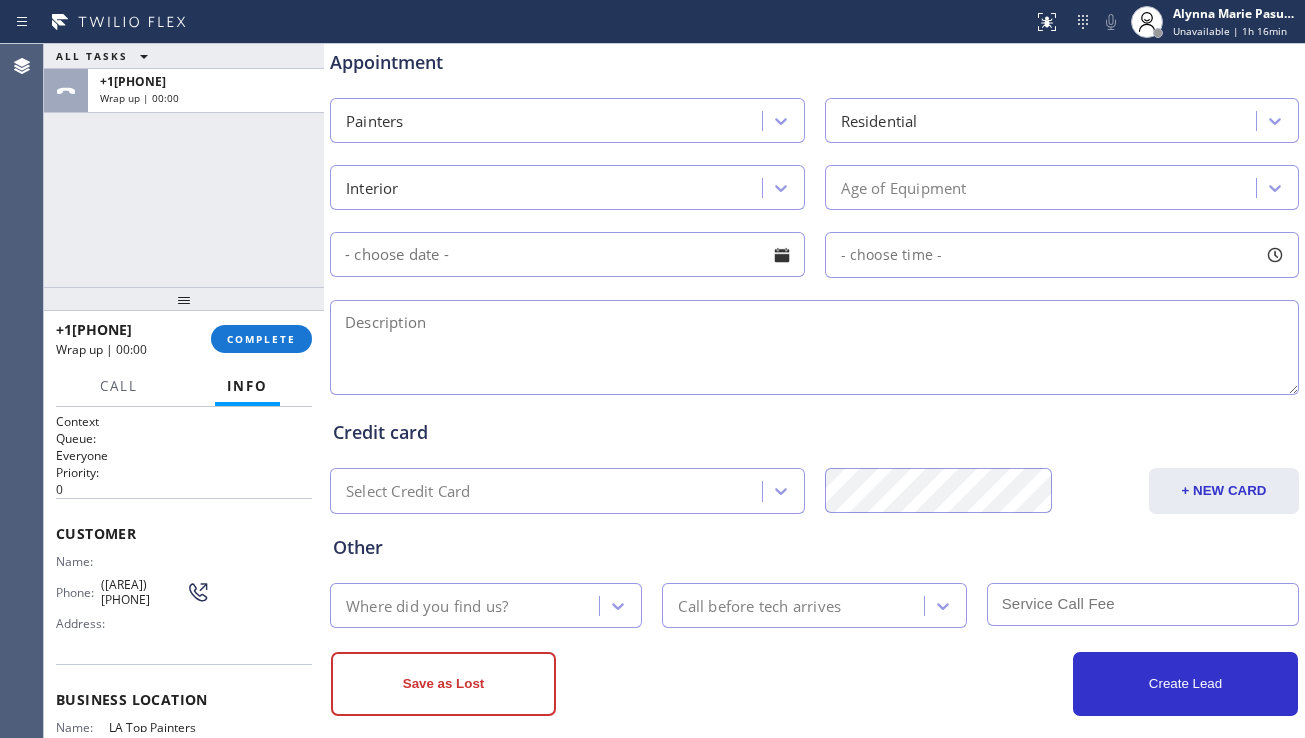 scroll, scrollTop: 800, scrollLeft: 0, axis: vertical 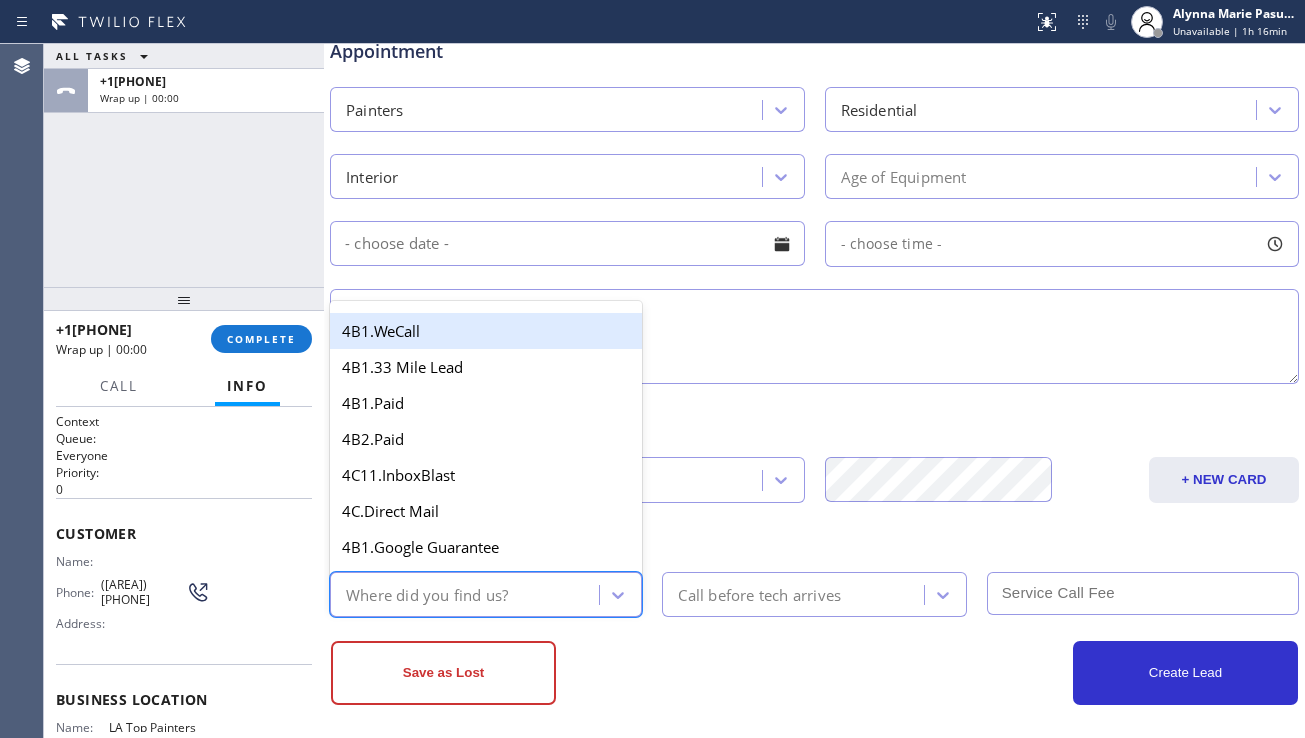 click on "Where did you find us?" at bounding box center (467, 594) 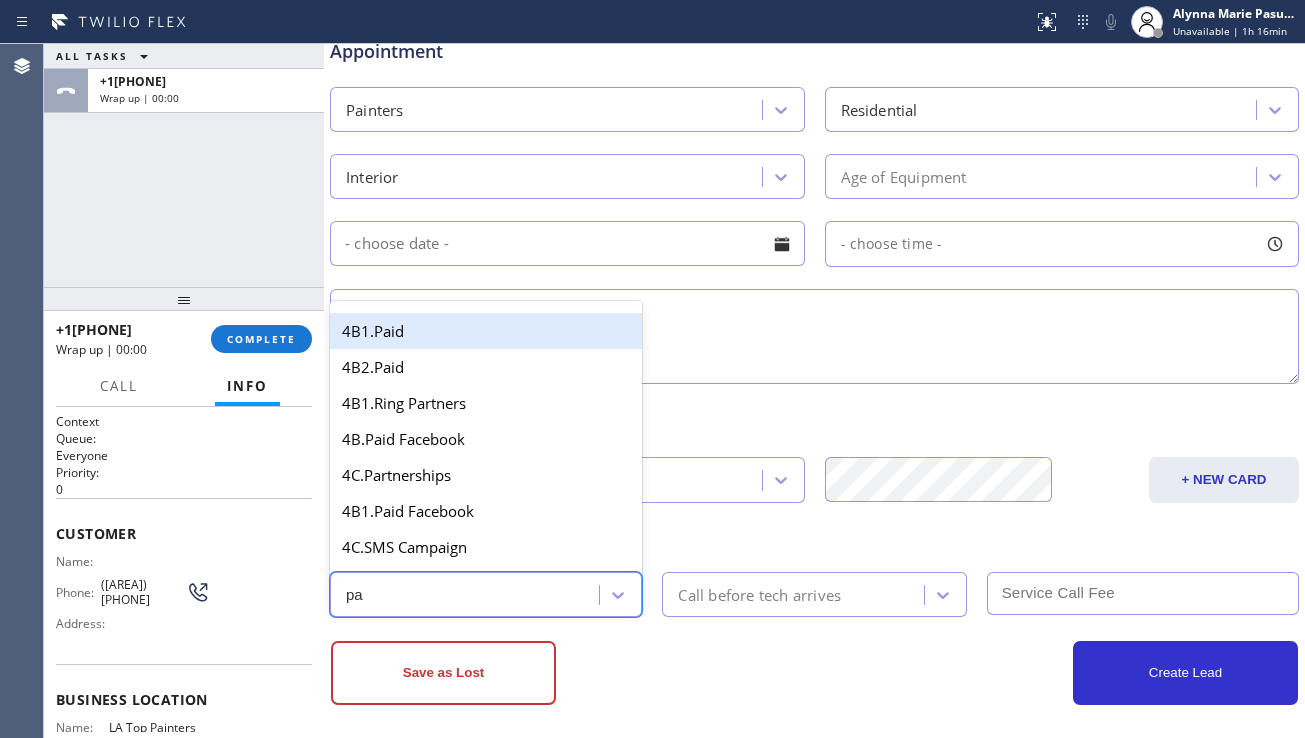 type on "p" 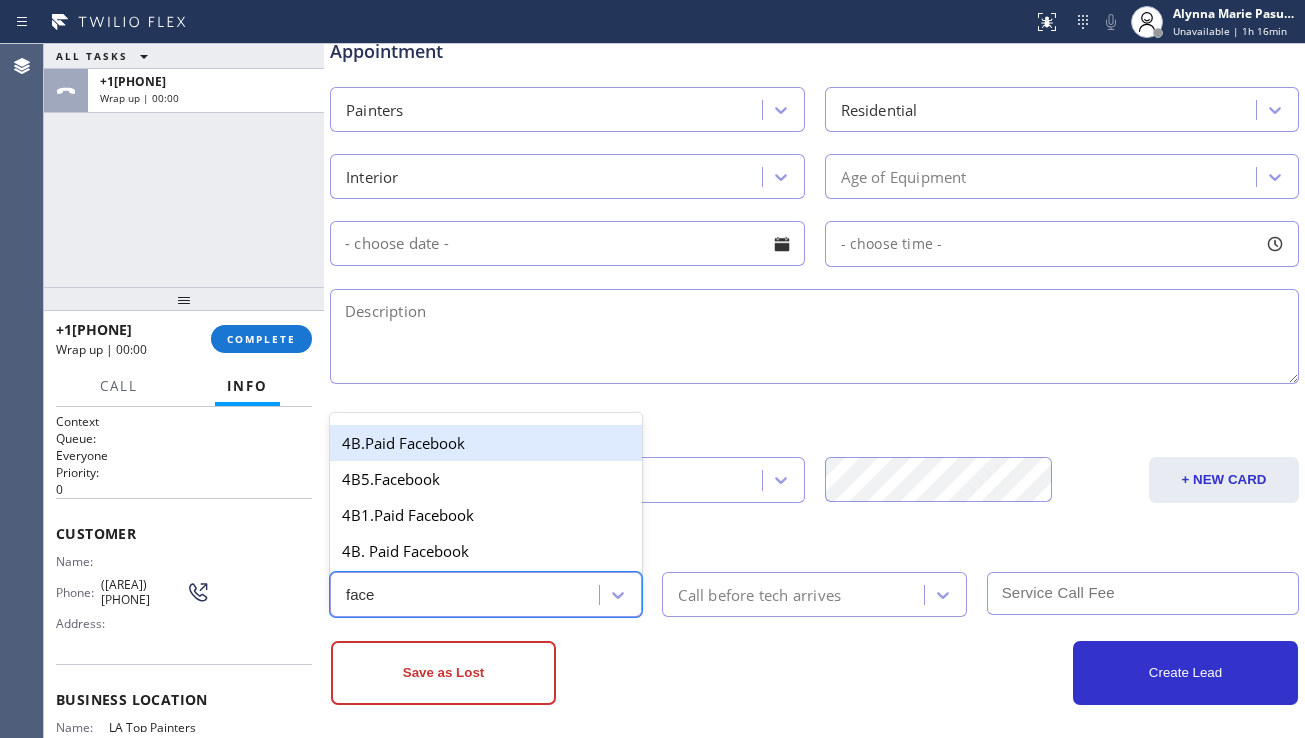 type on "faceb" 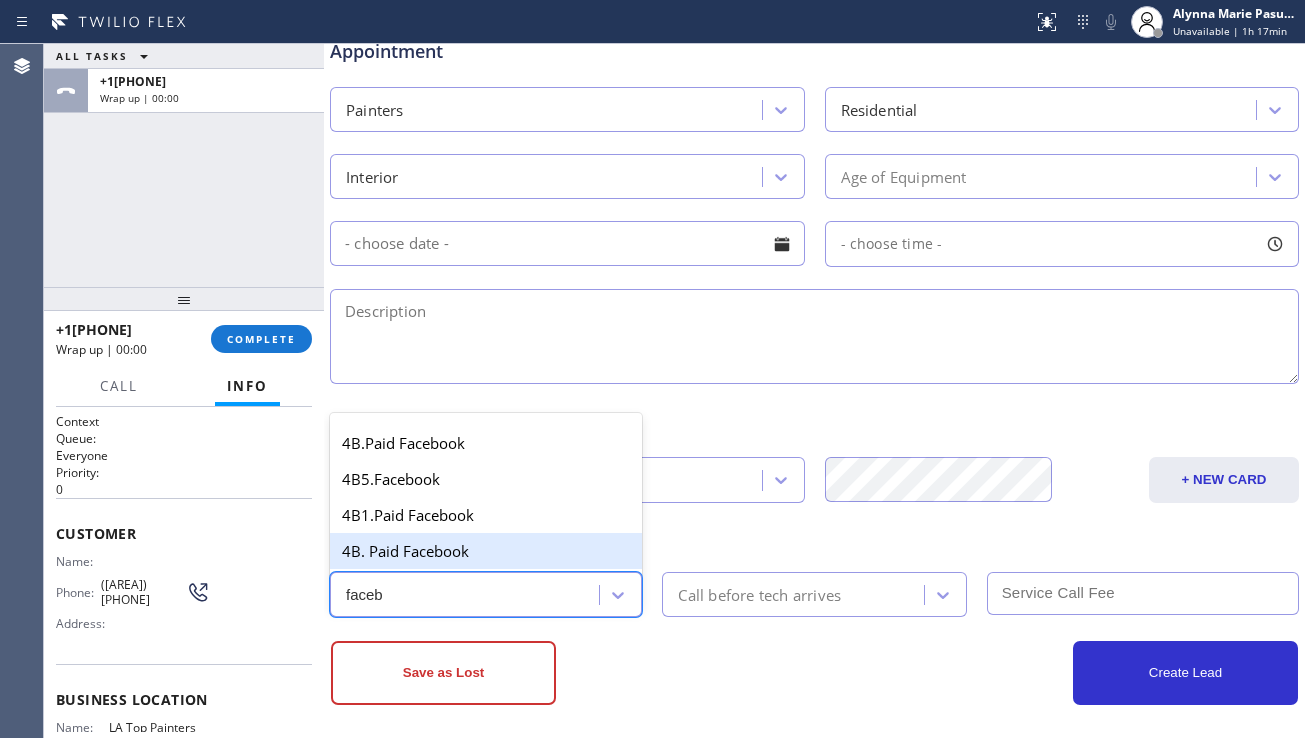click on "4B. Paid Facebook" at bounding box center [486, 551] 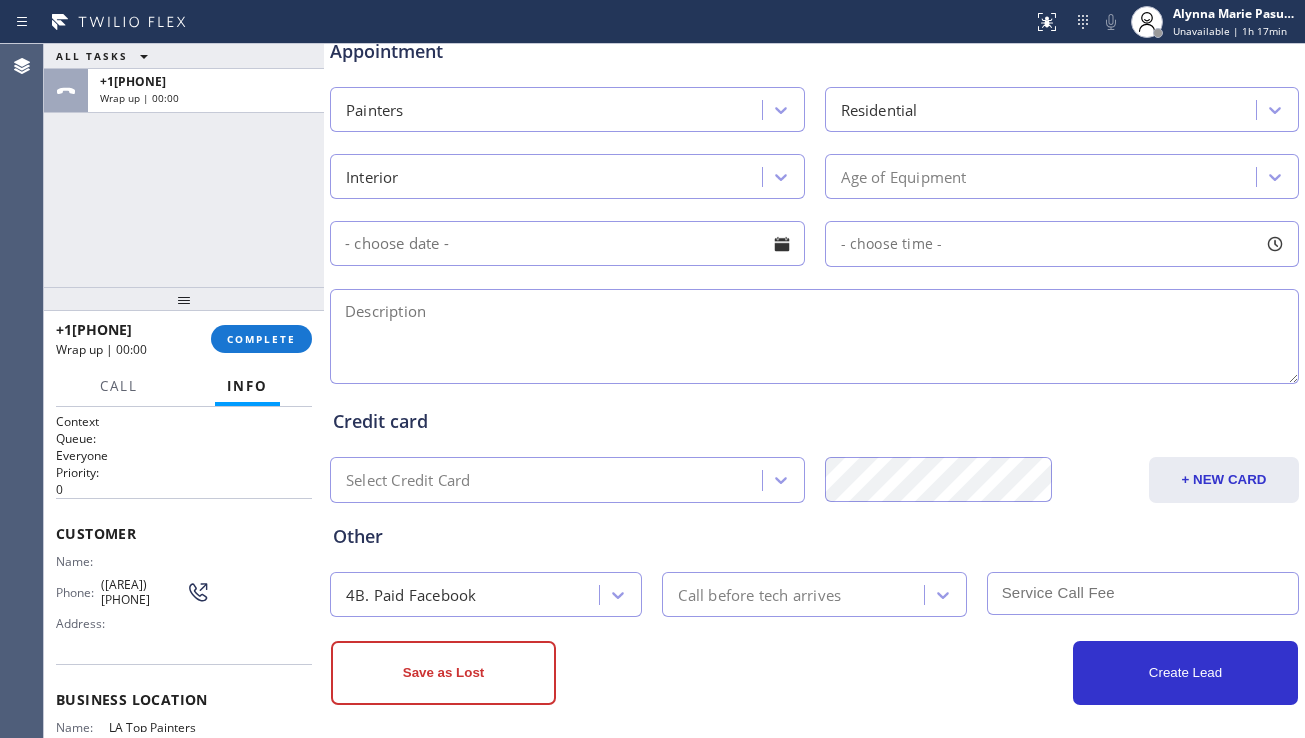 click at bounding box center (814, 336) 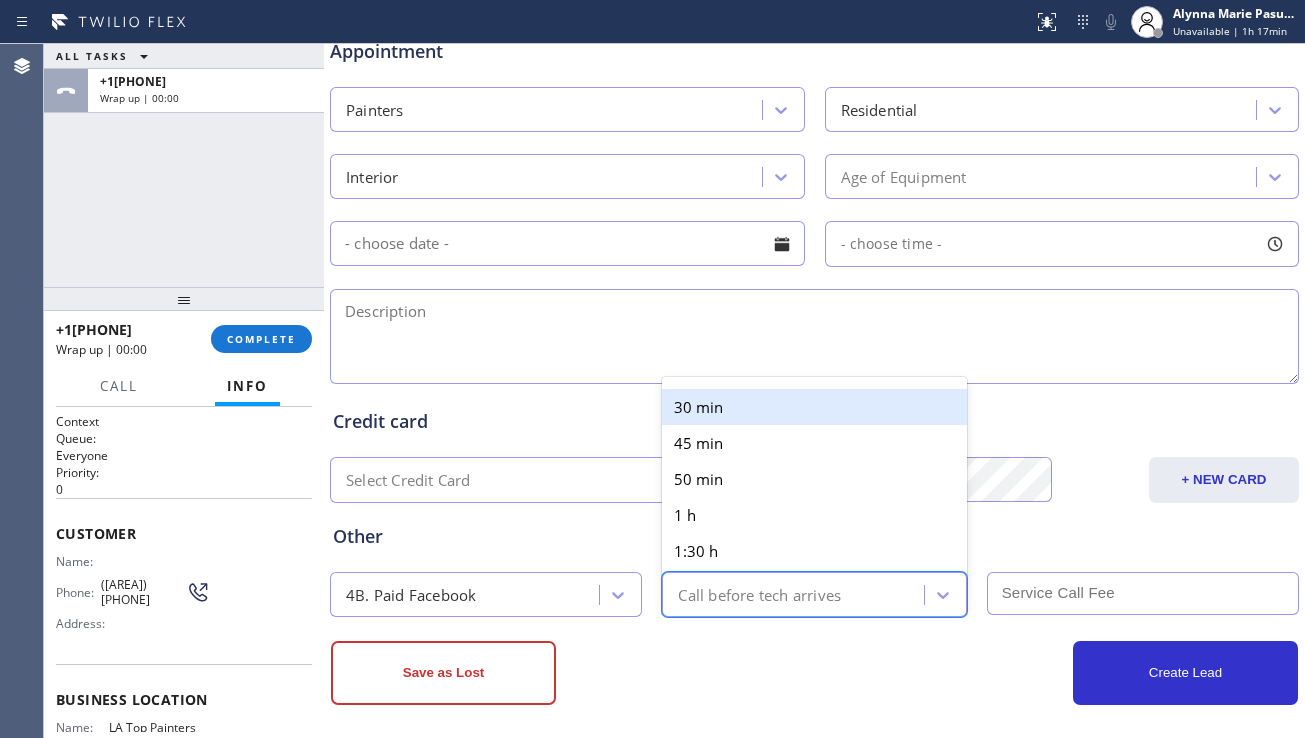 click on "Call before tech arrives" at bounding box center (759, 594) 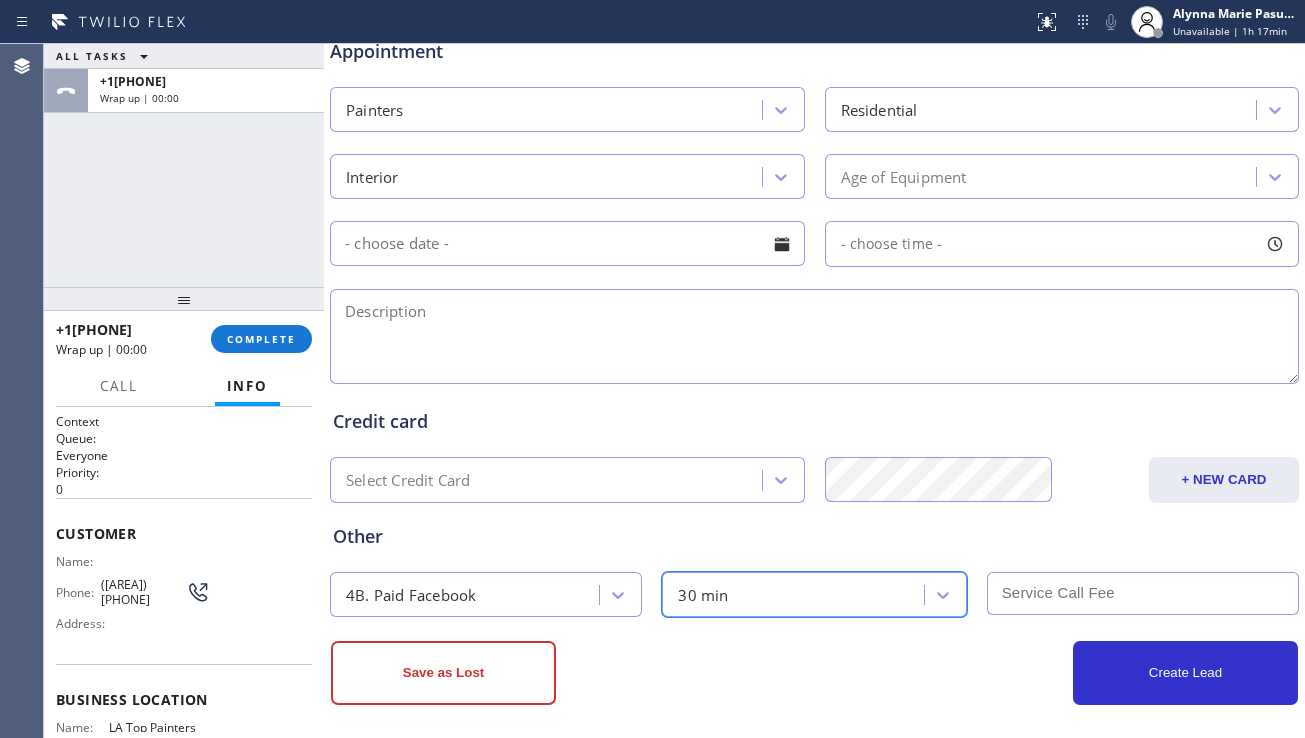 click at bounding box center (1143, 593) 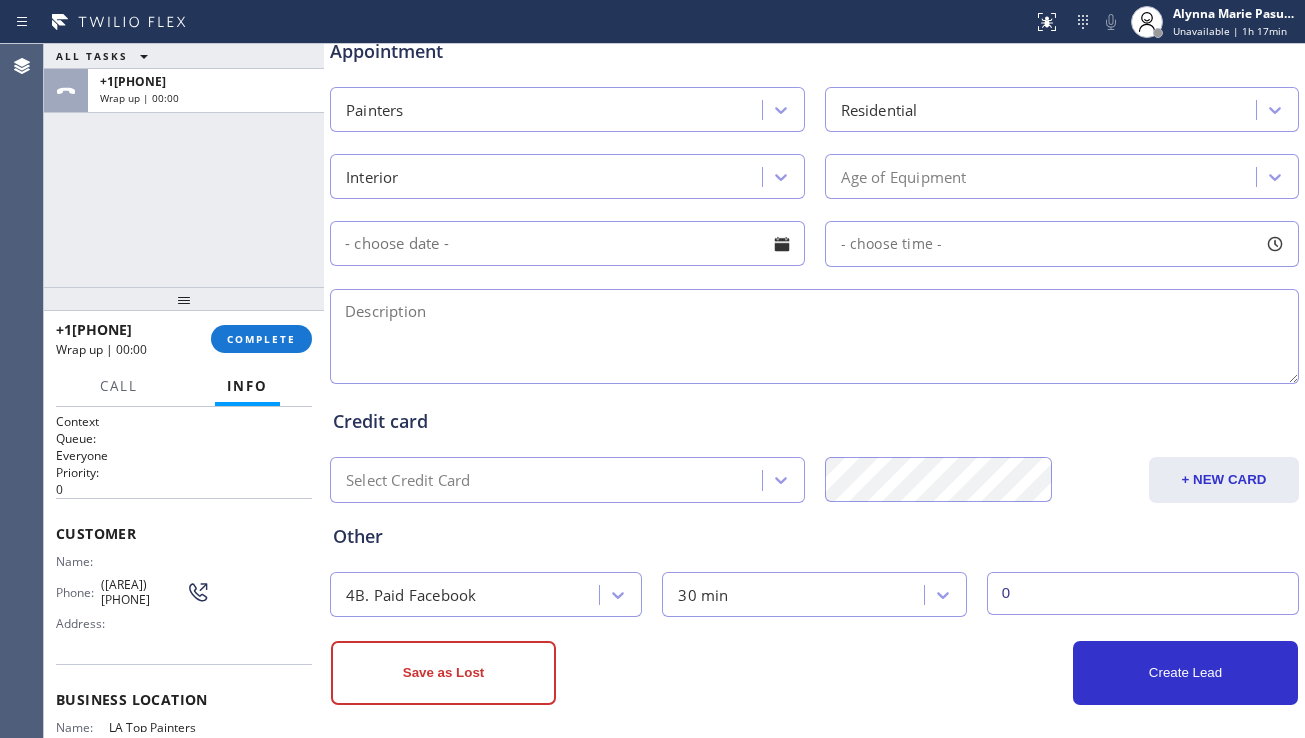 type on "0" 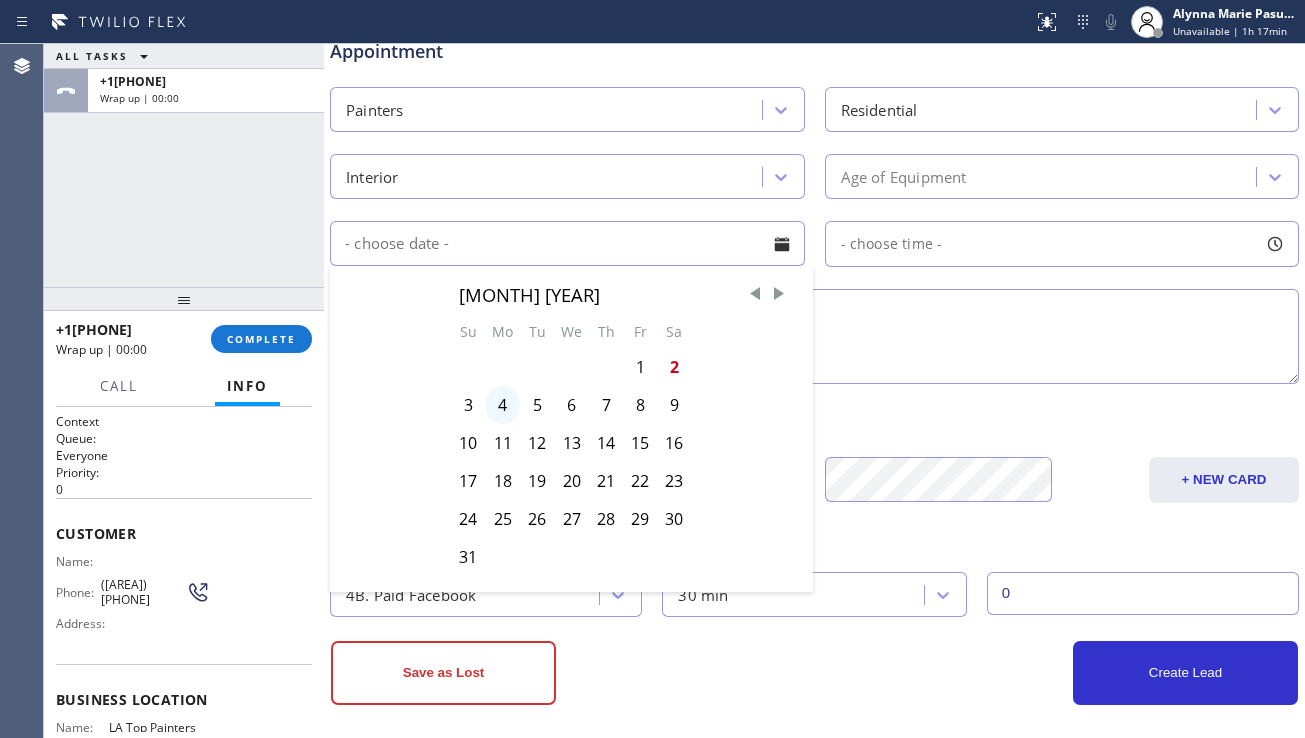 click on "4" at bounding box center (502, 405) 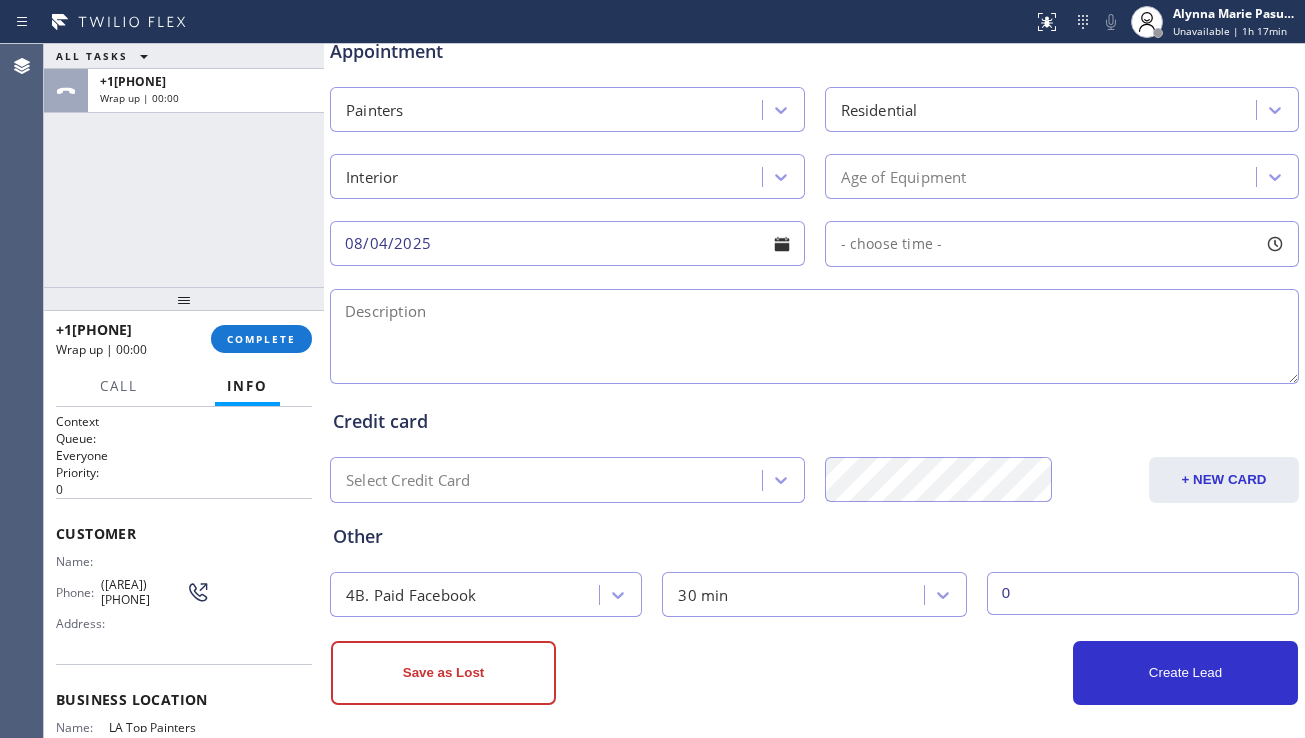 click on "- choose time -" at bounding box center (892, 243) 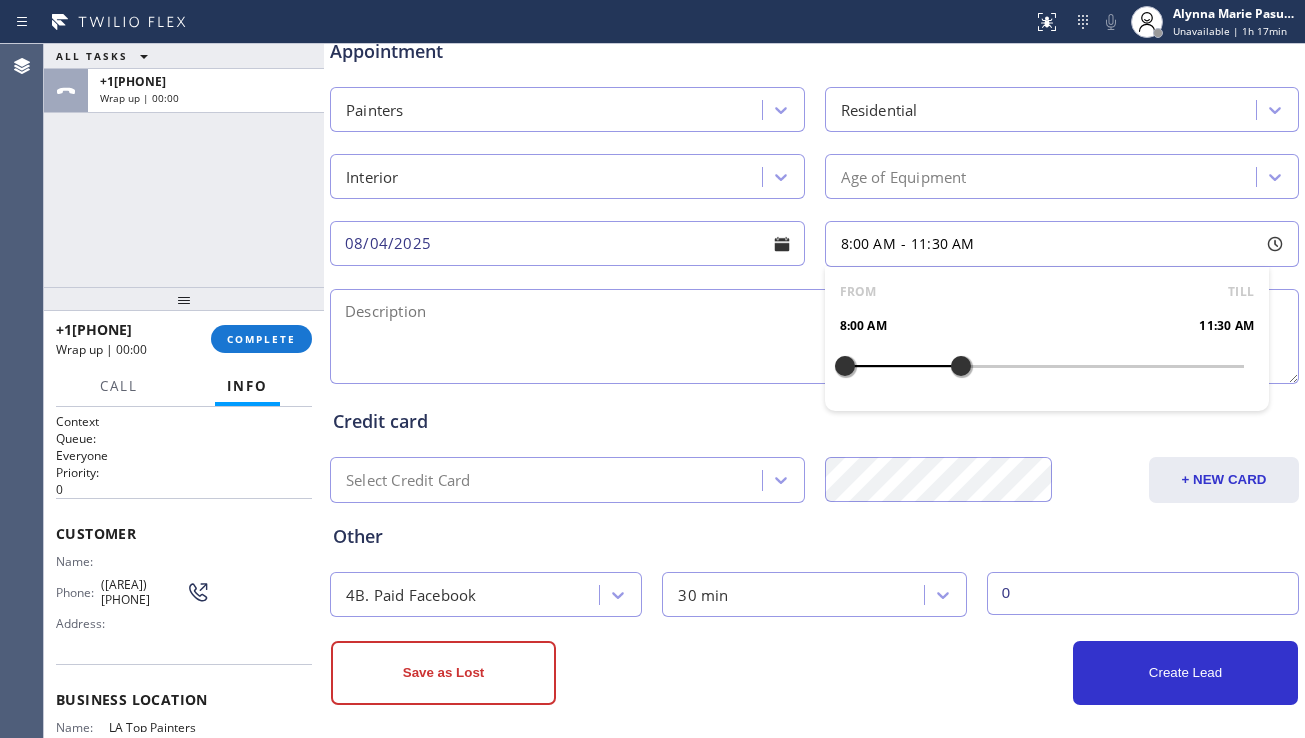 drag, startPoint x: 845, startPoint y: 361, endPoint x: 959, endPoint y: 371, distance: 114.43776 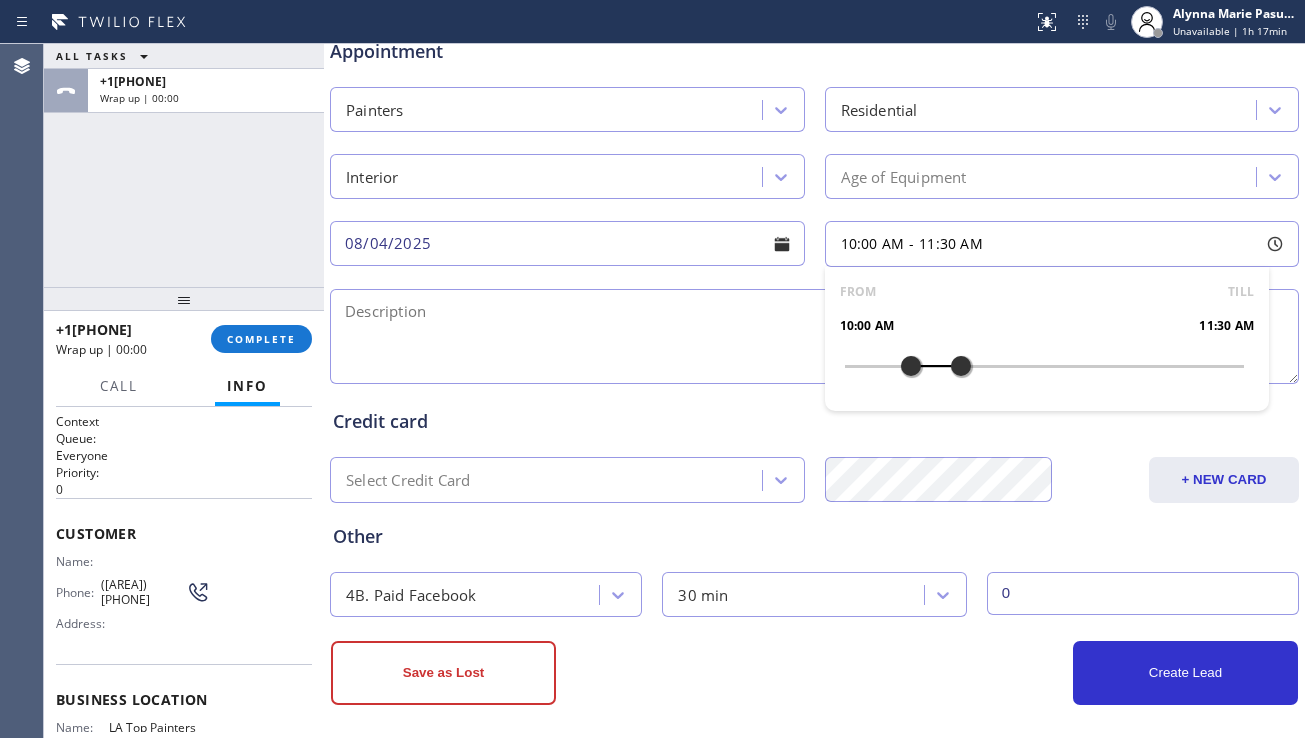 drag, startPoint x: 843, startPoint y: 363, endPoint x: 908, endPoint y: 364, distance: 65.00769 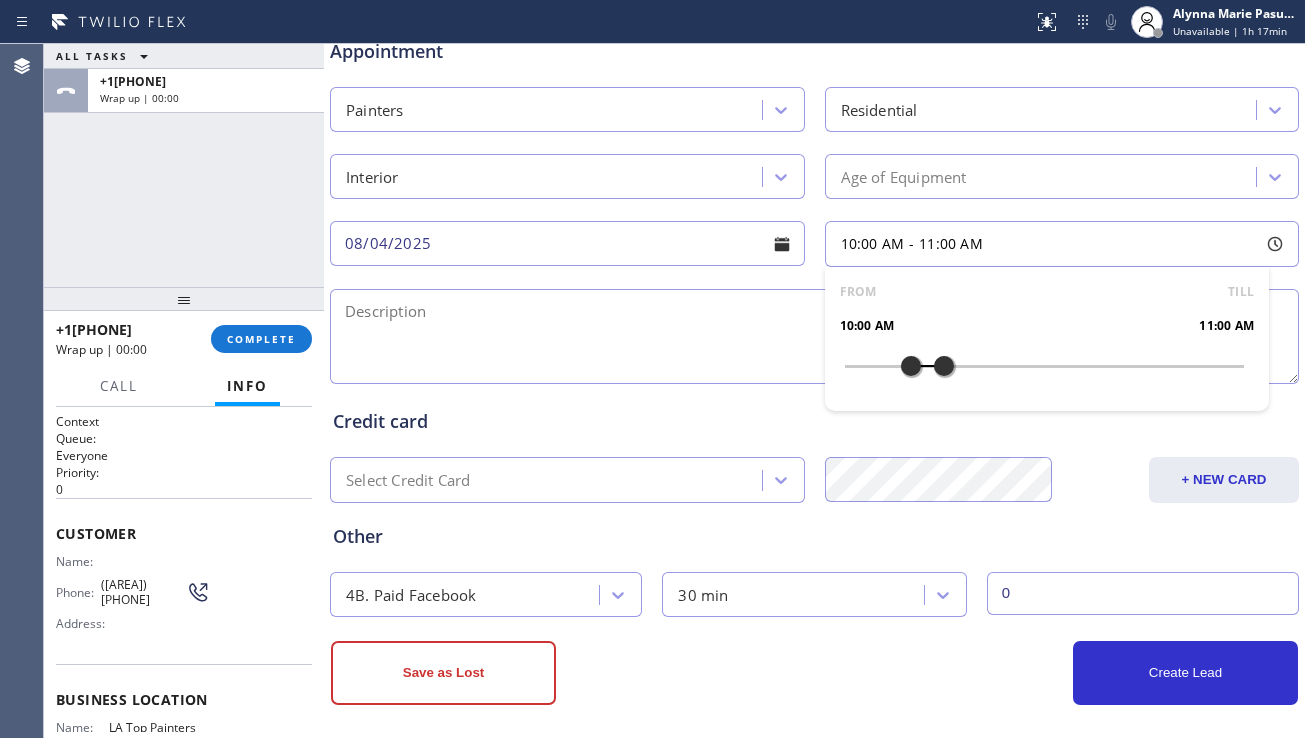 drag, startPoint x: 953, startPoint y: 364, endPoint x: 941, endPoint y: 368, distance: 12.649111 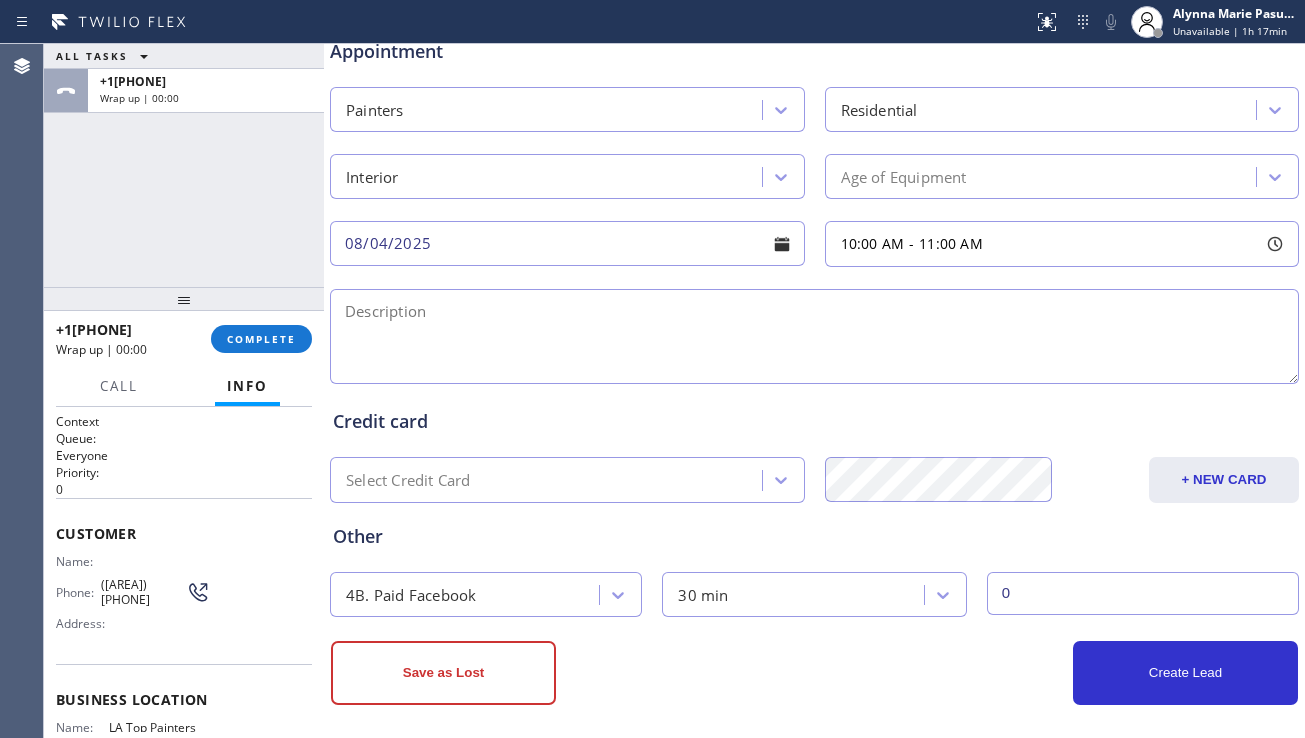 click at bounding box center [814, 336] 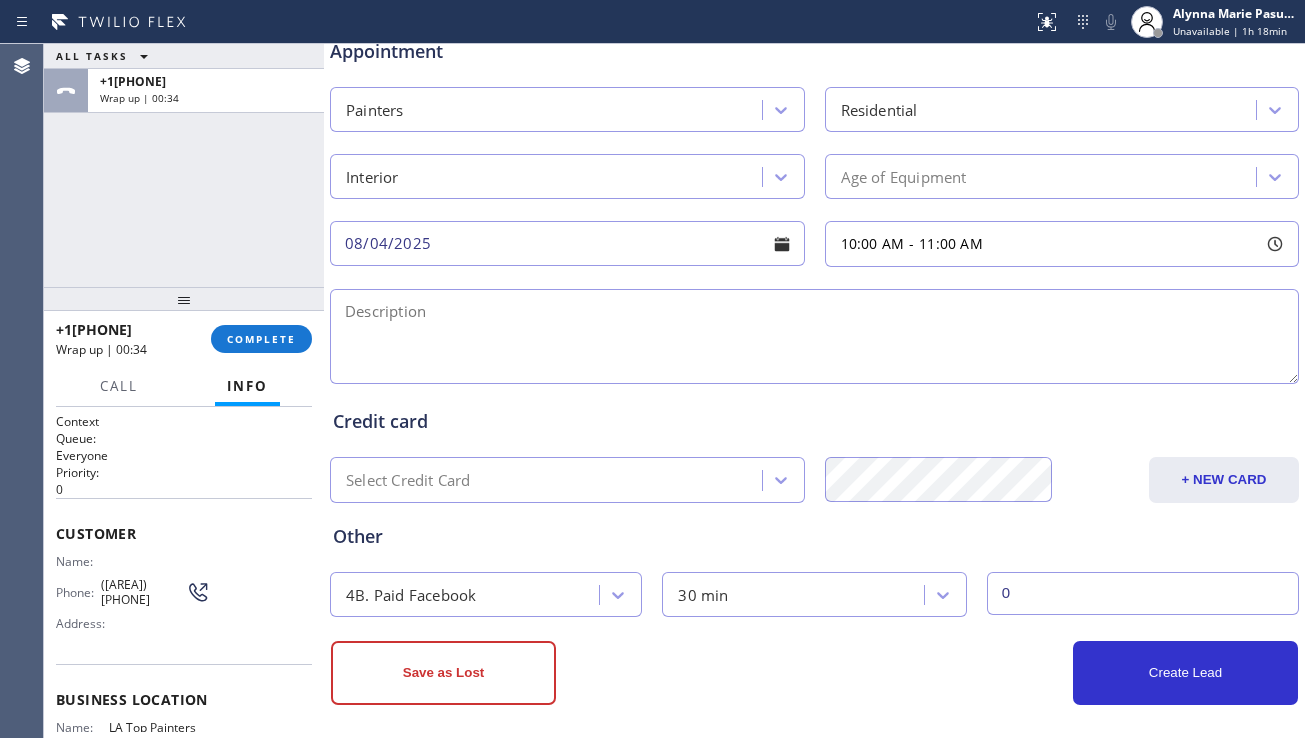 click at bounding box center [814, 336] 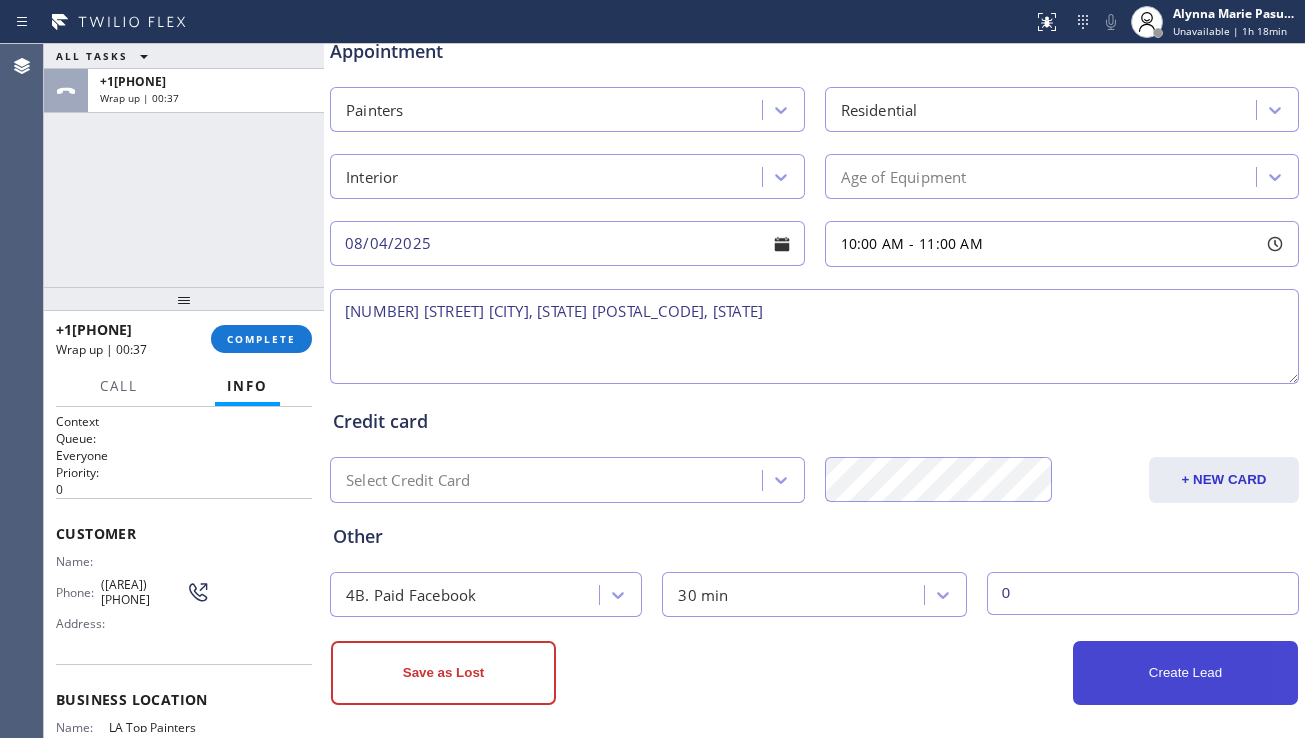 type on "[NUMBER] [STREET] [CITY], [STATE] [POSTAL_CODE], [STATE]" 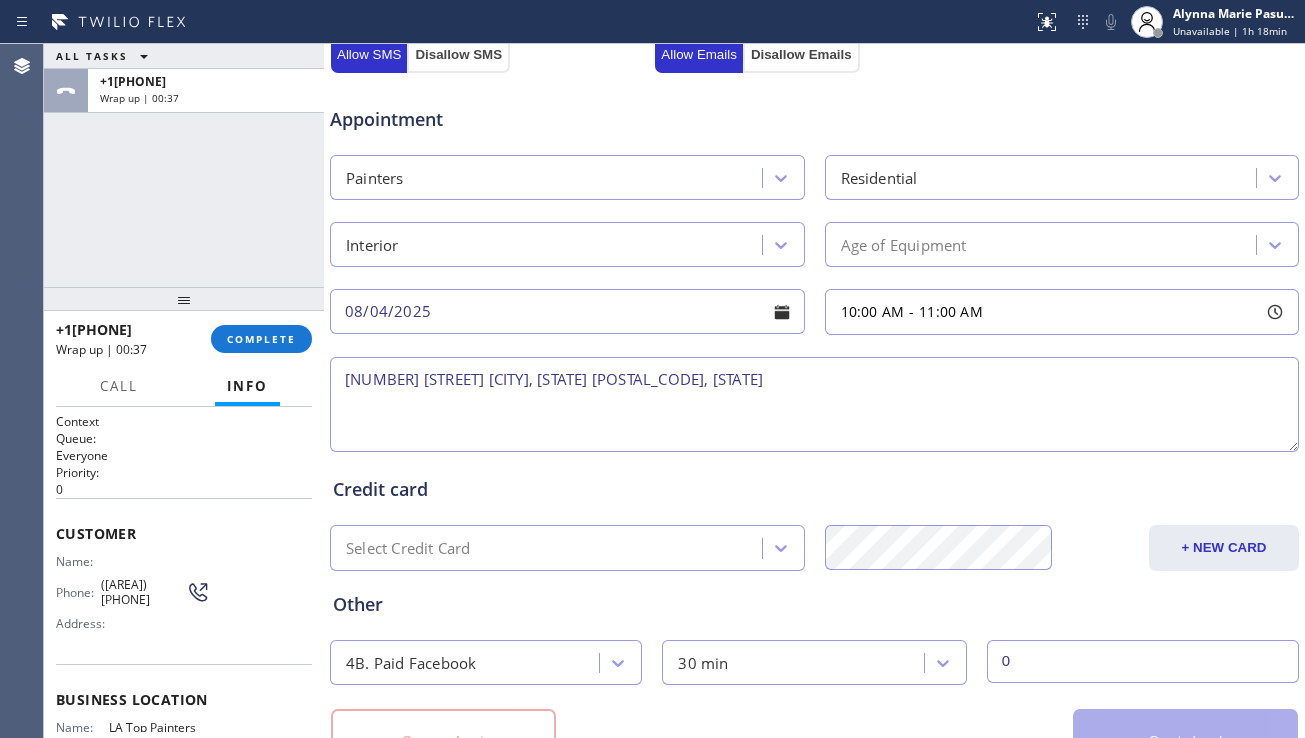 scroll, scrollTop: 868, scrollLeft: 0, axis: vertical 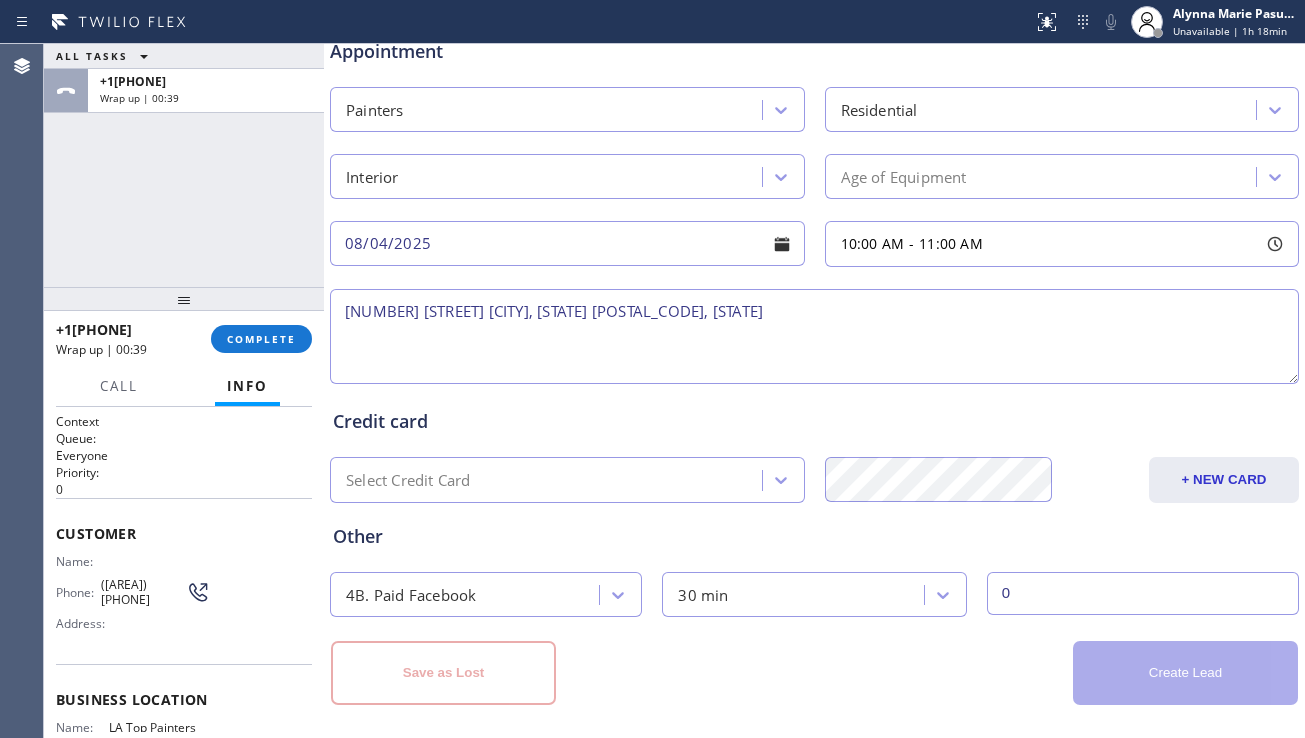 type 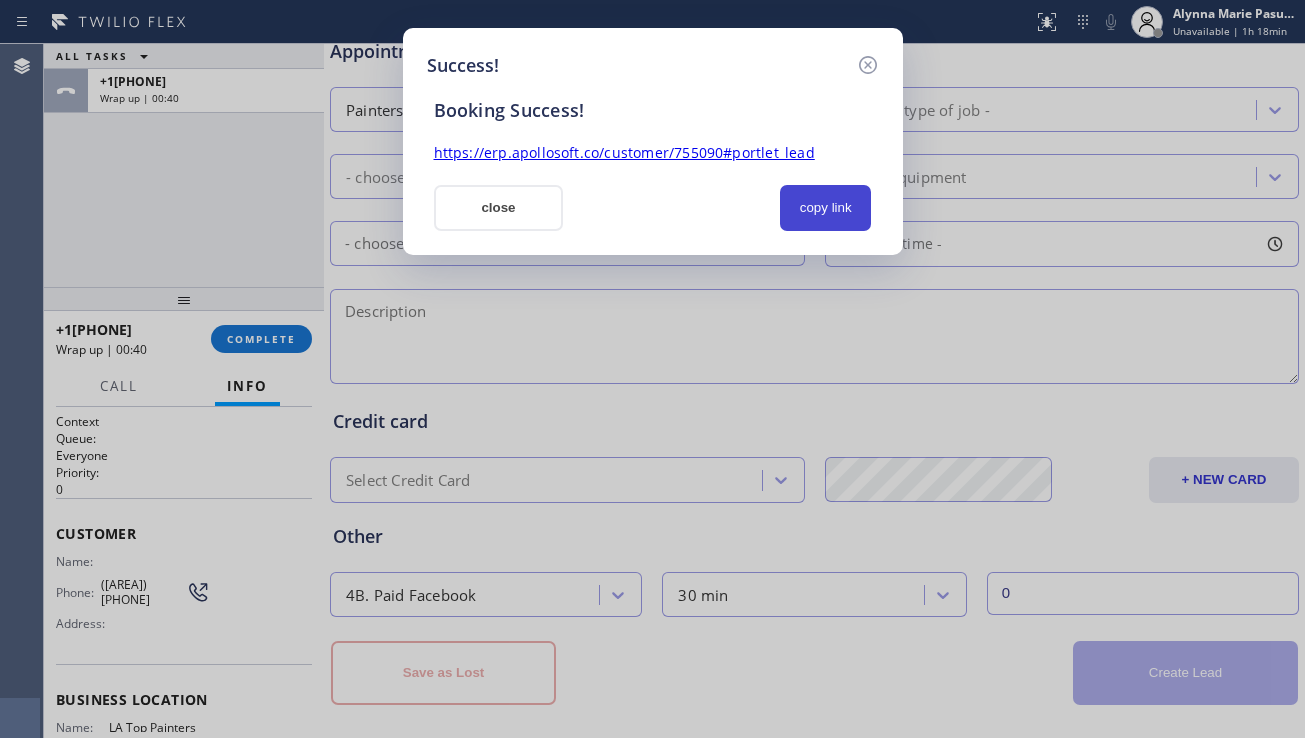 click on "copy link" at bounding box center [826, 208] 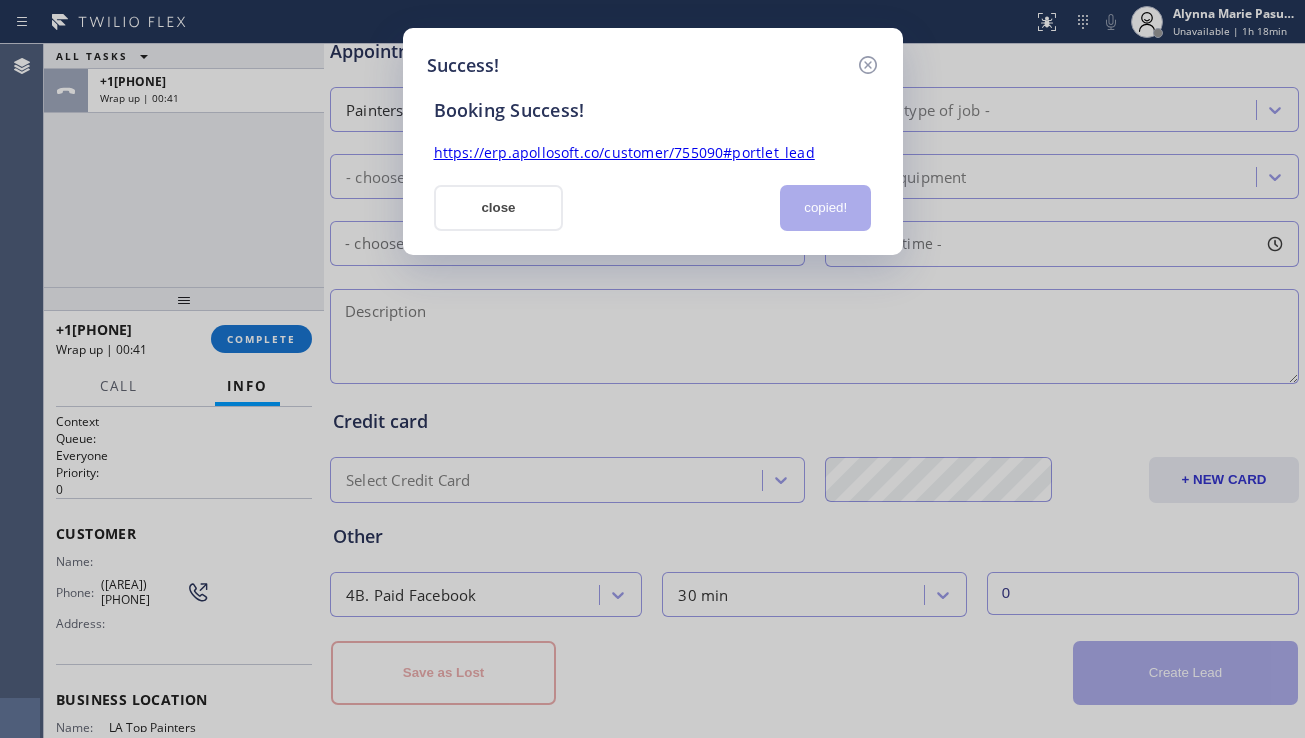 click on "https://erp.apollosoft.co/customer/755090#portlet_lead" at bounding box center [624, 152] 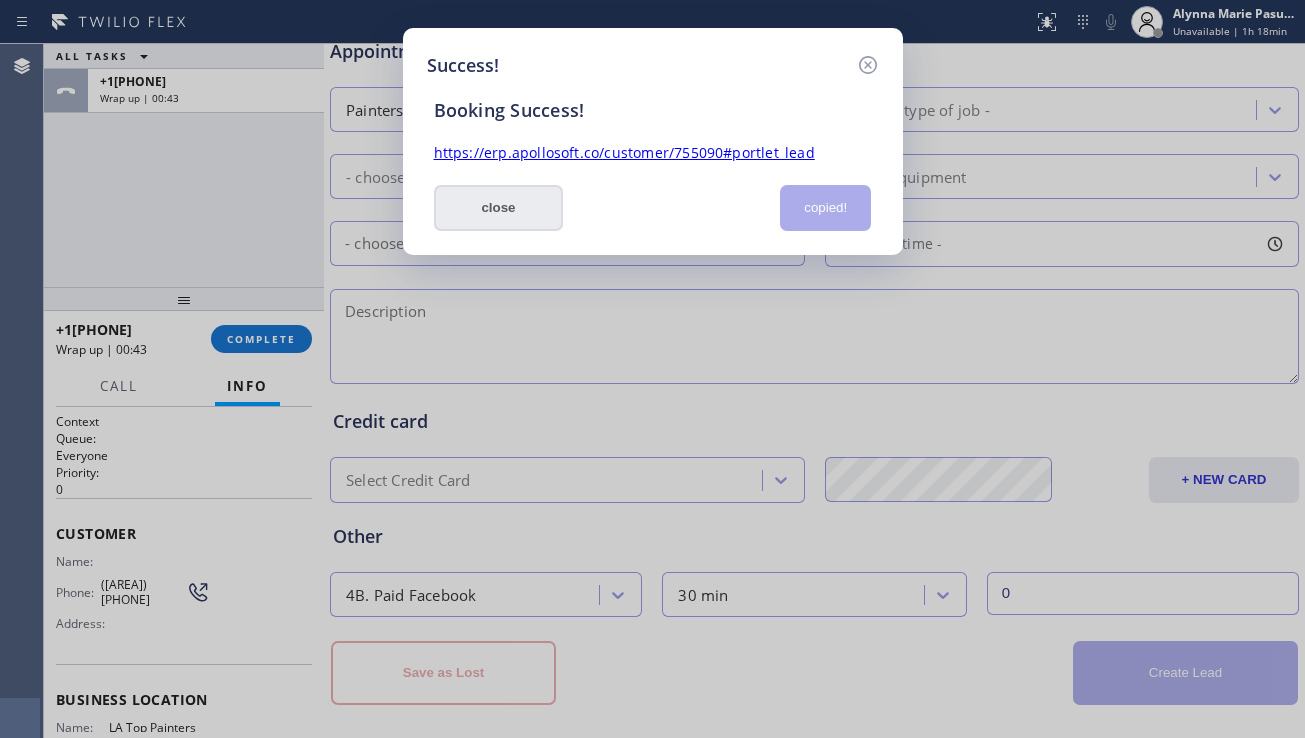 click on "close" at bounding box center (499, 208) 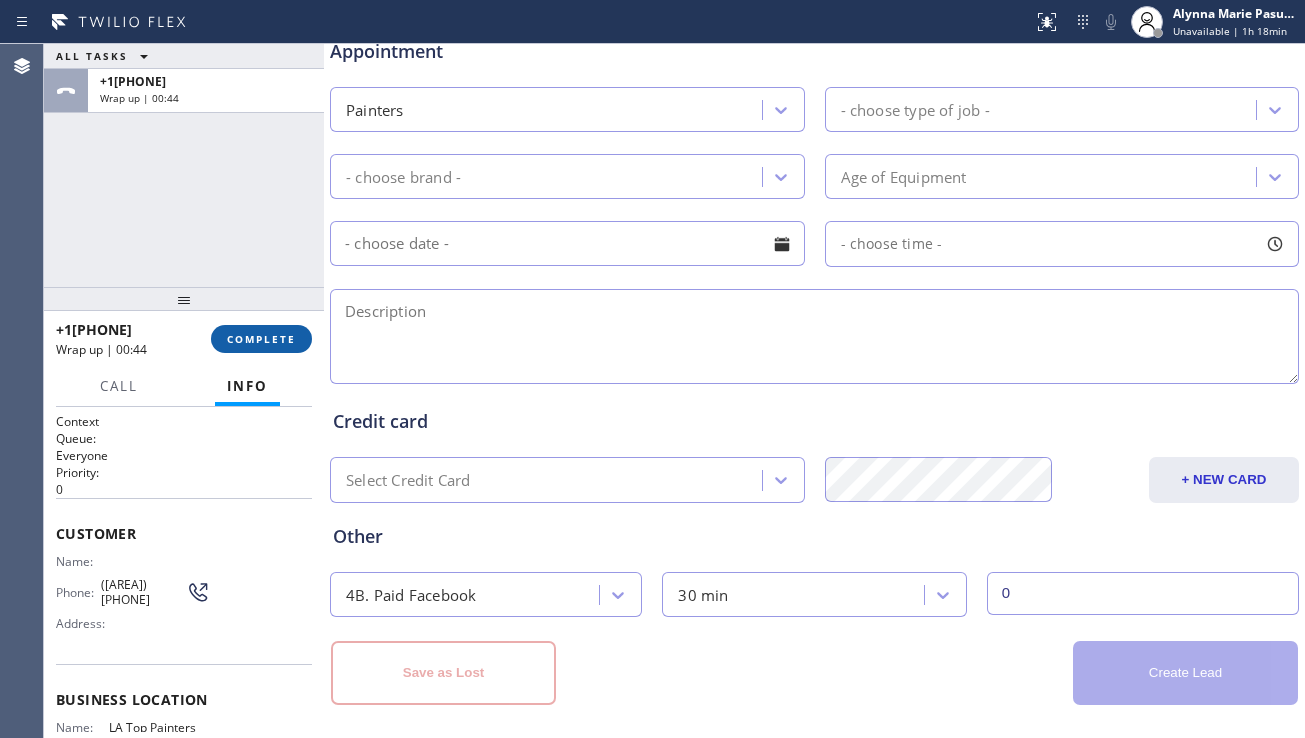 click on "COMPLETE" at bounding box center [261, 339] 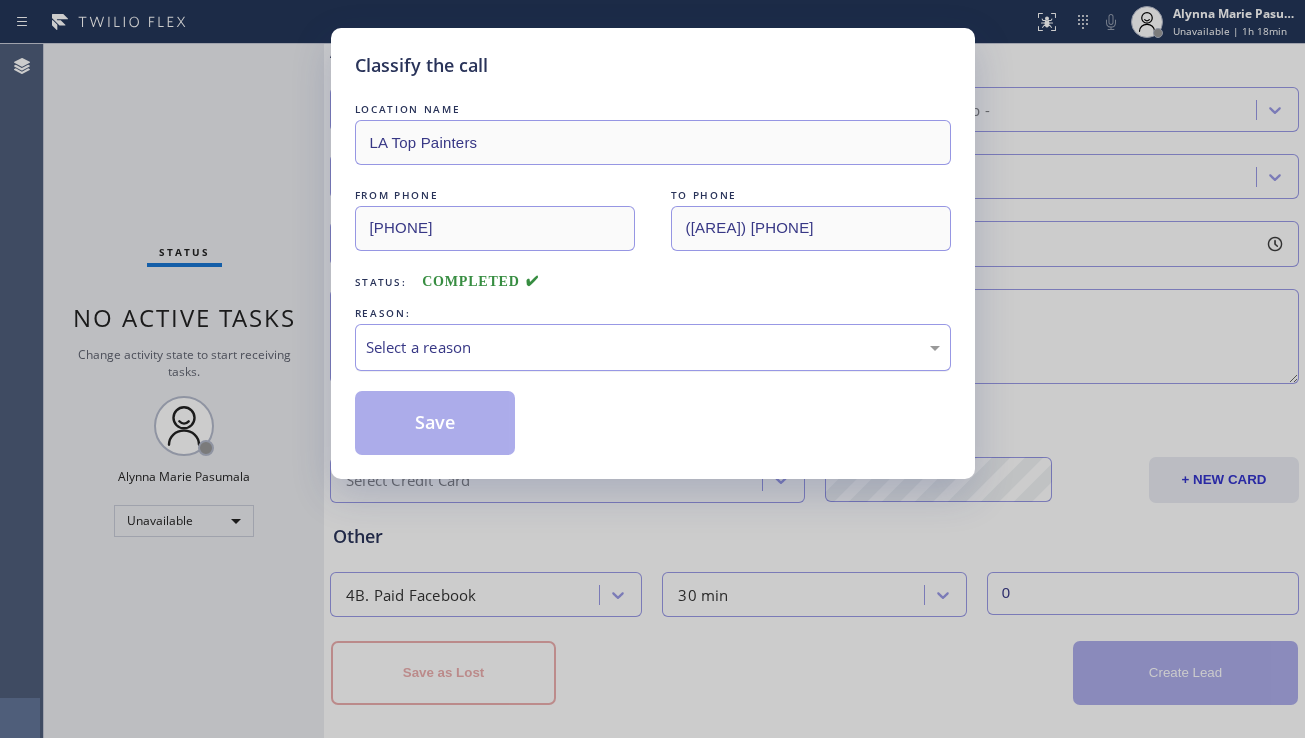 click on "Select a reason" at bounding box center [653, 347] 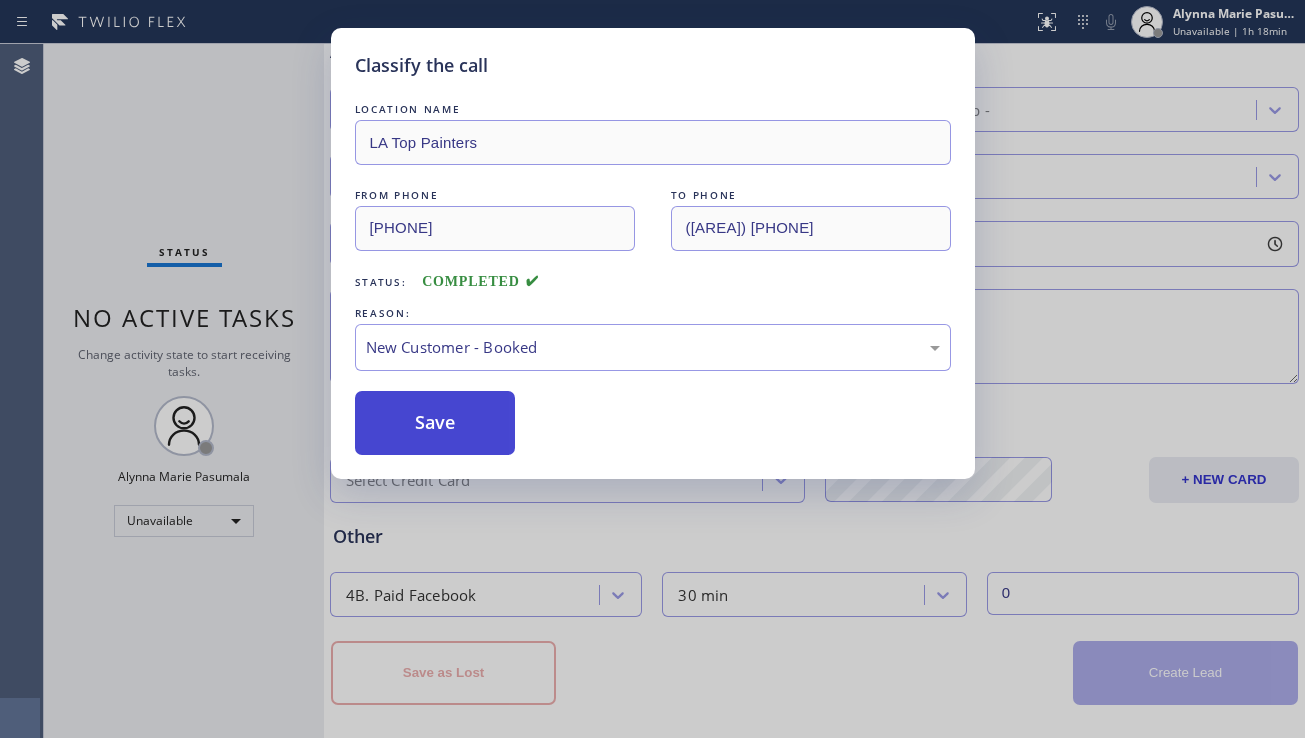 drag, startPoint x: 436, startPoint y: 410, endPoint x: 280, endPoint y: 221, distance: 245.06529 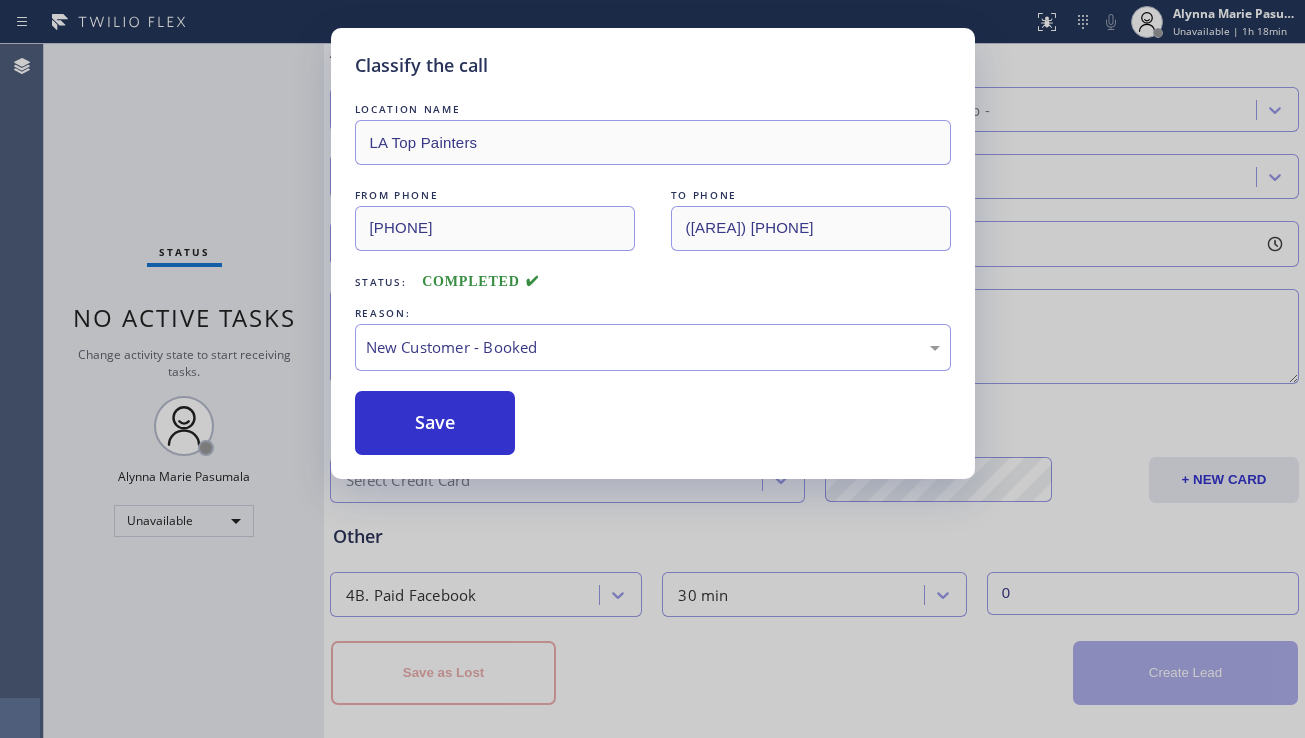 click on "Save" at bounding box center (435, 423) 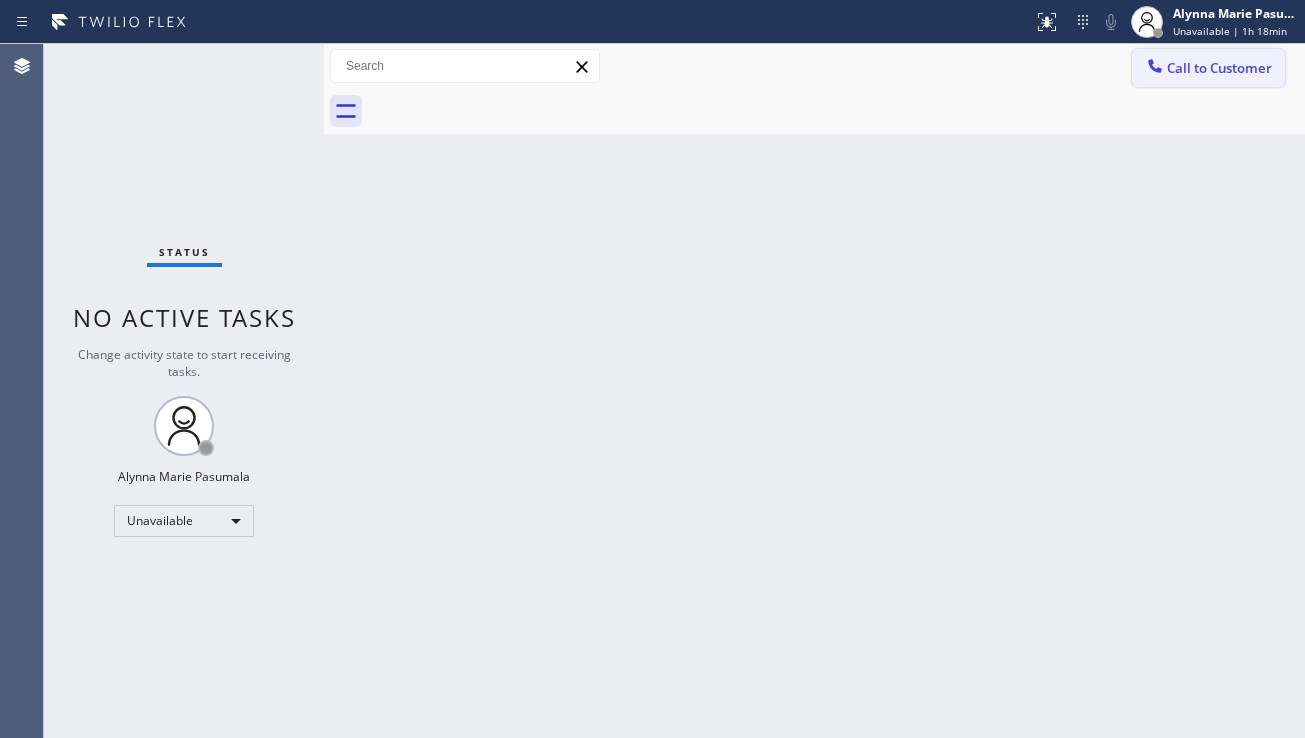 click on "Call to Customer" at bounding box center [1219, 68] 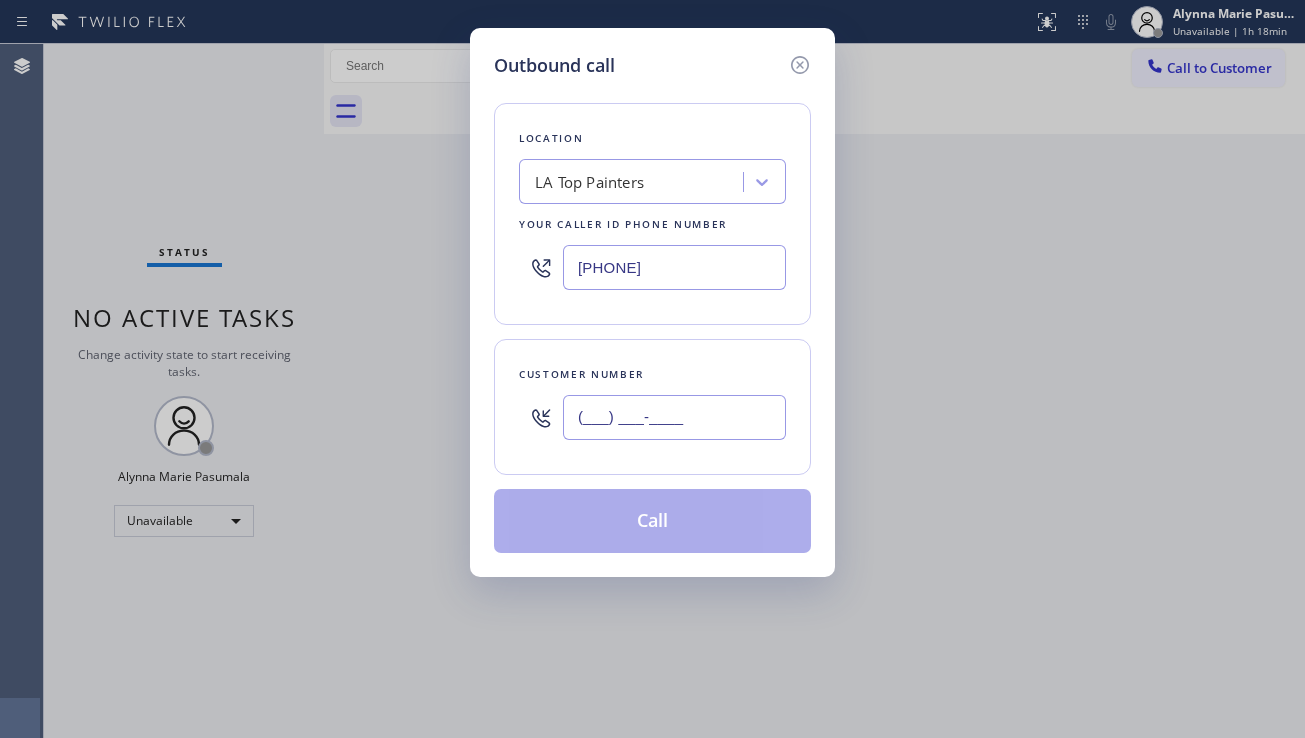 click on "(___) ___-____" at bounding box center [674, 417] 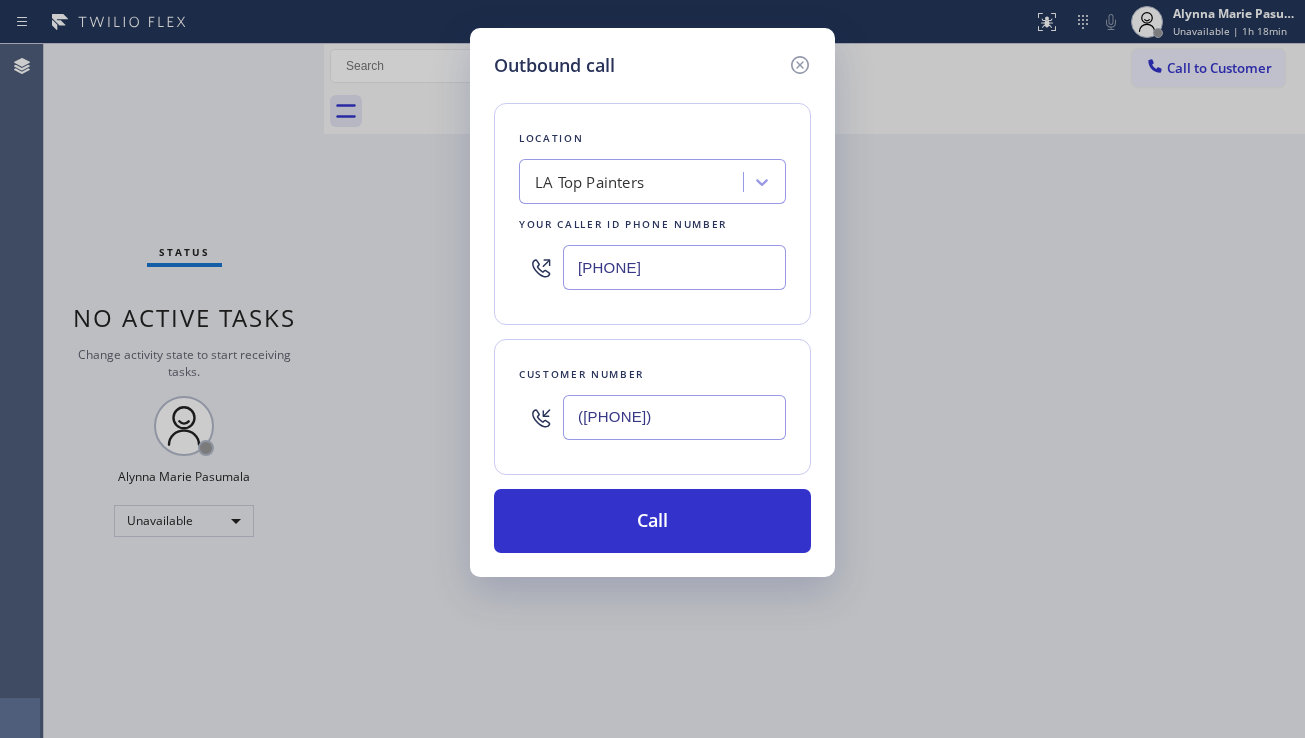 type on "([PHONE])" 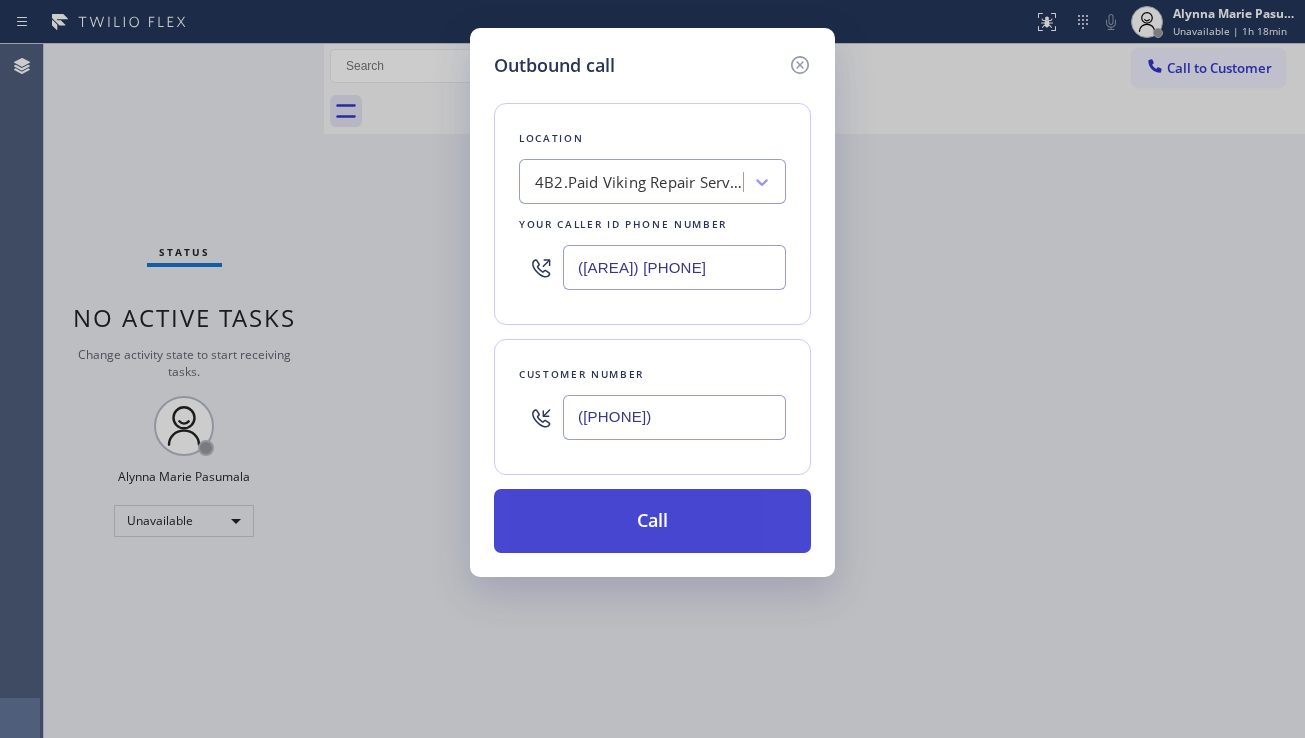 type on "([AREA]) [PHONE]" 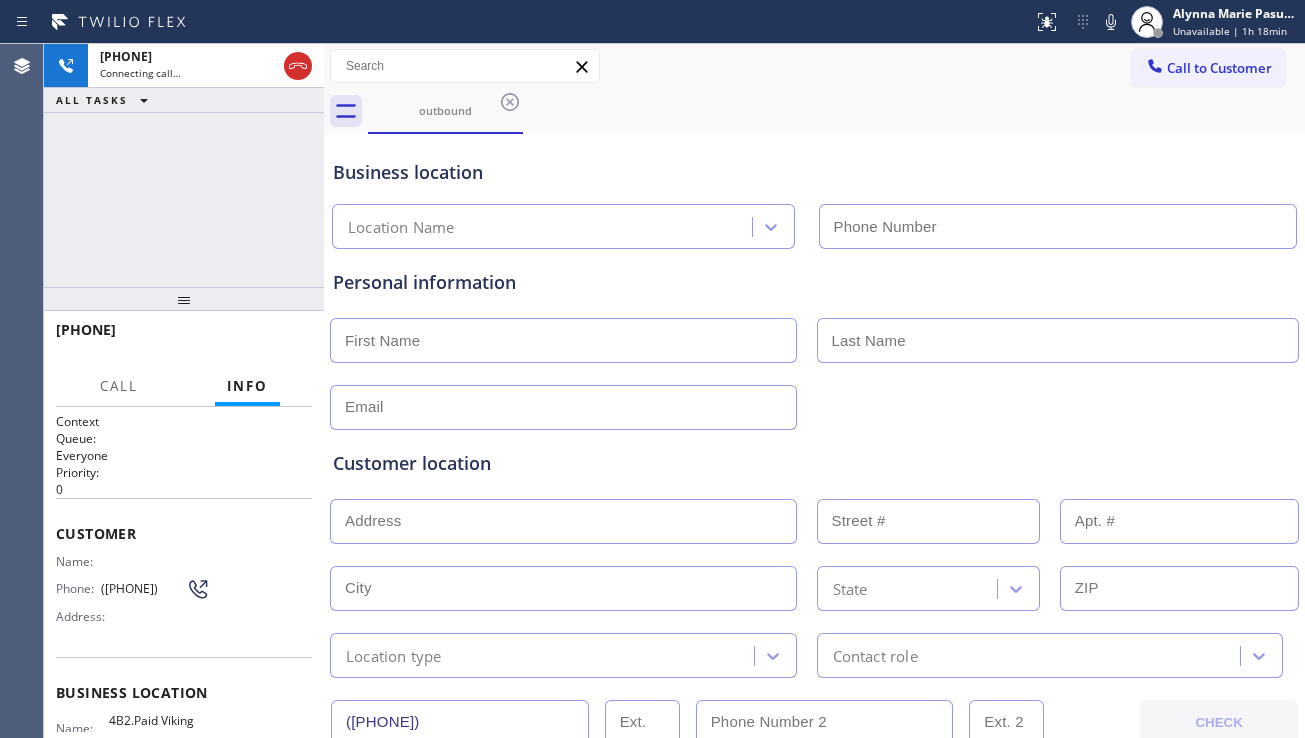 type on "([AREA]) [PHONE]" 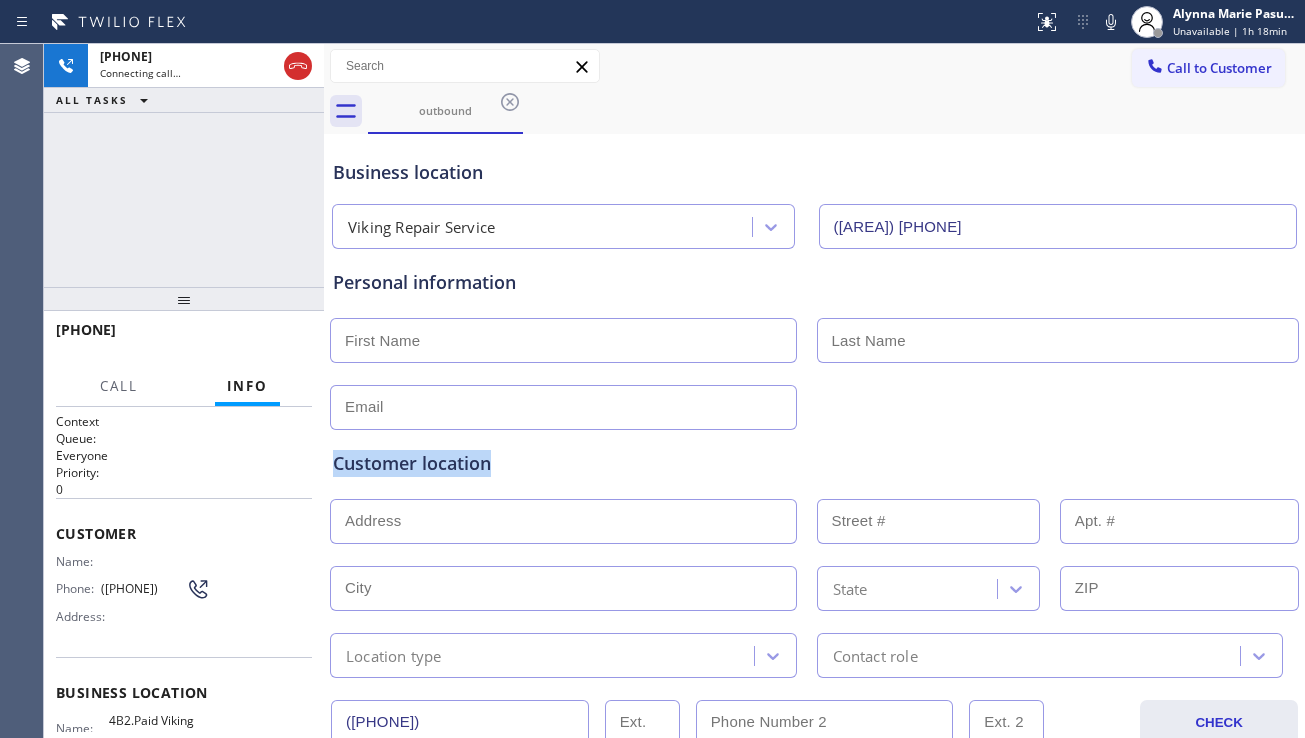 drag, startPoint x: 508, startPoint y: 466, endPoint x: 513, endPoint y: 453, distance: 13.928389 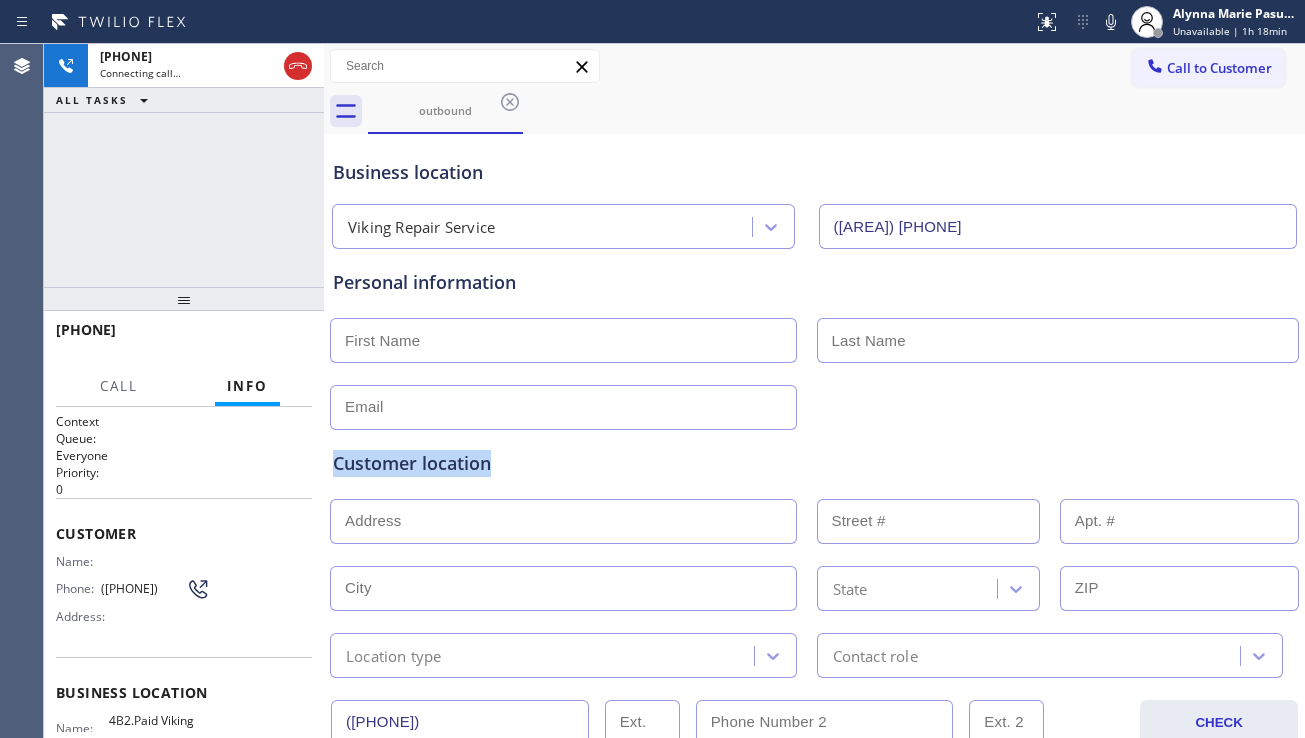 drag, startPoint x: 506, startPoint y: 464, endPoint x: 335, endPoint y: 474, distance: 171.29214 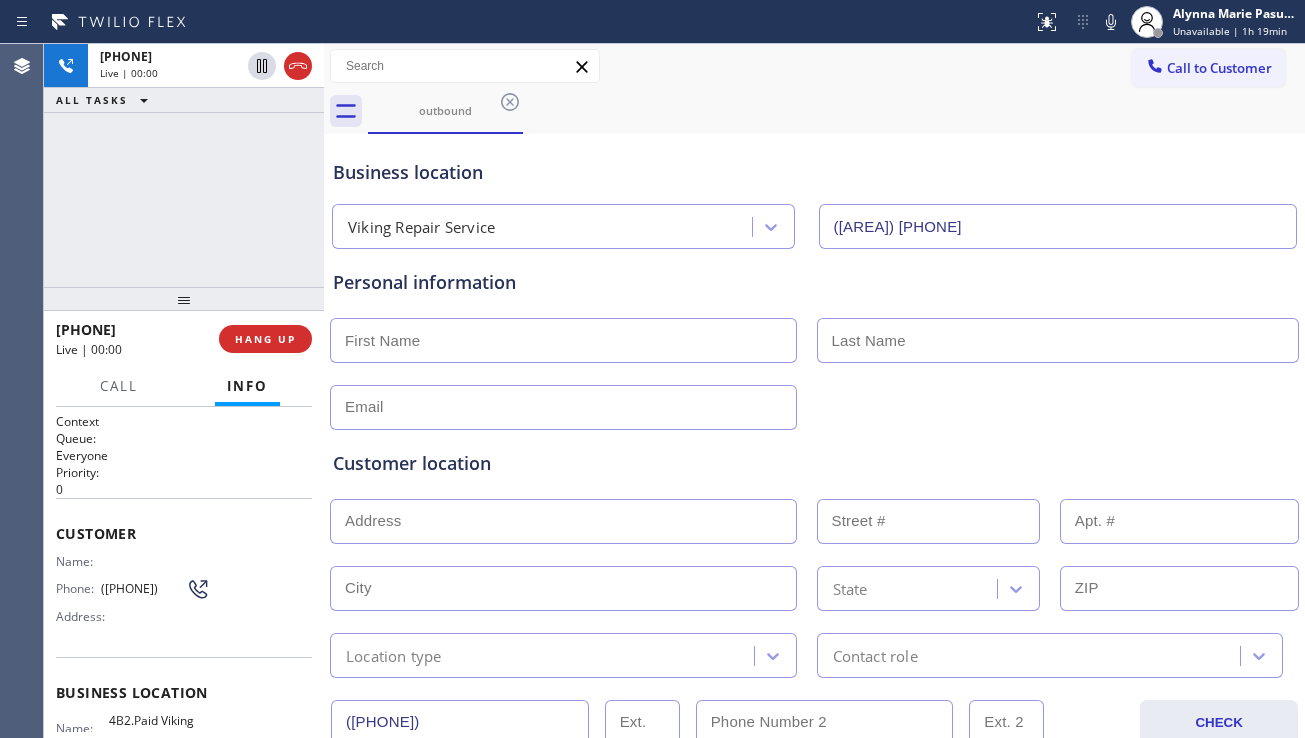 click on "Customer location" at bounding box center (814, 463) 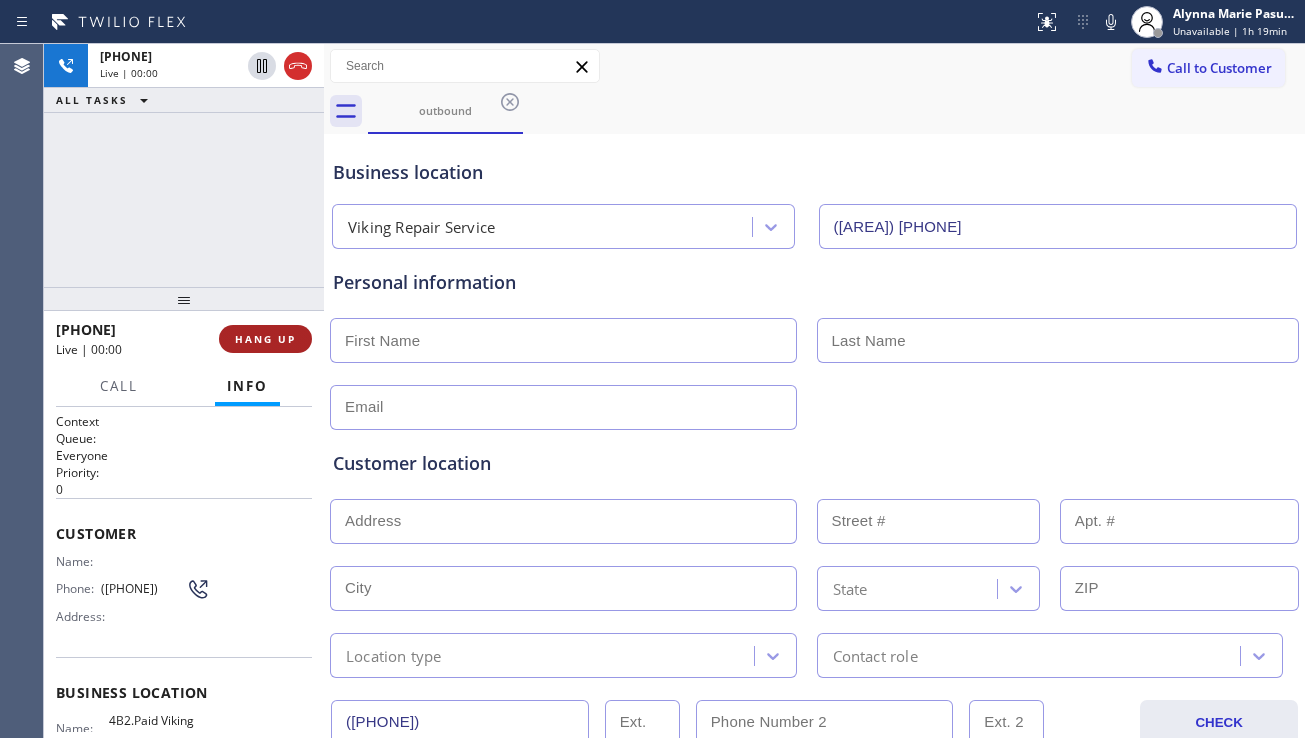click on "HANG UP" at bounding box center (265, 339) 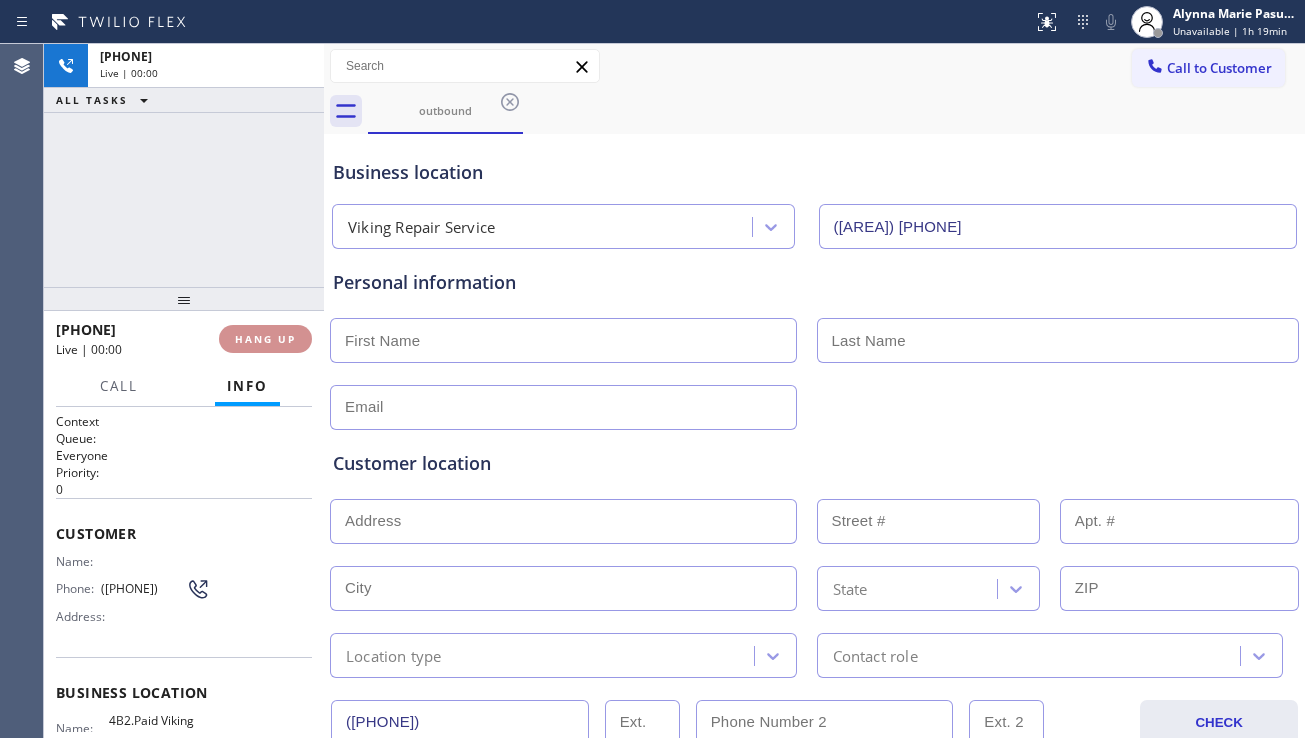 click on "HANG UP" at bounding box center (265, 339) 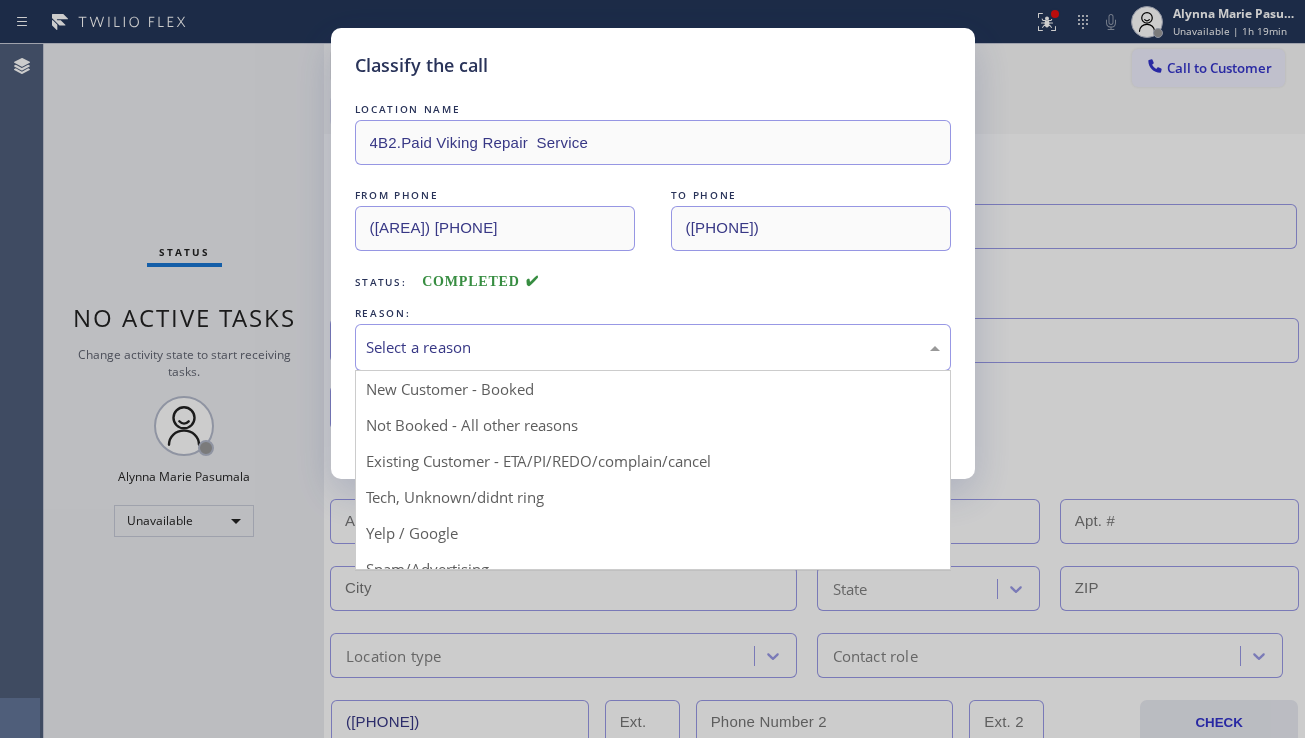 click on "Select a reason" at bounding box center [653, 347] 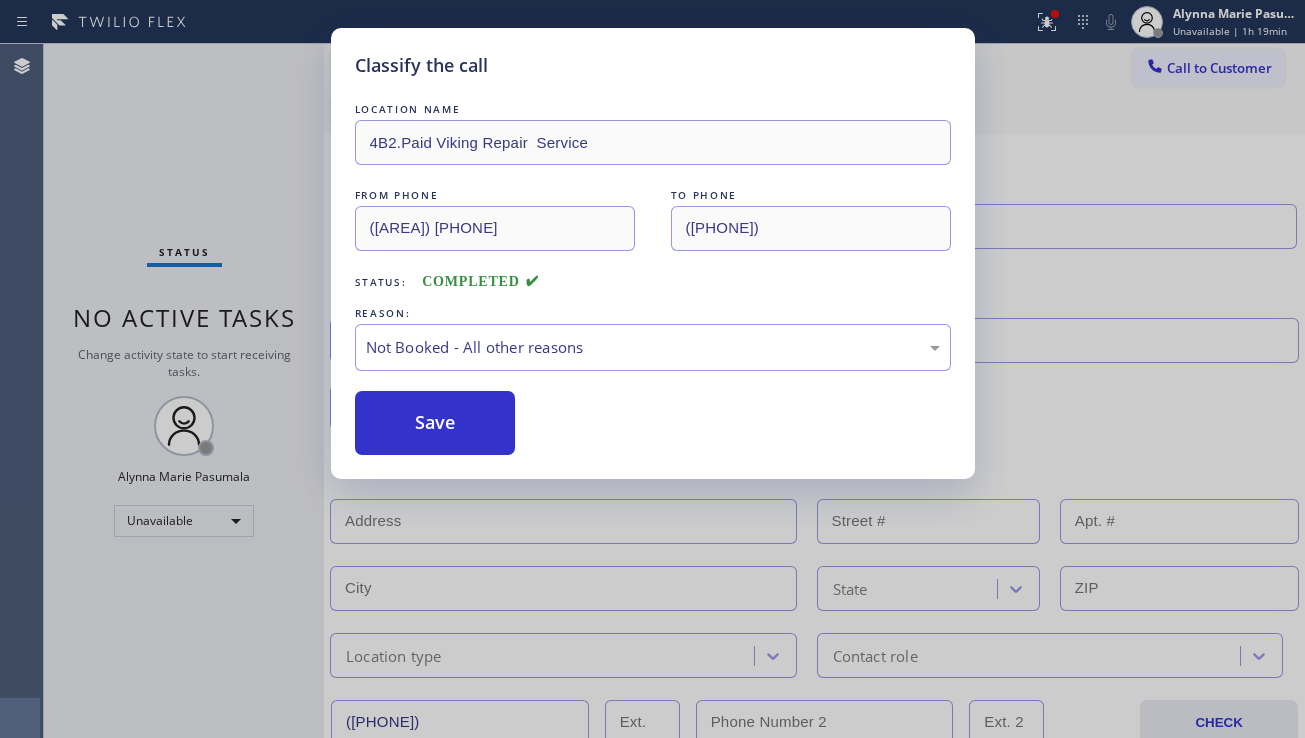 drag, startPoint x: 407, startPoint y: 429, endPoint x: 765, endPoint y: 556, distance: 379.8592 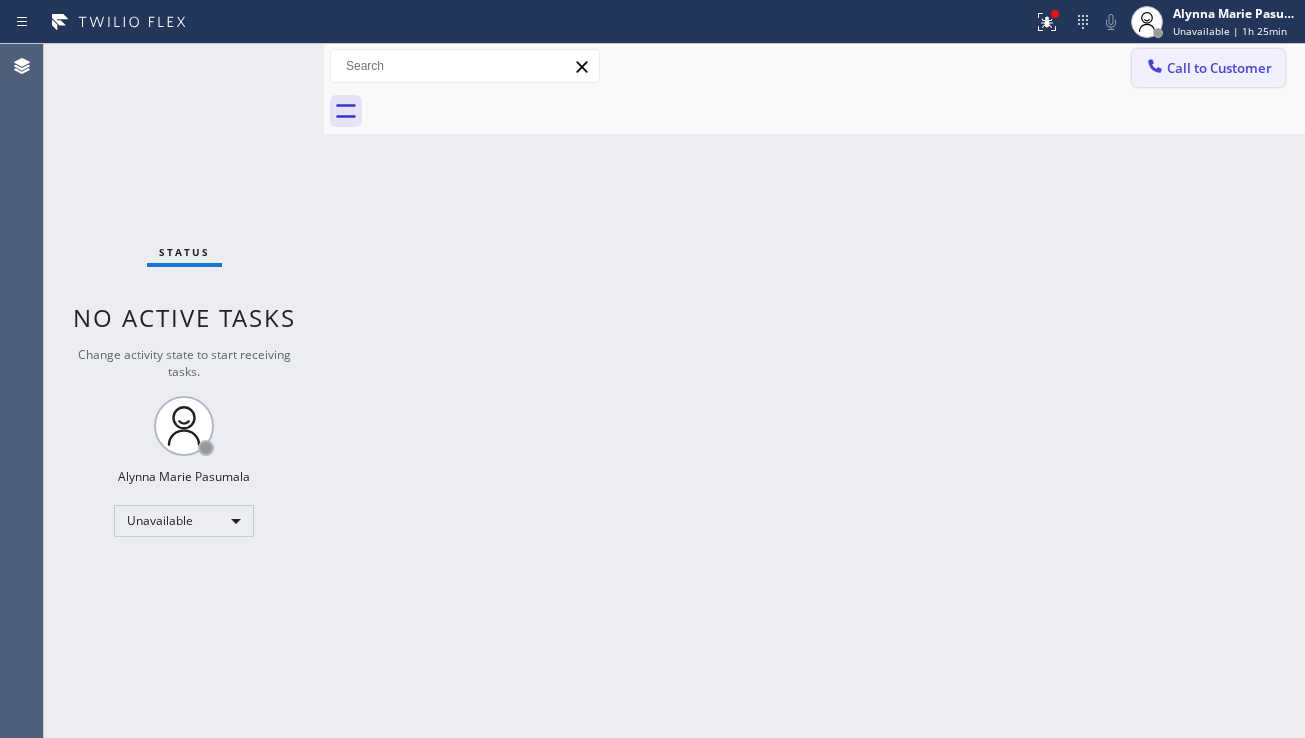 click 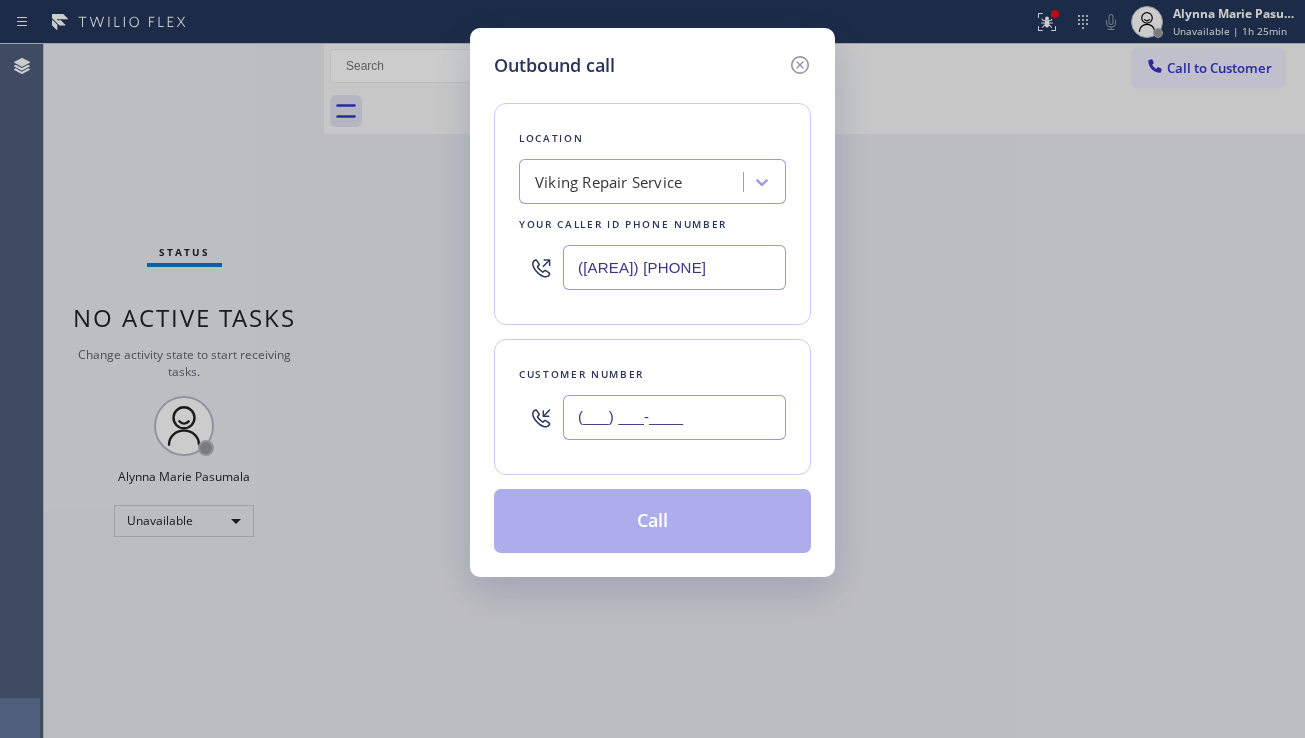 click on "(___) ___-____" at bounding box center (674, 417) 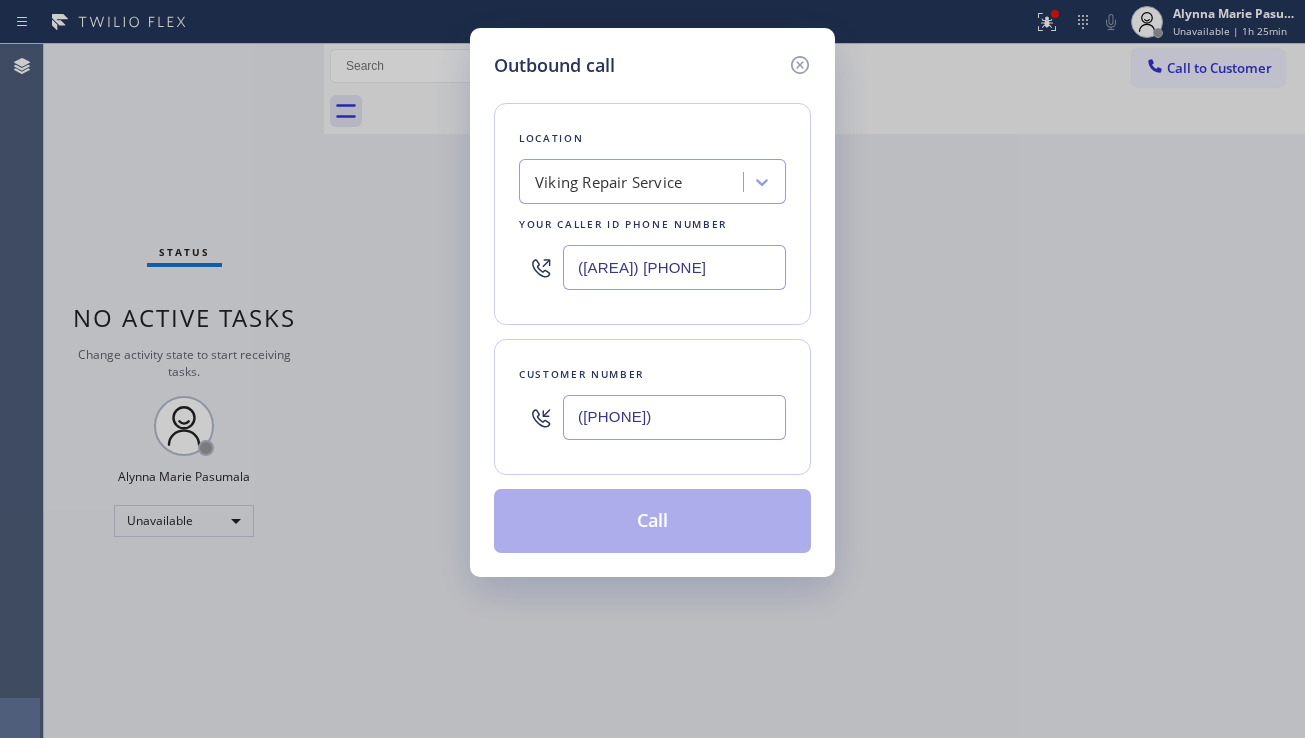 type on "([PHONE])" 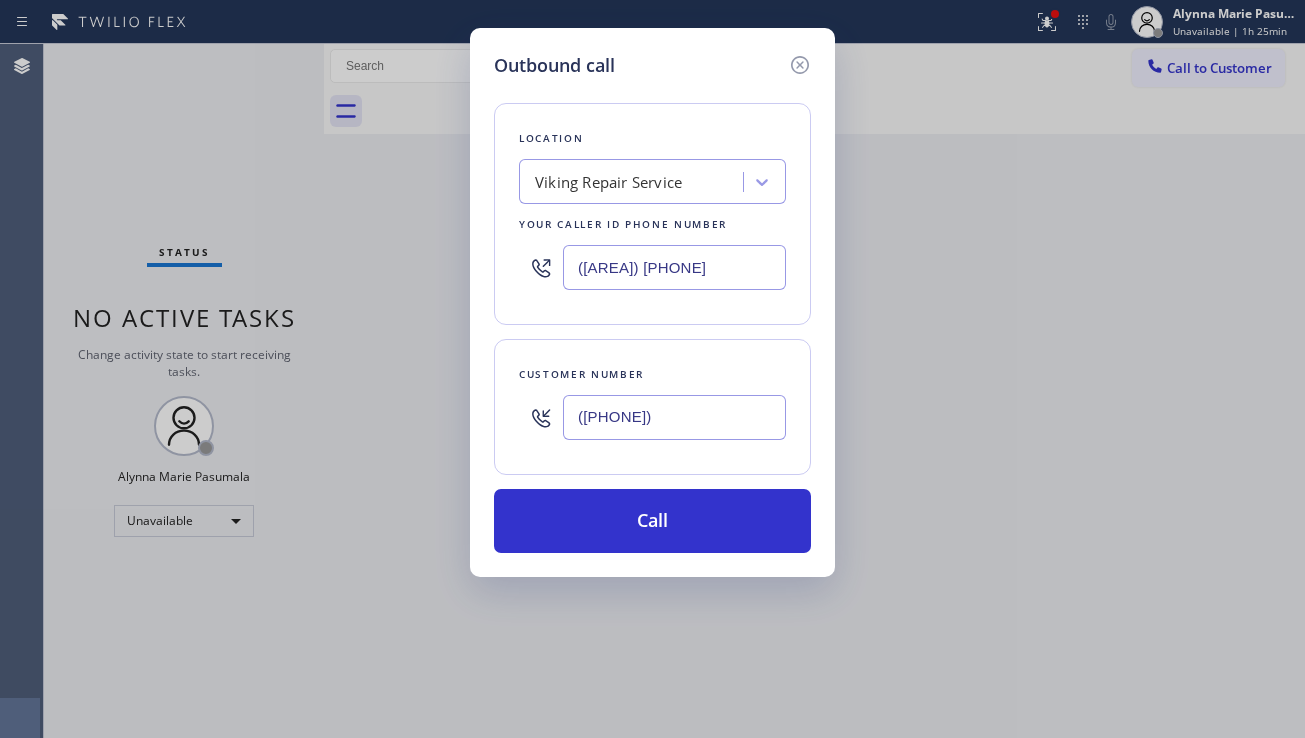 drag, startPoint x: 704, startPoint y: 273, endPoint x: 460, endPoint y: 278, distance: 244.05122 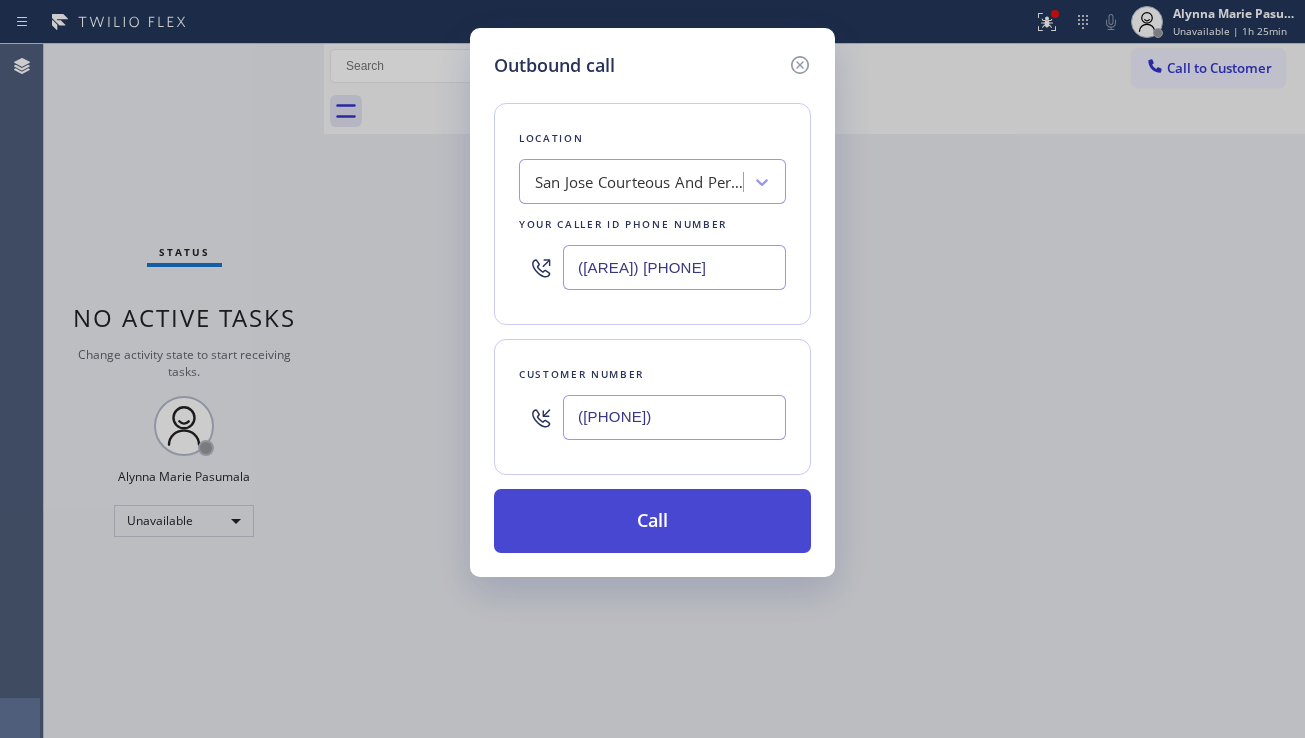 type on "([AREA]) [PHONE]" 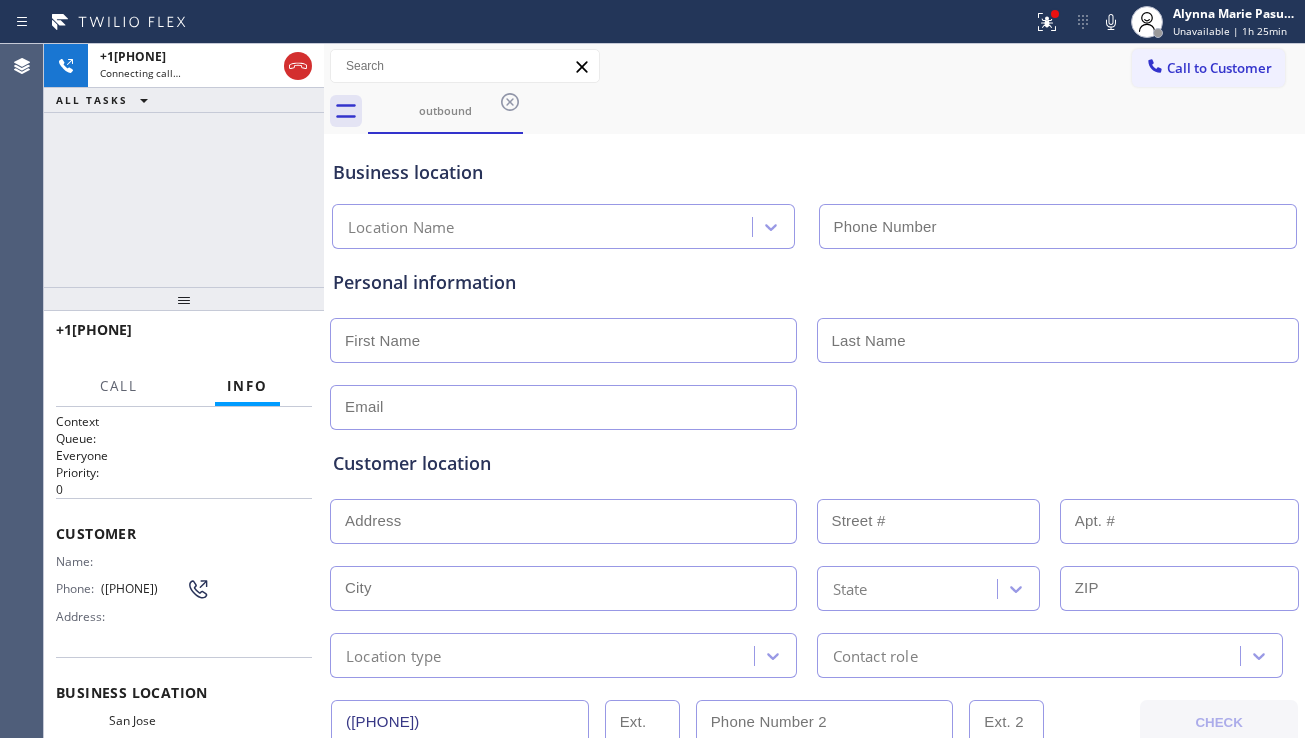 type on "([AREA]) [PHONE]" 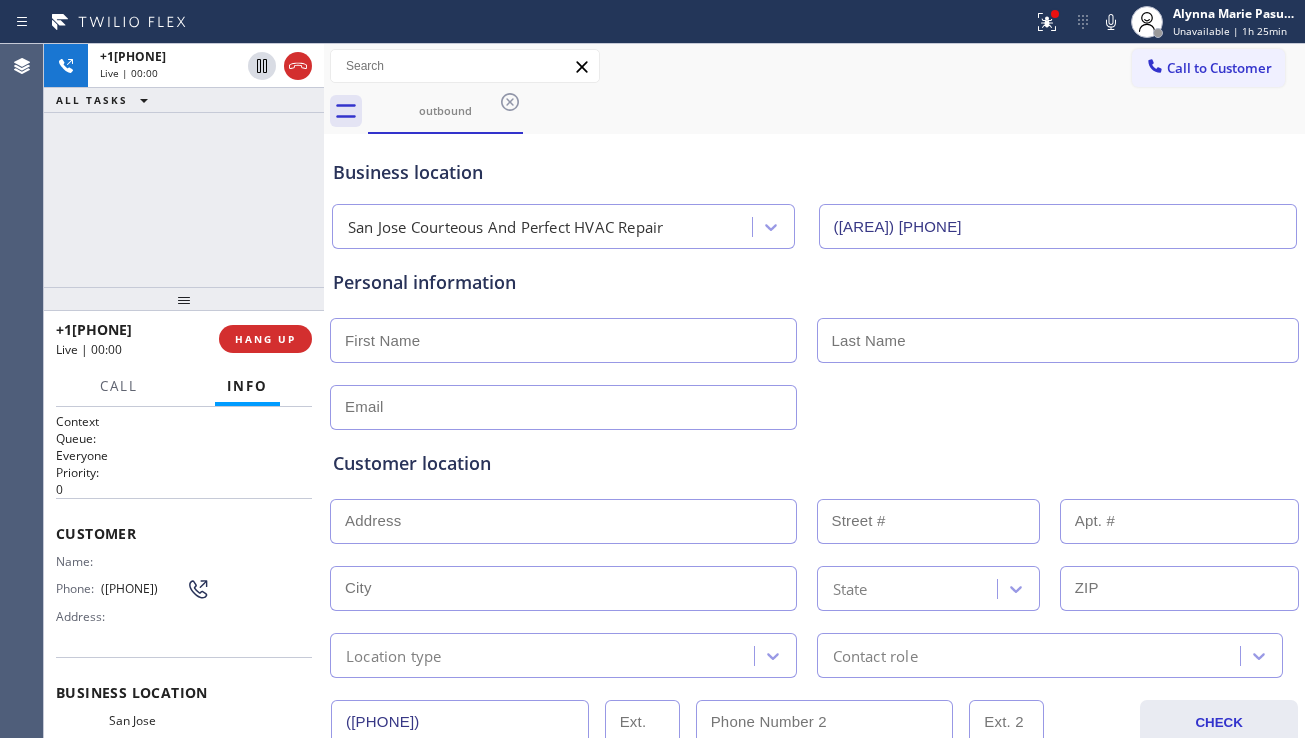 click on "Customer location >> ADD NEW ADDRESS << + NEW ADDRESS State Location type Contact role" at bounding box center (814, 554) 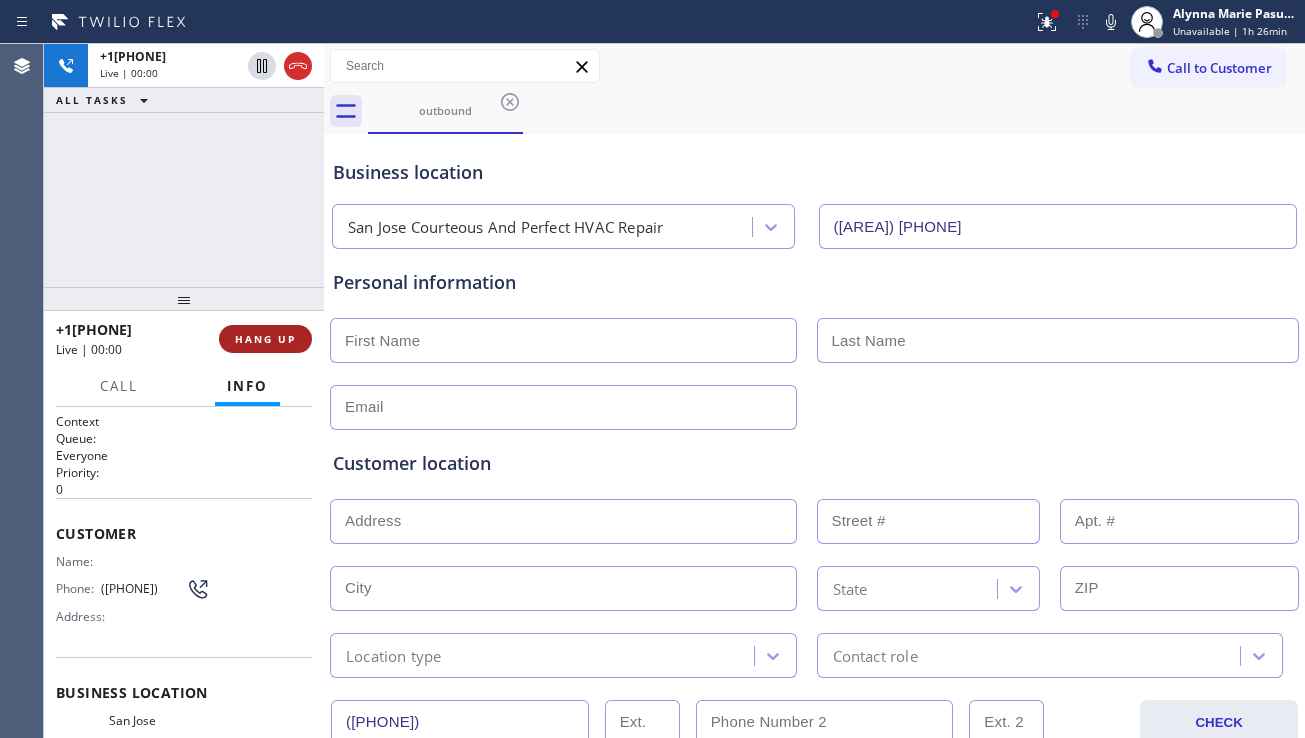 click on "HANG UP" at bounding box center (265, 339) 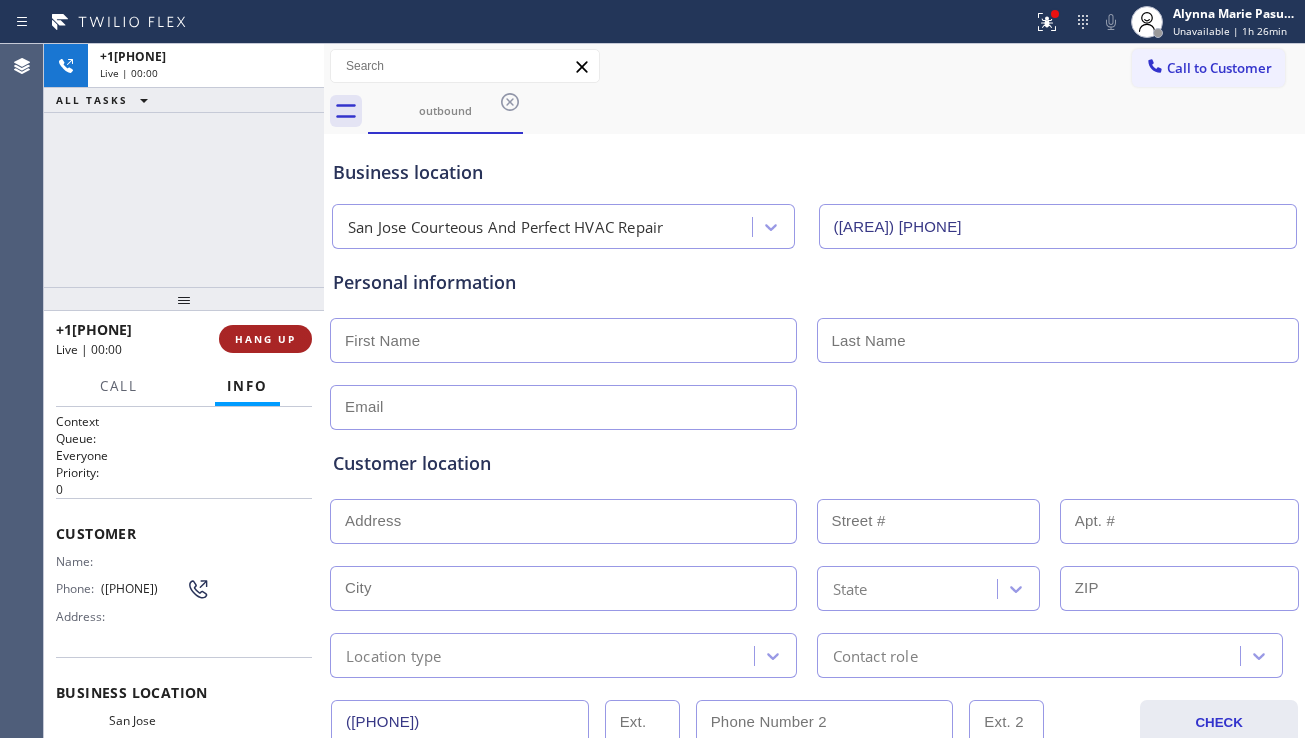 click on "HANG UP" at bounding box center (265, 339) 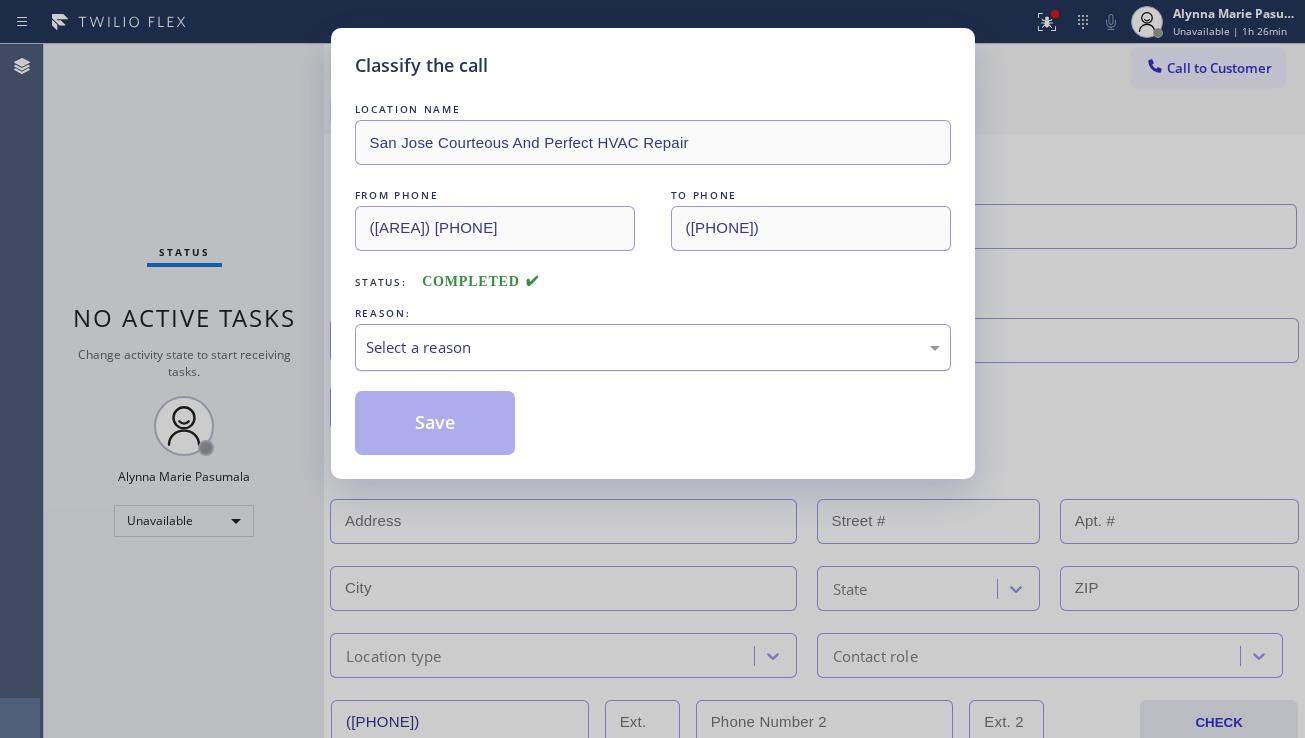 click on "Select a reason" at bounding box center (653, 347) 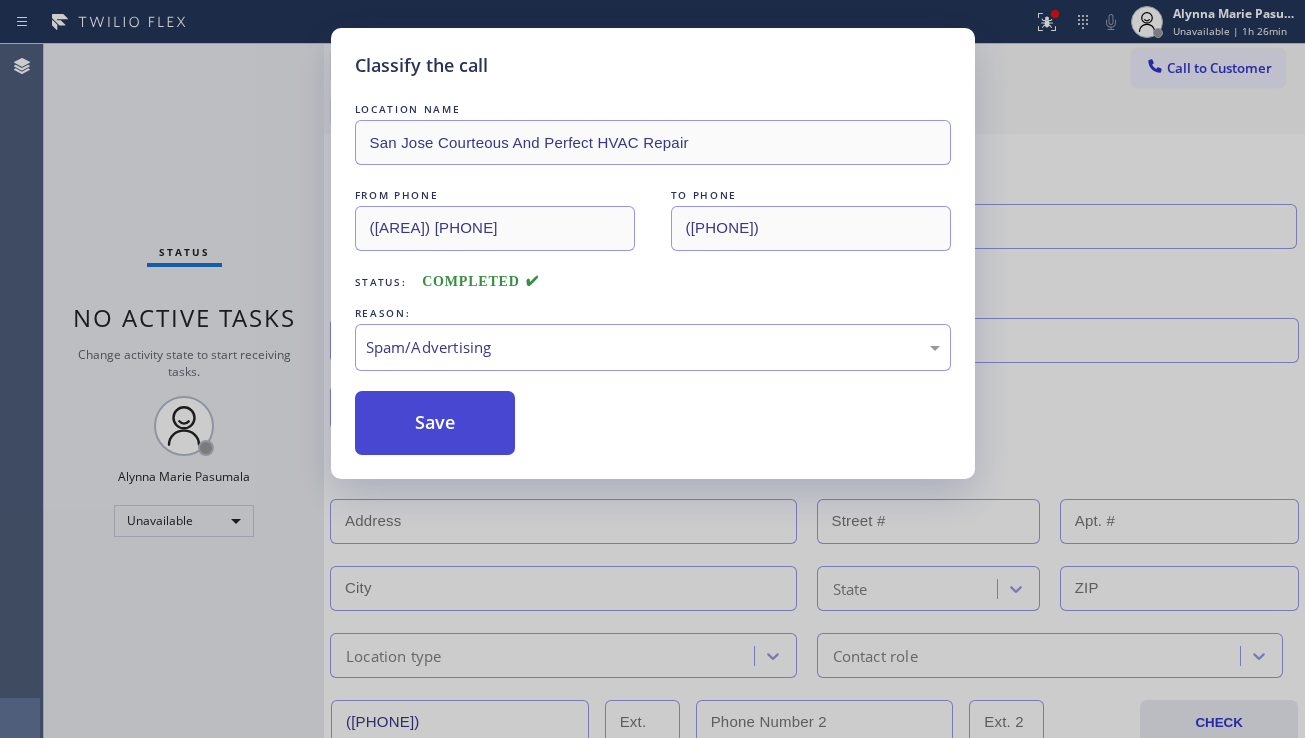 click on "Save" at bounding box center (435, 423) 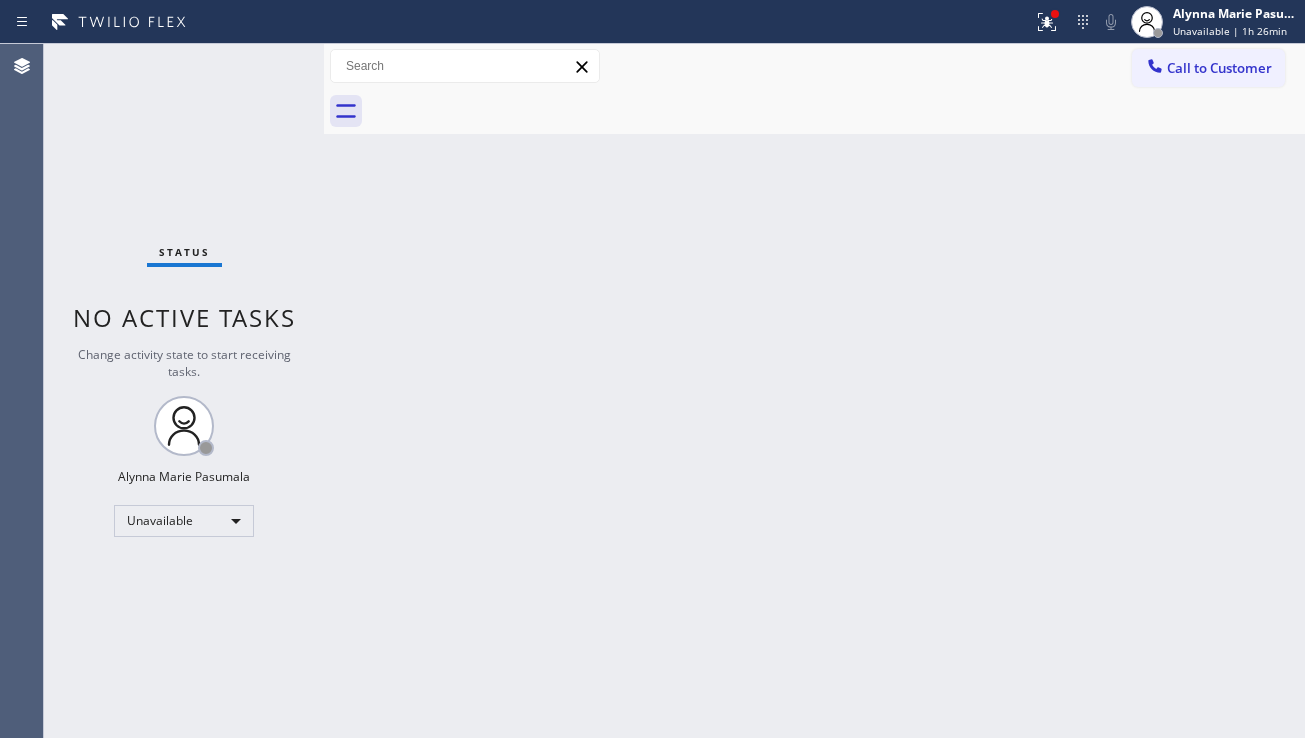 click on "Back to Dashboard Change Sender ID Customers Technicians Select a contact Outbound call Location Search location Your caller id phone number Customer number Call Customer info Name   Phone none Address none Change Sender ID HVAC [PHONE] 5 Star Appliance [PHONE] Appliance Repair [PHONE] Plumbing [PHONE] Air Duct Cleaning [PHONE]  Electricians [PHONE] Cancel Change Check personal SMS Reset Change No tabs Call to Customer Outbound call Location San Jose Courteous And Perfect HVAC Repair Your caller id phone number [PHONE] Customer number Call Outbound call Technician Search Technician Your caller id phone number Your caller id phone number Call" at bounding box center [814, 391] 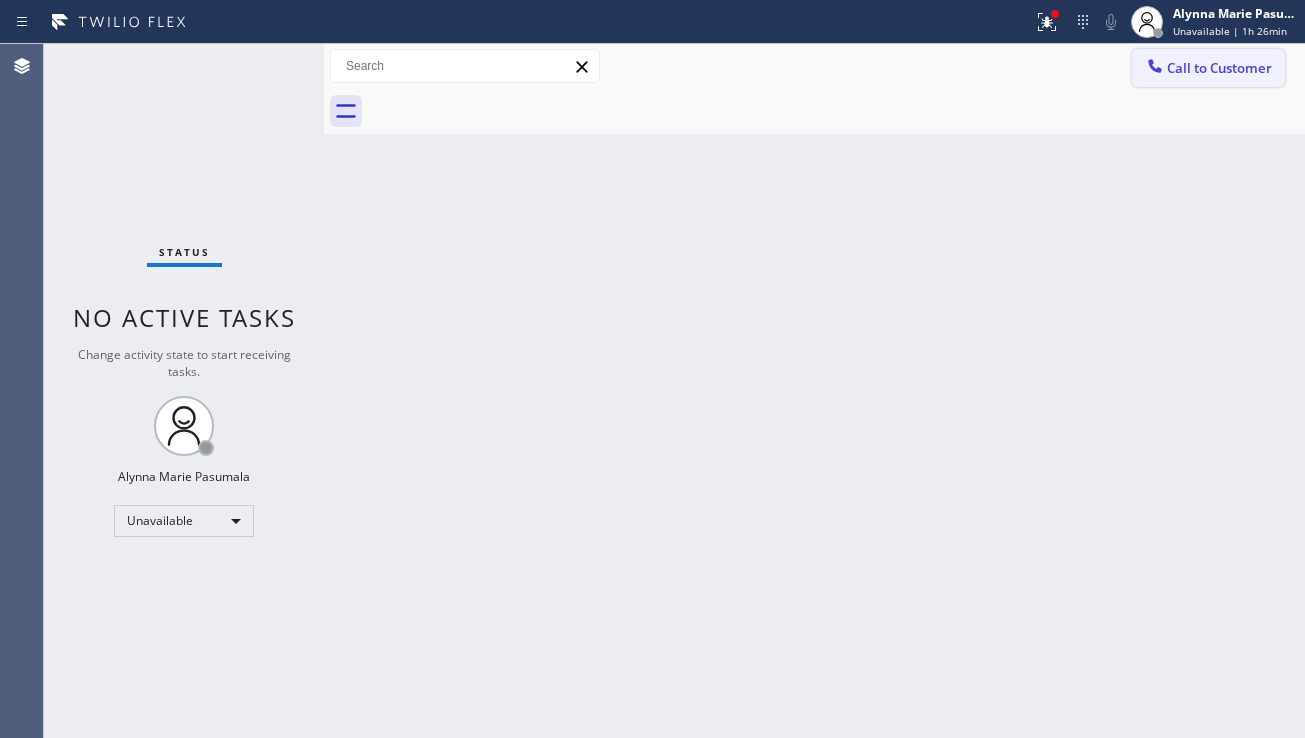 click on "Call to Customer" at bounding box center [1208, 68] 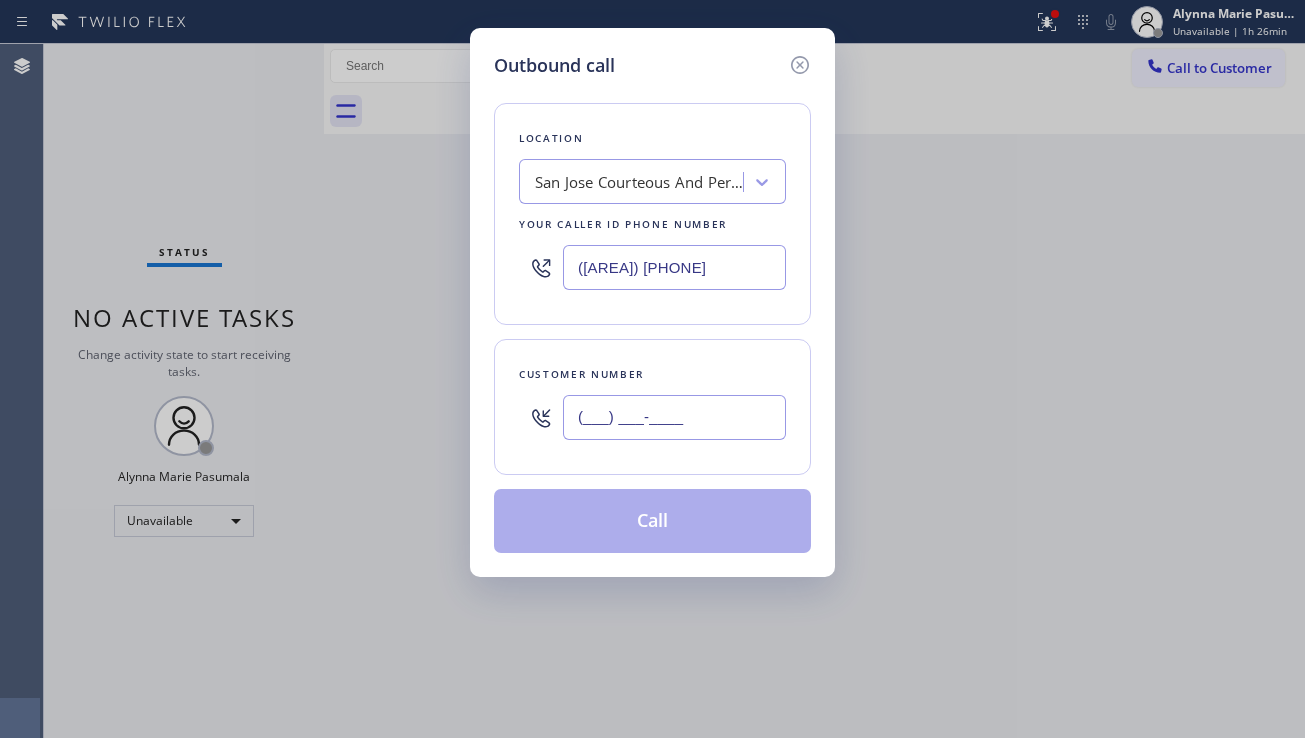 click on "(___) ___-____" at bounding box center [674, 417] 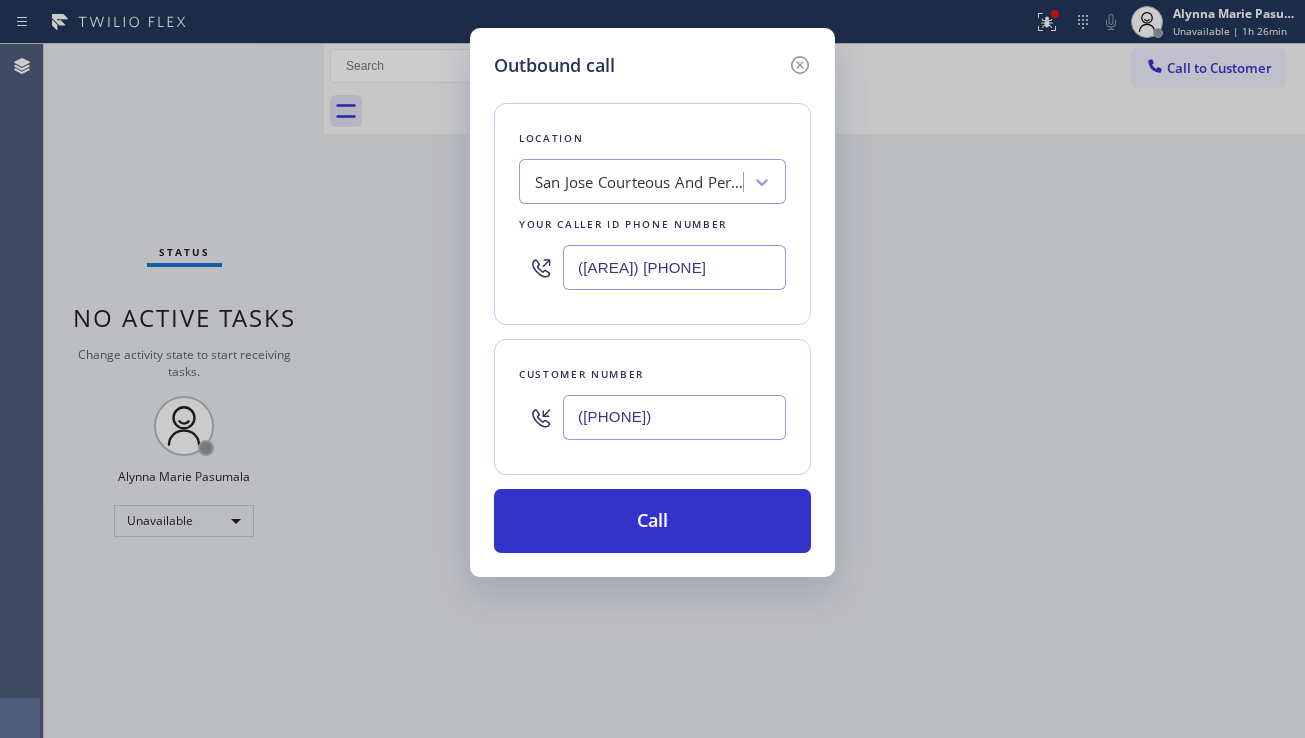 type on "([PHONE])" 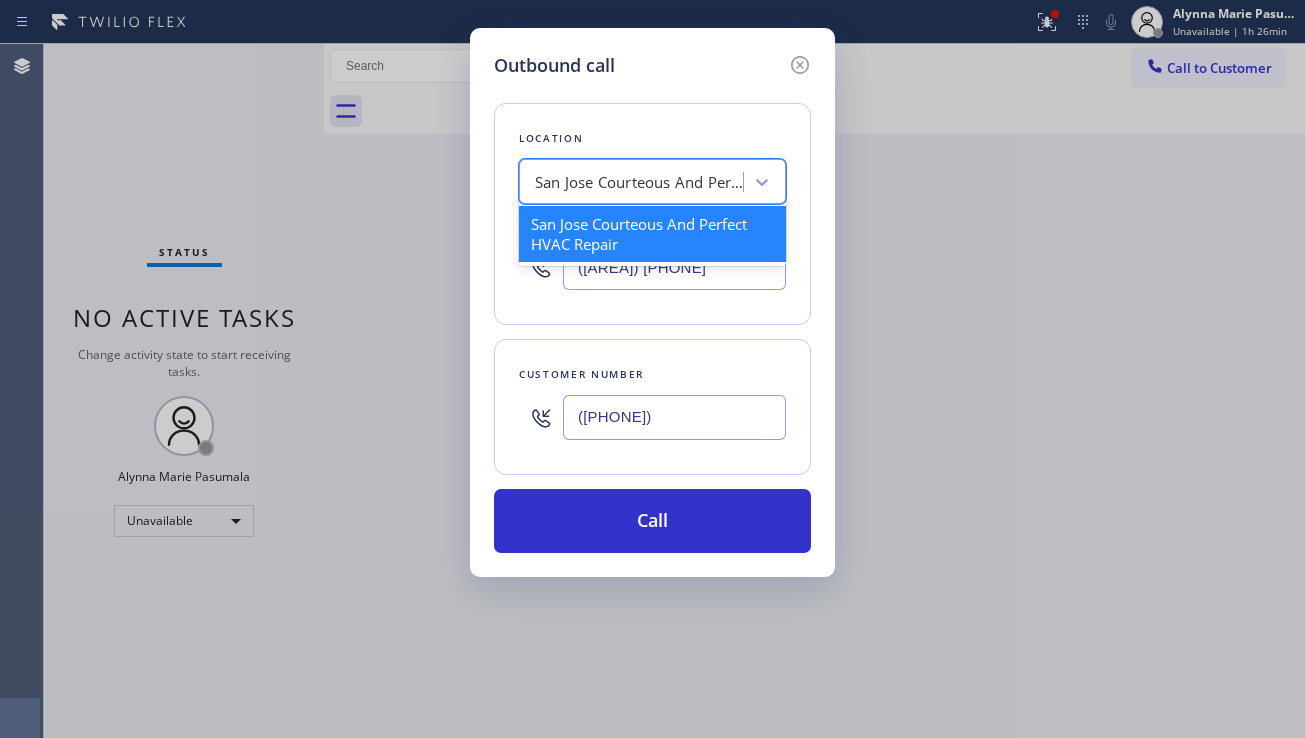 click on "San Jose Courteous And Perfect HVAC Repair" at bounding box center [634, 182] 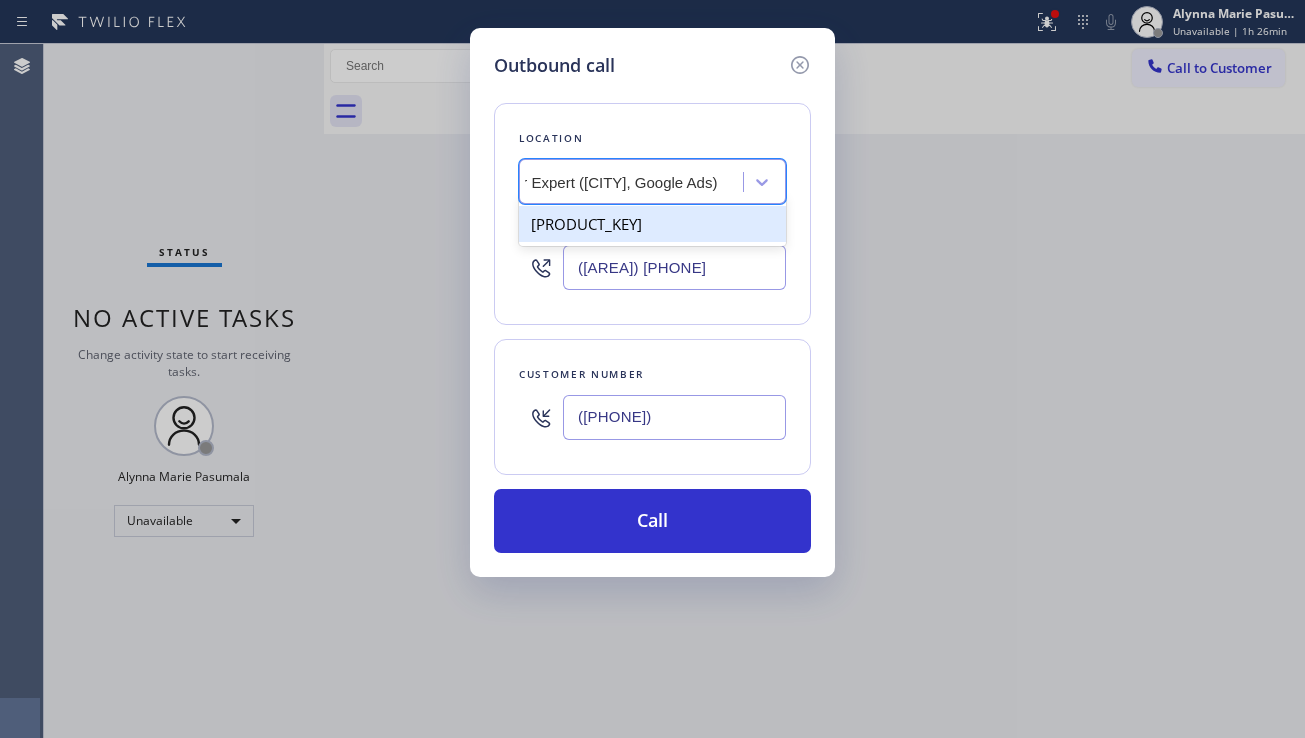 click on "[PRODUCT_KEY]" at bounding box center [652, 224] 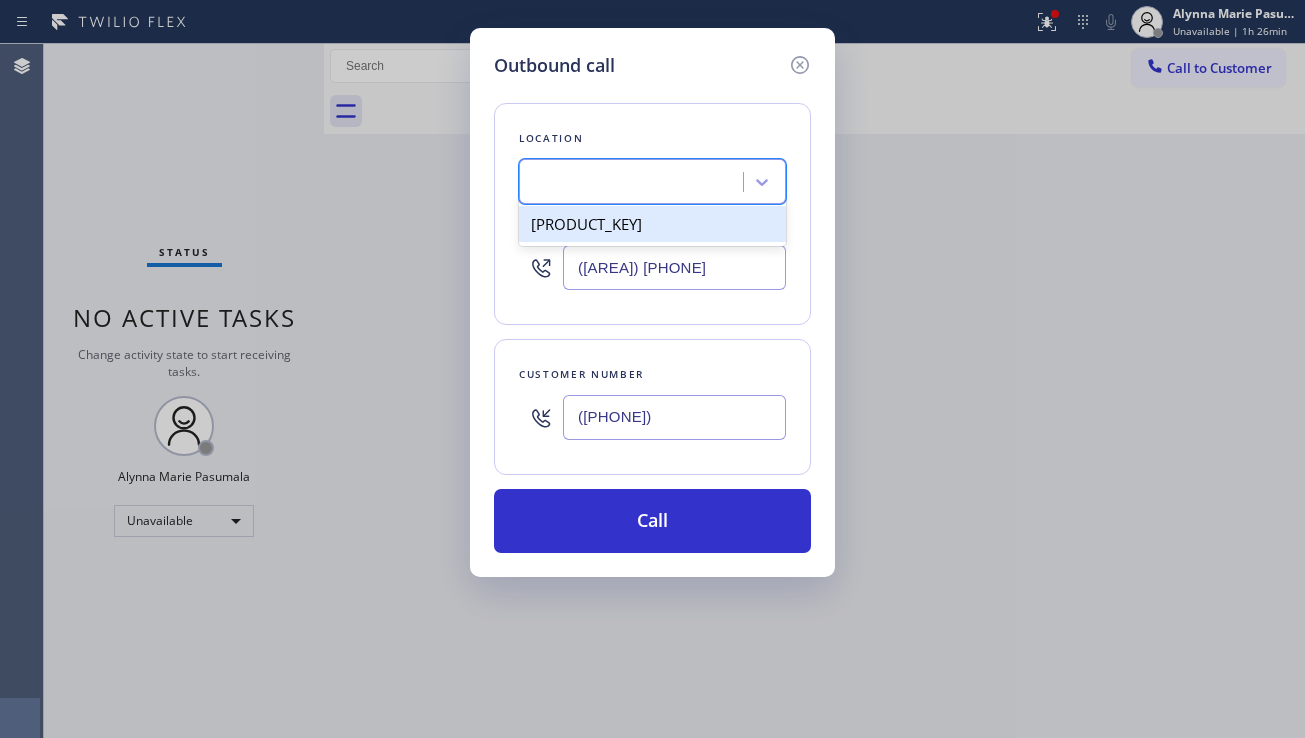 scroll, scrollTop: 0, scrollLeft: 2, axis: horizontal 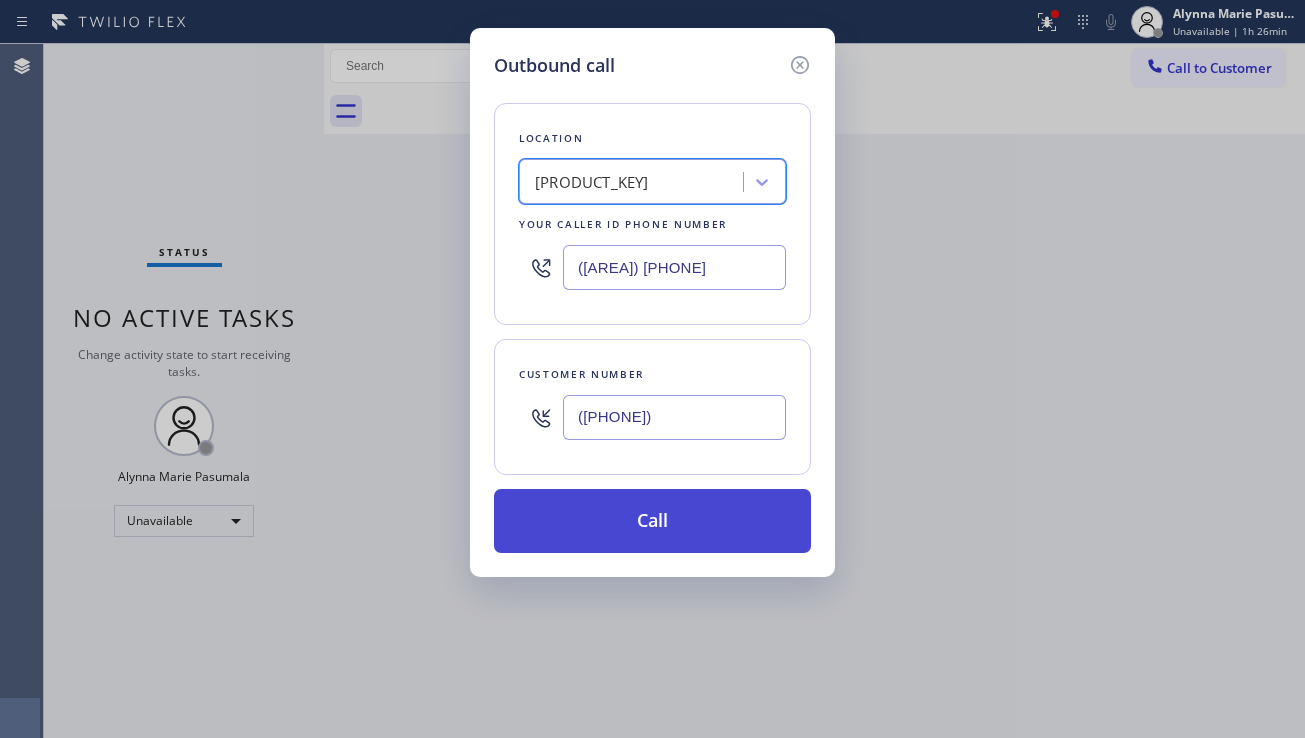click on "Call" at bounding box center [652, 521] 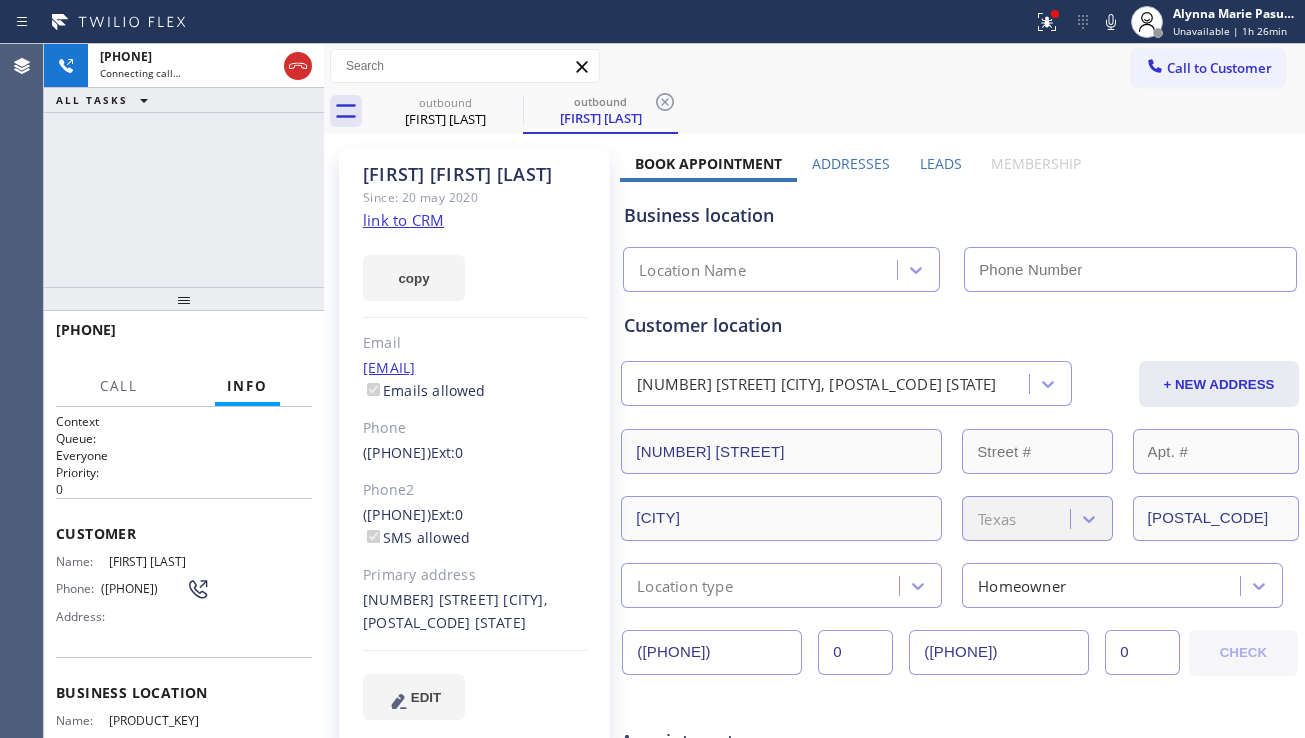 click on "Leads" at bounding box center (941, 163) 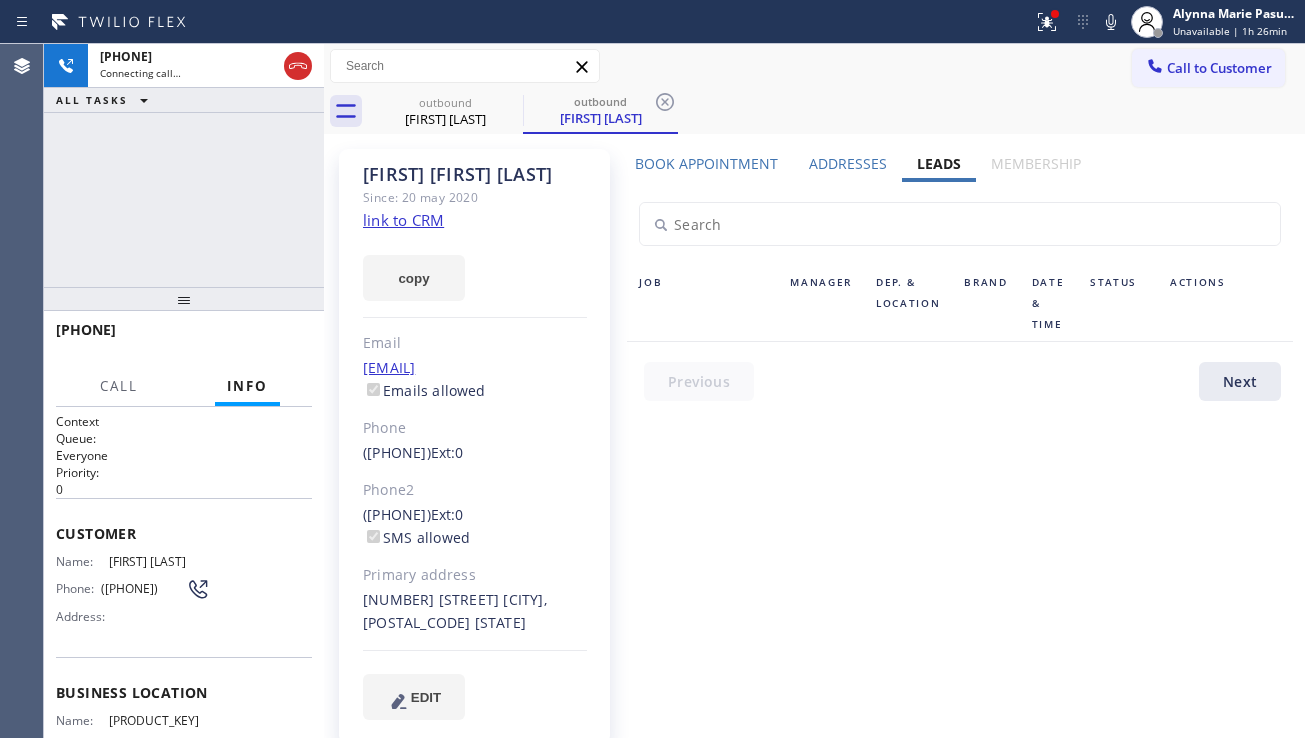 click on "Book Appointment" at bounding box center [706, 163] 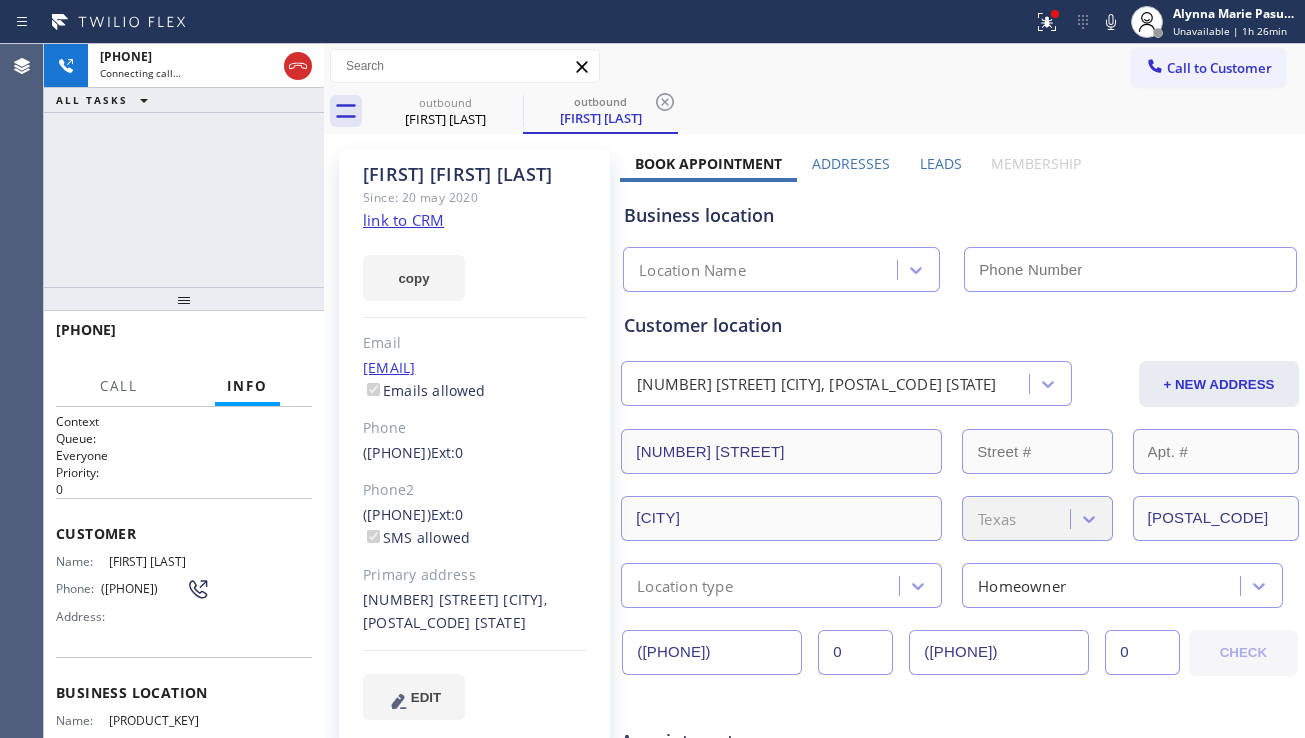 click on "Leads" at bounding box center (941, 168) 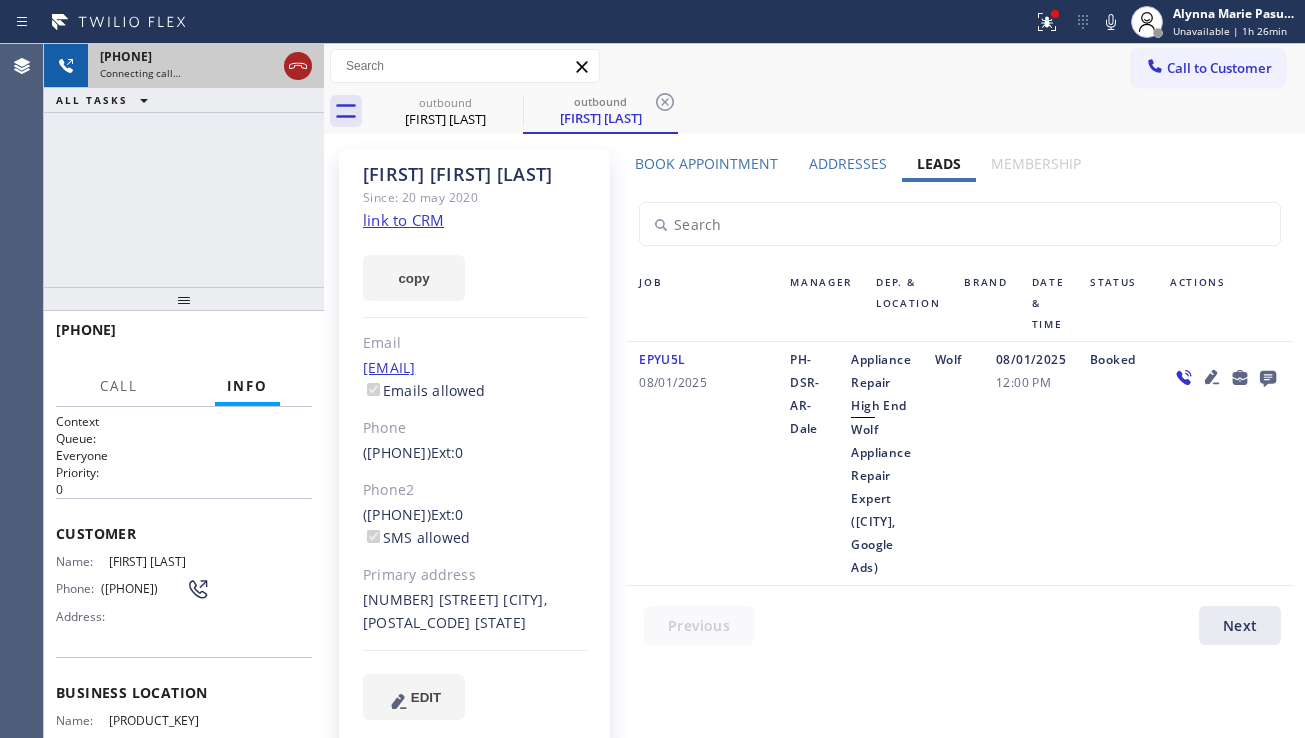 click 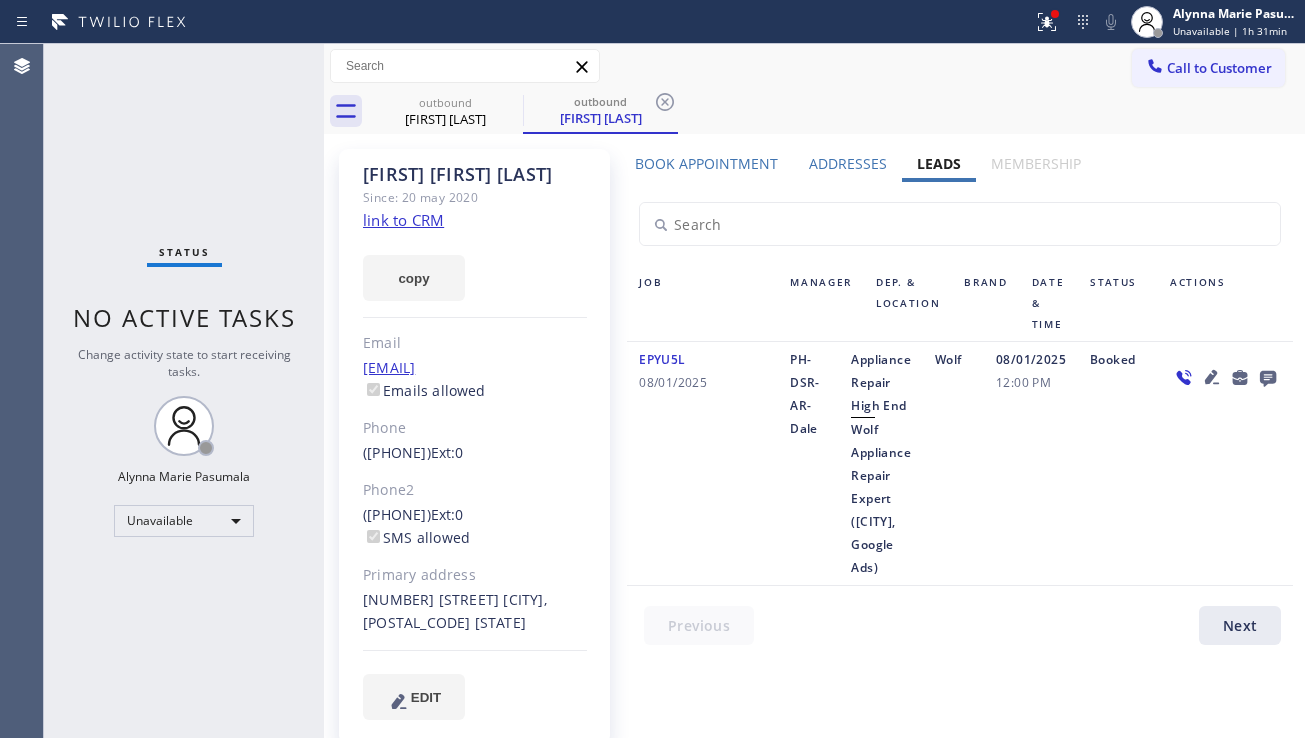 drag, startPoint x: 94, startPoint y: 369, endPoint x: 127, endPoint y: 364, distance: 33.37664 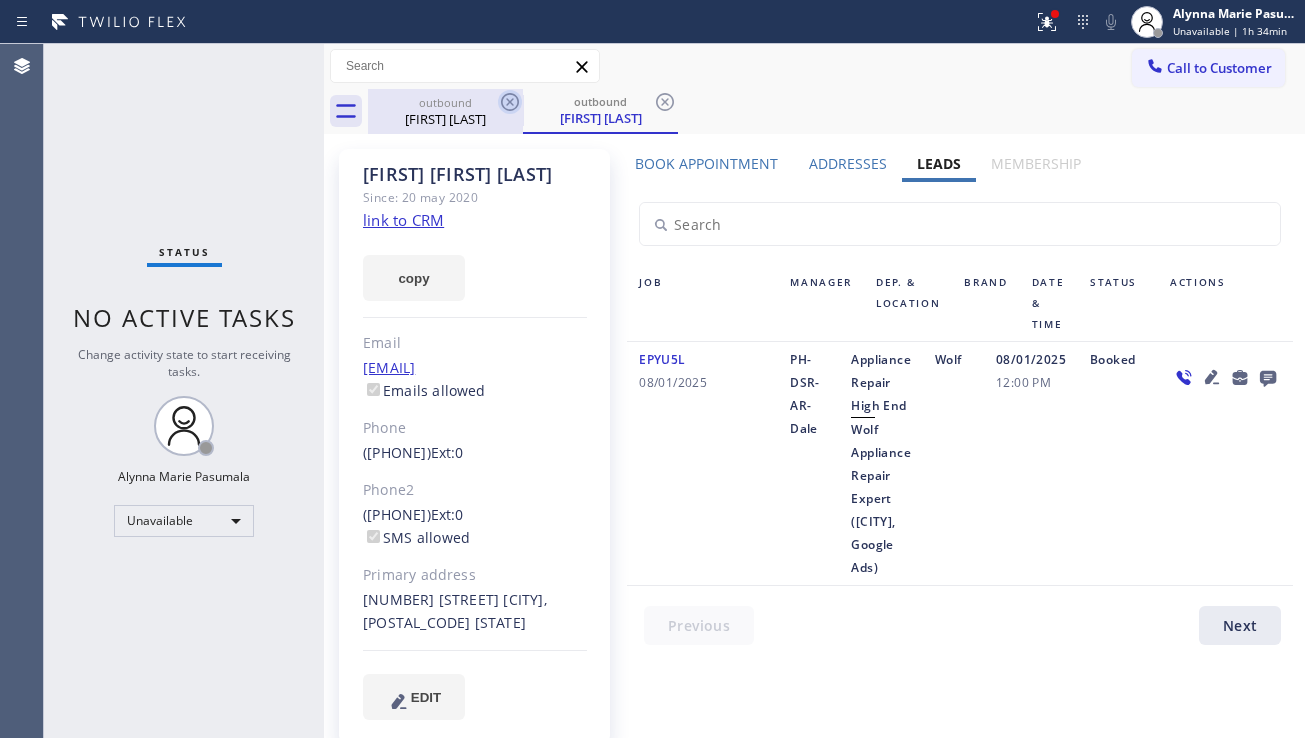 click 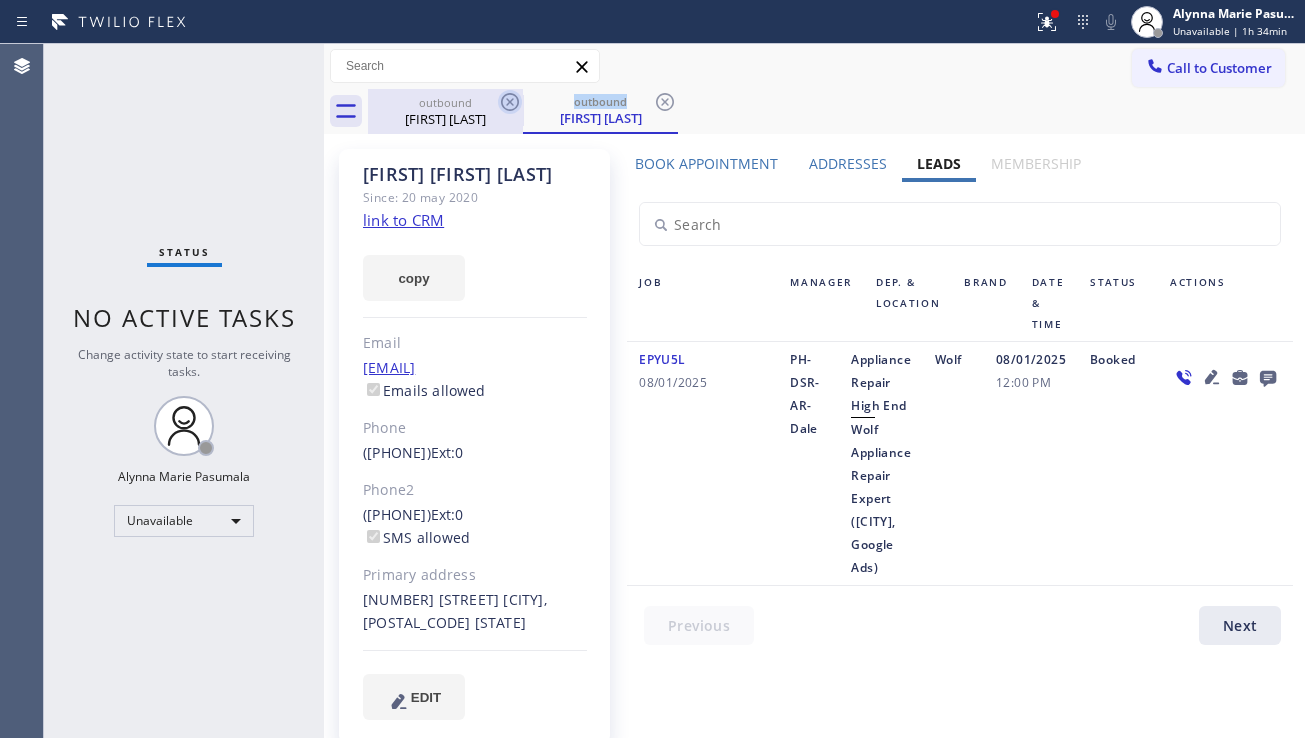 click 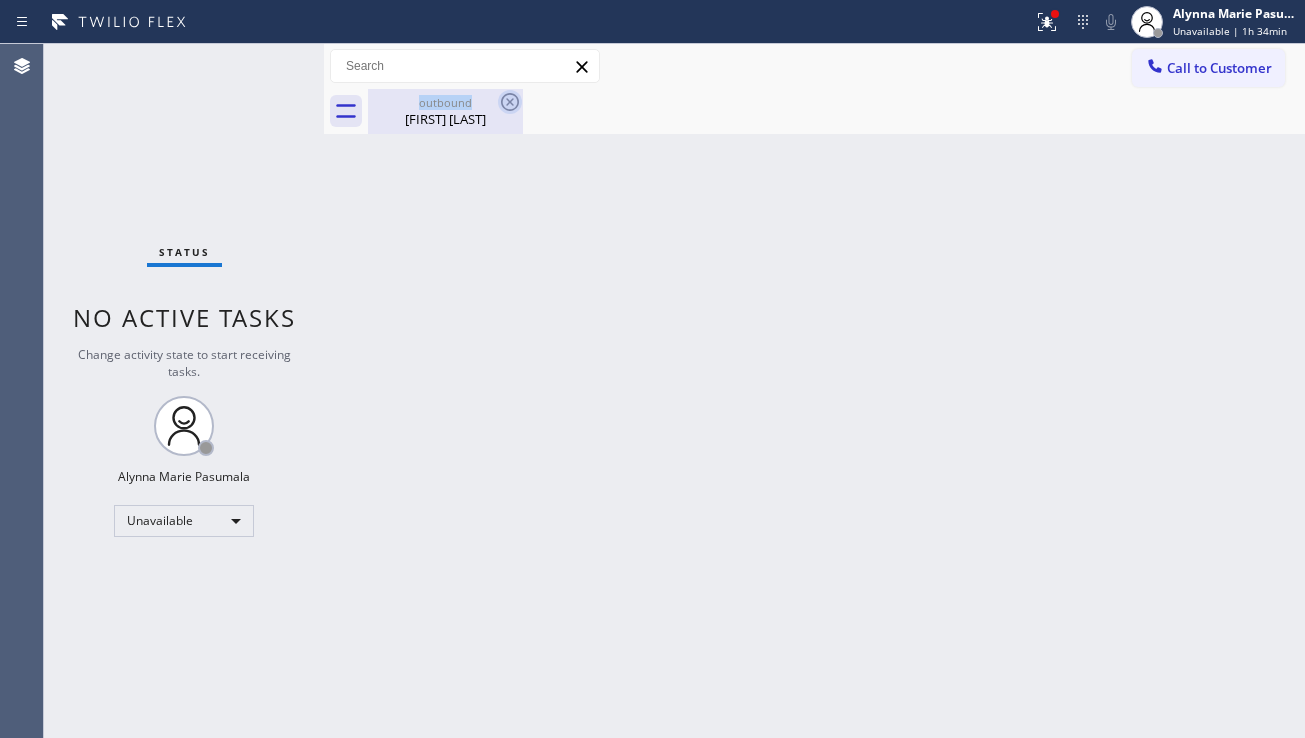 click on "outbound [FIRST]   [LAST]" at bounding box center [445, 111] 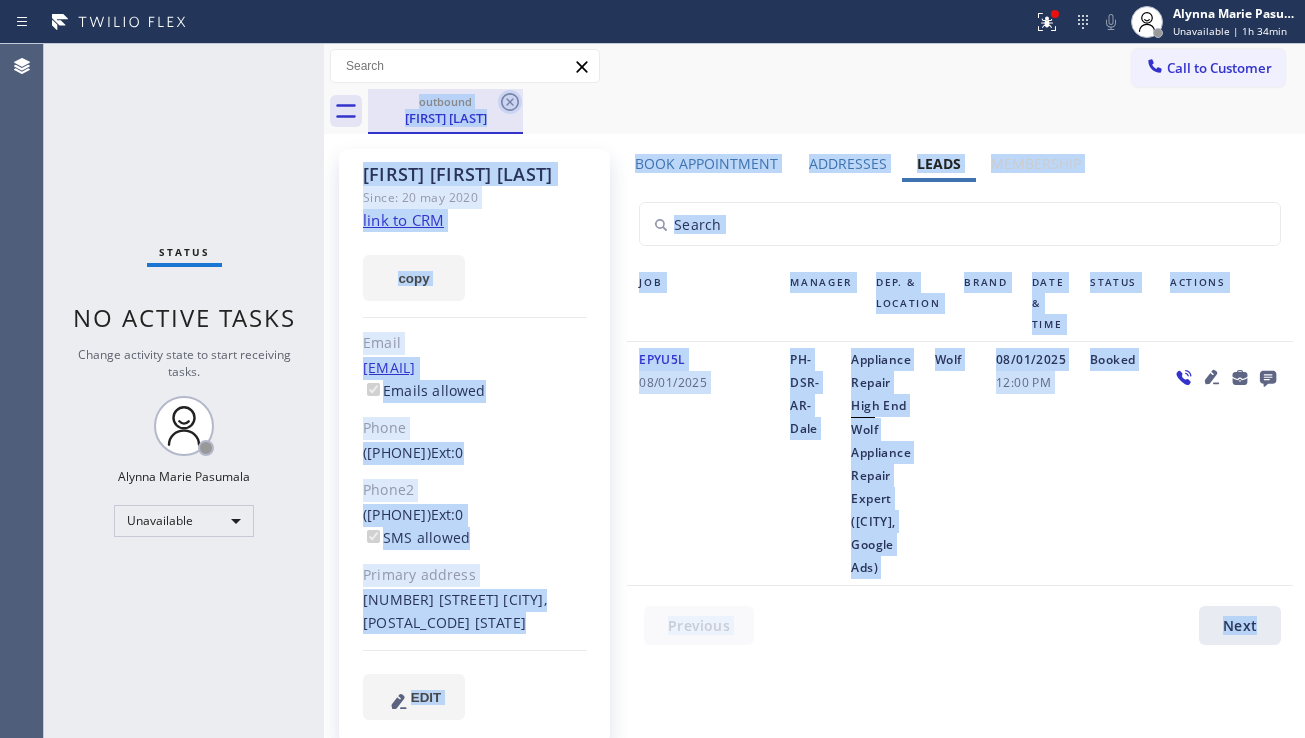 click 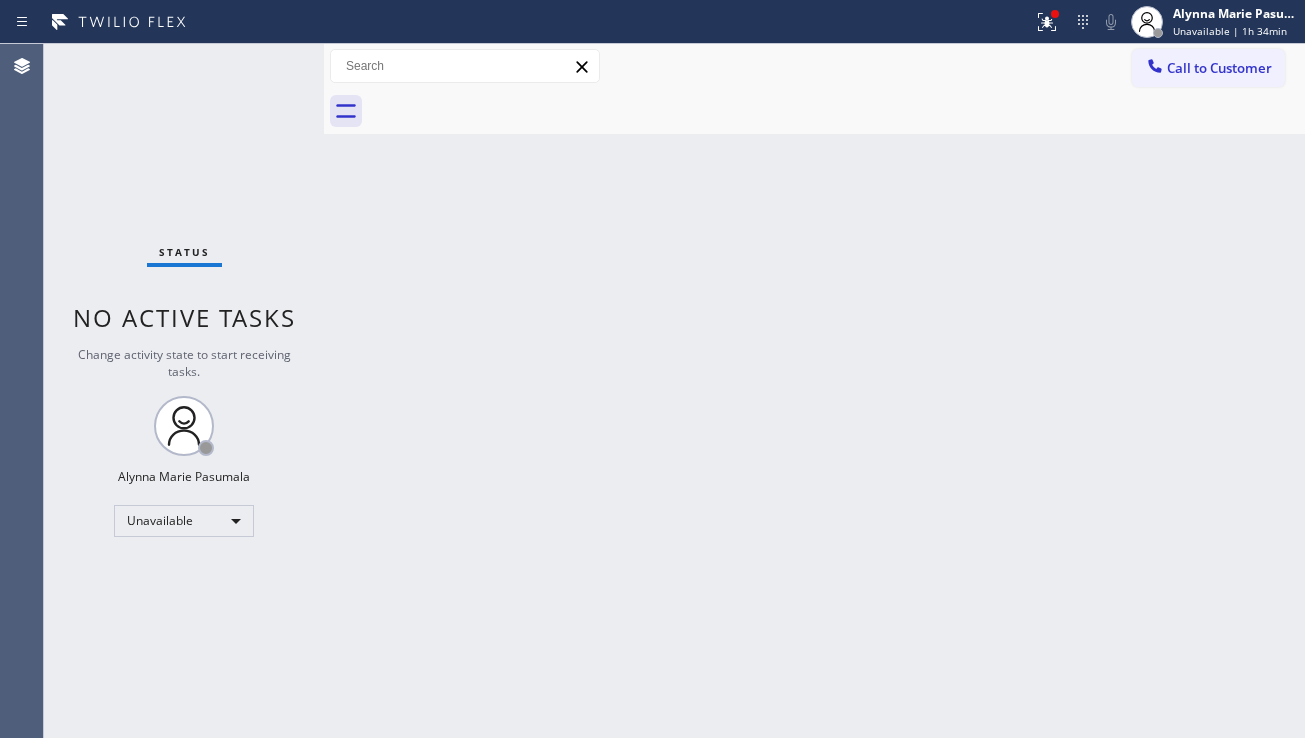 click on "Back to Dashboard Change Sender ID Customers Technicians Select a contact Outbound call Location Search location Your caller id phone number Customer number Call Customer info Name   Phone none Address none Change Sender ID HVAC +1[PHONE] 5 Star Appliance +1[PHONE] Appliance Repair +1[PHONE] Plumbing +1[PHONE] Air Duct Cleaning +1[PHONE]  Electricians +1[PHONE]  Cancel Change Check personal SMS Reset Change No tabs Call to Customer Outbound call Location Wolf Appliance Repair Expert ([CITY], Google Ads) Your caller id phone number ([PHONE]) Customer number Call Outbound call Technician Search Technician Your caller id phone number Your caller id phone number Call" at bounding box center [814, 391] 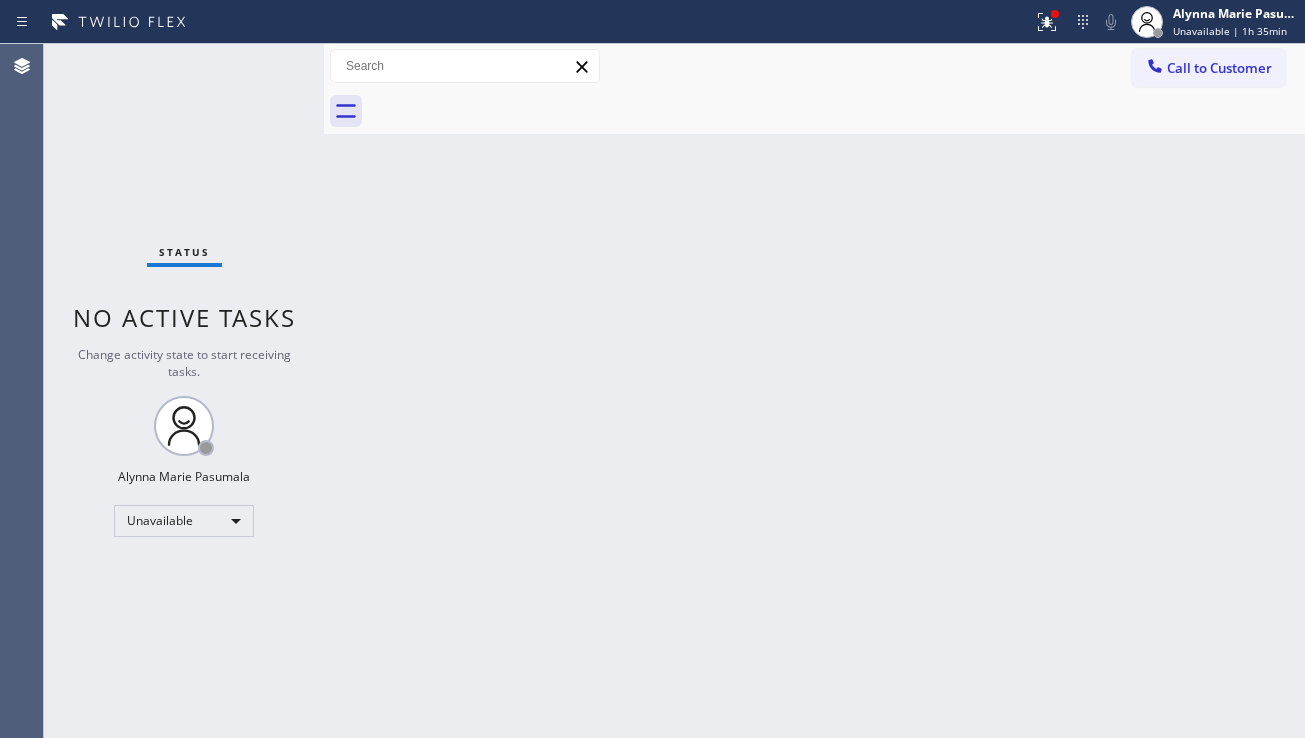 click on "Back to Dashboard Change Sender ID Customers Technicians Select a contact Outbound call Location Search location Your caller id phone number Customer number Call Customer info Name   Phone none Address none Change Sender ID HVAC +1[PHONE] 5 Star Appliance +1[PHONE] Appliance Repair +1[PHONE] Plumbing +1[PHONE] Air Duct Cleaning +1[PHONE]  Electricians +1[PHONE]  Cancel Change Check personal SMS Reset Change No tabs Call to Customer Outbound call Location Wolf Appliance Repair Expert ([CITY], Google Ads) Your caller id phone number ([PHONE]) Customer number Call Outbound call Technician Search Technician Your caller id phone number Your caller id phone number Call" at bounding box center [814, 391] 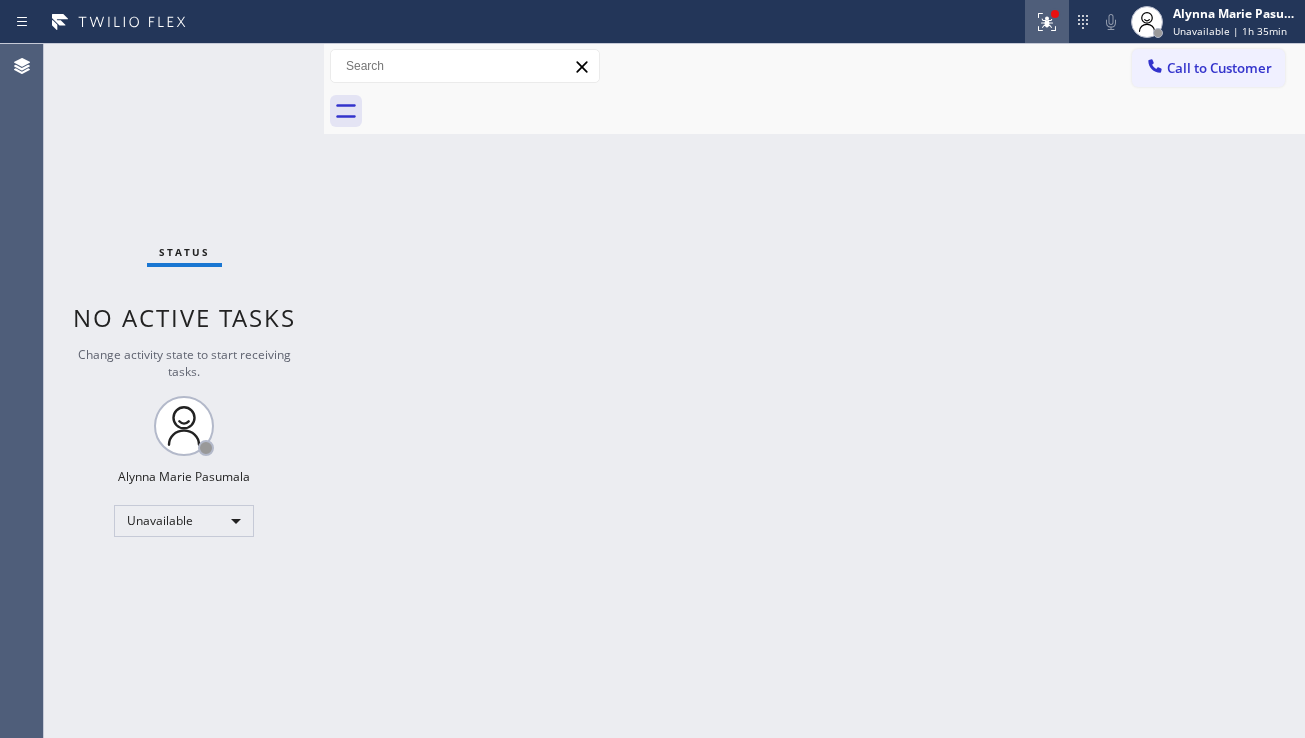 click 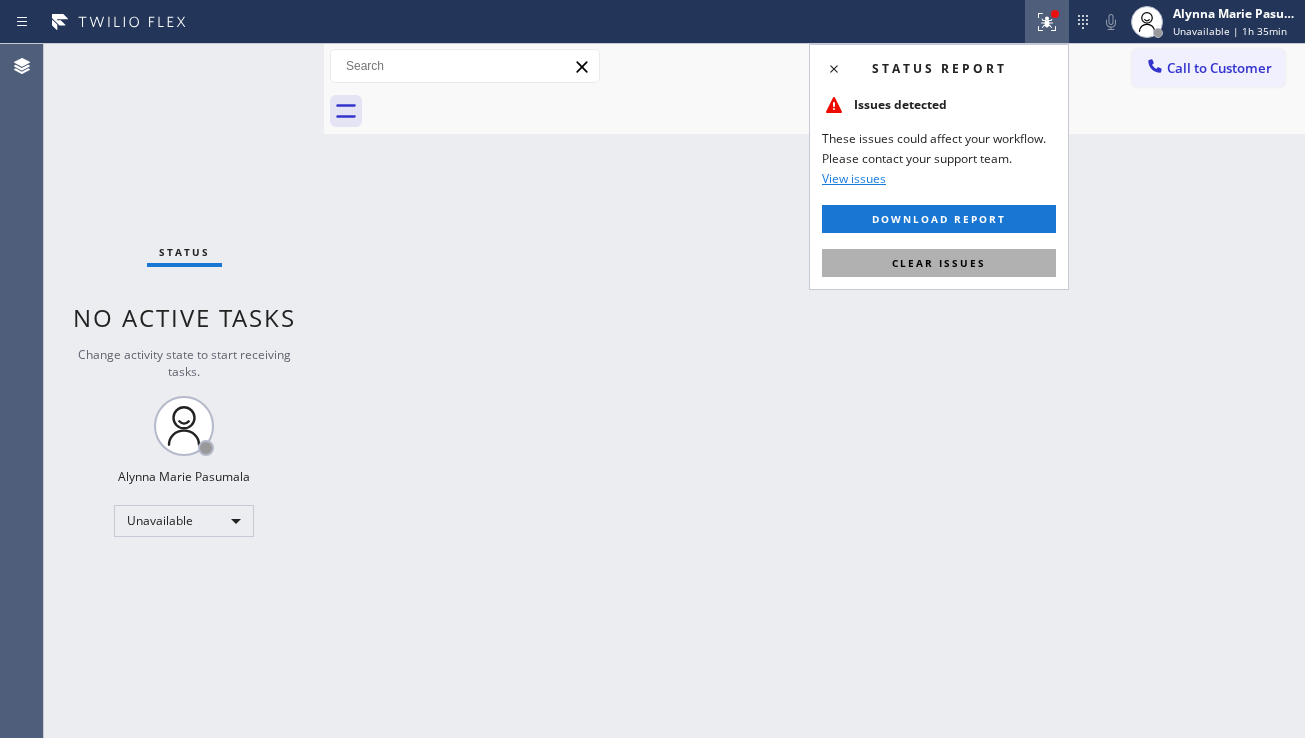 click on "Clear issues" at bounding box center (939, 263) 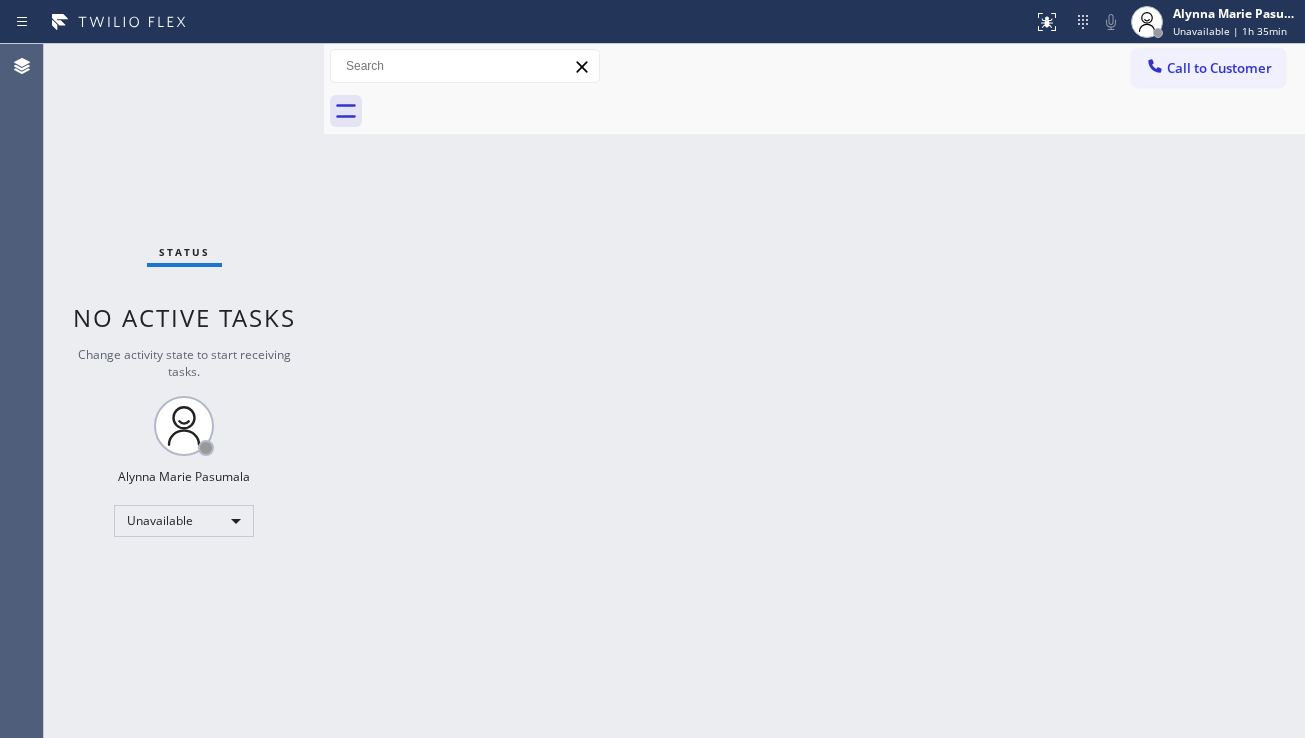 click on "Back to Dashboard Change Sender ID Customers Technicians Select a contact Outbound call Location Search location Your caller id phone number Customer number Call Customer info Name   Phone none Address none Change Sender ID HVAC +1[PHONE] 5 Star Appliance +1[PHONE] Appliance Repair +1[PHONE] Plumbing +1[PHONE] Air Duct Cleaning +1[PHONE]  Electricians +1[PHONE]  Cancel Change Check personal SMS Reset Change No tabs Call to Customer Outbound call Location Wolf Appliance Repair Expert ([CITY], Google Ads) Your caller id phone number ([PHONE]) Customer number Call Outbound call Technician Search Technician Your caller id phone number Your caller id phone number Call" at bounding box center [814, 391] 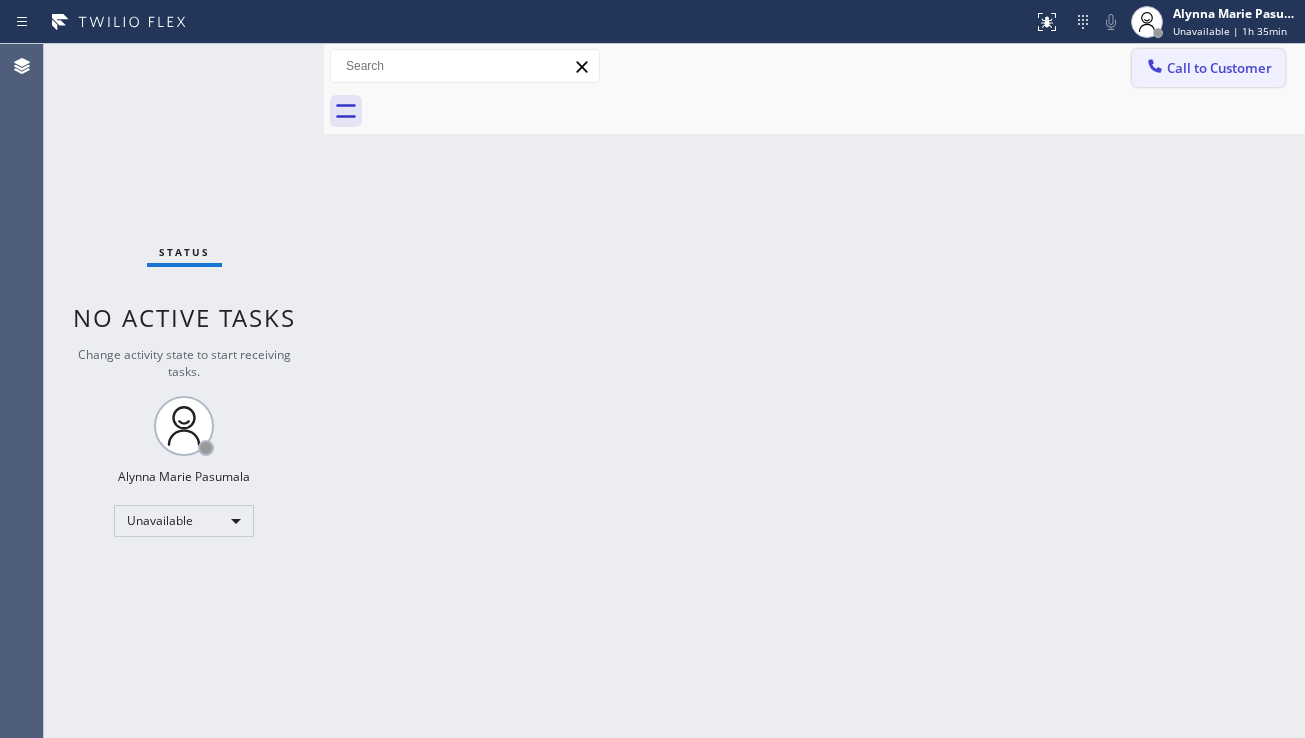 click on "Call to Customer" at bounding box center [1219, 68] 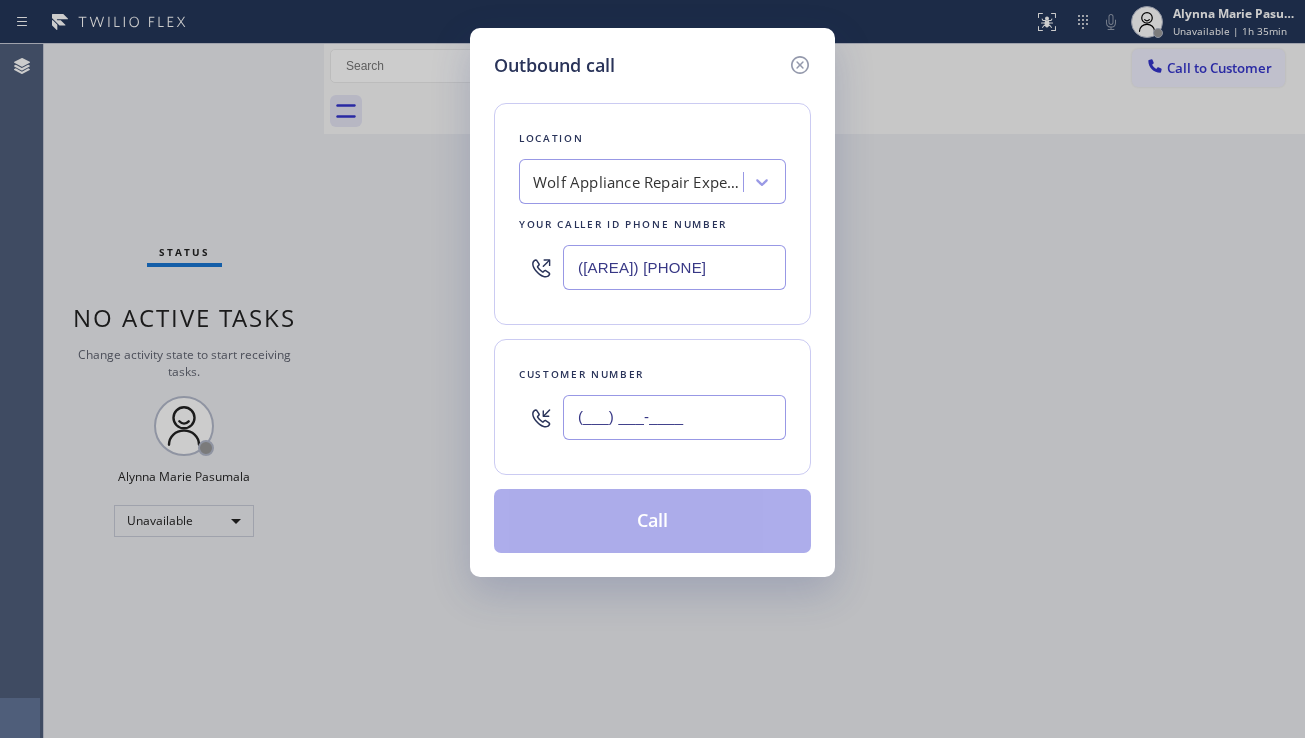 click on "(___) ___-____" at bounding box center (674, 417) 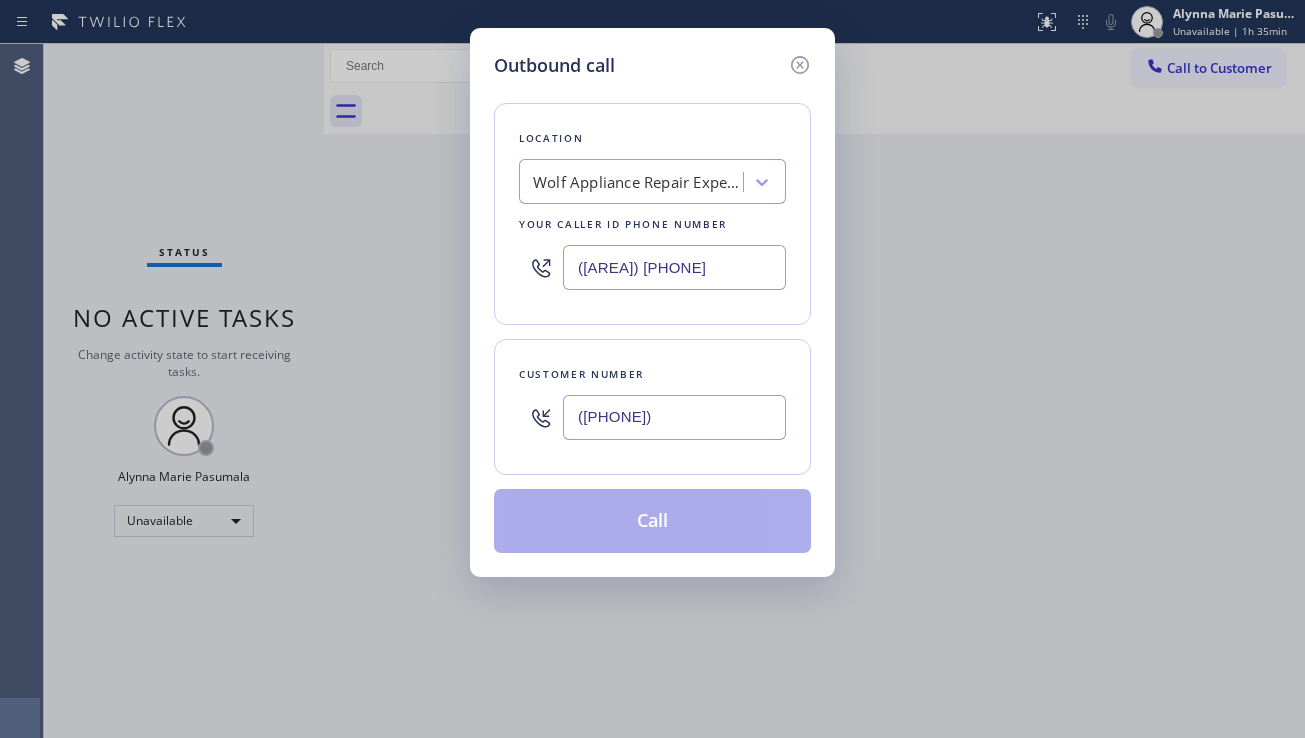 type on "([PHONE])" 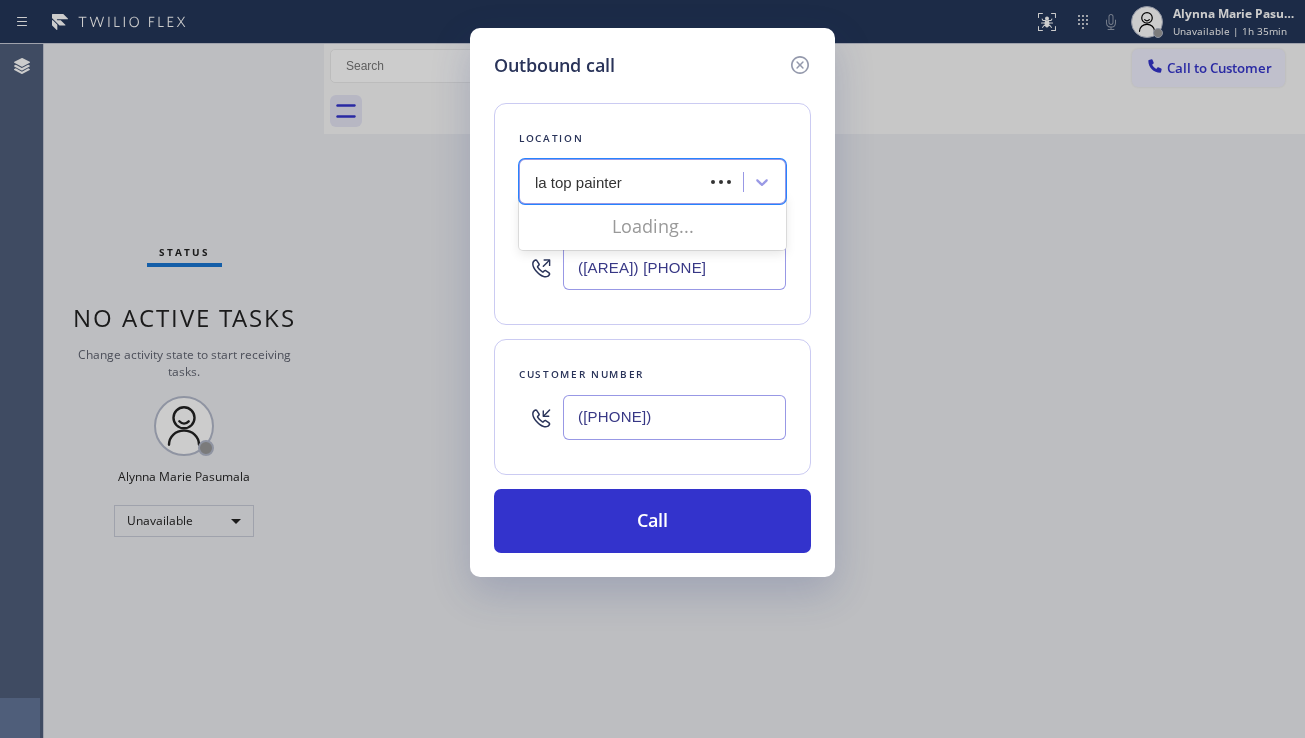 type on "la top painters" 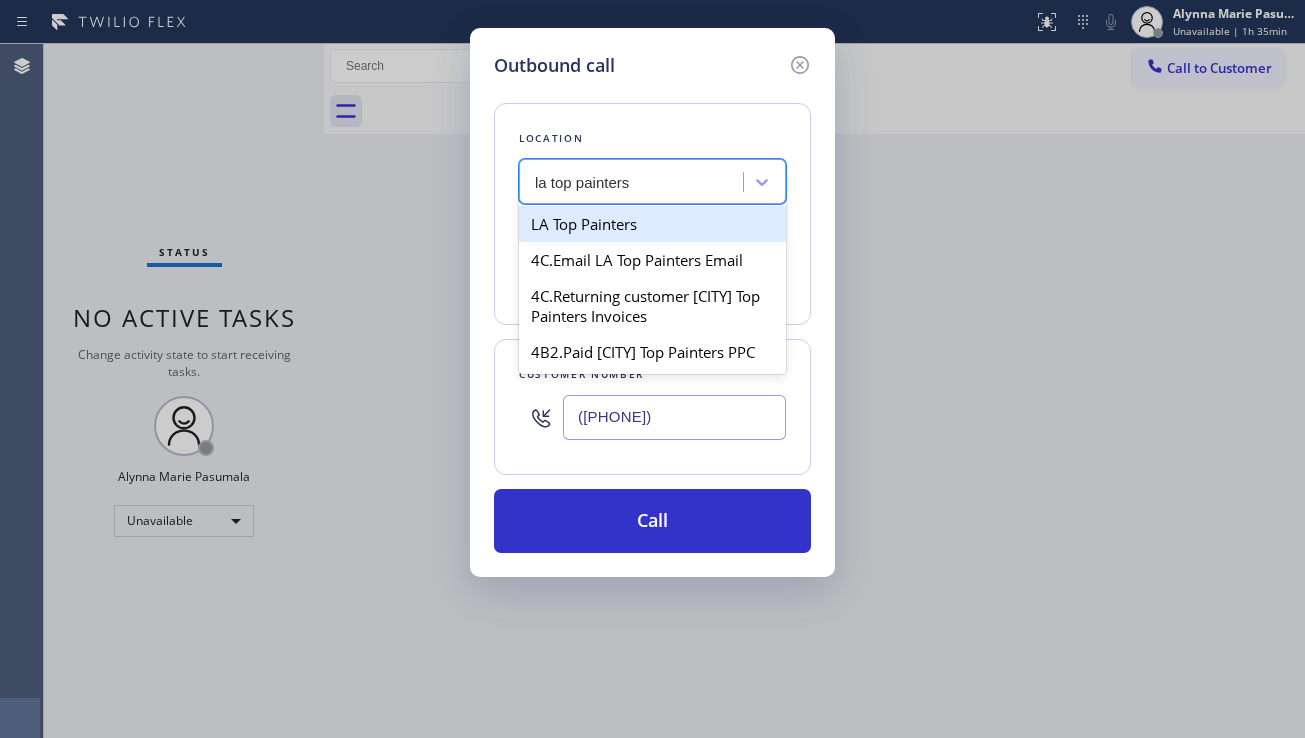 click on "LA Top Painters" at bounding box center (652, 224) 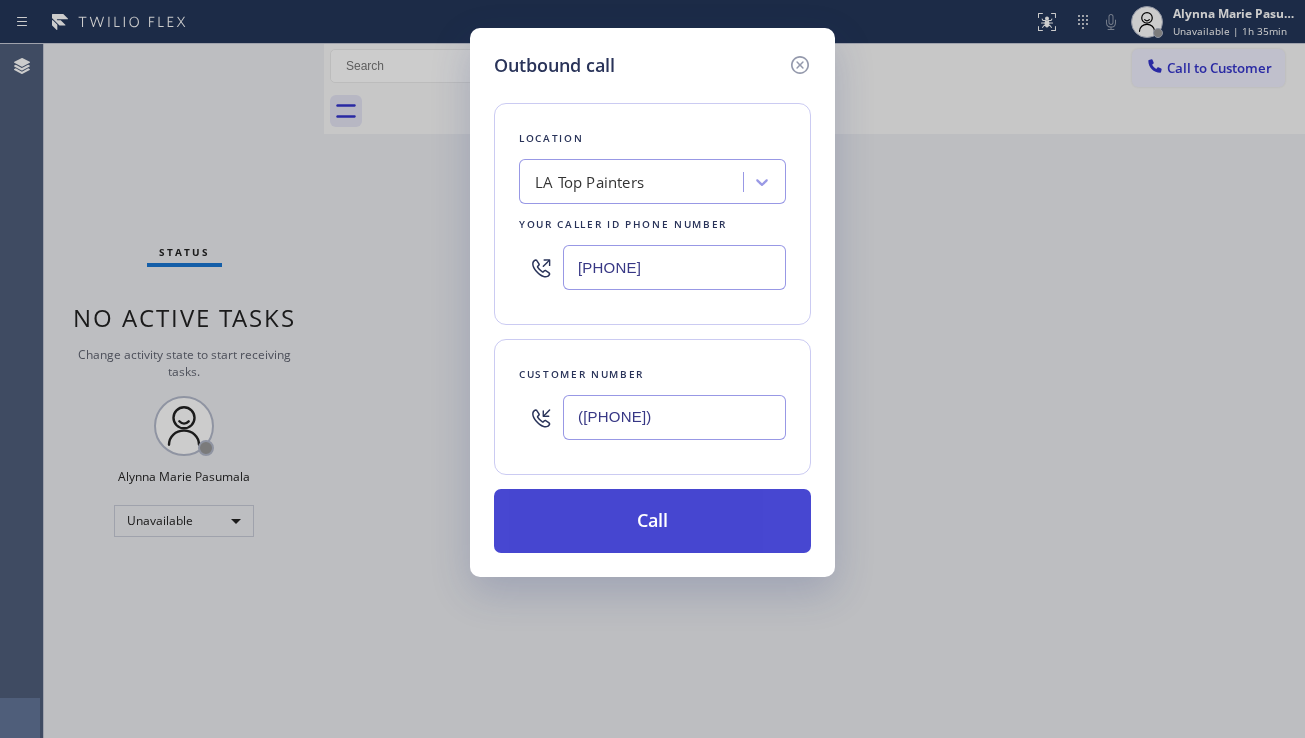 click on "Call" at bounding box center (652, 521) 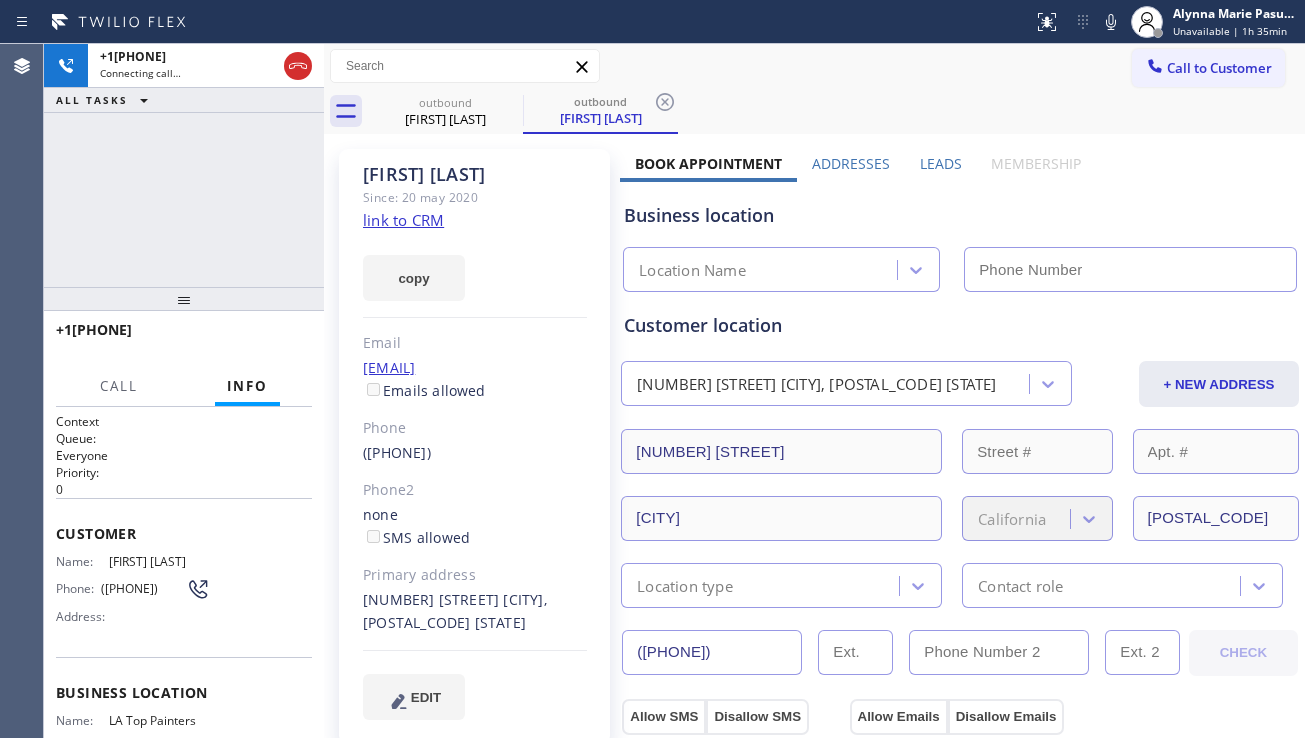 click on "Book Appointment Addresses Leads Membership Business location Location Name Personal information [FIRST] [LAST] [EMAIL] Customer location  [NUMBER] [STREET] [CITY] [STATE] [POSTAL_CODE] [STATE] + NEW ADDRESS [NUMBER] [STREET] [CITY] [STATE] [POSTAL_CODE] Location type Contact role [PHONE] CHECK Allow SMS Disallow SMS Allow Emails Disallow Emails Appointment - choose department - - choose type of job - - choose brand - Age of Equipment - choose time - Credit card Select Credit Card + NEW CARD CANCEL SAVE Other Where did you find us? Call before tech arrives Save as Lost Create Lead Success! Booking Success! https://erp.apollosoft.co/customer/268681#portlet_lead close copy link Save lead as lost Type Reason Cancel Save as lost lead Not serviceable MON dd/mm TUE dd/mm WED dd/mm THU dd/mm FRI dd/mm SAT dd/mm SUN dd/mm 08:00 12:00 - - - - - - - 12:00 16:00 - - - - - - - 16:00 19:00 - - - - - - - Add New Location ADDRESS PHONE ZIP ACTIONS  [NUMBER] [STREET] [CITY], [POSTAL_CODE] [STATE]  USA [PHONE] [POSTAL_CODE] edit State" at bounding box center (960, 814) 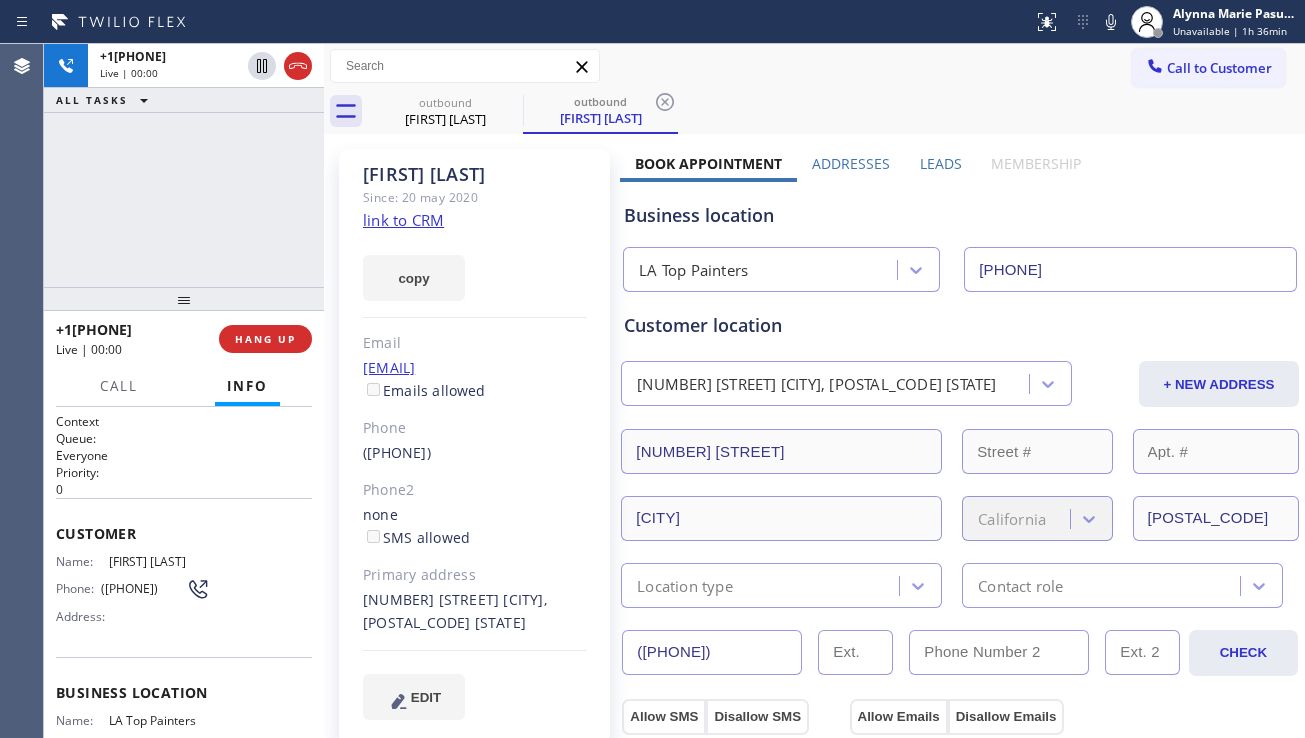 click on "Business location" at bounding box center [960, 215] 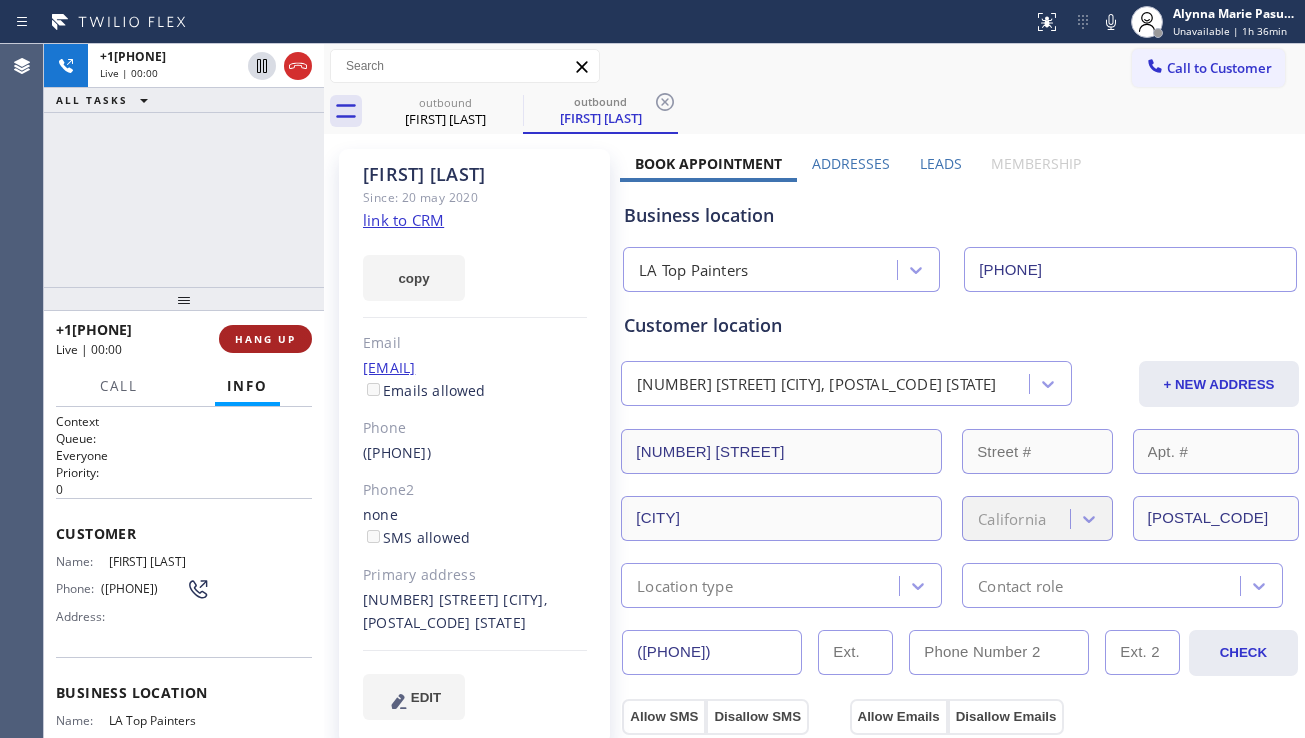click on "HANG UP" at bounding box center [265, 339] 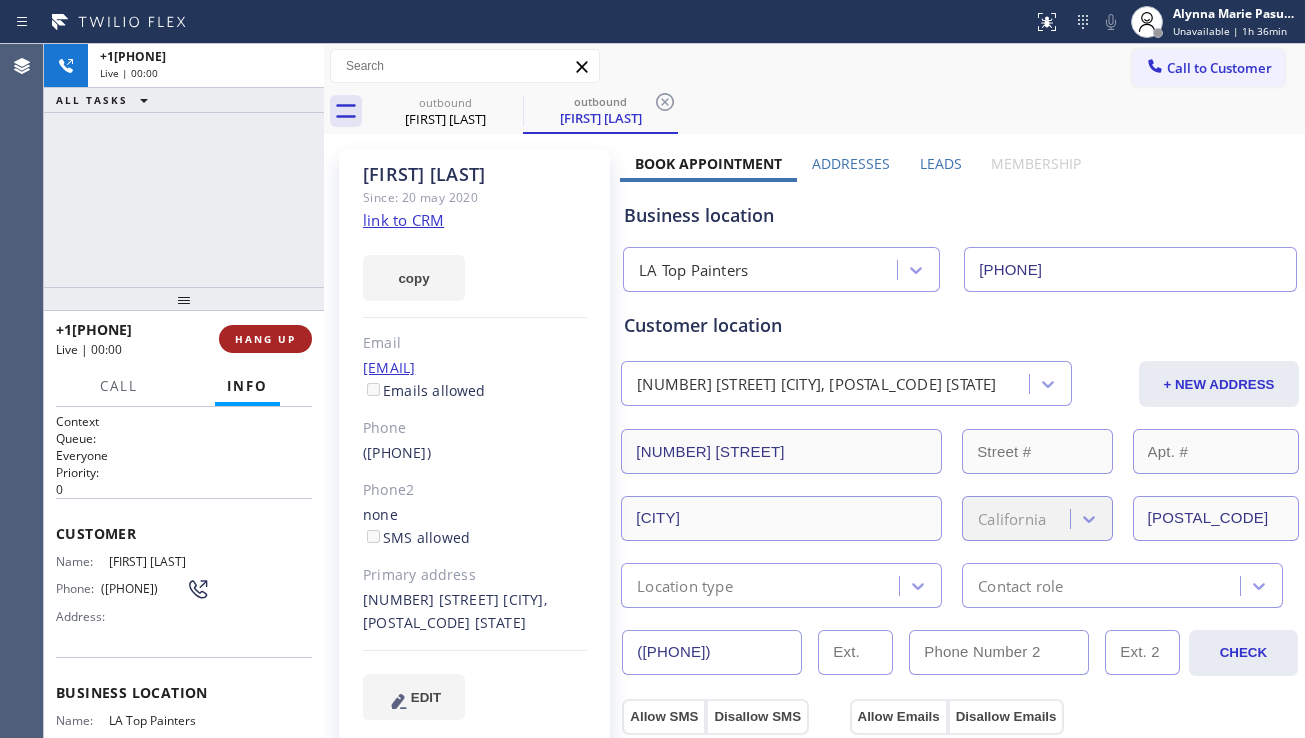 click on "HANG UP" at bounding box center [265, 339] 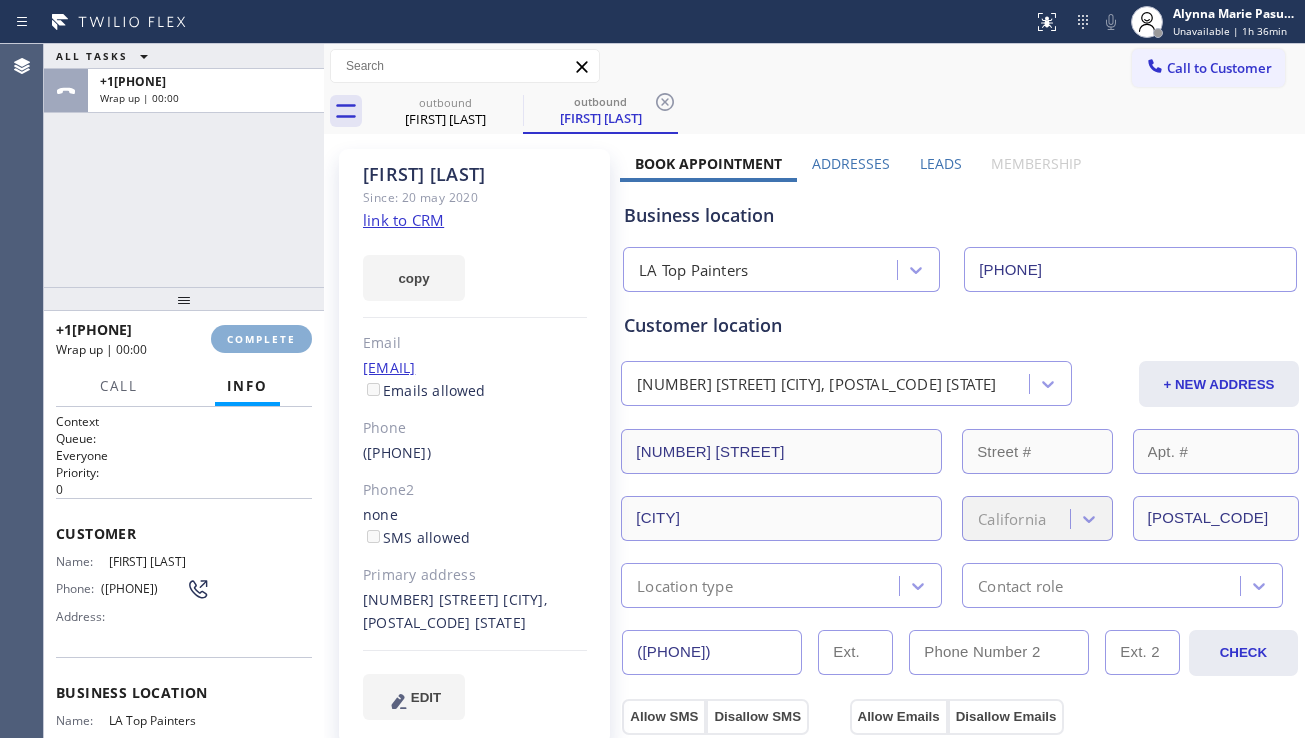 click on "COMPLETE" at bounding box center (261, 339) 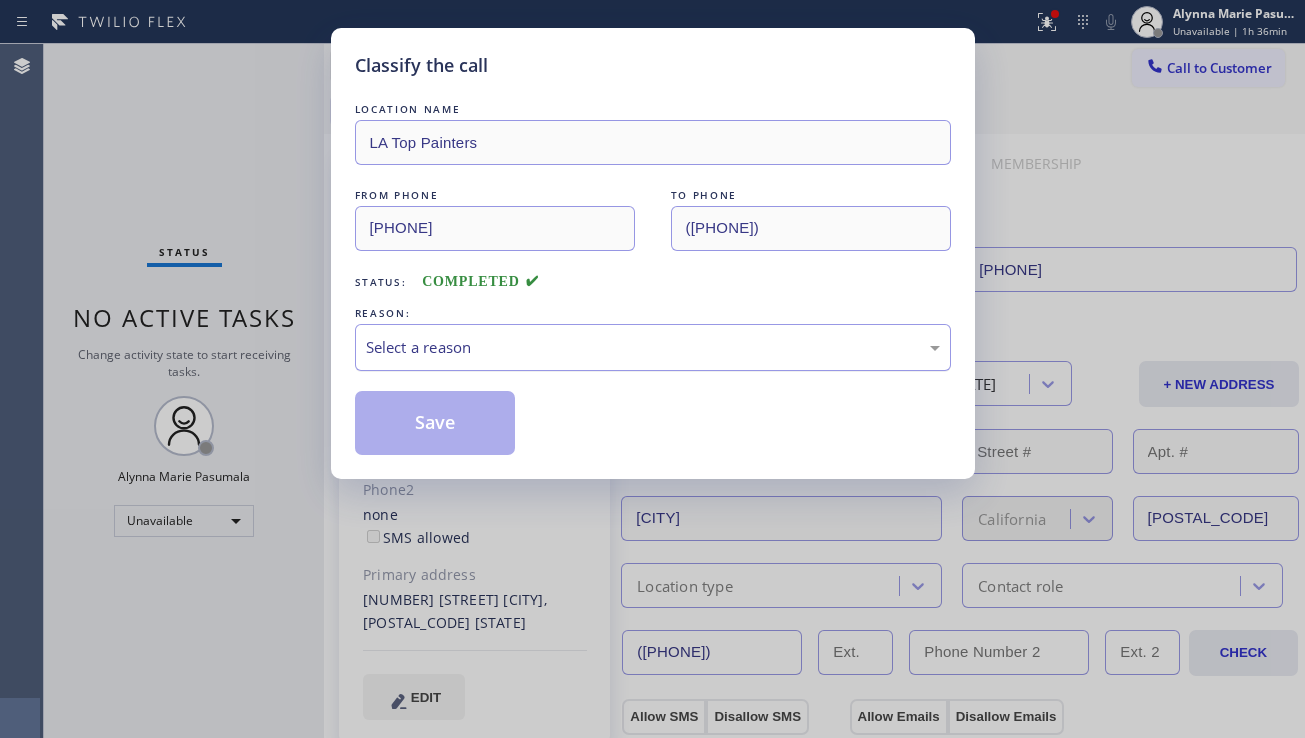 click on "Select a reason" at bounding box center (653, 347) 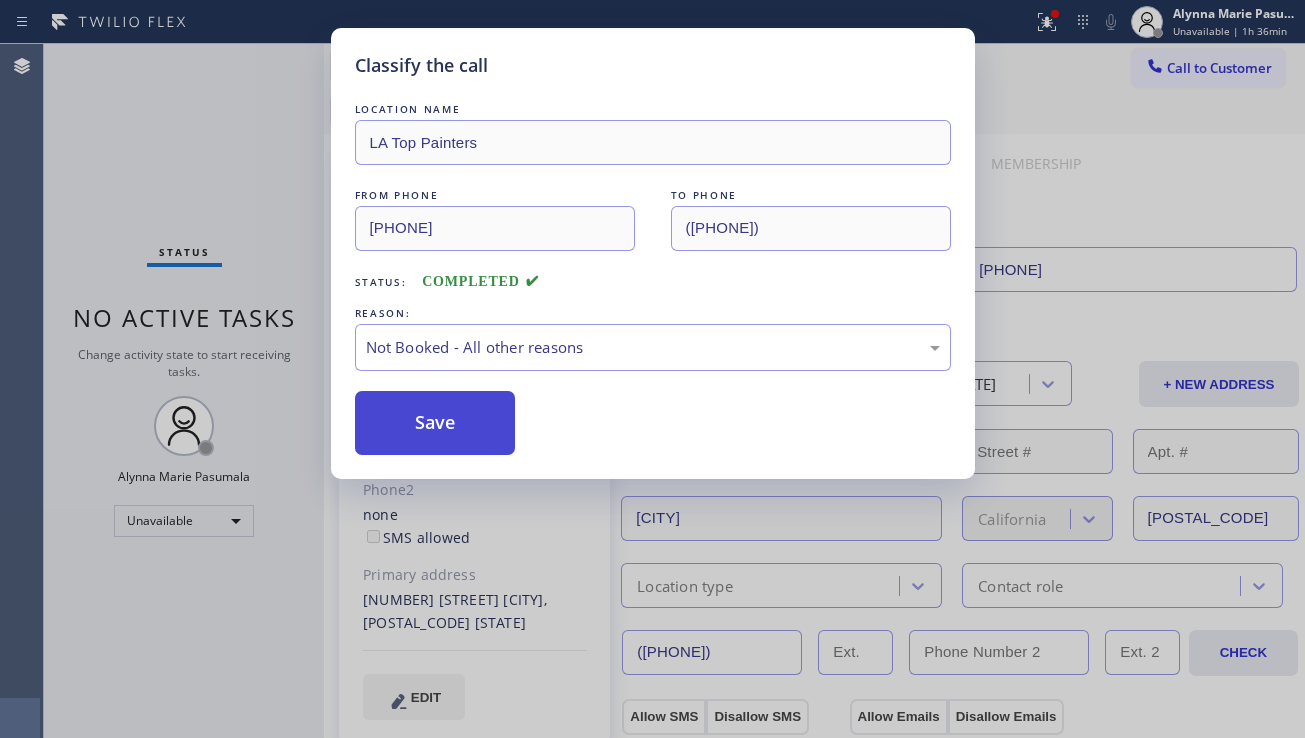 click on "Save" at bounding box center (435, 423) 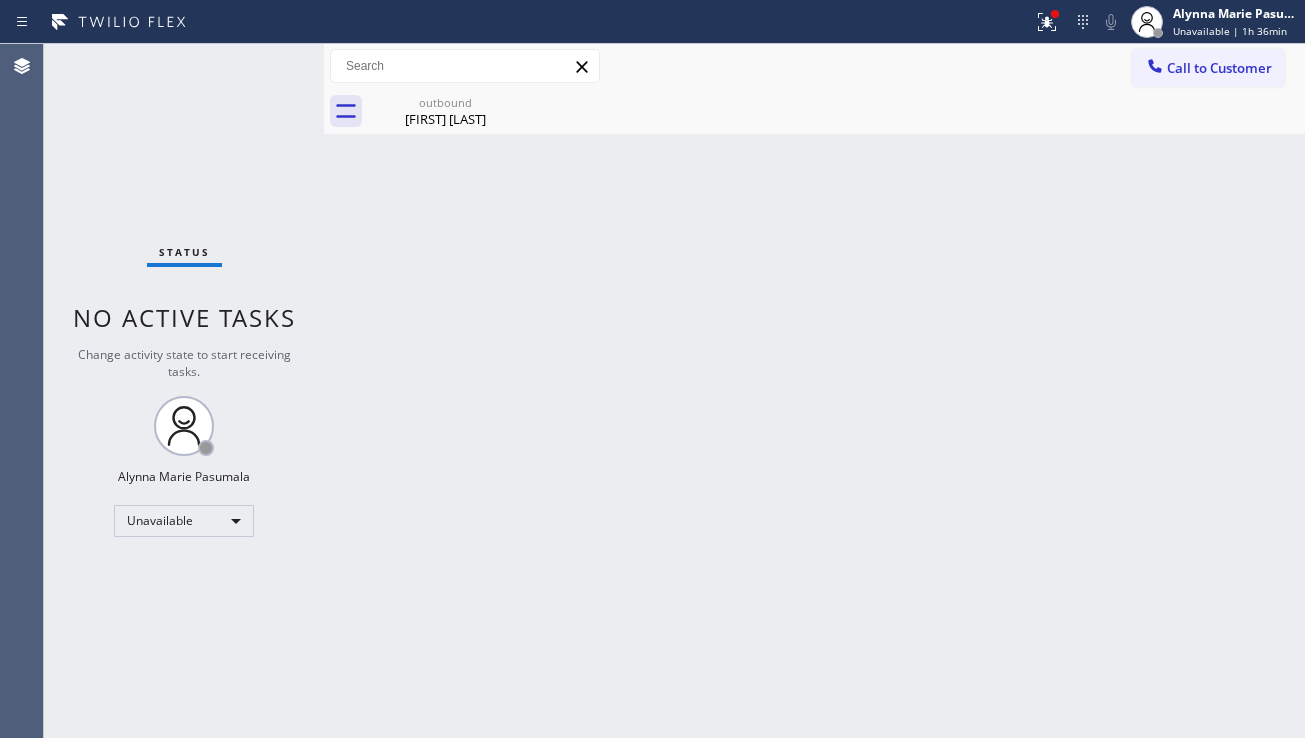 click on "Back to Dashboard Change Sender ID Customers Technicians Select a contact Outbound call Location Search location Your caller id phone number Customer number Call Customer info Name   Phone none Address none Change Sender ID HVAC +[PHONE] 5 Star Appliance +[PHONE] Appliance Repair +[PHONE] Plumbing +[PHONE] Air Duct Cleaning +[PHONE]  Electricians +[PHONE]  Cancel Change Check personal SMS Reset Change outbound [FIRST] [LAST] Call to Customer Outbound call Location LA Top Painters Your caller id phone number [PHONE] Customer number Call Outbound call Technician Search Technician Your caller id phone number Your caller id phone number Call outbound [FIRST] [LAST] [FIRST]   [LAST] Since: [DATE] link to CRM copy Email [EMAIL]  Emails allowed Phone [PHONE] Phone2 none  SMS allowed Primary address  [NUMBER] [STREET] [CITY], [POSTAL_CODE] [STATE] EDIT Outbound call Location LA Top Painters Your caller id phone number [PHONE] Customer number Call Benefits  Addresses Leads" at bounding box center (814, 391) 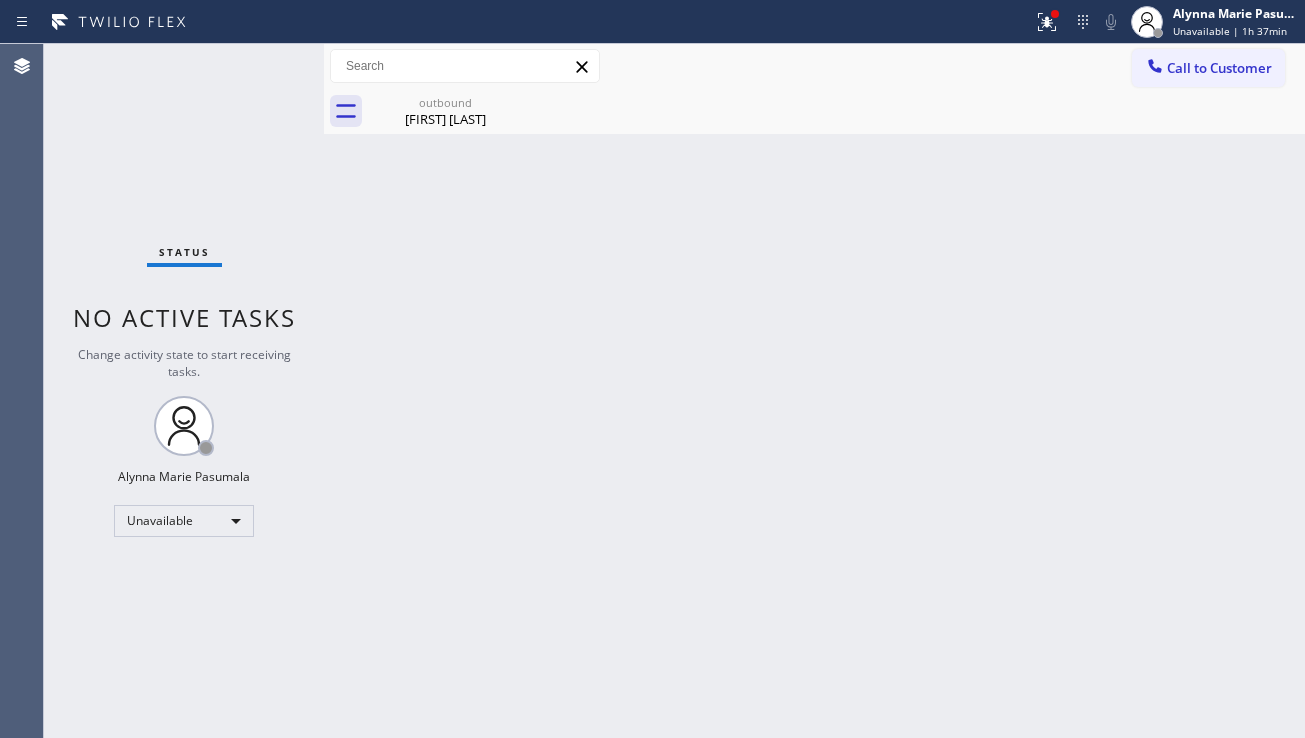 click on "Back to Dashboard Change Sender ID Customers Technicians Select a contact Outbound call Location Search location Your caller id phone number Customer number Call Customer info Name   Phone none Address none Change Sender ID HVAC +[PHONE] 5 Star Appliance +[PHONE] Appliance Repair +[PHONE] Plumbing +[PHONE] Air Duct Cleaning +[PHONE]  Electricians +[PHONE]  Cancel Change Check personal SMS Reset Change outbound [FIRST] [LAST] Call to Customer Outbound call Location LA Top Painters Your caller id phone number [PHONE] Customer number Call Outbound call Technician Search Technician Your caller id phone number Your caller id phone number Call outbound [FIRST] [LAST] [FIRST]   [LAST] Since: [DATE] link to CRM copy Email [EMAIL]  Emails allowed Phone [PHONE] Phone2 none  SMS allowed Primary address  [NUMBER] [STREET] [CITY], [POSTAL_CODE] [STATE] EDIT Outbound call Location LA Top Painters Your caller id phone number [PHONE] Customer number Call Benefits  Addresses Leads" at bounding box center (814, 391) 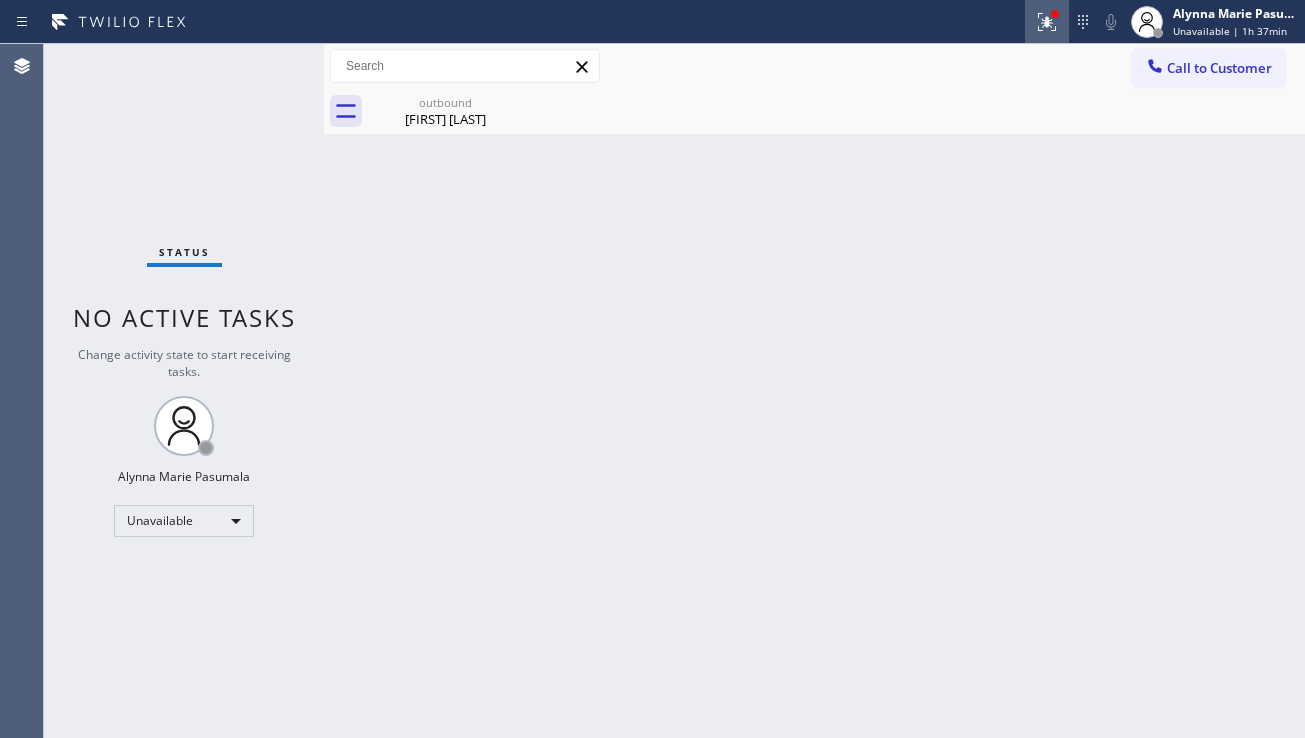 click 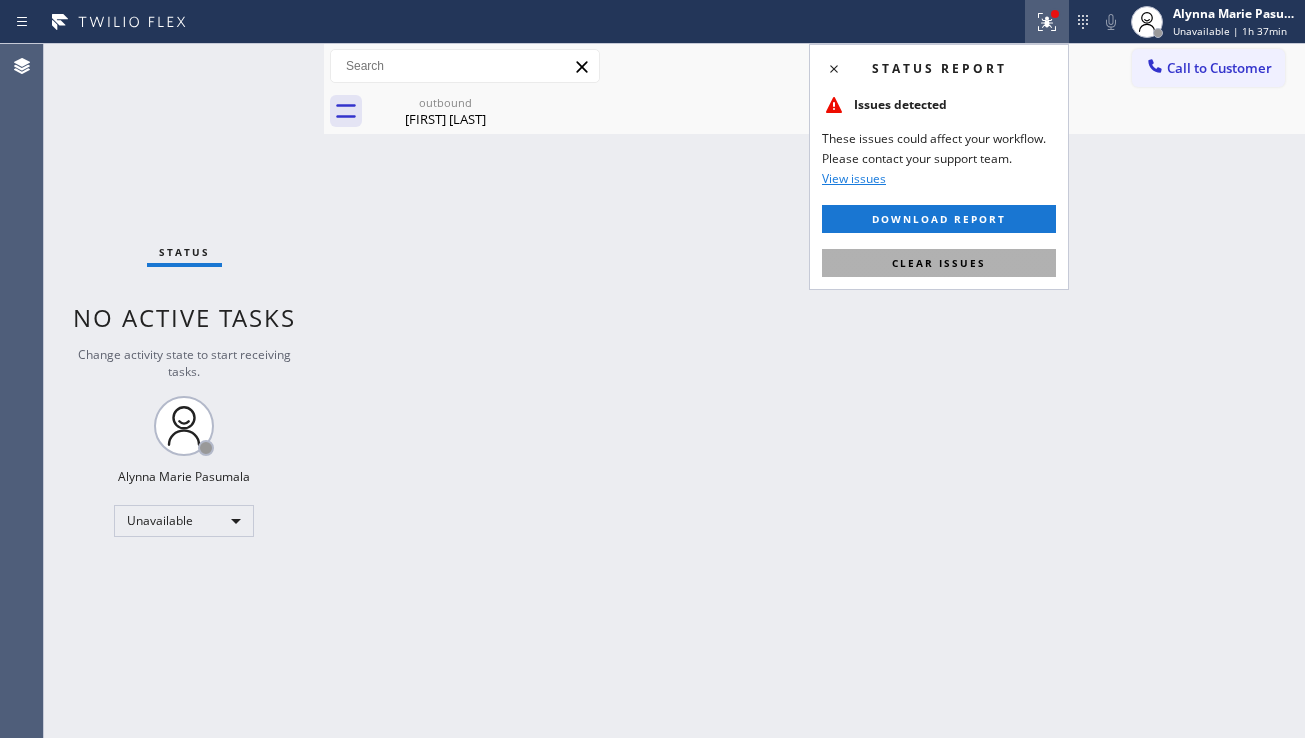 click on "Clear issues" at bounding box center [939, 263] 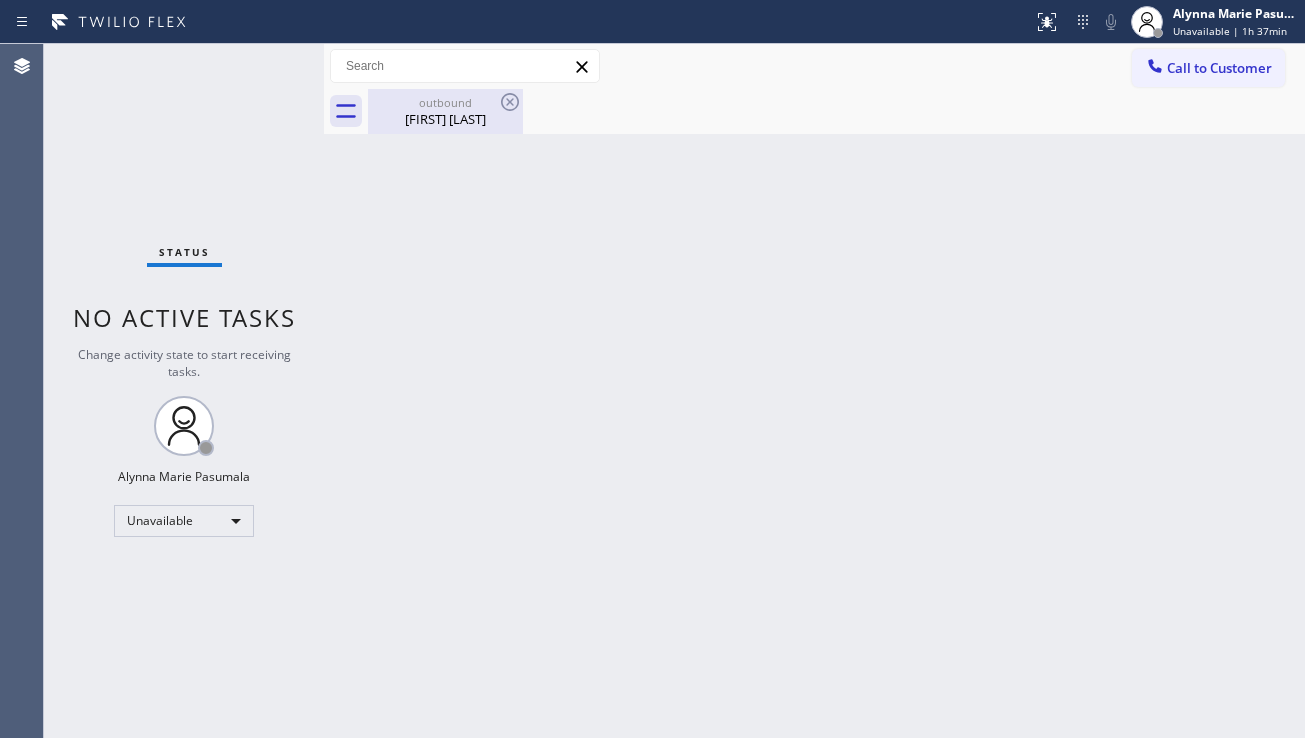 click on "outbound [FIRST] [LAST]" at bounding box center (445, 111) 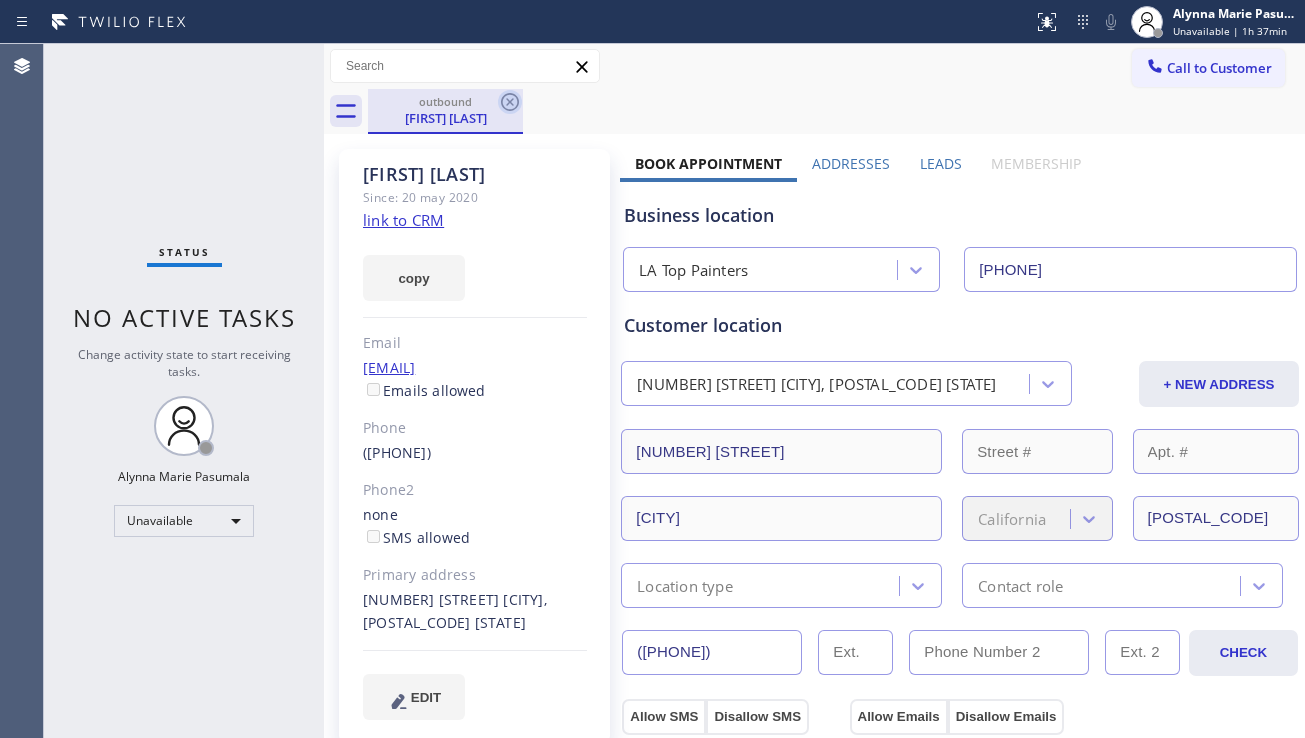 click 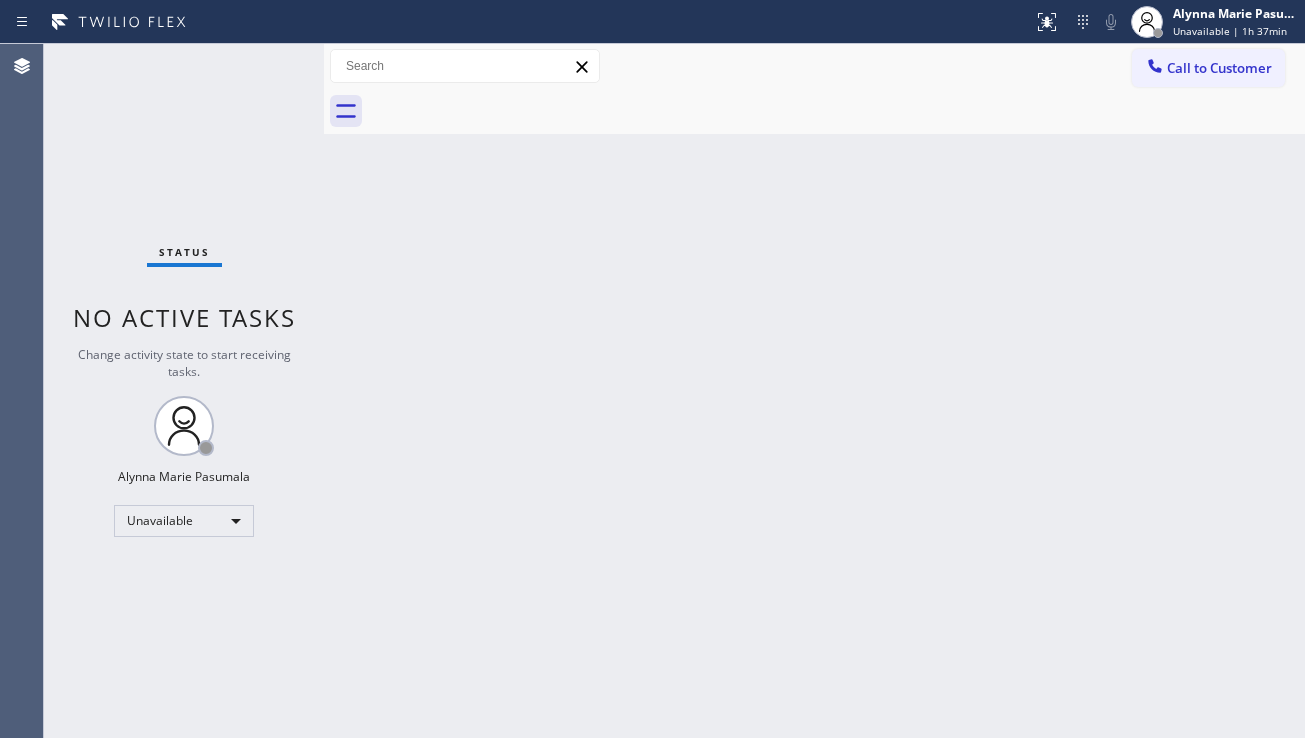 click on "Back to Dashboard Change Sender ID Customers Technicians Select a contact Outbound call Location Search location Your caller id phone number Customer number Call Customer info Name   Phone none Address none Change Sender ID HVAC +1[PHONE] 5 Star Appliance +1[PHONE] Appliance Repair +1[PHONE] Plumbing +1[PHONE] Air Duct Cleaning +1[PHONE]  Electricians +1[PHONE]  Cancel Change Check personal SMS Reset Change No tabs Call to Customer Outbound call Location LA Top Painters Your caller id phone number ([PHONE]) Customer number Call Outbound call Technician Search Technician Your caller id phone number Your caller id phone number Call" at bounding box center (814, 391) 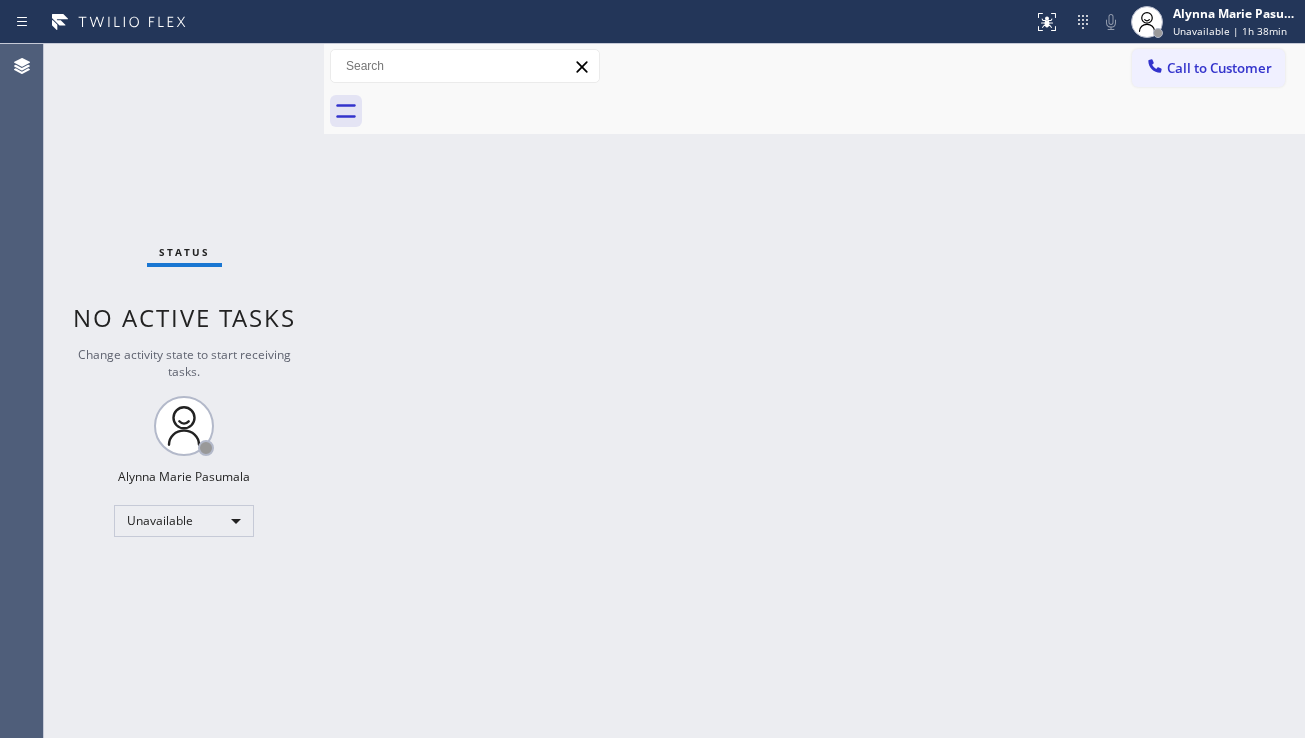 drag, startPoint x: 1166, startPoint y: 79, endPoint x: 1069, endPoint y: 116, distance: 103.81715 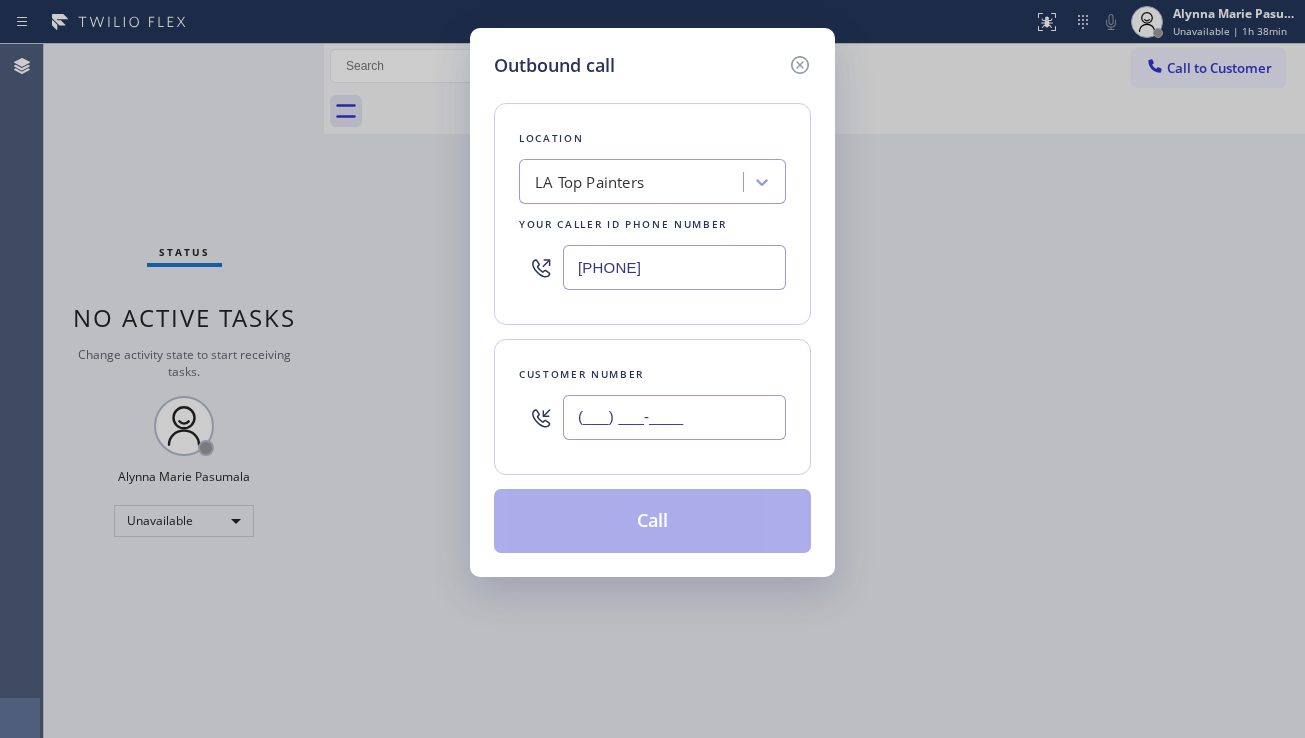 click on "(___) ___-____" at bounding box center (674, 417) 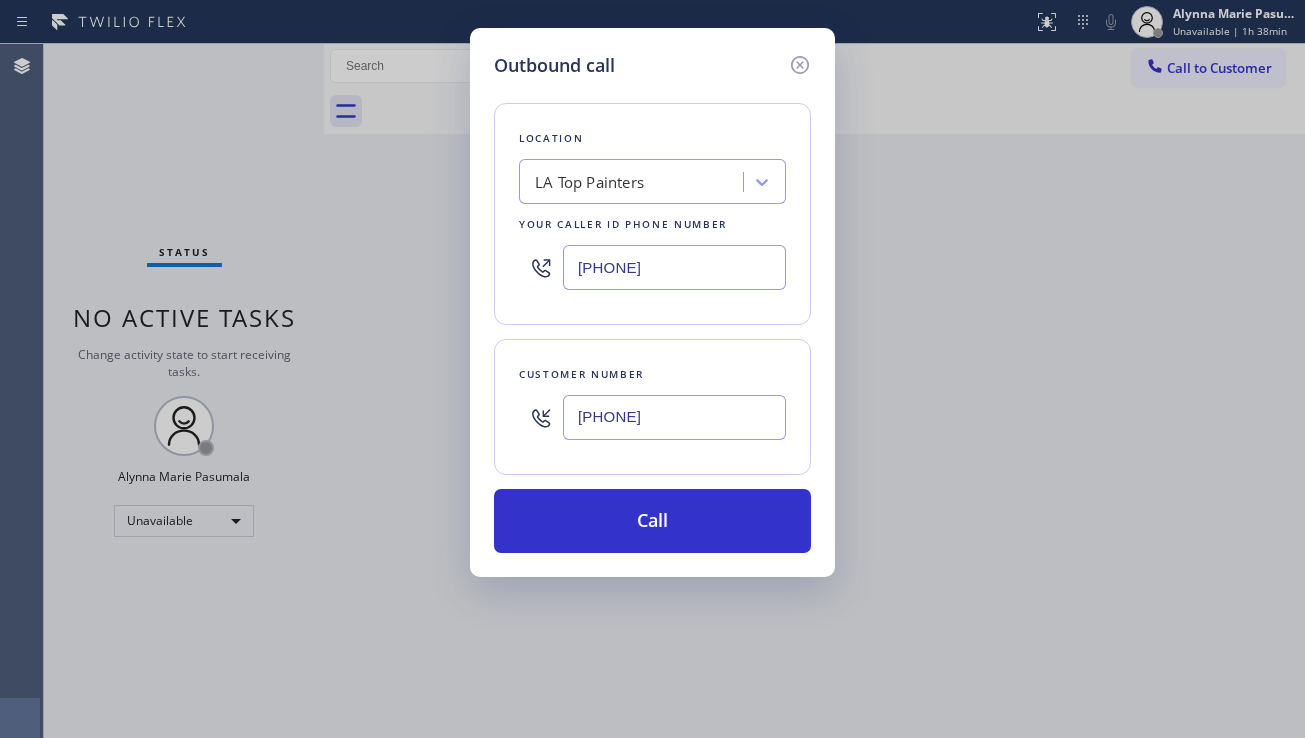 type on "[PHONE]" 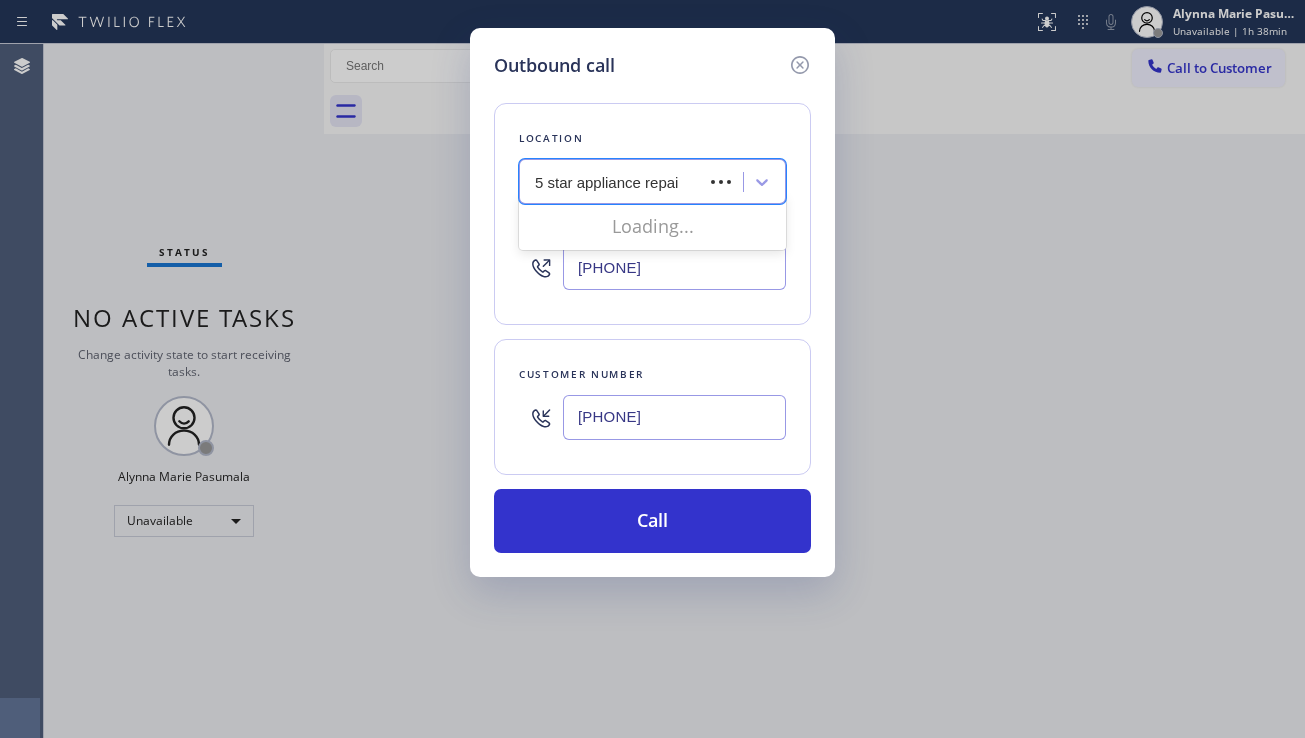 type on "5 star appliance repair" 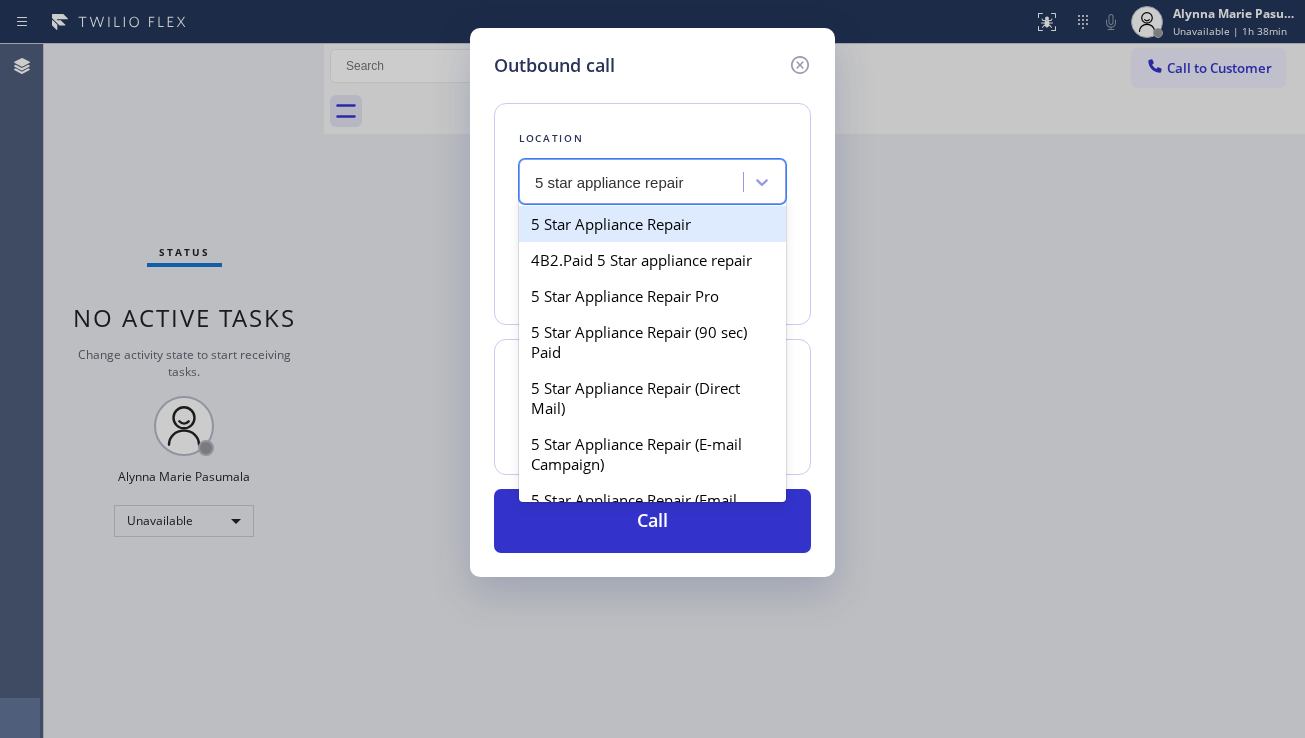 click on "5 Star Appliance Repair" at bounding box center [652, 224] 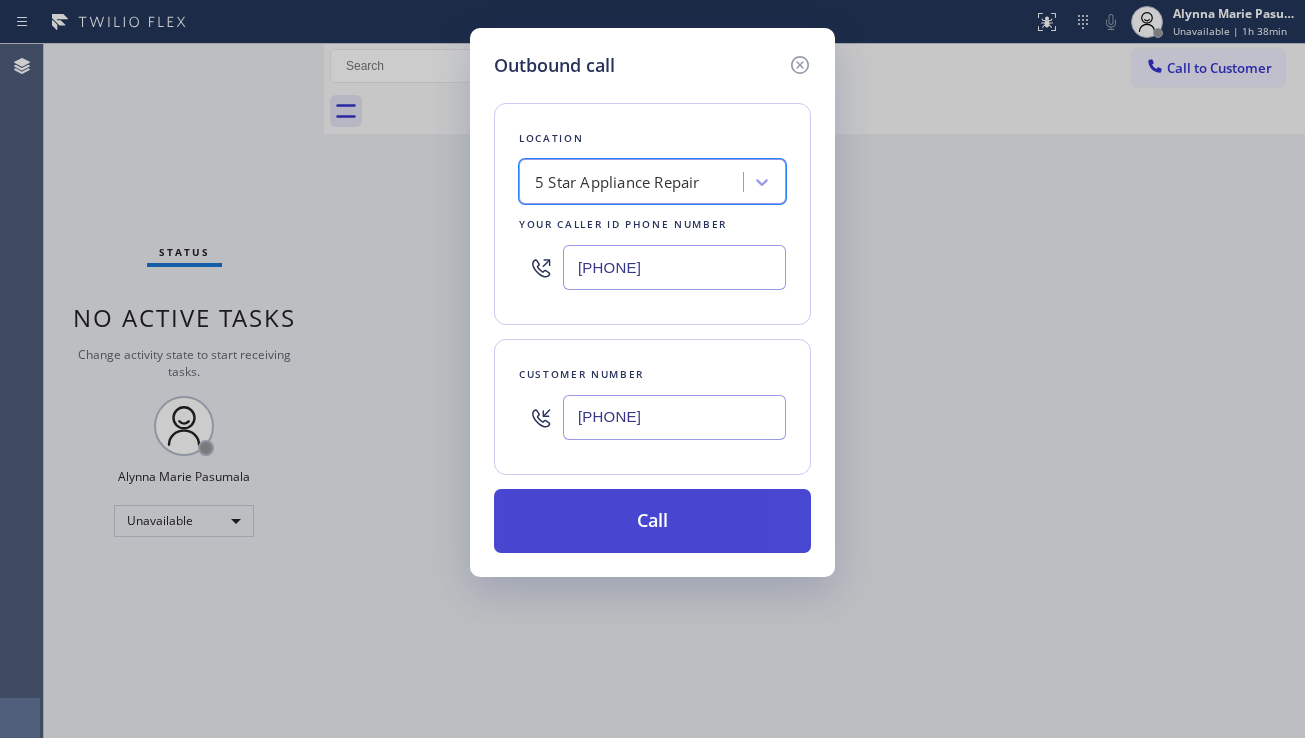 click on "Call" at bounding box center [652, 521] 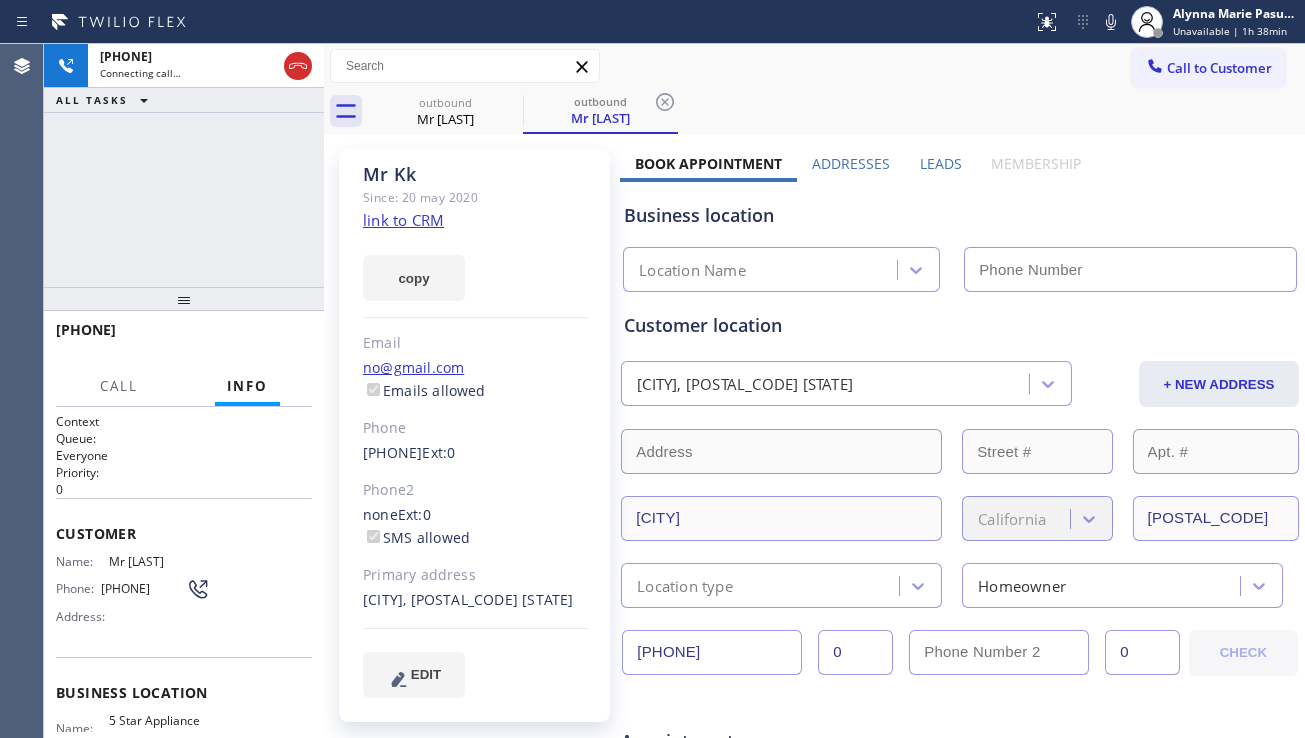 click on "Leads" at bounding box center [941, 163] 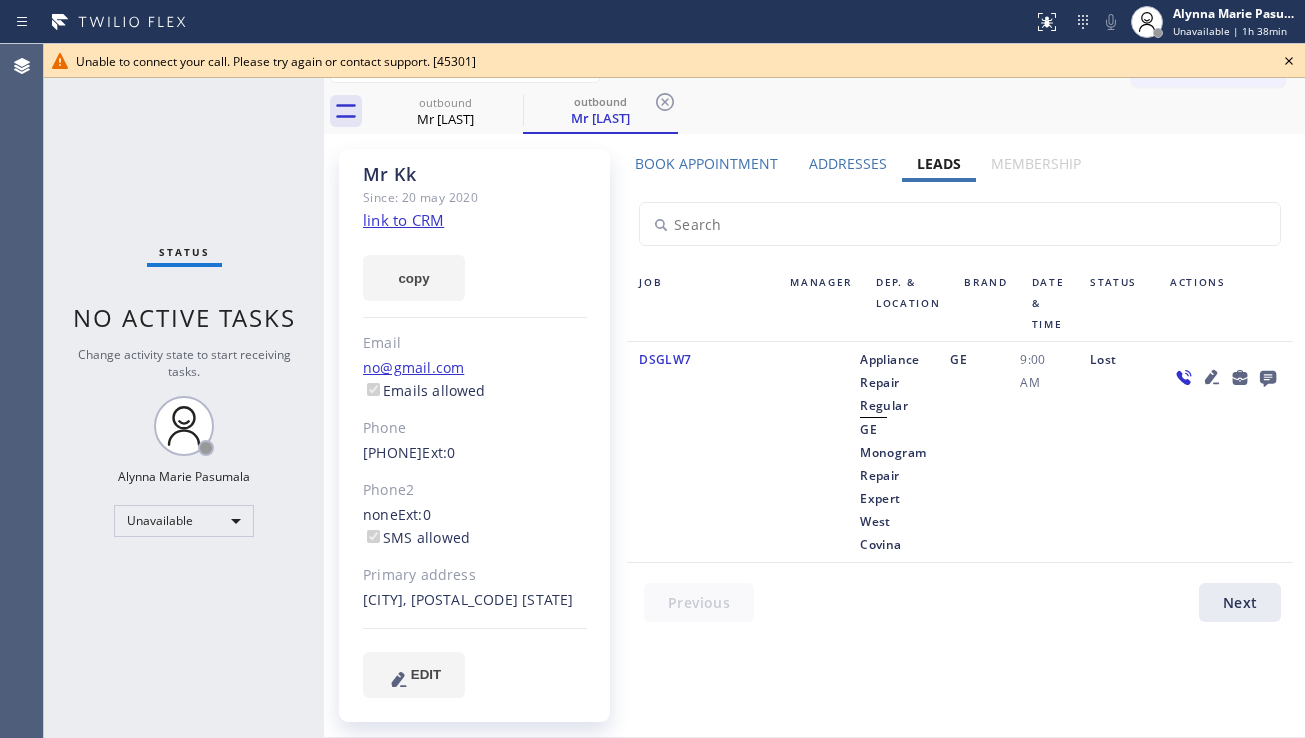 click 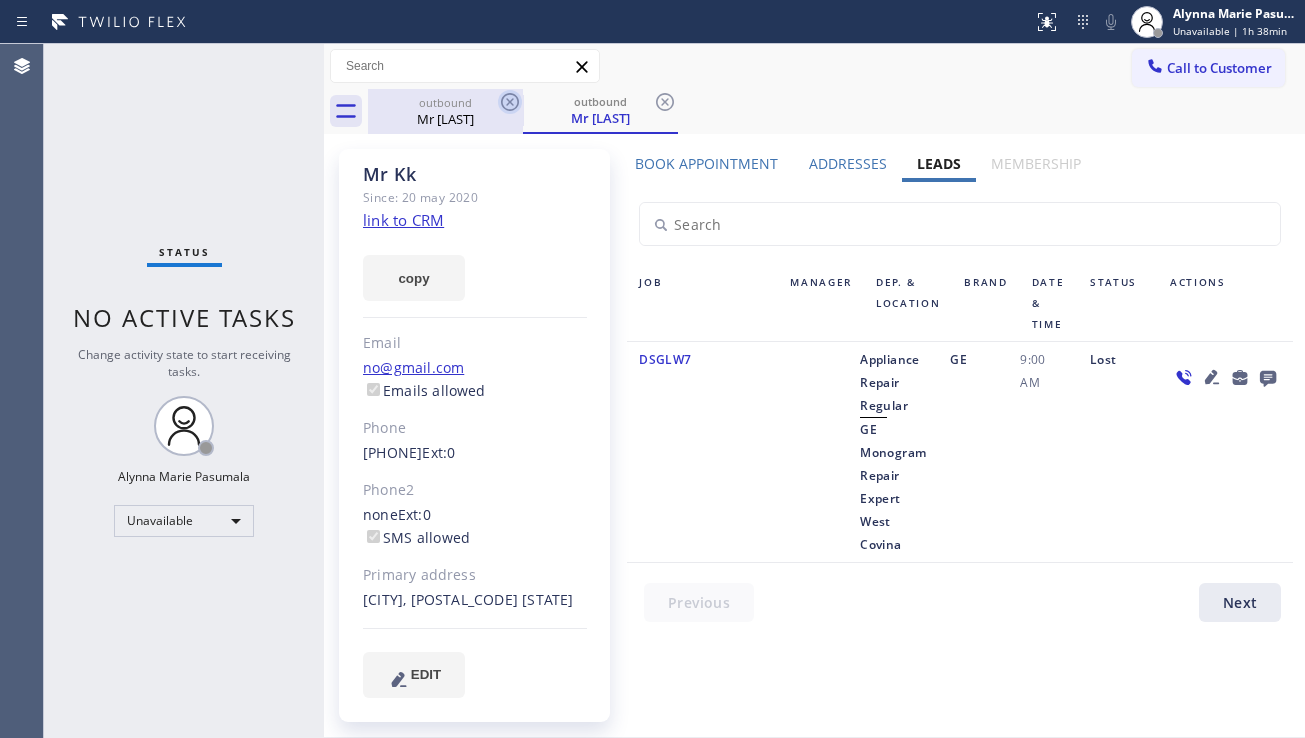 click 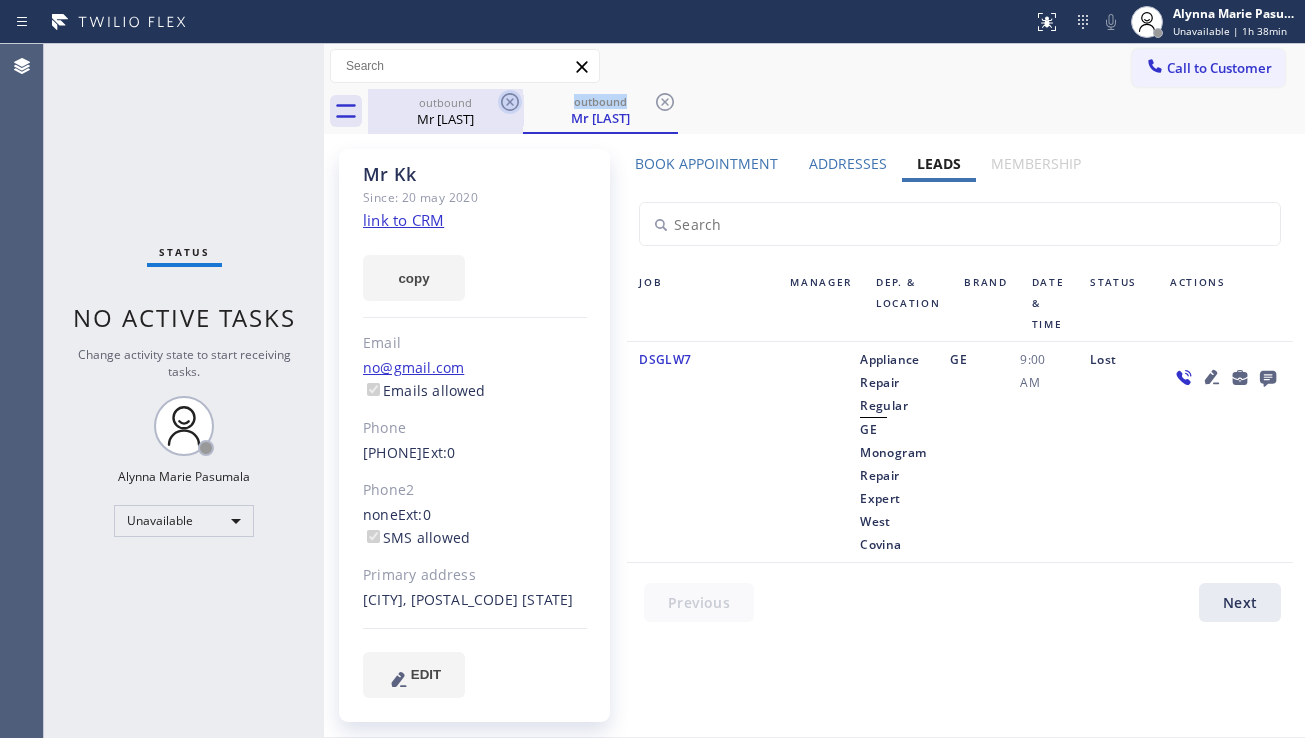 click 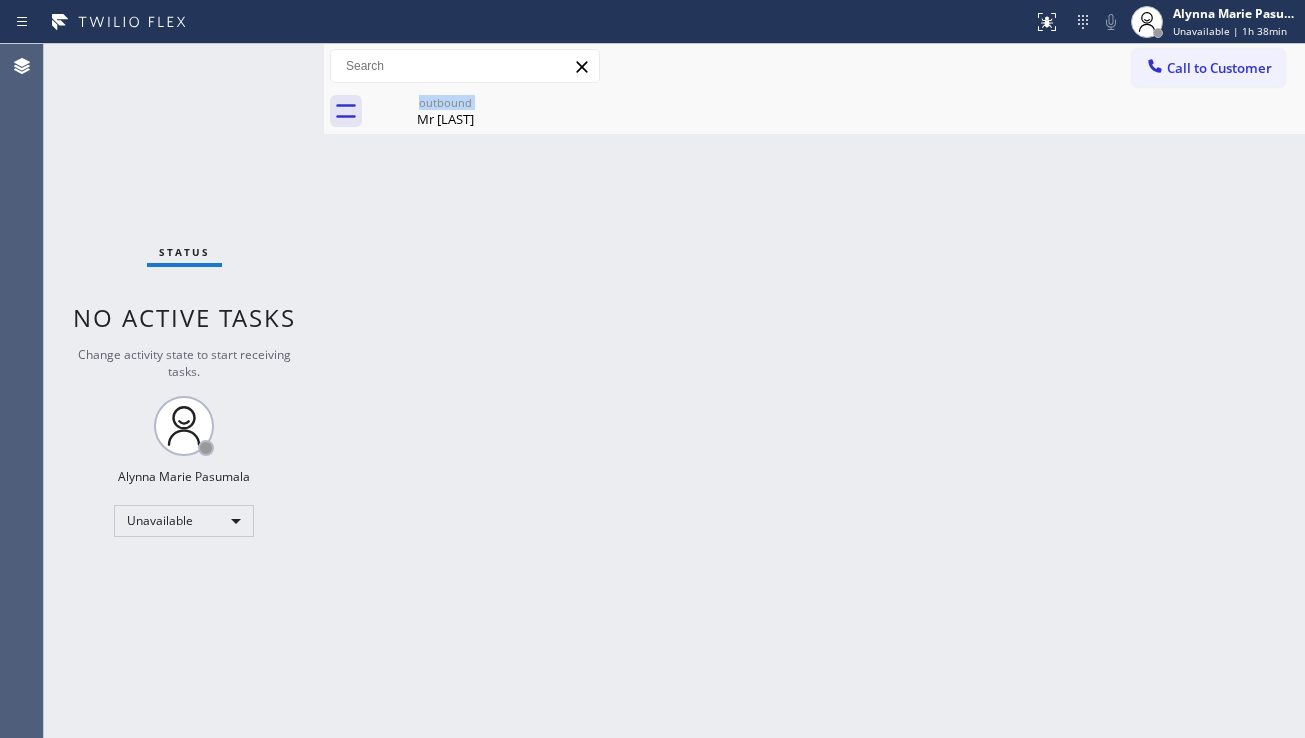 click on "option Mr [LAST]" at bounding box center (445, 111) 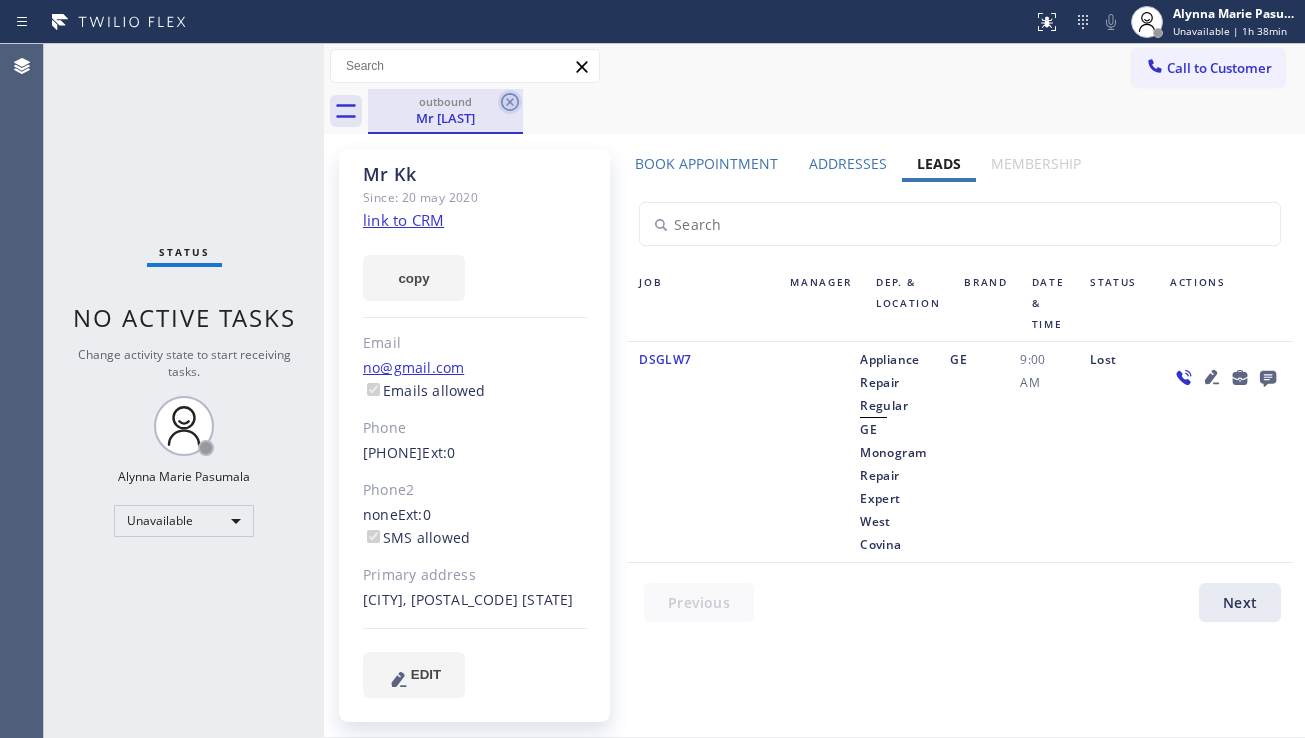 drag, startPoint x: 498, startPoint y: 109, endPoint x: 486, endPoint y: 163, distance: 55.31727 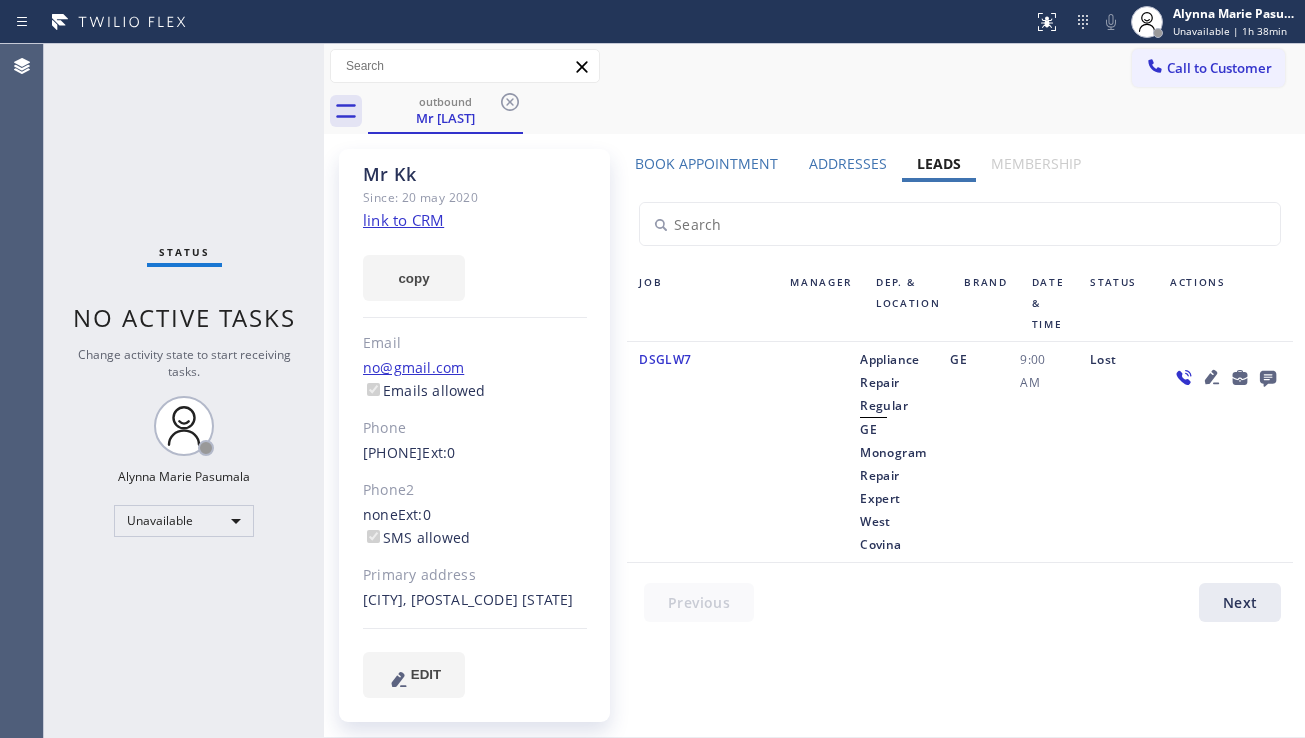 click 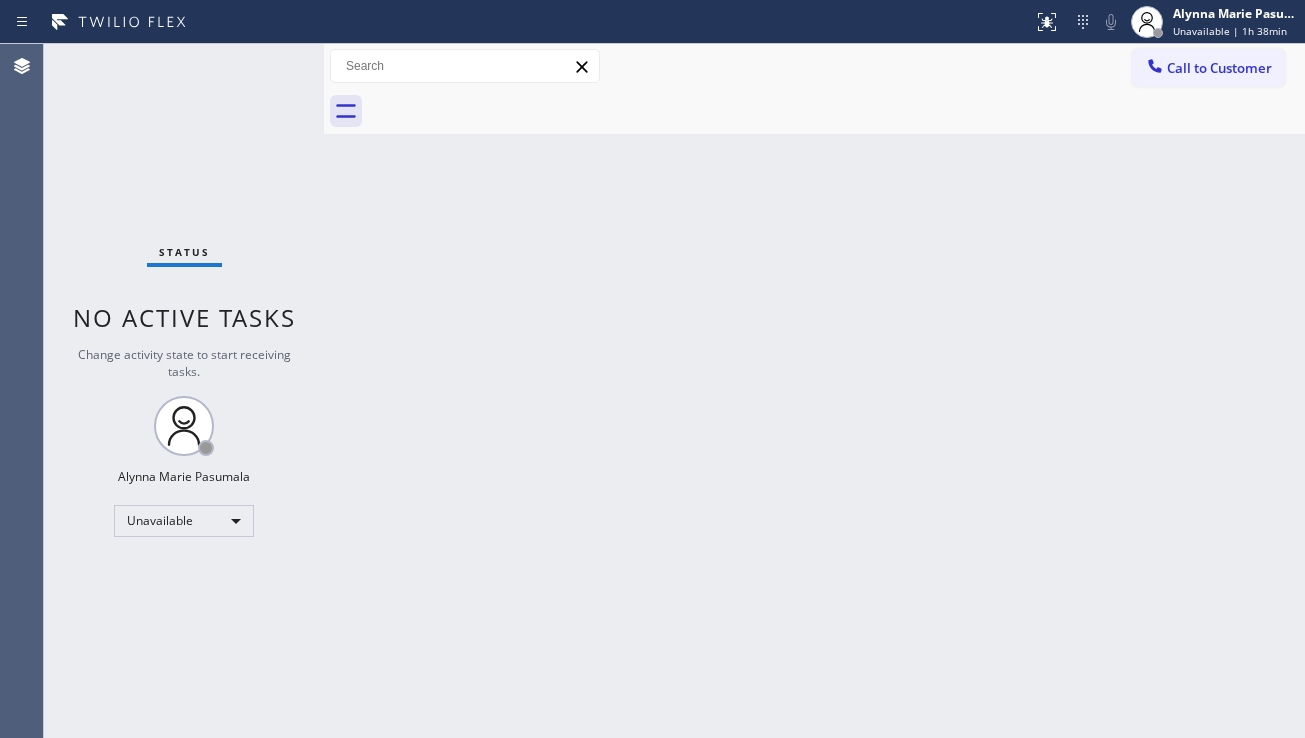 click on "Back to Dashboard Change Sender ID Customers Technicians Select a contact Outbound call Location Search location Your caller id phone number Customer number Call Customer info Name   Phone none Address none Change Sender ID HVAC +[PHONE] 5 Star Appliance +[PHONE] Appliance Repair +[PHONE] Plumbing +[PHONE] Air Duct Cleaning +[PHONE]  Electricians +[PHONE] Cancel Change Check personal SMS Reset Change No tabs Call to Customer Outbound call Location 5 Star Appliance Repair Your caller id phone number ([PHONE]) Customer number Call Outbound call Technician Search Technician Your caller id phone number Your caller id phone number Call" at bounding box center [814, 391] 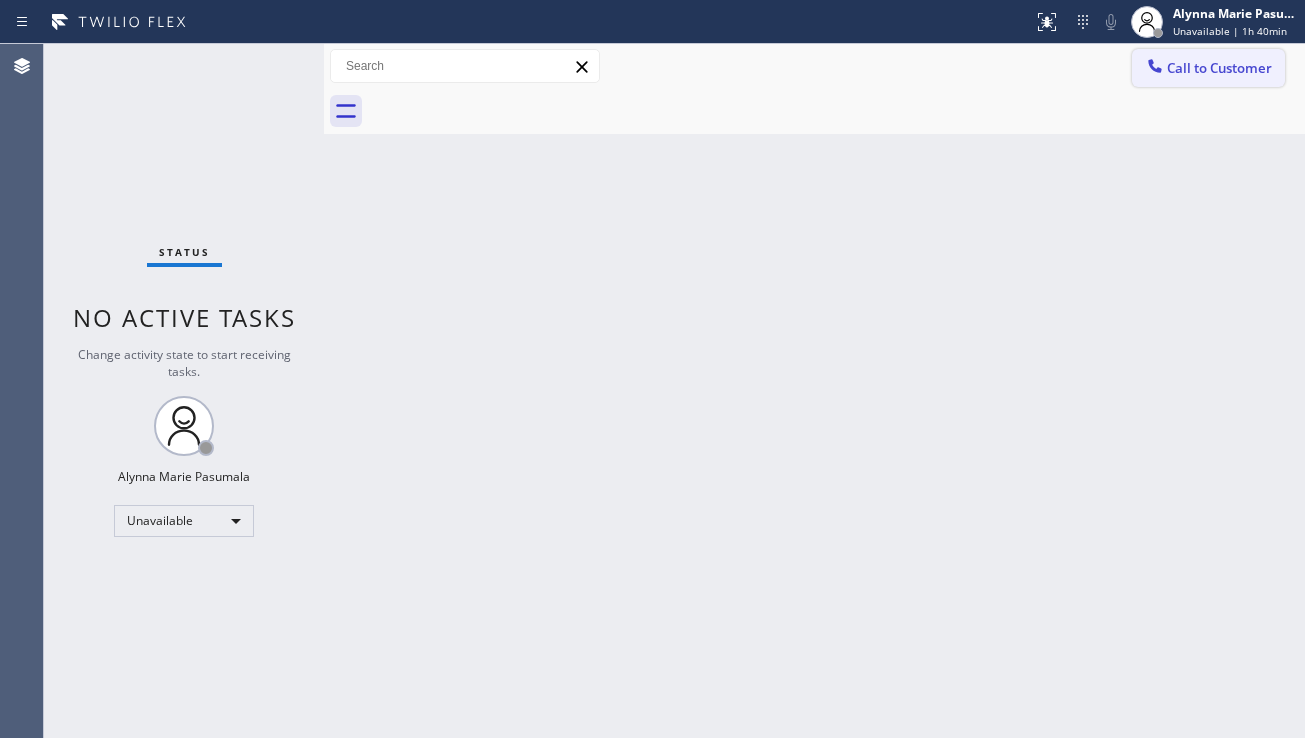 click on "Call to Customer" at bounding box center (1208, 68) 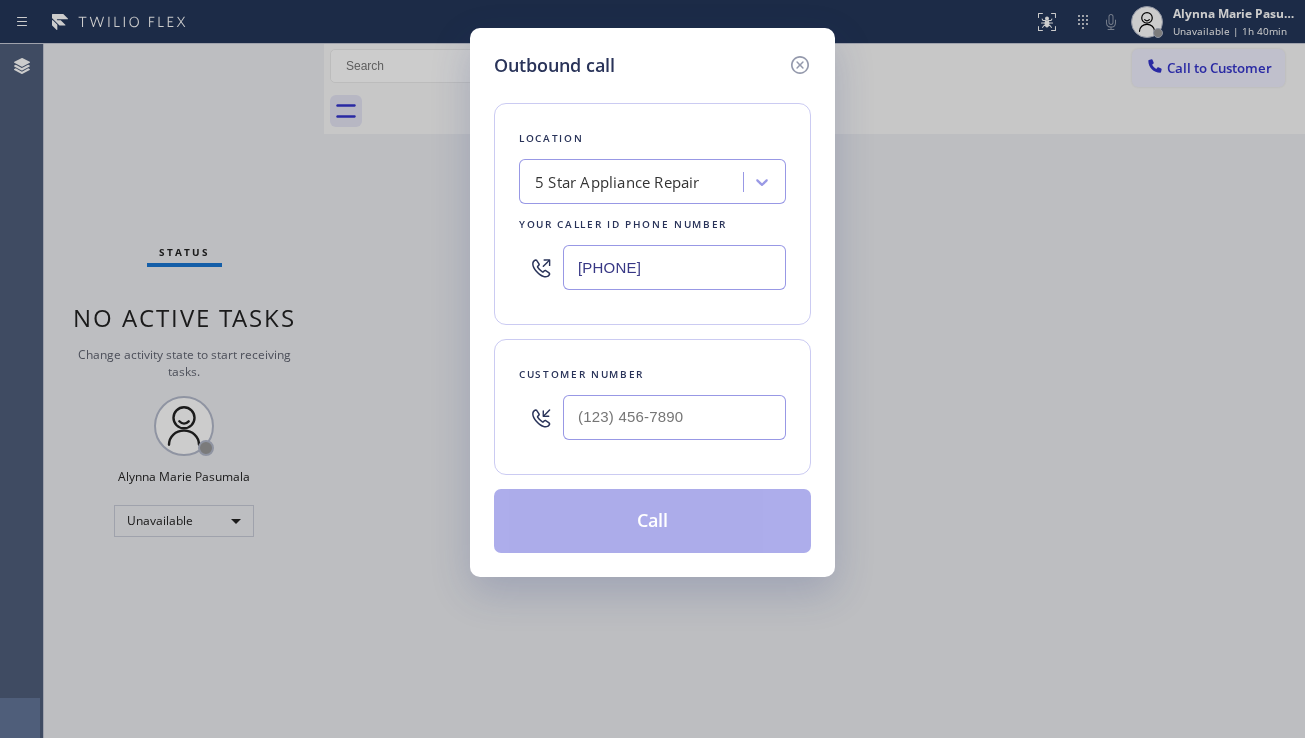 click on "Outbound call Location 5 Star Appliance Repair Your caller id phone number [PHONE] Customer number Call" at bounding box center (652, 369) 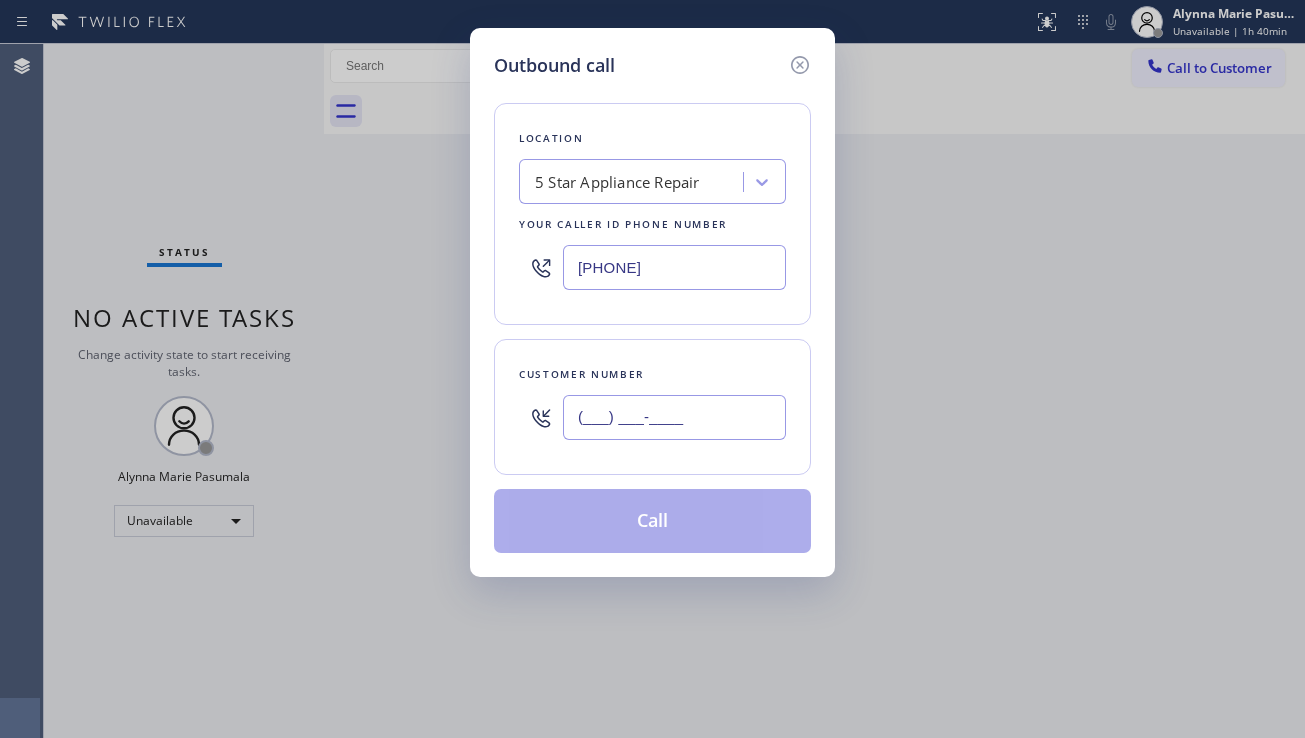 click on "(___) ___-____" at bounding box center (674, 417) 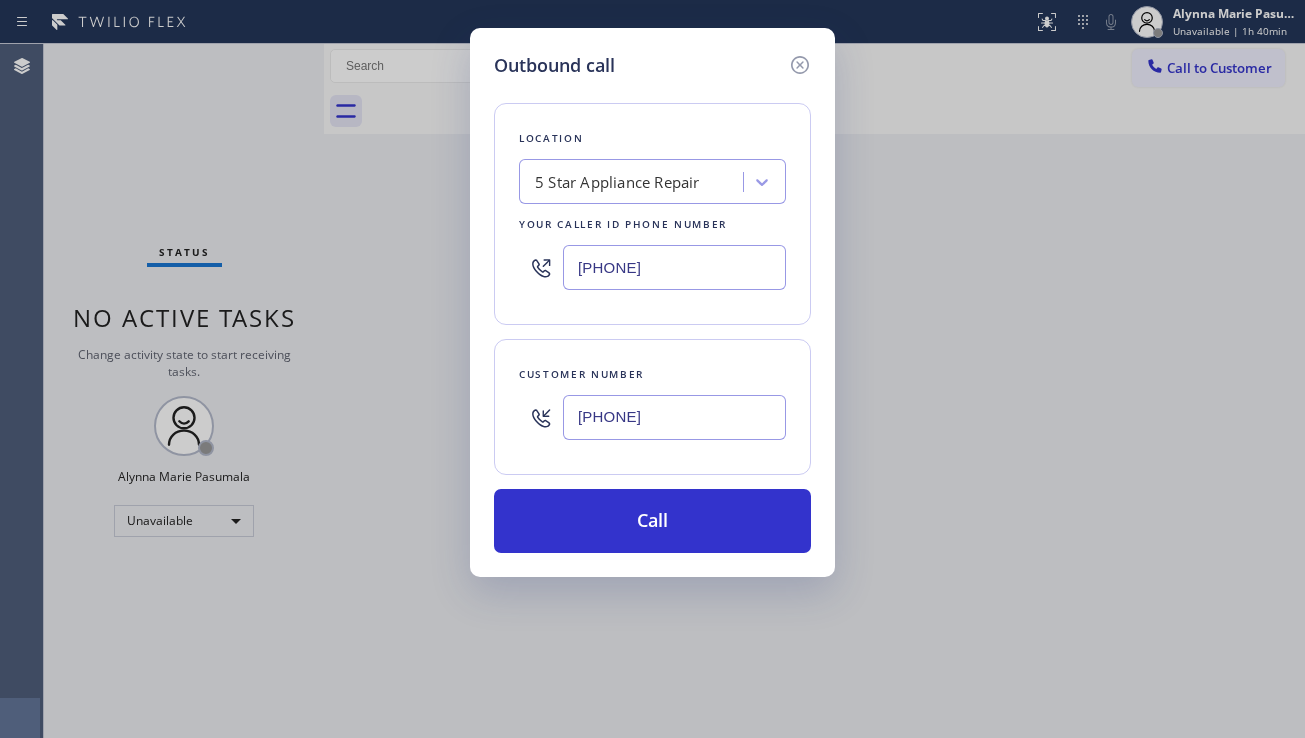 type on "[PHONE]" 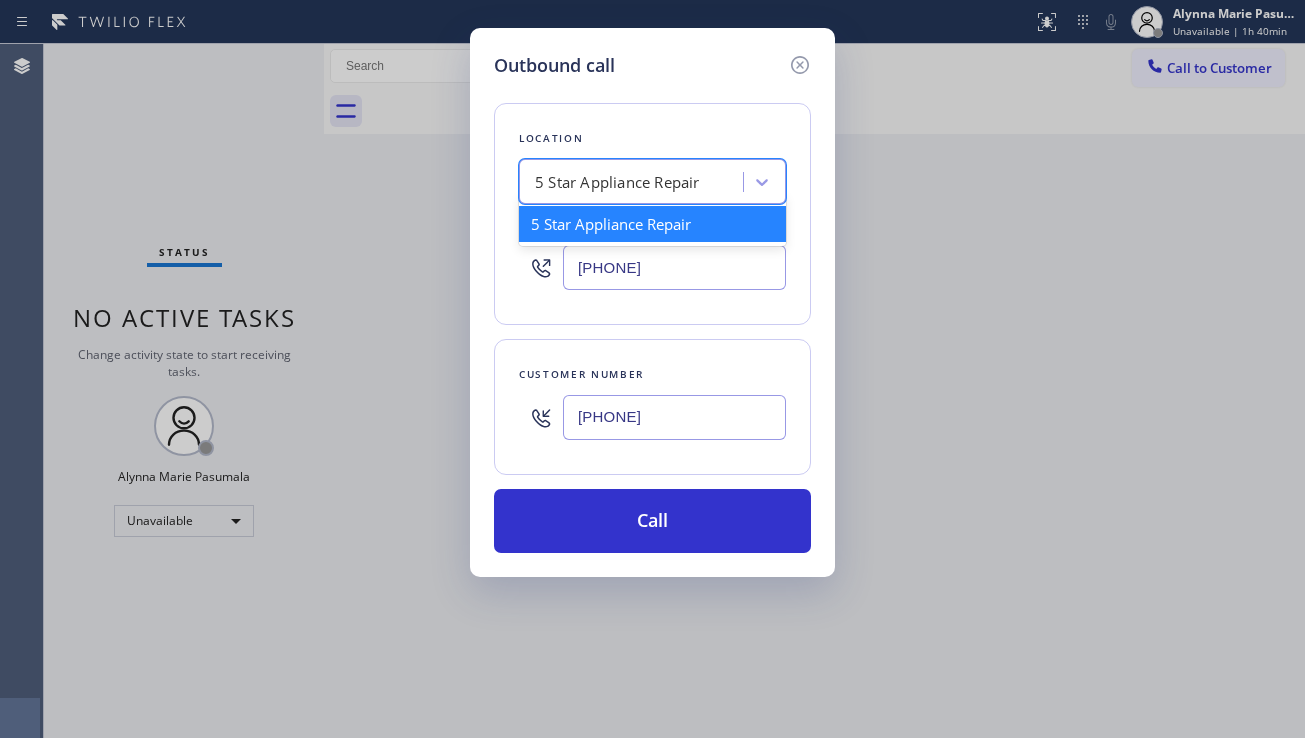 click on "5 Star Appliance Repair" at bounding box center (617, 182) 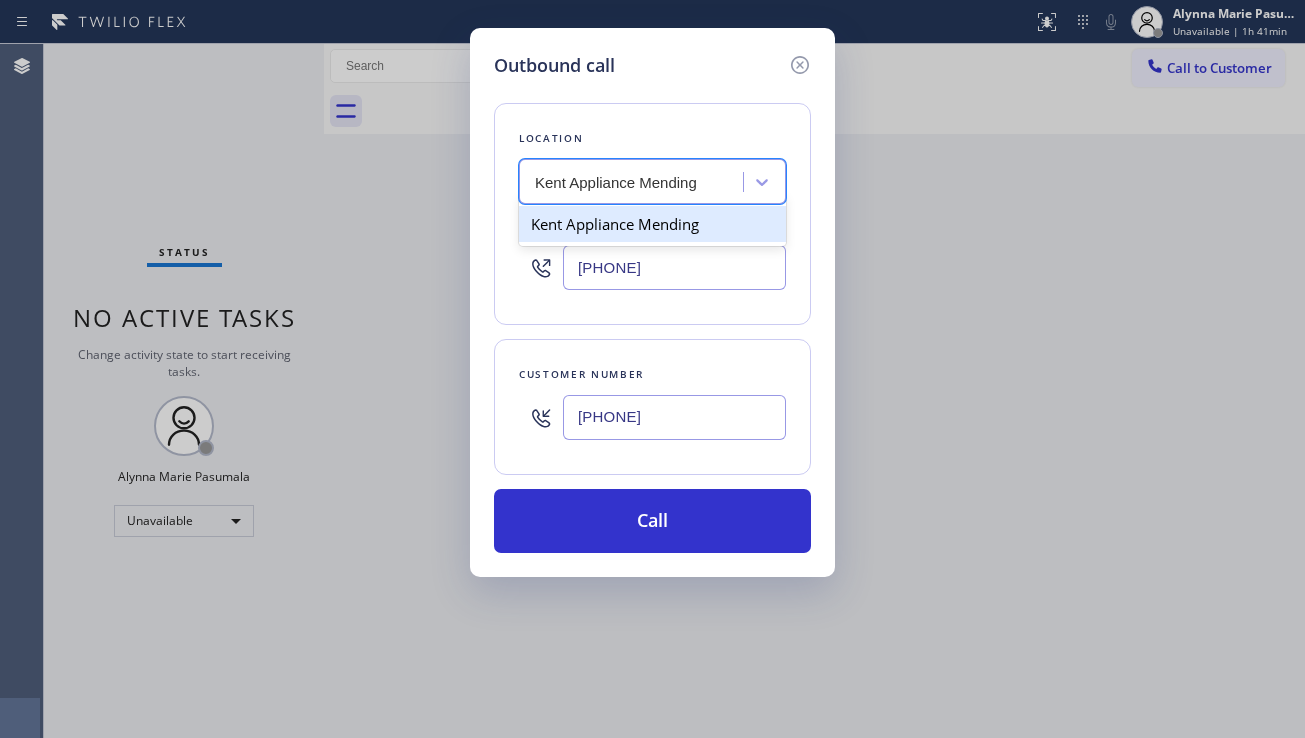 click on "Kent Appliance Mending" at bounding box center [652, 224] 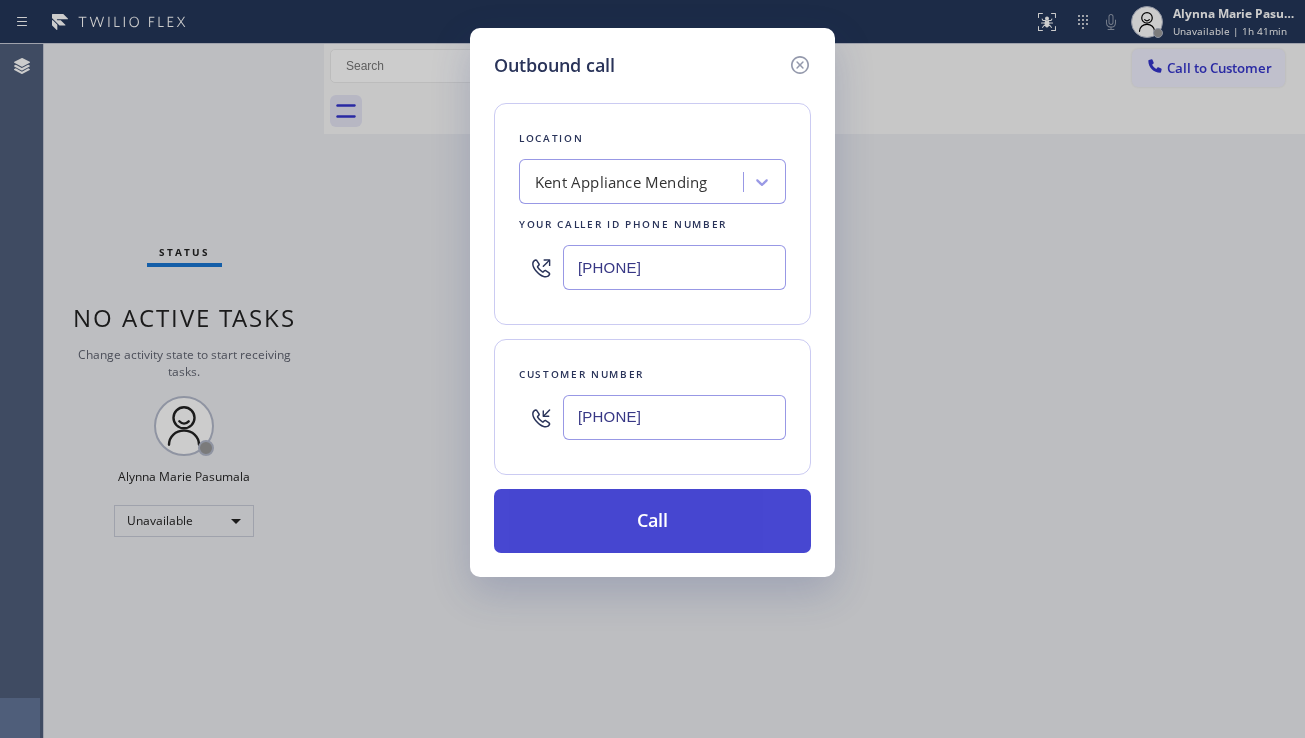 click on "Call" at bounding box center [652, 521] 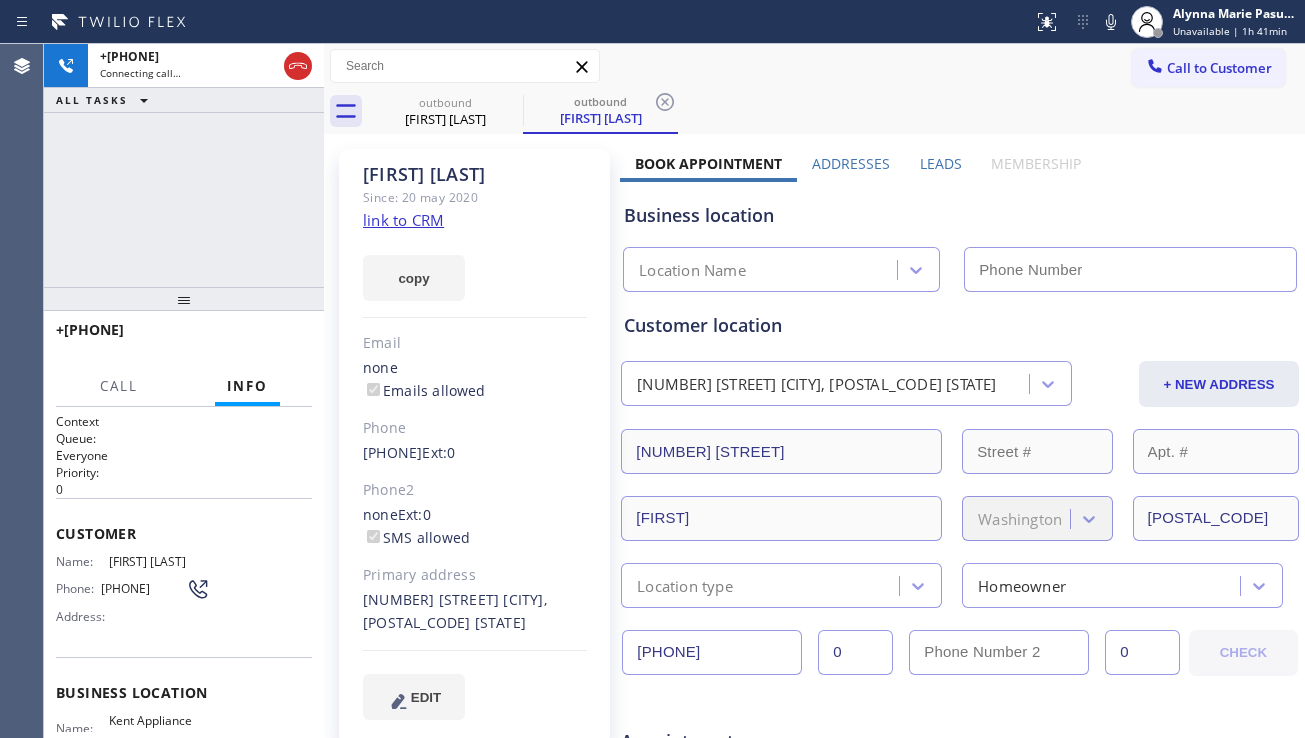 type on "[PHONE]" 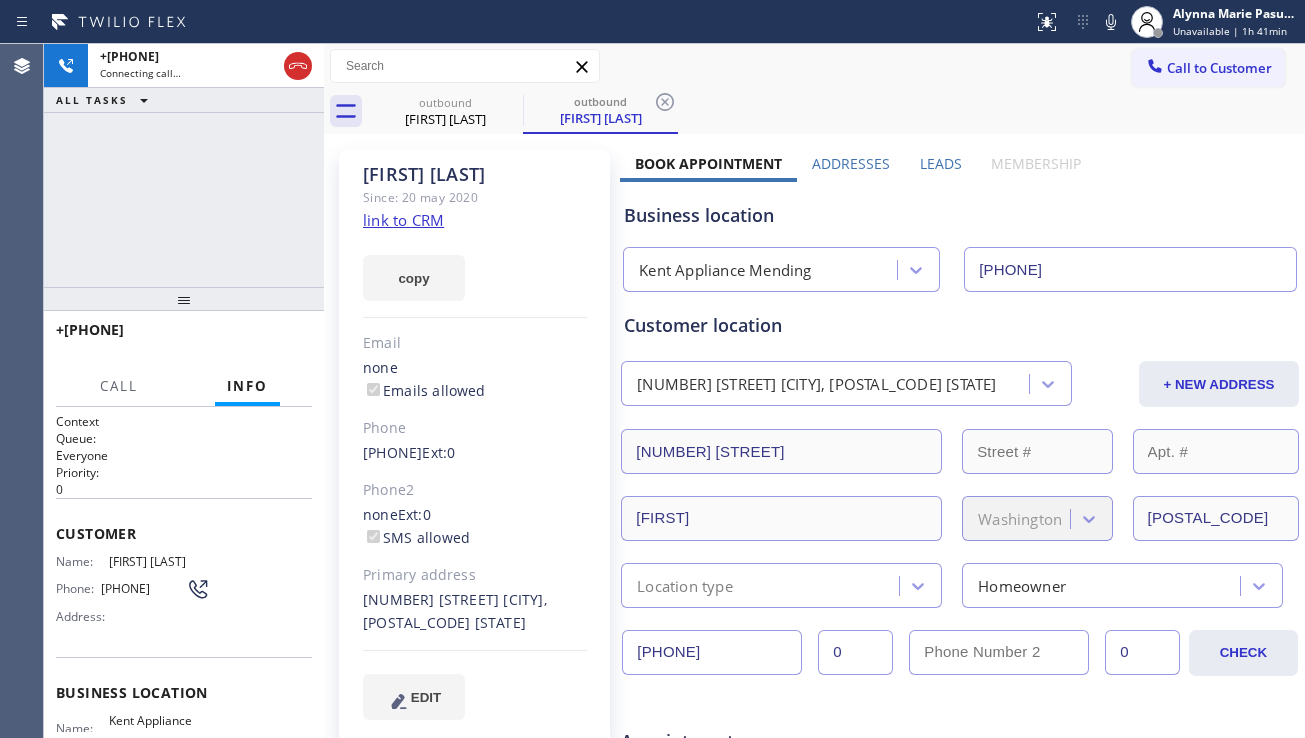 click on "Business location" at bounding box center [960, 215] 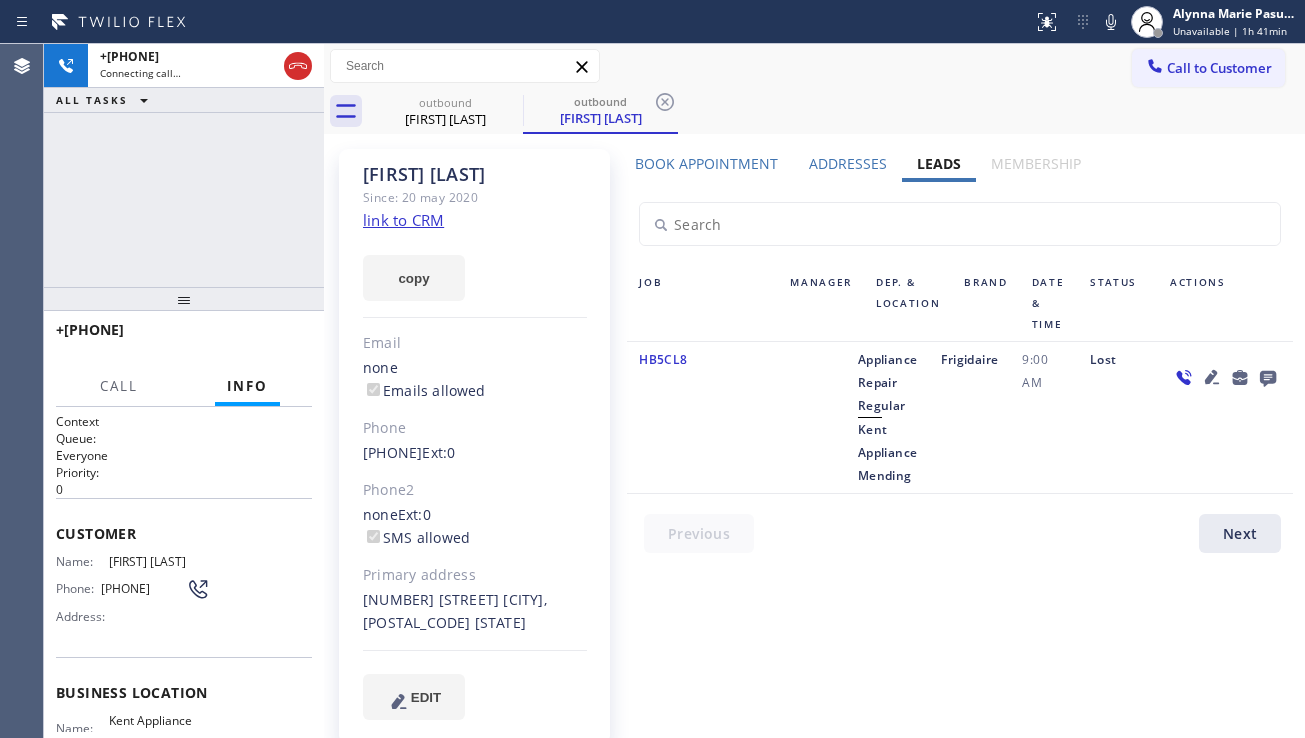 click 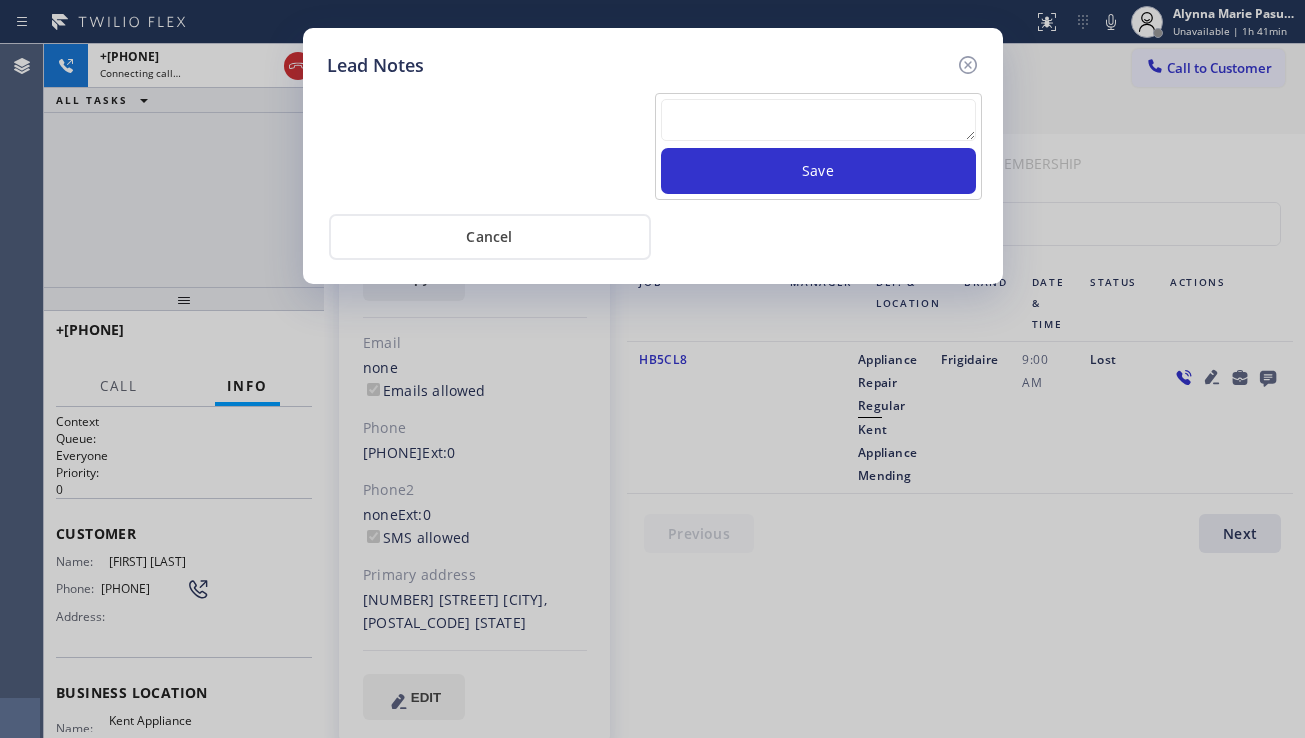 click at bounding box center (818, 120) 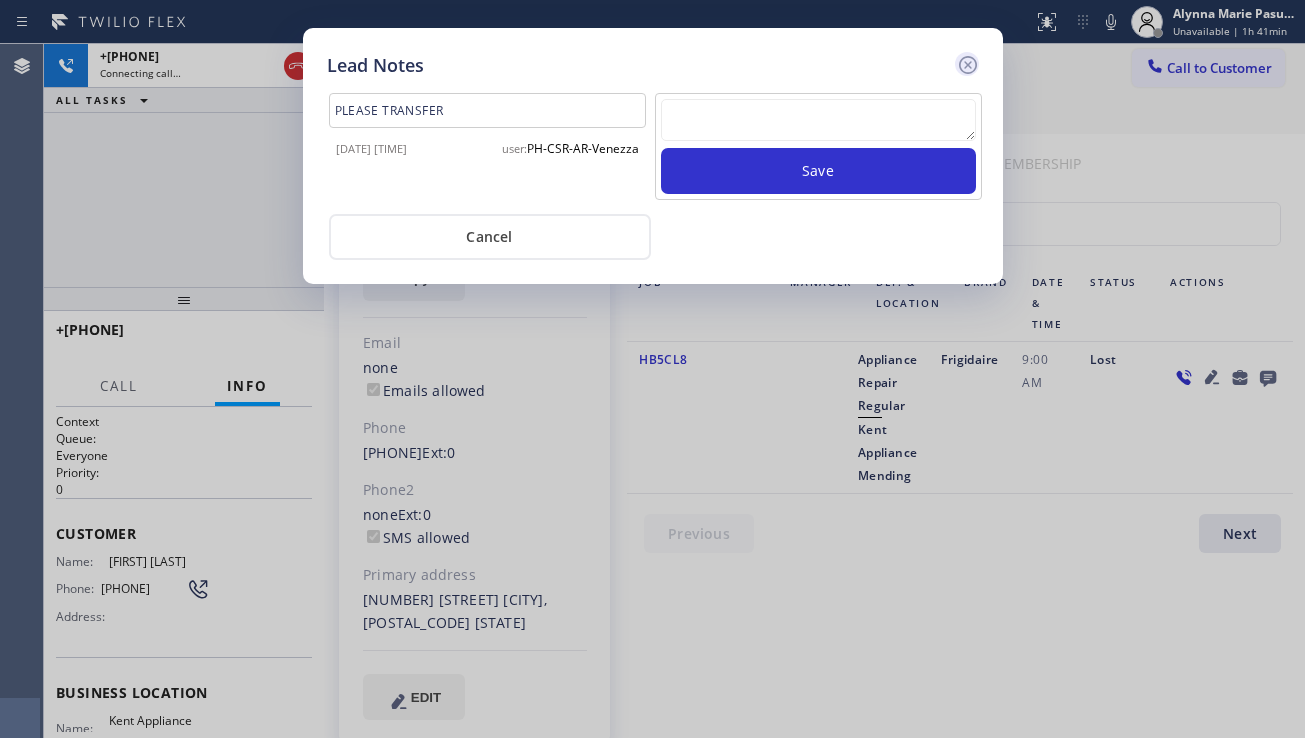 click 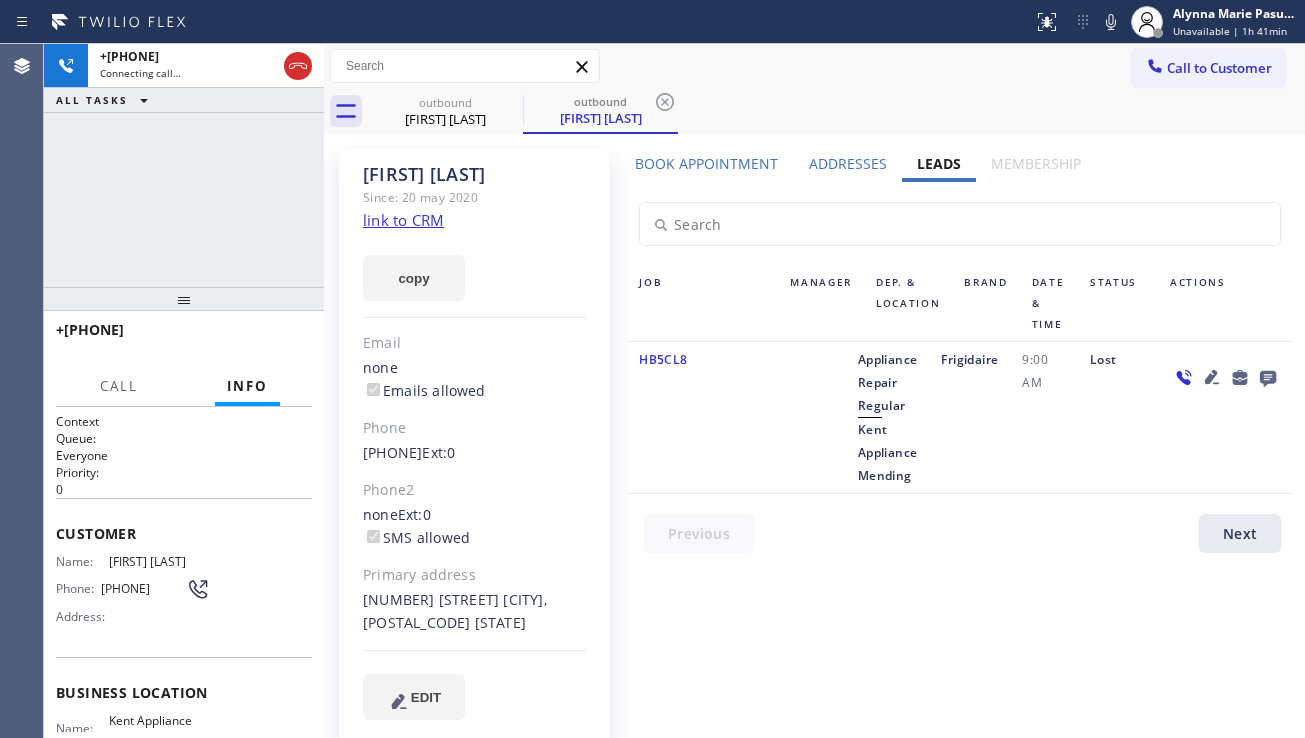 click 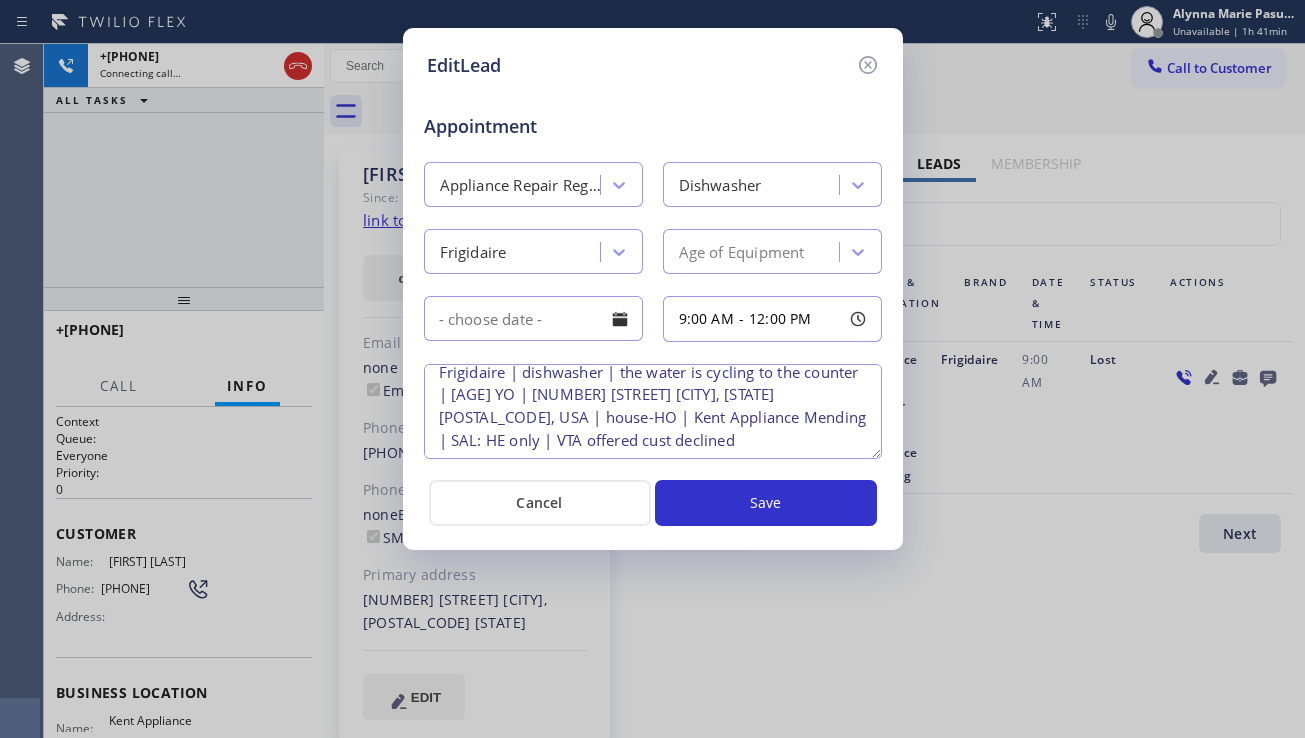 scroll, scrollTop: 19, scrollLeft: 0, axis: vertical 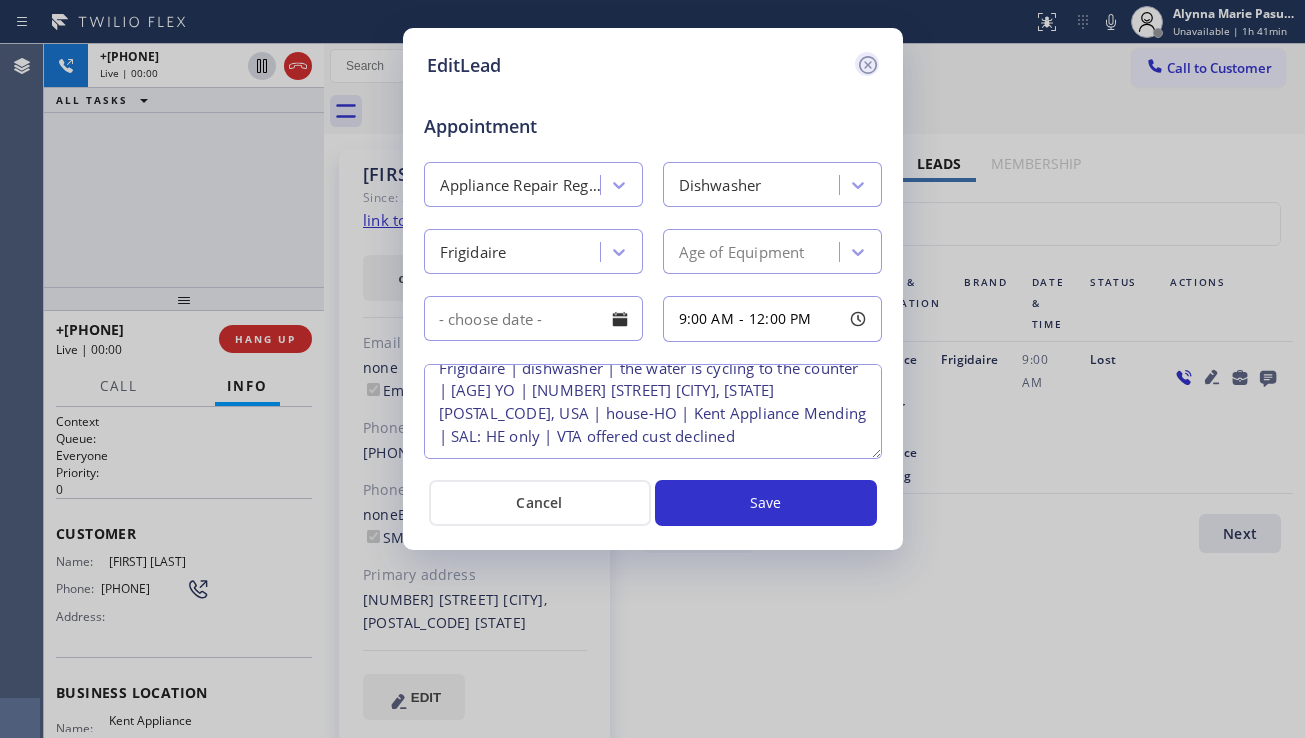 click 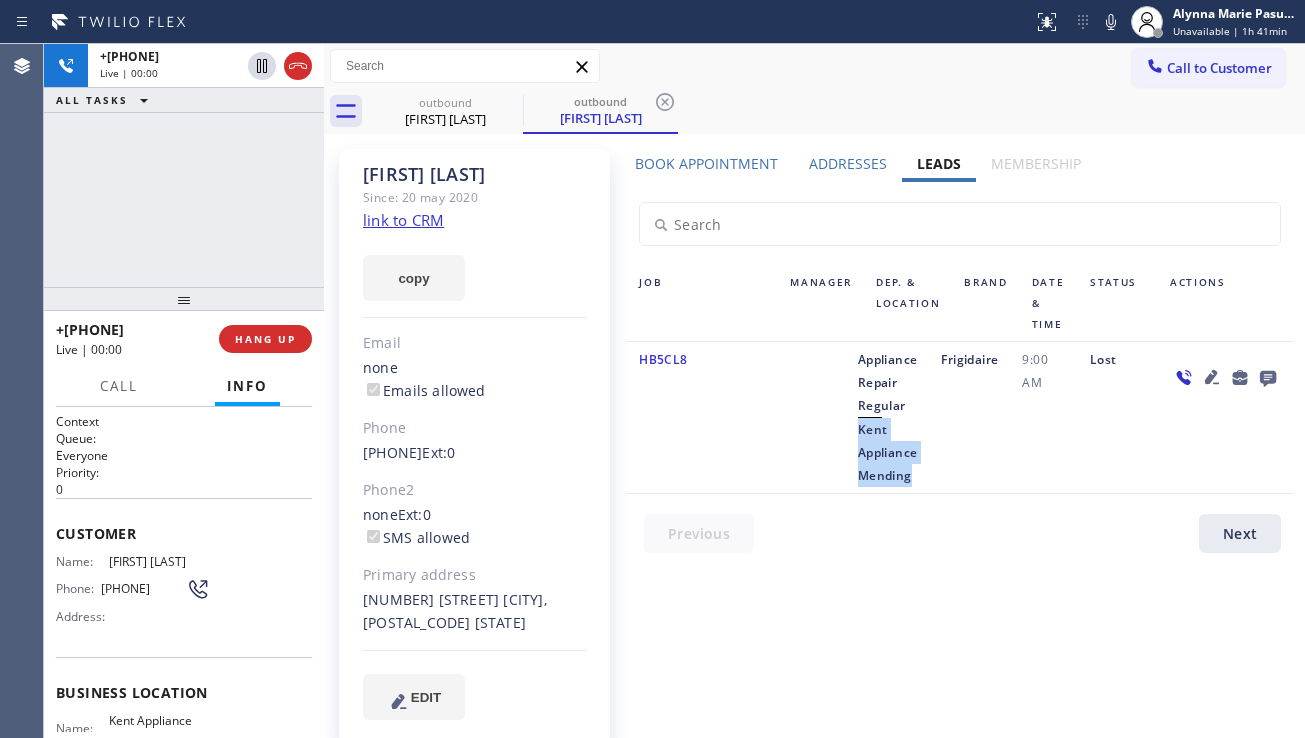 drag, startPoint x: 845, startPoint y: 435, endPoint x: 906, endPoint y: 477, distance: 74.06078 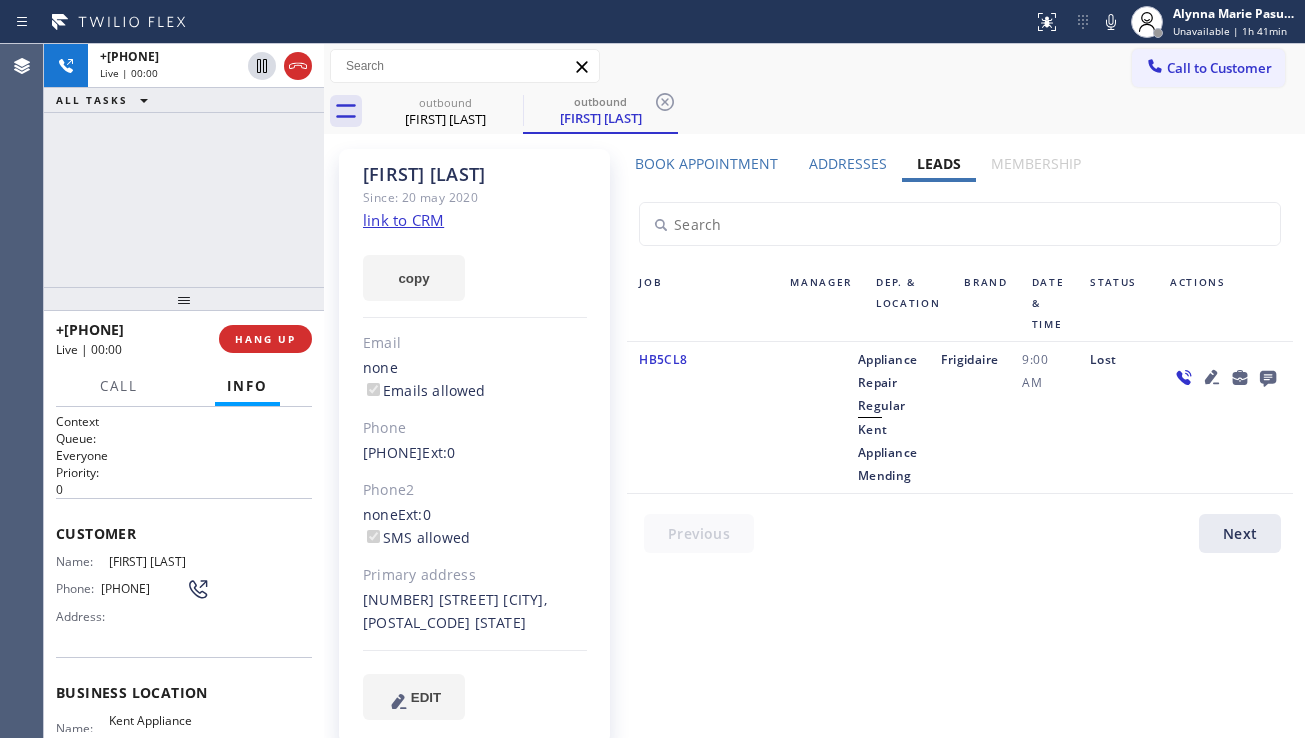 click 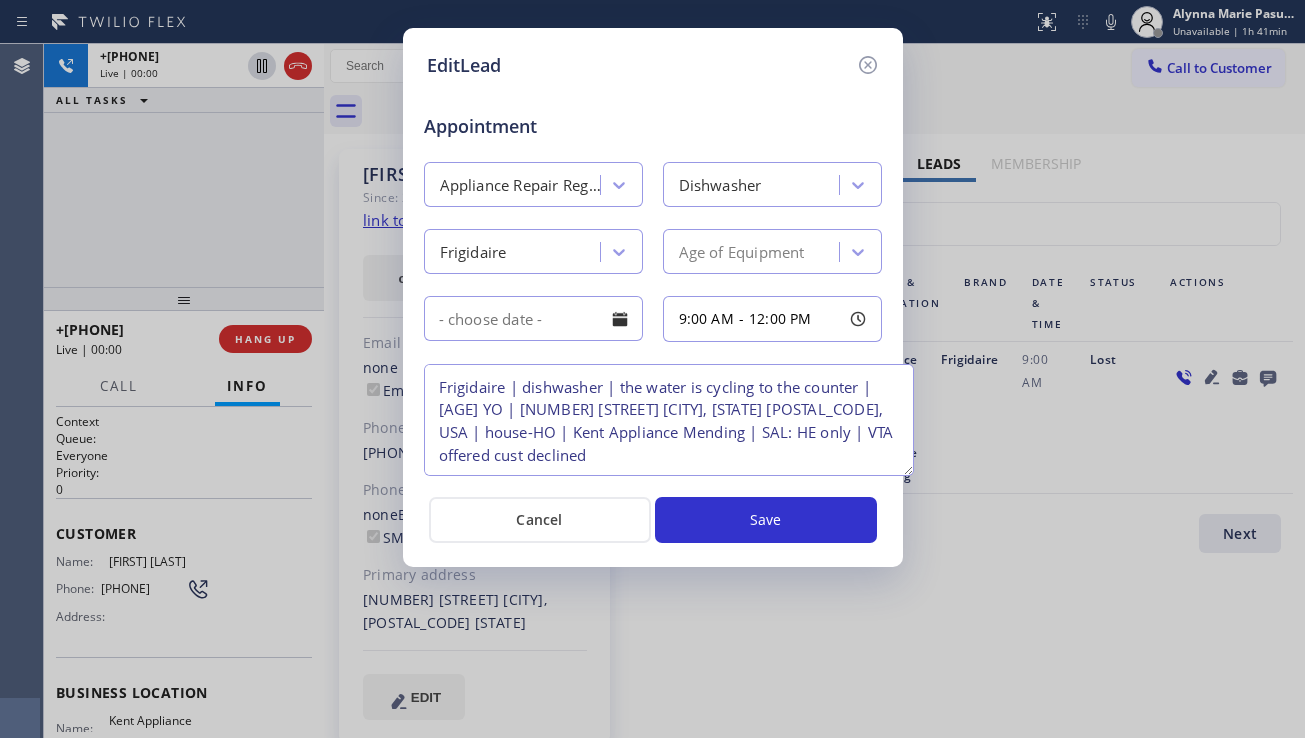 drag, startPoint x: 871, startPoint y: 452, endPoint x: 903, endPoint y: 469, distance: 36.23534 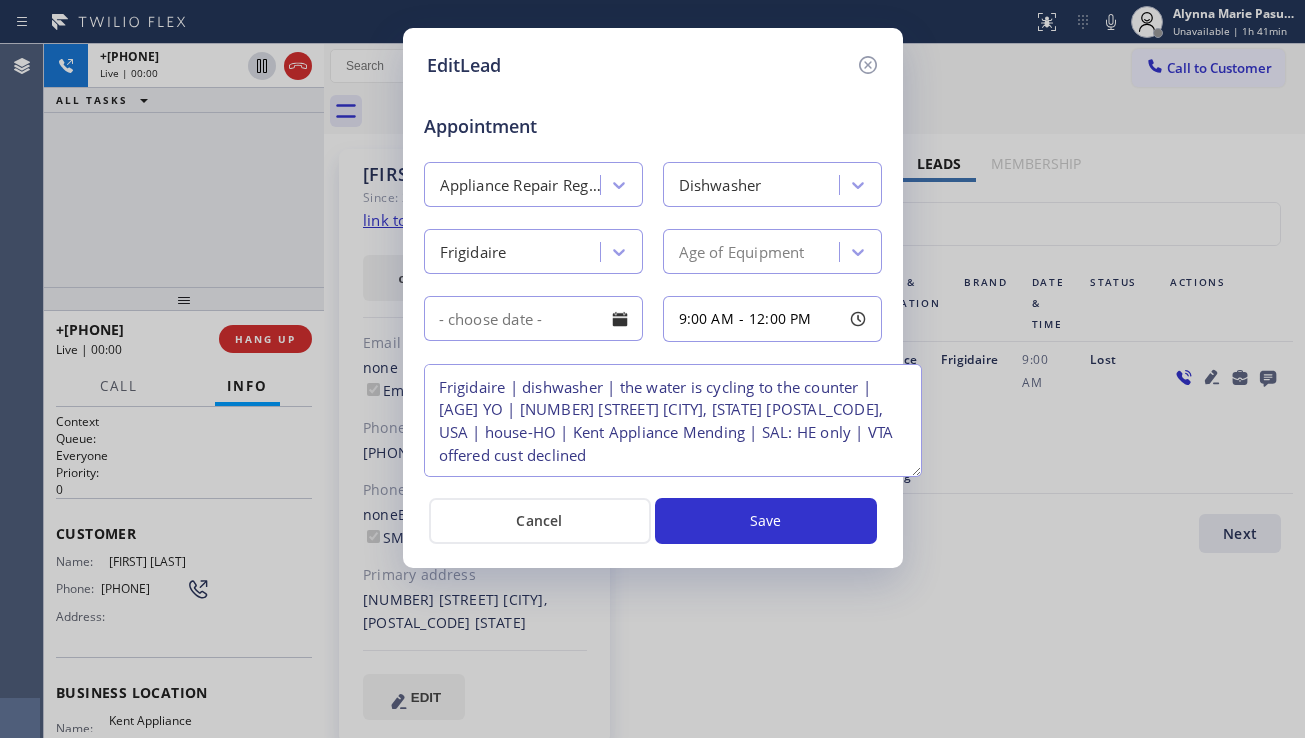 click on "Frigidaire | dishwasher | the water is cycling to the counter | [AGE] YO | [NUMBER] [STREET] [CITY], [STATE] [POSTAL_CODE], USA | house-HO | Kent Appliance Mending | SAL: HE only | VTA offered cust declined" at bounding box center [673, 420] 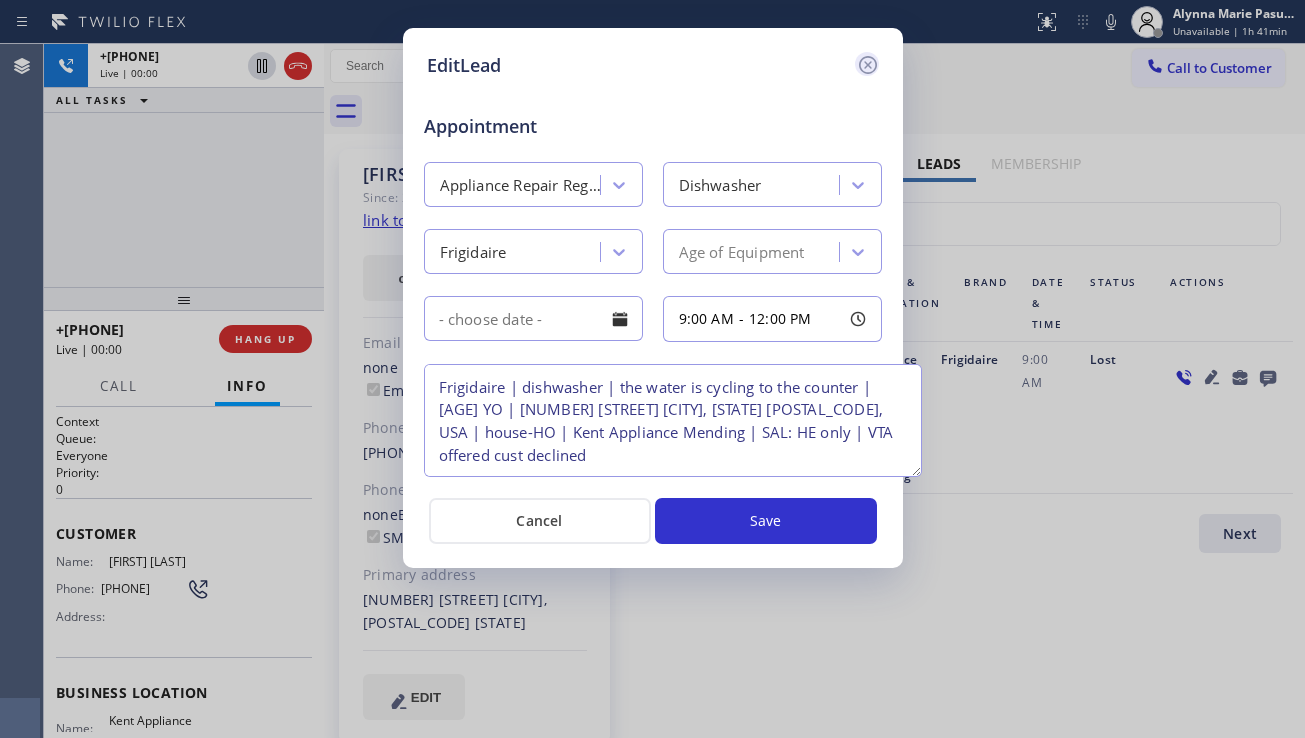 click 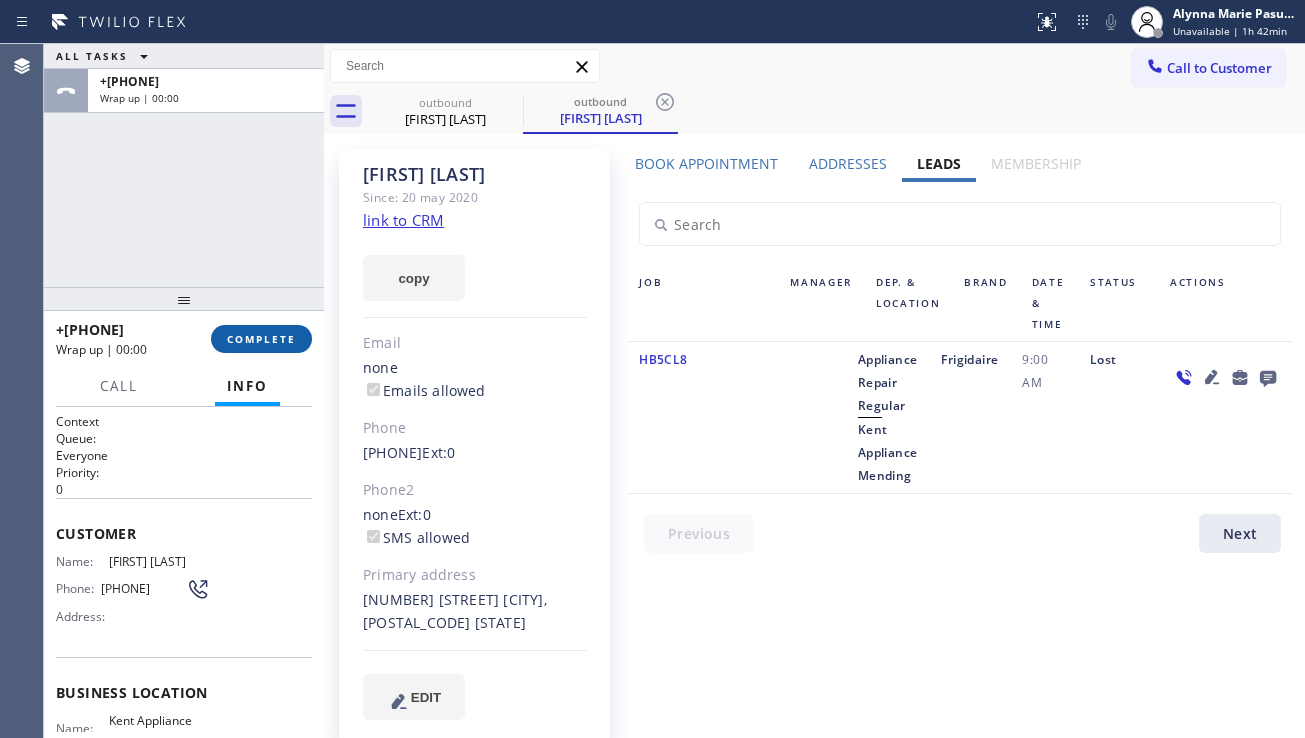 click on "COMPLETE" at bounding box center [261, 339] 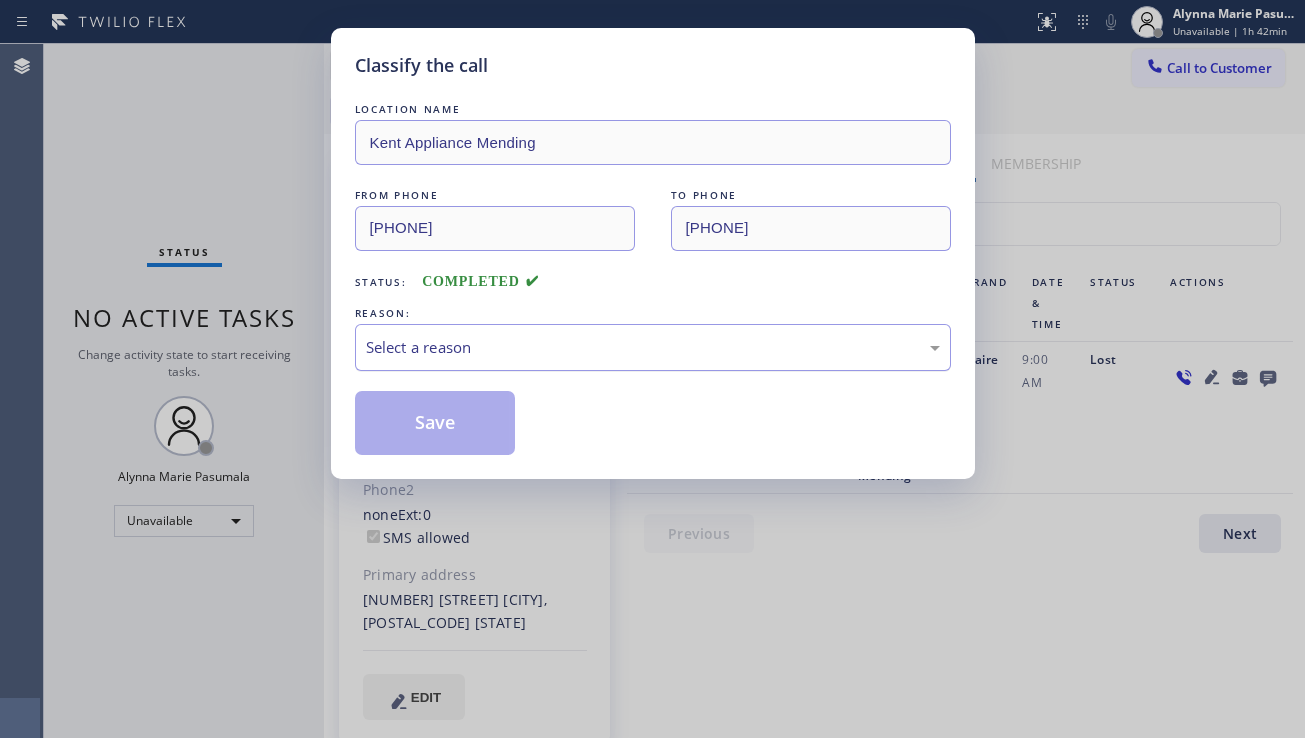 click on "Select a reason" at bounding box center [653, 347] 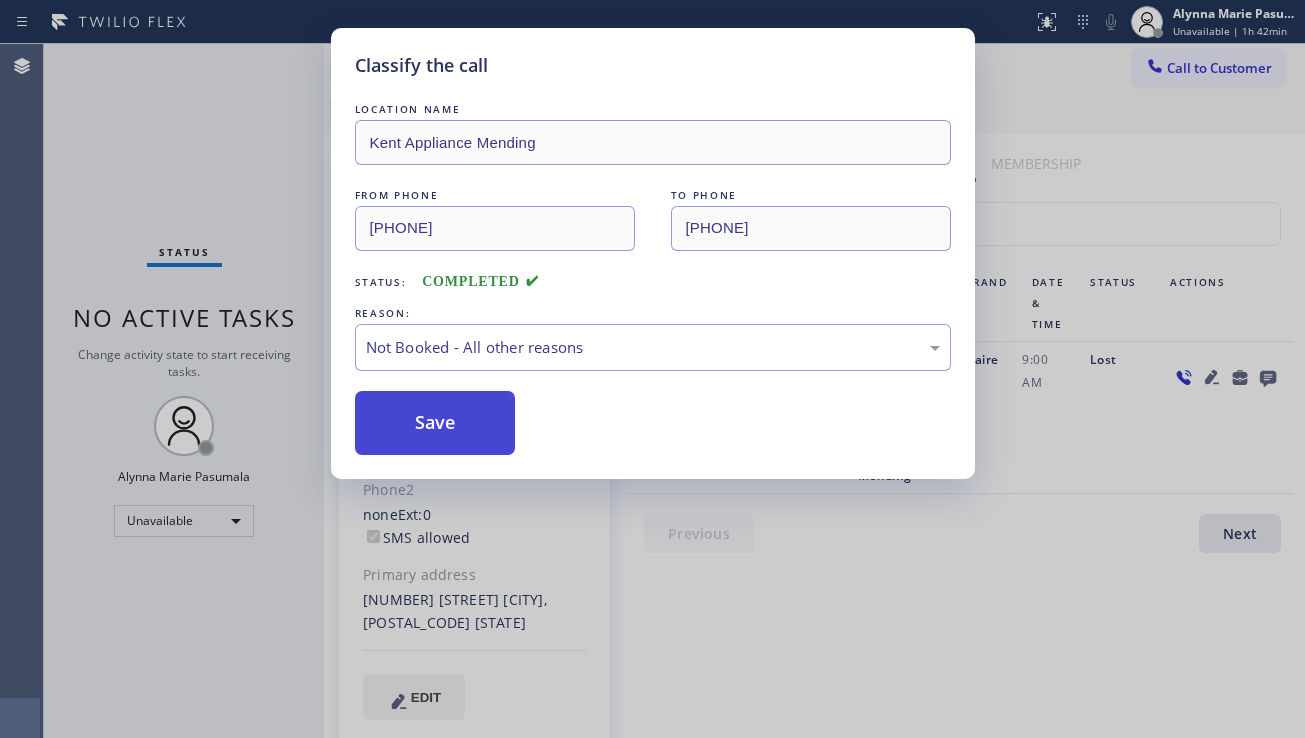 click on "Save" at bounding box center [435, 423] 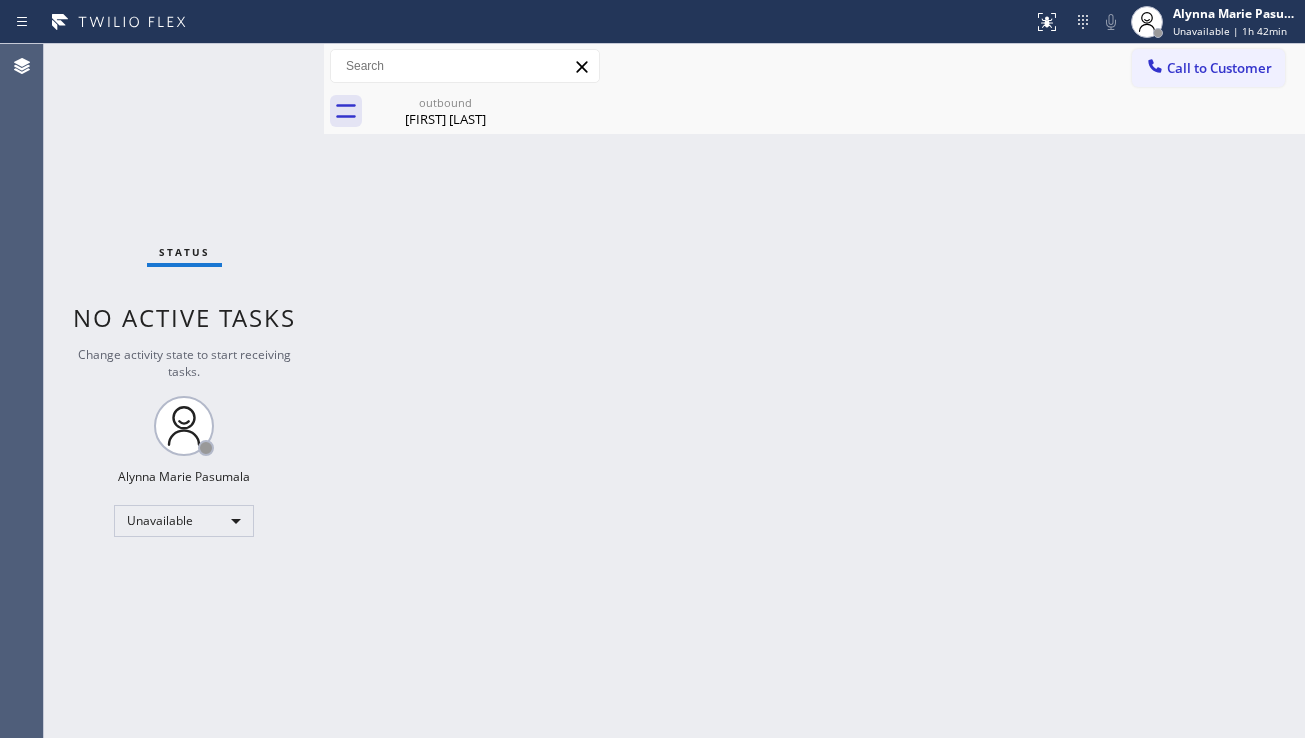 drag, startPoint x: 1176, startPoint y: 72, endPoint x: 1080, endPoint y: 130, distance: 112.1606 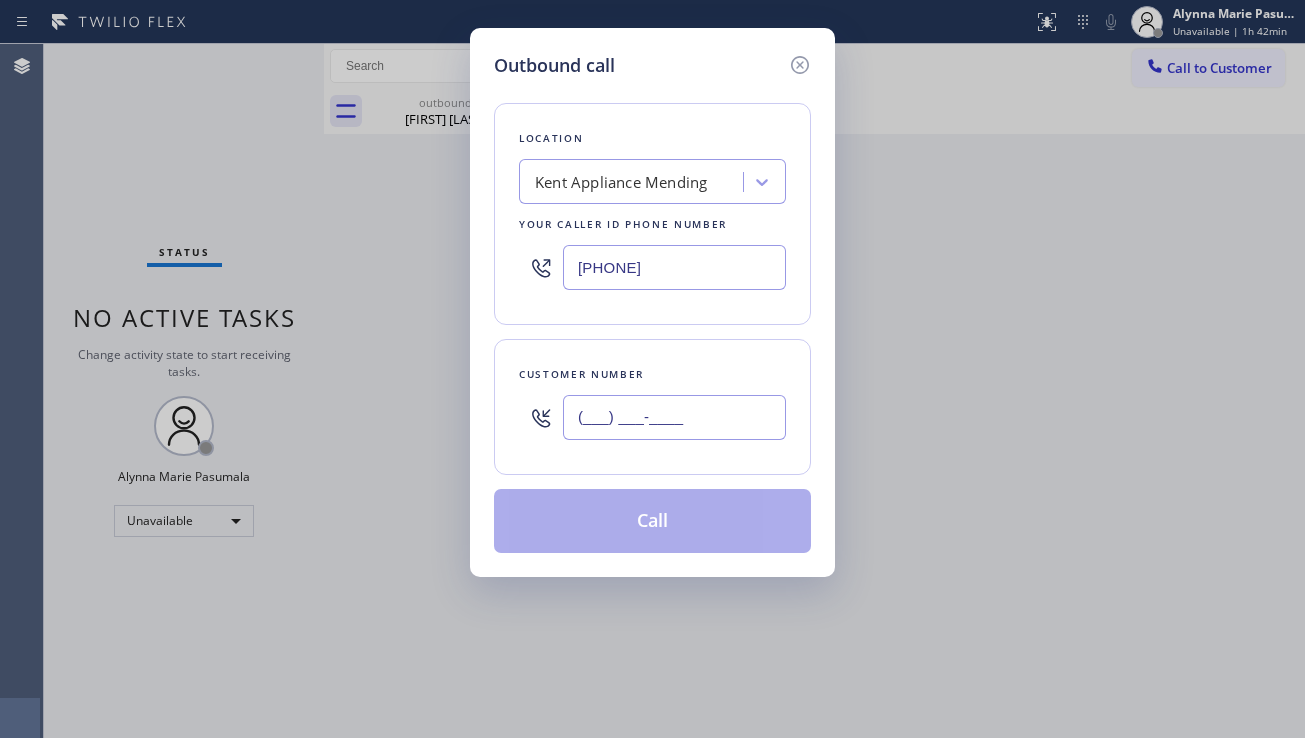 click on "(___) ___-____" at bounding box center (674, 417) 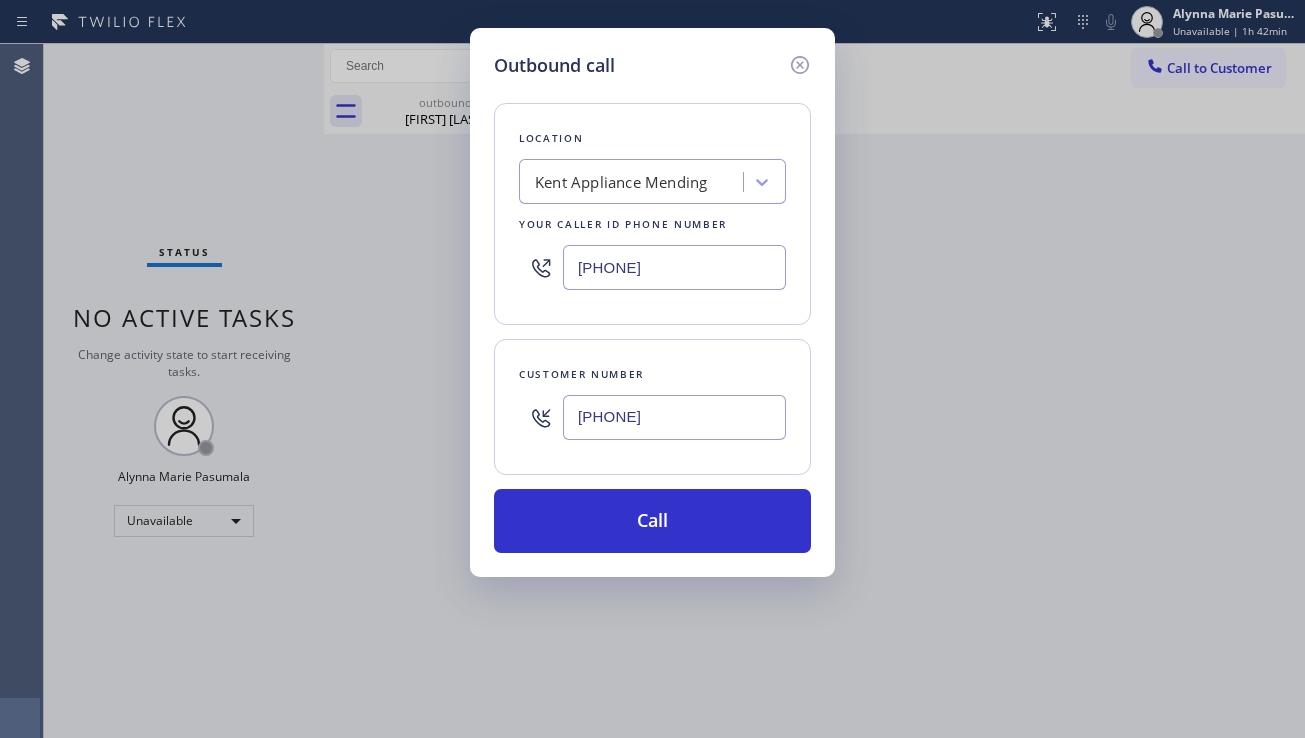 type on "[PHONE]" 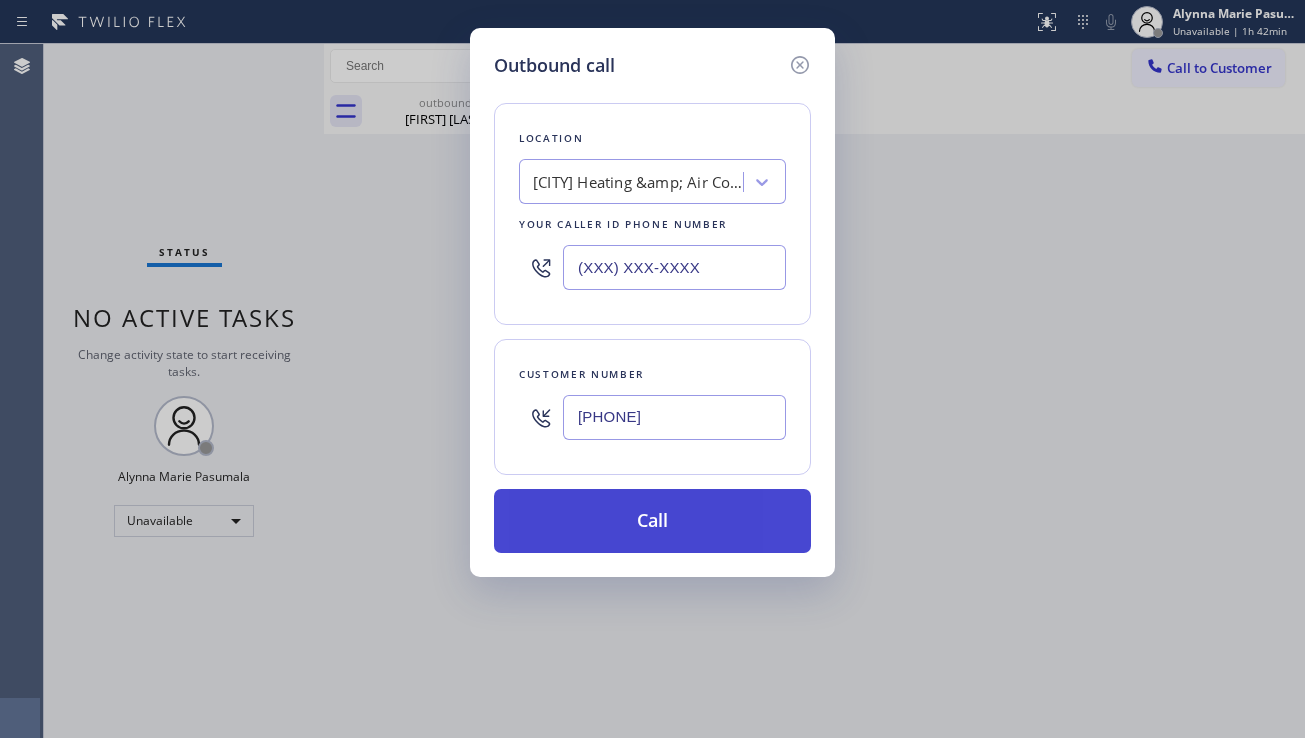 type on "(XXX) XXX-XXXX" 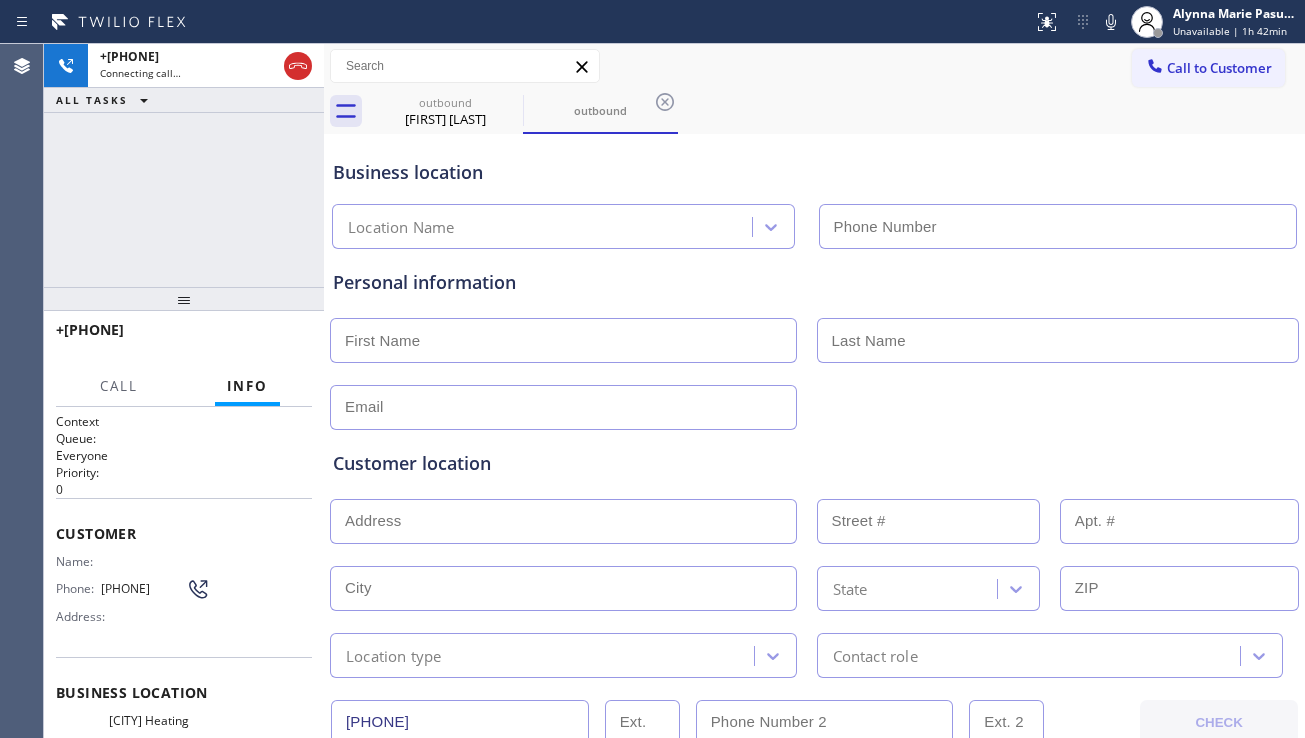type on "(XXX) XXX-XXXX" 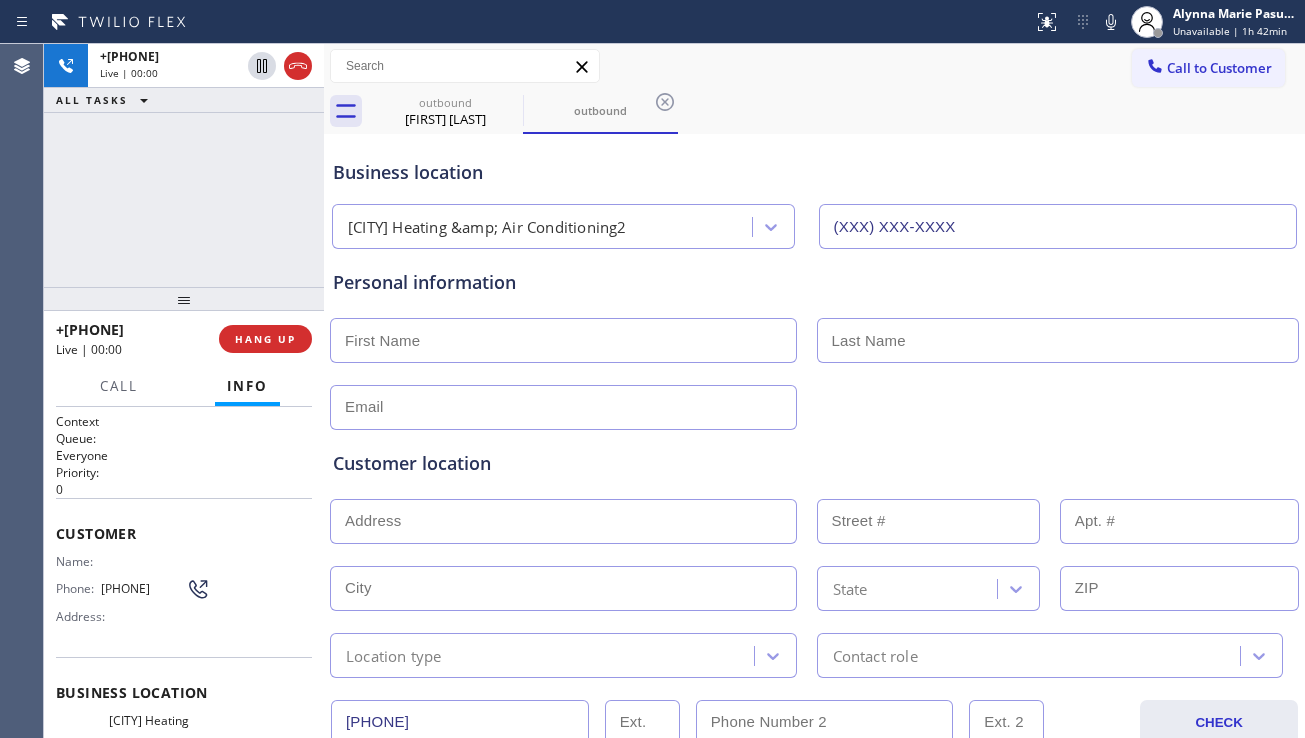 click at bounding box center (814, 405) 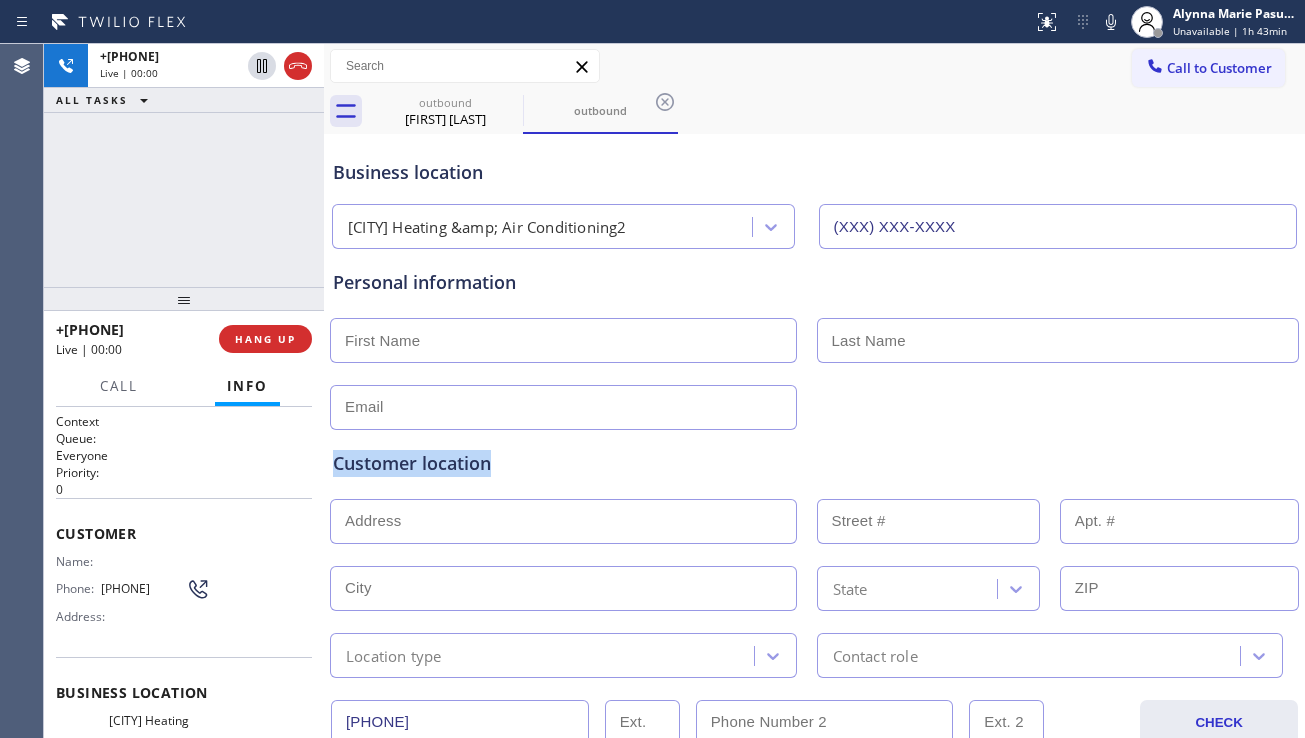 drag, startPoint x: 503, startPoint y: 461, endPoint x: 337, endPoint y: 463, distance: 166.01205 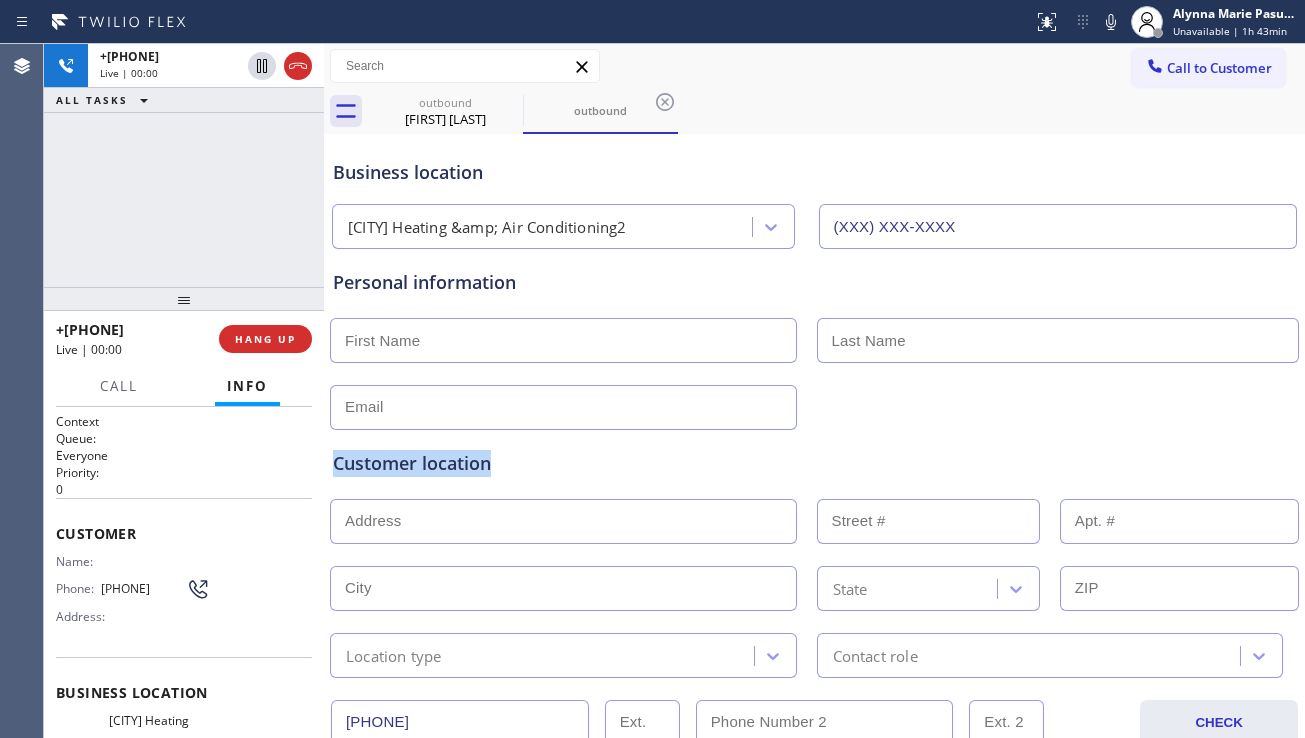 drag, startPoint x: 510, startPoint y: 458, endPoint x: 338, endPoint y: 464, distance: 172.10461 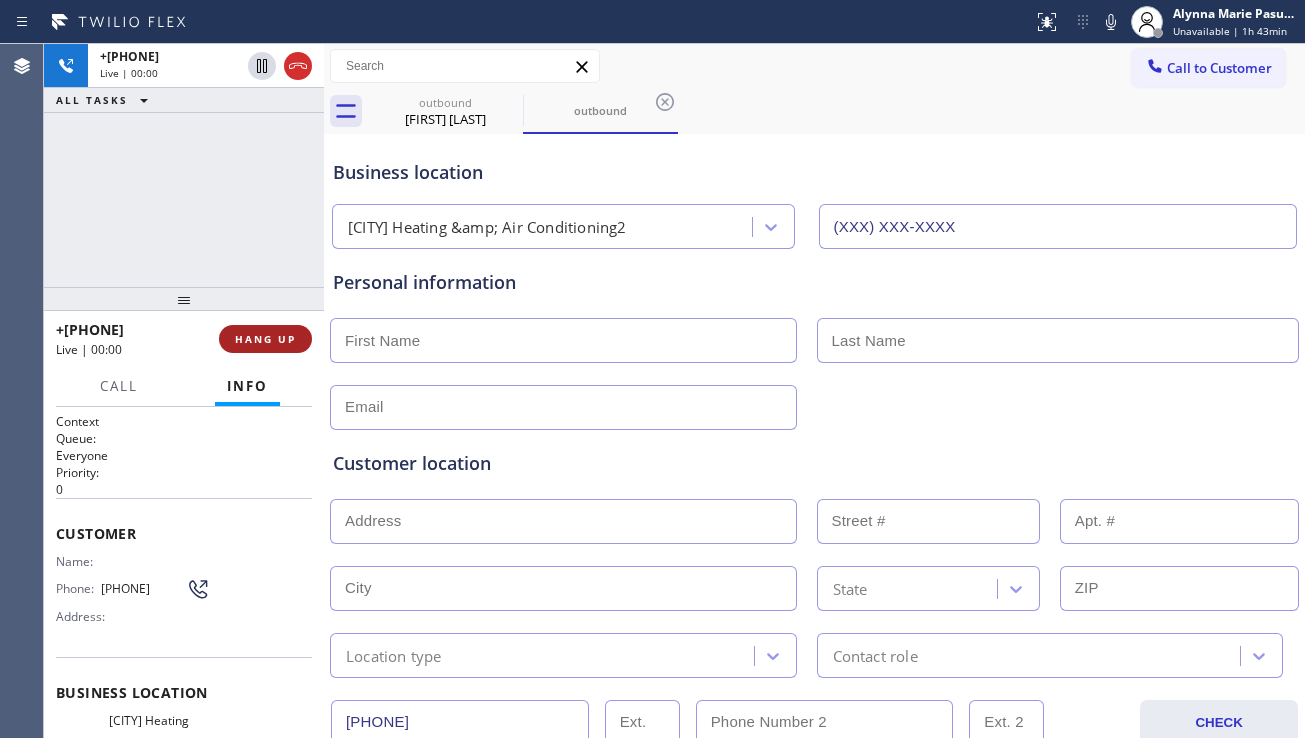 click on "HANG UP" at bounding box center (265, 339) 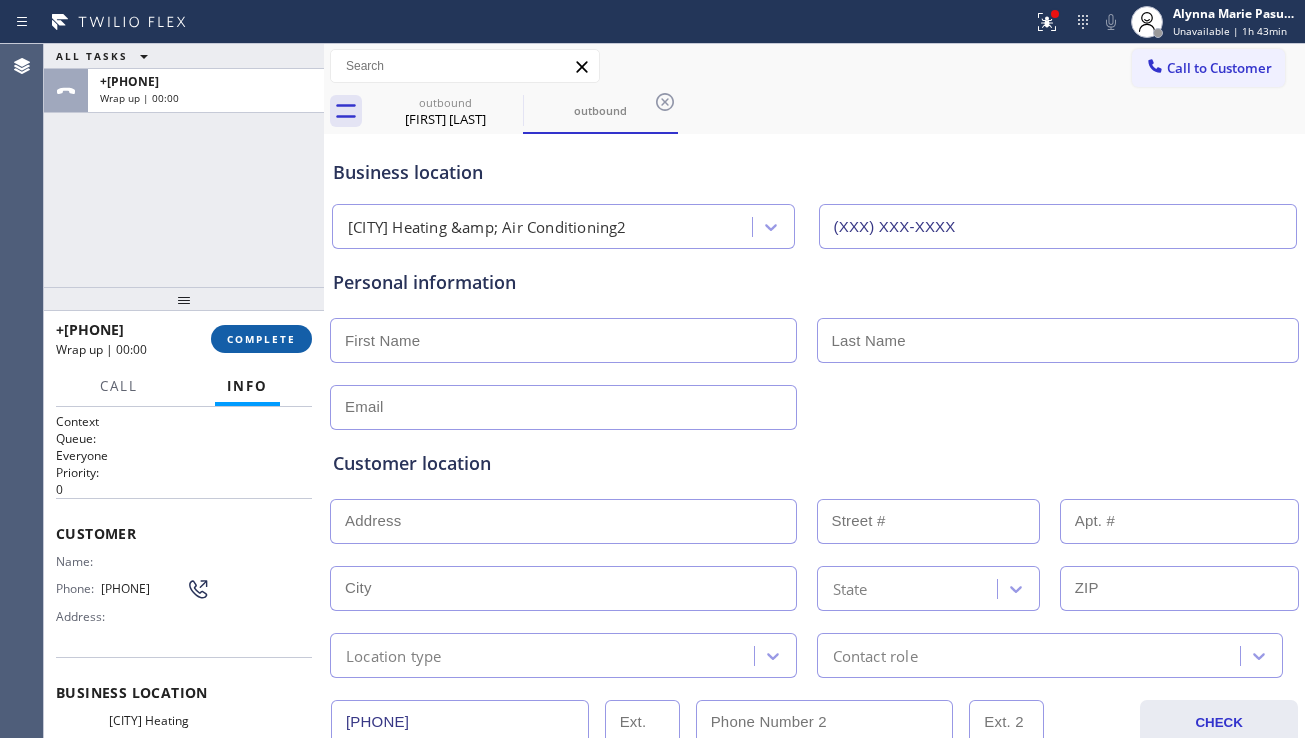 click on "COMPLETE" at bounding box center (261, 339) 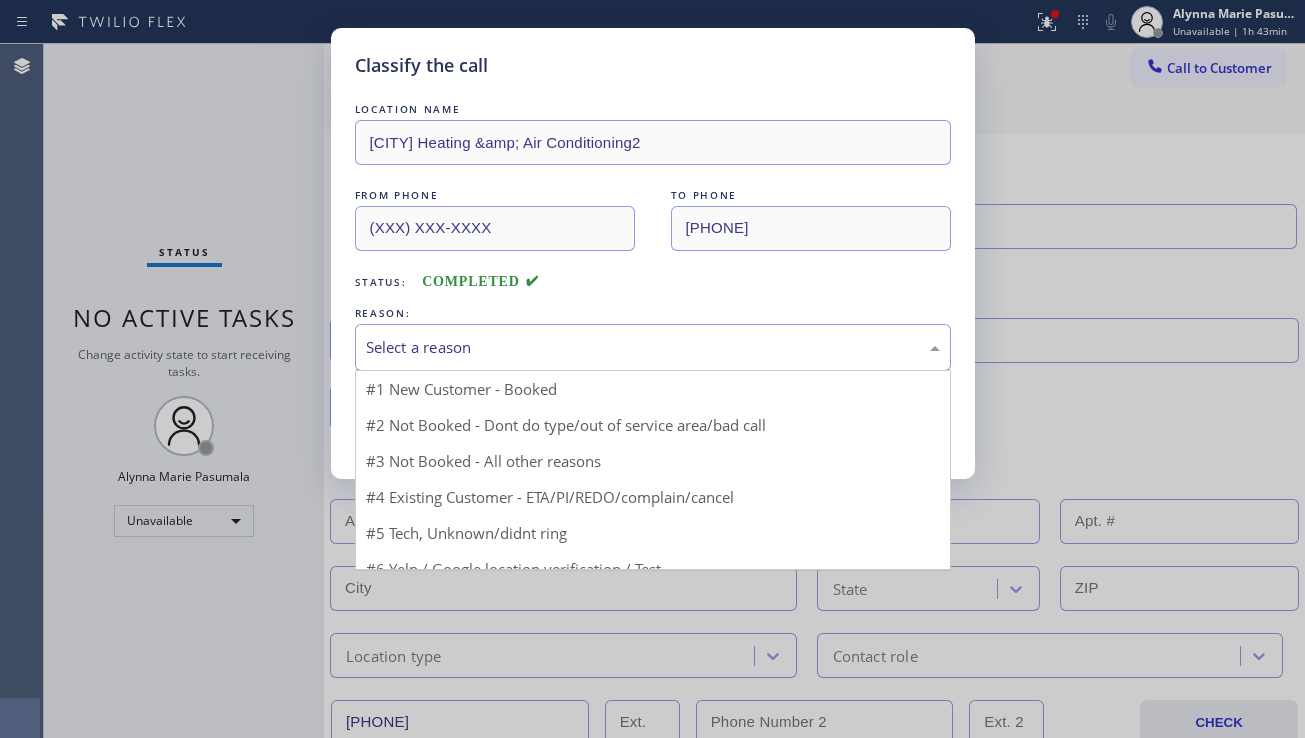 click on "Select a reason" at bounding box center [653, 347] 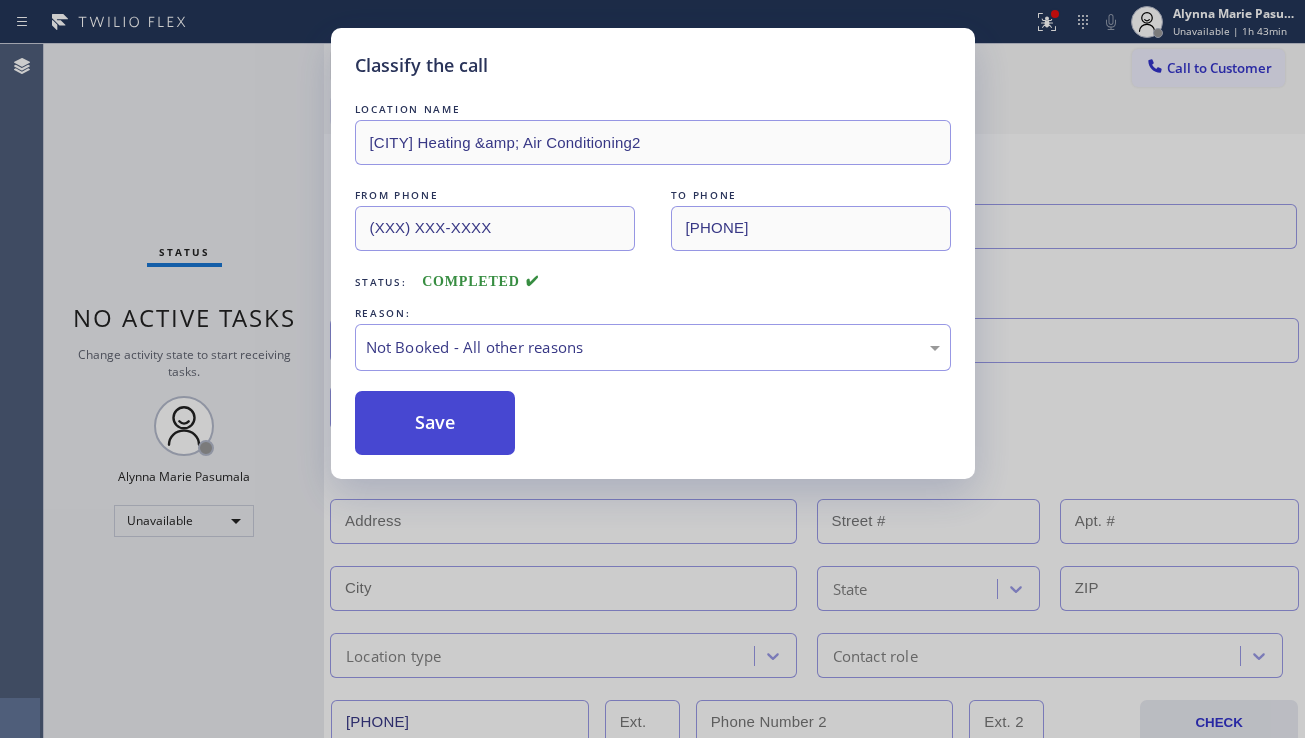 click on "Save" at bounding box center (435, 423) 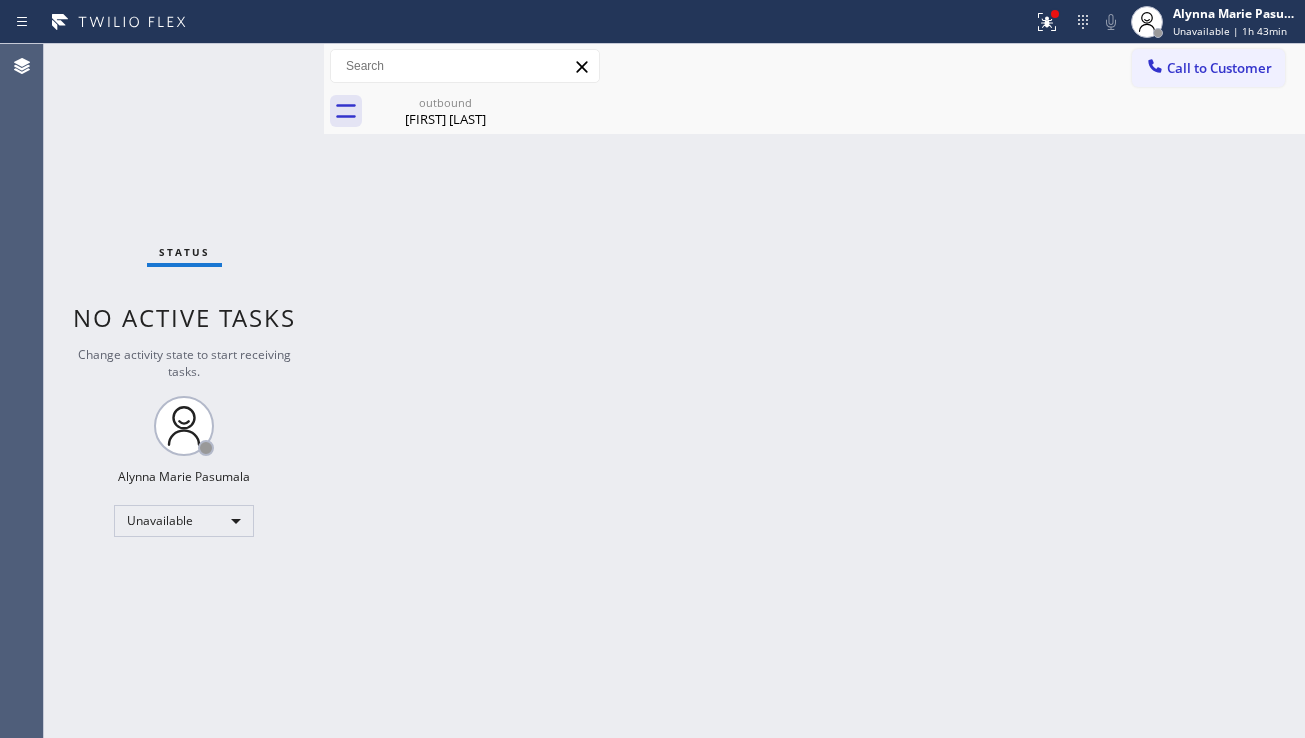 drag, startPoint x: 504, startPoint y: 447, endPoint x: 496, endPoint y: 512, distance: 65.490456 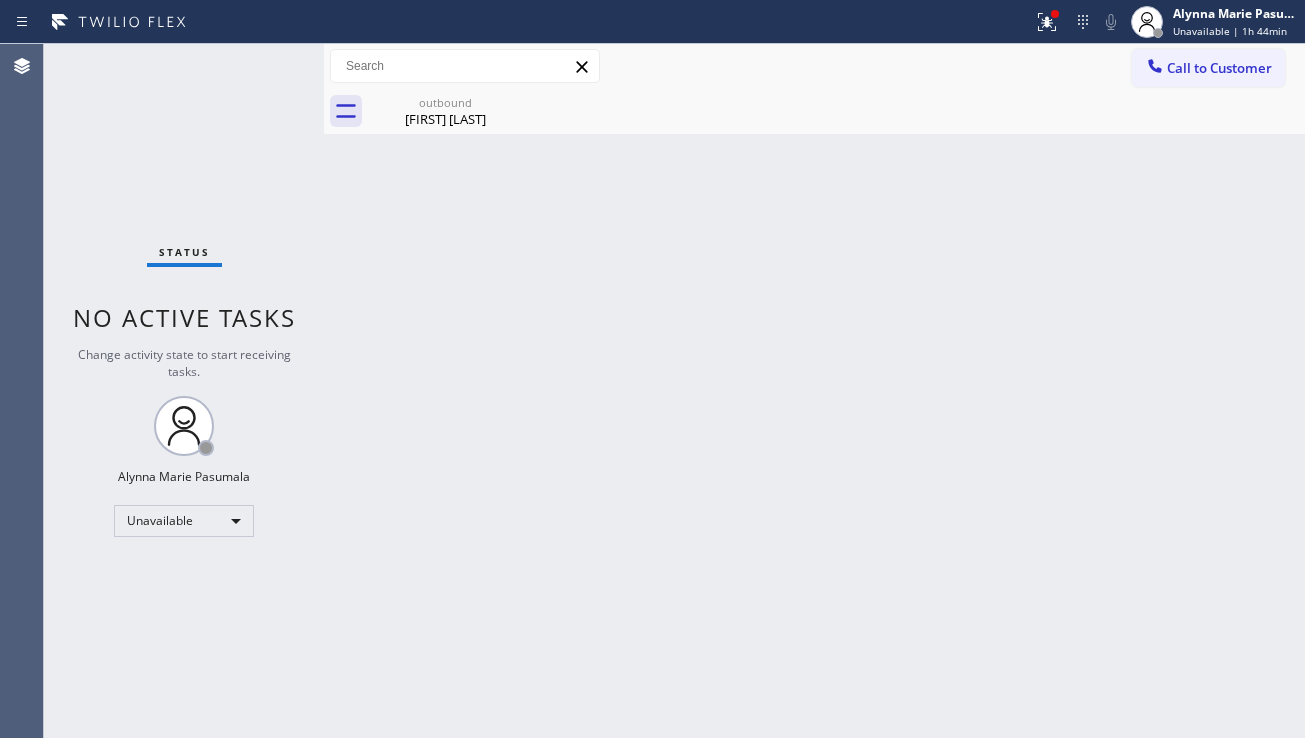 drag, startPoint x: 294, startPoint y: 532, endPoint x: 344, endPoint y: 564, distance: 59.36329 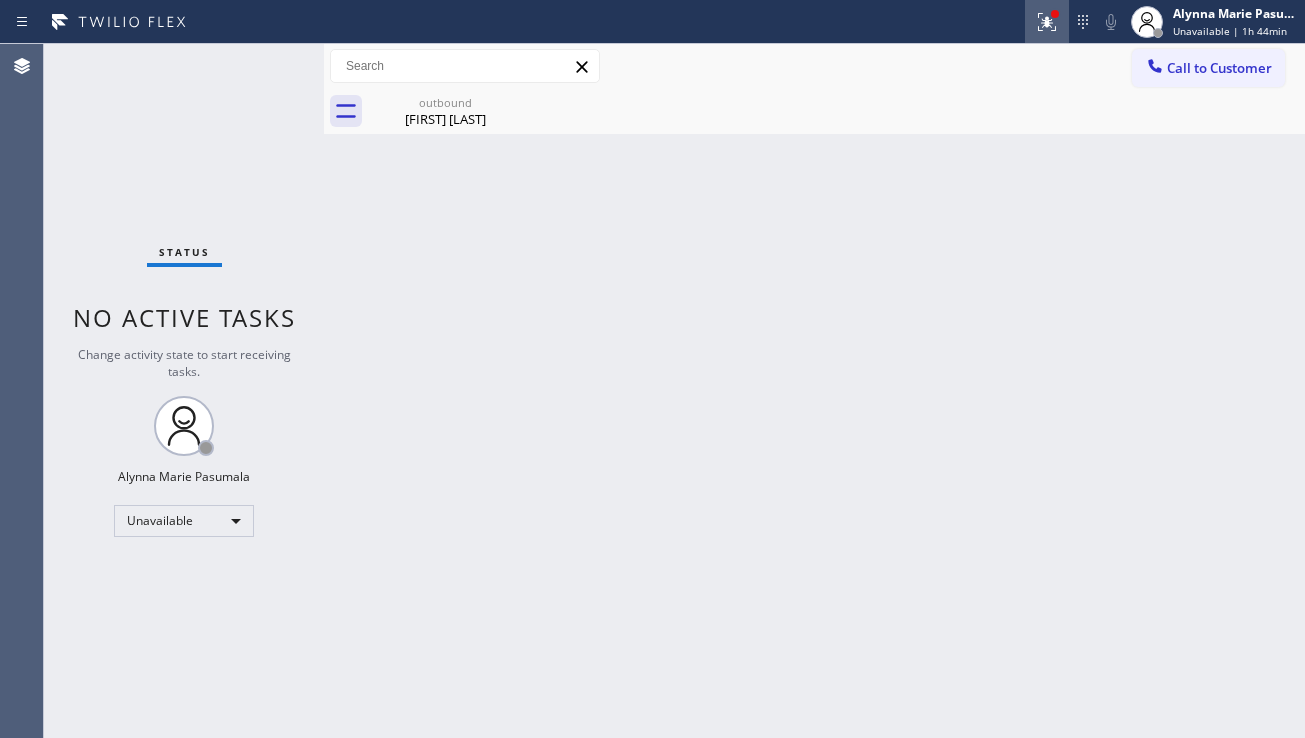 click at bounding box center (1047, 22) 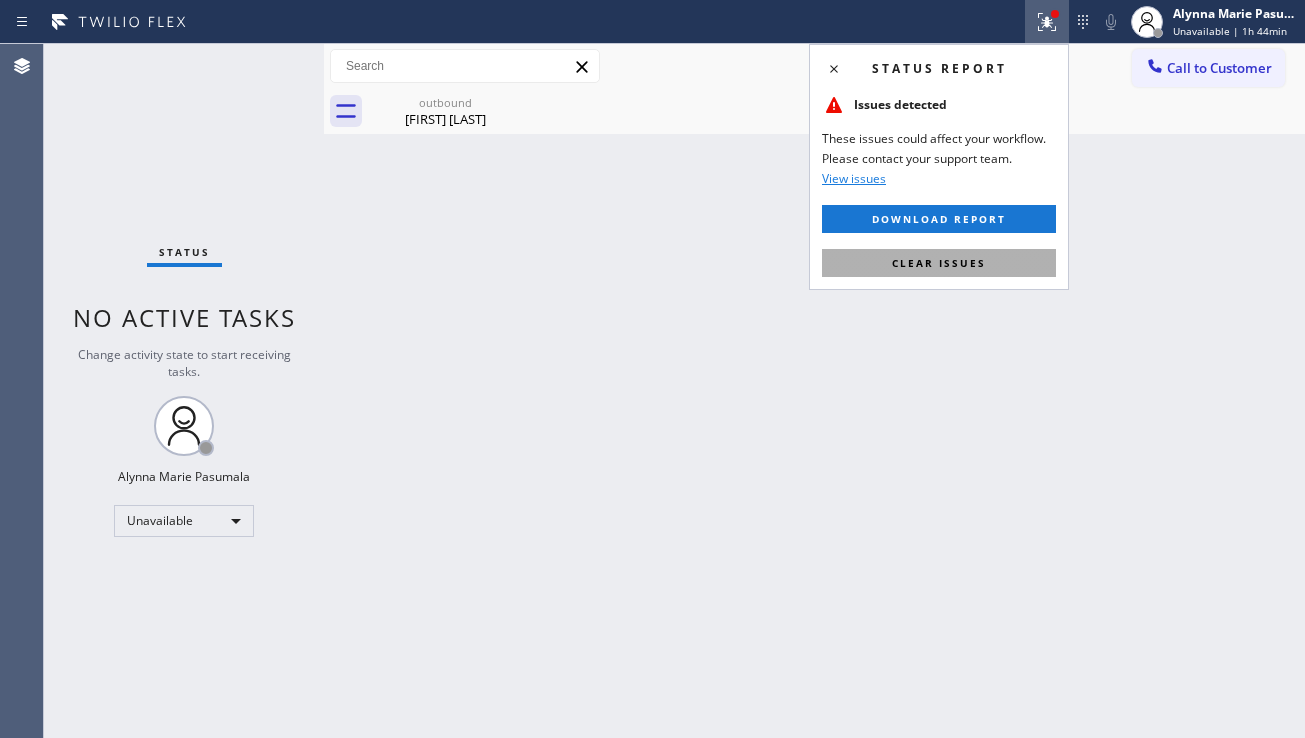 click on "Clear issues" at bounding box center (939, 263) 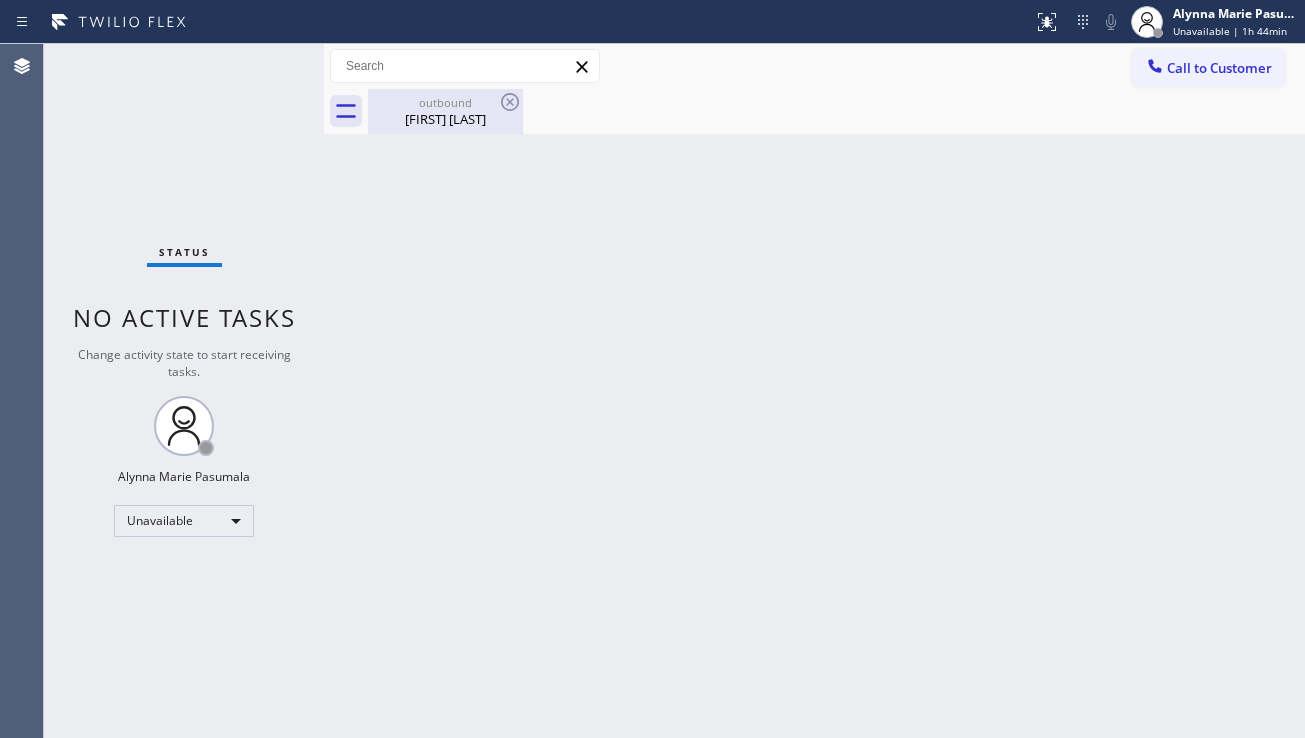 click on "[FIRST] [LAST]" at bounding box center (445, 119) 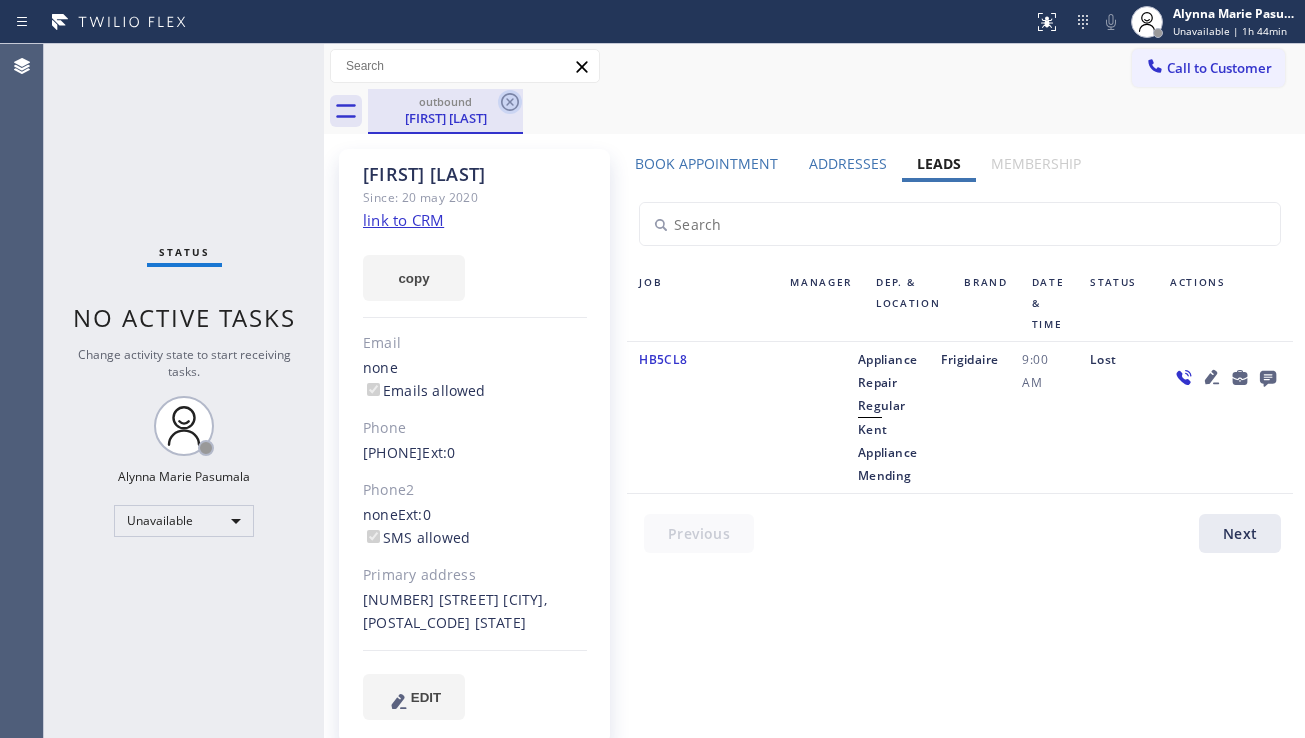 click 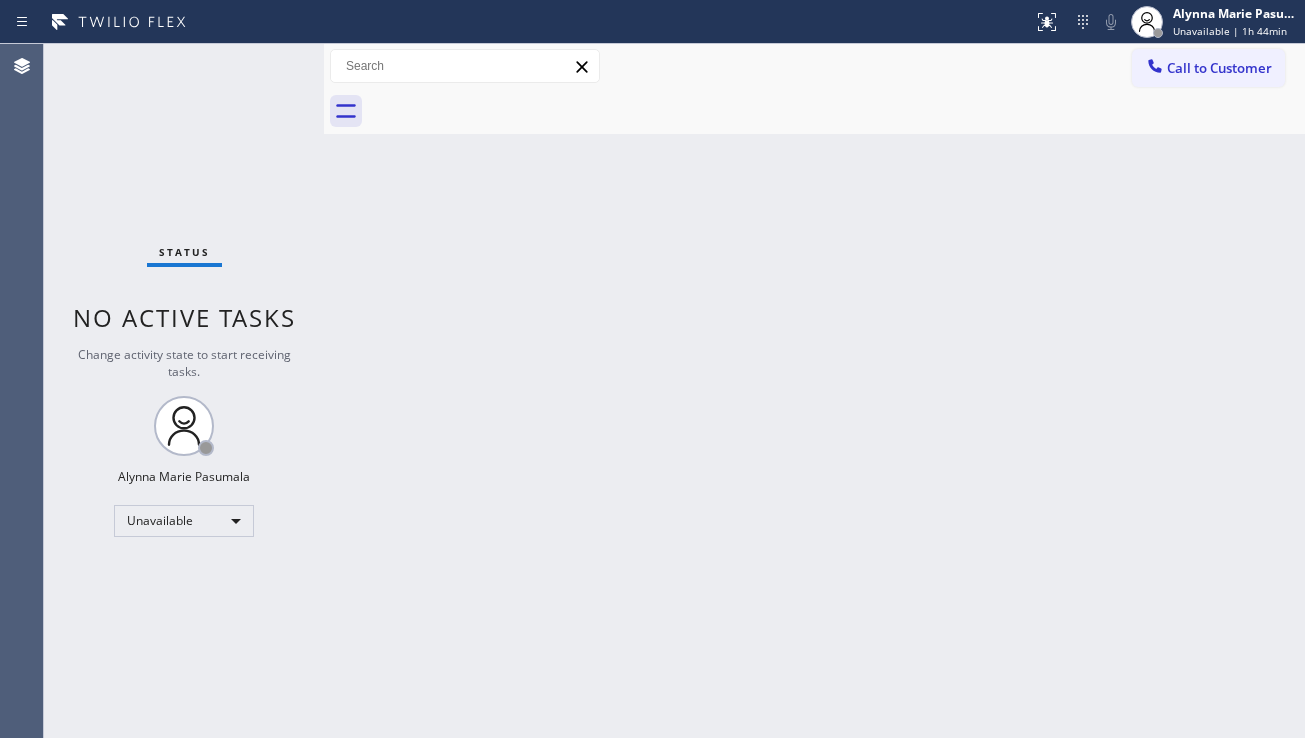 click on "Back to Dashboard Change Sender ID Customers Technicians Select a contact Outbound call Location Search location Your caller id phone number Customer number Call Customer info Name   Phone none Address none Change Sender ID HVAC +[PHONE] 5 Star Appliance +[PHONE] Appliance Repair +[PHONE] Plumbing +[PHONE] Air Duct Cleaning +[PHONE]  Electricians +[PHONE] Cancel Change Check personal SMS Reset Change No tabs Call to Customer Outbound call Location [CITY]  Heating &amp; Air Conditioning2 Your caller id phone number ([AREA]) [PHONE] Customer number Call Outbound call Technician Search Technician Your caller id phone number Your caller id phone number Call" at bounding box center (814, 391) 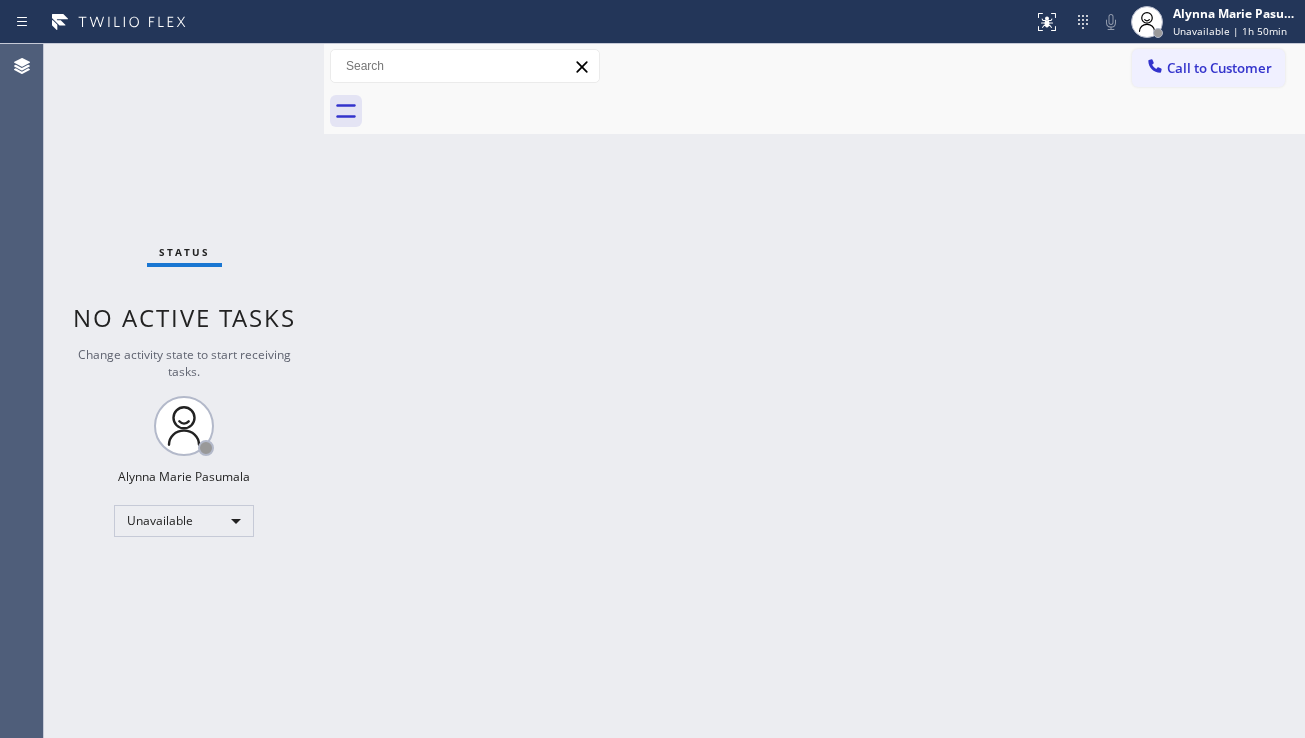 click on "Back to Dashboard Change Sender ID Customers Technicians Select a contact Outbound call Location Search location Your caller id phone number Customer number Call Customer info Name   Phone none Address none Change Sender ID HVAC +[PHONE] 5 Star Appliance +[PHONE] Appliance Repair +[PHONE] Plumbing +[PHONE] Air Duct Cleaning +[PHONE]  Electricians +[PHONE] Cancel Change Check personal SMS Reset Change No tabs Call to Customer Outbound call Location [CITY]  Heating &amp; Air Conditioning2 Your caller id phone number ([AREA]) [PHONE] Customer number Call Outbound call Technician Search Technician Your caller id phone number Your caller id phone number Call" at bounding box center (814, 391) 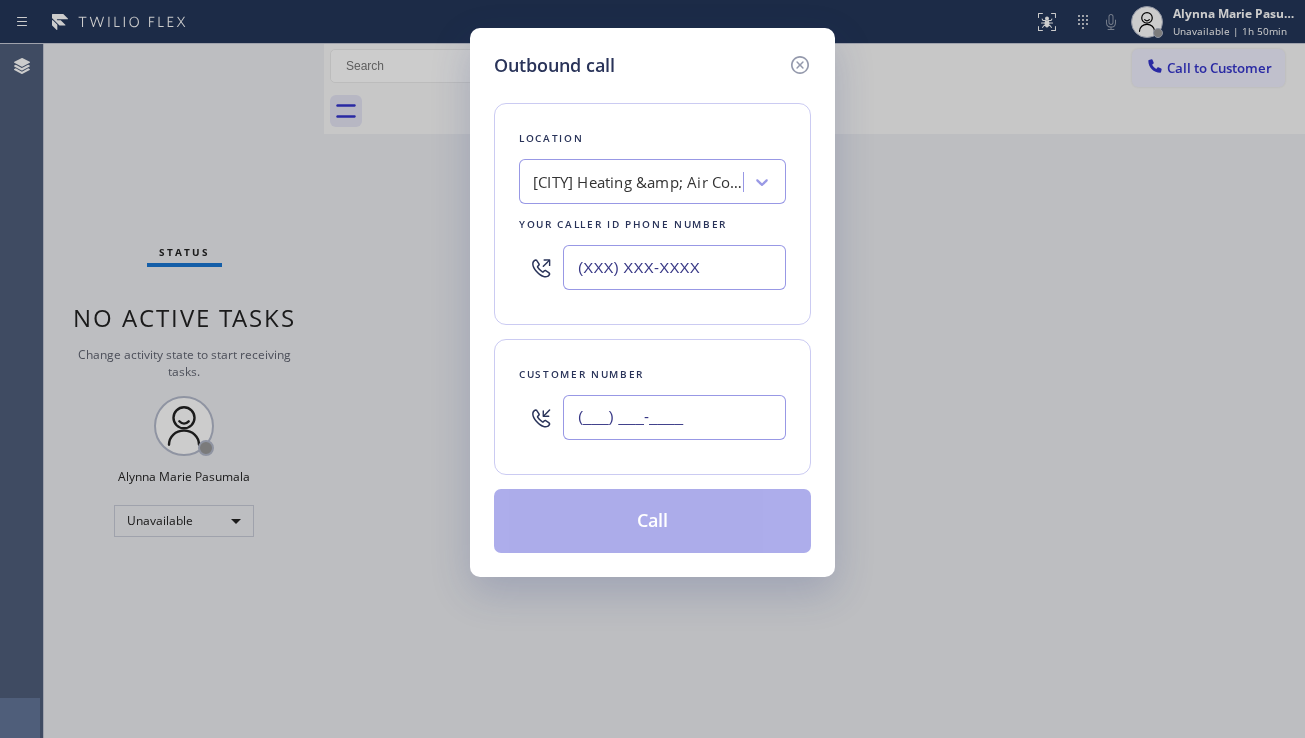 click on "(___) ___-____" at bounding box center [674, 417] 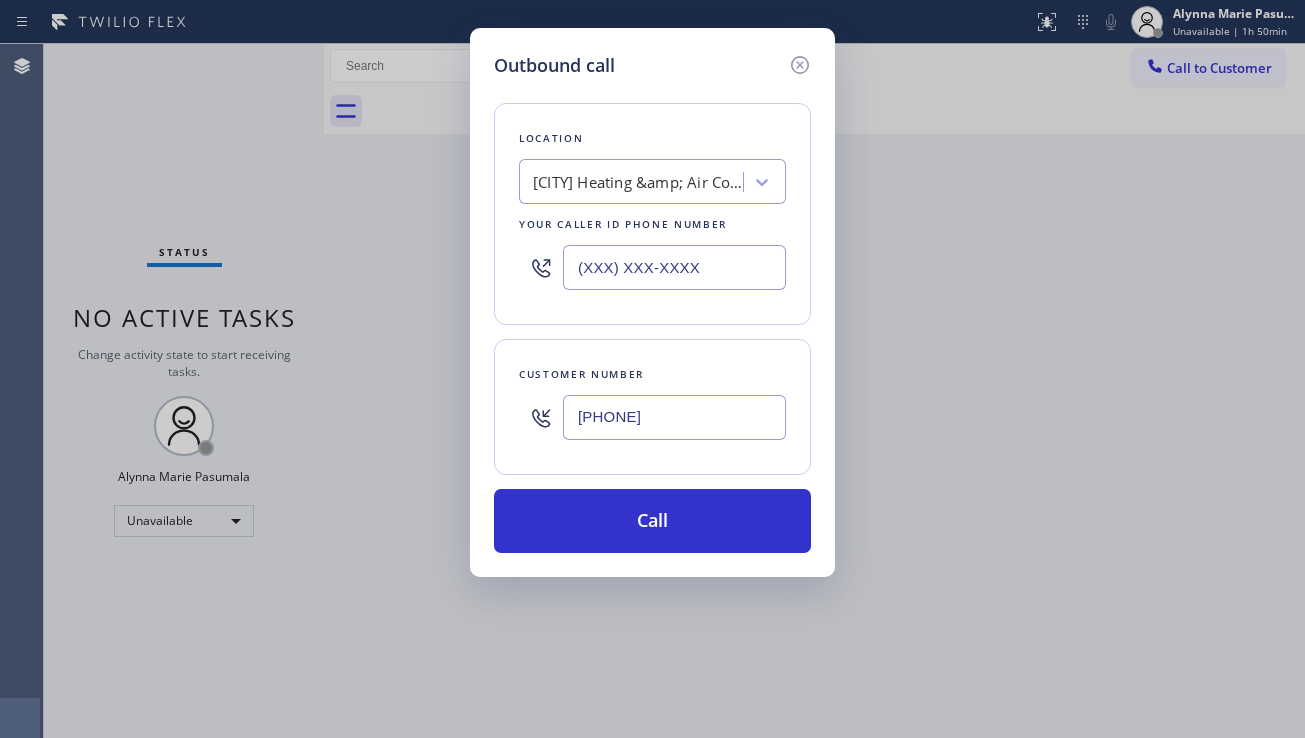 type on "[PHONE]" 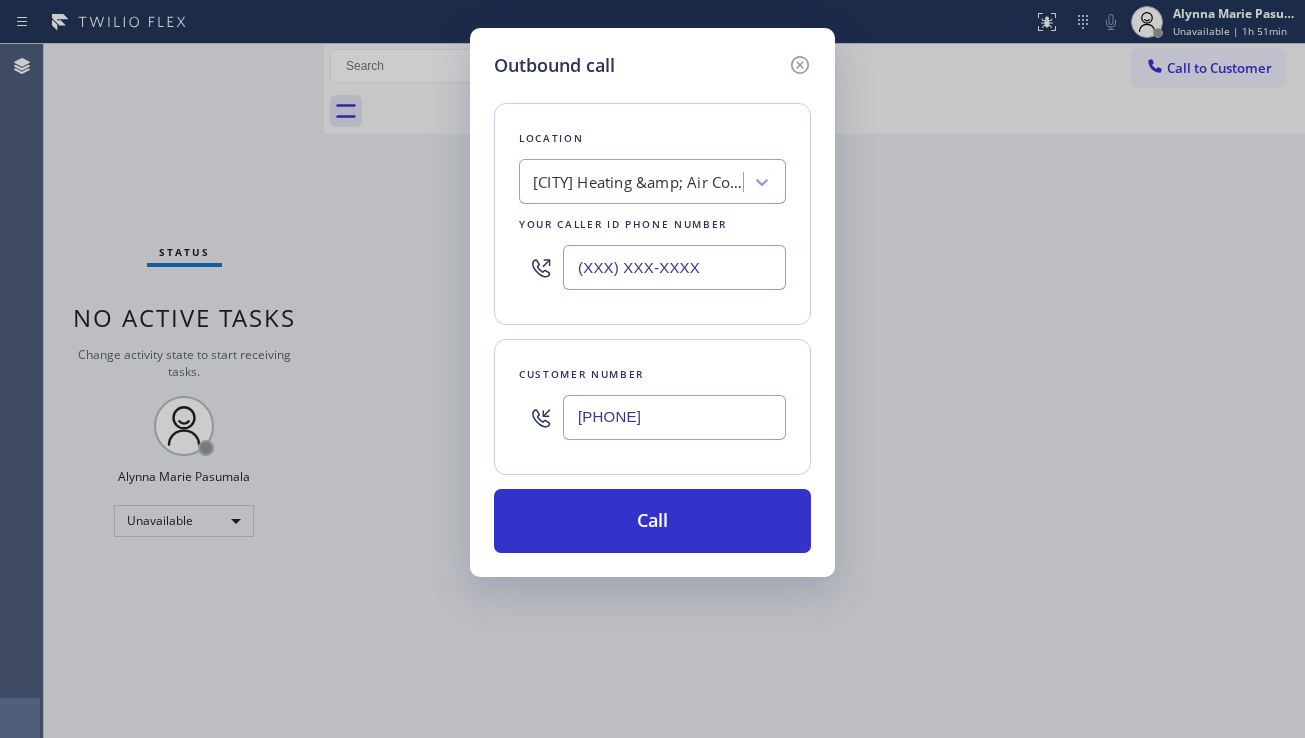 click on "Outbound call Location Newport Beach Heating &amp; Air Conditioning2 Your caller id phone number [PHONE] Customer number [PHONE] Call" at bounding box center [652, 369] 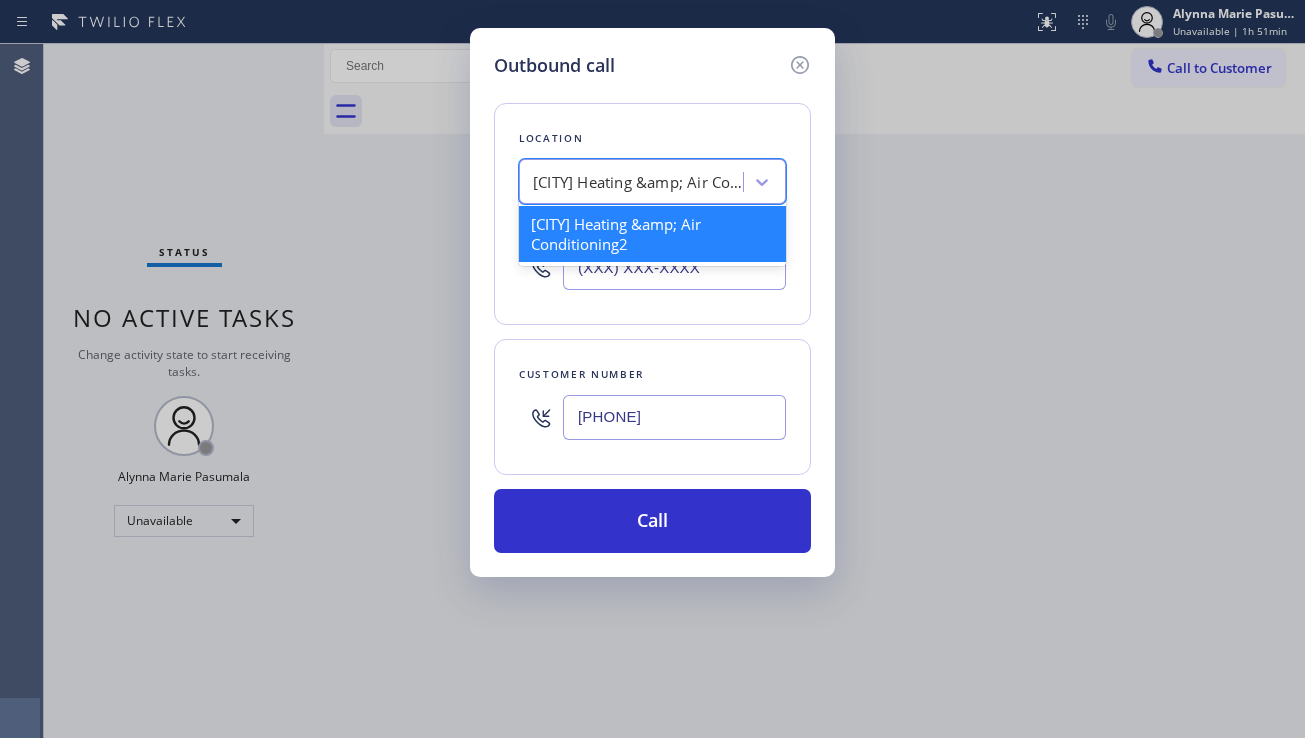 paste on "Home Alliance [CITY]" 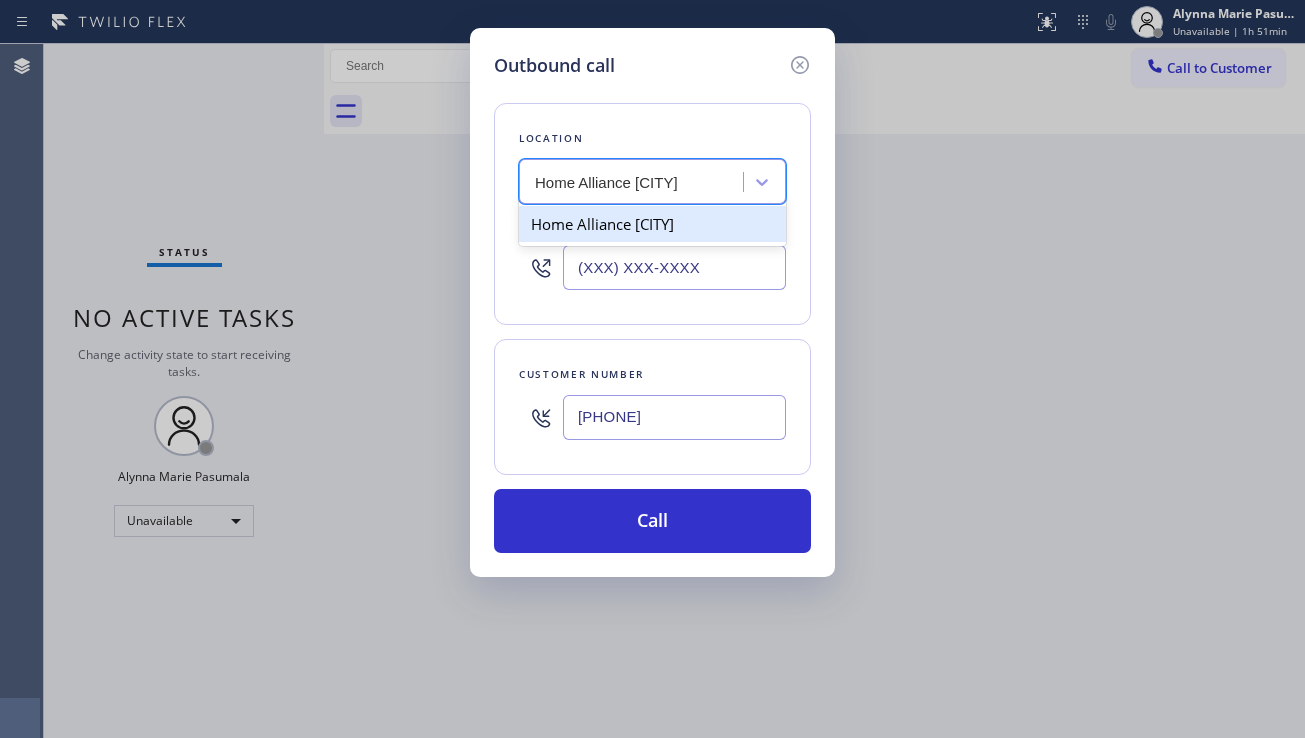 click on "Home Alliance [CITY]" at bounding box center (652, 224) 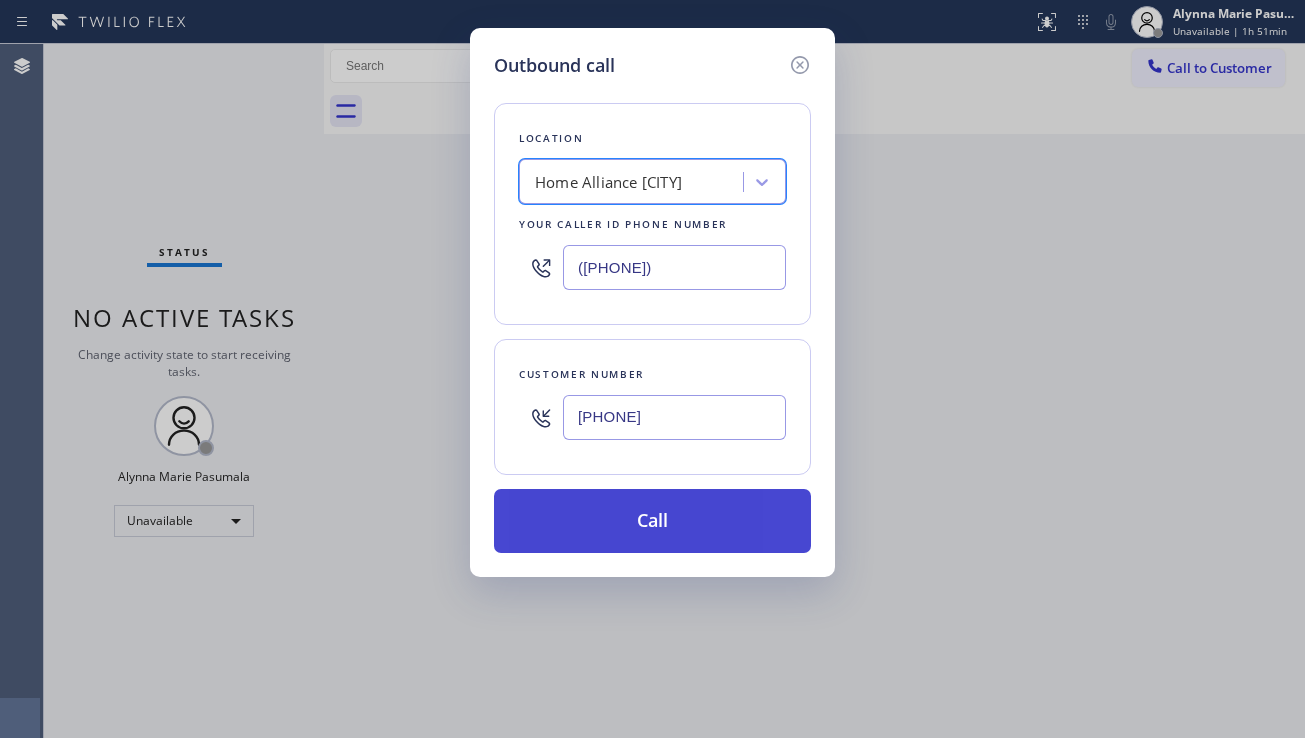 click on "Call" at bounding box center [652, 521] 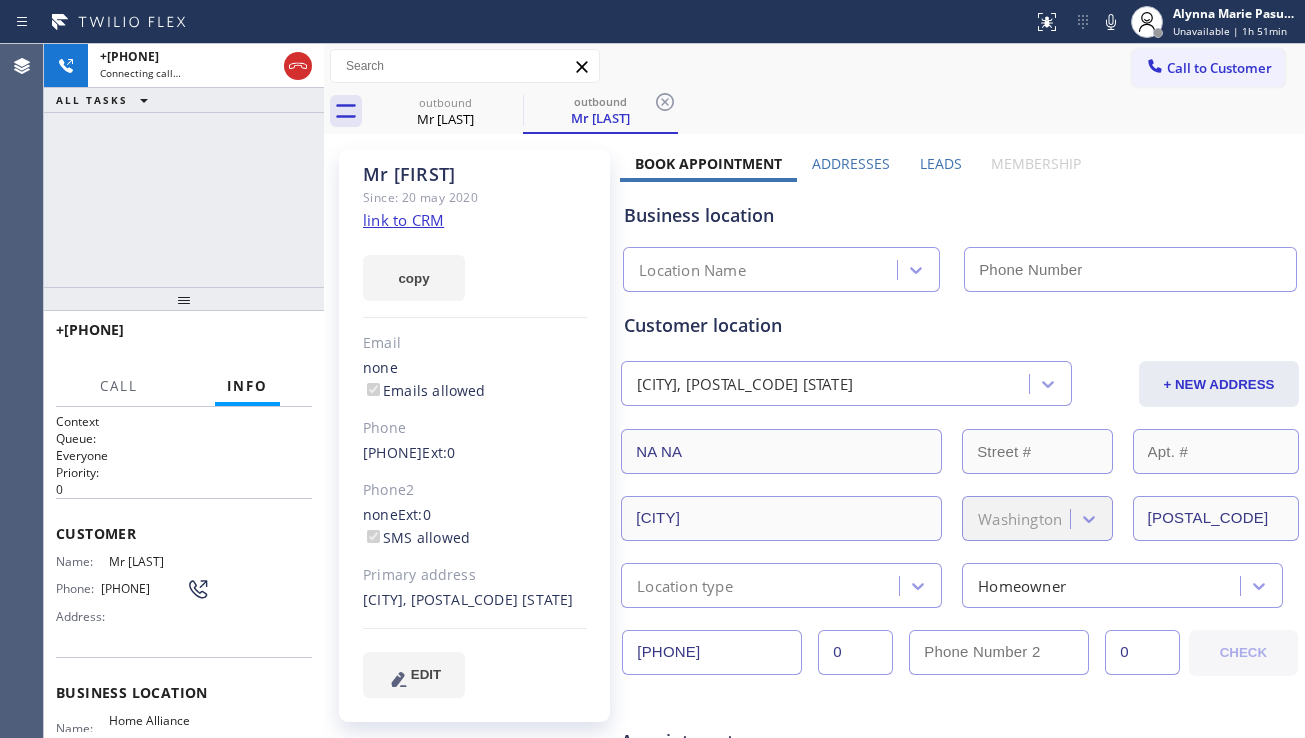 click on "Leads" at bounding box center (941, 163) 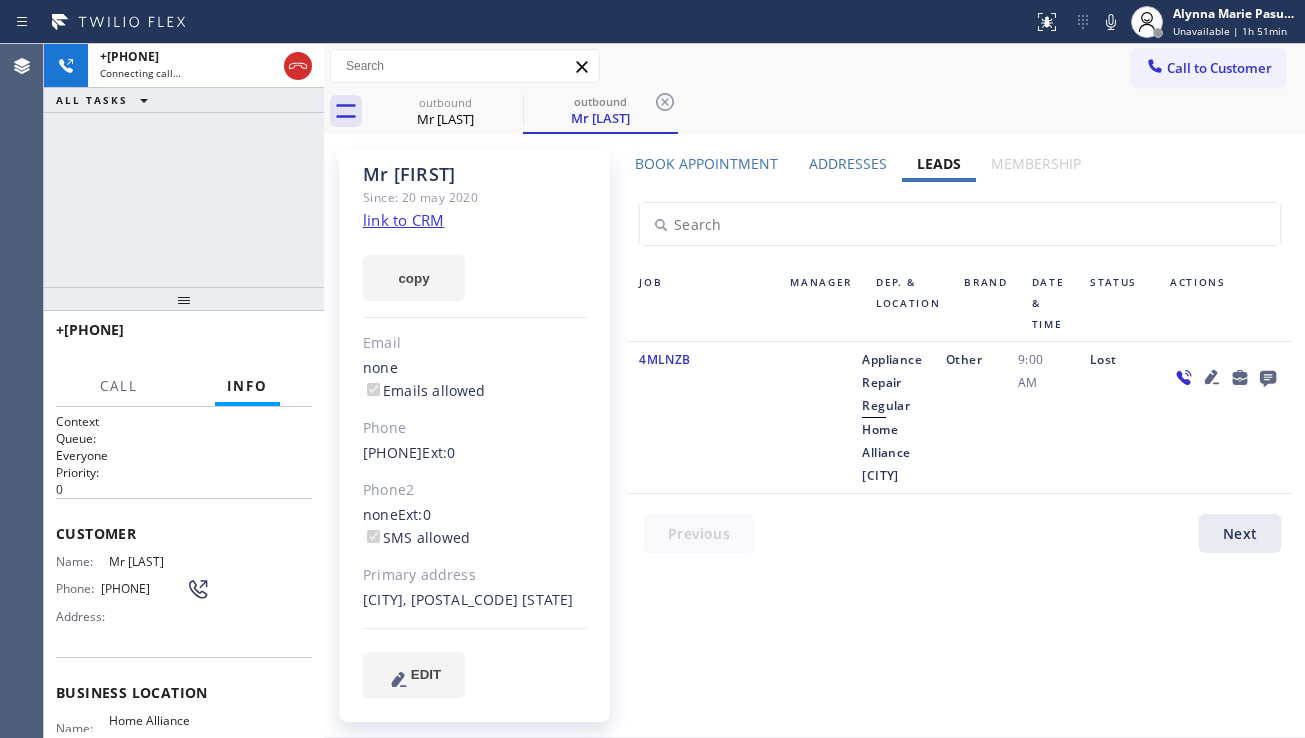 click 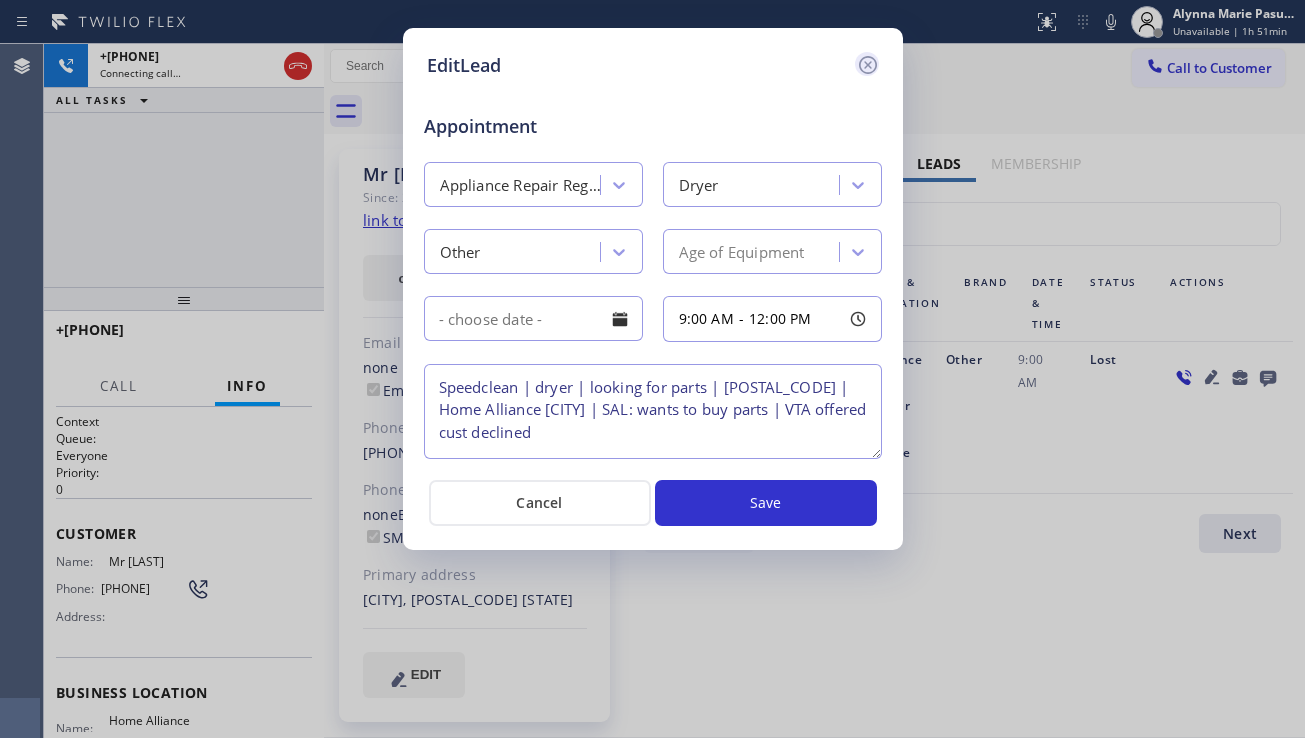 click 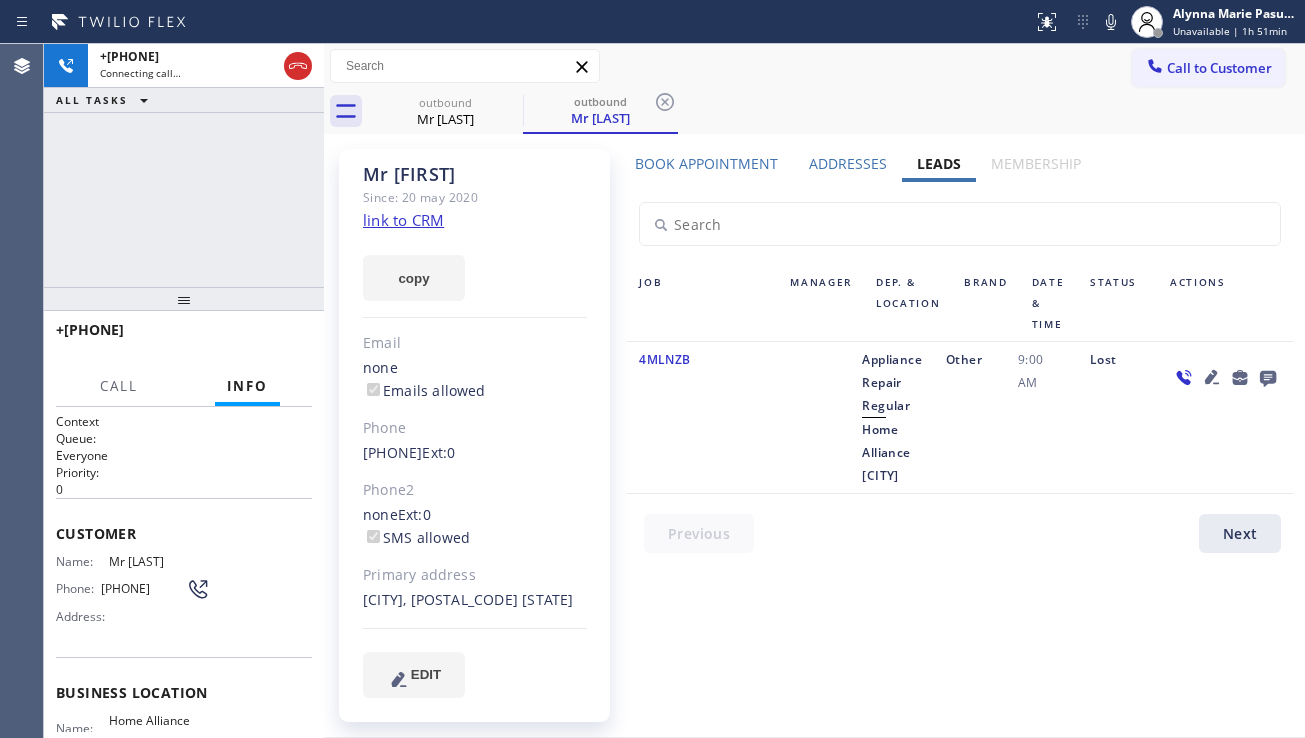 click 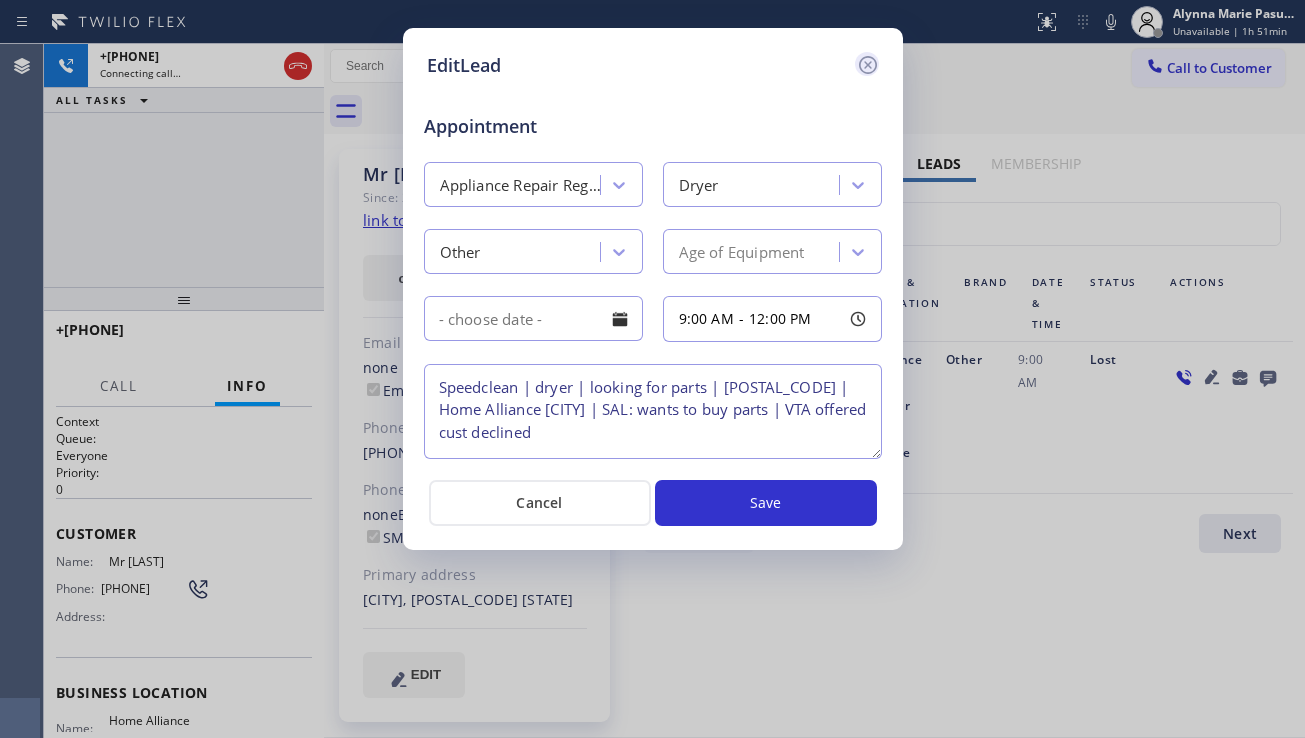 click 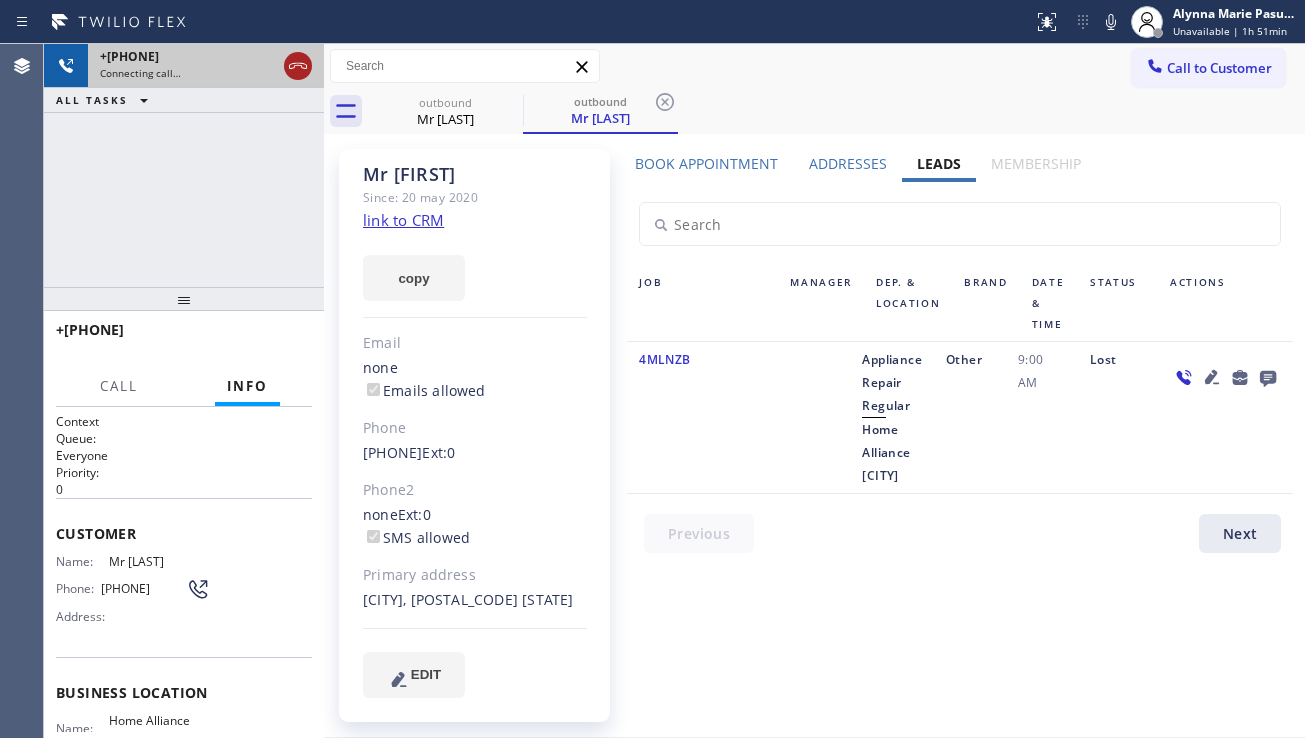 click 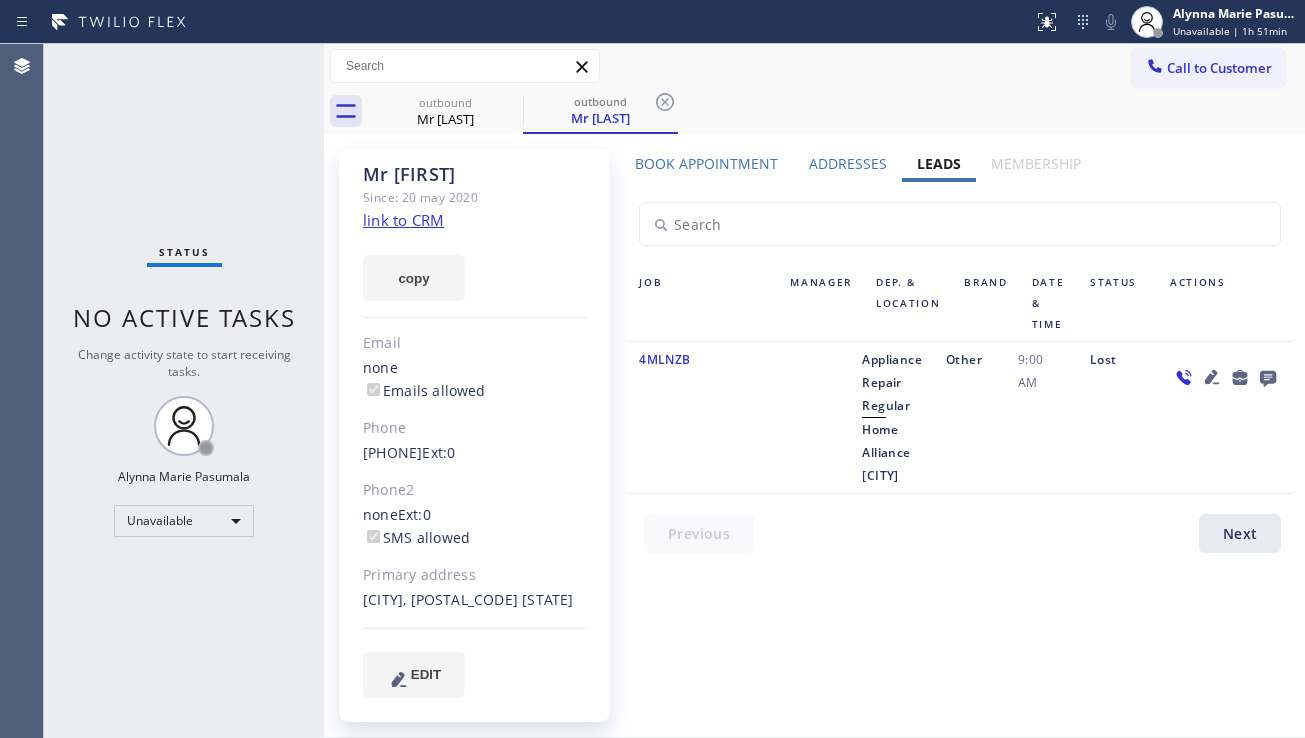 click 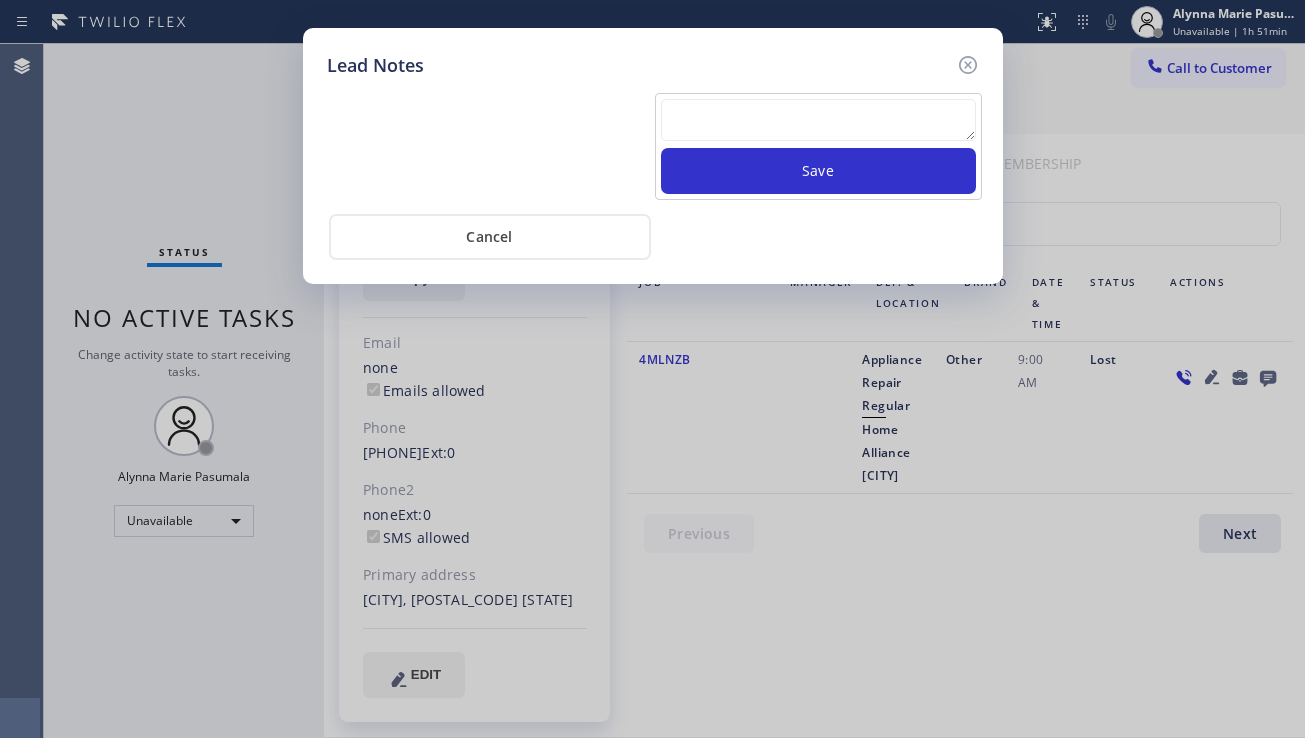 click at bounding box center [818, 120] 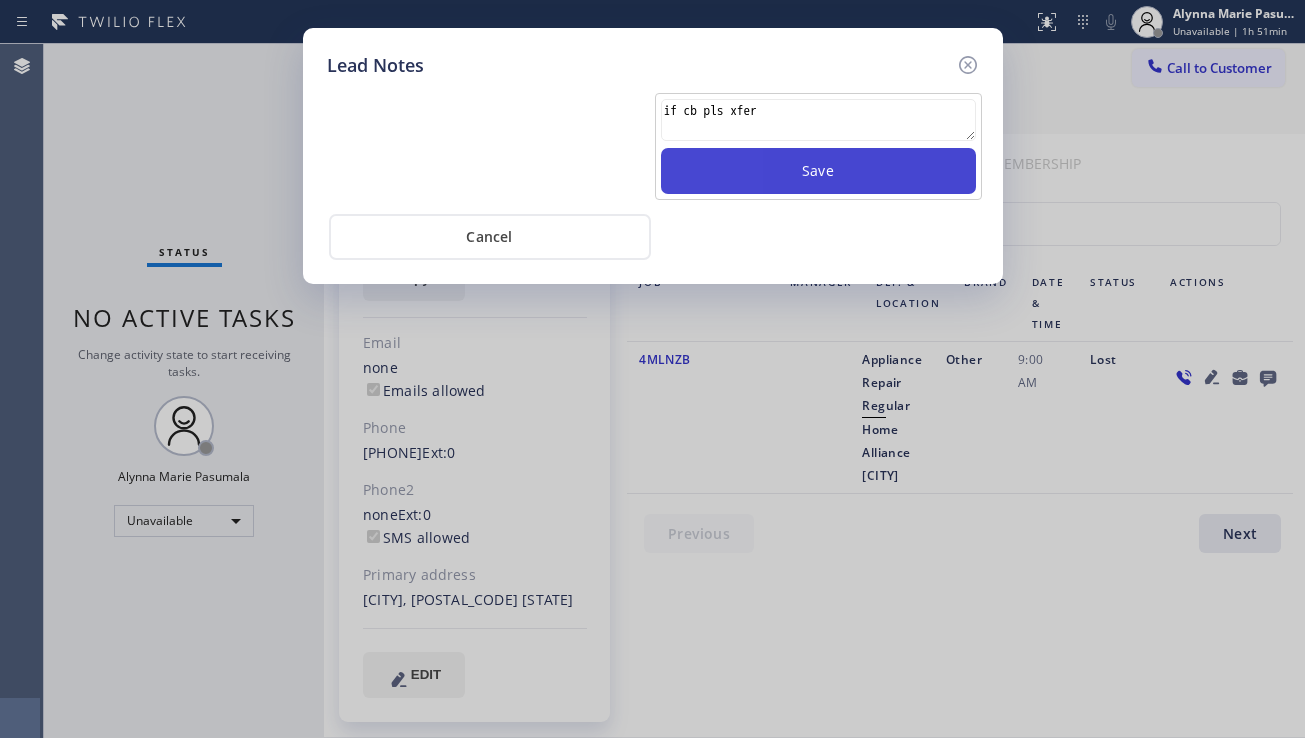 type on "if cb pls xfer" 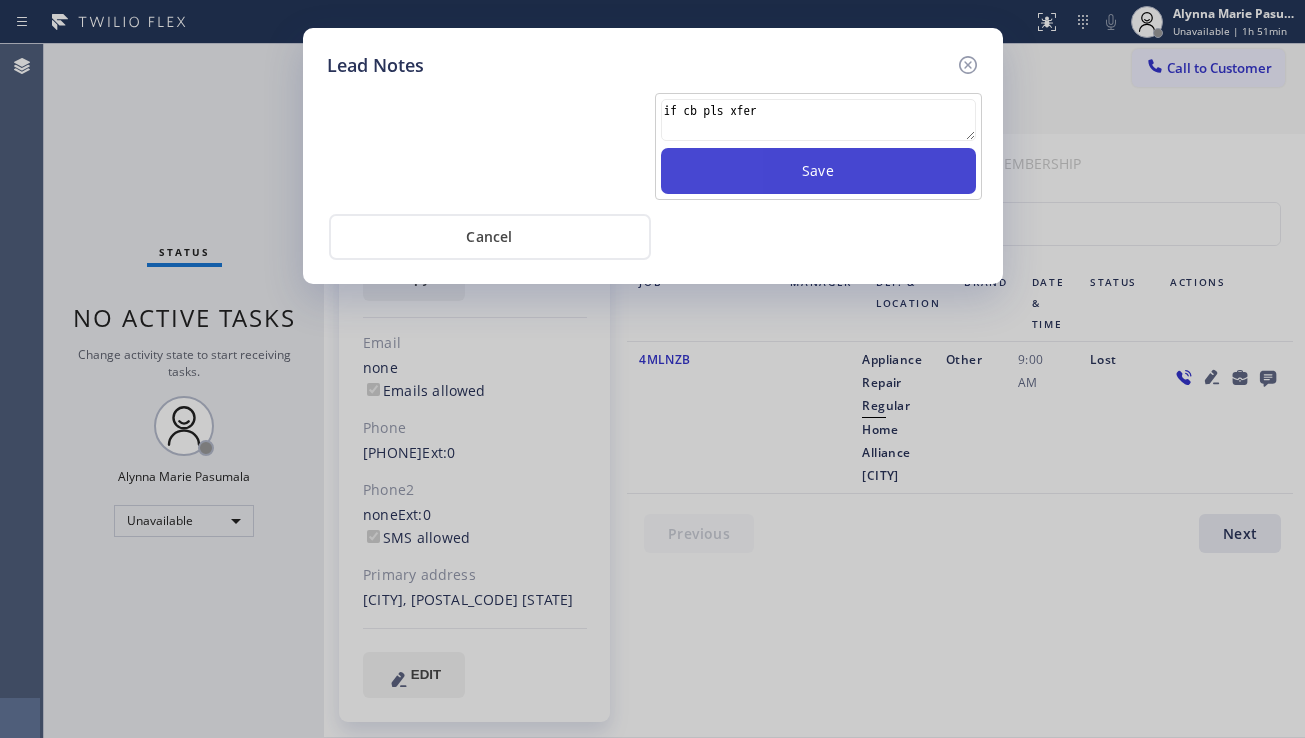 click on "Save" at bounding box center [818, 171] 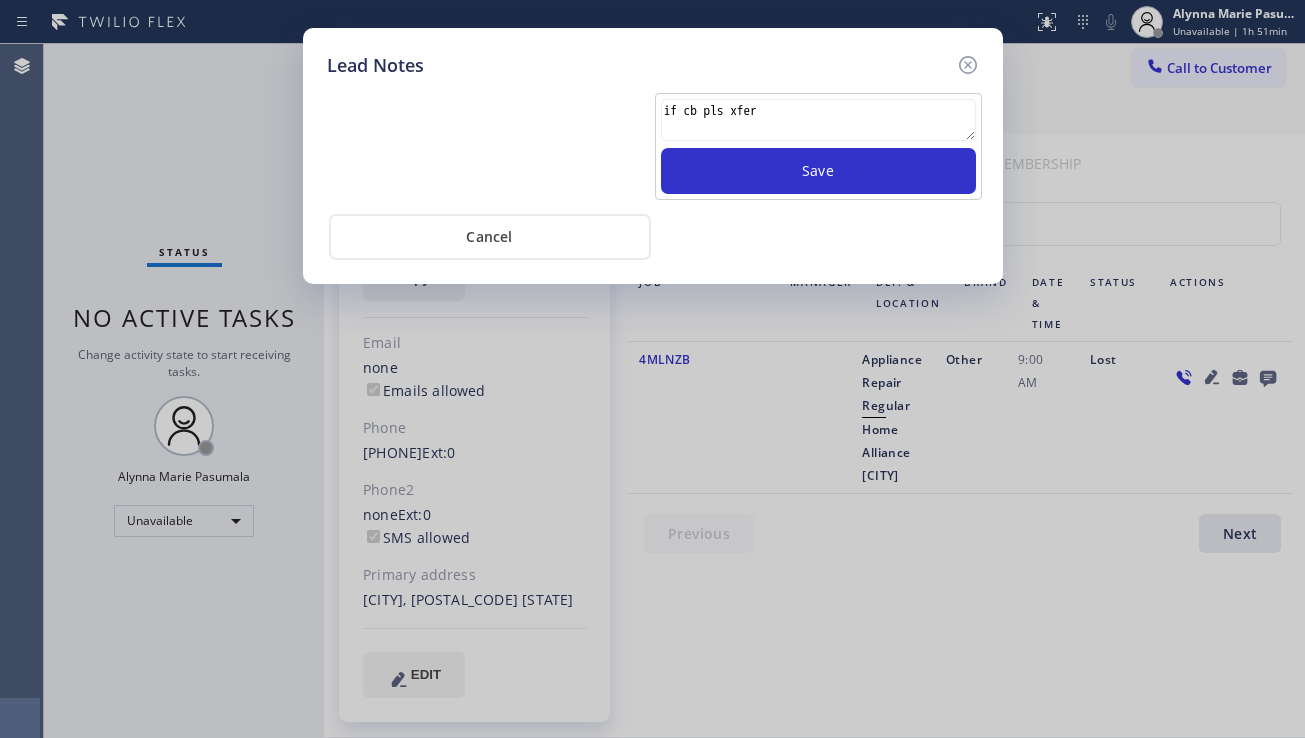 type 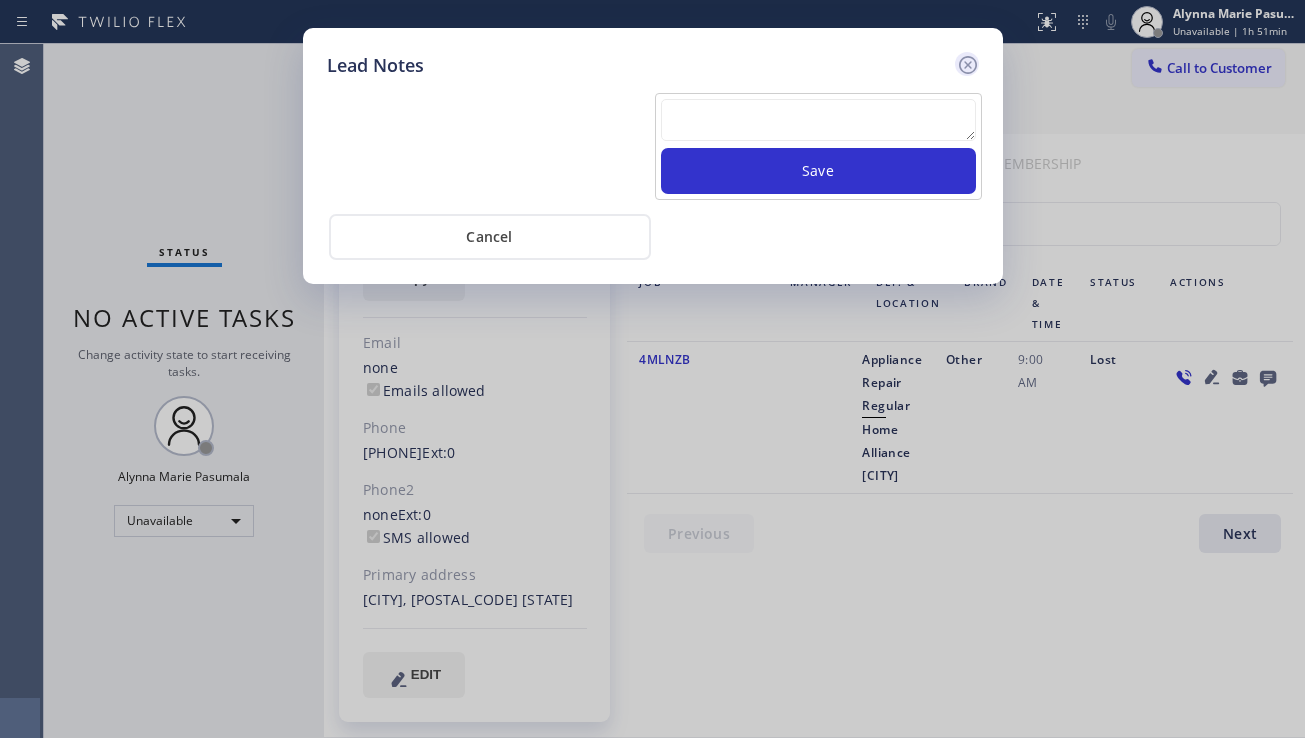 click 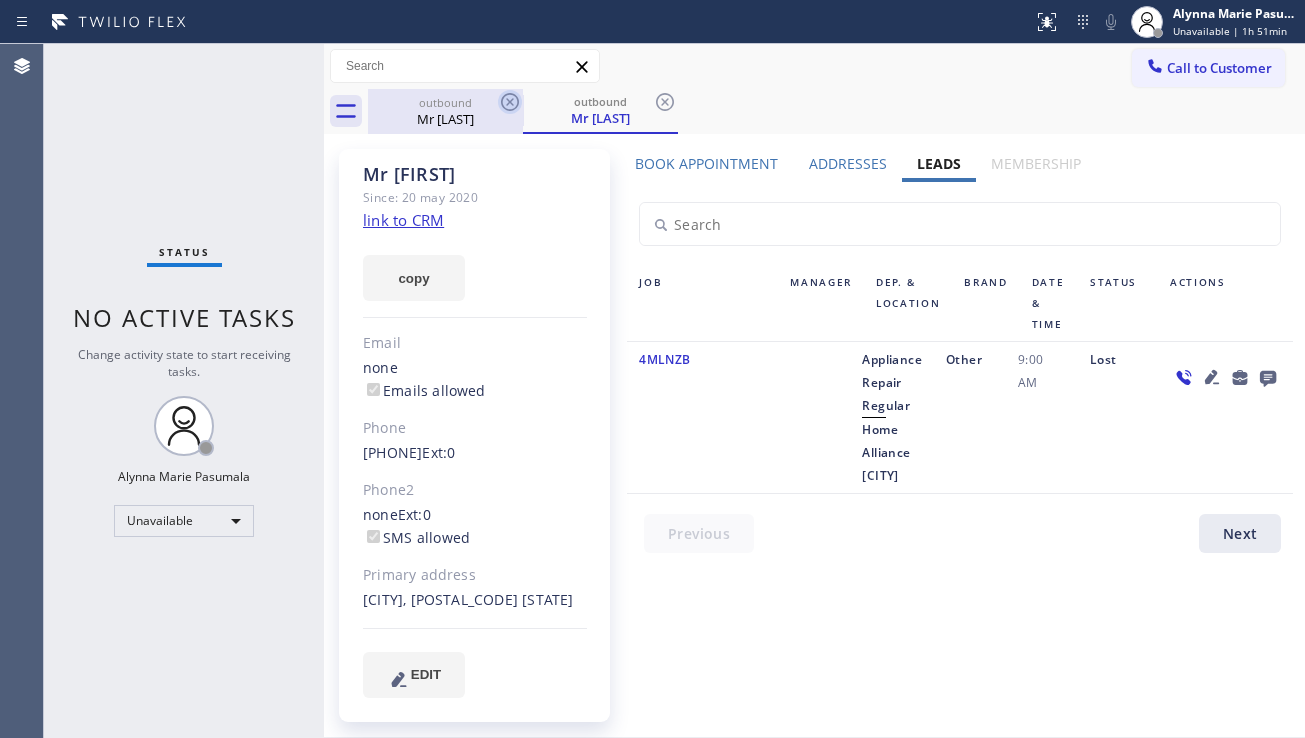 click 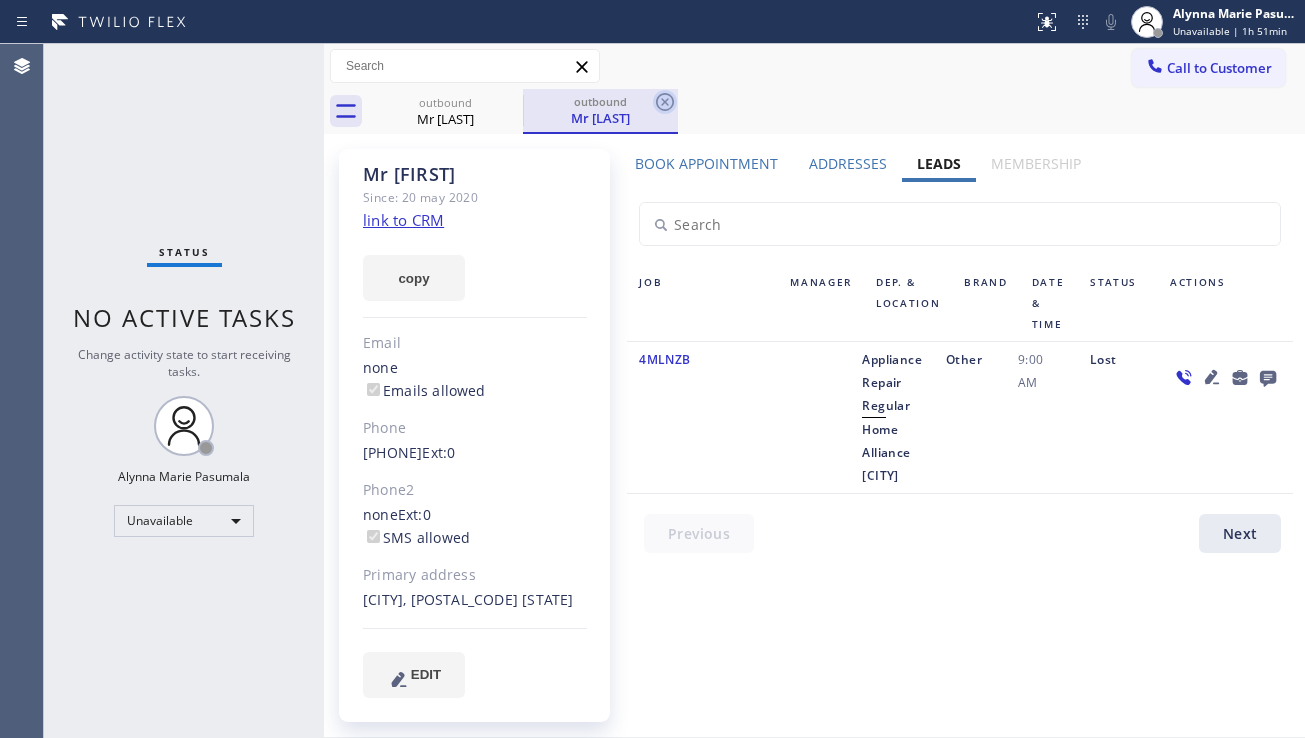 click 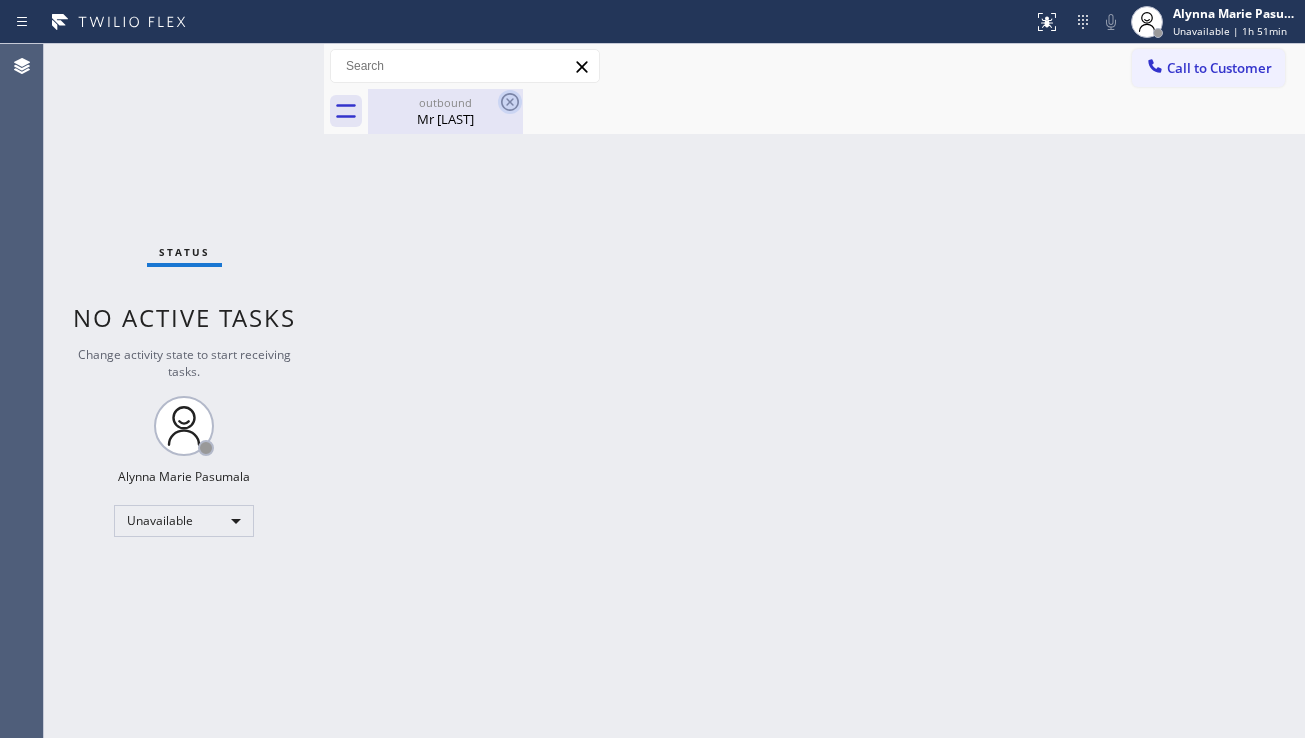 click 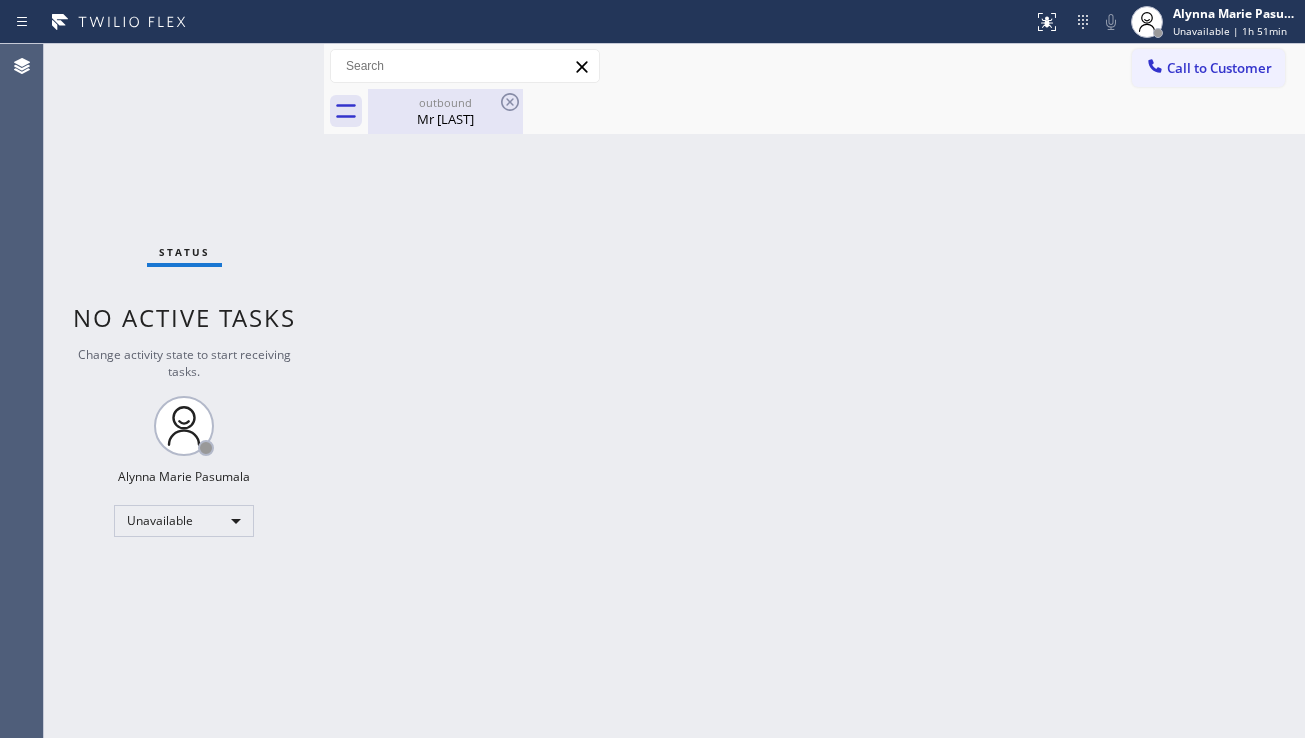 click on "Mr [LAST]" at bounding box center (445, 119) 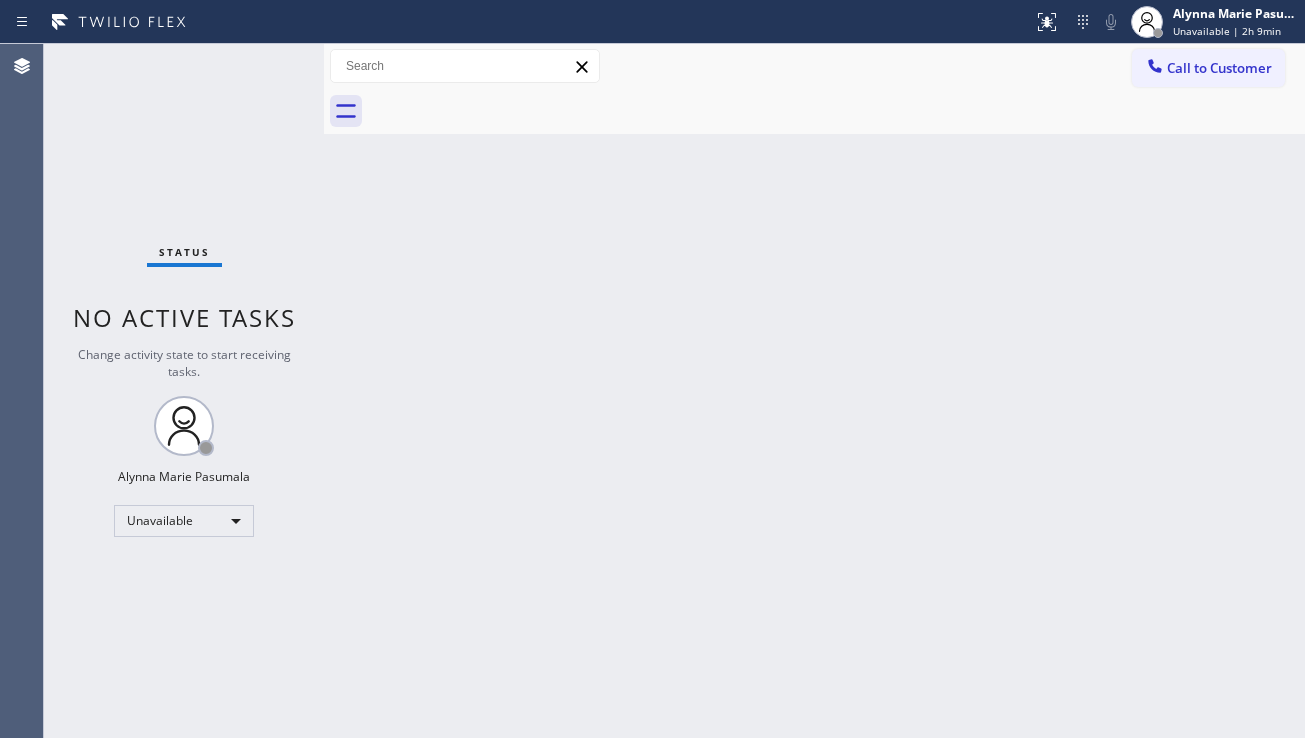 click on "Back to Dashboard Change Sender ID Customers Technicians Select a contact Outbound call Location Search location Your caller id phone number Customer number Call Customer info Name   Phone none Address none Change Sender ID HVAC +[PHONE] 5 Star Appliance +[PHONE] Appliance Repair +[PHONE] Plumbing +[PHONE] Air Duct Cleaning +[PHONE]  Electricians +[PHONE] Cancel Change Check personal SMS Reset Change No tabs Call to Customer Outbound call Location Home Alliance [CITY] Your caller id phone number ([PHONE]) Customer number Call Outbound call Technician Search Technician Your caller id phone number Your caller id phone number Call" at bounding box center (814, 391) 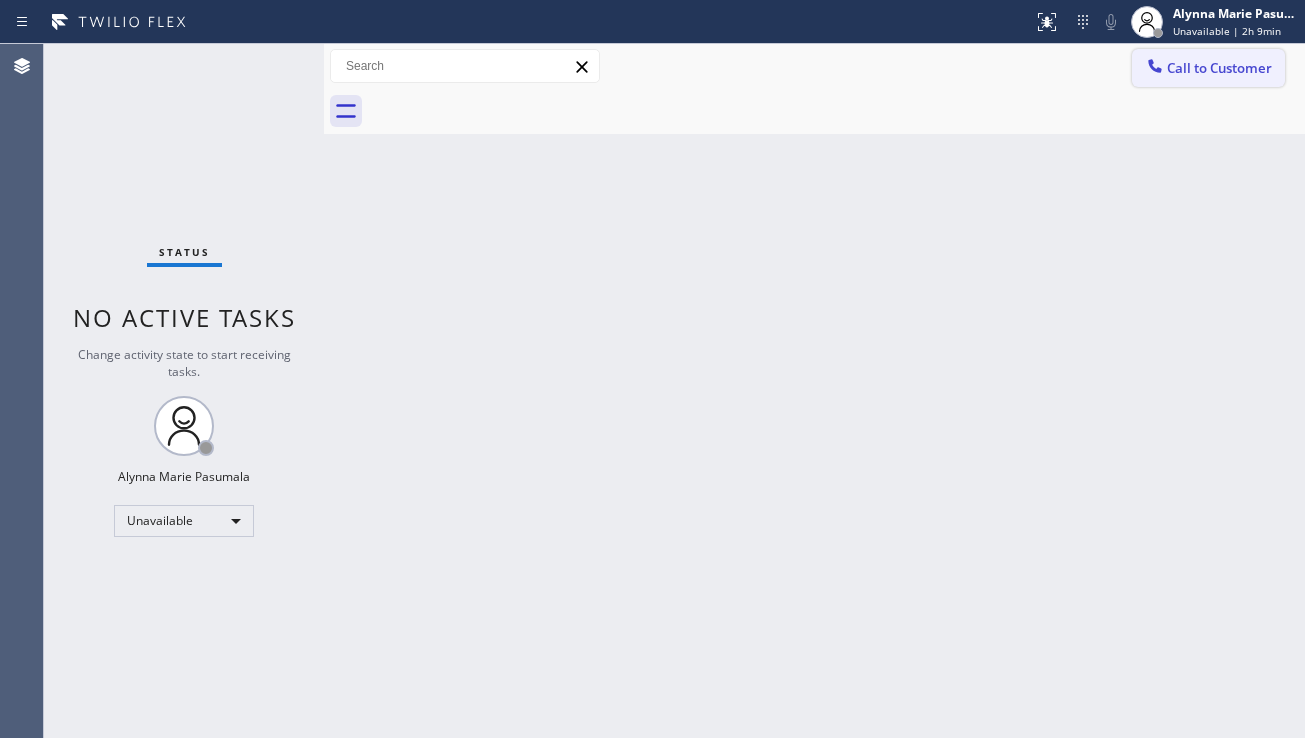 click on "Call to Customer" at bounding box center (1208, 68) 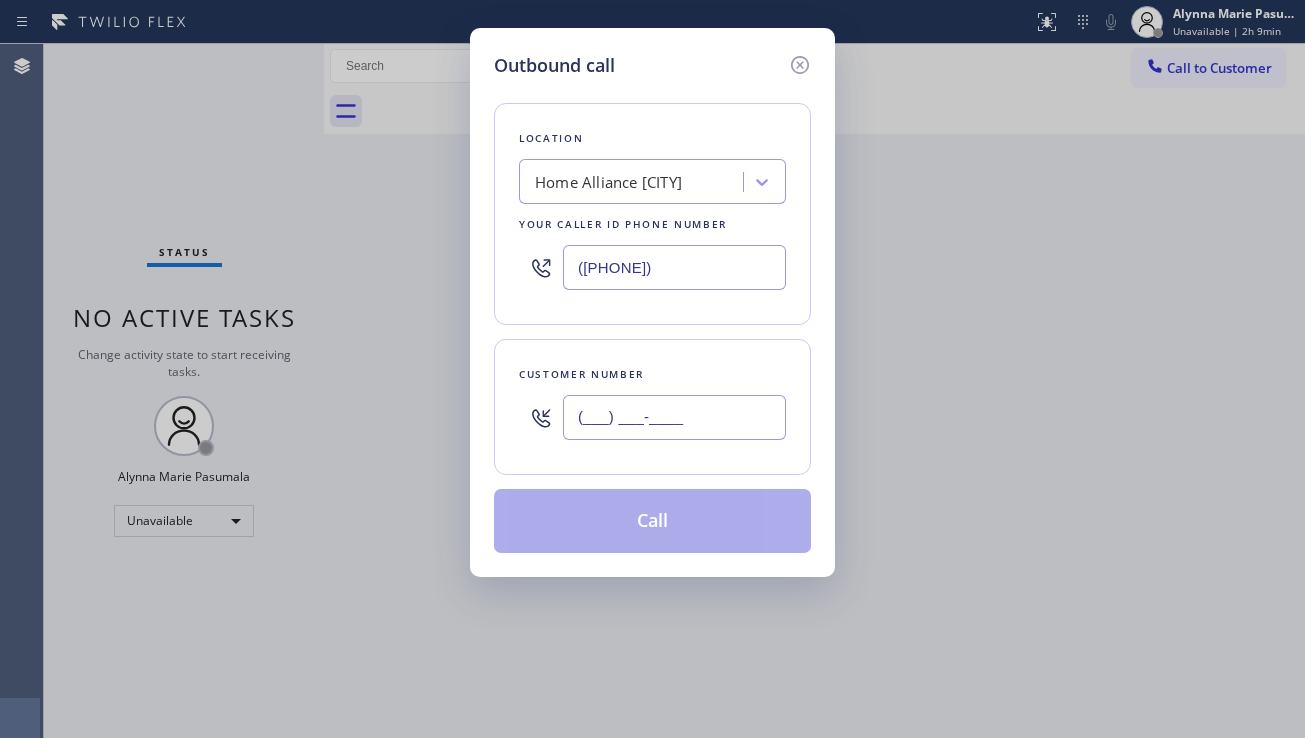 click on "(___) ___-____" at bounding box center (674, 417) 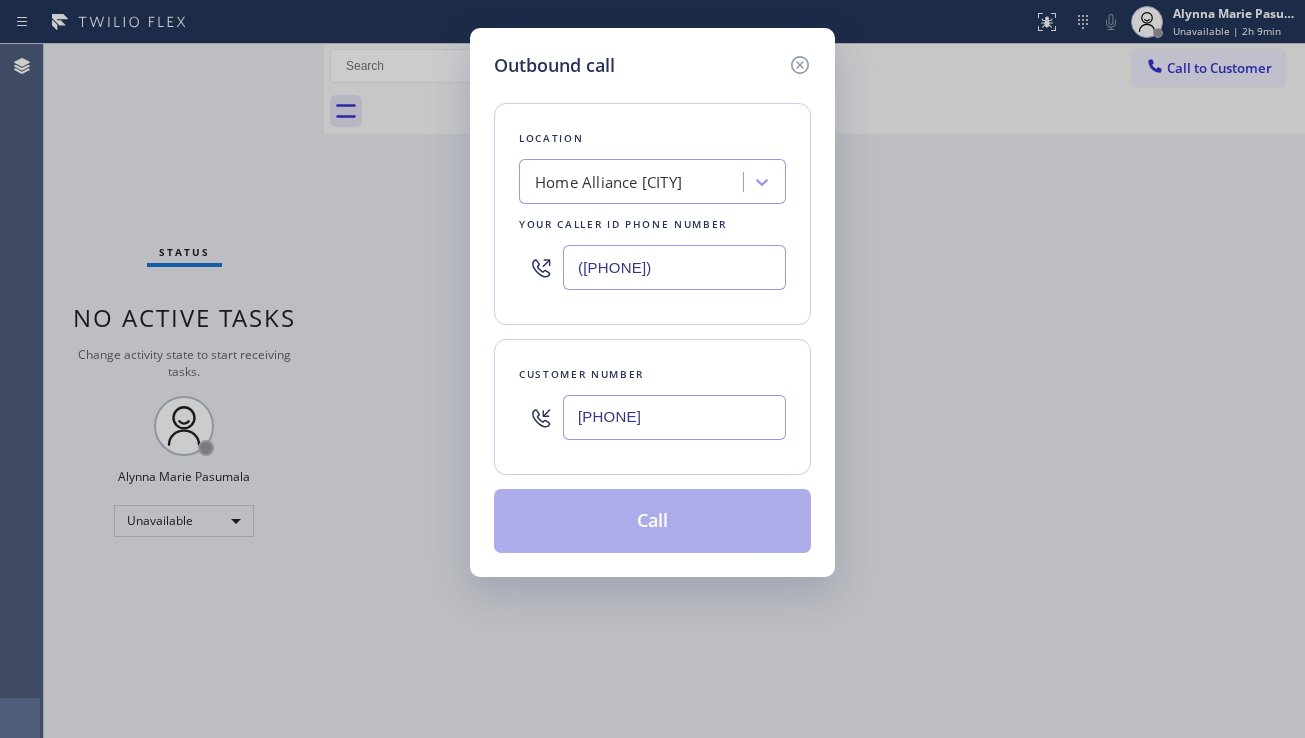 type on "[PHONE]" 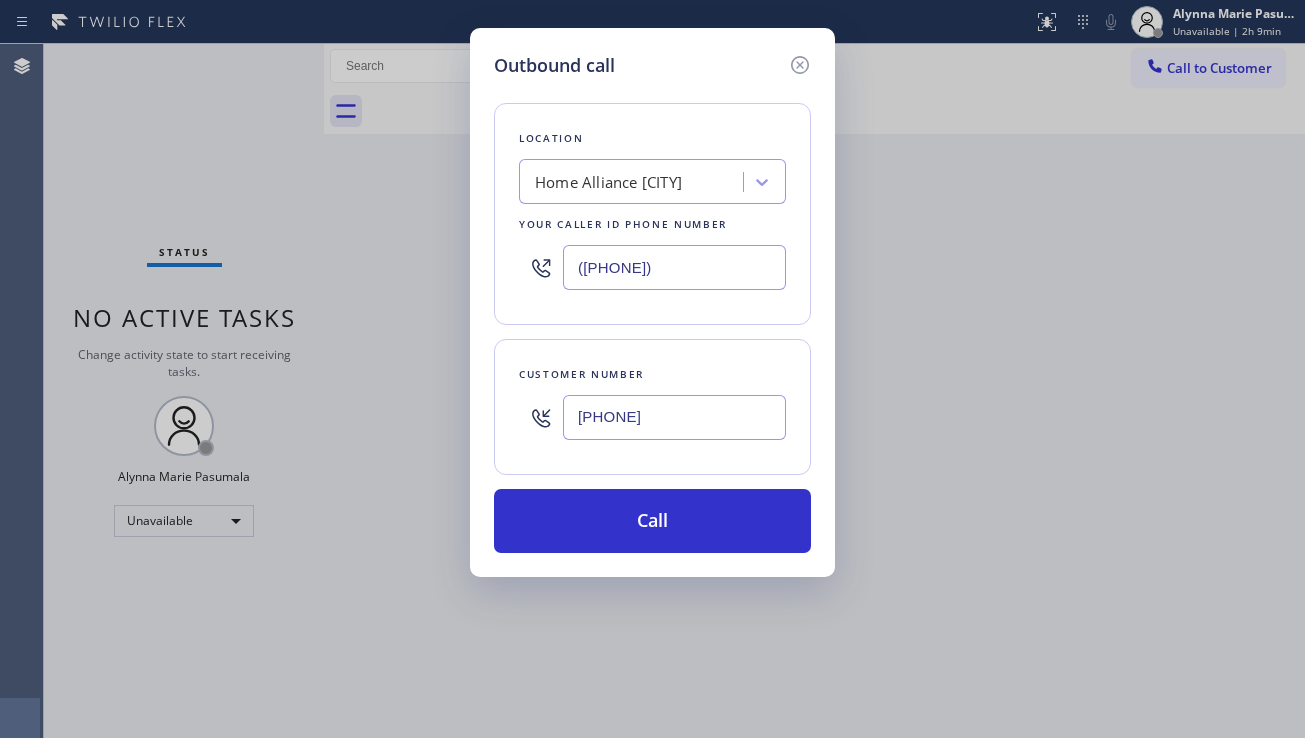 drag, startPoint x: 688, startPoint y: 258, endPoint x: 552, endPoint y: 296, distance: 141.20906 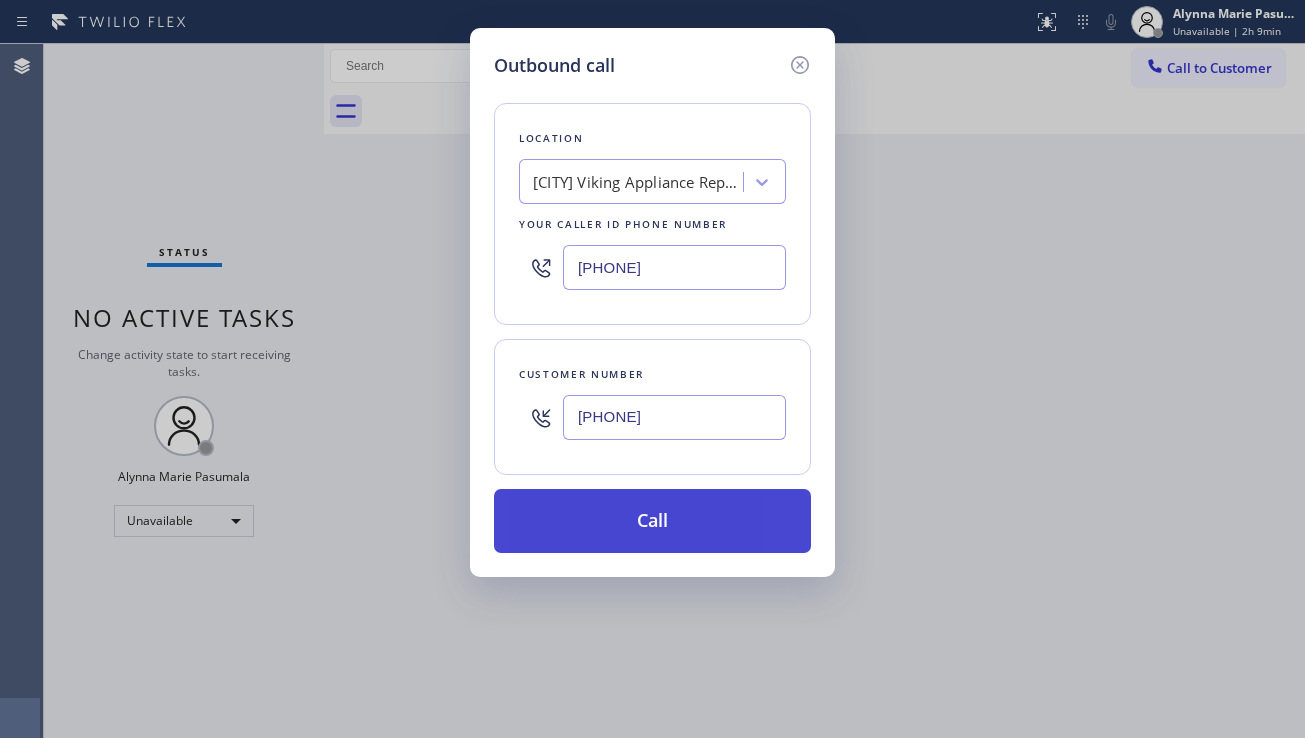 type on "[PHONE]" 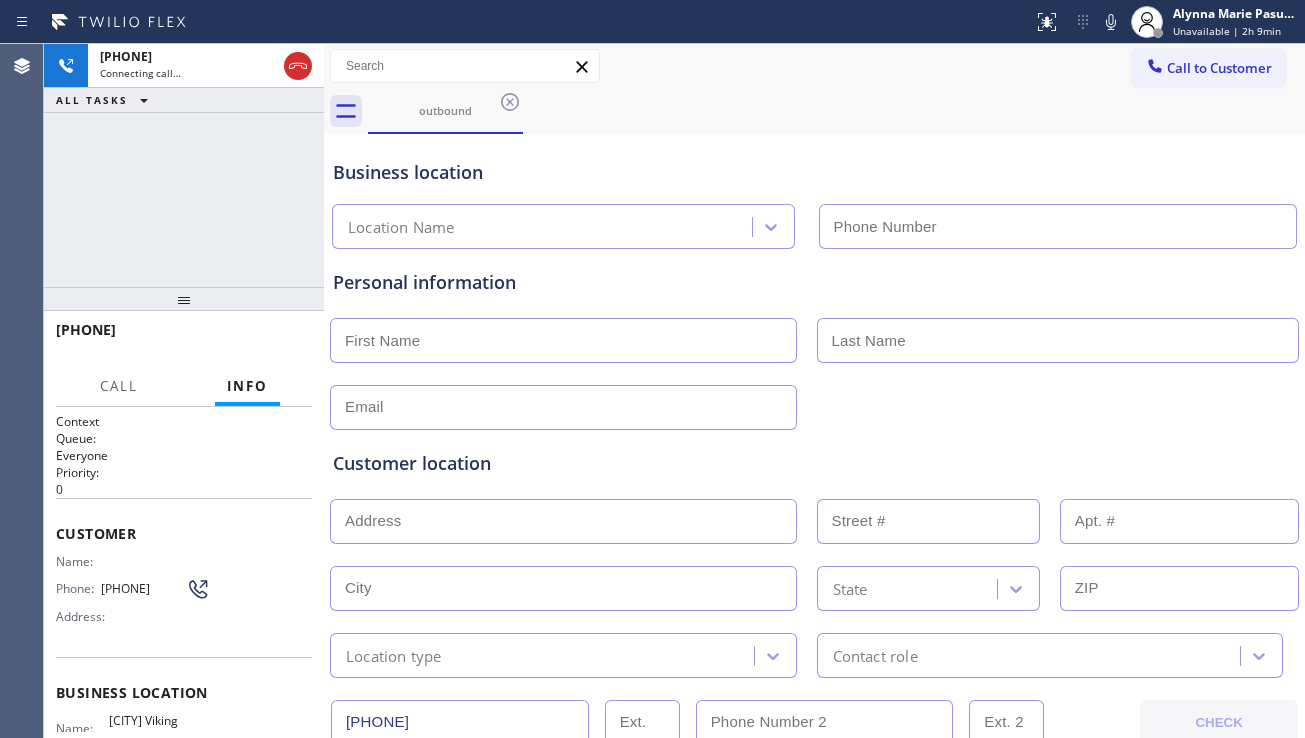 type on "[PHONE]" 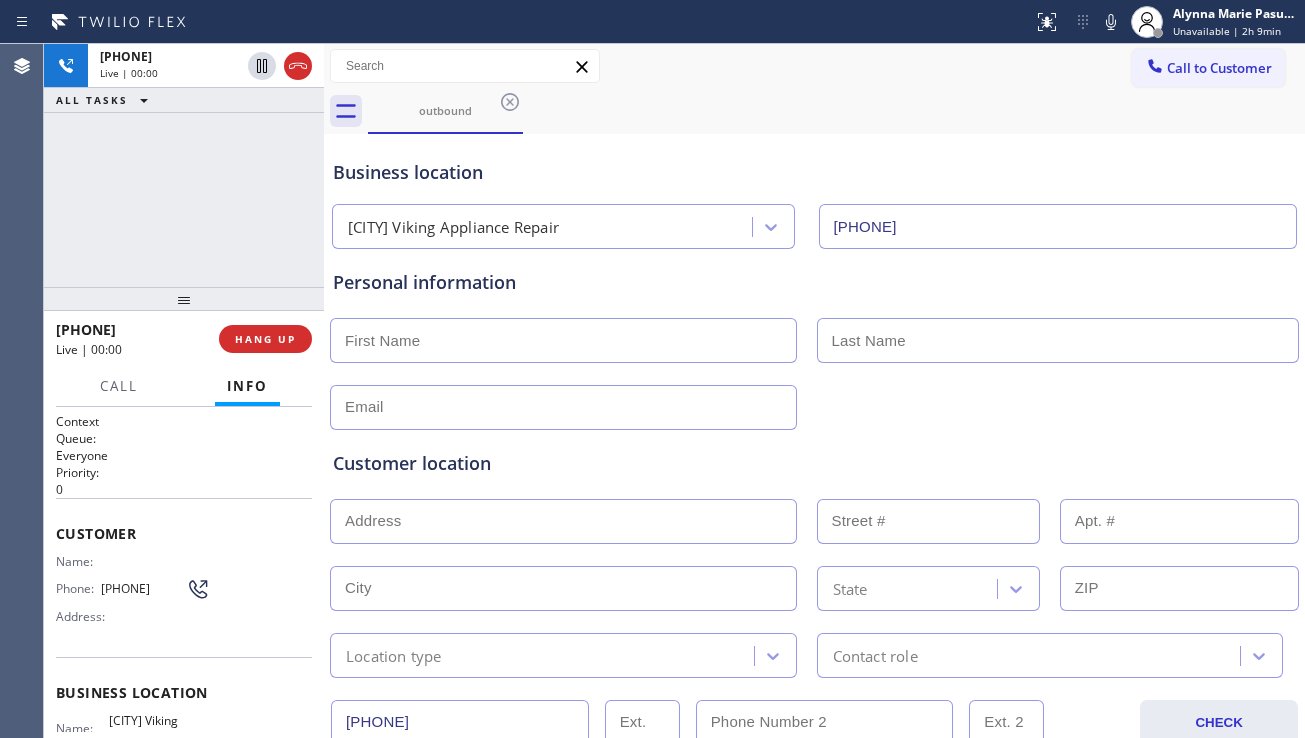 click on "Customer location >> ADD NEW ADDRESS << + NEW ADDRESS State Location type Contact role" at bounding box center (814, 554) 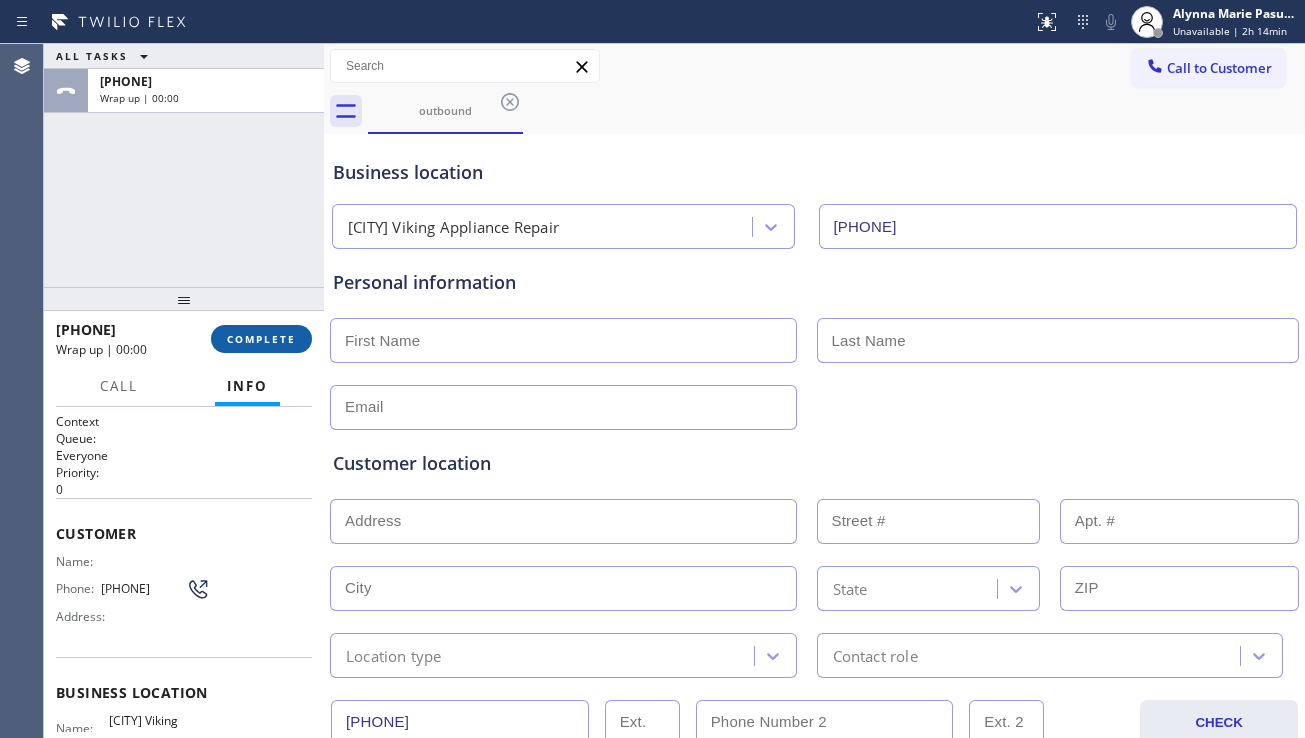 click on "COMPLETE" at bounding box center (261, 339) 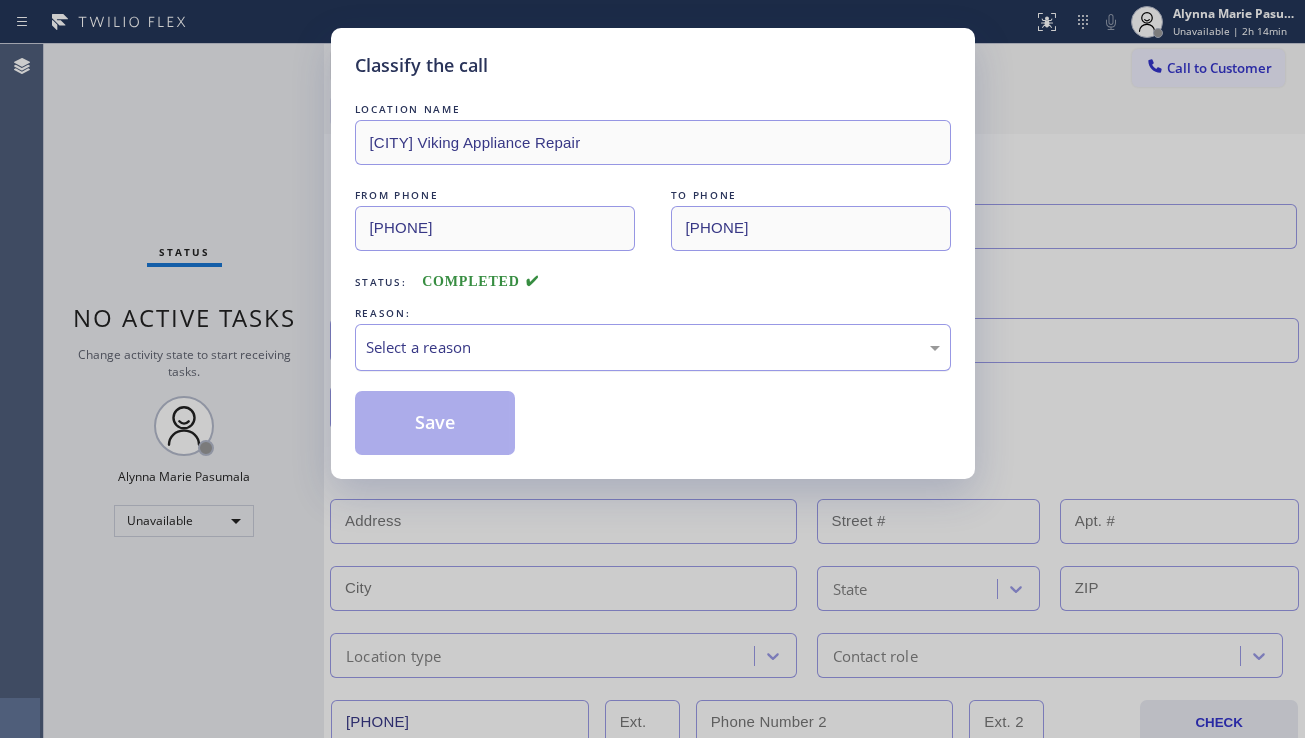 click on "Select a reason" at bounding box center [653, 347] 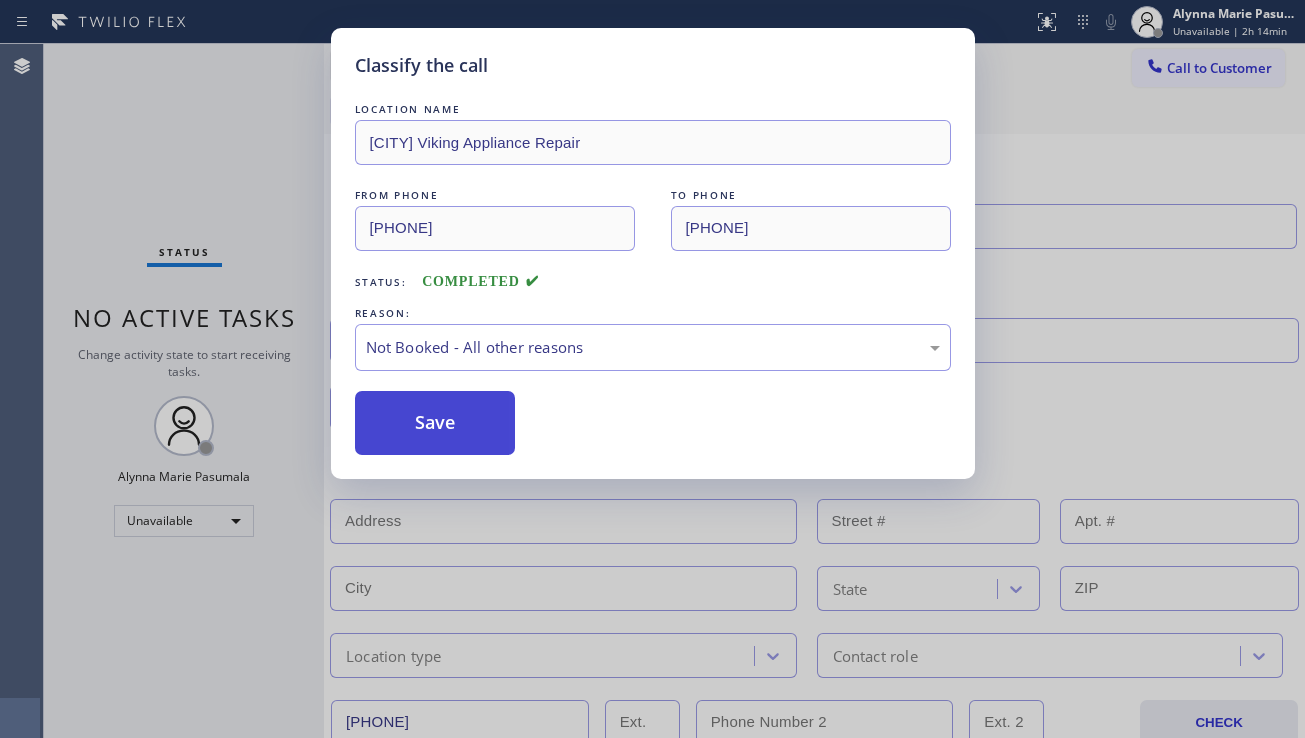 click on "Save" at bounding box center (435, 423) 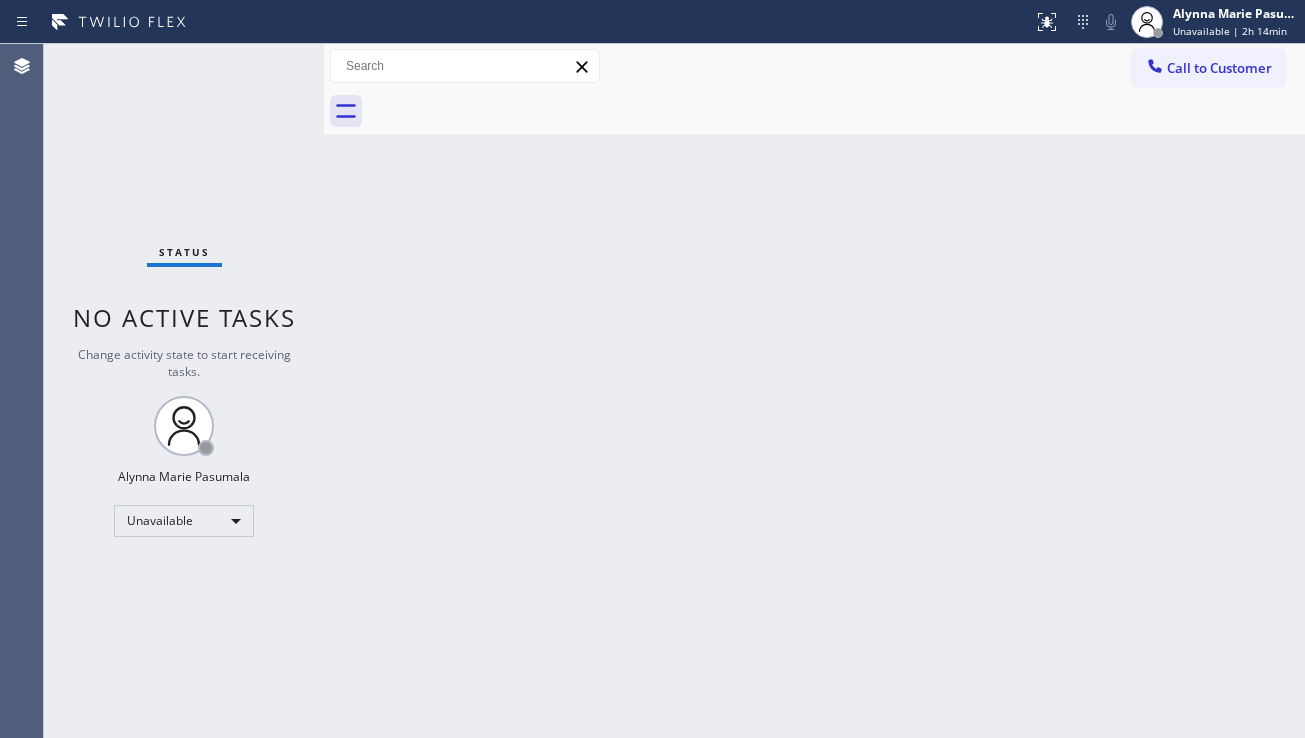 drag, startPoint x: 1194, startPoint y: 80, endPoint x: 928, endPoint y: 211, distance: 296.508 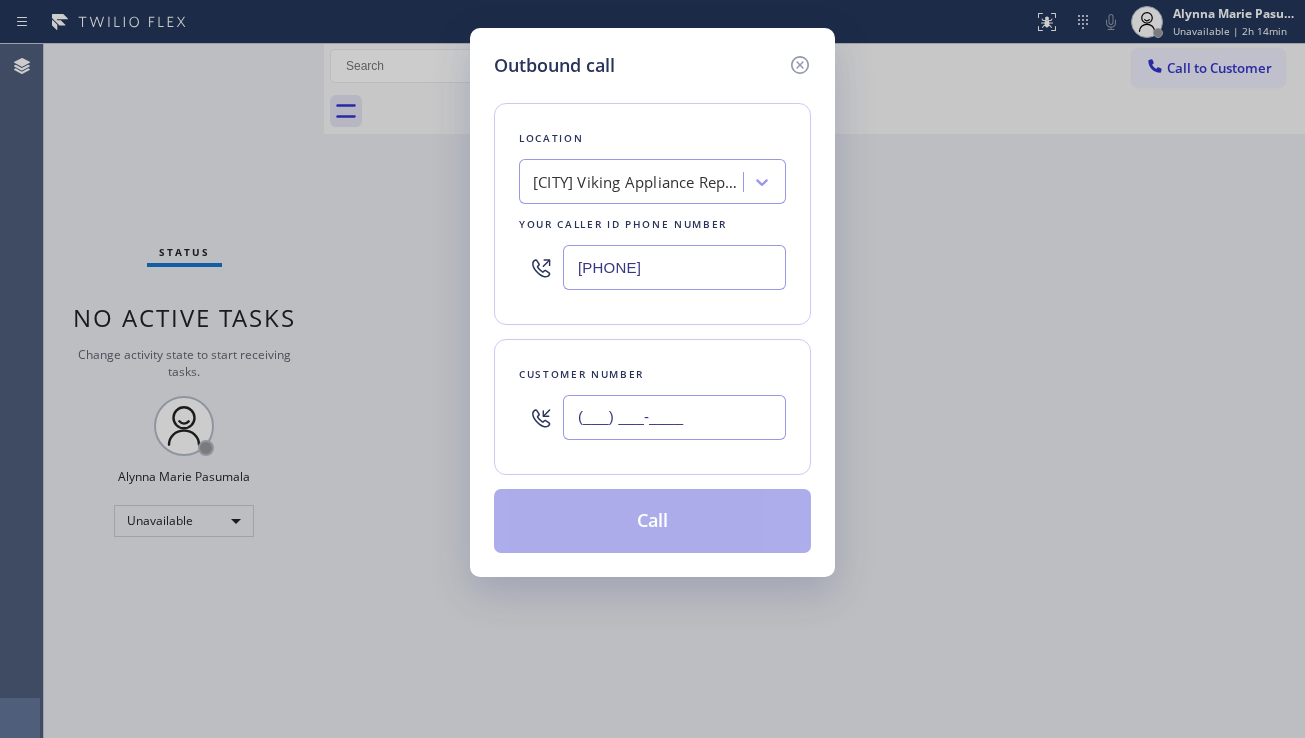 click on "(___) ___-____" at bounding box center [674, 417] 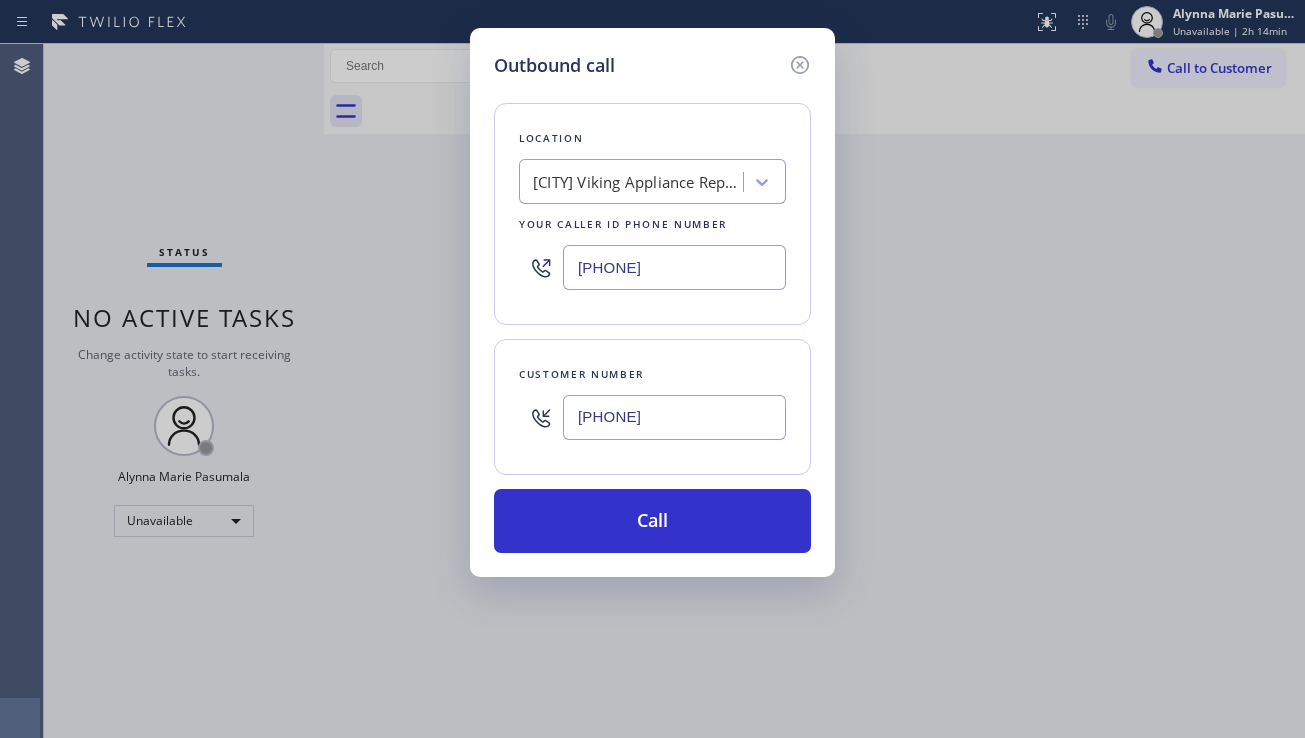 type on "[PHONE]" 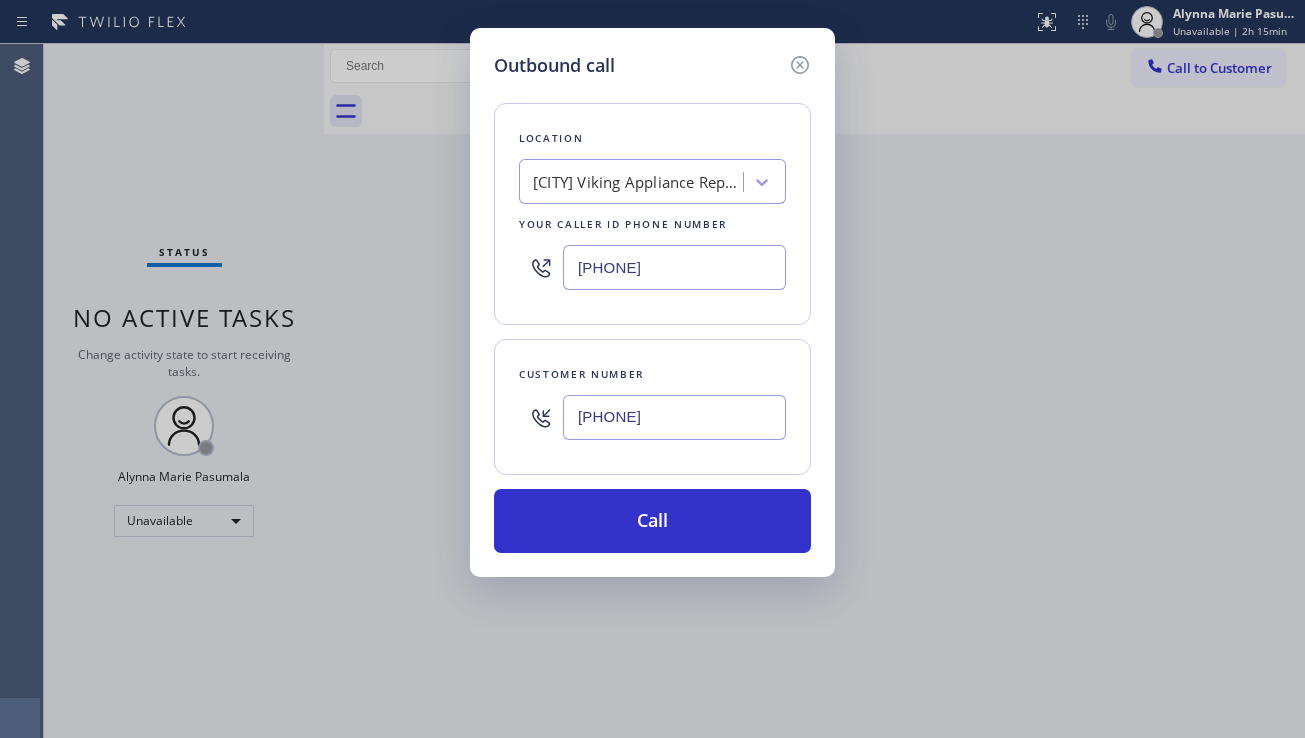 click on "Outbound call Location Scottsdale Viking Appliance Repair Your caller id phone number [PHONE] Customer number [PHONE] Call" at bounding box center (652, 369) 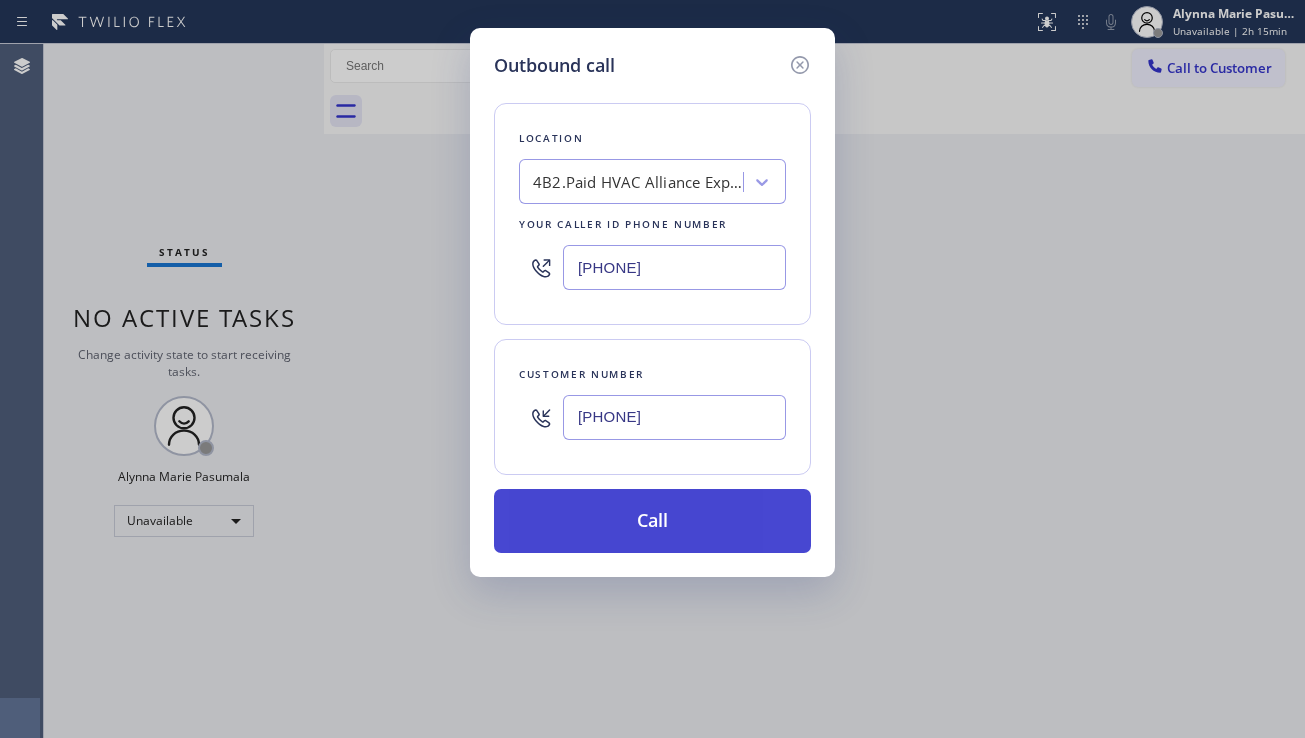 type on "[PHONE]" 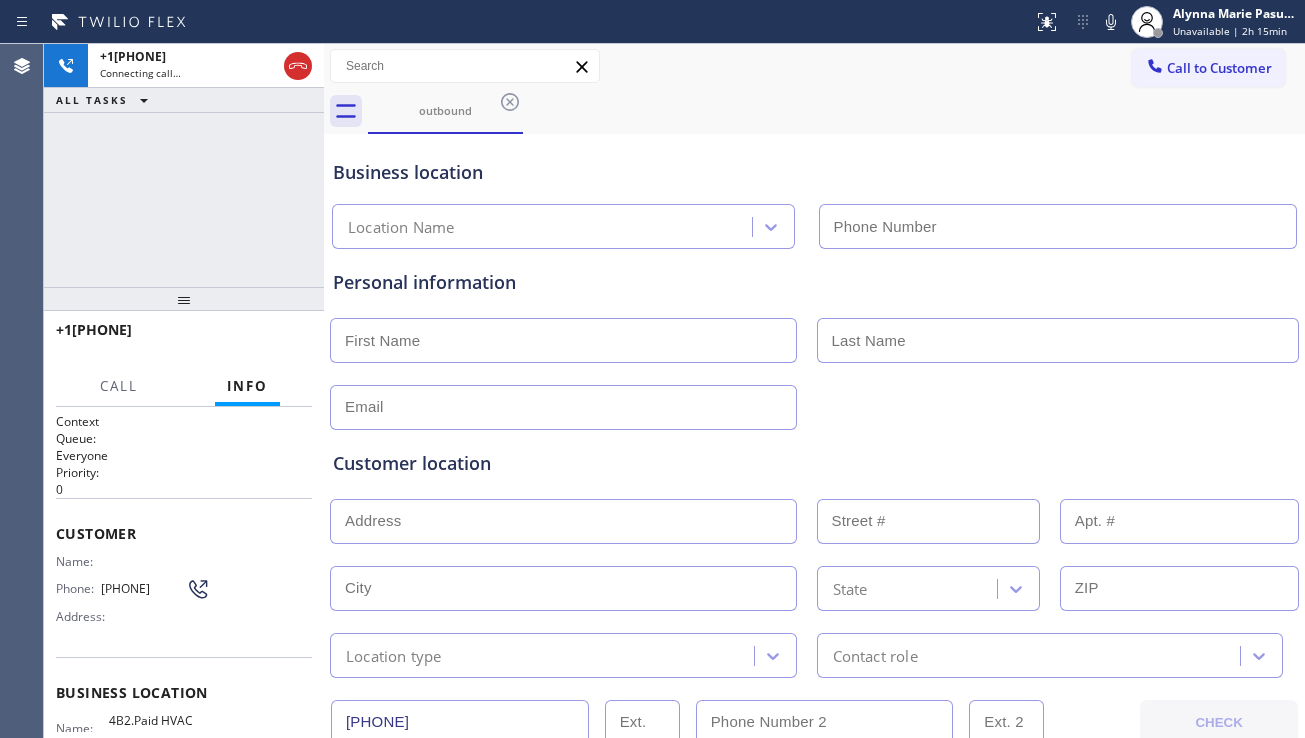 type on "[PHONE]" 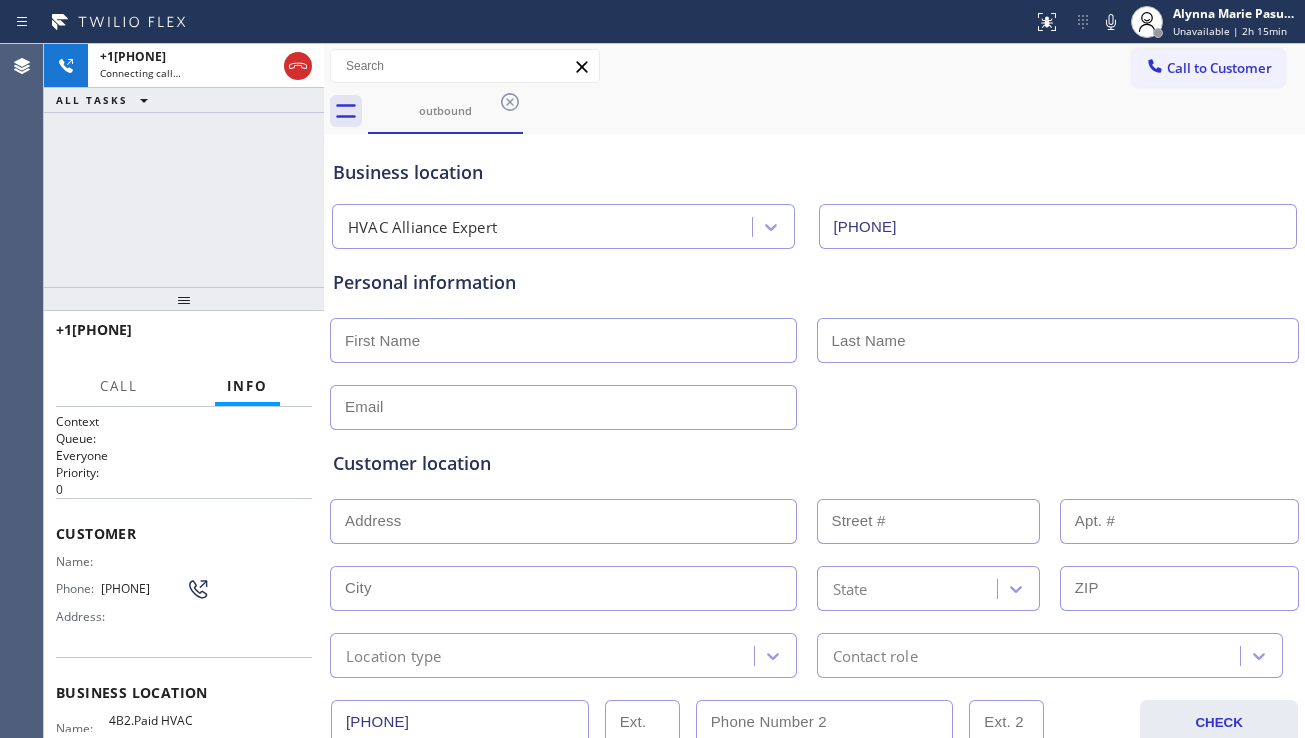 click on "Customer location" at bounding box center (814, 463) 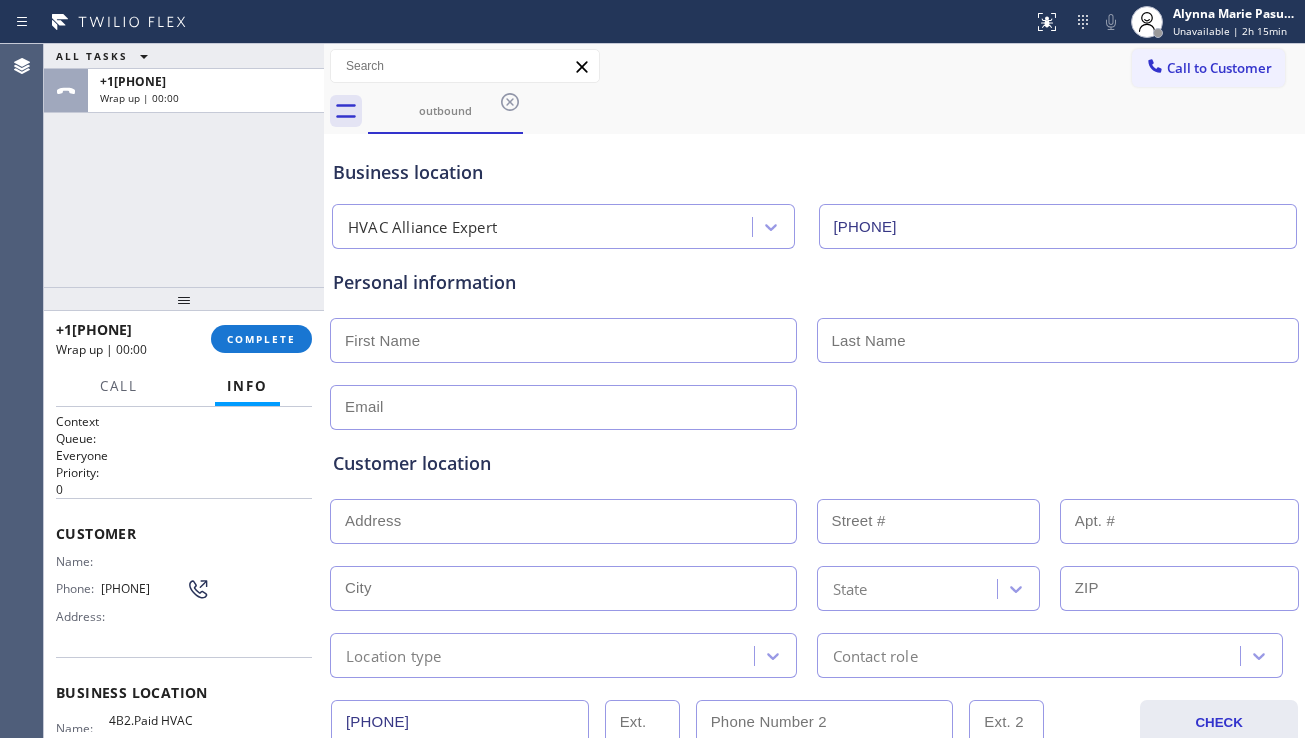 drag, startPoint x: 90, startPoint y: 191, endPoint x: 131, endPoint y: 244, distance: 67.00746 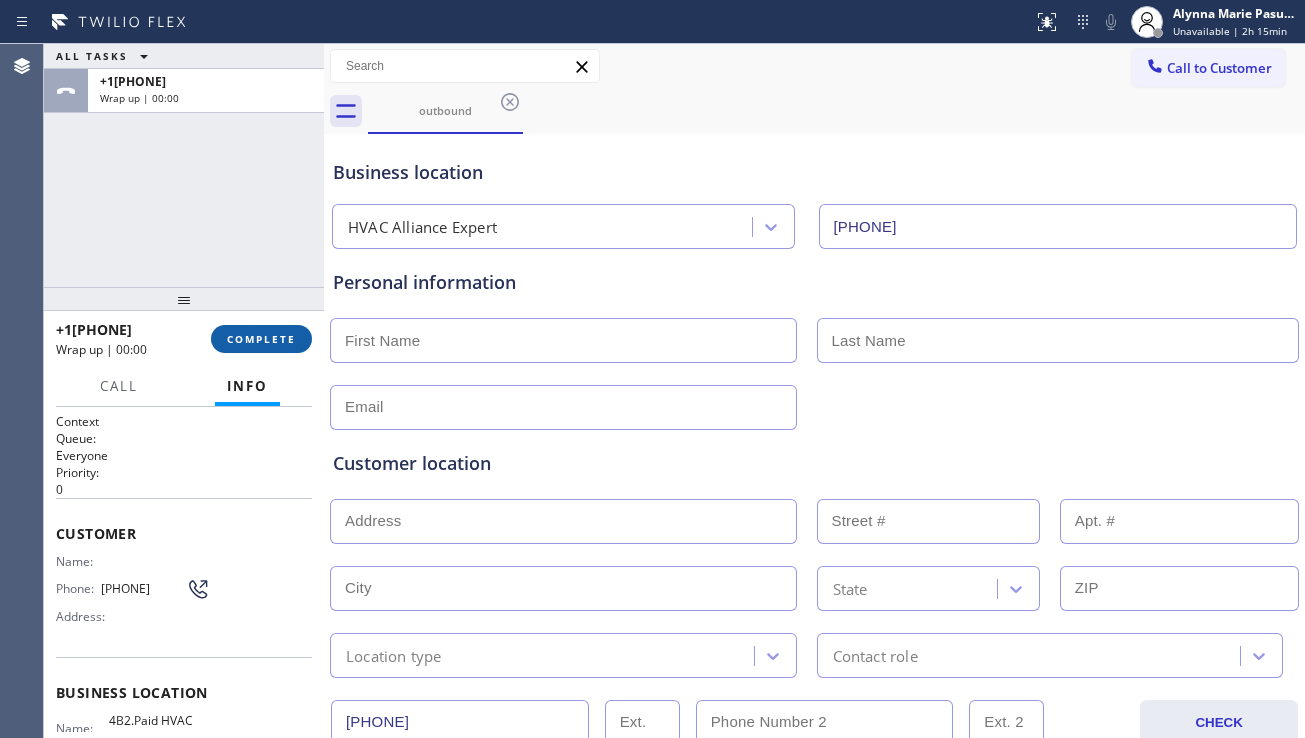 click on "COMPLETE" at bounding box center (261, 339) 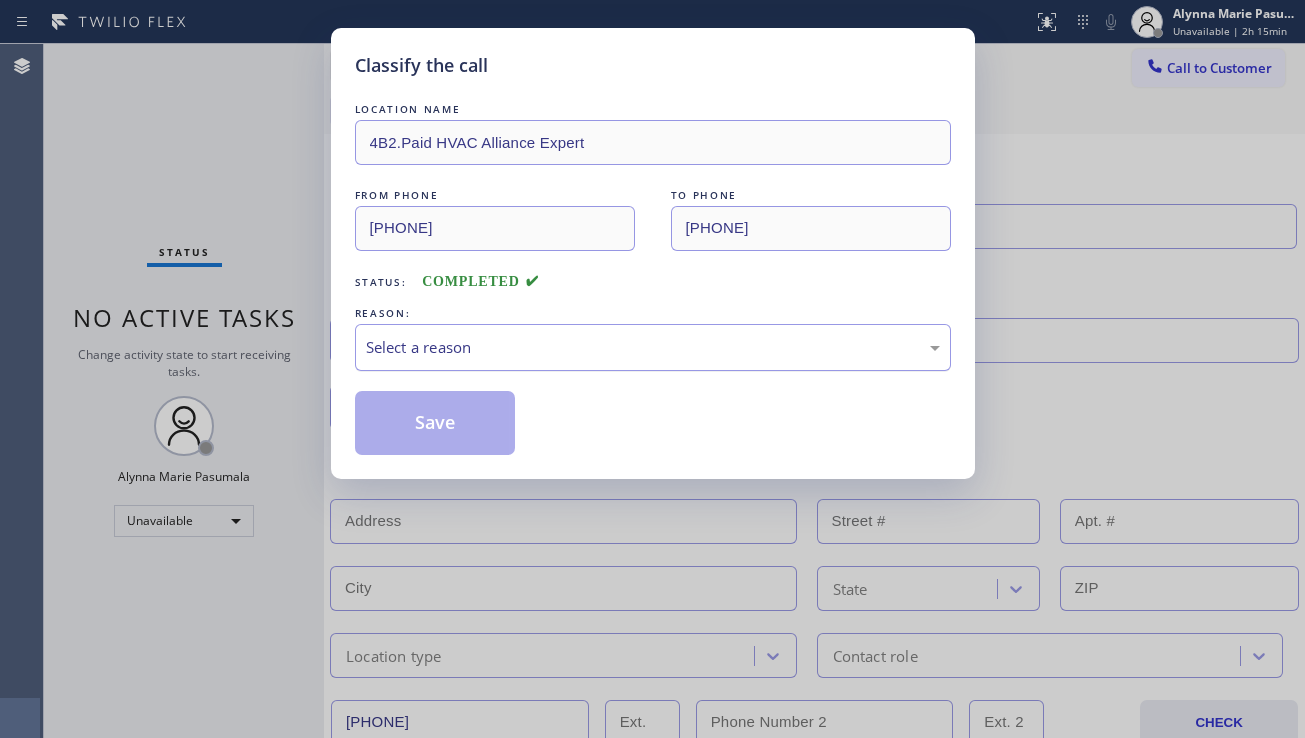 click on "Select a reason" at bounding box center (653, 347) 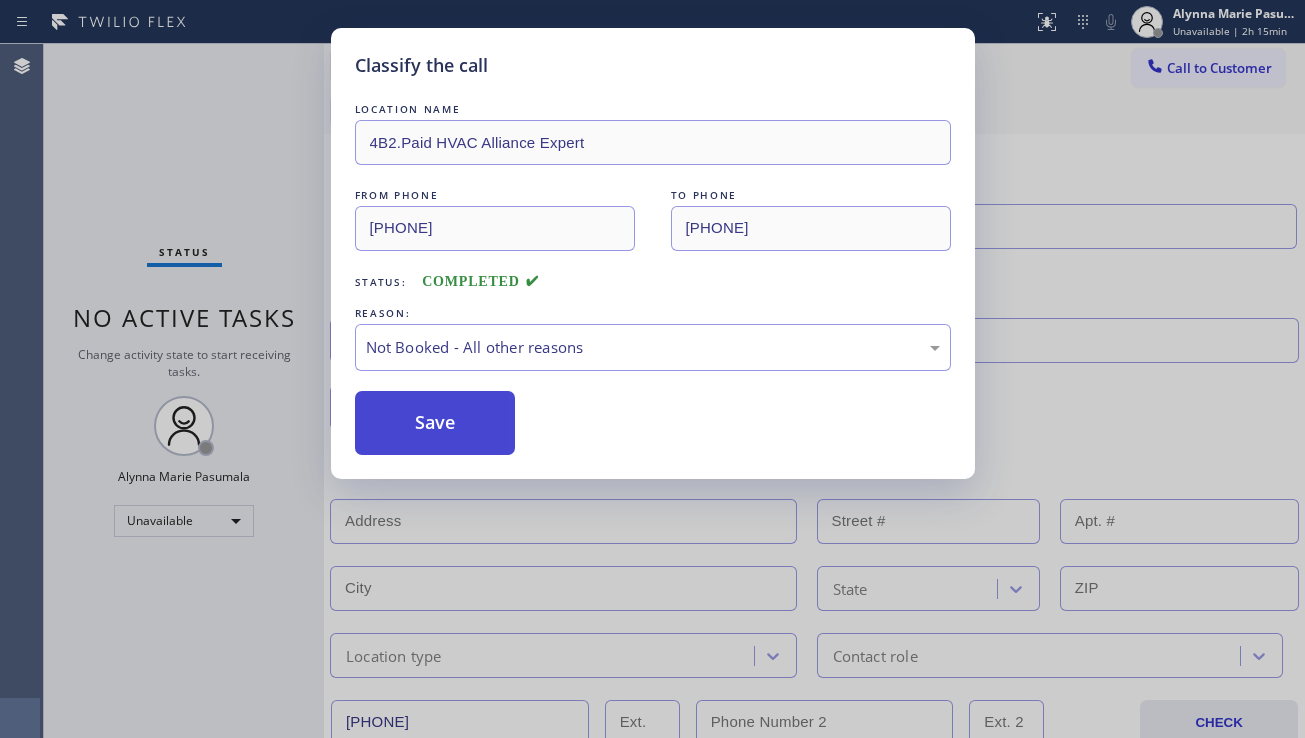 click on "Save" at bounding box center (435, 423) 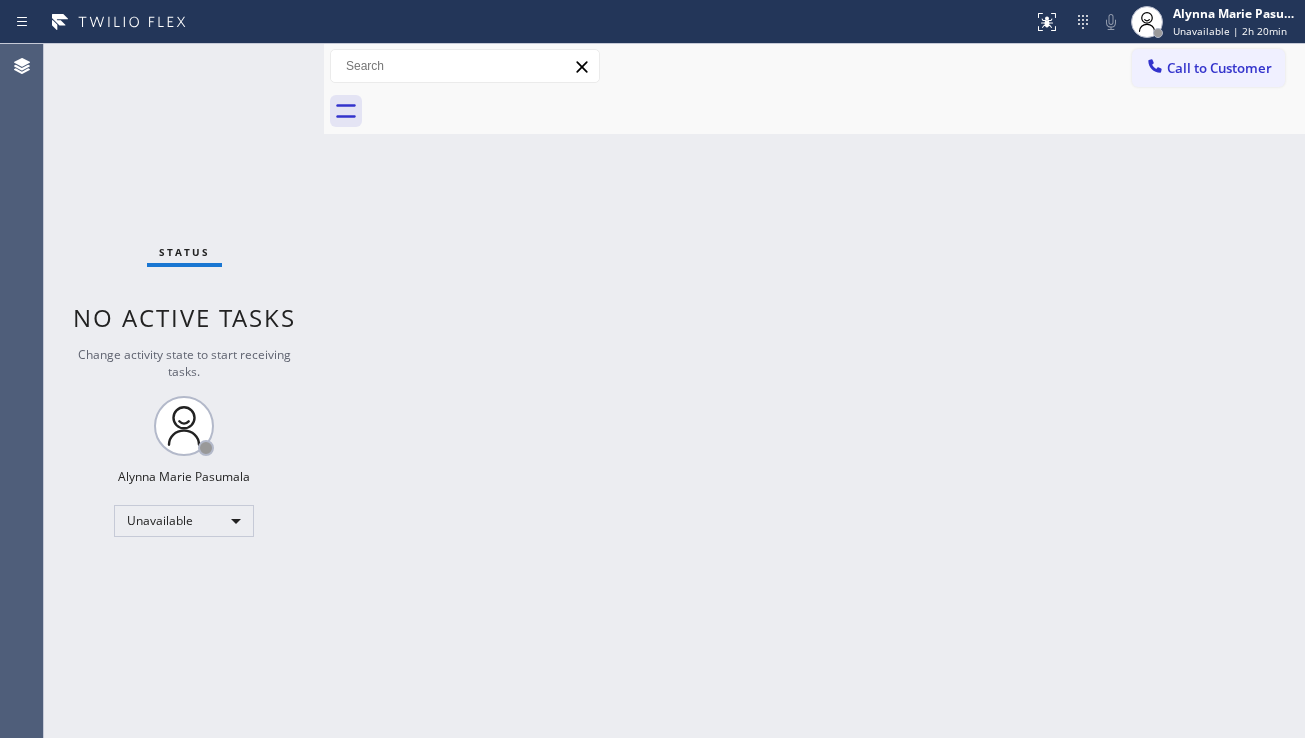 click on "Status   No active tasks     Change activity state to start receiving tasks.   [FIRST] [MIDDLE] [LAST] Unavailable" at bounding box center (184, 391) 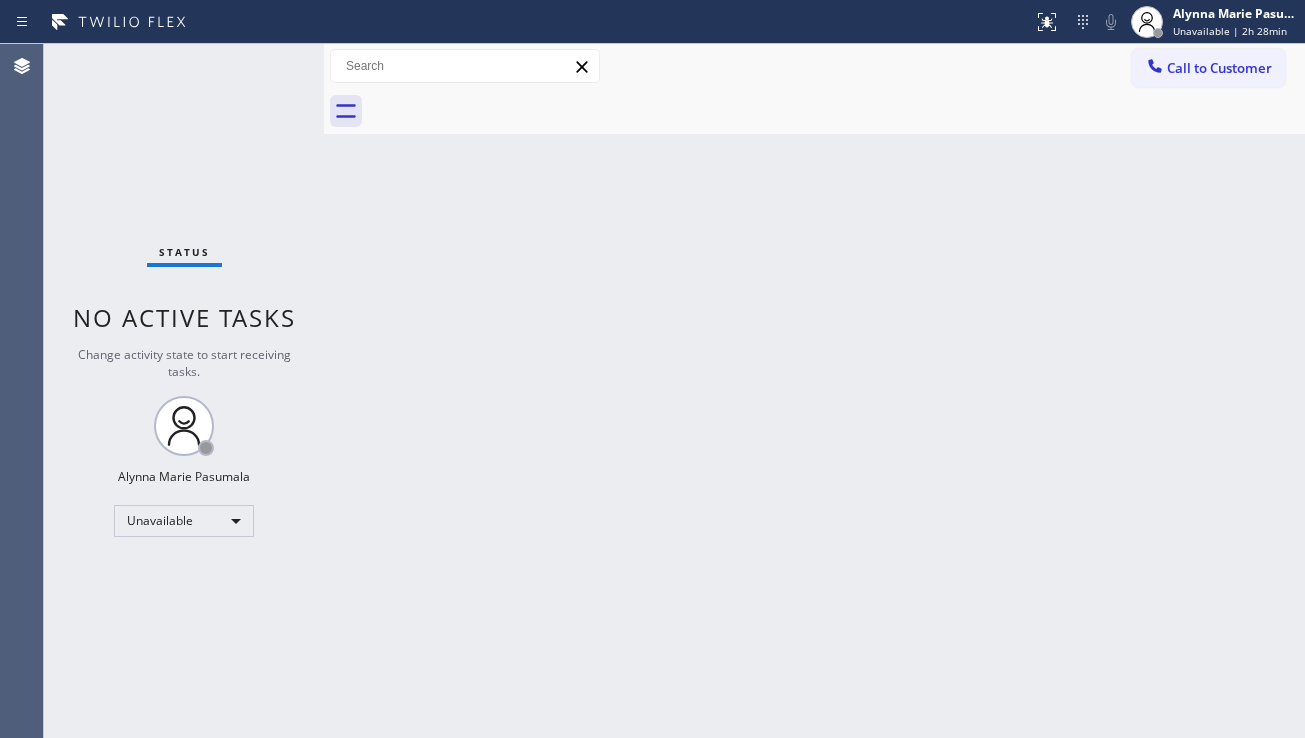 drag, startPoint x: 640, startPoint y: 455, endPoint x: 573, endPoint y: 579, distance: 140.94325 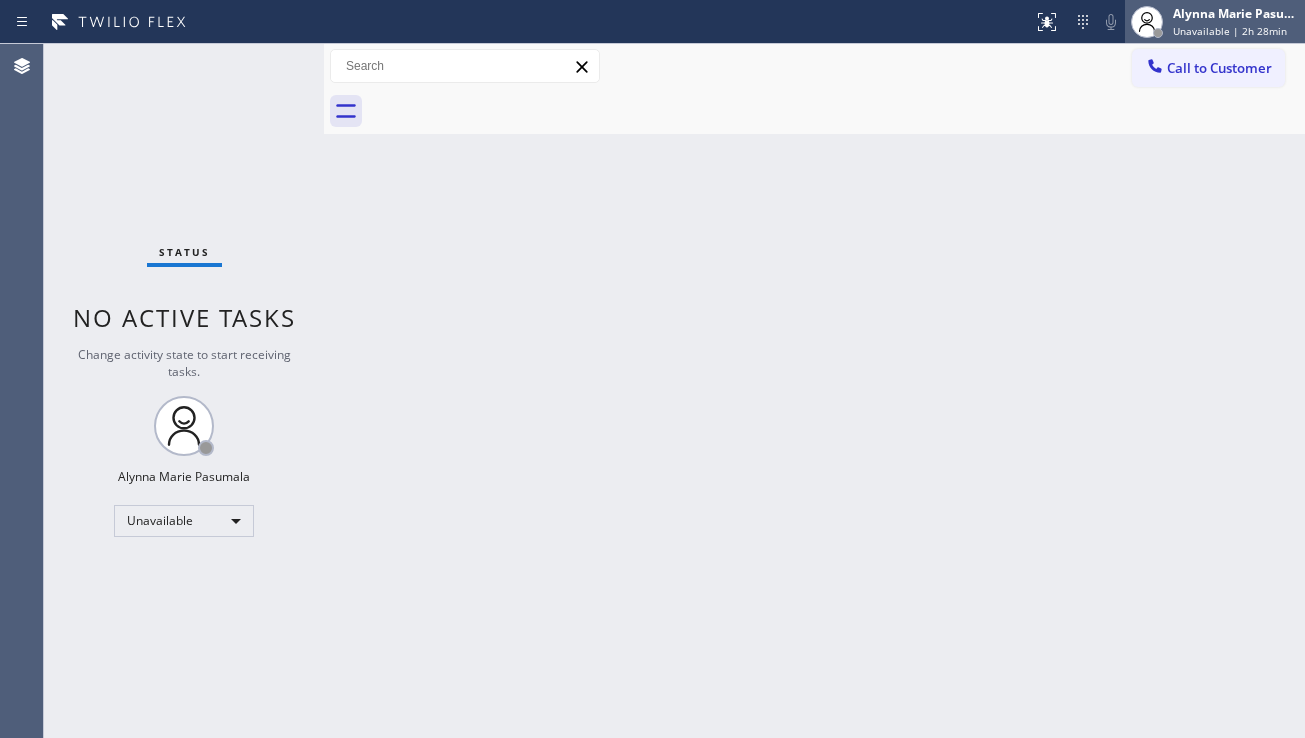 click on "Unavailable | 2h 28min" at bounding box center (1230, 31) 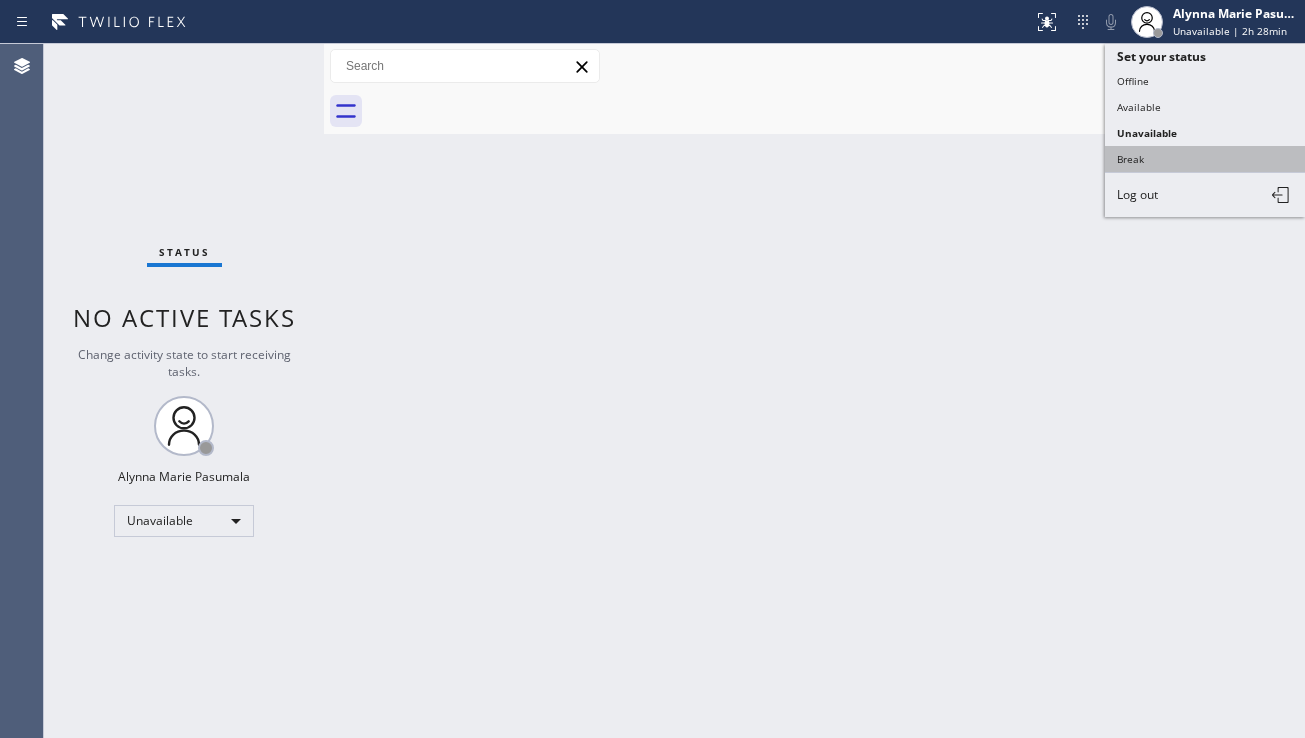 click on "Break" at bounding box center (1205, 159) 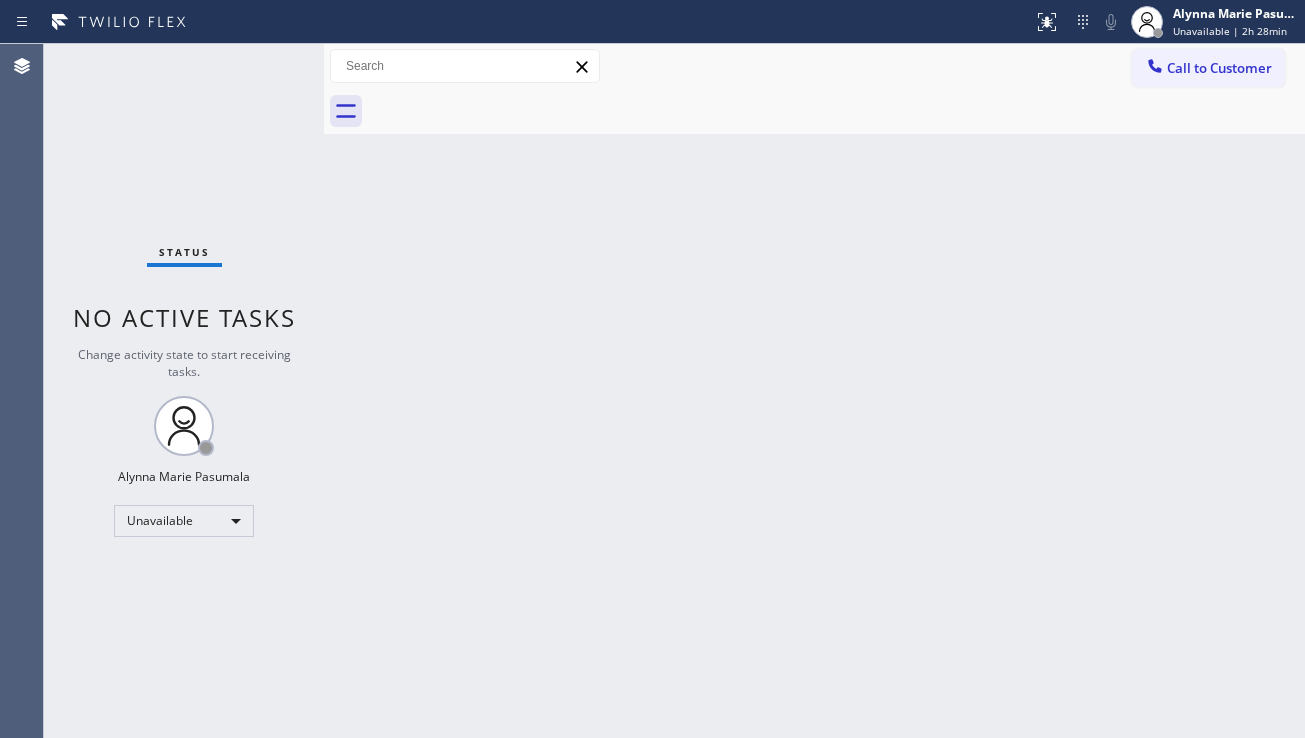 click on "Back to Dashboard Change Sender ID Customers Technicians Select a contact Outbound call Location Search location Your caller id phone number Customer number Call Customer info Name   Phone none Address none Change Sender ID HVAC +[PHONE] 5 Star Appliance +[PHONE] Appliance Repair +[PHONE] Plumbing +[PHONE] Air Duct Cleaning +[PHONE]  Electricians +[PHONE] Cancel Change Check personal SMS Reset Change No tabs Call to Customer Outbound call Location HVAC Alliance Expert Your caller id phone number ([AREA]) [PHONE] Customer number Call Outbound call Technician Search Technician Your caller id phone number Your caller id phone number Call" at bounding box center (814, 391) 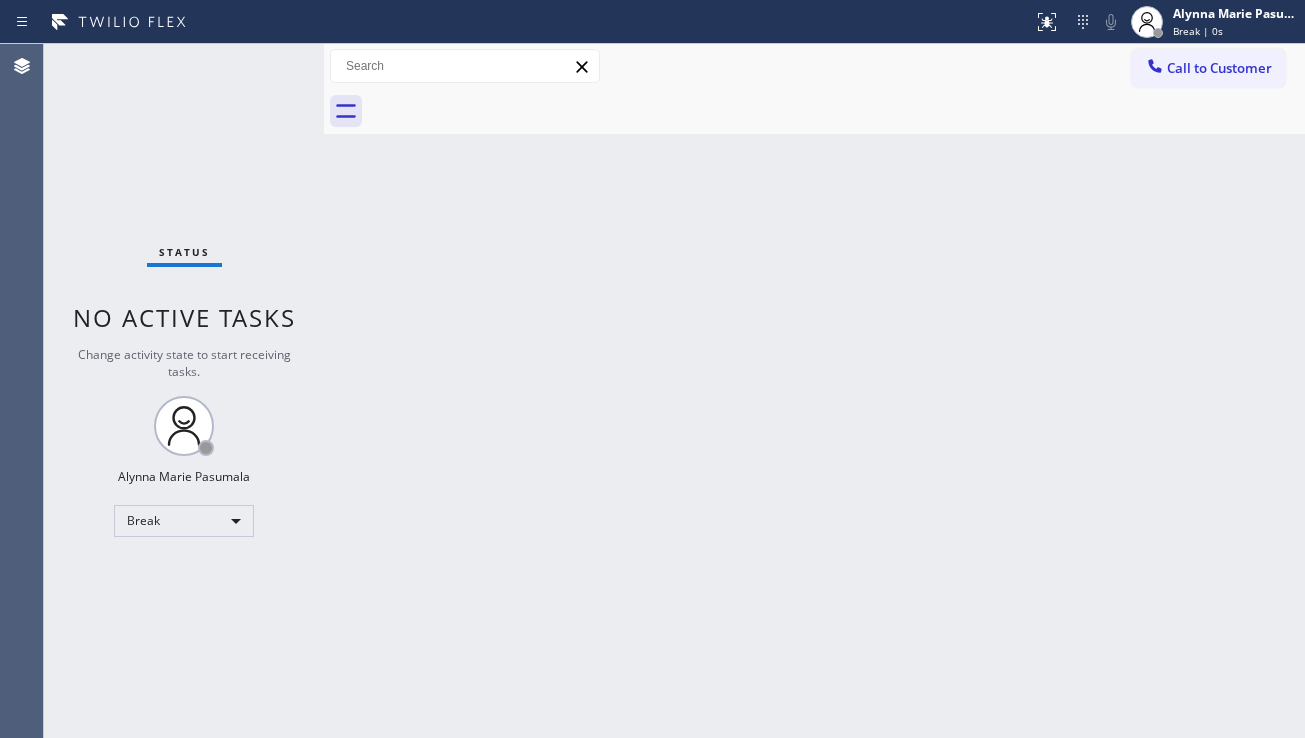 click on "Back to Dashboard Change Sender ID Customers Technicians Select a contact Outbound call Location Search location Your caller id phone number Customer number Call Customer info Name   Phone none Address none Change Sender ID HVAC +[PHONE] 5 Star Appliance +[PHONE] Appliance Repair +[PHONE] Plumbing +[PHONE] Air Duct Cleaning +[PHONE]  Electricians +[PHONE] Cancel Change Check personal SMS Reset Change No tabs Call to Customer Outbound call Location HVAC Alliance Expert Your caller id phone number ([AREA]) [PHONE] Customer number Call Outbound call Technician Search Technician Your caller id phone number Your caller id phone number Call" at bounding box center [814, 391] 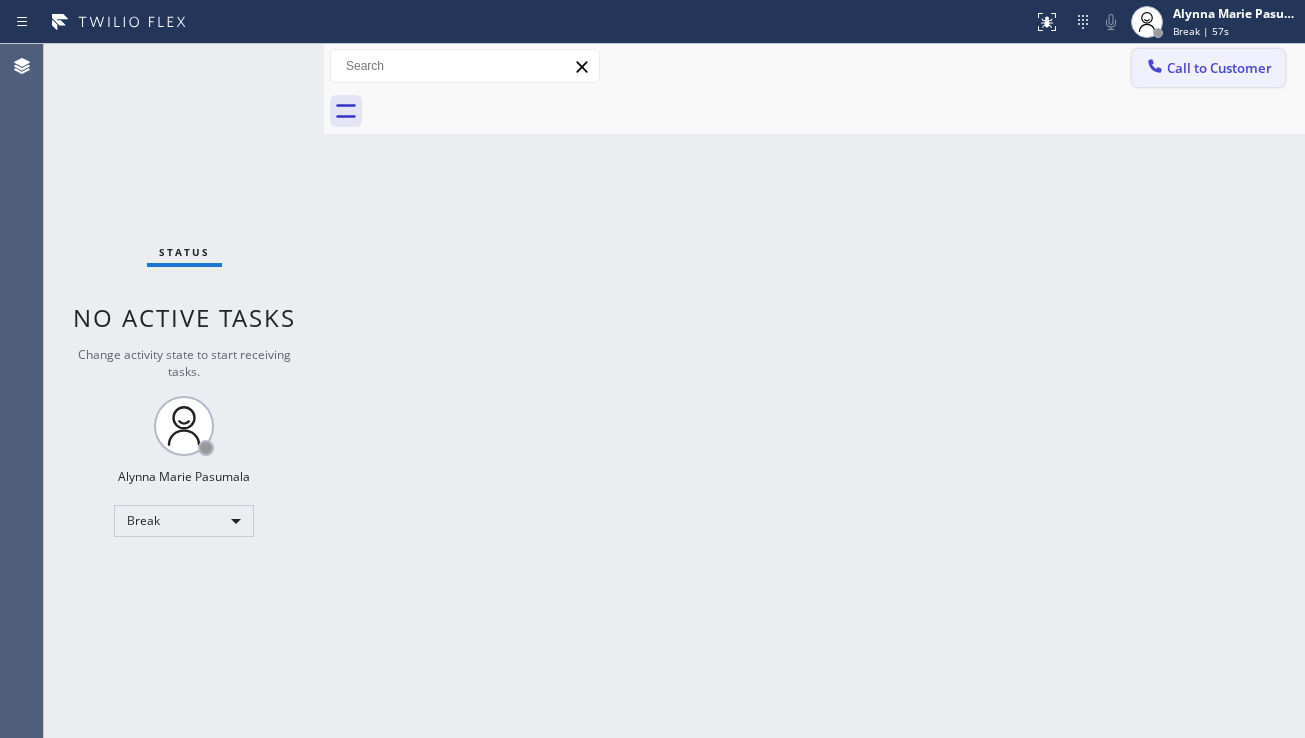 click on "Call to Customer" at bounding box center [1208, 68] 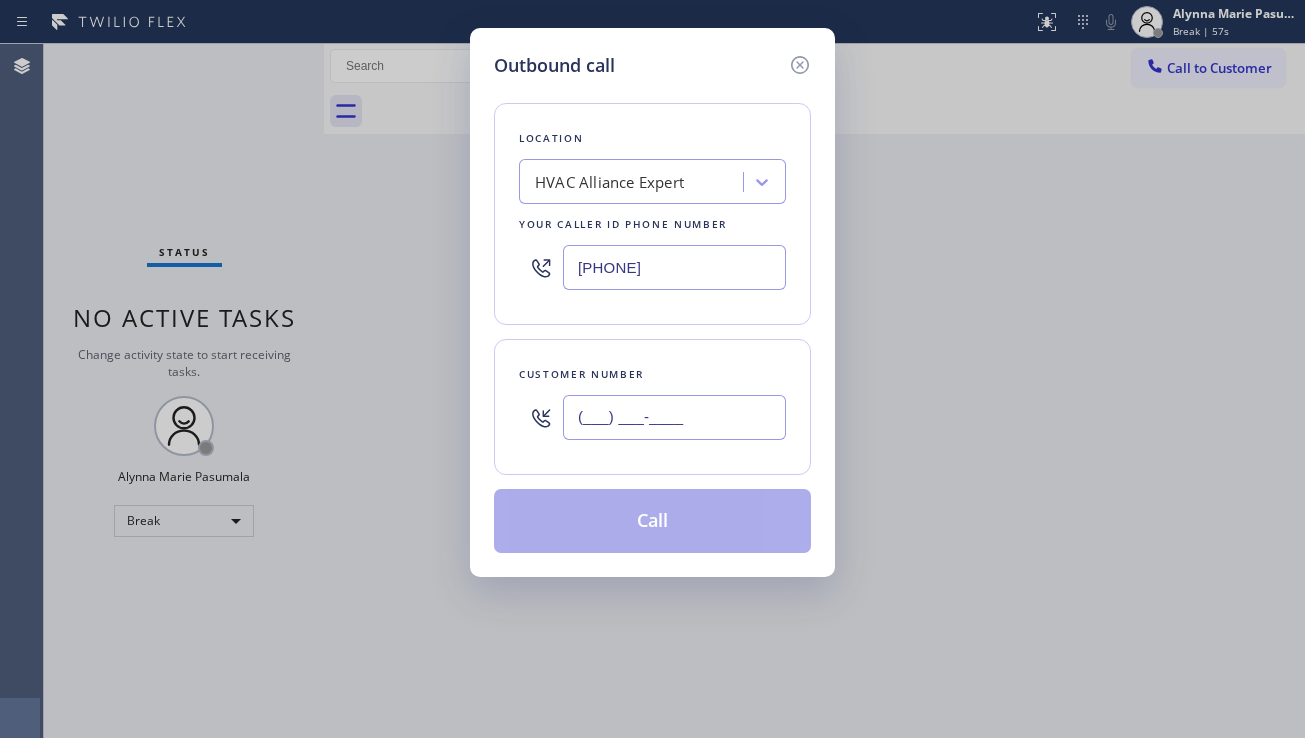 click on "(___) ___-____" at bounding box center (674, 417) 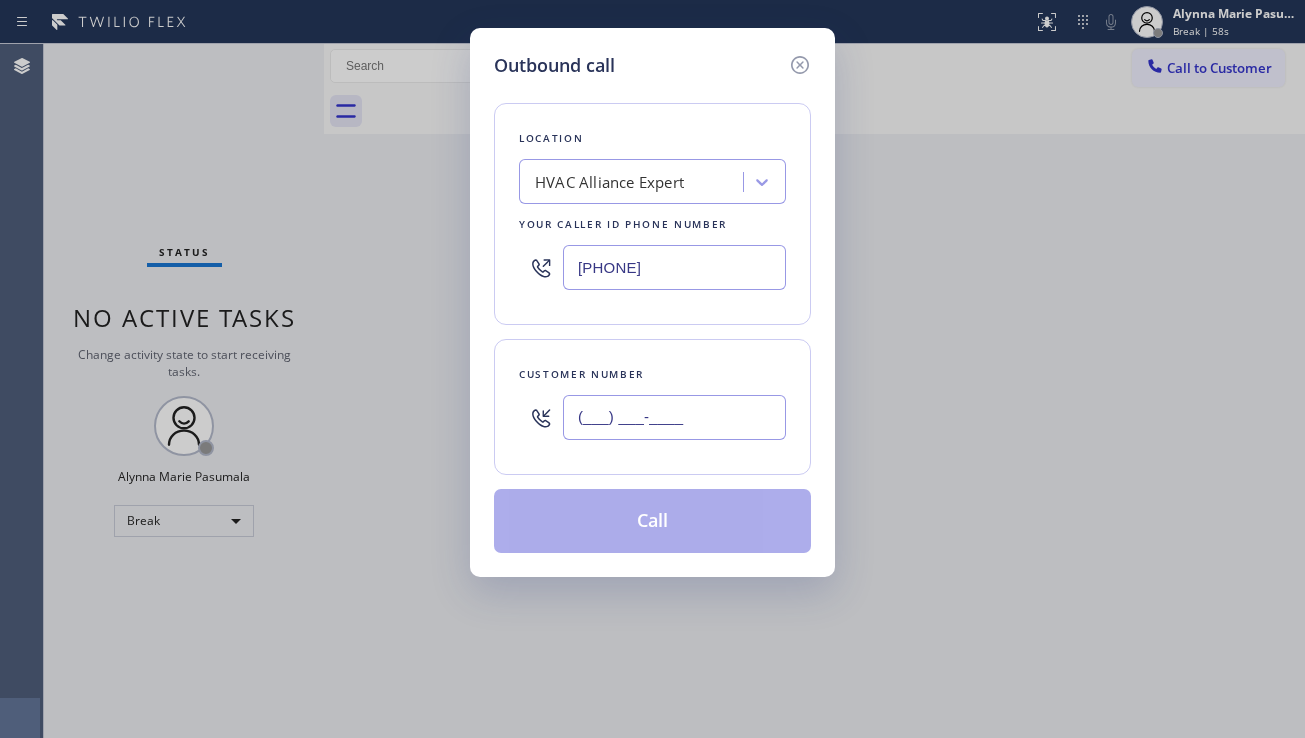 paste on "[PHONE]" 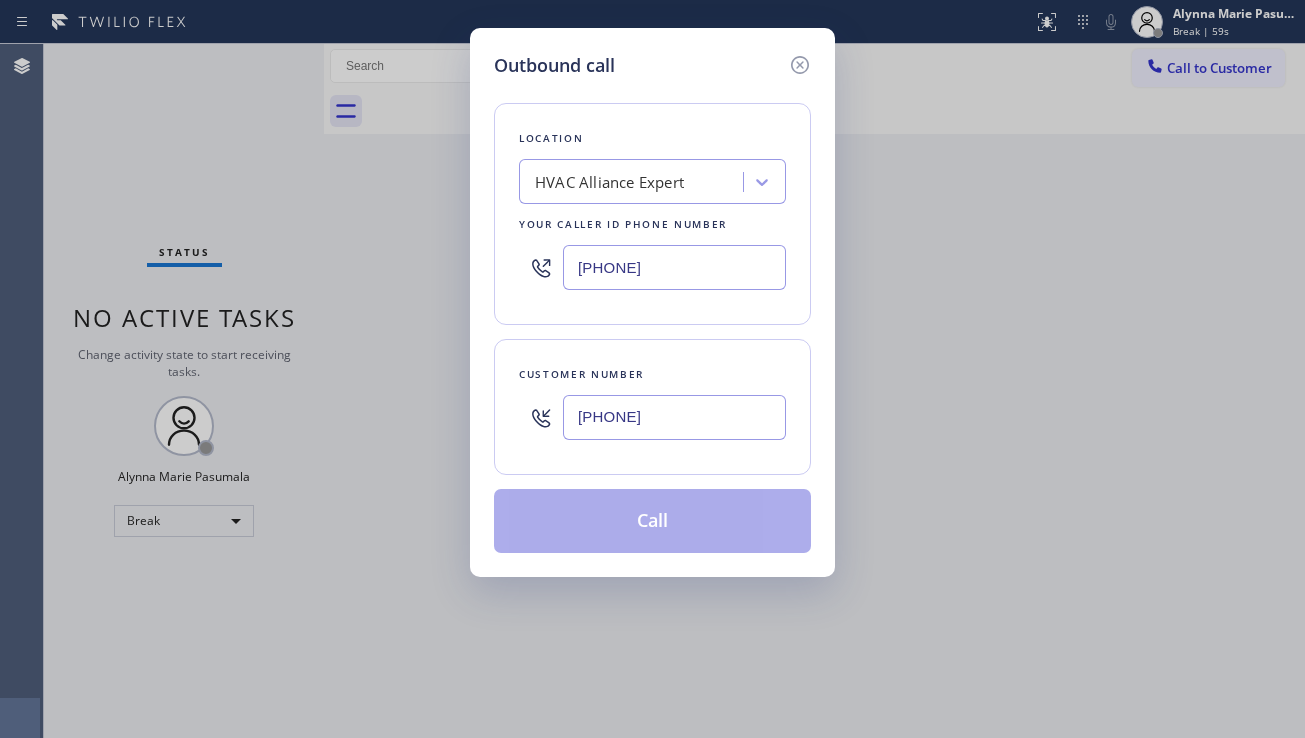 type on "[PHONE]" 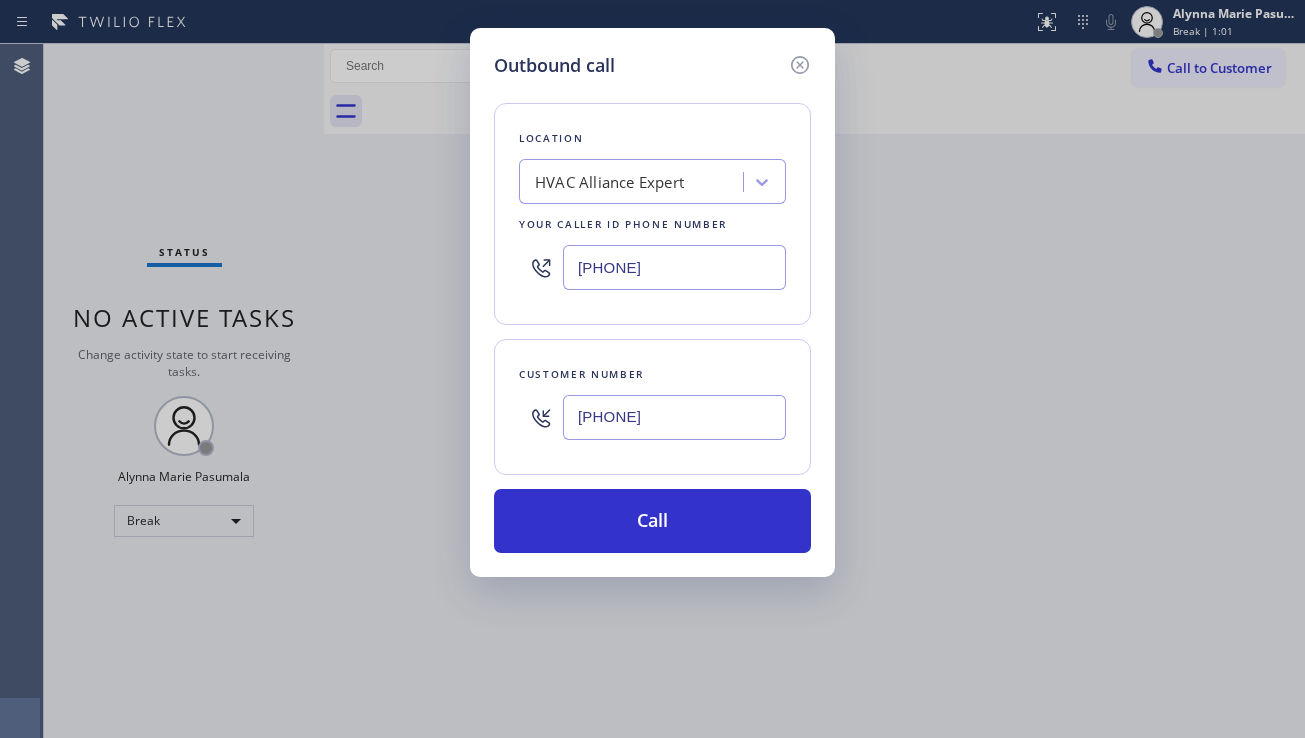 drag, startPoint x: 1163, startPoint y: 562, endPoint x: 1072, endPoint y: 554, distance: 91.350975 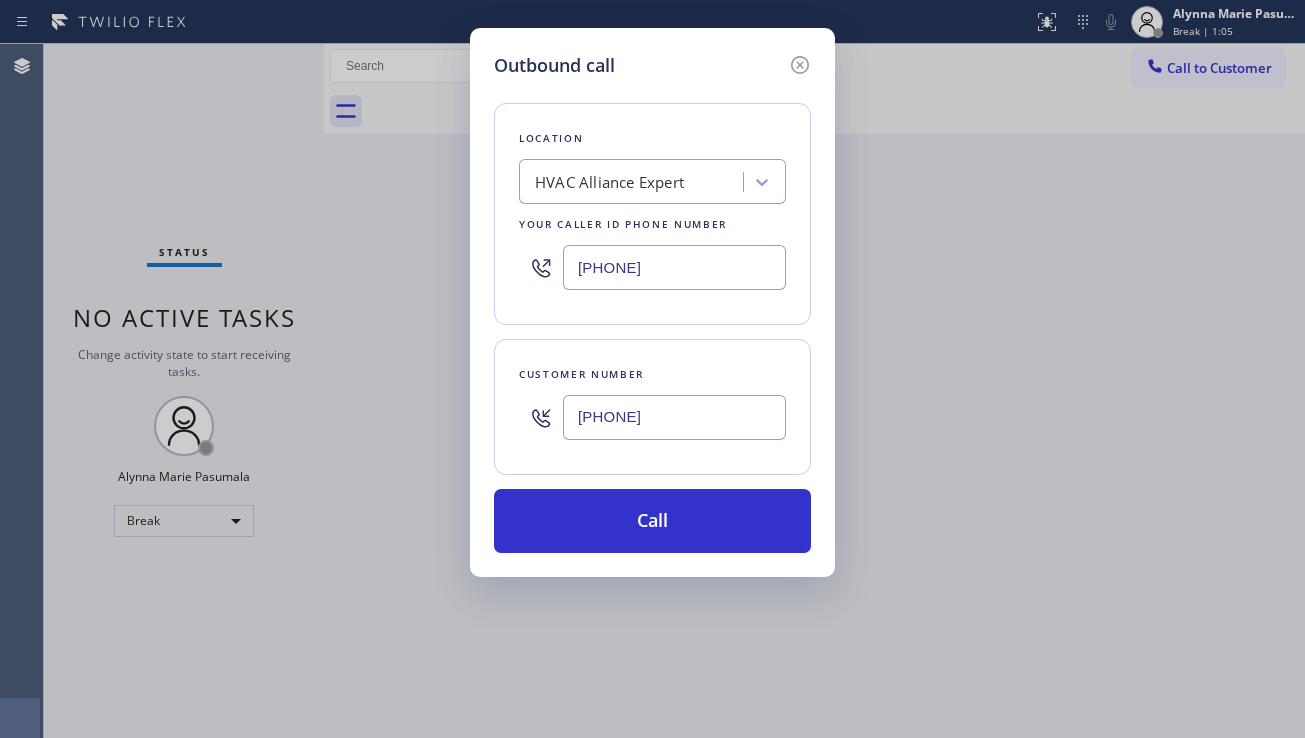 click on "Outbound call Location HVAC Alliance Expert Your caller id phone number ([PHONE]) Customer number ([PHONE]) Call" at bounding box center (652, 369) 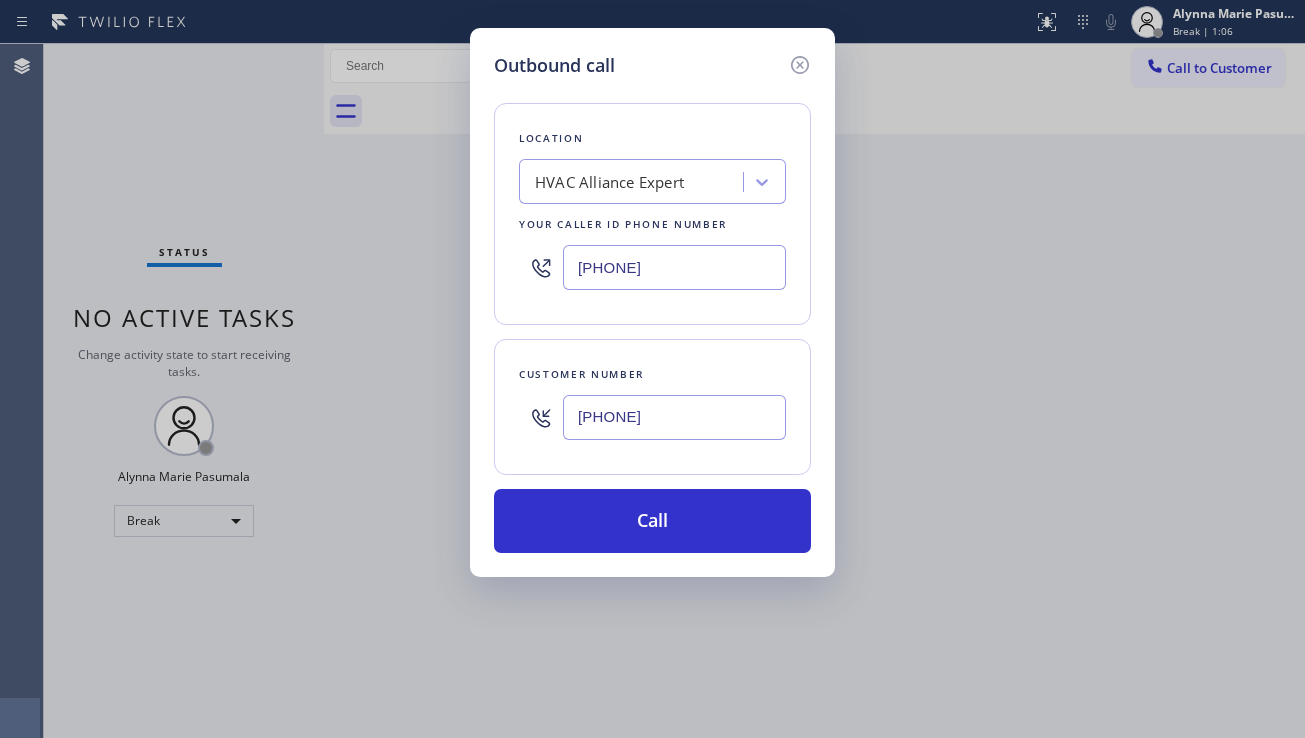 click on "Location HVAC Alliance Expert Your caller id phone number [PHONE]" at bounding box center (652, 214) 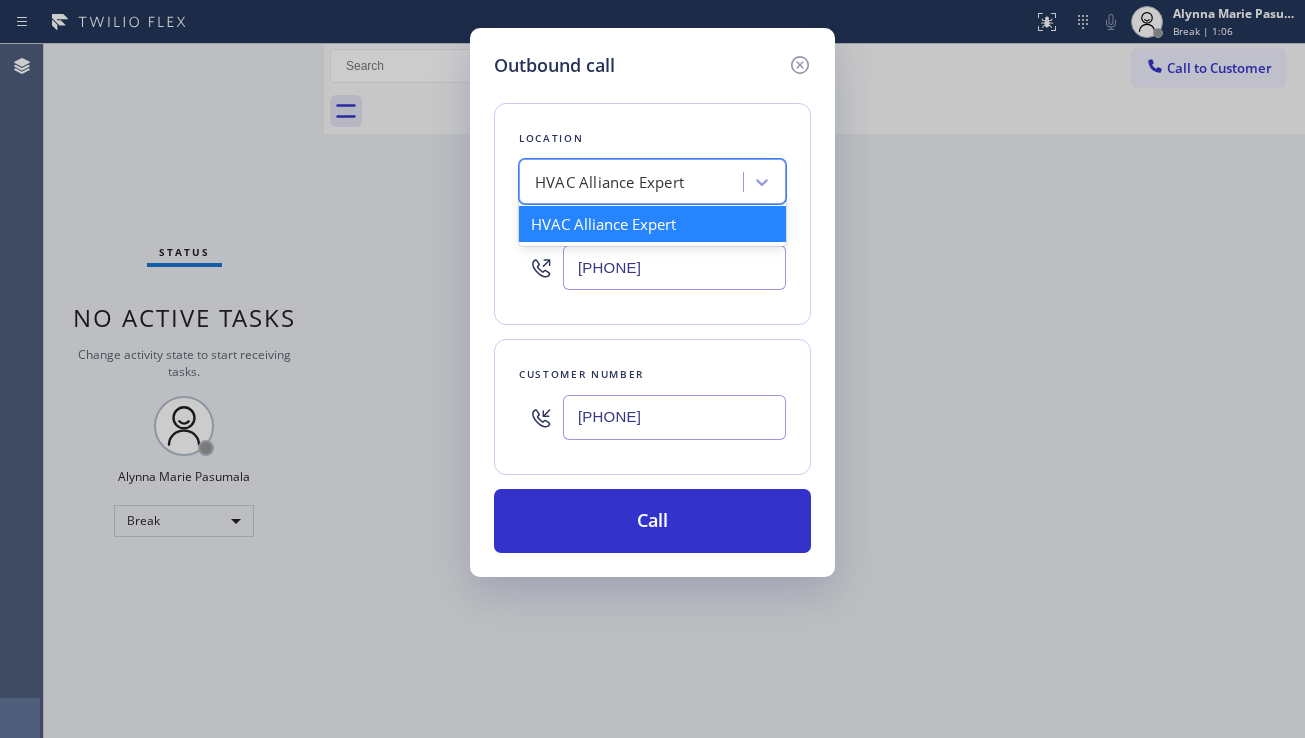 click on "HVAC Alliance Expert" at bounding box center (634, 182) 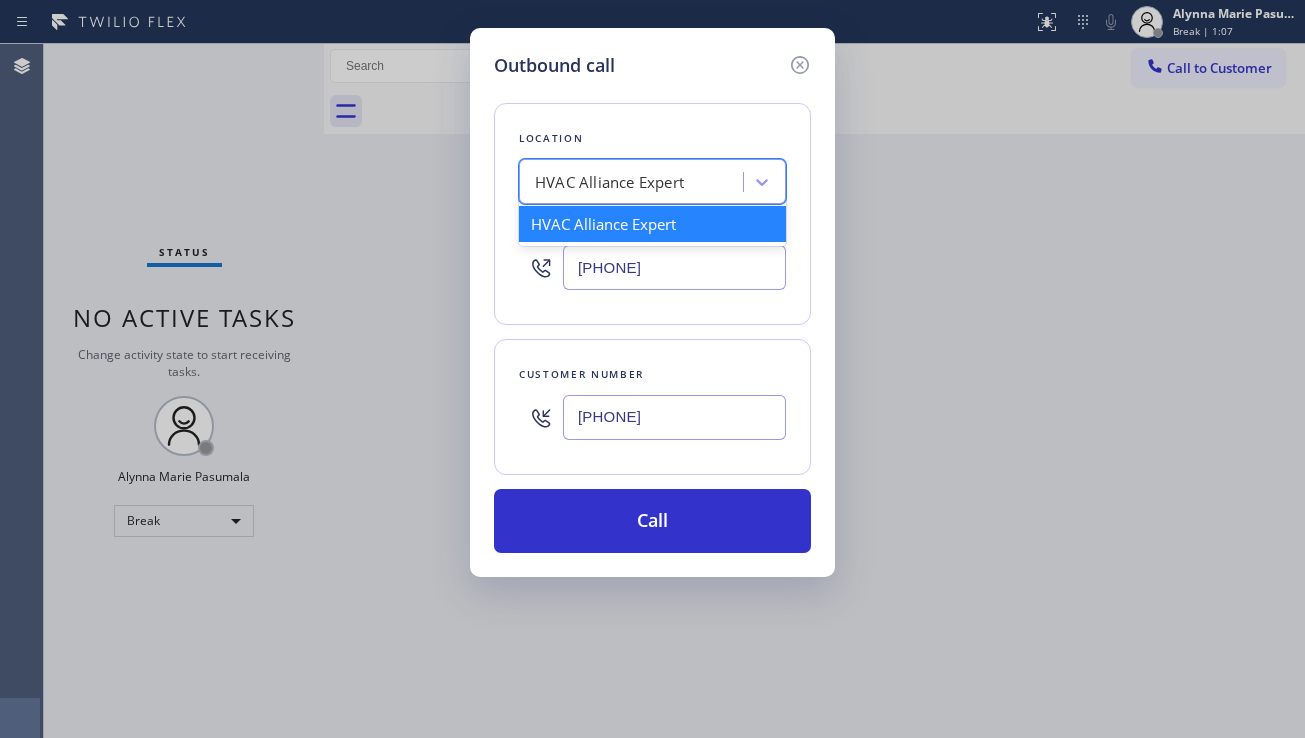 paste on "Viking Repair Pro Bradenton" 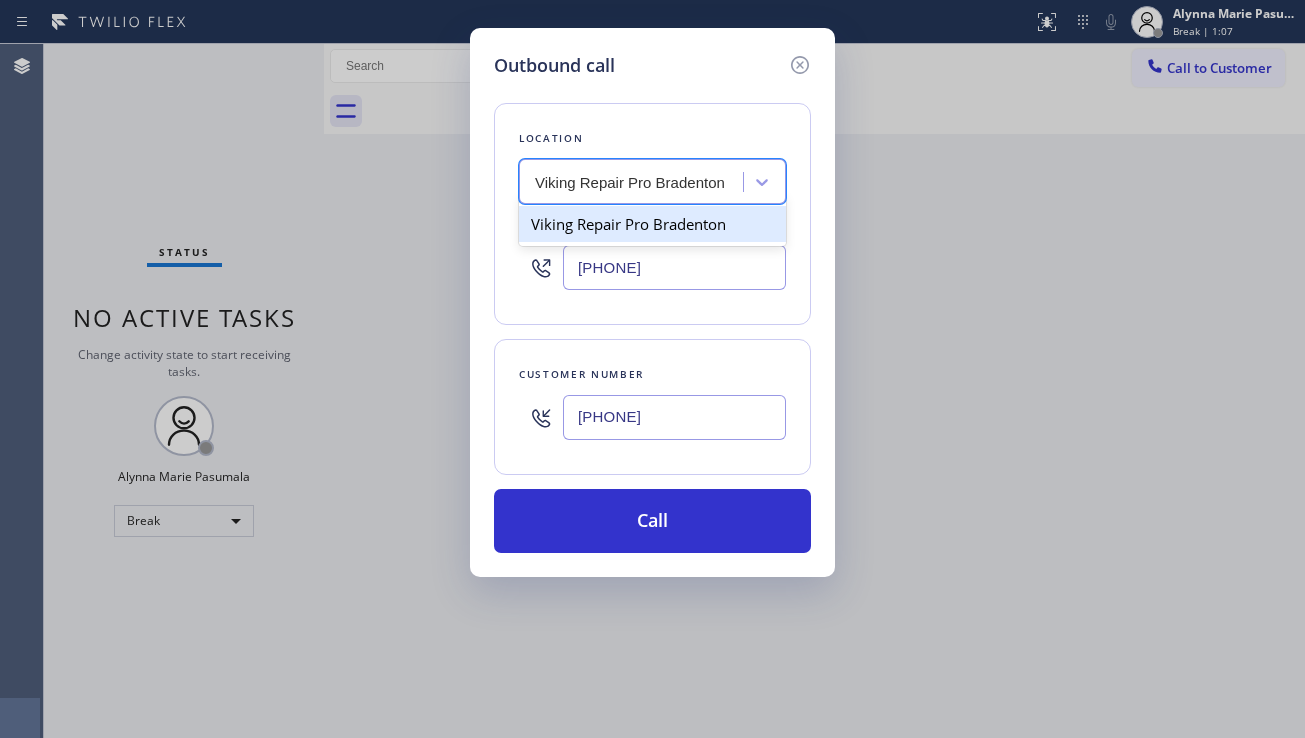 scroll, scrollTop: 0, scrollLeft: 0, axis: both 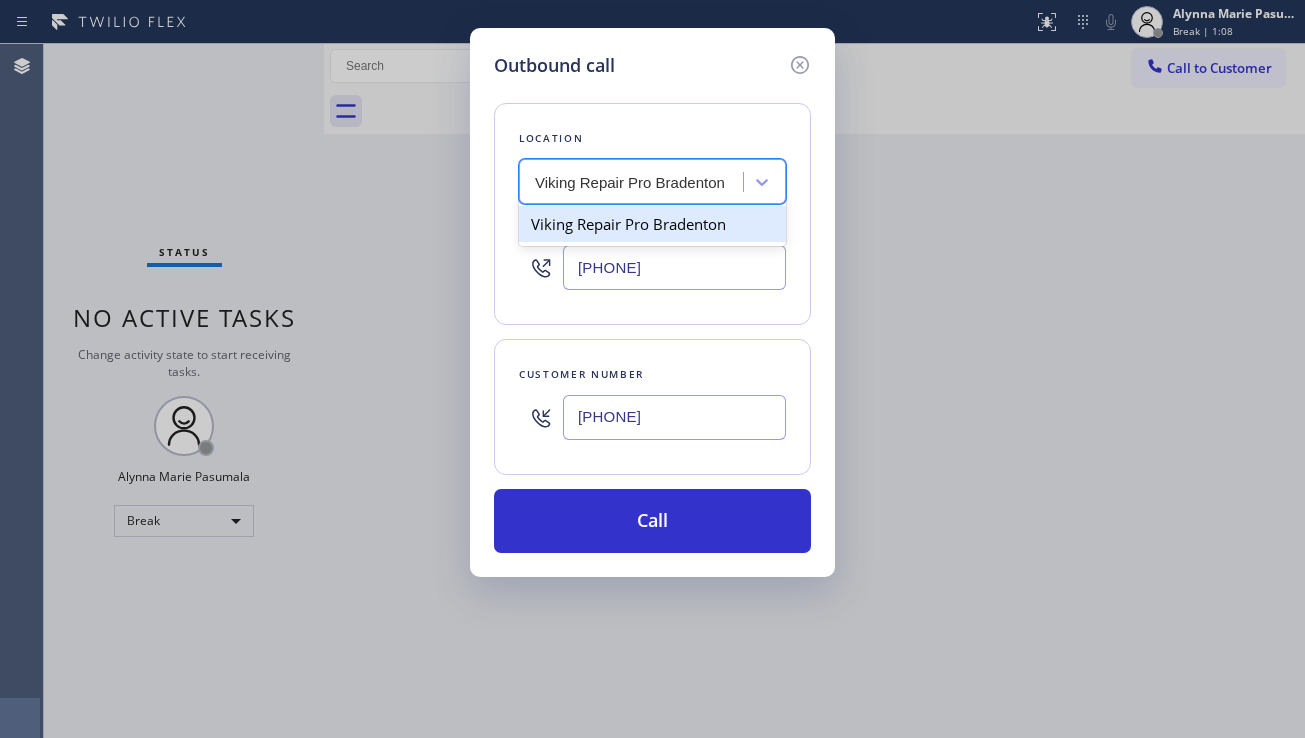 click on "Viking Repair Pro Bradenton" at bounding box center [652, 224] 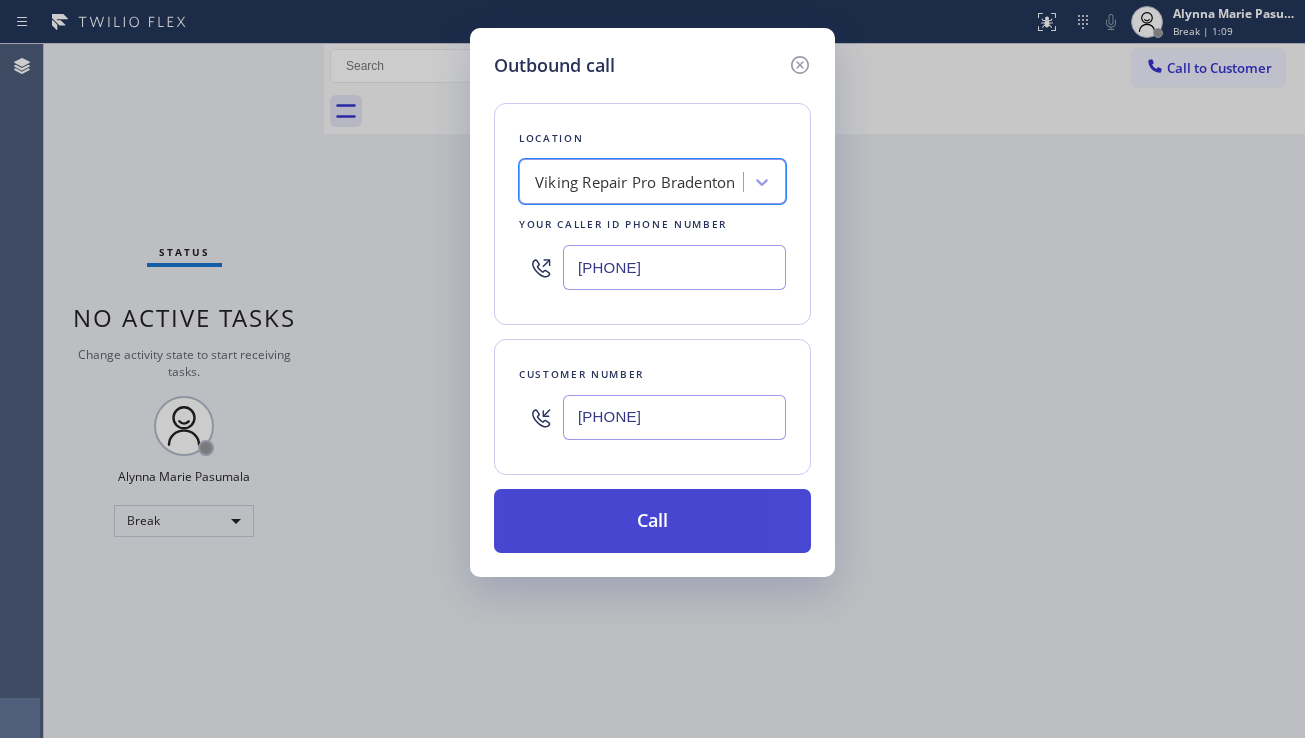 click on "Call" at bounding box center (652, 521) 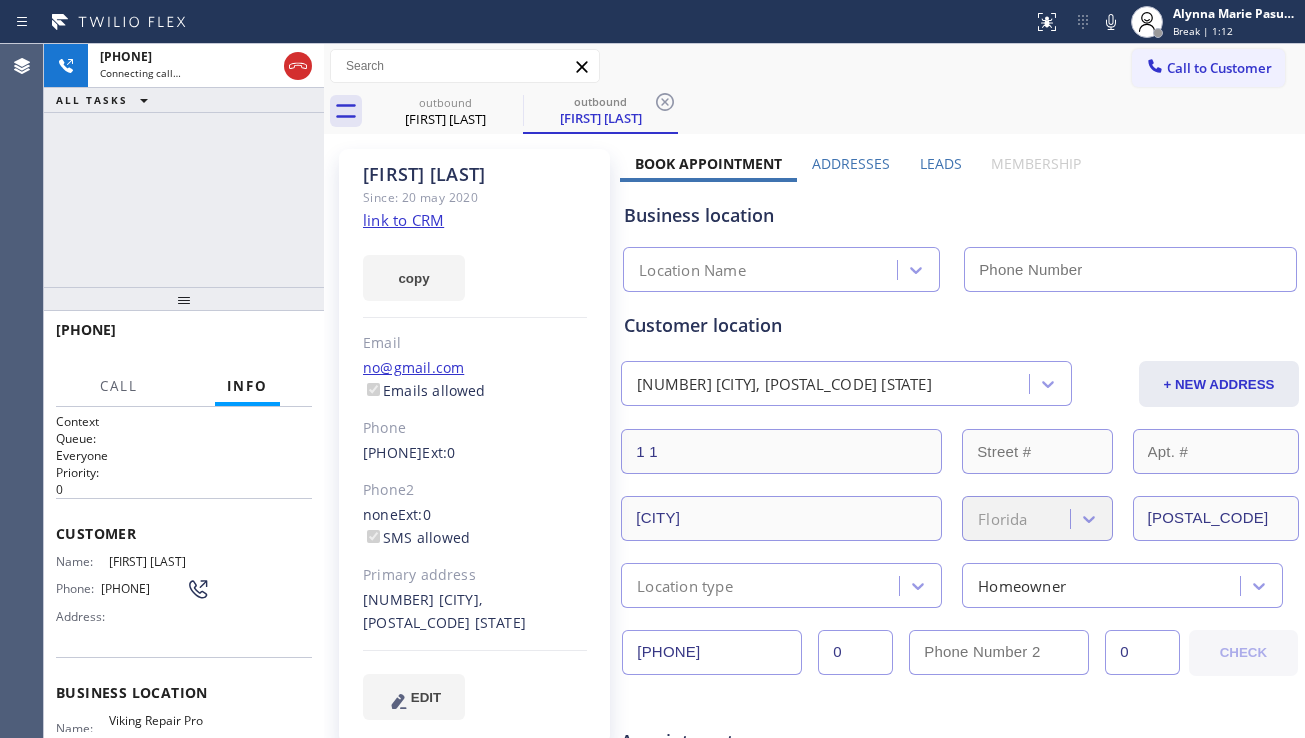 click on "Leads" at bounding box center [941, 163] 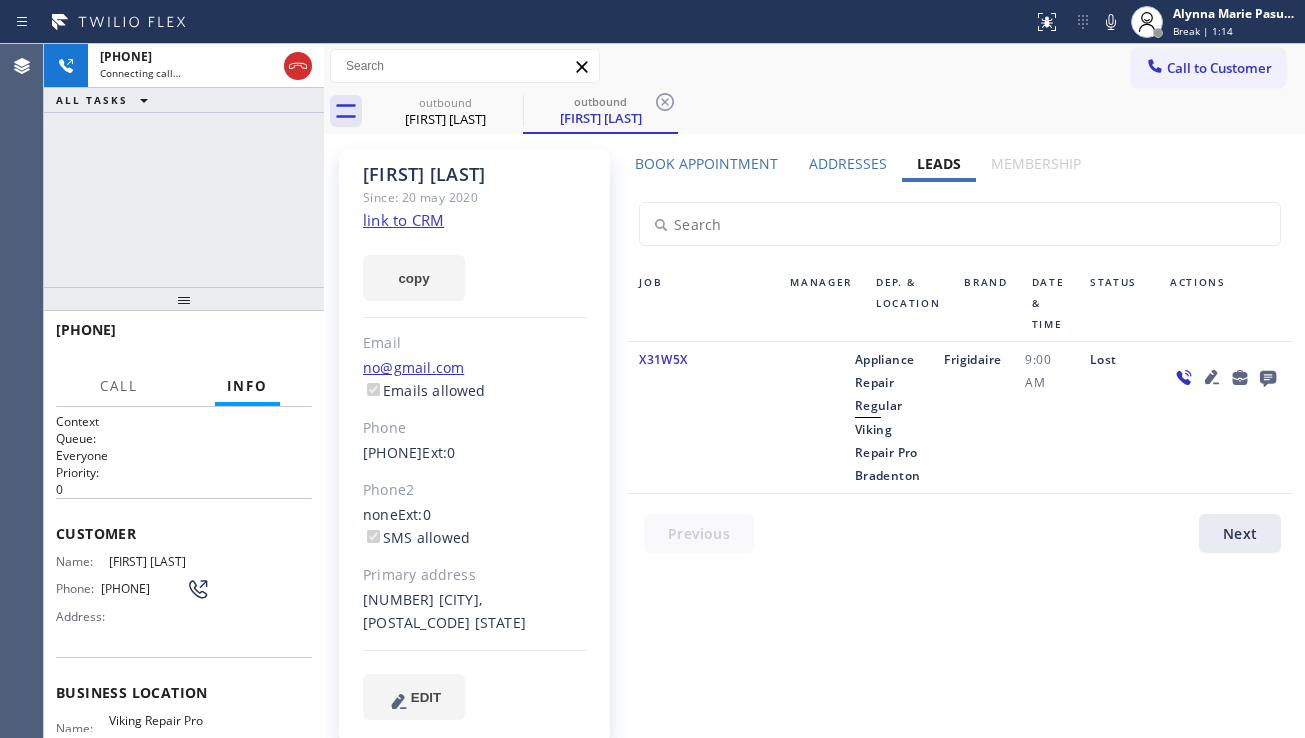 click 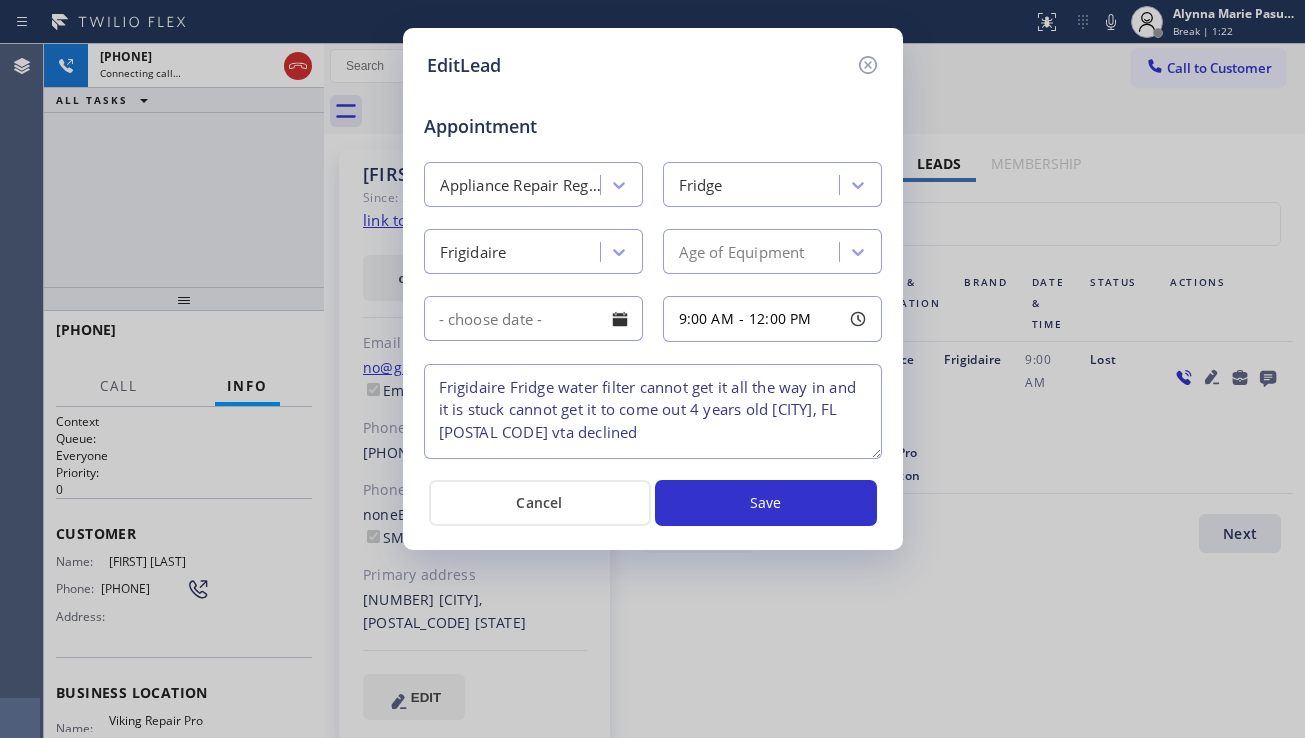 click 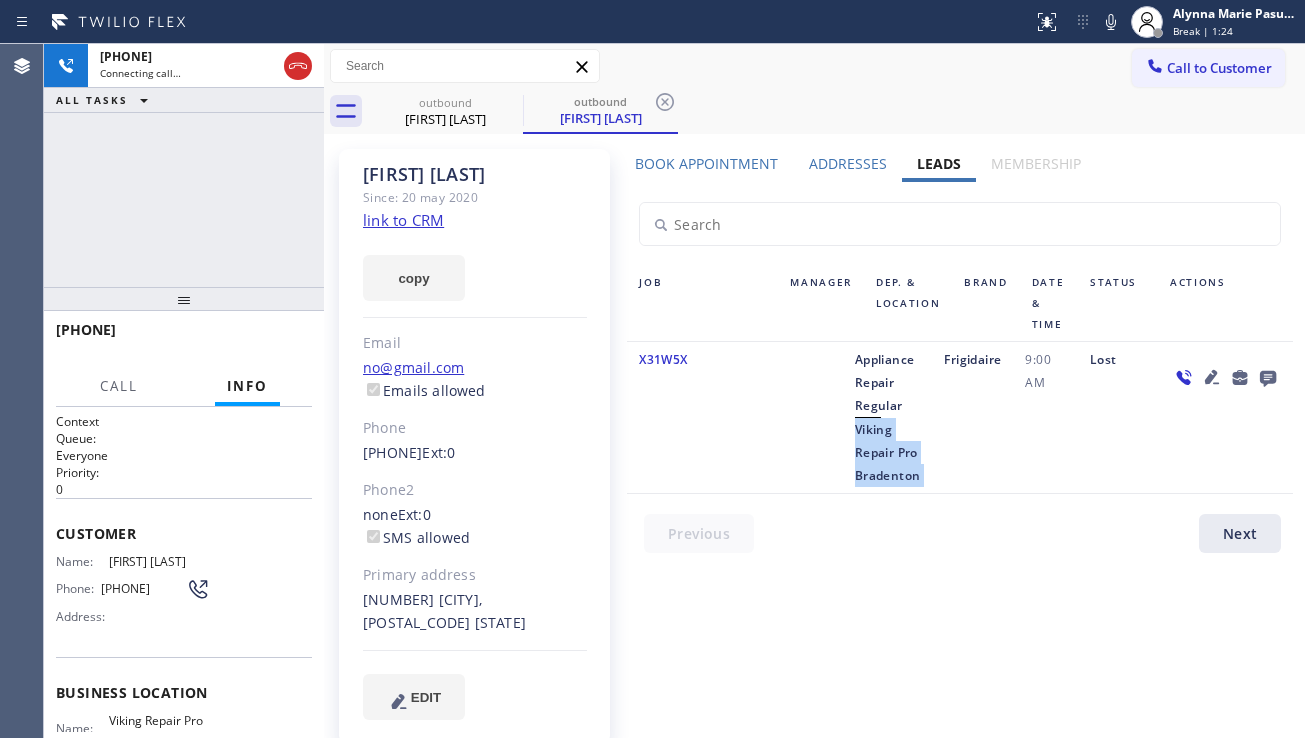 drag, startPoint x: 855, startPoint y: 430, endPoint x: 942, endPoint y: 482, distance: 101.35581 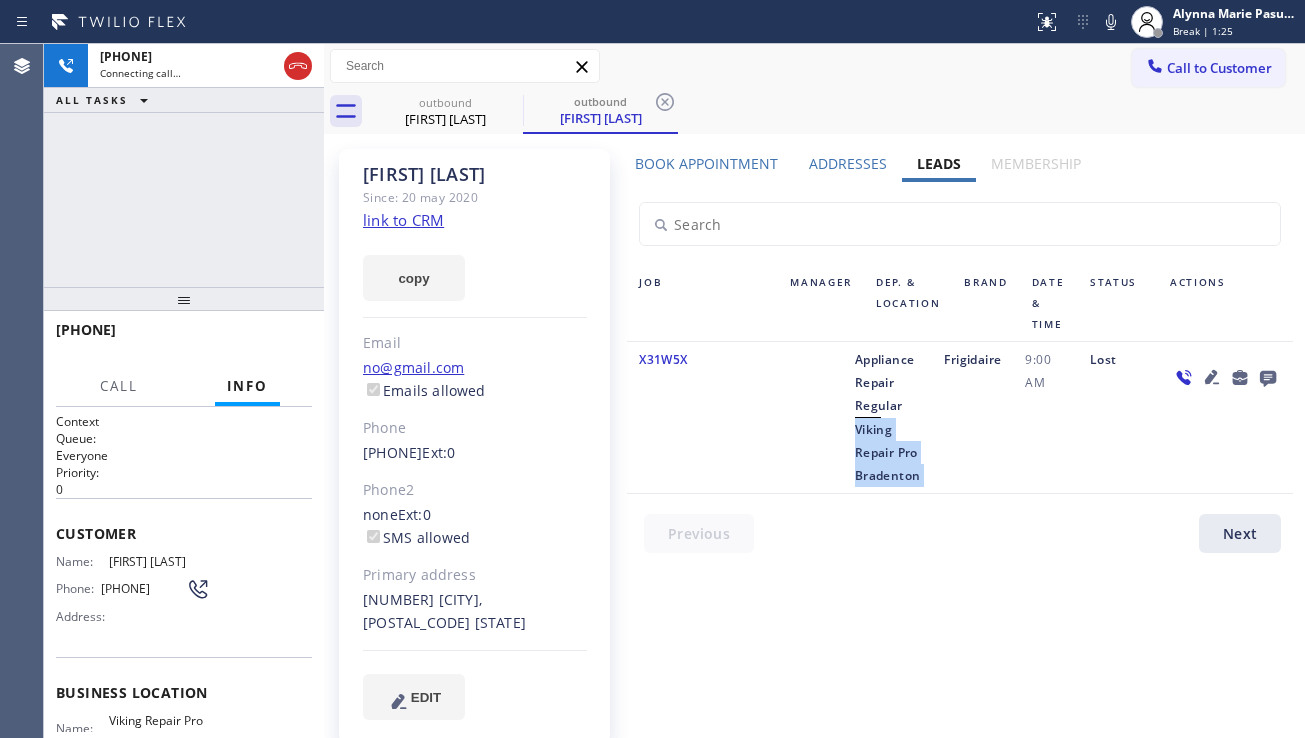 click on "Viking Repair Pro Bradenton" at bounding box center [888, 452] 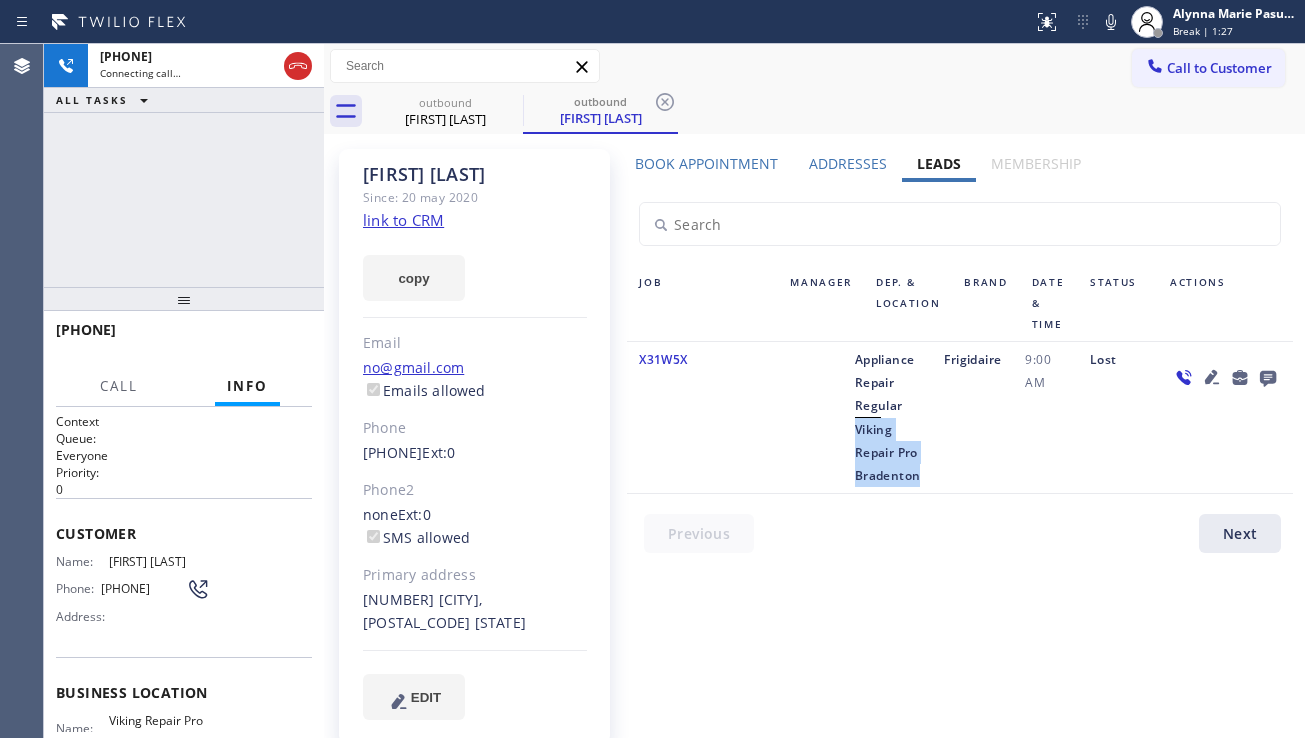 drag, startPoint x: 918, startPoint y: 474, endPoint x: 851, endPoint y: 433, distance: 78.54935 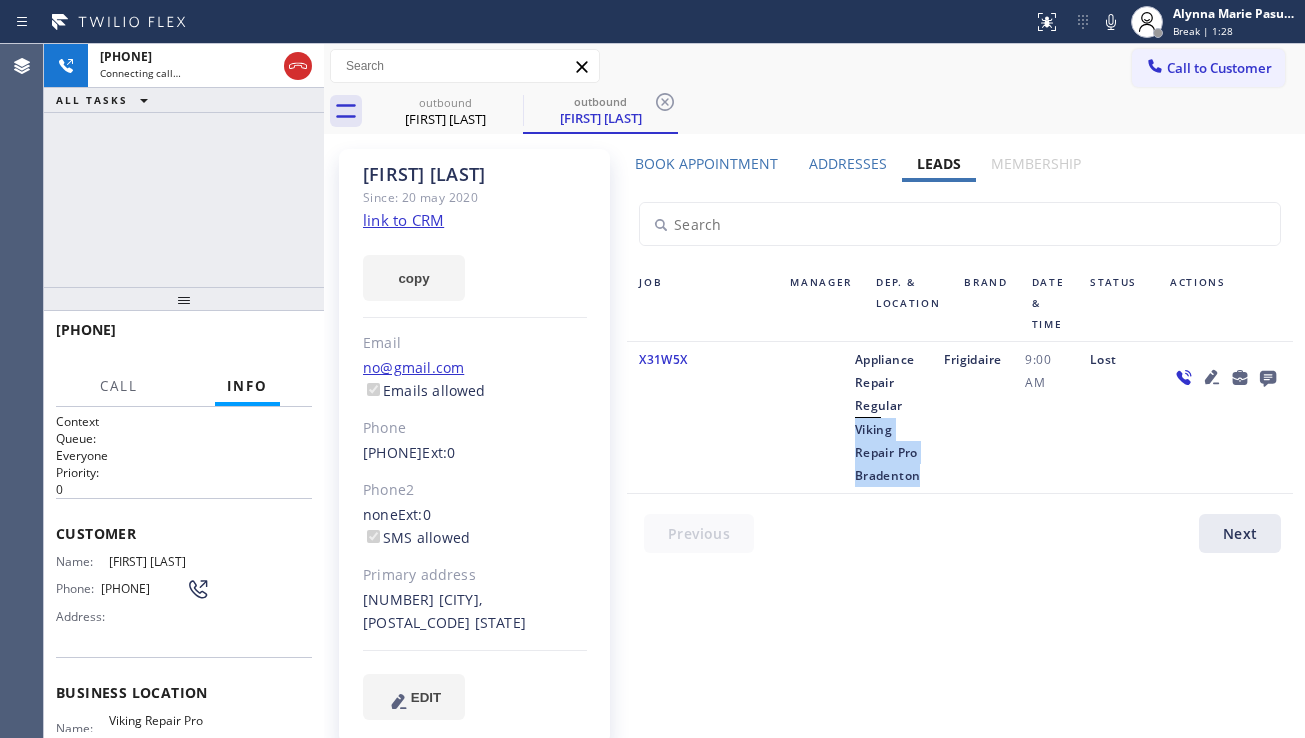 click on "Viking Repair Pro Bradenton" at bounding box center [888, 452] 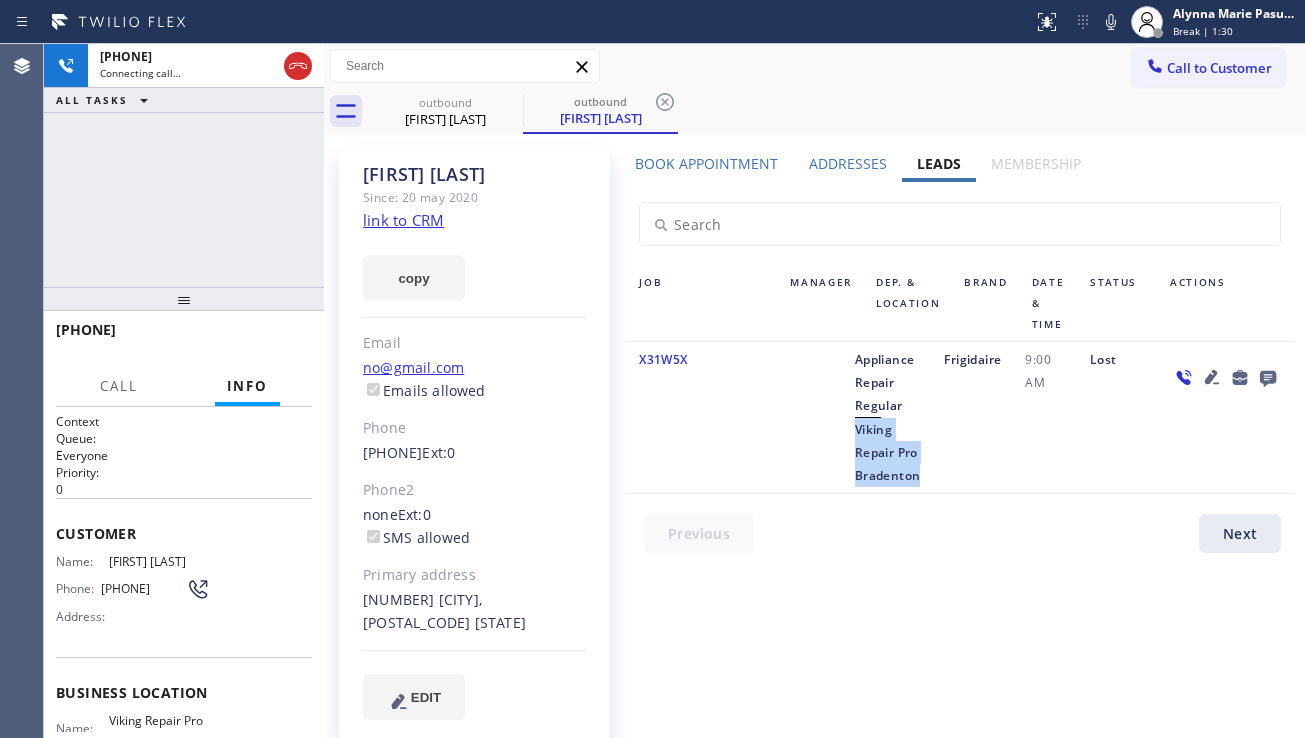 drag, startPoint x: 925, startPoint y: 480, endPoint x: 849, endPoint y: 440, distance: 85.883644 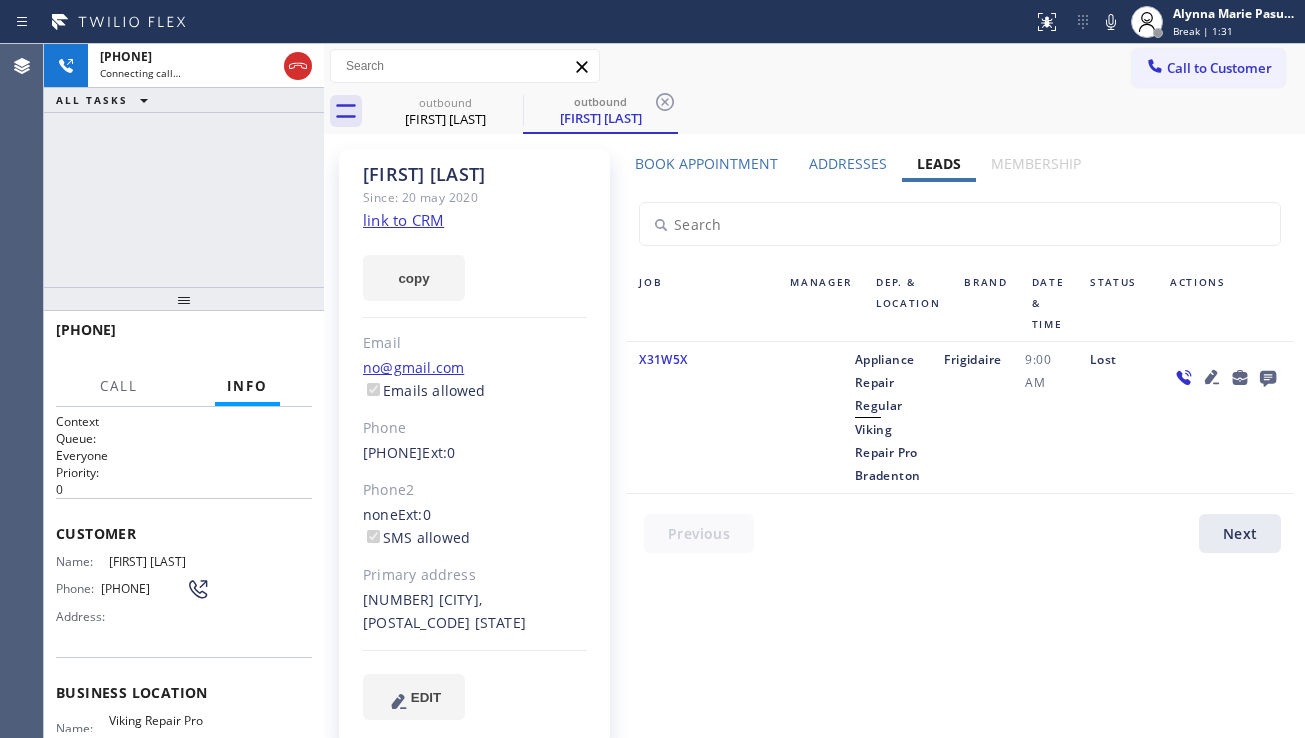 click 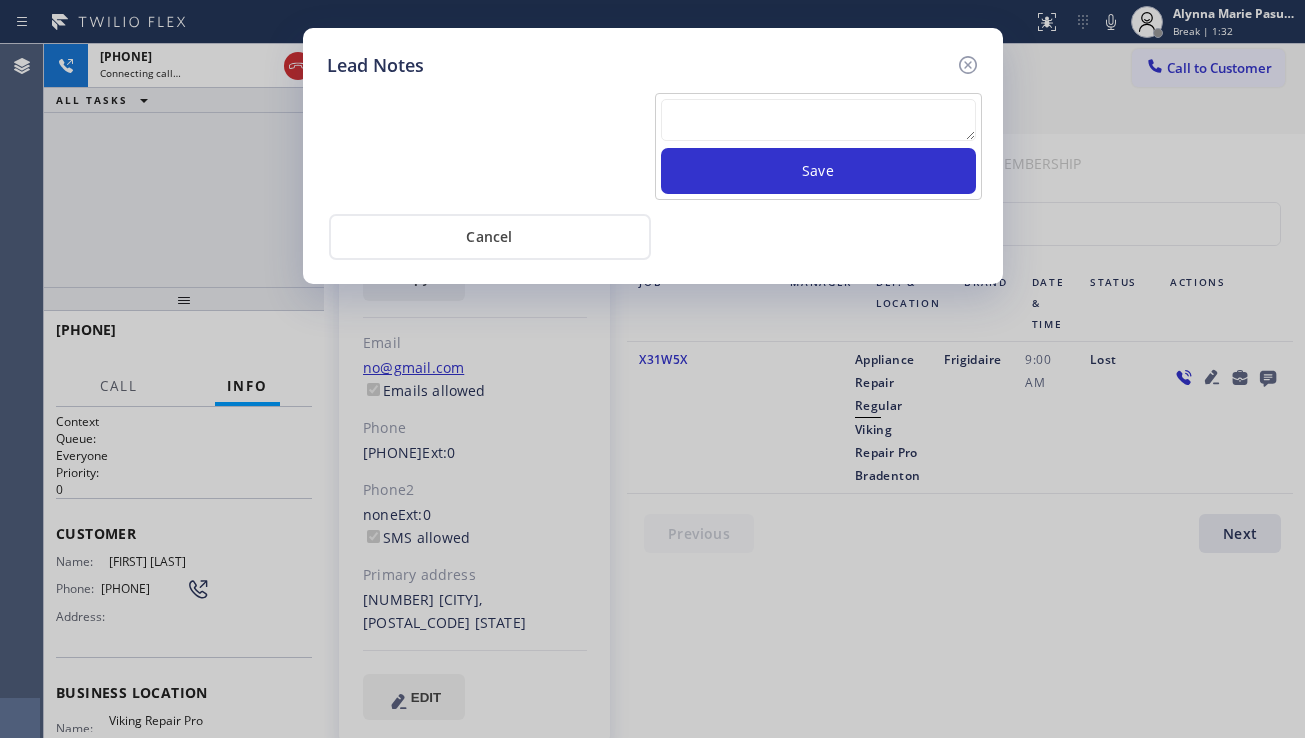 click at bounding box center (818, 120) 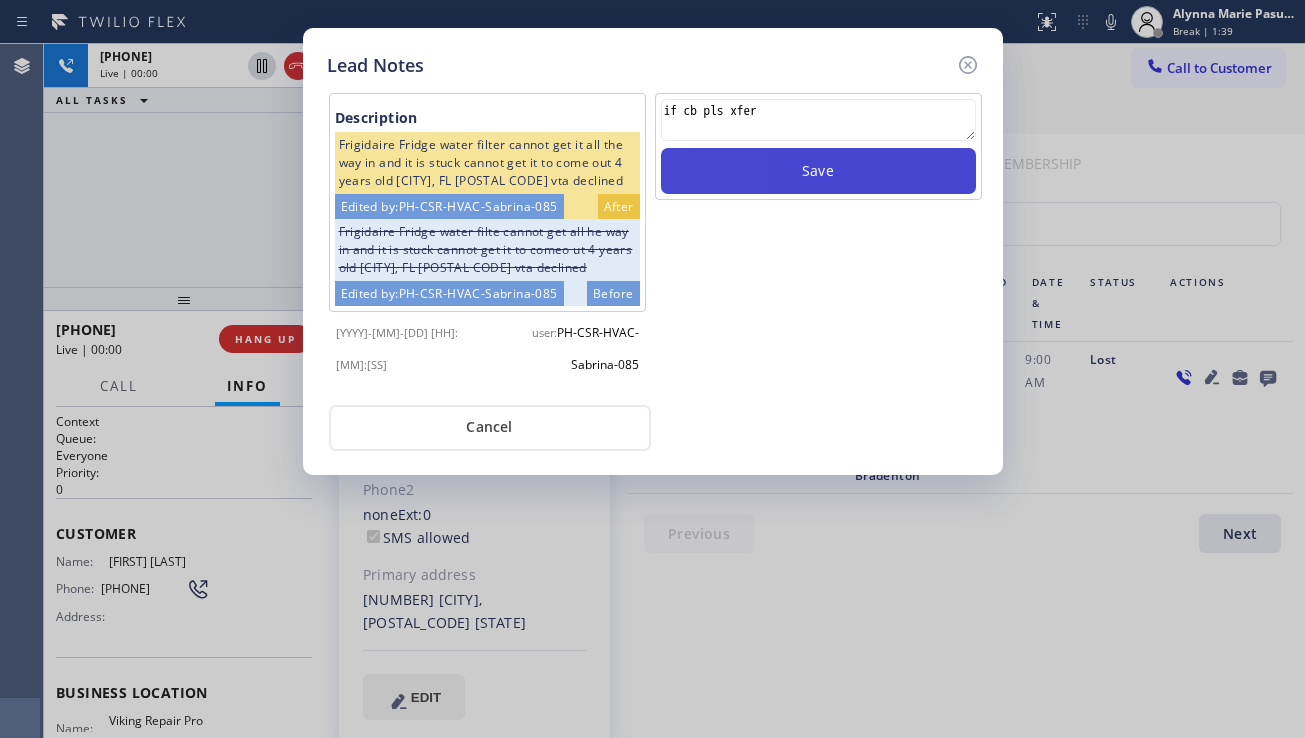 type on "if cb pls xfer" 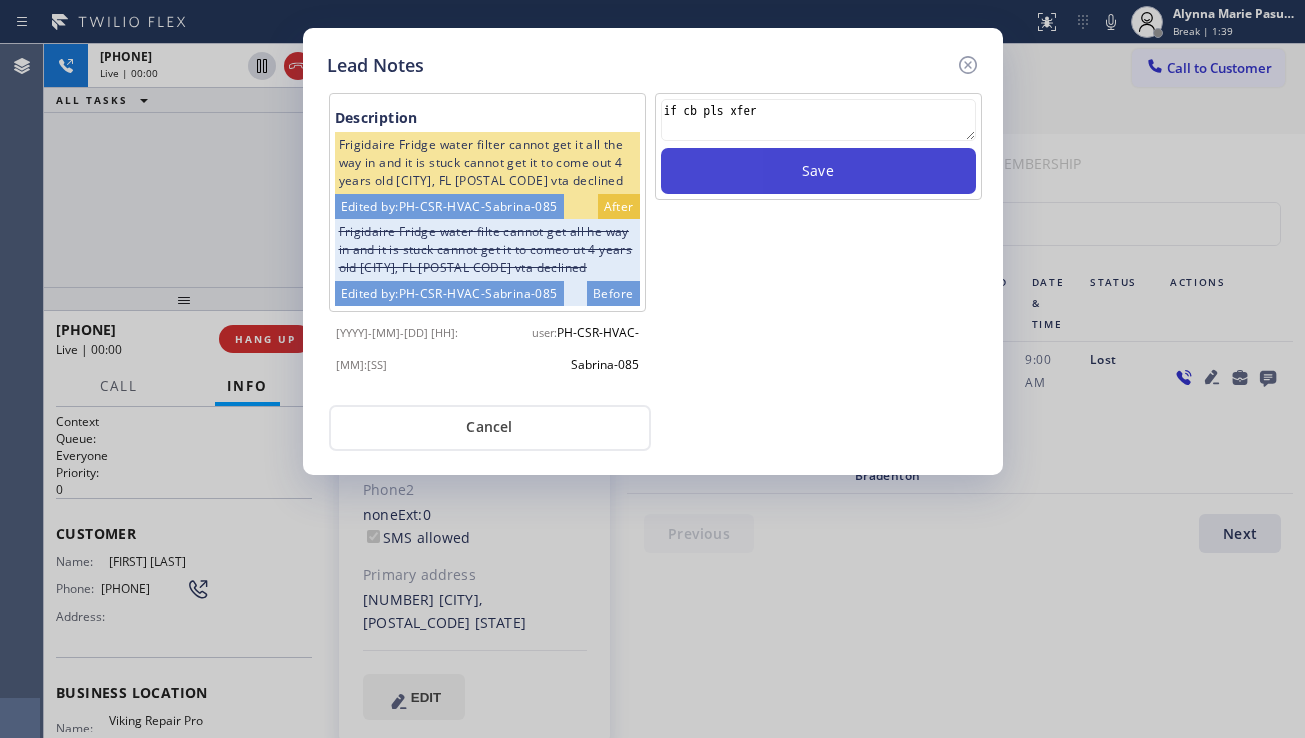 click on "Save" at bounding box center (818, 171) 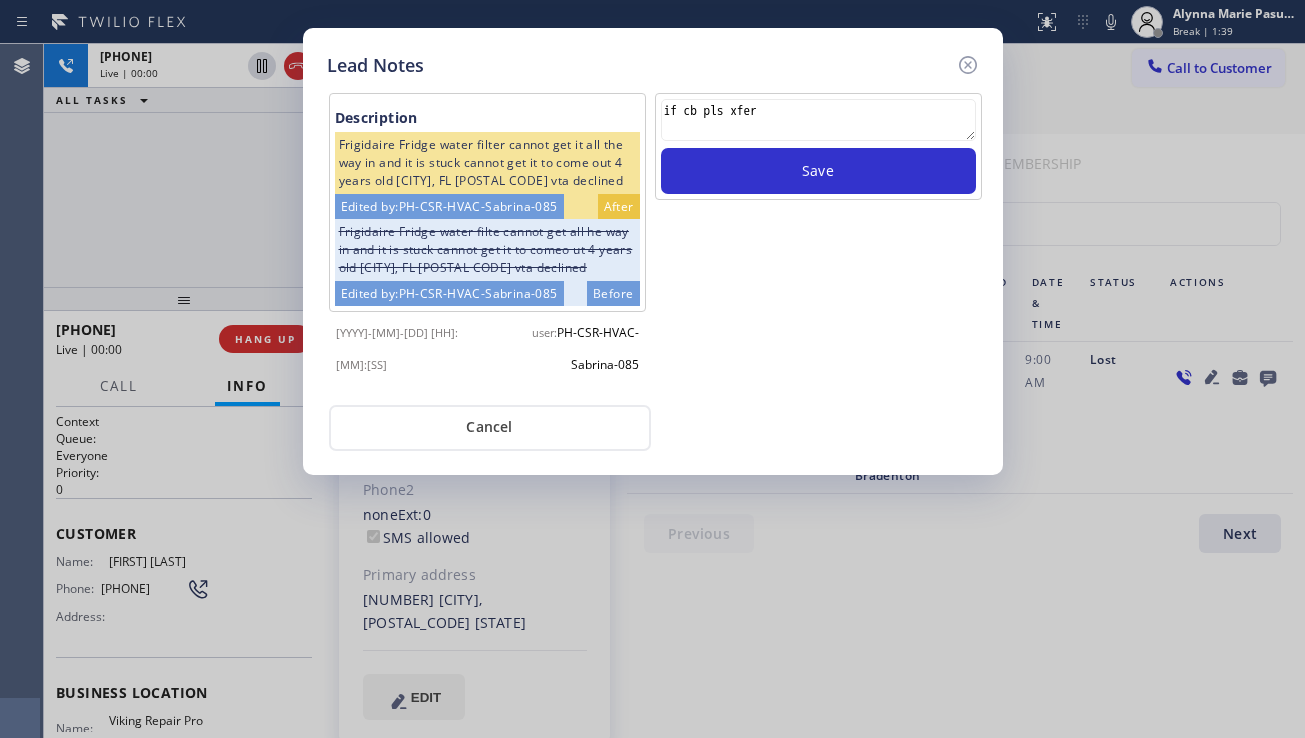 type 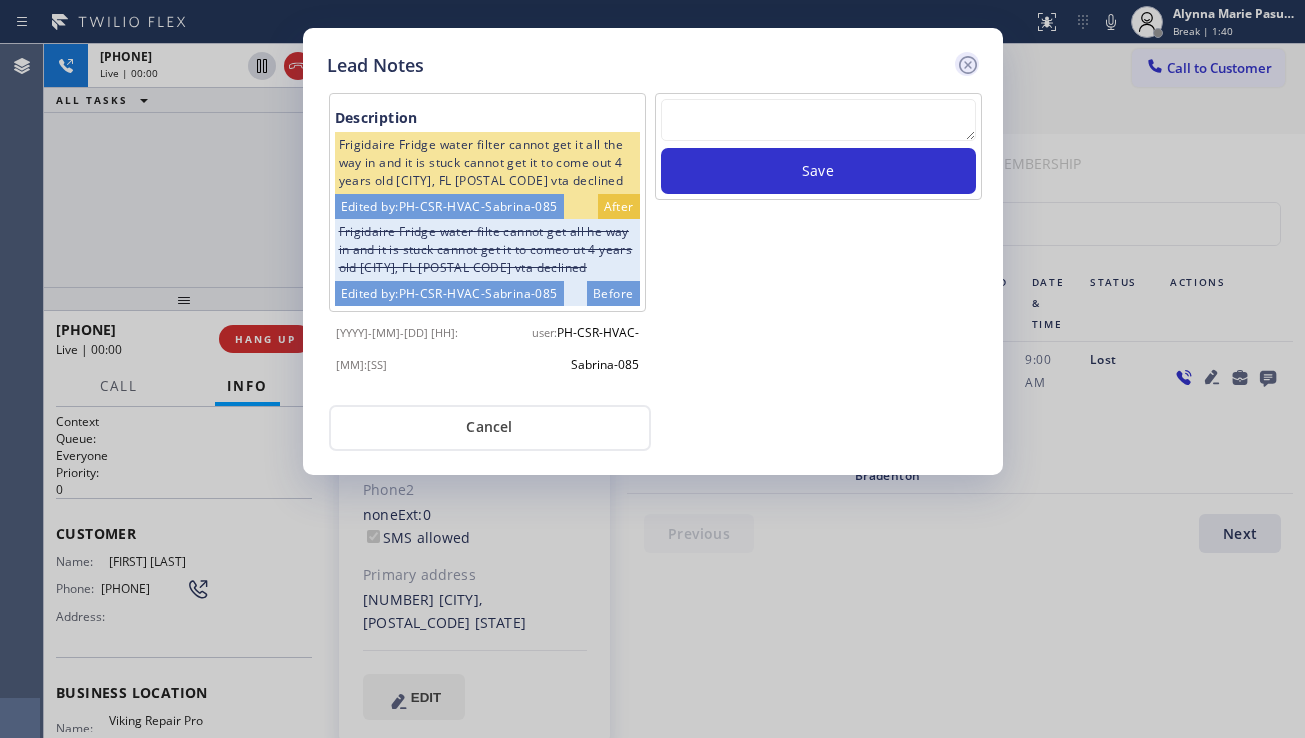 click 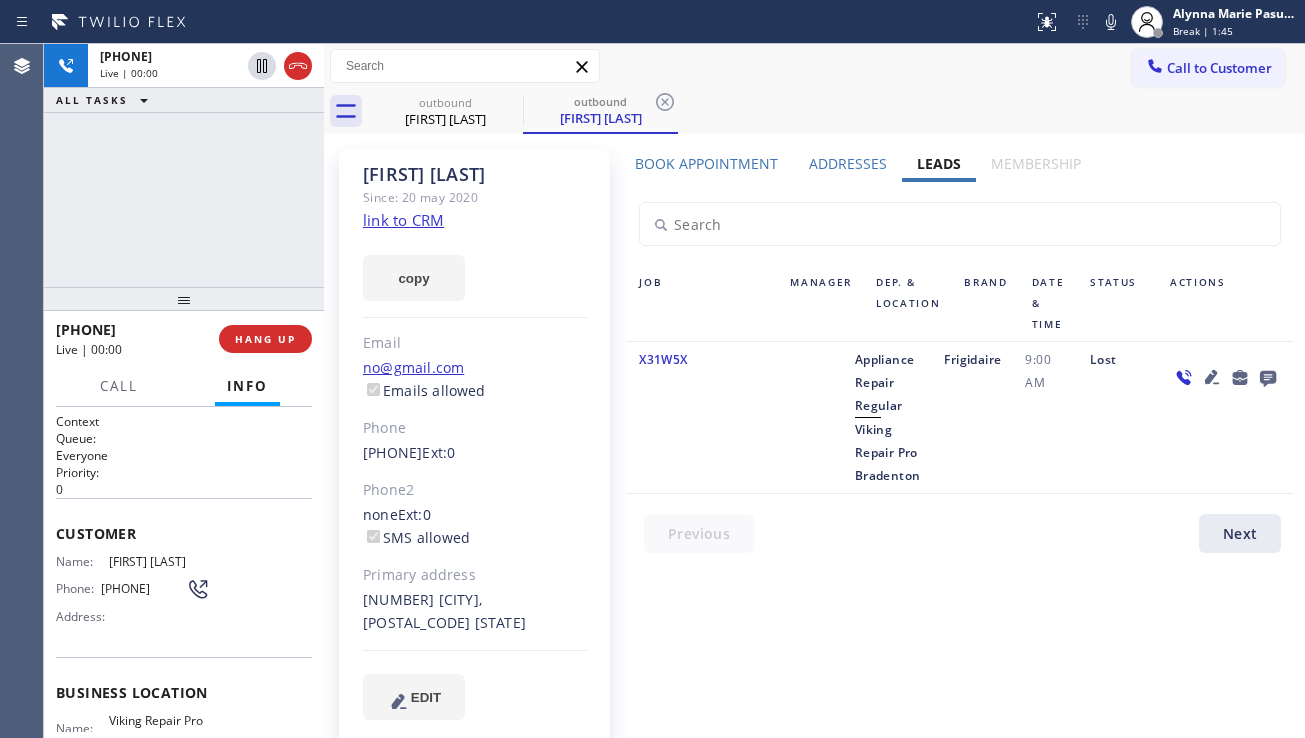 click 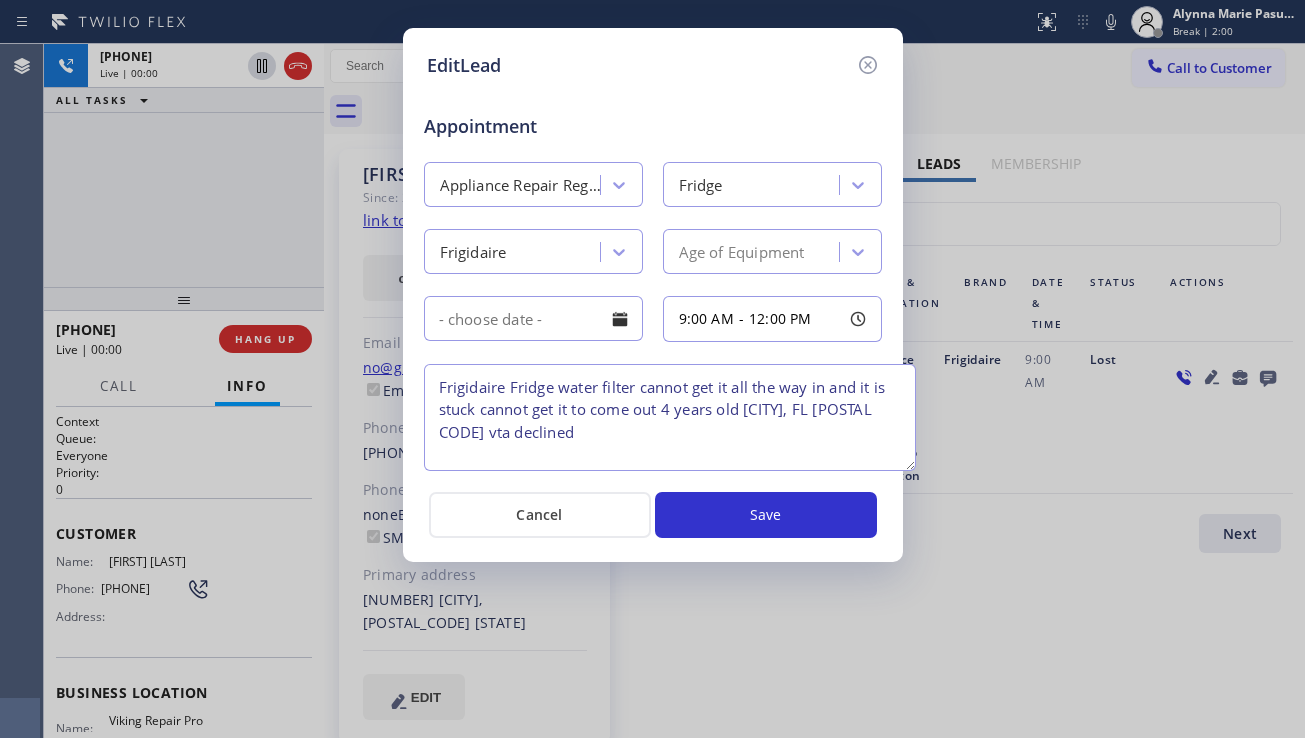 drag, startPoint x: 877, startPoint y: 454, endPoint x: 911, endPoint y: 466, distance: 36.05551 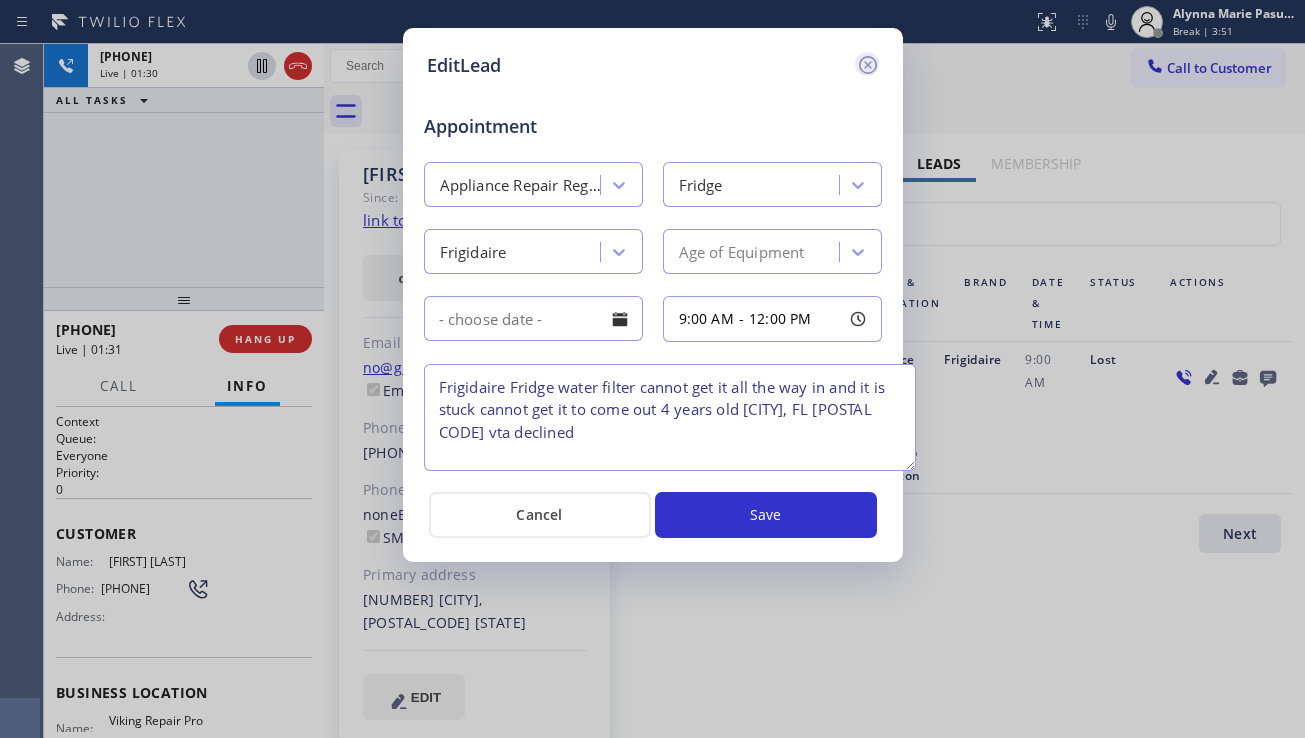 click at bounding box center [867, 65] 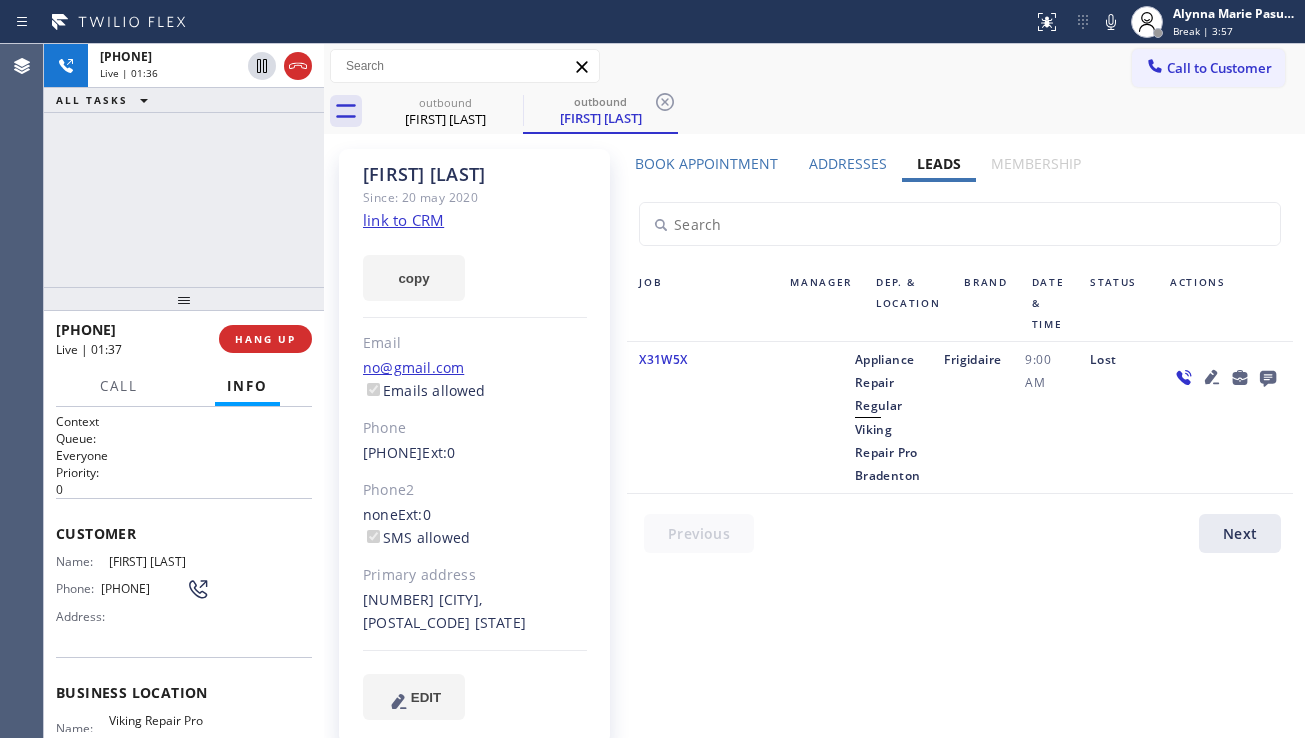 click 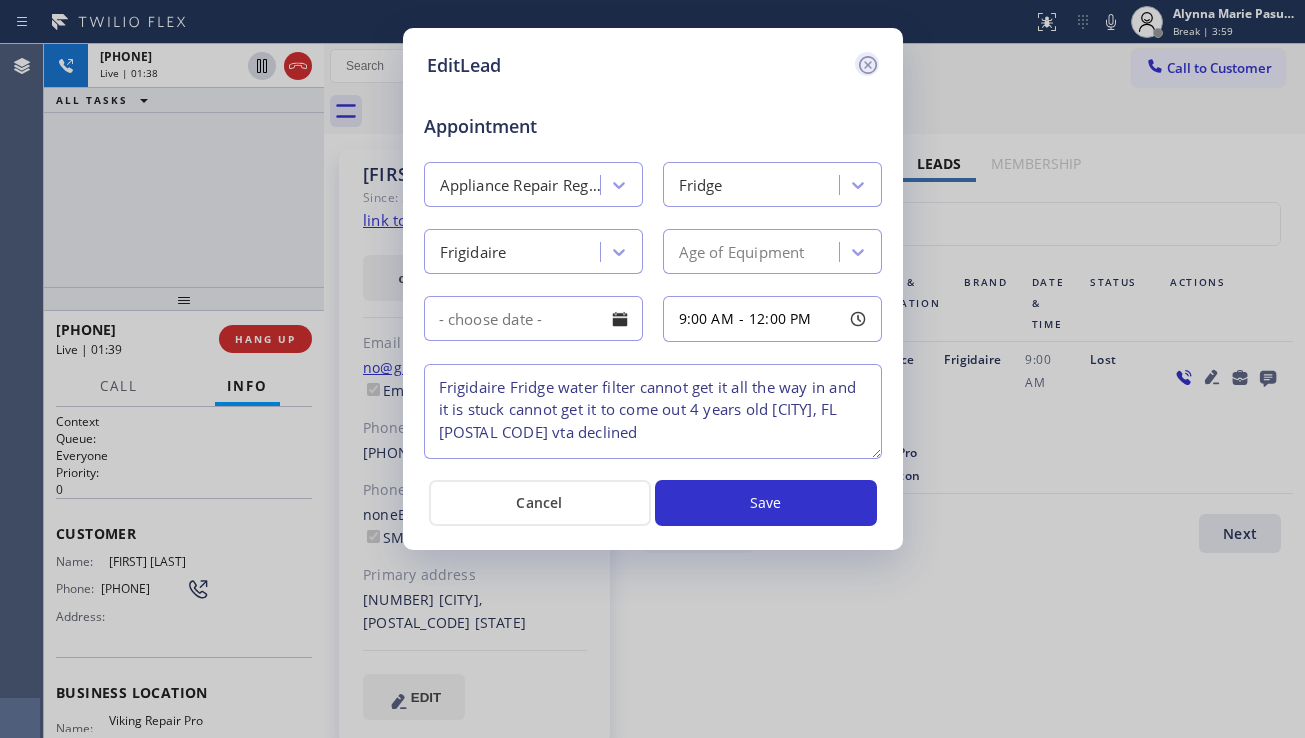 click 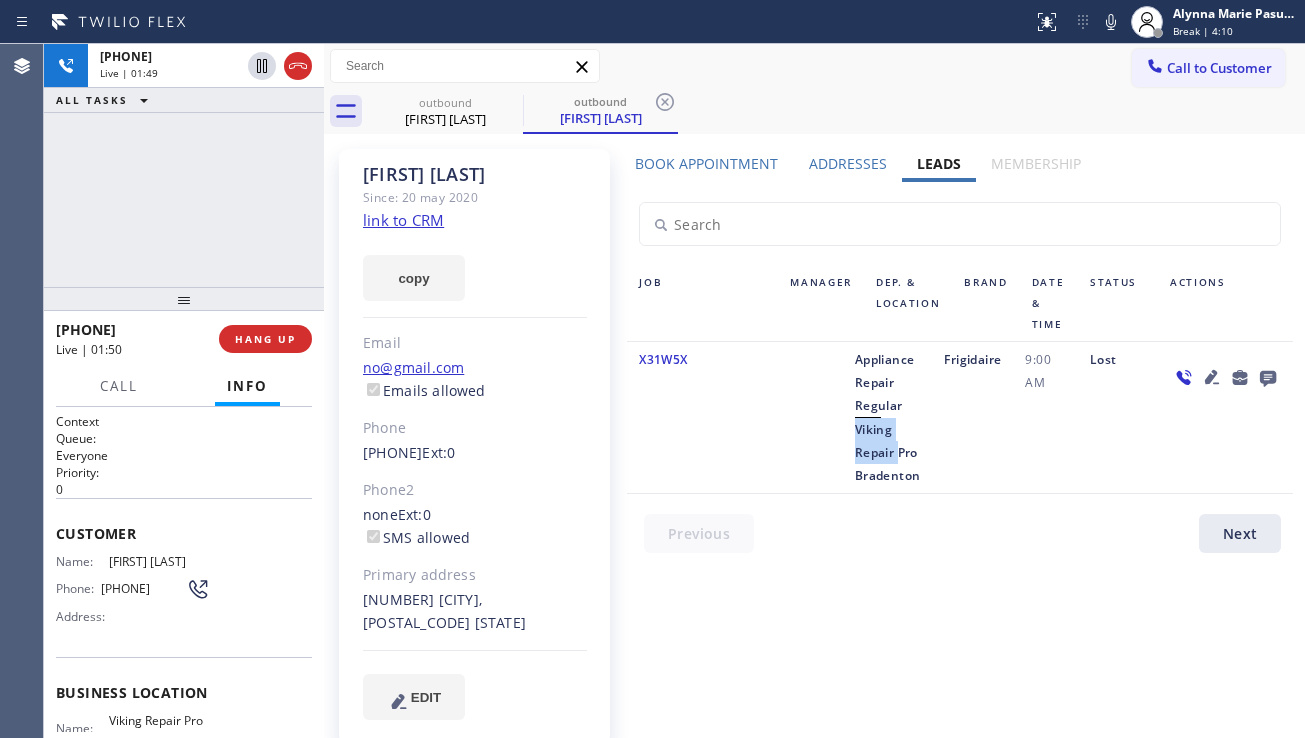 drag, startPoint x: 856, startPoint y: 435, endPoint x: 900, endPoint y: 457, distance: 49.193497 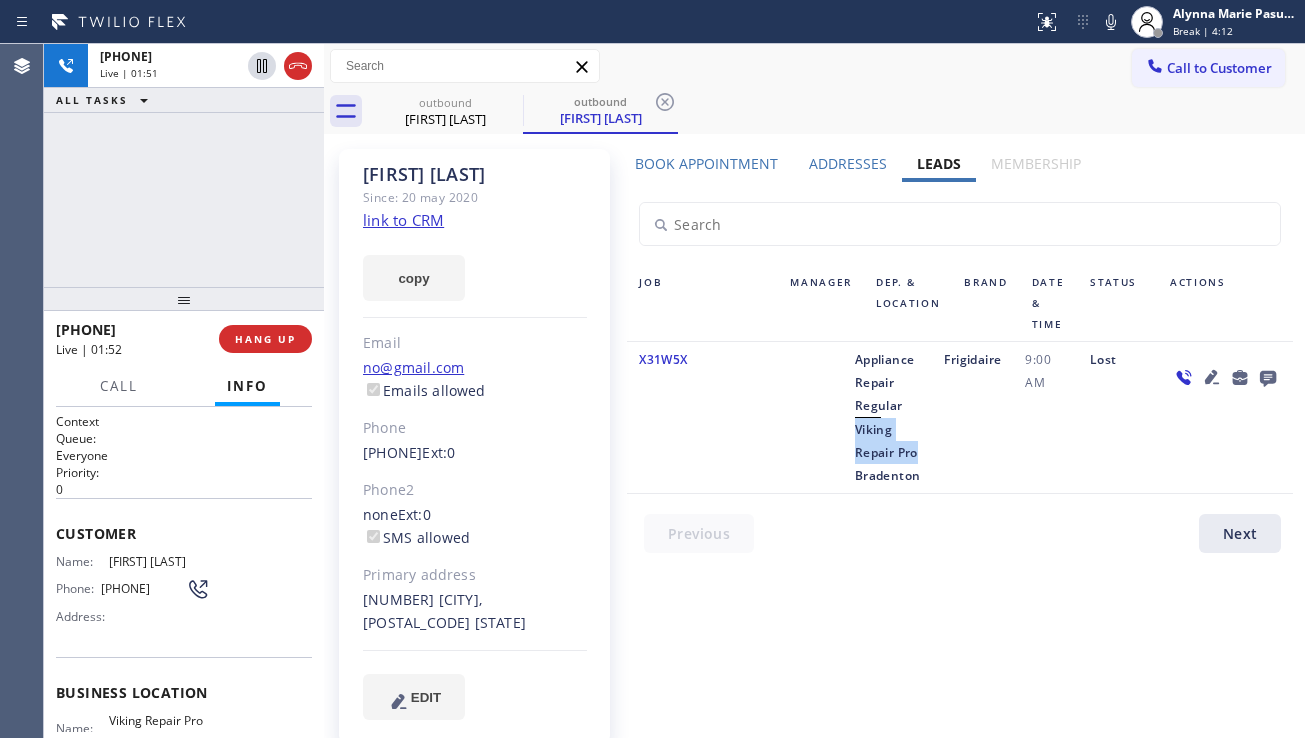 drag, startPoint x: 920, startPoint y: 457, endPoint x: 847, endPoint y: 431, distance: 77.491936 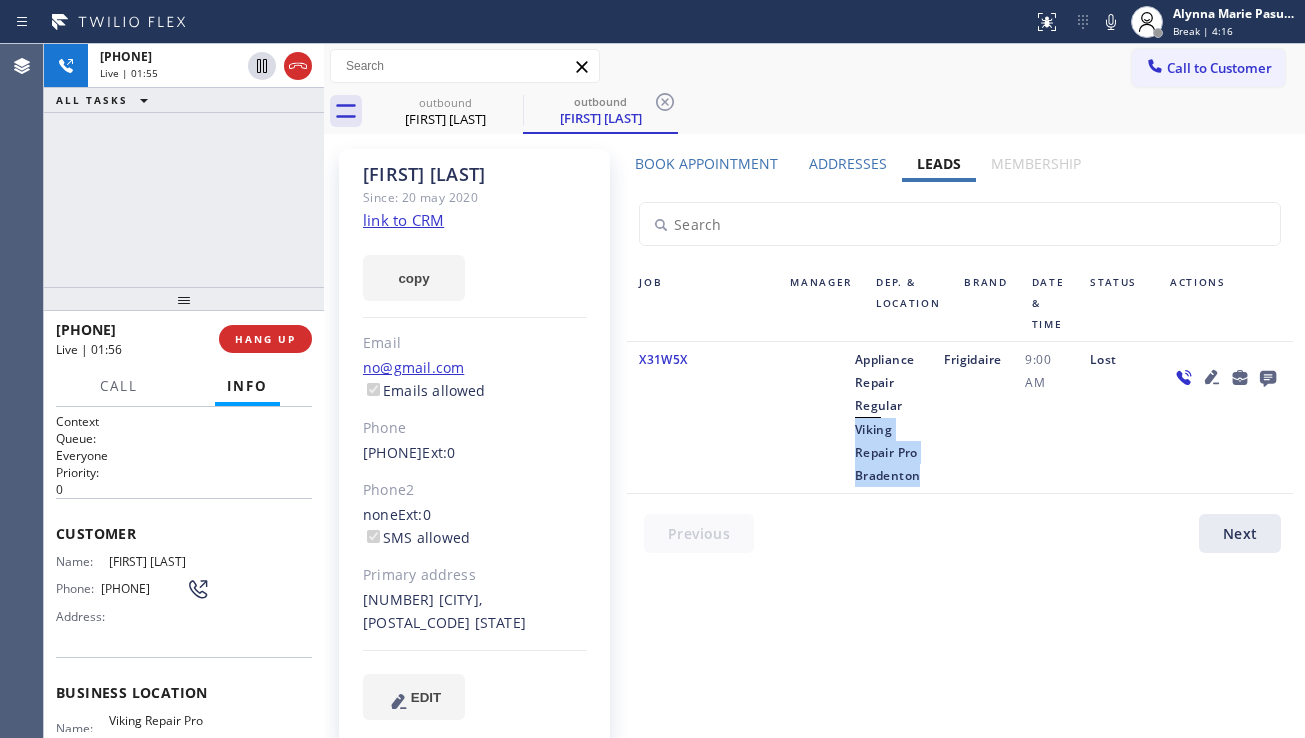 drag, startPoint x: 918, startPoint y: 476, endPoint x: 856, endPoint y: 438, distance: 72.718636 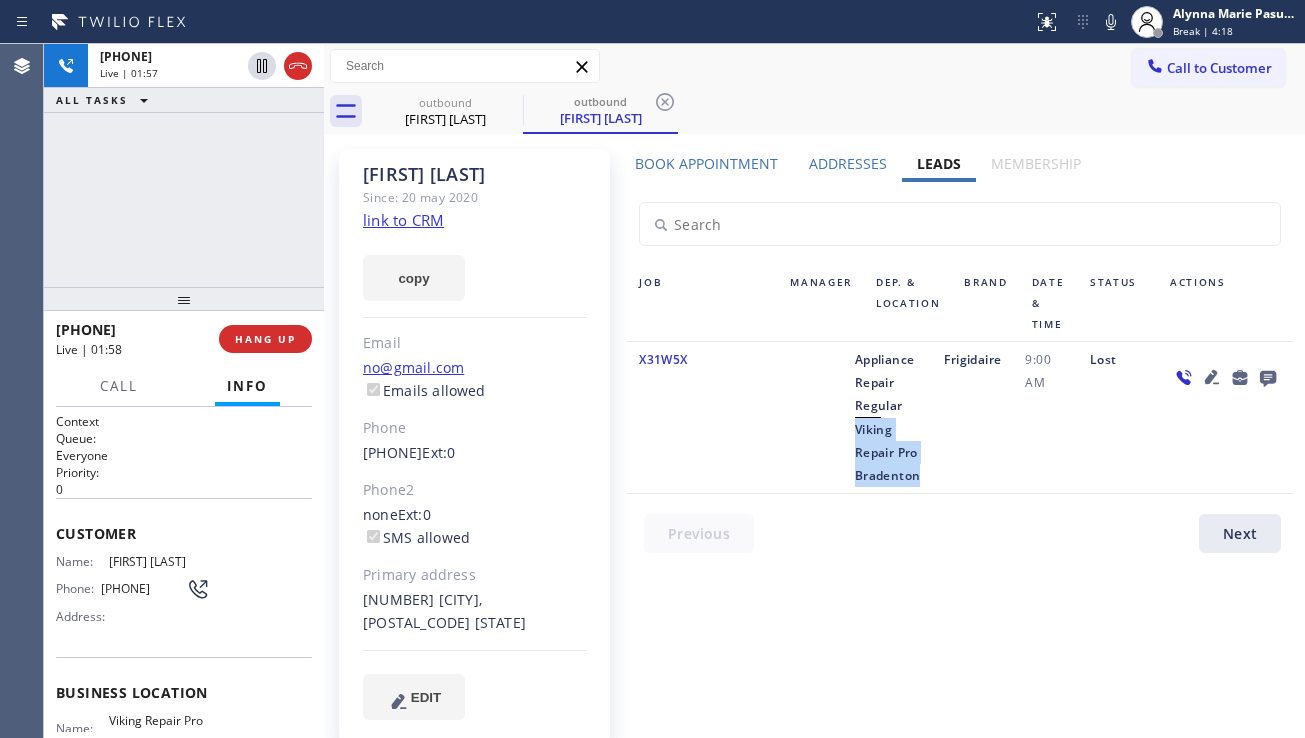 click on "Viking Repair Pro Bradenton" at bounding box center [888, 452] 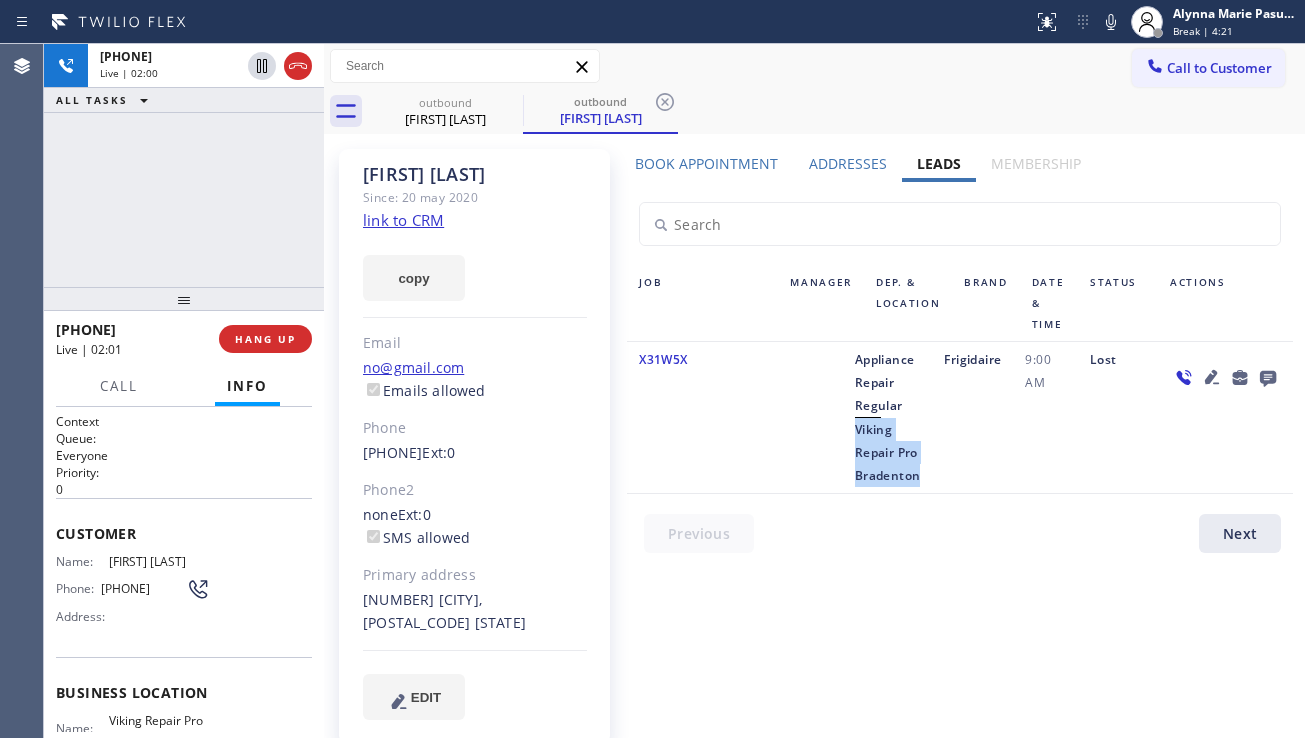 drag, startPoint x: 856, startPoint y: 433, endPoint x: 921, endPoint y: 471, distance: 75.29276 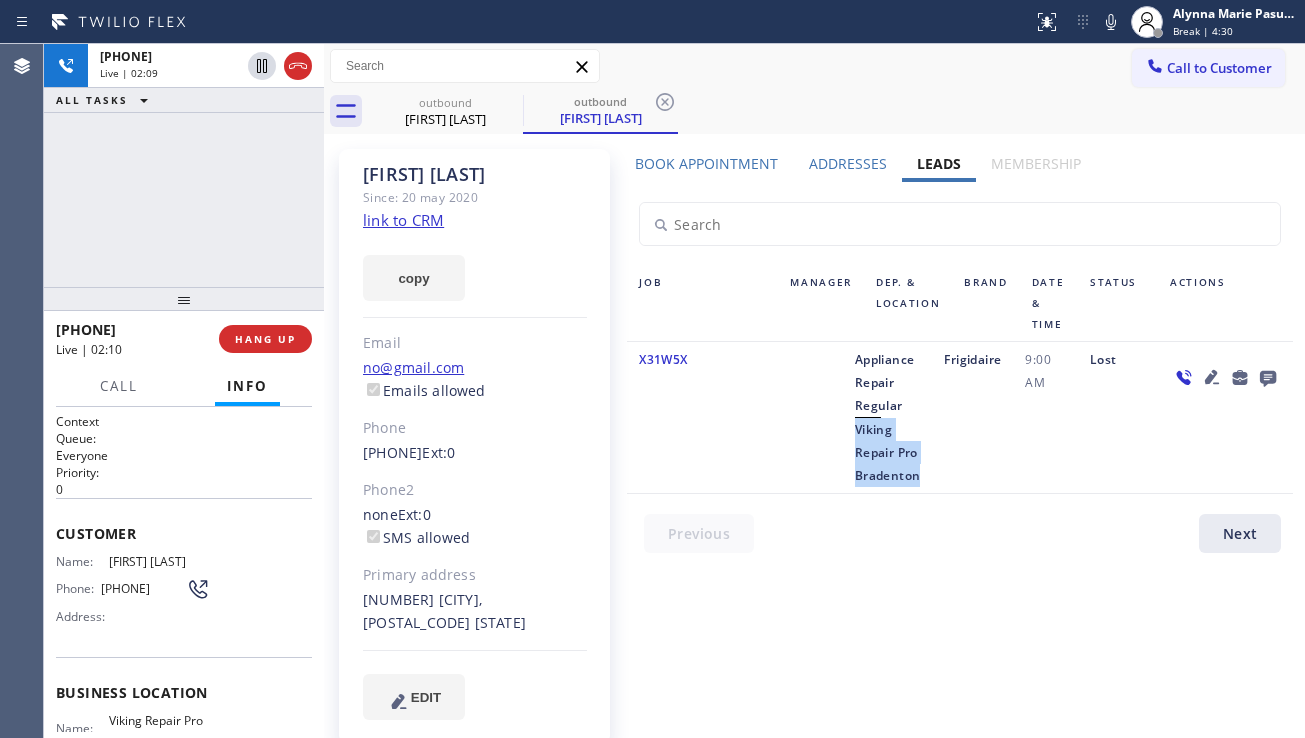 click on "Viking Repair Pro Bradenton" at bounding box center [888, 452] 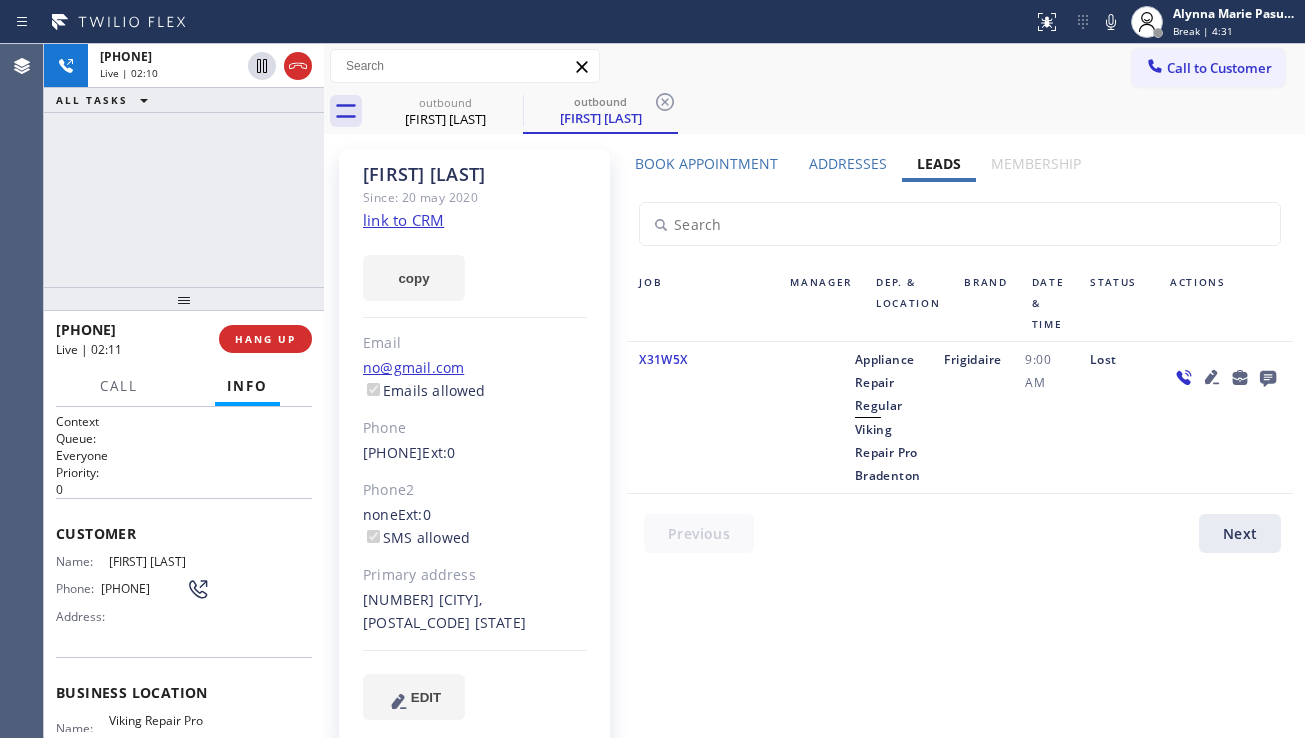 click 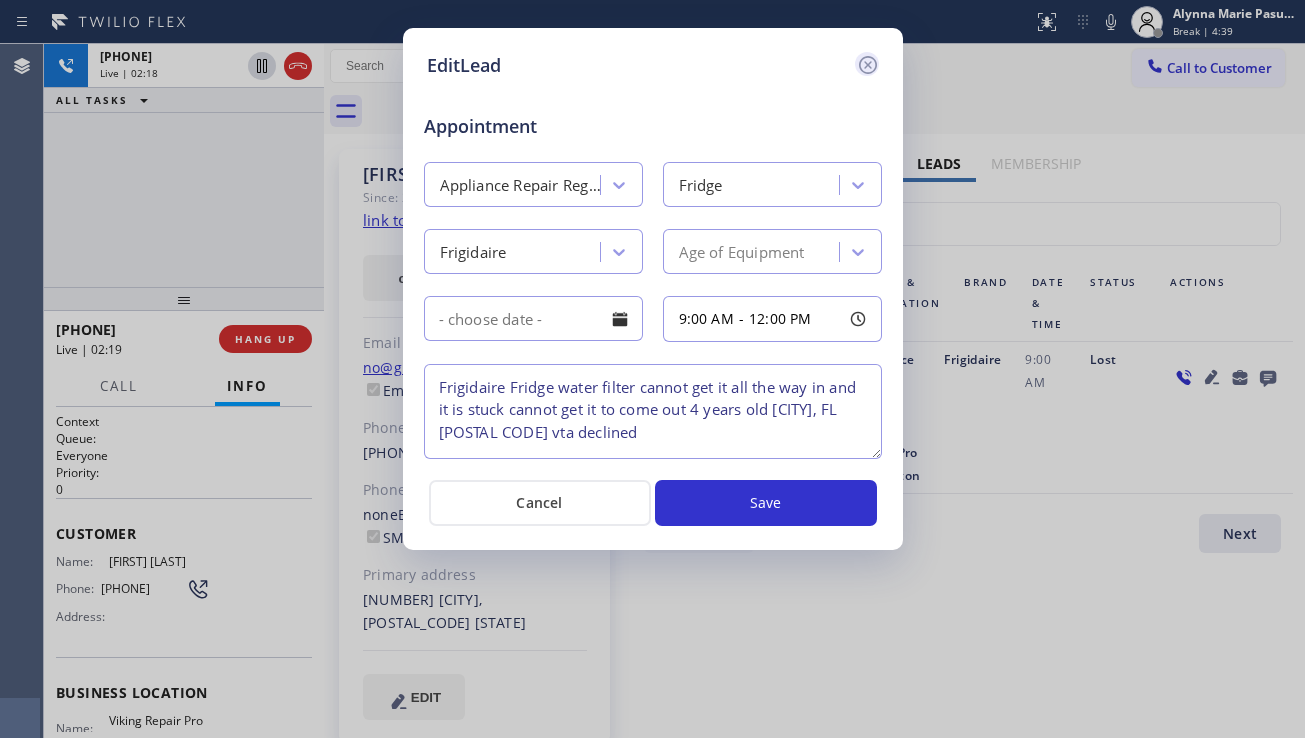 click 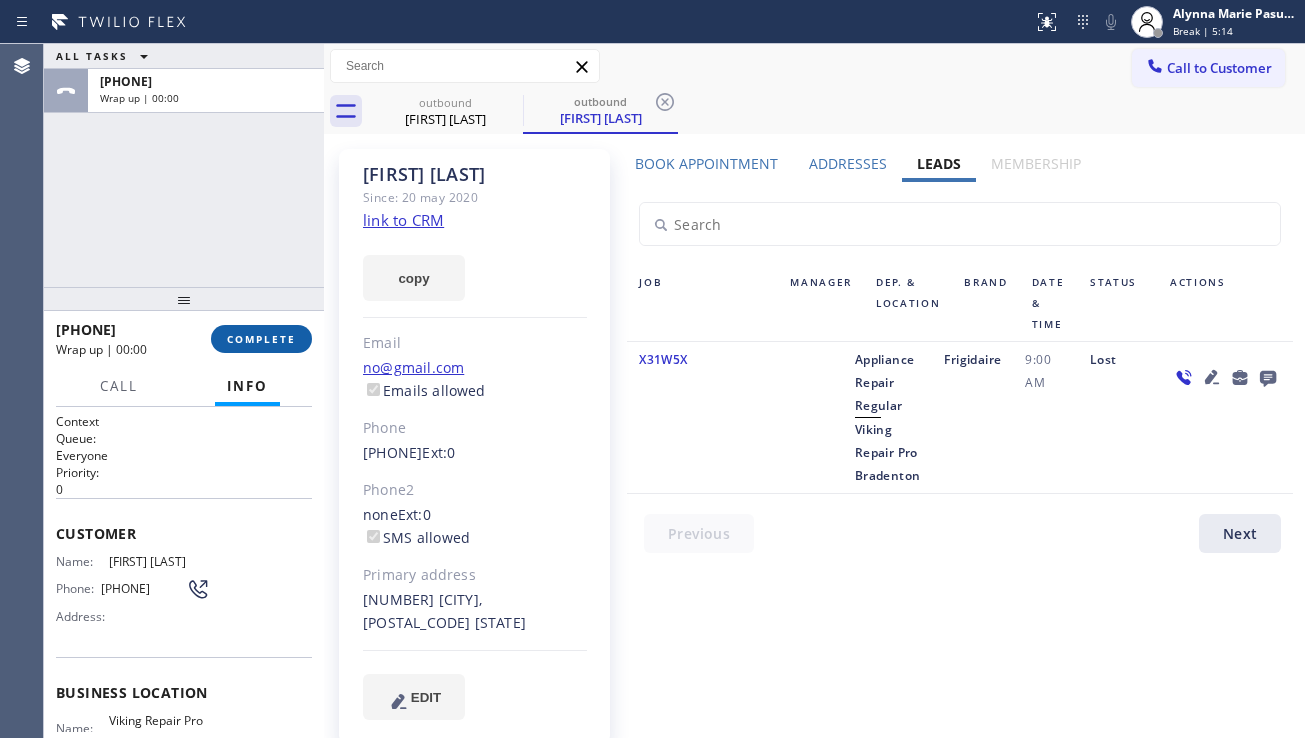 click on "COMPLETE" at bounding box center [261, 339] 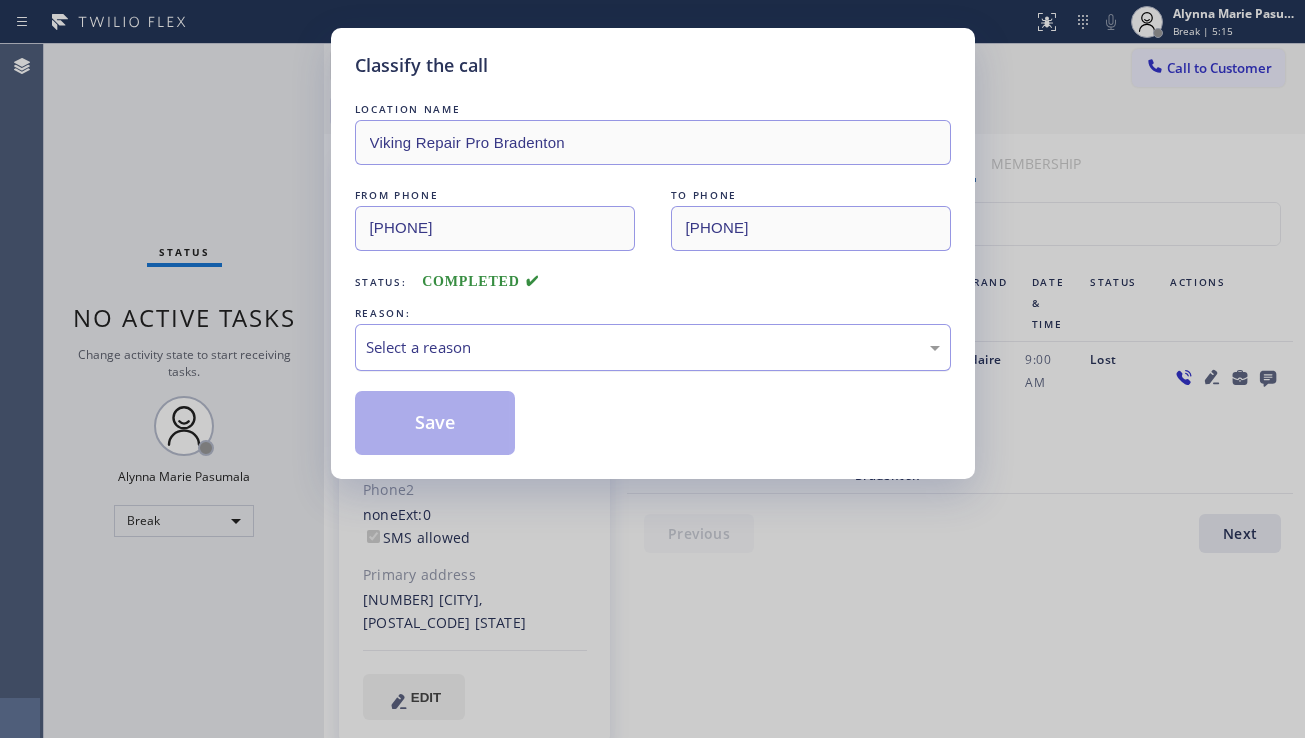 click on "Select a reason" at bounding box center (653, 347) 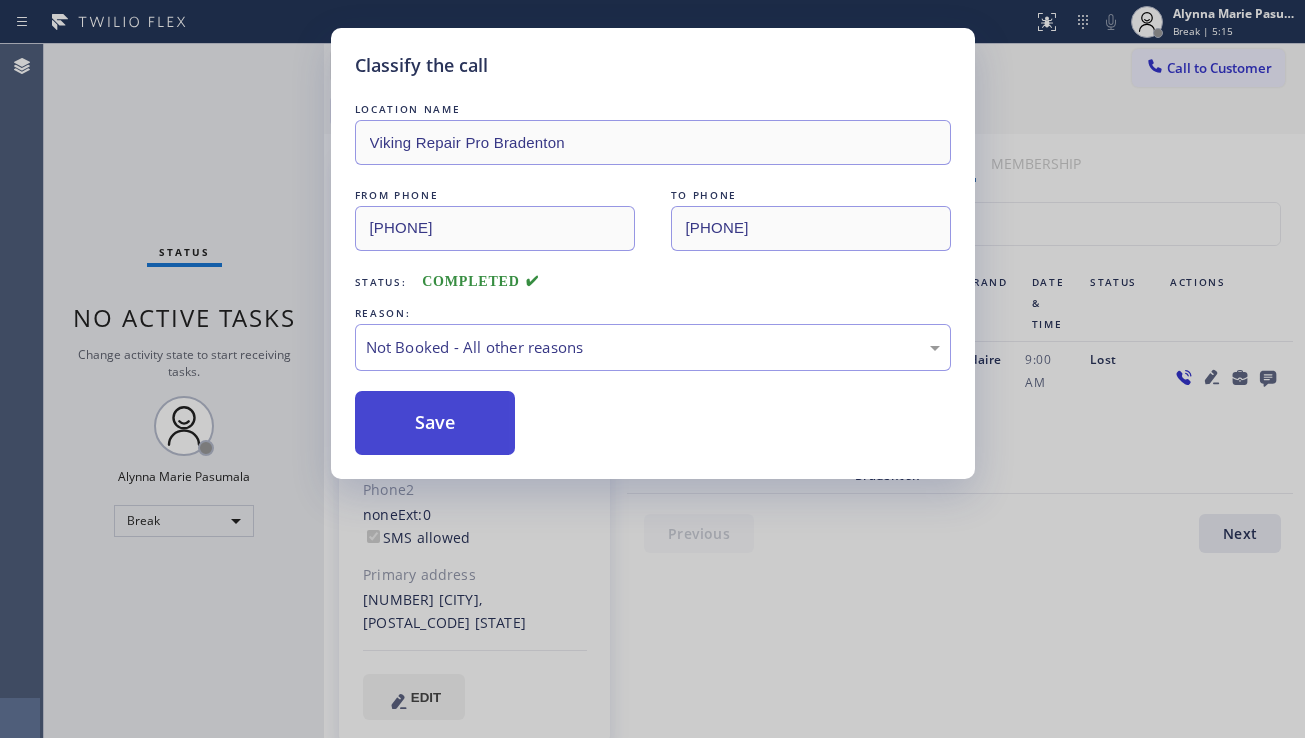 click on "Save" at bounding box center (435, 423) 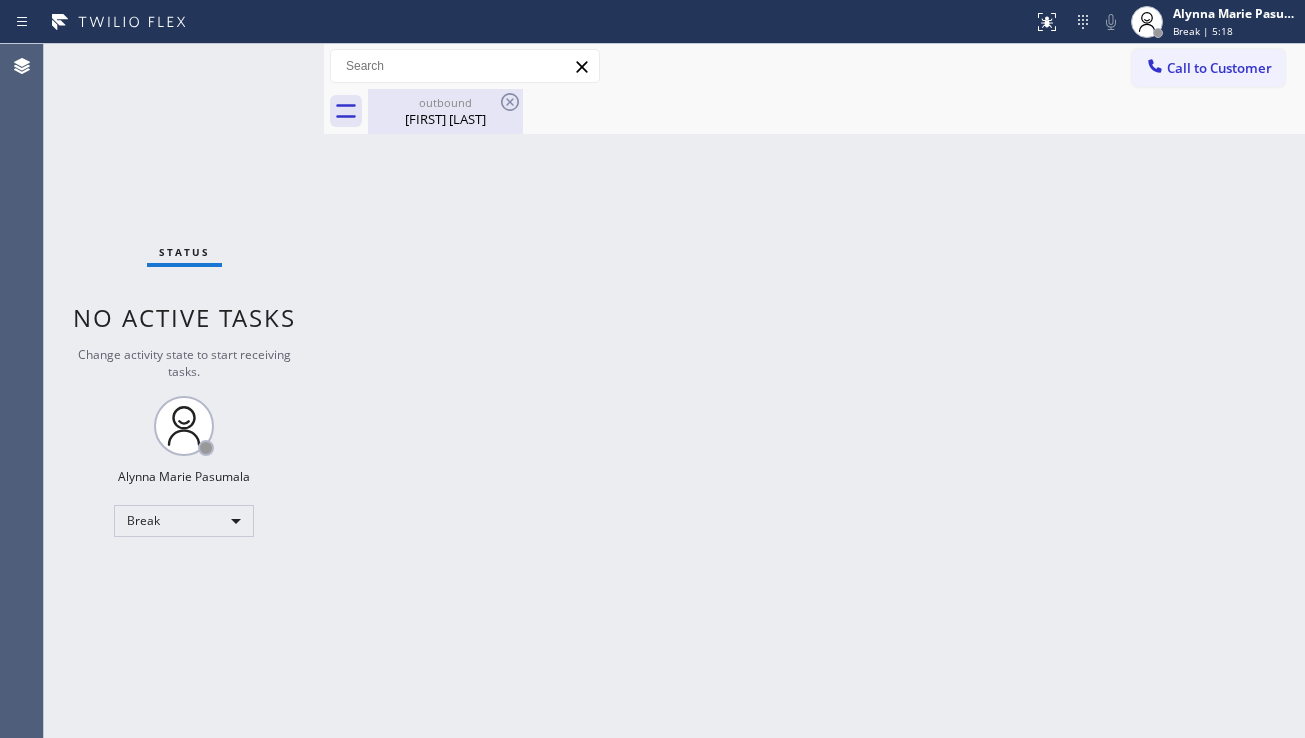 click on "outbound [FIRST] [LAST]" at bounding box center (445, 111) 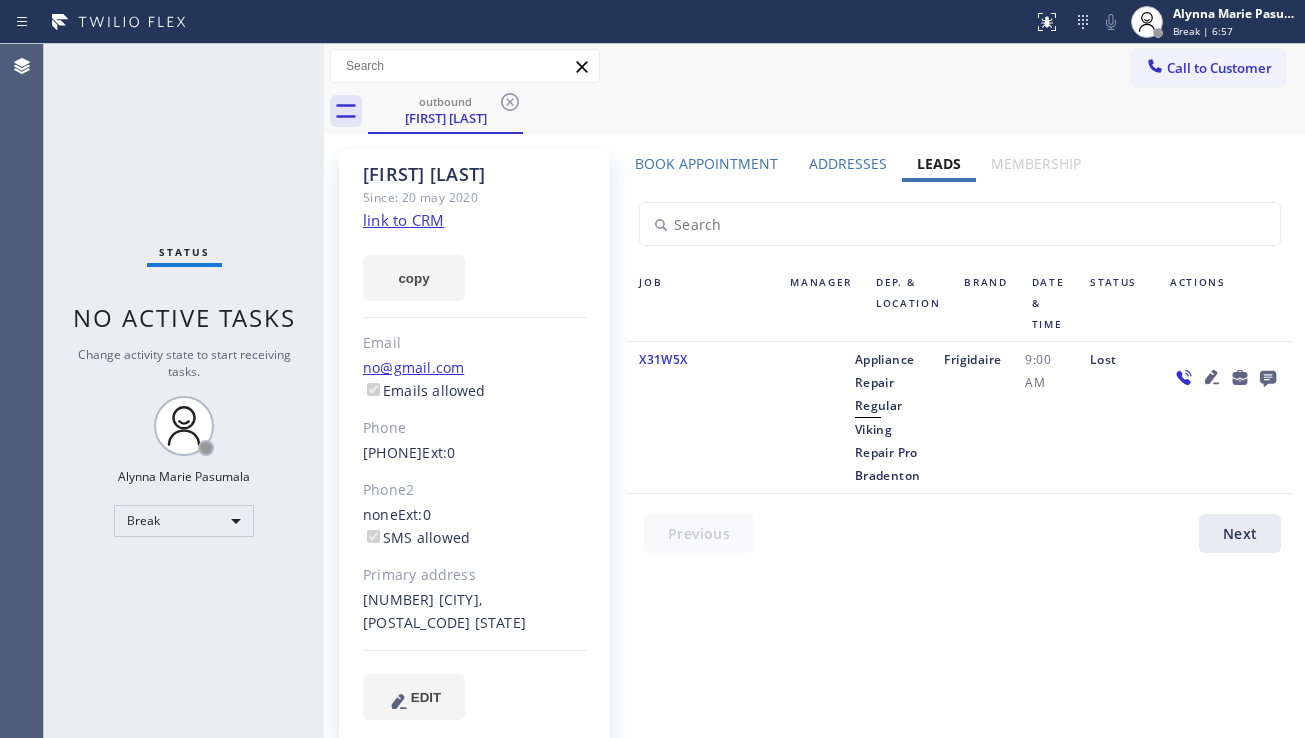 click on "Lost" at bounding box center (1118, 417) 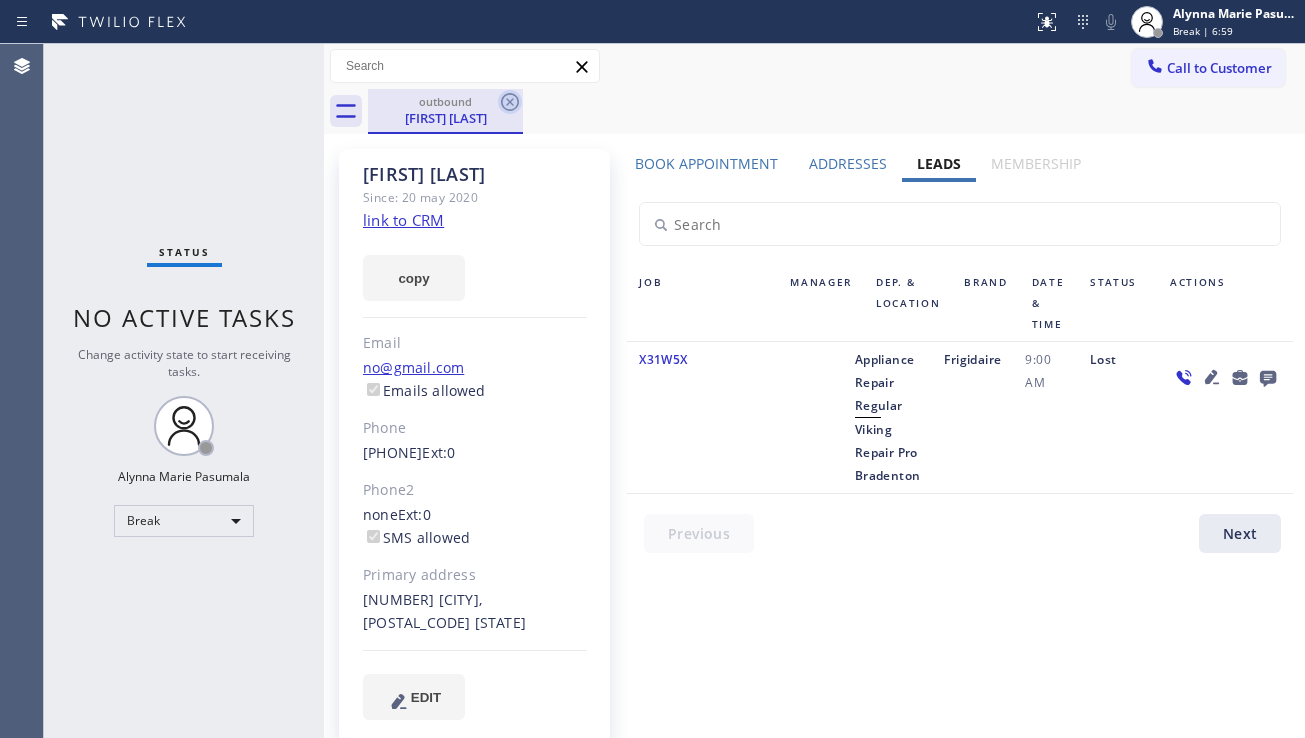 click 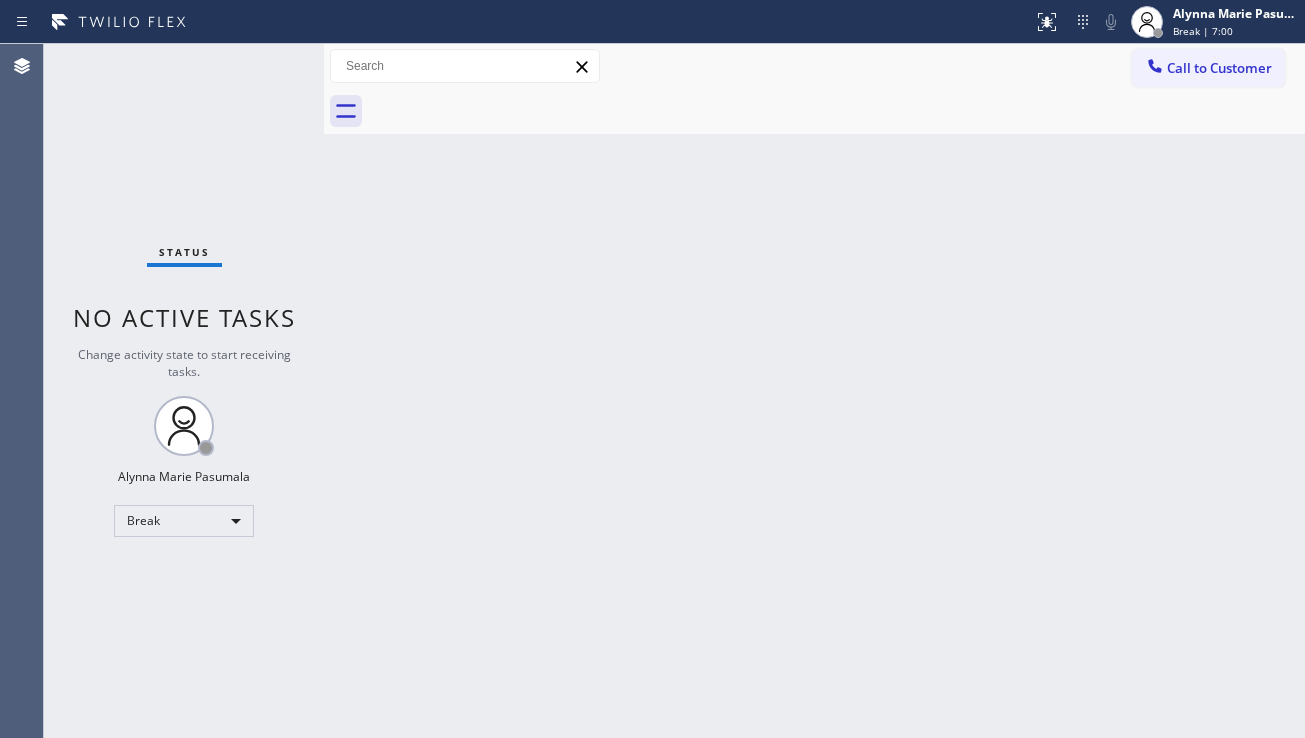 click on "Back to Dashboard Change Sender ID Customers Technicians Select a contact Outbound call Location Search location Your caller id phone number Customer number Call Customer info Name   Phone none Address none Change Sender ID HVAC +1[PHONE] 5 Star Appliance +1[PHONE] Appliance Repair +1[PHONE] Plumbing +1[PHONE] Air Duct Cleaning +1[PHONE]  Electricians +1[PHONE]  Cancel Change Check personal SMS Reset Change No tabs Call to Customer Outbound call Location Viking Repair Pro Bradenton Your caller id phone number ([PHONE]) Customer number Call Outbound call Technician Search Technician Your caller id phone number Your caller id phone number Call" at bounding box center [814, 391] 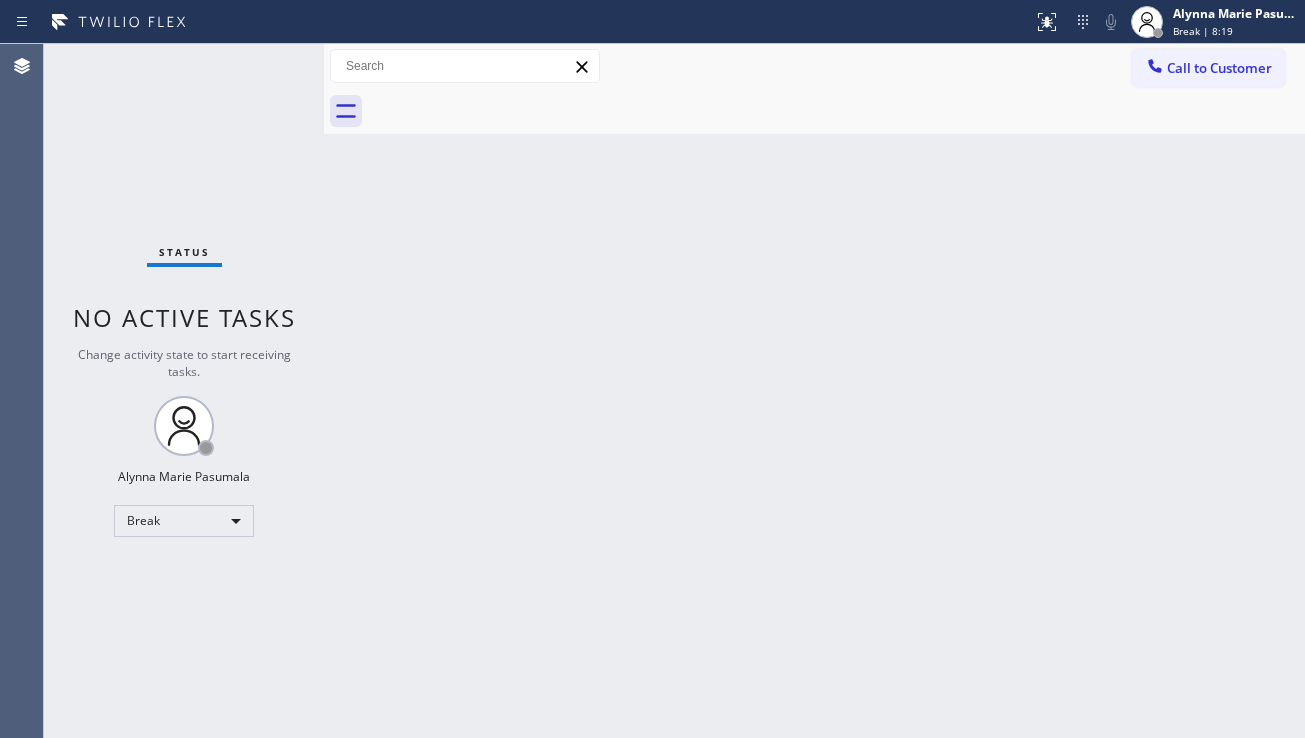 click on "Status   No active tasks     Change activity state to start receiving tasks.   [FIRST] [LAST] Break" at bounding box center (184, 391) 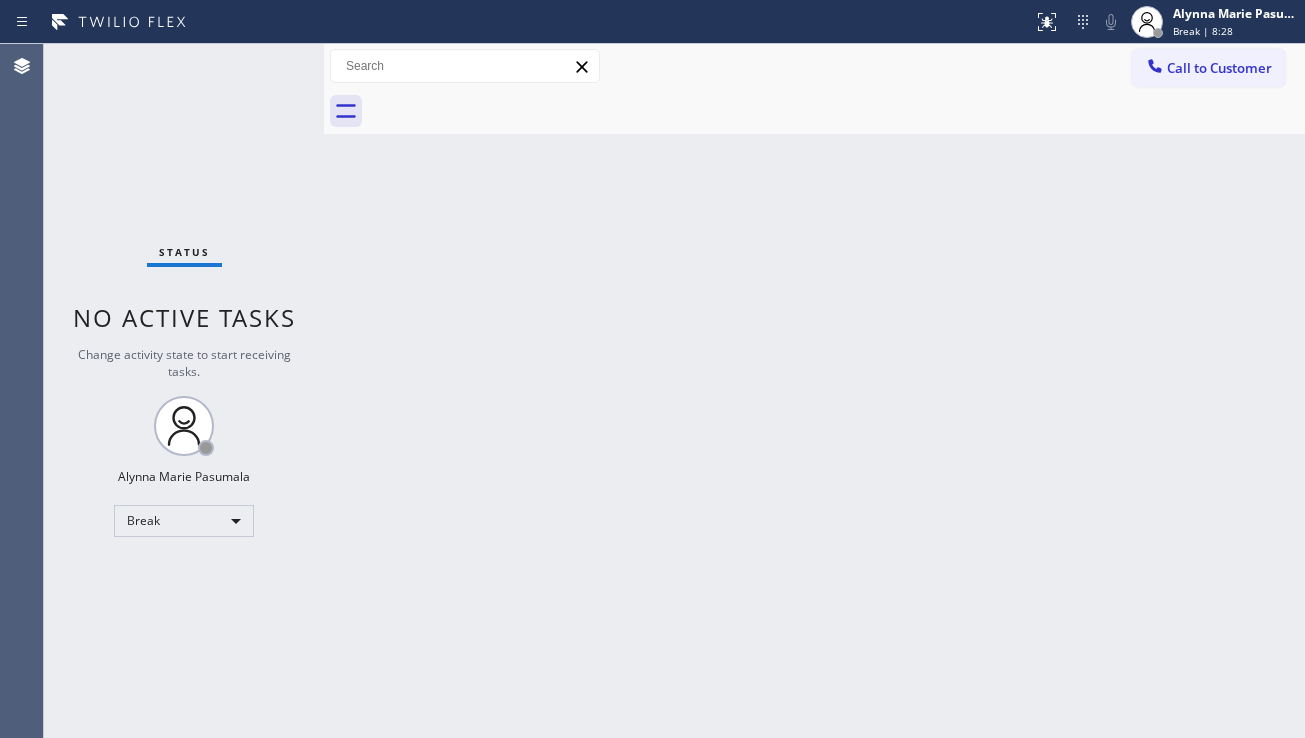 click on "Back to Dashboard Change Sender ID Customers Technicians Select a contact Outbound call Location Search location Your caller id phone number Customer number Call Customer info Name   Phone none Address none Change Sender ID HVAC +1[PHONE] 5 Star Appliance +1[PHONE] Appliance Repair +1[PHONE] Plumbing +1[PHONE] Air Duct Cleaning +1[PHONE]  Electricians +1[PHONE]  Cancel Change Check personal SMS Reset Change No tabs Call to Customer Outbound call Location Viking Repair Pro Bradenton Your caller id phone number ([PHONE]) Customer number Call Outbound call Technician Search Technician Your caller id phone number Your caller id phone number Call" at bounding box center (814, 391) 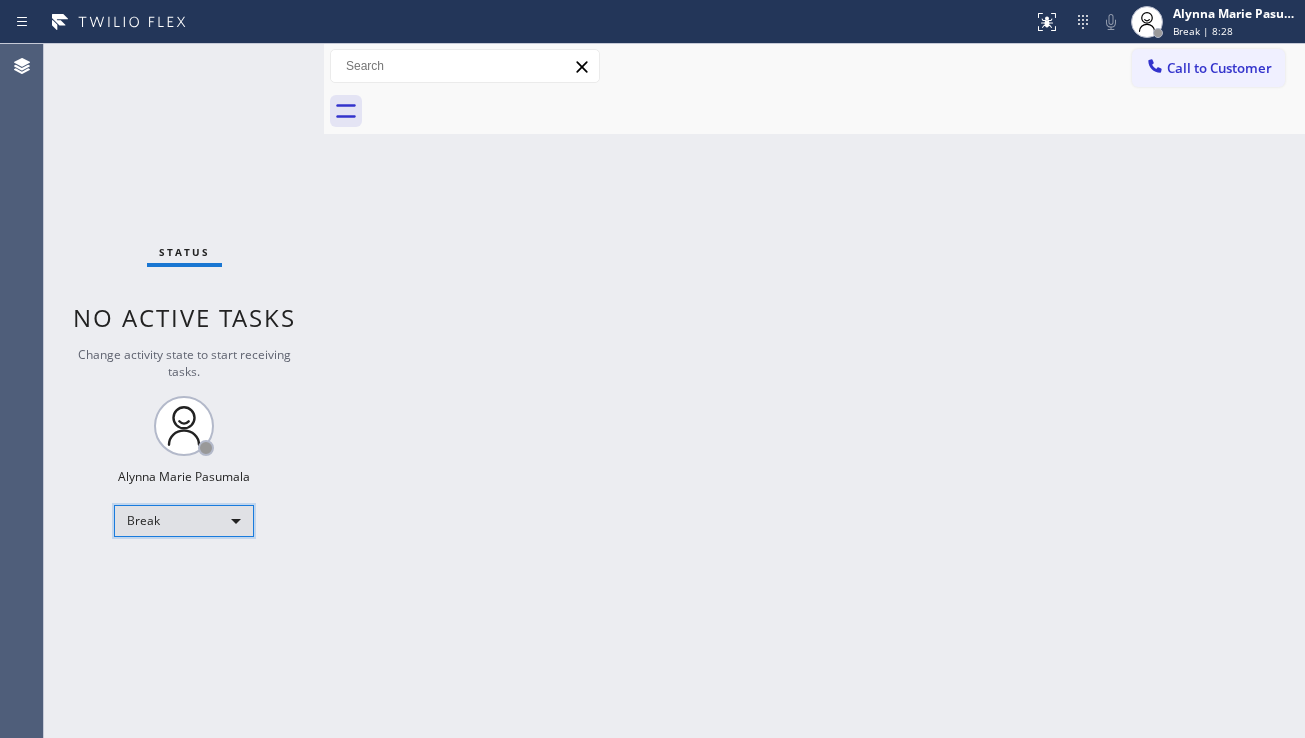 click on "Break" at bounding box center [184, 521] 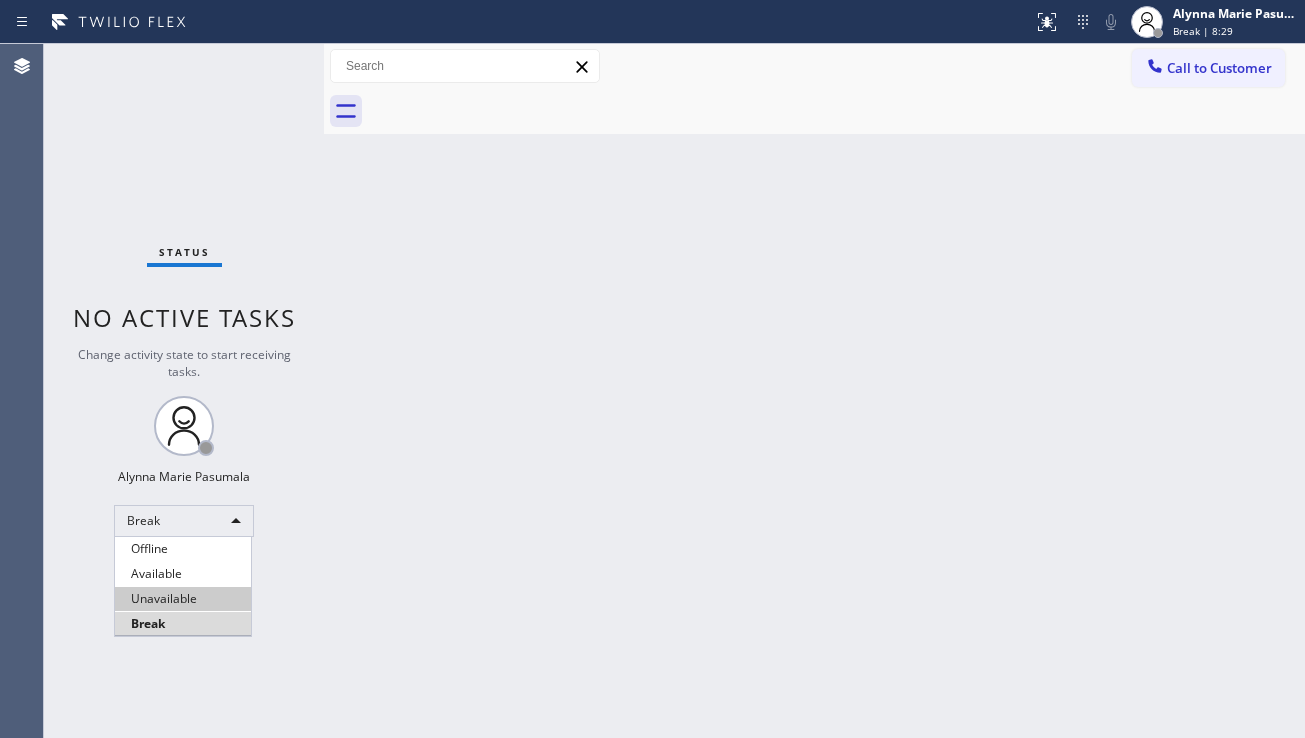 click on "Unavailable" at bounding box center [183, 599] 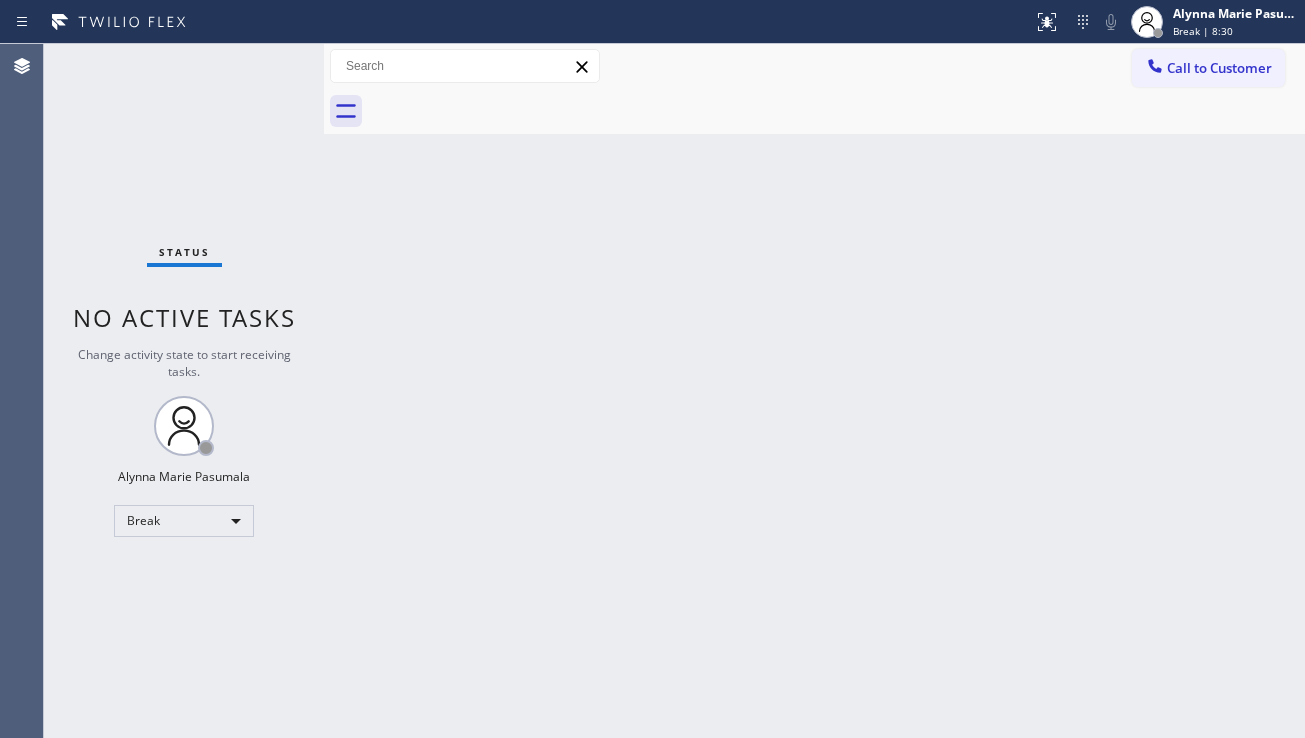 click on "Back to Dashboard Change Sender ID Customers Technicians Select a contact Outbound call Location Search location Your caller id phone number Customer number Call Customer info Name   Phone none Address none Change Sender ID HVAC +1[PHONE] 5 Star Appliance +1[PHONE] Appliance Repair +1[PHONE] Plumbing +1[PHONE] Air Duct Cleaning +1[PHONE]  Electricians +1[PHONE]  Cancel Change Check personal SMS Reset Change No tabs Call to Customer Outbound call Location Viking Repair Pro Bradenton Your caller id phone number ([PHONE]) Customer number Call Outbound call Technician Search Technician Your caller id phone number Your caller id phone number Call" at bounding box center (814, 391) 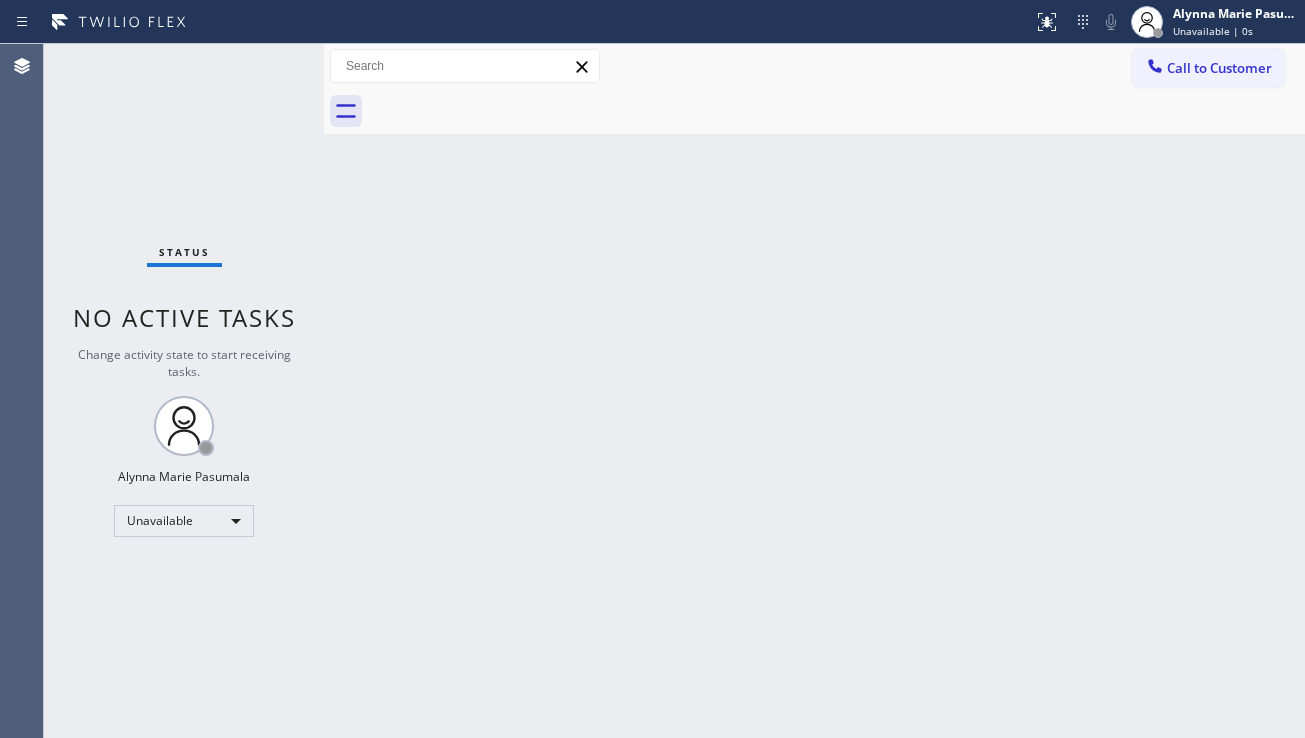 drag, startPoint x: 1177, startPoint y: 520, endPoint x: 1155, endPoint y: 526, distance: 22.803509 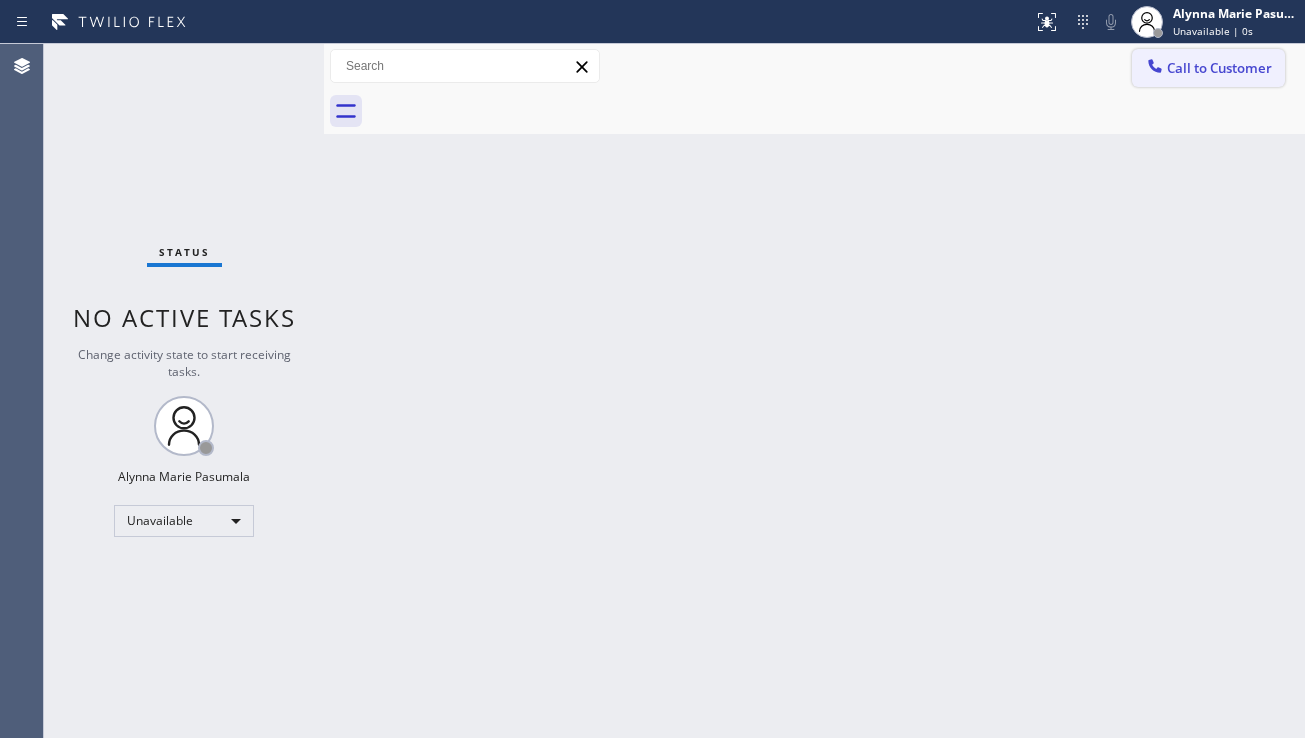 click on "Call to Customer" at bounding box center [1208, 68] 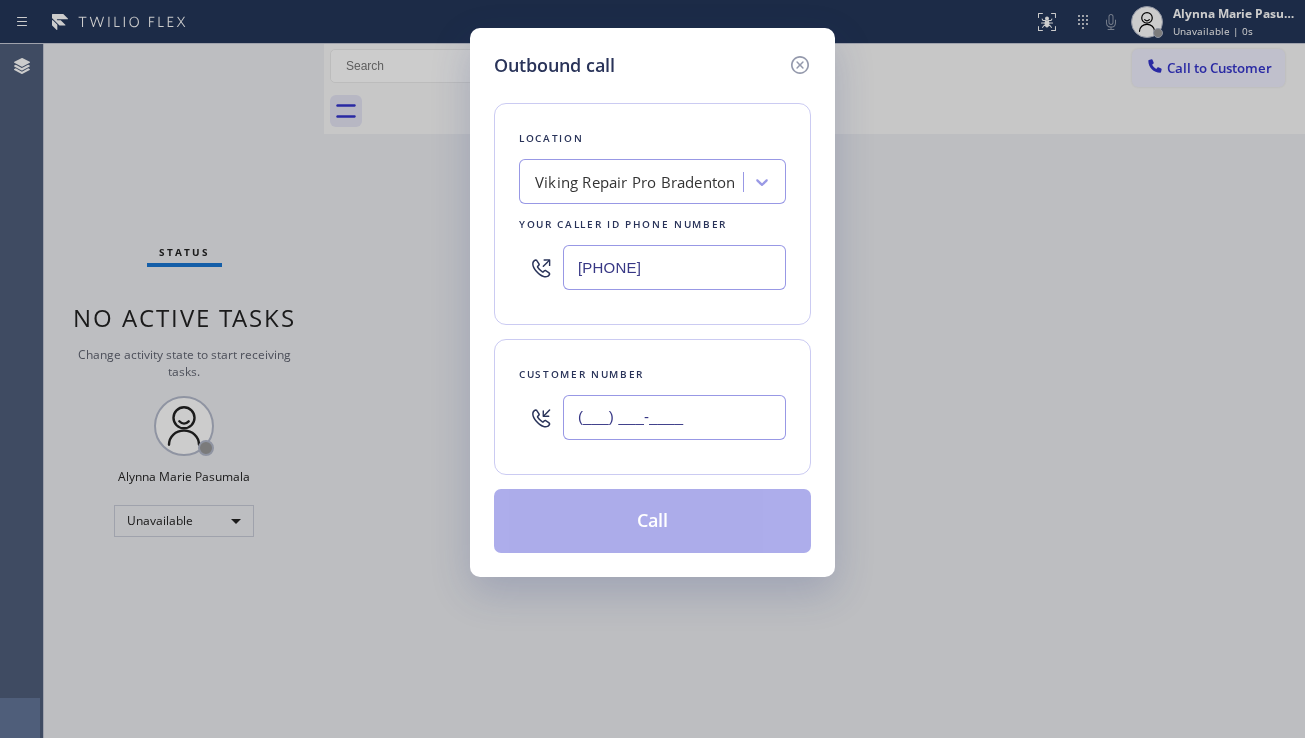 click on "(___) ___-____" at bounding box center [674, 417] 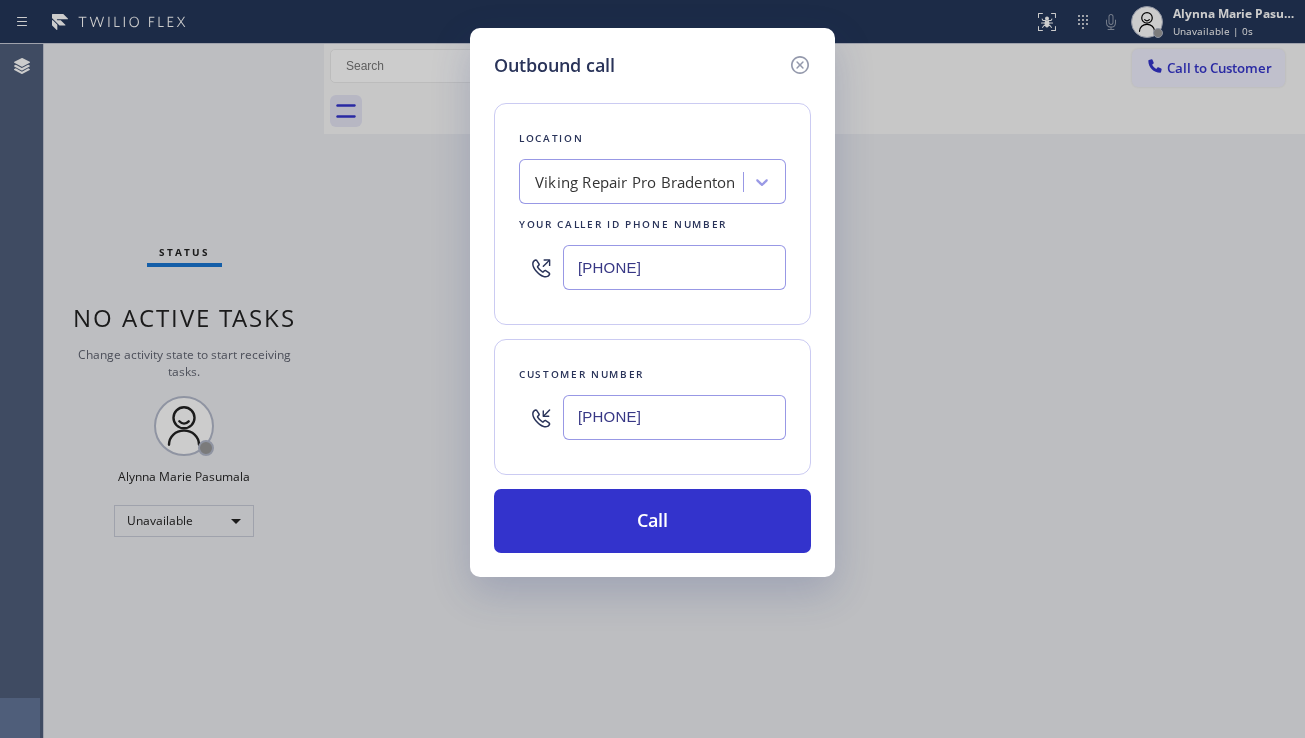 type on "[PHONE]" 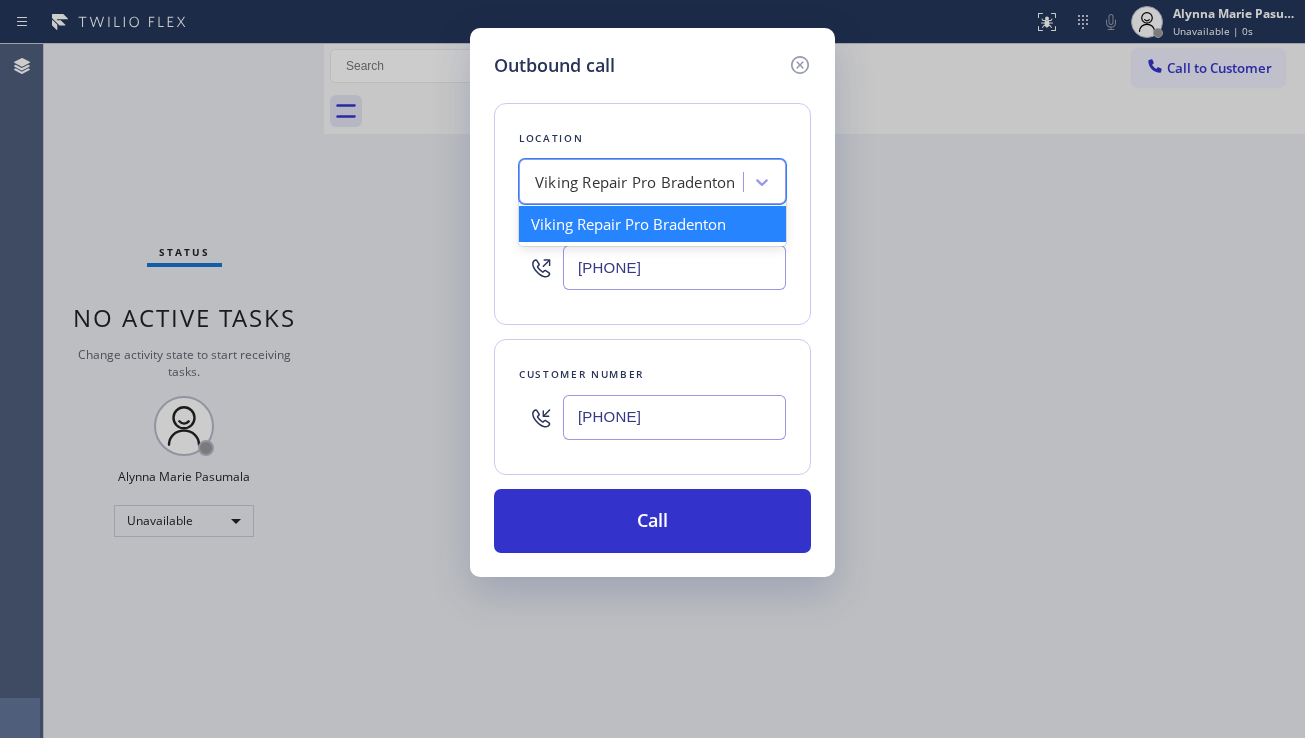 click on "Viking Repair Pro Bradenton" at bounding box center [635, 182] 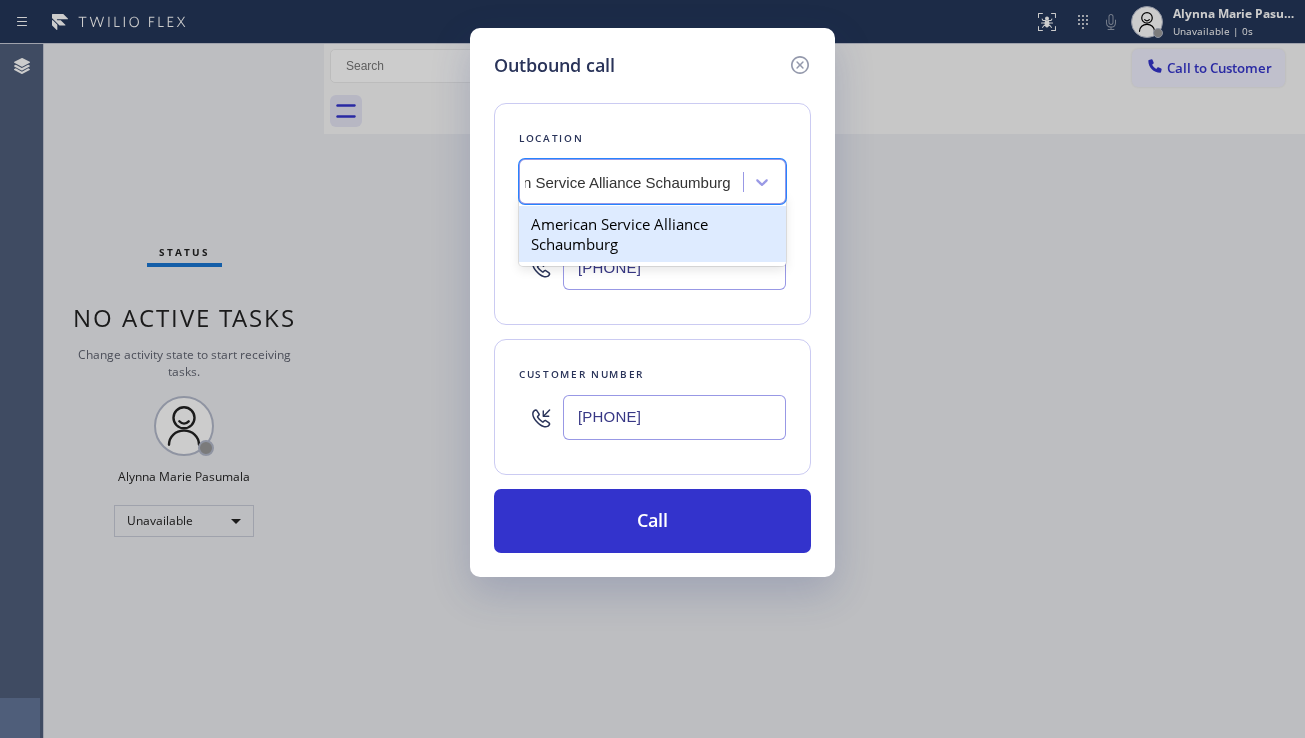 click on "American Service Alliance Schaumburg" at bounding box center (652, 234) 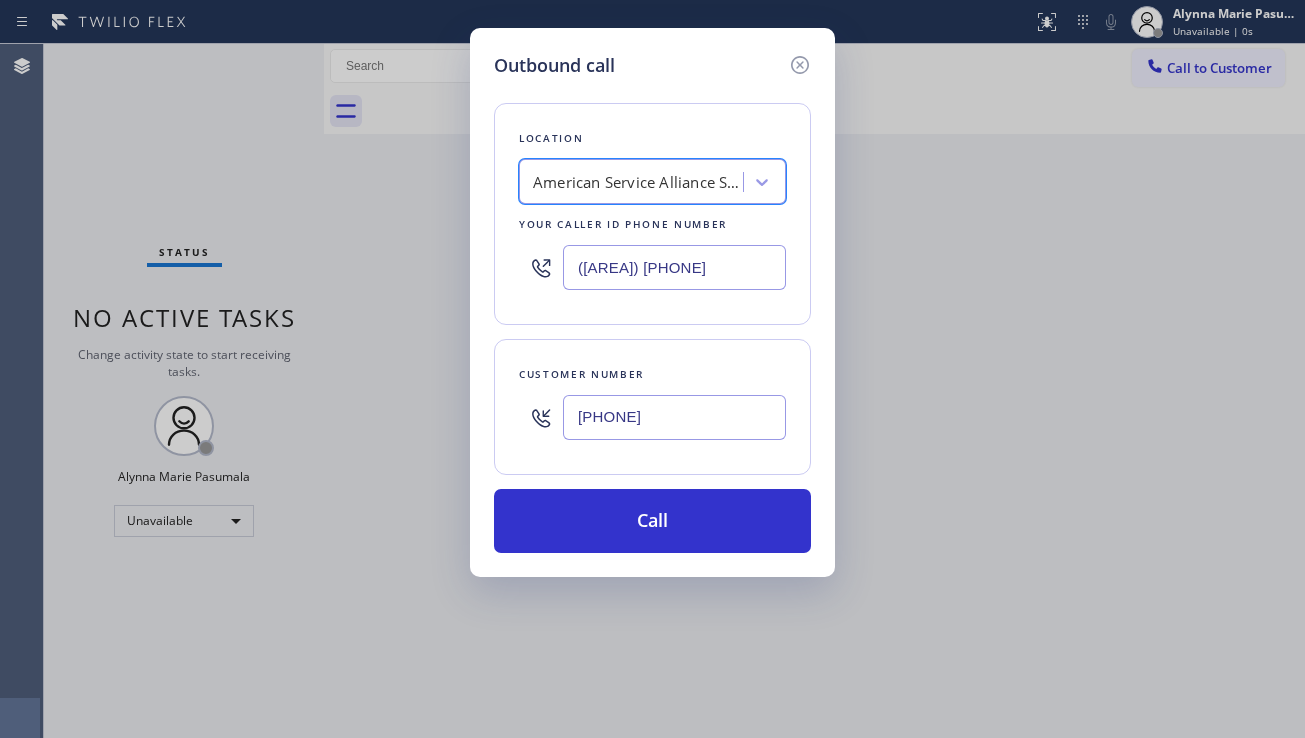 scroll, scrollTop: 0, scrollLeft: 2, axis: horizontal 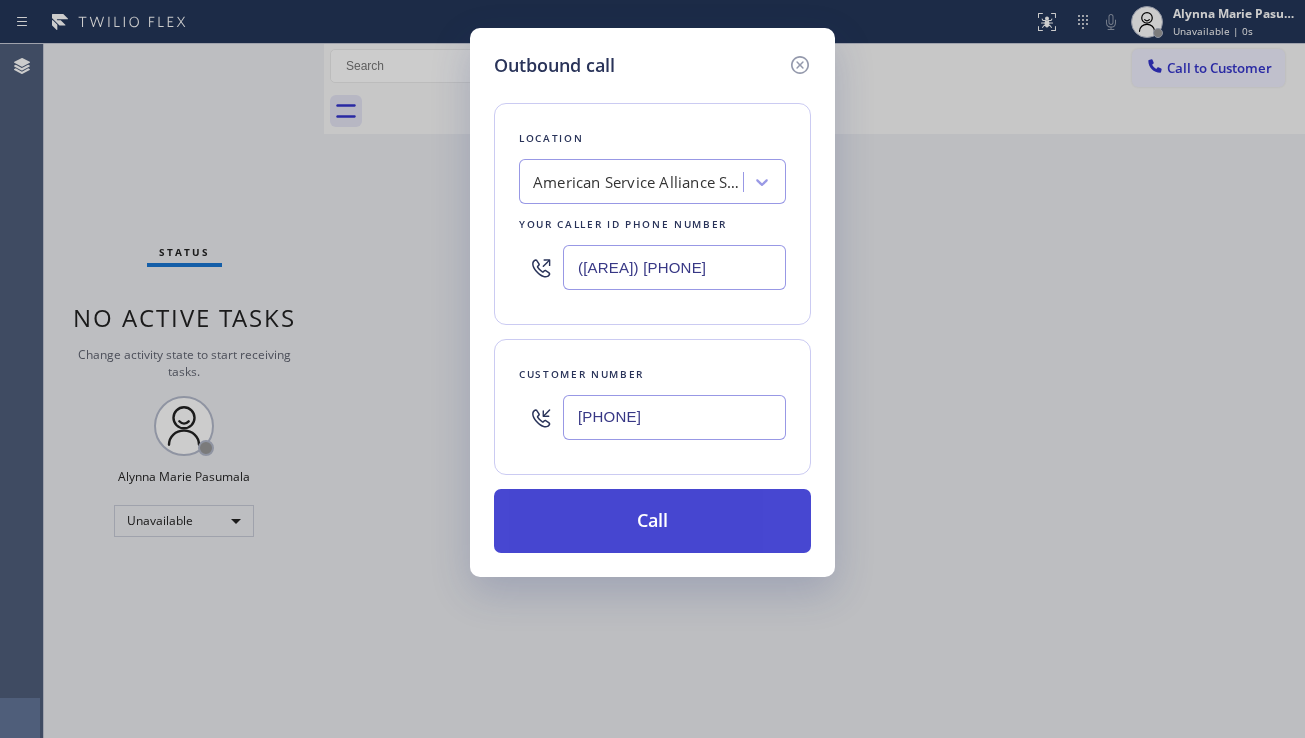 click on "Call" at bounding box center (652, 521) 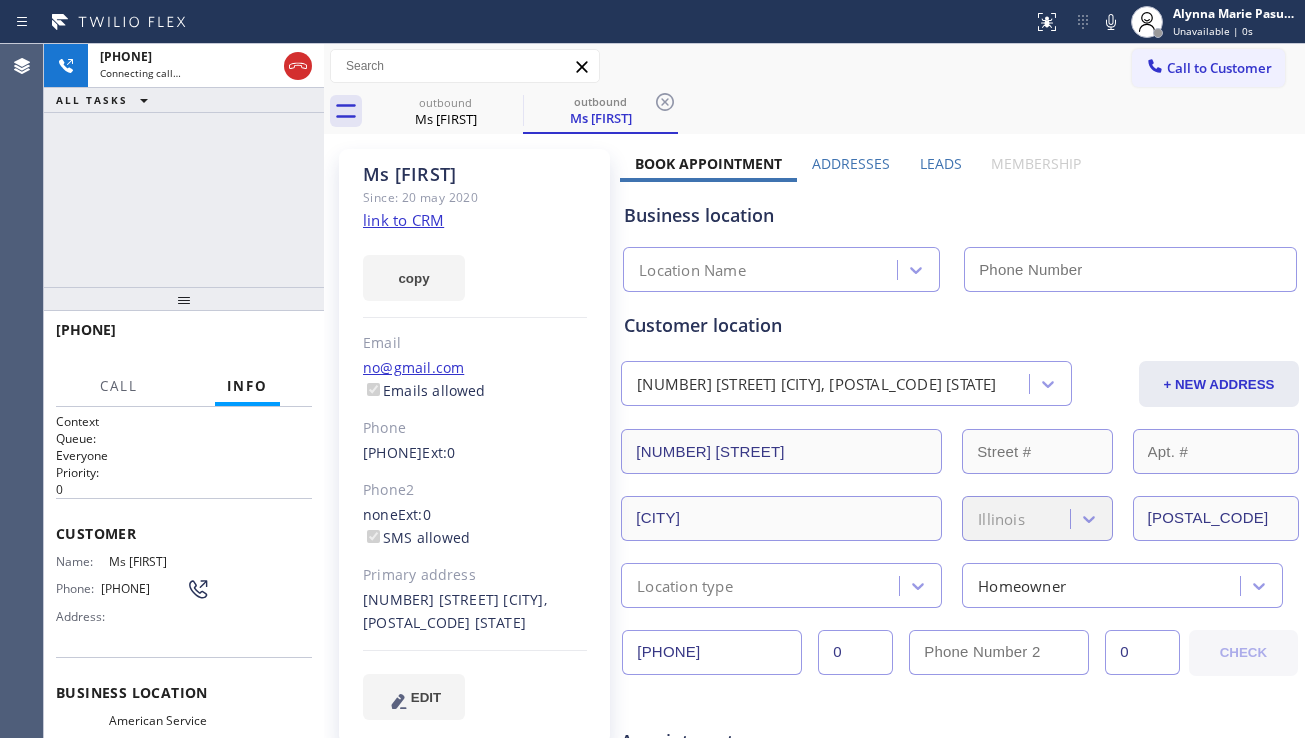 click on "Leads" at bounding box center [941, 168] 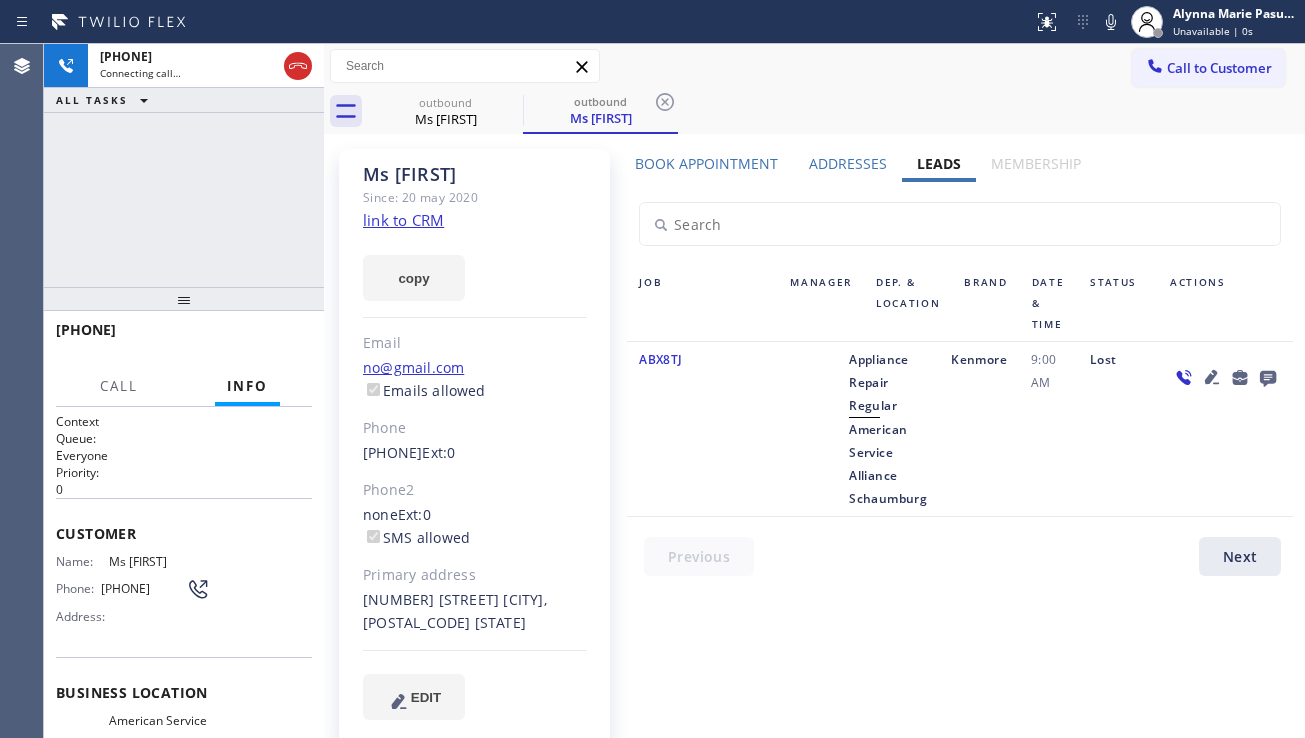 click 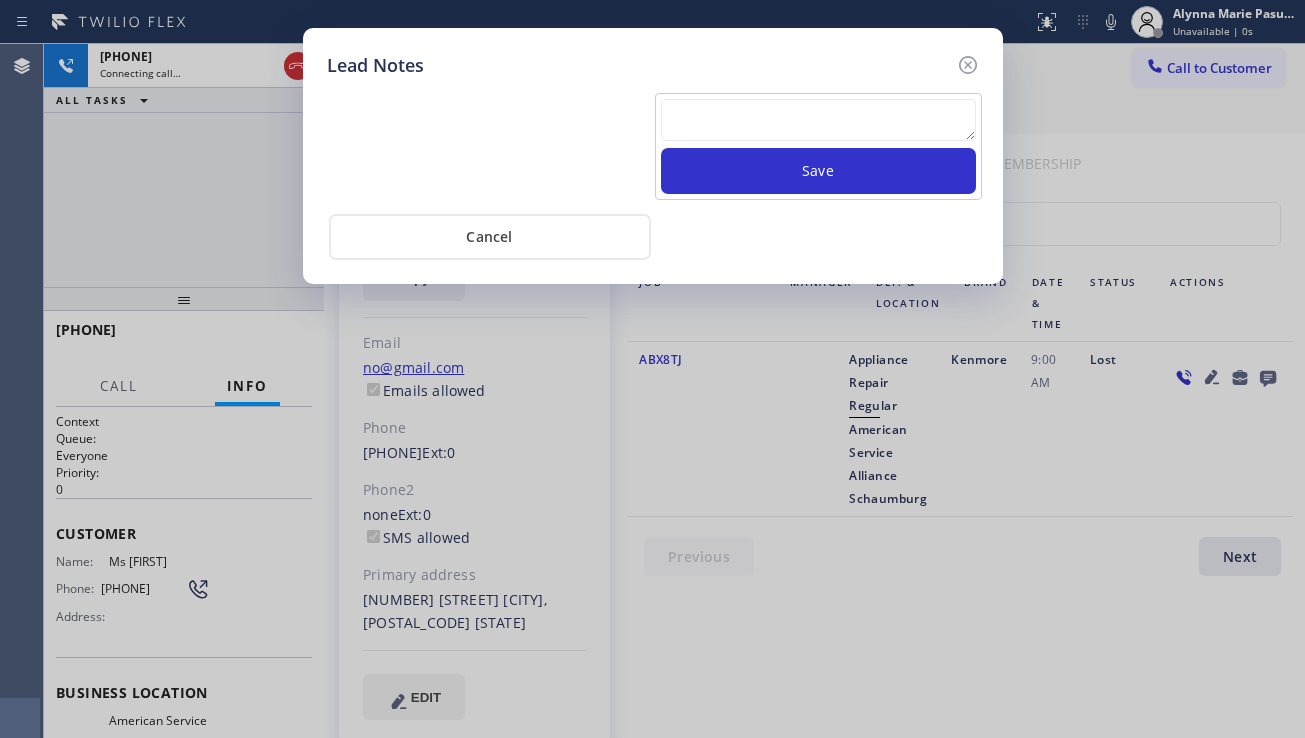 click at bounding box center [818, 120] 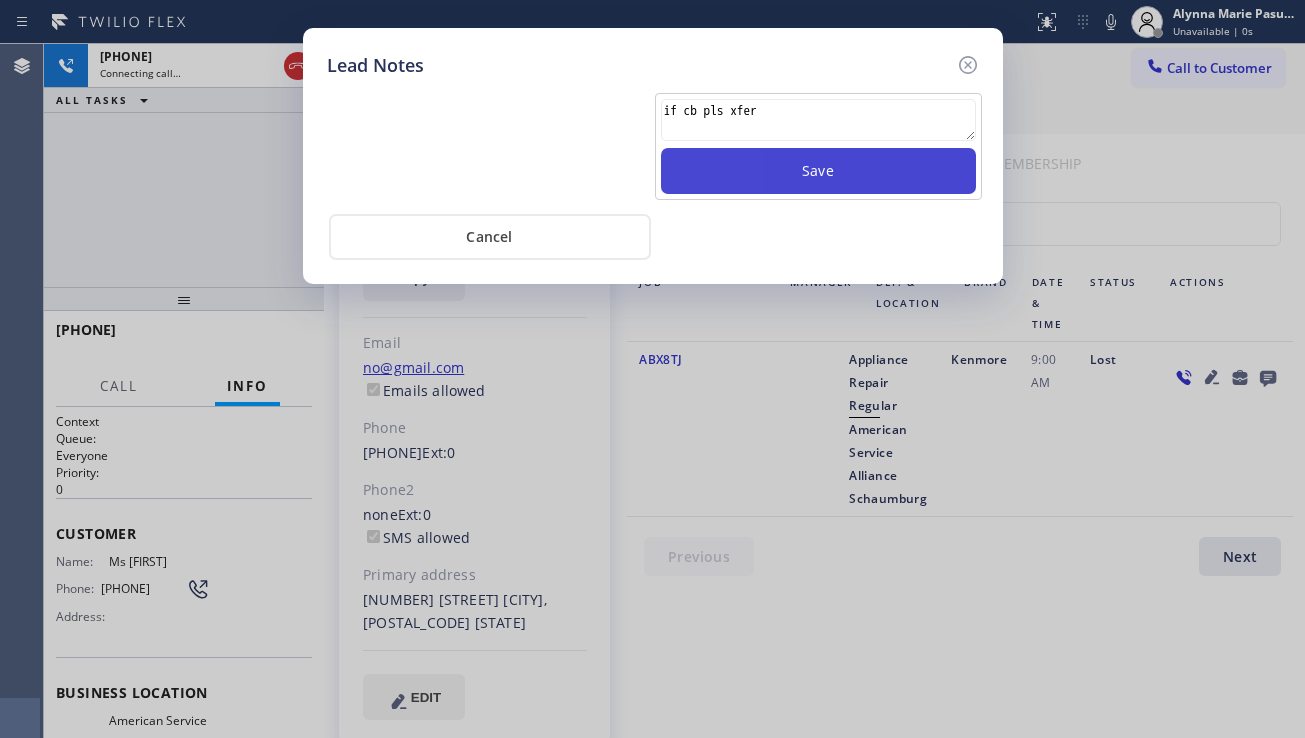 type on "if cb pls xfer" 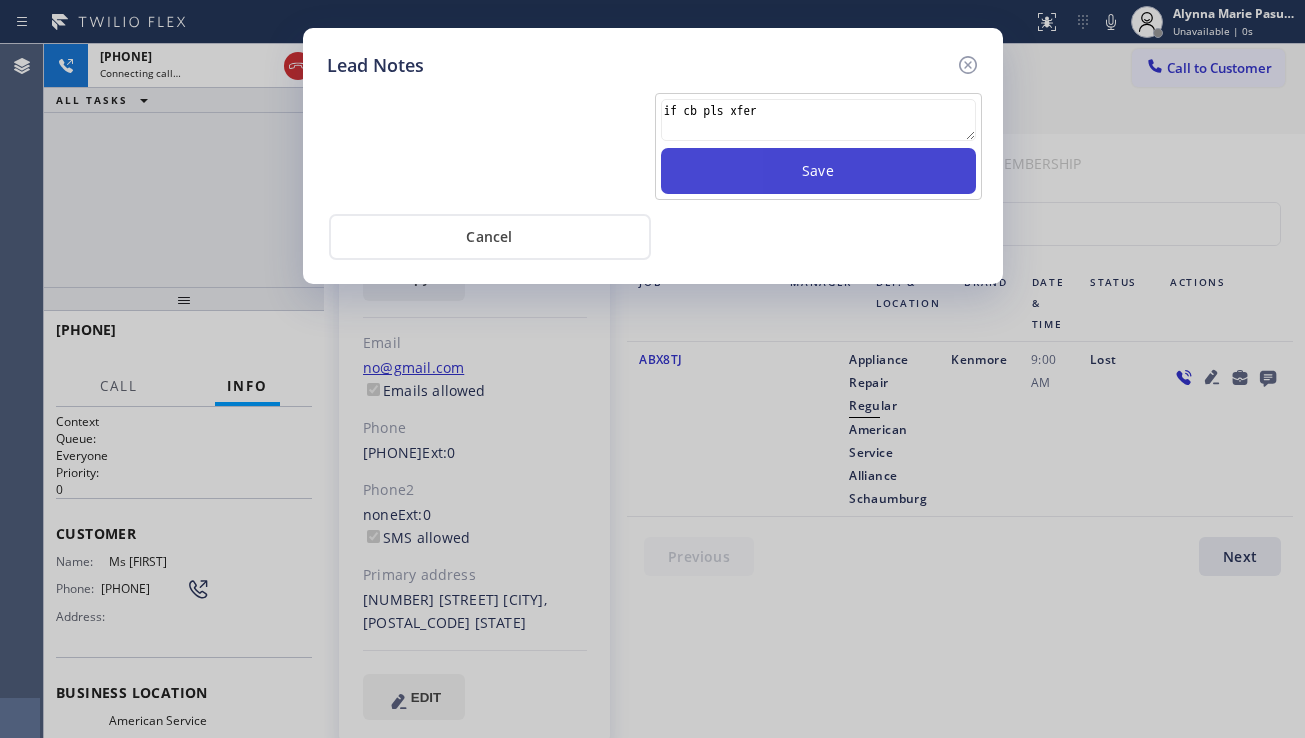 click on "Save" at bounding box center [818, 171] 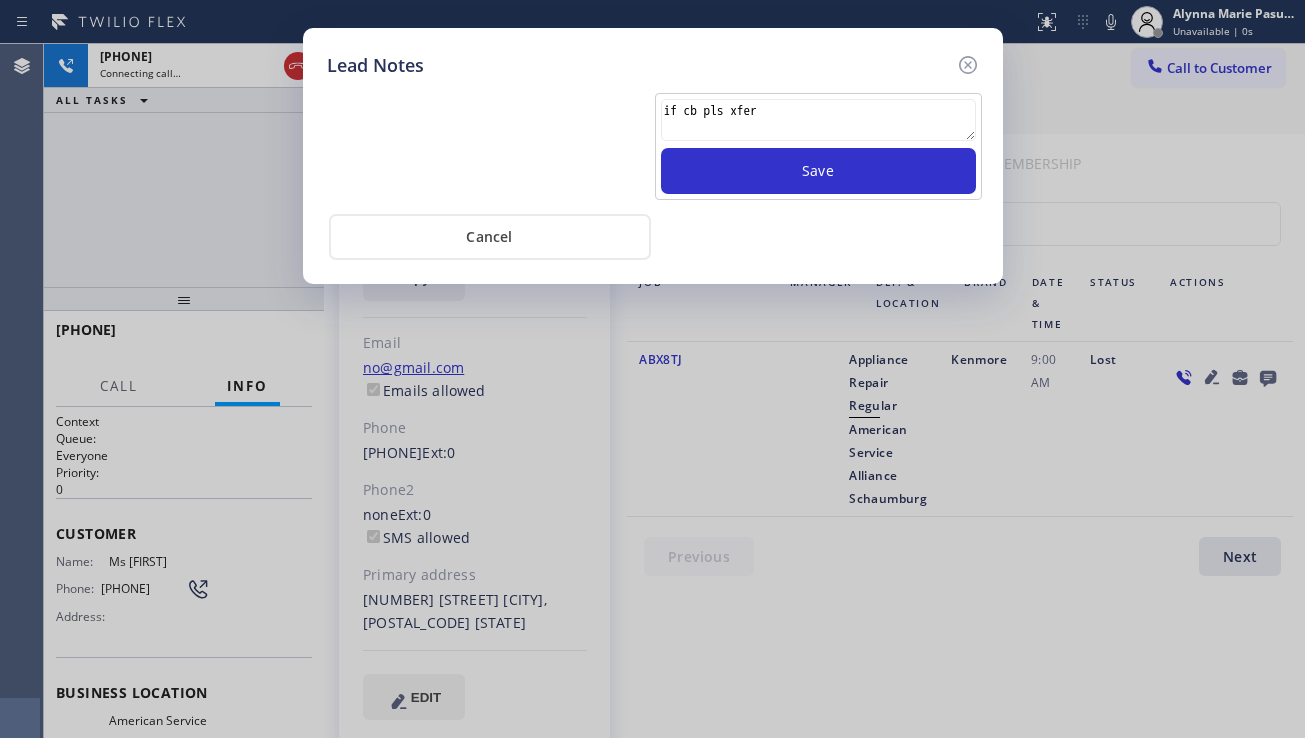 type 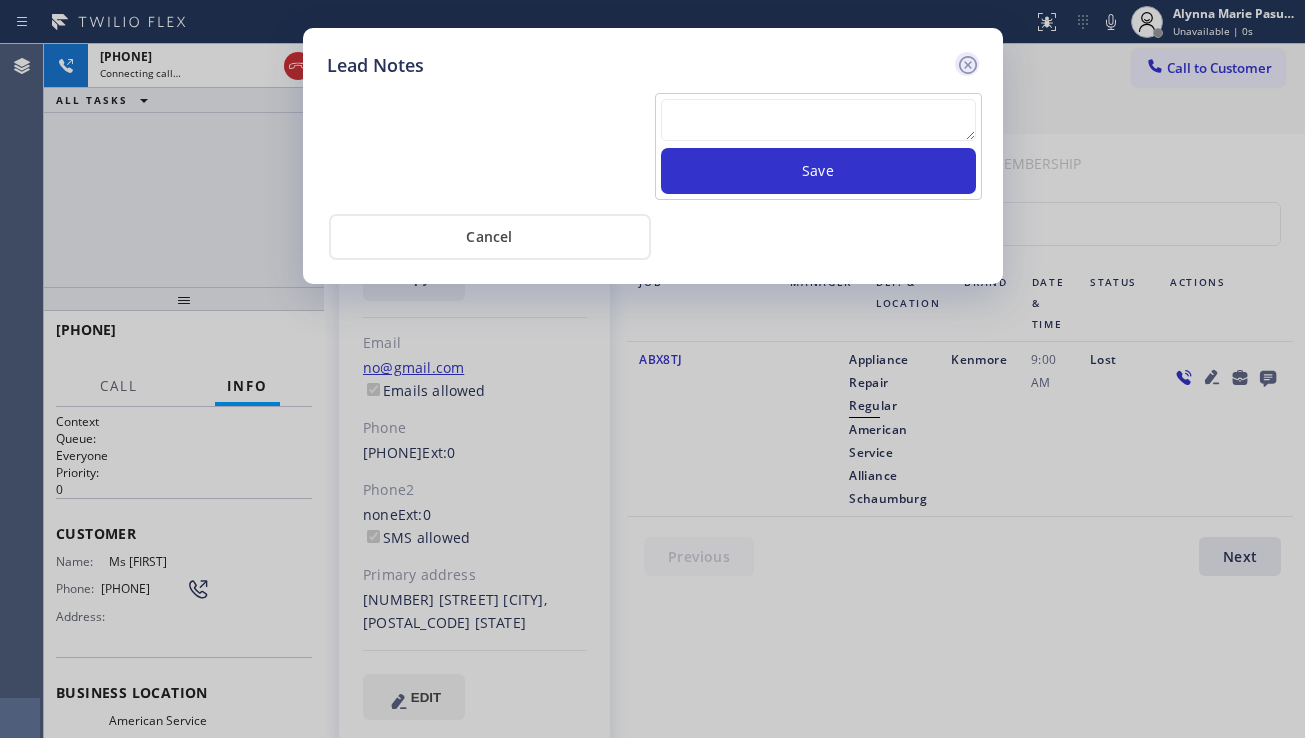 click 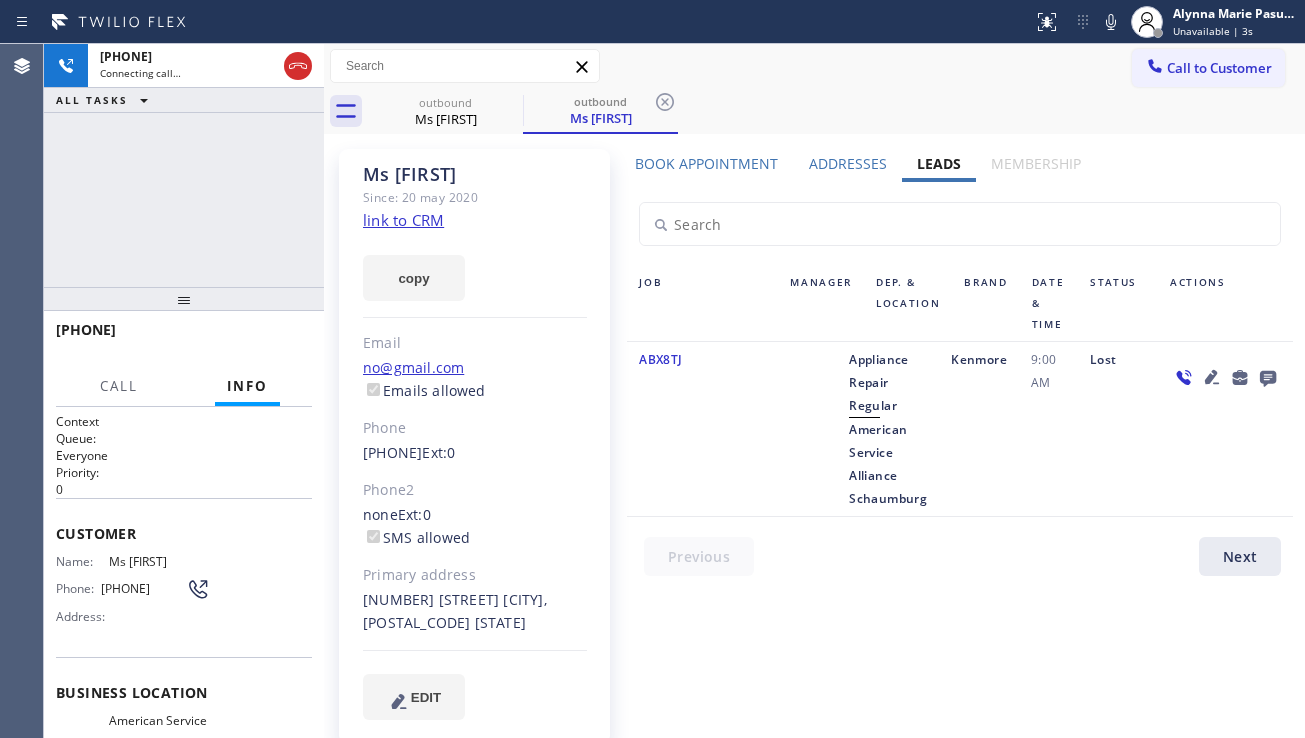 click on "Lost" at bounding box center [1118, 429] 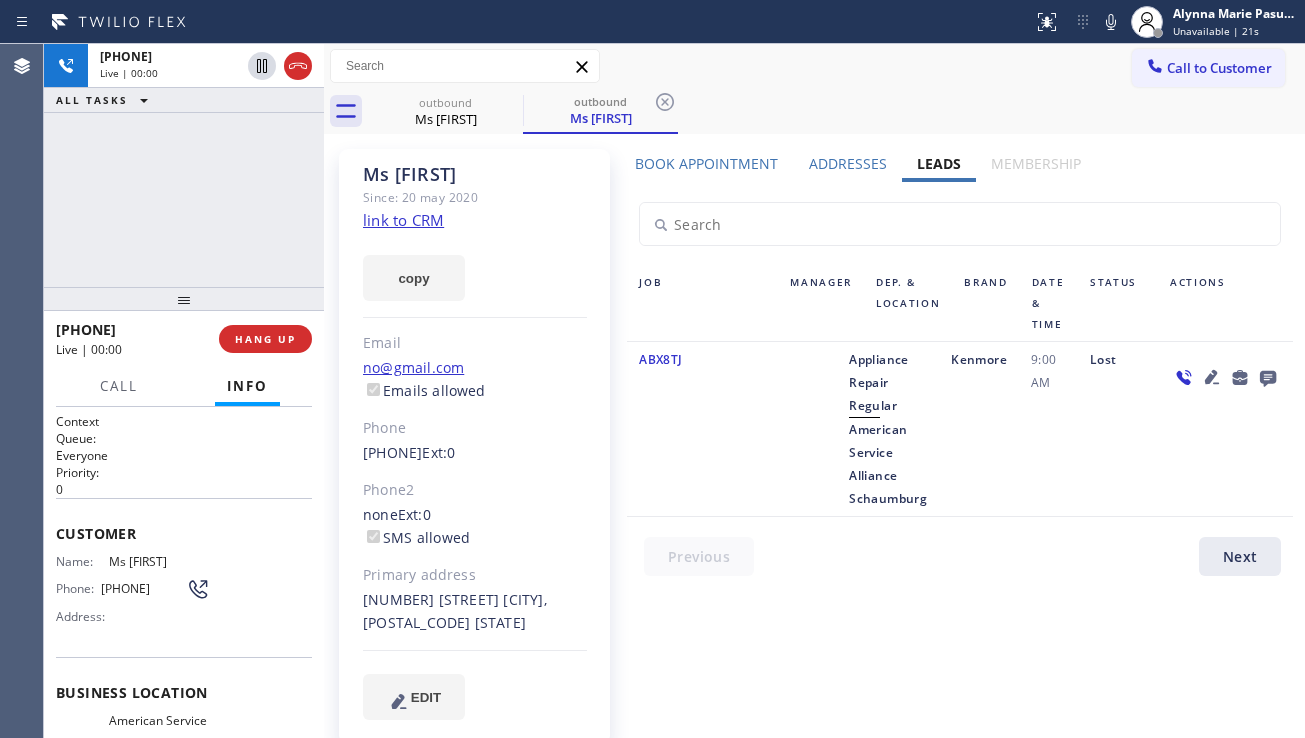 click 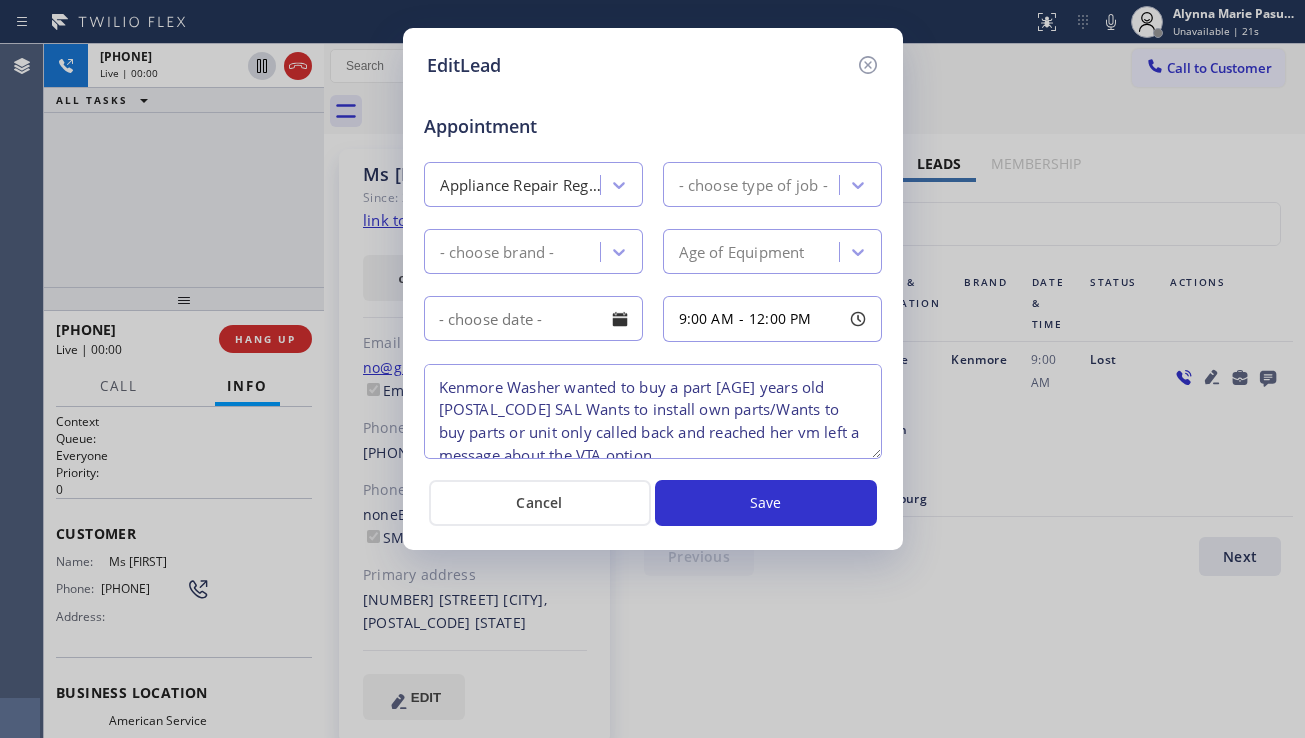 type on "Kenmore Washer wanted to buy a part [AGE] years old [POSTAL_CODE] SAL Wants to install own parts/Wants to buy parts or unit only called back and reached her vm left a message about the VTA option" 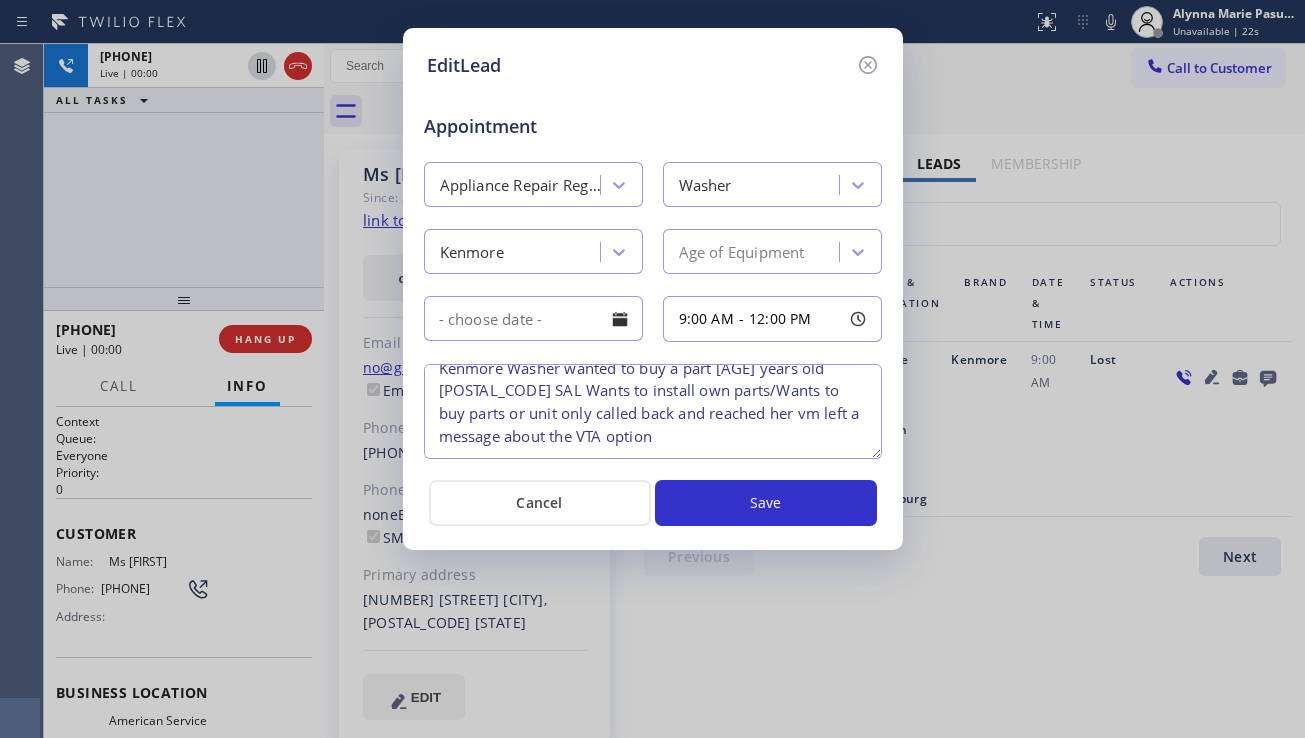 scroll, scrollTop: 42, scrollLeft: 0, axis: vertical 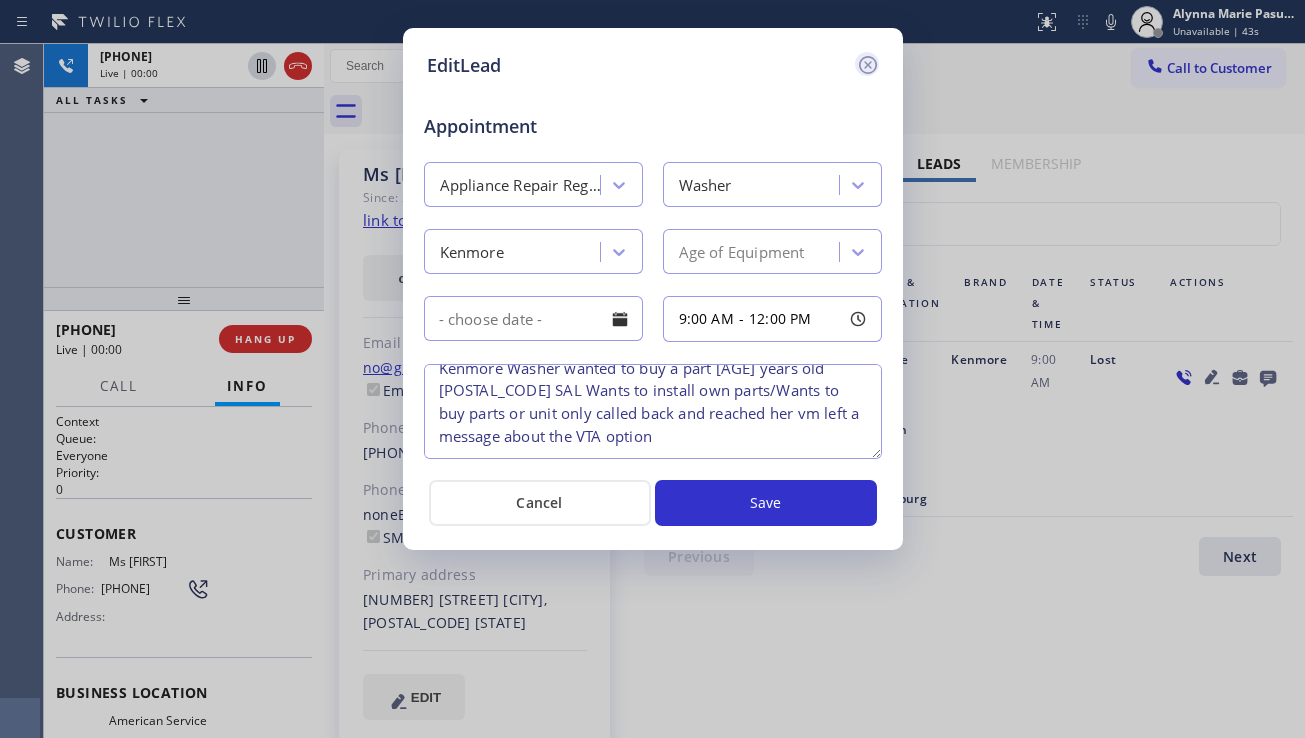 click 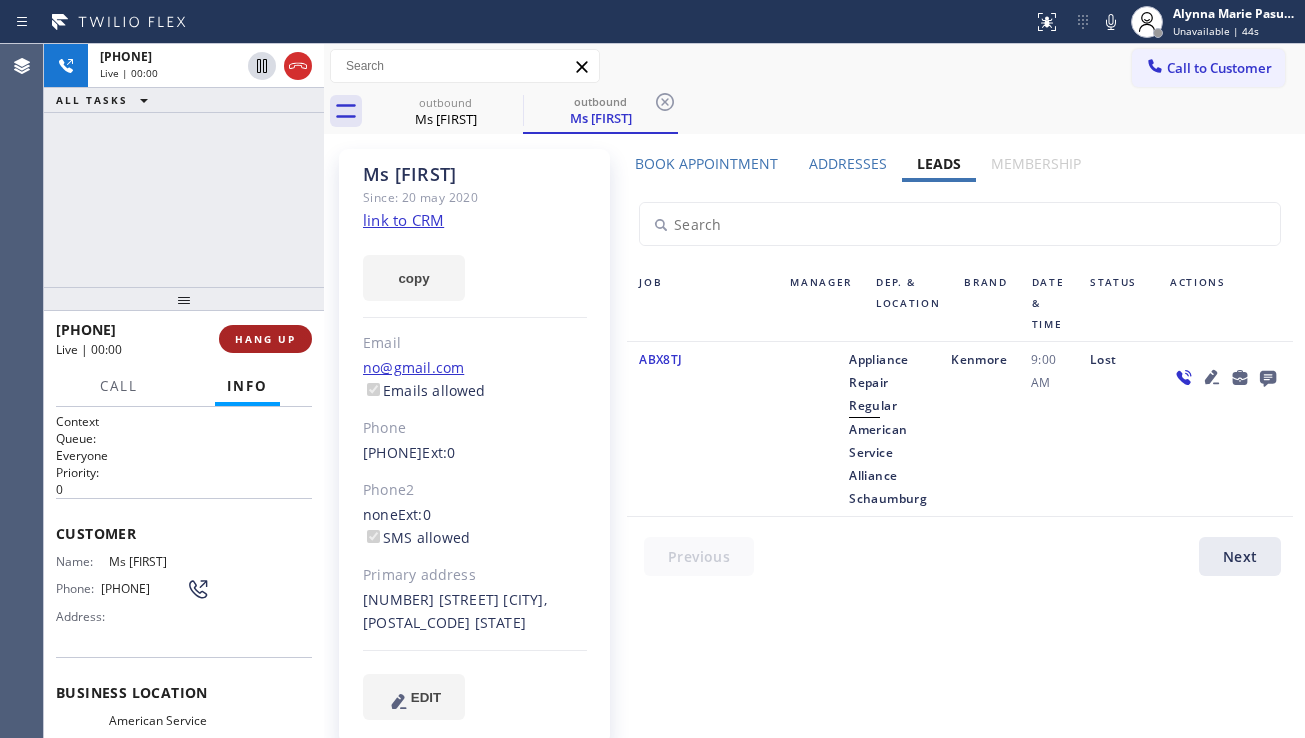 click on "HANG UP" at bounding box center (265, 339) 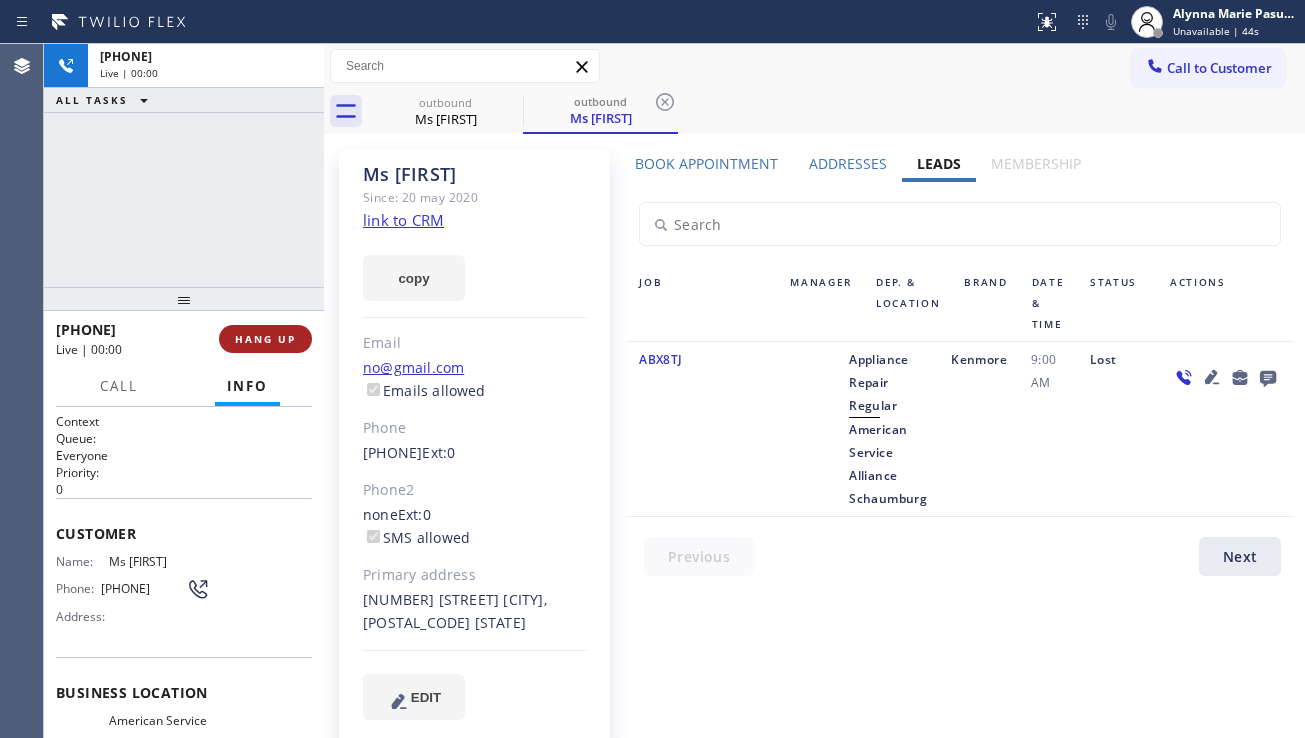 click on "HANG UP" at bounding box center [265, 339] 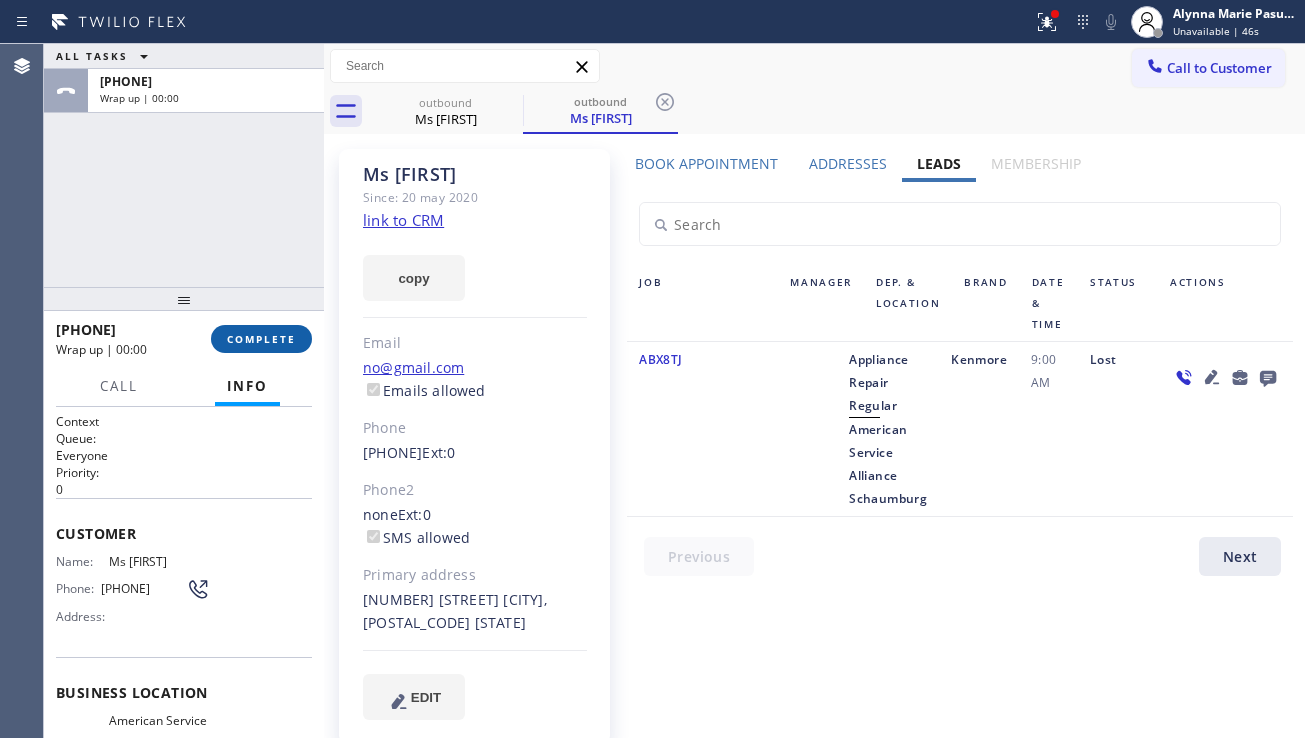click on "COMPLETE" at bounding box center [261, 339] 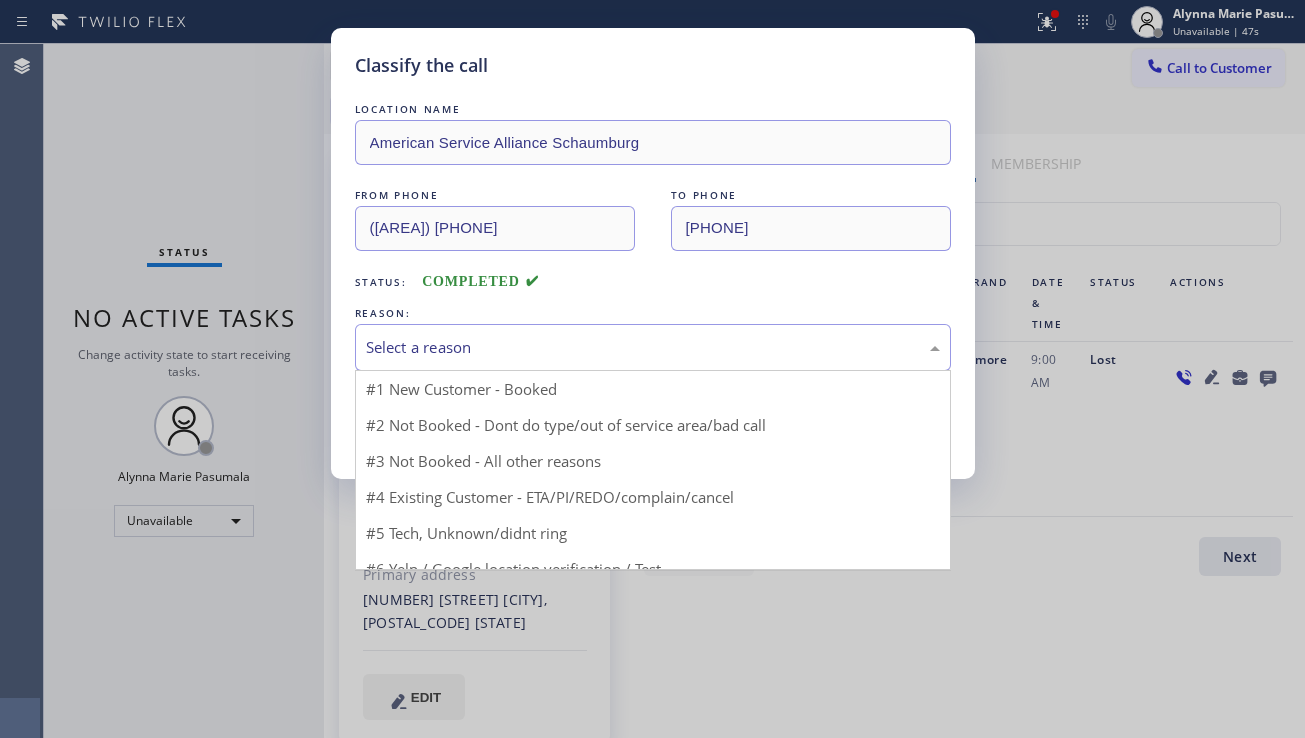 click on "Select a reason" at bounding box center [653, 347] 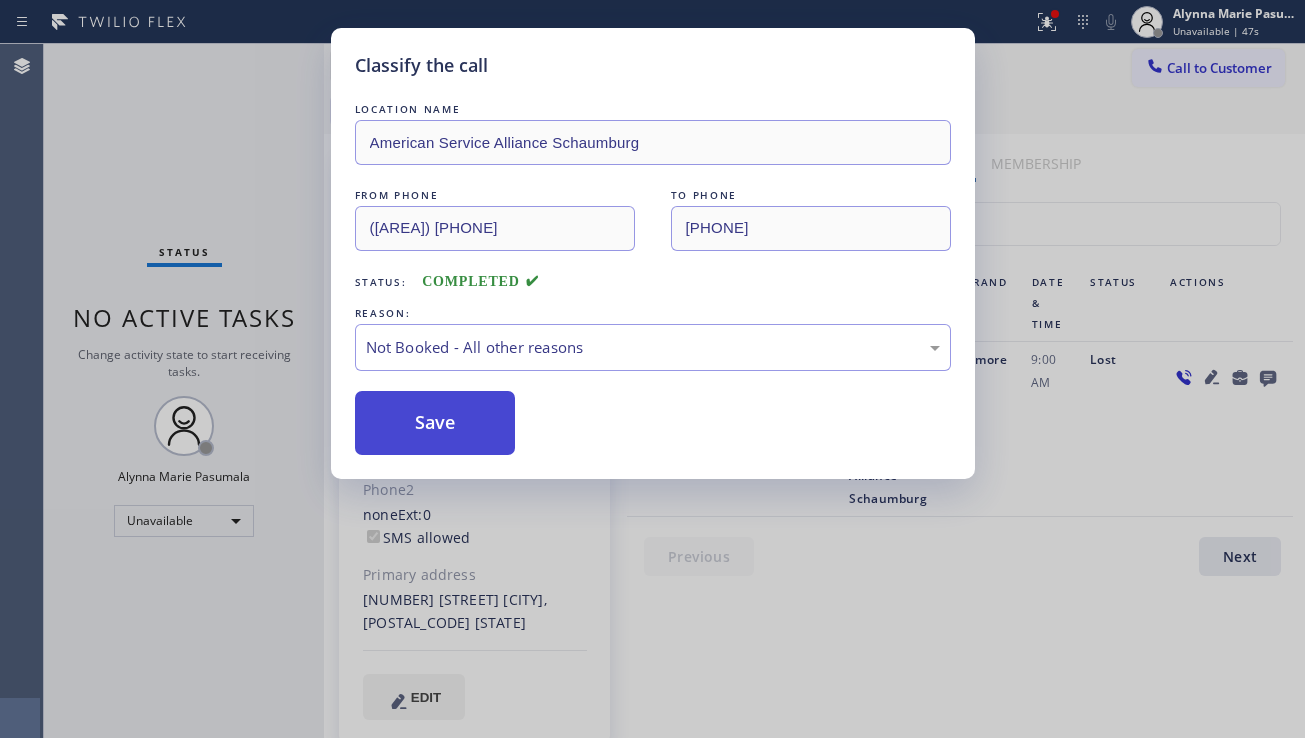 click on "Save" at bounding box center [435, 423] 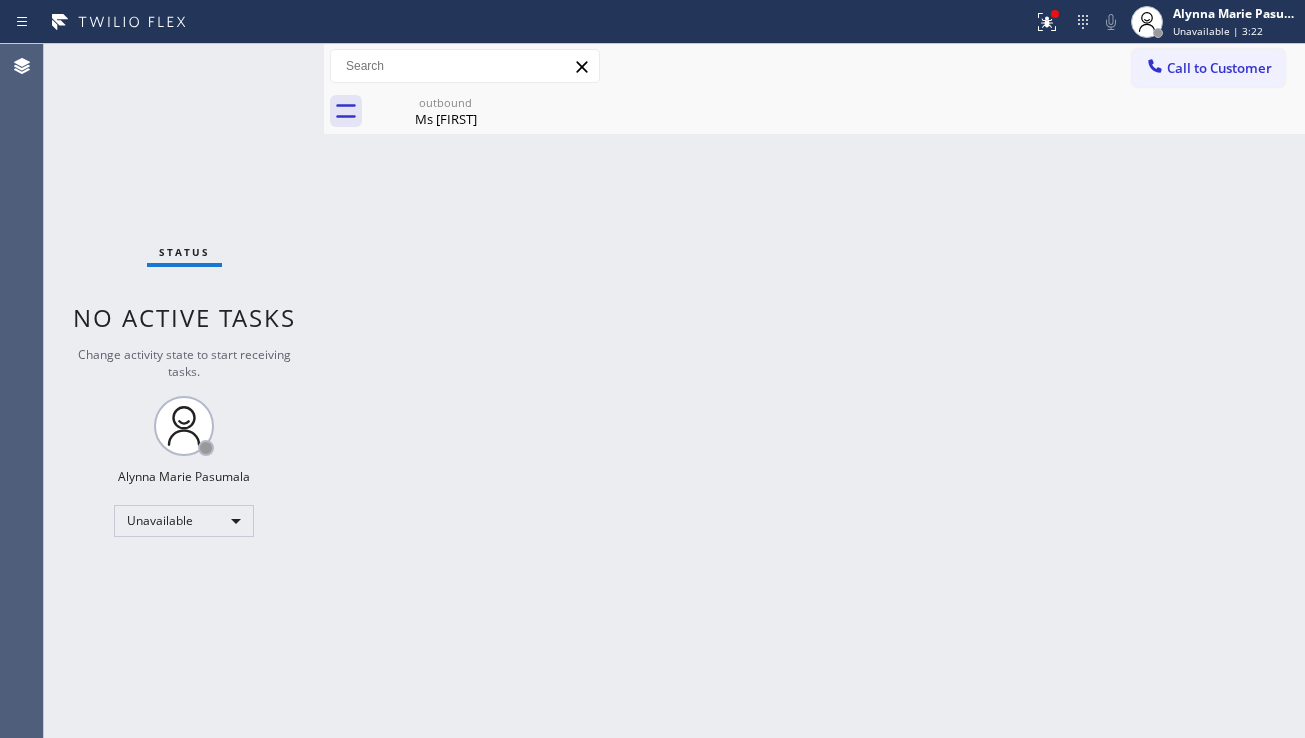 drag, startPoint x: 1261, startPoint y: 311, endPoint x: 1241, endPoint y: 264, distance: 51.078373 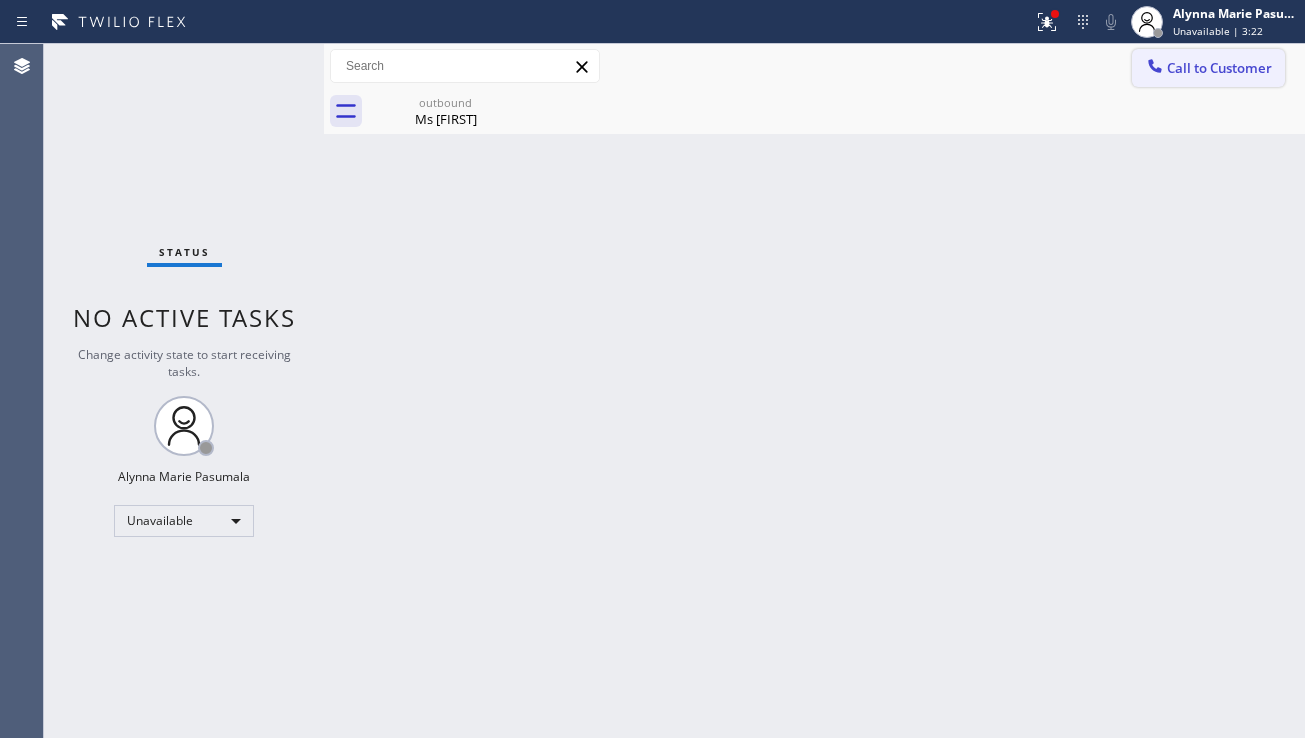 click on "Call to Customer" at bounding box center [1208, 68] 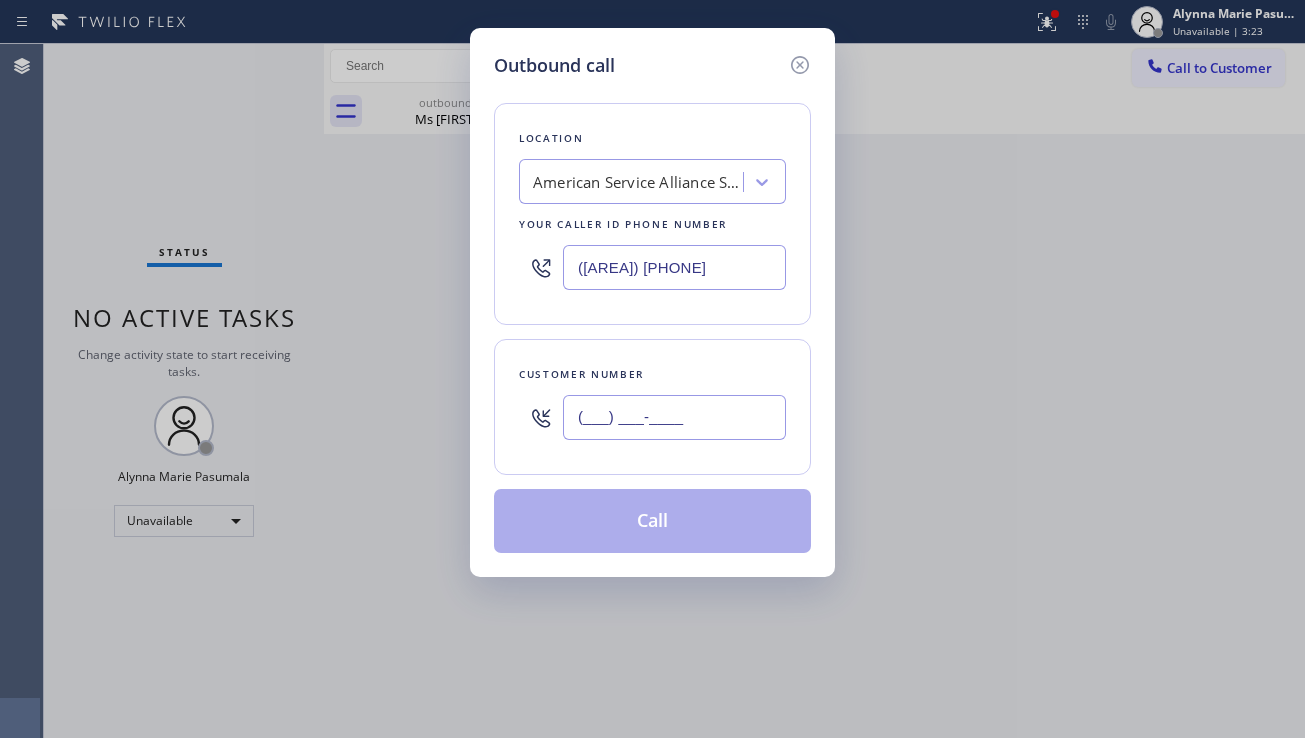 click on "(___) ___-____" at bounding box center [674, 417] 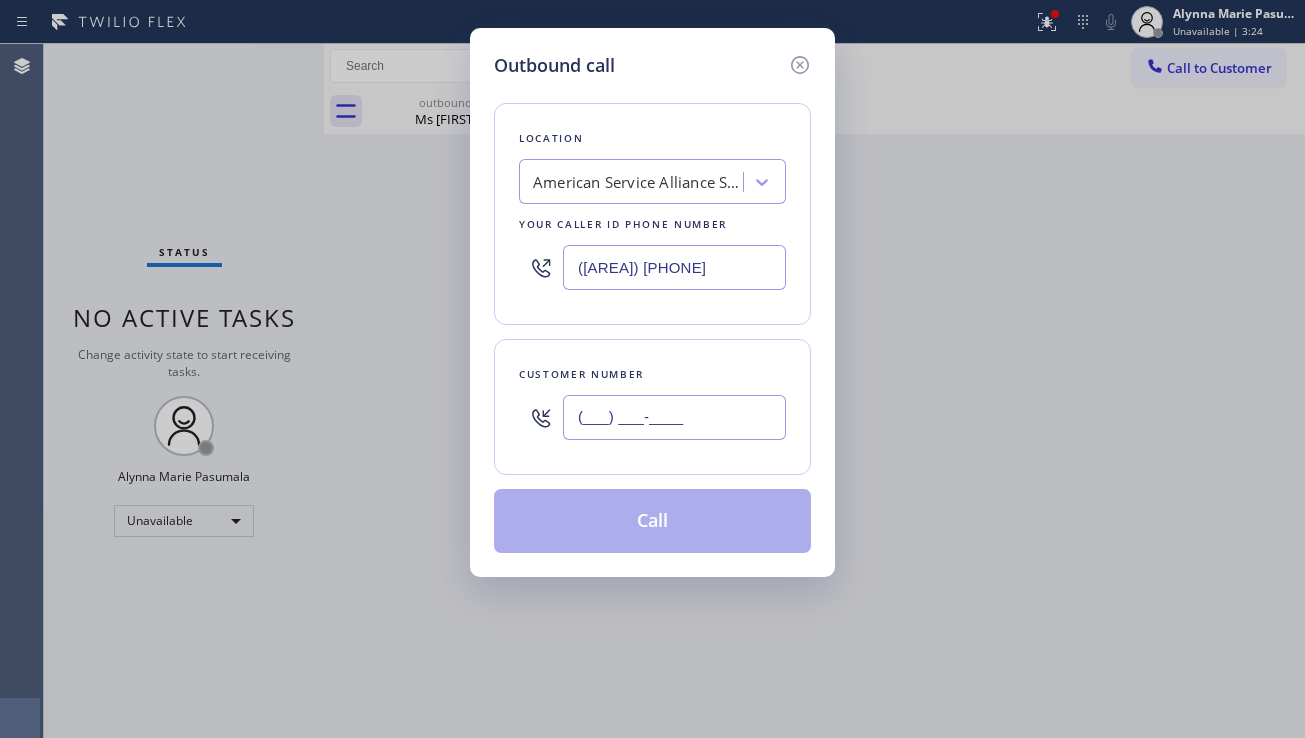 paste on "([PHONE])" 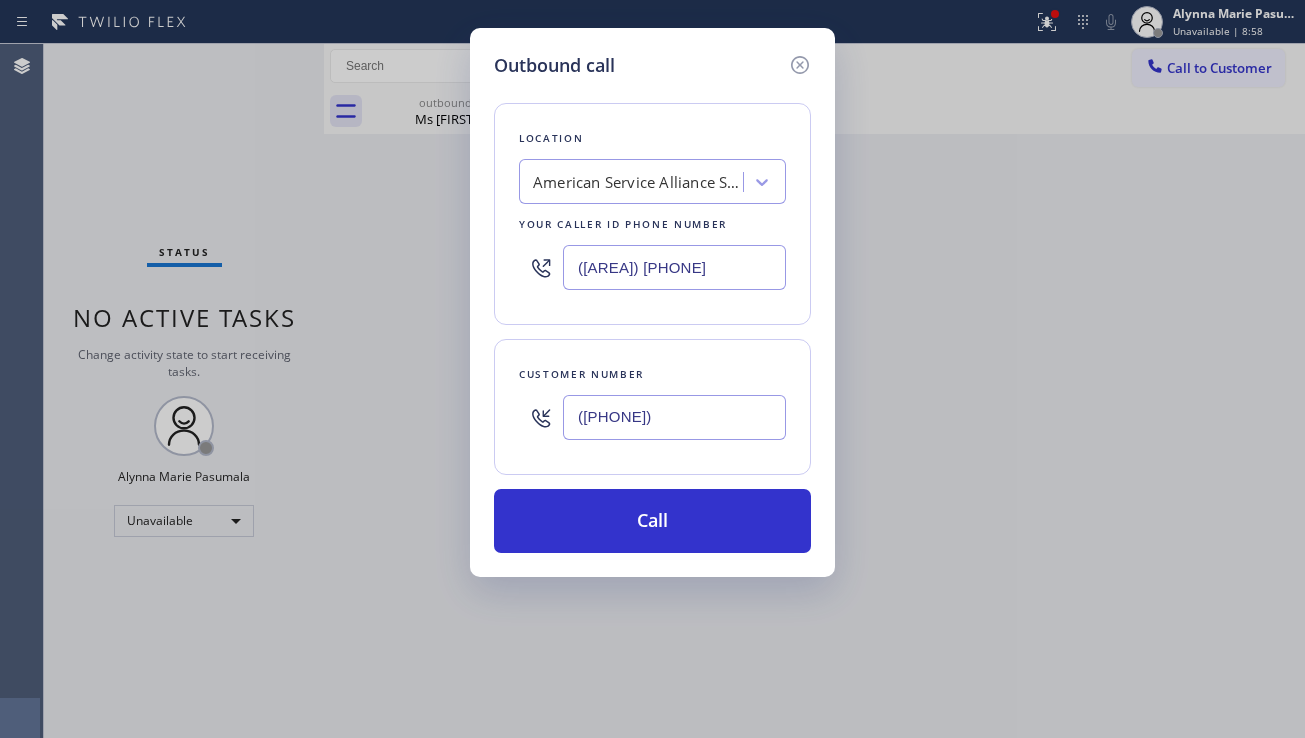 click on "Outbound call Location American Service Alliance [CITY] Your caller id phone number [PHONE] Customer number [PHONE] Call" at bounding box center (652, 369) 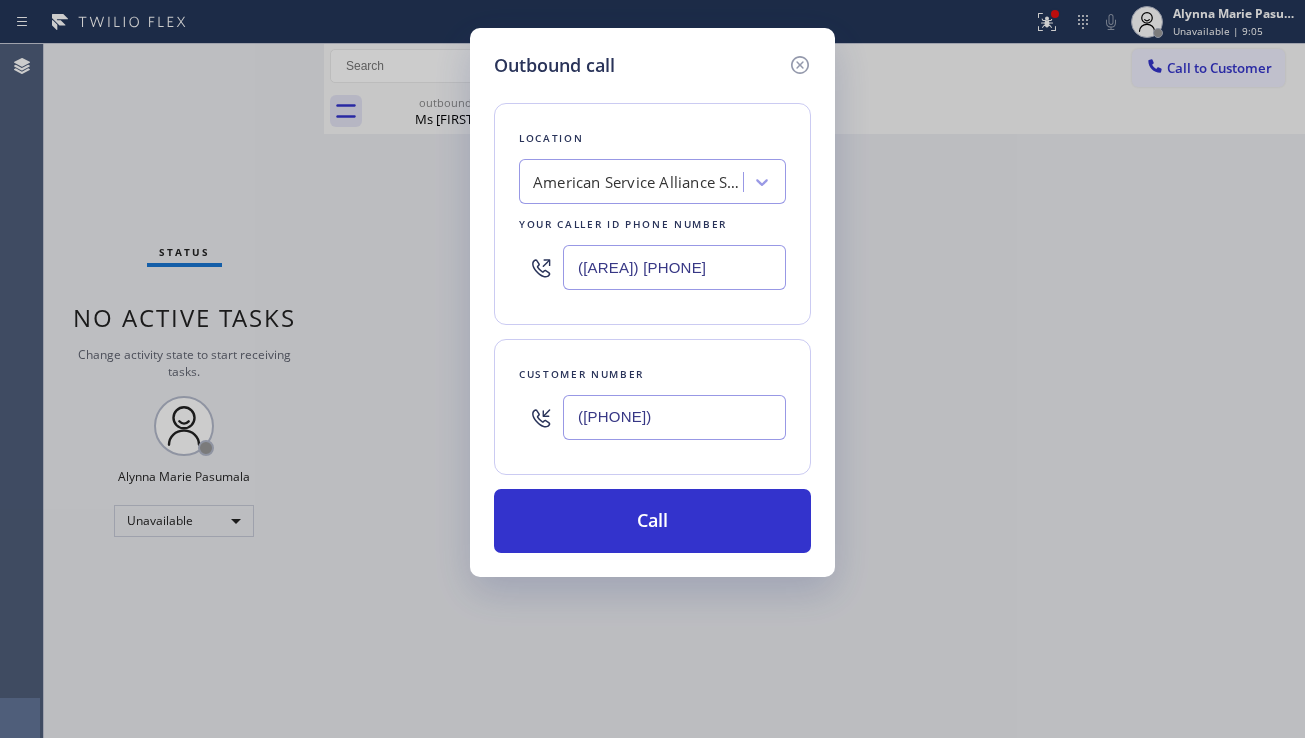 click on "Outbound call Location American Service Alliance [CITY] Your caller id phone number [PHONE] Customer number [PHONE] Call" at bounding box center [652, 369] 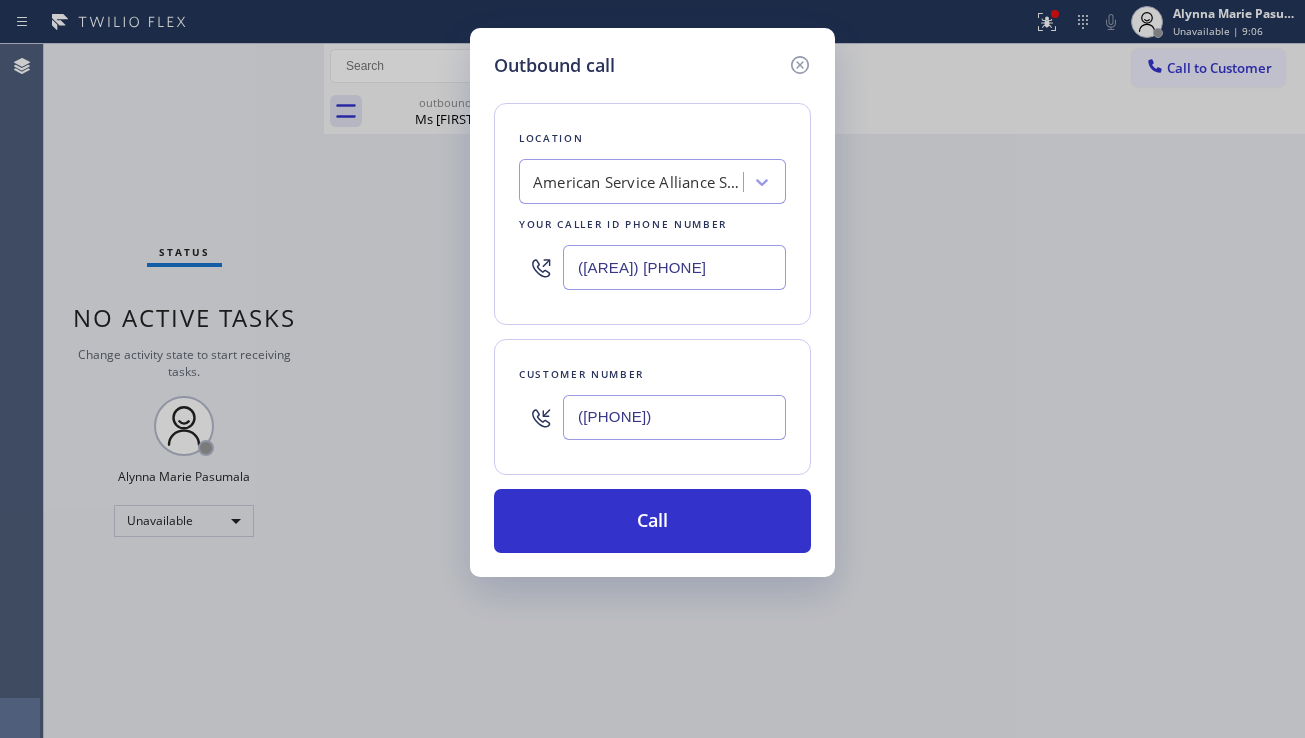 drag, startPoint x: 723, startPoint y: 420, endPoint x: 555, endPoint y: 411, distance: 168.2409 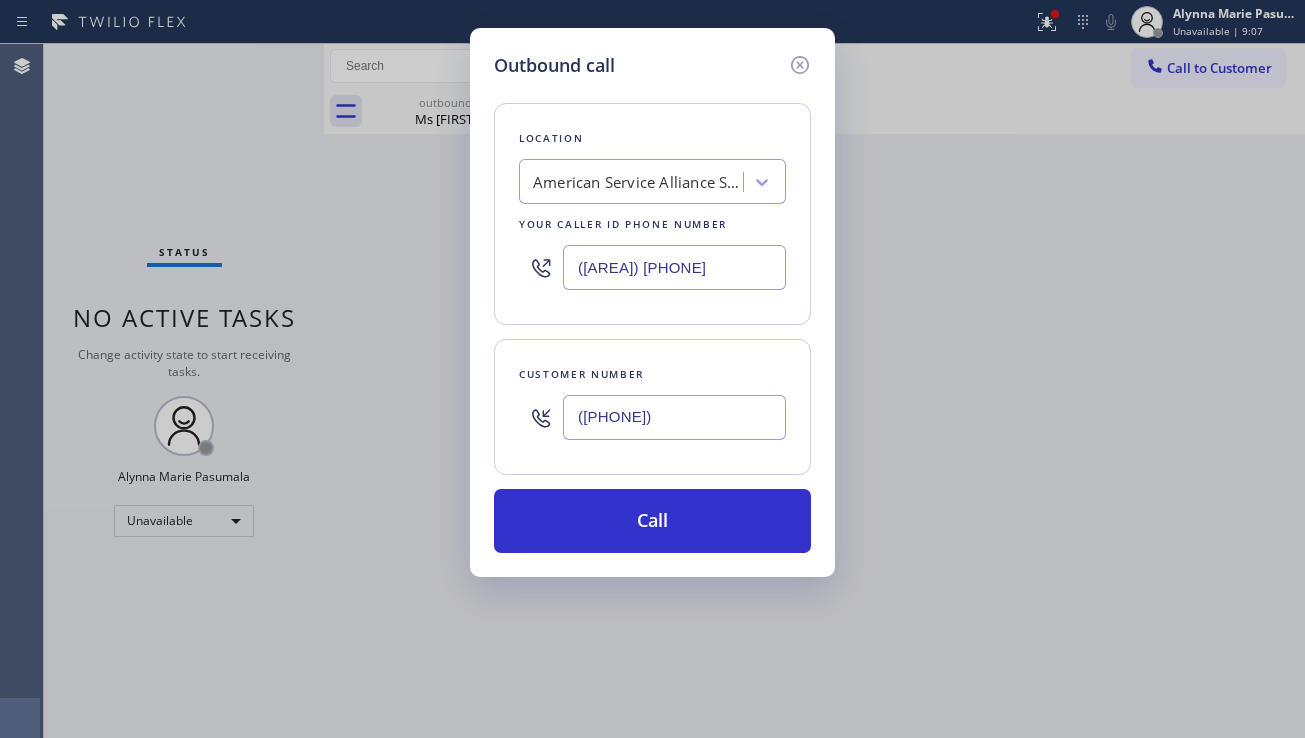 paste 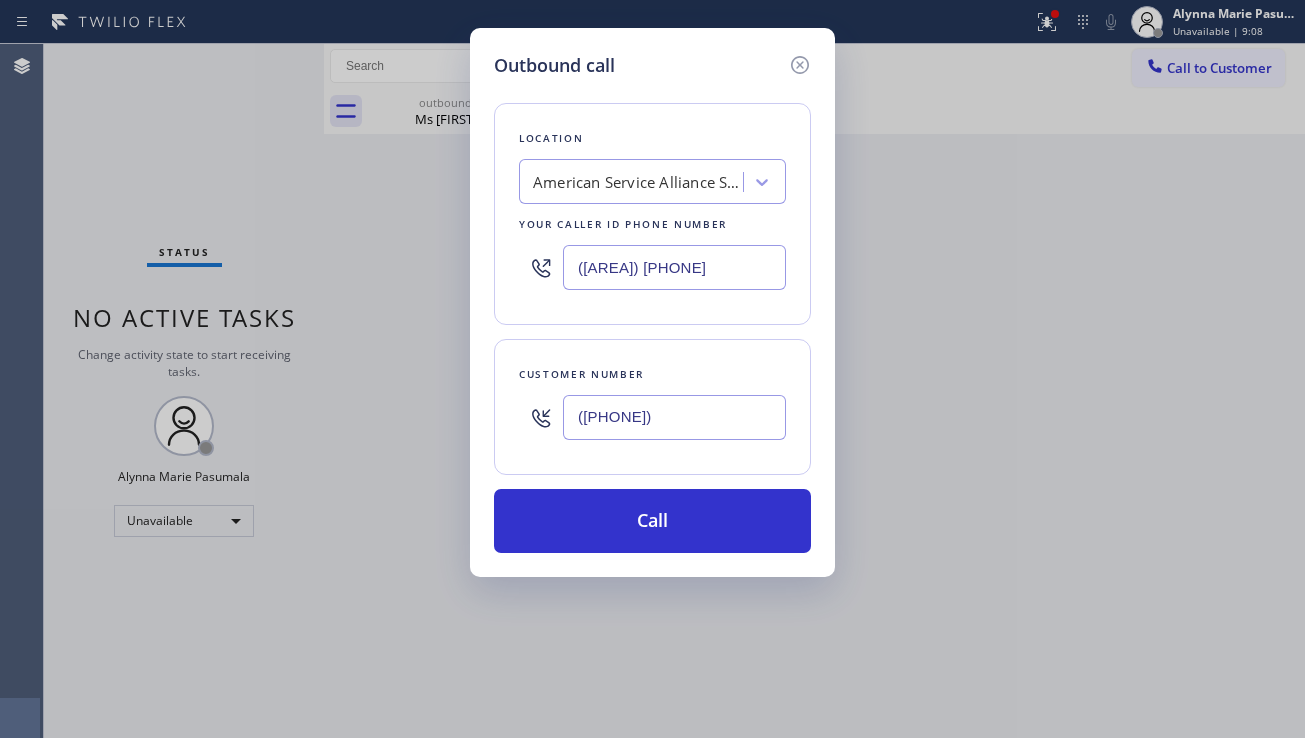 type on "([PHONE])" 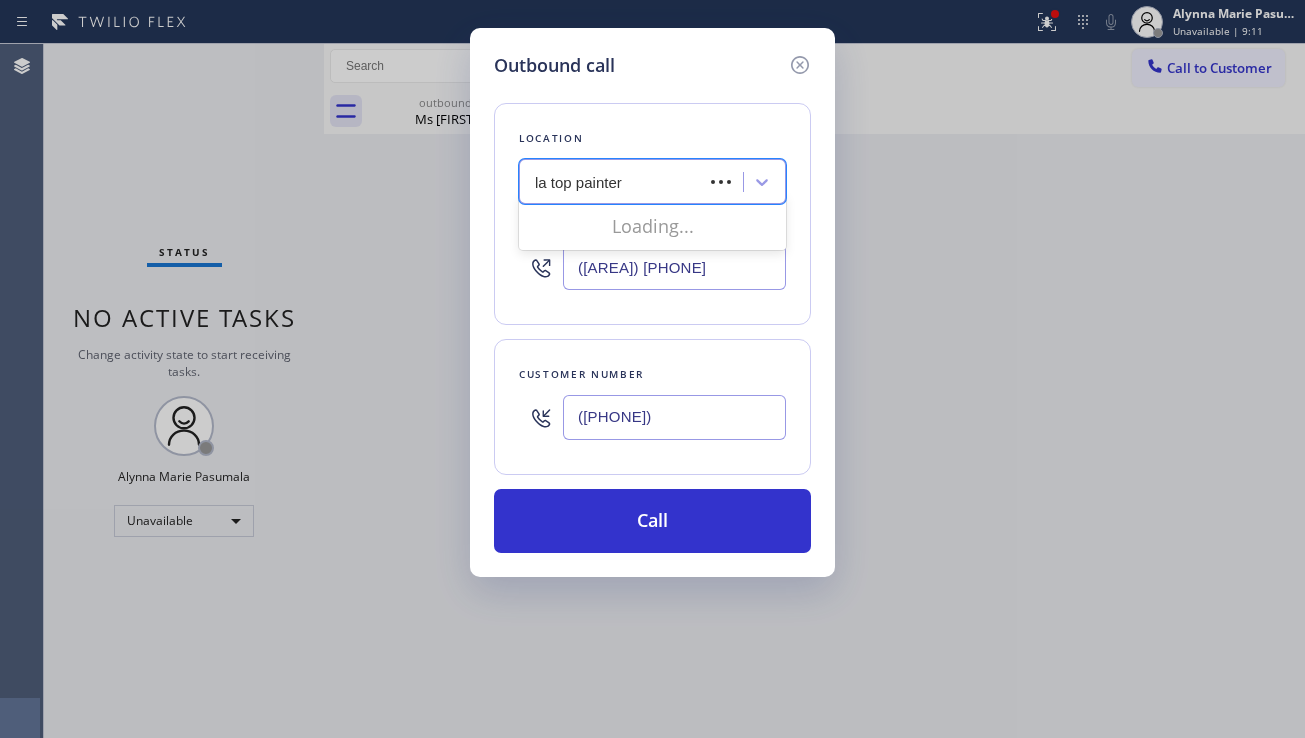 type on "la top painters" 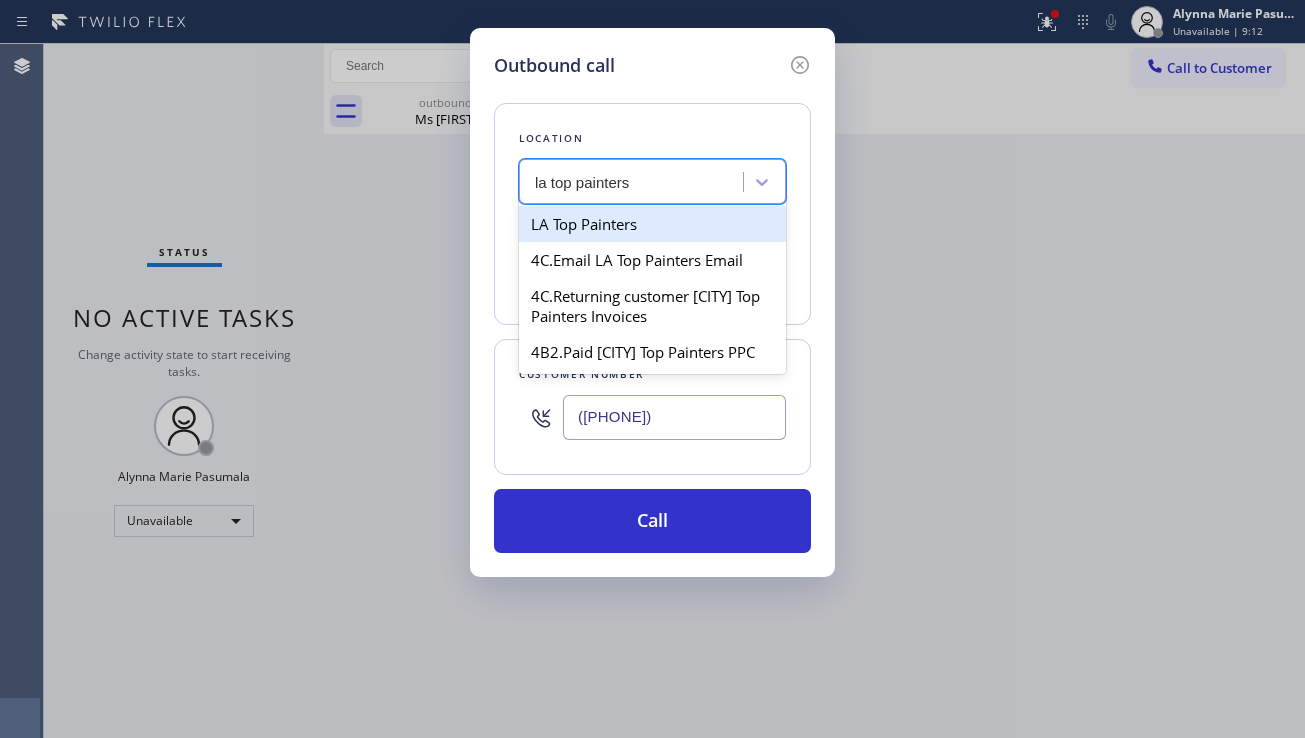 click on "LA Top Painters" at bounding box center [652, 224] 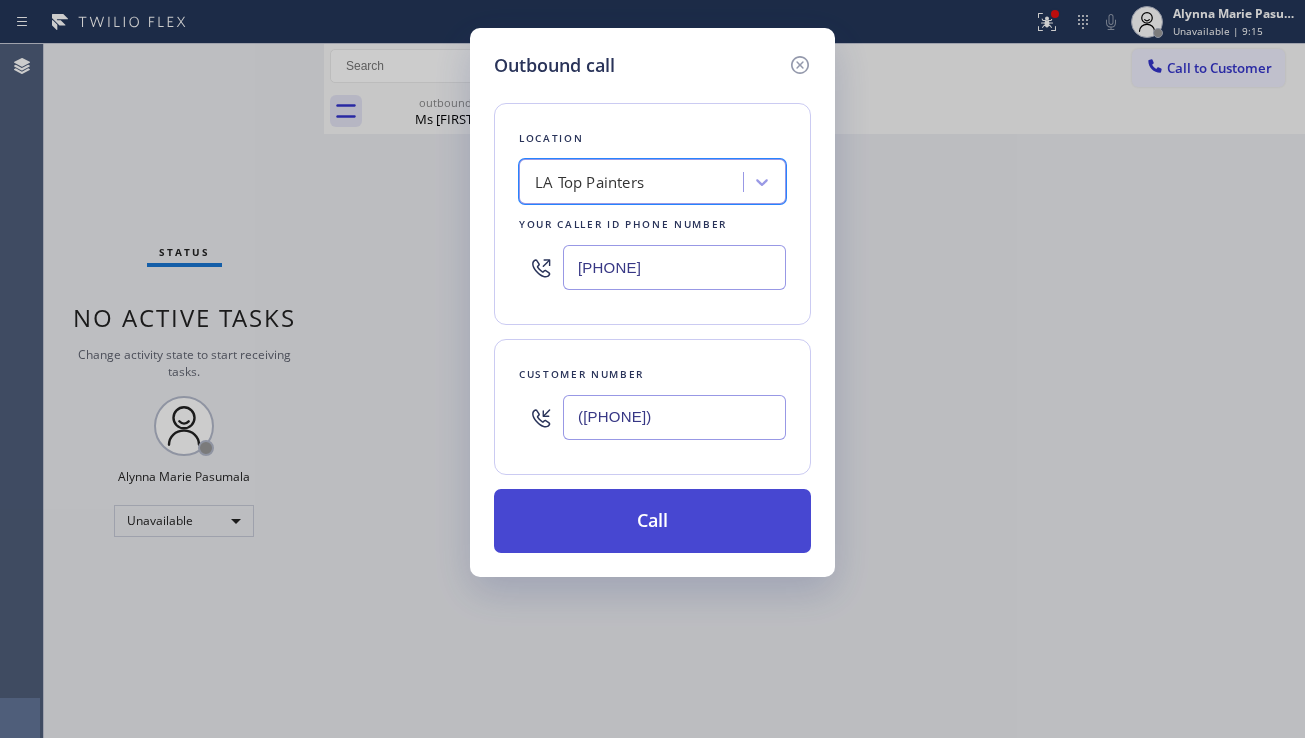 click on "Call" at bounding box center [652, 521] 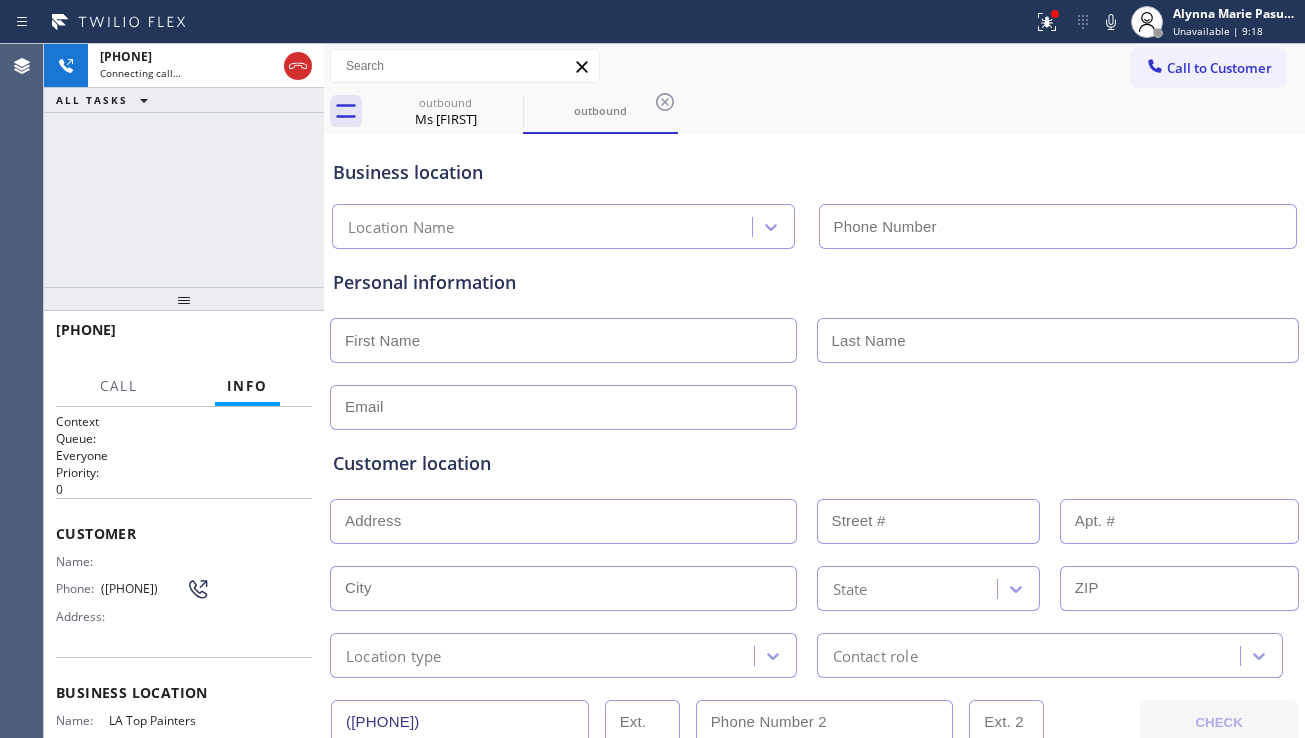 type on "[PHONE]" 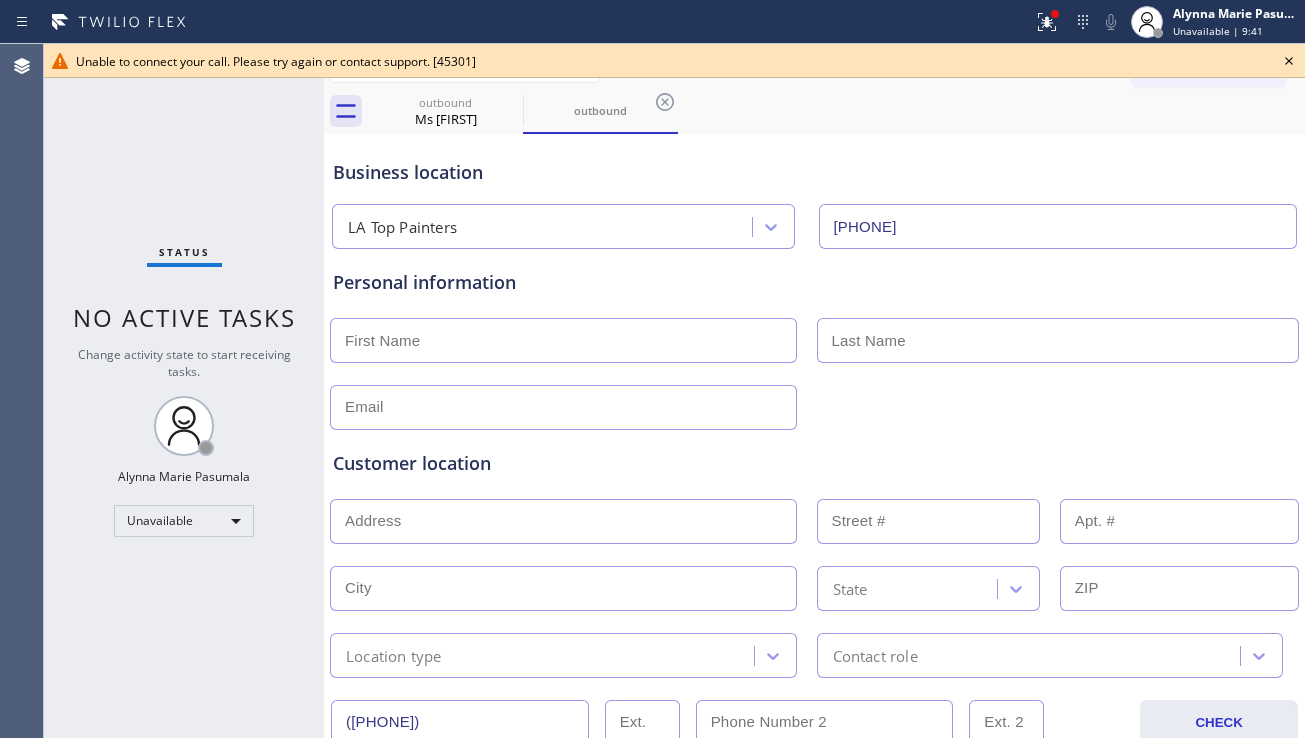 click at bounding box center [814, 405] 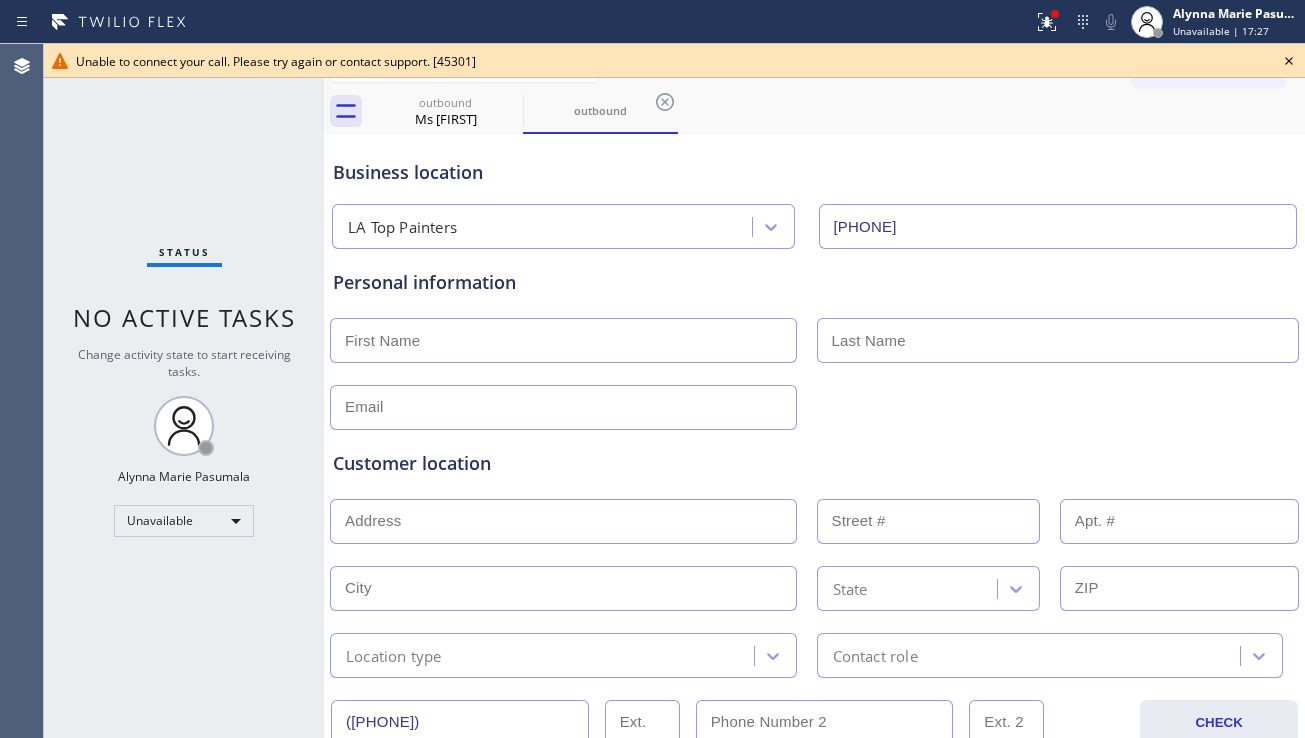 drag, startPoint x: 1163, startPoint y: 259, endPoint x: 1209, endPoint y: 208, distance: 68.68042 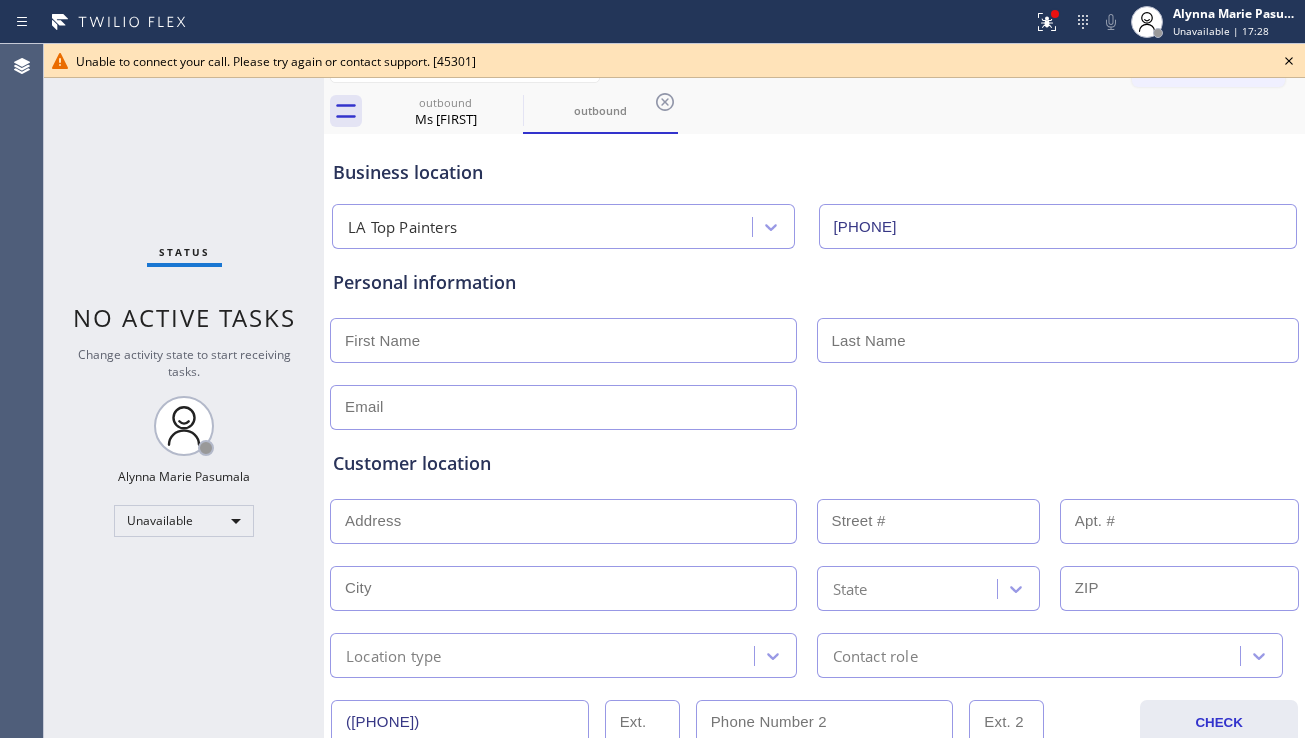 click 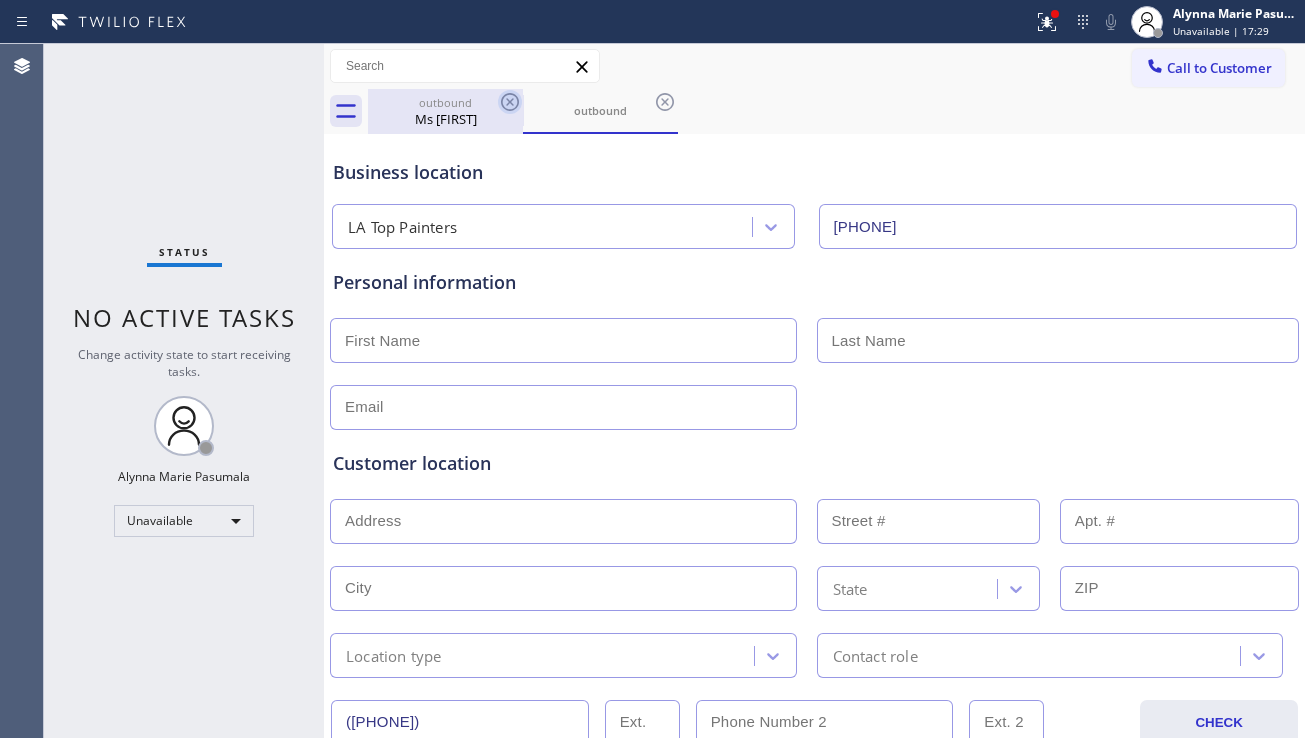 click 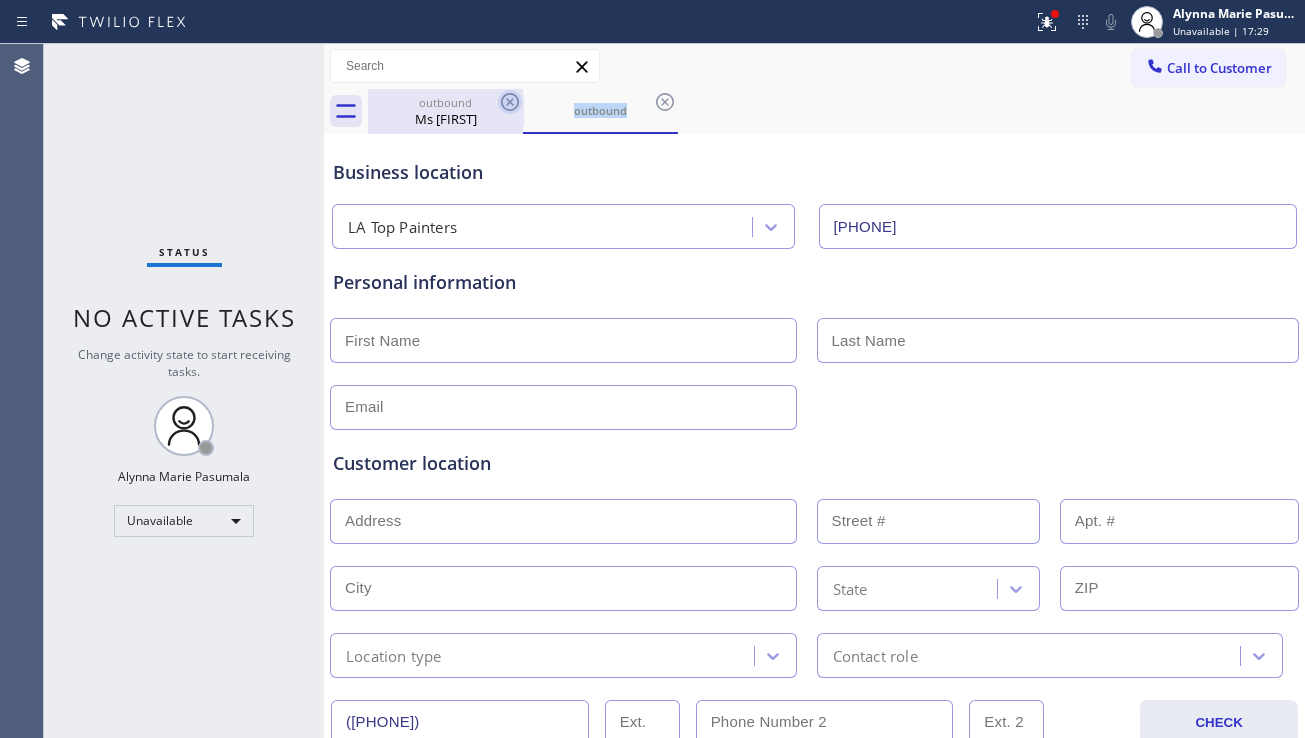 click 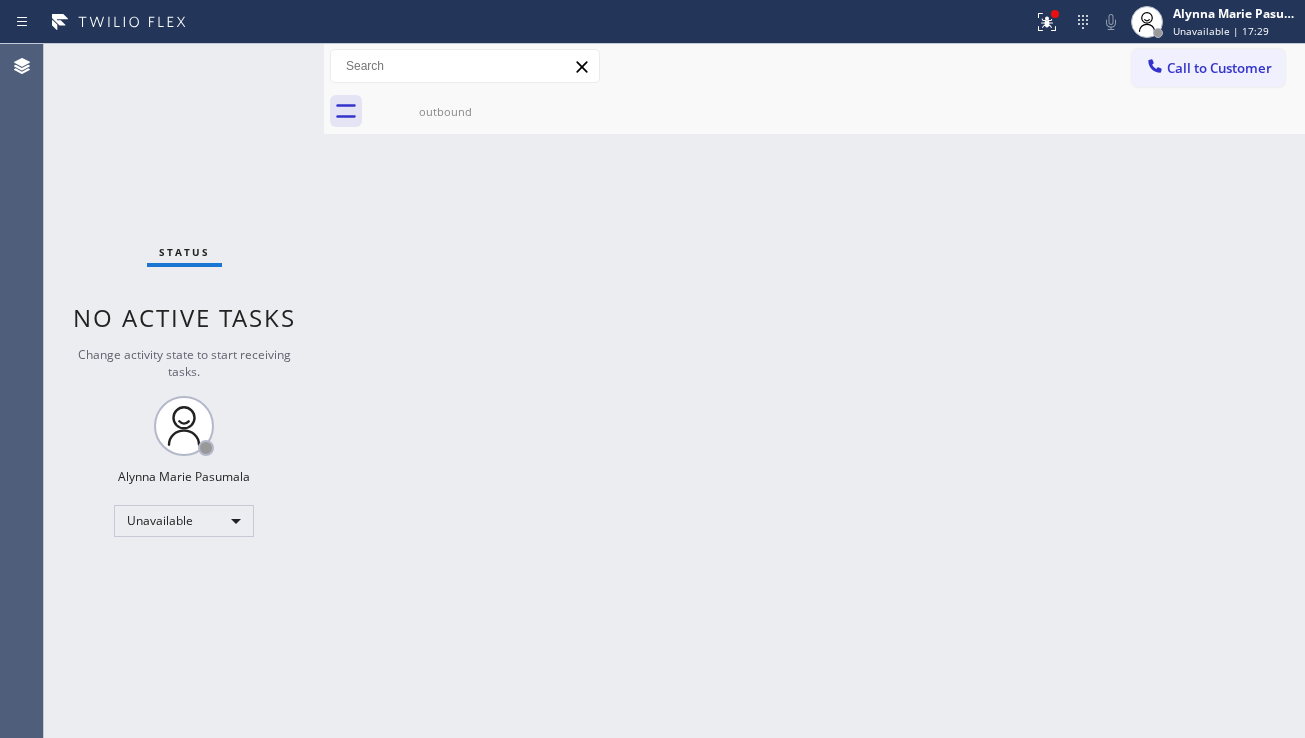 click 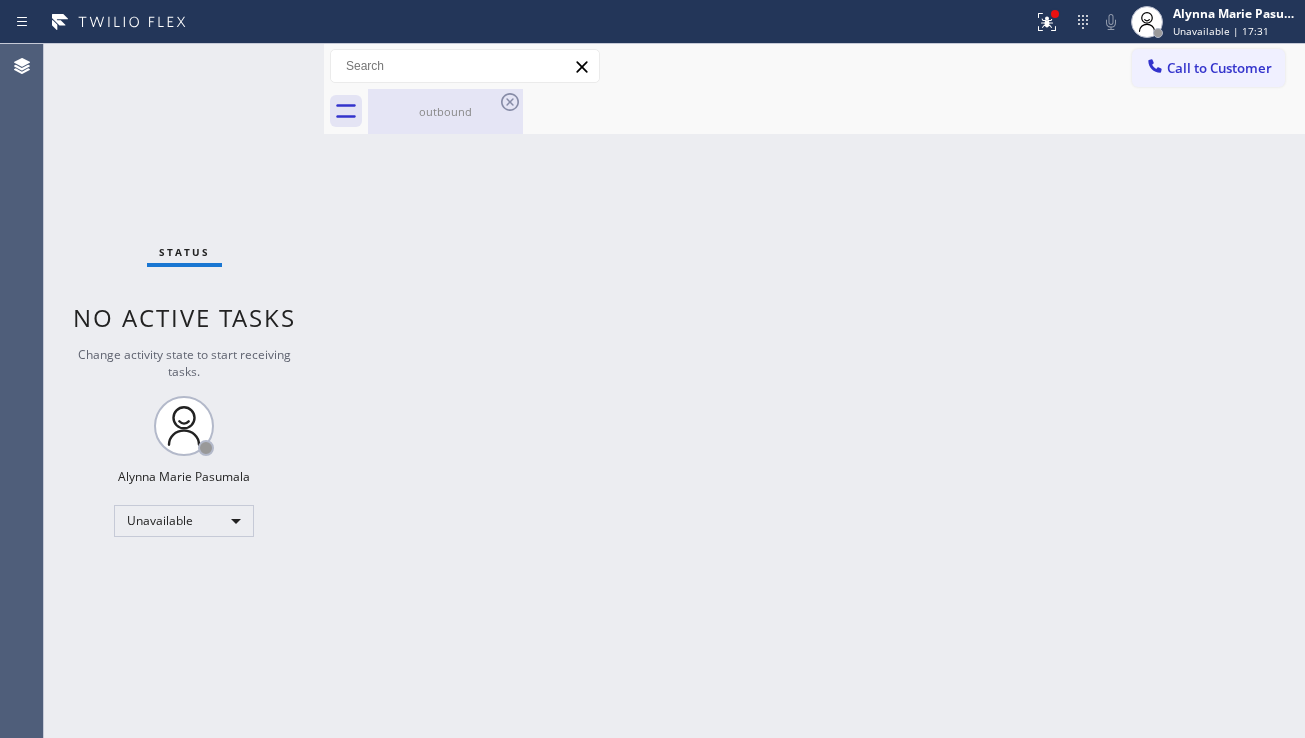 click on "outbound" at bounding box center [445, 111] 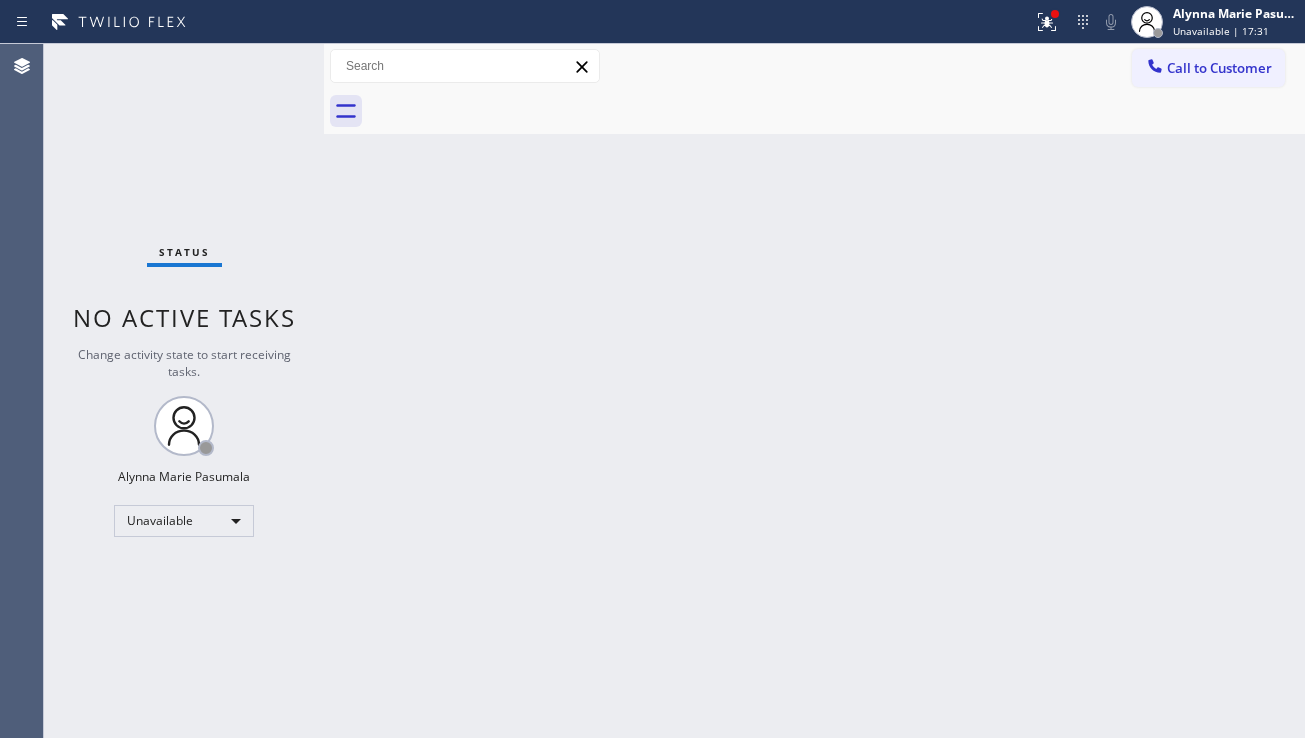 drag, startPoint x: 466, startPoint y: 118, endPoint x: 413, endPoint y: 406, distance: 292.83612 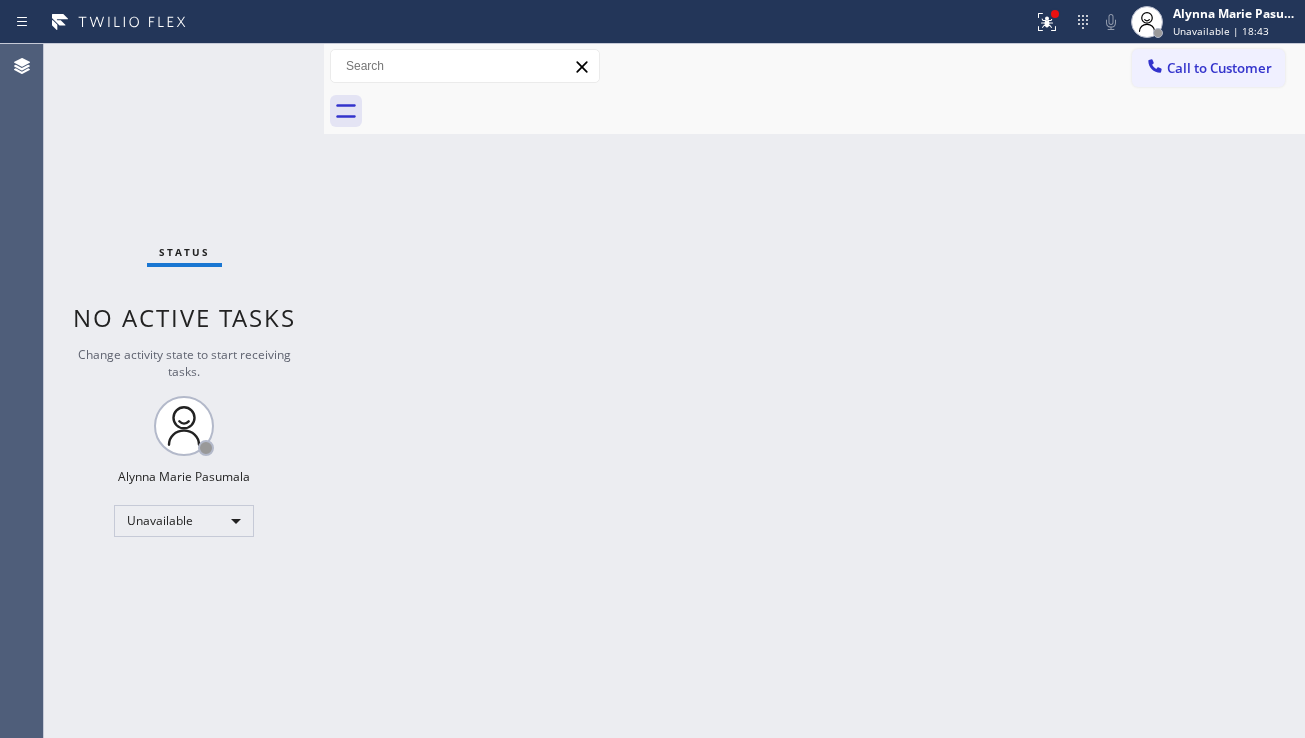 click on "Back to Dashboard Change Sender ID Customers Technicians Select a contact Outbound call Location Search location Your caller id phone number Customer number Call Customer info Name   Phone none Address none Change Sender ID HVAC +1[PHONE] 5 Star Appliance +1[PHONE] Appliance Repair +1[PHONE] Plumbing +1[PHONE] Air Duct Cleaning +1[PHONE]  Electricians +1[PHONE]  Cancel Change Check personal SMS Reset Change No tabs Call to Customer Outbound call Location LA Top Painters Your caller id phone number ([PHONE]) Customer number Call Outbound call Technician Search Technician Your caller id phone number Your caller id phone number Call" at bounding box center (814, 391) 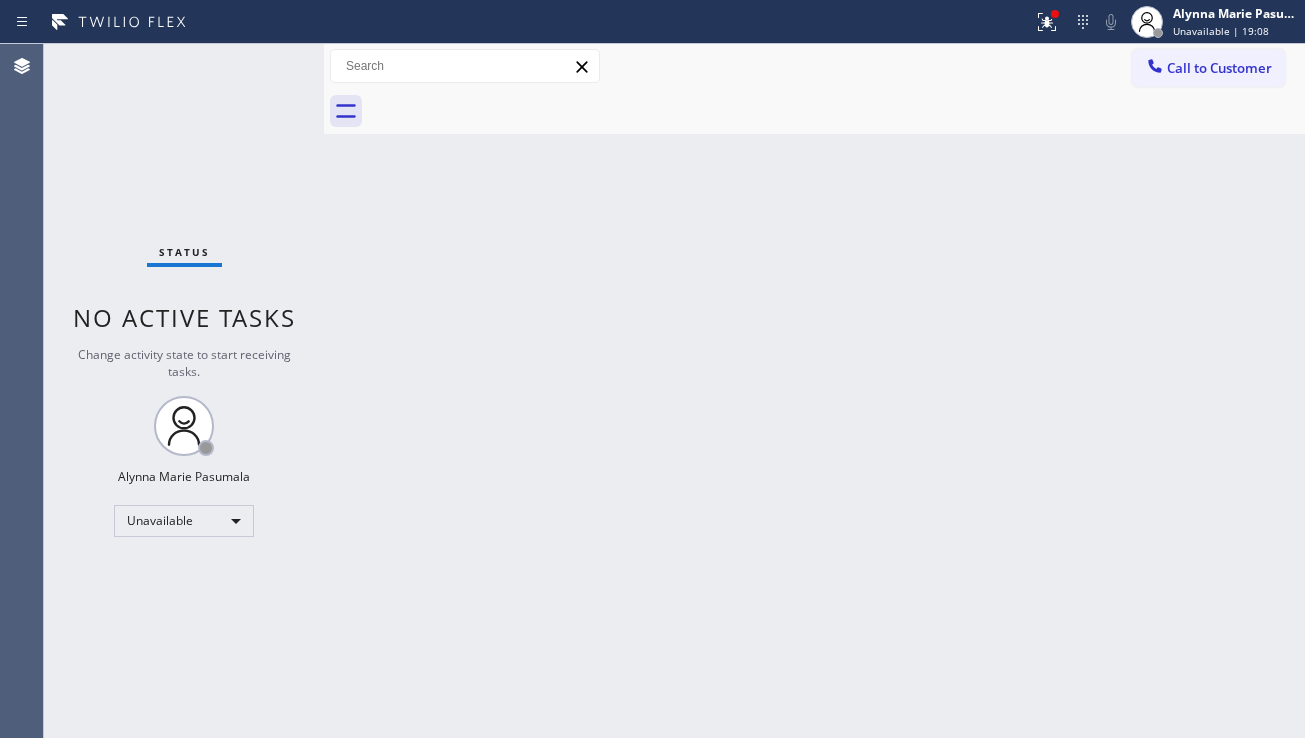 click on "Back to Dashboard Change Sender ID Customers Technicians Select a contact Outbound call Location Search location Your caller id phone number Customer number Call Customer info Name   Phone none Address none Change Sender ID HVAC +1[PHONE] 5 Star Appliance +1[PHONE] Appliance Repair +1[PHONE] Plumbing +1[PHONE] Air Duct Cleaning +1[PHONE]  Electricians +1[PHONE]  Cancel Change Check personal SMS Reset Change No tabs Call to Customer Outbound call Location LA Top Painters Your caller id phone number ([PHONE]) Customer number Call Outbound call Technician Search Technician Your caller id phone number Your caller id phone number Call" at bounding box center [814, 391] 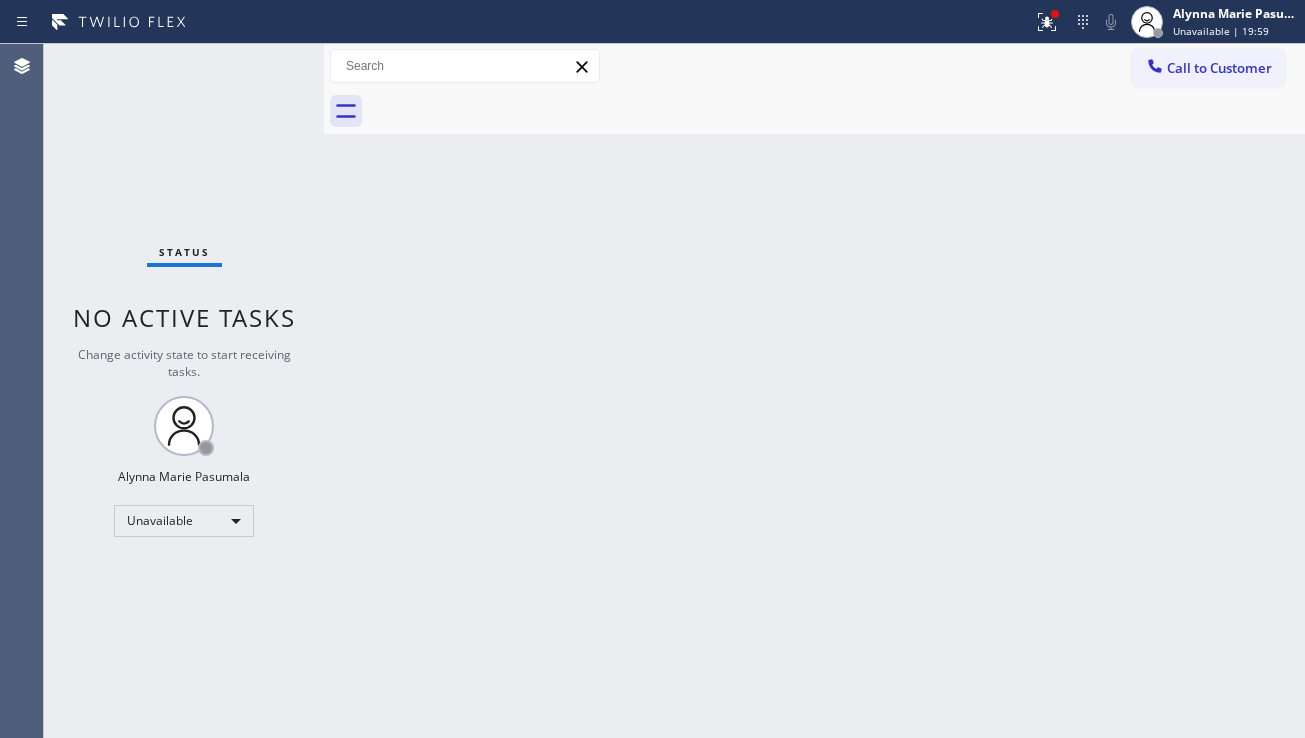 drag, startPoint x: 1158, startPoint y: 517, endPoint x: 1144, endPoint y: 520, distance: 14.3178215 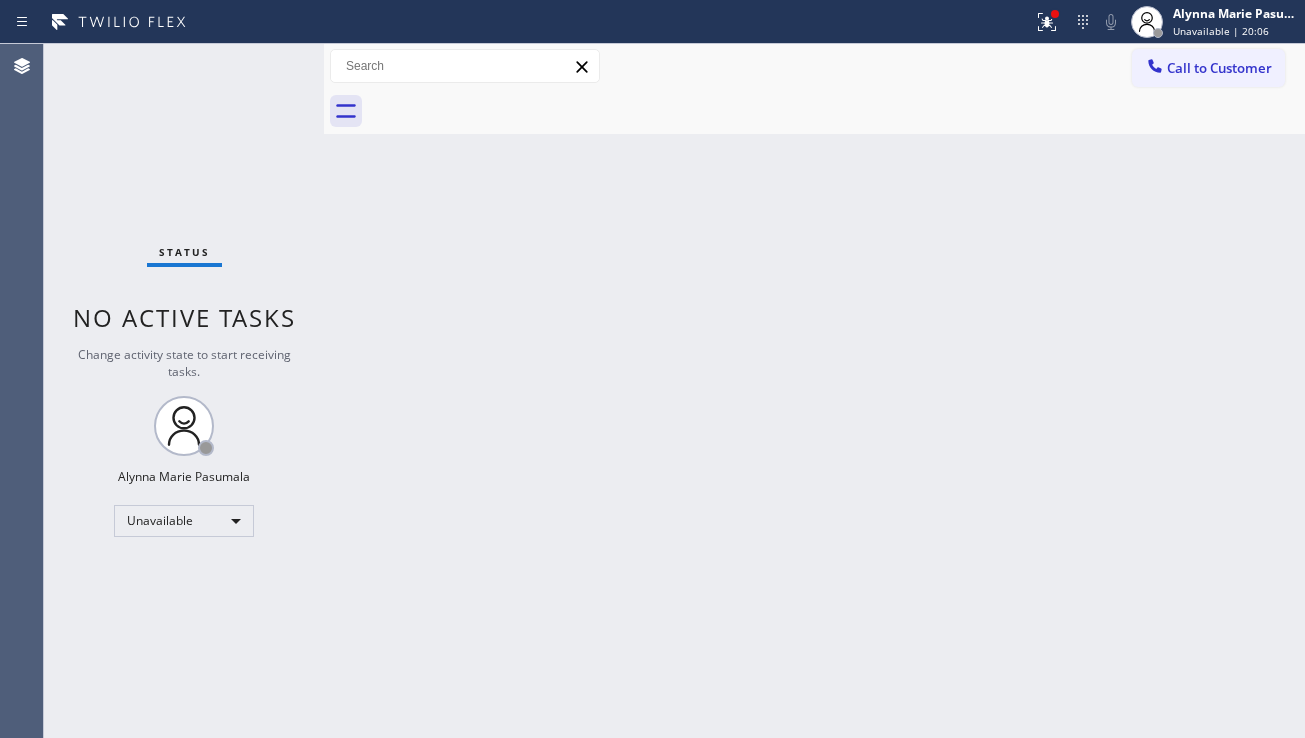 click on "Back to Dashboard Change Sender ID Customers Technicians Select a contact Outbound call Location Search location Your caller id phone number Customer number Call Customer info Name   Phone none Address none Change Sender ID HVAC +1[PHONE] 5 Star Appliance +1[PHONE] Appliance Repair +1[PHONE] Plumbing +1[PHONE] Air Duct Cleaning +1[PHONE]  Electricians +1[PHONE]  Cancel Change Check personal SMS Reset Change No tabs Call to Customer Outbound call Location LA Top Painters Your caller id phone number ([PHONE]) Customer number Call Outbound call Technician Search Technician Your caller id phone number Your caller id phone number Call" at bounding box center (814, 391) 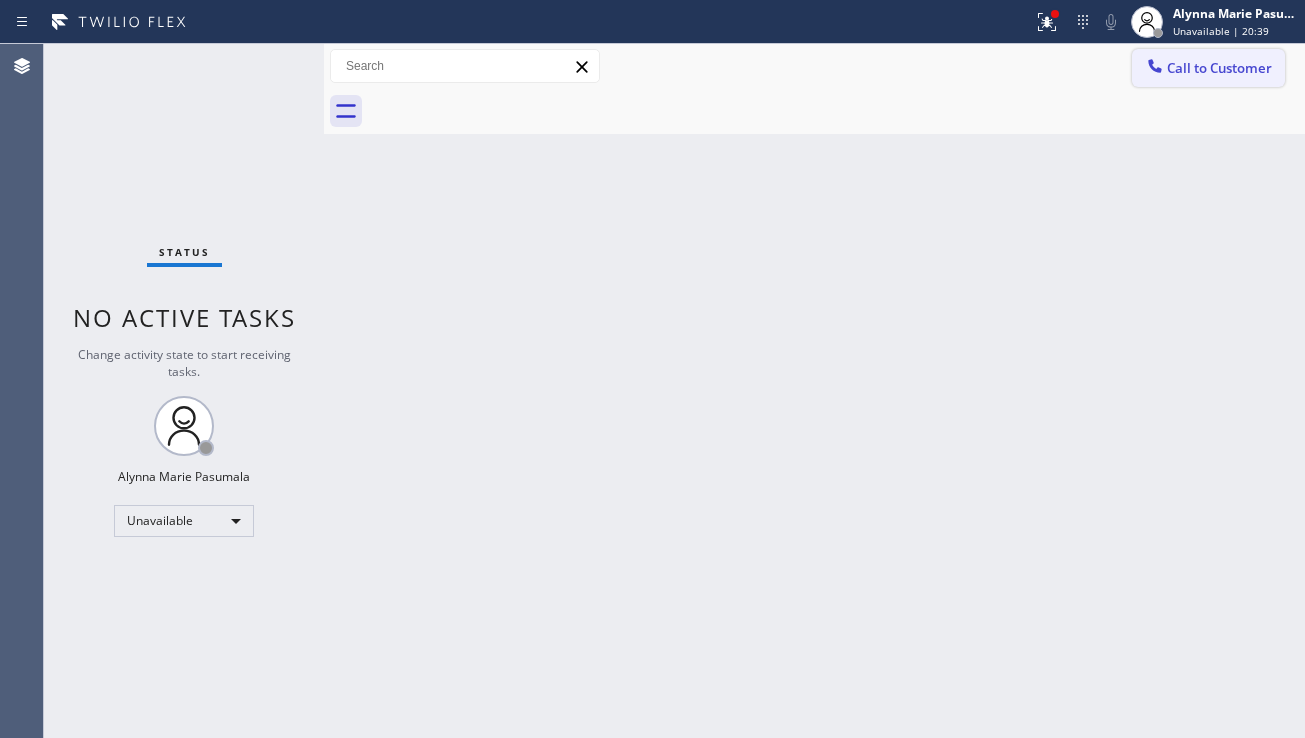 click 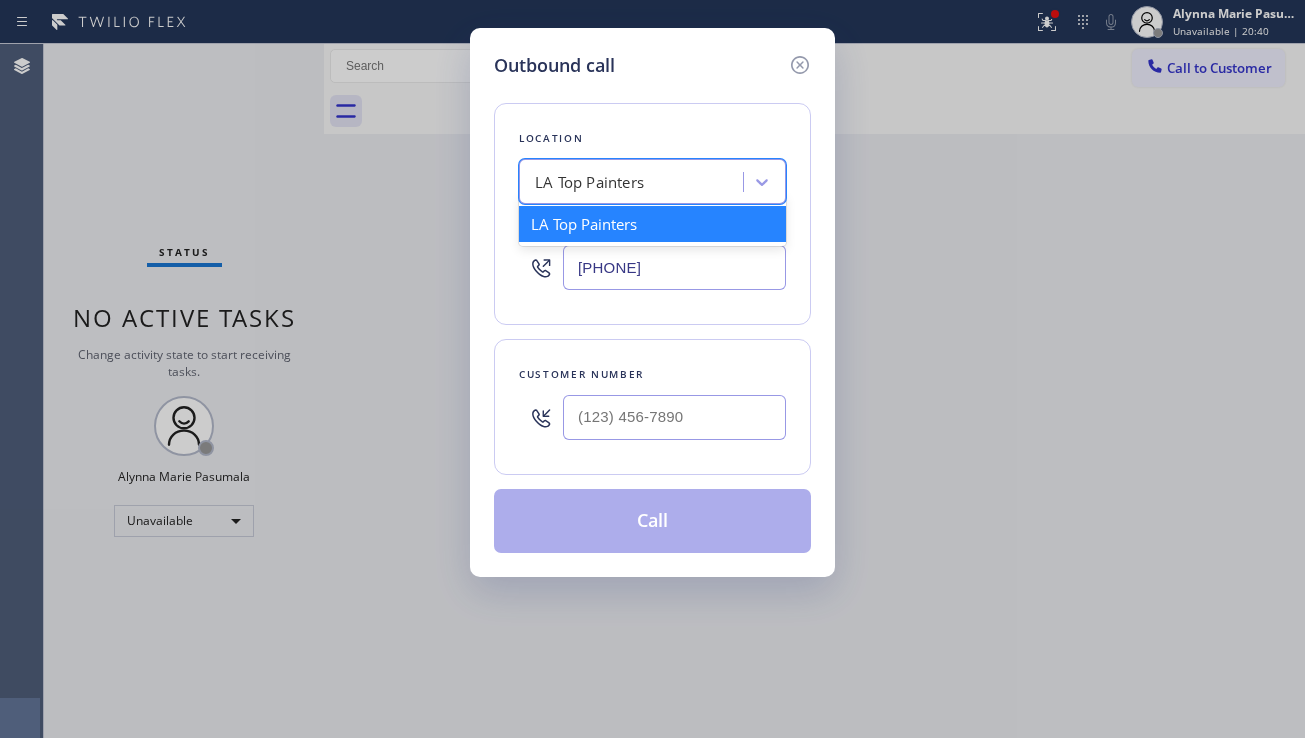 click on "LA Top Painters" at bounding box center (589, 182) 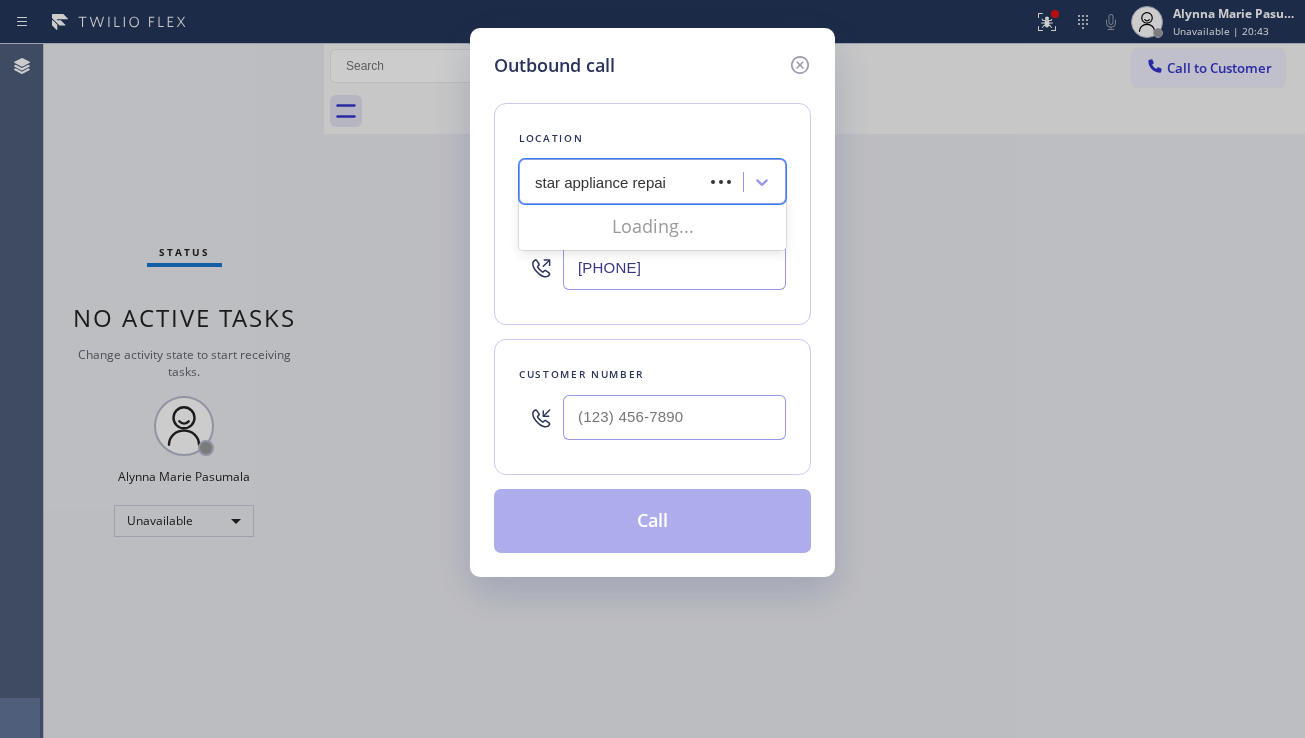 type on "star appliance repair" 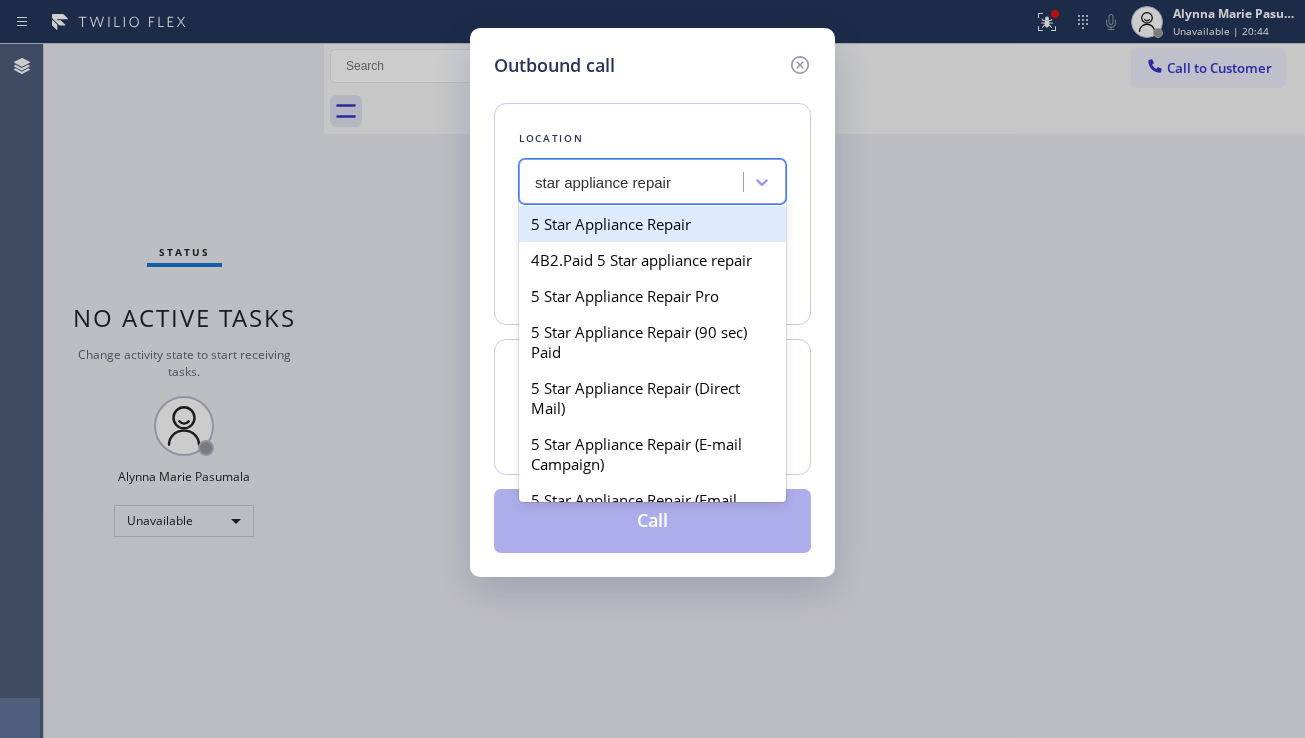 click on "5 Star Appliance Repair" at bounding box center [652, 224] 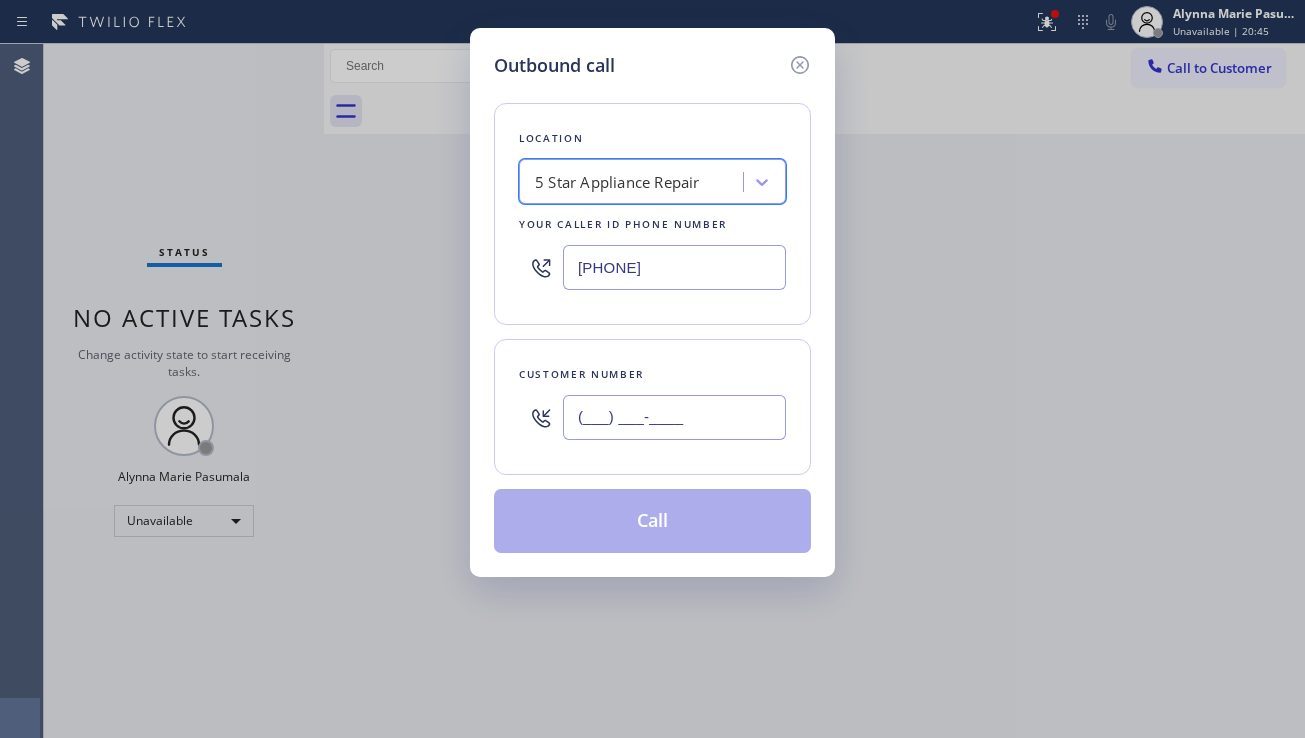 click on "(___) ___-____" at bounding box center (674, 417) 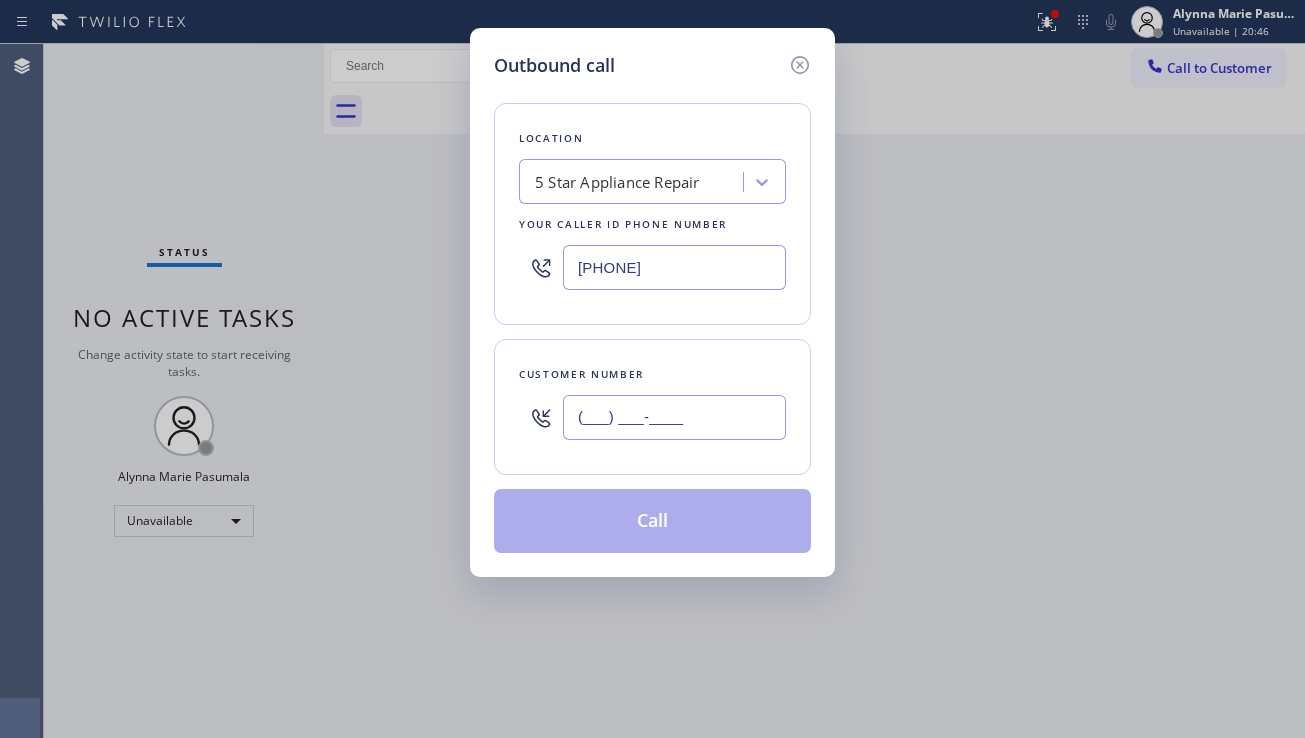 paste on "[PHONE]" 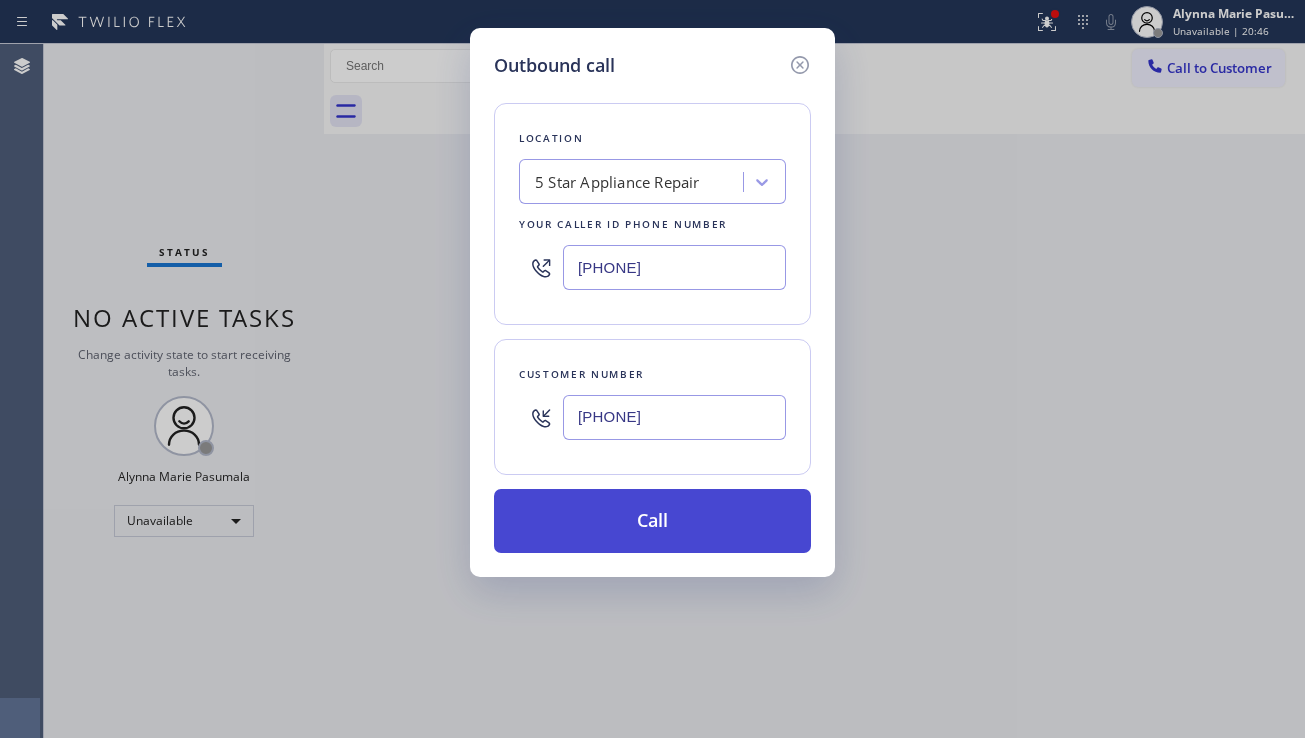 type on "[PHONE]" 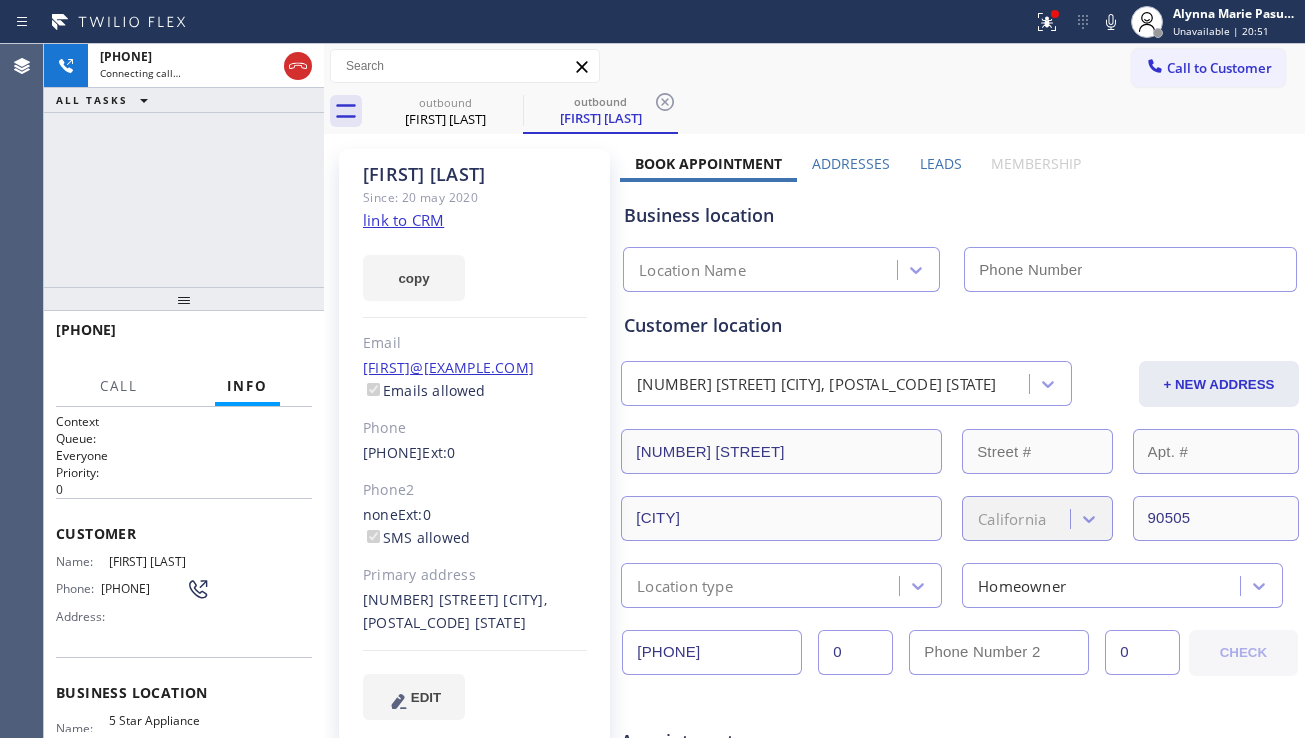 type on "[PHONE]" 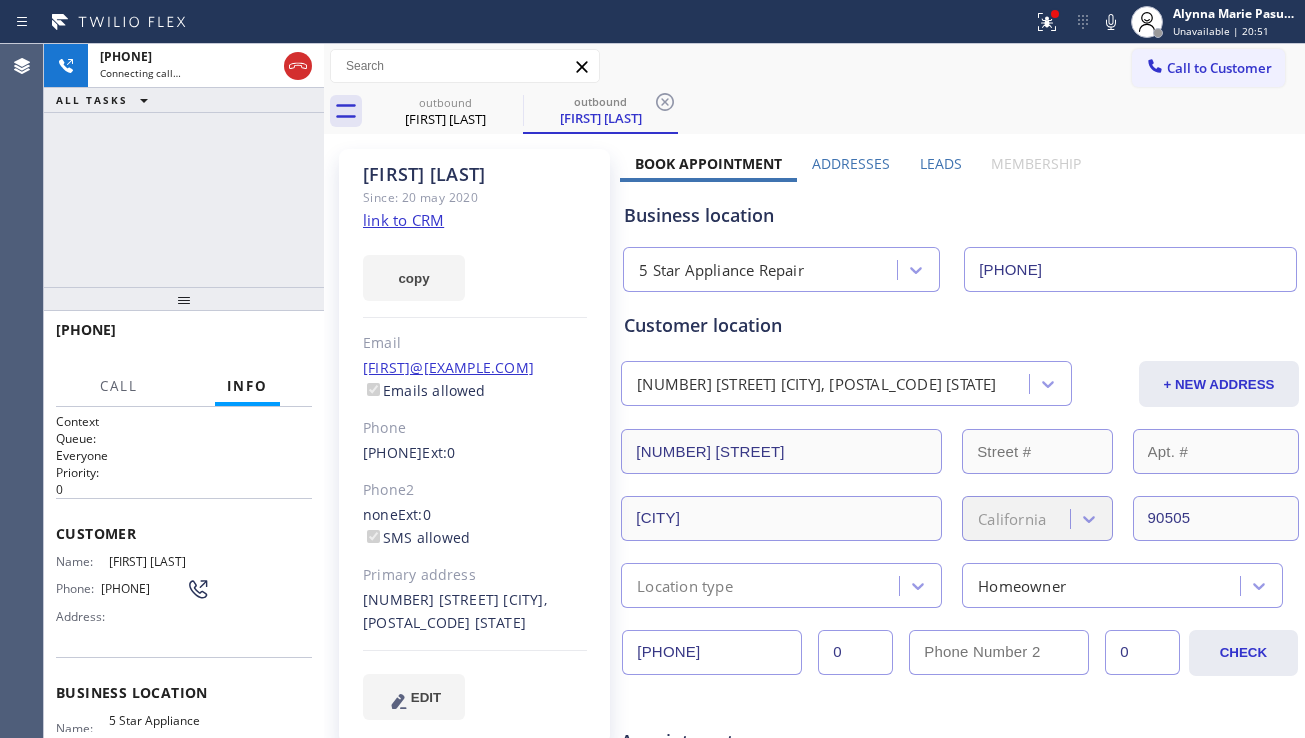 click on "Leads" at bounding box center (941, 163) 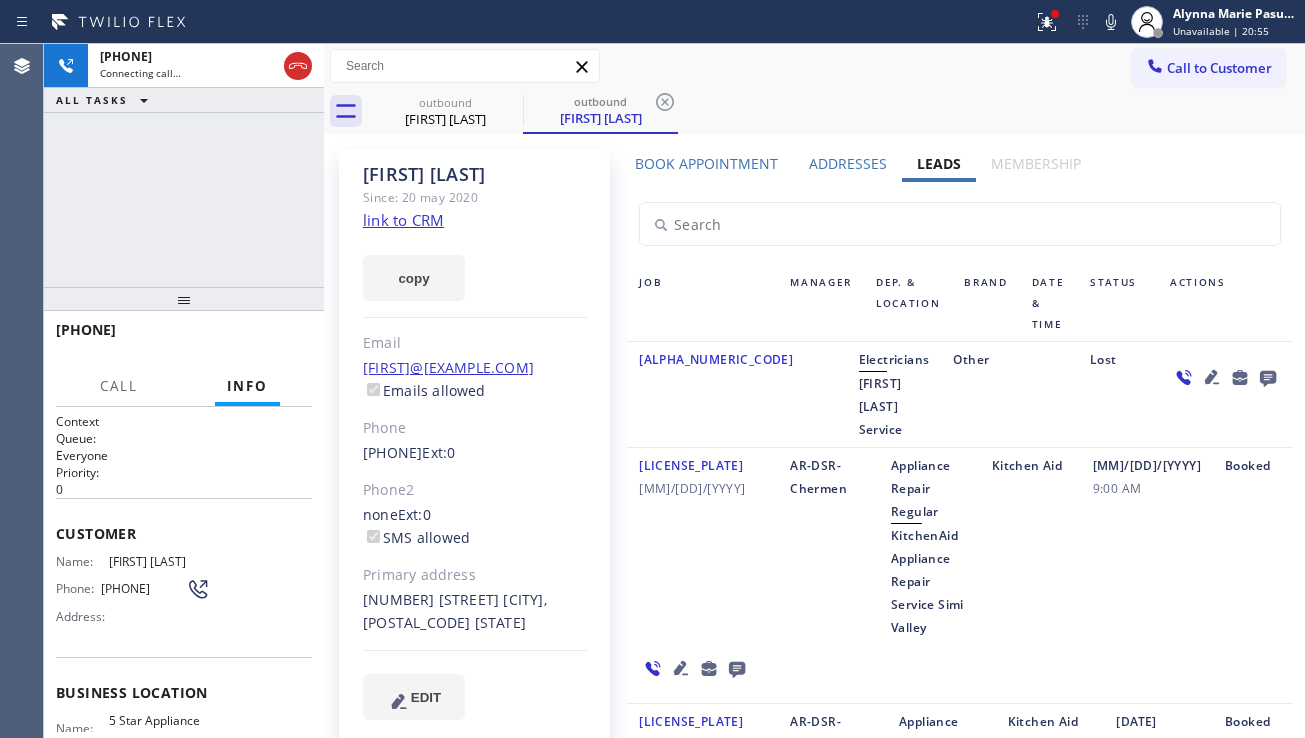 click on "[DATE] [TIME]" at bounding box center [1147, 546] 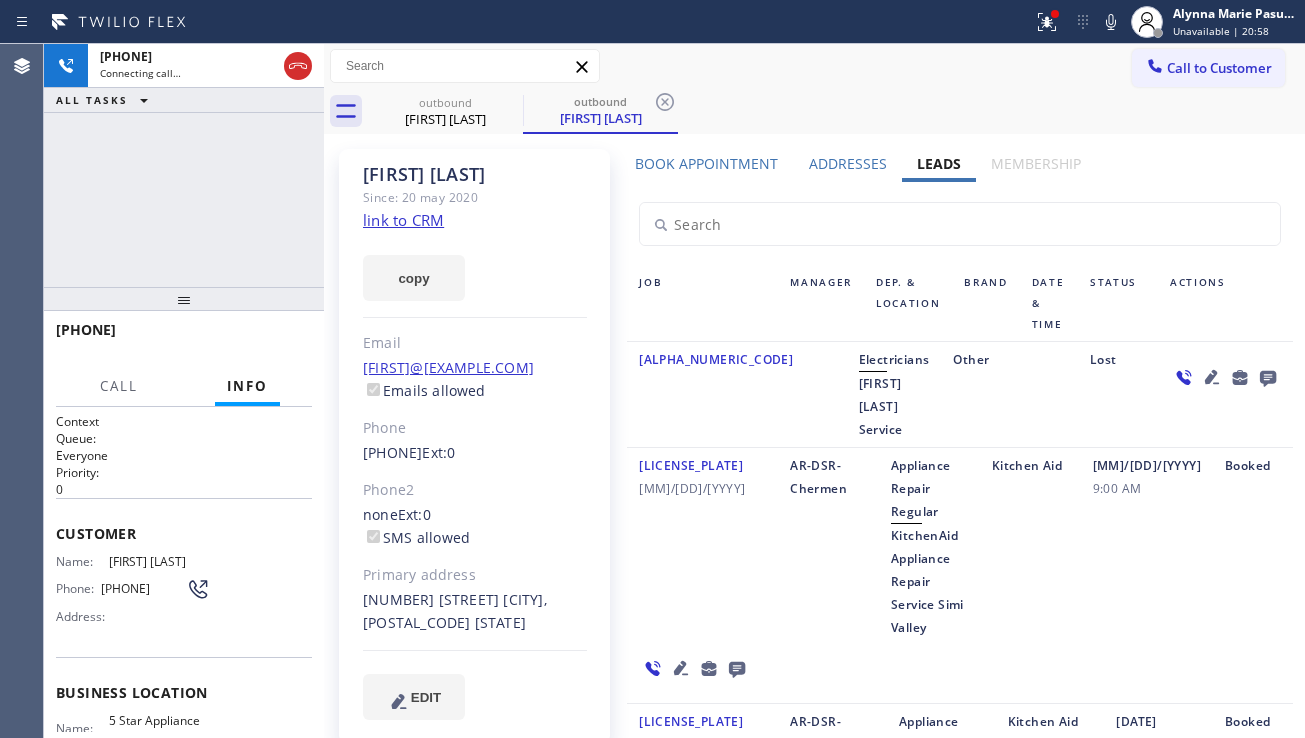 click 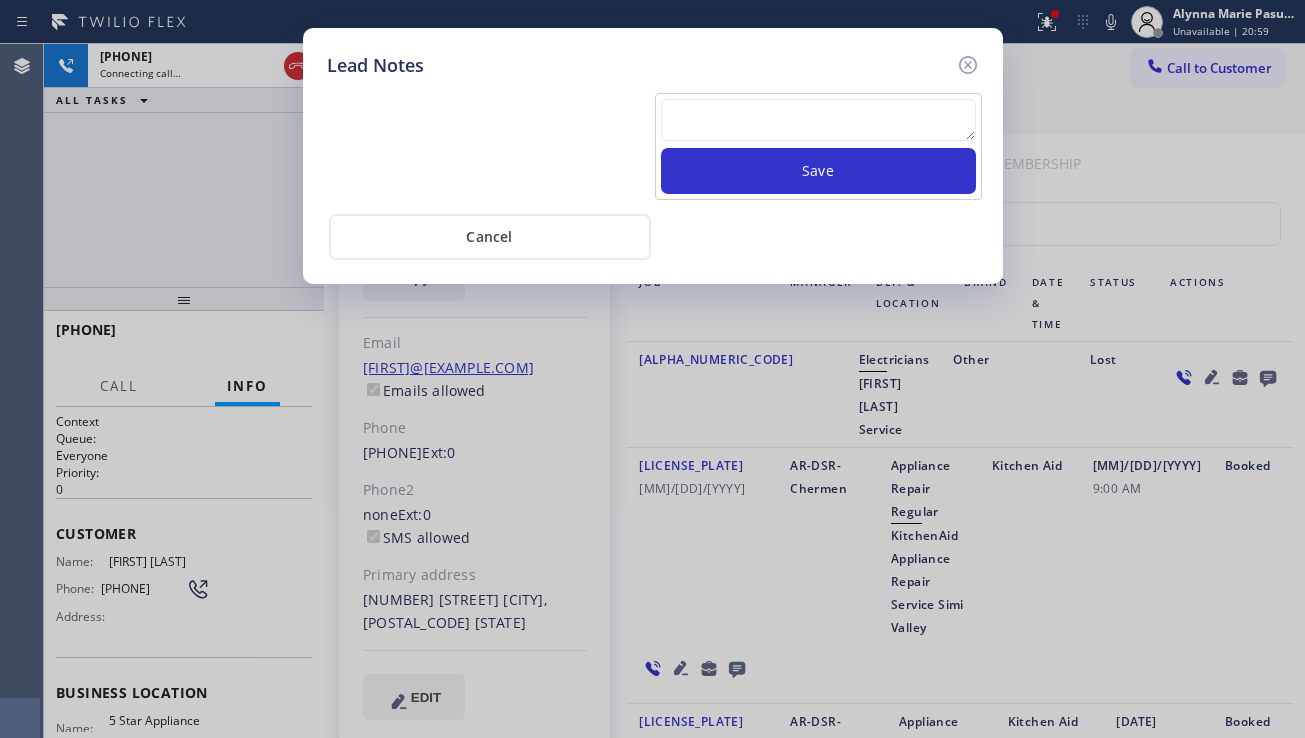 click at bounding box center (818, 120) 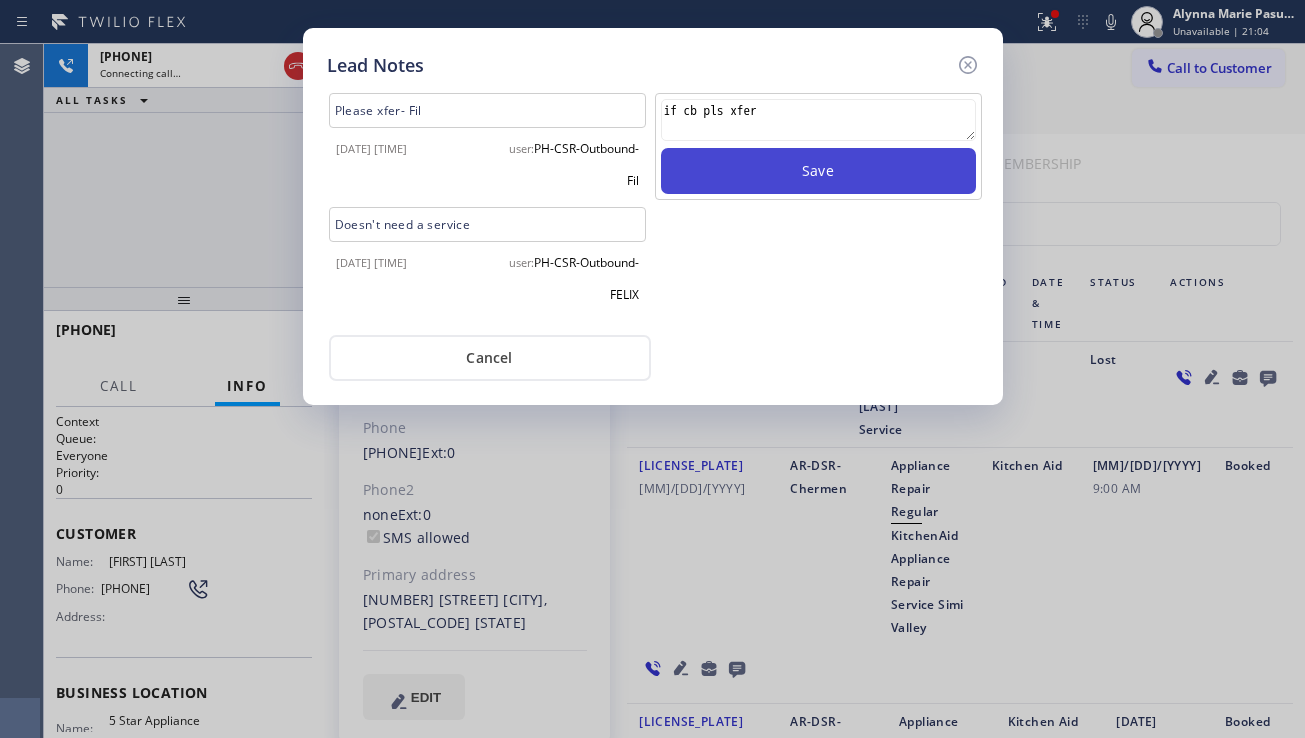 type on "if cb pls xfer" 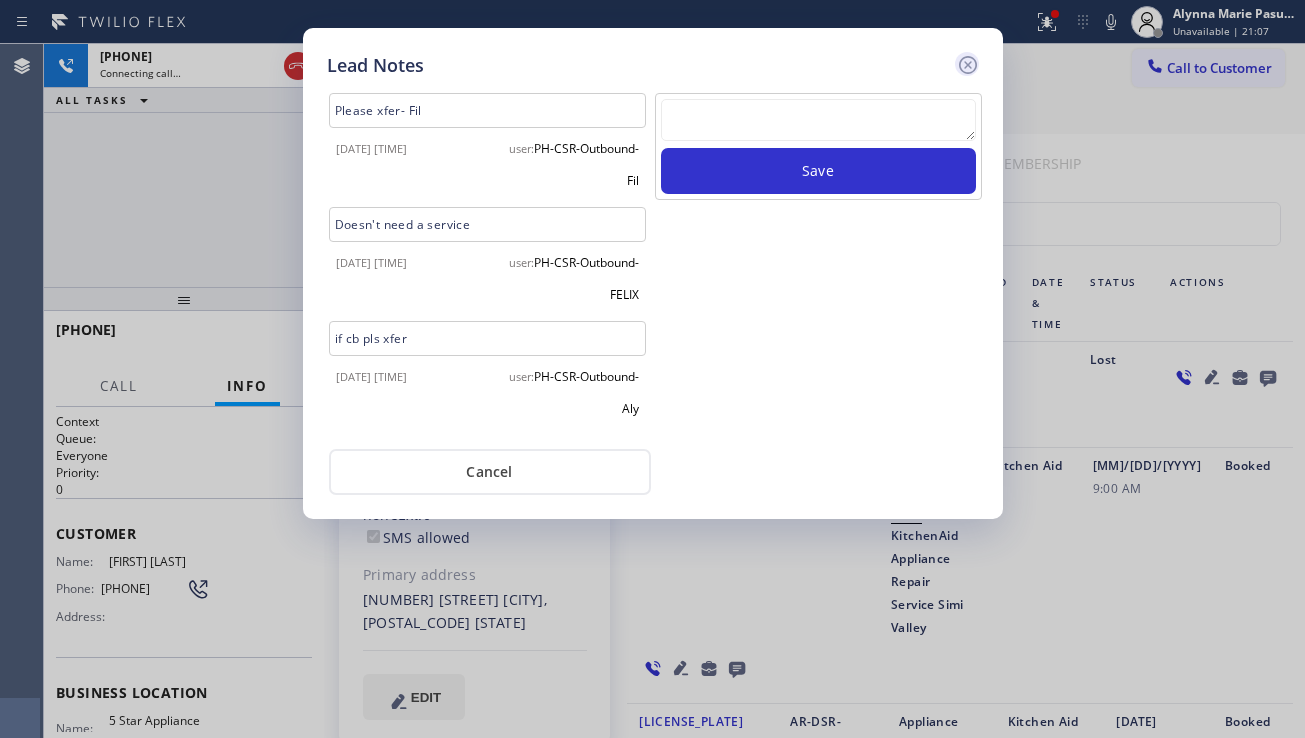 click 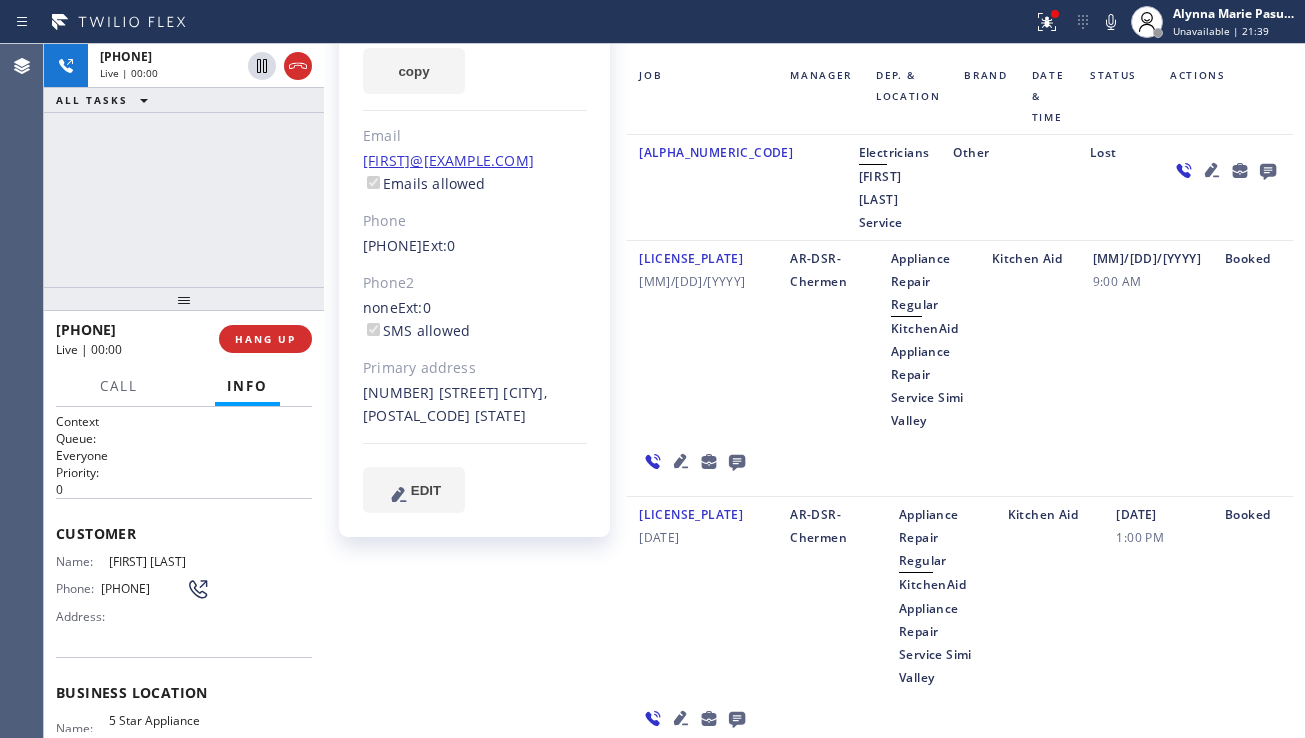 scroll, scrollTop: 0, scrollLeft: 0, axis: both 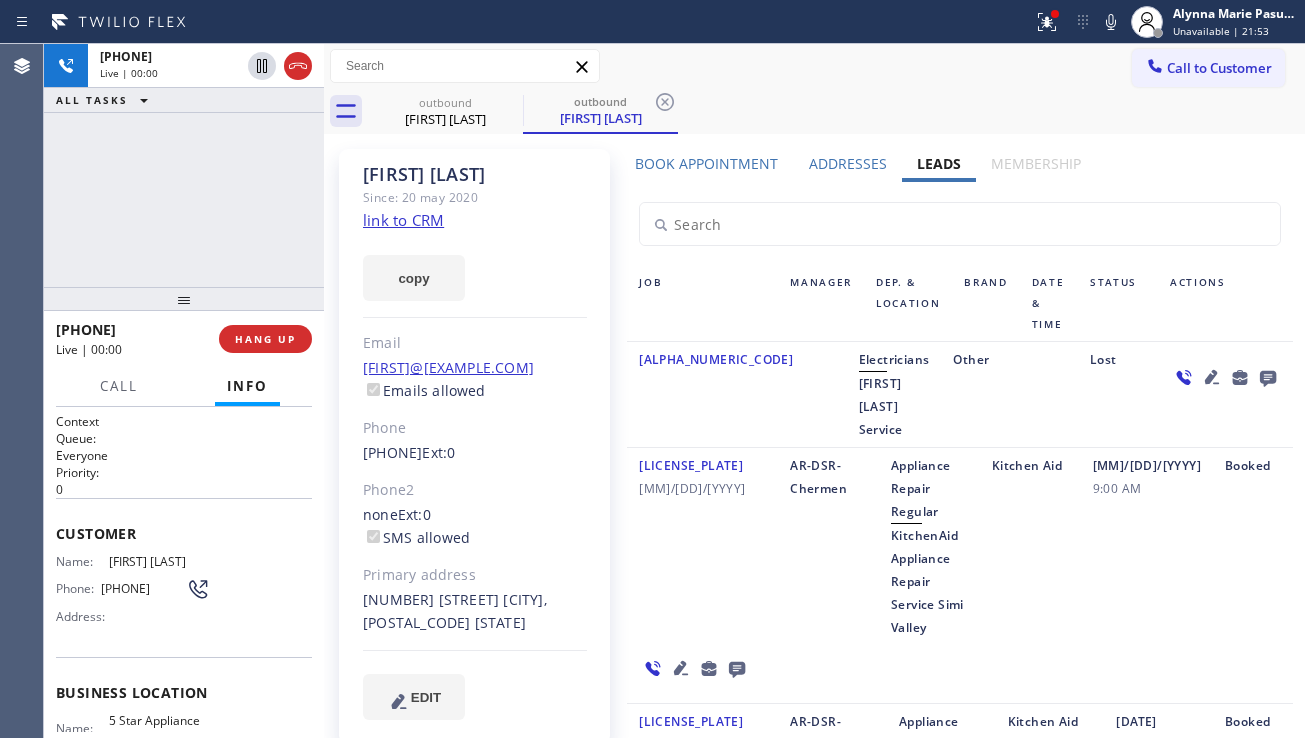 click on "[DATE] [TIME]" at bounding box center (1147, 546) 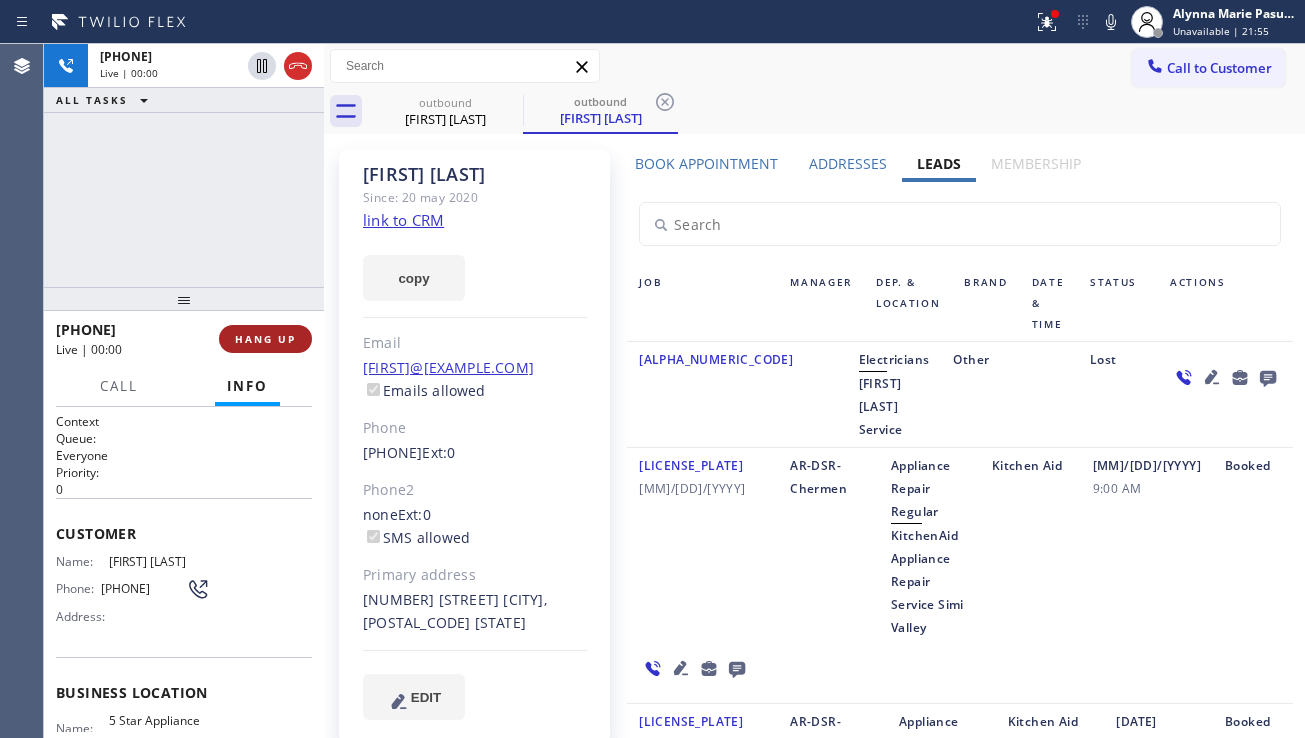 click on "HANG UP" at bounding box center (265, 339) 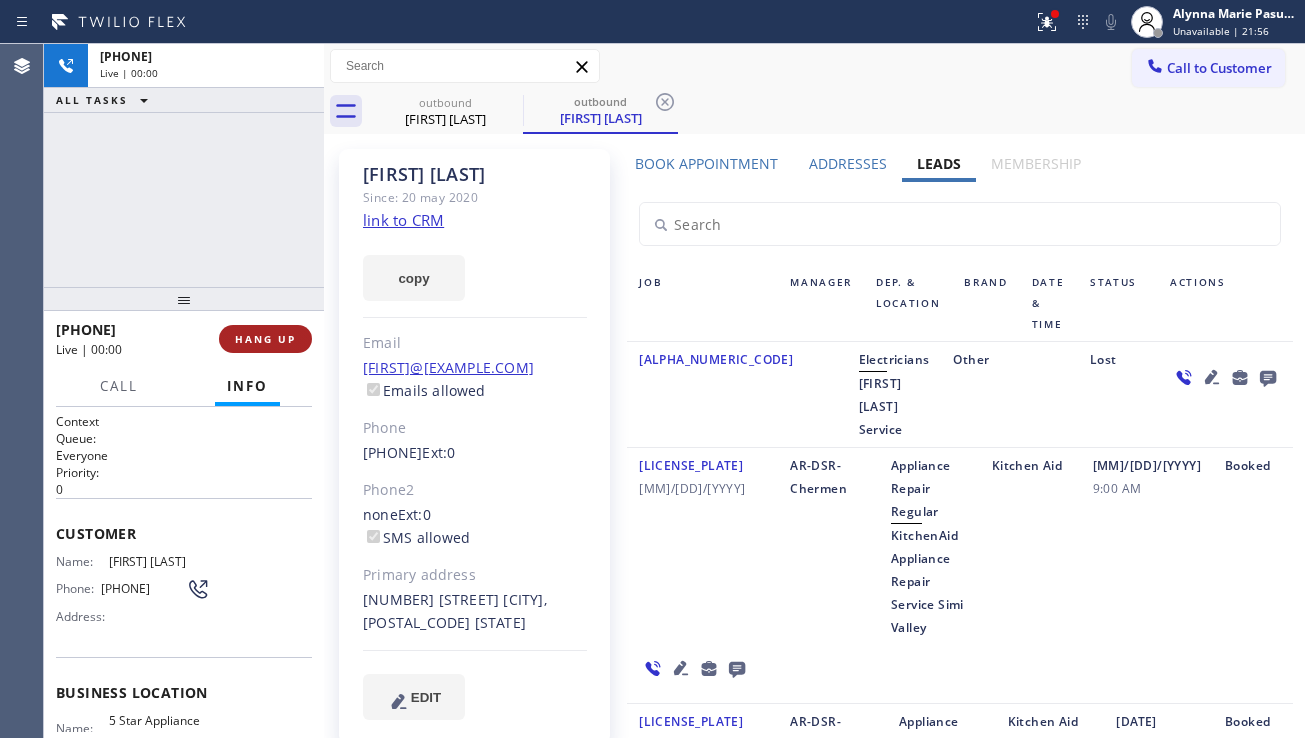 click on "HANG UP" at bounding box center (265, 339) 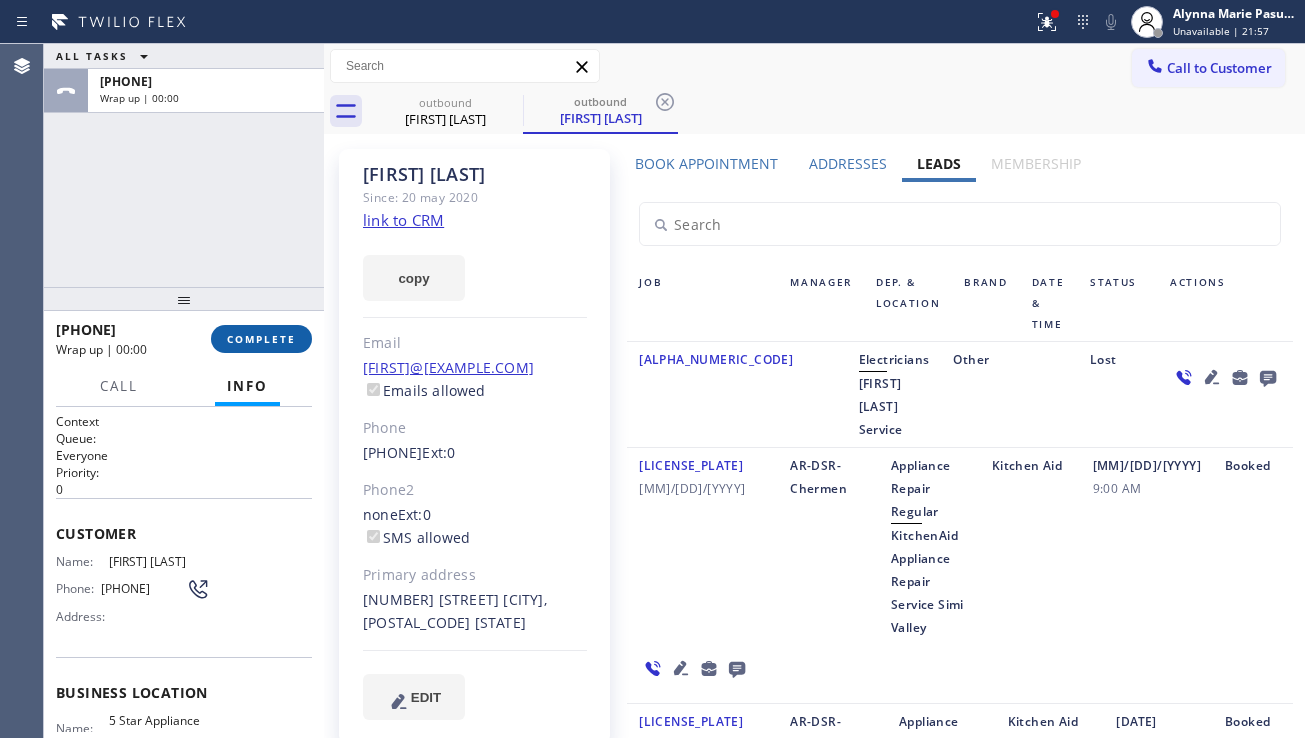 click on "COMPLETE" at bounding box center [261, 339] 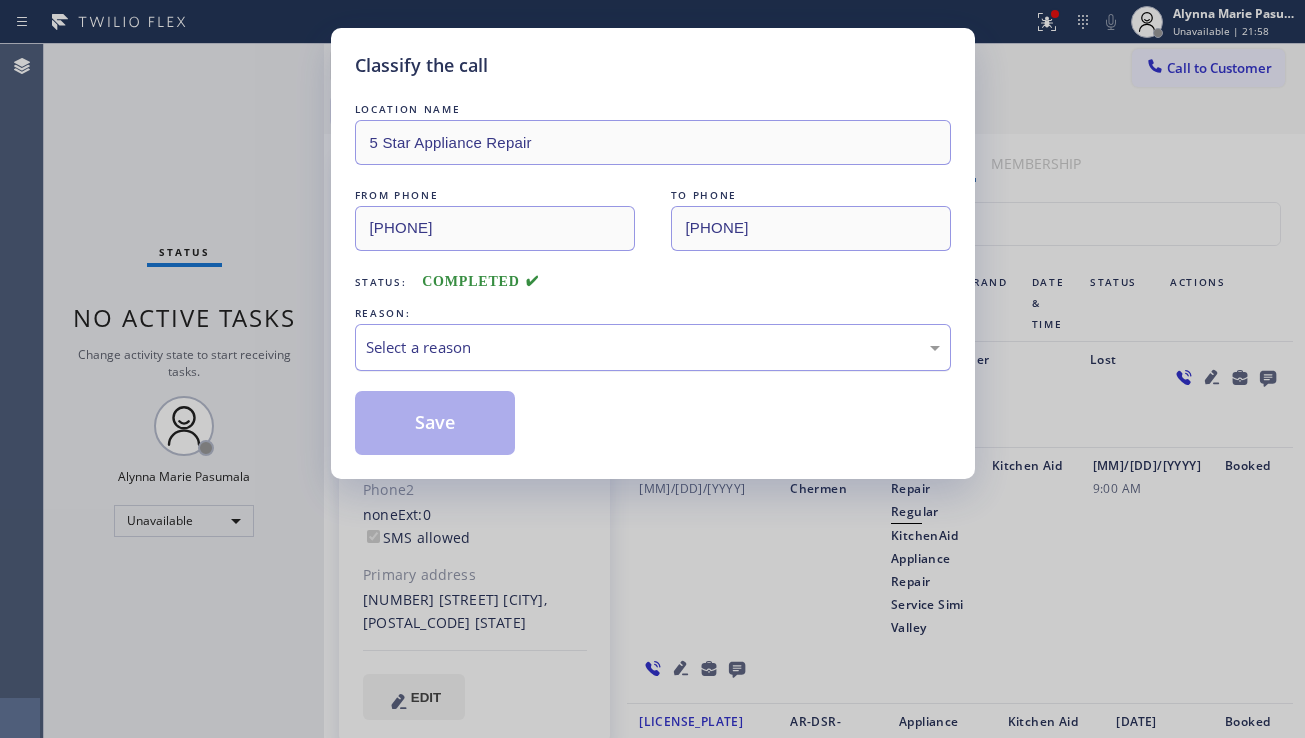 click on "Select a reason" at bounding box center [653, 347] 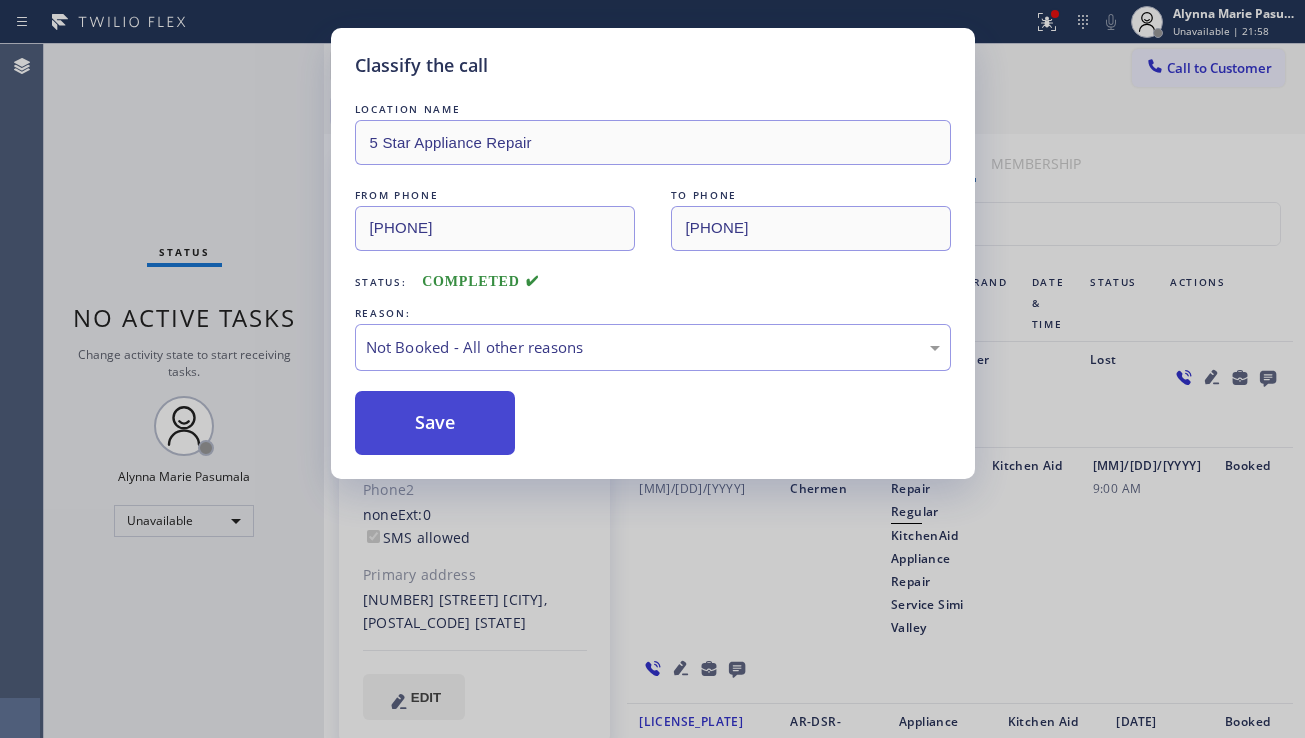 click on "Save" at bounding box center [435, 423] 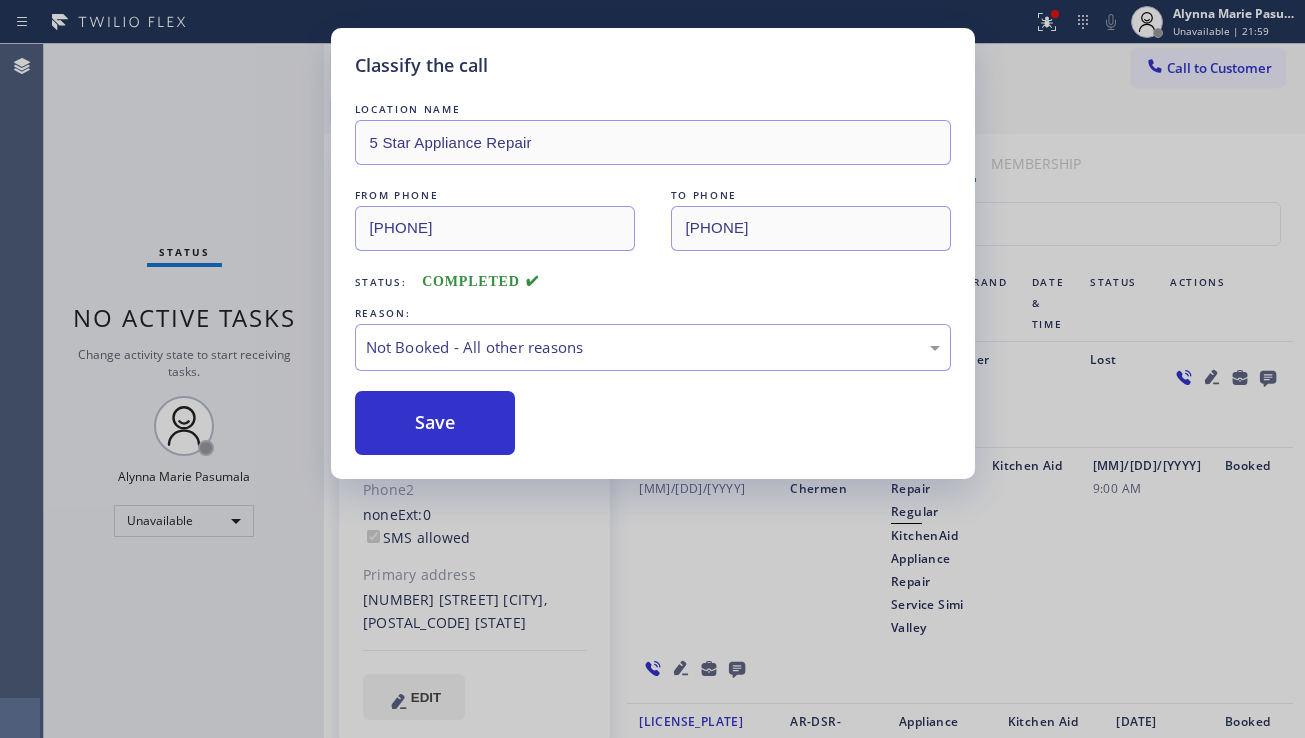 click on "Call to Customer" at bounding box center [1219, 68] 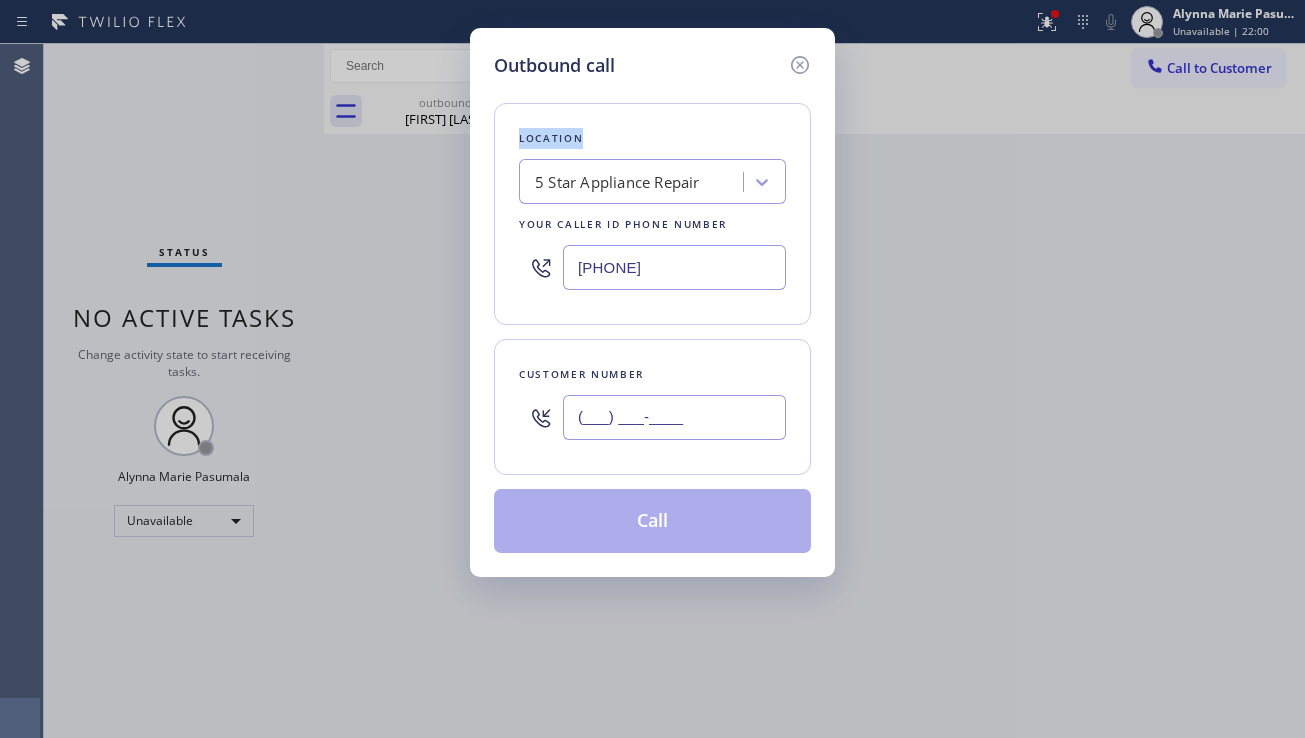 click on "(___) ___-____" at bounding box center (674, 417) 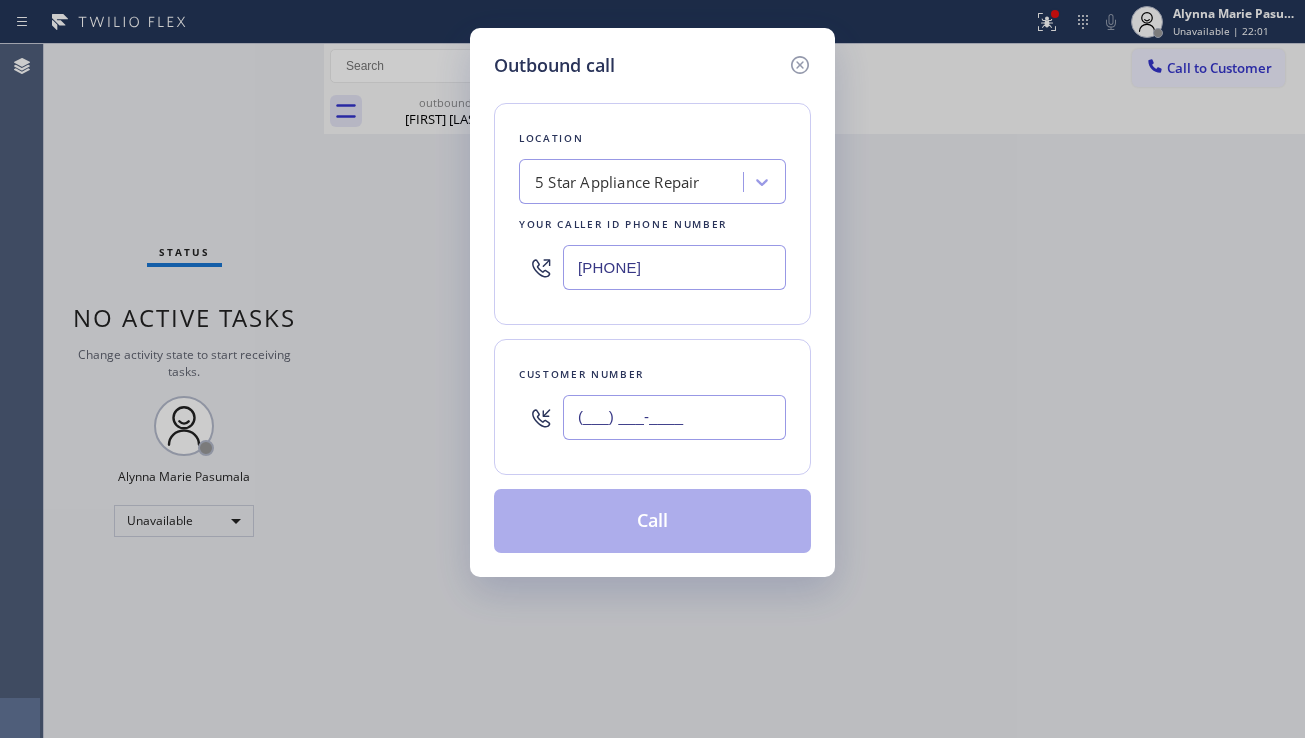 paste on "[PHONE]" 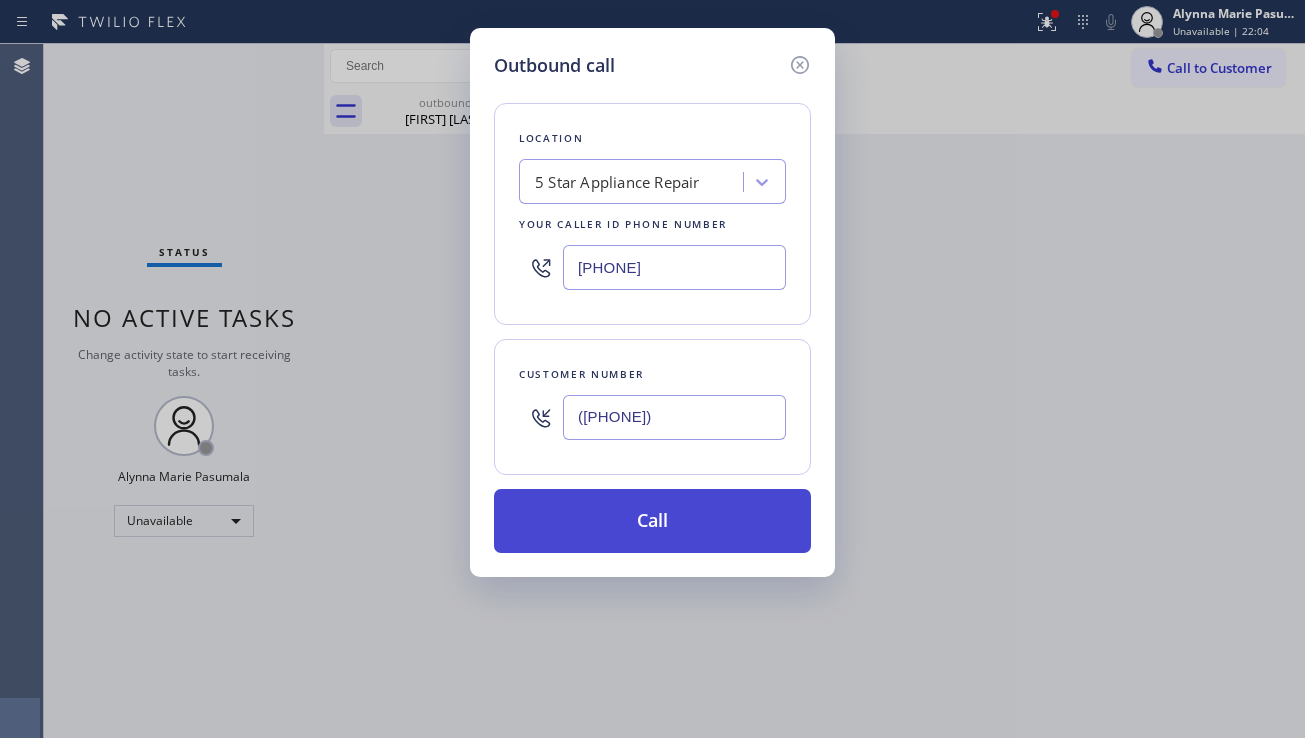 type on "([PHONE])" 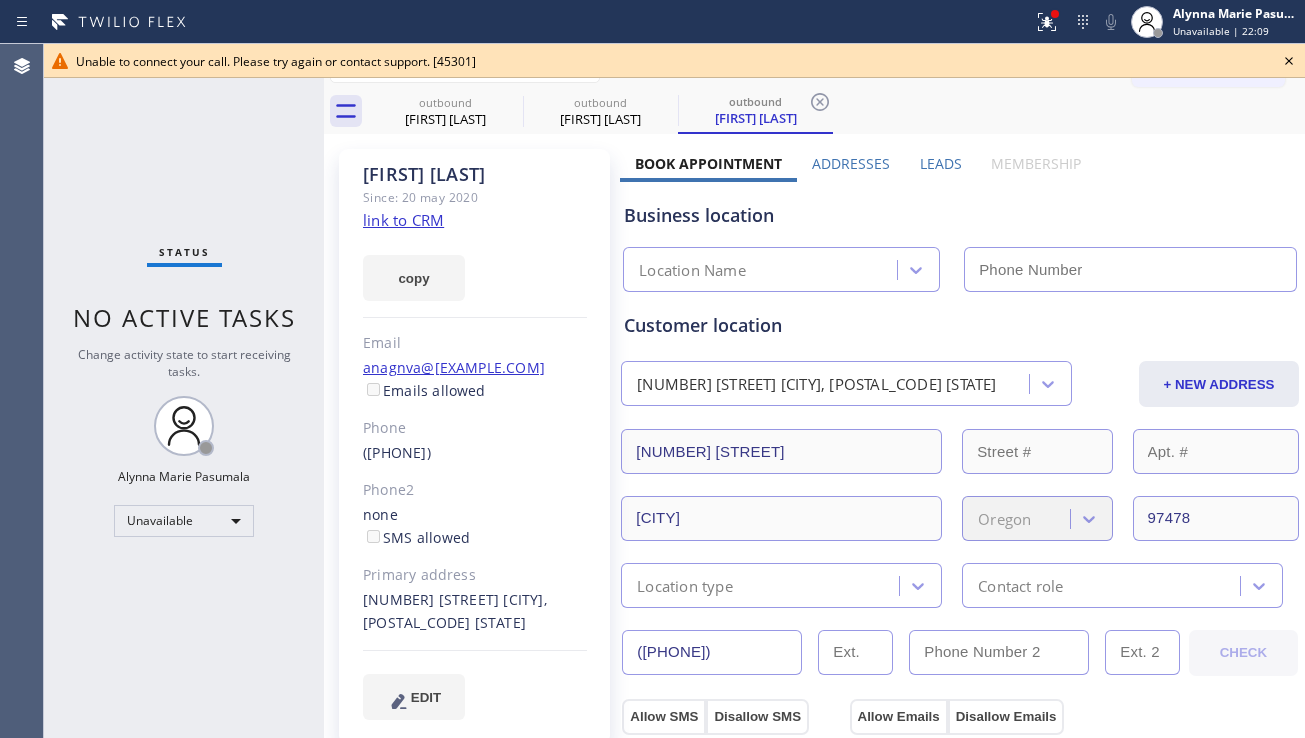 type on "[PHONE]" 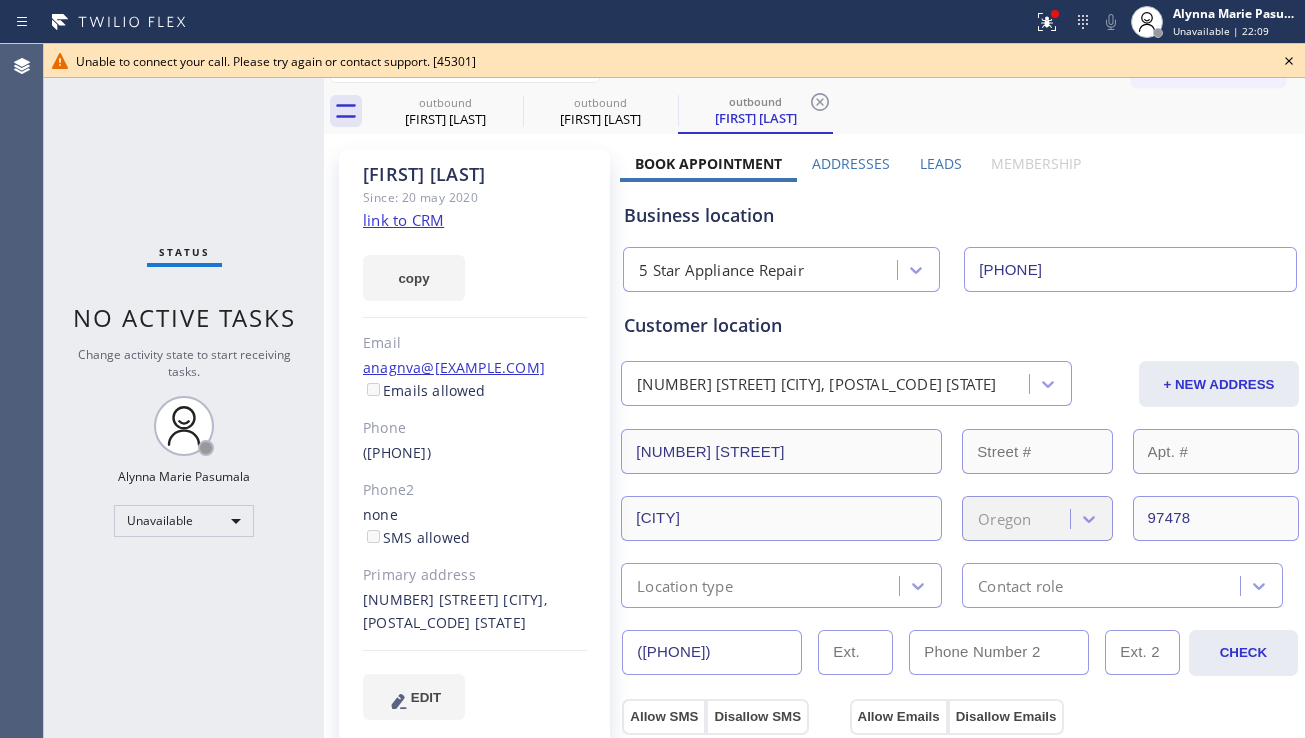 click 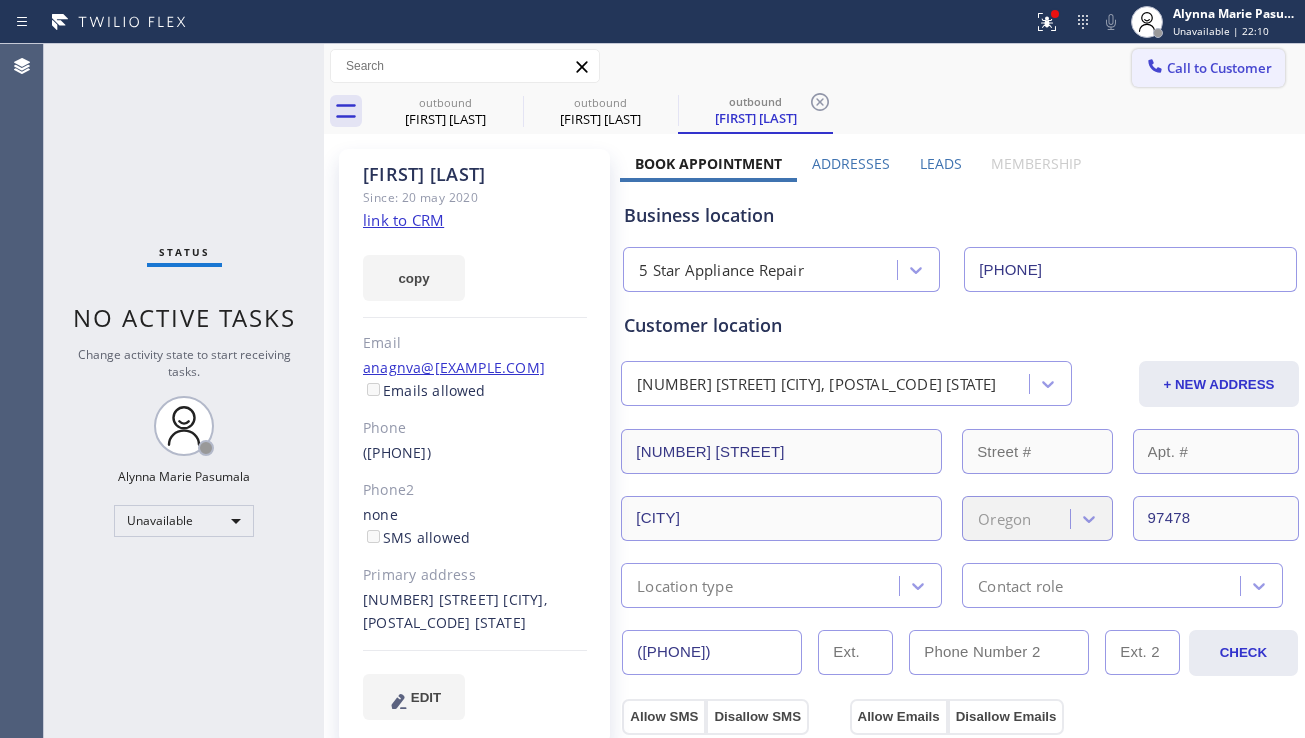 click on "Call to Customer" at bounding box center [1219, 68] 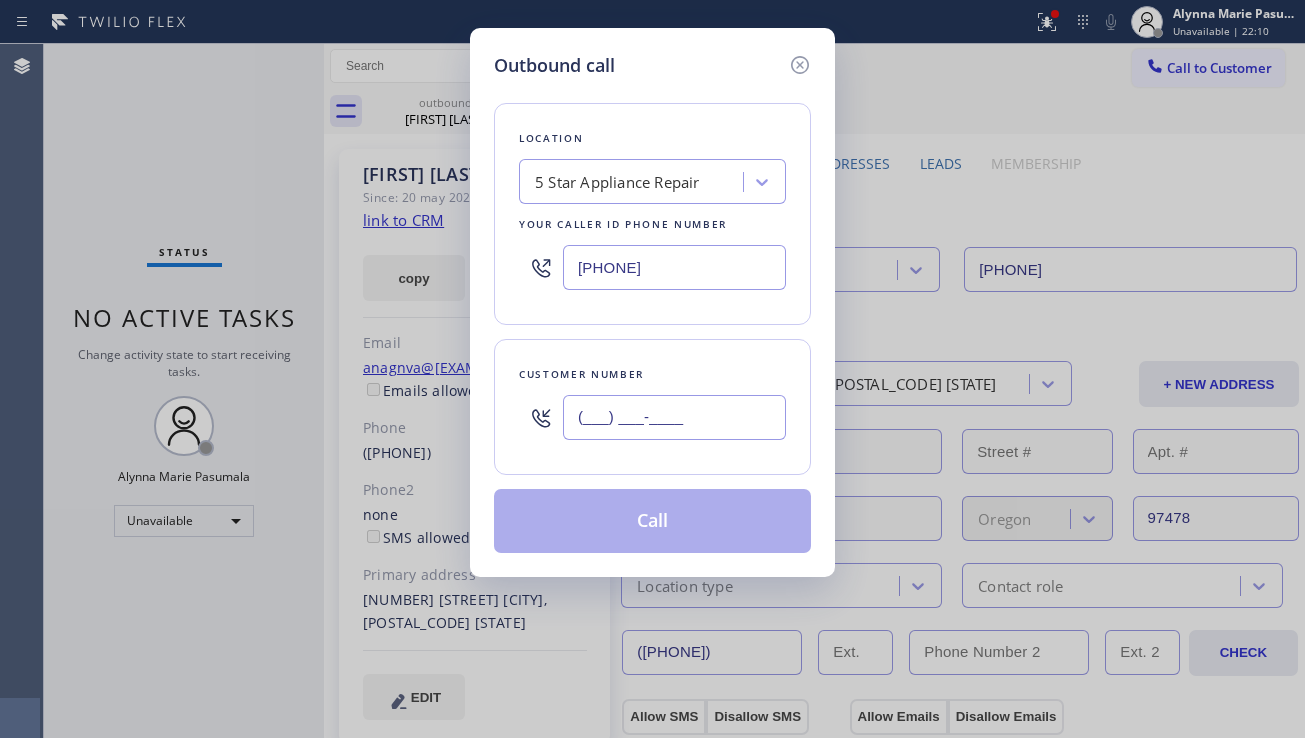 click on "(___) ___-____" at bounding box center (674, 417) 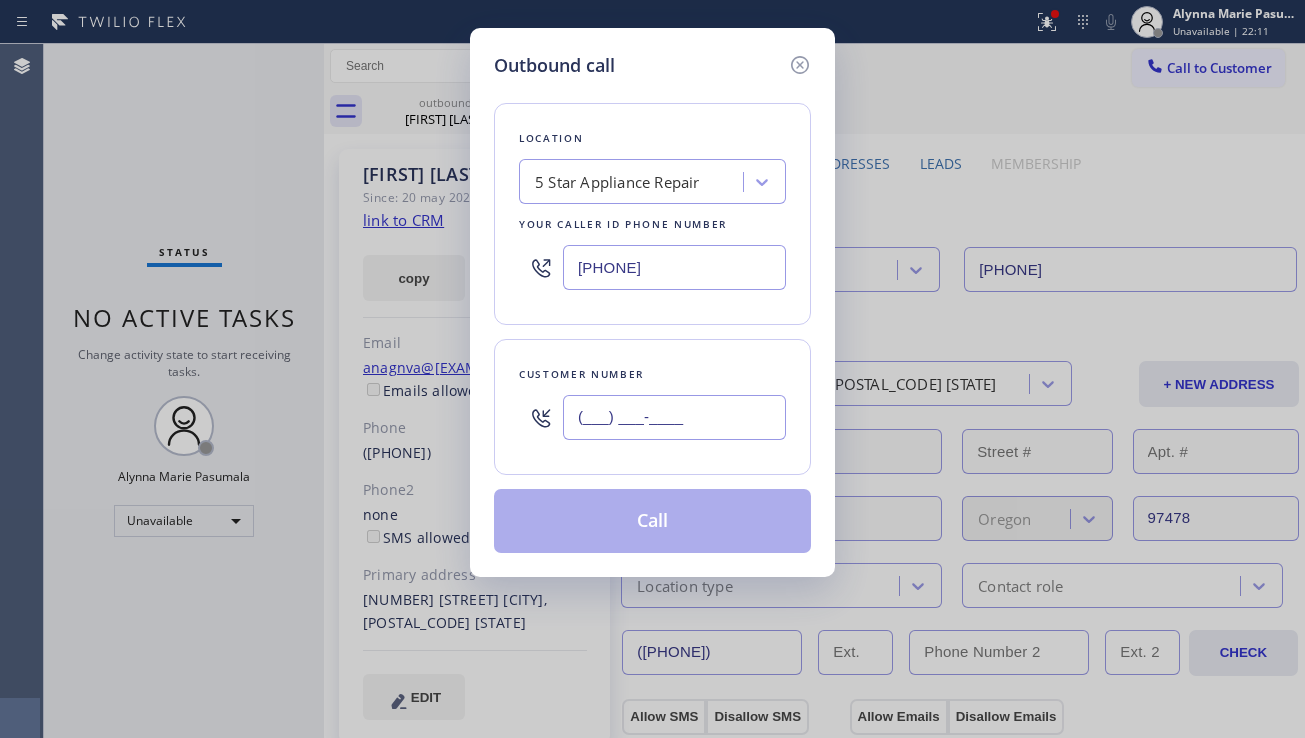 paste on "([PHONE])" 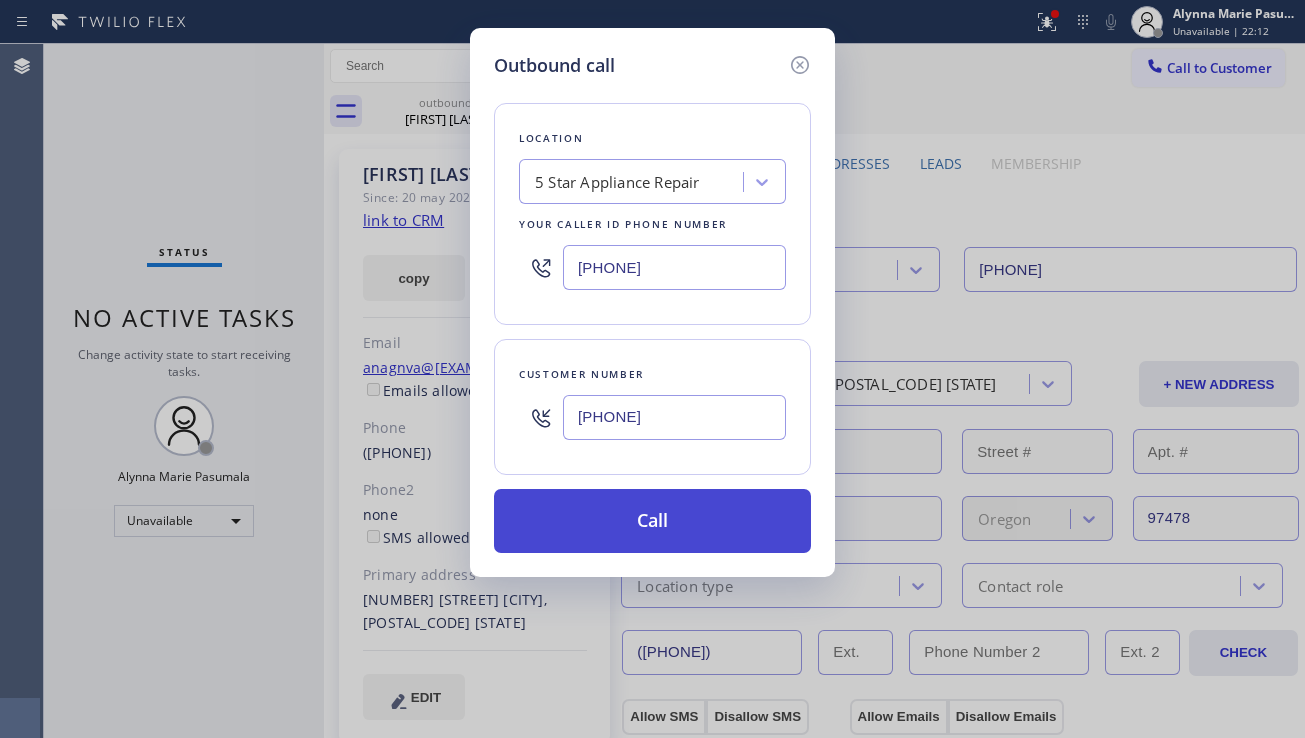 type on "[PHONE]" 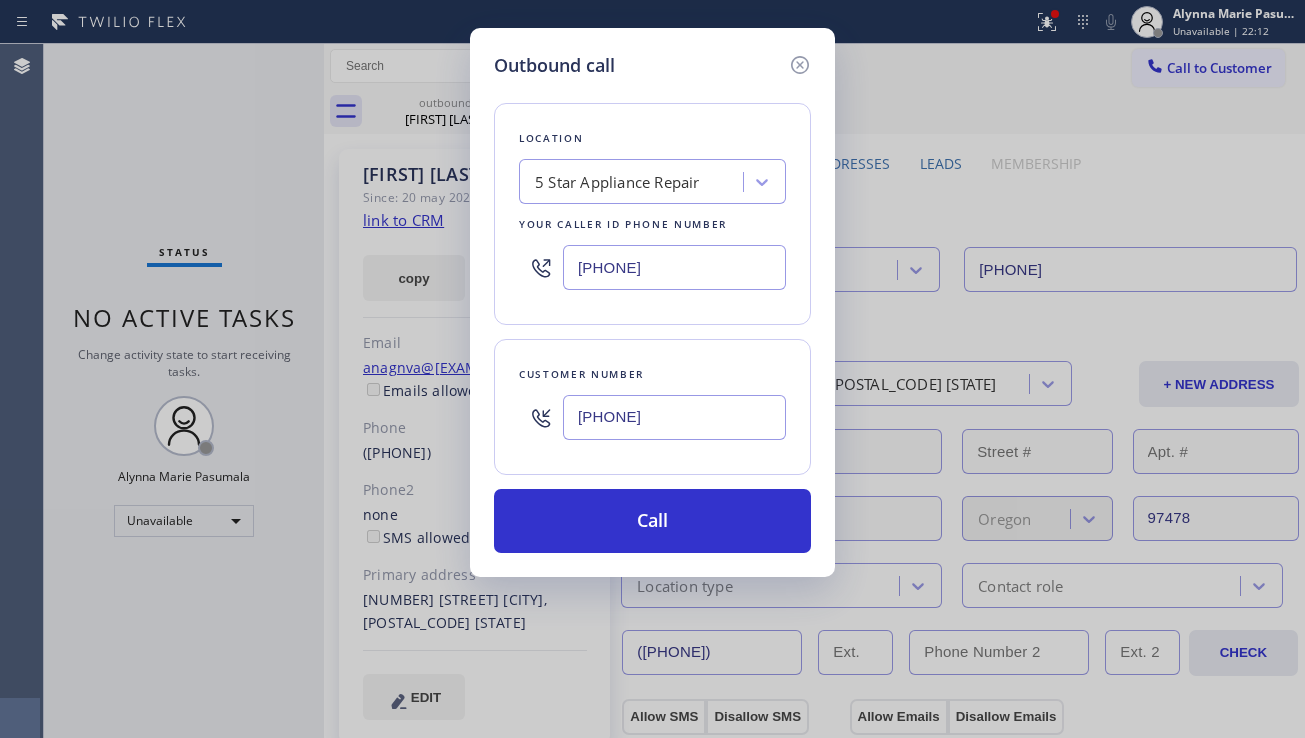 drag, startPoint x: 637, startPoint y: 532, endPoint x: 401, endPoint y: 248, distance: 369.25873 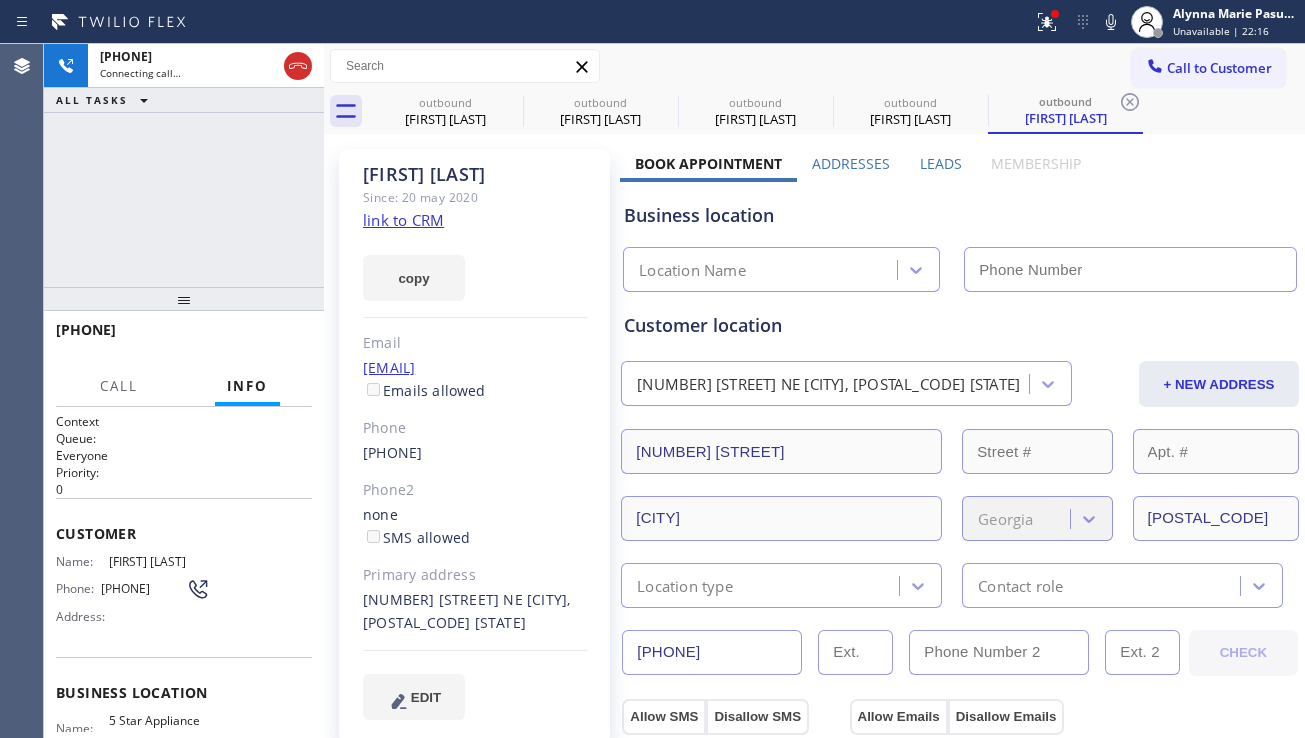 type on "[PHONE]" 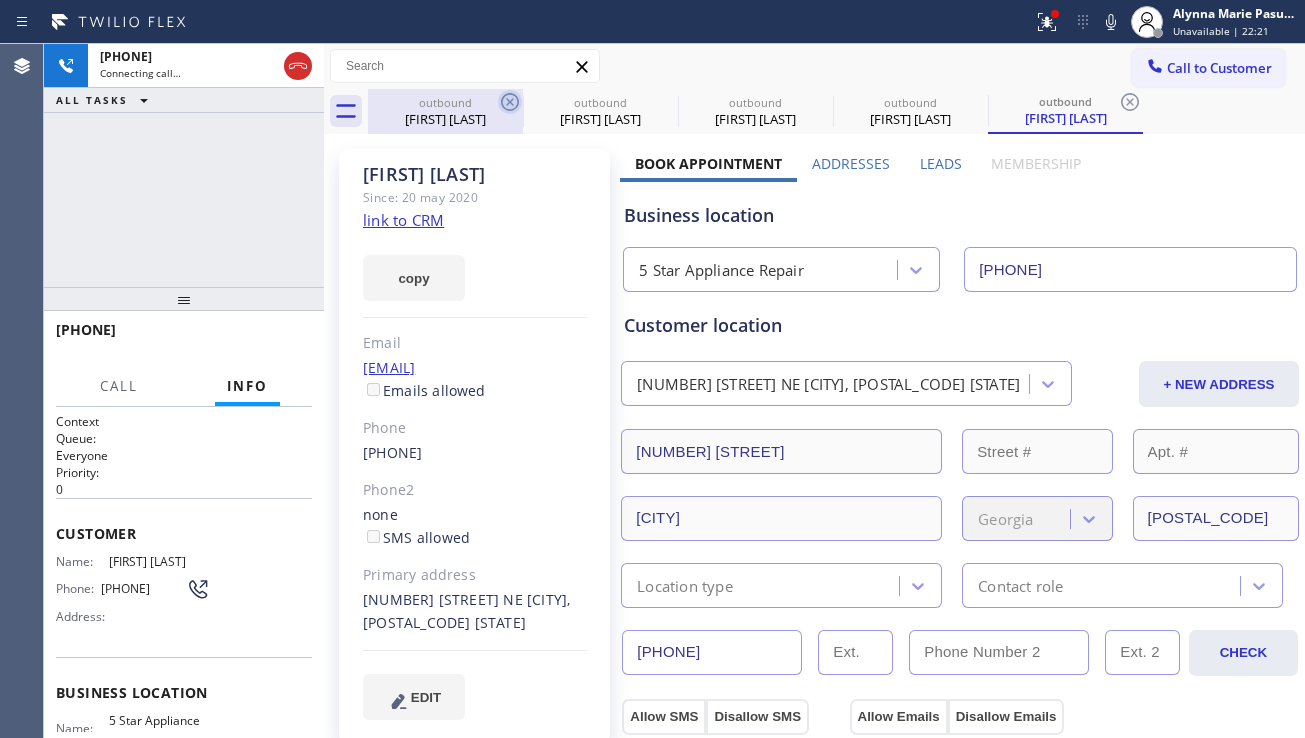 click 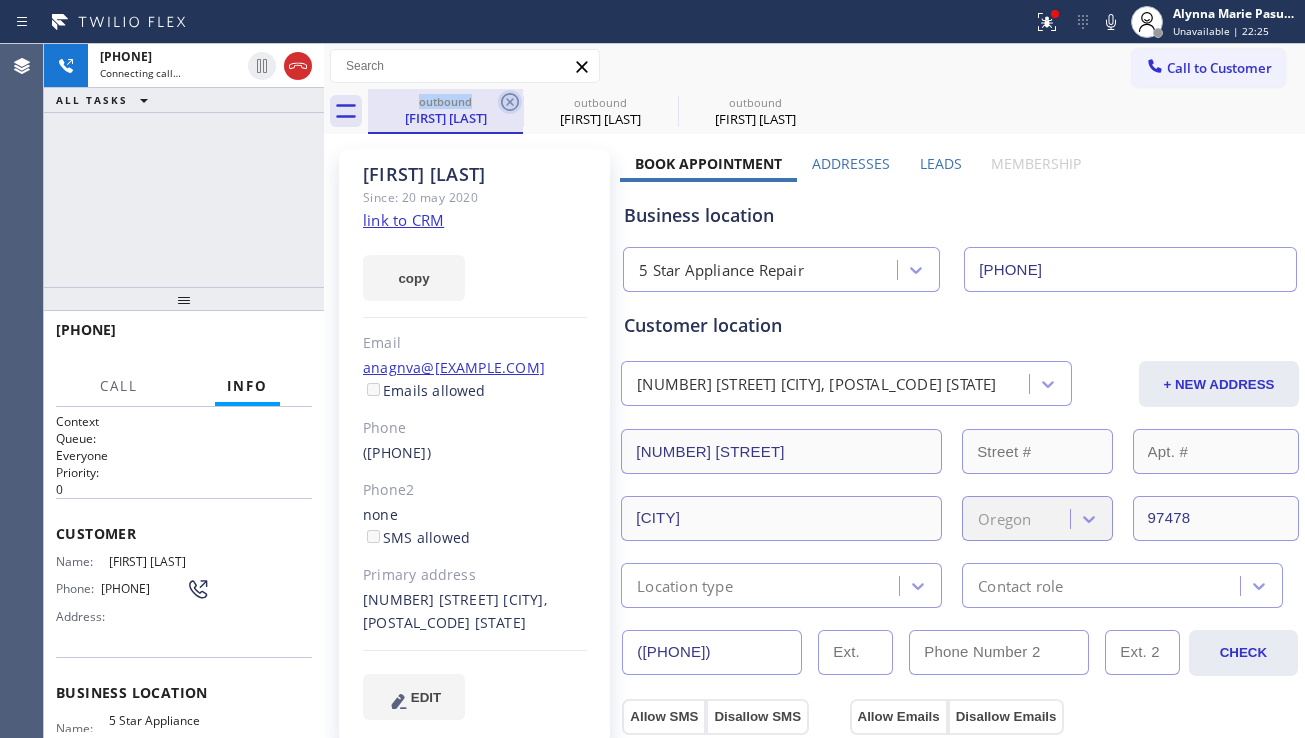 click 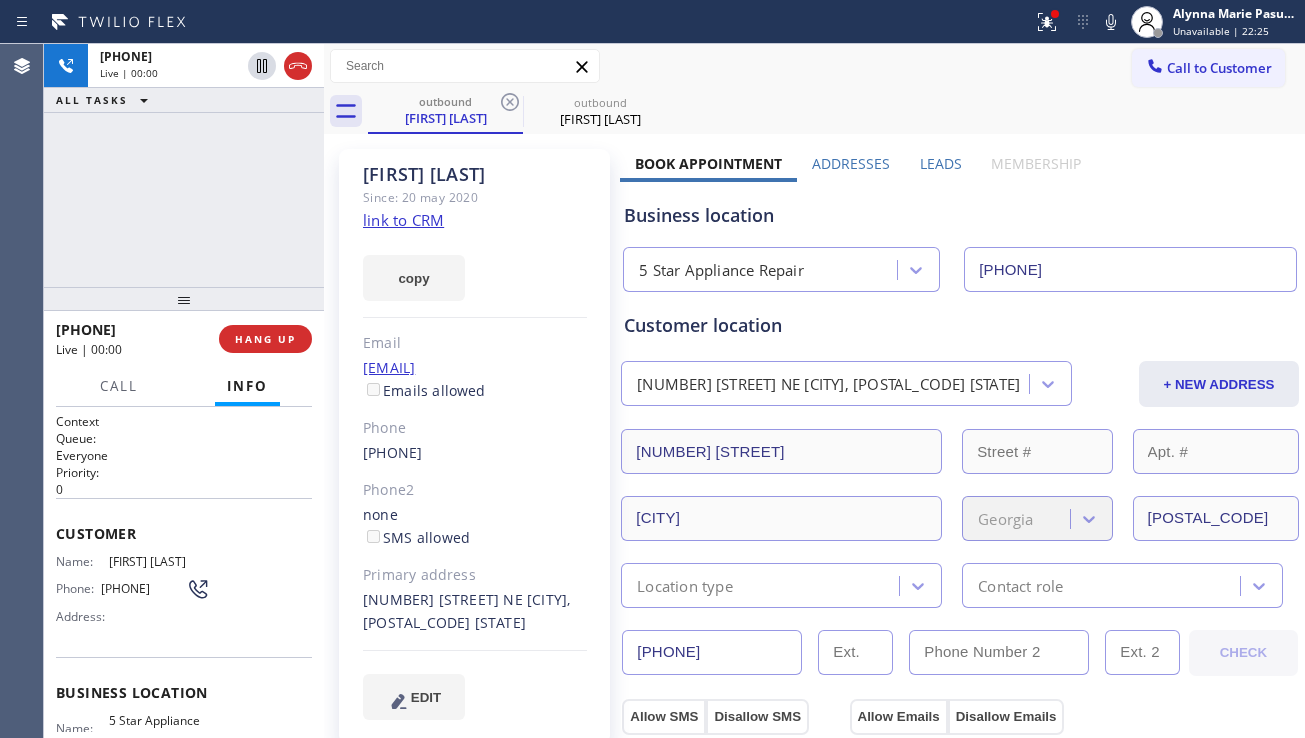 click on "Leads" at bounding box center (941, 163) 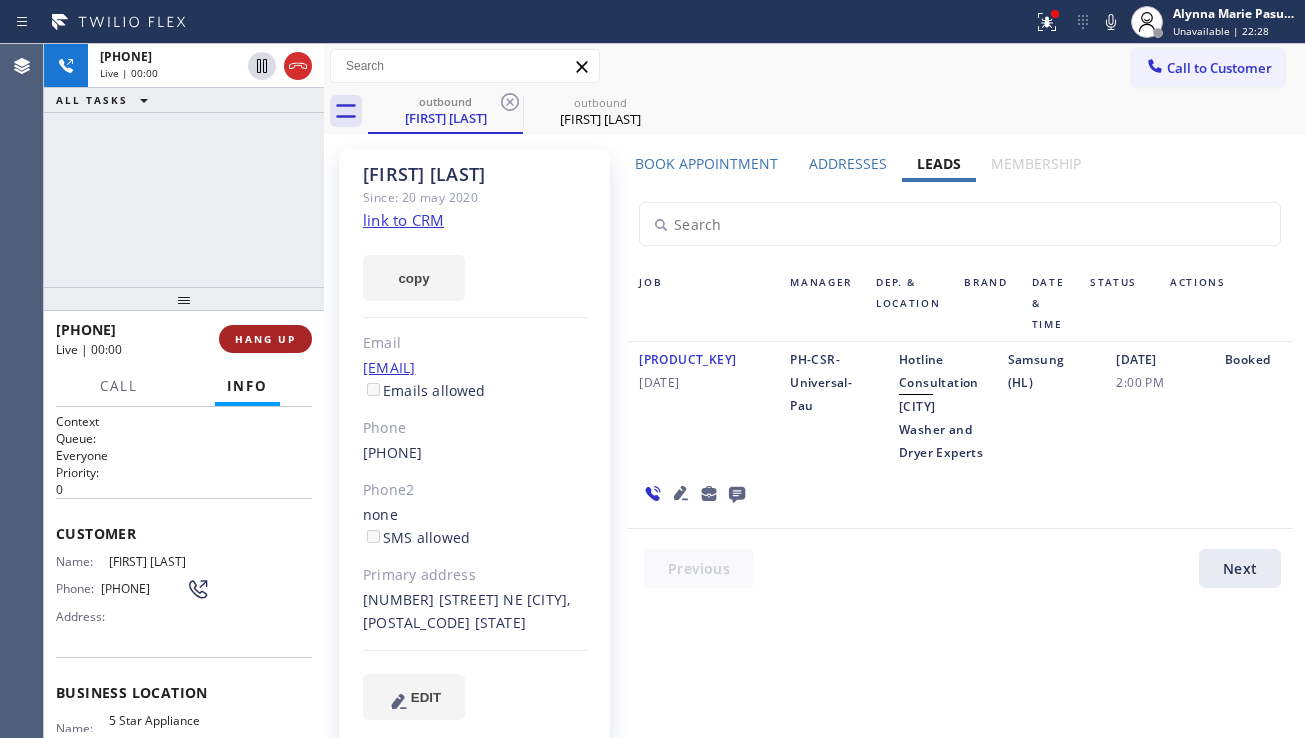 click on "HANG UP" at bounding box center [265, 339] 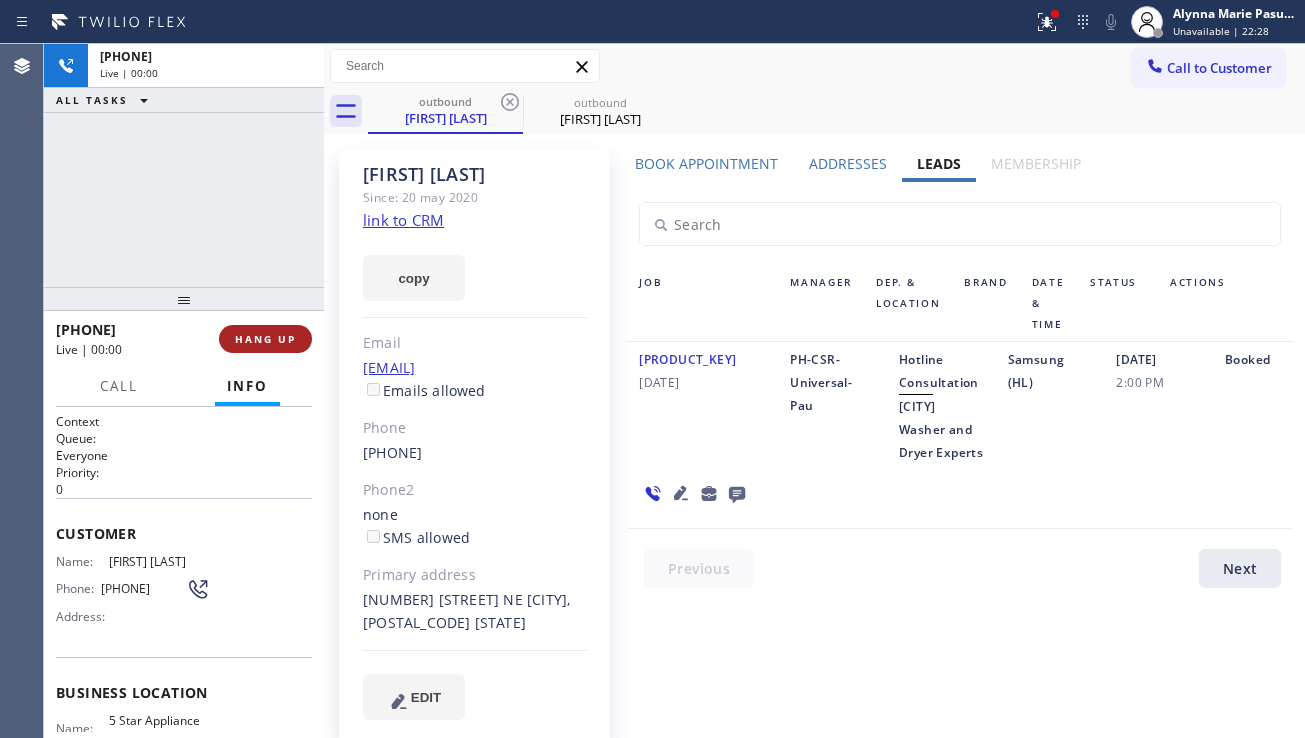 click on "HANG UP" at bounding box center [265, 339] 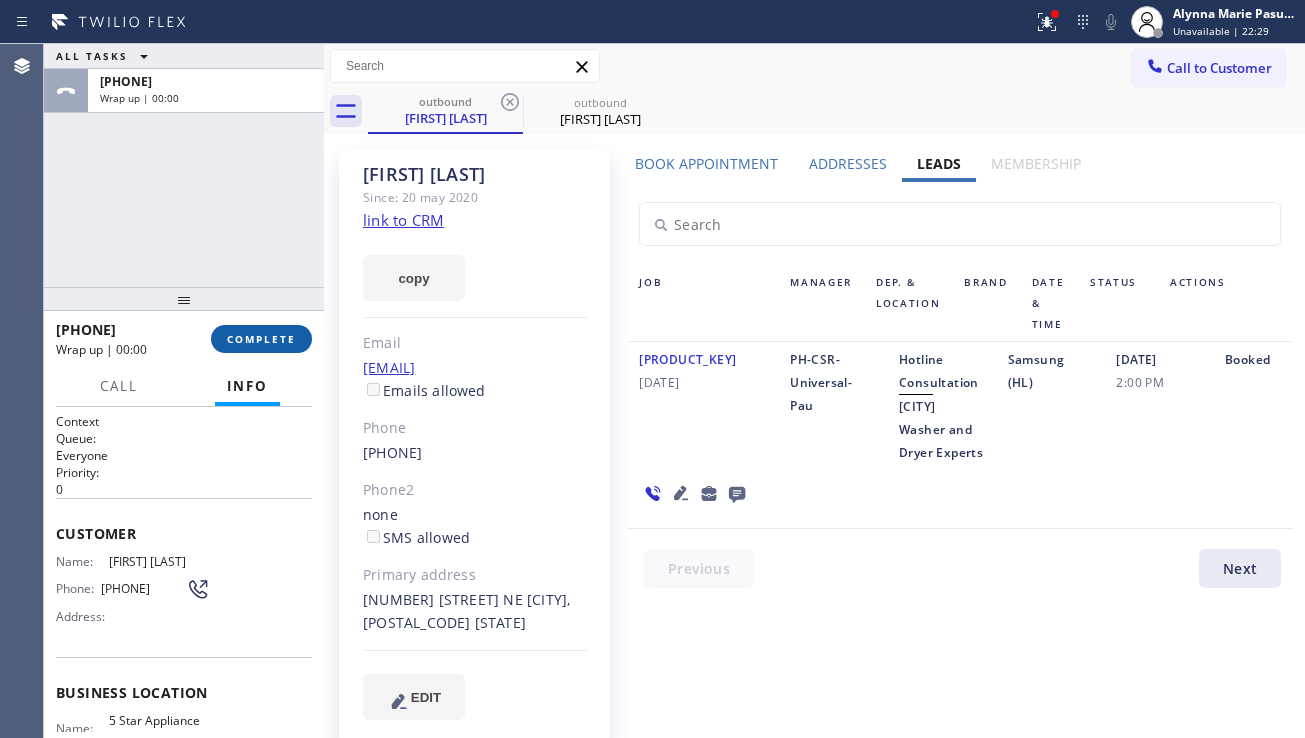 click on "COMPLETE" at bounding box center (261, 339) 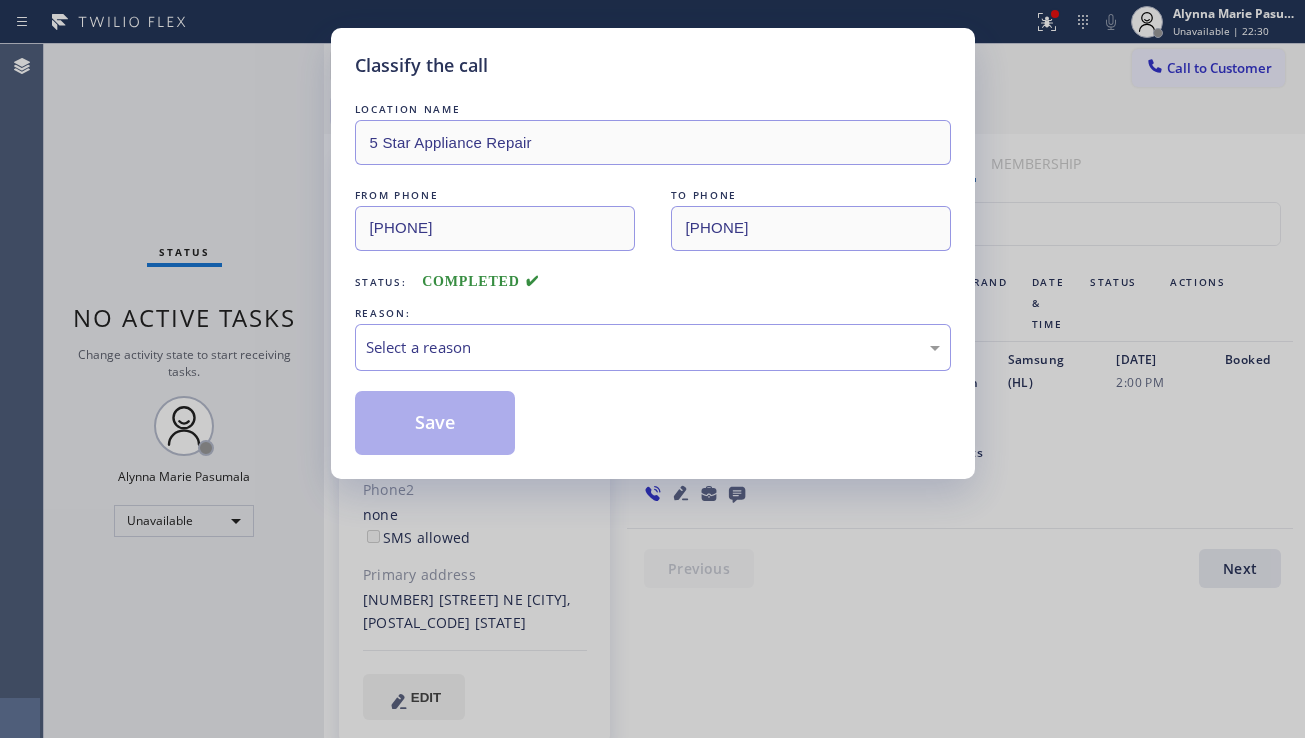 click on "Select a reason" at bounding box center (653, 347) 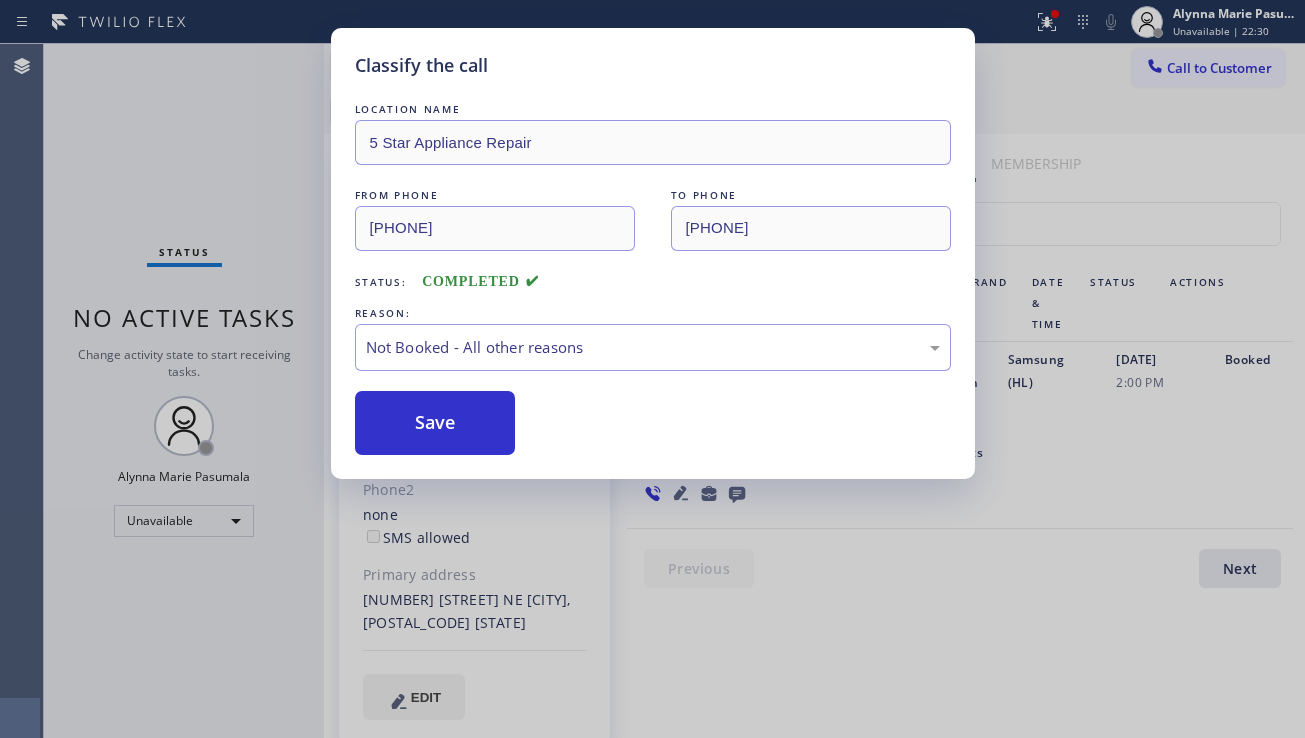 drag, startPoint x: 452, startPoint y: 416, endPoint x: 1255, endPoint y: 229, distance: 824.4865 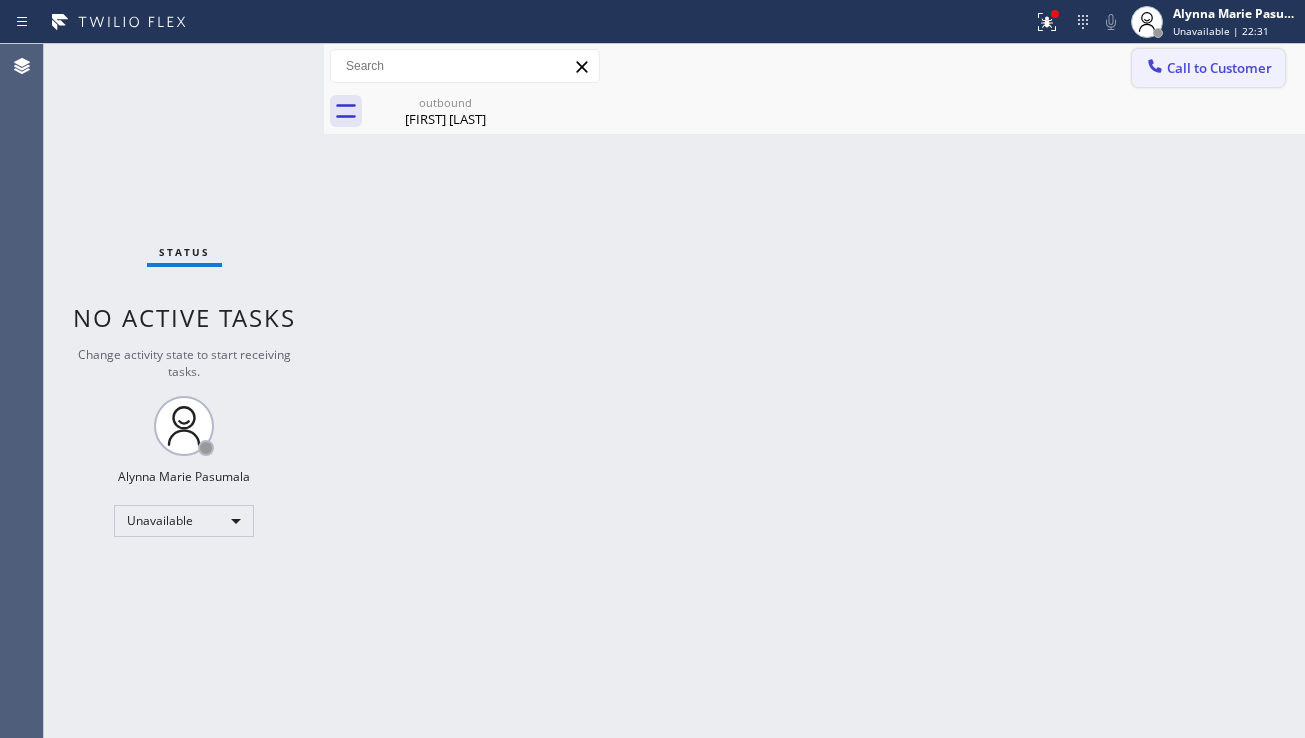 click at bounding box center [1155, 68] 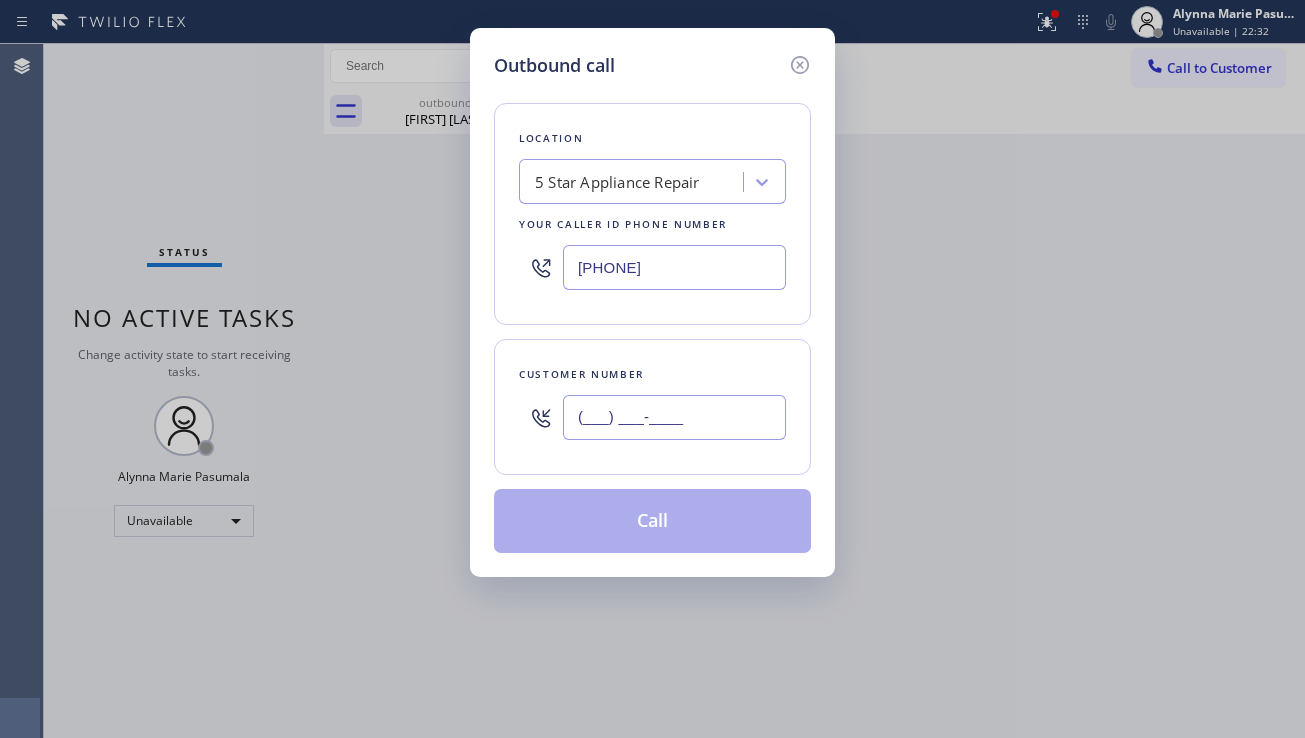 click on "(___) ___-____" at bounding box center (674, 417) 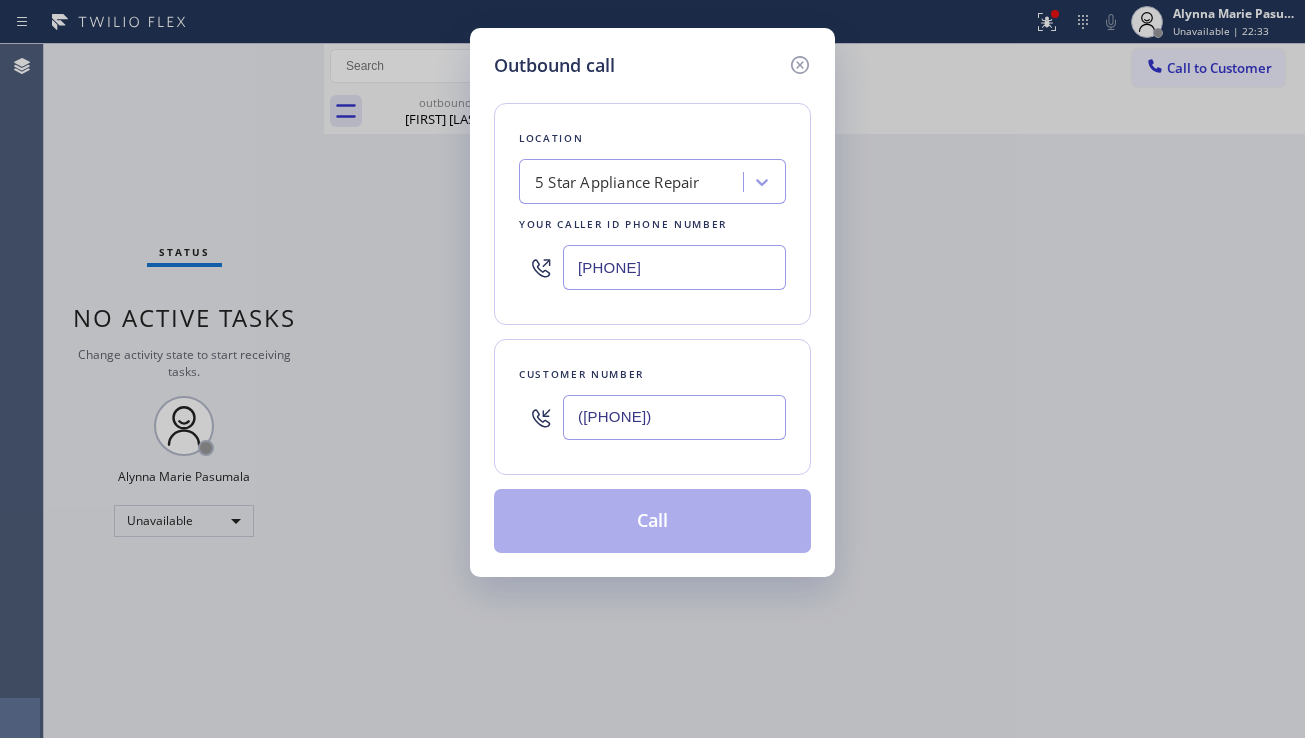 type on "([PHONE])" 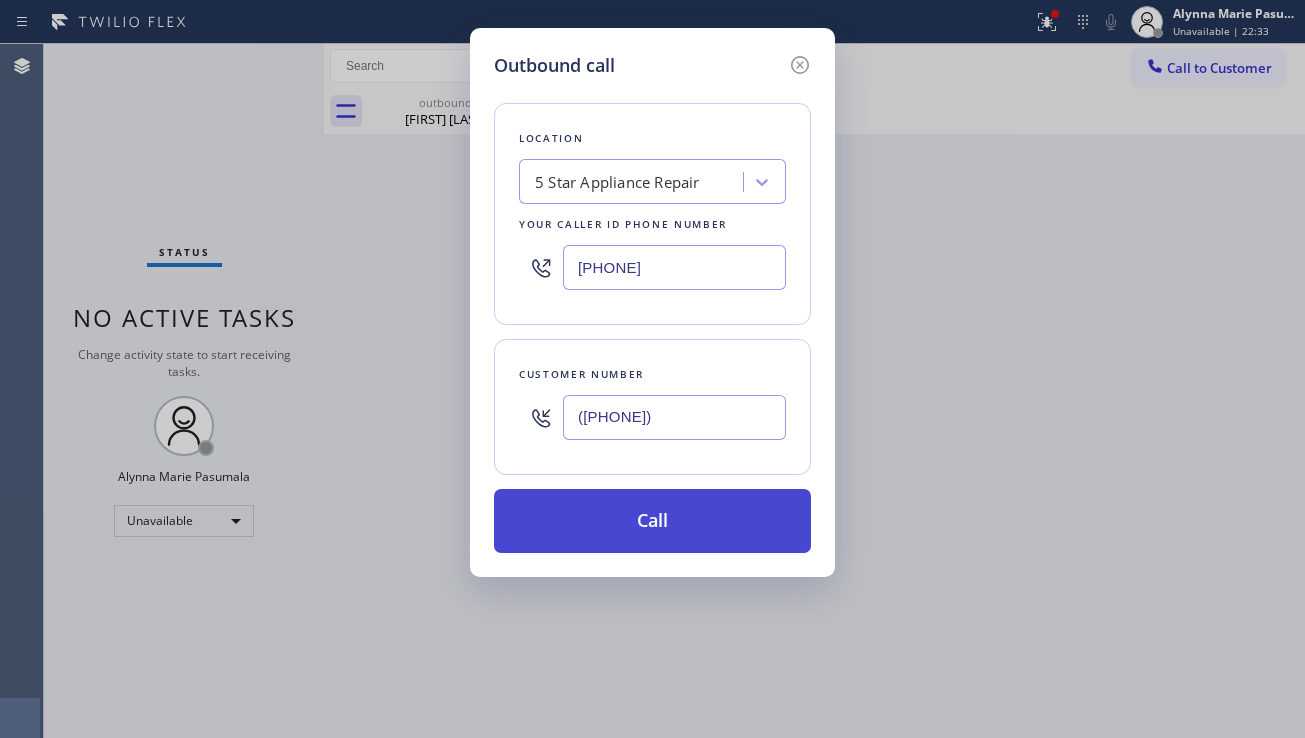 click on "Call" at bounding box center (652, 521) 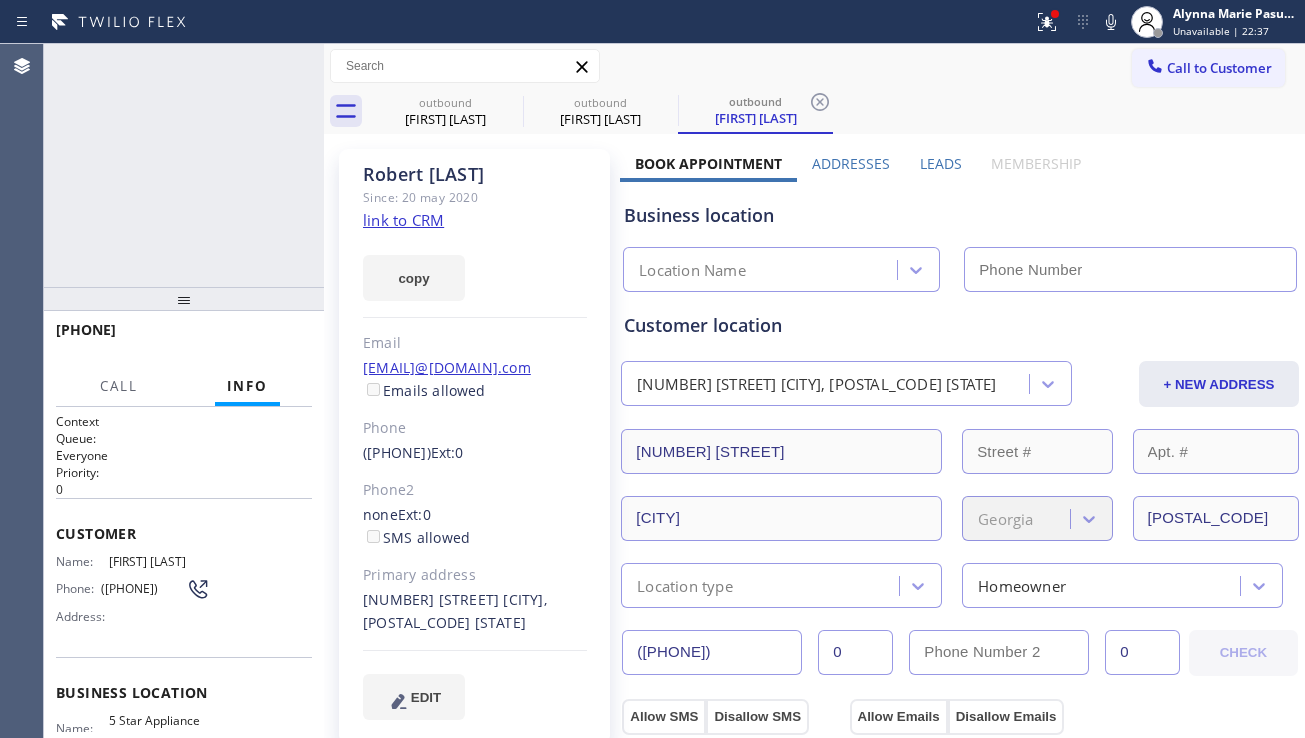 type on "[PHONE]" 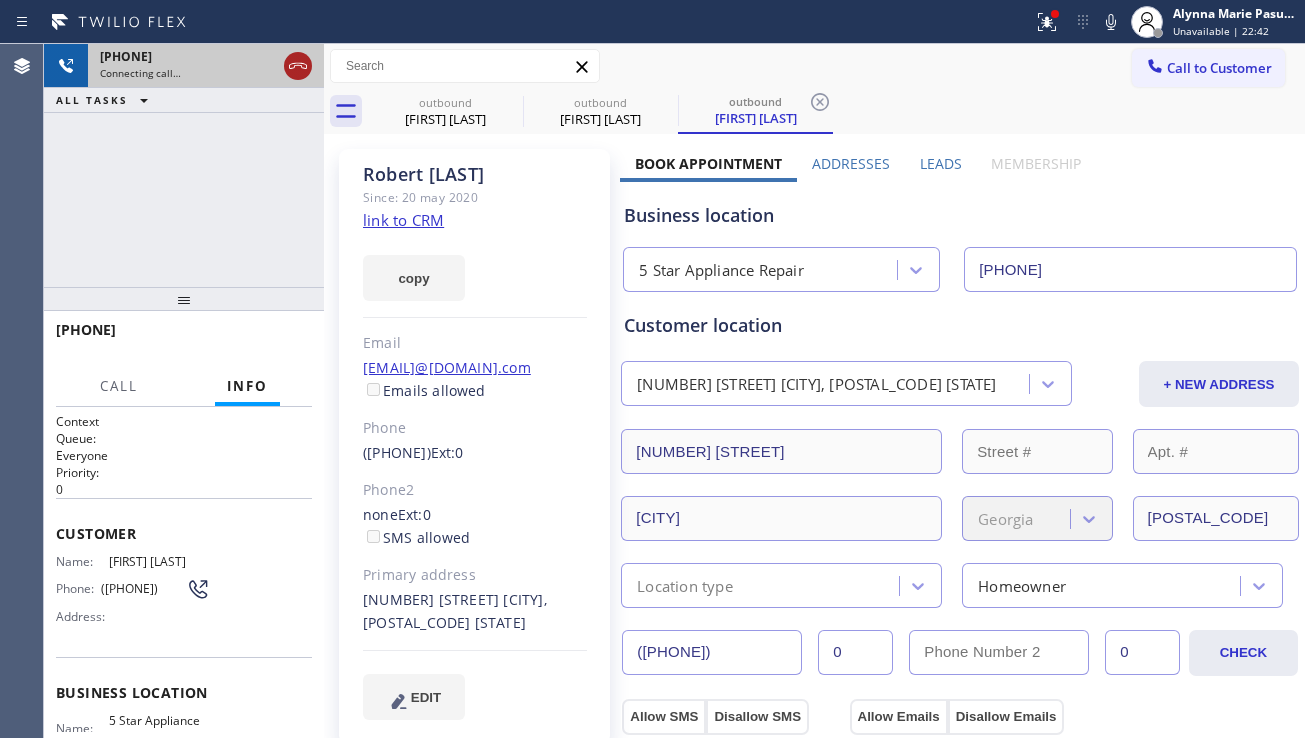 click 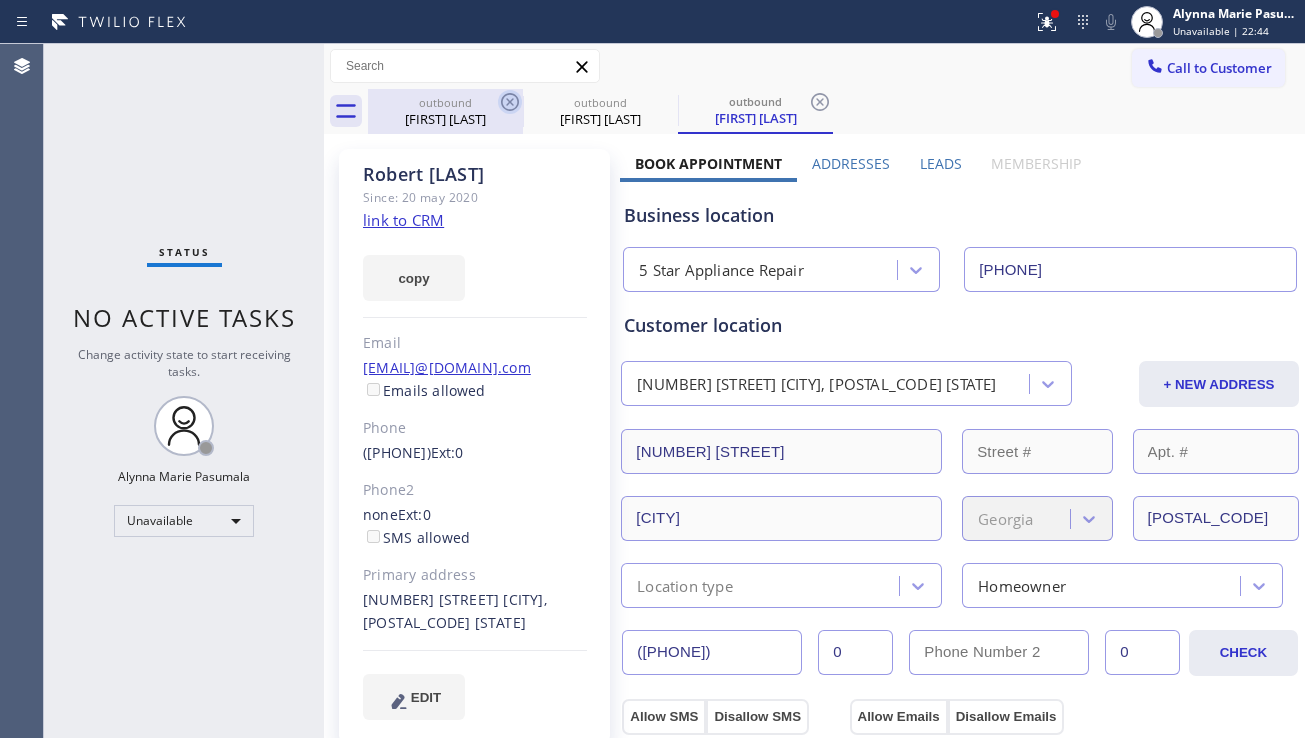 click 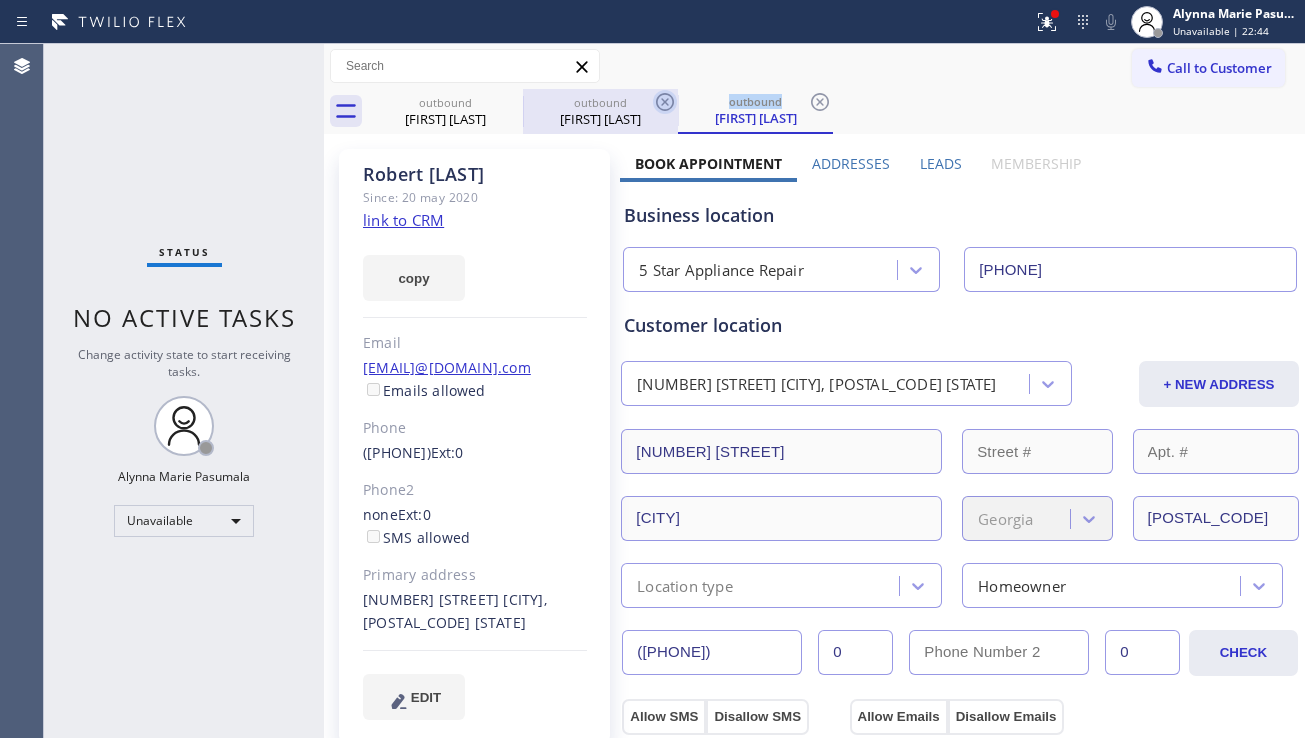 click 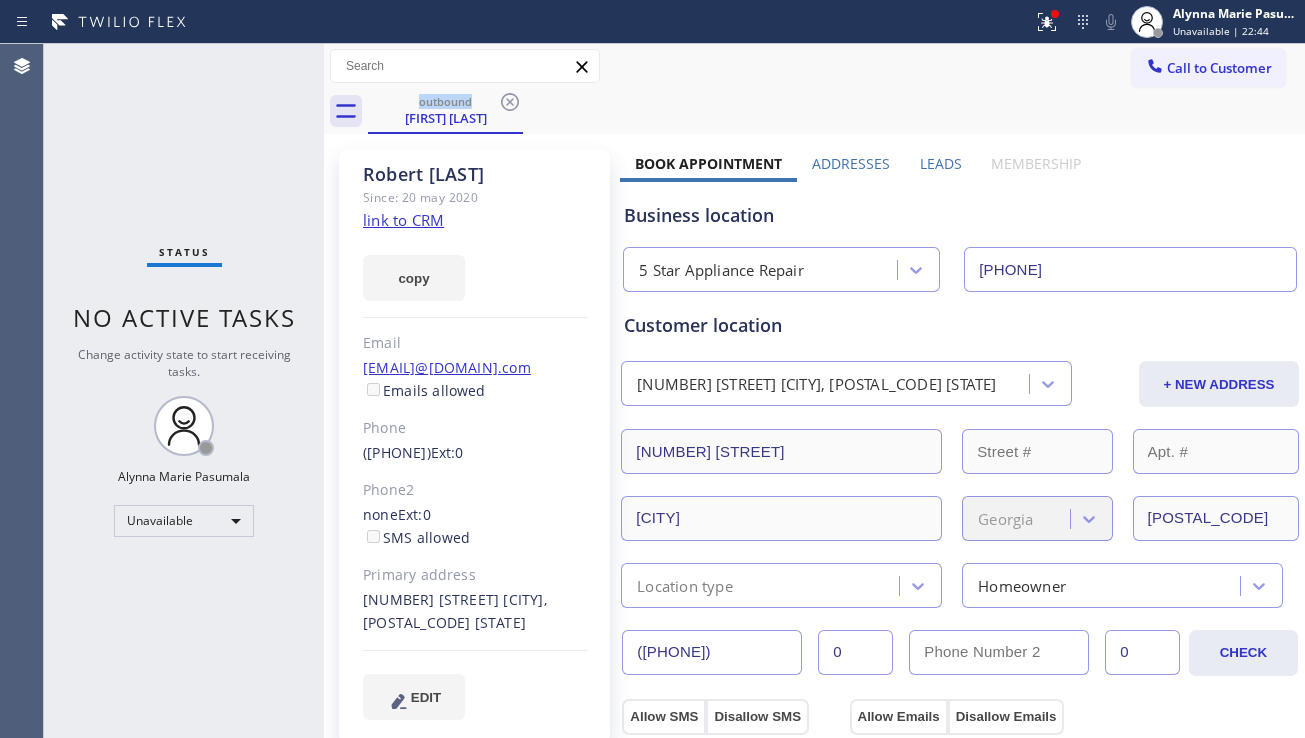 click 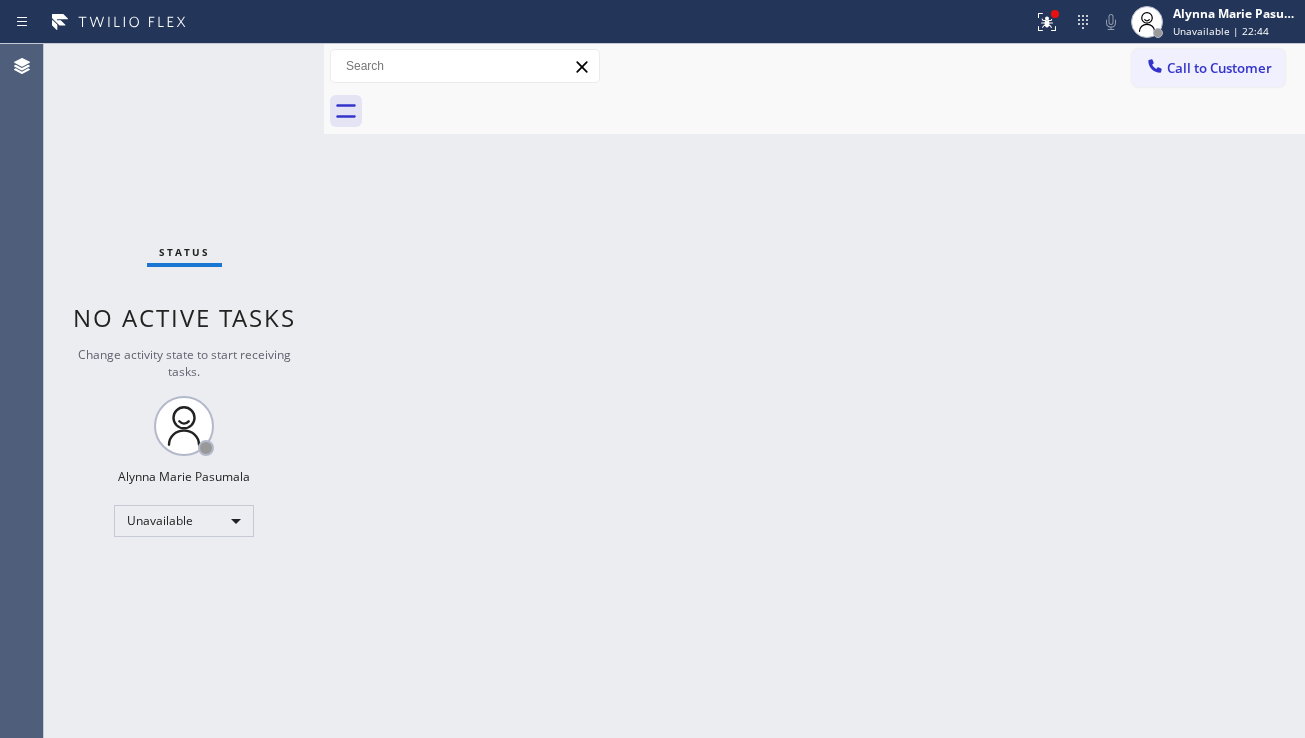 click at bounding box center [836, 111] 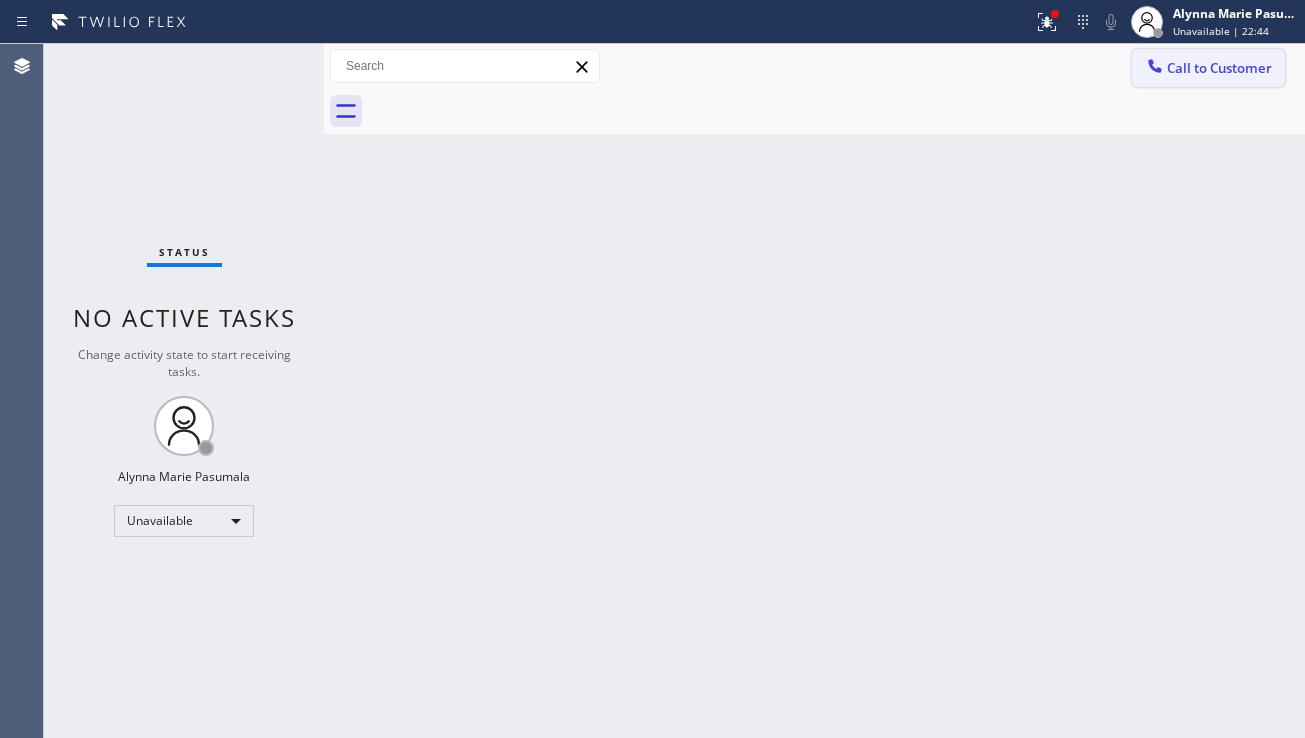 click on "Call to Customer" at bounding box center (1219, 68) 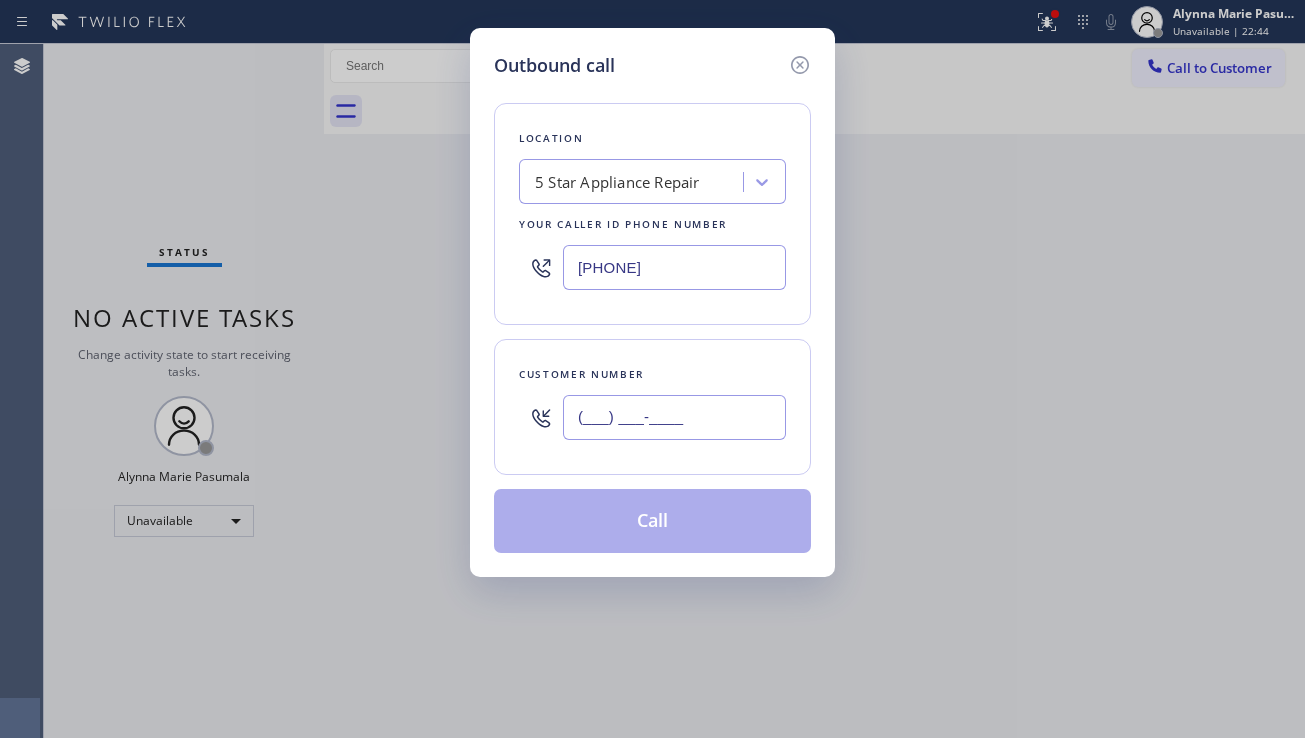 click on "(___) ___-____" at bounding box center (674, 417) 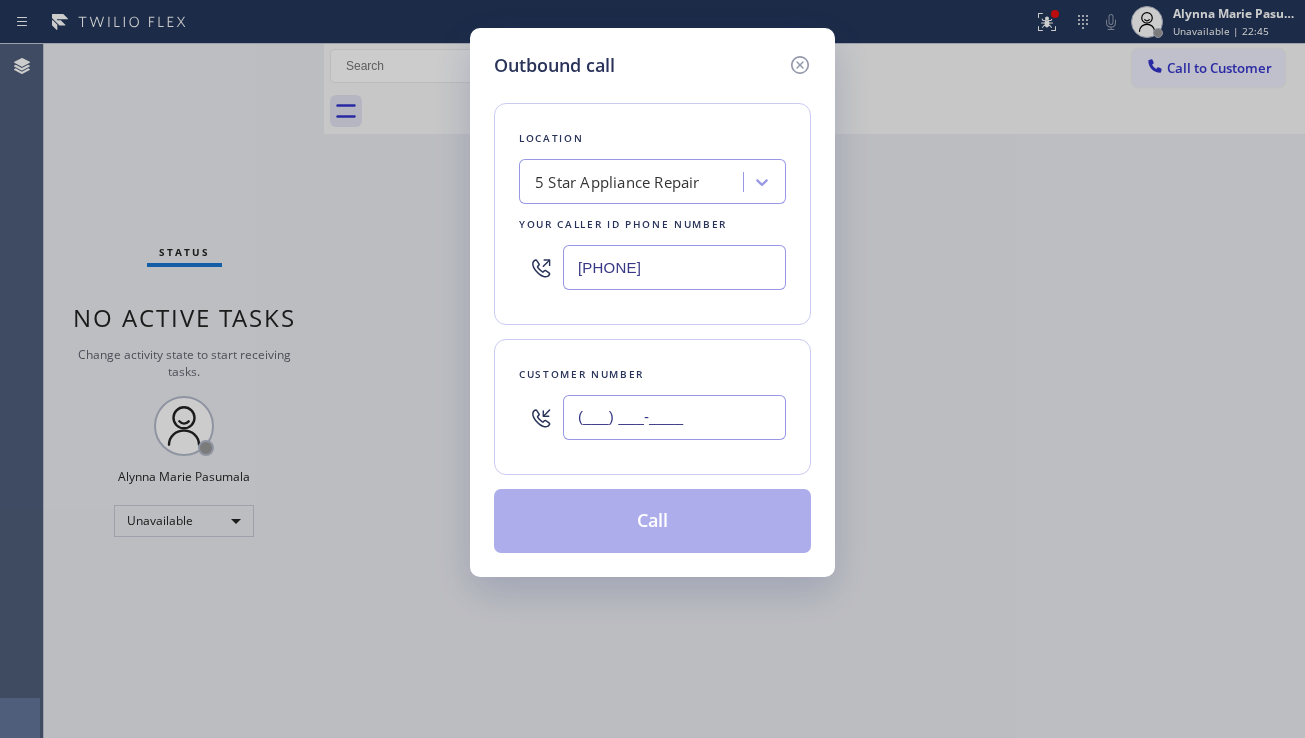 paste on "[PHONE]" 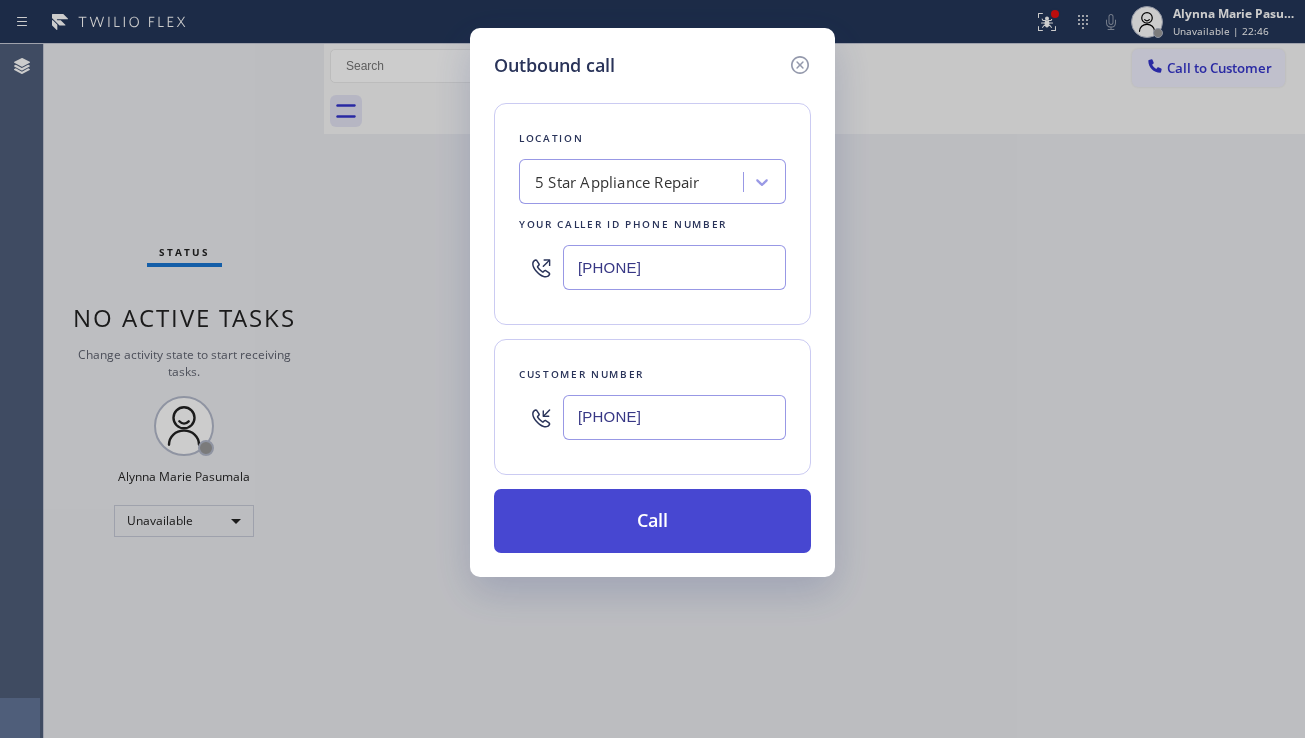 type on "[PHONE]" 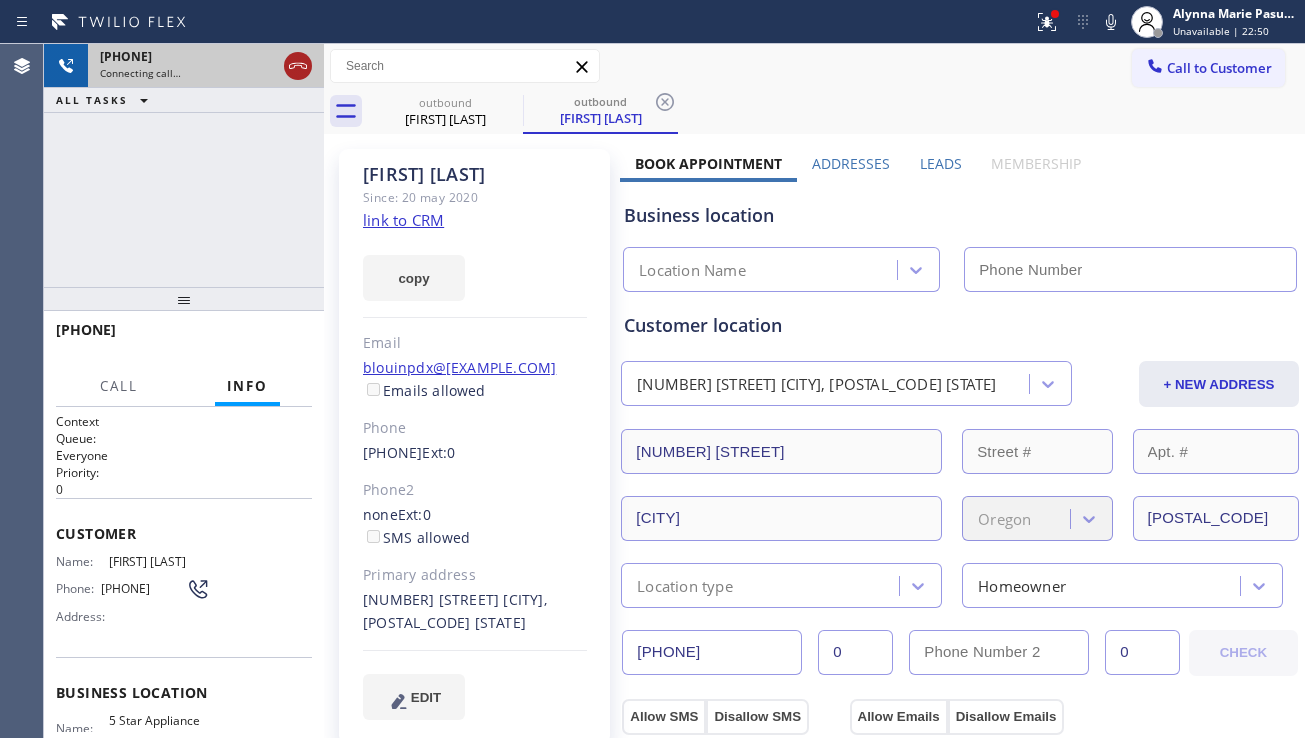 type on "[PHONE]" 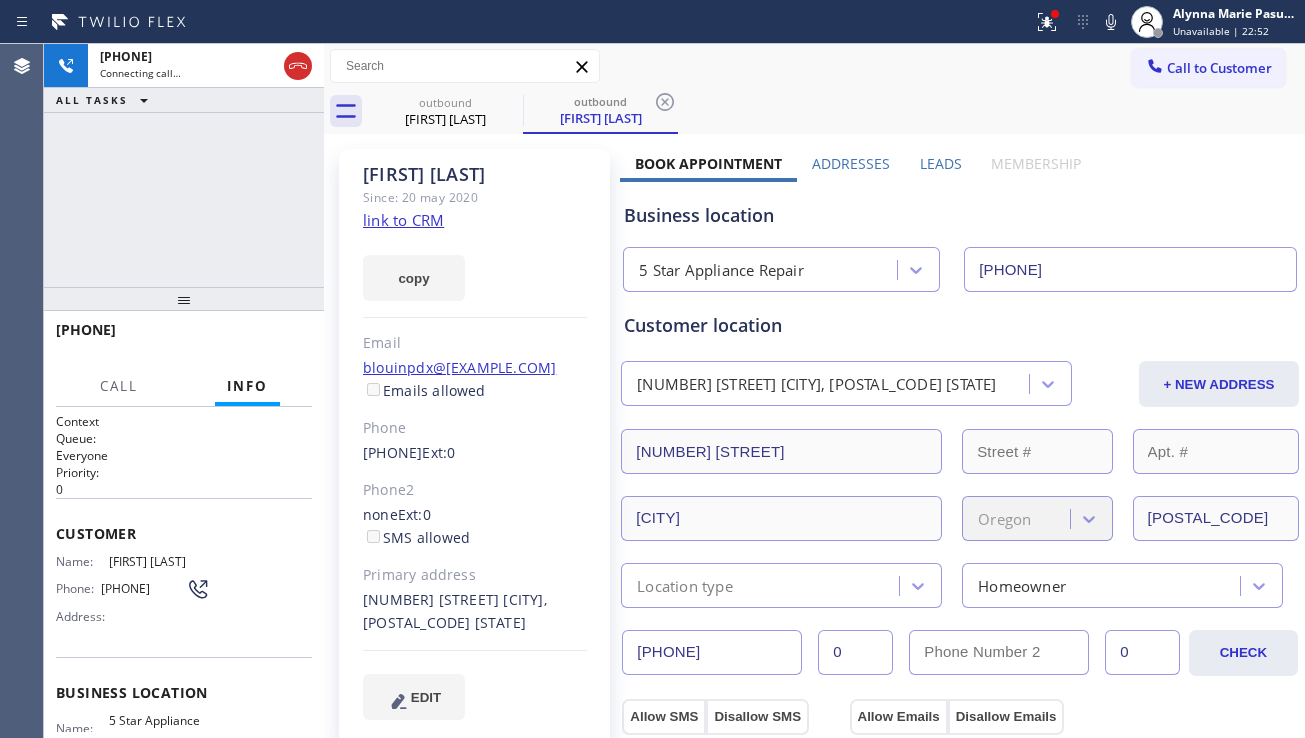 click on "Leads" at bounding box center [941, 168] 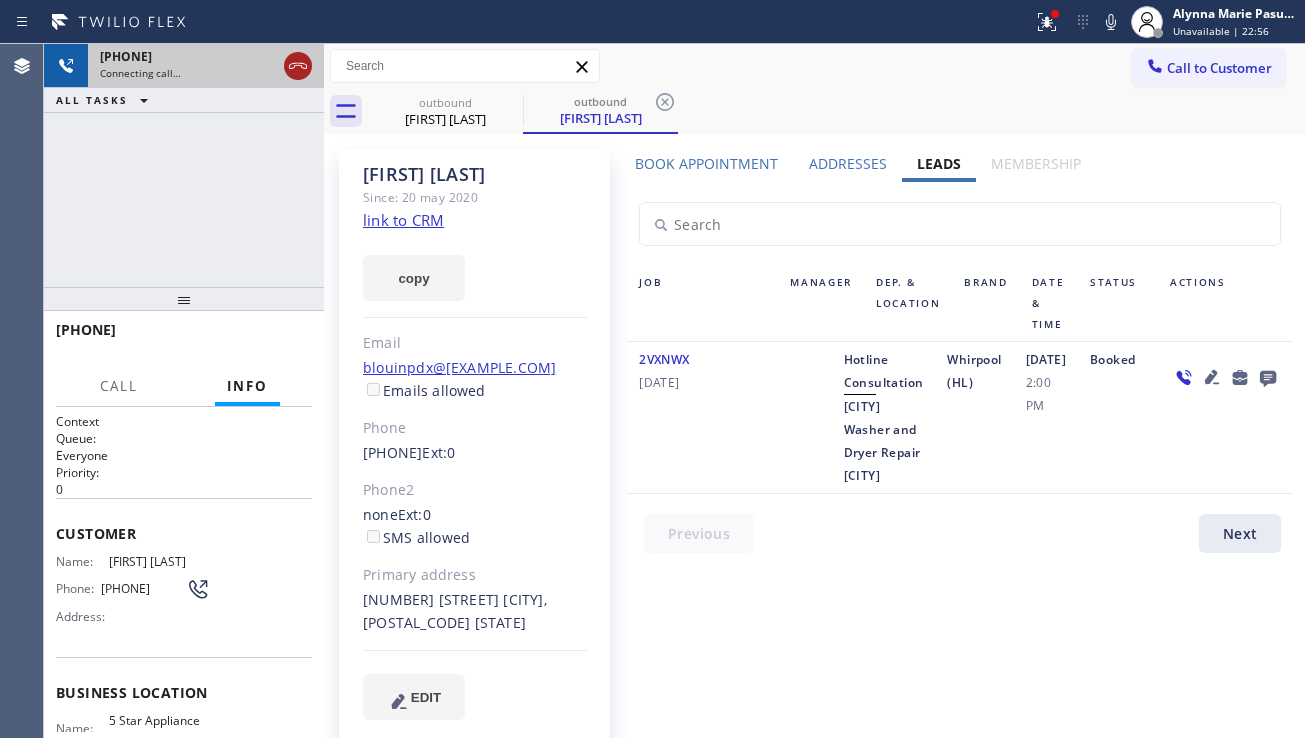 click 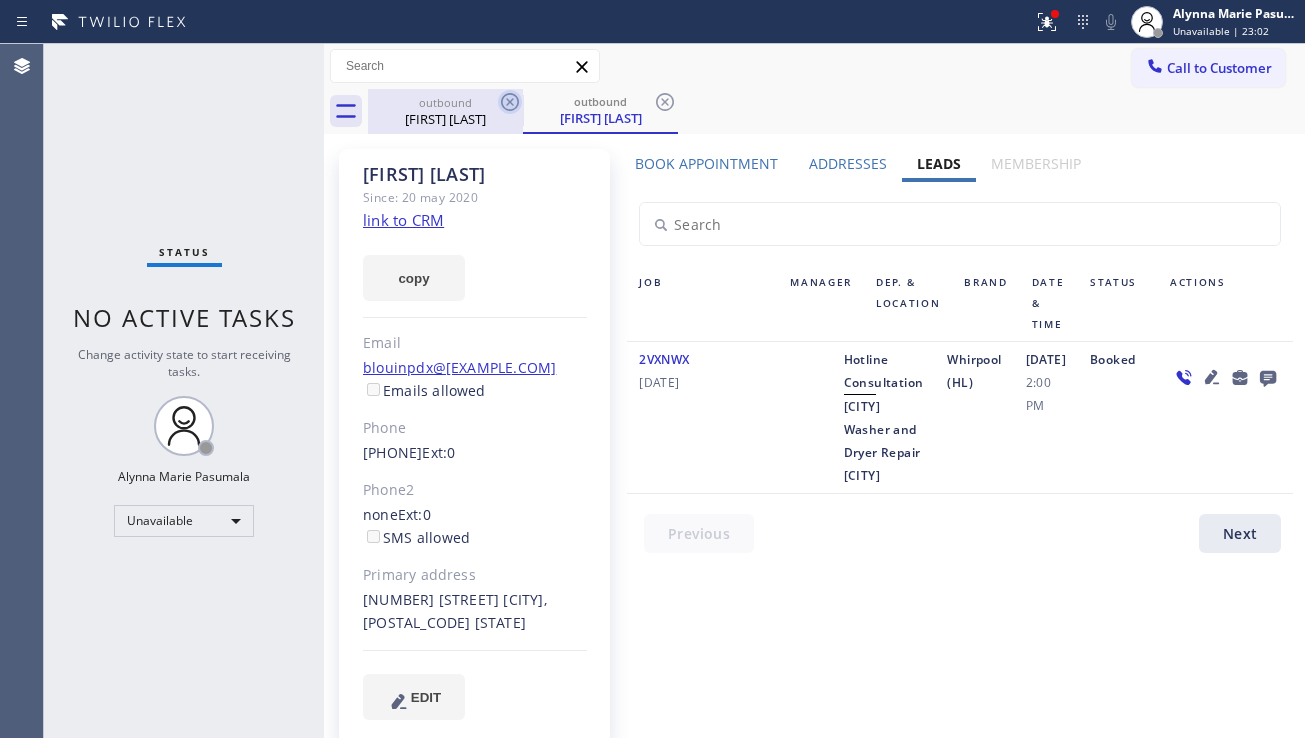 click 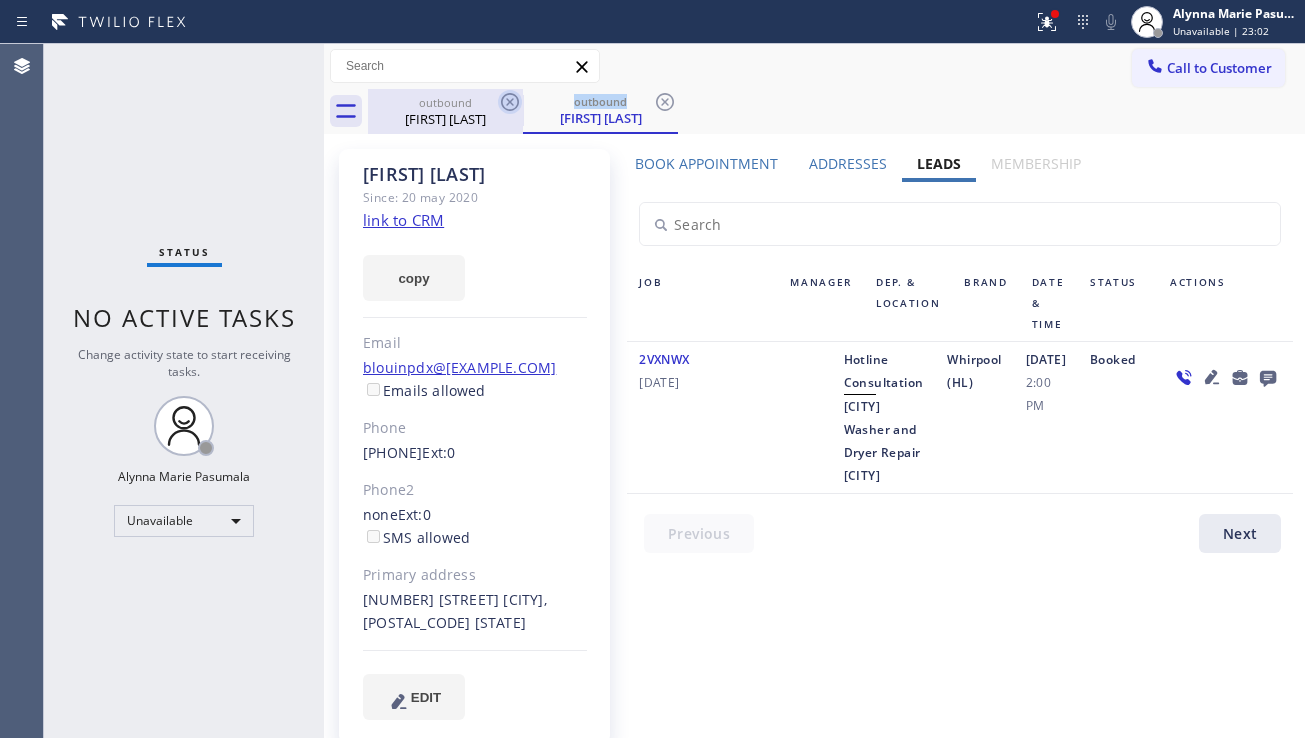 click 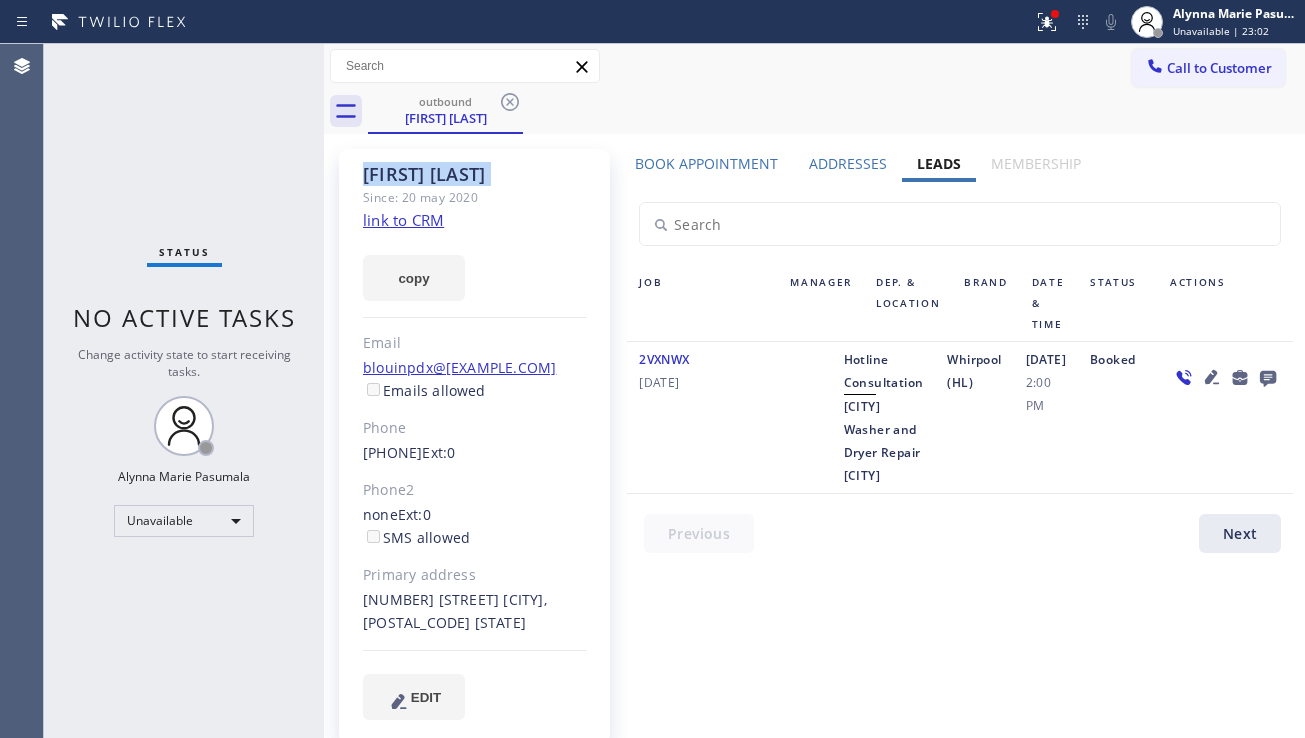 click 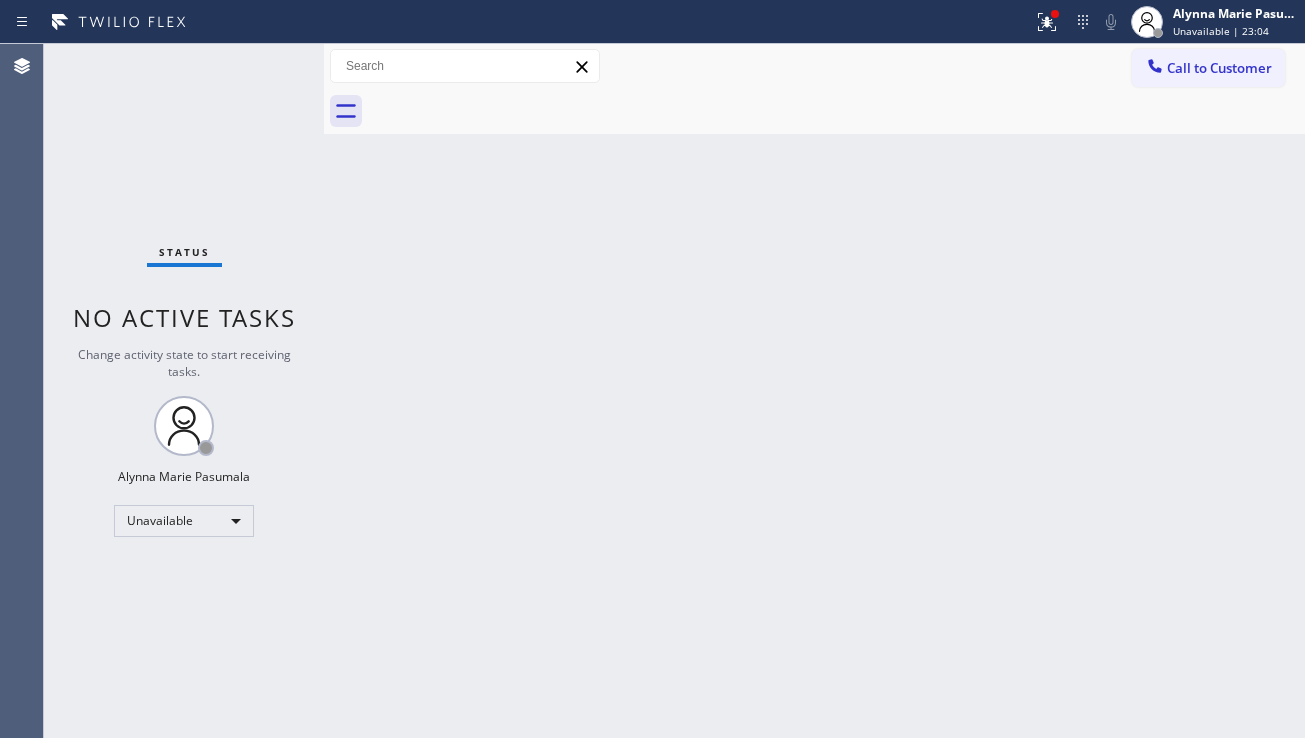 click at bounding box center (836, 111) 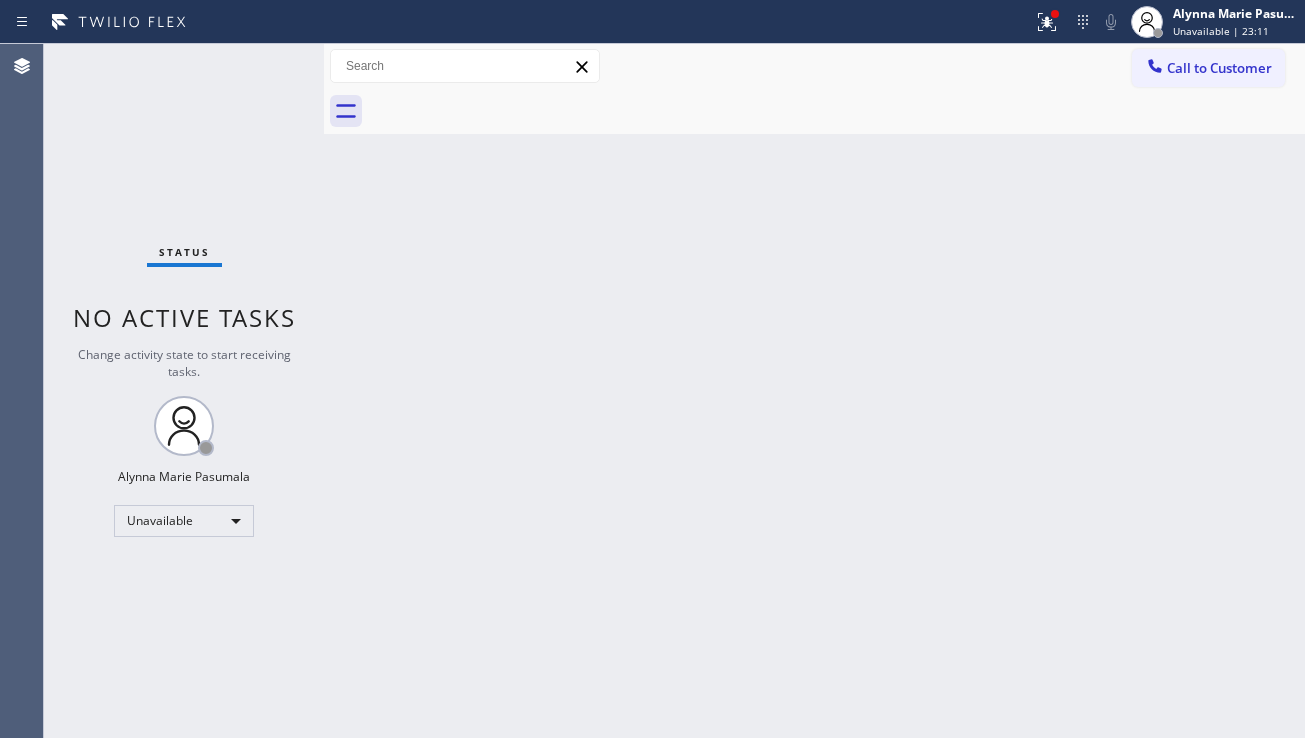 click on "Back to Dashboard Change Sender ID Customers Technicians Select a contact Outbound call Location Search location Your caller id phone number Customer number Call Customer info Name   Phone none Address none Change Sender ID HVAC +[PHONE] 5 Star Appliance +[PHONE] Appliance Repair +[PHONE] Plumbing +[PHONE] Air Duct Cleaning +[PHONE]  Electricians +[PHONE] Cancel Change Check personal SMS Reset Change No tabs Call to Customer Outbound call Location 5 Star Appliance Repair Your caller id phone number ([PHONE]) Customer number Call Outbound call Technician Search Technician Your caller id phone number Your caller id phone number Call" at bounding box center (814, 391) 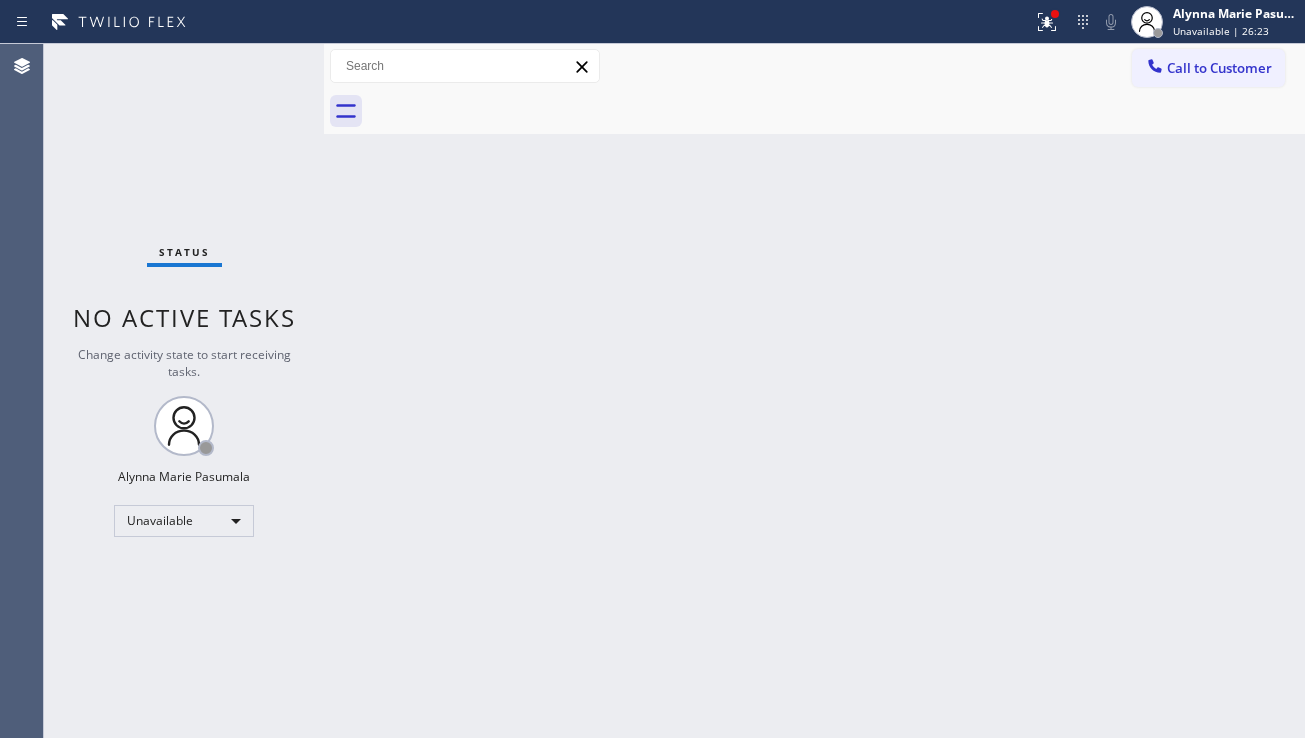 drag, startPoint x: 1100, startPoint y: 443, endPoint x: 1105, endPoint y: 433, distance: 11.18034 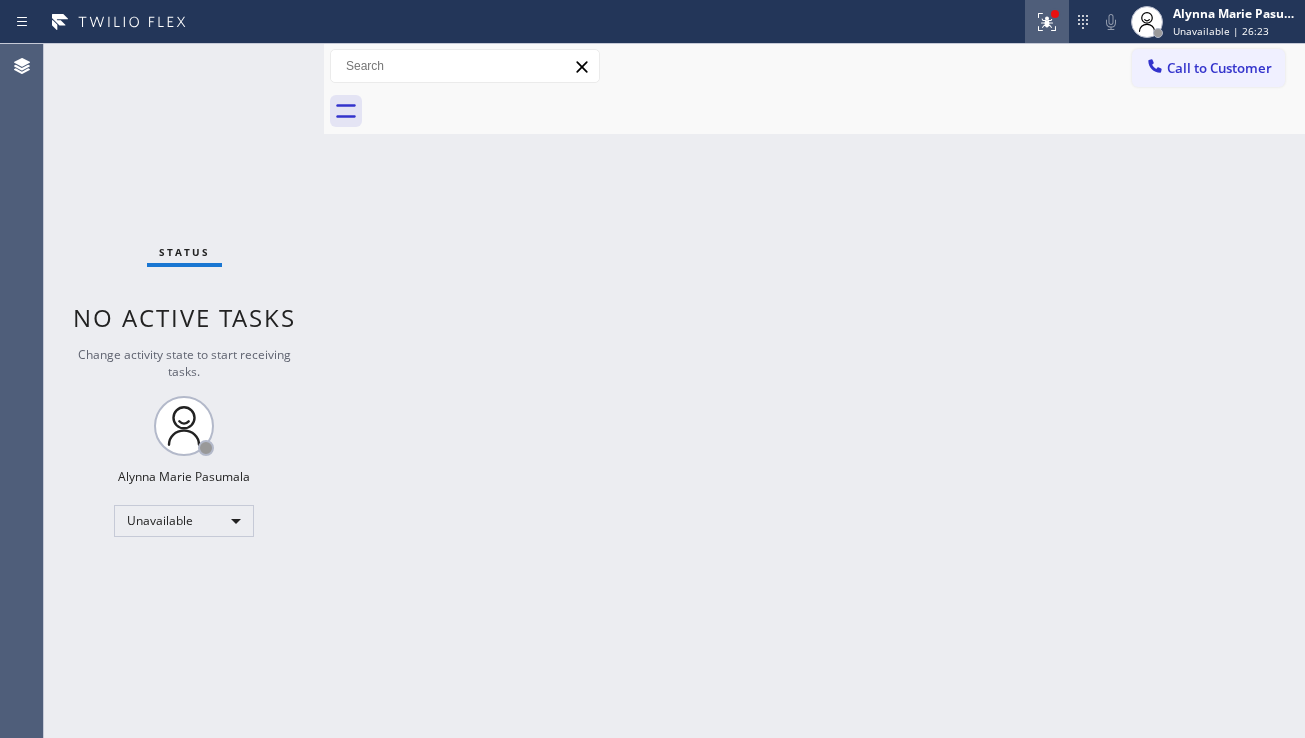 click 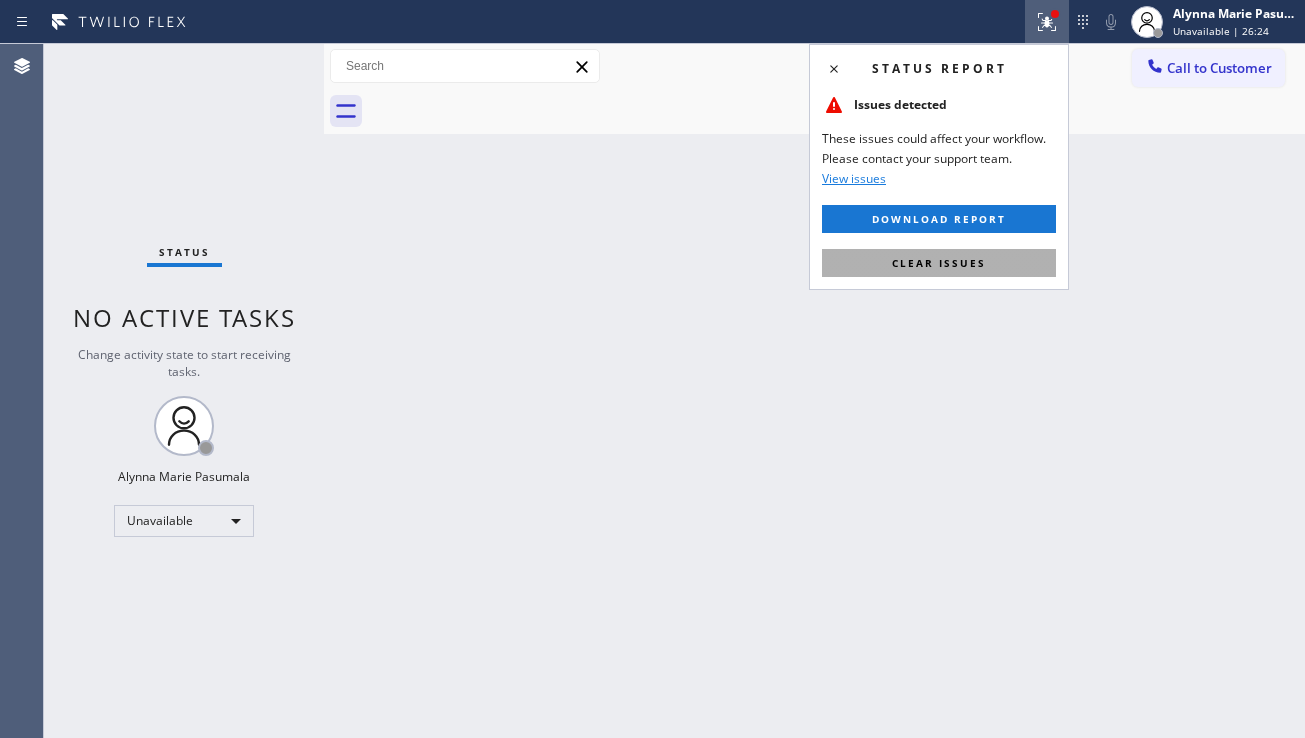 click on "Clear issues" at bounding box center (939, 263) 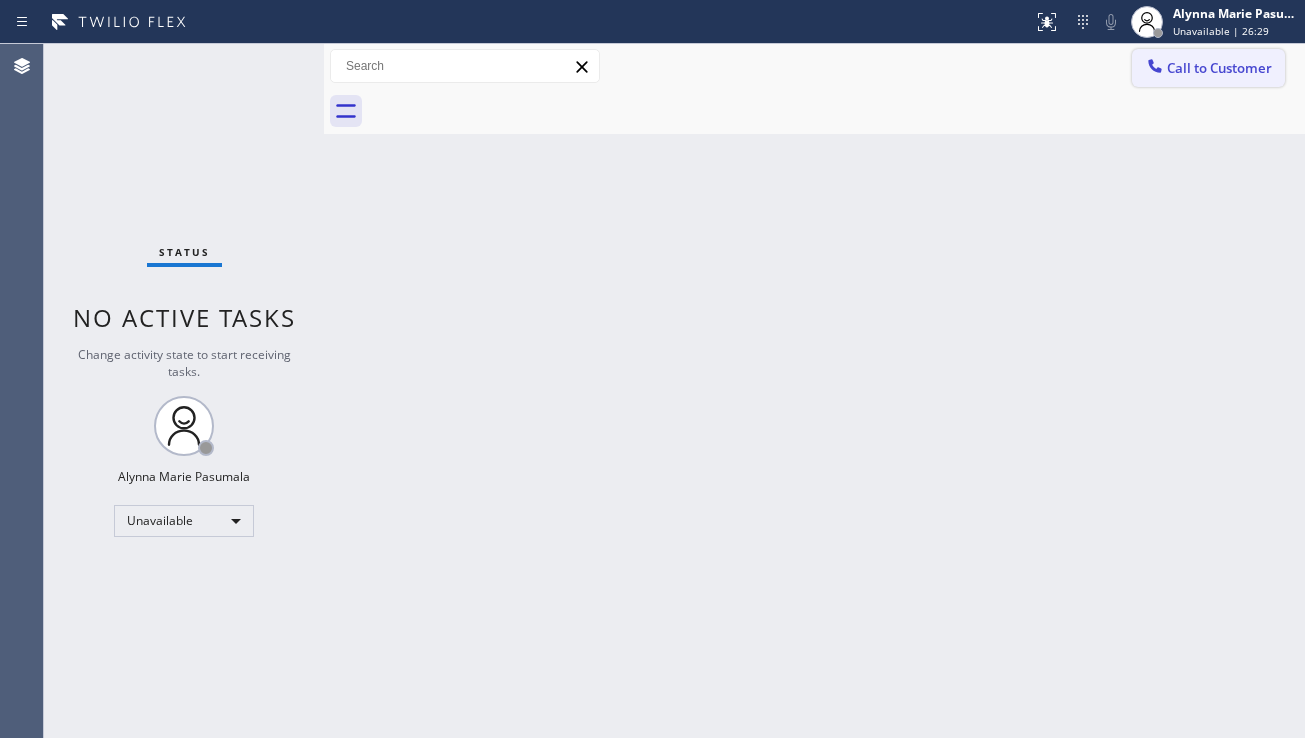 click on "Call to Customer" at bounding box center [1208, 68] 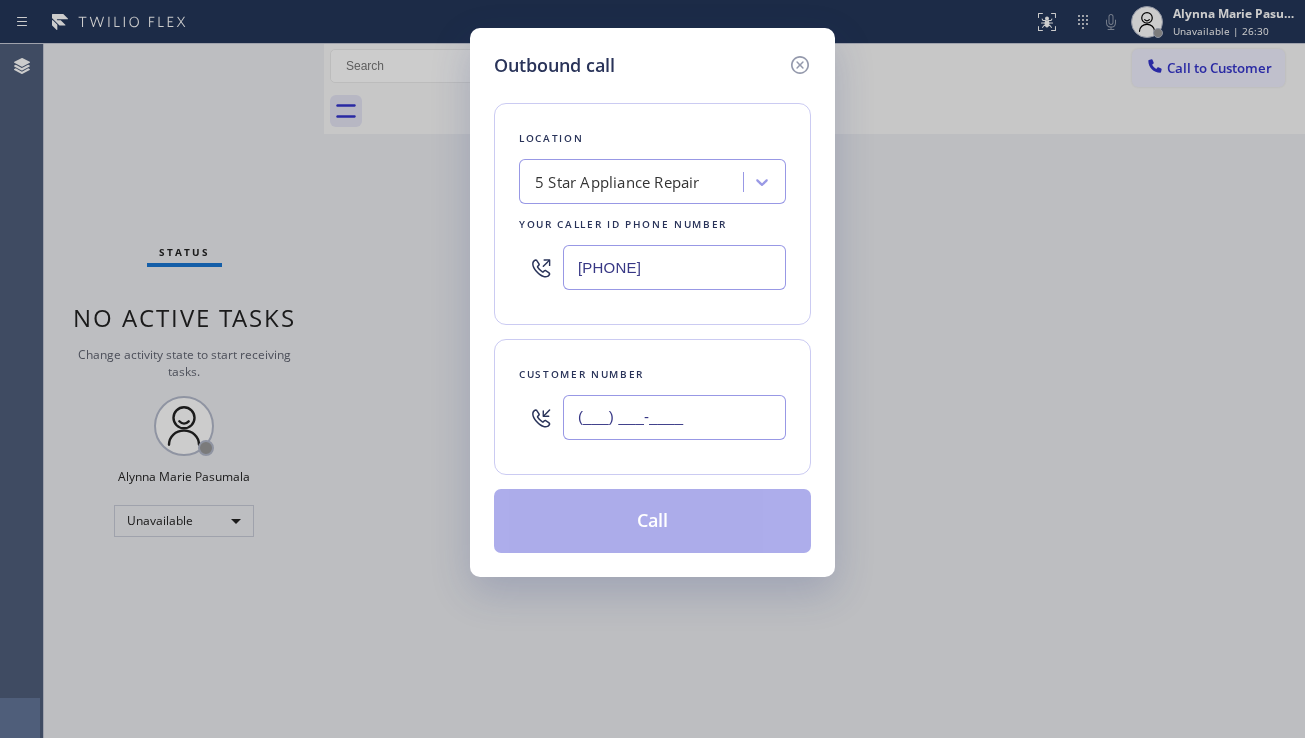 click on "(___) ___-____" at bounding box center (674, 417) 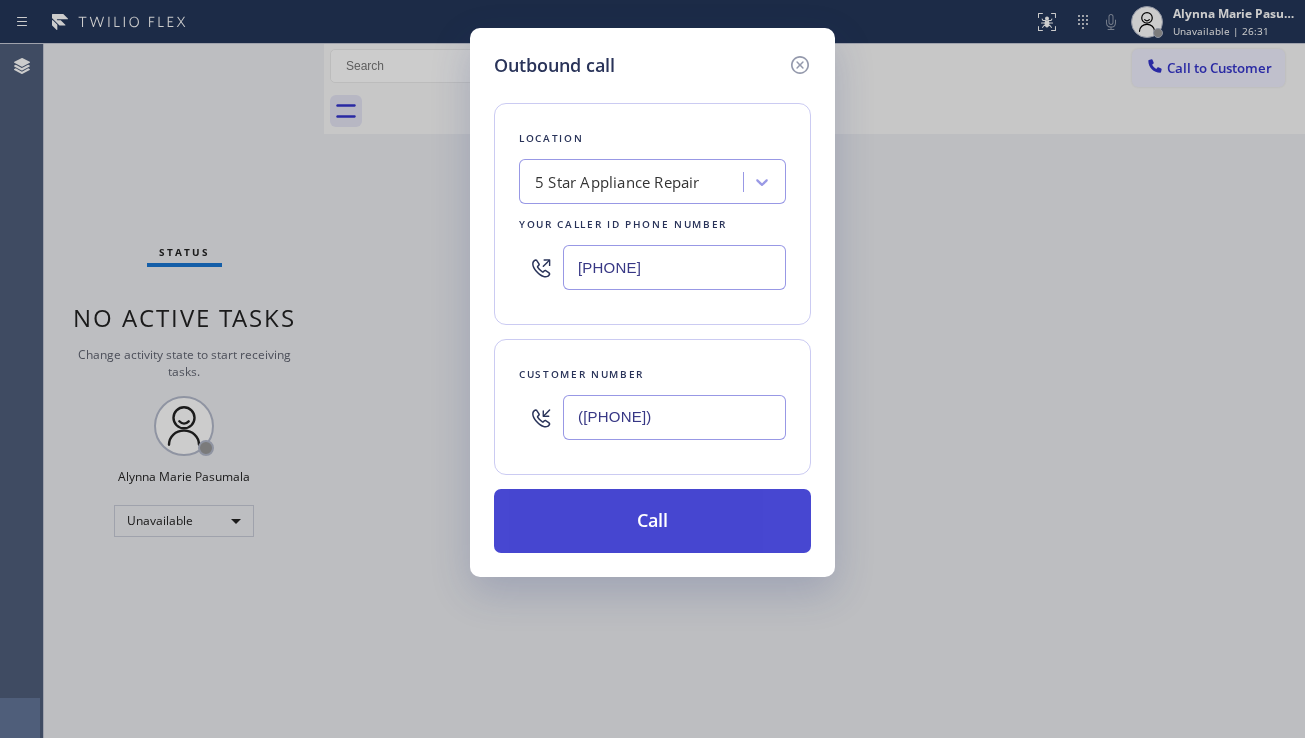 type on "([PHONE])" 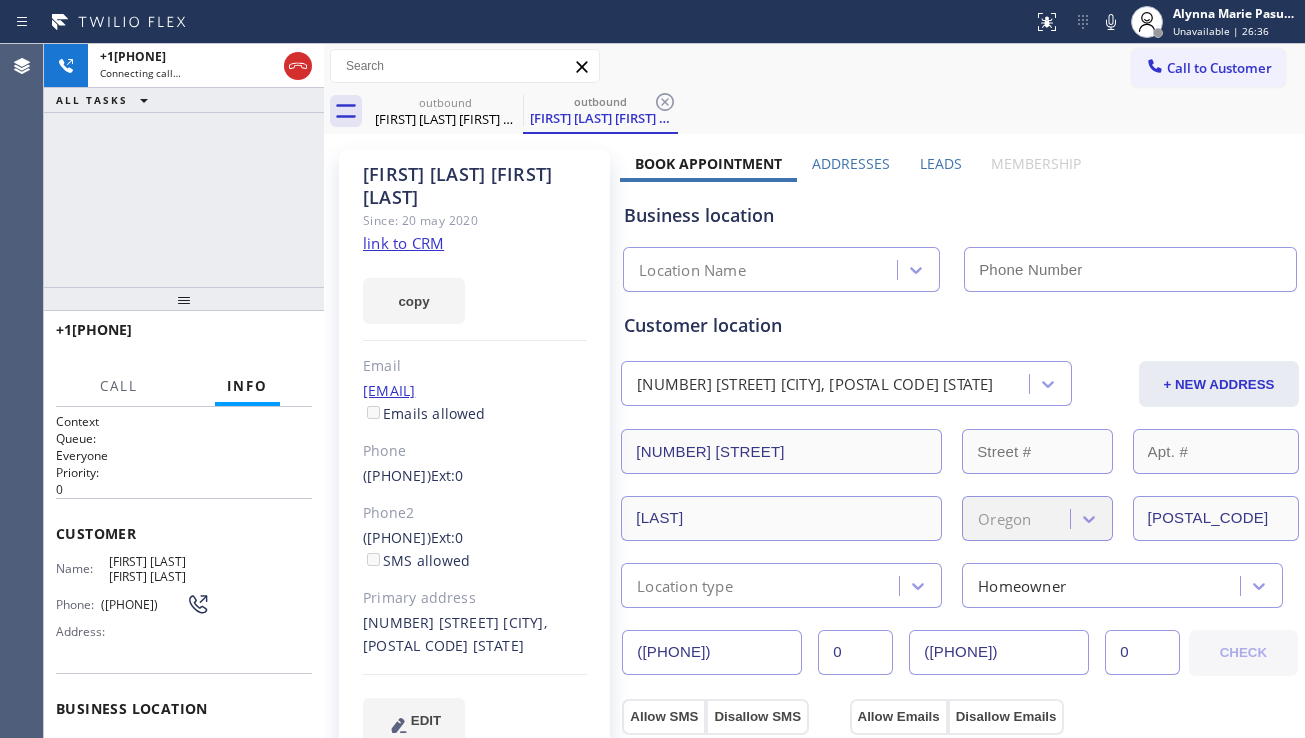 type on "[PHONE]" 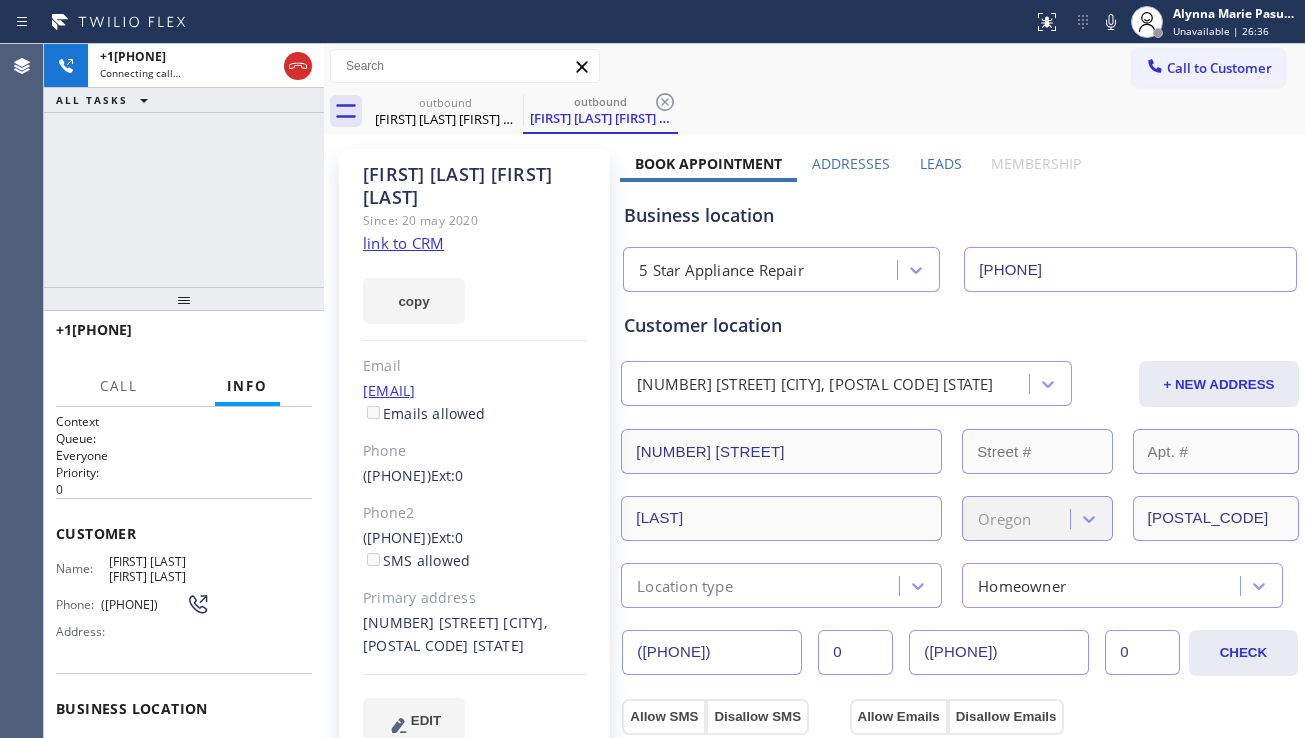 click on "Leads" at bounding box center (941, 163) 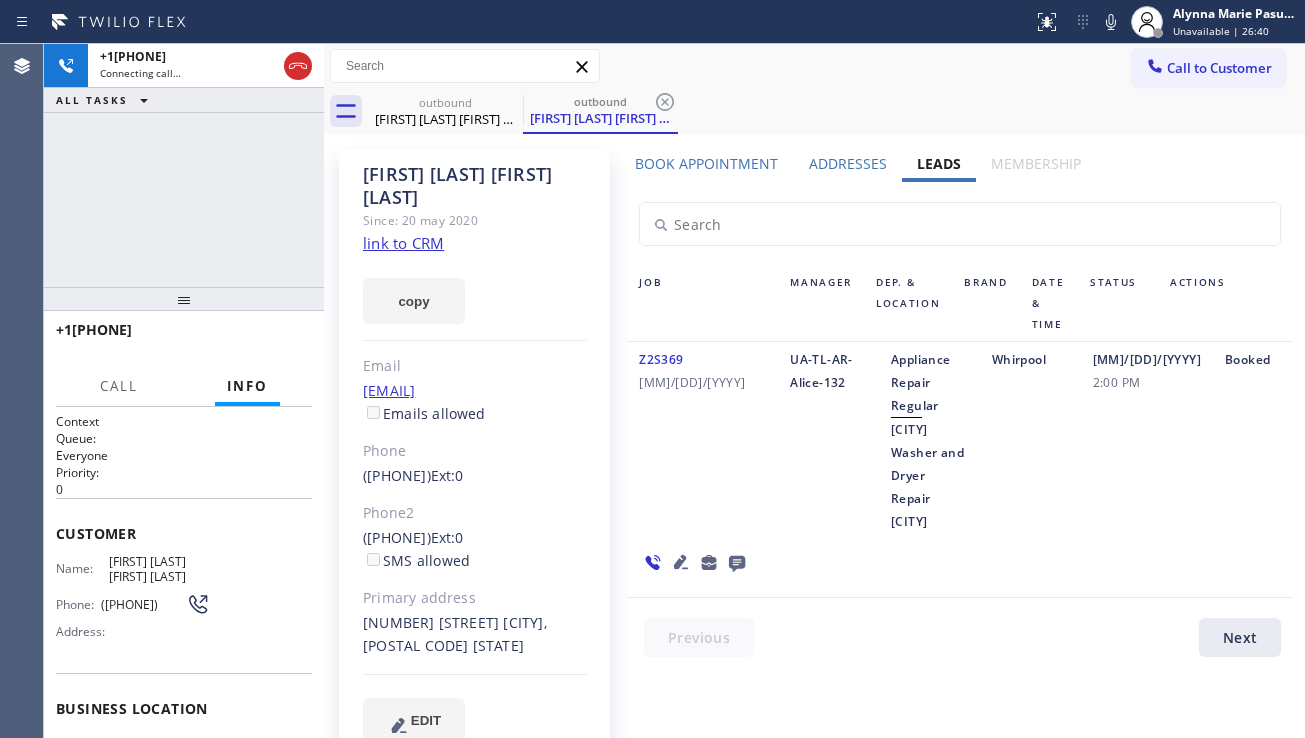 click on "[SERIAL] [DATE] UA-TL-AR-[FIRST]-[ID] Appliance Repair Regular Kenmore Washer & Dryer Repair [CITY] Whirpool [DATE] [TIME] Booked" at bounding box center (960, 470) 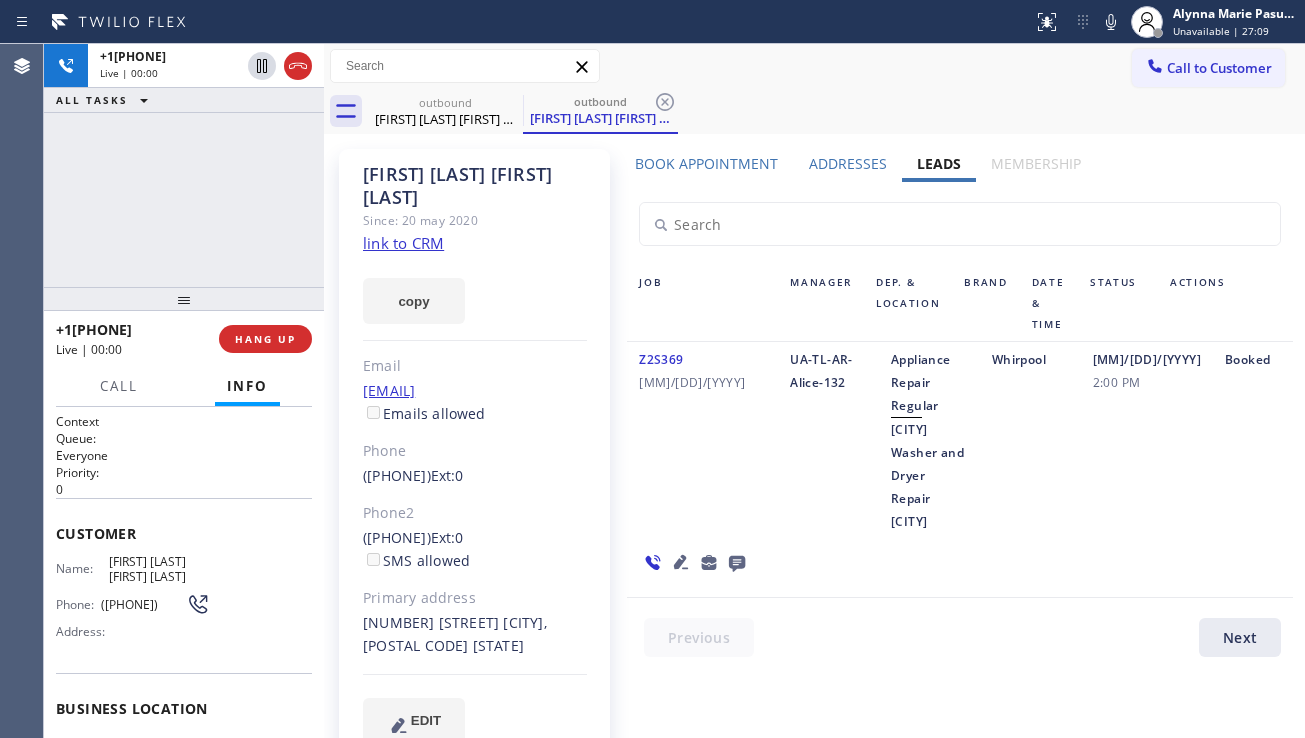 click 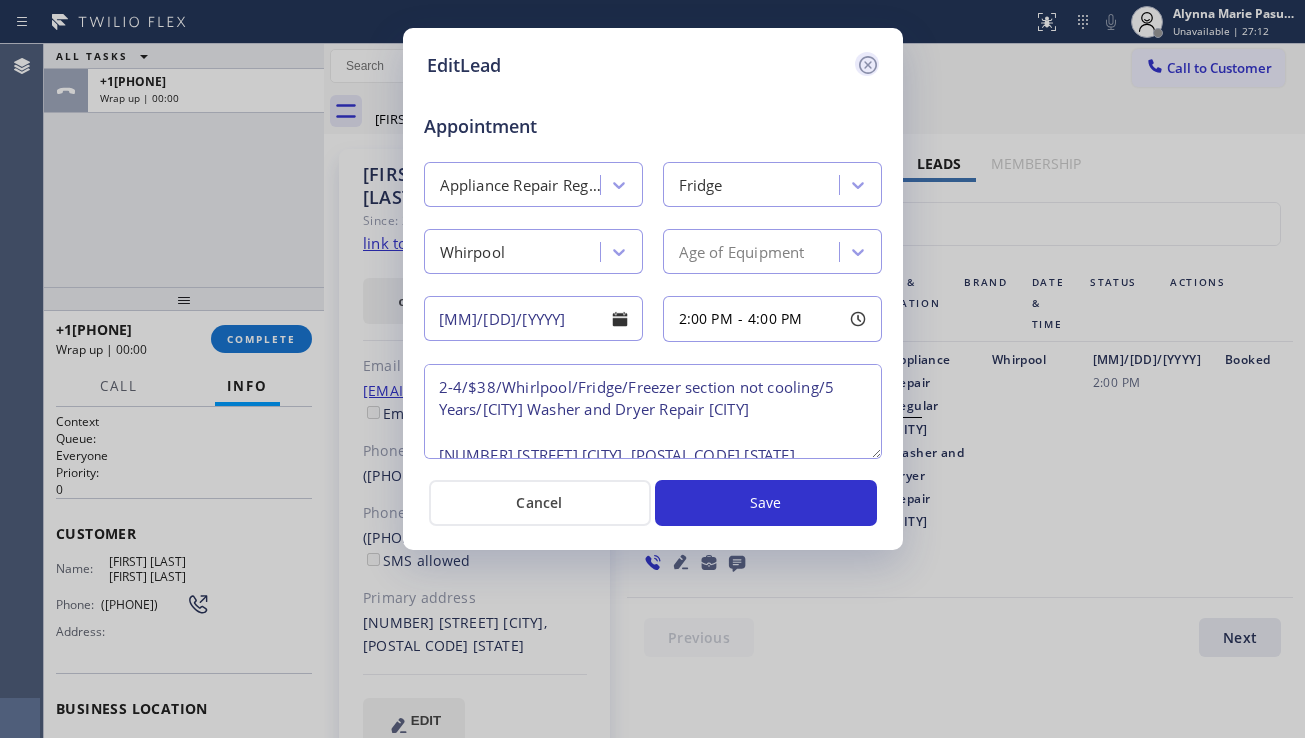 click 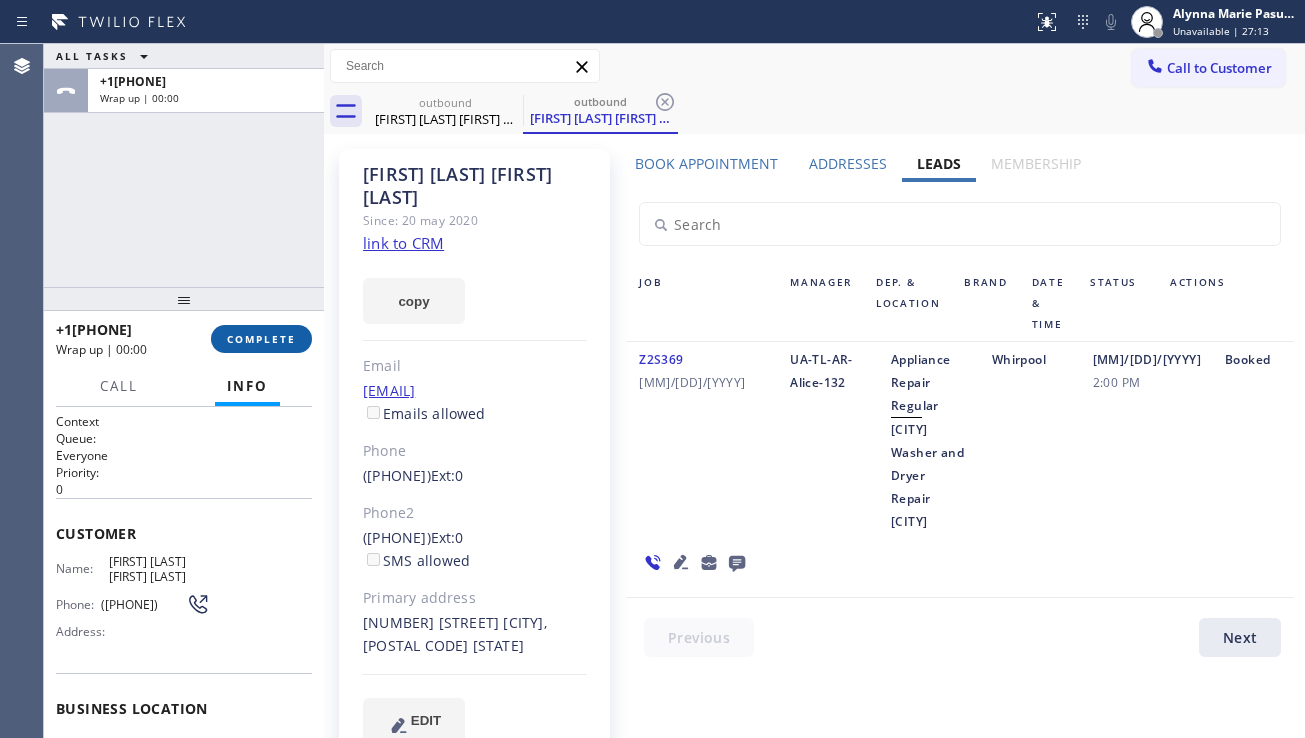 click on "COMPLETE" at bounding box center (261, 339) 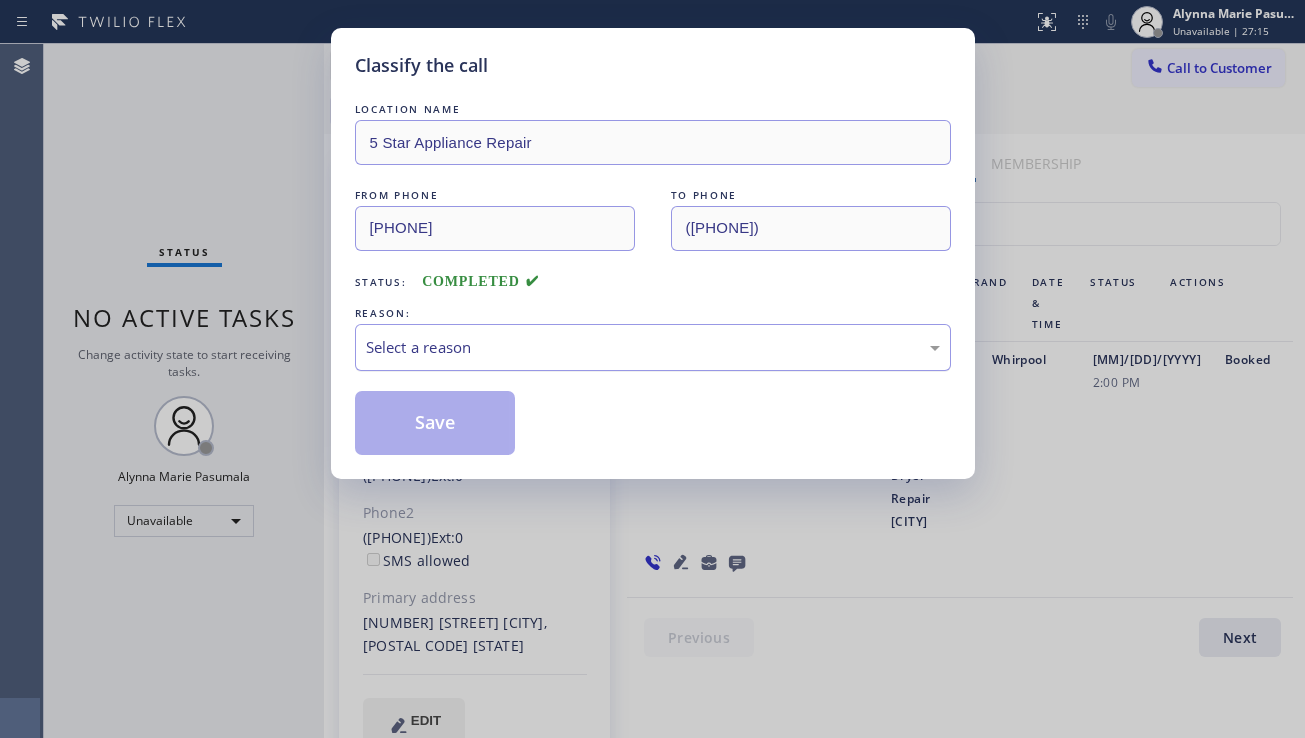 click on "Select a reason" at bounding box center (653, 347) 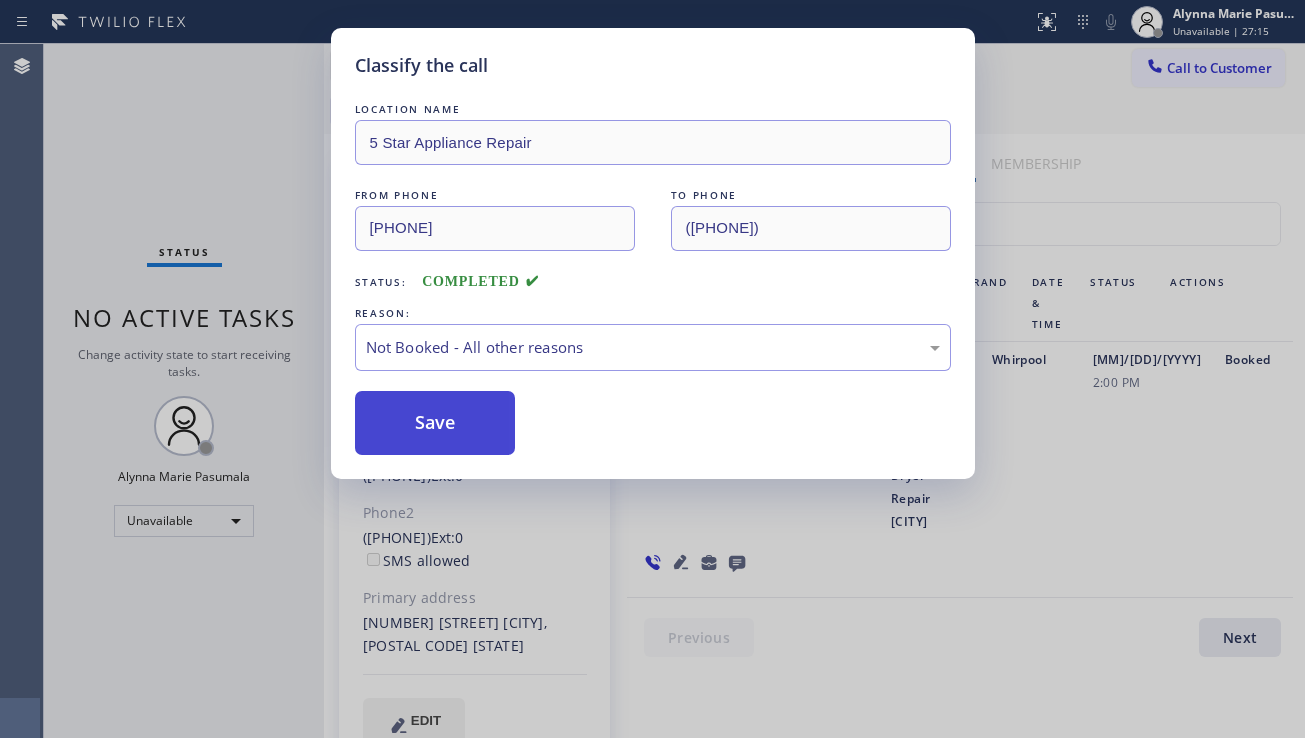 click on "Save" at bounding box center (435, 423) 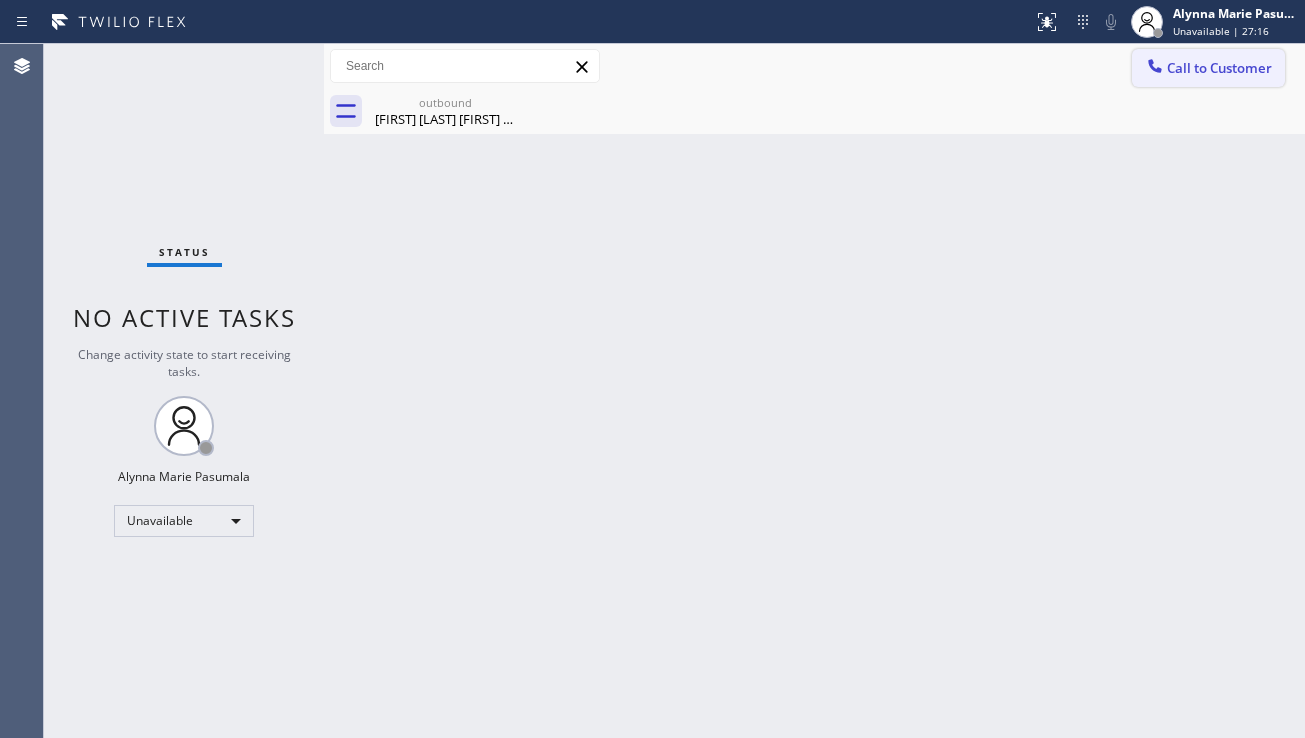 click on "Call to Customer" at bounding box center (1219, 68) 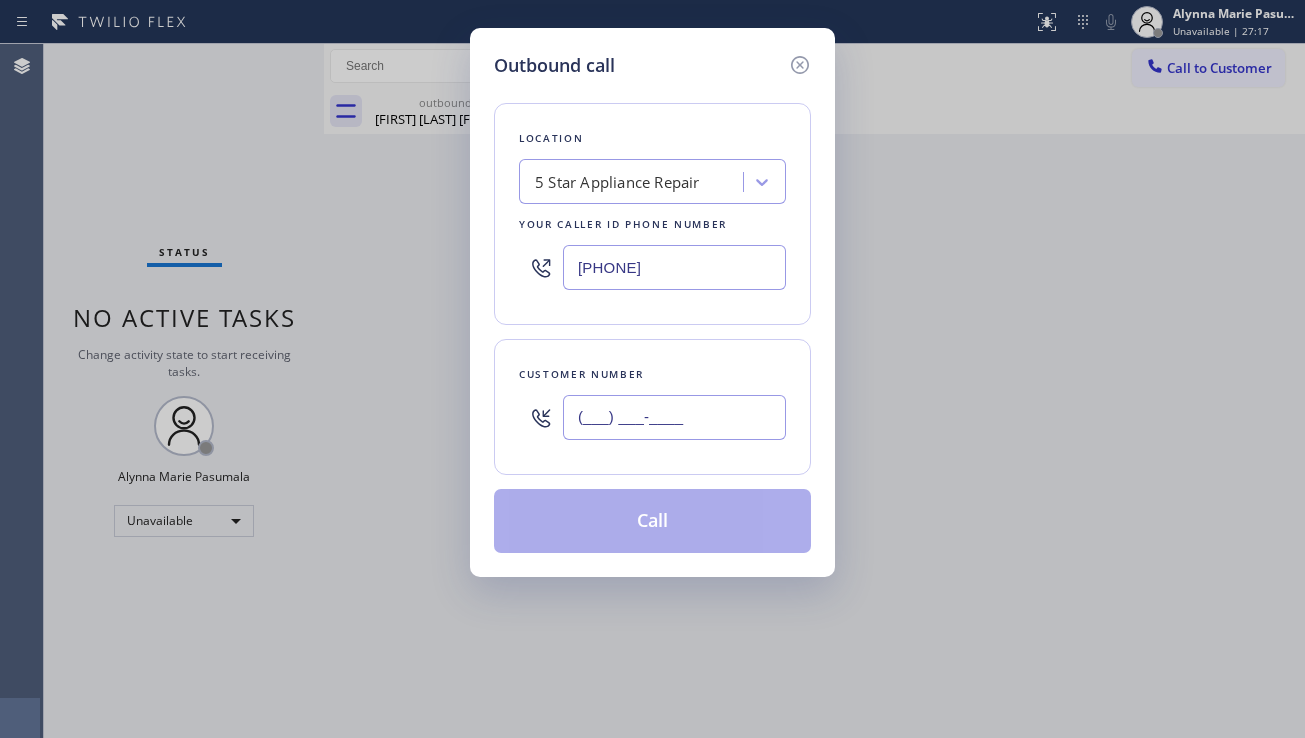 click on "(___) ___-____" at bounding box center (674, 417) 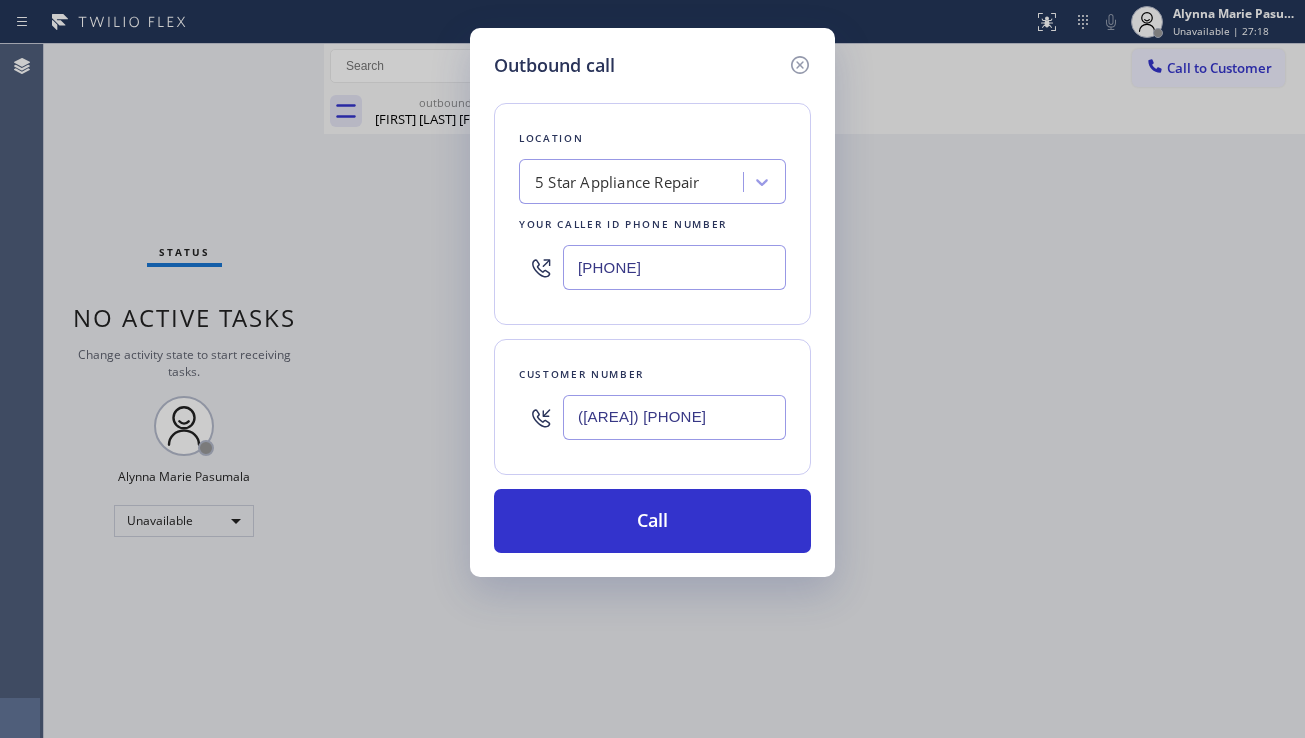 type on "([AREA]) [PHONE]" 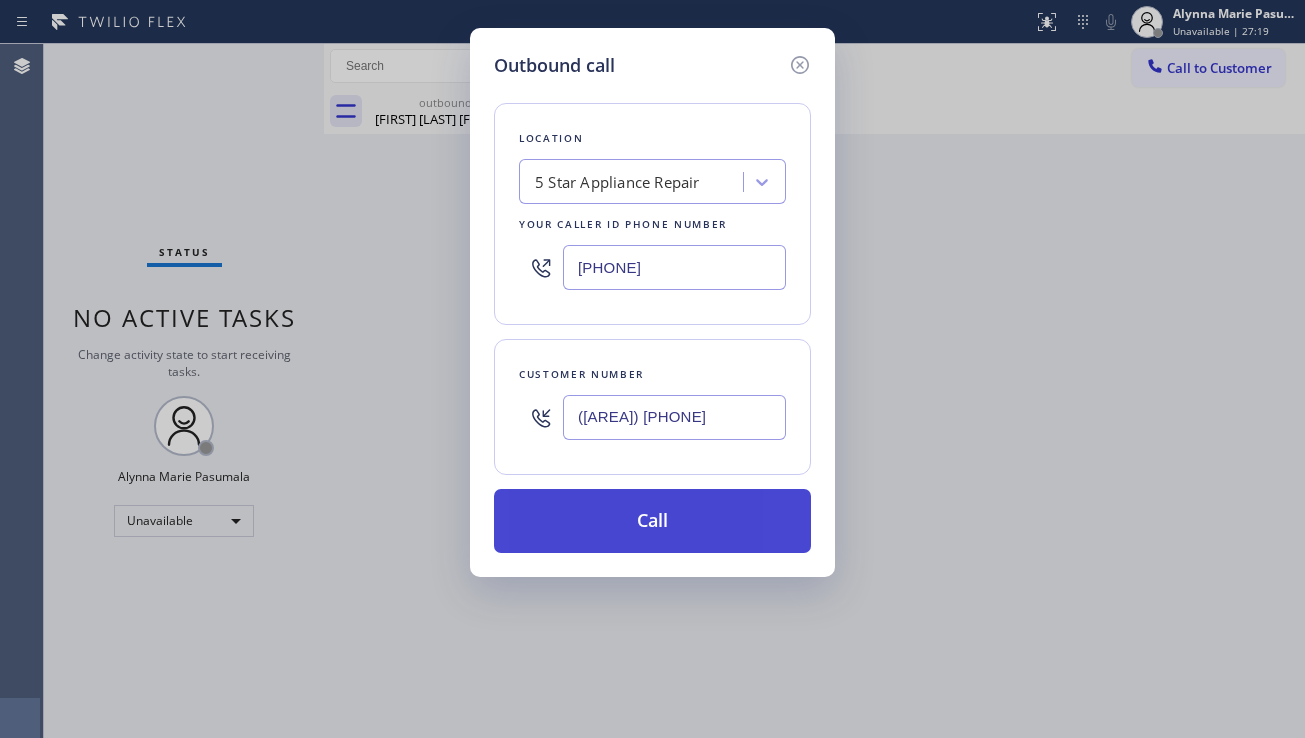 click on "Call" at bounding box center (652, 521) 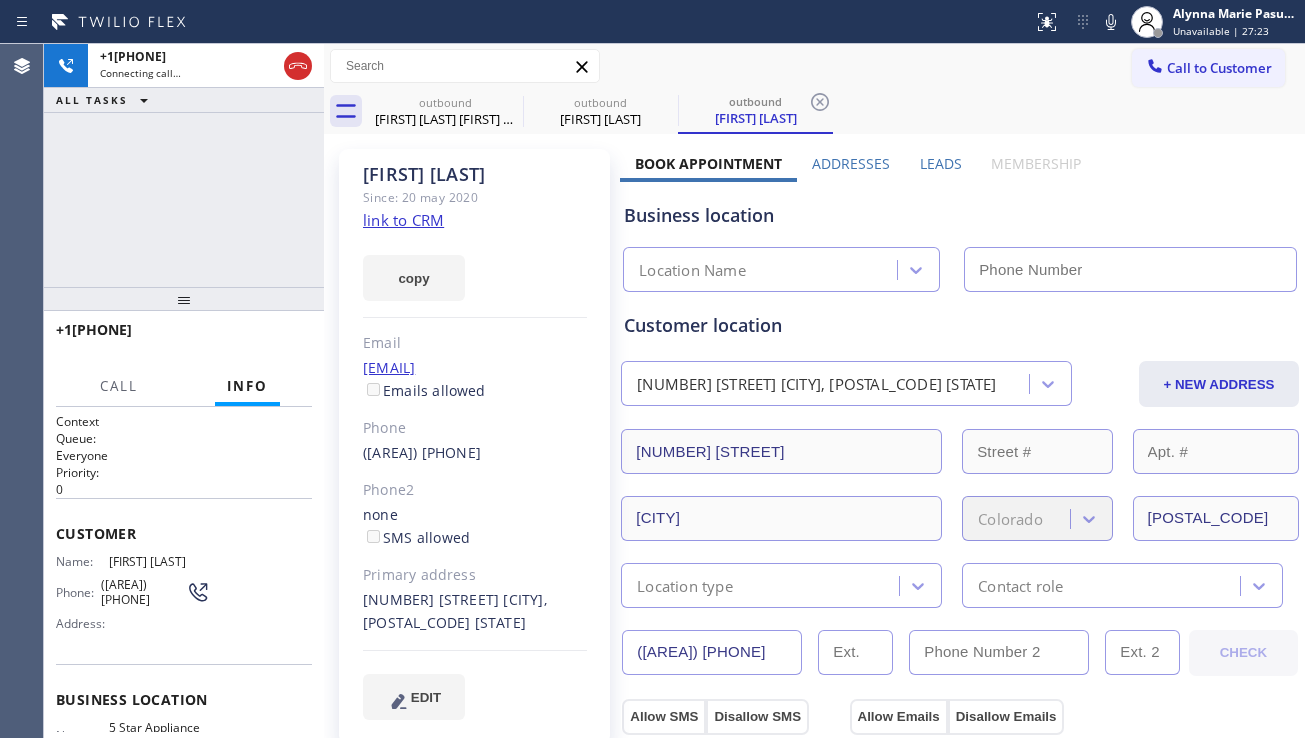 type on "[PHONE]" 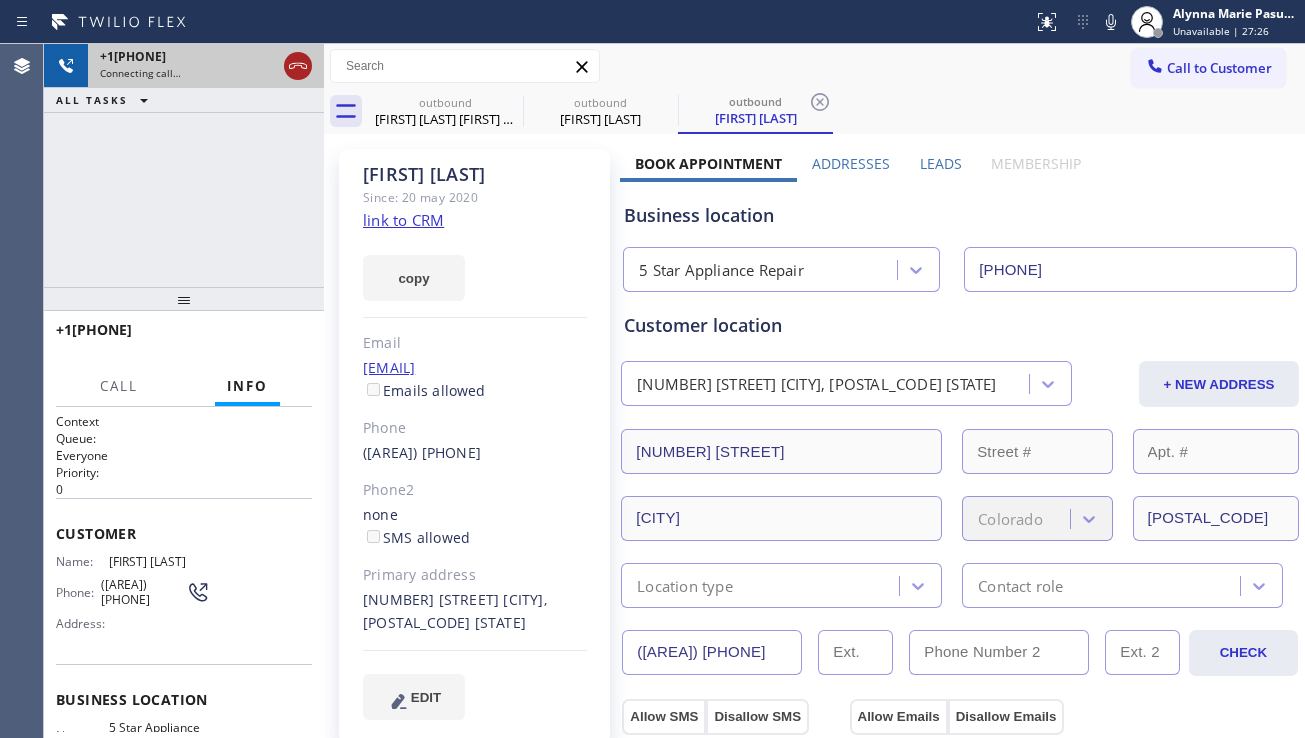click 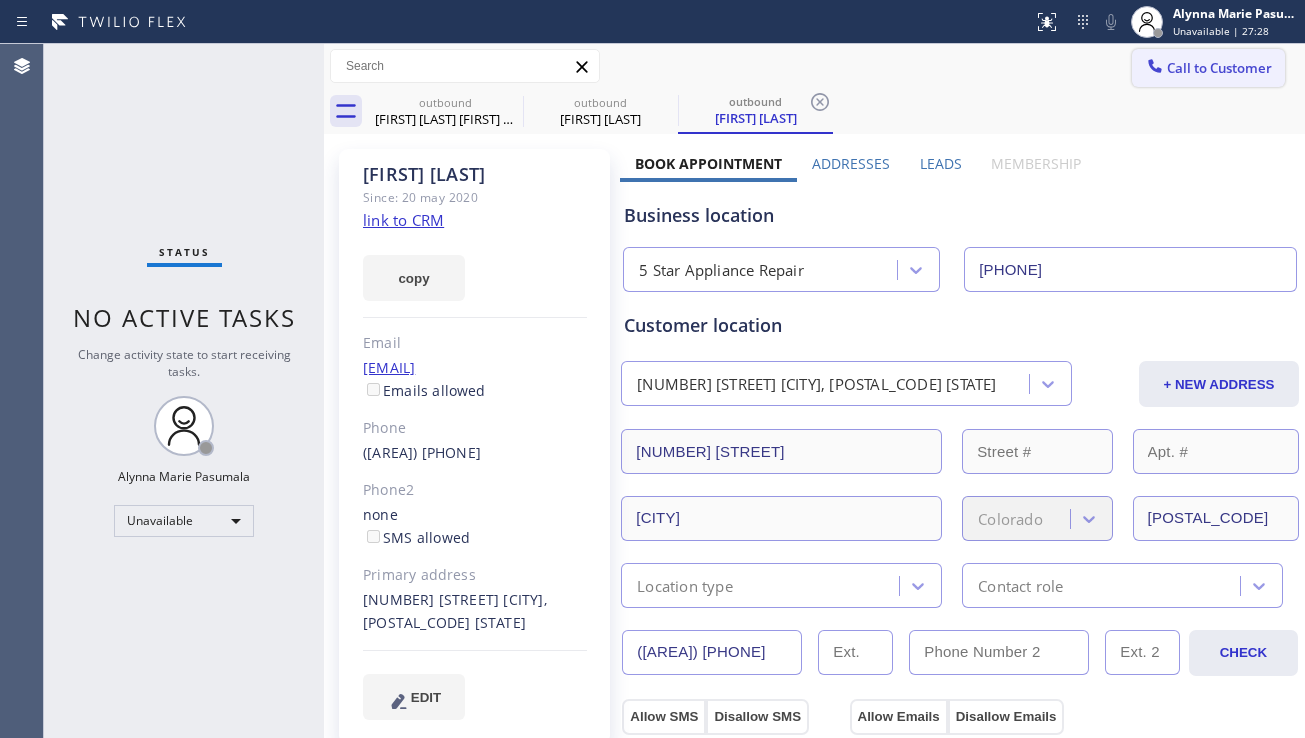 click on "Call to Customer" at bounding box center [1219, 68] 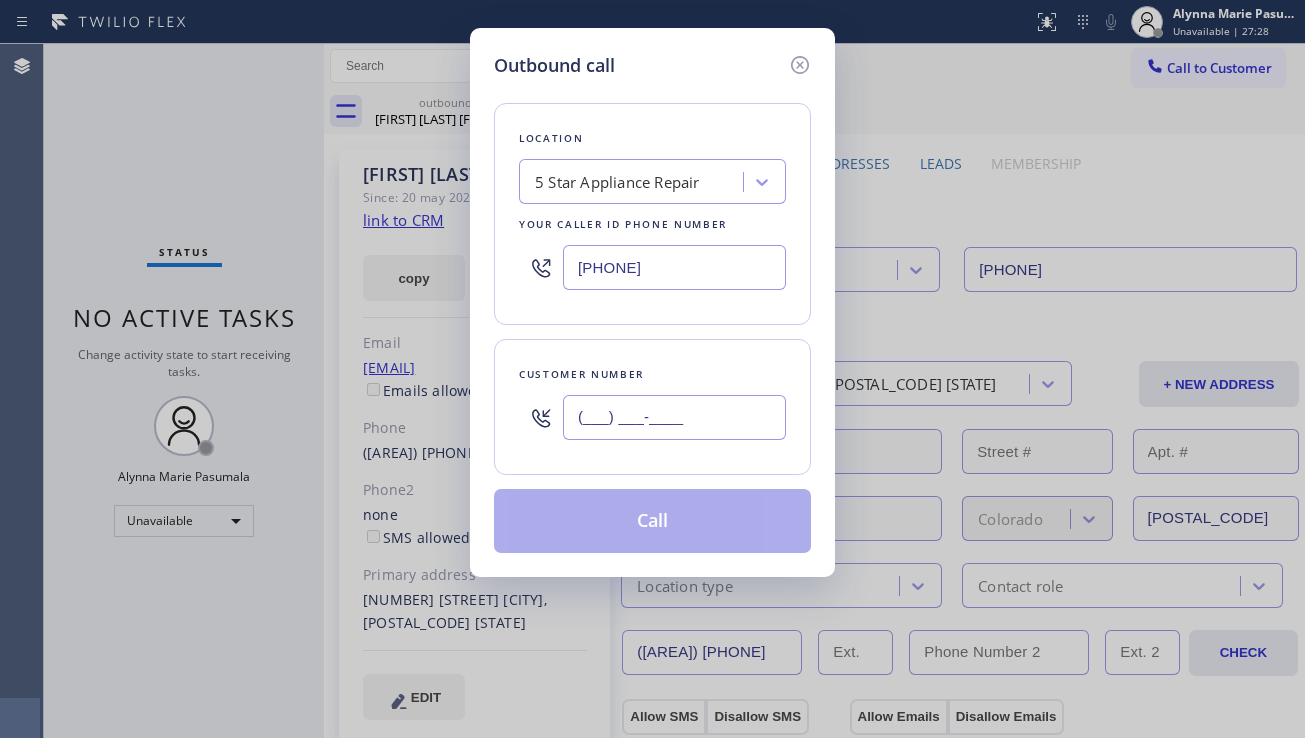 click on "(___) ___-____" at bounding box center [674, 417] 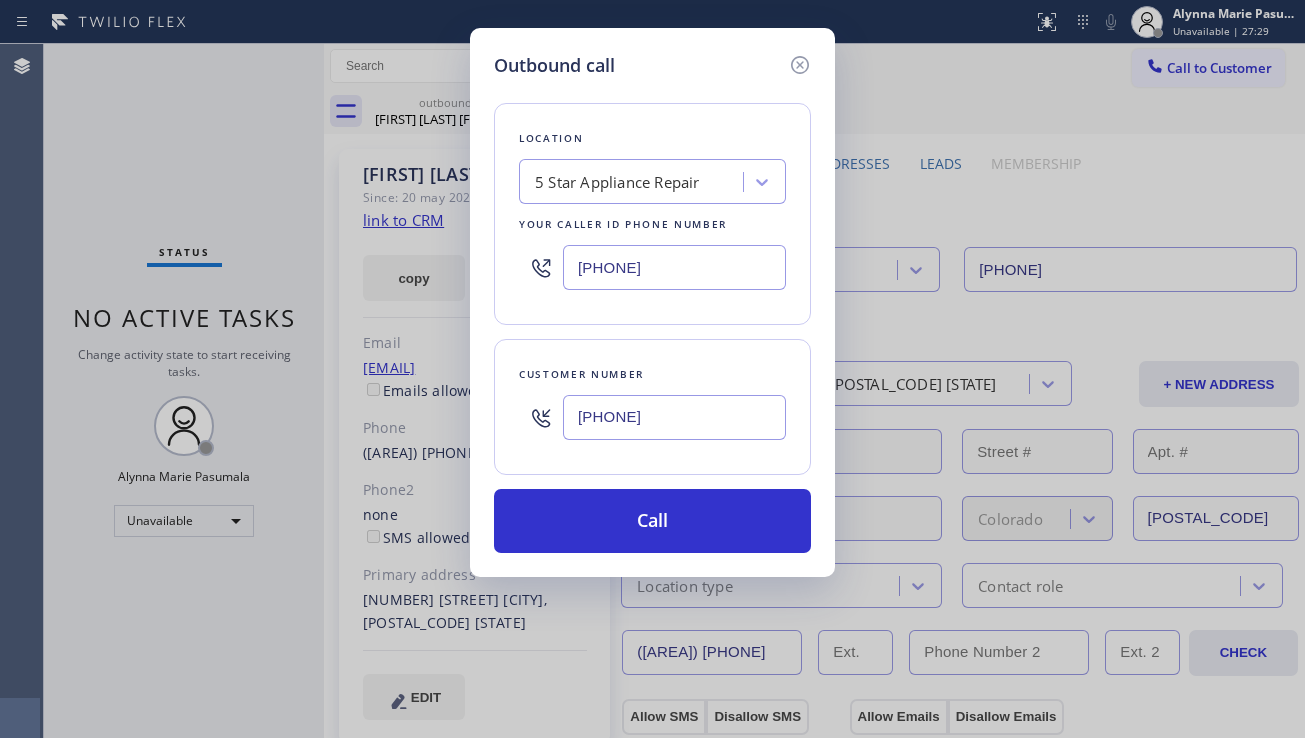 type on "[PHONE]" 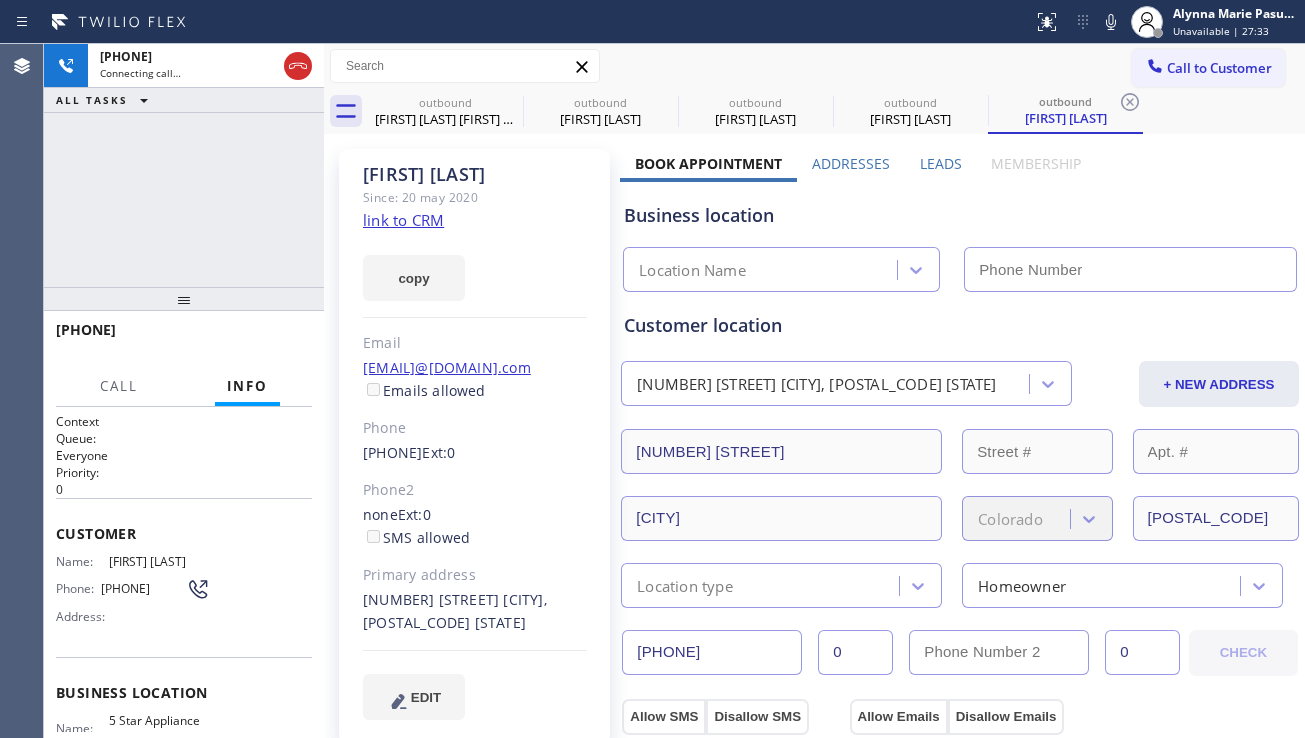 type on "[PHONE]" 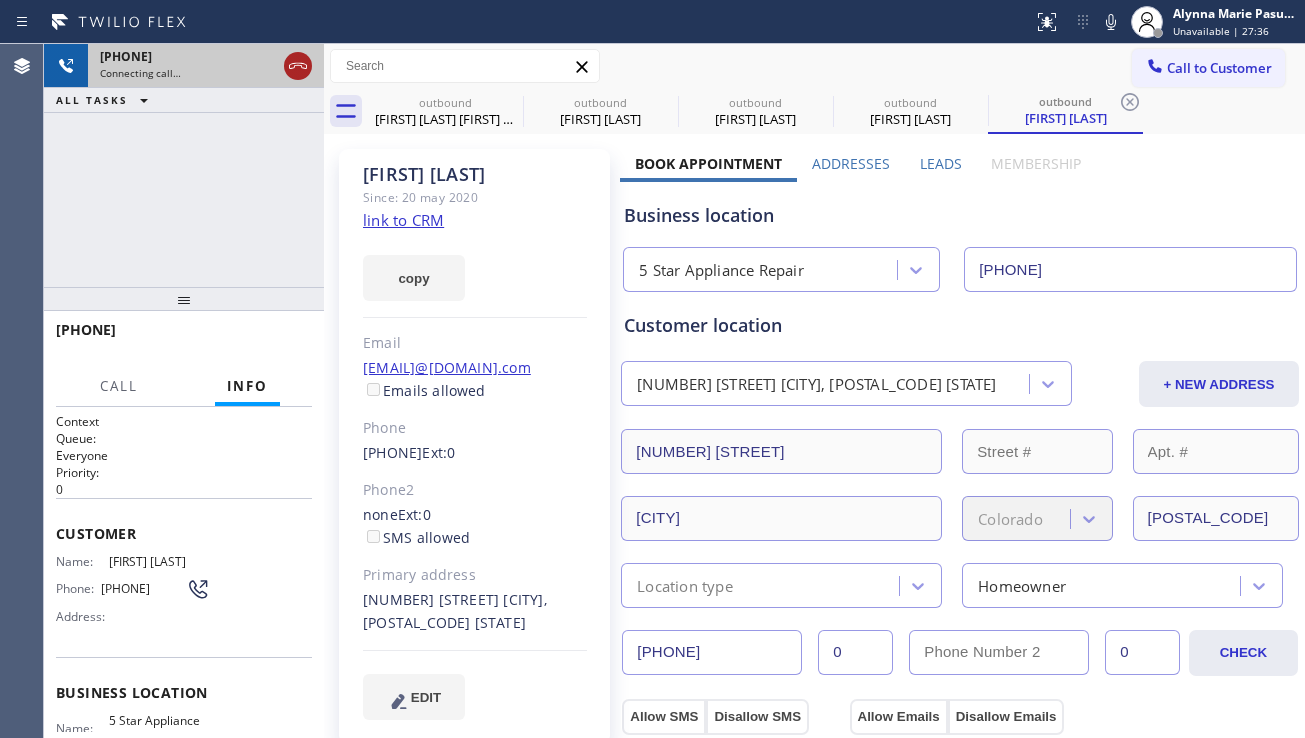 click 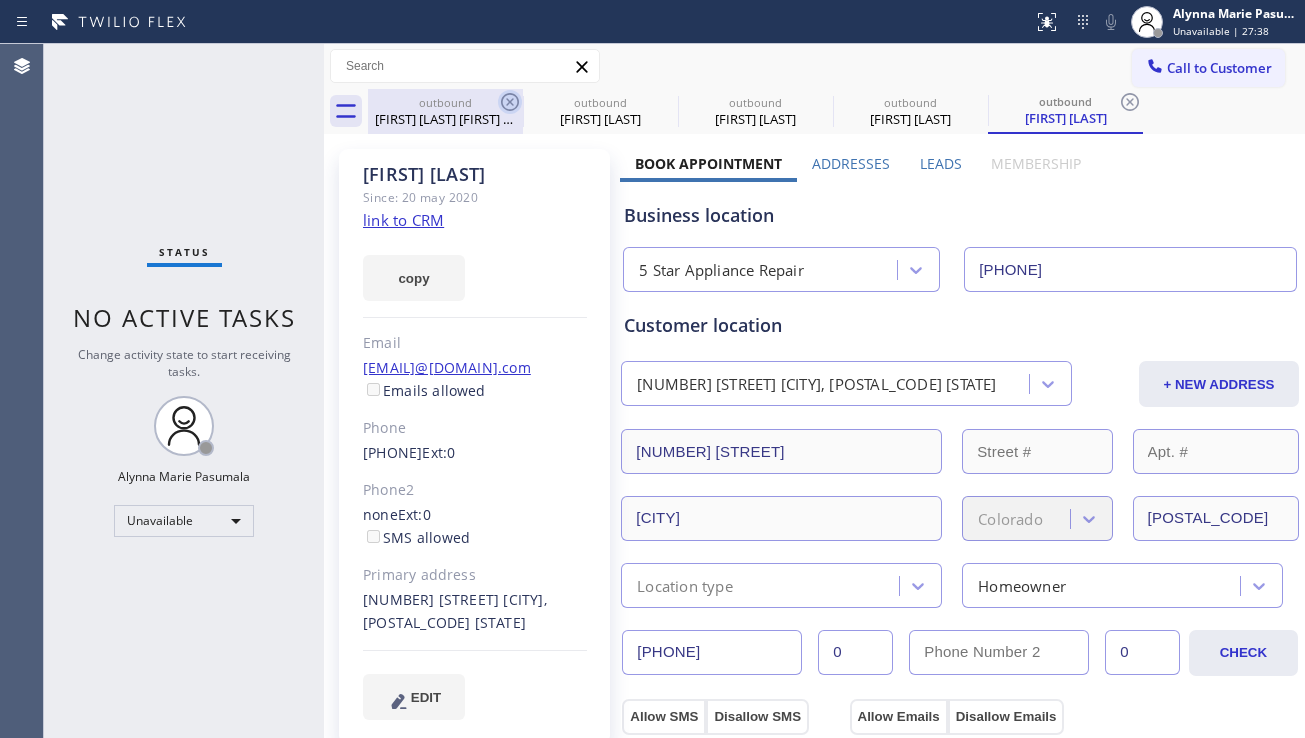 click 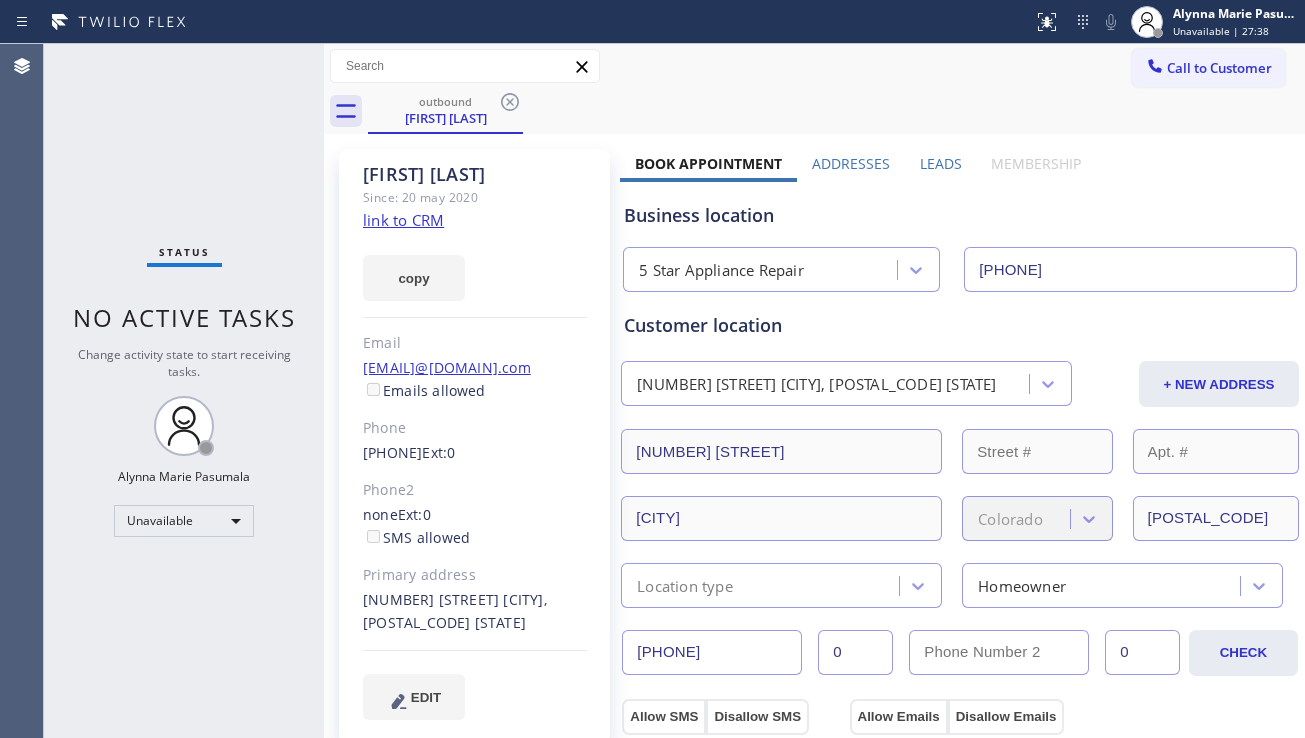click 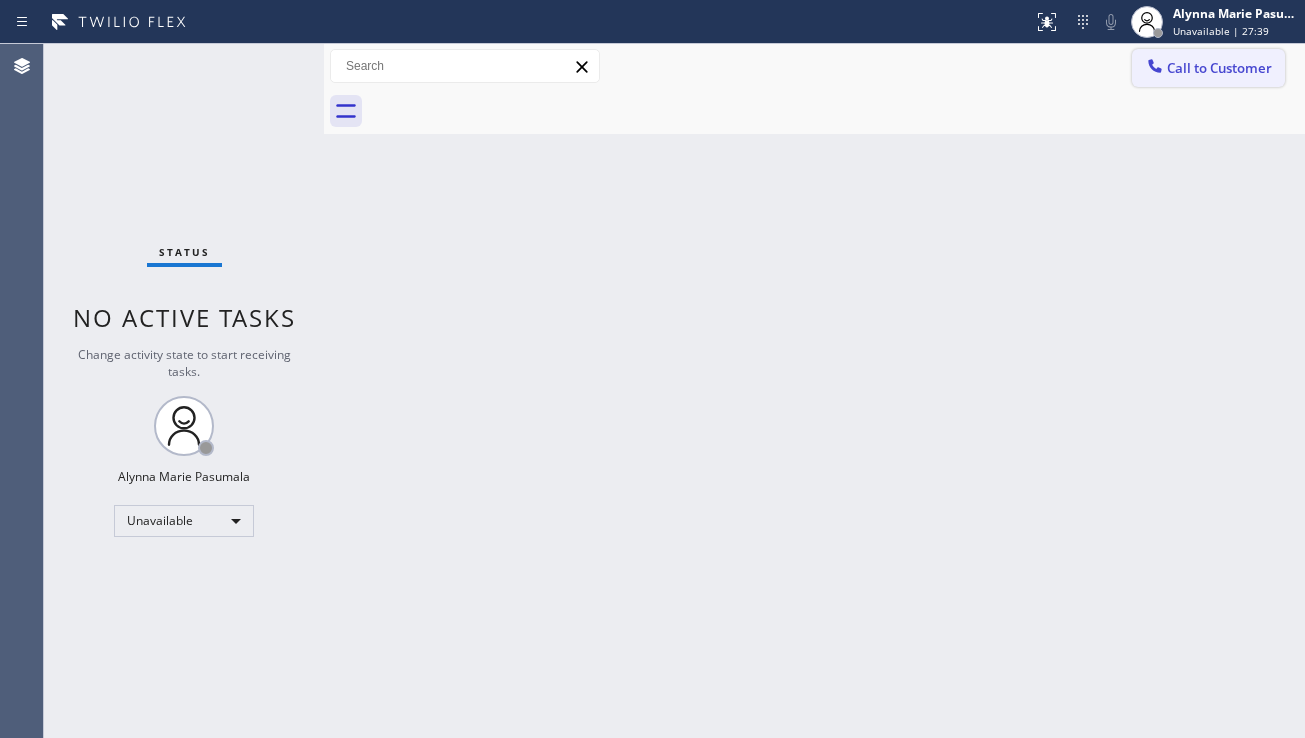 click on "Call to Customer" at bounding box center (1208, 68) 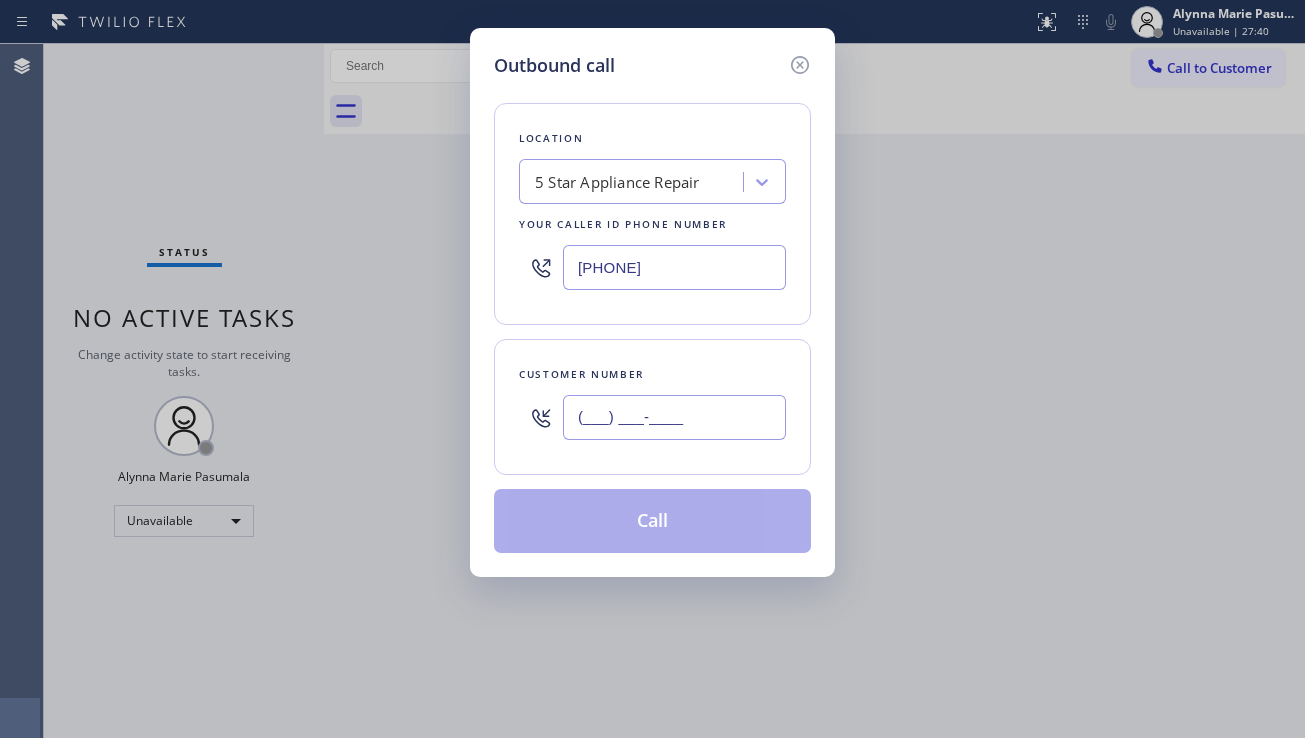 click on "(___) ___-____" at bounding box center [674, 417] 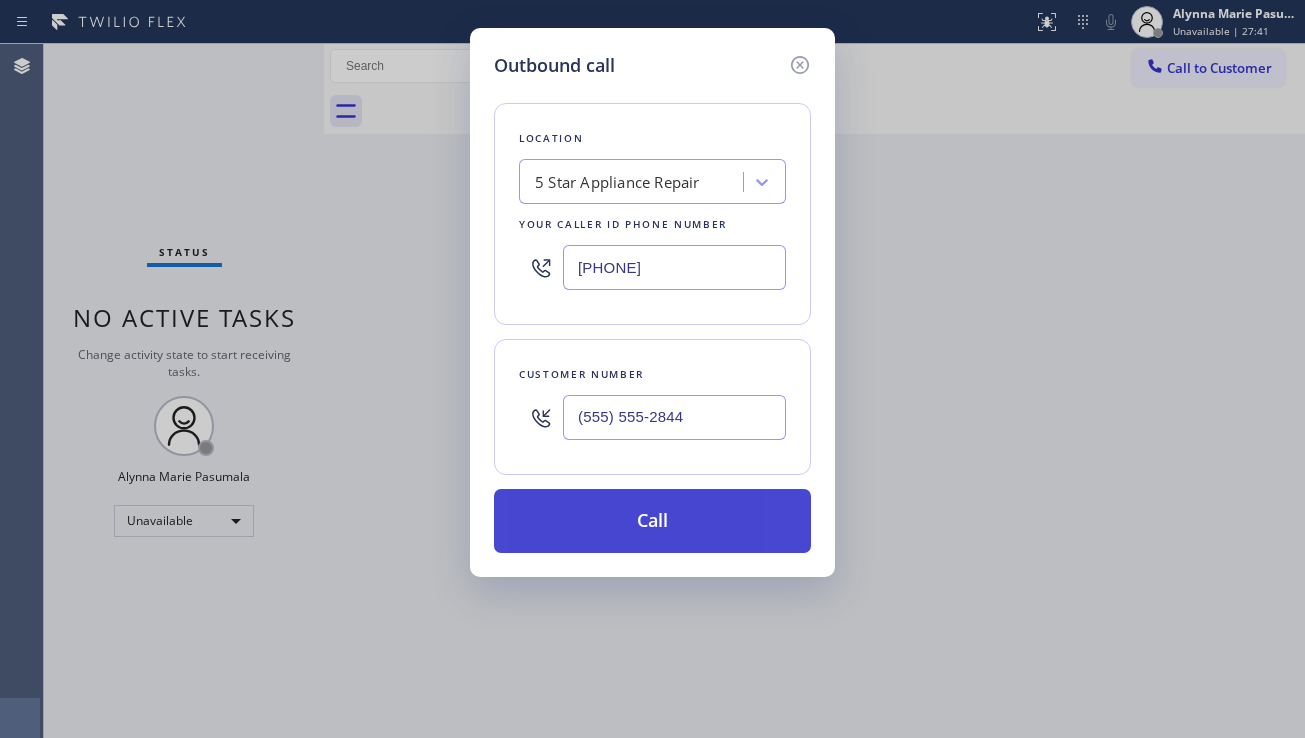 type on "(555) 555-2844" 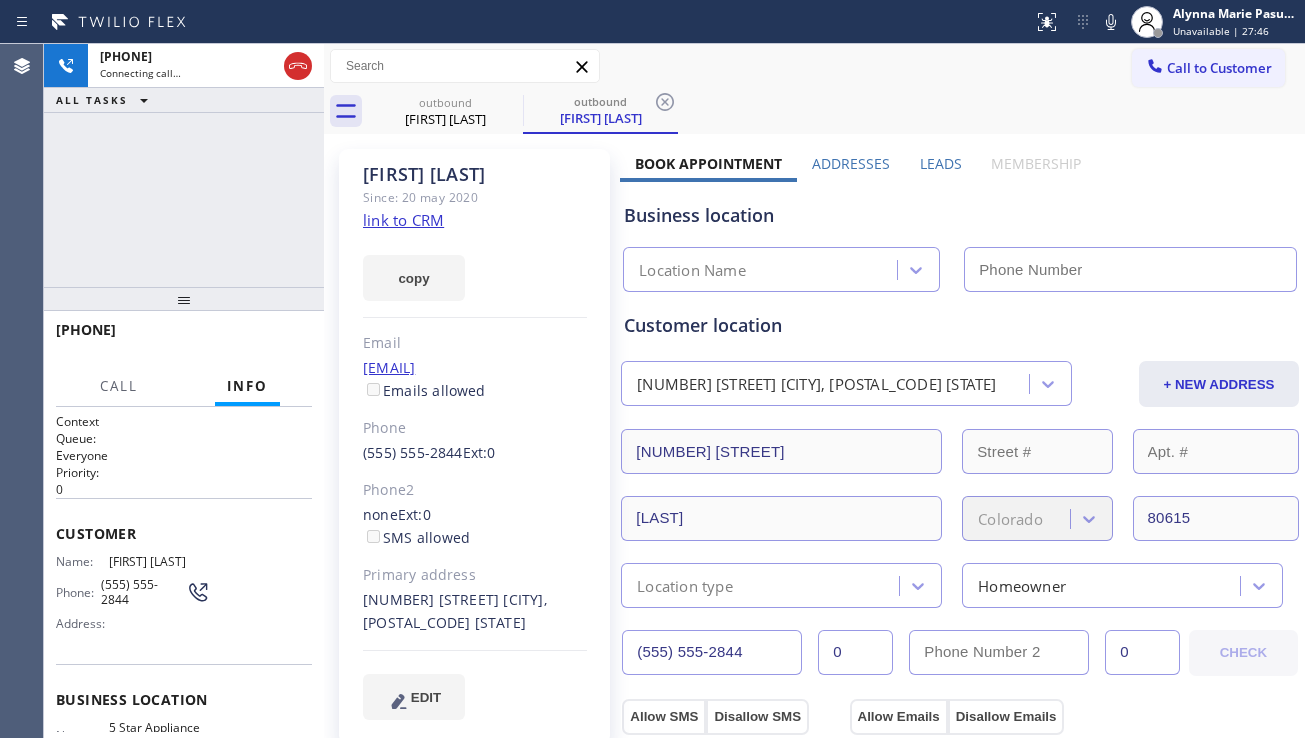 type on "[PHONE]" 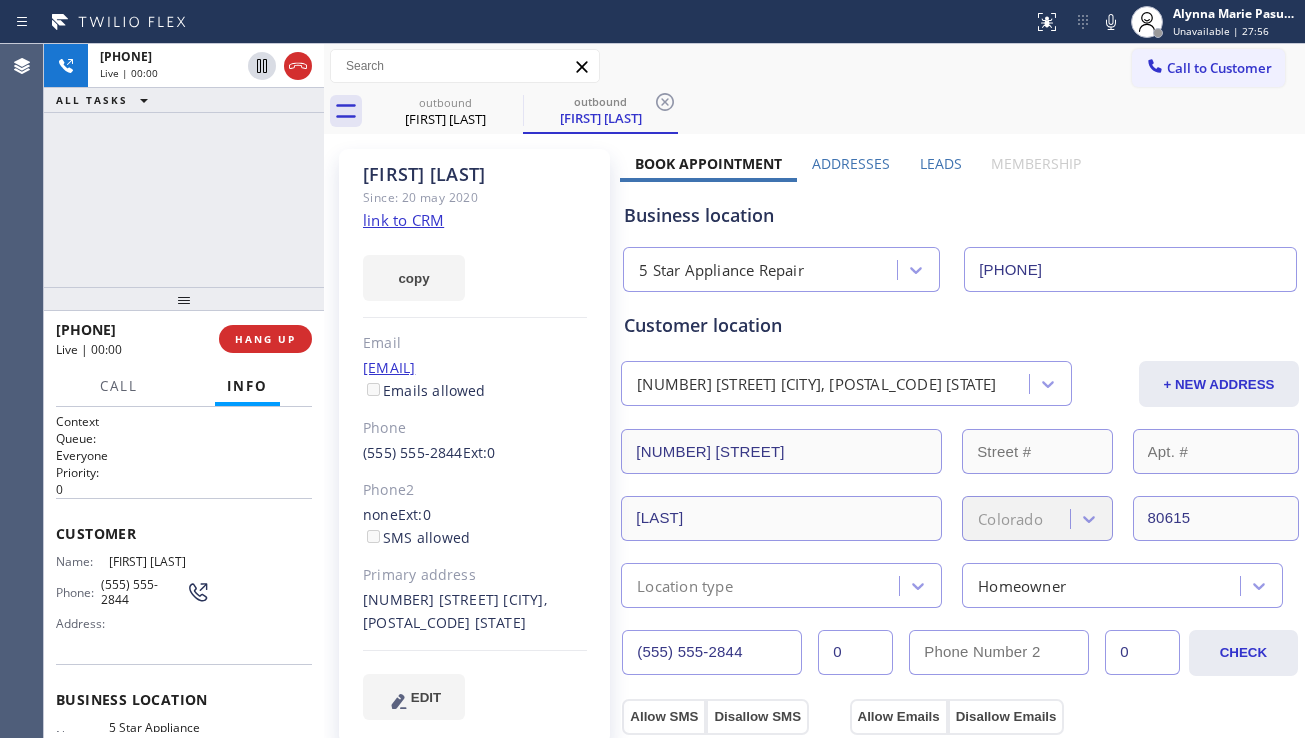 drag, startPoint x: 1161, startPoint y: 210, endPoint x: 1259, endPoint y: 417, distance: 229.0262 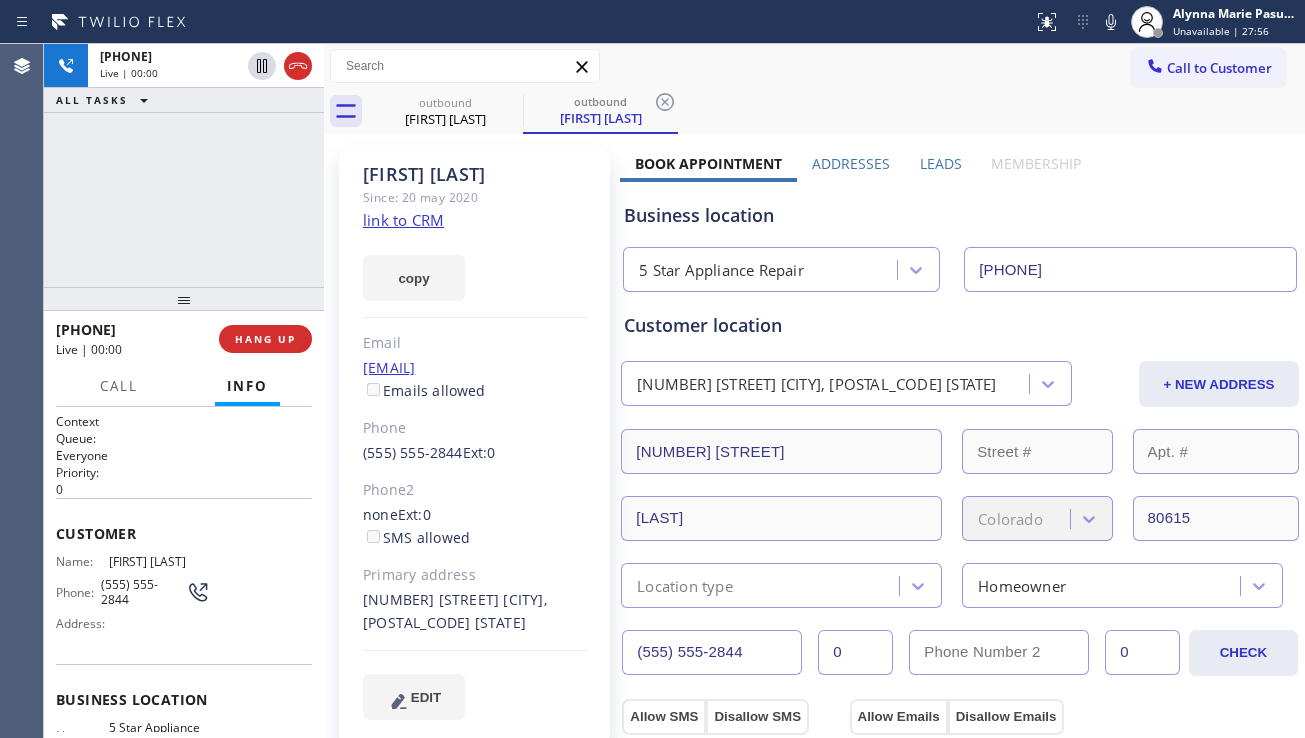 click on "Business location" at bounding box center (960, 215) 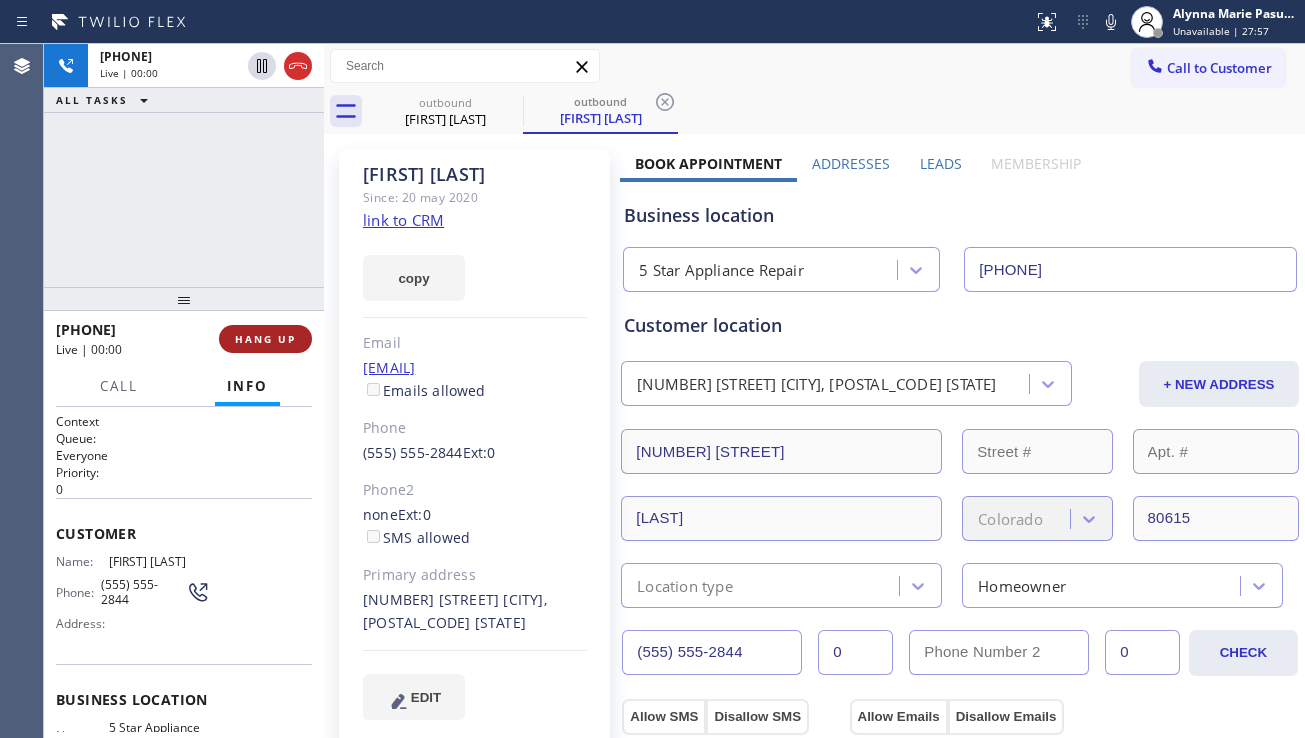 click on "HANG UP" at bounding box center (265, 339) 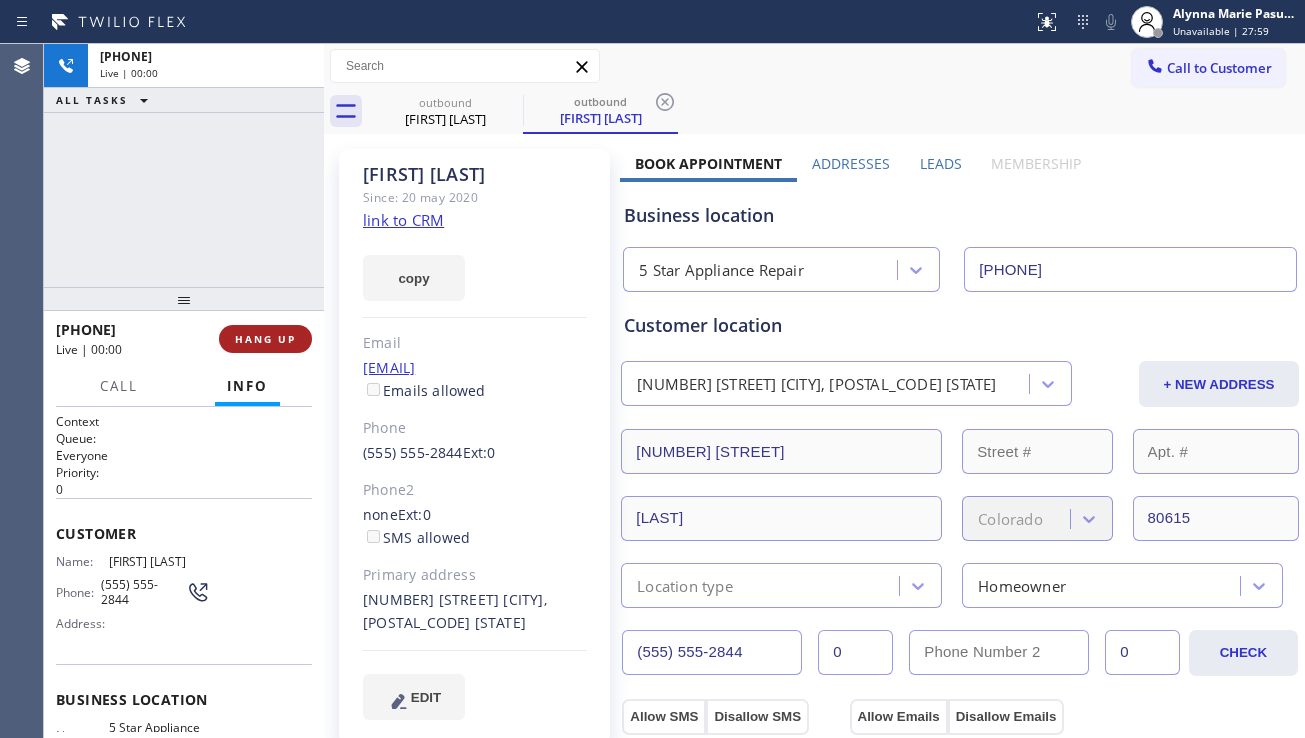 click on "HANG UP" at bounding box center (265, 339) 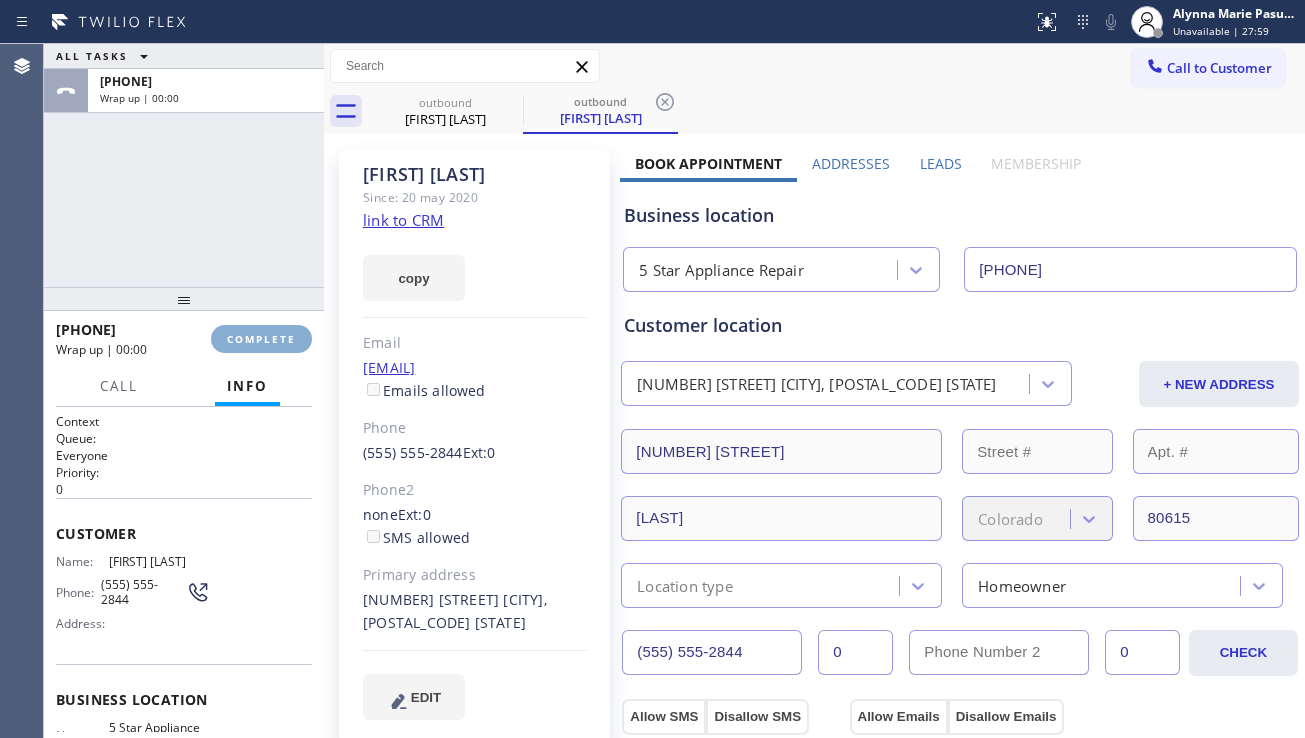 click on "COMPLETE" at bounding box center (261, 339) 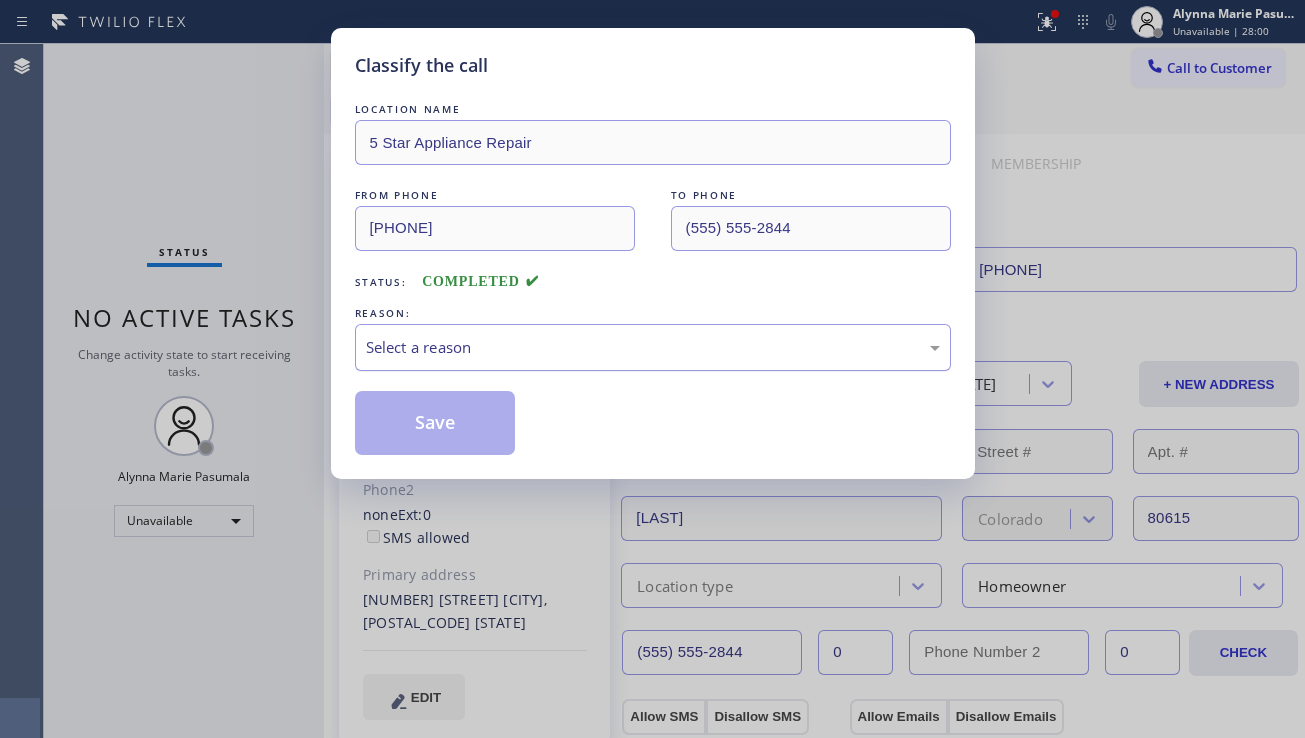 click on "Select a reason" at bounding box center (653, 347) 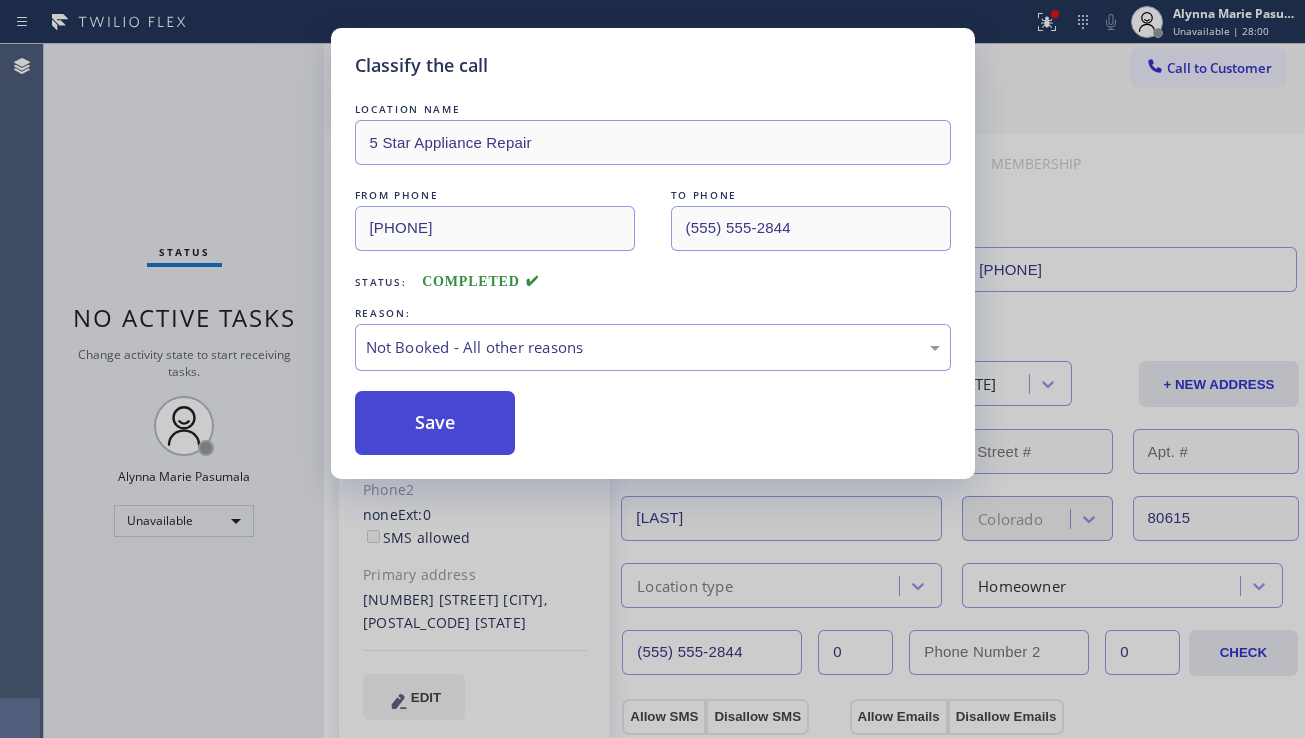 click on "Save" at bounding box center [435, 423] 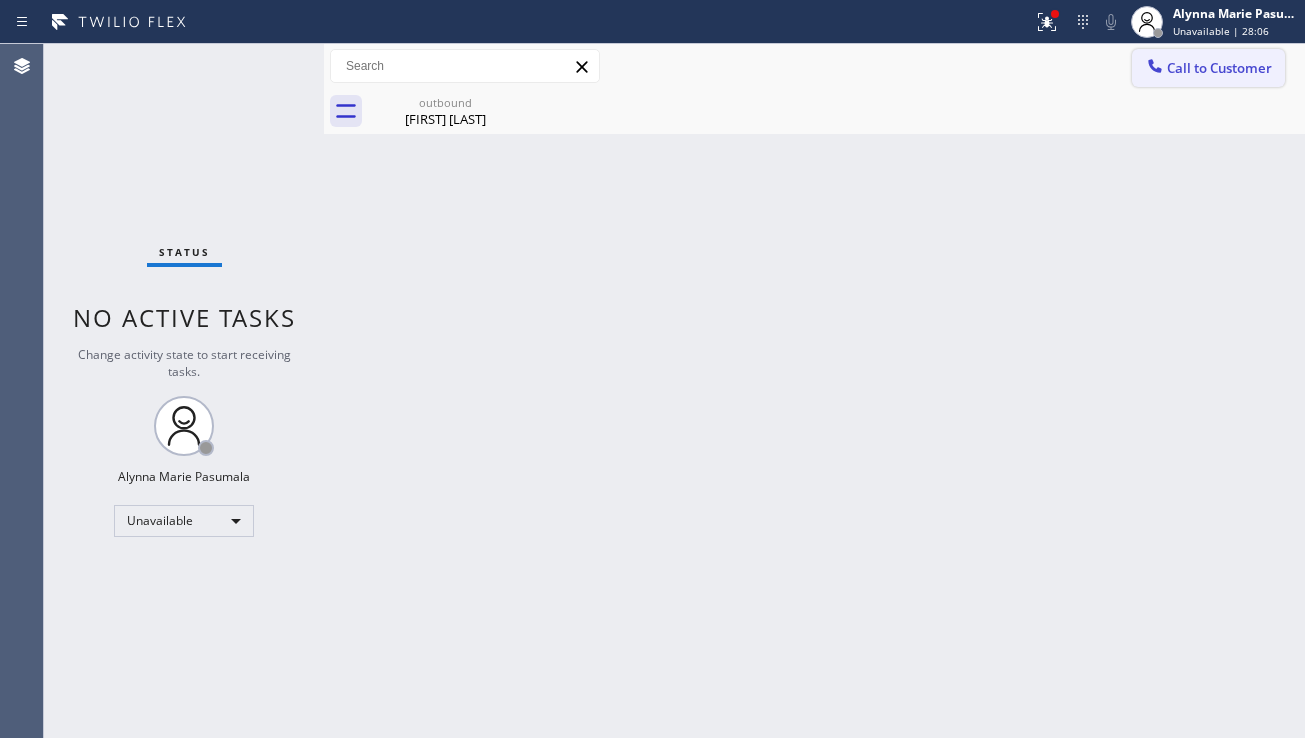 click on "Call to Customer" at bounding box center (1208, 68) 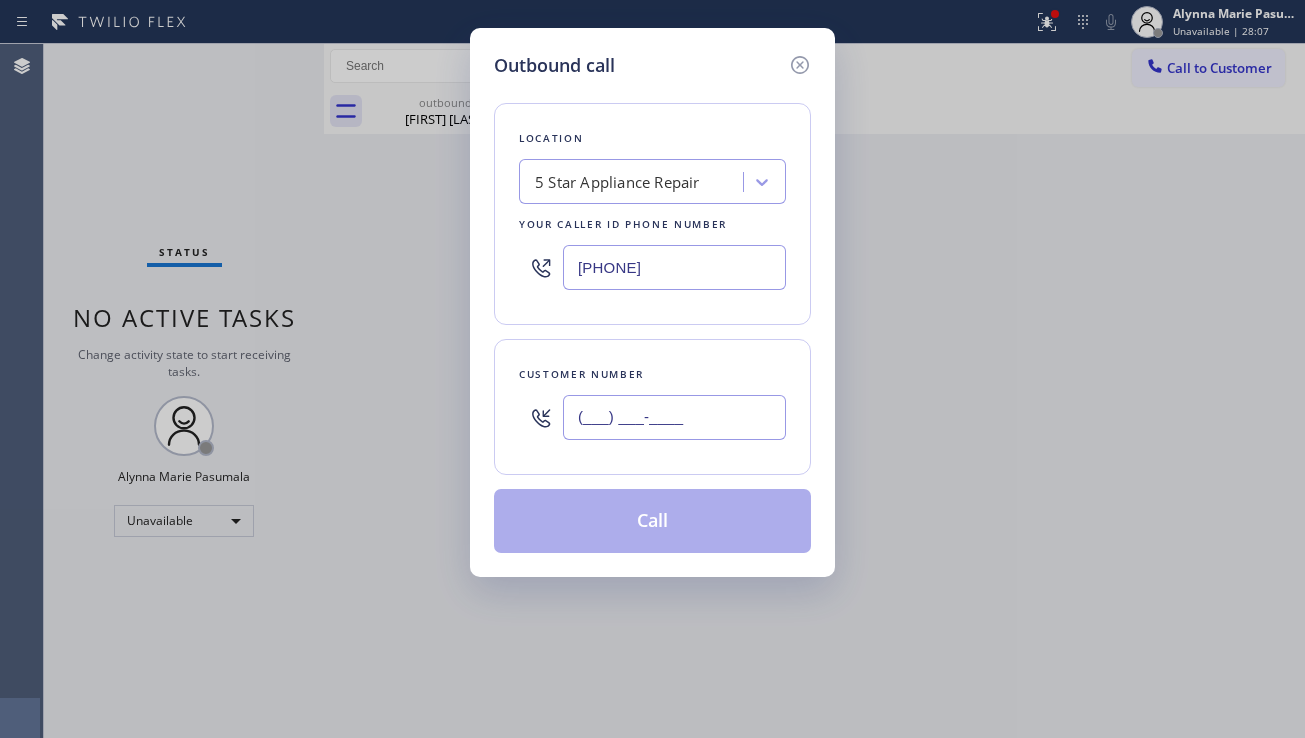 click on "(___) ___-____" at bounding box center (674, 417) 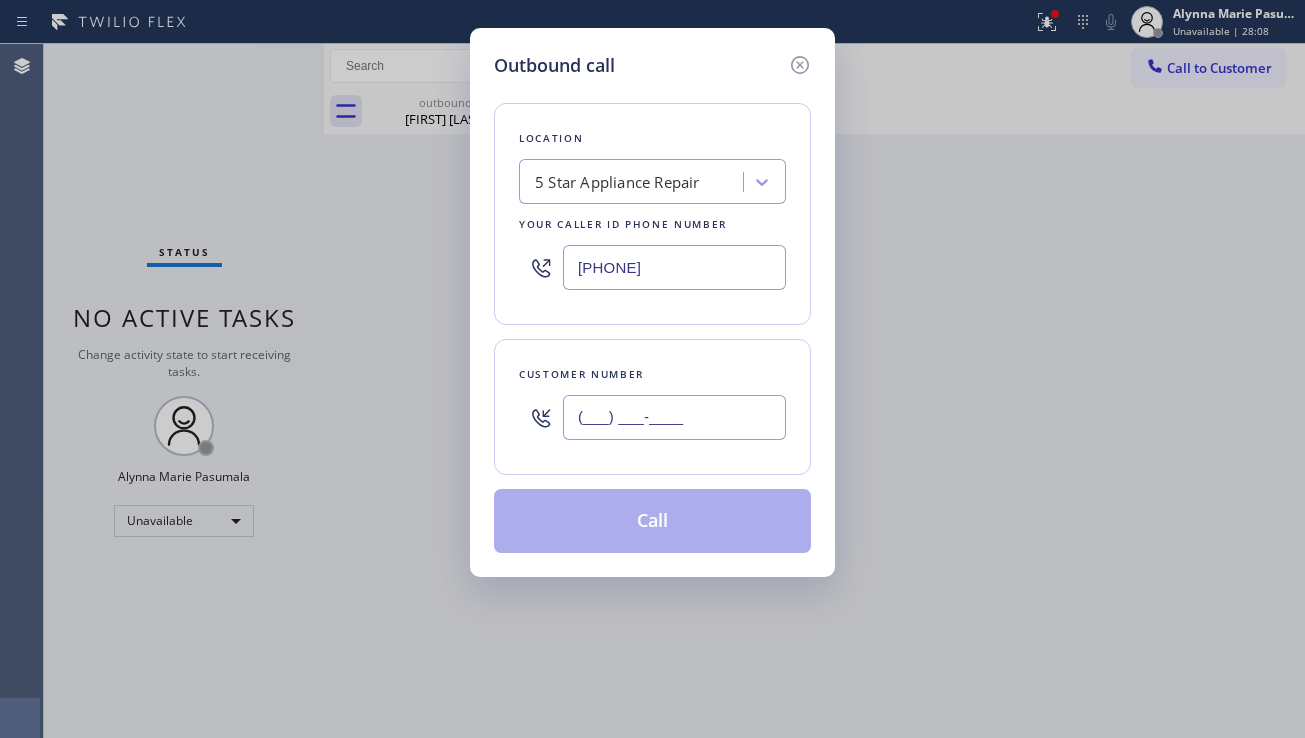 paste on "(555) 555-4293" 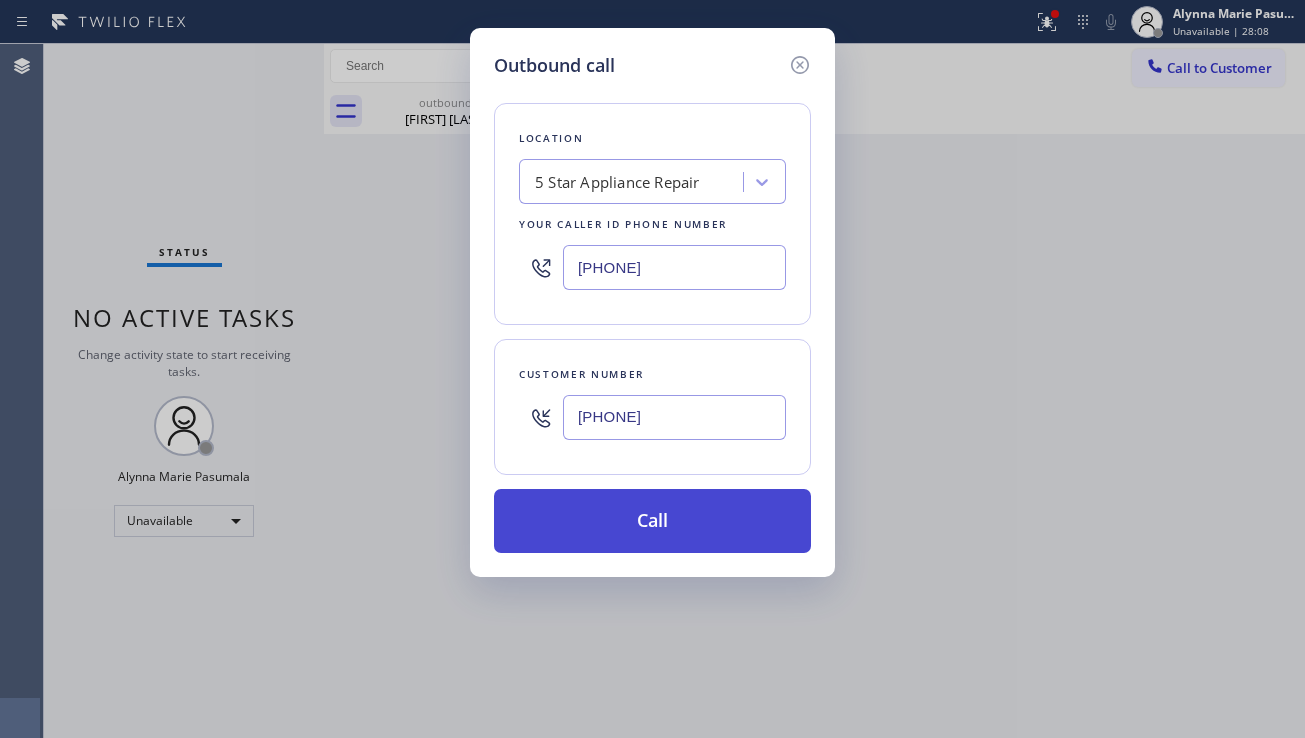 type on "[PHONE]" 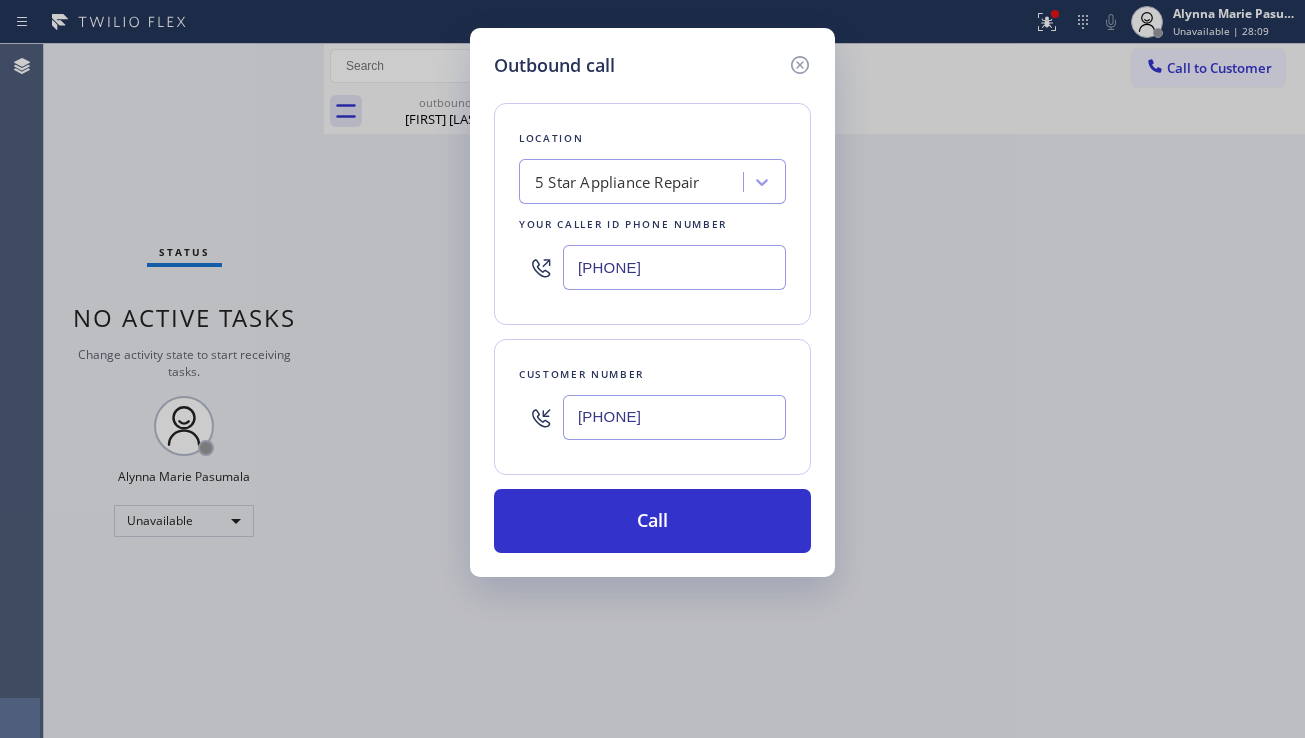 drag, startPoint x: 657, startPoint y: 530, endPoint x: 487, endPoint y: 306, distance: 281.20456 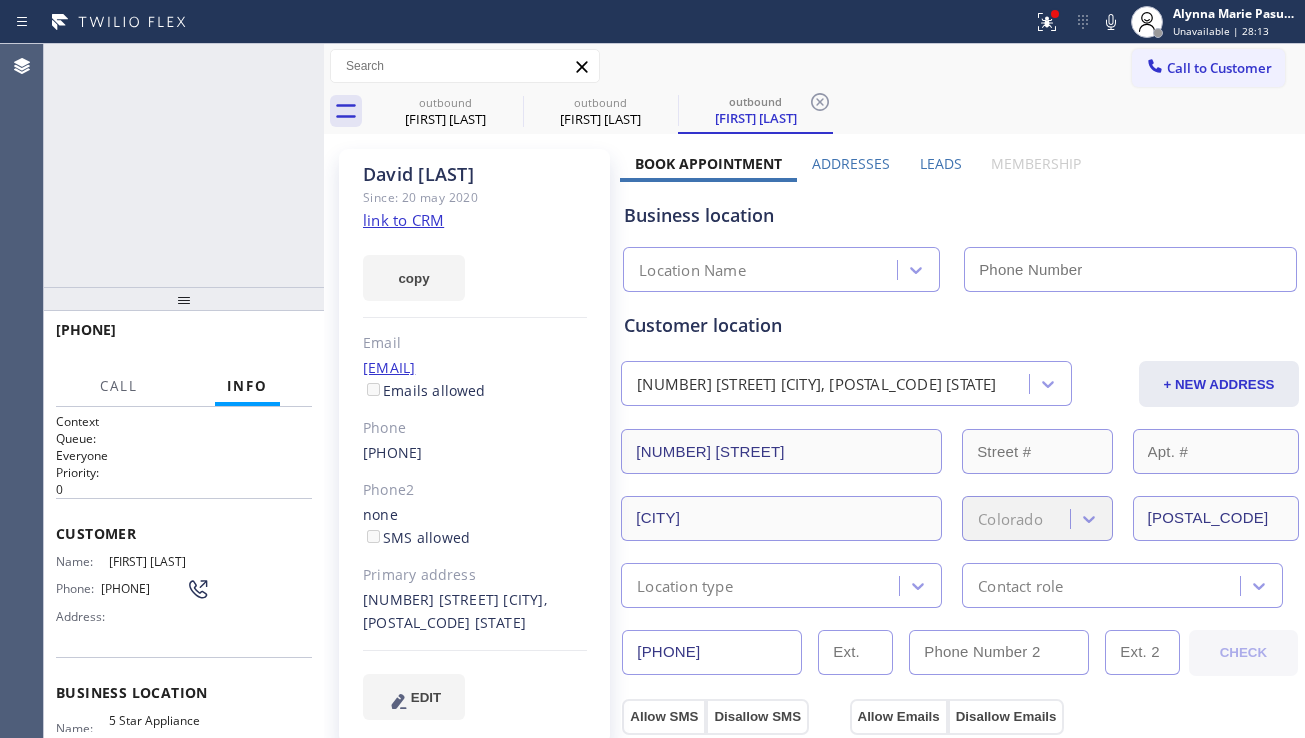 type on "[PHONE]" 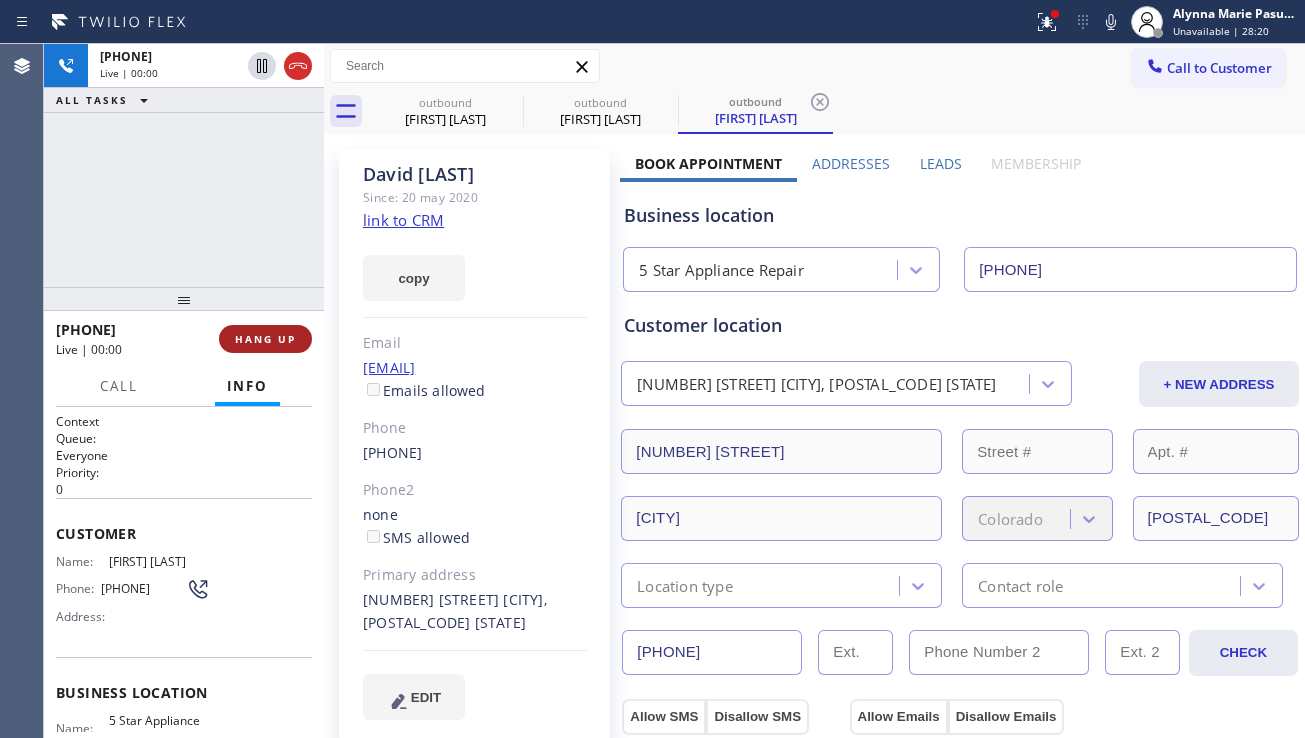 click on "HANG UP" at bounding box center (265, 339) 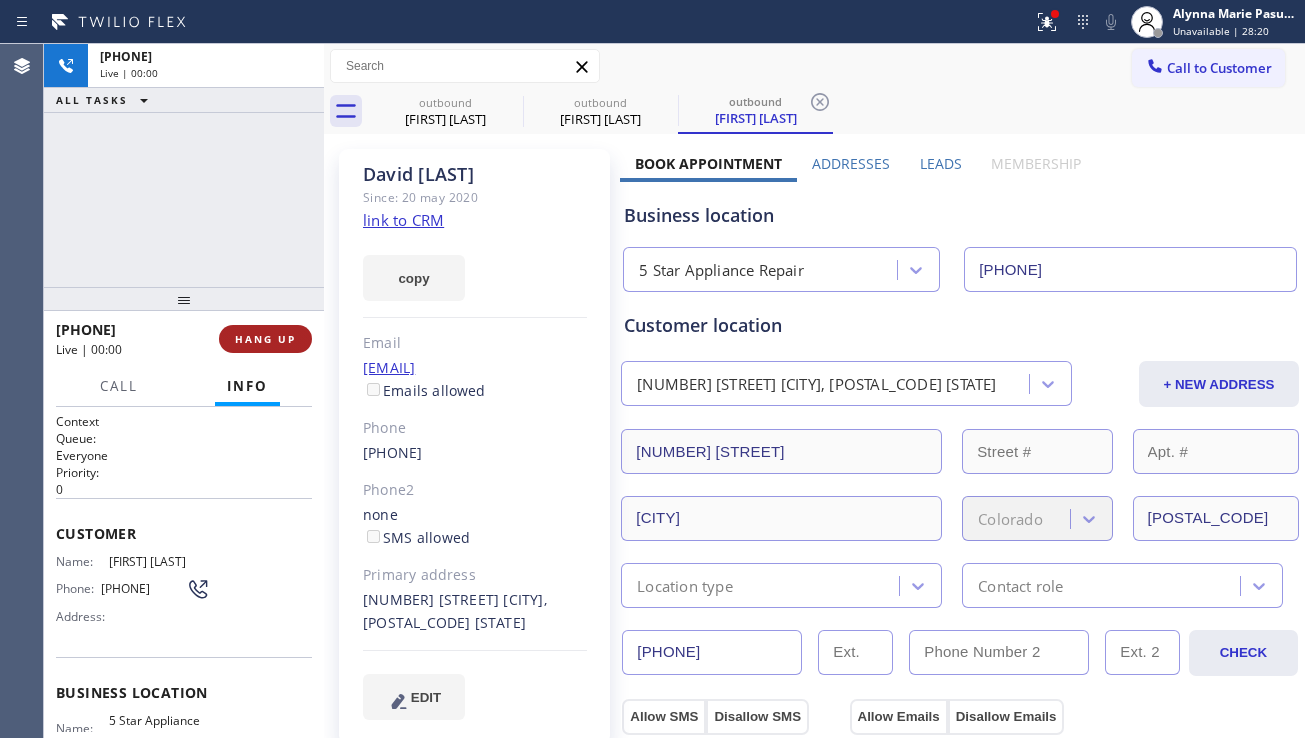 click on "HANG UP" at bounding box center [265, 339] 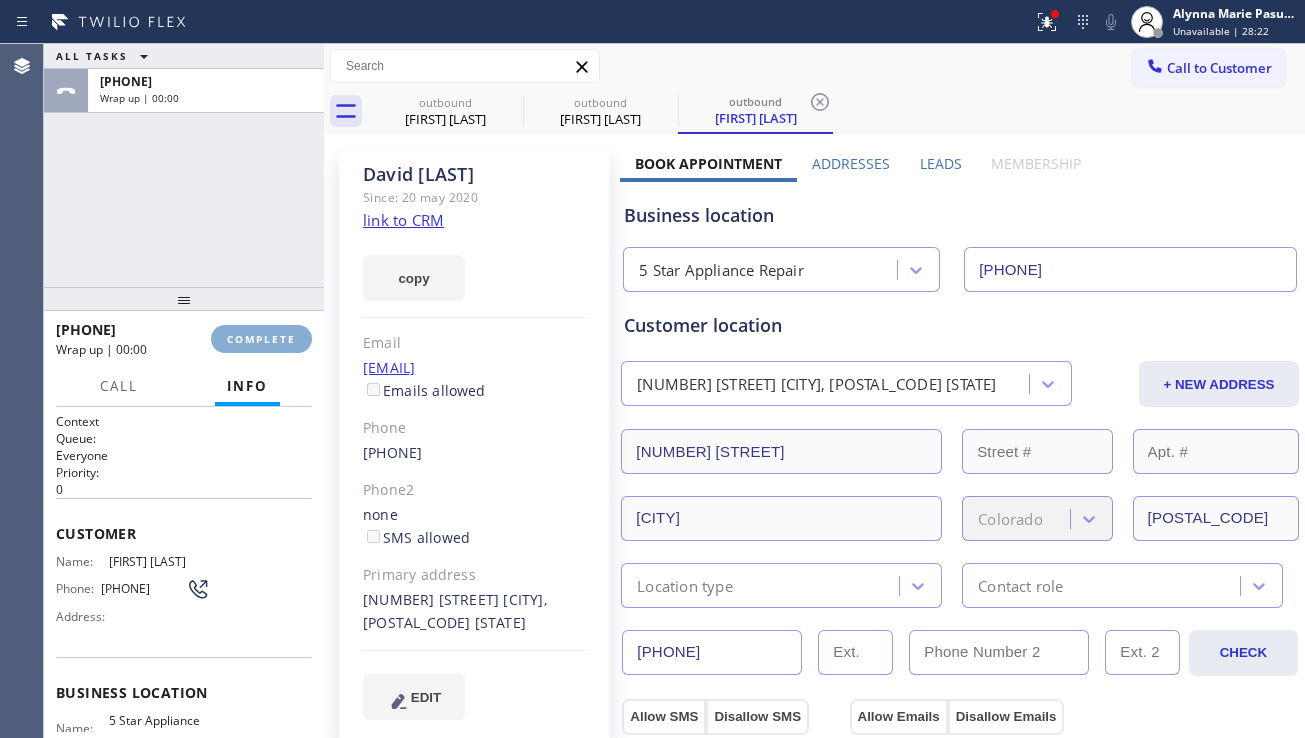 click on "COMPLETE" at bounding box center [261, 339] 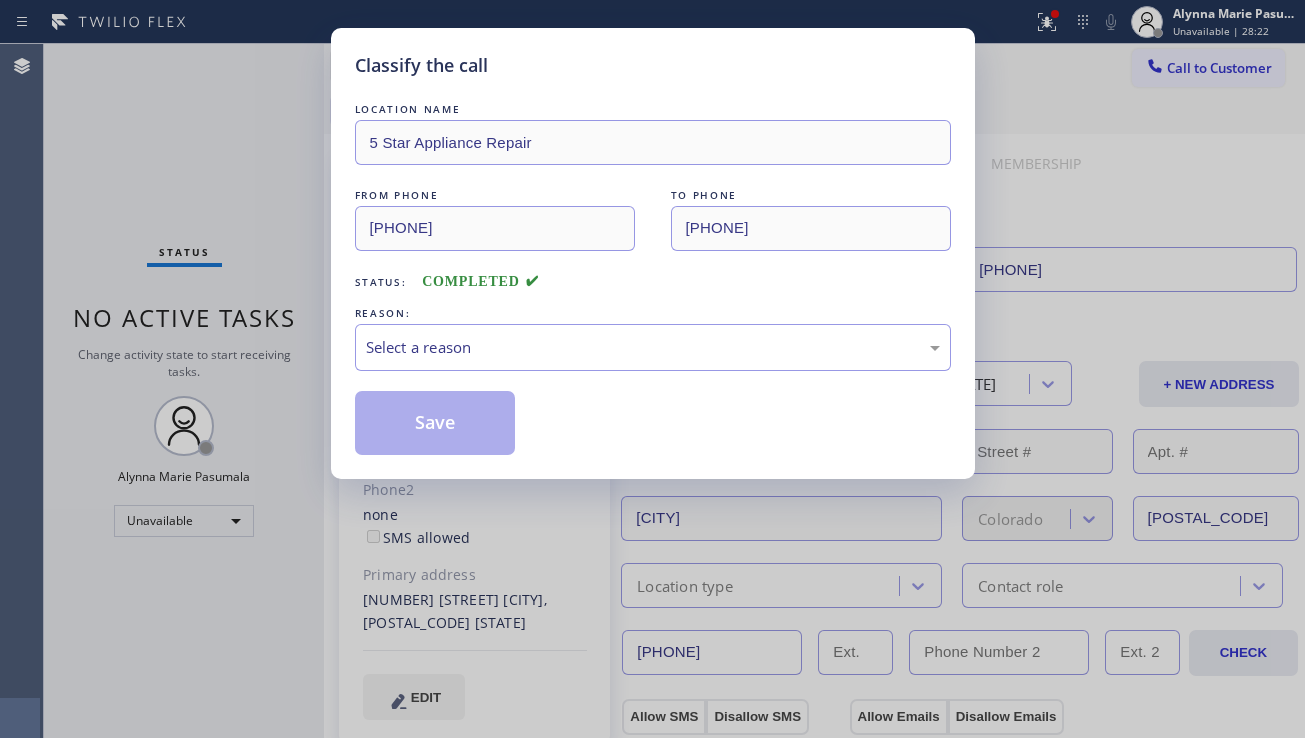 click on "Select a reason" at bounding box center [653, 347] 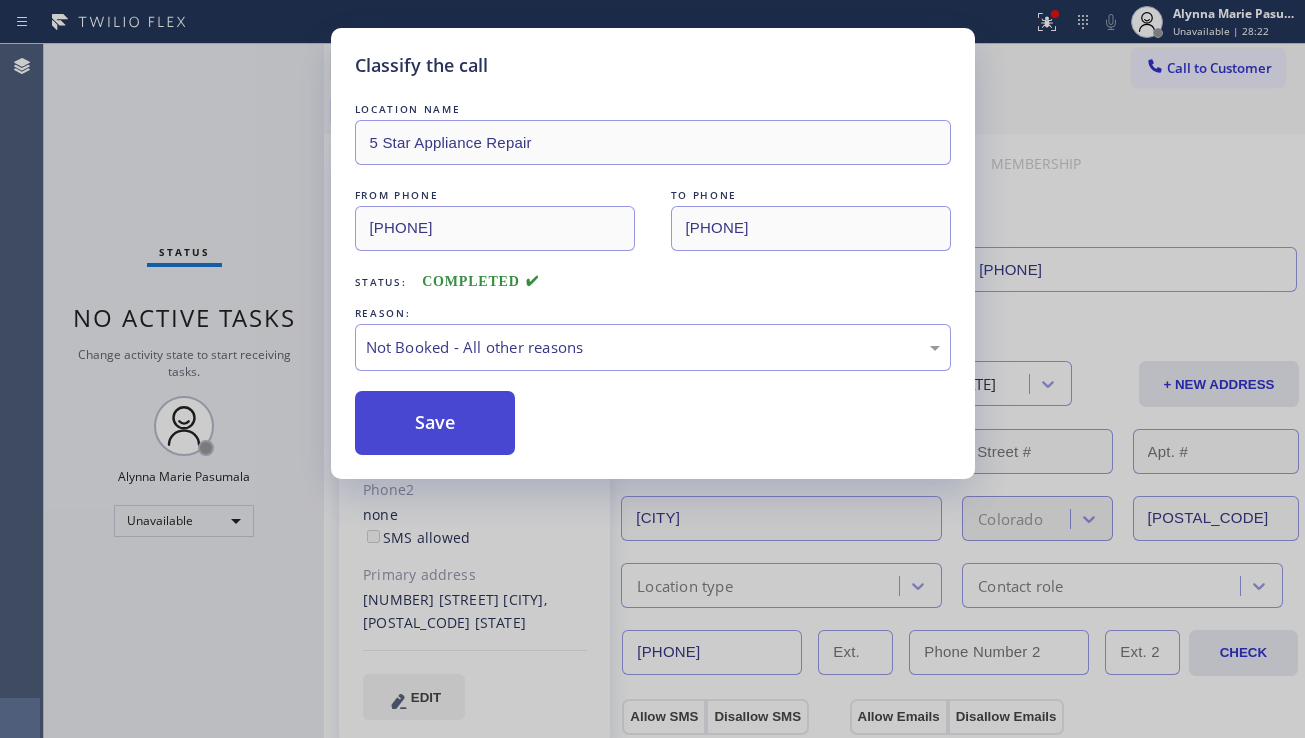 click on "Save" at bounding box center [435, 423] 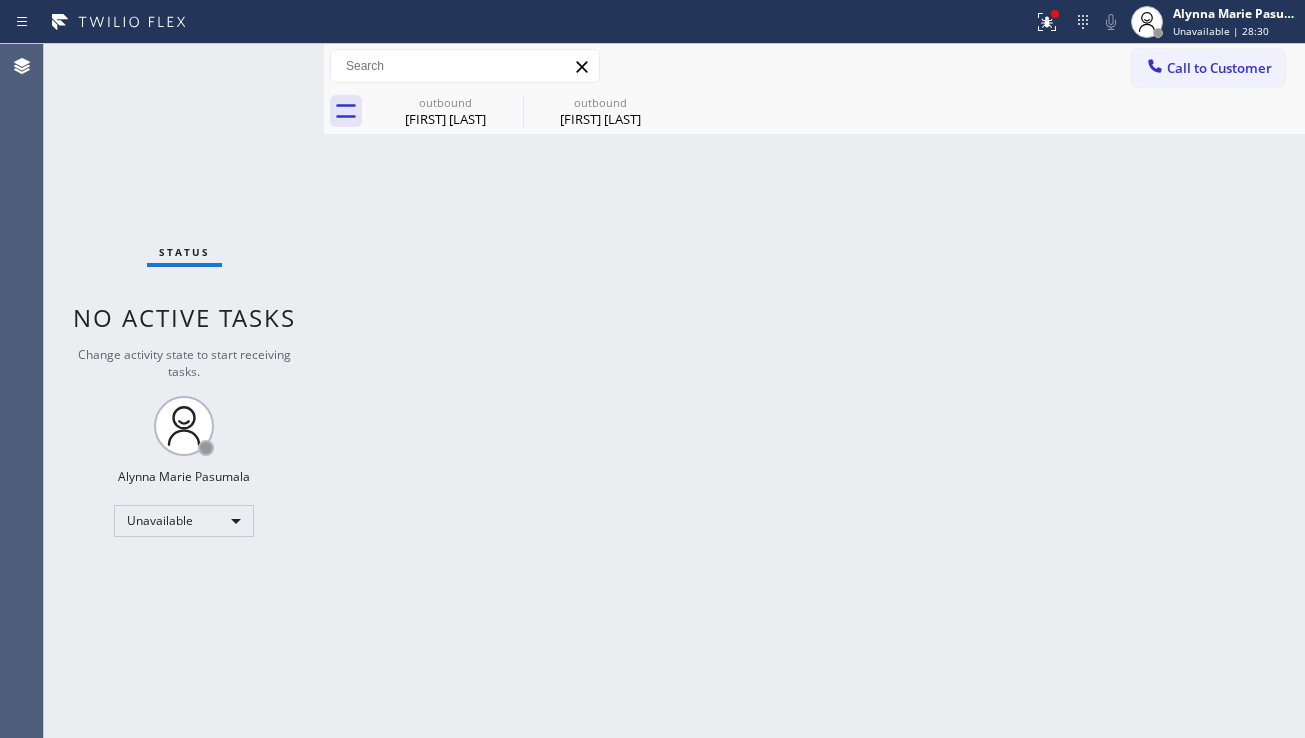 click on "Call to Customer Outbound call Location 5 Star Appliance Repair Your caller id phone number ([PHONE]) Customer number Call Outbound call Technician Search Technician Your caller id phone number Your caller id phone number Call" at bounding box center [814, 66] 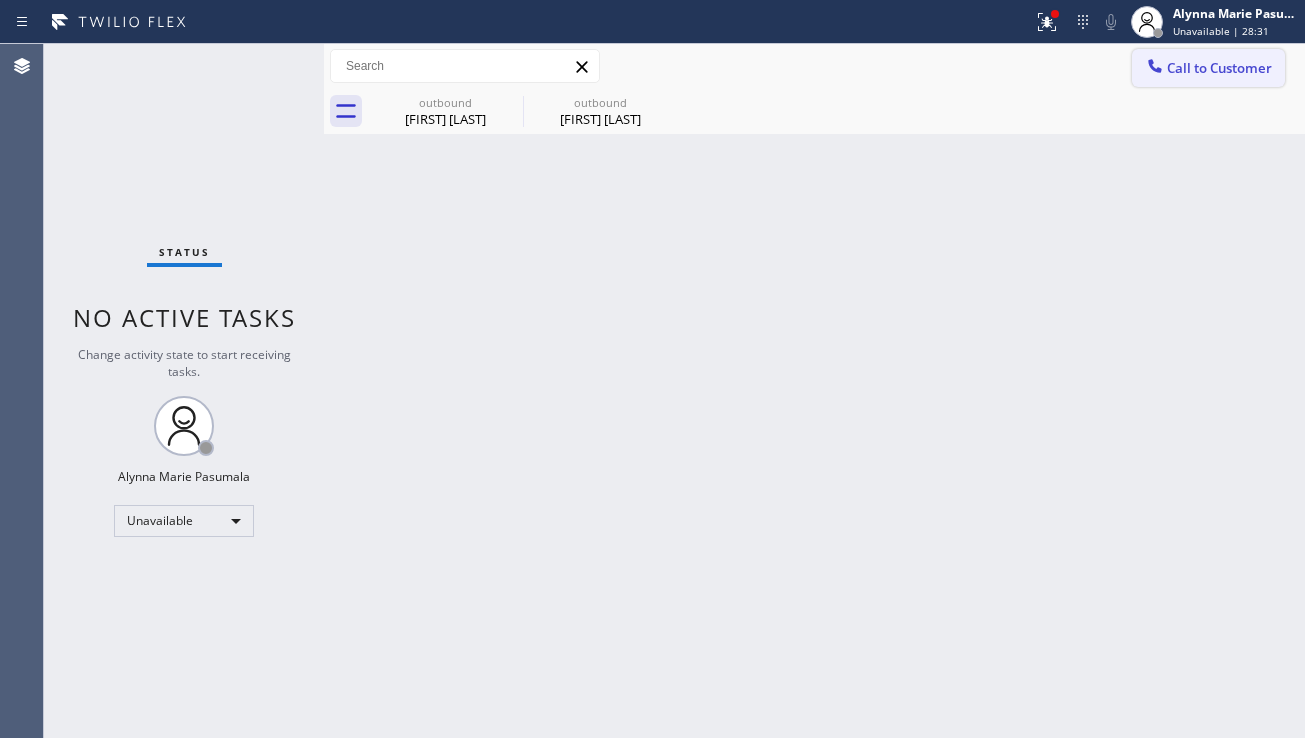 click on "Call to Customer" at bounding box center (1208, 68) 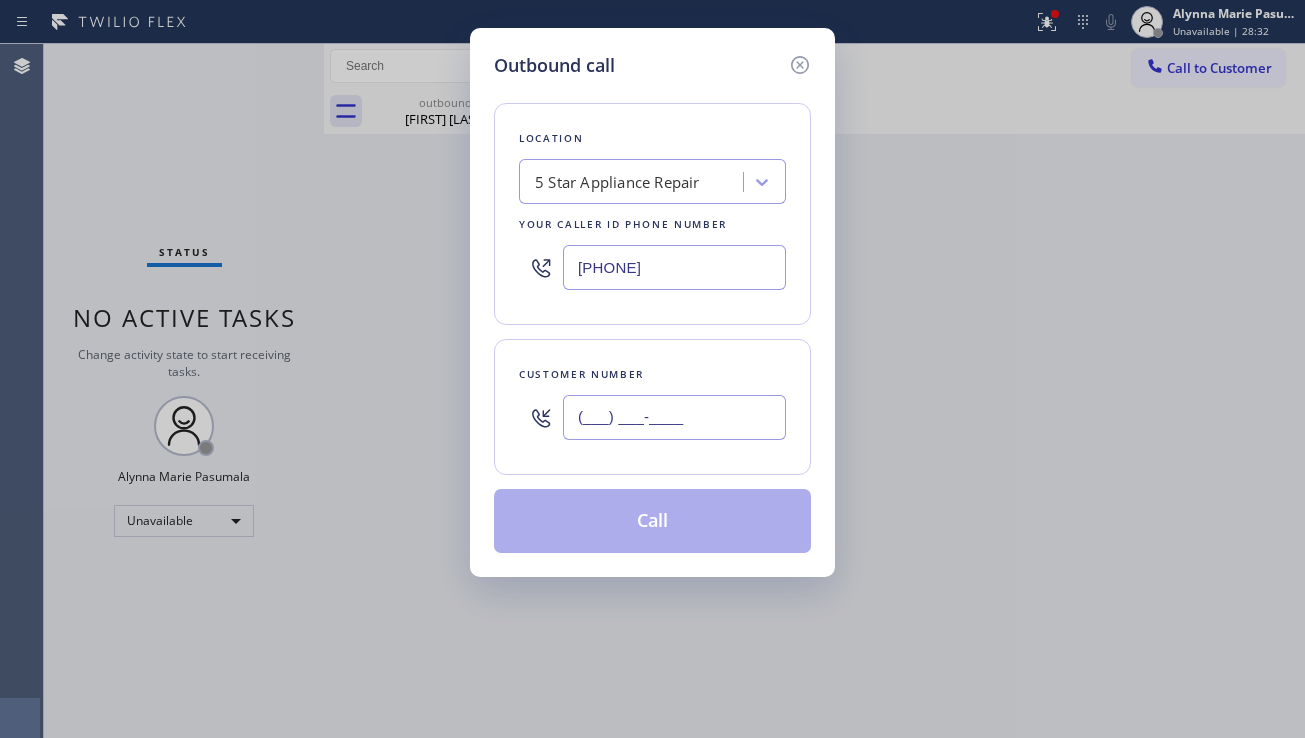 click on "(___) ___-____" at bounding box center (674, 417) 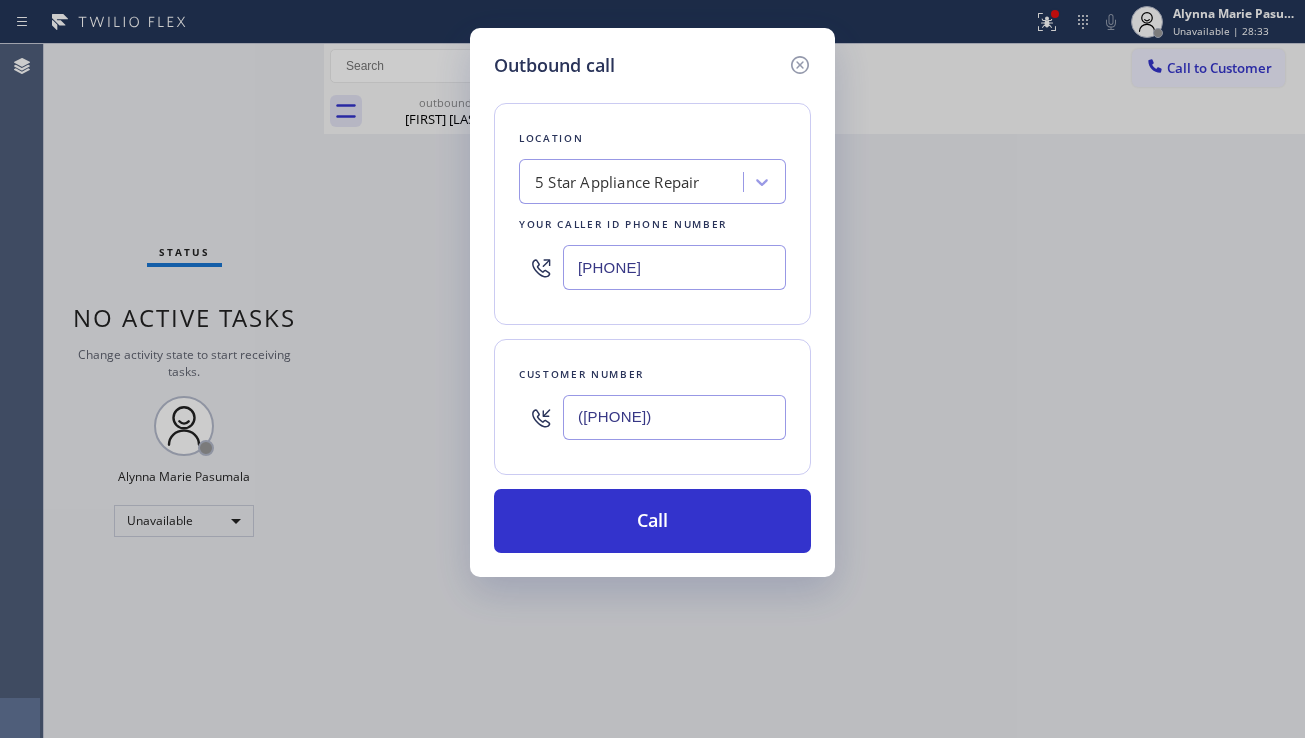 type on "([PHONE])" 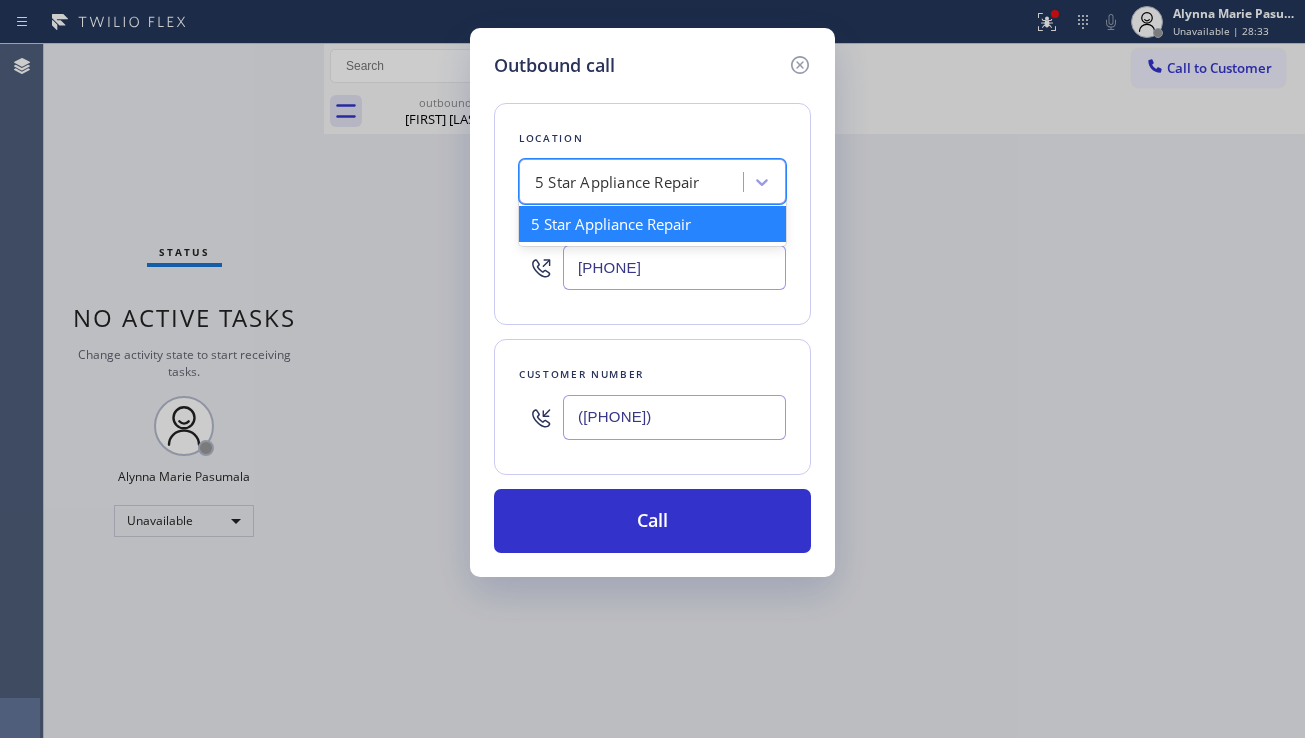 click on "5 Star Appliance Repair" at bounding box center [617, 182] 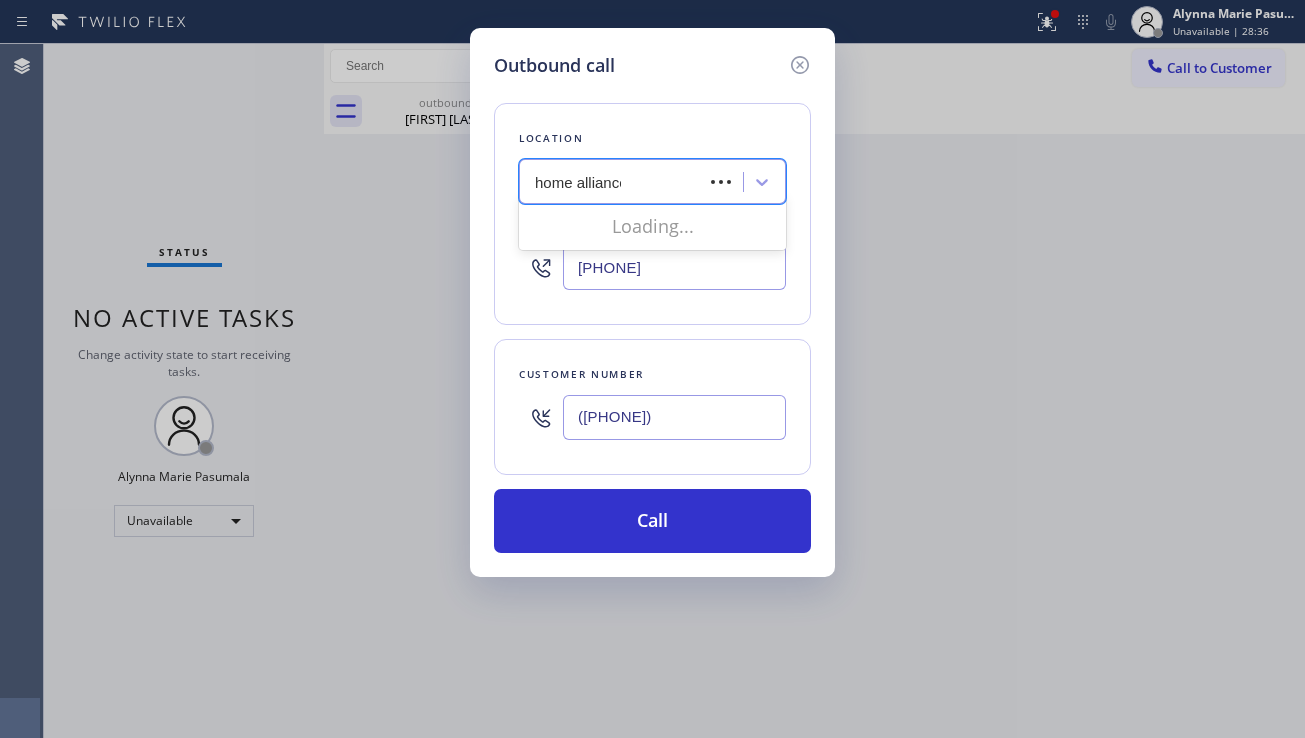 type on "home alliance" 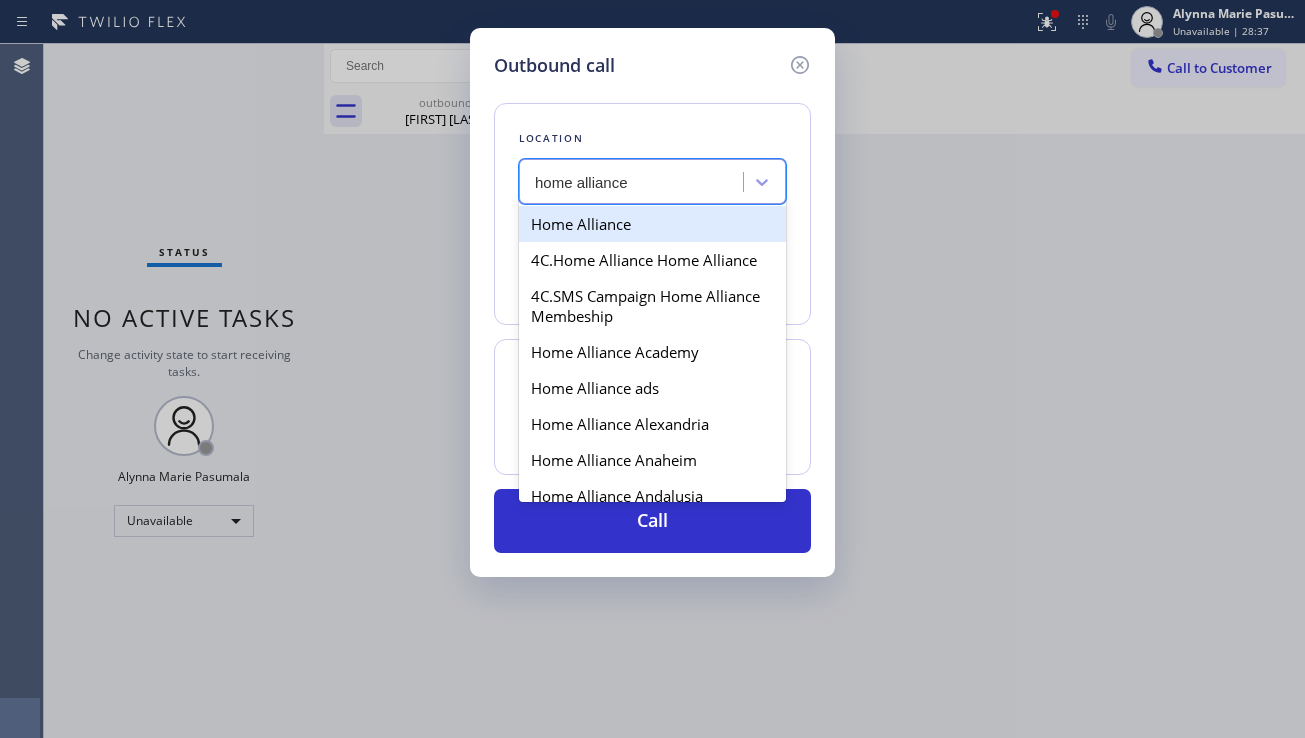 click on "Home Alliance" at bounding box center (652, 224) 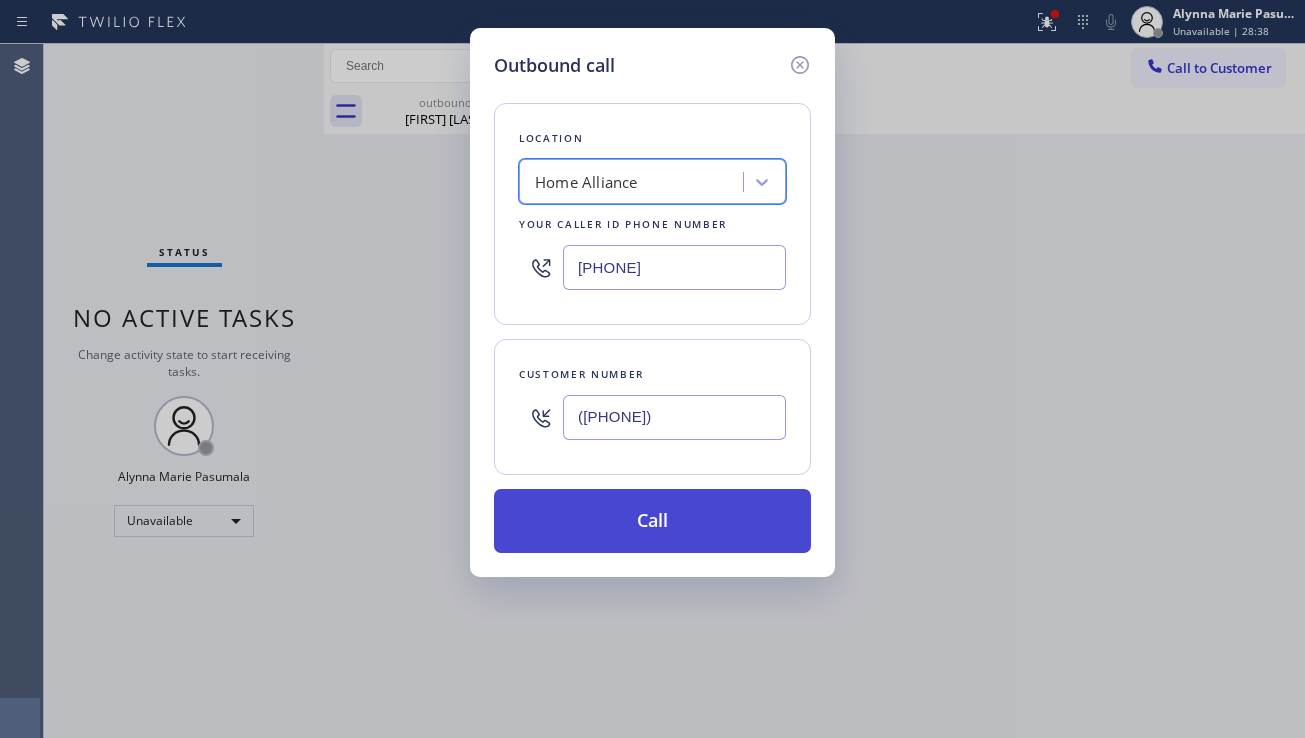 click on "Call" at bounding box center [652, 521] 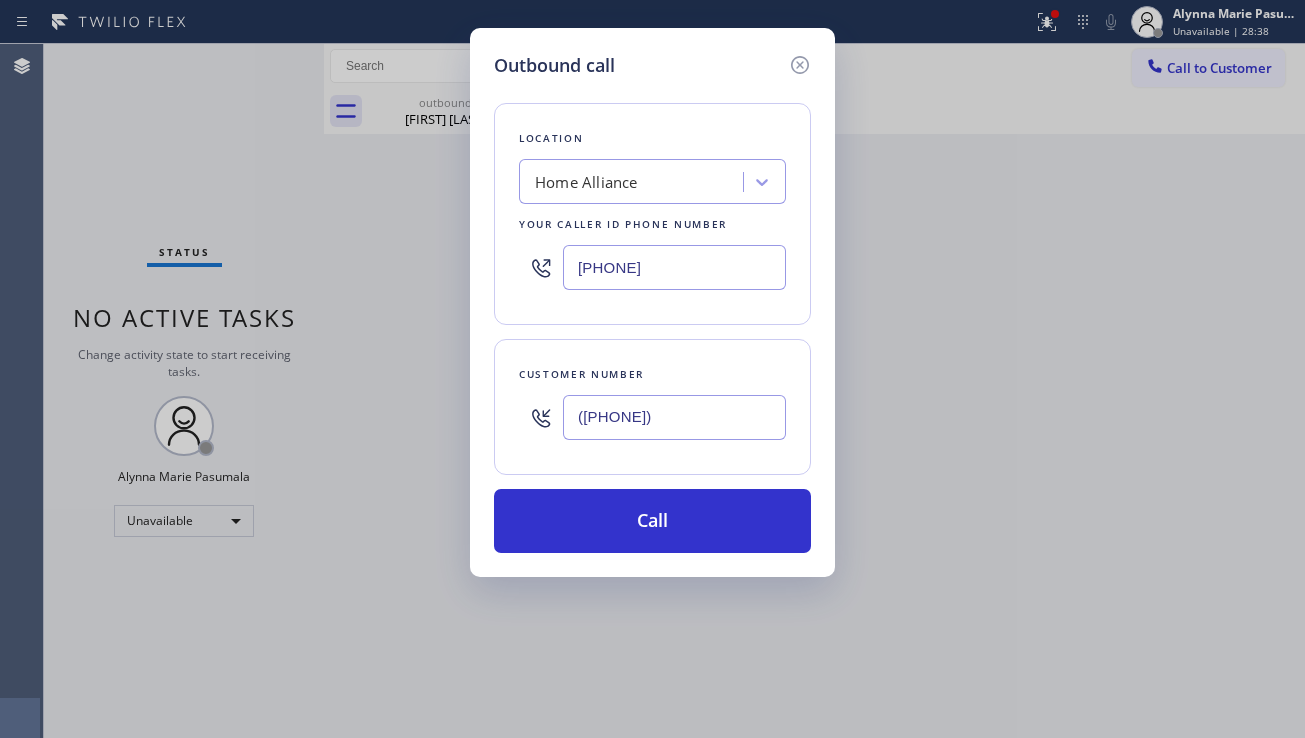 click on "Call" at bounding box center [652, 521] 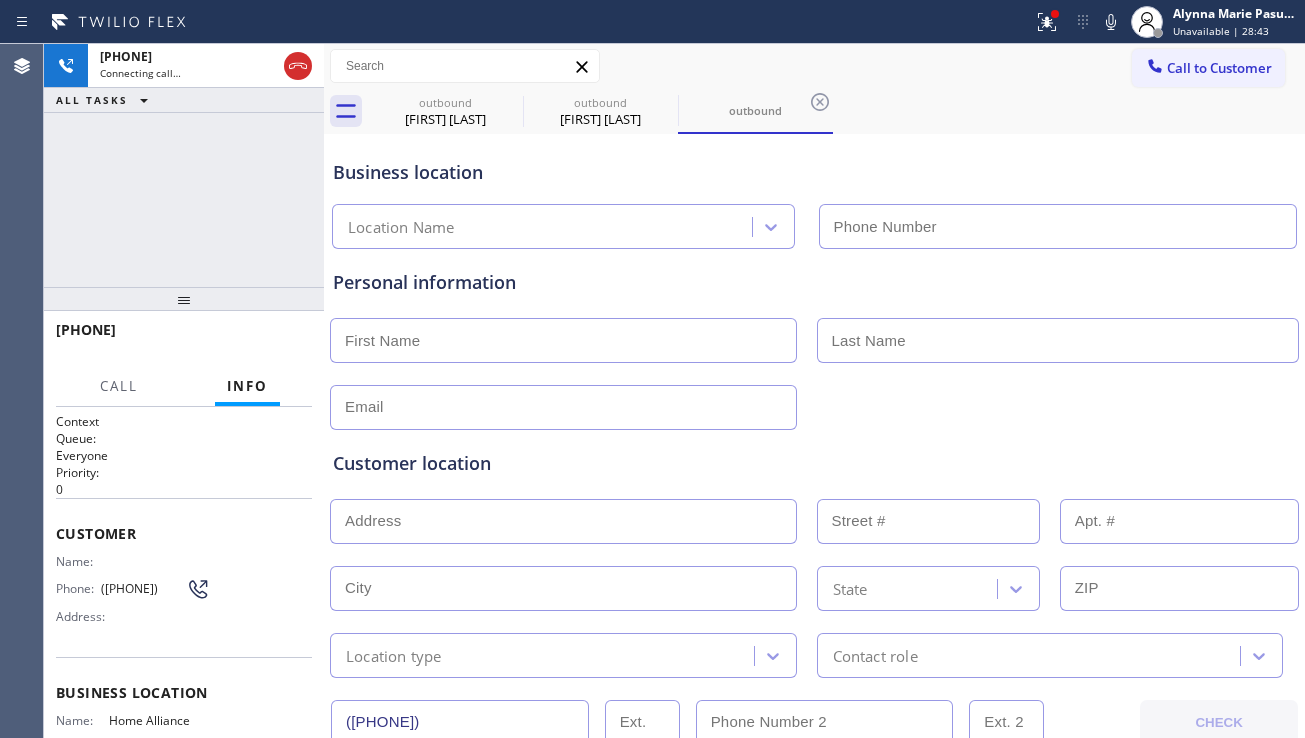 type on "[PHONE]" 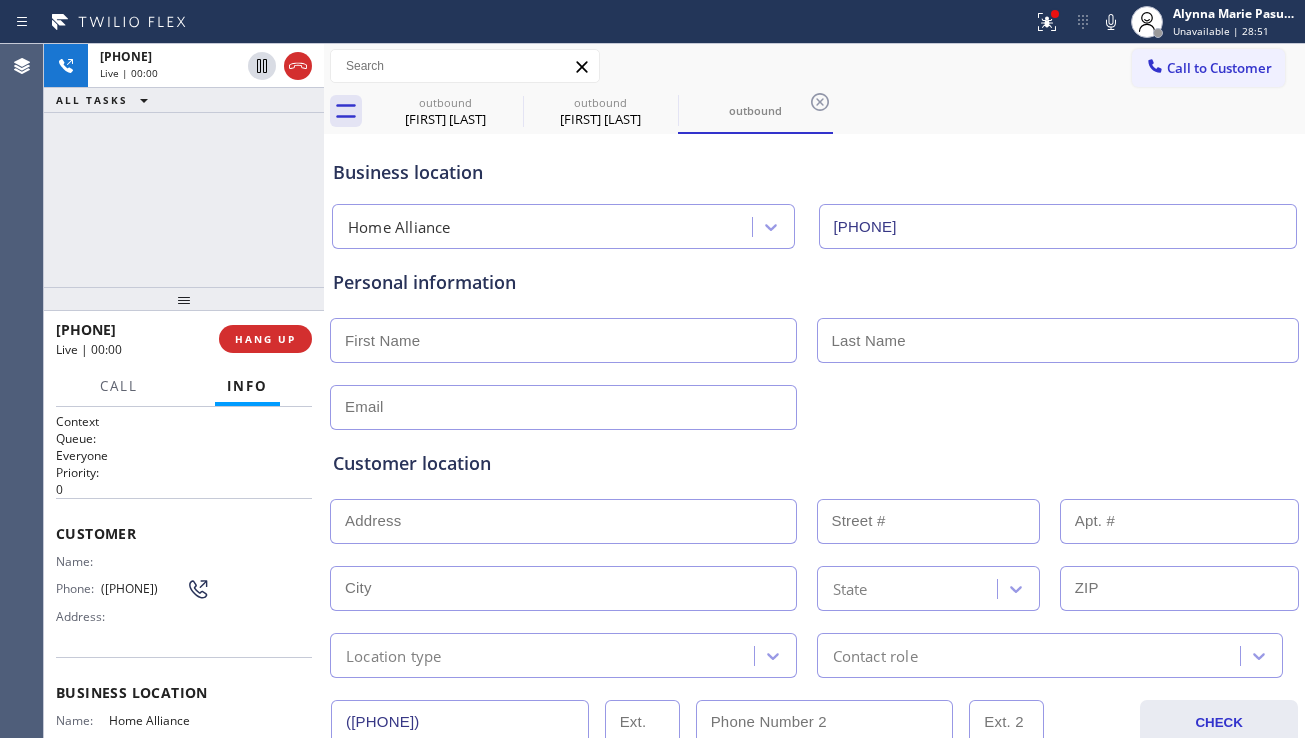 click on "Customer location >> ADD NEW ADDRESS << + NEW ADDRESS State Location type Contact role" at bounding box center [814, 550] 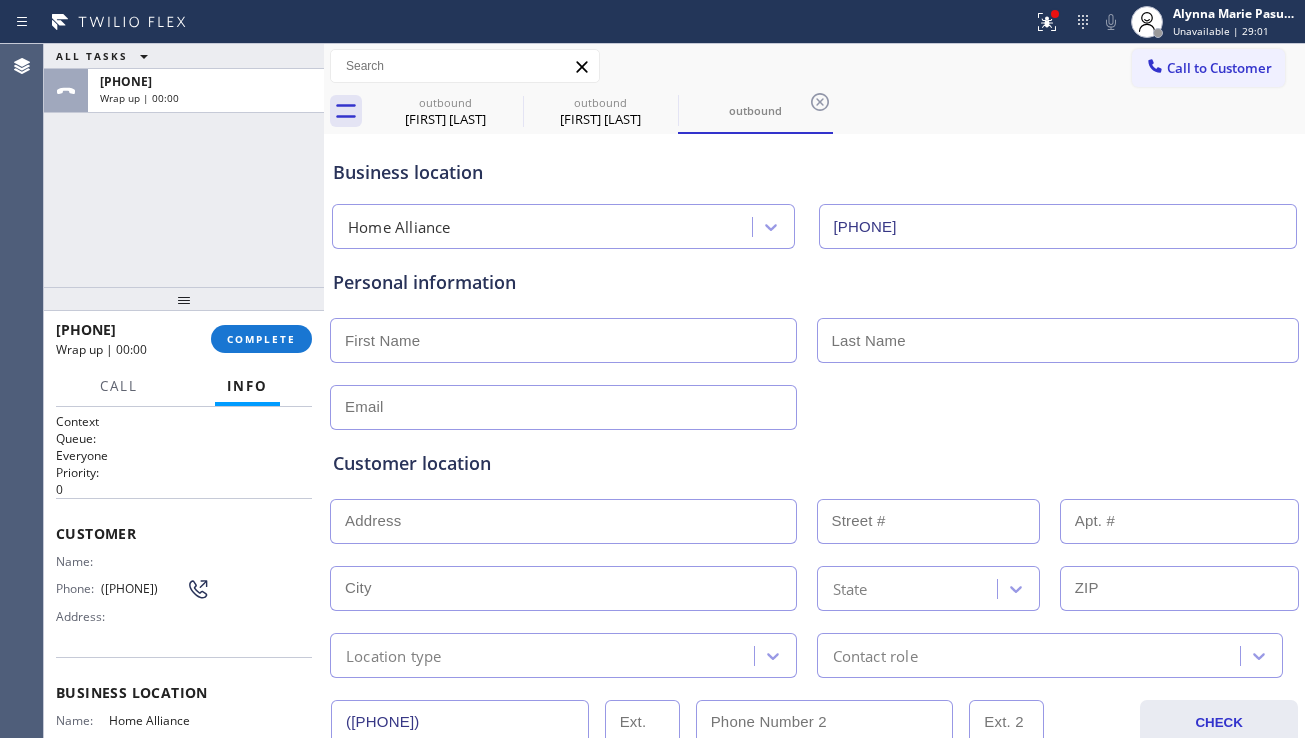 drag, startPoint x: 1123, startPoint y: 431, endPoint x: 839, endPoint y: 438, distance: 284.08624 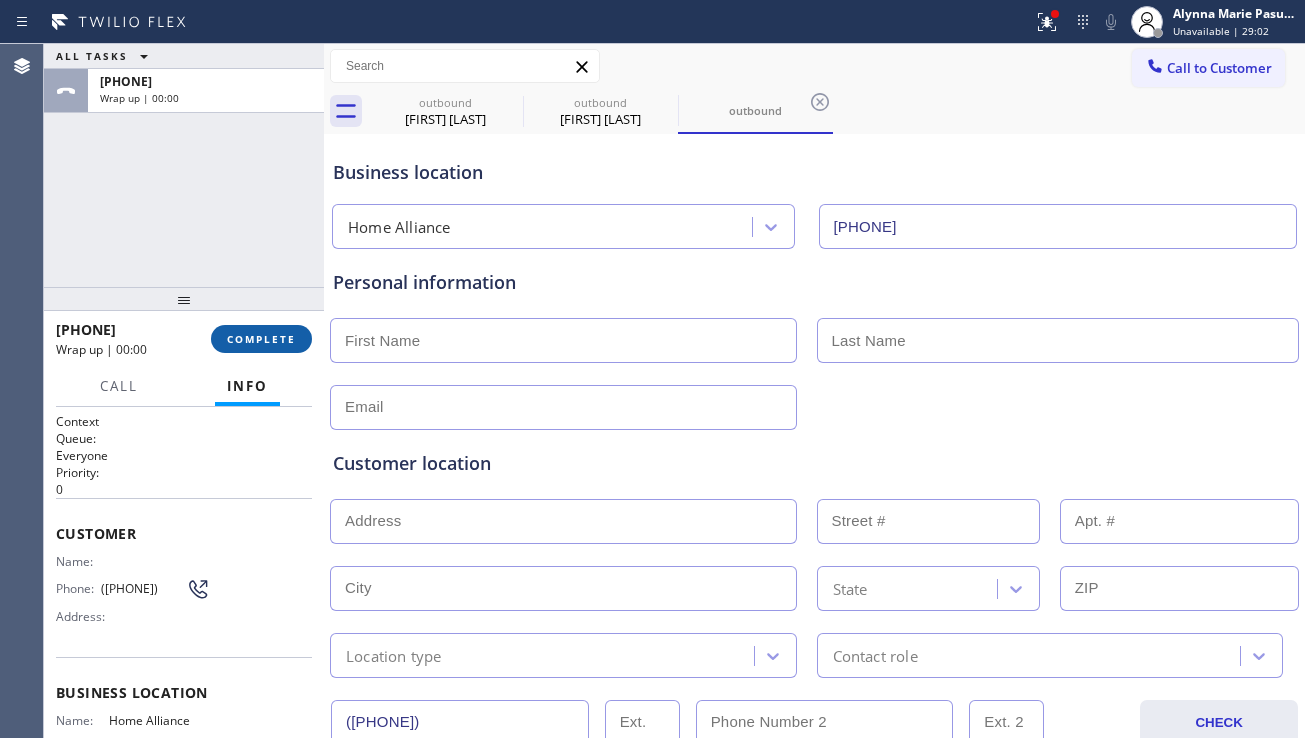 click on "COMPLETE" at bounding box center (261, 339) 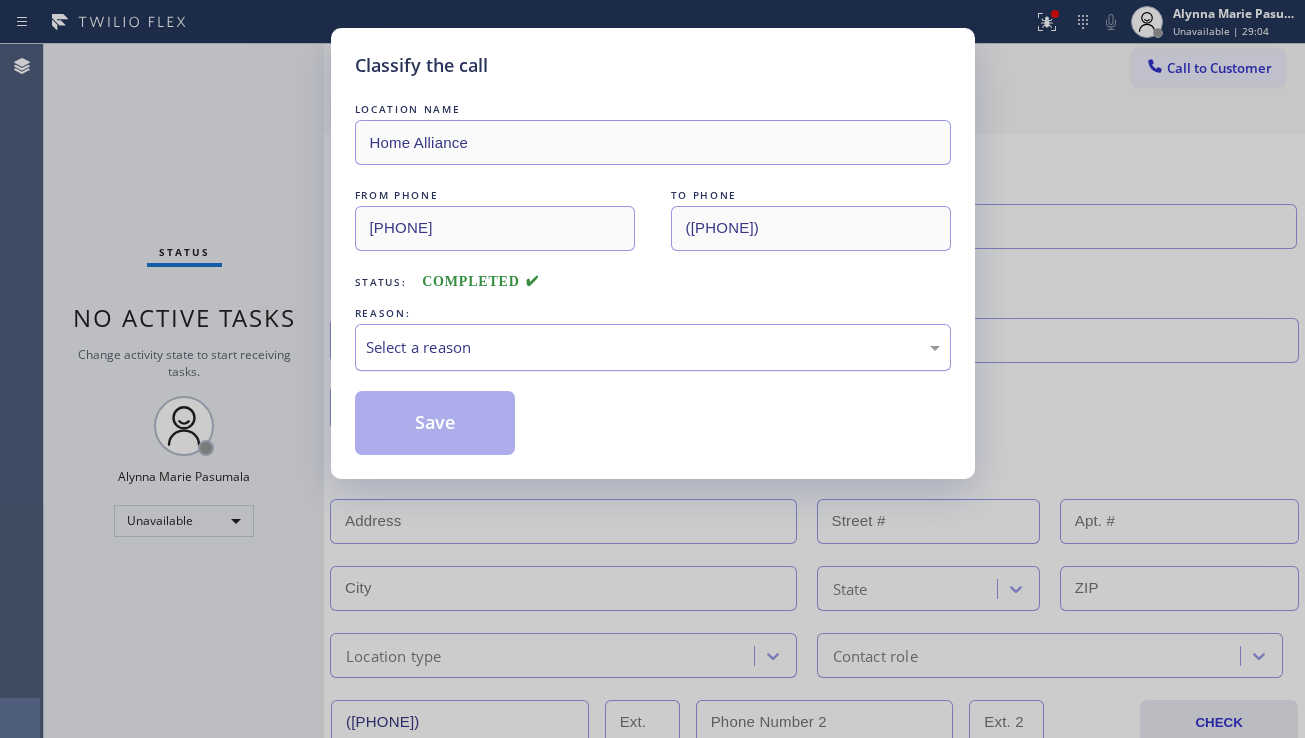 click on "Select a reason" at bounding box center [653, 347] 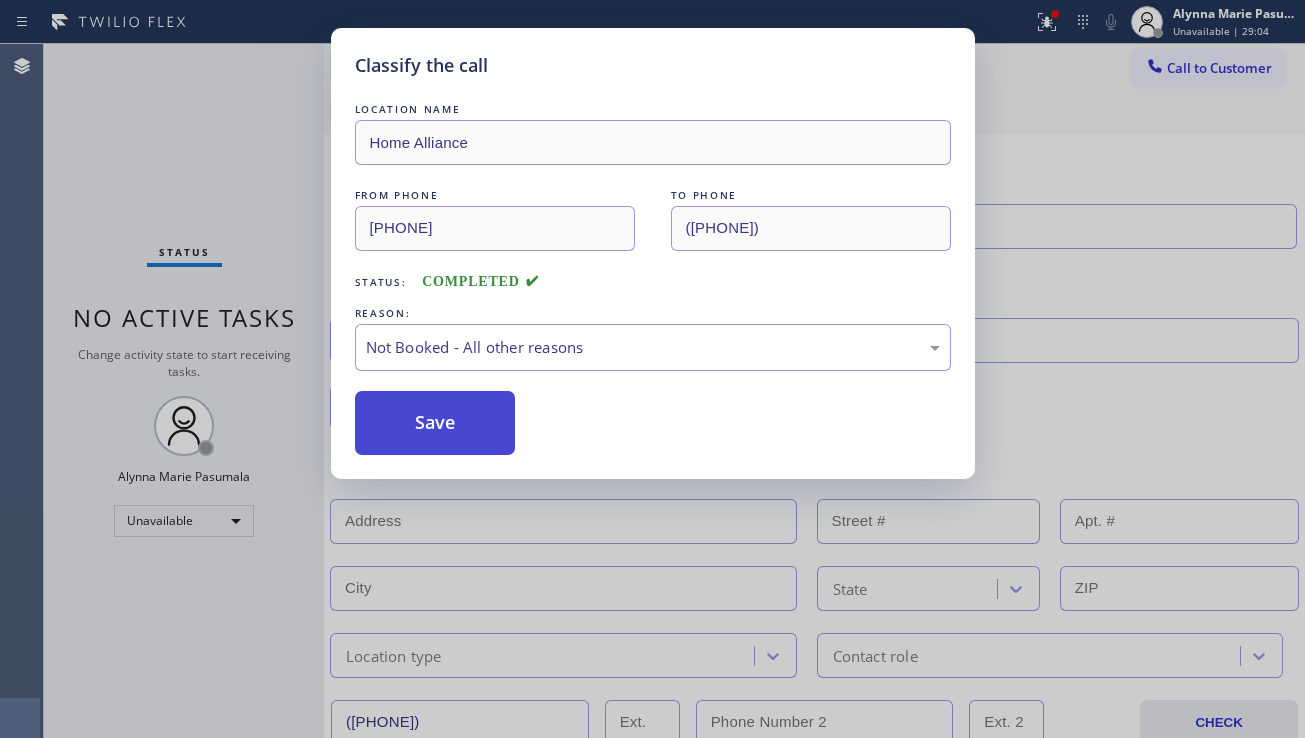 click on "Save" at bounding box center [435, 423] 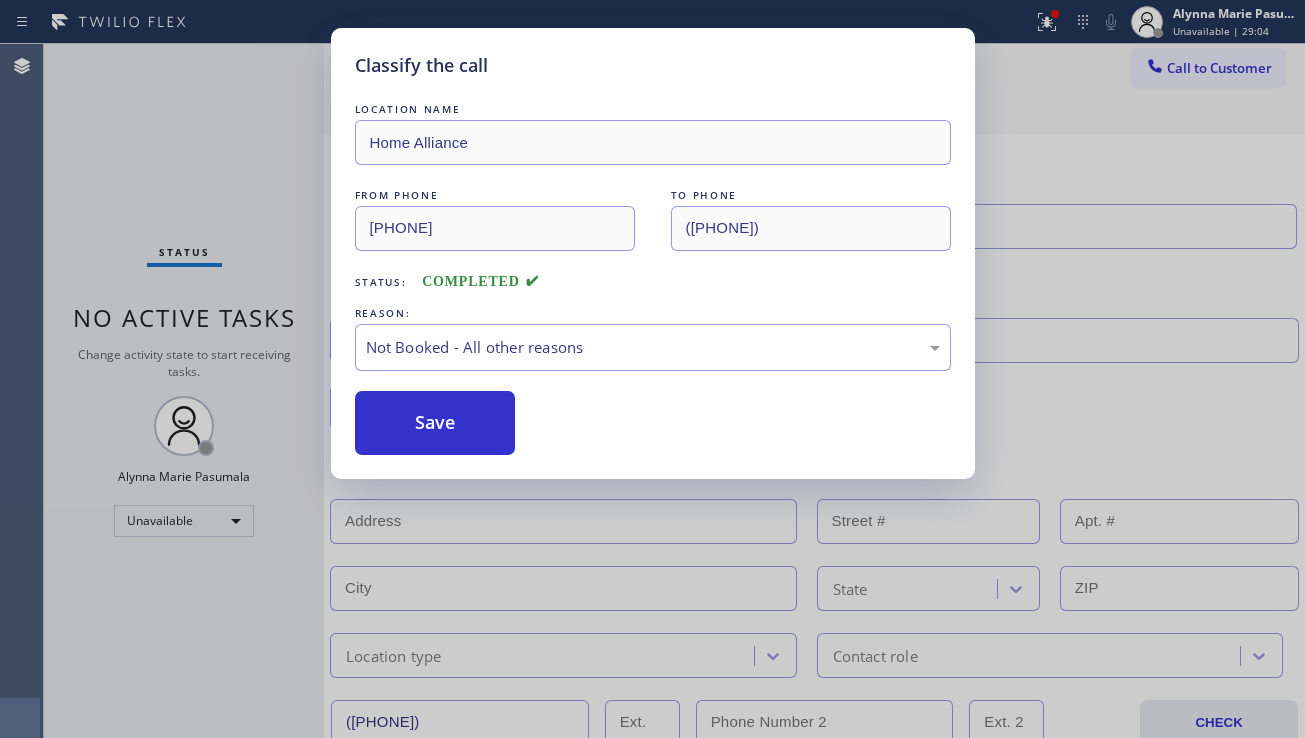 type on "[PHONE]" 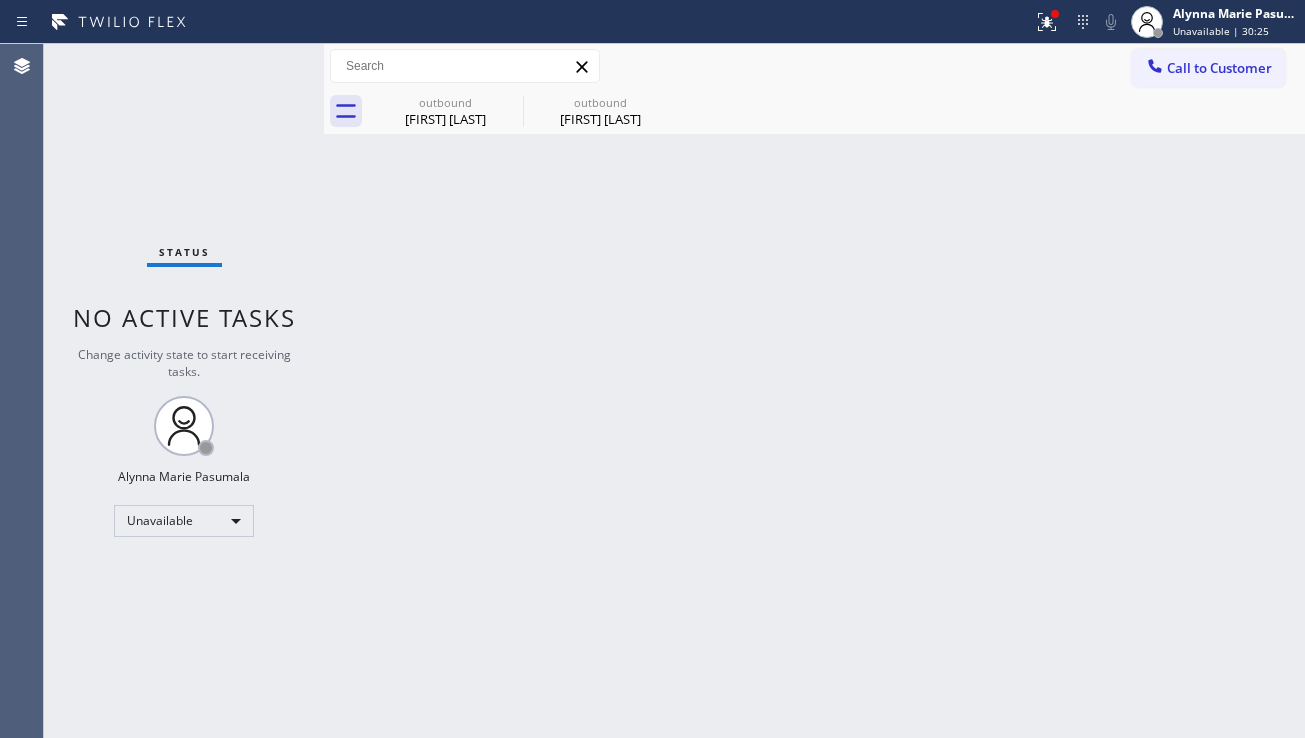 click on "Back to Dashboard Change Sender ID Customers Technicians Select a contact Outbound call Location Search location Your caller id phone number Customer number Call Customer info Name   Phone none Address none Change Sender ID HVAC +1[PHONE] 5 Star Appliance +1[PHONE] Appliance Repair +1[PHONE] Plumbing +1[PHONE] Air Duct Cleaning +1[PHONE]  Electricians +1[PHONE]  Cancel Change Check personal SMS Reset Change outbound [FIRST]  [LAST] outbound [FIRST] [LAST] Call to Customer Outbound call Location Home Alliance Your caller id phone number ([PHONE]) Customer number Call Outbound call Technician Search Technician Your caller id phone number Your caller id phone number Call outbound [FIRST]  [LAST] outbound [FIRST] [LAST] [FIRST]    [LAST] Since: [DATE] link to CRM copy Email [EMAIL]  Emails allowed Phone ([PHONE])  Ext:  0 Phone2 none  Ext:  0  SMS allowed Primary address  [NUMBER] [STREET] [CITY], [POSTAL_CODE] [STATE] EDIT Outbound call Location 5 Star Appliance Repair ([PHONE]) 0" at bounding box center (814, 391) 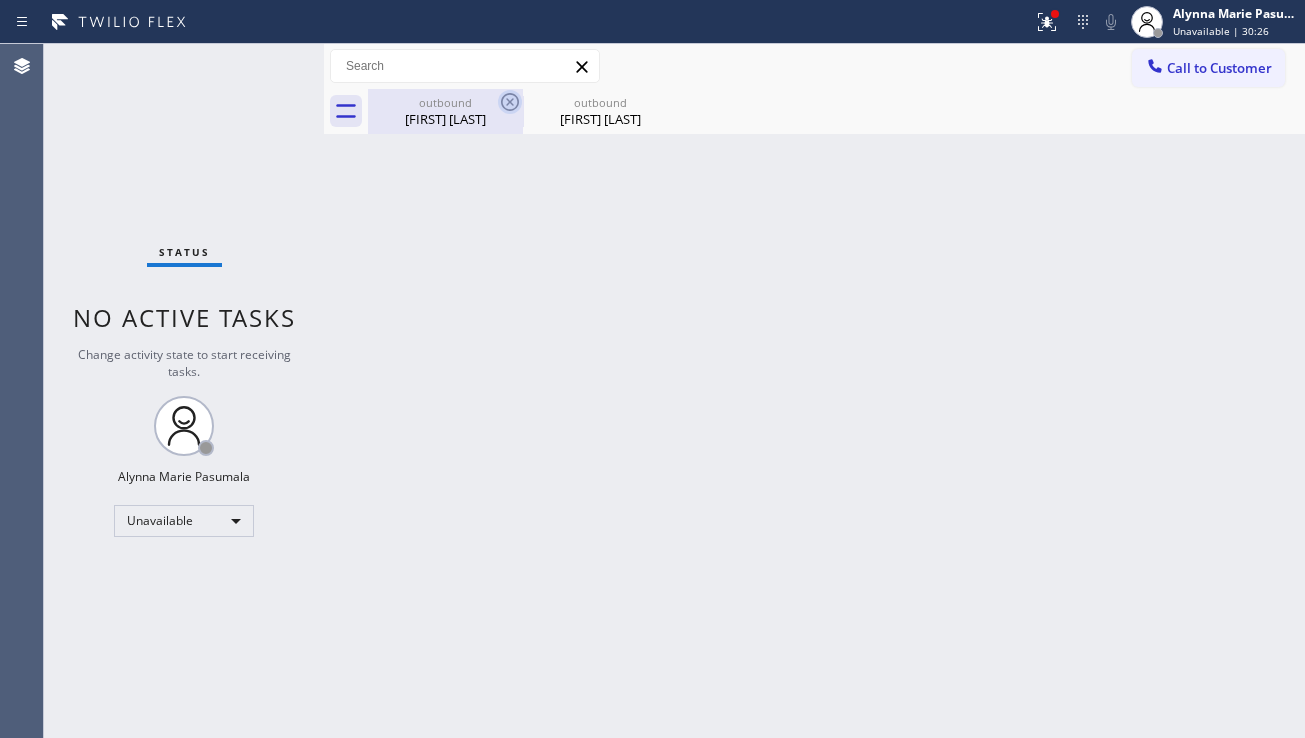 click 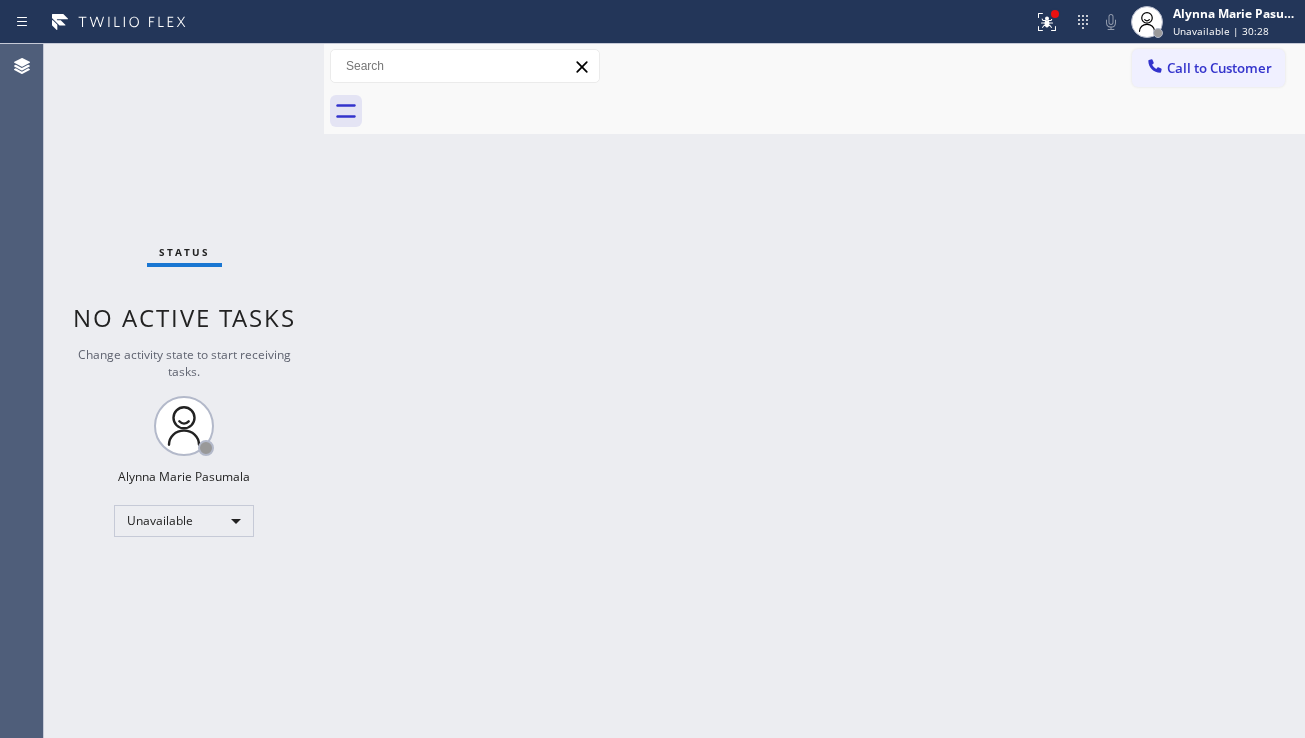 click at bounding box center [836, 111] 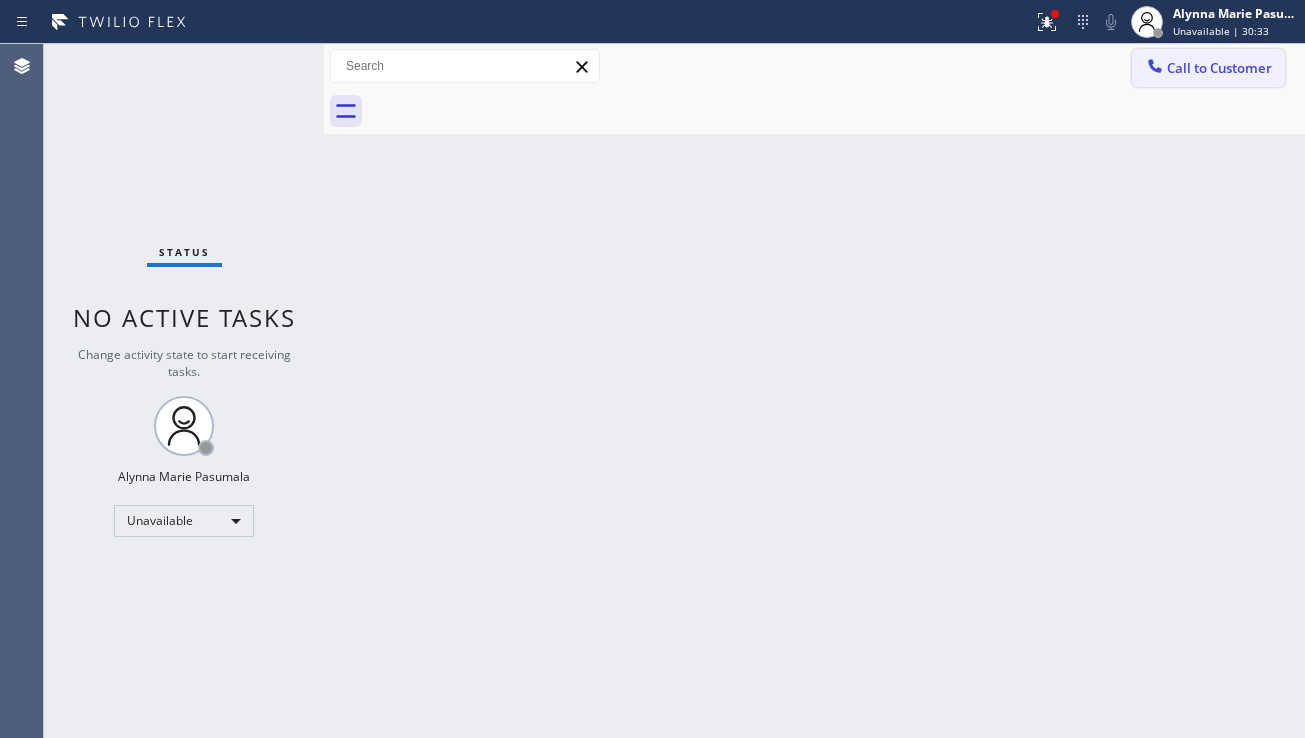 click on "Call to Customer" at bounding box center [1208, 68] 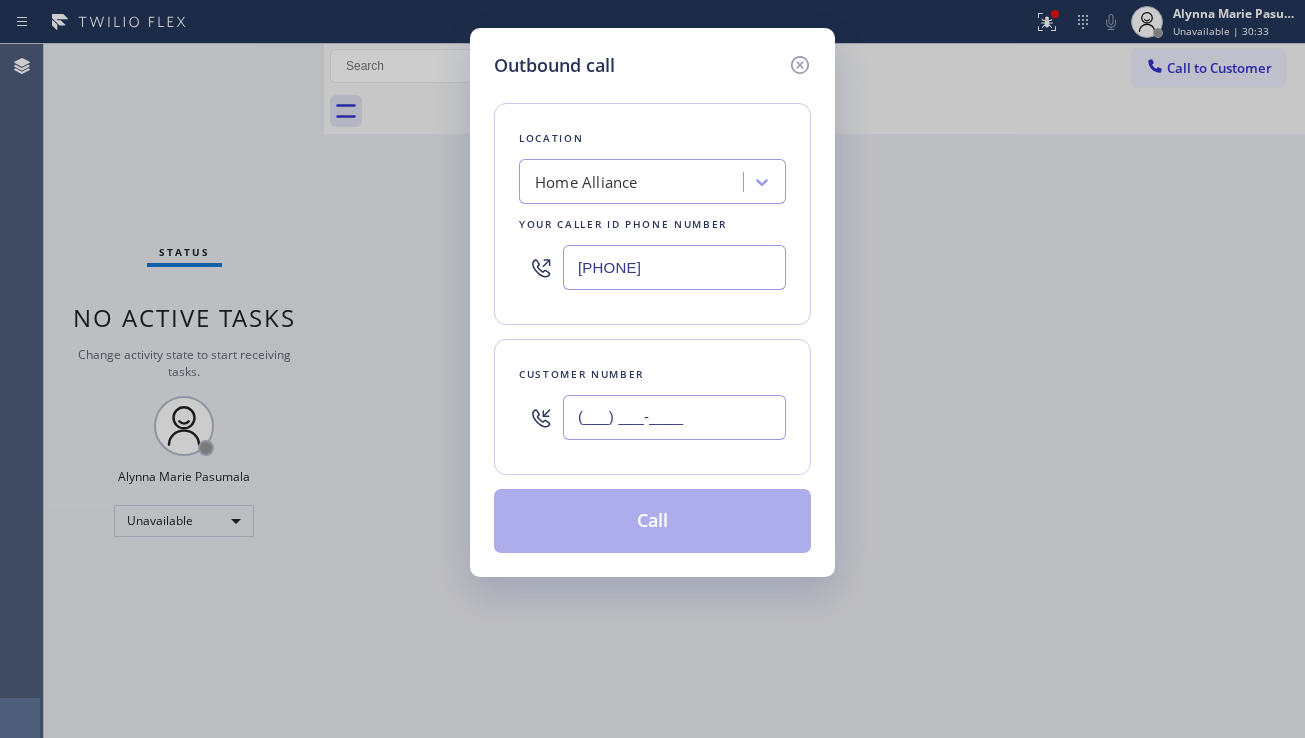 click on "(___) ___-____" at bounding box center (674, 417) 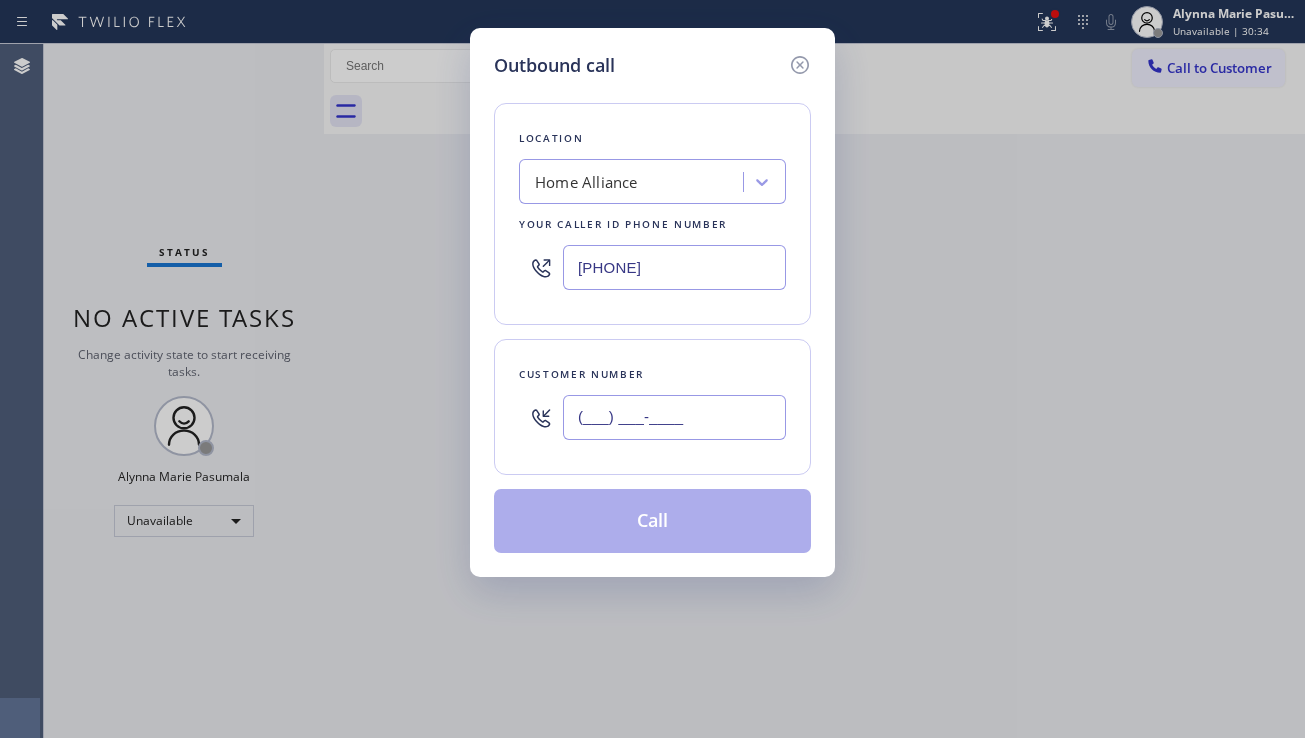 paste on "[PHONE]" 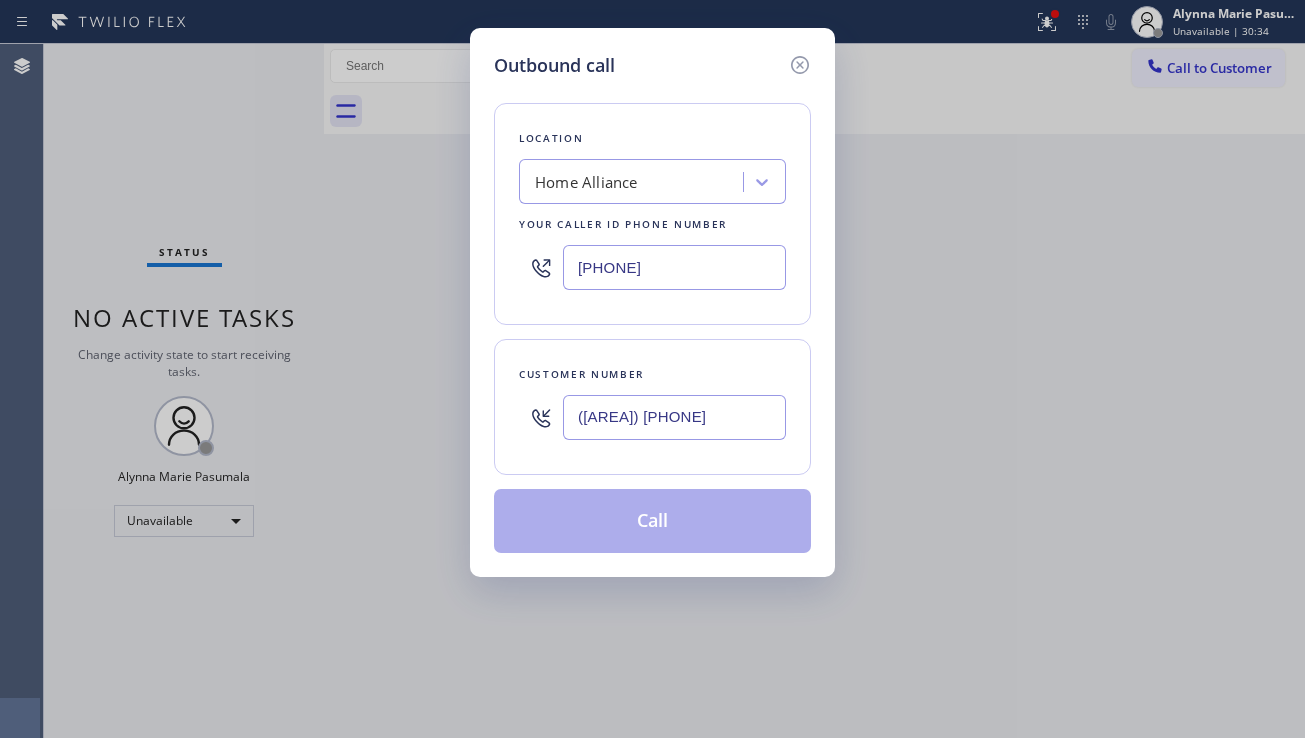 type on "([AREA]) [PHONE]" 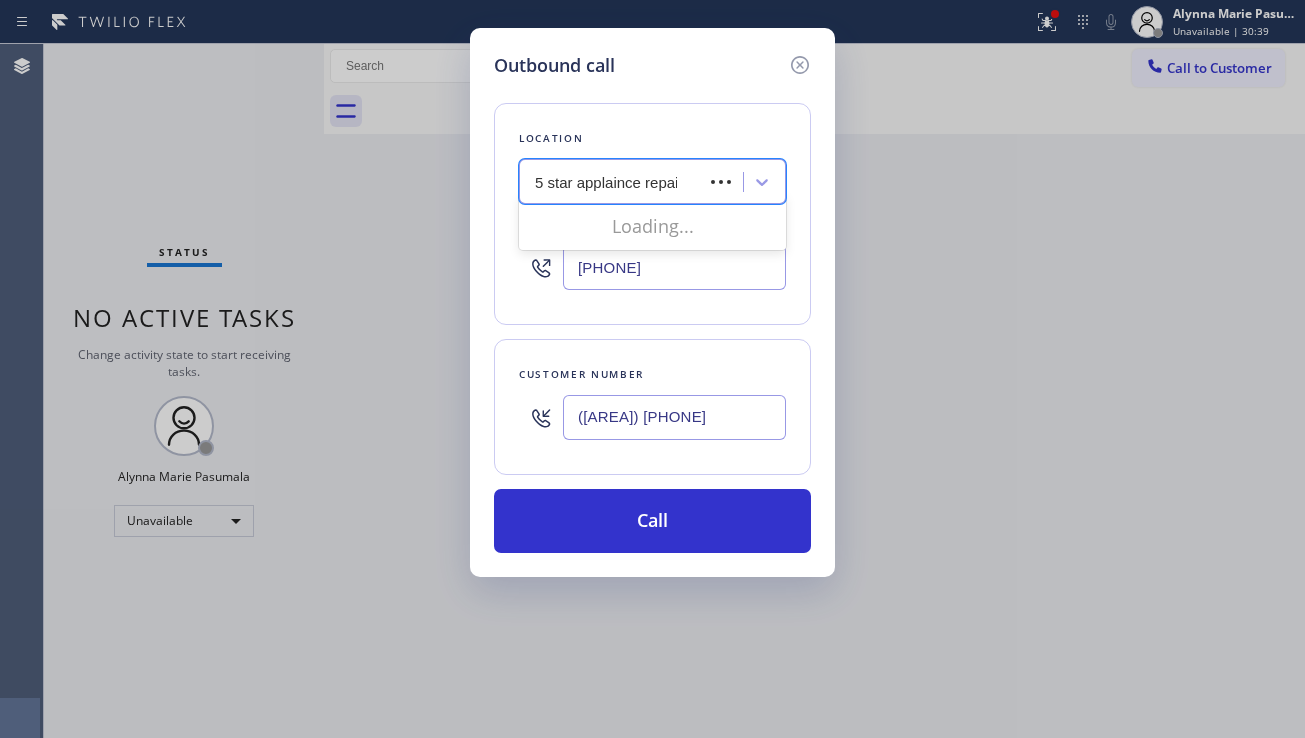 type on "5 star applaince repair" 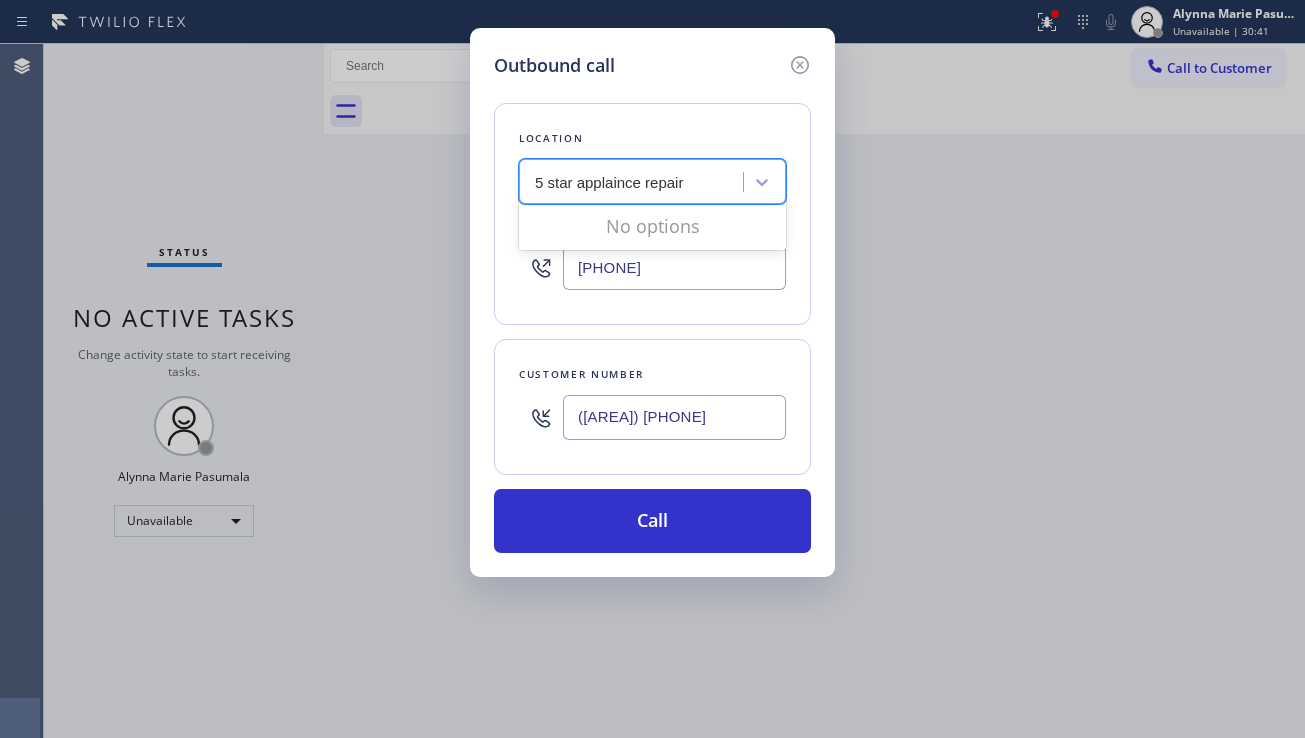 click on "5 star applaince repair" at bounding box center (610, 182) 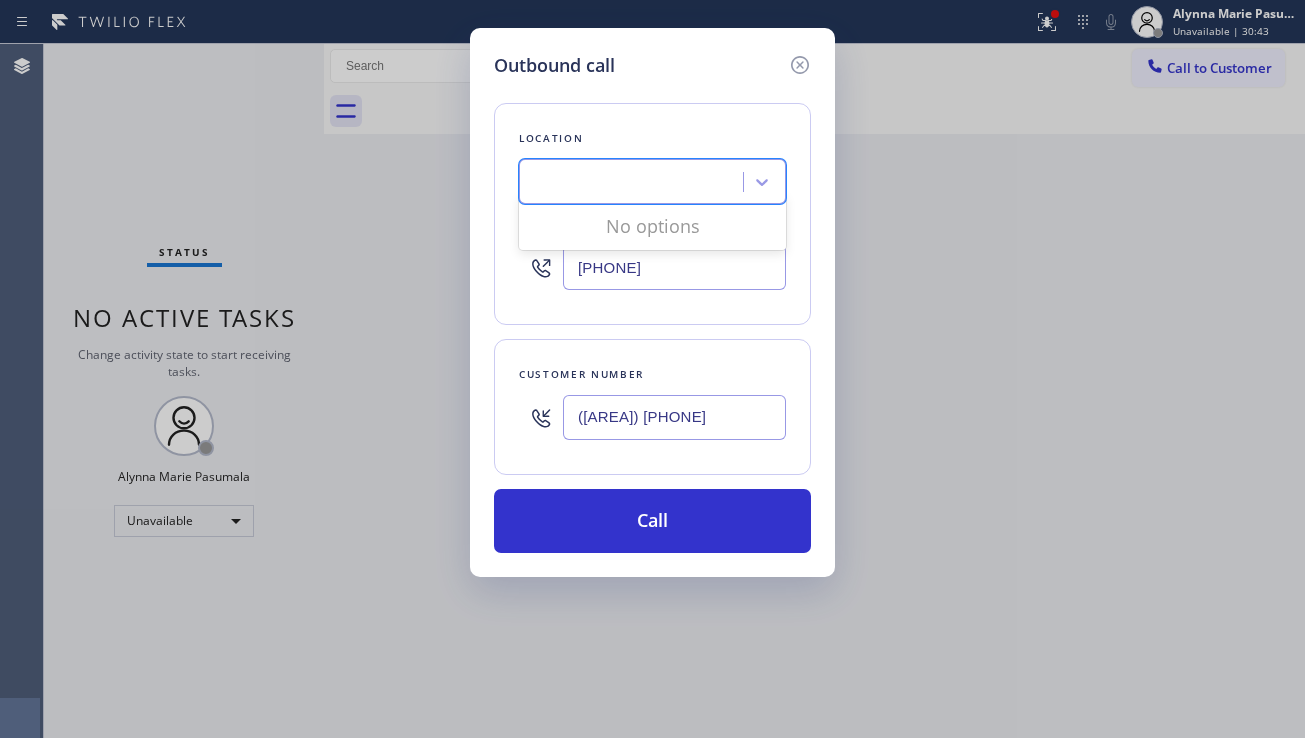 click on "5 star applaince repair" at bounding box center [634, 182] 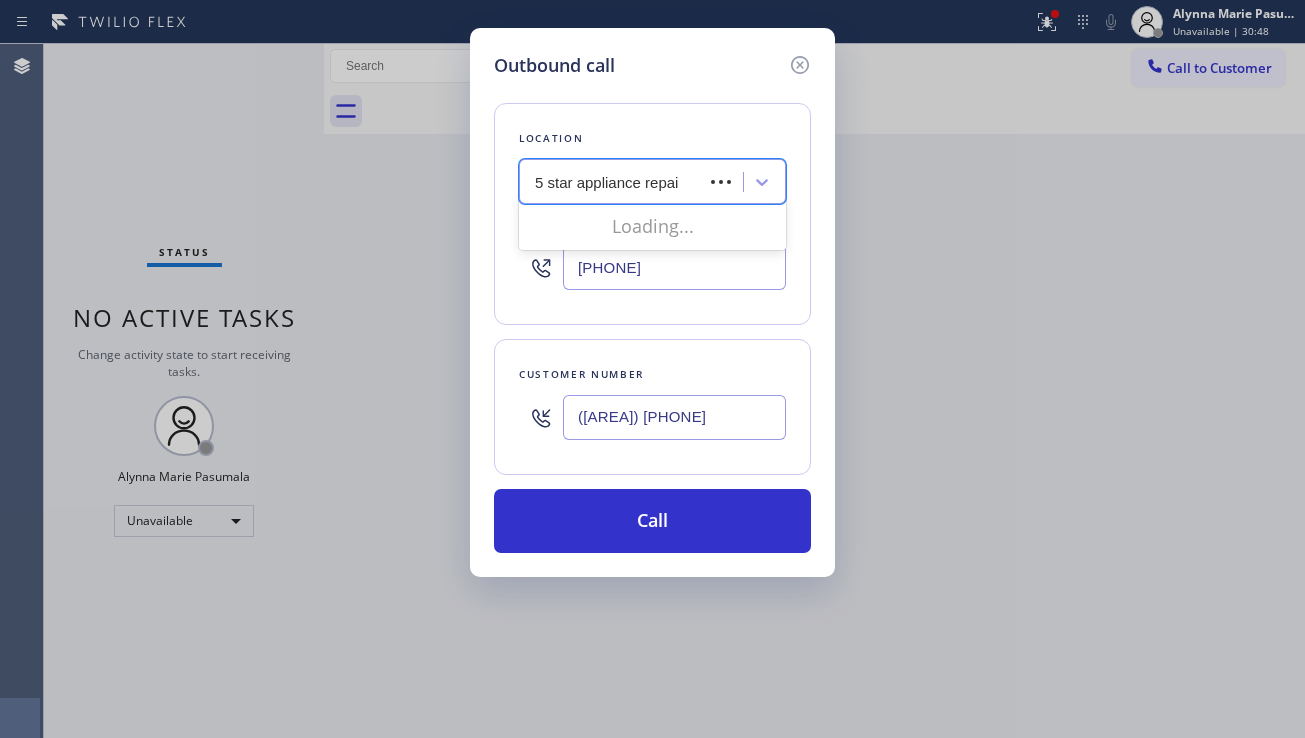 type on "5 star appliance repair" 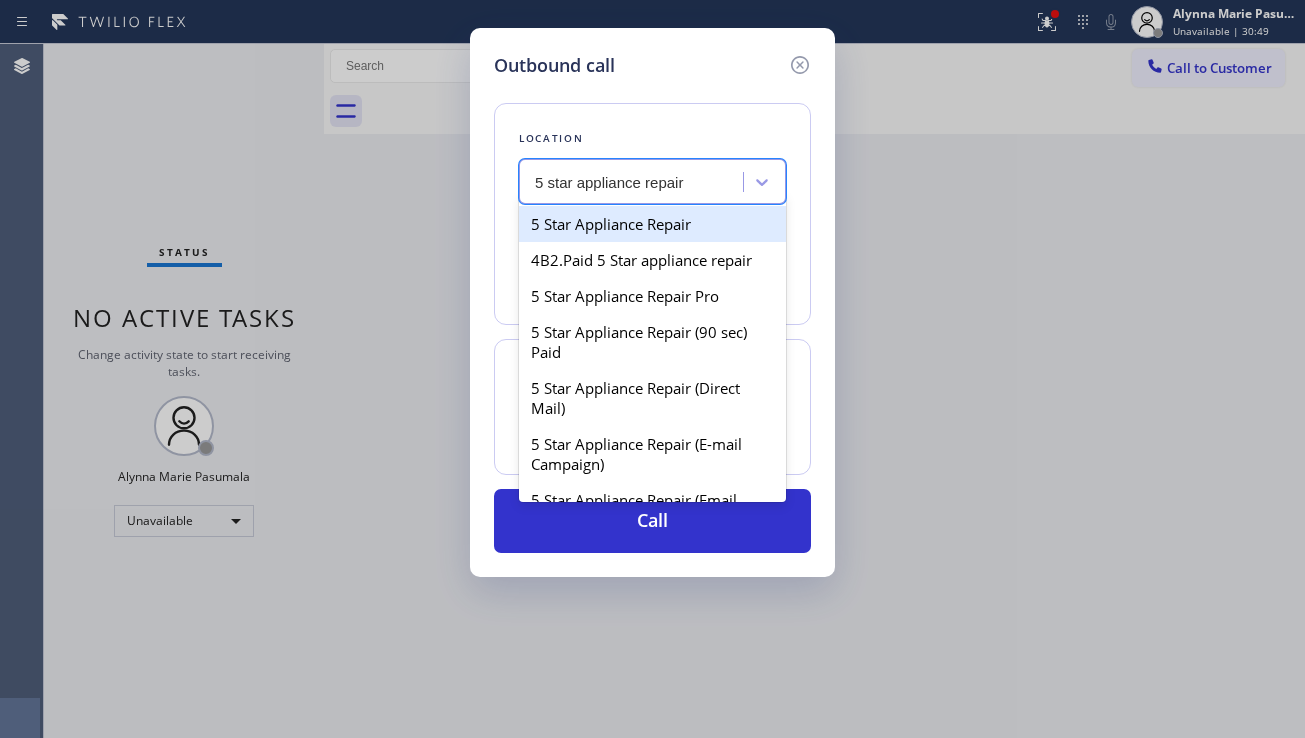 click on "5 Star Appliance Repair" at bounding box center [652, 224] 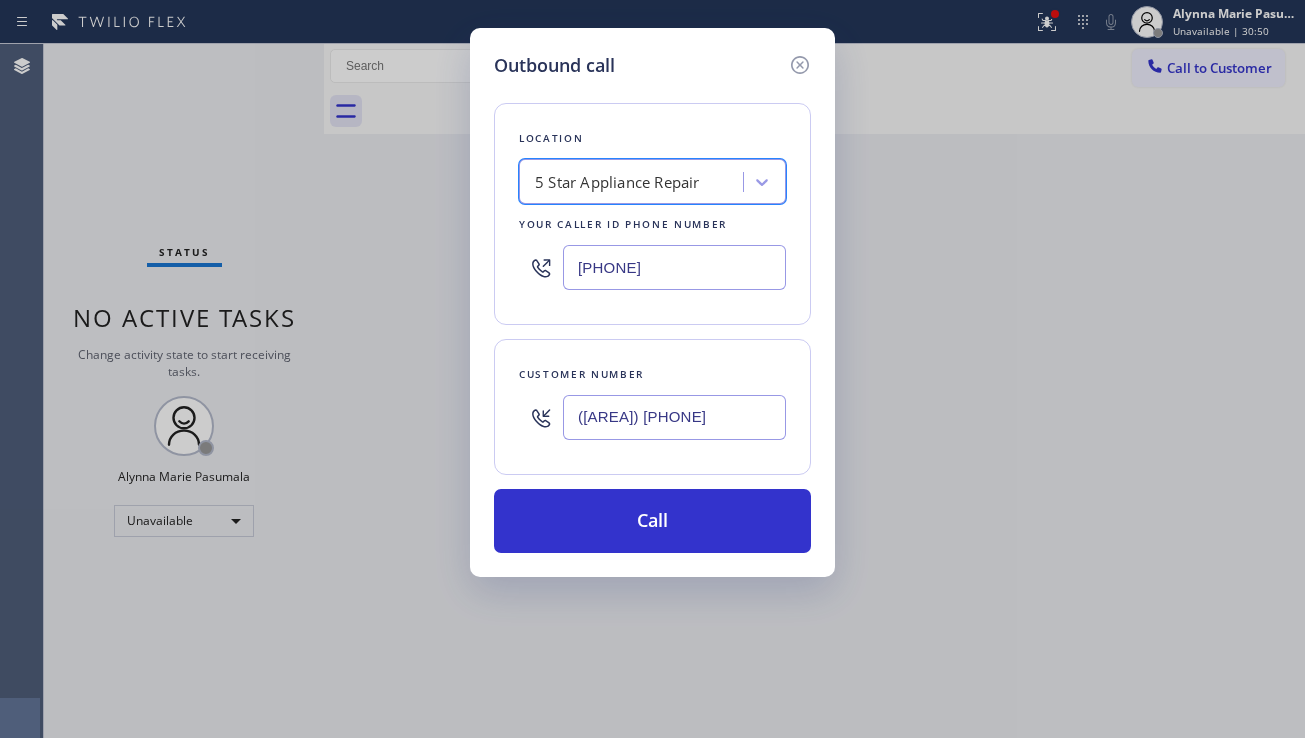 type 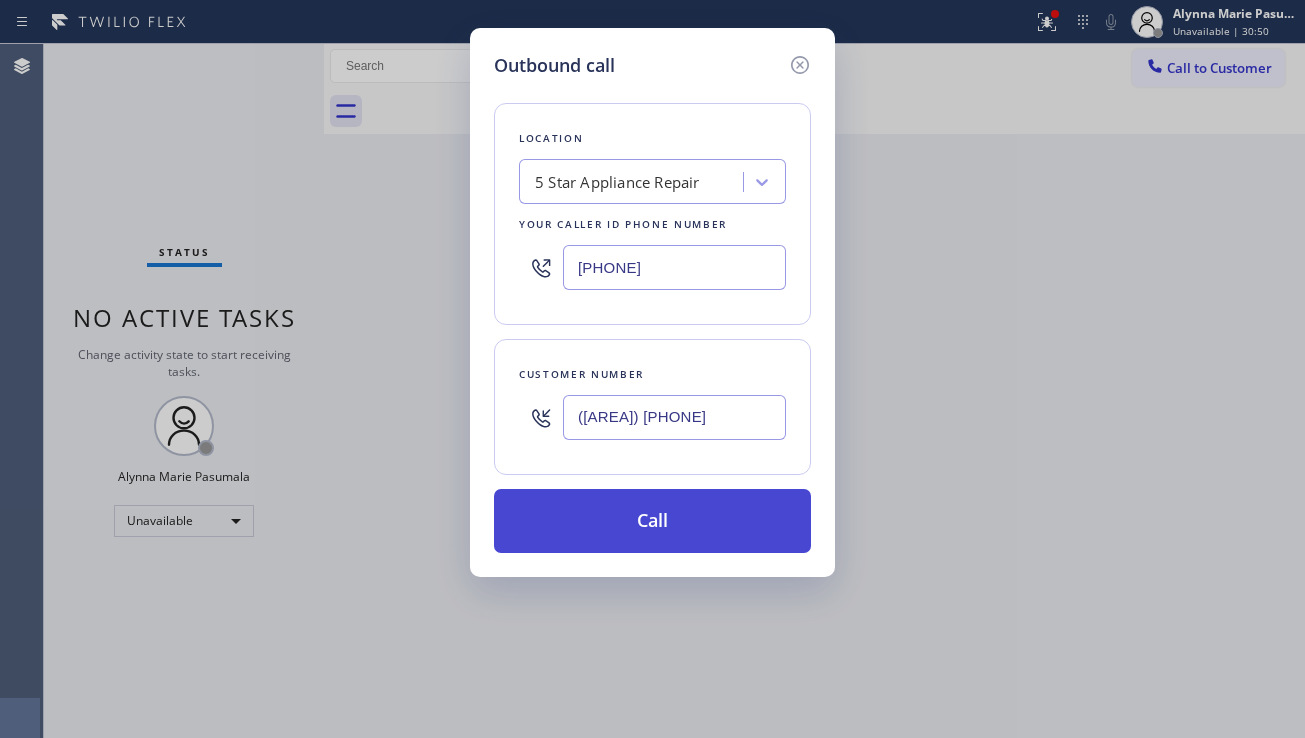 click on "Call" at bounding box center [652, 521] 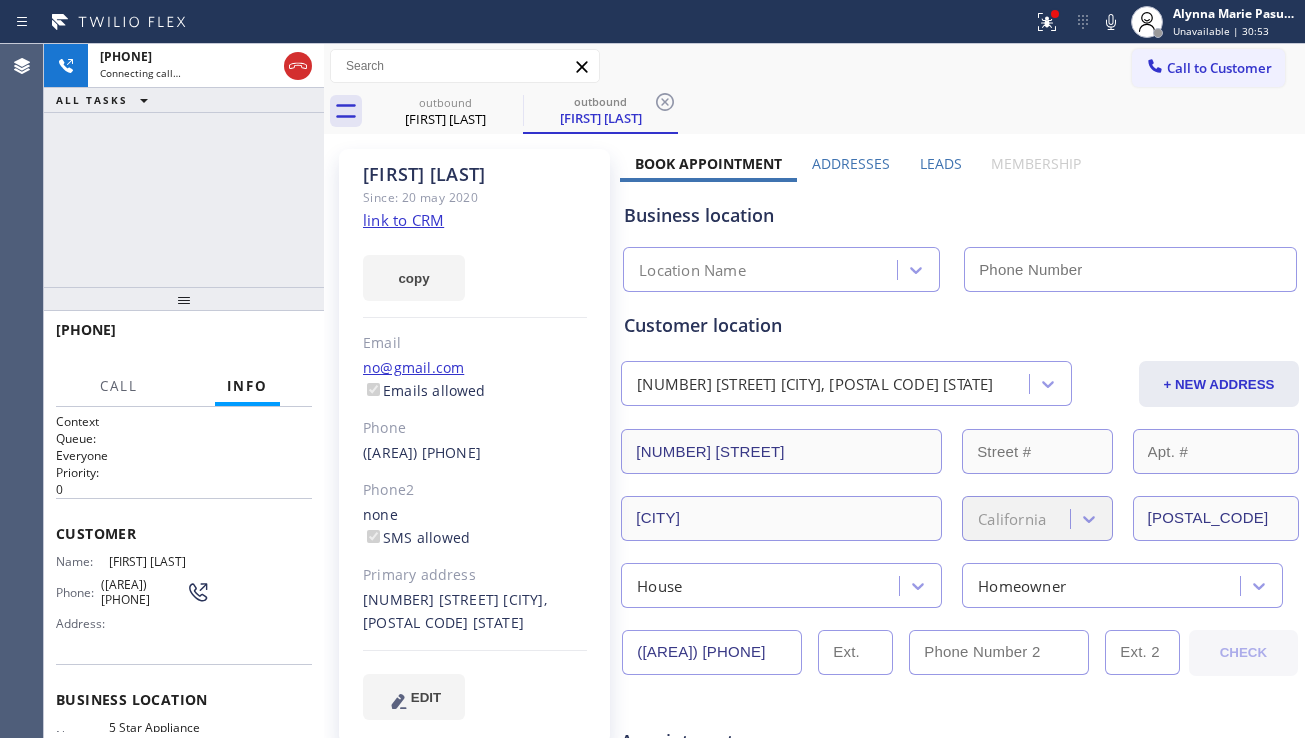 click on "Business location" at bounding box center (960, 215) 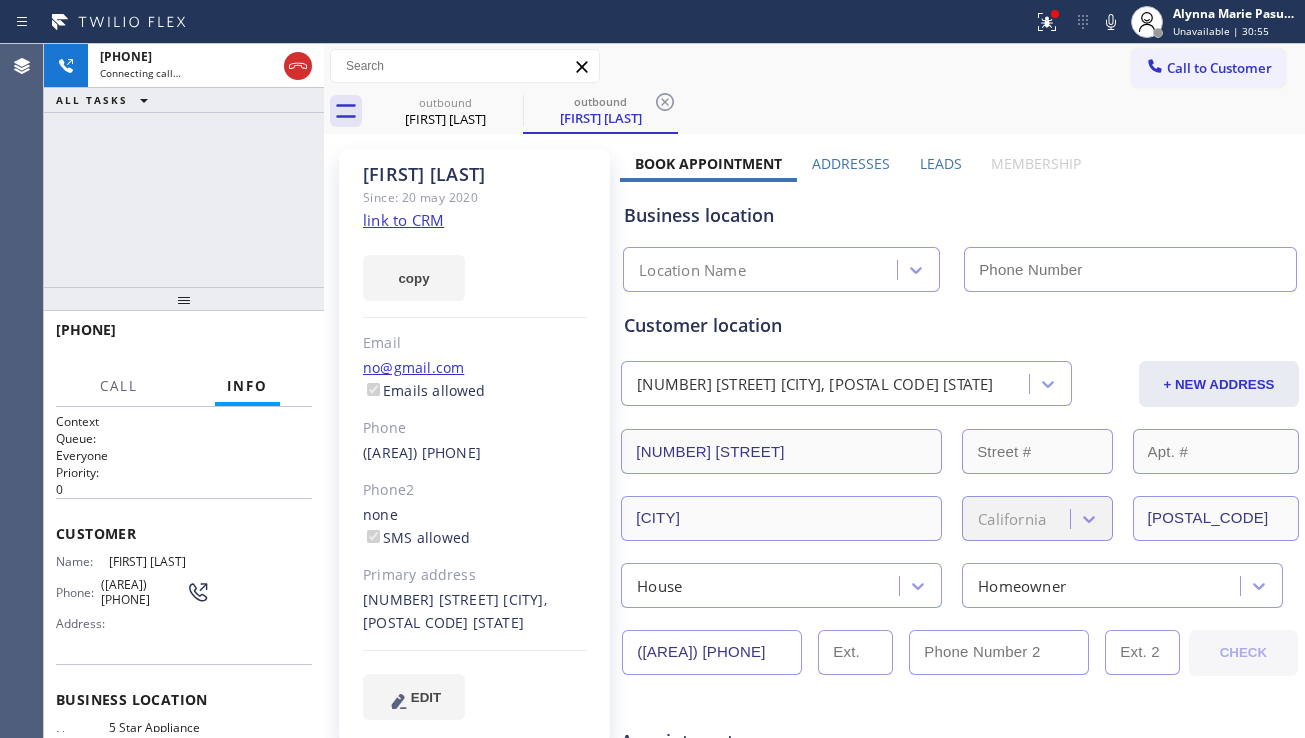 type on "[PHONE]" 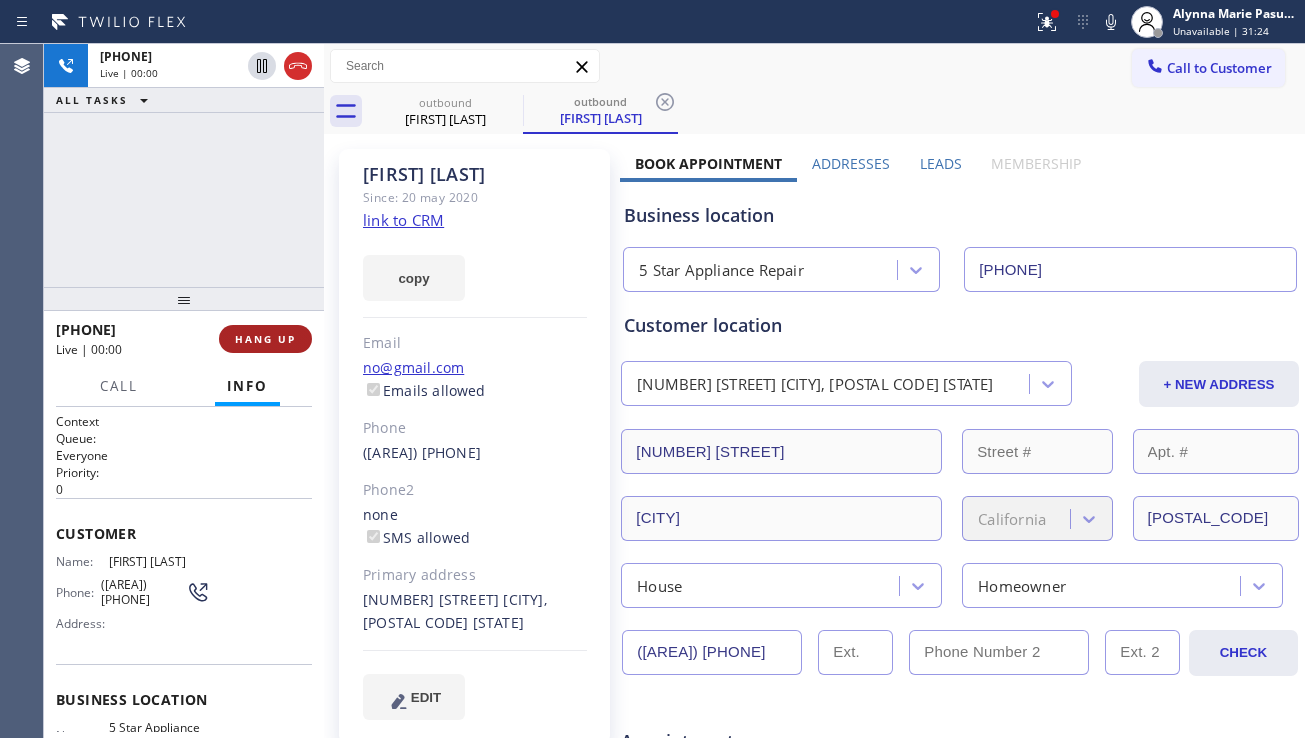 click on "HANG UP" at bounding box center (265, 339) 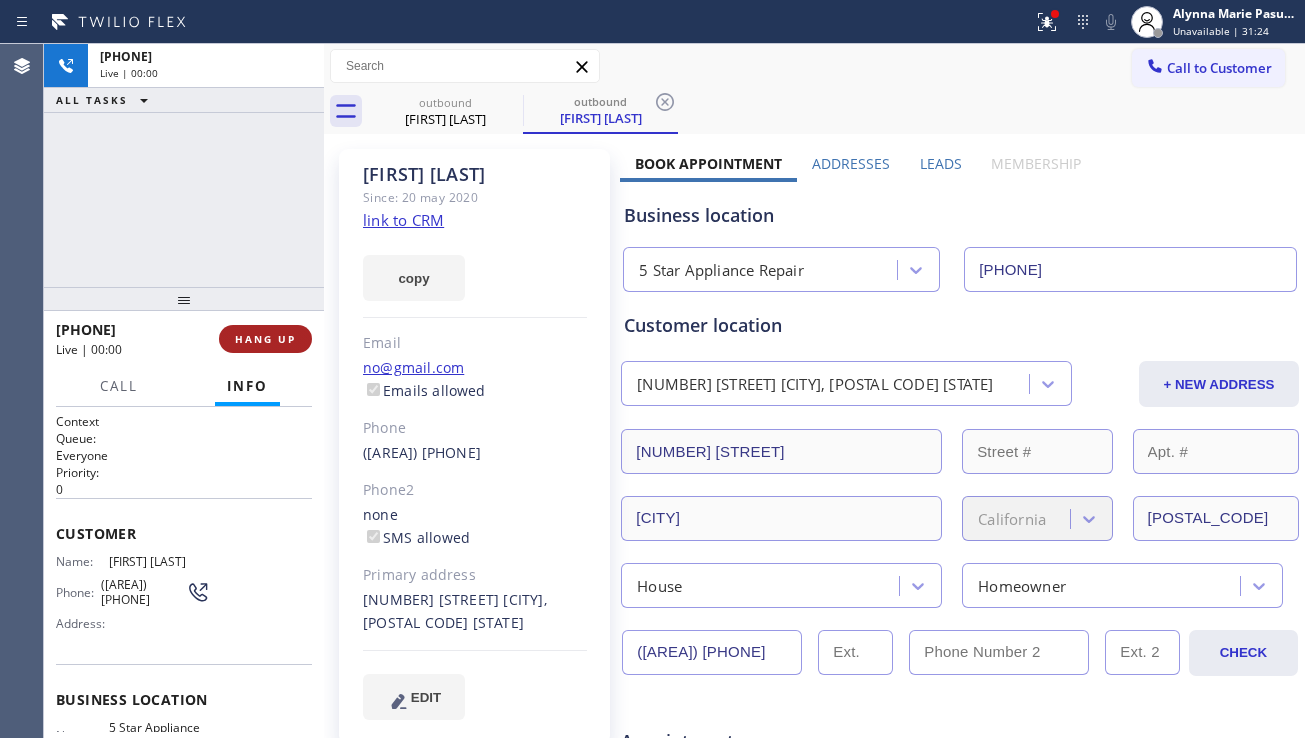 click on "HANG UP" at bounding box center [265, 339] 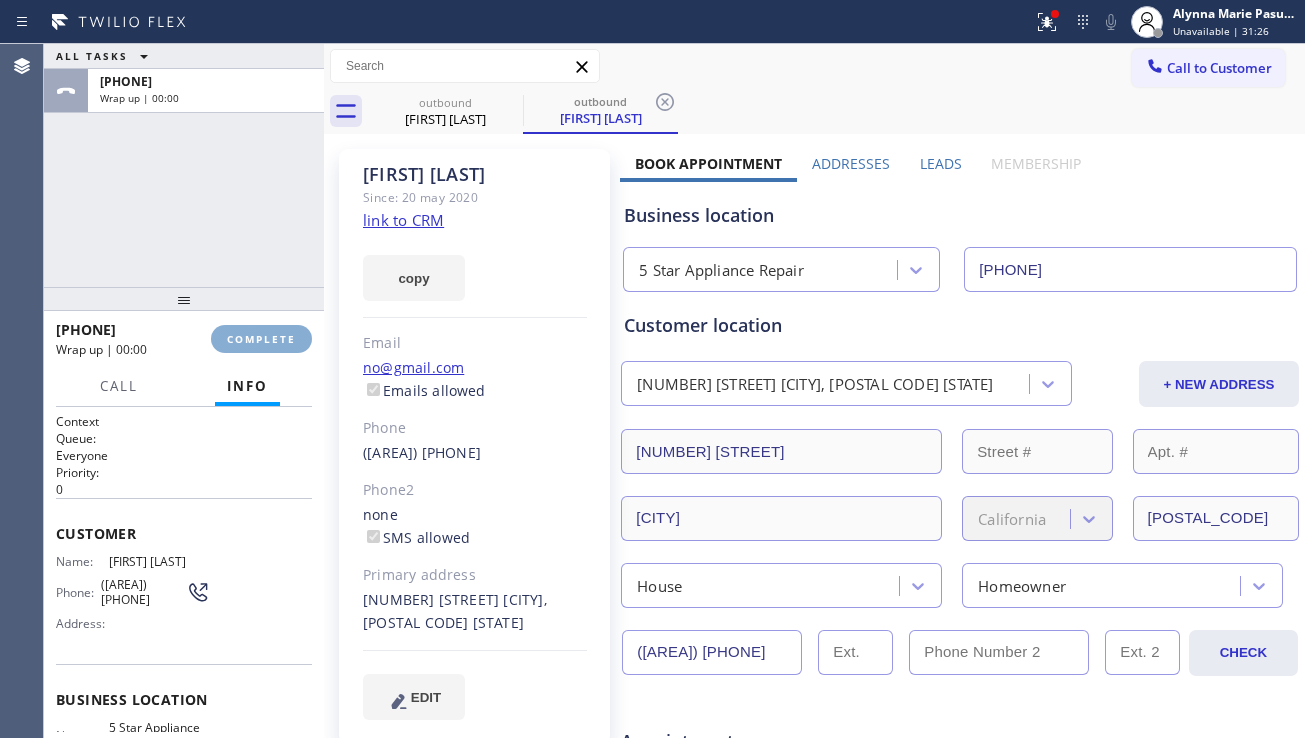 click on "COMPLETE" at bounding box center (261, 339) 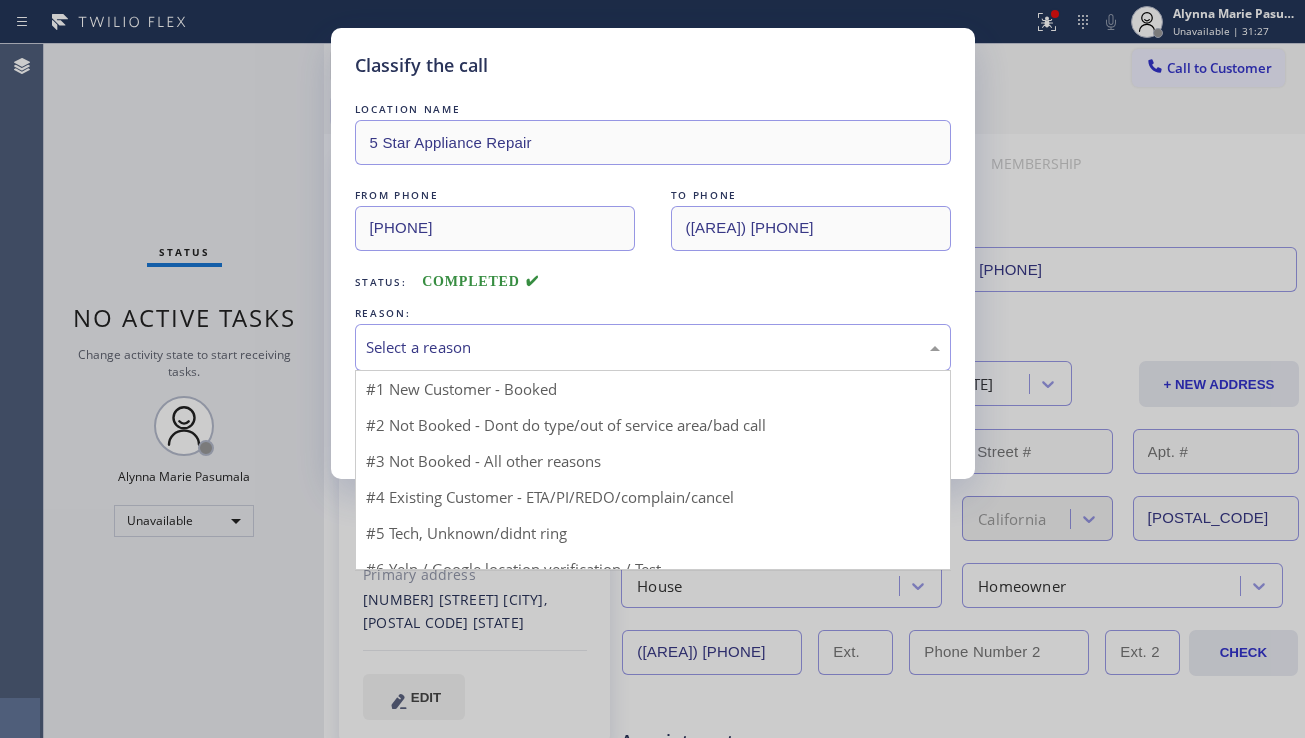 click on "Select a reason" at bounding box center (653, 347) 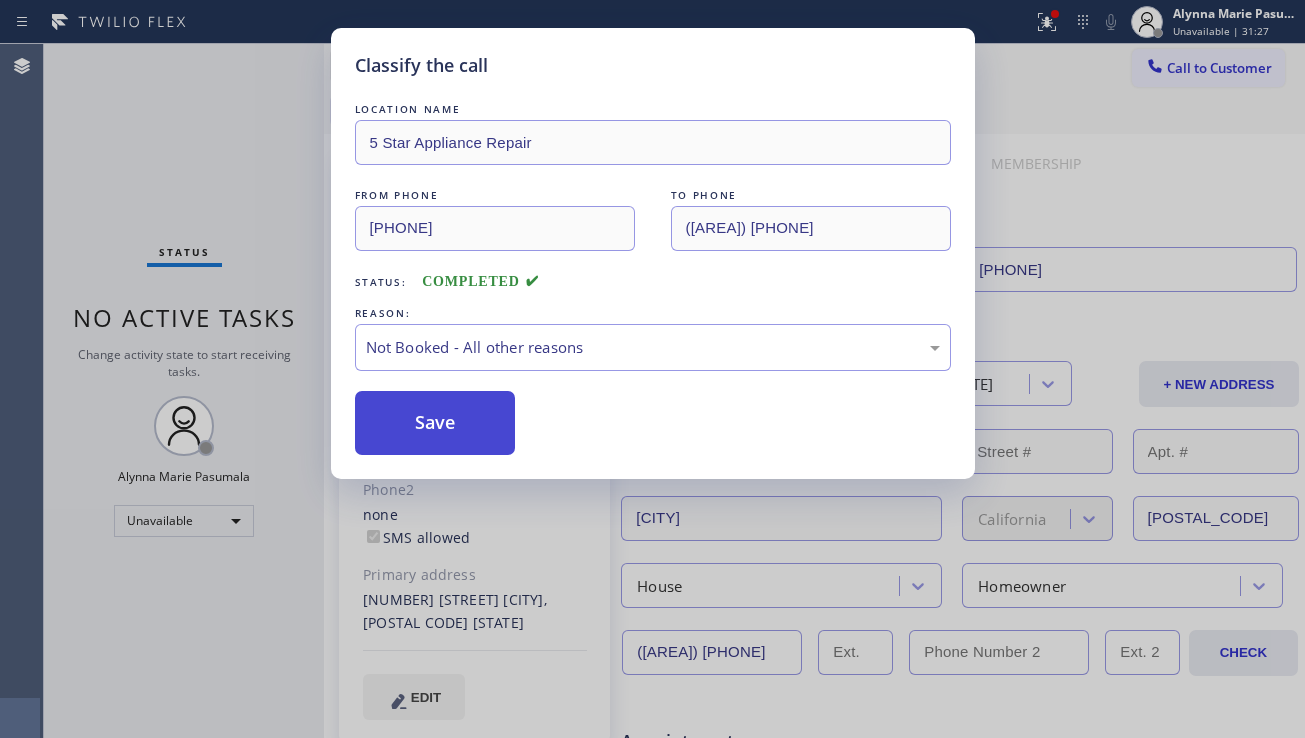 click on "Save" at bounding box center [435, 423] 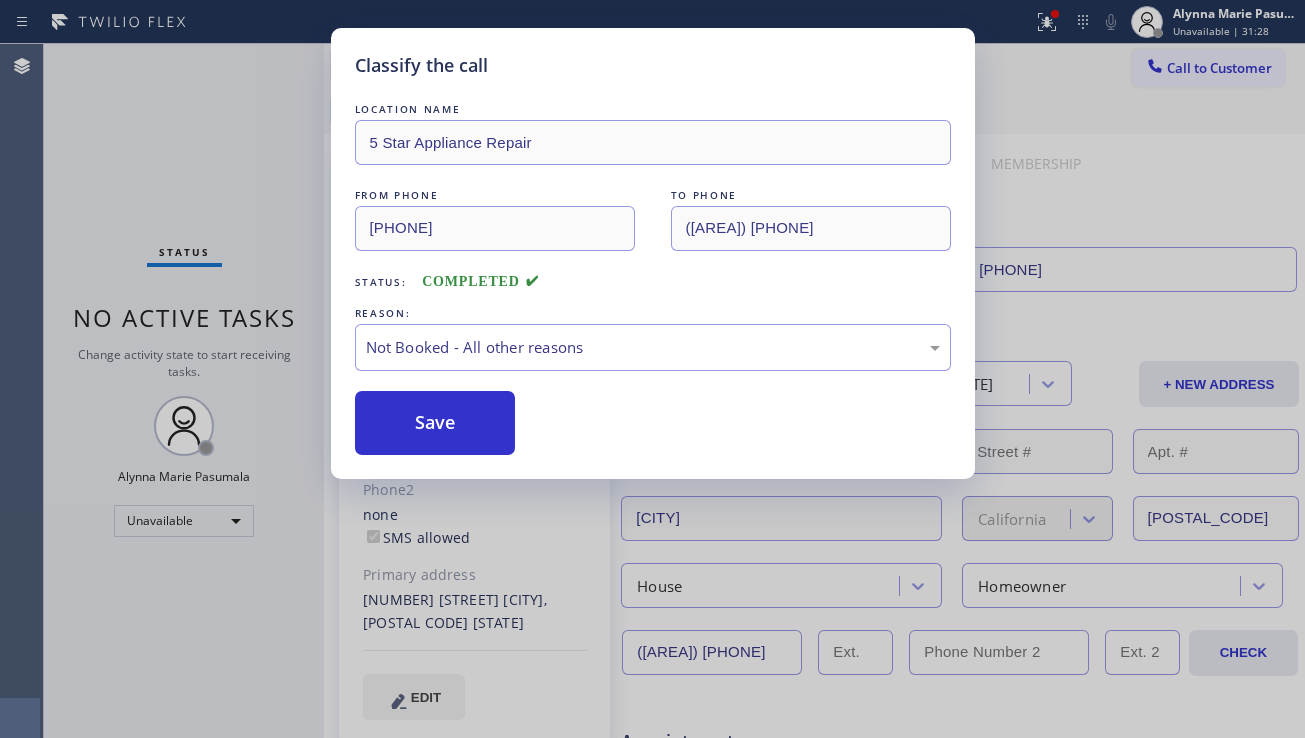 click on "Call to Customer" at bounding box center [1219, 68] 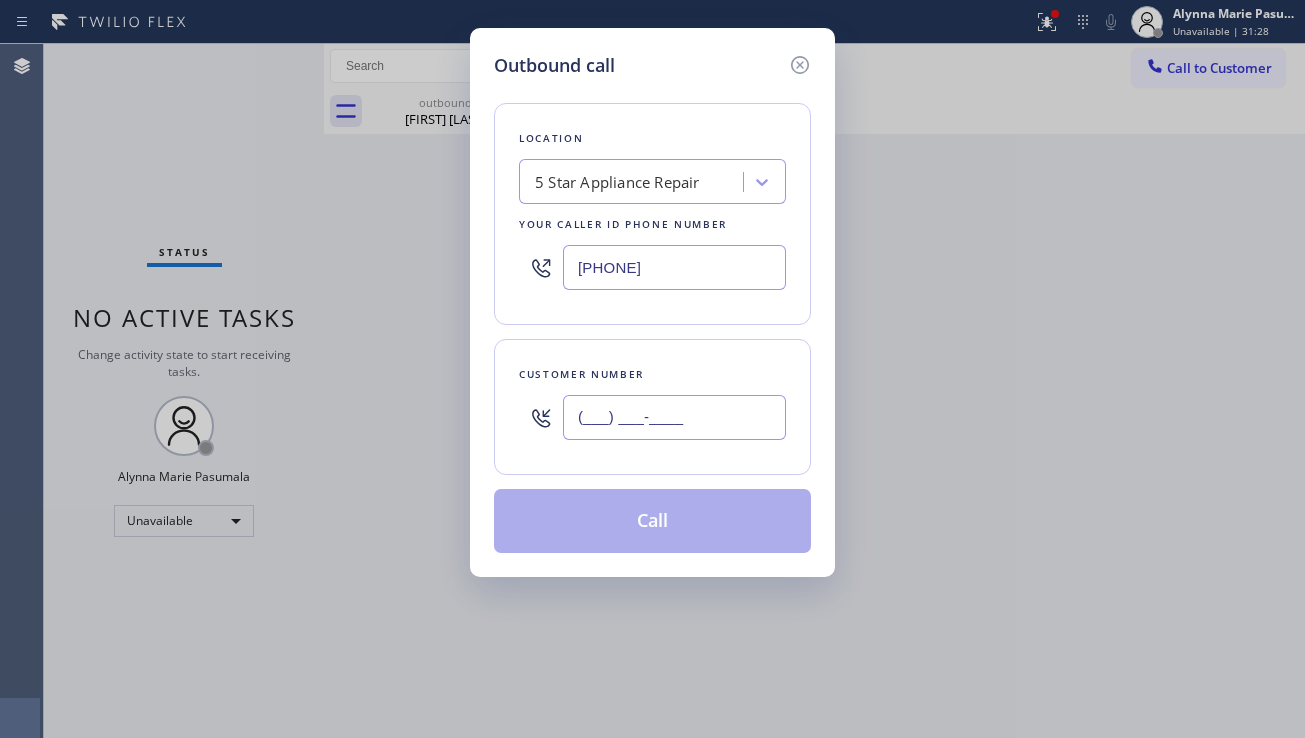 click on "(___) ___-____" at bounding box center (674, 417) 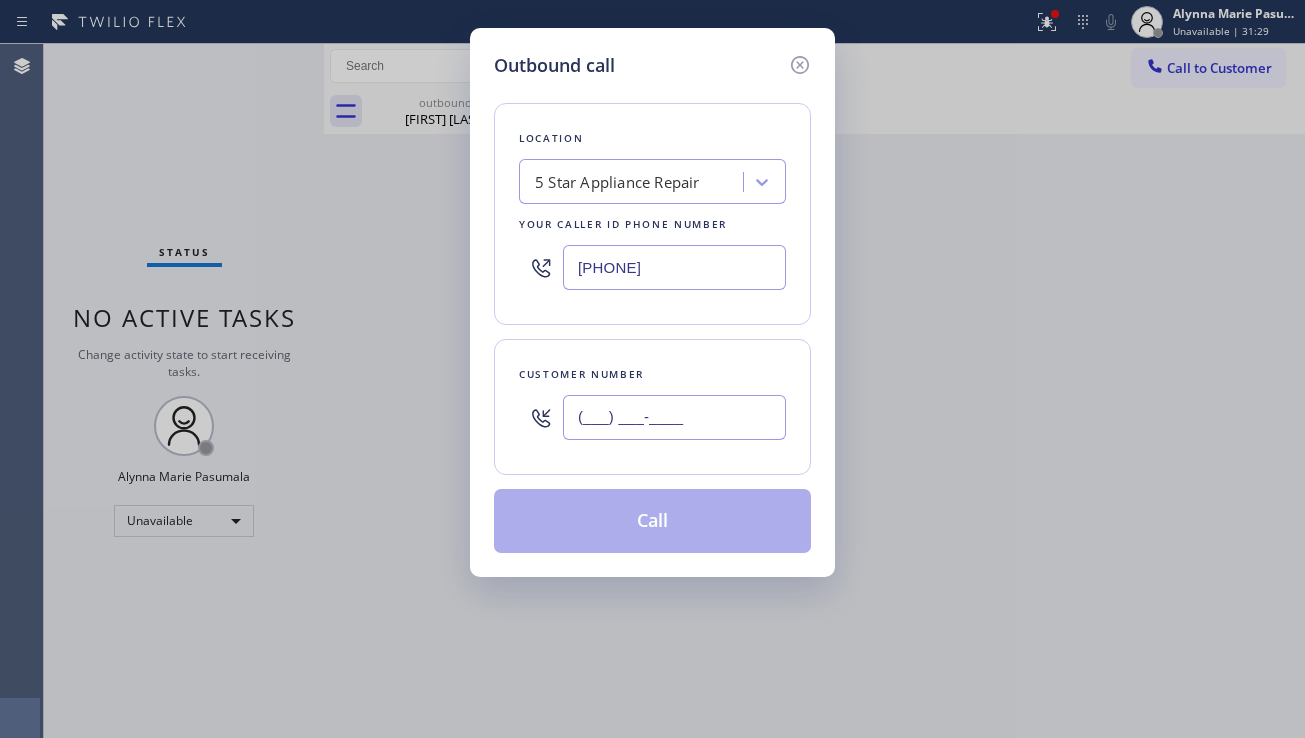 paste on "([PHONE])" 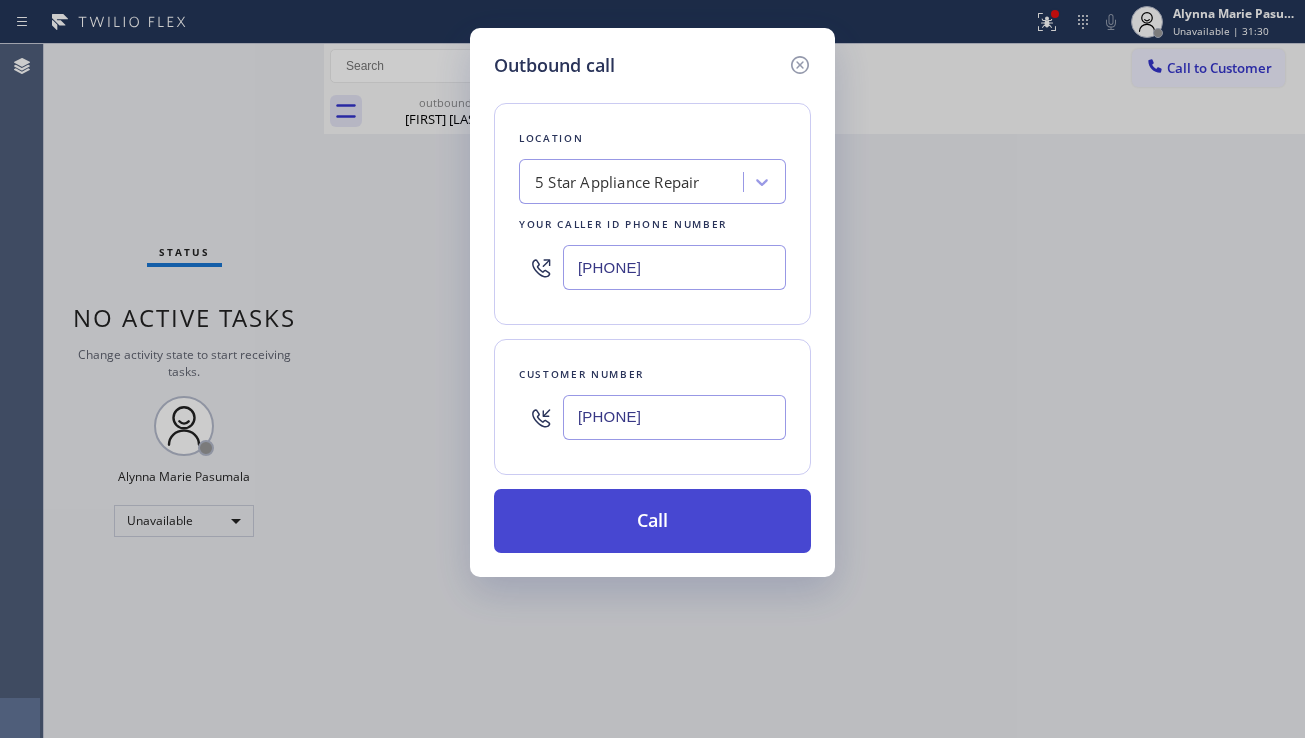 type on "[PHONE]" 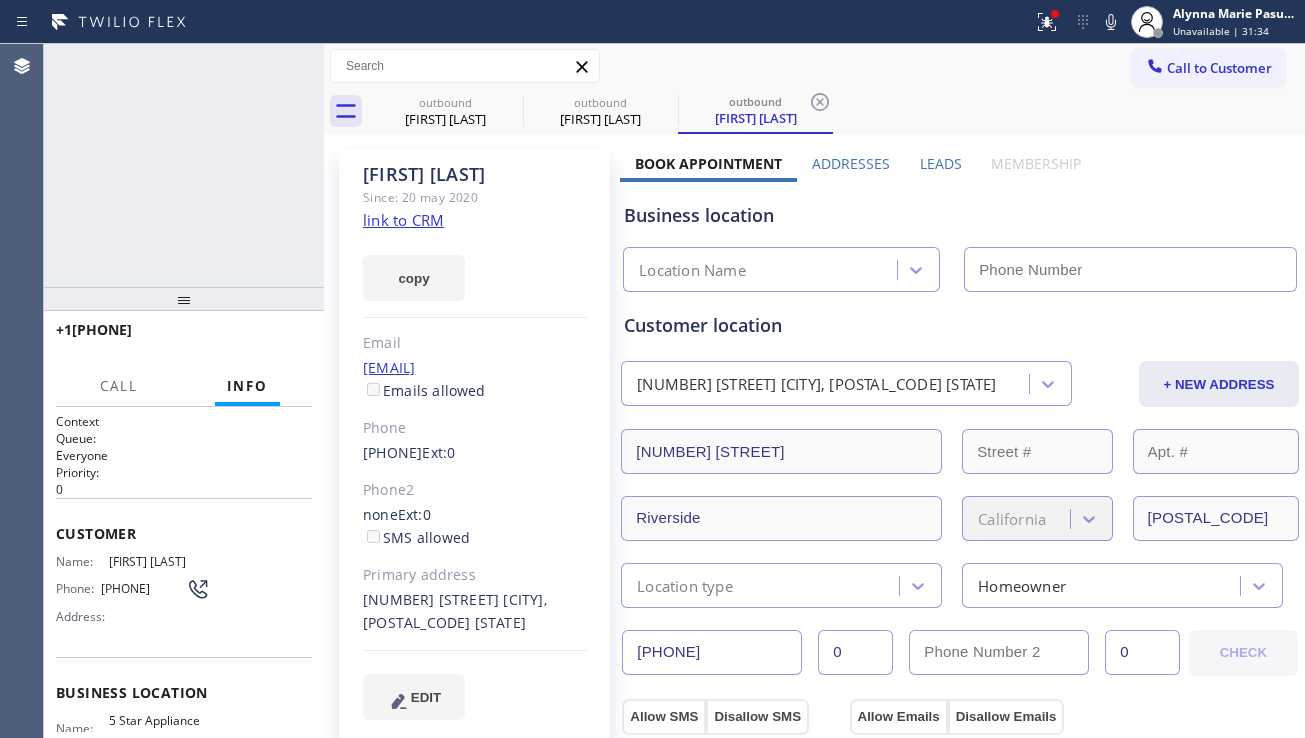 type on "[PHONE]" 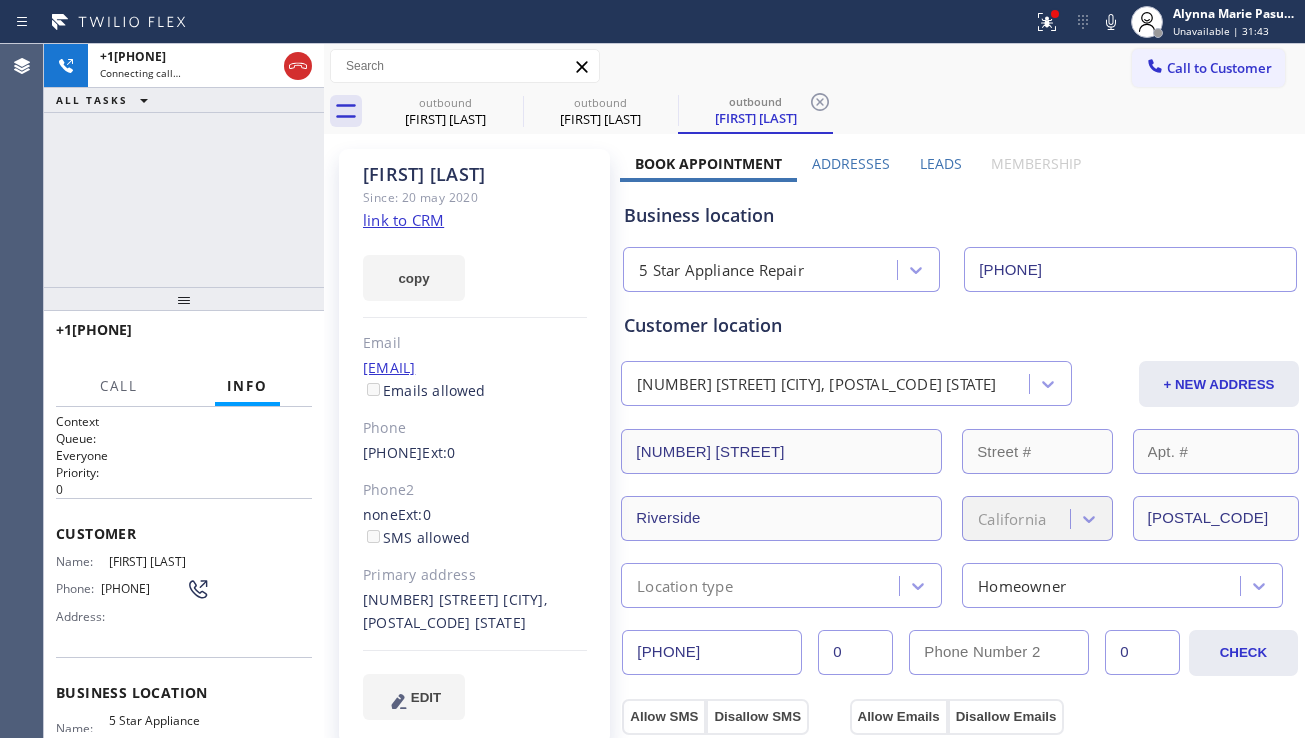 click on "Business location" at bounding box center (960, 215) 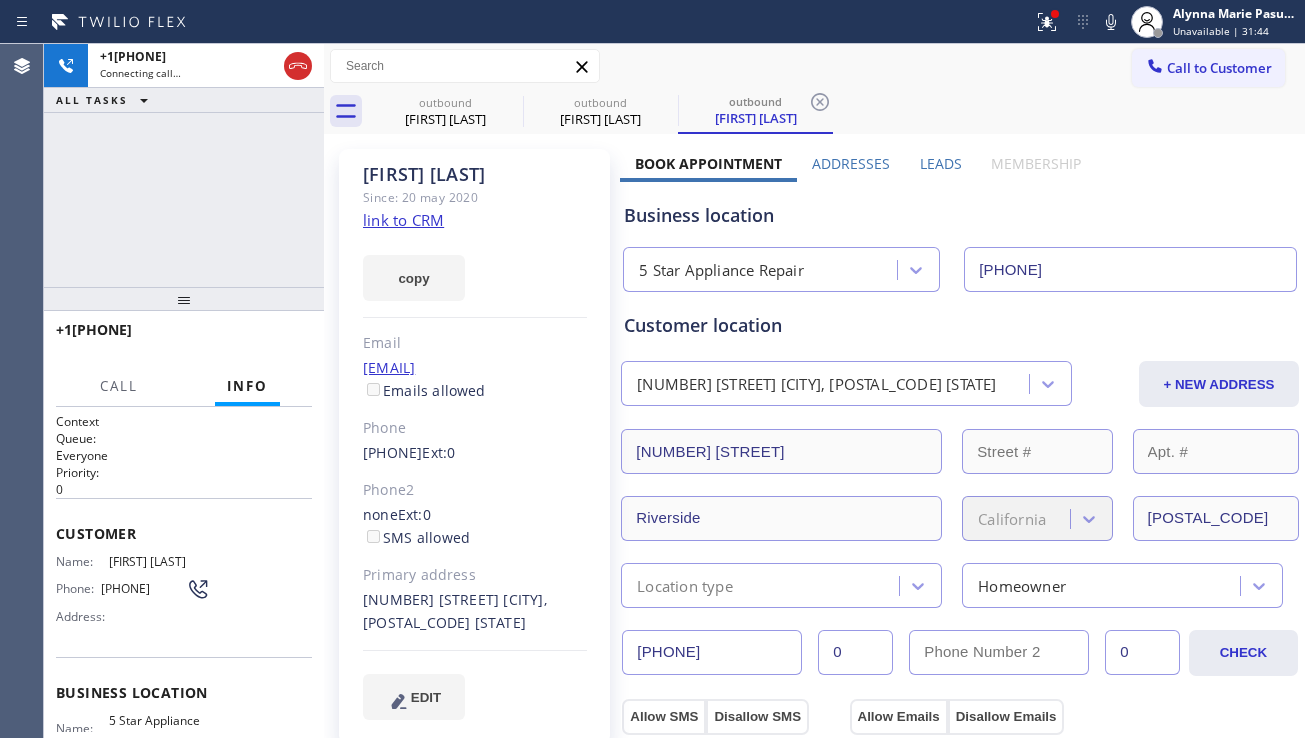 click on "Leads" at bounding box center (941, 163) 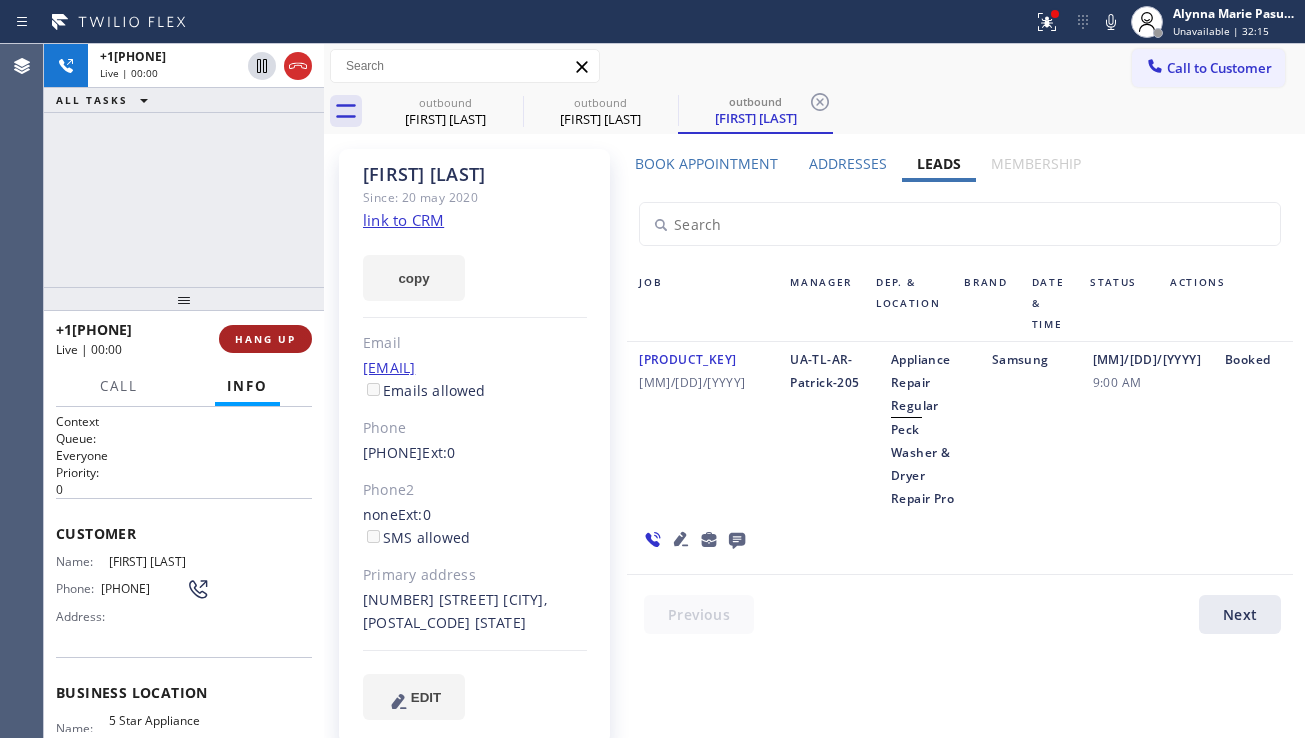 click on "HANG UP" at bounding box center (265, 339) 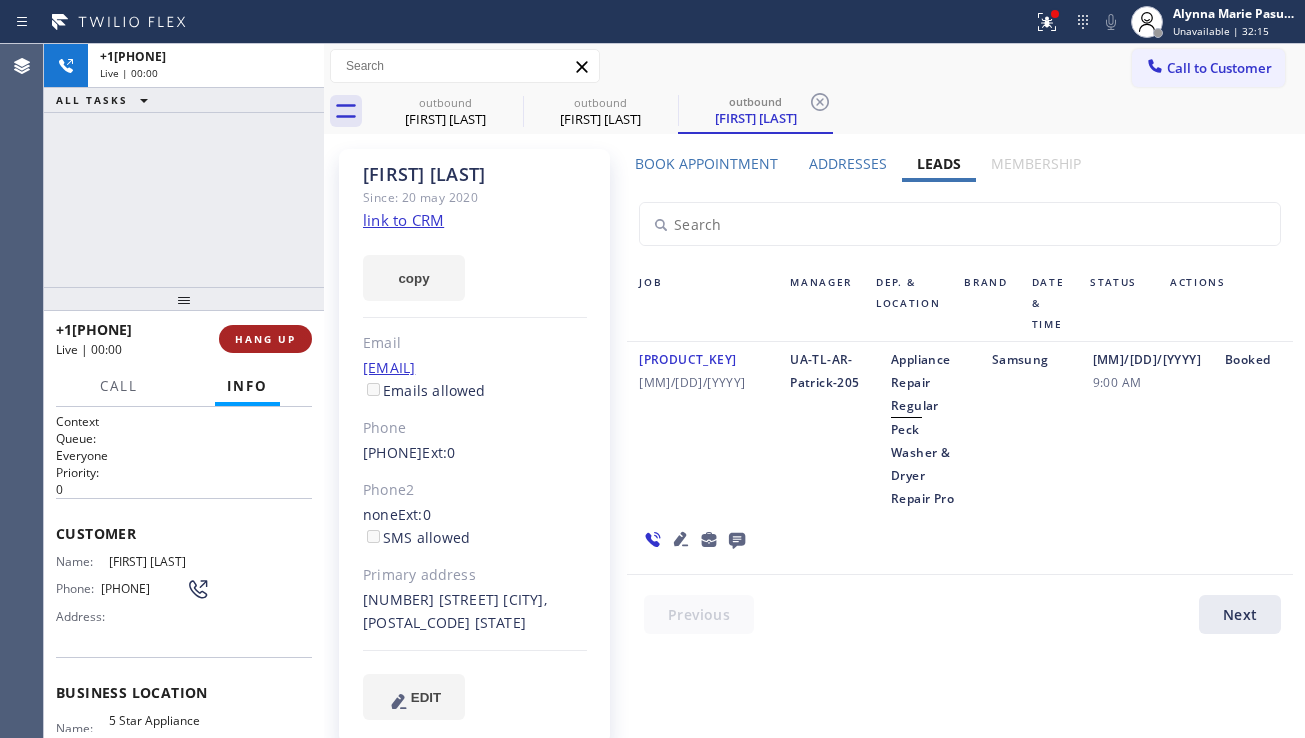 click on "HANG UP" at bounding box center [265, 339] 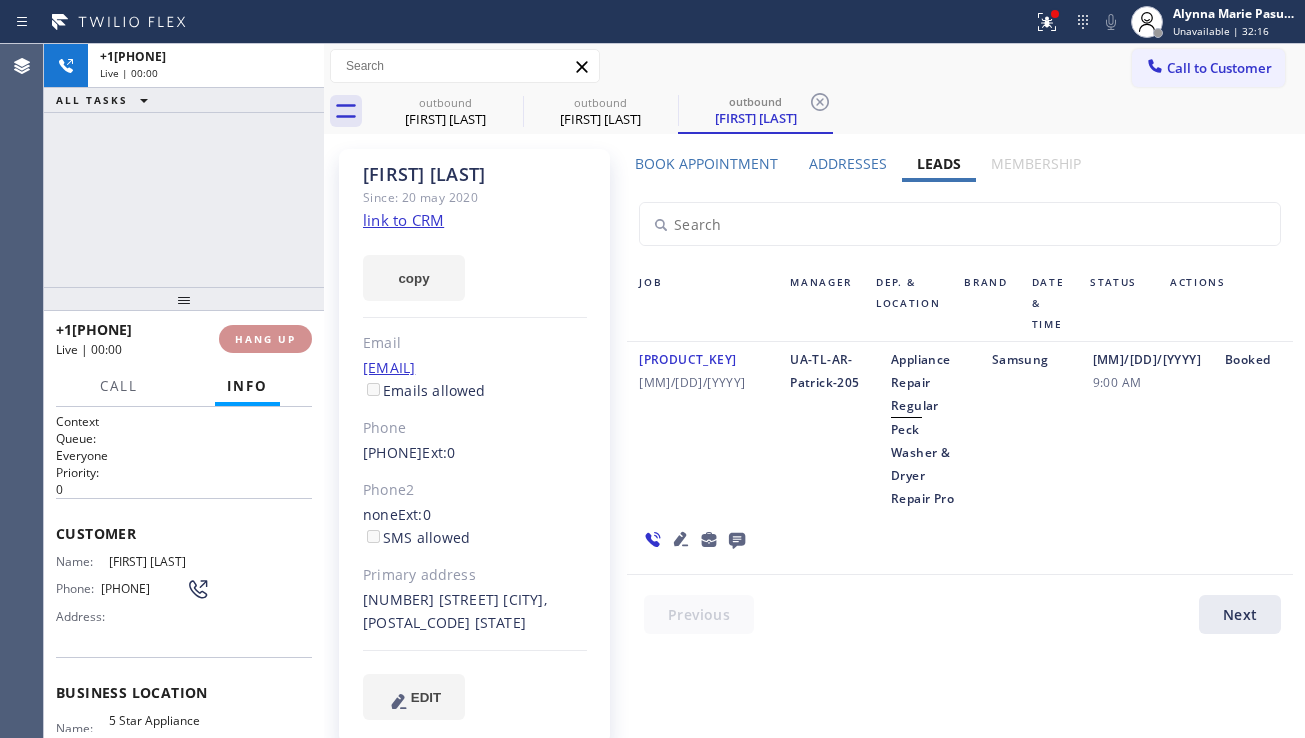 click on "HANG UP" at bounding box center (265, 339) 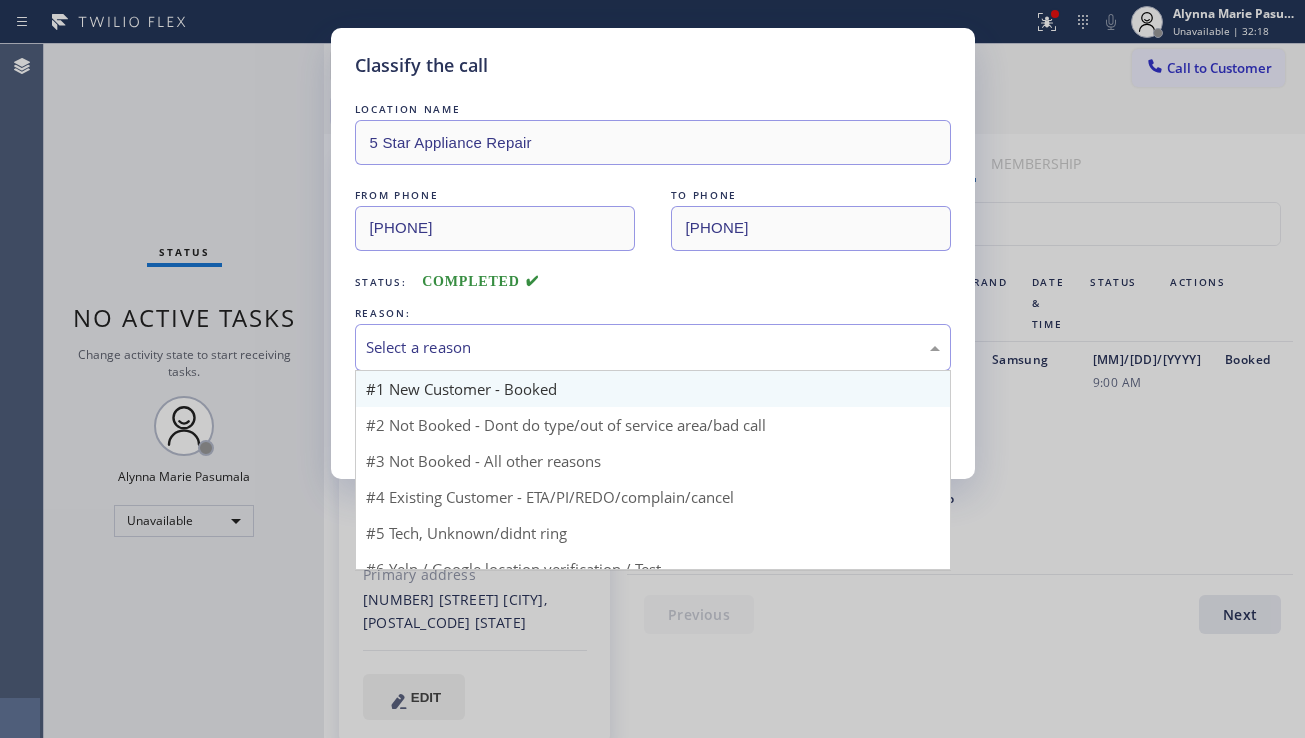 drag, startPoint x: 583, startPoint y: 334, endPoint x: 526, endPoint y: 402, distance: 88.72993 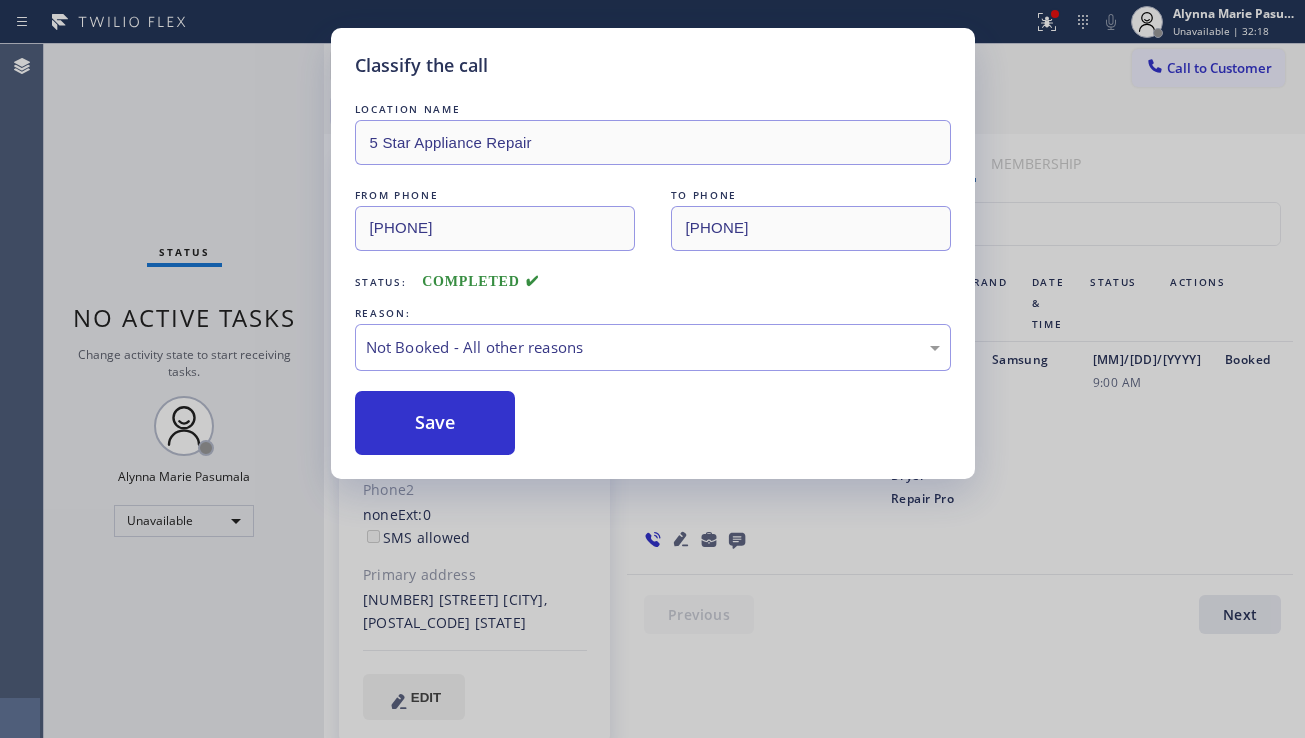 drag, startPoint x: 462, startPoint y: 430, endPoint x: 557, endPoint y: 405, distance: 98.23441 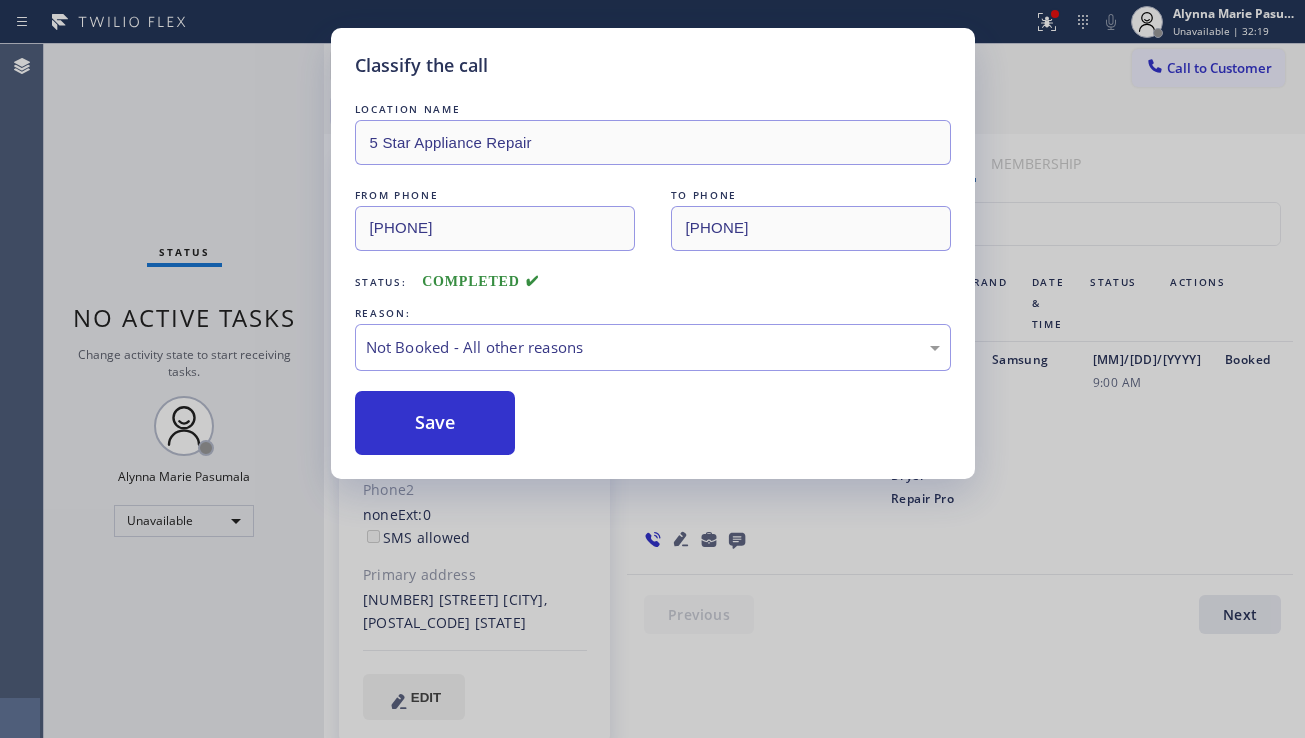 click on "Classify the call LOCATION NAME HVAC Alliance Expert [CITY] FROM PHONE [PHONE] TO PHONE [PHONE] Status: COMPLETED REASON: Not Booked - All other reasons Save Classify the call LOCATION NAME Air Control Solutions FROM PHONE [PHONE] TO PHONE [PHONE] Status: COMPLETED REASON: Not Booked - All other reasons Save Classify the call LOCATION NAME Appliance Repair Service Masters FROM PHONE [PHONE] TO PHONE [PHONE] Status: COMPLETED REASON: Not Booked - All other reasons Save Classify the call LOCATION NAME Appliance Repair Service Masters FROM PHONE [PHONE] TO PHONE [PHONE] Status: COMPLETED REASON: Not Booked - All other reasons Save Classify the call LOCATION NAME HVAC Alliance Expert [CITY] FROM PHONE [PHONE] TO PHONE [PHONE] Status: COMPLETED REASON: Not Booked - All other reasons Save Classify the call LOCATION NAME GE Monogram Repair Expert [CITY] FROM PHONE [PHONE] TO PHONE [PHONE] Status: COMPLETED REASON: Save TO PHONE" at bounding box center [674, 391] 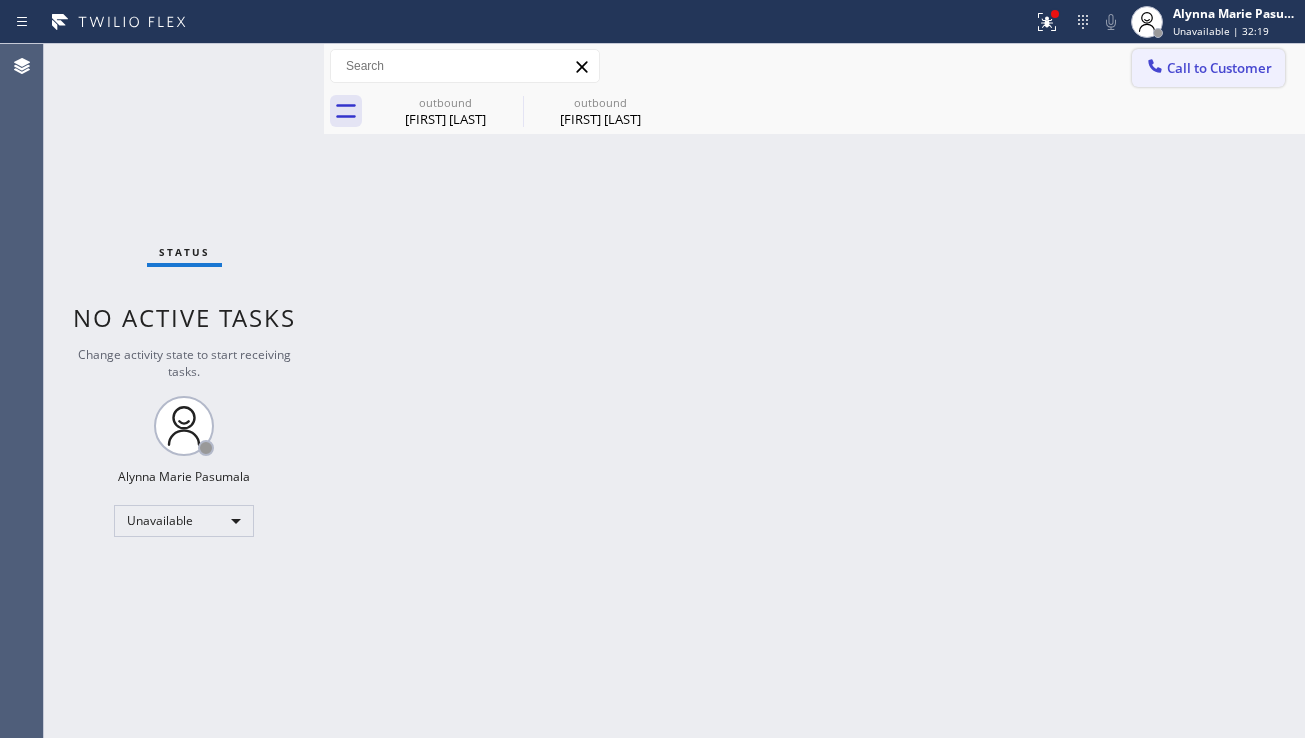 click 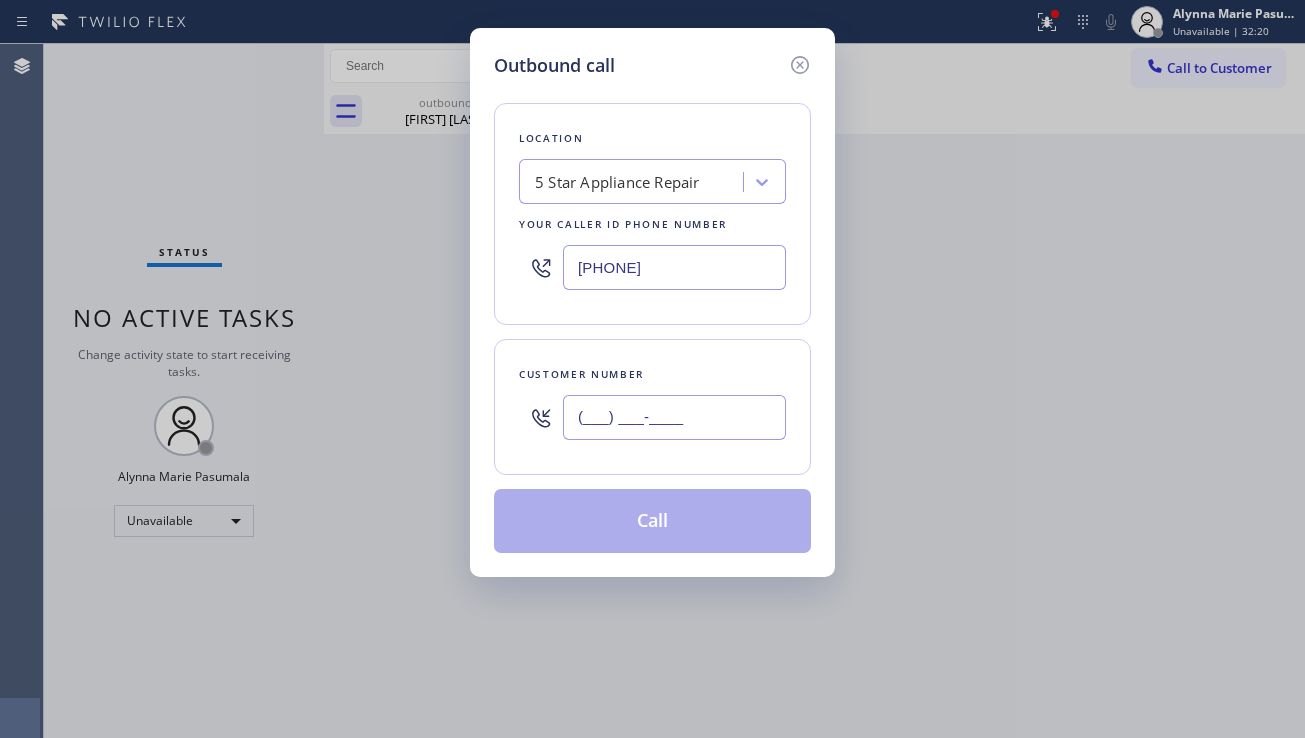 click on "(___) ___-____" at bounding box center (674, 417) 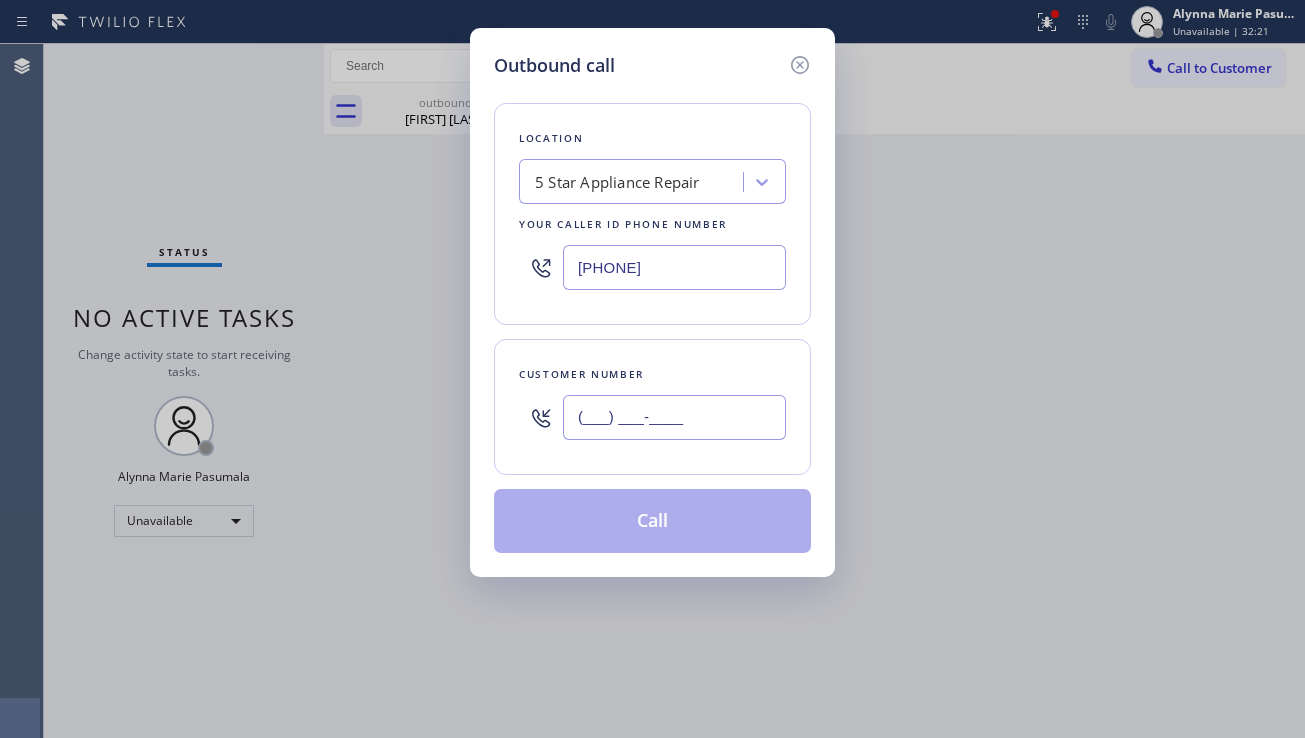 paste on "([PHONE])" 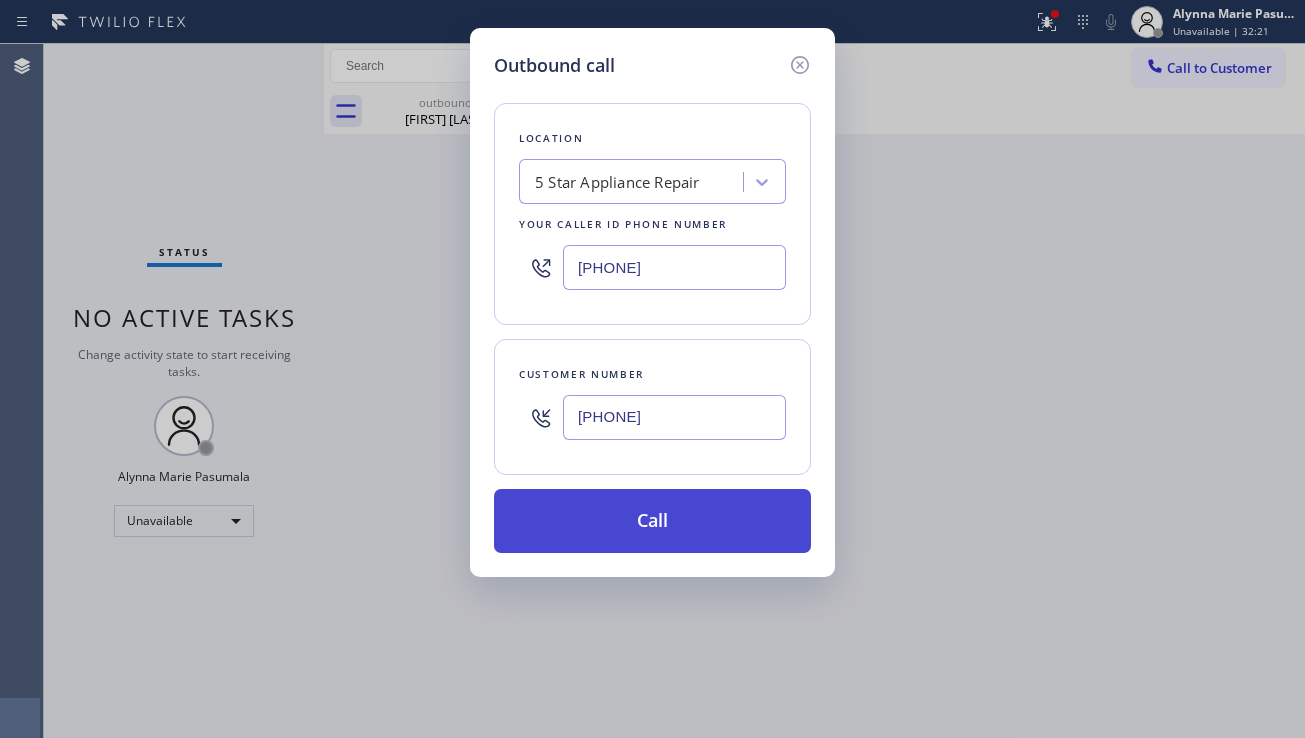 type on "[PHONE]" 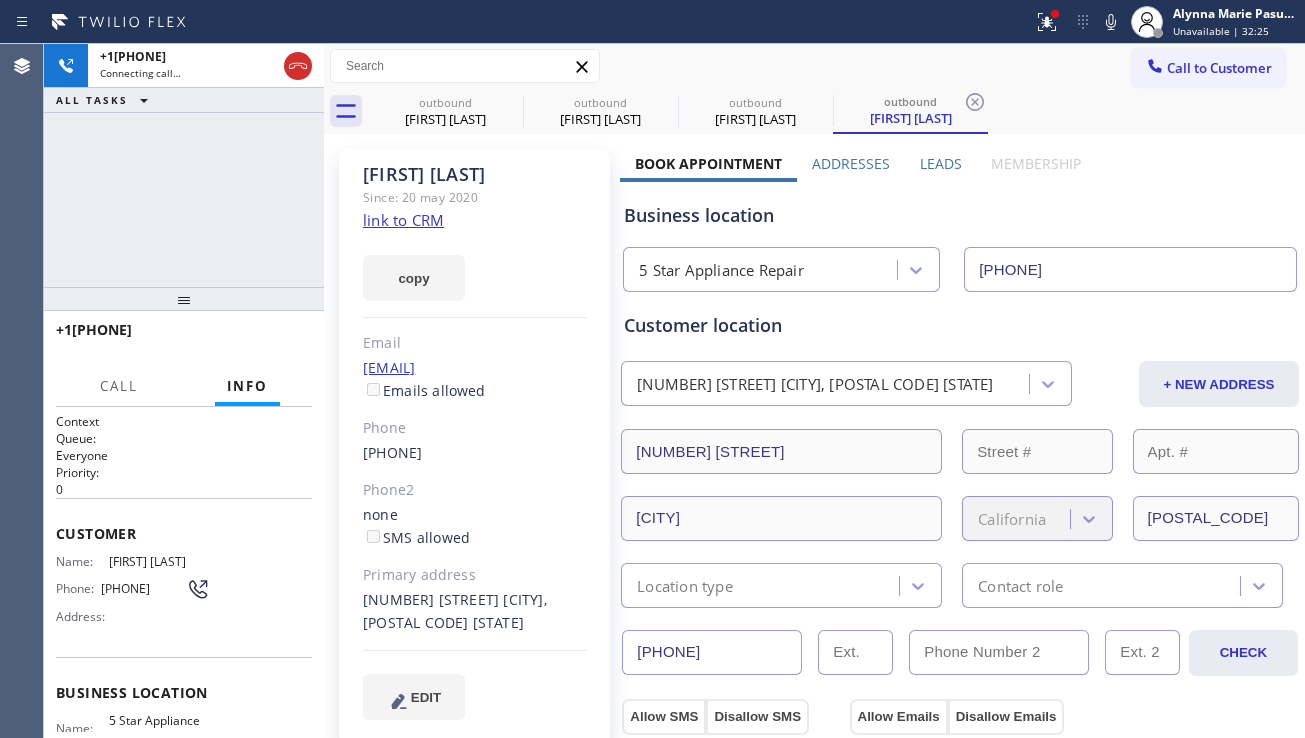 type on "[PHONE]" 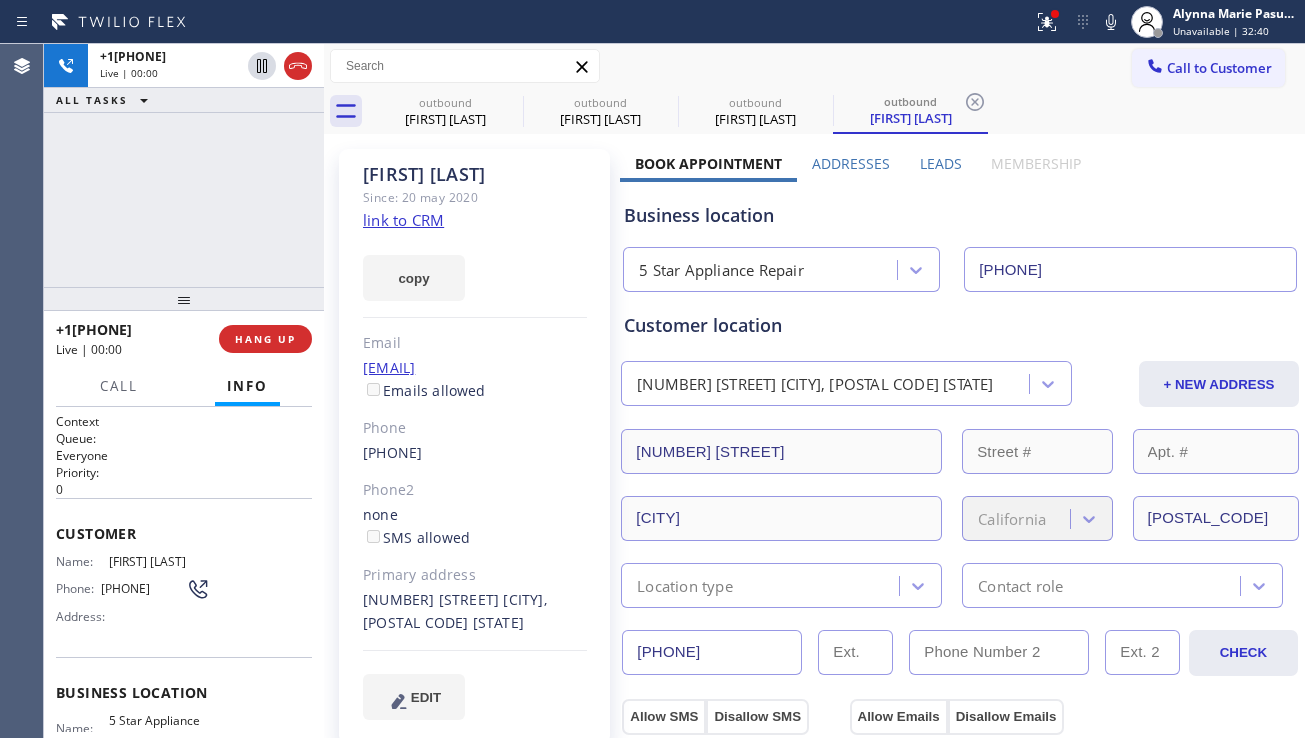 click on "Leads" at bounding box center (941, 163) 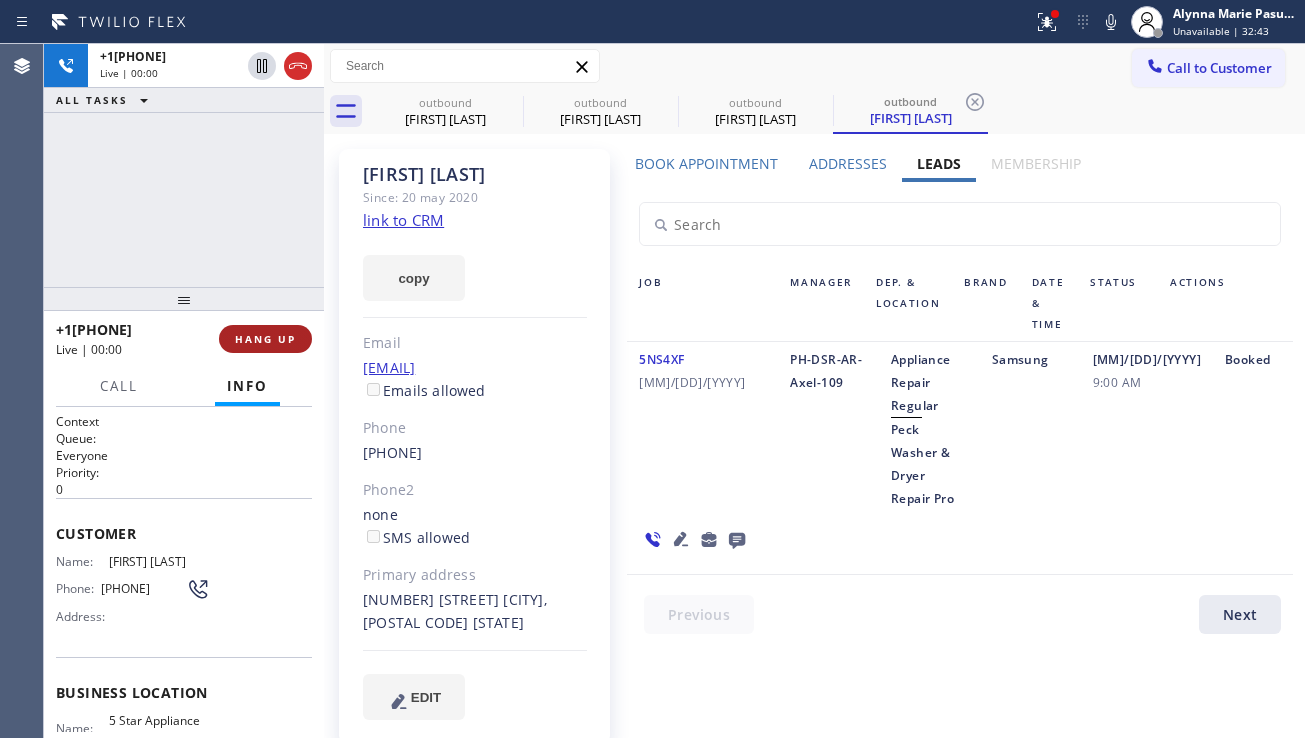 click on "HANG UP" at bounding box center (265, 339) 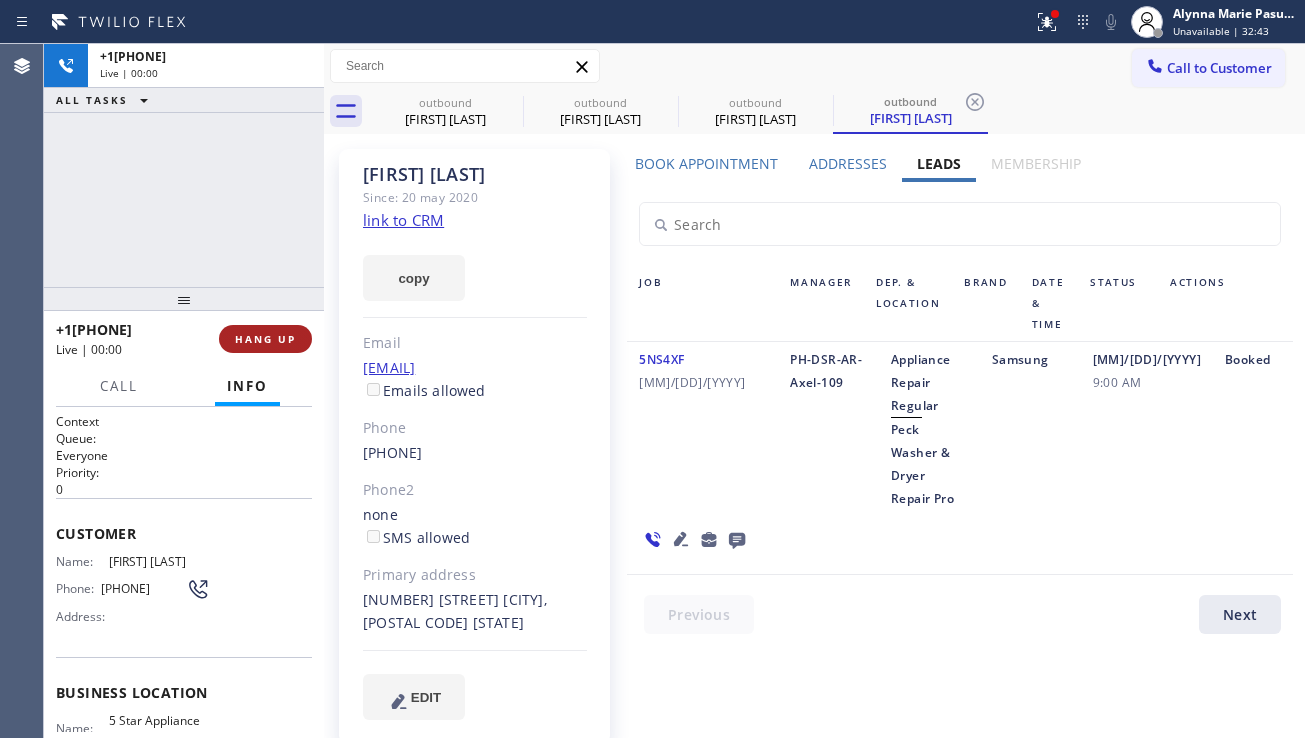 click on "HANG UP" at bounding box center [265, 339] 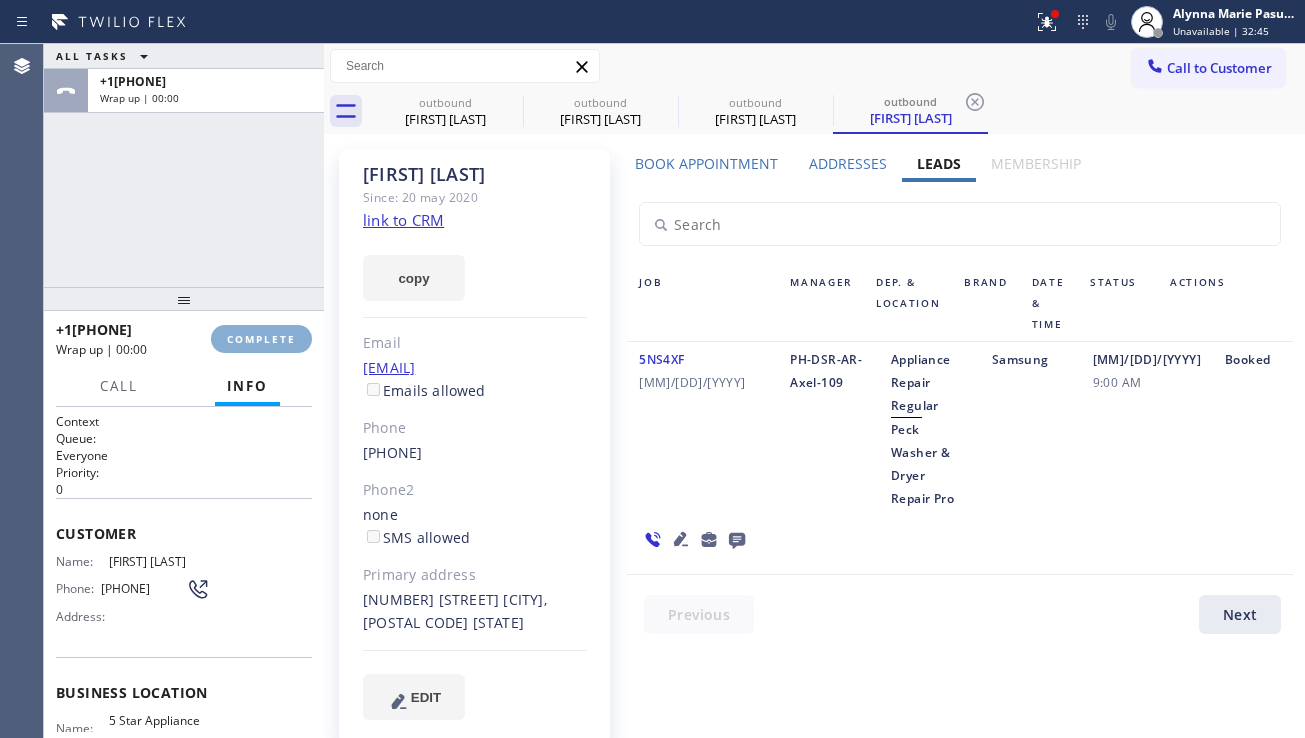 click on "COMPLETE" at bounding box center [261, 339] 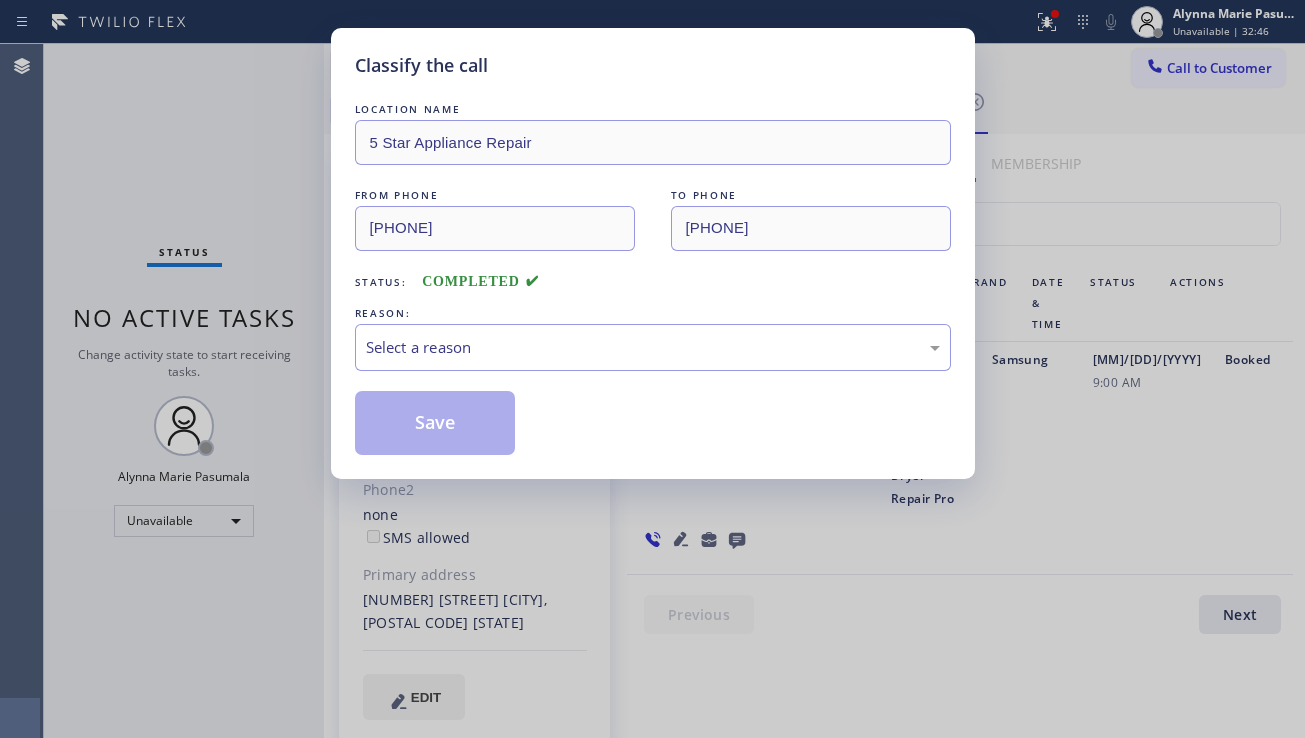 click on "Select a reason" at bounding box center (653, 347) 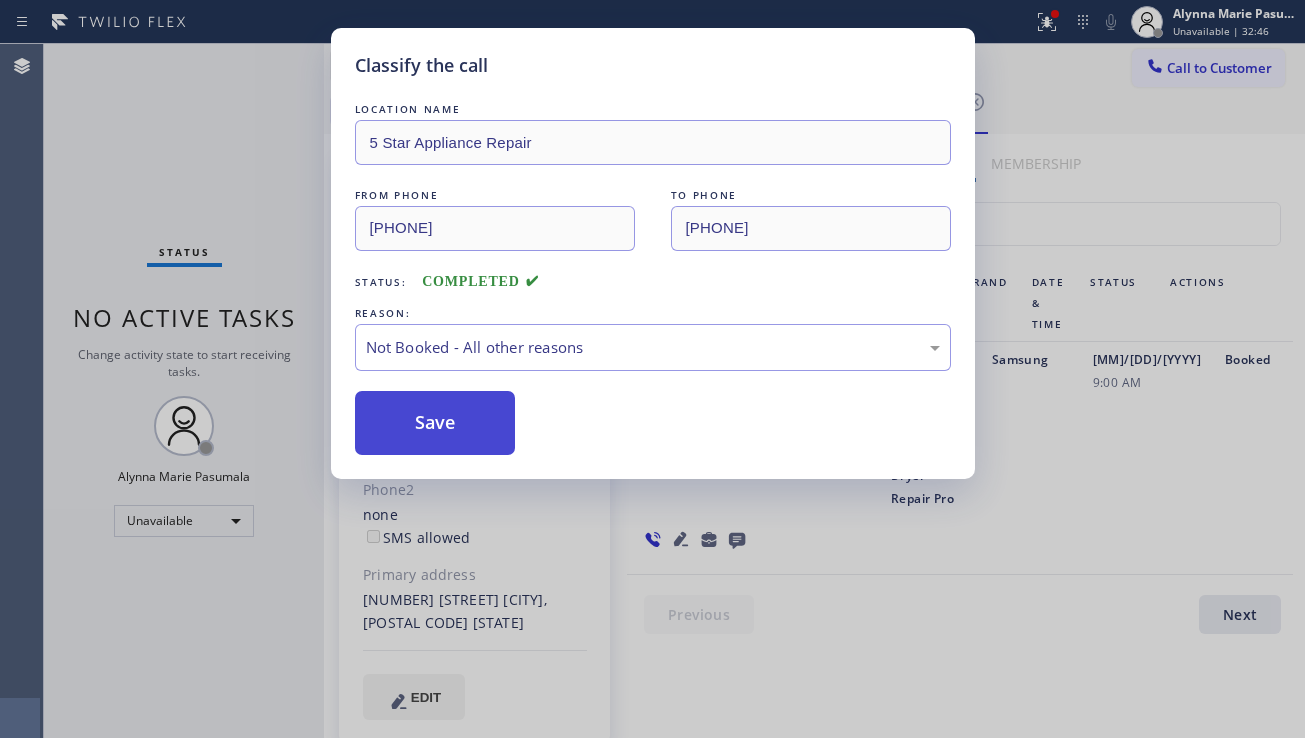 click on "Save" at bounding box center (435, 423) 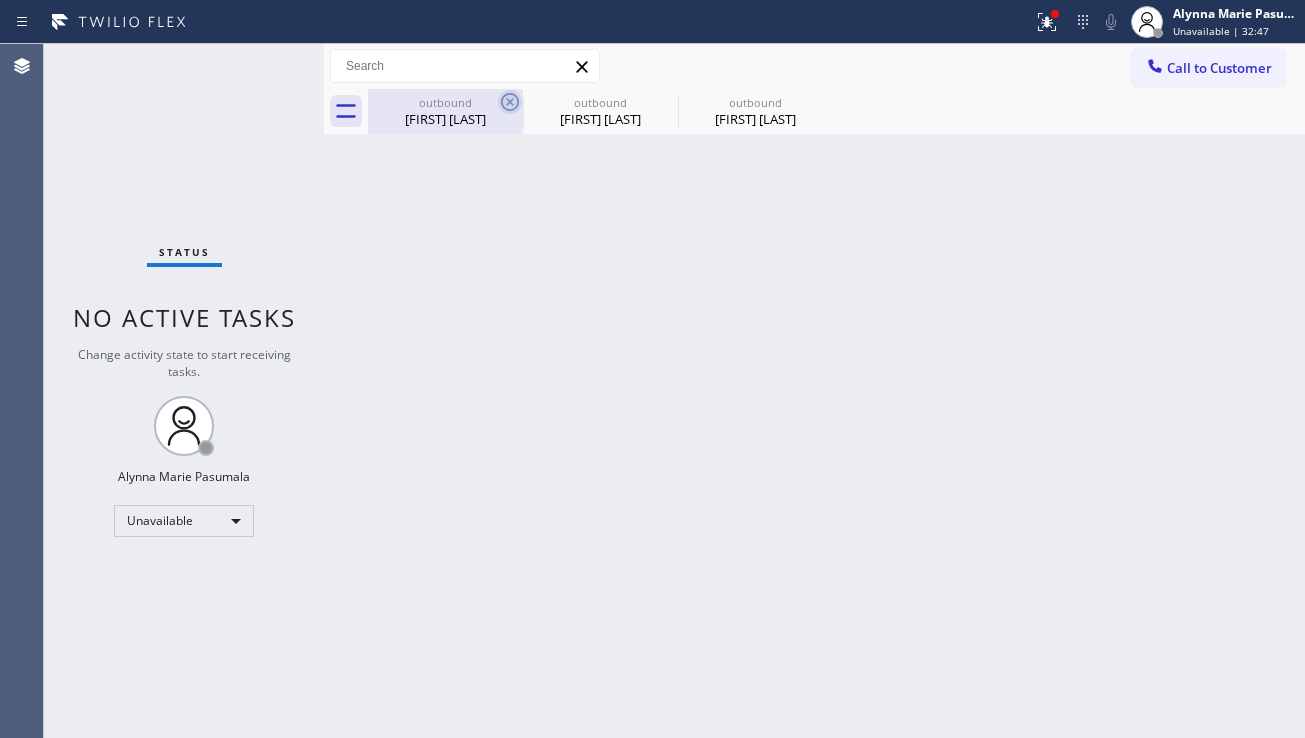 click 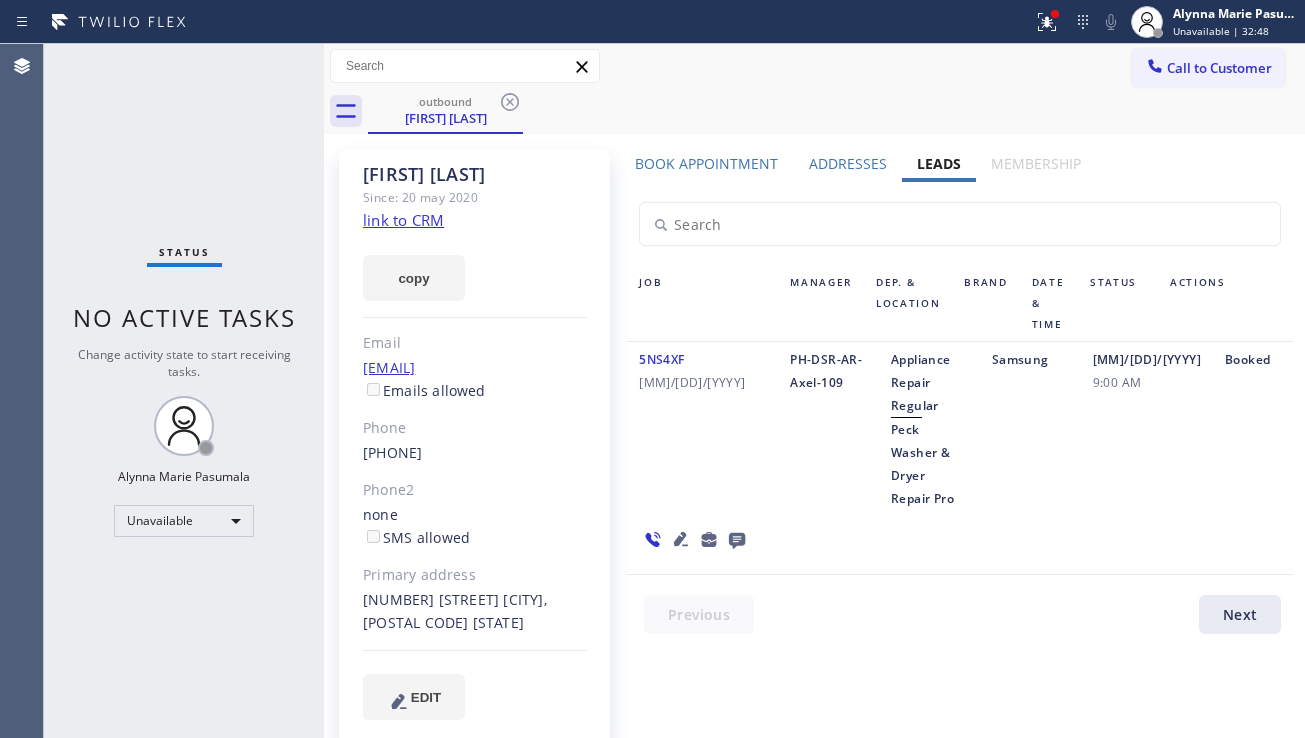 click 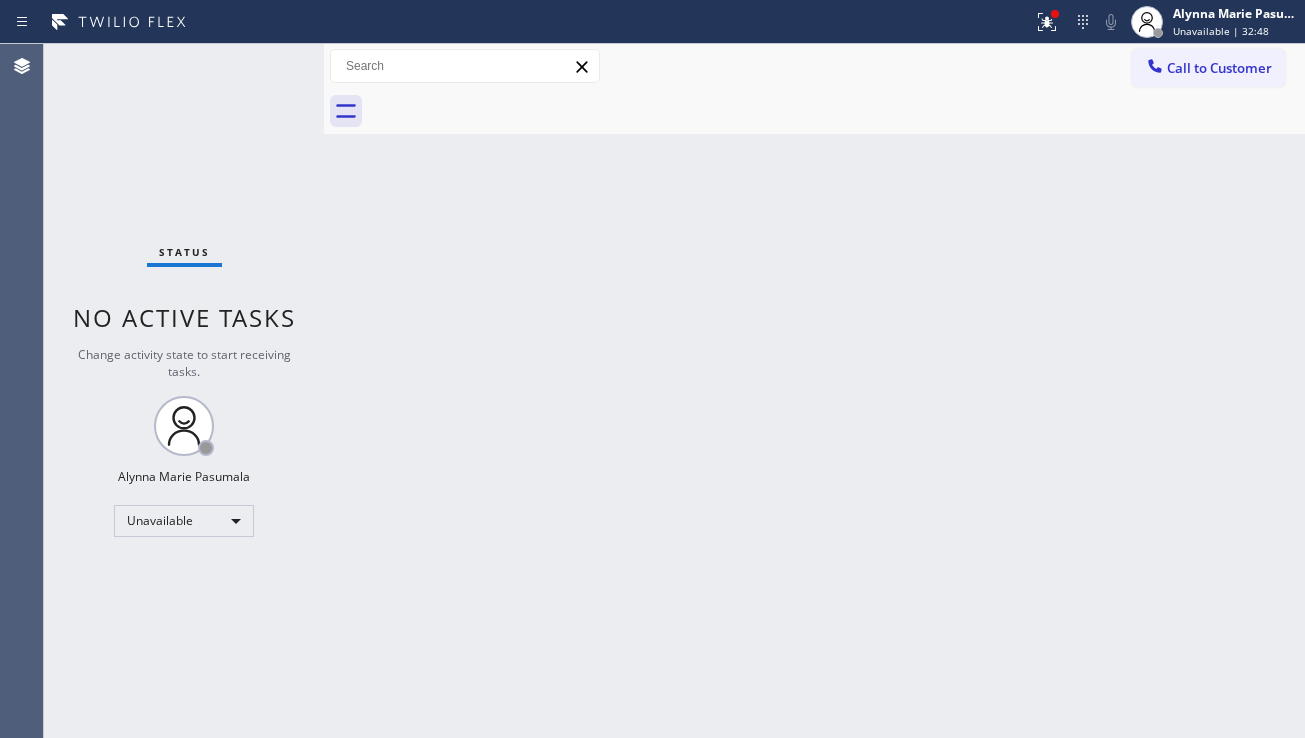 click at bounding box center (836, 111) 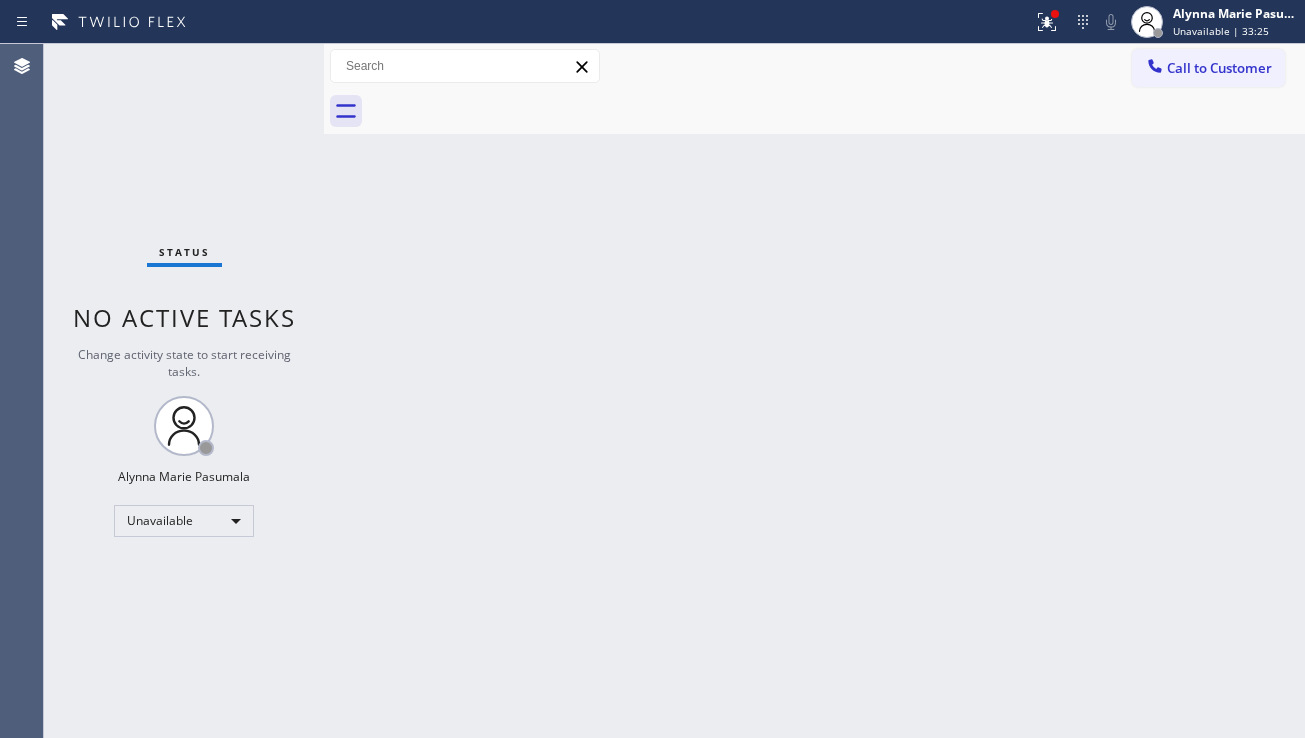 drag, startPoint x: 1212, startPoint y: 77, endPoint x: 913, endPoint y: 200, distance: 323.311 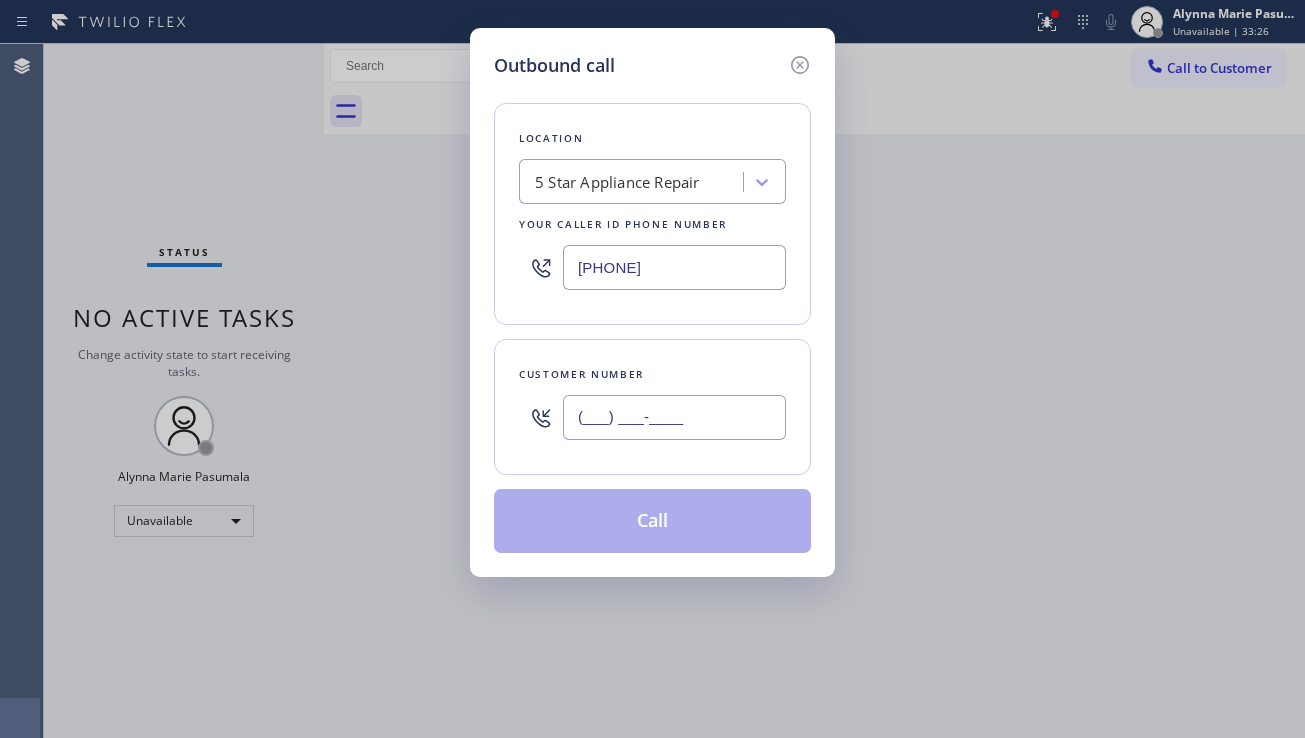 click on "(___) ___-____" at bounding box center [674, 417] 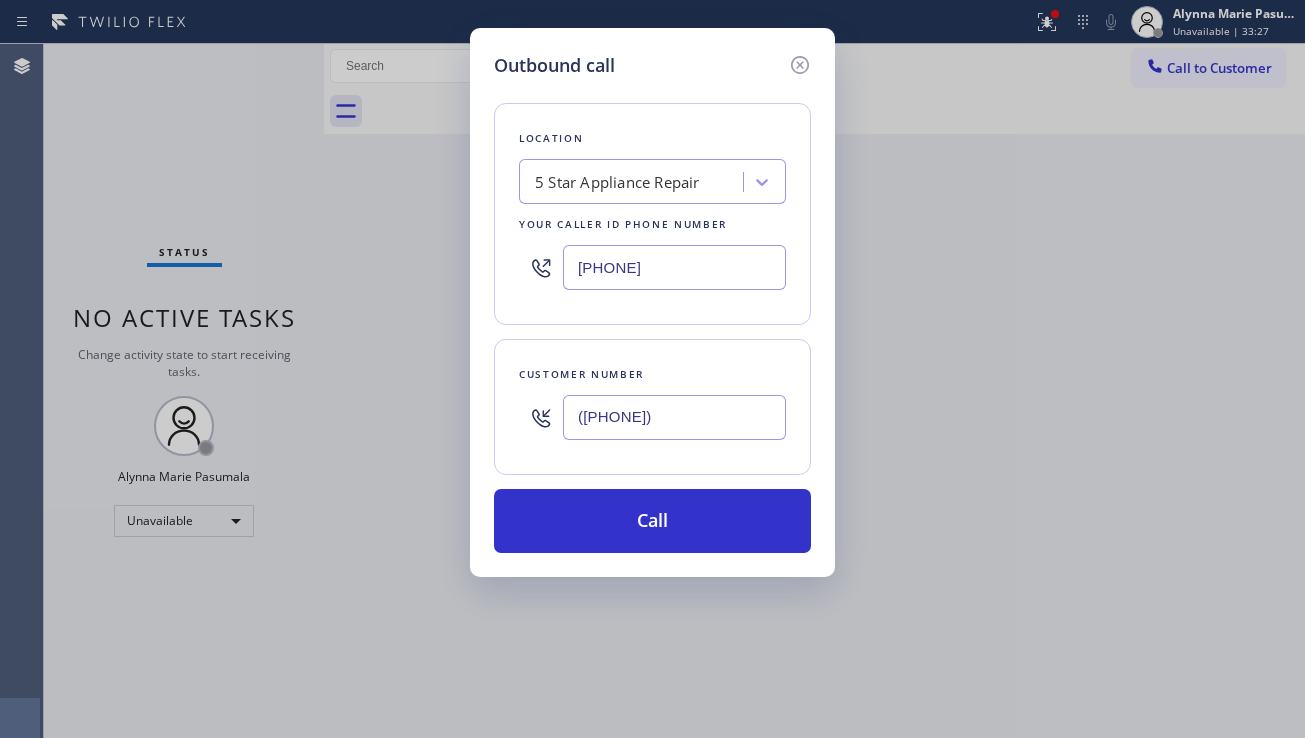 type on "([PHONE])" 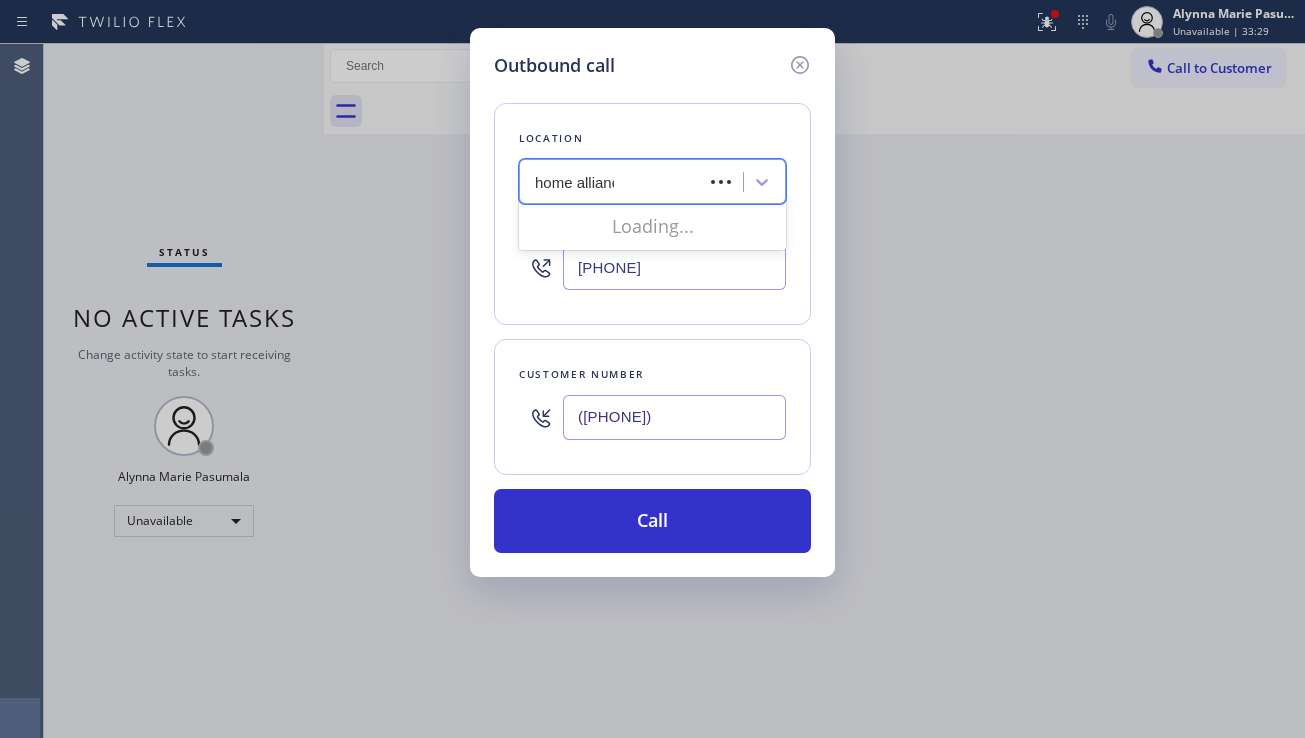 type on "home alliance" 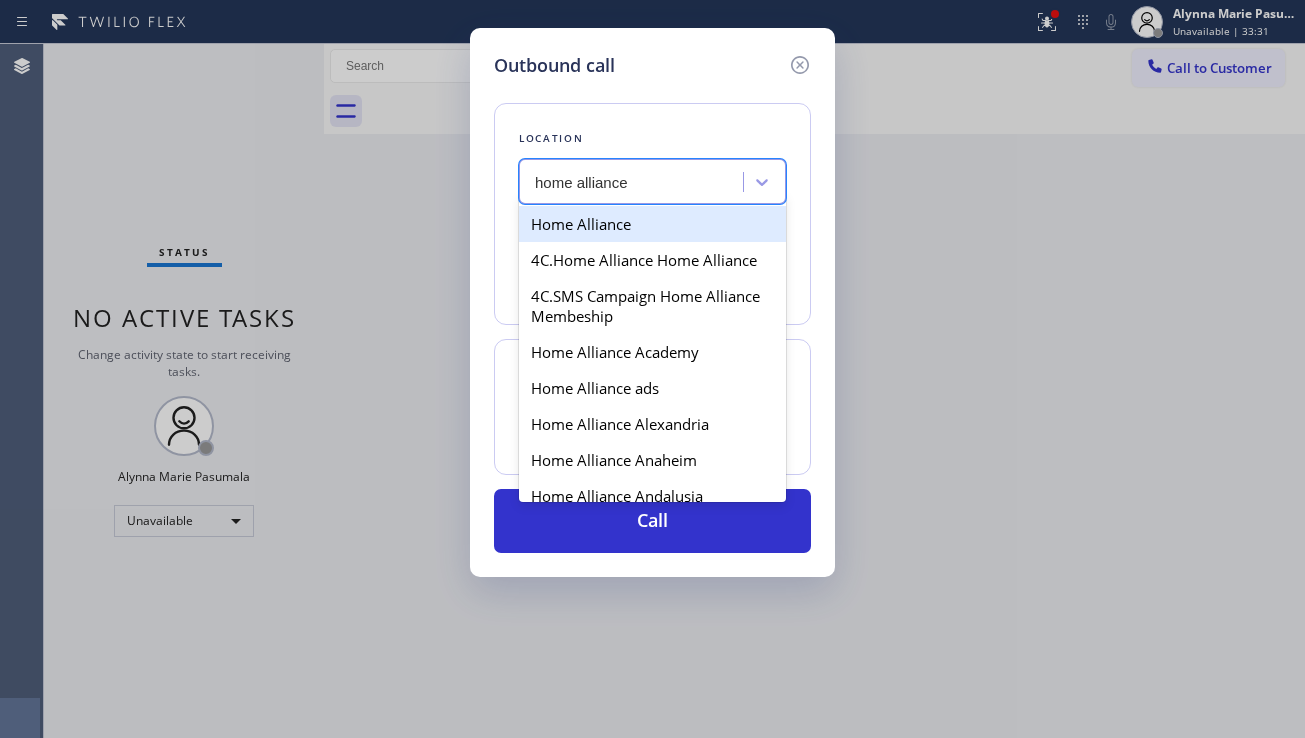 click on "Home Alliance" at bounding box center (652, 224) 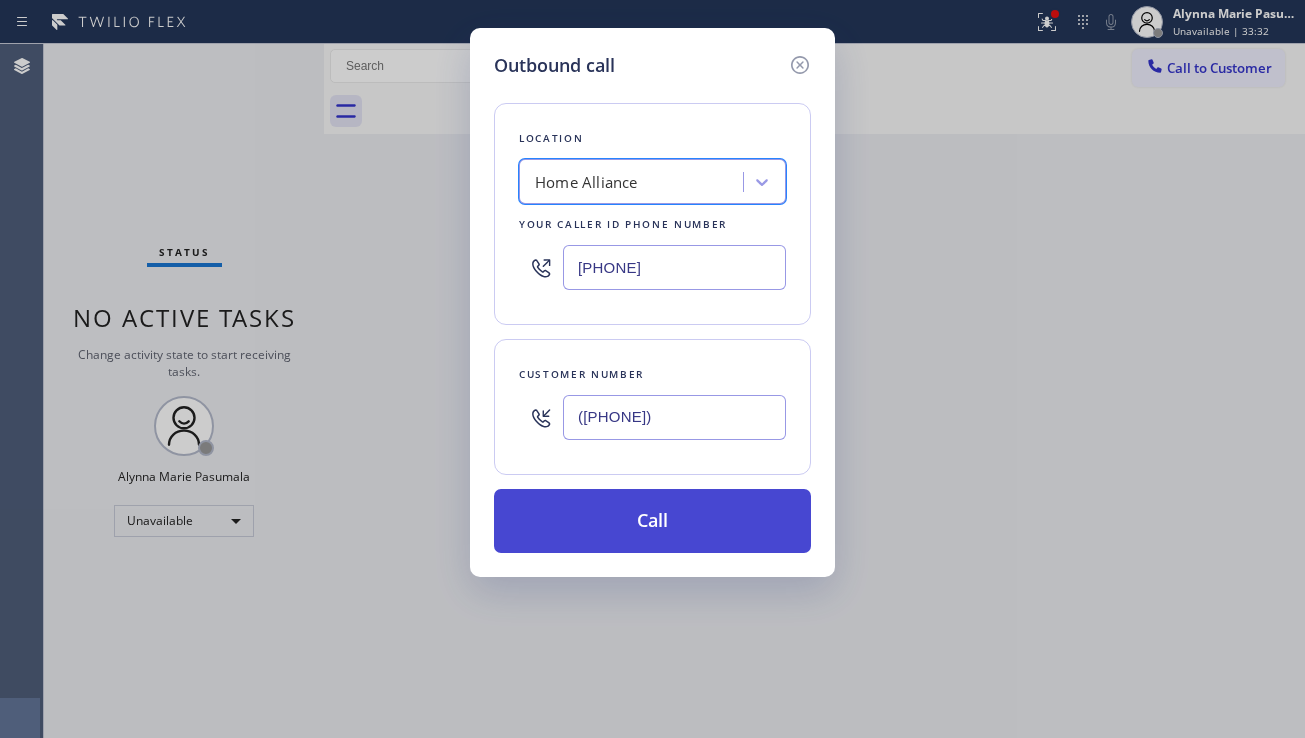 click on "Call" at bounding box center [652, 521] 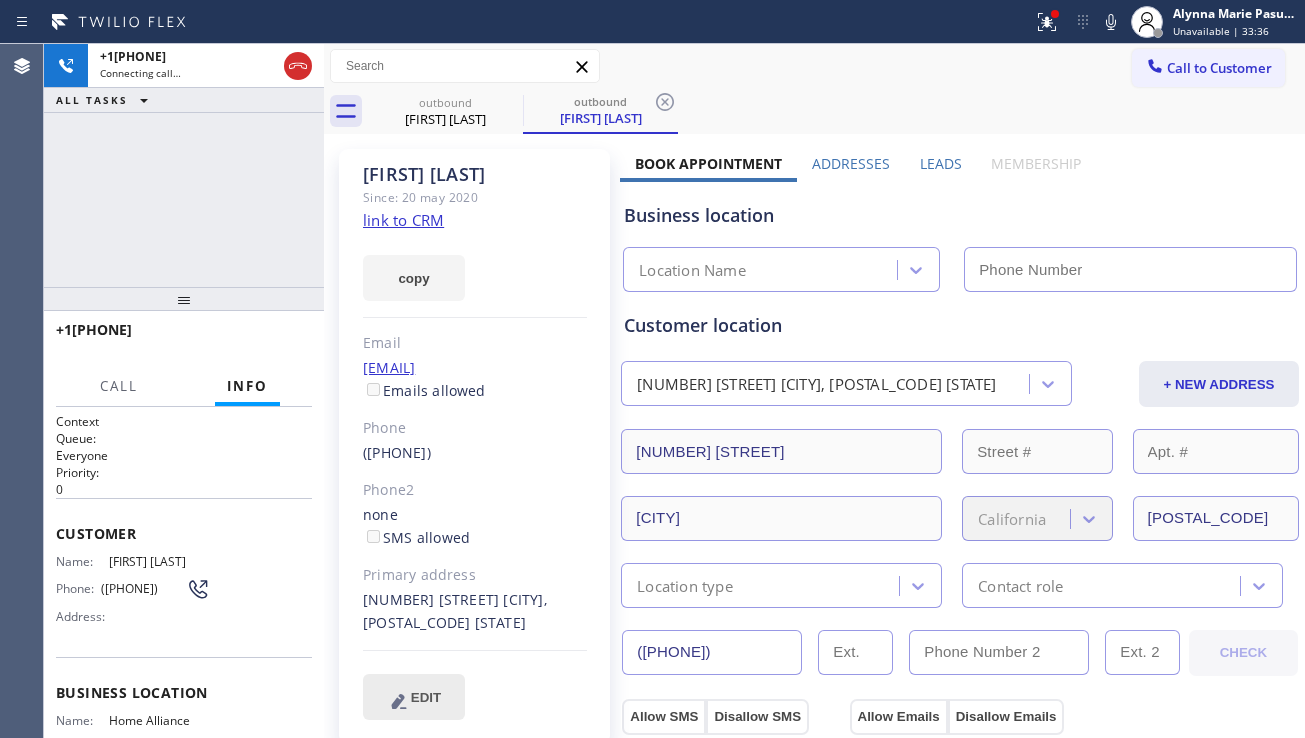 type on "[PHONE]" 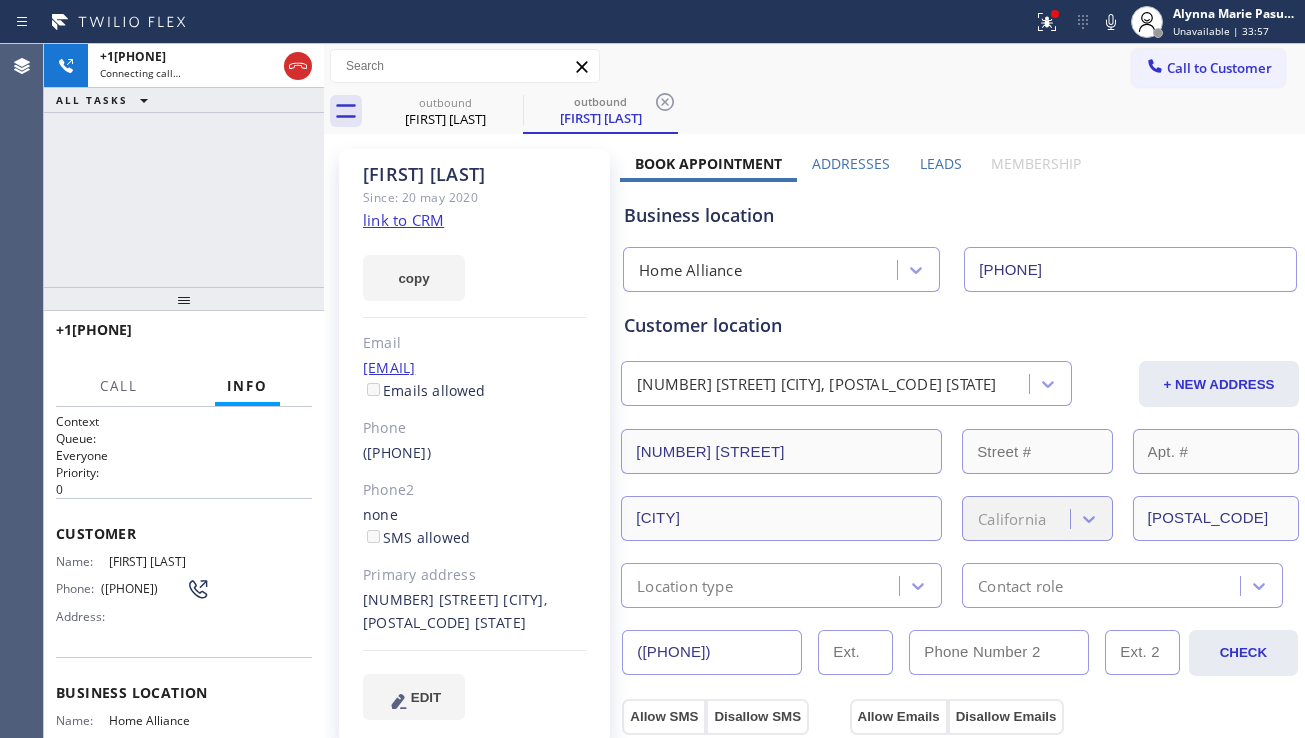click on "Customer location  [NUMBER] [STREET] [CITY], [POSTAL_CODE] [STATE] + NEW ADDRESS [NUMBER] [STREET] [CITY] [STATE] [POSTAL_CODE] Location type Contact role" at bounding box center [960, 460] 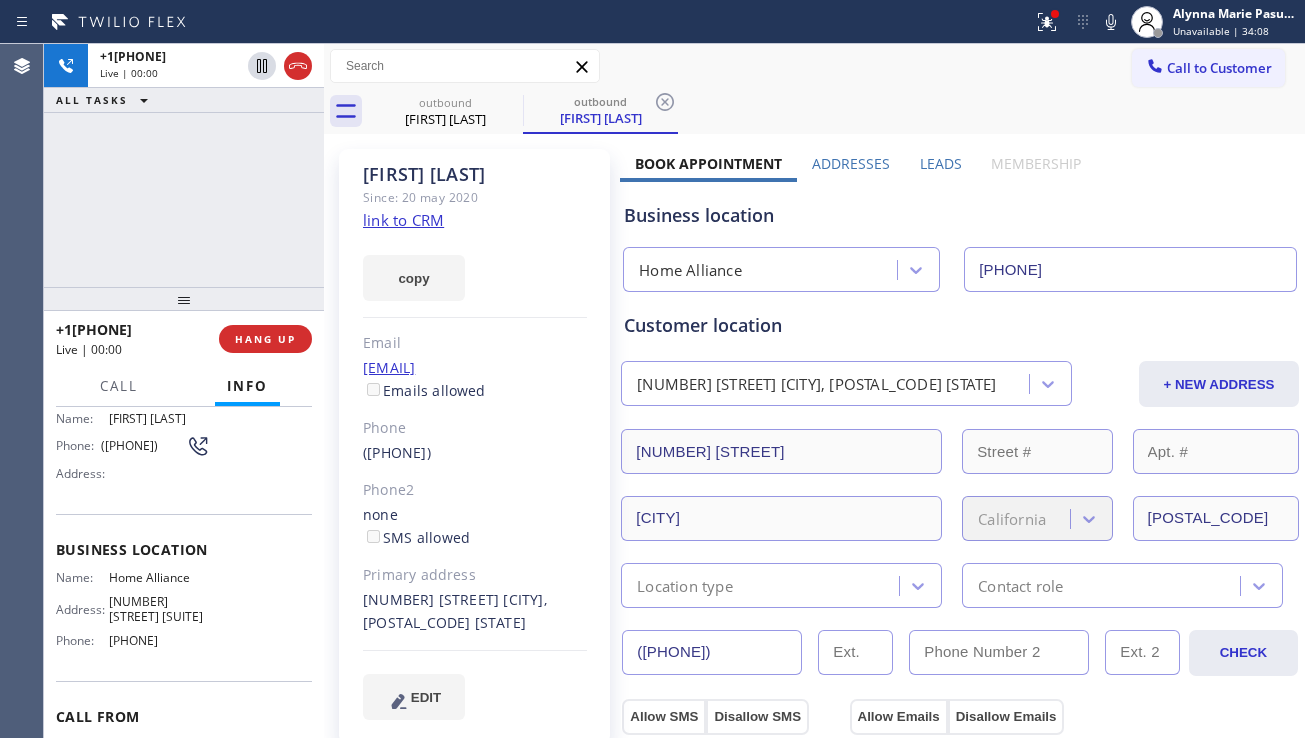 scroll, scrollTop: 251, scrollLeft: 0, axis: vertical 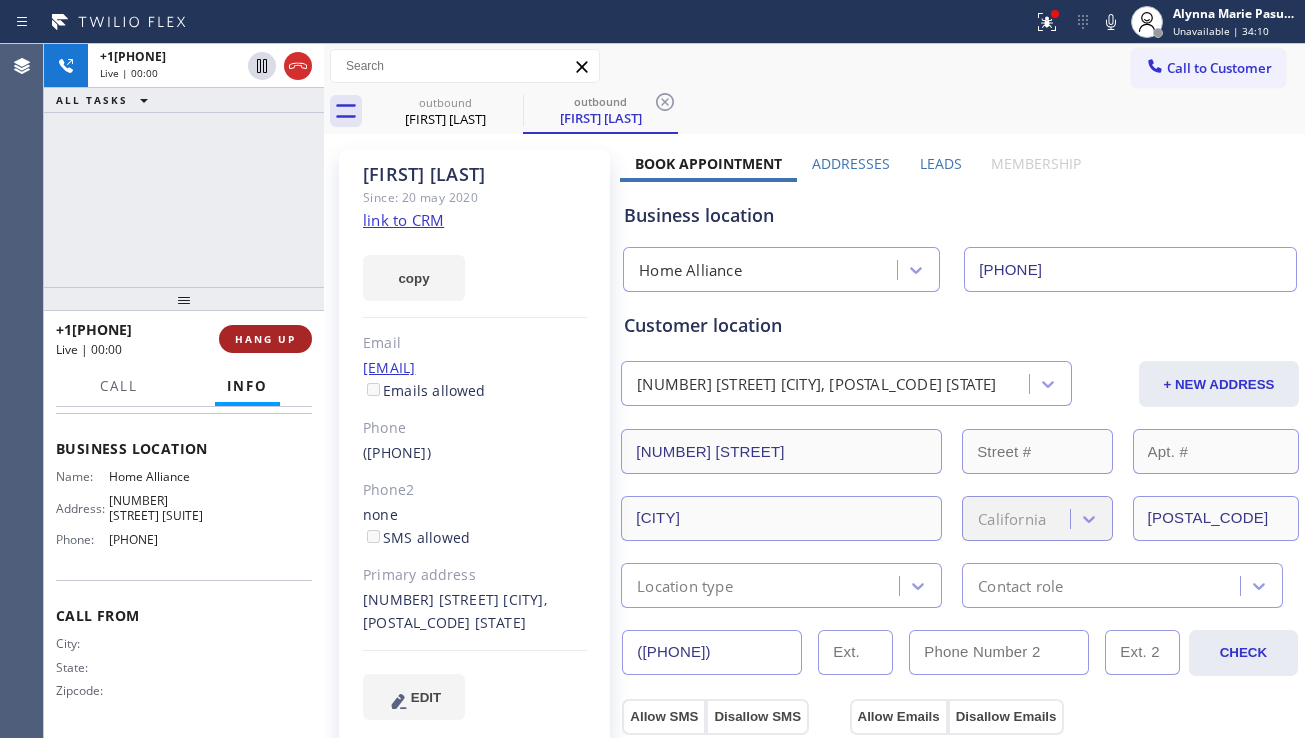 click on "HANG UP" at bounding box center (265, 339) 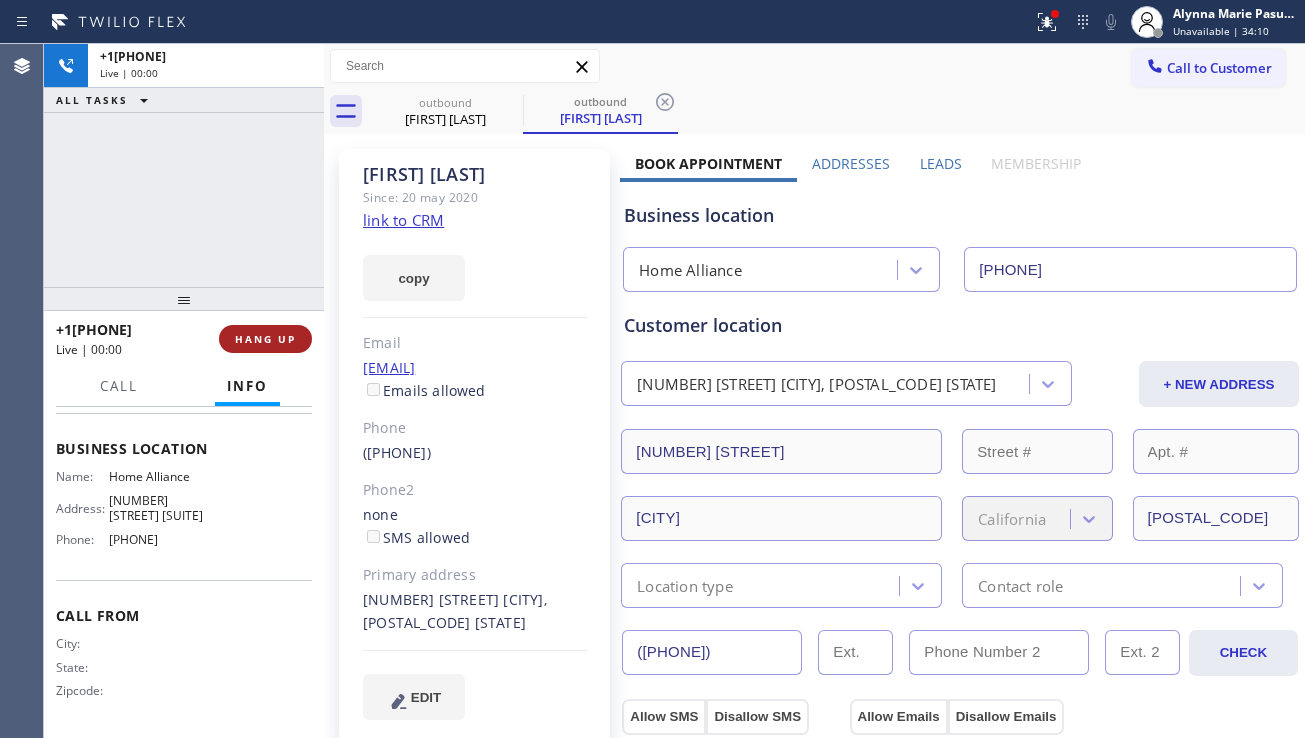 click on "HANG UP" at bounding box center (265, 339) 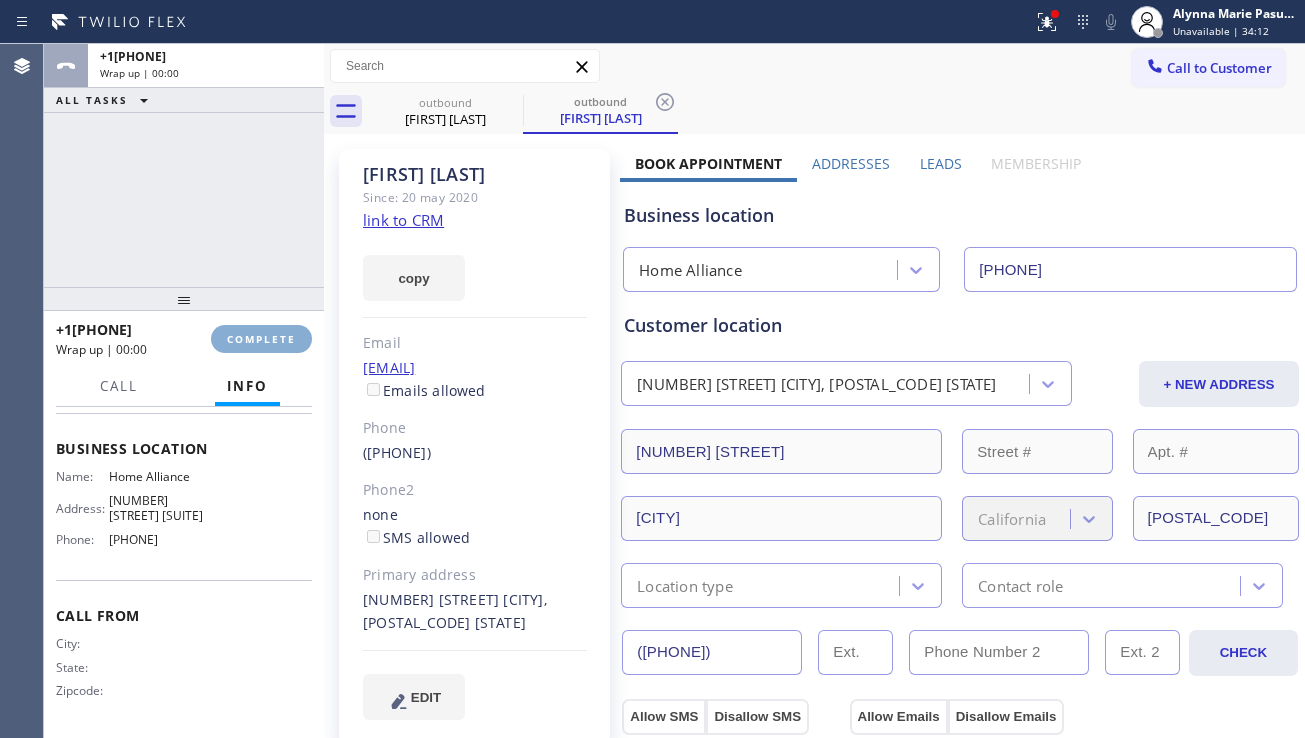 click on "COMPLETE" at bounding box center [261, 339] 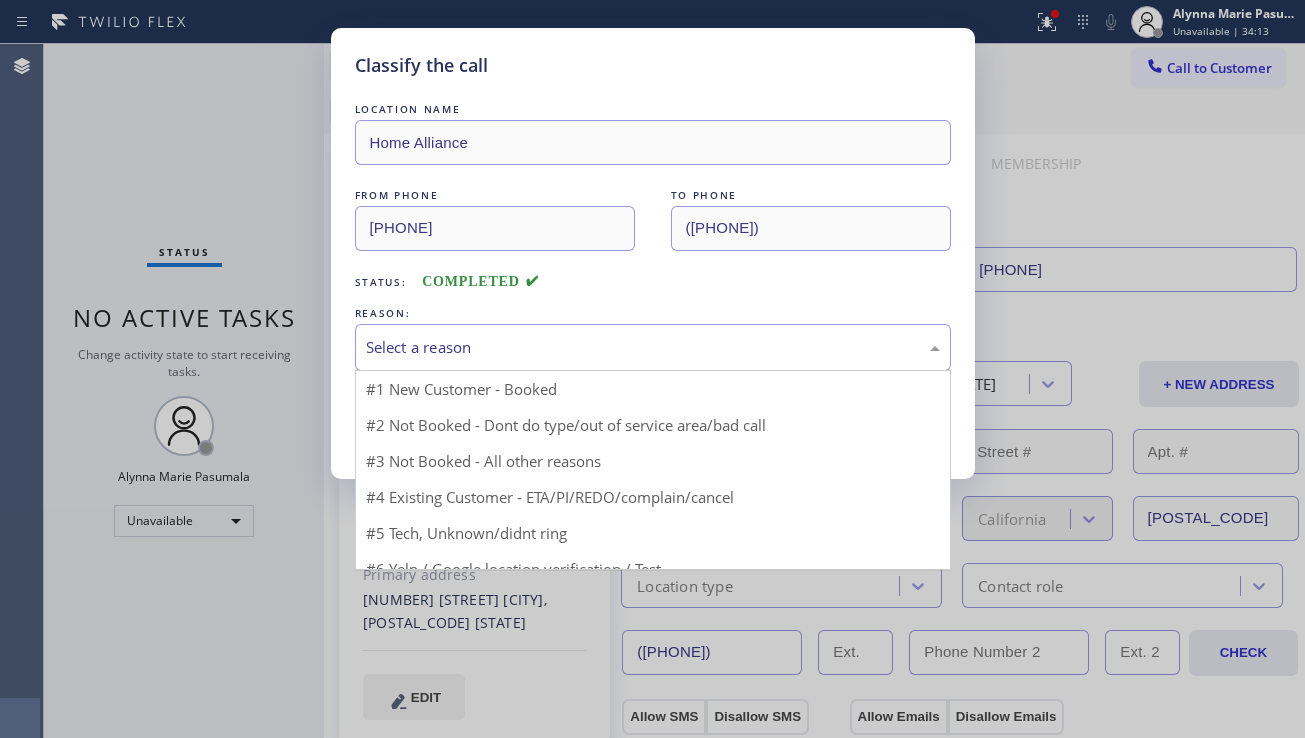 click on "Select a reason" at bounding box center (653, 347) 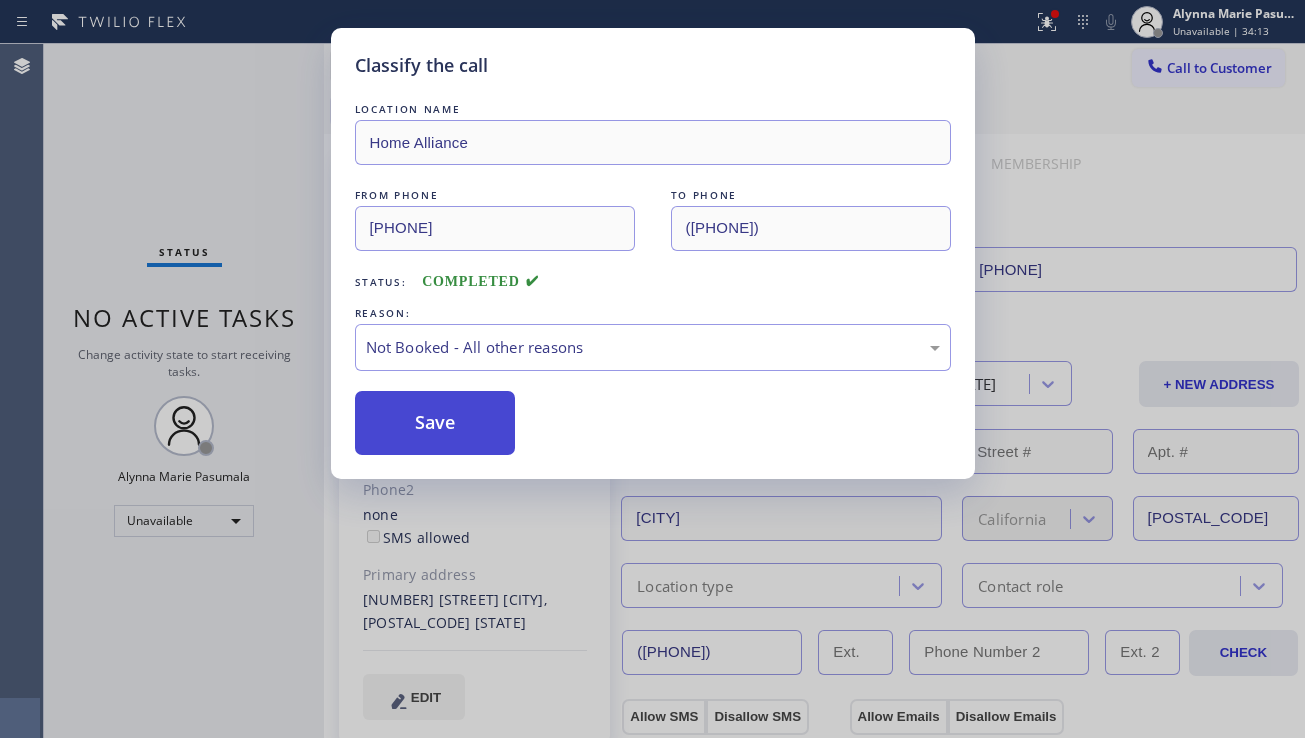 click on "Save" at bounding box center [435, 423] 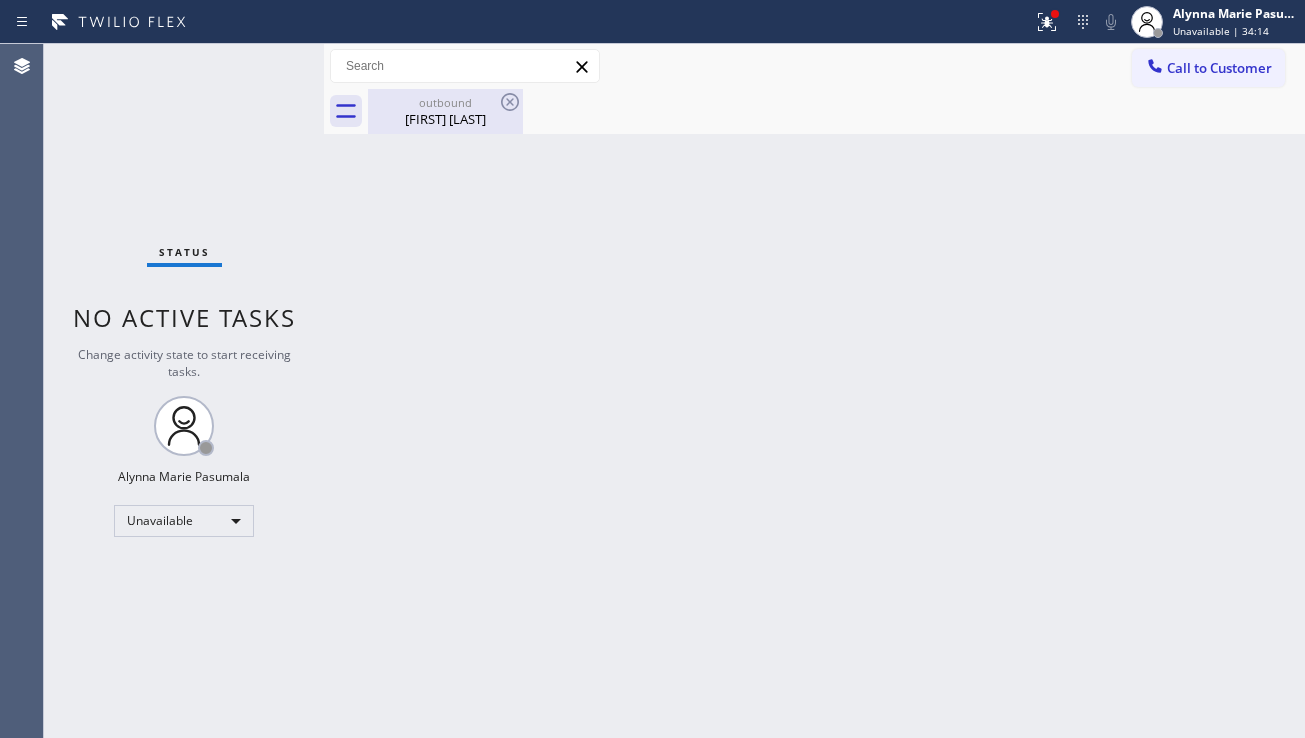 click on "[FIRST] [LAST]" at bounding box center (445, 119) 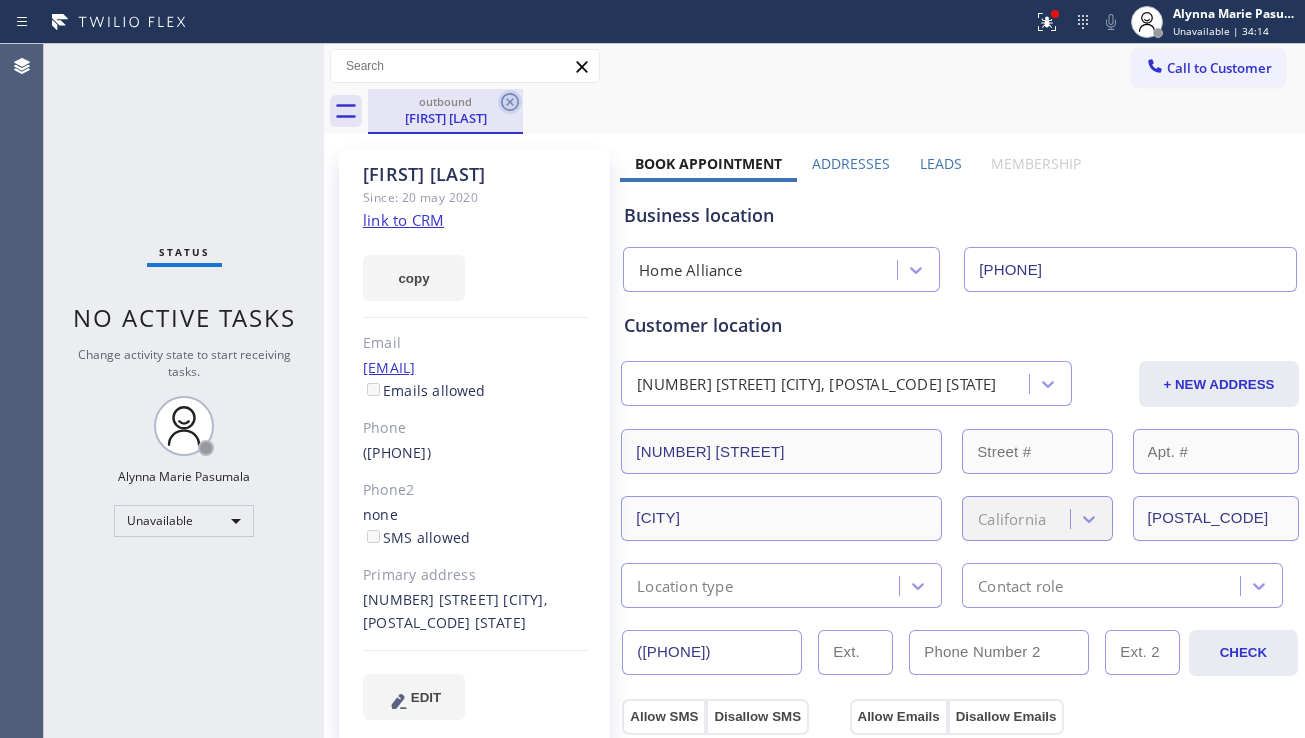click 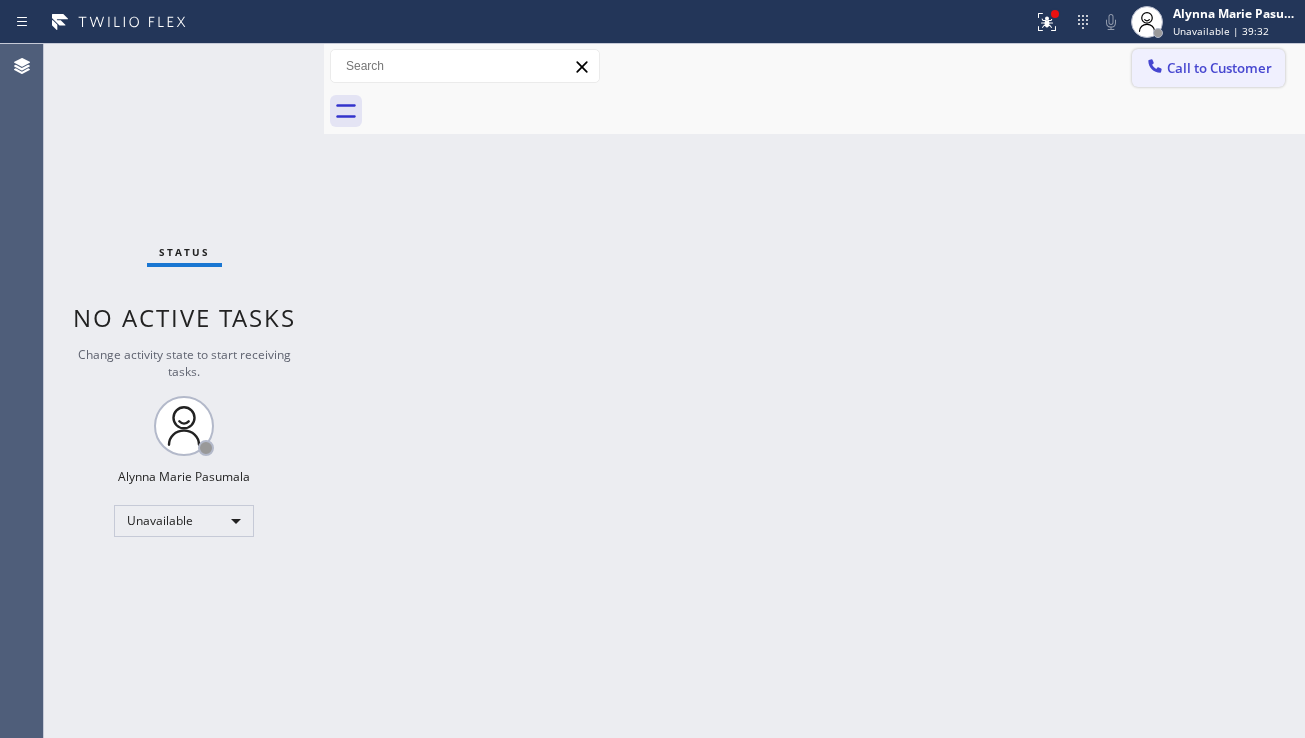 click on "Call to Customer" at bounding box center (1219, 68) 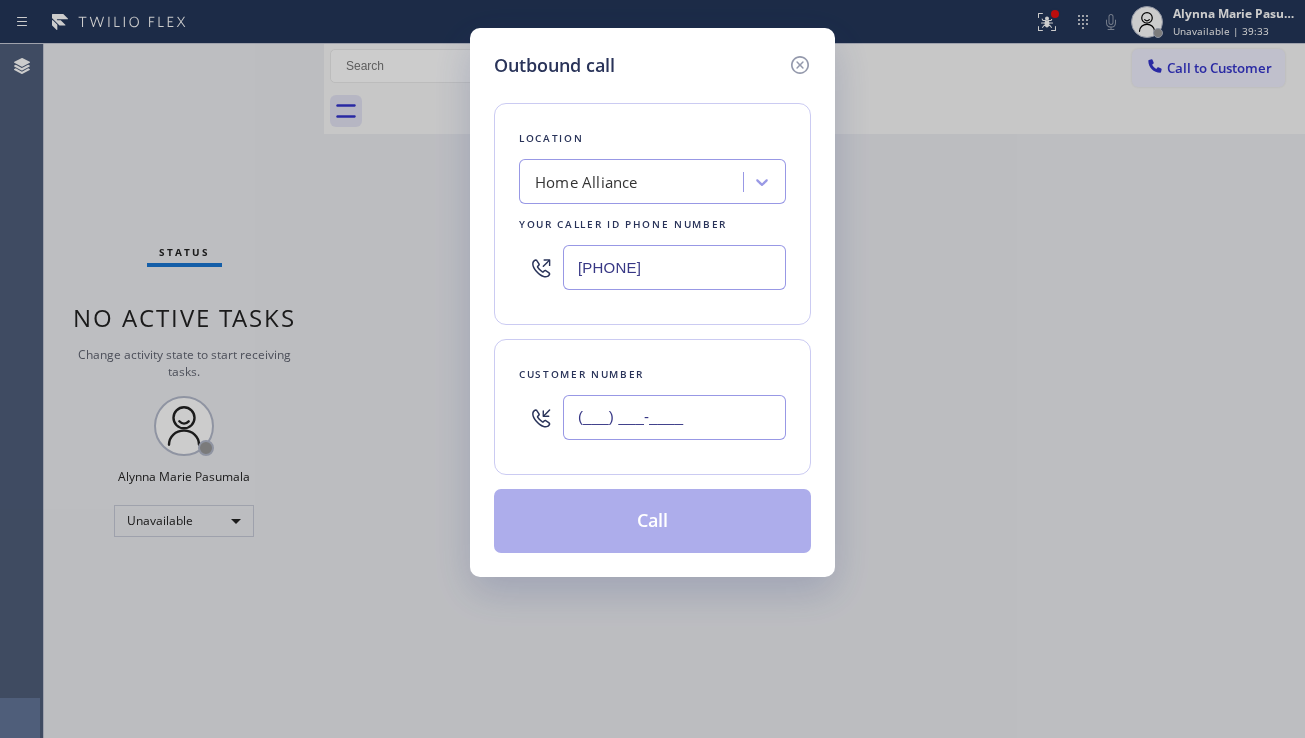 click on "(___) ___-____" at bounding box center (674, 417) 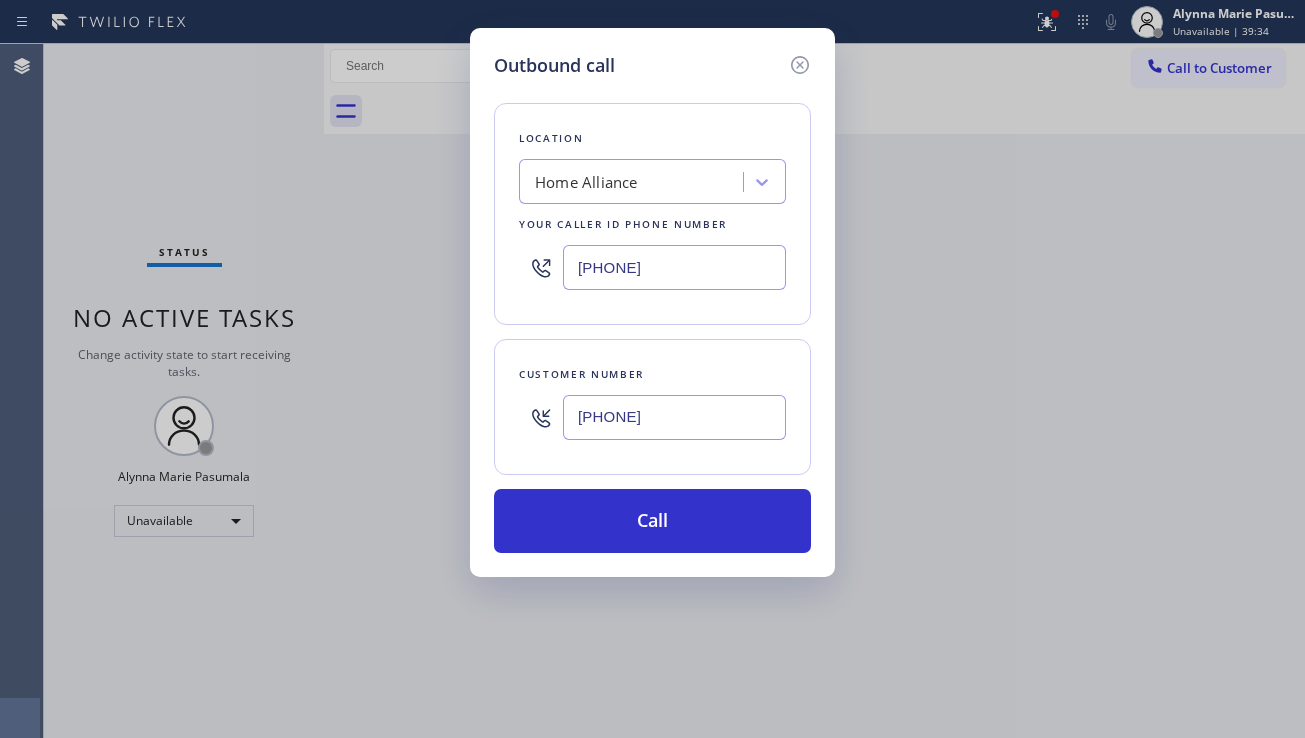 type on "[PHONE]" 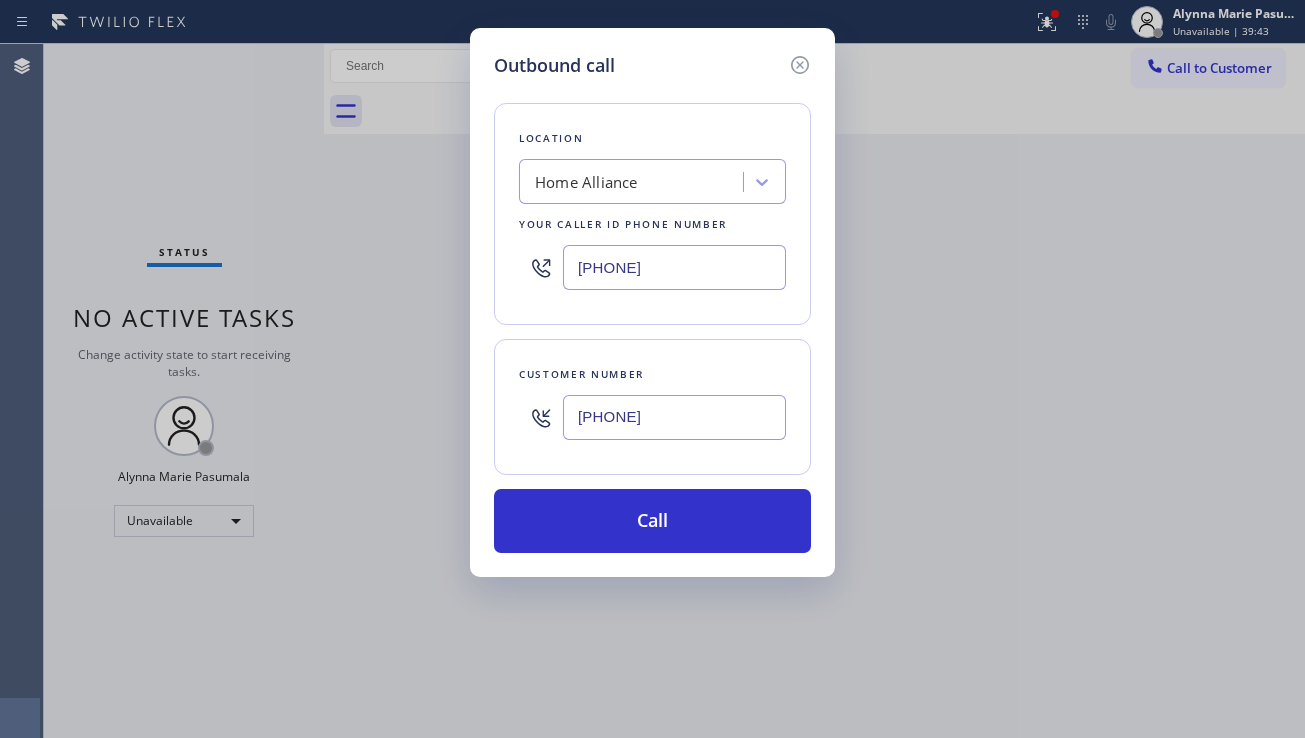 drag, startPoint x: 1298, startPoint y: 483, endPoint x: 909, endPoint y: 336, distance: 415.84854 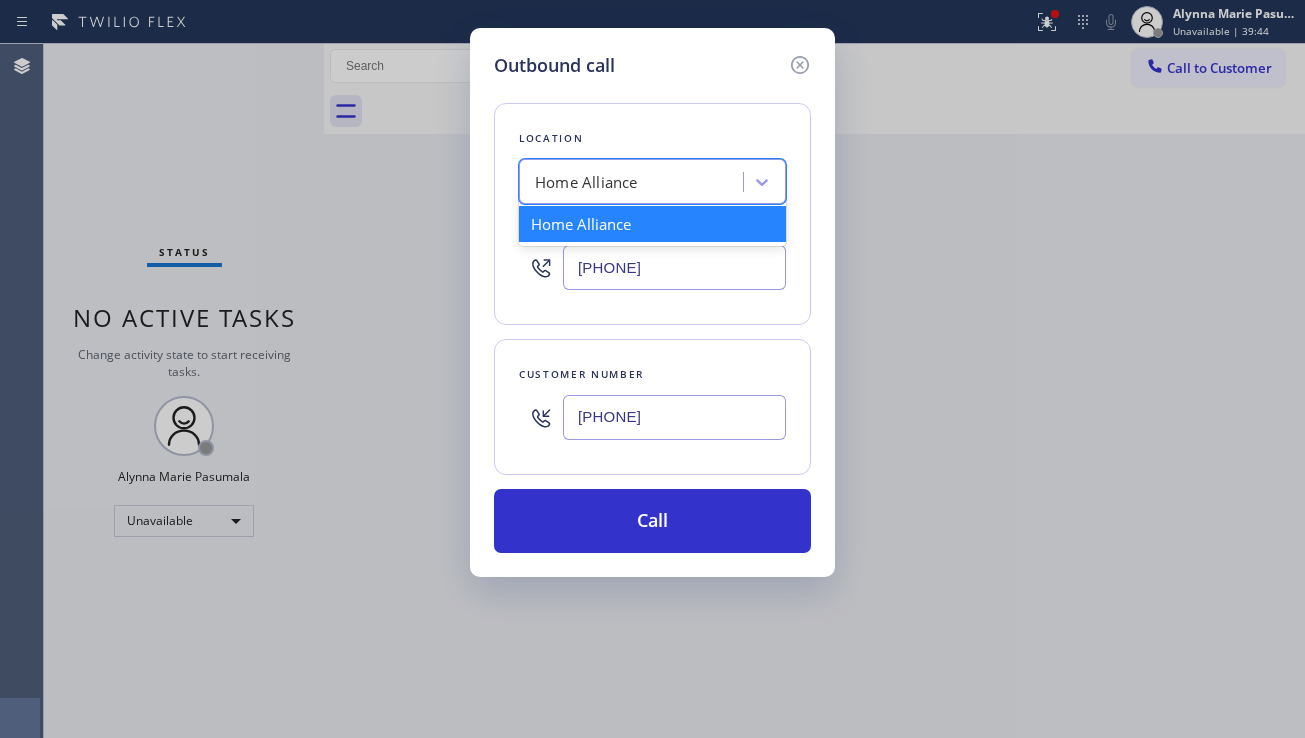 paste on "Subzero Repair.Online ([CITY], Google Ads)" 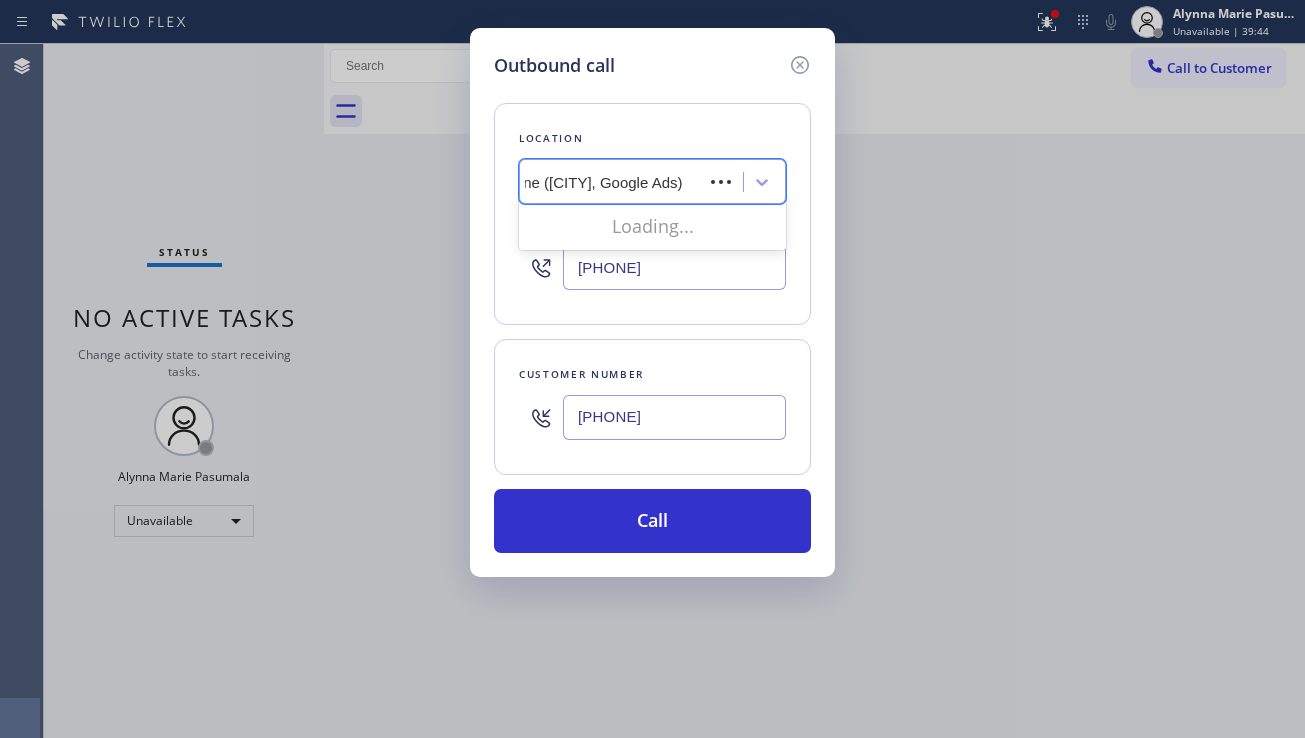 scroll, scrollTop: 0, scrollLeft: 118, axis: horizontal 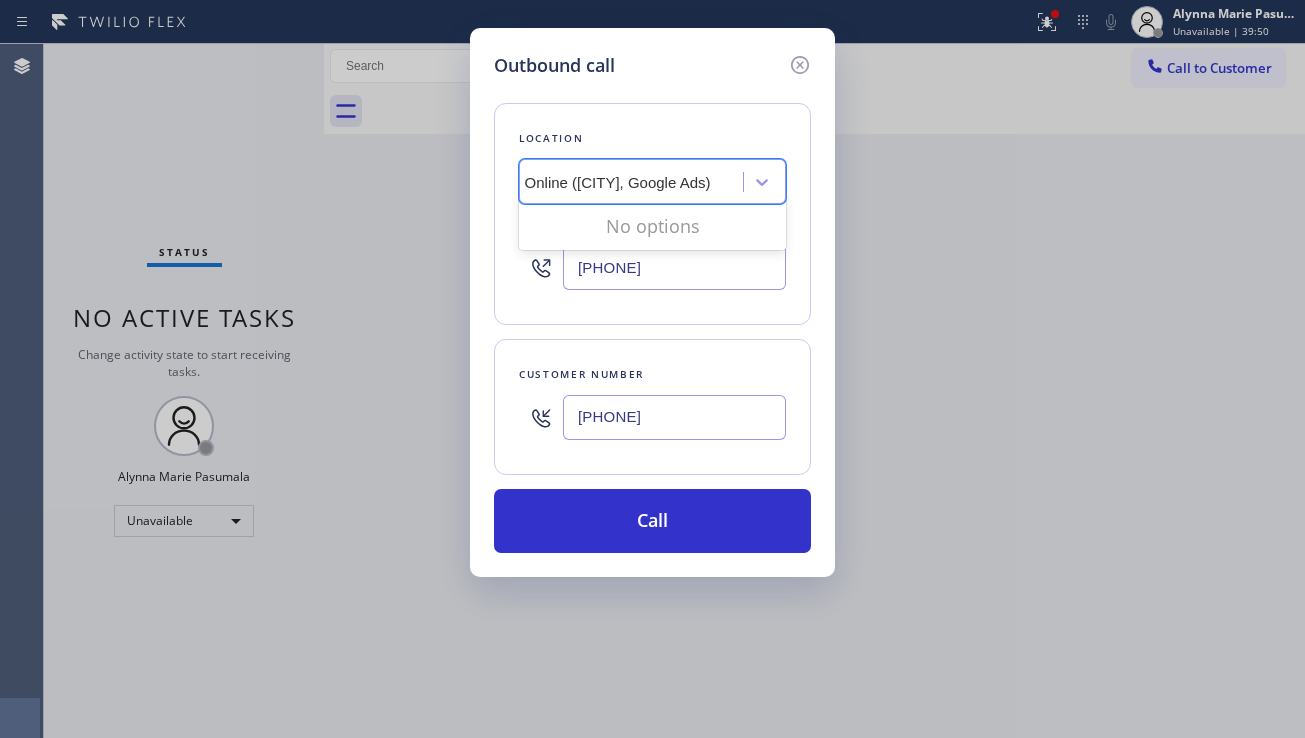 drag, startPoint x: 729, startPoint y: 181, endPoint x: 574, endPoint y: 183, distance: 155.01291 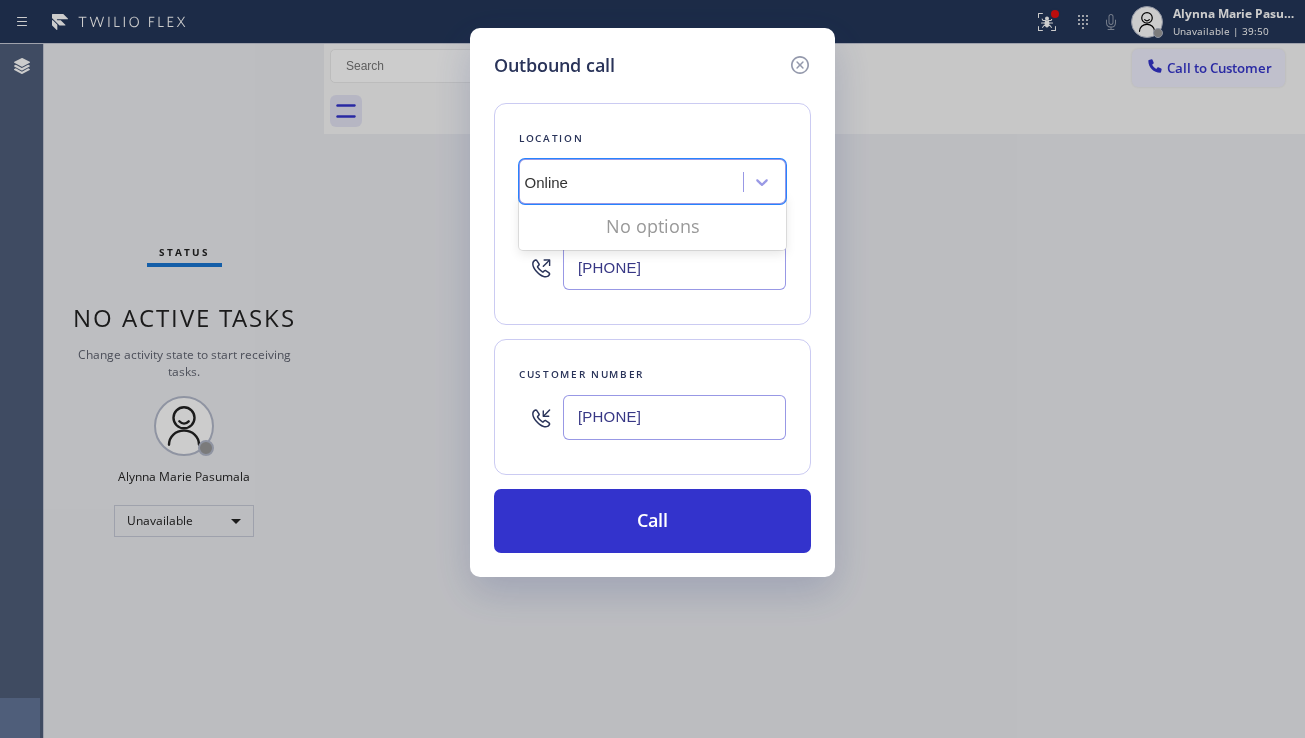 scroll, scrollTop: 0, scrollLeft: 0, axis: both 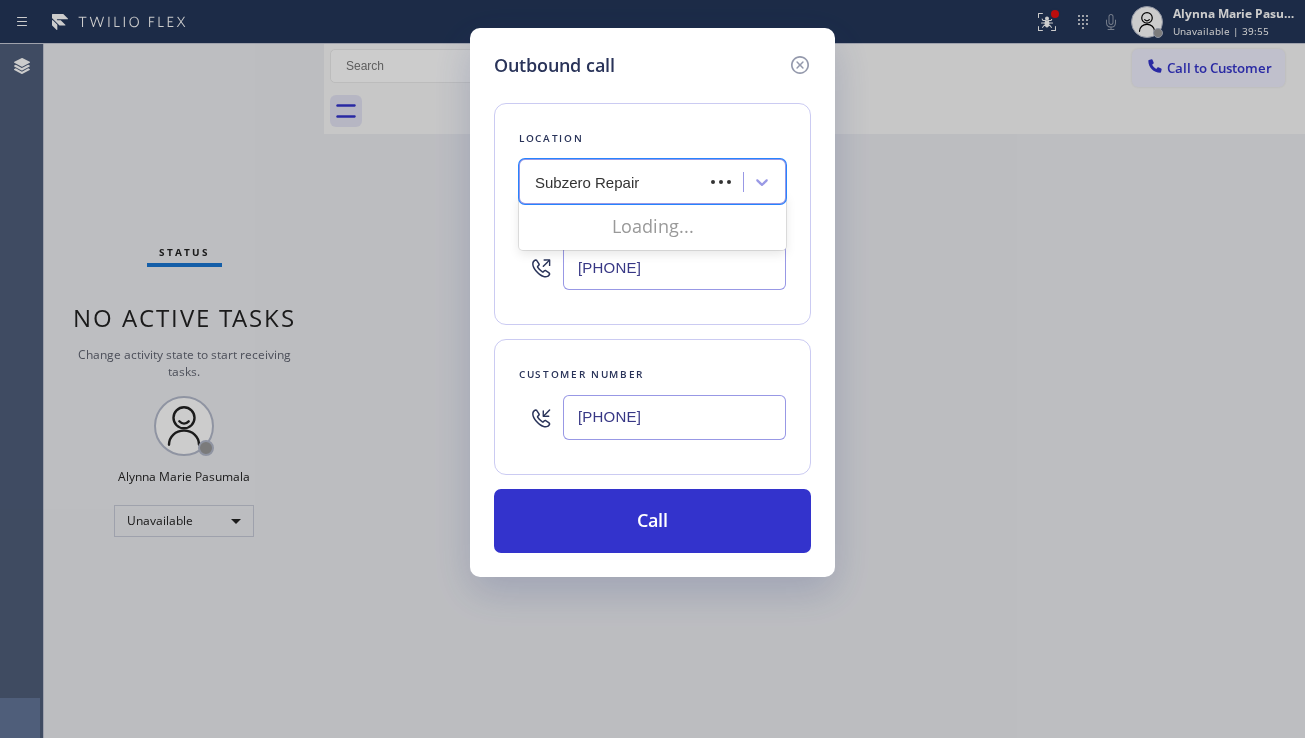 type on "Subzero Repai" 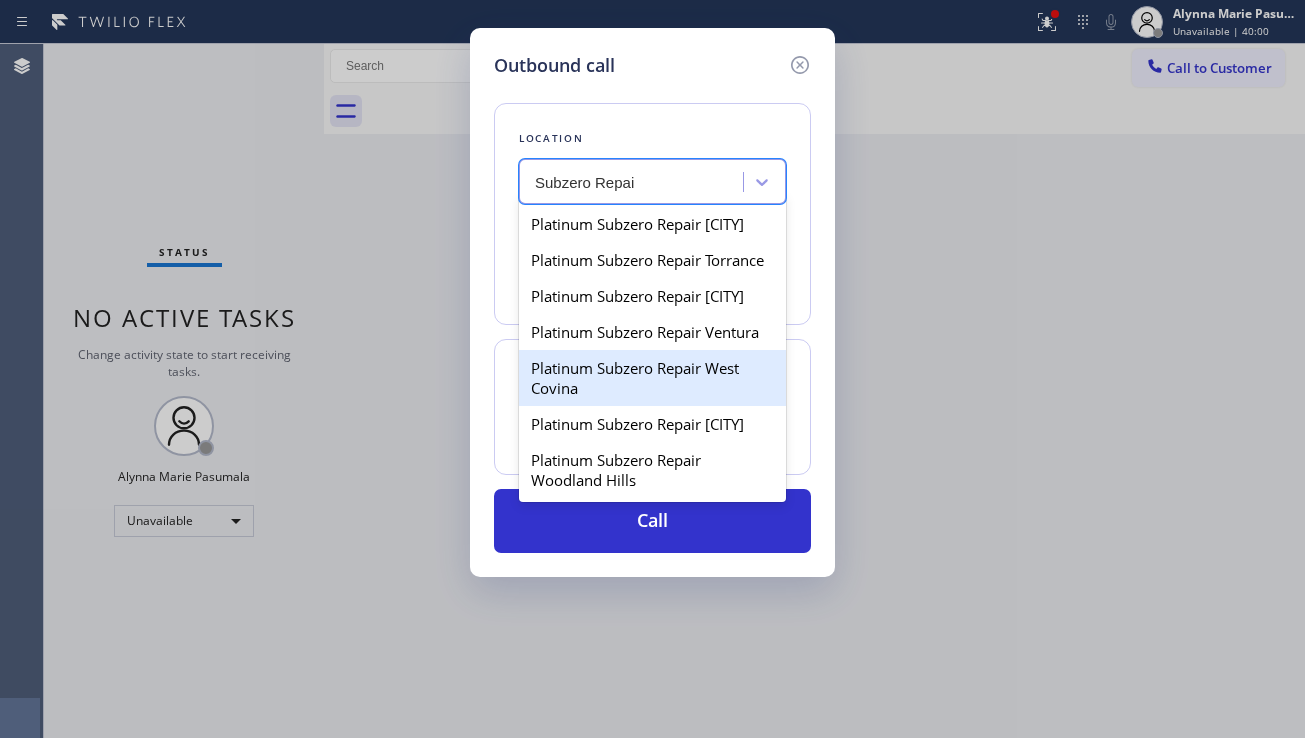 scroll, scrollTop: 4808, scrollLeft: 0, axis: vertical 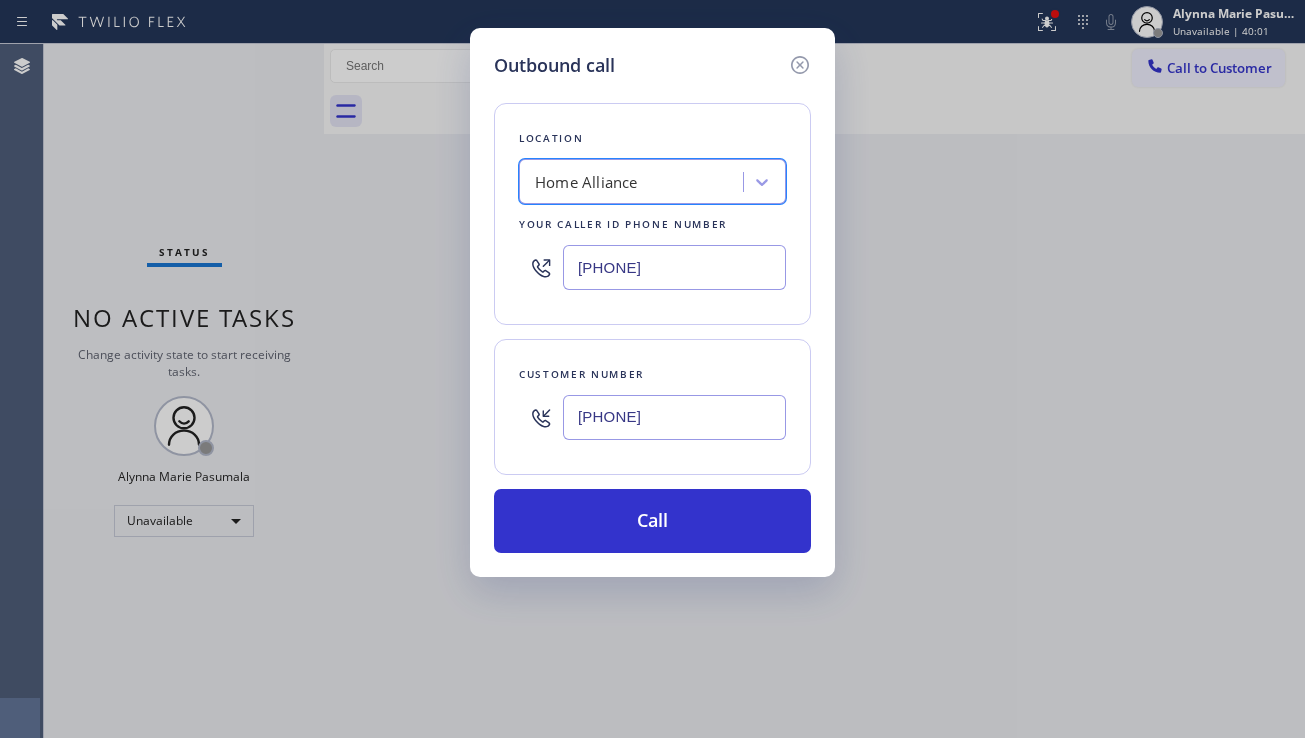 drag, startPoint x: 641, startPoint y: 179, endPoint x: 547, endPoint y: 182, distance: 94.04786 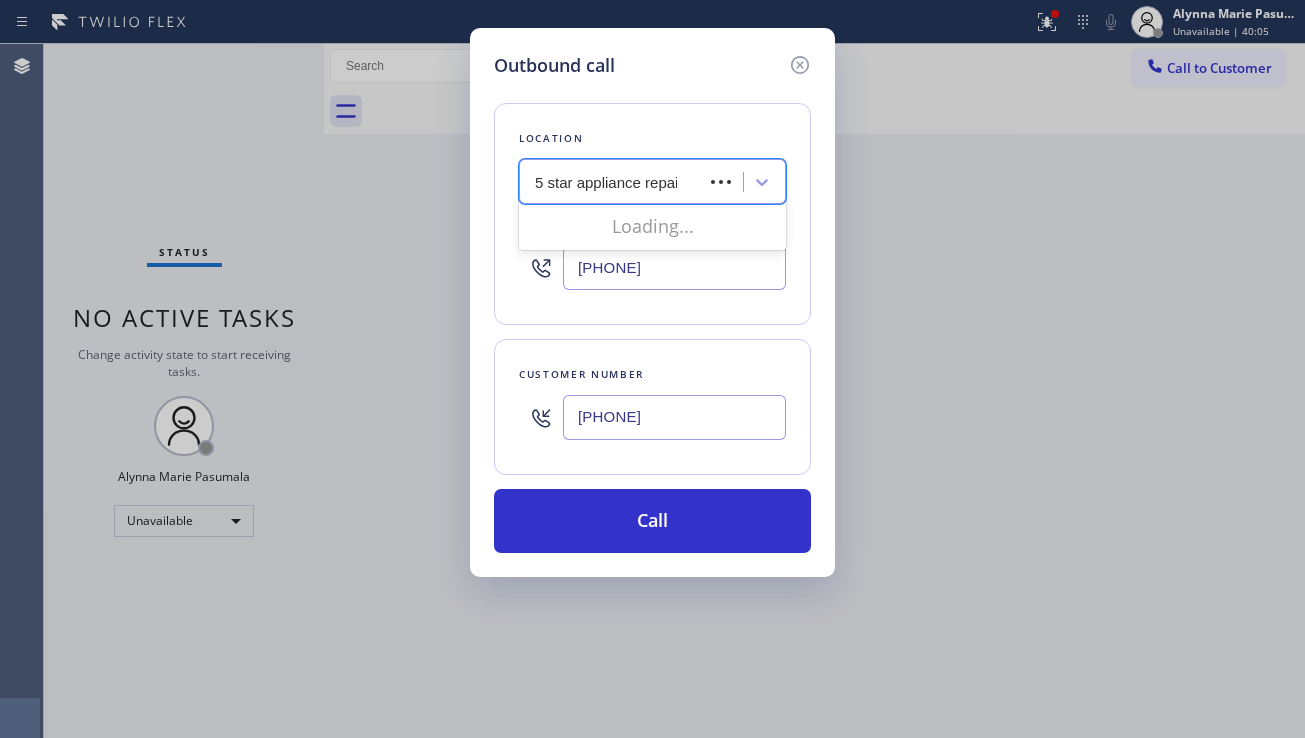 type on "5 star appliance repair" 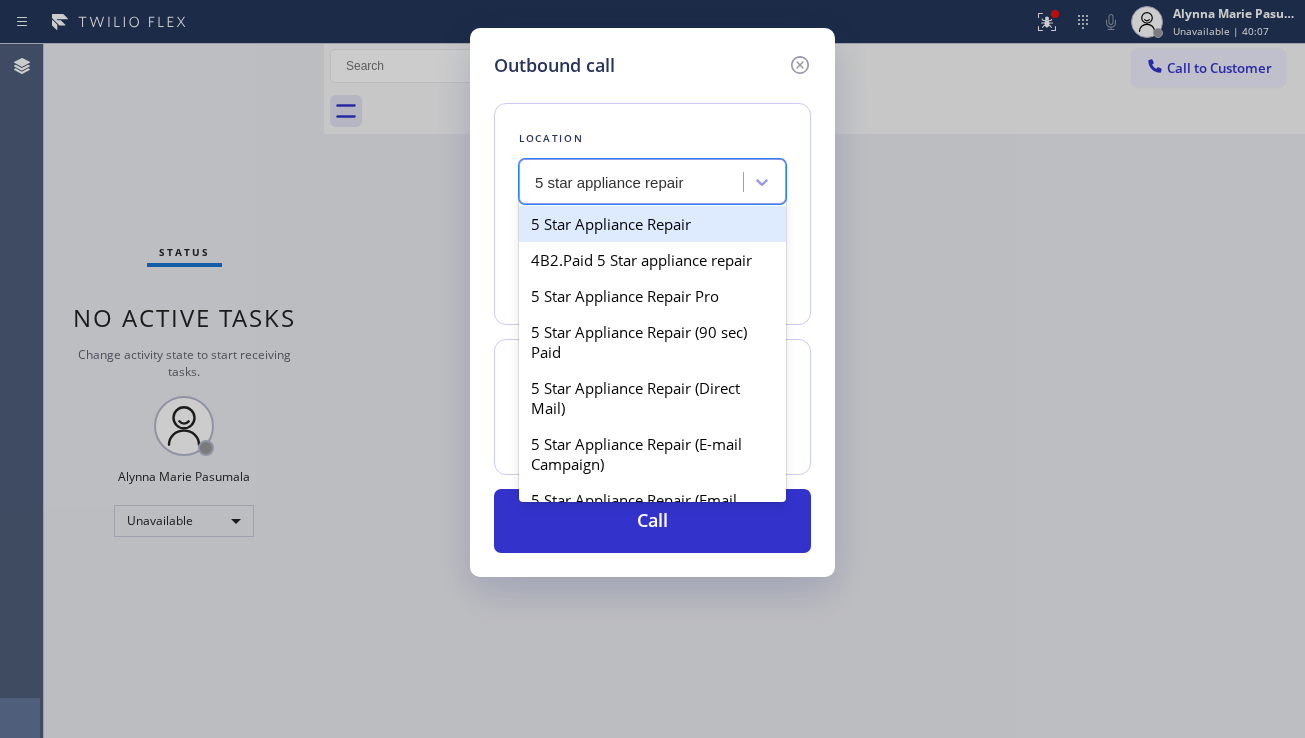 click on "5 Star Appliance Repair" at bounding box center [652, 224] 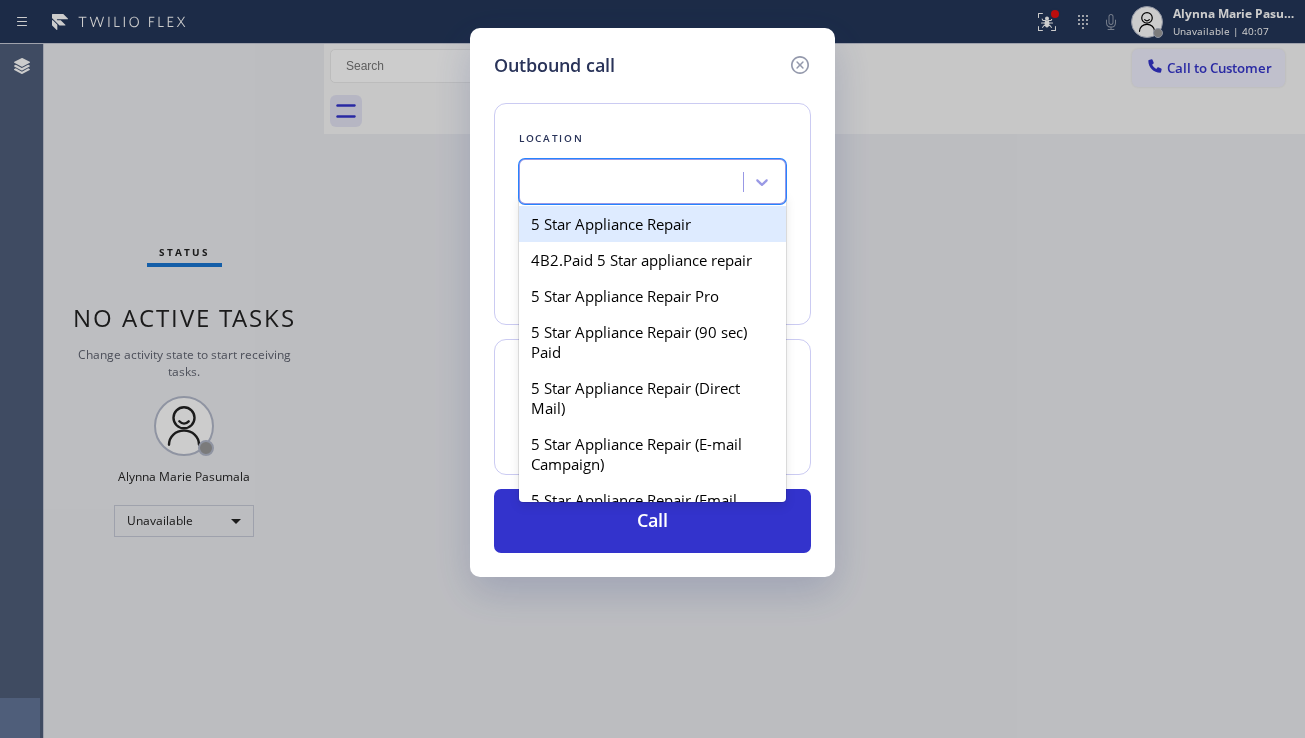 type on "[PHONE]" 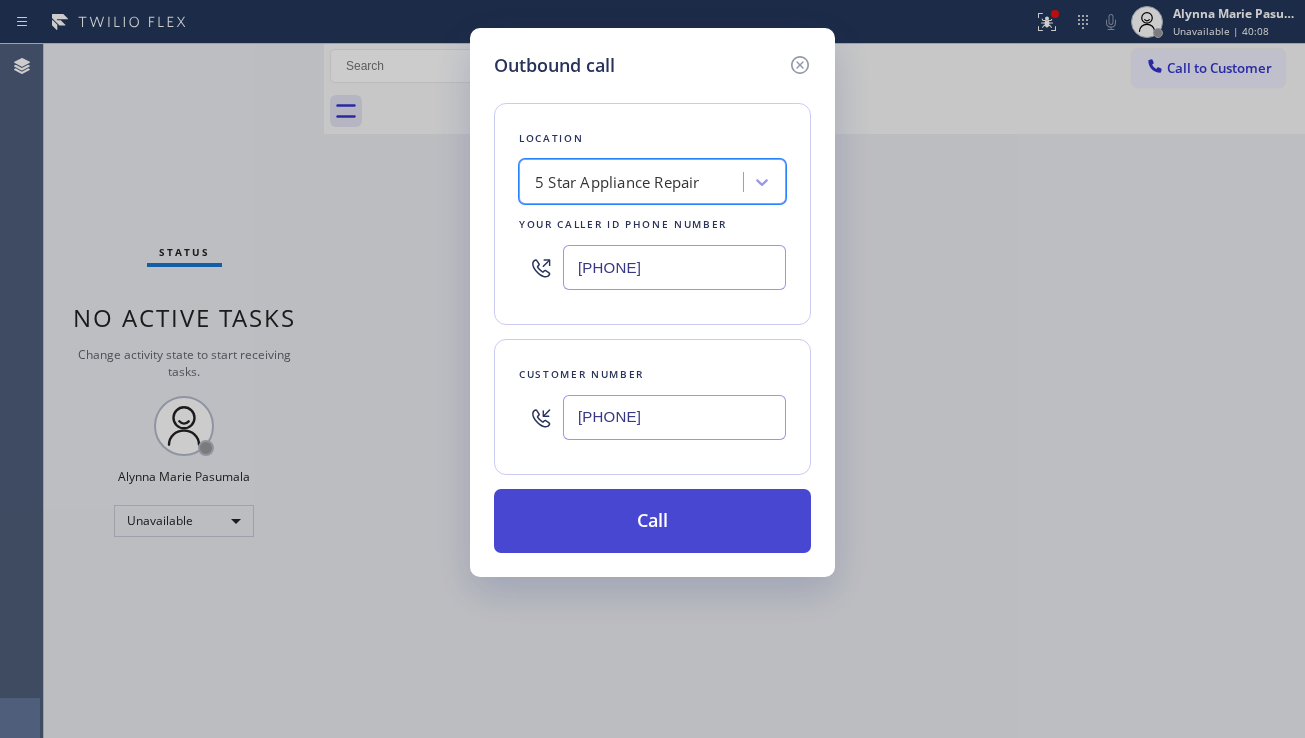 click on "Call" at bounding box center [652, 521] 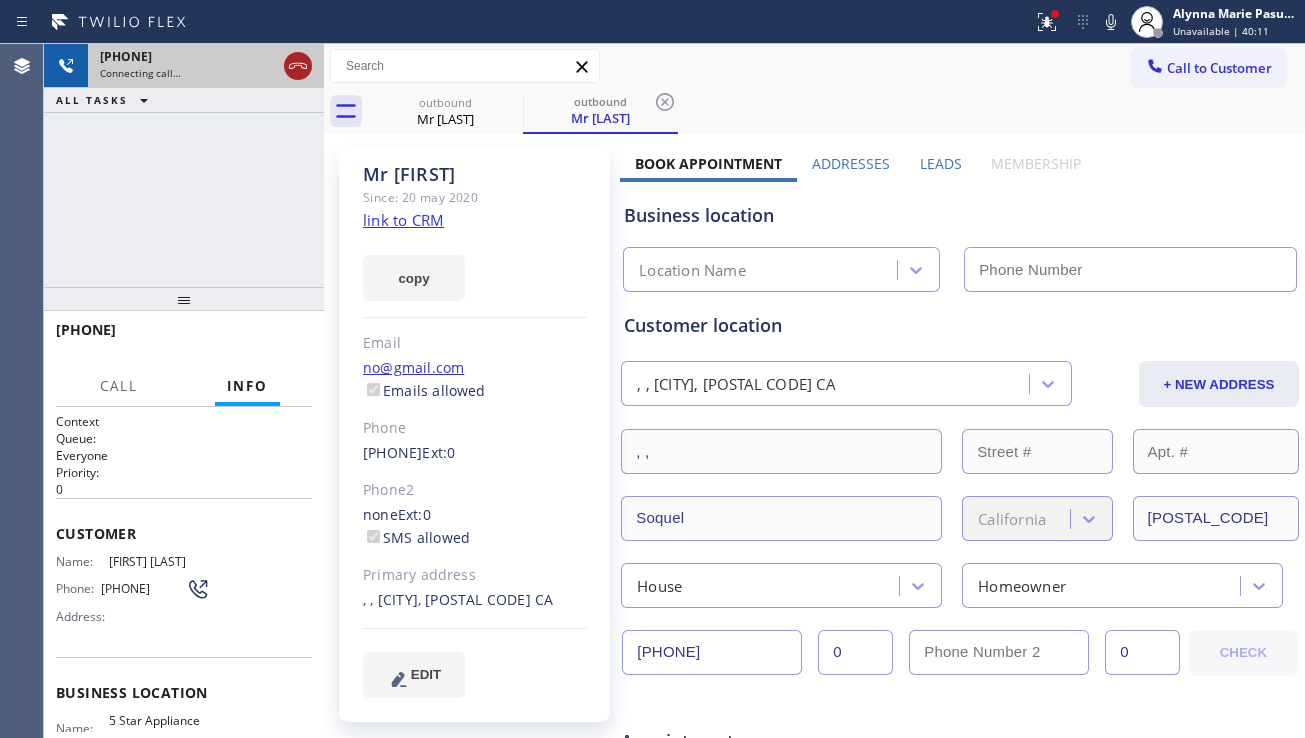 click 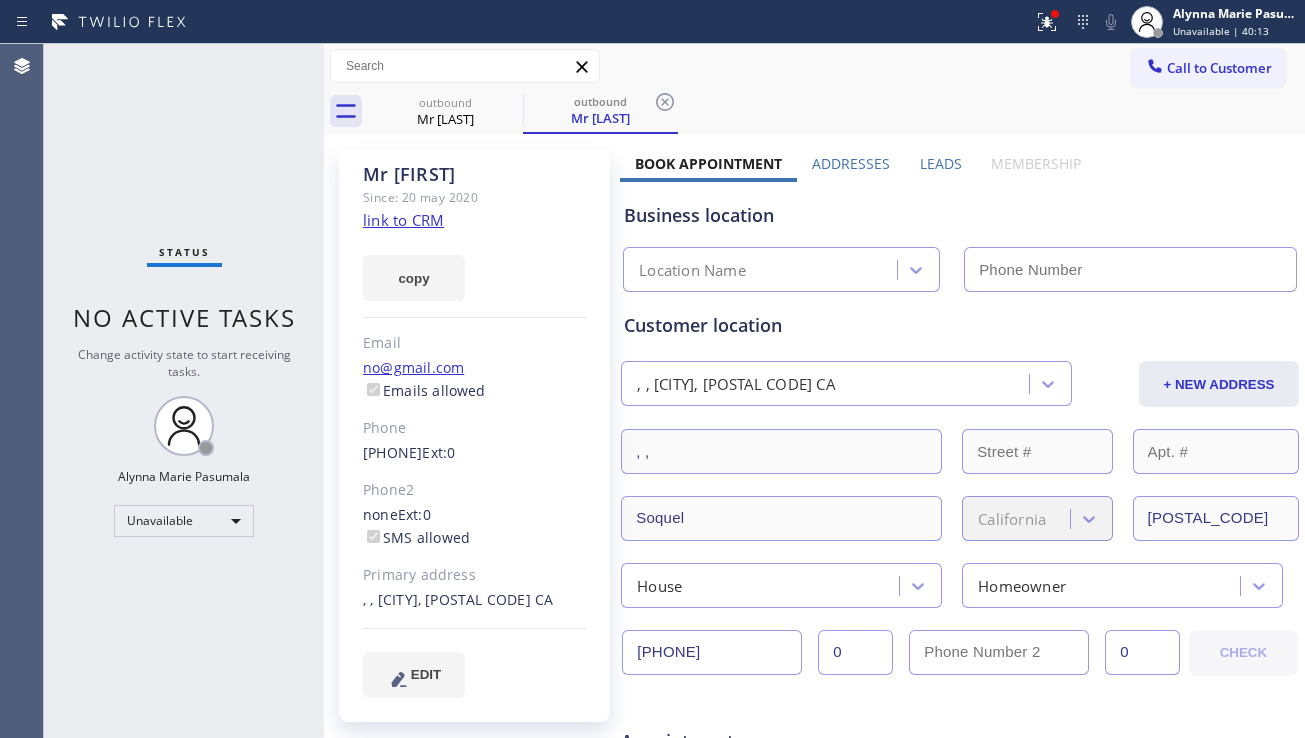 click on "Leads" at bounding box center [941, 163] 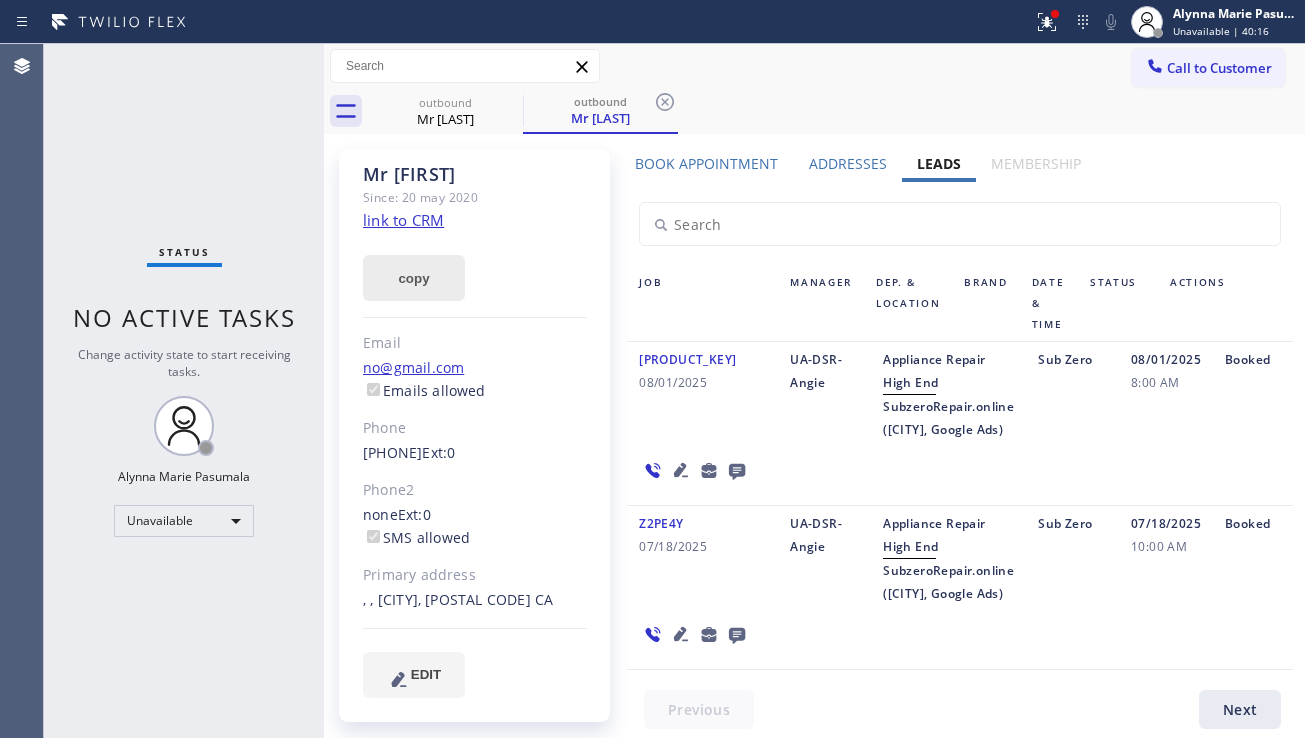 click on "copy" at bounding box center [414, 278] 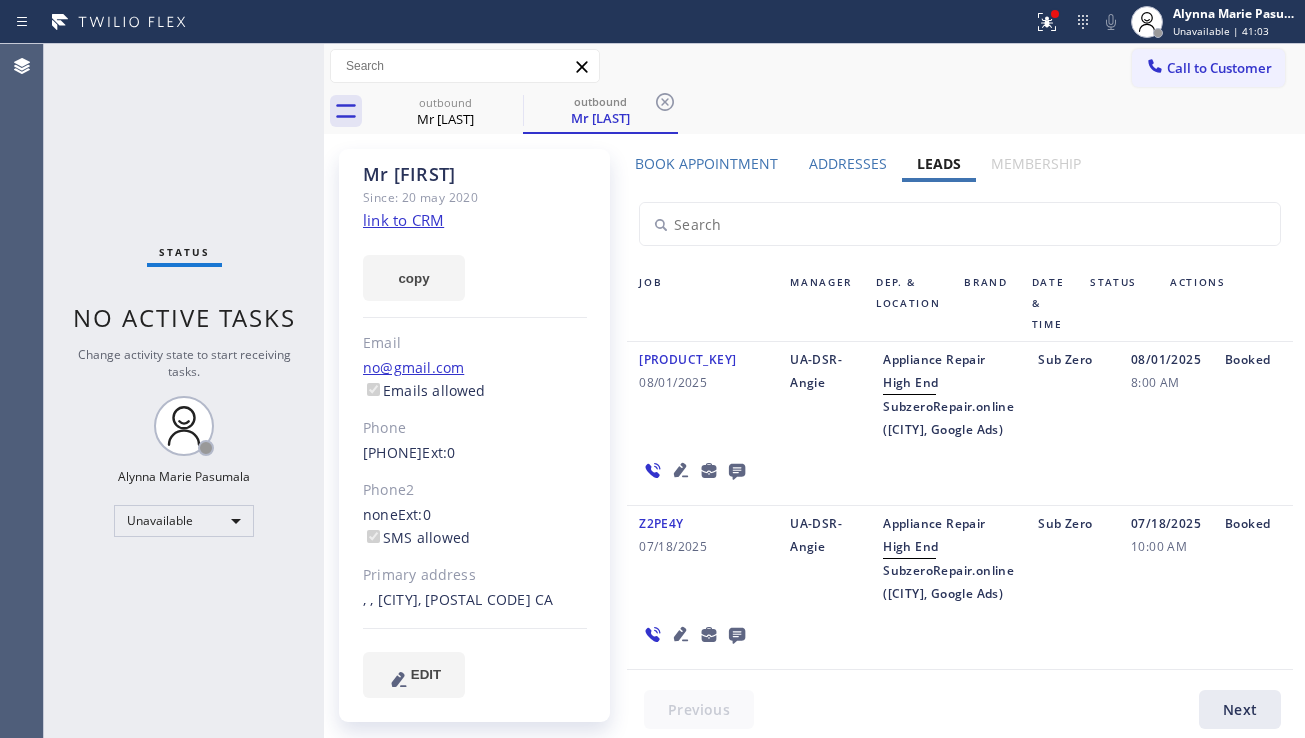 click on "[SERIAL]-PI [DATE] UA-DSR-[FIRST] Appliance Repair High End SubzeroRepair.online ([CITY], Google Ads) Sub Zero [DATE] [TIME] Booked" at bounding box center (960, 424) 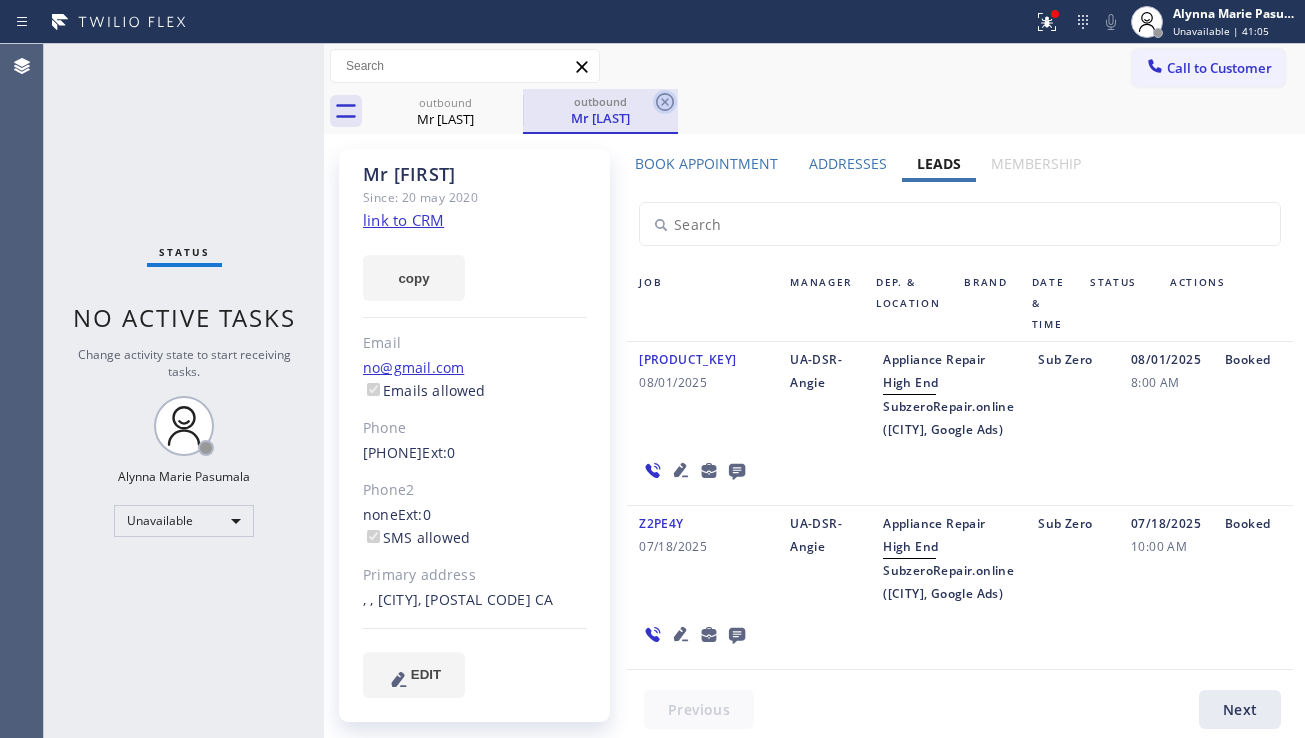 click 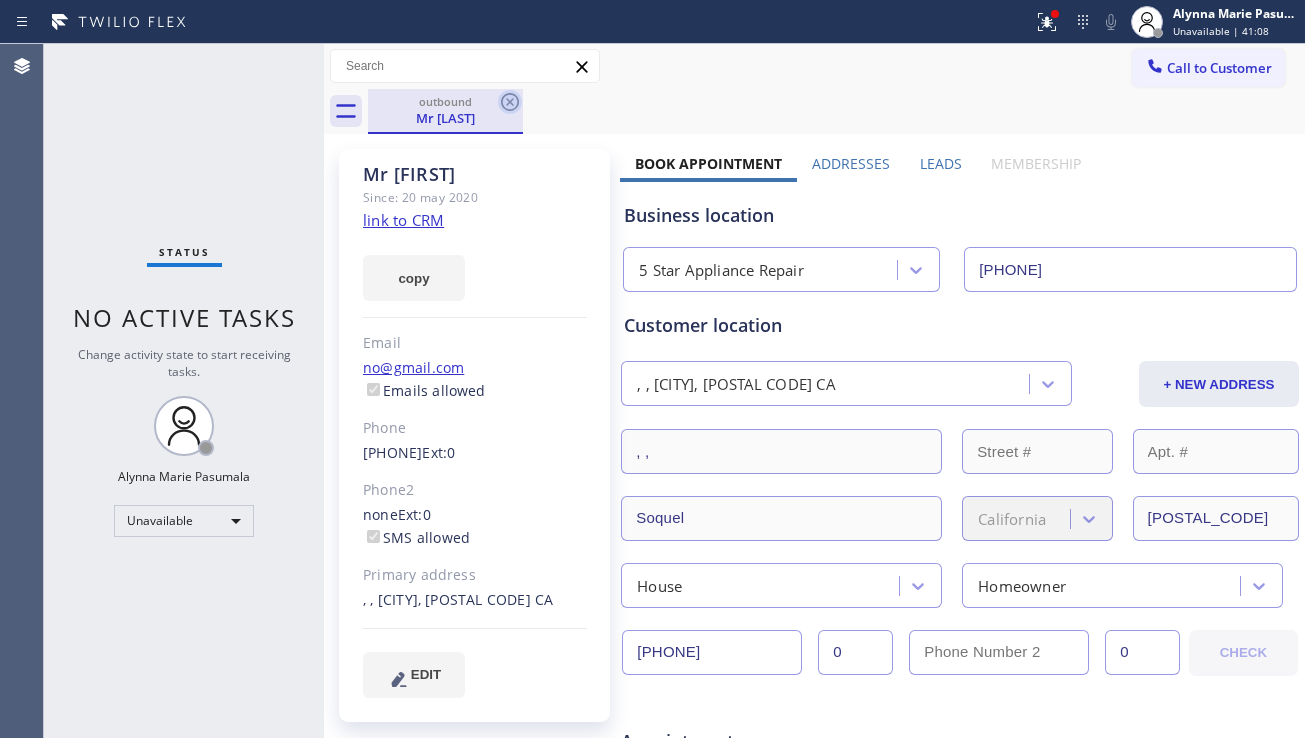 click 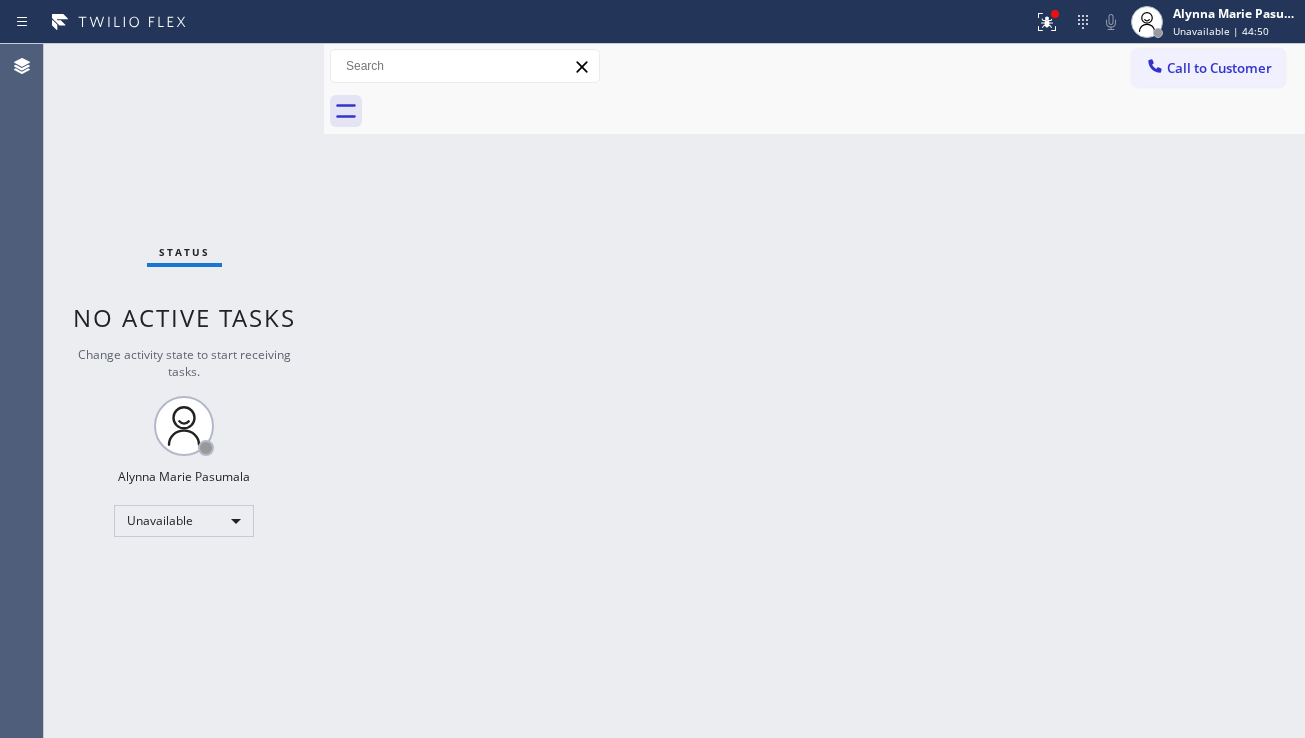 click on "Back to Dashboard Change Sender ID Customers Technicians Select a contact Outbound call Location Search location Your caller id phone number Customer number Call Customer info Name   Phone none Address none Change Sender ID HVAC +[PHONE] 5 Star Appliance +[PHONE] Appliance Repair +[PHONE] Plumbing +[PHONE] Air Duct Cleaning +[PHONE]  Electricians +[PHONE] Cancel Change Check personal SMS Reset Change No tabs Call to Customer Outbound call Location 5 Star Appliance Repair Your caller id phone number ([PHONE]) Customer number Call Outbound call Technician Search Technician Your caller id phone number Your caller id phone number Call" at bounding box center (814, 391) 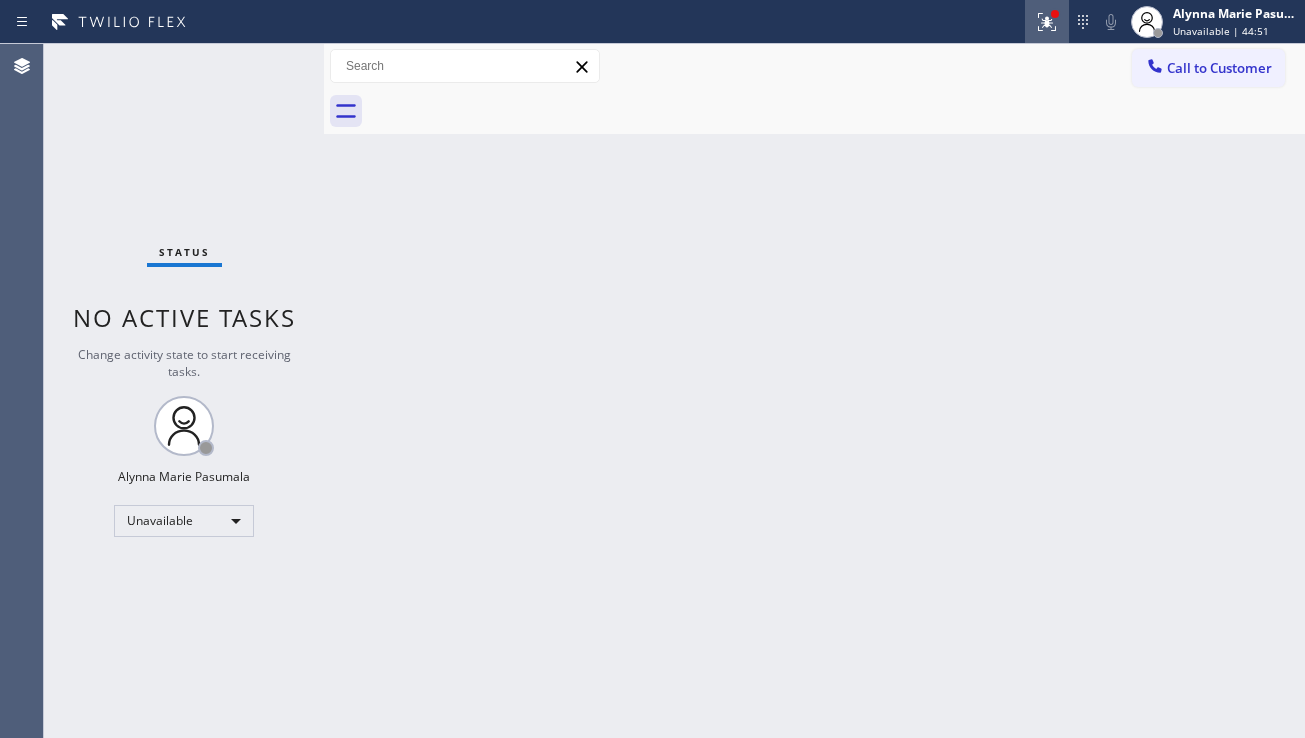 click 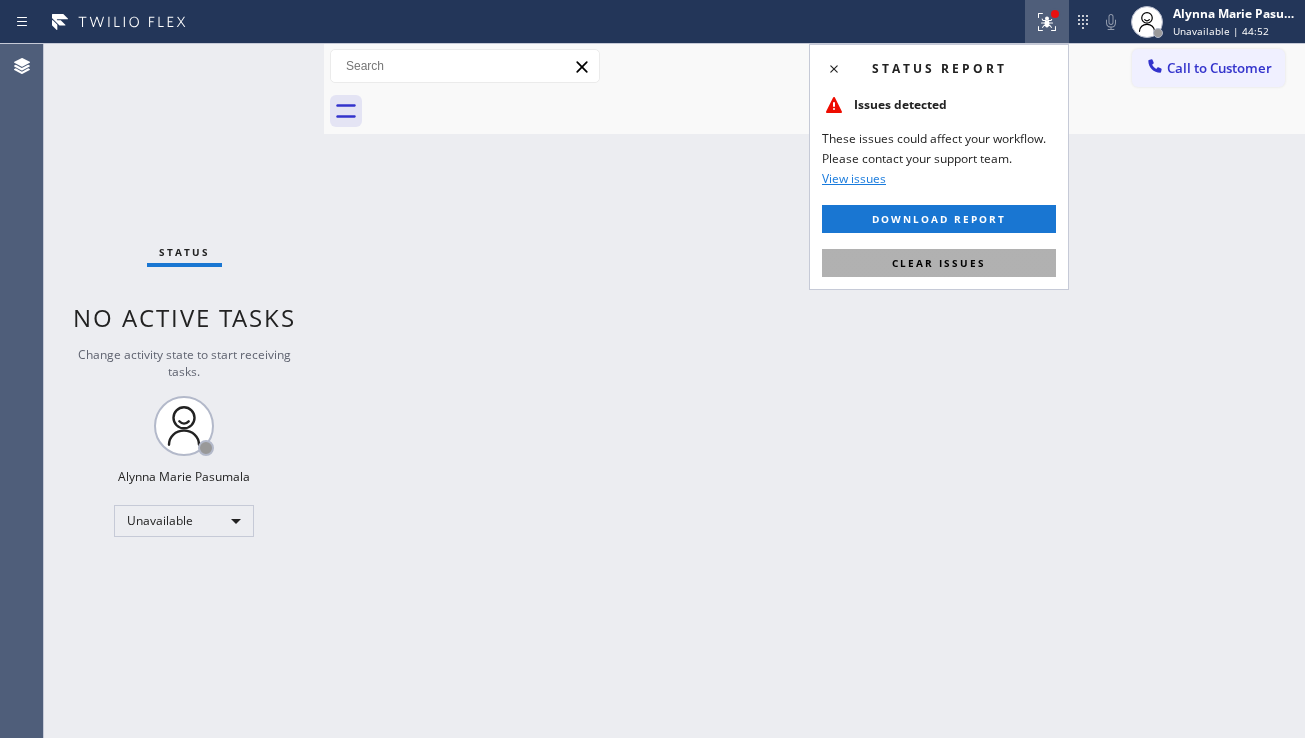 click on "Clear issues" at bounding box center [939, 263] 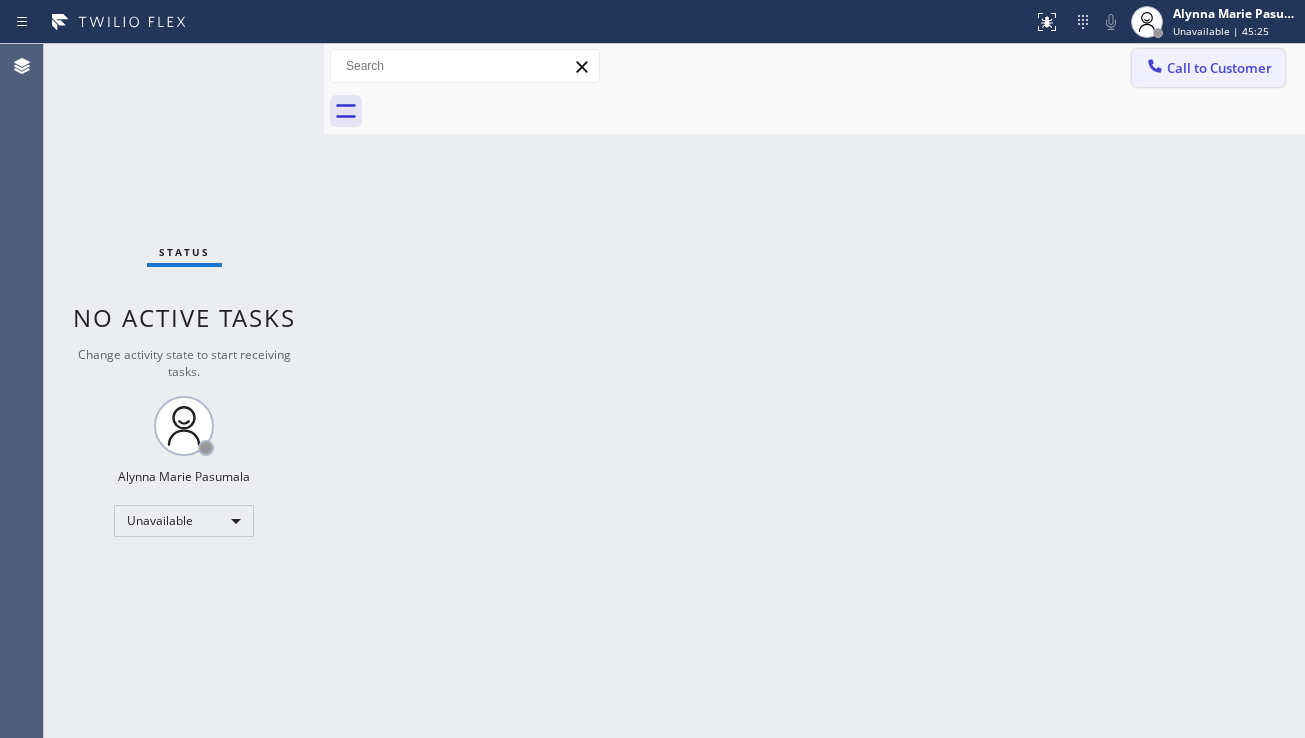 click at bounding box center [1155, 68] 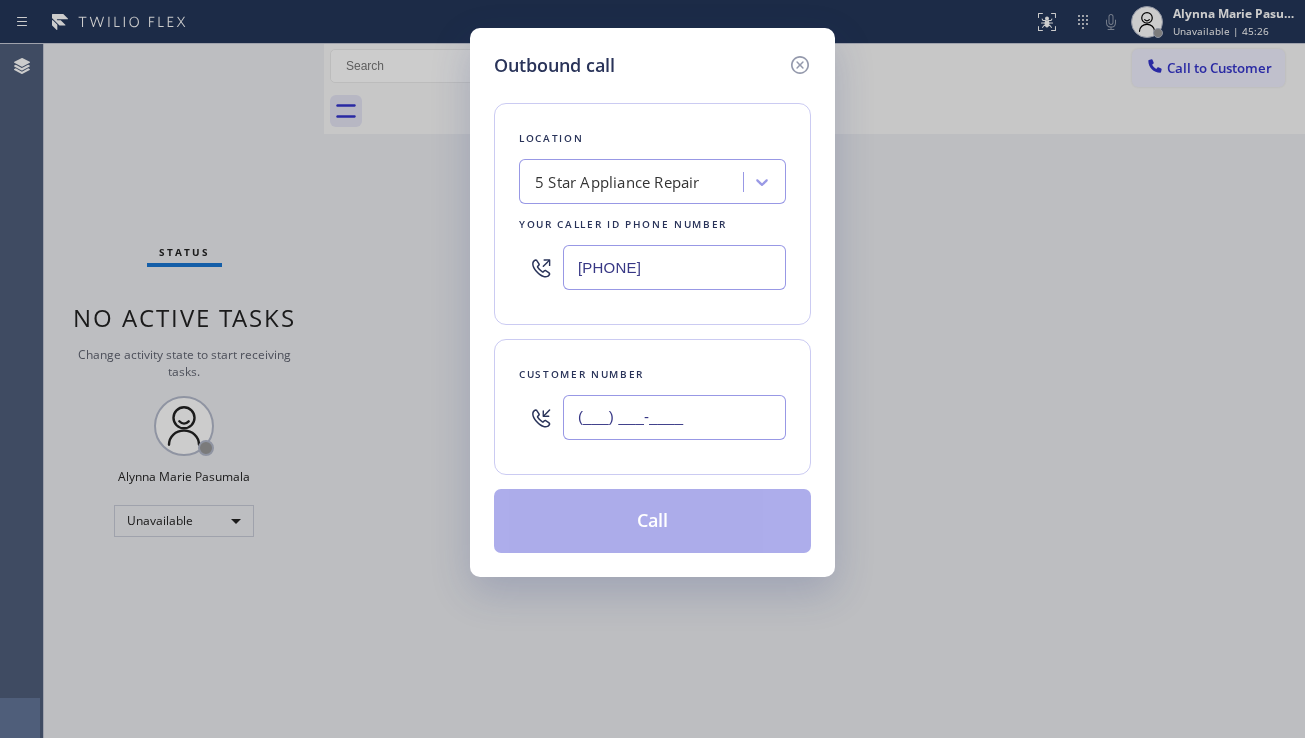click on "(___) ___-____" at bounding box center [674, 417] 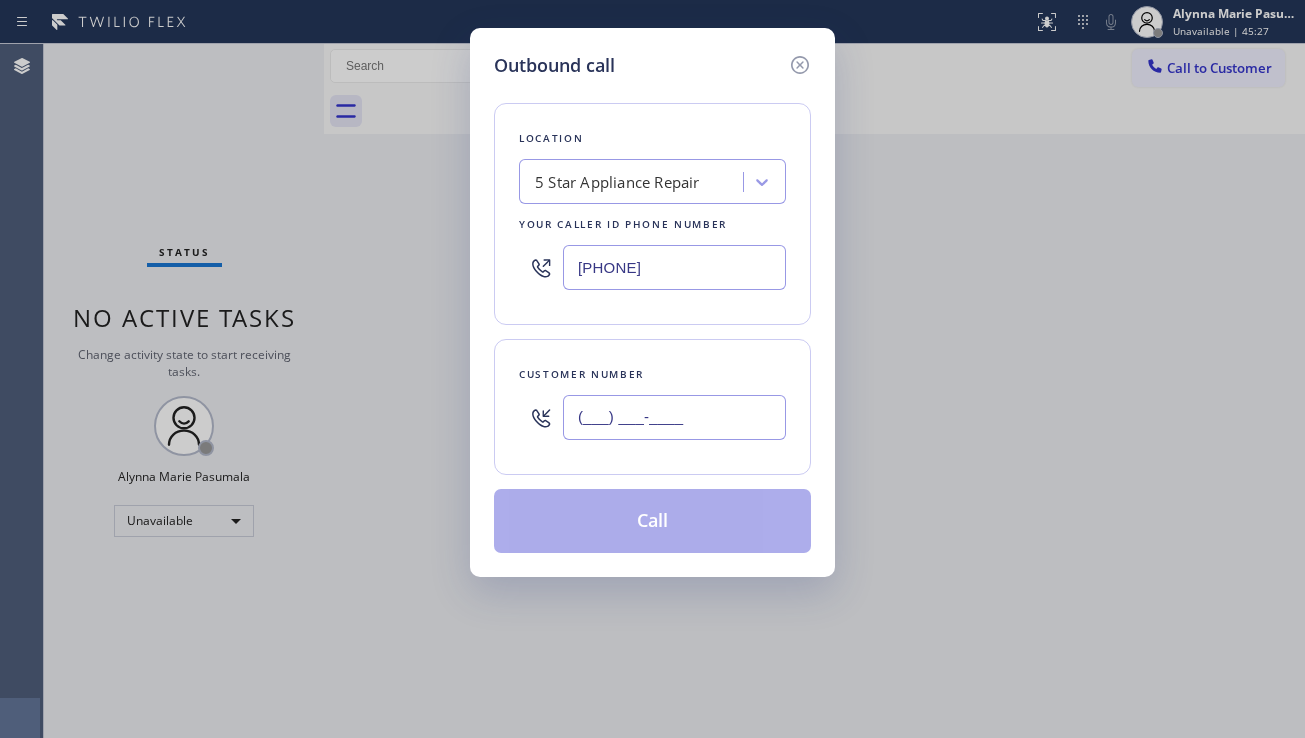 paste on "([PHONE])" 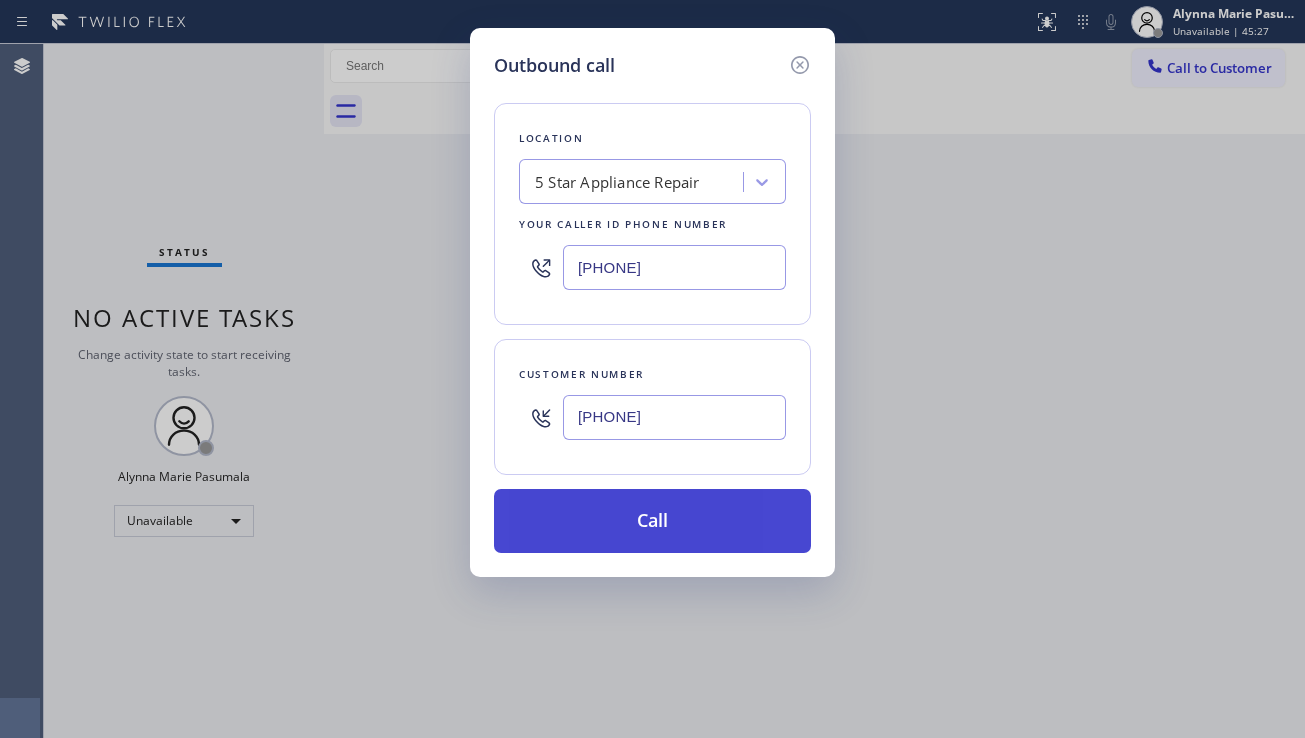 type on "[PHONE]" 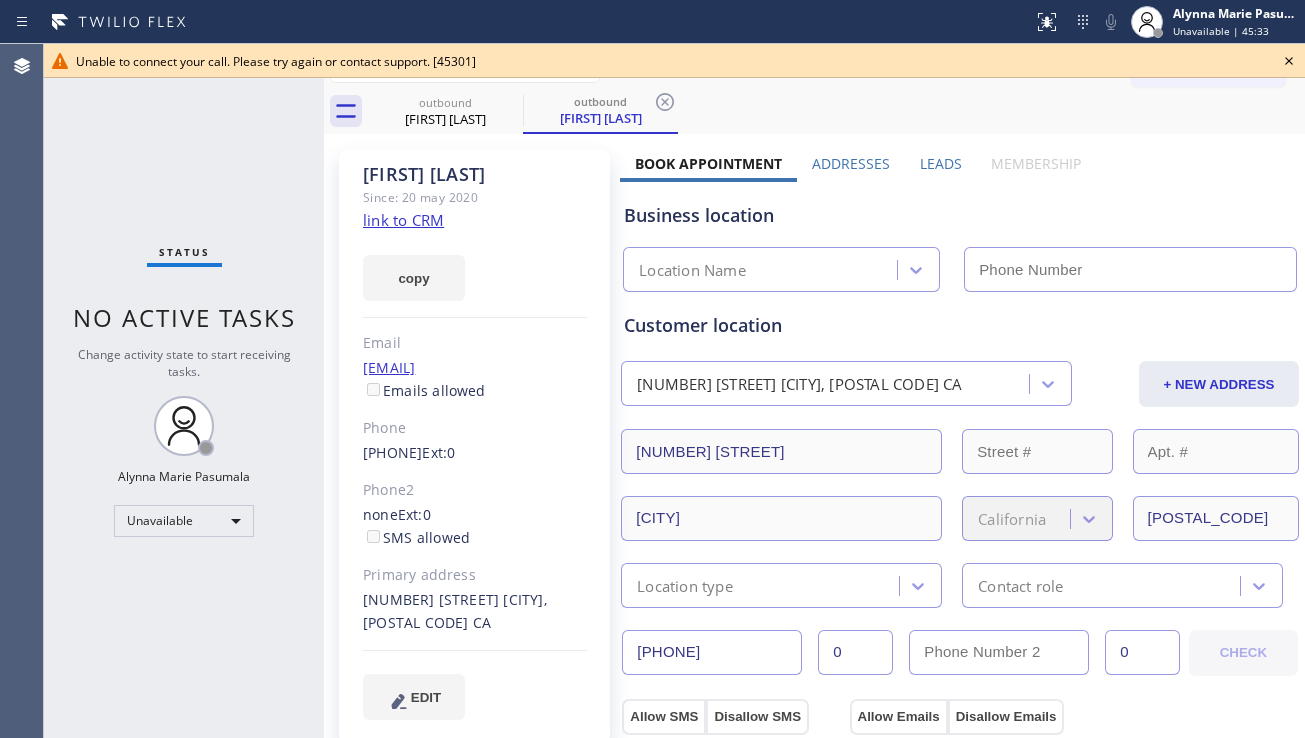 type on "[PHONE]" 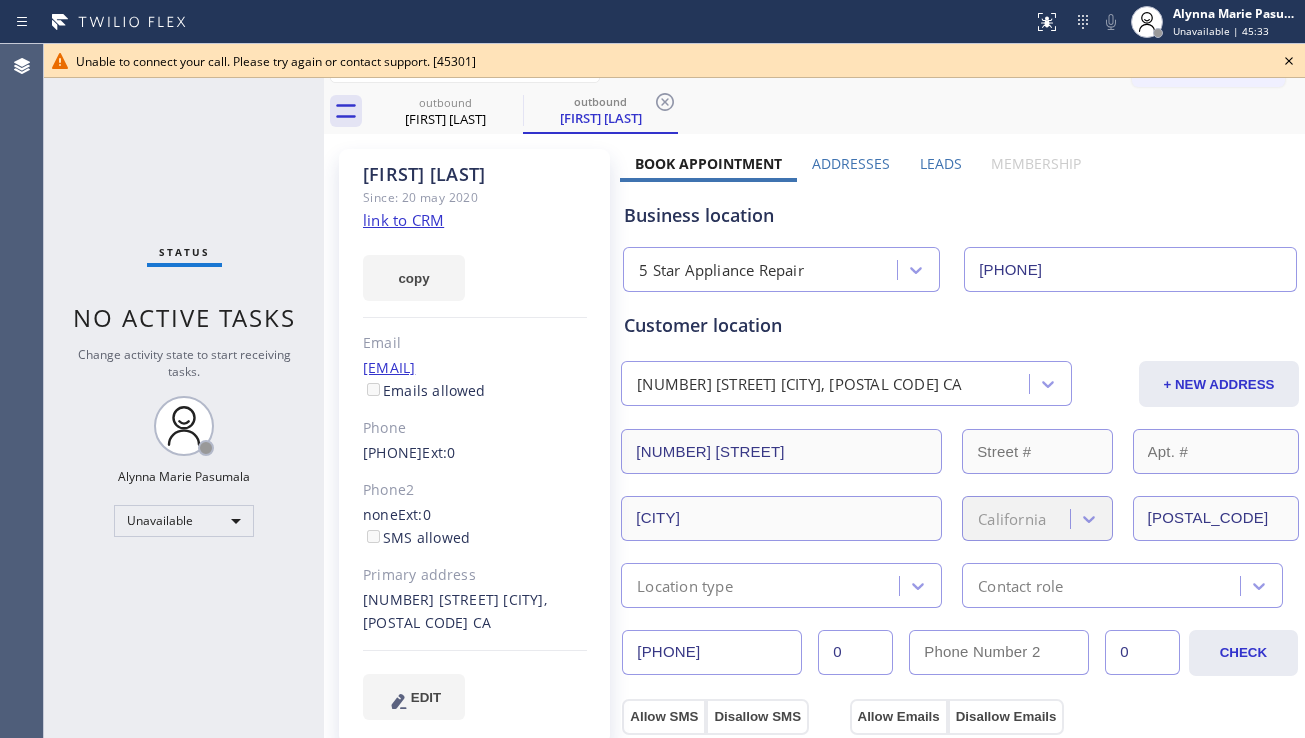 click 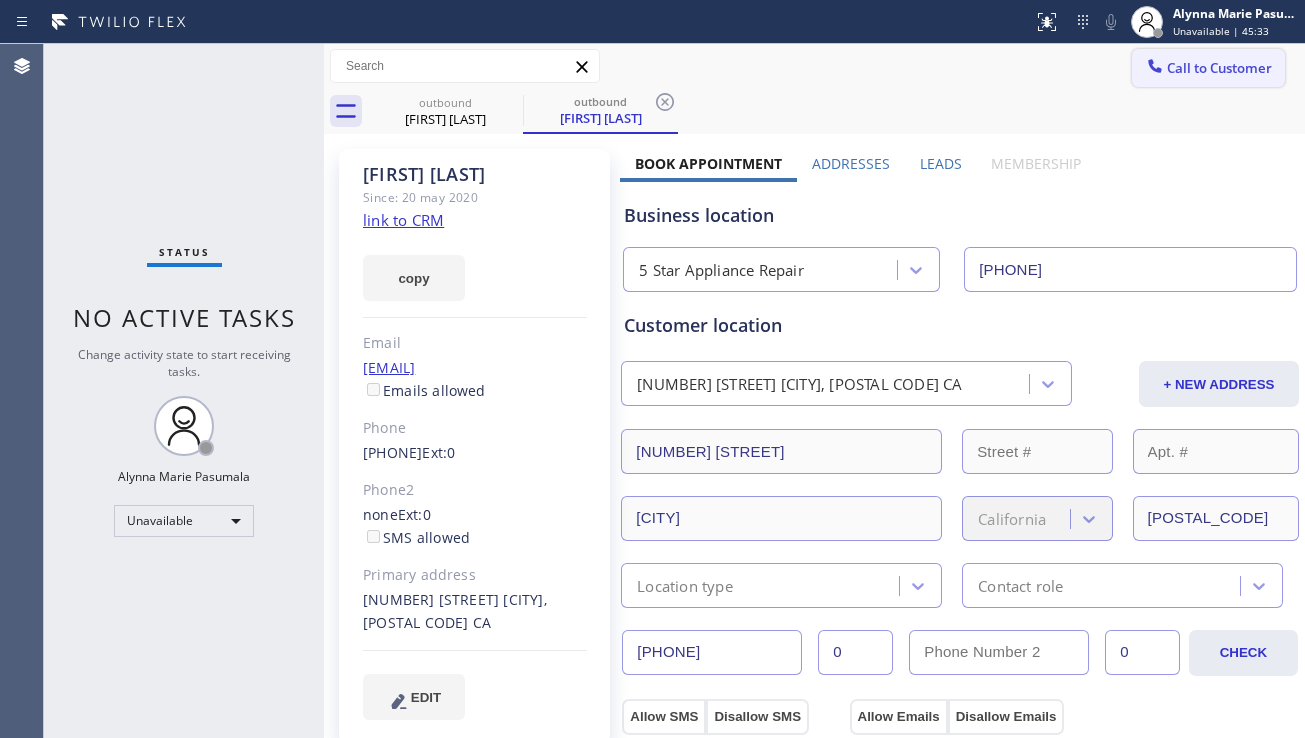click on "Call to Customer" at bounding box center [1208, 68] 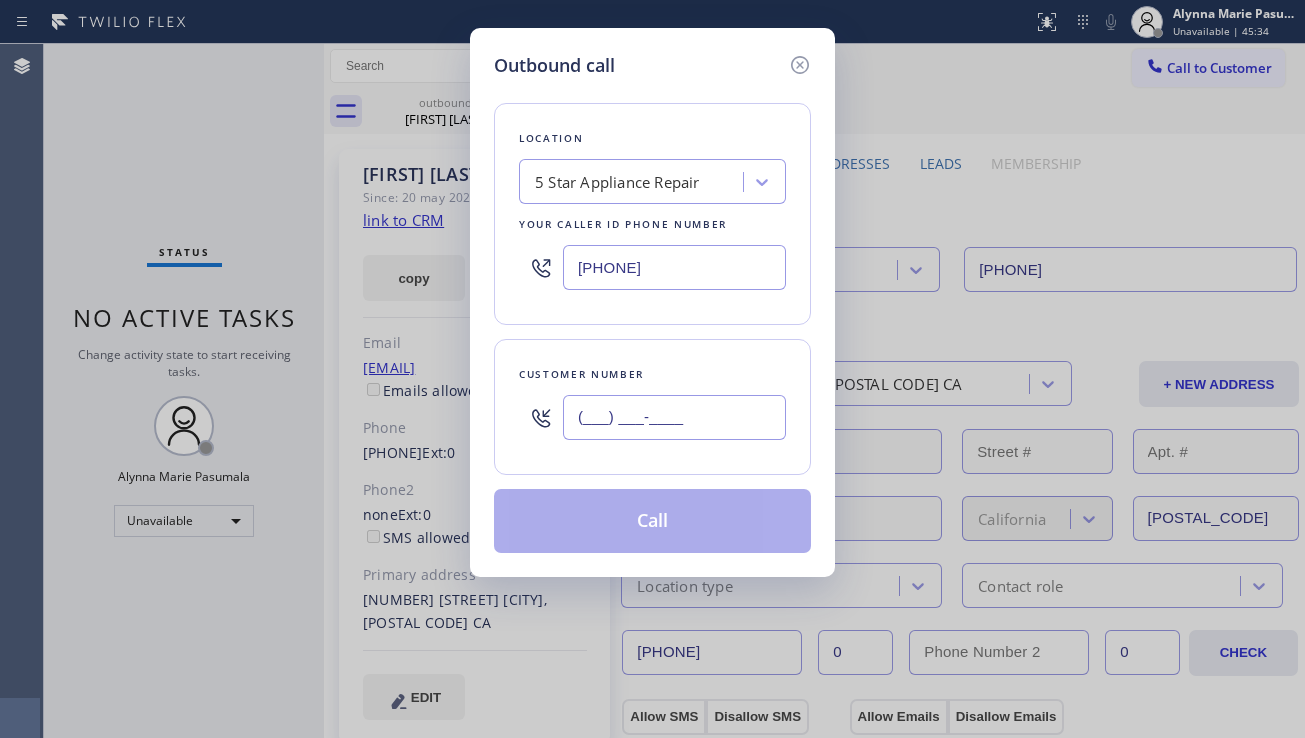 click on "(___) ___-____" at bounding box center [674, 417] 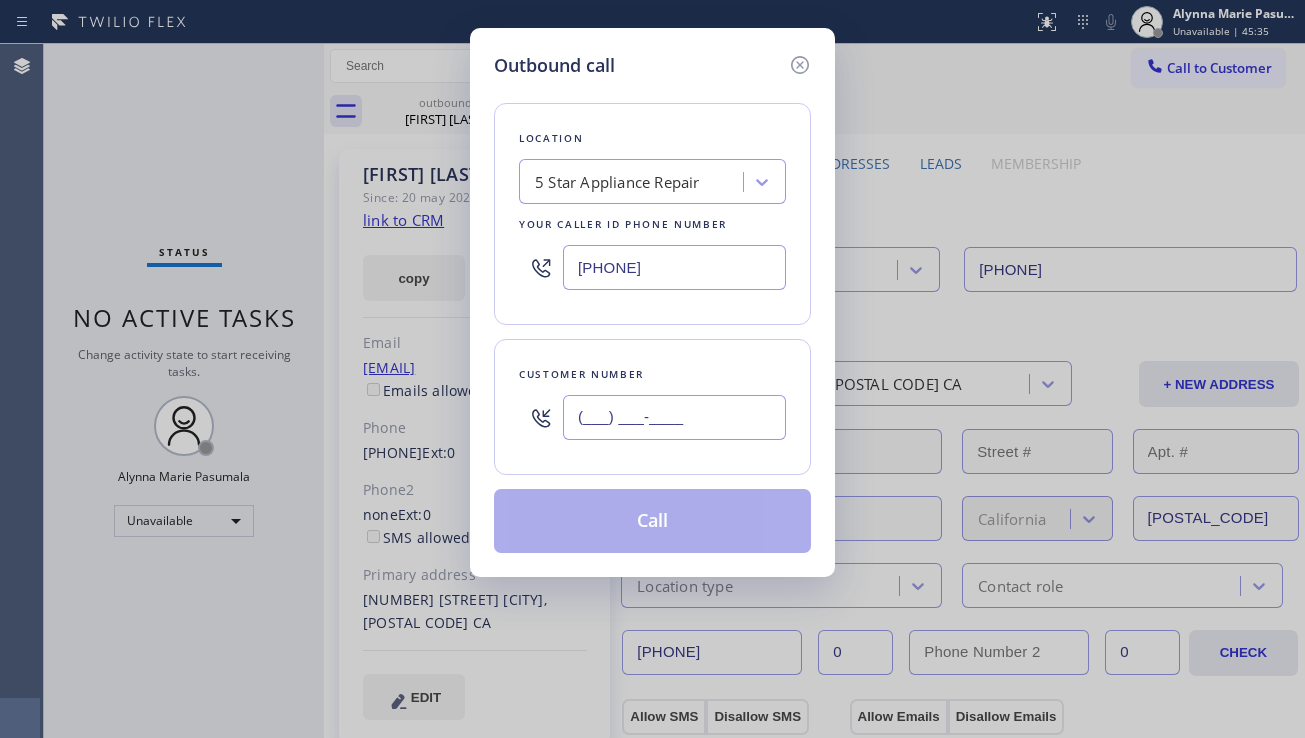 paste on "([PHONE])" 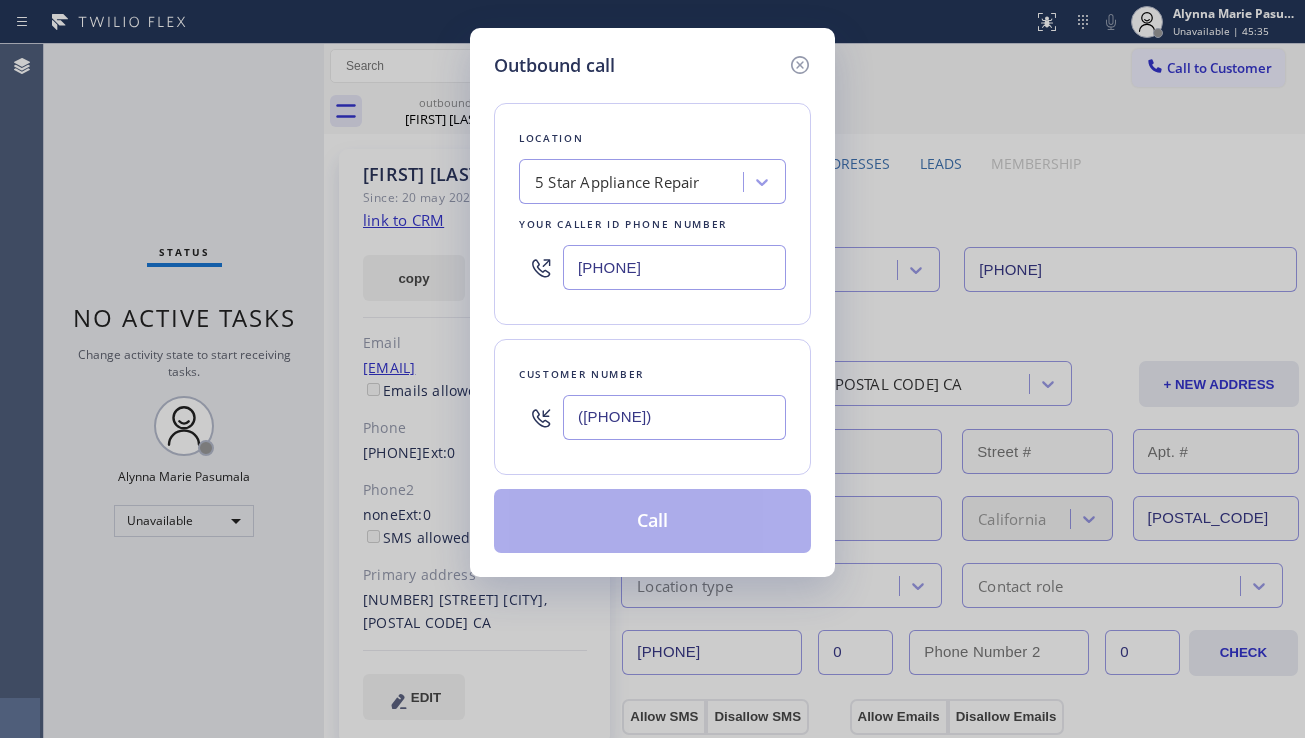 type on "([PHONE])" 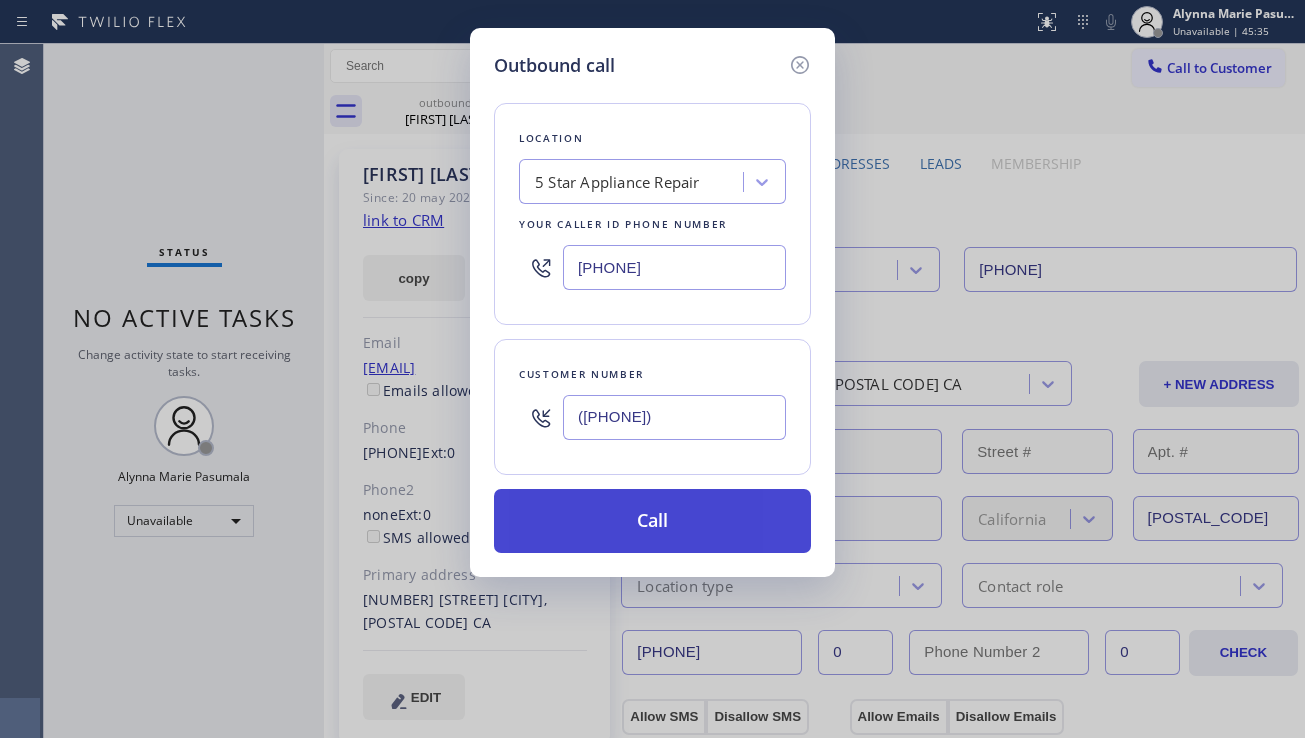 click on "Call" at bounding box center (652, 521) 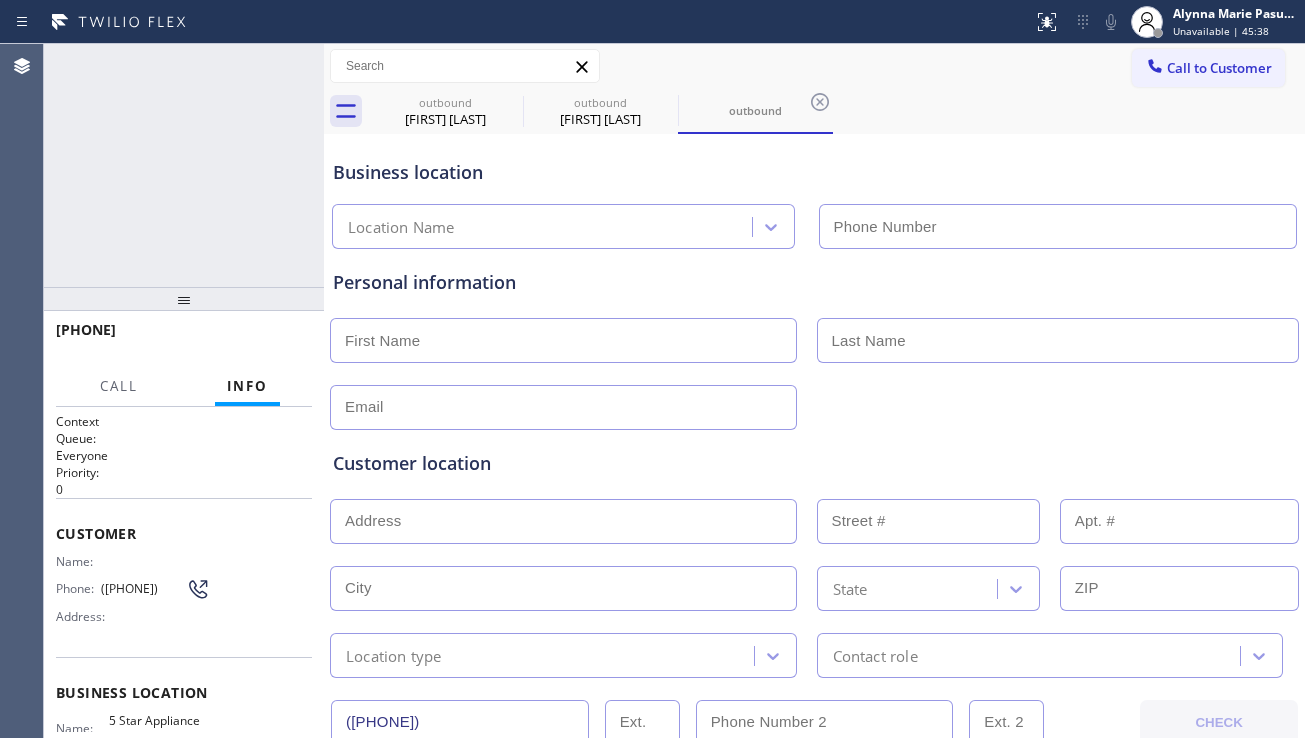 type on "[PHONE]" 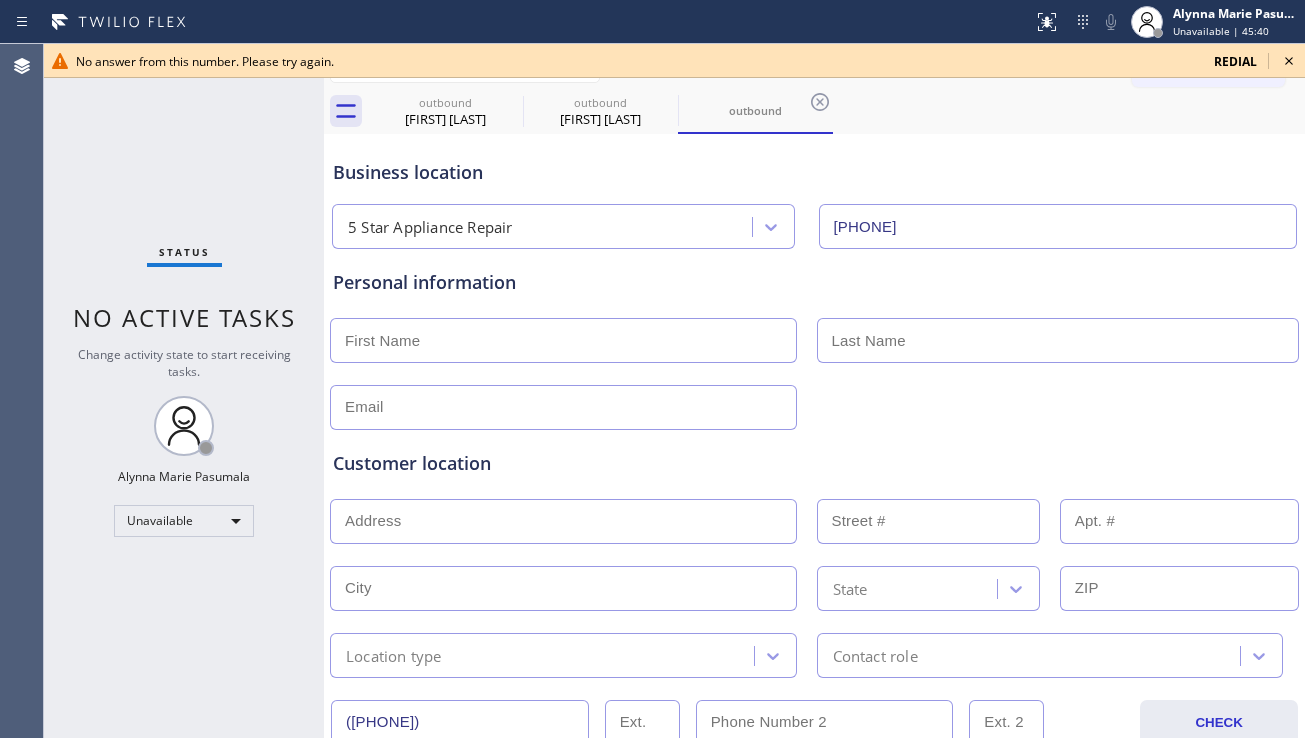 click 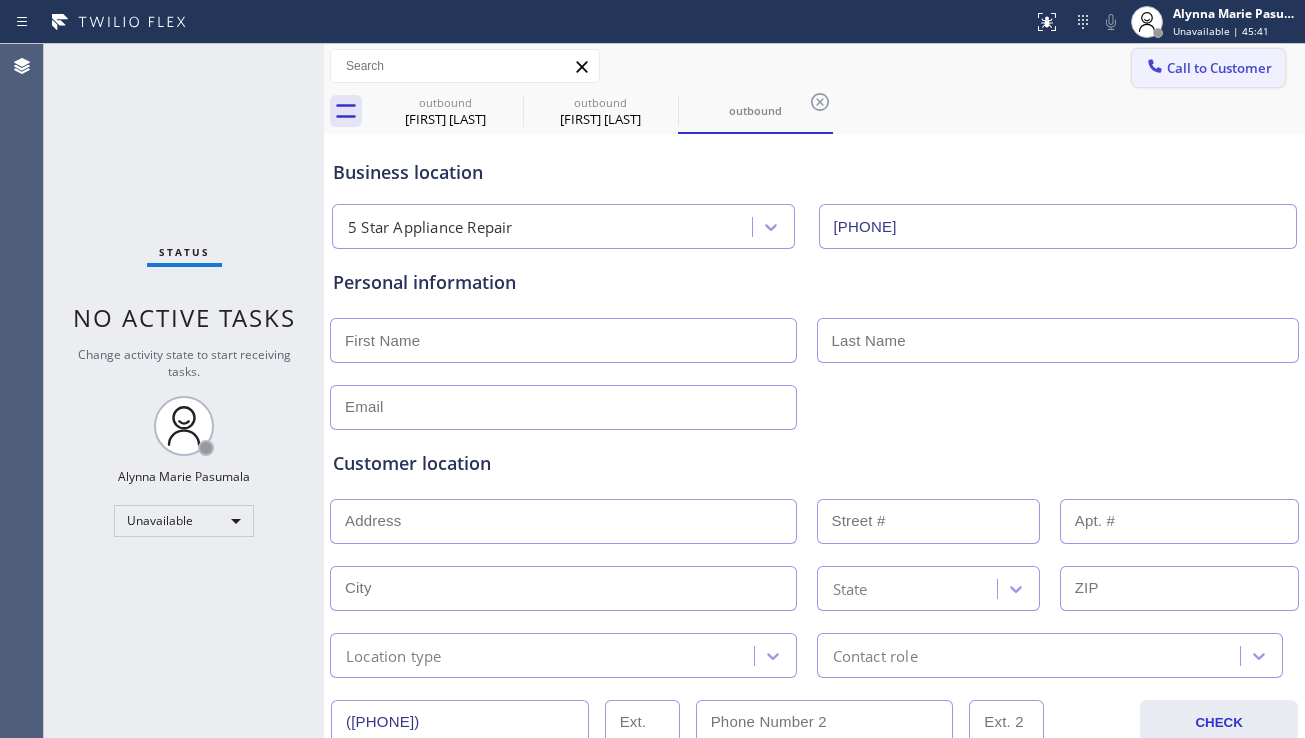click on "Call to Customer" at bounding box center (1219, 68) 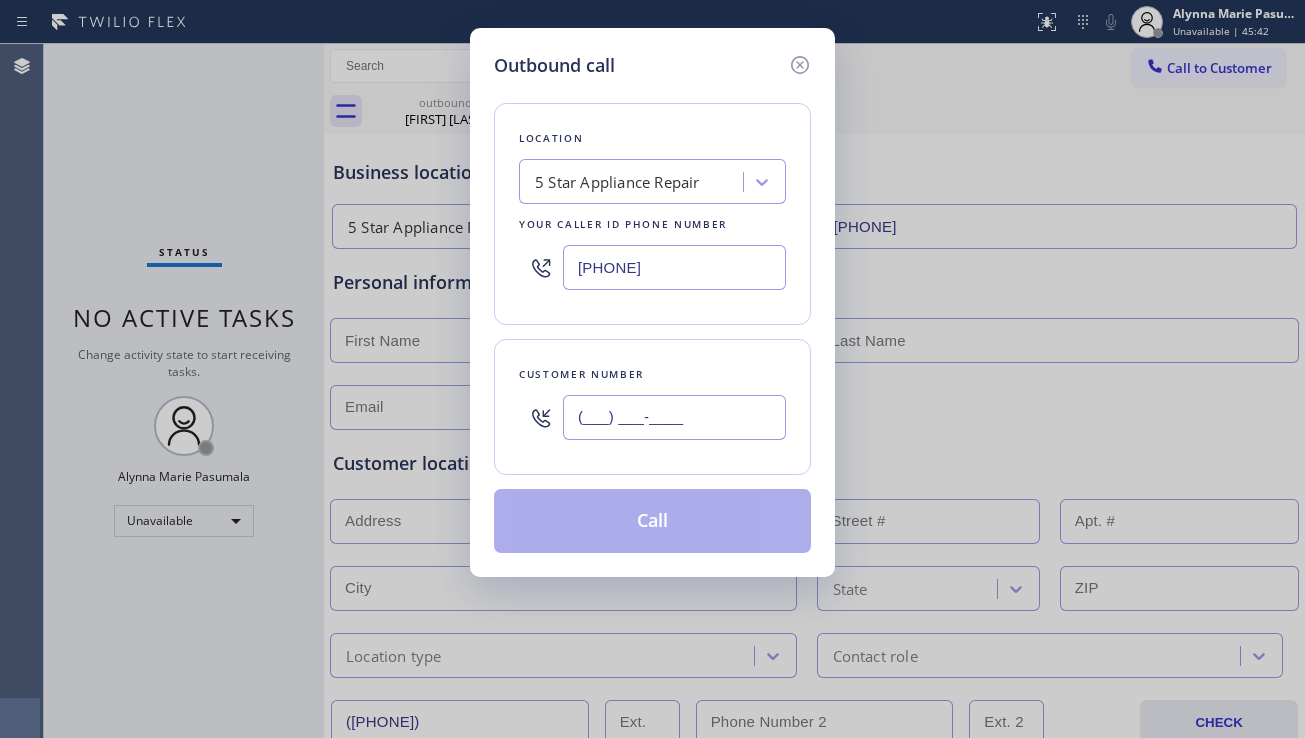 click on "(___) ___-____" at bounding box center (674, 417) 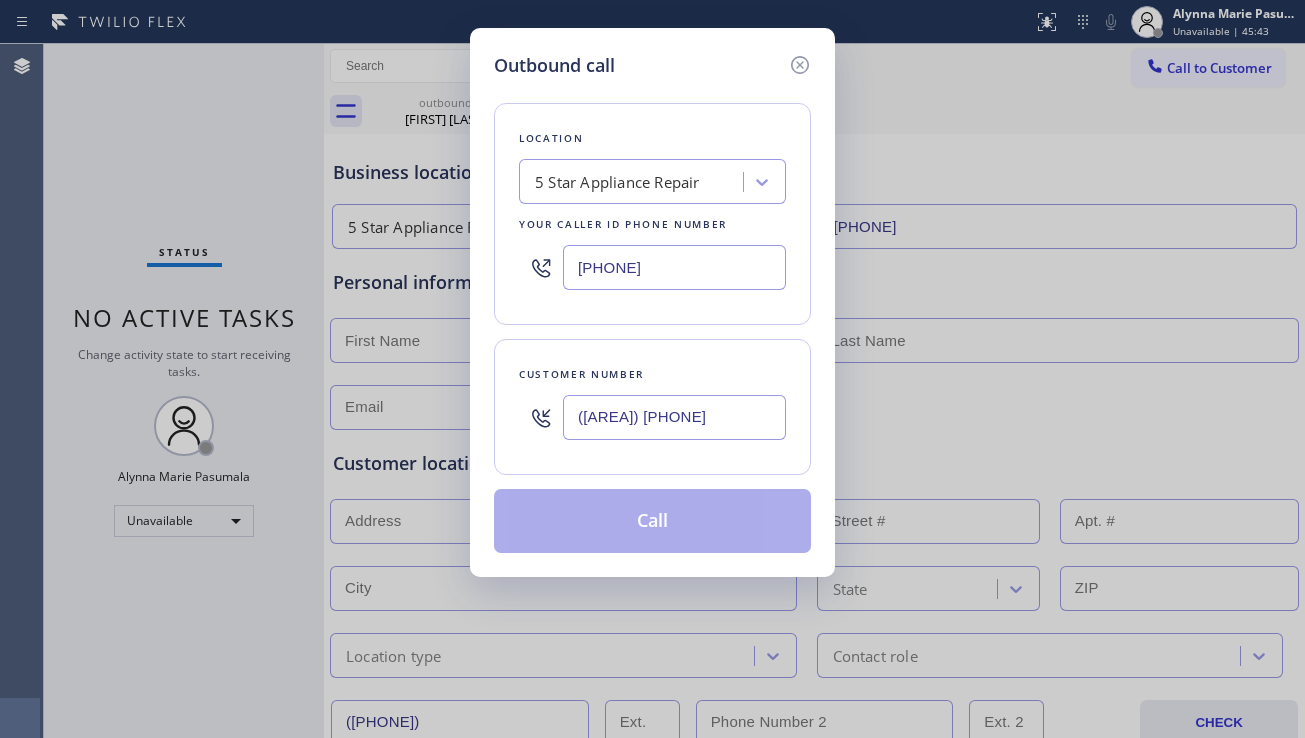type on "([AREA]) [PHONE]" 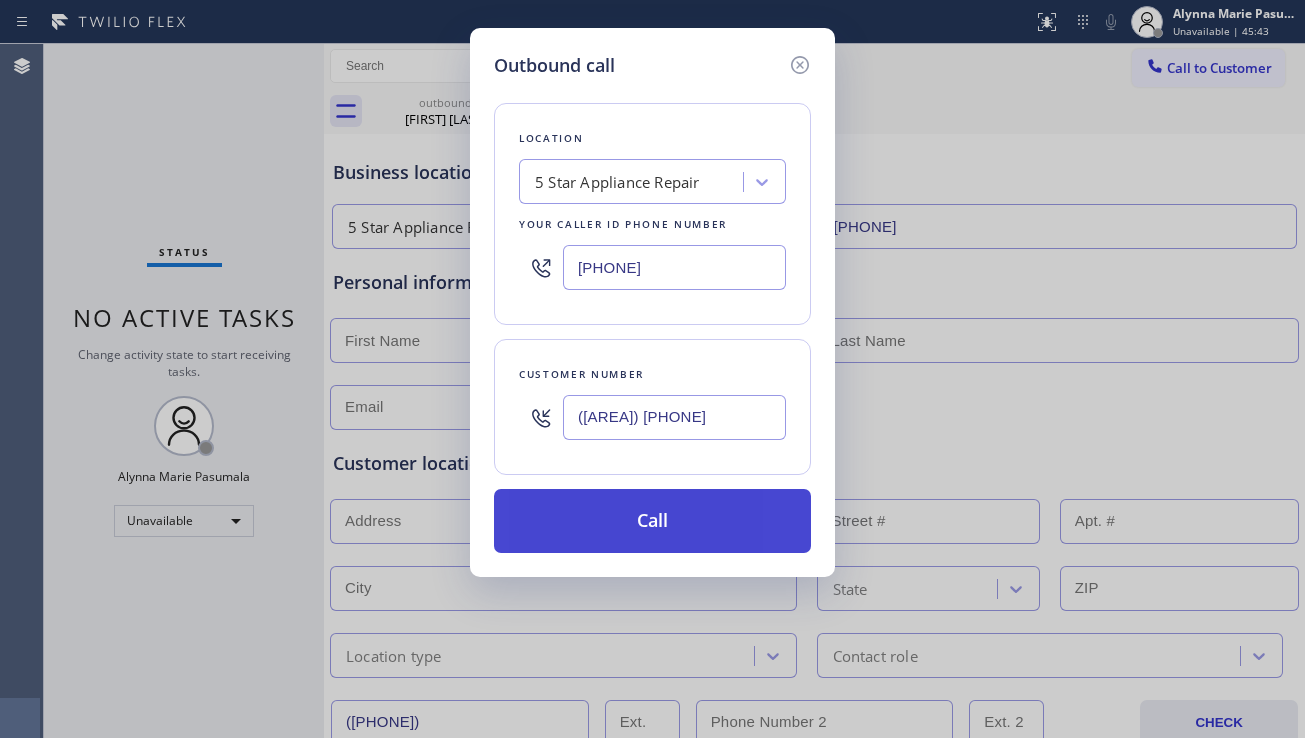 click on "Call" at bounding box center (652, 521) 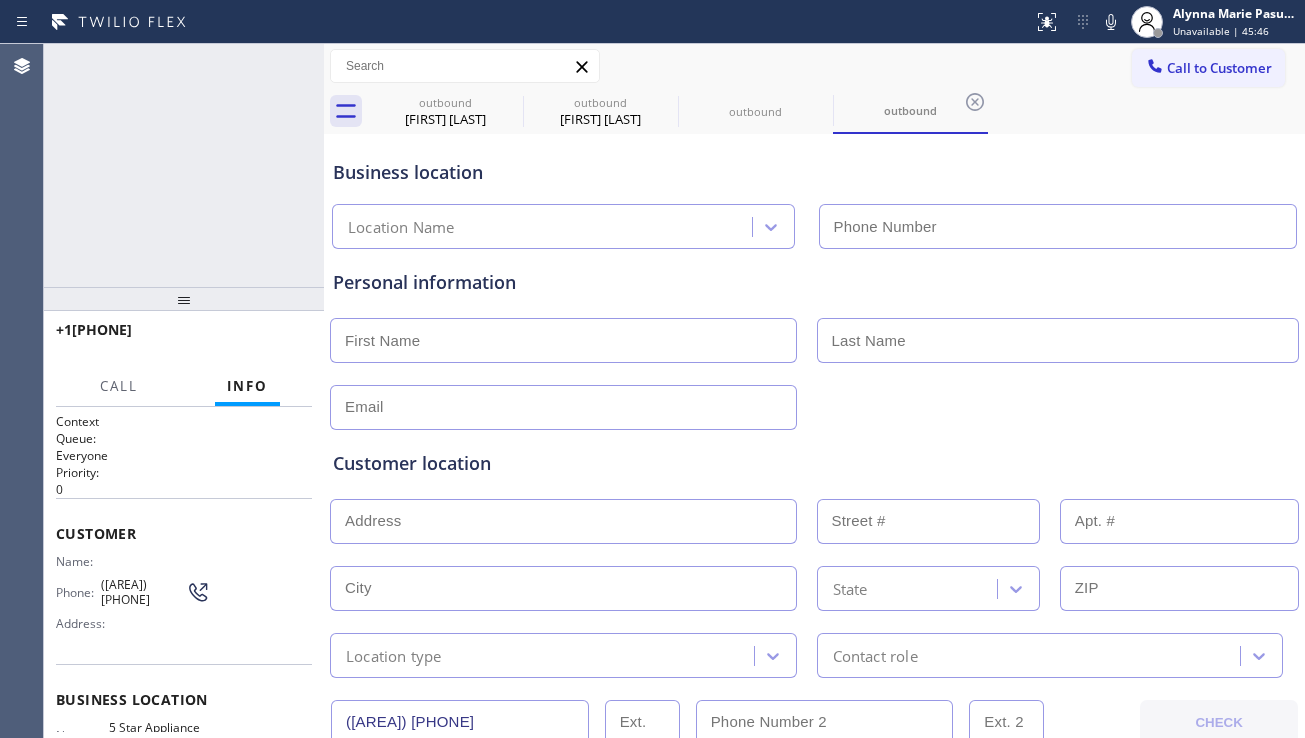 type on "[PHONE]" 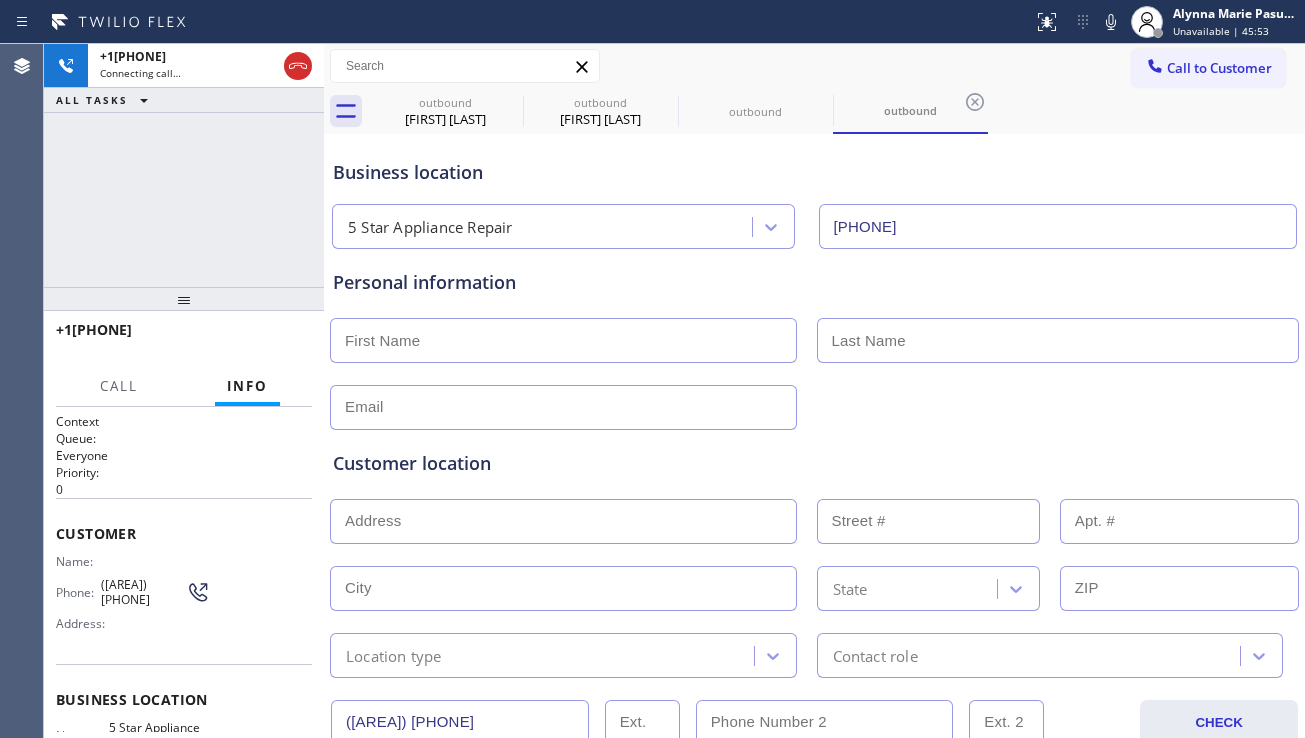 click on "Customer location >> ADD NEW ADDRESS << + NEW ADDRESS State Location type Contact role" at bounding box center (814, 554) 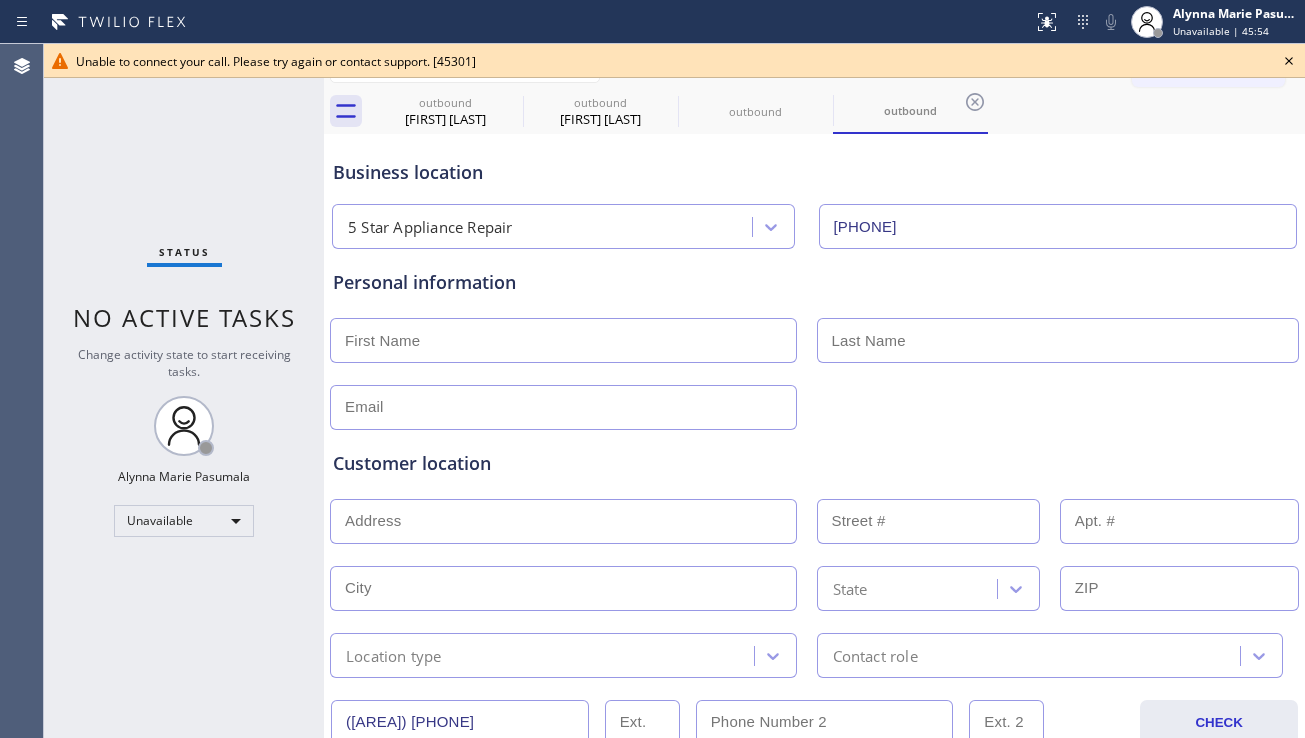 click 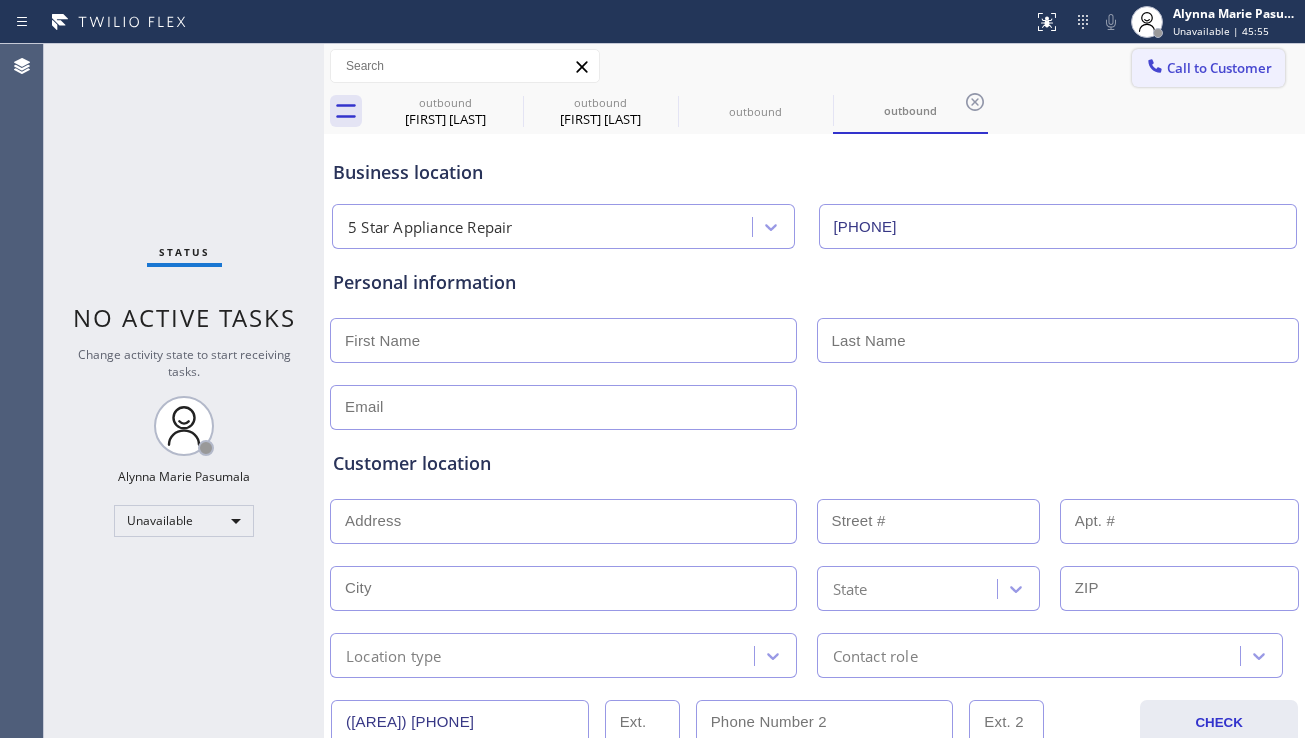 click on "Call to Customer" at bounding box center (1219, 68) 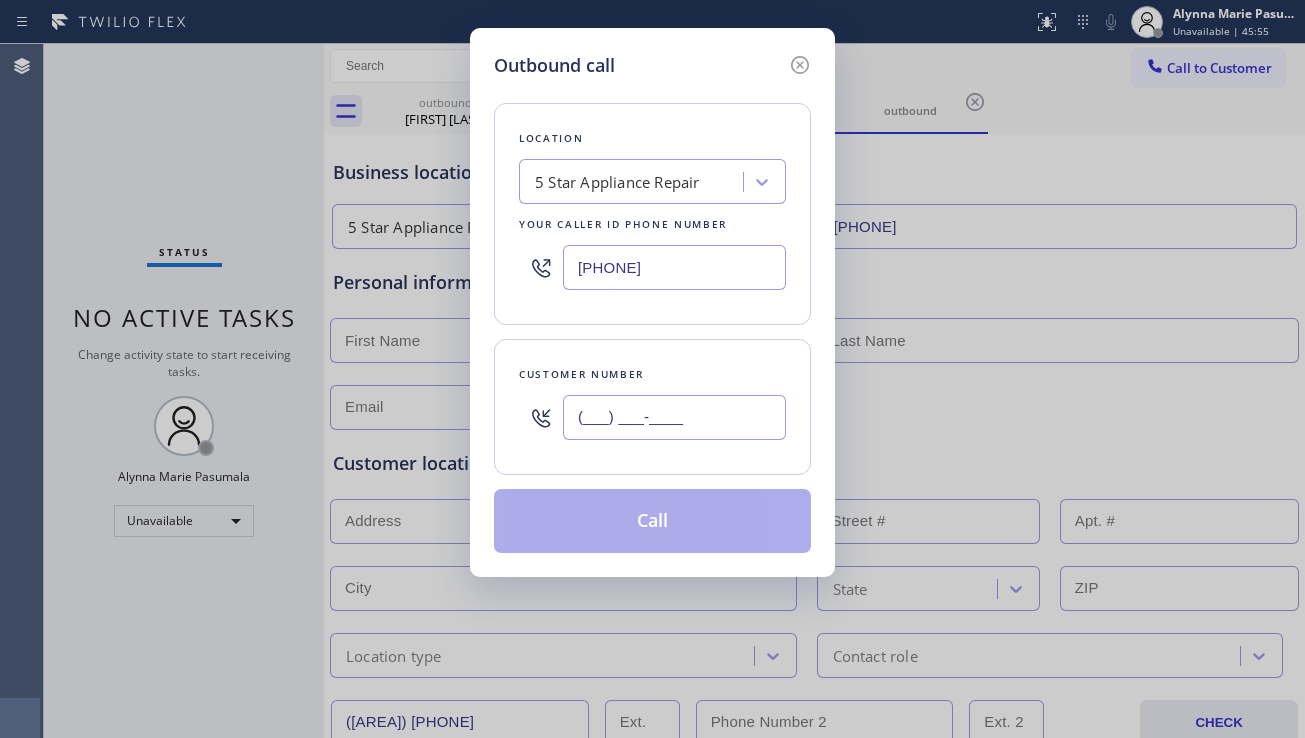 click on "(___) ___-____" at bounding box center [674, 417] 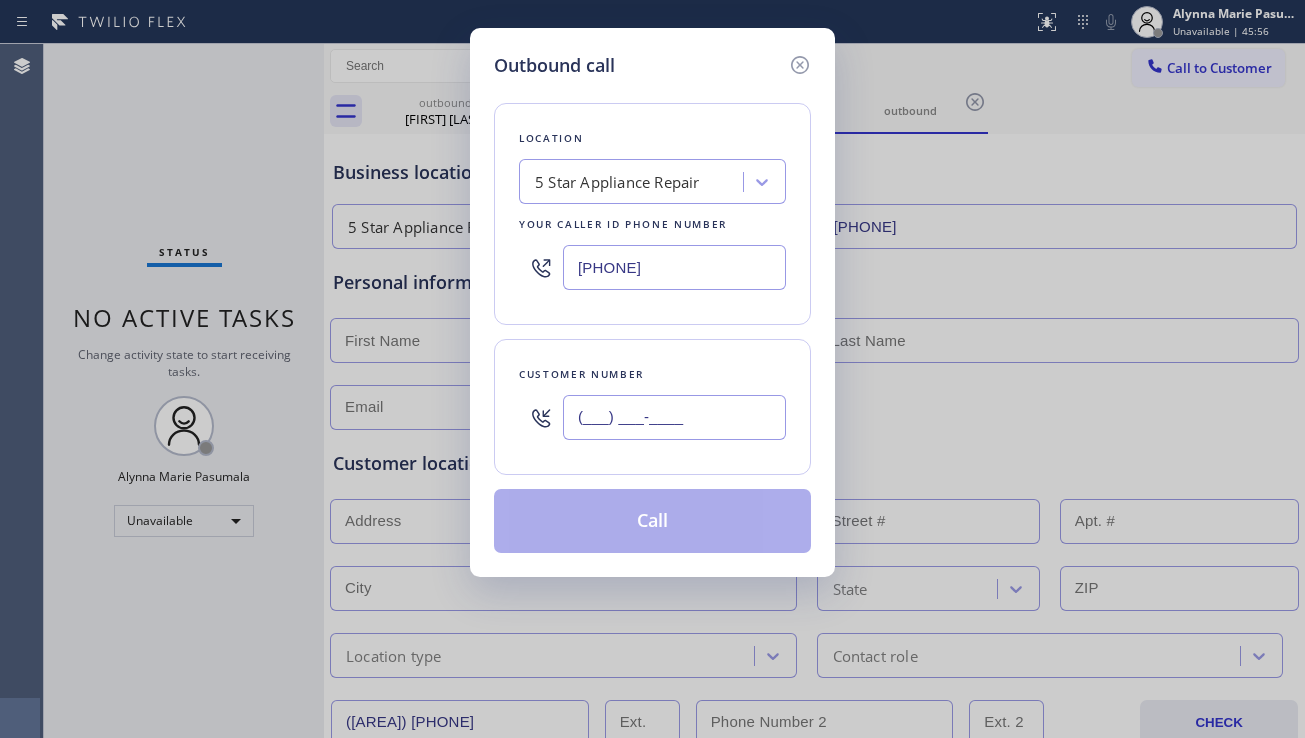 paste on "([PHONE])" 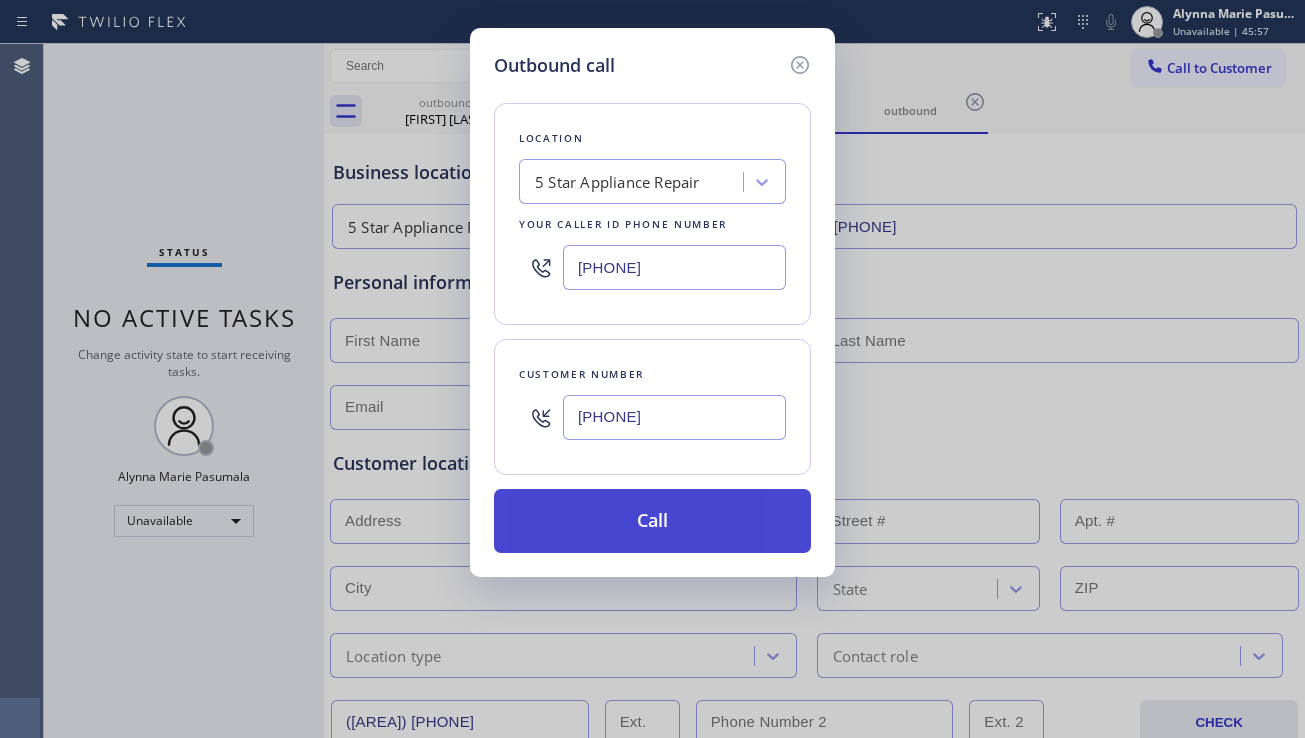 type on "[PHONE]" 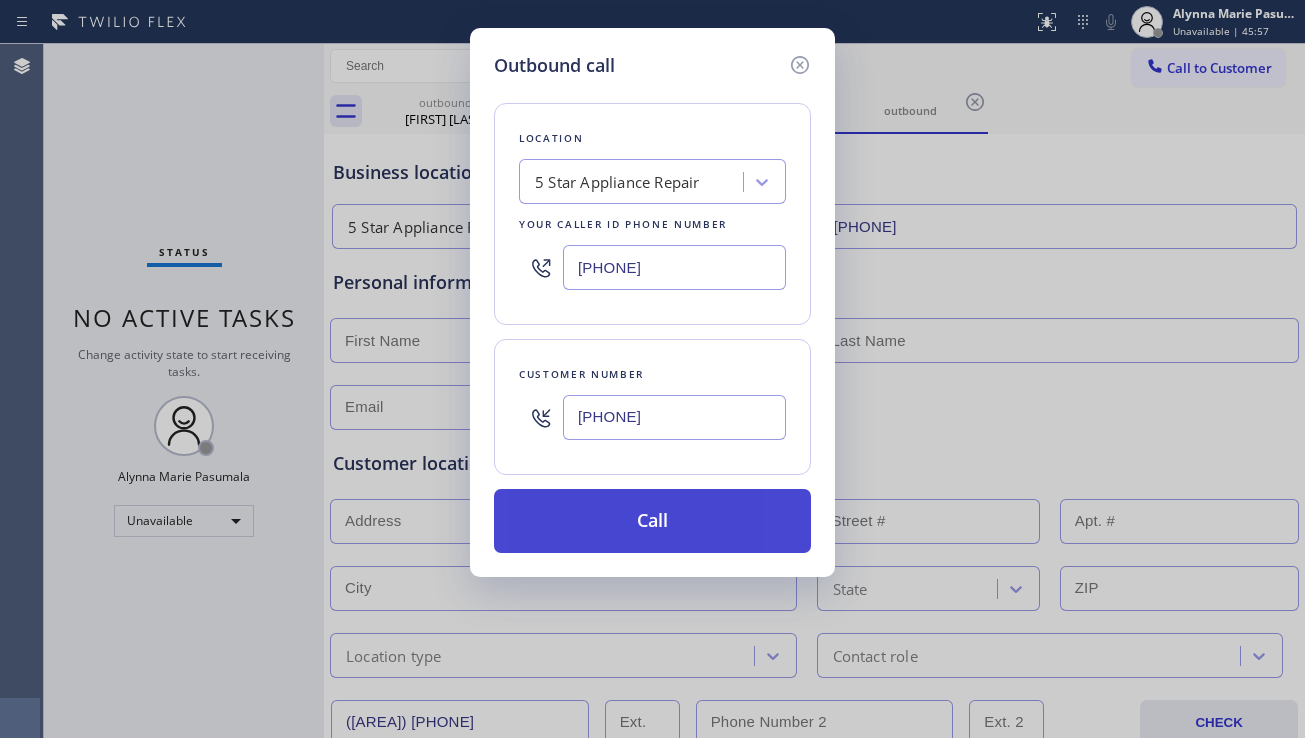 click on "Call" at bounding box center (652, 521) 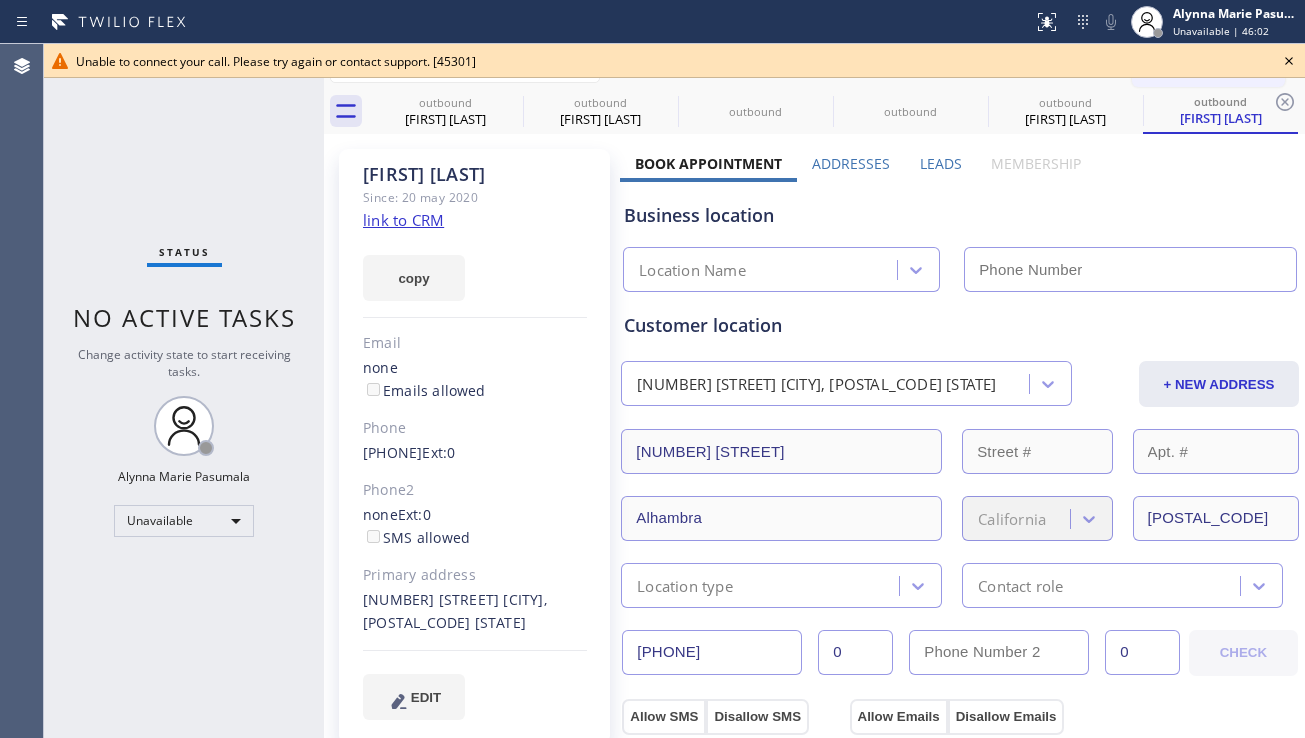 type on "[PHONE]" 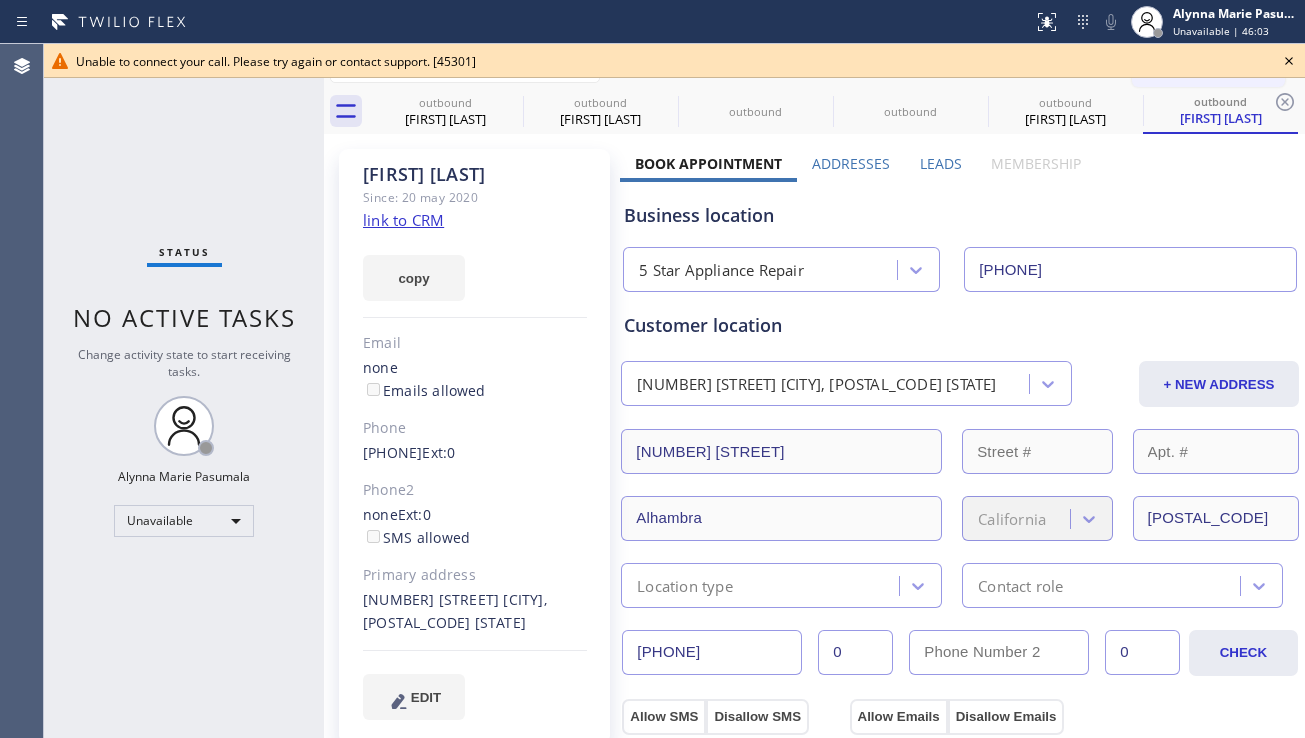 click 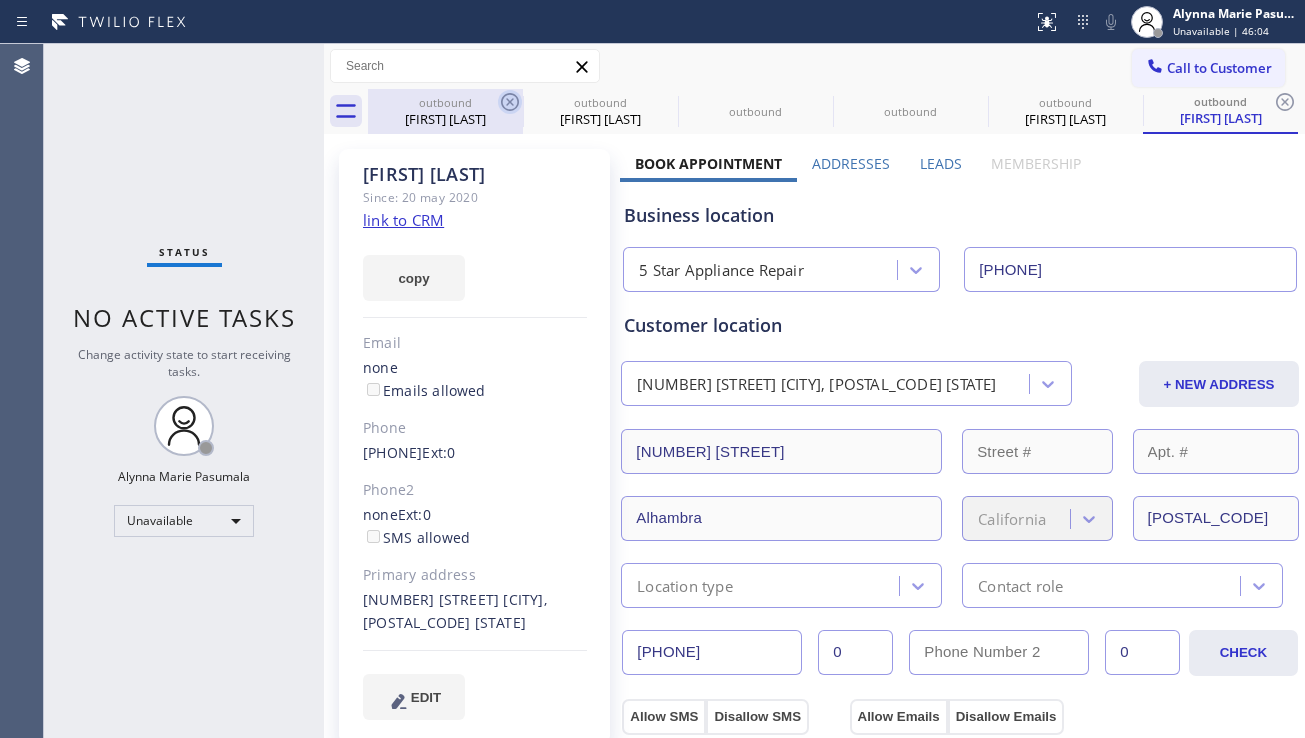 click 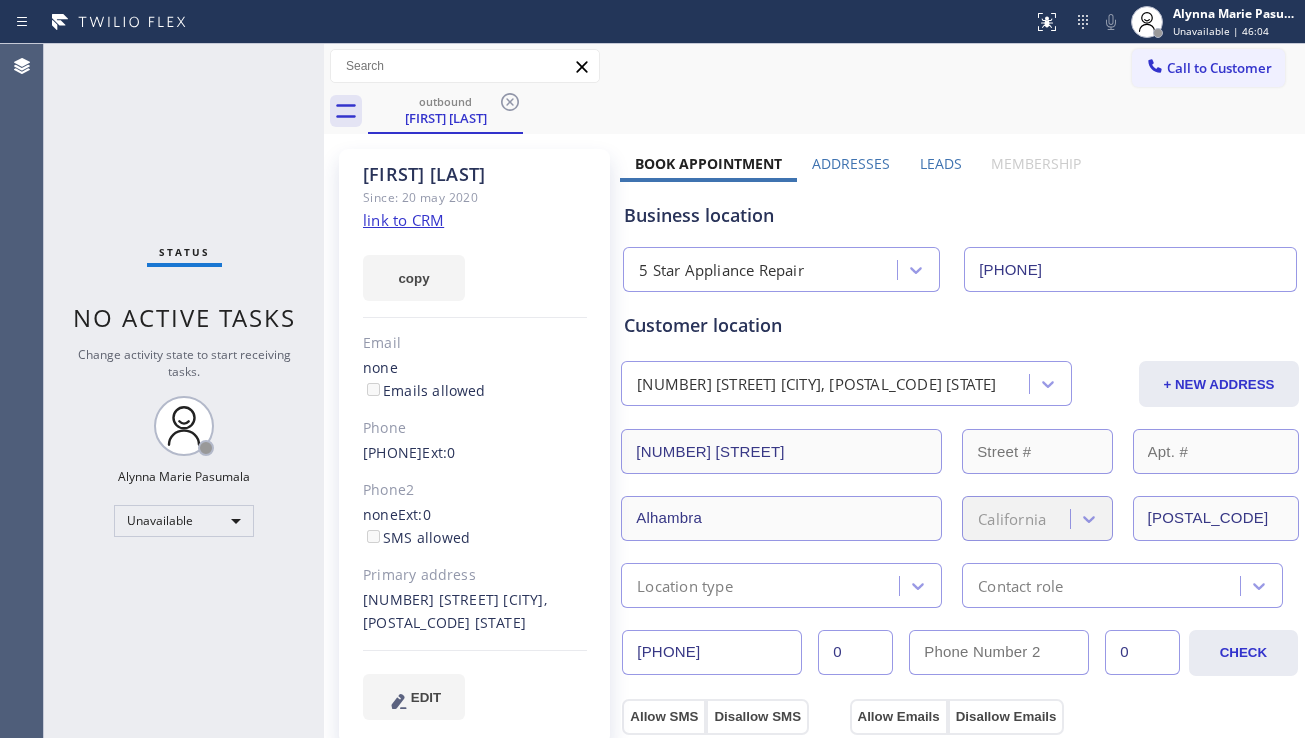 click 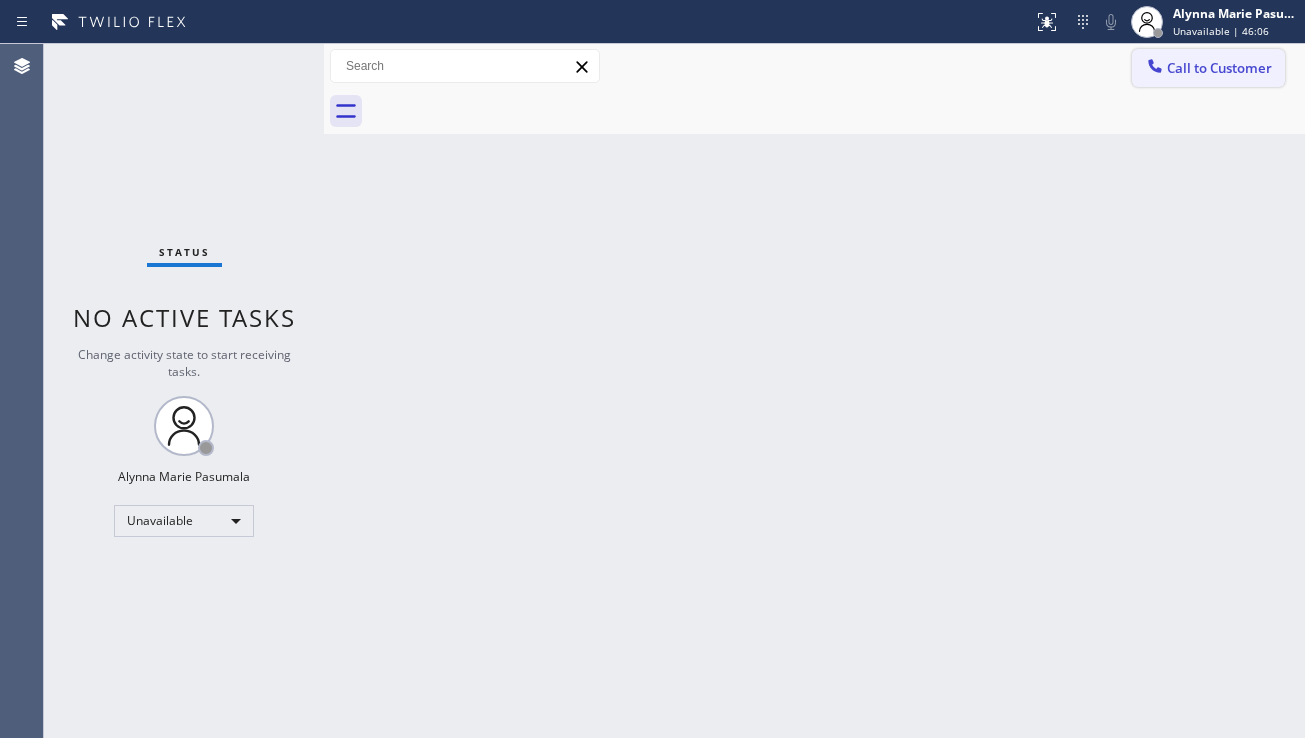 click on "Call to Customer" at bounding box center [1208, 68] 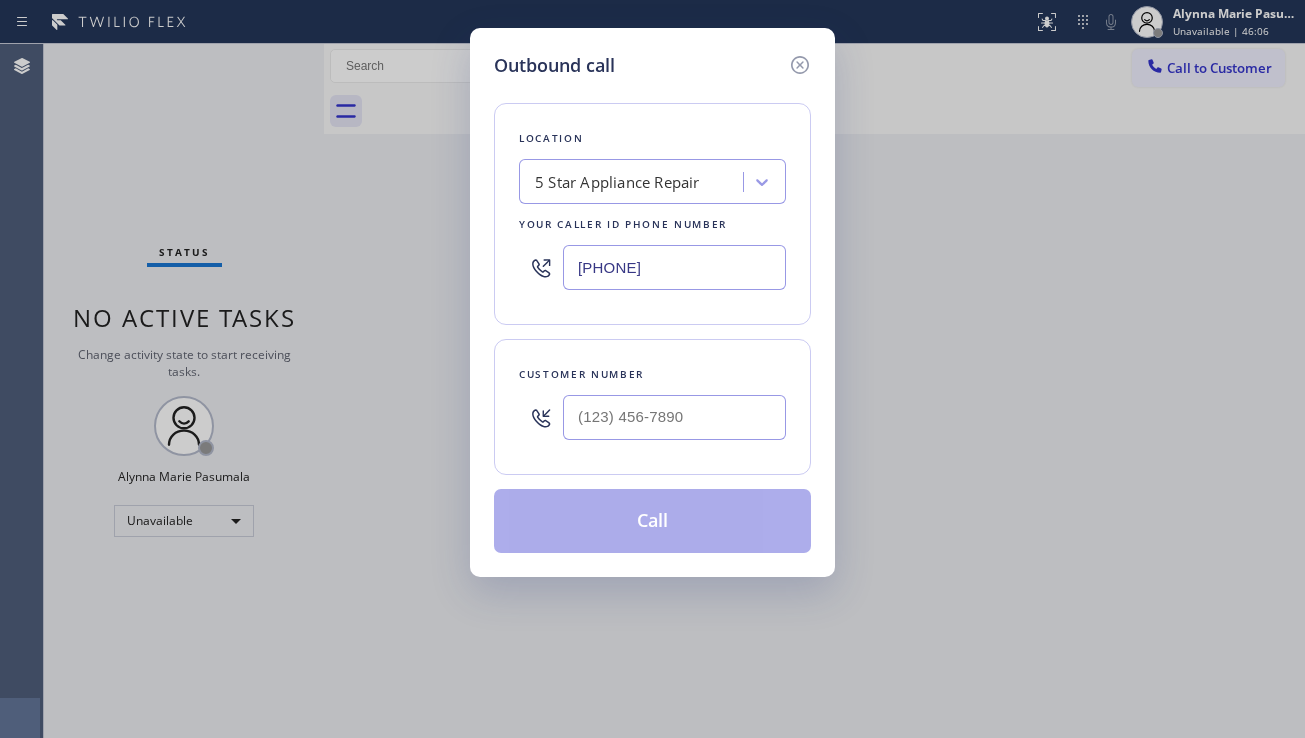click at bounding box center (674, 417) 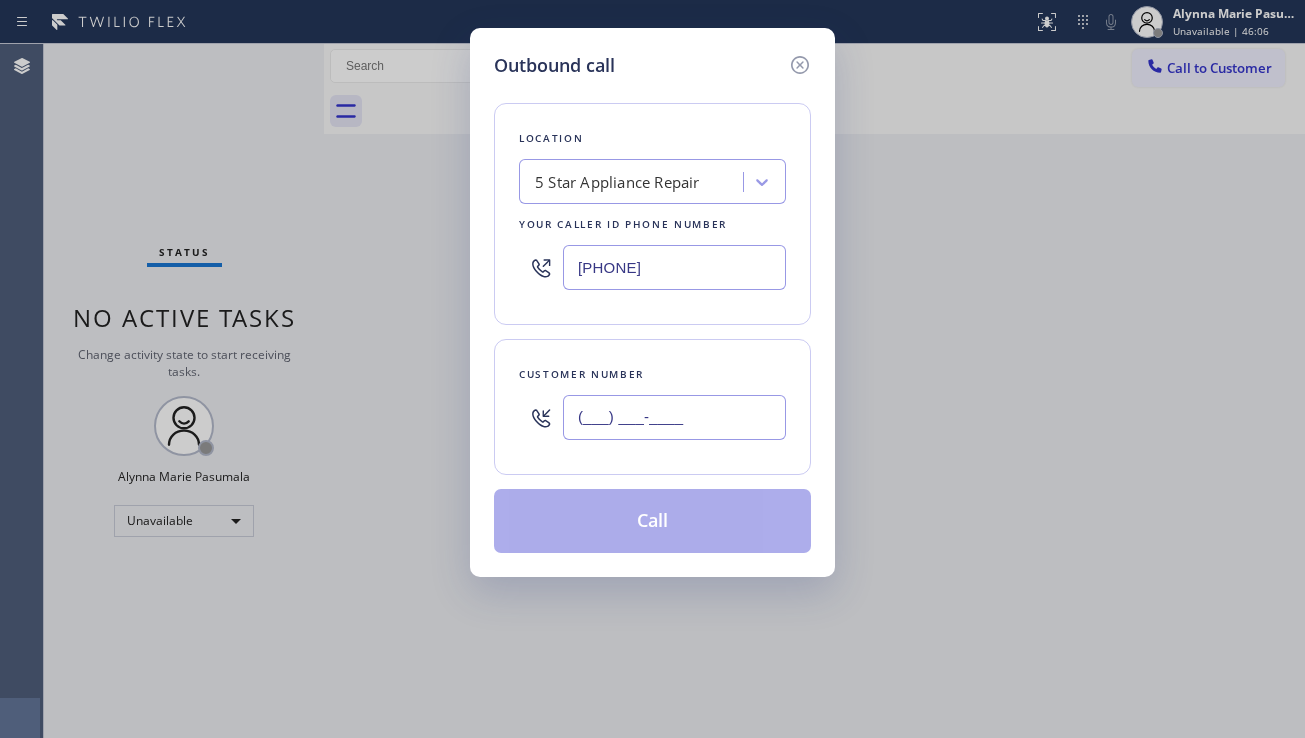 click on "(___) ___-____" at bounding box center (674, 417) 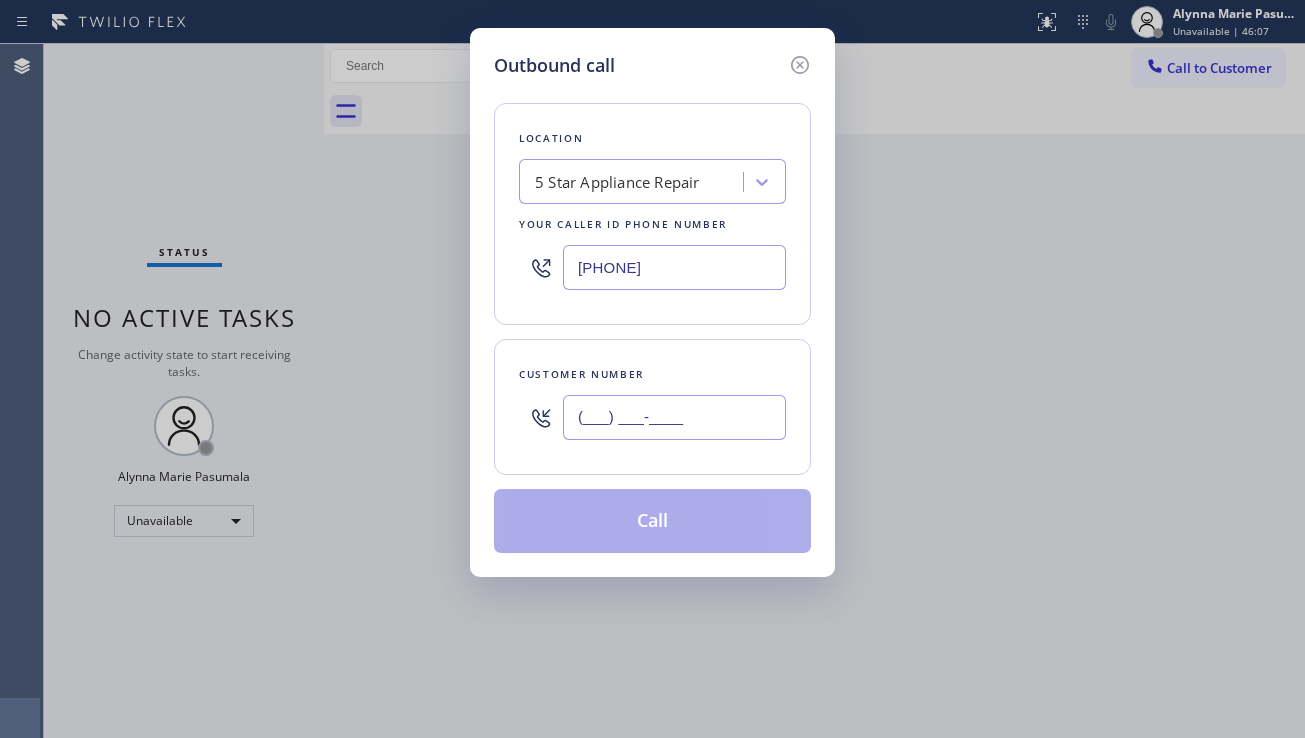 paste on "[PHONE]" 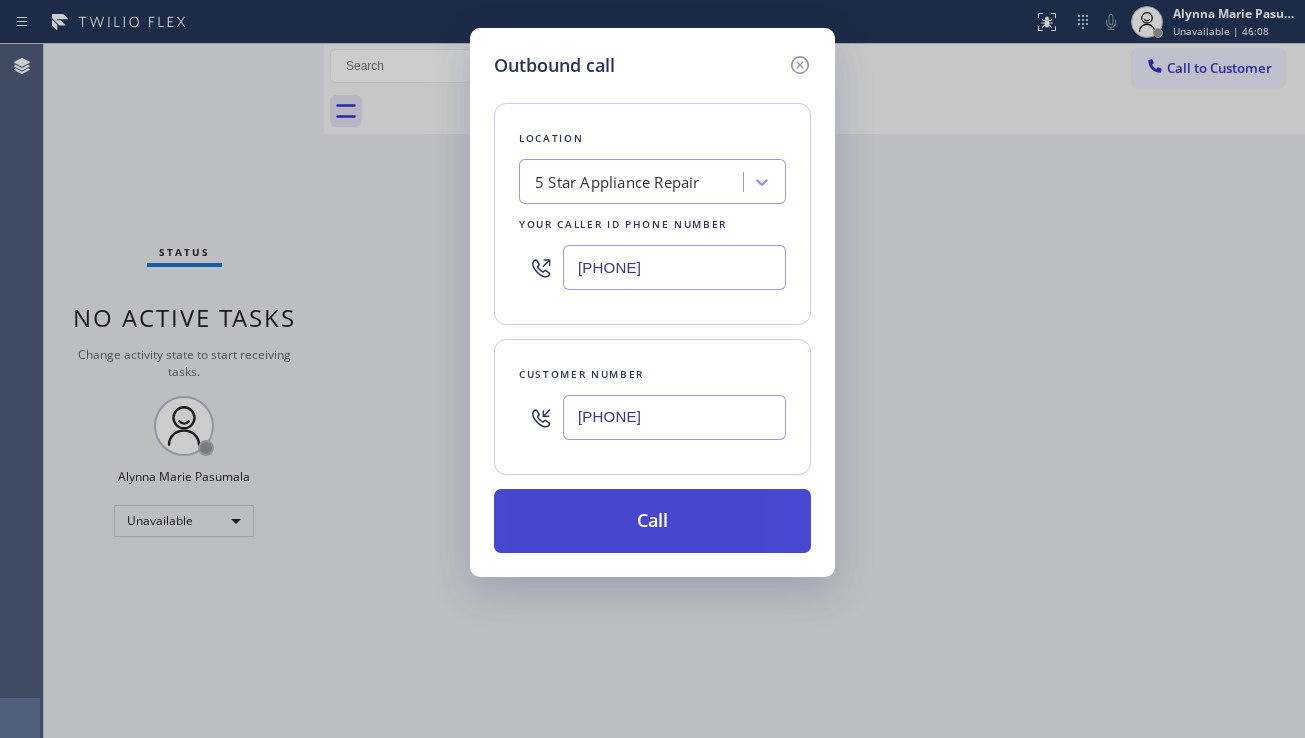 type on "[PHONE]" 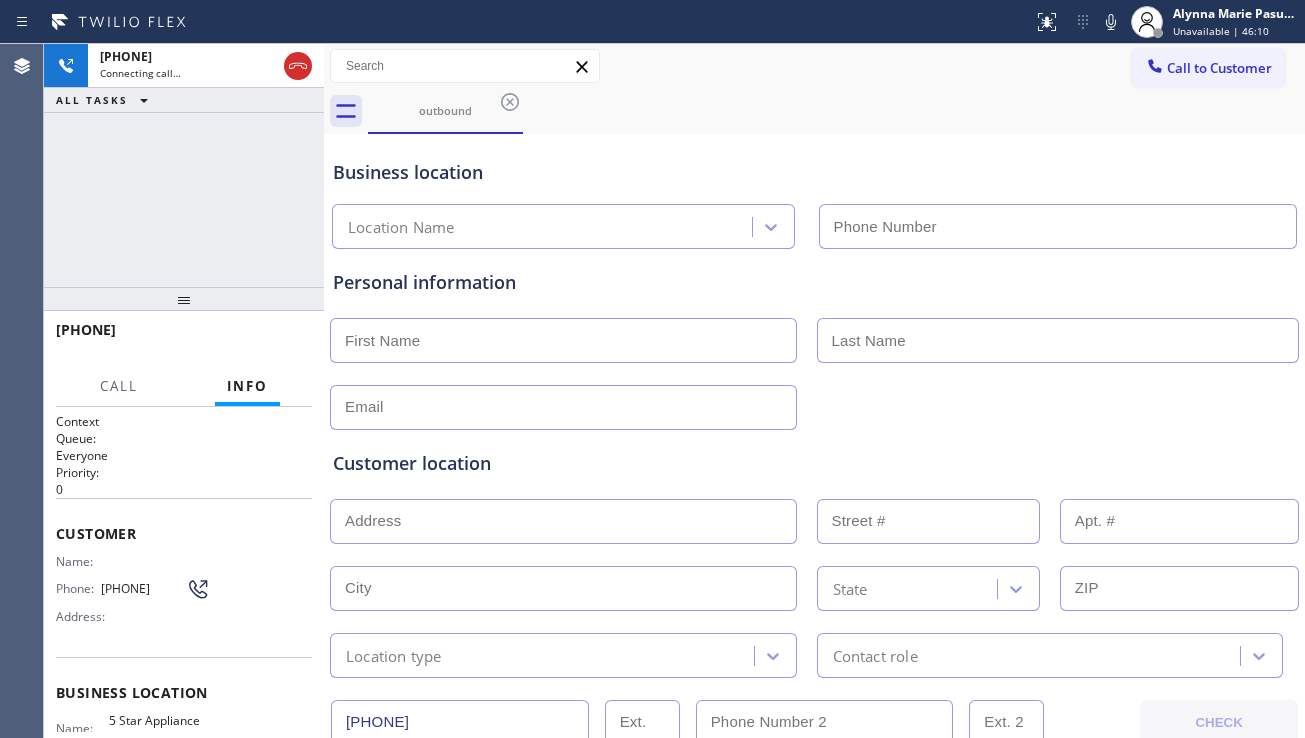 type on "[PHONE]" 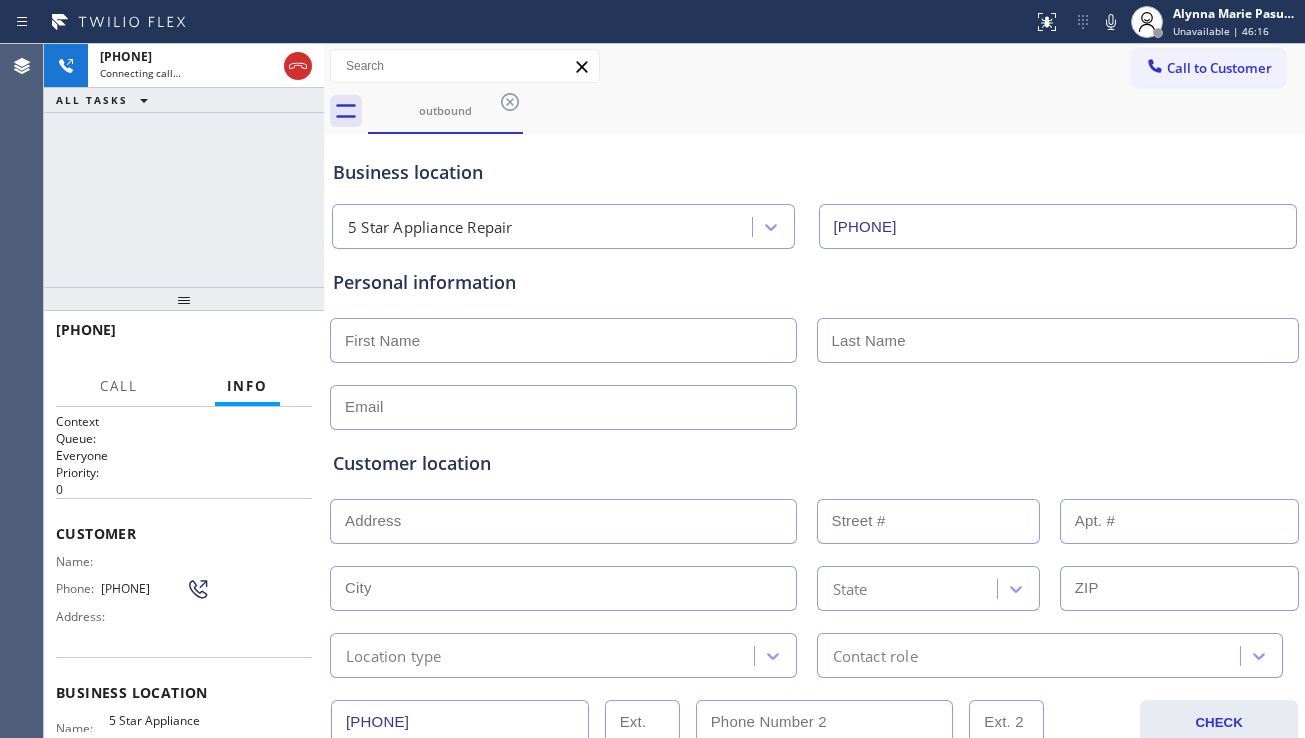 click at bounding box center [814, 405] 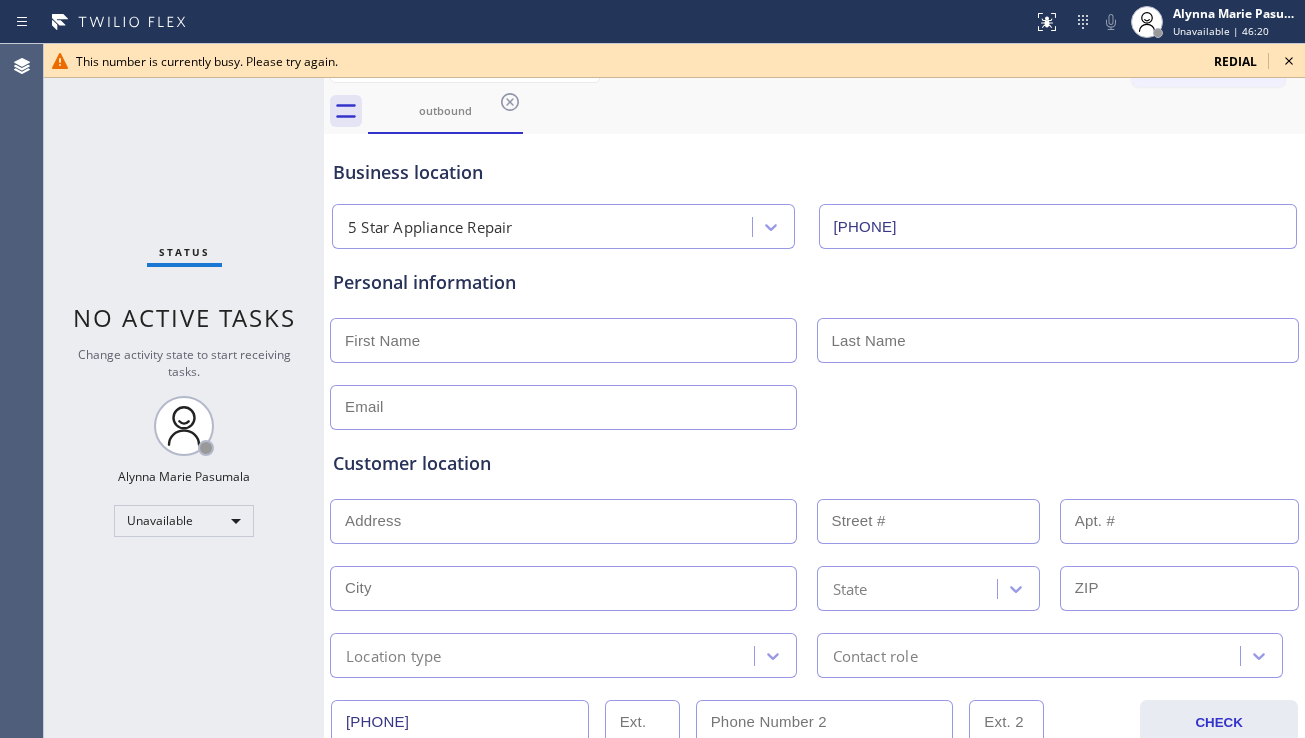 click 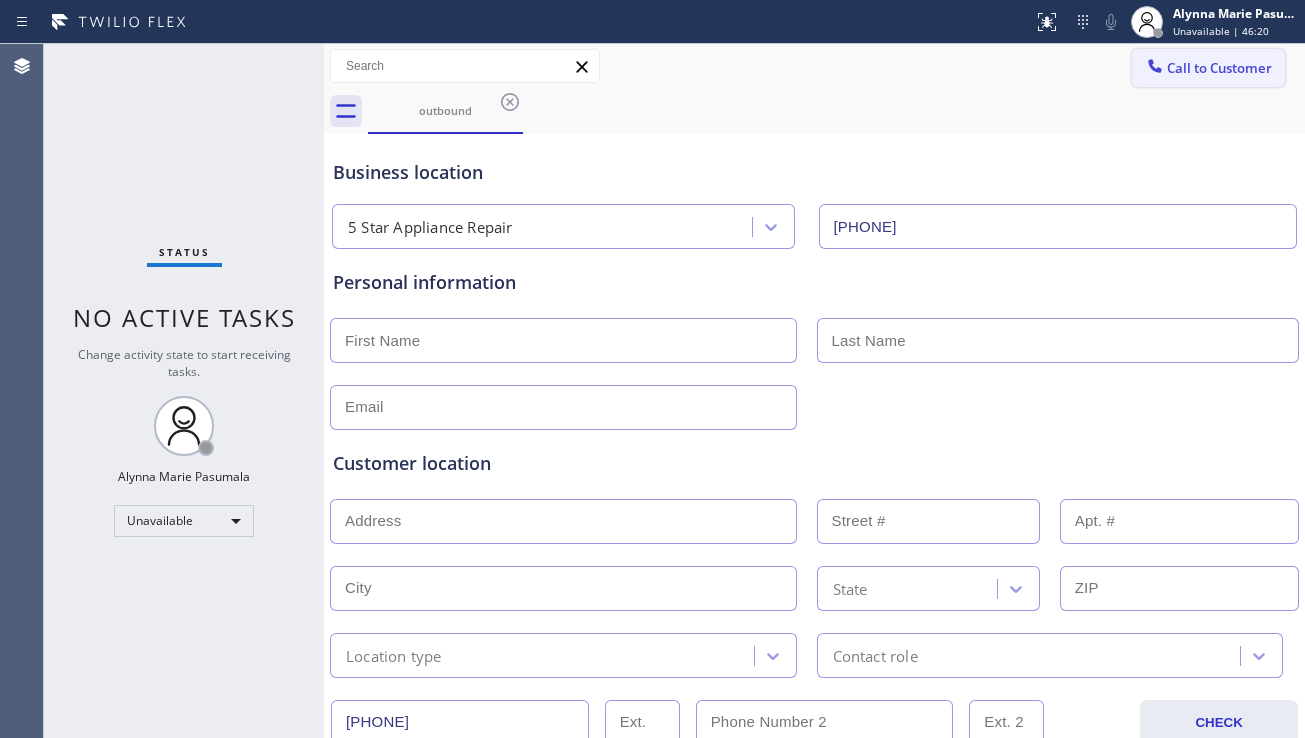 click on "Call to Customer" at bounding box center [1219, 68] 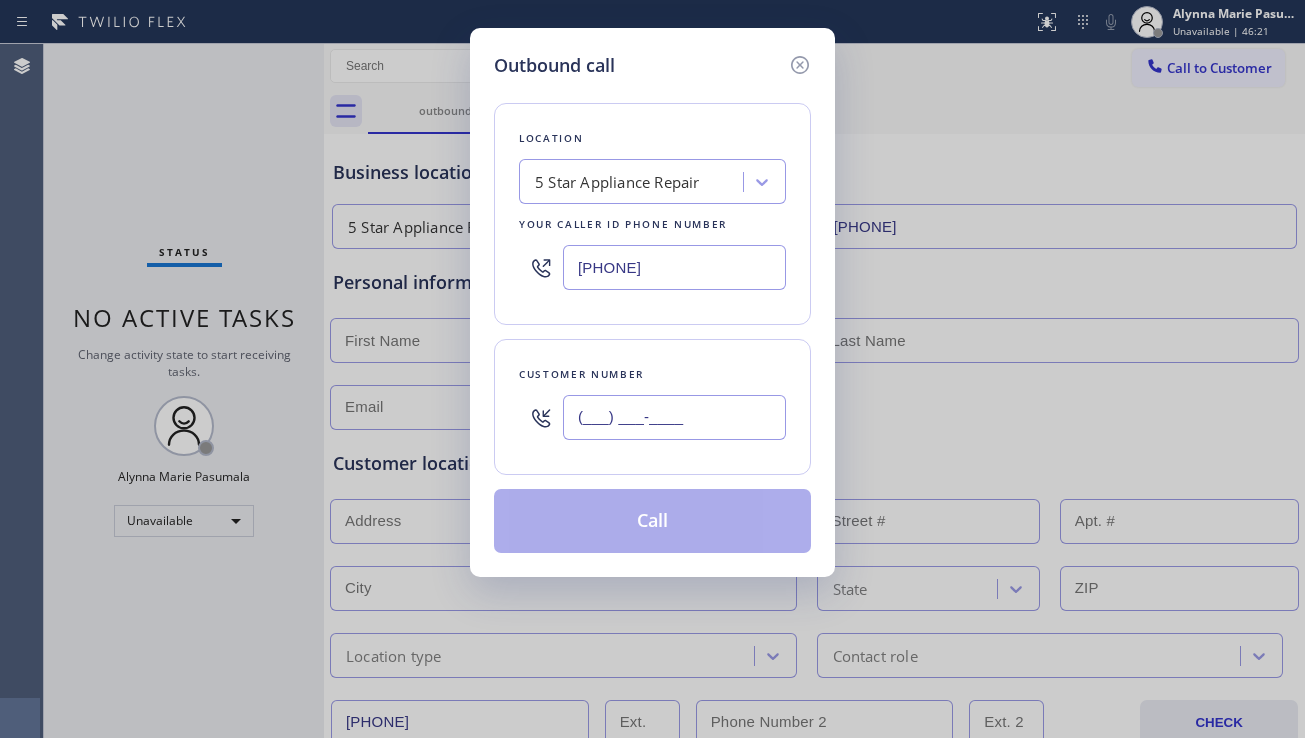 click on "(___) ___-____" at bounding box center [674, 417] 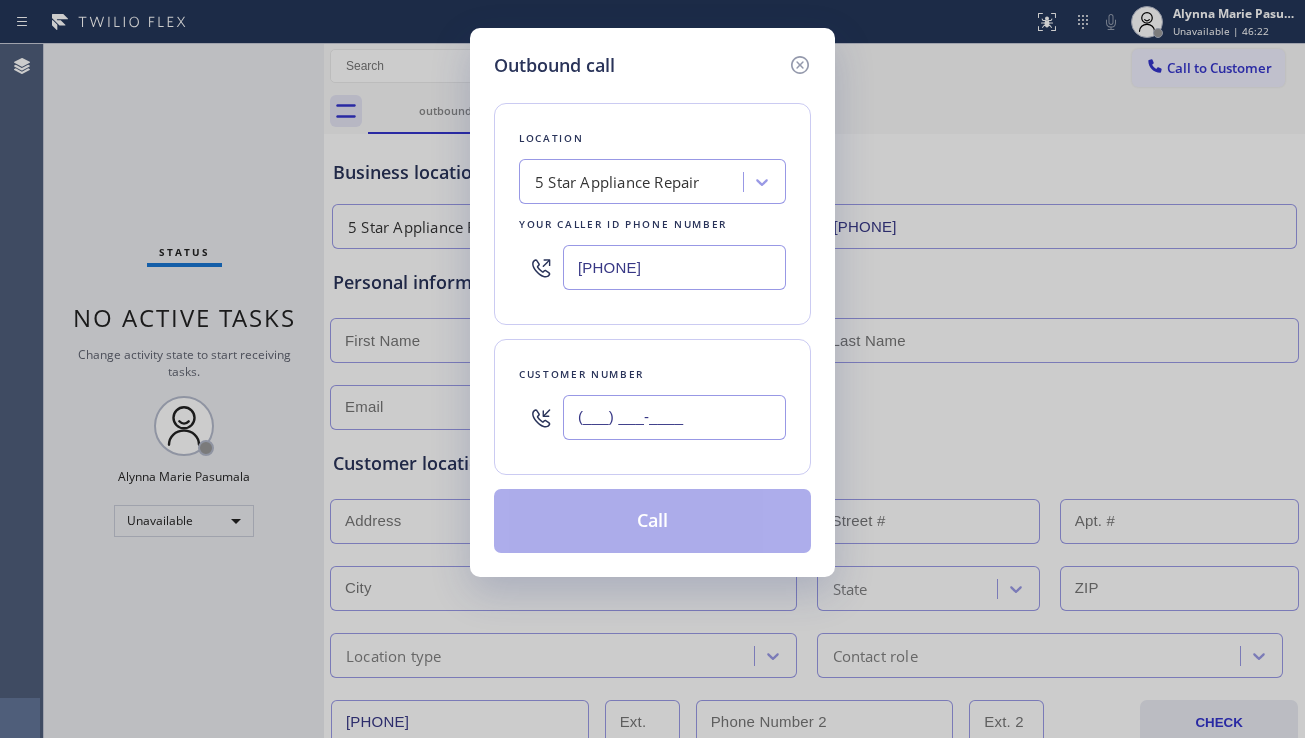 paste on "[PHONE]" 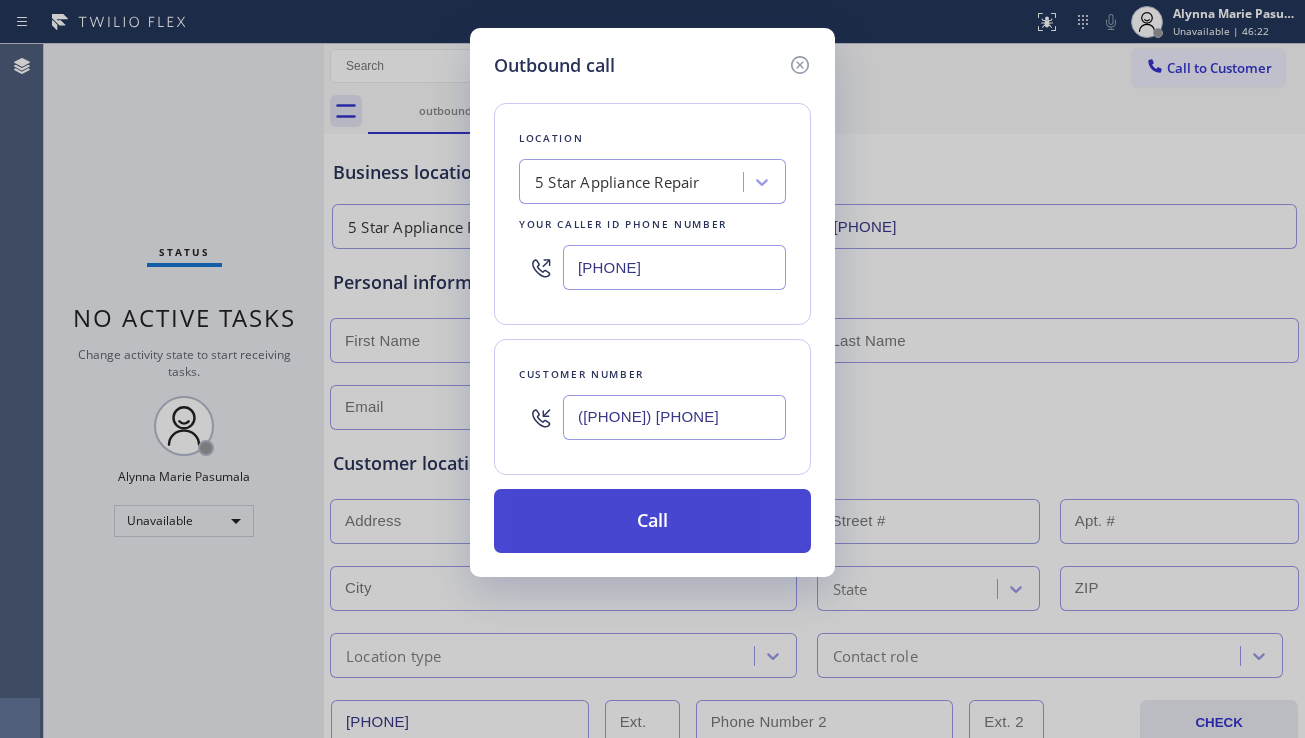 type on "([PHONE]) [PHONE]" 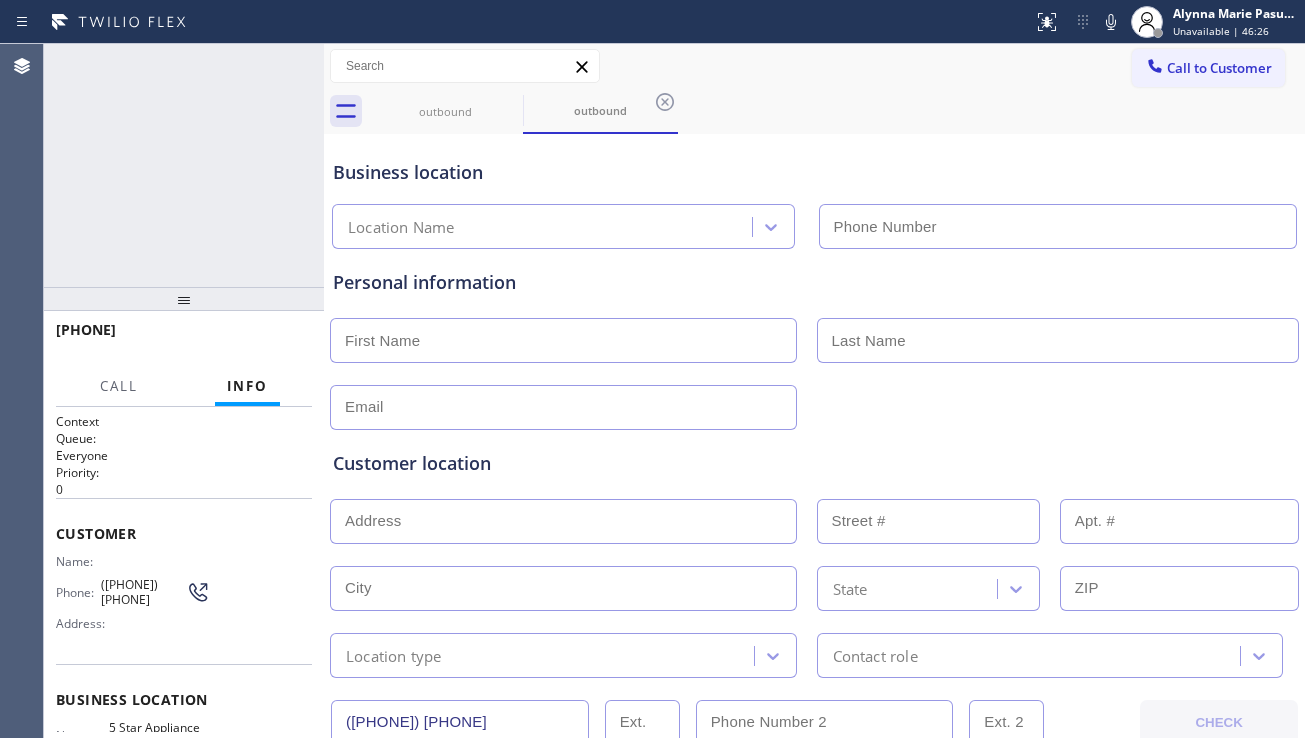 type on "[PHONE]" 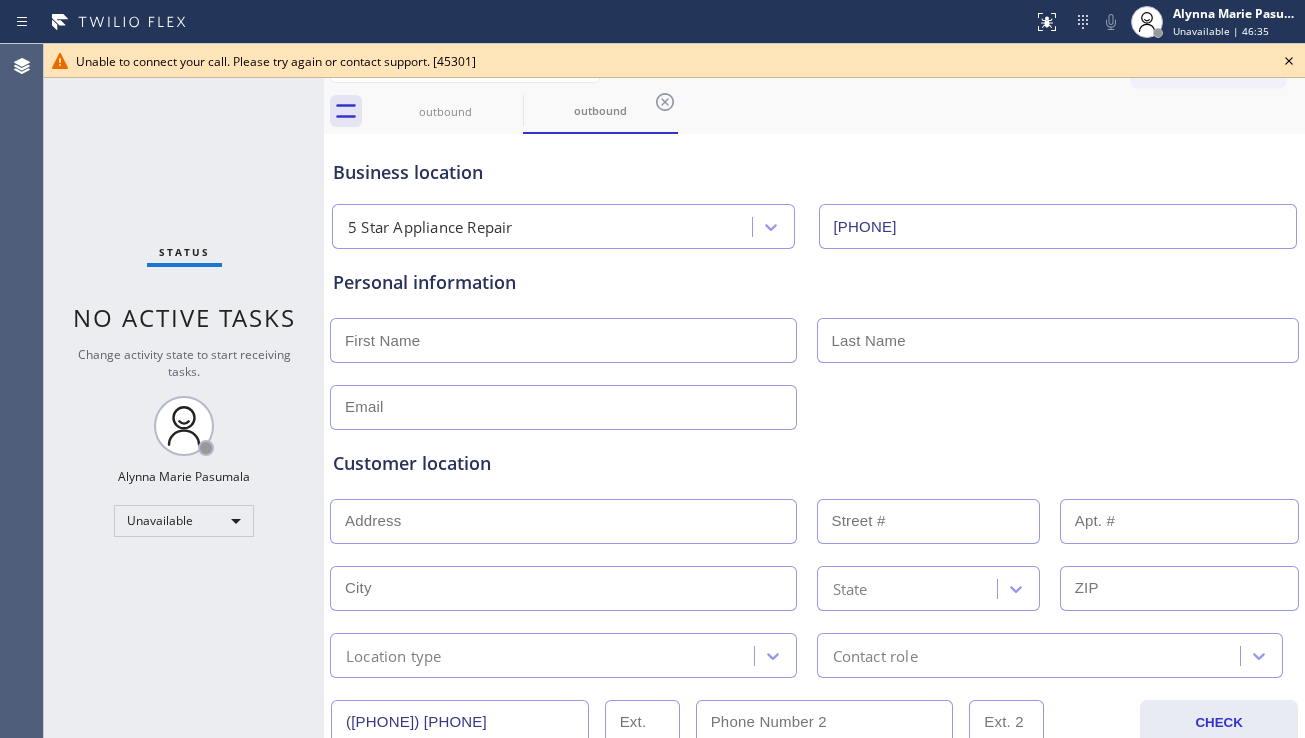 click 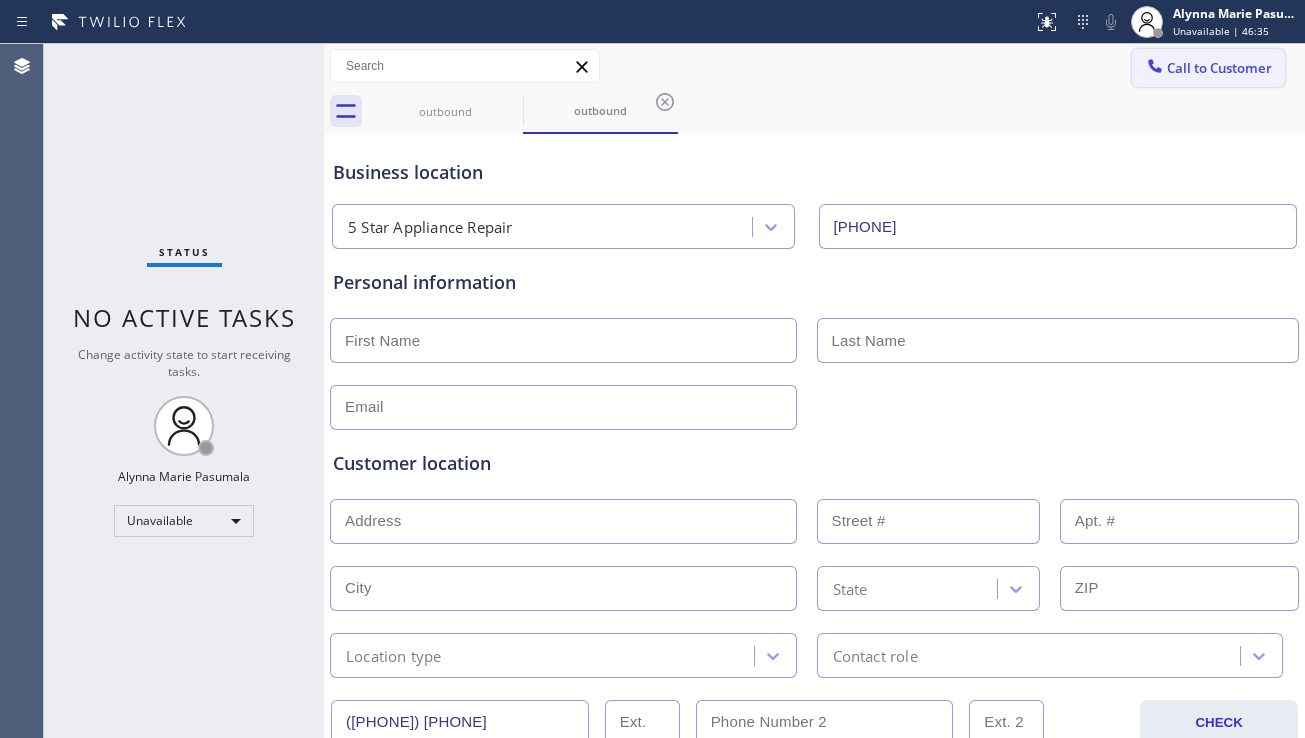 click on "Call to Customer" at bounding box center (1208, 68) 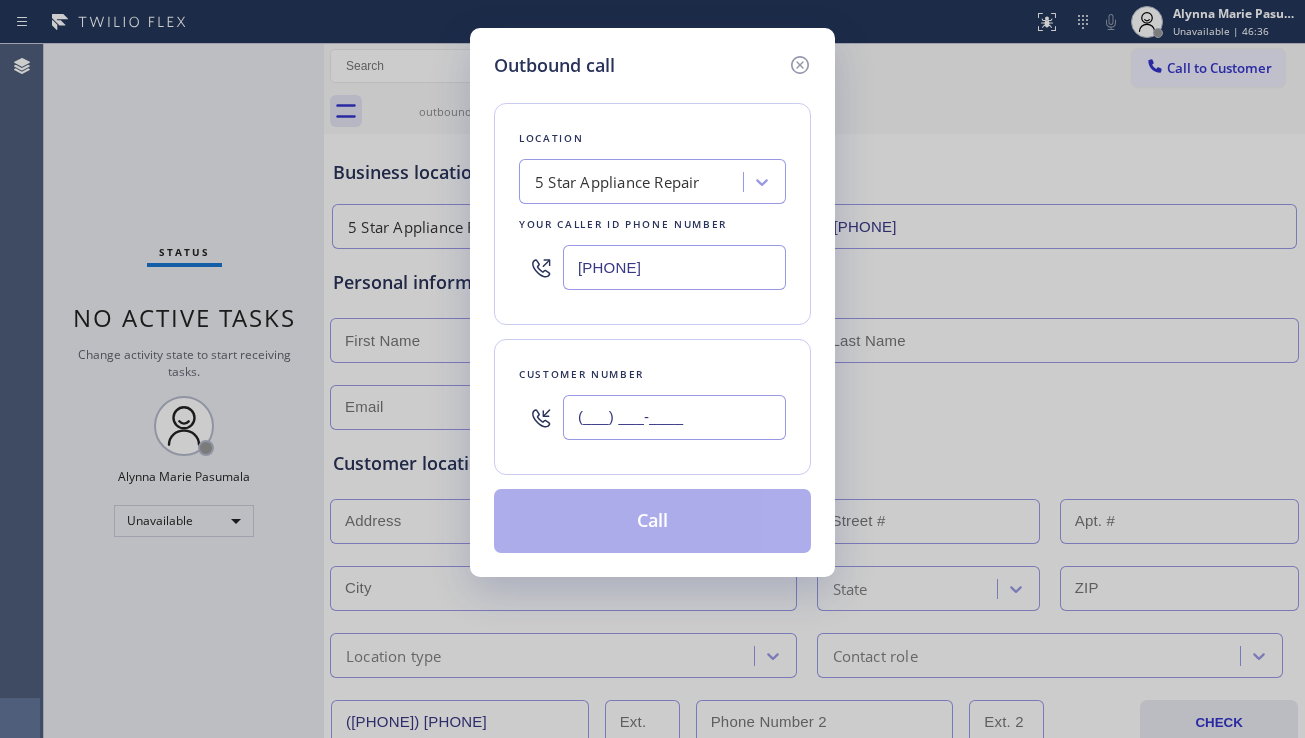 click on "(___) ___-____" at bounding box center (674, 417) 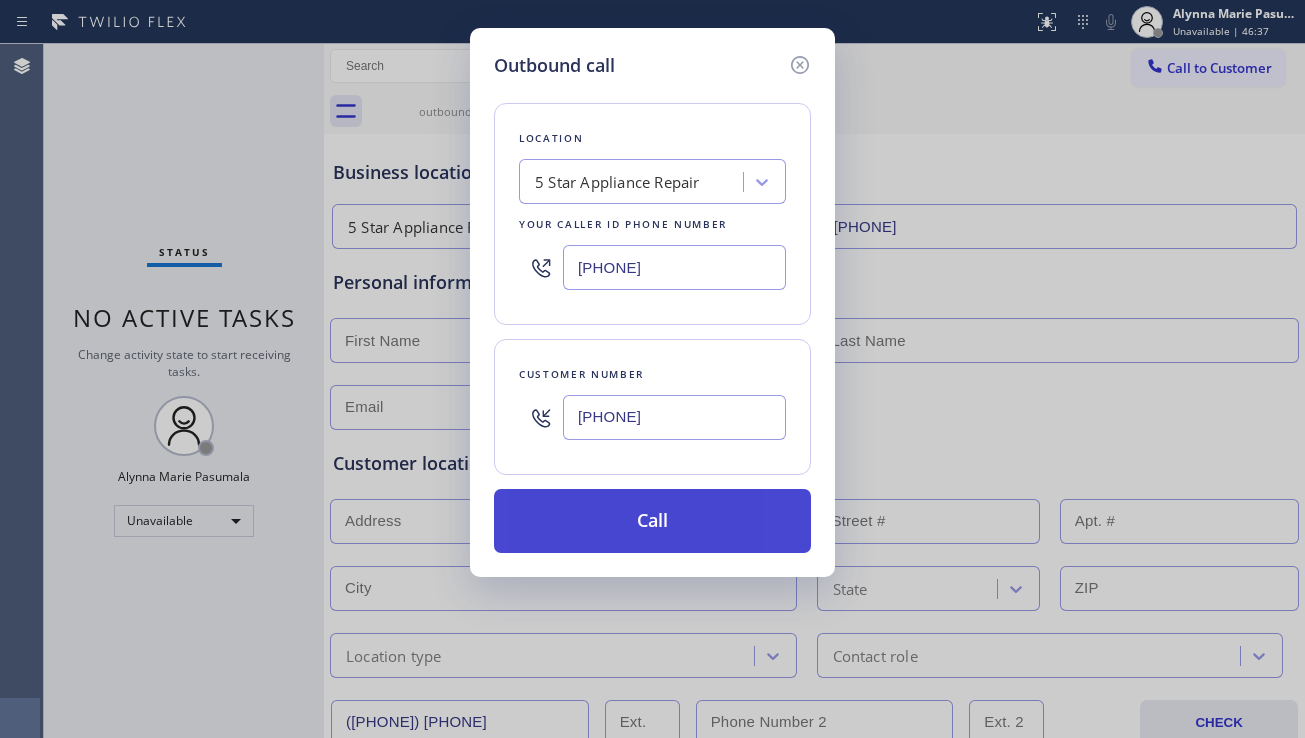 type on "[PHONE]" 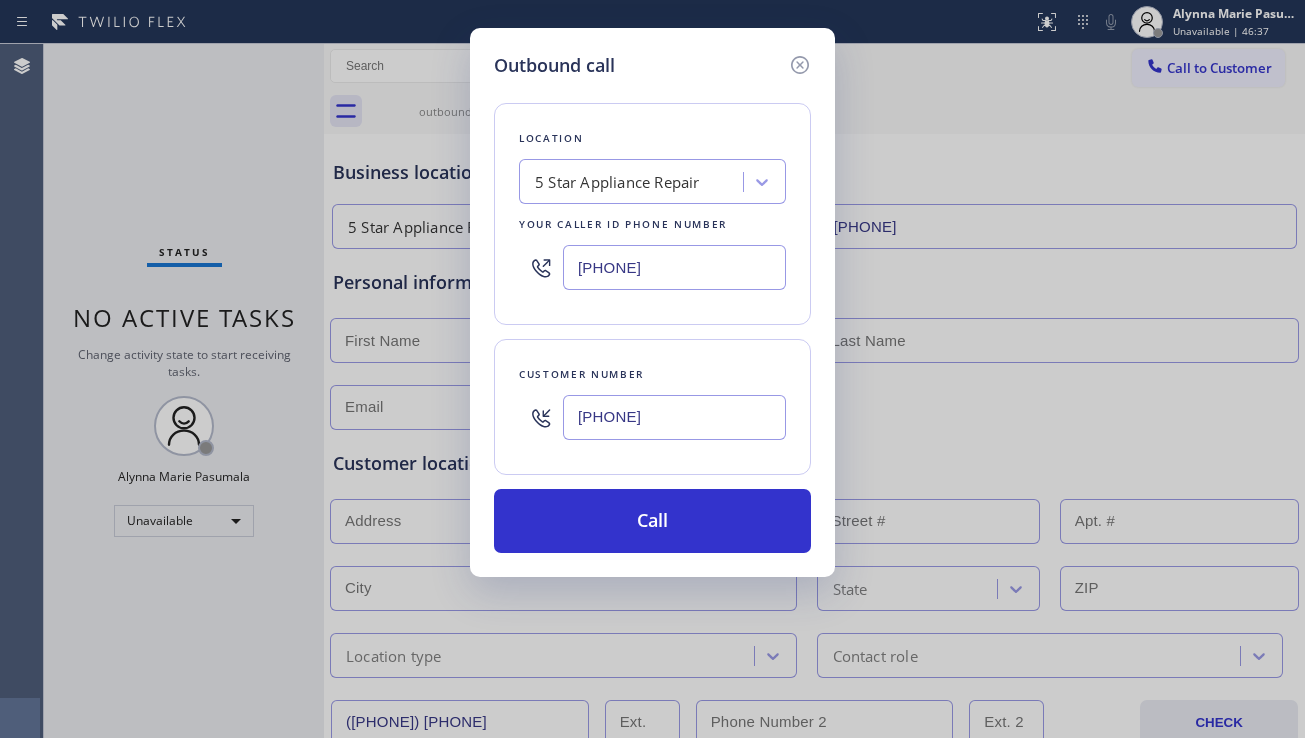 drag, startPoint x: 637, startPoint y: 511, endPoint x: 305, endPoint y: 277, distance: 406.1773 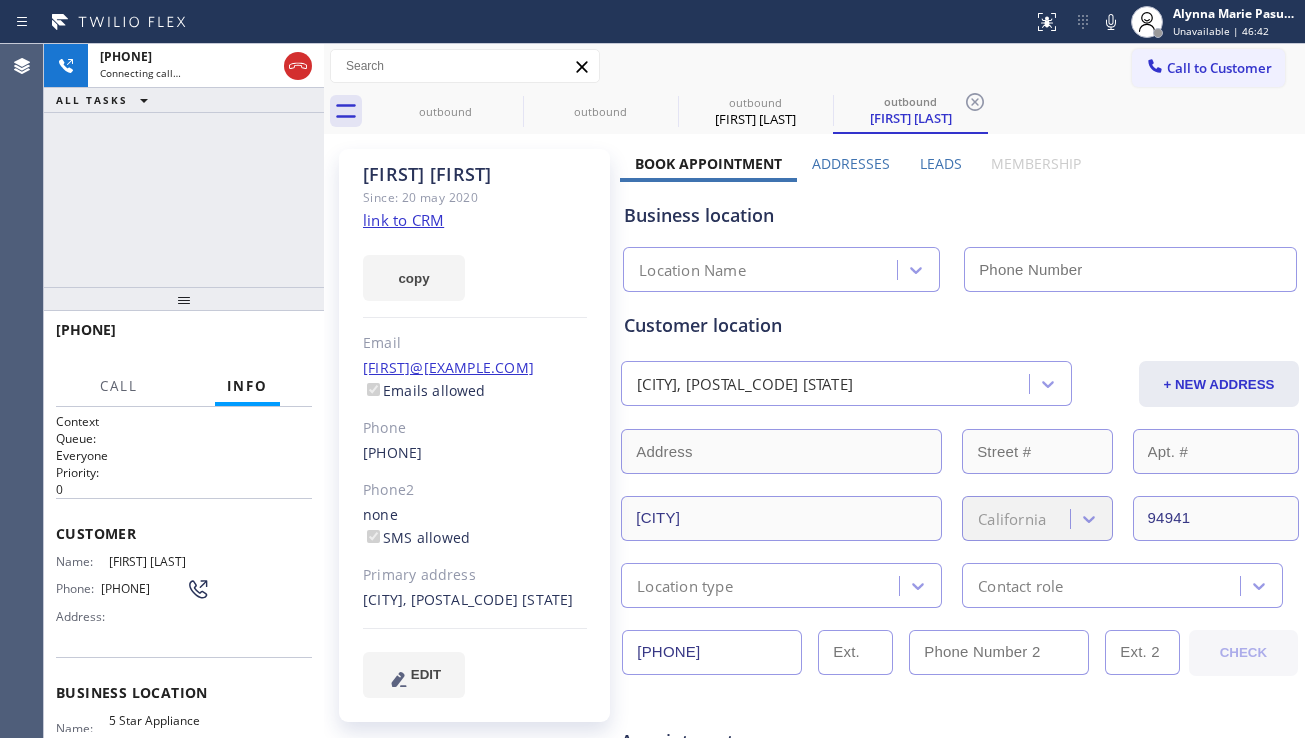 type on "[PHONE]" 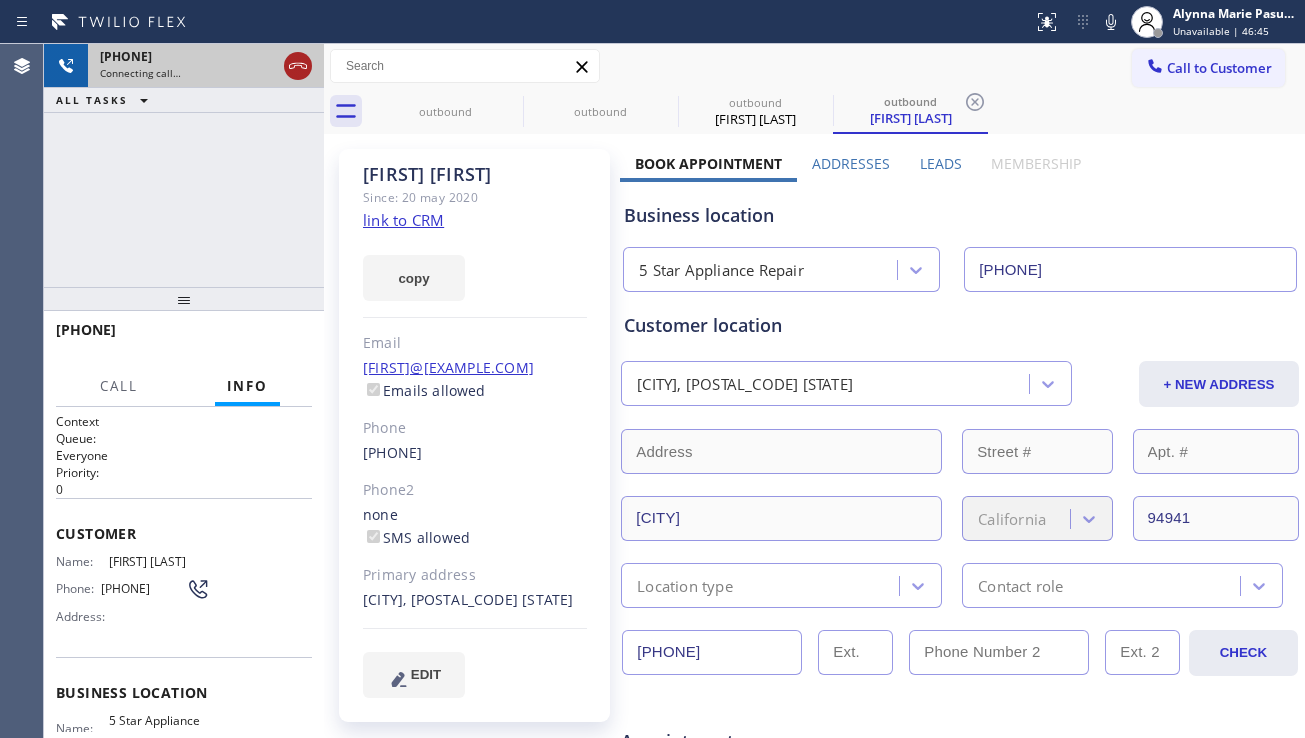 click 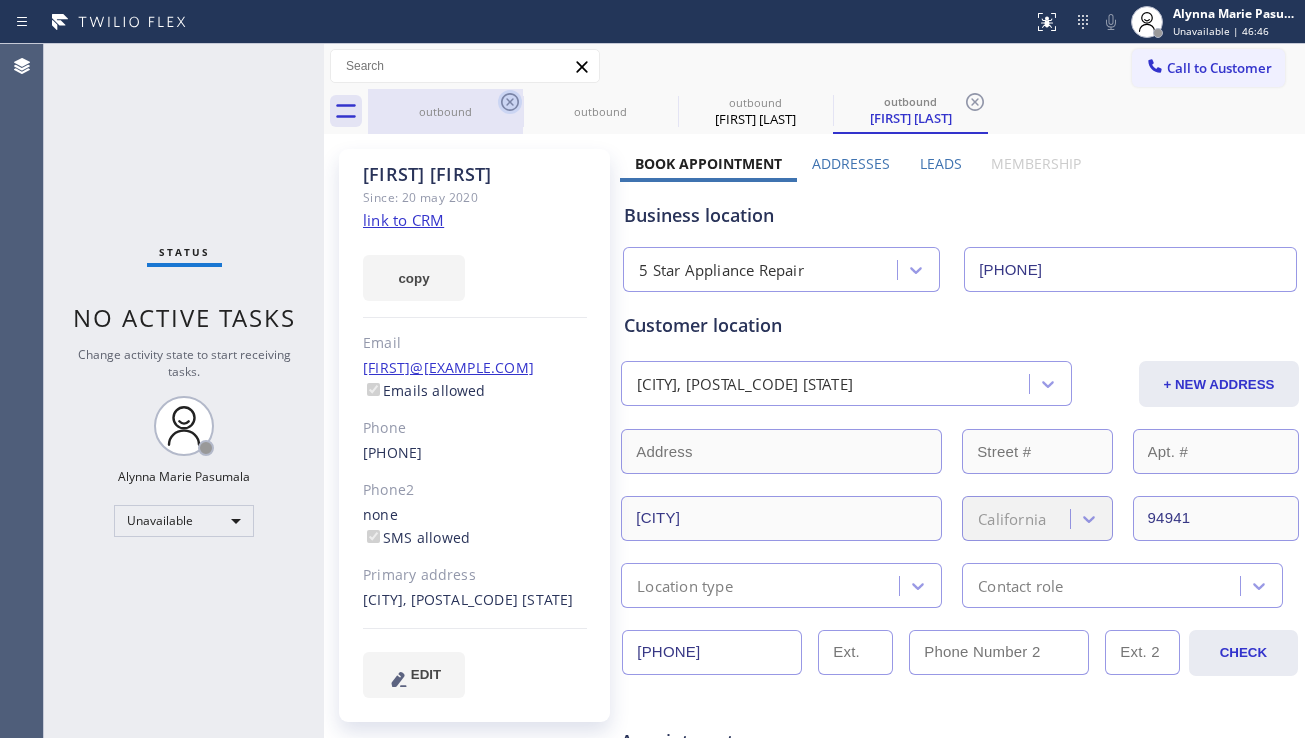 click 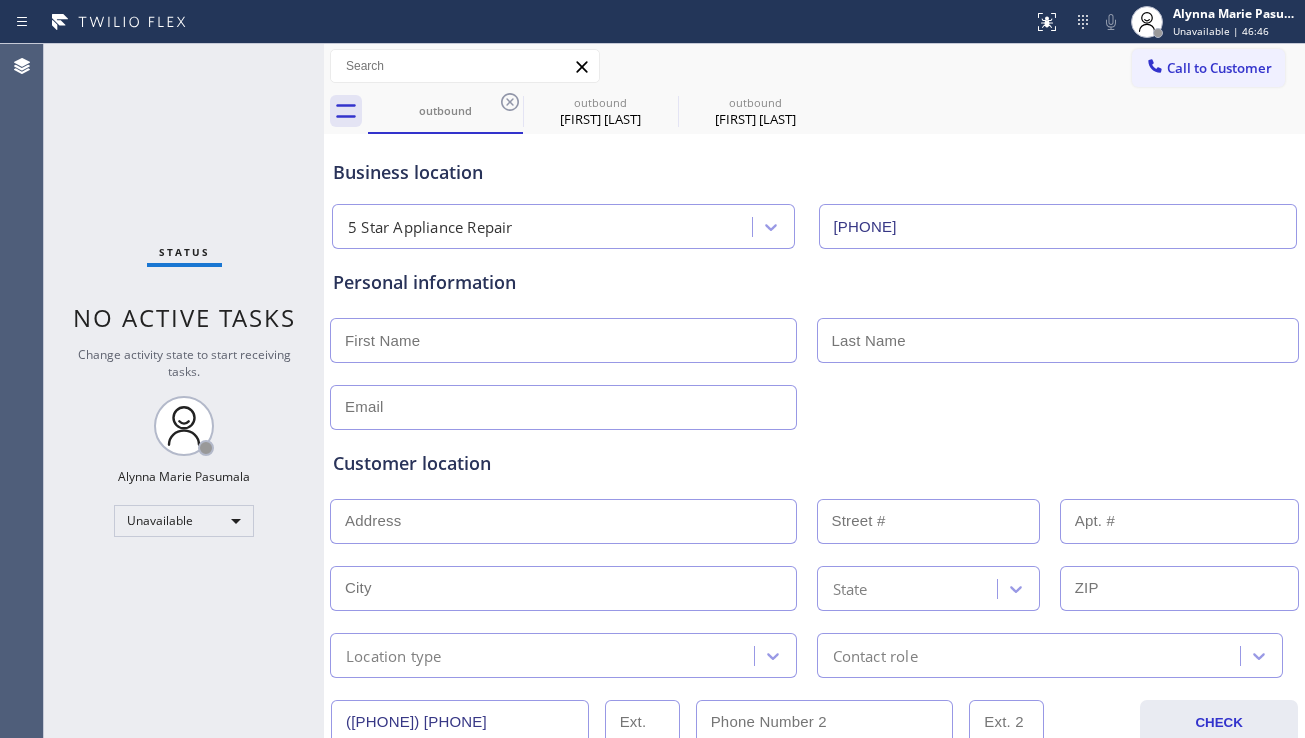 click 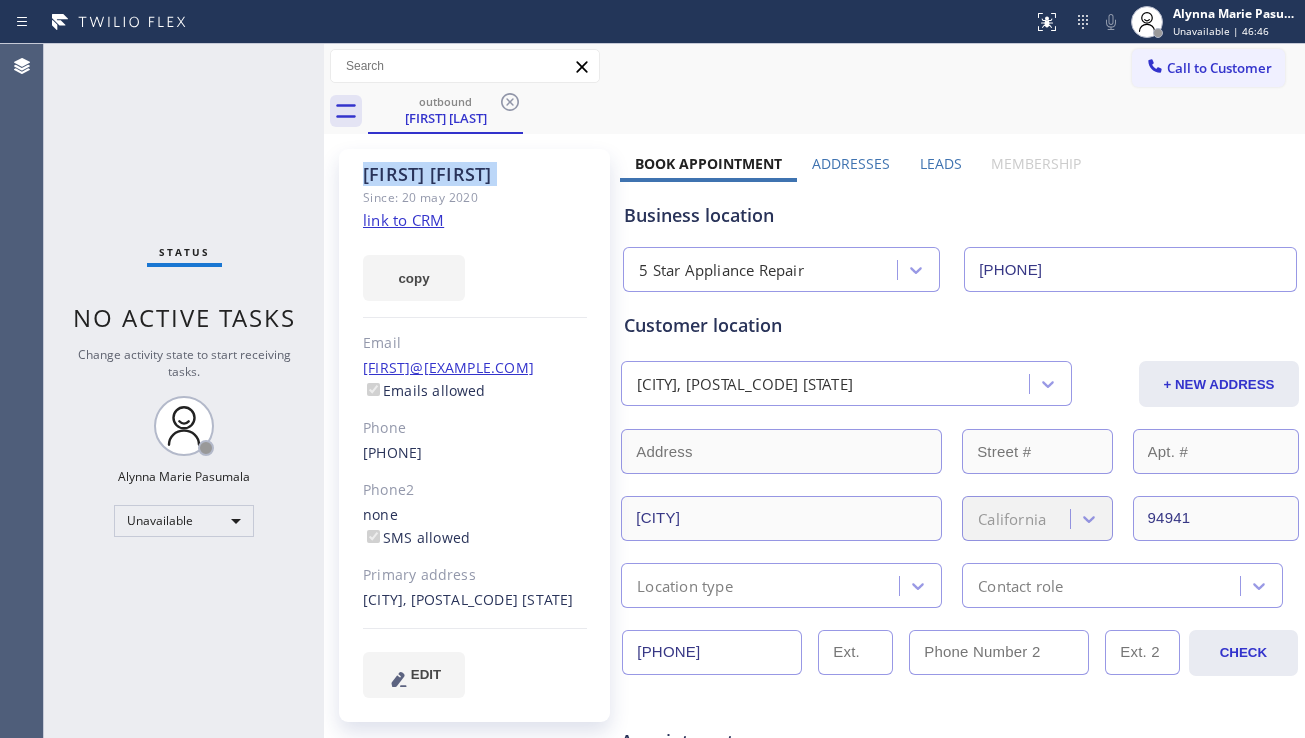 click 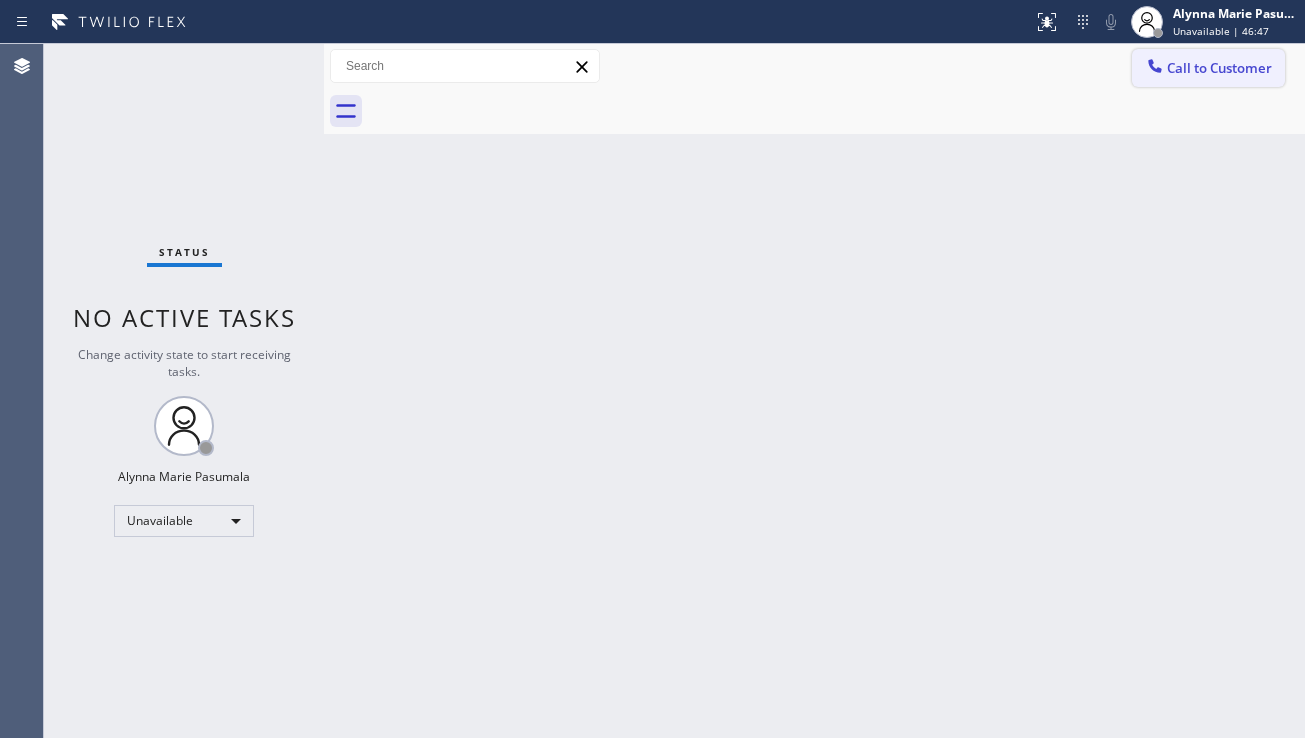 click on "Call to Customer" at bounding box center (1208, 68) 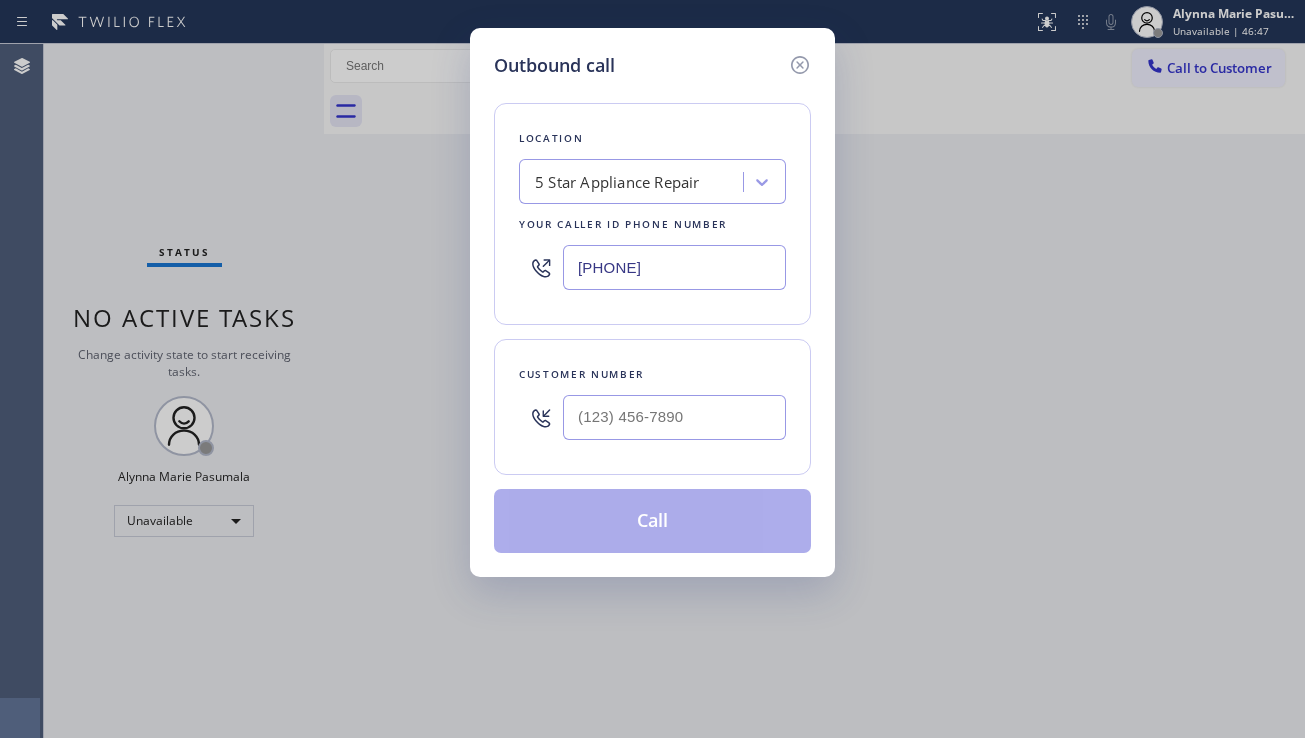 click at bounding box center [674, 417] 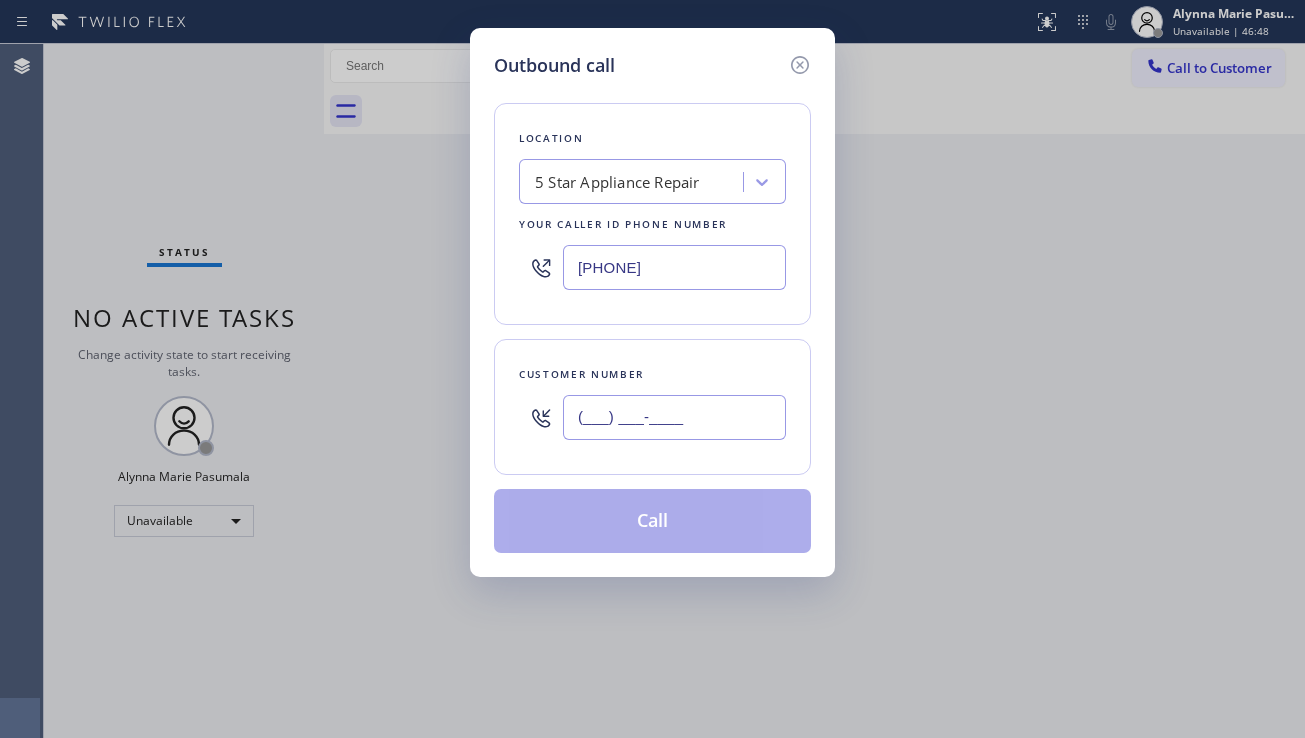 click on "(___) ___-____" at bounding box center [674, 417] 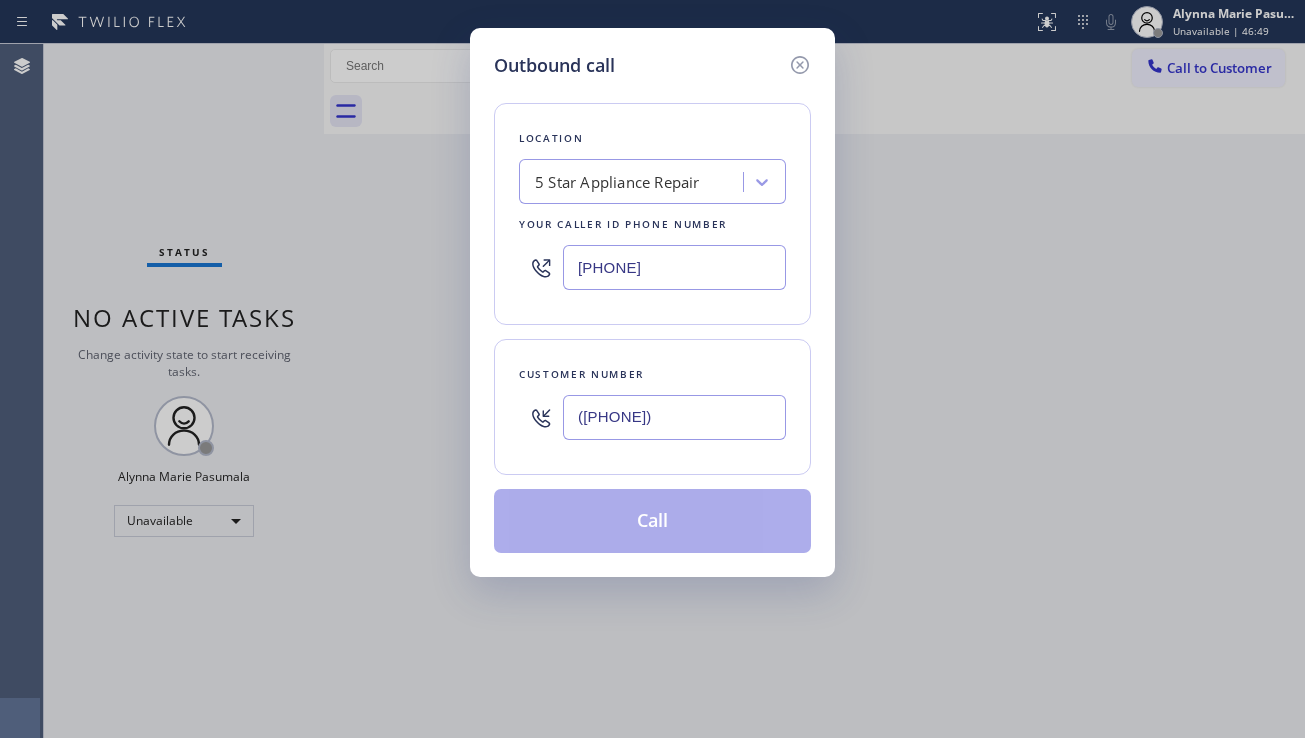 type on "([PHONE])" 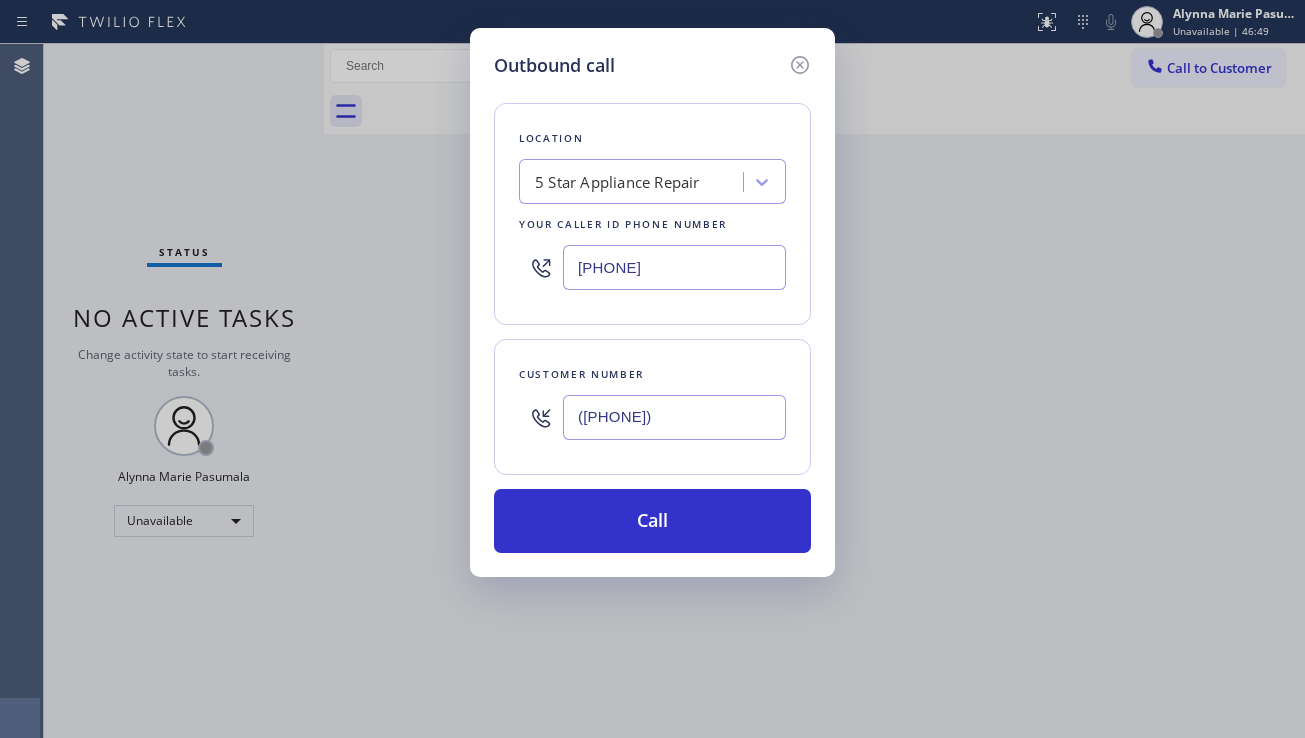 drag, startPoint x: 640, startPoint y: 509, endPoint x: 604, endPoint y: 479, distance: 46.8615 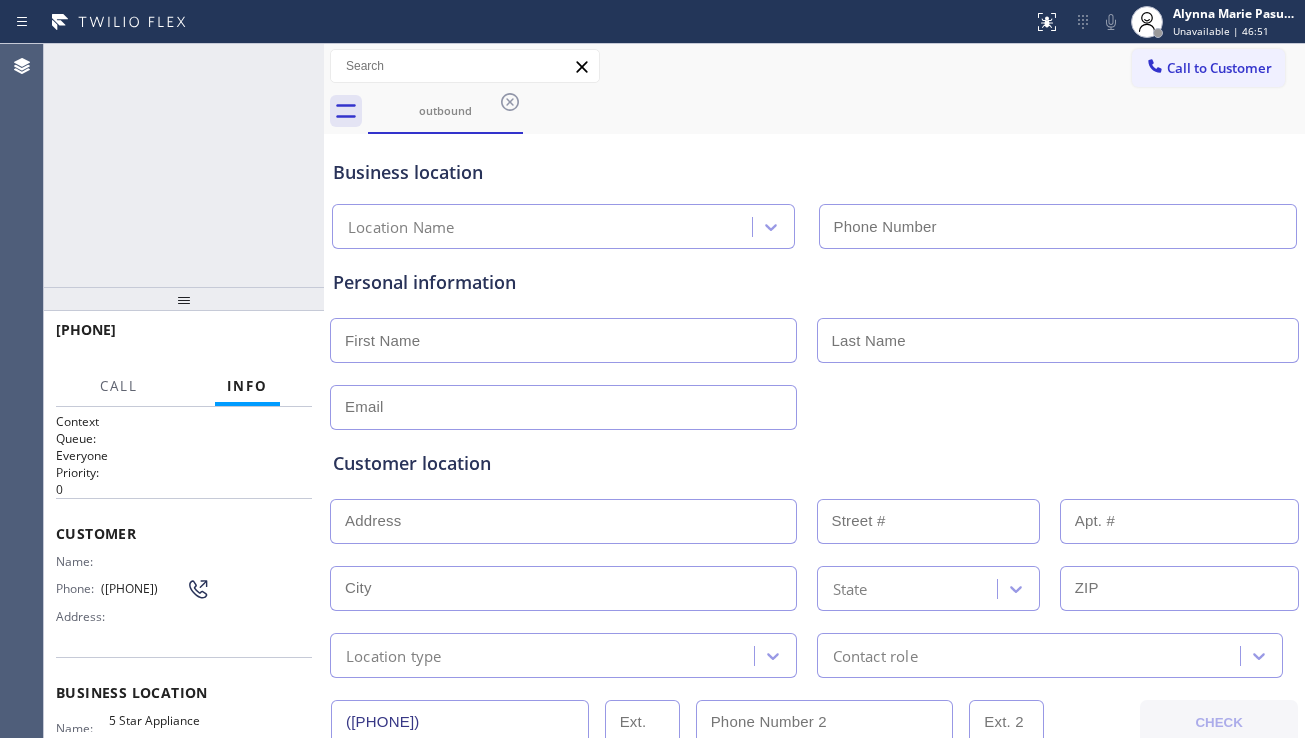 type on "[PHONE]" 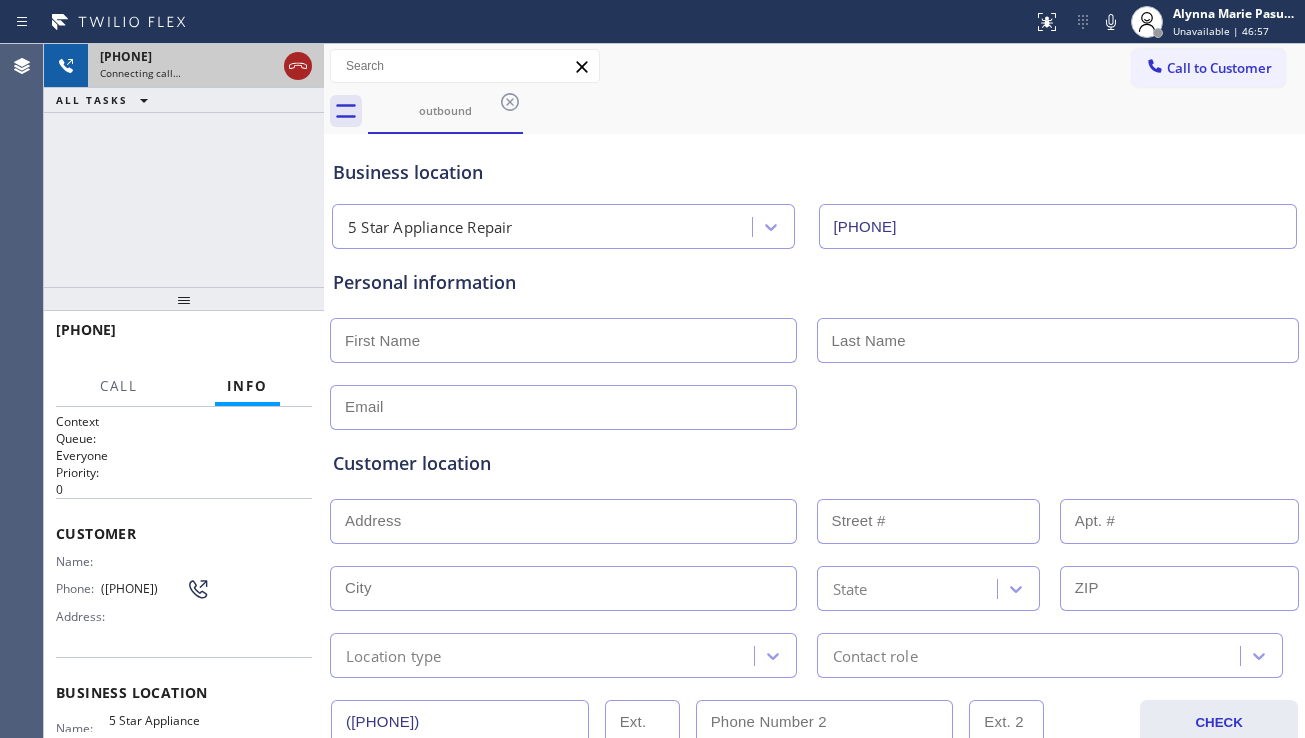click 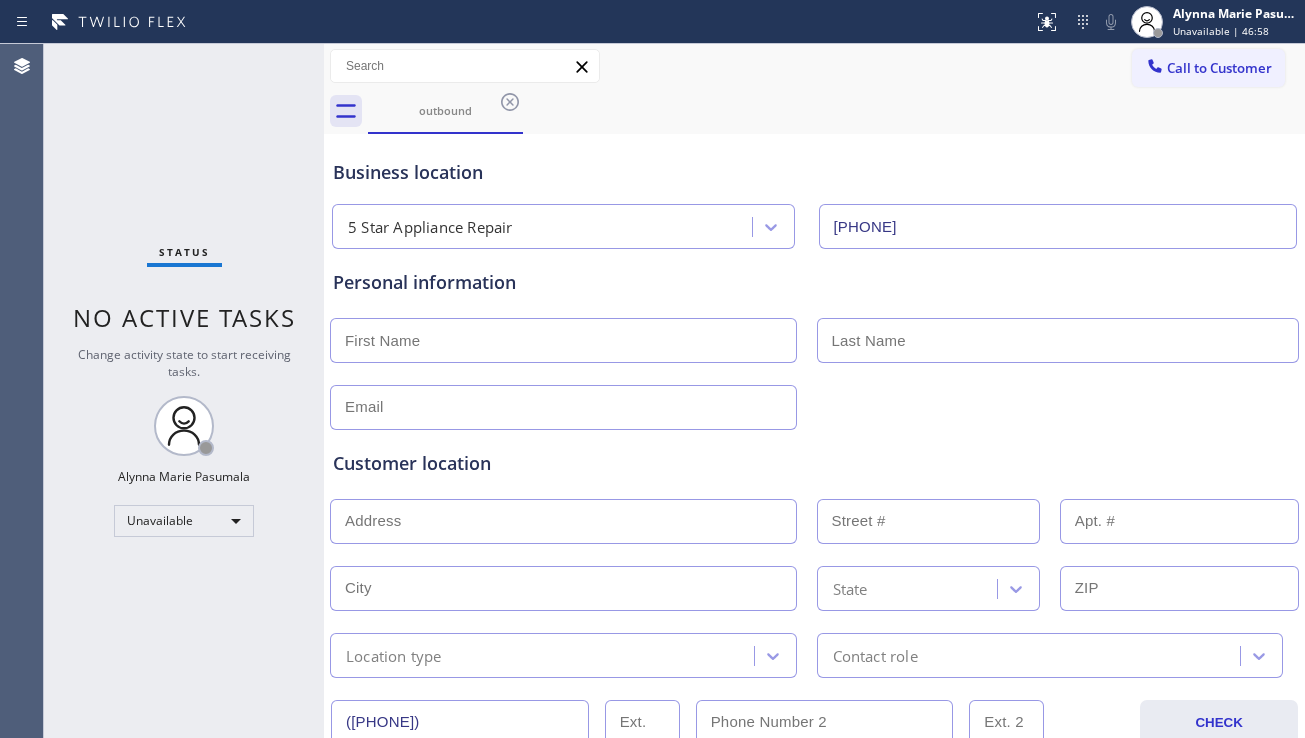 click on "Call to Customer Outbound call Location 5 Star Appliance Repair Your caller id phone number ([PHONE]) Customer number Call Outbound call Technician Search Technician Your caller id phone number Your caller id phone number Call" at bounding box center [814, 66] 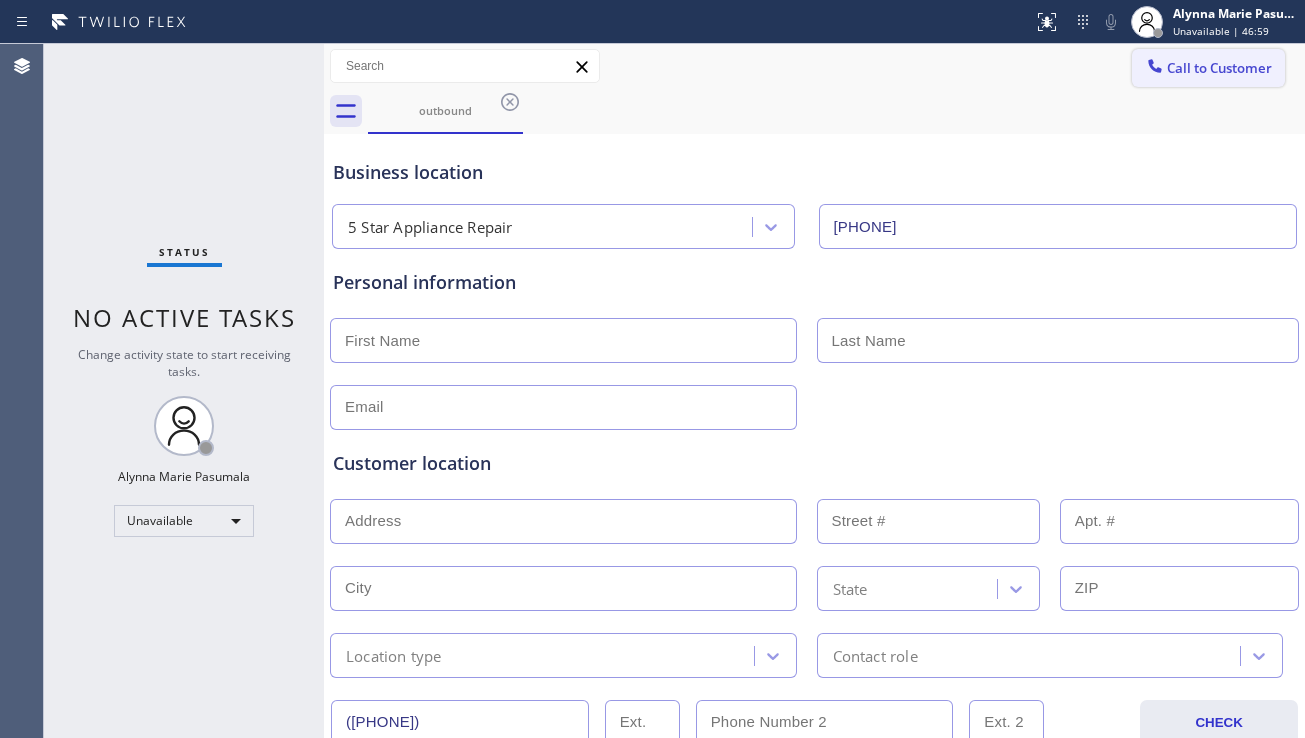 click on "Call to Customer" at bounding box center (1219, 68) 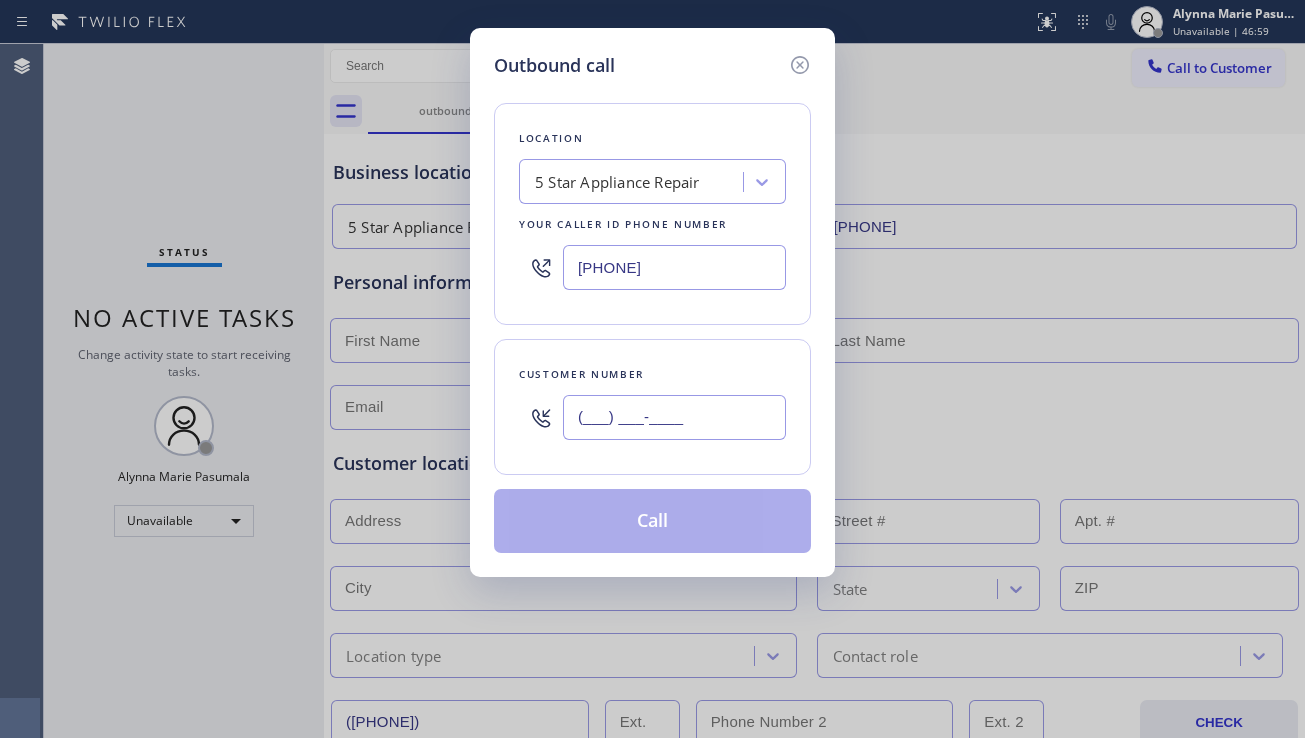 click on "(___) ___-____" at bounding box center (674, 417) 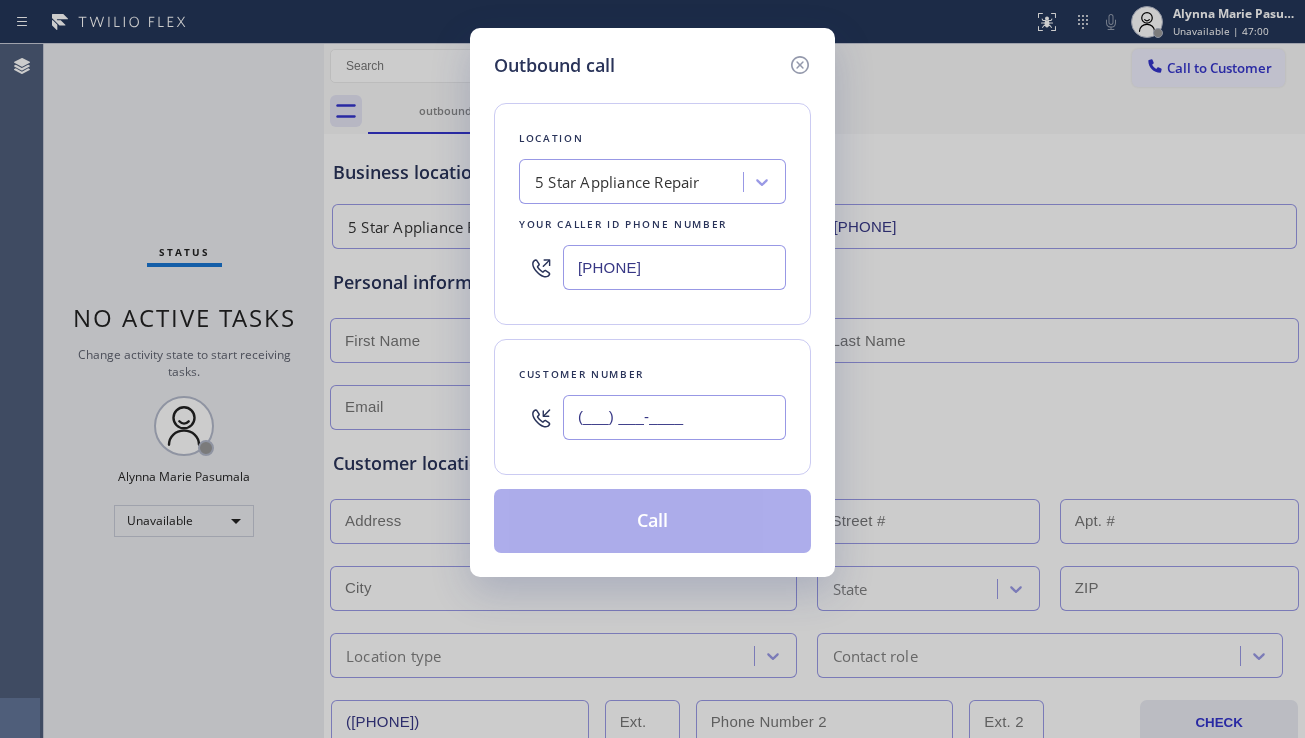 paste on "[PHONE]" 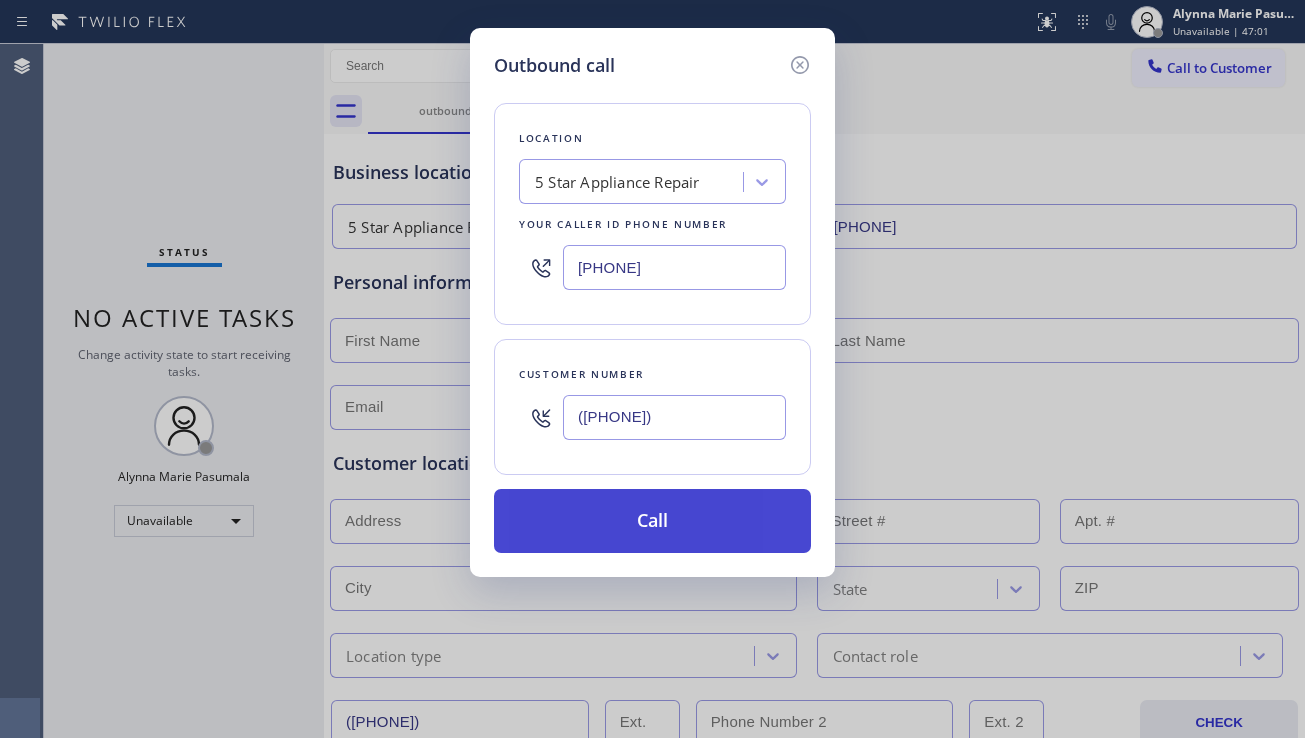type on "([PHONE])" 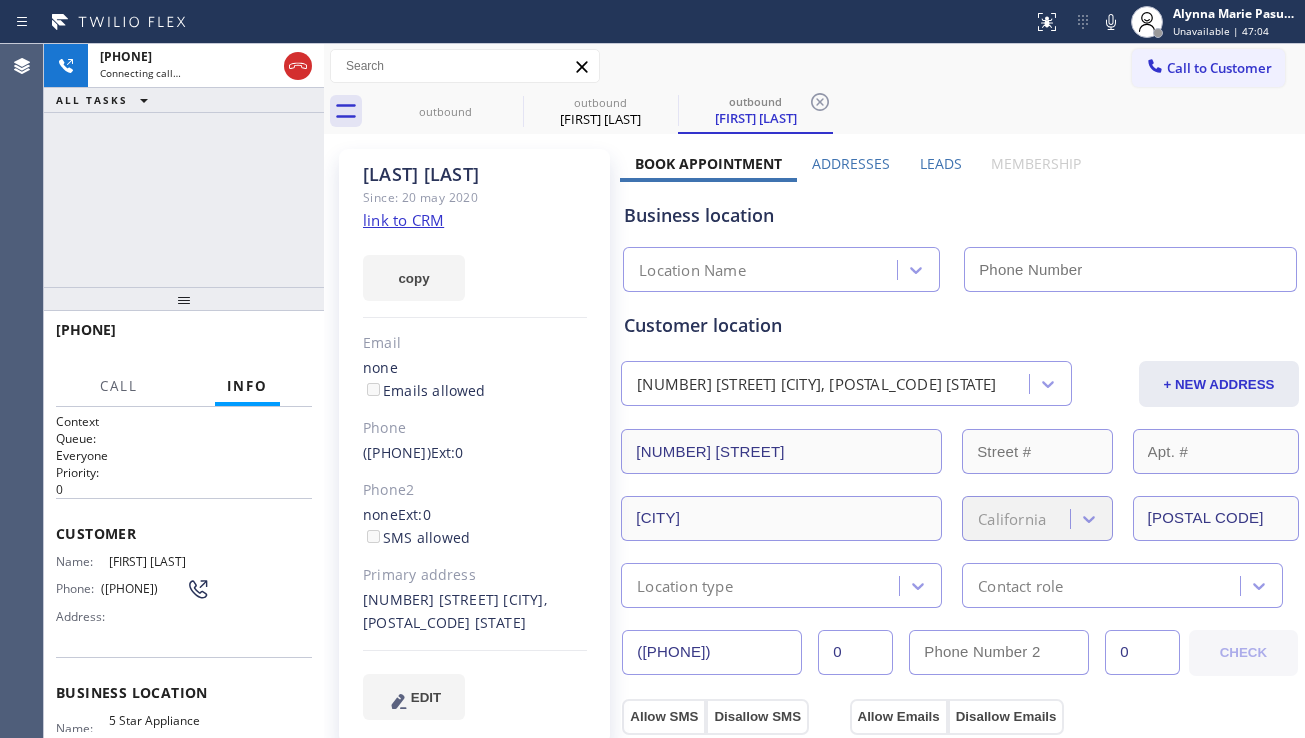 type 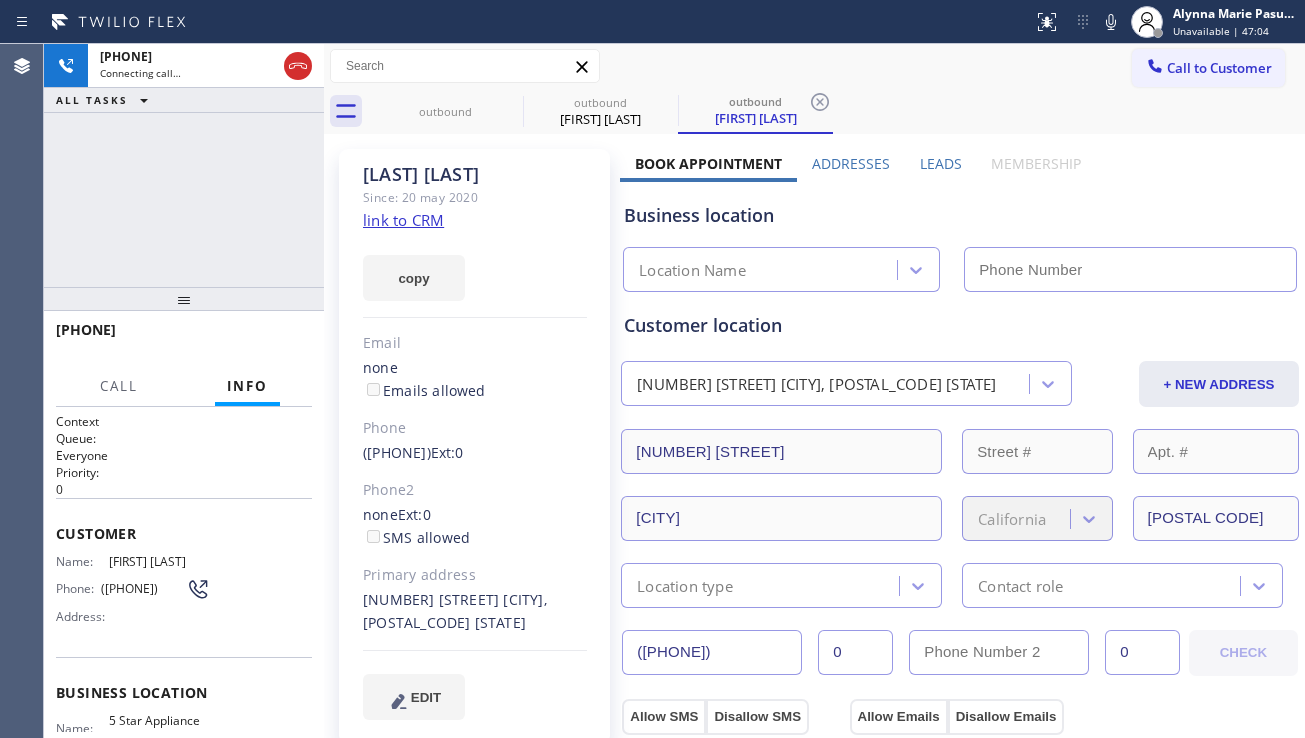 click on "Business location" at bounding box center (960, 215) 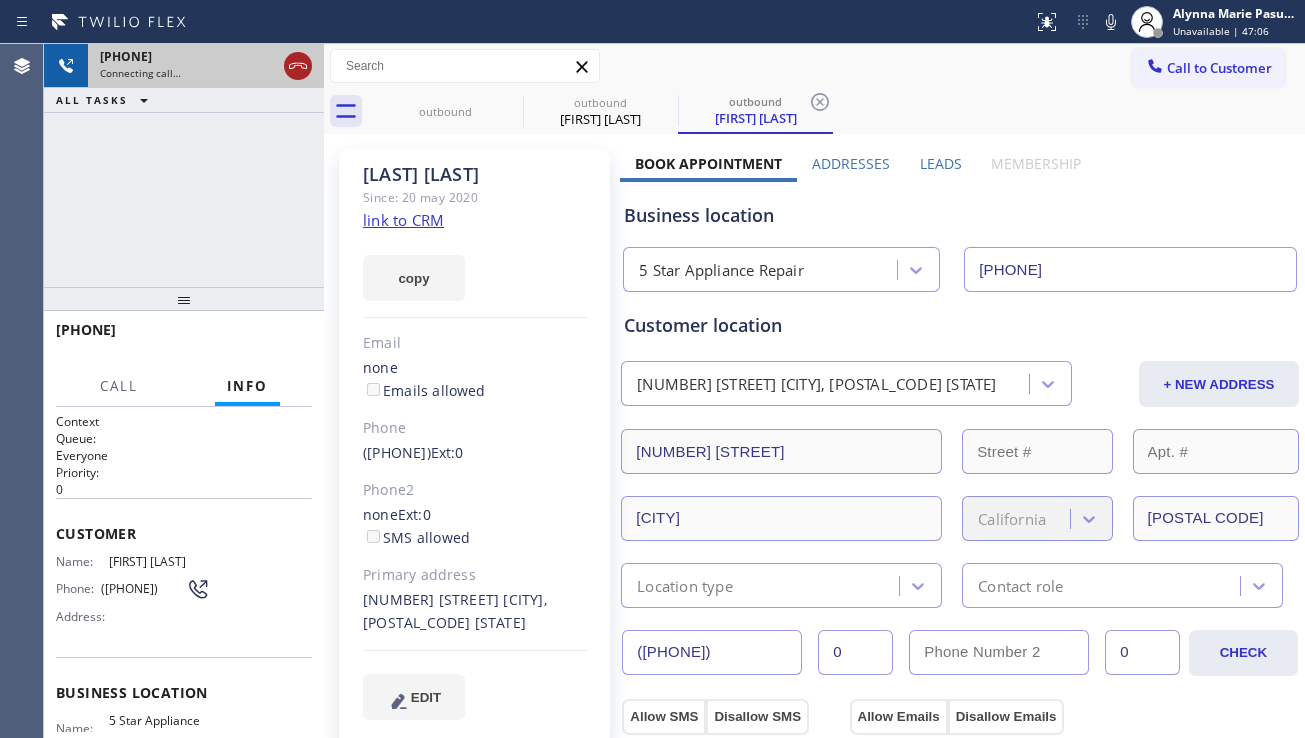click 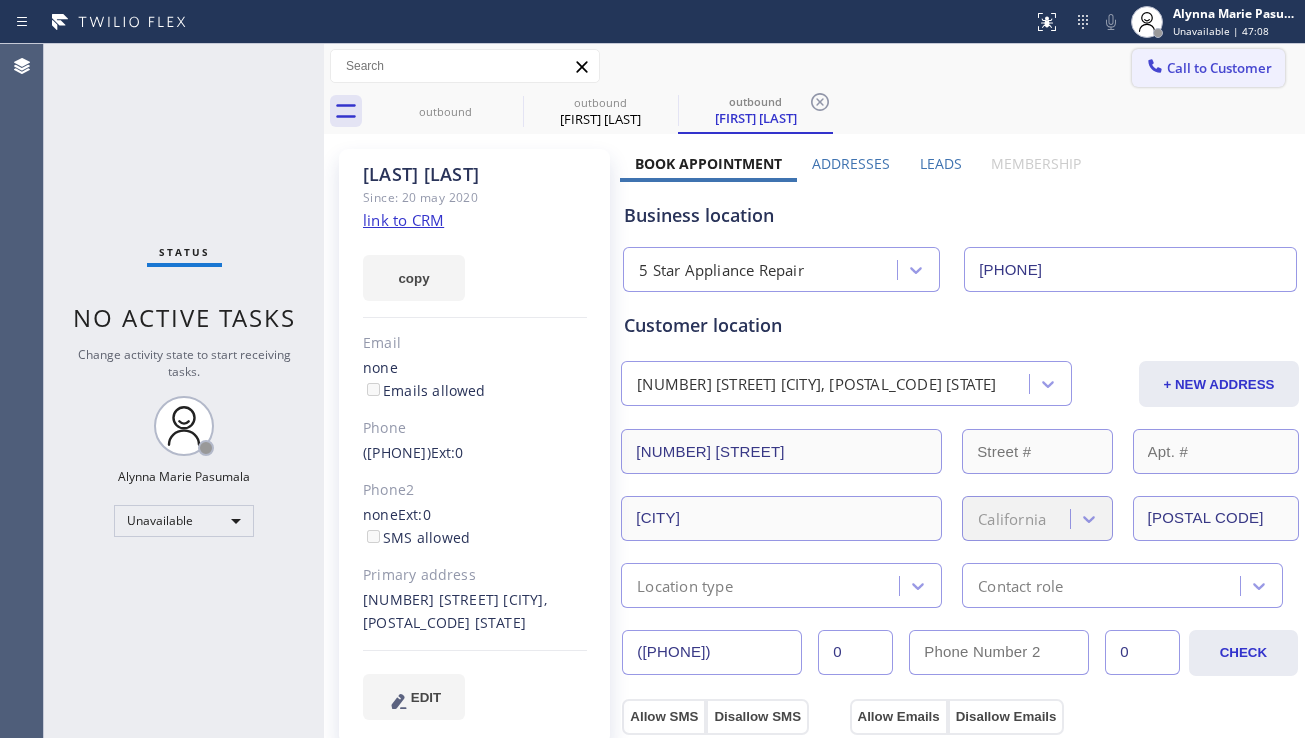 click on "Call to Customer" at bounding box center (1208, 68) 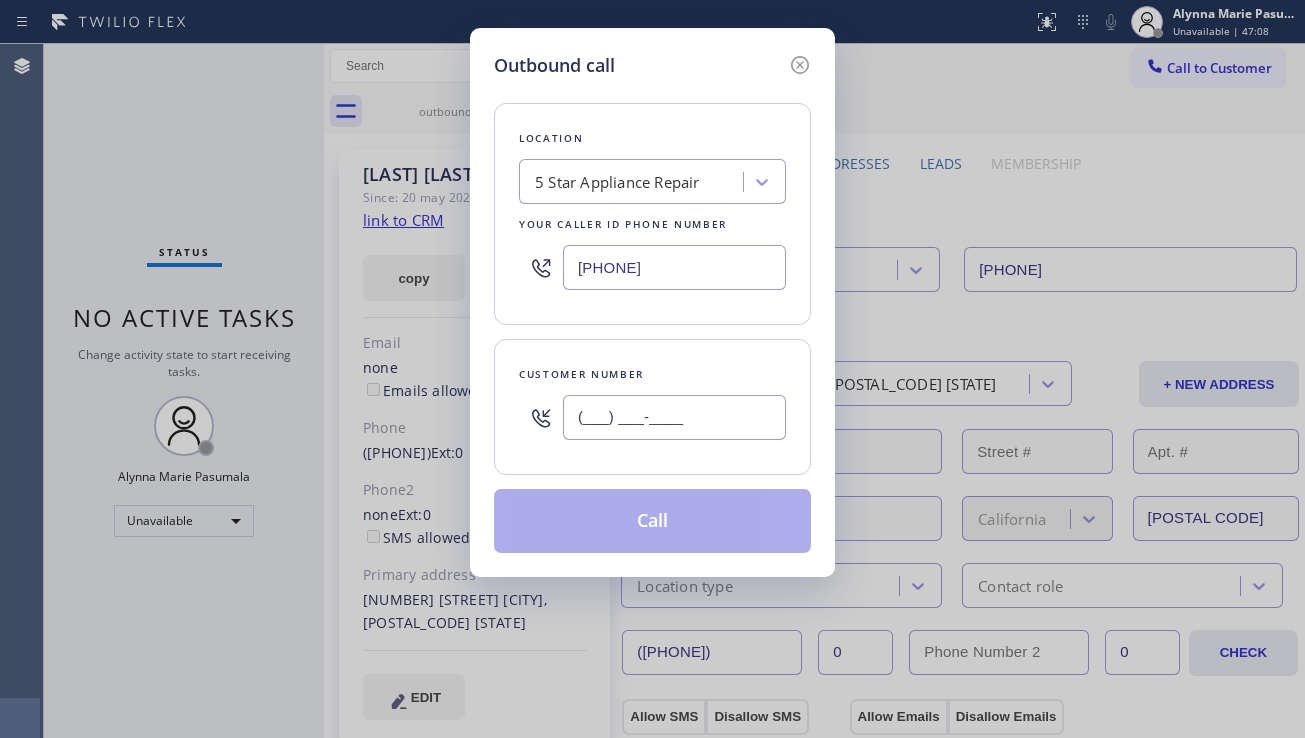click on "(___) ___-____" at bounding box center (674, 417) 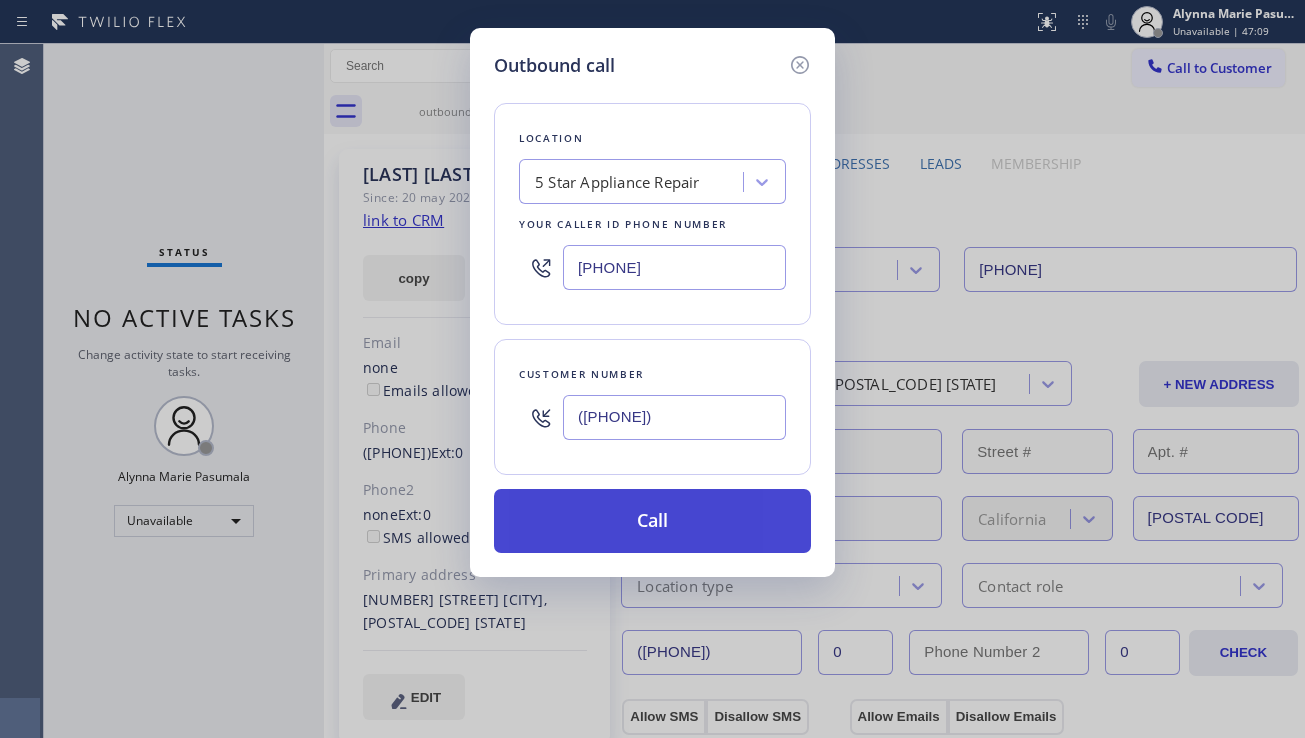 click on "Call" at bounding box center [652, 521] 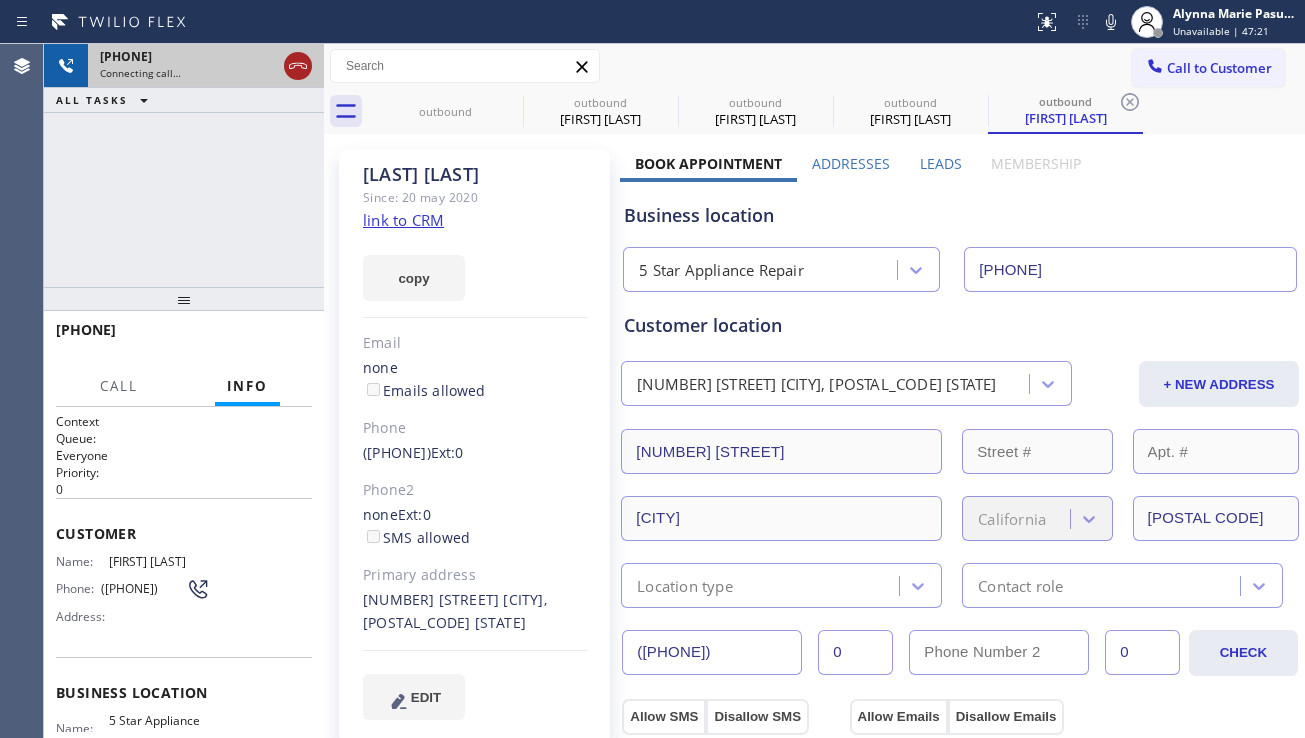 click 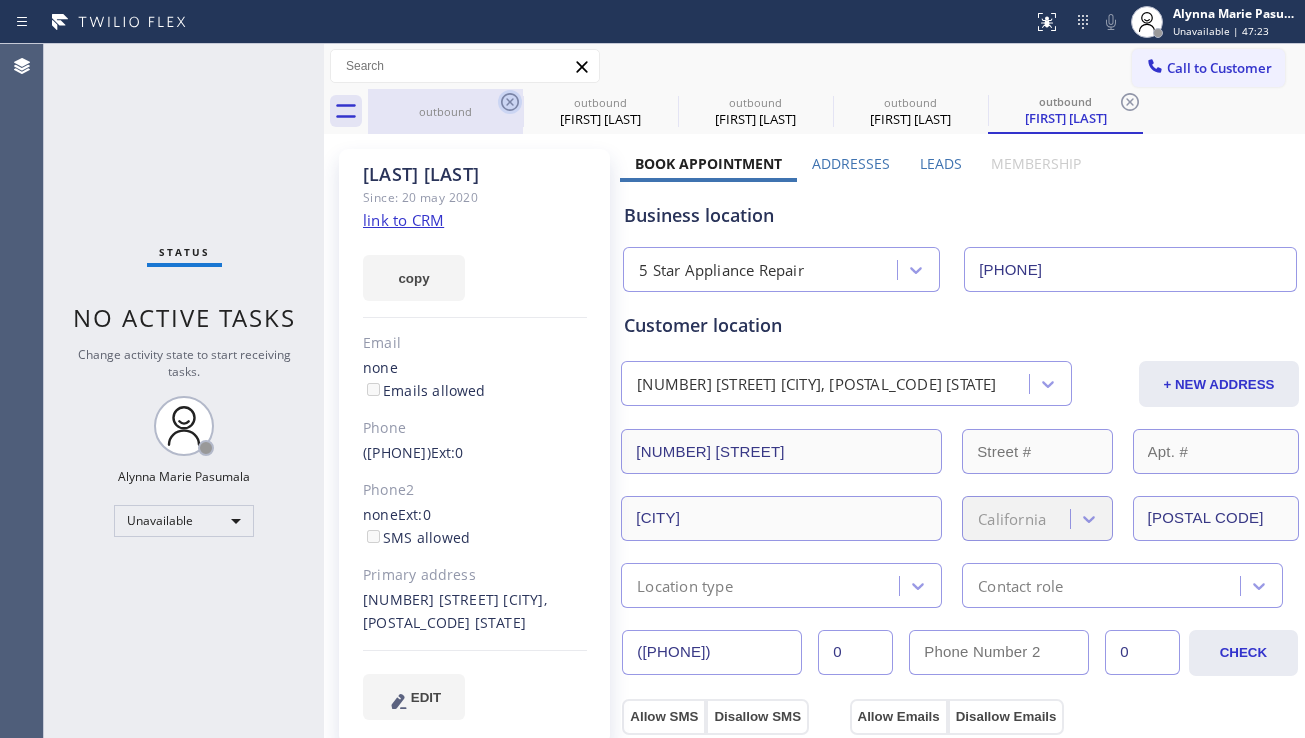 click 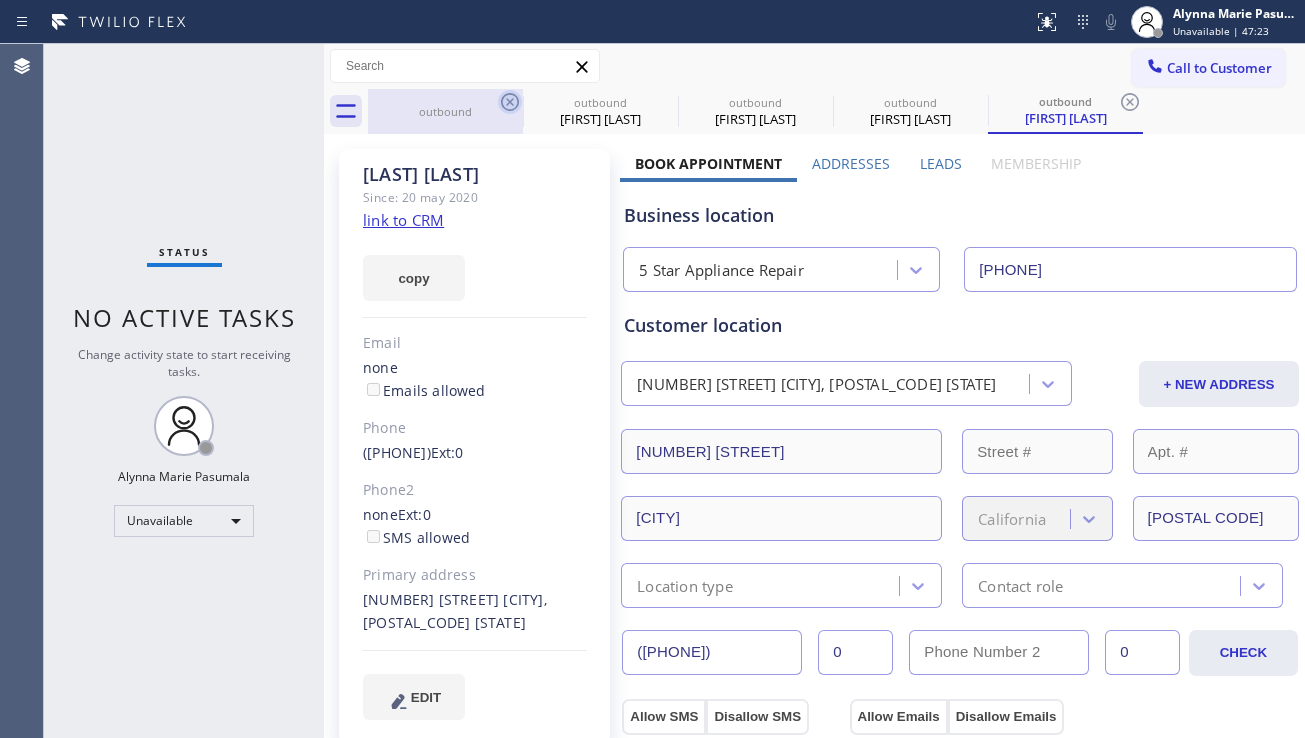 click 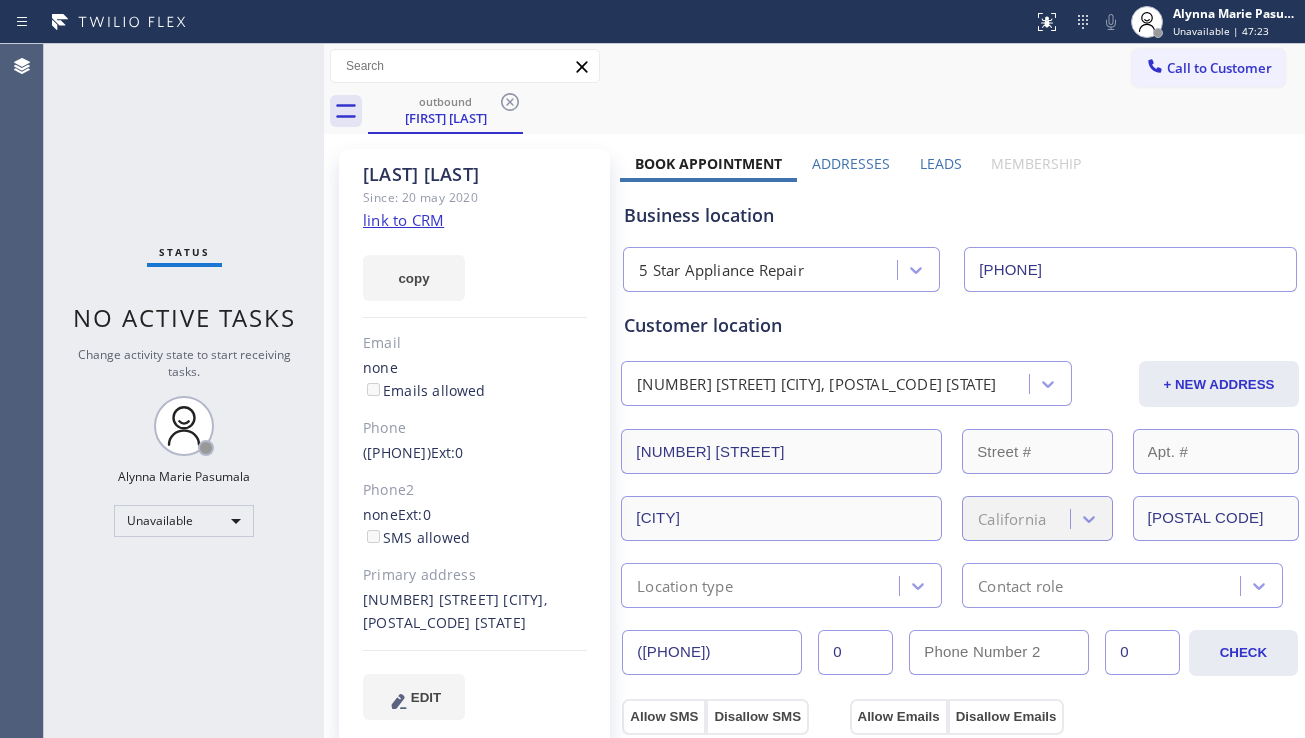 click 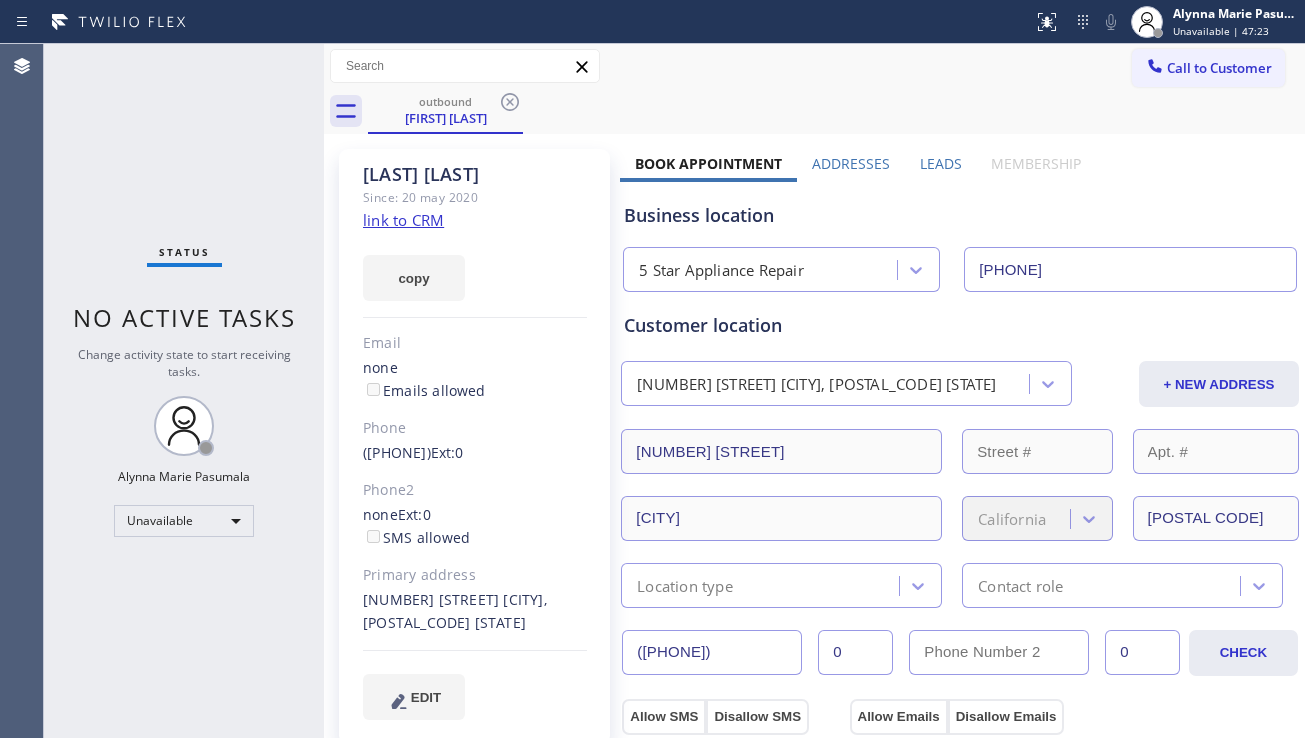 click on "outbound [FIRST] [LAST]" at bounding box center [836, 111] 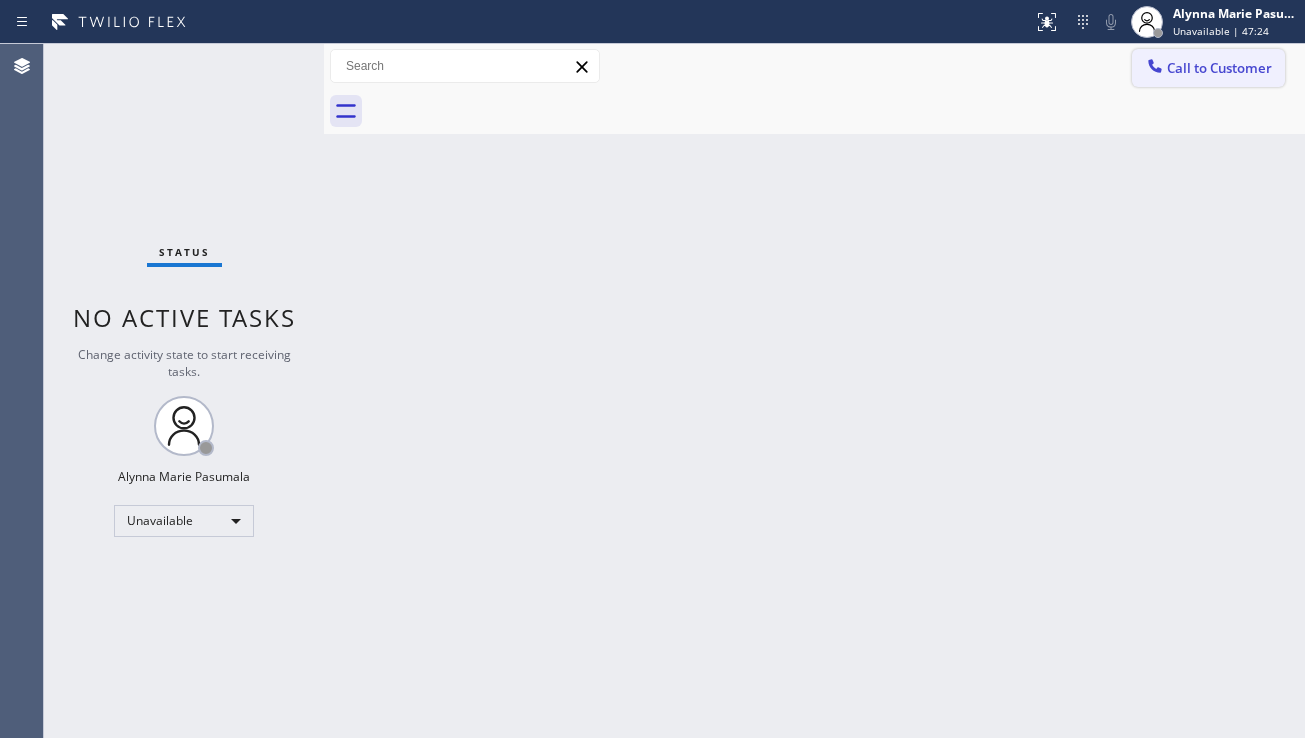 click at bounding box center [1155, 68] 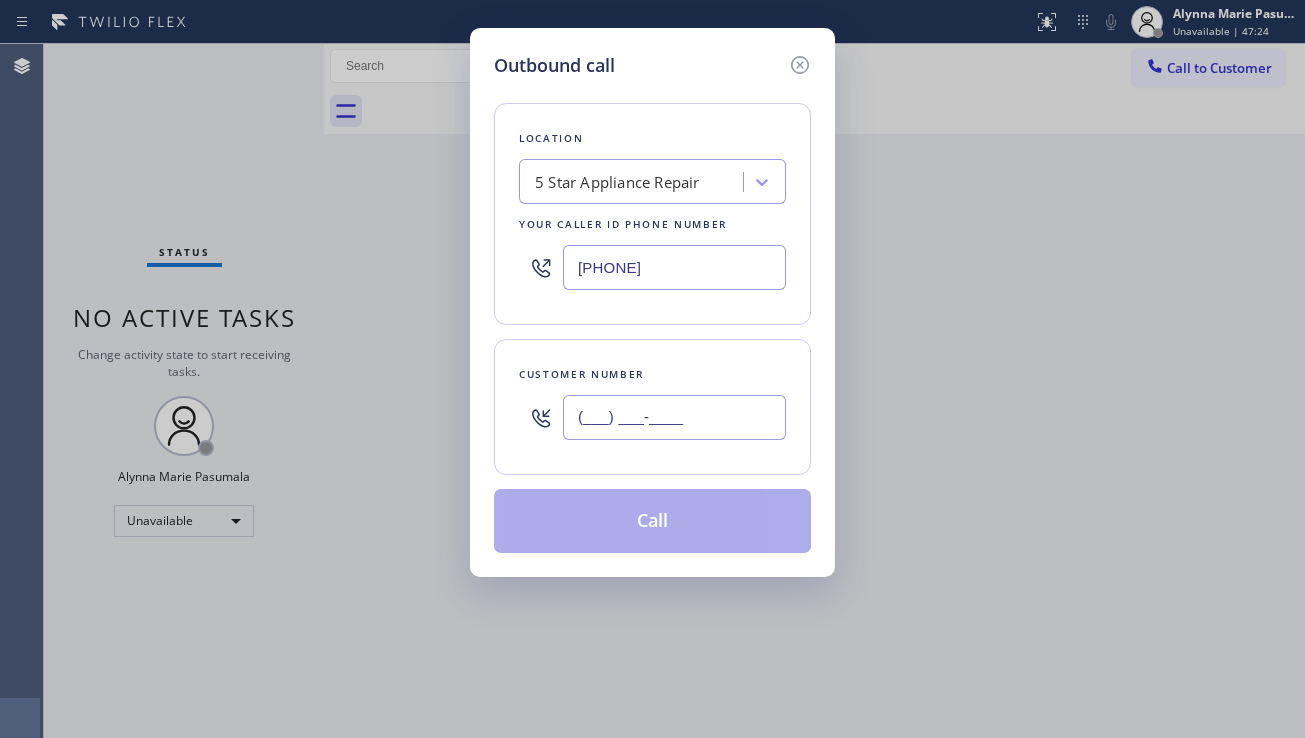 click on "(___) ___-____" at bounding box center [674, 417] 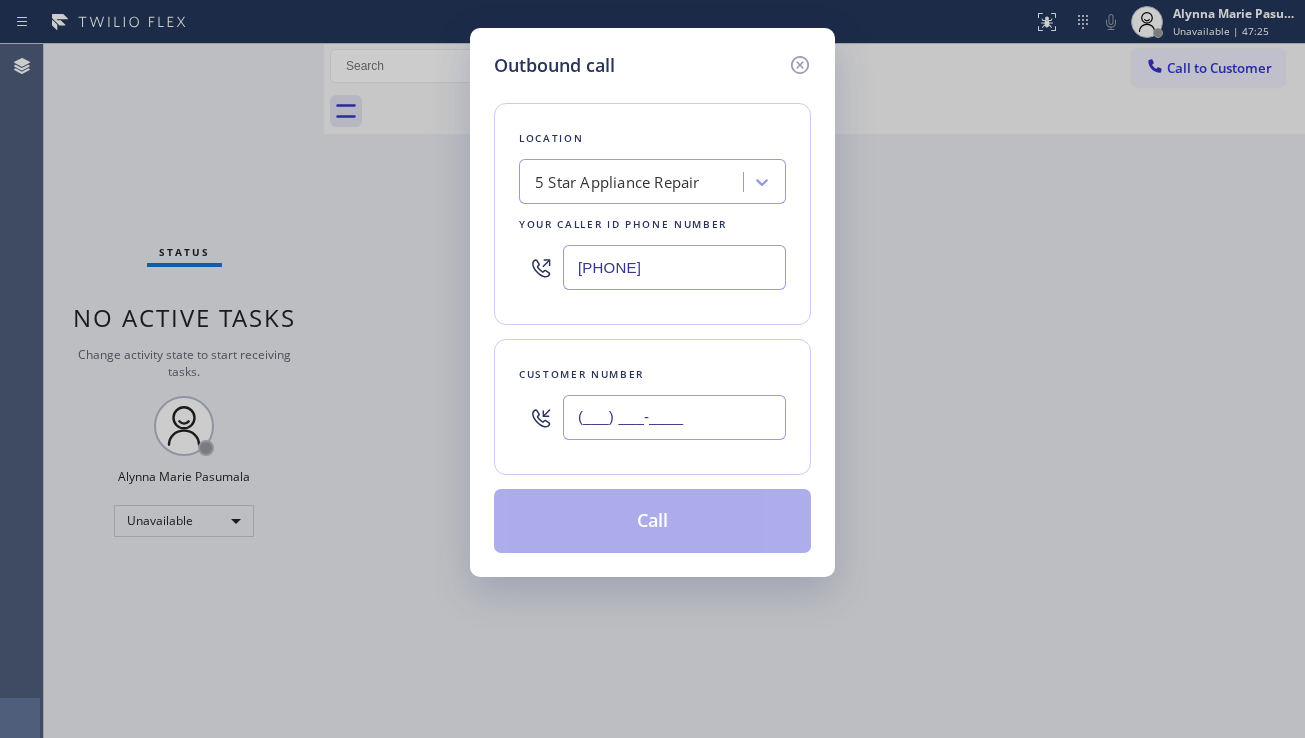 paste on "([PHONE])" 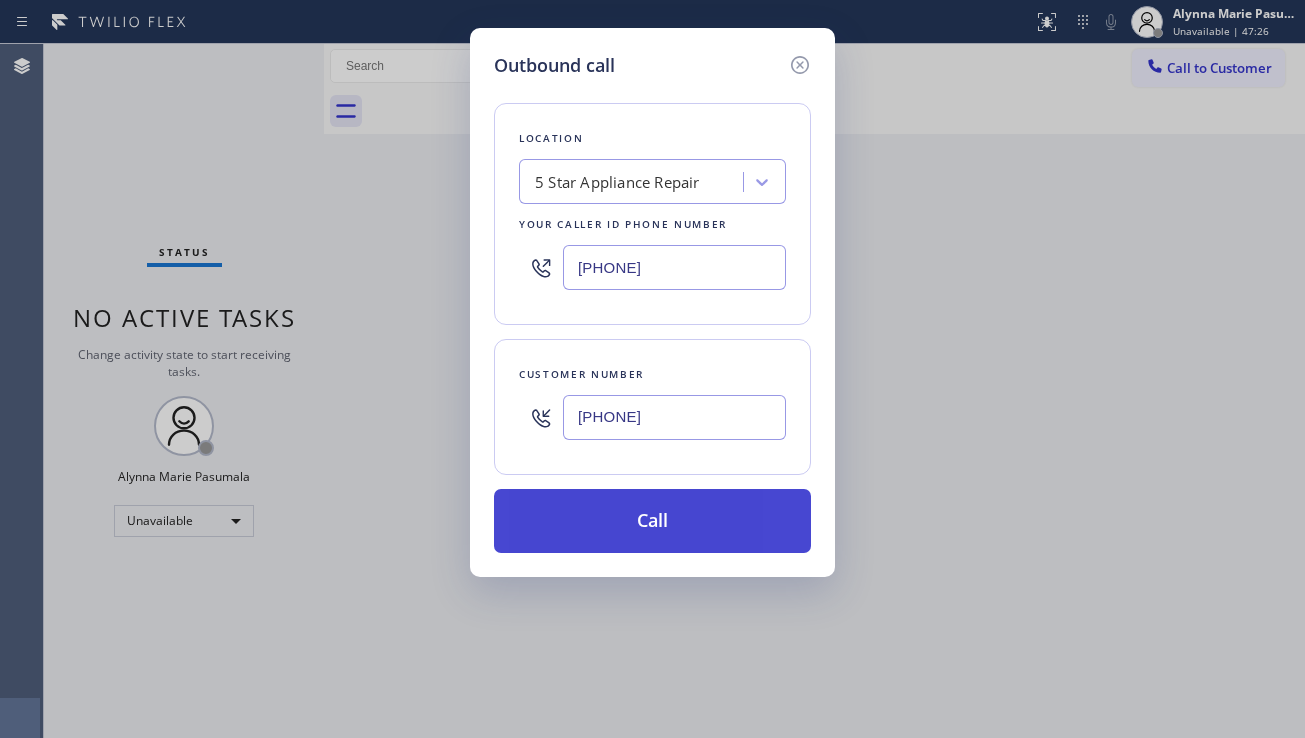 click on "Call" at bounding box center (652, 521) 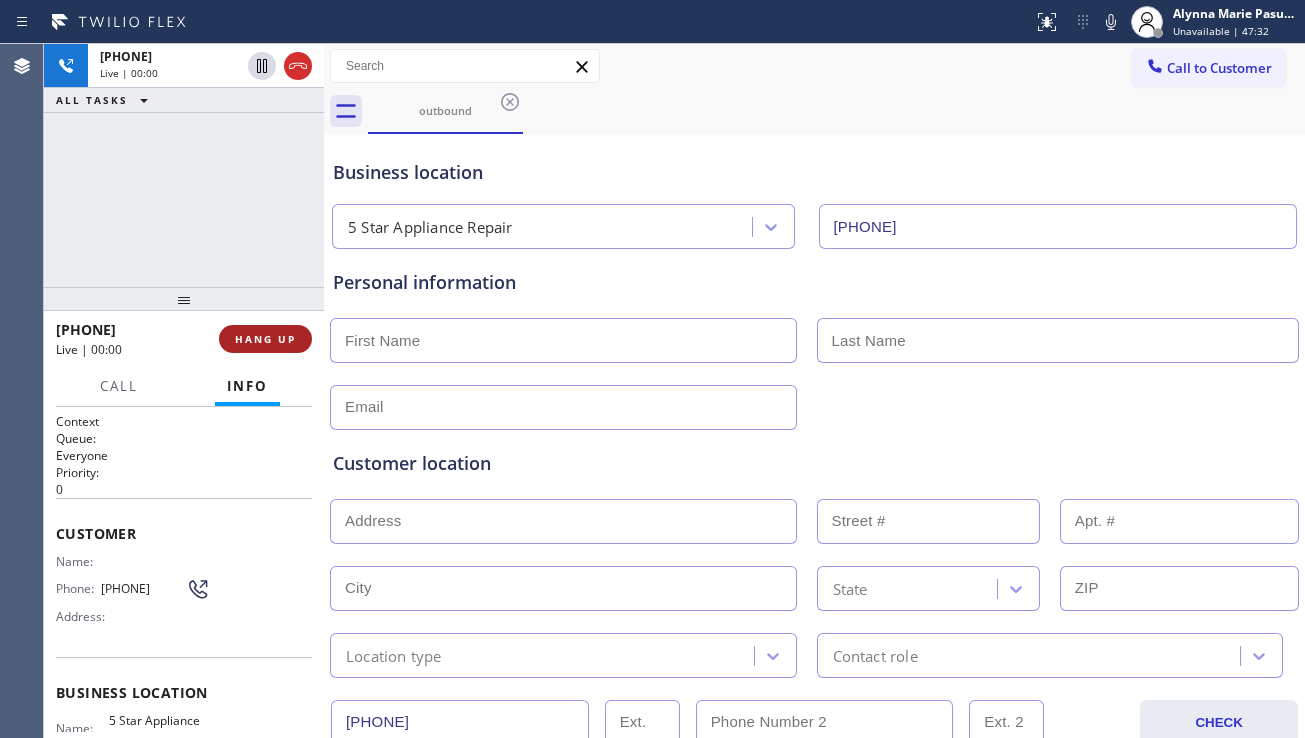 click on "HANG UP" at bounding box center (265, 339) 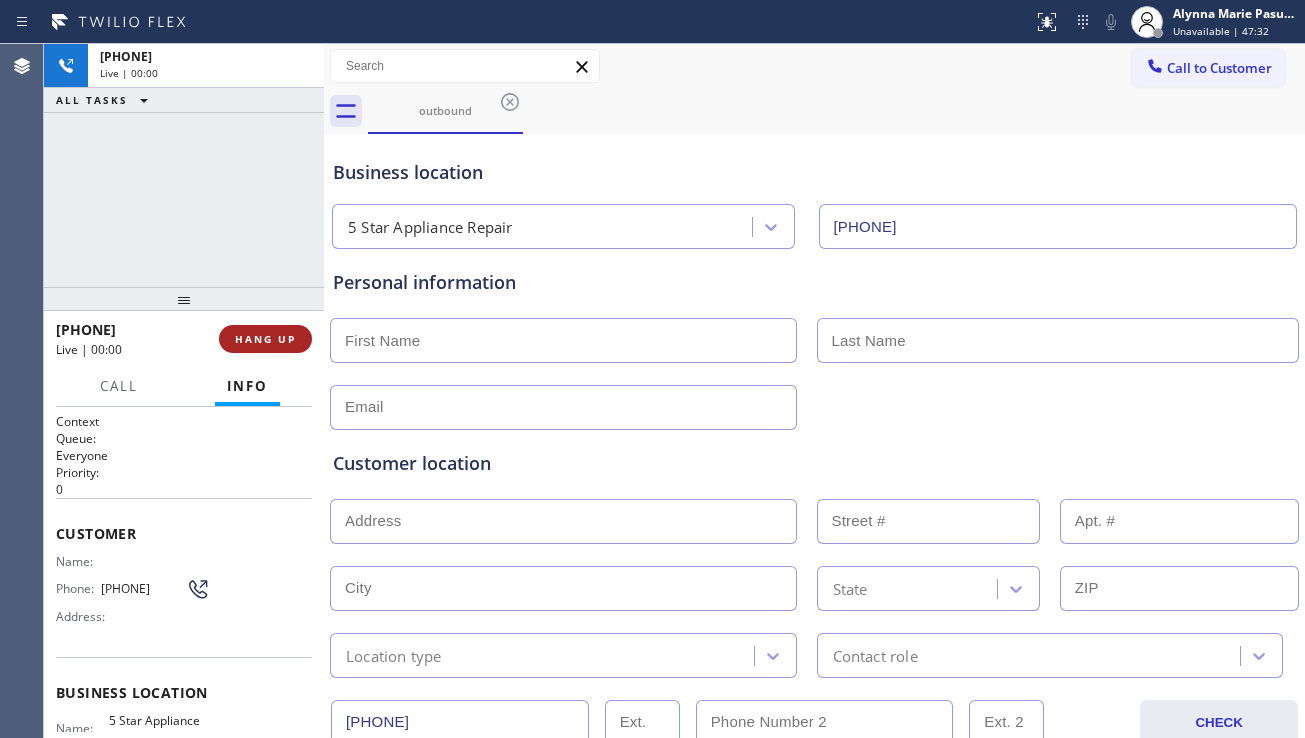 click on "HANG UP" at bounding box center [265, 339] 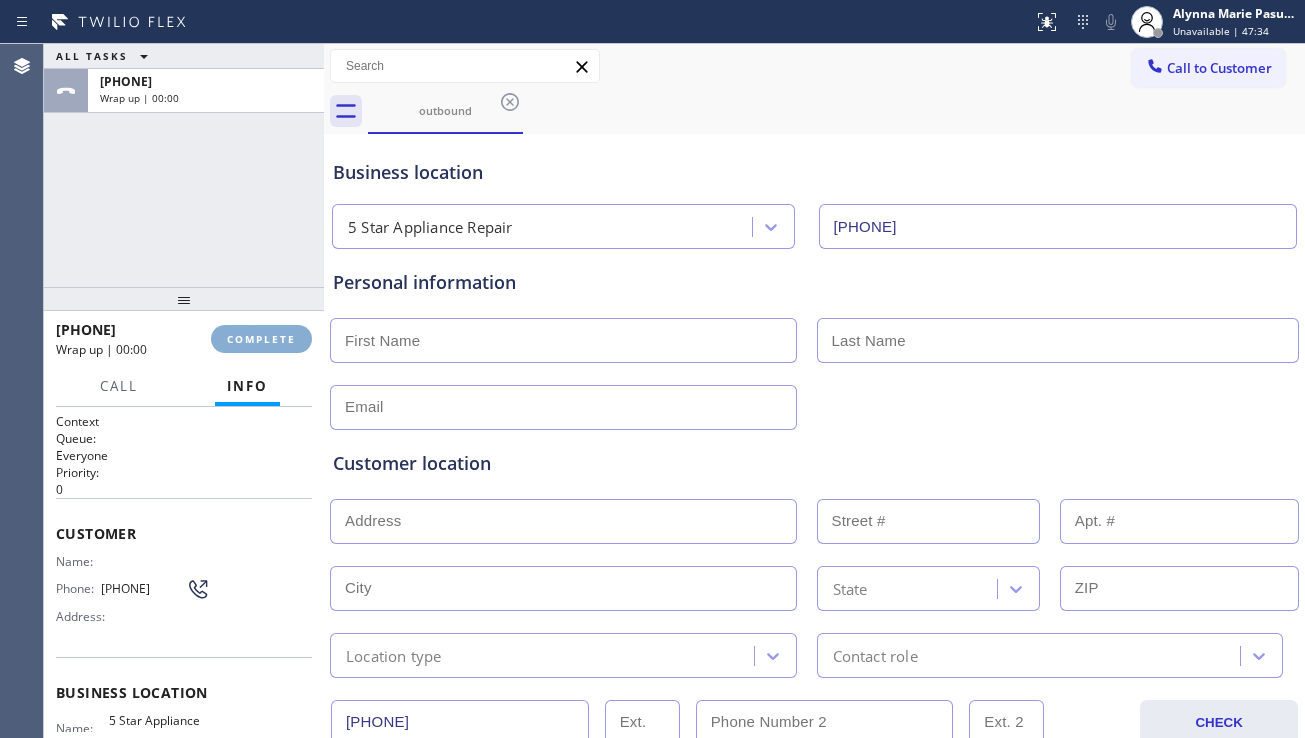 click on "COMPLETE" at bounding box center (261, 339) 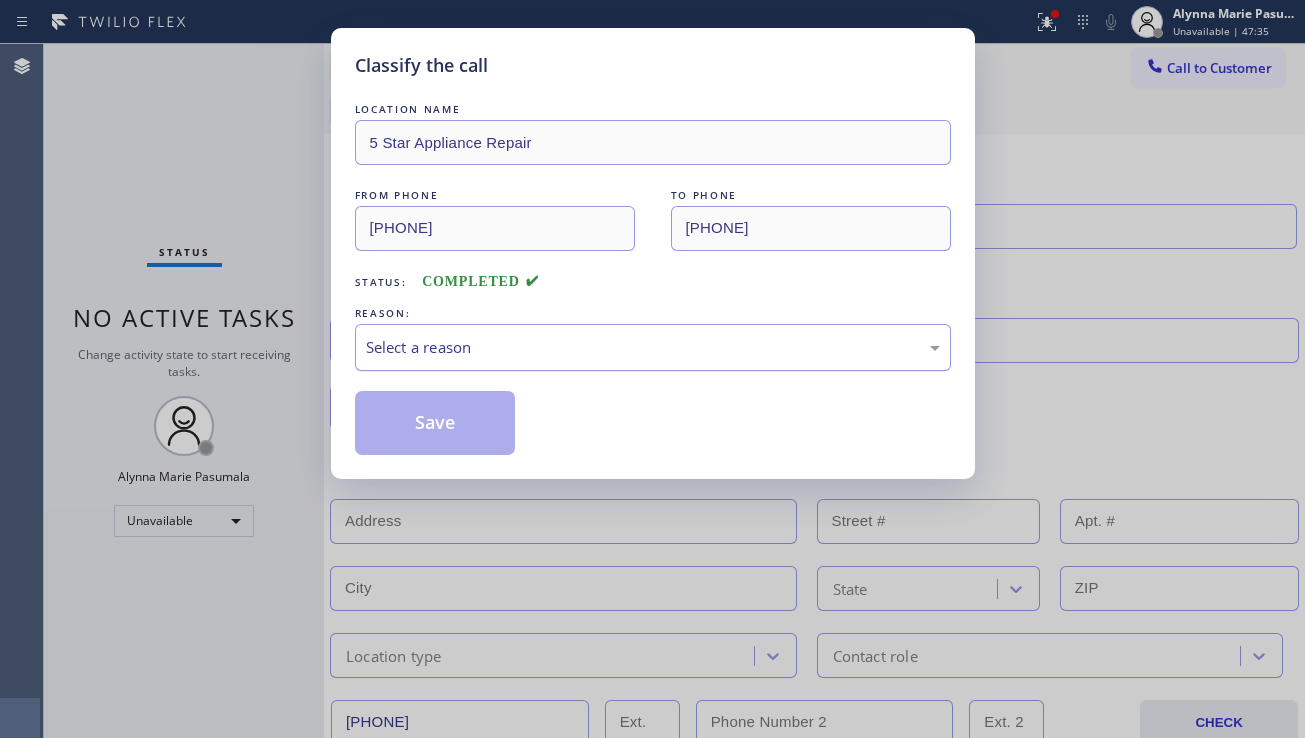 click on "Select a reason" at bounding box center (653, 347) 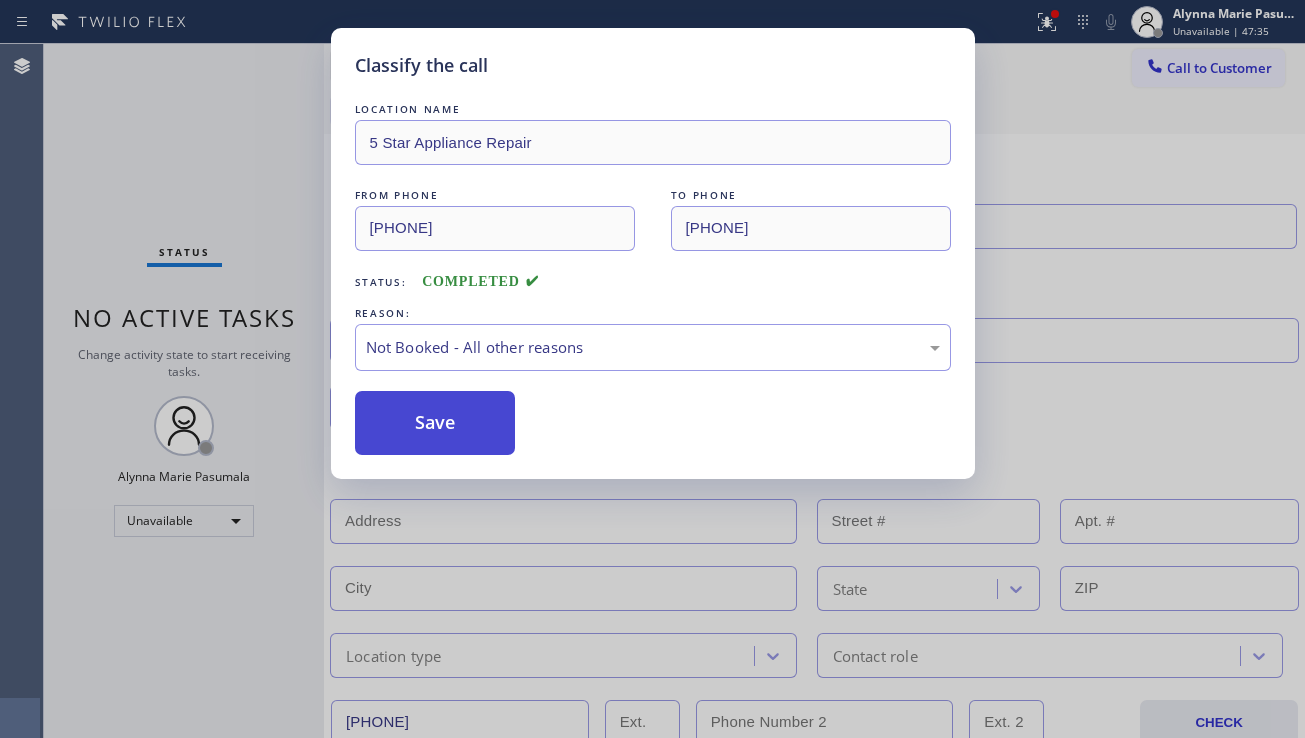 click on "Save" at bounding box center (435, 423) 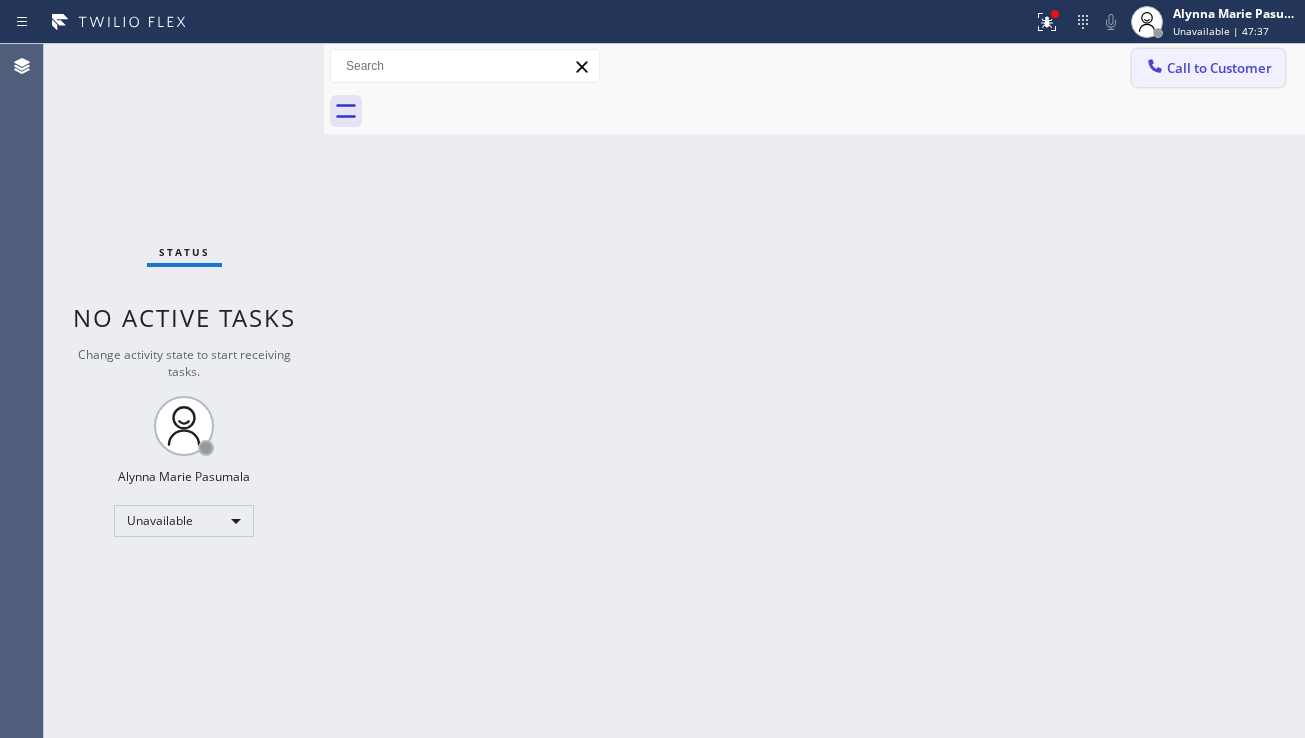 click on "Call to Customer" at bounding box center (1208, 68) 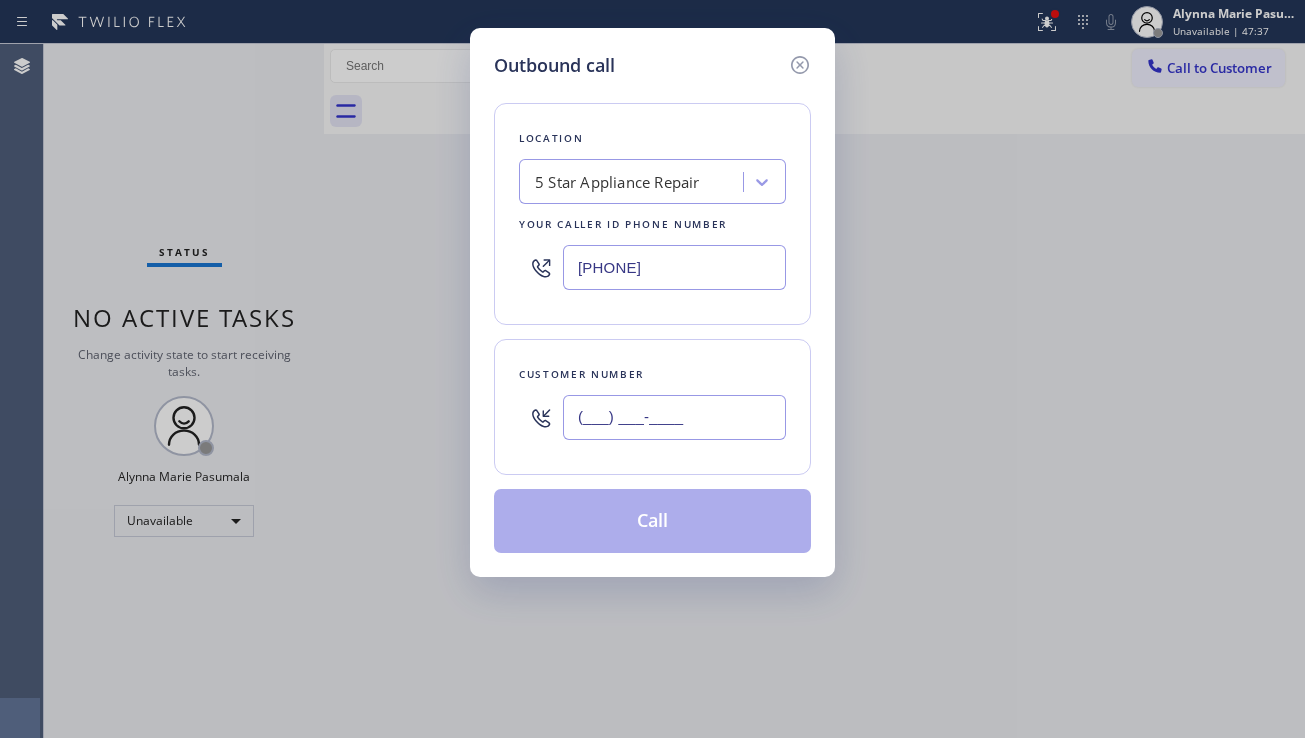 click on "(___) ___-____" at bounding box center (674, 417) 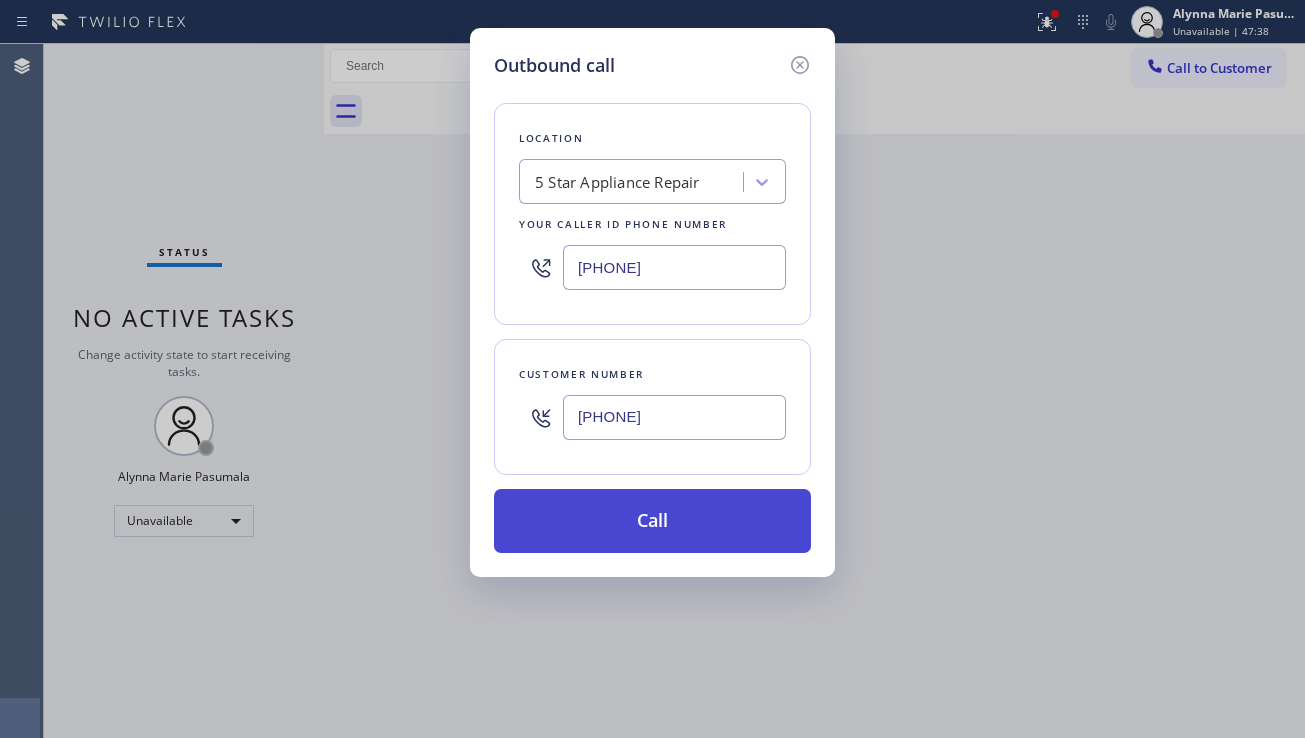 click on "Call" at bounding box center (652, 521) 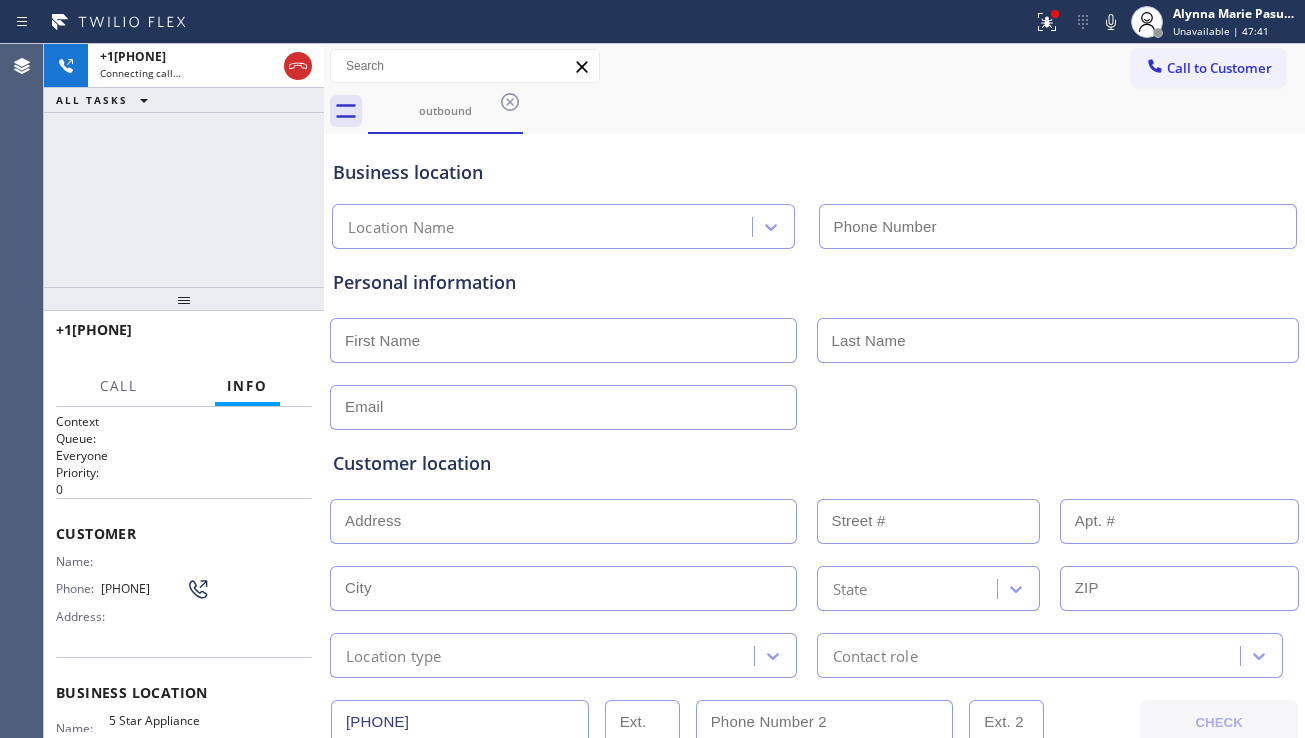 click on "Customer location >> ADD NEW ADDRESS << + NEW ADDRESS State Location type Contact role" at bounding box center (814, 554) 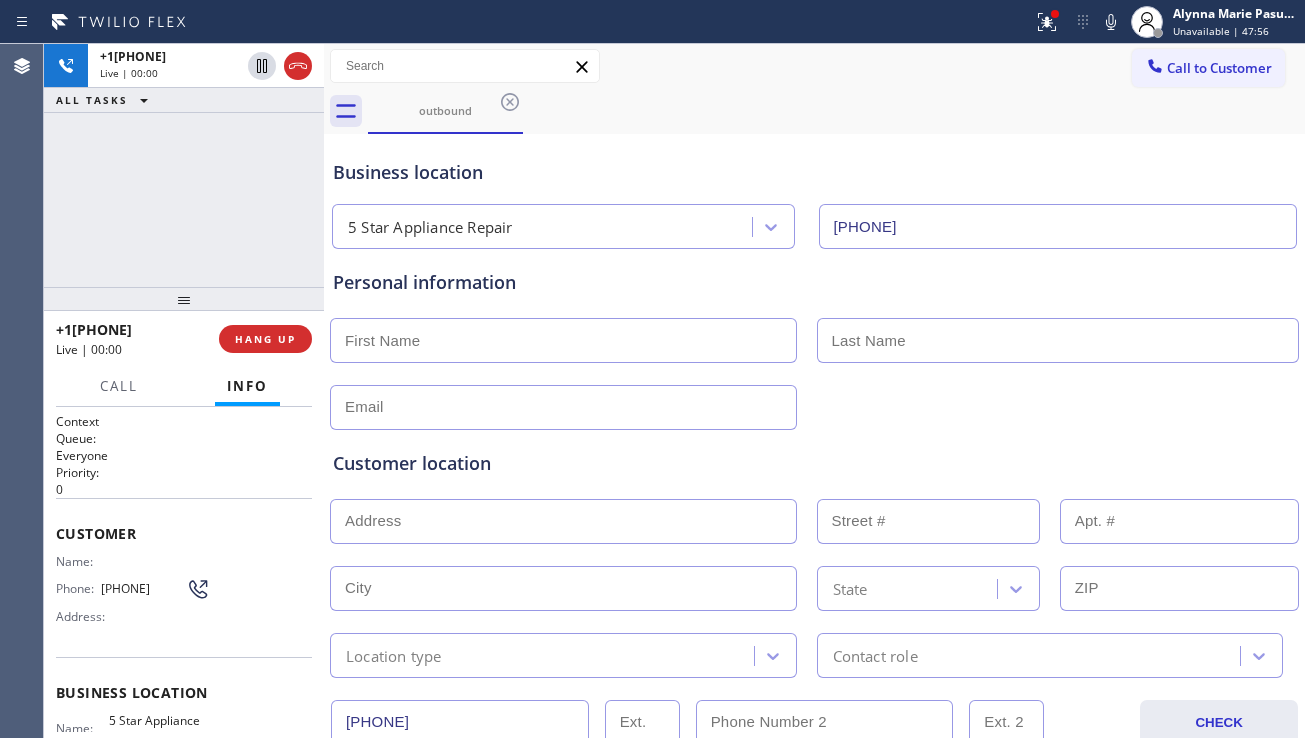 drag, startPoint x: 1223, startPoint y: 411, endPoint x: 1057, endPoint y: 410, distance: 166.003 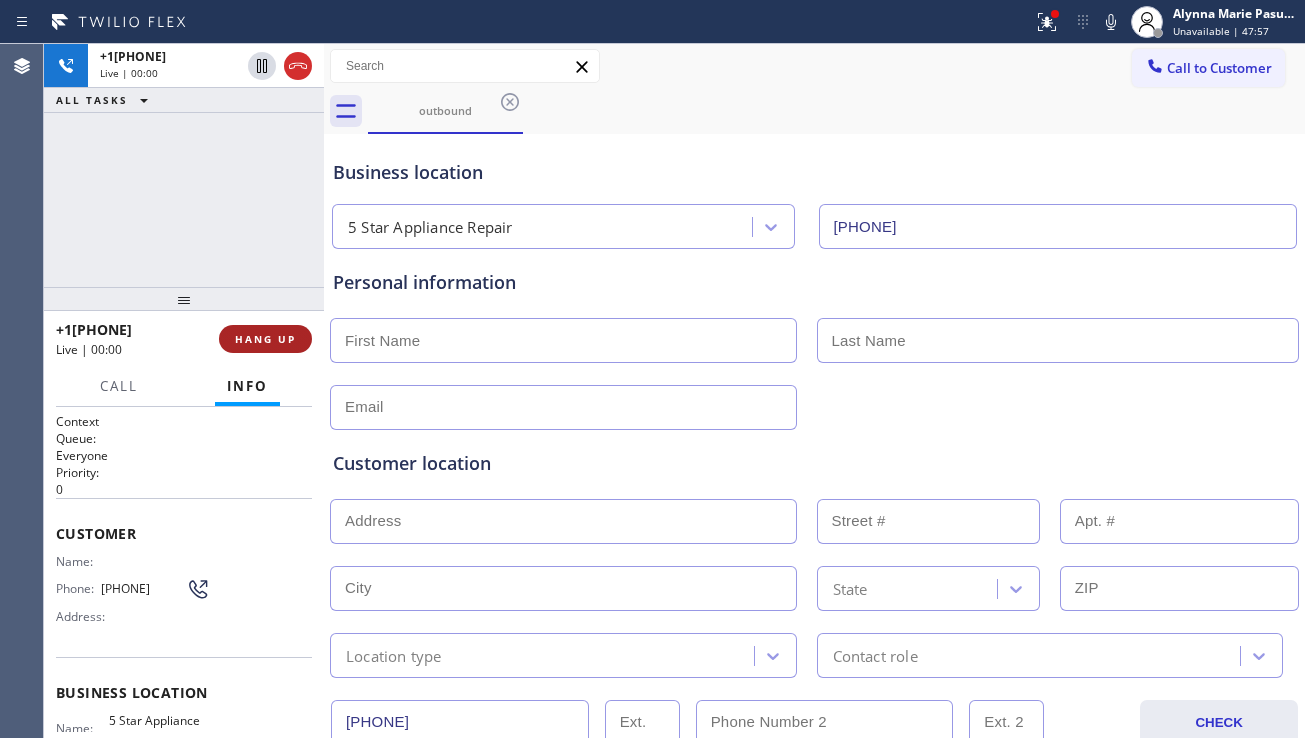 click on "HANG UP" at bounding box center [265, 339] 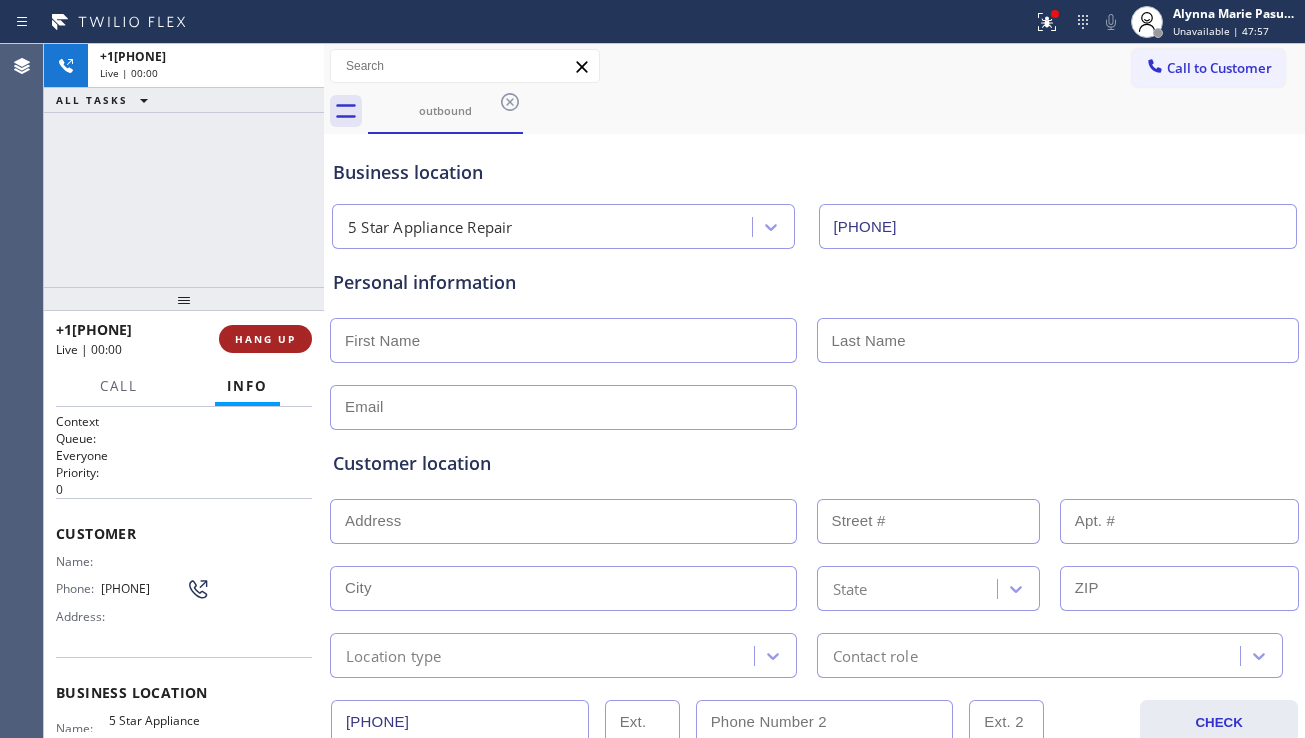 click on "HANG UP" at bounding box center [265, 339] 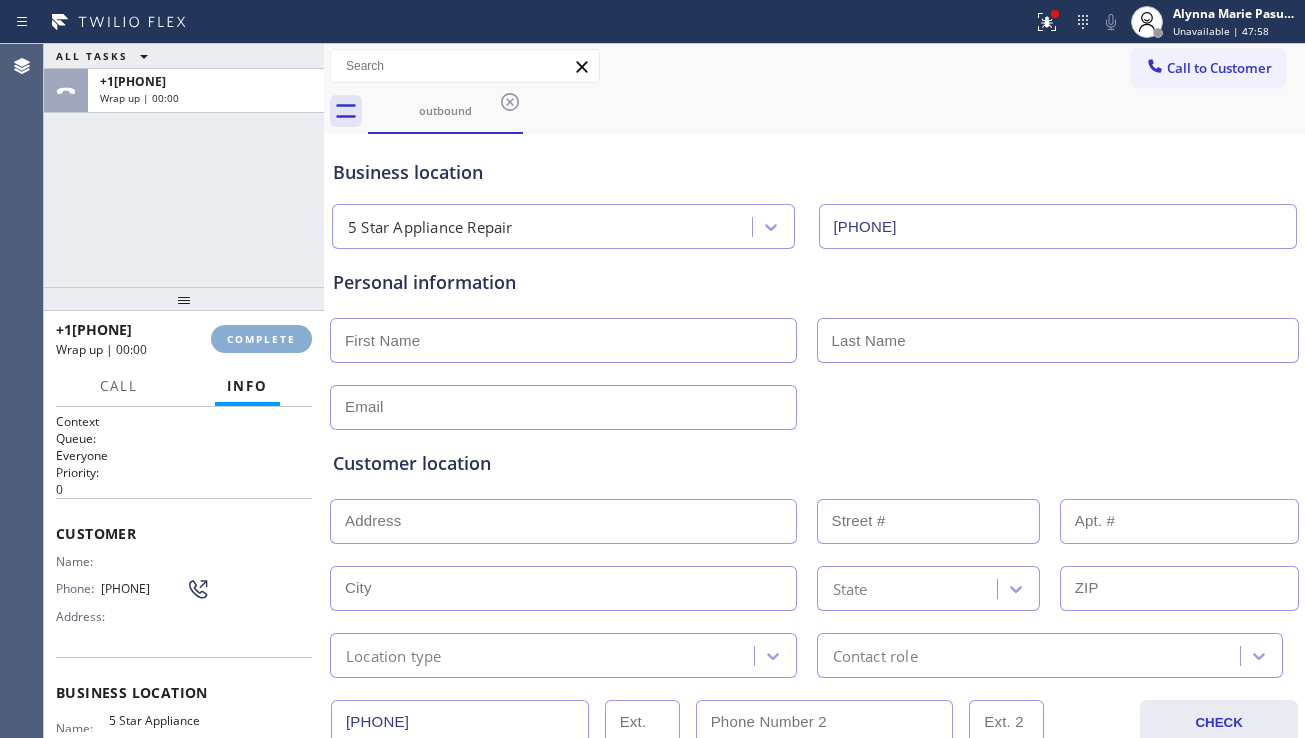 click on "COMPLETE" at bounding box center [261, 339] 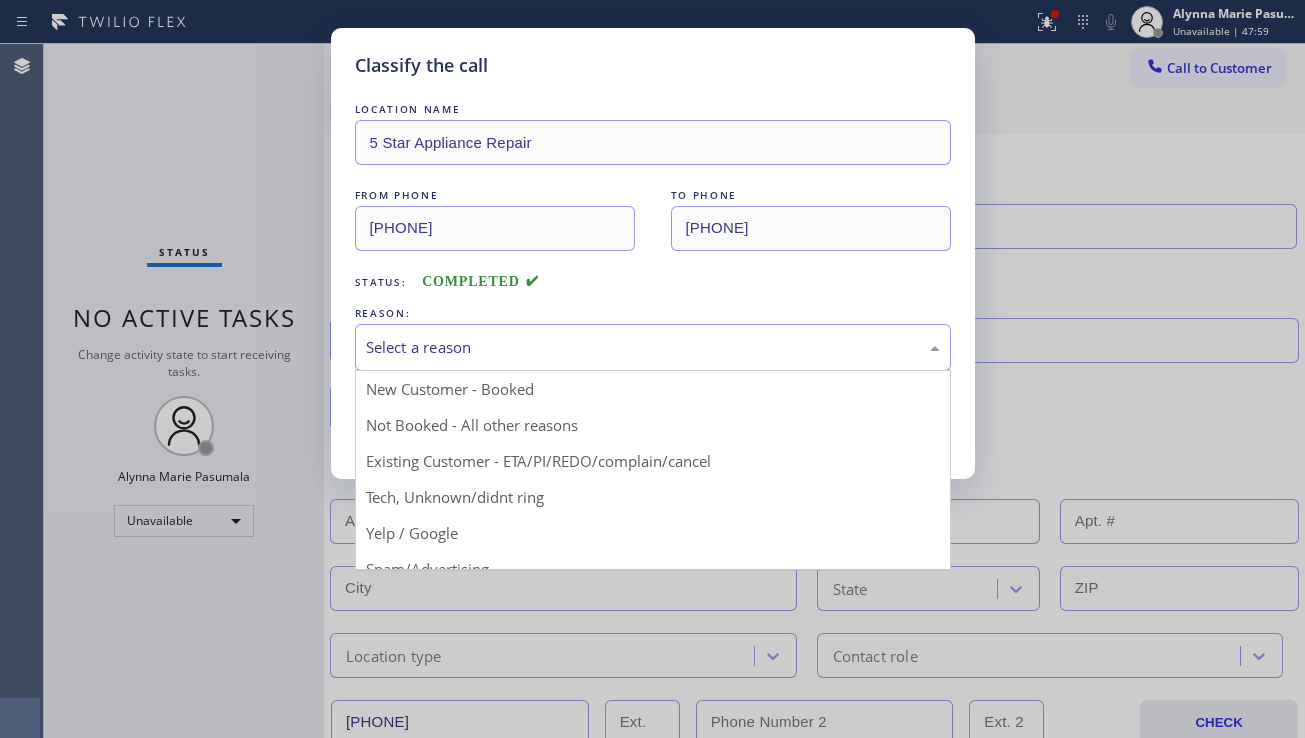 click on "Select a reason" at bounding box center [653, 347] 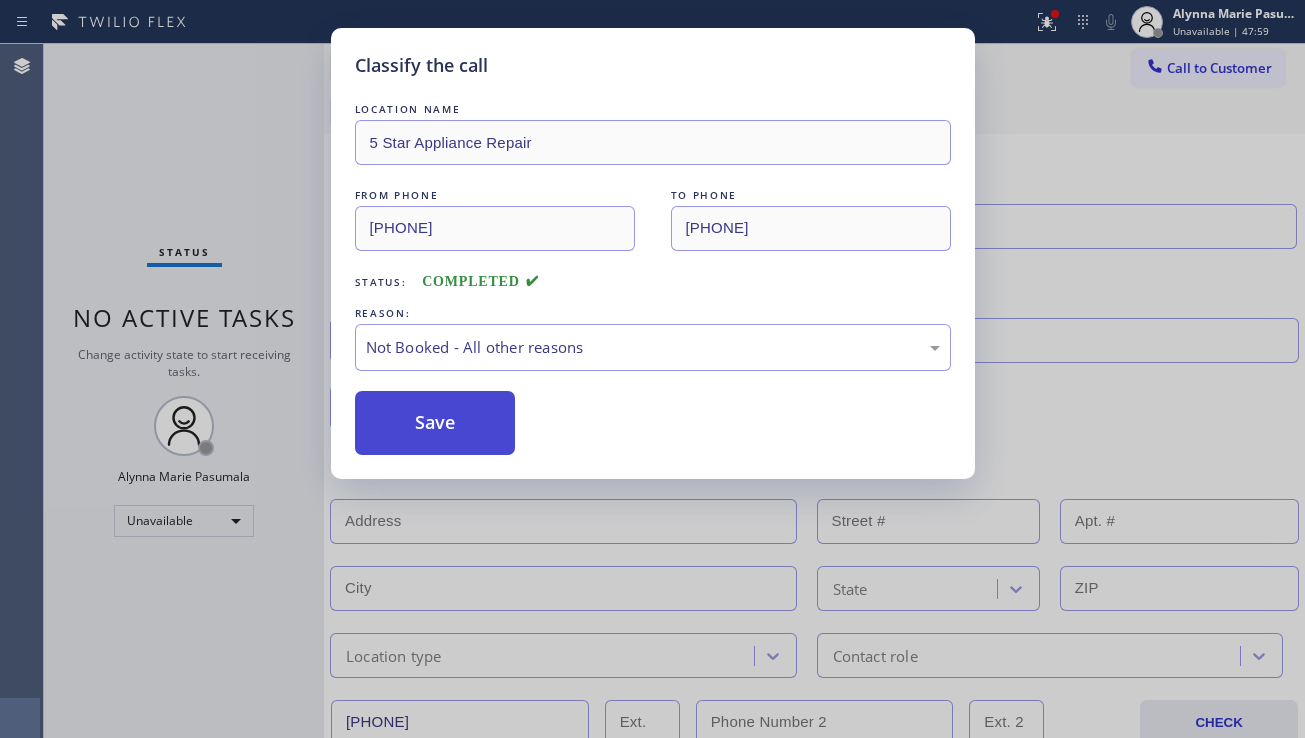 click on "Save" at bounding box center (435, 423) 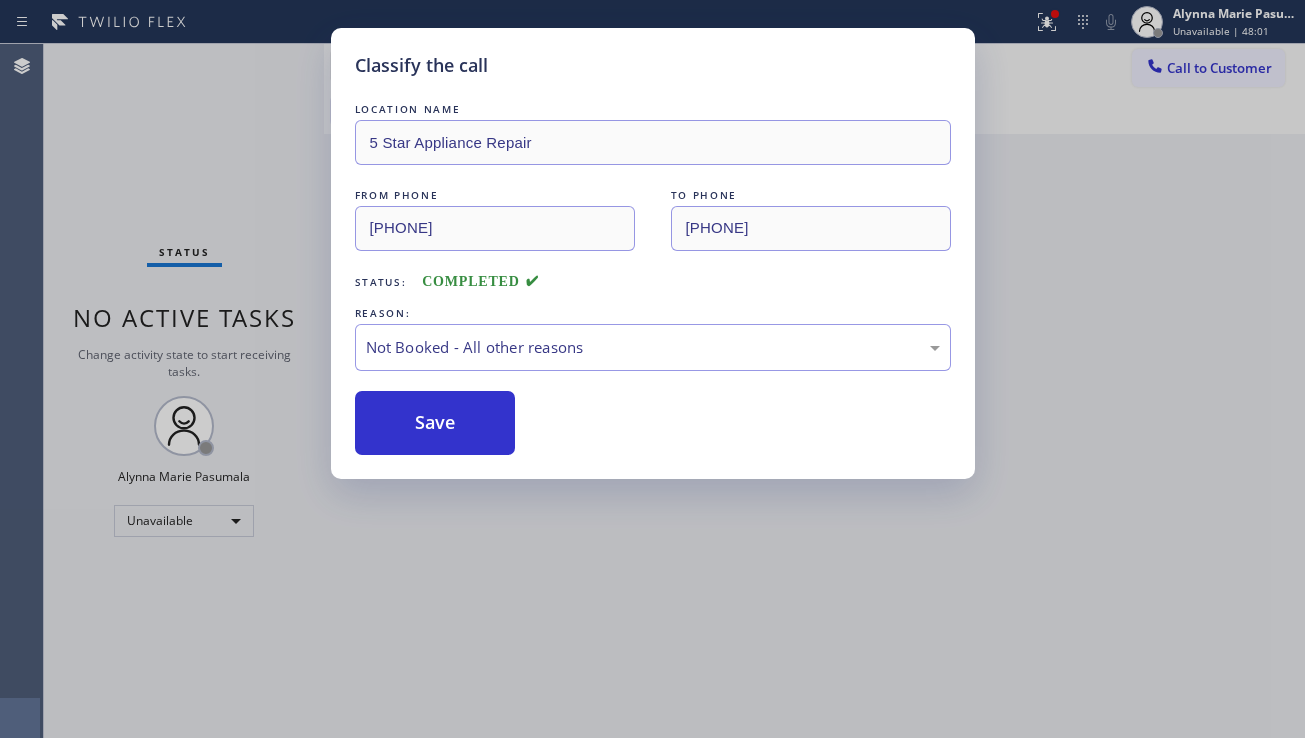 click on "Classify the call LOCATION NAME 5 Star Appliance Repair FROM PHONE ([AREA]) [PHONE] TO PHONE ([AREA]) [PHONE] Status: COMPLETED REASON: Not Booked - All other reasons Save" at bounding box center [652, 369] 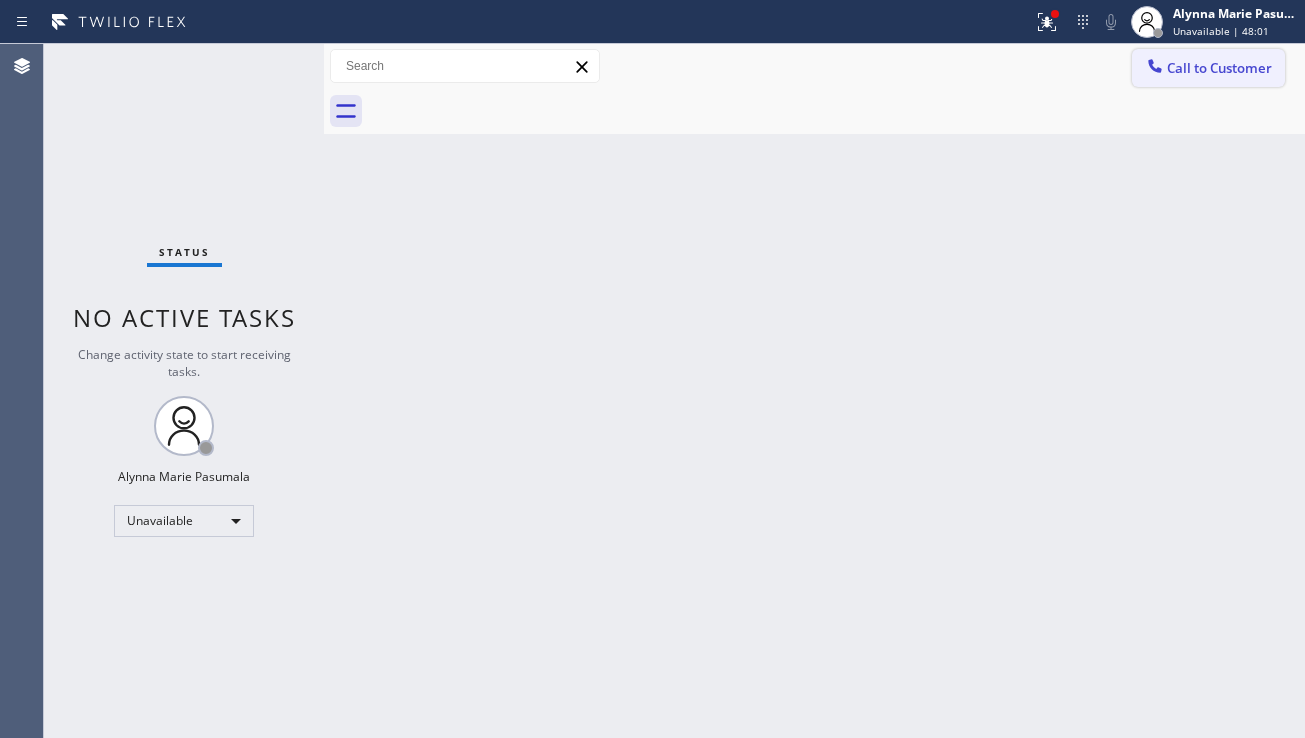 click on "Call to Customer" at bounding box center [1208, 68] 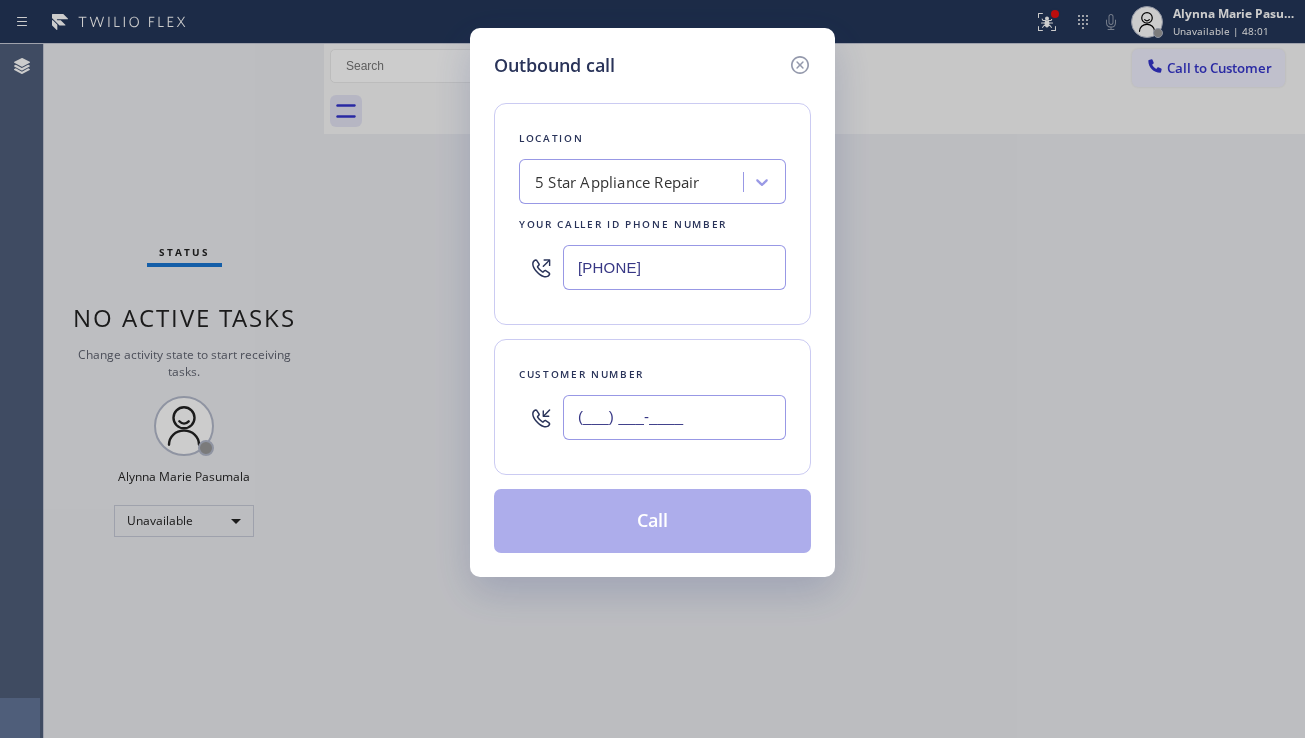 click on "(___) ___-____" at bounding box center (674, 417) 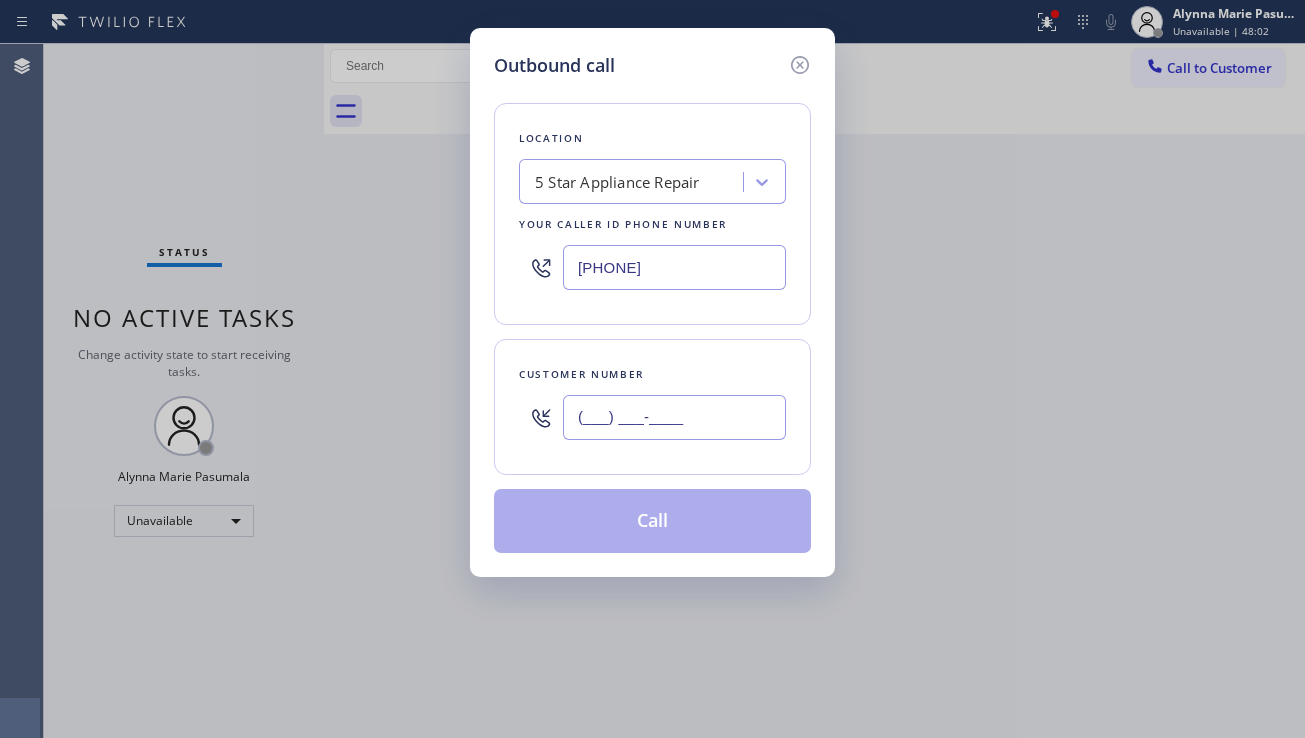 paste on "([AREA]) [PHONE]" 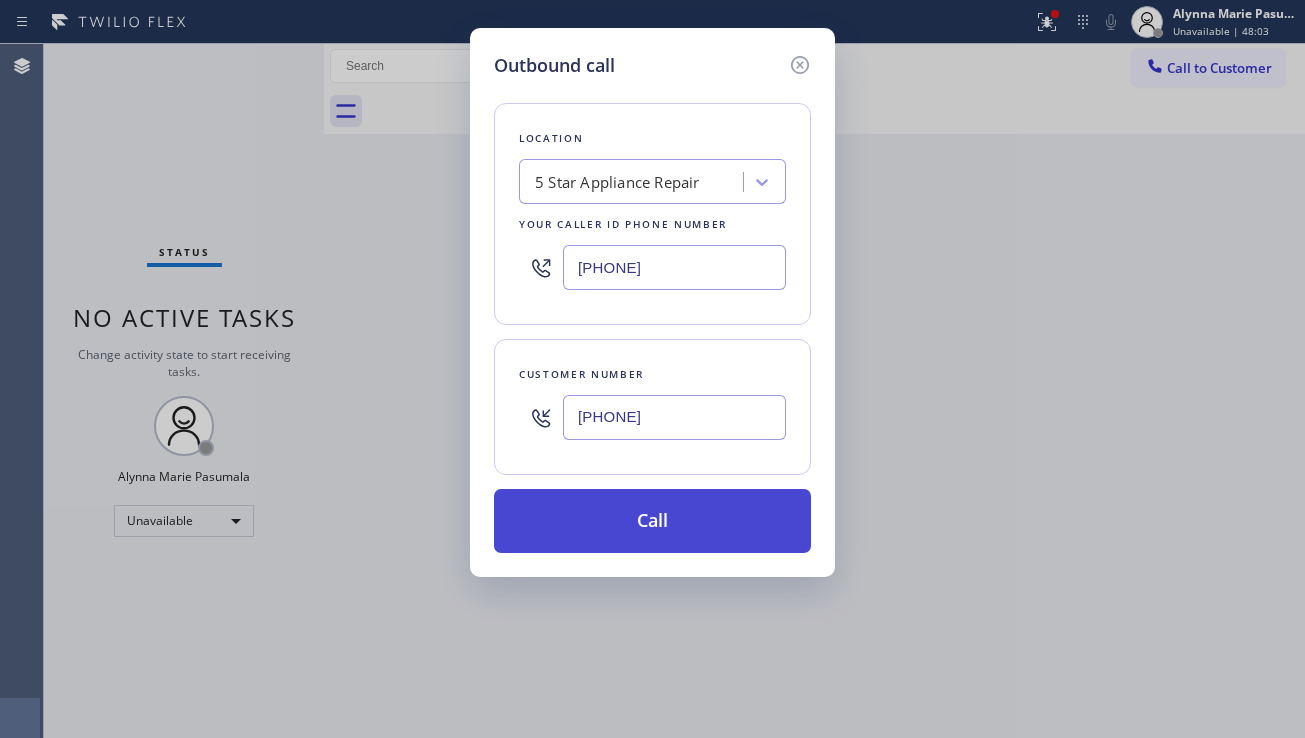 click on "Call" at bounding box center [652, 521] 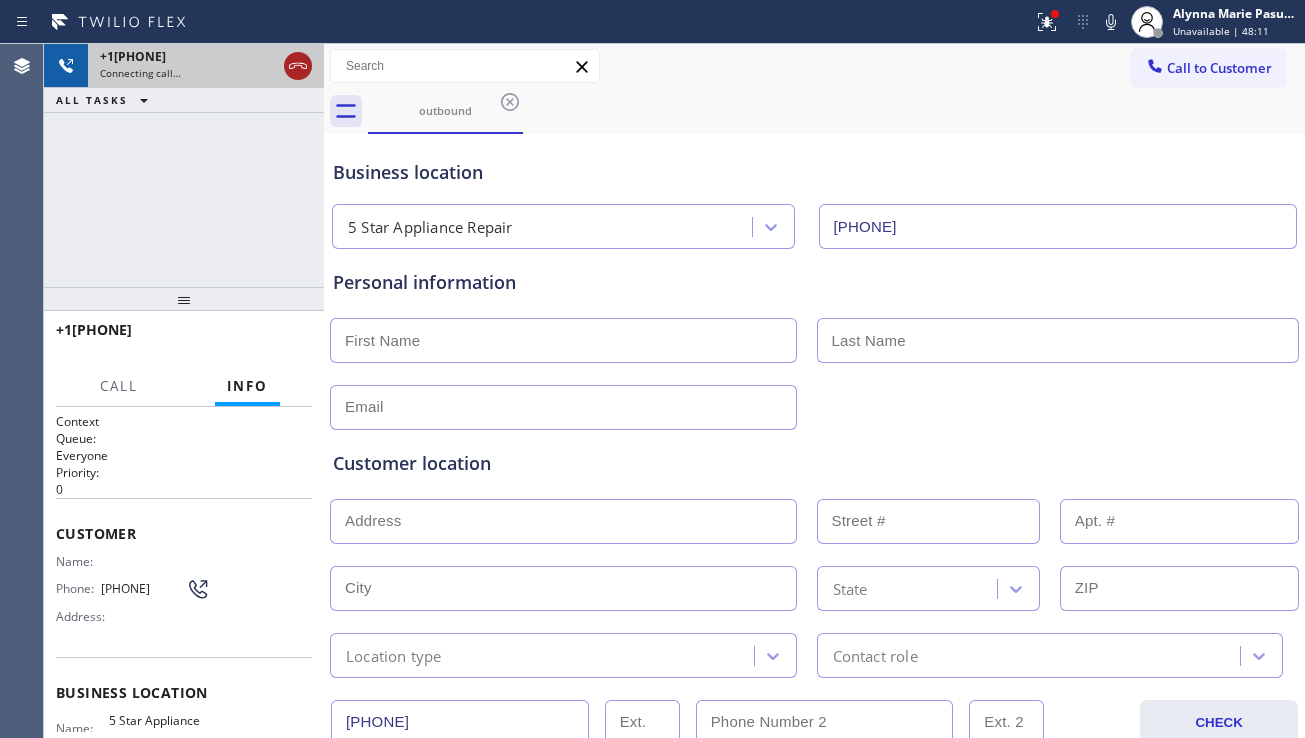 click 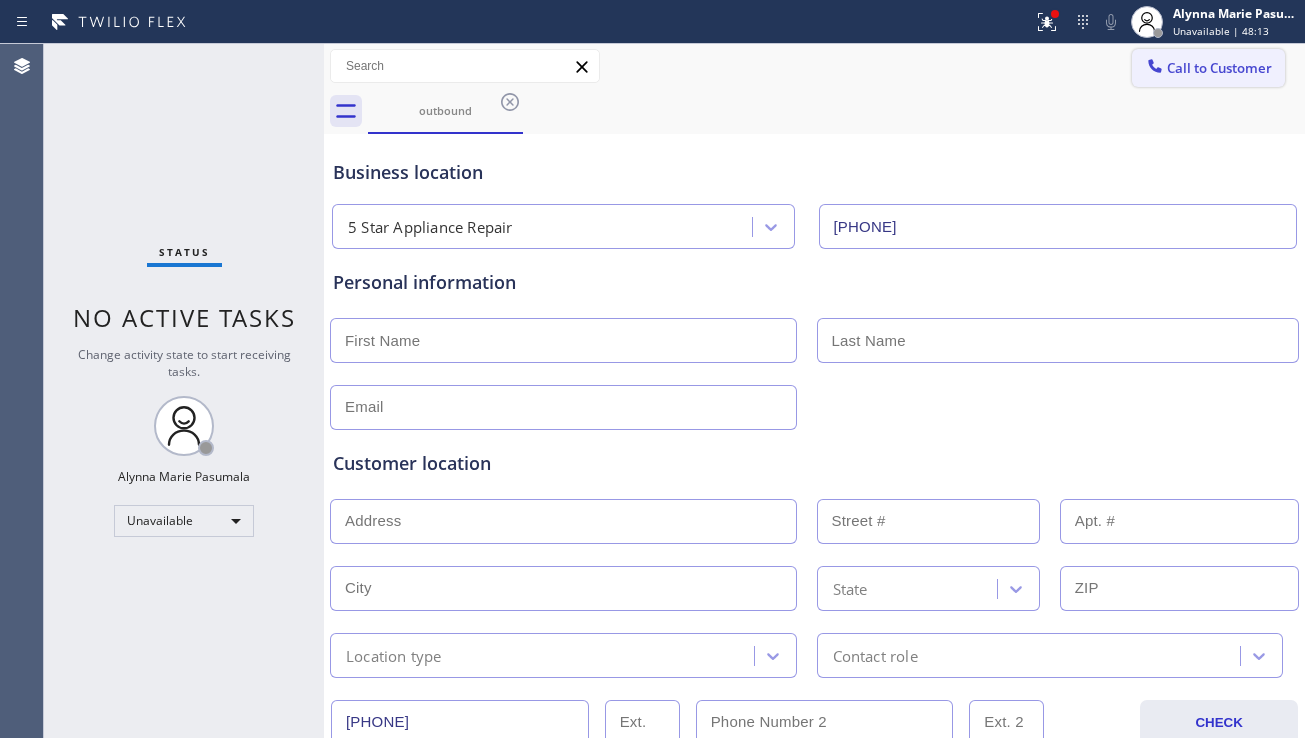 click on "Call to Customer" at bounding box center [1208, 68] 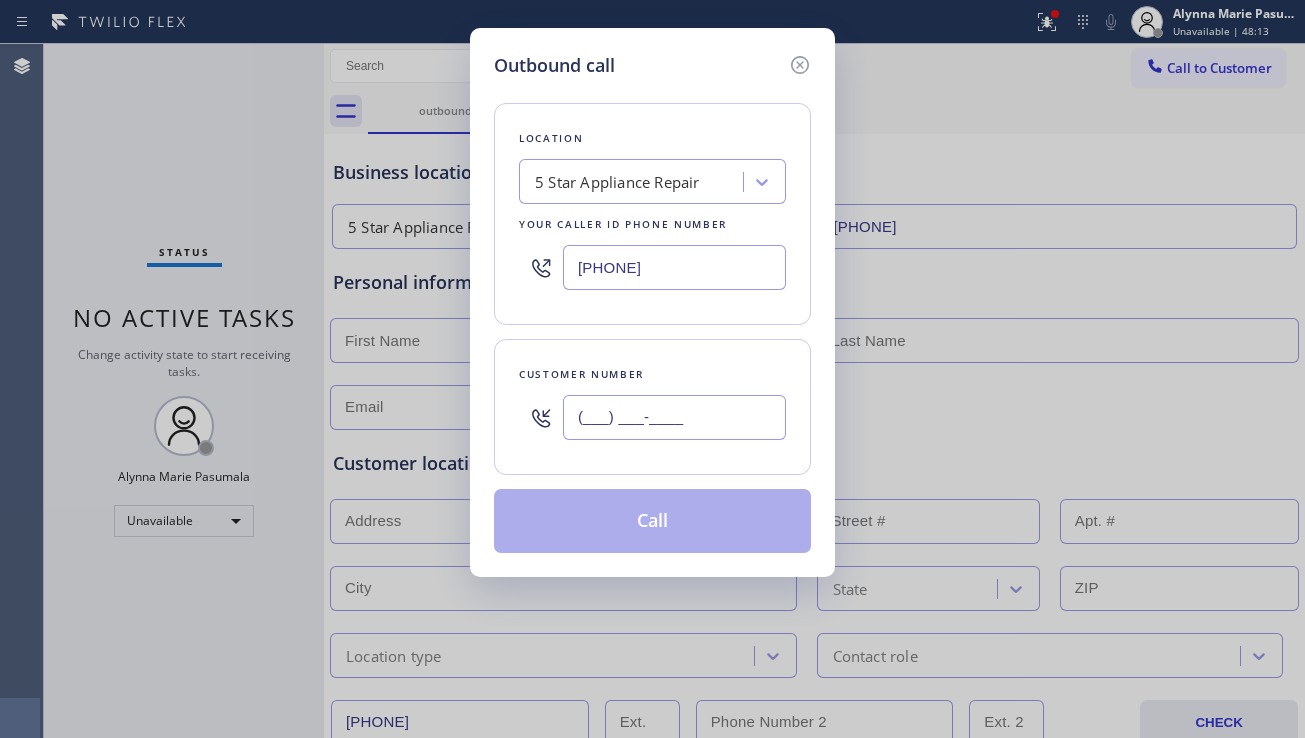 click on "(___) ___-____" at bounding box center [674, 417] 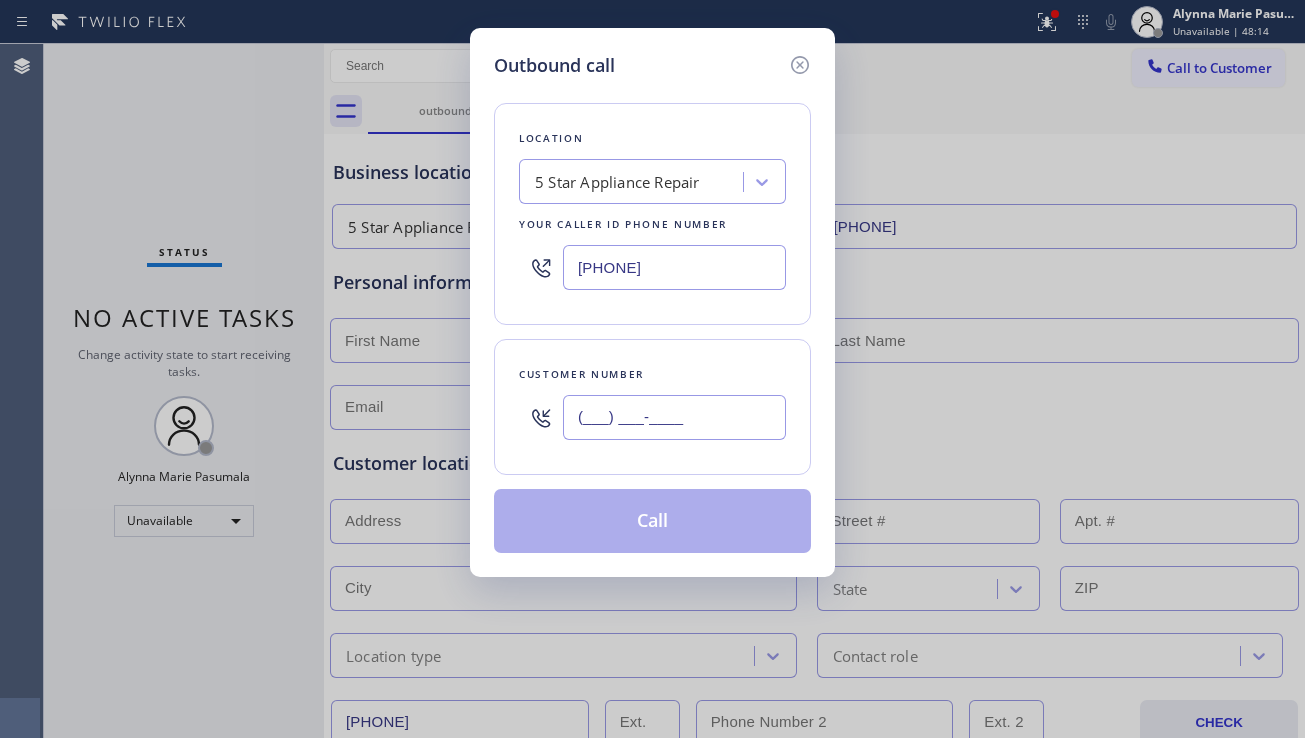 paste on "([PHONE])" 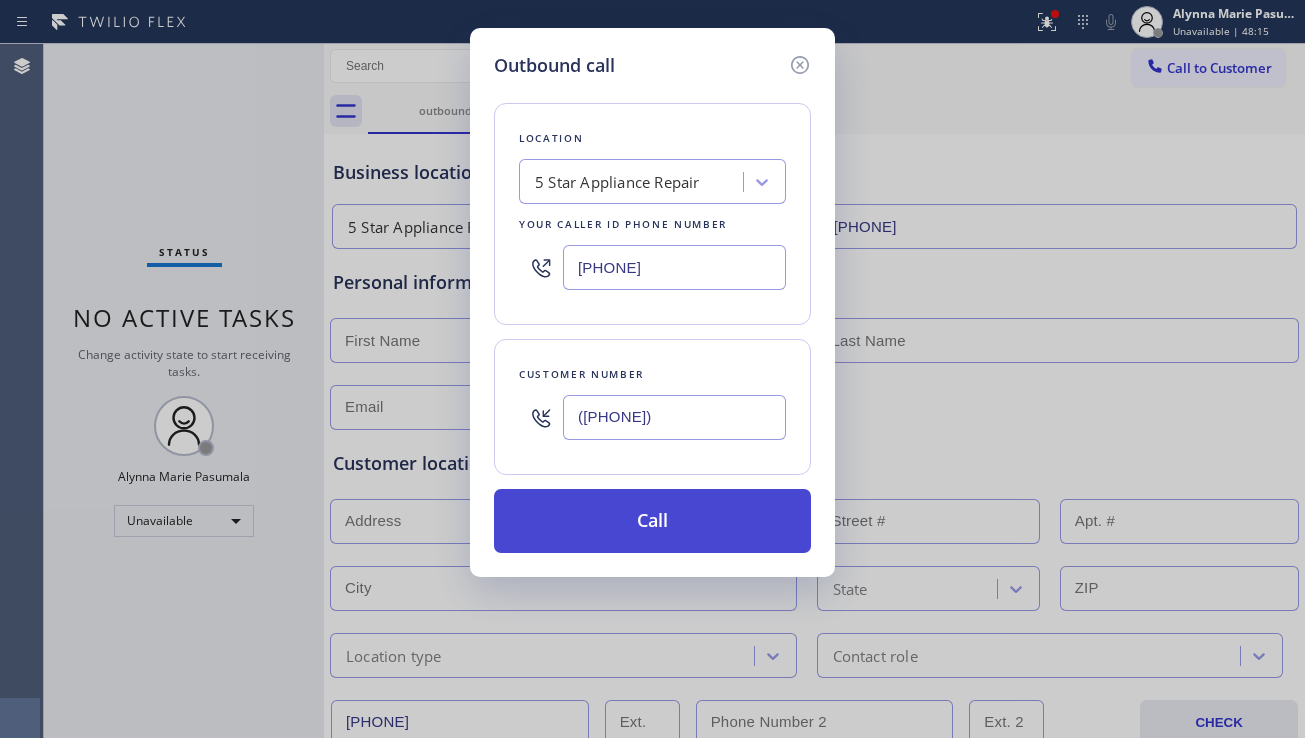 click on "Call" at bounding box center [652, 521] 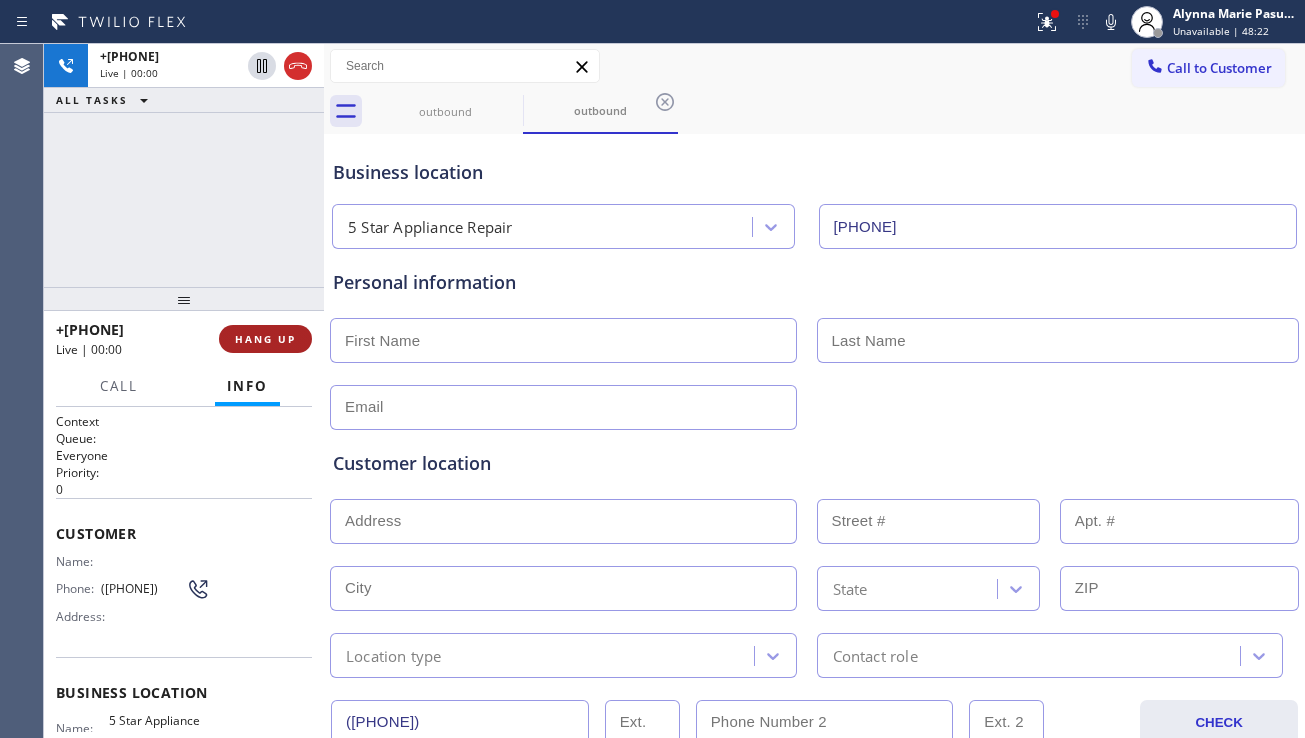 click on "HANG UP" at bounding box center [265, 339] 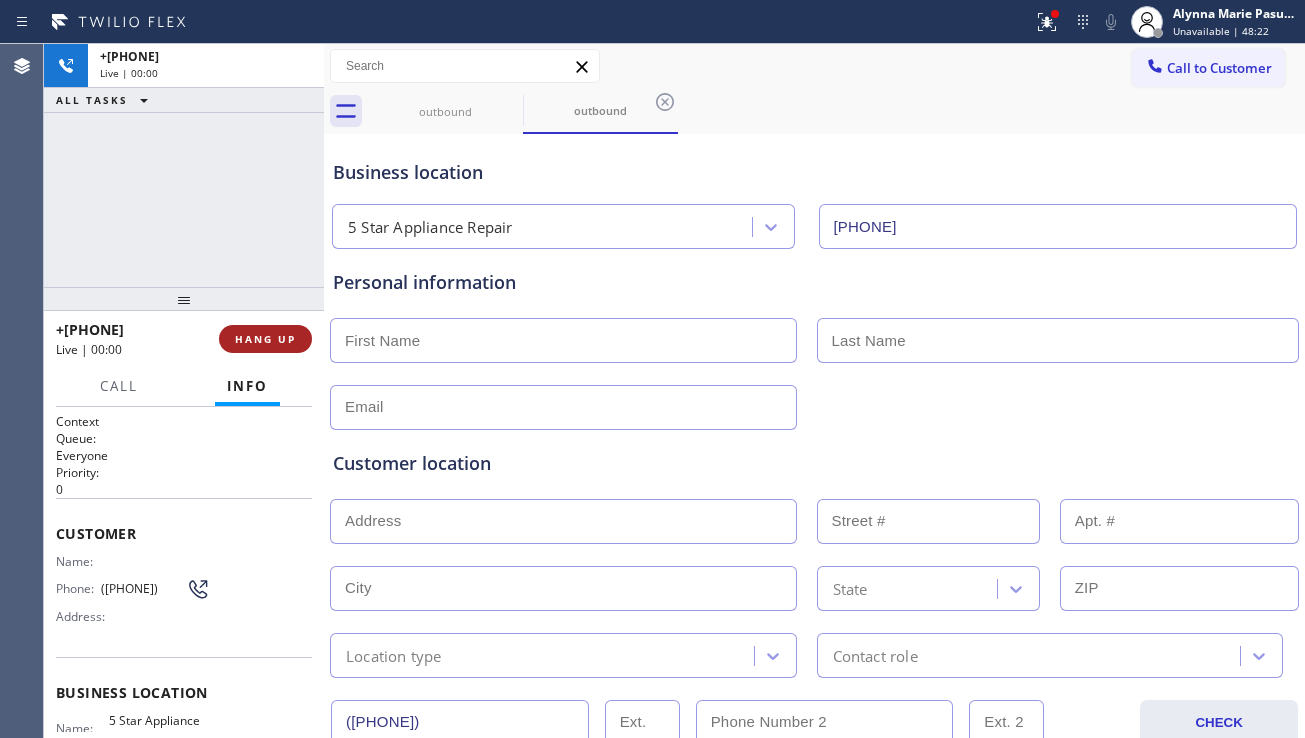 click on "HANG UP" at bounding box center (265, 339) 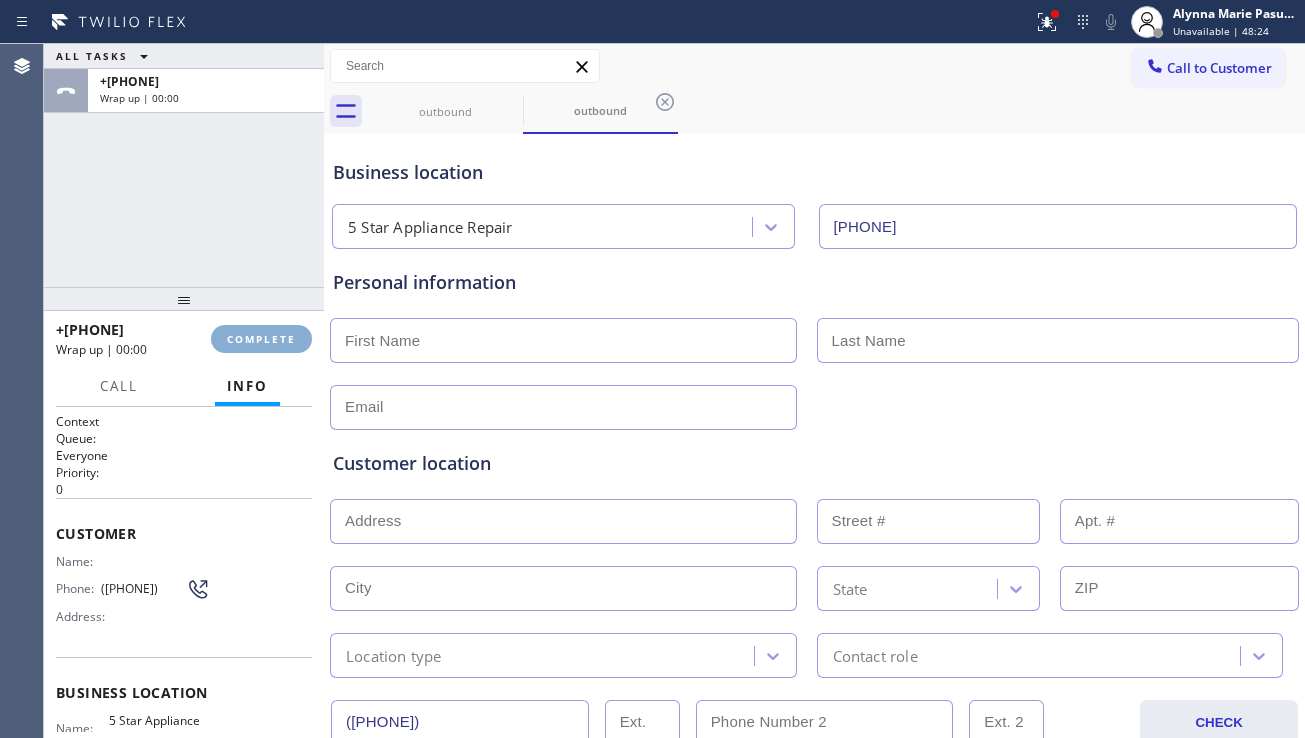 click on "COMPLETE" at bounding box center (261, 339) 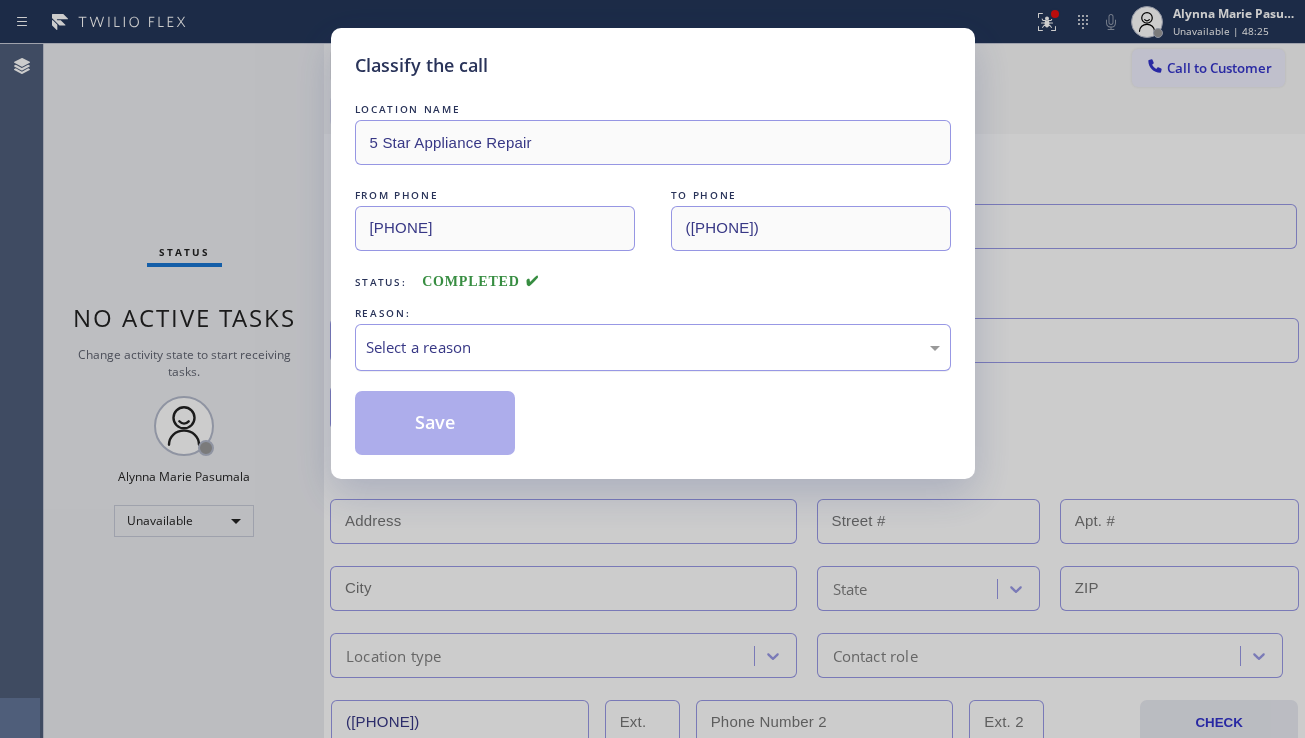 click on "Select a reason" at bounding box center (653, 347) 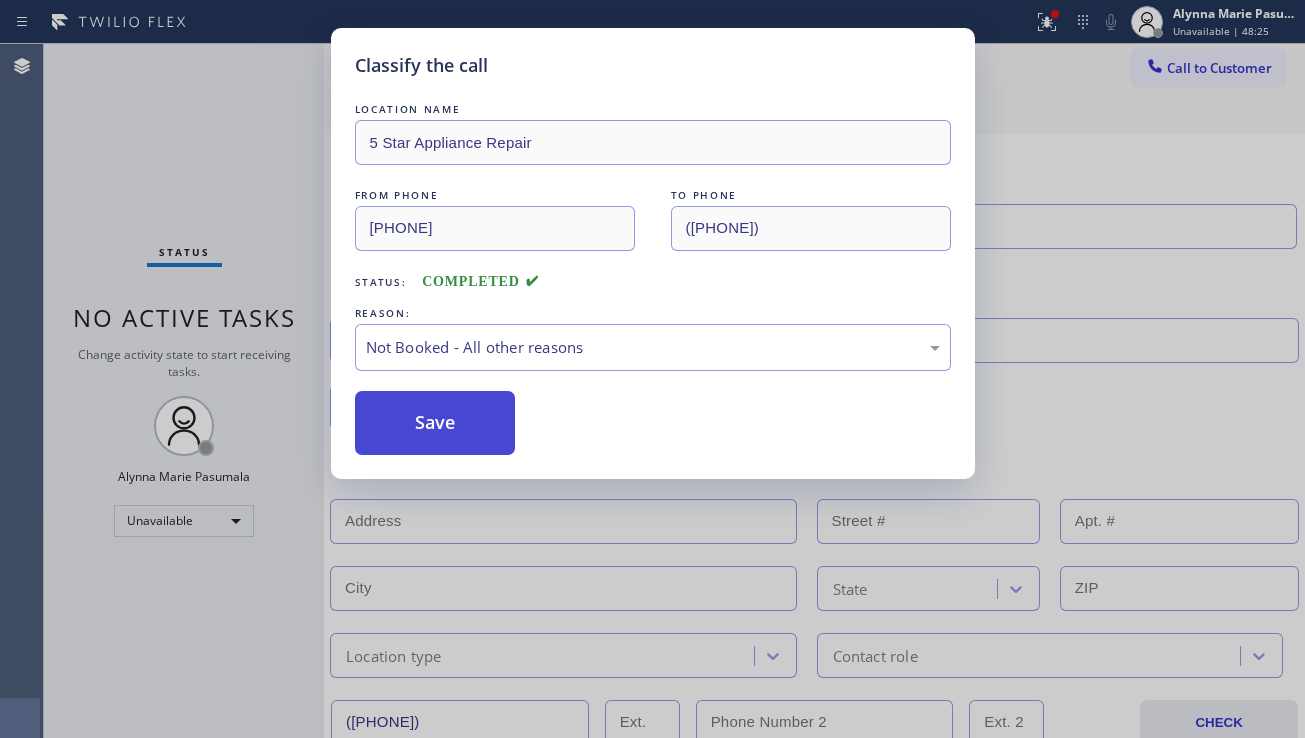 click on "Save" at bounding box center [435, 423] 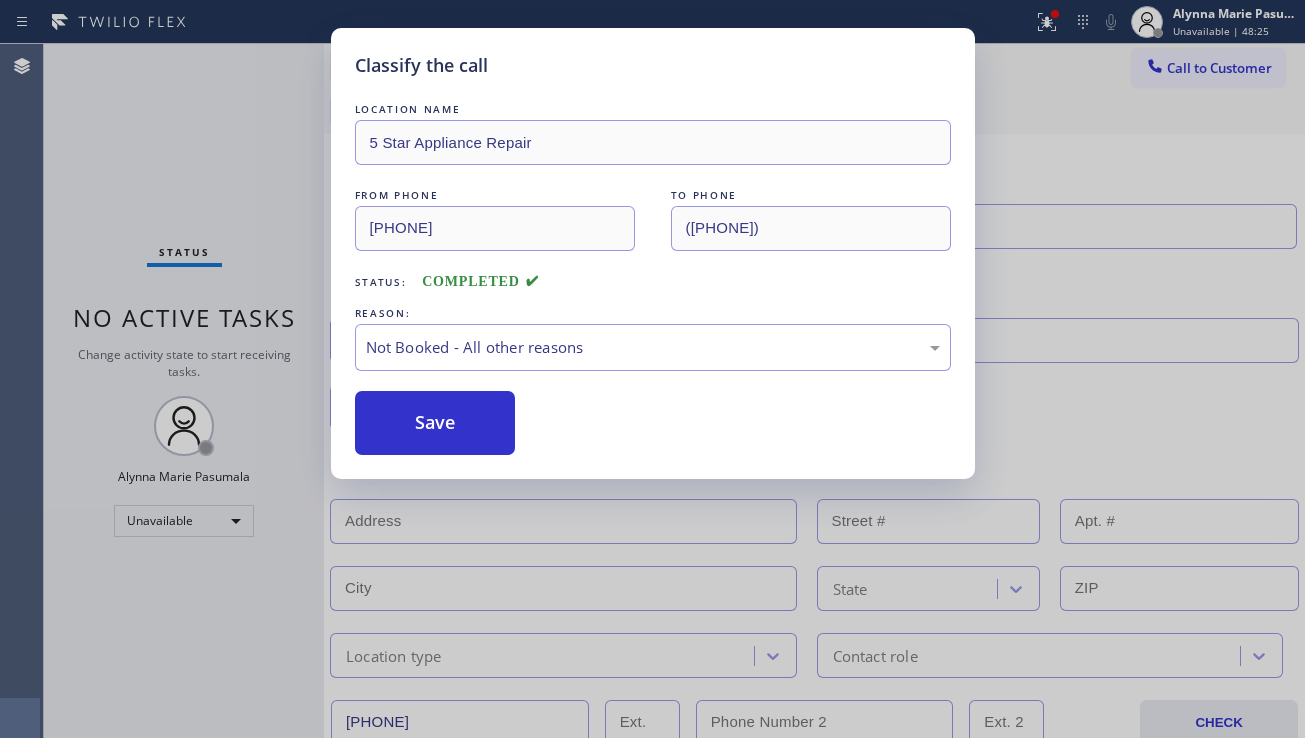 click on "Classify the call LOCATION NAME HVAC Alliance Expert [CITY] FROM PHONE [PHONE] TO PHONE [PHONE] Status: COMPLETED REASON: Not Booked - All other reasons Save Classify the call LOCATION NAME Air Control Solutions FROM PHONE [PHONE] TO PHONE [PHONE] Status: COMPLETED REASON: Not Booked - All other reasons Save Classify the call LOCATION NAME Appliance Repair Service Masters FROM PHONE [PHONE] TO PHONE [PHONE] Status: COMPLETED REASON: Not Booked - All other reasons Save Classify the call LOCATION NAME Appliance Repair Service Masters FROM PHONE [PHONE] TO PHONE [PHONE] Status: COMPLETED REASON: Not Booked - All other reasons Save Classify the call LOCATION NAME HVAC Alliance Expert [CITY] FROM PHONE [PHONE] TO PHONE [PHONE] Status: COMPLETED REASON: Not Booked - All other reasons Save Classify the call LOCATION NAME GE Monogram Repair Expert [CITY] FROM PHONE [PHONE] TO PHONE [PHONE] Status: COMPLETED REASON: Save TO PHONE" at bounding box center (674, 391) 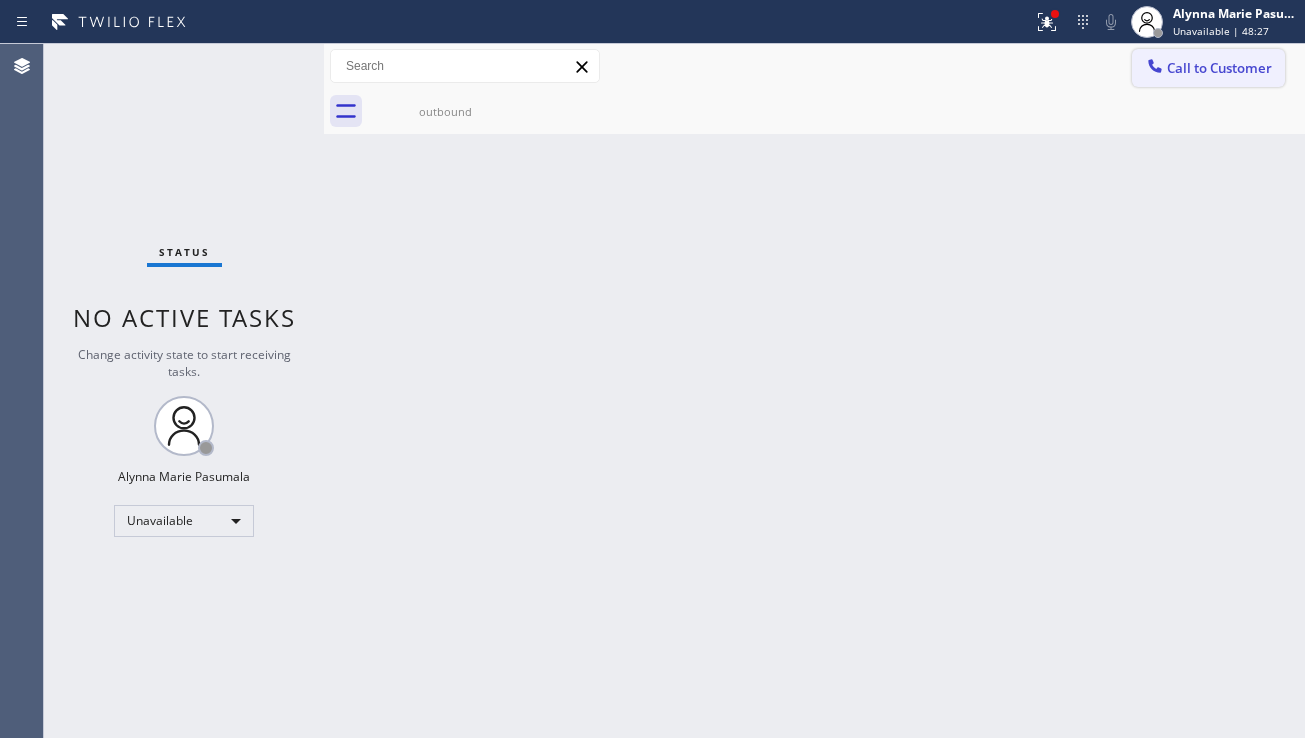 click on "Call to Customer" at bounding box center [1208, 68] 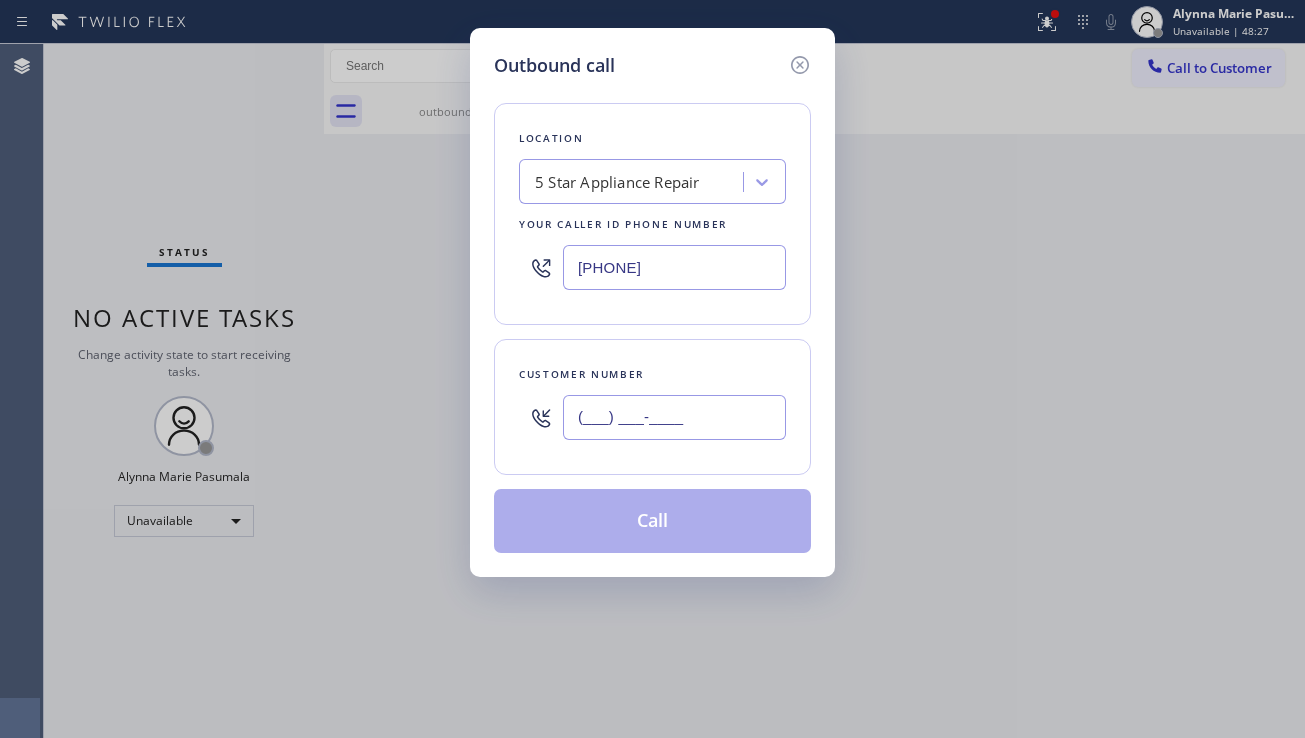 click on "(___) ___-____" at bounding box center (674, 417) 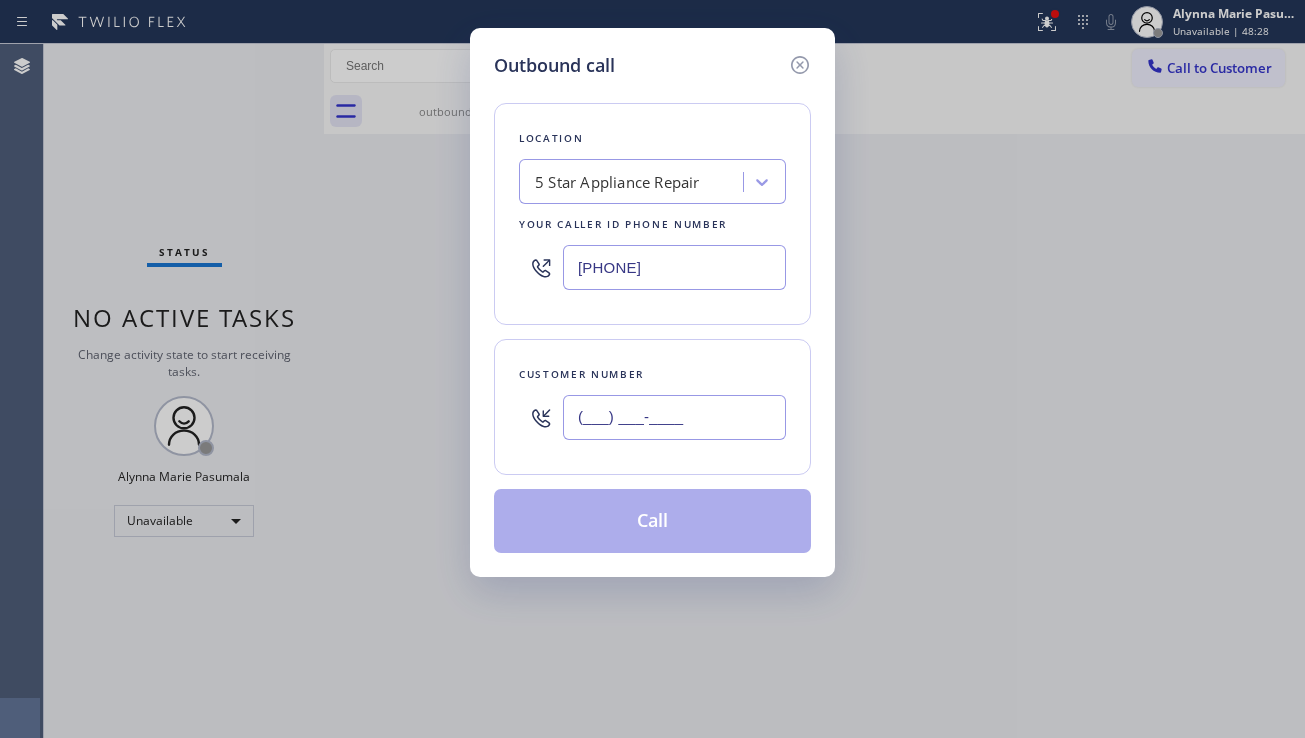 paste on "([PHONE])" 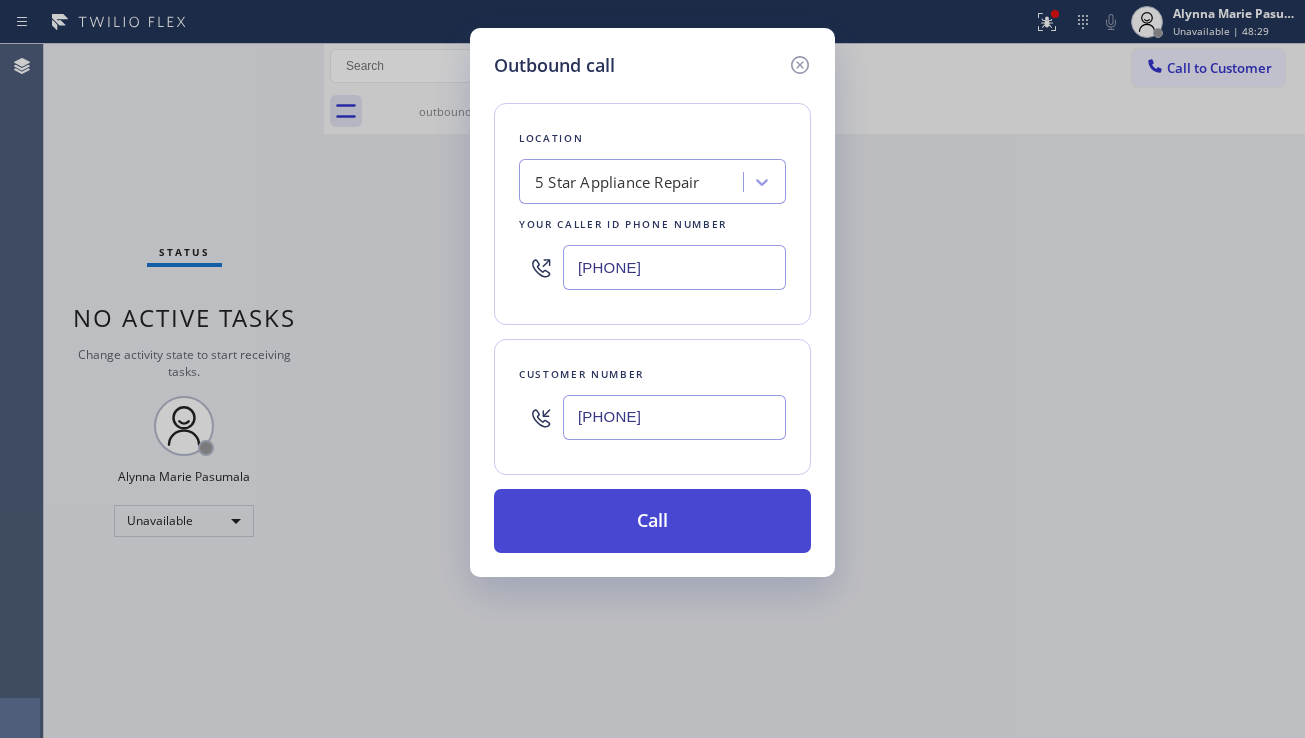 click on "Call" at bounding box center [652, 521] 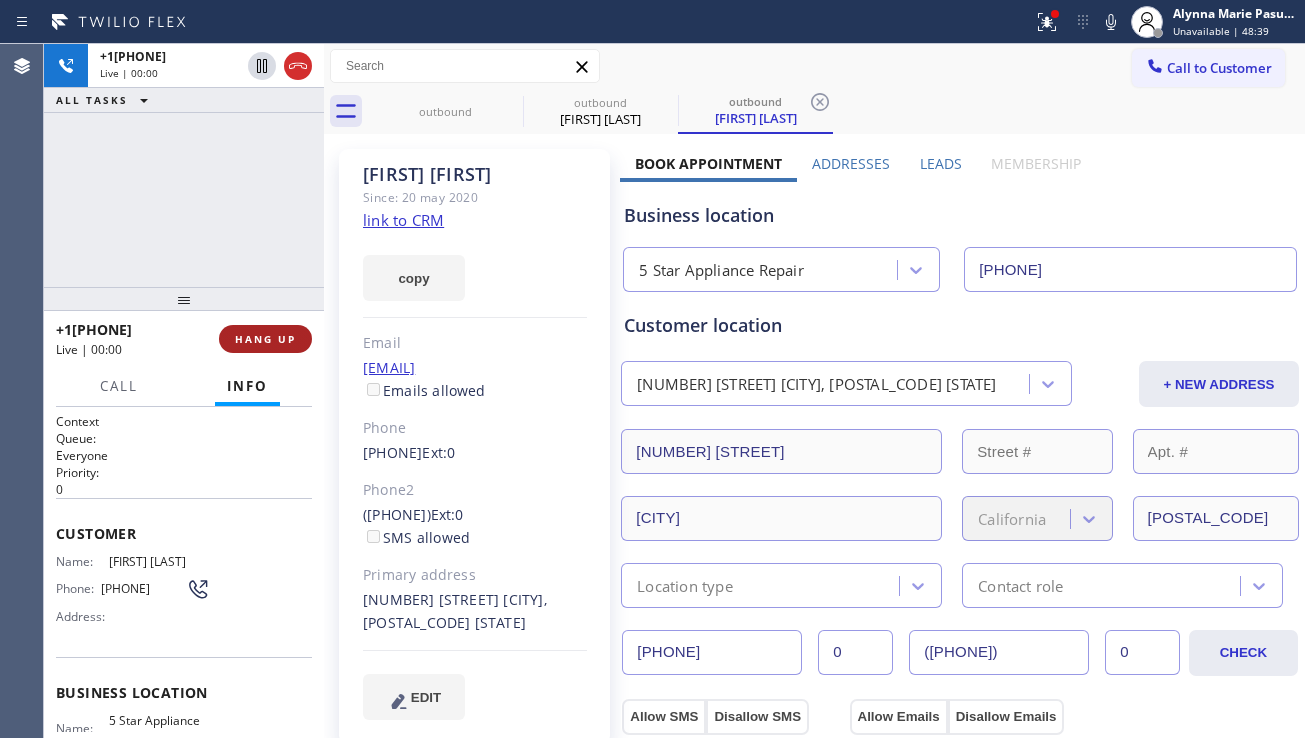 click on "HANG UP" at bounding box center [265, 339] 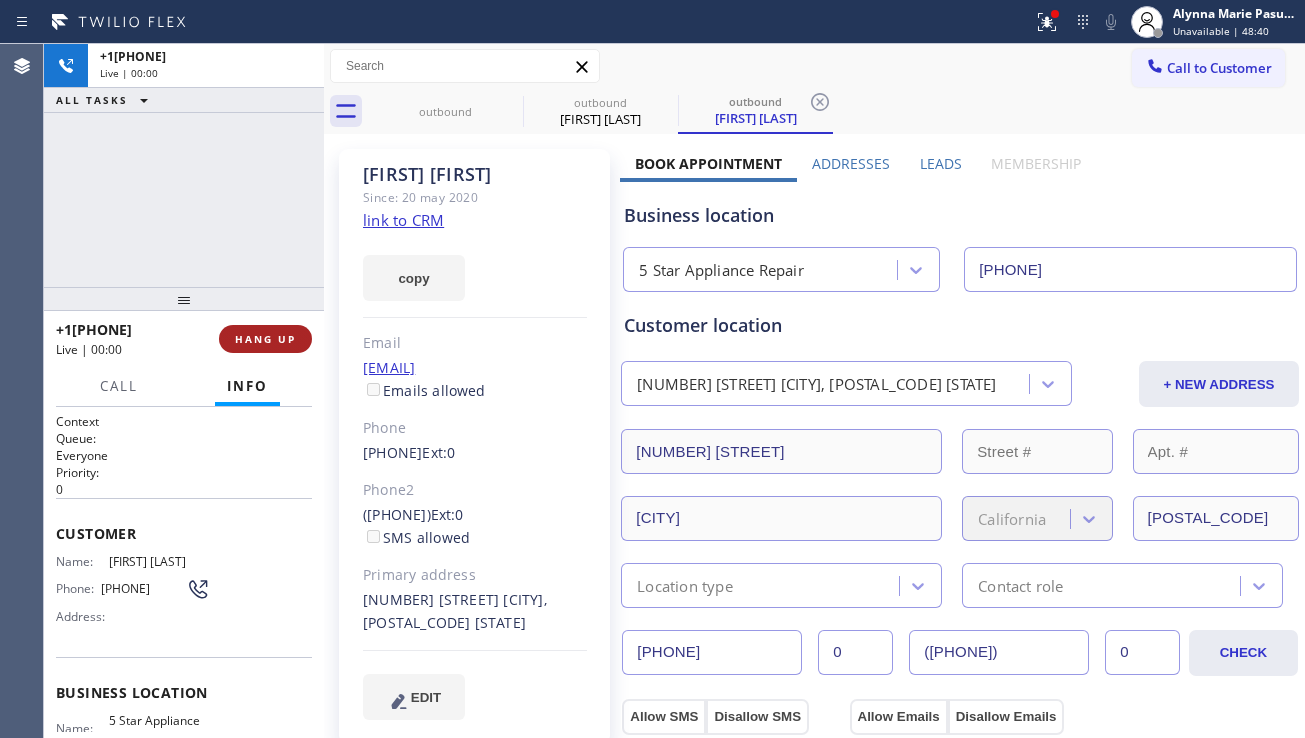 click on "HANG UP" at bounding box center [265, 339] 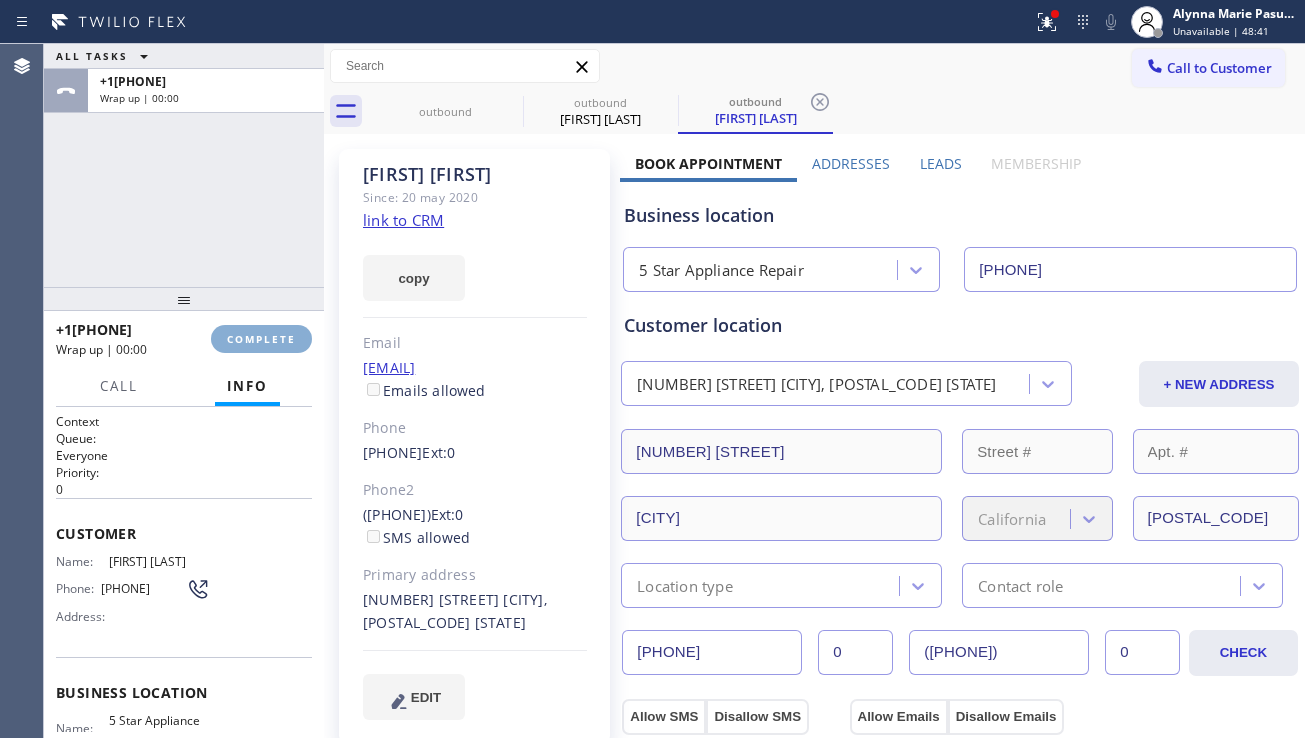 click on "COMPLETE" at bounding box center [261, 339] 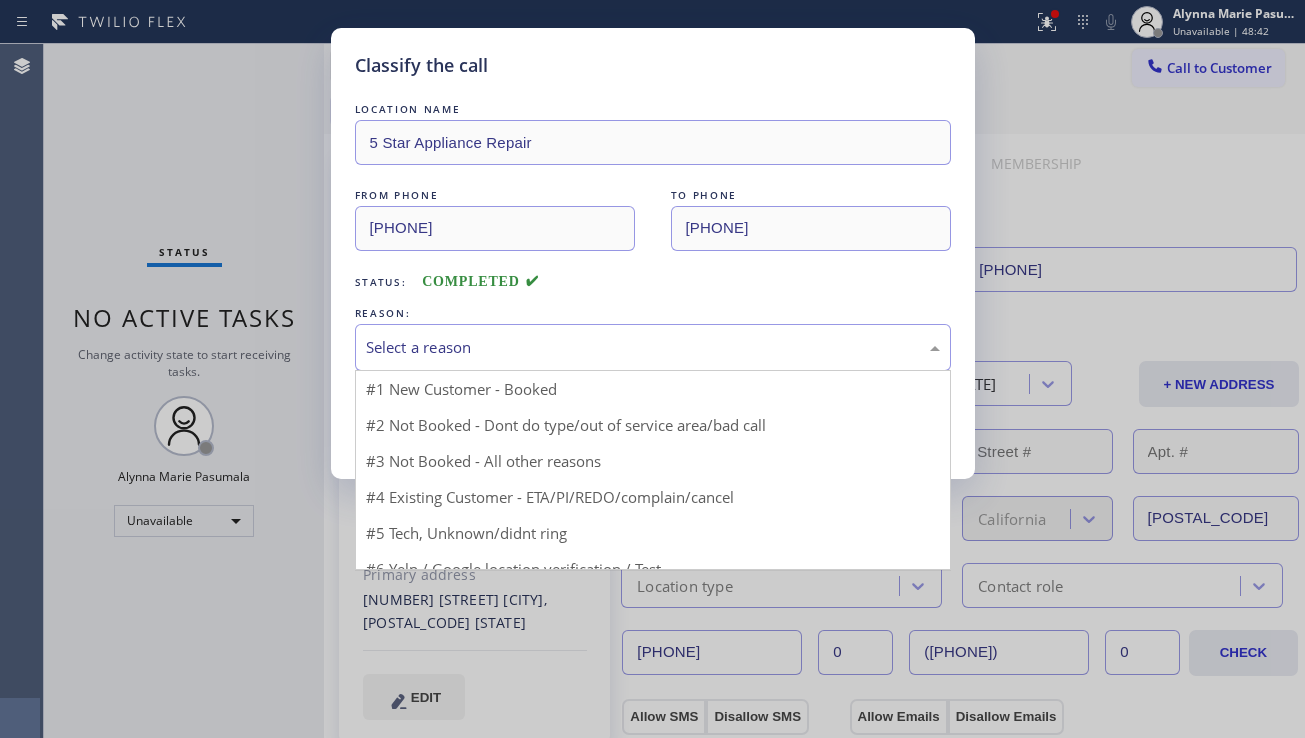 click on "Select a reason" at bounding box center [653, 347] 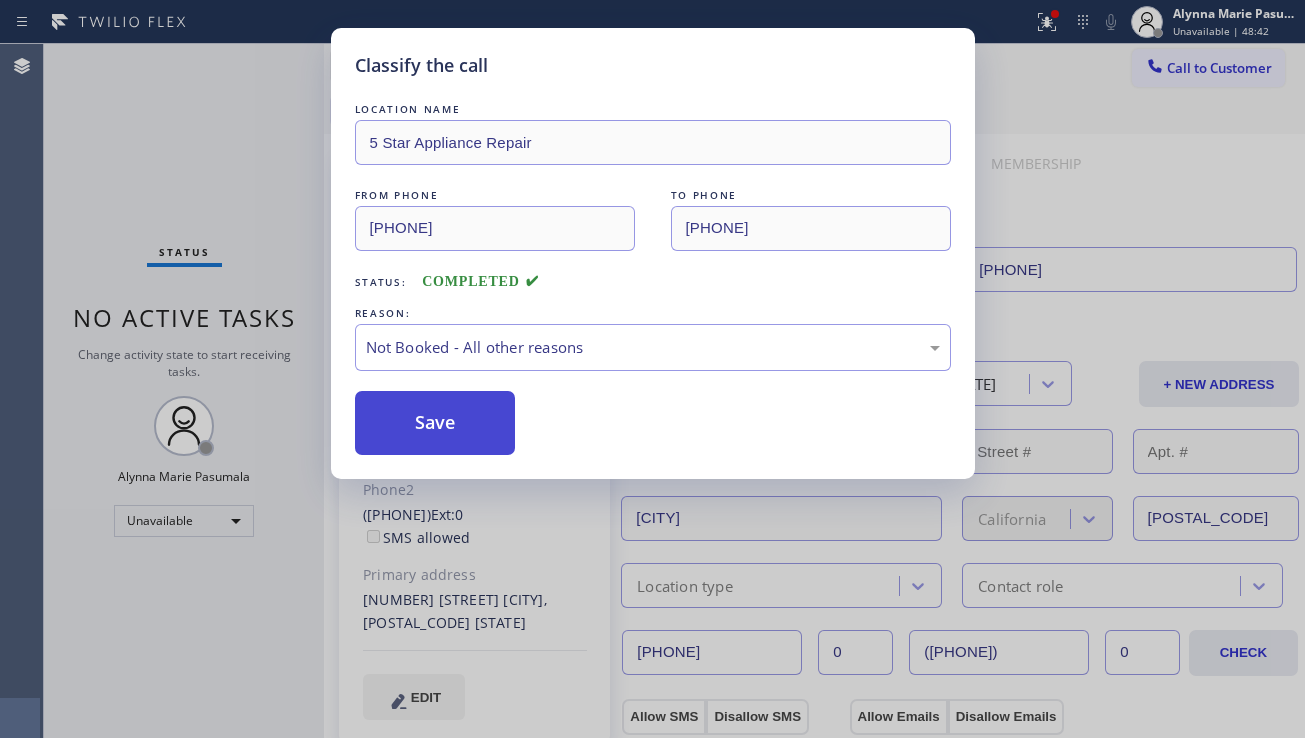 click on "Save" at bounding box center [435, 423] 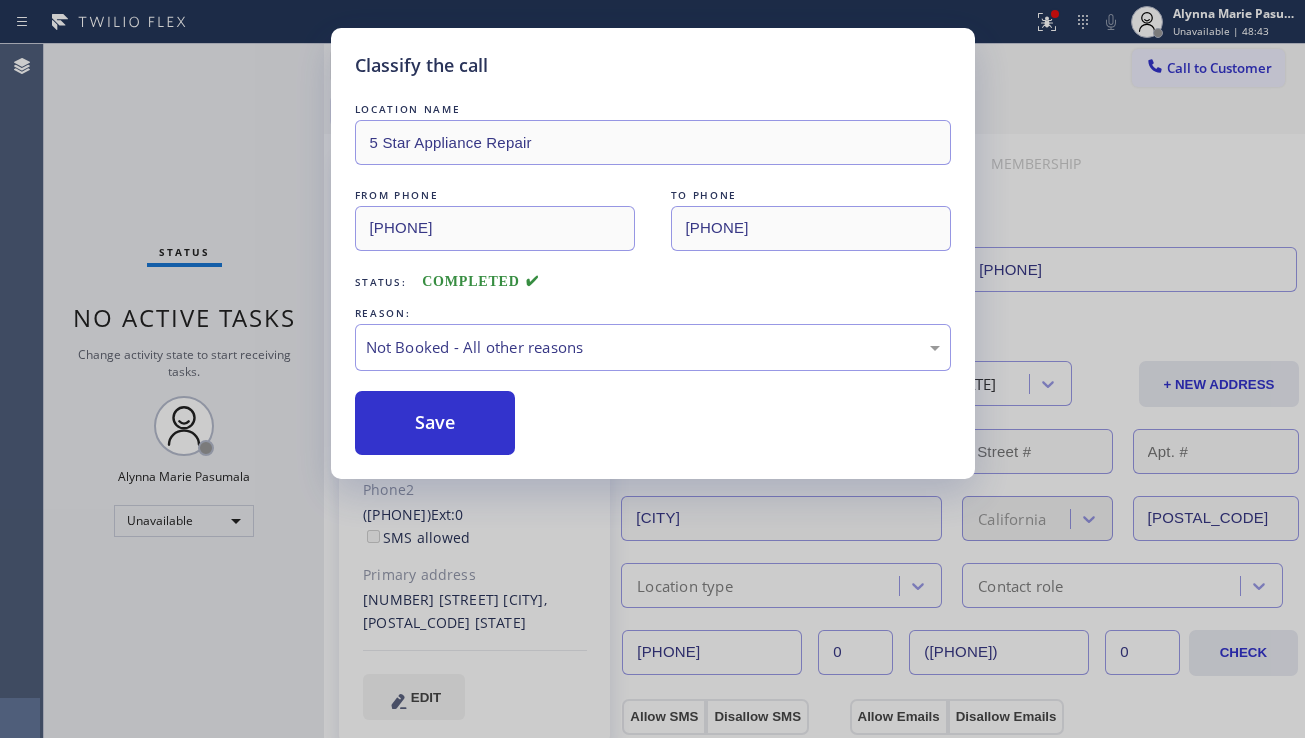 click at bounding box center (1155, 68) 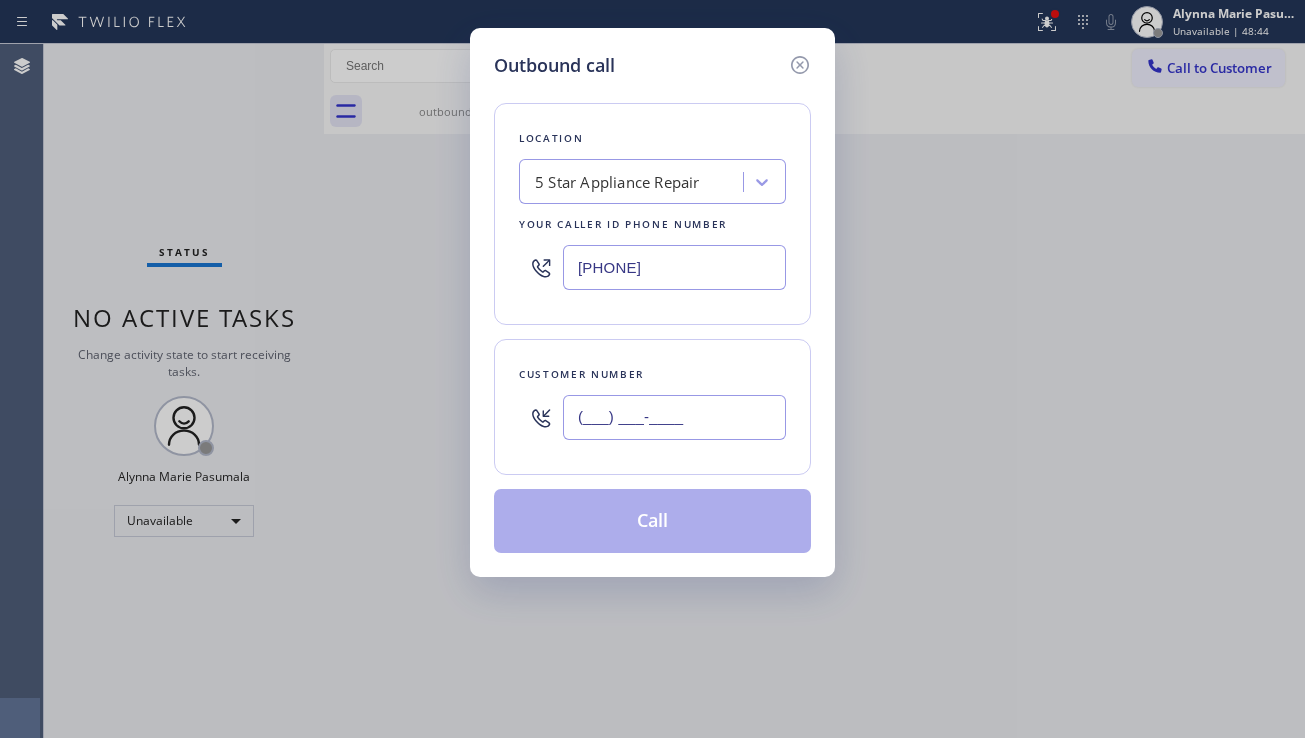 click on "(___) ___-____" at bounding box center (674, 417) 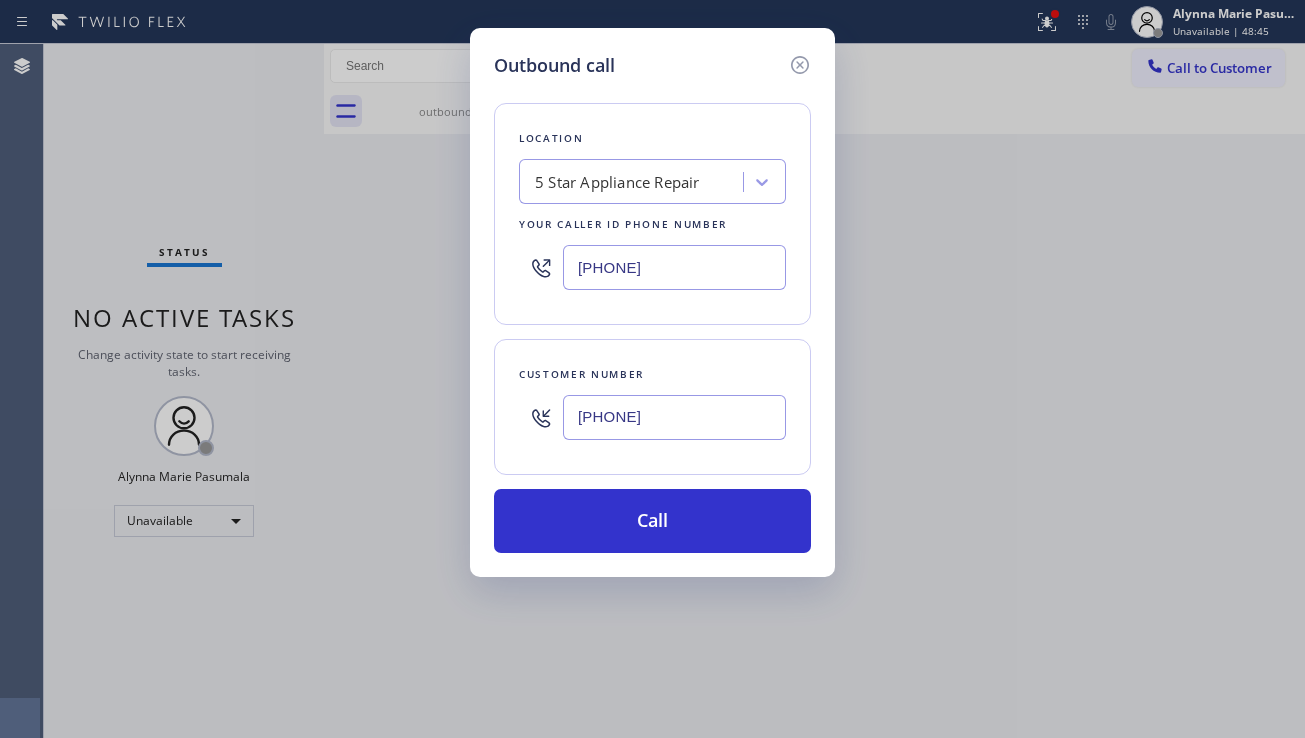 click on "Call" at bounding box center (652, 521) 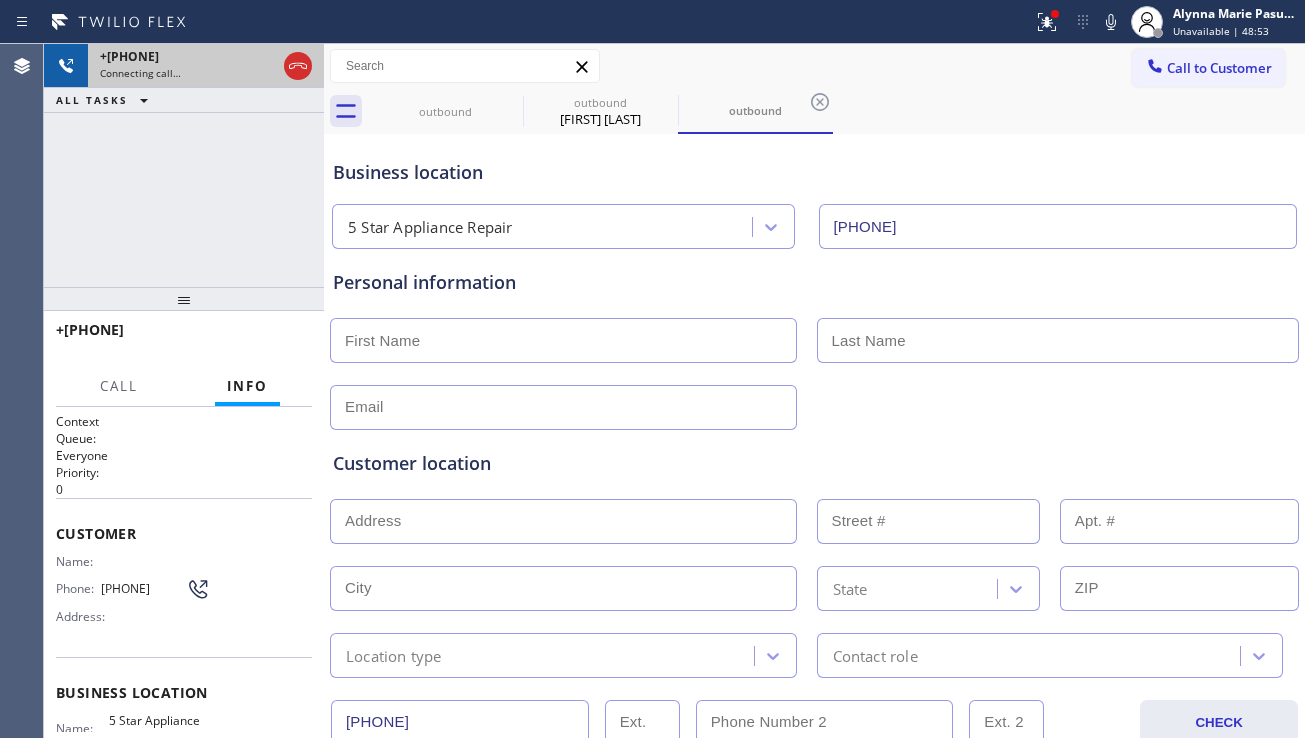click 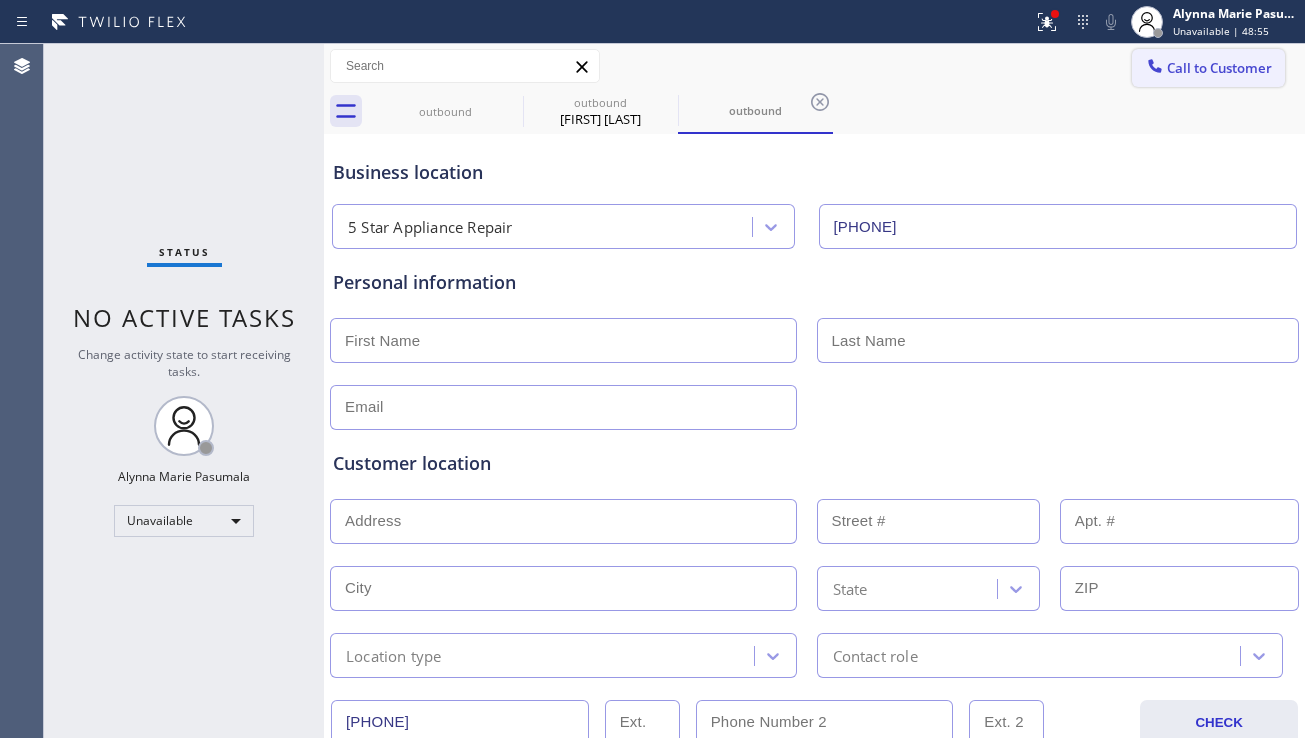 click on "Call to Customer" at bounding box center (1219, 68) 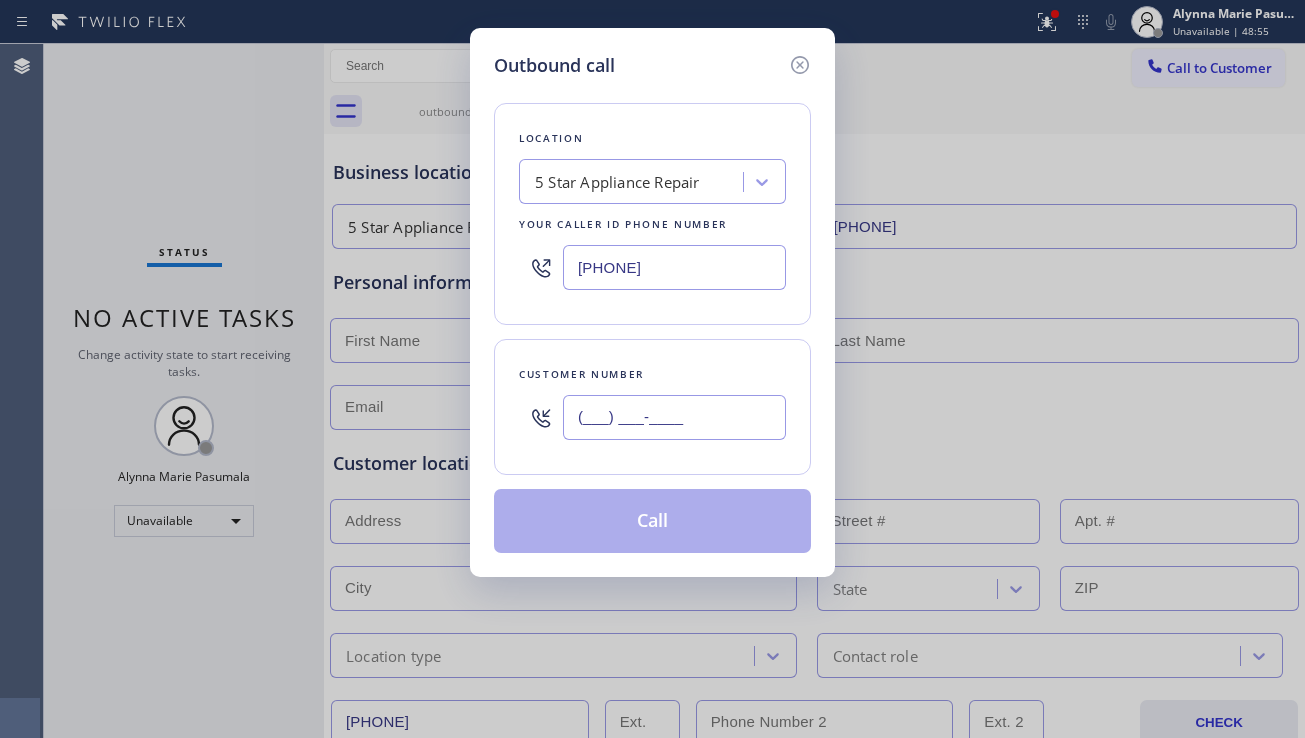 click on "(___) ___-____" at bounding box center [674, 417] 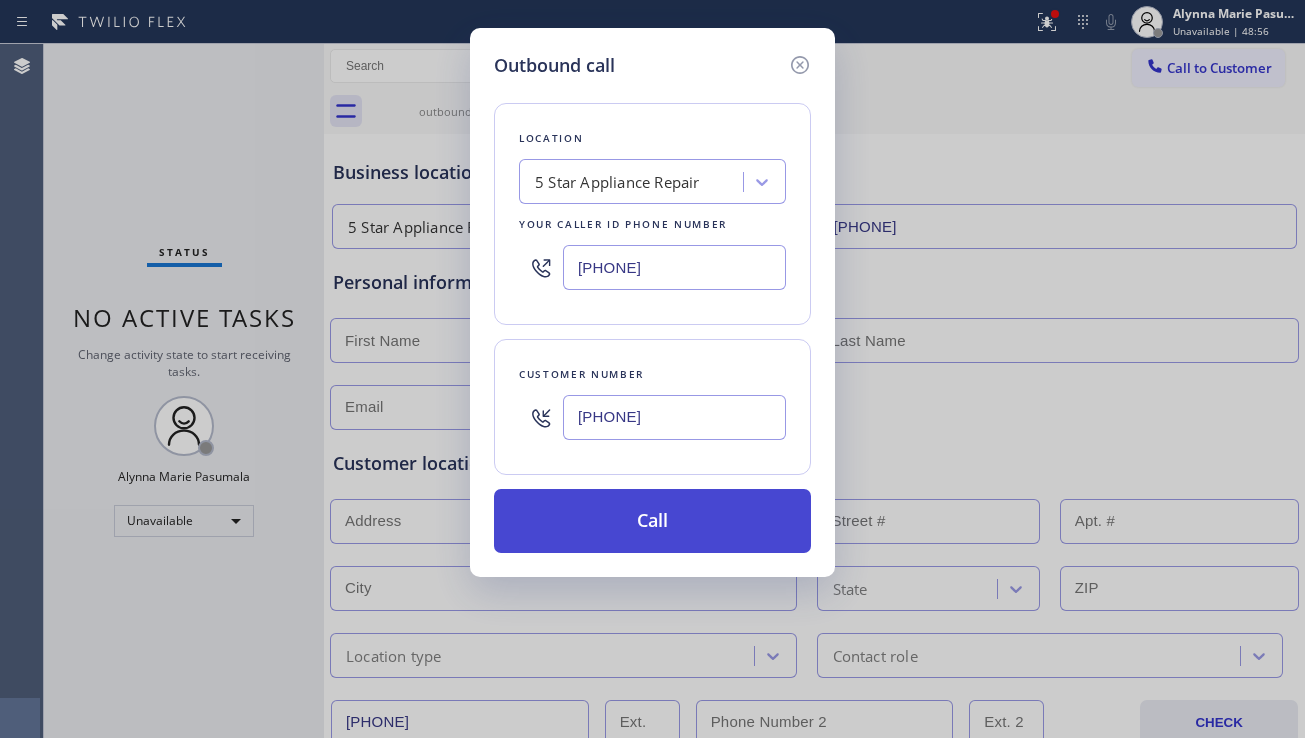 click on "Call" at bounding box center [652, 521] 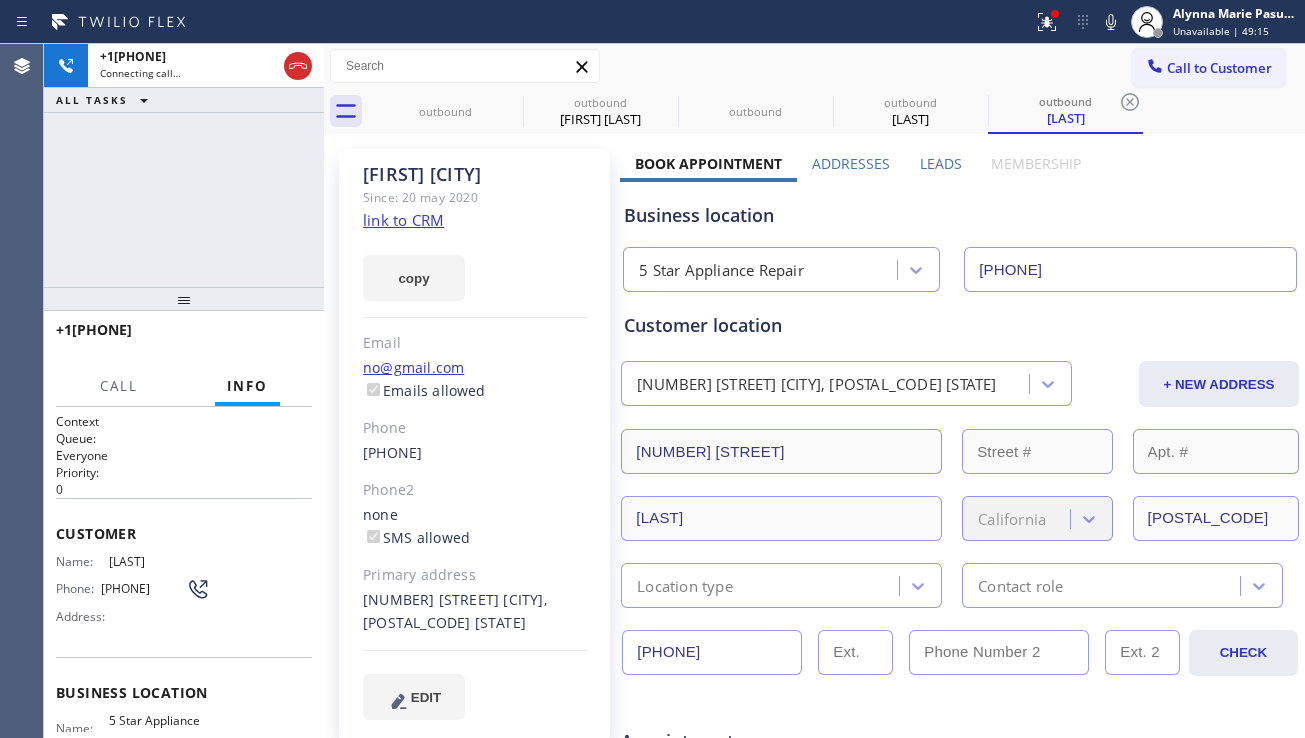 click on "Business location" at bounding box center [960, 215] 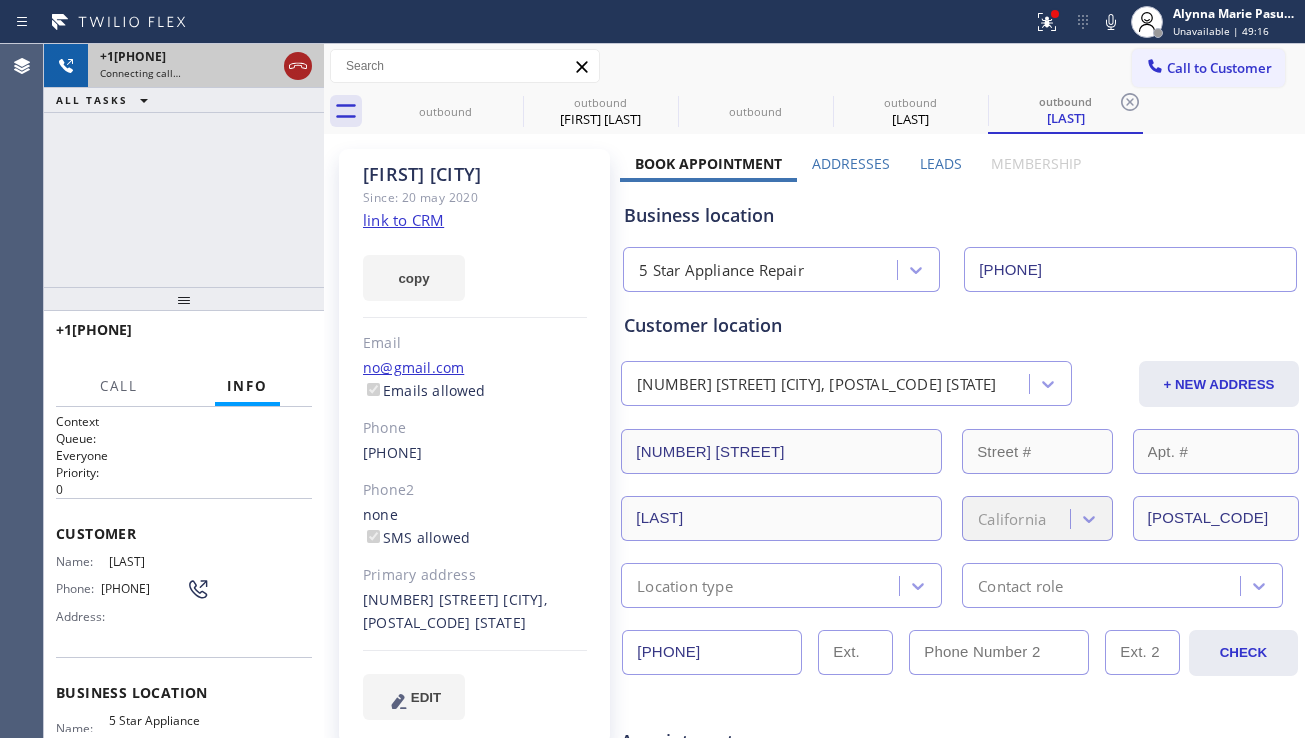 click 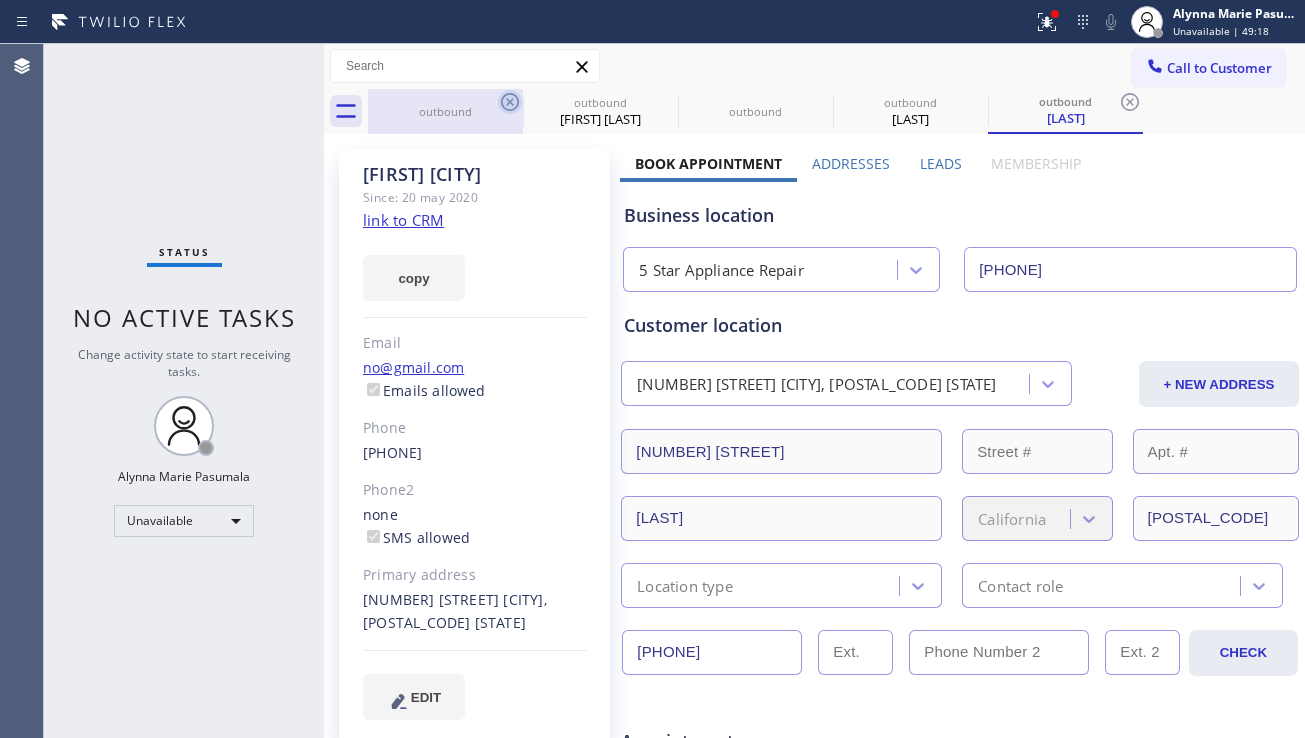 click 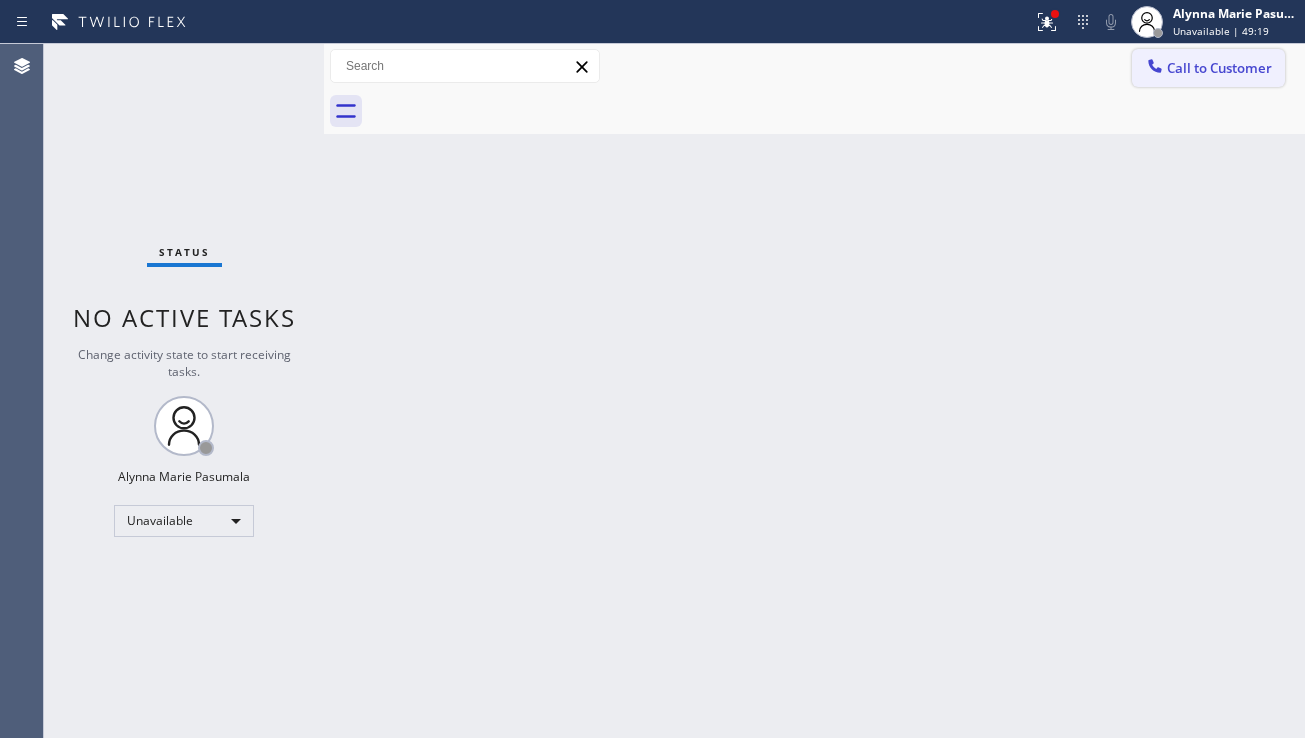 click 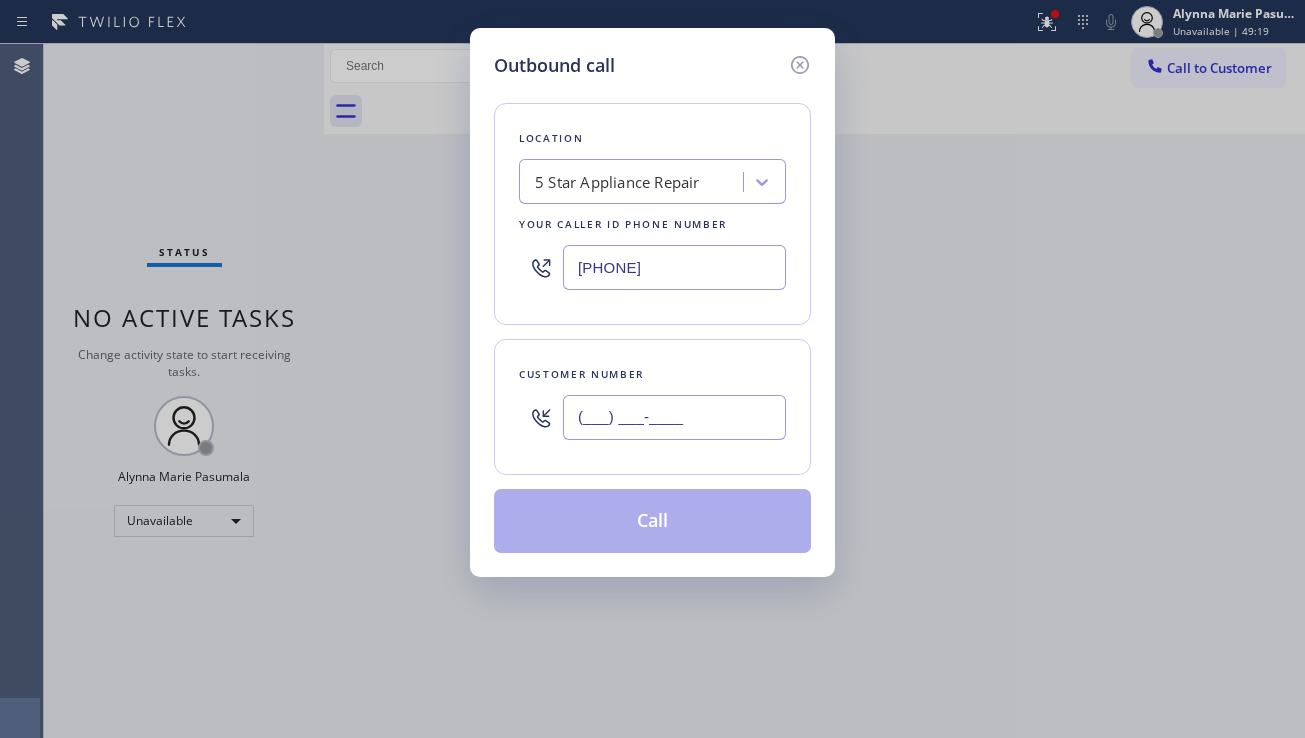 click on "(___) ___-____" at bounding box center [674, 417] 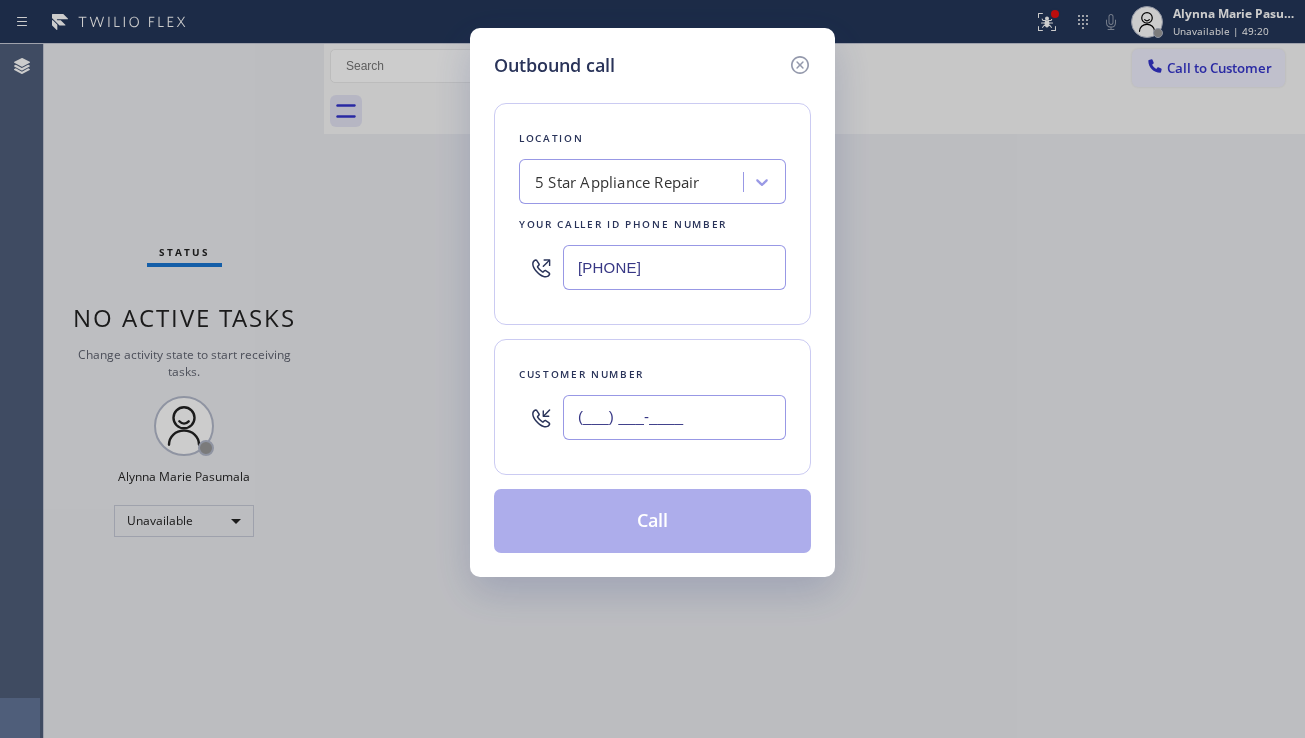 paste on "([AREA]) [PHONE]" 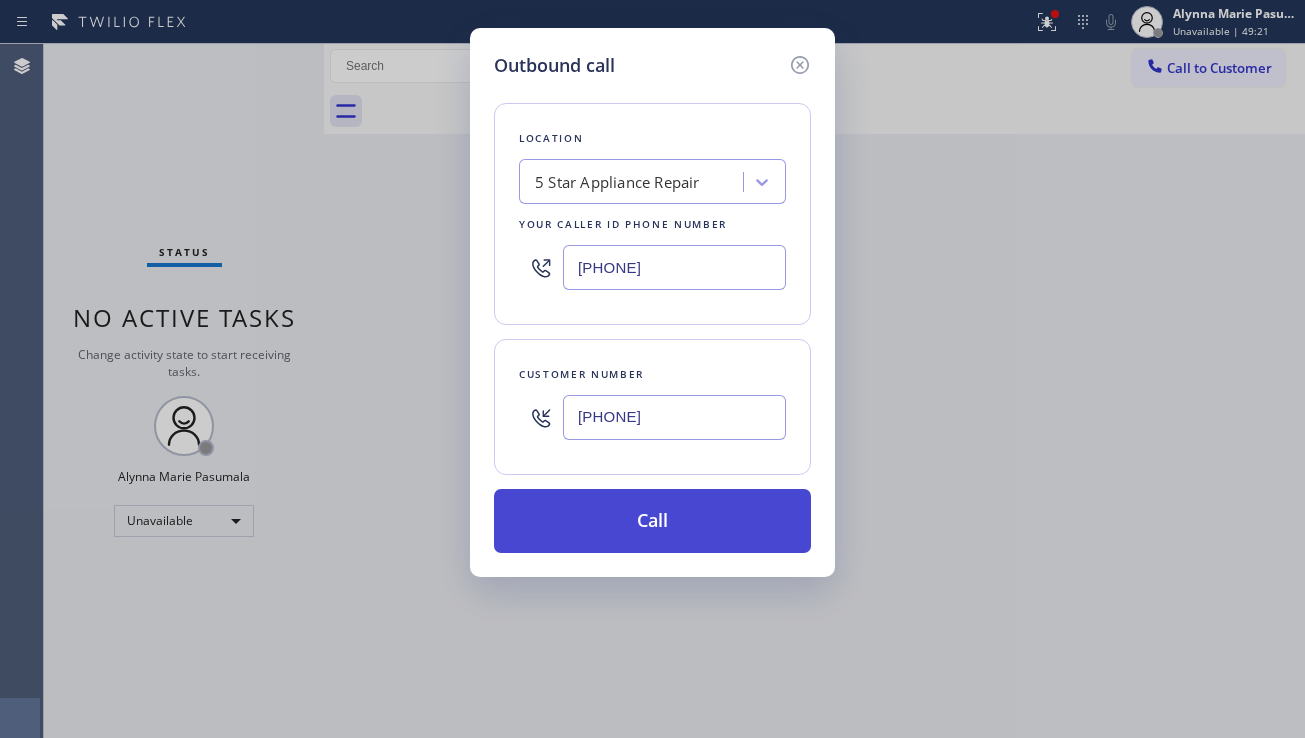 click on "Call" at bounding box center (652, 521) 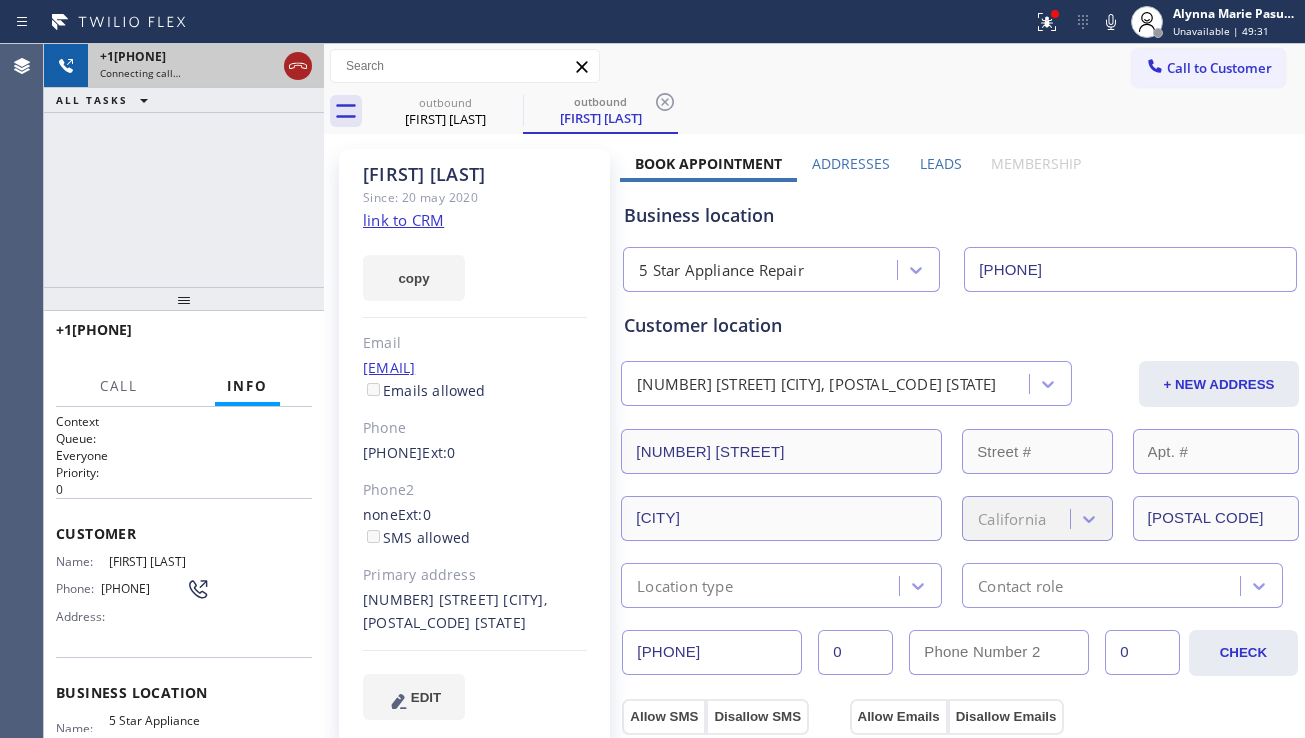 click 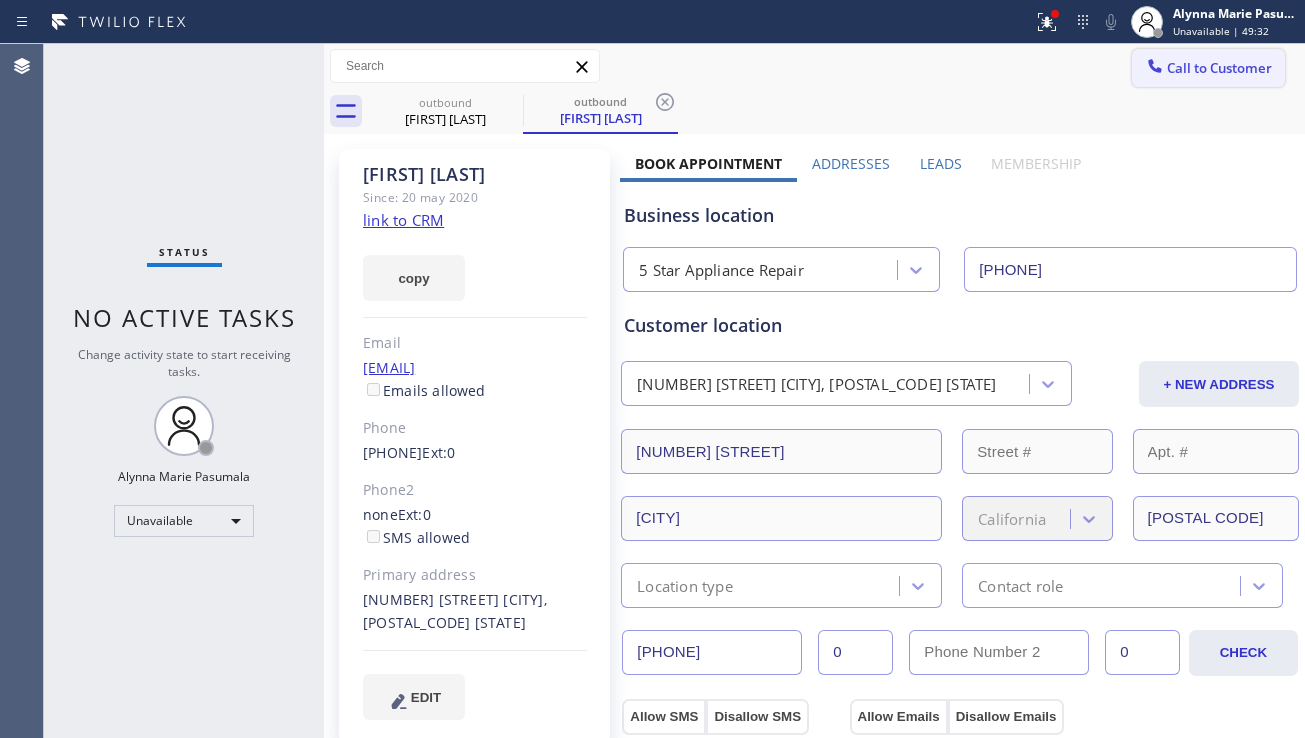 click on "Call to Customer" at bounding box center (1208, 68) 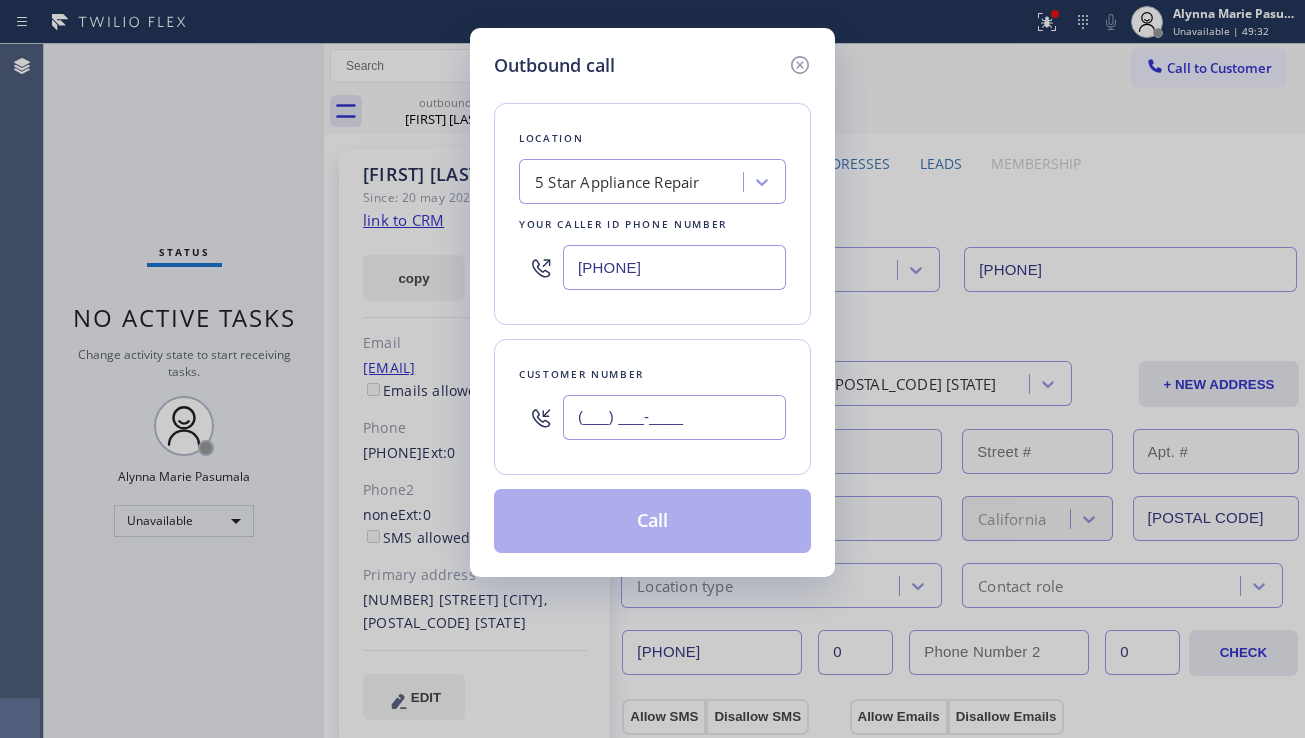click on "(___) ___-____" at bounding box center (674, 417) 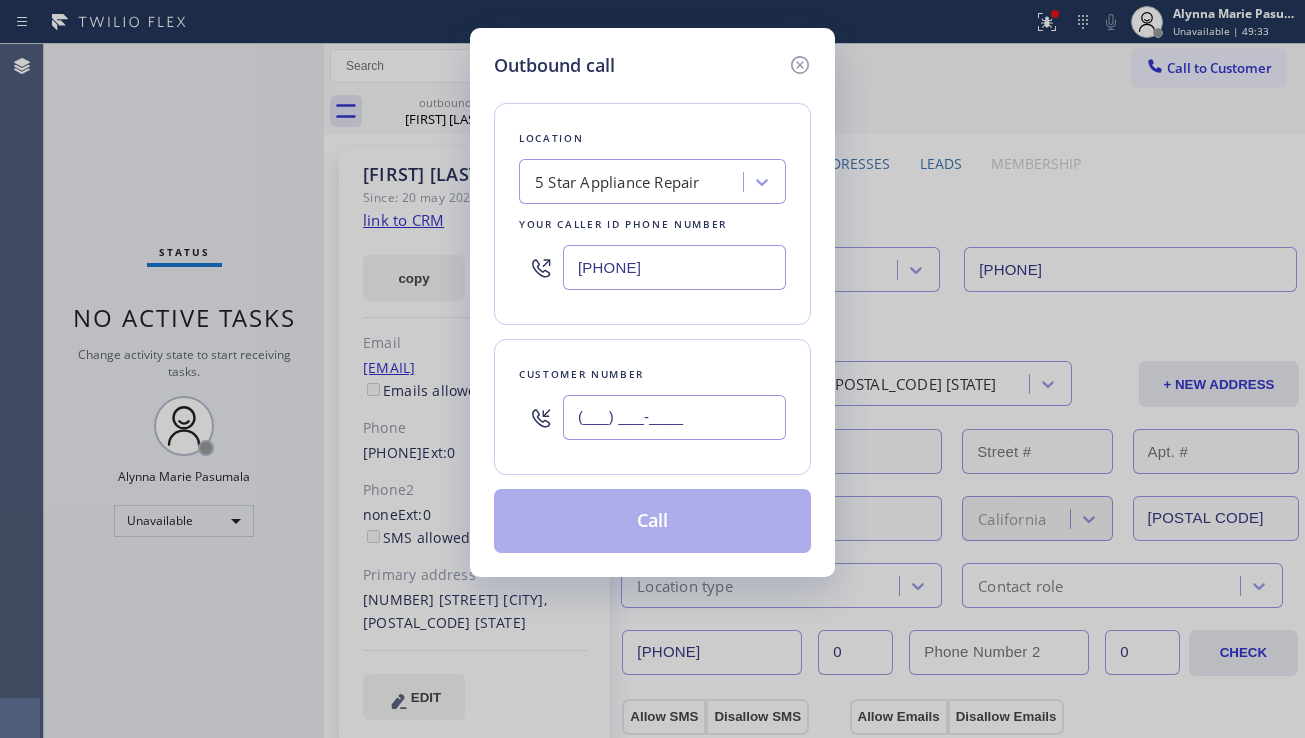 paste on "[PHONE]" 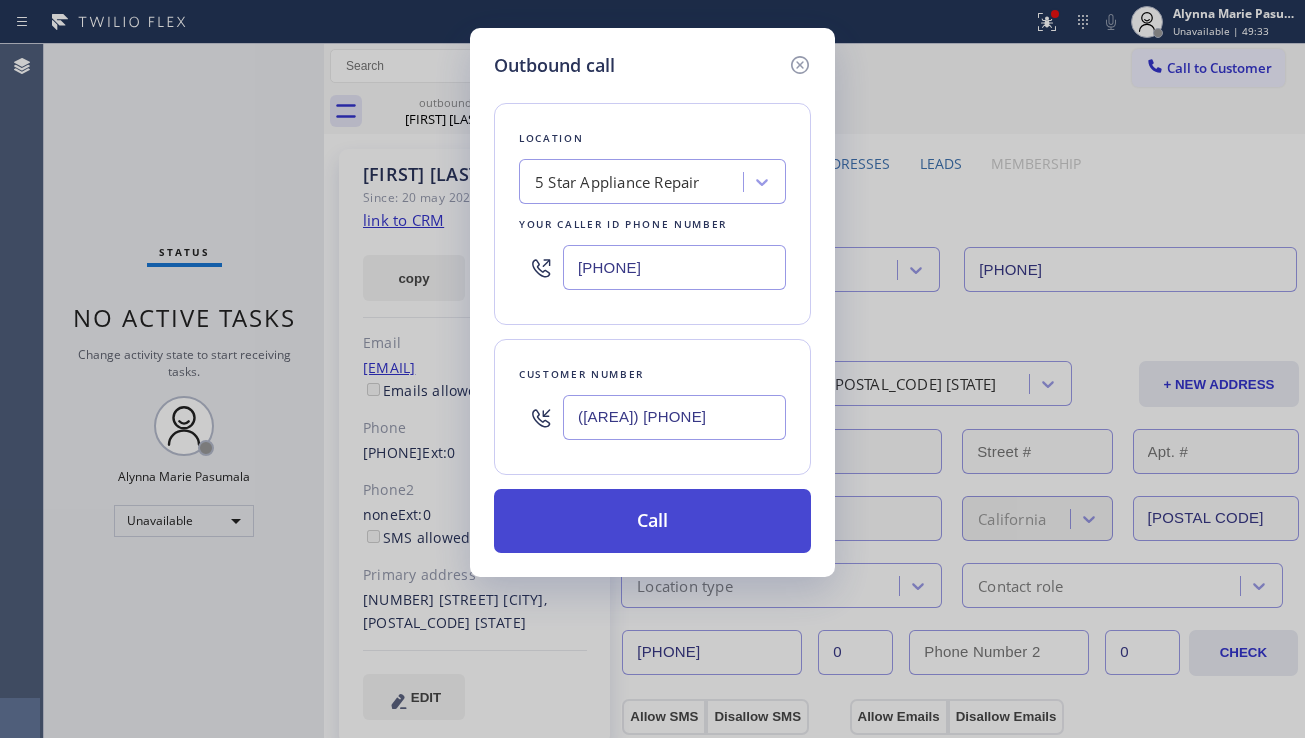click on "Call" at bounding box center [652, 521] 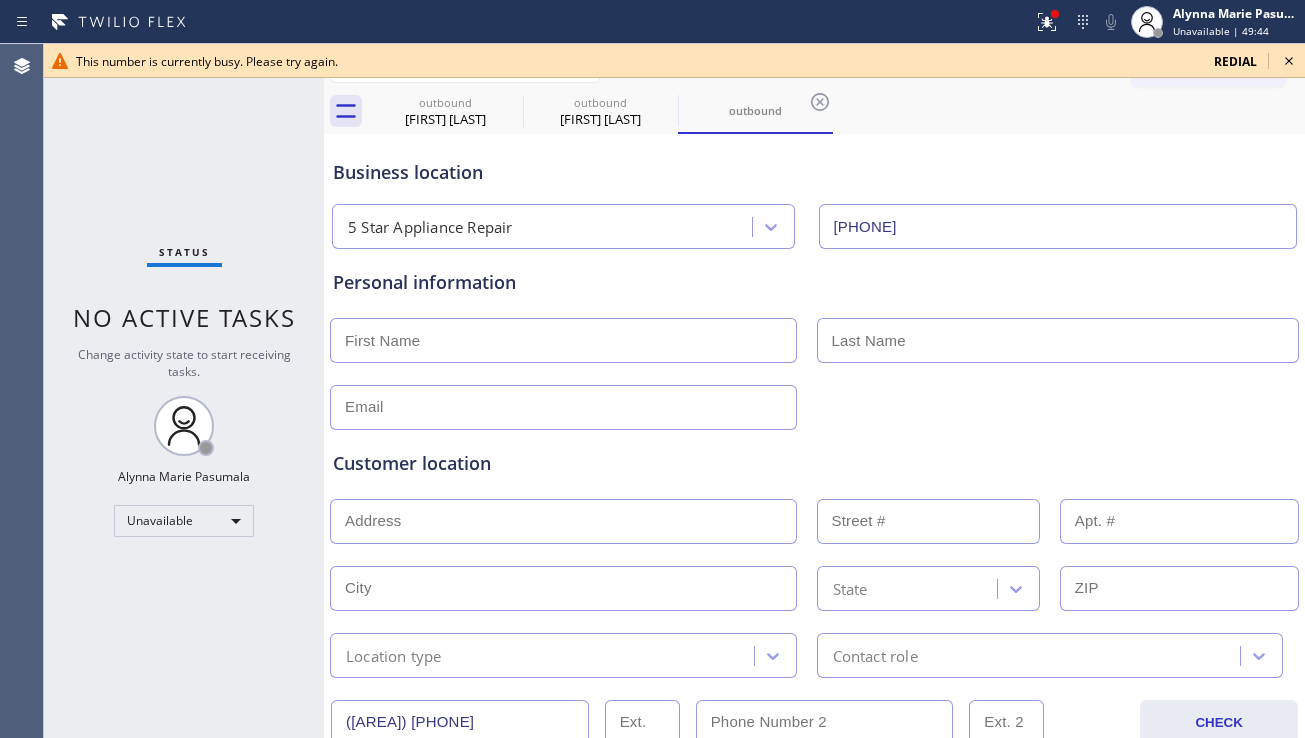 click on "Customer location >> ADD NEW ADDRESS << + NEW ADDRESS State Location type Contact role" at bounding box center (814, 554) 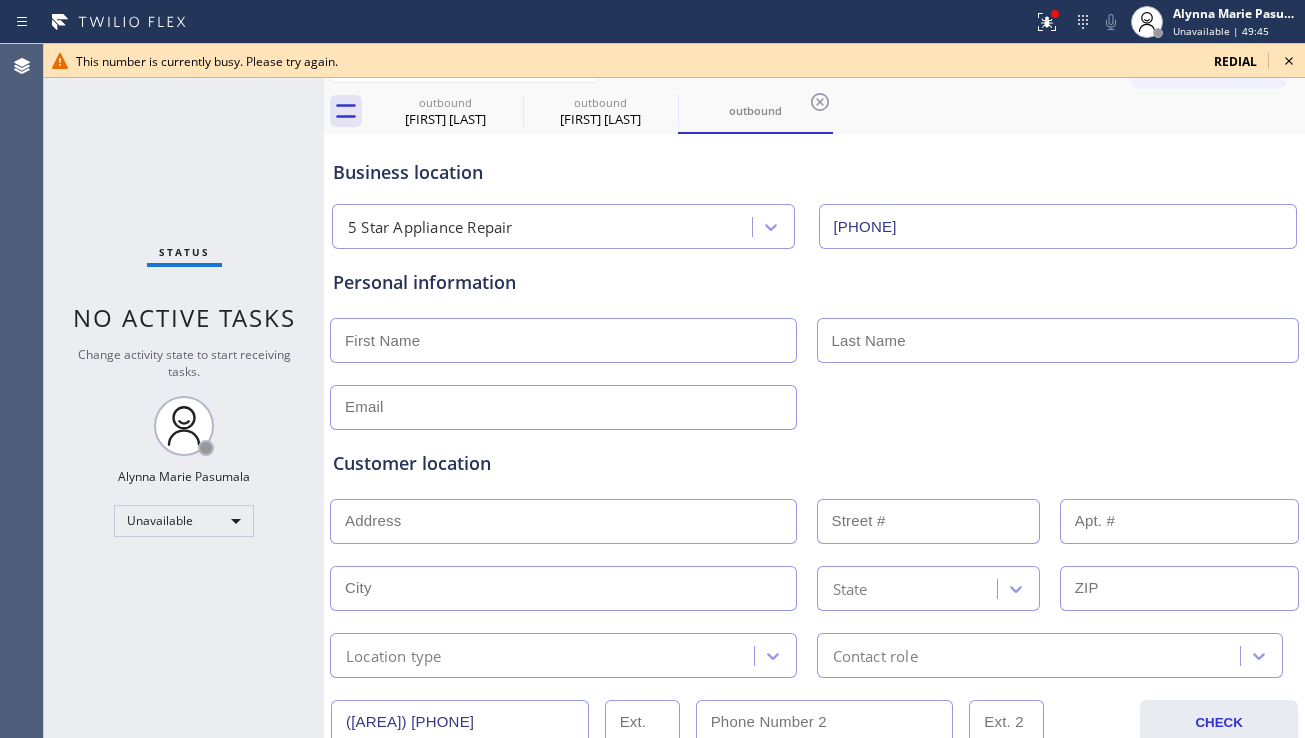 click 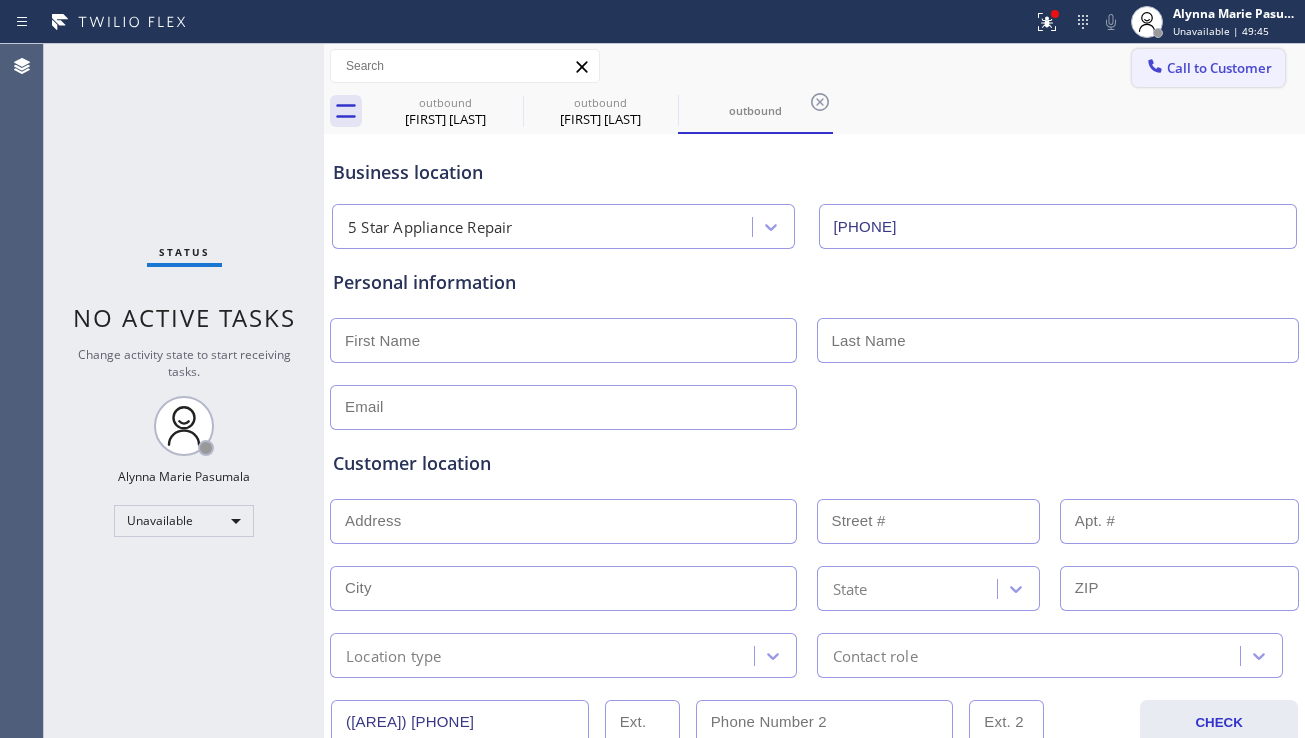 click on "Call to Customer" at bounding box center (1219, 68) 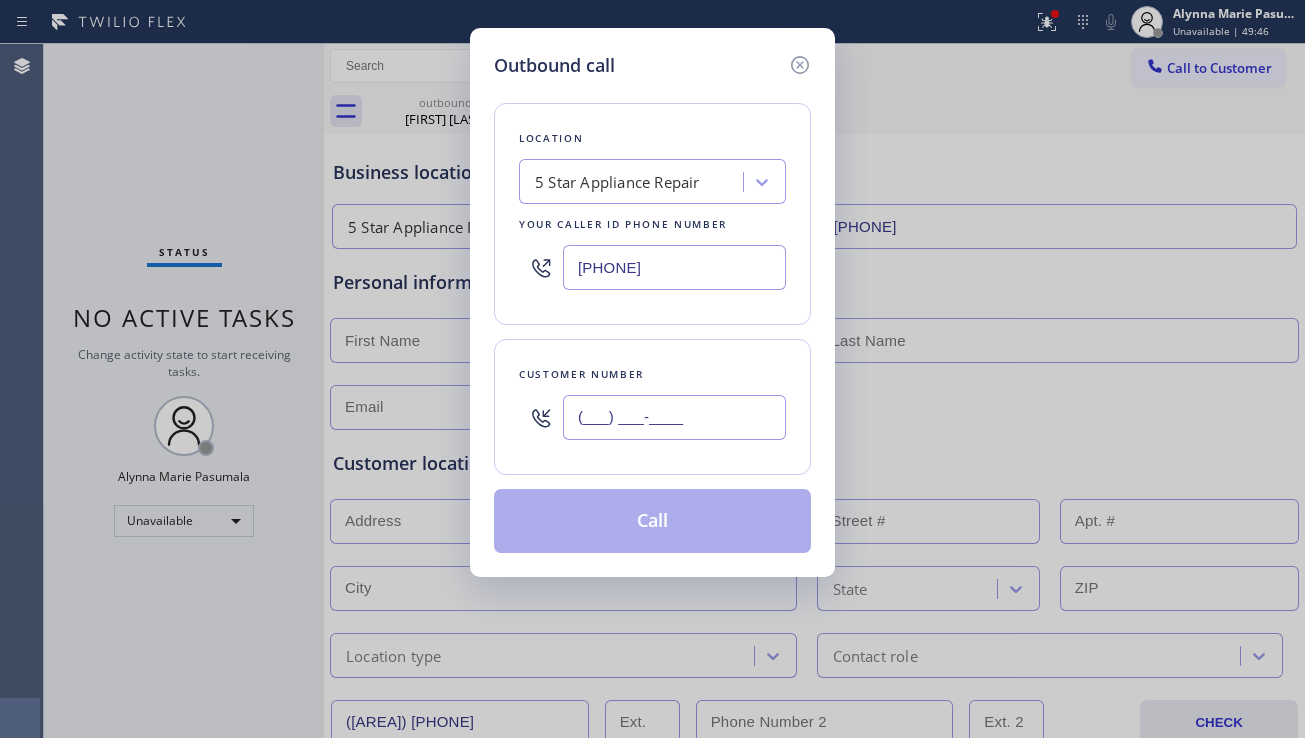 click on "(___) ___-____" at bounding box center (674, 417) 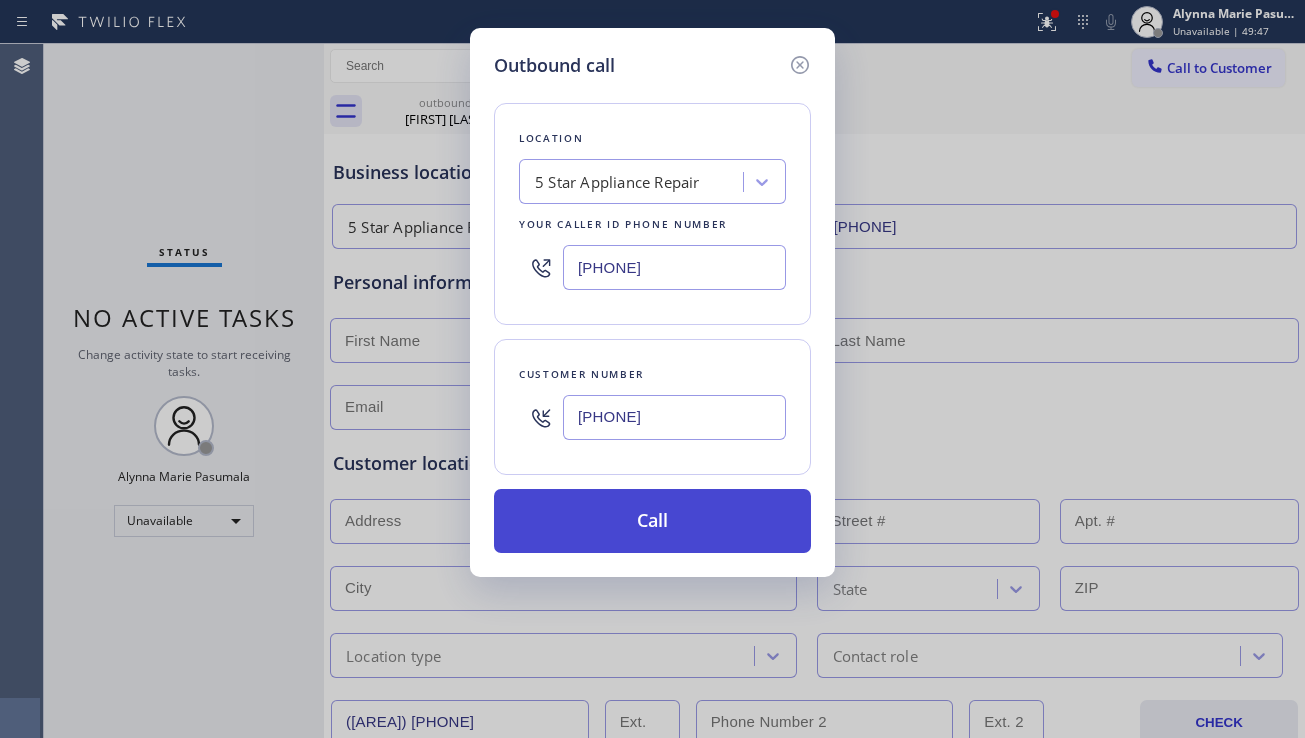 click on "Call" at bounding box center [652, 521] 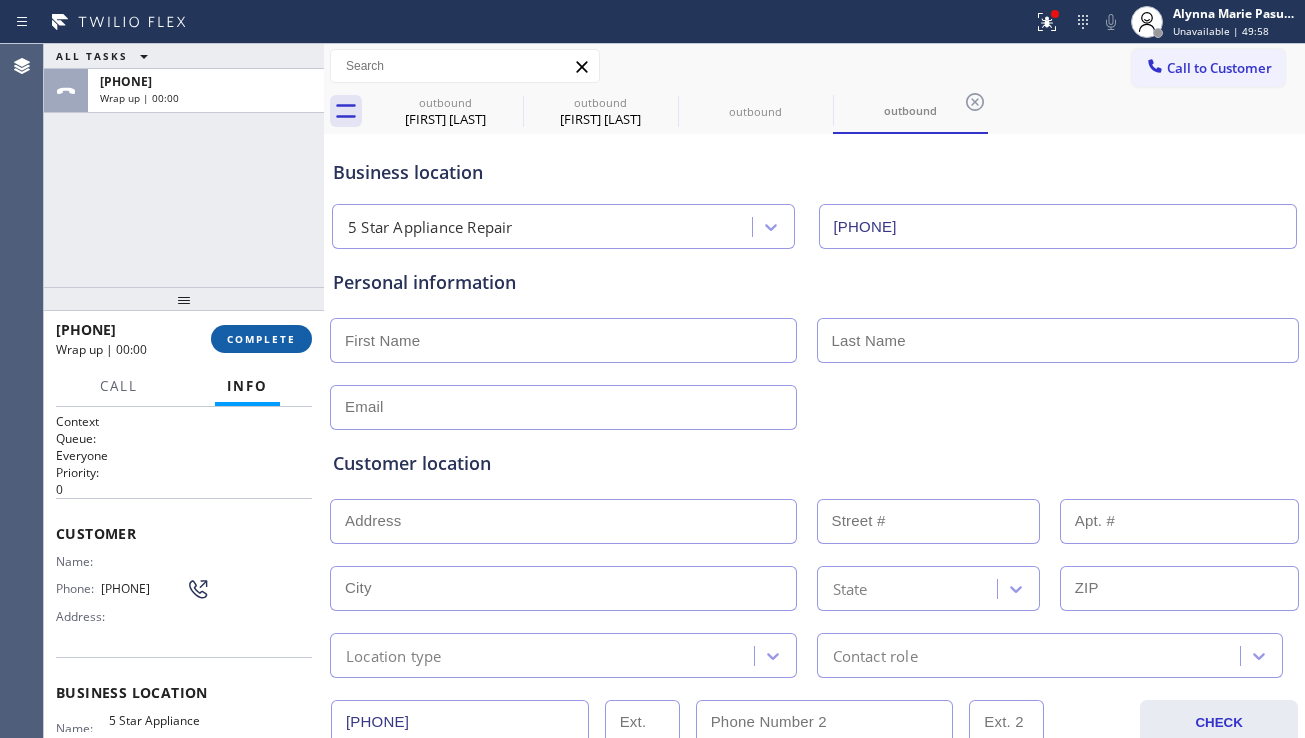 click on "COMPLETE" at bounding box center (261, 339) 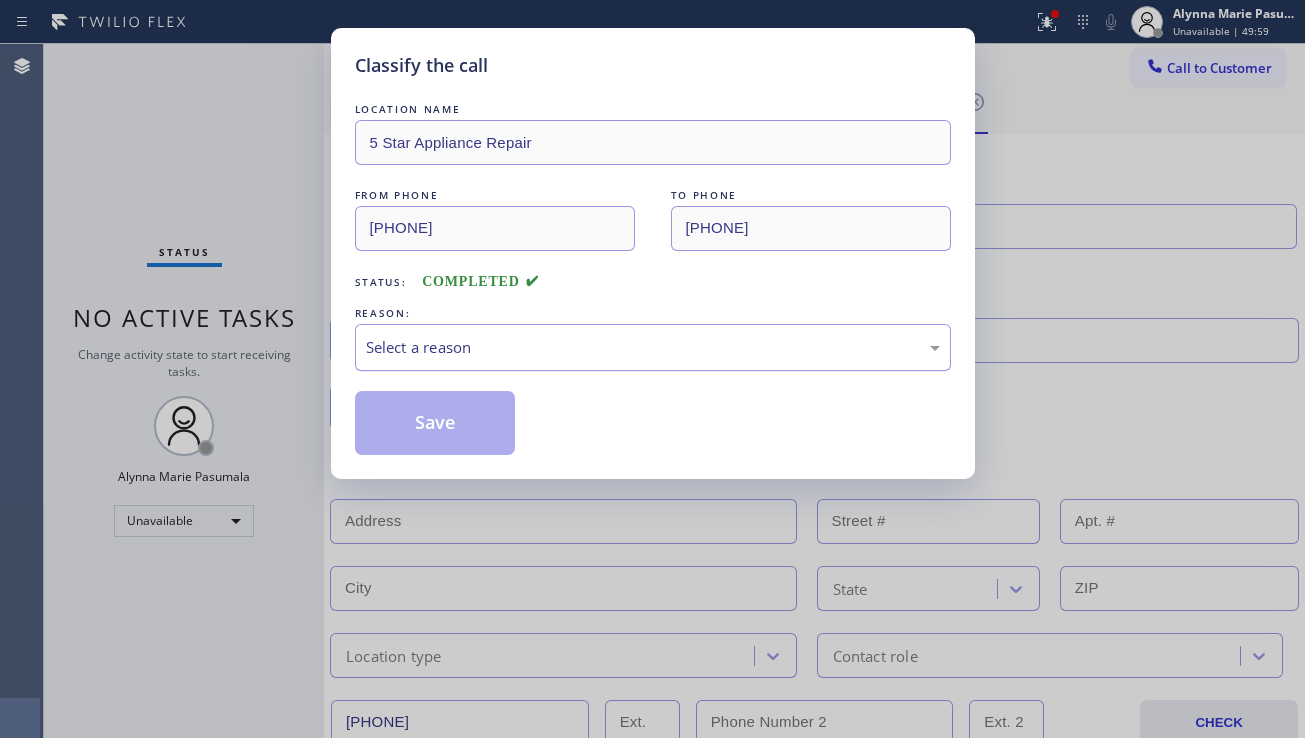 click on "Select a reason" at bounding box center (653, 347) 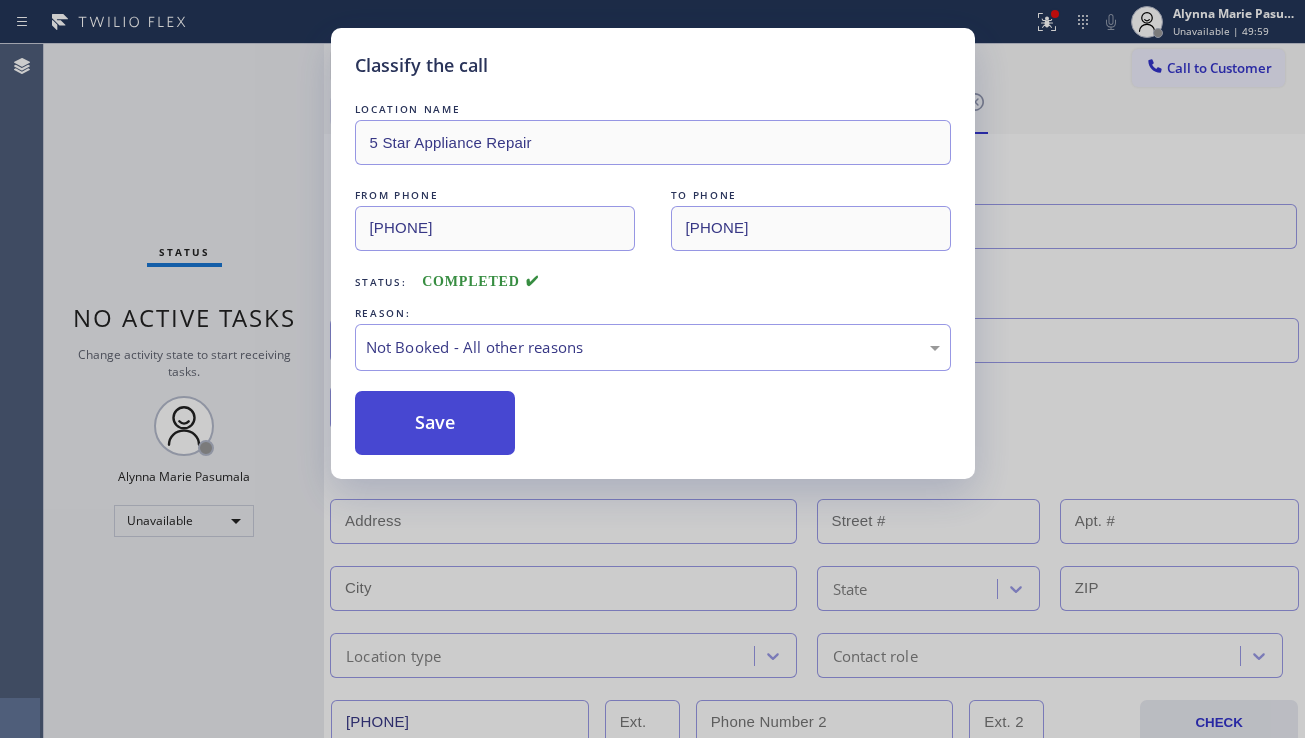 click on "Save" at bounding box center [435, 423] 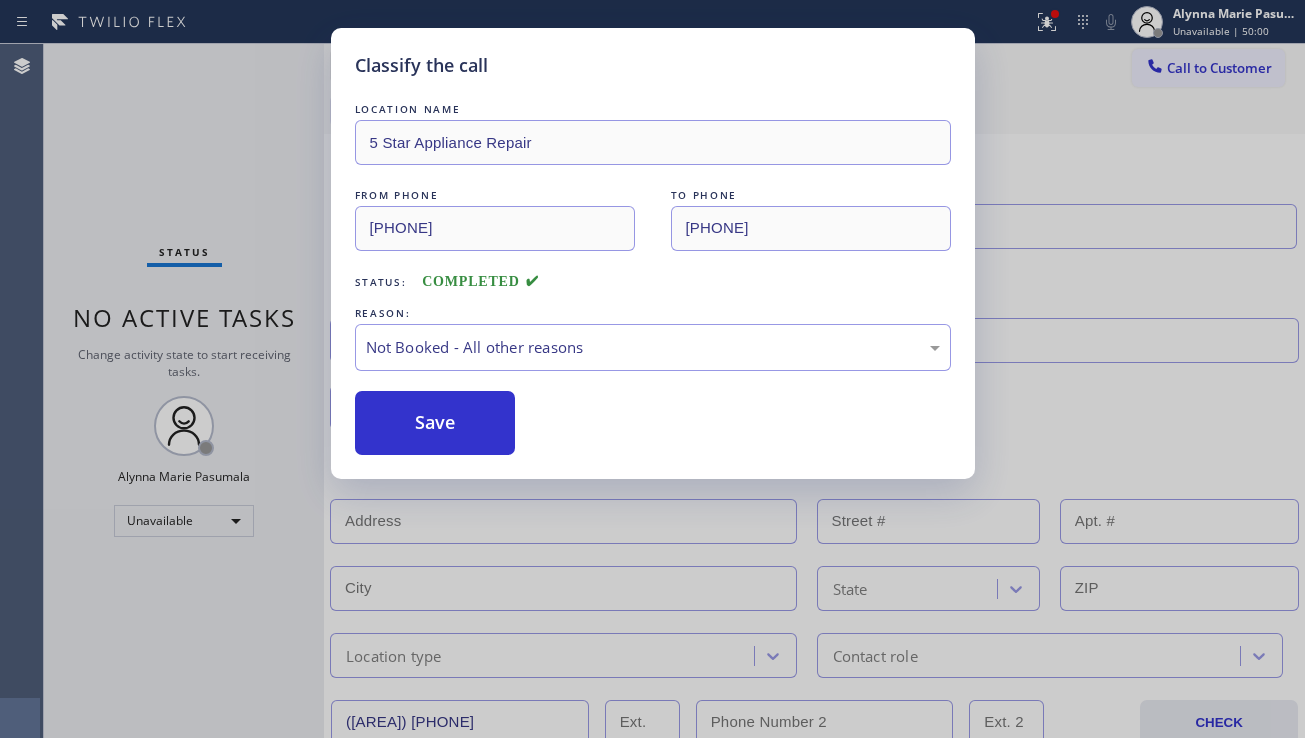 click on "Classify the call LOCATION NAME HVAC Alliance Expert [CITY] FROM PHONE [PHONE] TO PHONE [PHONE] Status: COMPLETED REASON: Not Booked - All other reasons Save Classify the call LOCATION NAME Air Control Solutions FROM PHONE [PHONE] TO PHONE [PHONE] Status: COMPLETED REASON: Not Booked - All other reasons Save Classify the call LOCATION NAME Appliance Repair Service Masters FROM PHONE [PHONE] TO PHONE [PHONE] Status: COMPLETED REASON: Not Booked - All other reasons Save Classify the call LOCATION NAME Appliance Repair Service Masters FROM PHONE [PHONE] TO PHONE [PHONE] Status: COMPLETED REASON: Not Booked - All other reasons Save Classify the call LOCATION NAME HVAC Alliance Expert [CITY] FROM PHONE [PHONE] TO PHONE [PHONE] Status: COMPLETED REASON: Not Booked - All other reasons Save Classify the call LOCATION NAME GE Monogram Repair Expert [CITY] FROM PHONE [PHONE] TO PHONE [PHONE] Status: COMPLETED REASON: Save TO PHONE" at bounding box center [674, 391] 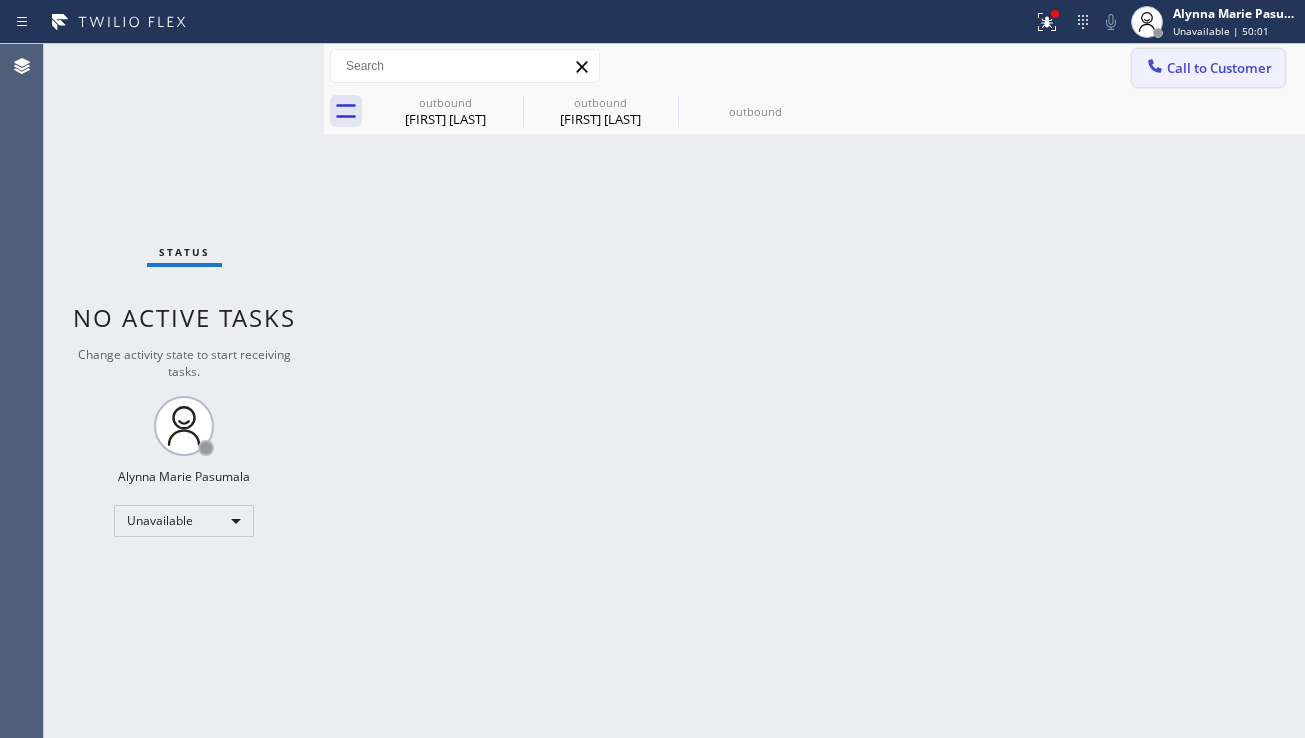 click on "Call to Customer" at bounding box center (1219, 68) 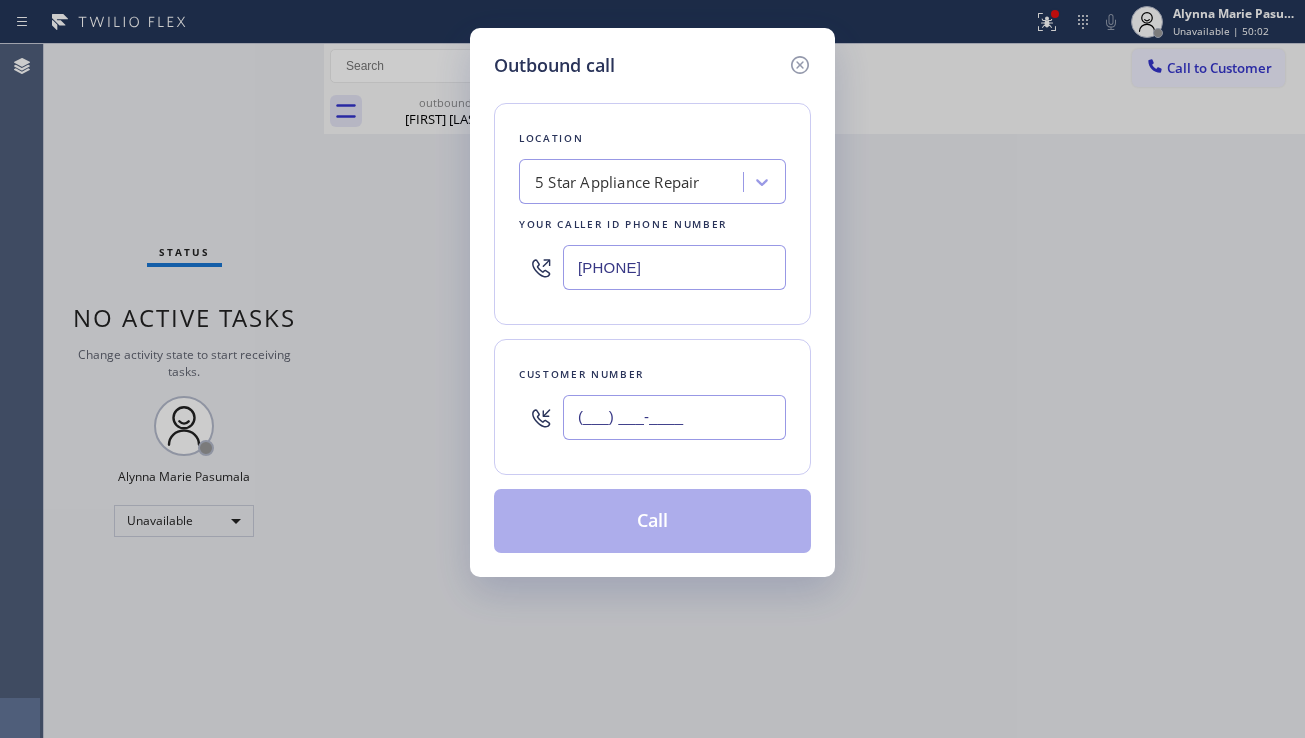 click on "(___) ___-____" at bounding box center (674, 417) 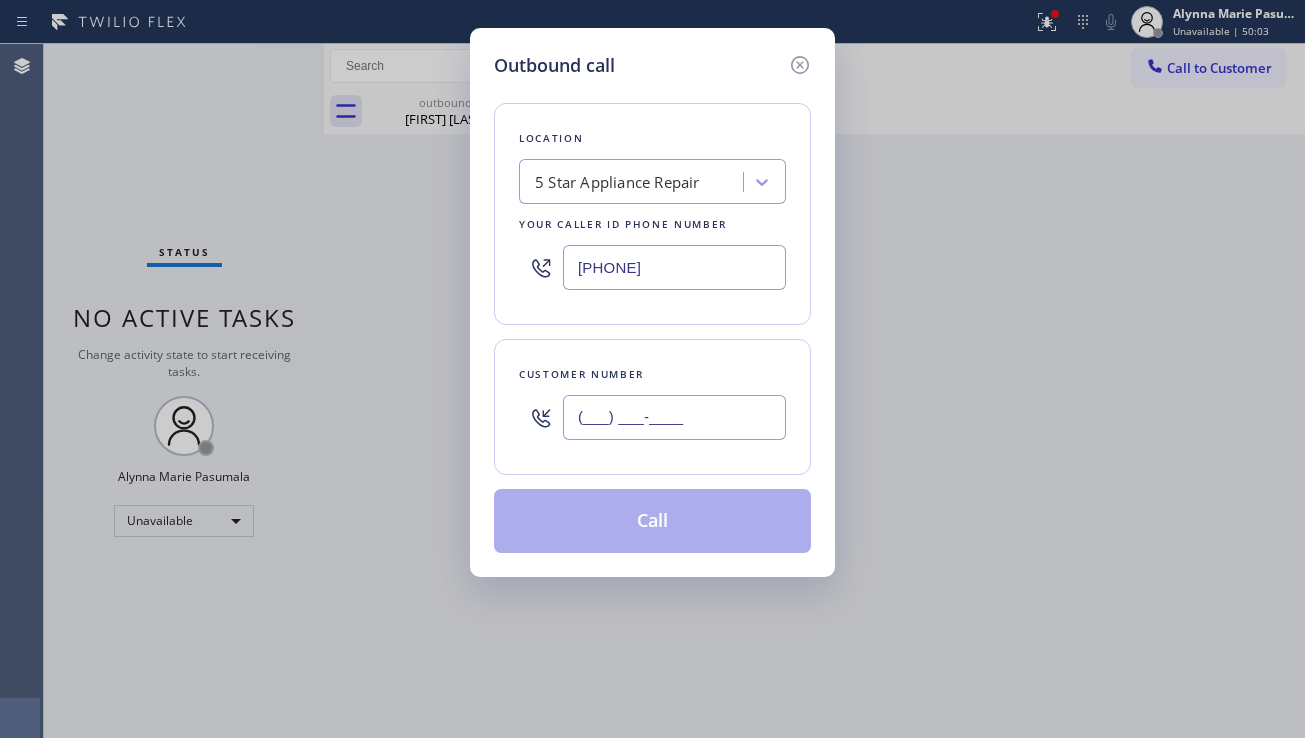 paste on "[PHONE]" 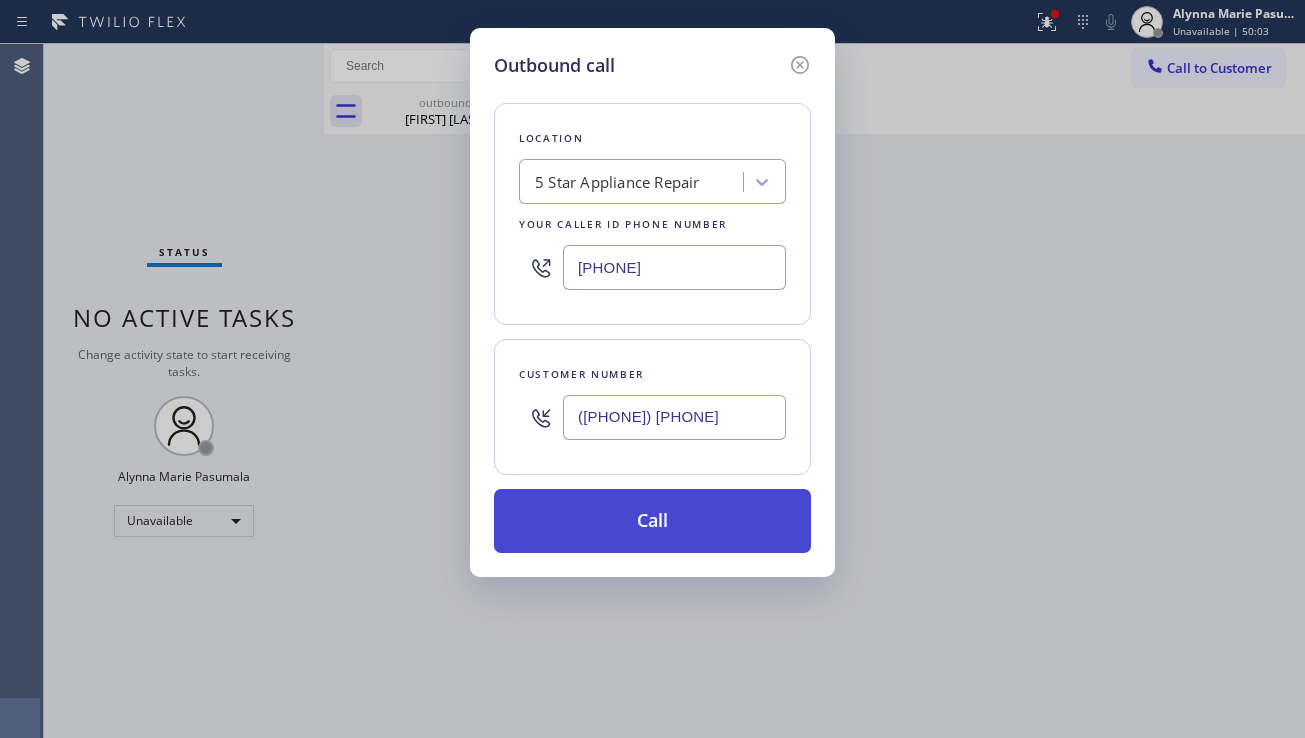 click on "Call" at bounding box center (652, 521) 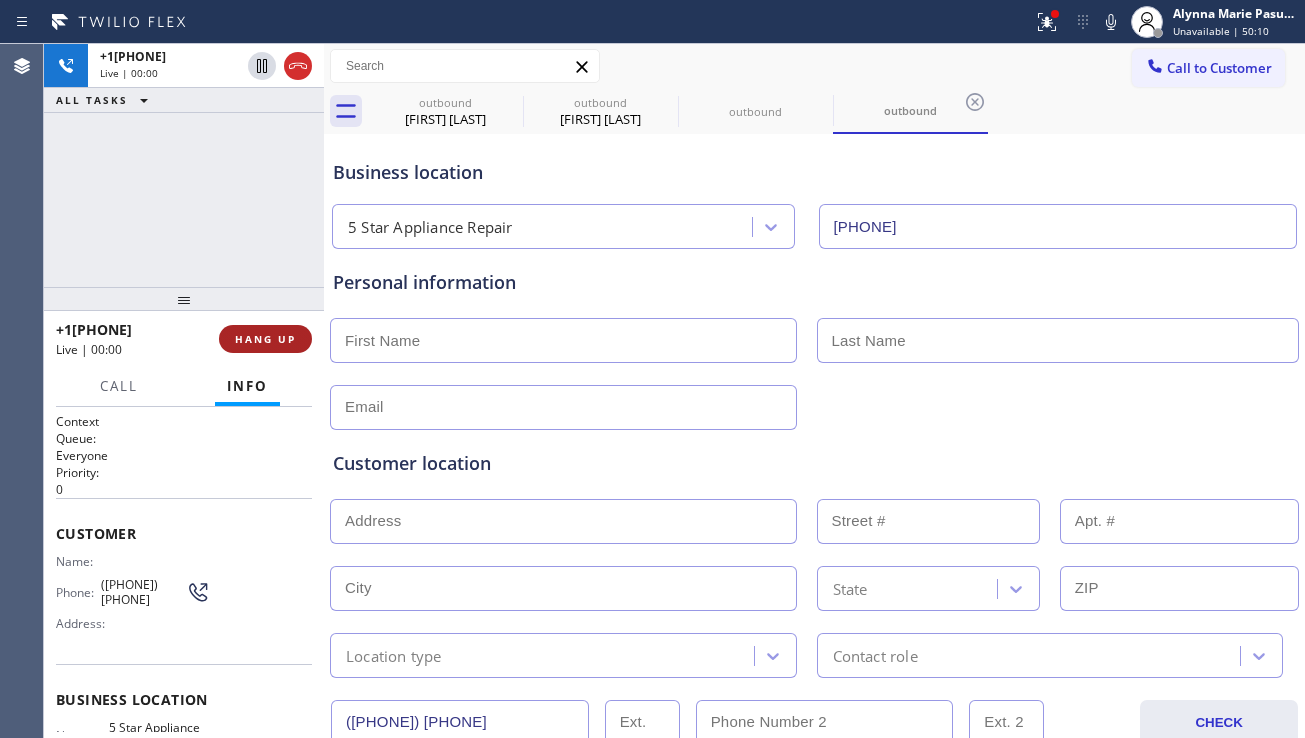 click on "HANG UP" at bounding box center (265, 339) 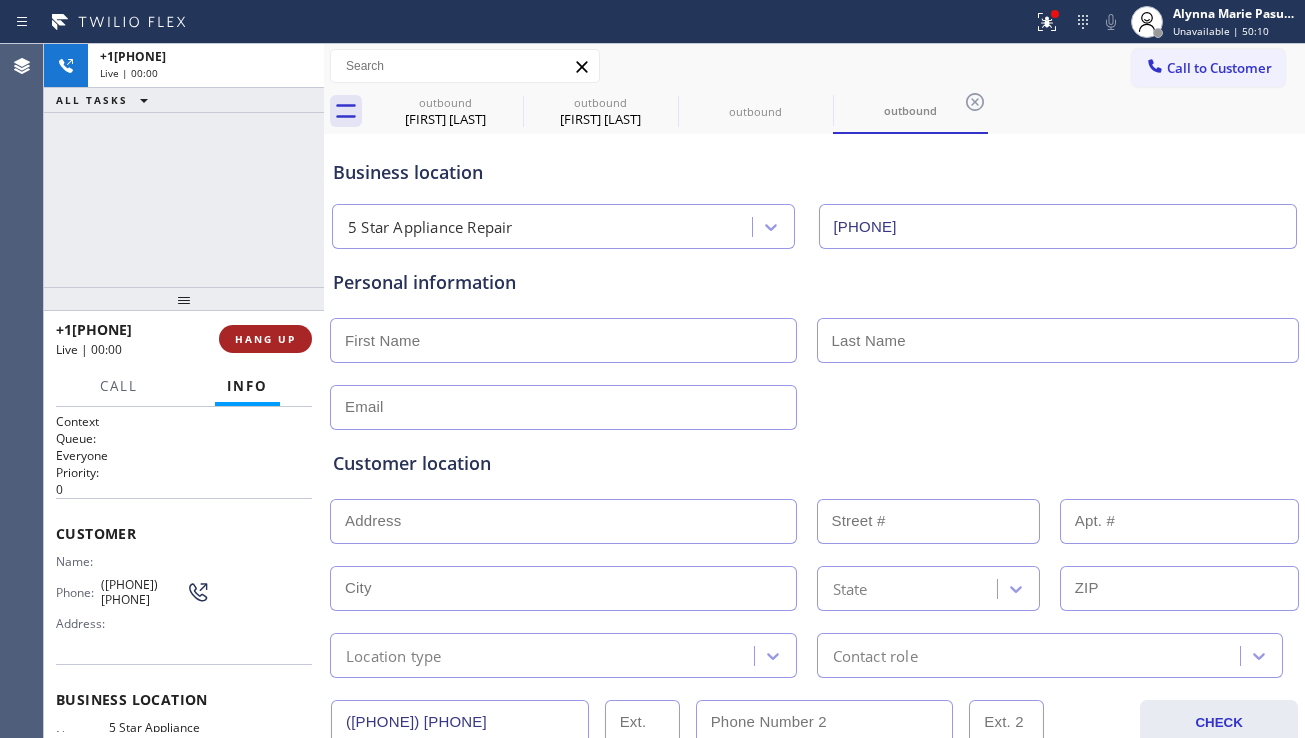 click on "HANG UP" at bounding box center [265, 339] 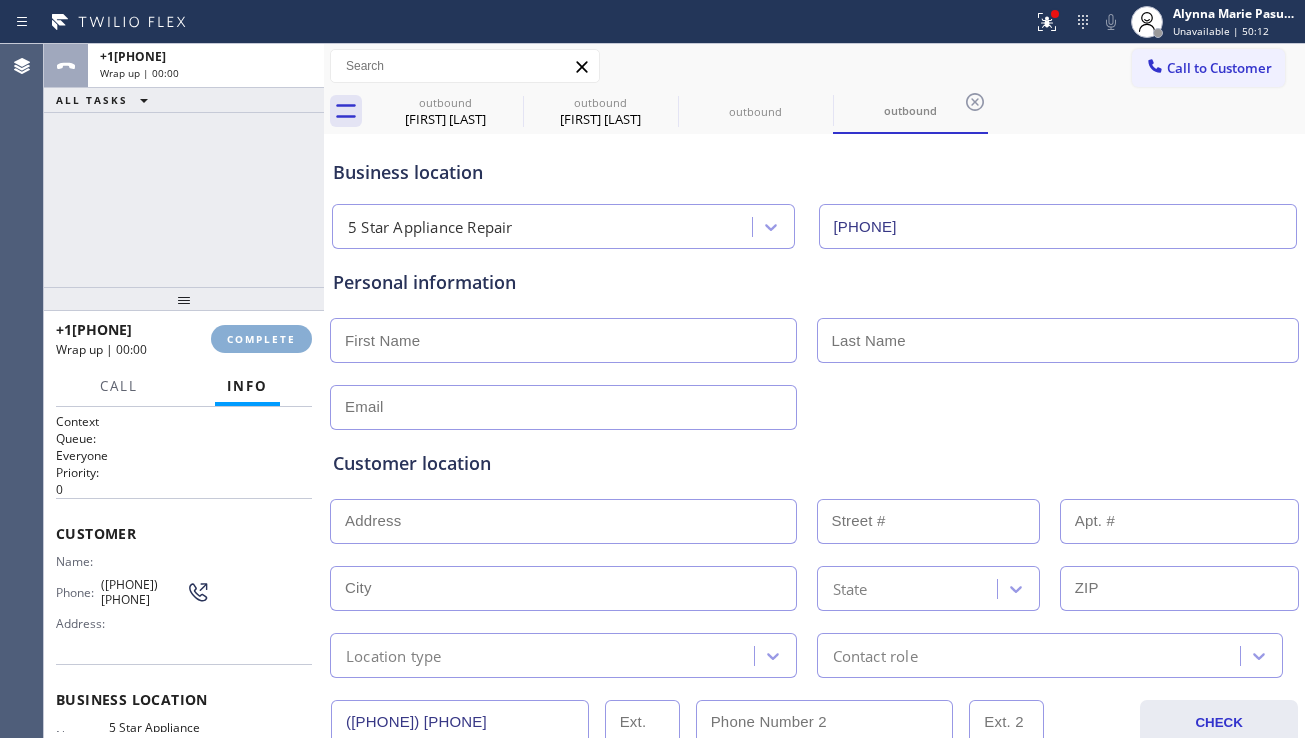 click on "COMPLETE" at bounding box center [261, 339] 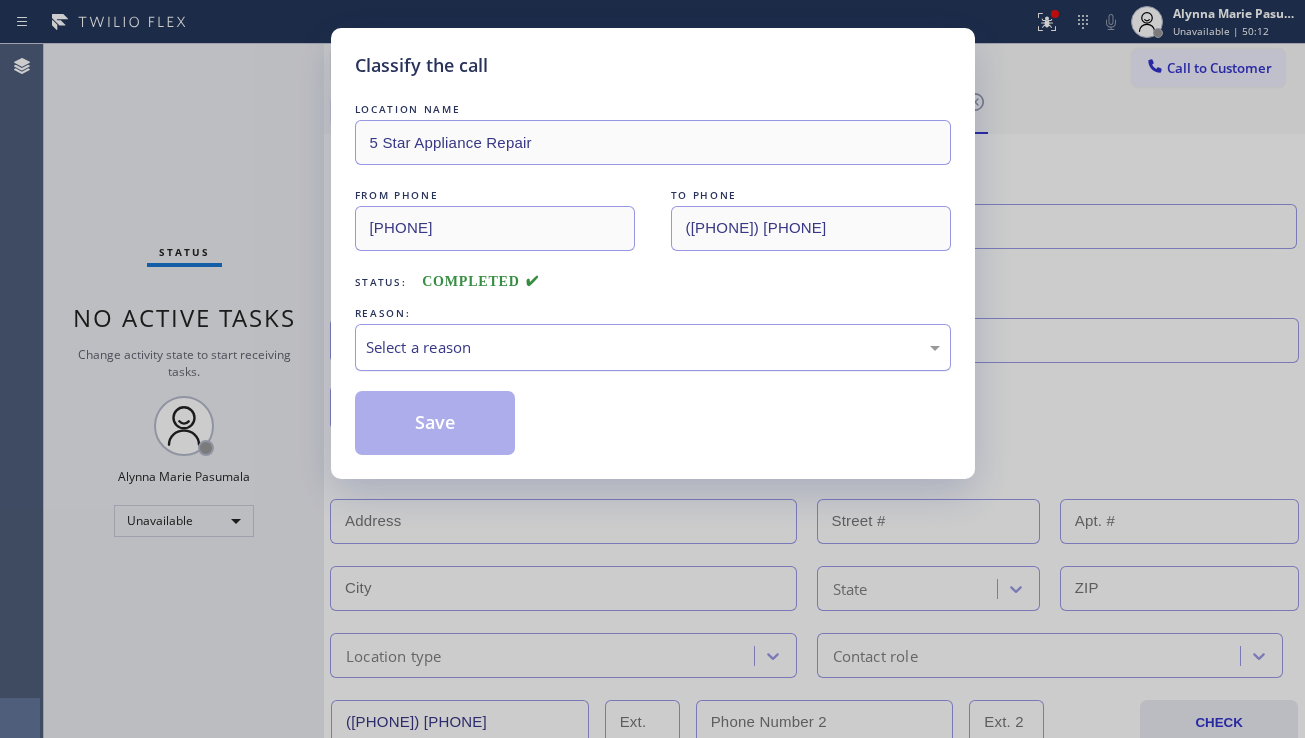 click on "Select a reason" at bounding box center [653, 347] 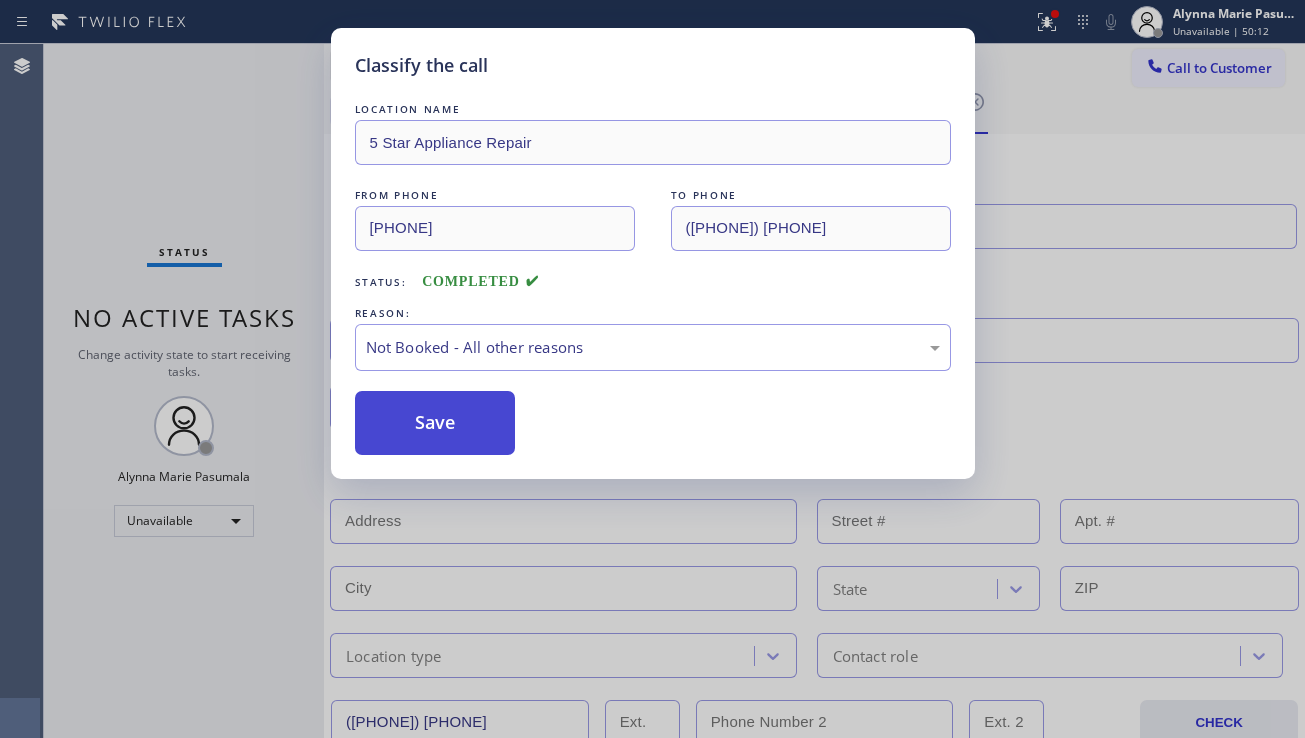 click on "Save" at bounding box center (435, 423) 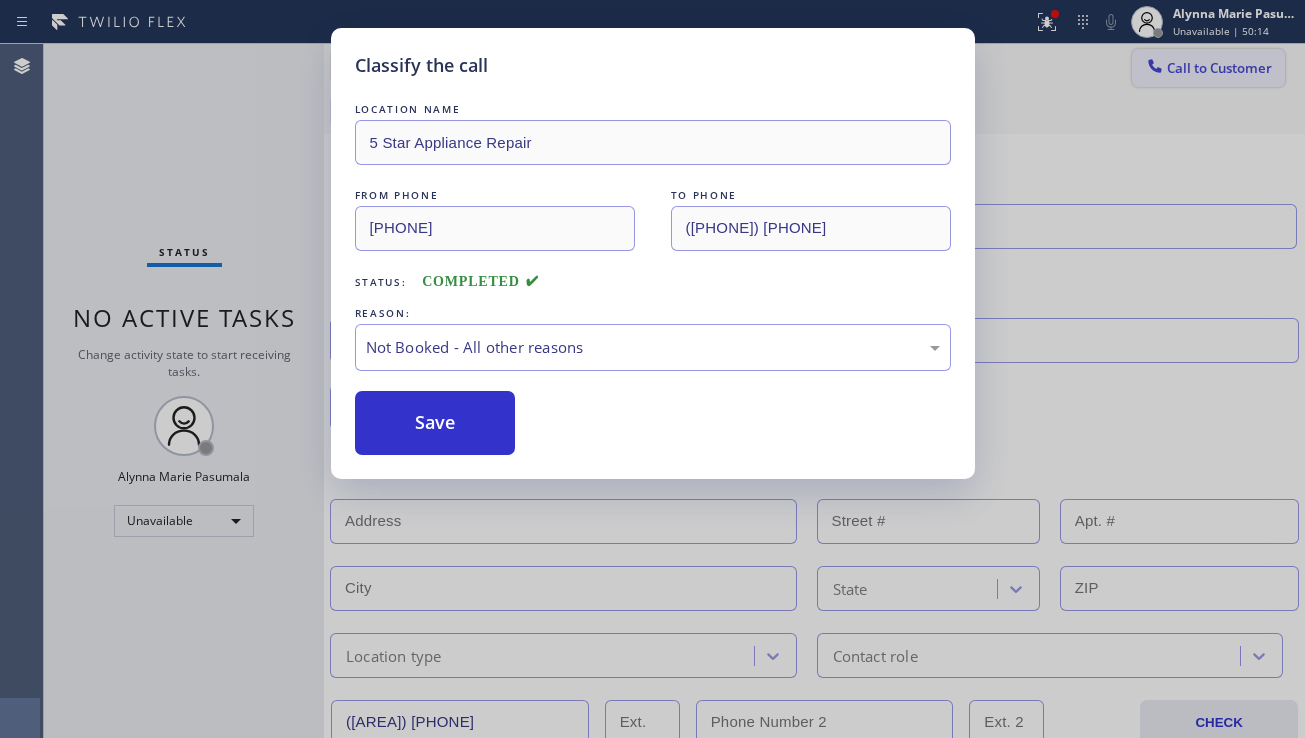 click on "Call to Customer" at bounding box center [1208, 68] 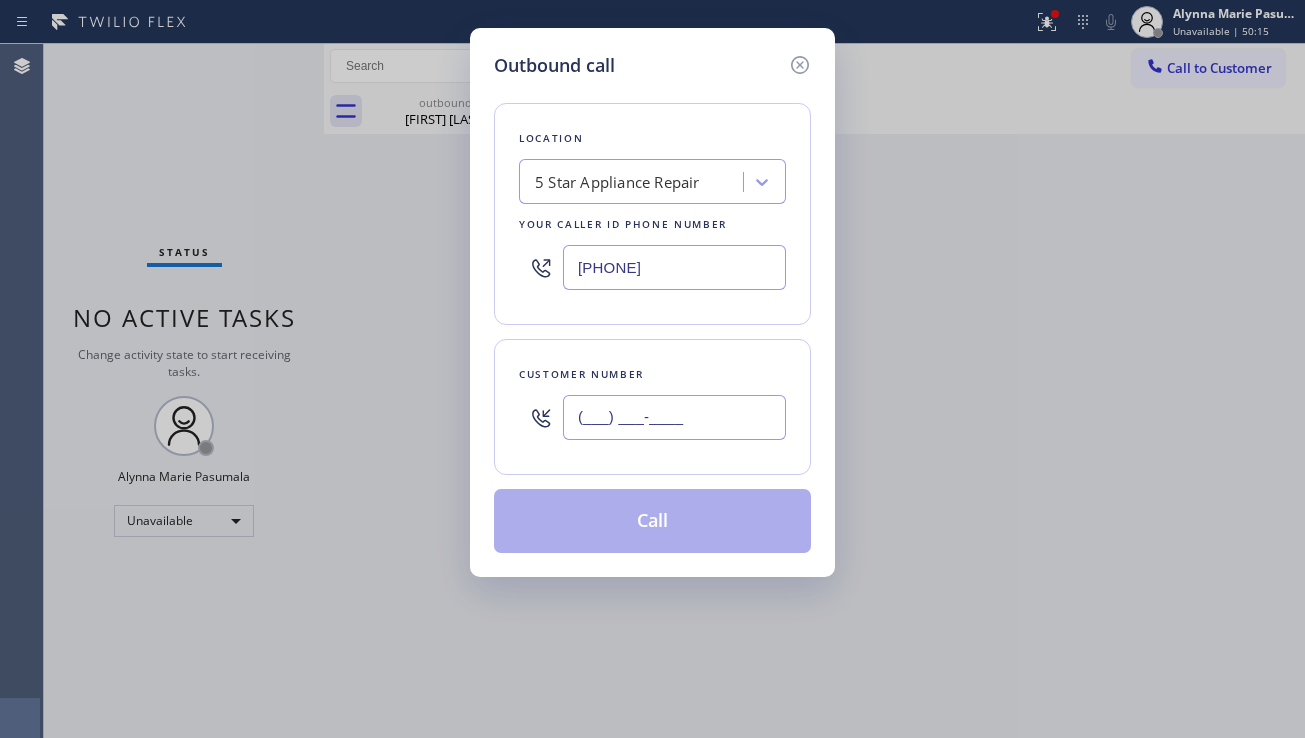 click on "(___) ___-____" at bounding box center [674, 417] 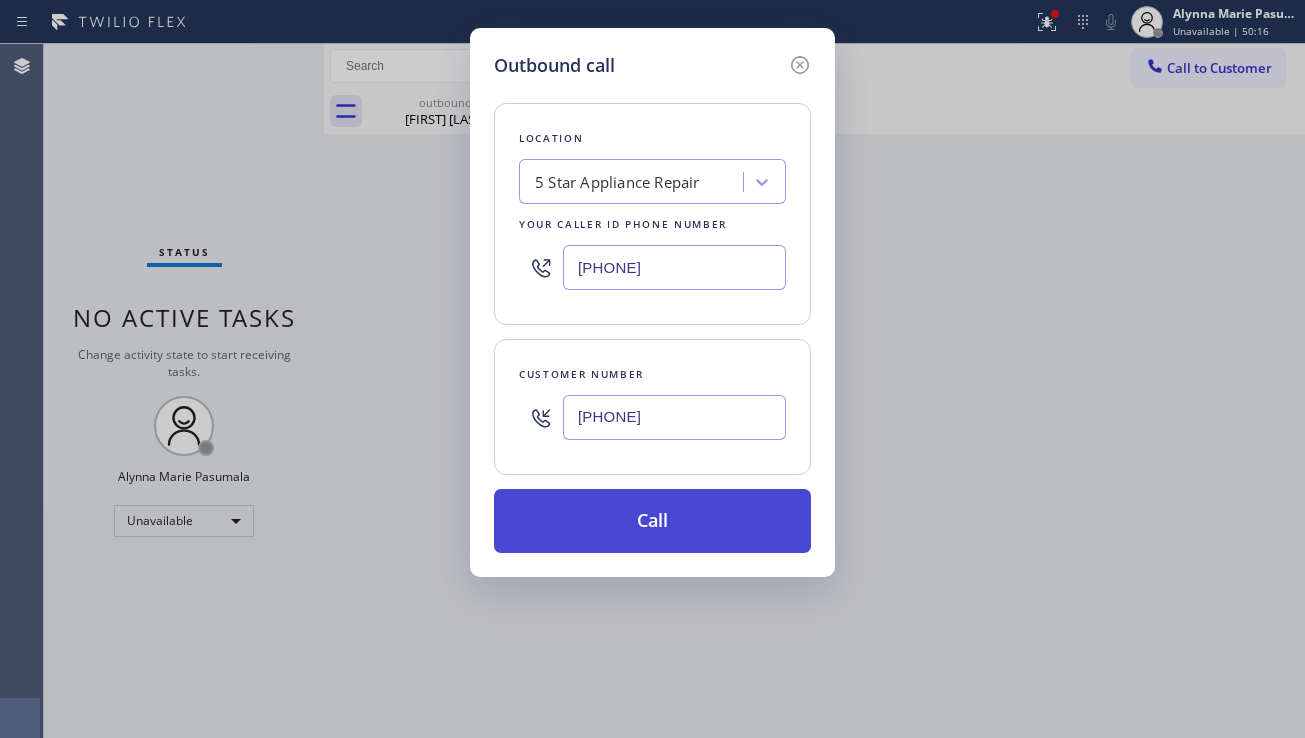 click on "Call" at bounding box center (652, 521) 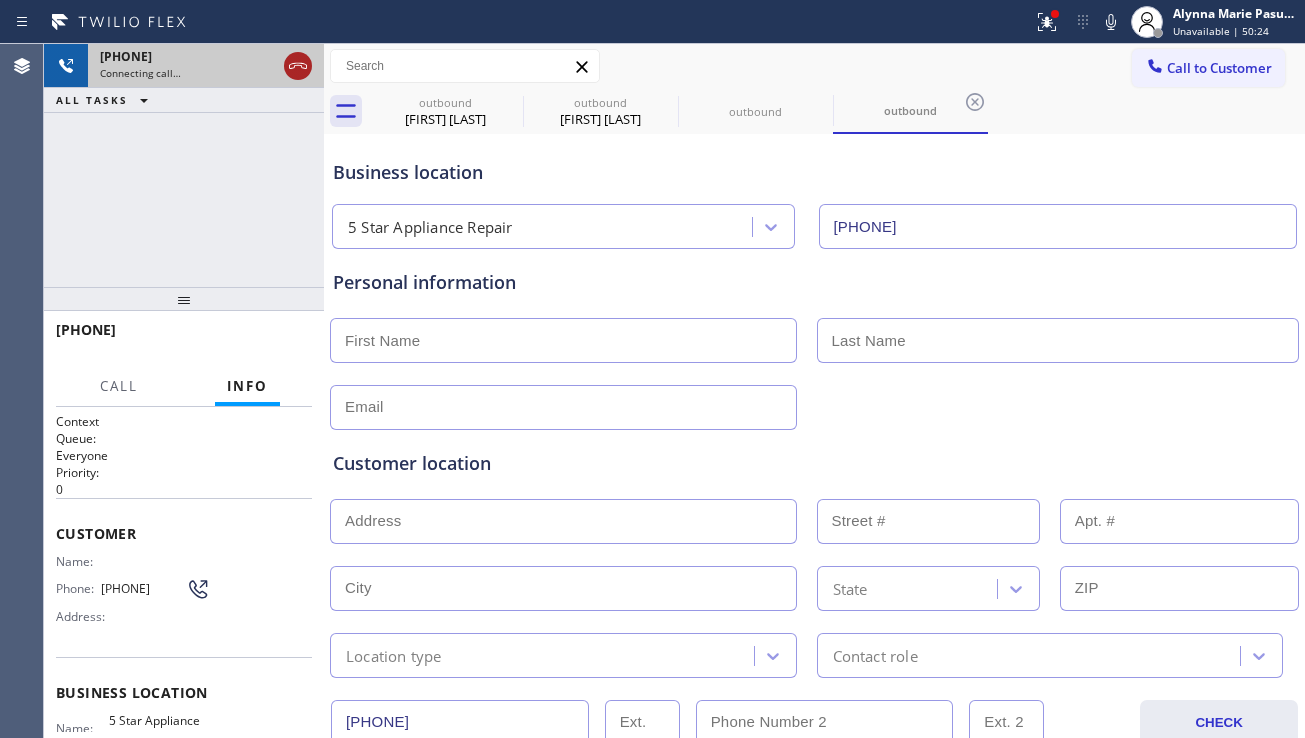 click 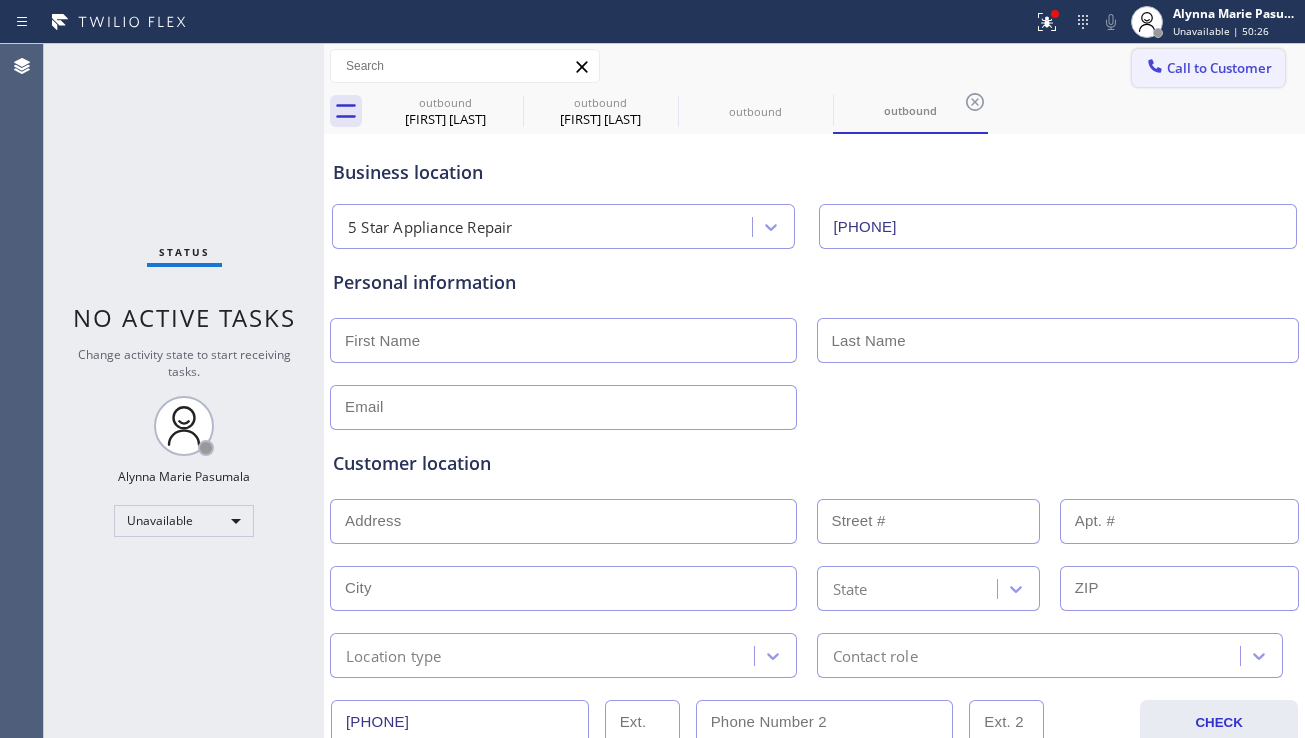 click on "Call to Customer" at bounding box center (1219, 68) 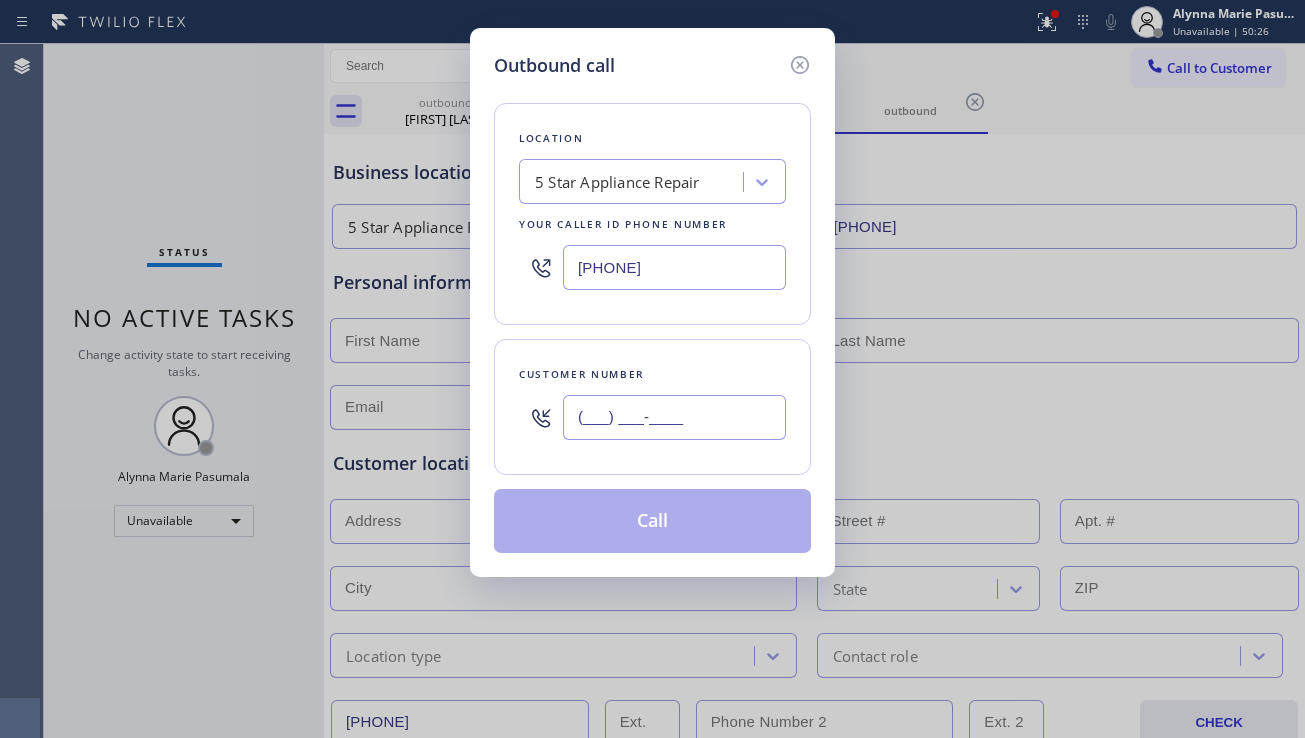 click on "(___) ___-____" at bounding box center [674, 417] 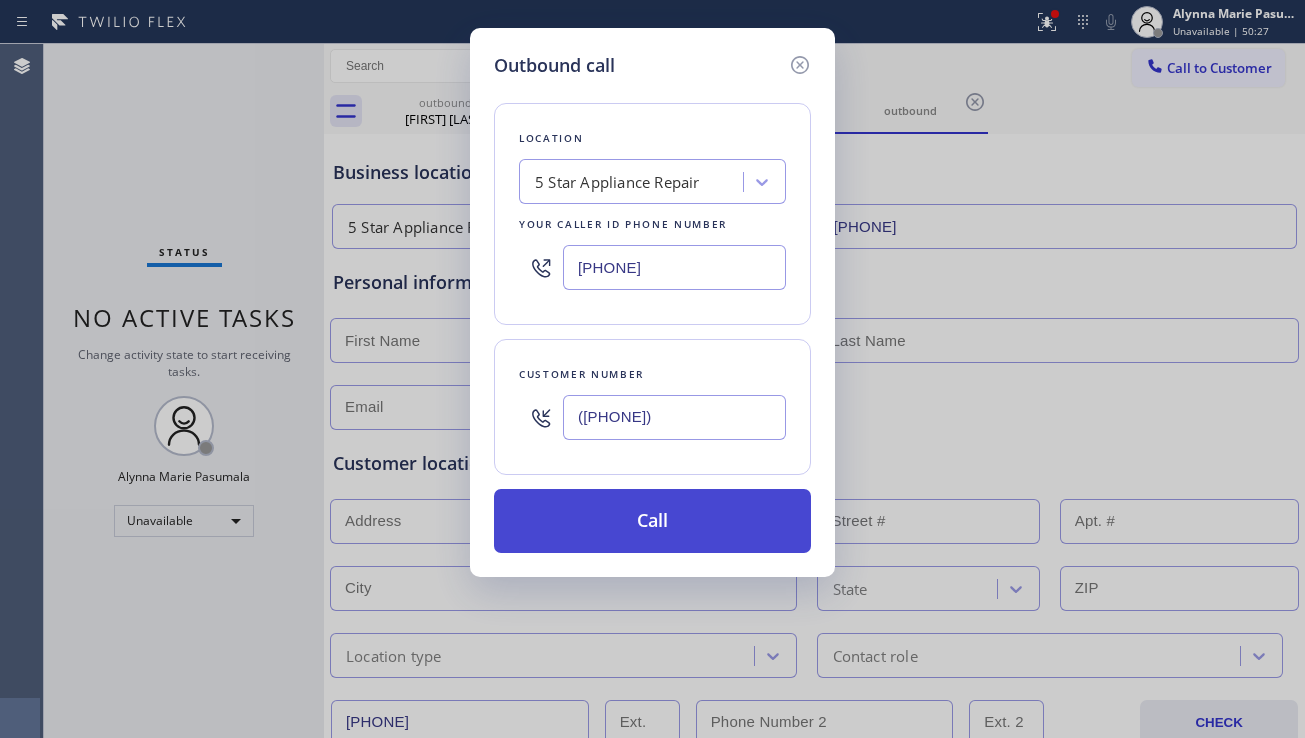 click on "Call" at bounding box center (652, 521) 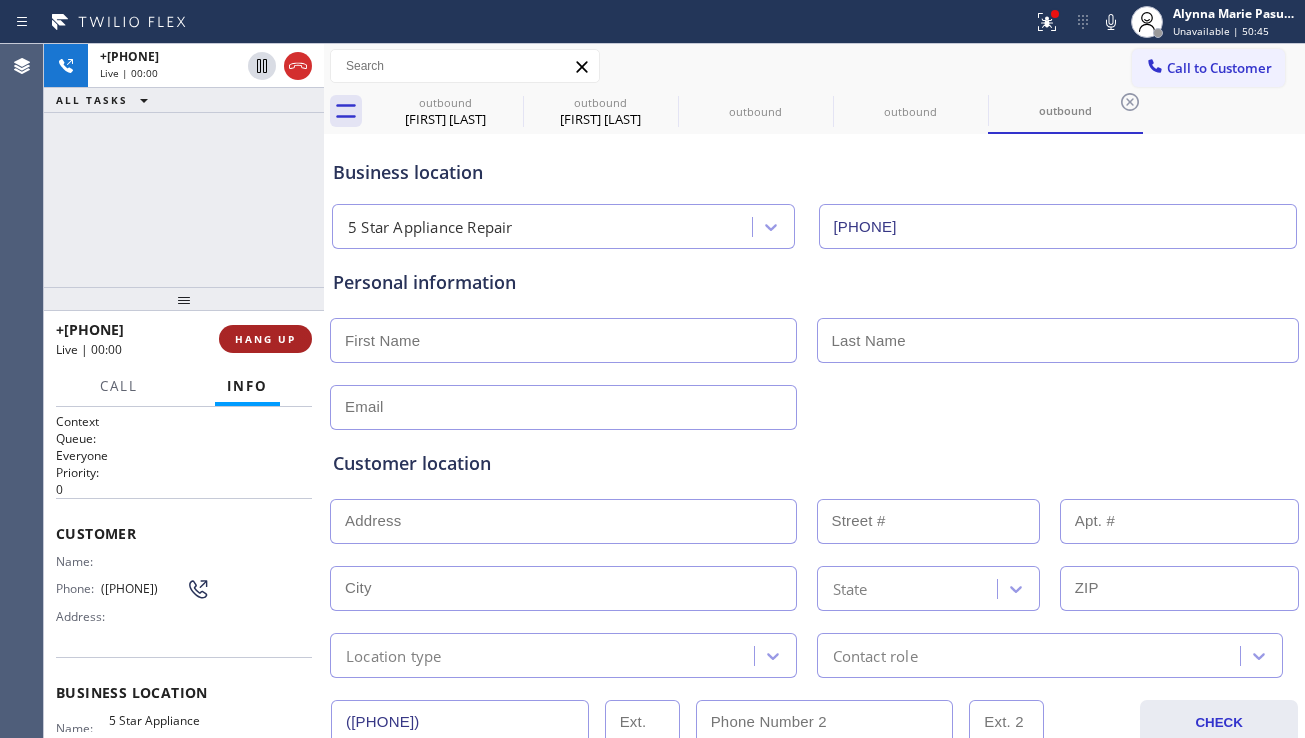 click on "HANG UP" at bounding box center (265, 339) 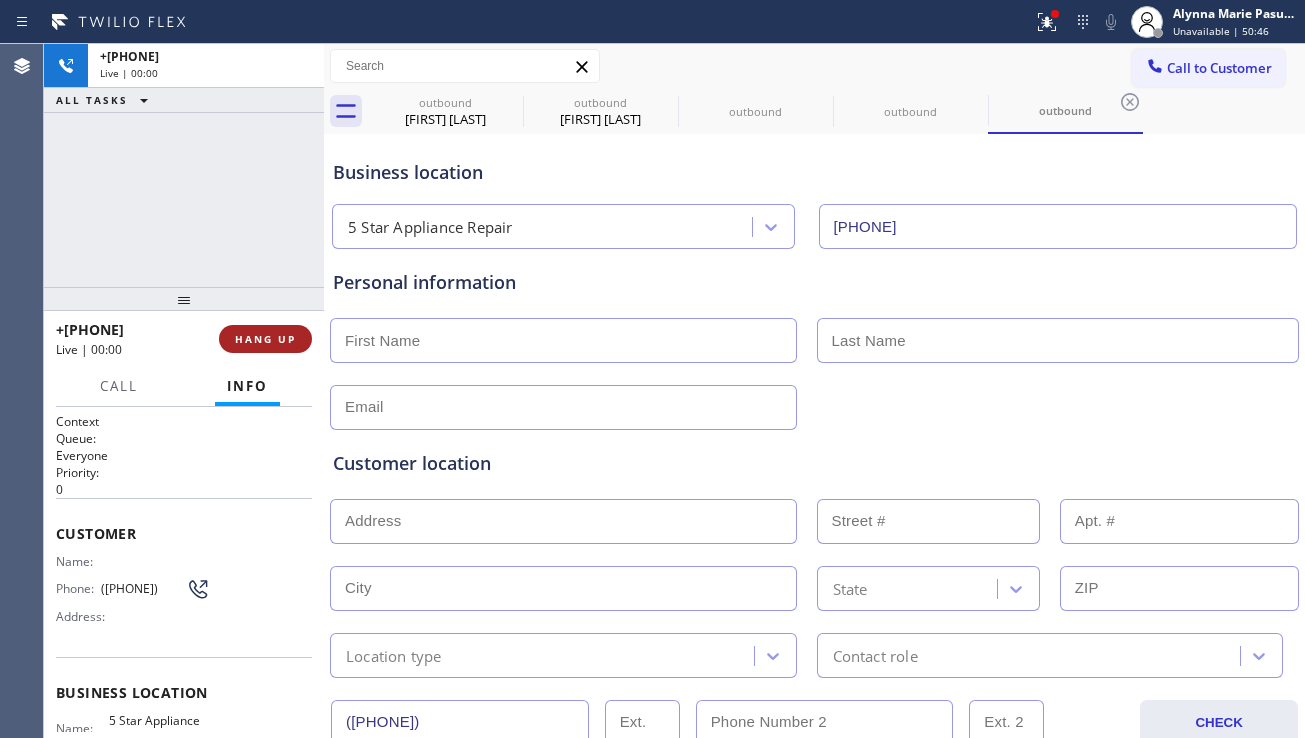 click on "HANG UP" at bounding box center (265, 339) 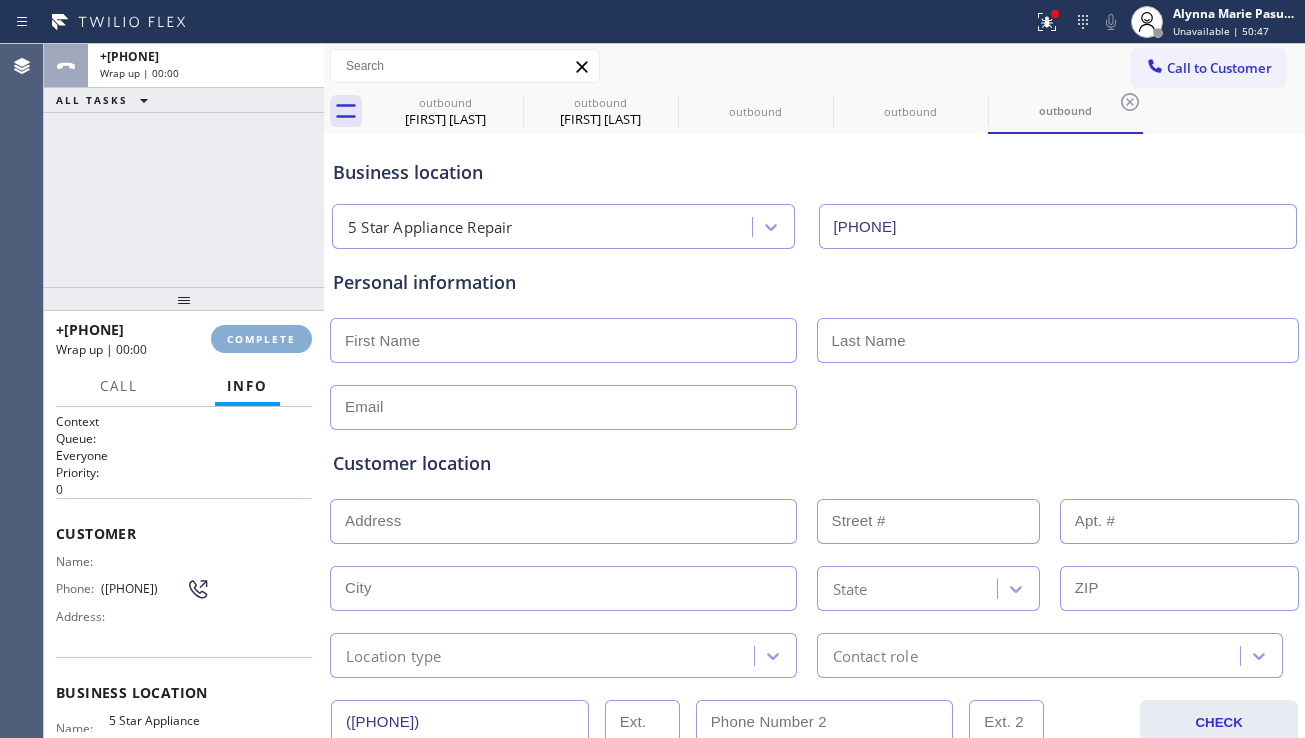 click on "COMPLETE" at bounding box center [261, 339] 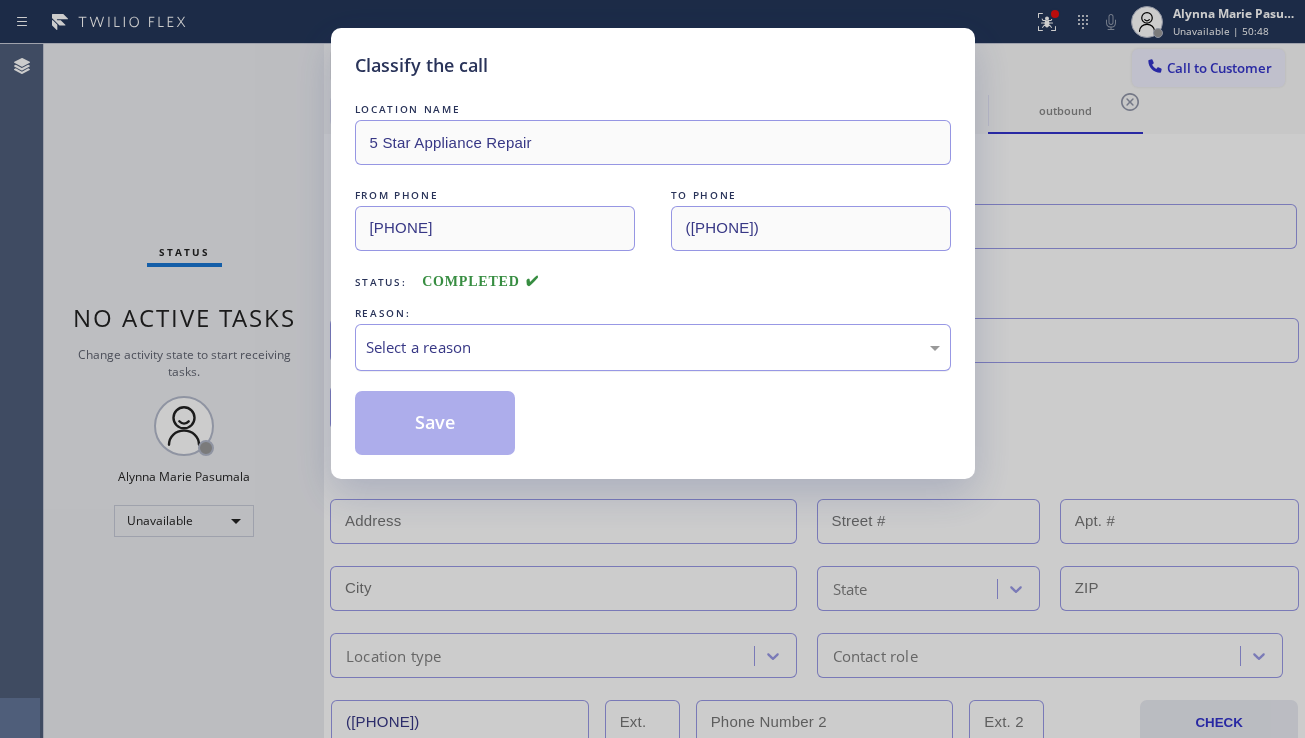 click on "Select a reason" at bounding box center (653, 347) 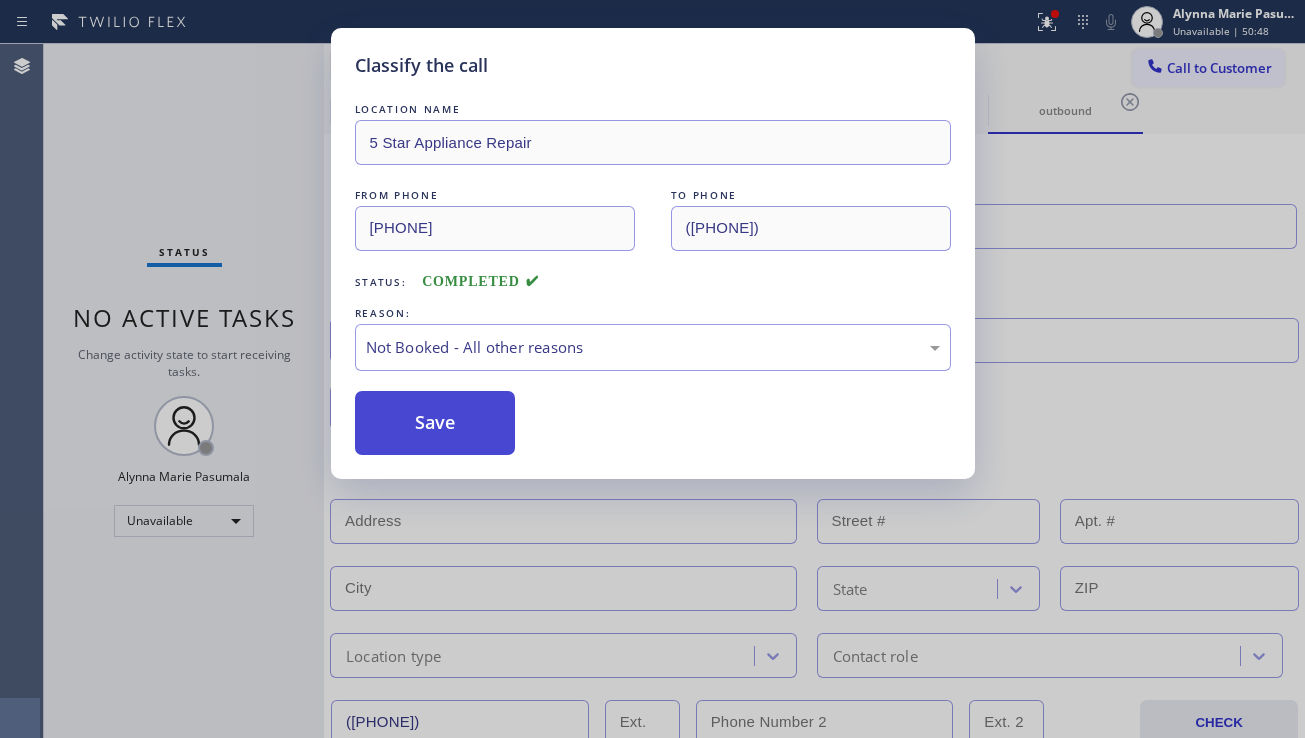 click on "Save" at bounding box center (435, 423) 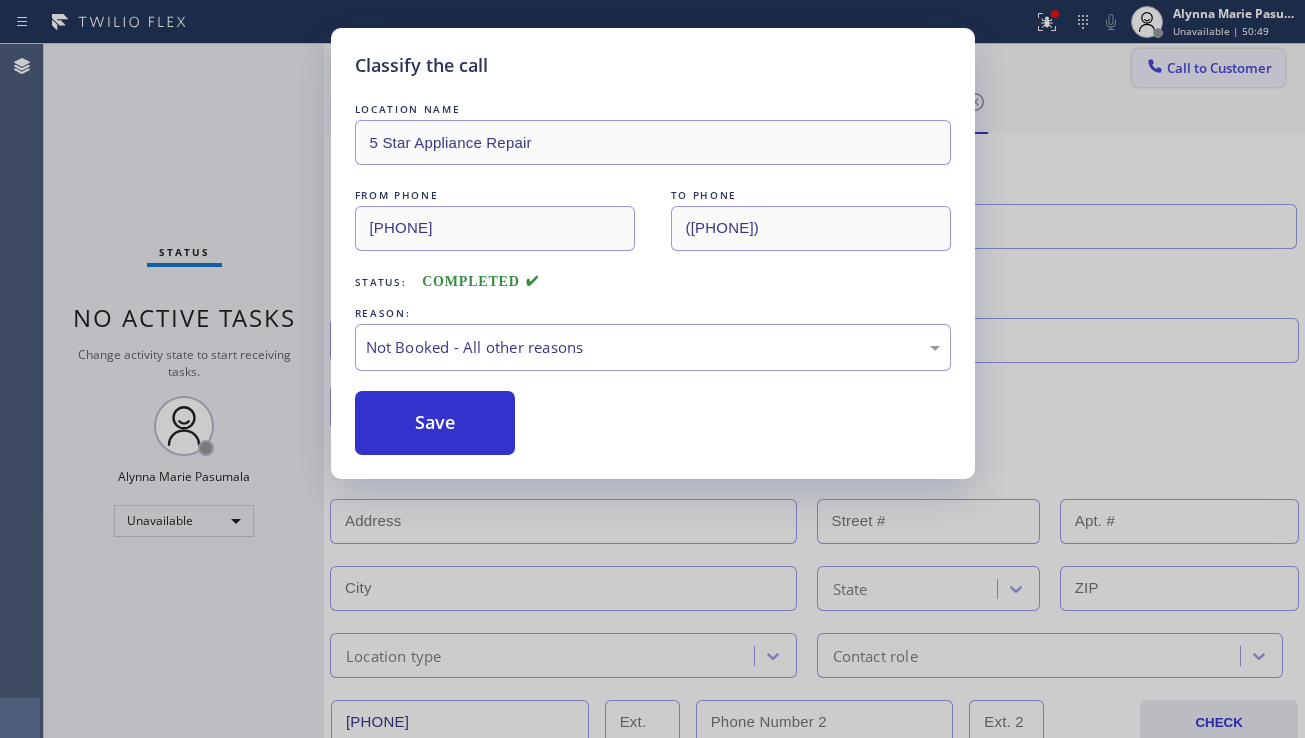 click 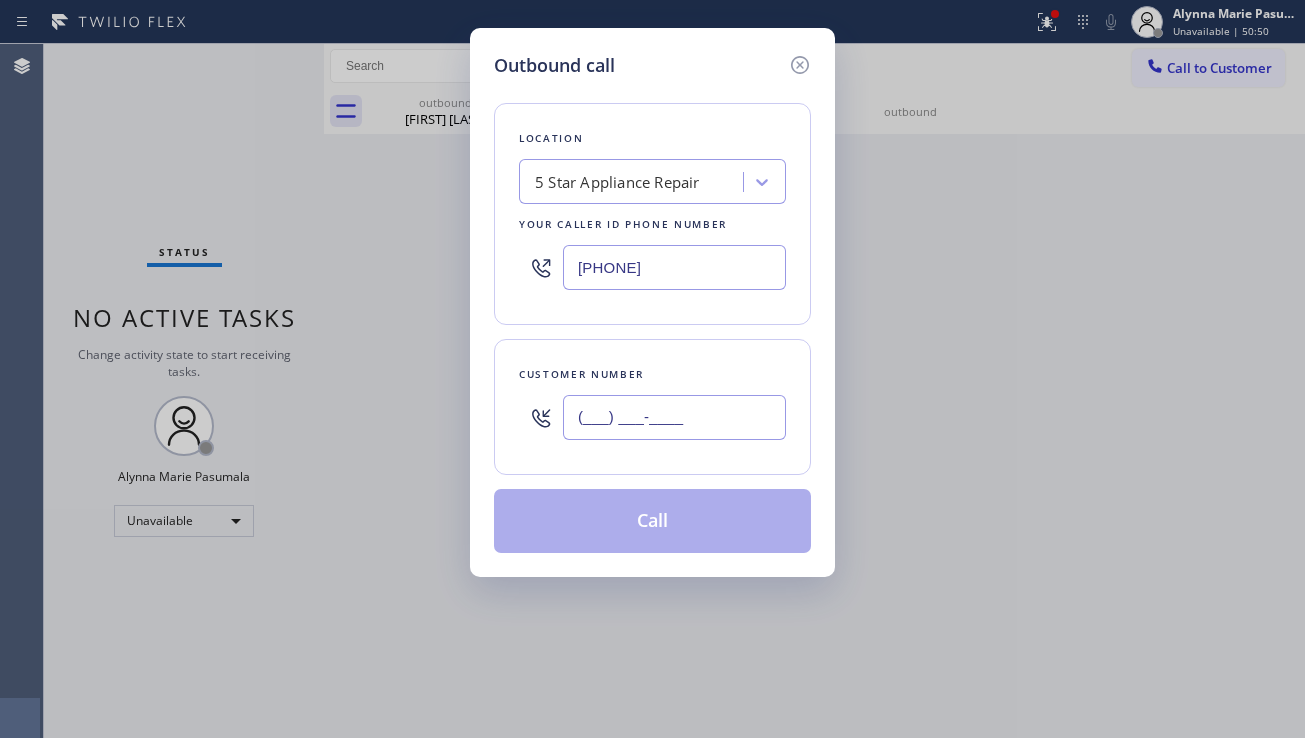 click on "(___) ___-____" at bounding box center (674, 417) 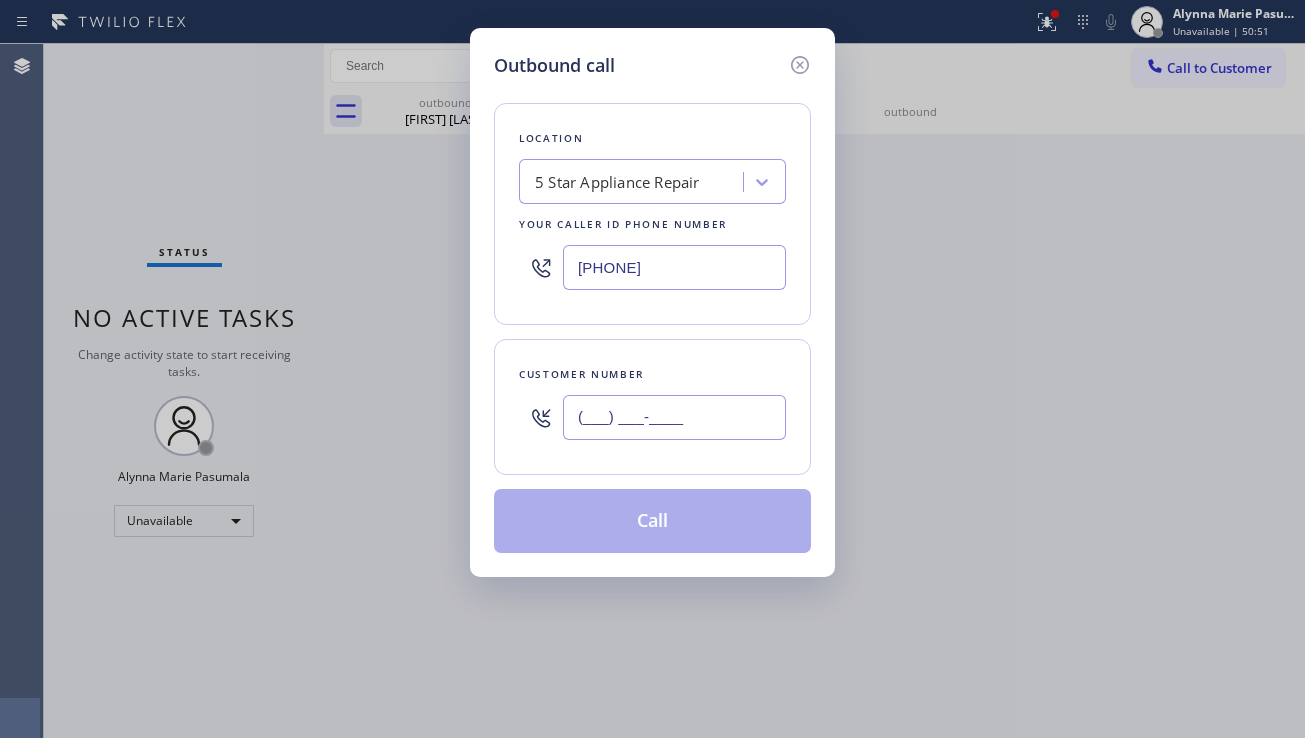 paste on "[PHONE]" 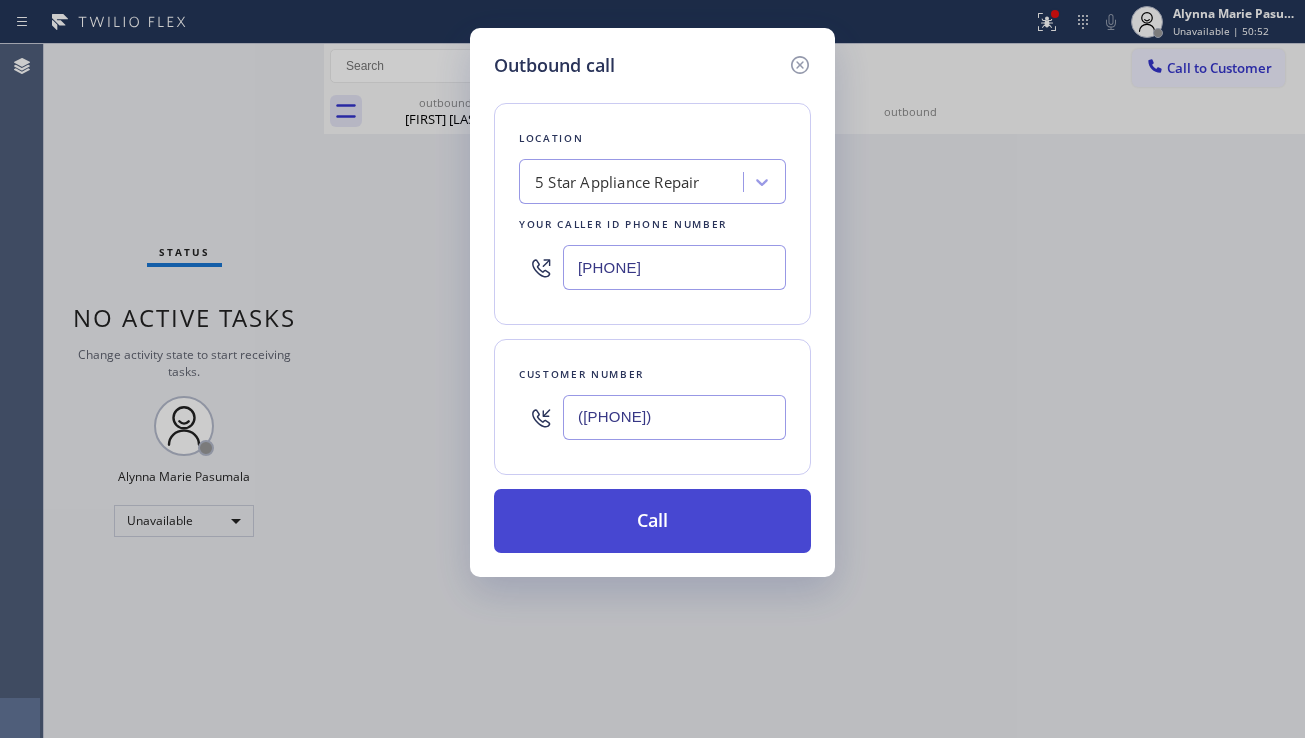 click on "Call" at bounding box center [652, 521] 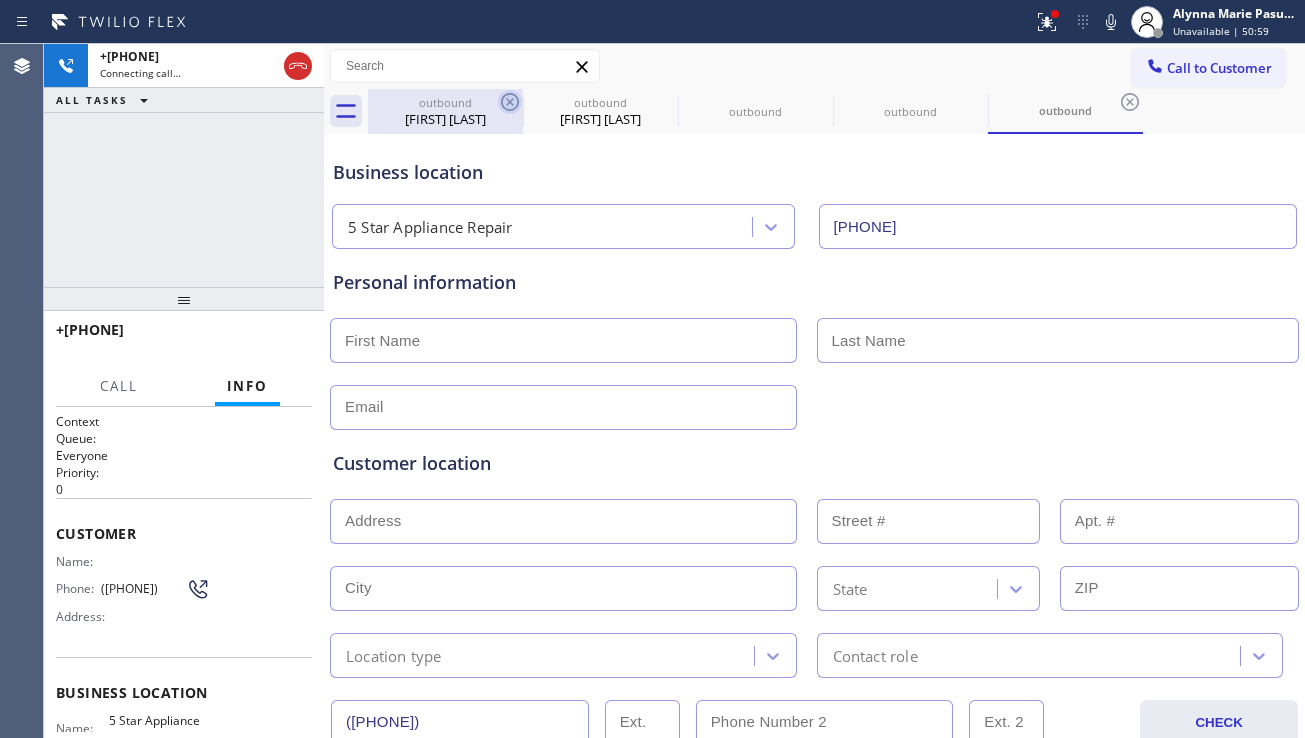 click 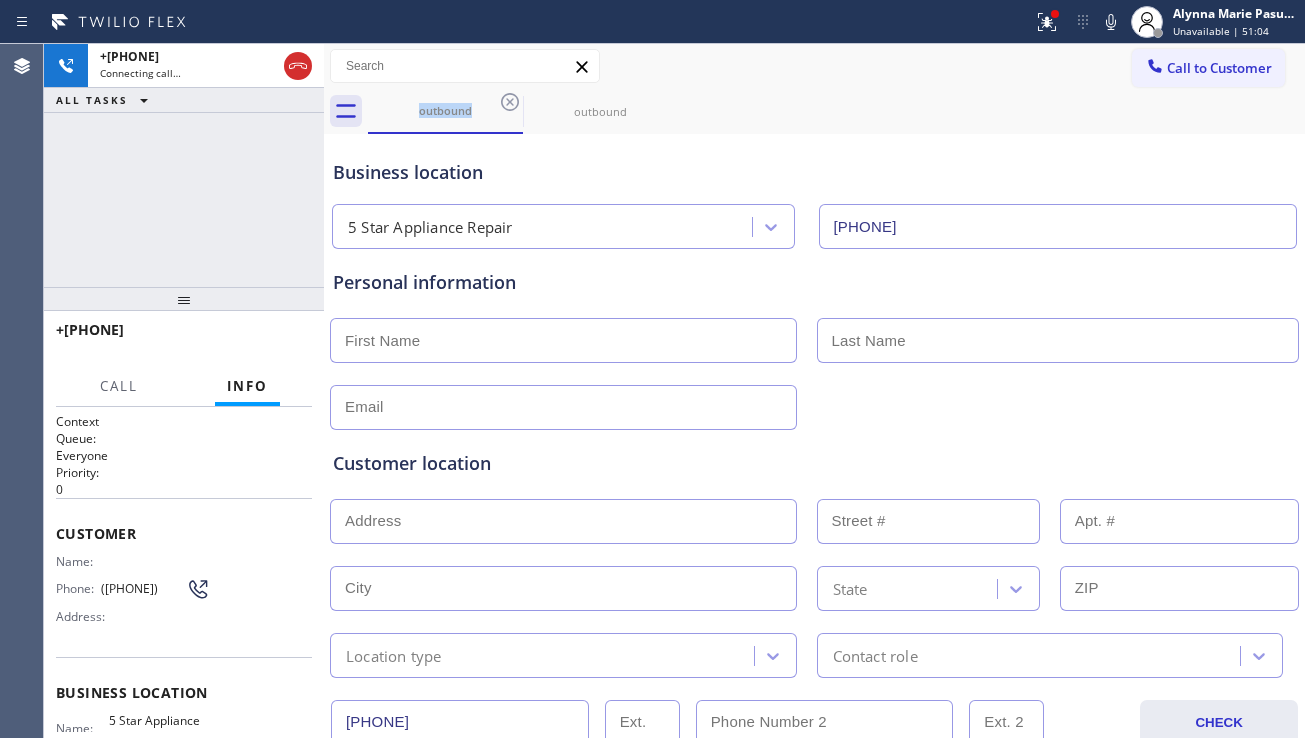 scroll, scrollTop: 251, scrollLeft: 0, axis: vertical 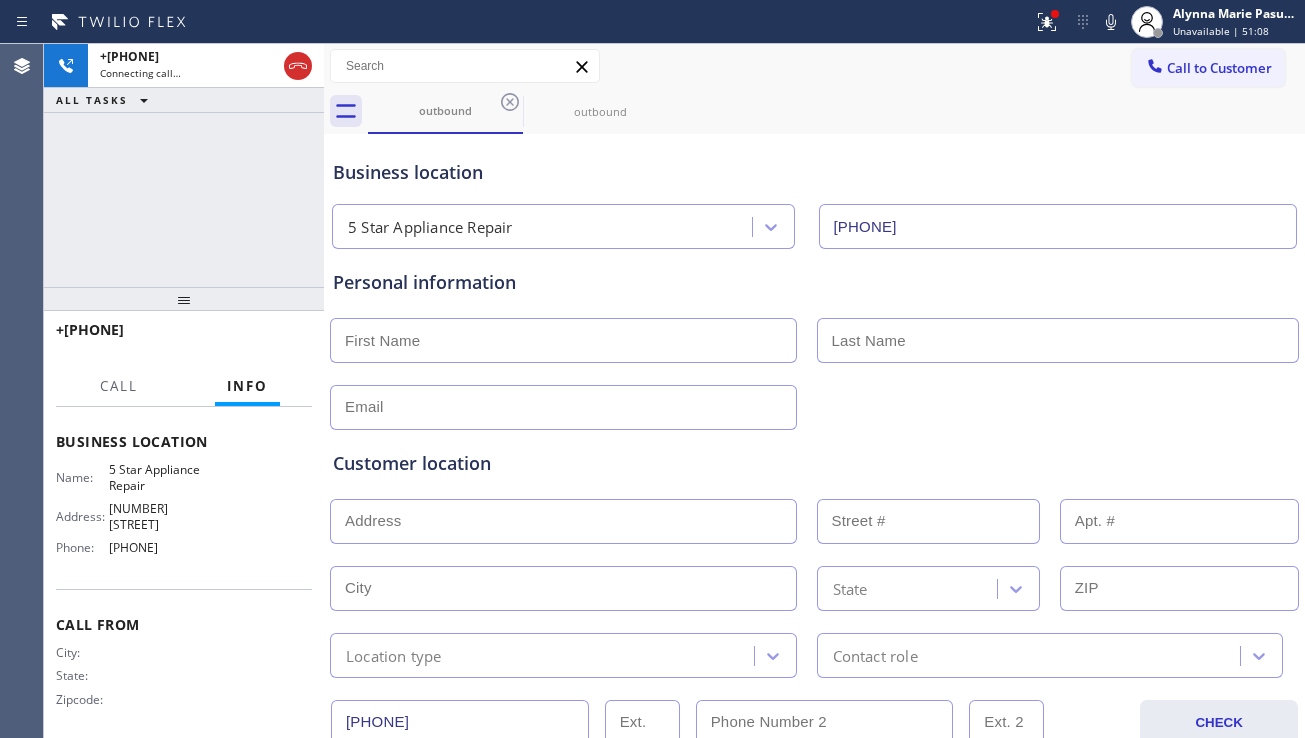 click at bounding box center [814, 405] 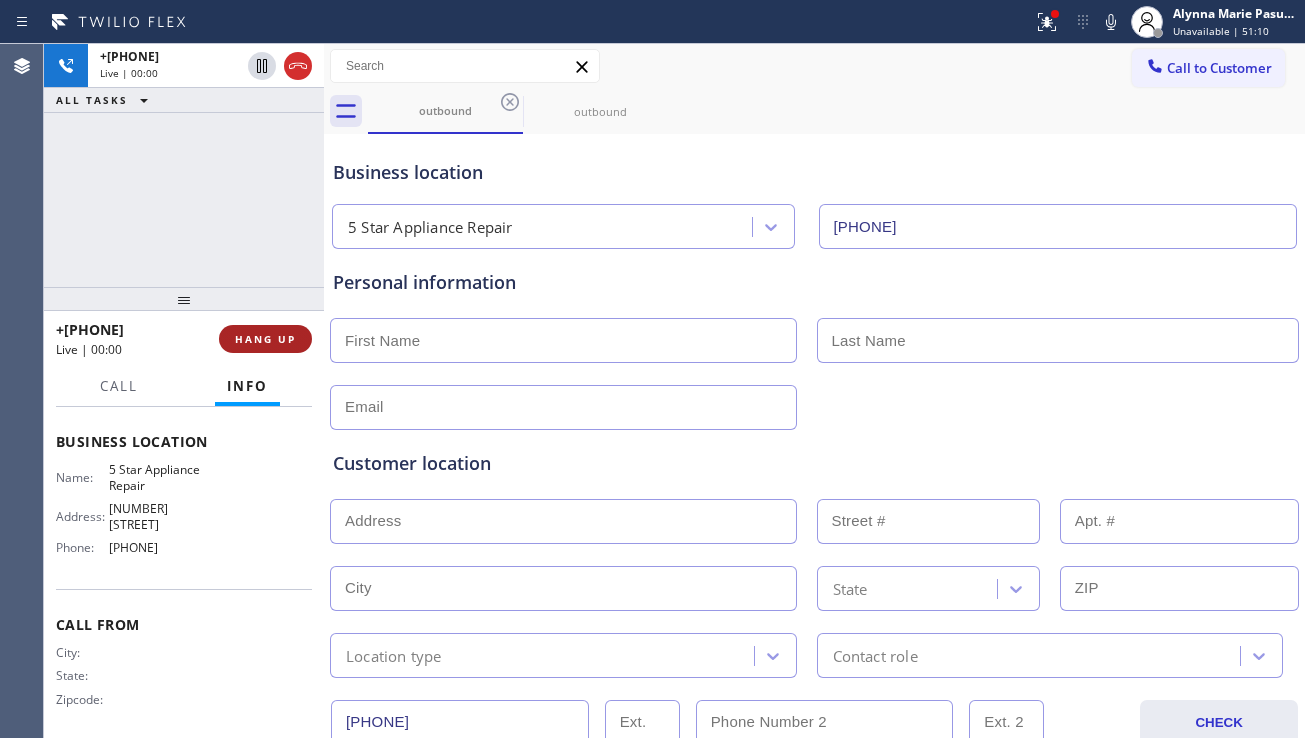 click on "HANG UP" at bounding box center (265, 339) 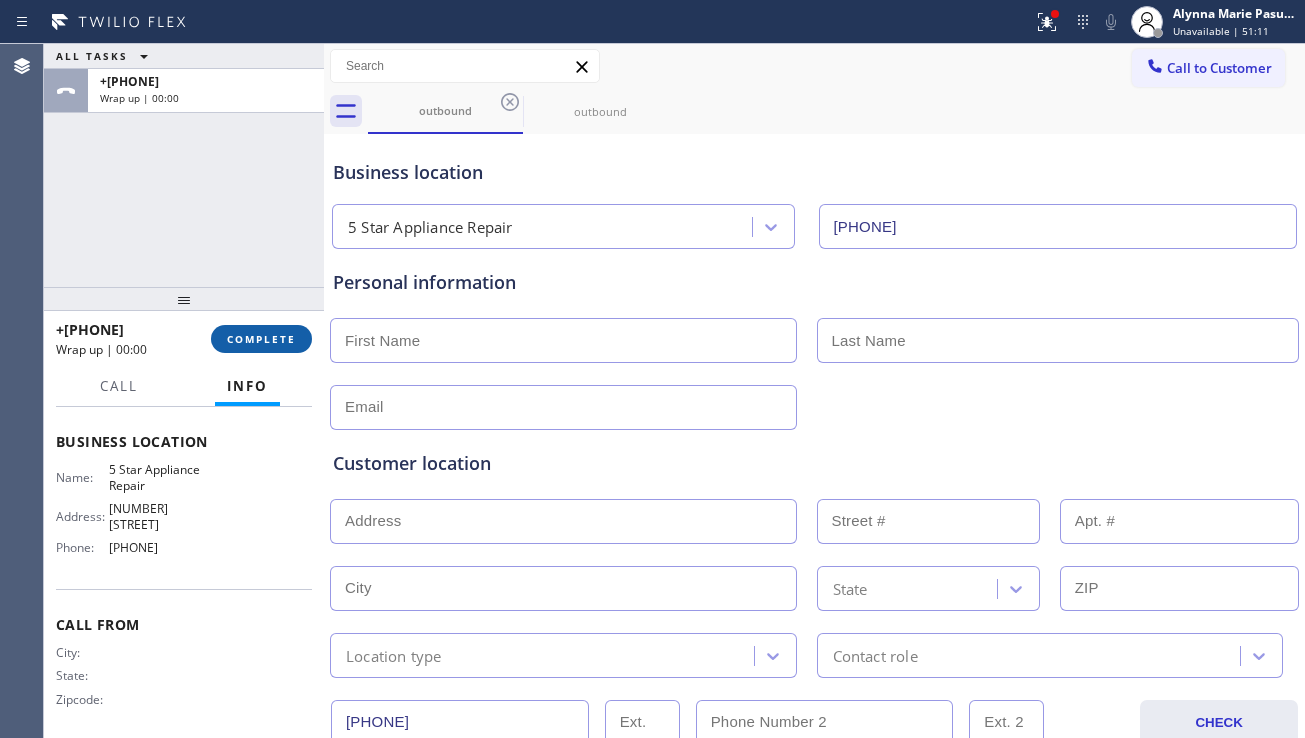 click on "COMPLETE" at bounding box center (261, 339) 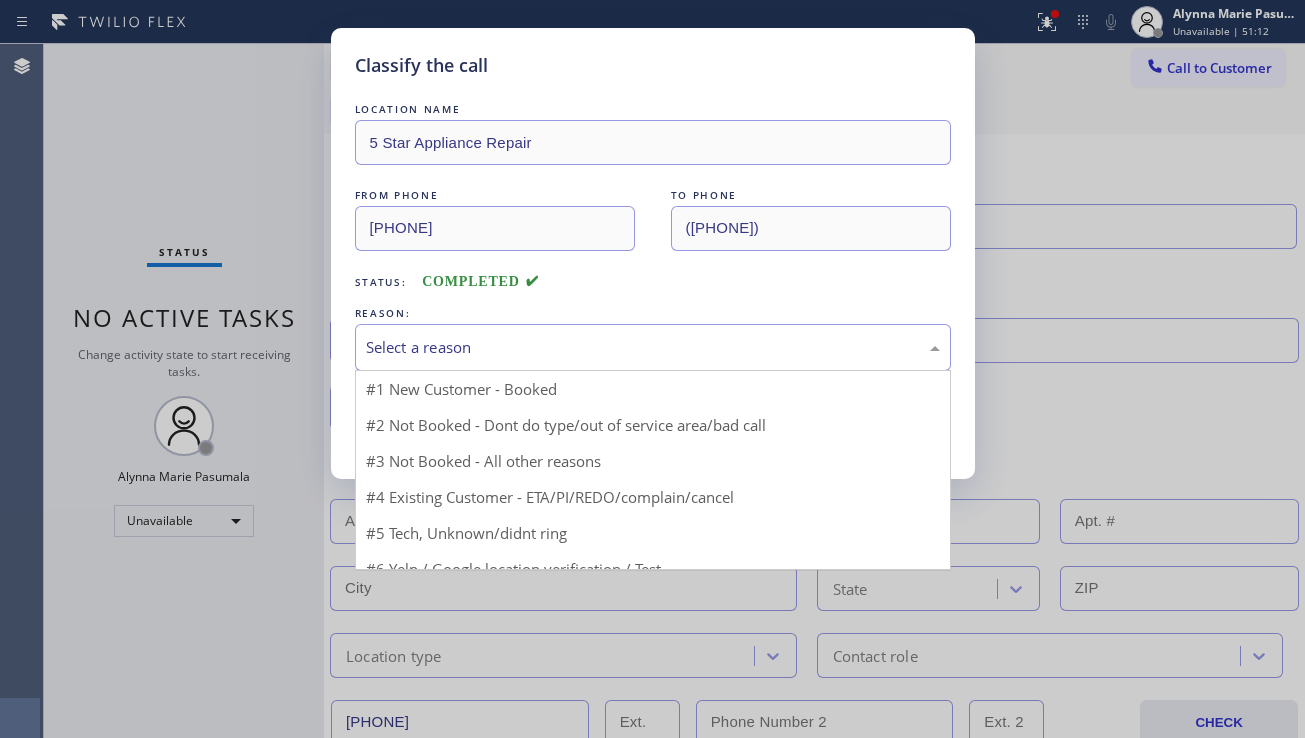 click on "Select a reason" at bounding box center [653, 347] 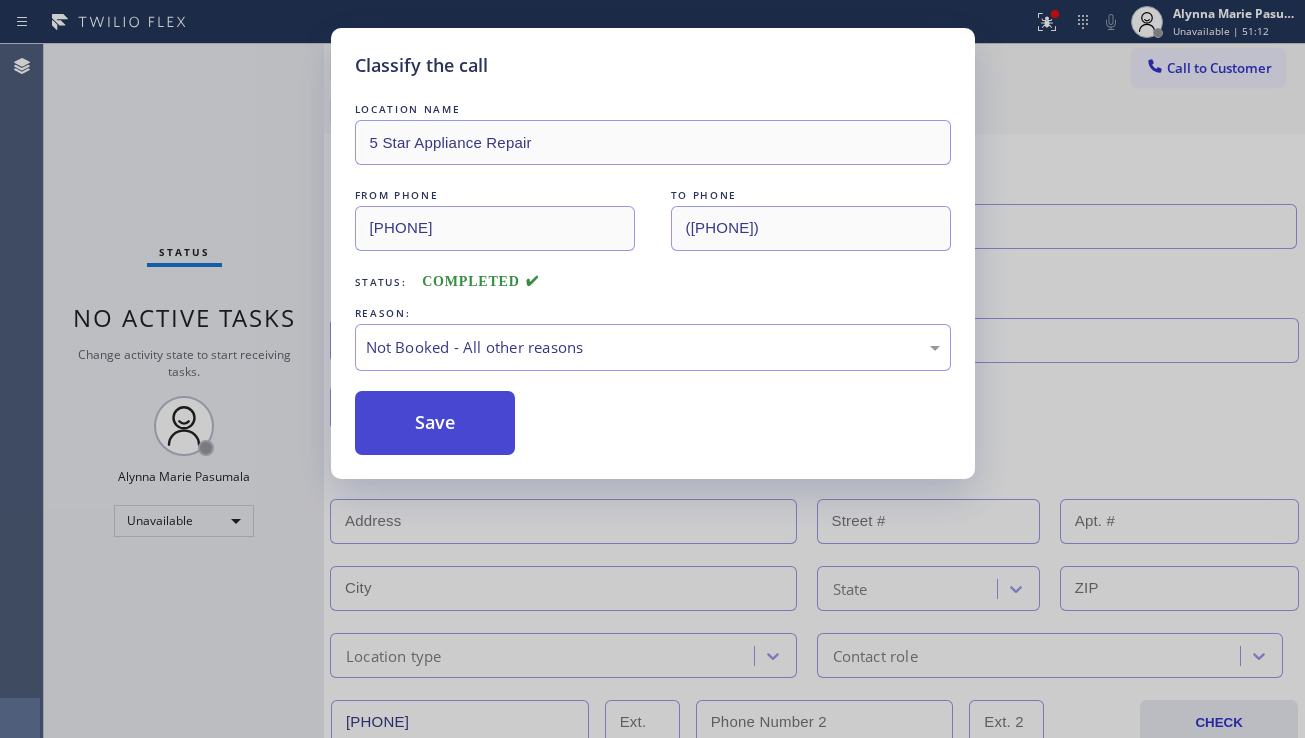 click on "Save" at bounding box center [435, 423] 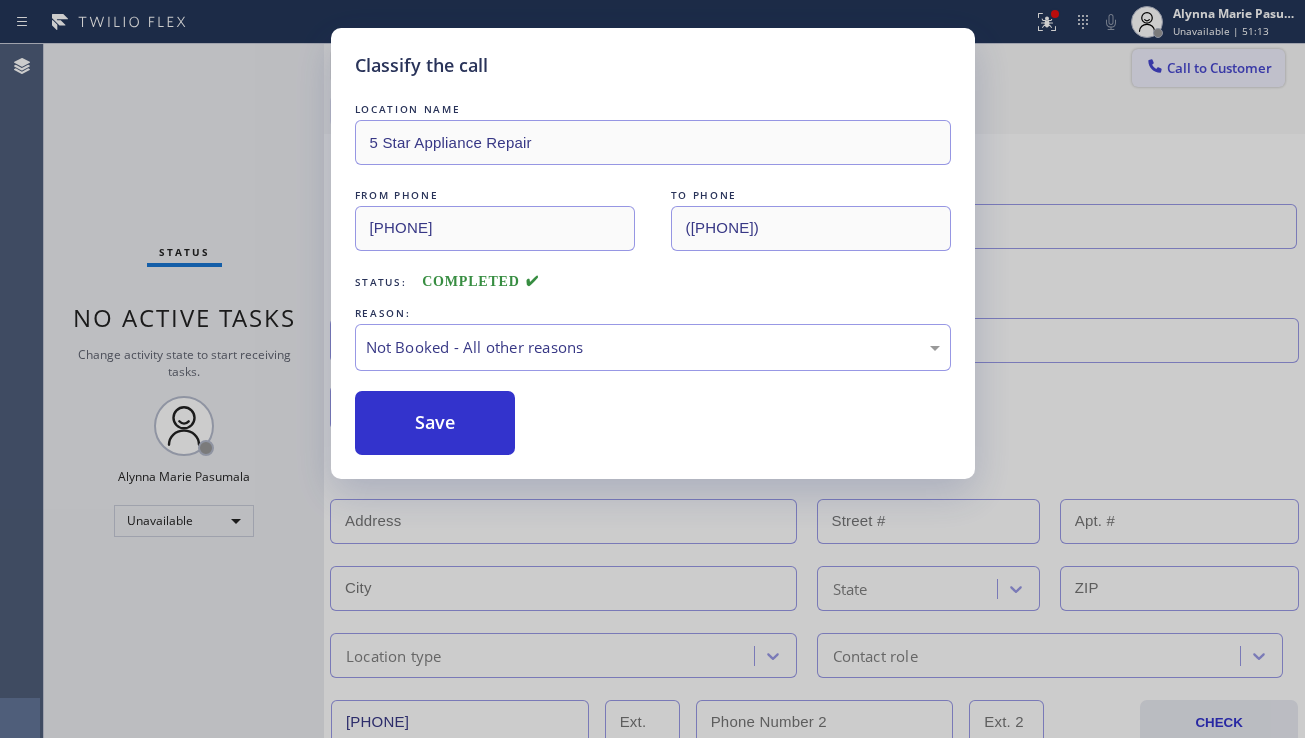click at bounding box center [1155, 68] 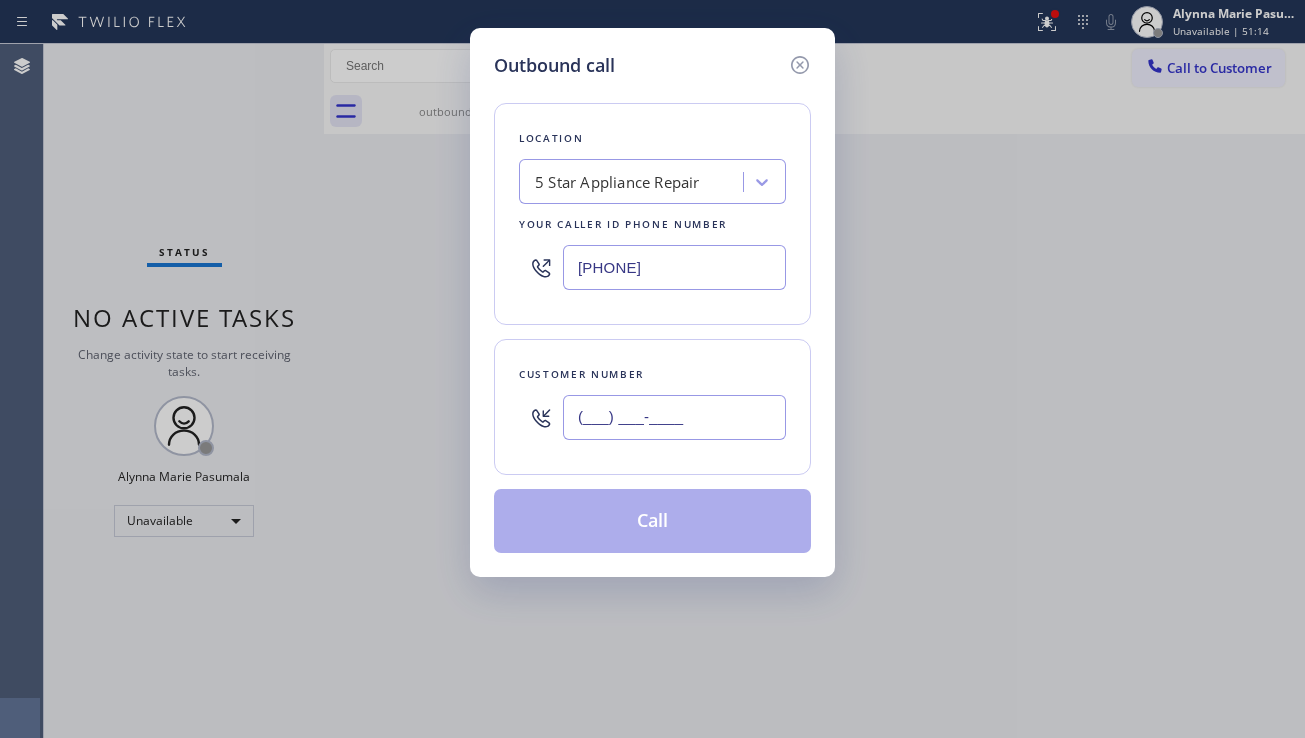 click on "(___) ___-____" at bounding box center [674, 417] 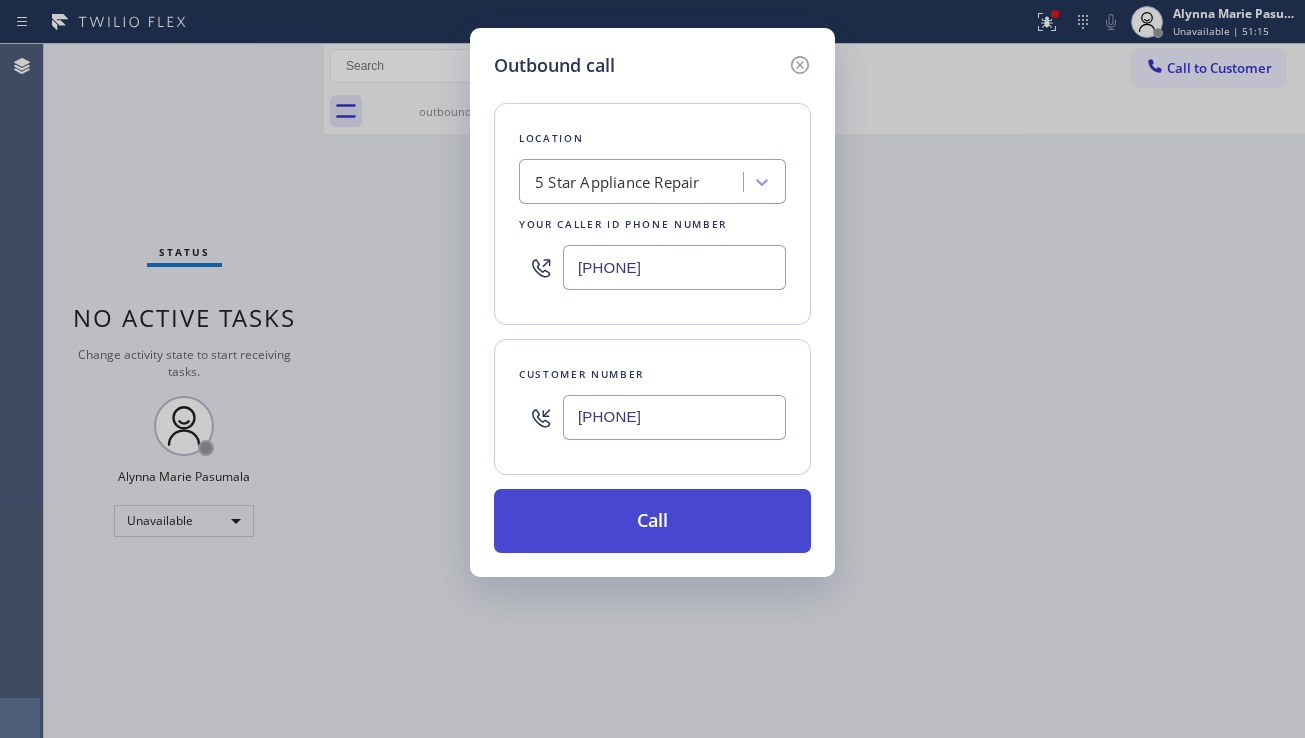 click on "Call" at bounding box center (652, 521) 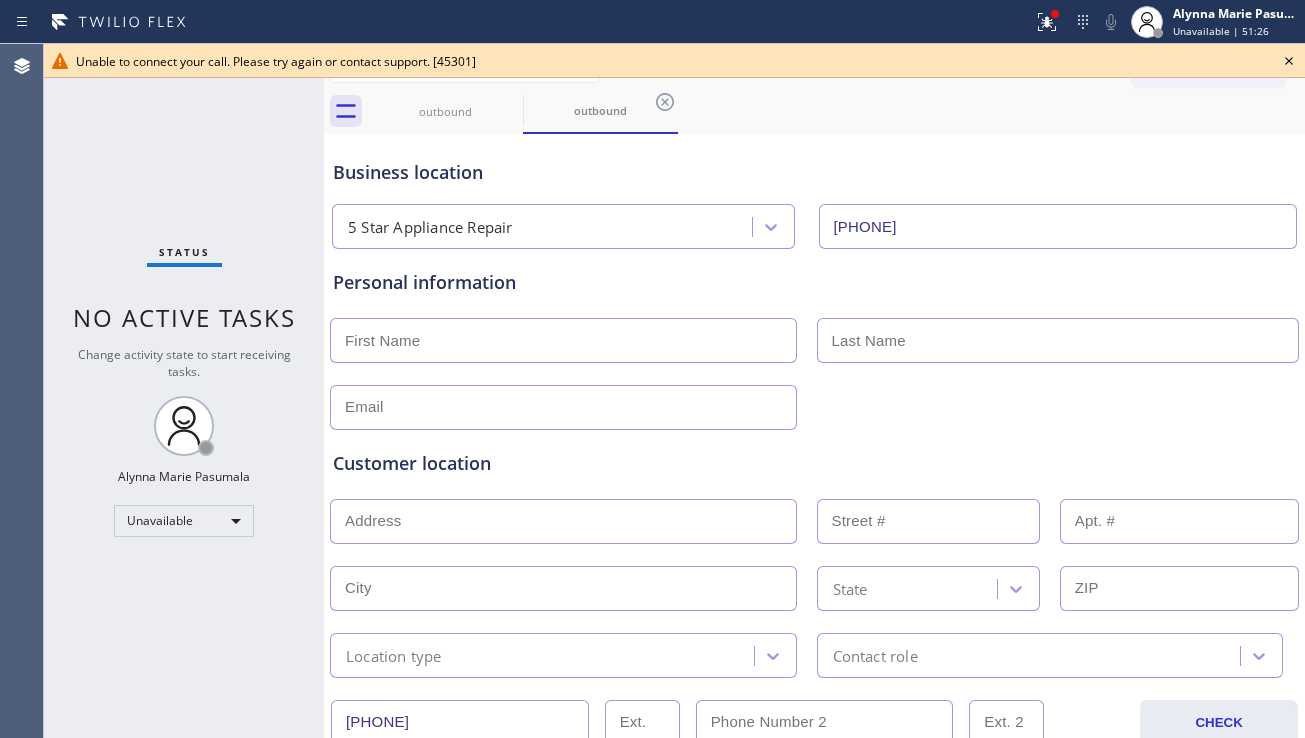 click 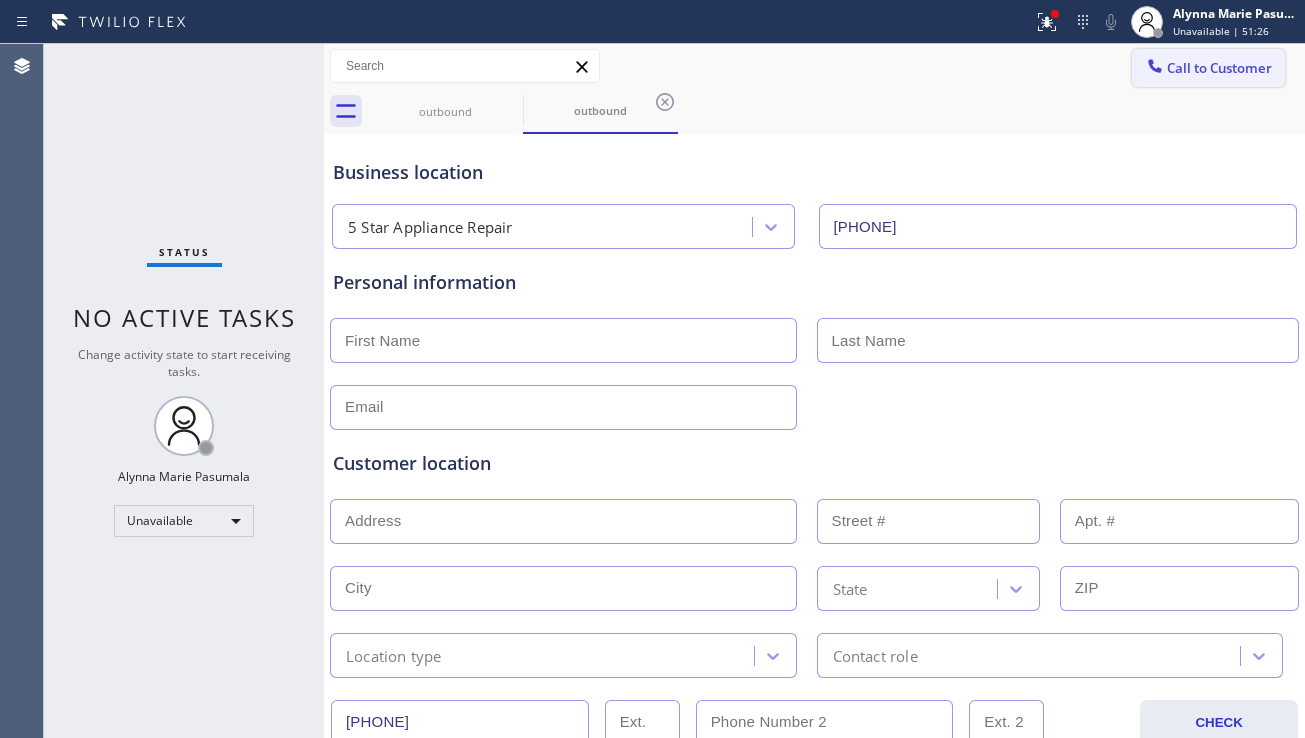 click on "Call to Customer" at bounding box center (1208, 68) 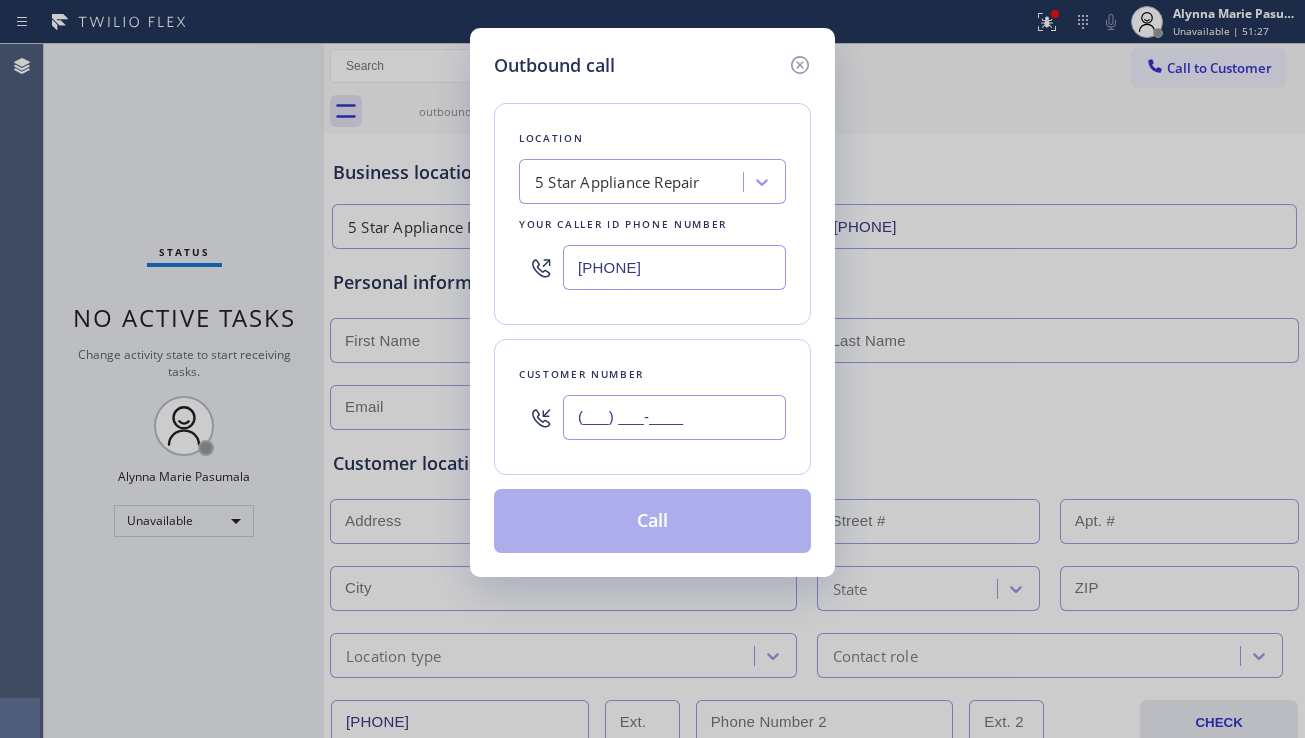 click on "(___) ___-____" at bounding box center [674, 417] 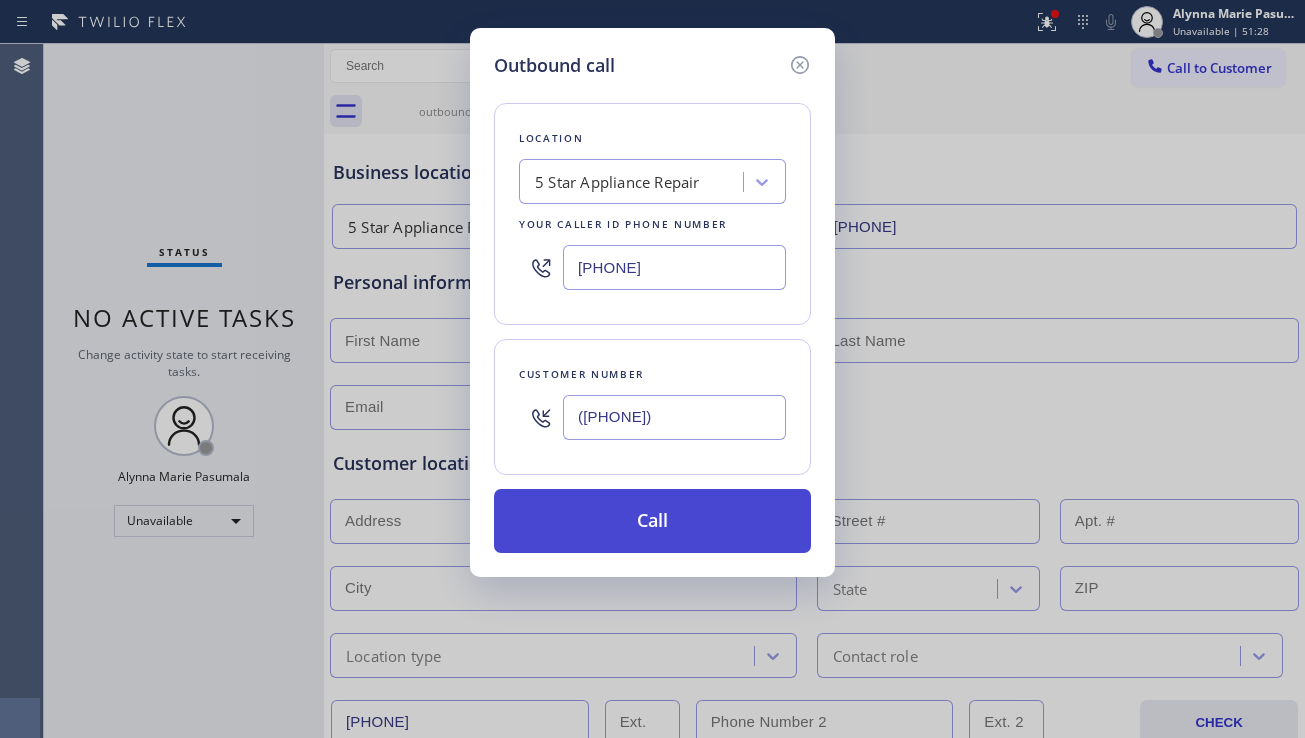 click on "Call" at bounding box center [652, 521] 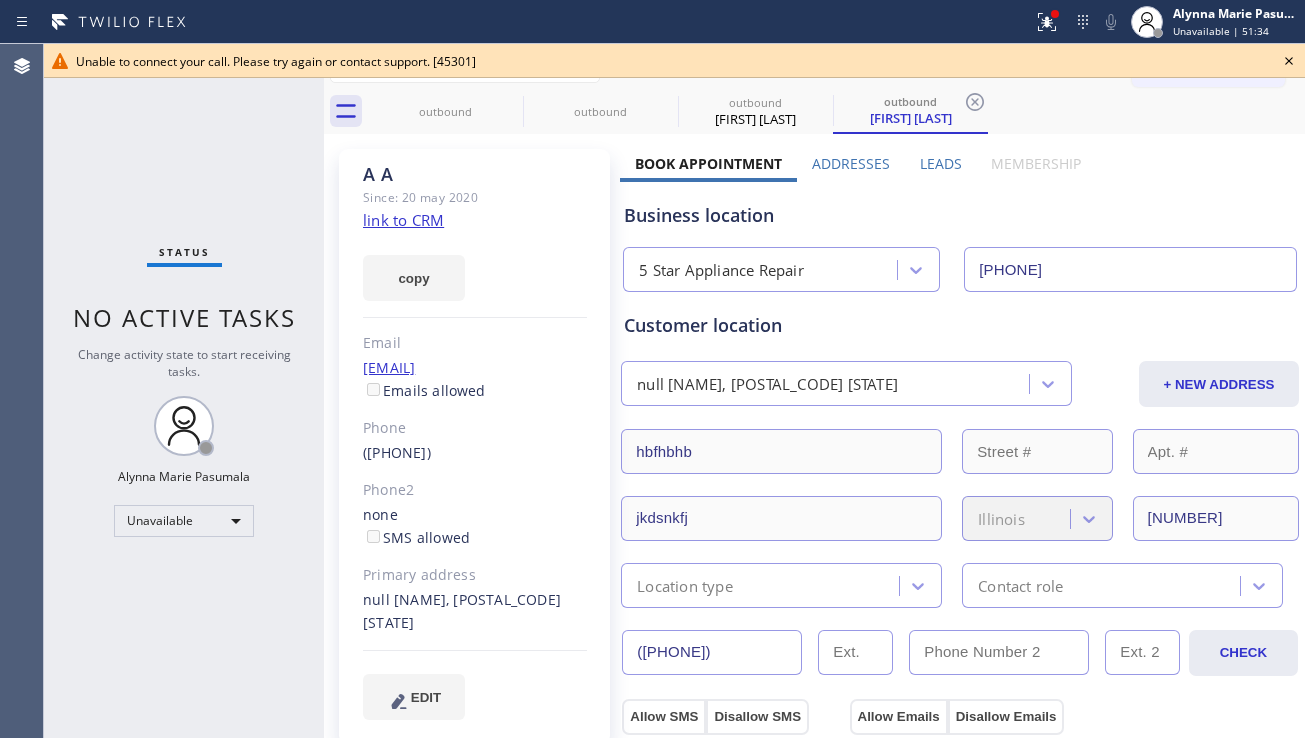 click 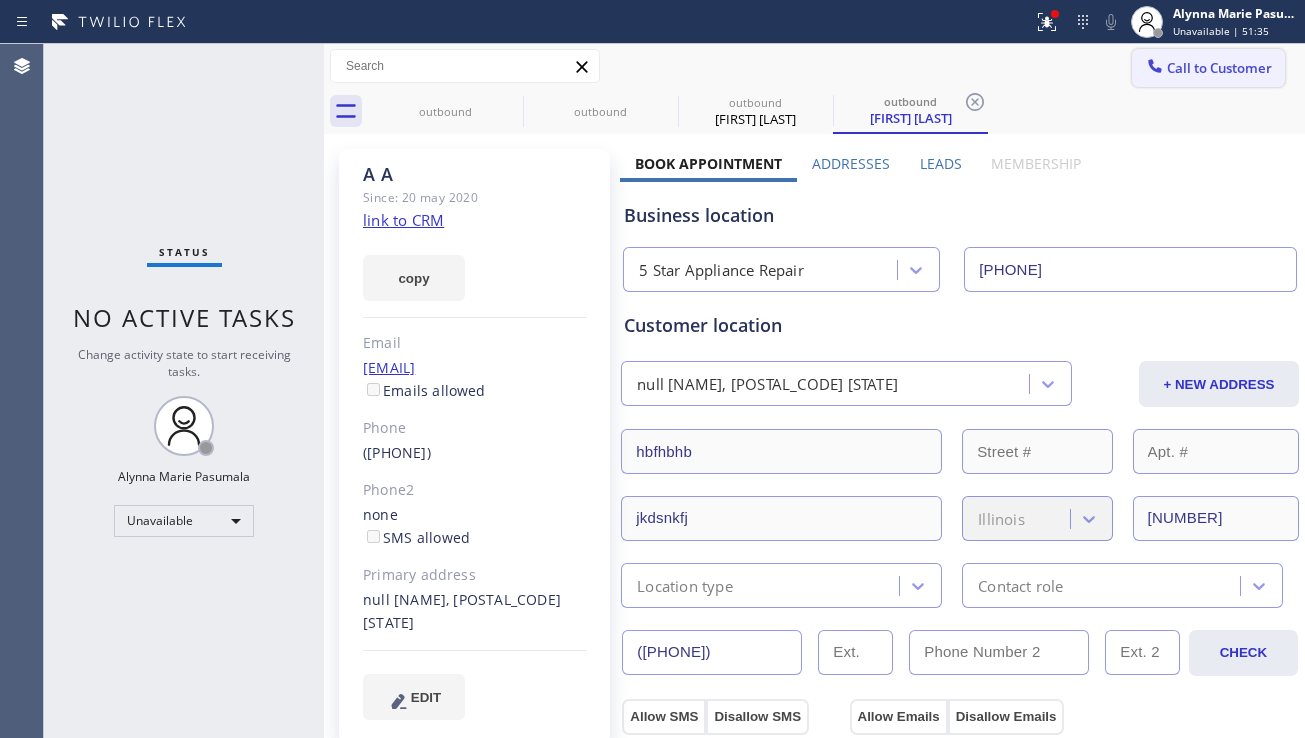 click on "Call to Customer" at bounding box center (1219, 68) 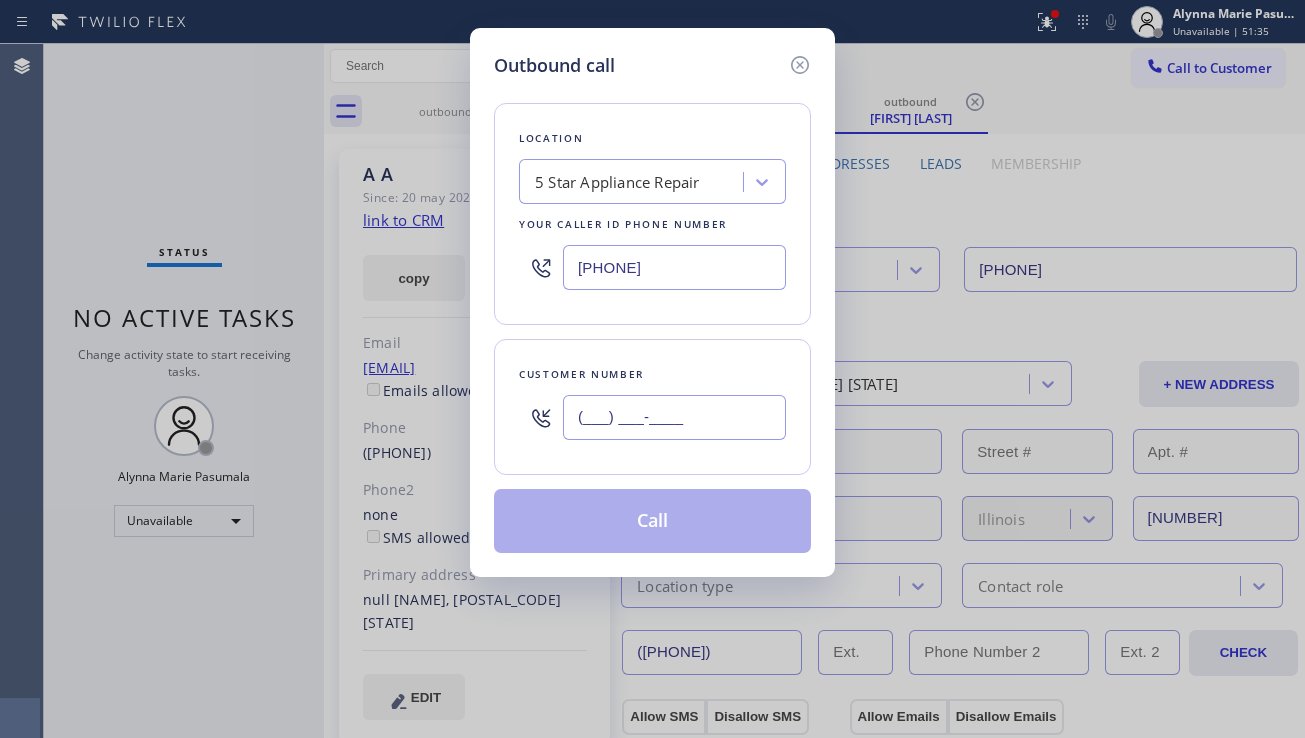 click on "(___) ___-____" at bounding box center [674, 417] 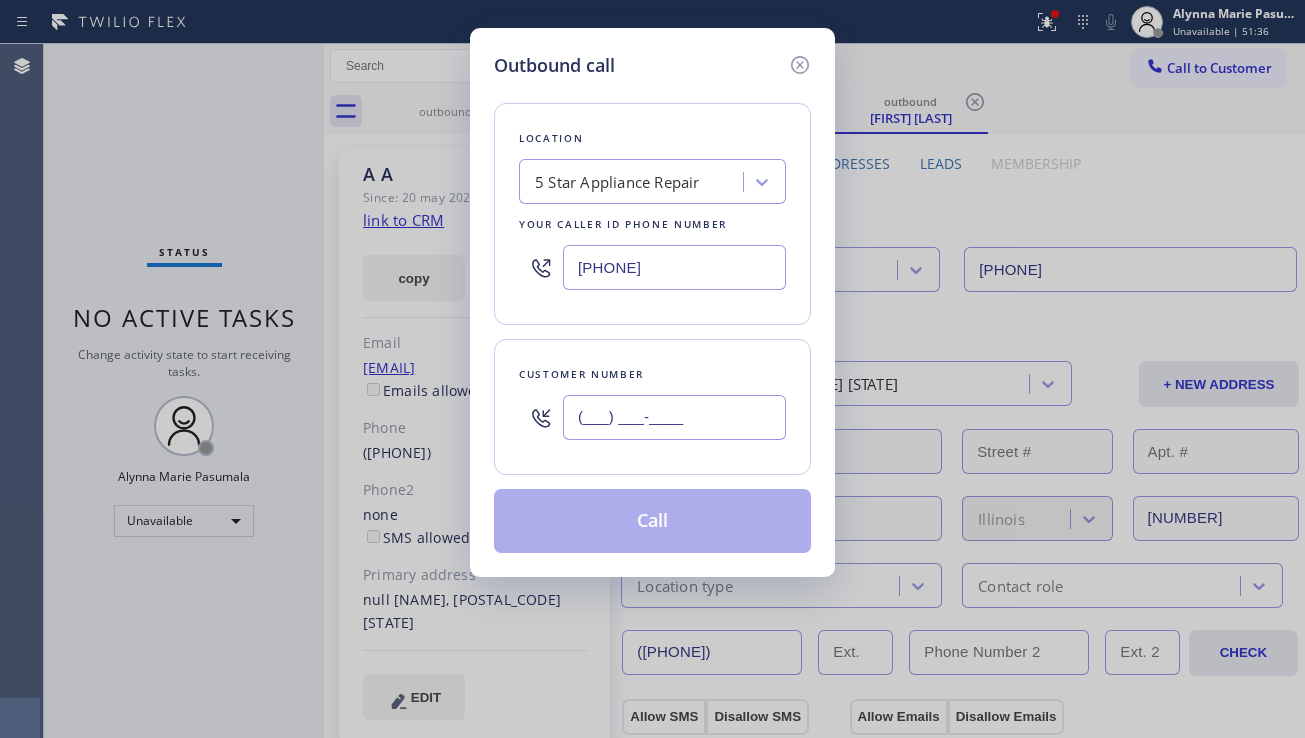 paste on "[PHONE]" 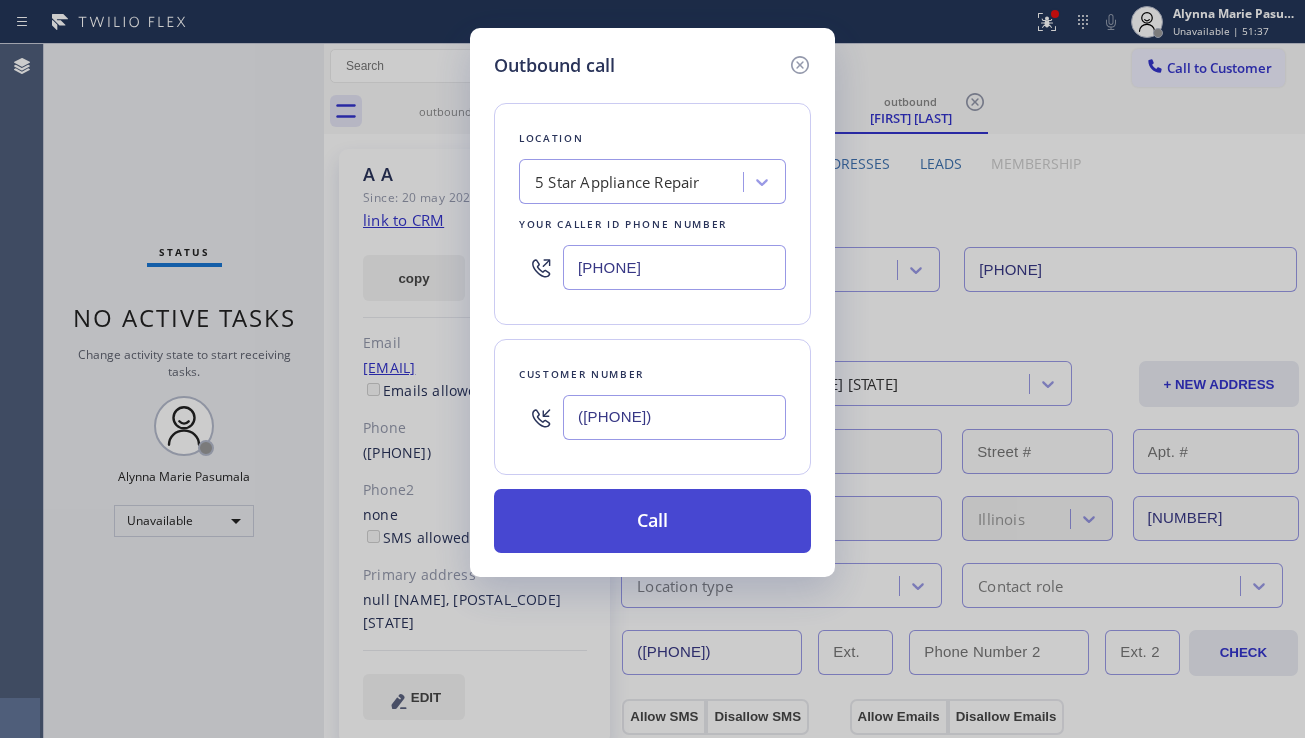 click on "Call" at bounding box center (652, 521) 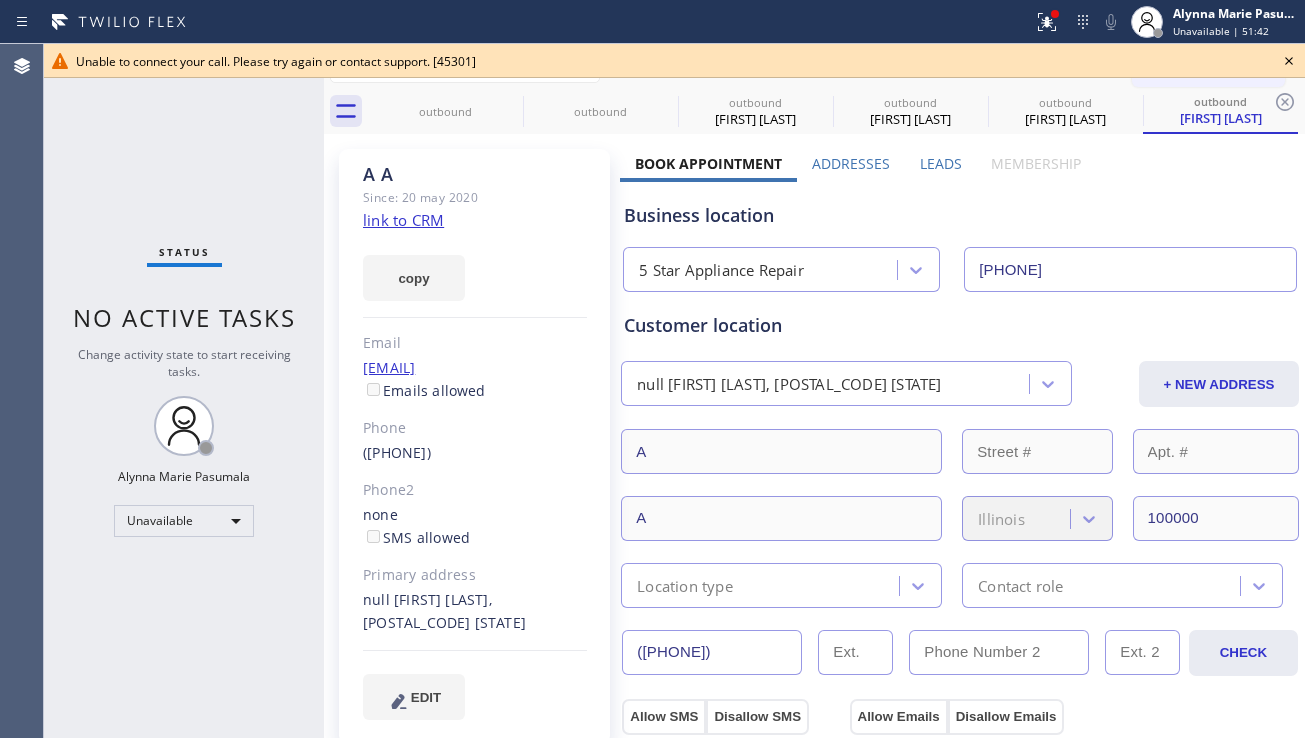 click 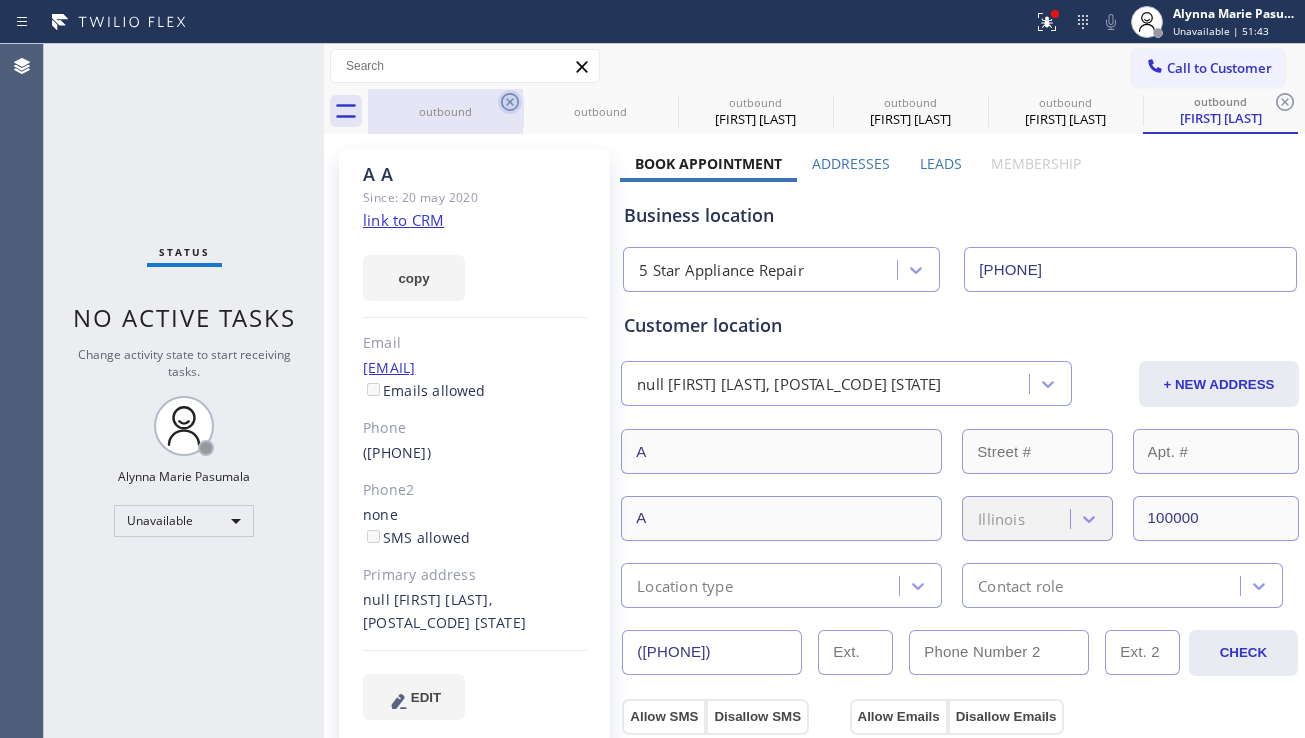 click 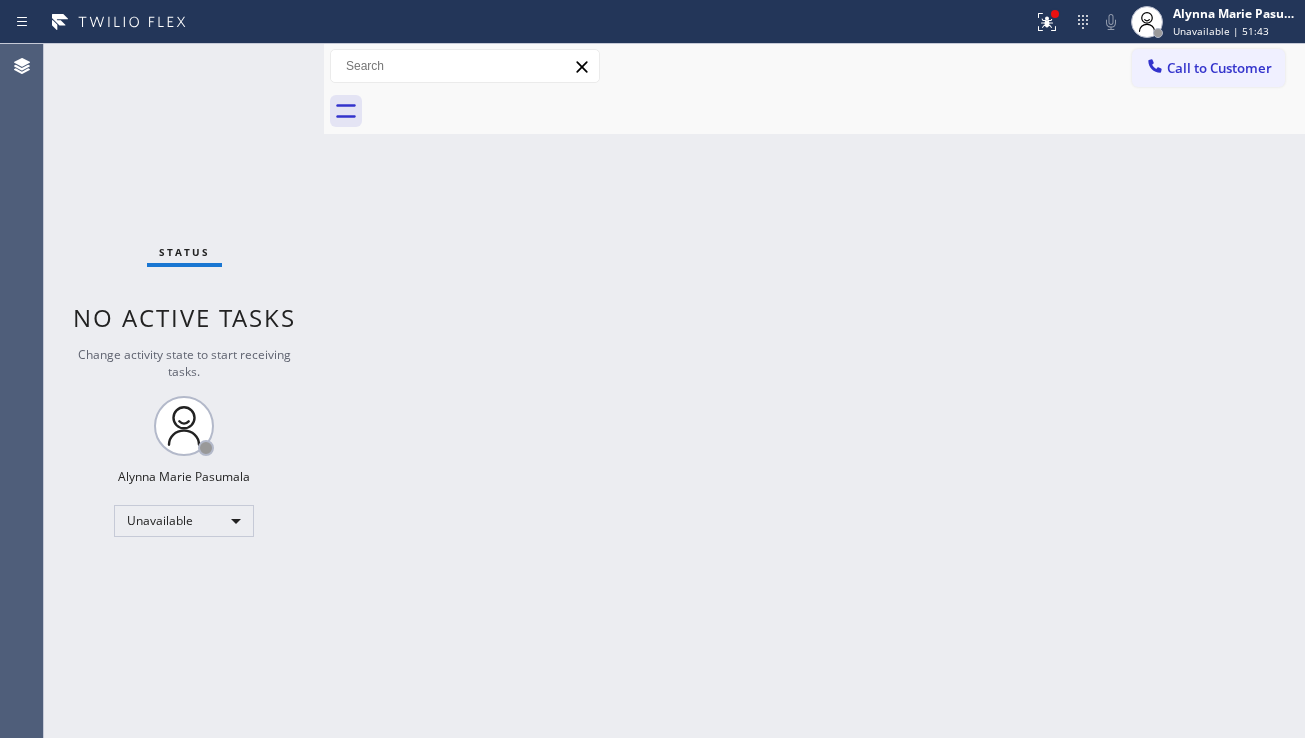 click at bounding box center (836, 111) 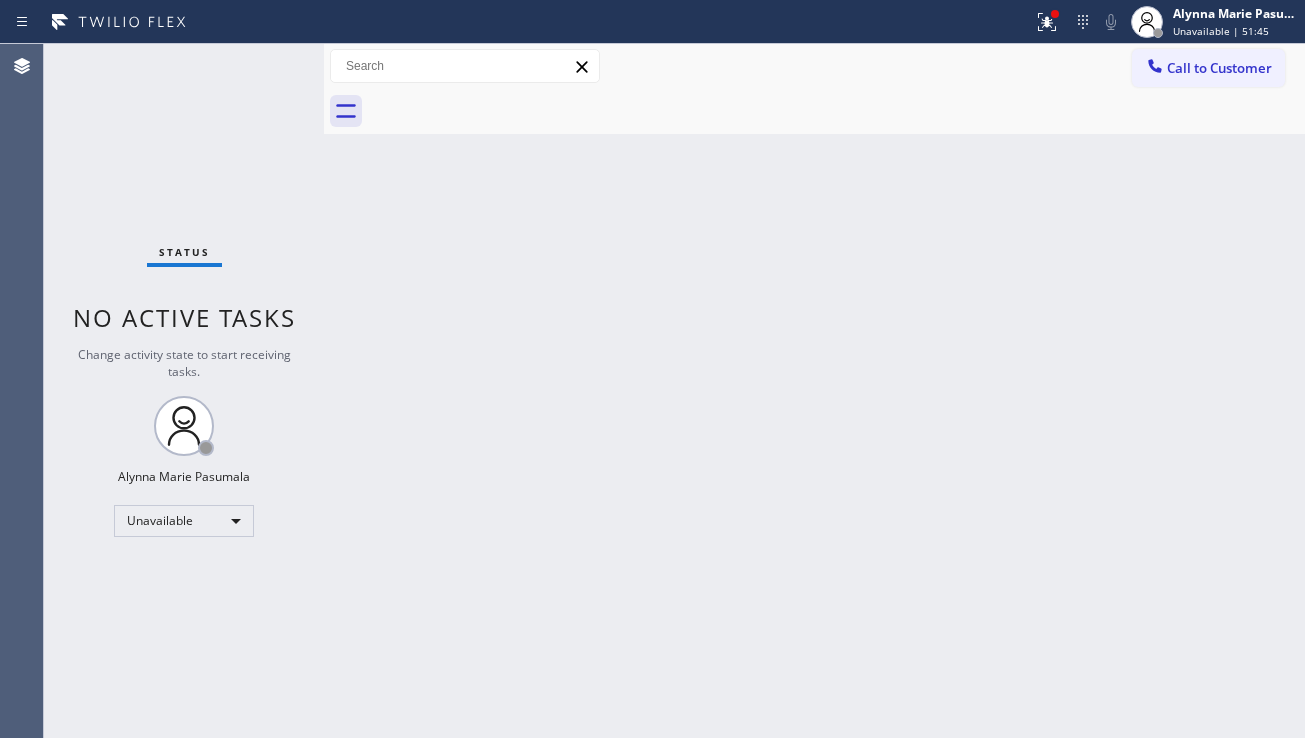 drag, startPoint x: 1209, startPoint y: 84, endPoint x: 1044, endPoint y: 131, distance: 171.5634 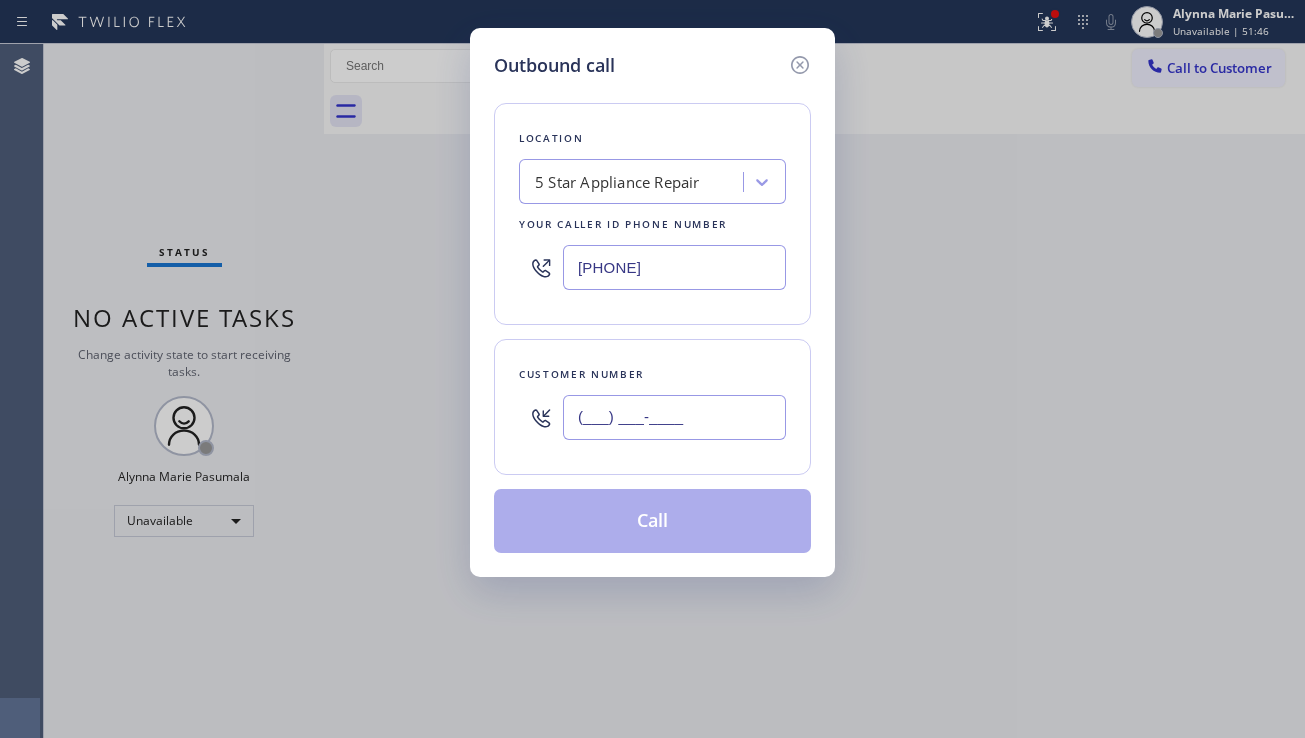 click on "(___) ___-____" at bounding box center [674, 417] 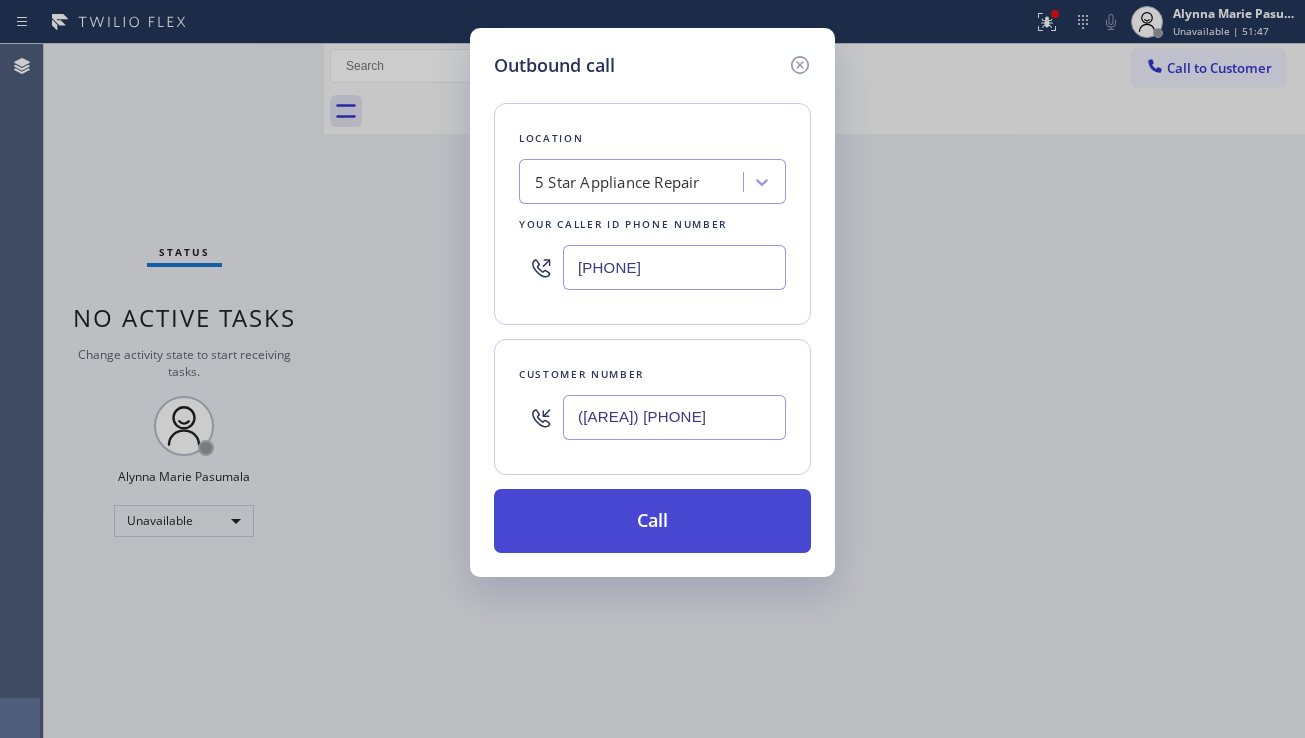 click on "Call" at bounding box center (652, 521) 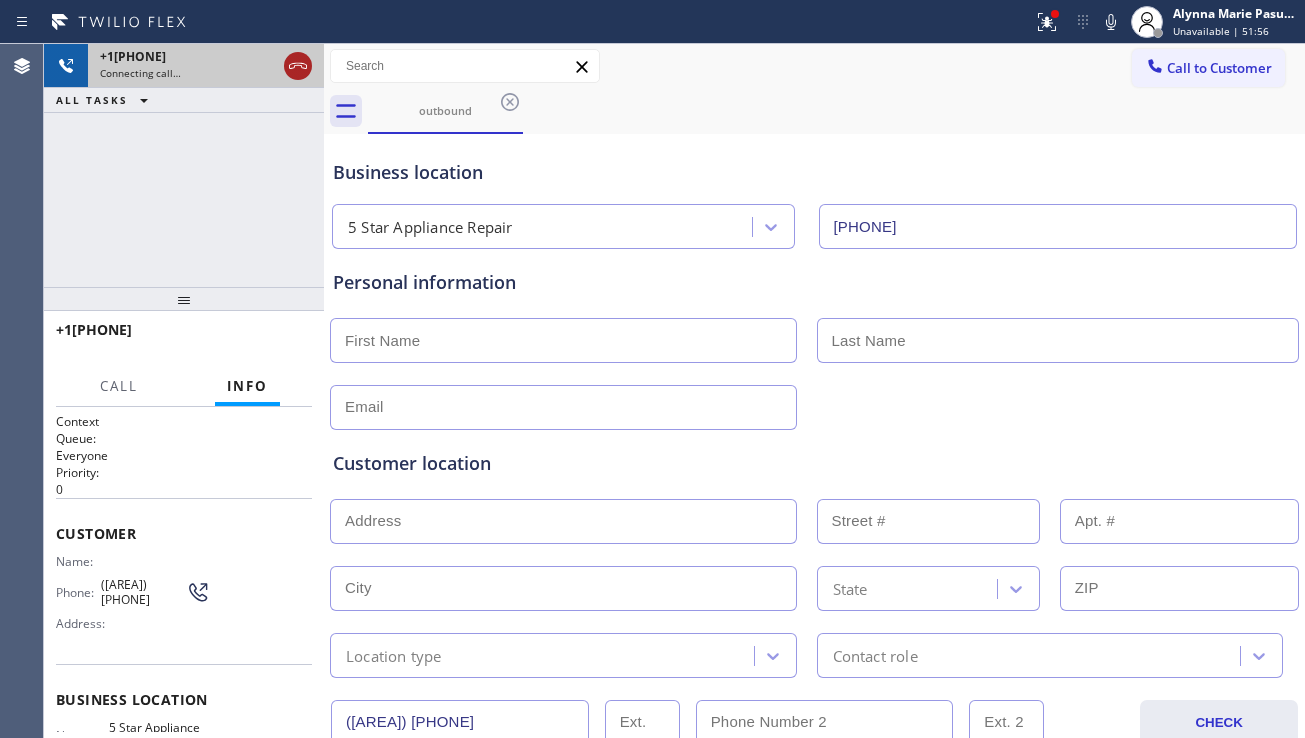 click 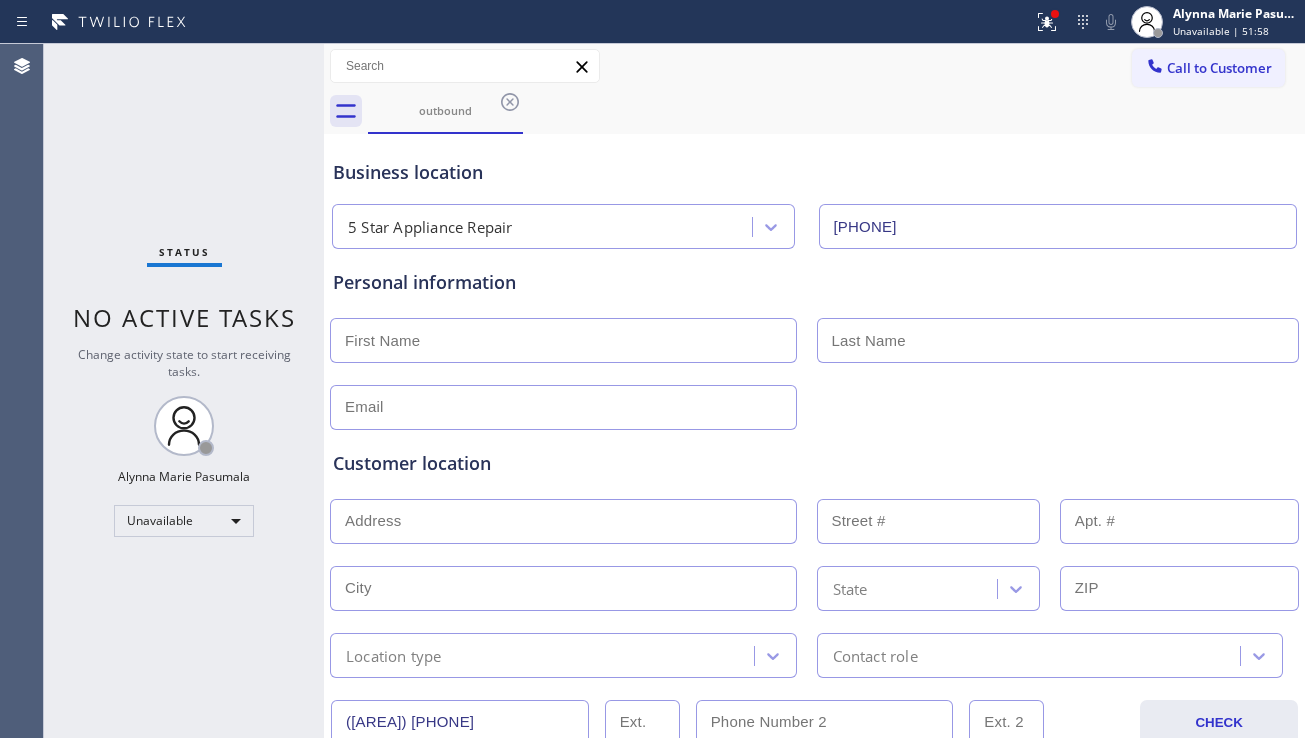 click on "Call to Customer Outbound call Location 5 Star Appliance Repair Your caller id phone number ([PHONE]) Customer number Call Outbound call Technician Search Technician Your caller id phone number Your caller id phone number Call" at bounding box center (814, 66) 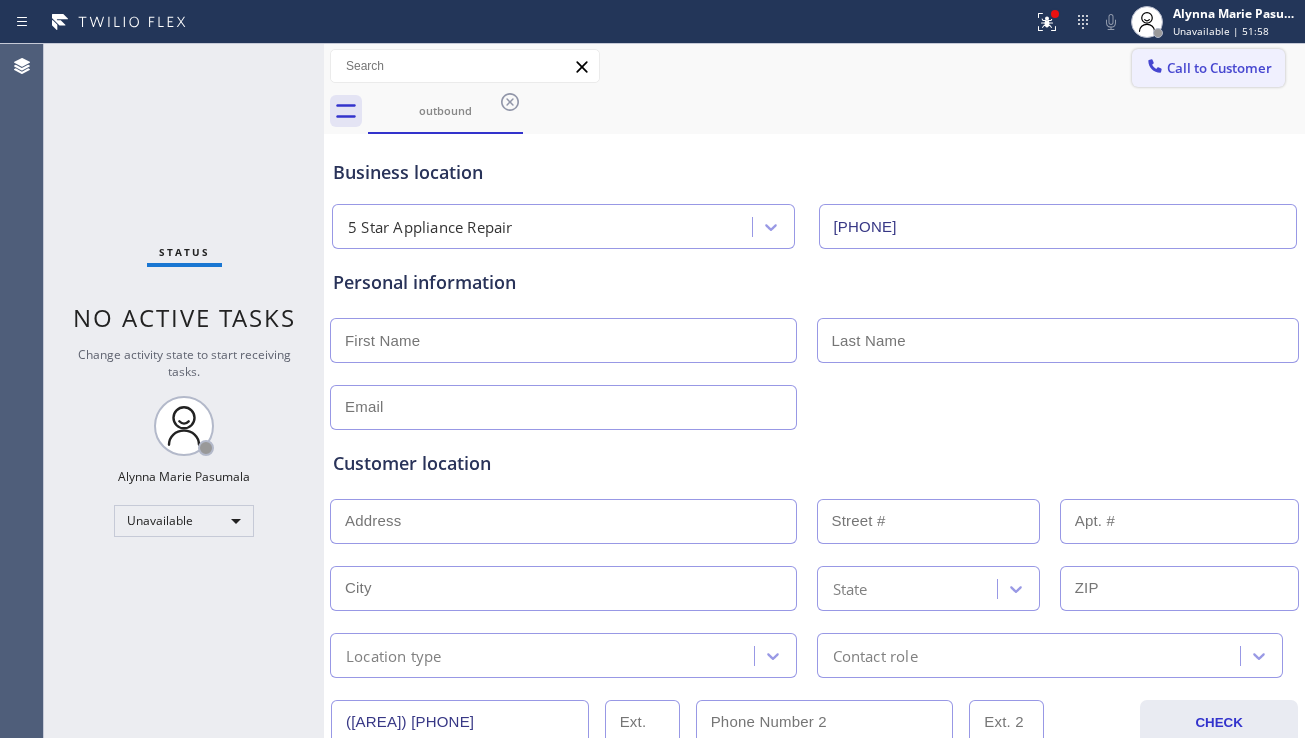 click on "Call to Customer" at bounding box center [1219, 68] 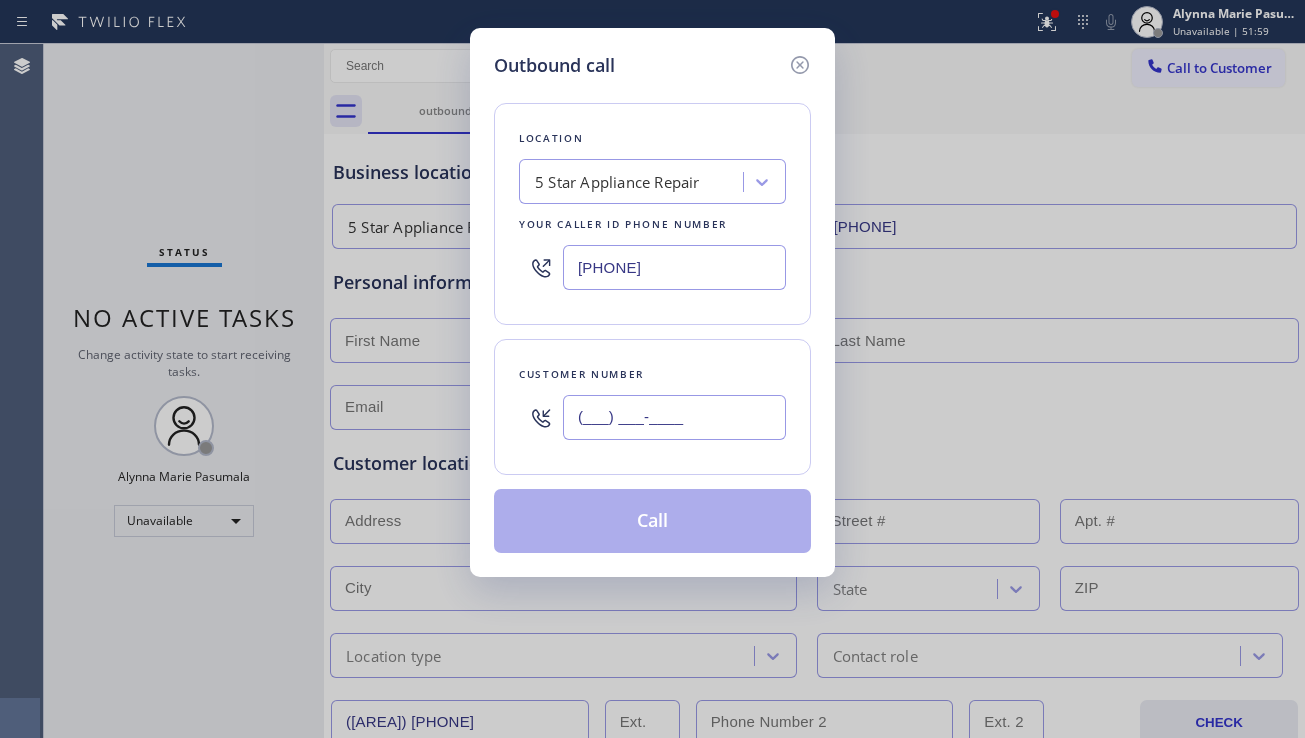 click on "(___) ___-____" at bounding box center [674, 417] 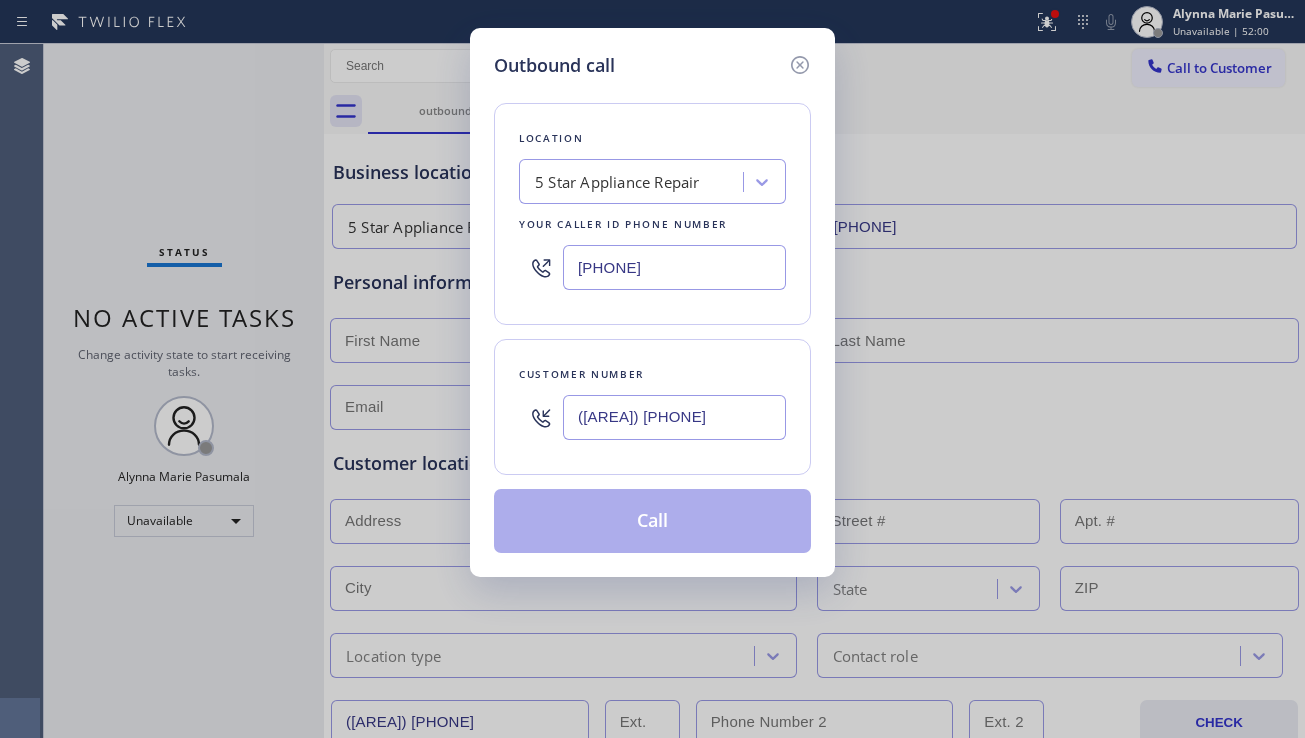 click on "Call" at bounding box center (652, 521) 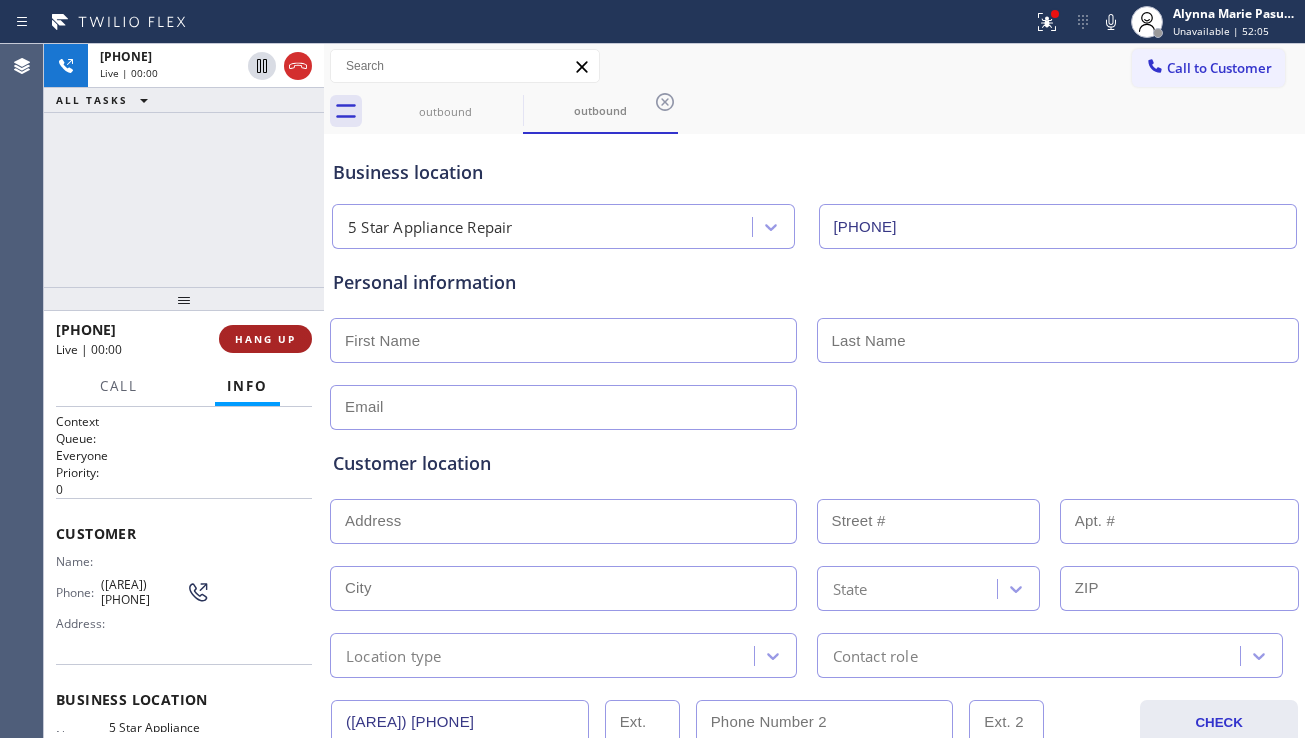 click on "HANG UP" at bounding box center (265, 339) 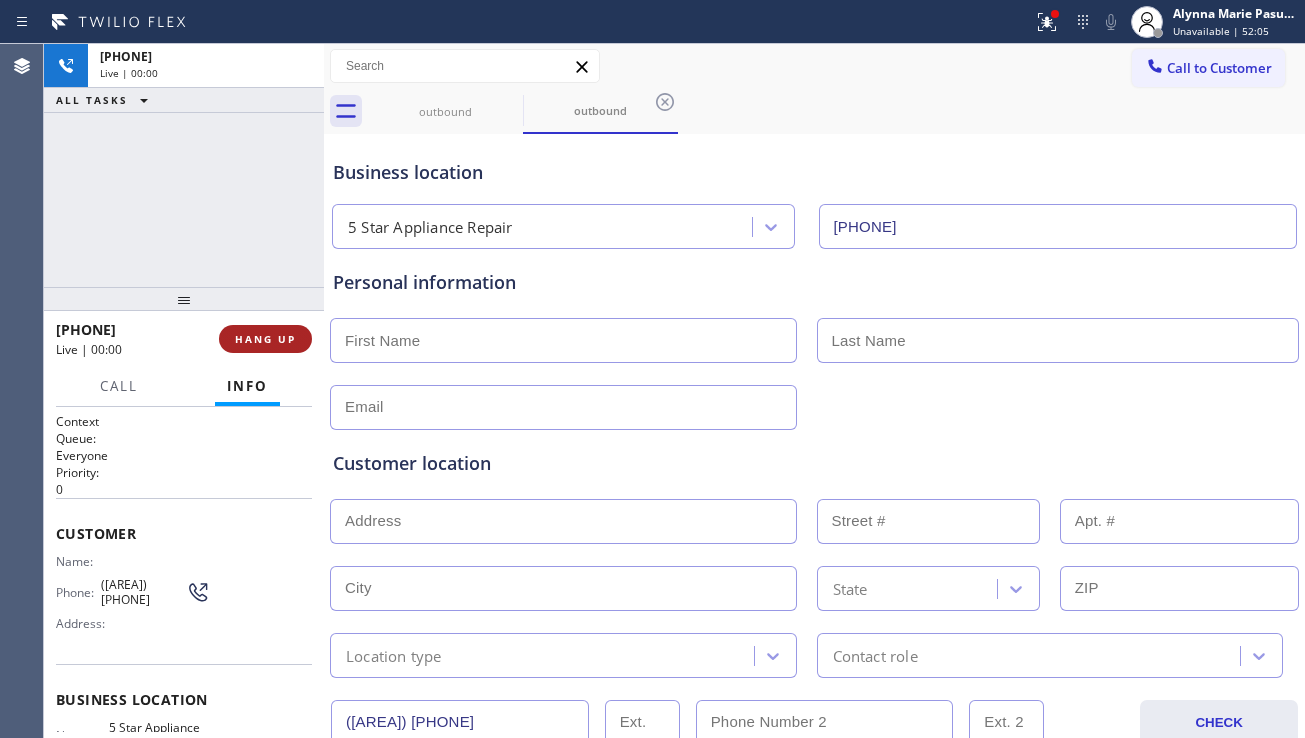 click on "HANG UP" at bounding box center [265, 339] 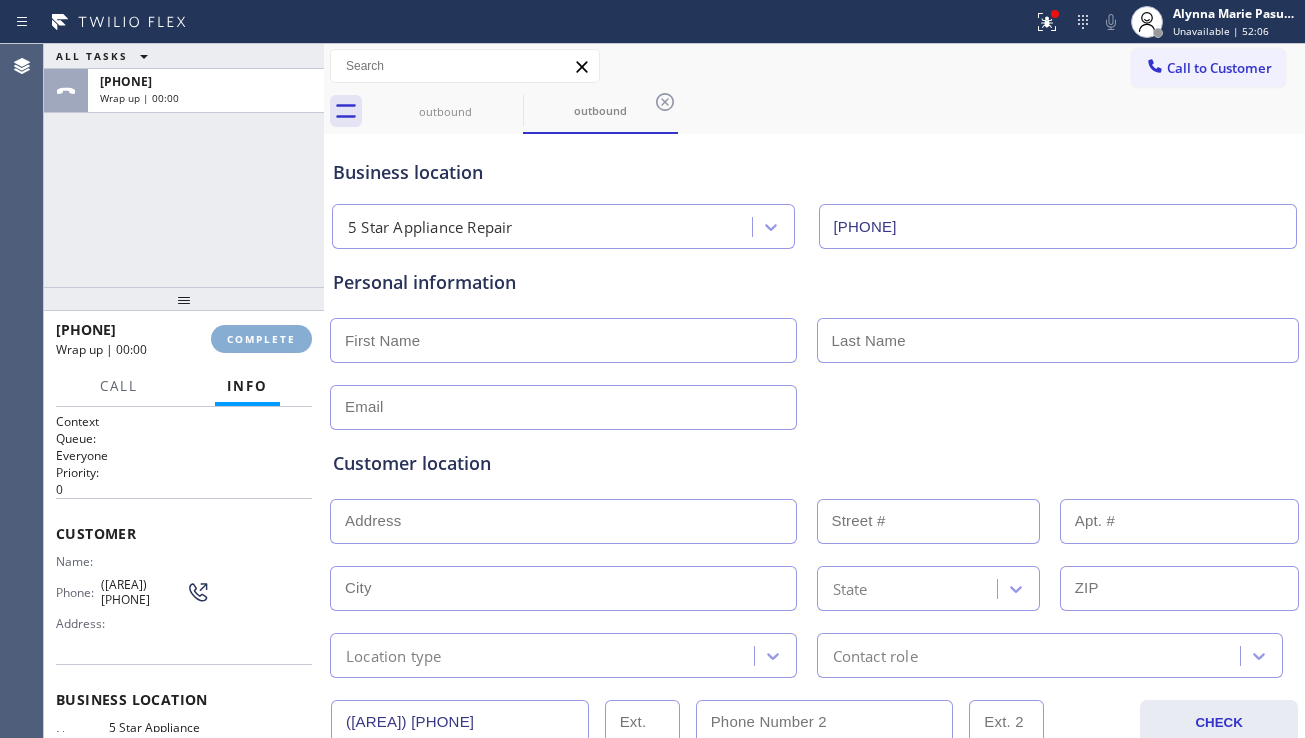 click on "COMPLETE" at bounding box center (261, 339) 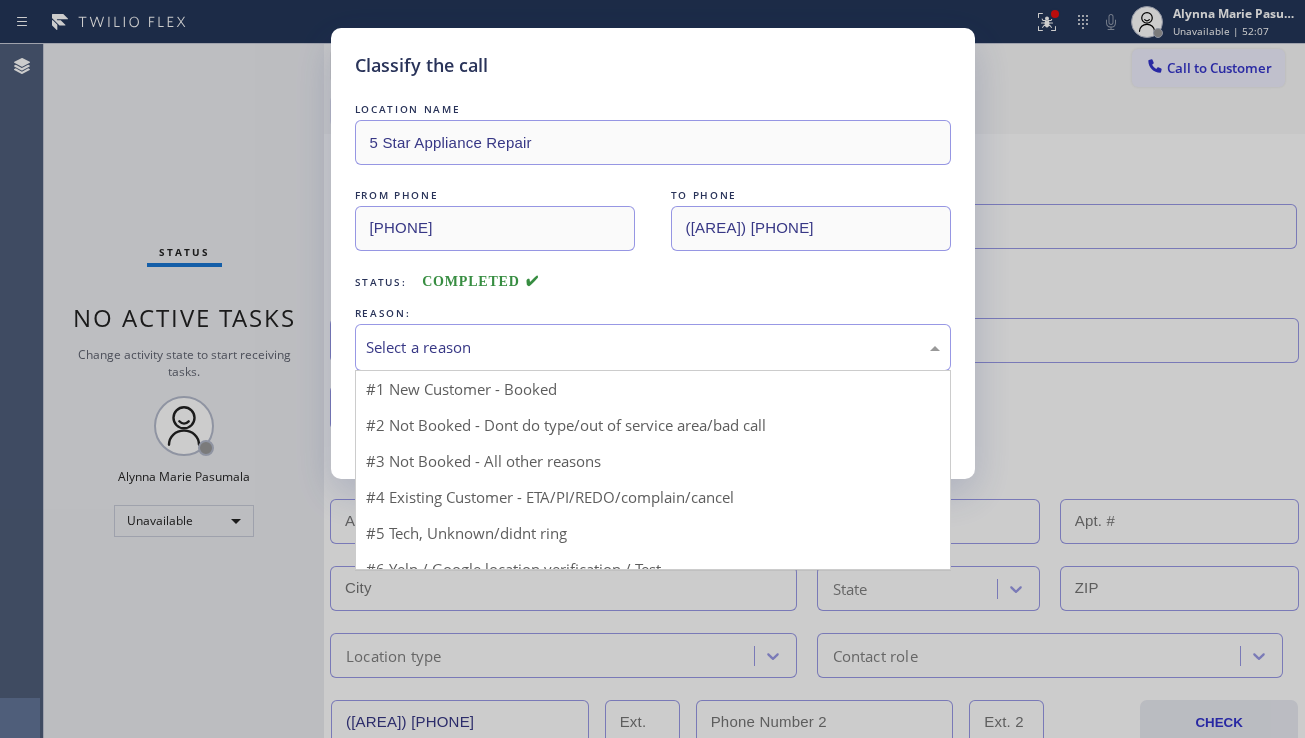click on "Select a reason" at bounding box center (653, 347) 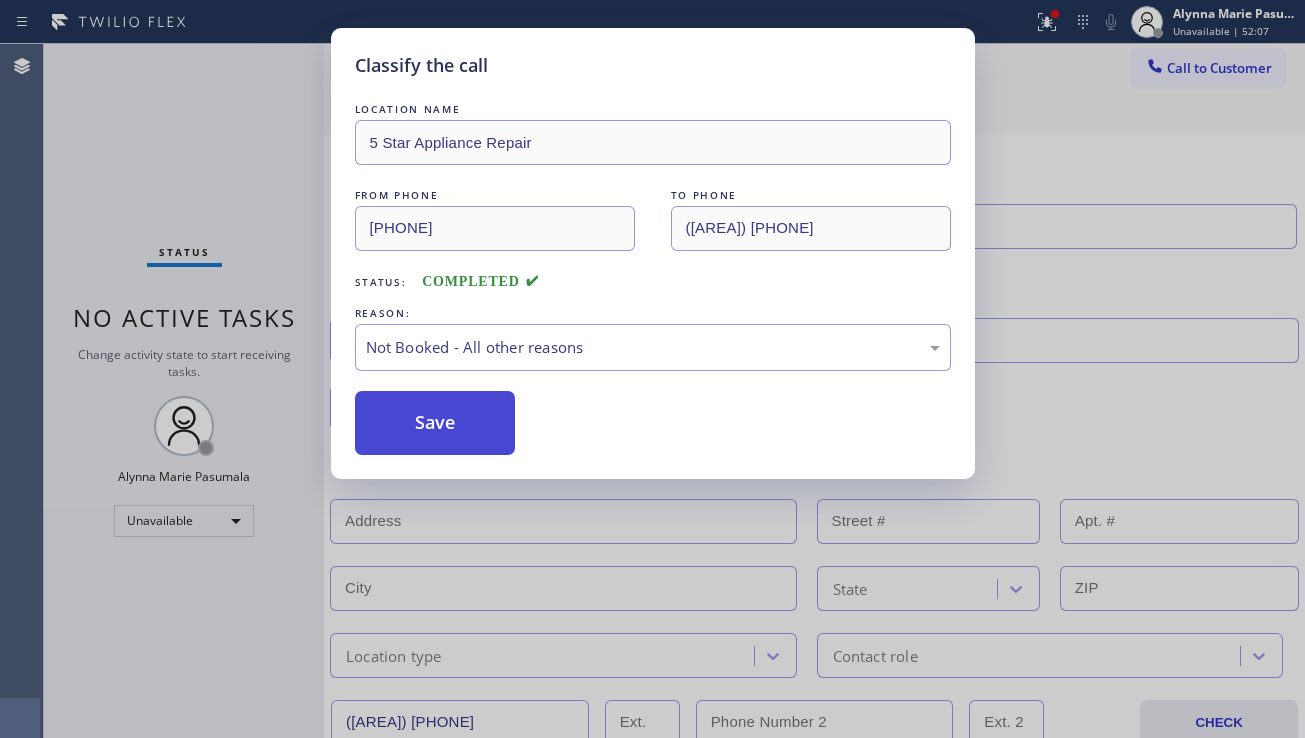 click on "Save" at bounding box center (435, 423) 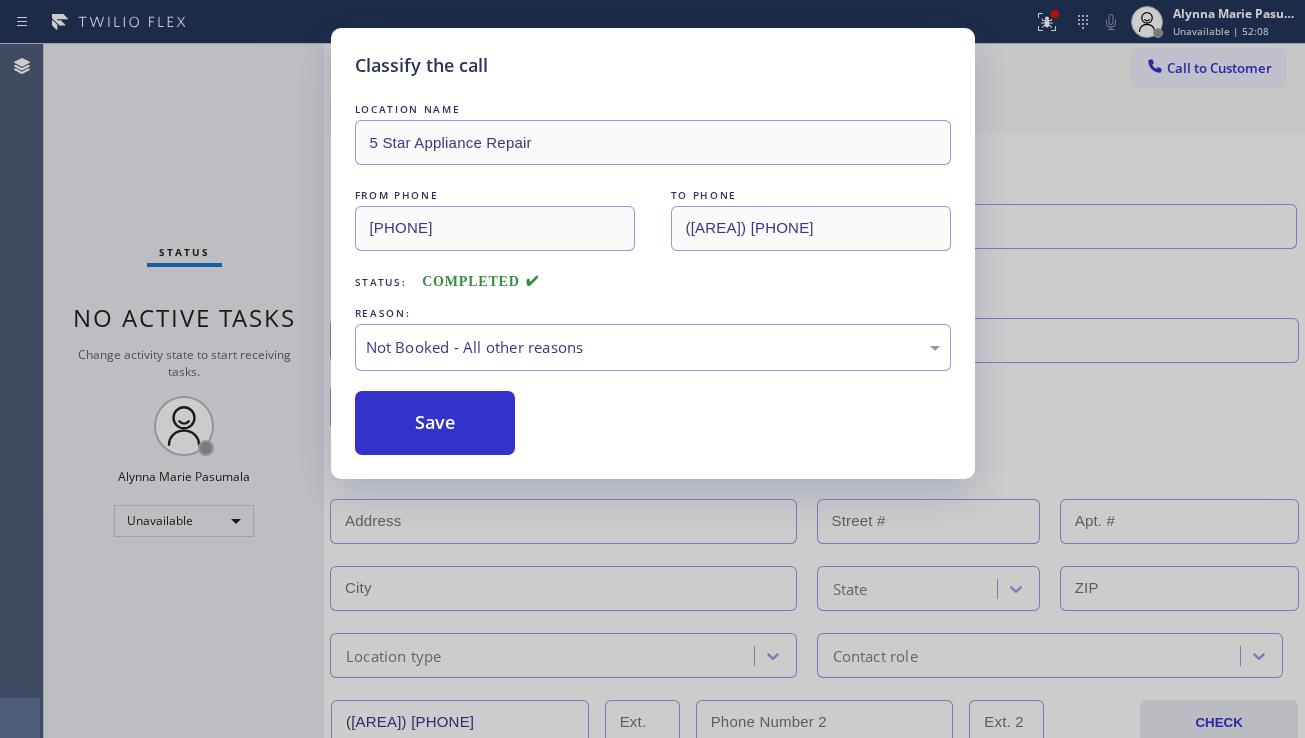 click on "Classify the call LOCATION NAME 5 Star Appliance Repair FROM PHONE ([PHONE]) [PHONE] TO PHONE ([PHONE]) [PHONE] Status: COMPLETED REASON: Not Booked - All other reasons Save" at bounding box center (652, 369) 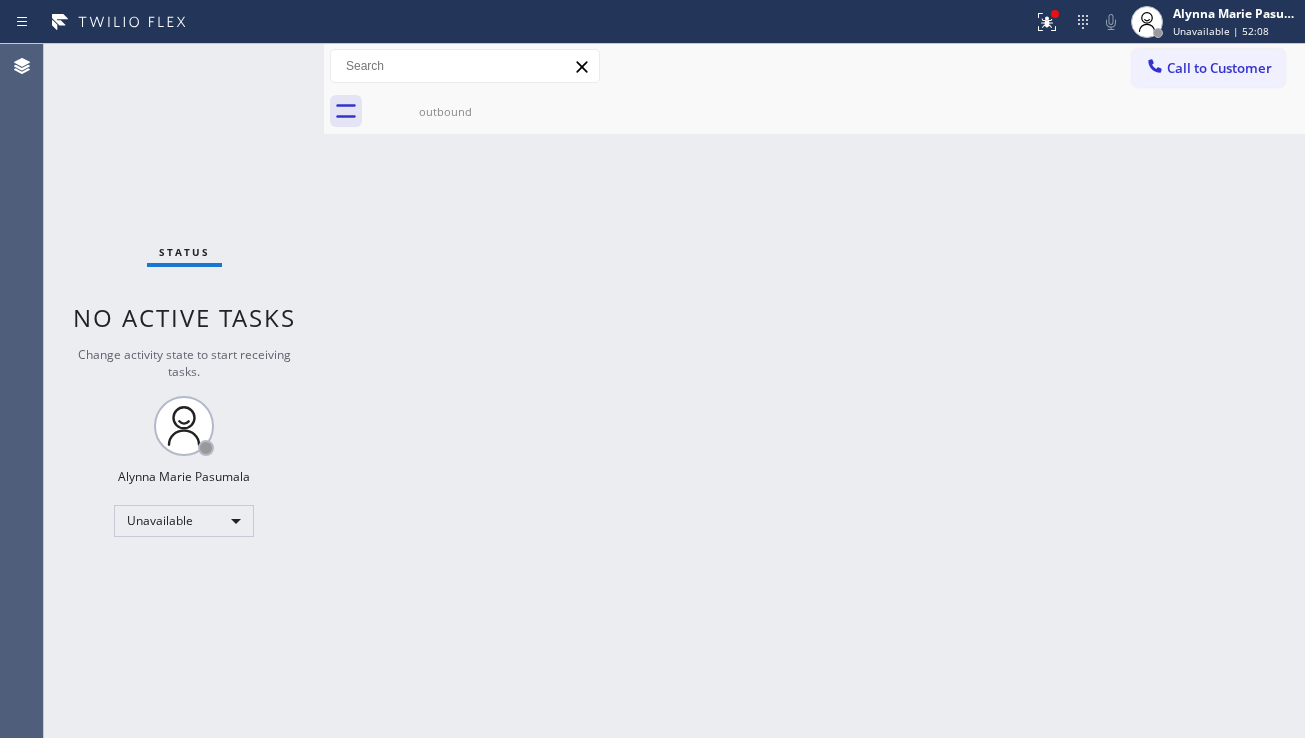 click on "Call to Customer" at bounding box center (1219, 68) 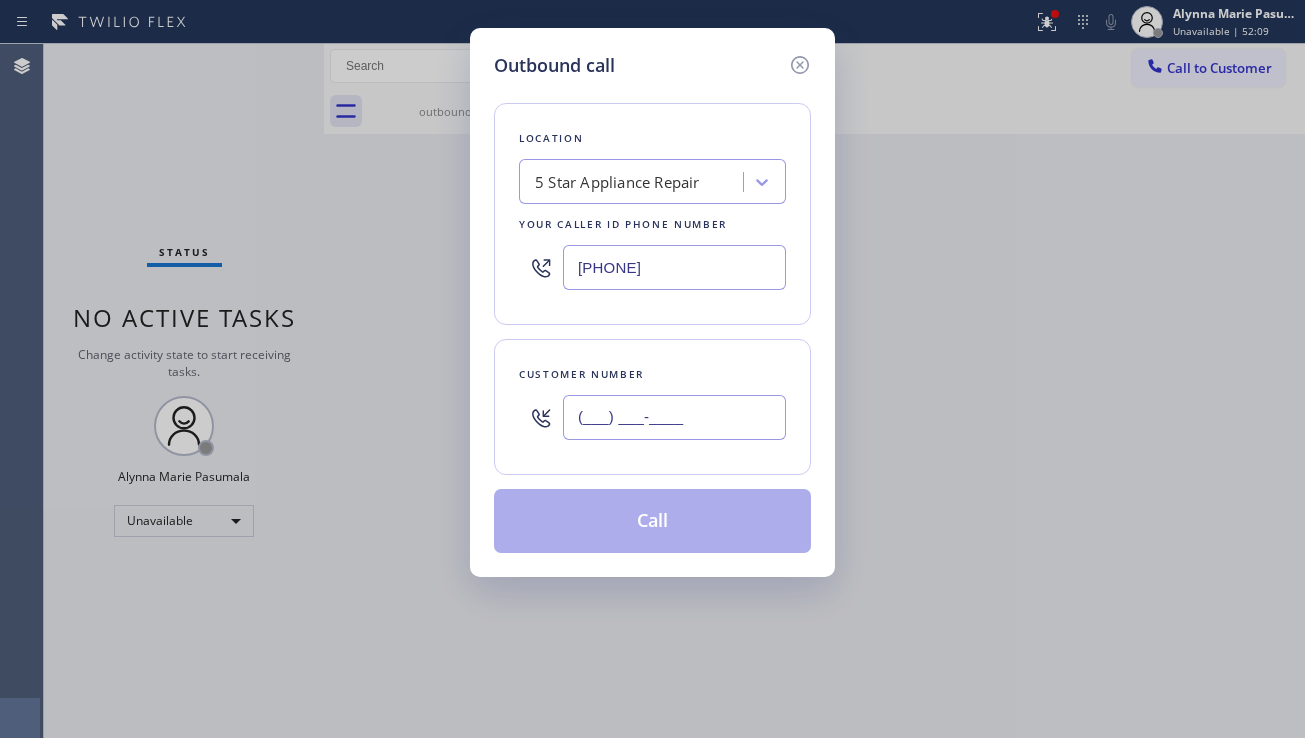click on "(___) ___-____" at bounding box center [674, 417] 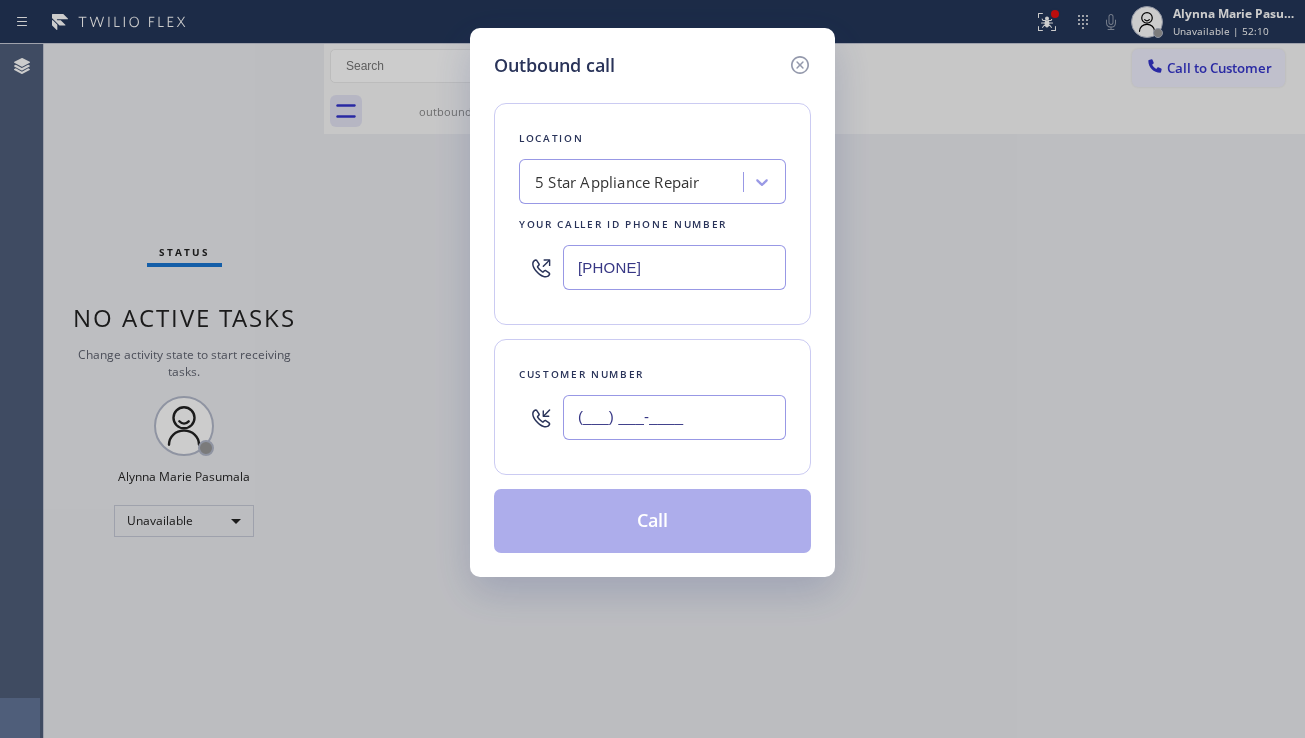 paste on "([PHONE])" 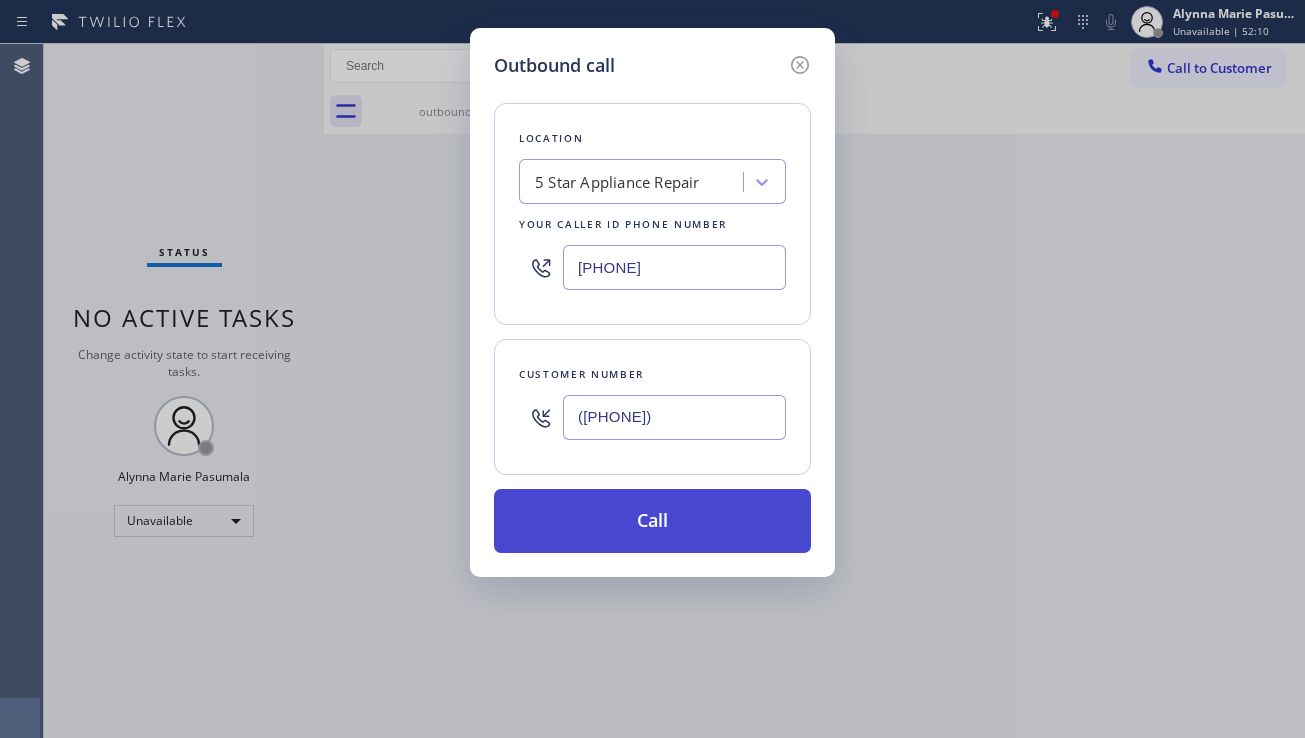 click on "Call" at bounding box center (652, 521) 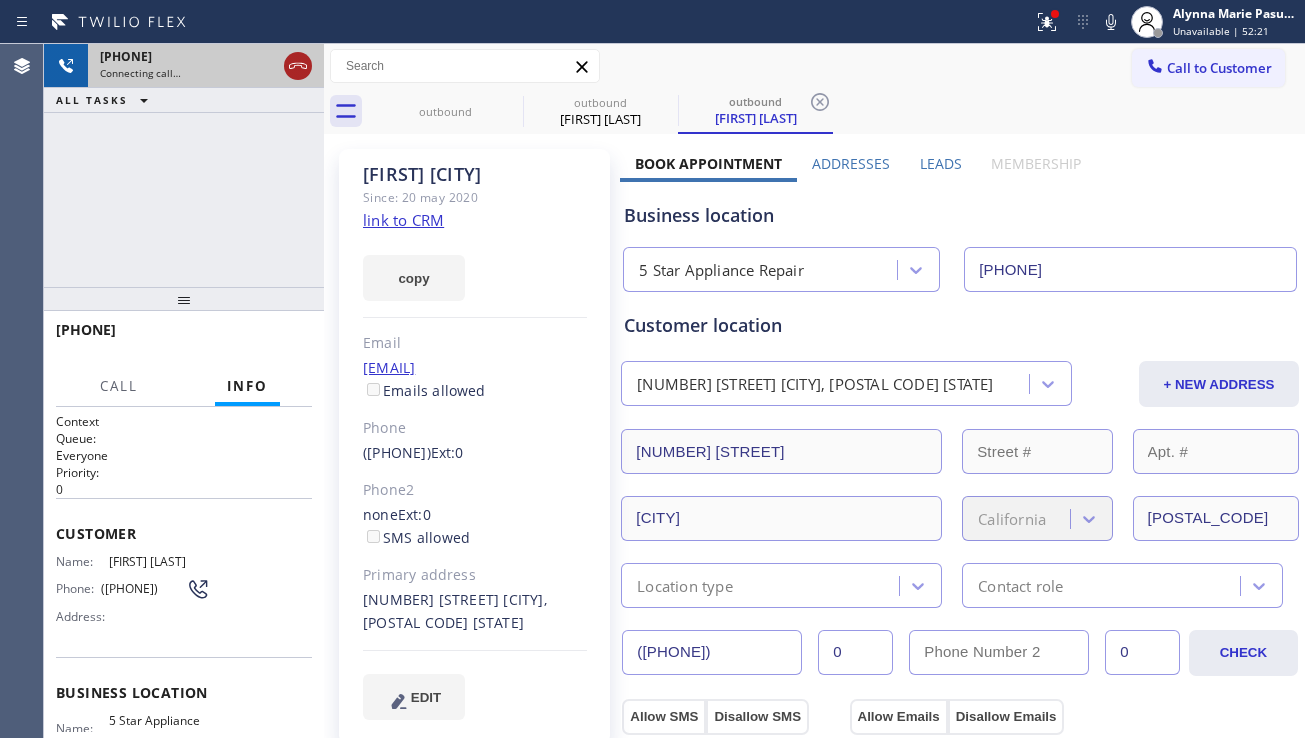 click 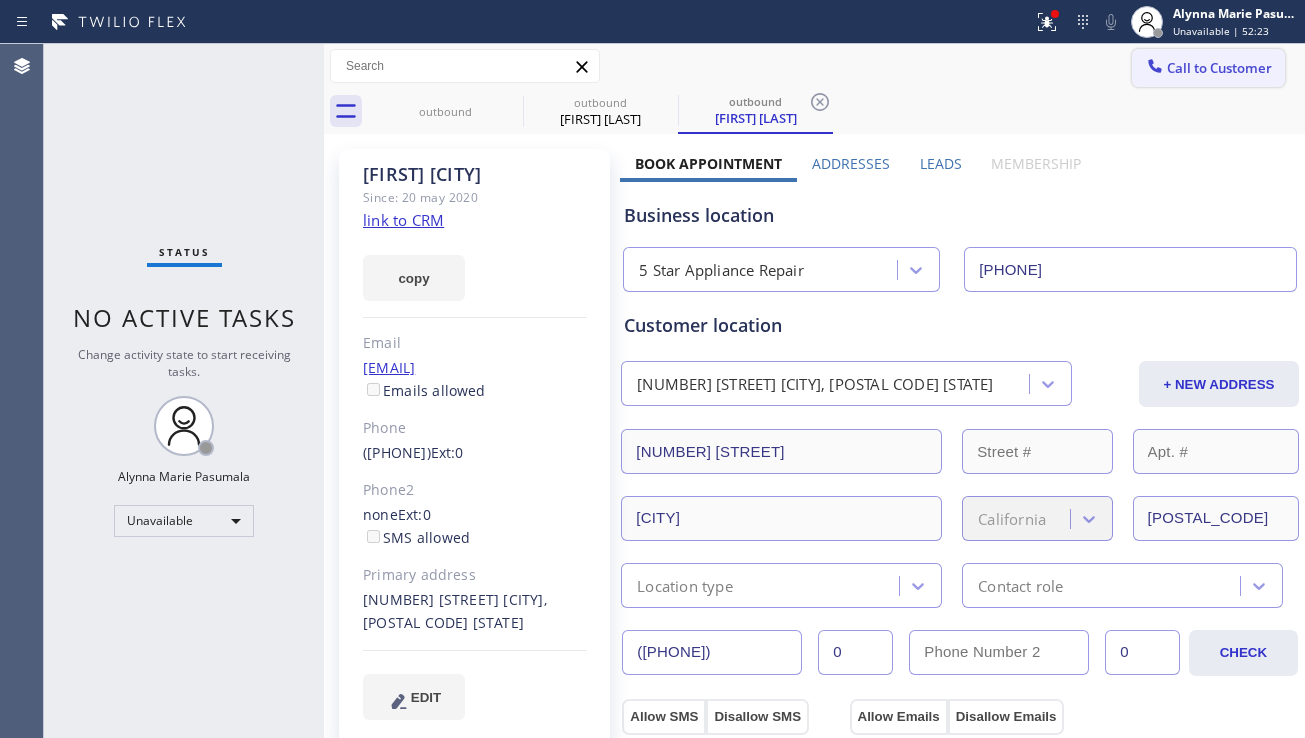 click 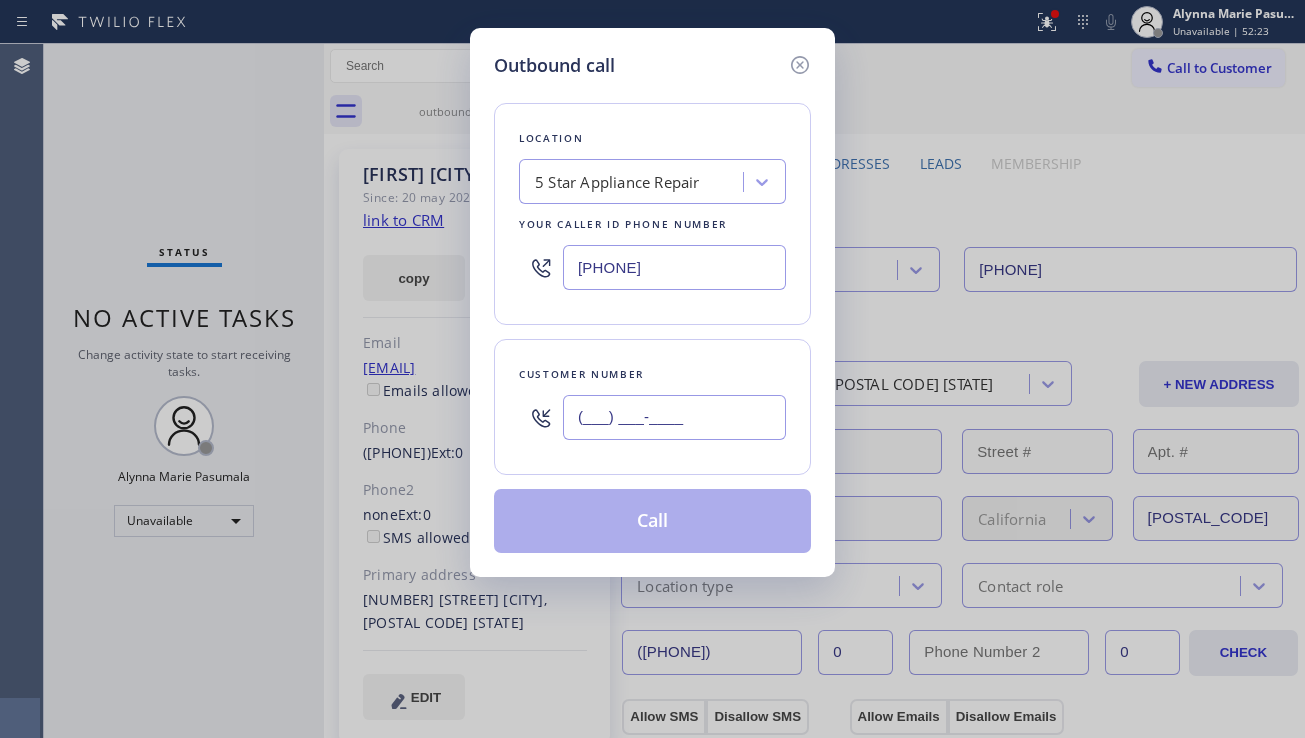click on "(___) ___-____" at bounding box center [674, 417] 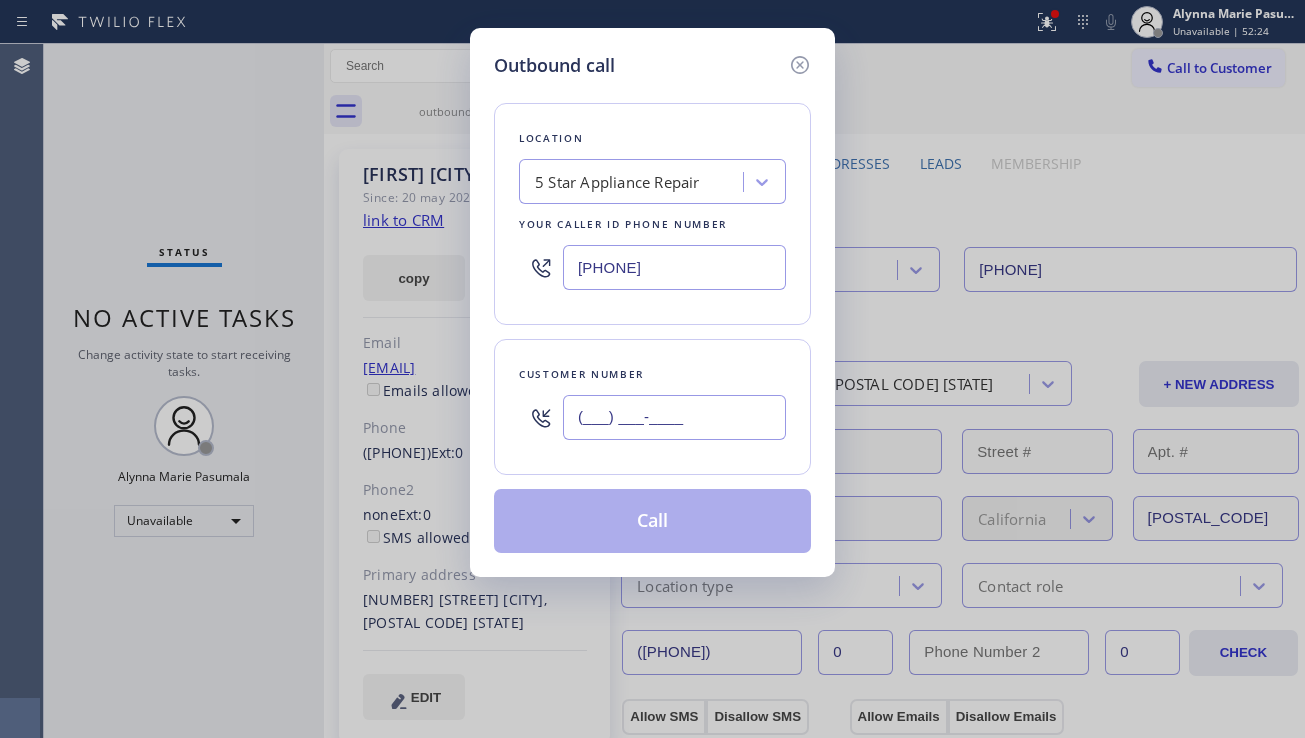 paste on "[PHONE]" 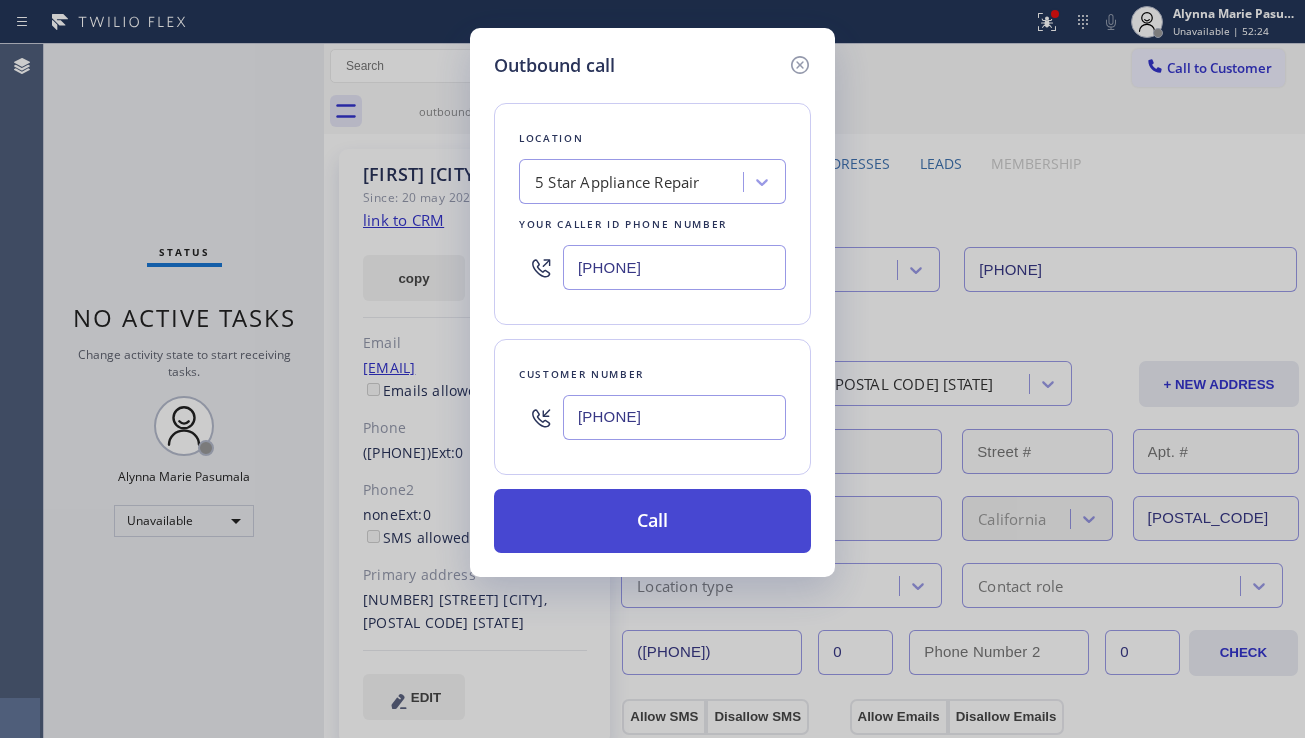click on "Call" at bounding box center (652, 521) 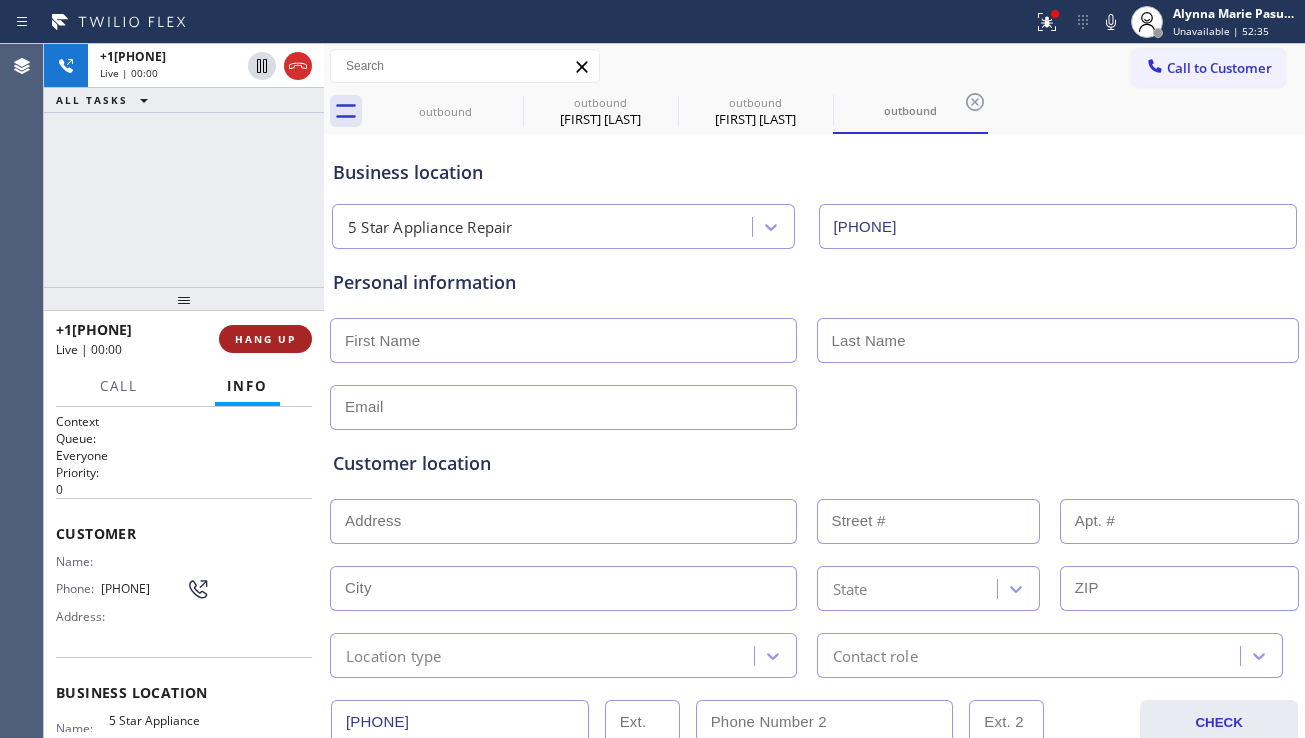 click on "HANG UP" at bounding box center [265, 339] 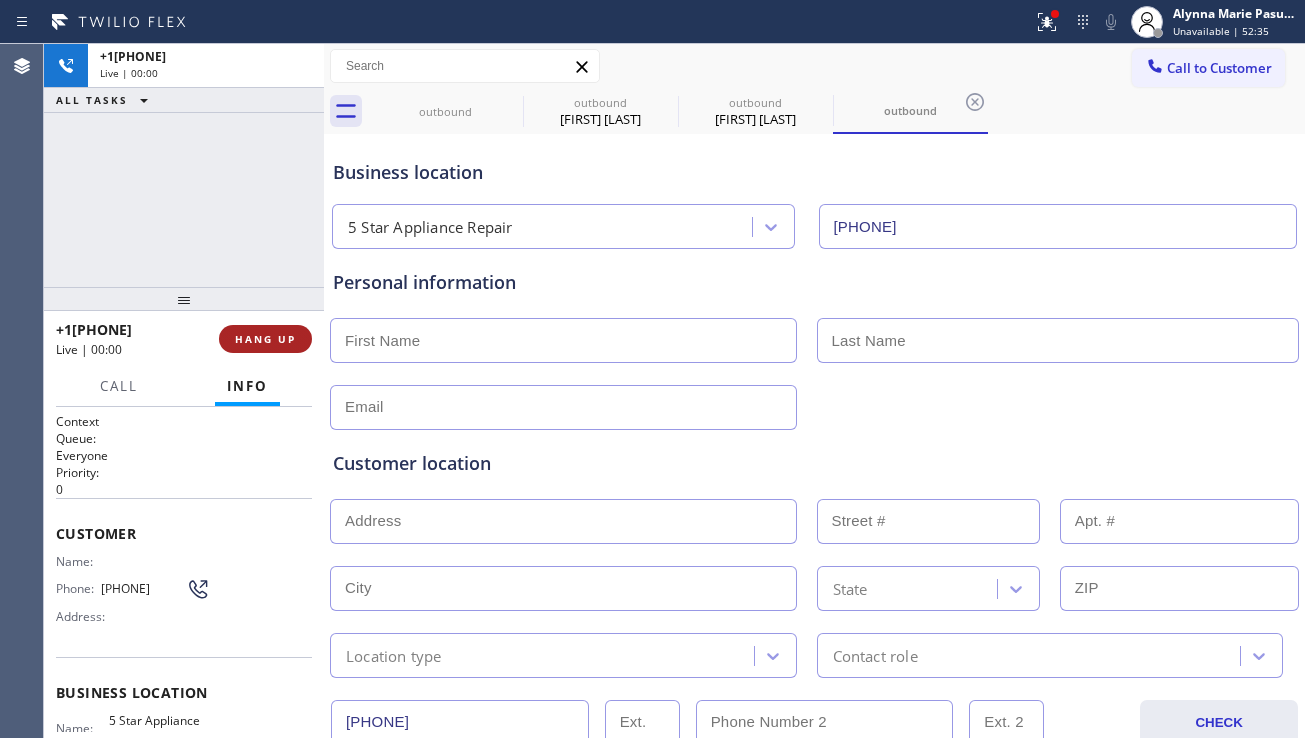 click on "HANG UP" at bounding box center (265, 339) 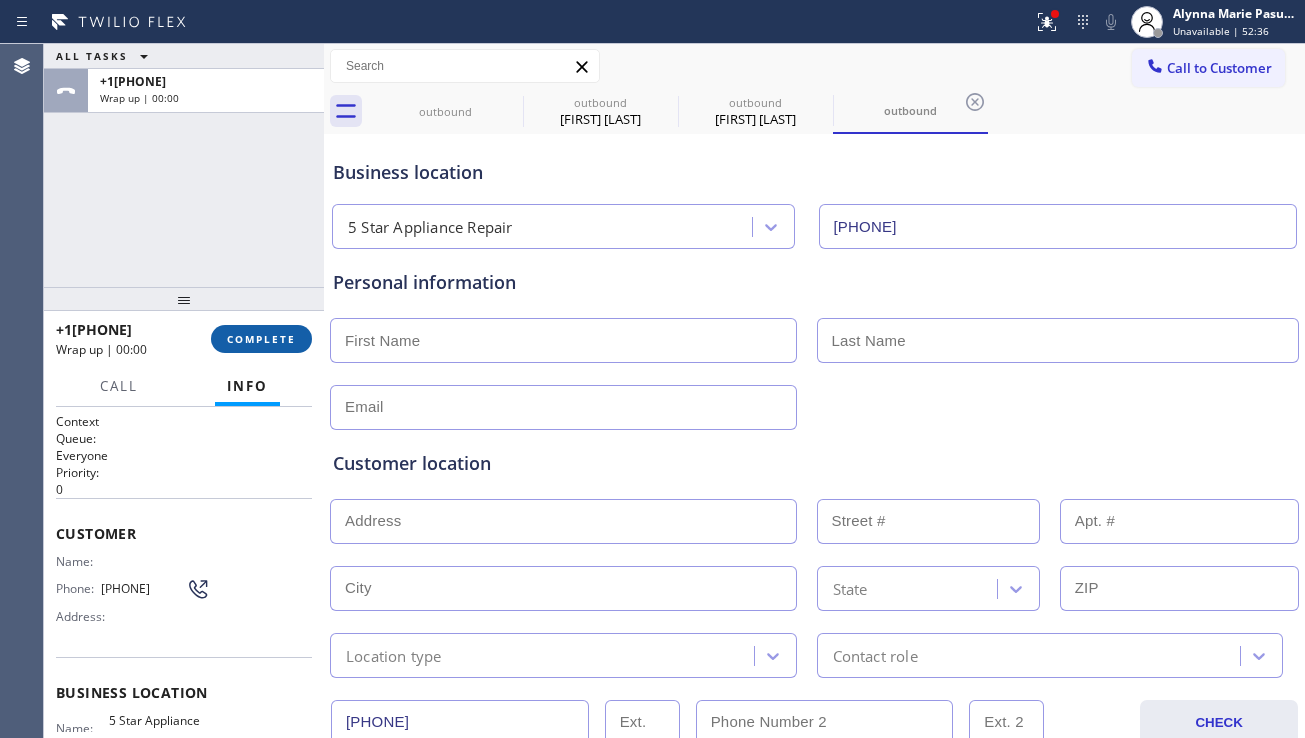 click on "COMPLETE" at bounding box center [261, 339] 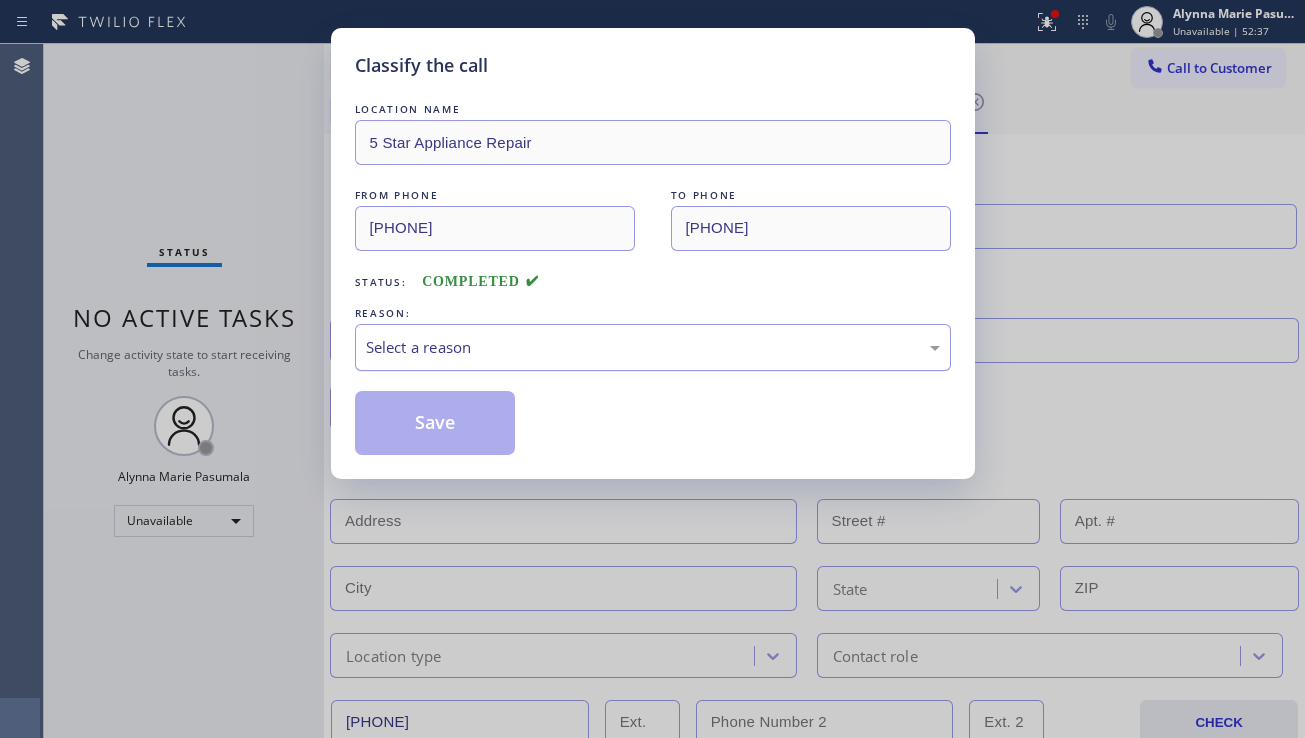 click on "Select a reason" at bounding box center (653, 347) 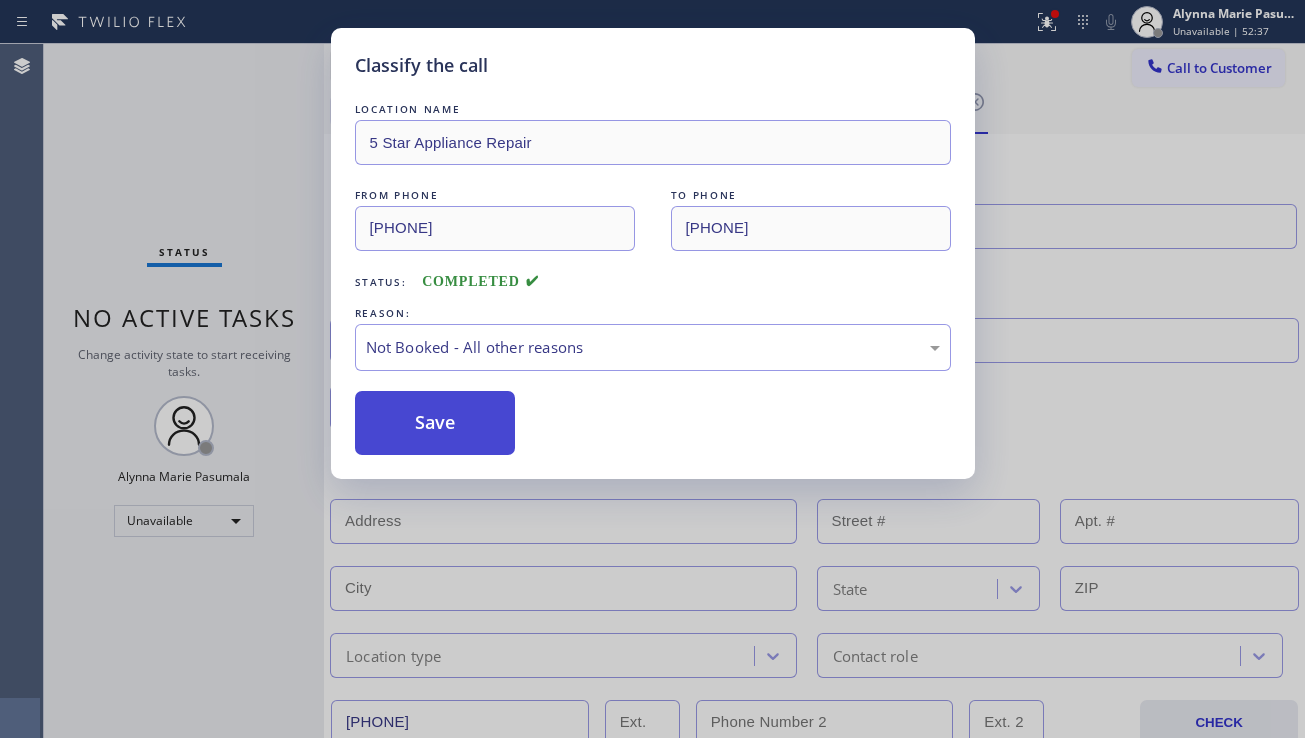 click on "Save" at bounding box center (435, 423) 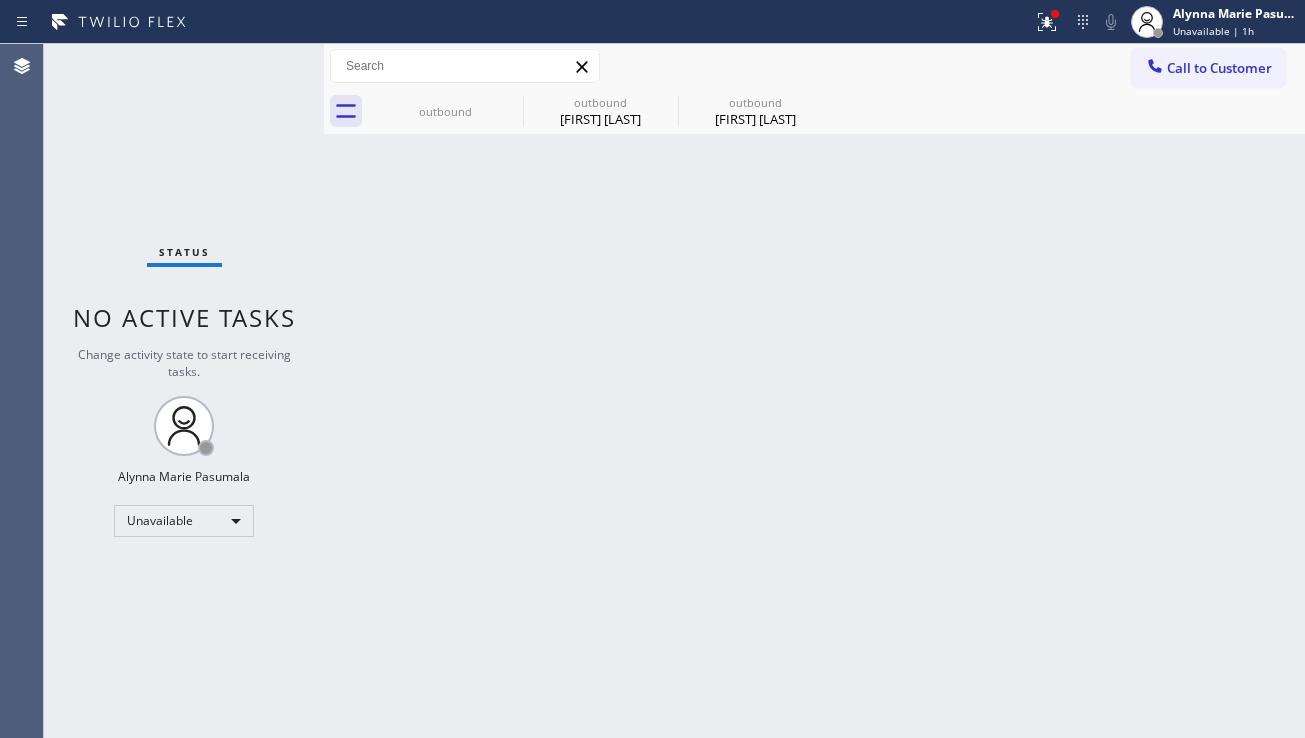 click on "Back to Dashboard Change Sender ID Customers Technicians Select a contact Outbound call Location Search location Your caller id phone number Customer number Call Customer info Name   Phone none Address none Change Sender ID HVAC +[PHONE] 5 Star Appliance +[PHONE] Appliance Repair +[PHONE] Plumbing +[PHONE] Air Duct Cleaning +[PHONE]  Electricians +[PHONE]  Cancel Change Check personal SMS Reset Change outbound outbound Beth  Stockton outbound Beth  Stockton Call to Customer Outbound call Location 5 Star Appliance Repair Your caller id phone number ([PHONE]) [PHONE] Customer number Call Outbound call Technician Search Technician Your caller id phone number Your caller id phone number Call outbound outbound Beth  Stockton outbound Beth  Stockton Business location 5 Star Appliance Repair ([PHONE]) [PHONE] Personal information Customer location >> ADD NEW ADDRESS << + NEW ADDRESS State Location type Contact role ([PHONE]) [PHONE] CHECK Allow SMS Disallow SMS Allow Emails Disallow Emails Appointment" at bounding box center (814, 391) 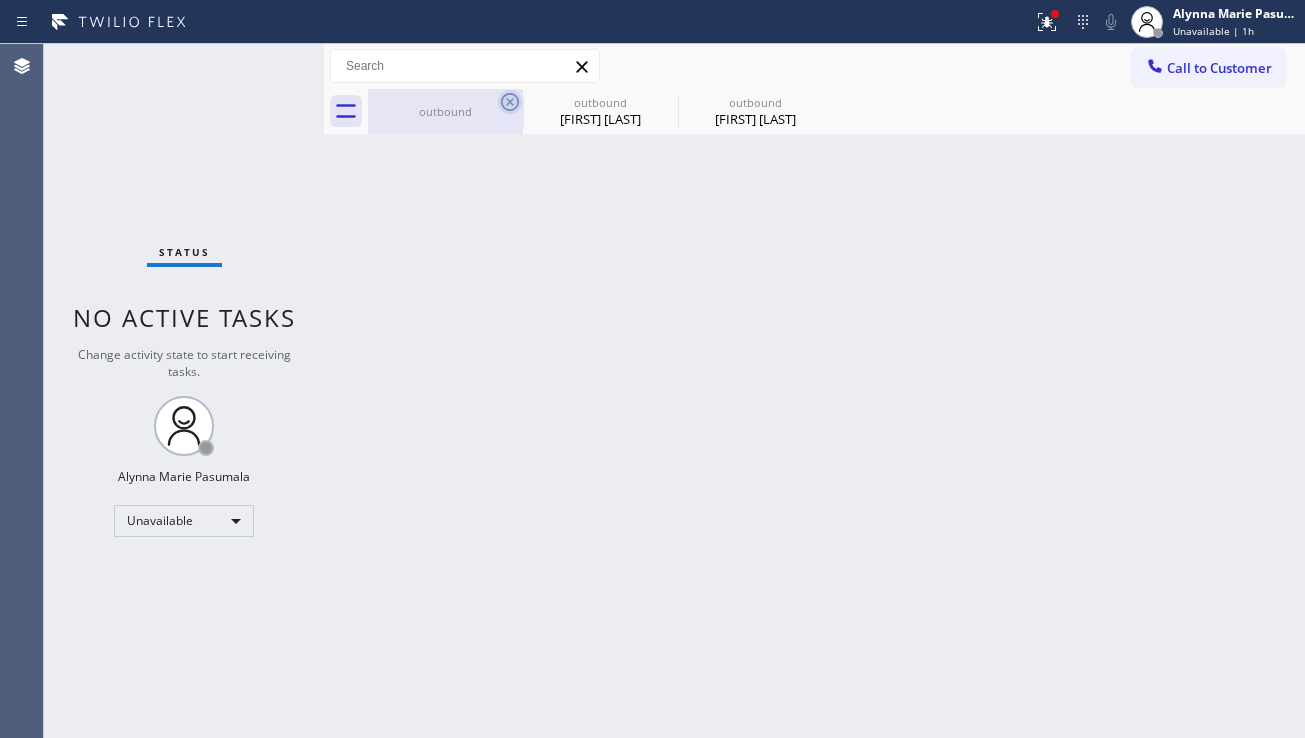 click 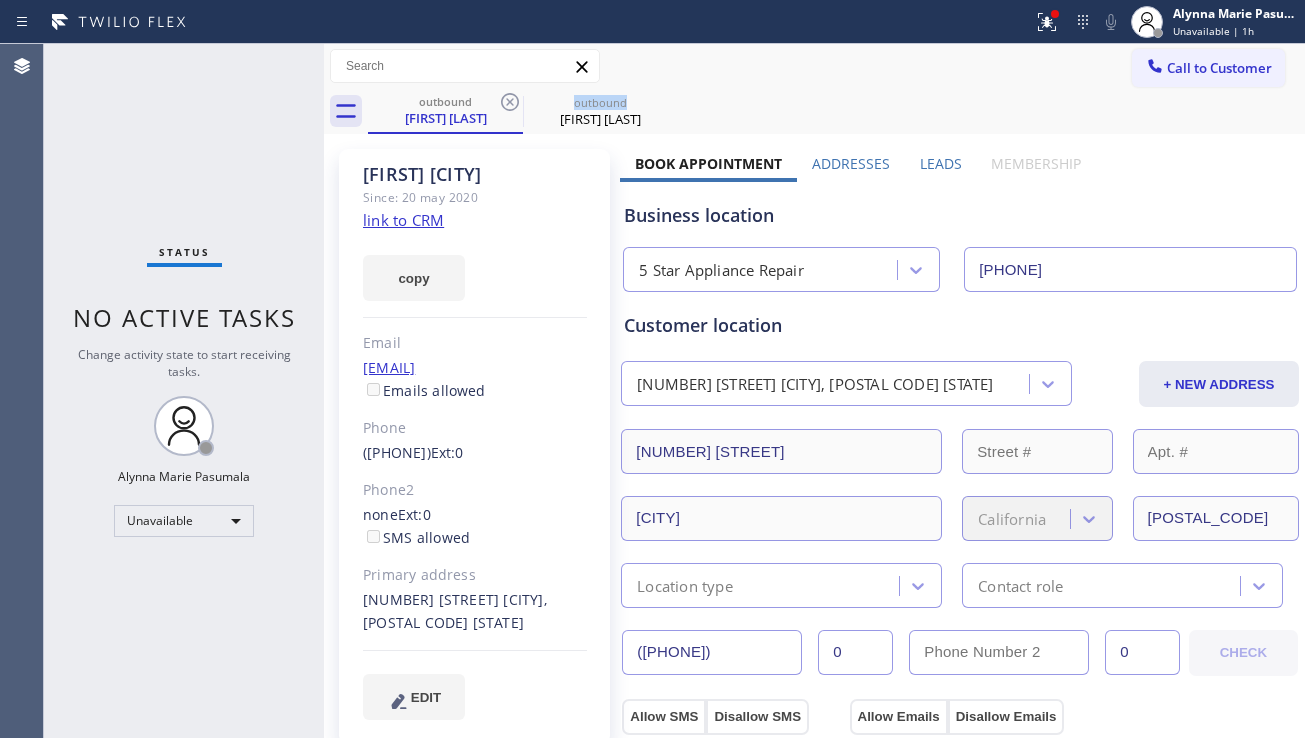 click 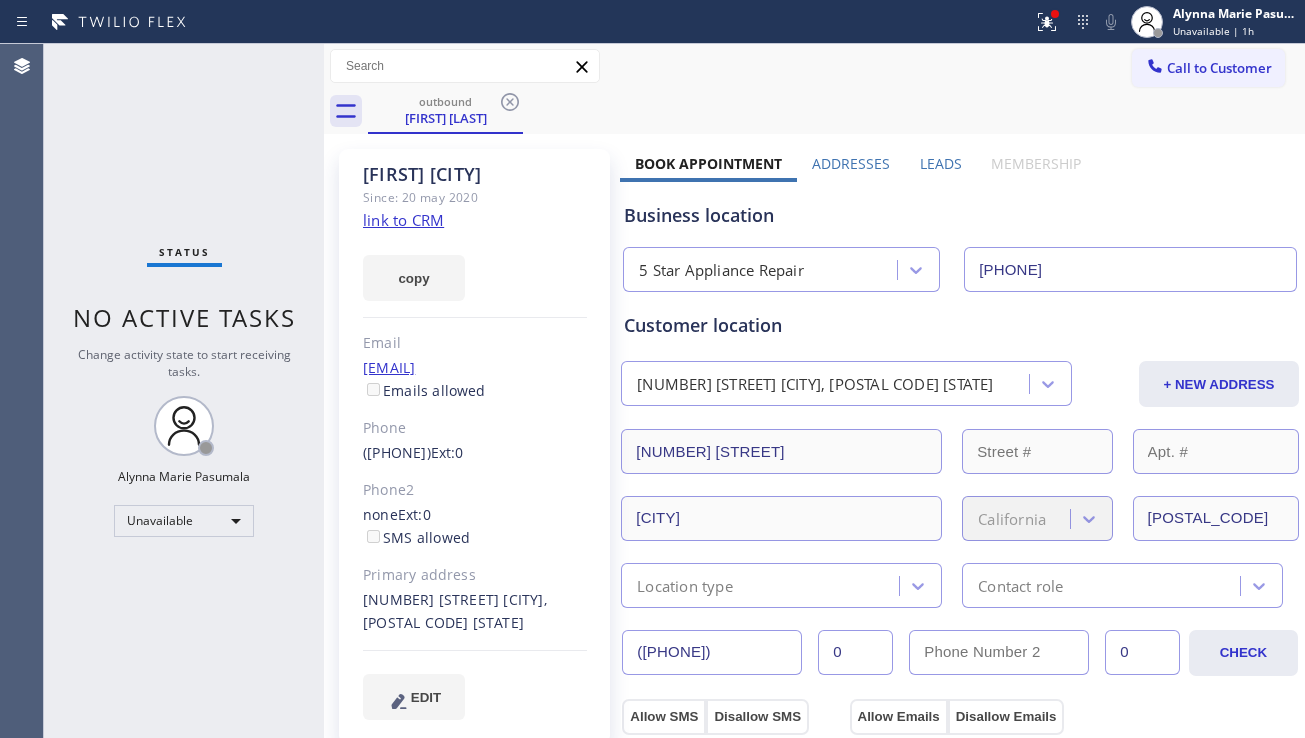 click 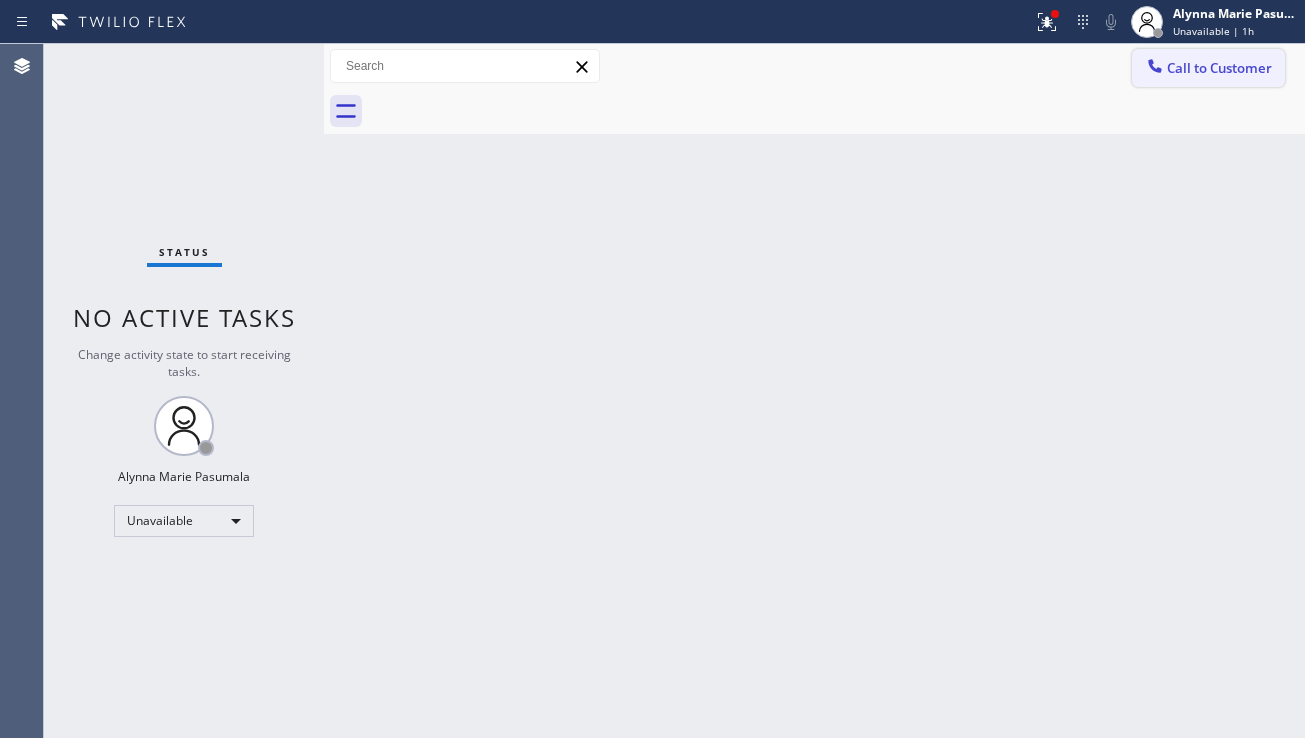 click on "Call to Customer" at bounding box center [1208, 68] 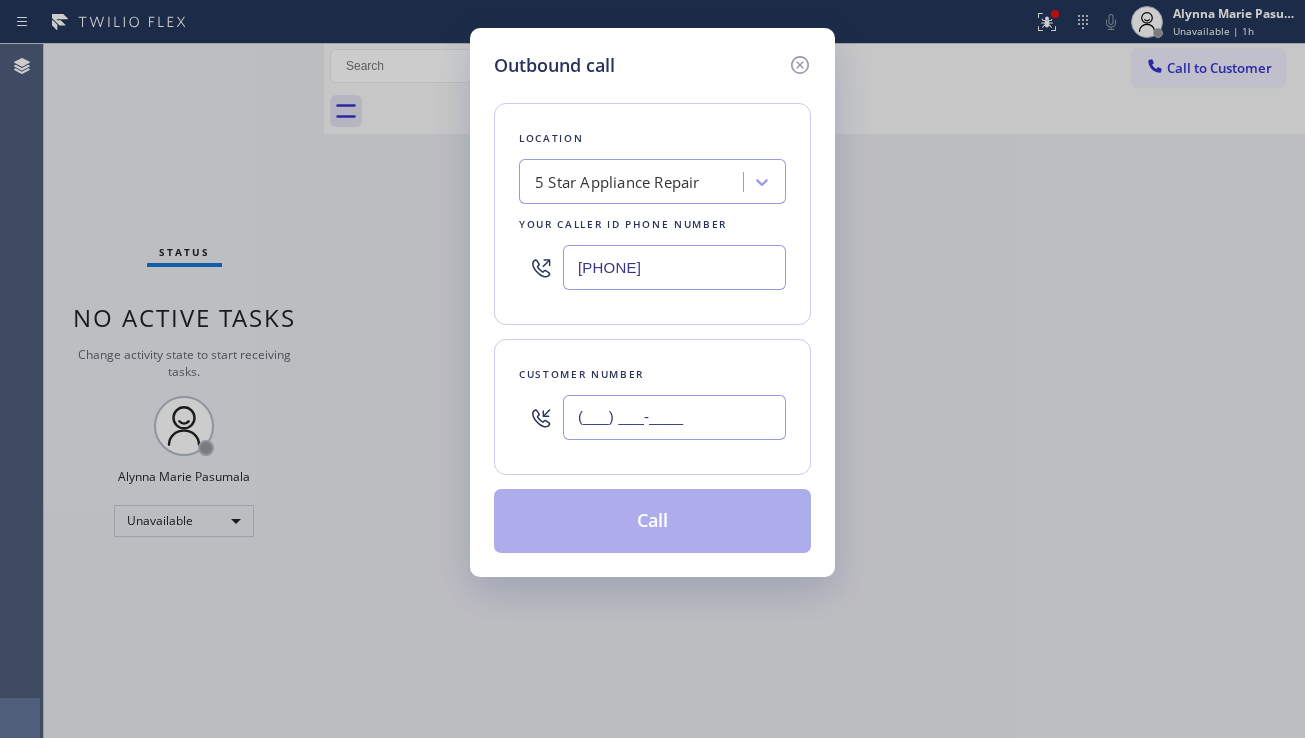 click on "(___) ___-____" at bounding box center [674, 417] 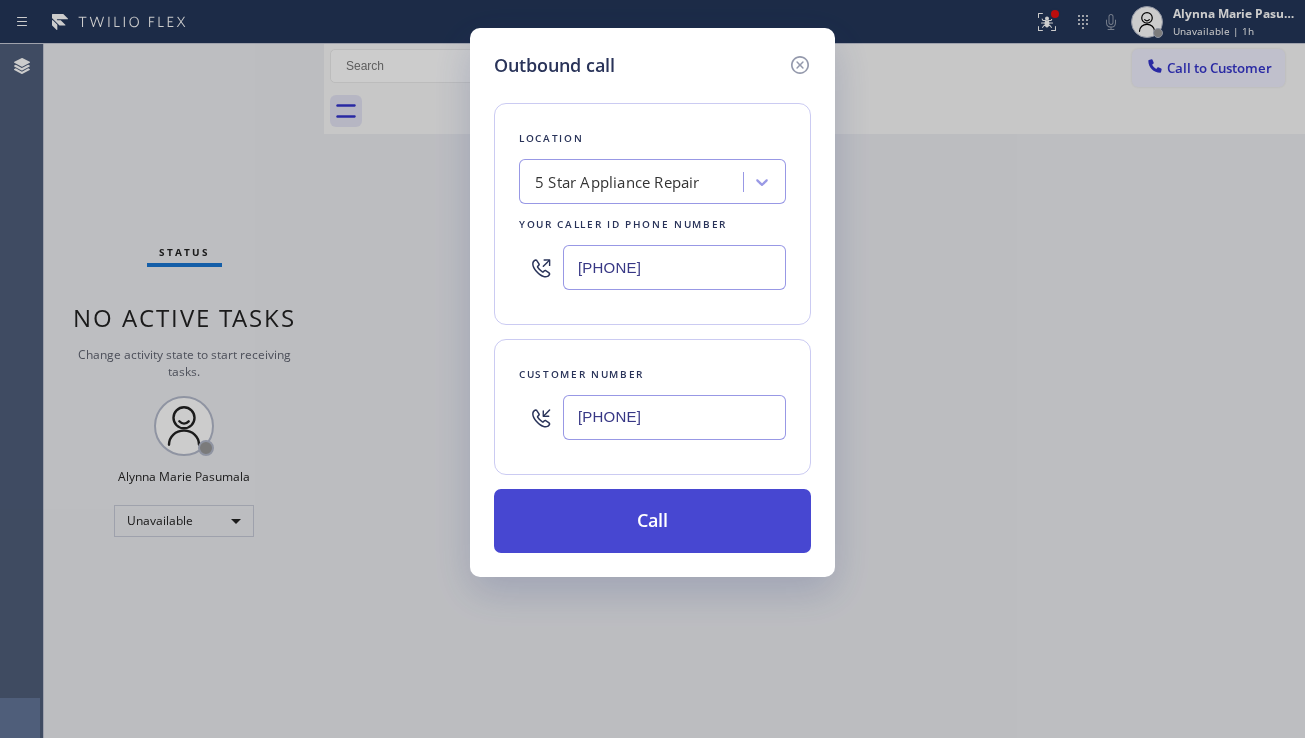click on "Call" at bounding box center [652, 521] 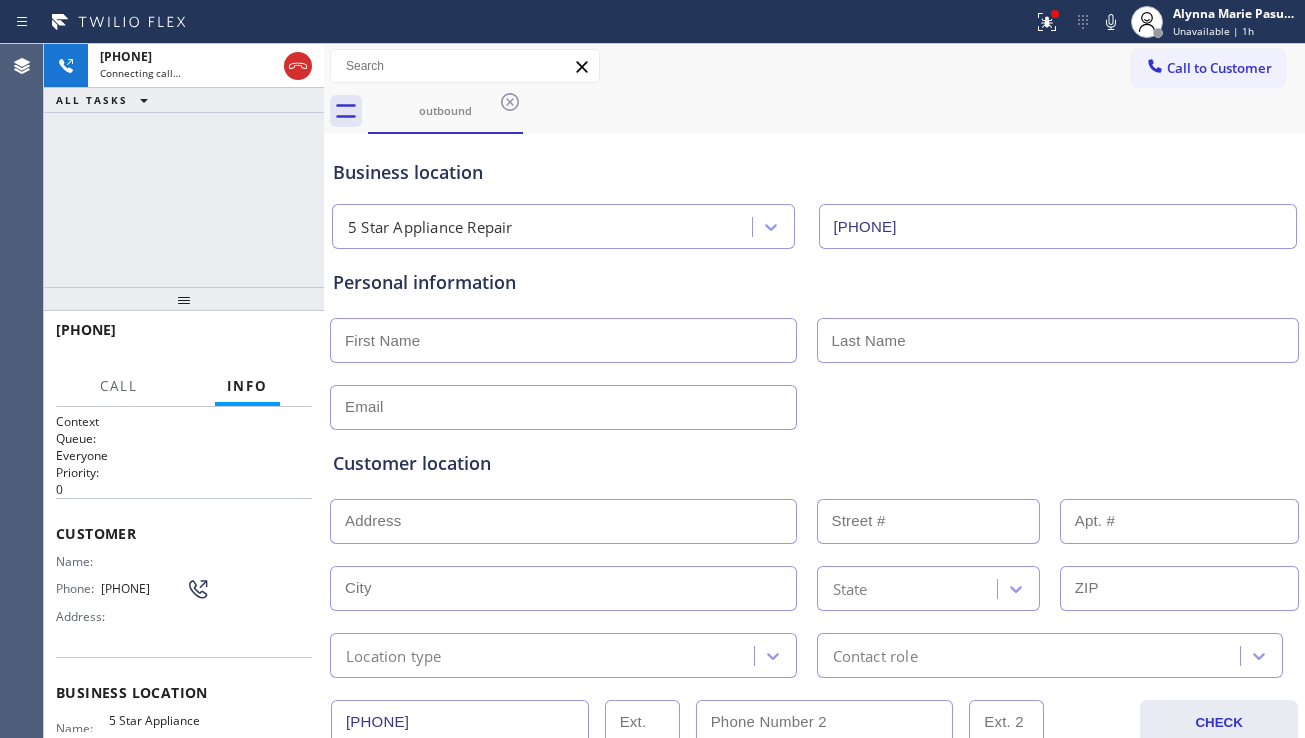 click on "Customer location >> ADD NEW ADDRESS << + NEW ADDRESS State Location type Contact role" at bounding box center (814, 550) 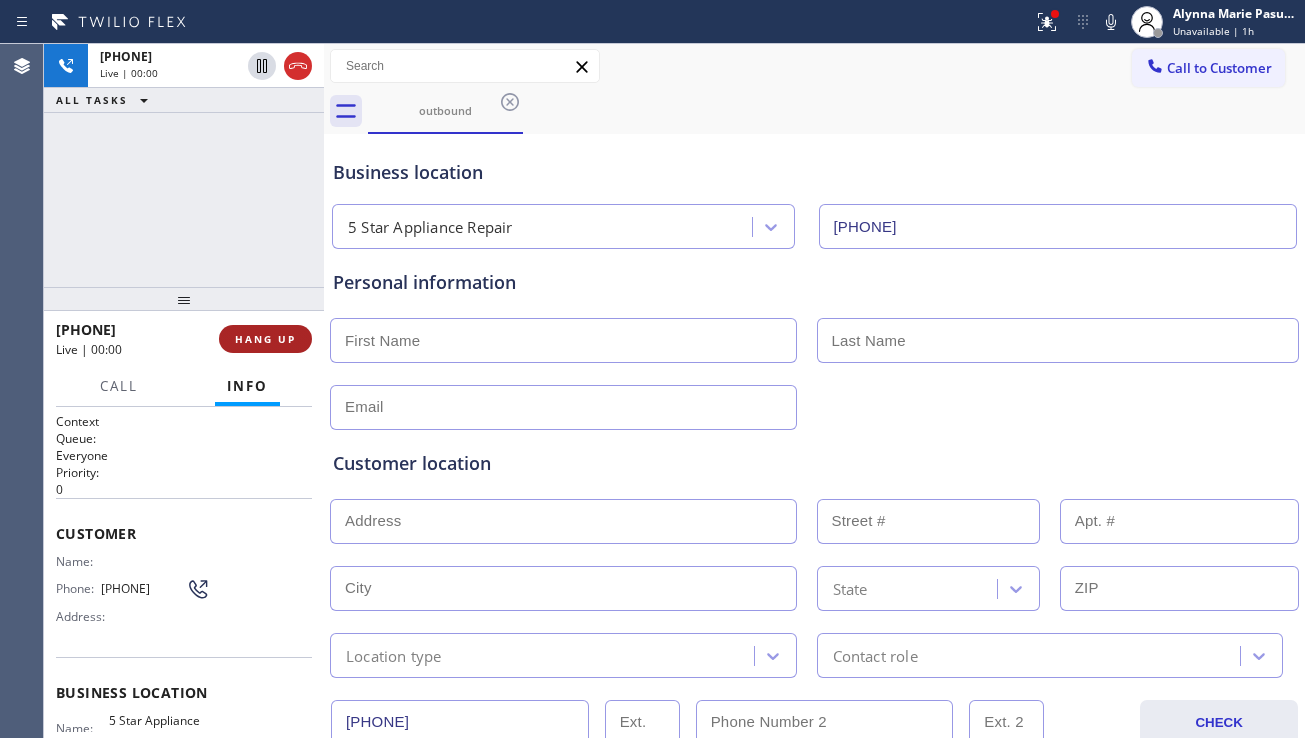 click on "HANG UP" at bounding box center [265, 339] 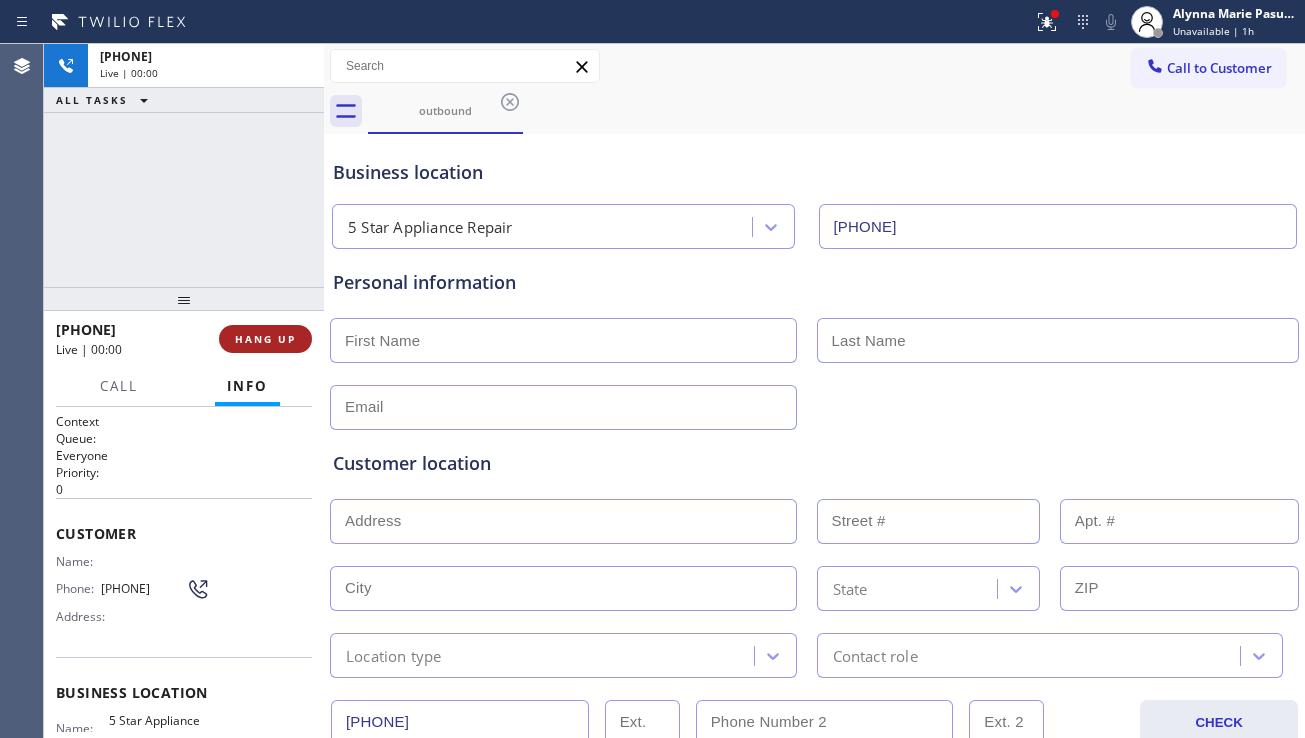 click on "HANG UP" at bounding box center [265, 339] 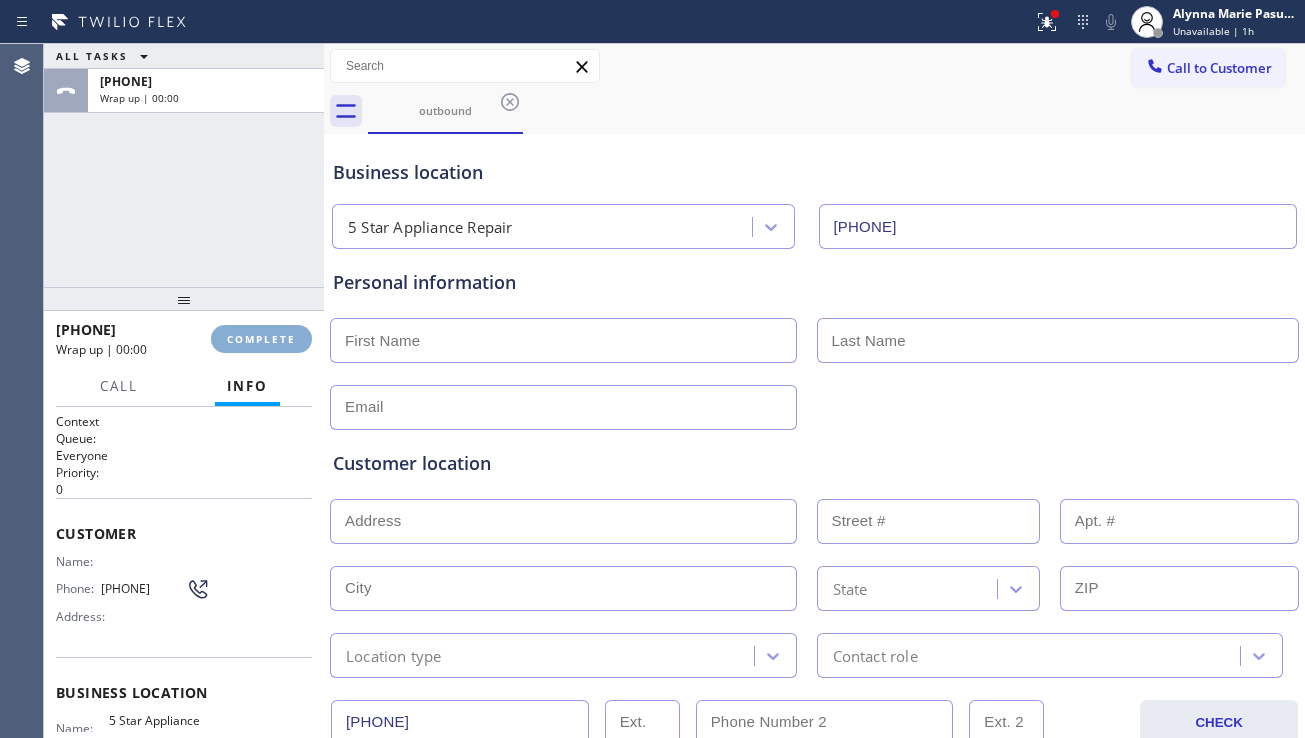 click on "COMPLETE" at bounding box center [261, 339] 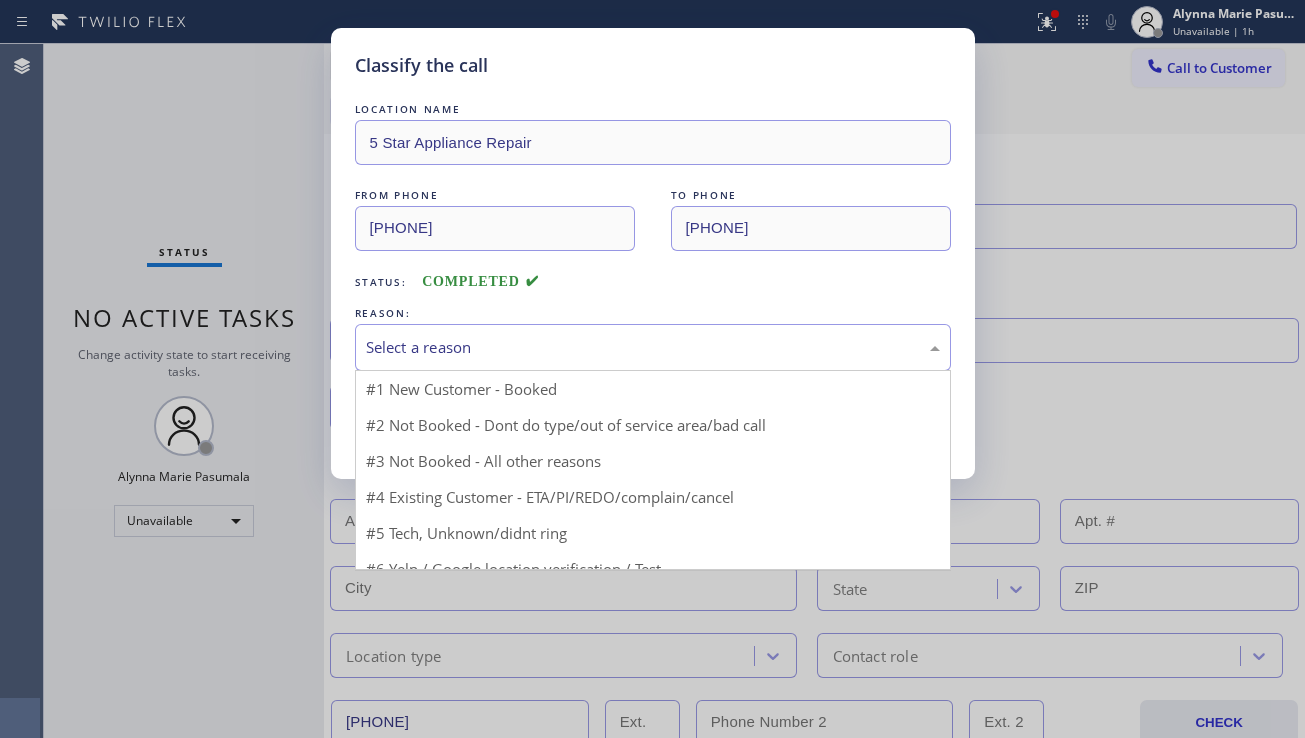 click on "Select a reason" at bounding box center [653, 347] 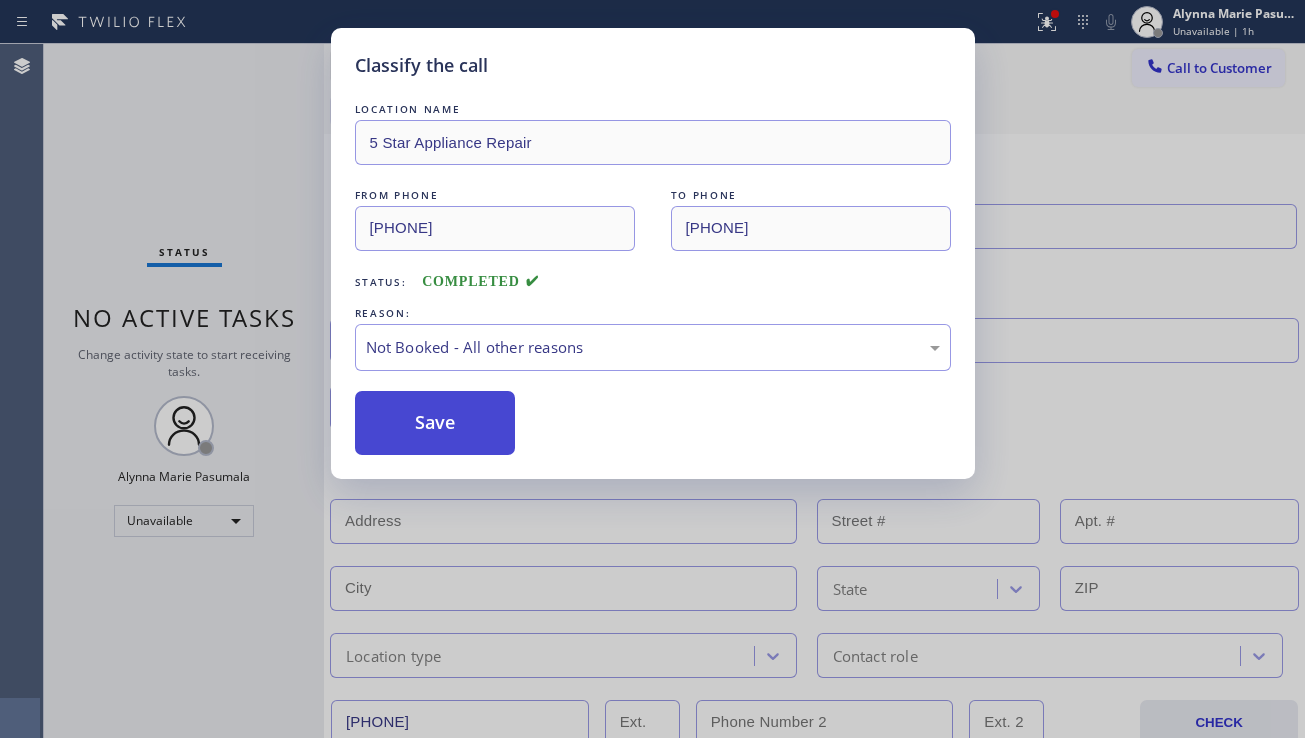 click on "Save" at bounding box center (435, 423) 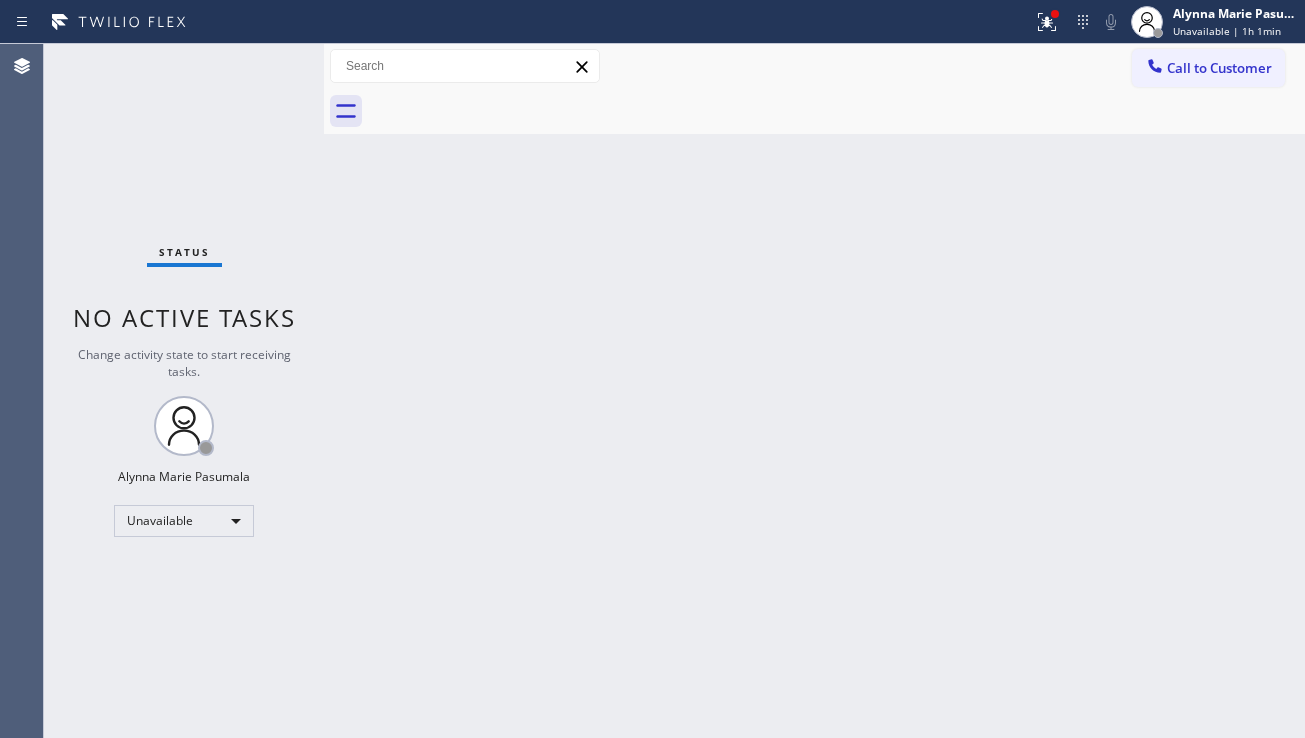 click on "Back to Dashboard Change Sender ID Customers Technicians Select a contact Outbound call Location Search location Your caller id phone number Customer number Call Customer info Name   Phone none Address none Change Sender ID HVAC +[PHONE] 5 Star Appliance +[PHONE] Appliance Repair +[PHONE] Plumbing +[PHONE] Air Duct Cleaning +[PHONE]  Electricians +[PHONE] Cancel Change Check personal SMS Reset Change No tabs Call to Customer Outbound call Location 5 Star Appliance Repair Your caller id phone number ([PHONE]) Customer number Call Outbound call Technician Search Technician Your caller id phone number Your caller id phone number Call" at bounding box center [814, 391] 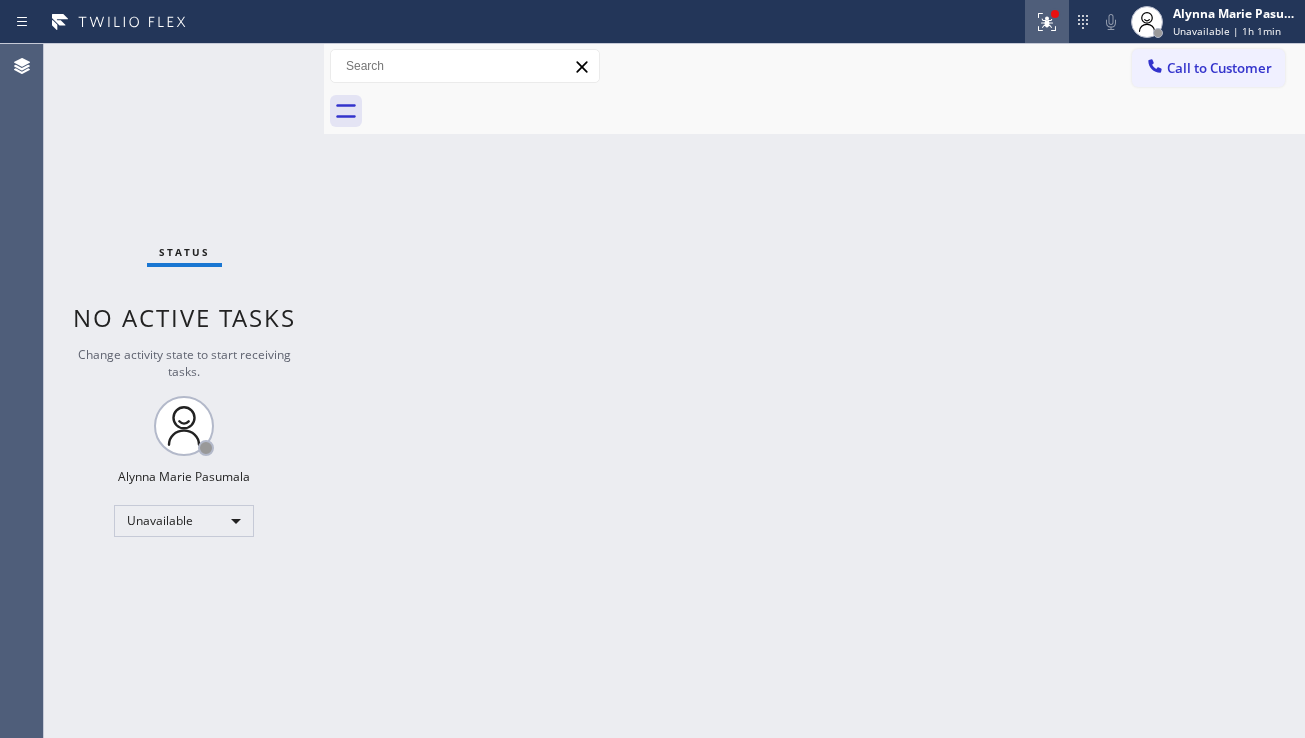click 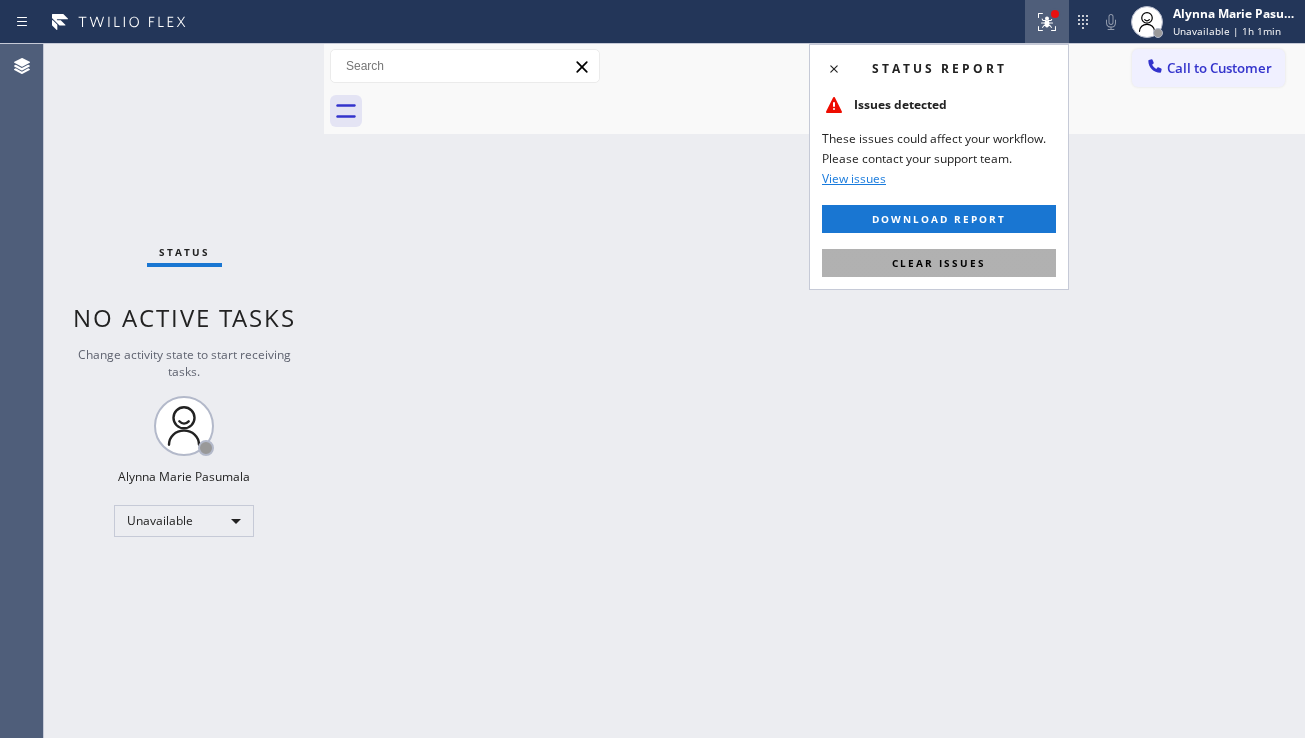 click on "Clear issues" at bounding box center (939, 263) 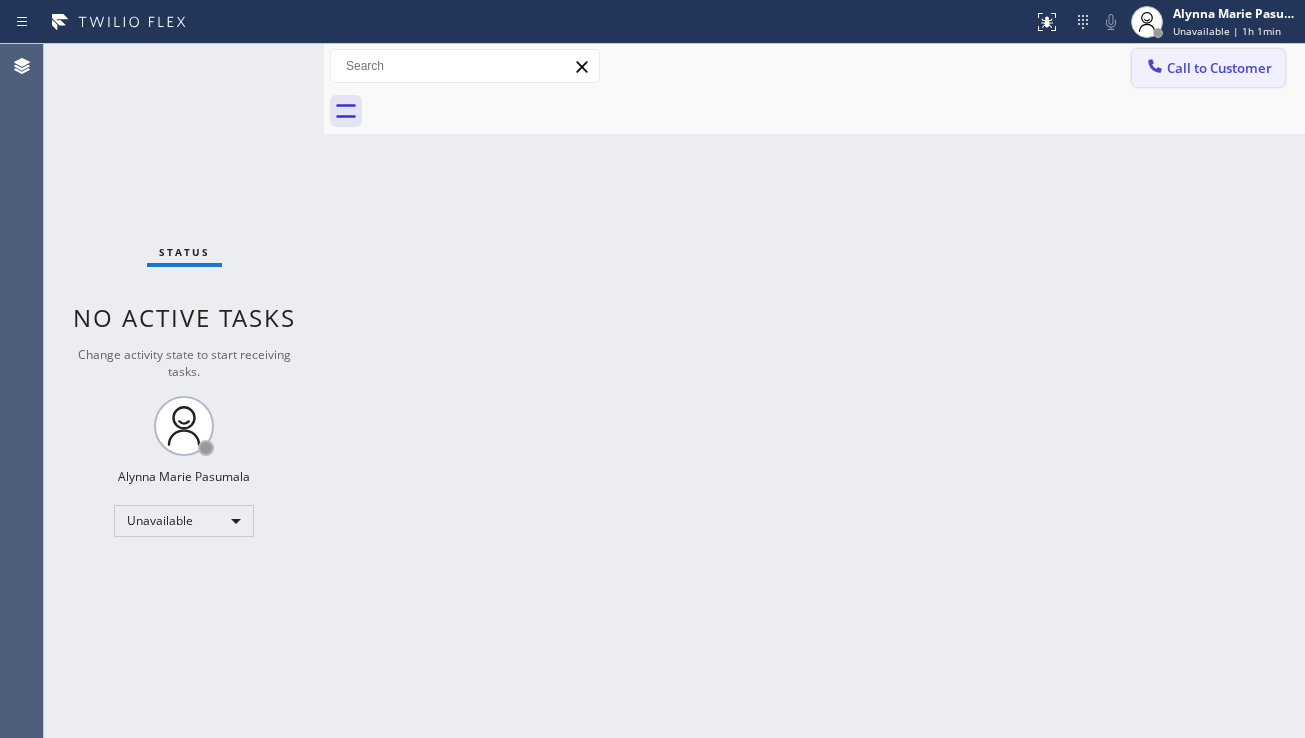 click on "Call to Customer" at bounding box center [1219, 68] 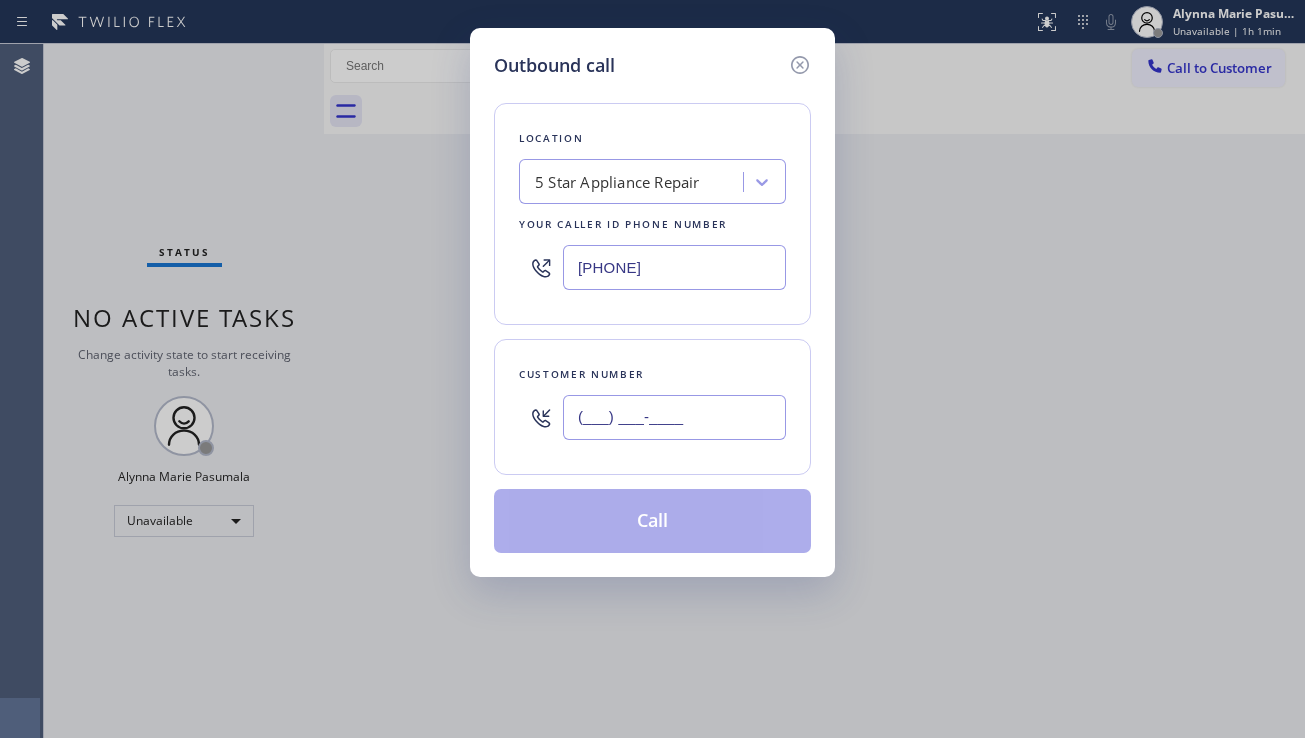 click on "(___) ___-____" at bounding box center (674, 417) 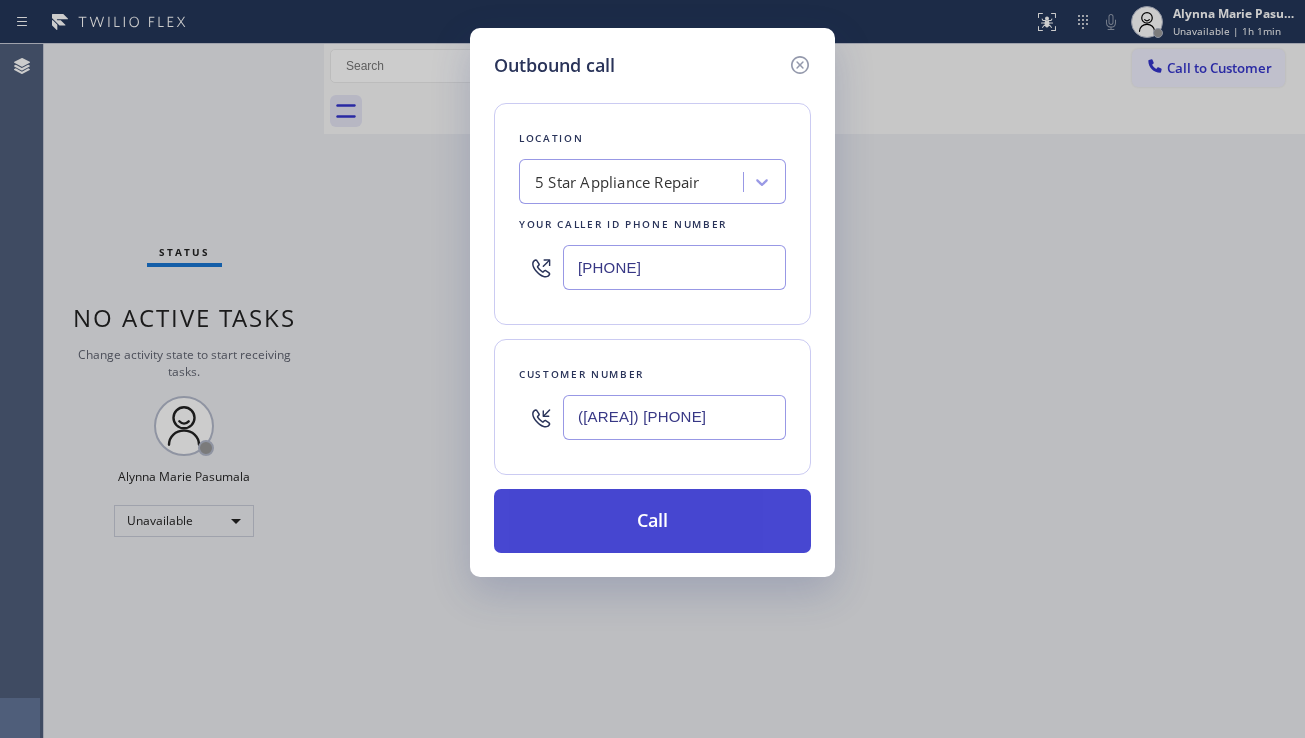 drag, startPoint x: 656, startPoint y: 527, endPoint x: 648, endPoint y: 515, distance: 14.422205 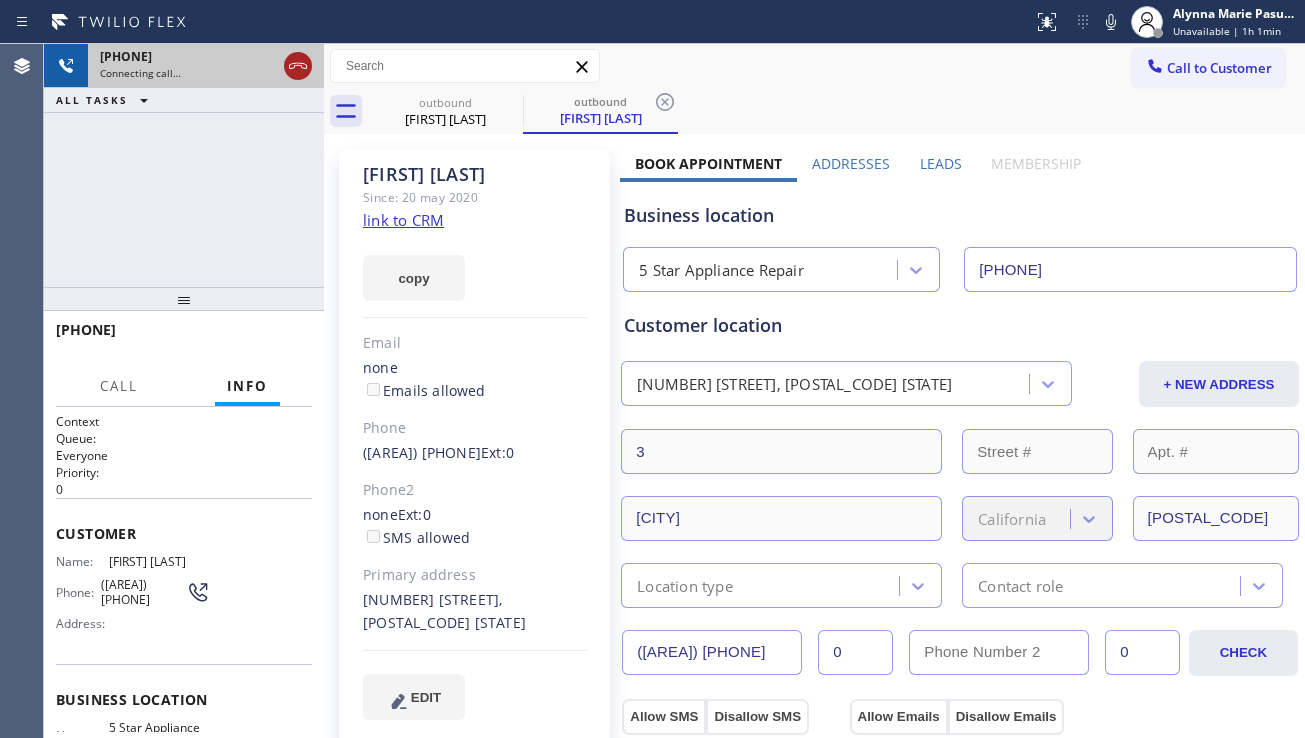 click 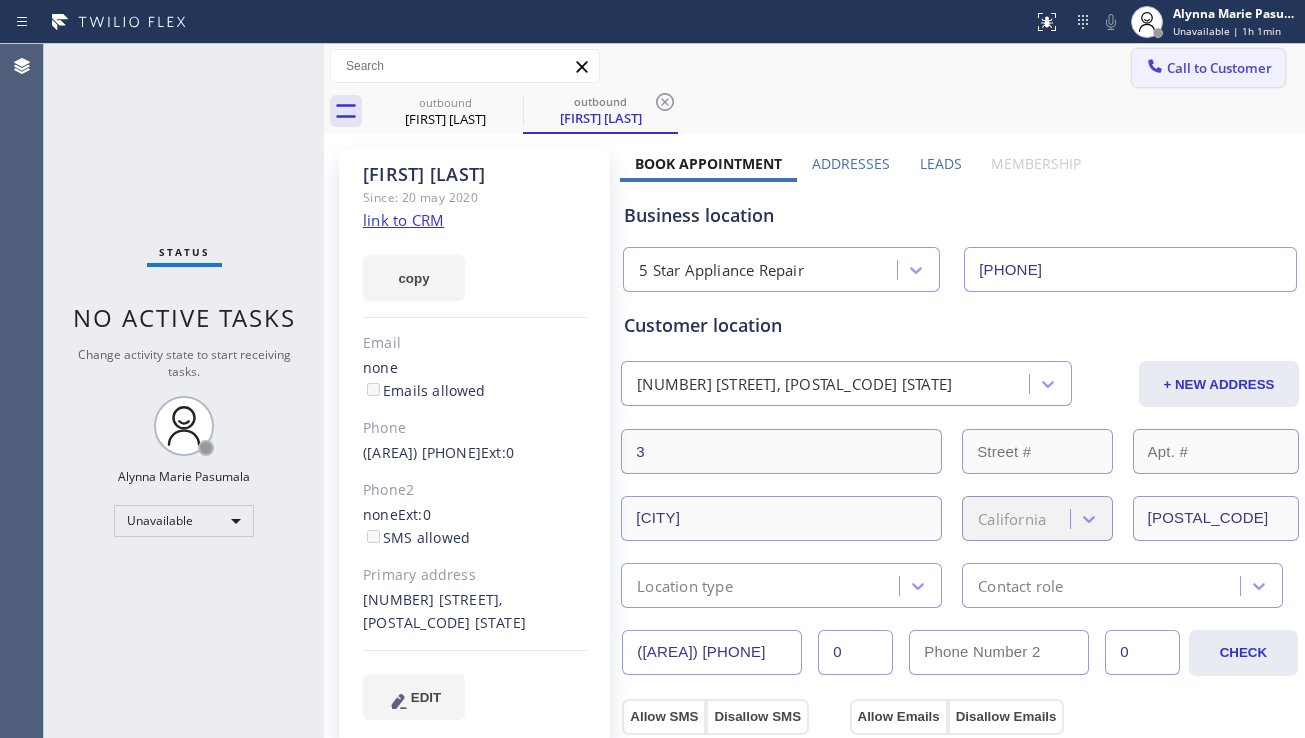 click 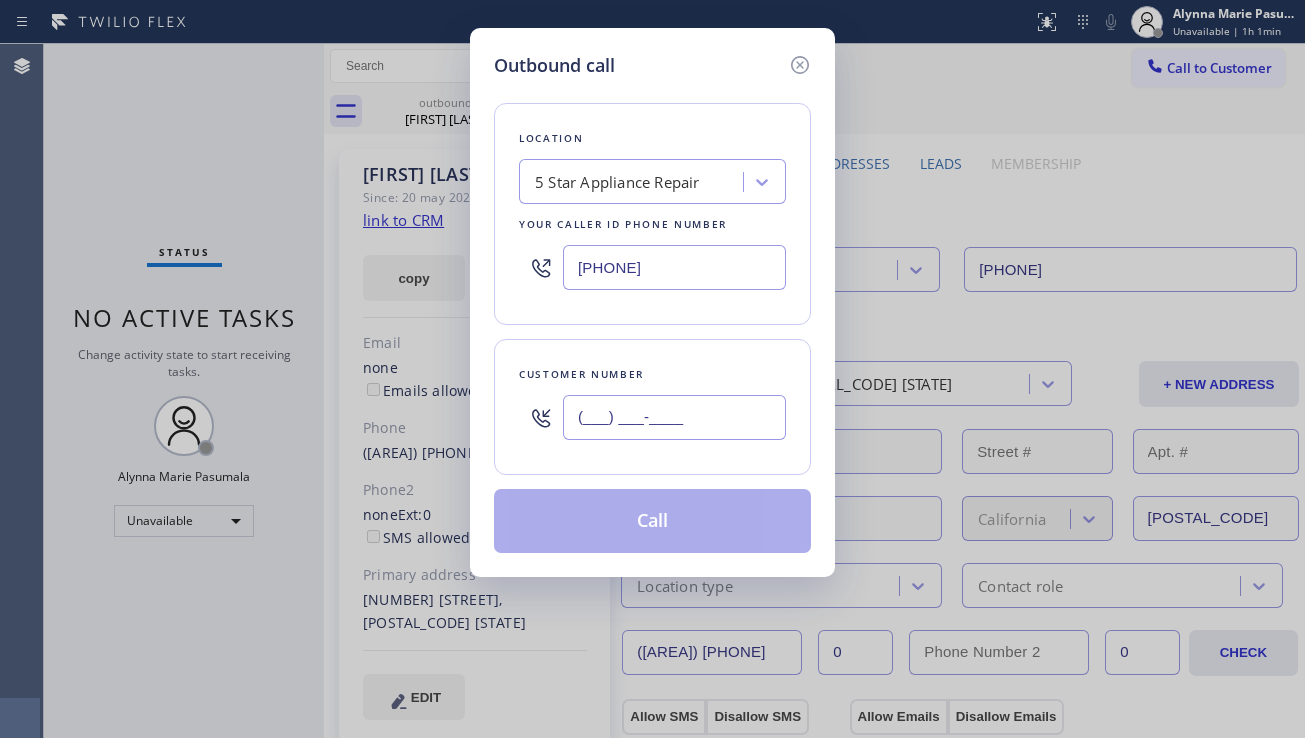 click on "(___) ___-____" at bounding box center [674, 417] 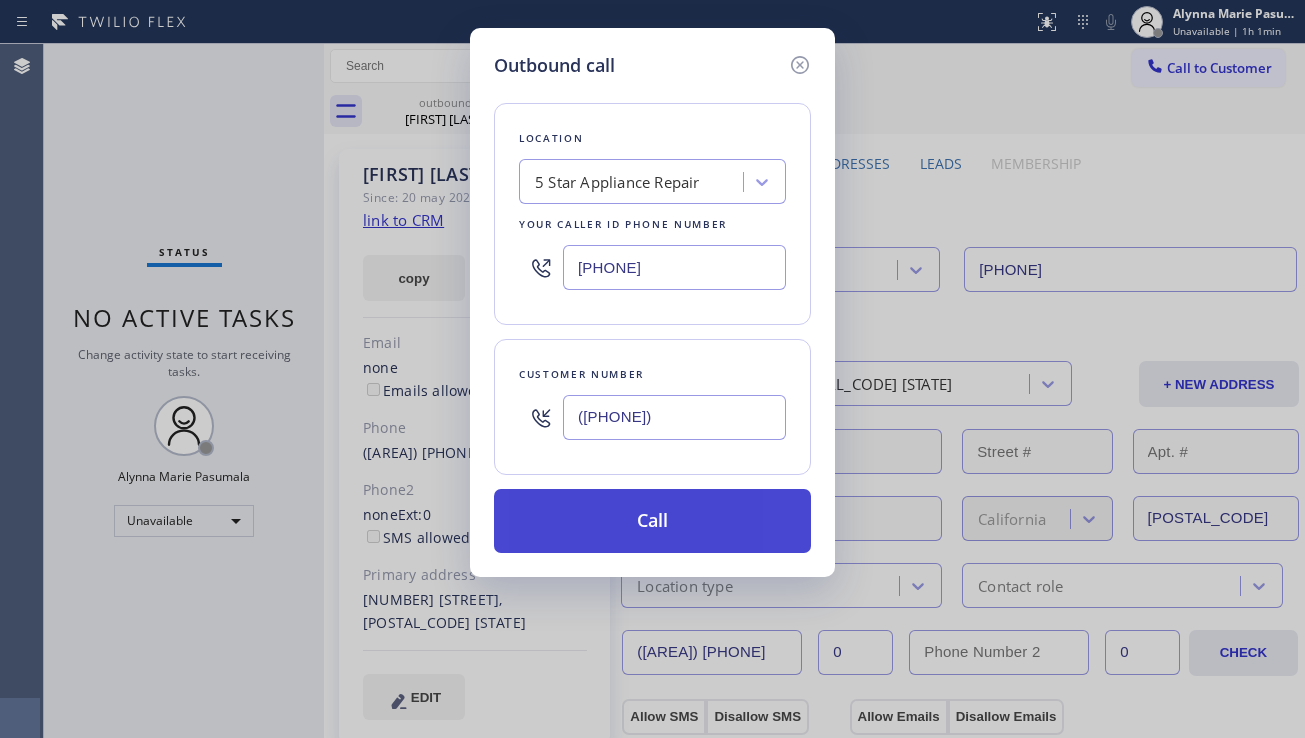 click on "Call" at bounding box center (652, 521) 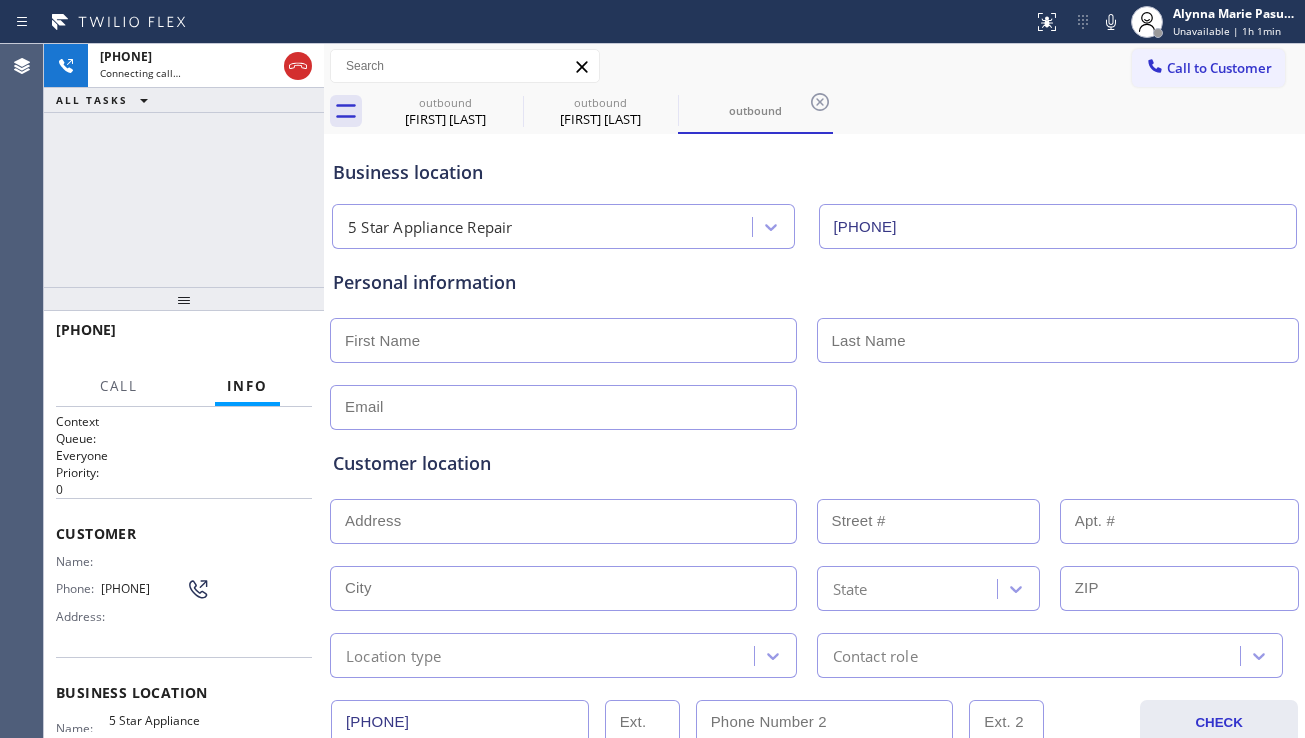 scroll, scrollTop: 0, scrollLeft: 0, axis: both 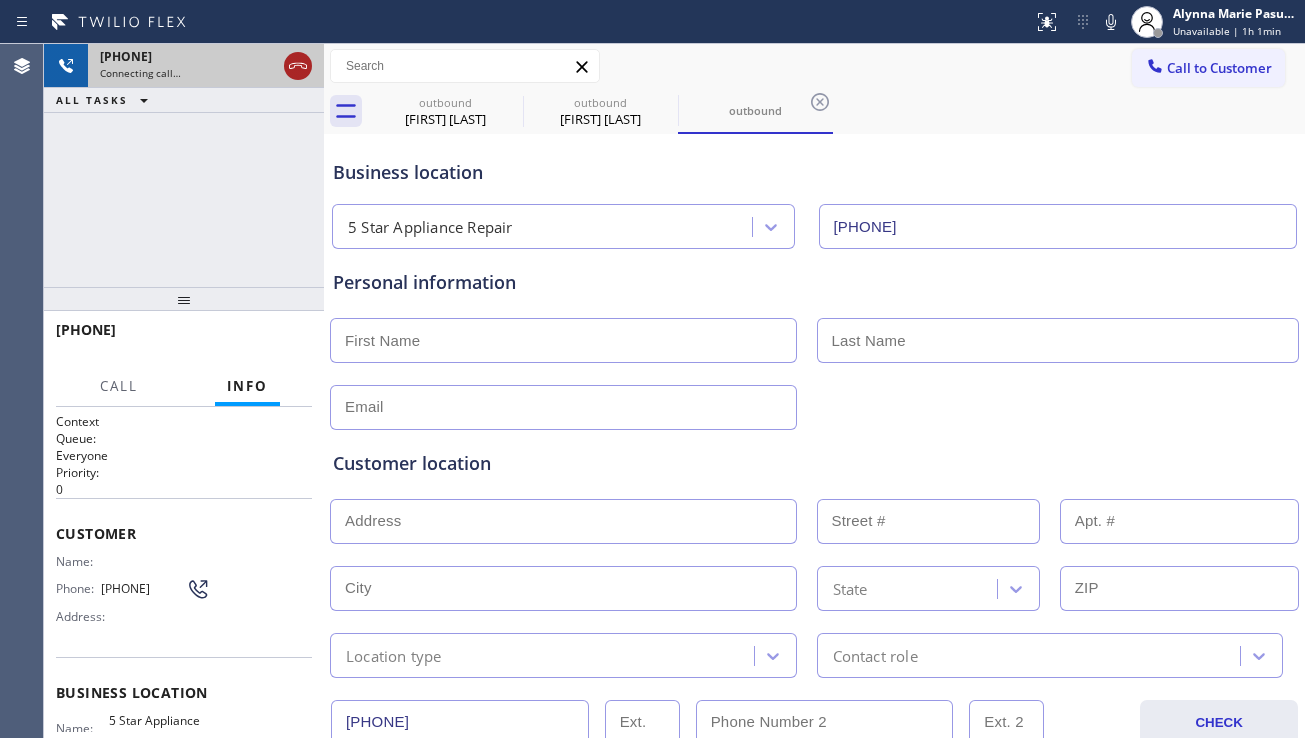 click 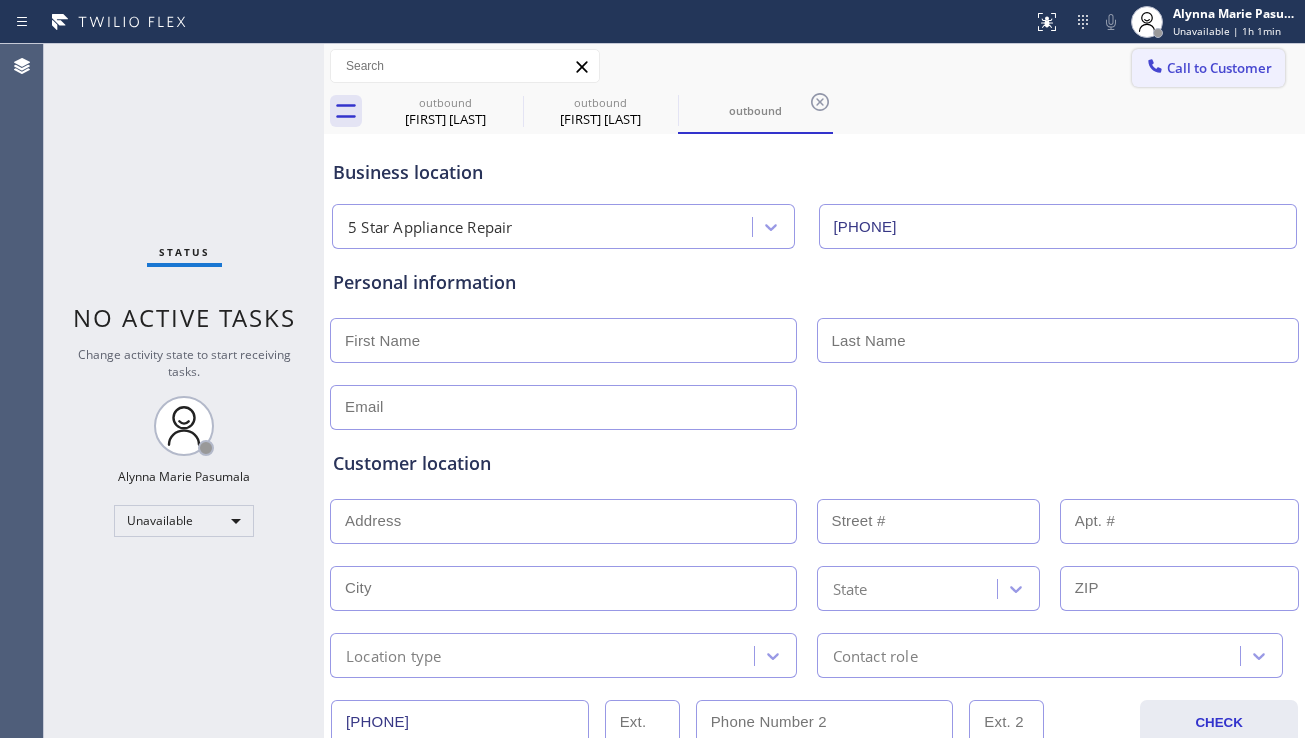 click on "Call to Customer" at bounding box center [1219, 68] 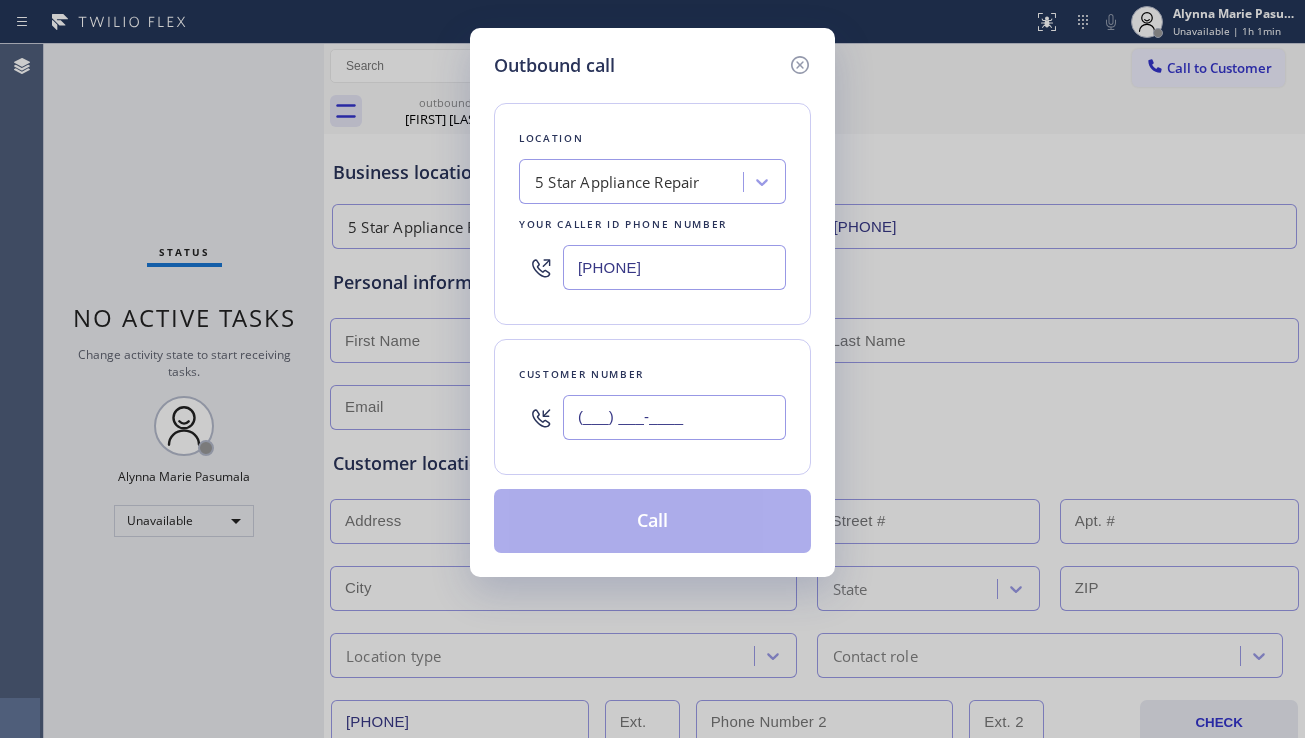 click on "(___) ___-____" at bounding box center (674, 417) 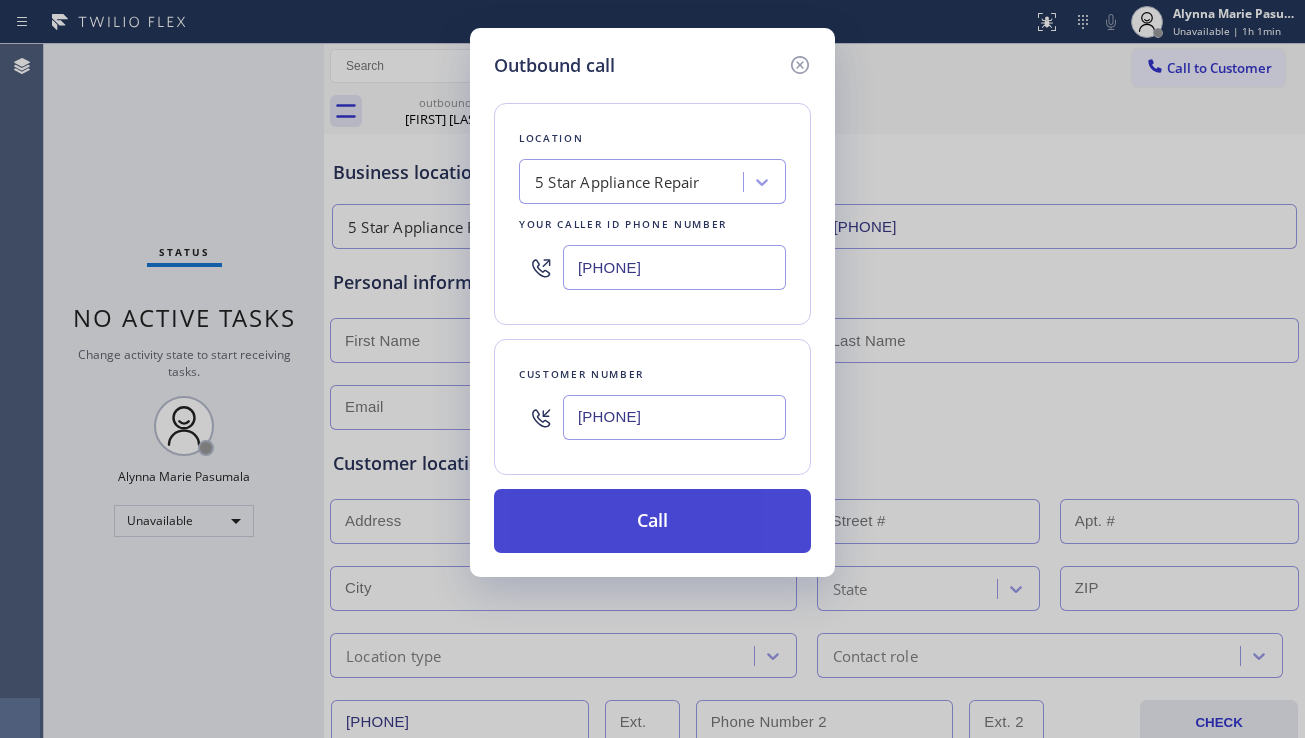 type on "[PHONE]" 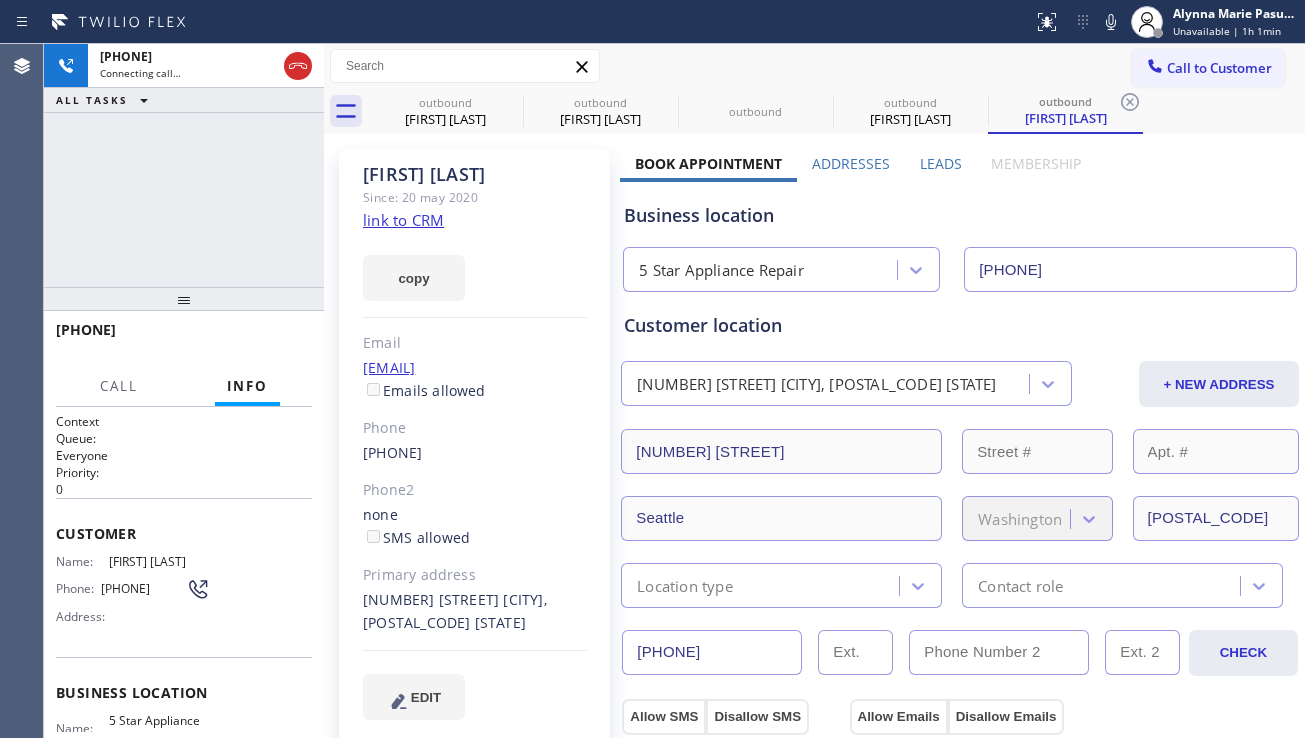 type on "[PHONE]" 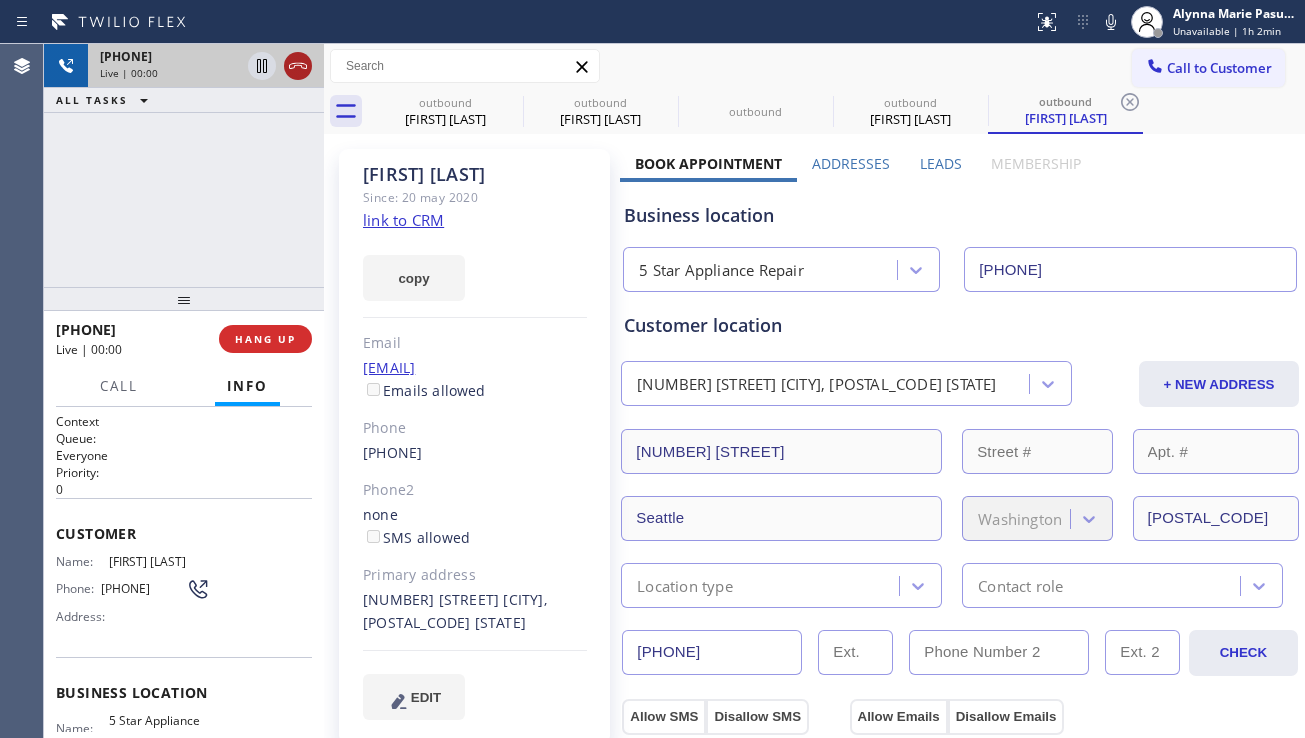 click 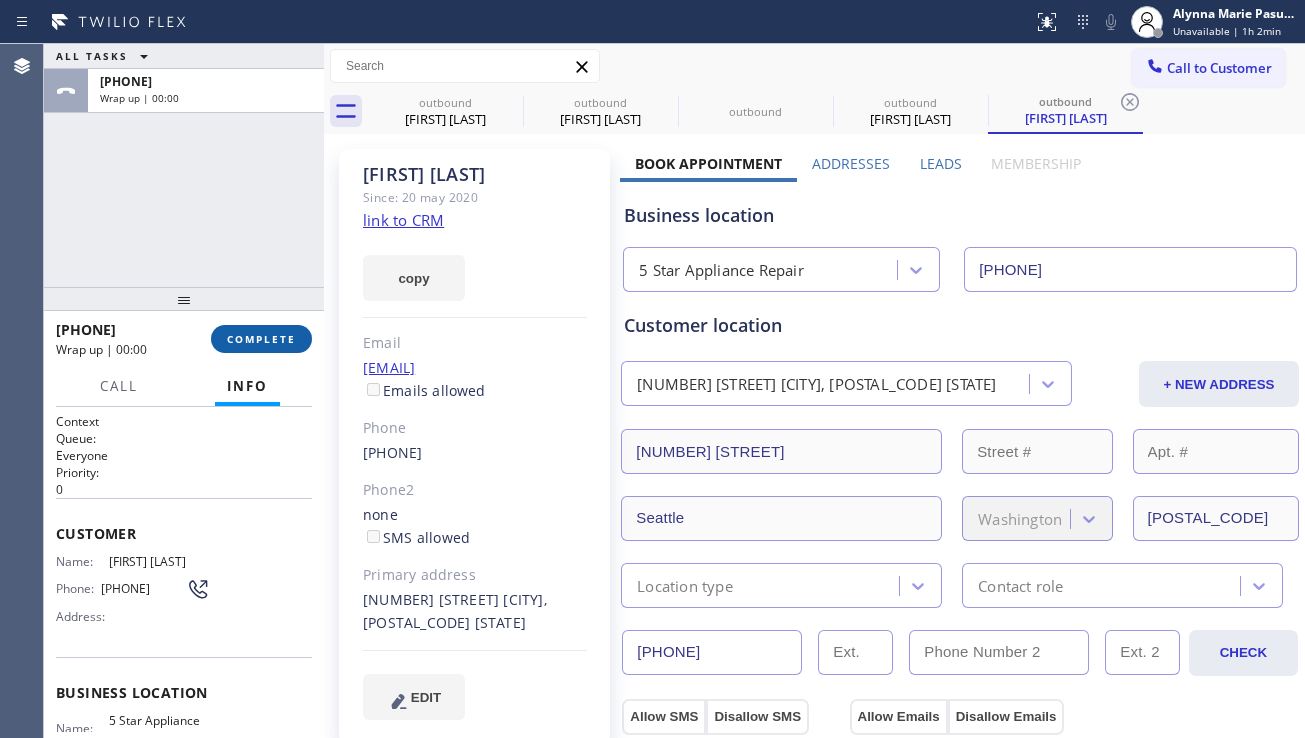 click on "COMPLETE" at bounding box center (261, 339) 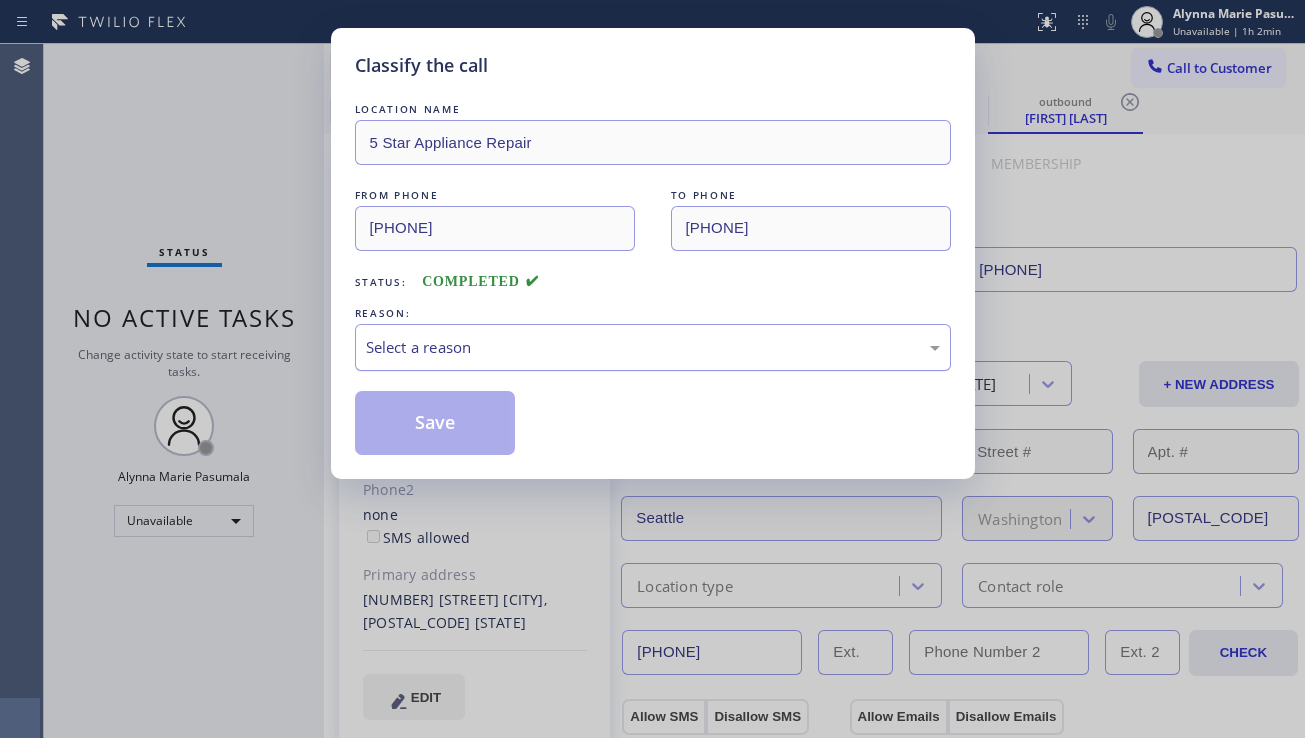 click on "Select a reason" at bounding box center (653, 347) 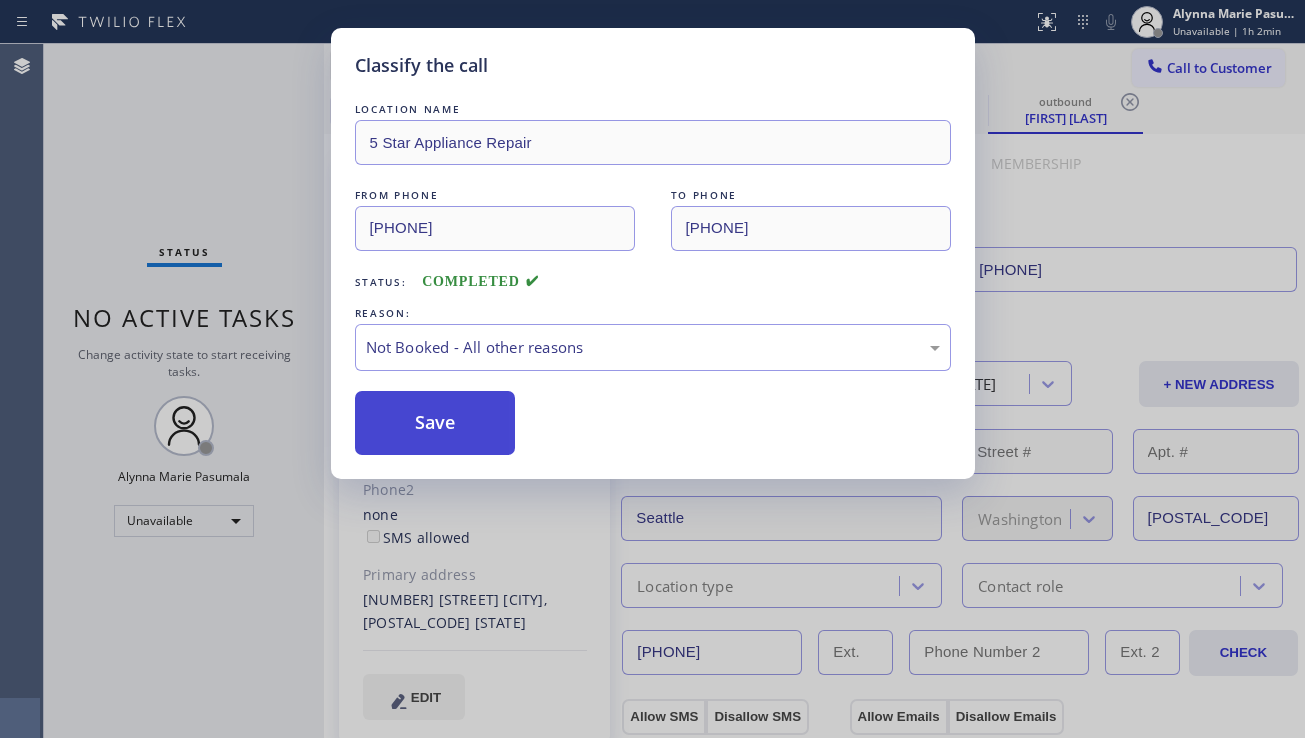 click on "Save" at bounding box center (435, 423) 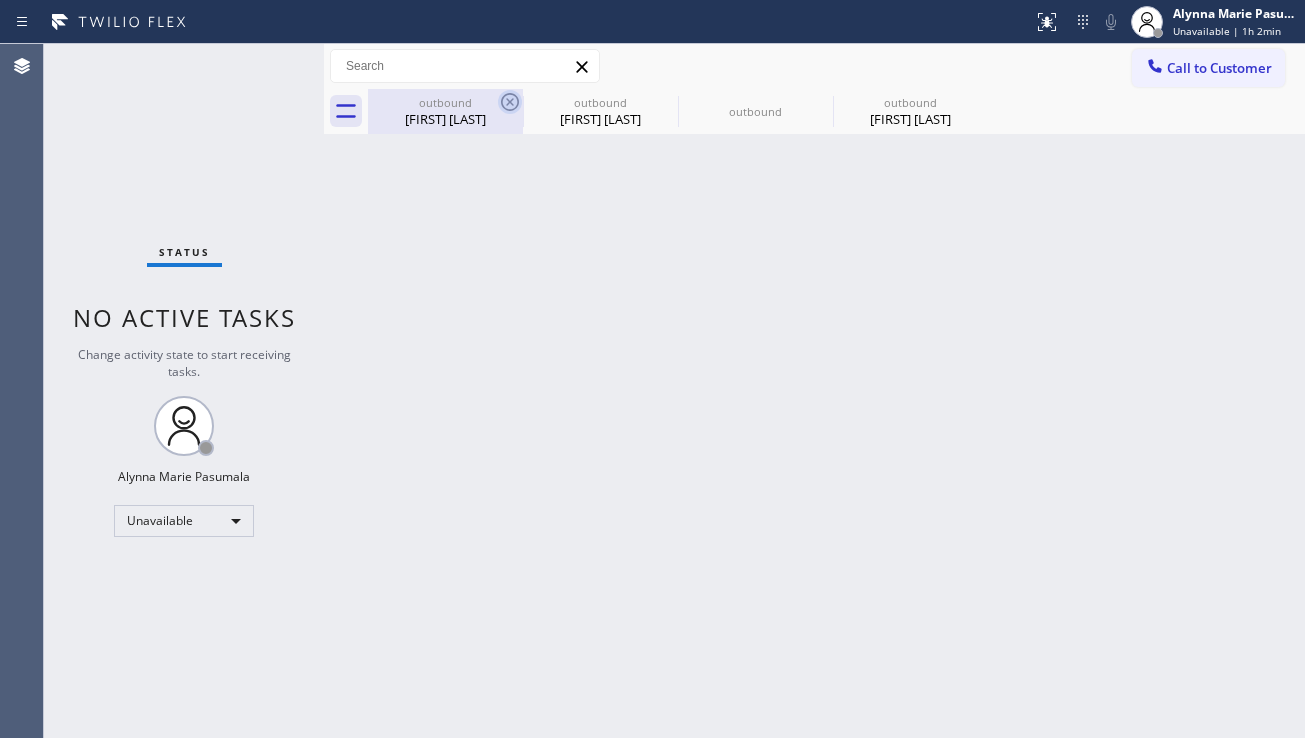 click 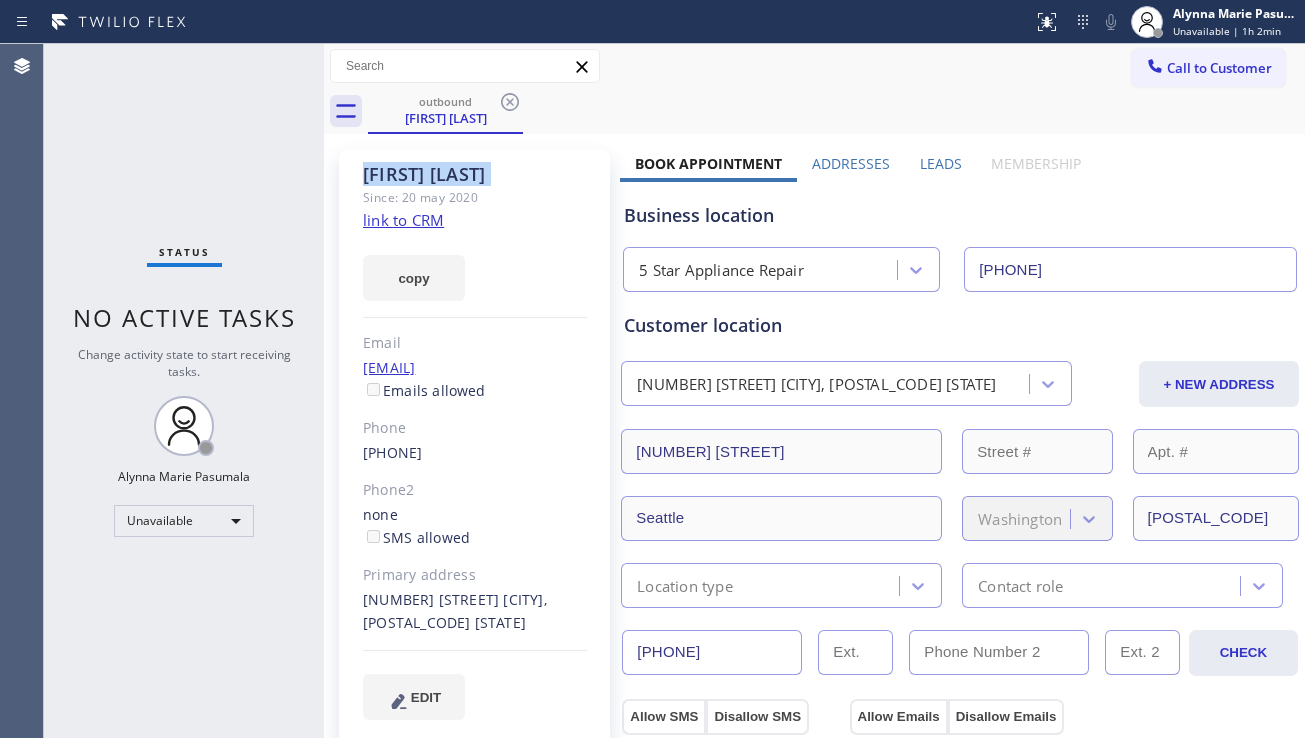 click 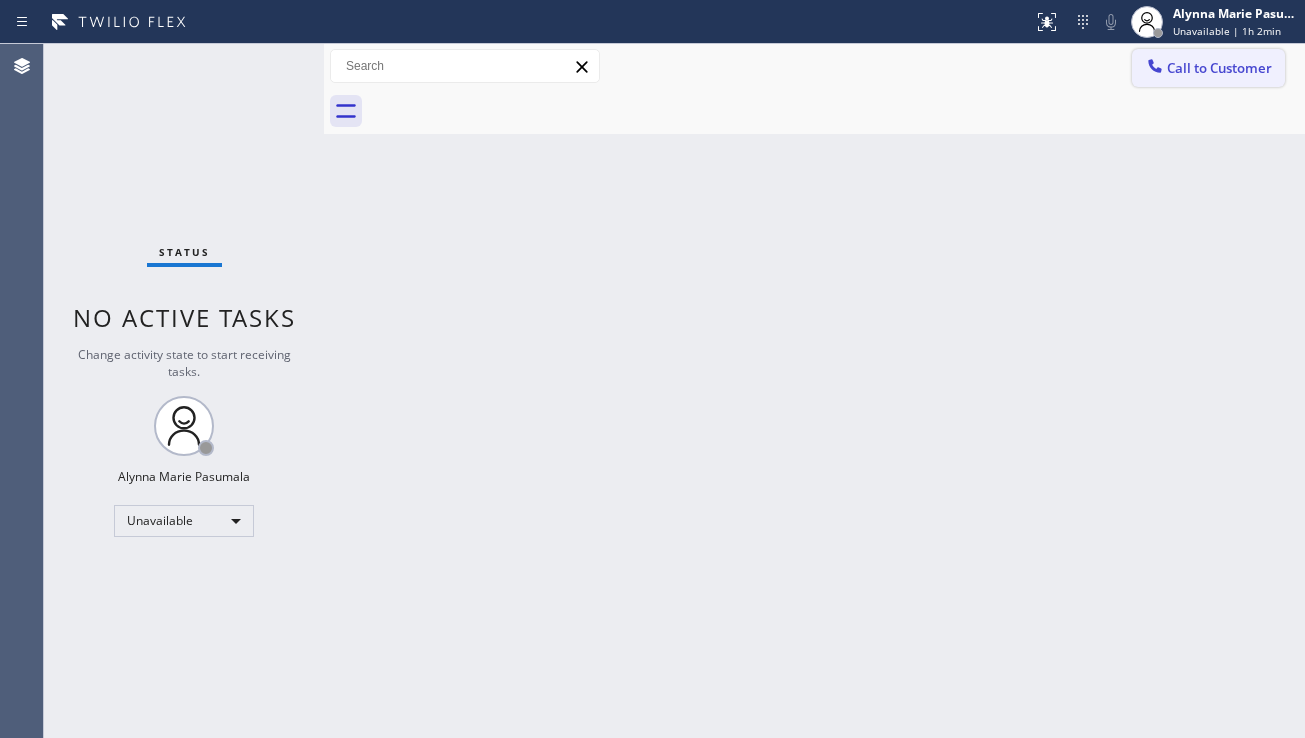 click on "Call to Customer" at bounding box center (1219, 68) 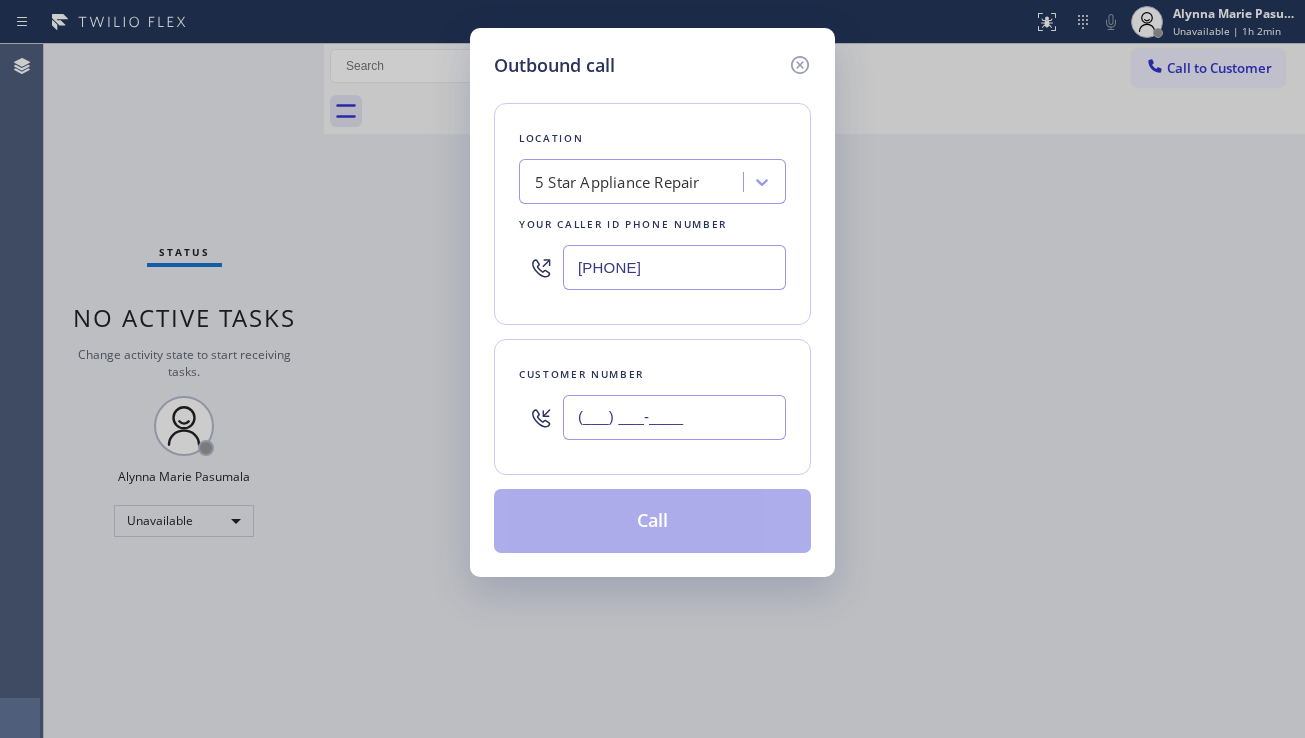 click on "(___) ___-____" at bounding box center [674, 417] 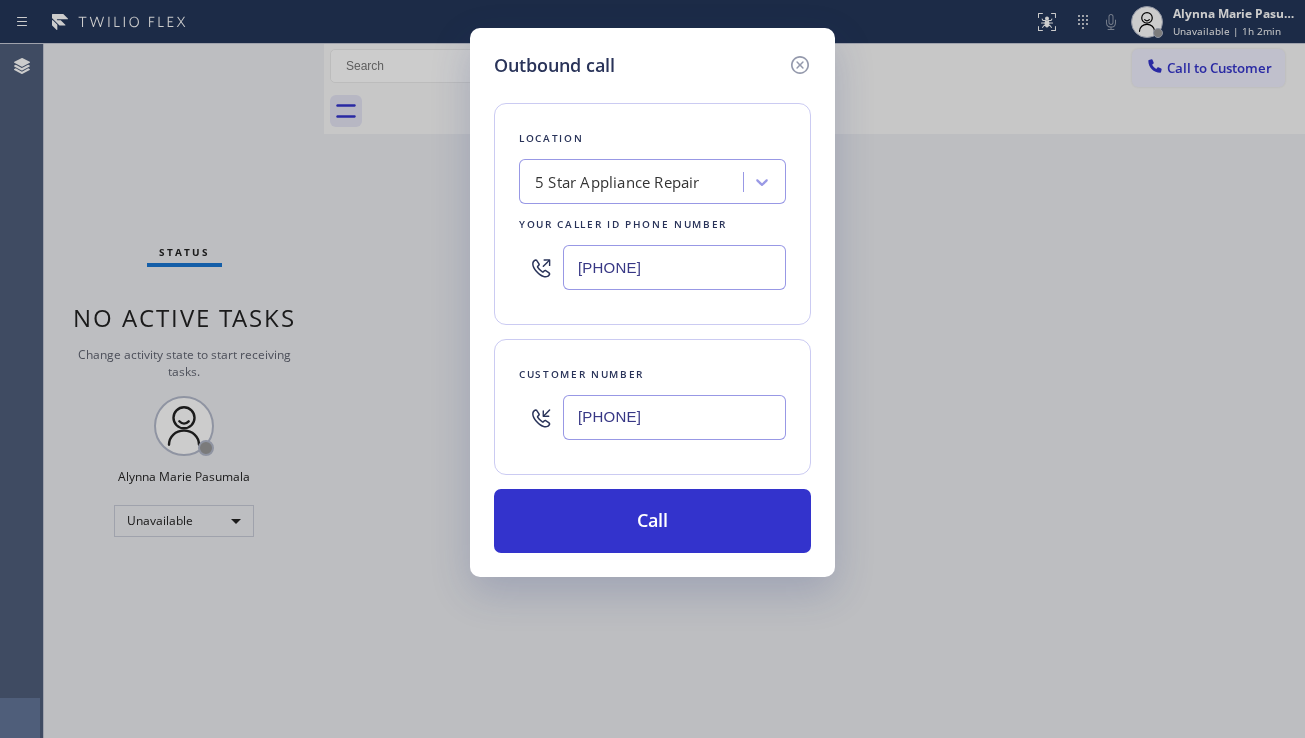 type on "(949) 201-2747" 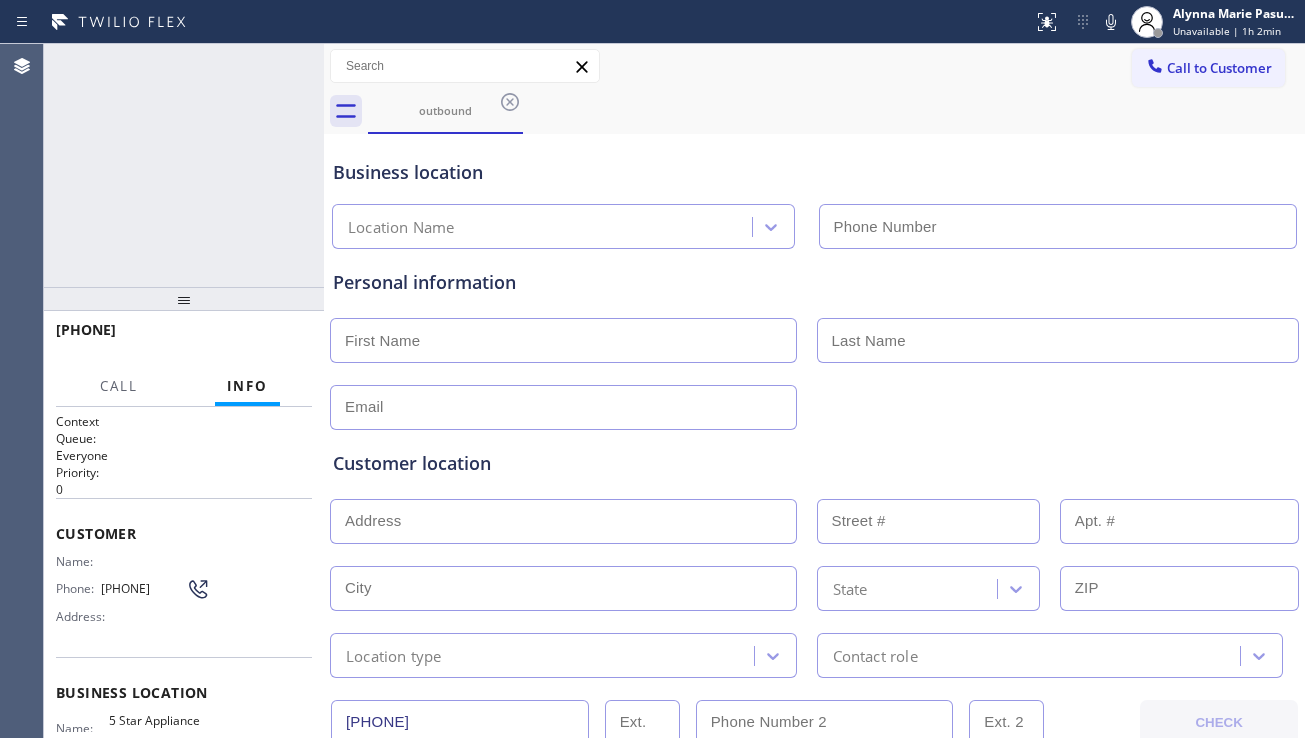 type on "[PHONE]" 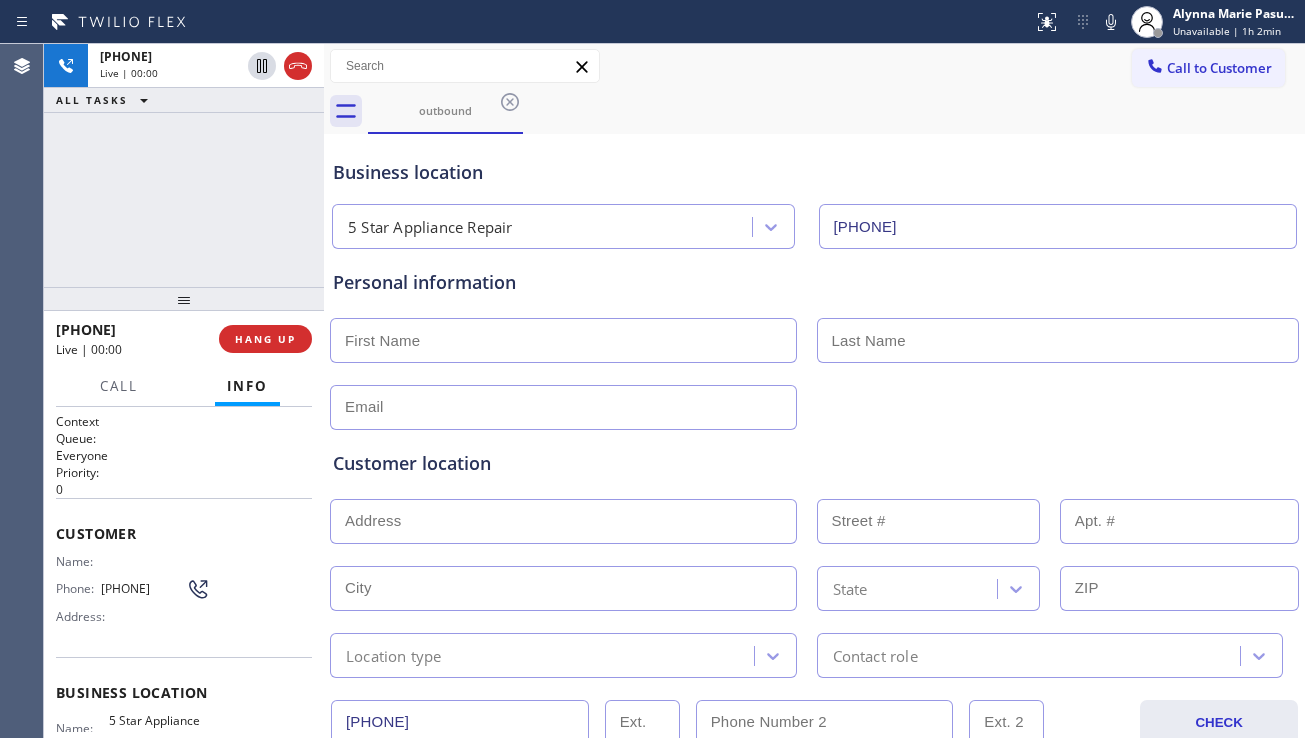 click on "Customer location >> ADD NEW ADDRESS << + NEW ADDRESS State Location type Contact role" at bounding box center (814, 550) 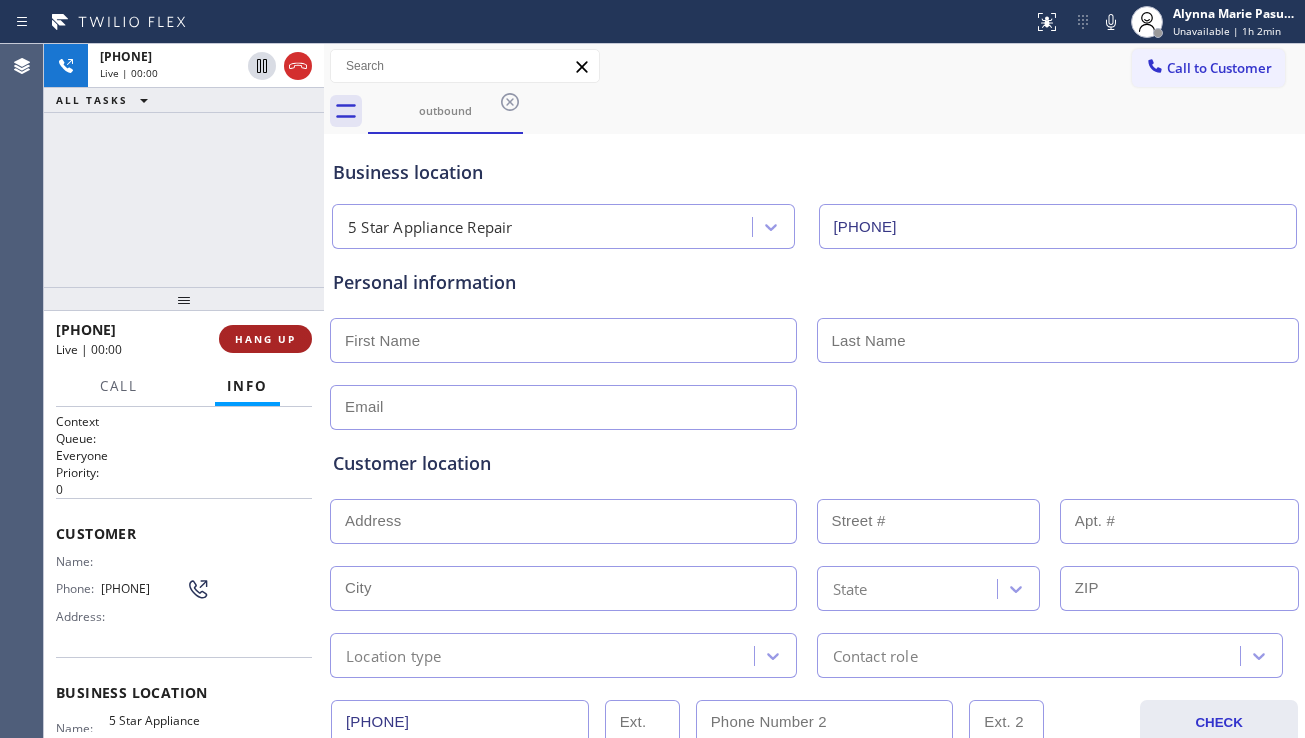 click on "HANG UP" at bounding box center [265, 339] 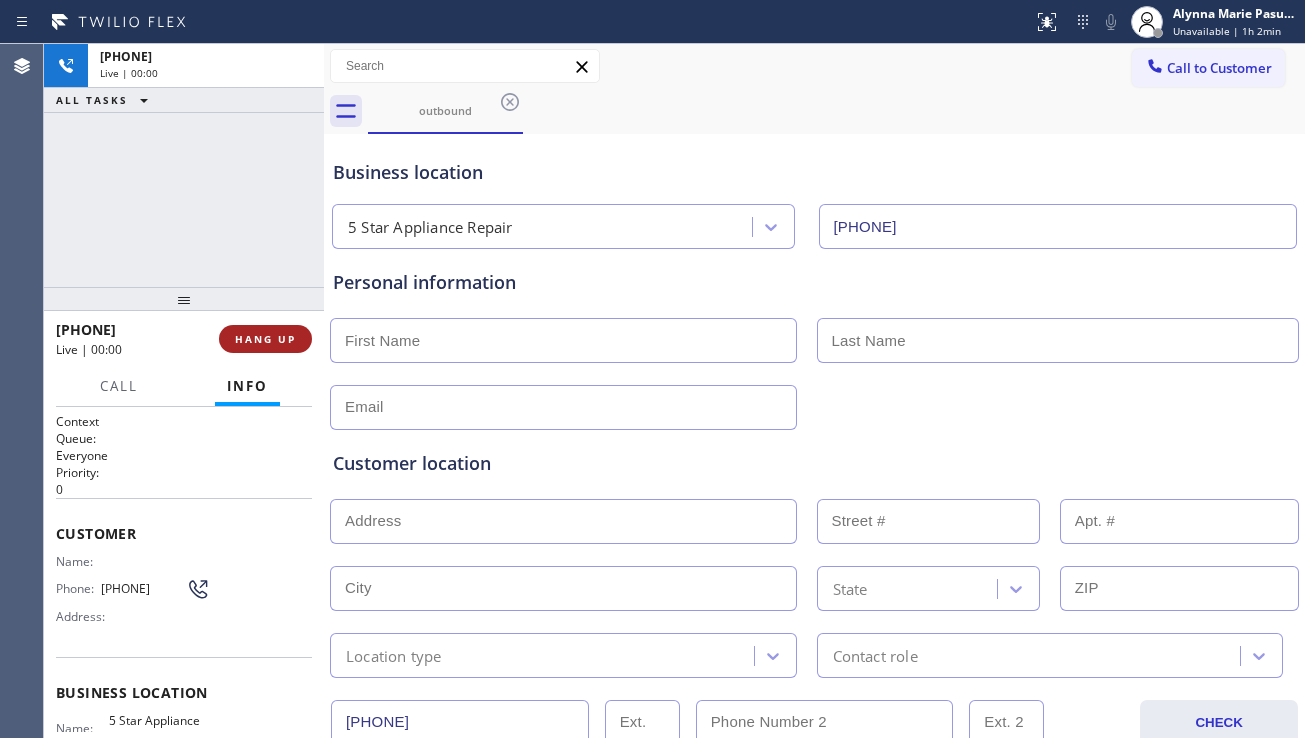 click on "HANG UP" at bounding box center [265, 339] 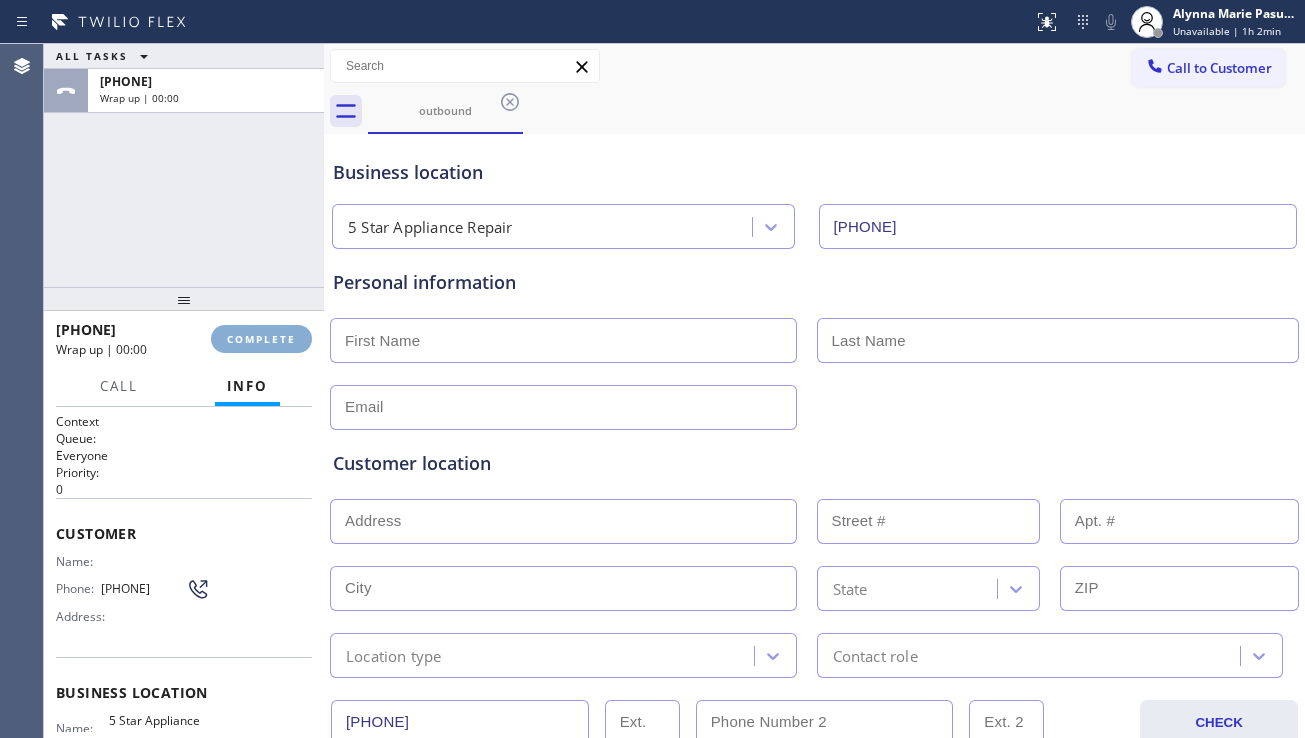 click on "COMPLETE" at bounding box center [261, 339] 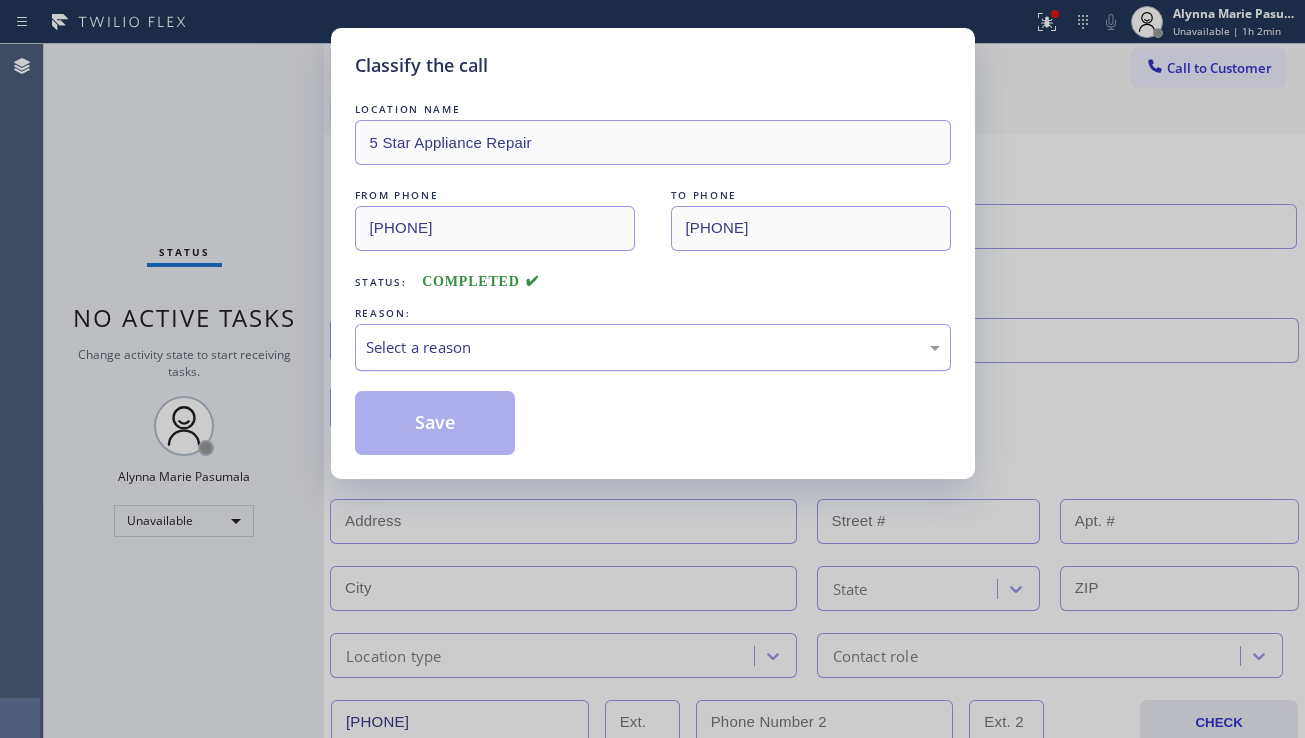 drag, startPoint x: 484, startPoint y: 348, endPoint x: 473, endPoint y: 366, distance: 21.095022 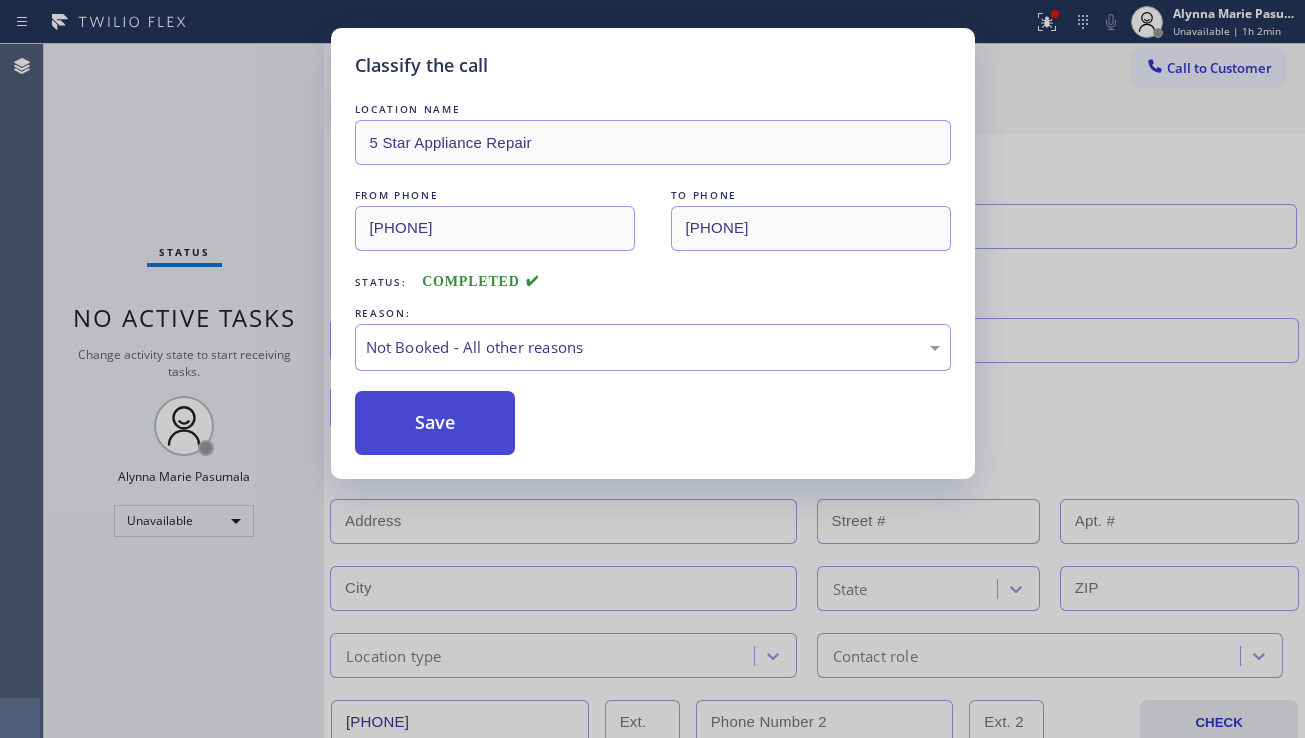click on "Save" at bounding box center [435, 423] 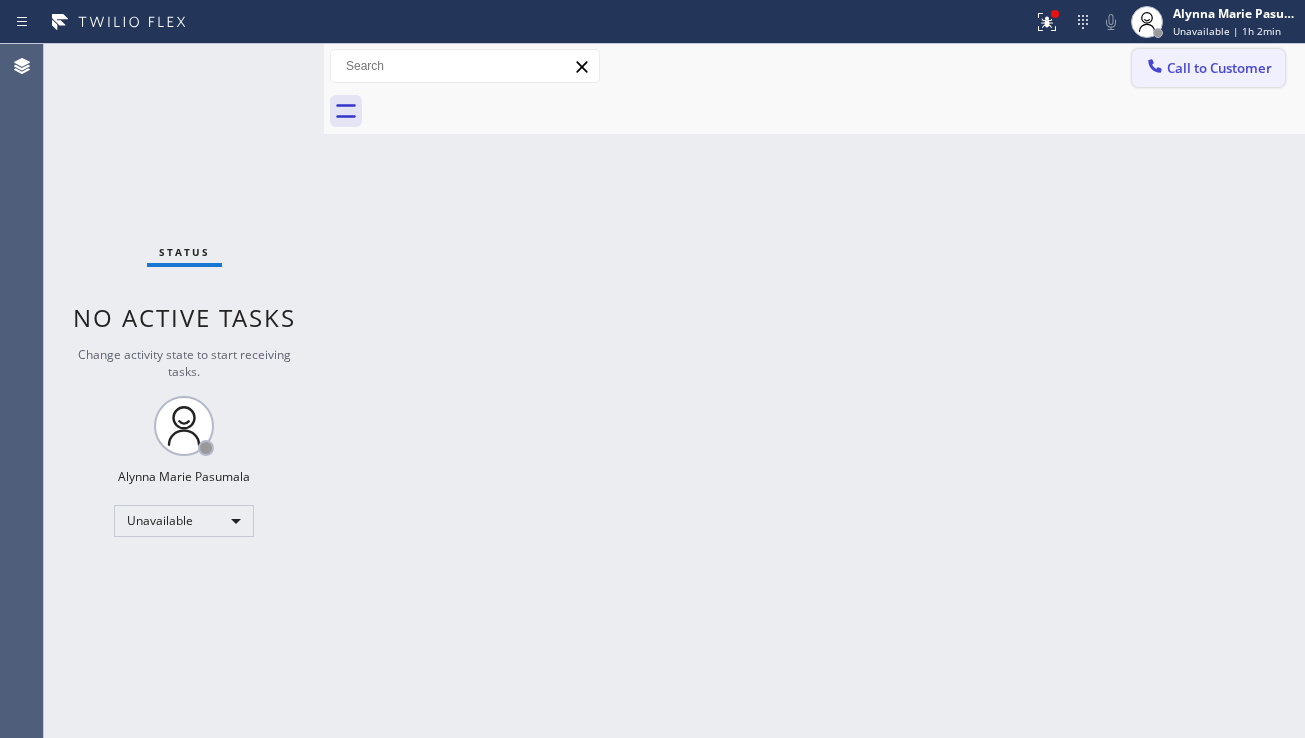 click on "Call to Customer" at bounding box center [1219, 68] 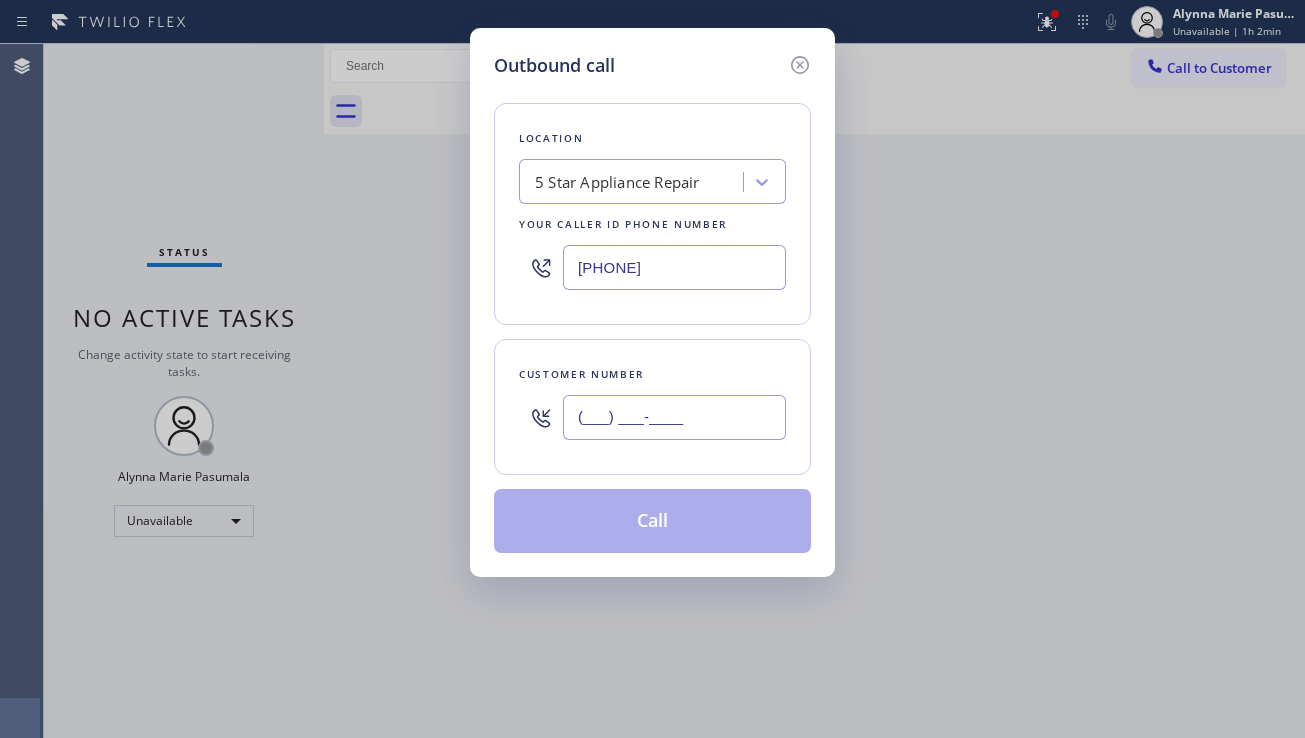click on "(___) ___-____" at bounding box center (674, 417) 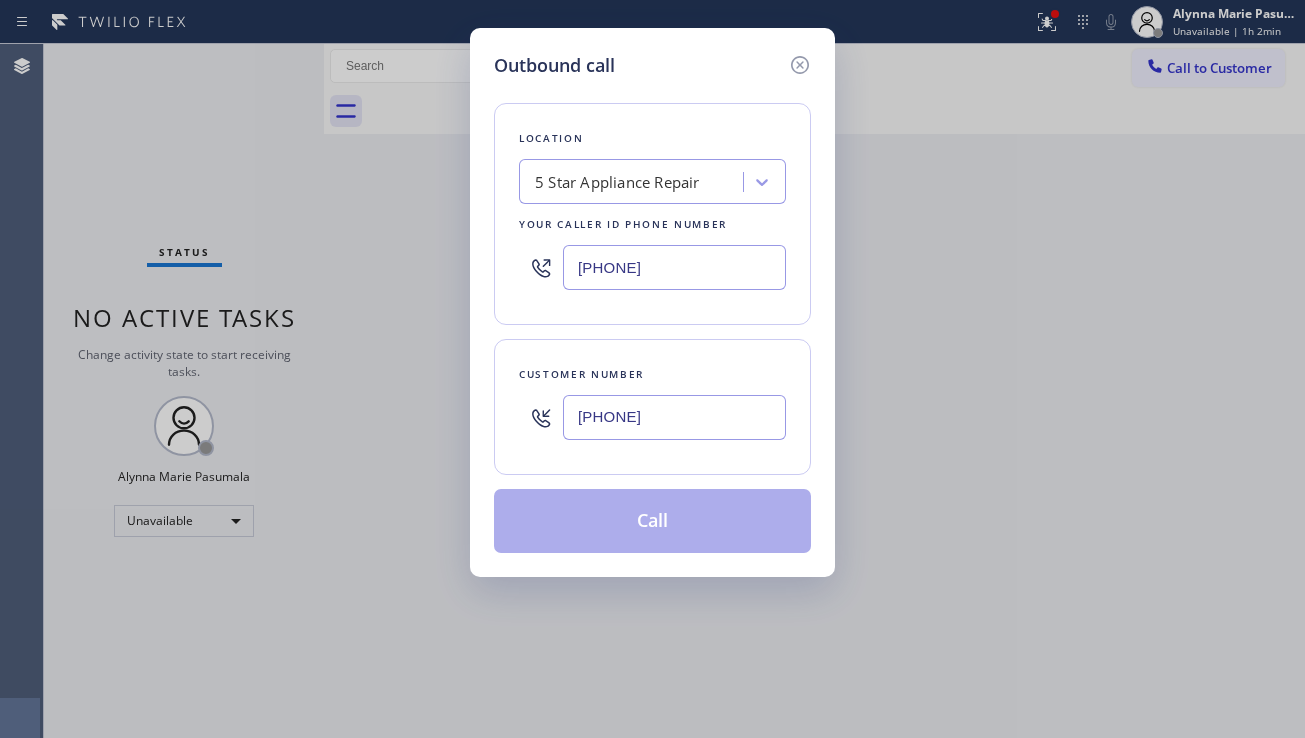 type on "(650) 570-6257" 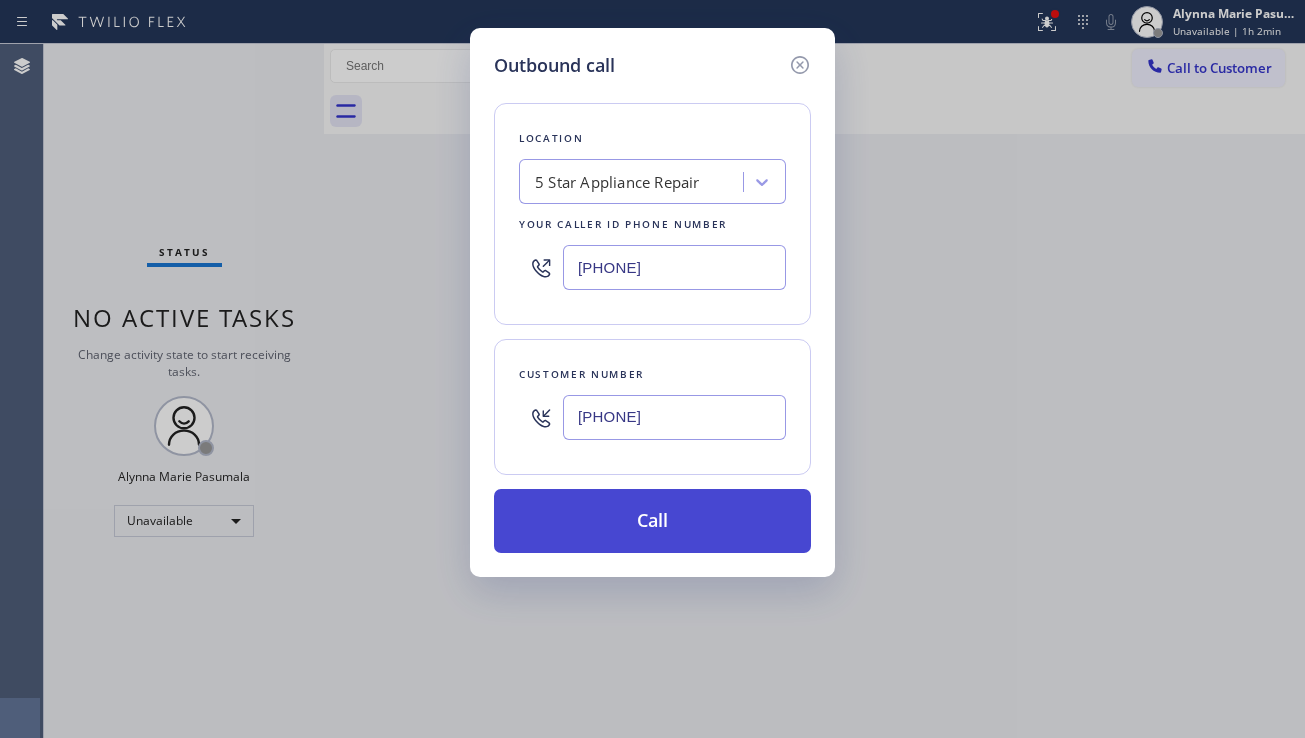 click on "Call" at bounding box center [652, 521] 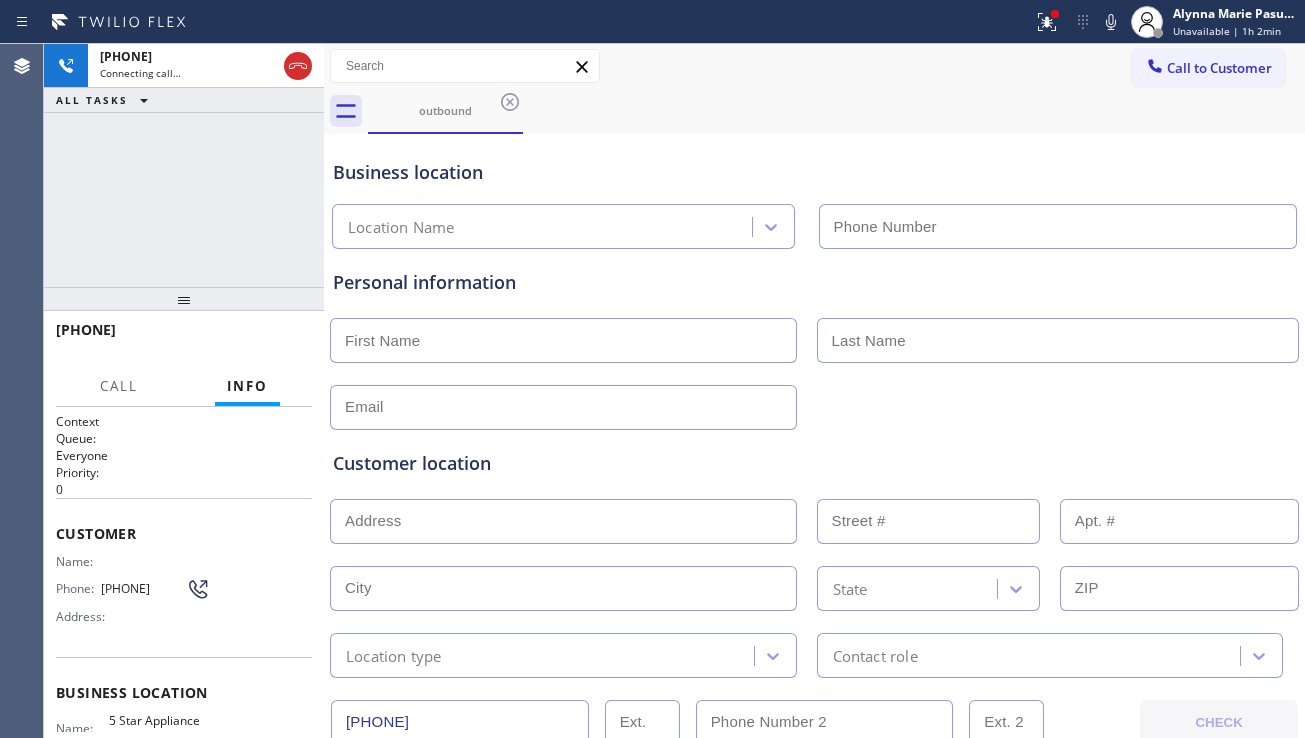 type on "[PHONE]" 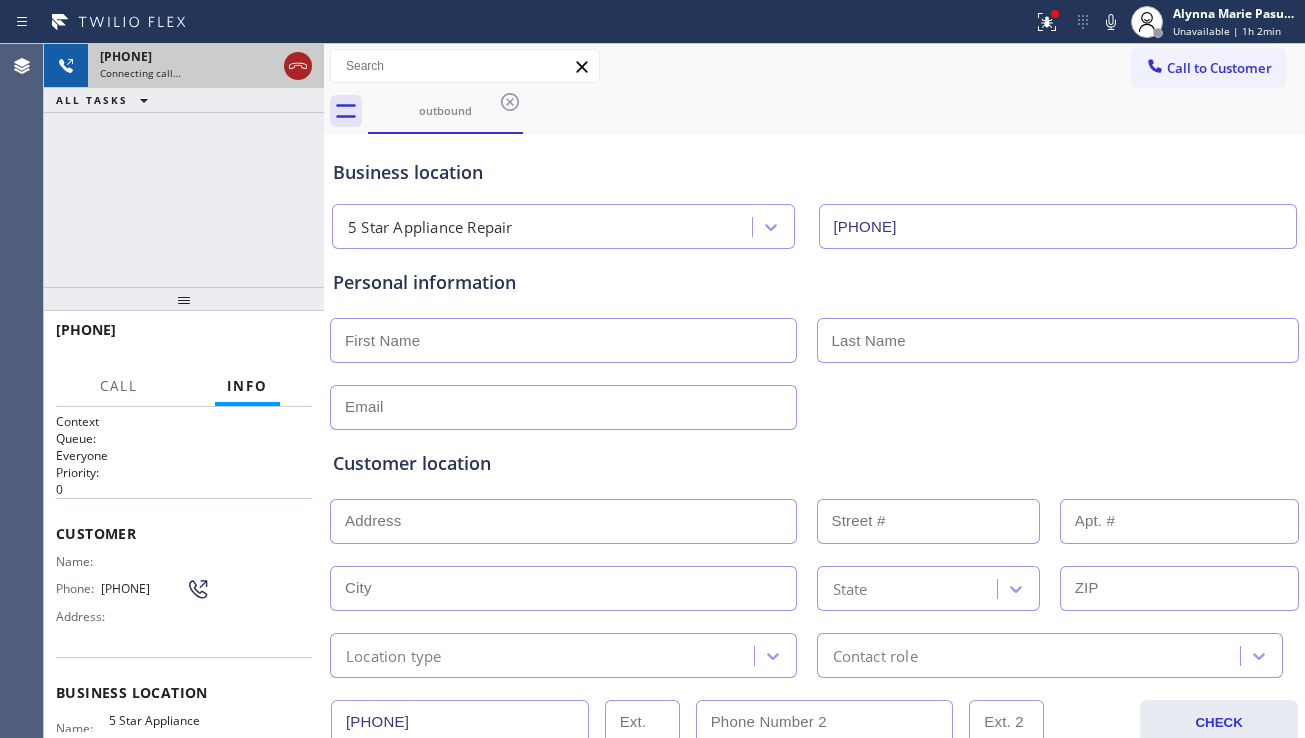 click 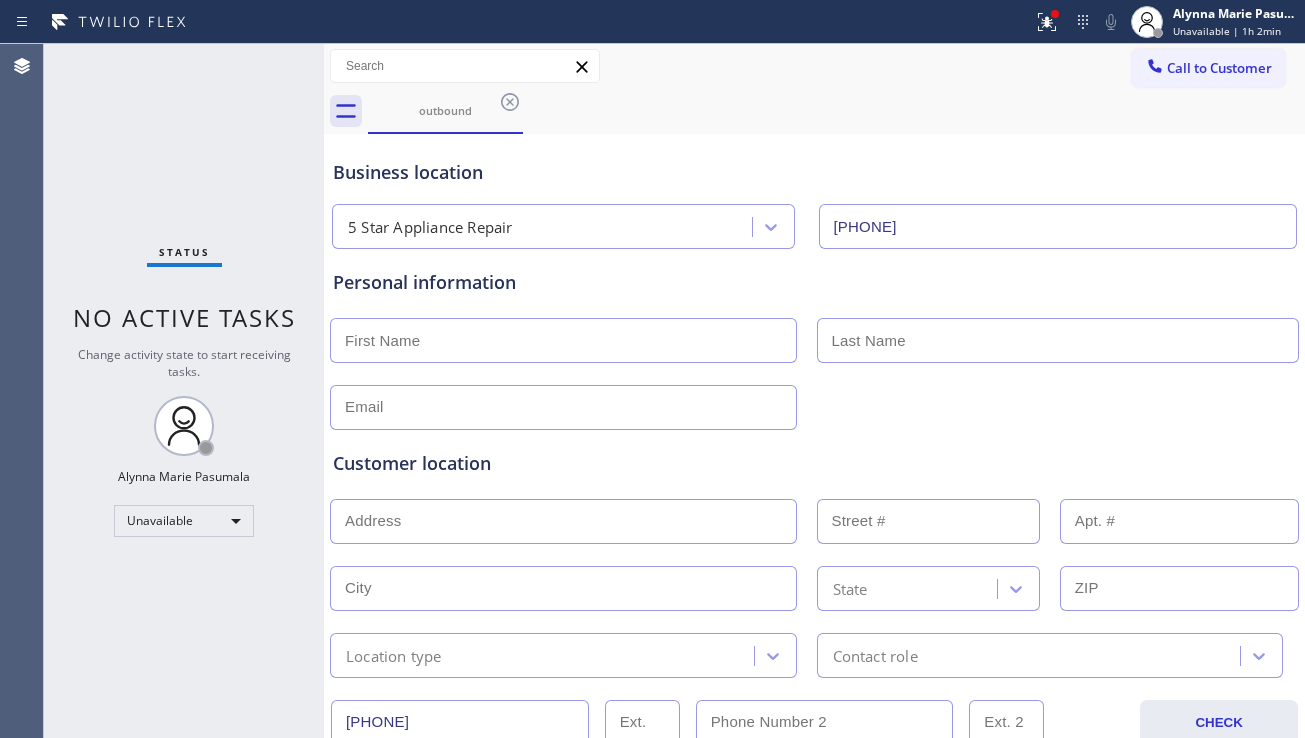 click on "Call to Customer" at bounding box center [1208, 68] 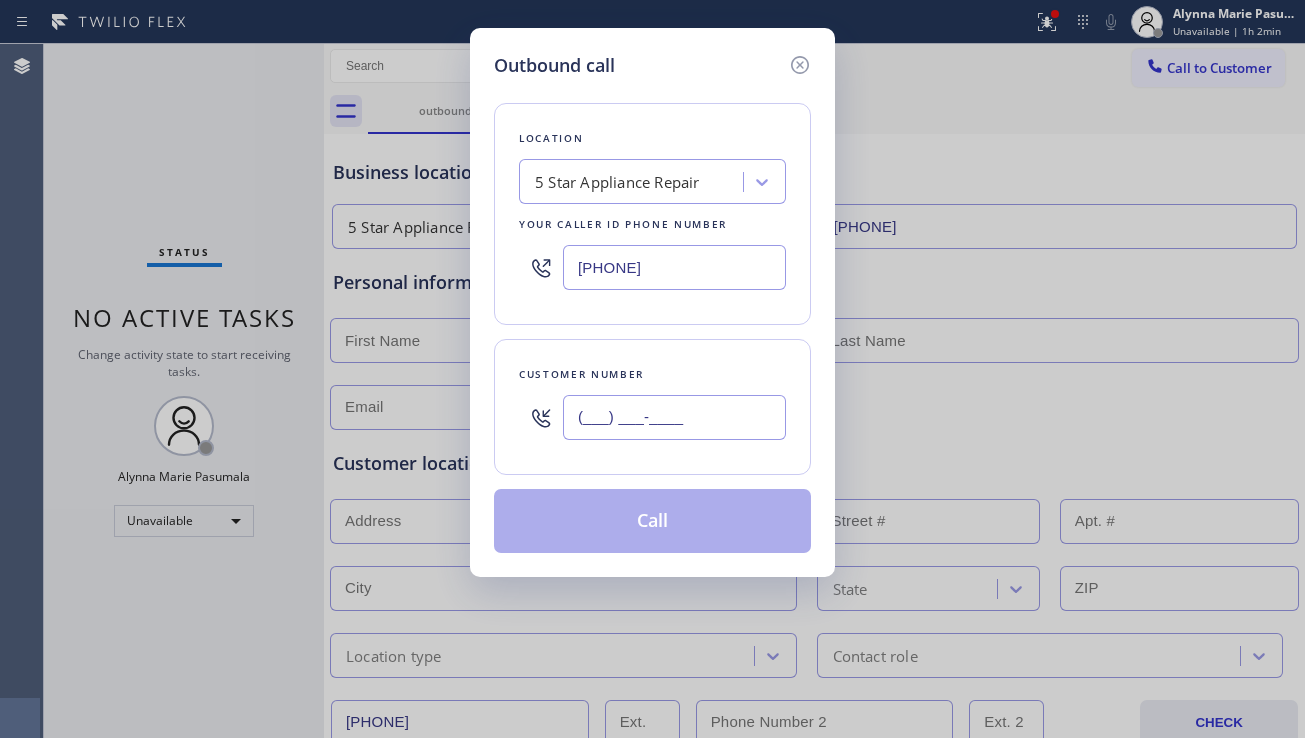 click on "(___) ___-____" at bounding box center [674, 417] 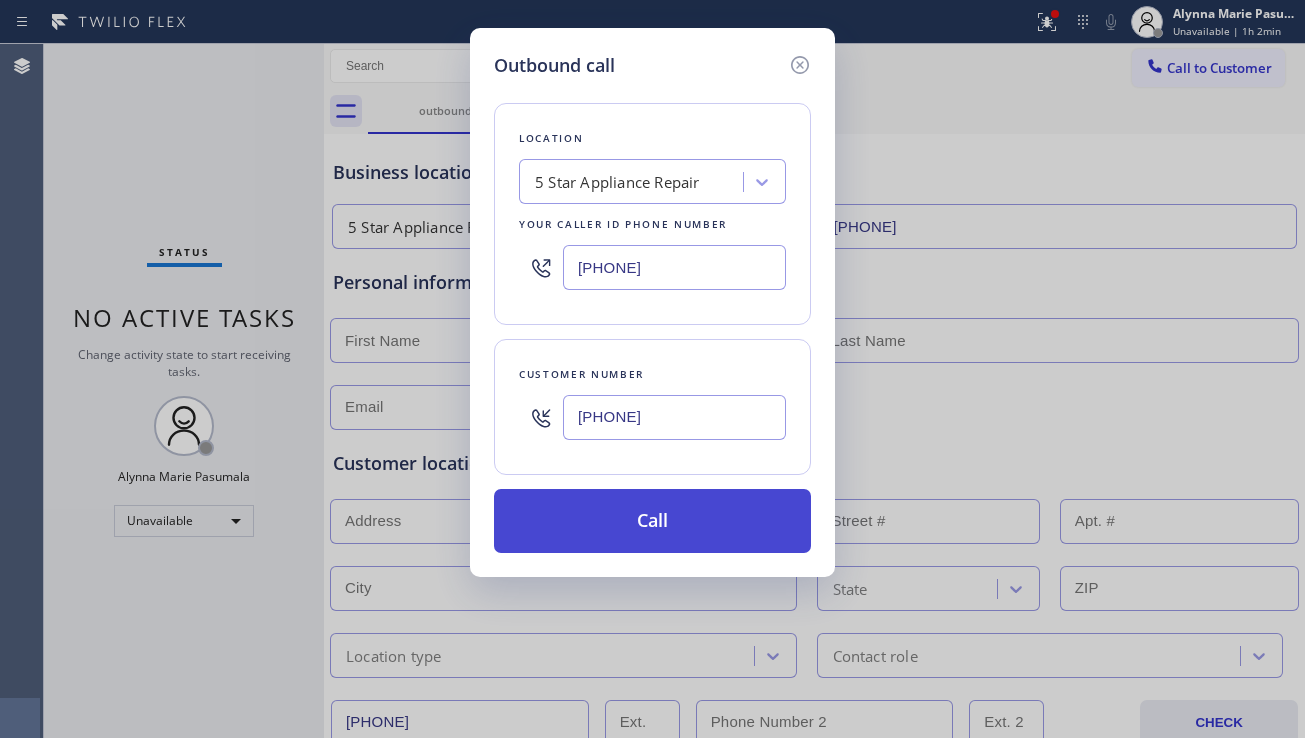 type on "(408) 867-6700" 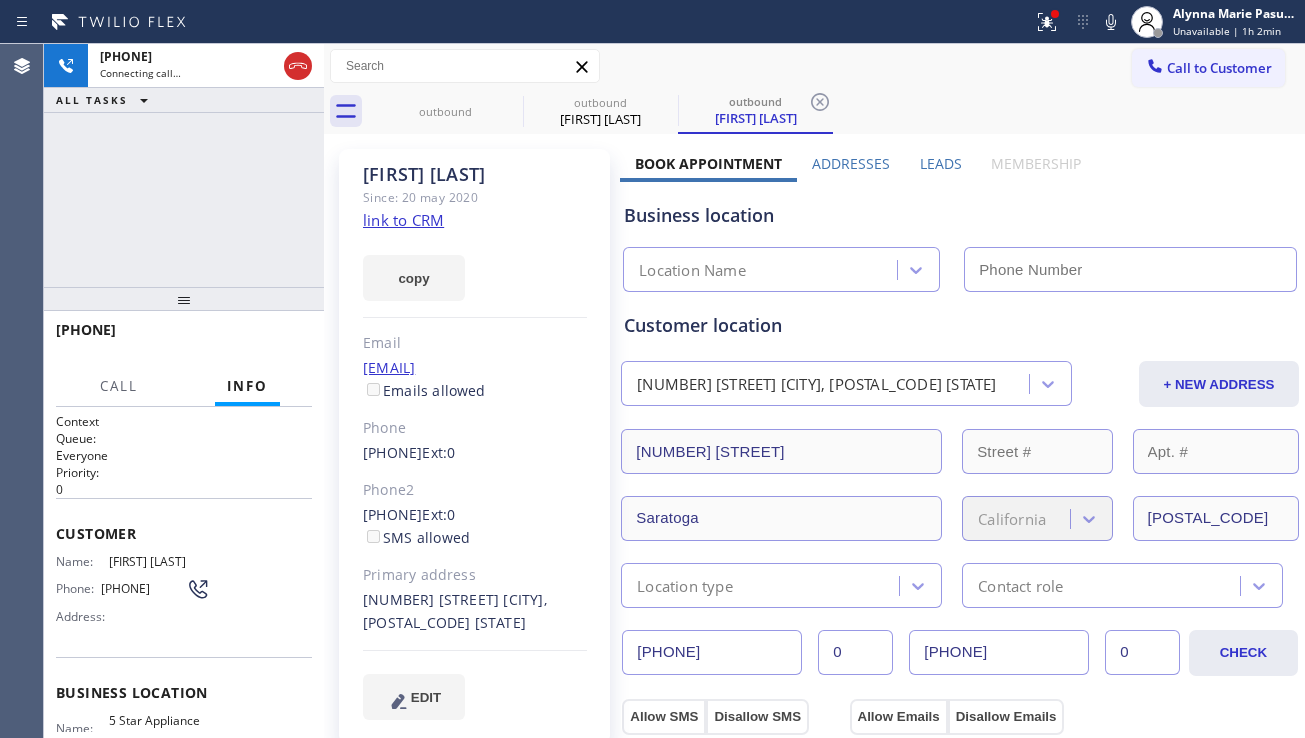 type on "[PHONE]" 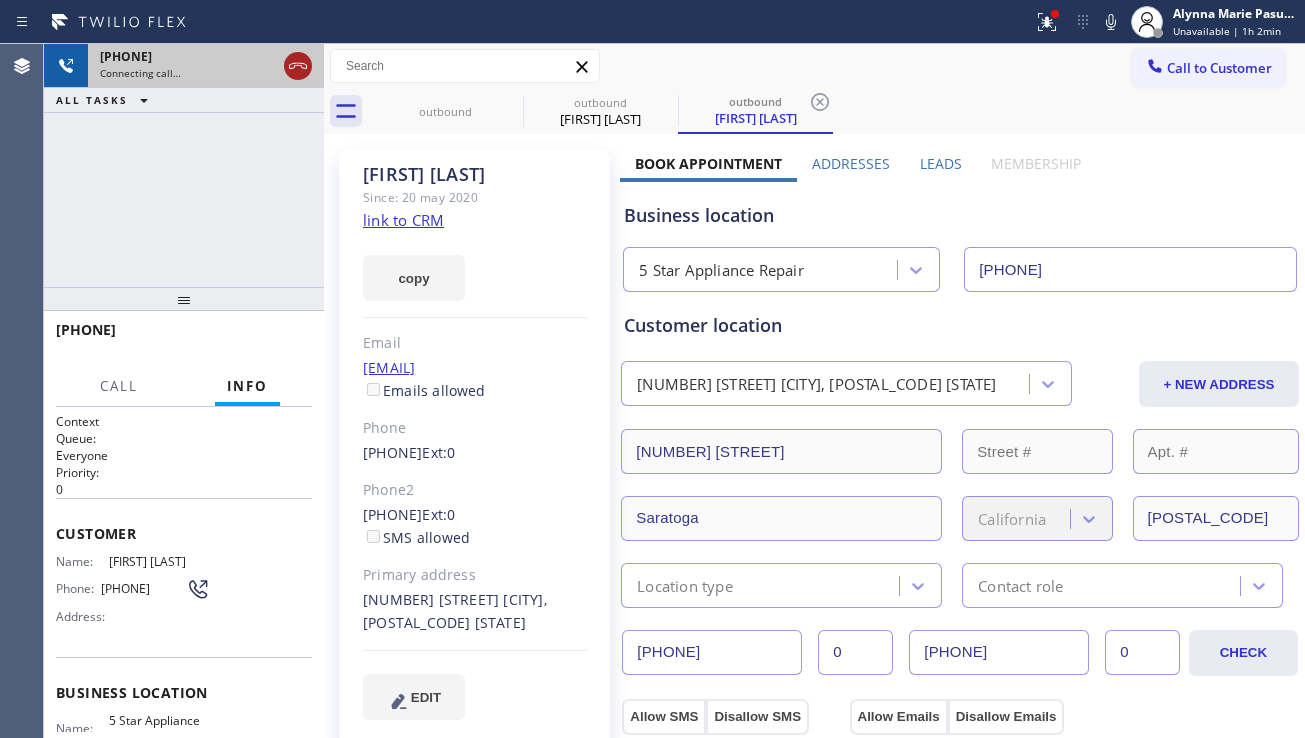 click 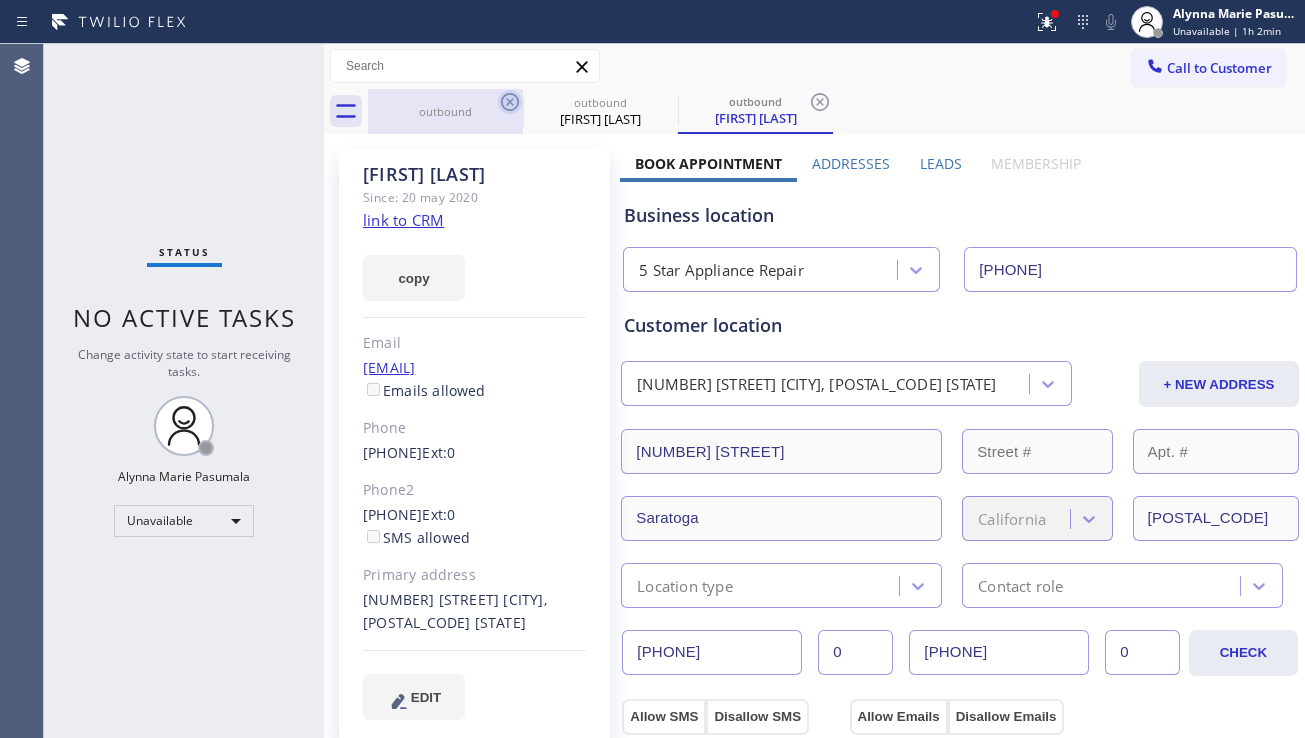 click 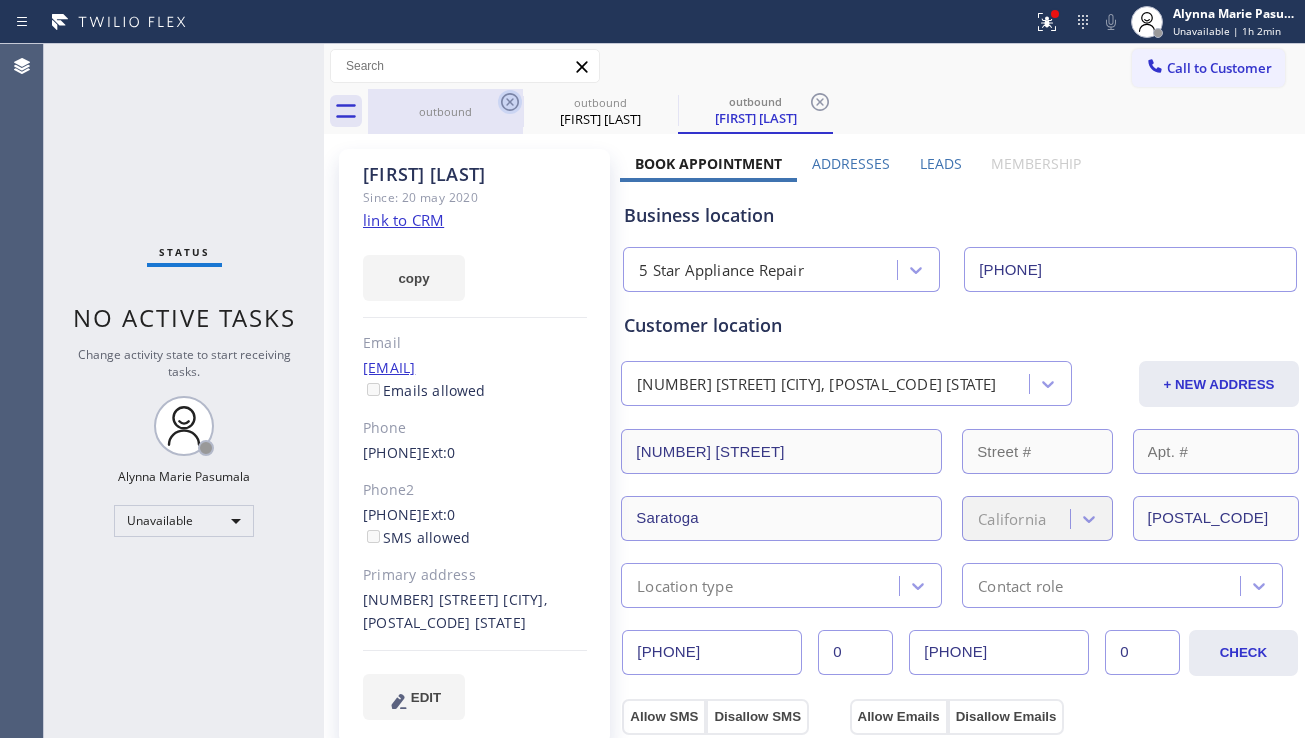click 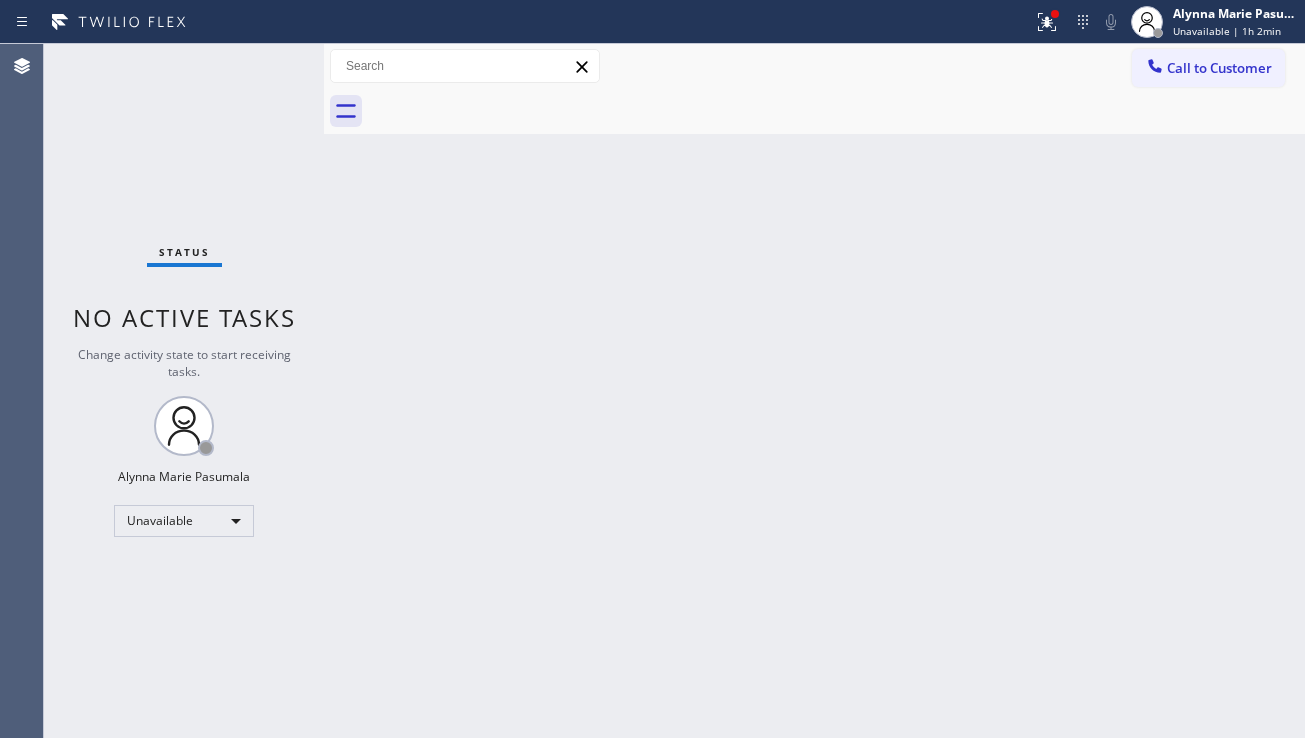 click at bounding box center [836, 111] 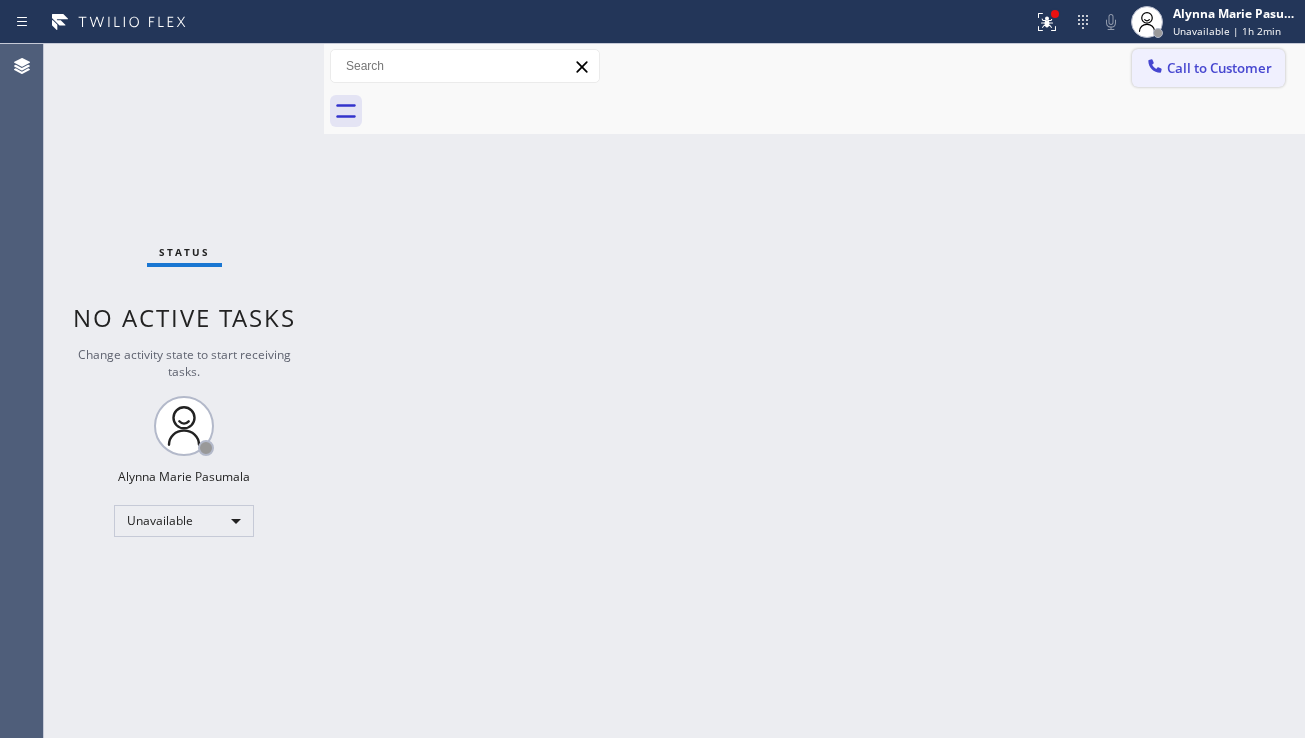 click on "Call to Customer" at bounding box center [1219, 68] 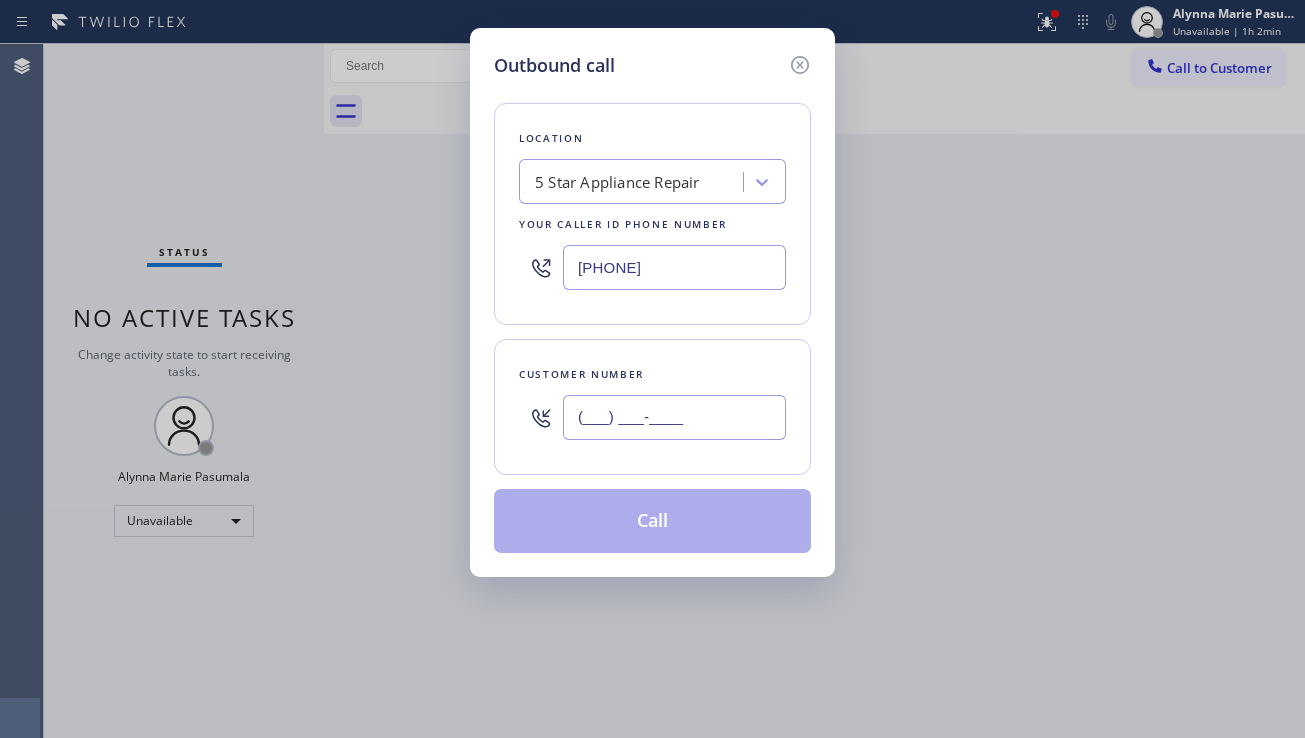 click on "(___) ___-____" at bounding box center (674, 417) 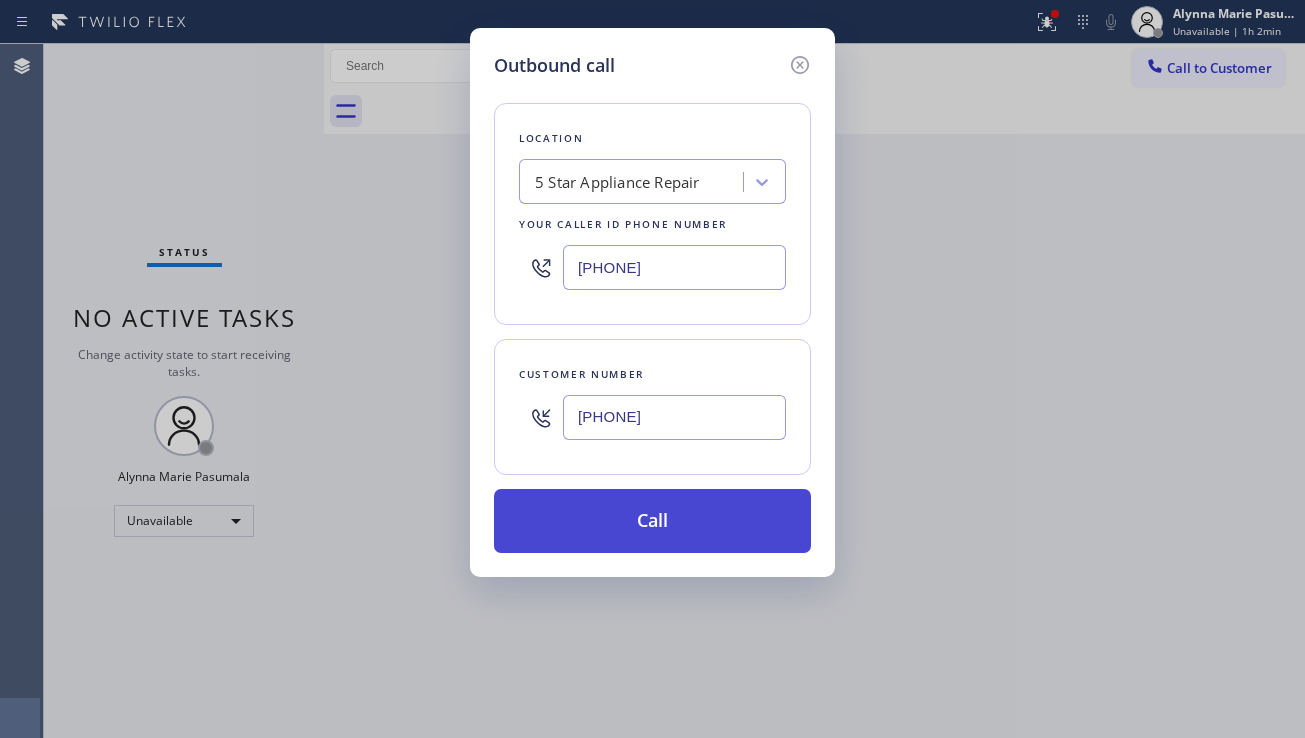type on "(323) 264-2289" 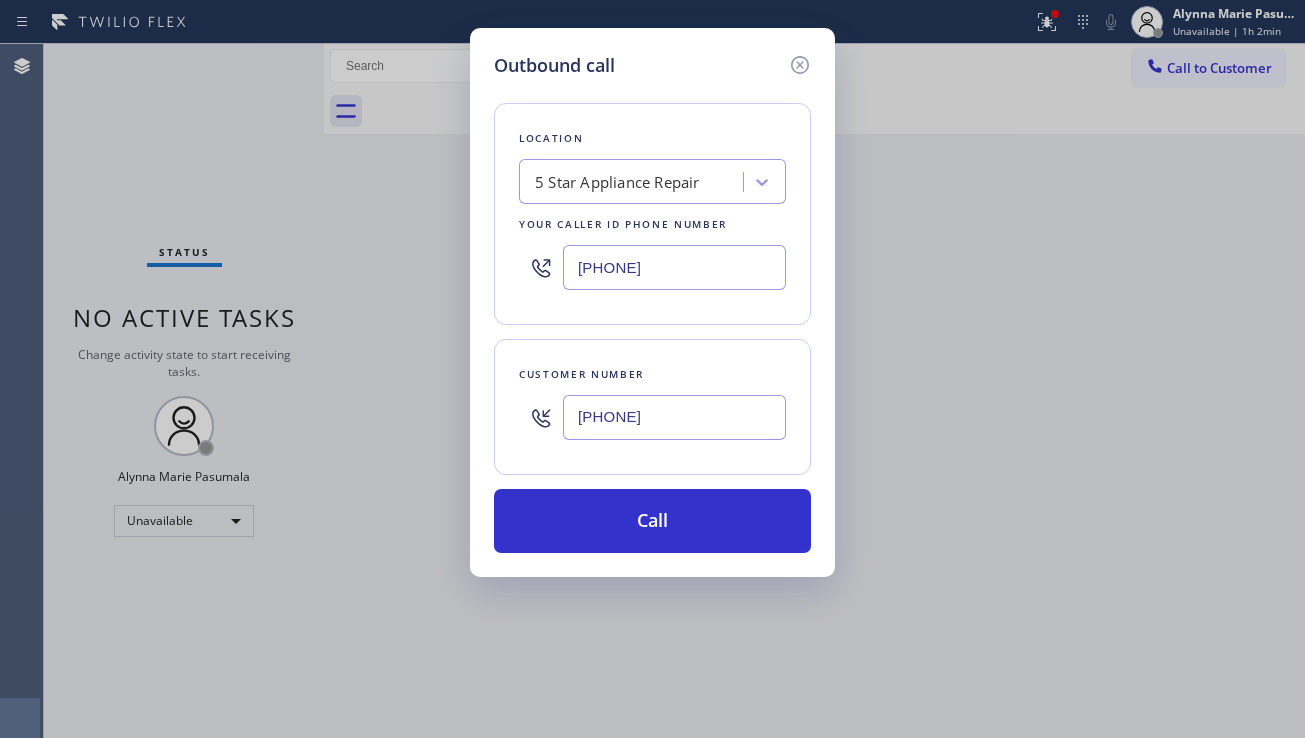 drag, startPoint x: 641, startPoint y: 513, endPoint x: 562, endPoint y: 433, distance: 112.432205 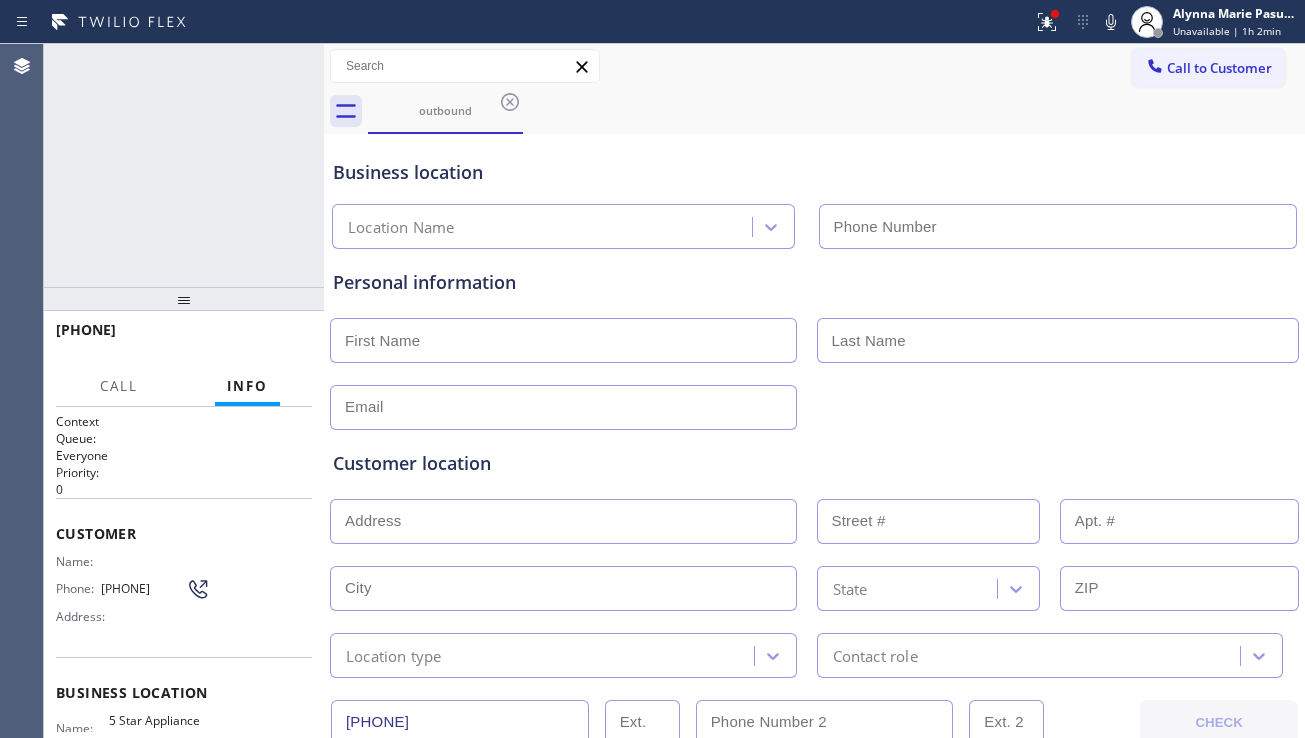 type on "[PHONE]" 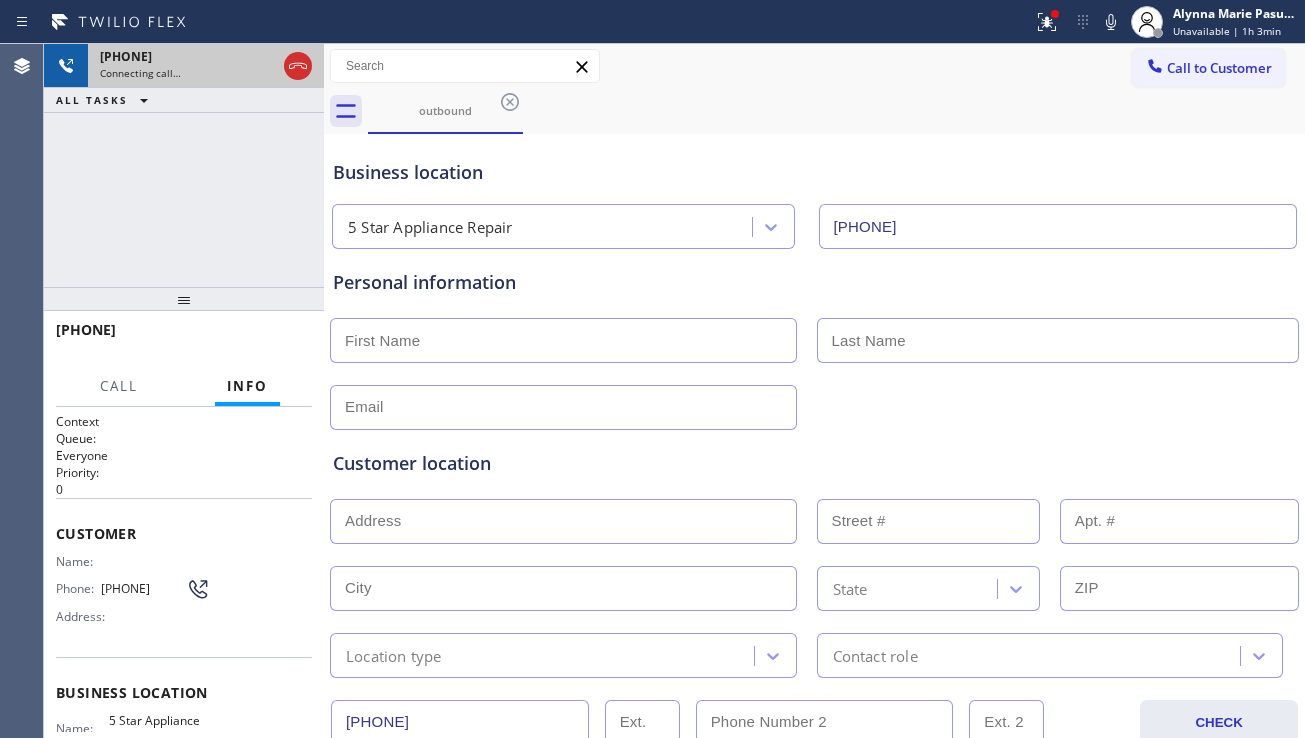 click at bounding box center [298, 66] 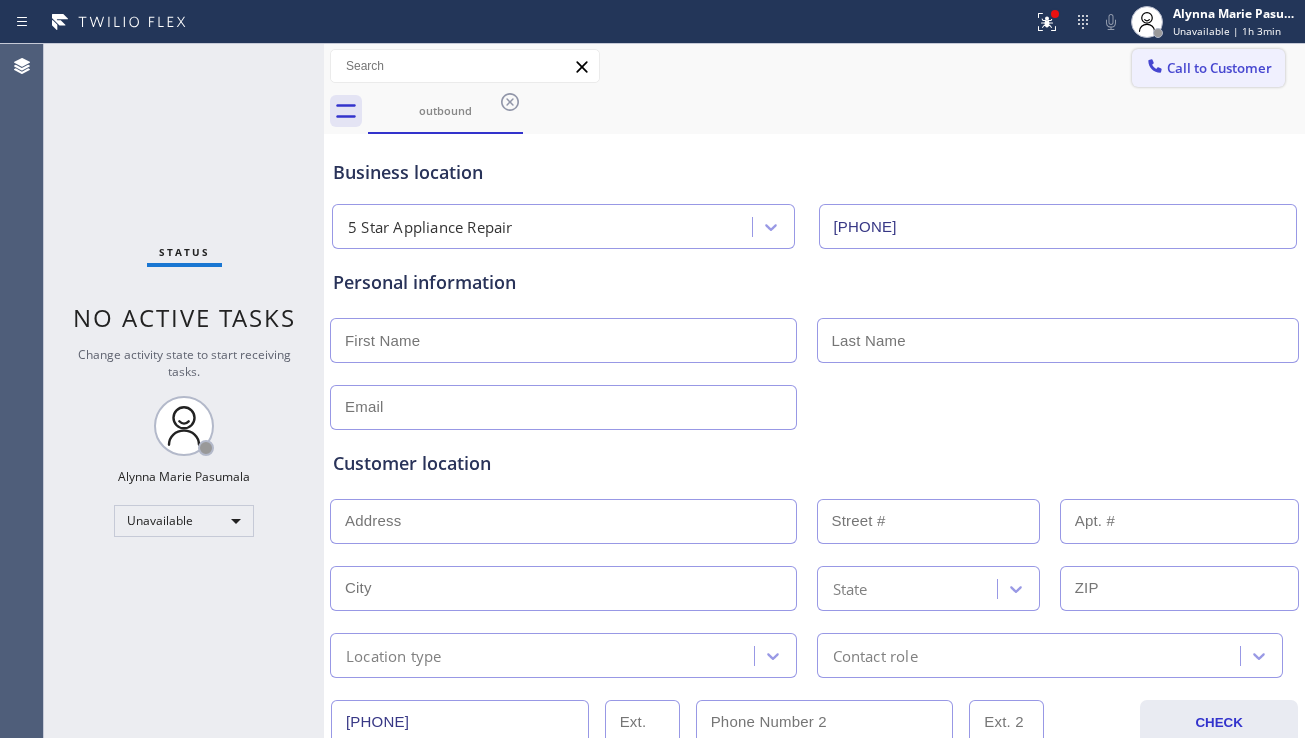 click on "Call to Customer" at bounding box center (1219, 68) 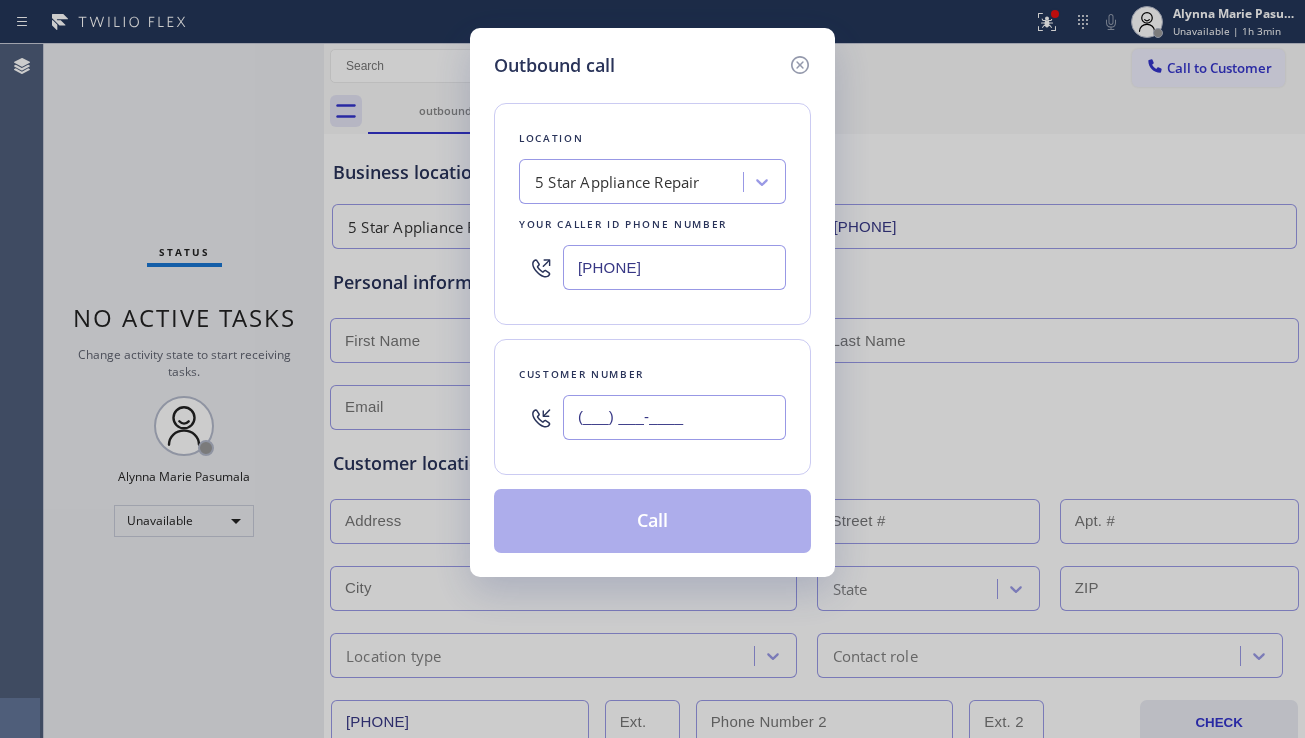 click on "(___) ___-____" at bounding box center (674, 417) 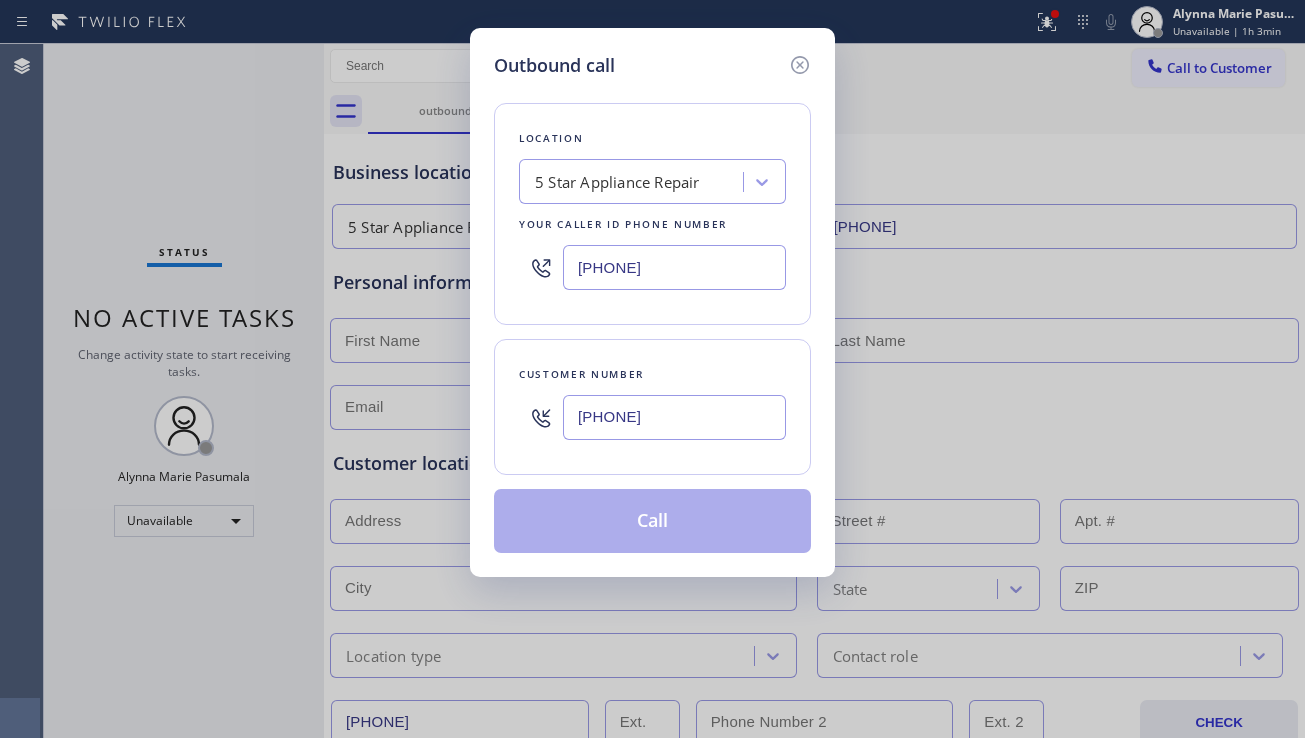 type on "(917) 789-5146" 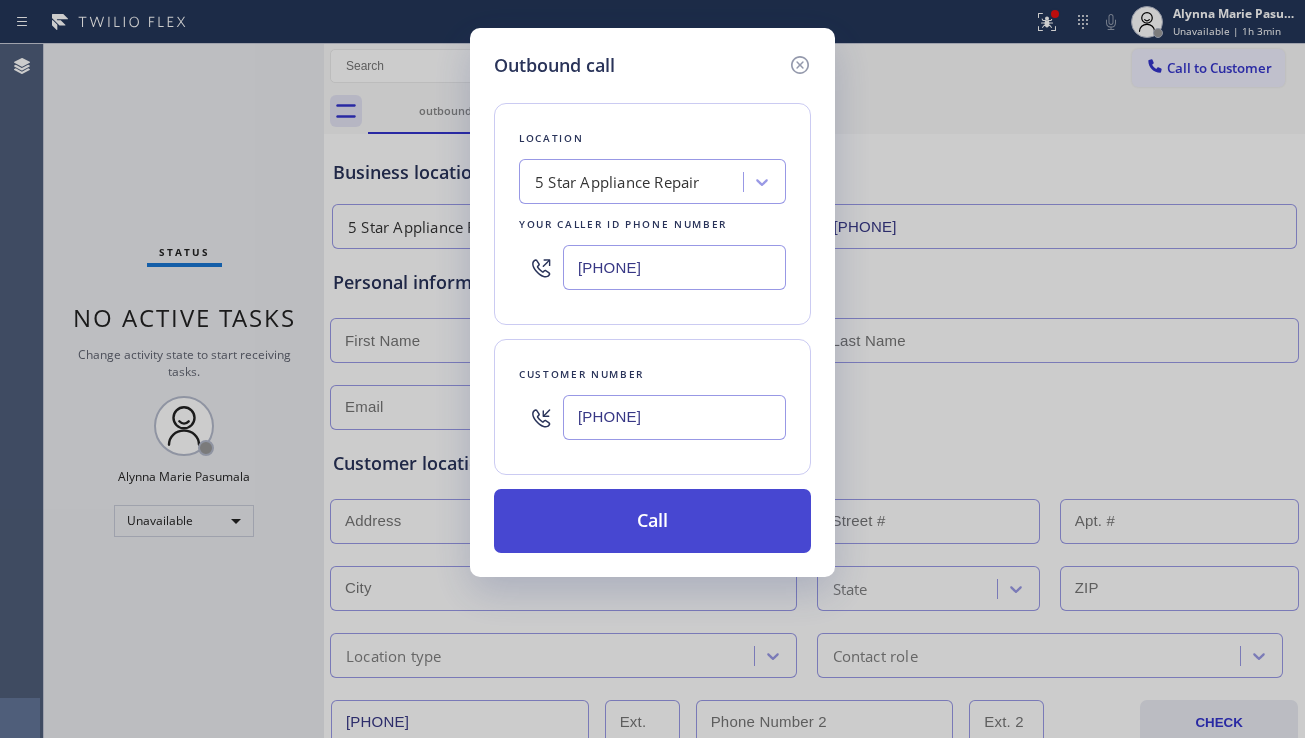 click on "Call" at bounding box center [652, 521] 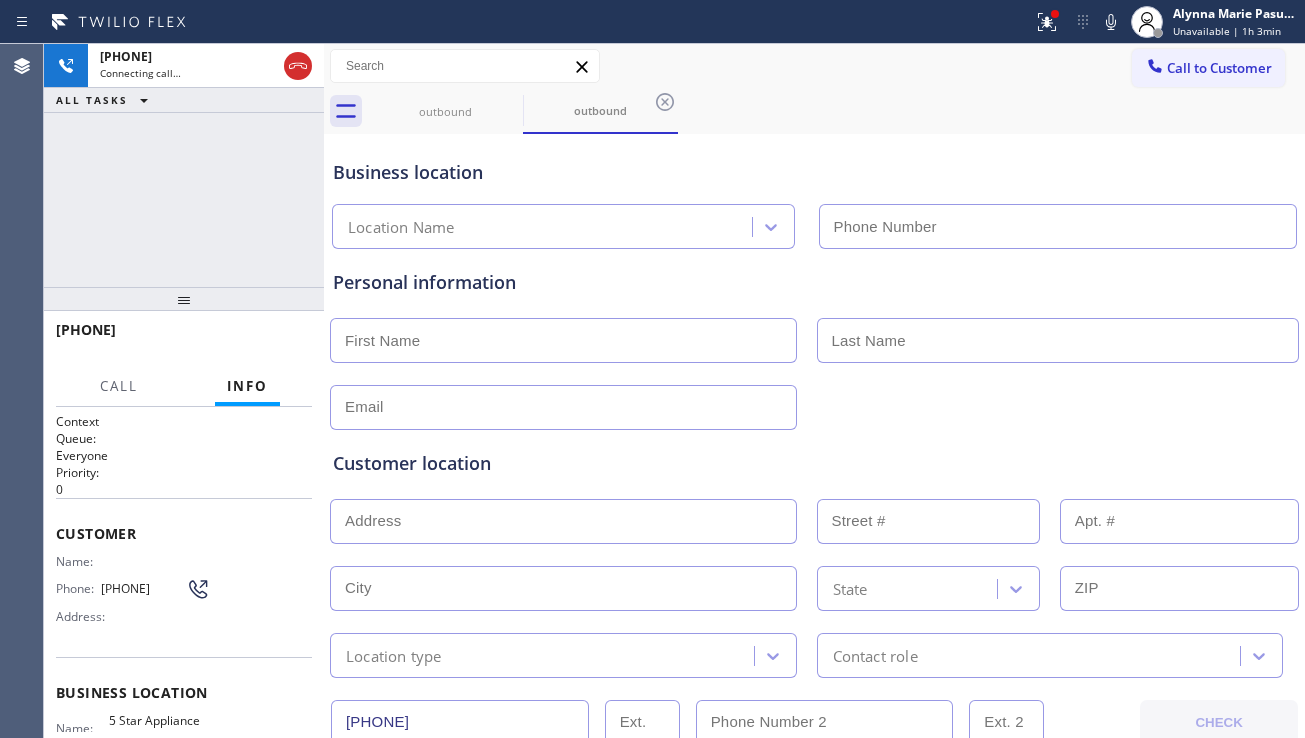 type on "[PHONE]" 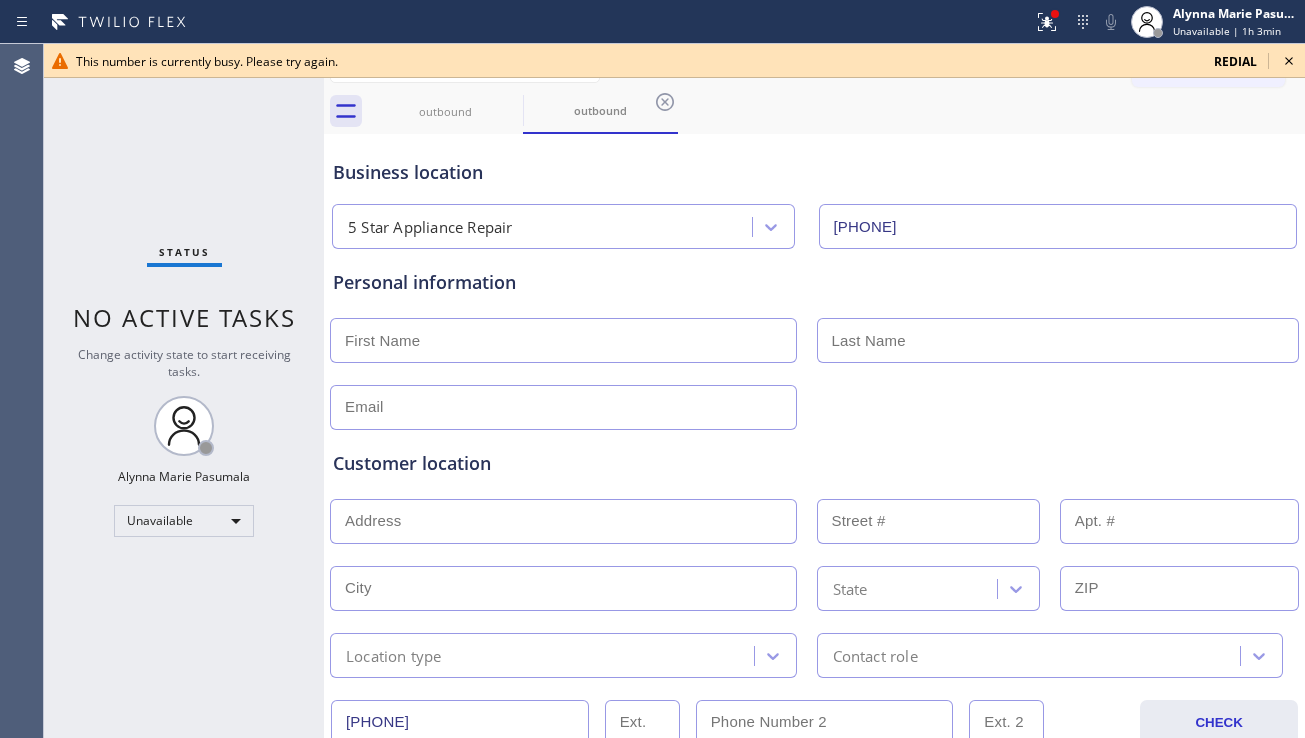 click 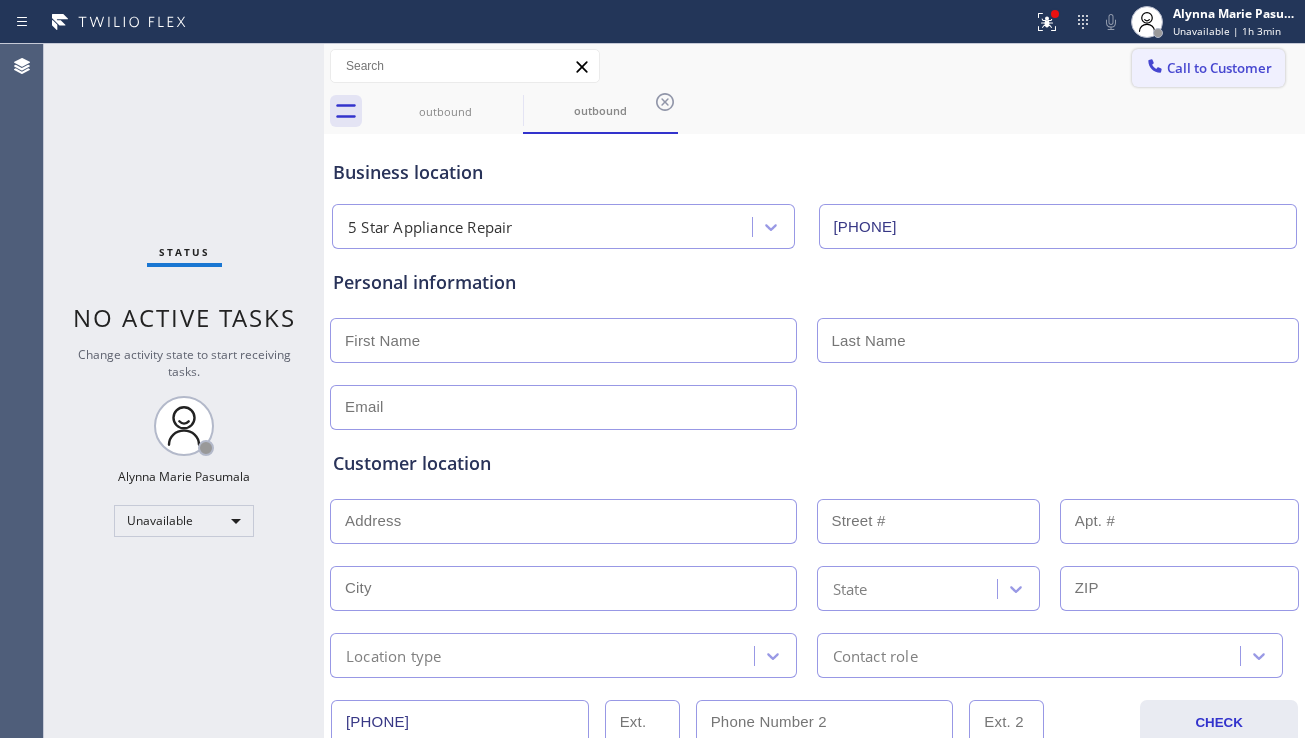 click on "Call to Customer" at bounding box center [1219, 68] 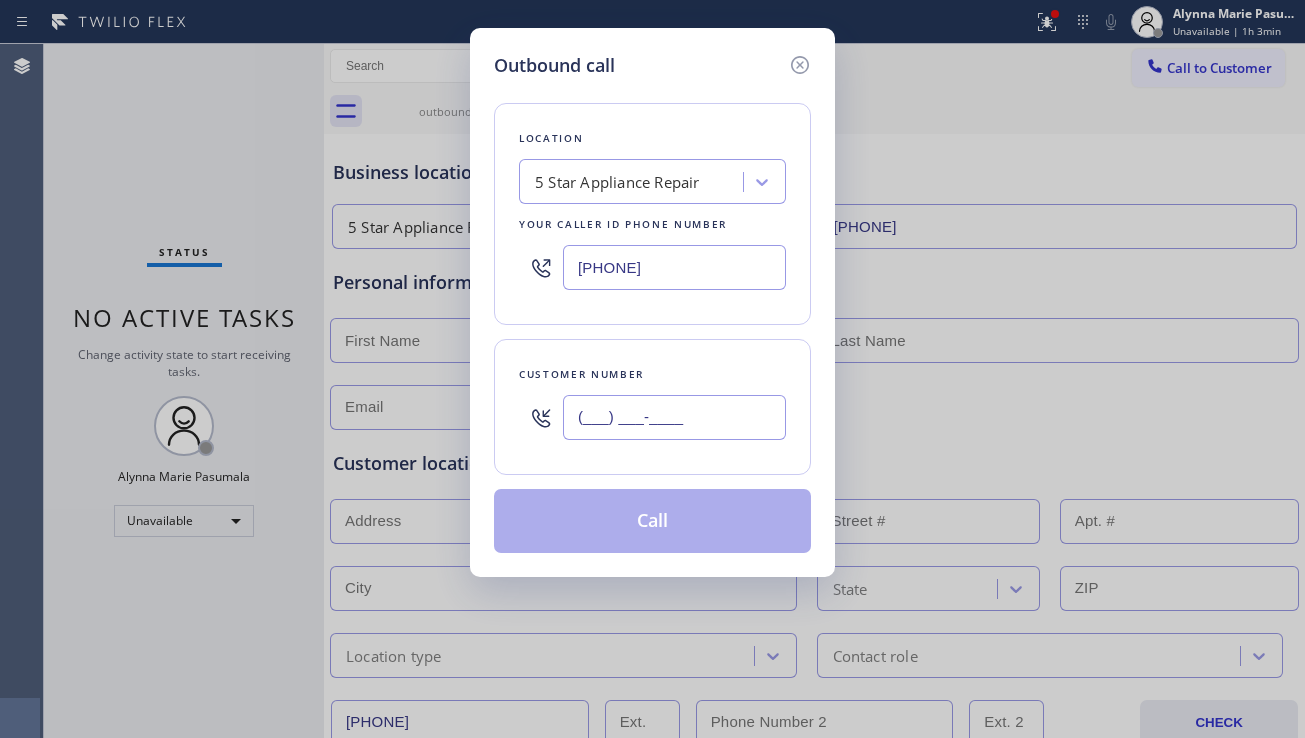 click on "(___) ___-____" at bounding box center [674, 417] 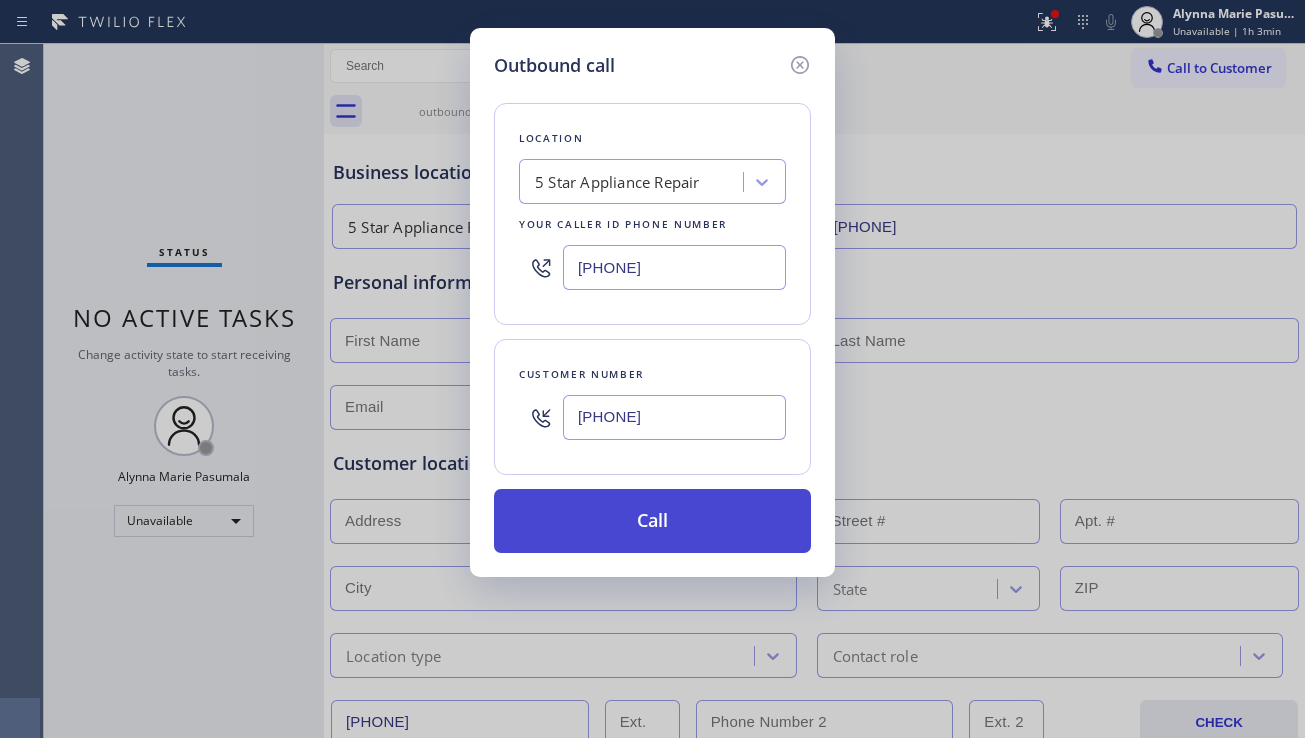 type on "(708) 425-1082" 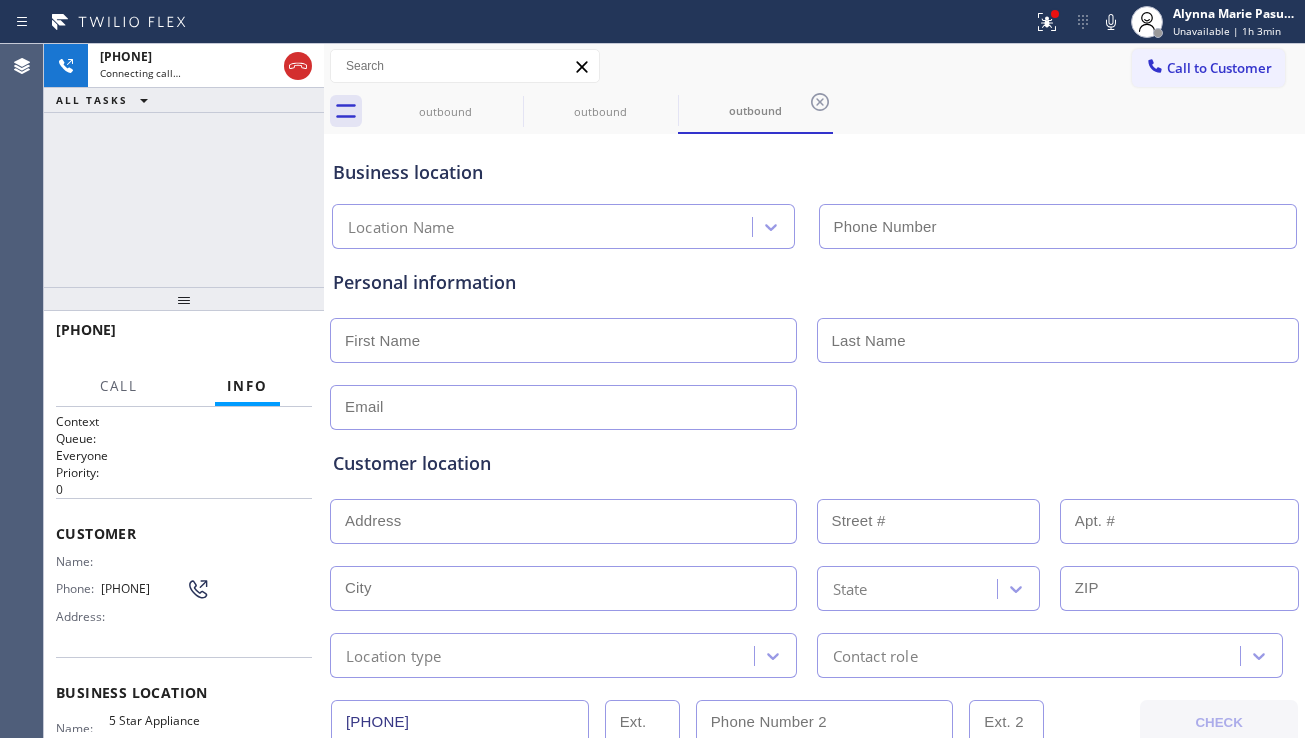 type on "[PHONE]" 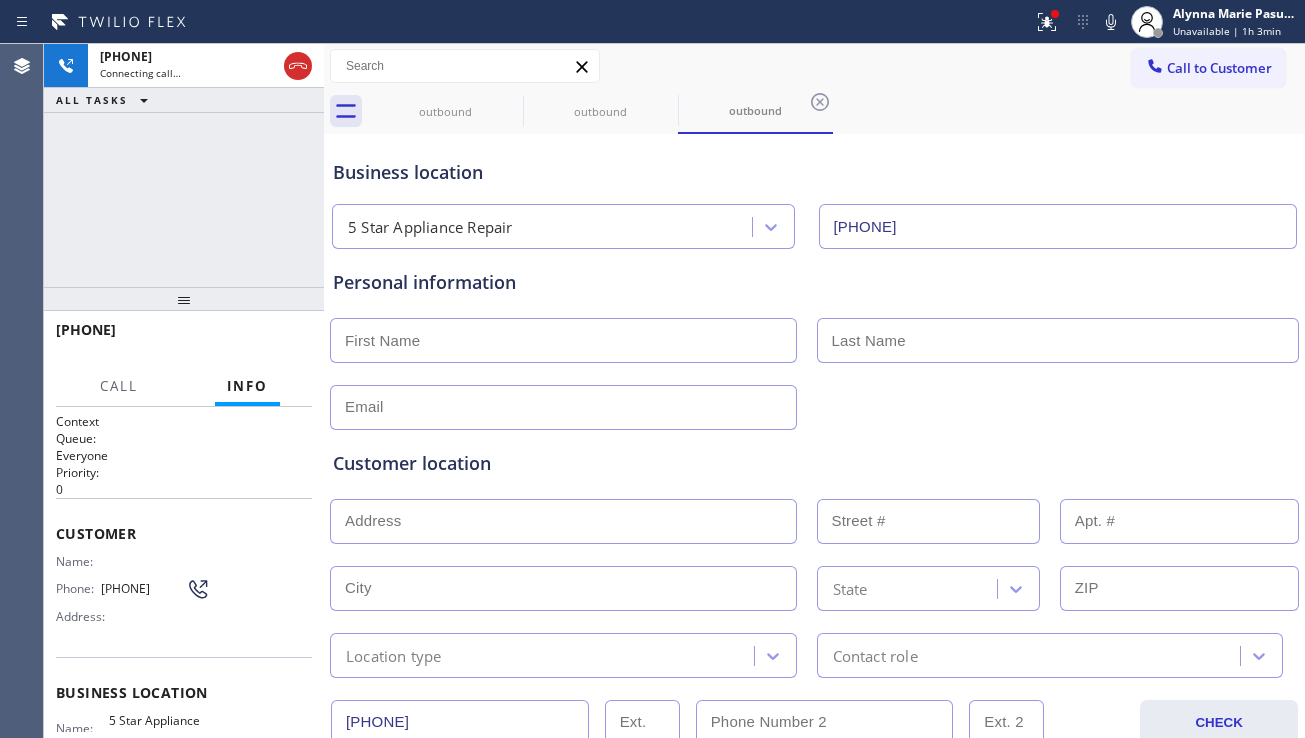 click on "Customer location >> ADD NEW ADDRESS << + NEW ADDRESS State Location type Contact role" at bounding box center [814, 554] 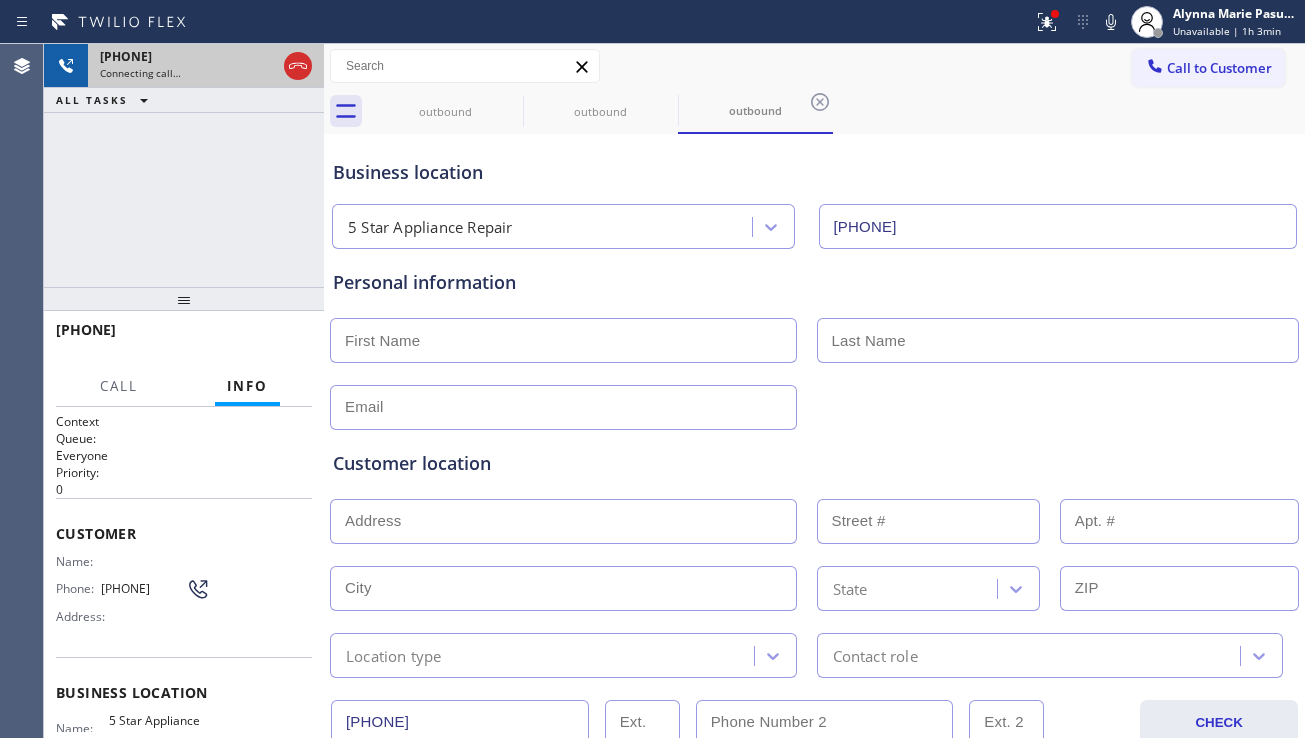 click at bounding box center [298, 66] 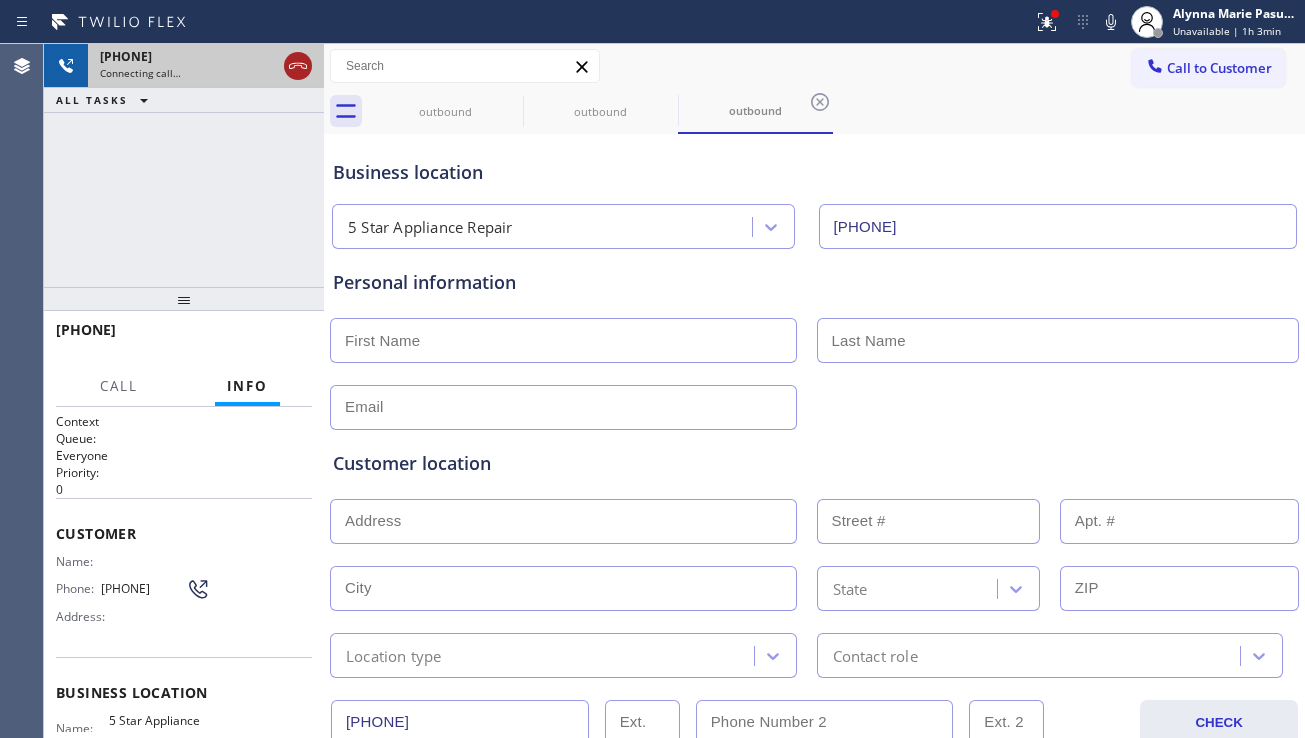 click 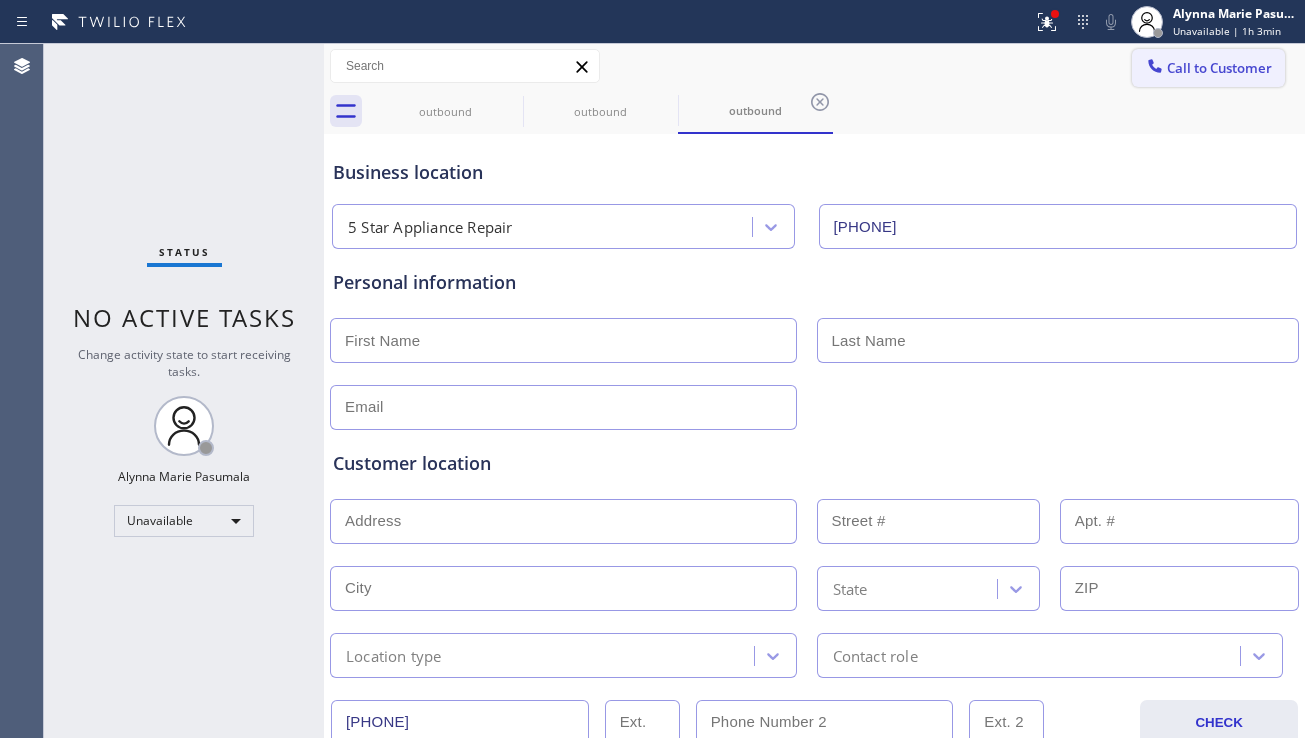 click on "Call to Customer" at bounding box center [1219, 68] 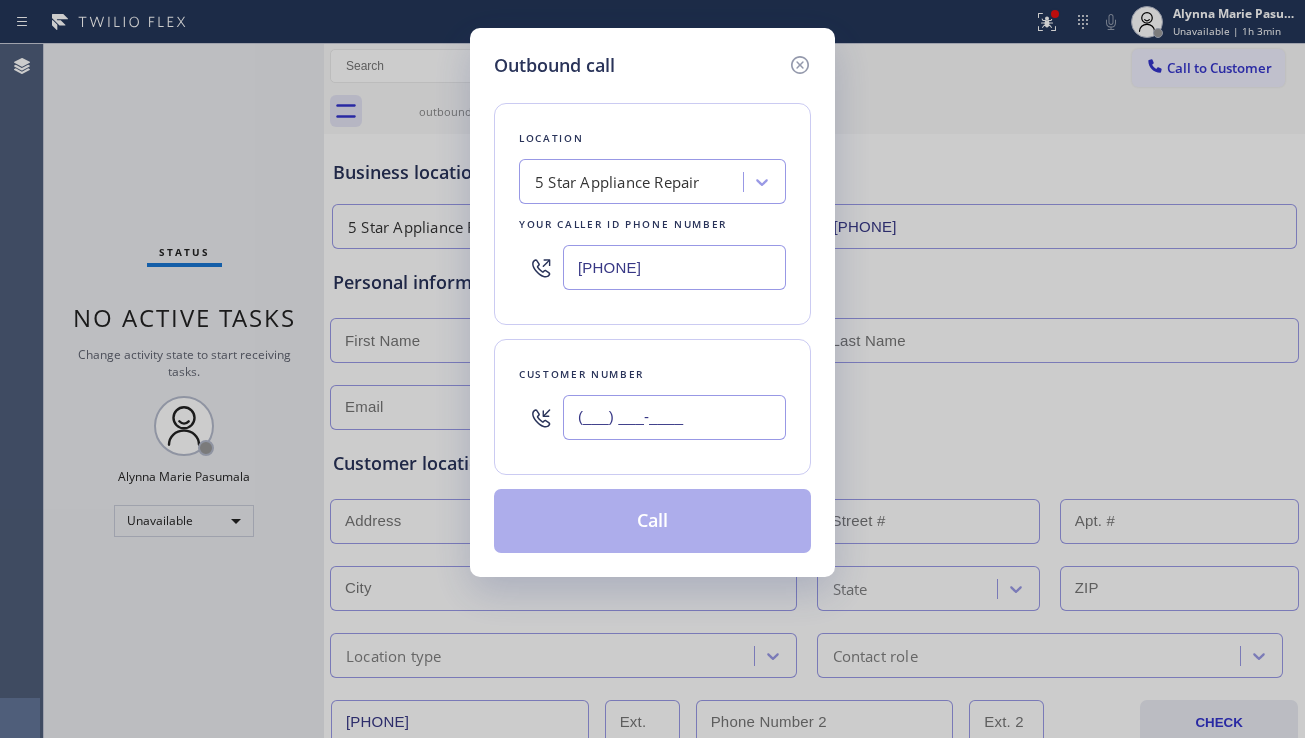 click on "(___) ___-____" at bounding box center [674, 417] 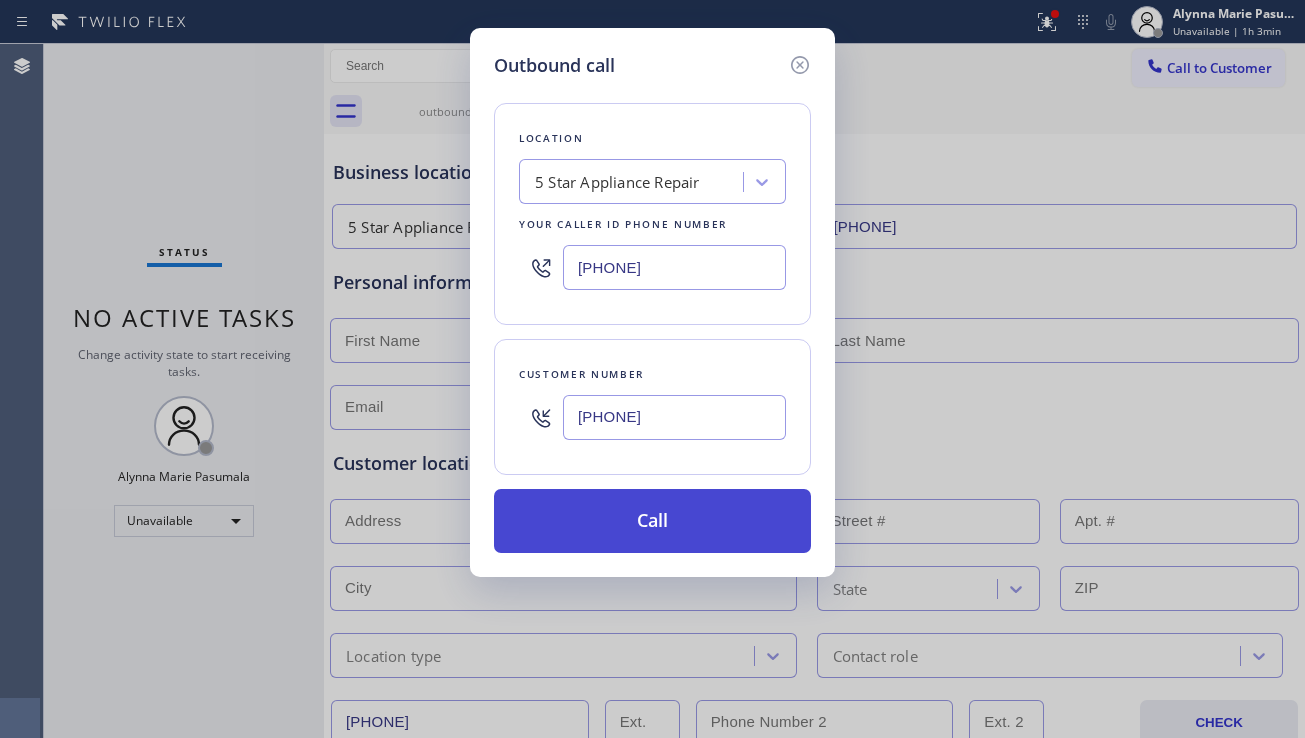 type on "(708) 425-1082" 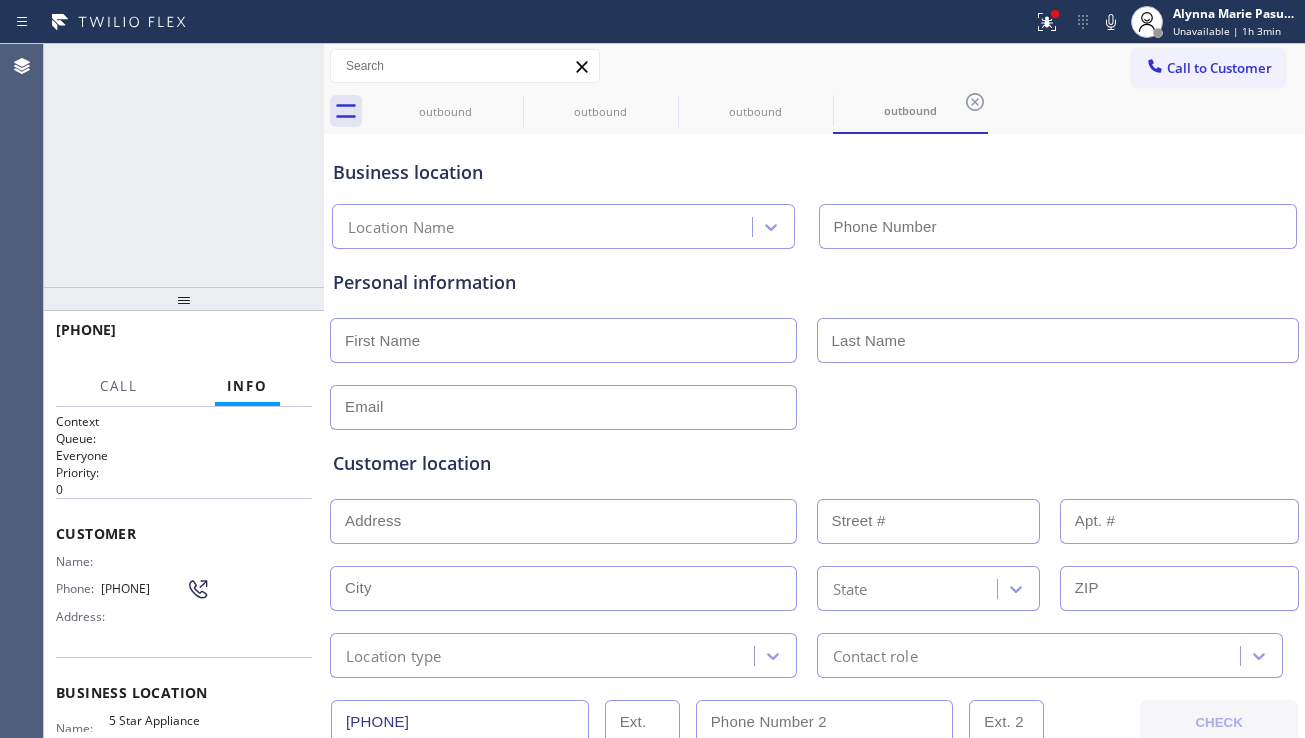 type on "[PHONE]" 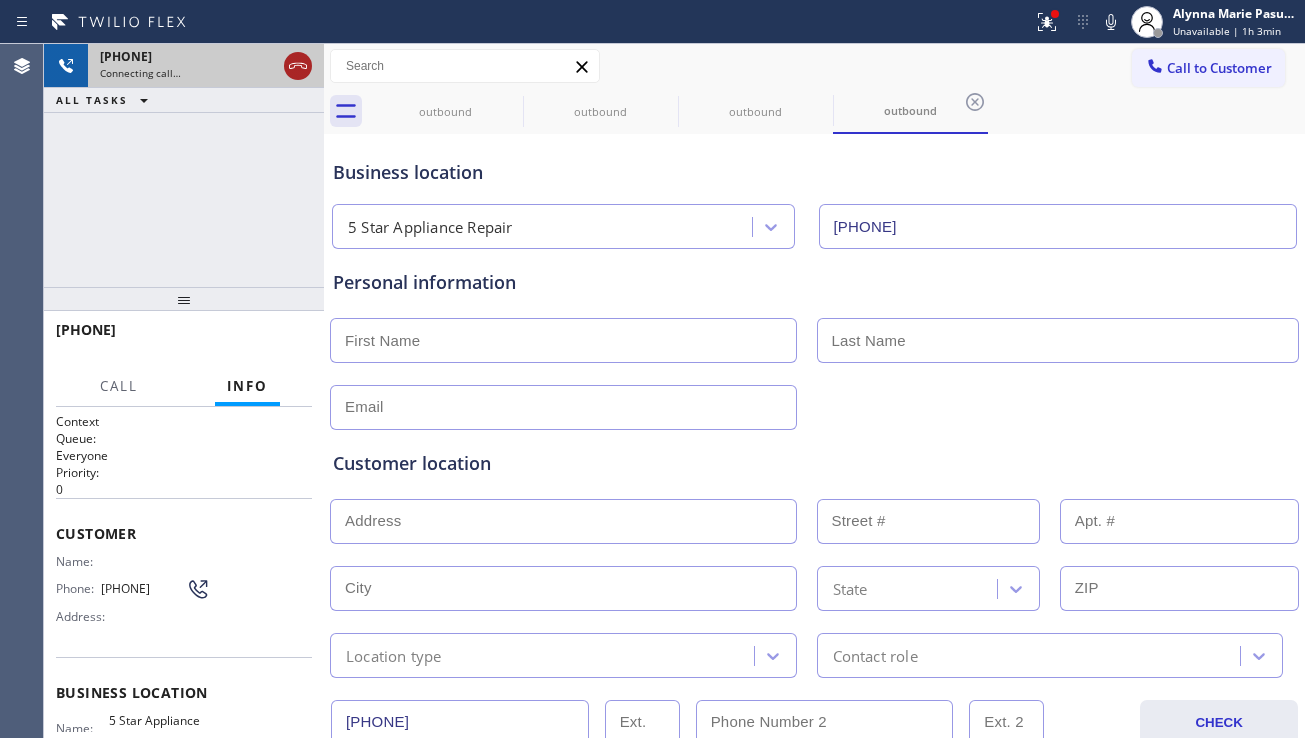 click 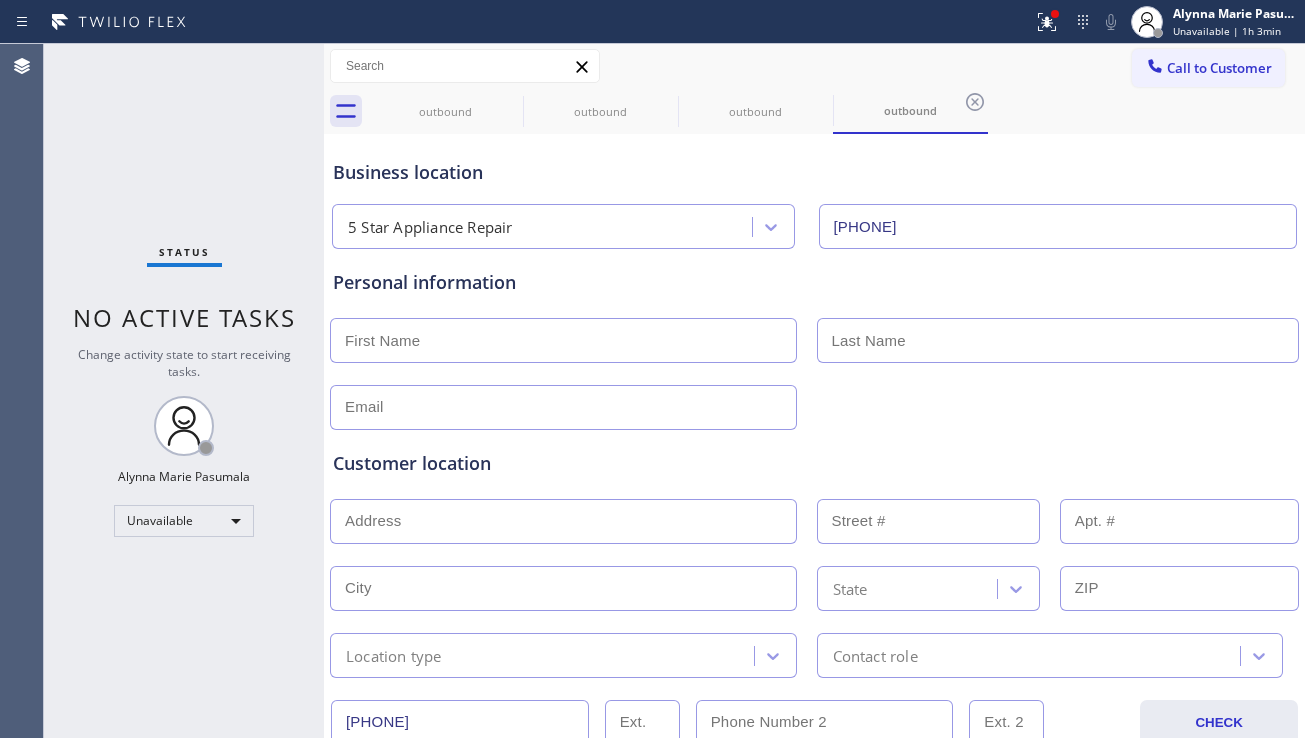 drag, startPoint x: 1163, startPoint y: 78, endPoint x: 1111, endPoint y: 115, distance: 63.82006 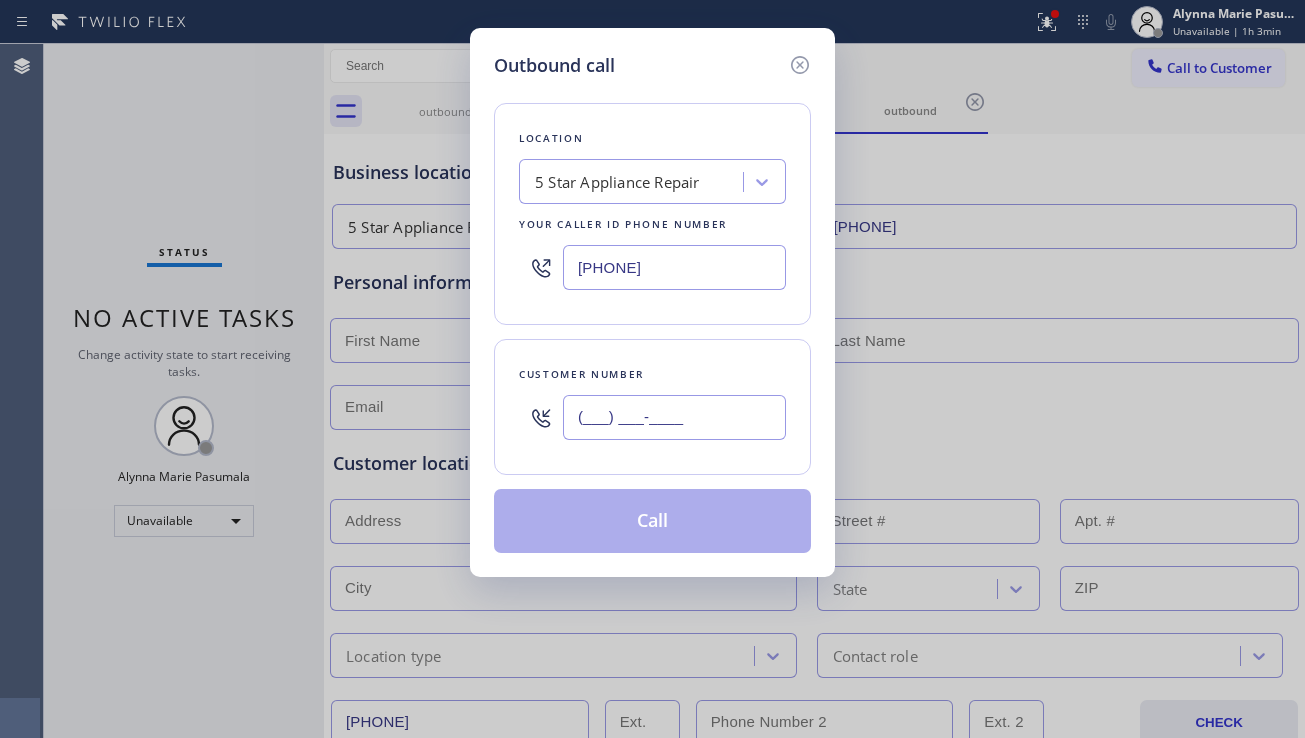 click on "(___) ___-____" at bounding box center [674, 417] 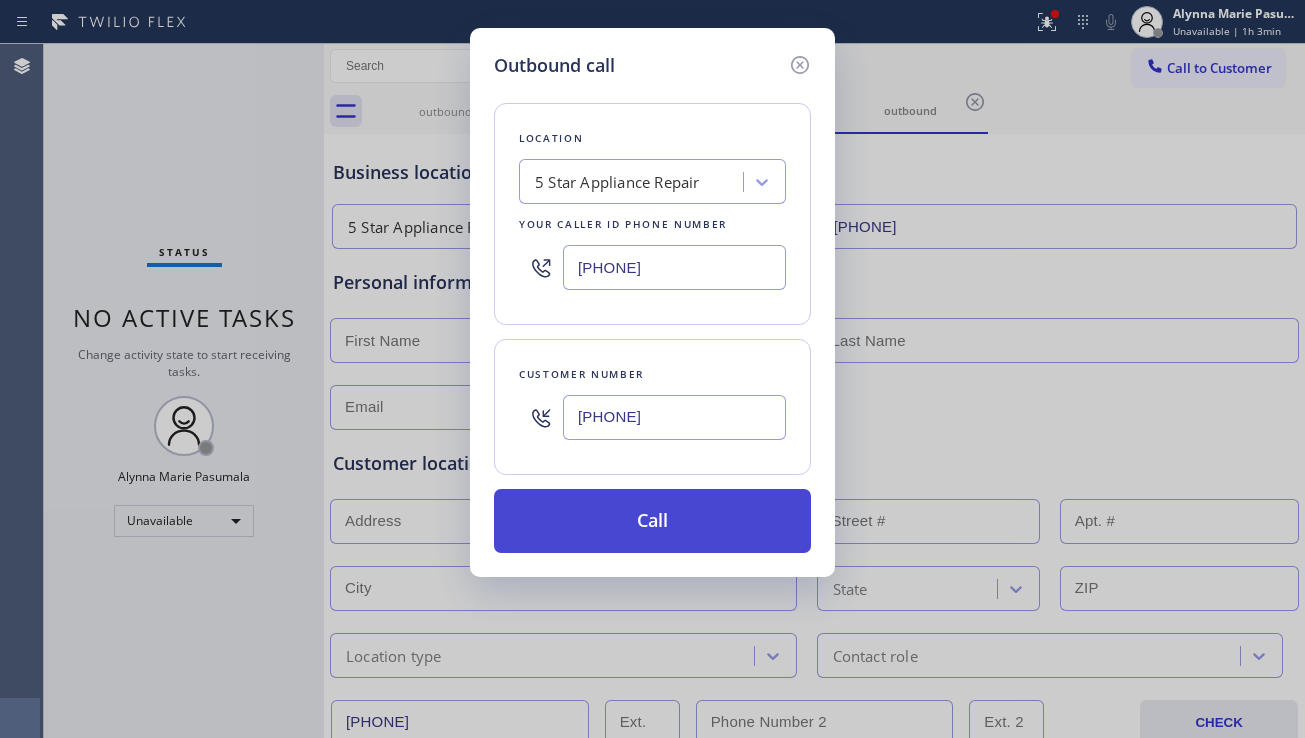 type on "(425) 893-9156" 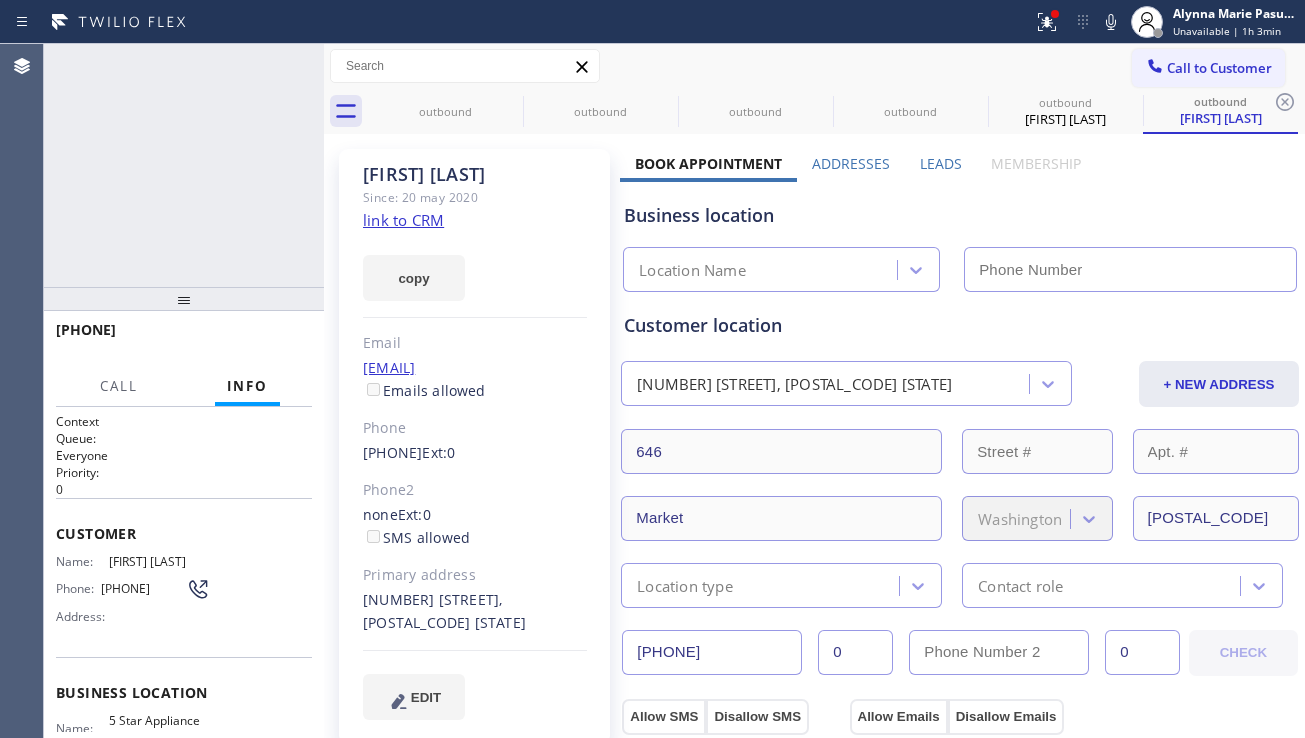 type on "[PHONE]" 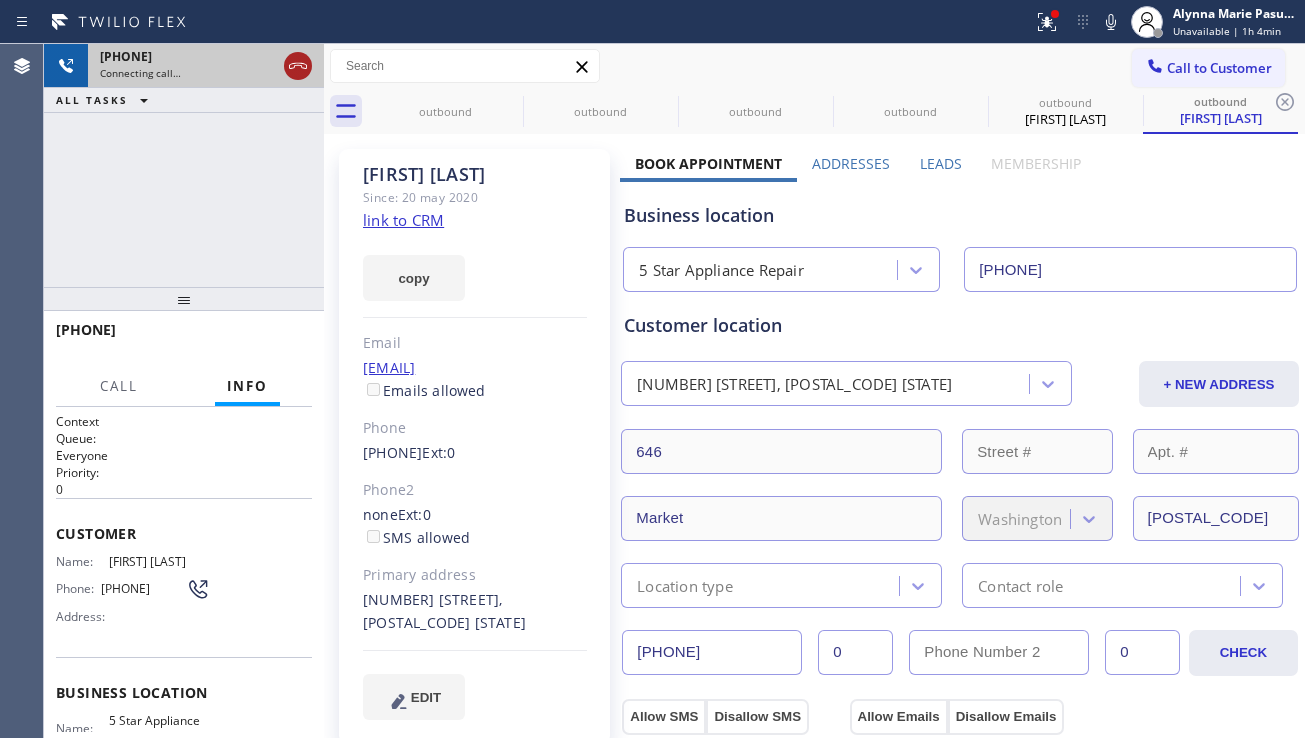 click 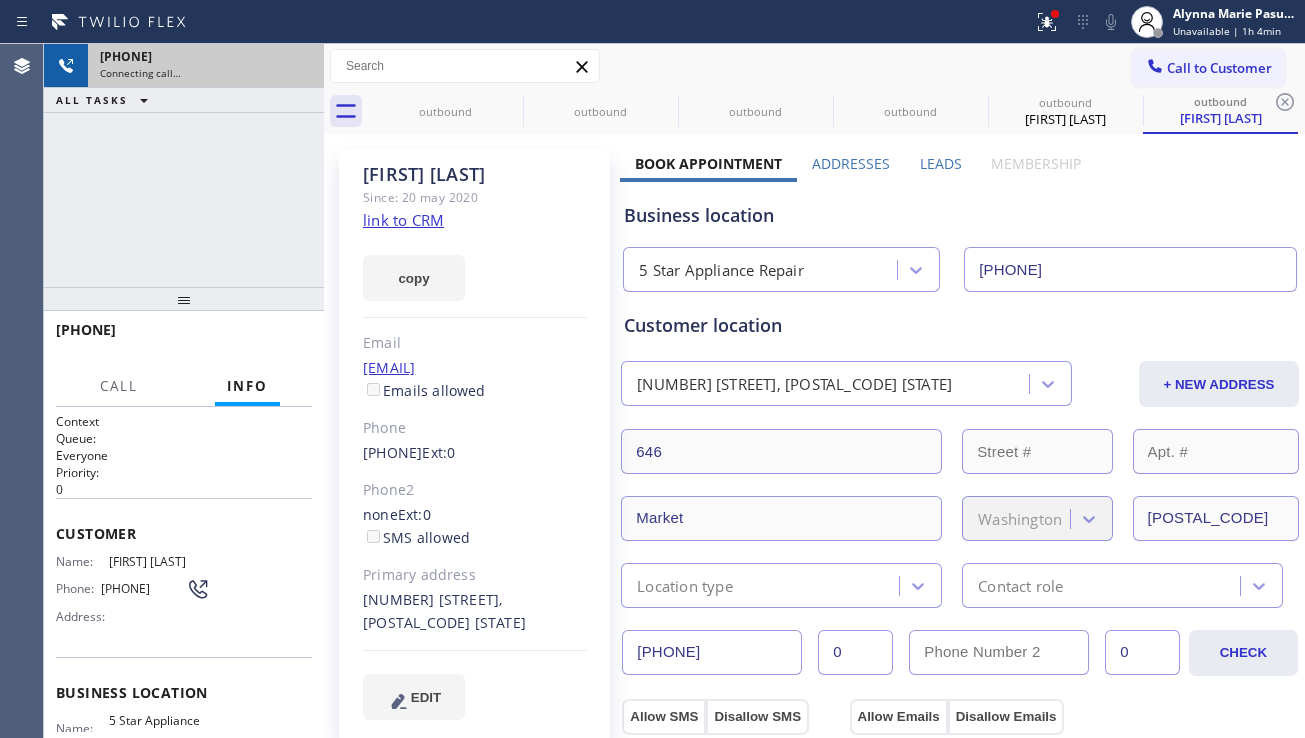 click on "Connecting call…" at bounding box center (206, 73) 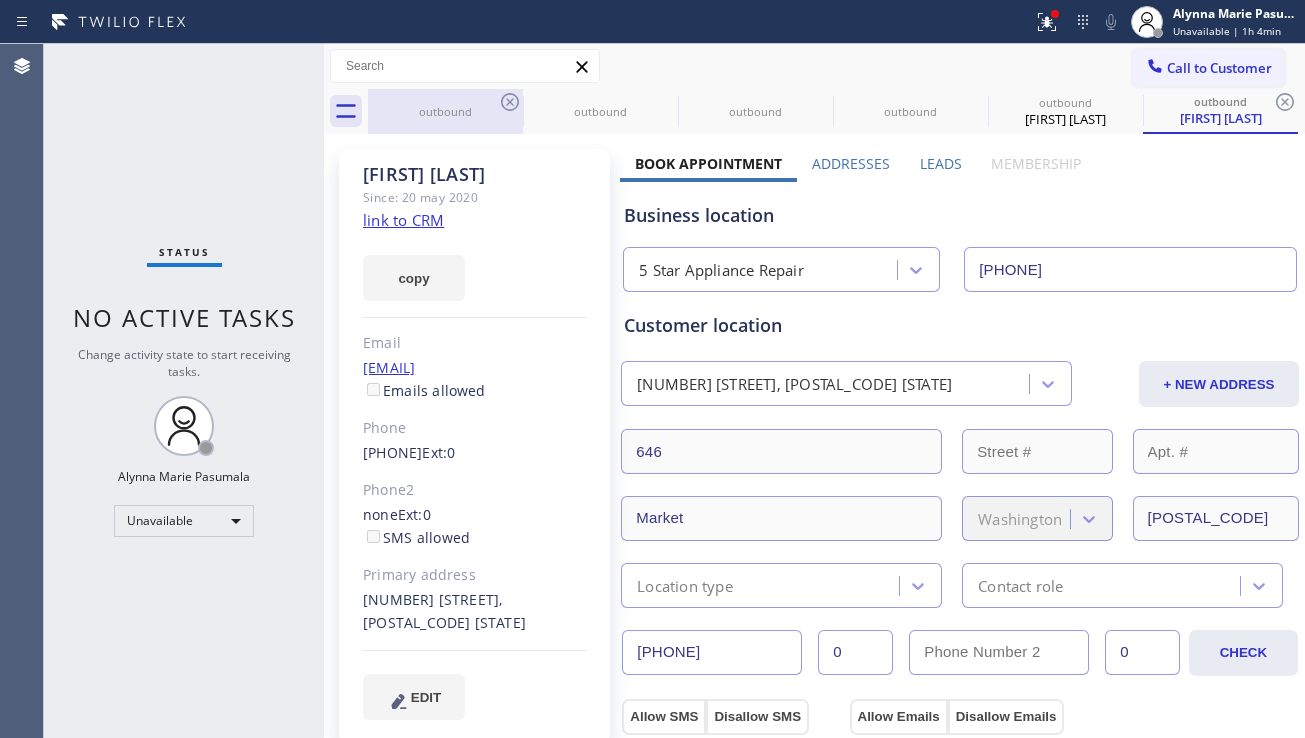 click on "outbound" at bounding box center (445, 111) 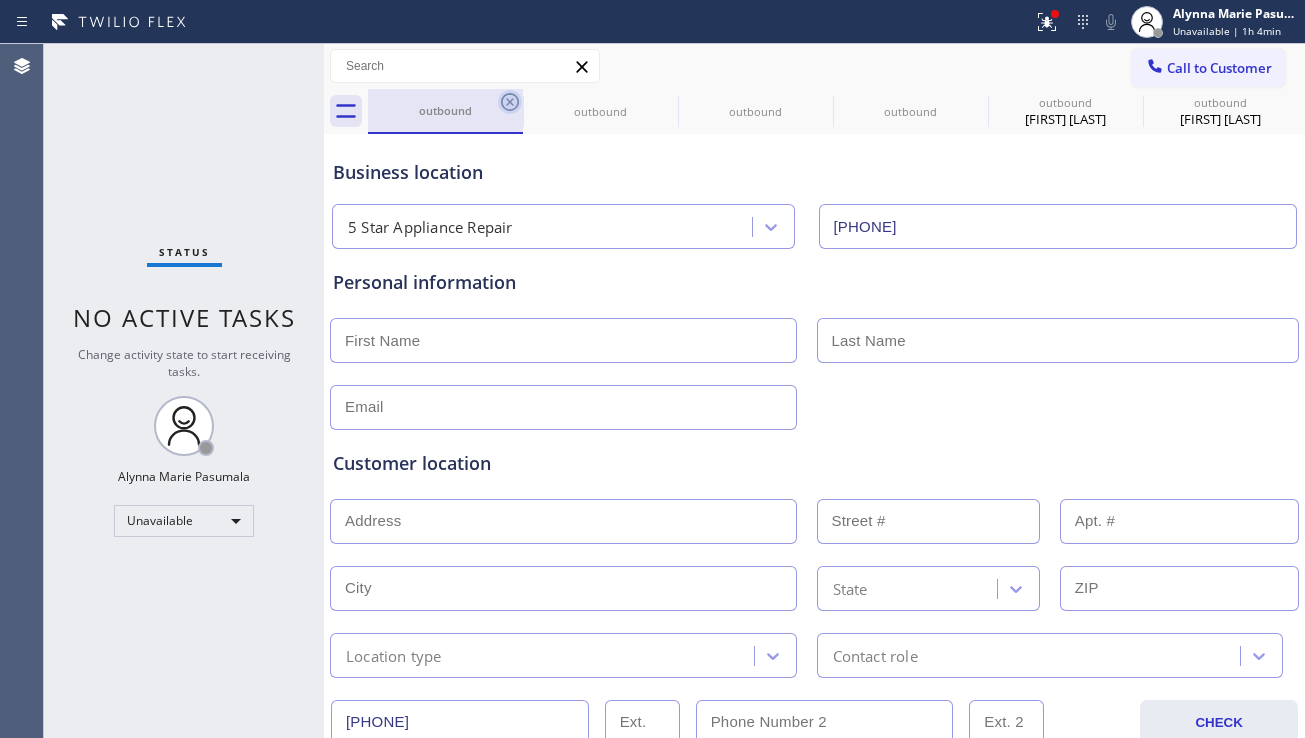 click 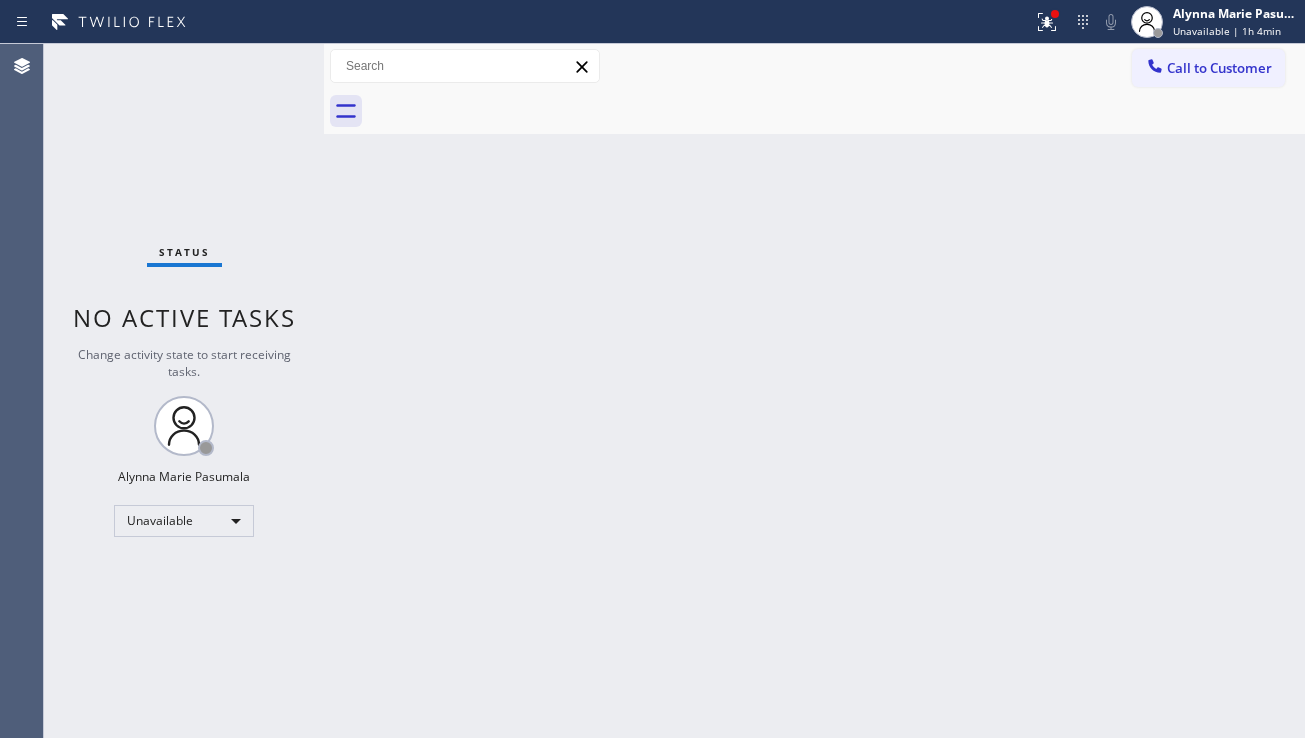 click at bounding box center [836, 111] 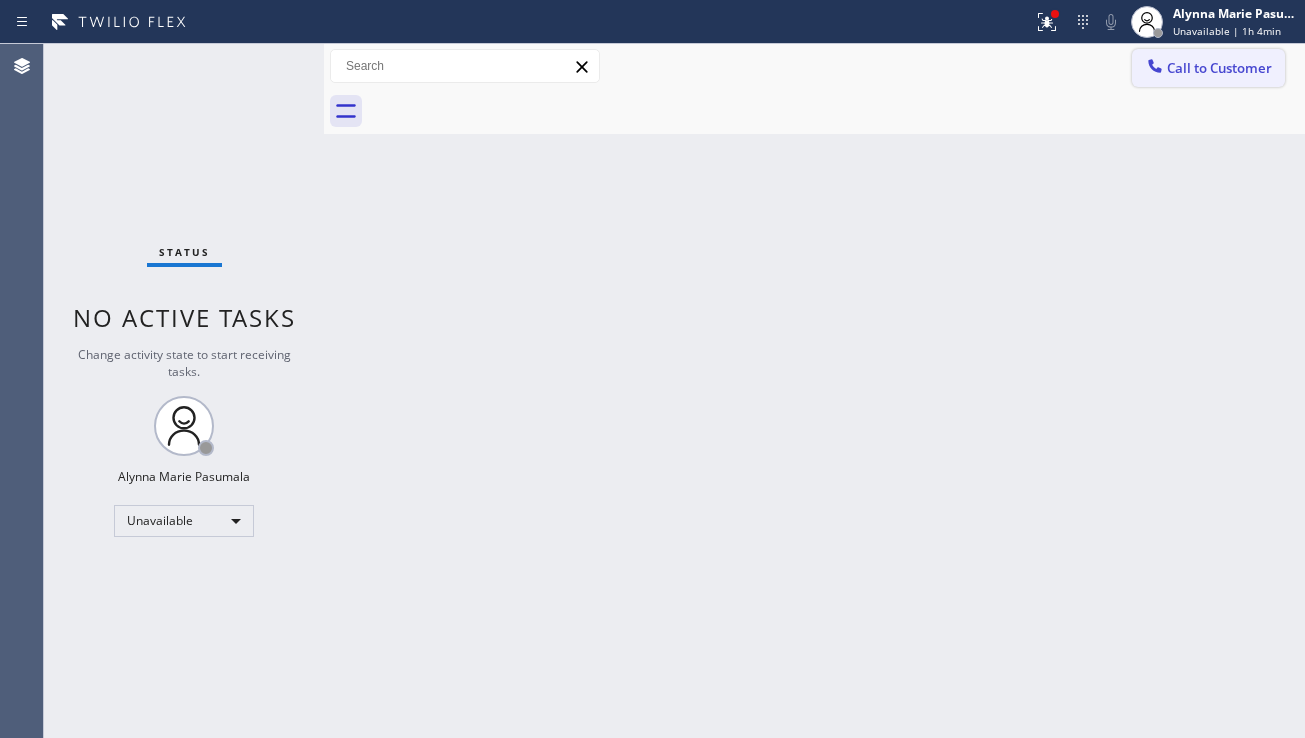 click on "Call to Customer" at bounding box center (1219, 68) 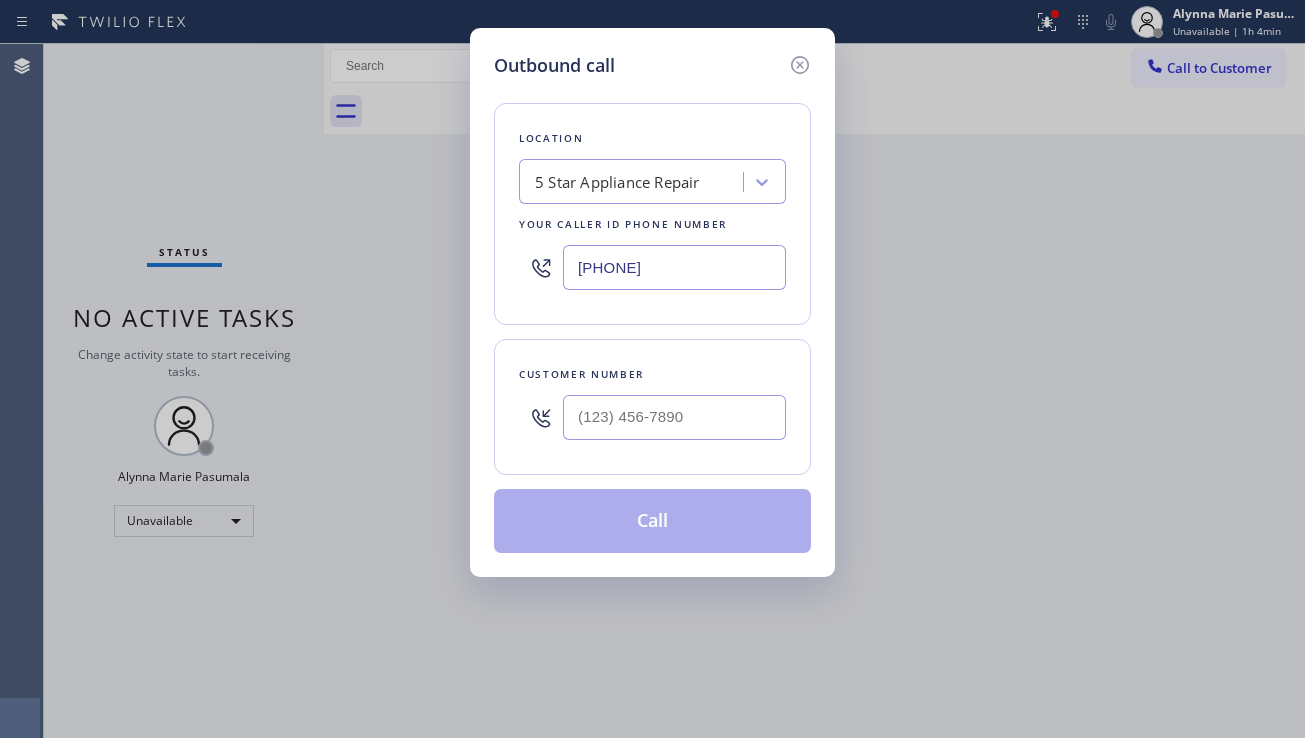 click at bounding box center (674, 417) 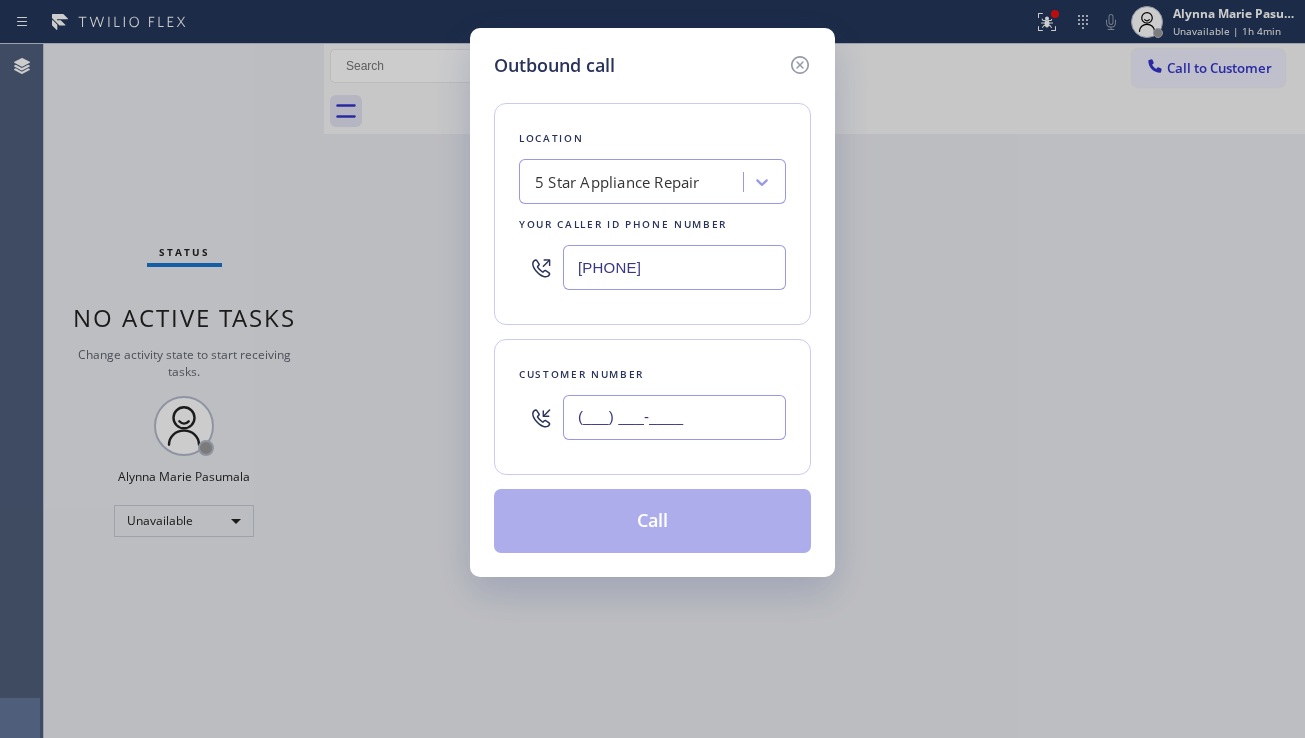 click on "(___) ___-____" at bounding box center [674, 417] 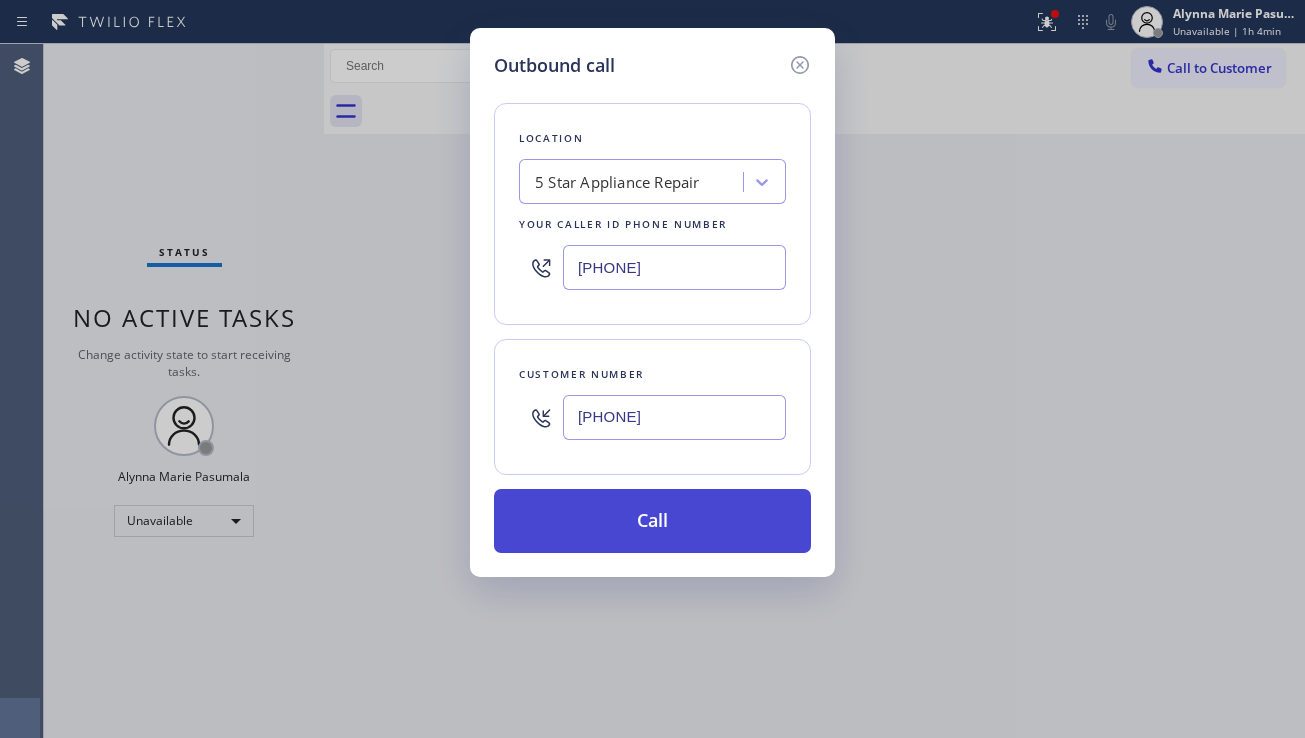 type on "(202) 455-8888" 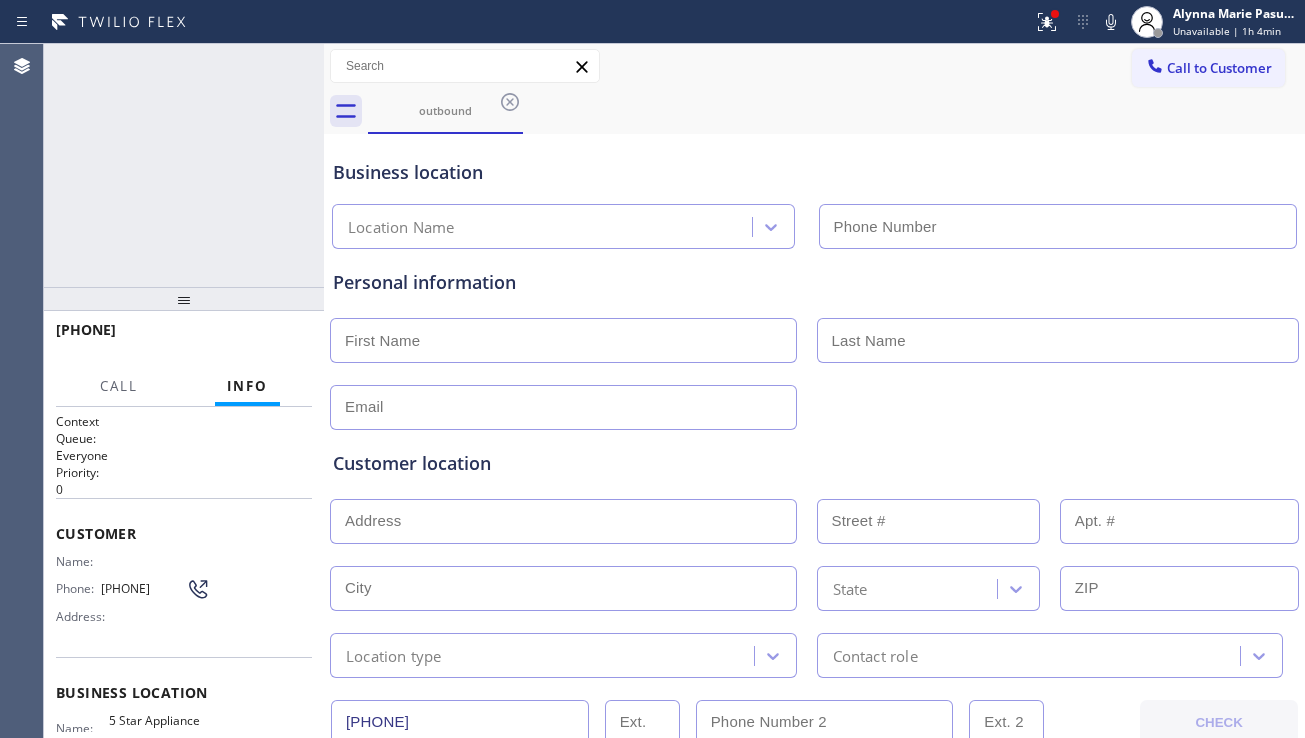 type on "[PHONE]" 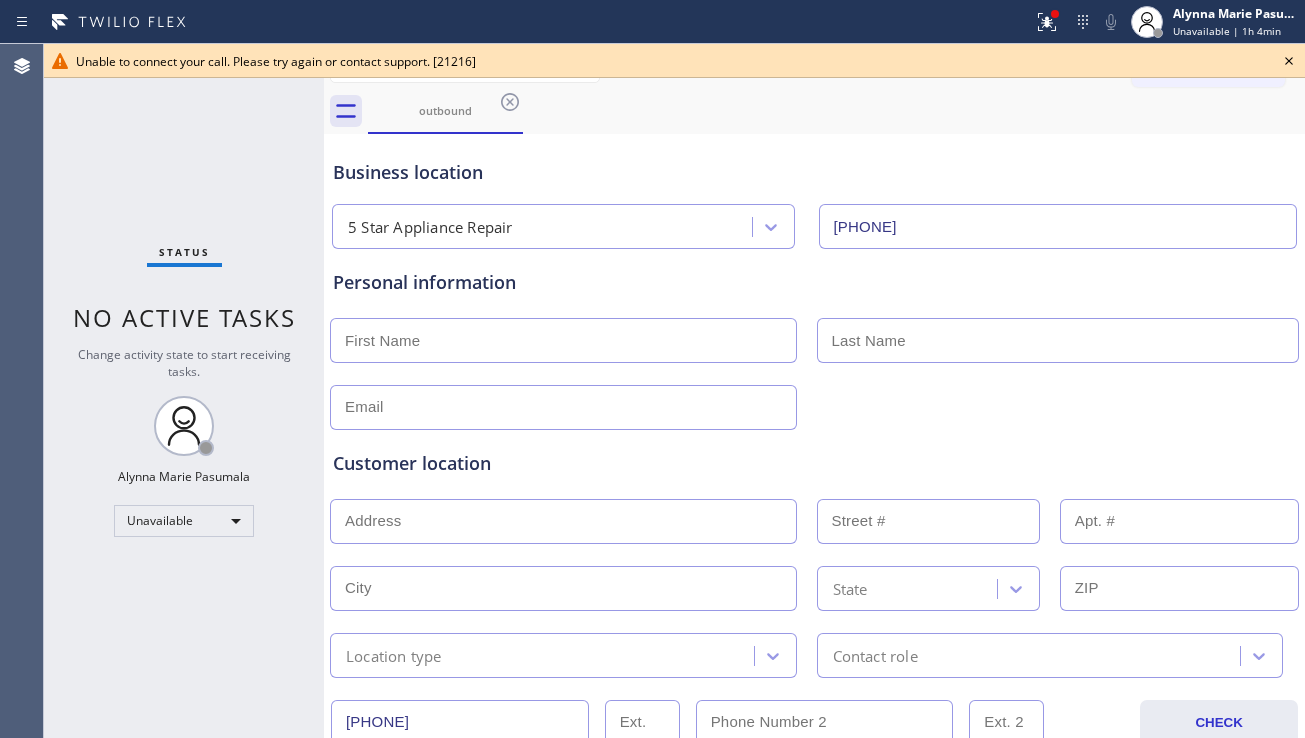 drag, startPoint x: 1285, startPoint y: 59, endPoint x: 1109, endPoint y: 94, distance: 179.44637 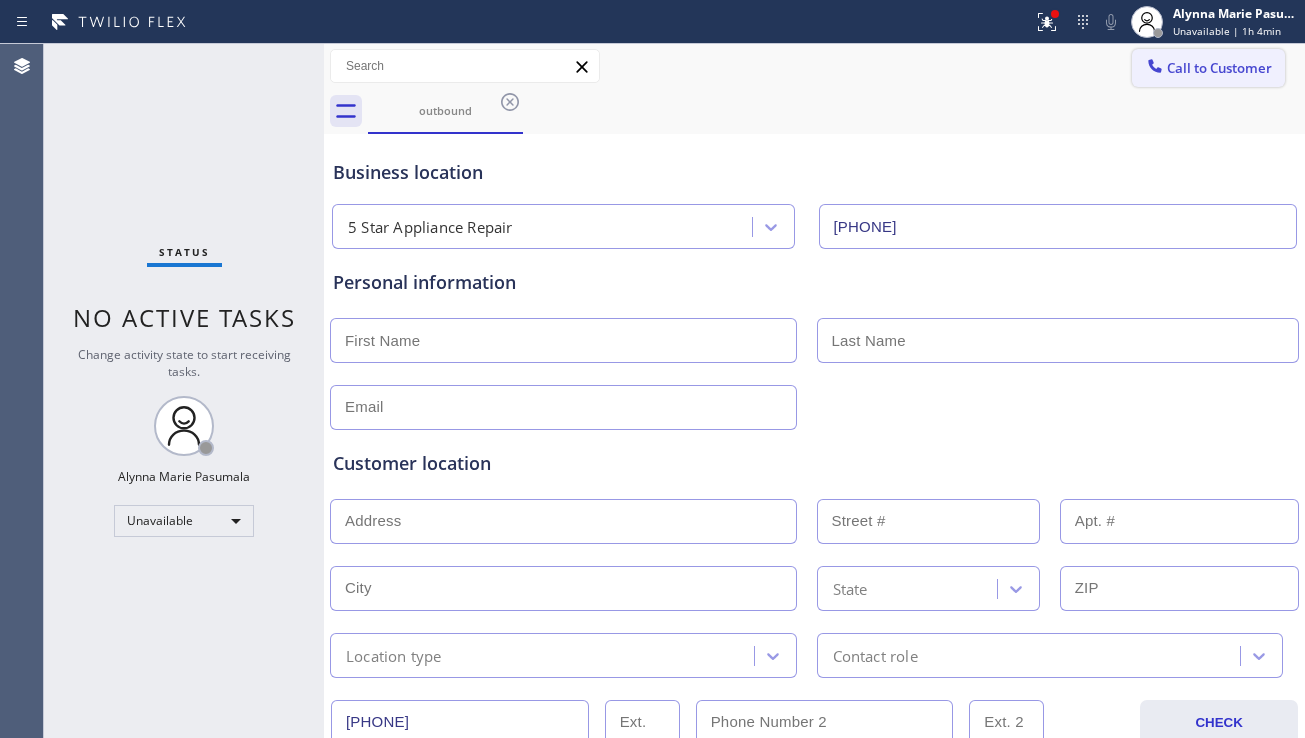 click on "Call to Customer" at bounding box center (1219, 68) 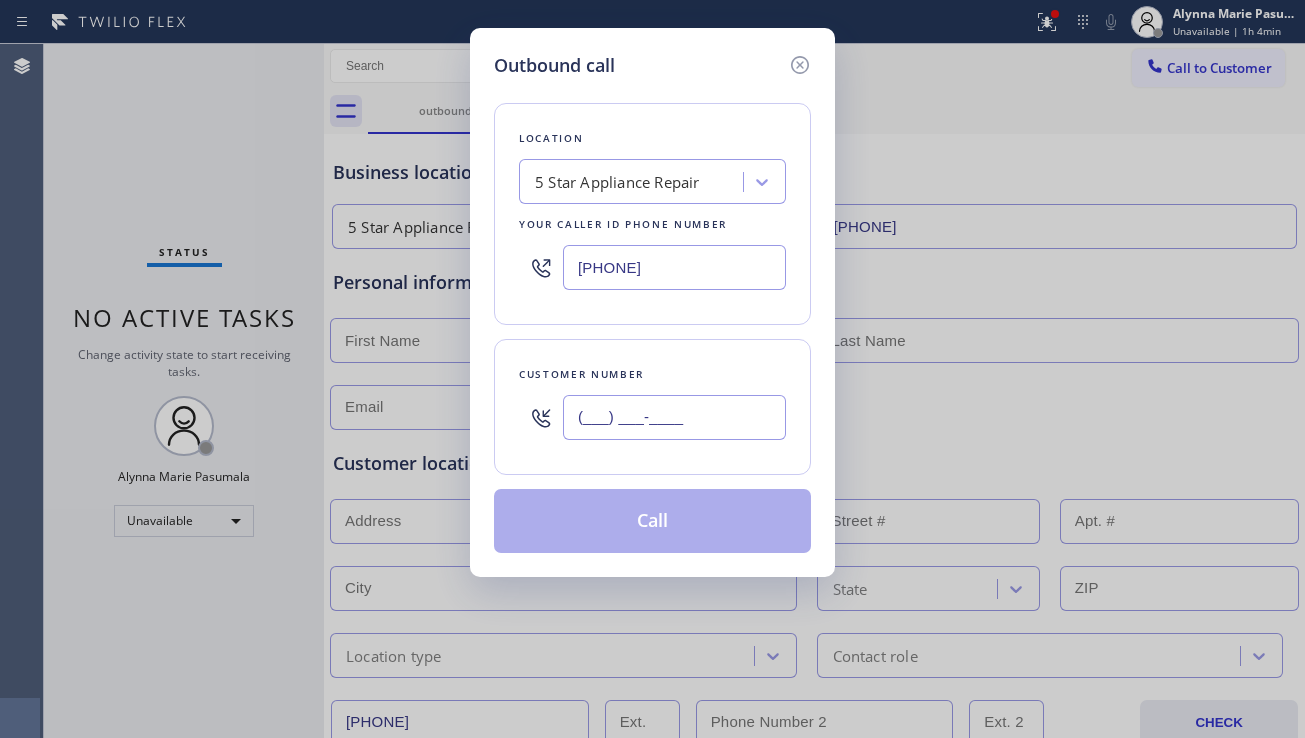 click on "(___) ___-____" at bounding box center [674, 417] 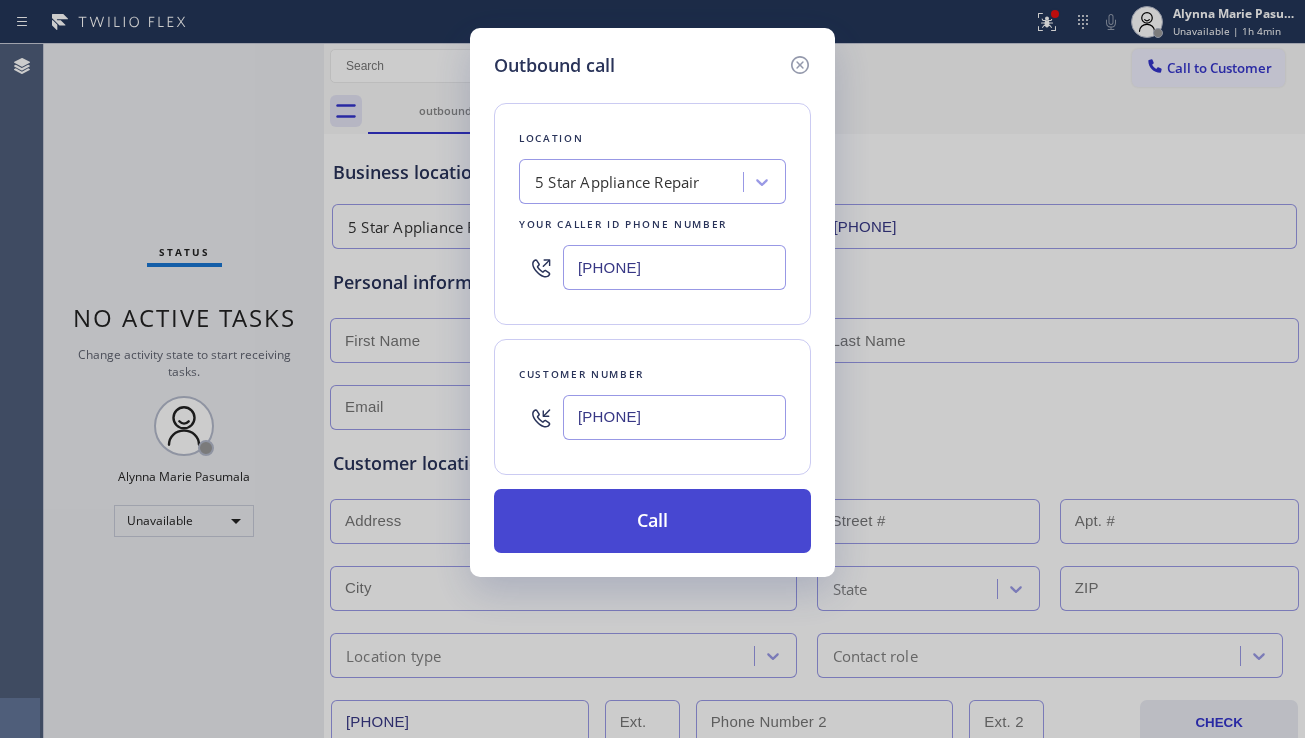 type on "(805) 507-2520" 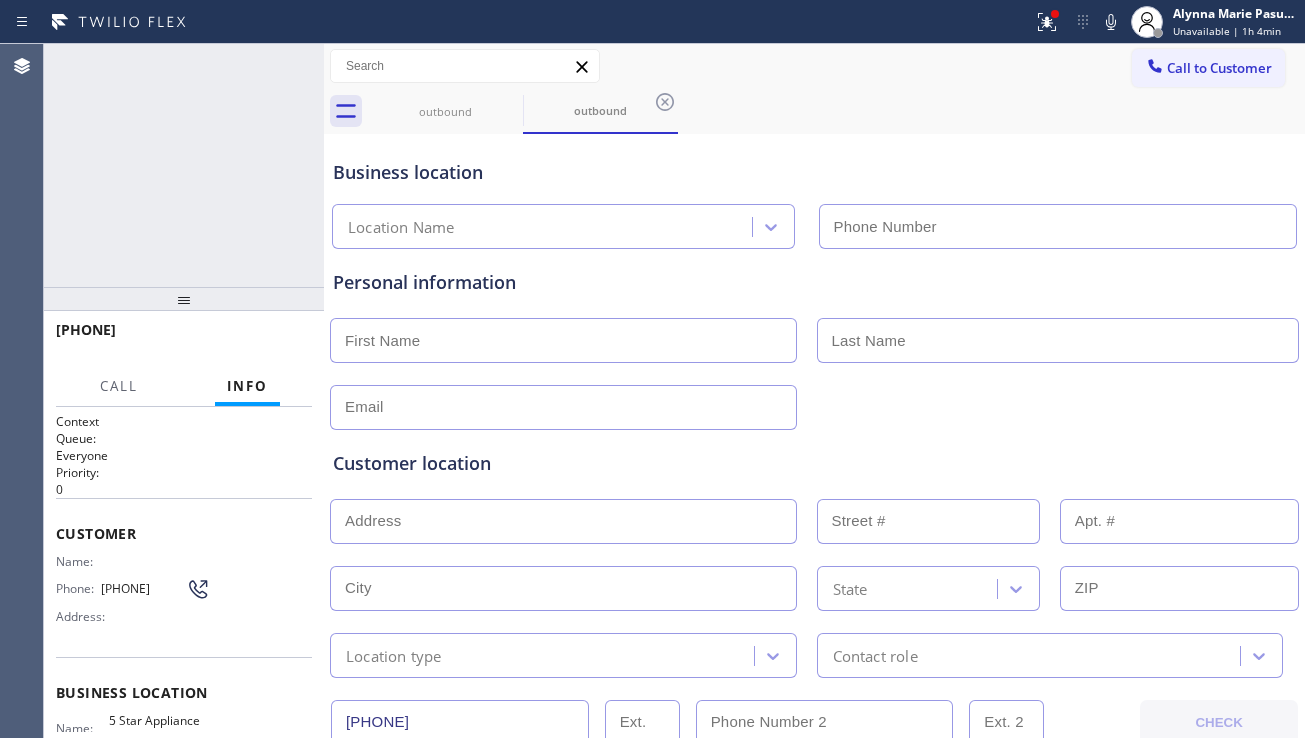 type on "[PHONE]" 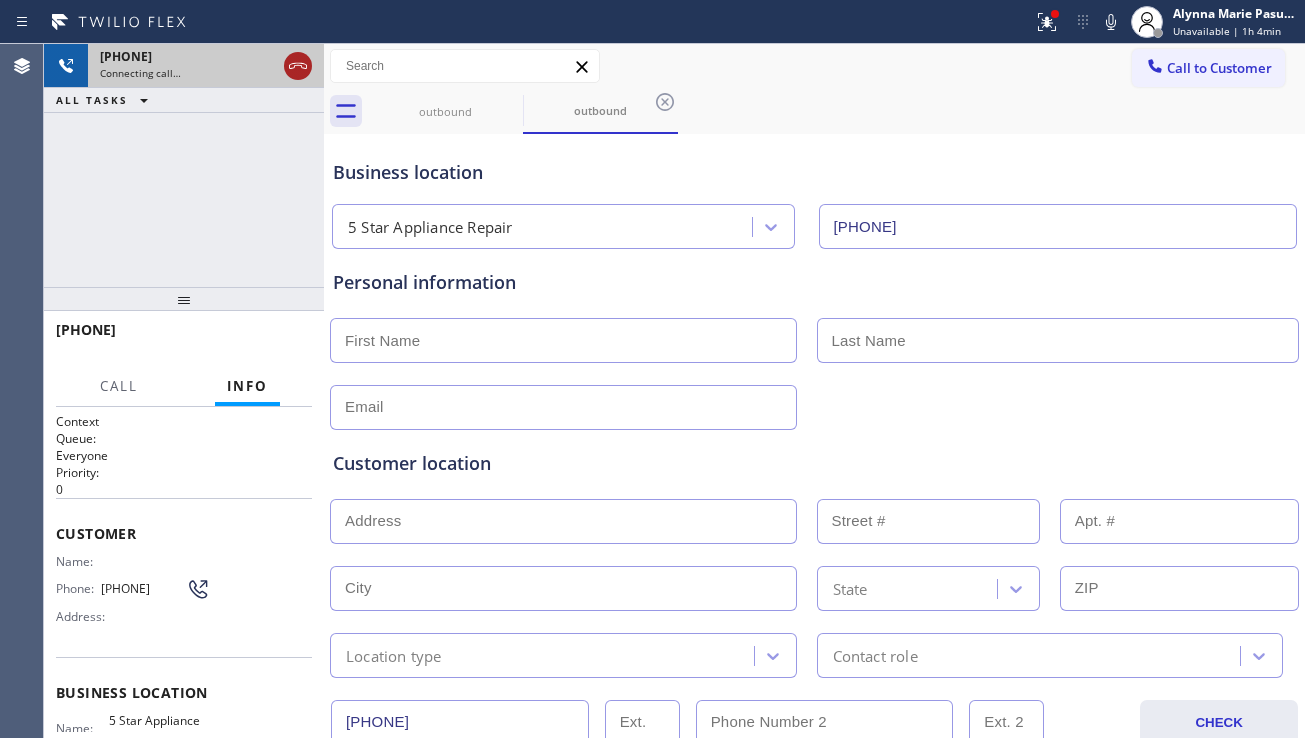 click 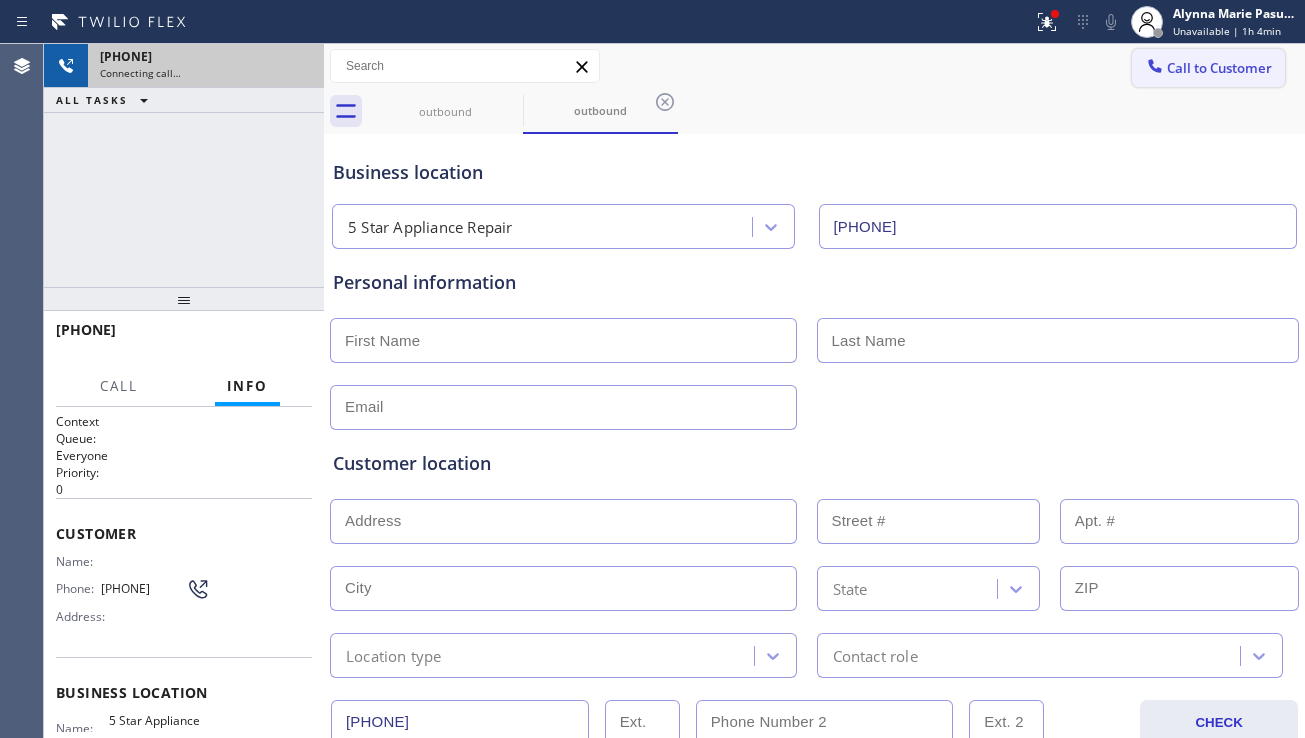 click on "Call to Customer" at bounding box center (1208, 68) 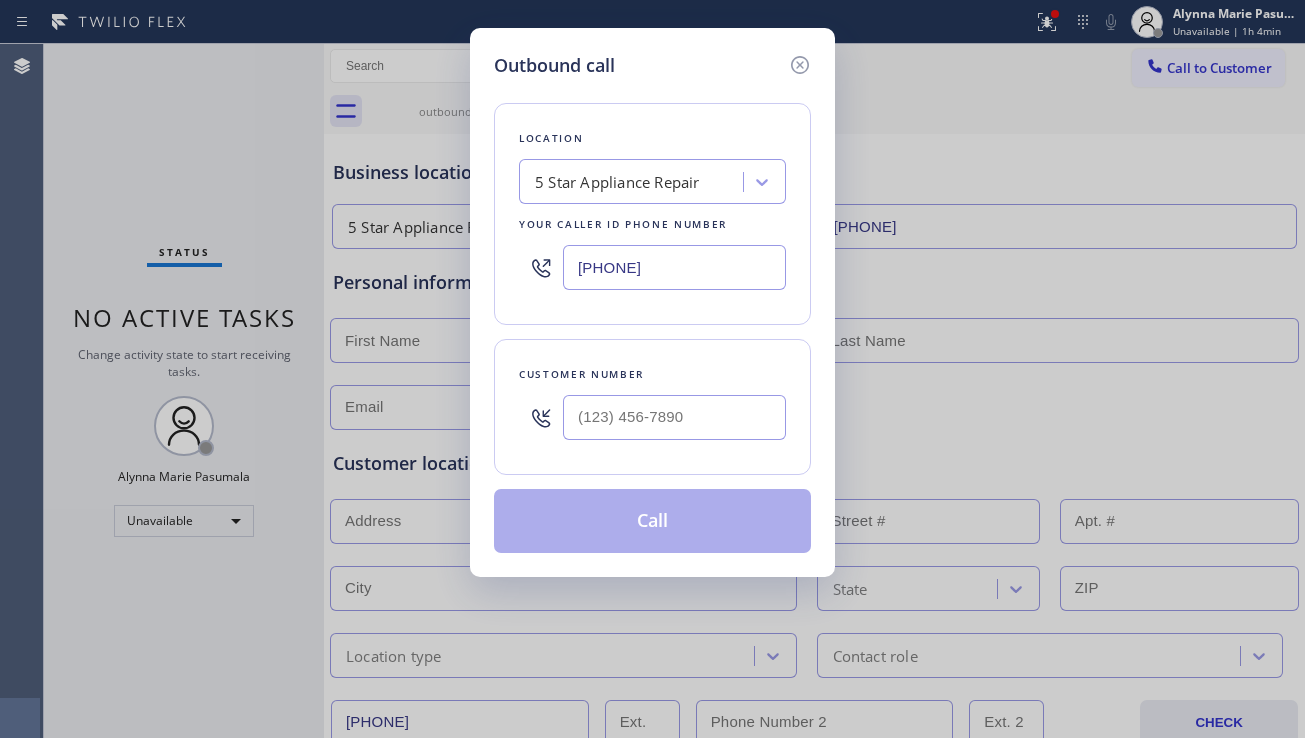 click at bounding box center [674, 417] 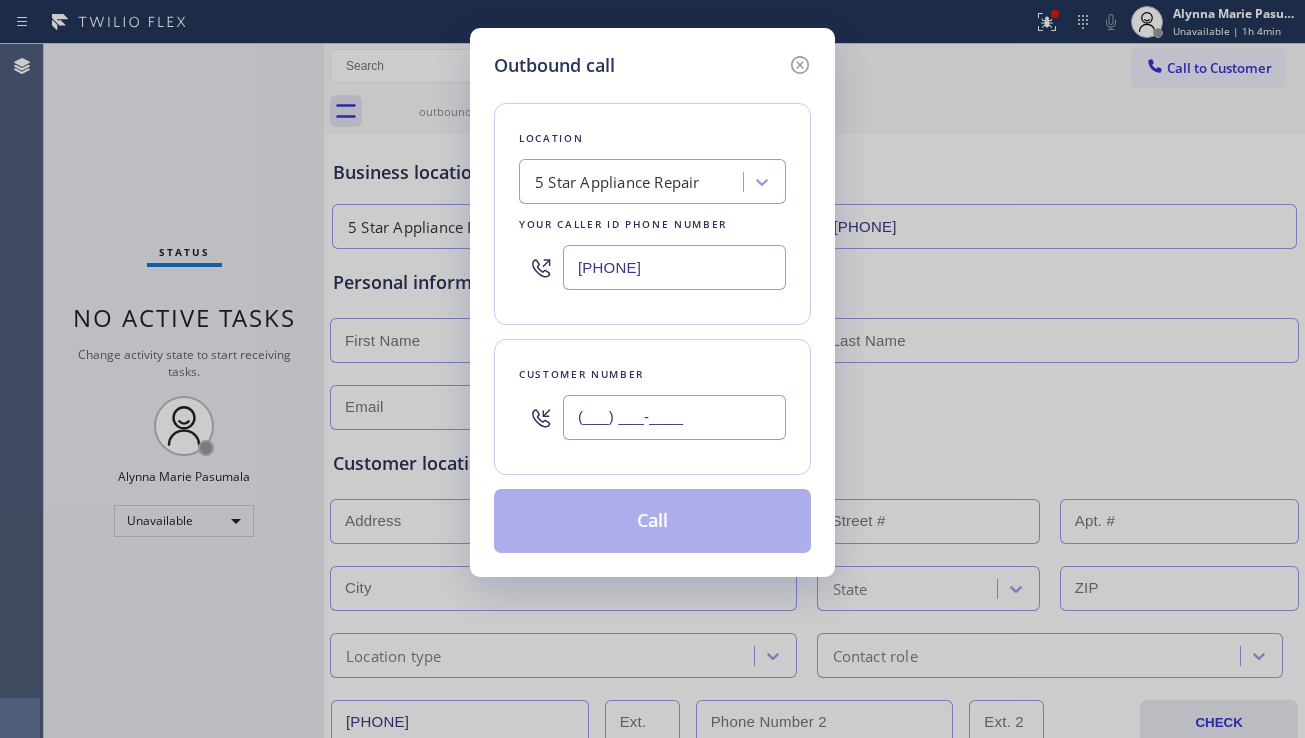 click on "(___) ___-____" at bounding box center (674, 417) 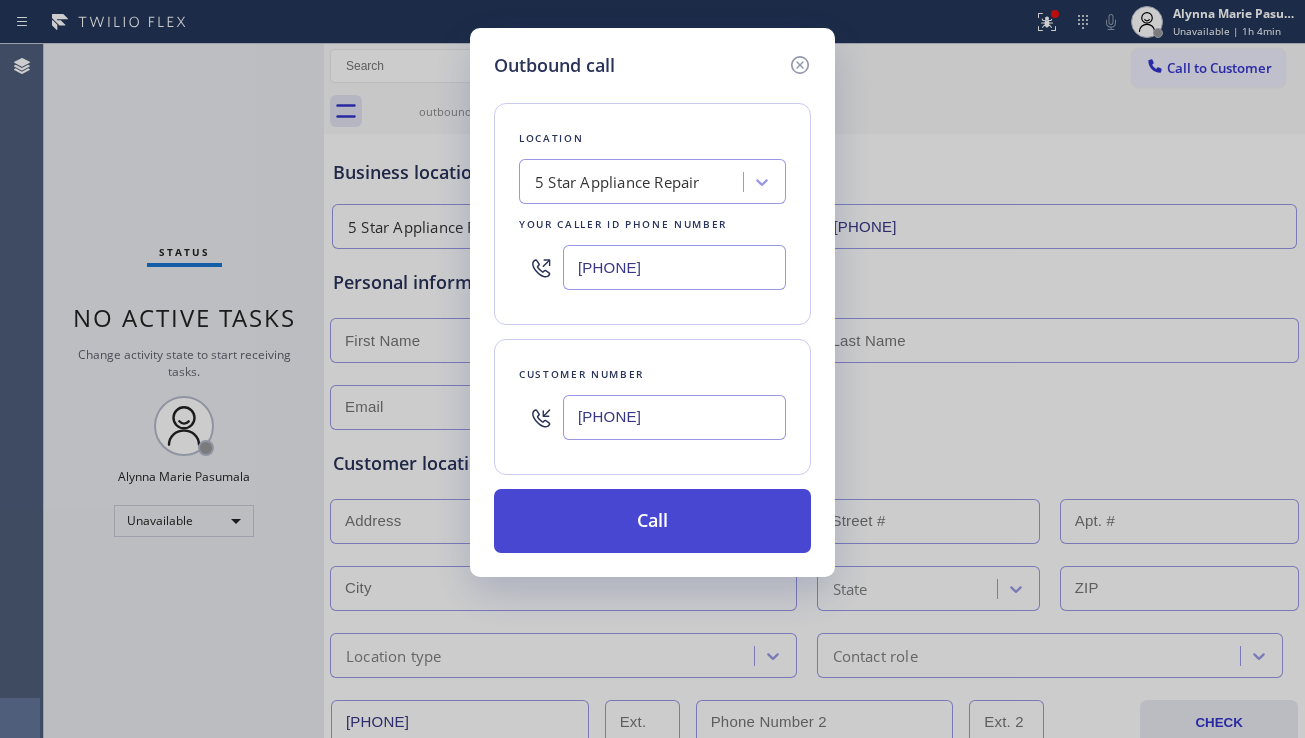 type on "(917) 933-3543" 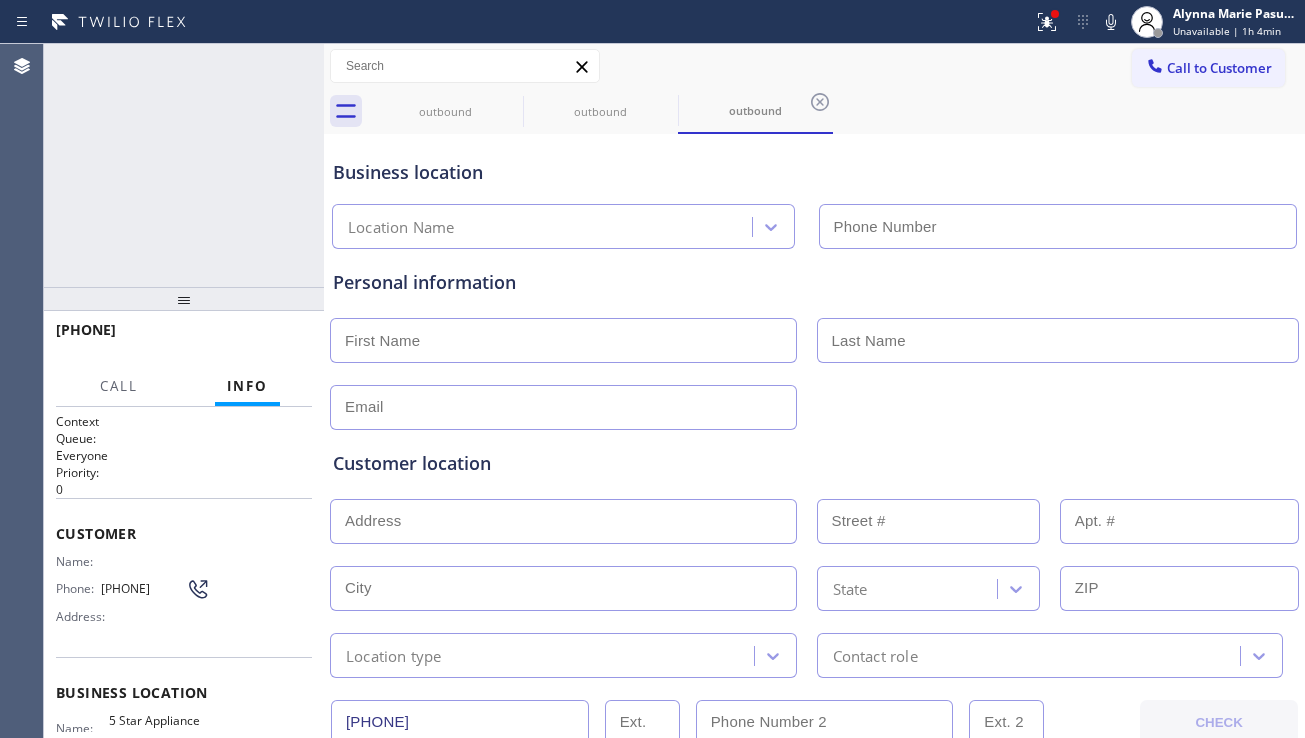 type on "[PHONE]" 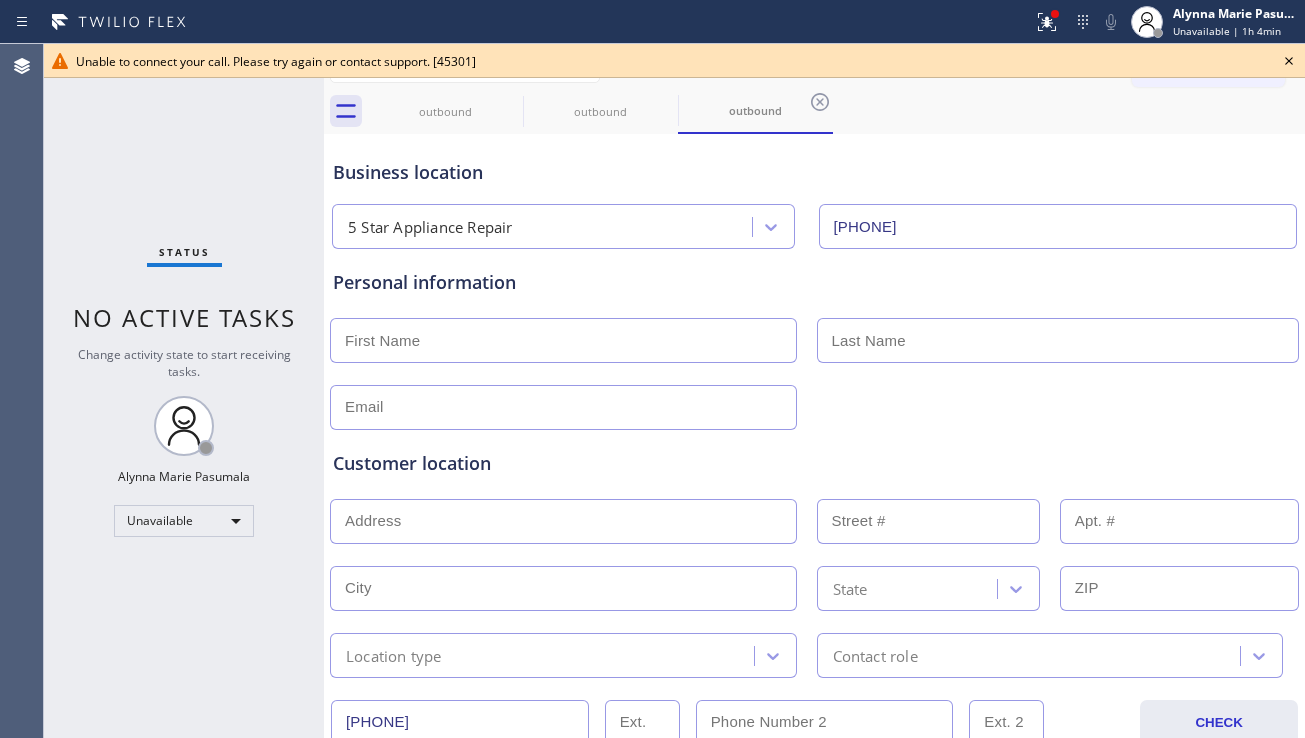 click 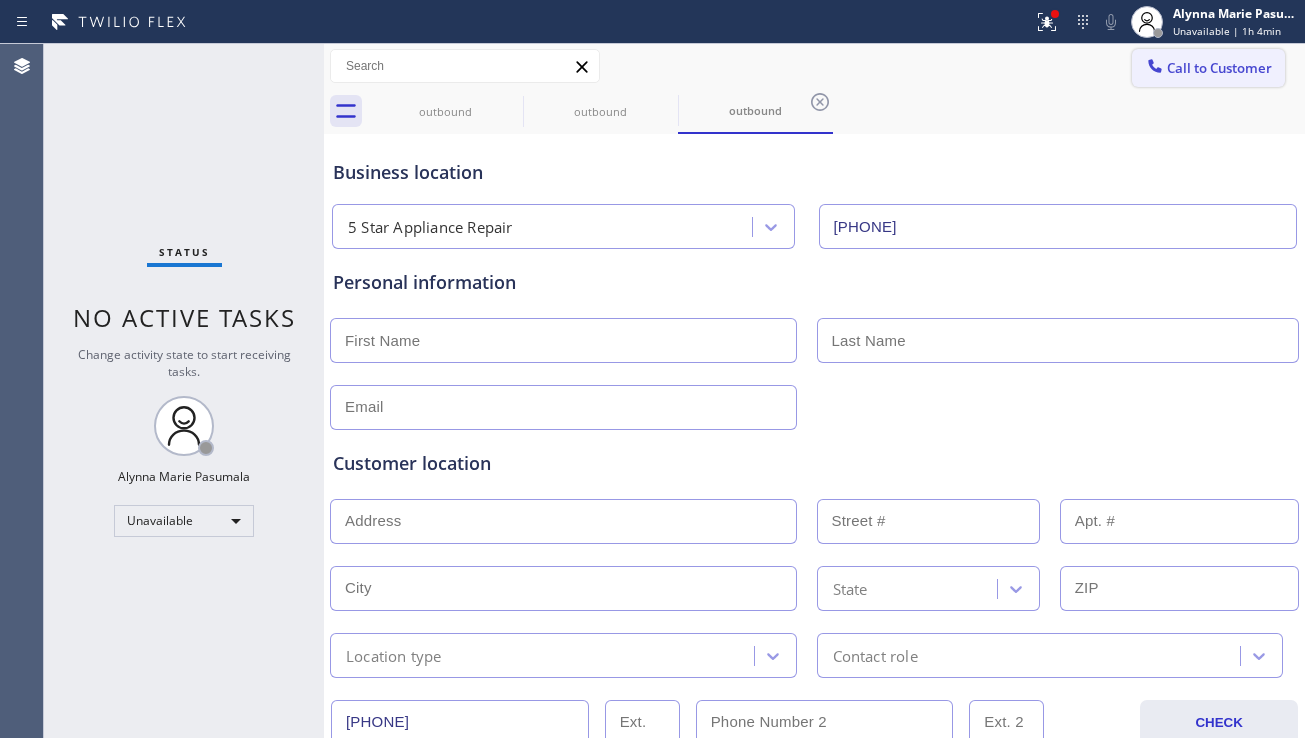click on "Call to Customer" at bounding box center (1219, 68) 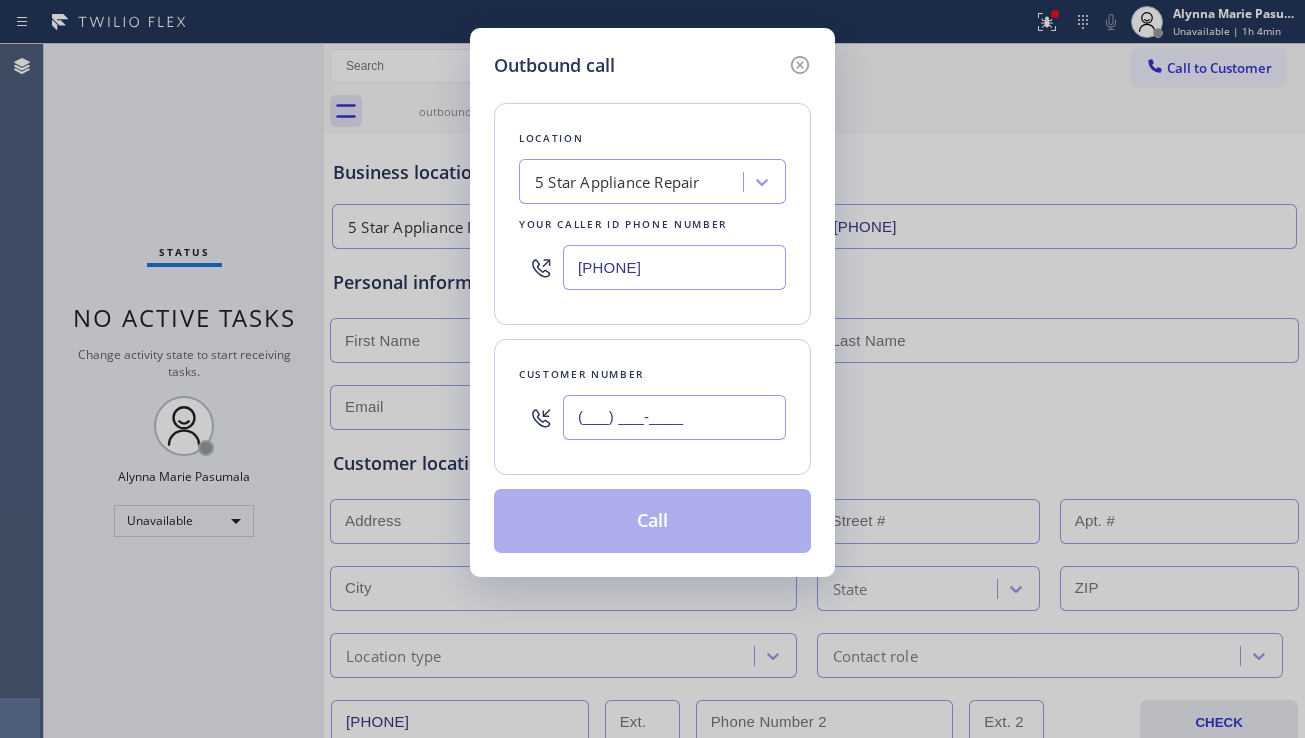 click on "(___) ___-____" at bounding box center [674, 417] 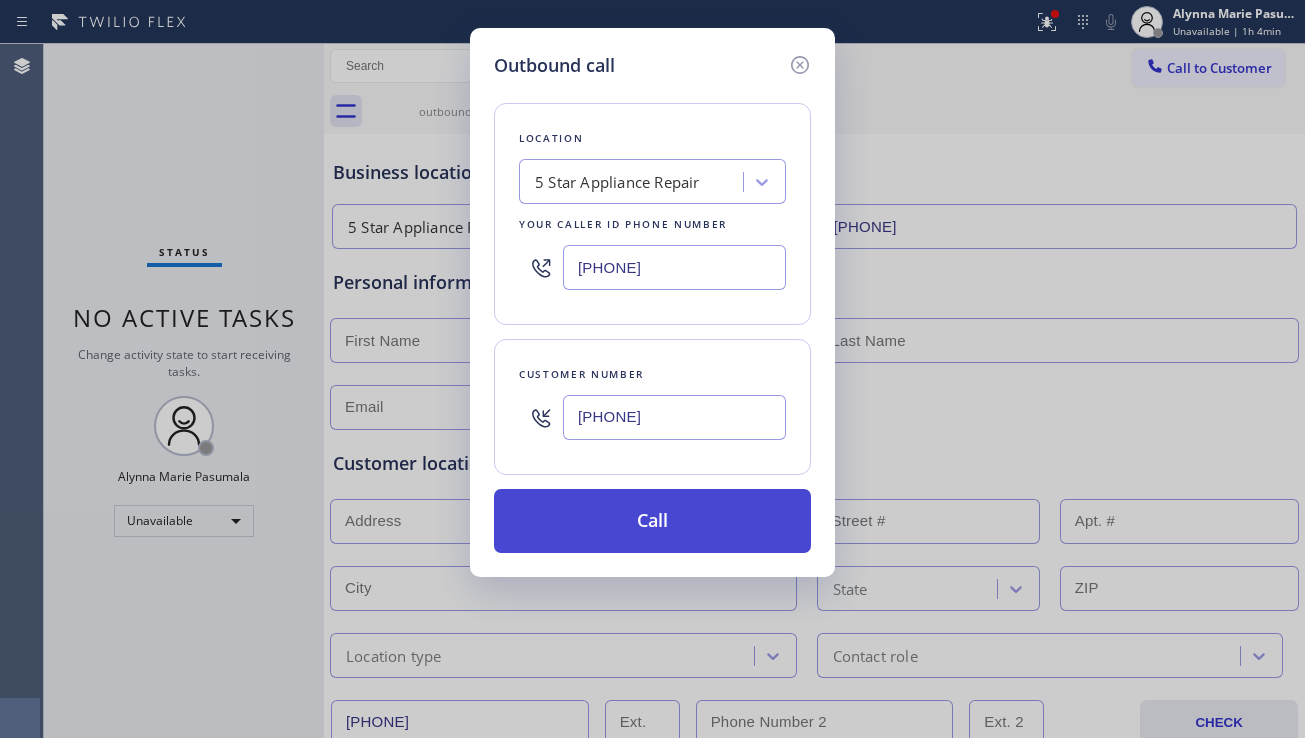 type on "(323) 230-7614" 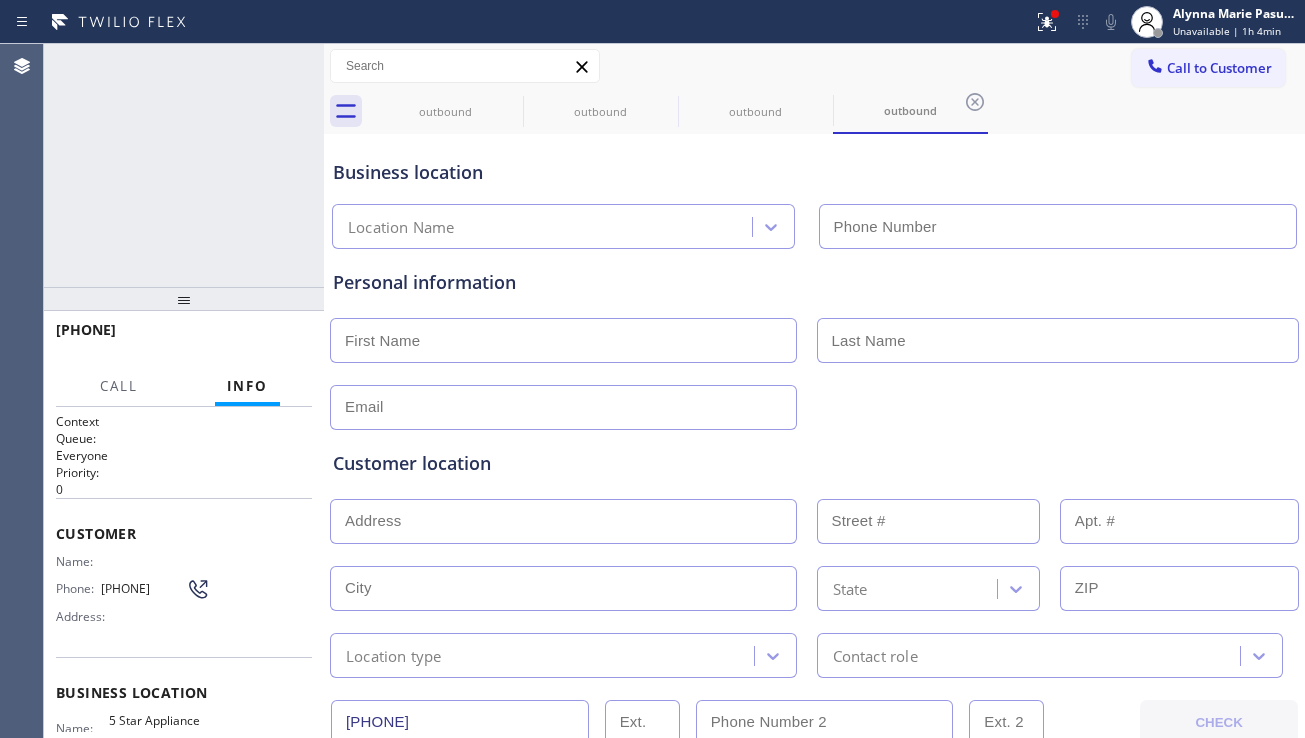 type on "[PHONE]" 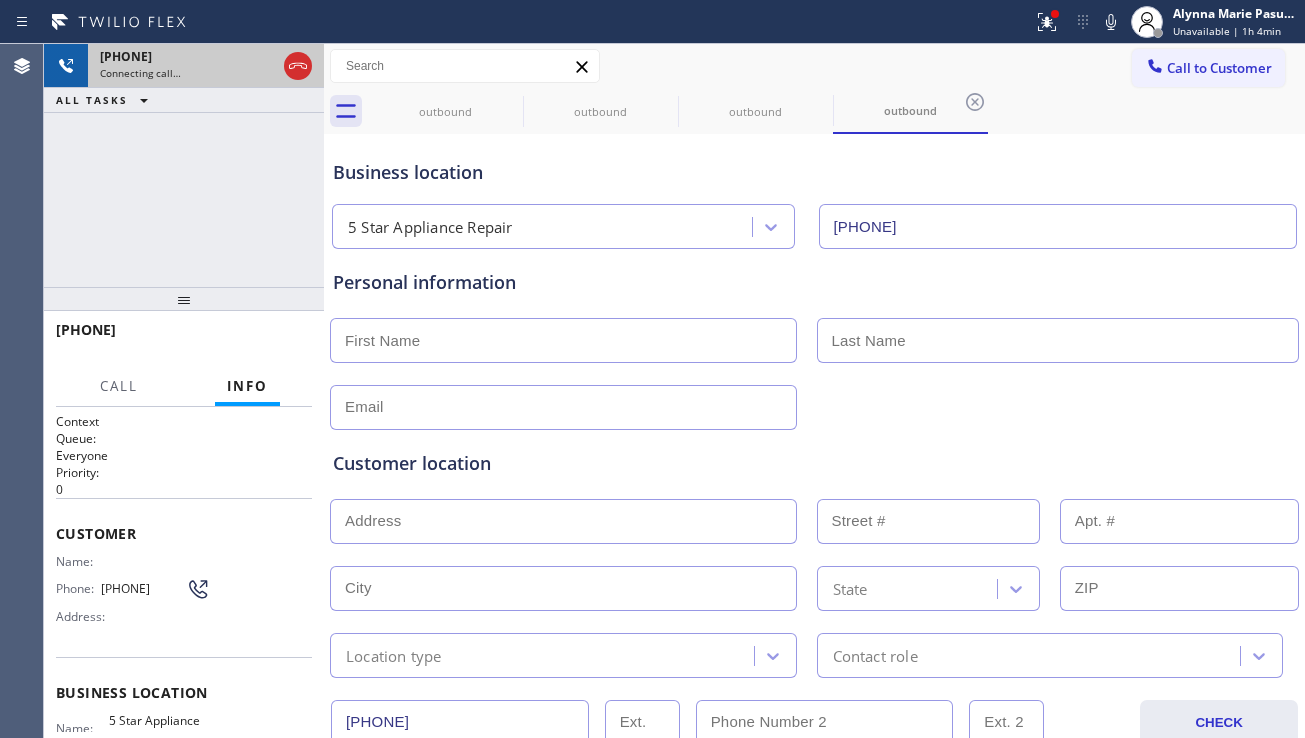 click 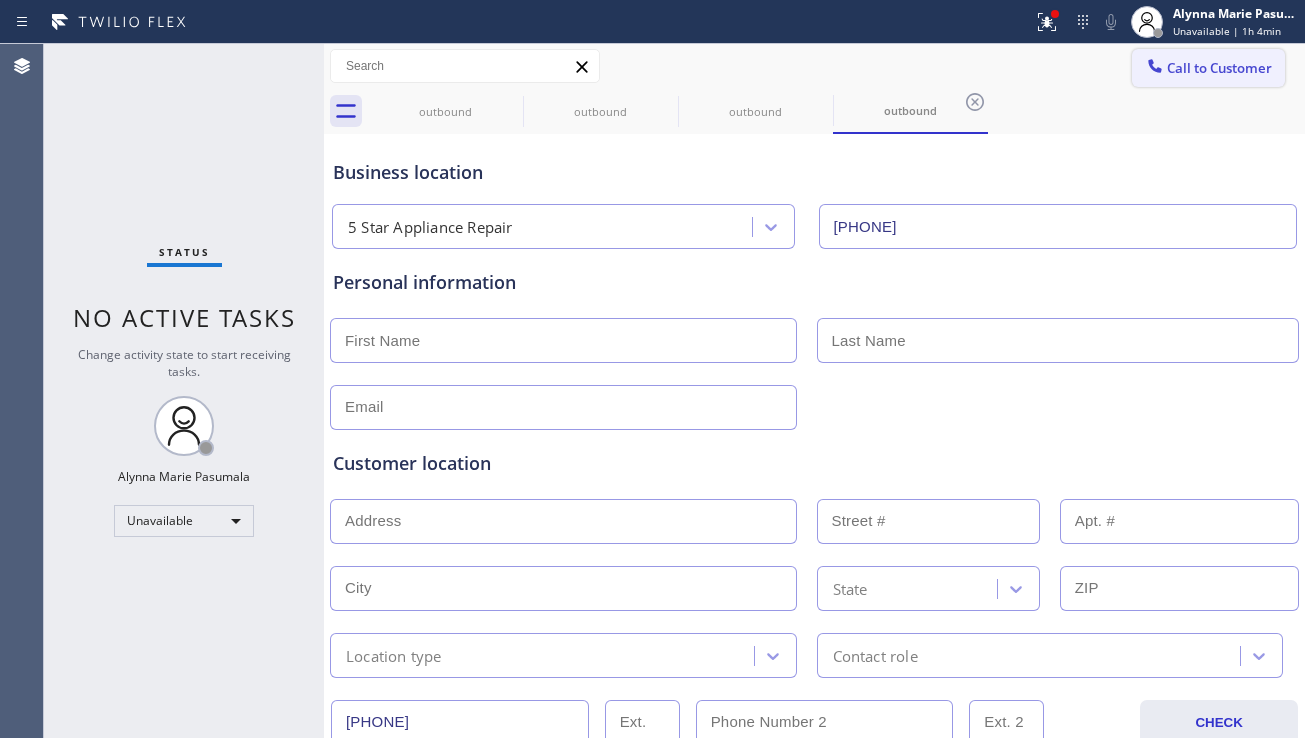 click on "Call to Customer" at bounding box center [1219, 68] 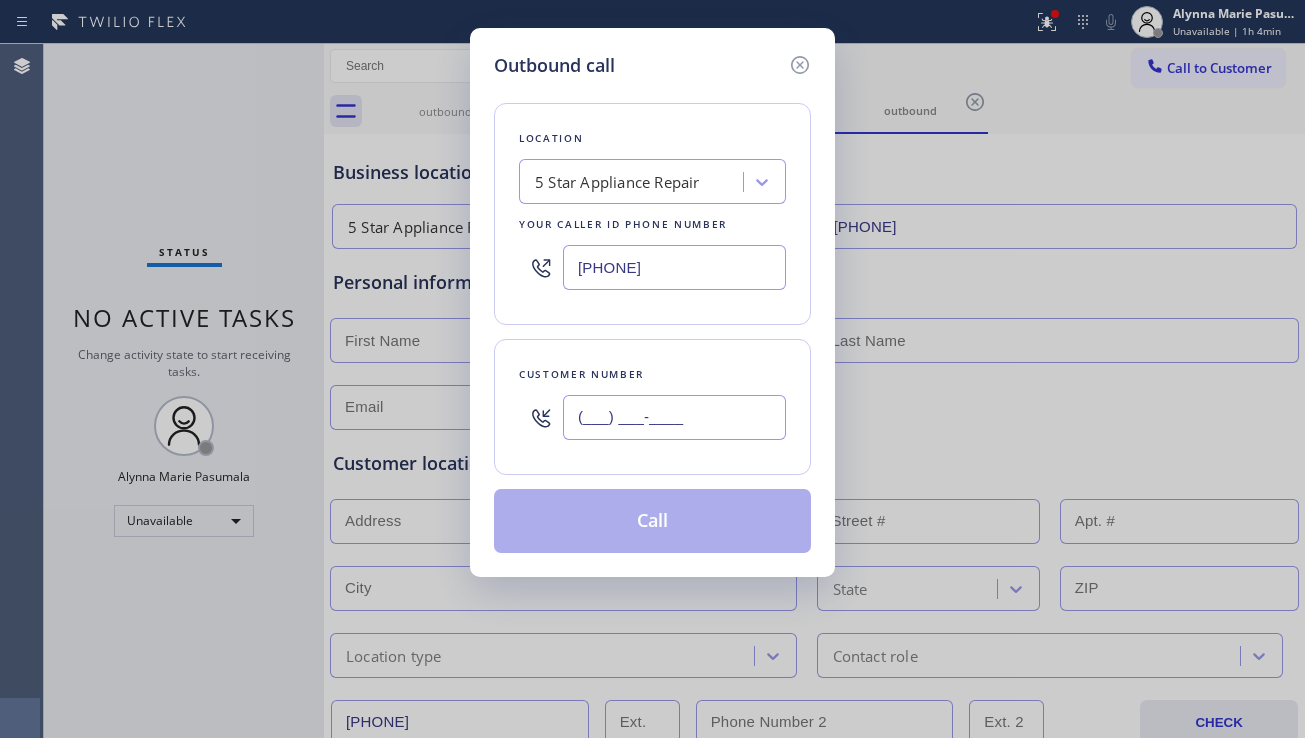 click on "(___) ___-____" at bounding box center (674, 417) 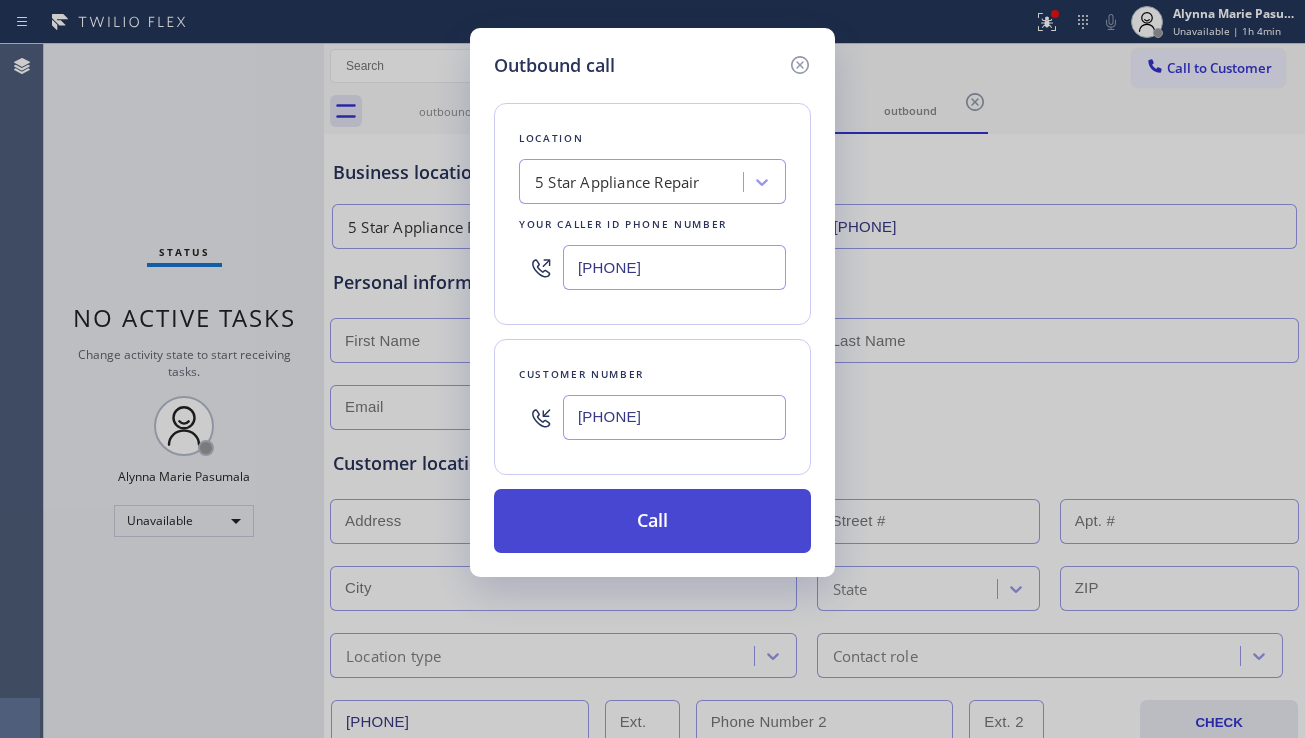 type on "(190) 753-1025" 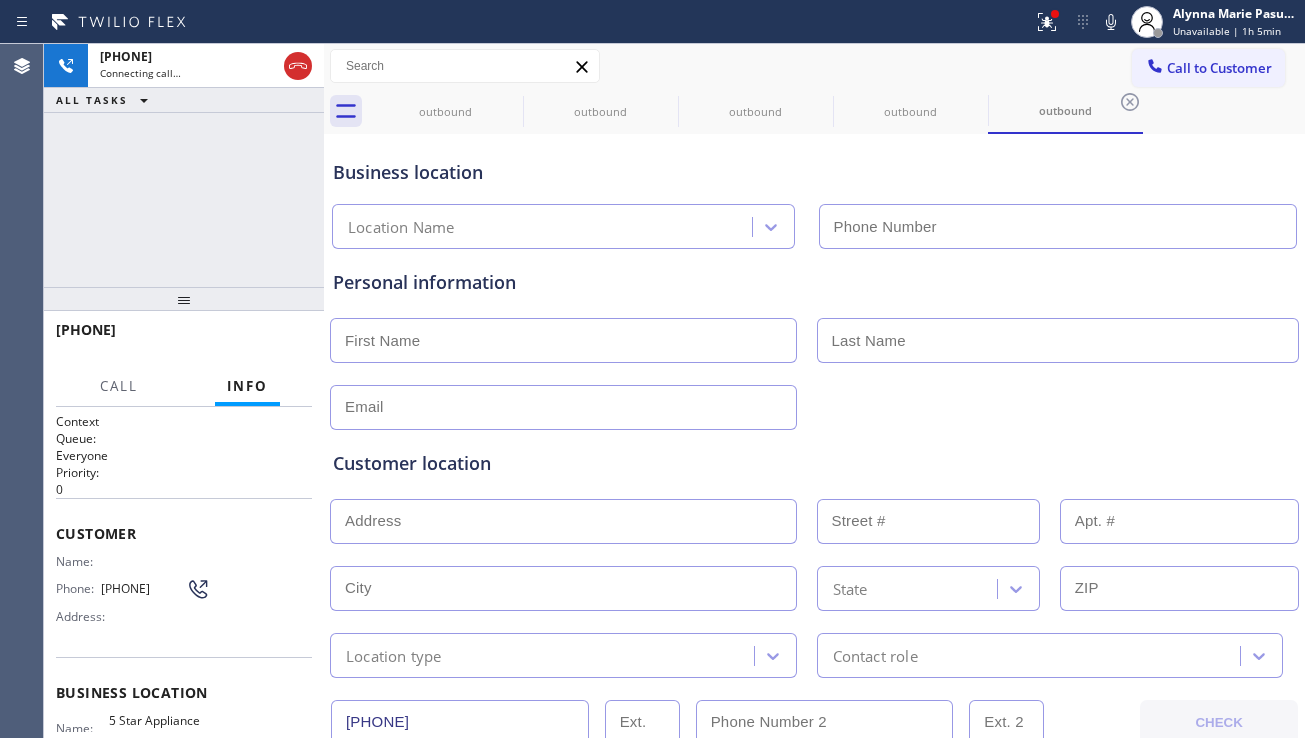 type on "[PHONE]" 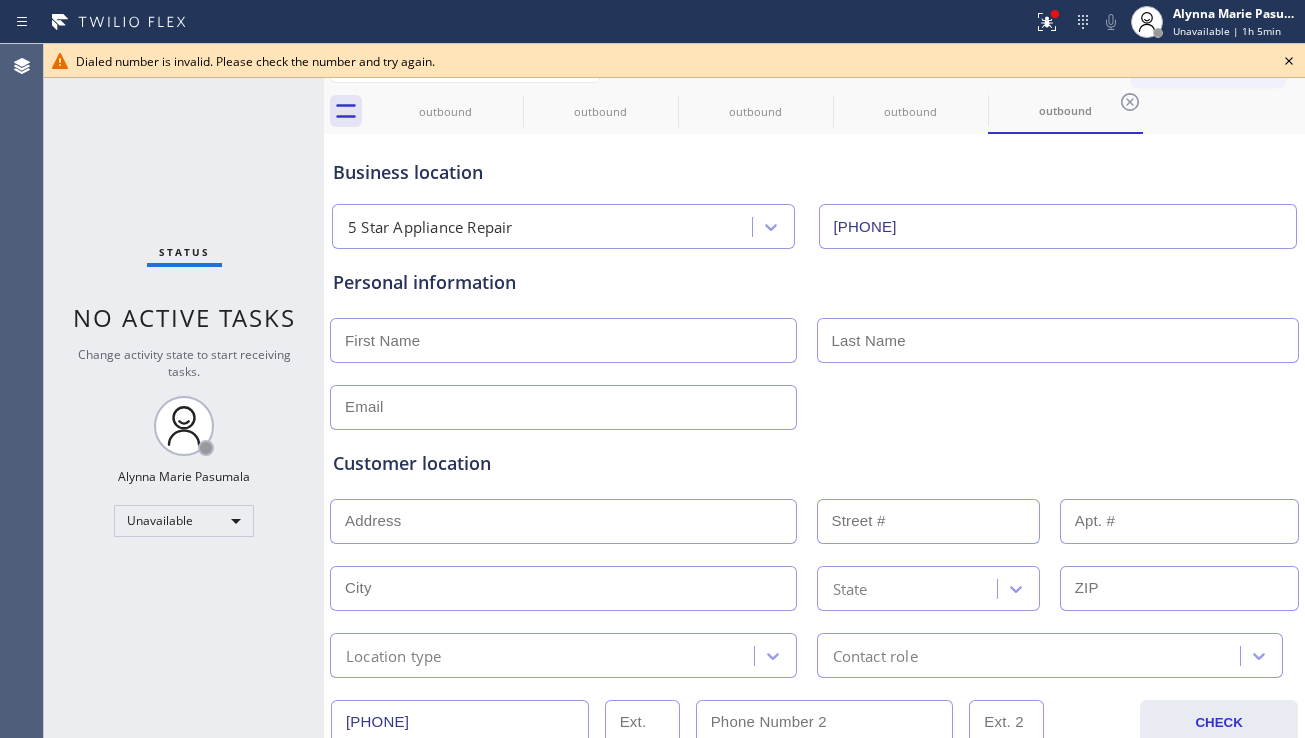 click 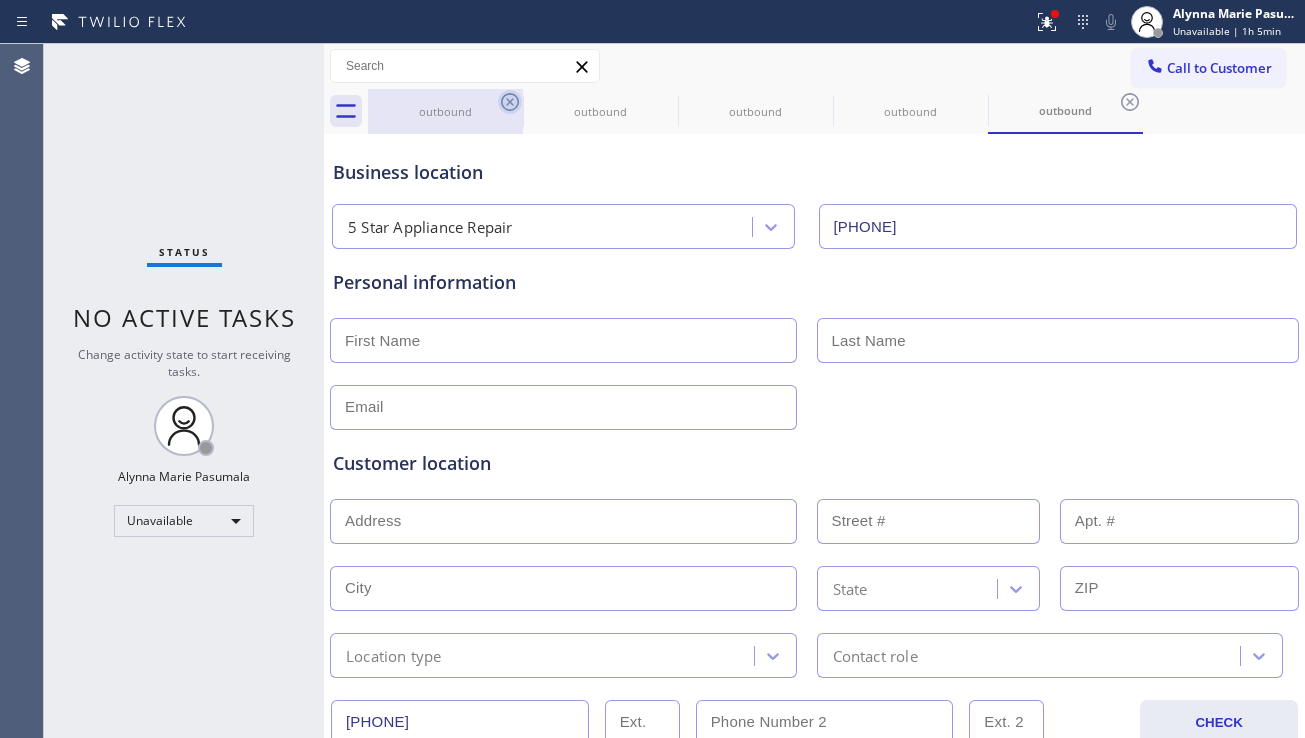 click 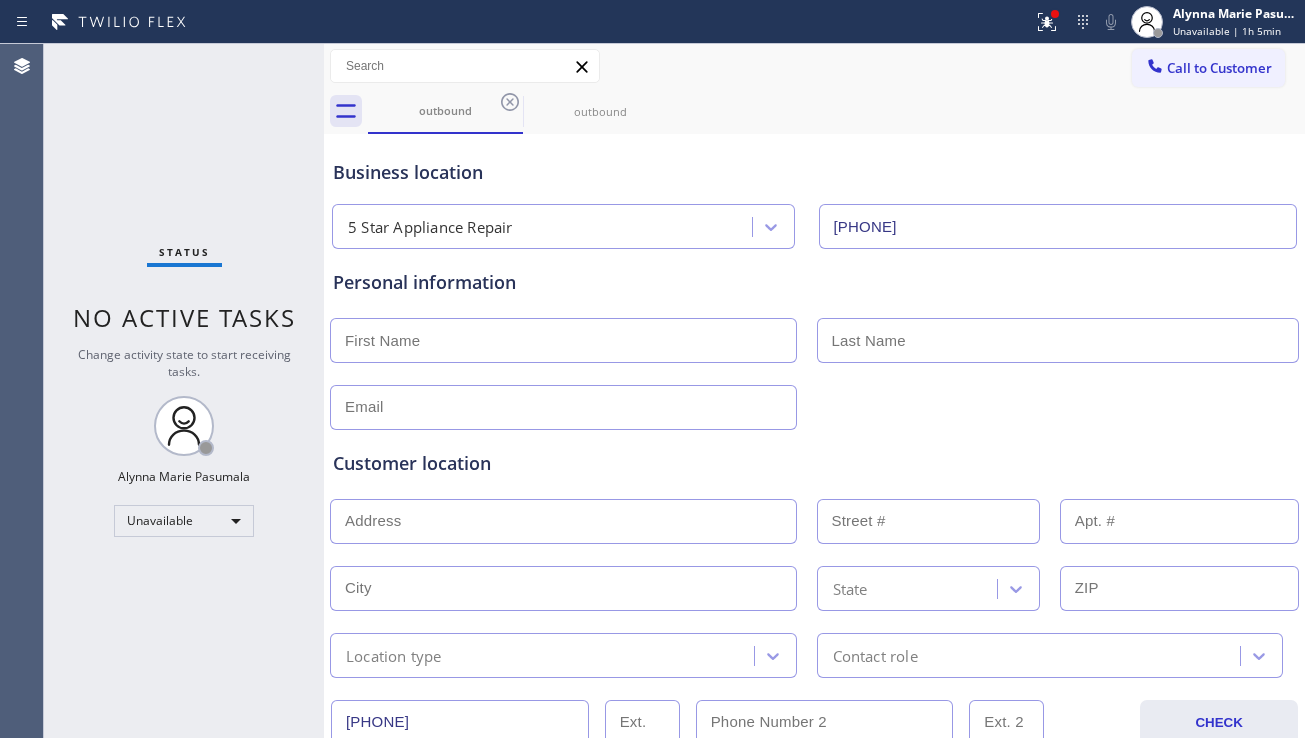 click 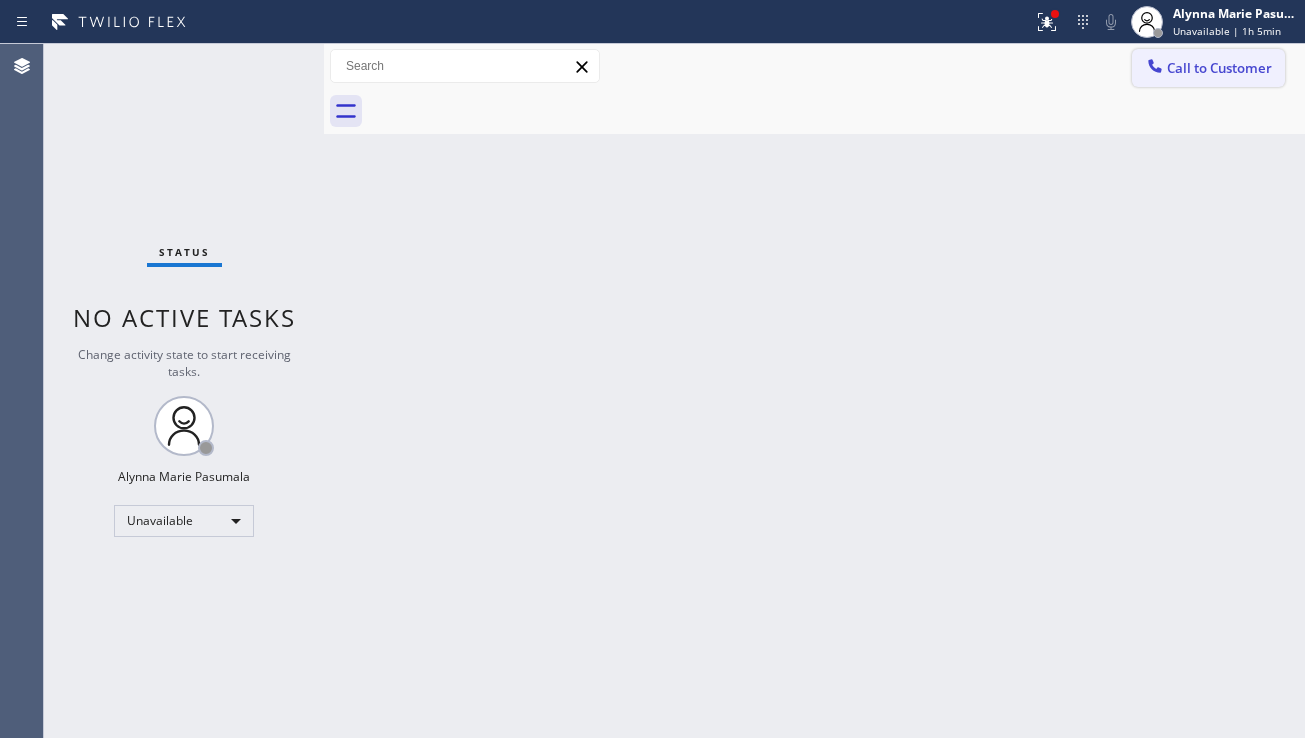 click on "Call to Customer" at bounding box center [1208, 68] 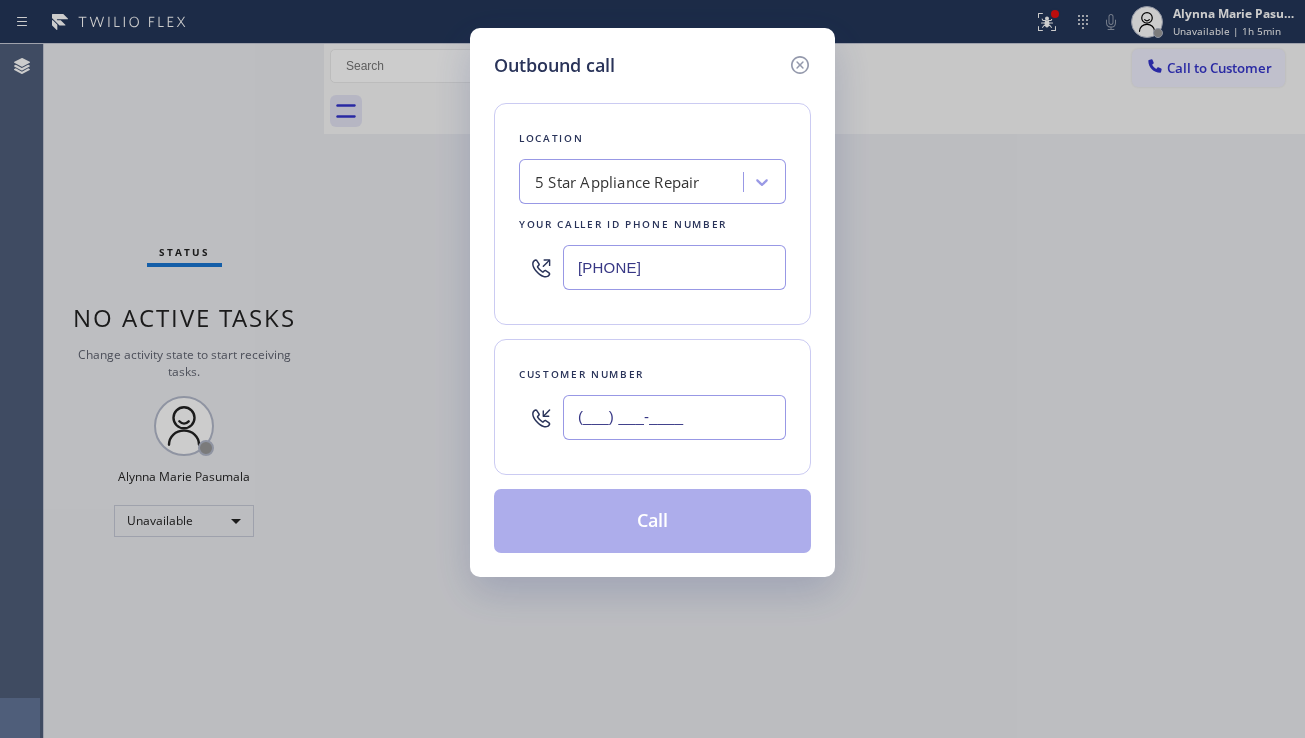 click on "(___) ___-____" at bounding box center [674, 417] 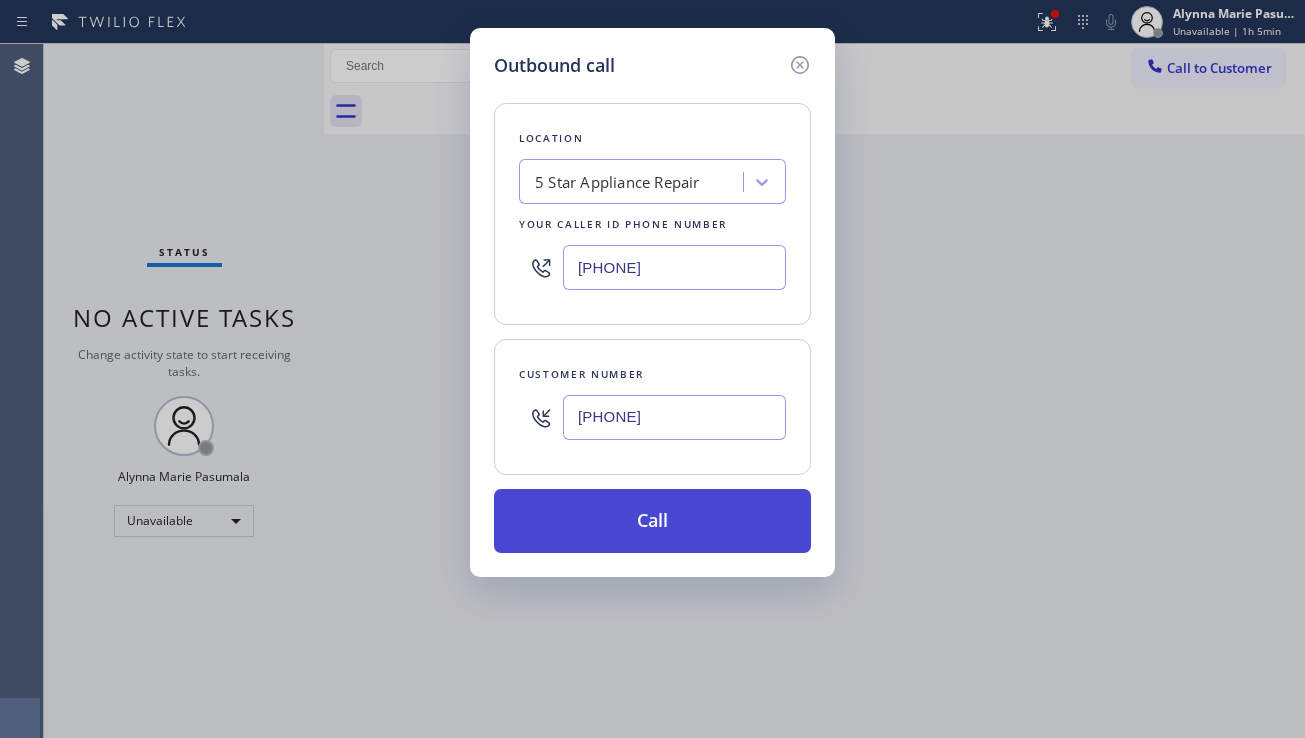 type on "(626) 898-6849" 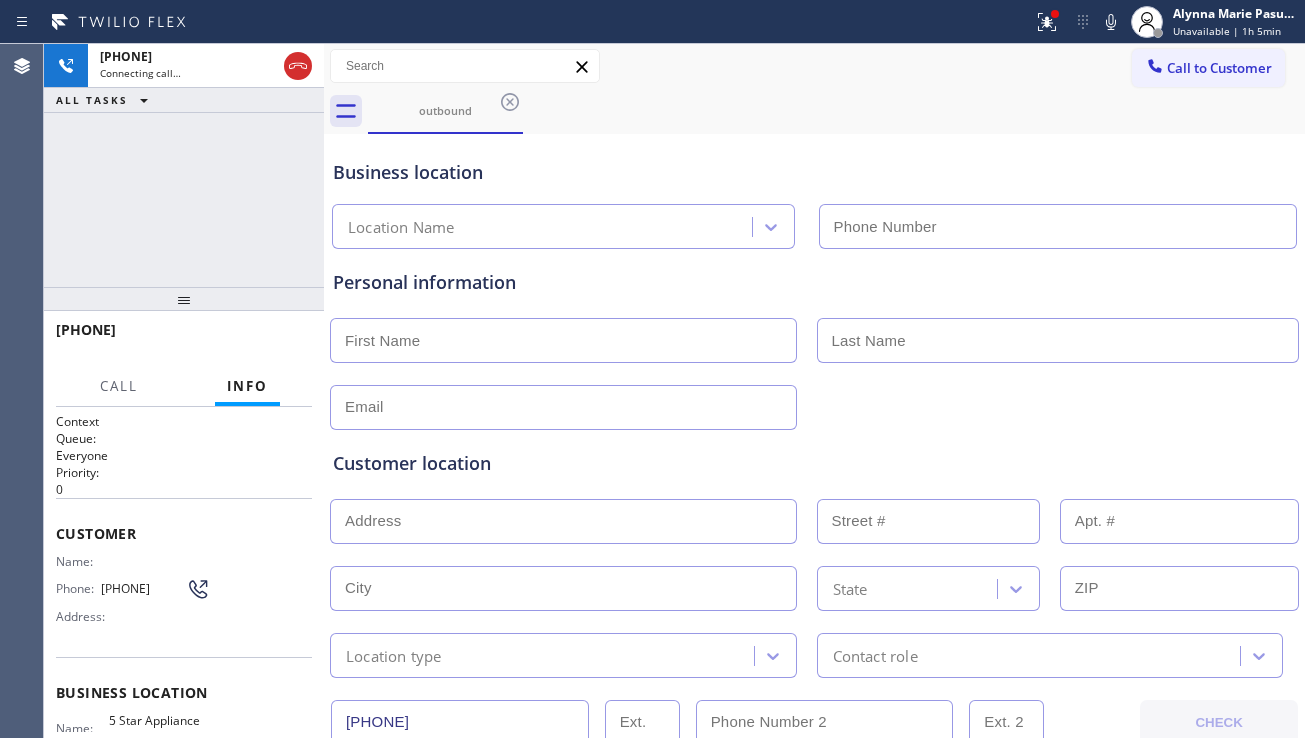 type on "[PHONE]" 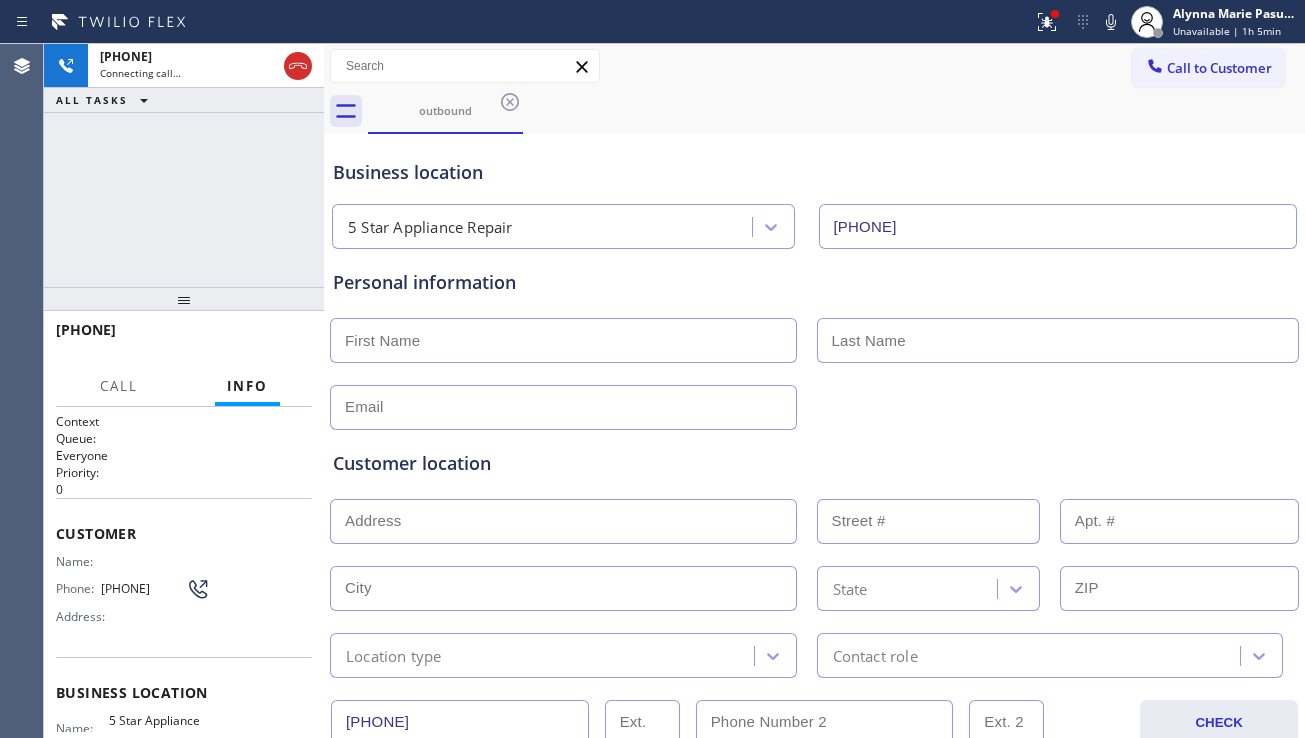 click on "Customer location >> ADD NEW ADDRESS << + NEW ADDRESS State Location type Contact role" at bounding box center [814, 554] 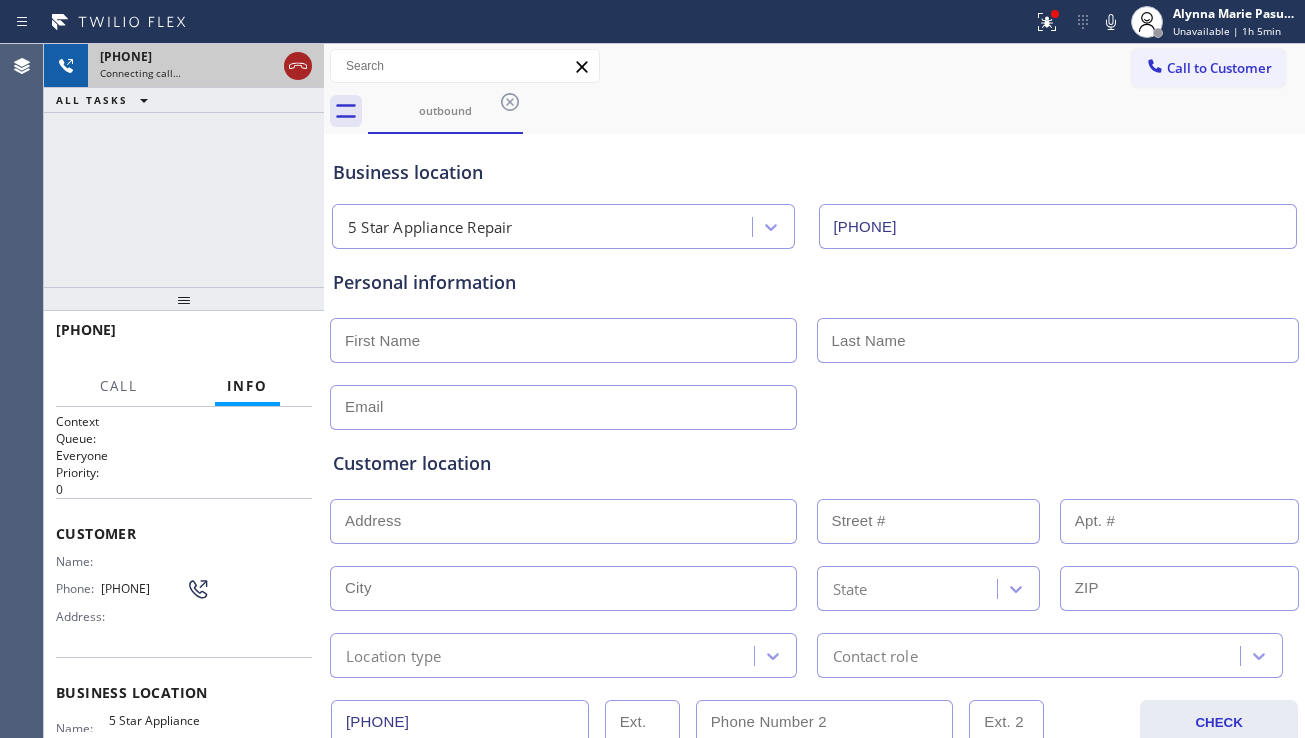 click 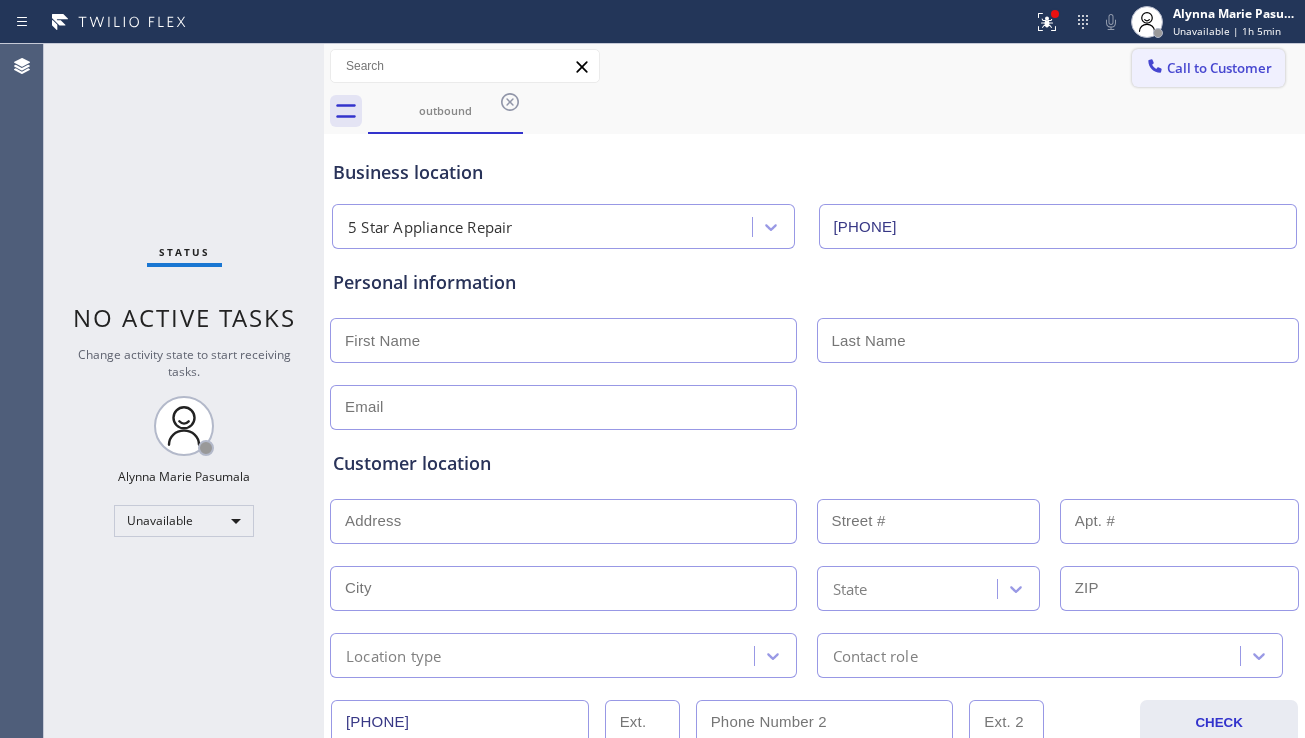 click on "Call to Customer" at bounding box center [1219, 68] 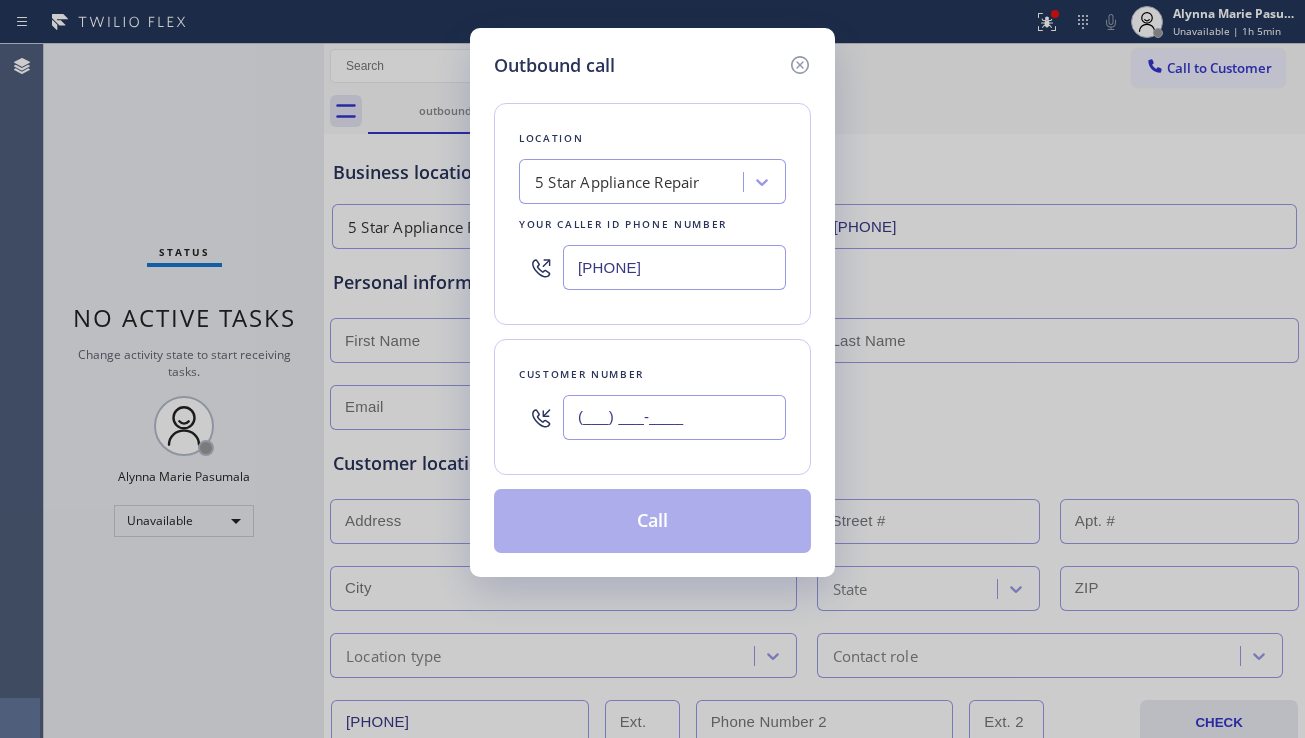click on "(___) ___-____" at bounding box center (674, 417) 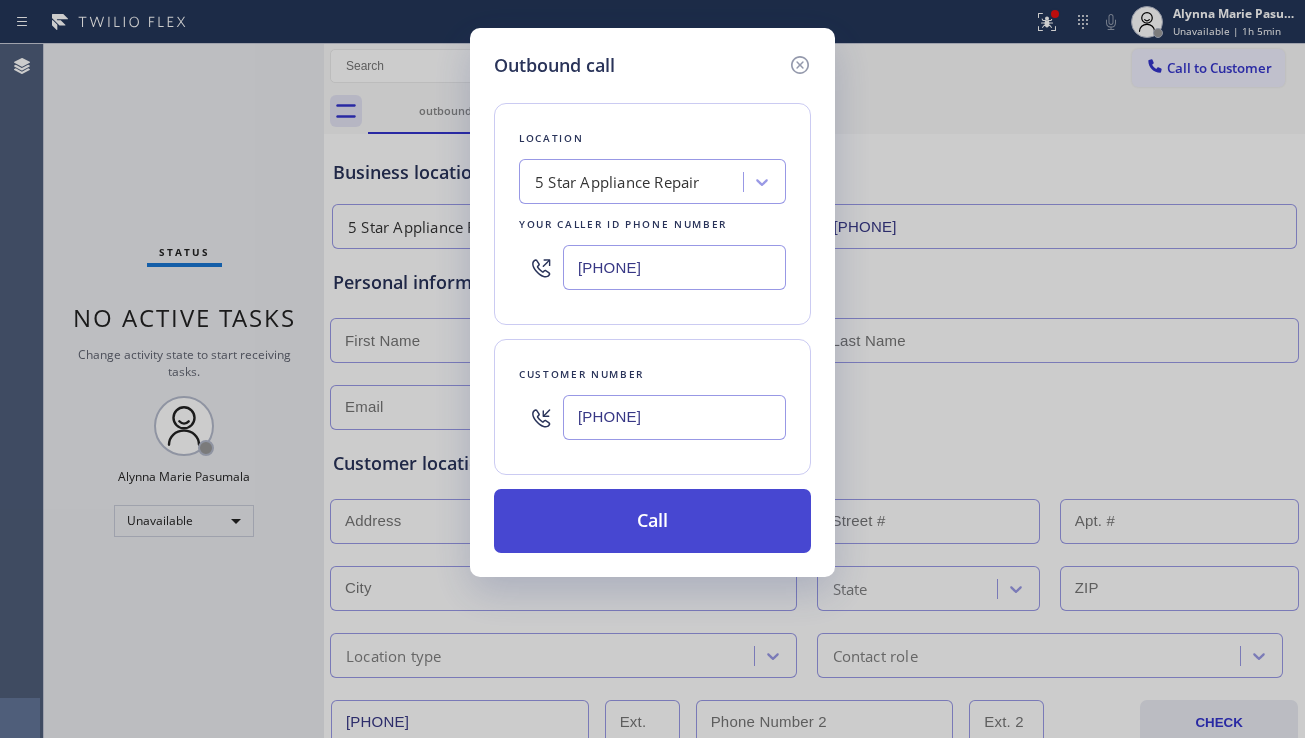 type on "(626) 898-6849" 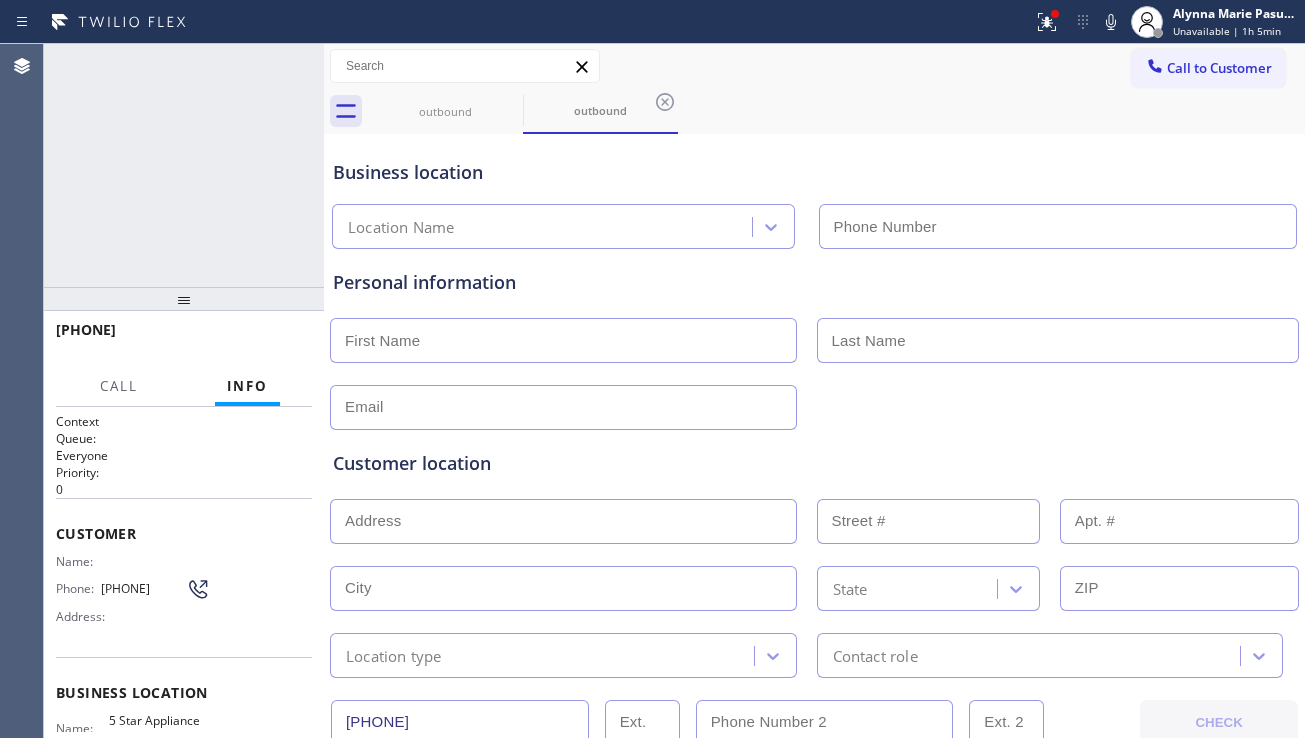 type on "[PHONE]" 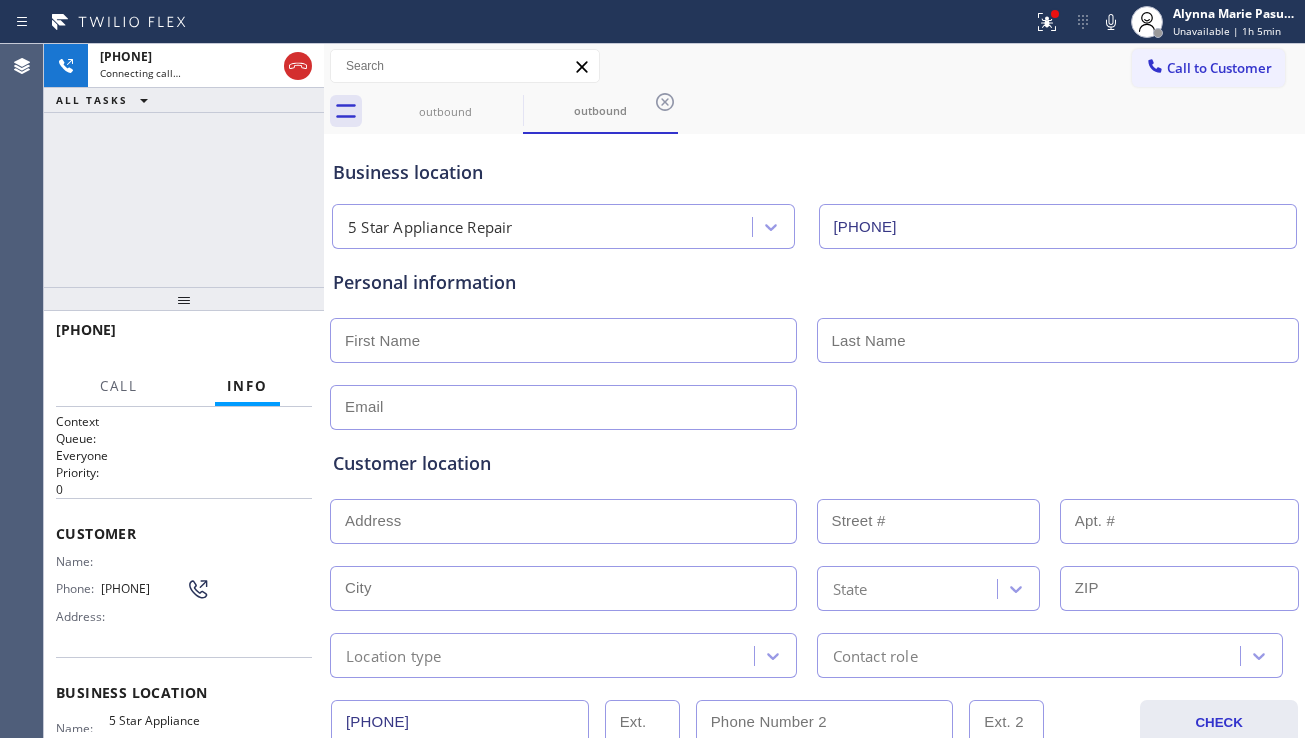 drag, startPoint x: 1185, startPoint y: 437, endPoint x: 953, endPoint y: 386, distance: 237.53947 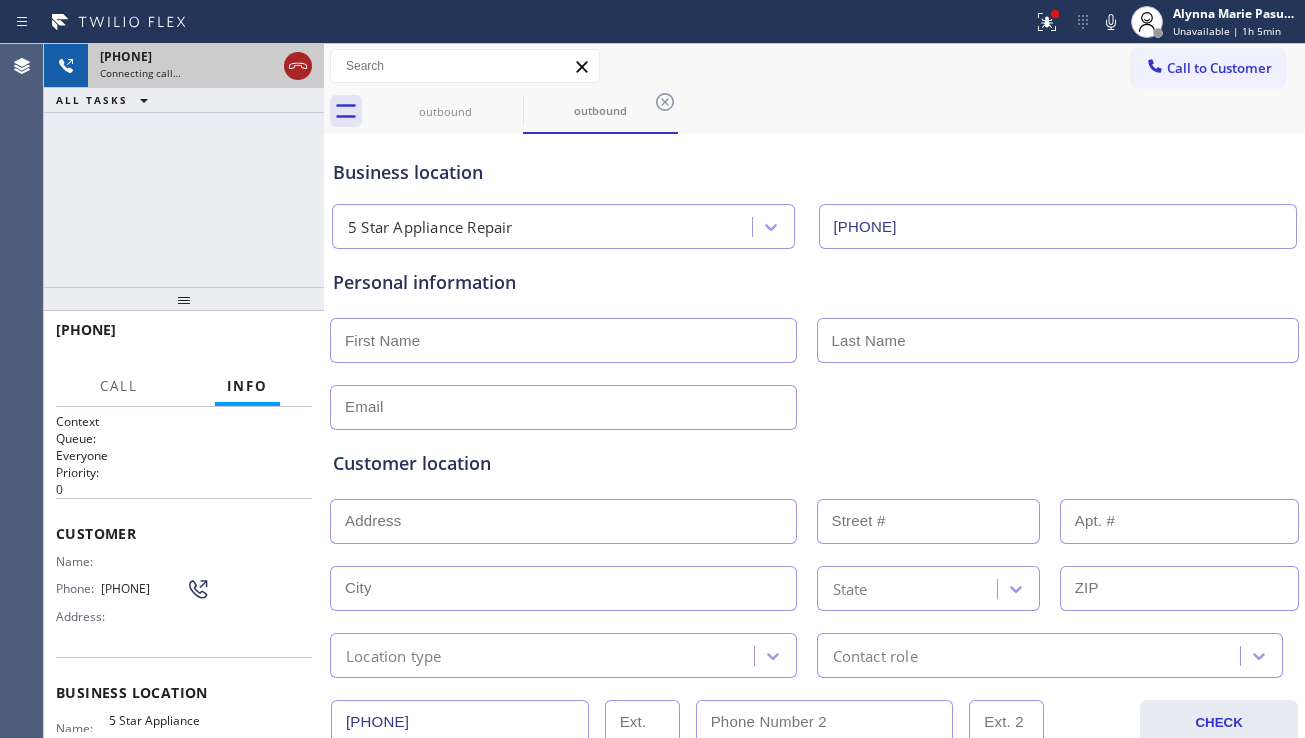 click 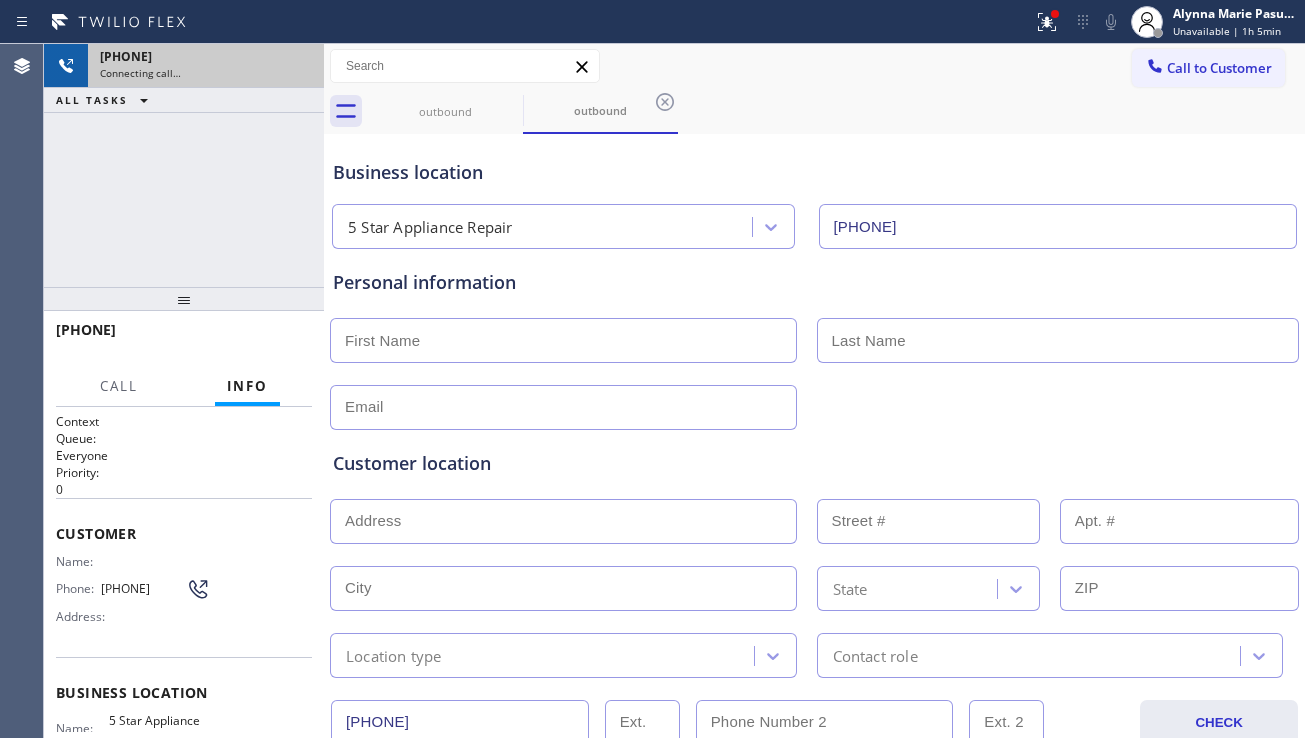 click on "Call to Customer" at bounding box center (1219, 68) 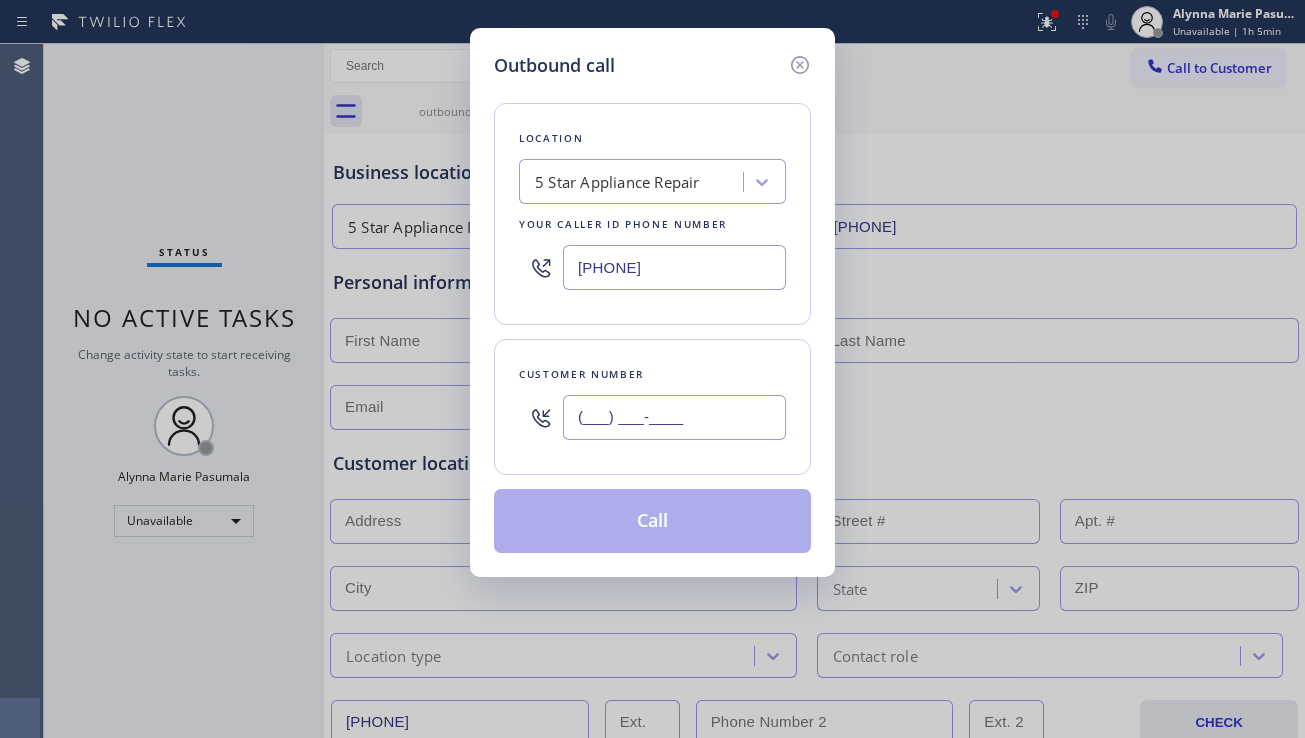 click on "(___) ___-____" at bounding box center [674, 417] 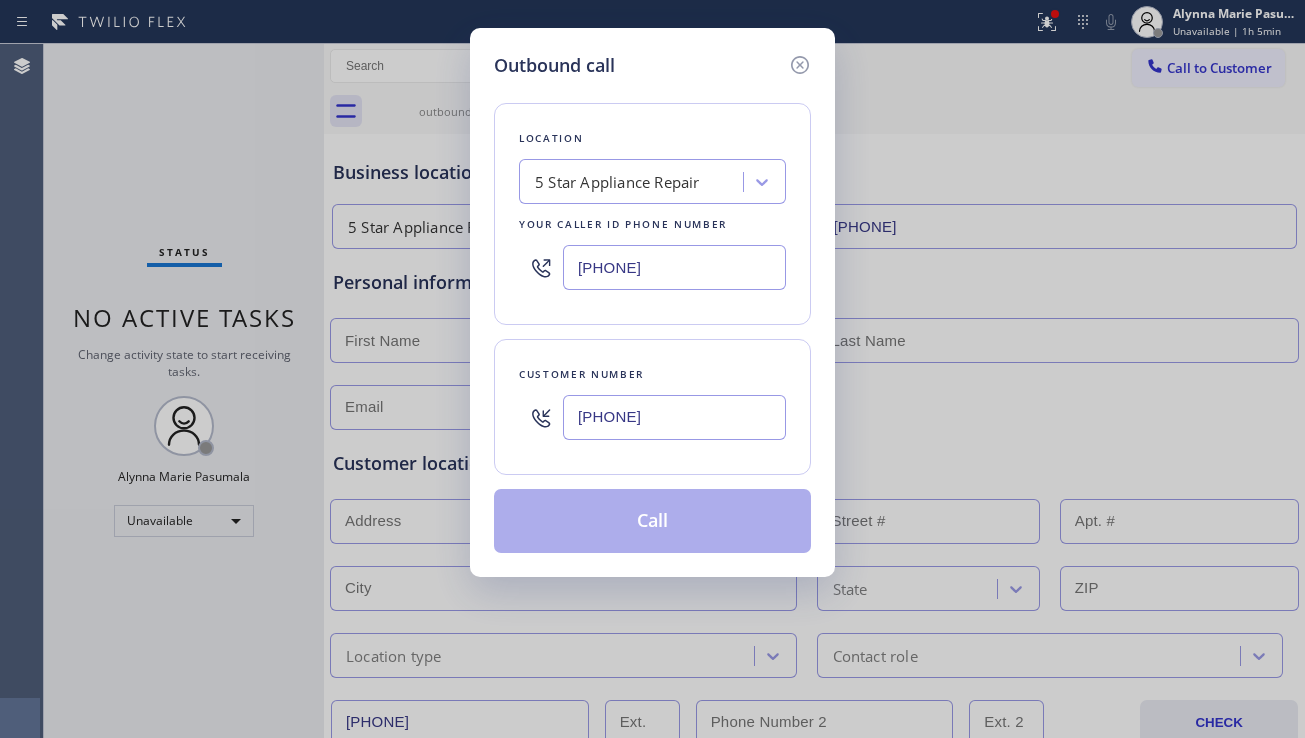 type on "(747) 344-7023" 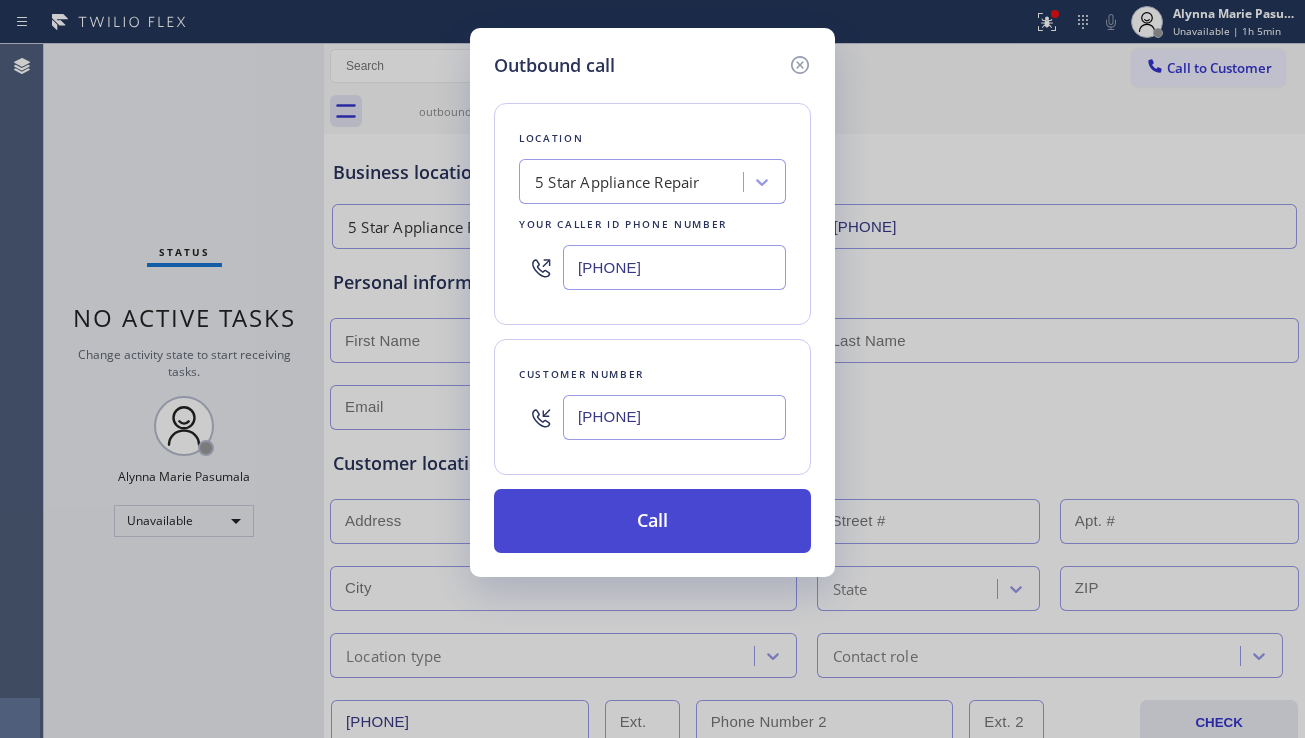 click on "Call" at bounding box center (652, 521) 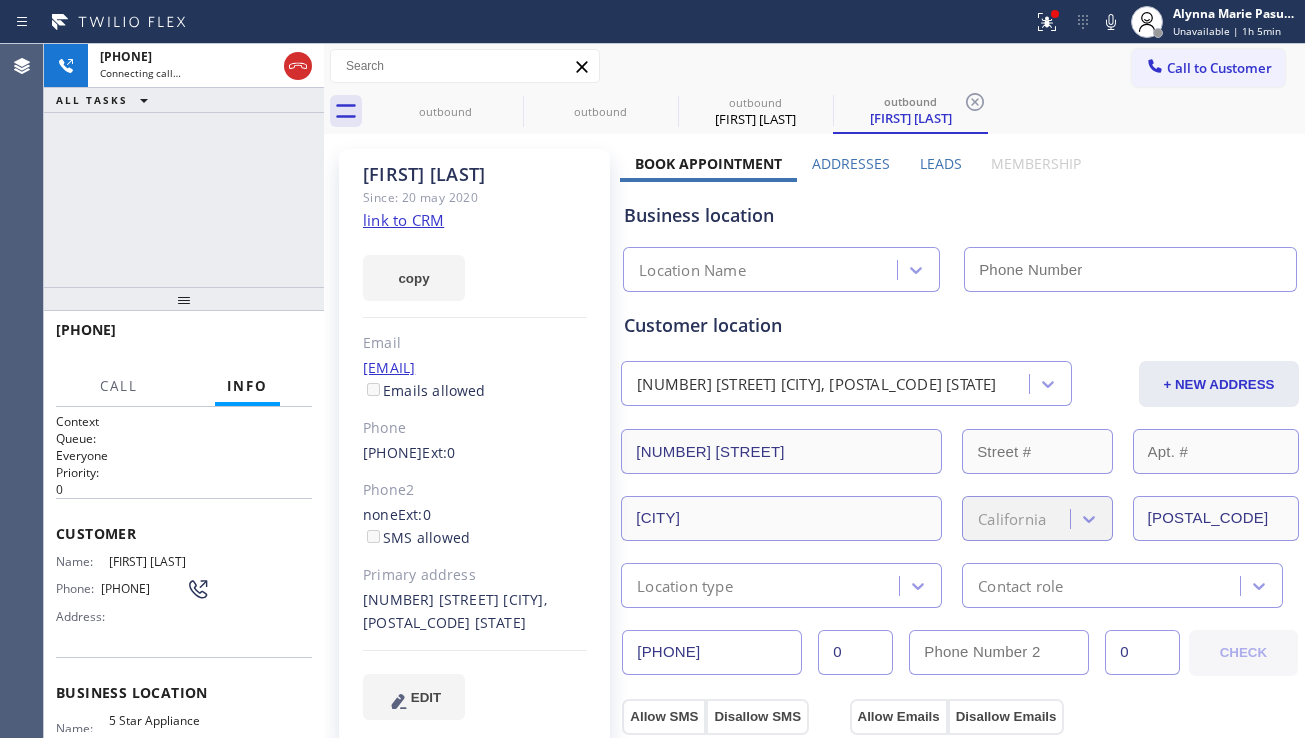 type on "[PHONE]" 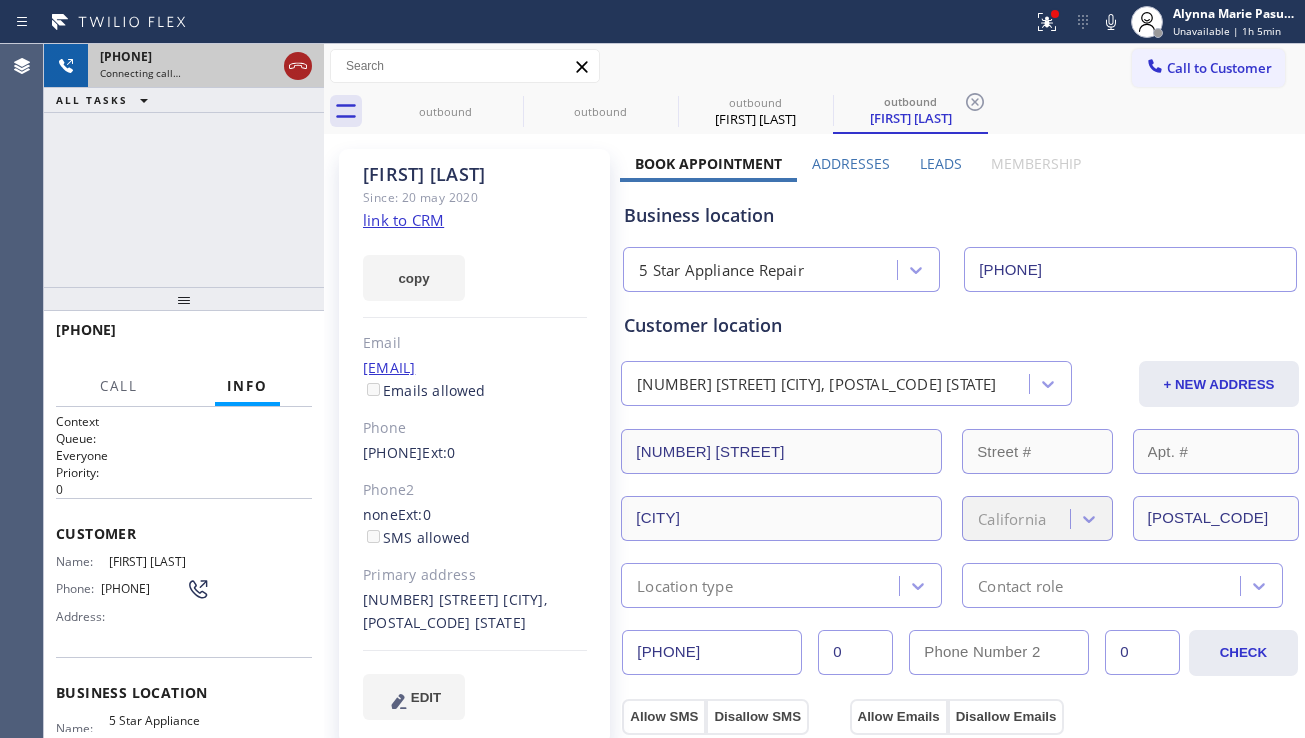 click 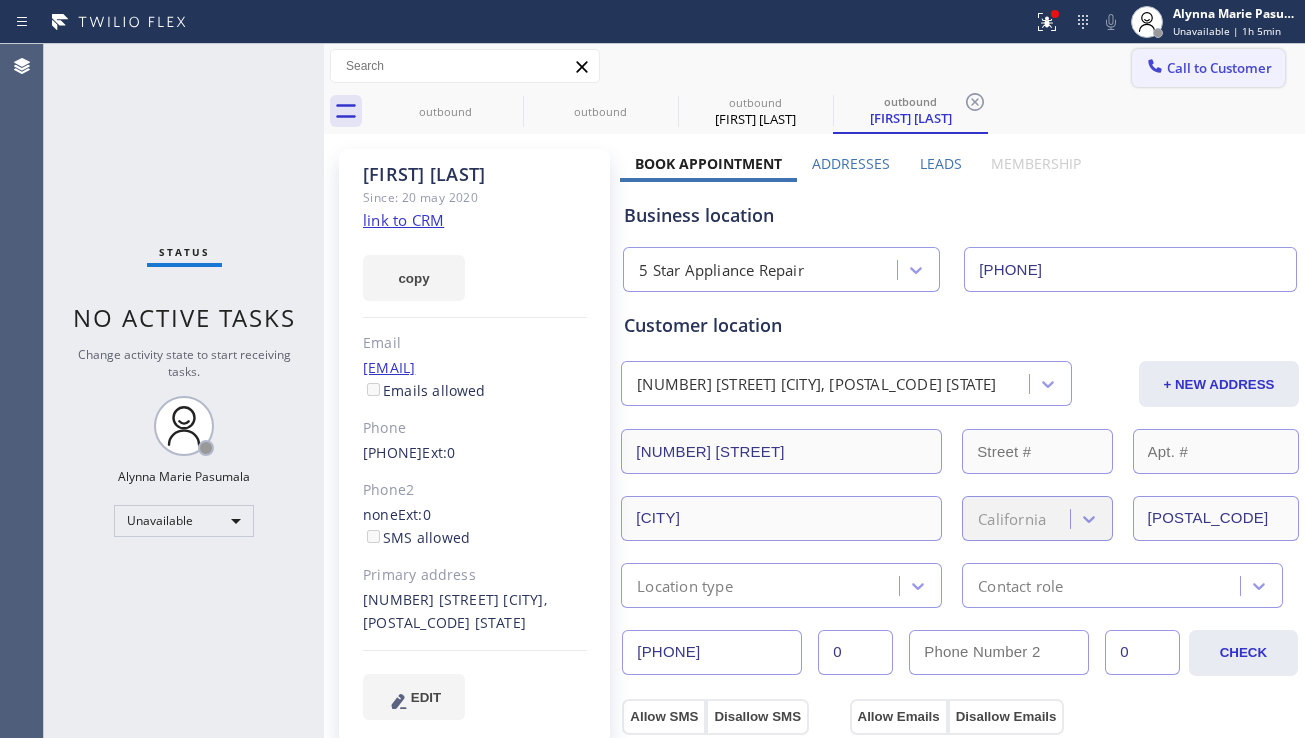 click on "Call to Customer" at bounding box center (1219, 68) 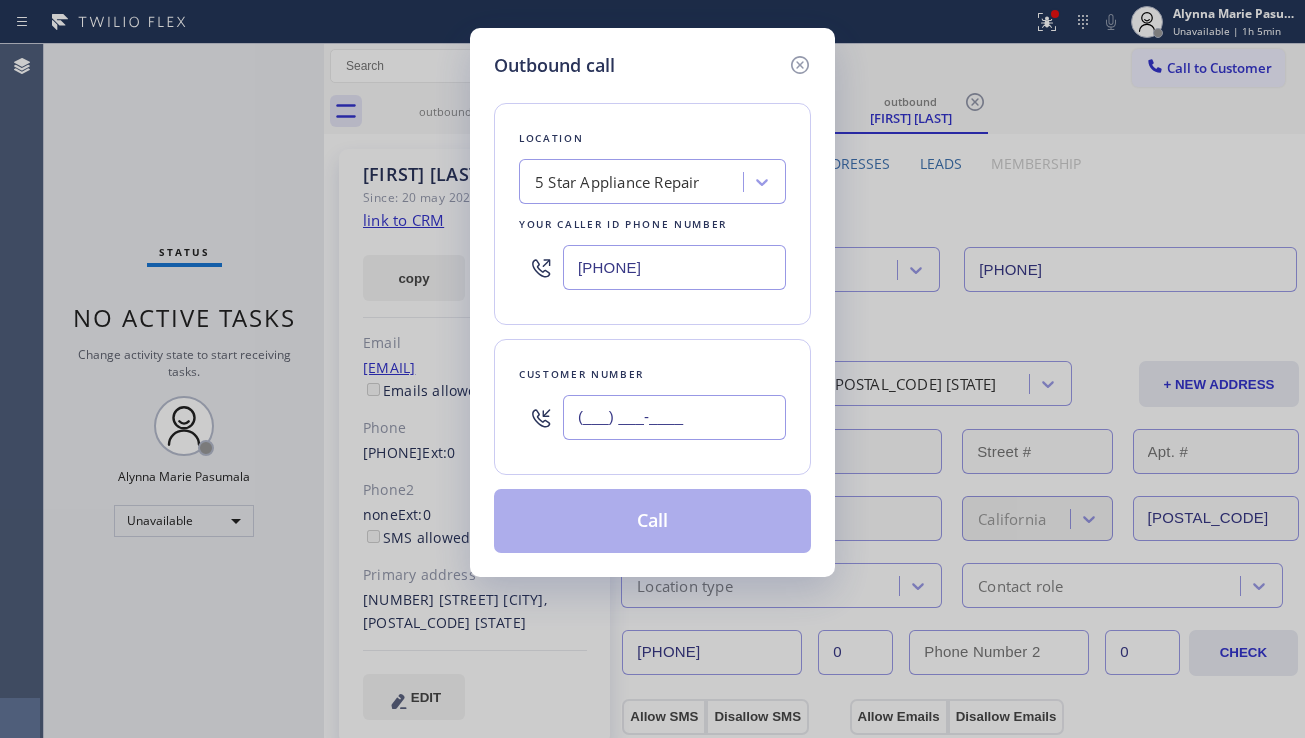 click on "(___) ___-____" at bounding box center (674, 417) 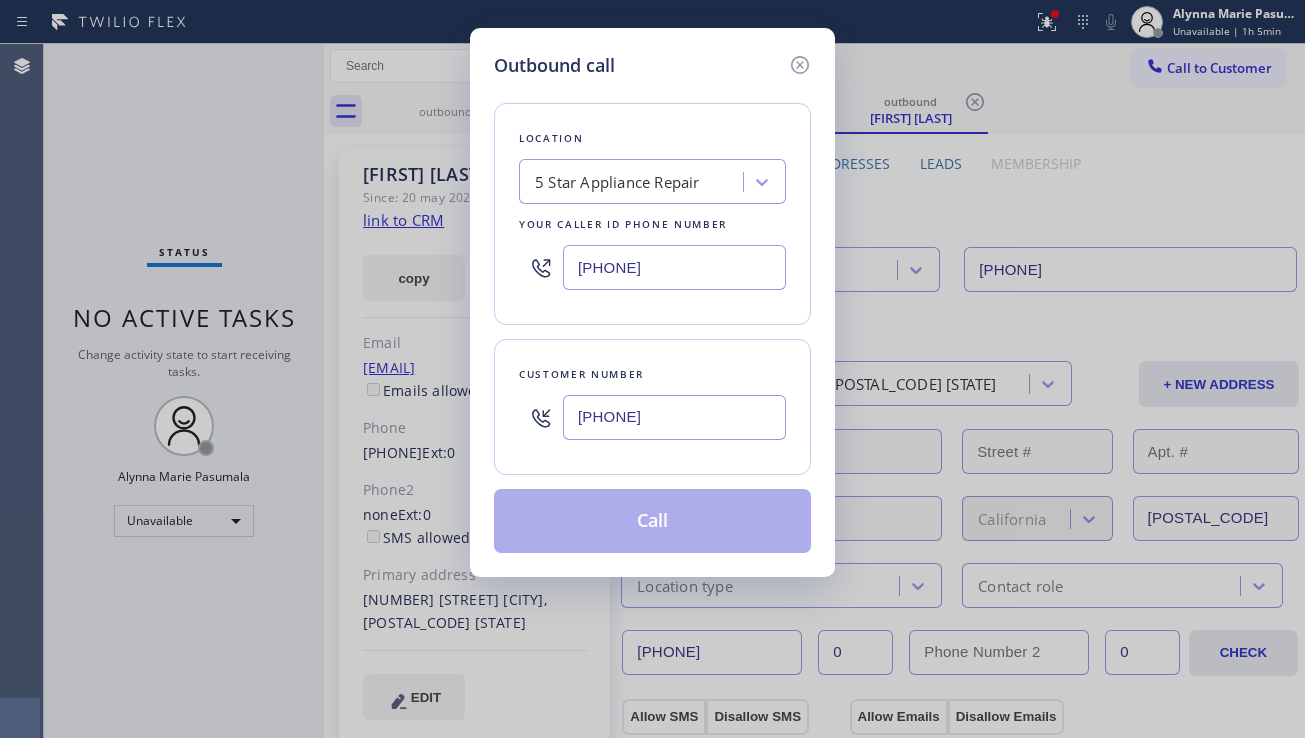 type on "(650) 309-1007" 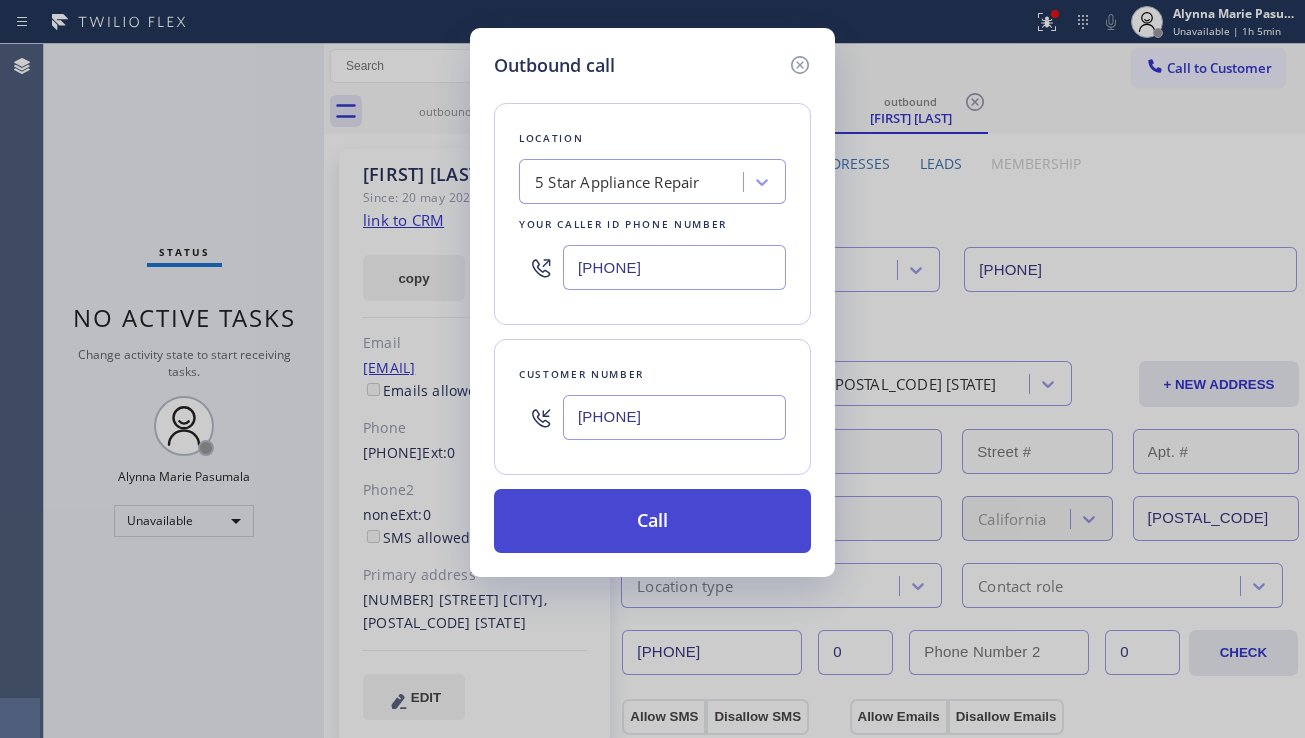 click on "Call" at bounding box center [652, 521] 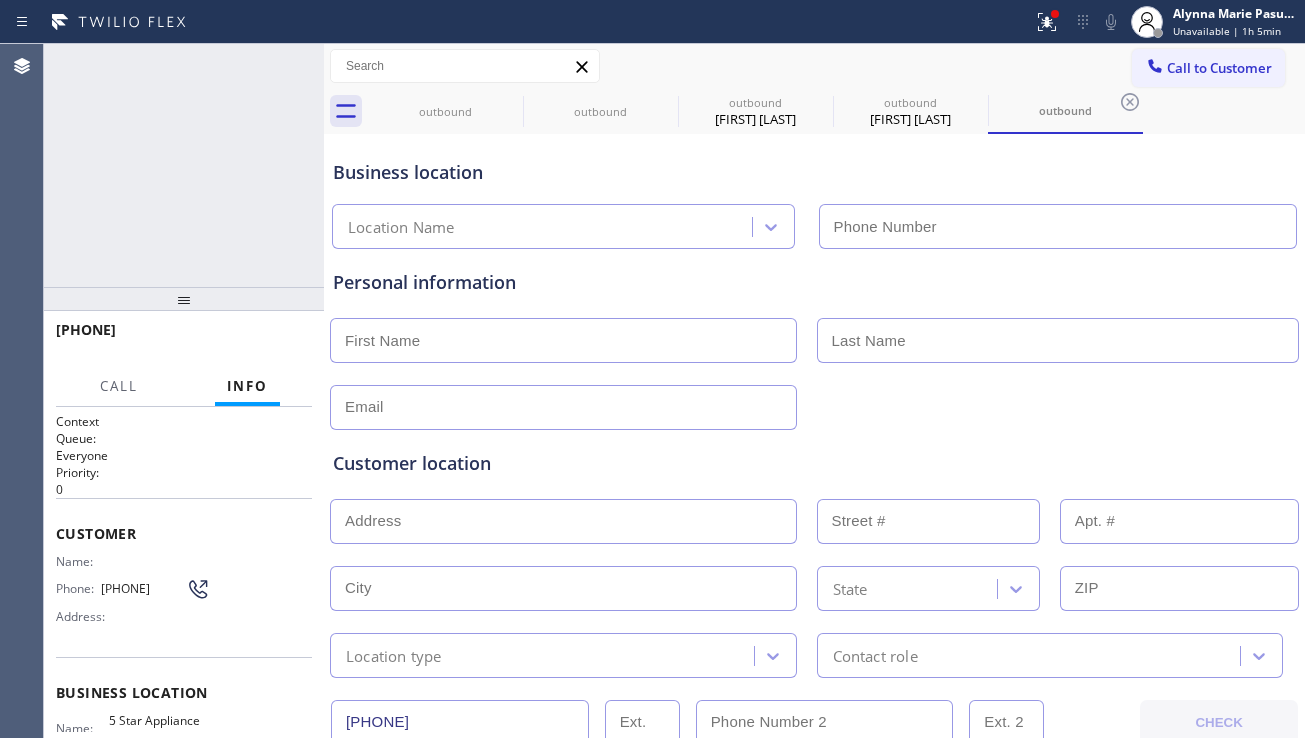 type on "[PHONE]" 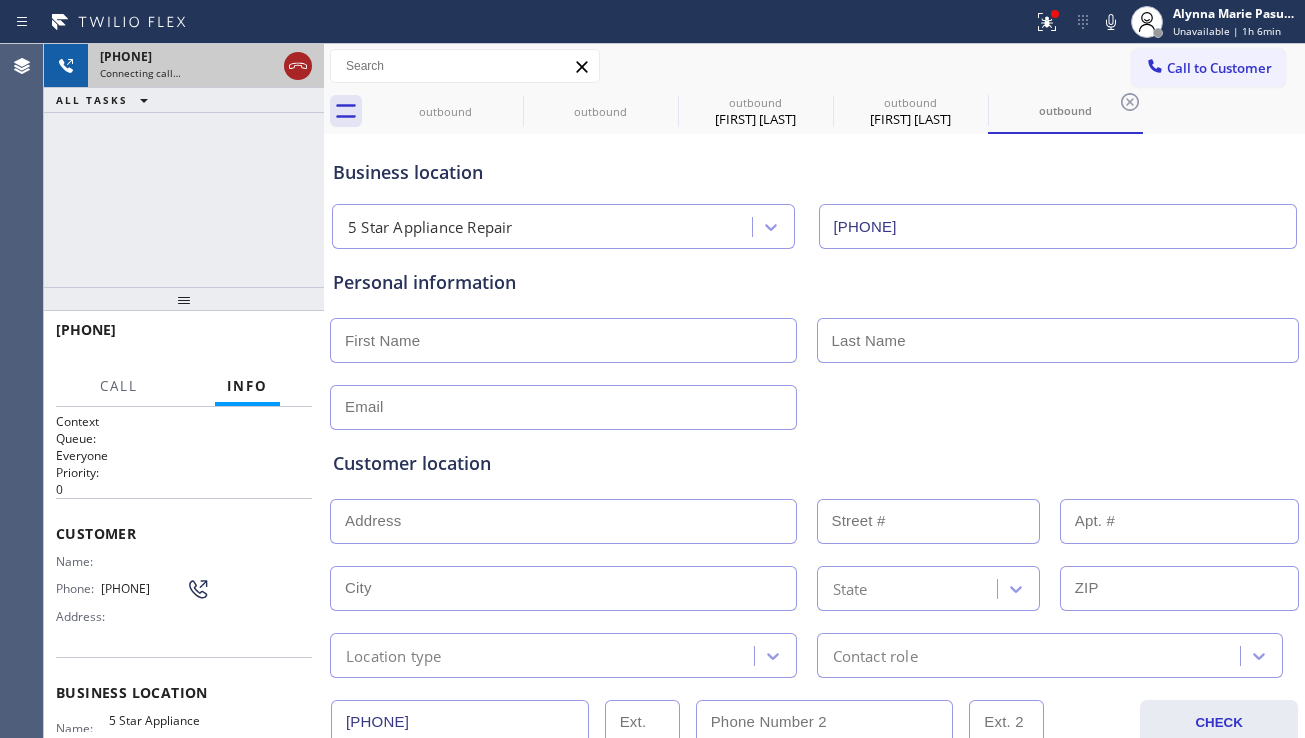 click 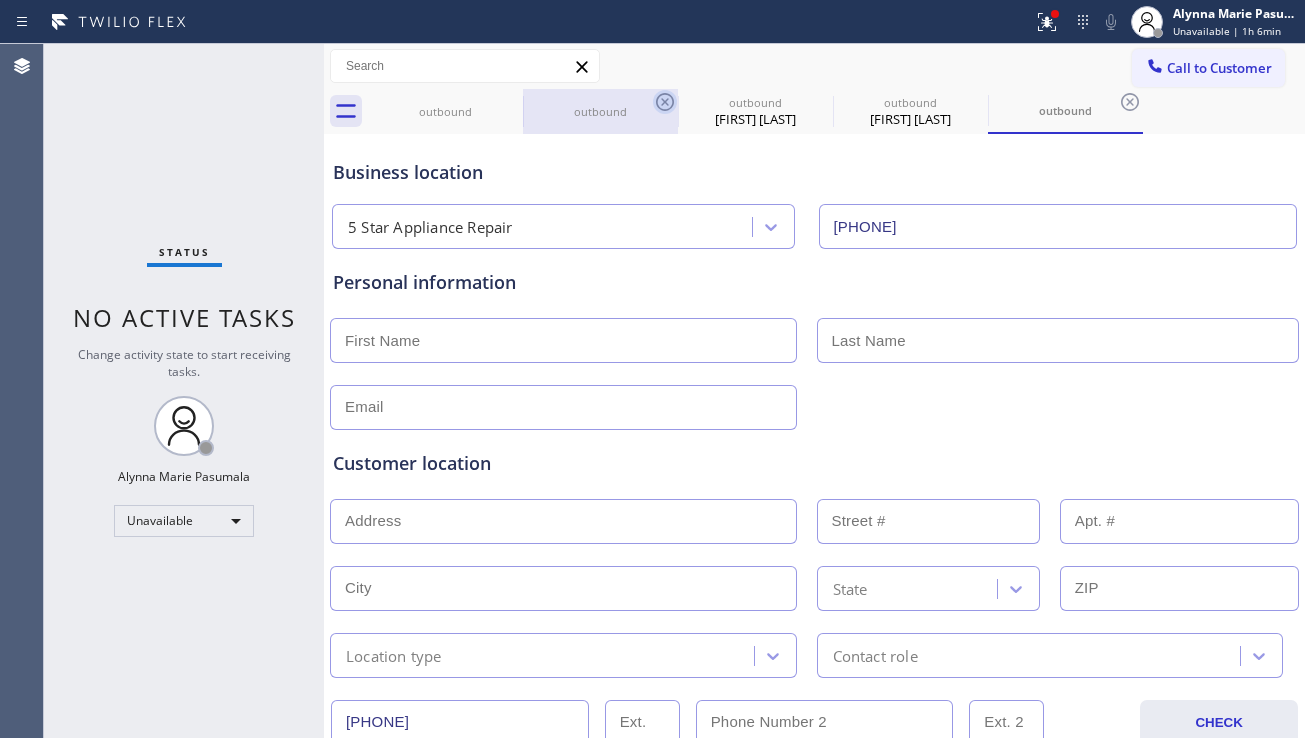 click 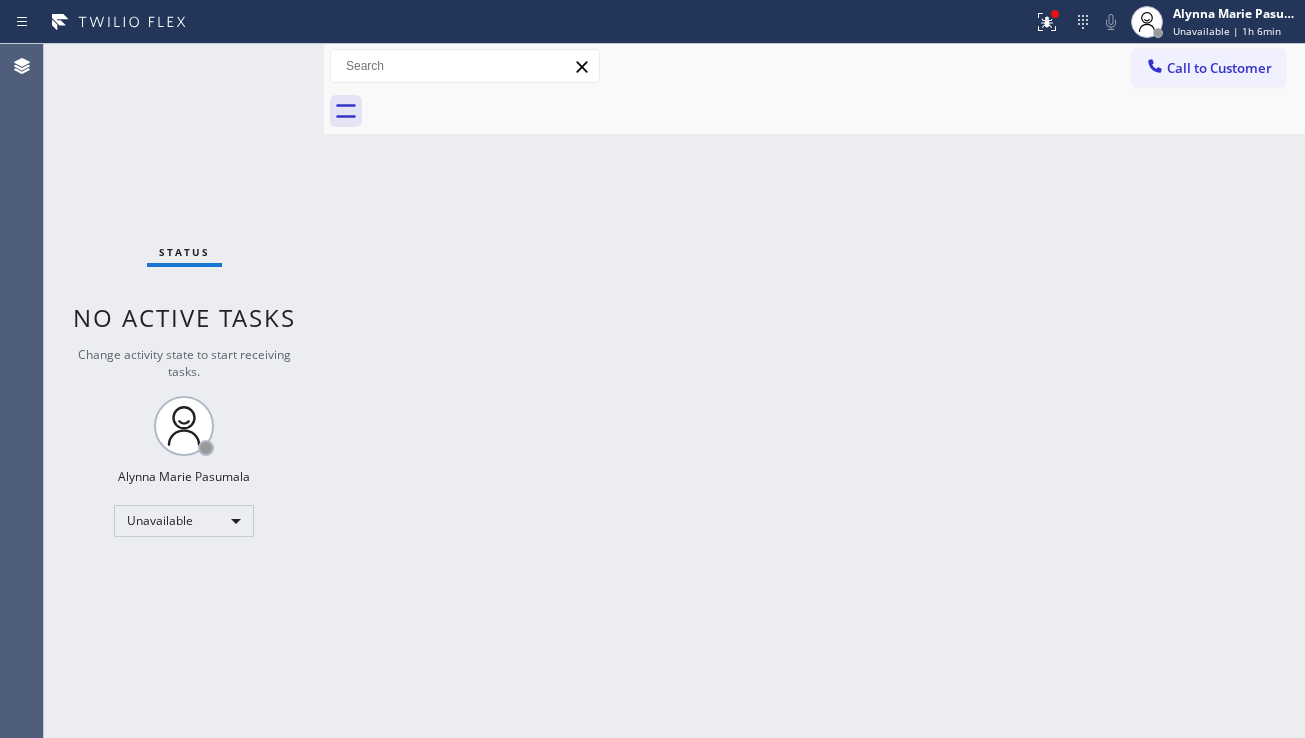 click on "Back to Dashboard Change Sender ID Customers Technicians Select a contact Outbound call Location Search location Your caller id phone number Customer number Call Customer info Name   Phone none Address none Change Sender ID HVAC +[PHONE] 5 Star Appliance +[PHONE] Appliance Repair +[PHONE] Plumbing +[PHONE] Air Duct Cleaning +[PHONE]  Electricians +[PHONE] Cancel Change Check personal SMS Reset Change No tabs Call to Customer Outbound call Location 5 Star Appliance Repair Your caller id phone number ([PHONE]) Customer number Call Outbound call Technician Search Technician Your caller id phone number Your caller id phone number Call" at bounding box center (814, 391) 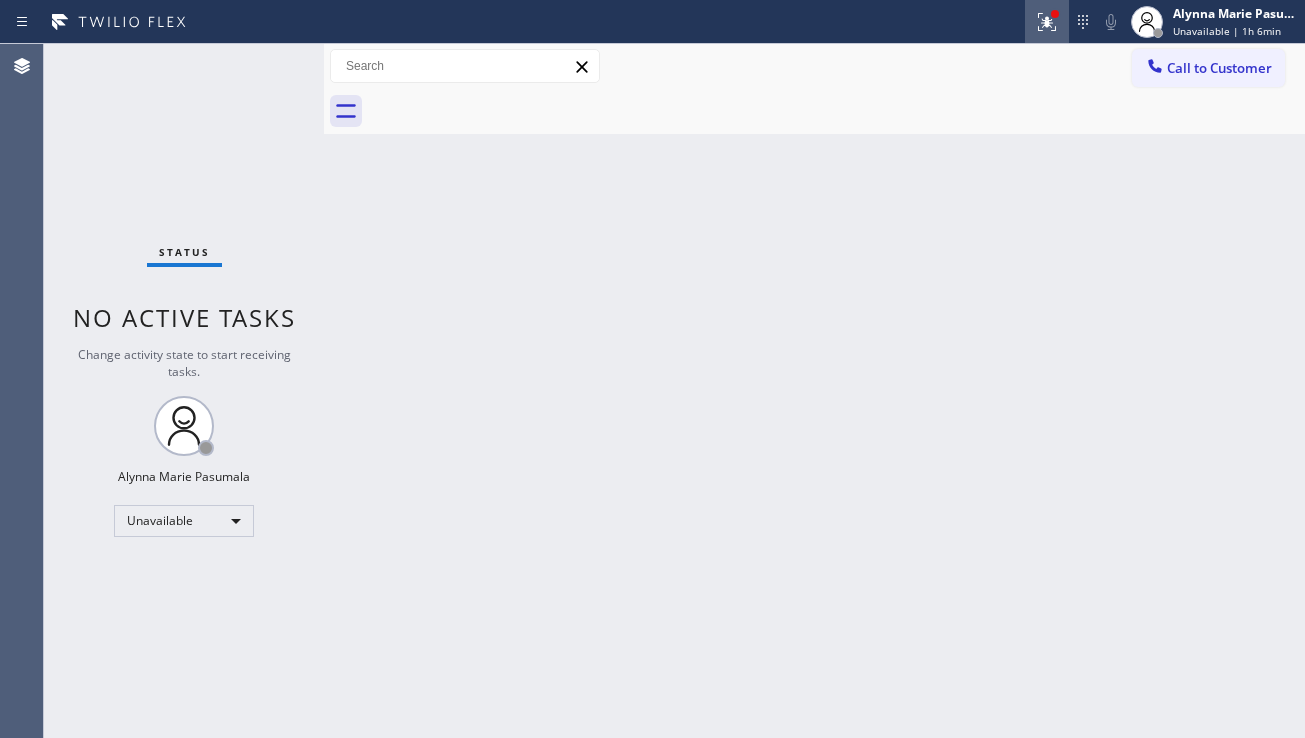 click 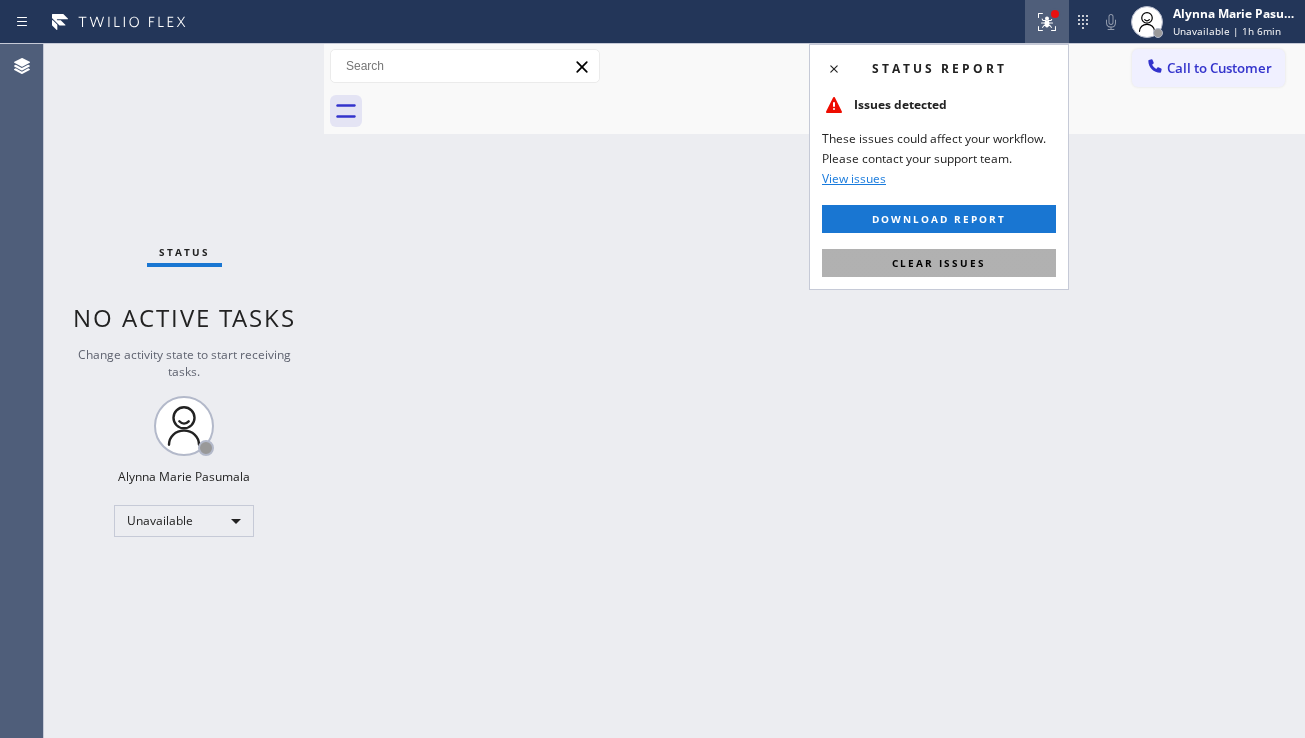 click on "Clear issues" at bounding box center (939, 263) 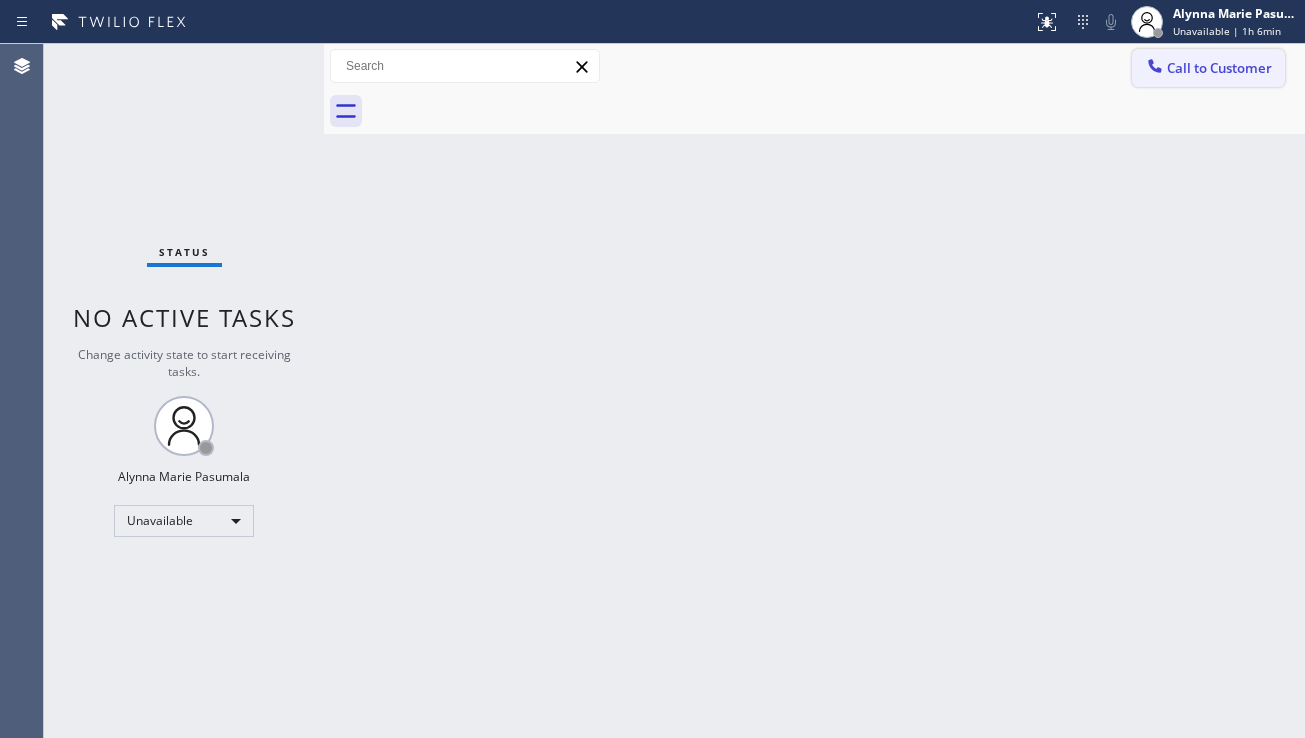 click on "Call to Customer" at bounding box center [1219, 68] 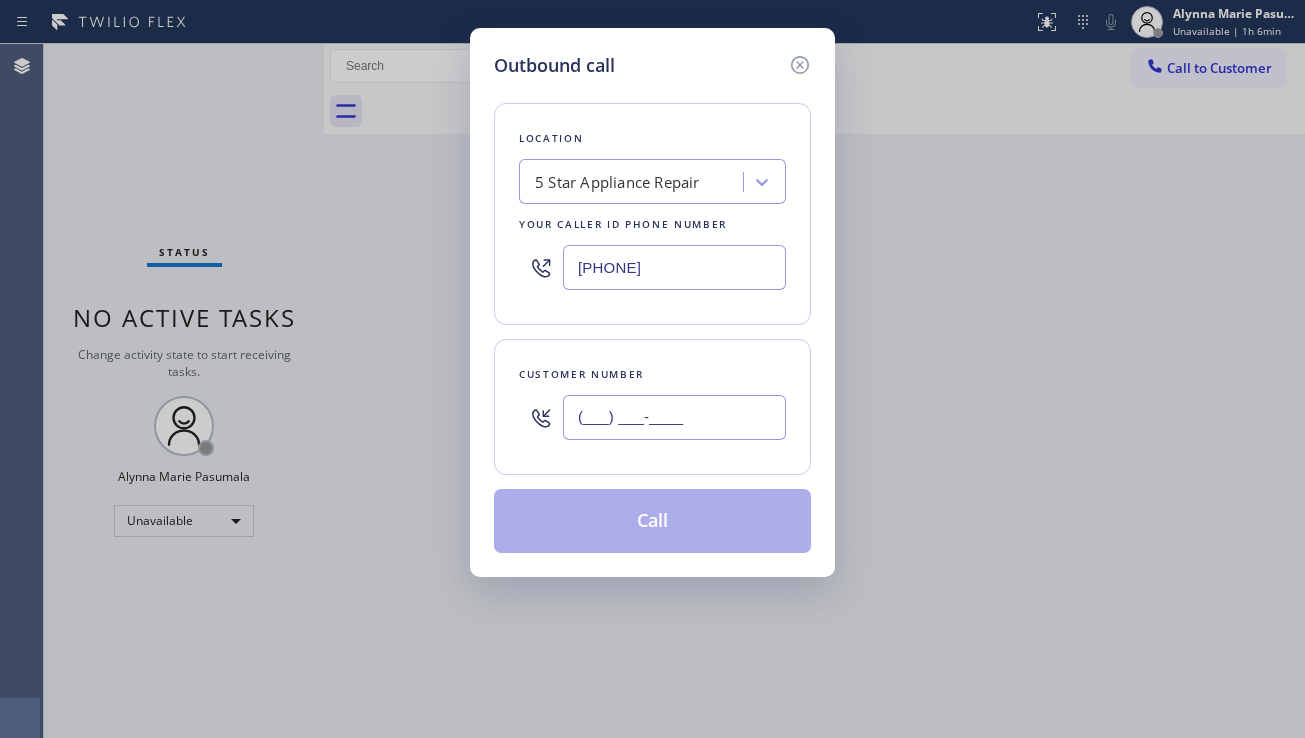 click on "(___) ___-____" at bounding box center (674, 417) 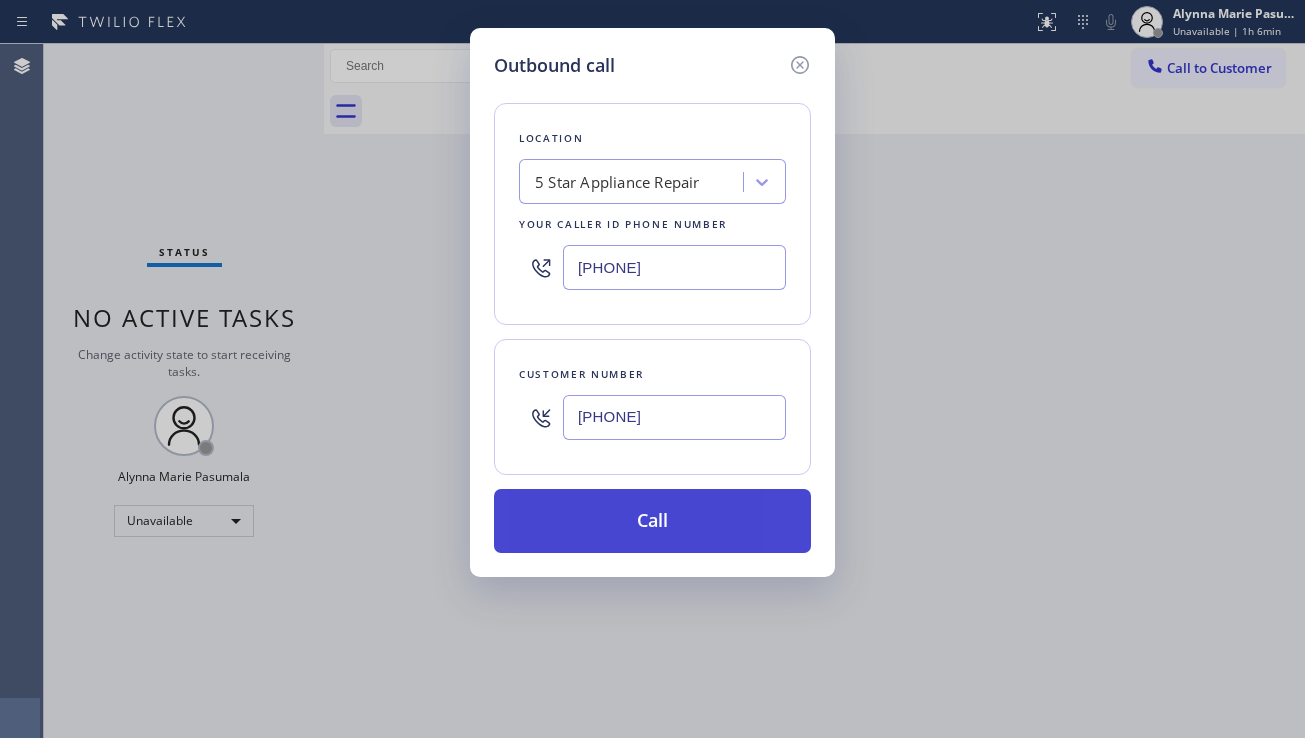 type on "(714) 790-1048" 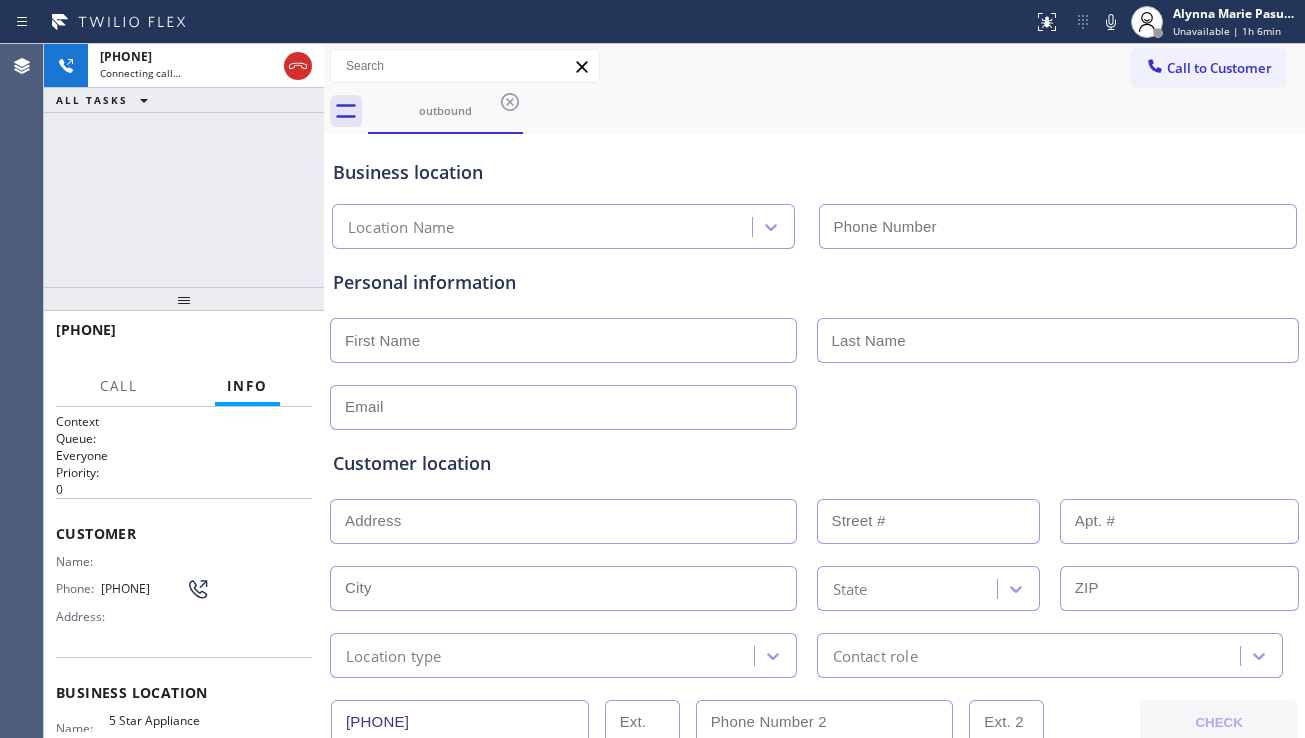 type on "[PHONE]" 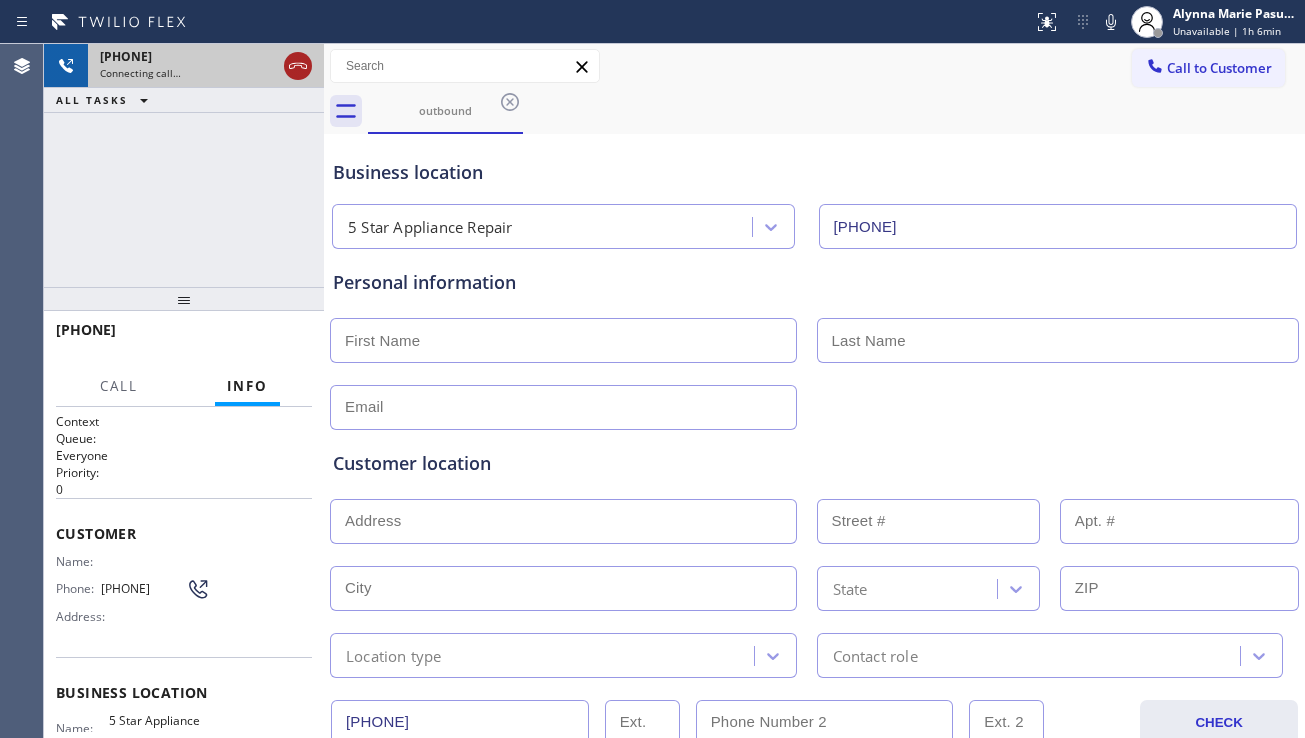 click 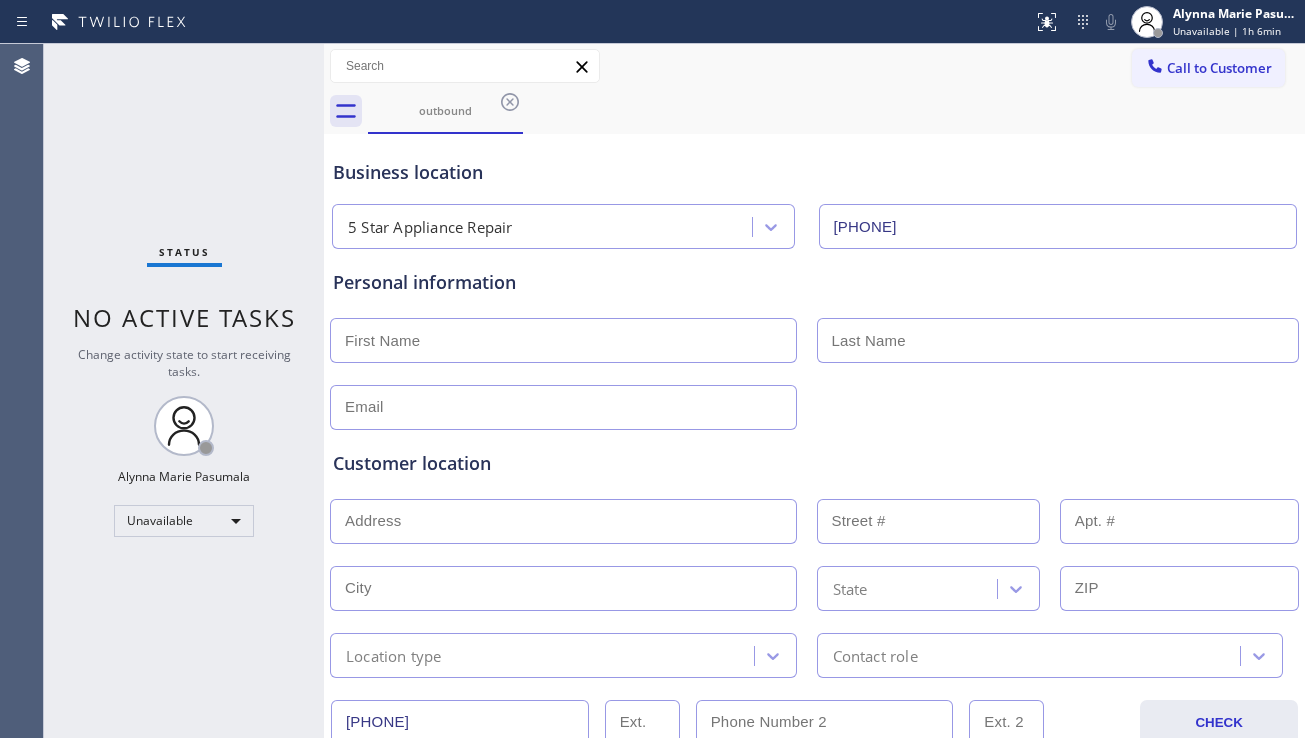 drag, startPoint x: 1200, startPoint y: 425, endPoint x: 1181, endPoint y: 349, distance: 78.339005 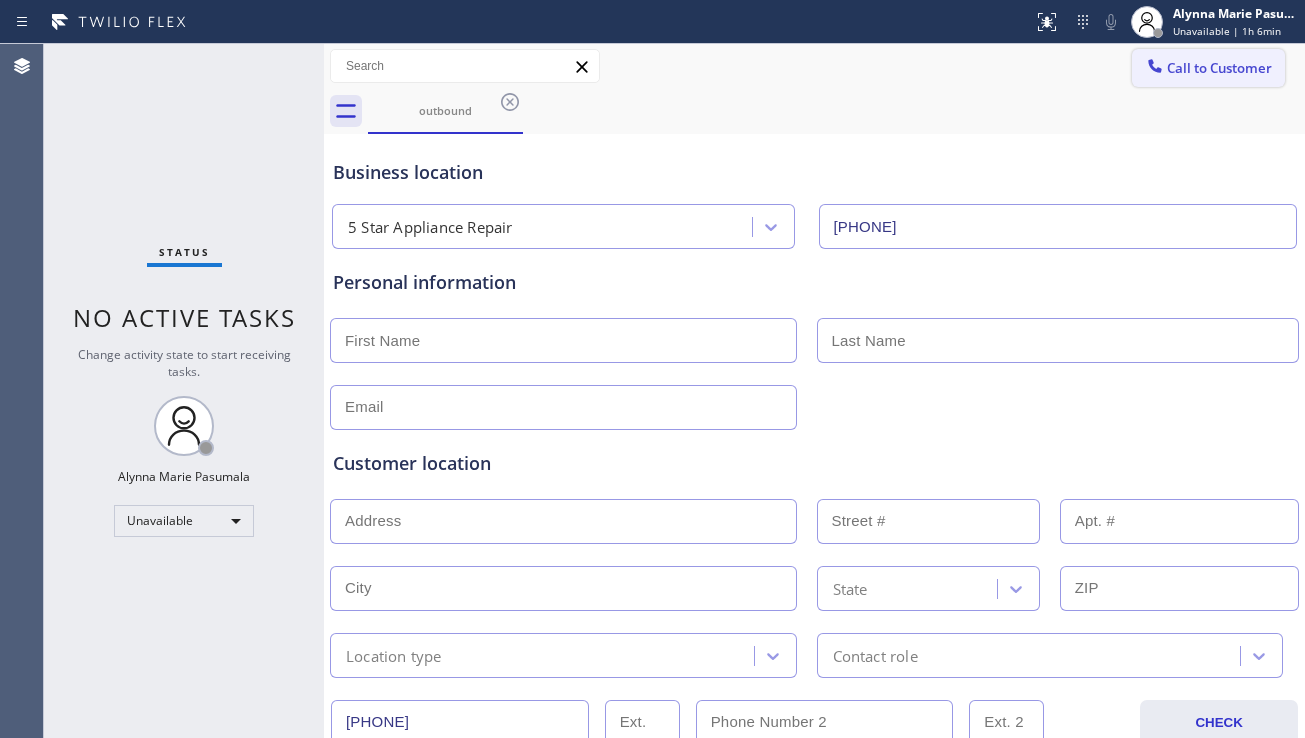 click on "Call to Customer" at bounding box center [1219, 68] 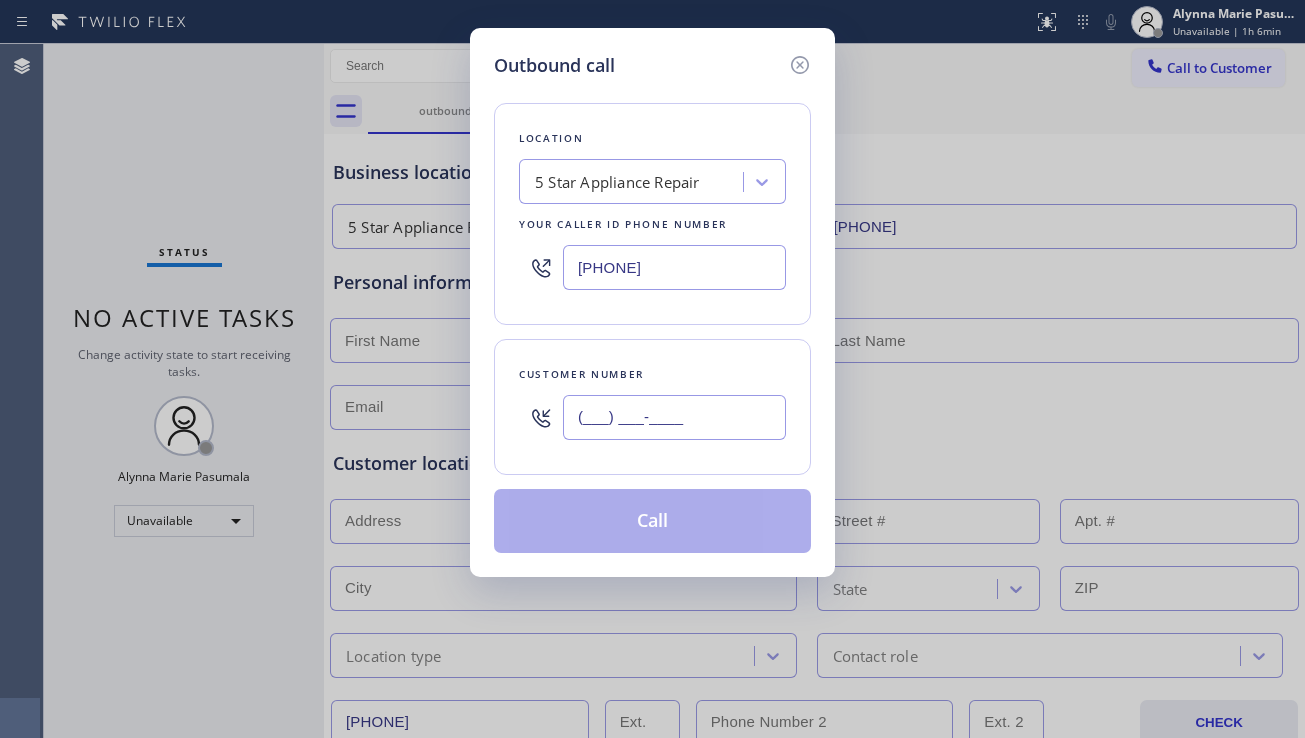 click on "(___) ___-____" at bounding box center [674, 417] 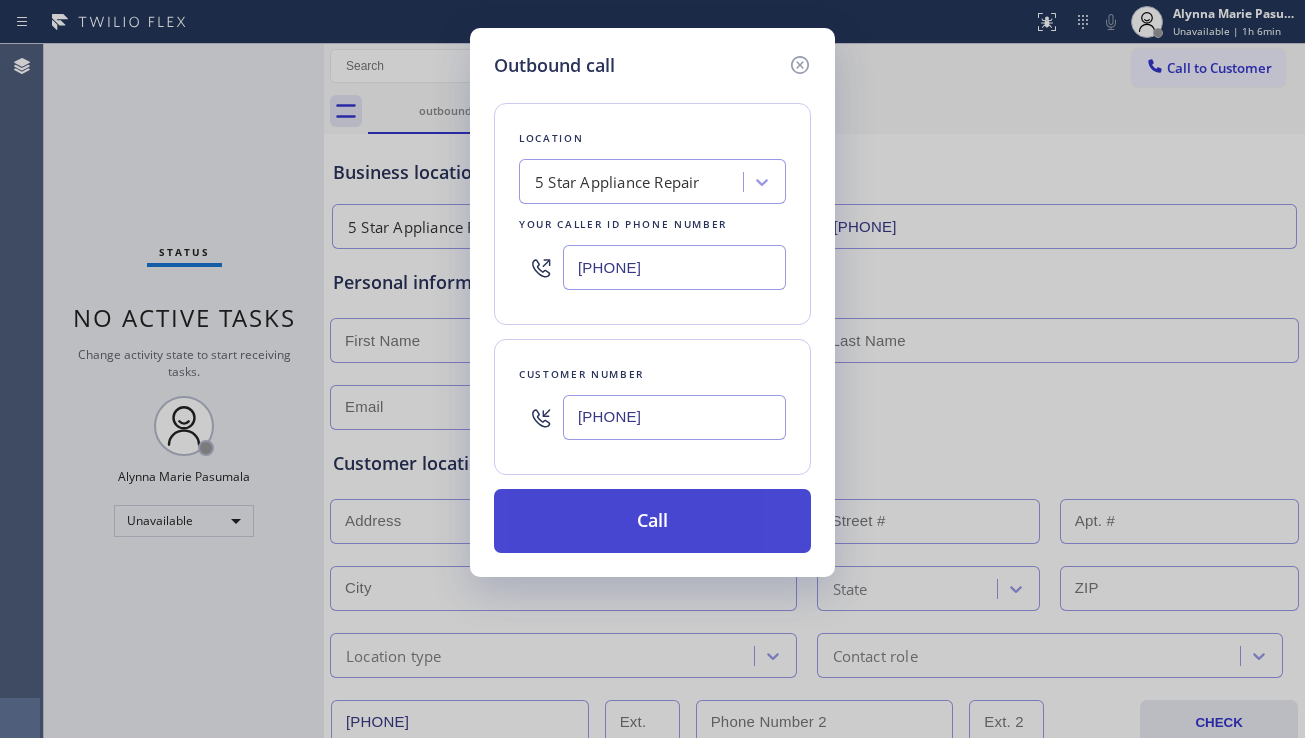 type on "(510) 528-4727" 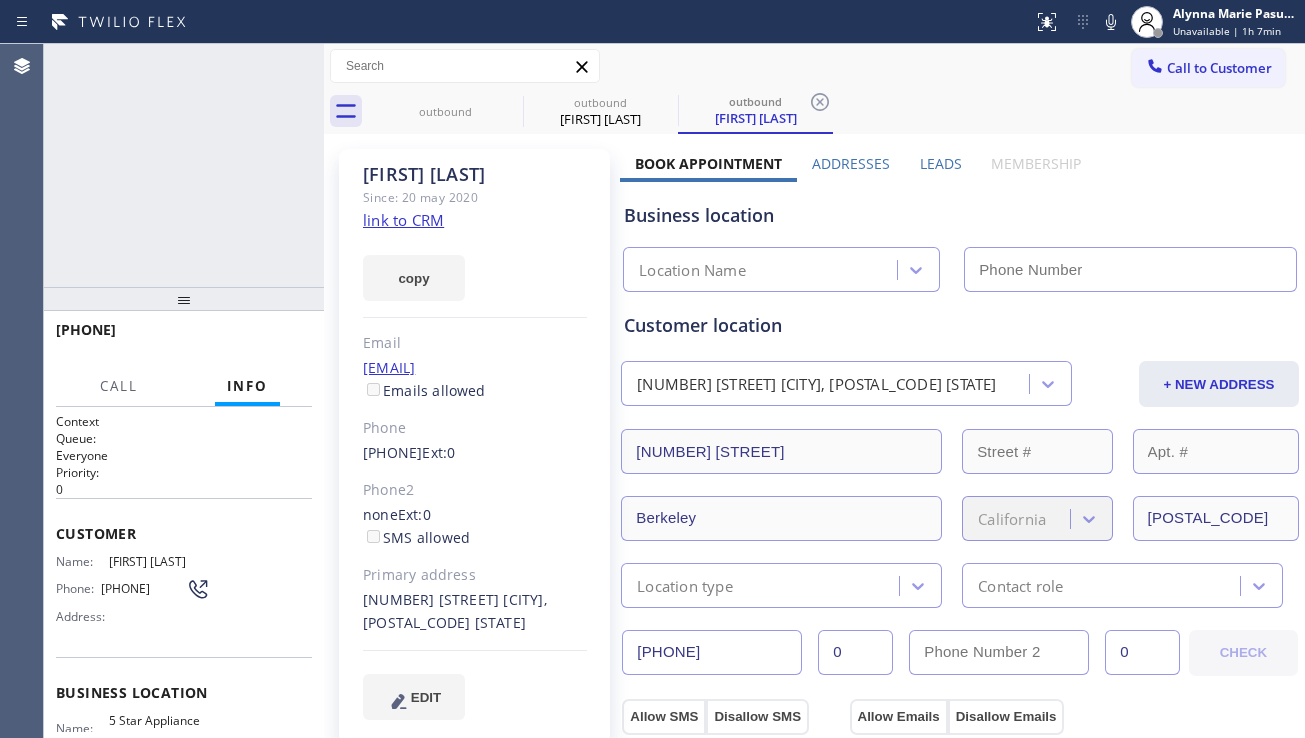 type on "[PHONE]" 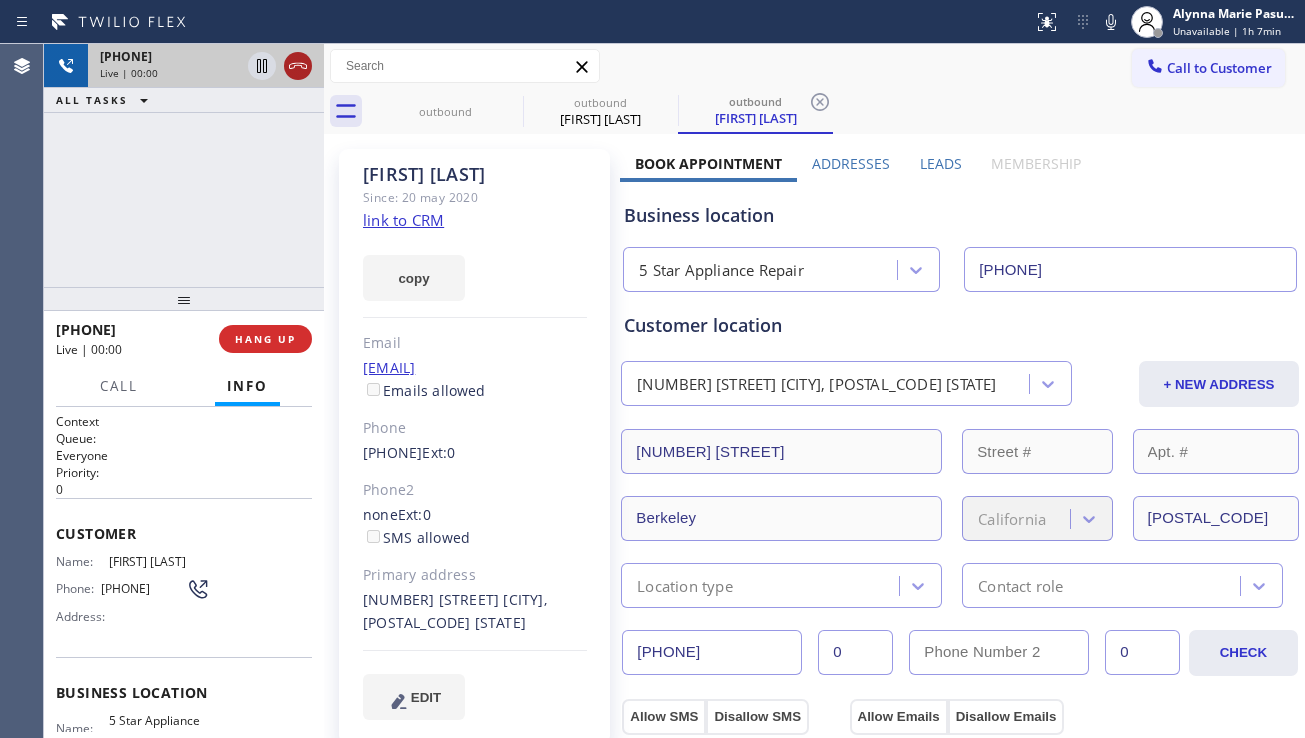 click 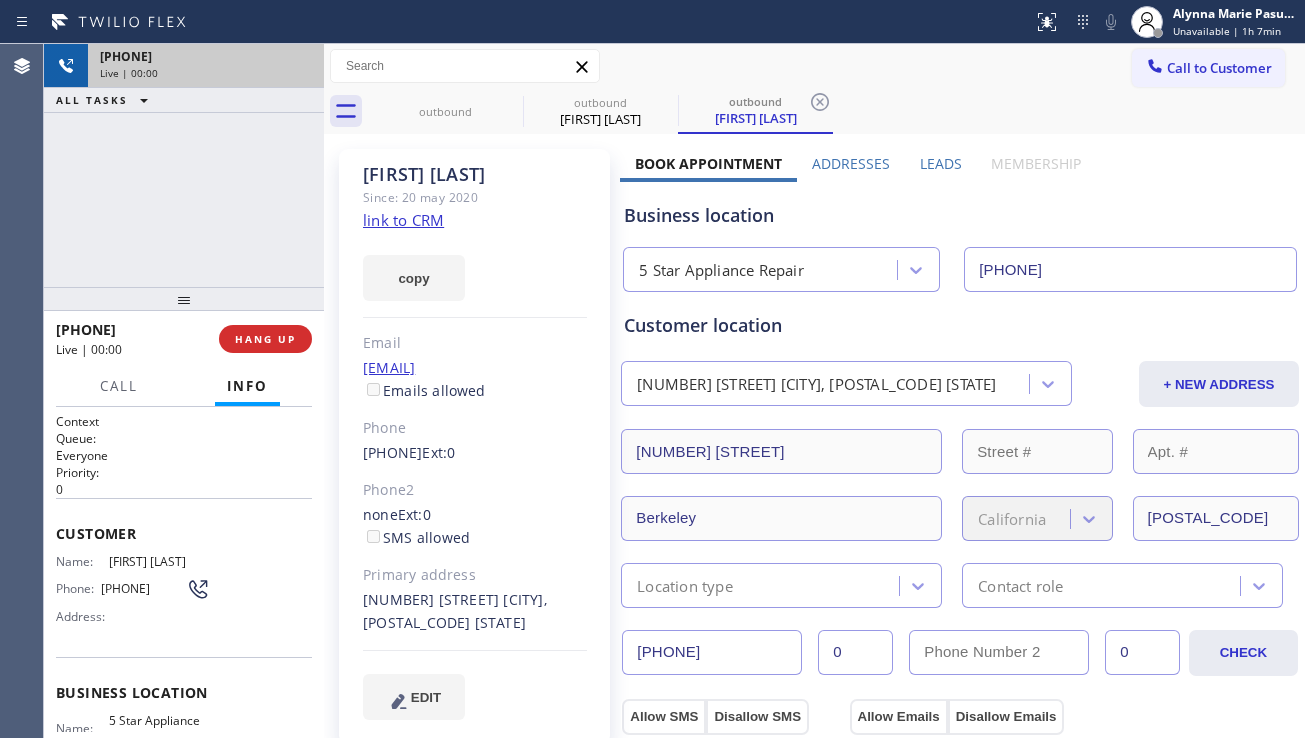 click on "+15105284727 Live | 00:00 HANG UP" at bounding box center [184, 339] 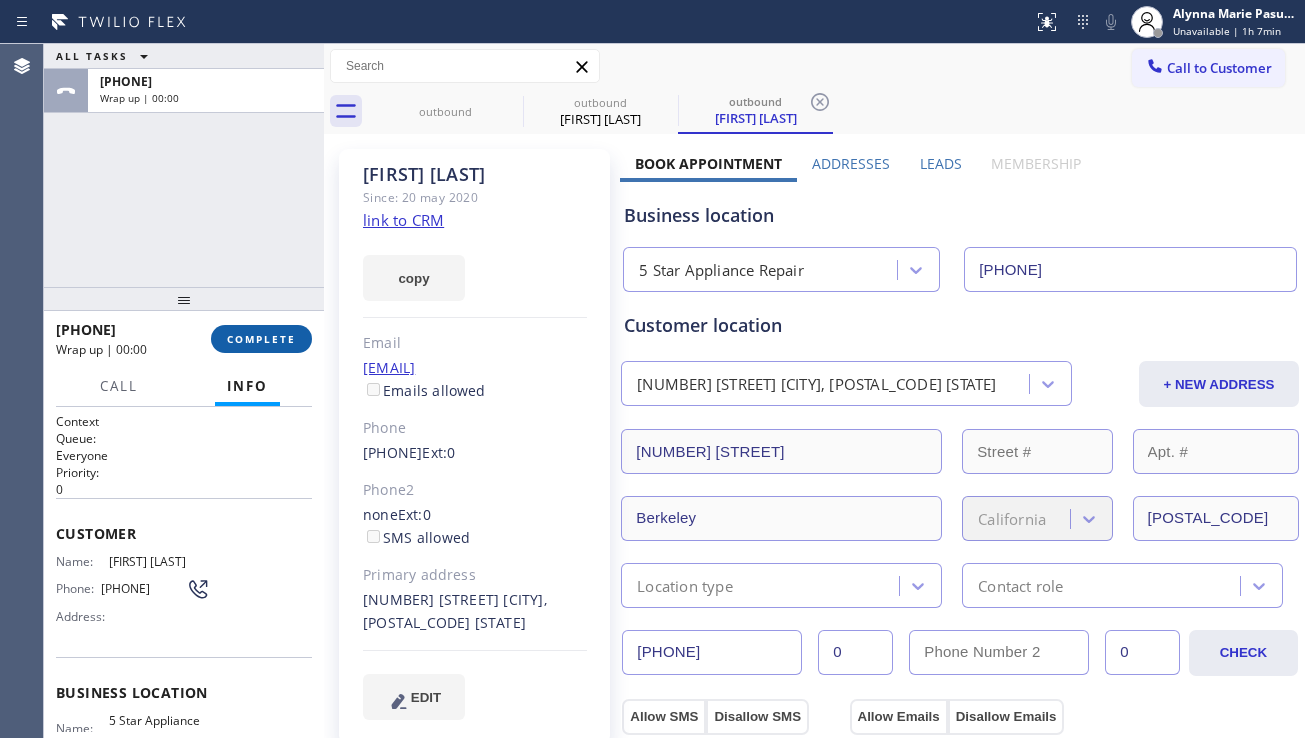 click on "COMPLETE" at bounding box center [261, 339] 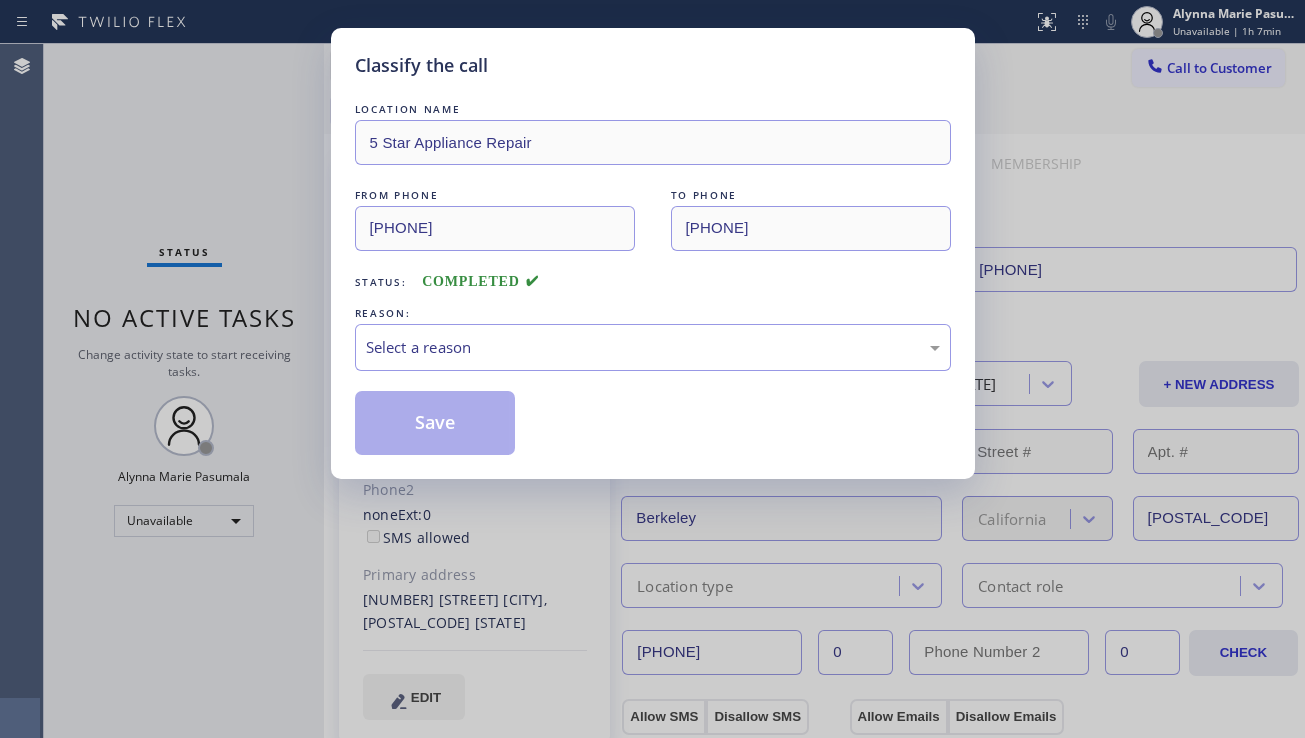 click on "Select a reason" at bounding box center [653, 347] 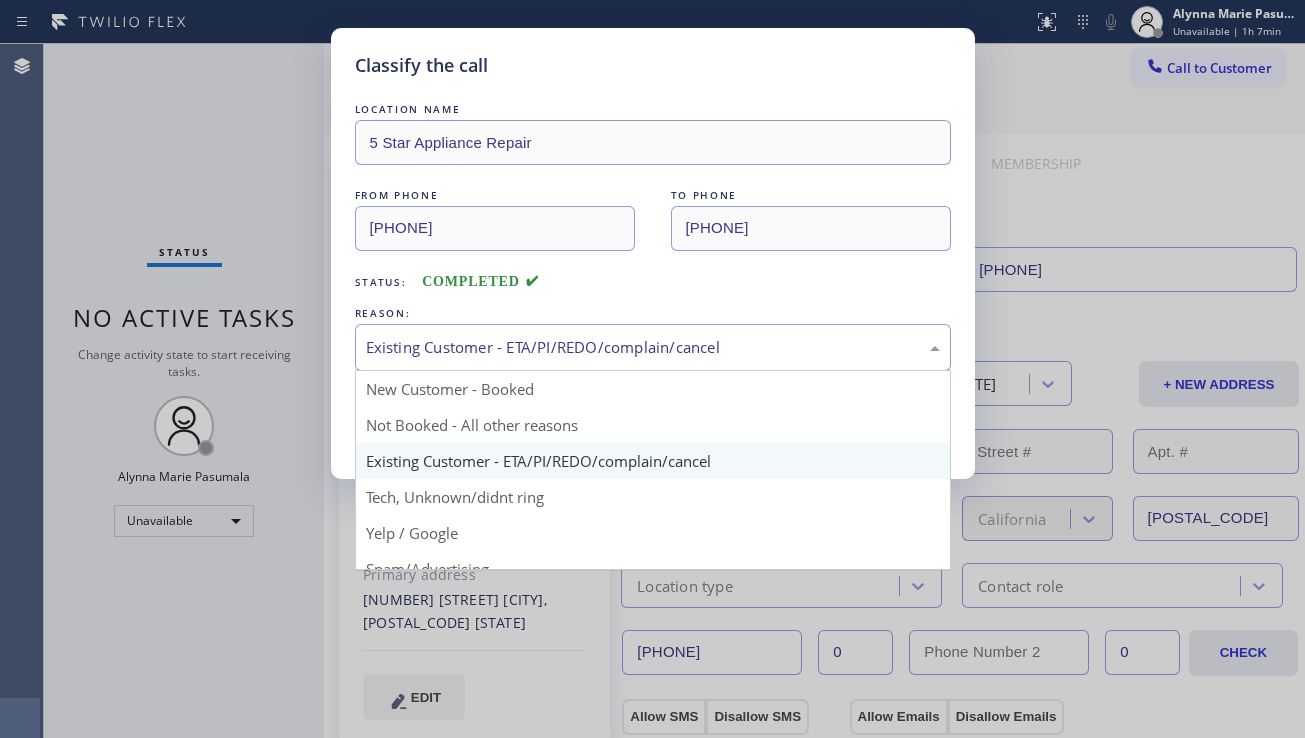 click on "Existing Customer - ETA/PI/REDO/complain/cancel" at bounding box center [653, 347] 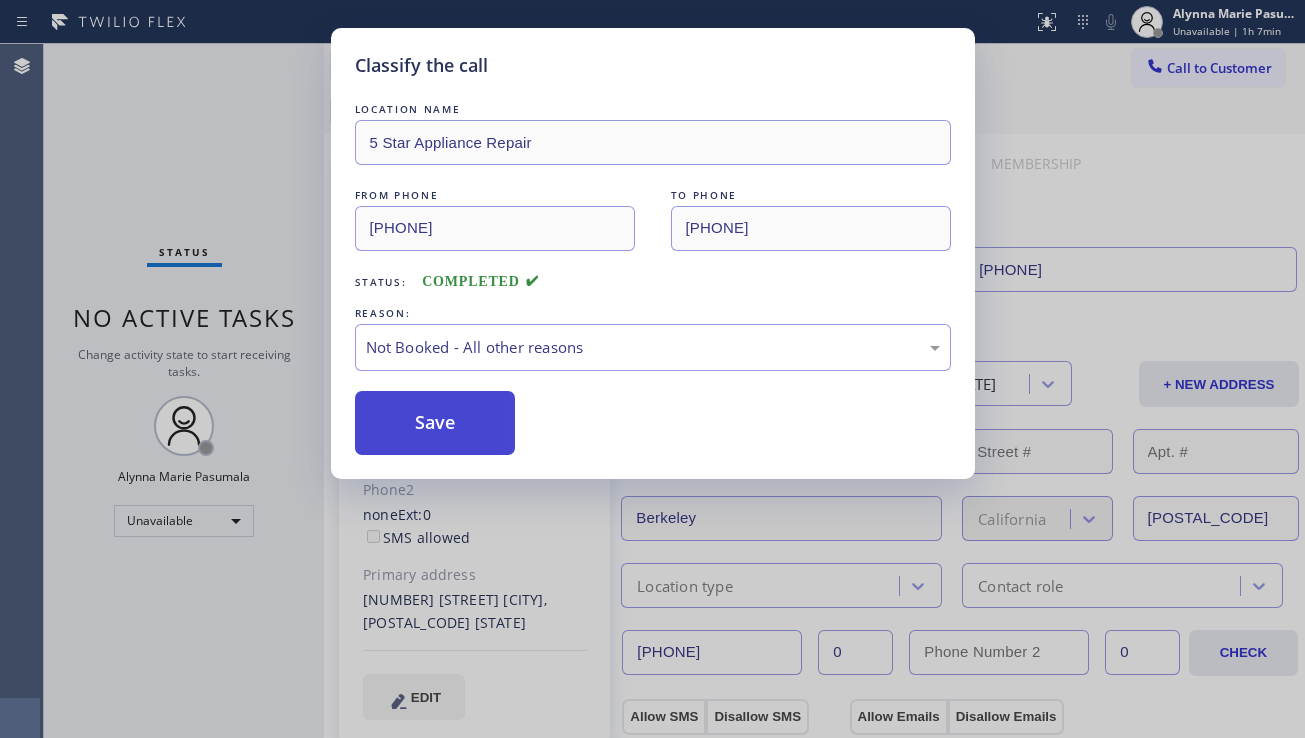 click on "Save" at bounding box center [435, 423] 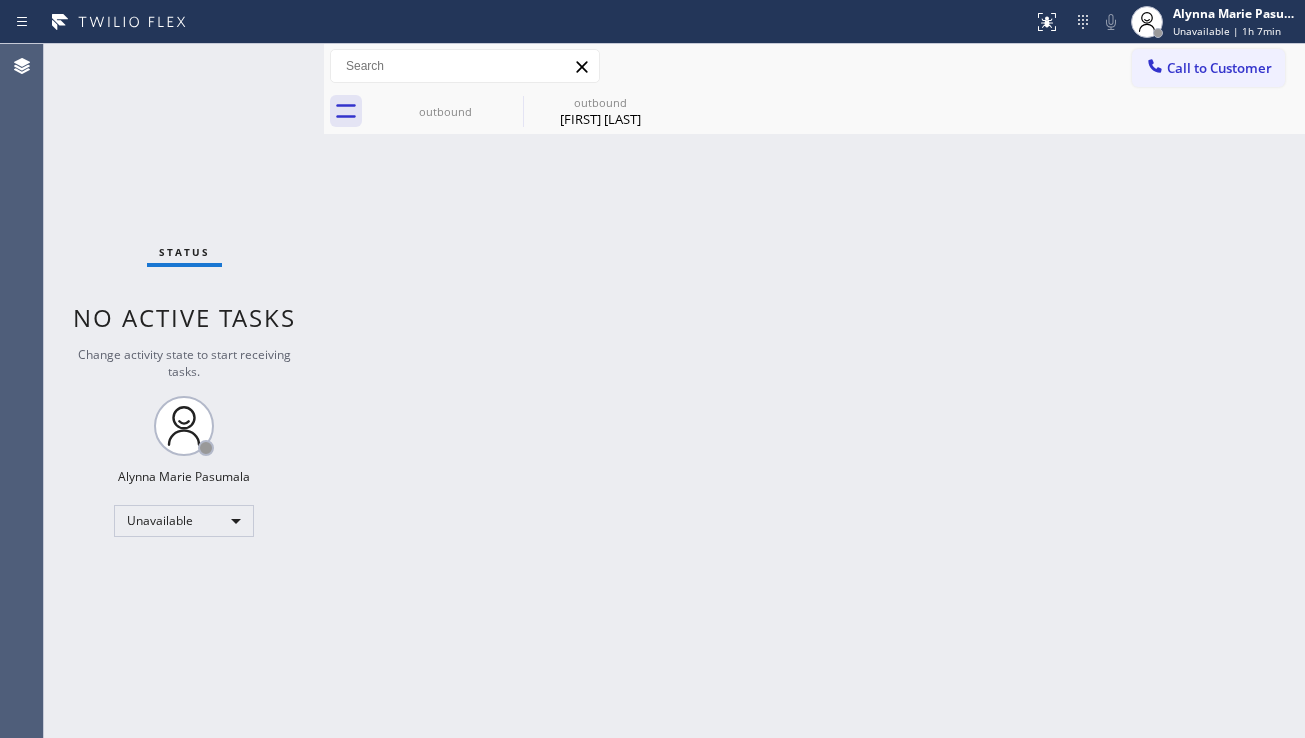 click on "Back to Dashboard Change Sender ID Customers Technicians Select a contact Outbound call Location Search location Your caller id phone number Customer number Call Customer info Name   Phone none Address none Change Sender ID HVAC +18559994417 5 Star Appliance +18557314952 Appliance Repair +18554611149 Plumbing +18889090120 Air Duct Cleaning +18006865038  Electricians +18005688664 Cancel Change Check personal SMS Reset Change outbound outbound Leo  Lomeli Call to Customer Outbound call Location 5 Star Appliance Repair Your caller id phone number (855) 731-4952 Customer number Call Outbound call Technician Search Technician Your caller id phone number Your caller id phone number Call outbound outbound Leo  Lomeli Business location 5 Star Appliance Repair (855) 731-4952 Personal information Customer location >> ADD NEW ADDRESS << + NEW ADDRESS State Location type Contact role (714) 790-1048 CHECK Allow SMS Disallow SMS Allow Emails Disallow Emails Appointment 5 Star Appliance - choose type of job - Credit card -" at bounding box center (814, 391) 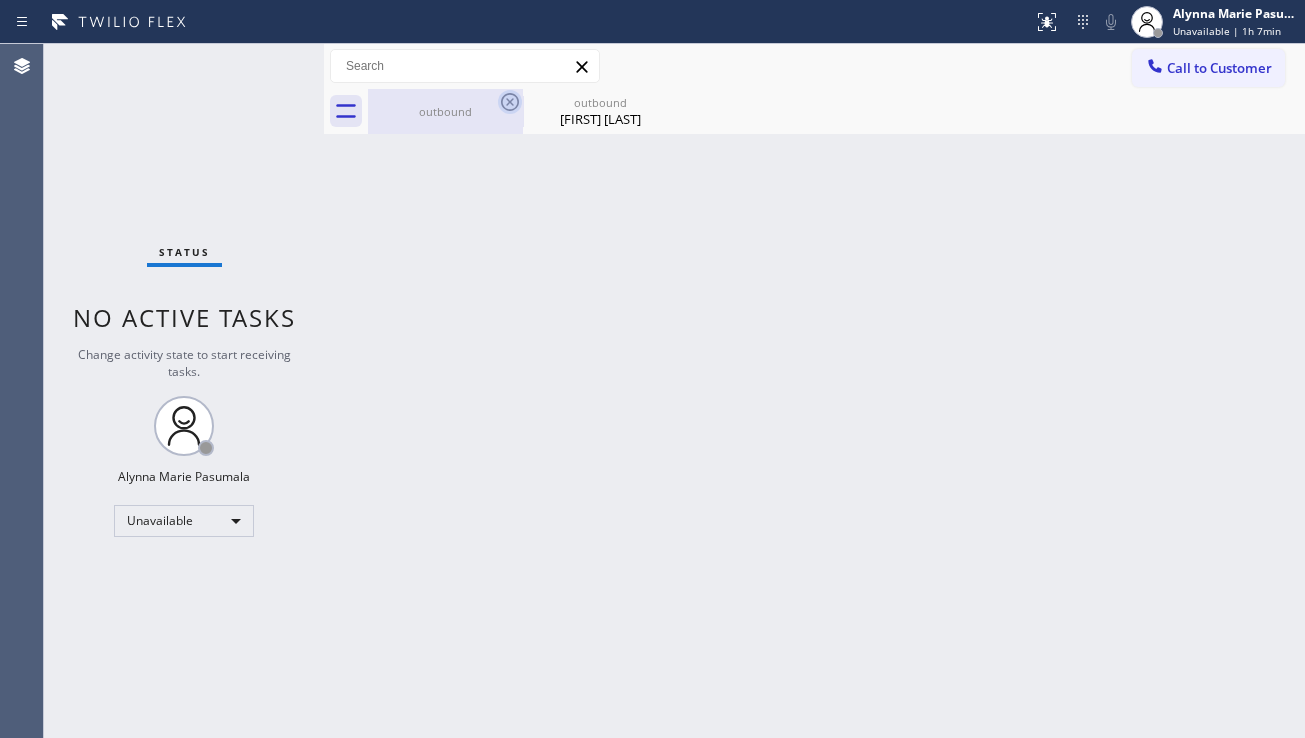 click 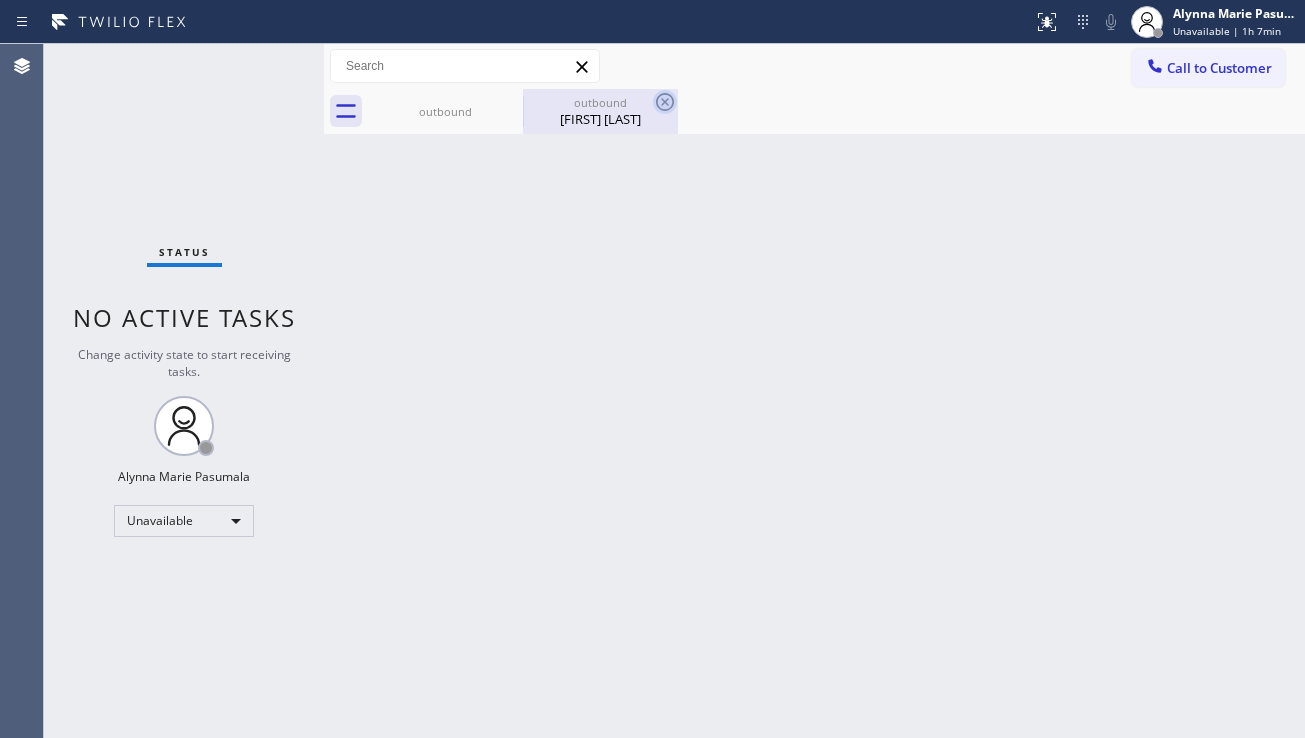 click 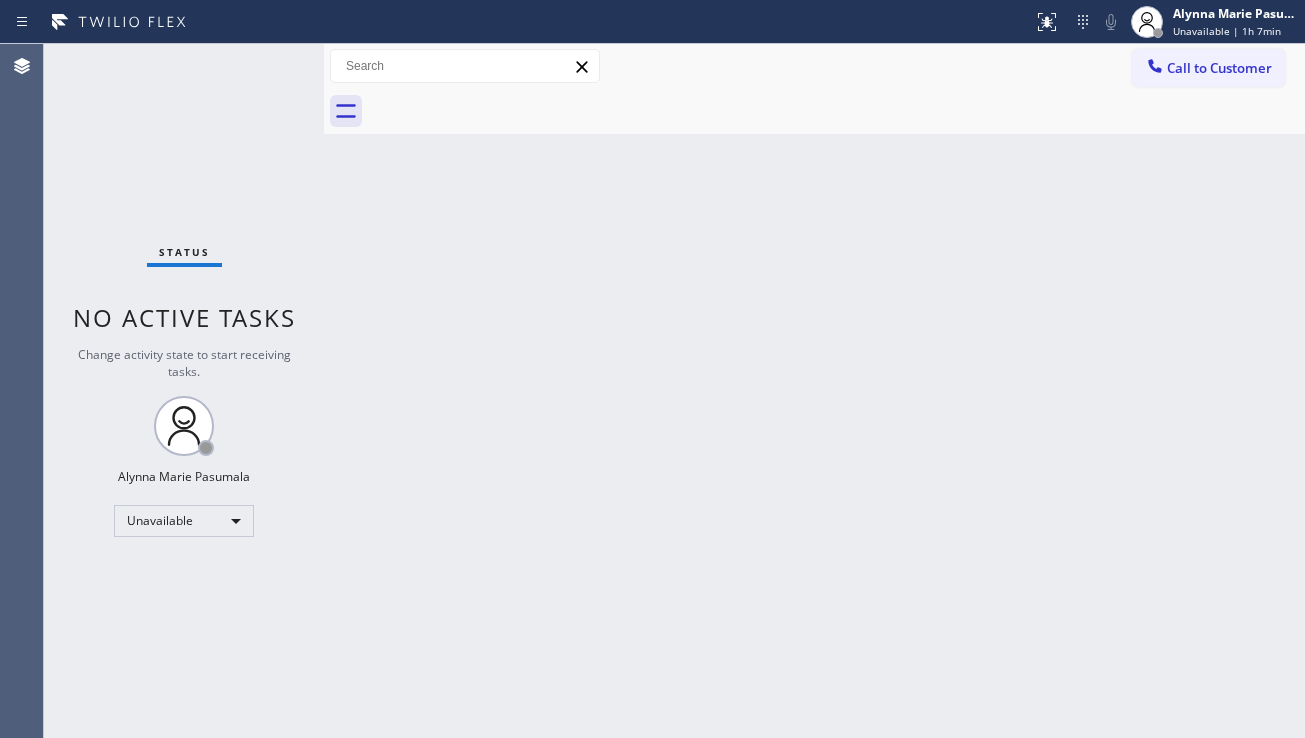 click at bounding box center [836, 111] 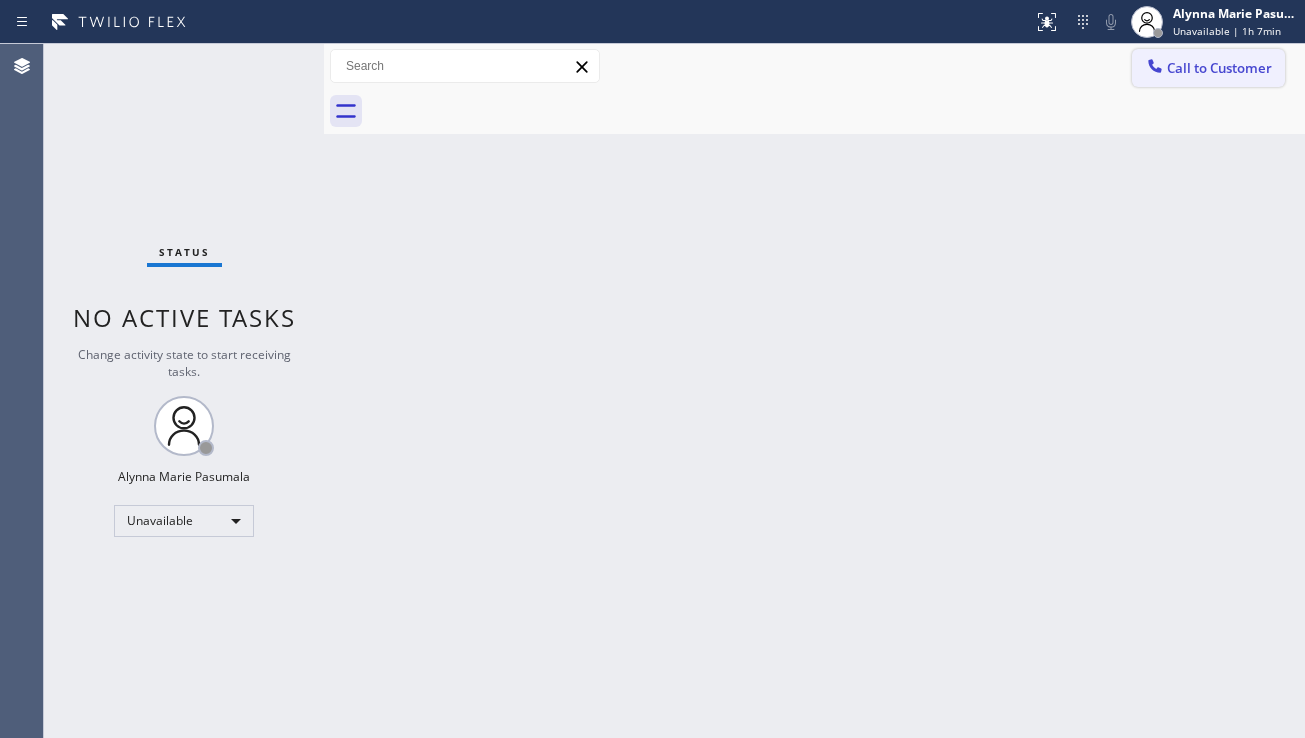 click on "Call to Customer" at bounding box center (1219, 68) 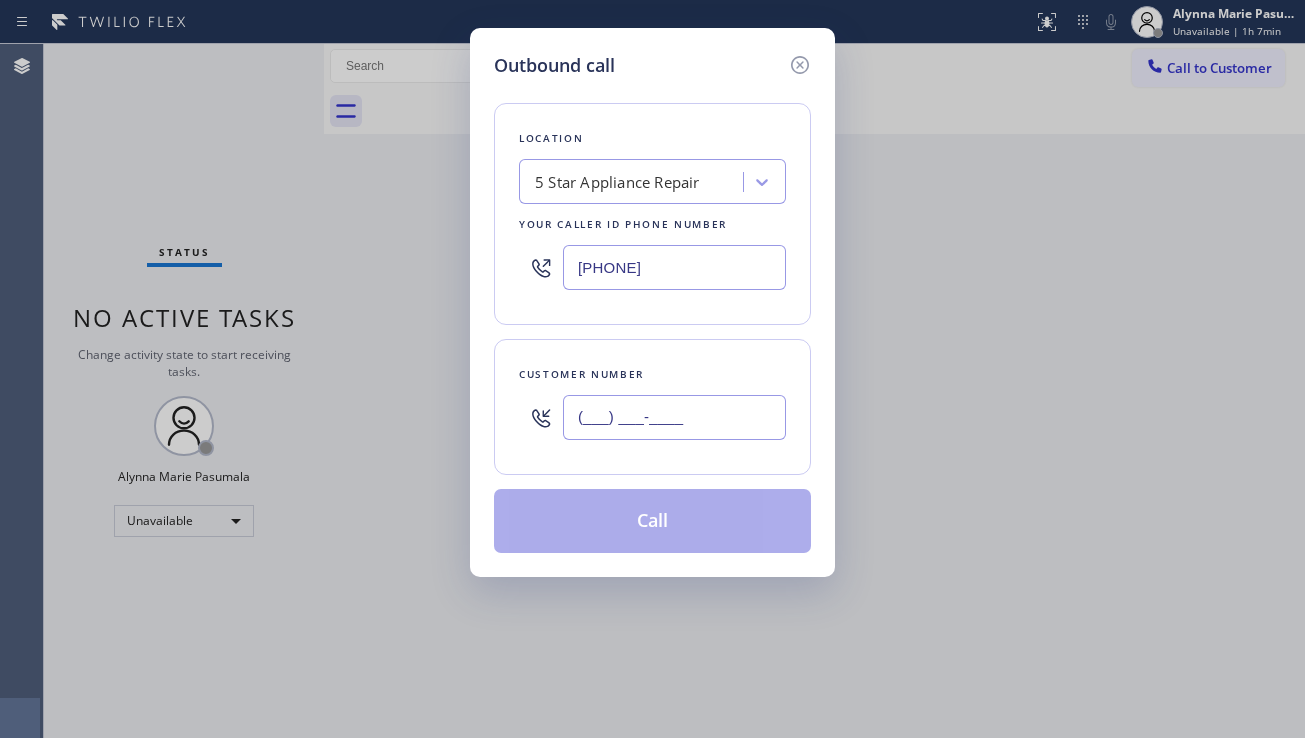 click on "(___) ___-____" at bounding box center [674, 417] 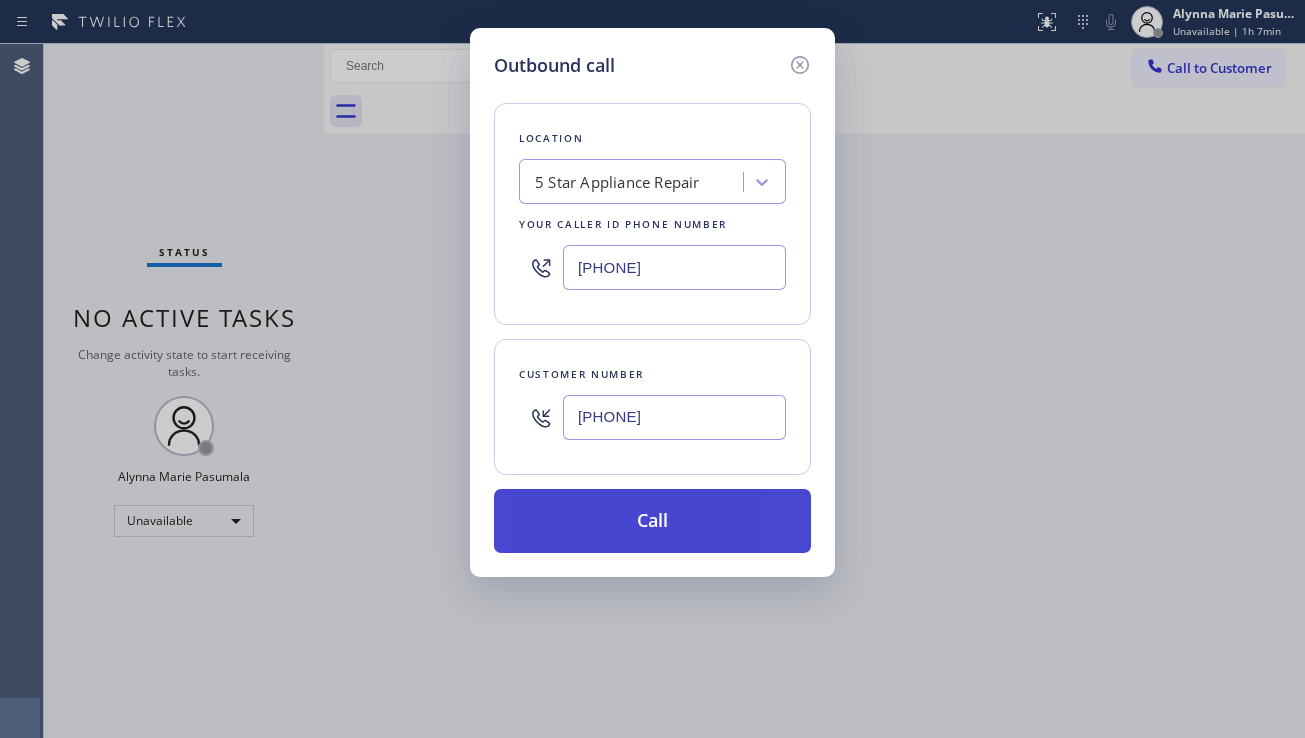 type on "(973) 647-4192" 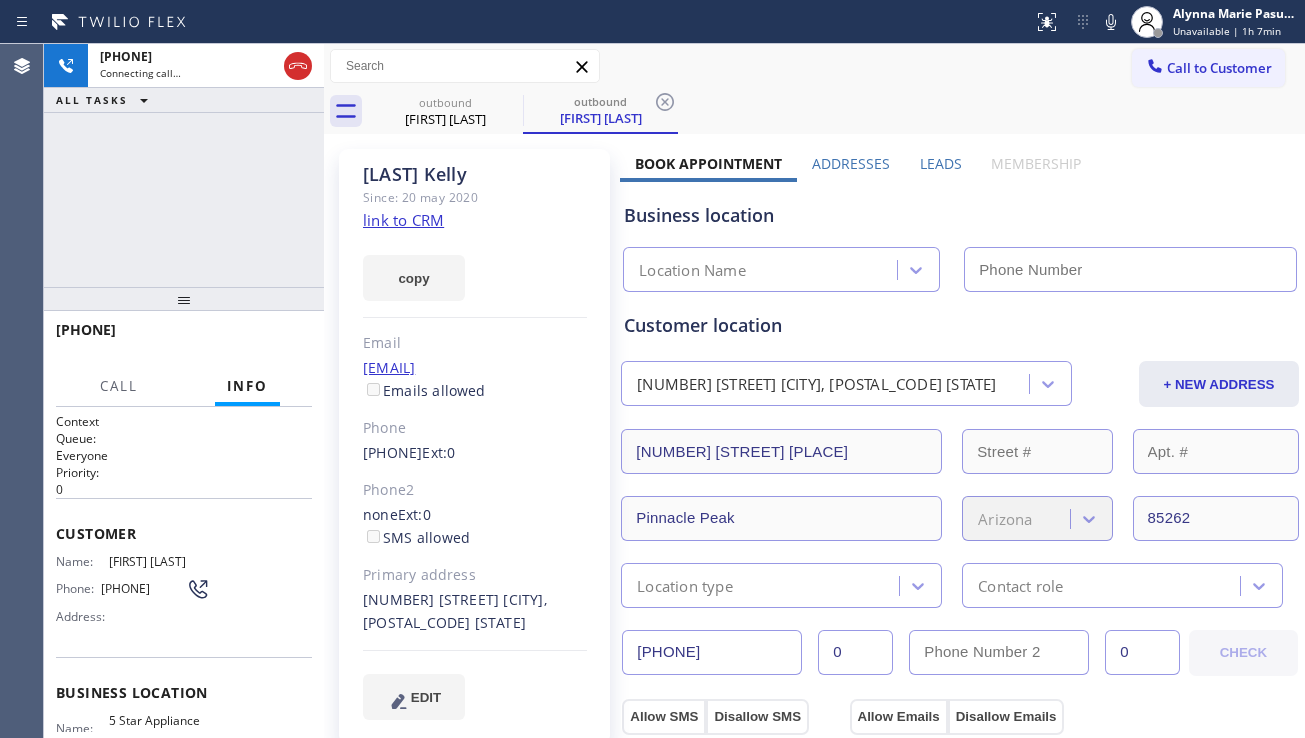 type on "[PHONE]" 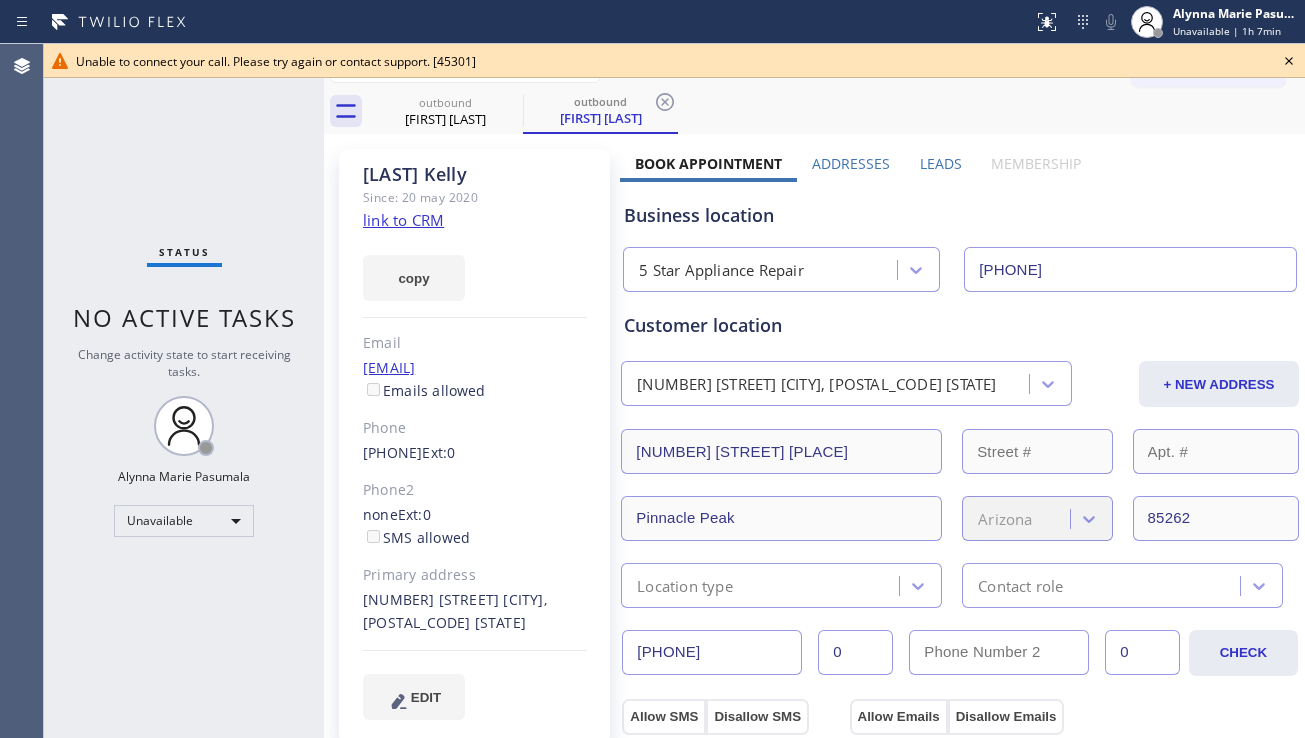 click 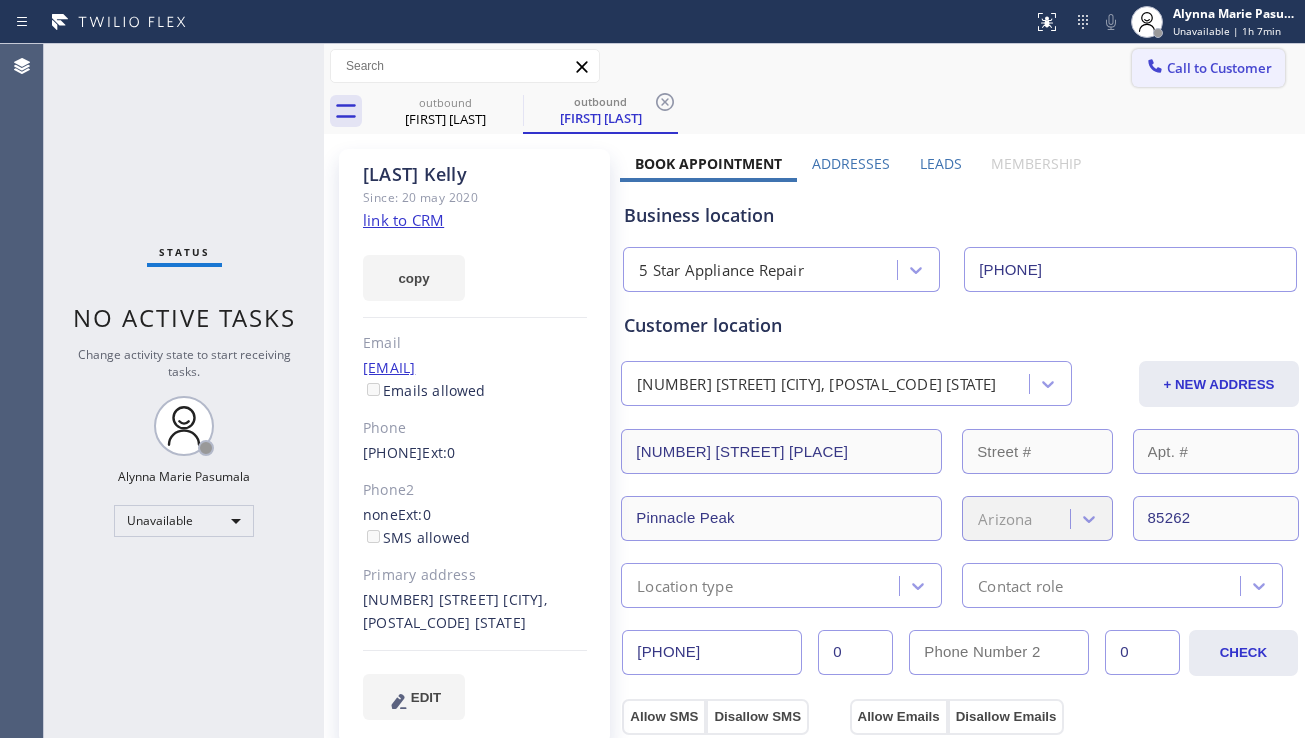 click on "Call to Customer" at bounding box center [1208, 68] 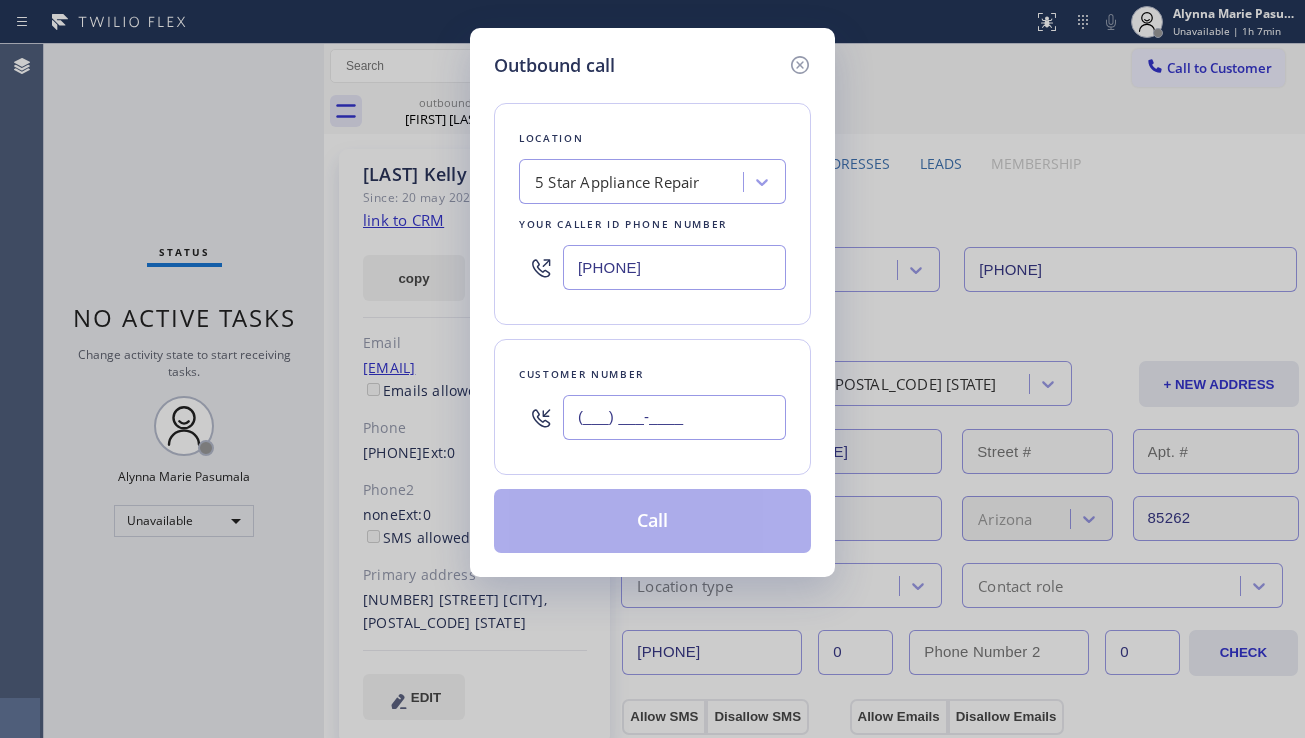 click on "(___) ___-____" at bounding box center (674, 417) 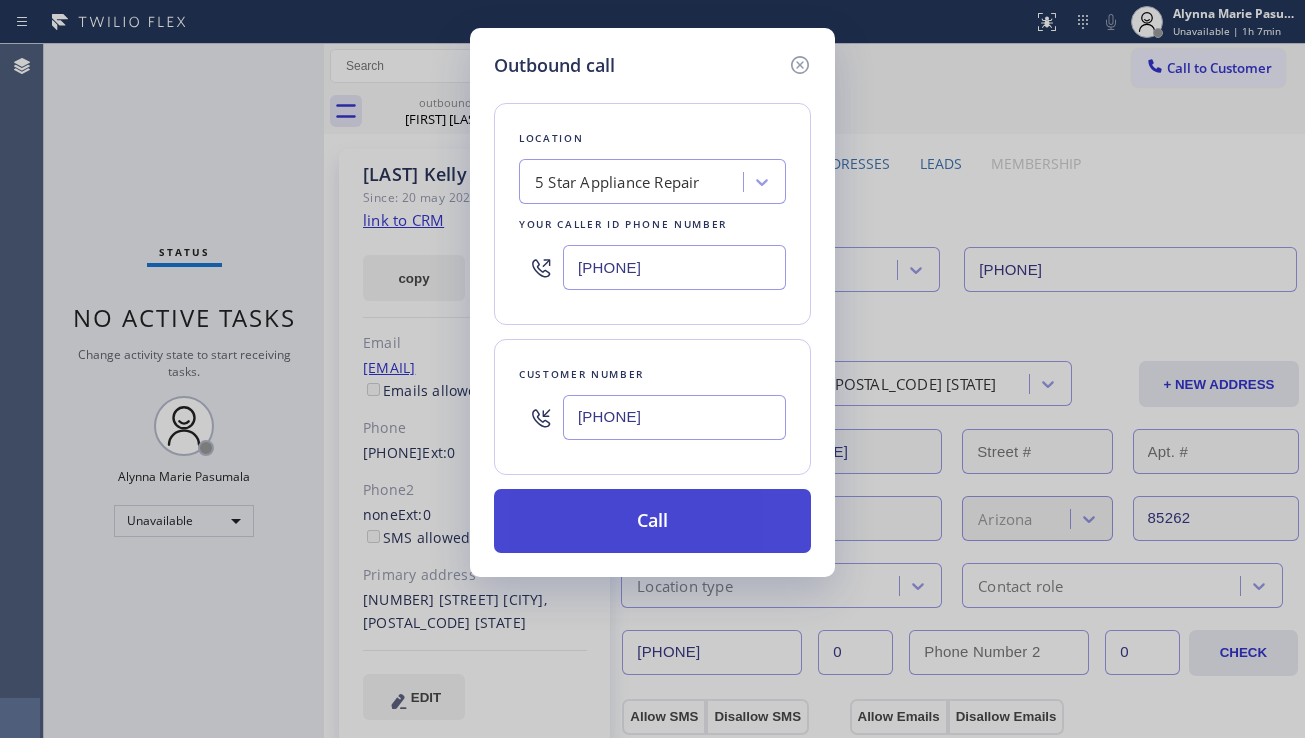 type on "(585) 412-7085" 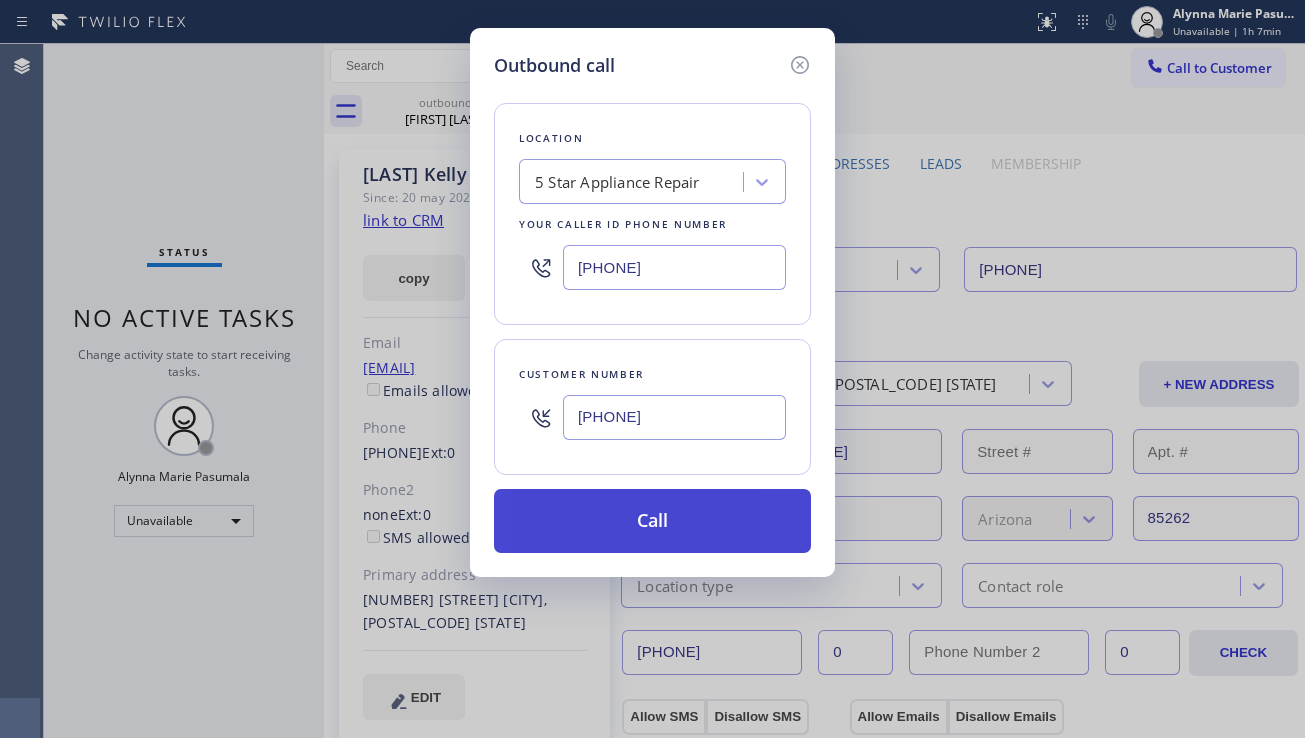 click on "Call" at bounding box center (652, 521) 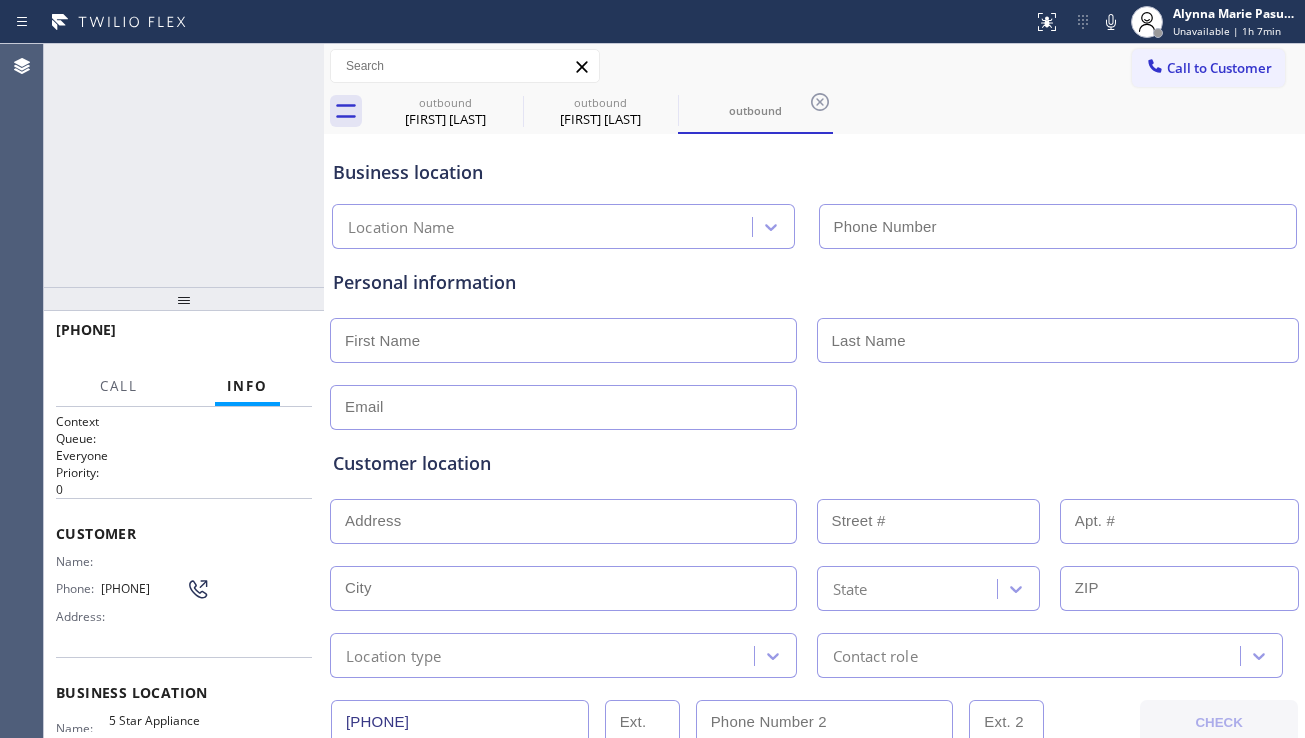 type on "[PHONE]" 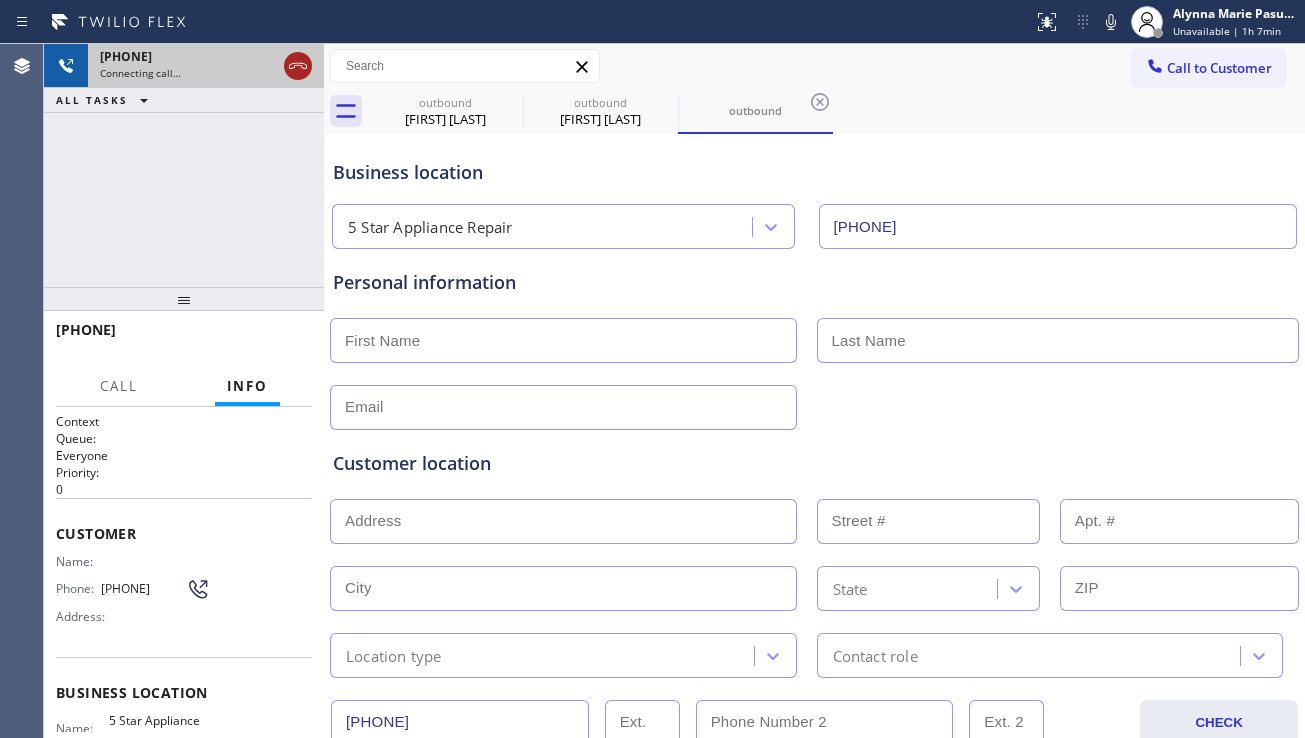 click 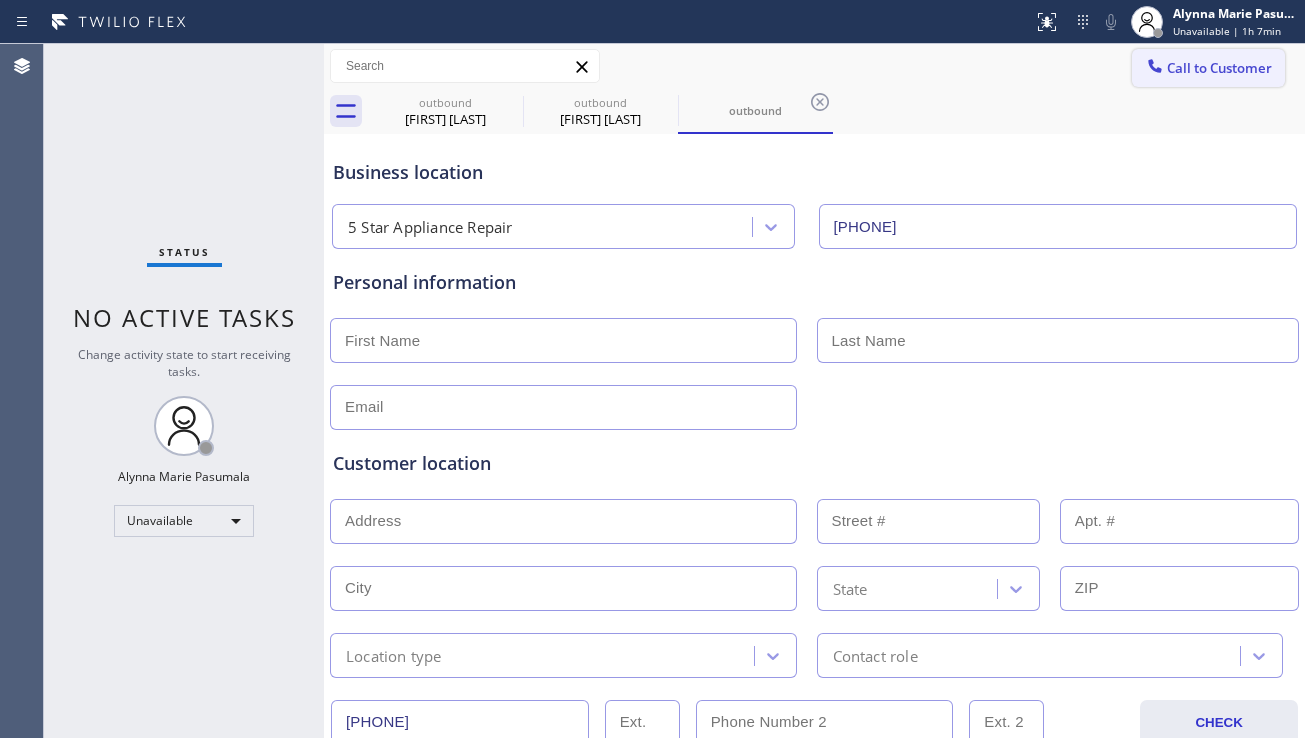 click 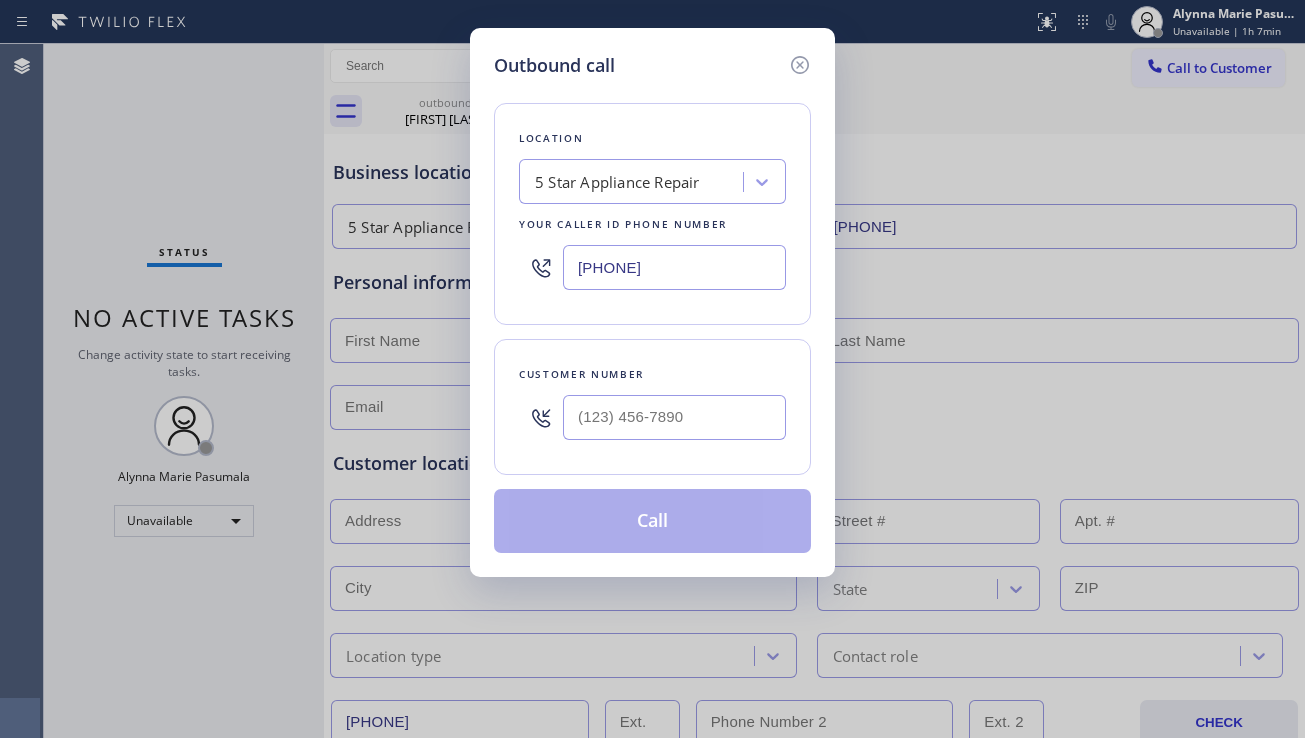 type on "(___) ___-____" 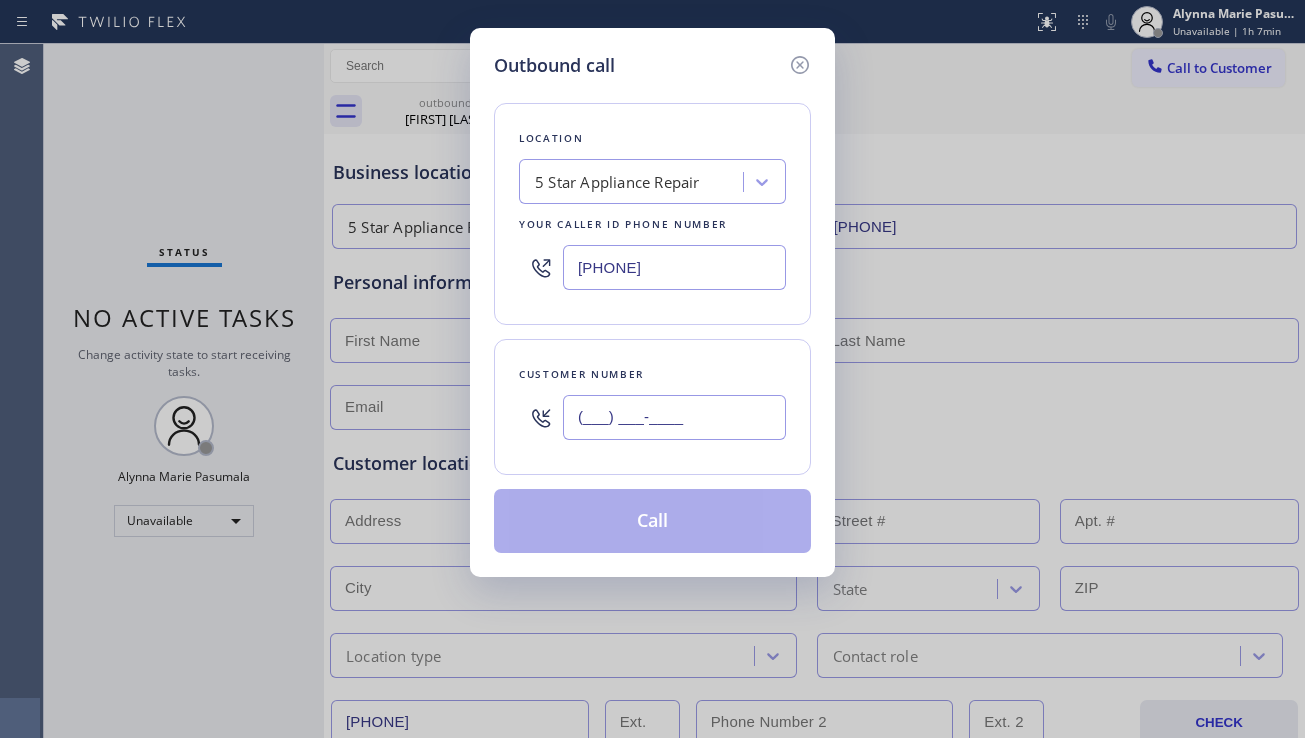 click on "(___) ___-____" at bounding box center [674, 417] 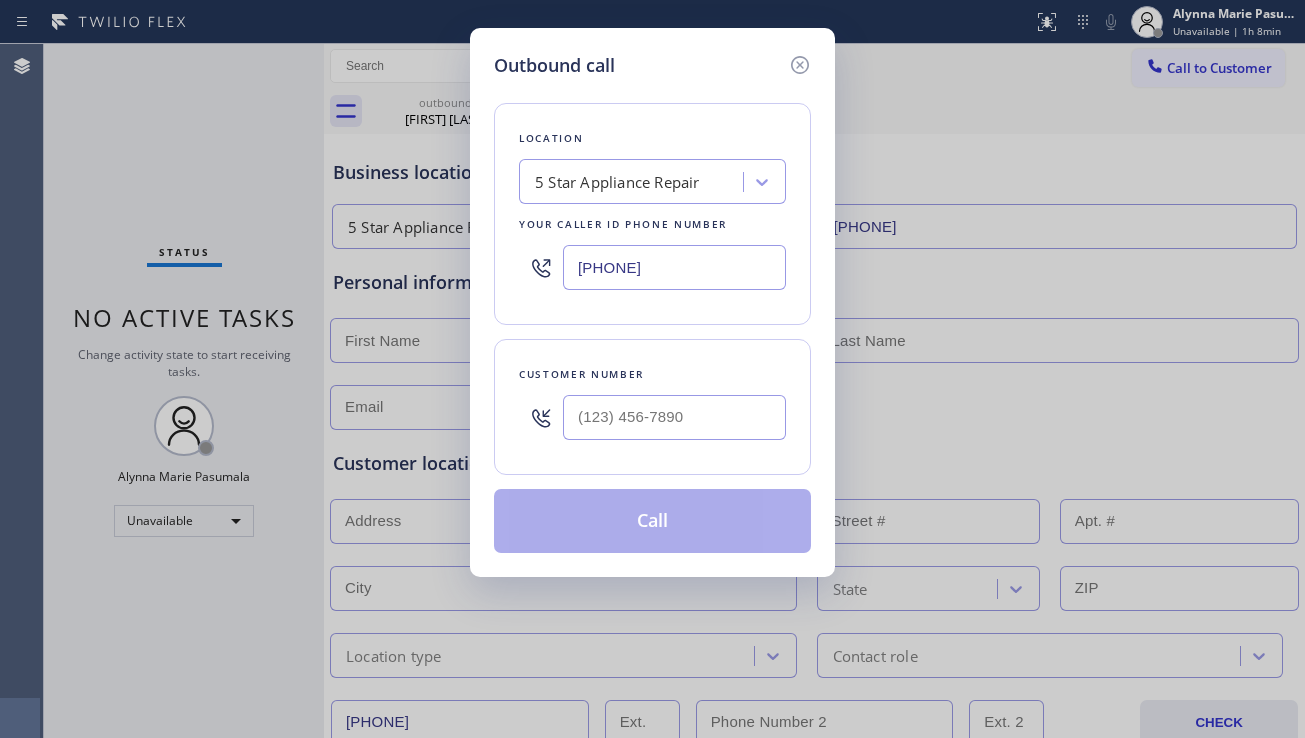 click on "Outbound call Location 5 Star Appliance Repair Your caller id phone number [PHONE] Customer number Call" at bounding box center [652, 369] 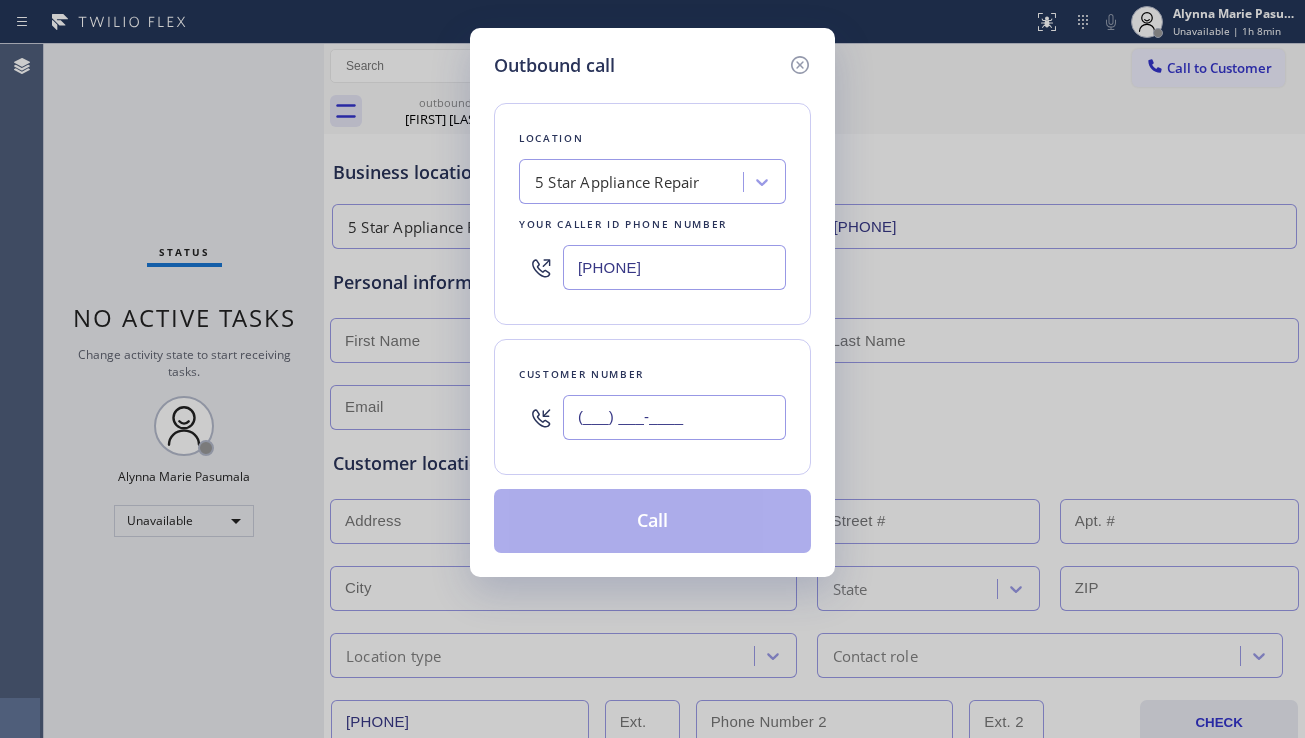 click on "(___) ___-____" at bounding box center [674, 417] 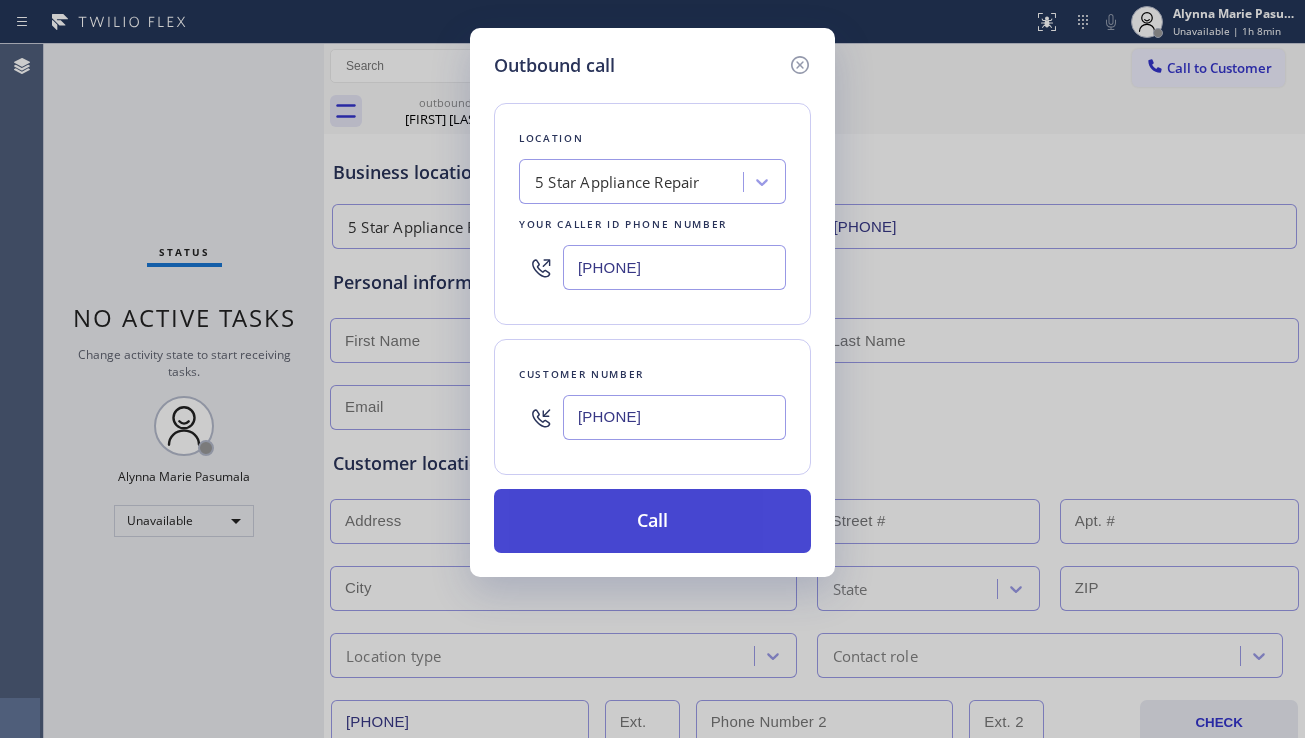 type on "(706) 558-2263" 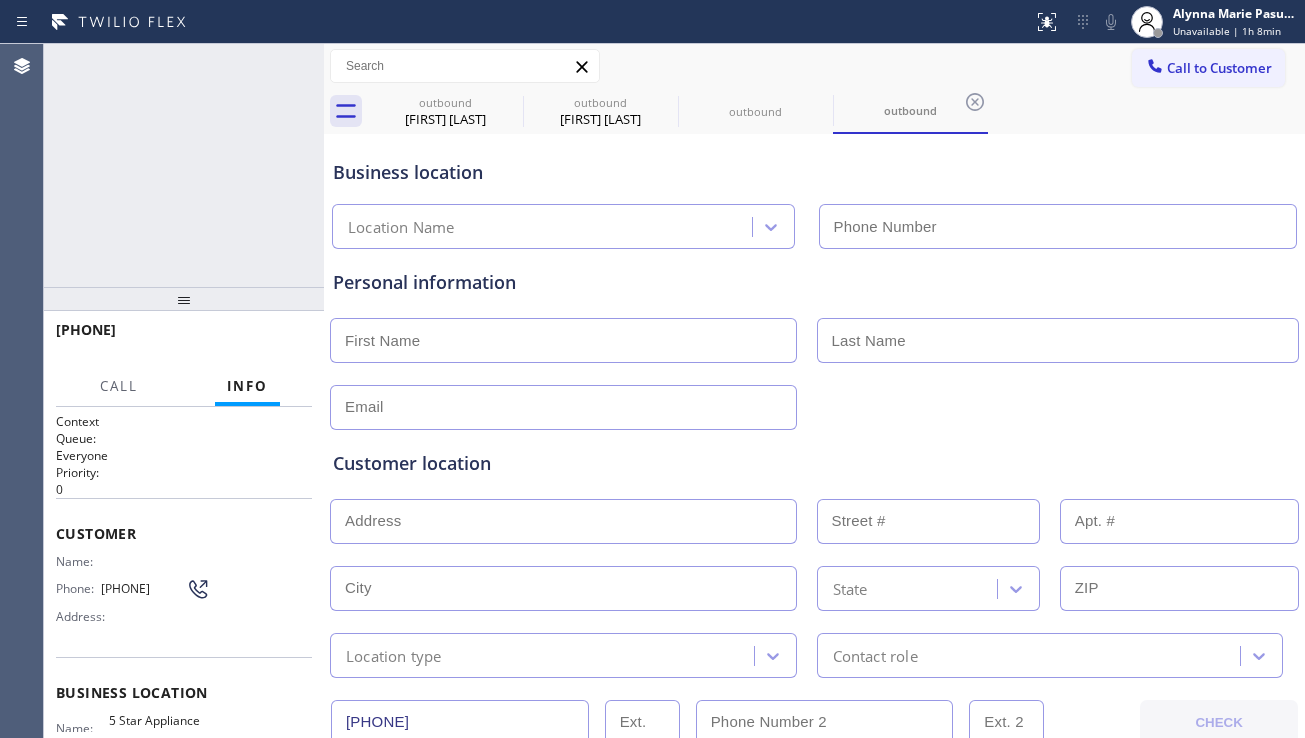 type on "[PHONE]" 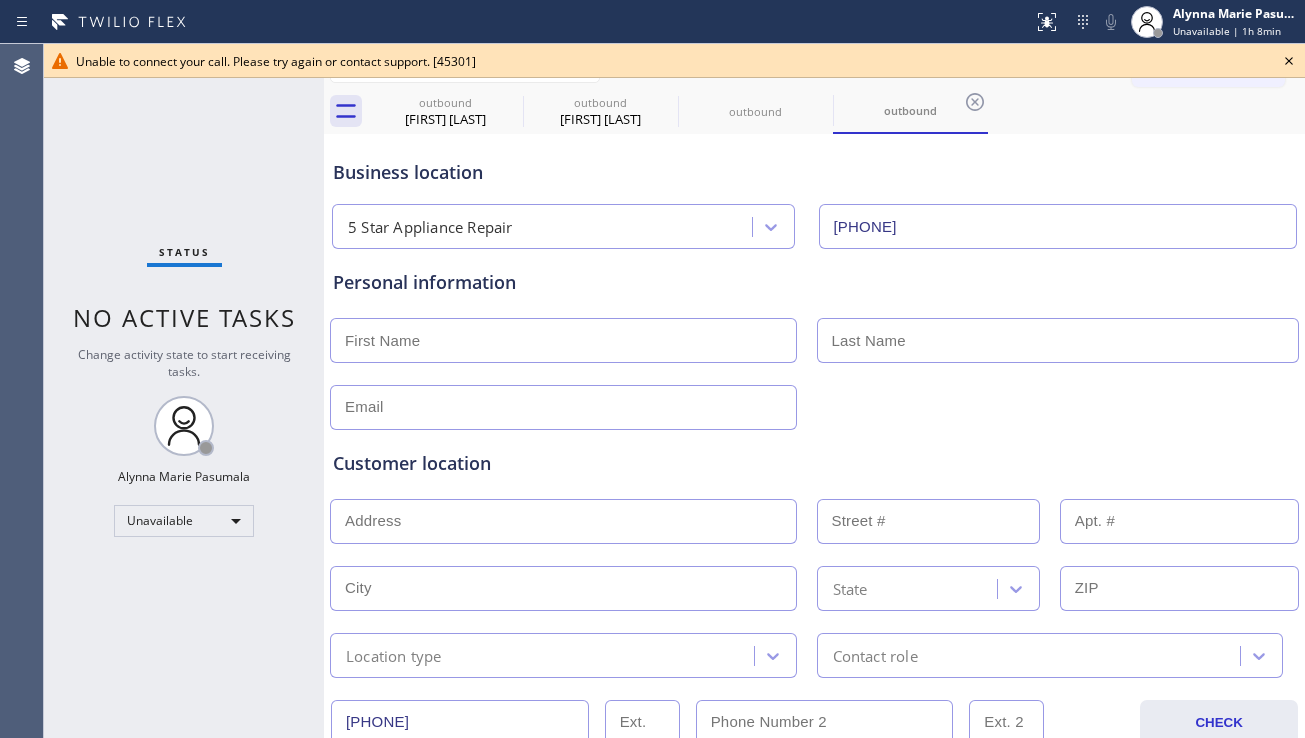 click at bounding box center (814, 405) 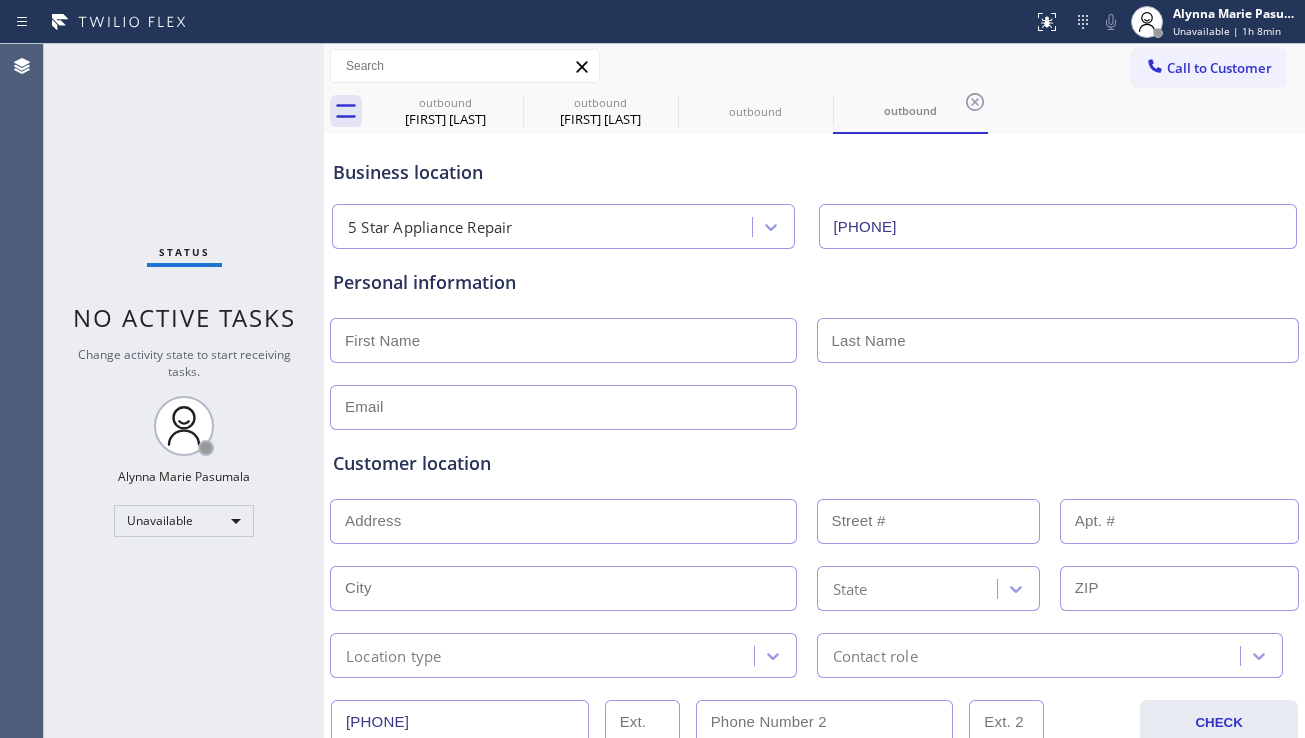click on "Call to Customer" at bounding box center (1219, 68) 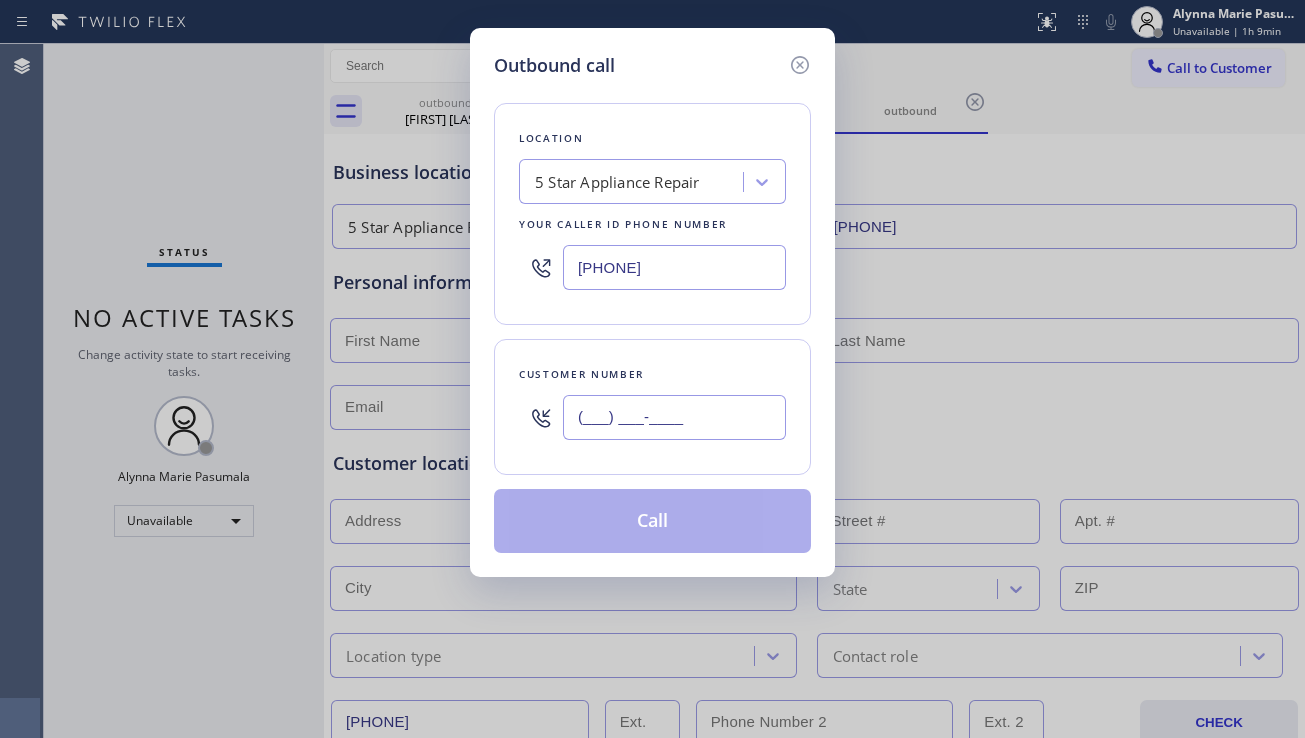 click on "(___) ___-____" at bounding box center (674, 417) 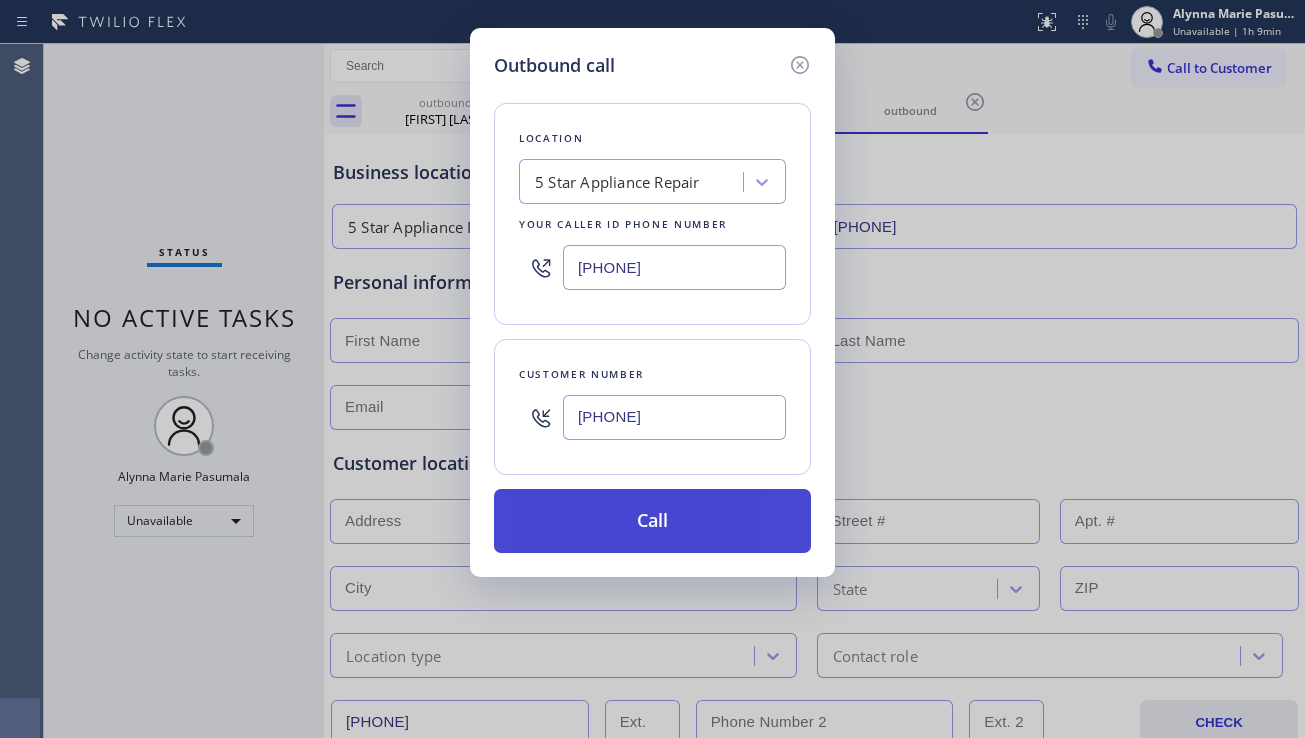 type on "(908) 324-5266" 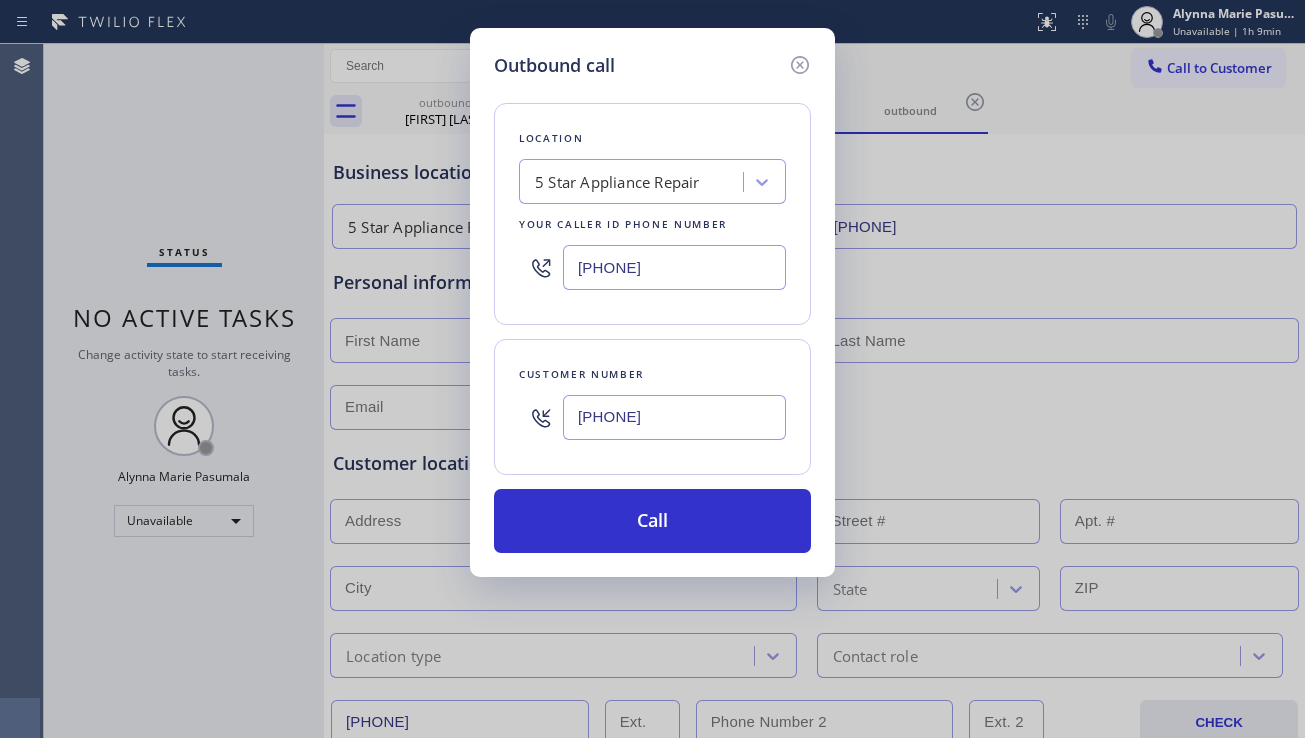 drag, startPoint x: 603, startPoint y: 539, endPoint x: 320, endPoint y: 299, distance: 371.0647 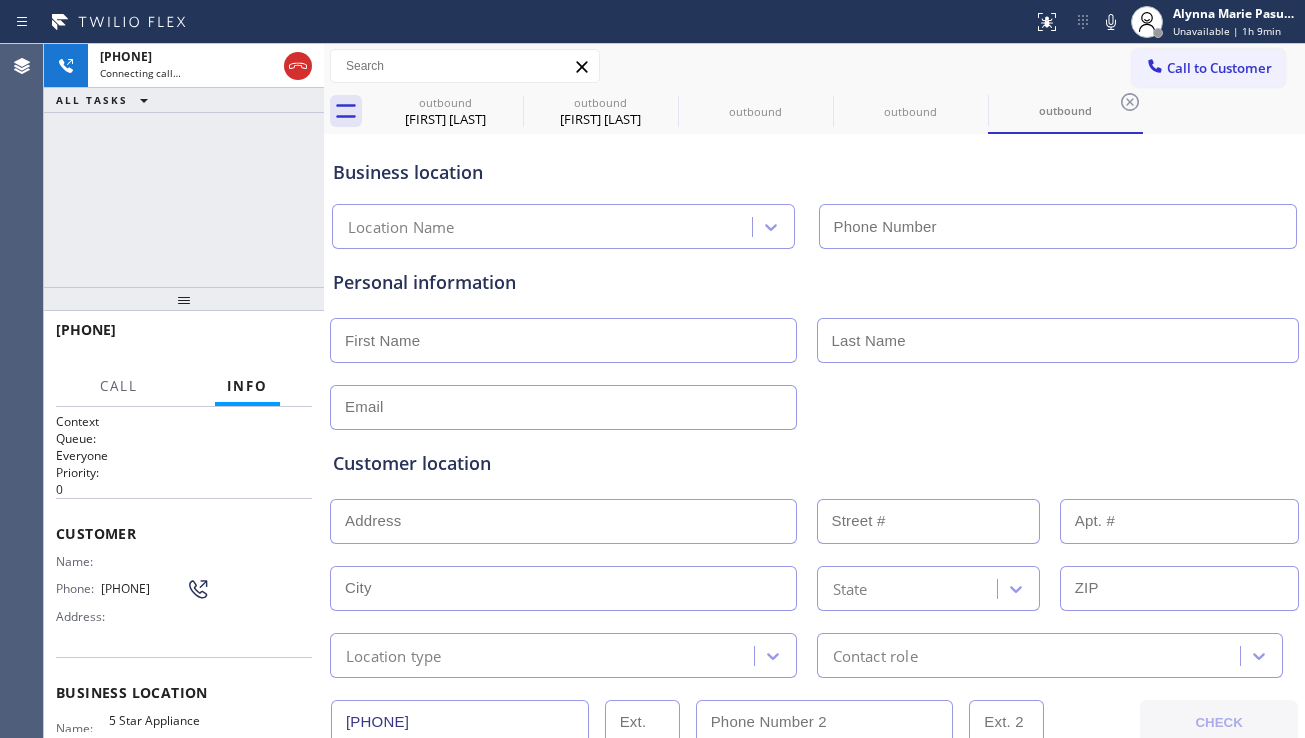type on "[PHONE]" 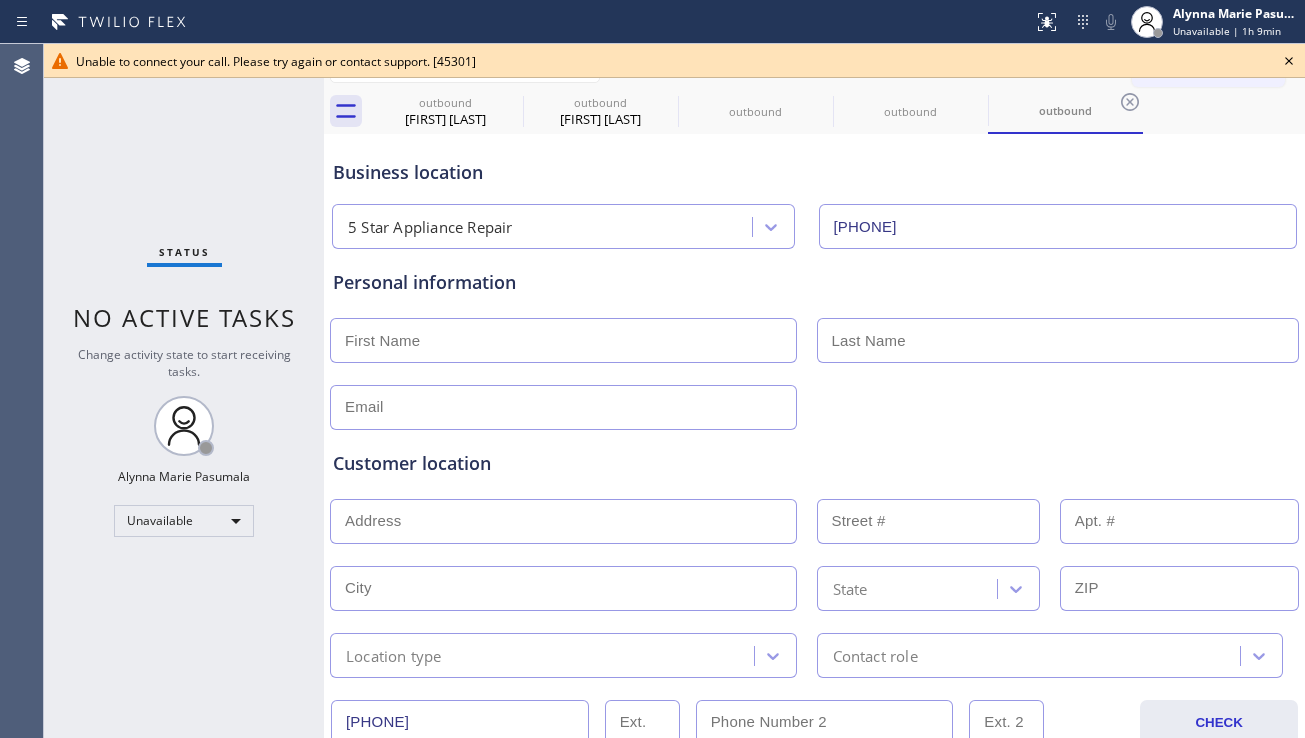 click 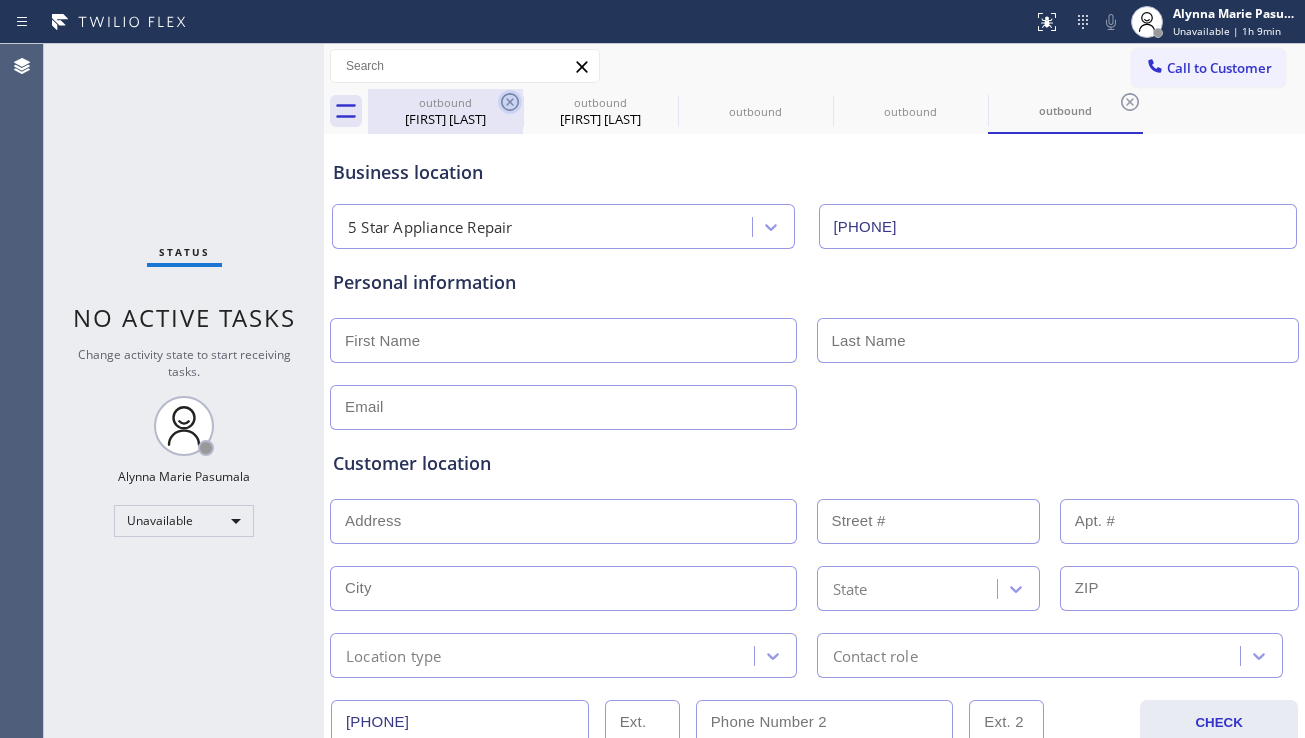 click 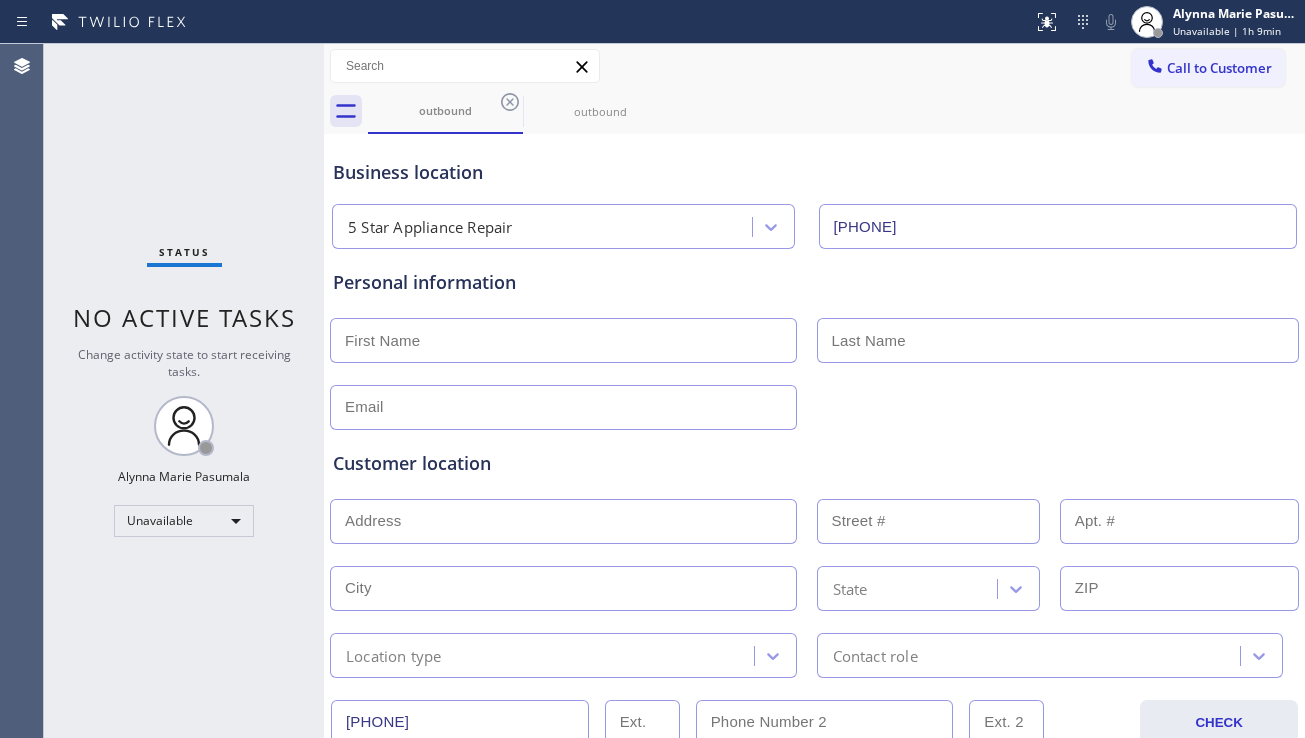 click 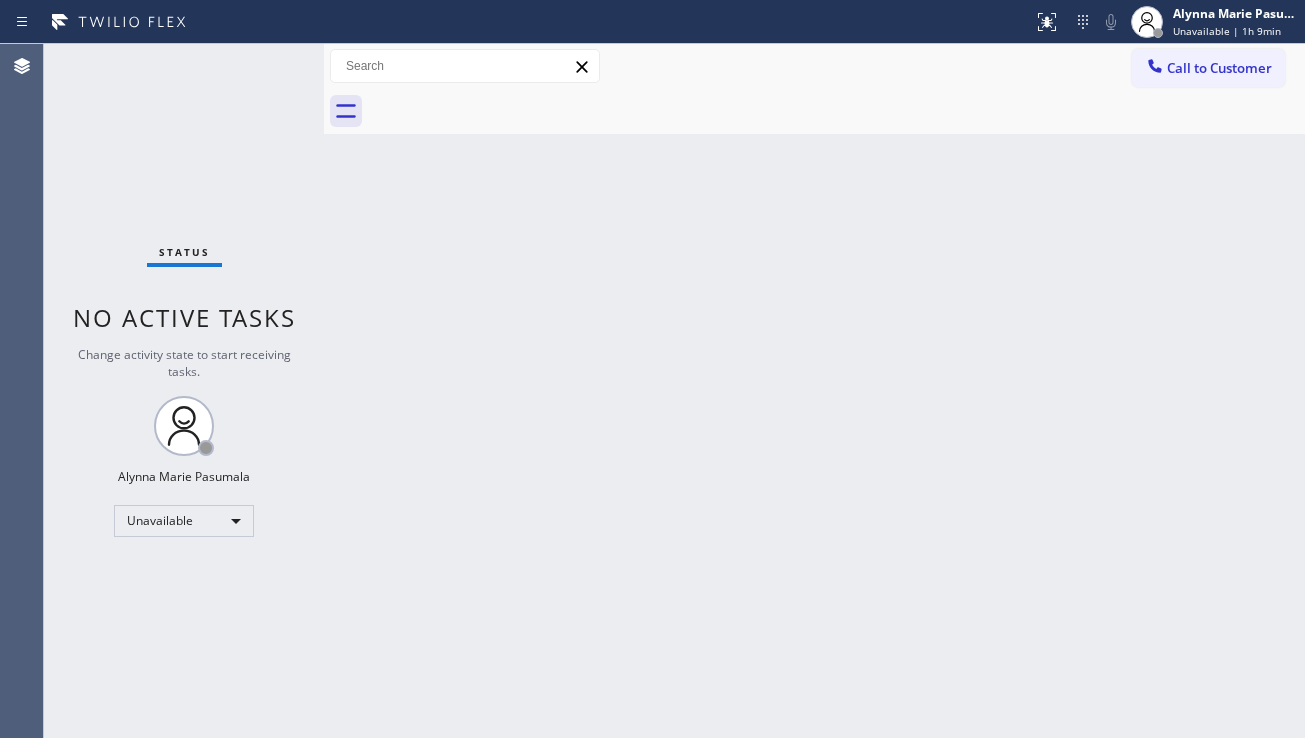 click at bounding box center [836, 111] 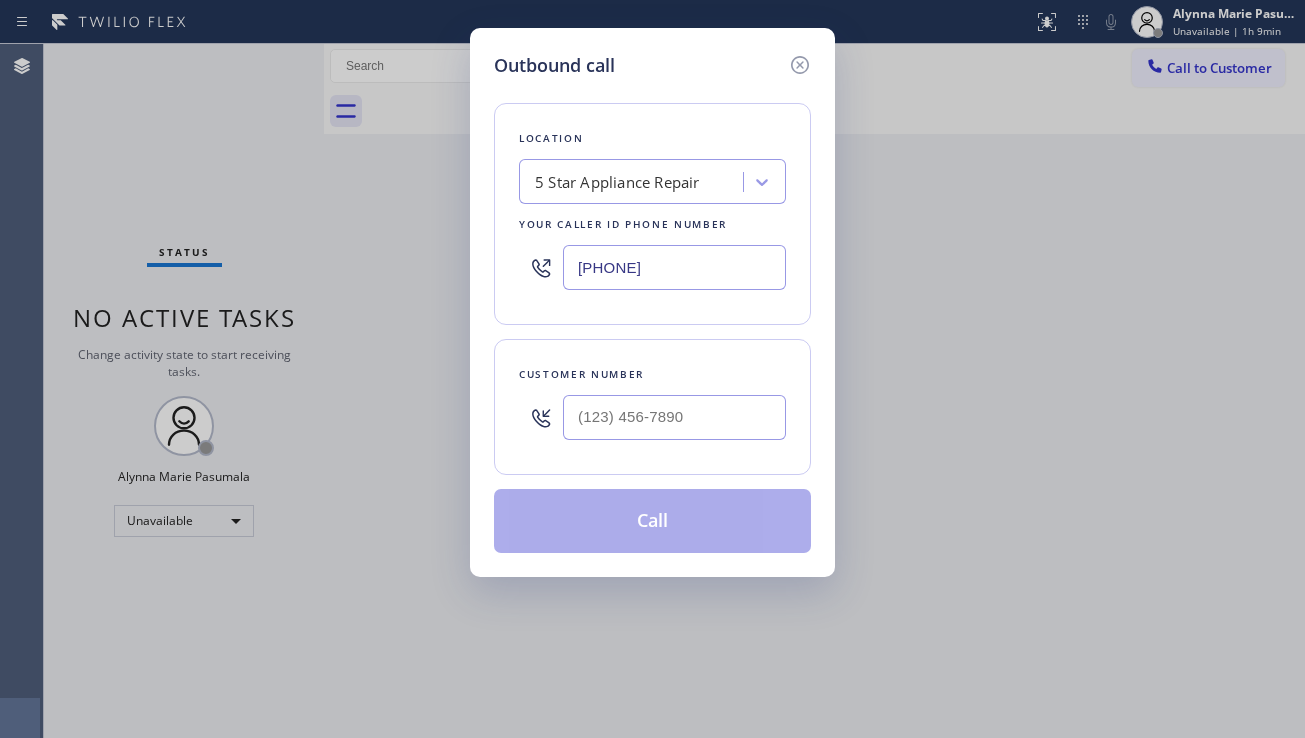 click on "Outbound call Location 5 Star Appliance Repair Your caller id phone number [PHONE] Customer number Call" at bounding box center [652, 369] 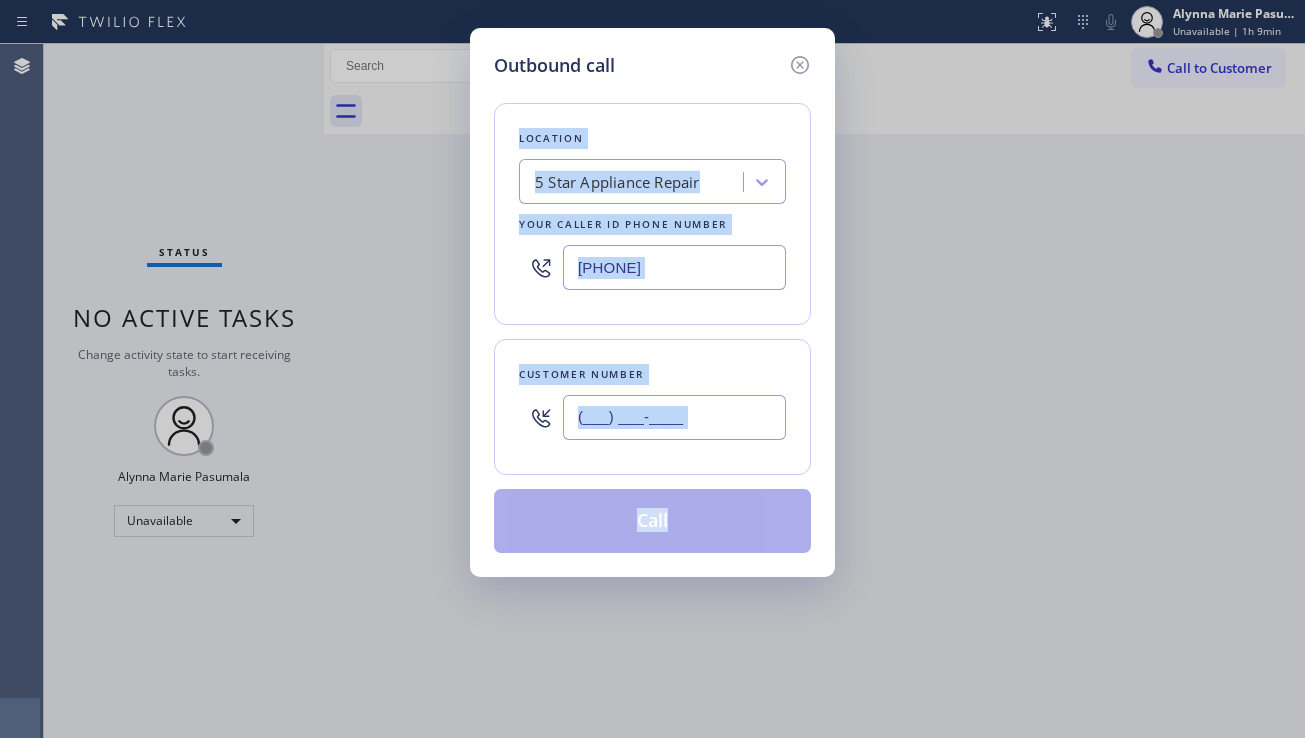 click on "(___) ___-____" at bounding box center (674, 417) 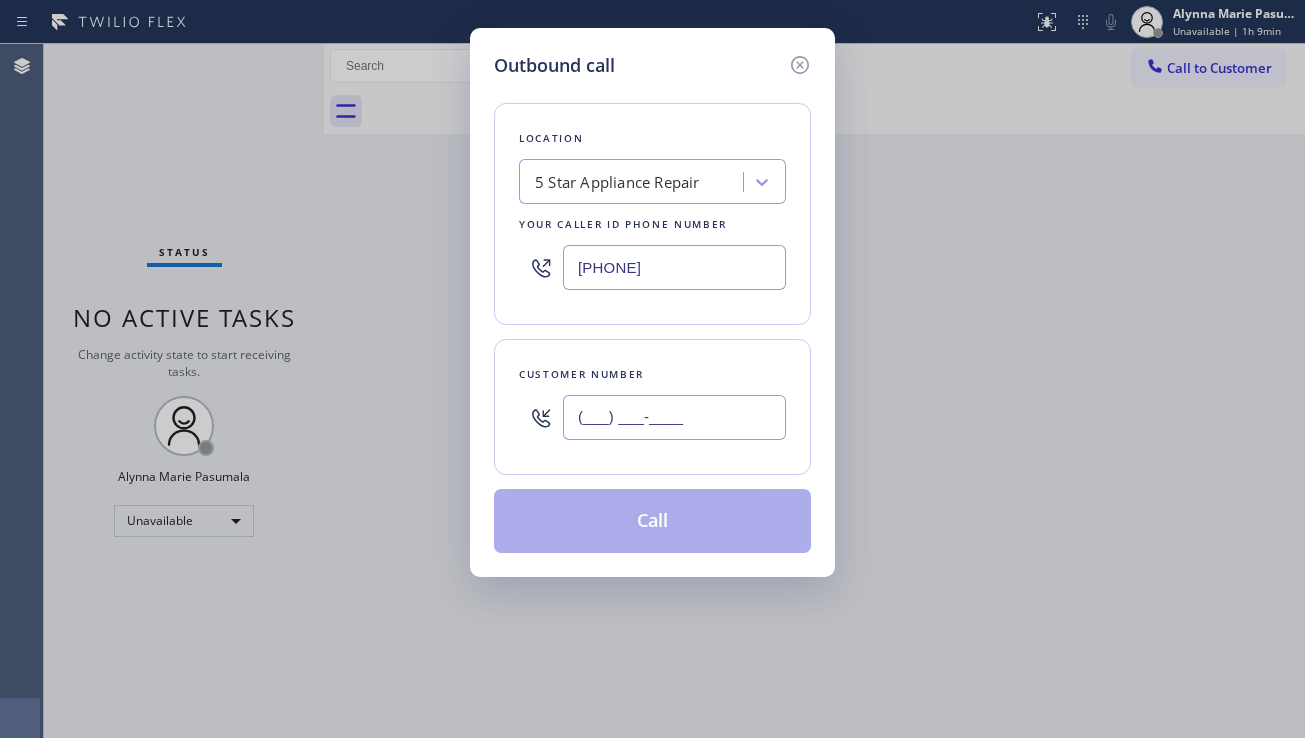 paste on "682) 899-1242" 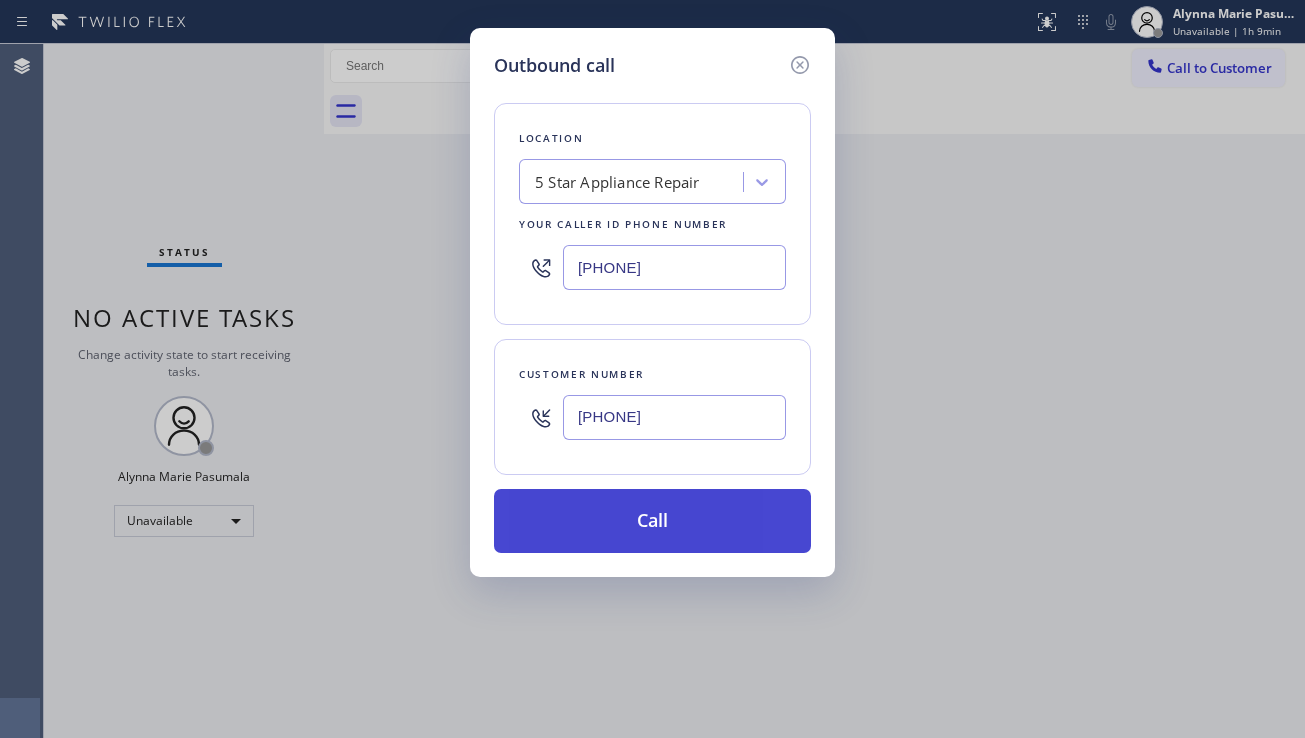 type on "(682) 899-1242" 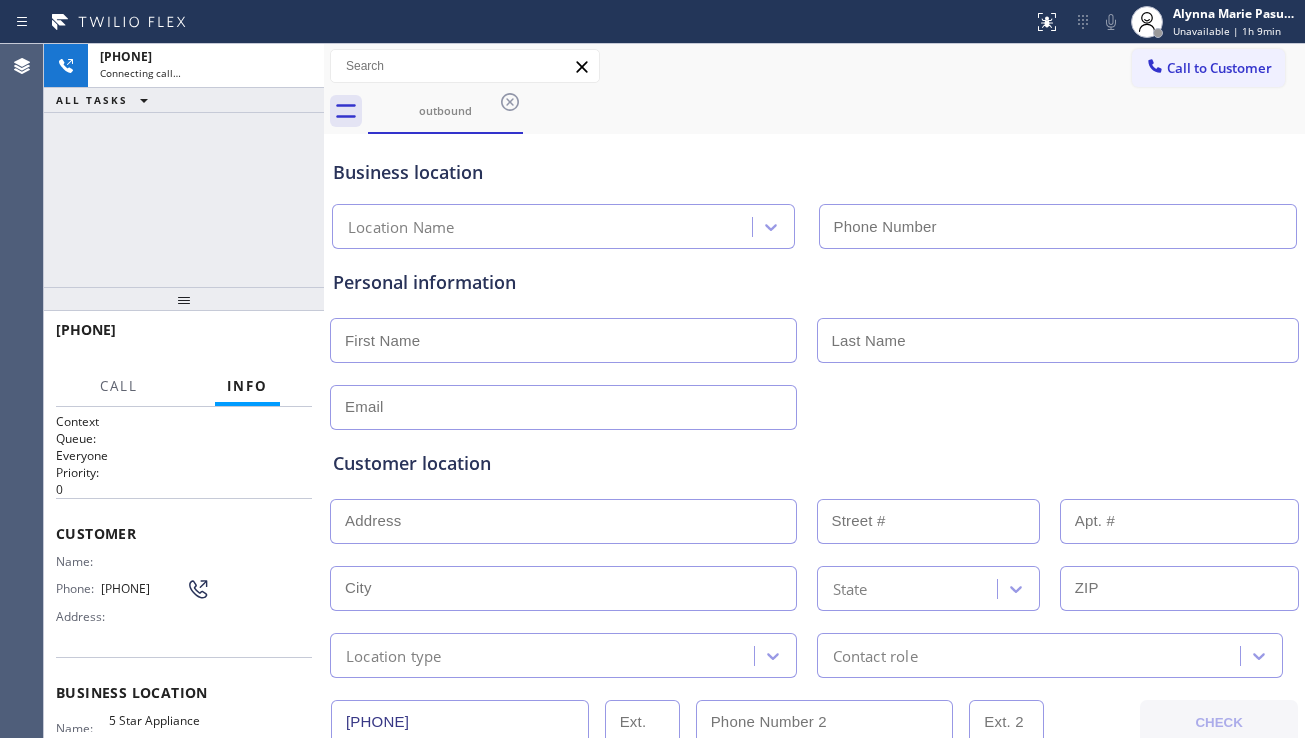 click on "Customer location" at bounding box center (814, 463) 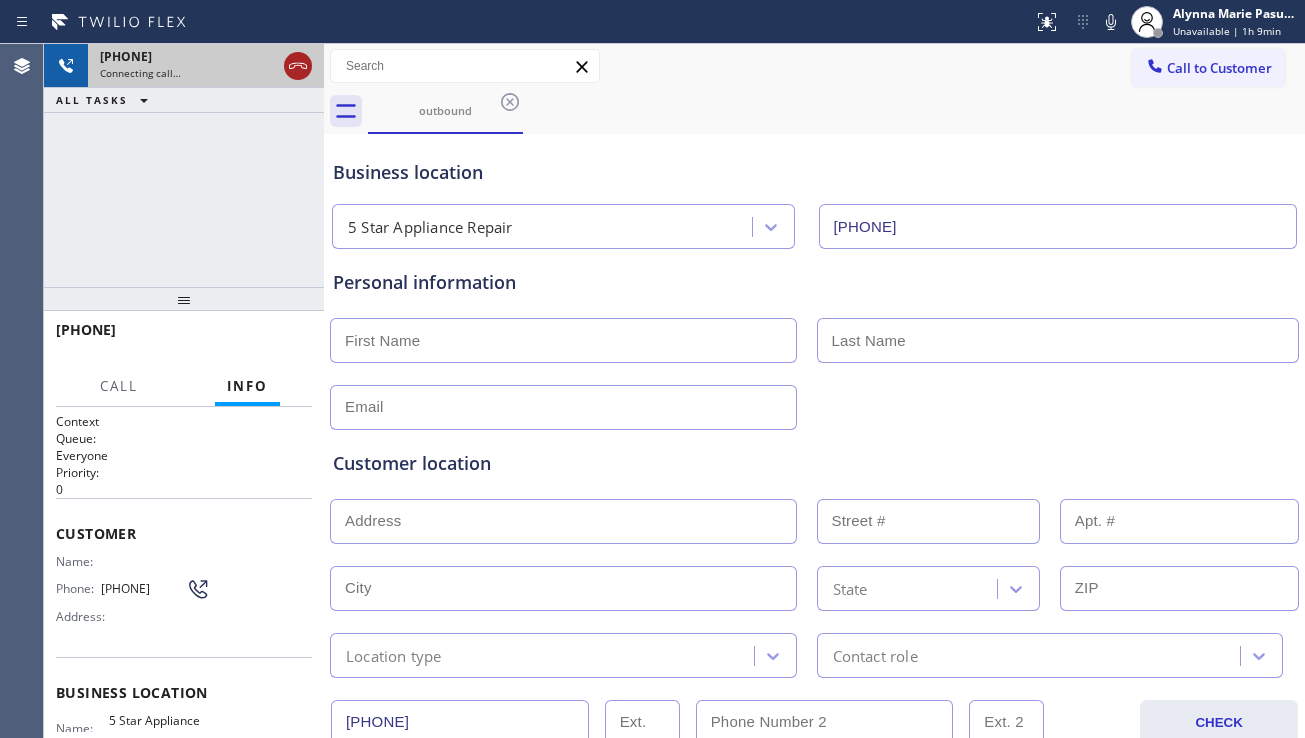 click 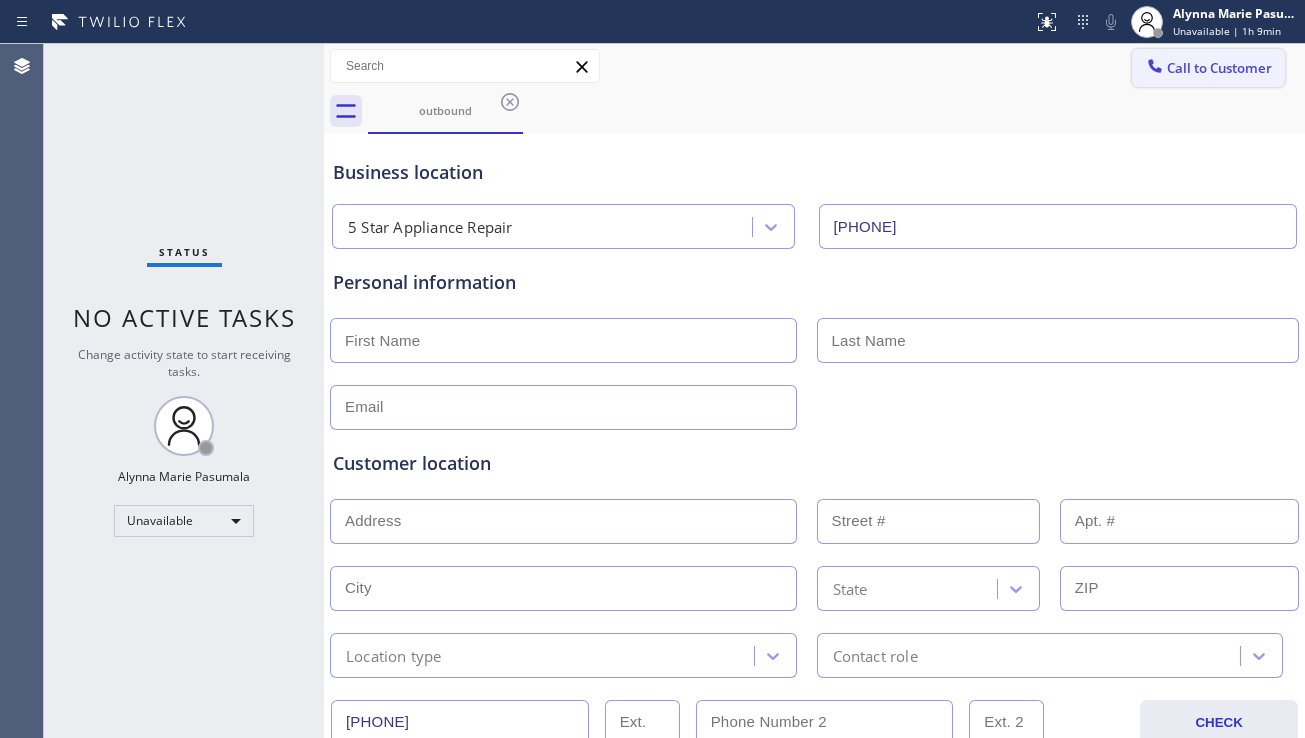 click at bounding box center [1155, 68] 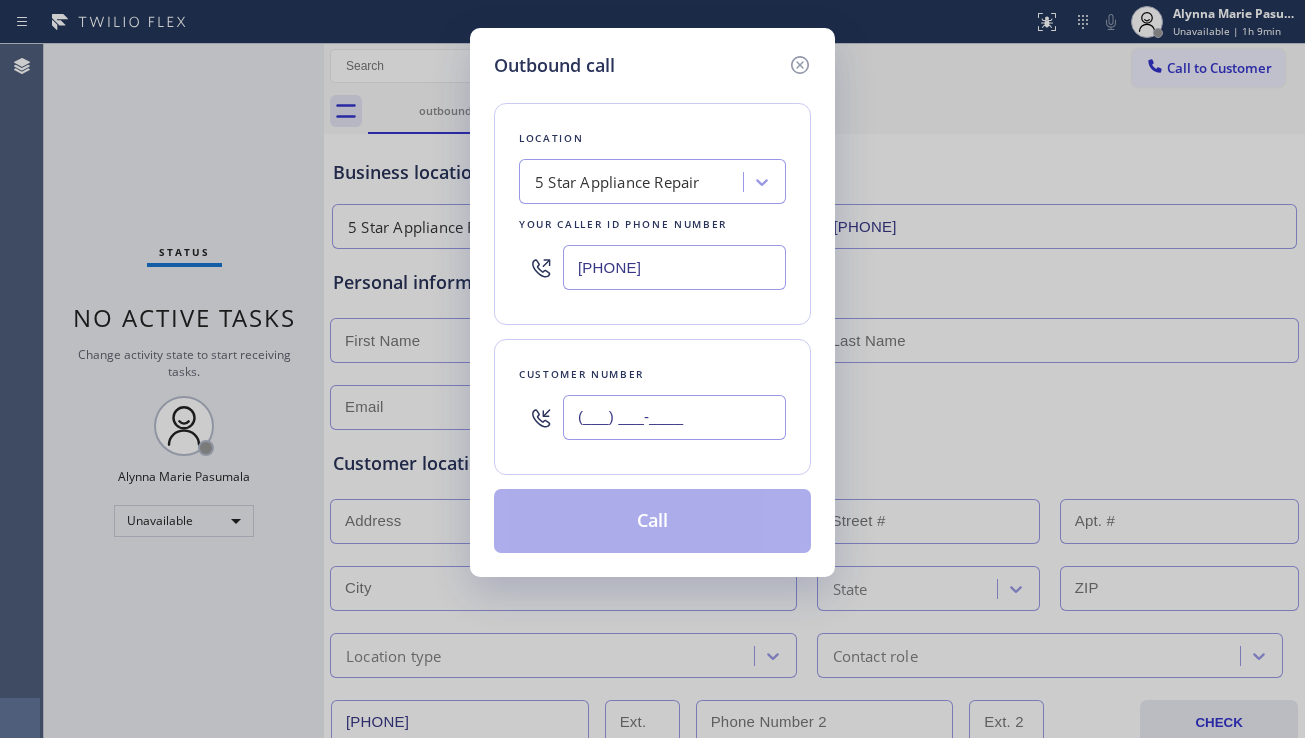 click on "(___) ___-____" at bounding box center [674, 417] 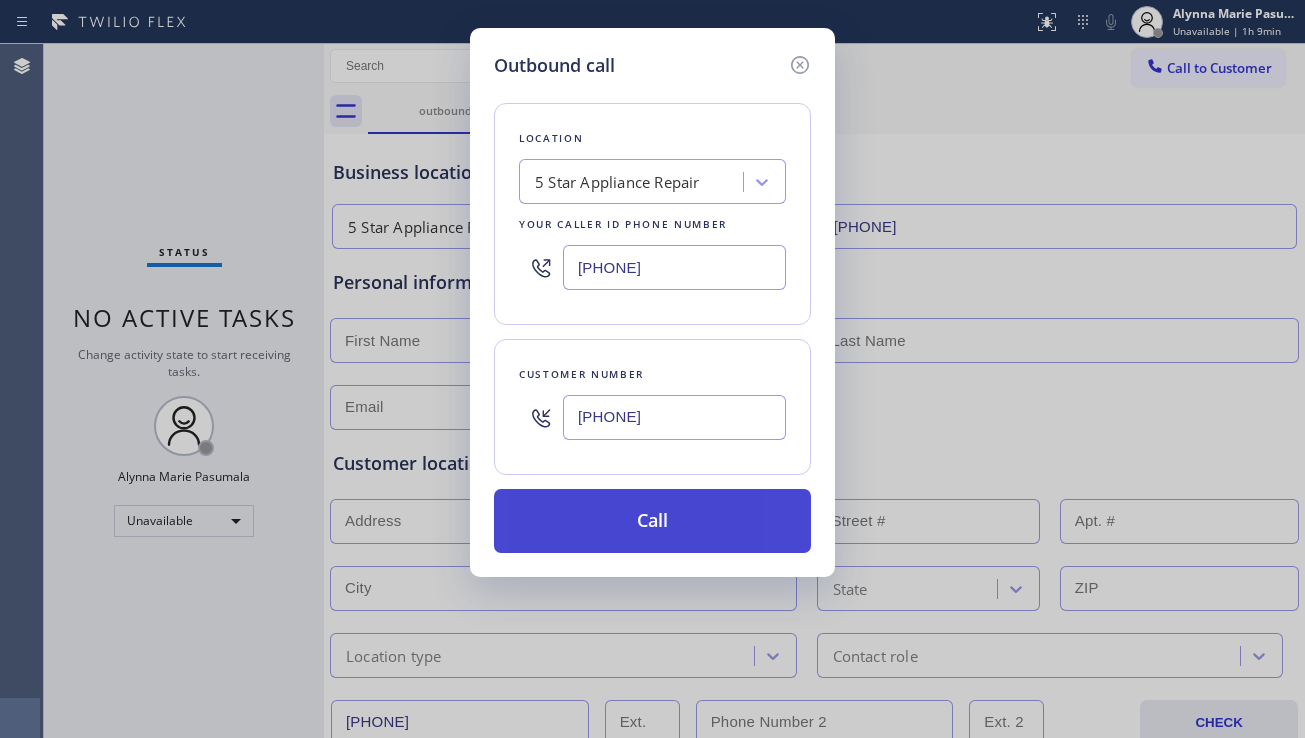 type on "(194) 991-9917" 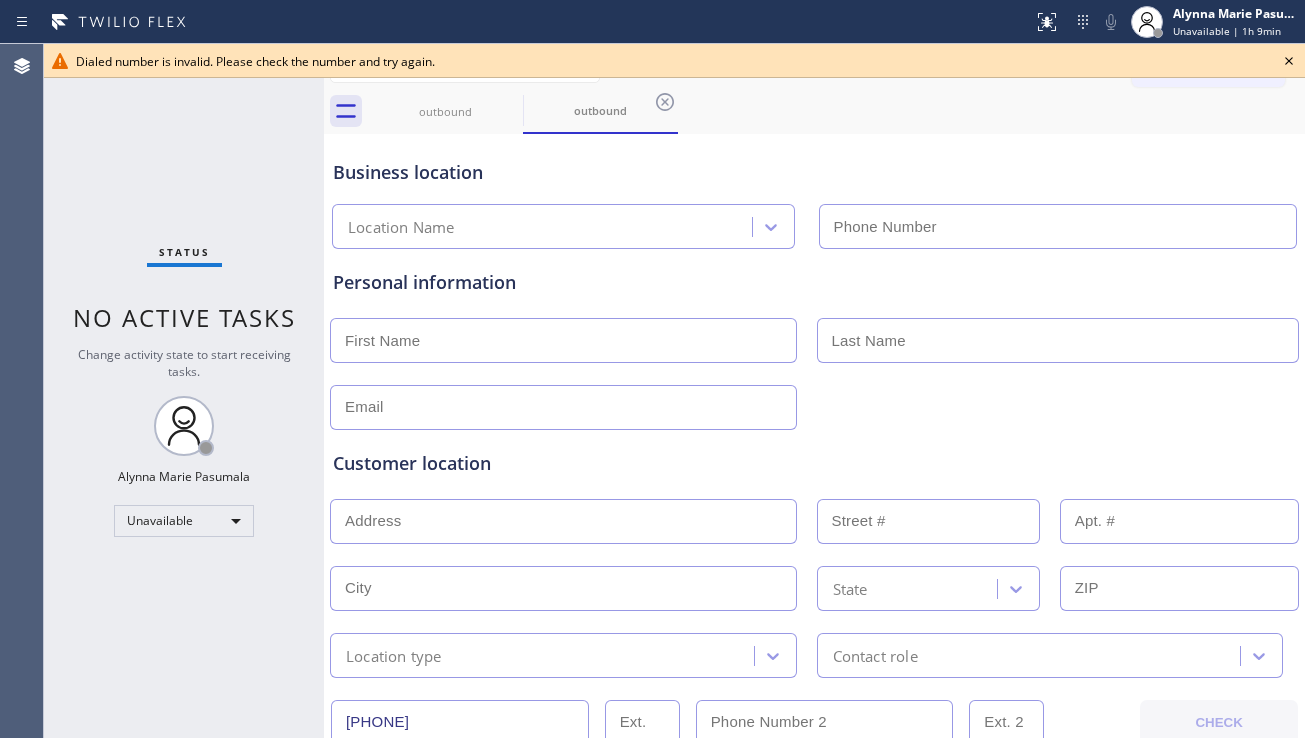 type on "[PHONE]" 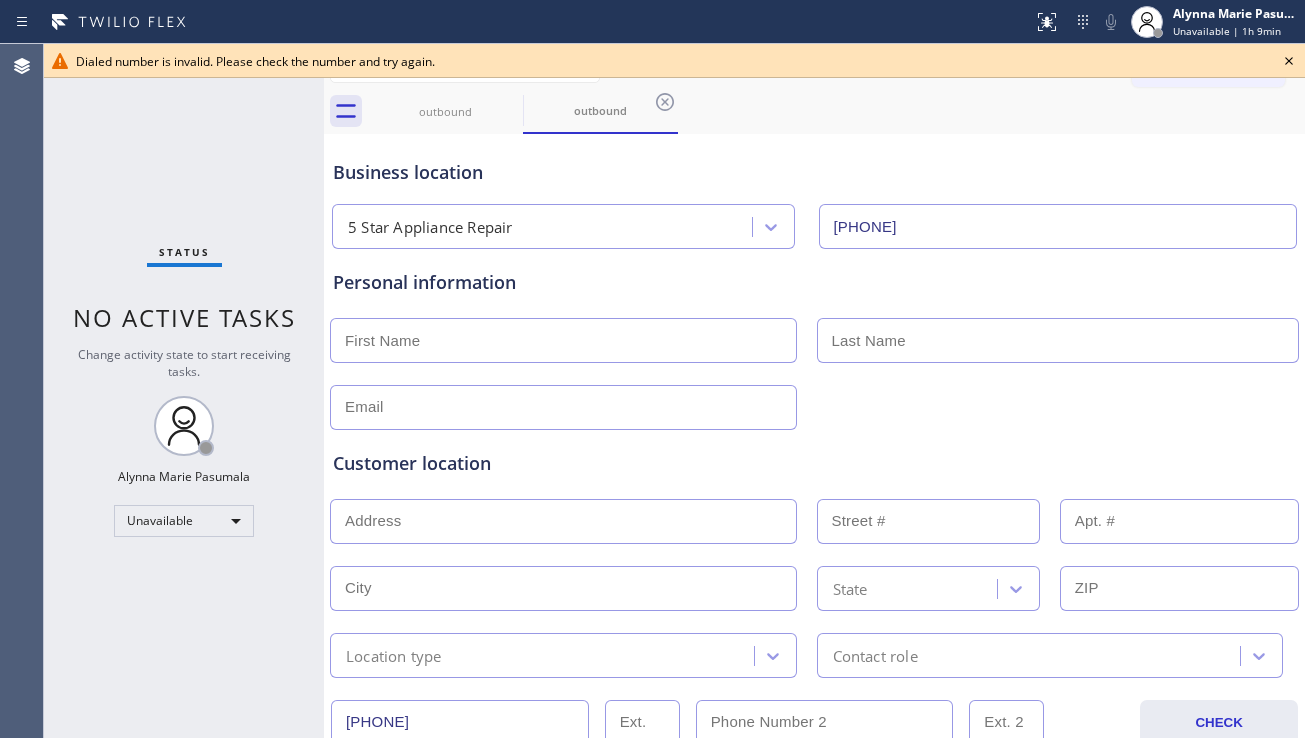 click on "Customer location >> ADD NEW ADDRESS << + NEW ADDRESS State Location type Contact role" at bounding box center (814, 554) 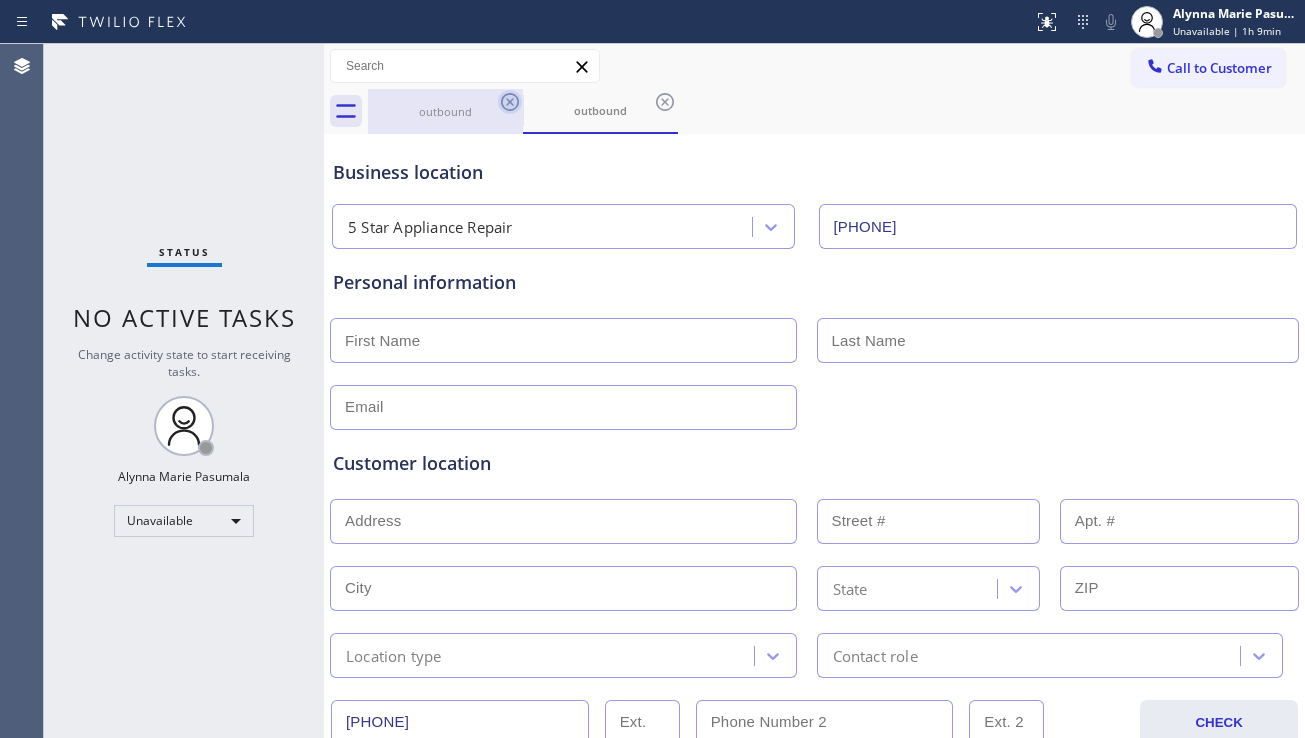 click 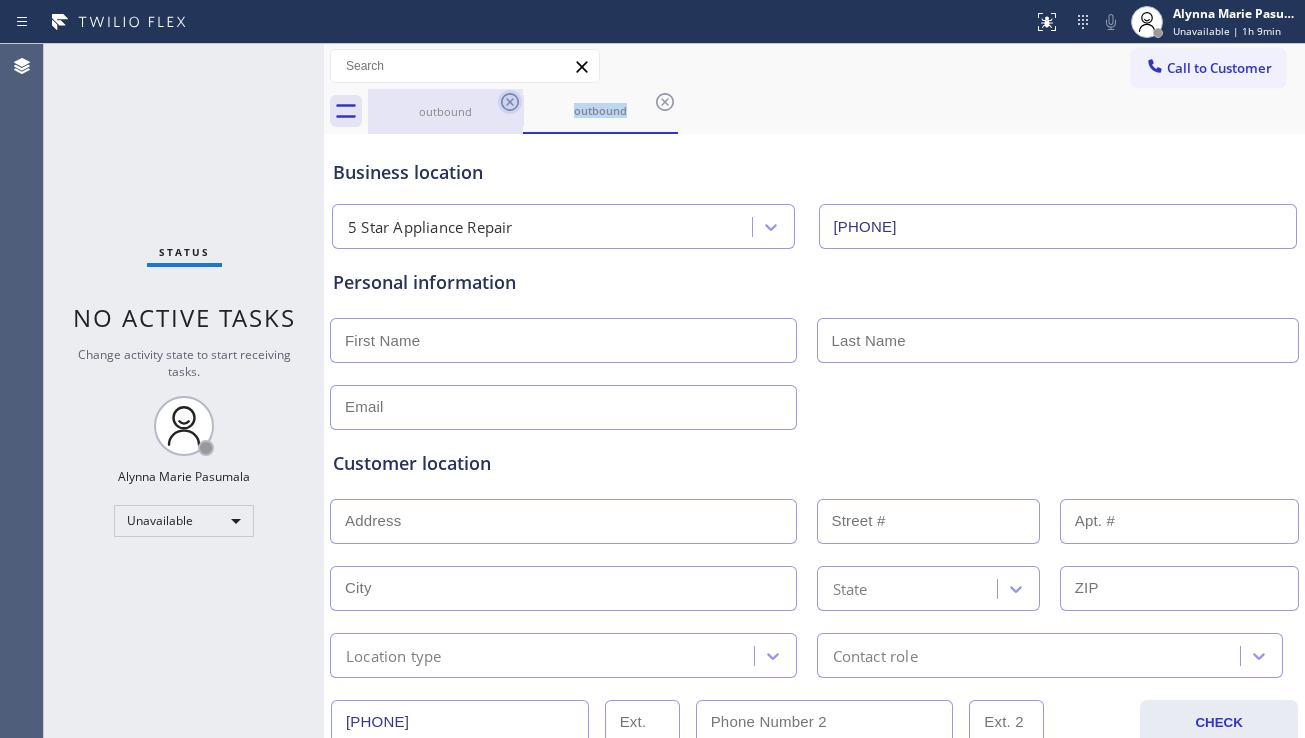 click 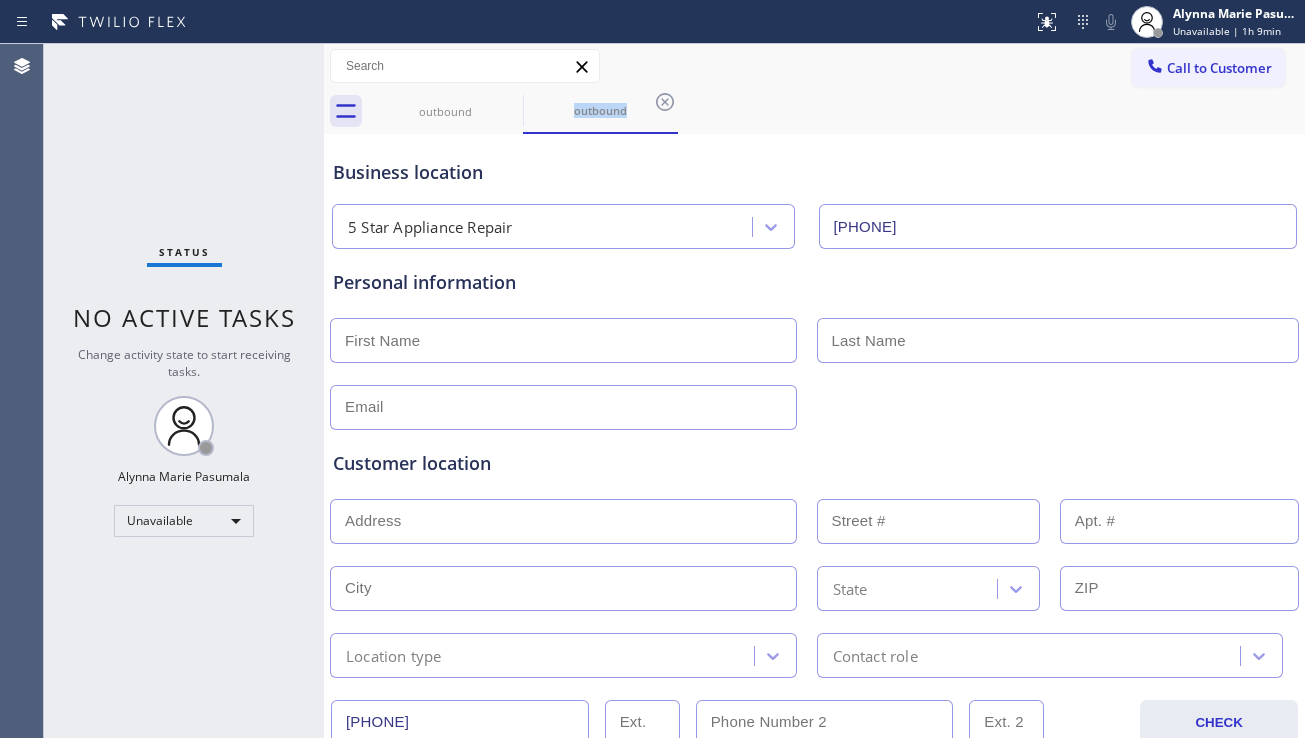 click 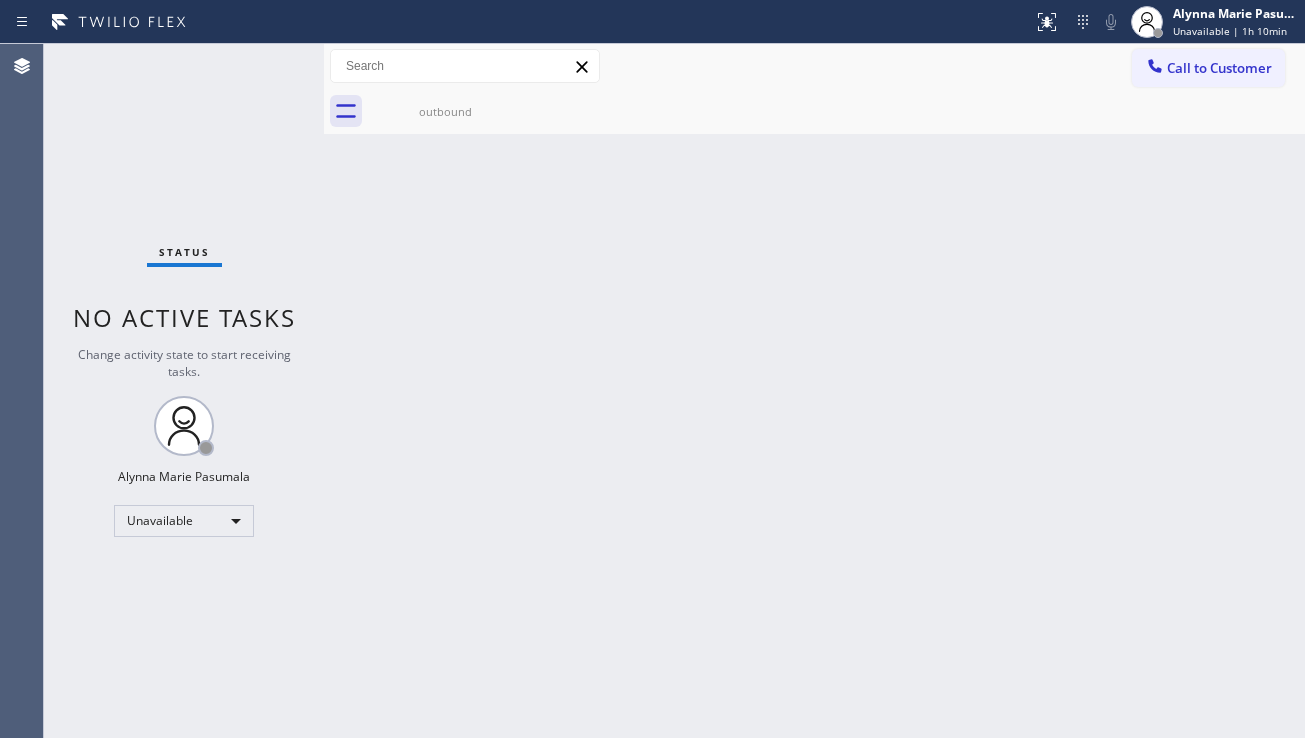 click on "Back to Dashboard Change Sender ID Customers Technicians Select a contact Outbound call Location Search location Your caller id phone number Customer number Call Customer info Name   Phone none Address none Change Sender ID HVAC +18559994417 5 Star Appliance +18557314952 Appliance Repair +18554611149 Plumbing +18889090120 Air Duct Cleaning +18006865038  Electricians +18005688664 Cancel Change Check personal SMS Reset Change outbound Call to Customer Outbound call Location 5 Star Appliance Repair Your caller id phone number (855) 731-4952 Customer number Call Outbound call Technician Search Technician Your caller id phone number Your caller id phone number Call outbound" at bounding box center (814, 391) 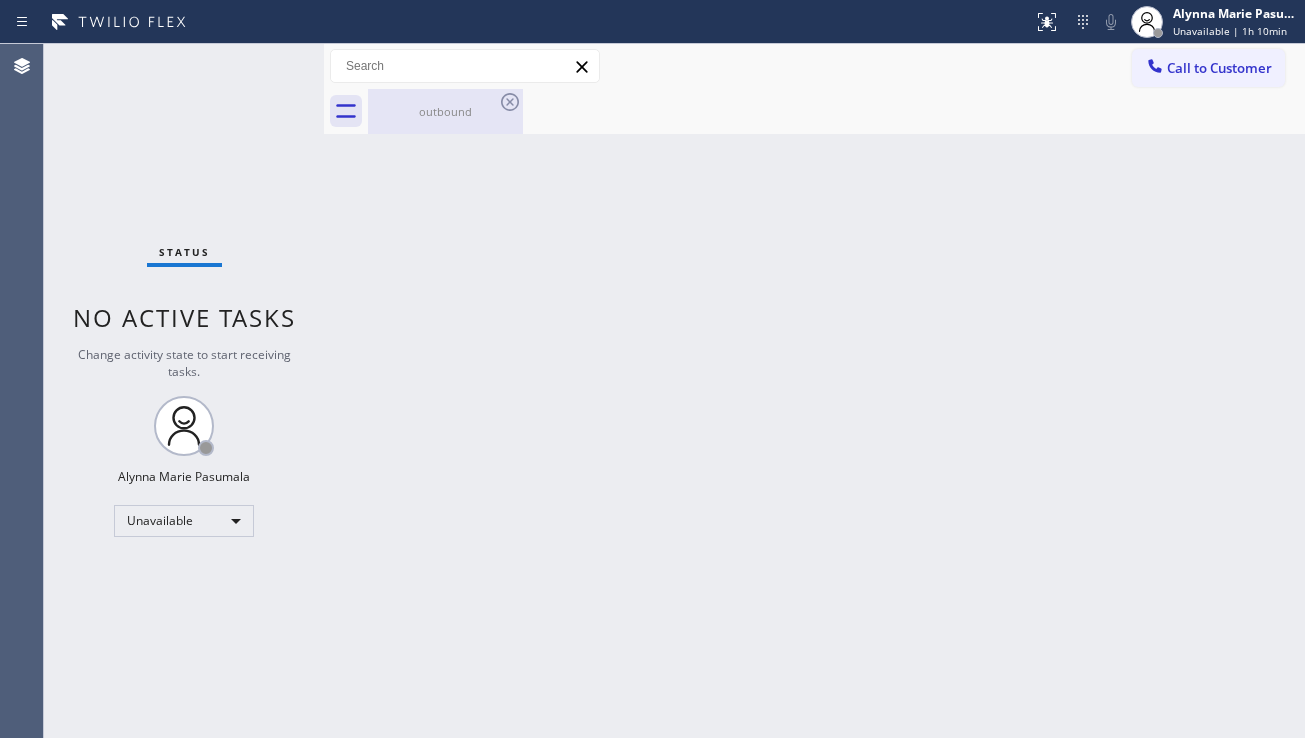 click on "outbound" at bounding box center (445, 111) 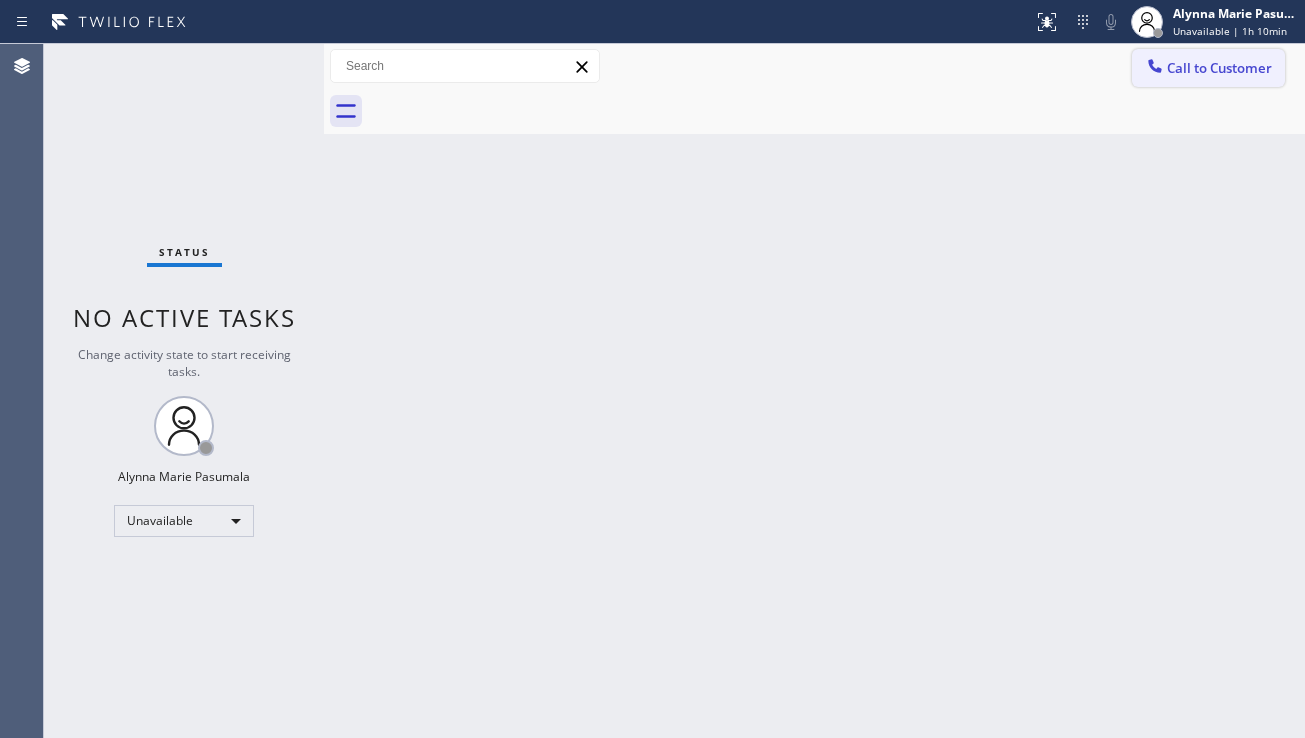 click on "Call to Customer" at bounding box center [1219, 68] 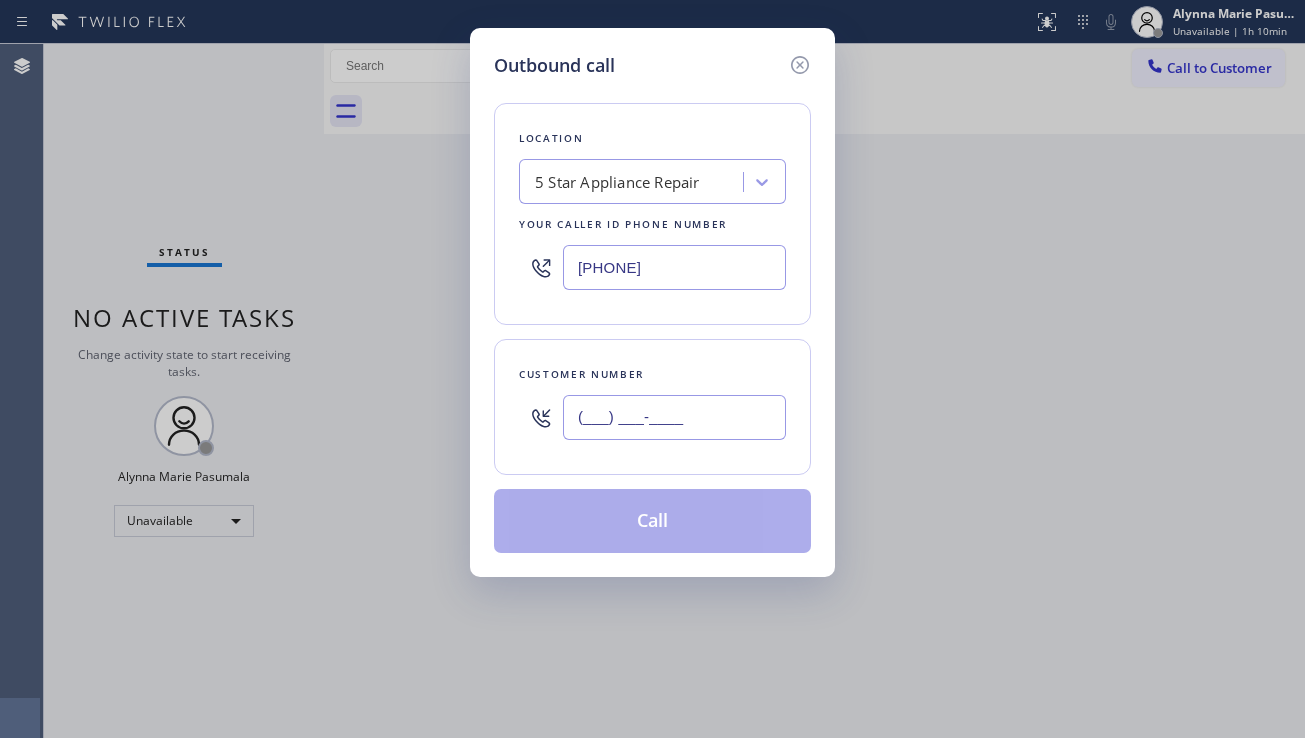 click on "(___) ___-____" at bounding box center (674, 417) 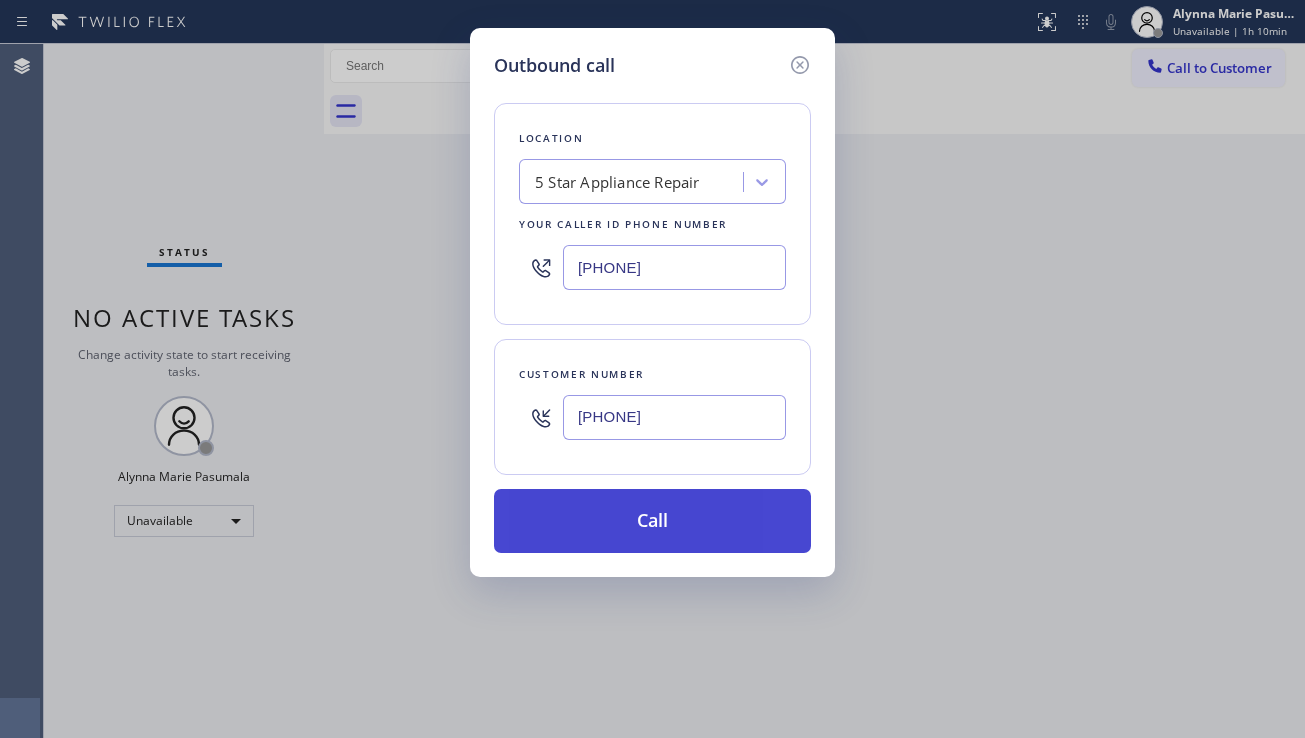 type on "(305) 391-4199" 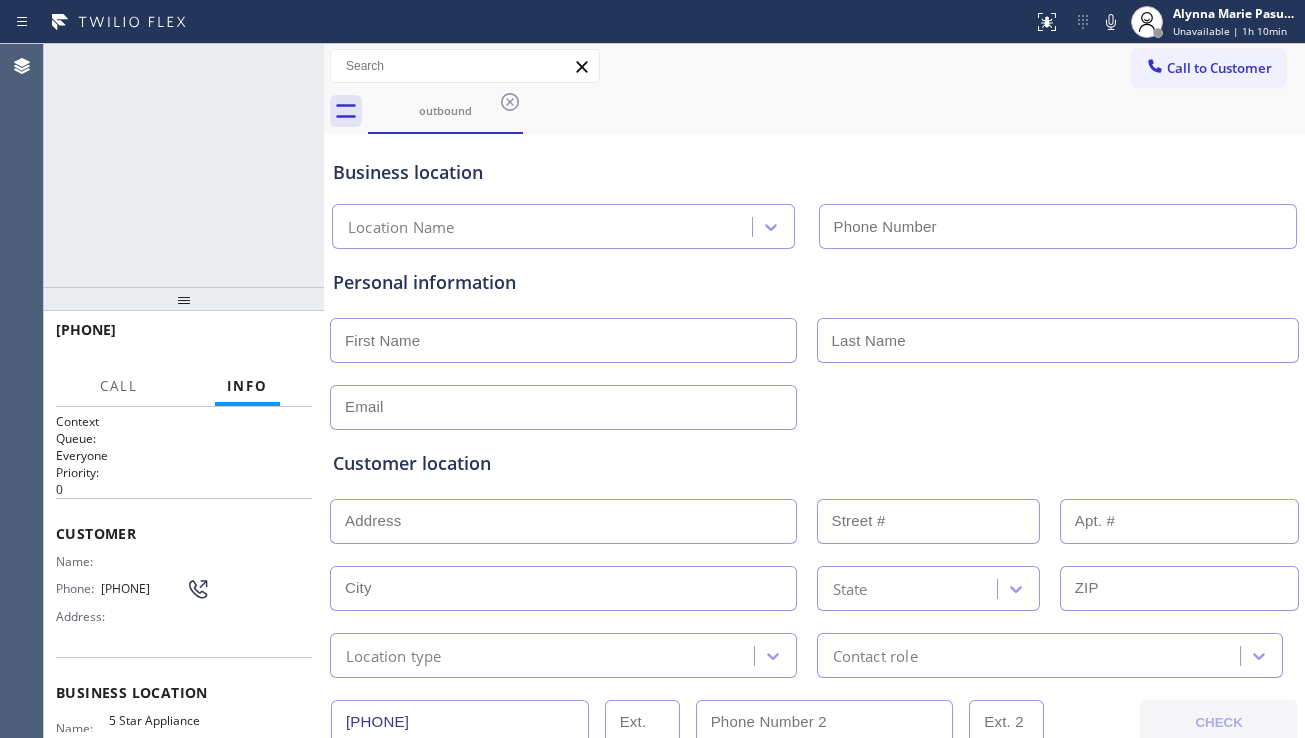 type on "[PHONE]" 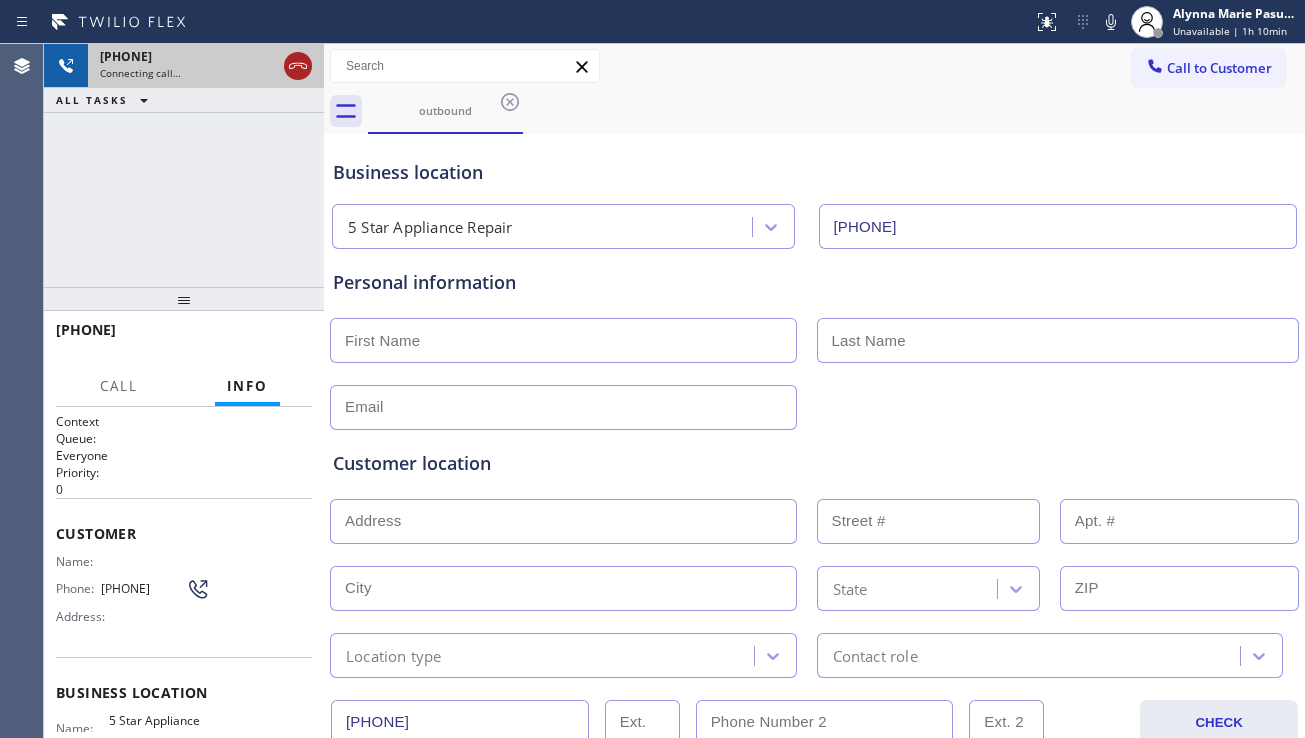 click 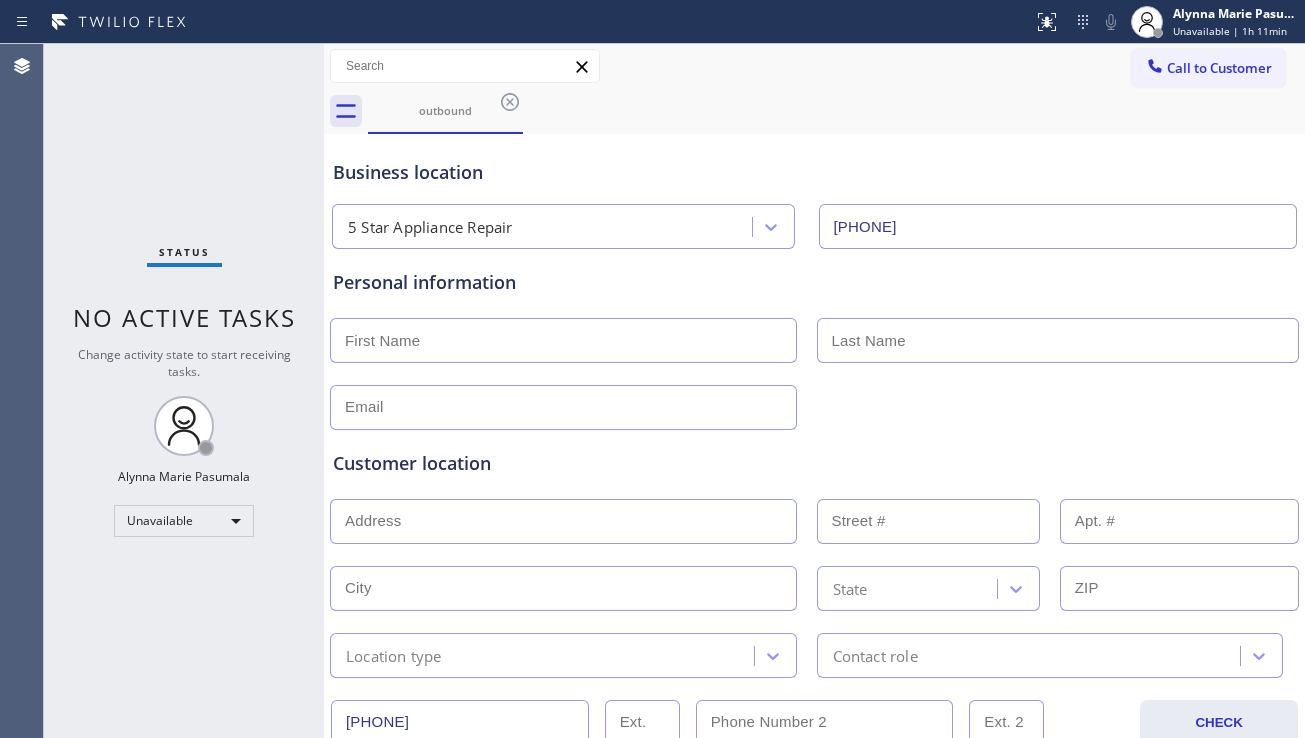 click at bounding box center (814, 405) 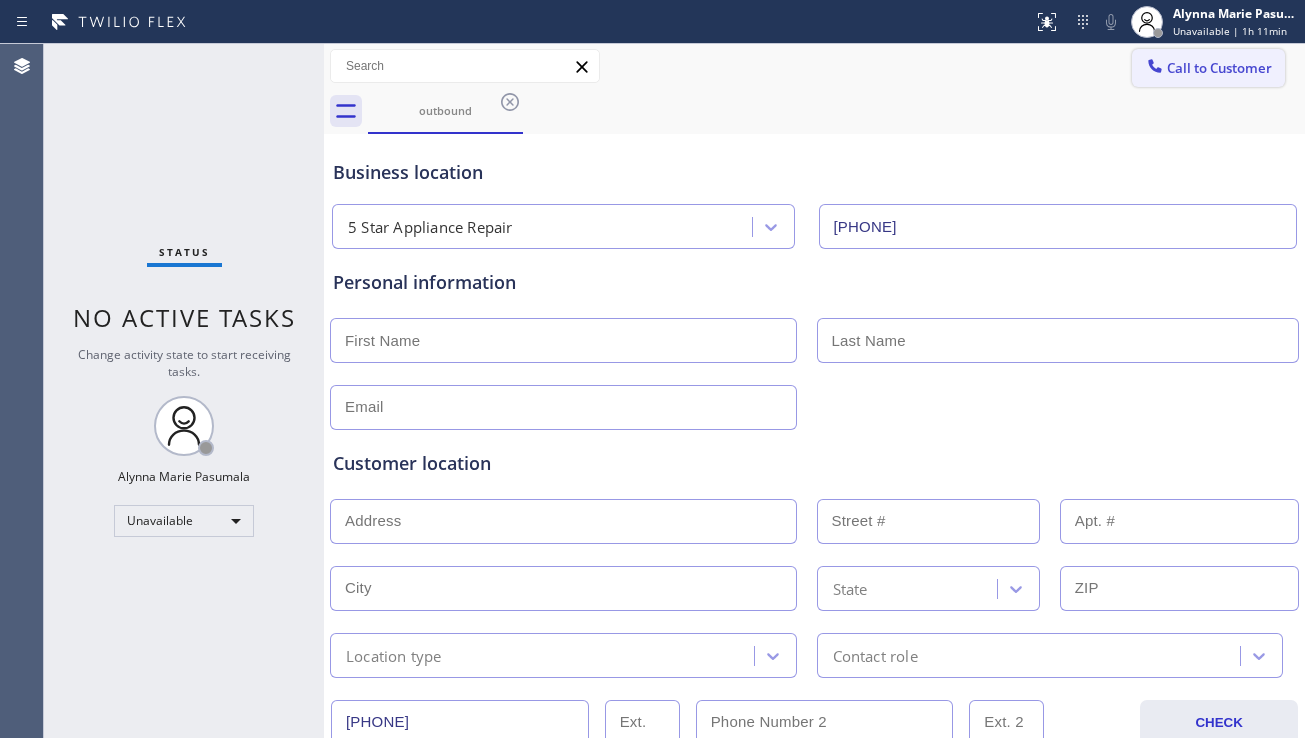 click on "Call to Customer" at bounding box center [1219, 68] 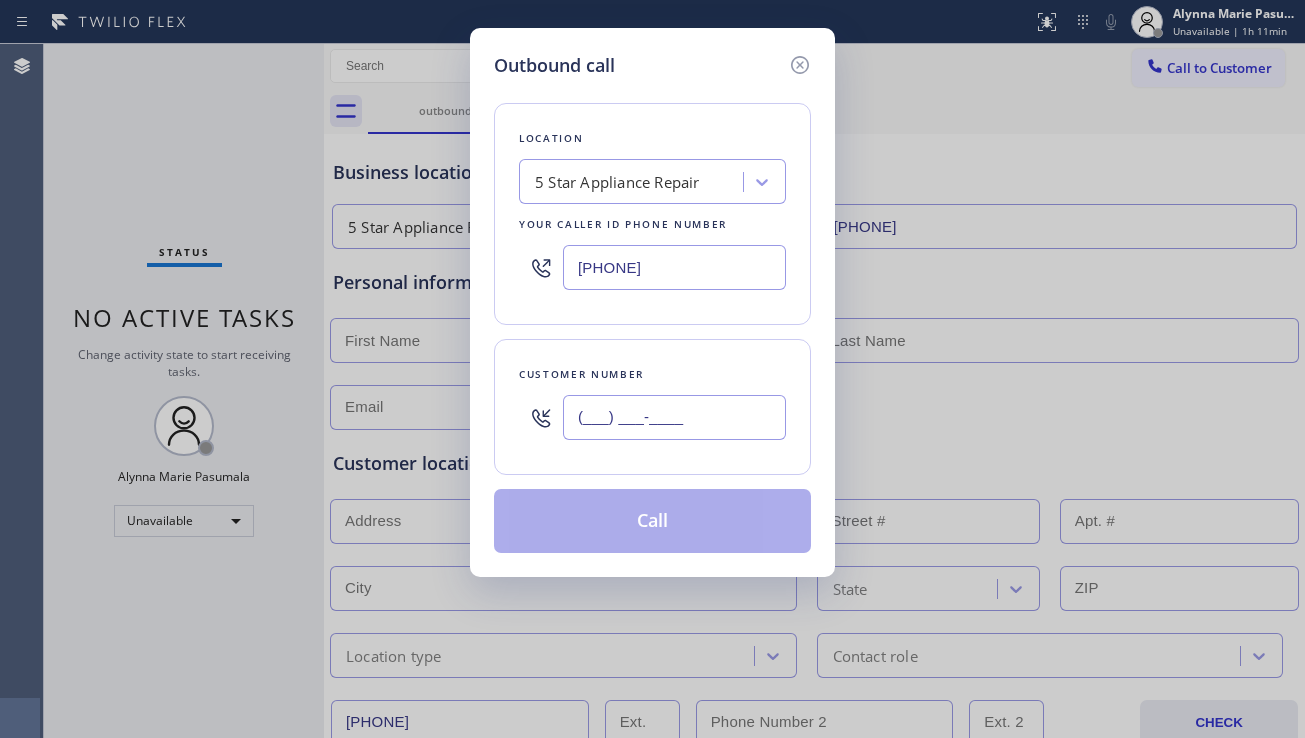 click on "(___) ___-____" at bounding box center [674, 417] 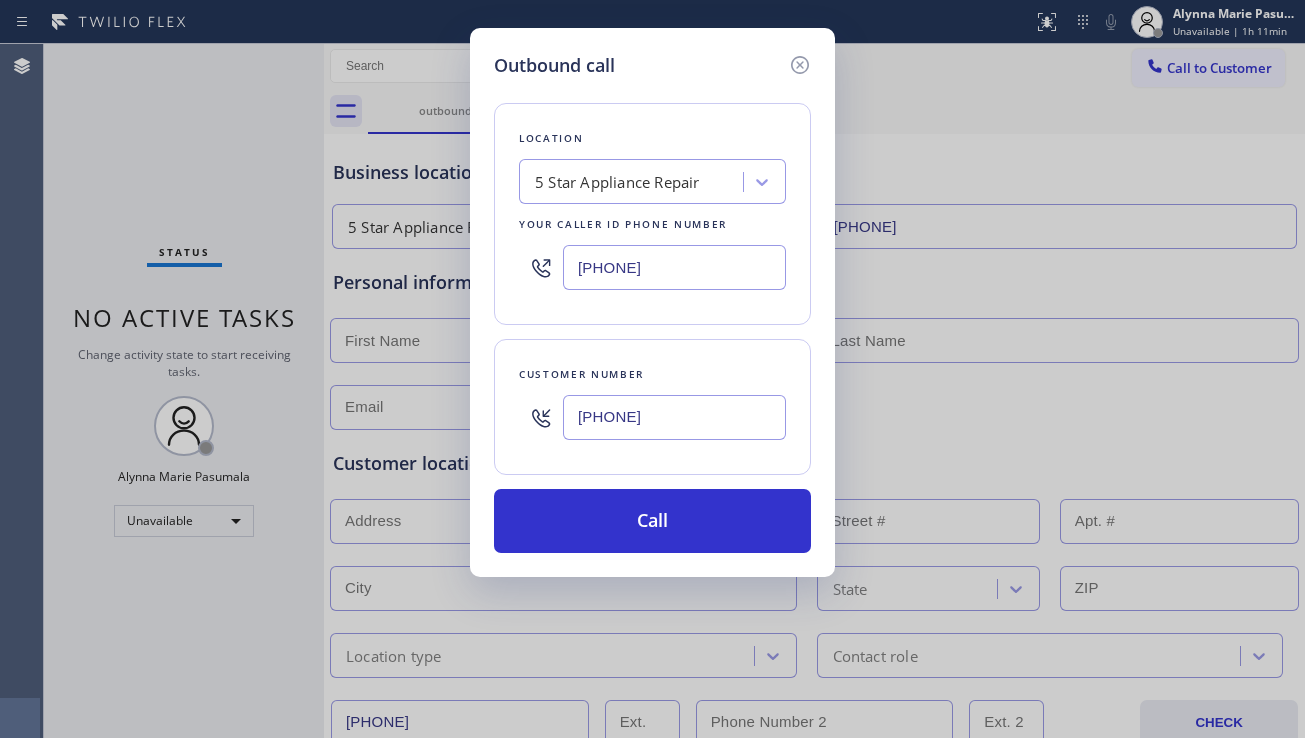 type on "(917) 250-0553" 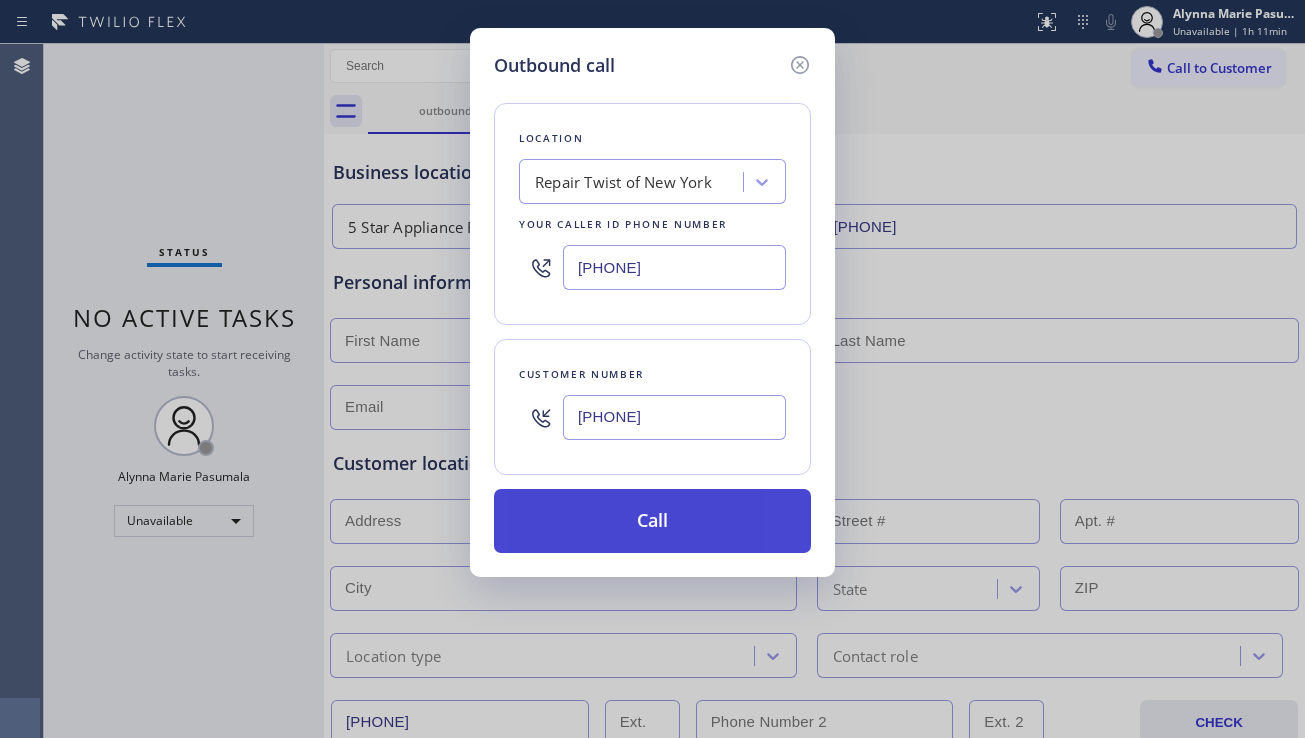 type on "[PHONE]" 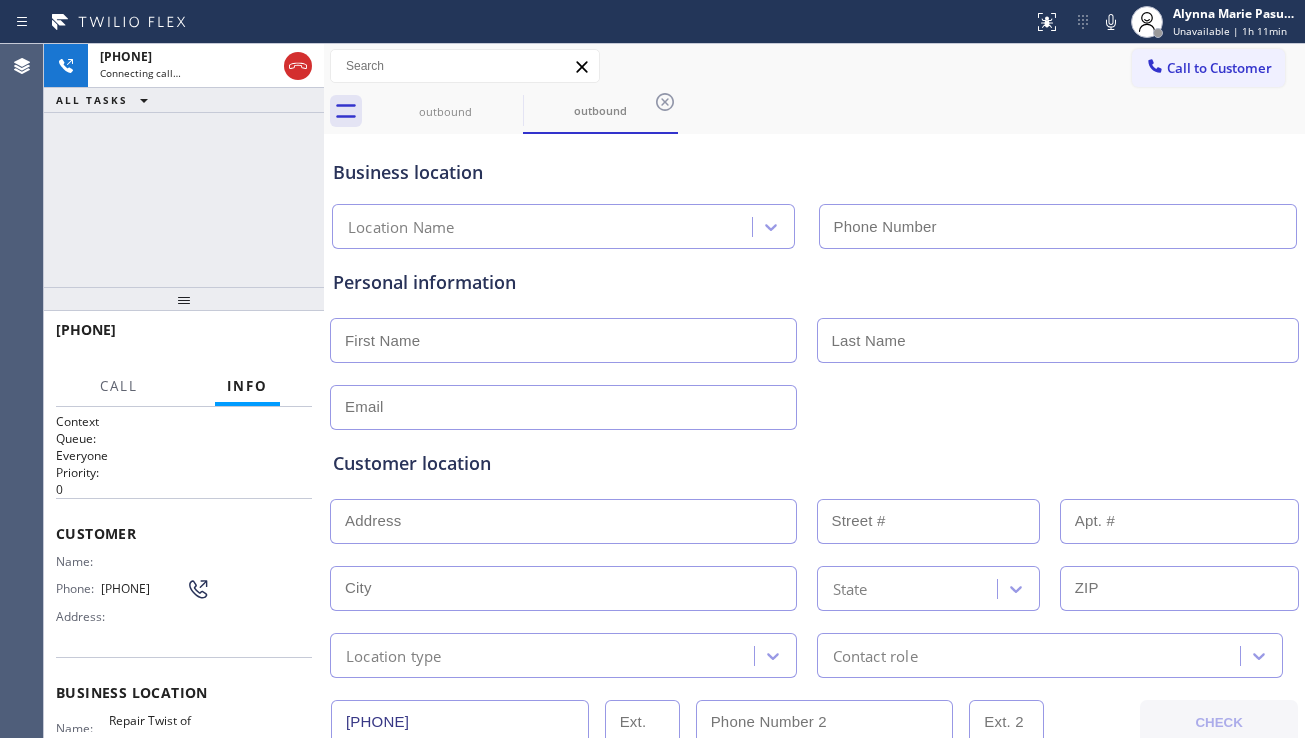 type on "[PHONE]" 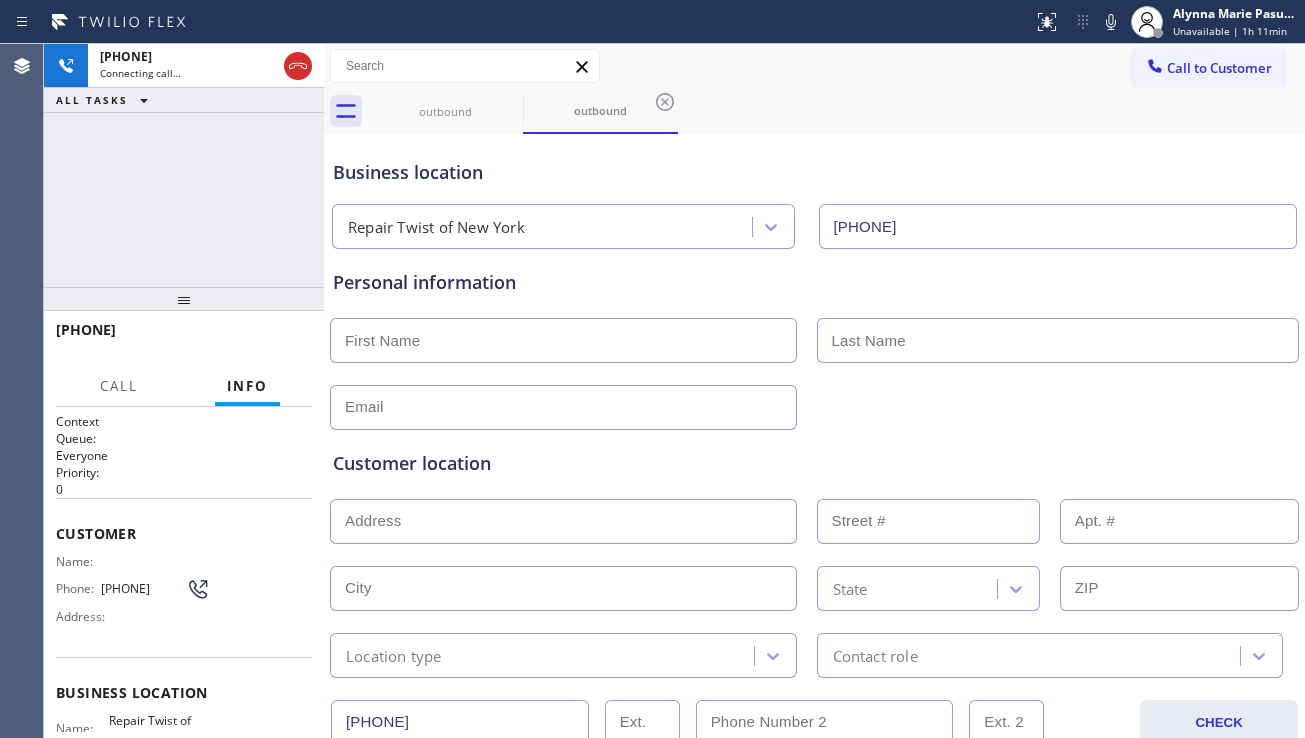click at bounding box center [814, 405] 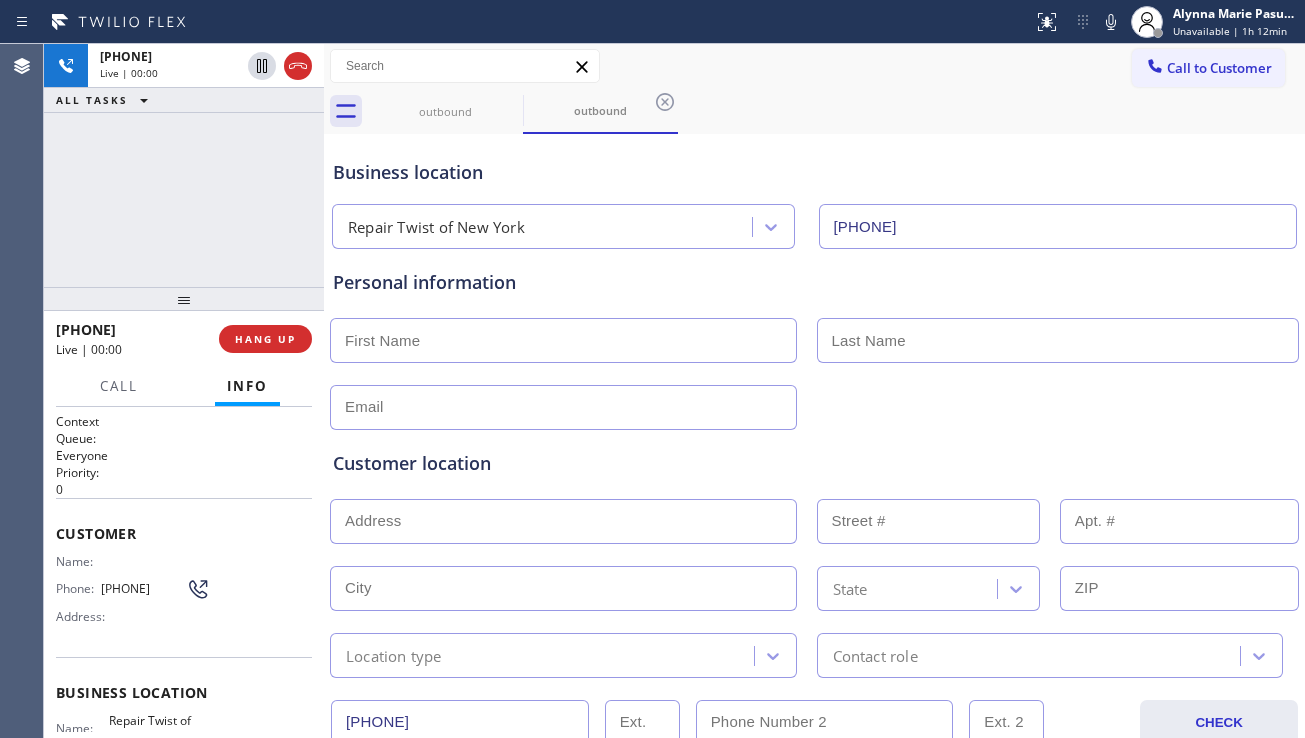click on "Customer location" at bounding box center (814, 463) 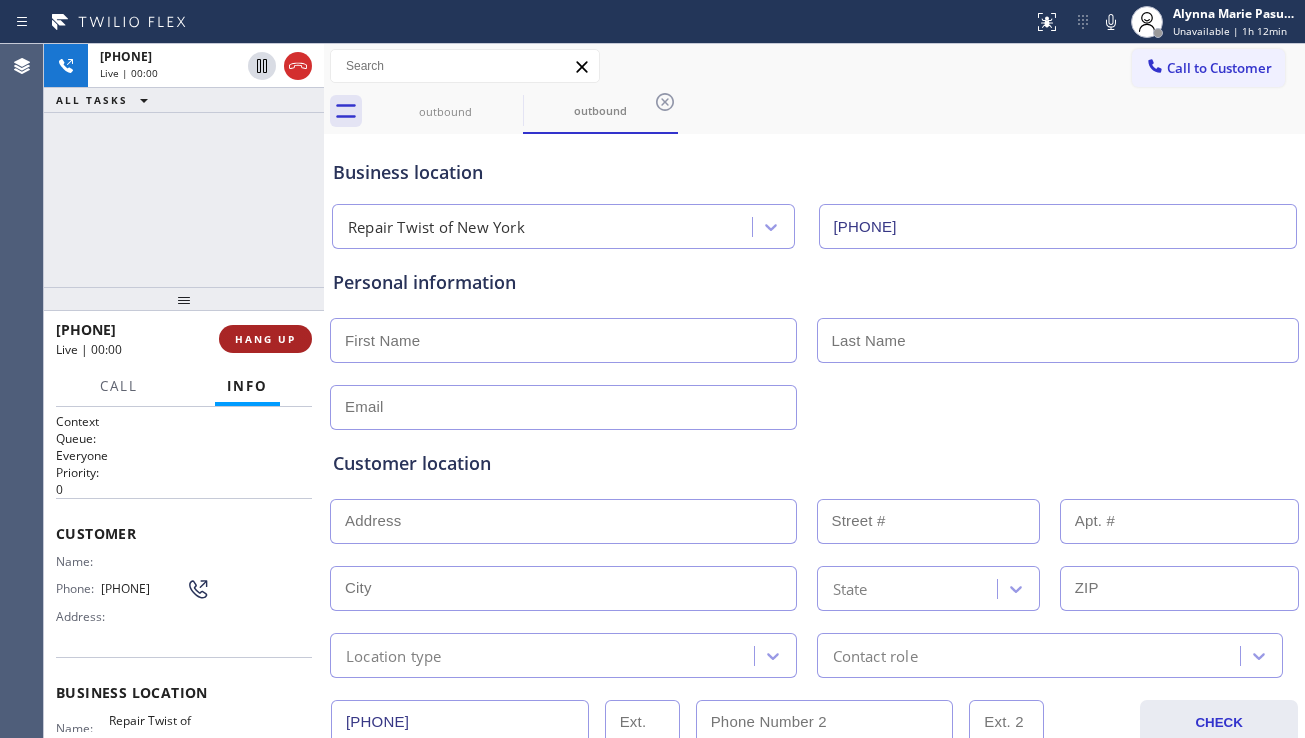 click on "HANG UP" at bounding box center (265, 339) 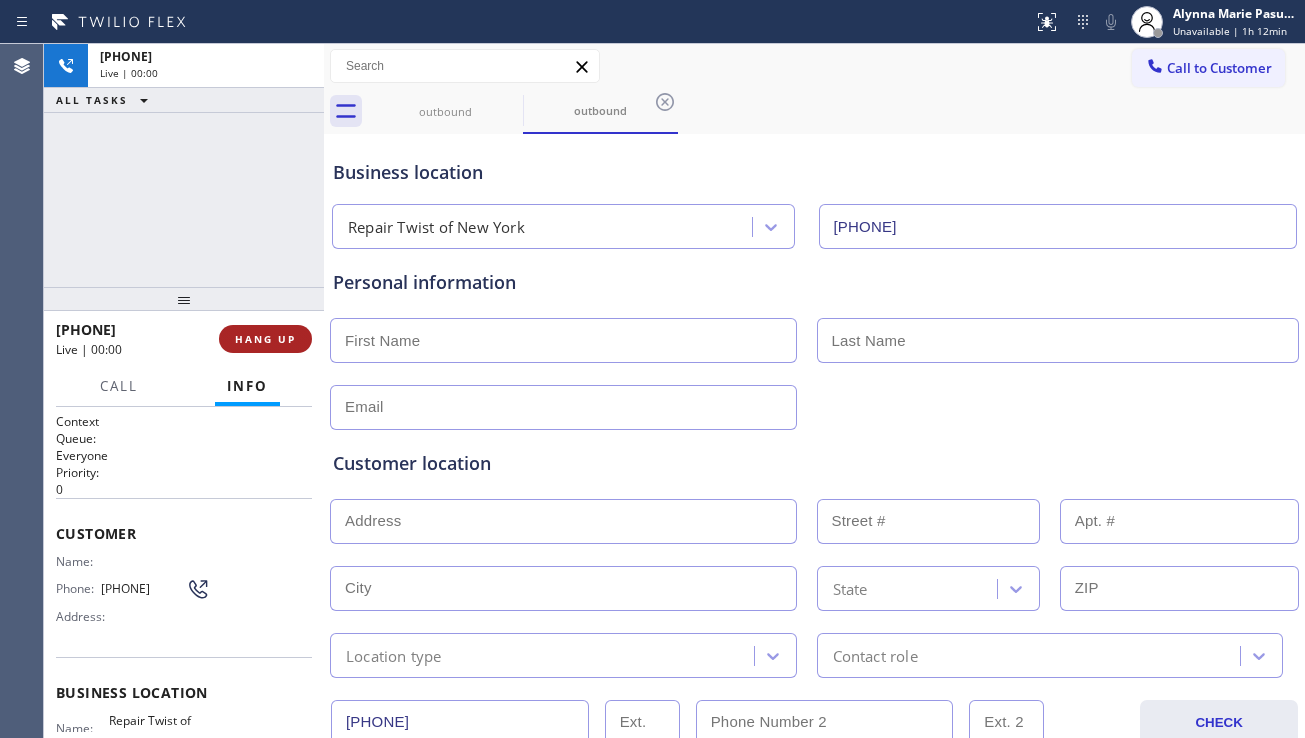 click on "HANG UP" at bounding box center [265, 339] 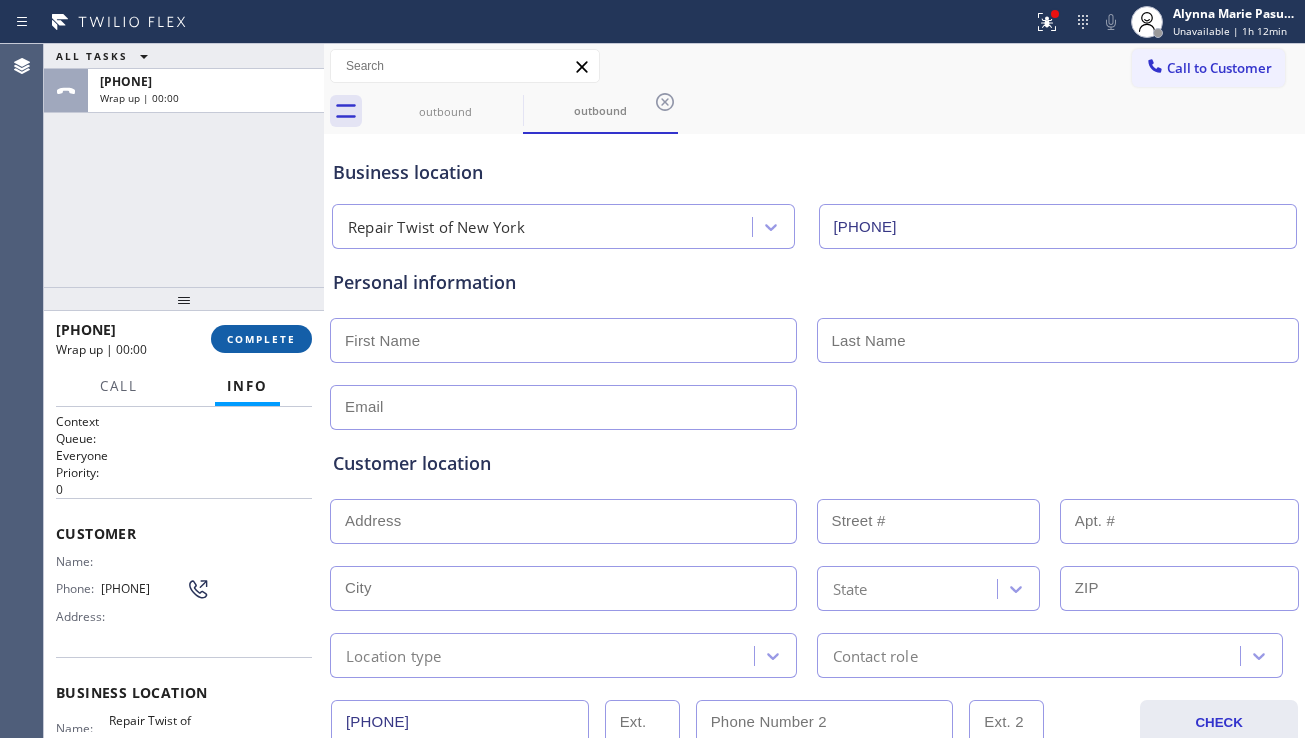 click on "COMPLETE" at bounding box center [261, 339] 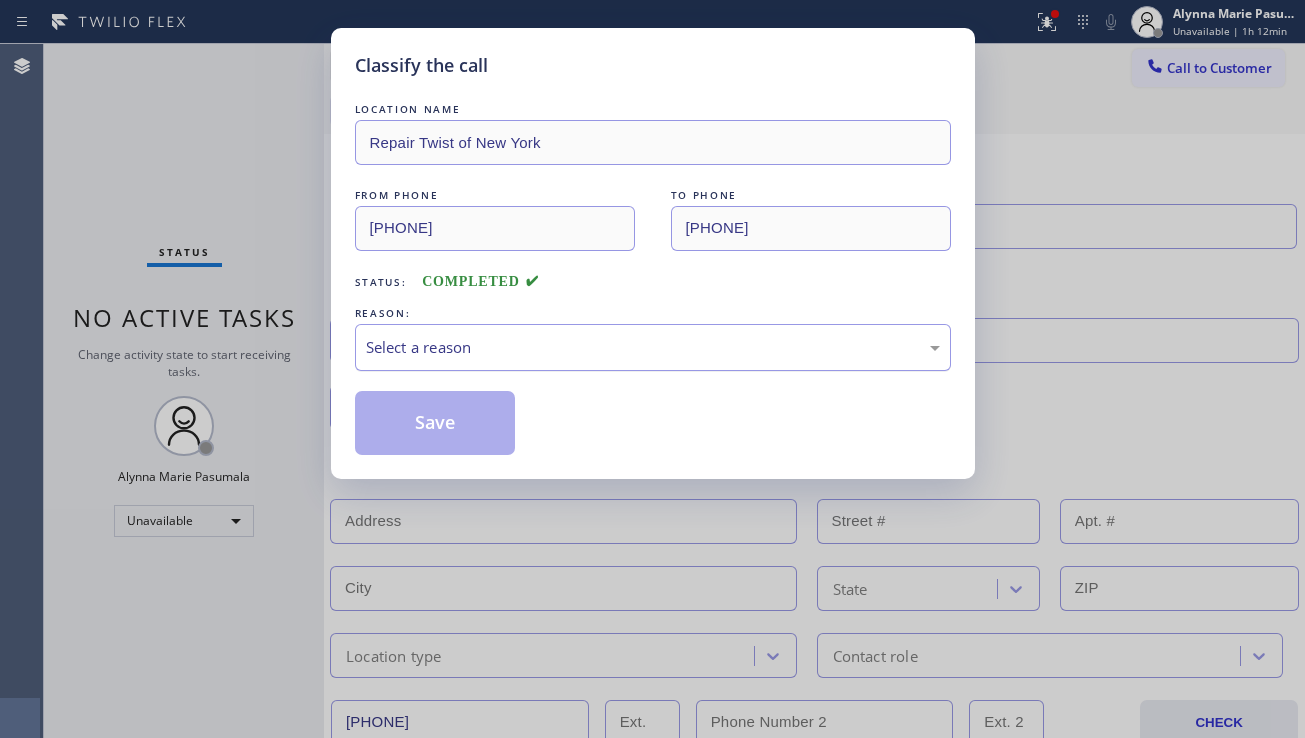 click on "Select a reason" at bounding box center [653, 347] 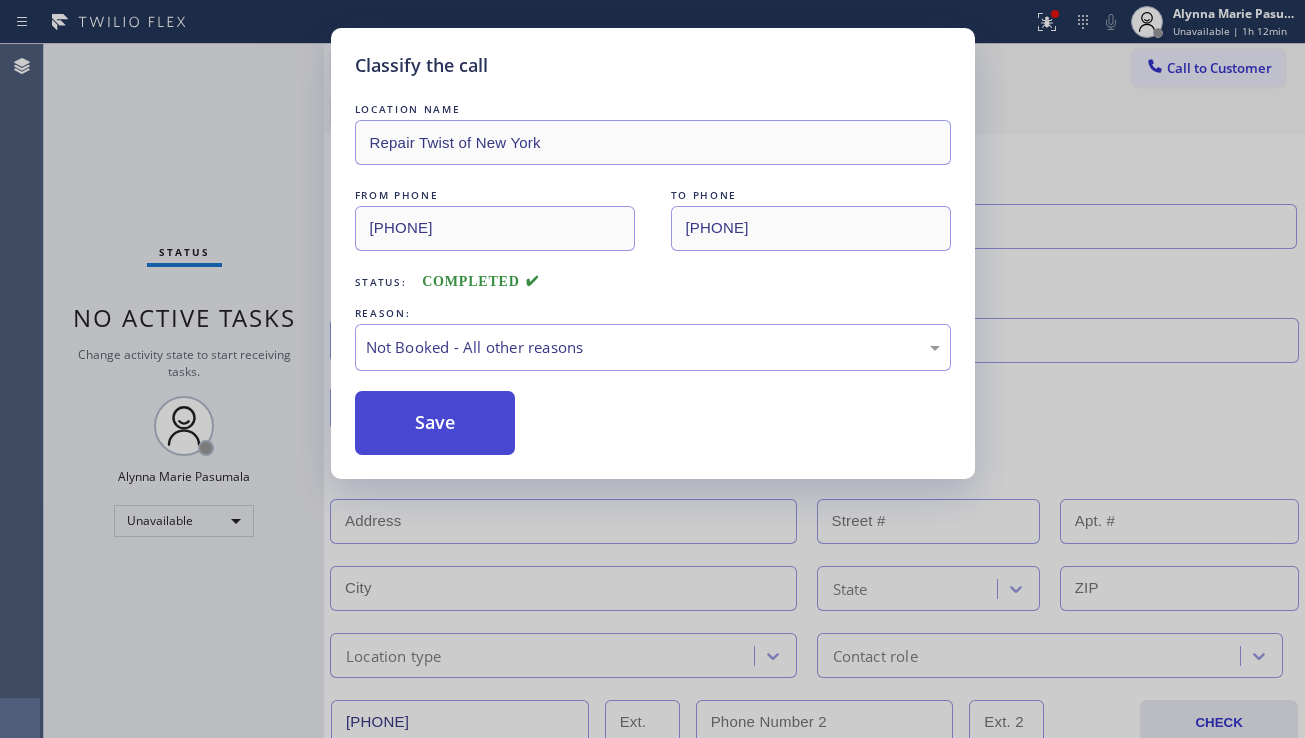 drag, startPoint x: 419, startPoint y: 430, endPoint x: 1093, endPoint y: 440, distance: 674.07416 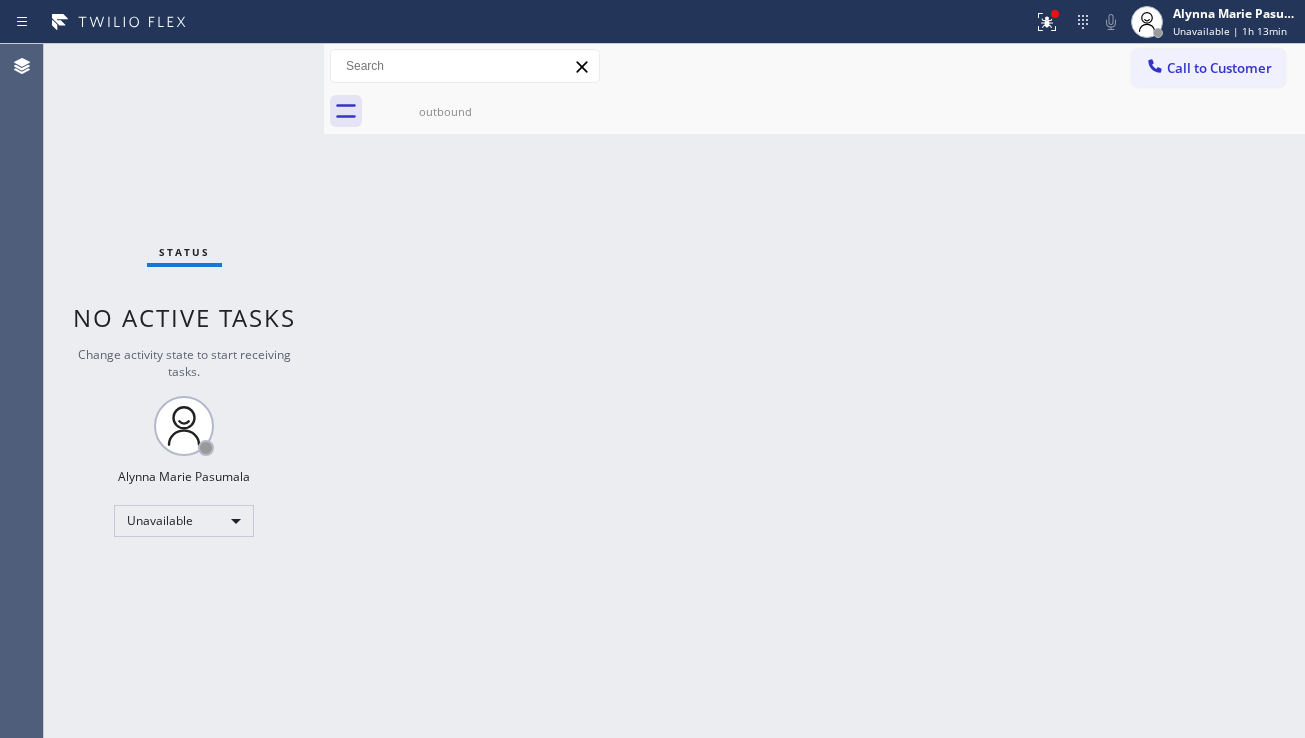 click on "Back to Dashboard Change Sender ID Customers Technicians Select a contact Outbound call Location Search location Your caller id phone number Customer number Call Customer info Name   Phone none Address none Change Sender ID HVAC +18559994417 5 Star Appliance +18557314952 Appliance Repair +18554611149 Plumbing +18889090120 Air Duct Cleaning +18006865038  Electricians +18005688664 Cancel Change Check personal SMS Reset Change outbound Call to Customer Outbound call Location Repair Twist of New York Your caller id phone number (347) 284-6179 Customer number Call Outbound call Technician Search Technician Your caller id phone number Your caller id phone number Call outbound Business location 5 Star Appliance Repair (855) 731-4952 Personal information Customer location >> ADD NEW ADDRESS << + NEW ADDRESS State Location type Contact role (305) 391-4199 CHECK Allow SMS Disallow SMS Allow Emails Disallow Emails Appointment 5 Star Appliance - choose type of job - - choose brand - Age of Equipment - choose time - SAVE" at bounding box center (814, 391) 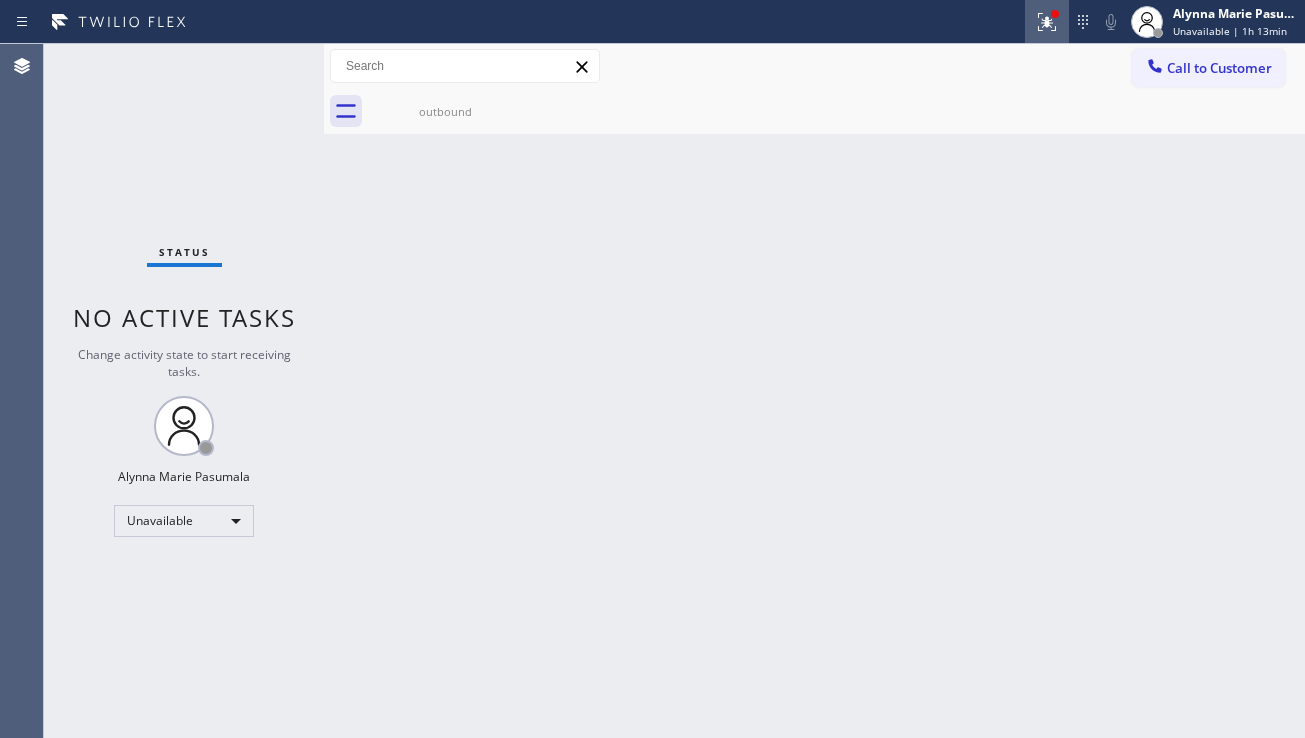 click at bounding box center [1047, 22] 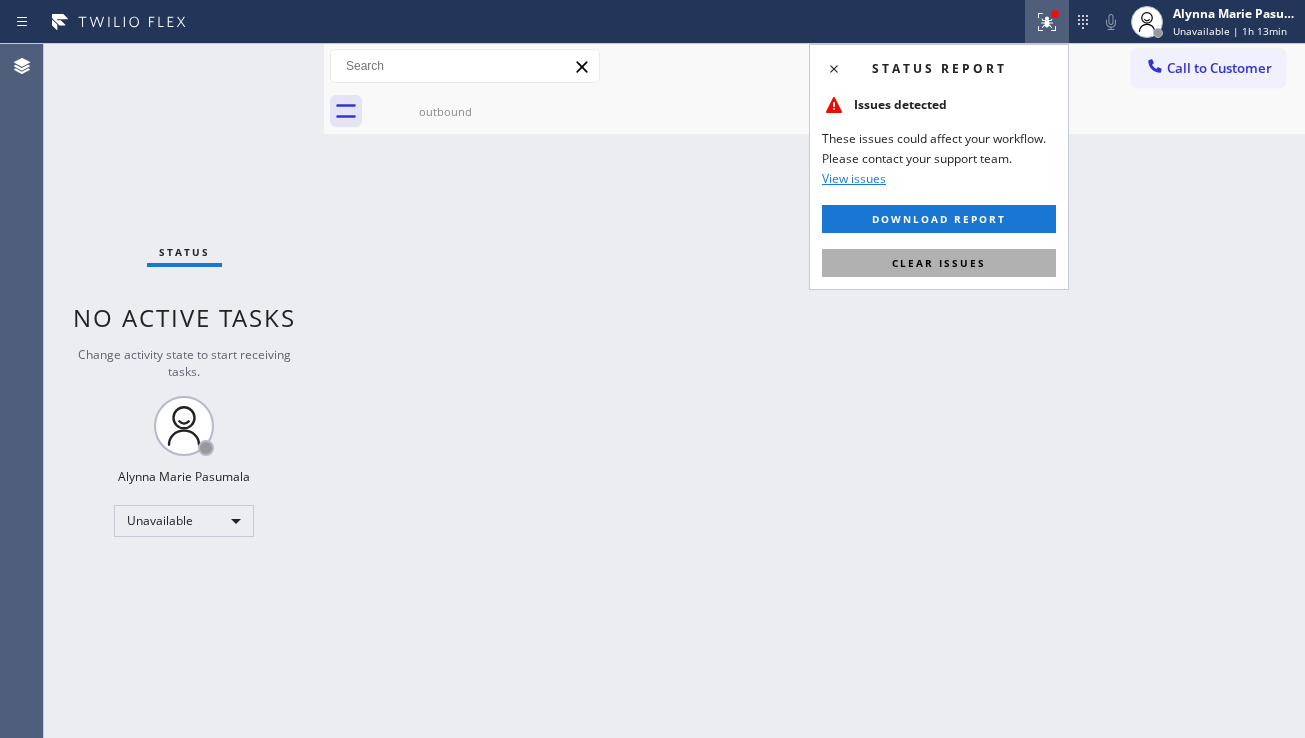 click on "Clear issues" at bounding box center [939, 263] 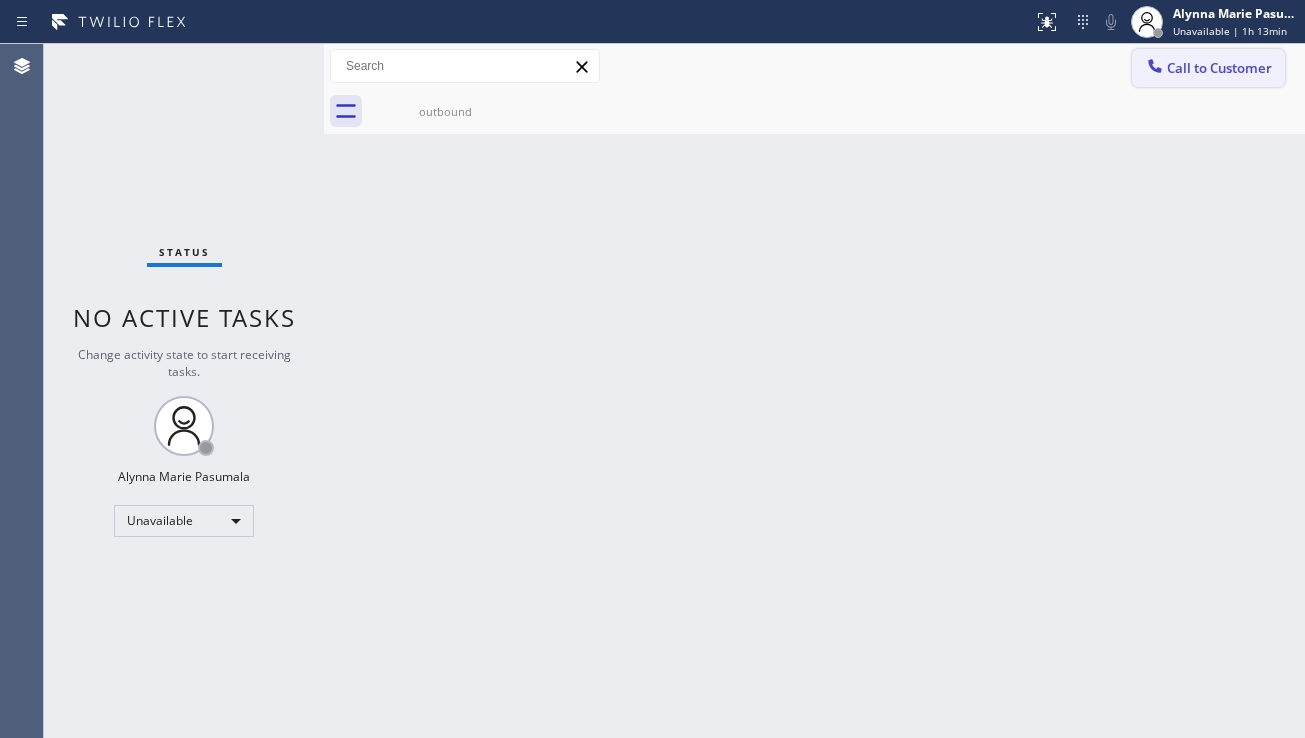click on "Call to Customer" at bounding box center [1219, 68] 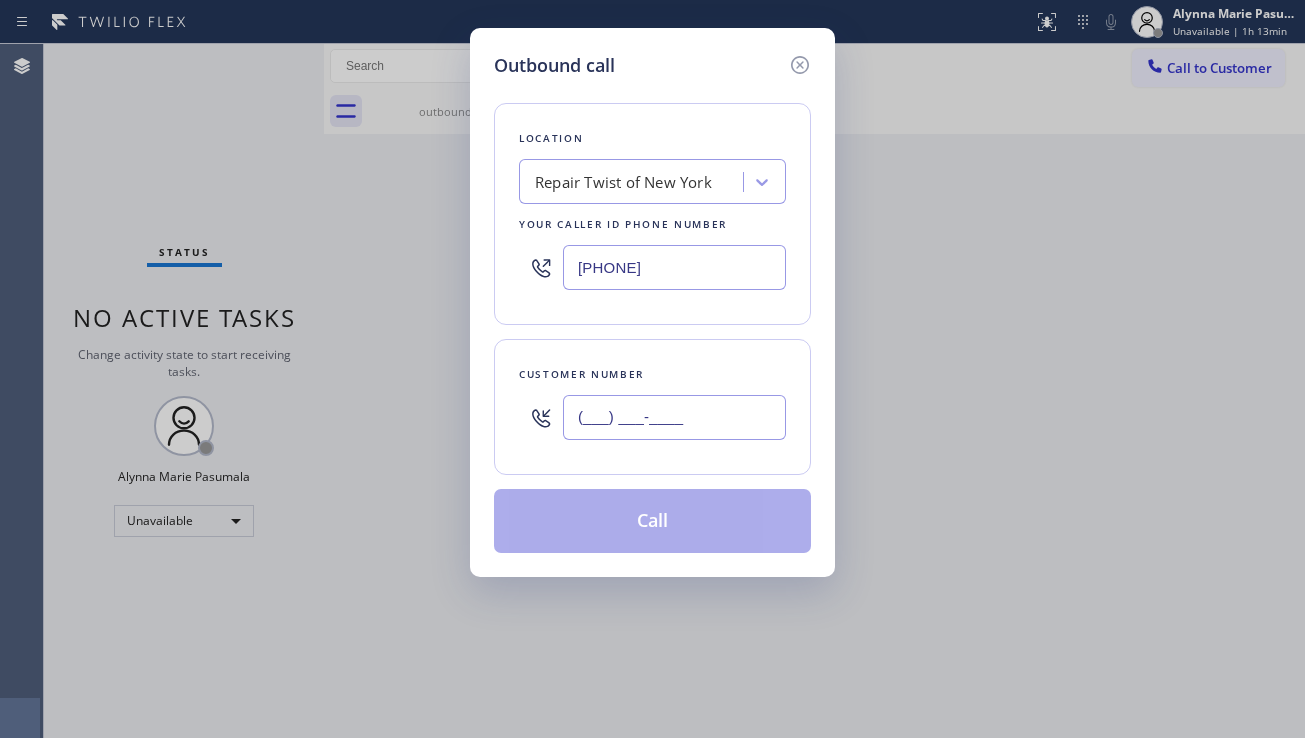 click on "(___) ___-____" at bounding box center (674, 417) 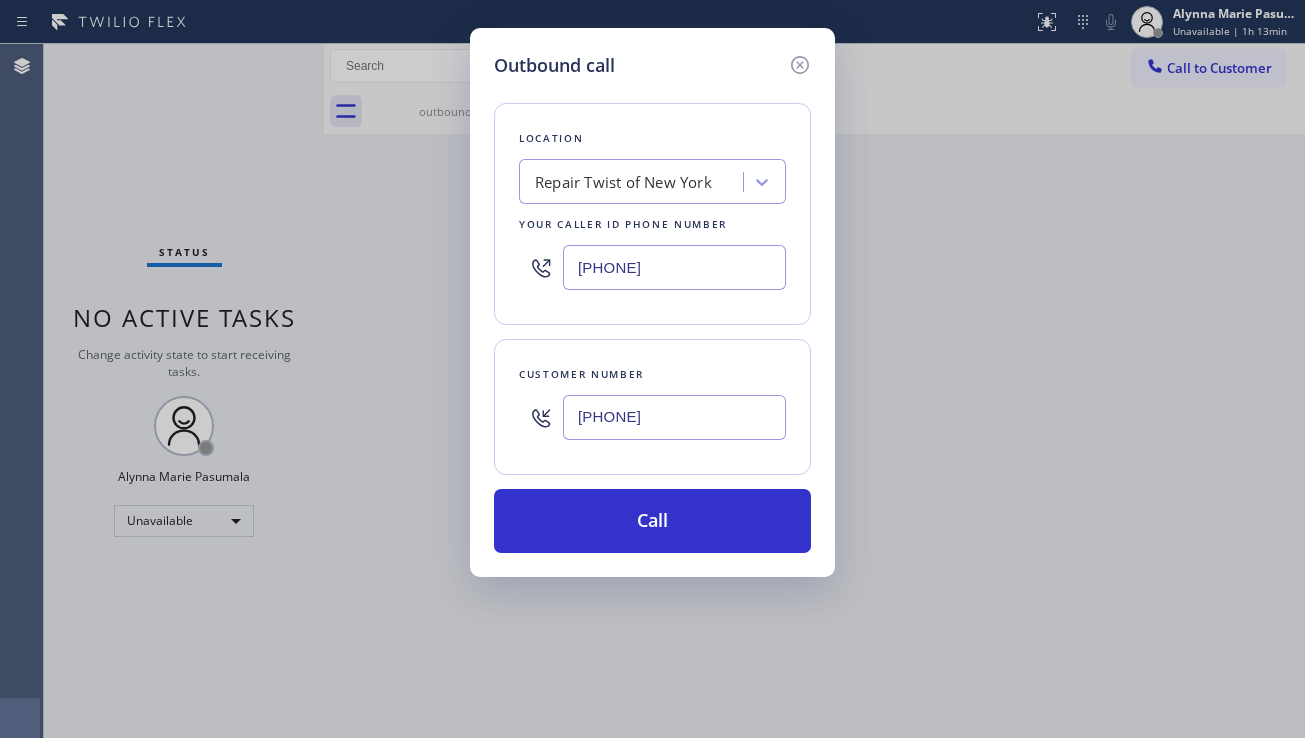 type on "(901) 688-3199" 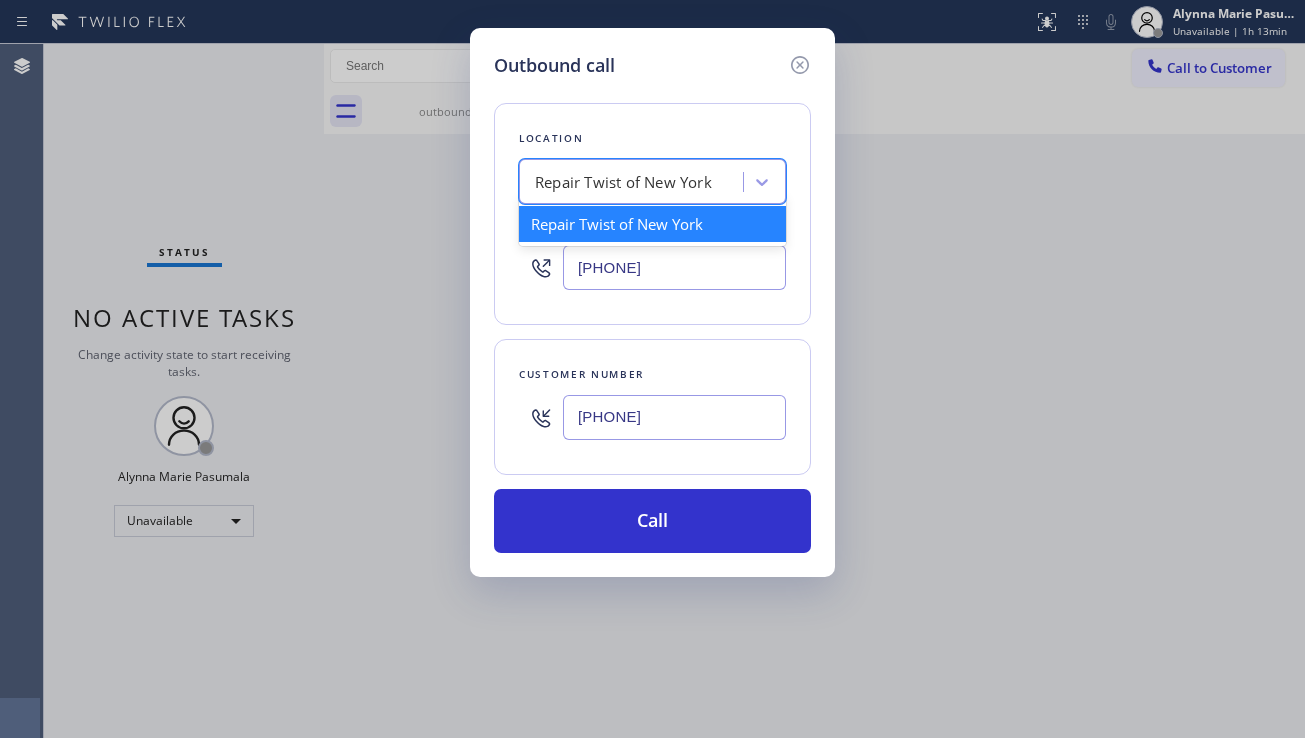 click on "Repair Twist of New York" at bounding box center (623, 182) 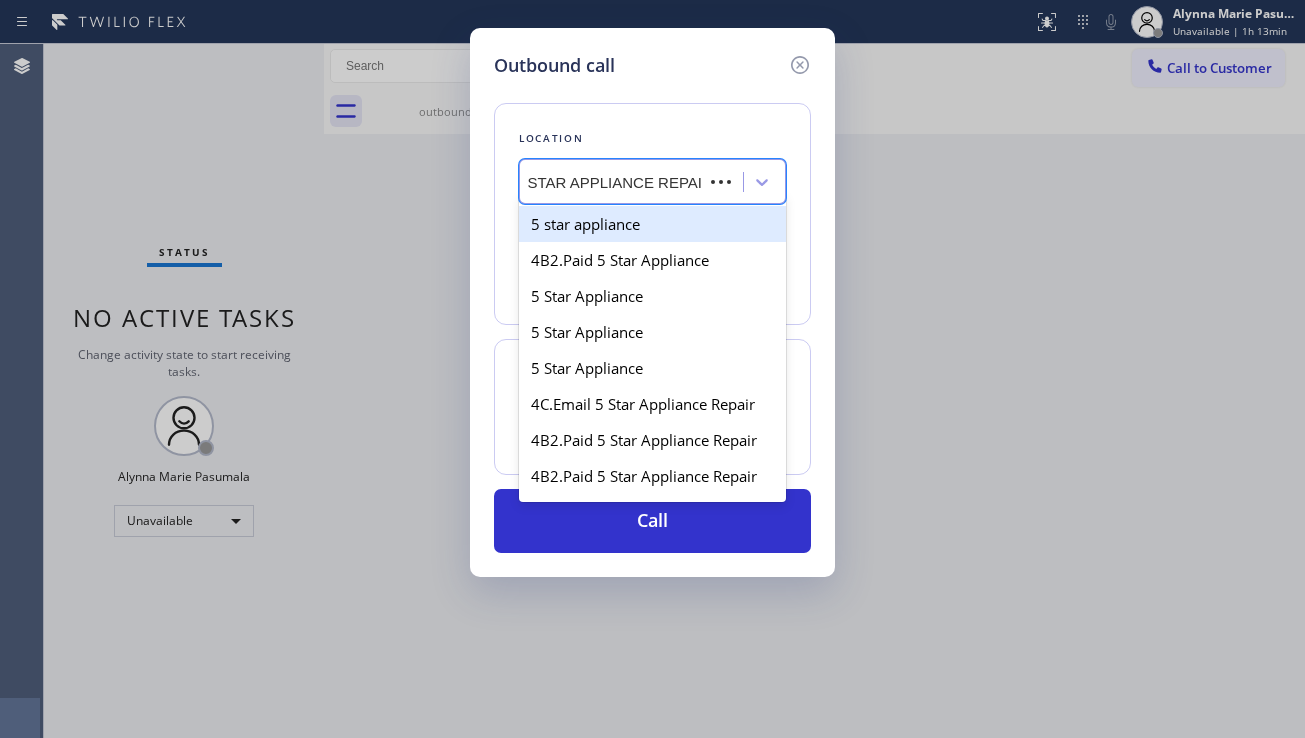 type on "5 STAR APPLIANCE REPAIR" 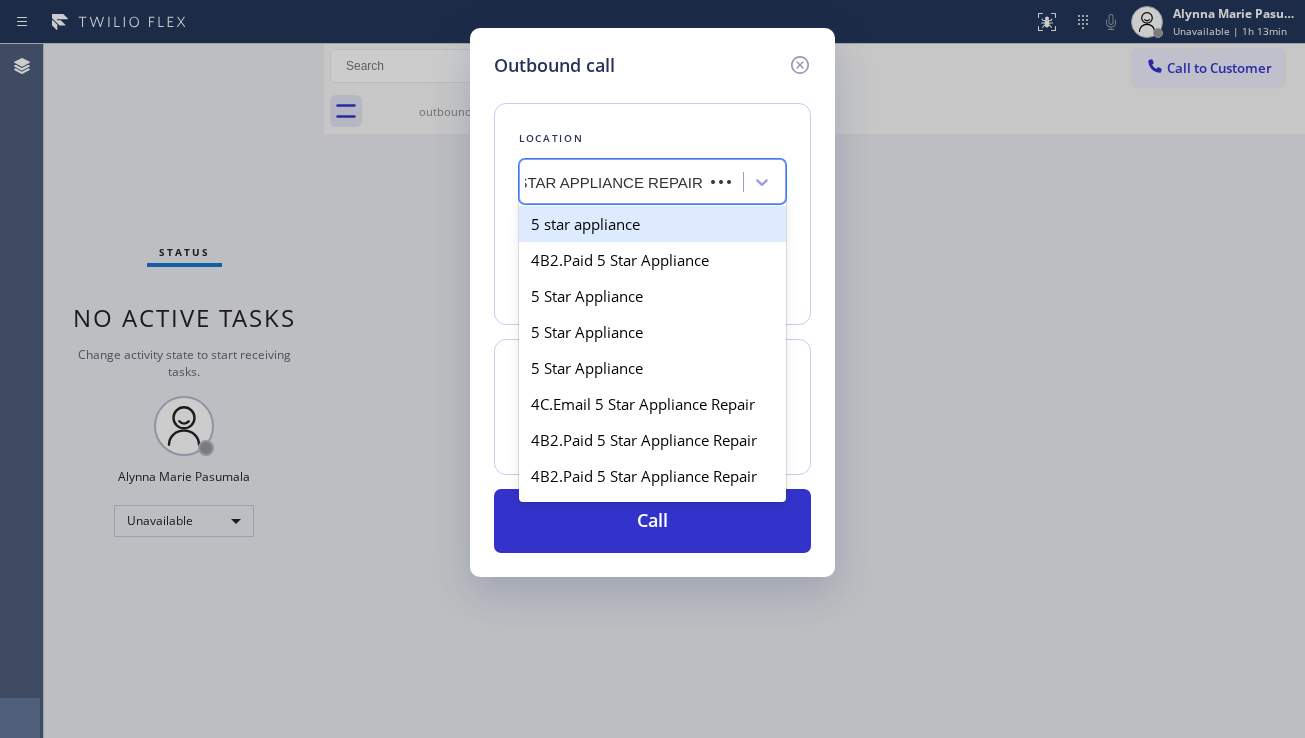 scroll, scrollTop: 0, scrollLeft: 2, axis: horizontal 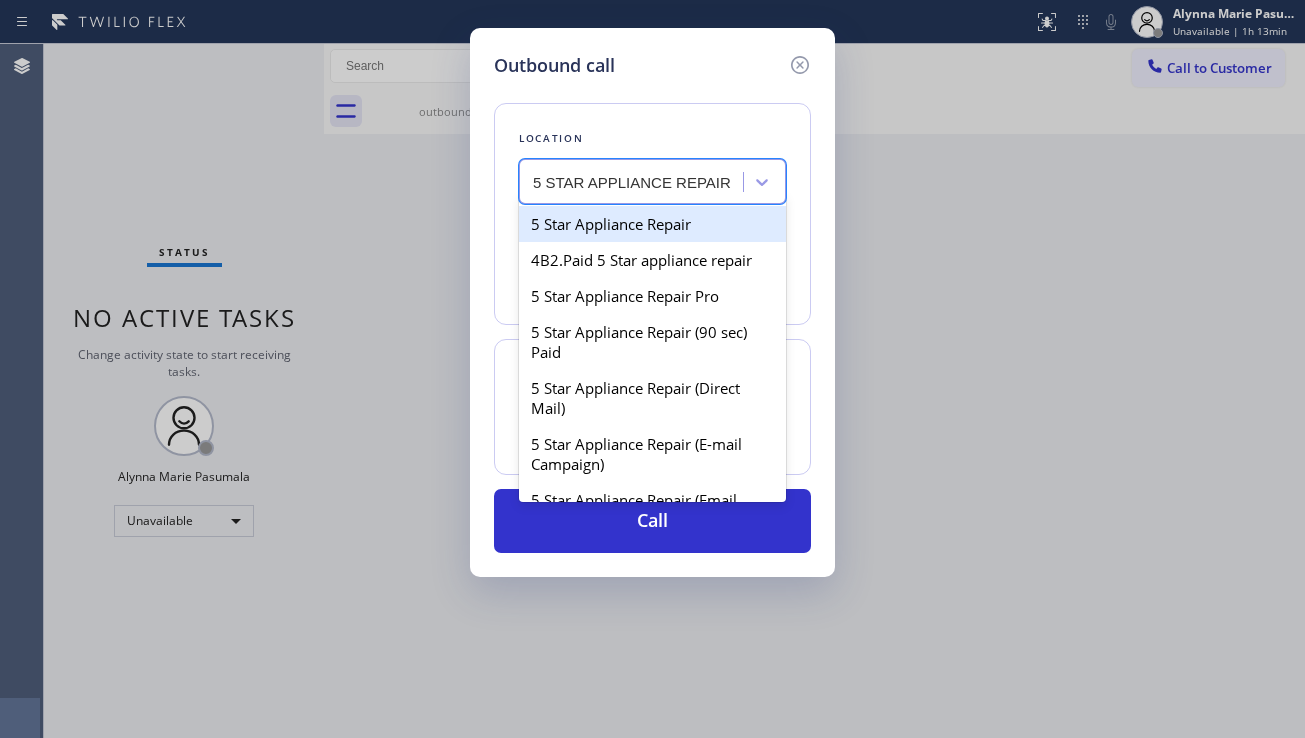 click on "5 Star Appliance Repair" at bounding box center [652, 224] 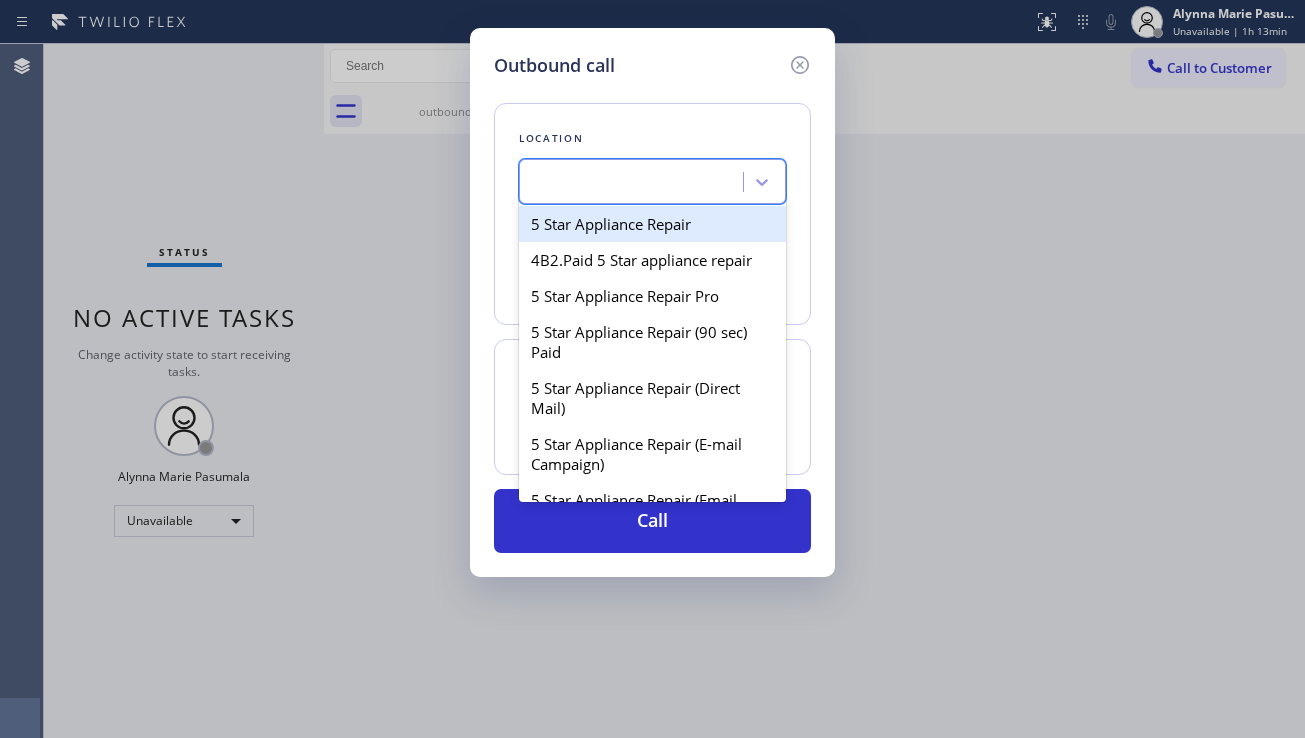 scroll, scrollTop: 0, scrollLeft: 0, axis: both 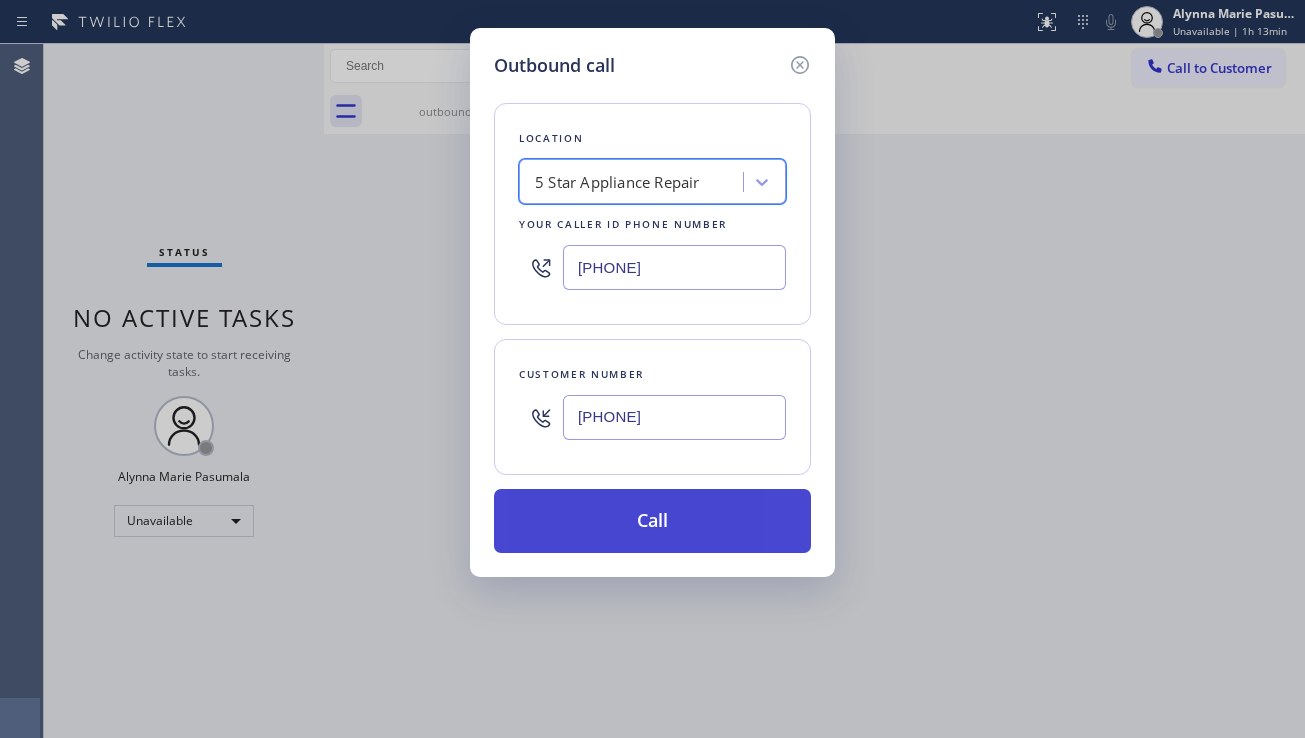 click on "Call" at bounding box center (652, 521) 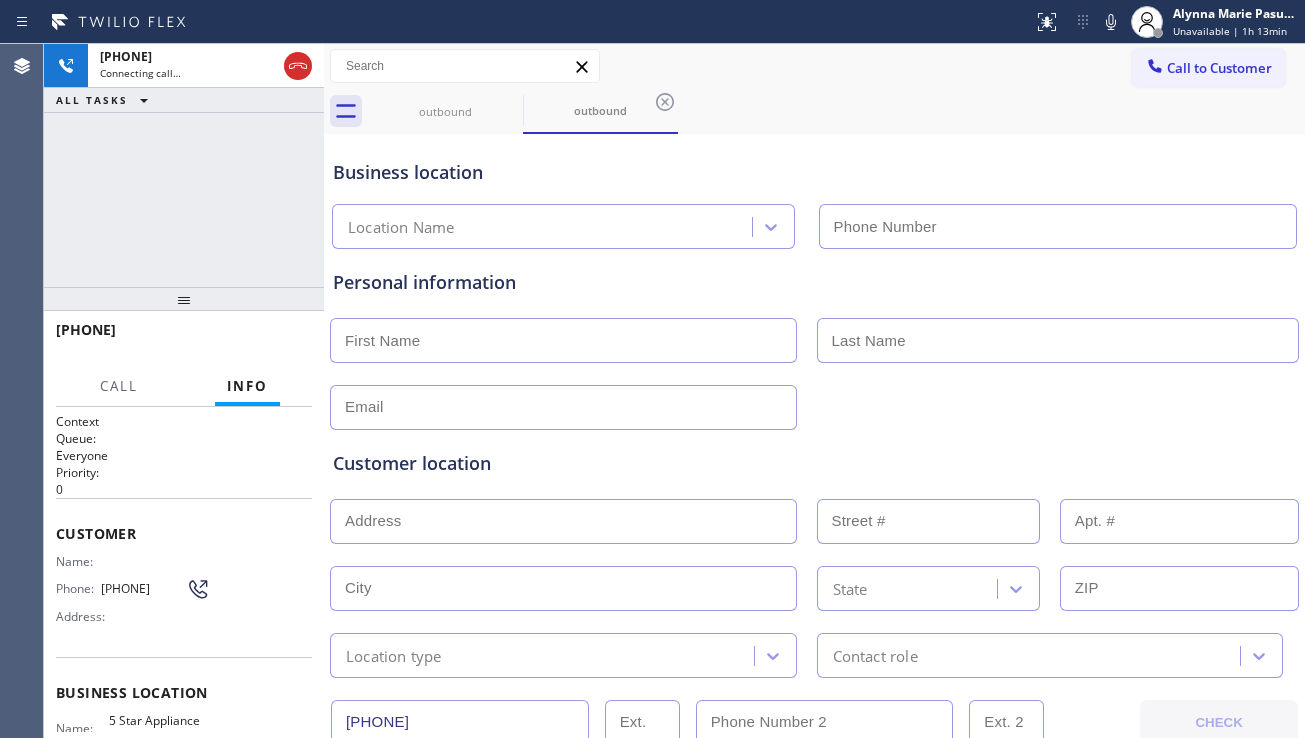 click on "Customer location >> ADD NEW ADDRESS << + NEW ADDRESS State Location type Contact role" at bounding box center [814, 554] 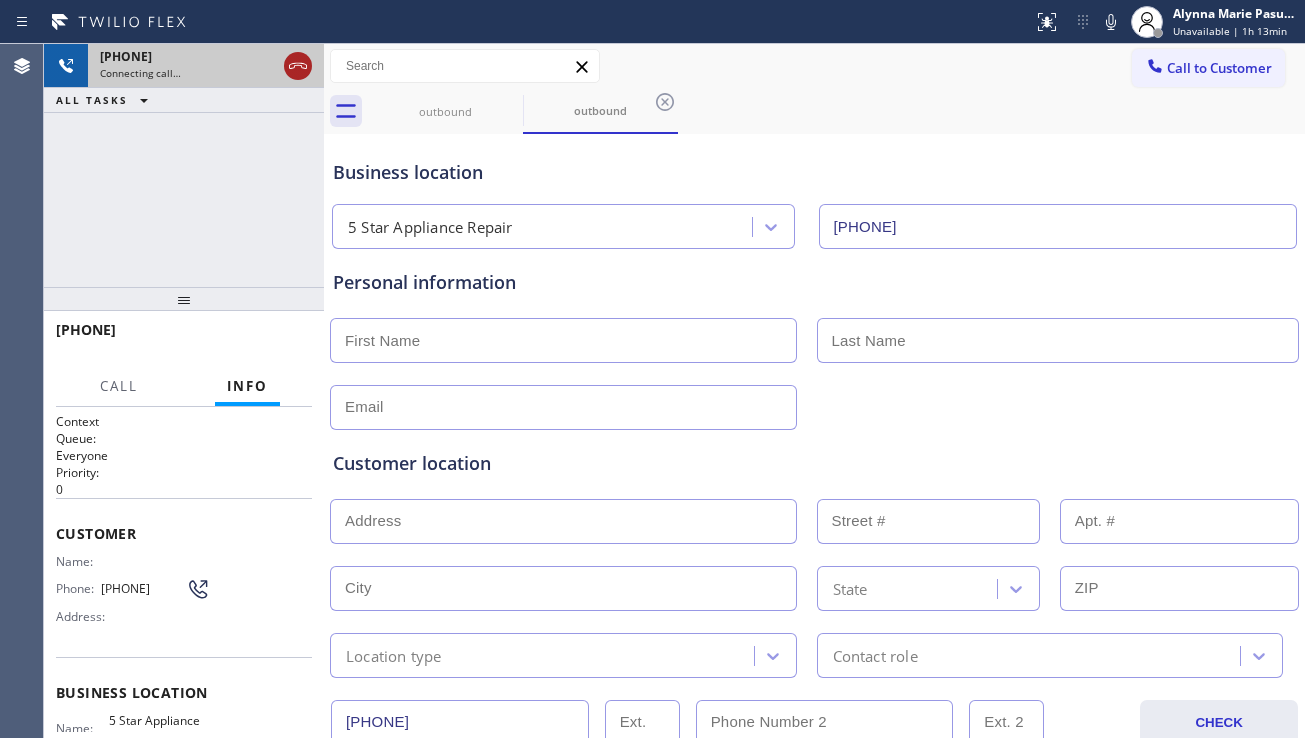 click 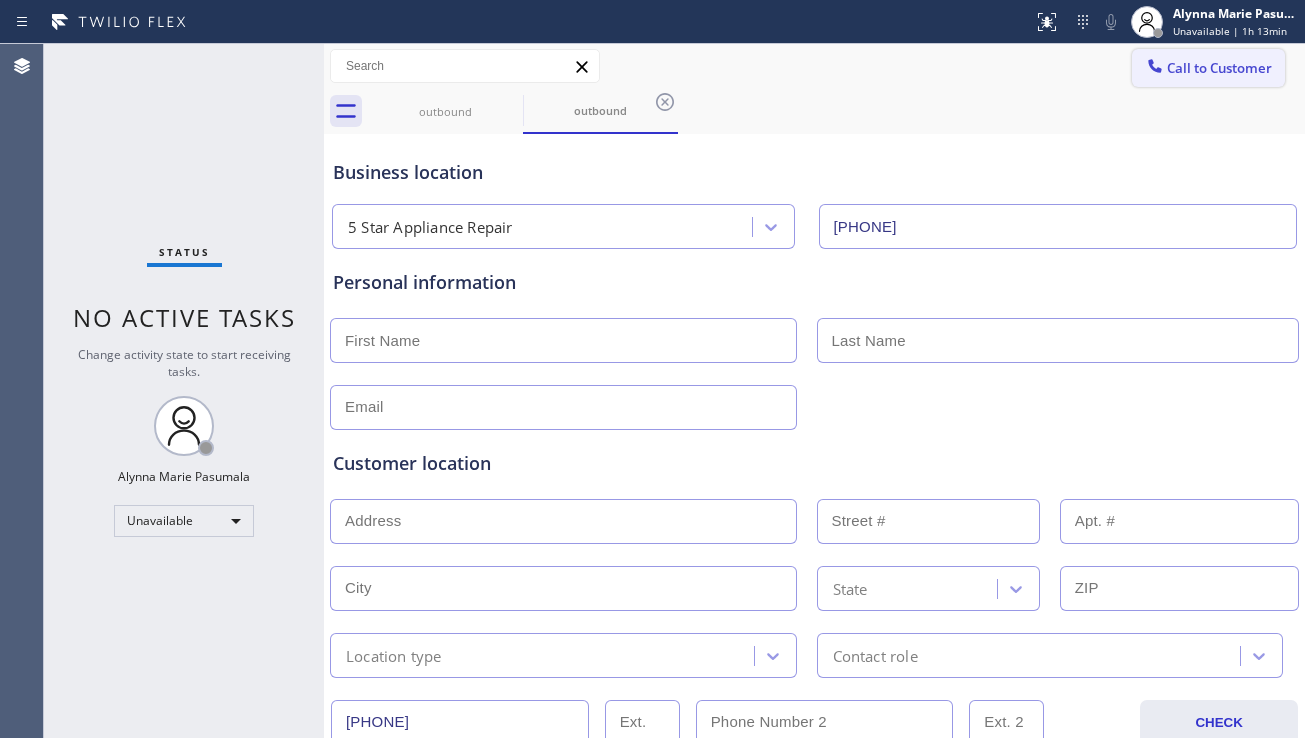 click on "Call to Customer" at bounding box center [1219, 68] 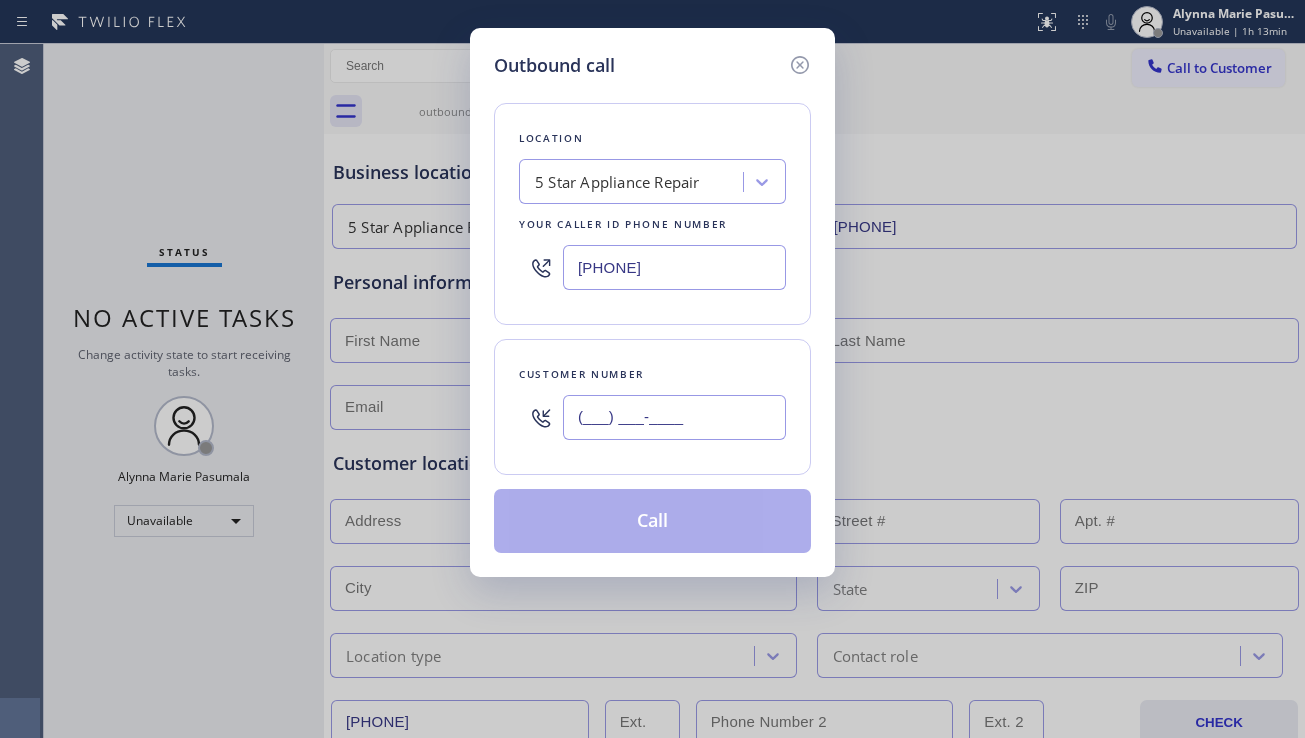 click on "(___) ___-____" at bounding box center (674, 417) 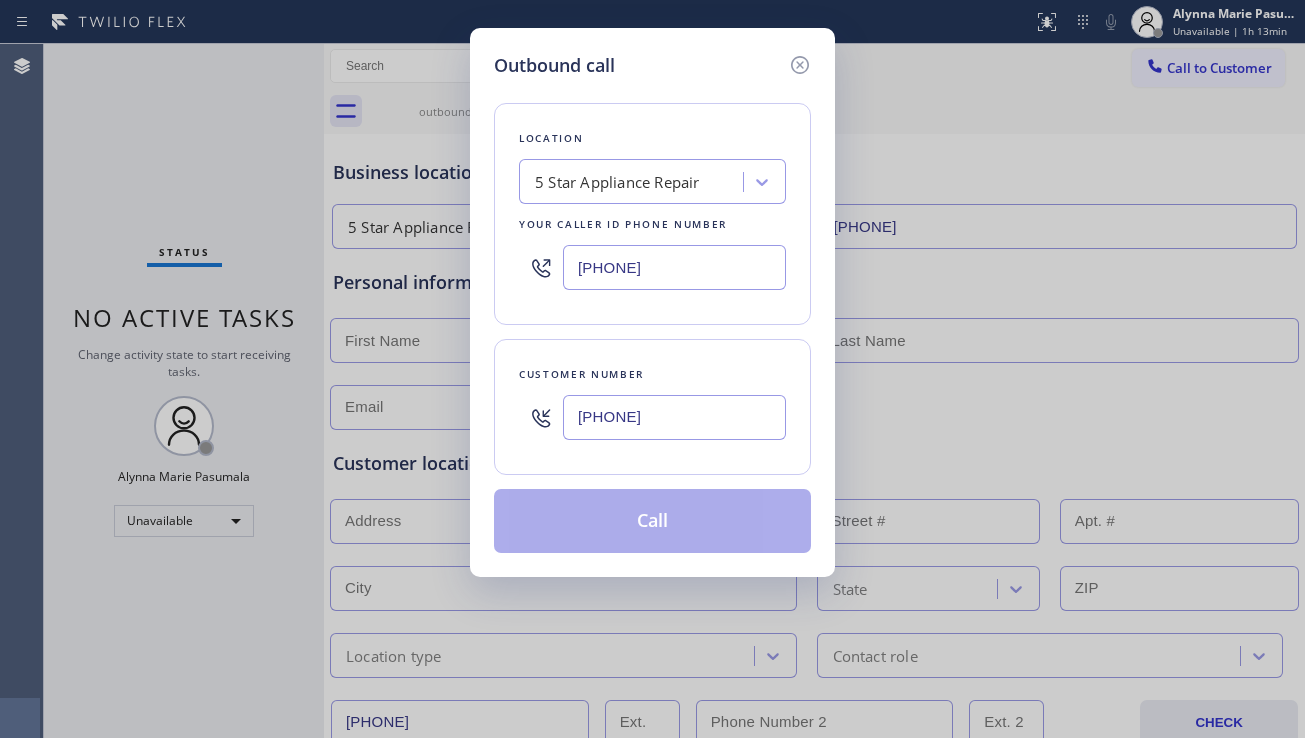 type on "(714) 290-8894" 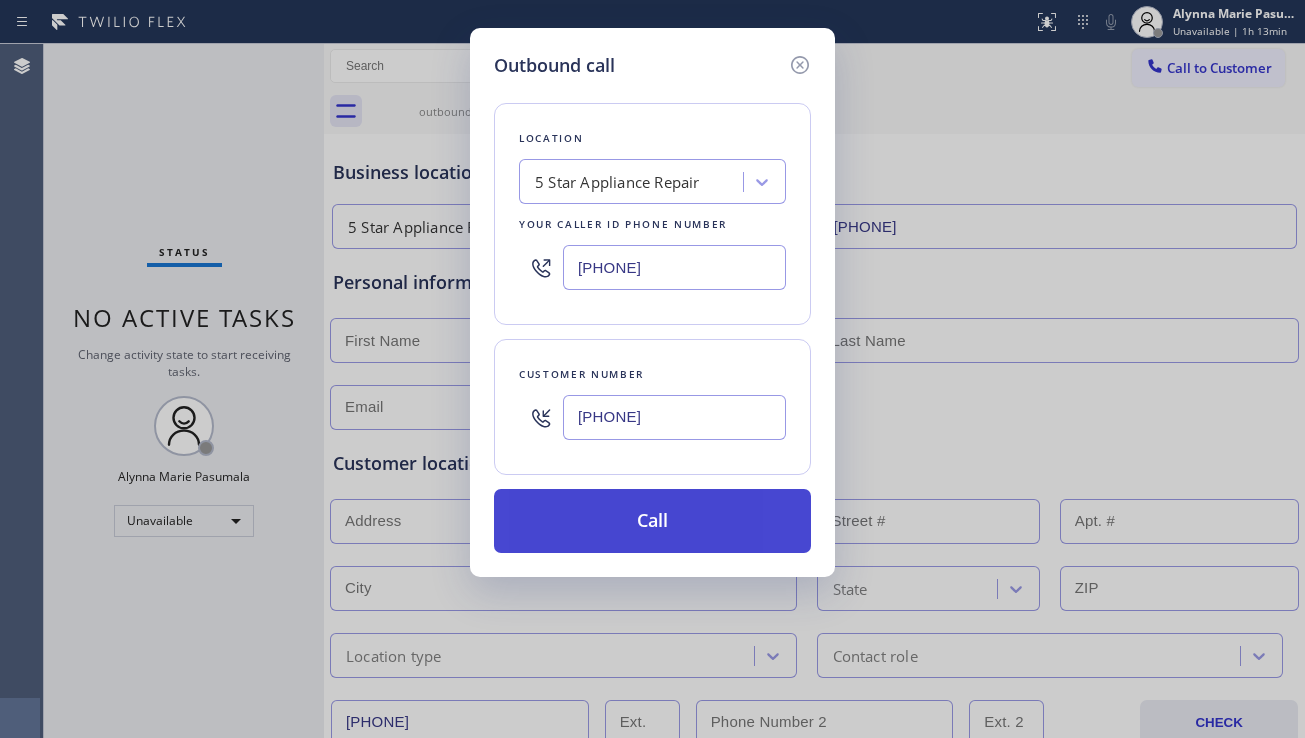 click on "Call" at bounding box center (652, 521) 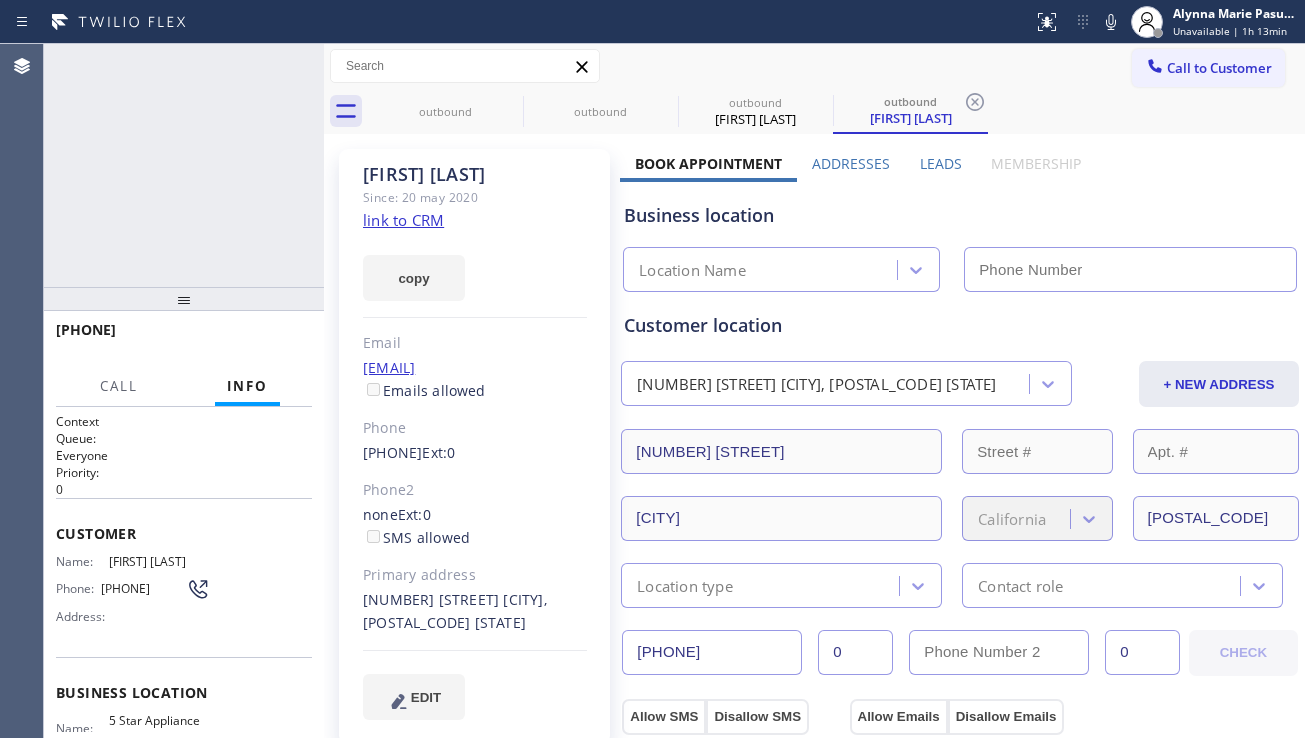 type on "[PHONE]" 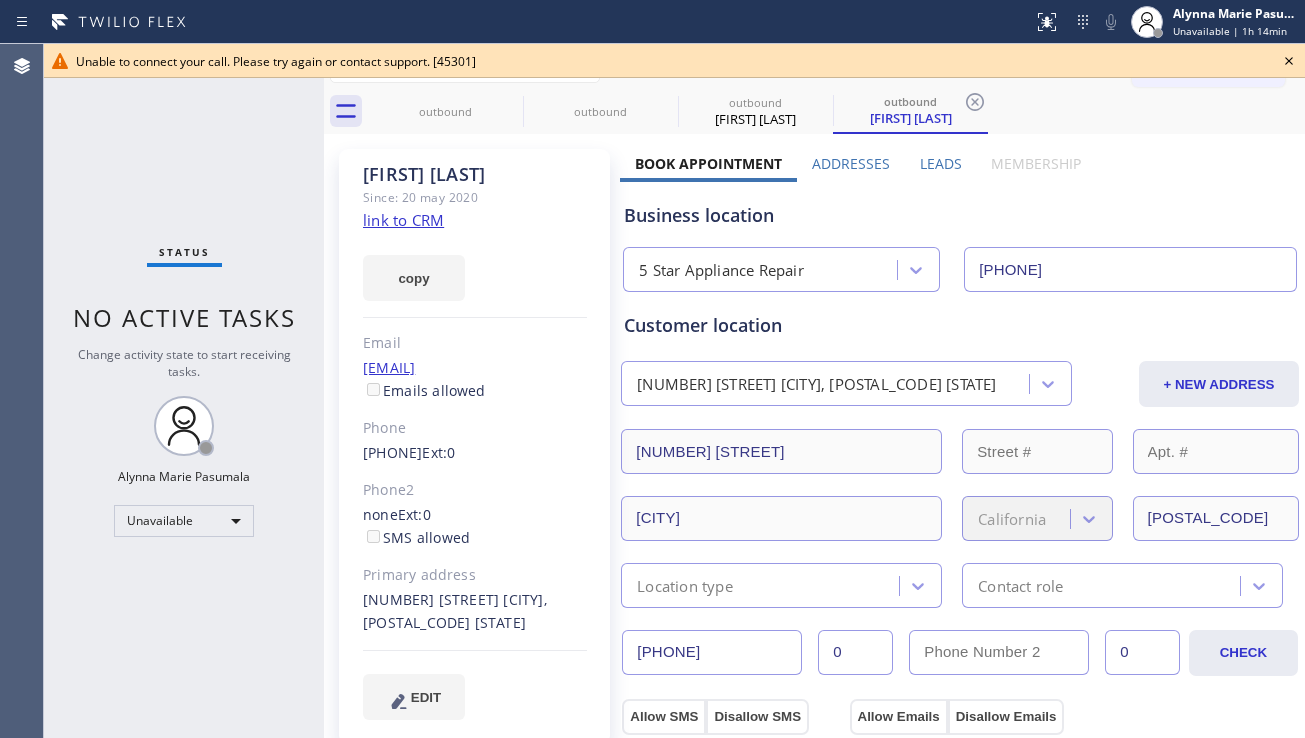 drag, startPoint x: 1142, startPoint y: 206, endPoint x: 1168, endPoint y: 182, distance: 35.383614 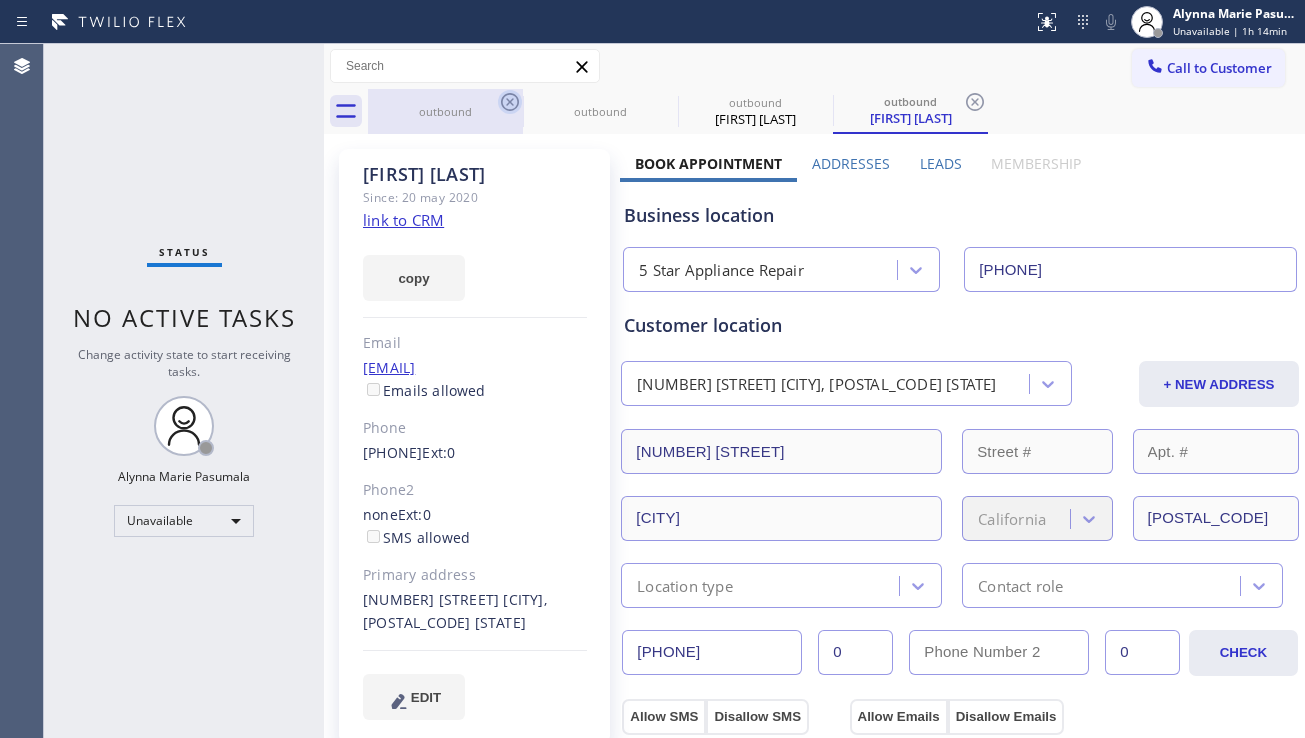 click 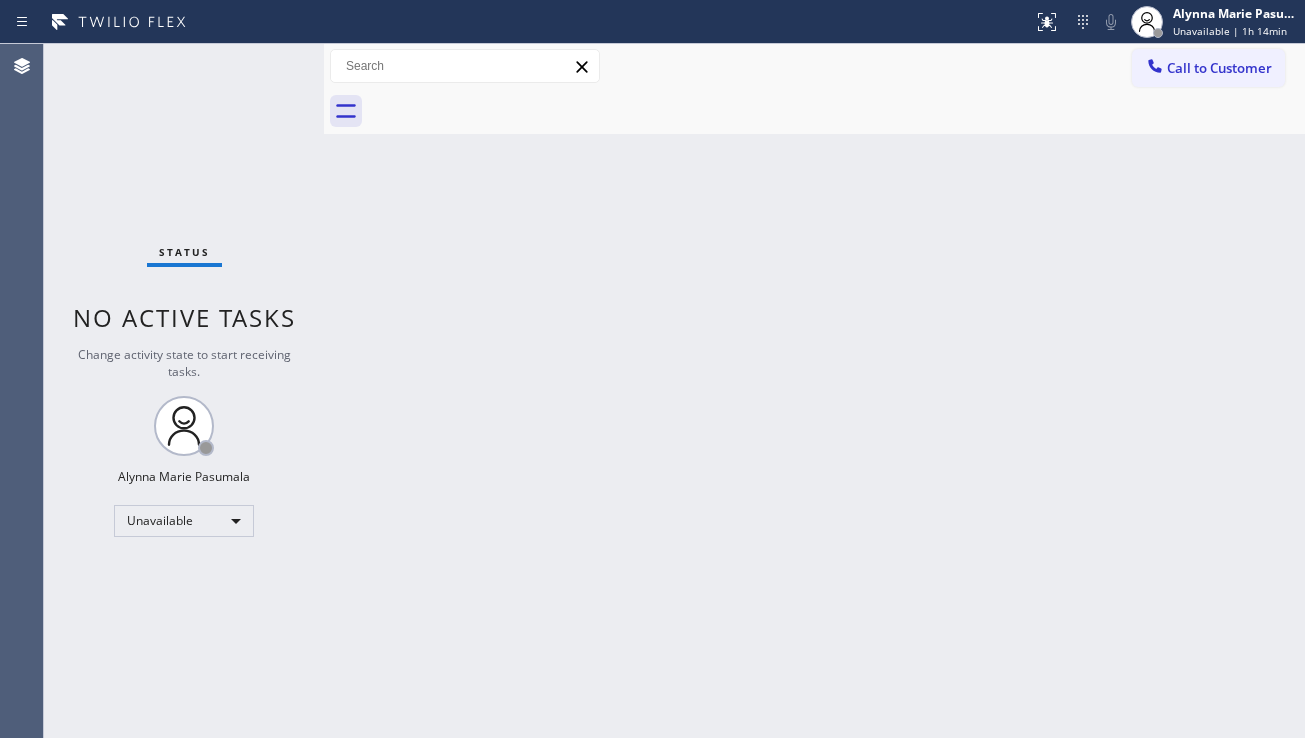 click on "Back to Dashboard Change Sender ID Customers Technicians Select a contact Outbound call Location Search location Your caller id phone number Customer number Call Customer info Name   Phone none Address none Change Sender ID HVAC +[PHONE] 5 Star Appliance +[PHONE] Appliance Repair +[PHONE] Plumbing +[PHONE] Air Duct Cleaning +[PHONE]  Electricians +[PHONE] Cancel Change Check personal SMS Reset Change No tabs Call to Customer Outbound call Location 5 Star Appliance Repair Your caller id phone number ([PHONE]) Customer number Call Outbound call Technician Search Technician Your caller id phone number Your caller id phone number Call" at bounding box center (814, 391) 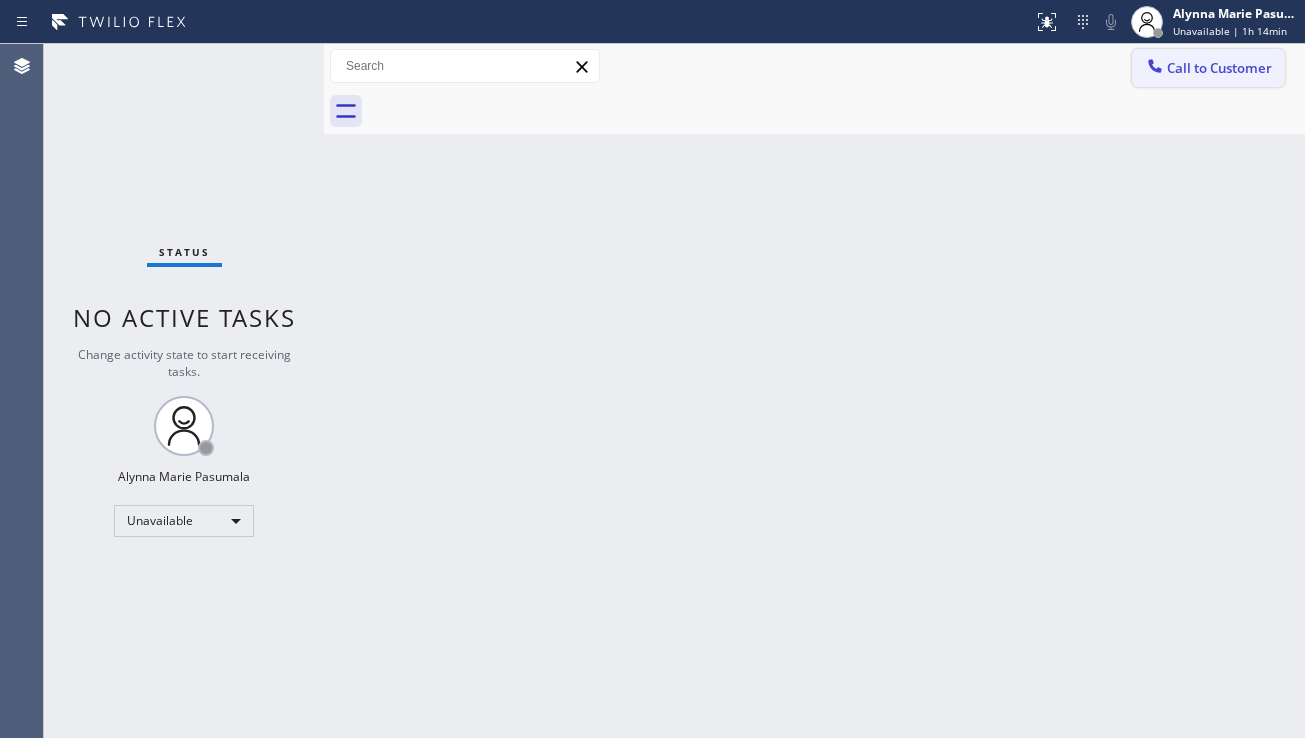 click on "Call to Customer" at bounding box center [1219, 68] 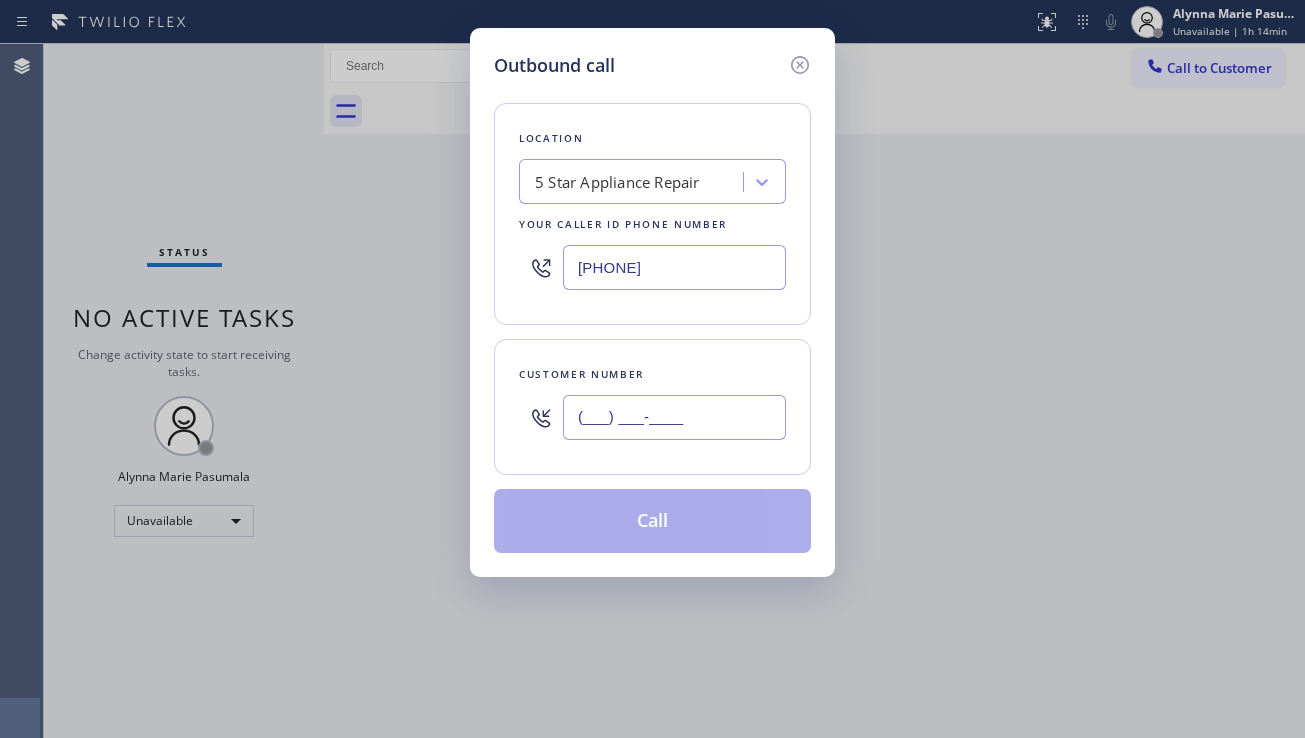 click on "(___) ___-____" at bounding box center (674, 417) 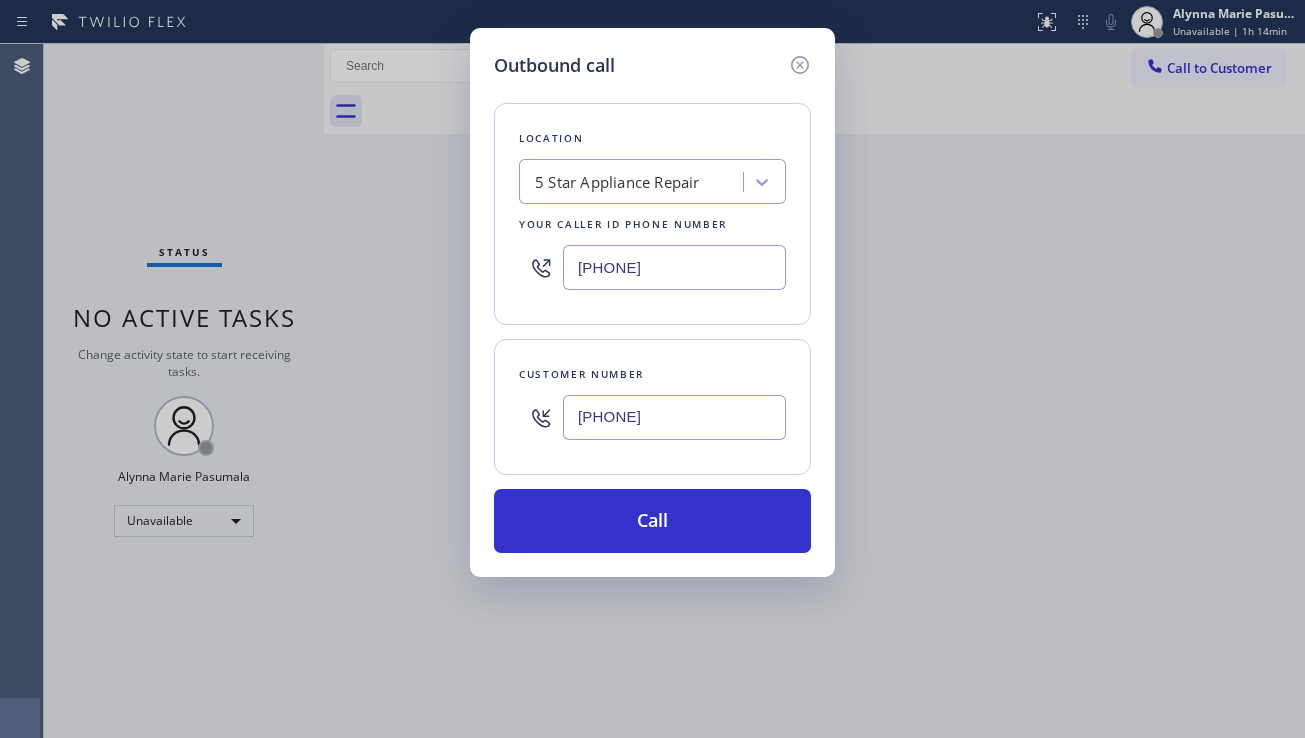 type on "(661) 993-6734" 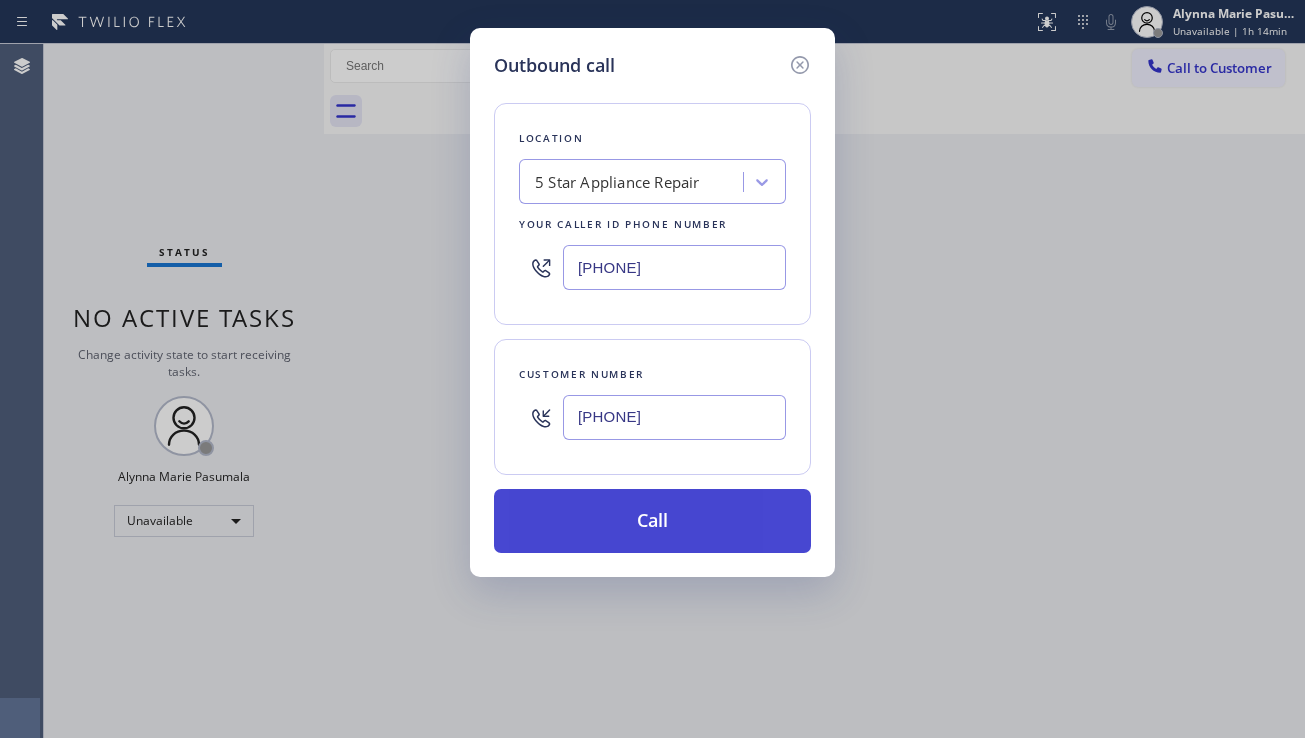 drag, startPoint x: 649, startPoint y: 499, endPoint x: 683, endPoint y: 519, distance: 39.446167 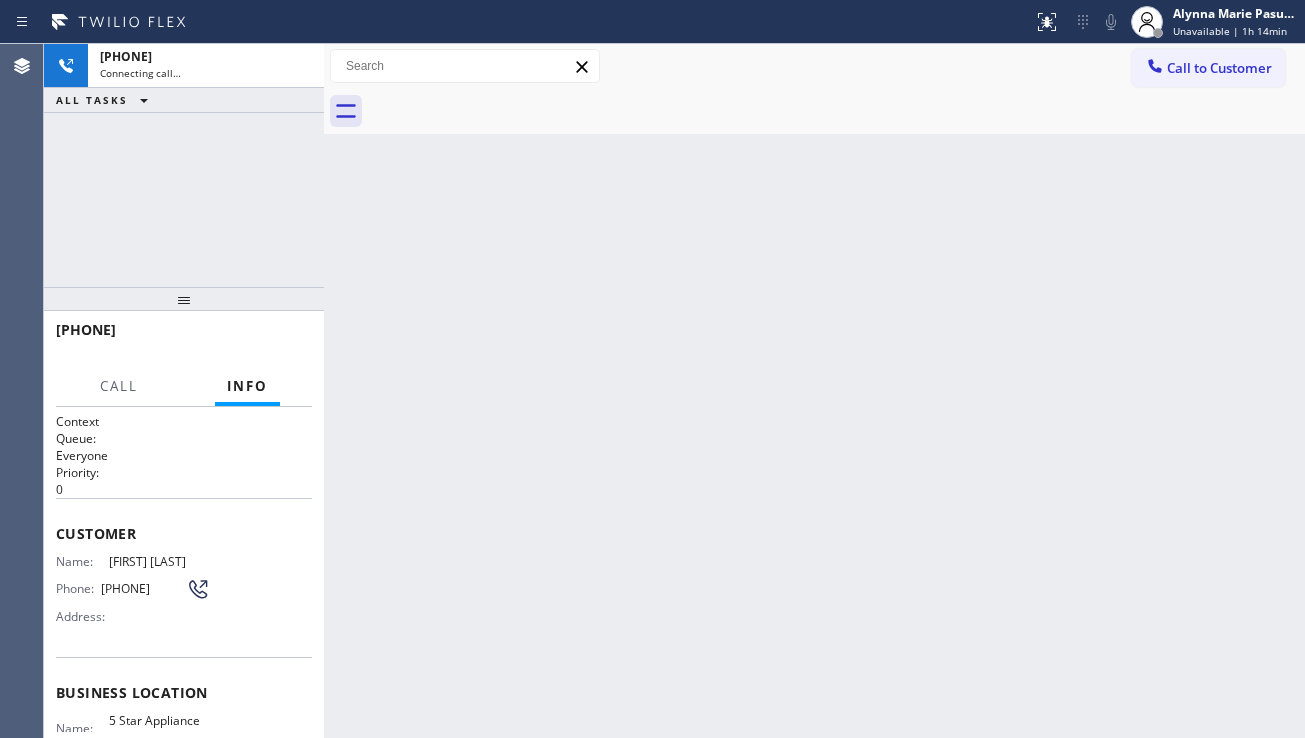 click on "Back to Dashboard Change Sender ID Customers Technicians Select a contact Outbound call Location Search location Your caller id phone number Customer number Call Customer info Name   Phone none Address none Change Sender ID HVAC +18559994417 5 Star Appliance +18557314952 Appliance Repair +18554611149 Plumbing +18889090120 Air Duct Cleaning +18006865038  Electricians +18005688664 Cancel Change Check personal SMS Reset Change No tabs Call to Customer Outbound call Location Search location Your caller id phone number Customer number Call Outbound call Technician Search Technician Your caller id phone number Your caller id phone number Call" at bounding box center [814, 391] 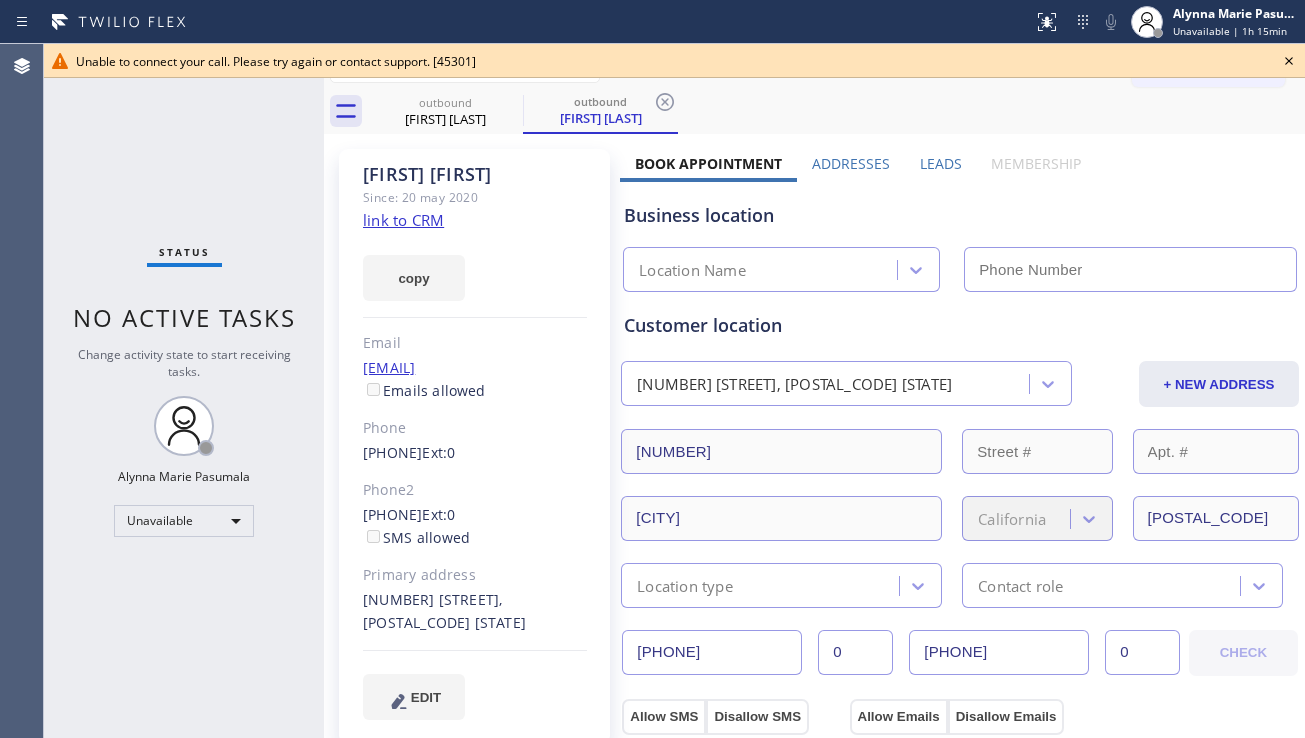 type on "[PHONE]" 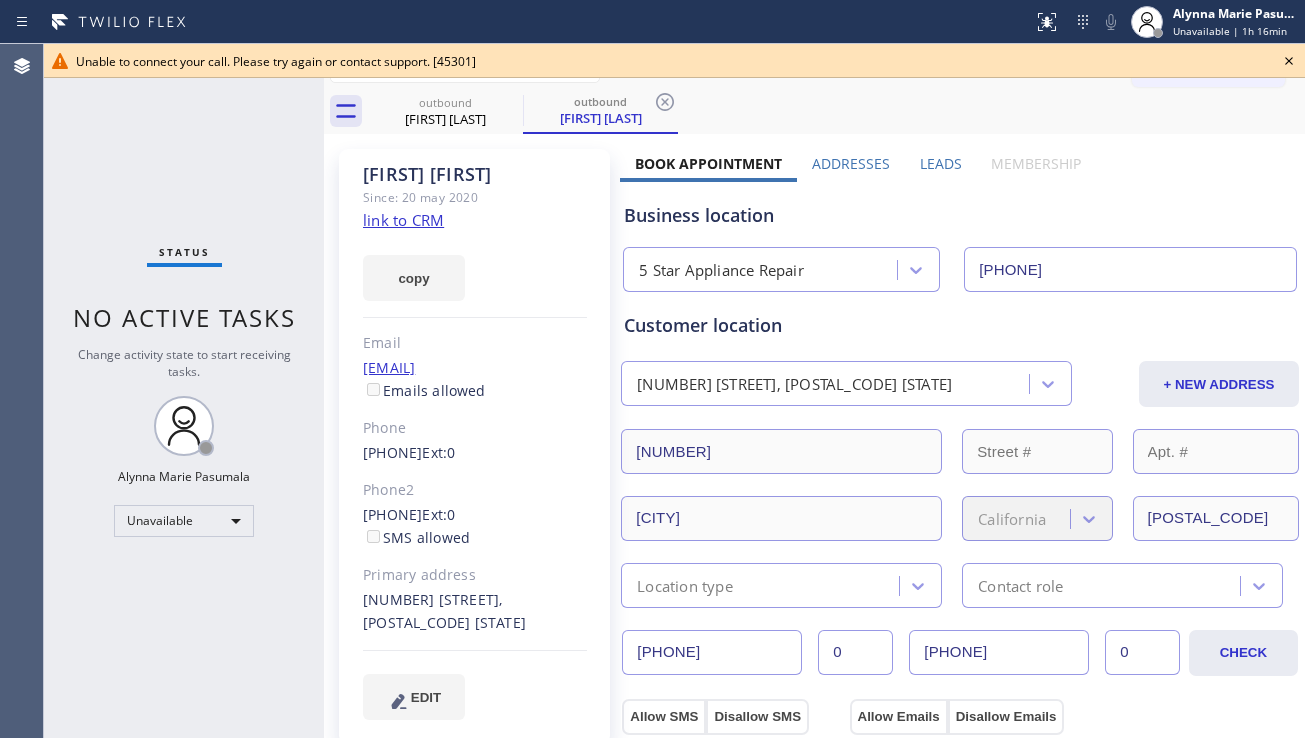 drag, startPoint x: 1124, startPoint y: 209, endPoint x: 1151, endPoint y: 203, distance: 27.658634 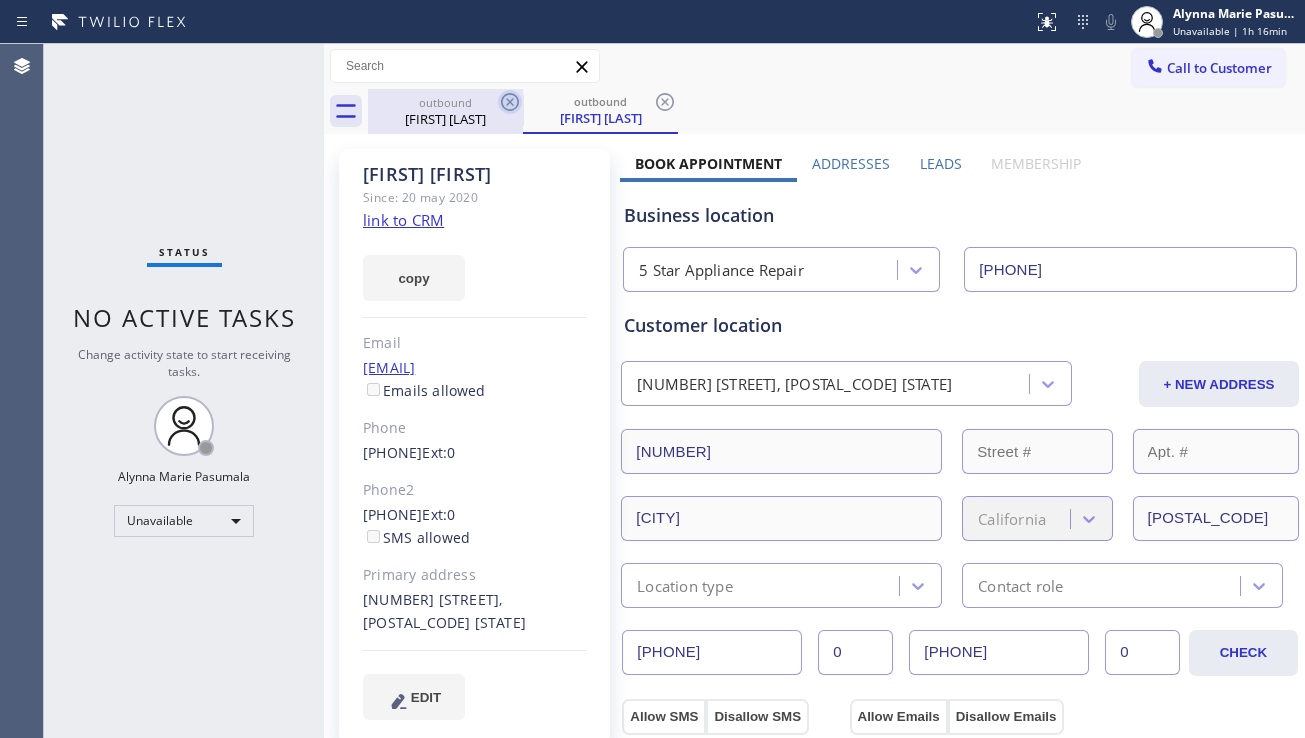 click 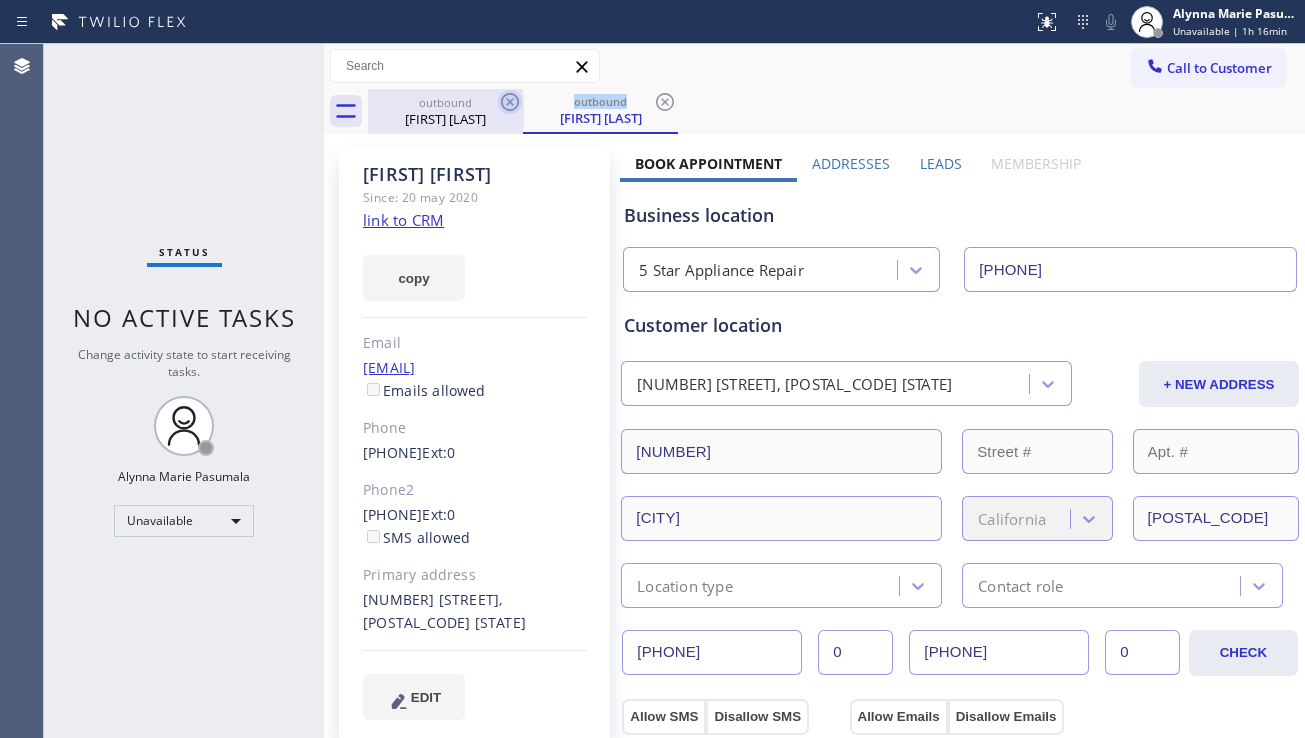 click 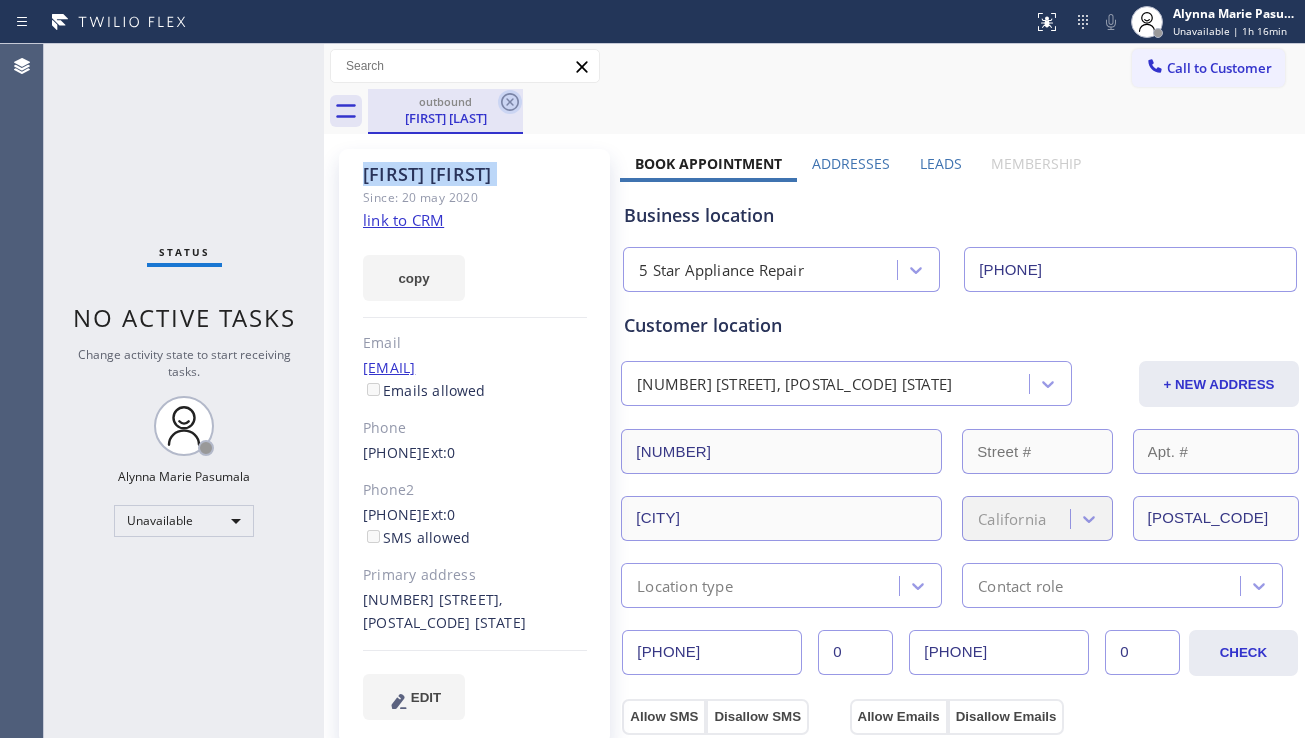 click 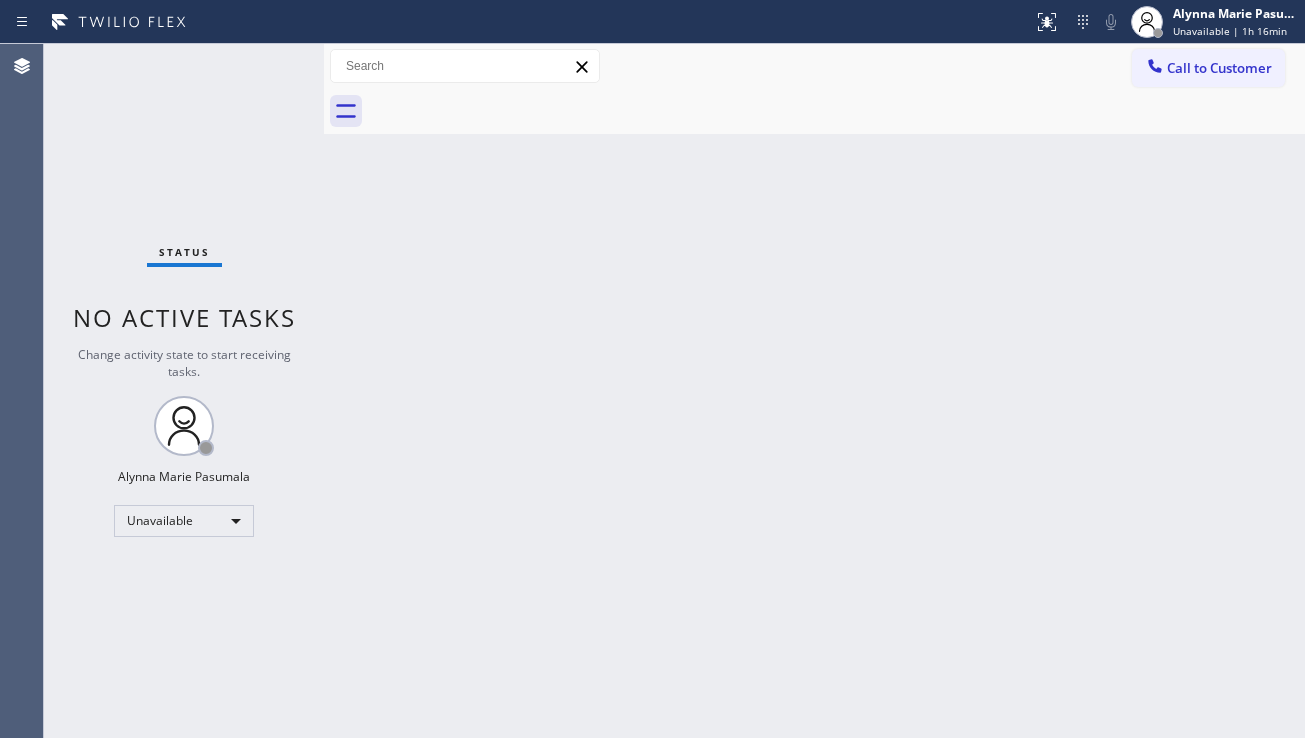 click at bounding box center (836, 111) 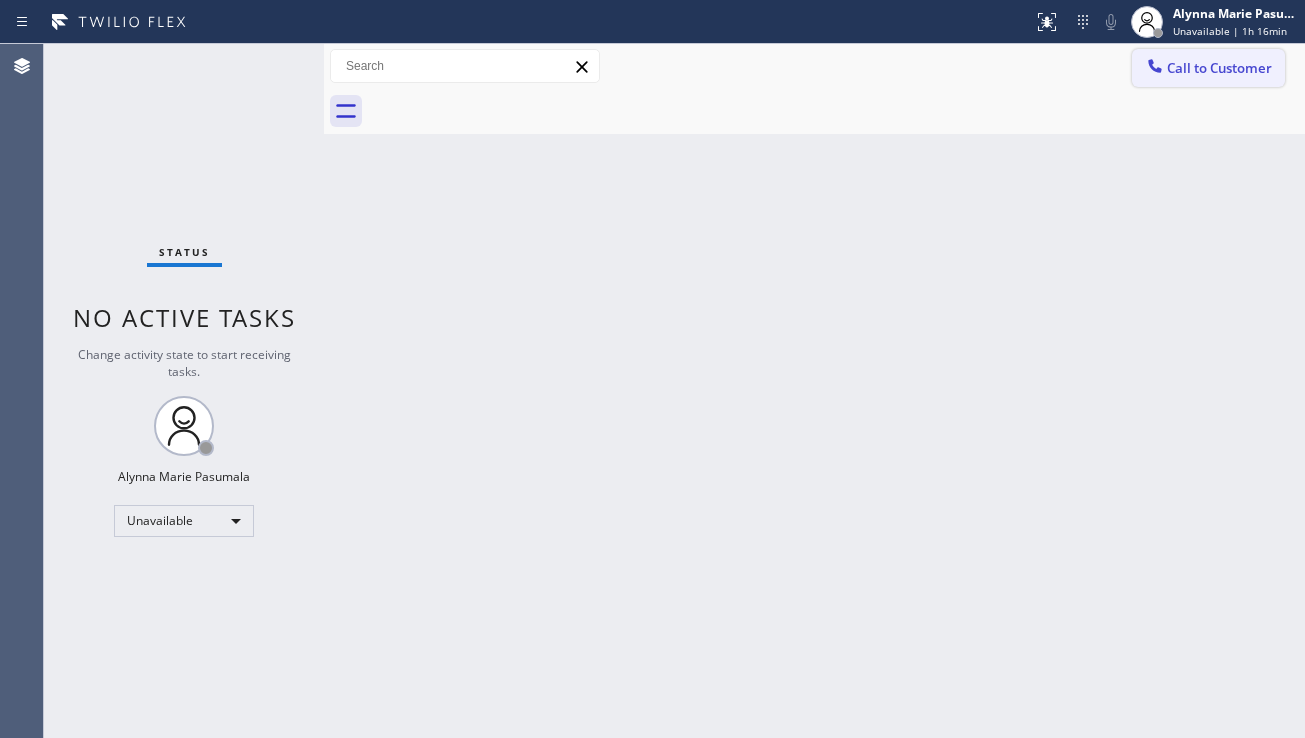 click on "Call to Customer" at bounding box center (1219, 68) 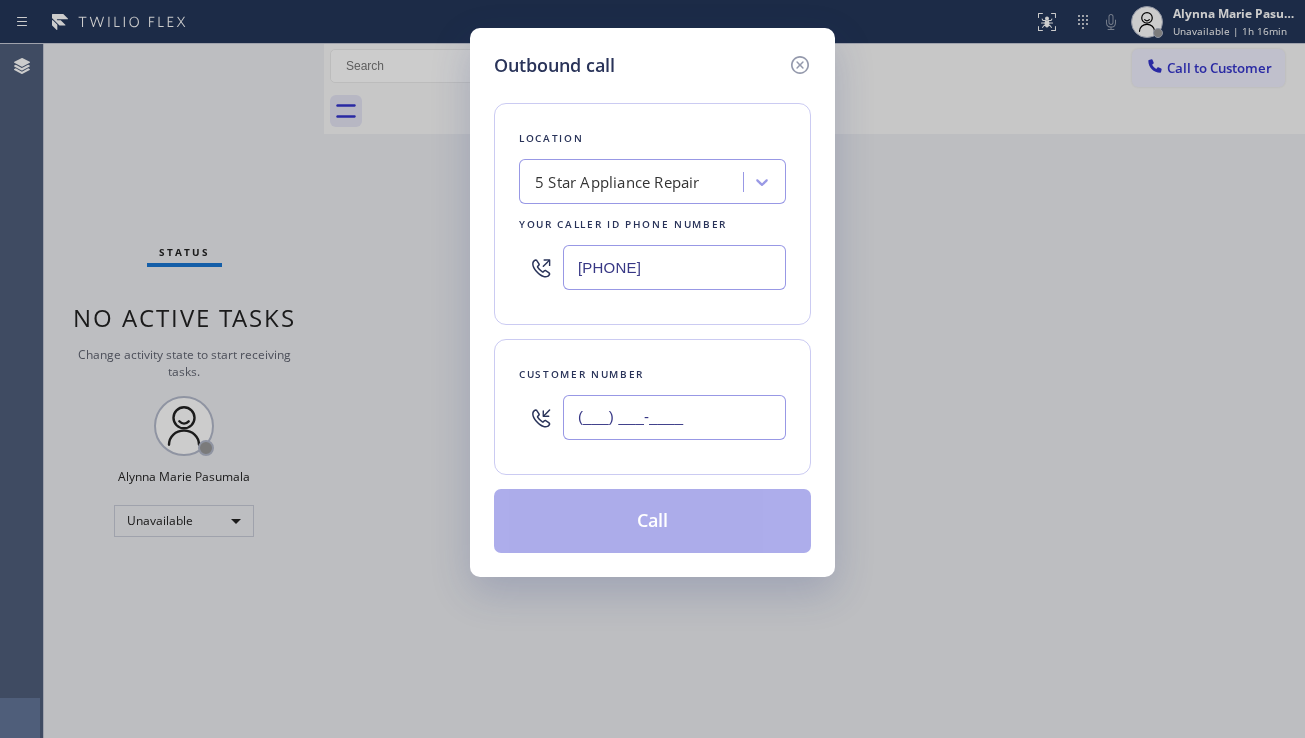 click on "(___) ___-____" at bounding box center [674, 417] 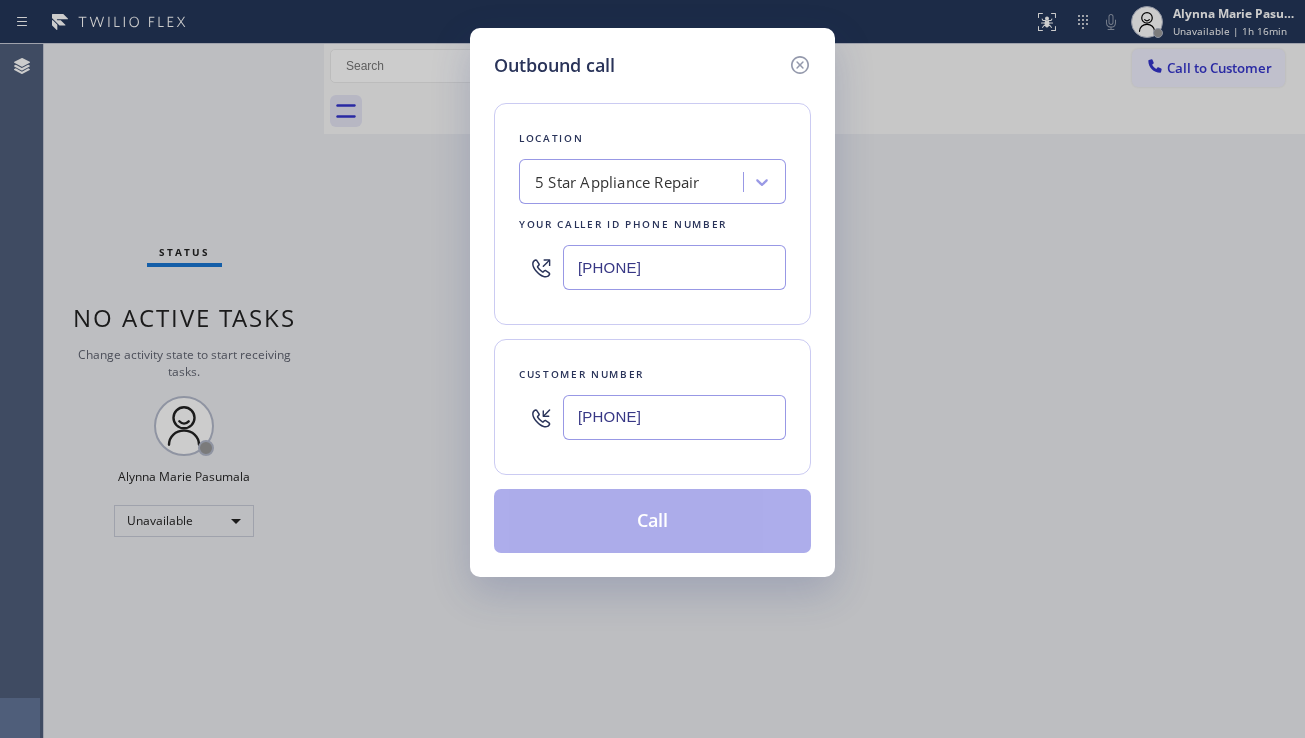 type on "(405) 867-0433" 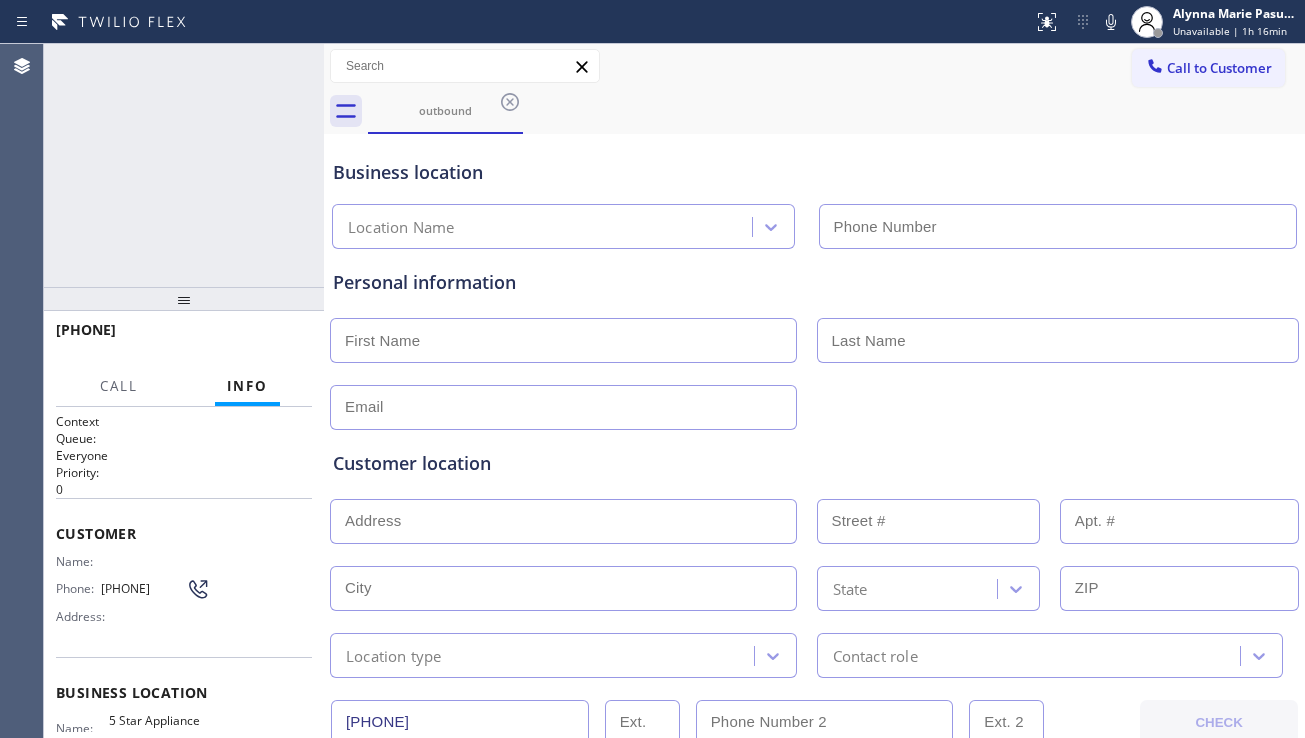 type on "[PHONE]" 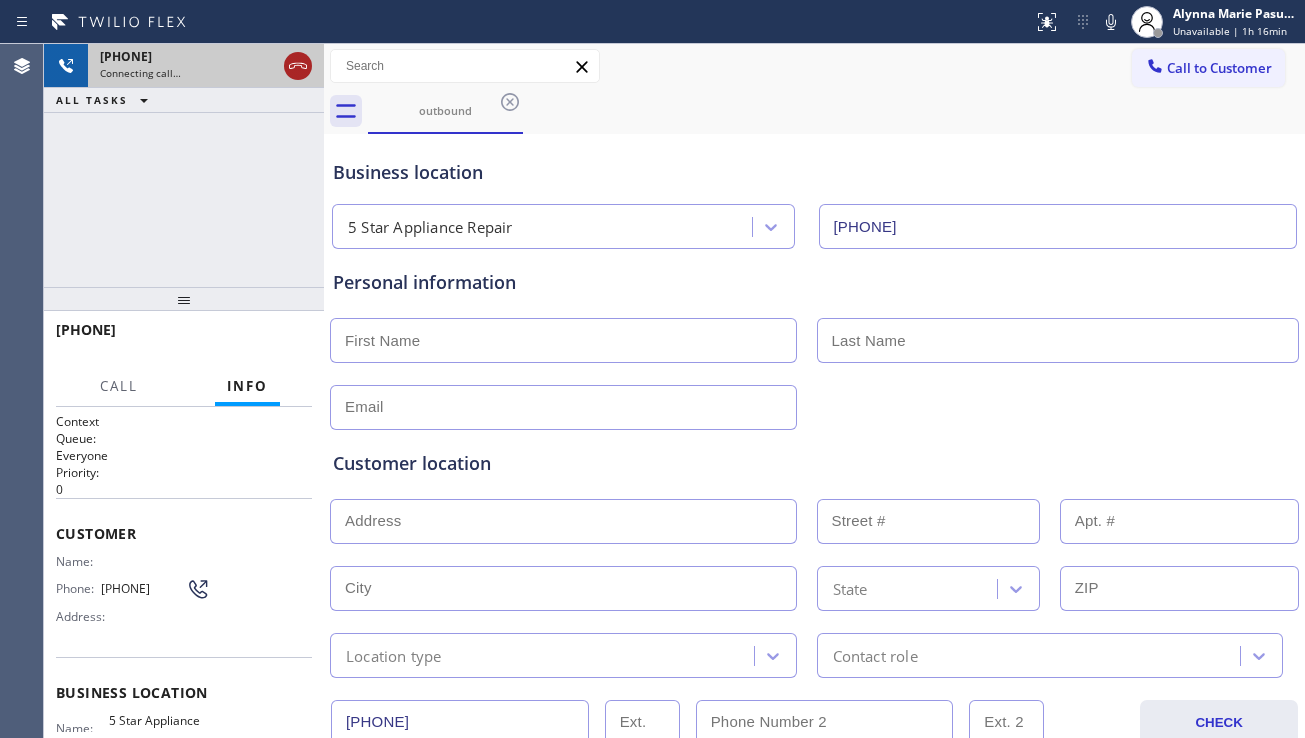 click 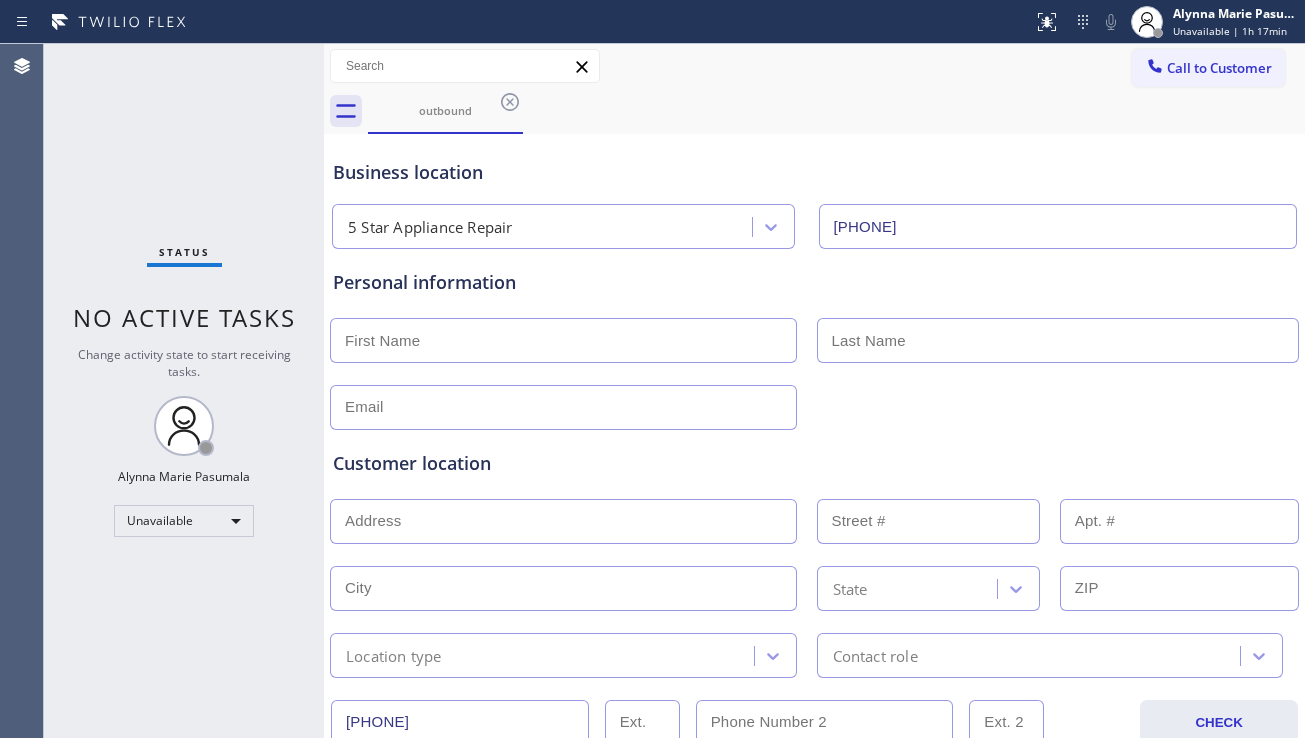 click on "Customer location" at bounding box center [814, 463] 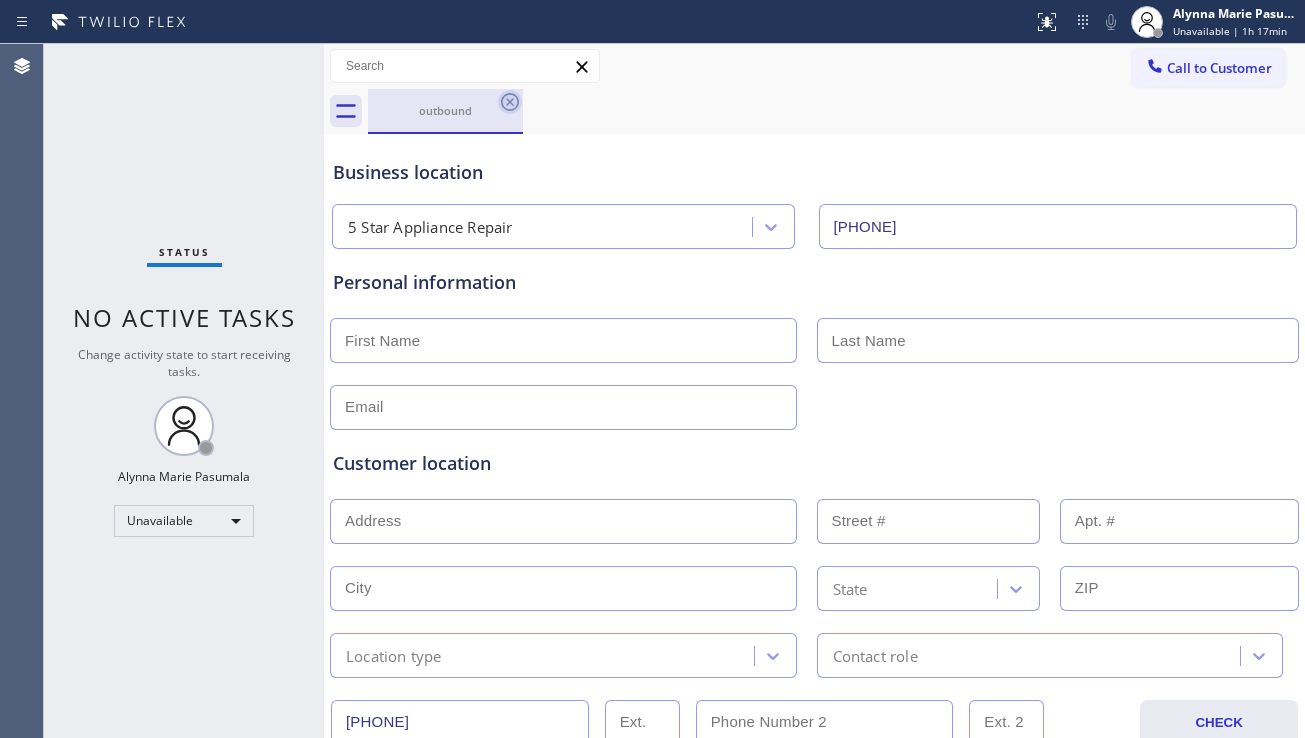 click 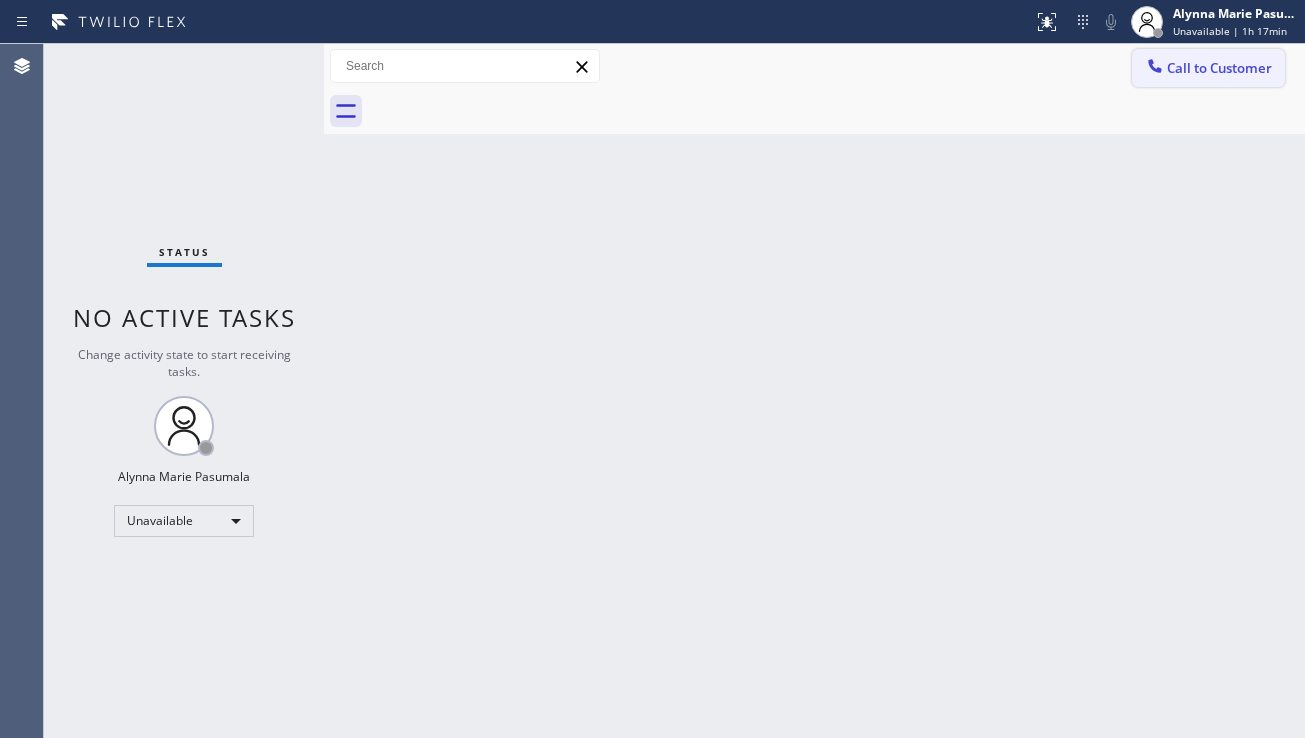 click on "Call to Customer" at bounding box center [1219, 68] 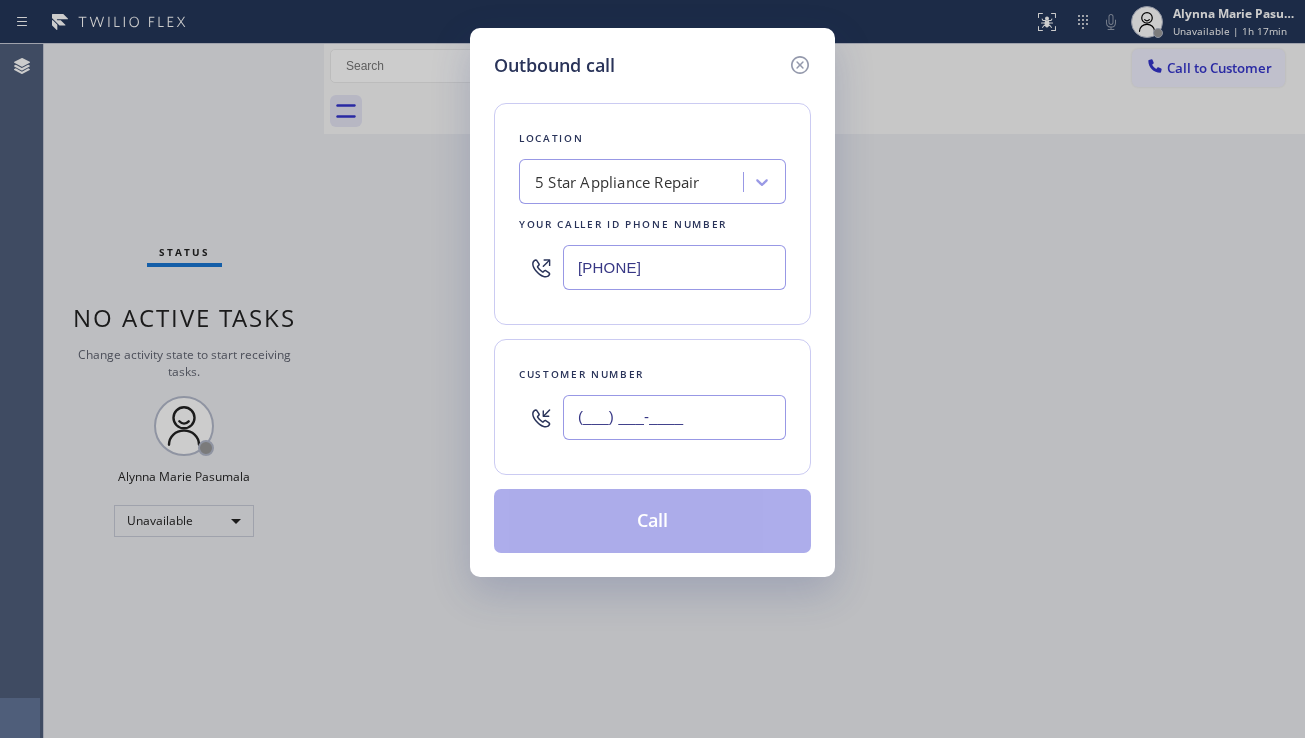 click on "(___) ___-____" at bounding box center [674, 417] 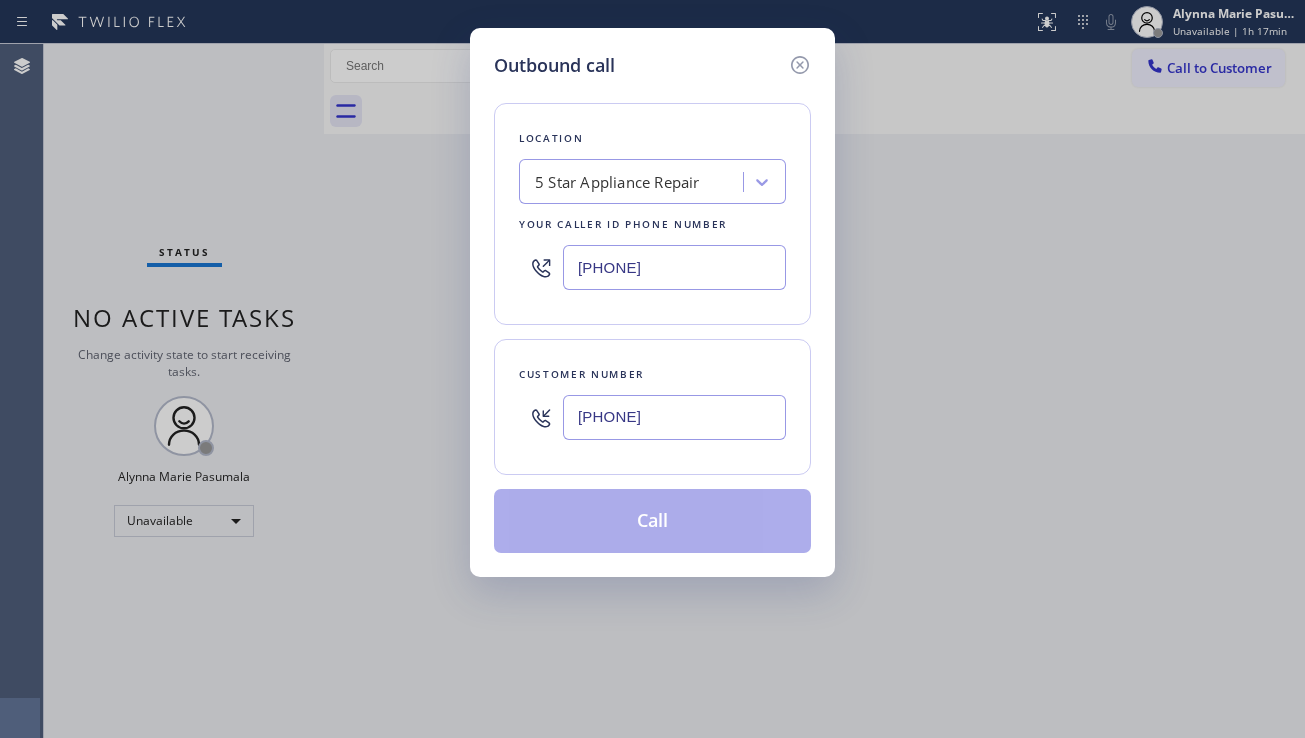 type on "(818) 769-3480" 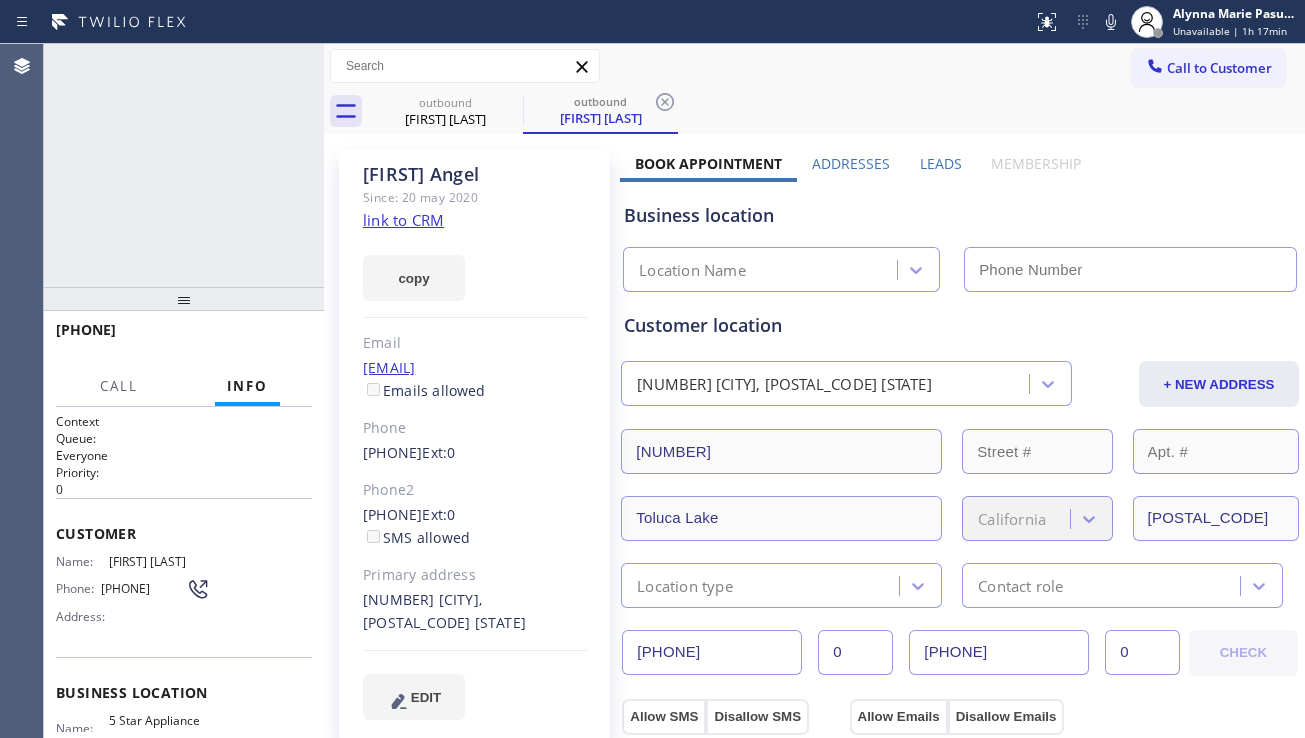 type on "[PHONE]" 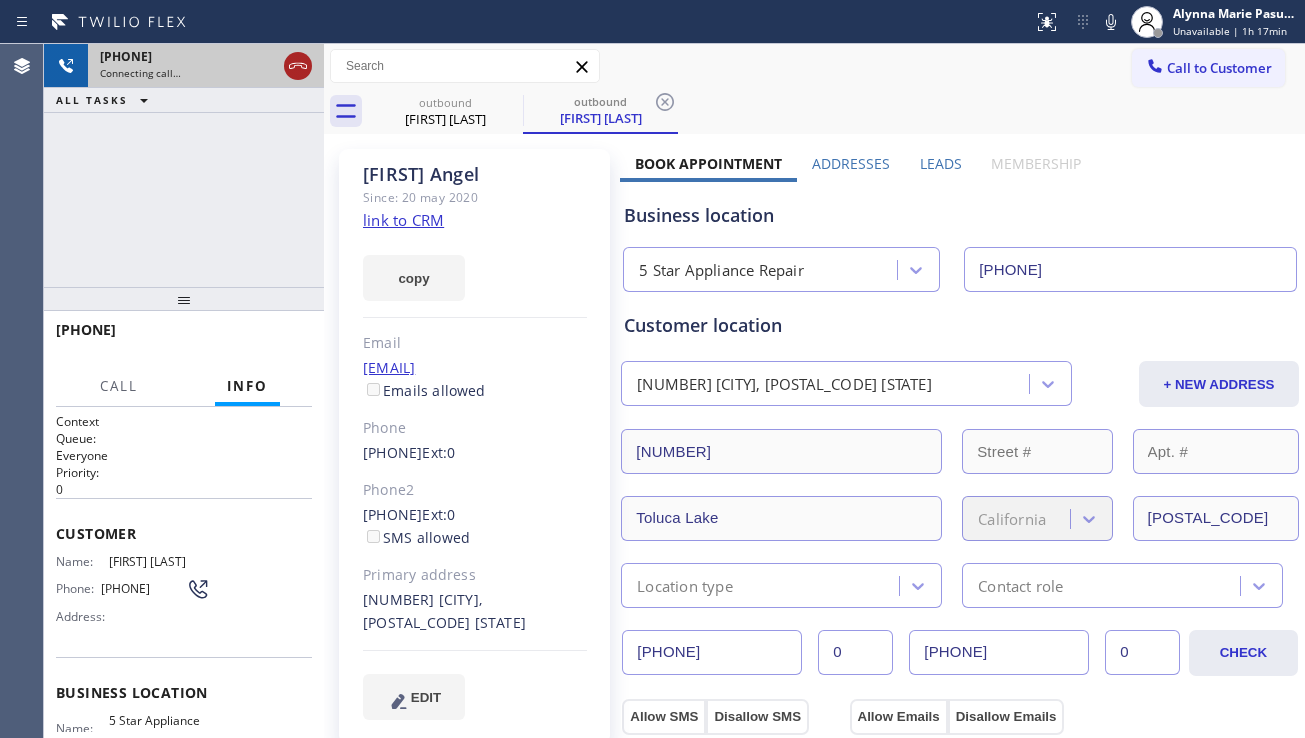 click 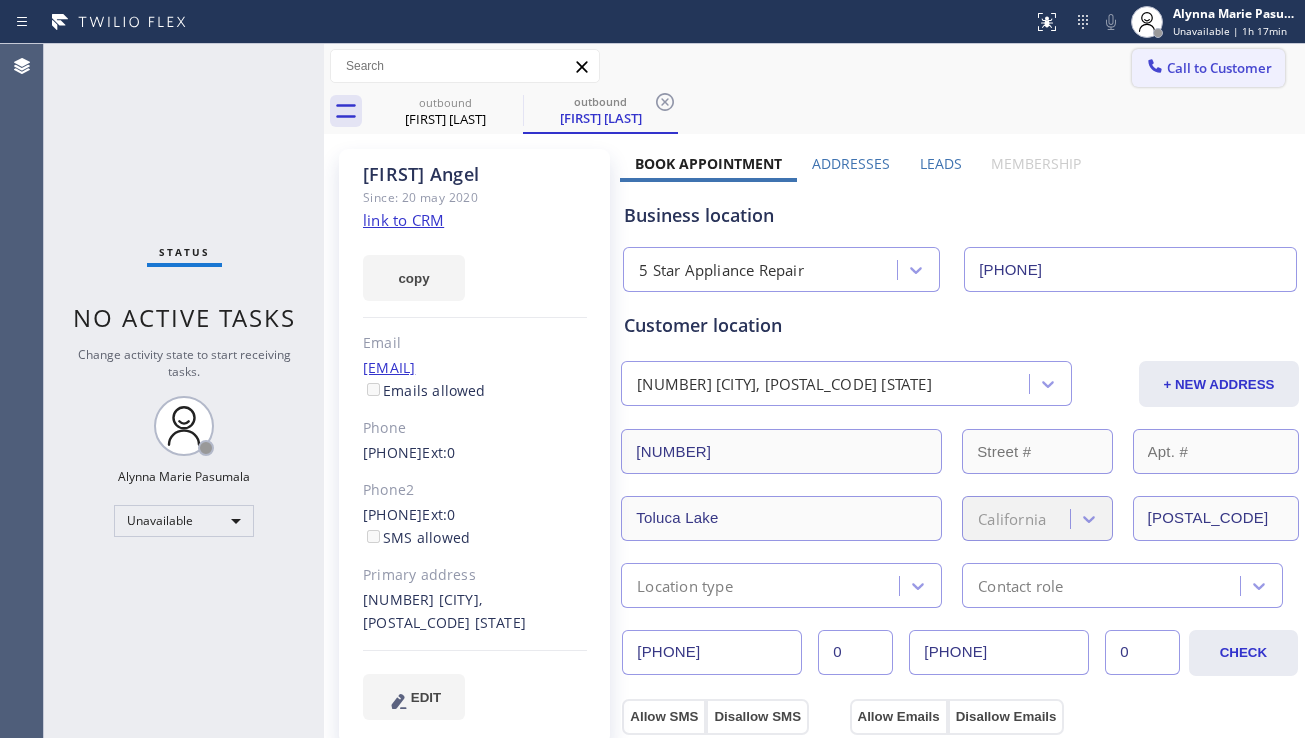 click on "Call to Customer" at bounding box center [1208, 68] 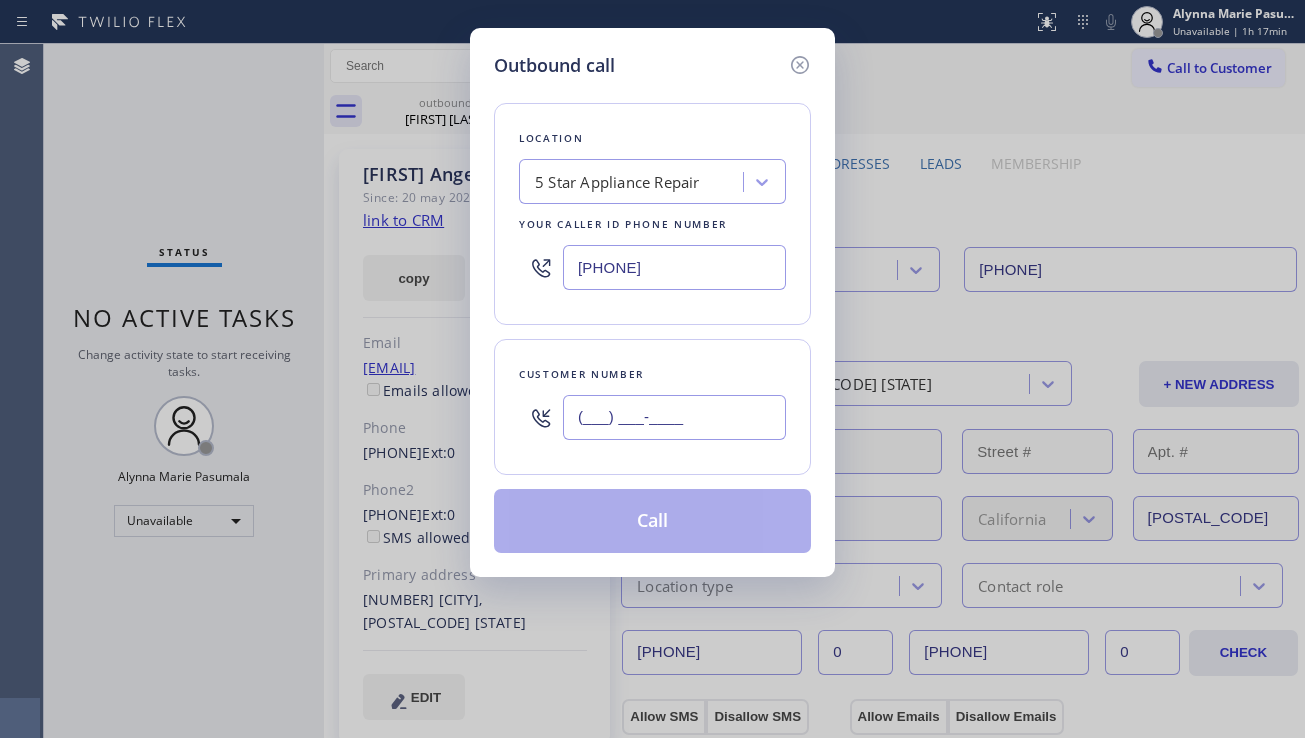 click on "(___) ___-____" at bounding box center [674, 417] 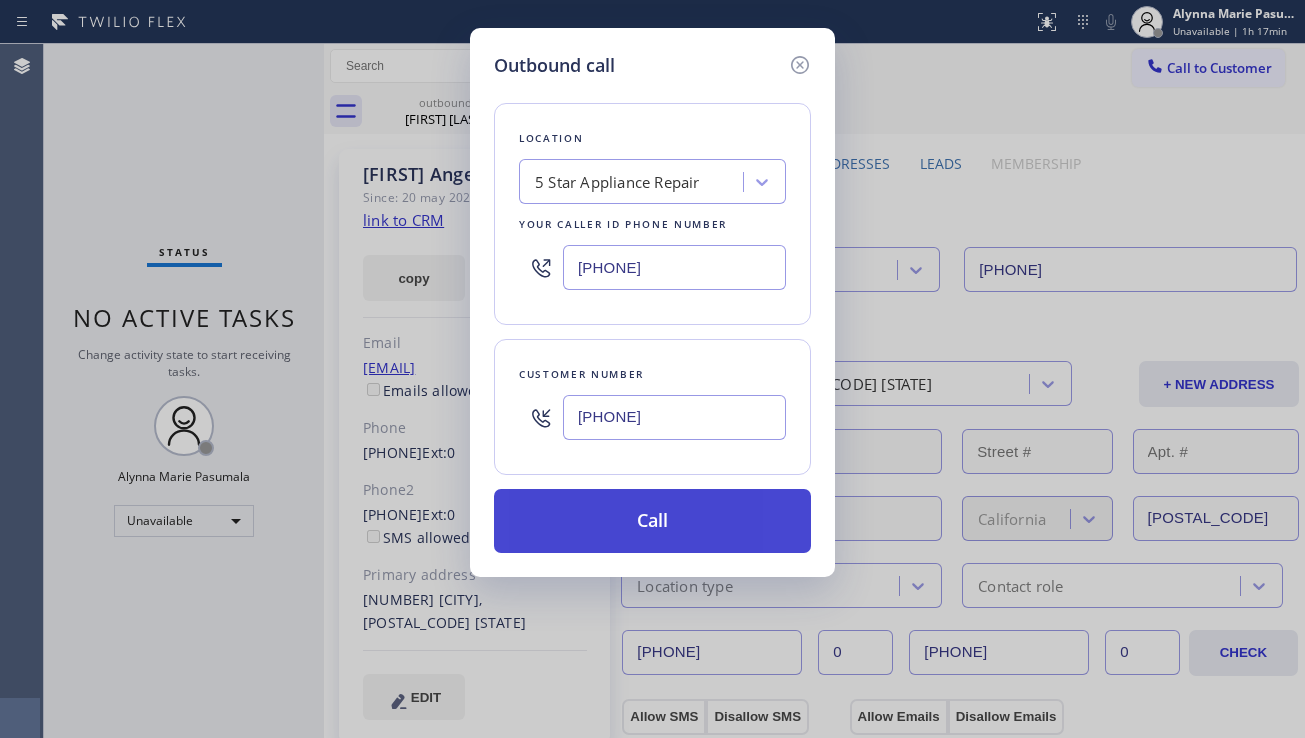 type on "(562) 619-1992" 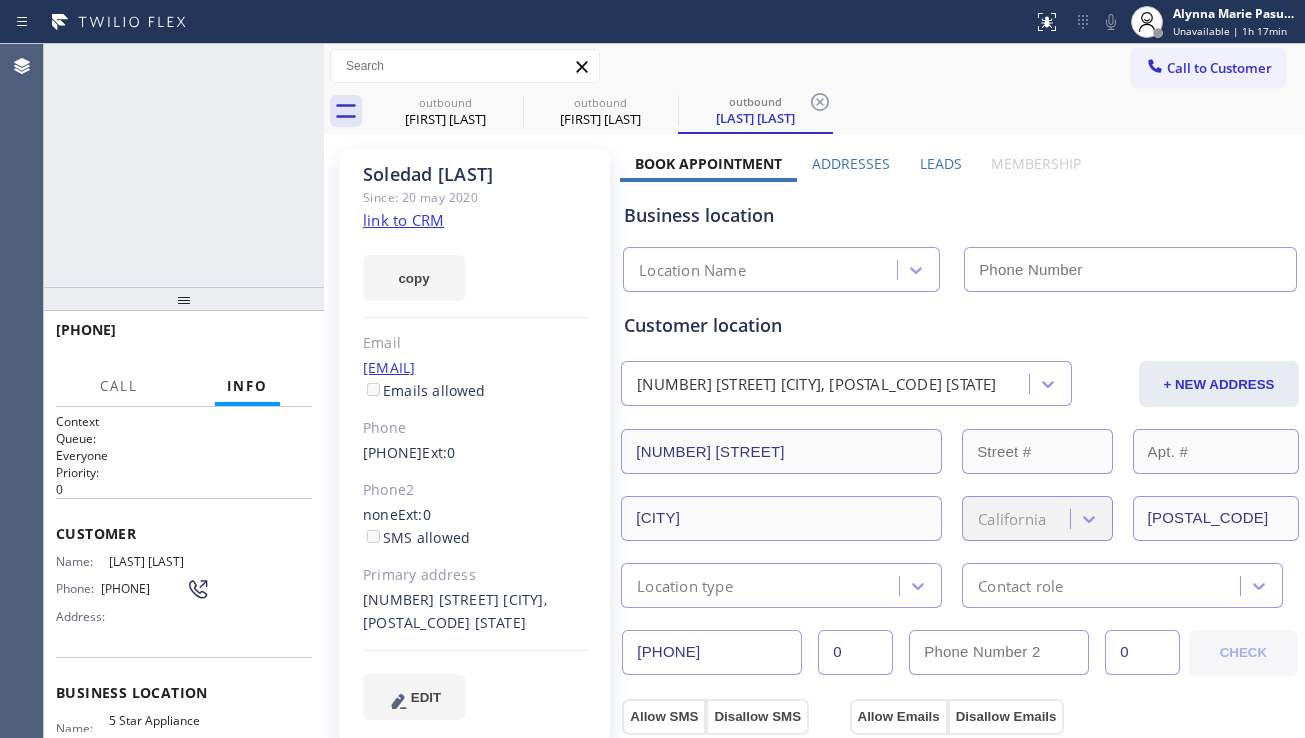 type on "[PHONE]" 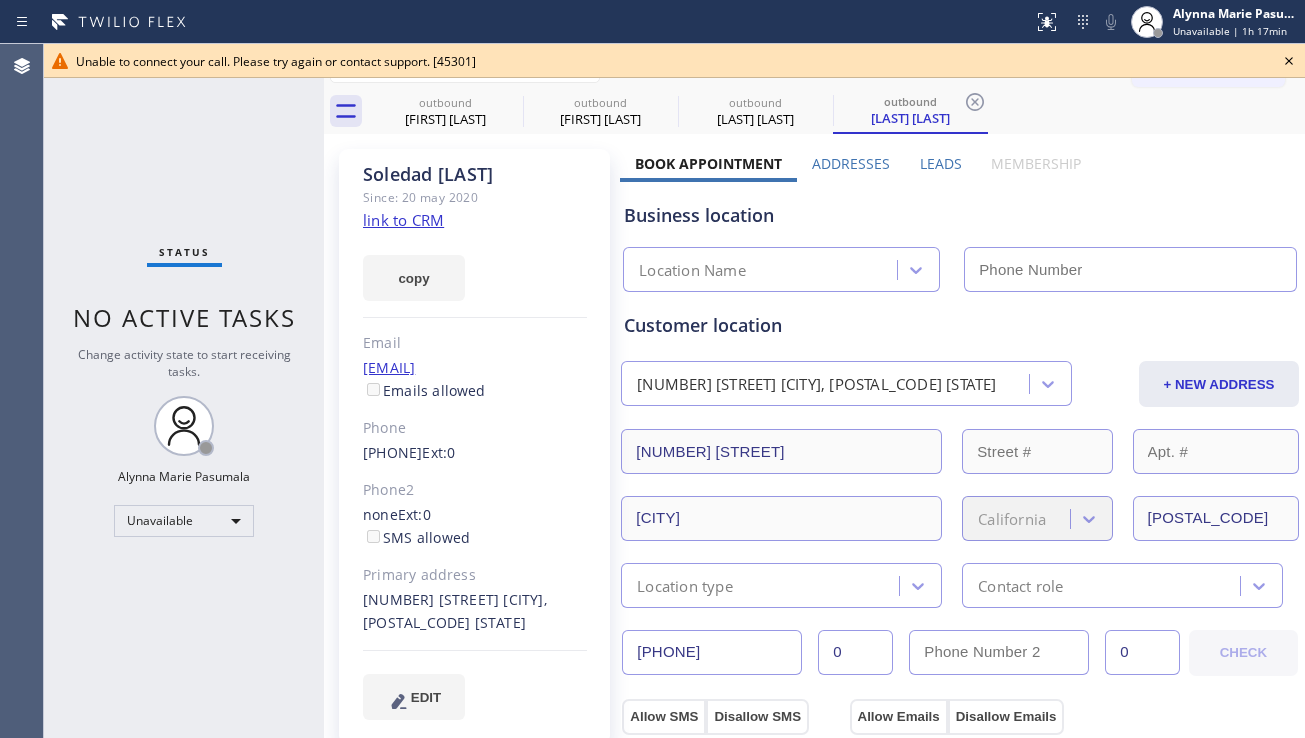 type on "[PHONE]" 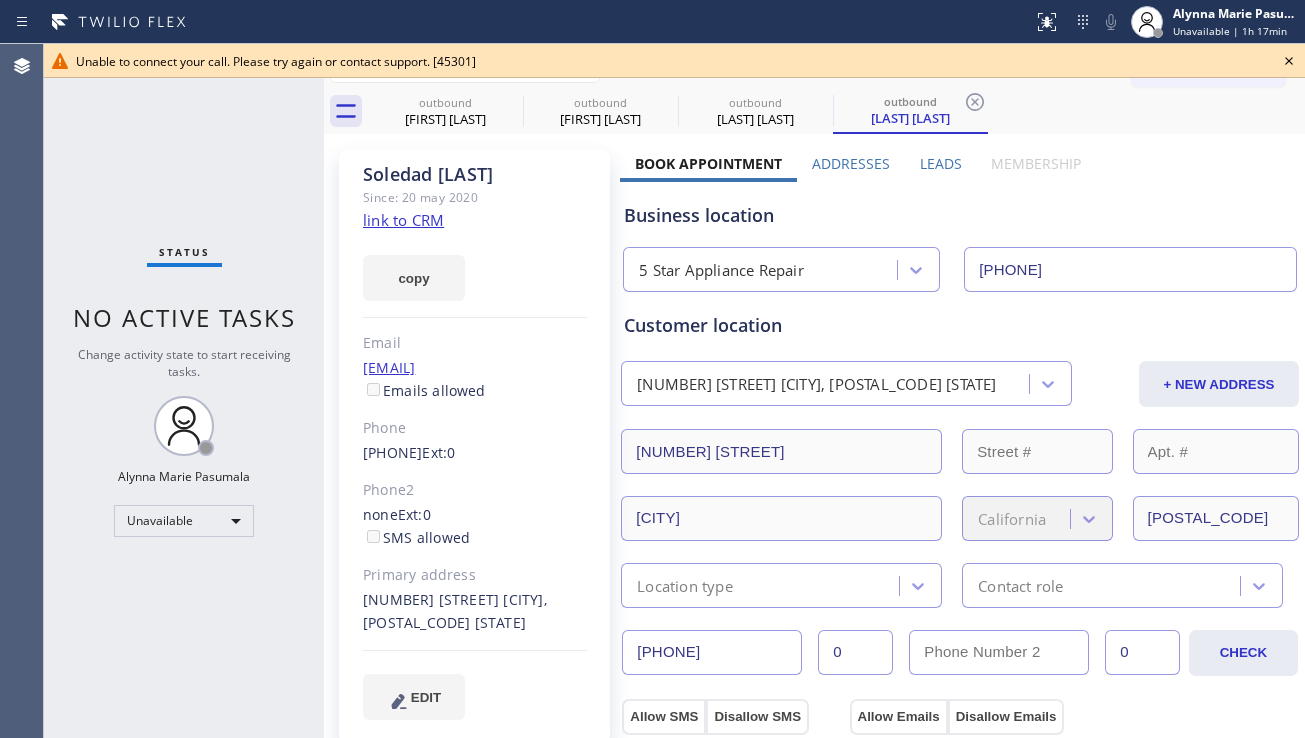 click 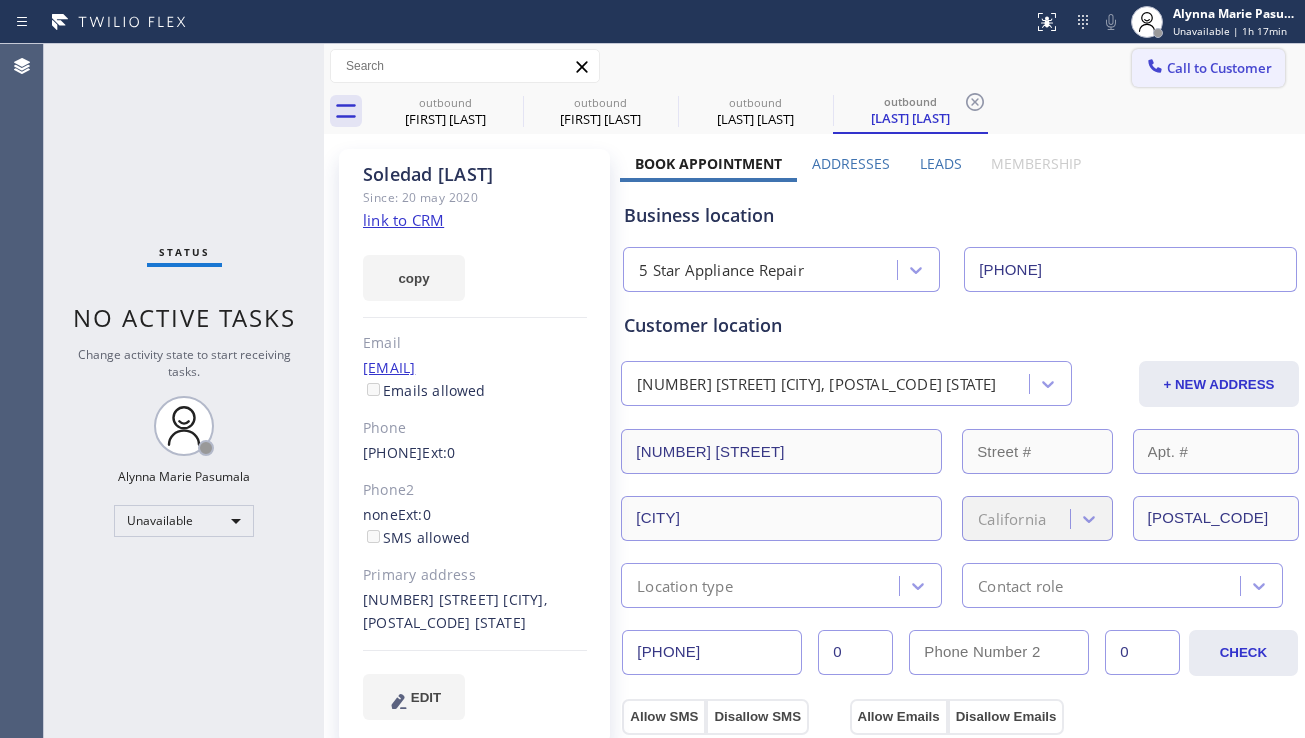 click on "Call to Customer" at bounding box center [1219, 68] 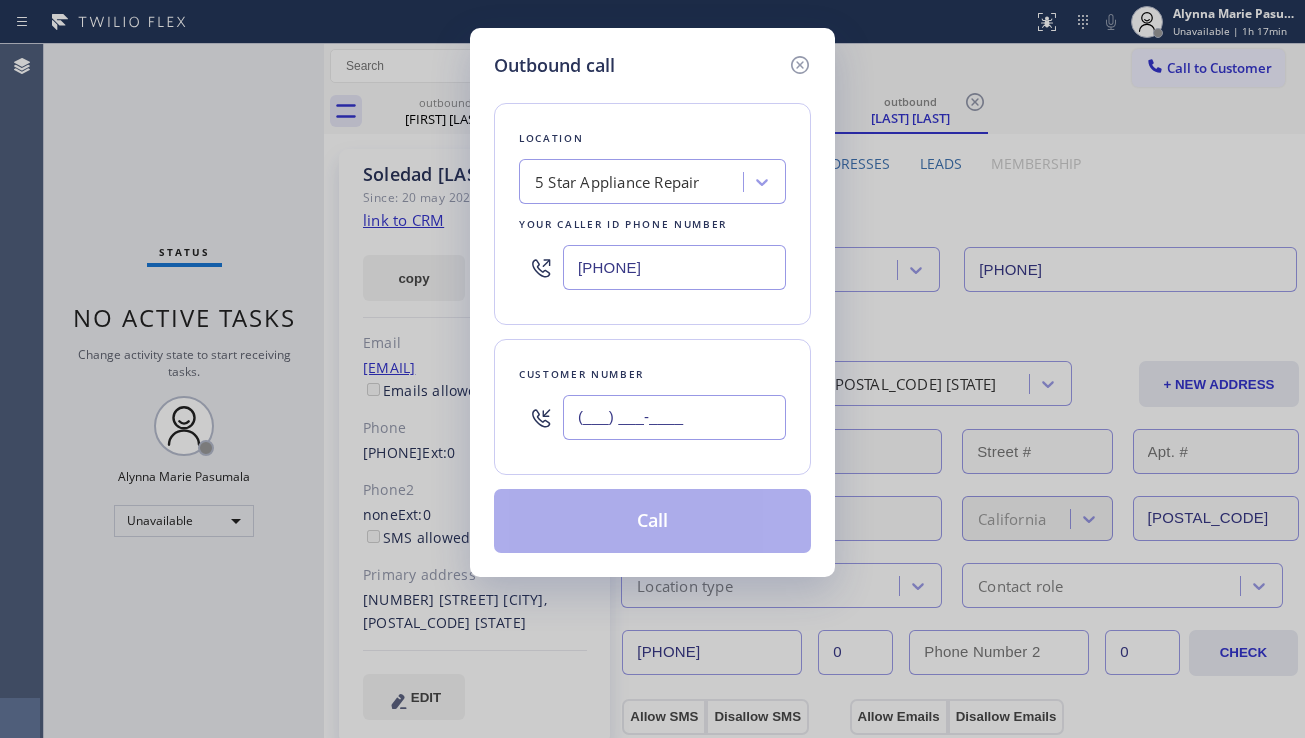 click on "(___) ___-____" at bounding box center (674, 417) 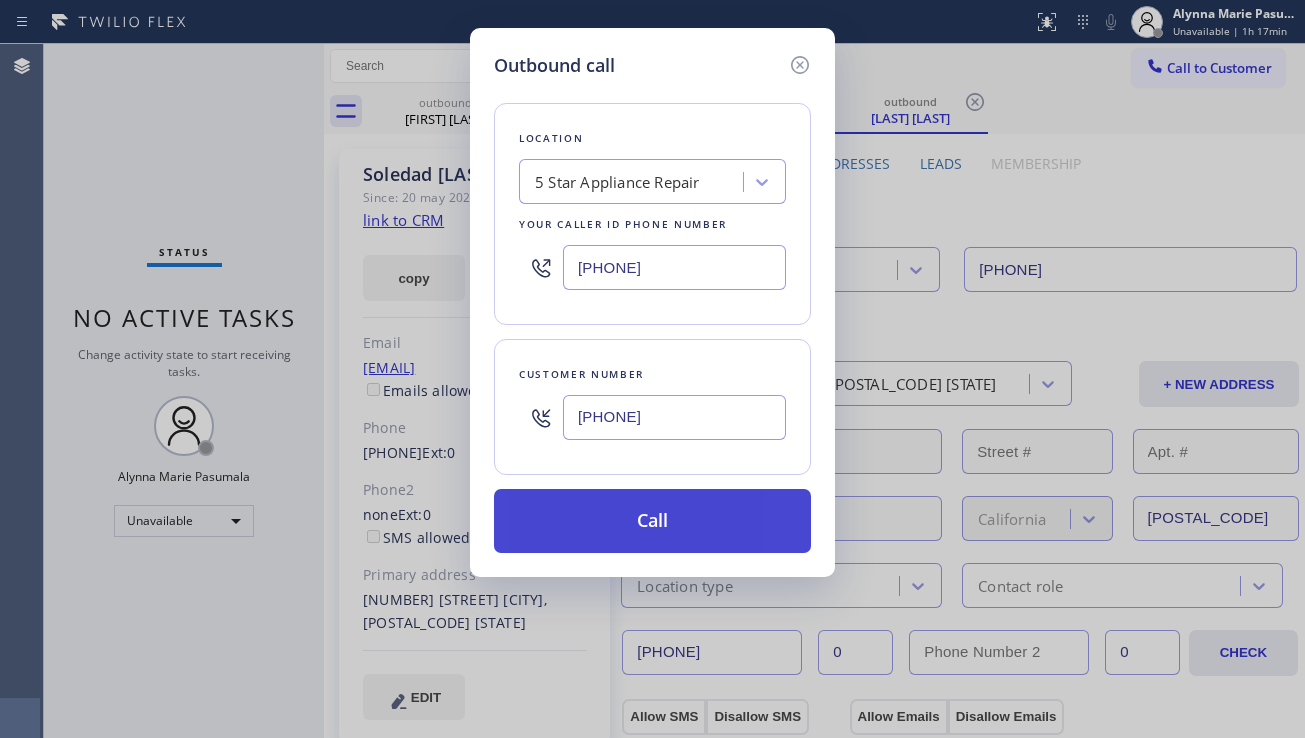 type on "(310) 912-7716" 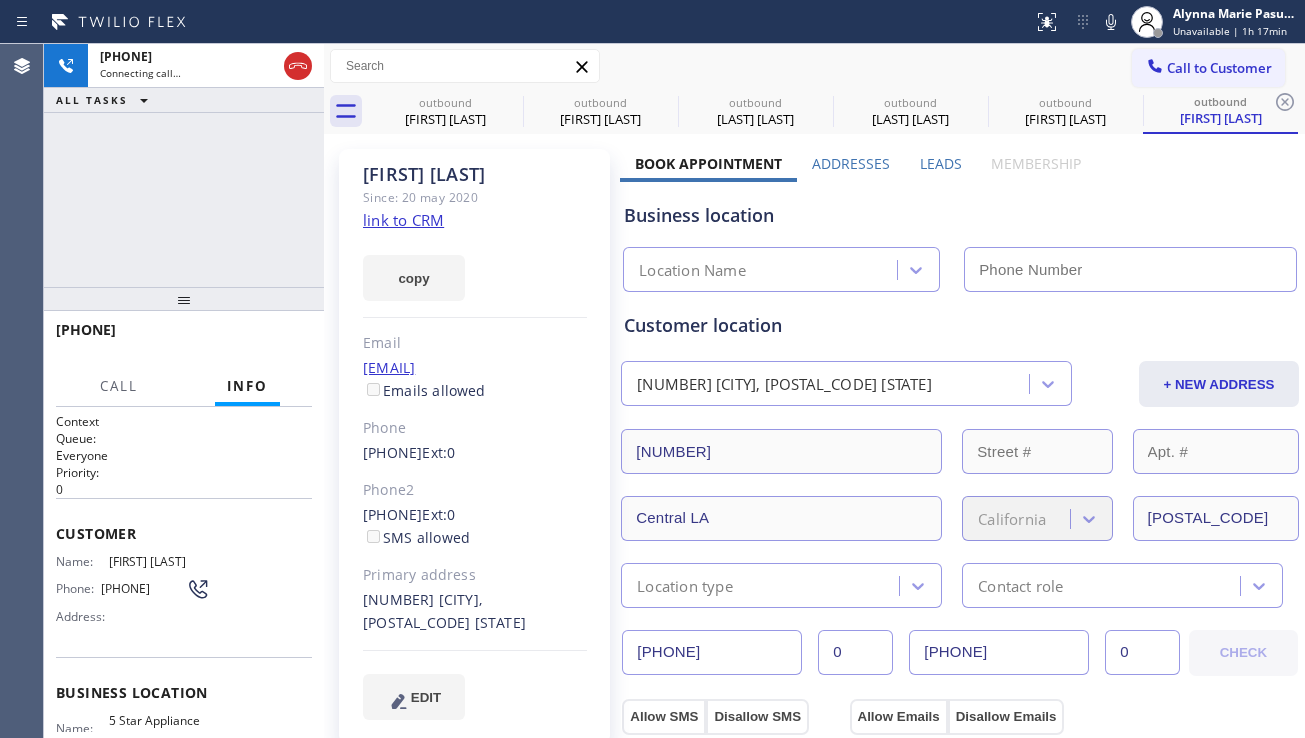 type on "[PHONE]" 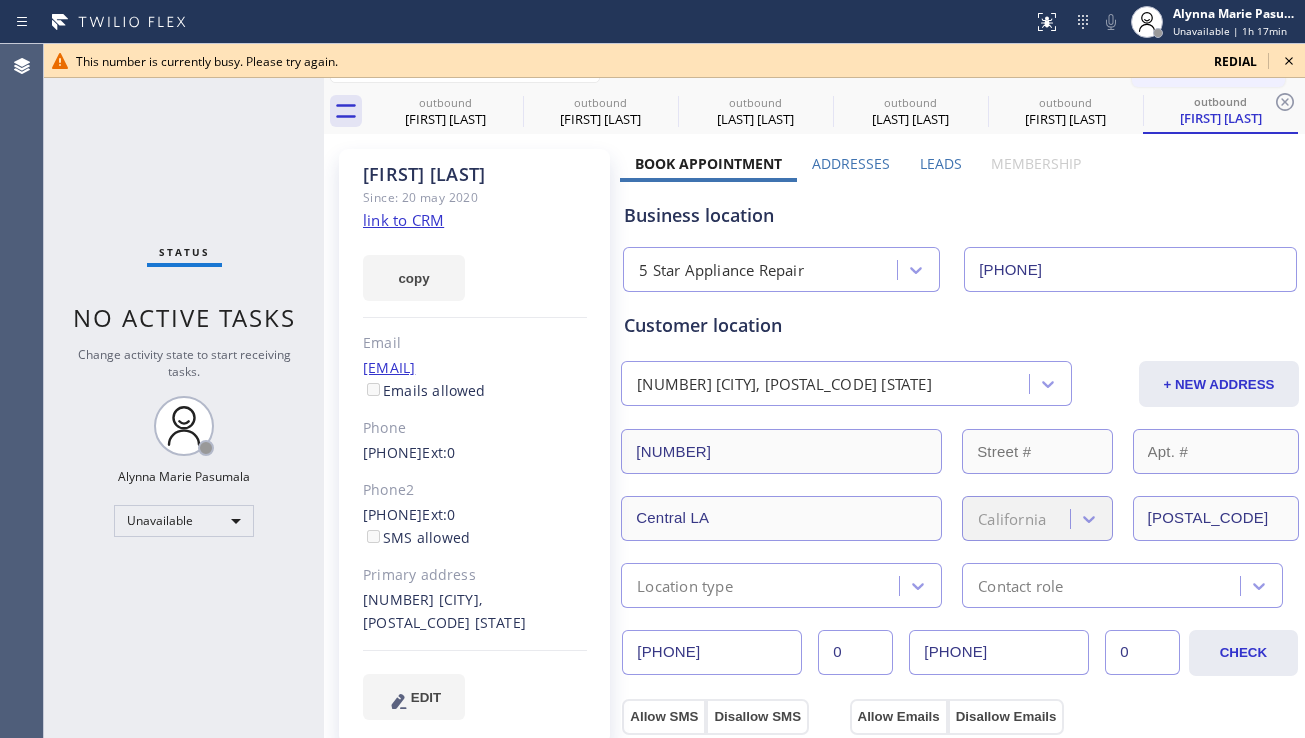 click 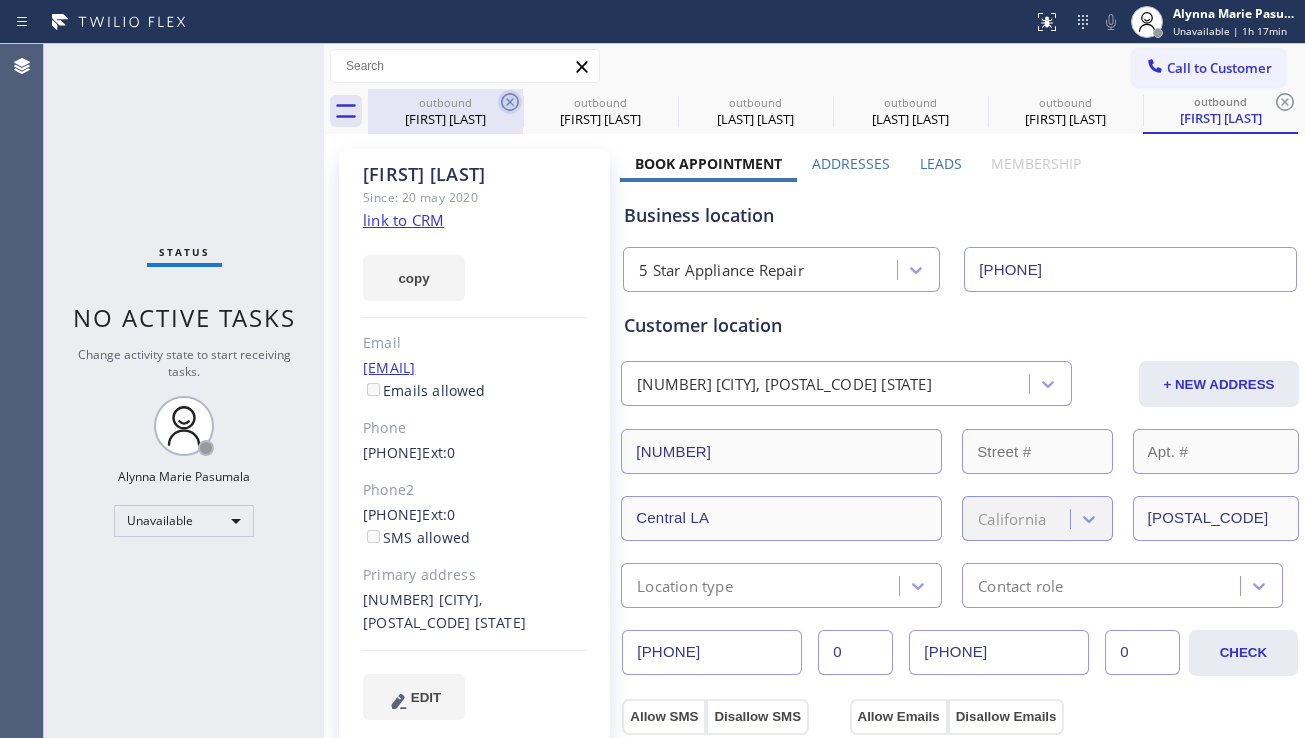click 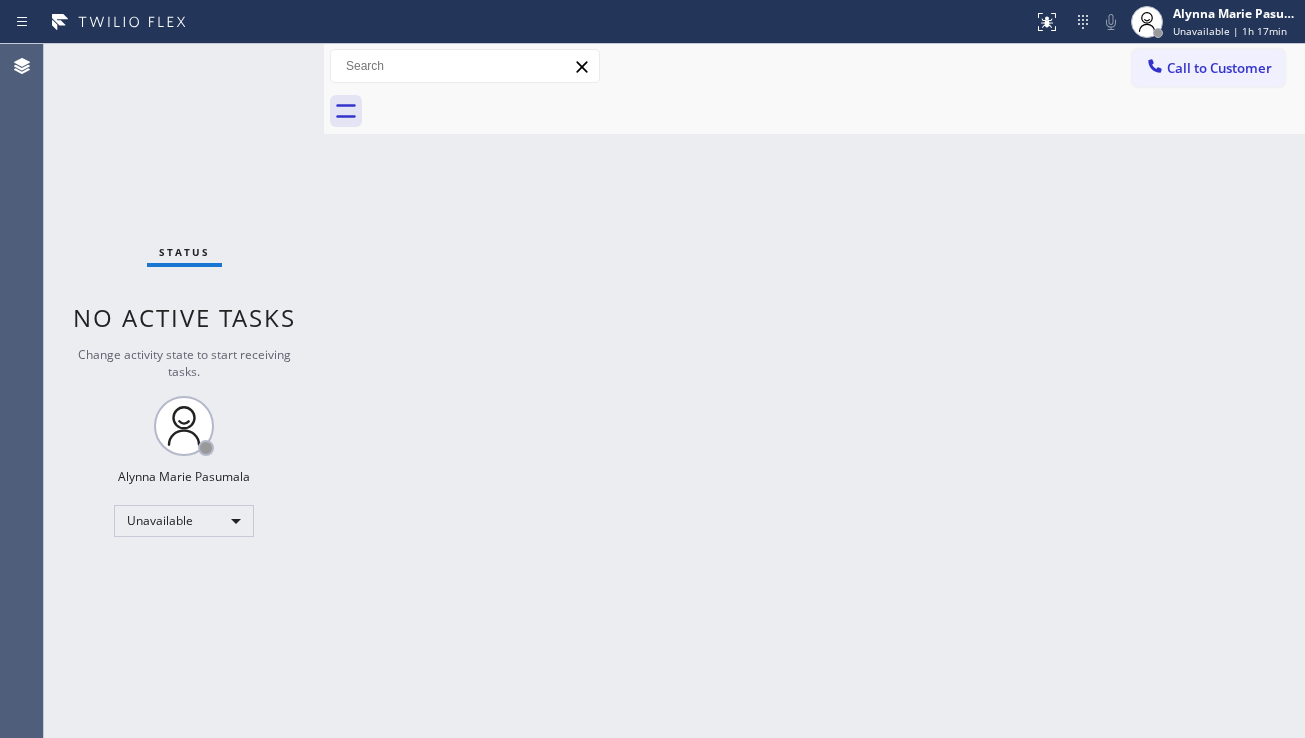 click at bounding box center (836, 111) 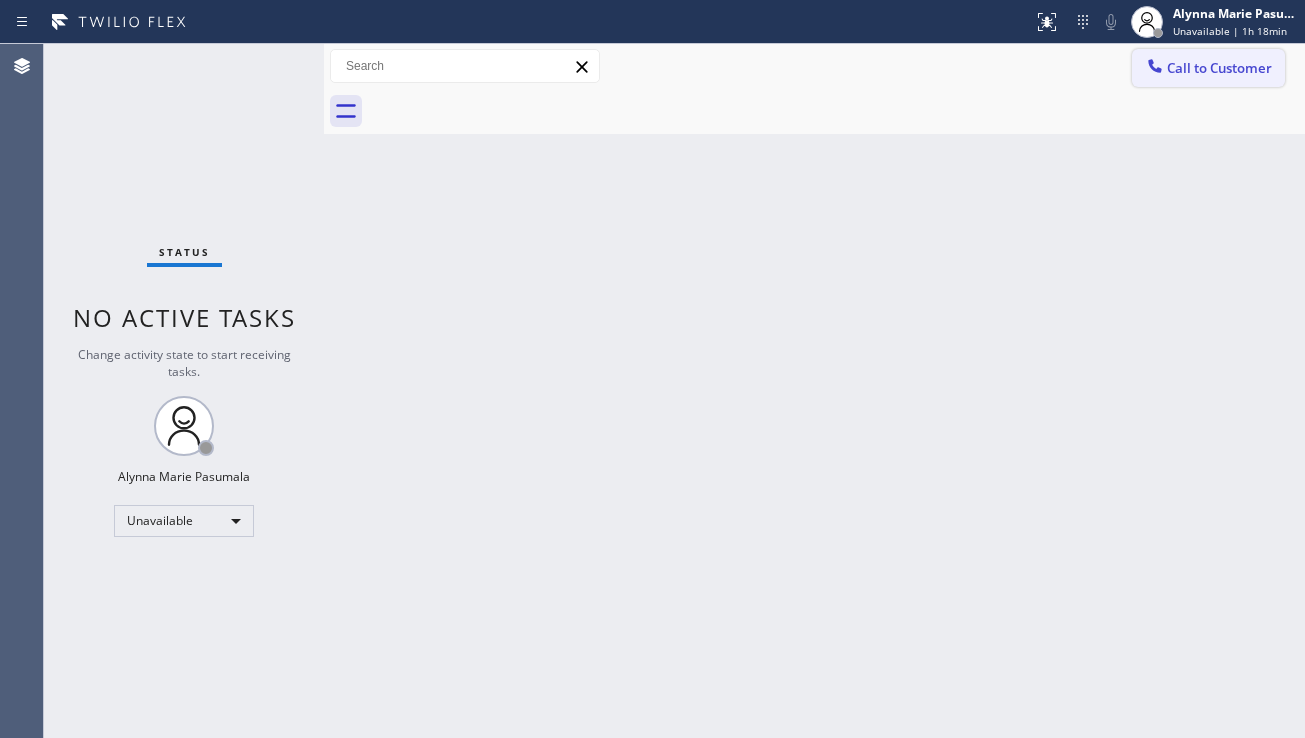 click on "Call to Customer" at bounding box center (1208, 68) 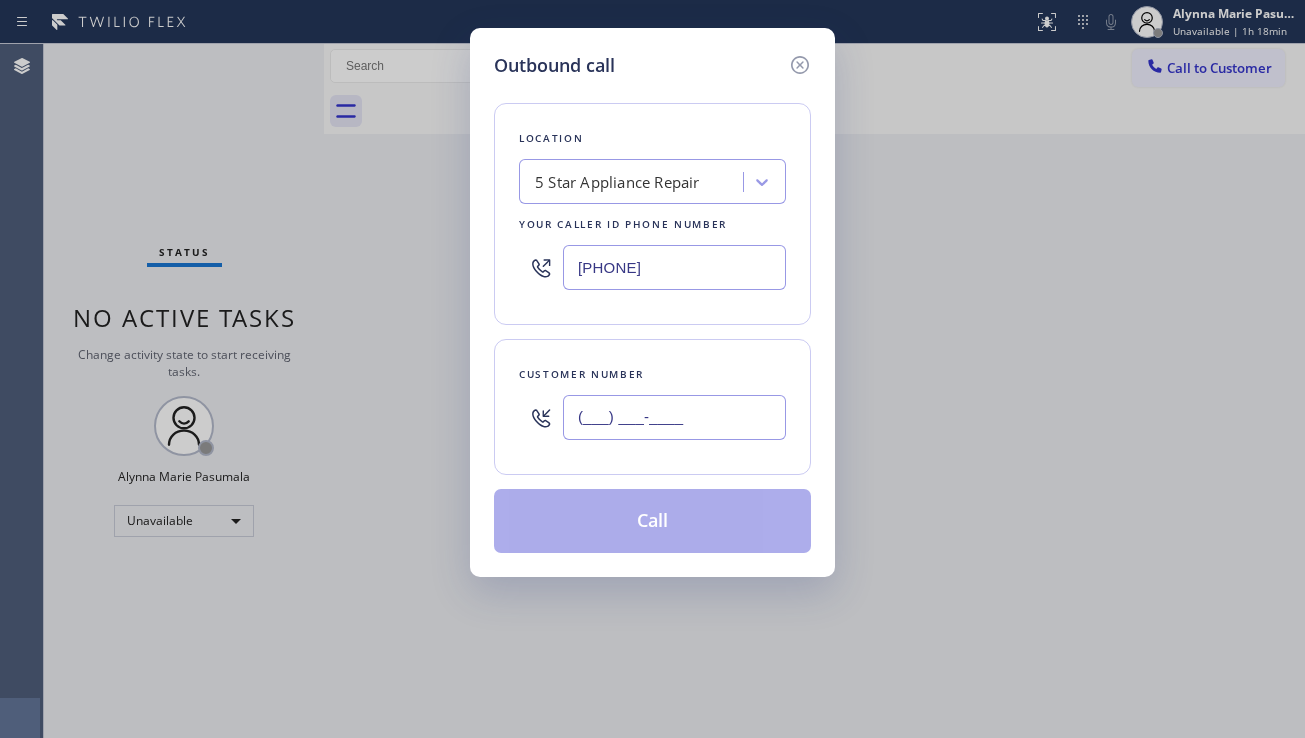 click on "(___) ___-____" at bounding box center (674, 417) 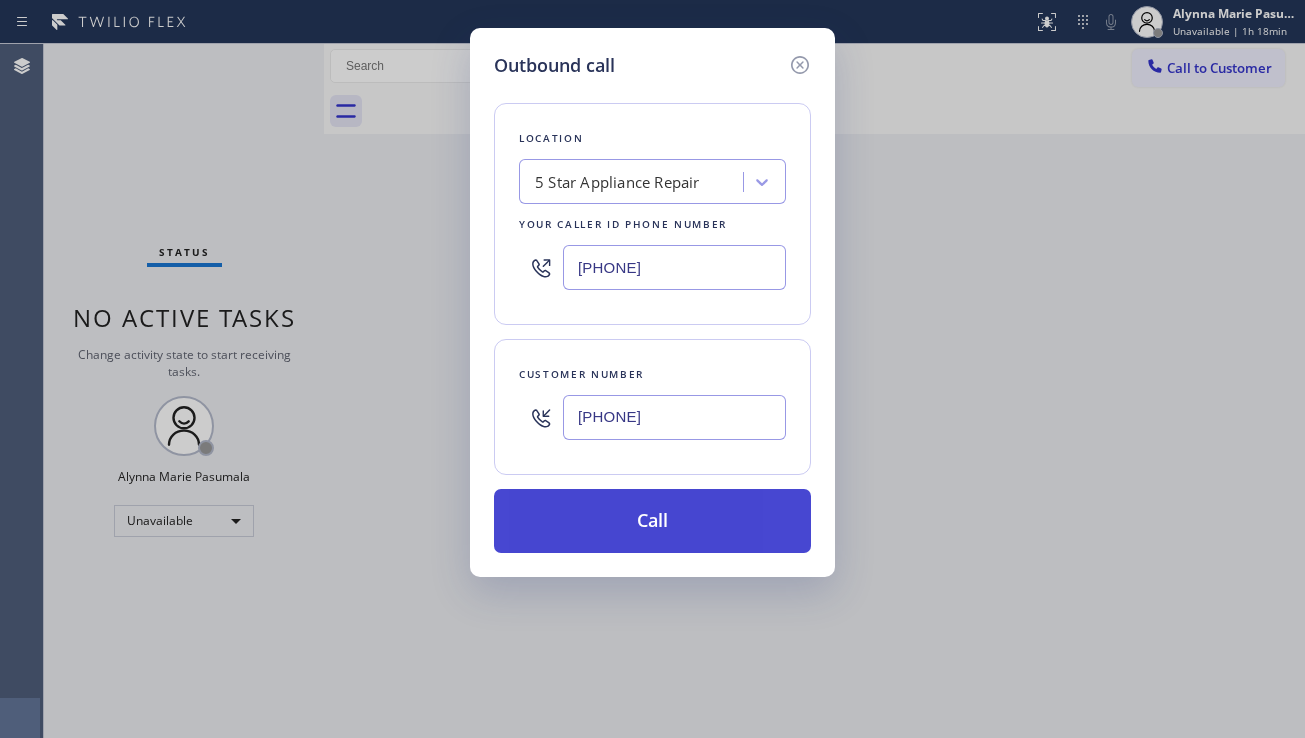 type on "(754) 281-4767" 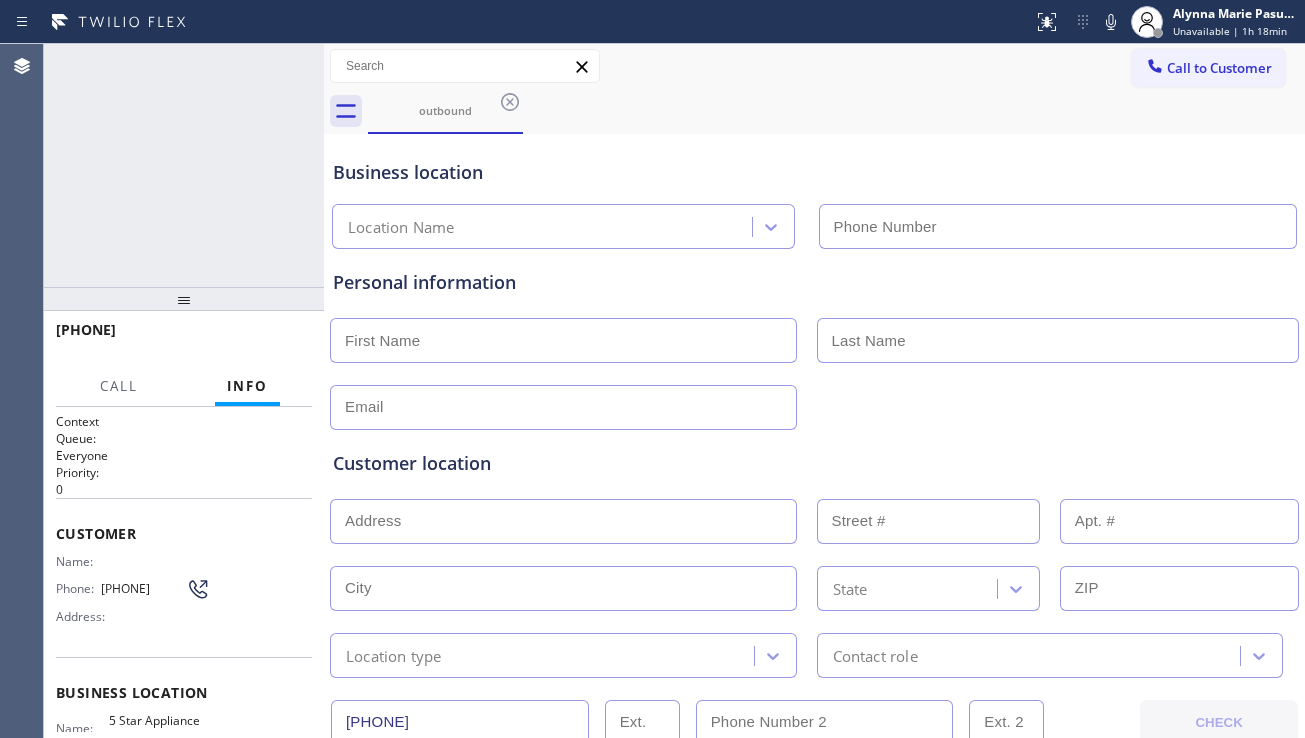 type on "[PHONE]" 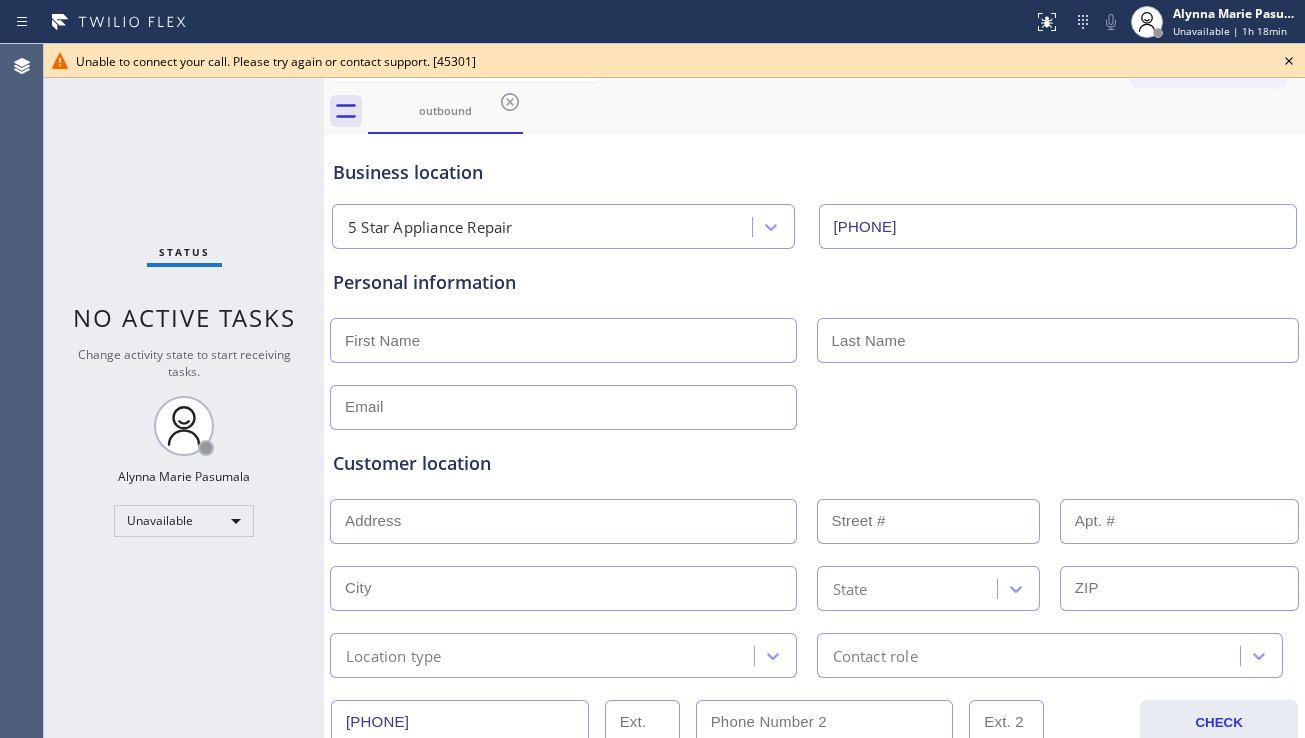 click 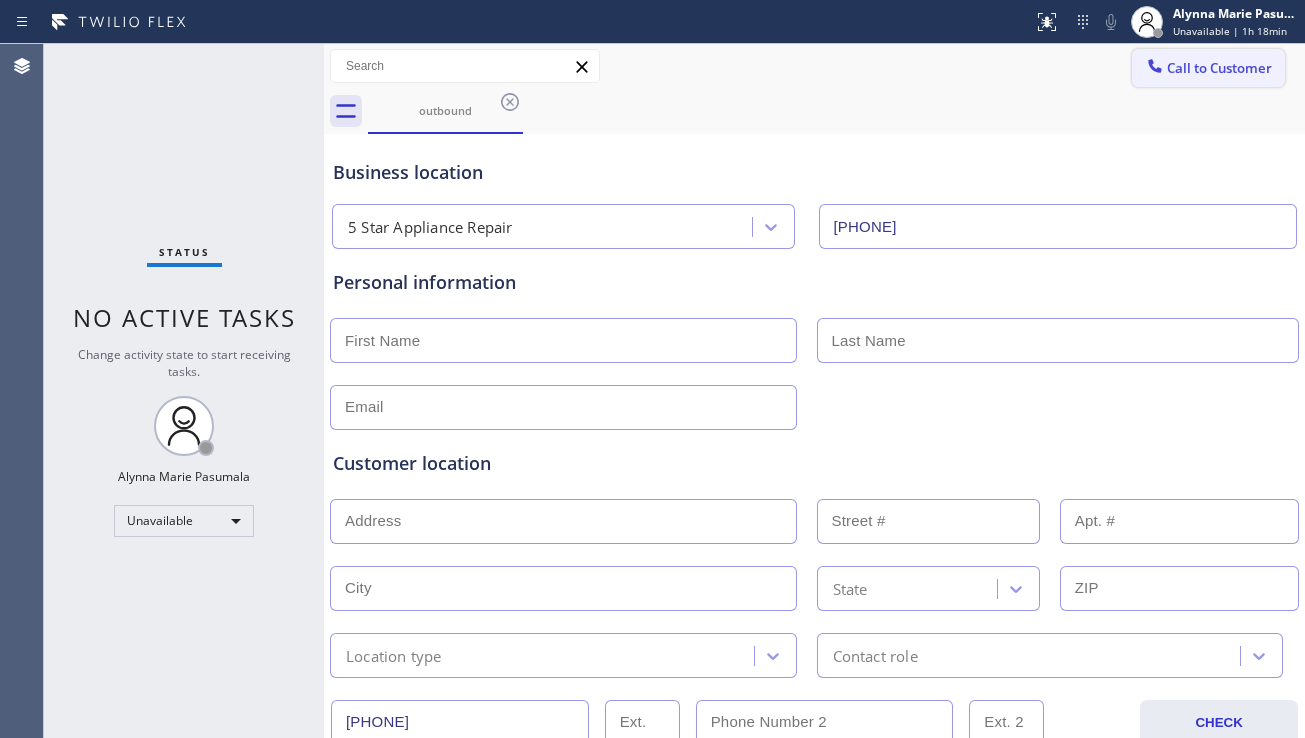 click on "Call to Customer" at bounding box center (1219, 68) 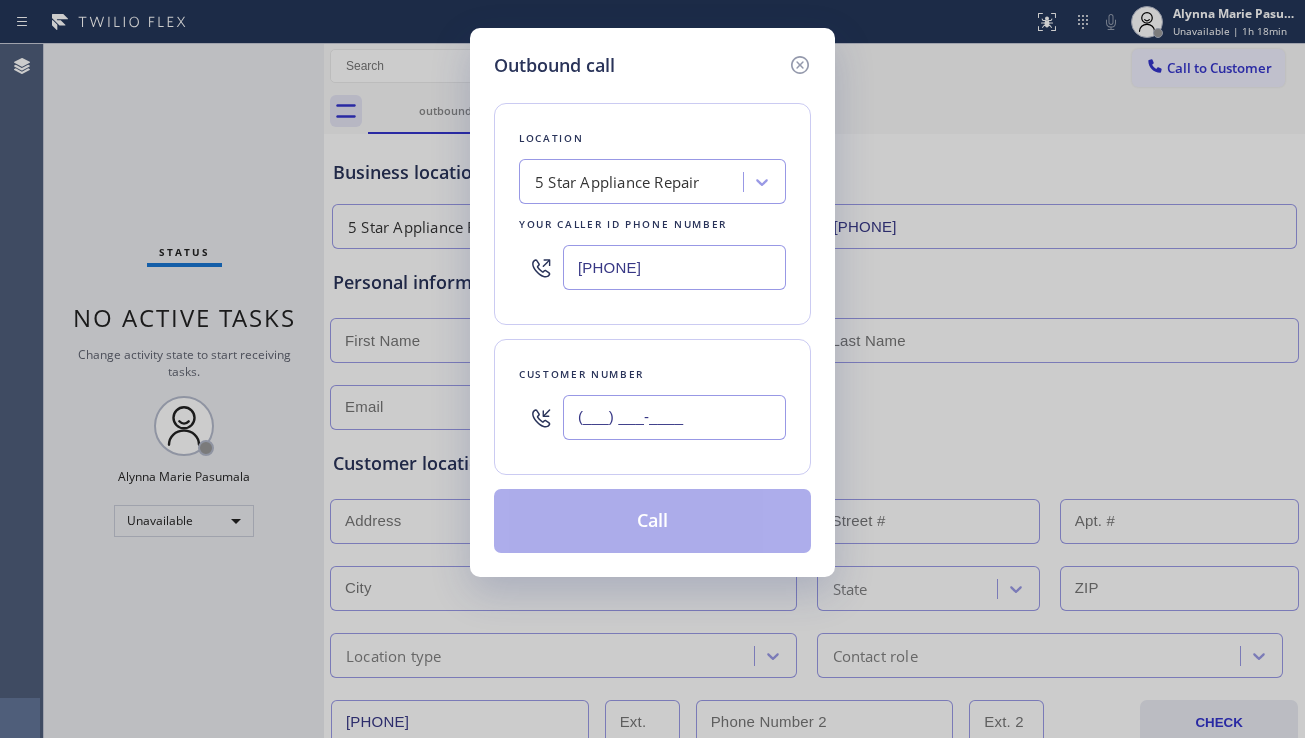 click on "(___) ___-____" at bounding box center [674, 417] 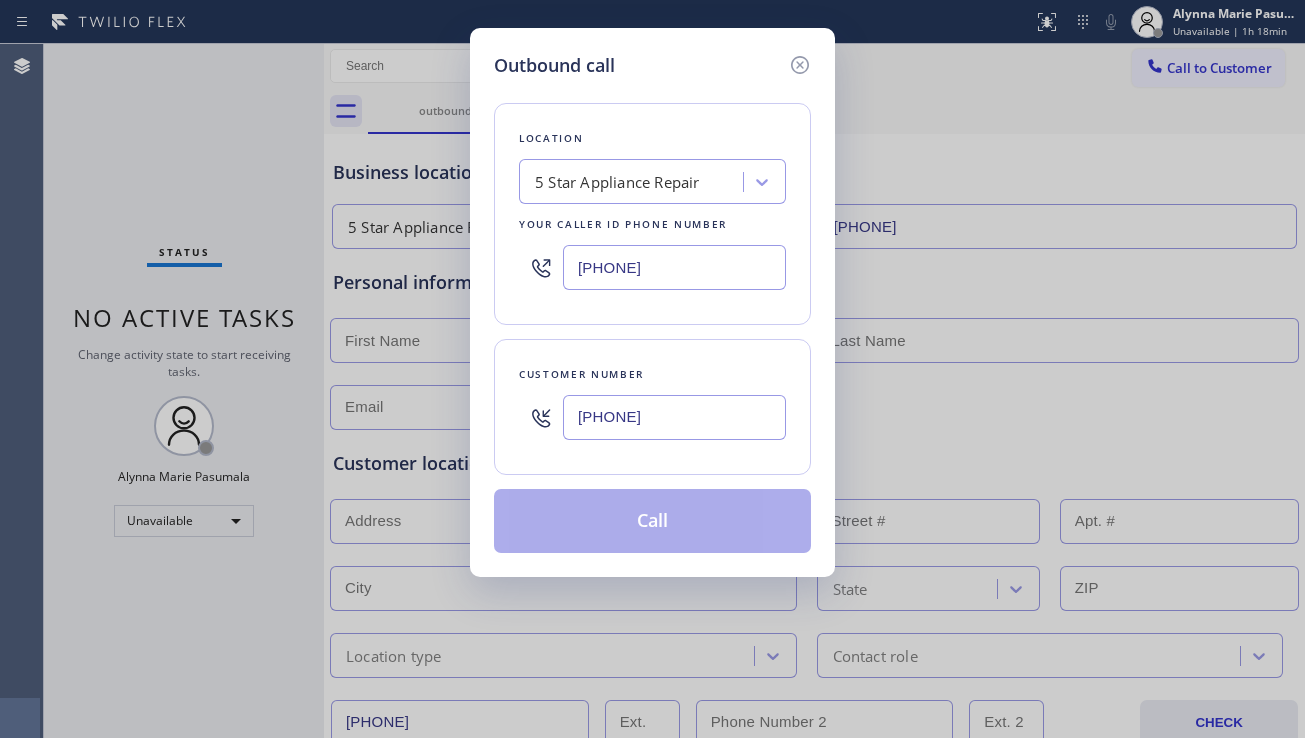 type on "(805) 426-5390" 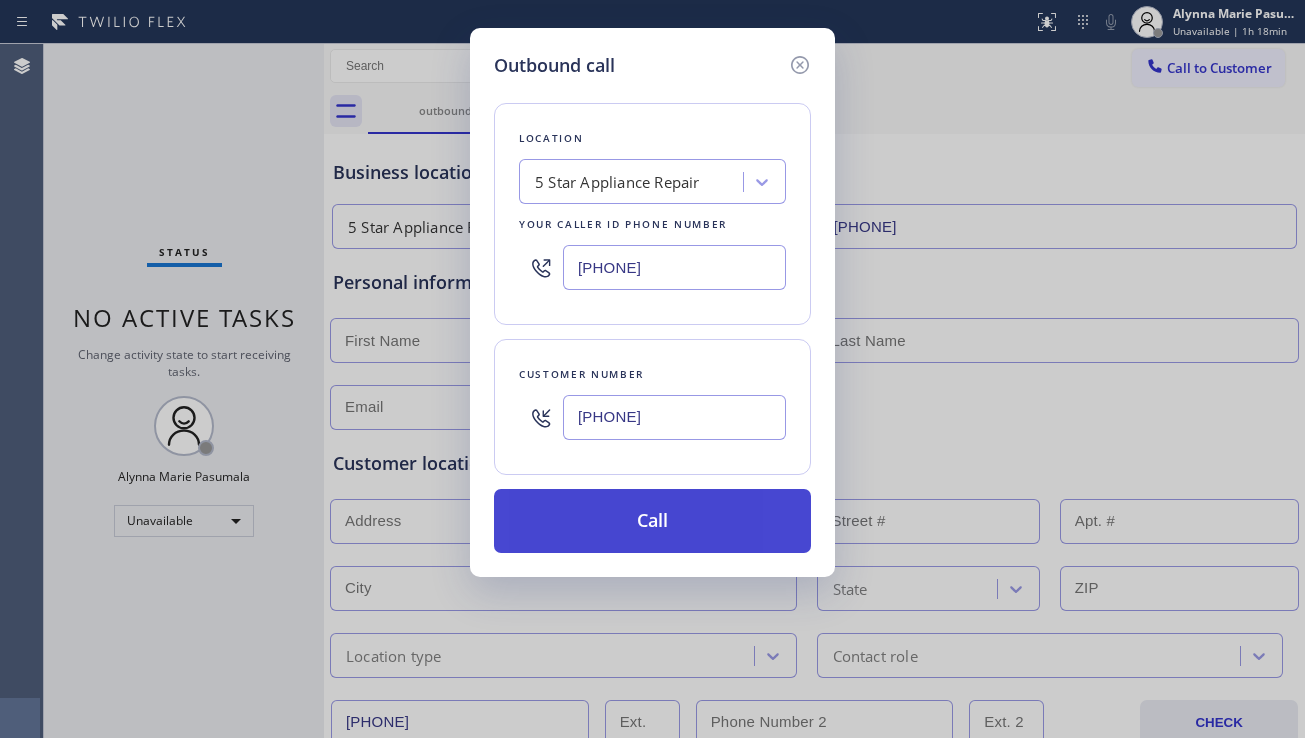 click on "Call" at bounding box center [652, 521] 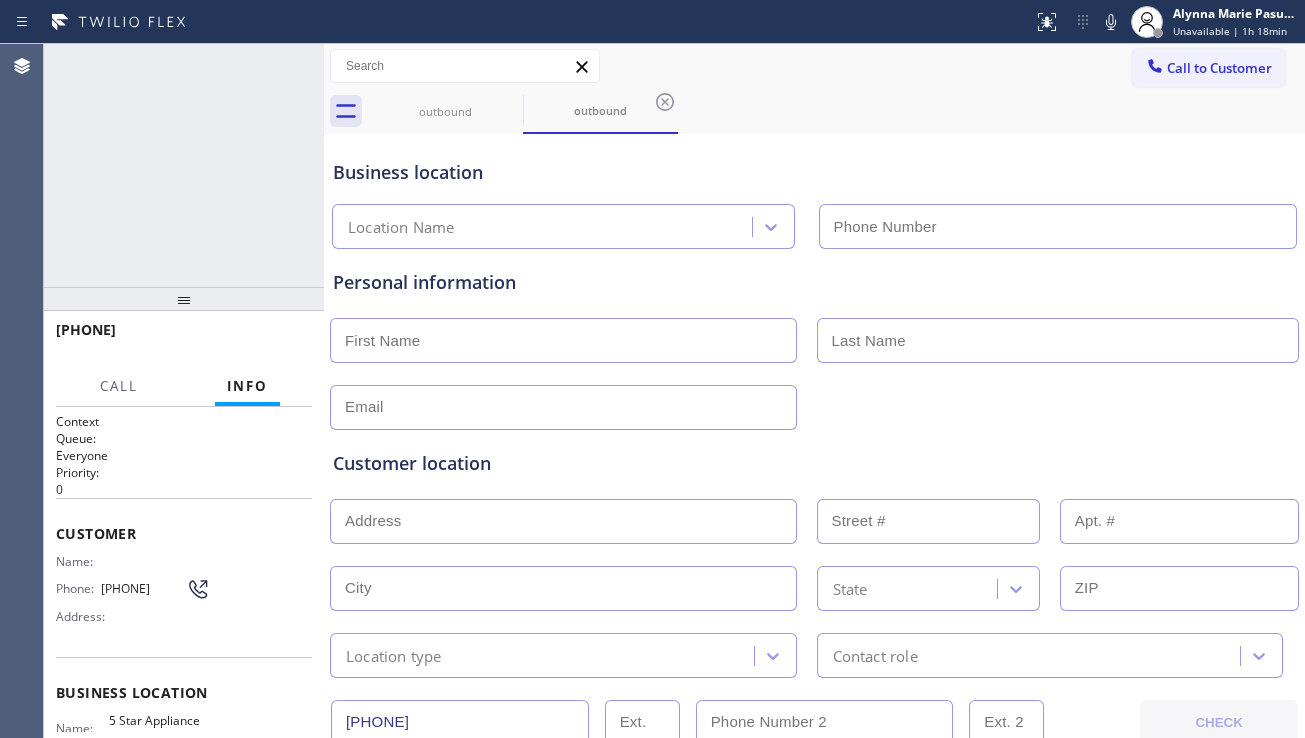 type on "[PHONE]" 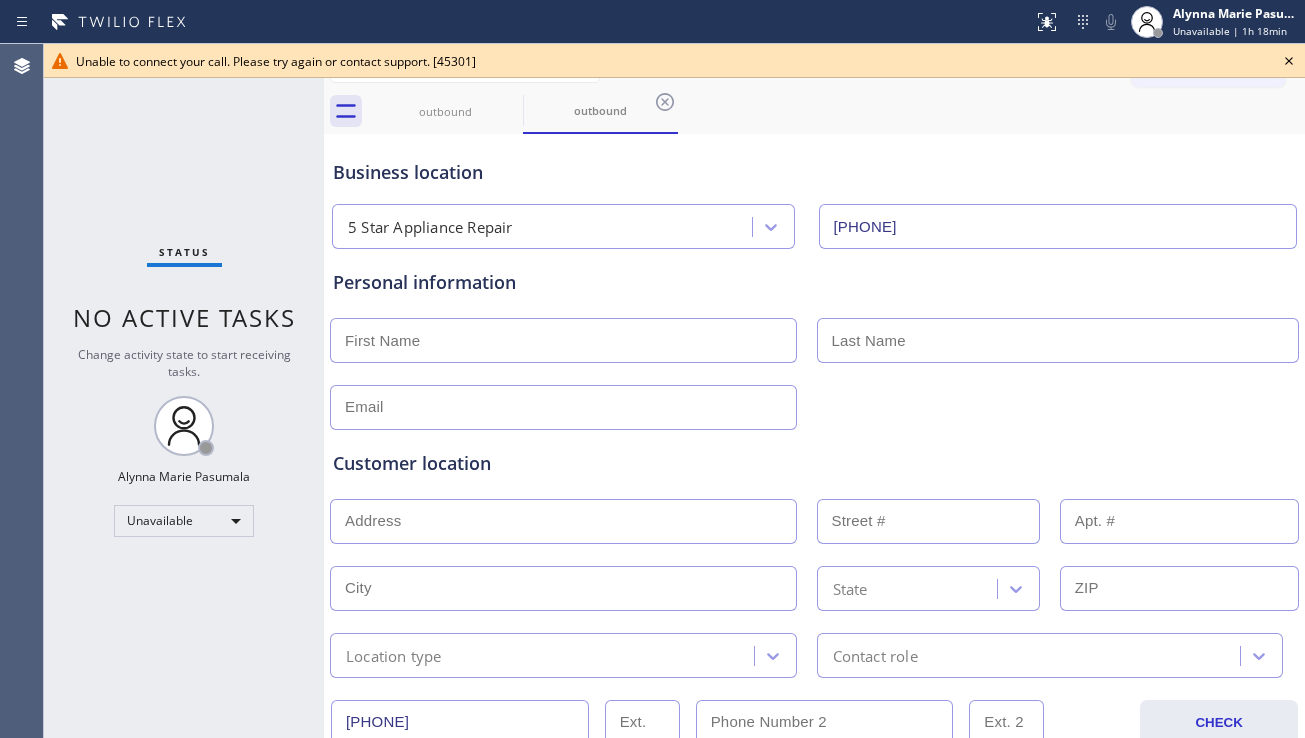 click 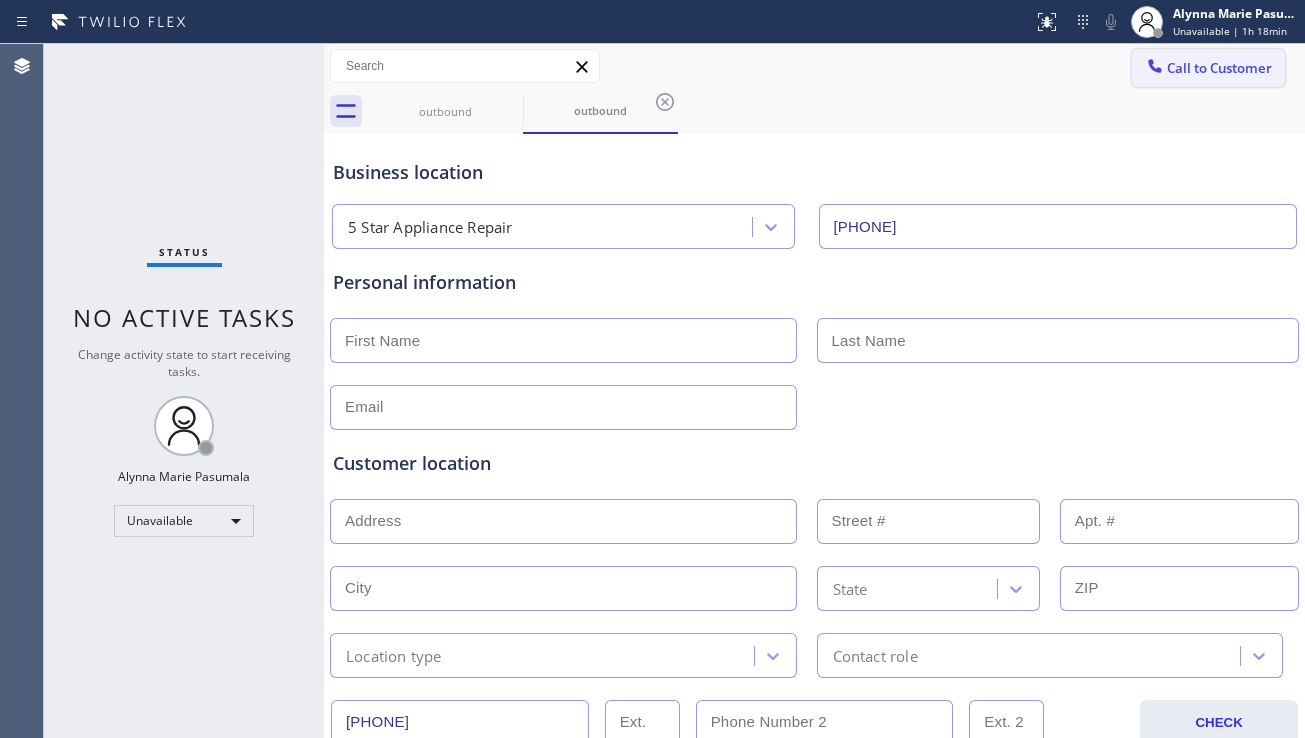 click on "Call to Customer" at bounding box center [1219, 68] 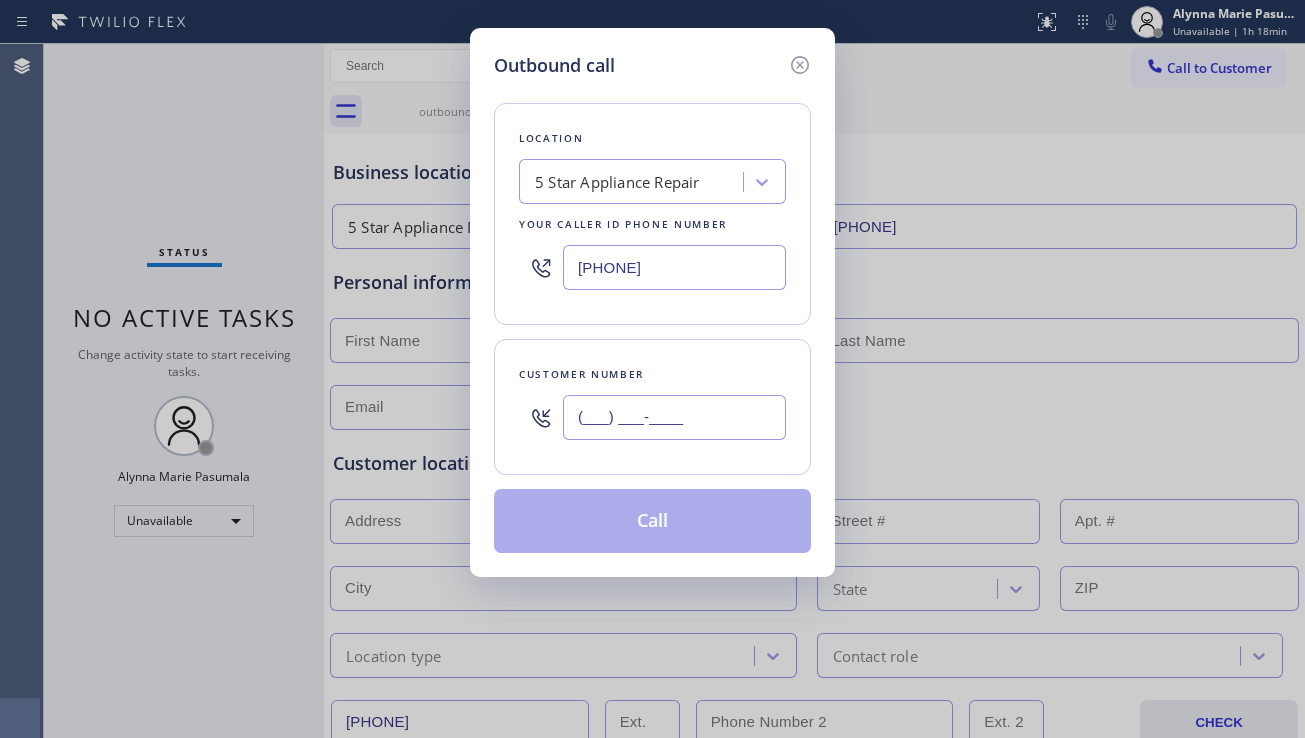 click on "(___) ___-____" at bounding box center [674, 417] 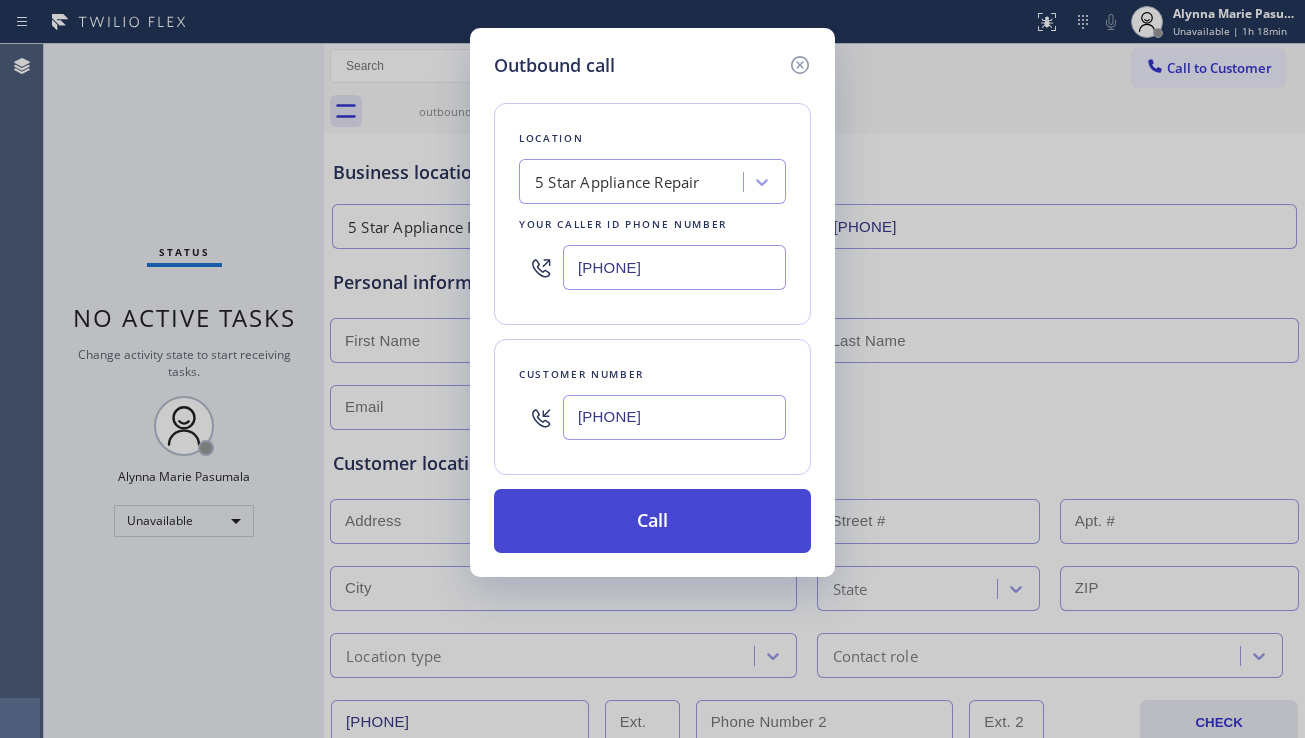 type on "(805) 426-5390" 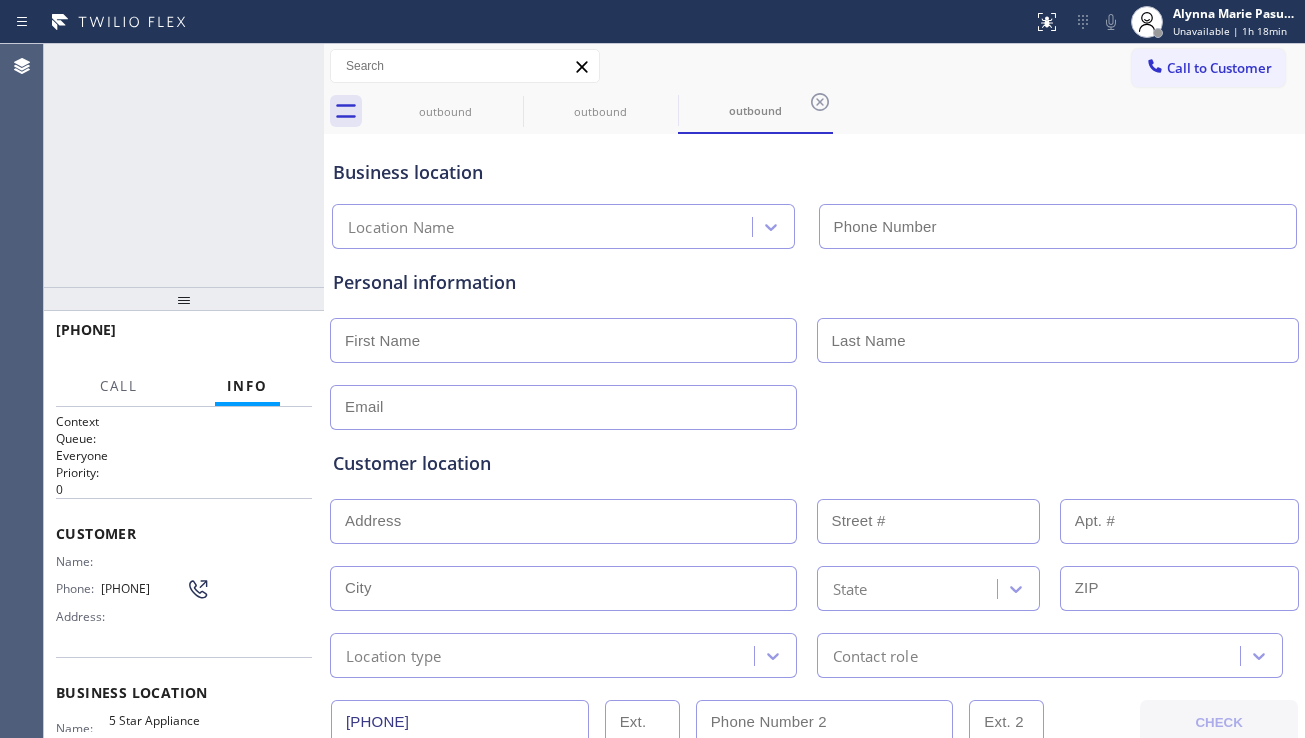 type on "[PHONE]" 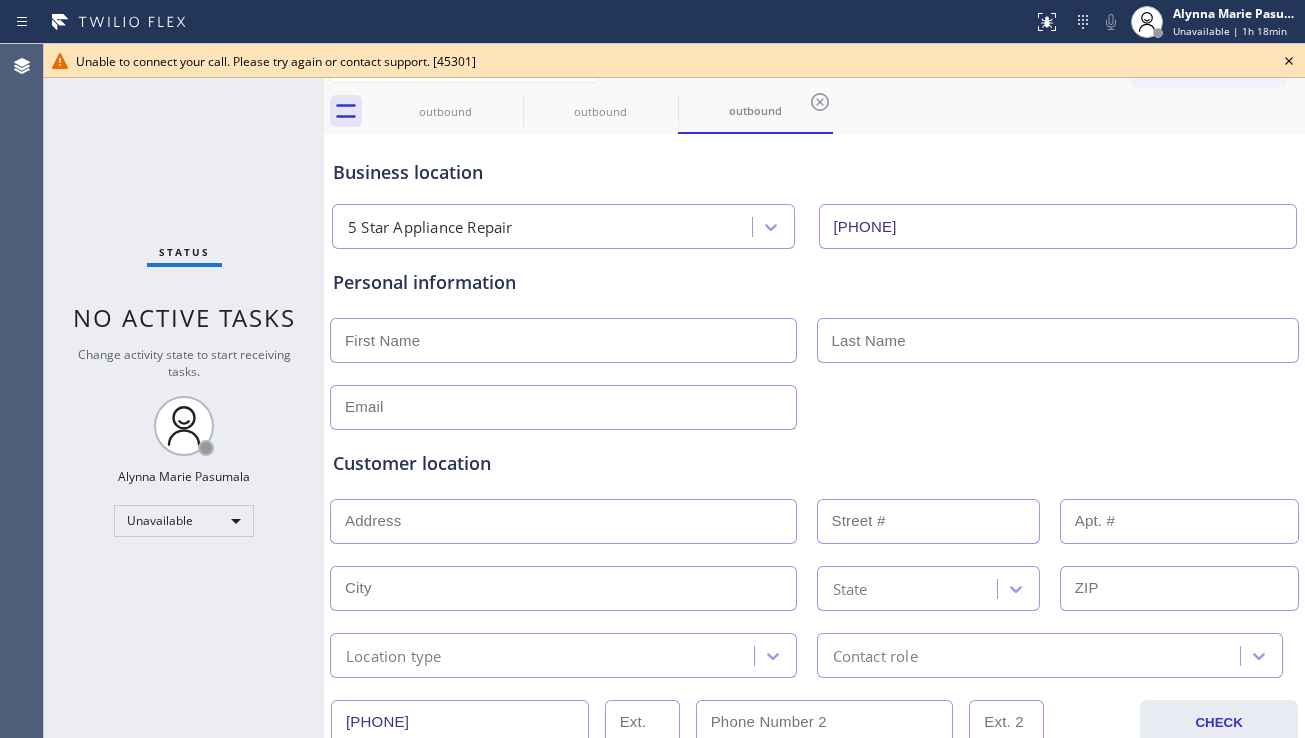 click 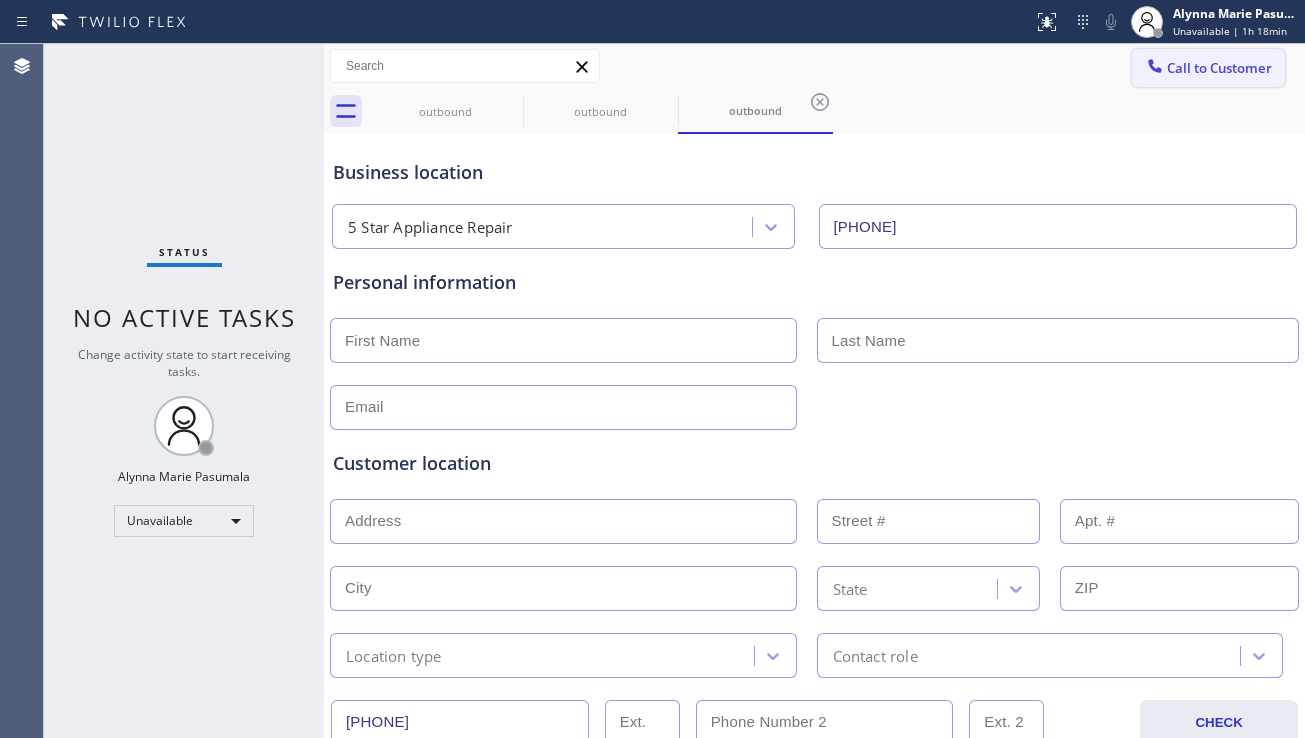 click on "Call to Customer" at bounding box center (1219, 68) 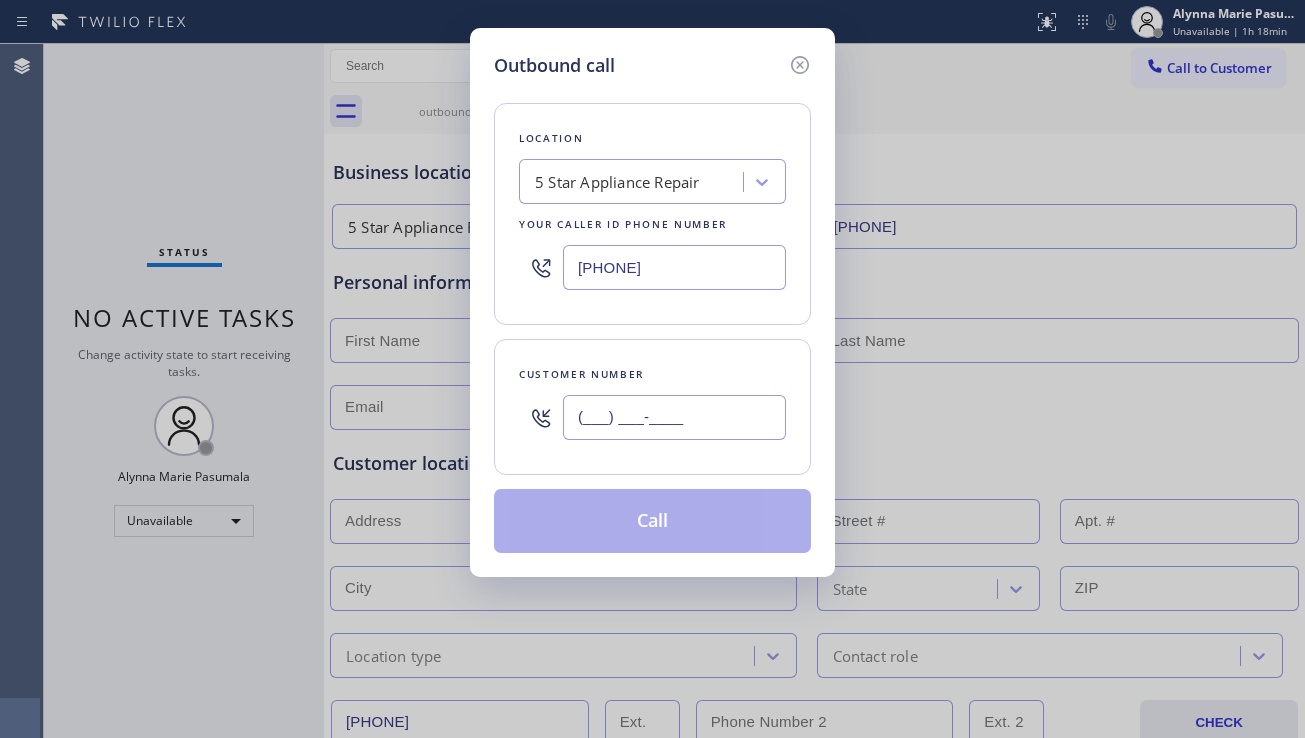 click on "(___) ___-____" at bounding box center [674, 417] 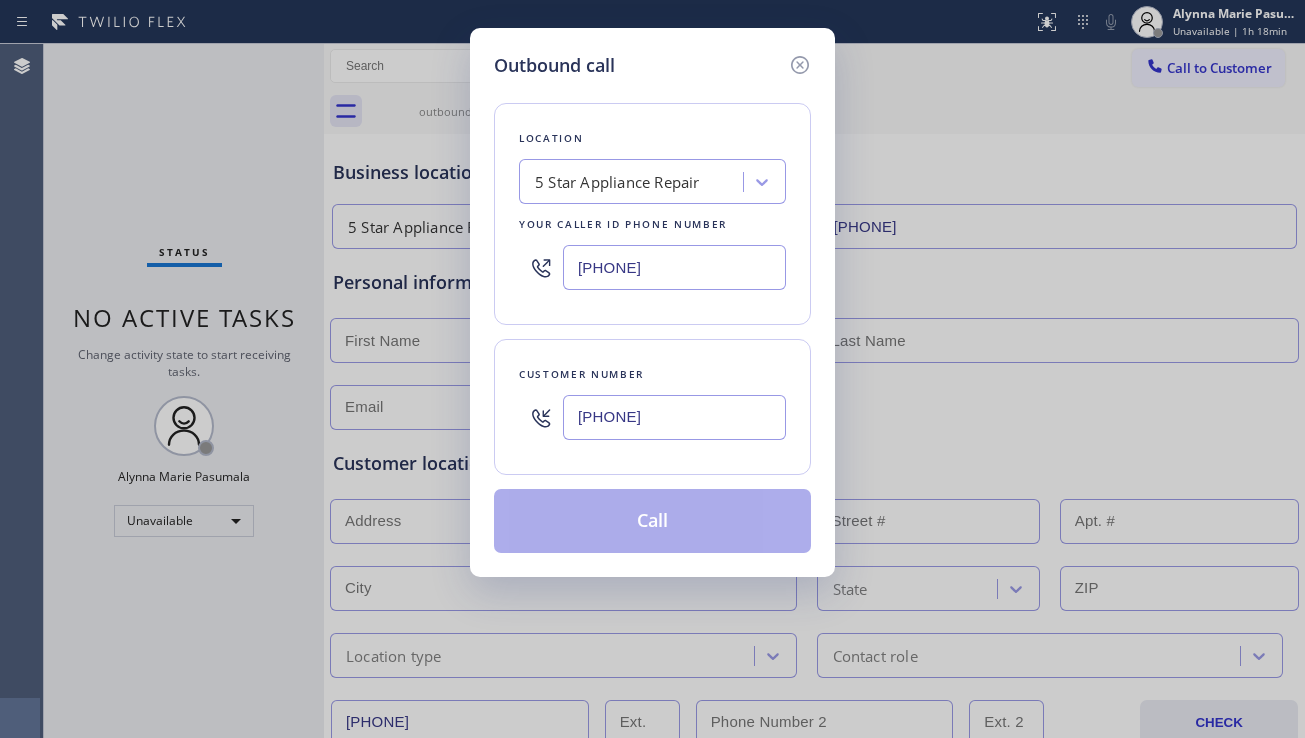 type on "(619) 352-0827" 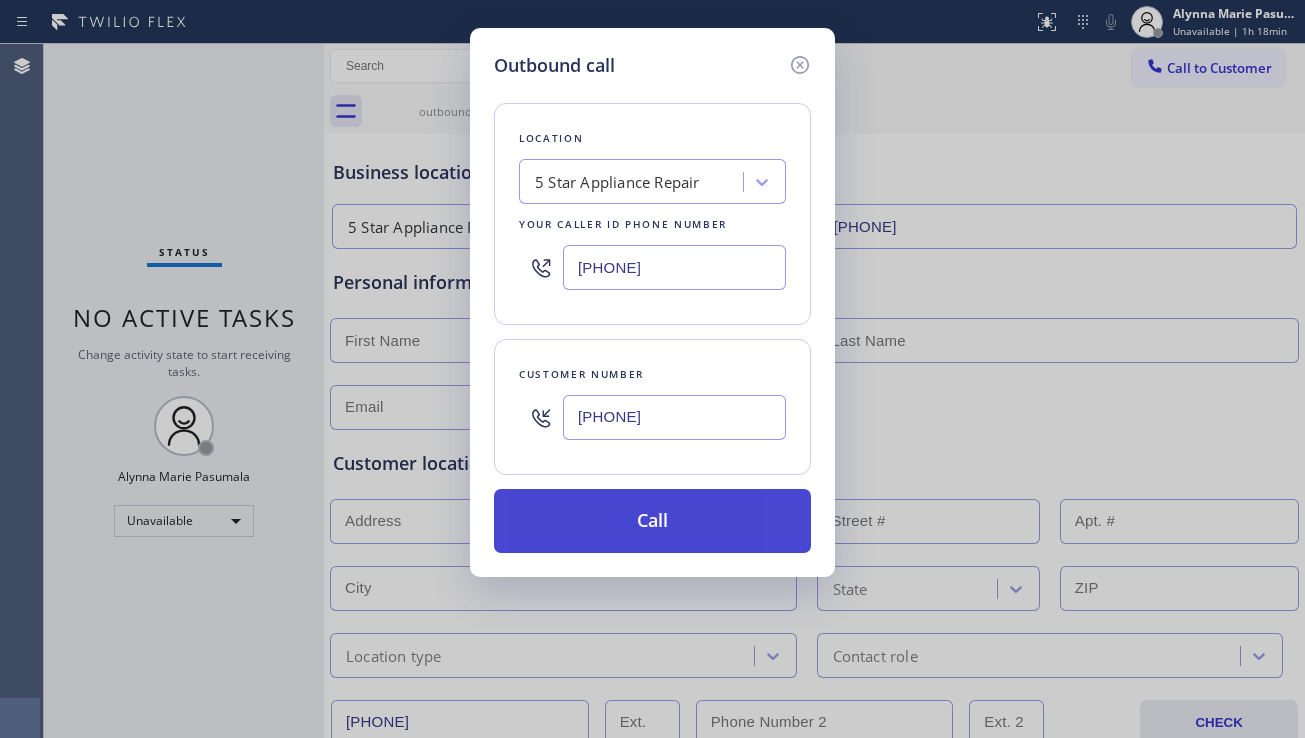 click on "Call" at bounding box center [652, 521] 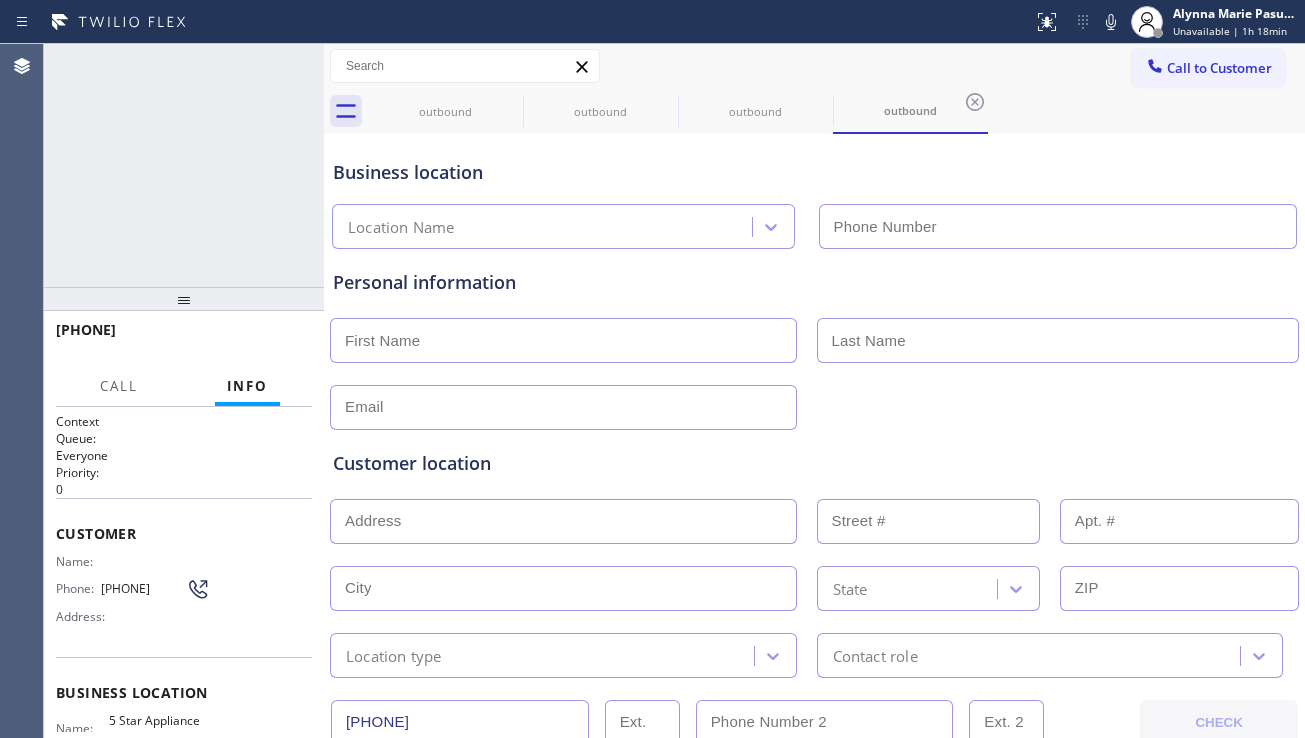 type on "[PHONE]" 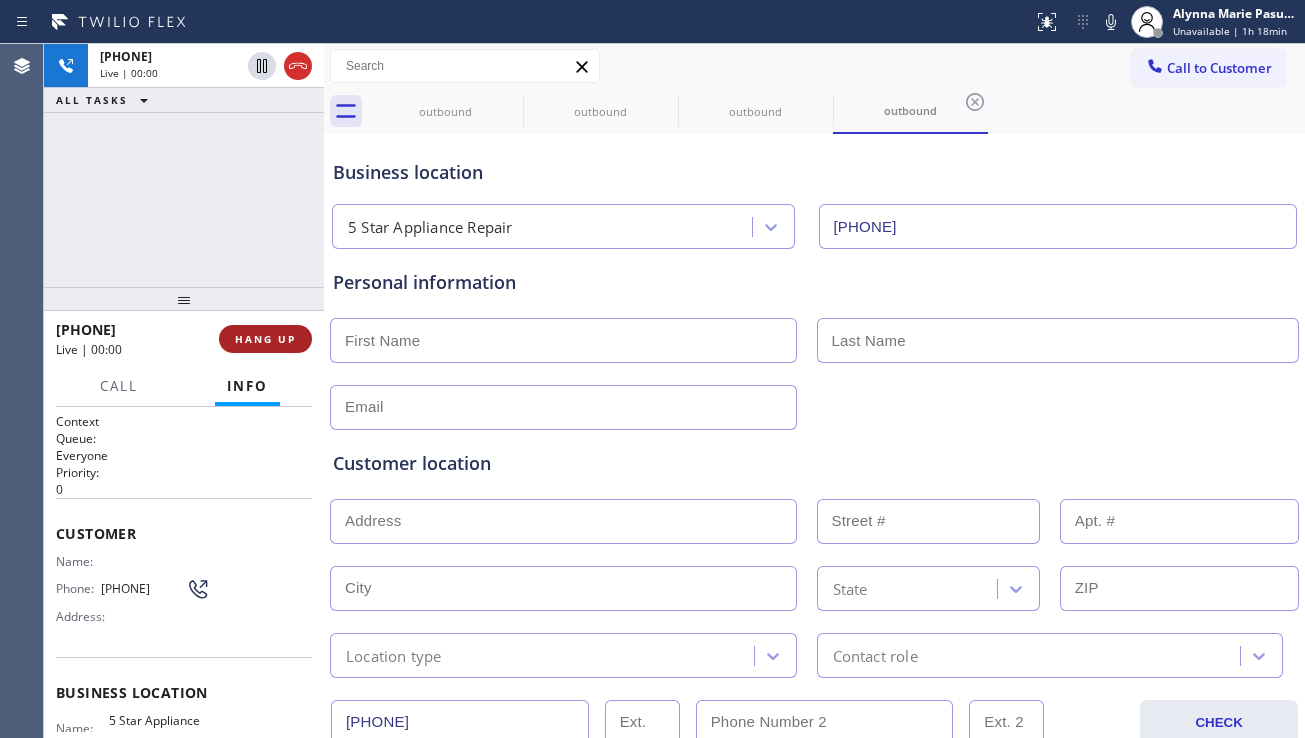 click on "HANG UP" at bounding box center [265, 339] 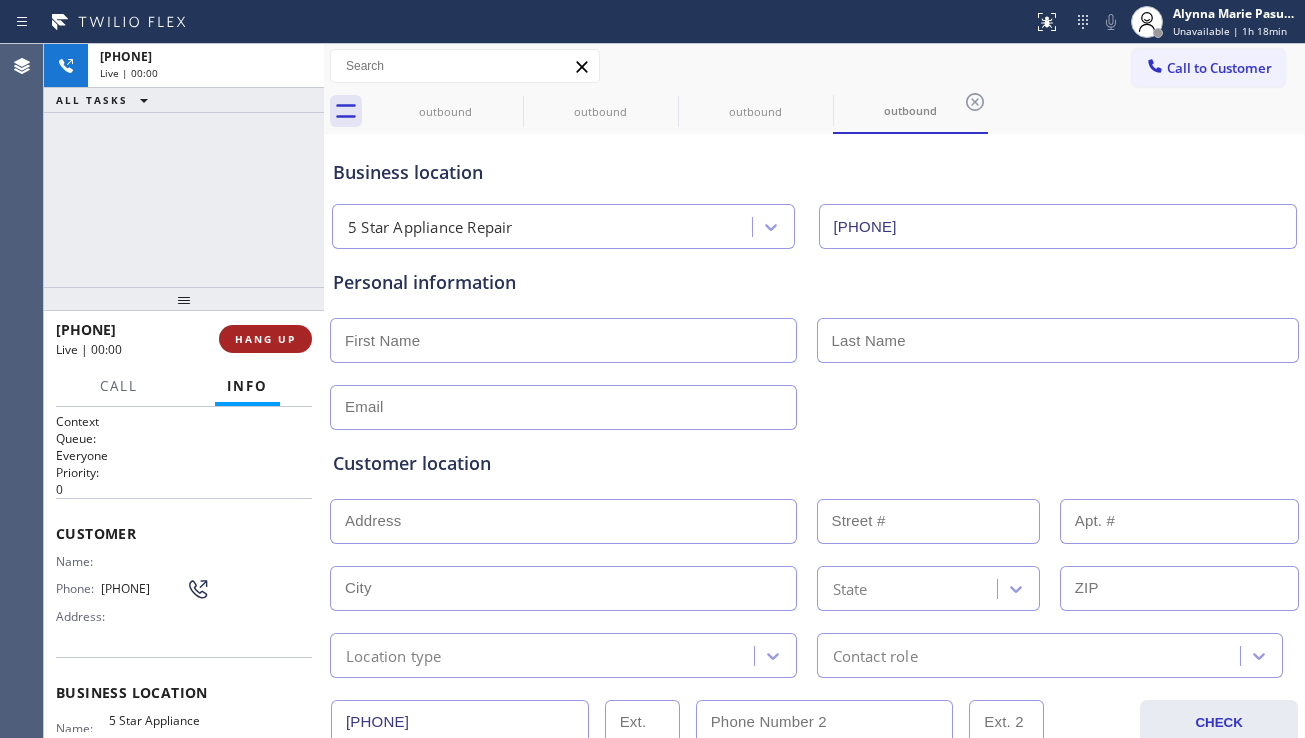 click on "HANG UP" at bounding box center [265, 339] 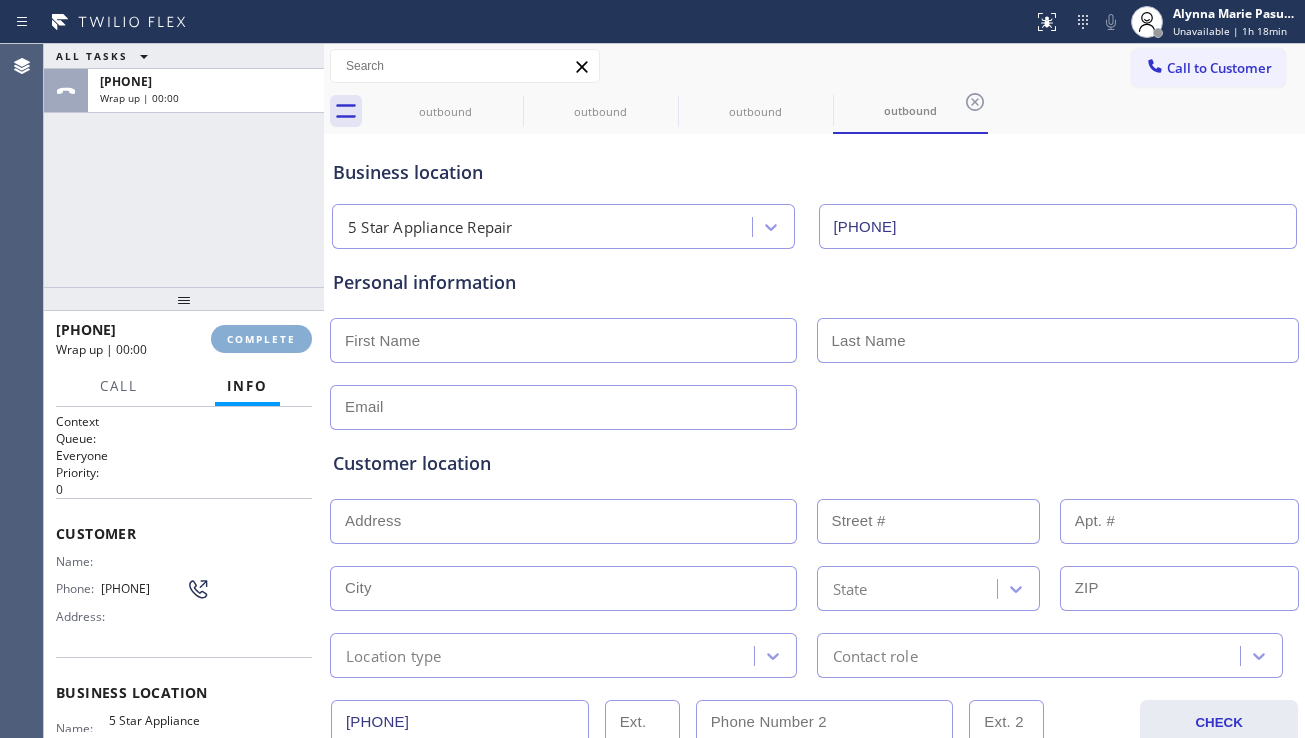 click on "COMPLETE" at bounding box center [261, 339] 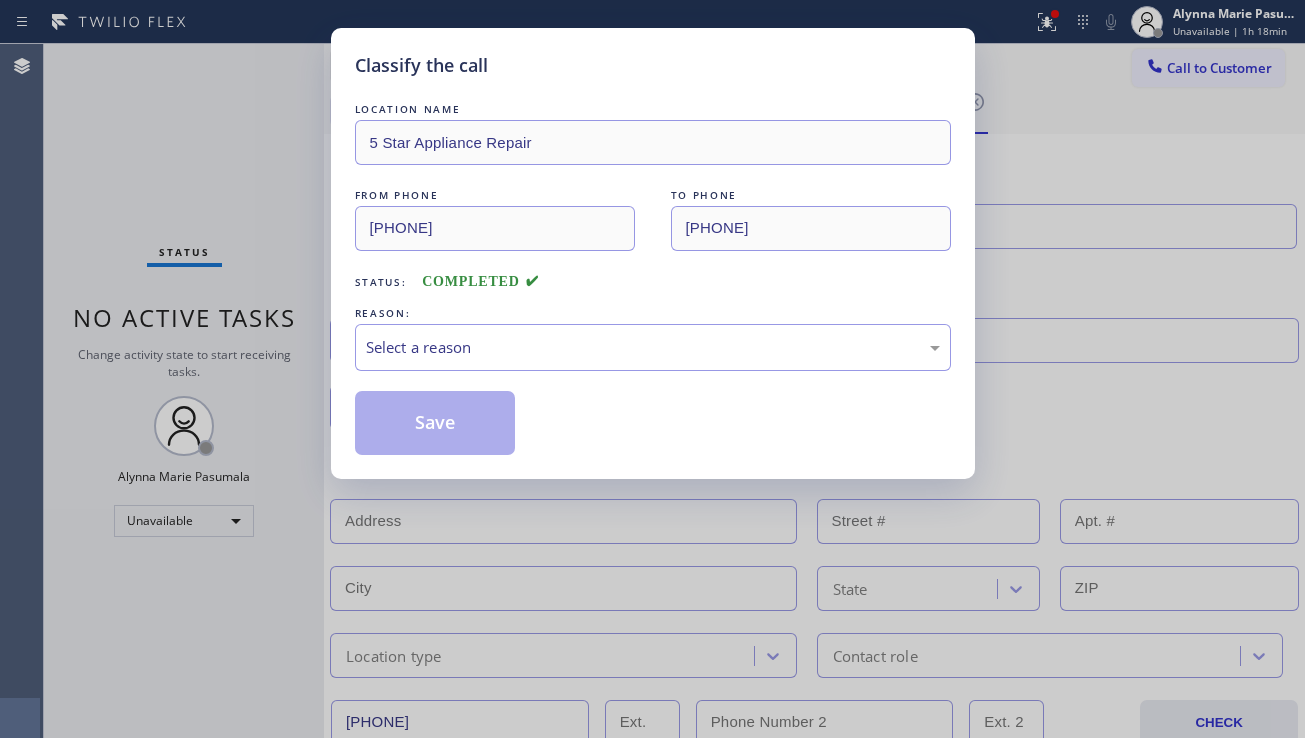 click on "Select a reason" at bounding box center (653, 347) 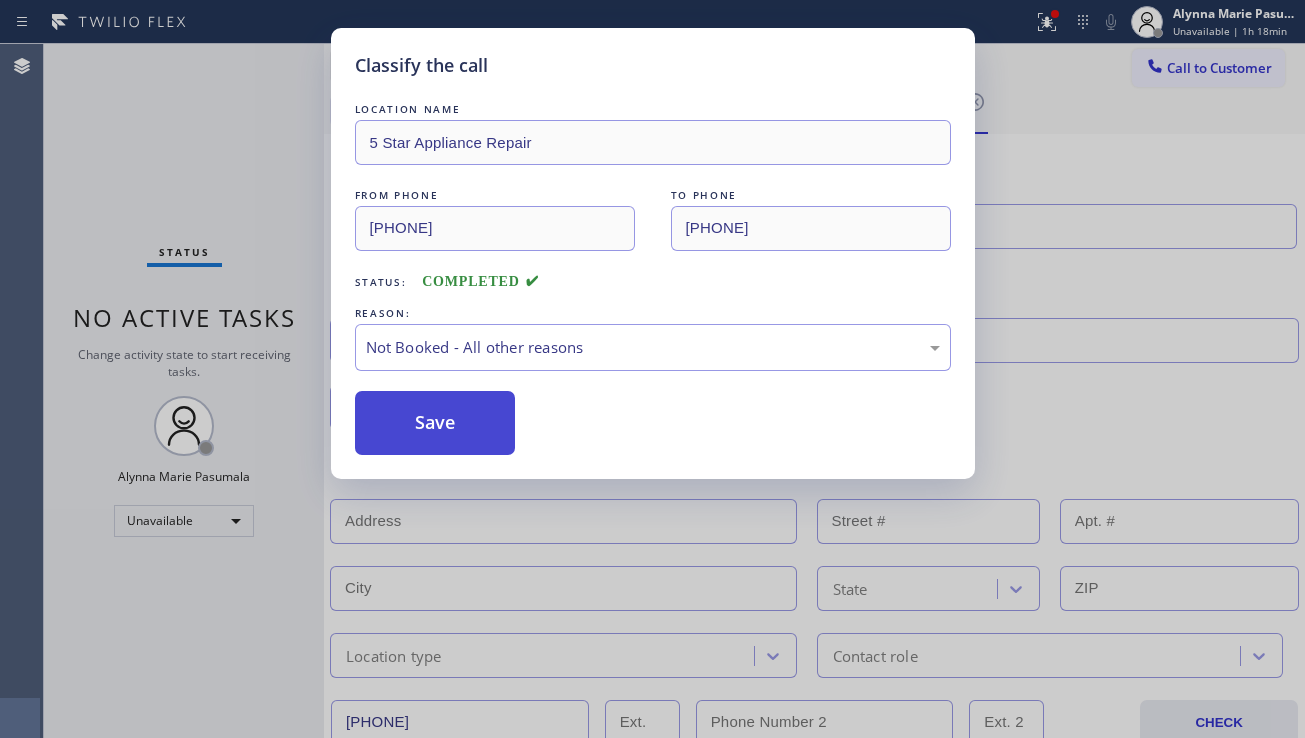 click on "Save" at bounding box center (435, 423) 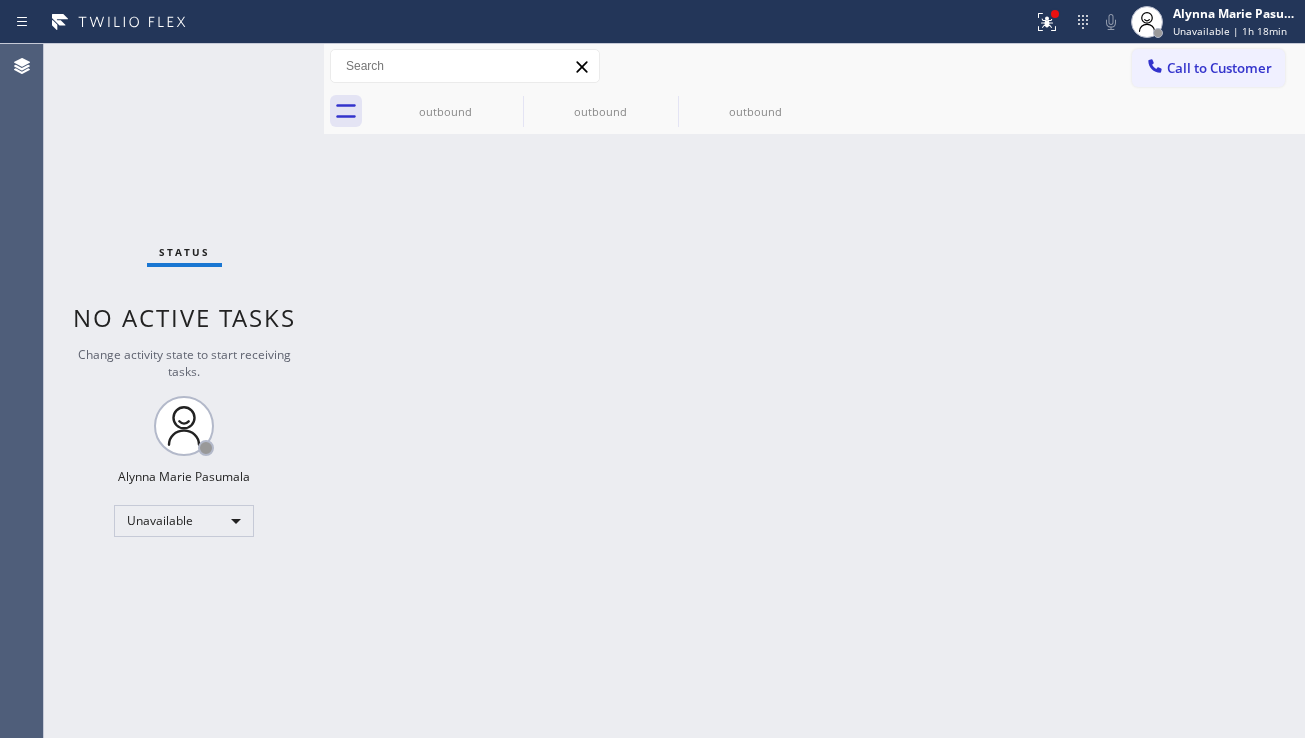 click on "Back to Dashboard Change Sender ID Customers Technicians Select a contact Outbound call Location Search location Your caller id phone number Customer number Call Customer info Name   Phone none Address none Change Sender ID HVAC +18559994417 5 Star Appliance +18557314952 Appliance Repair +18554611149 Plumbing +18889090120 Air Duct Cleaning +18006865038  Electricians +18005688664 Cancel Change Check personal SMS Reset Change outbound outbound outbound Call to Customer Outbound call Location 5 Star Appliance Repair Your caller id phone number (855) 731-4952 Customer number Call Outbound call Technician Search Technician Your caller id phone number Your caller id phone number Call outbound outbound outbound Business location 5 Star Appliance Repair (855) 731-4952 Personal information Customer location >> ADD NEW ADDRESS << + NEW ADDRESS State Location type Contact role (754) 281-4767 CHECK Allow SMS Disallow SMS Allow Emails Disallow Emails Appointment 5 Star Appliance - choose type of job - - choose brand - MON" at bounding box center (814, 391) 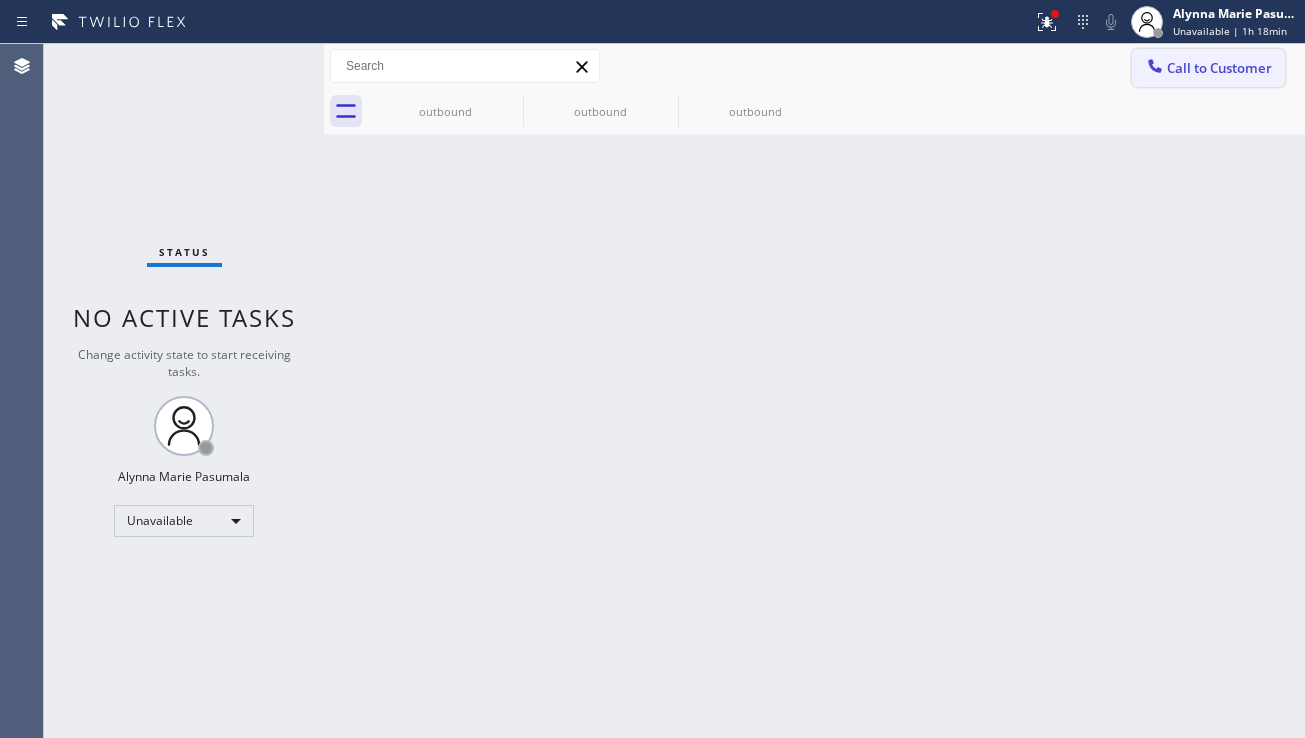 click on "Call to Customer" at bounding box center [1219, 68] 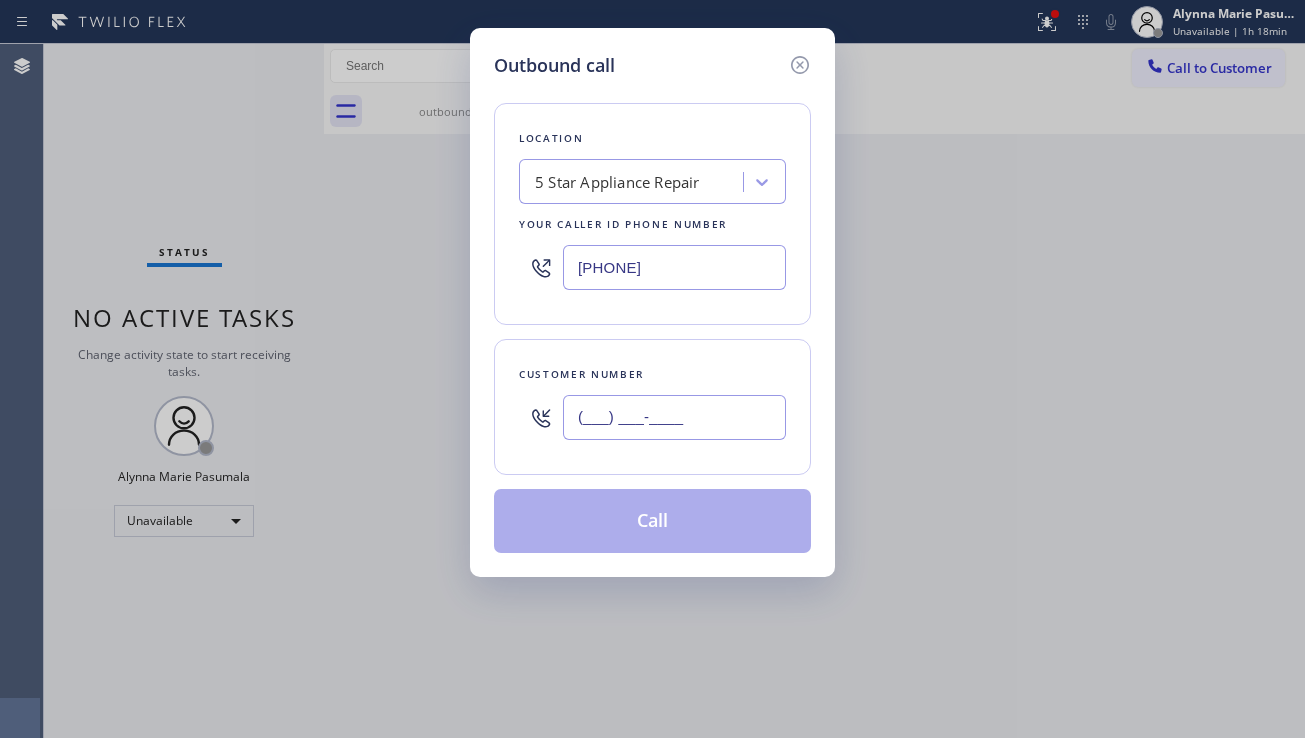 click on "(___) ___-____" at bounding box center [674, 417] 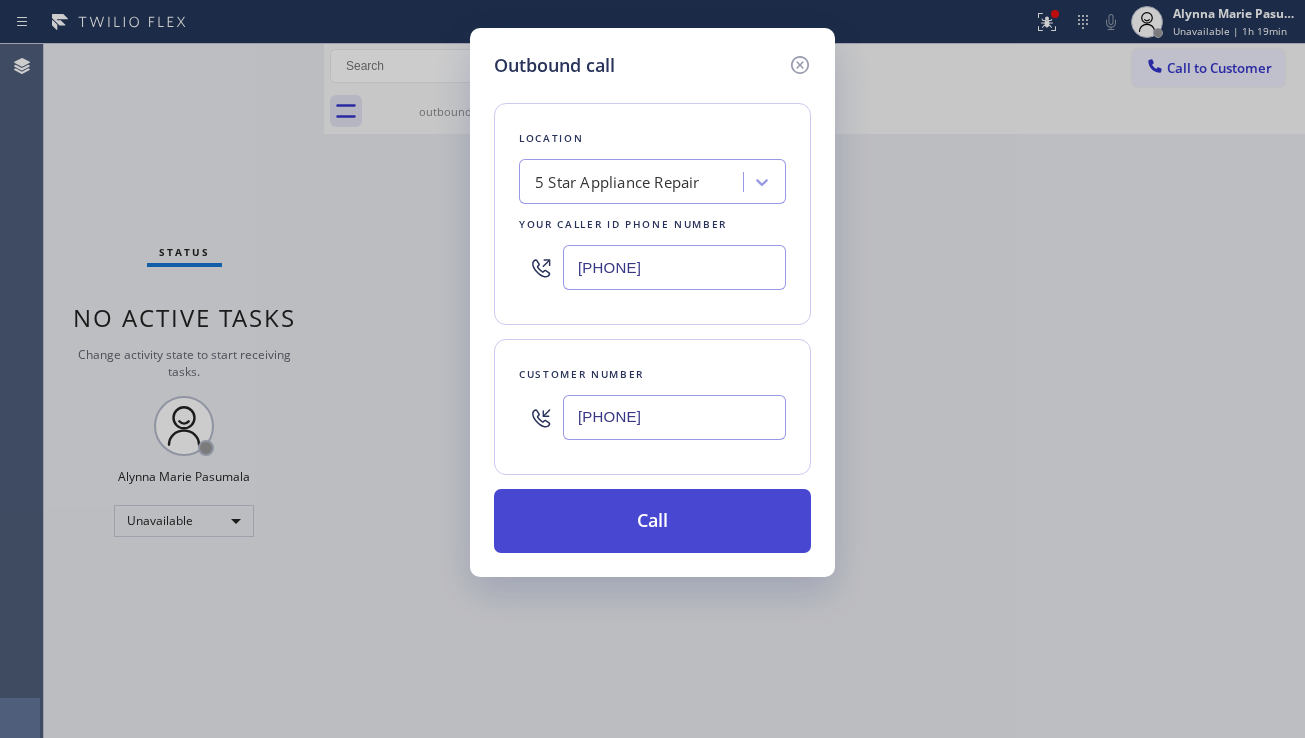 type on "(516) 855-9339" 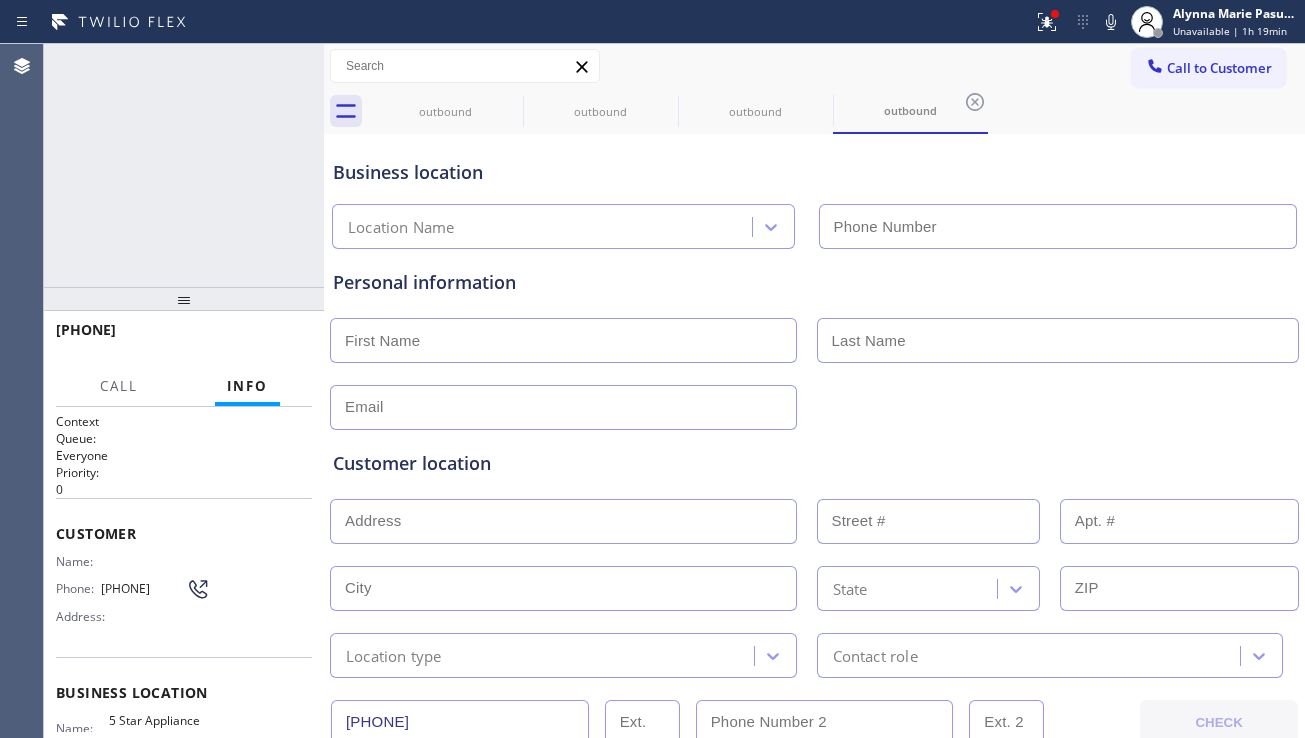 type on "[PHONE]" 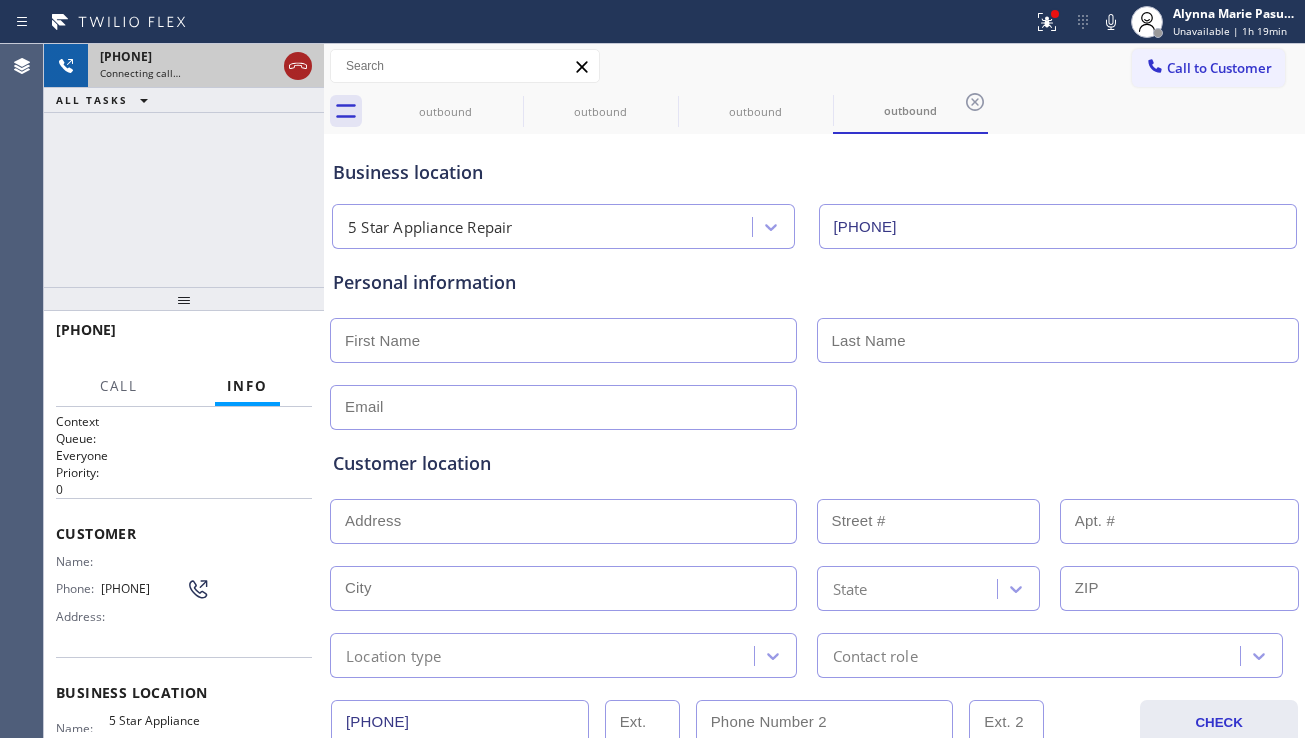 click 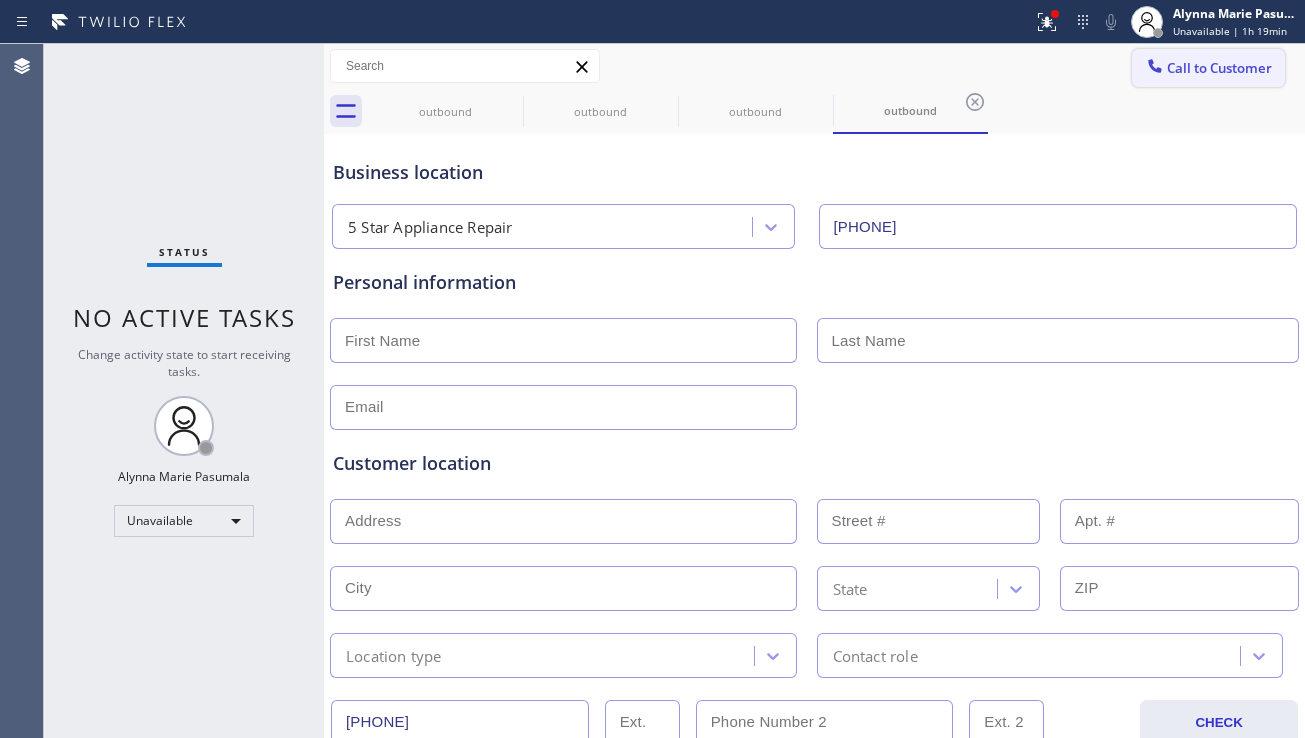 click on "Call to Customer" at bounding box center (1208, 68) 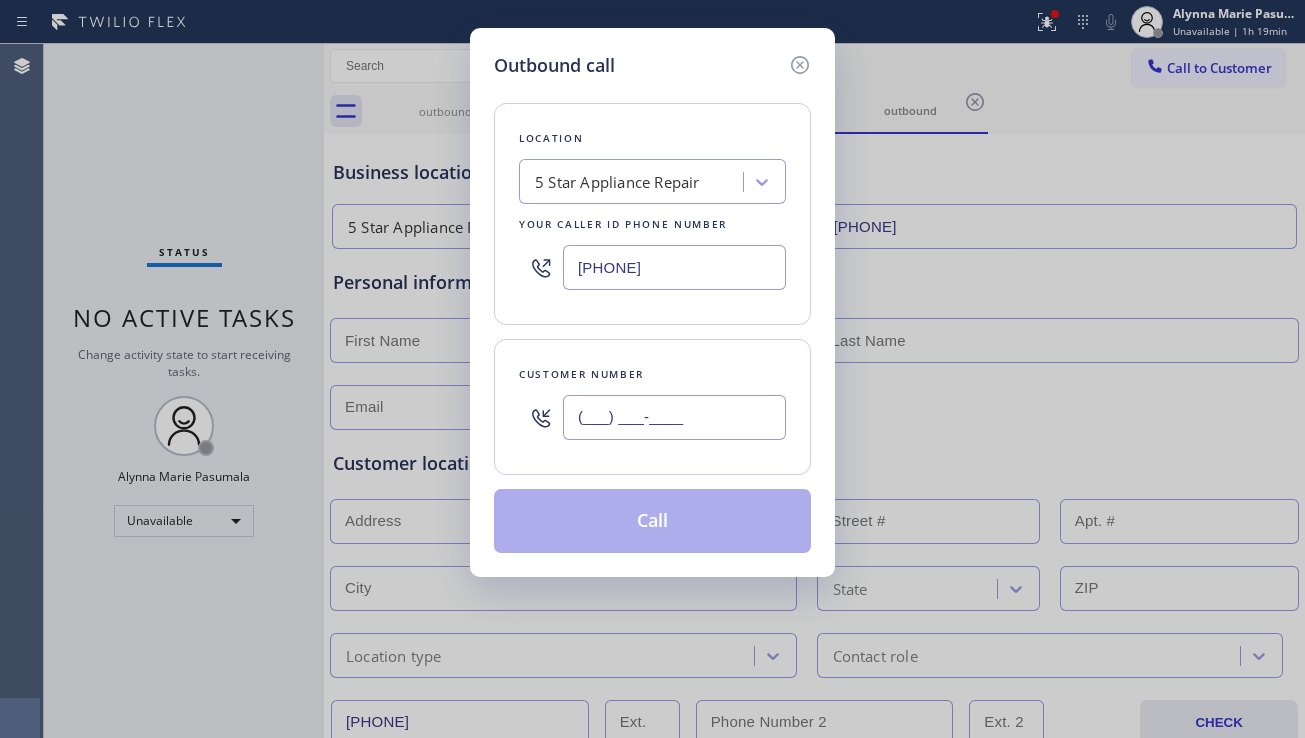 click on "(___) ___-____" at bounding box center [674, 417] 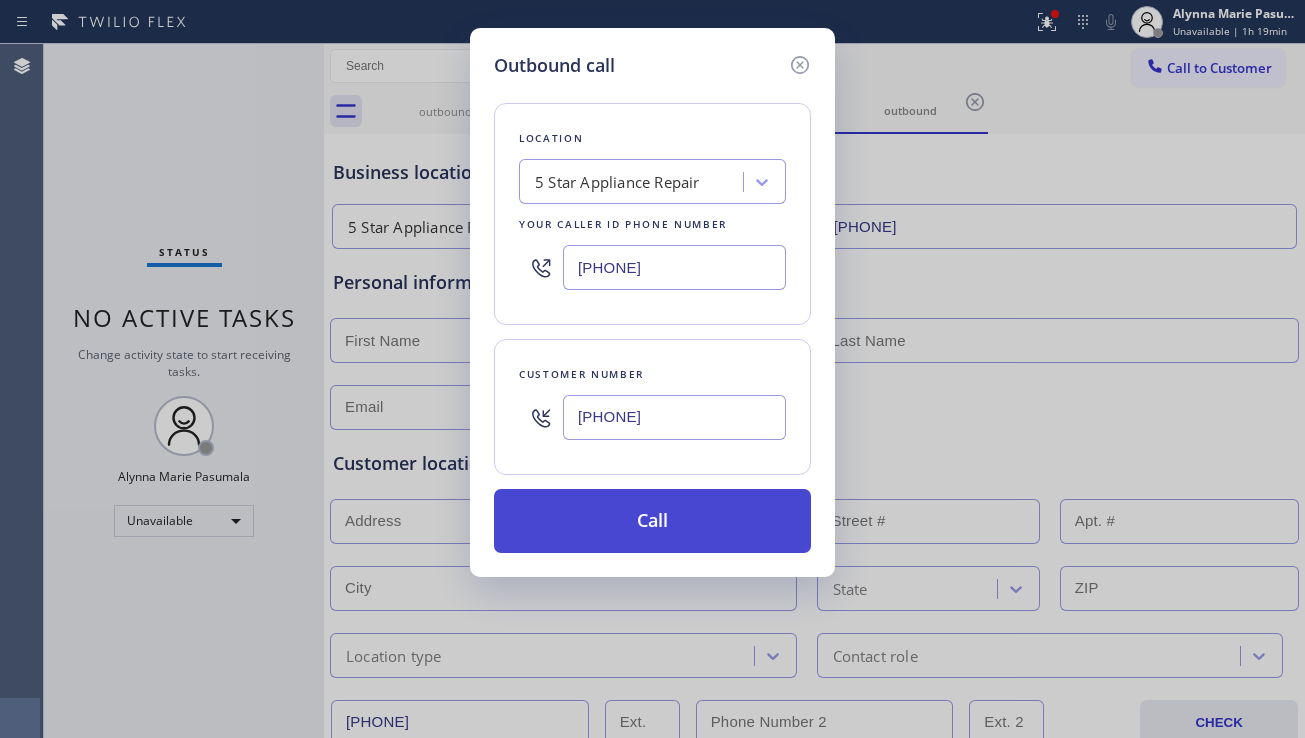 type on "(516) 855-9339" 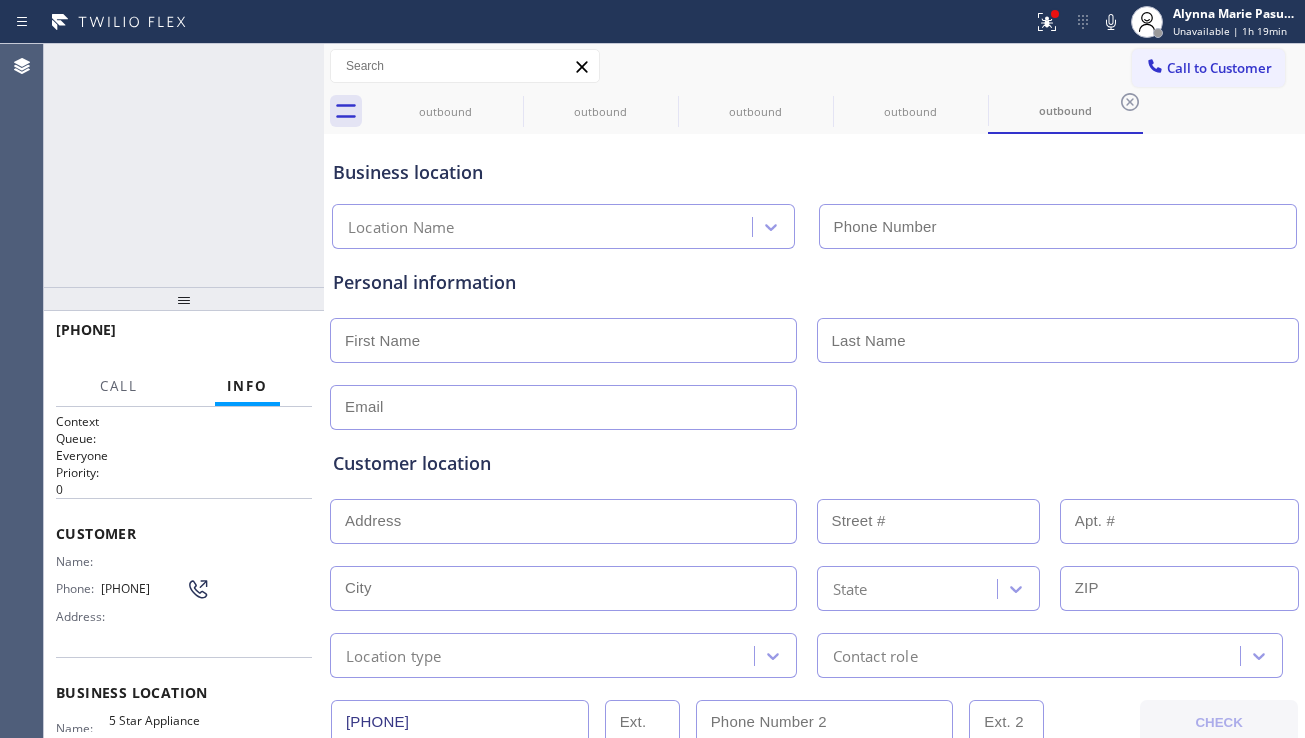 type on "[PHONE]" 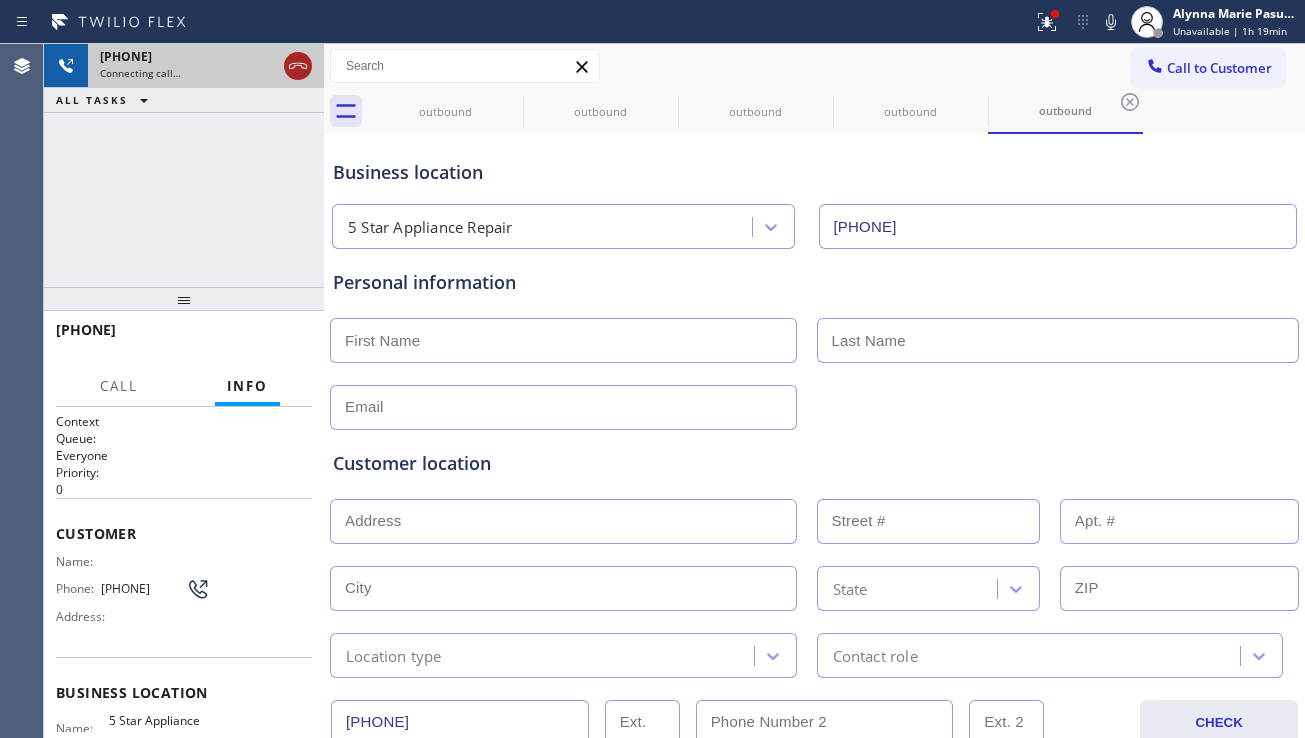 click 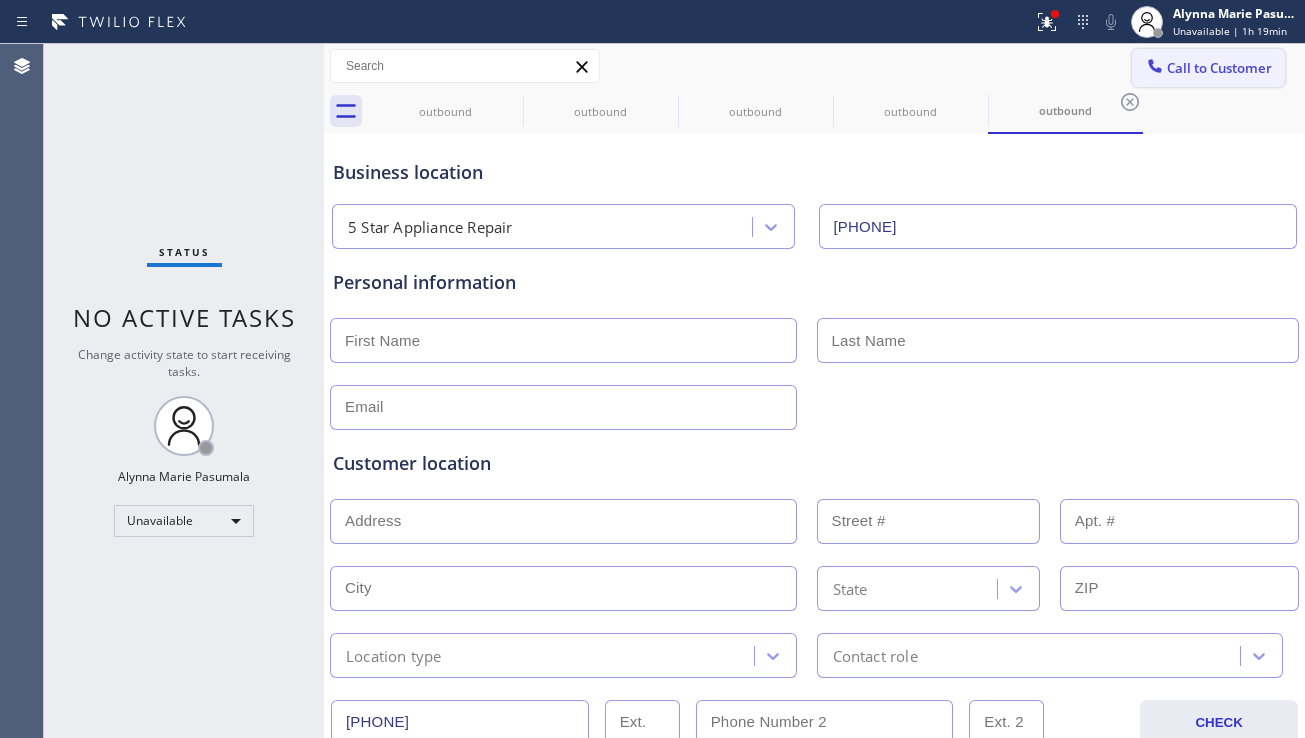click on "Call to Customer" at bounding box center [1219, 68] 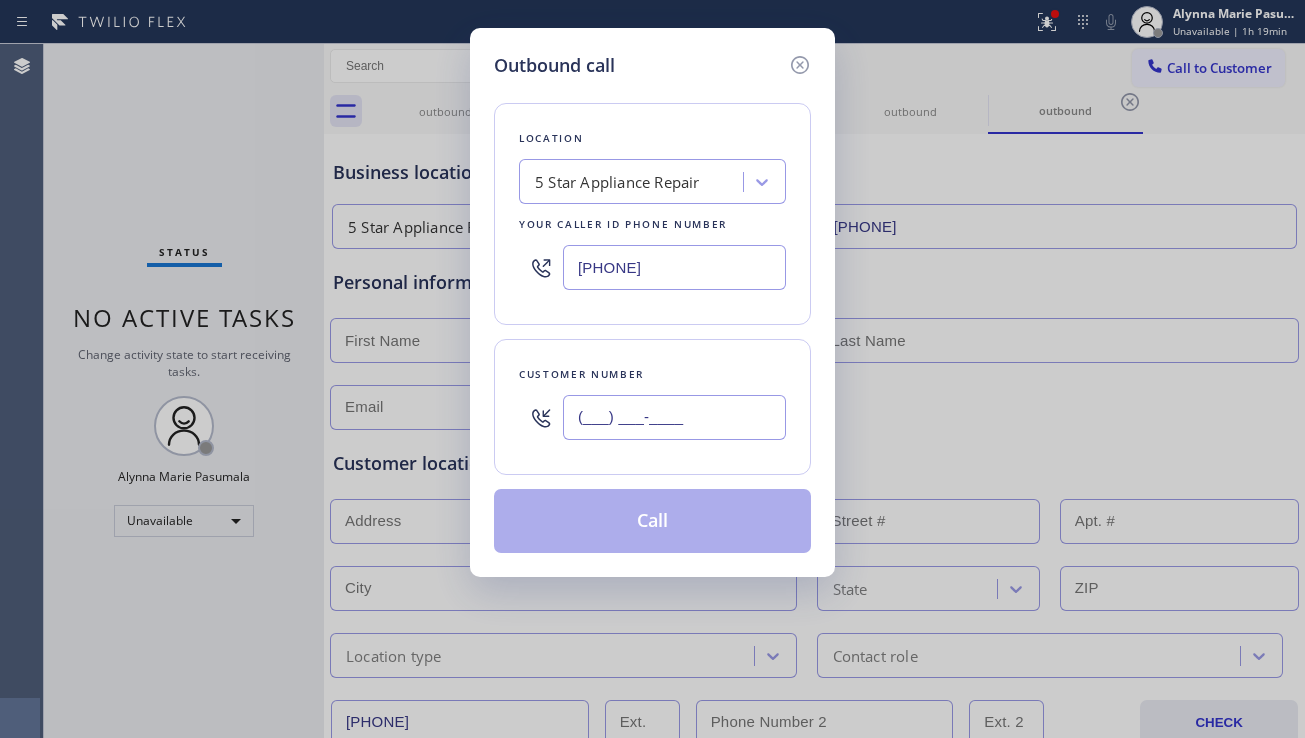 click on "(___) ___-____" at bounding box center (674, 417) 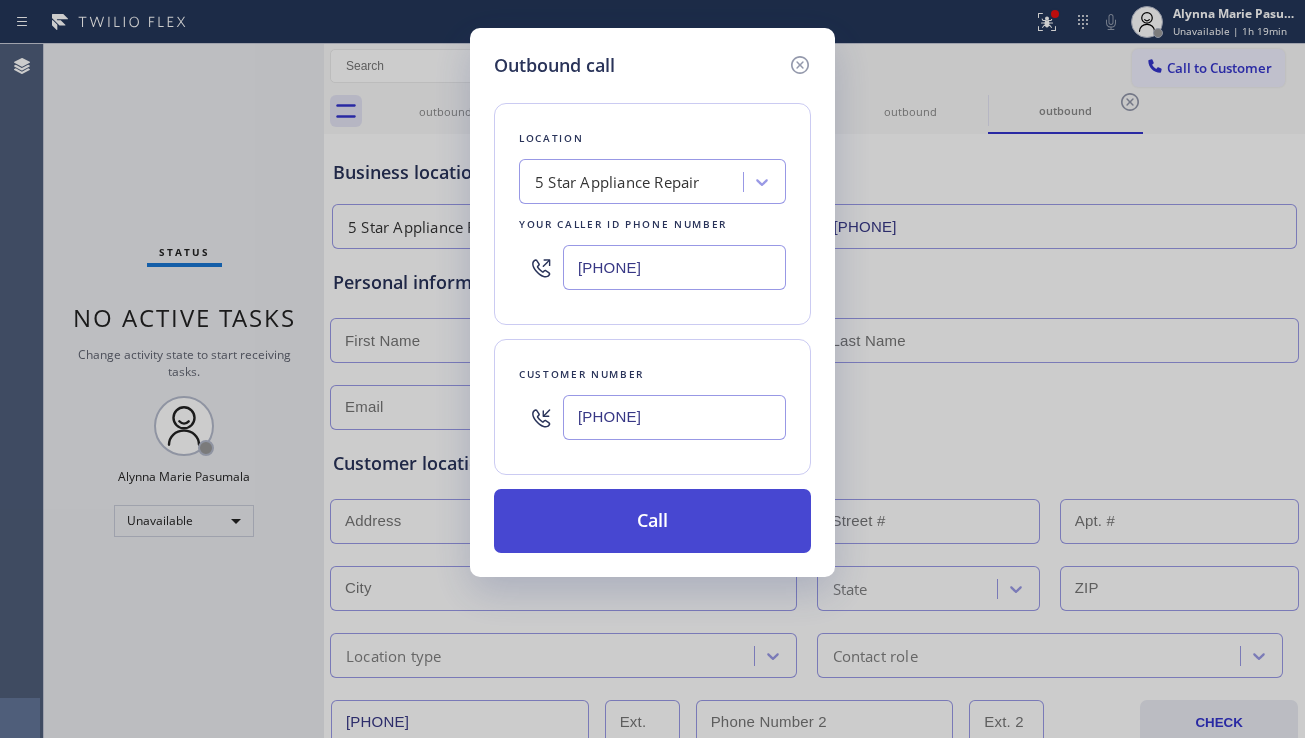 type on "(669) 323-3346" 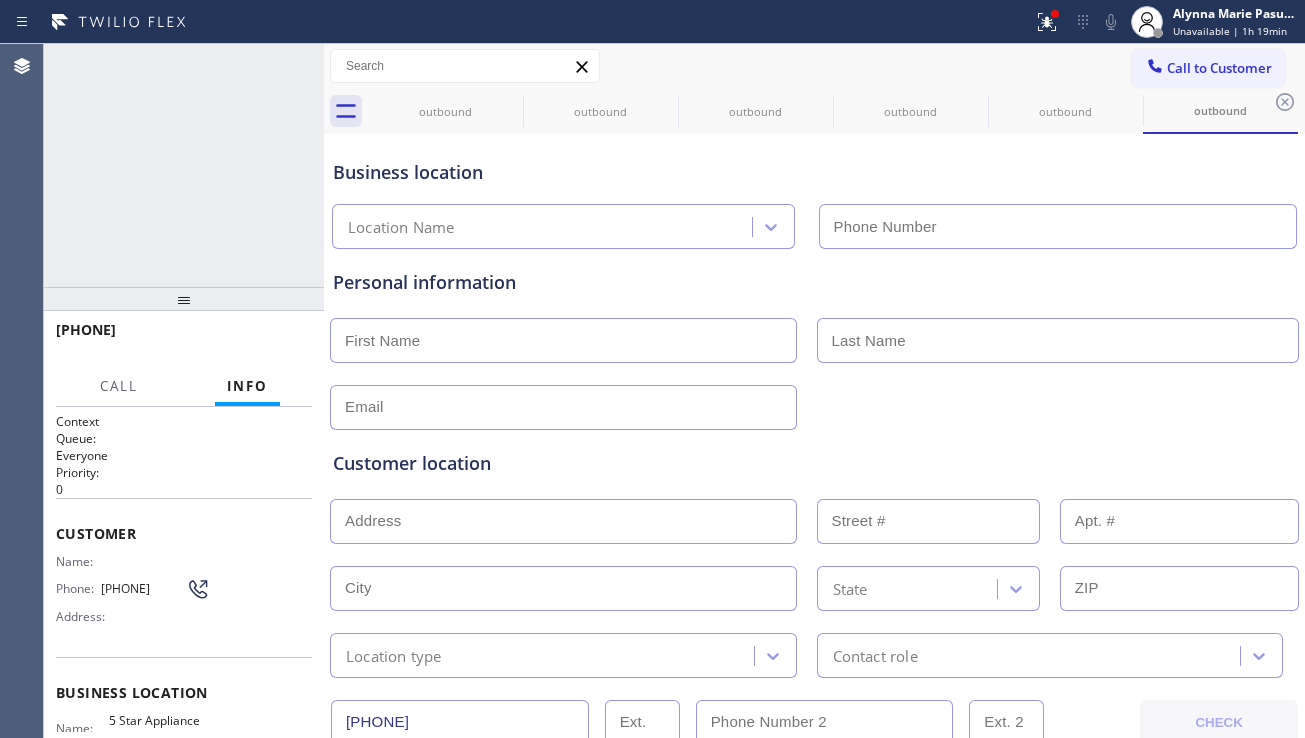 type on "[PHONE]" 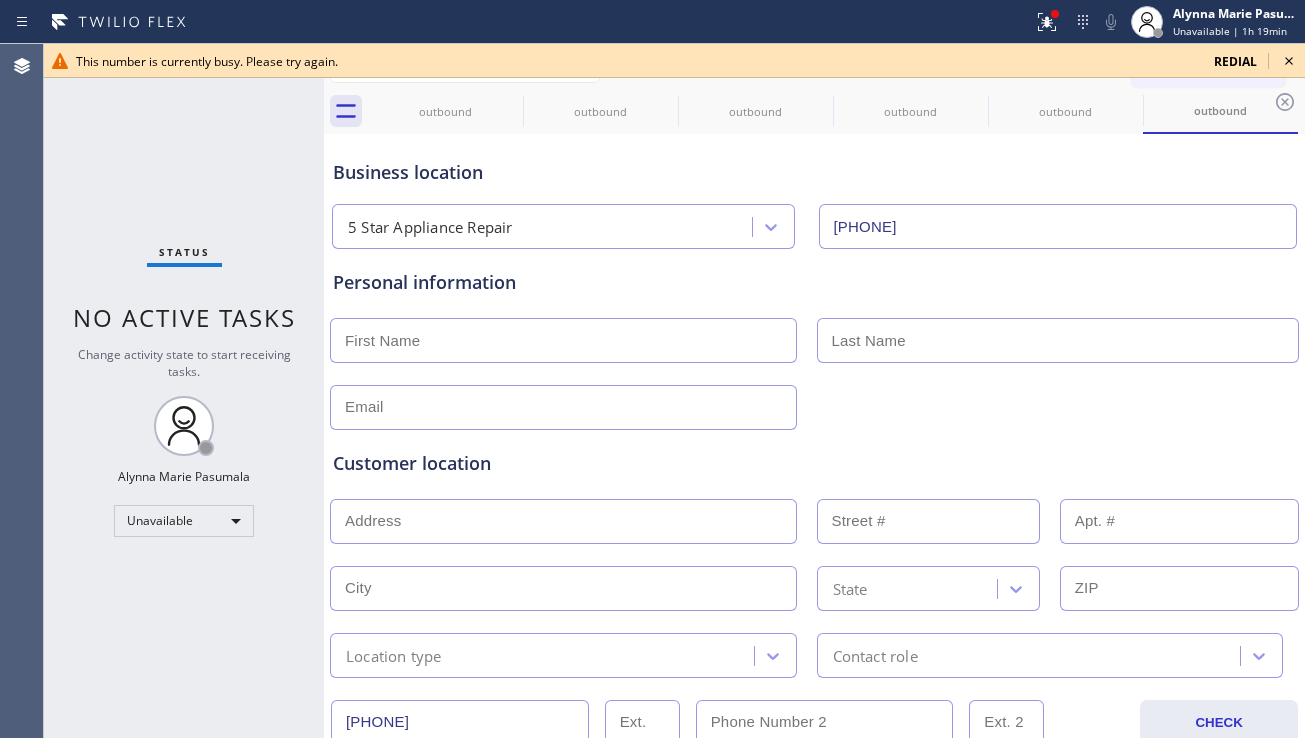 click on "redial" at bounding box center (1235, 61) 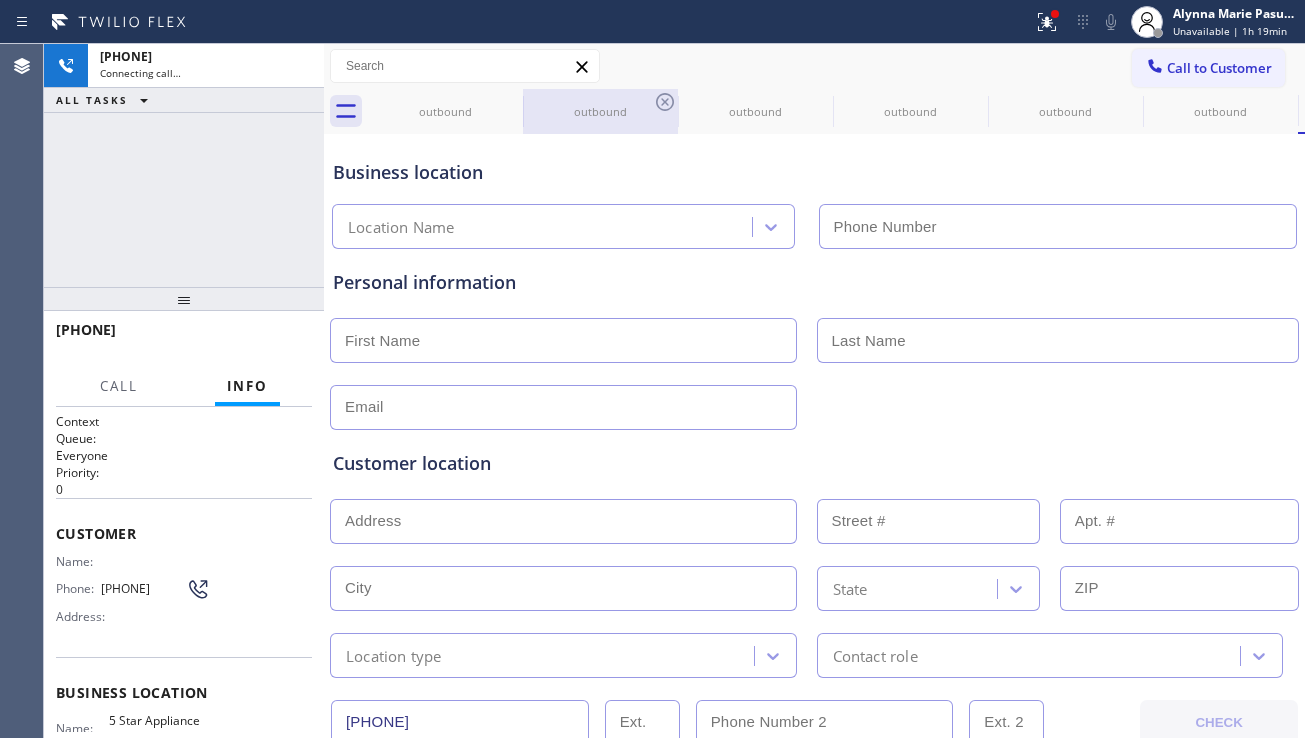 type on "[PHONE]" 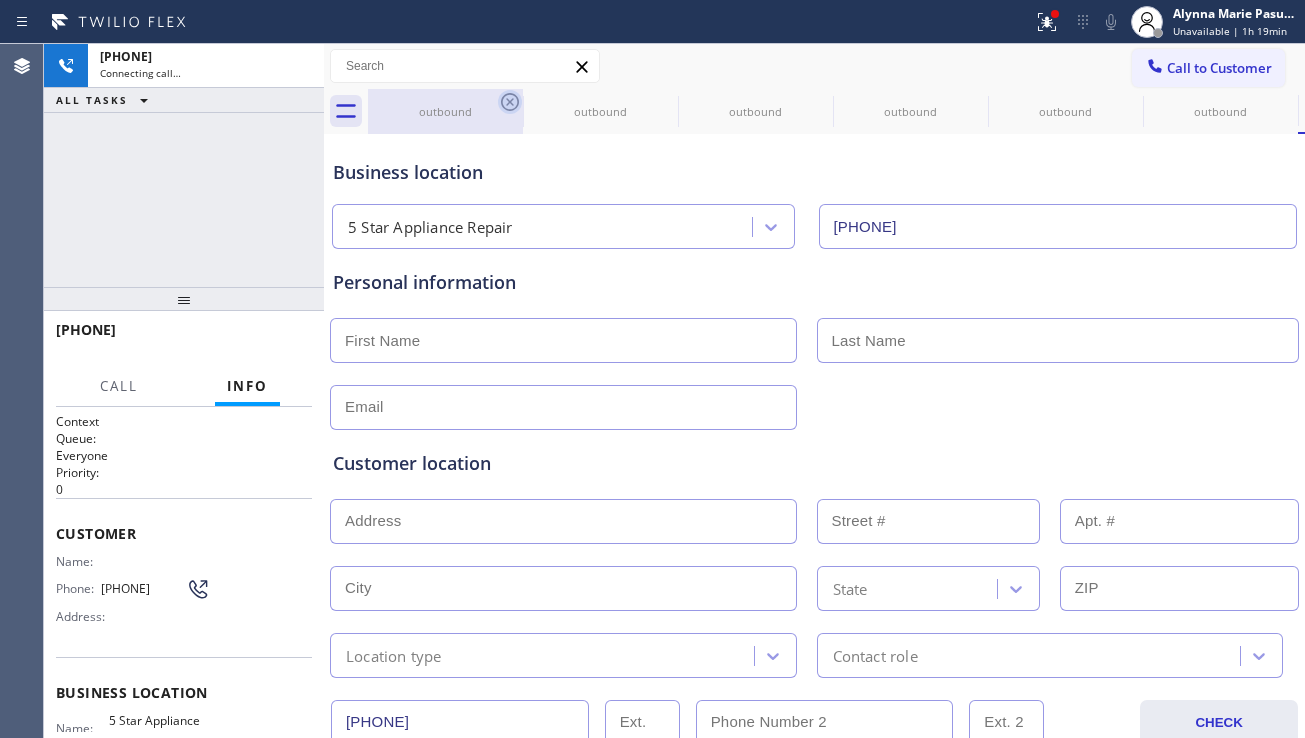 click 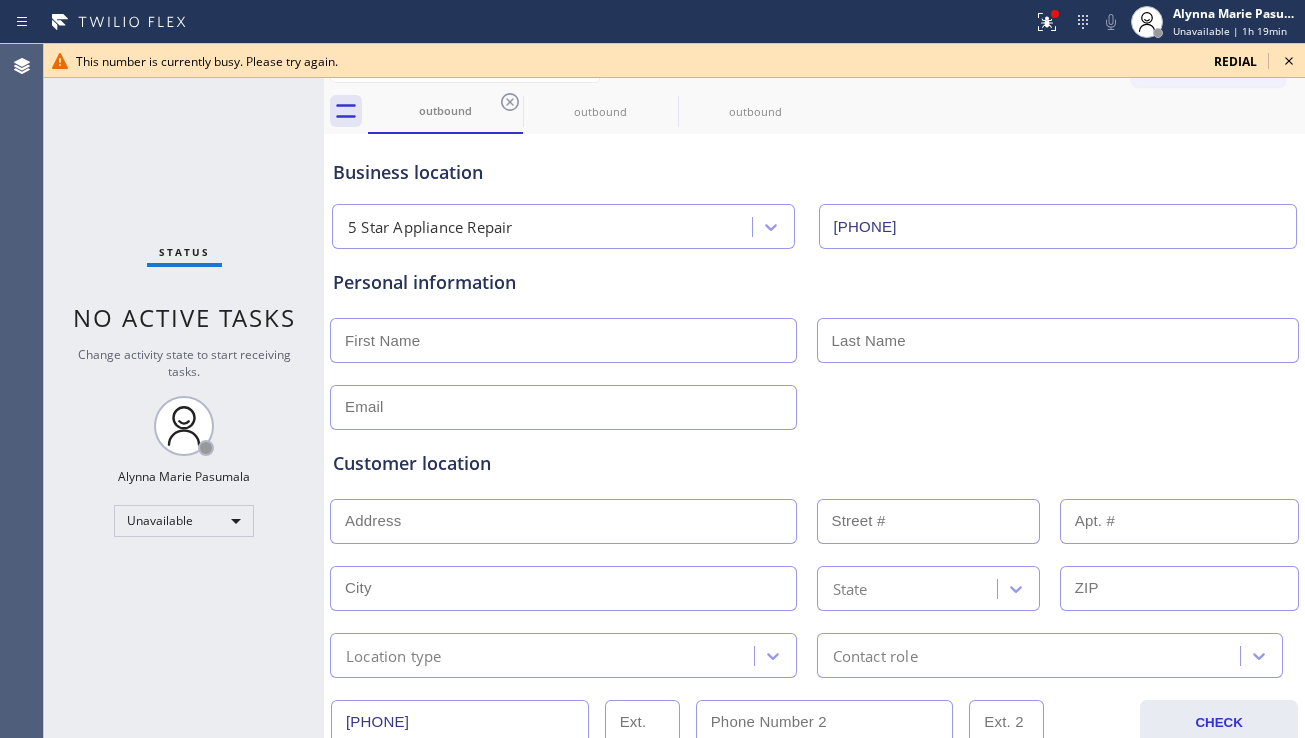 click 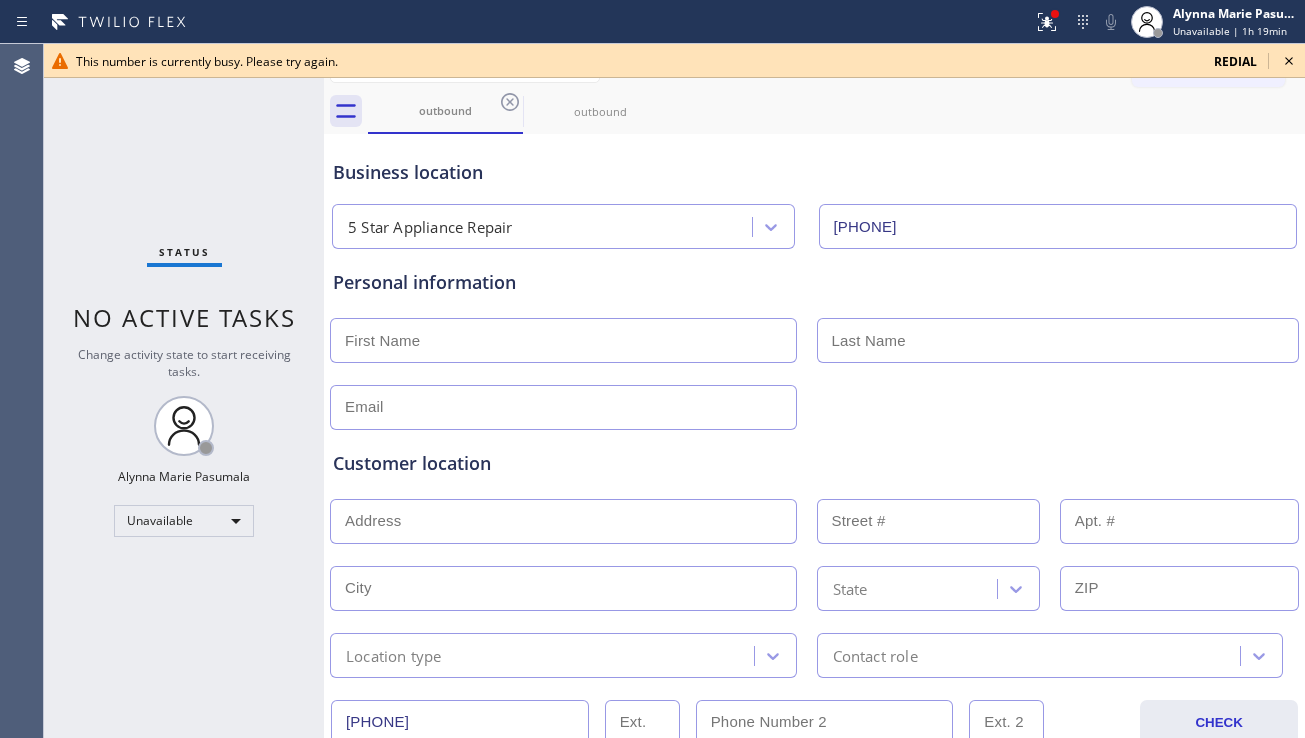 click 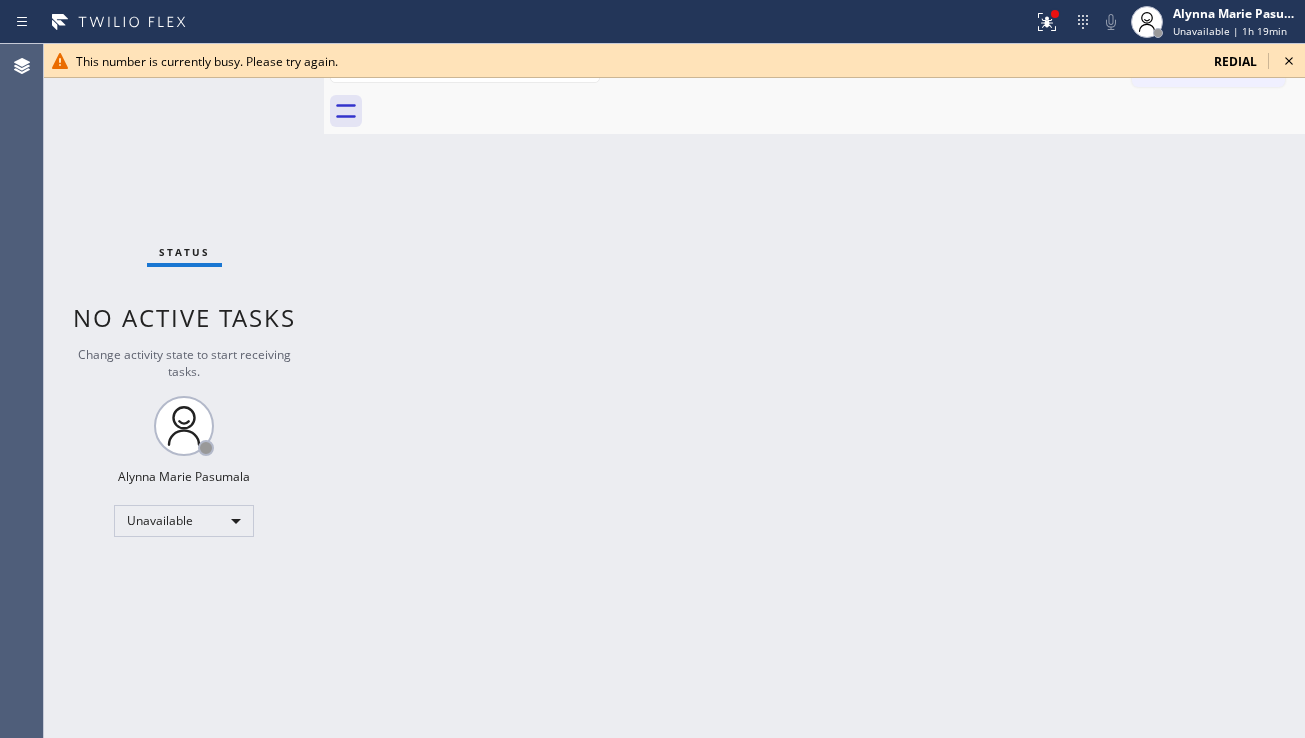 click 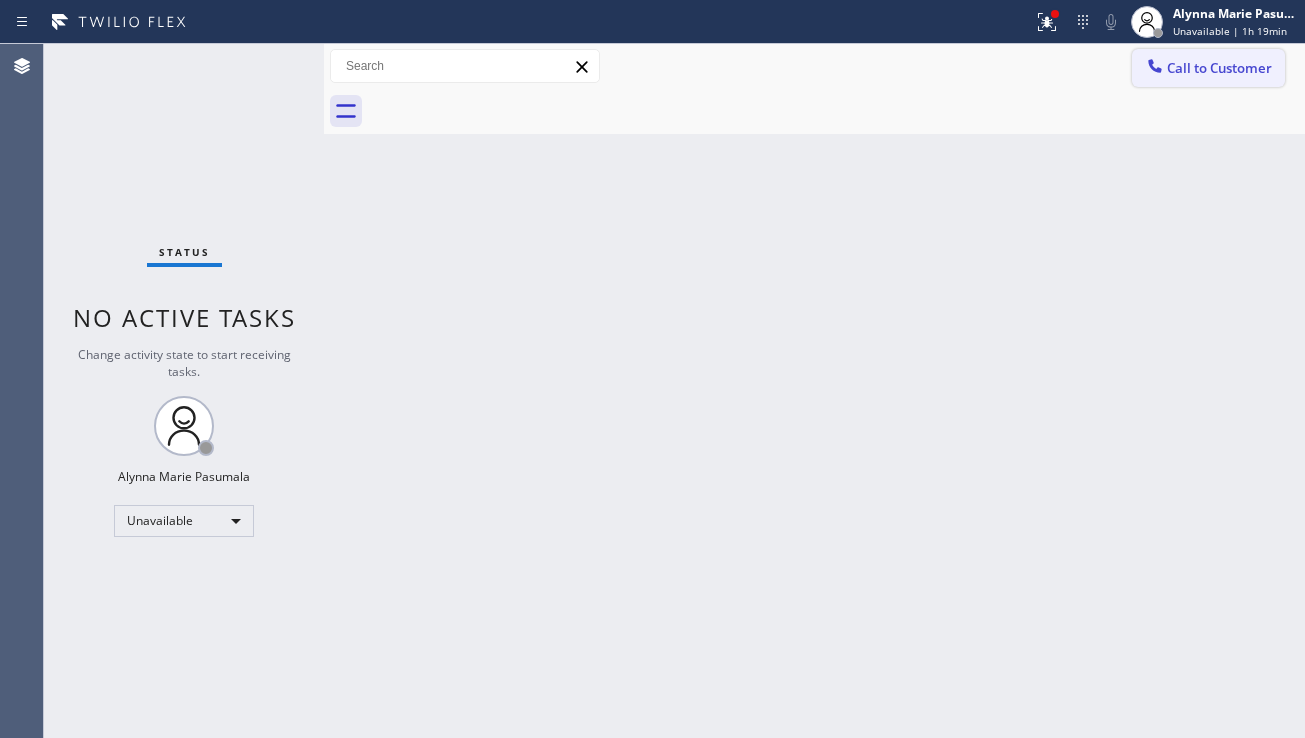 click on "Call to Customer" at bounding box center [1208, 68] 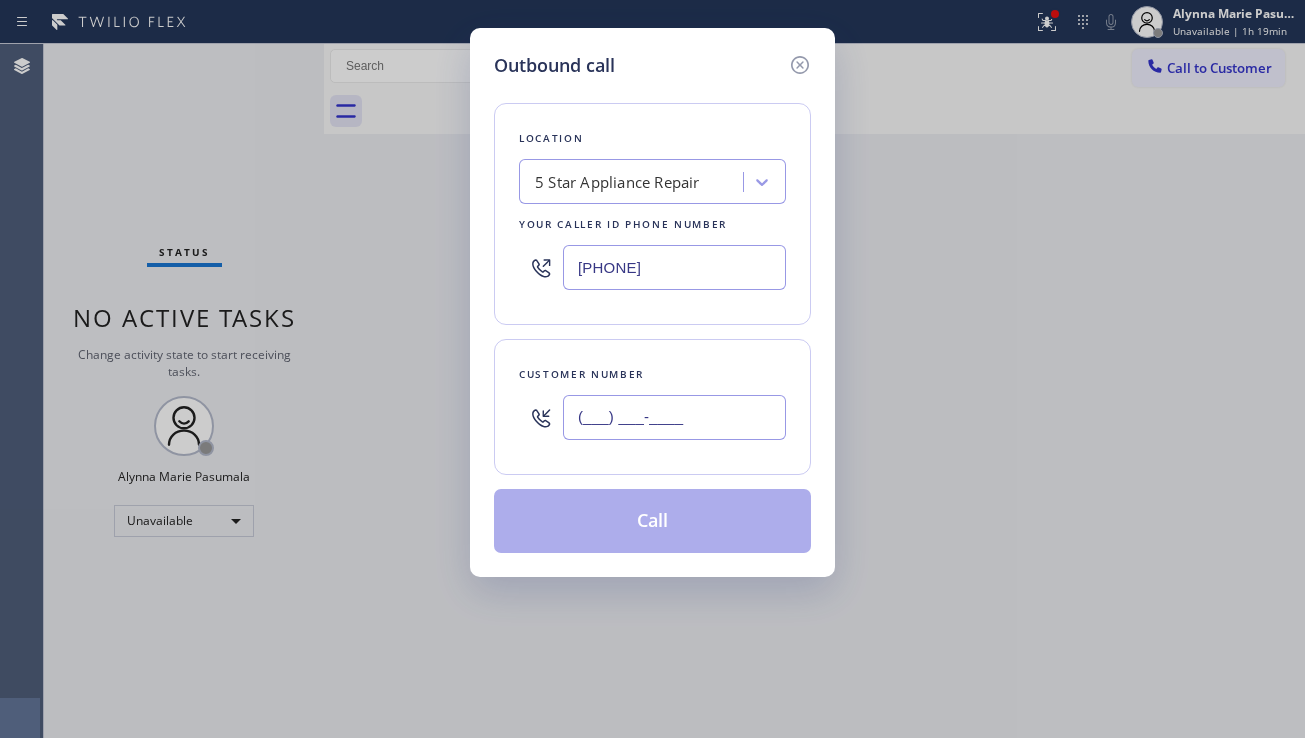 click on "(___) ___-____" at bounding box center [674, 417] 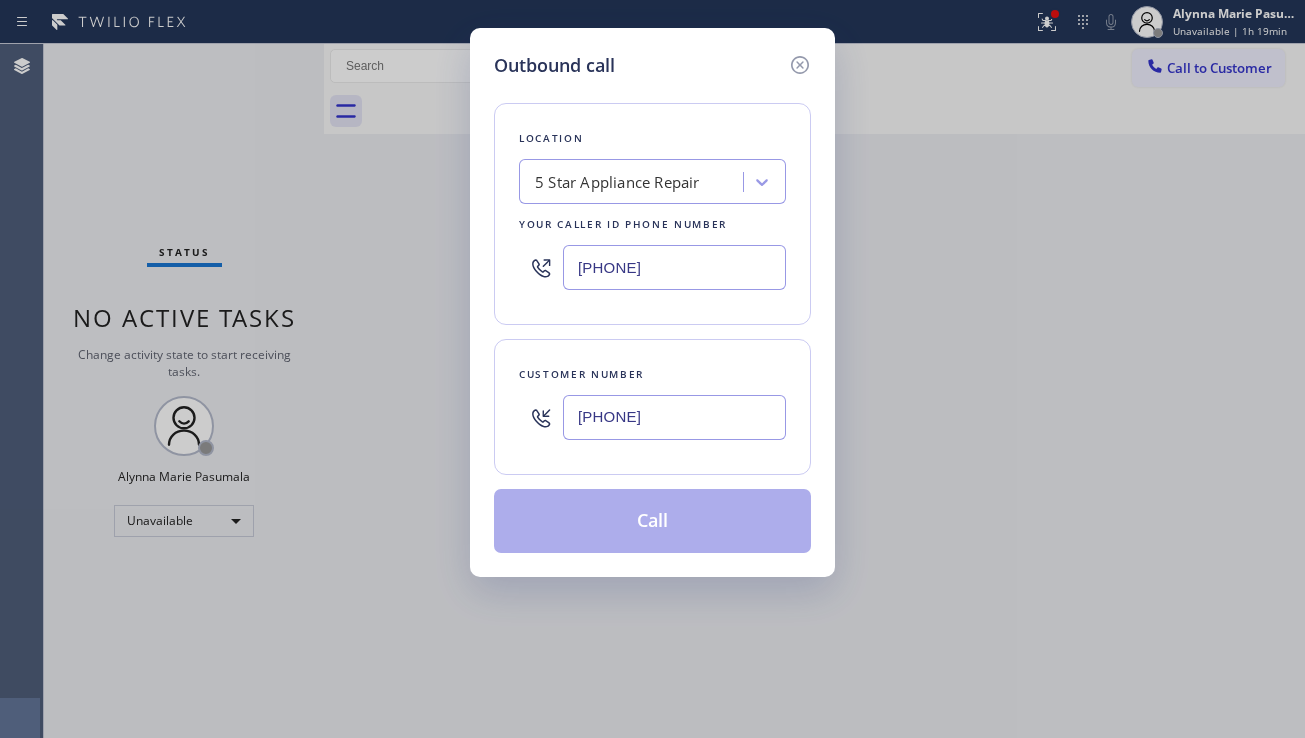 type on "(623) 295-2921" 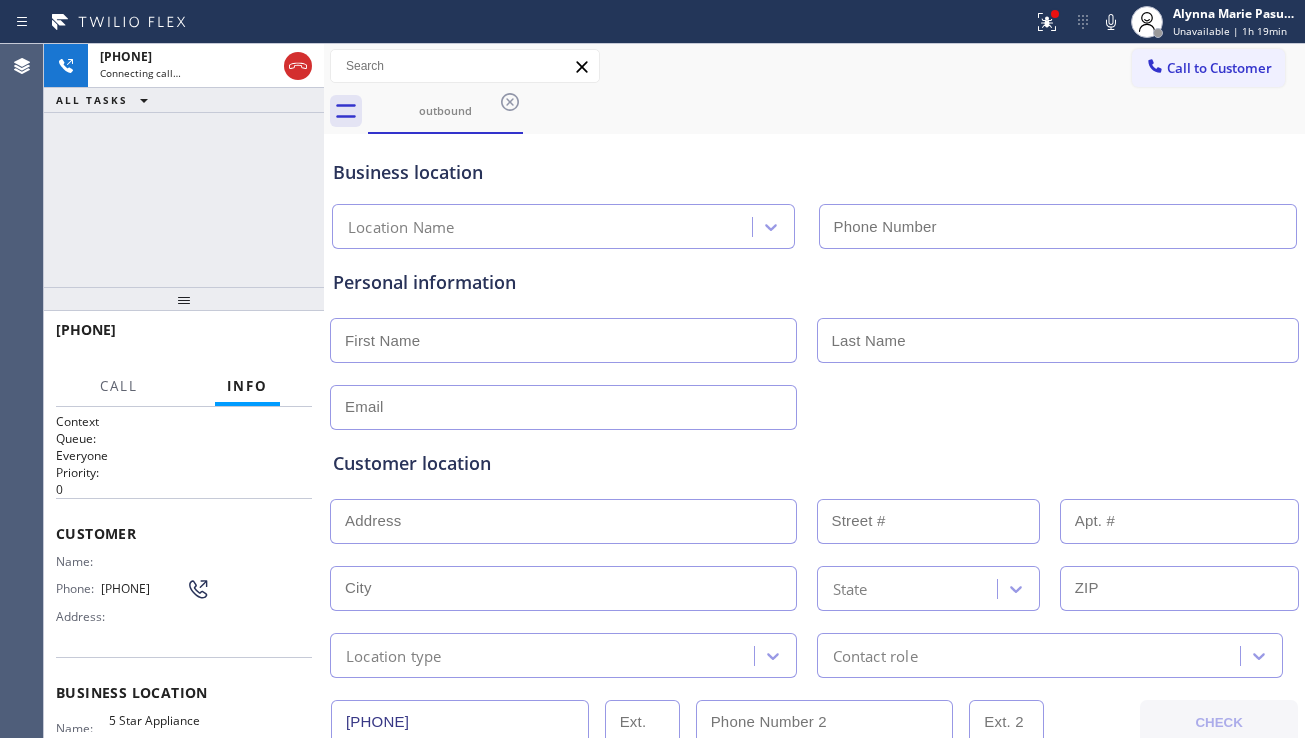 type on "[PHONE]" 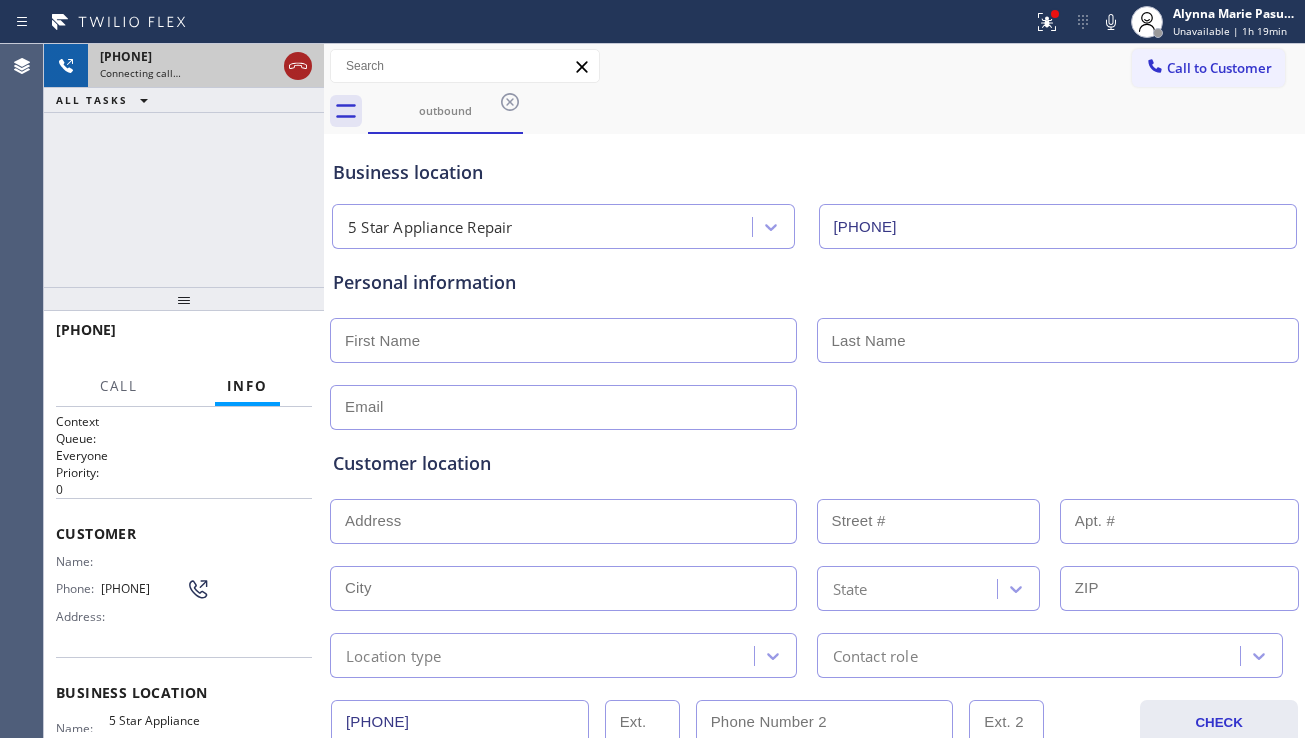 click 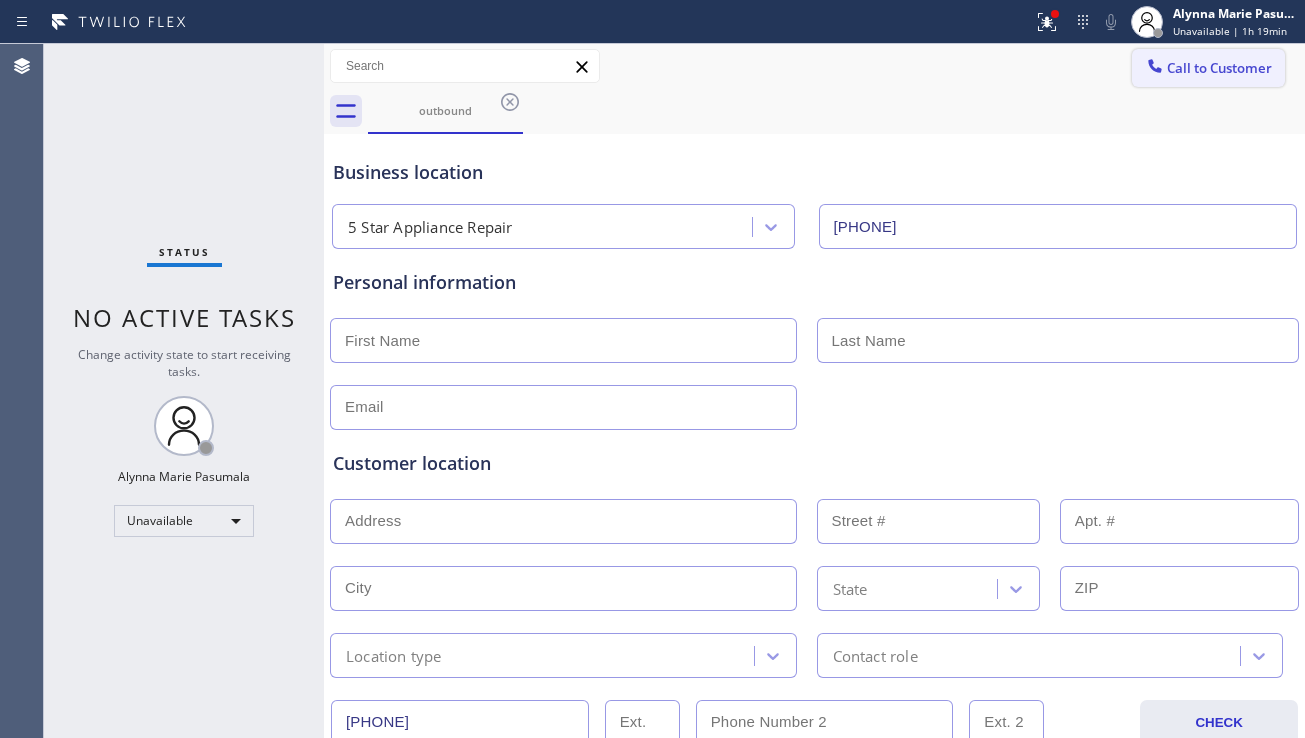click on "Call to Customer" at bounding box center (1219, 68) 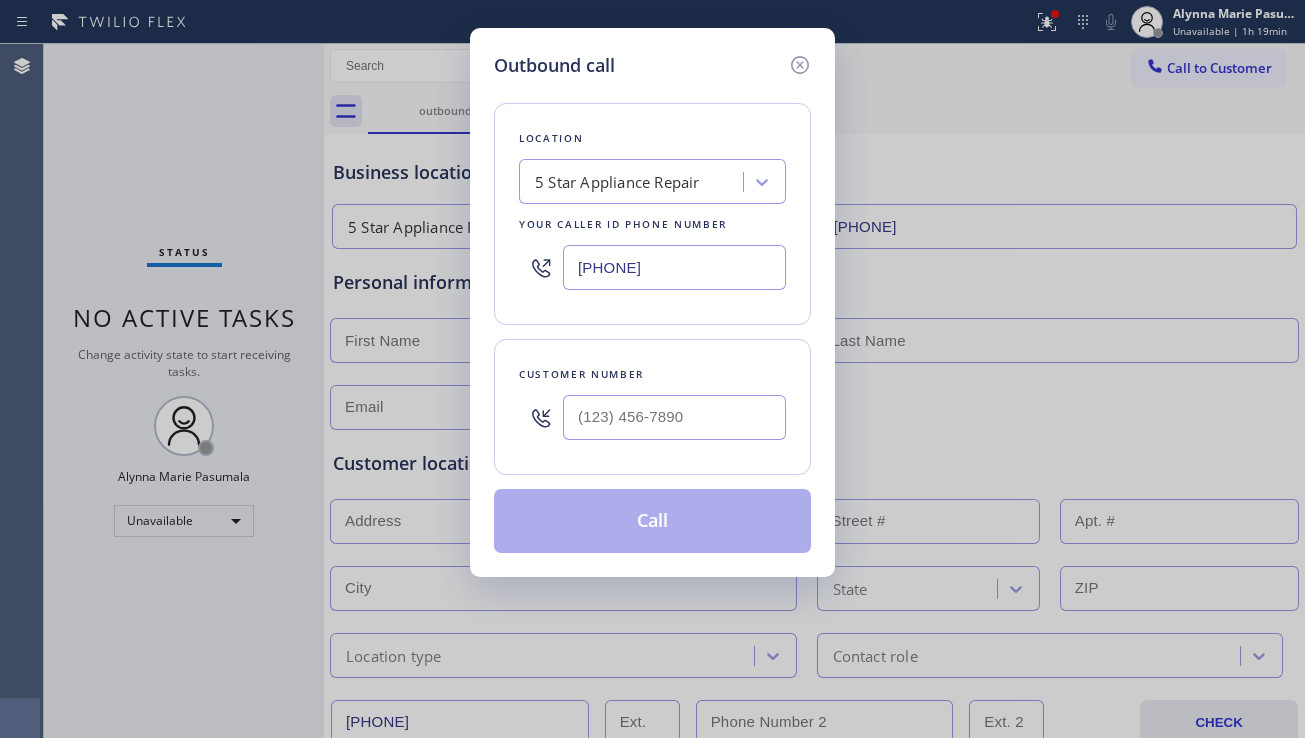 click at bounding box center [674, 417] 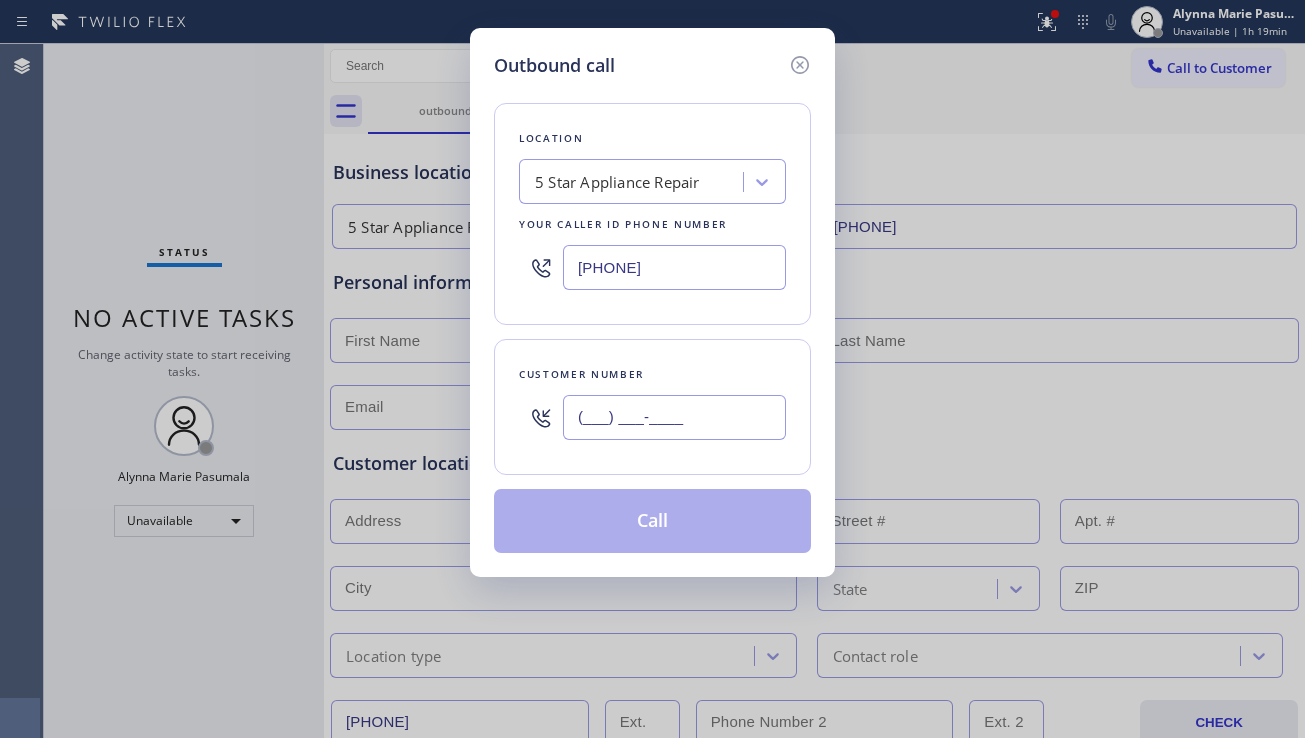 click on "(___) ___-____" at bounding box center (674, 417) 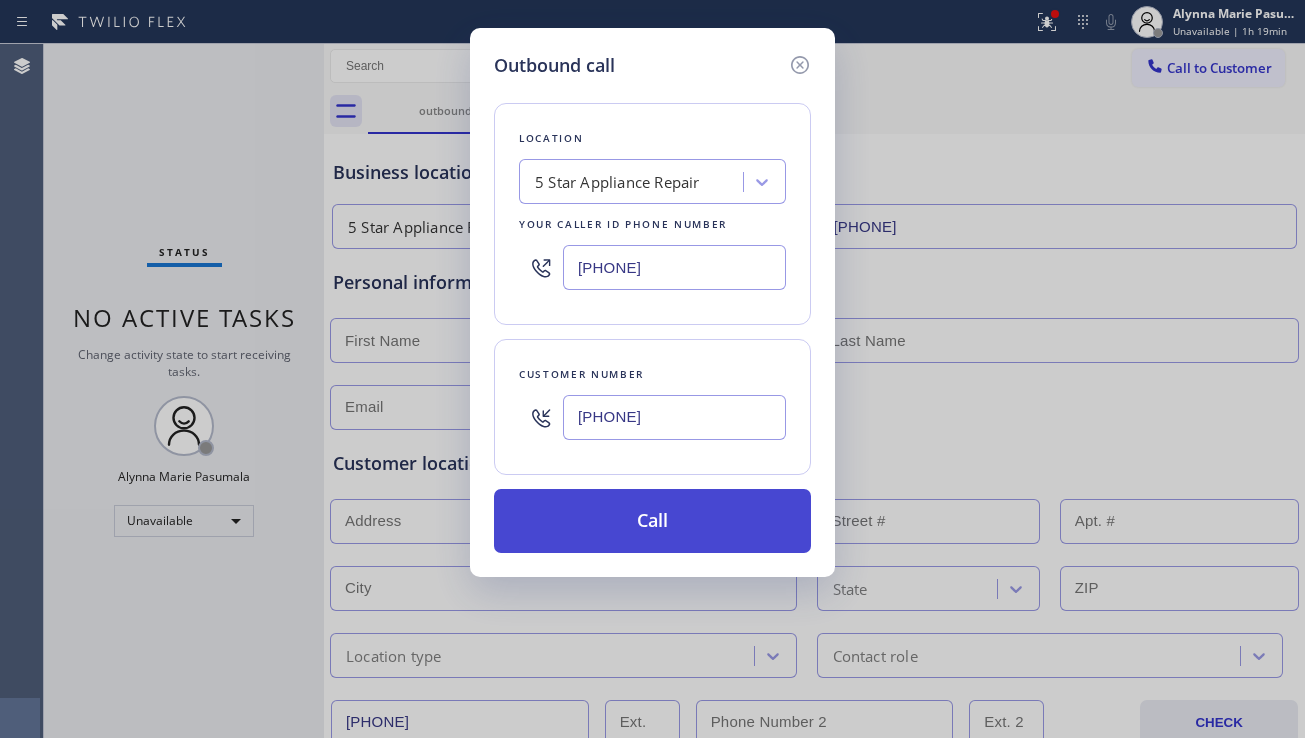 type on "(669) 323-3346" 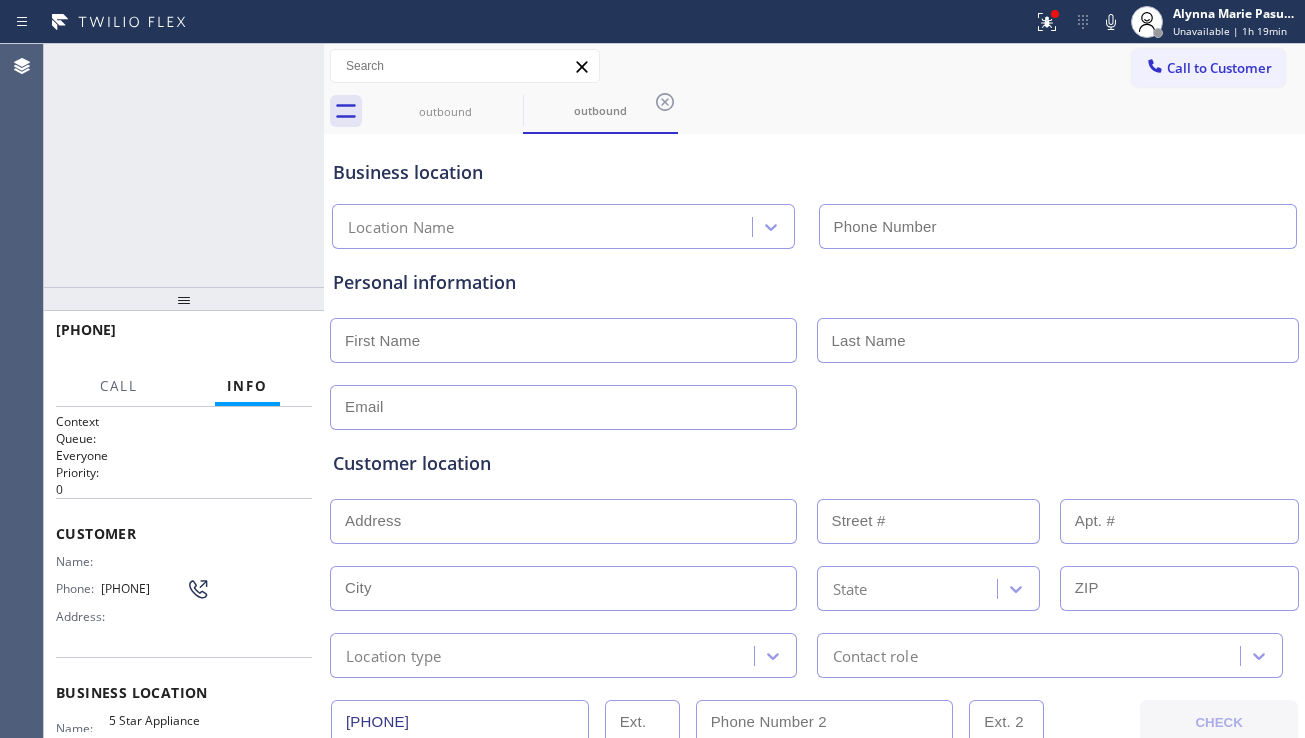 type on "[PHONE]" 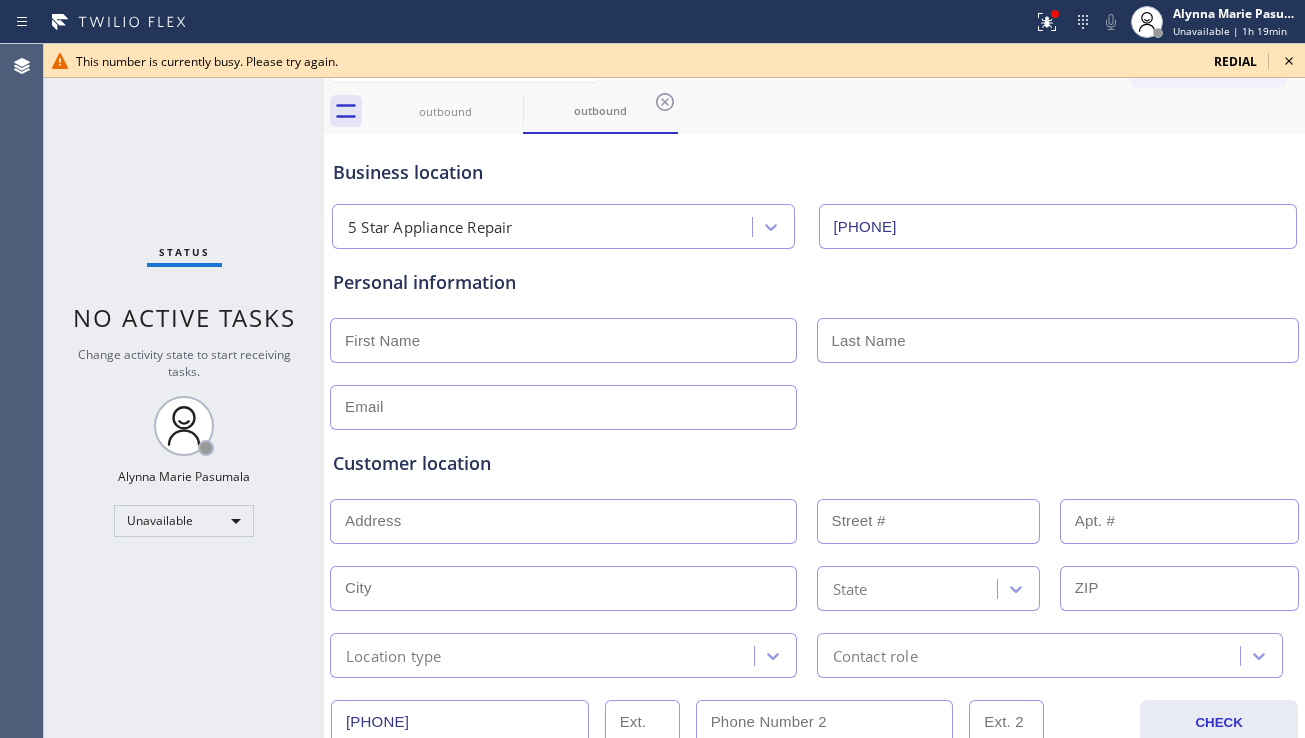 click 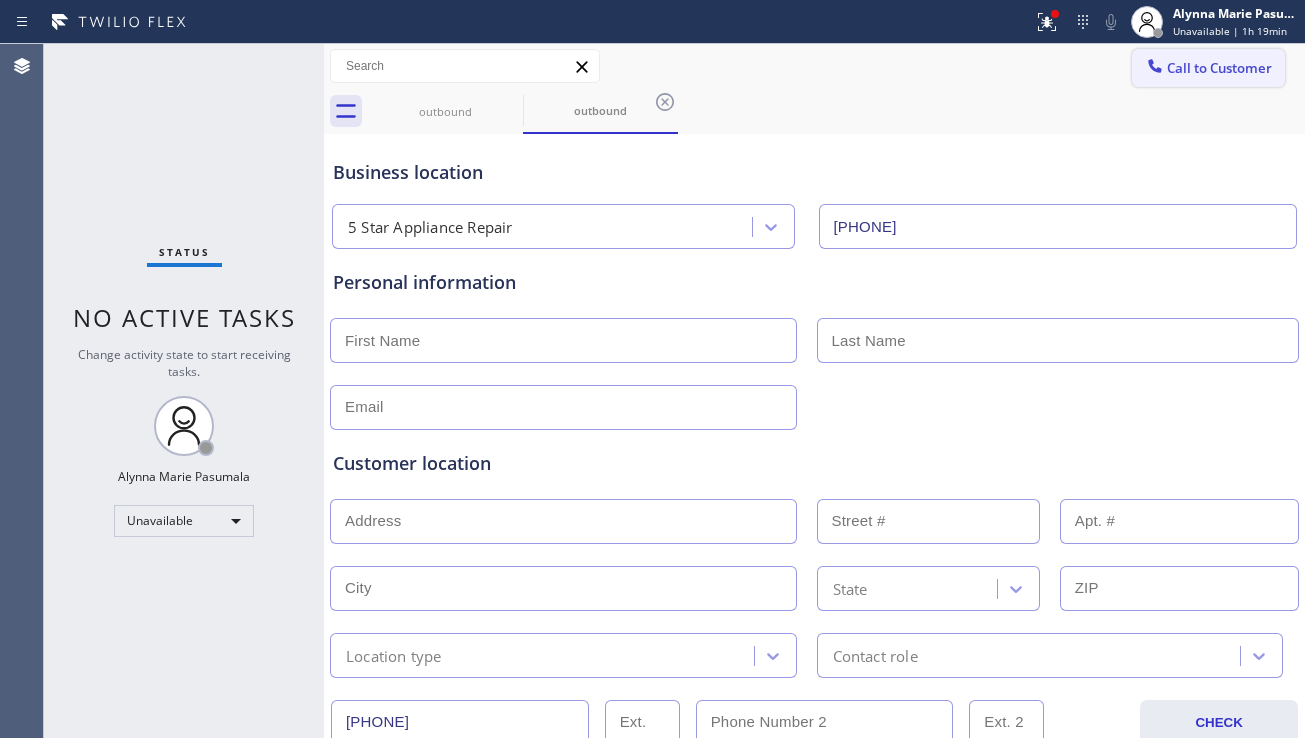 click on "Call to Customer" at bounding box center (1219, 68) 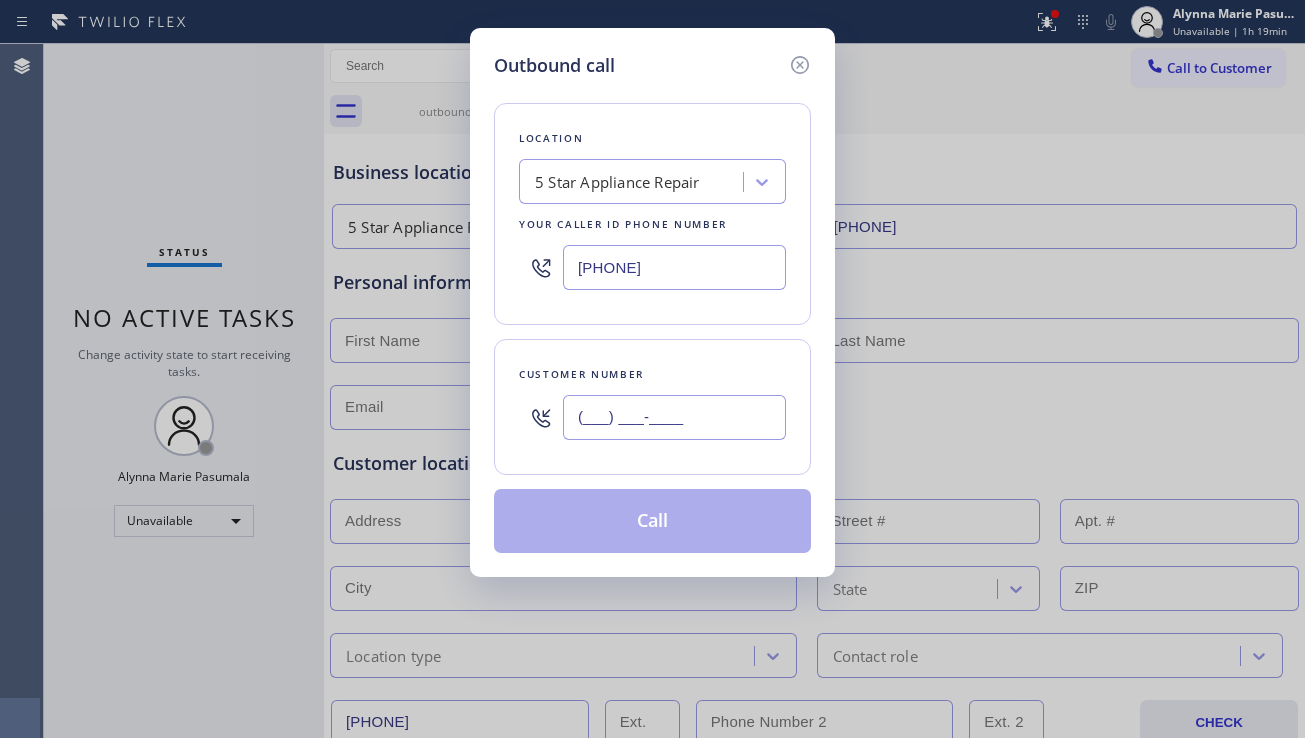click on "(___) ___-____" at bounding box center (674, 417) 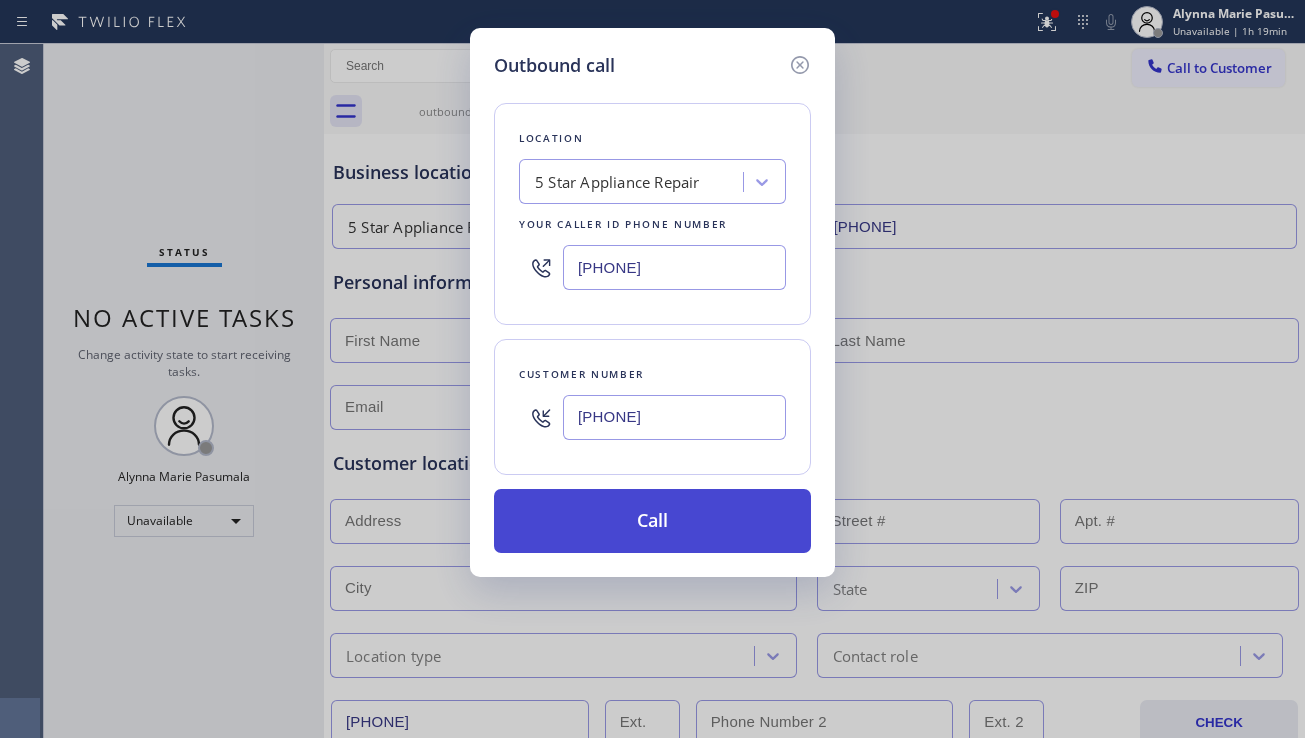 type on "(760) 998-1454" 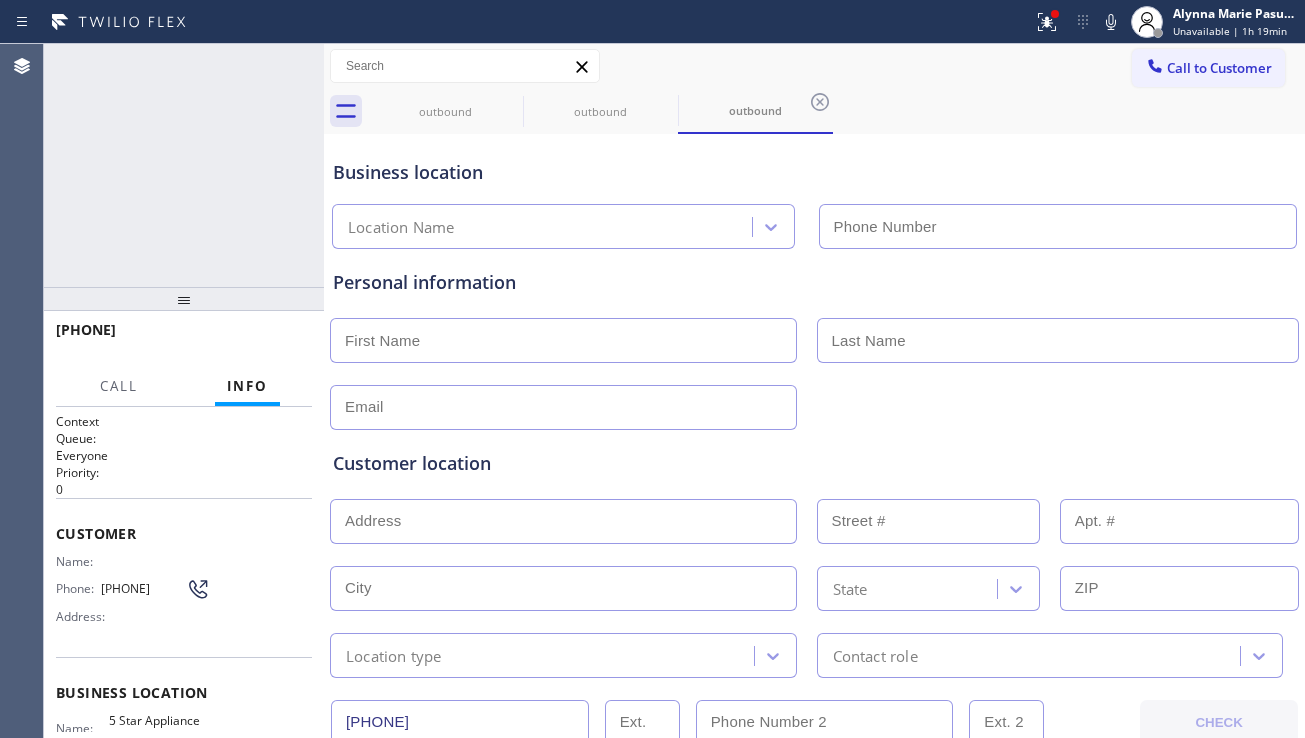 type on "[PHONE]" 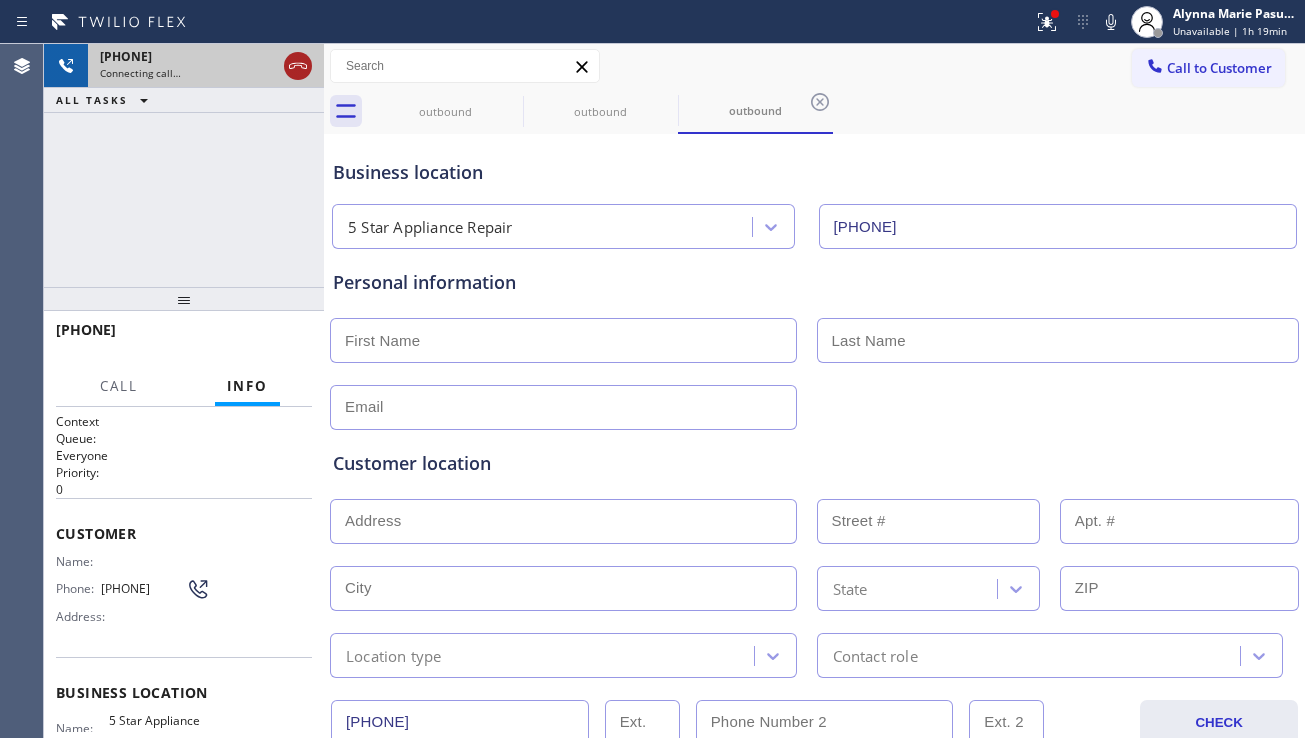 click 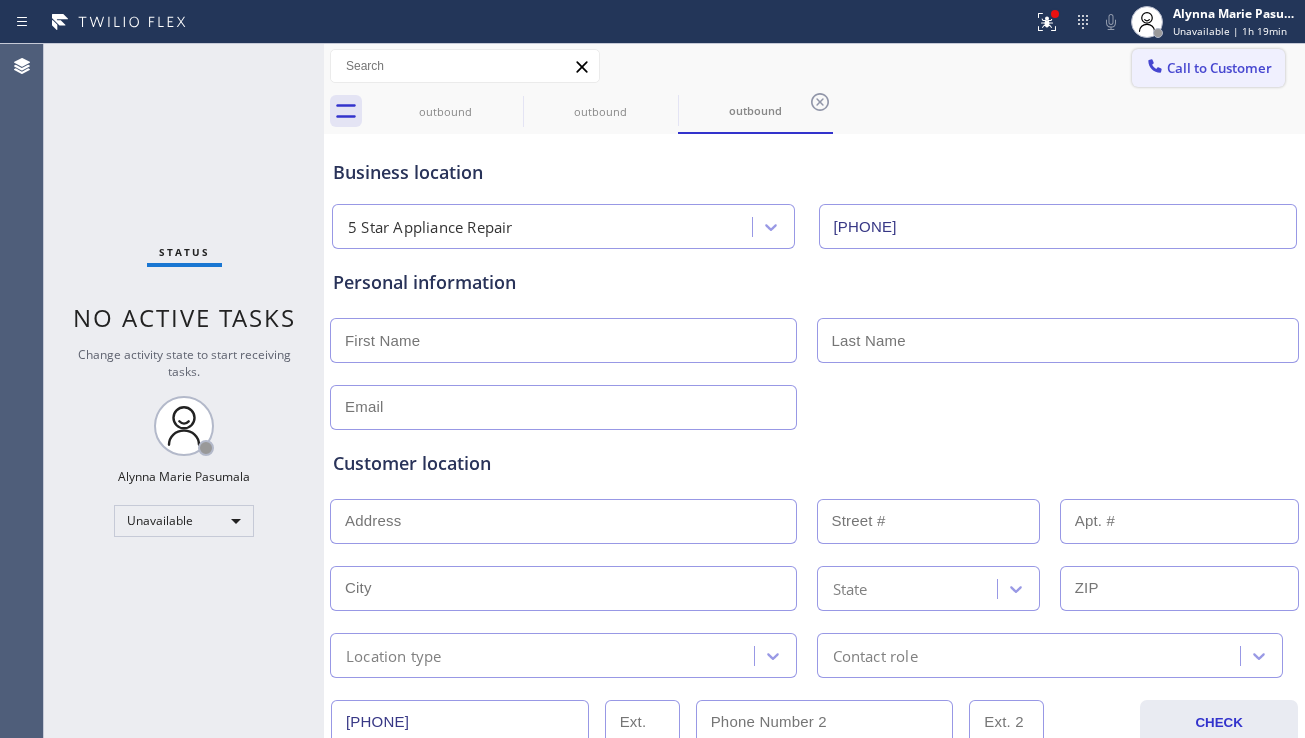 click on "Call to Customer" at bounding box center [1219, 68] 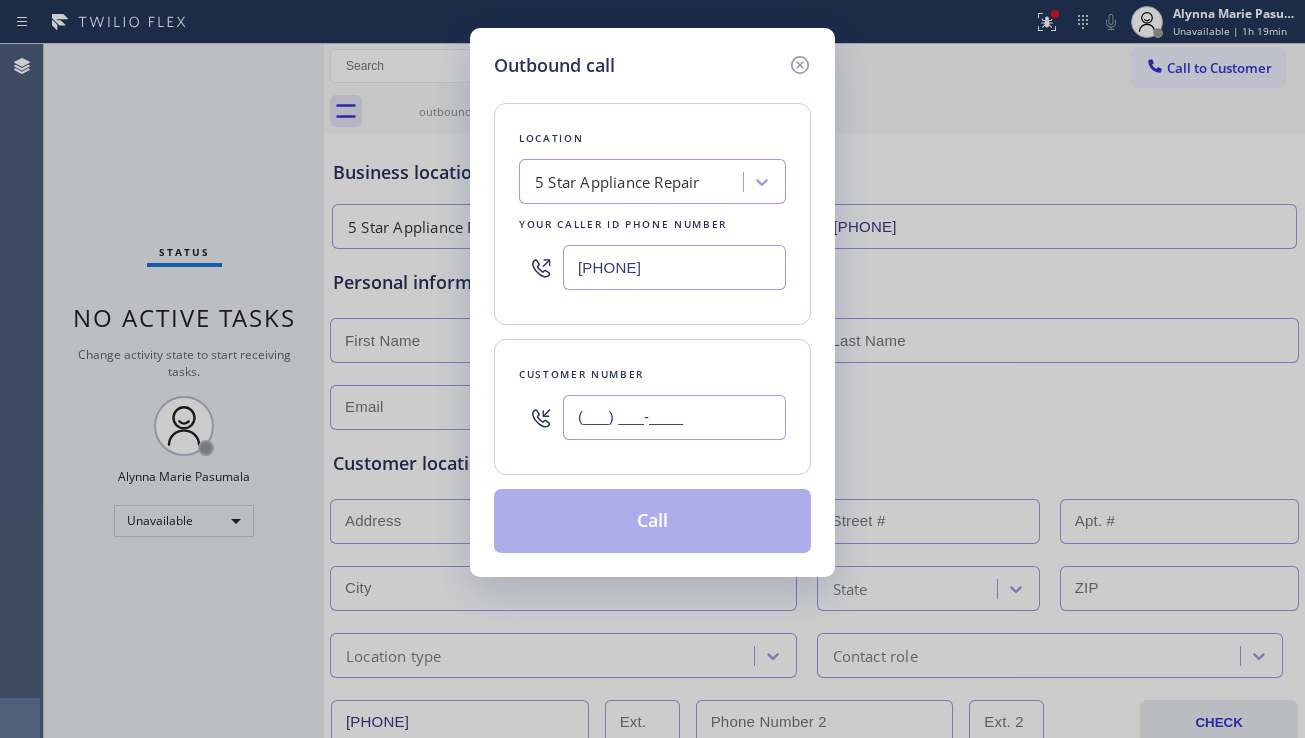 click on "(___) ___-____" at bounding box center (674, 417) 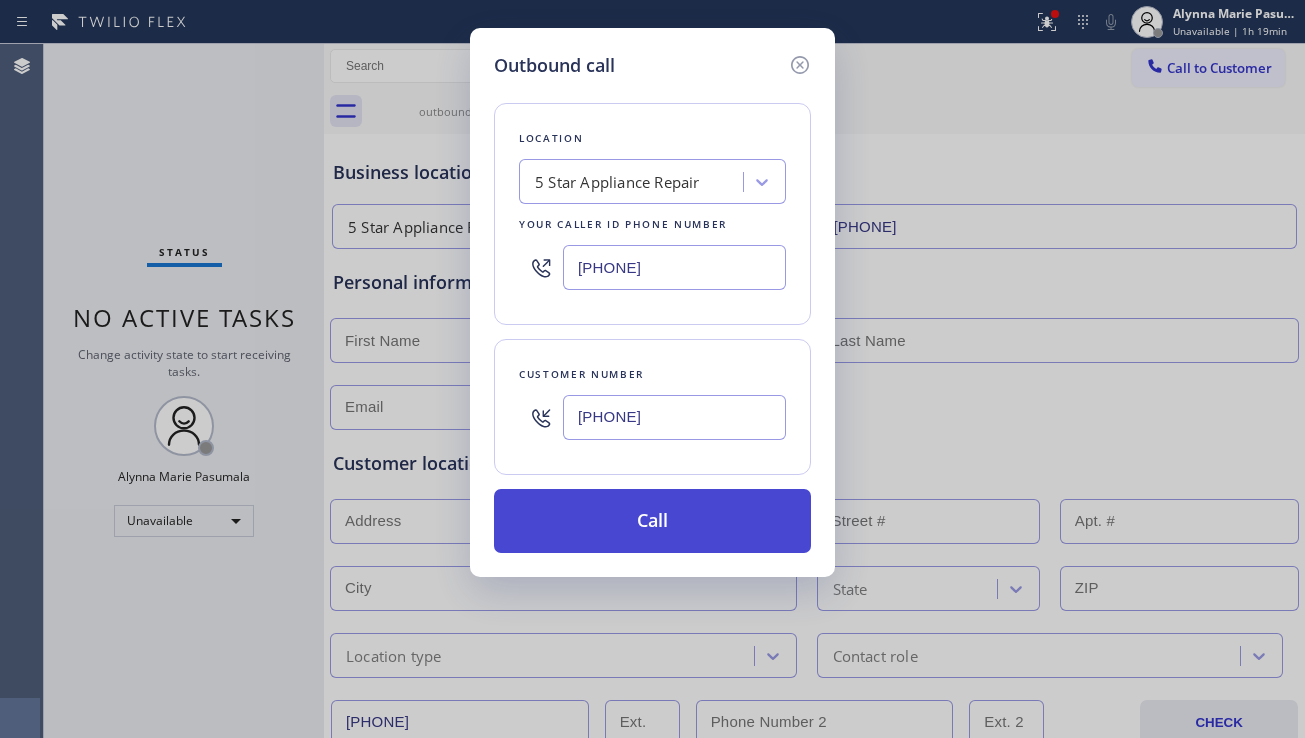 type on "(503) 944-0136" 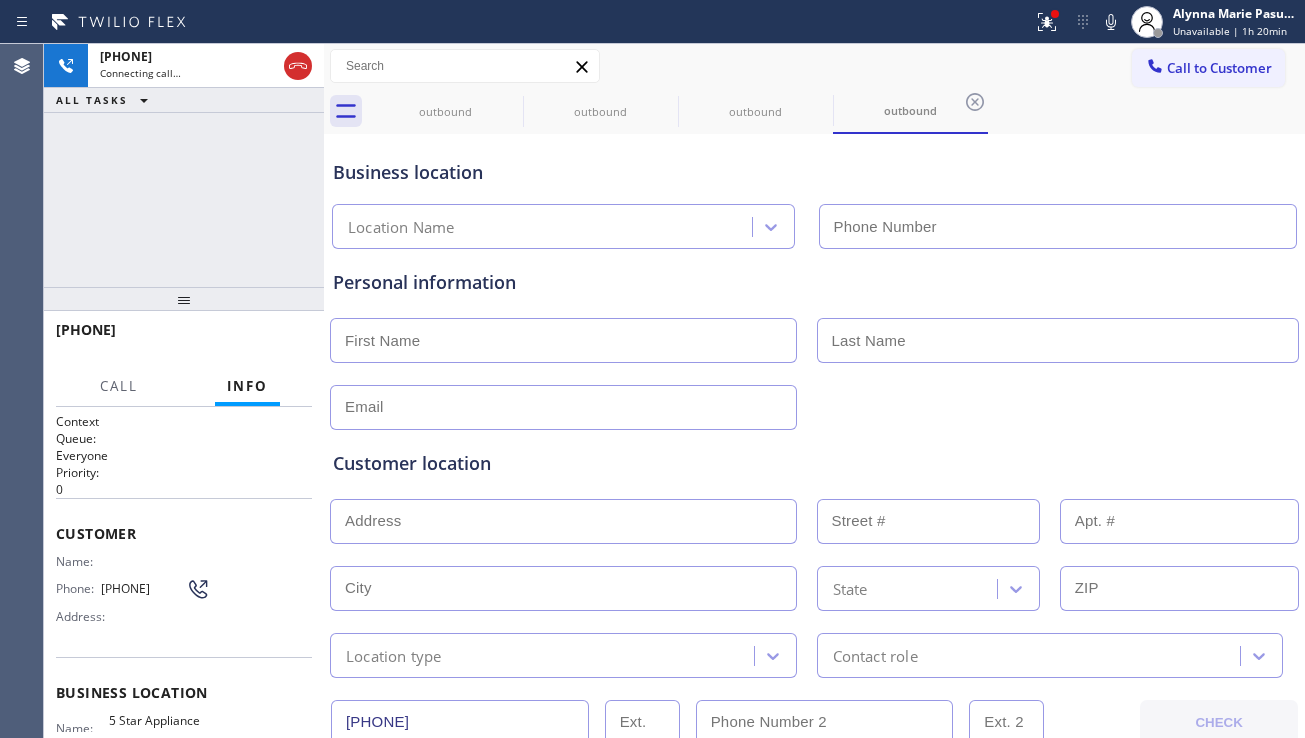 type on "[PHONE]" 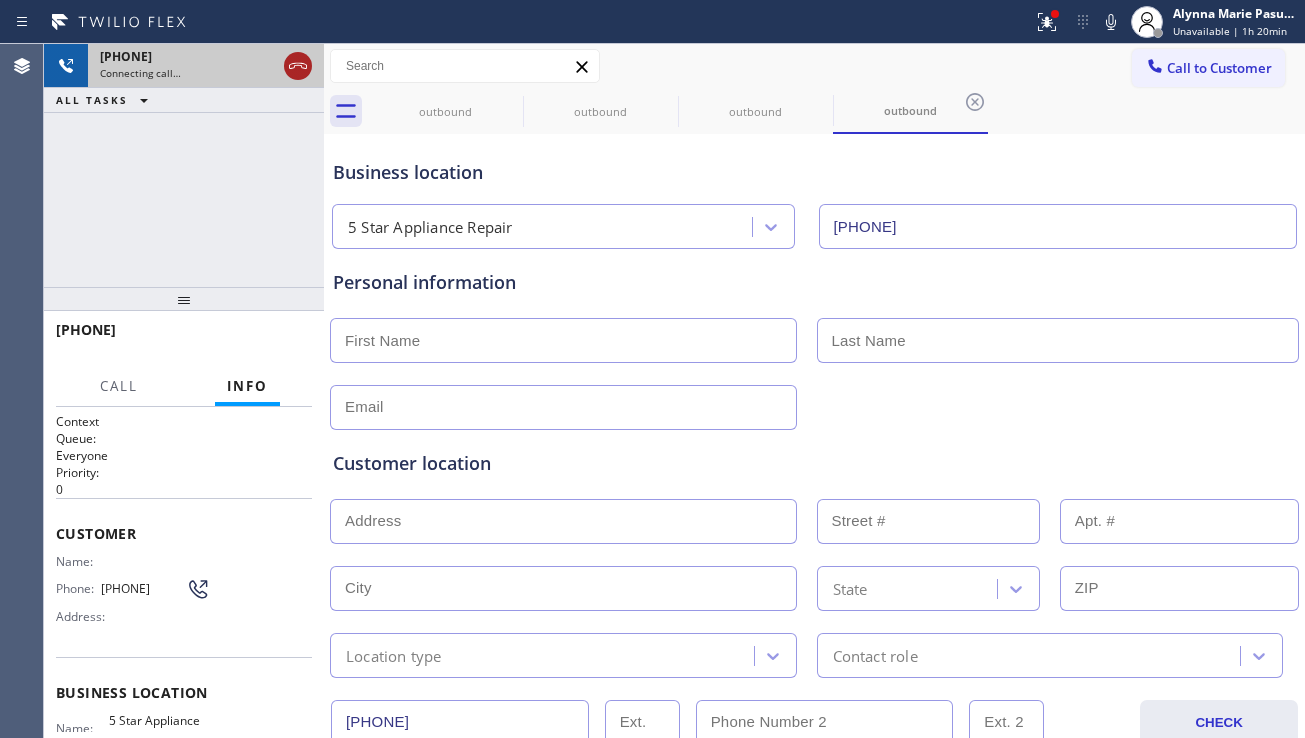 click 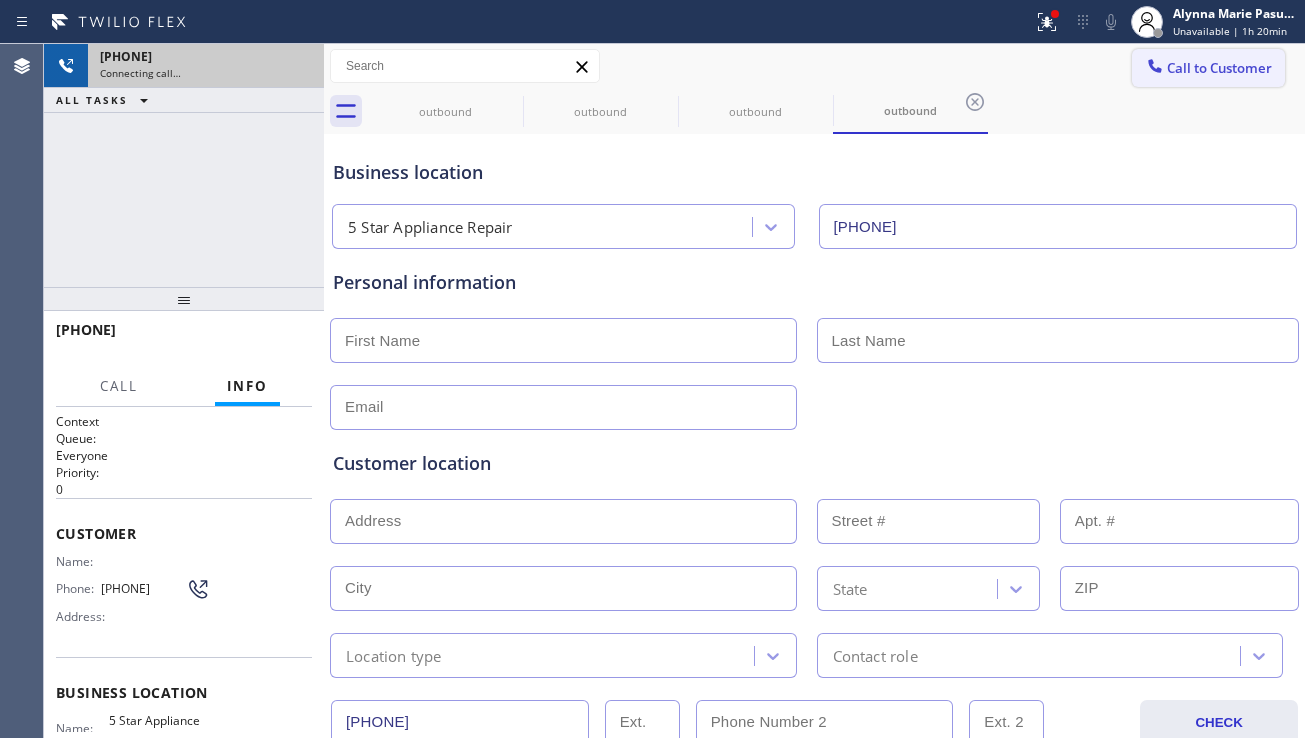 click on "Call to Customer" at bounding box center [1208, 68] 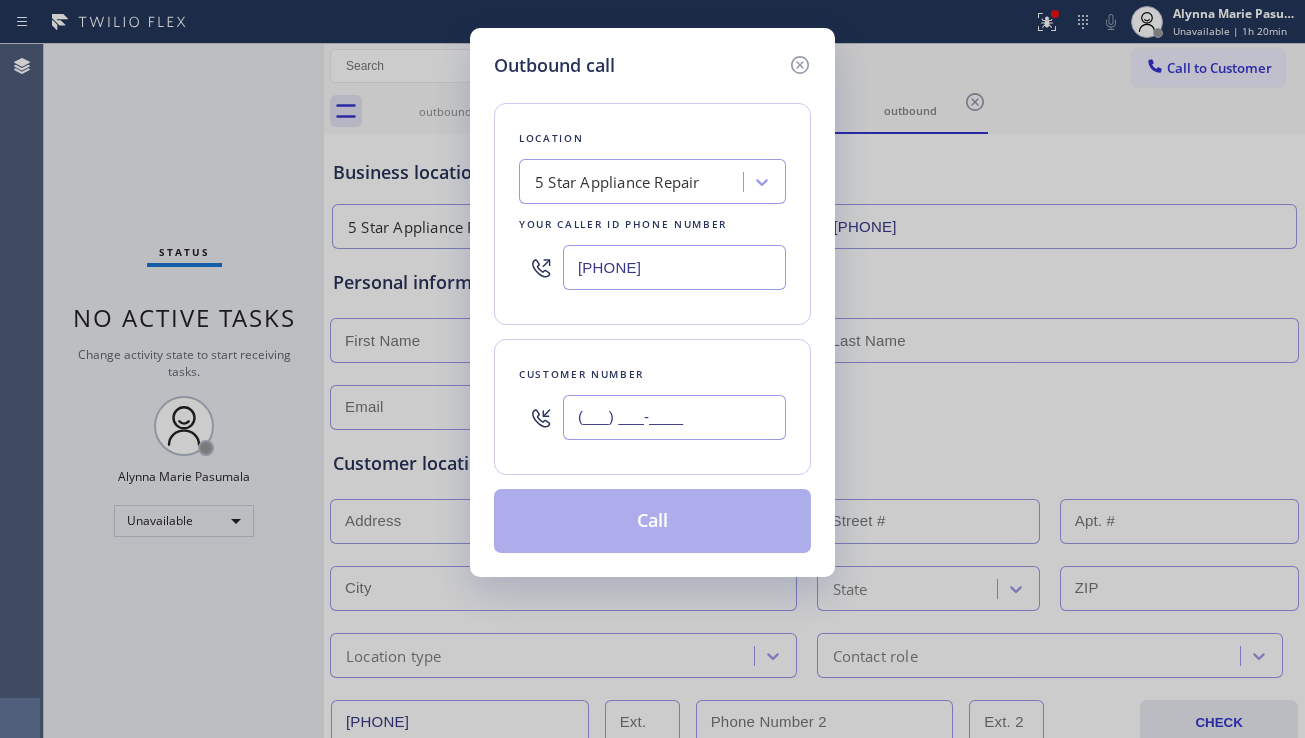 click on "(___) ___-____" at bounding box center (674, 417) 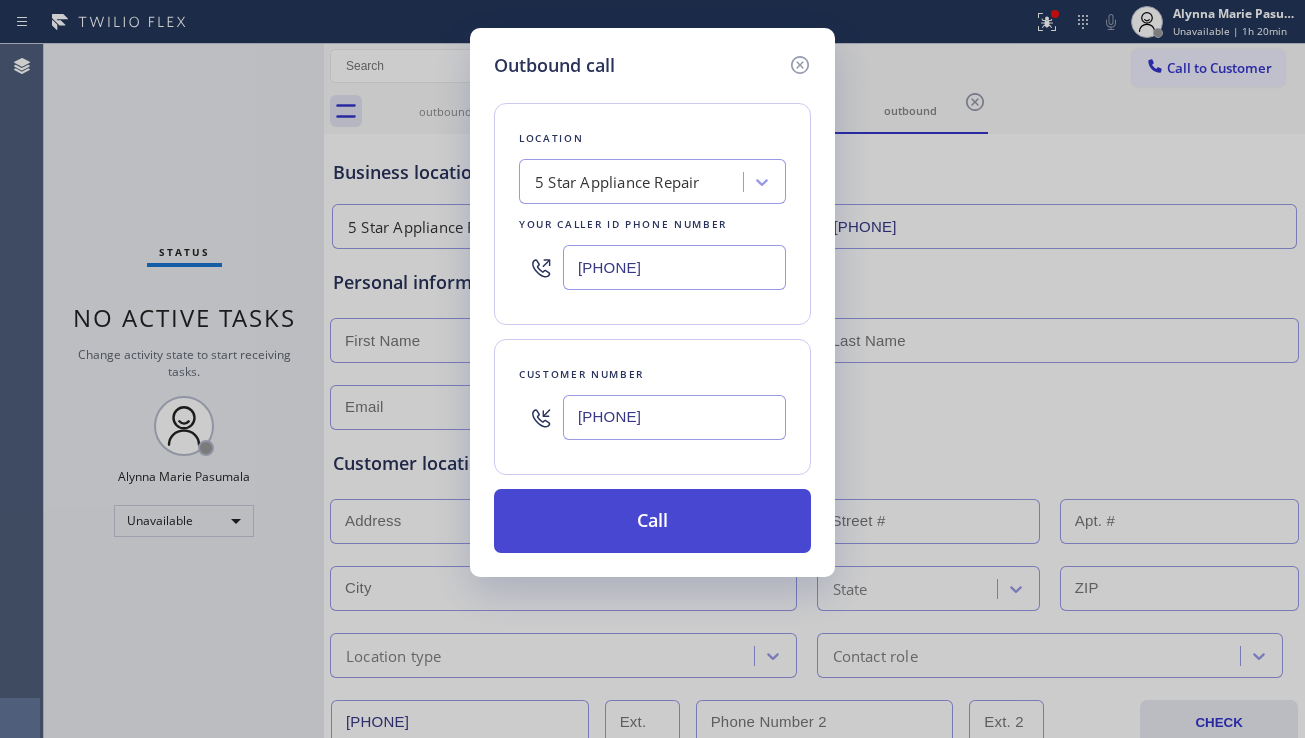 type on "(805) 364-5920" 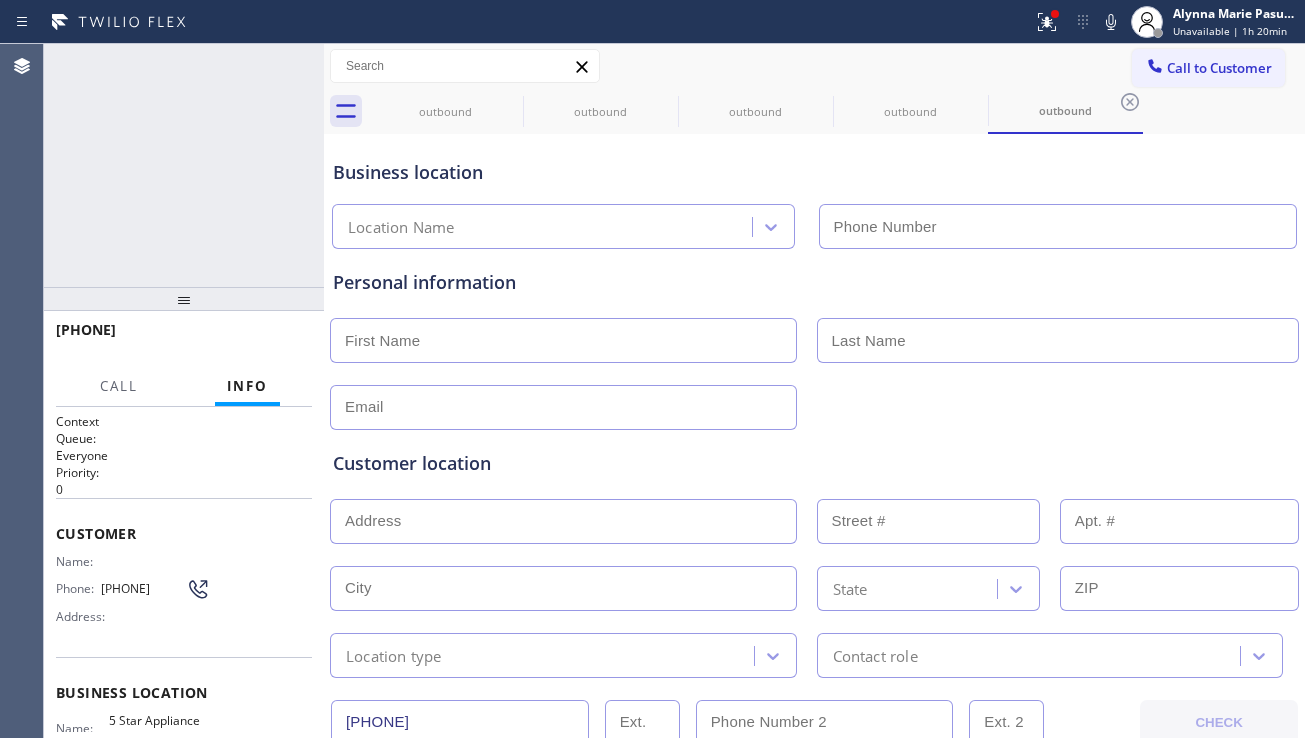 type on "[PHONE]" 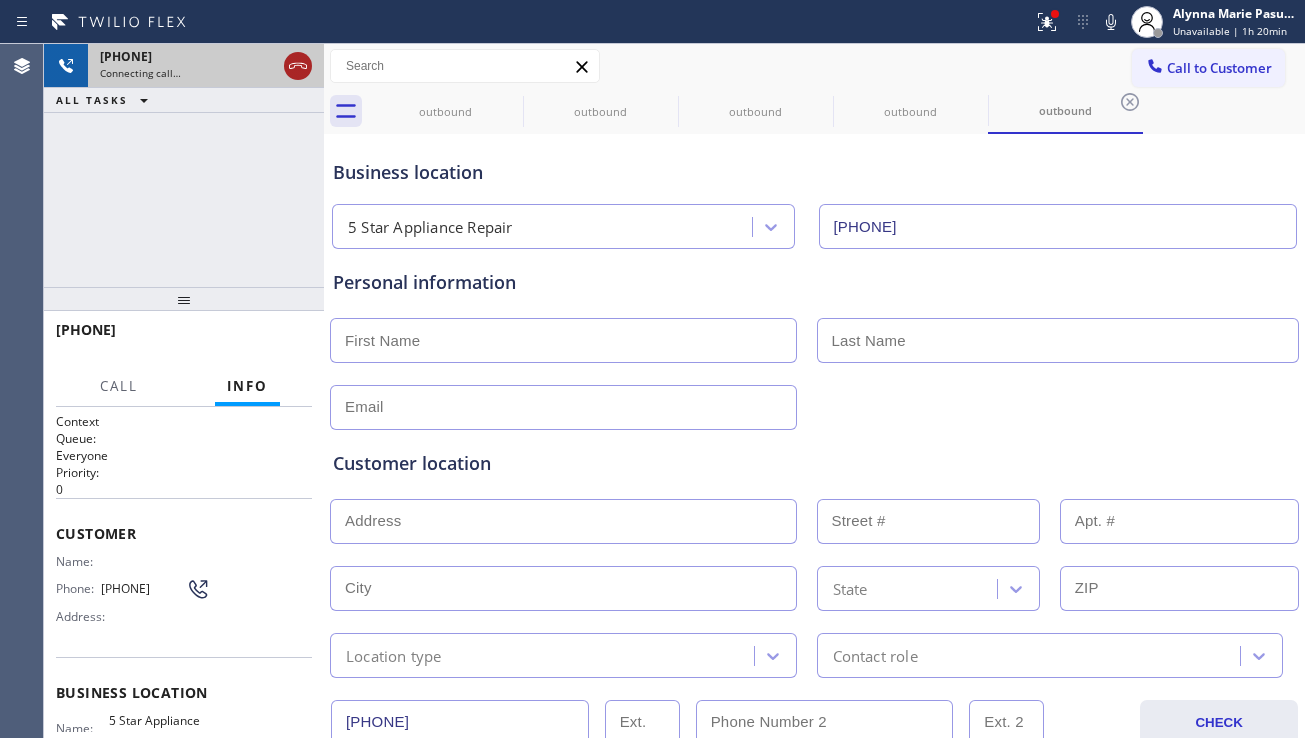 click 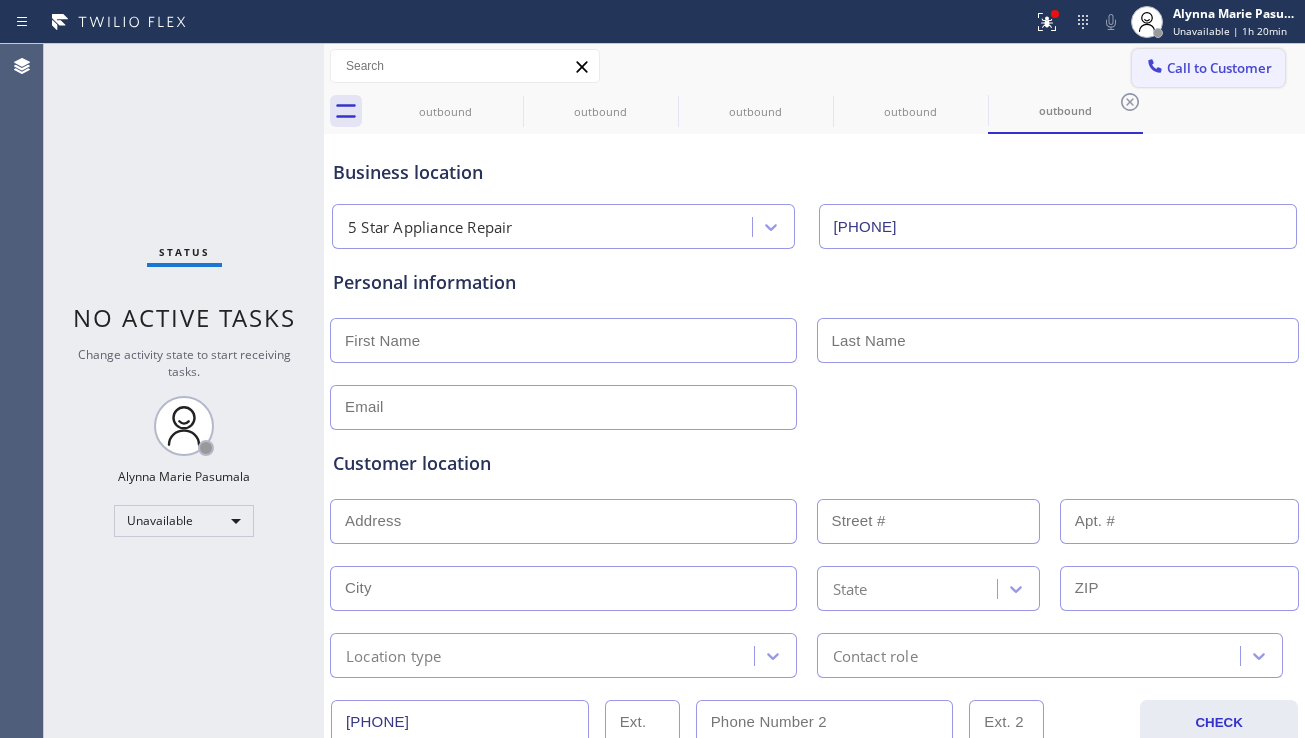 click on "Call to Customer" at bounding box center [1208, 68] 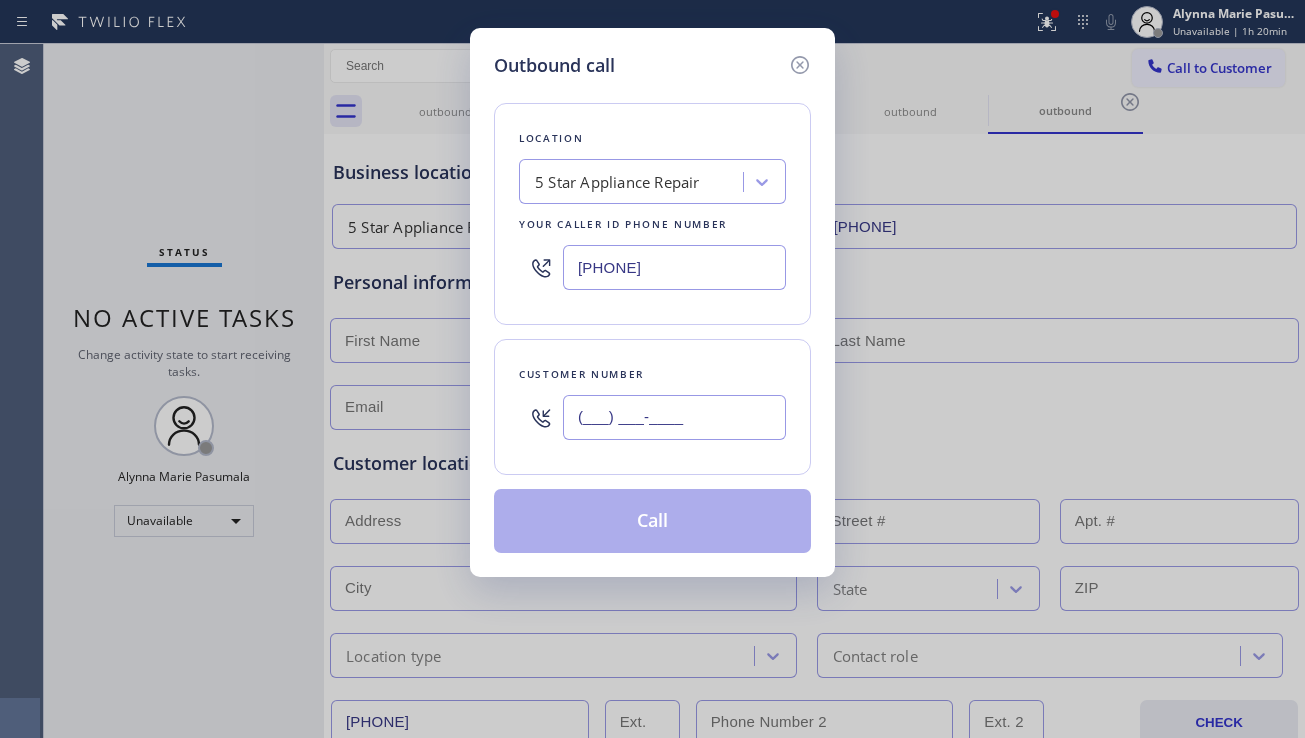 click on "(___) ___-____" at bounding box center [674, 417] 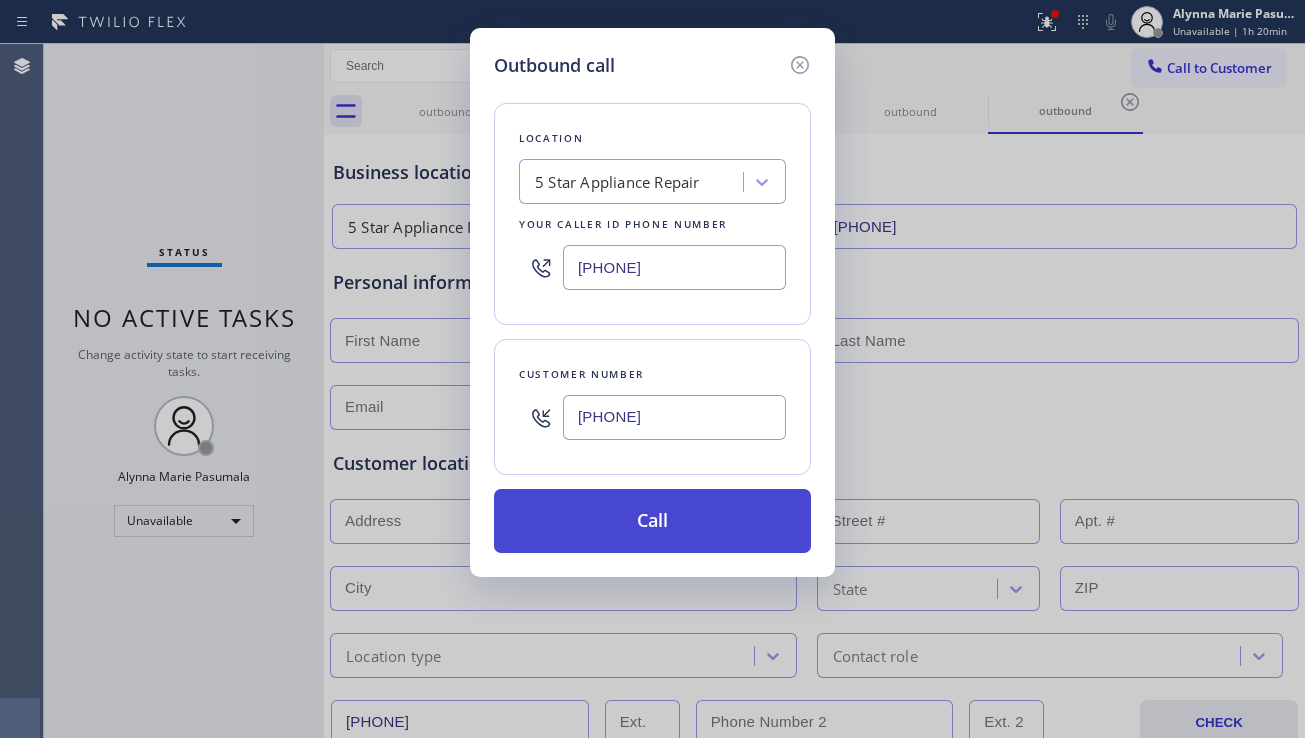 type on "(714) 869-1241" 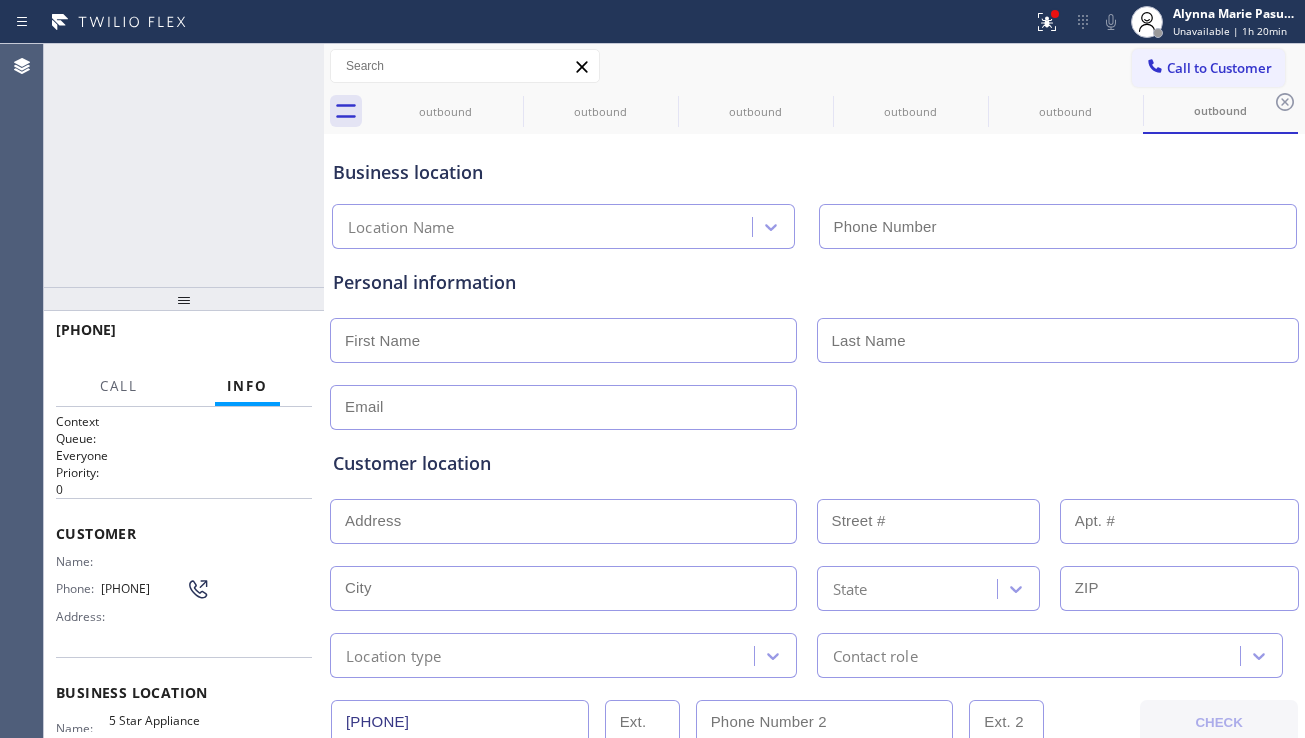 type on "[PHONE]" 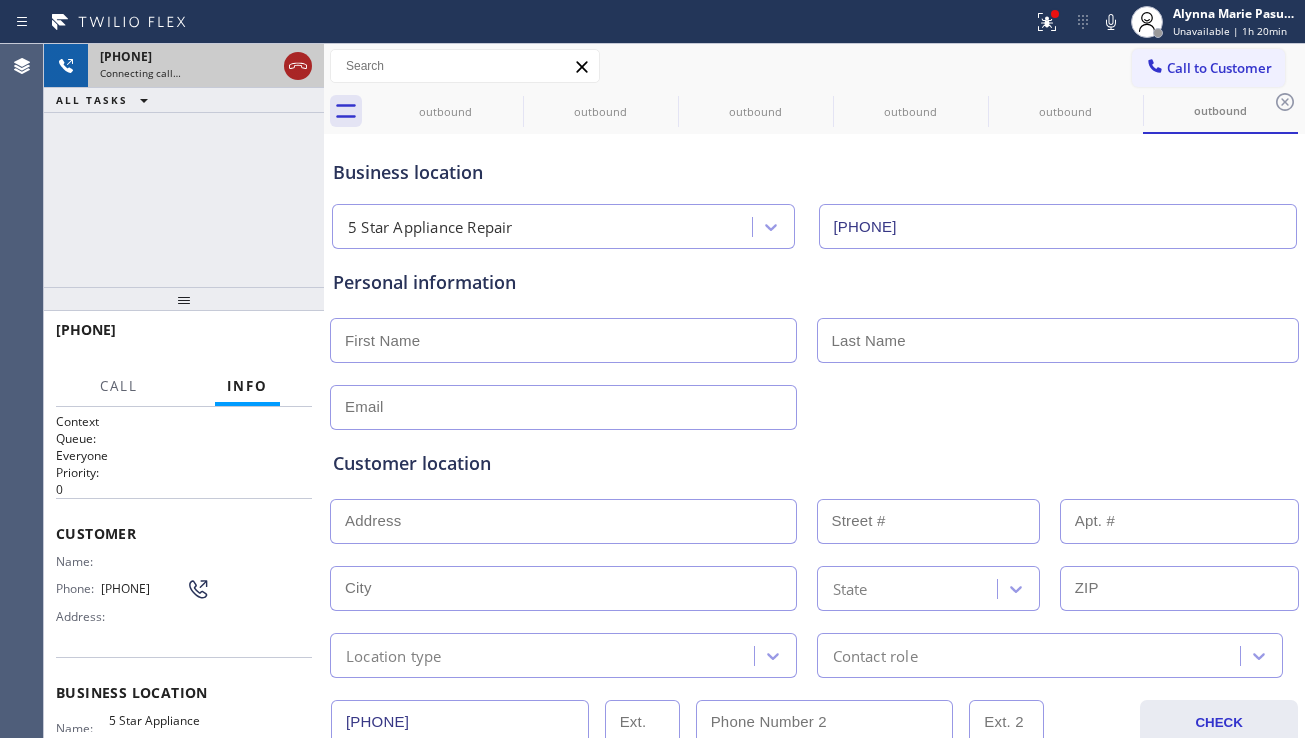 click 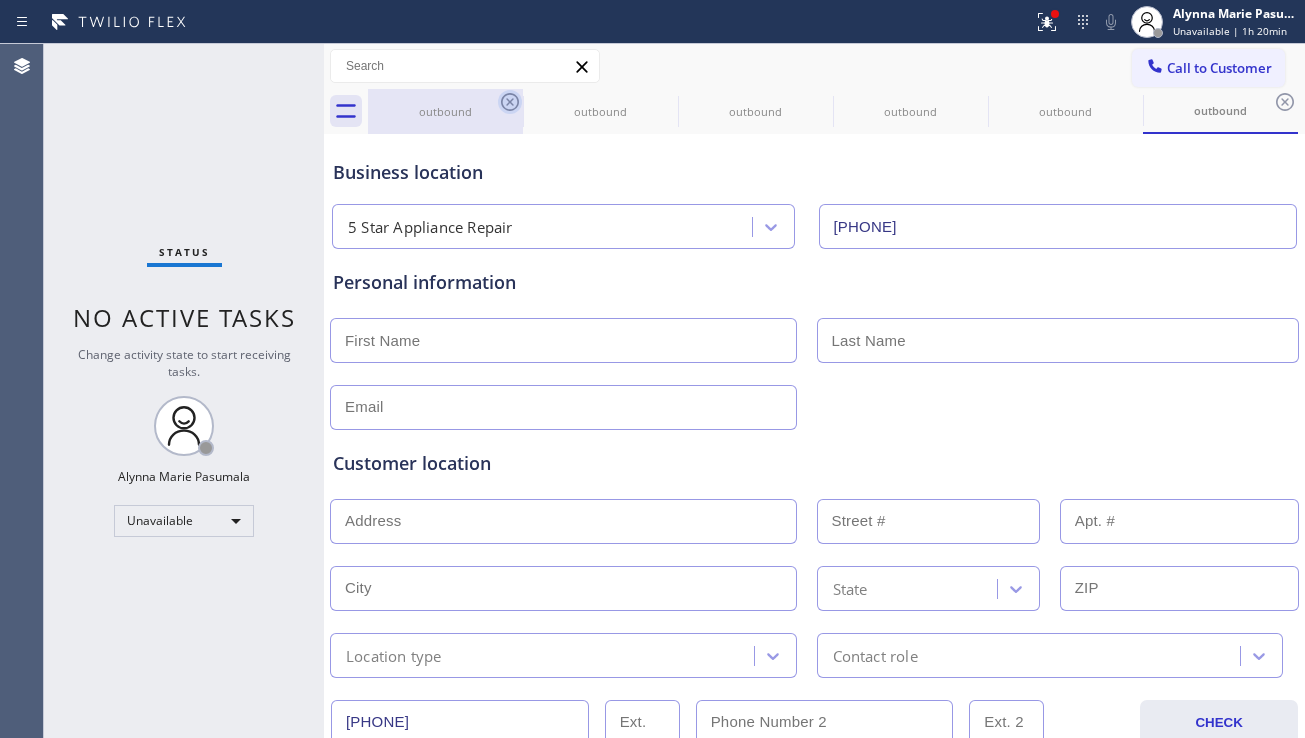 click 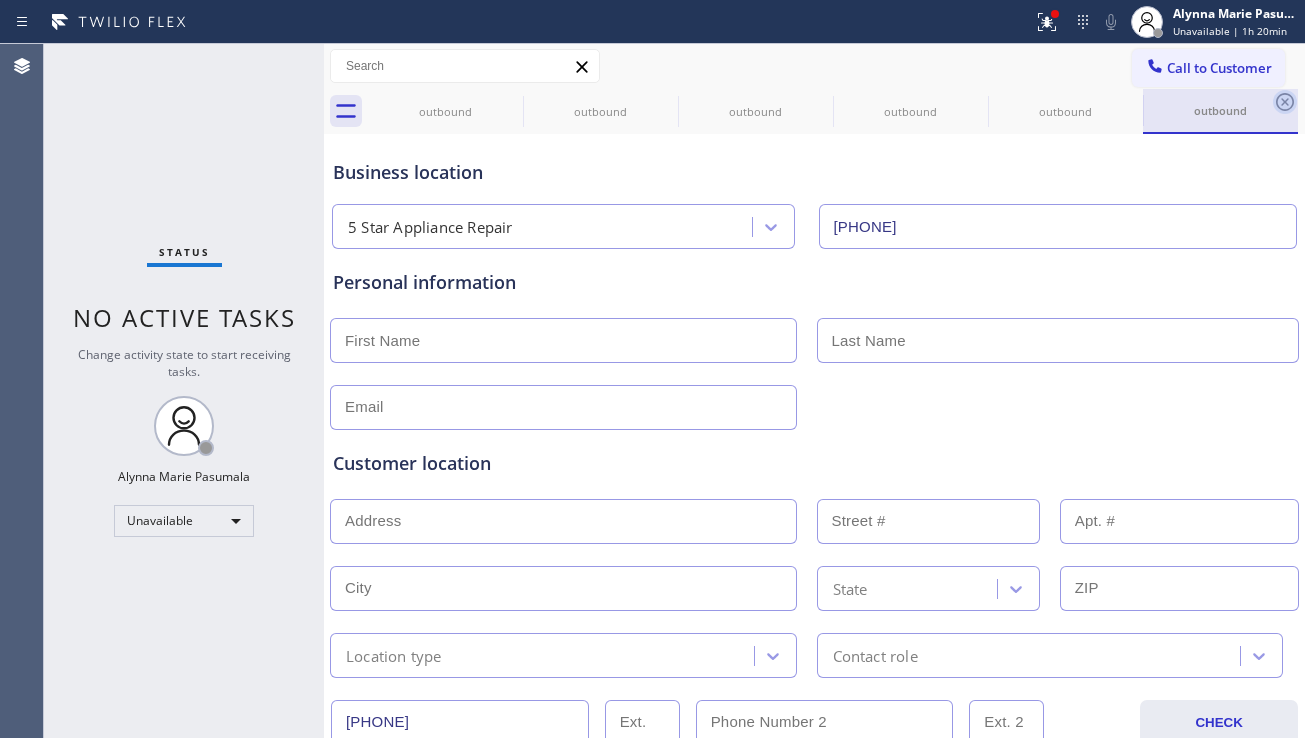 click 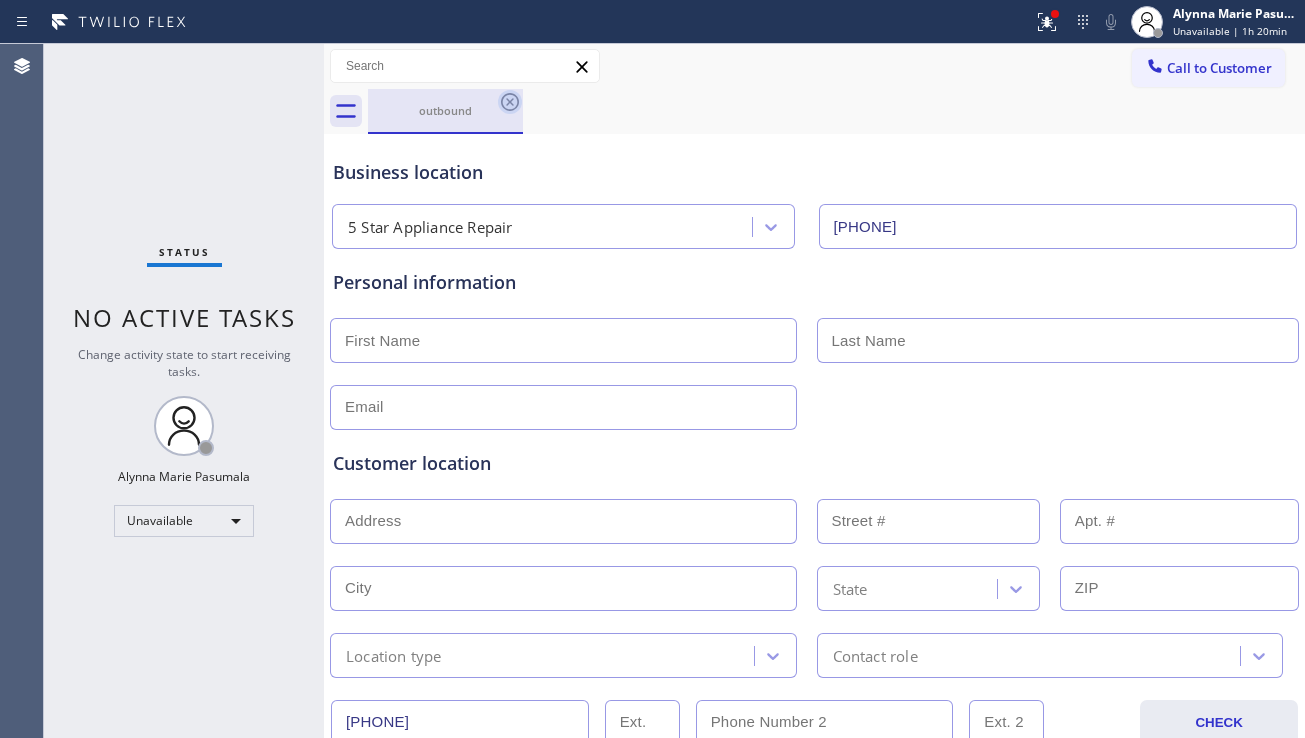 click 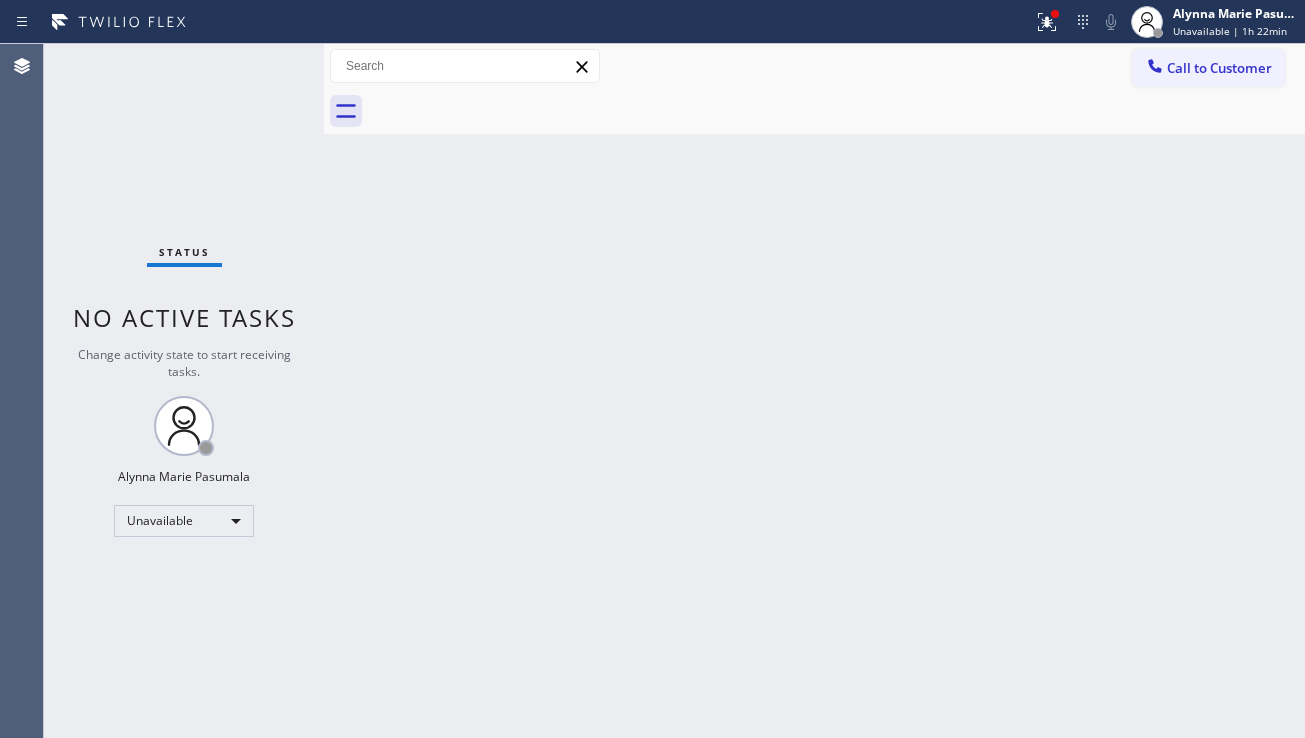 click on "Back to Dashboard Change Sender ID Customers Technicians Select a contact Outbound call Location Search location Your caller id phone number Customer number Call Customer info Name   Phone none Address none Change Sender ID HVAC +[PHONE] 5 Star Appliance +[PHONE] Appliance Repair +[PHONE] Plumbing +[PHONE] Air Duct Cleaning +[PHONE]  Electricians +[PHONE] Cancel Change Check personal SMS Reset Change No tabs Call to Customer Outbound call Location 5 Star Appliance Repair Your caller id phone number ([PHONE]) Customer number Call Outbound call Technician Search Technician Your caller id phone number Your caller id phone number Call" at bounding box center (814, 391) 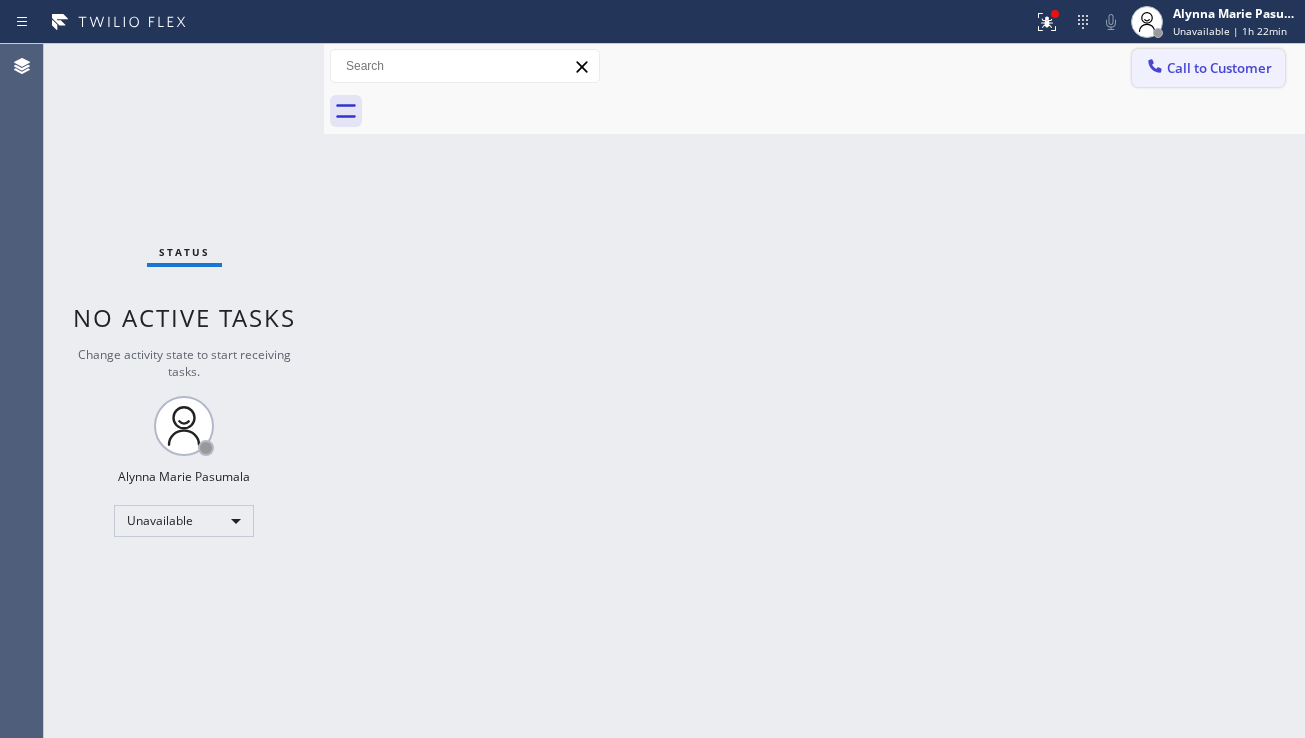 click on "Call to Customer" at bounding box center [1219, 68] 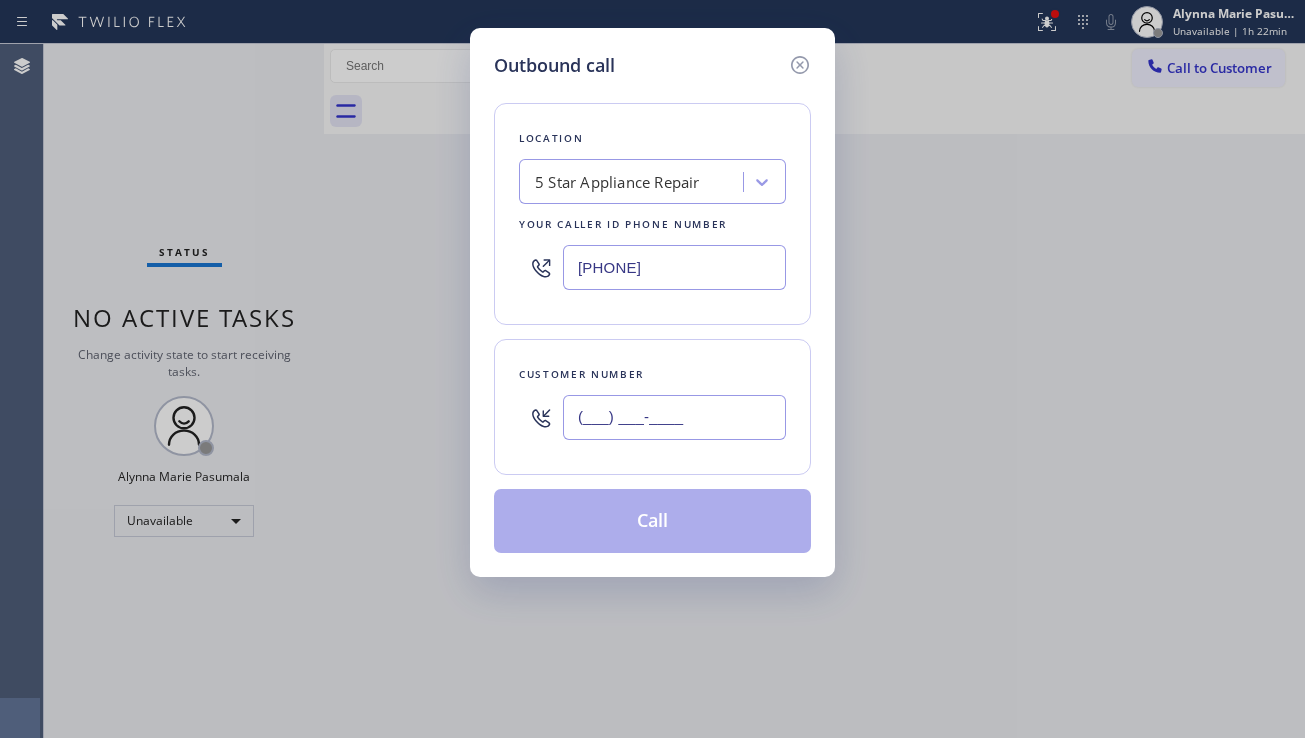 click on "(___) ___-____" at bounding box center (674, 417) 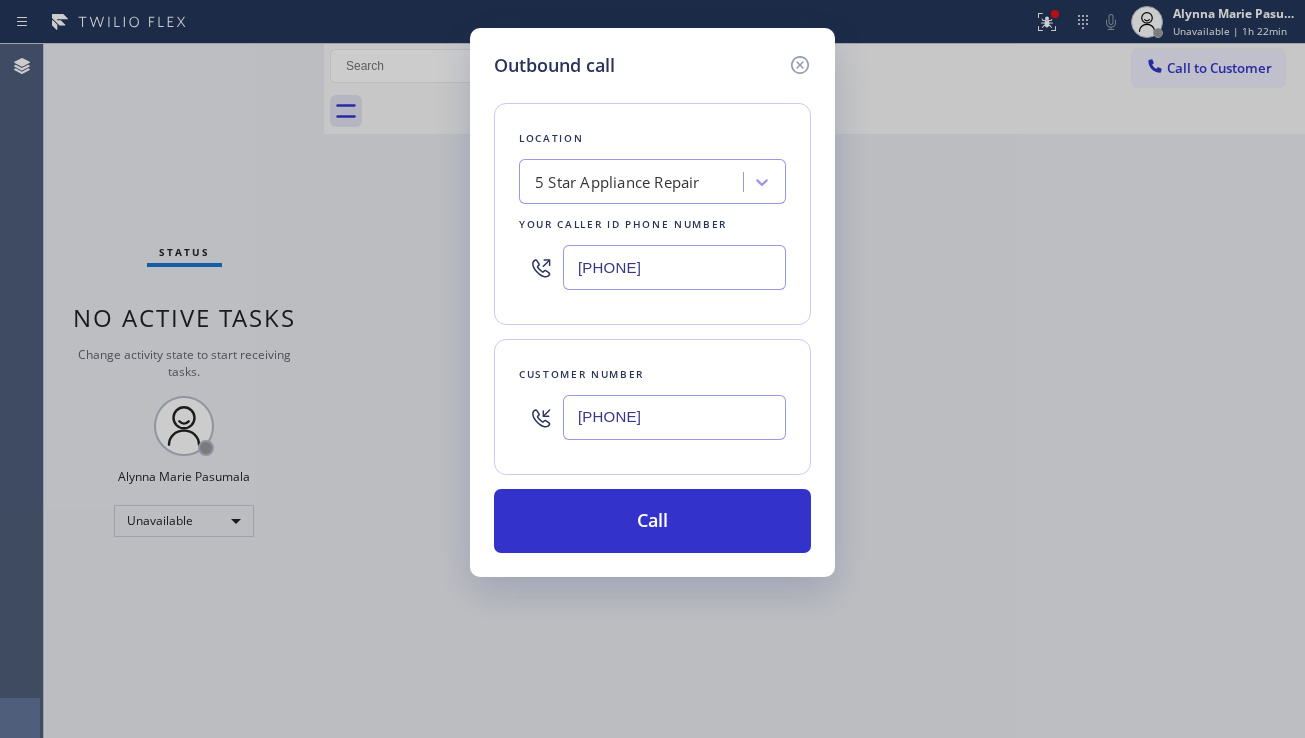 type on "(650) 471-6405" 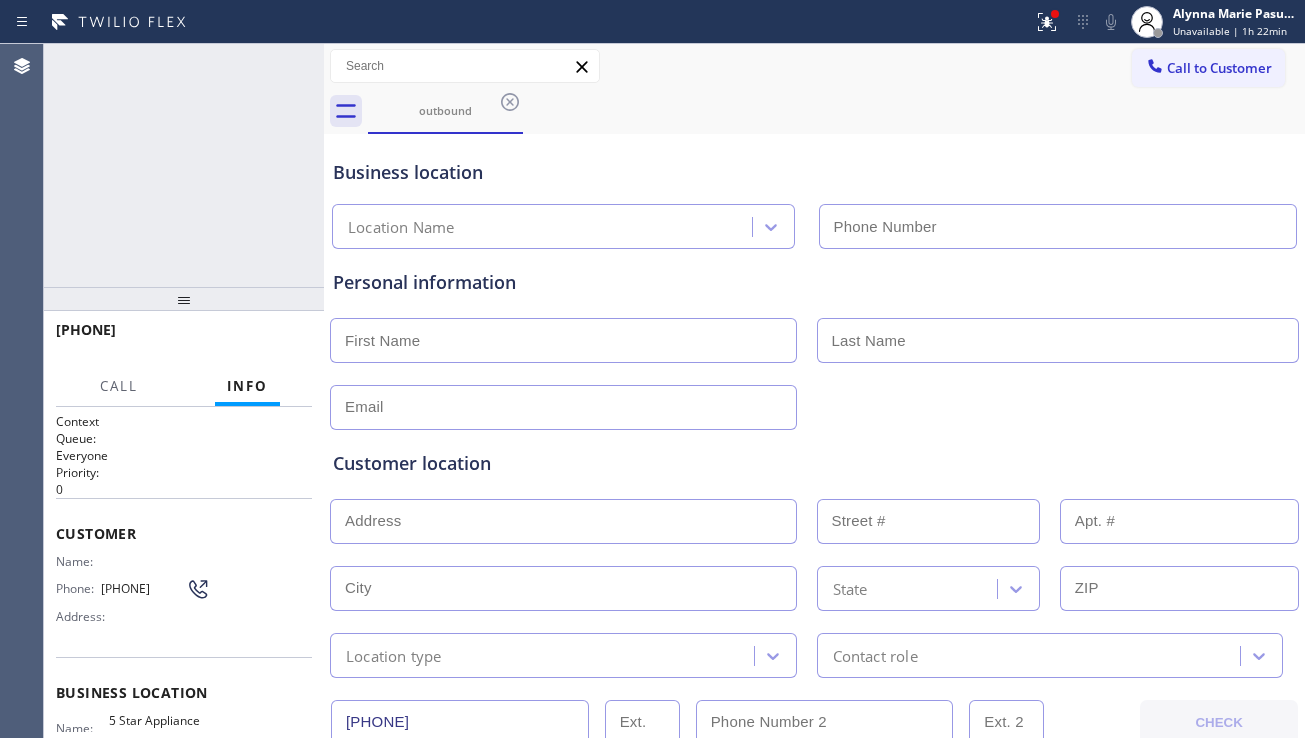 type on "[PHONE]" 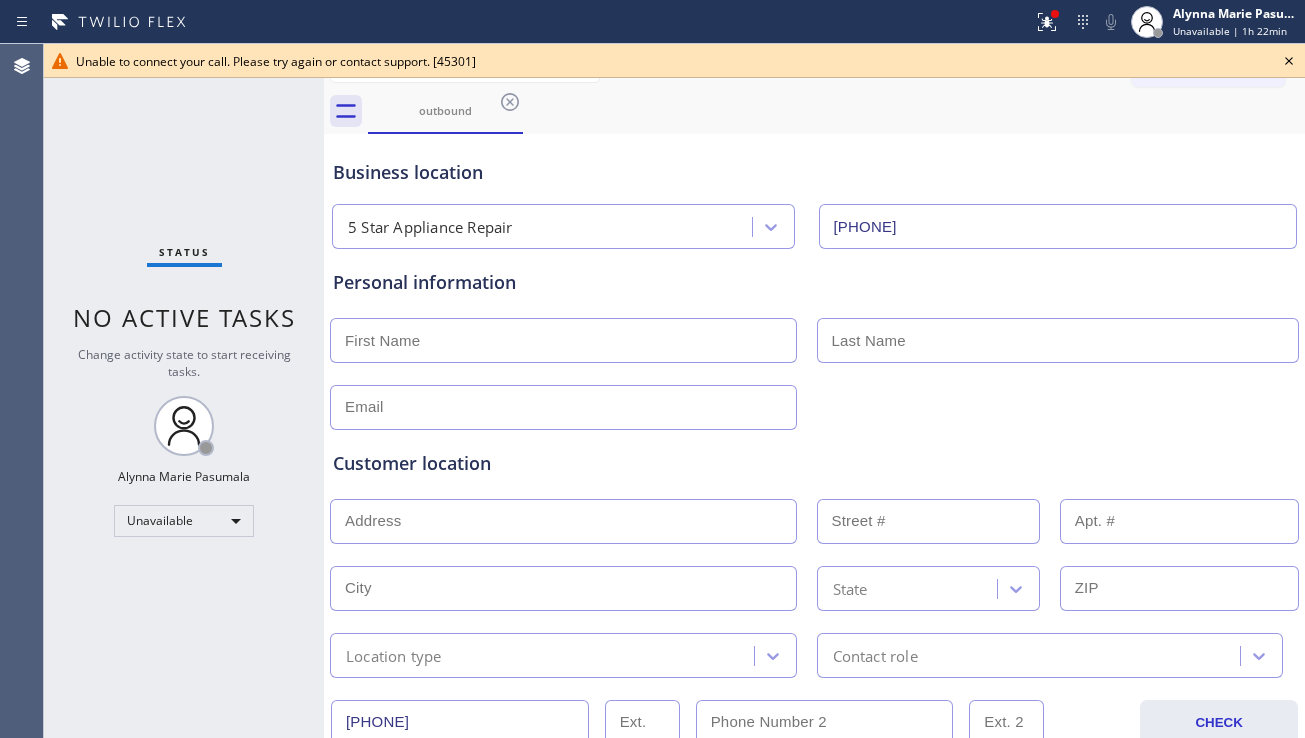 click 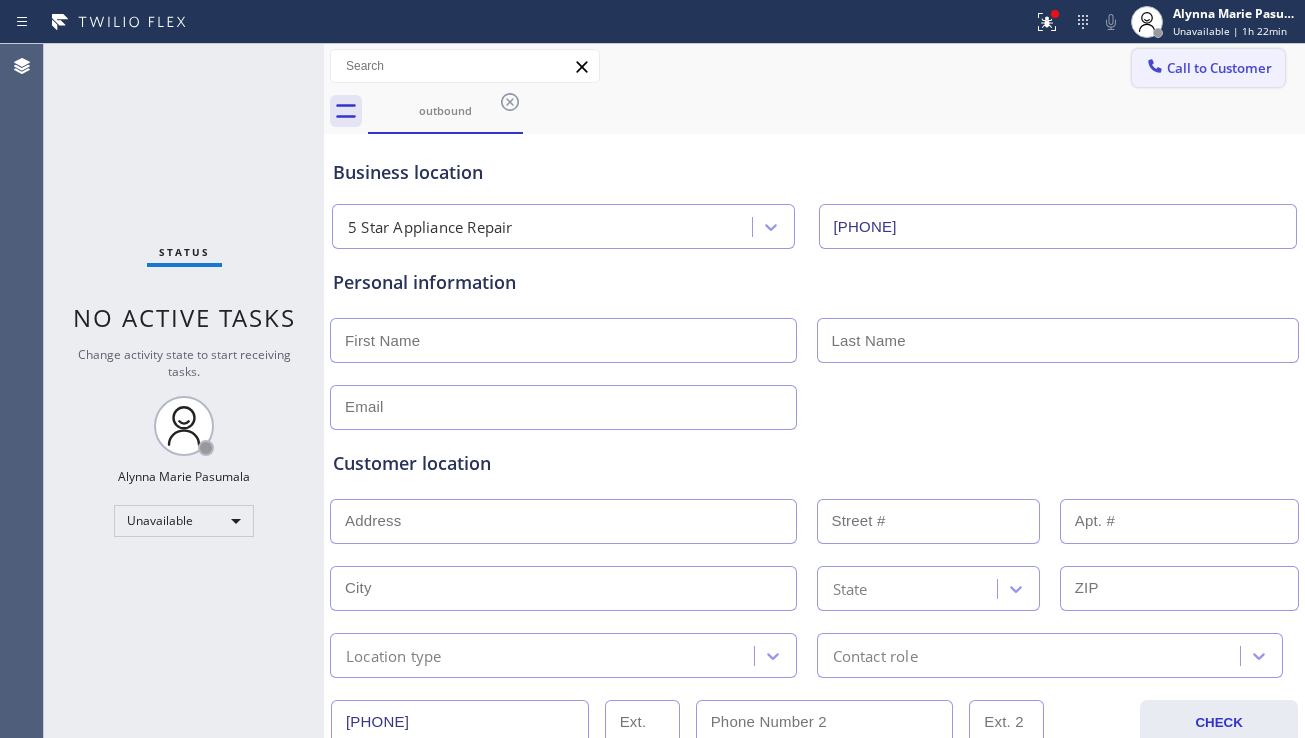 click on "Call to Customer" at bounding box center (1219, 68) 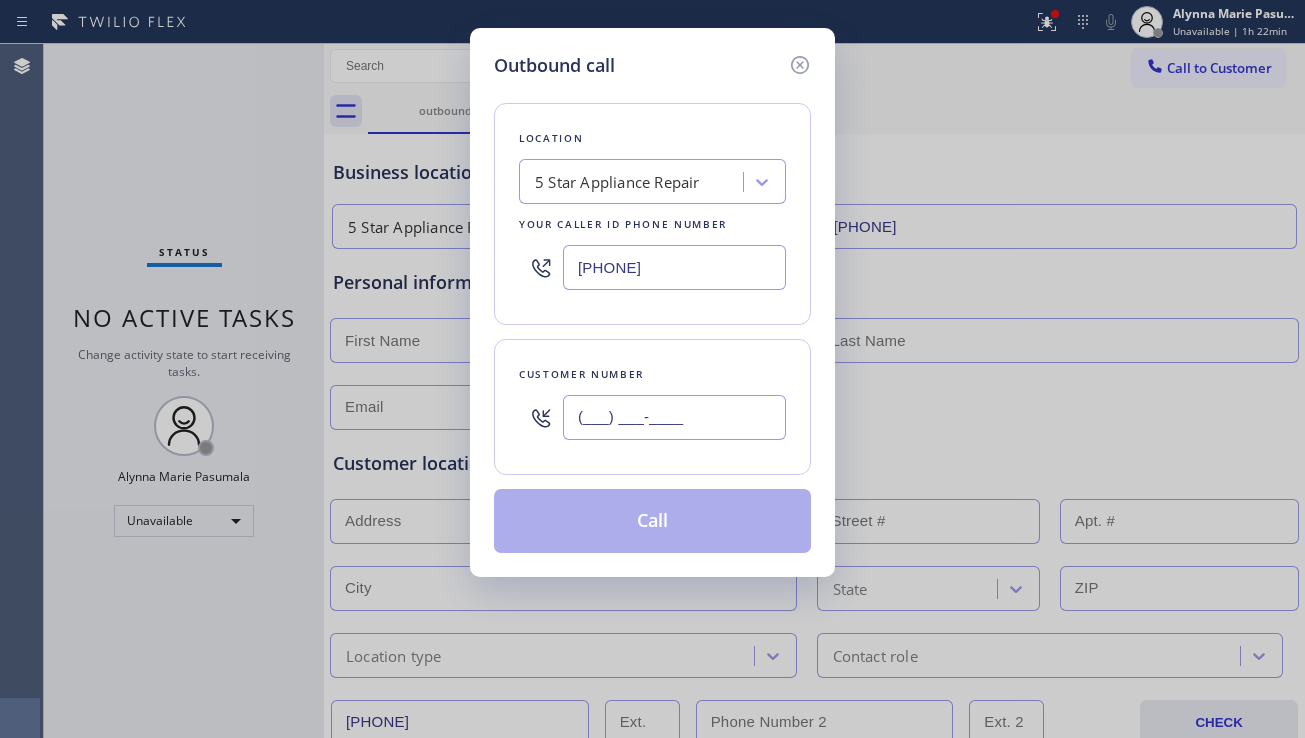 click on "(___) ___-____" at bounding box center [674, 417] 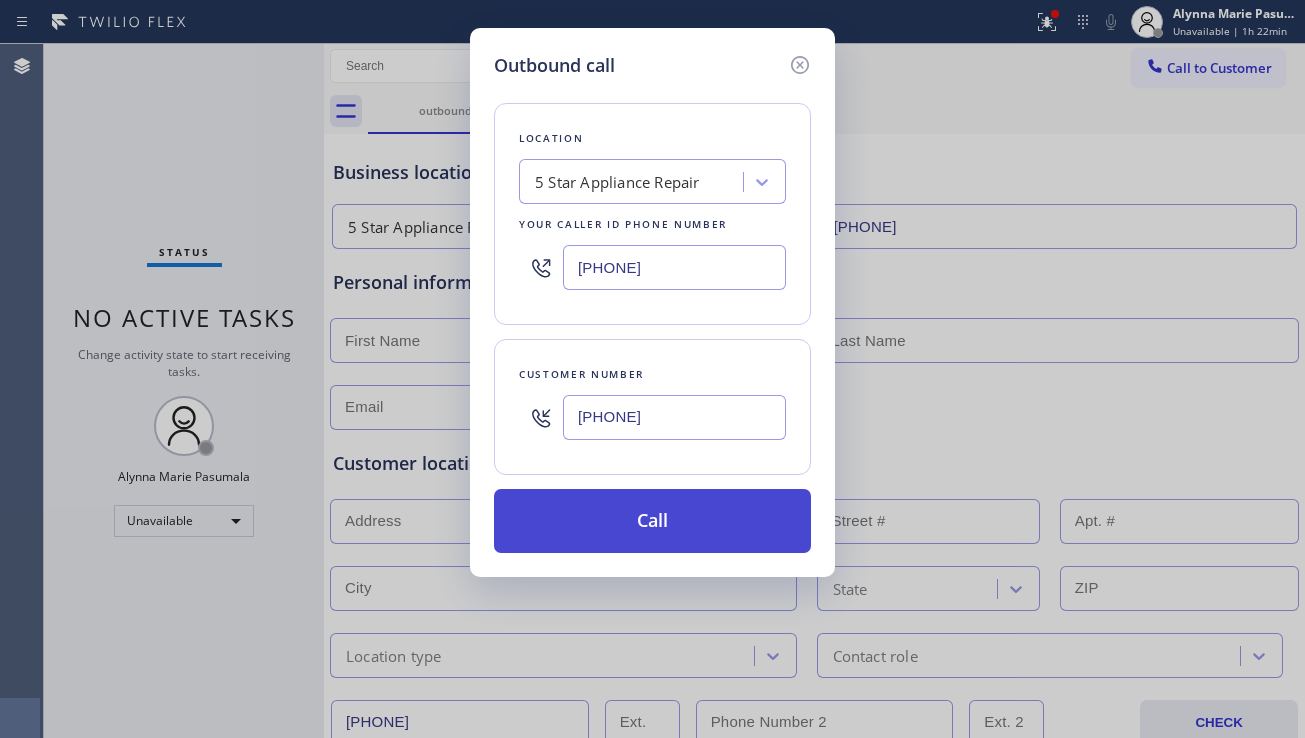 type on "(415) 914-2558" 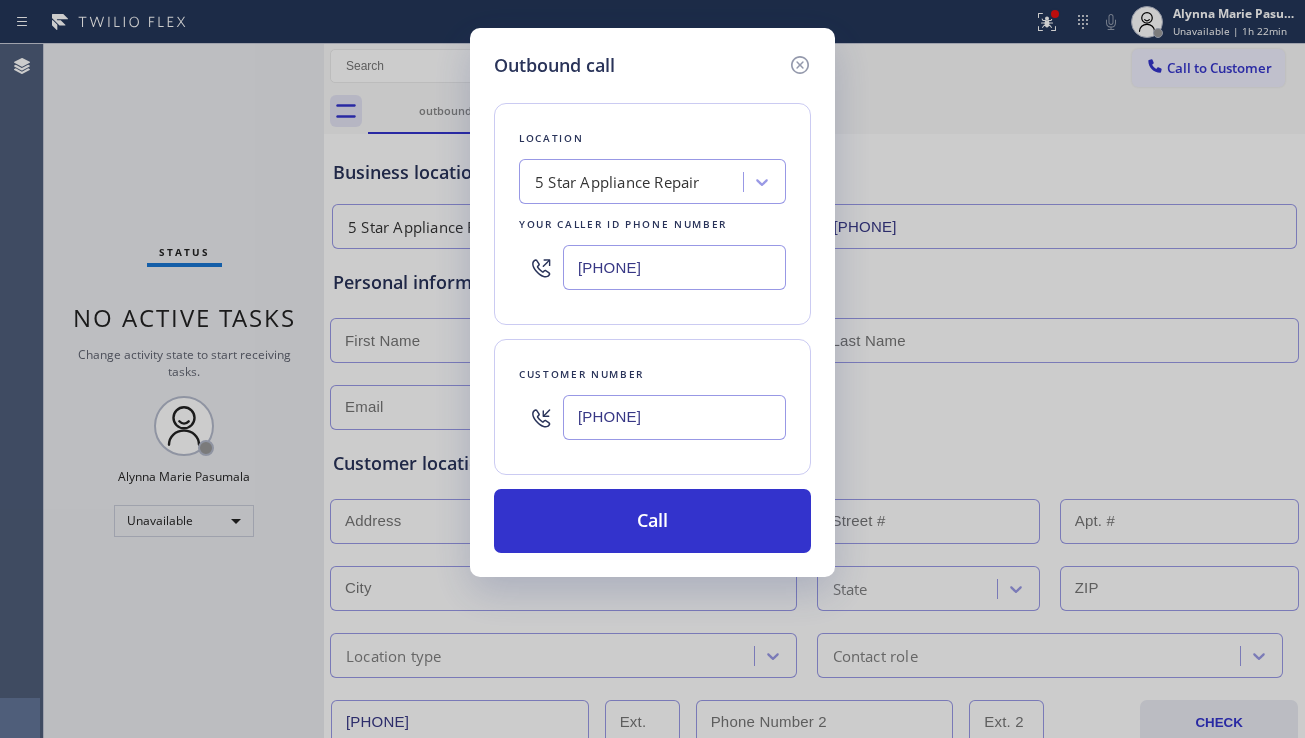 drag, startPoint x: 658, startPoint y: 522, endPoint x: 281, endPoint y: 153, distance: 527.532 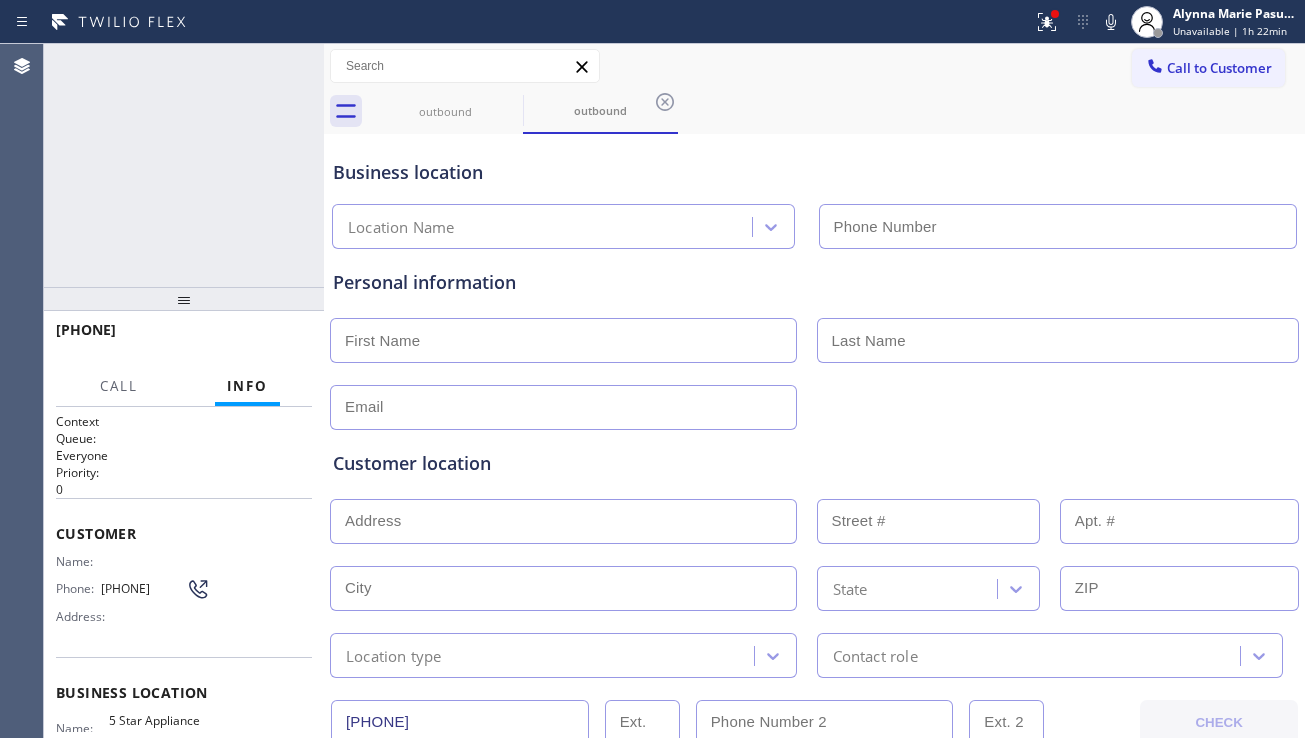 type on "[PHONE]" 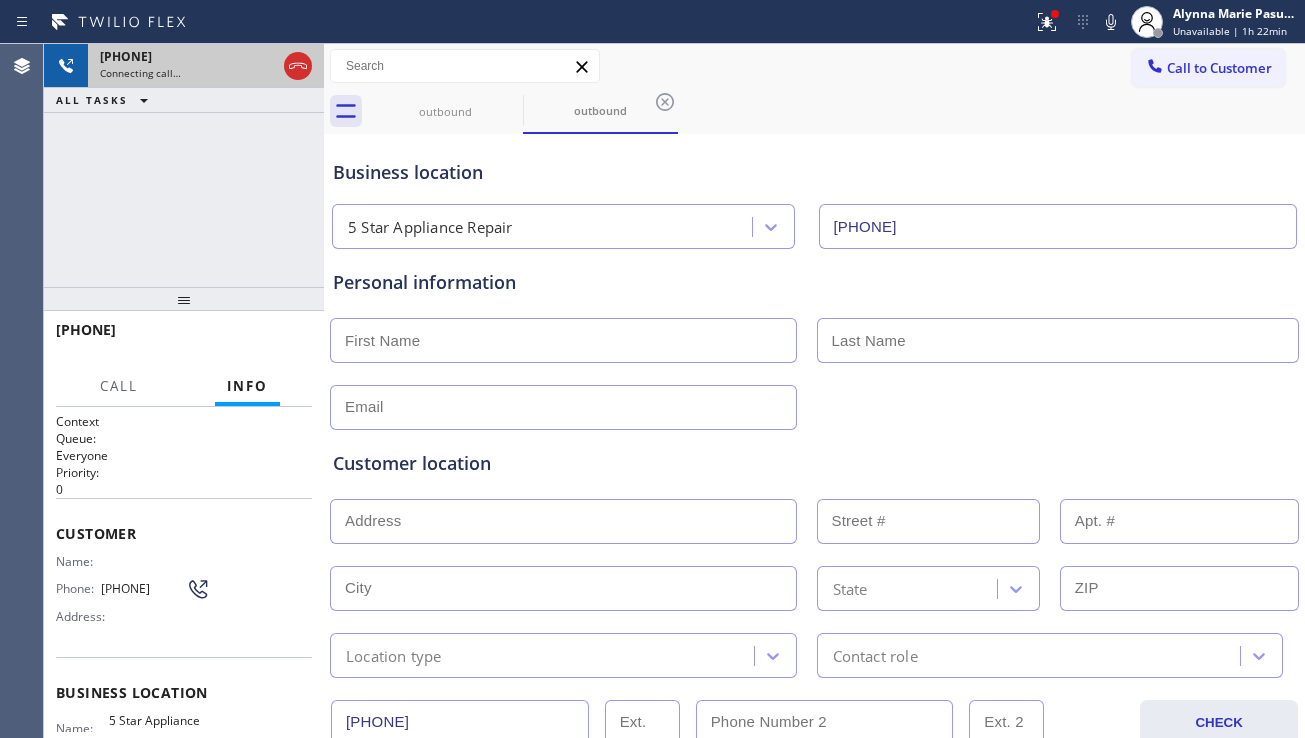 drag, startPoint x: 292, startPoint y: 65, endPoint x: 302, endPoint y: 64, distance: 10.049875 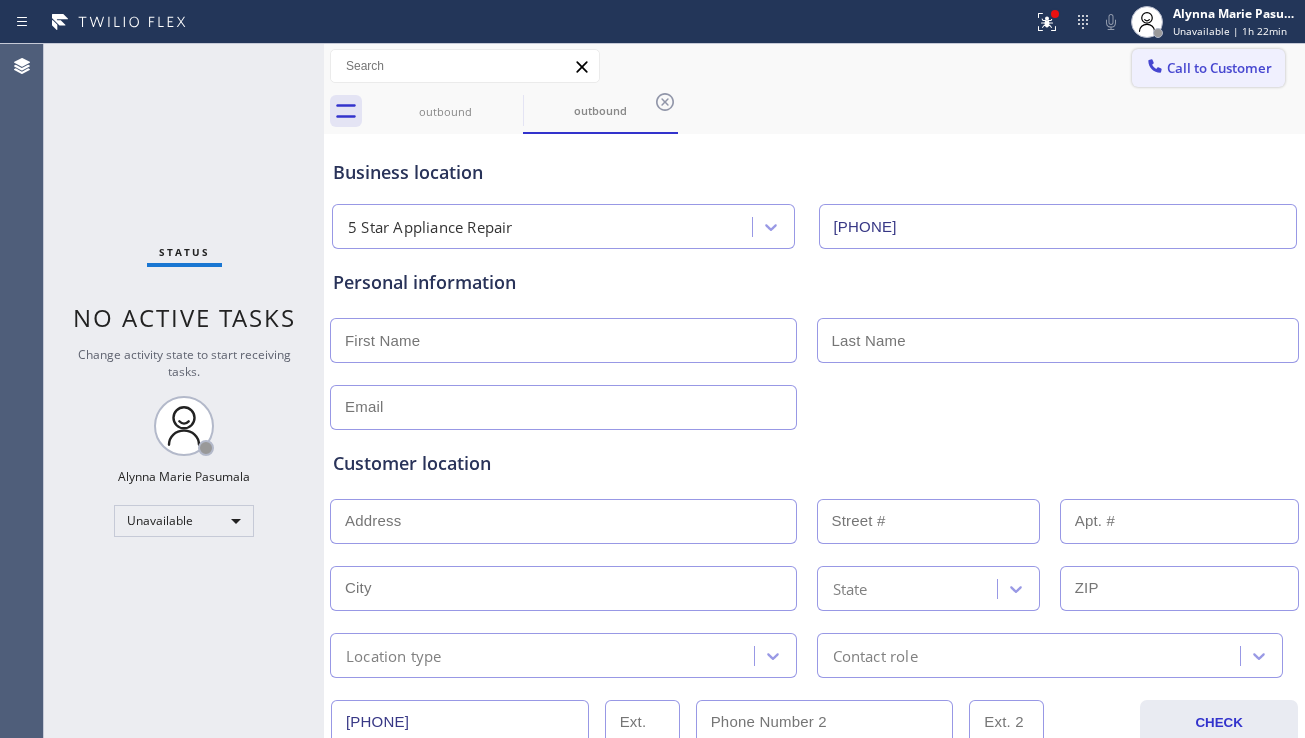 click 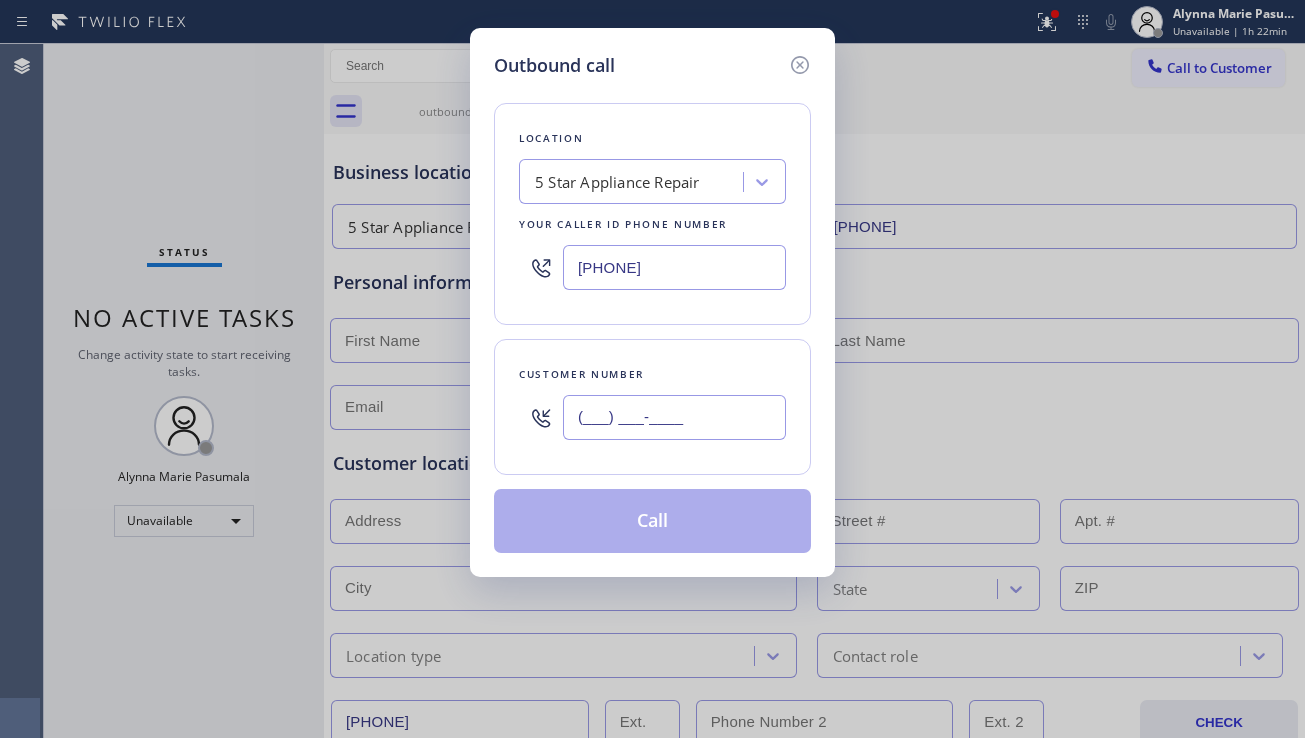 click on "(___) ___-____" at bounding box center (674, 417) 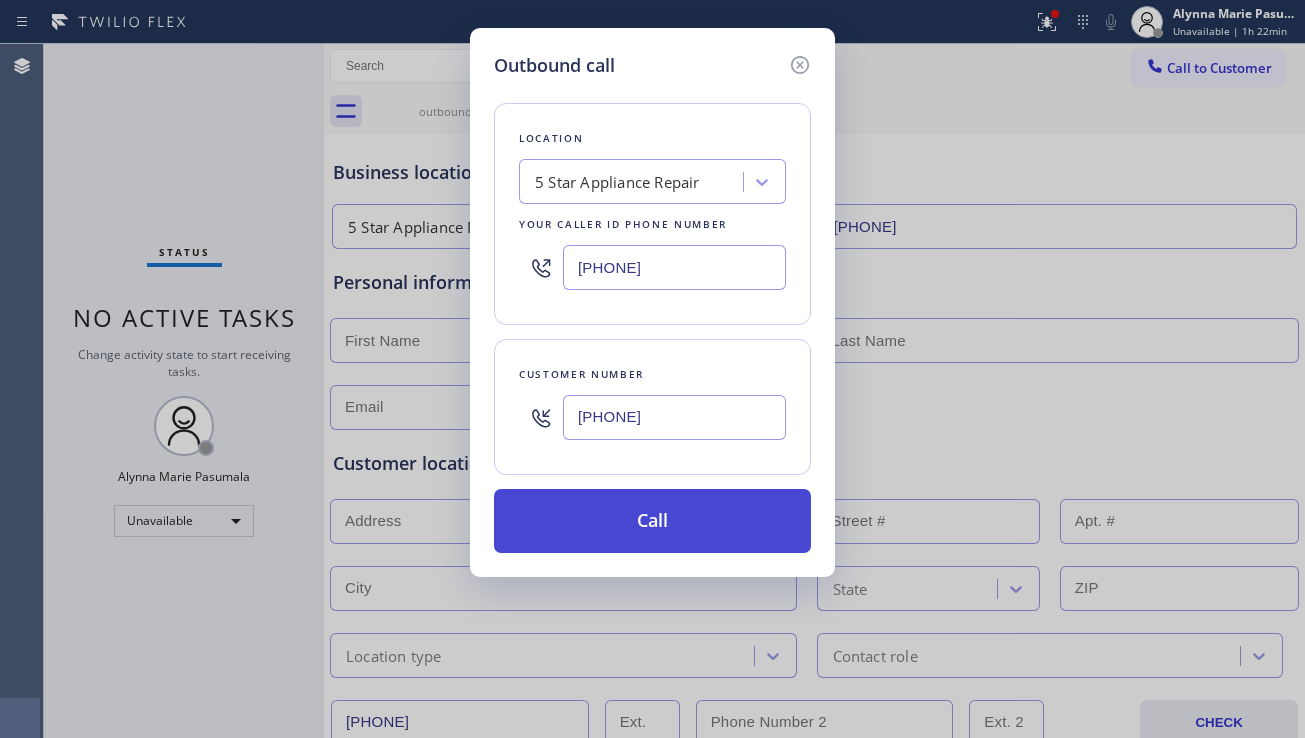 type on "(650) 471-6405" 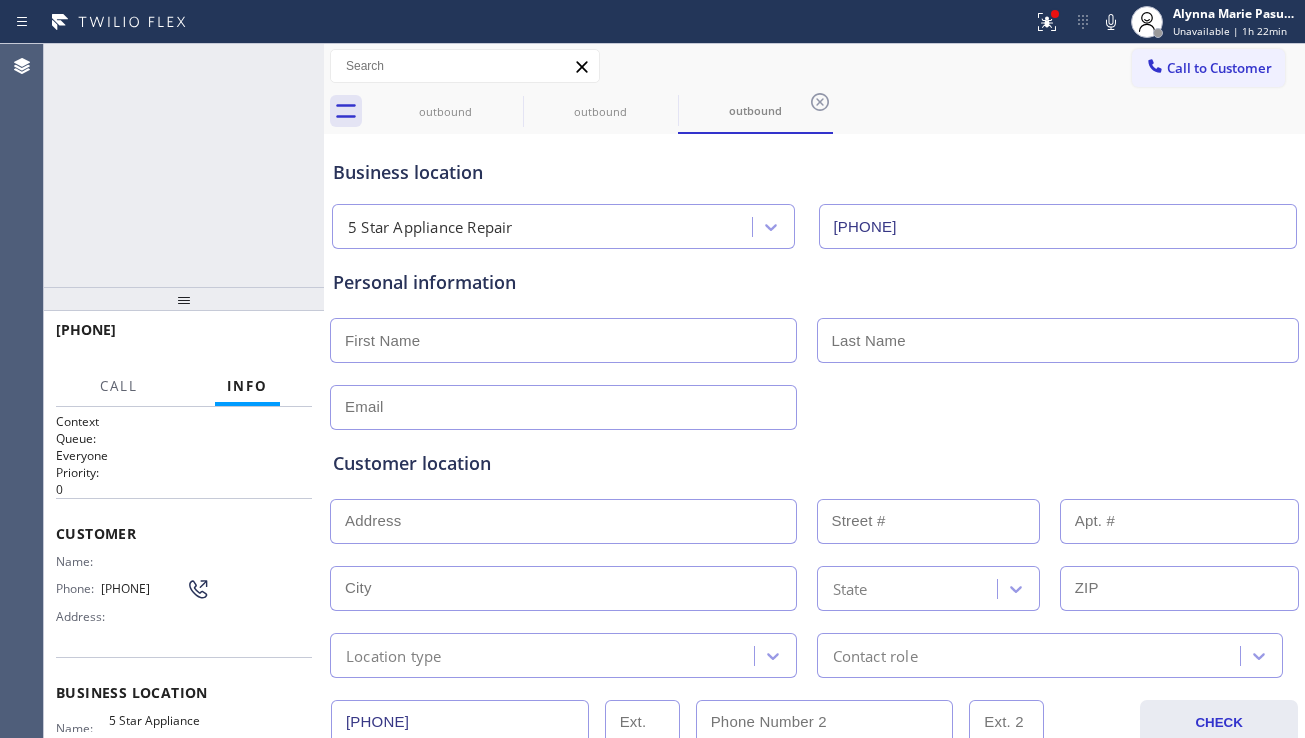 type on "[PHONE]" 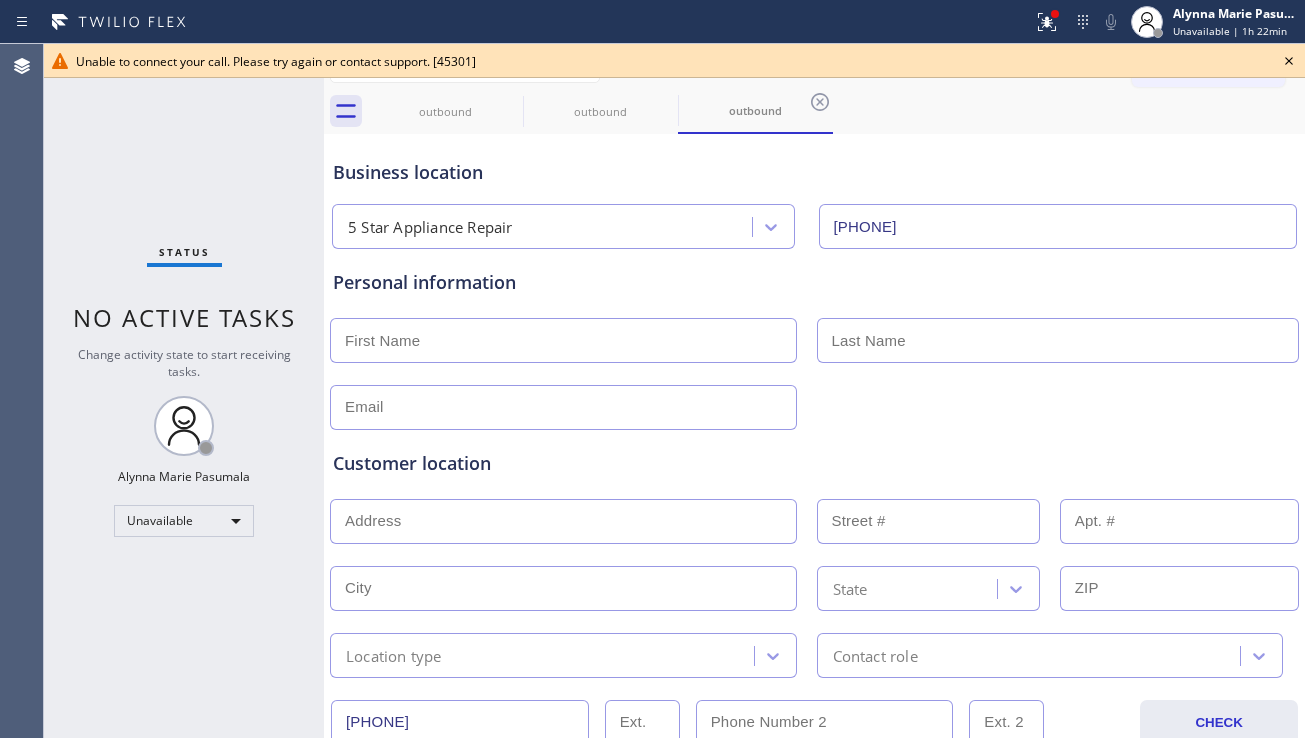 click 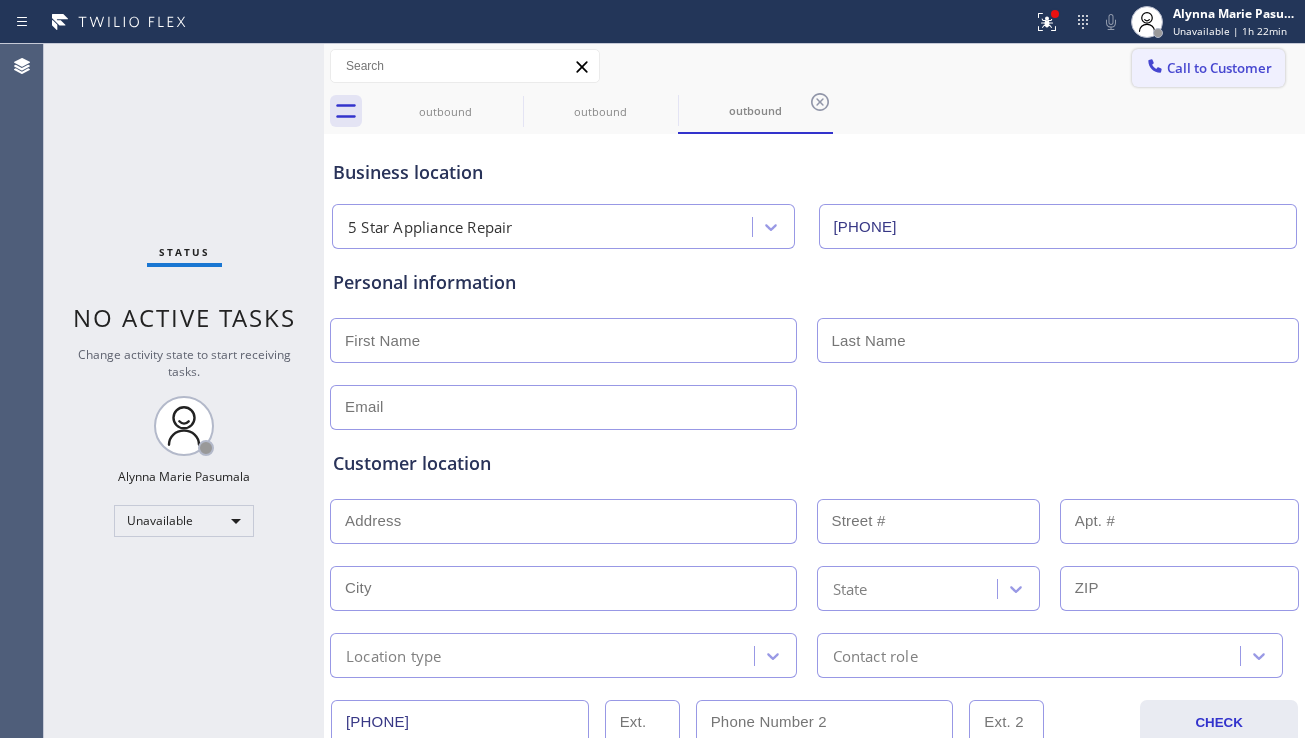 click on "Call to Customer" at bounding box center (1219, 68) 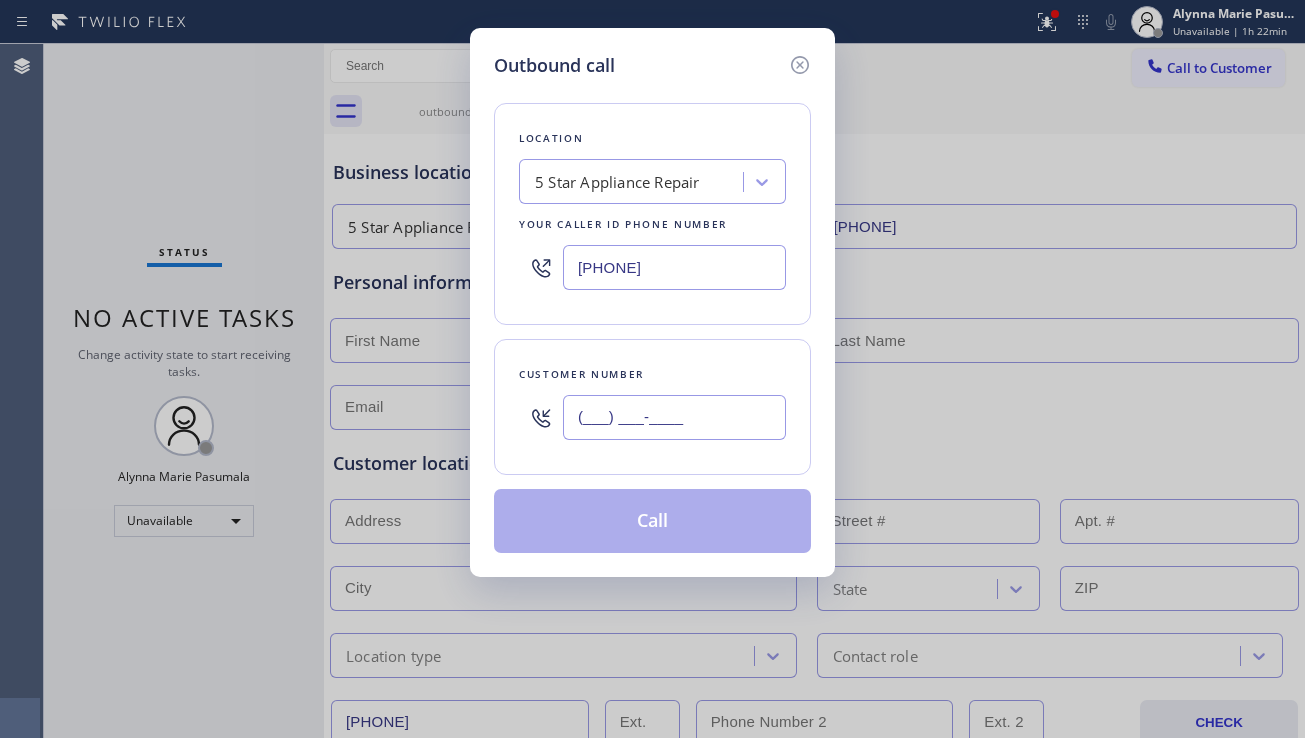 click on "(___) ___-____" at bounding box center (674, 417) 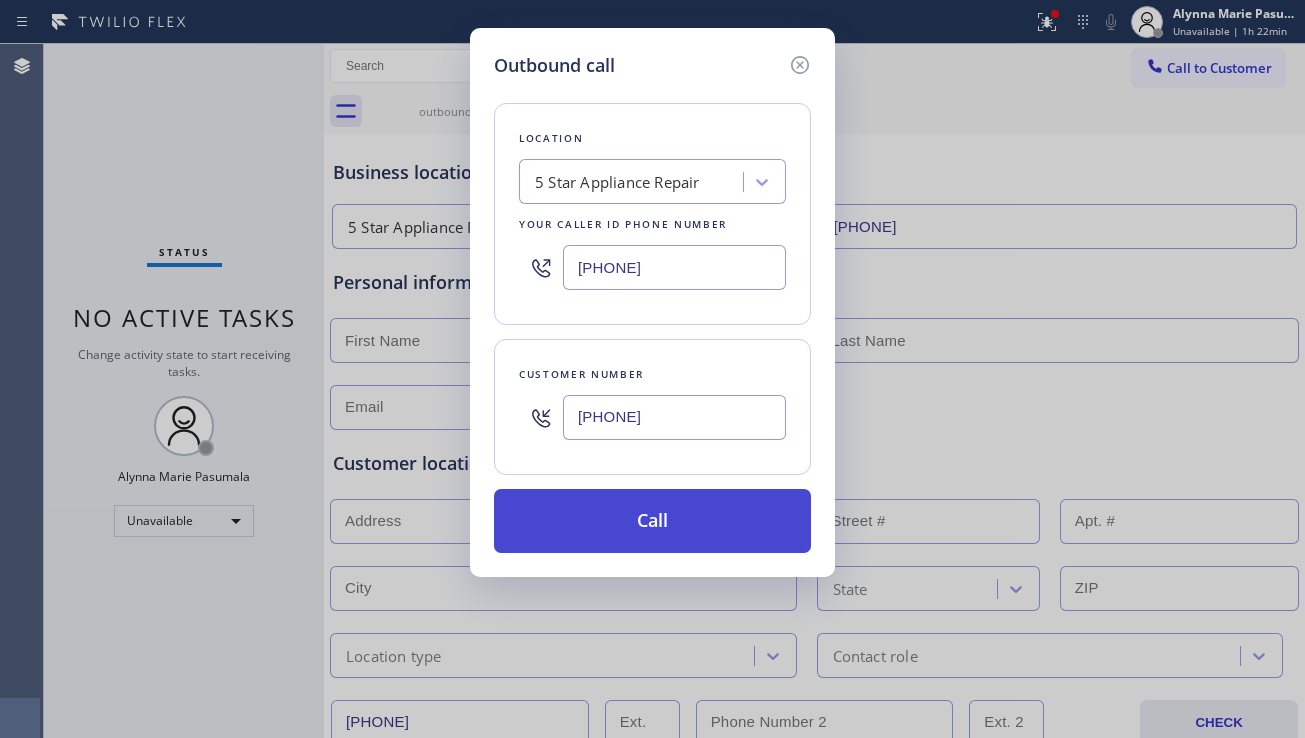 type on "(415) 914-2558" 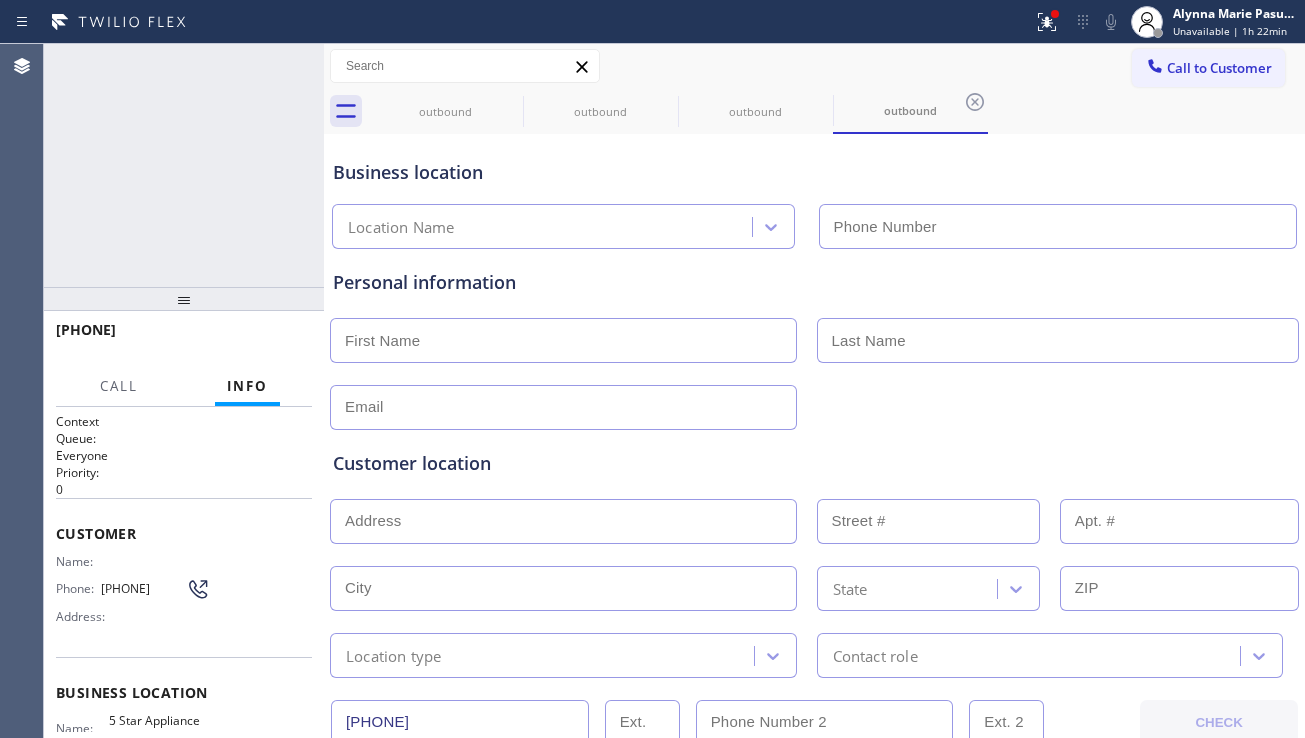 type on "[PHONE]" 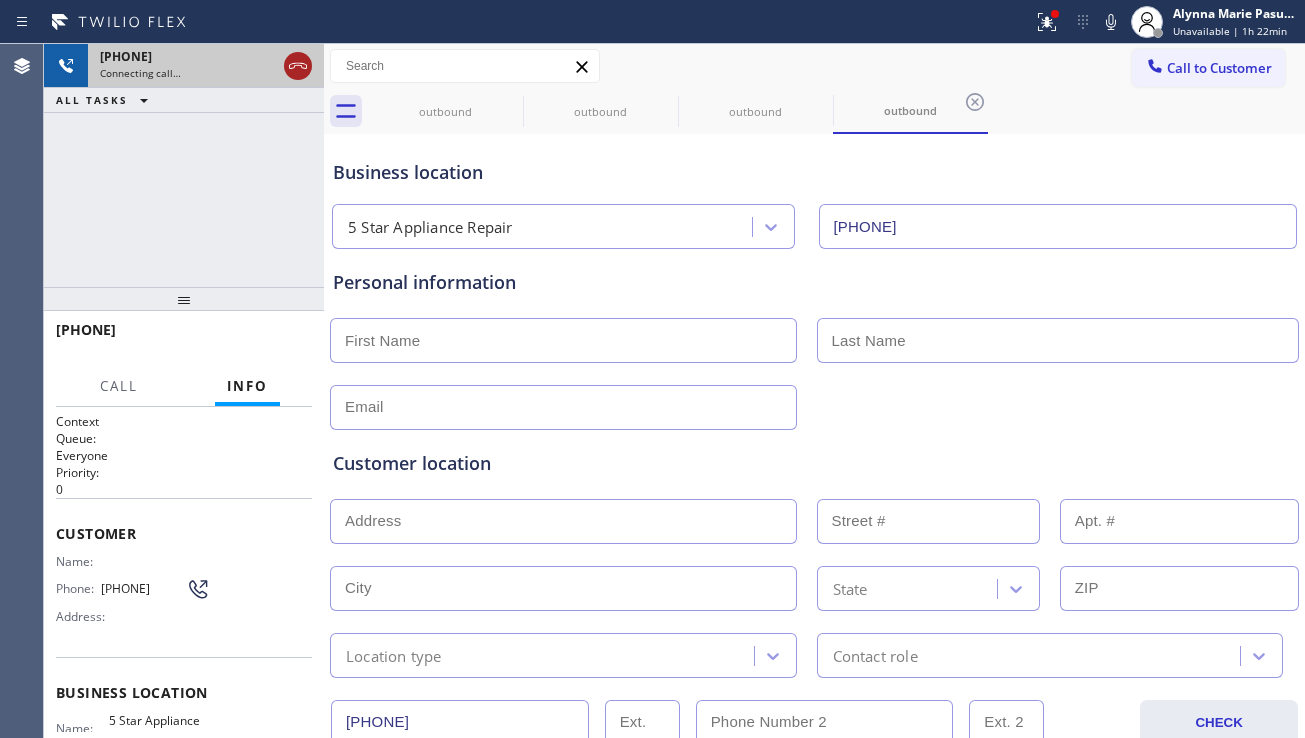 click 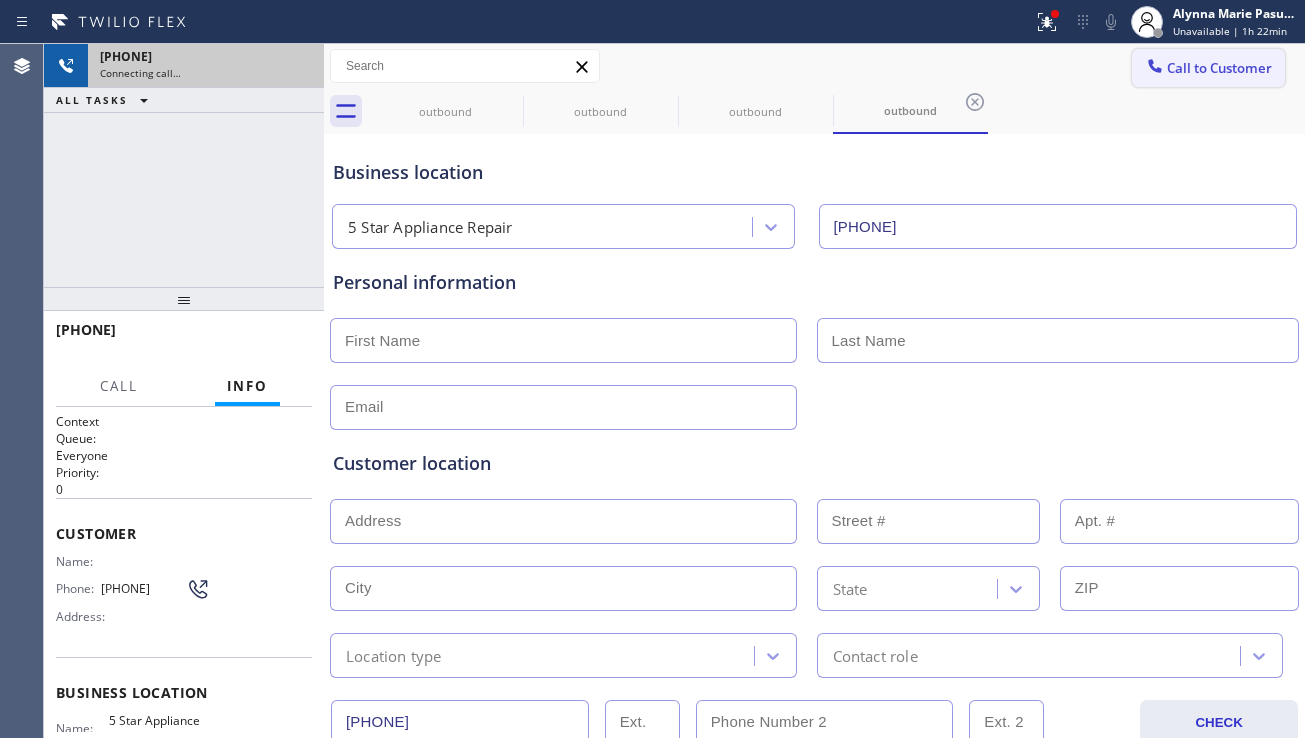 click 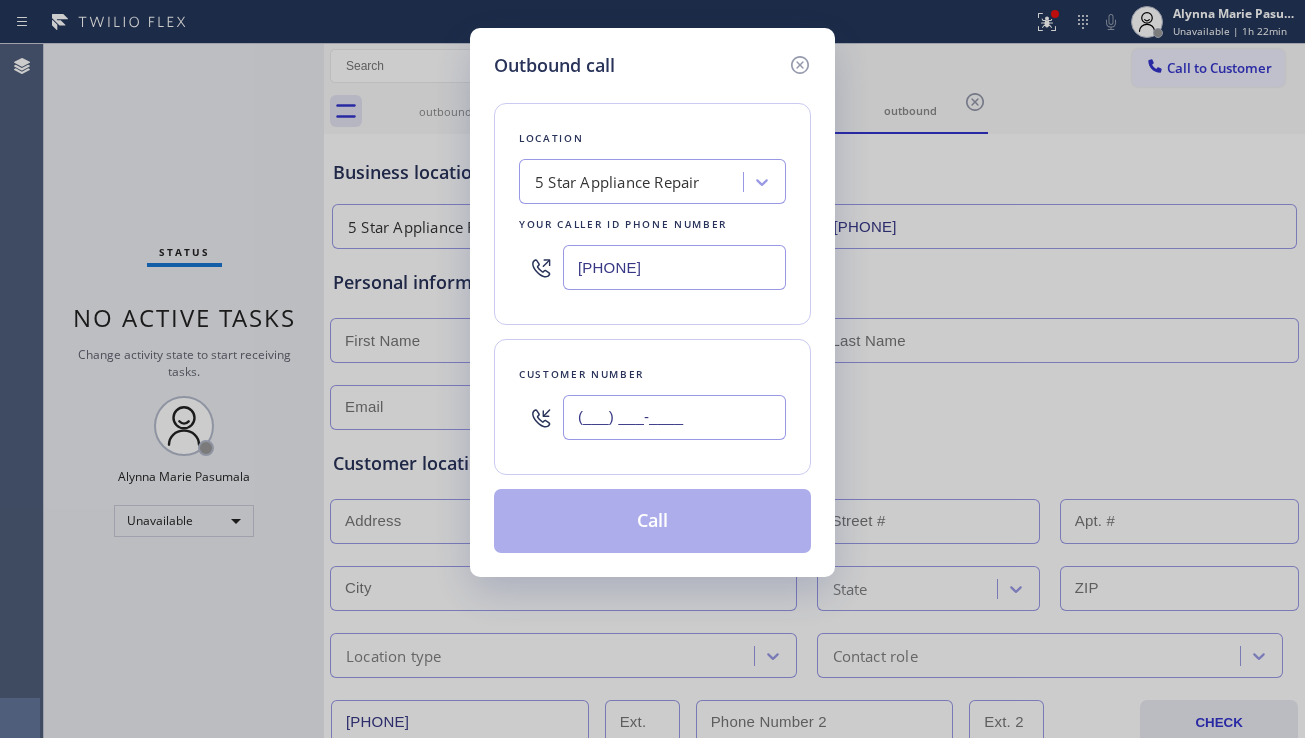 click on "(___) ___-____" at bounding box center (674, 417) 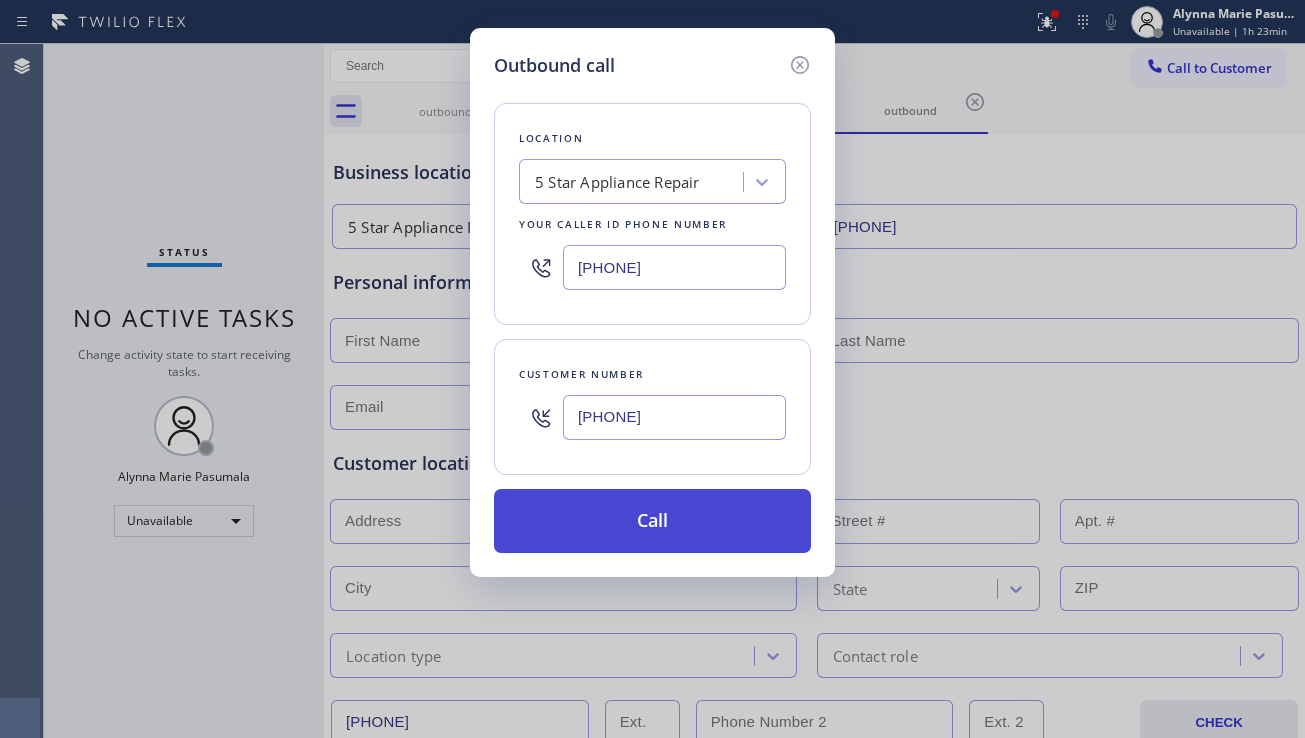 type on "(425) 222-8503" 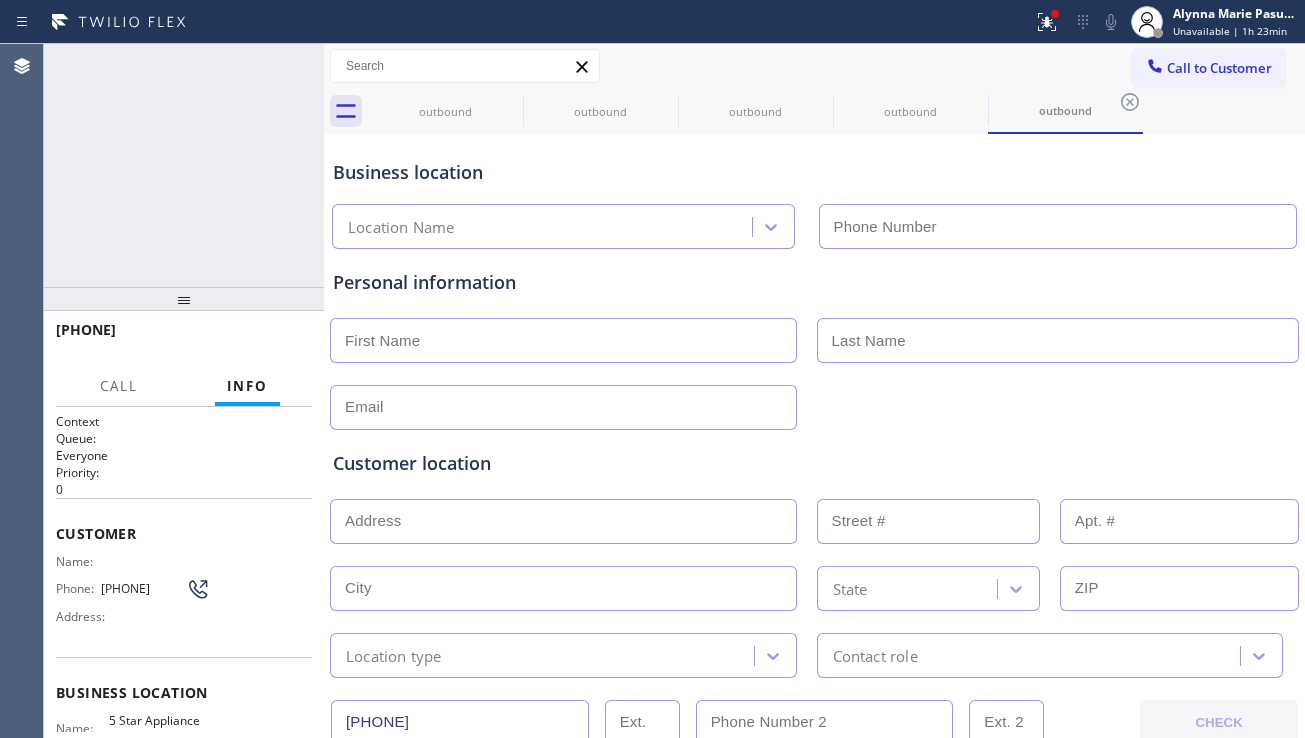type on "[PHONE]" 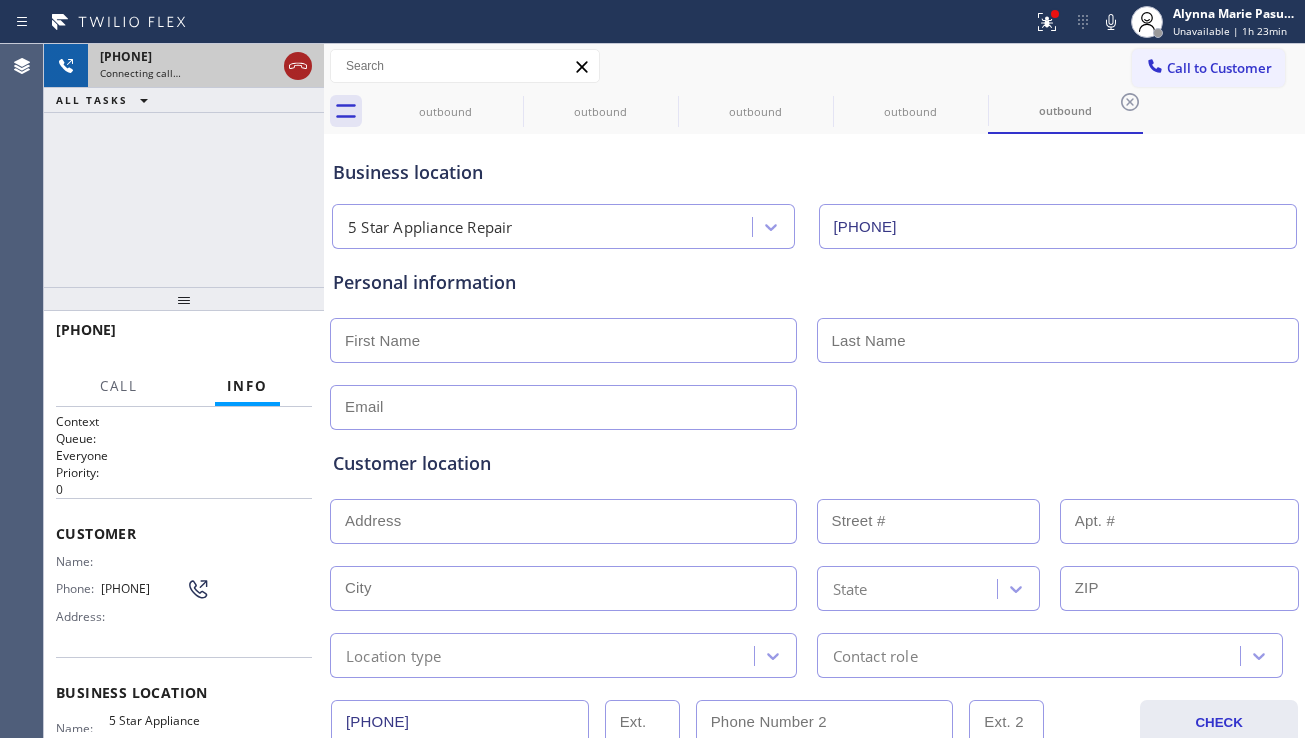 click 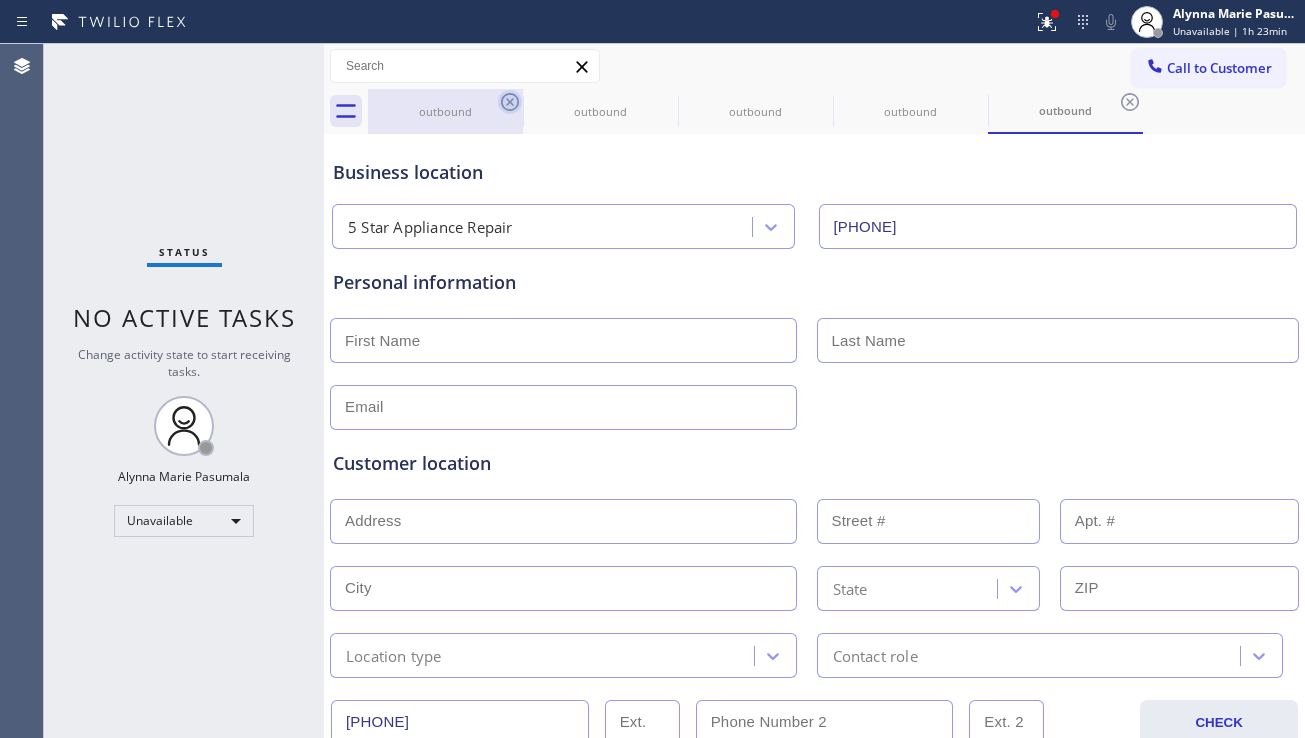 click 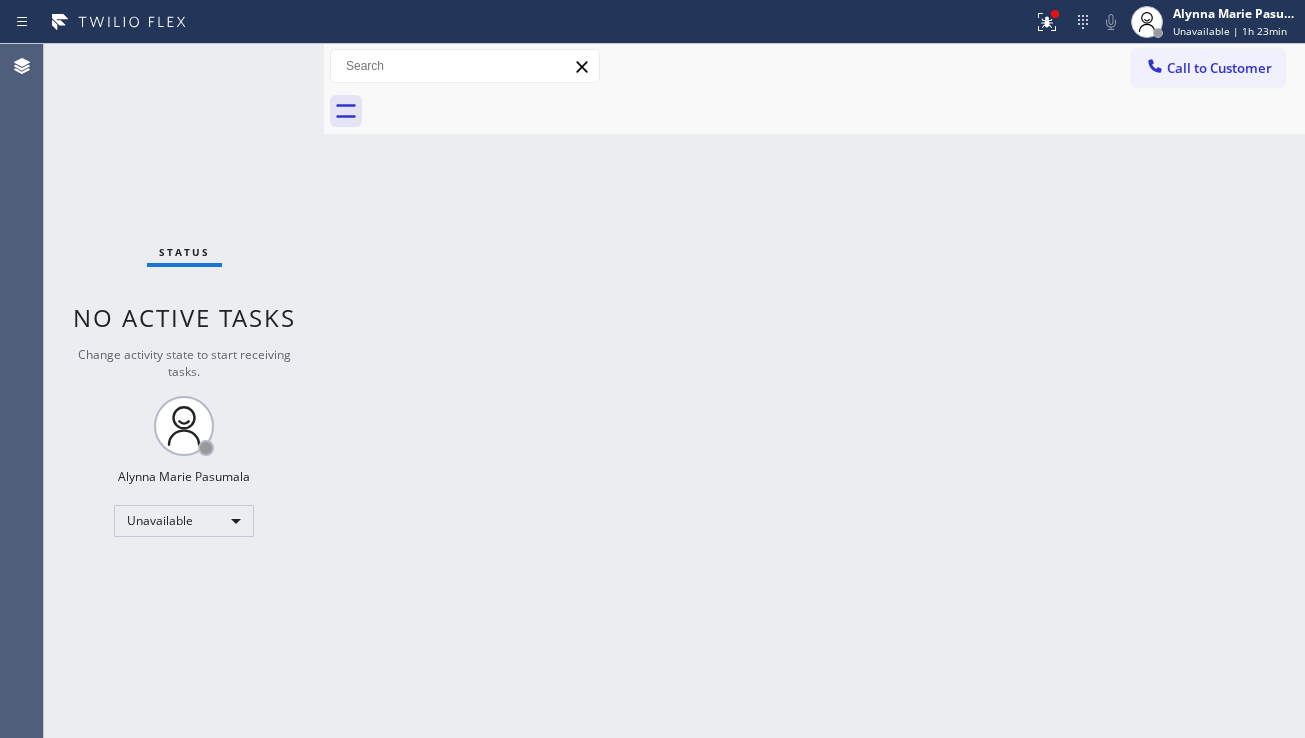 click at bounding box center [836, 111] 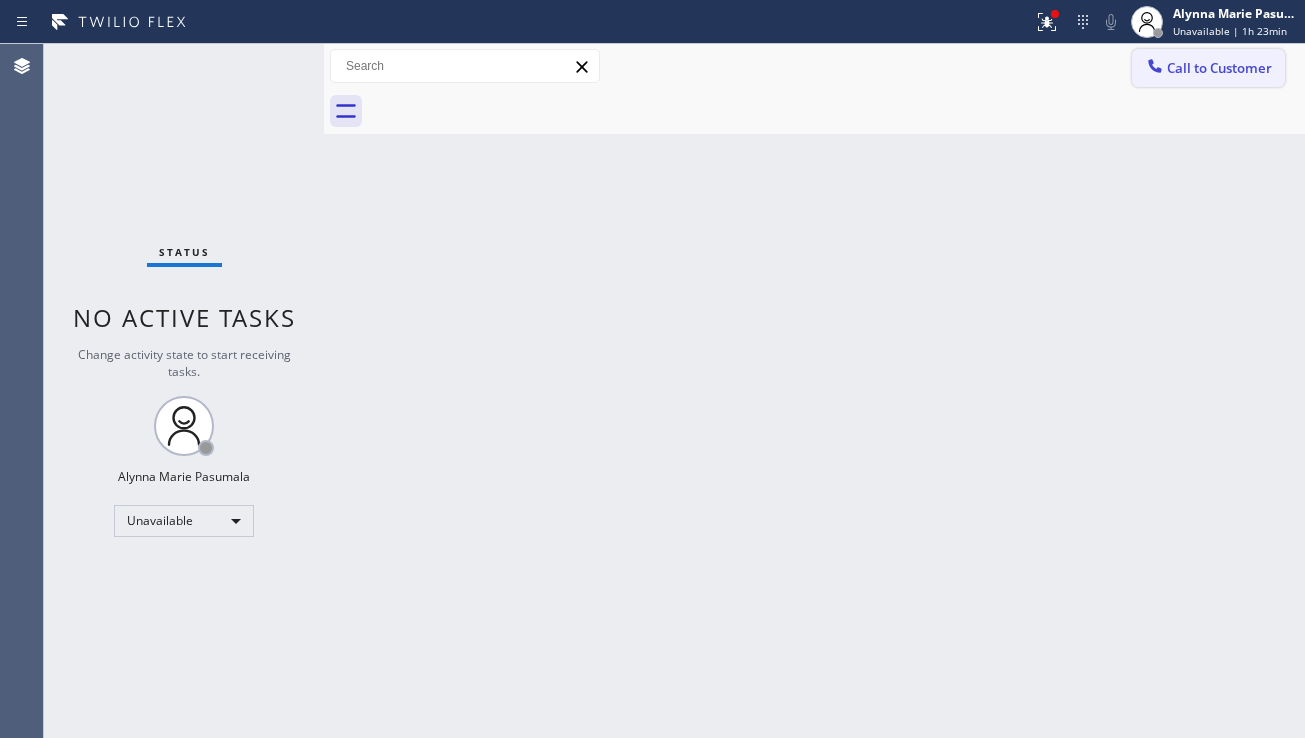 click on "Call to Customer" at bounding box center [1208, 68] 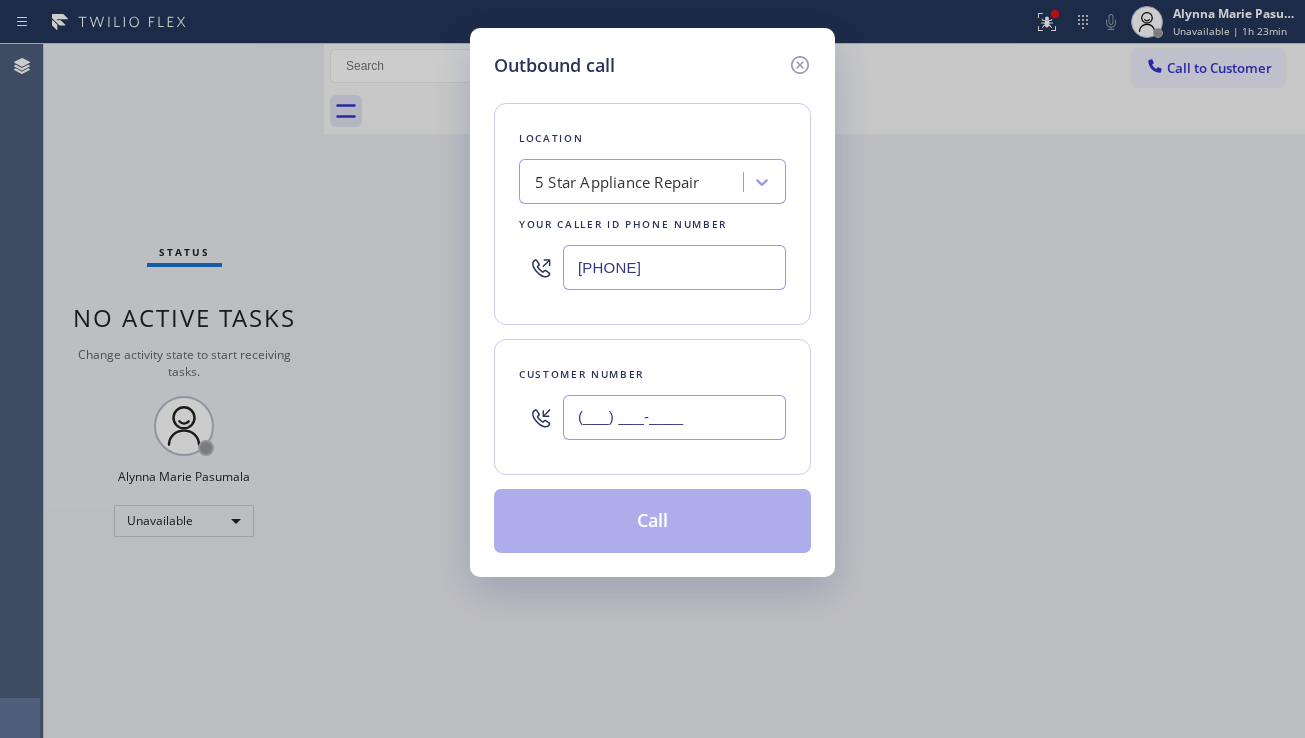 click on "(___) ___-____" at bounding box center [674, 417] 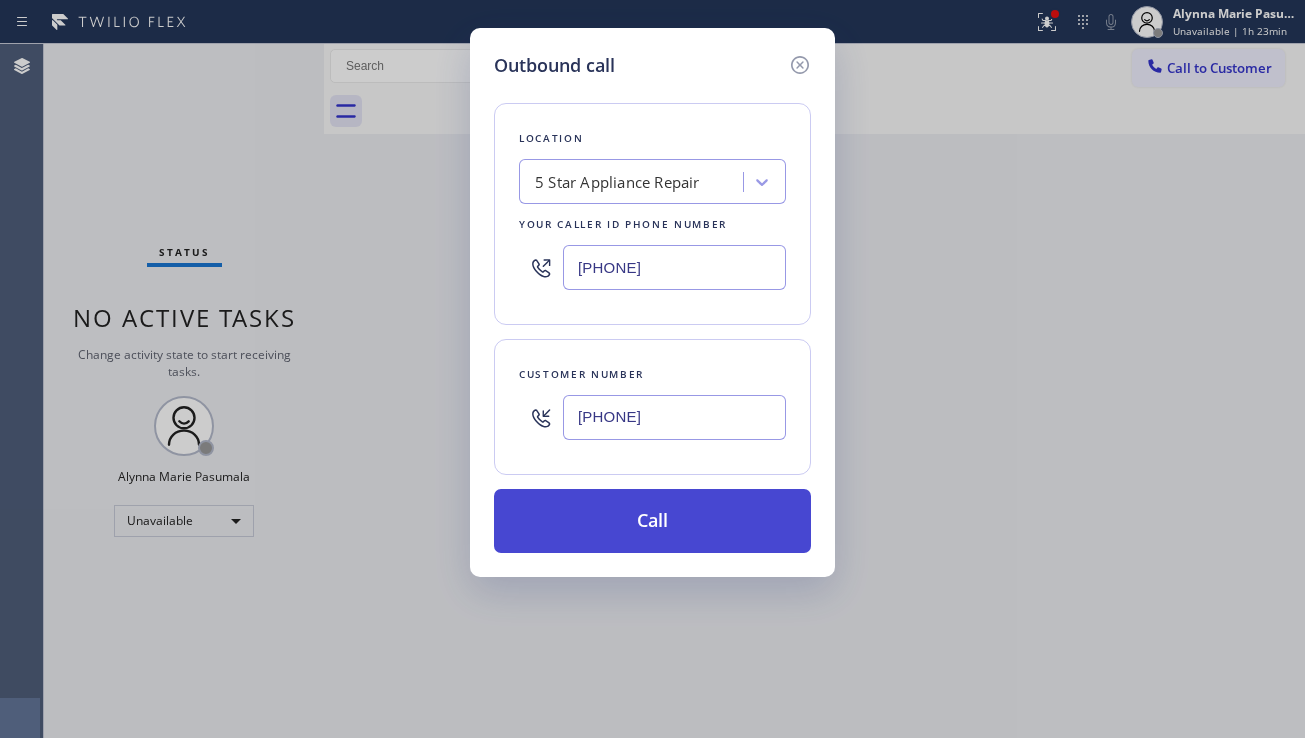 type on "(352) 768-6574" 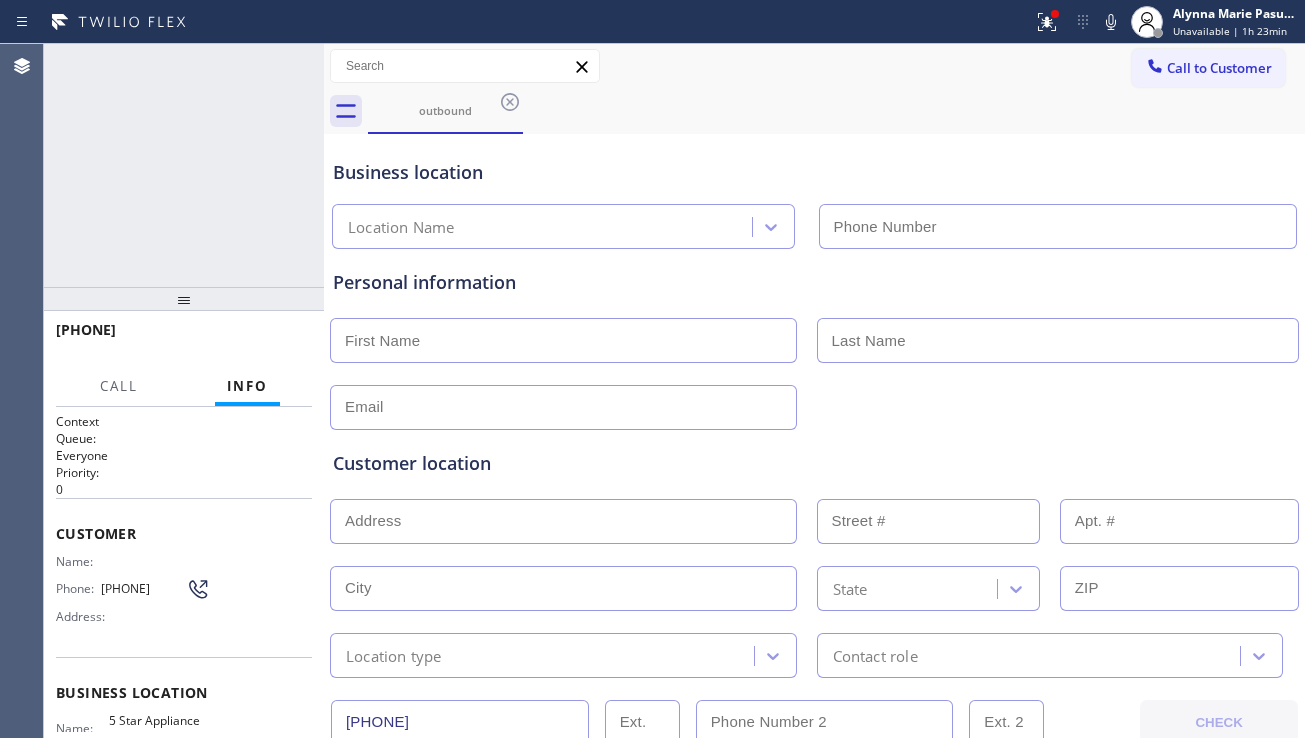 type on "[PHONE]" 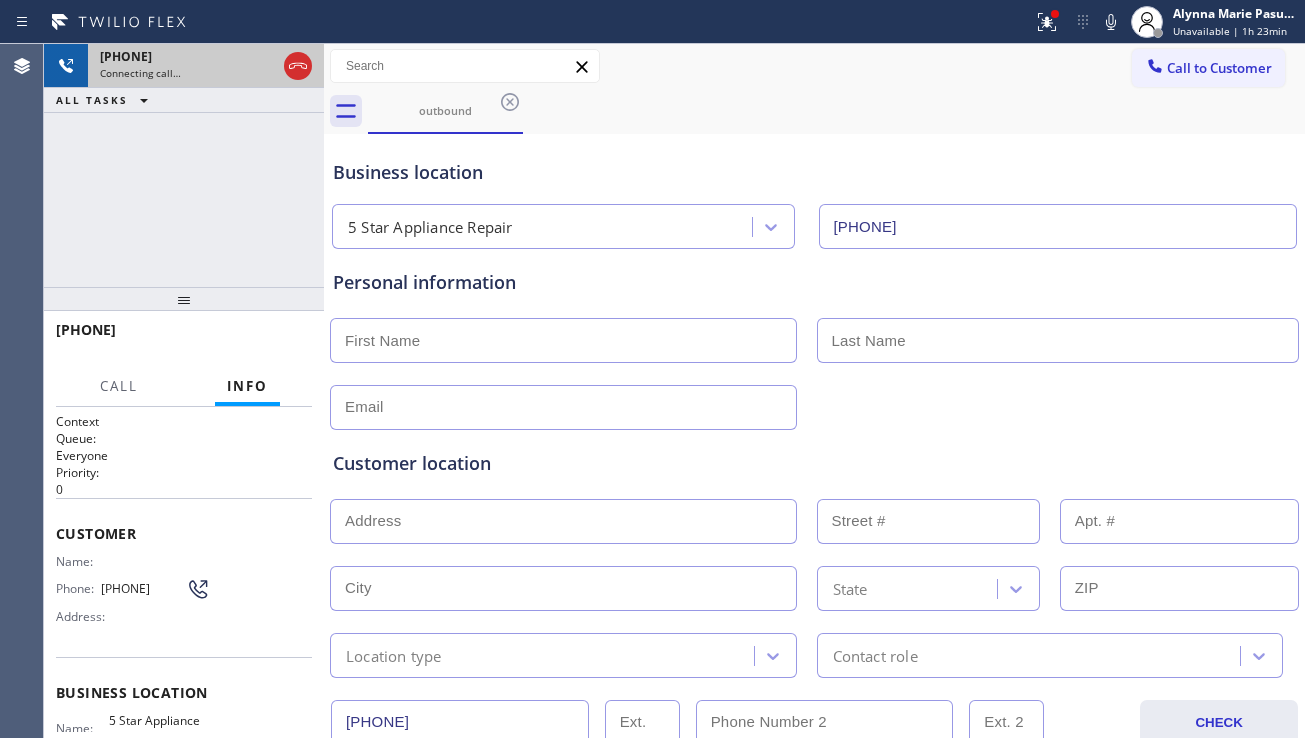 click 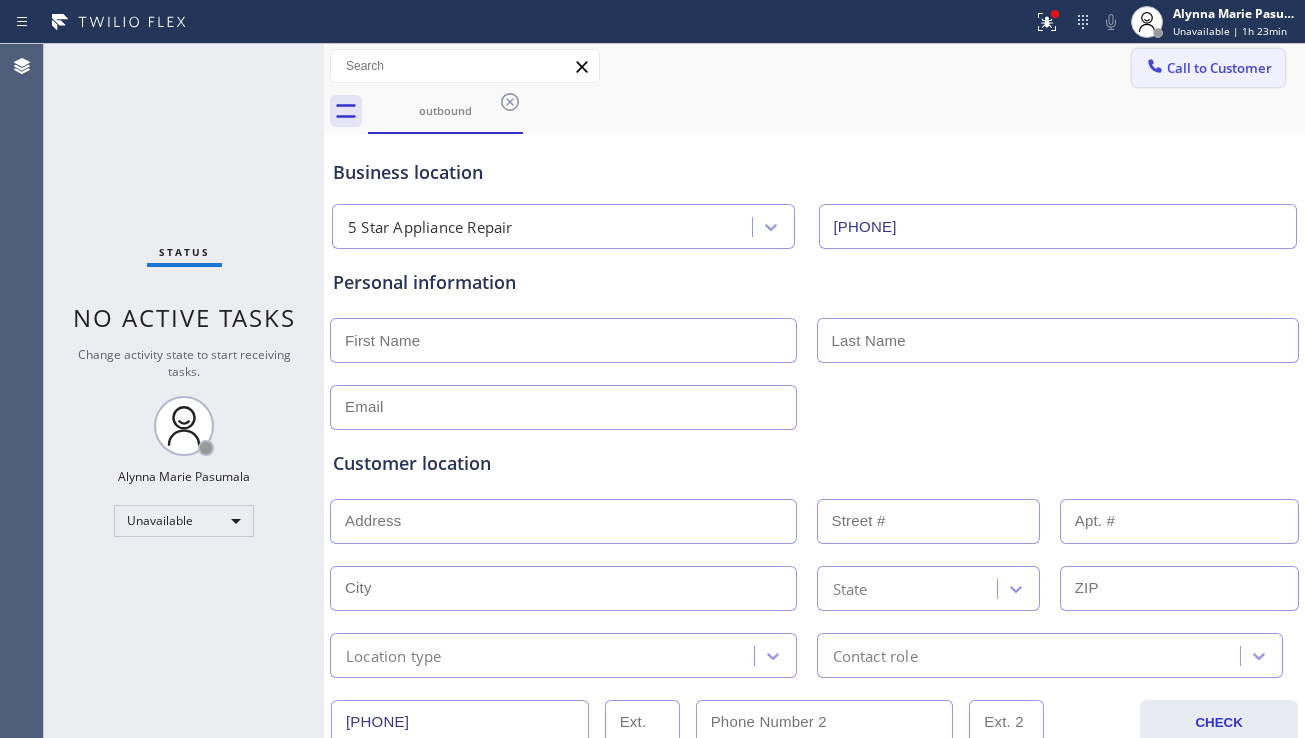 click on "Call to Customer" at bounding box center [1208, 68] 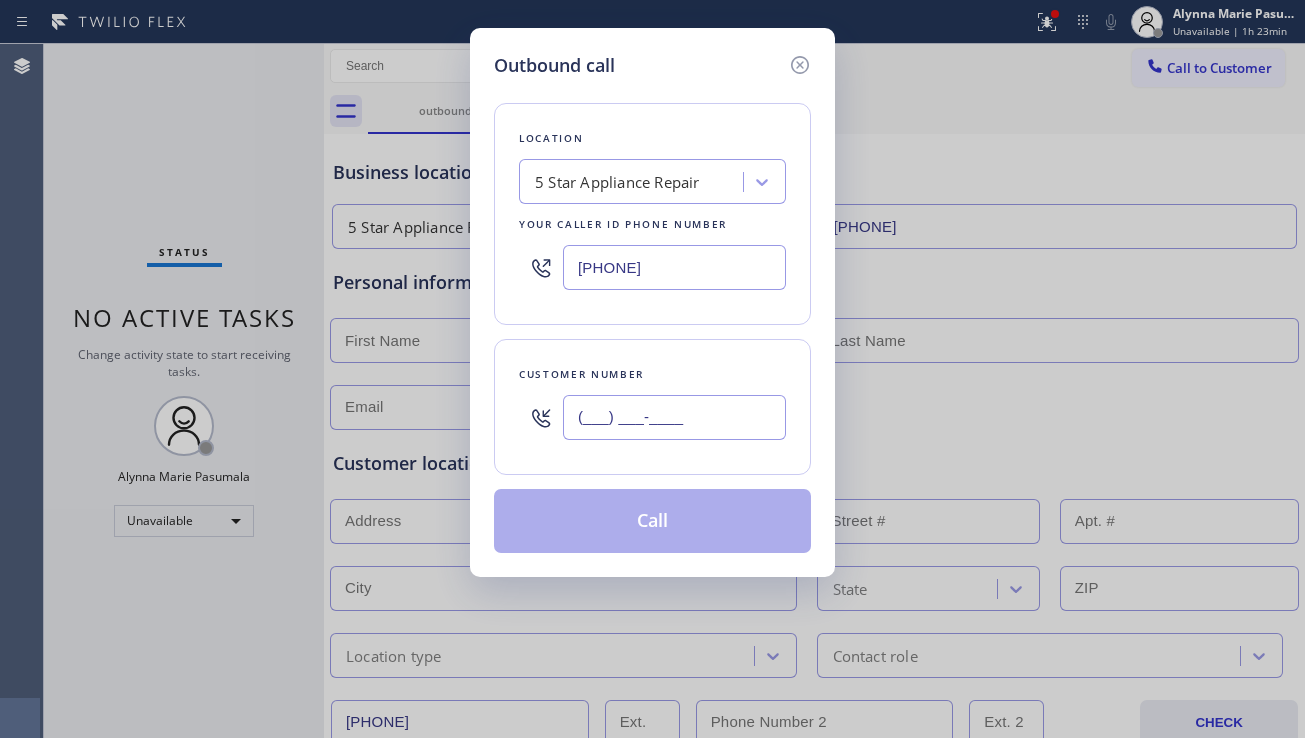 click on "(___) ___-____" at bounding box center [674, 417] 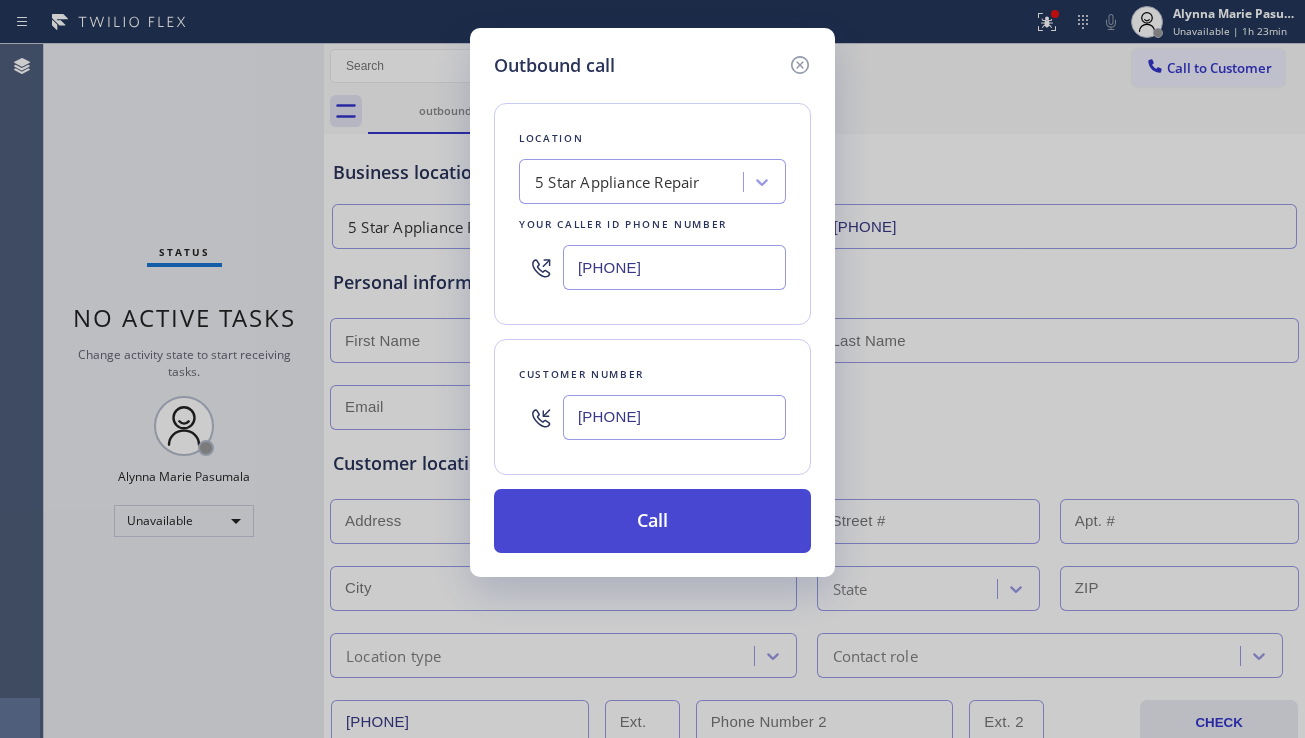 type on "(805) 733-8497" 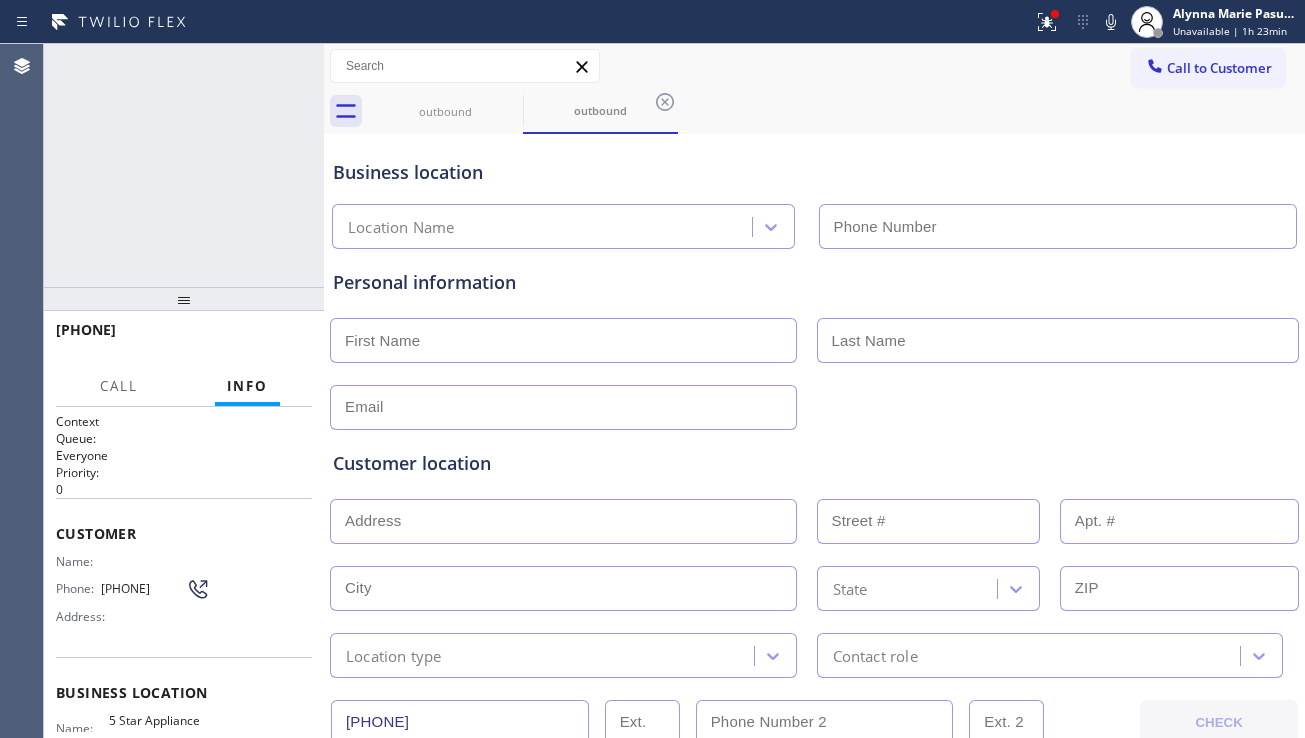 type on "[PHONE]" 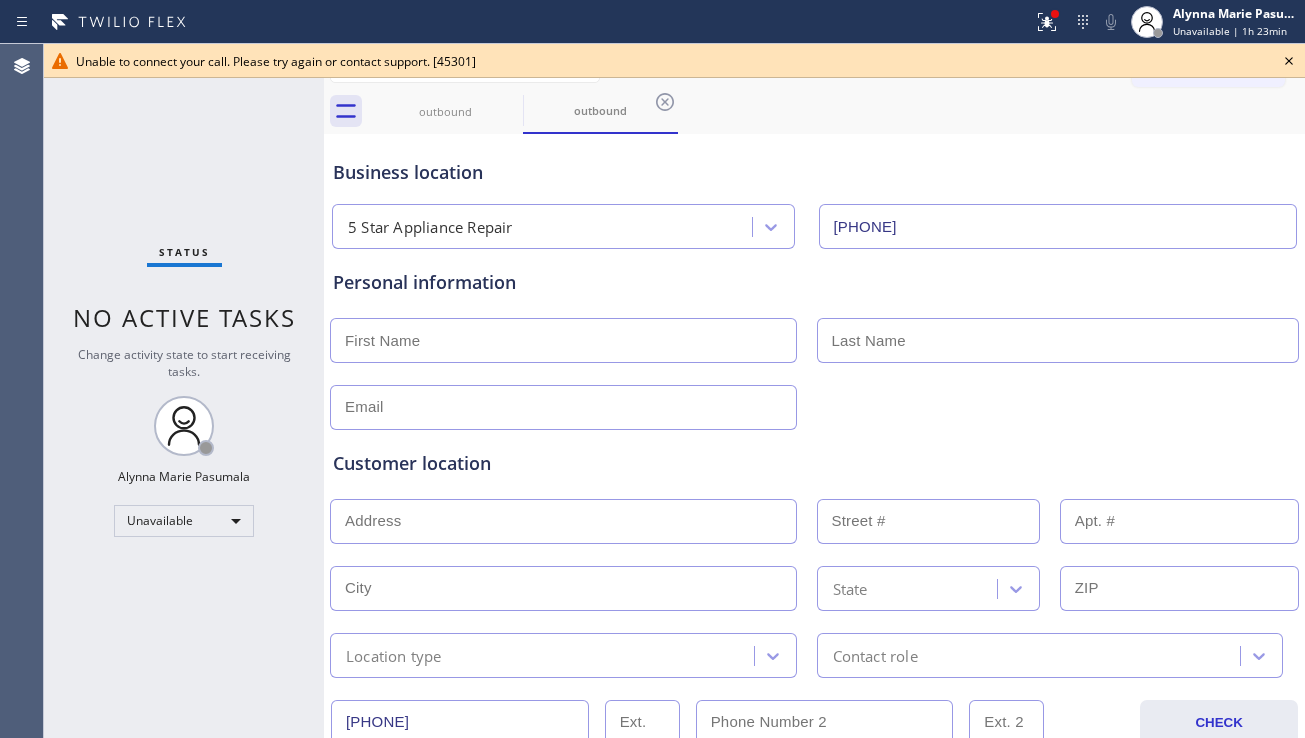 click 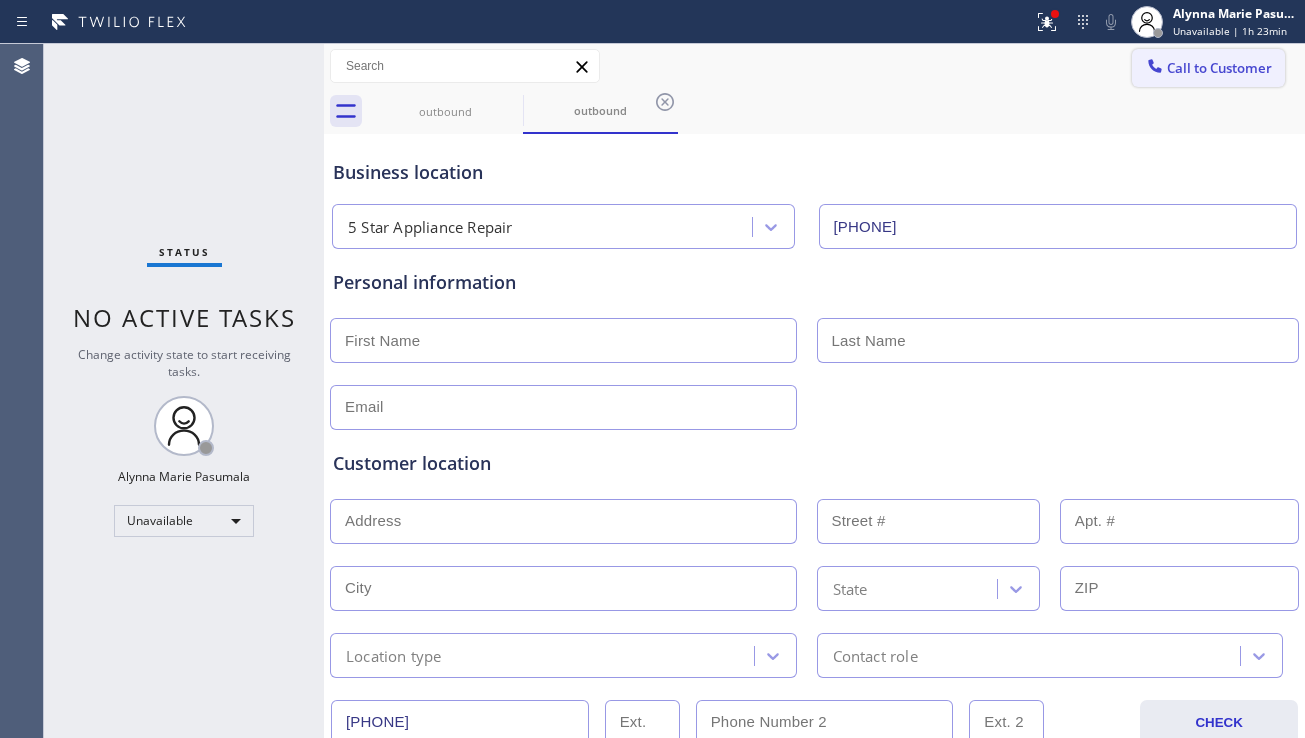 click on "Call to Customer" at bounding box center [1219, 68] 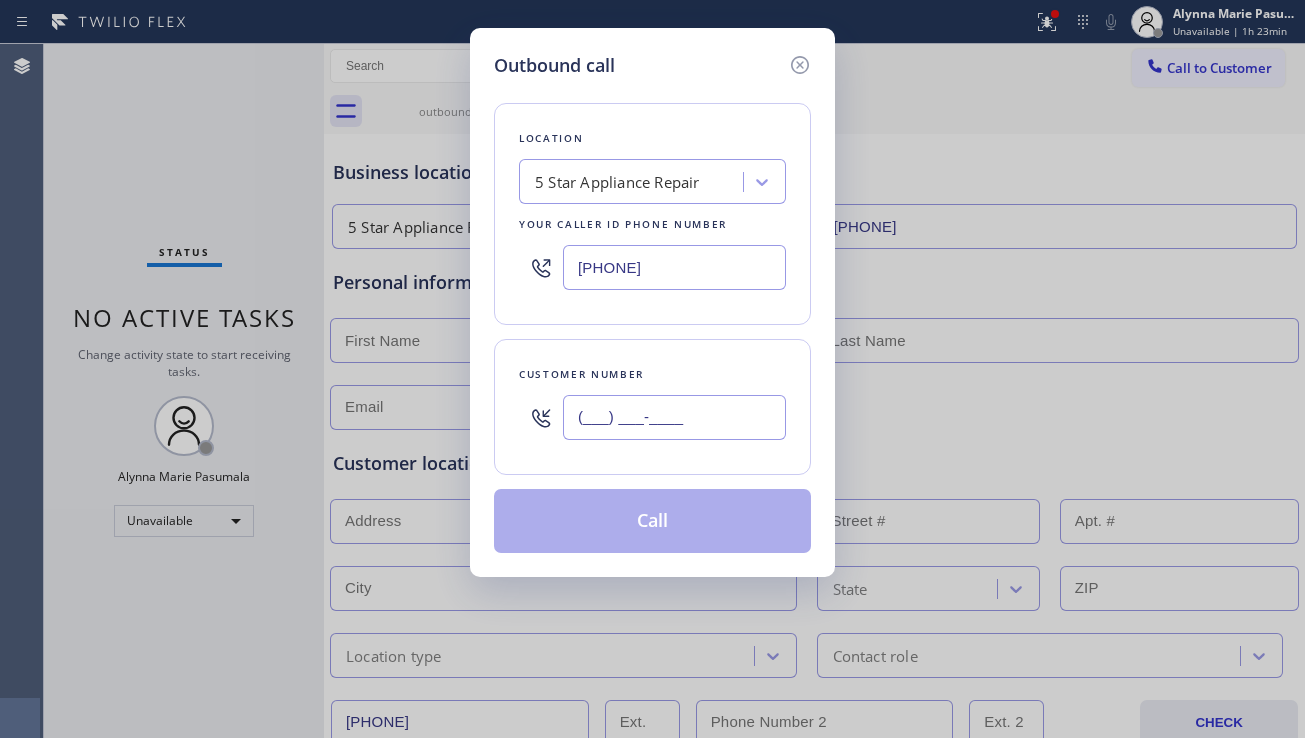 click on "(___) ___-____" at bounding box center [674, 417] 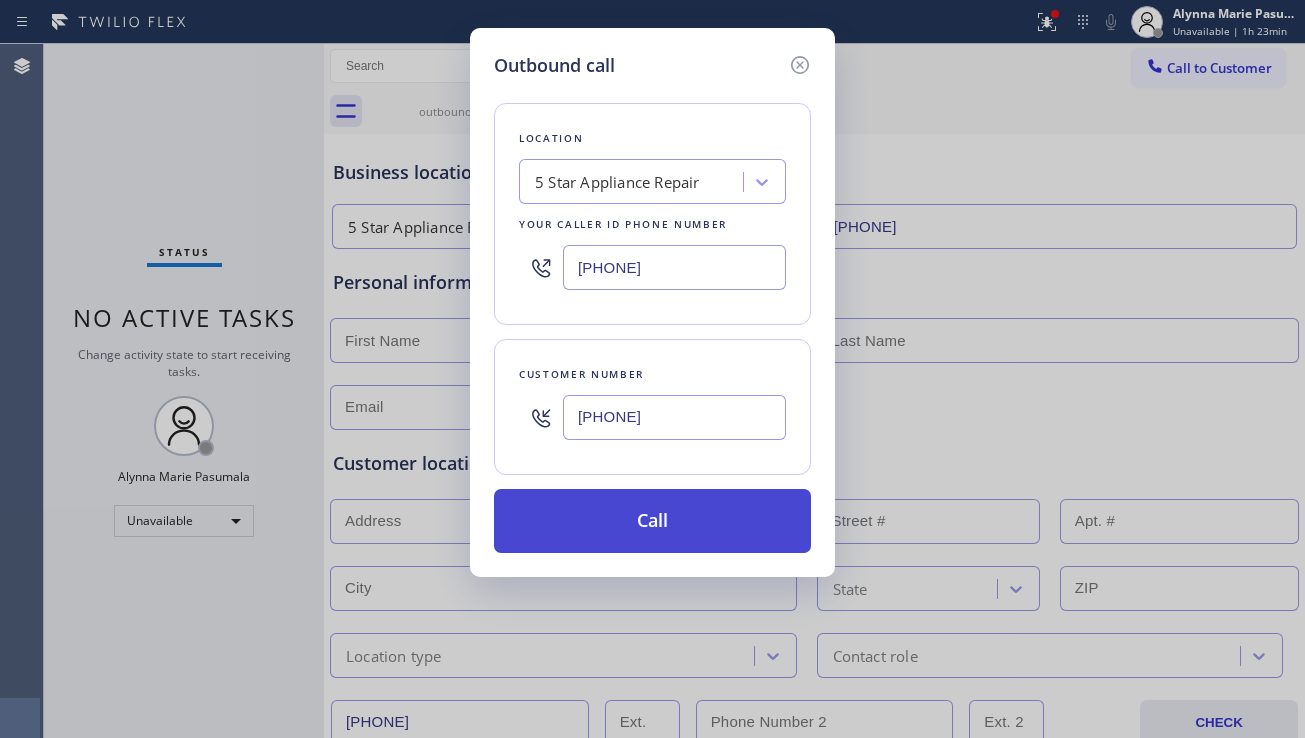 type on "(650) 960-5973" 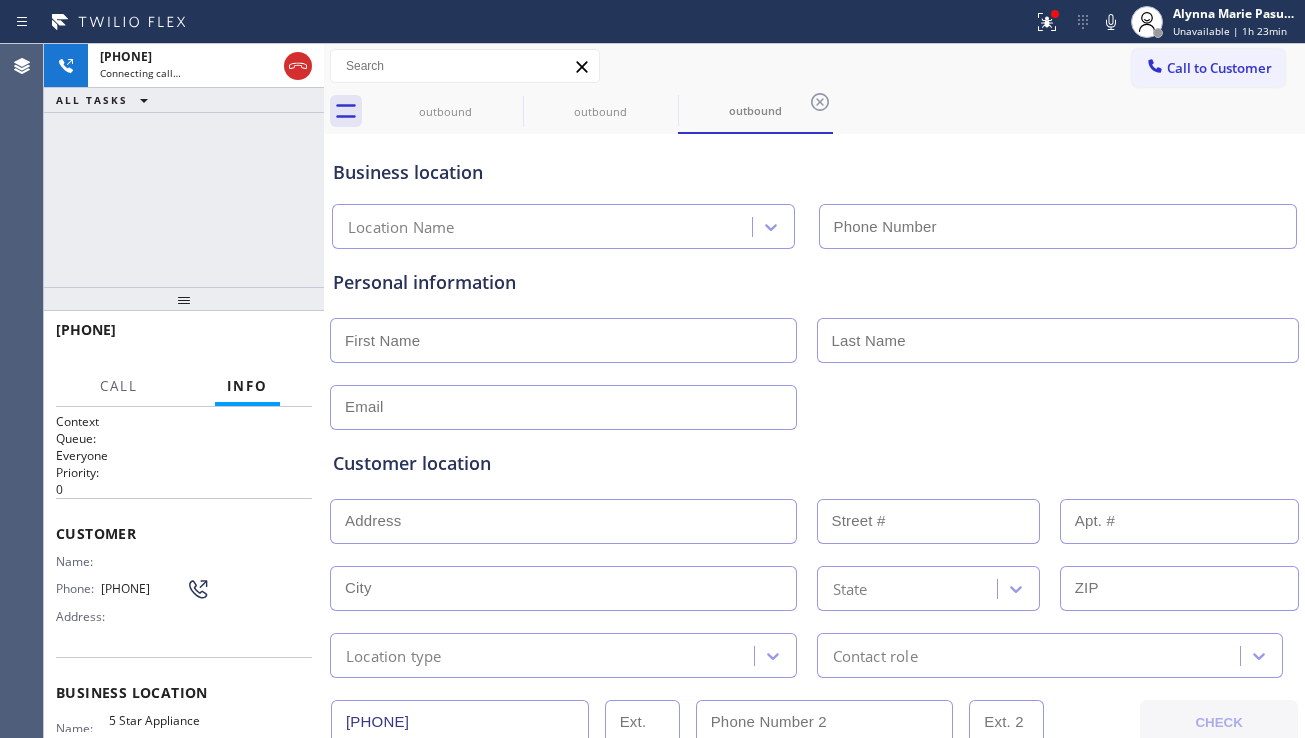 type on "[PHONE]" 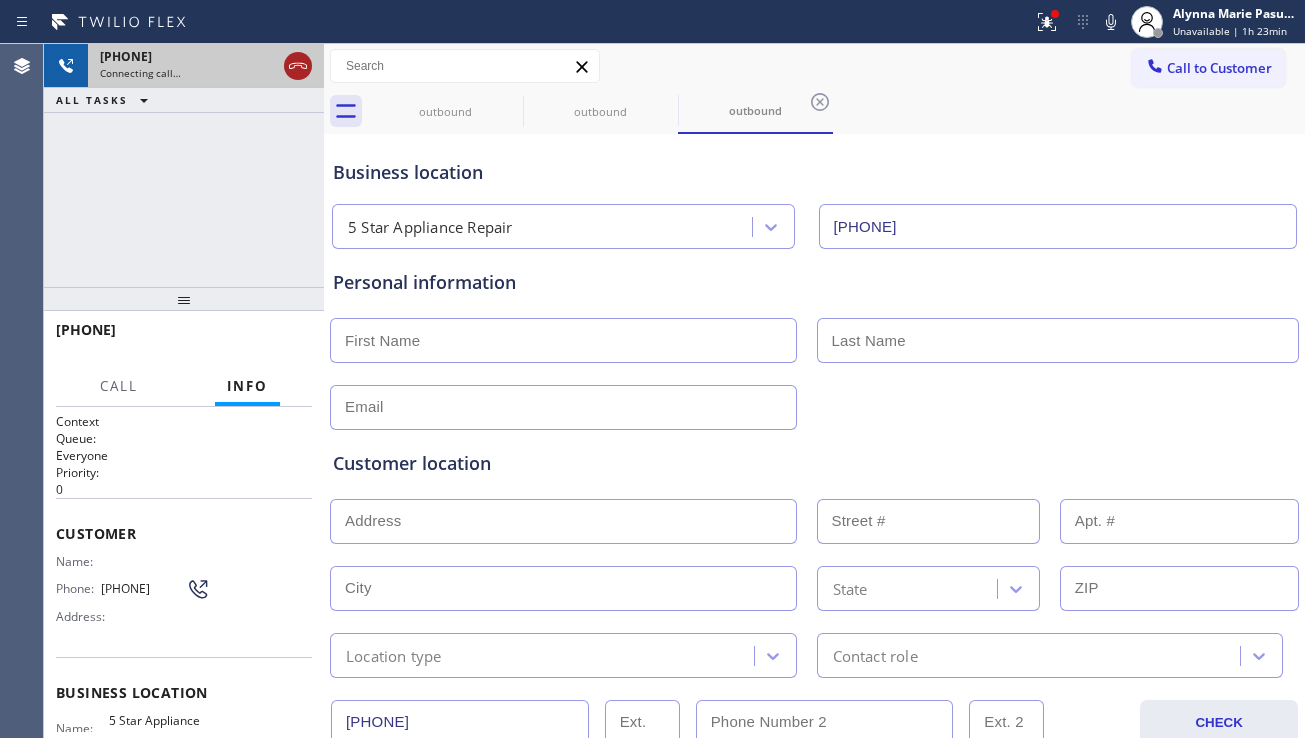 click 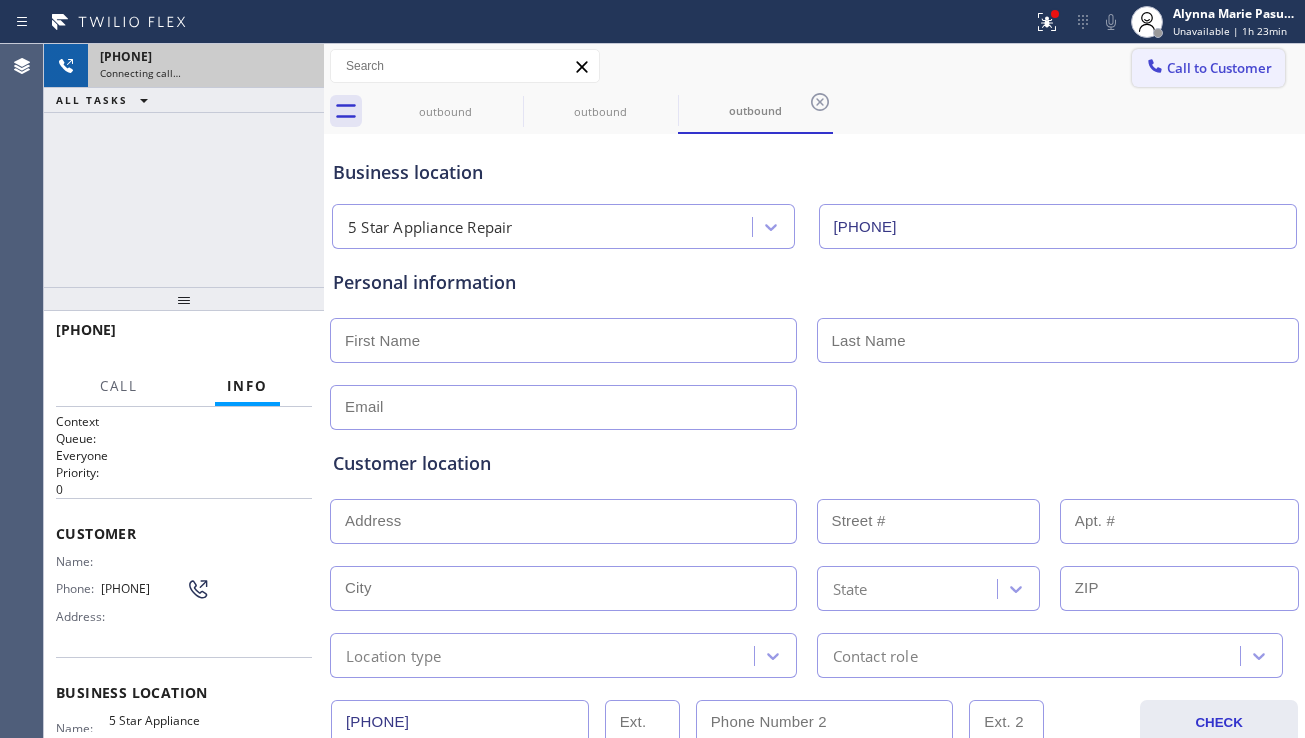 click on "Call to Customer" at bounding box center (1219, 68) 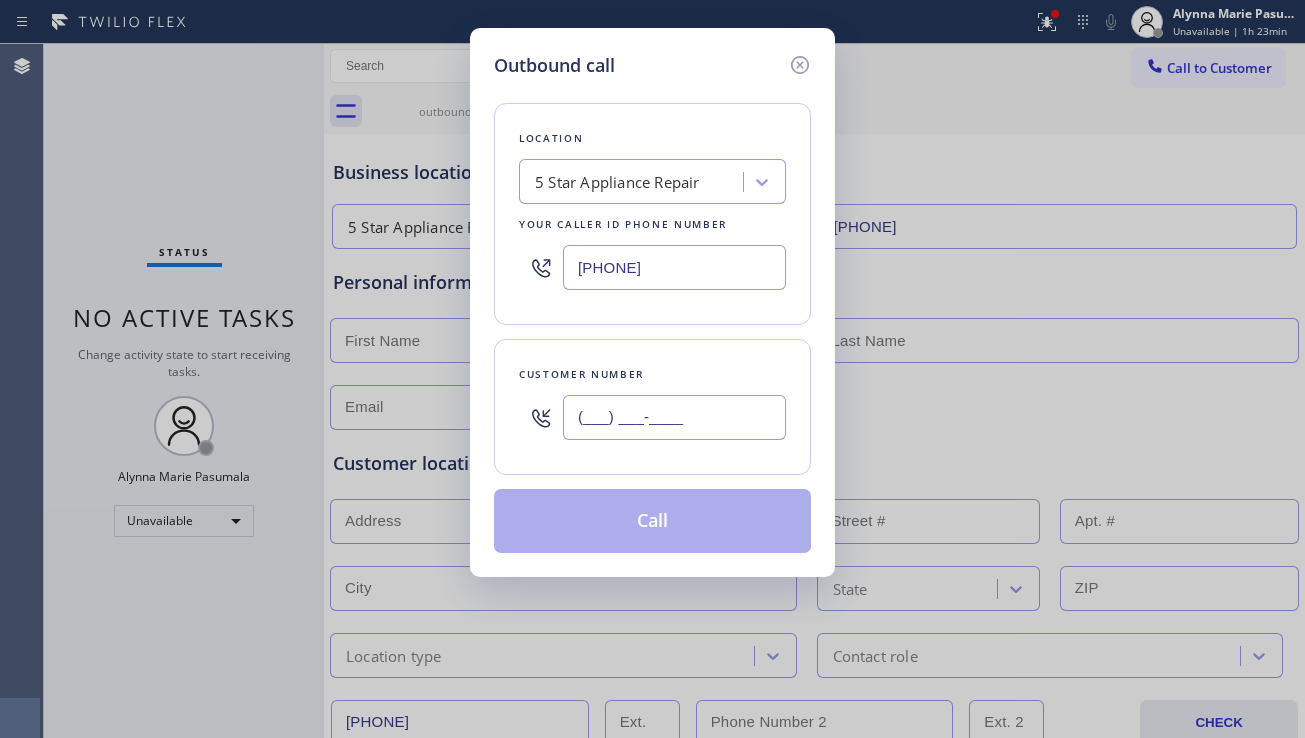click on "(___) ___-____" at bounding box center [674, 417] 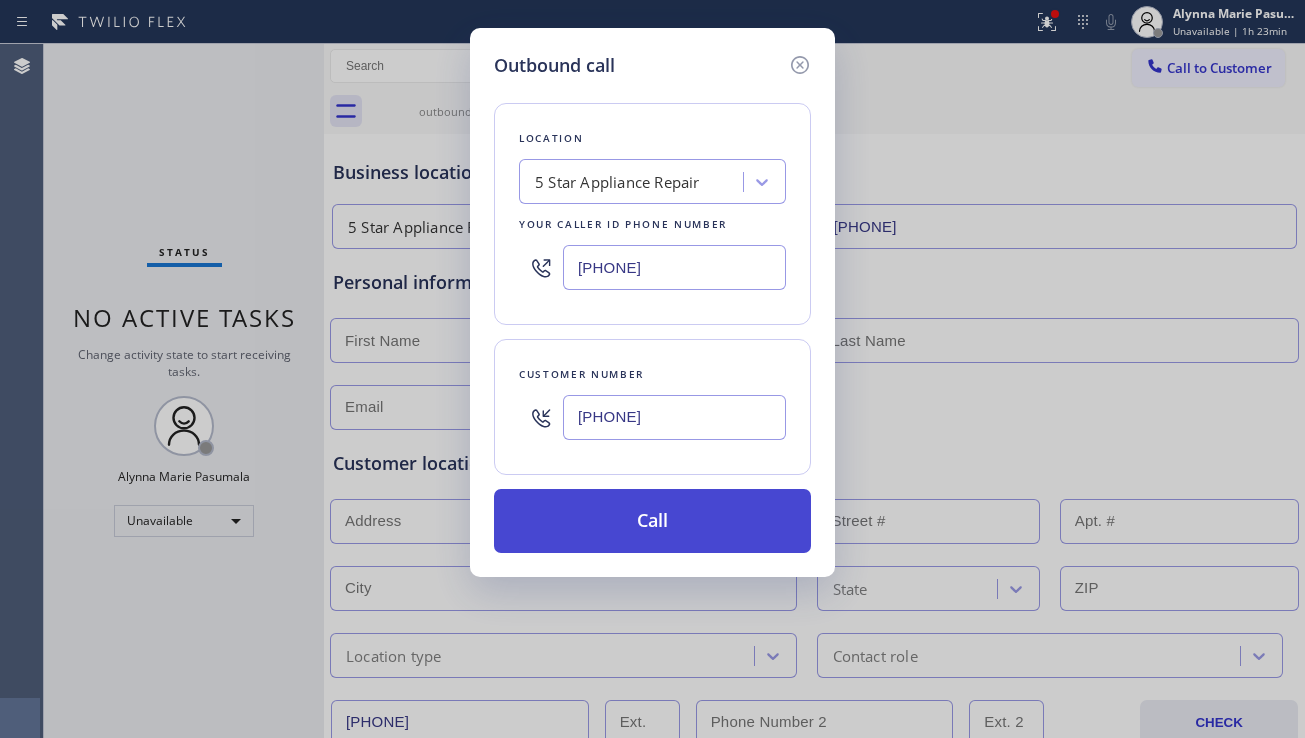 type on "(225) 460-8325" 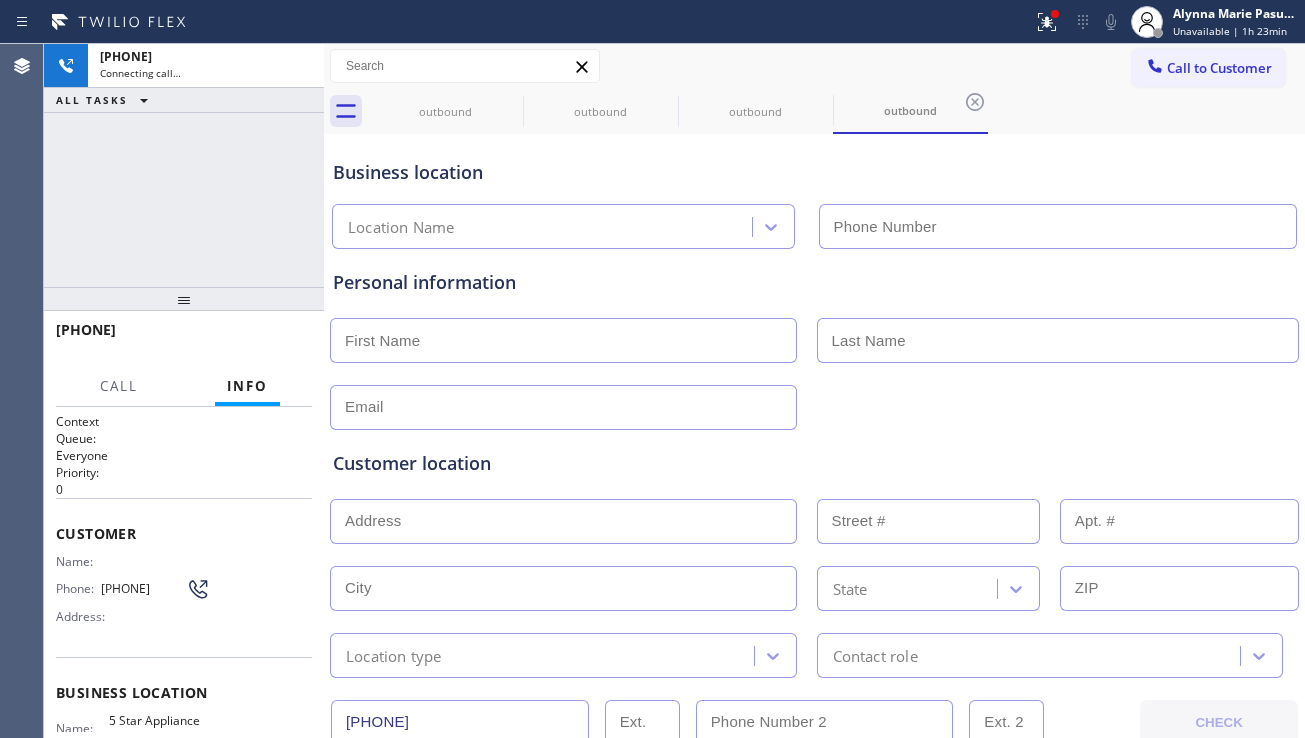 type on "[PHONE]" 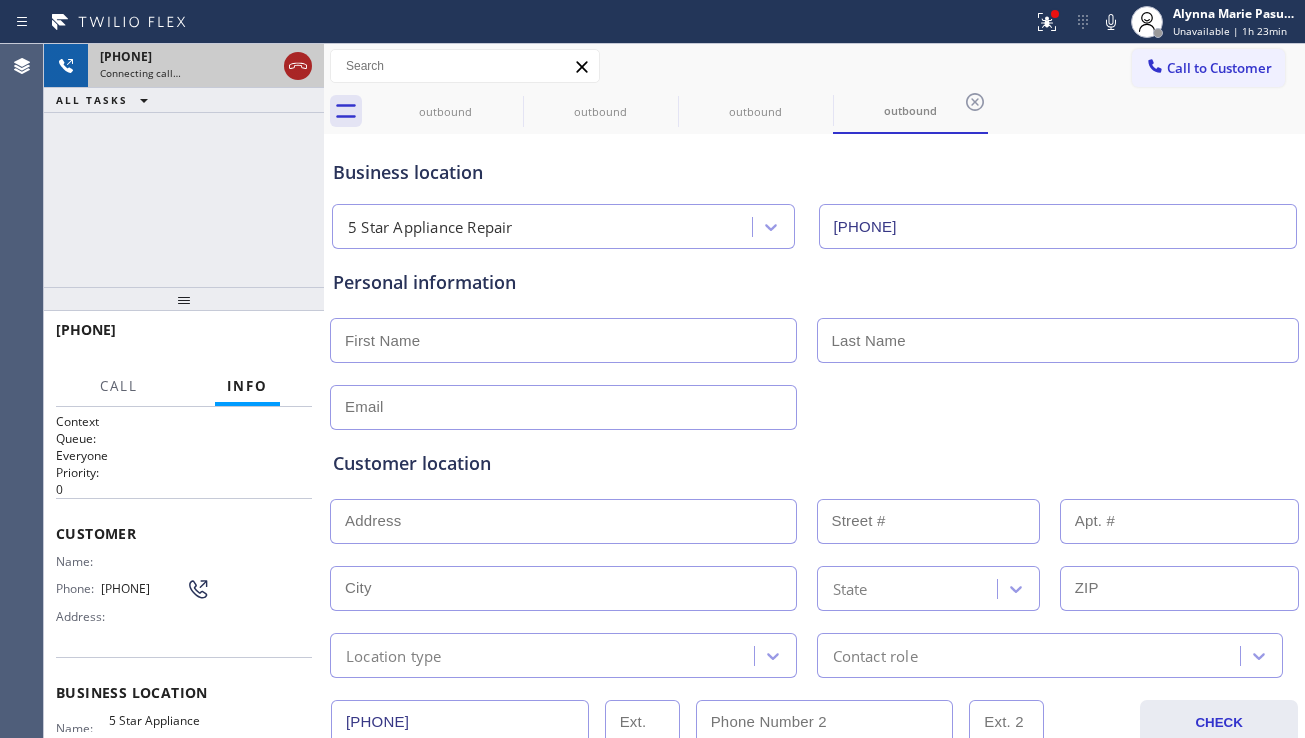 click 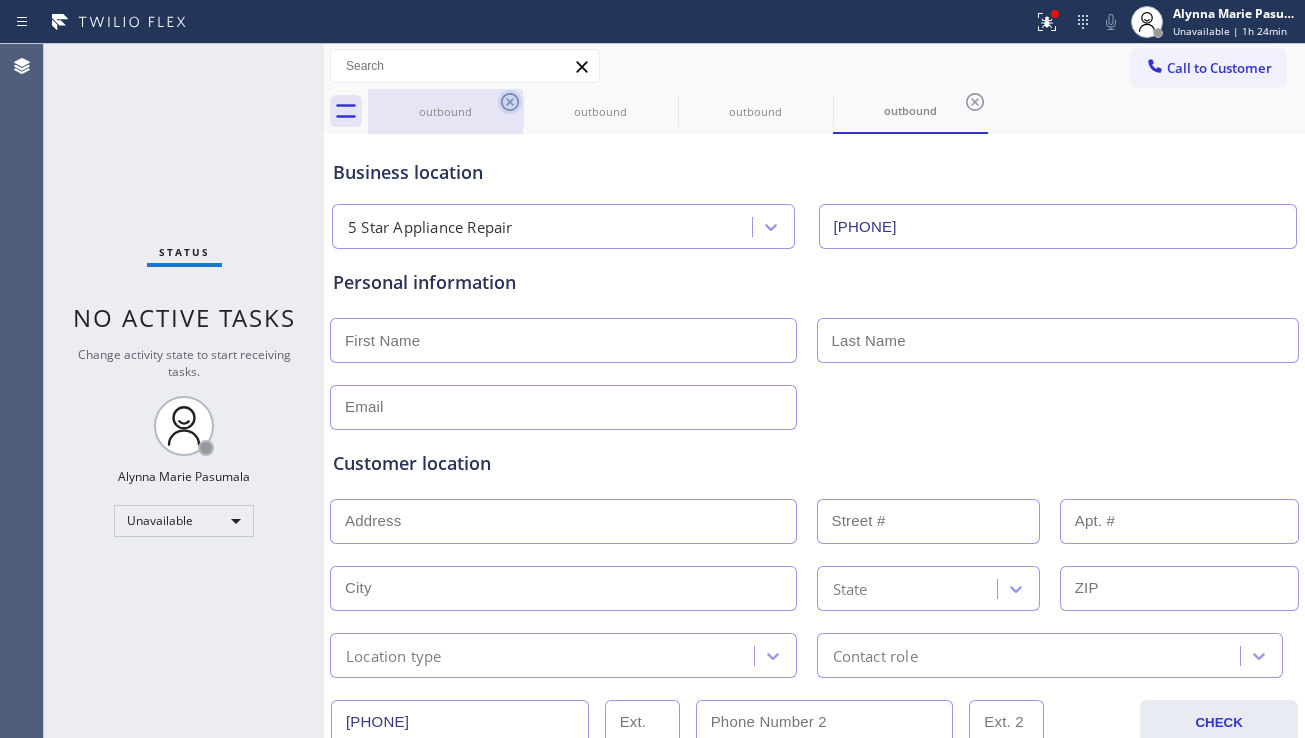 click 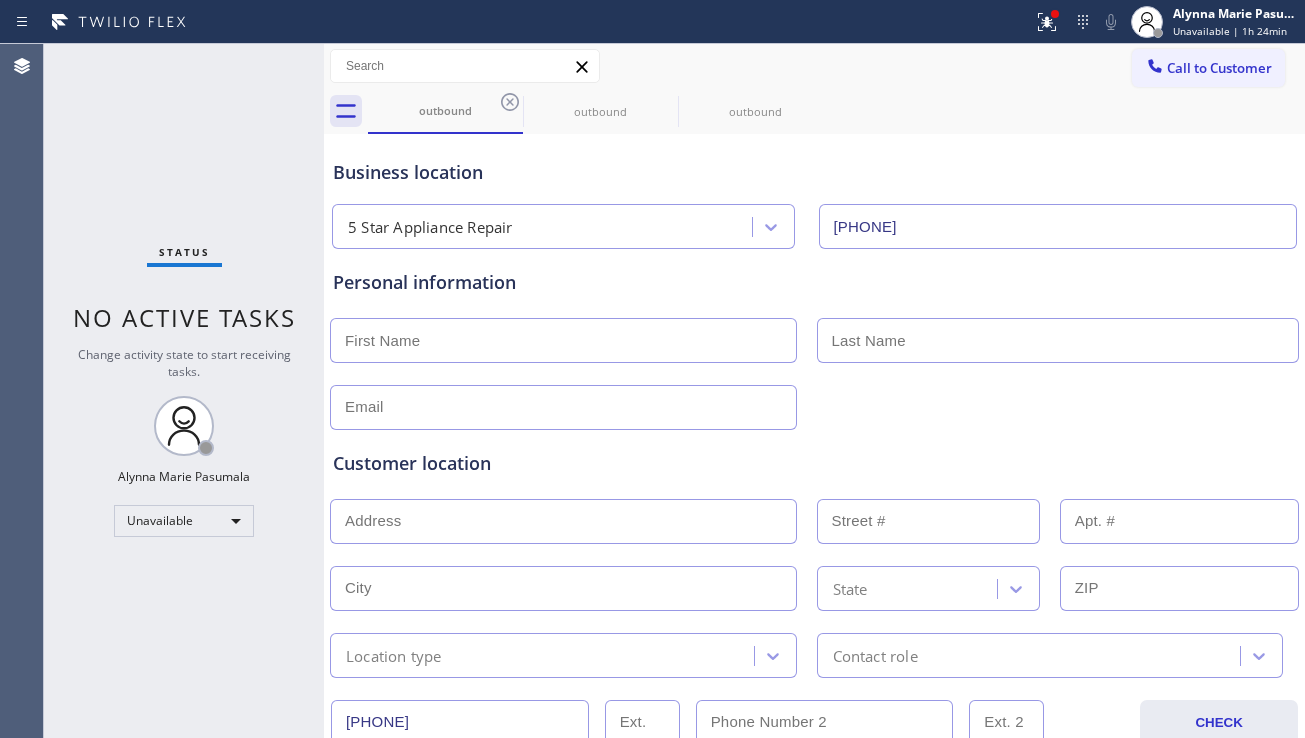 click 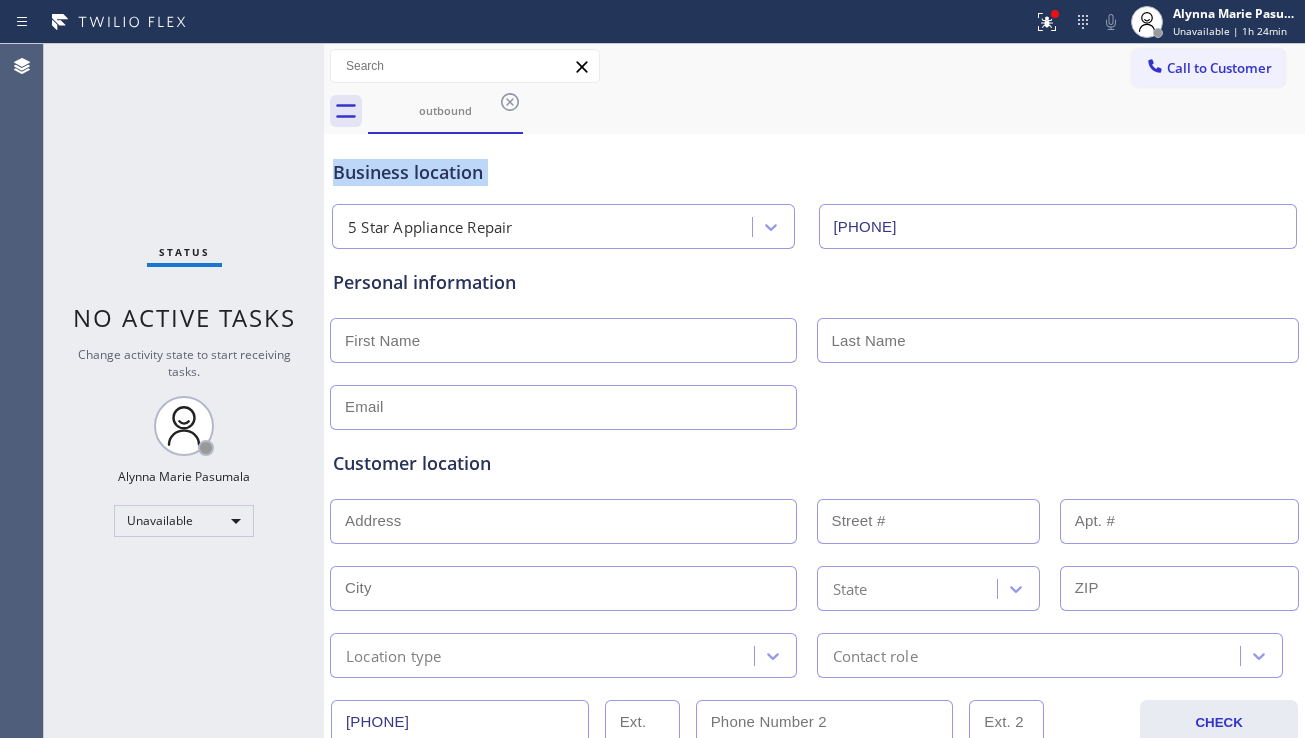 click 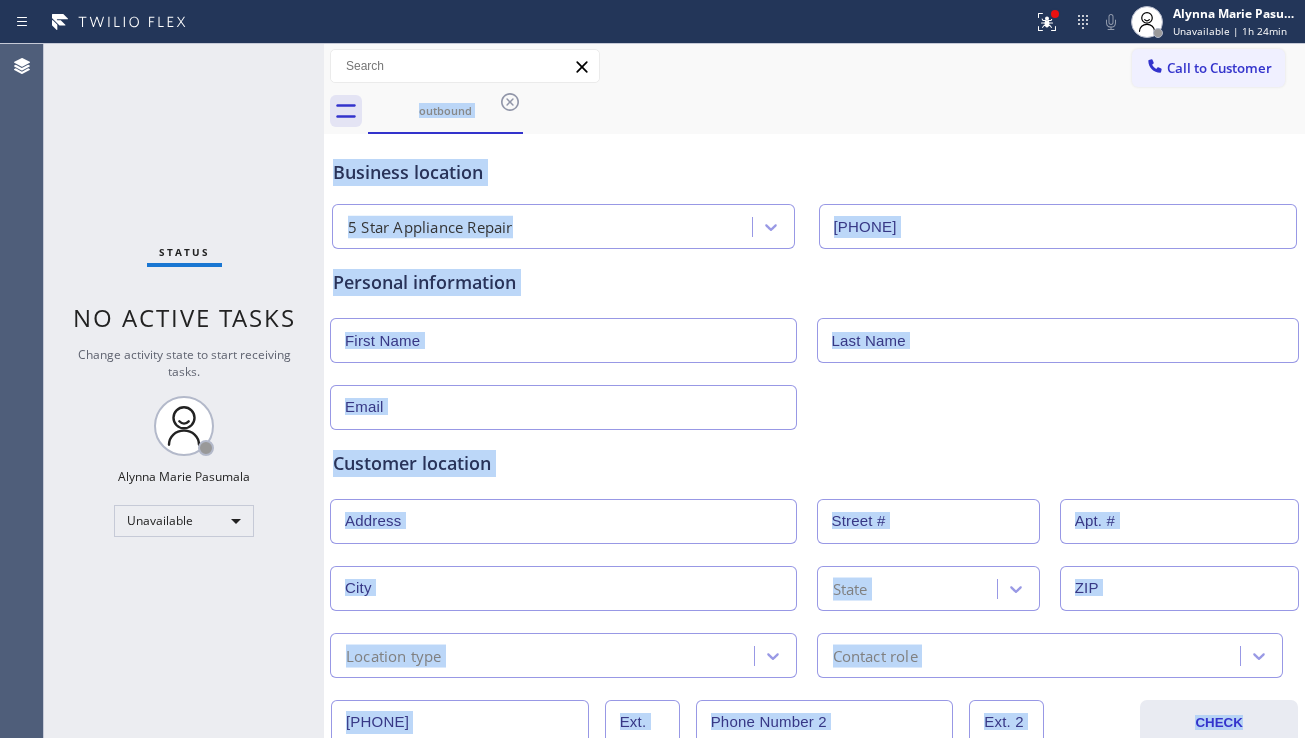 click on "outbound" at bounding box center [836, 111] 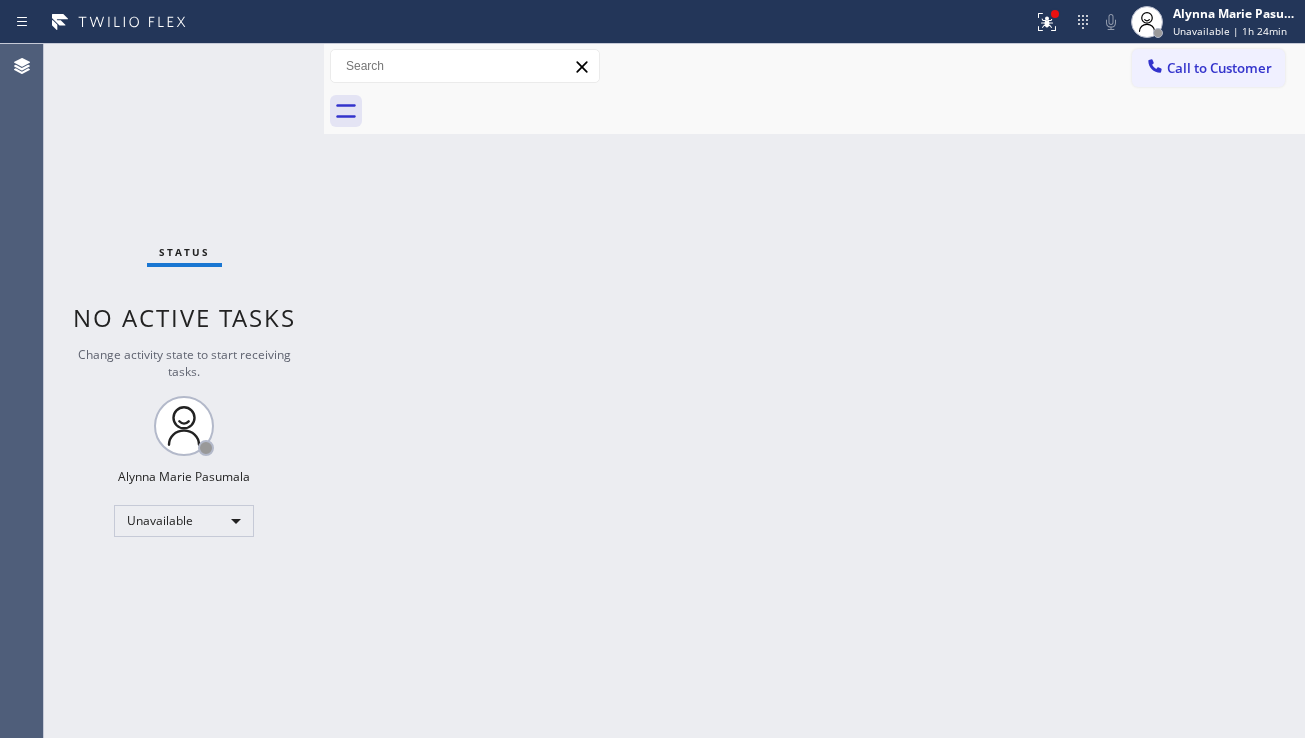 click on "Back to Dashboard Change Sender ID Customers Technicians Select a contact Outbound call Location Search location Your caller id phone number Customer number Call Customer info Name   Phone none Address none Change Sender ID HVAC +[PHONE] 5 Star Appliance +[PHONE] Appliance Repair +[PHONE] Plumbing +[PHONE] Air Duct Cleaning +[PHONE]  Electricians +[PHONE] Cancel Change Check personal SMS Reset Change No tabs Call to Customer Outbound call Location 5 Star Appliance Repair Your caller id phone number ([PHONE]) Customer number Call Outbound call Technician Search Technician Your caller id phone number Your caller id phone number Call" at bounding box center (814, 391) 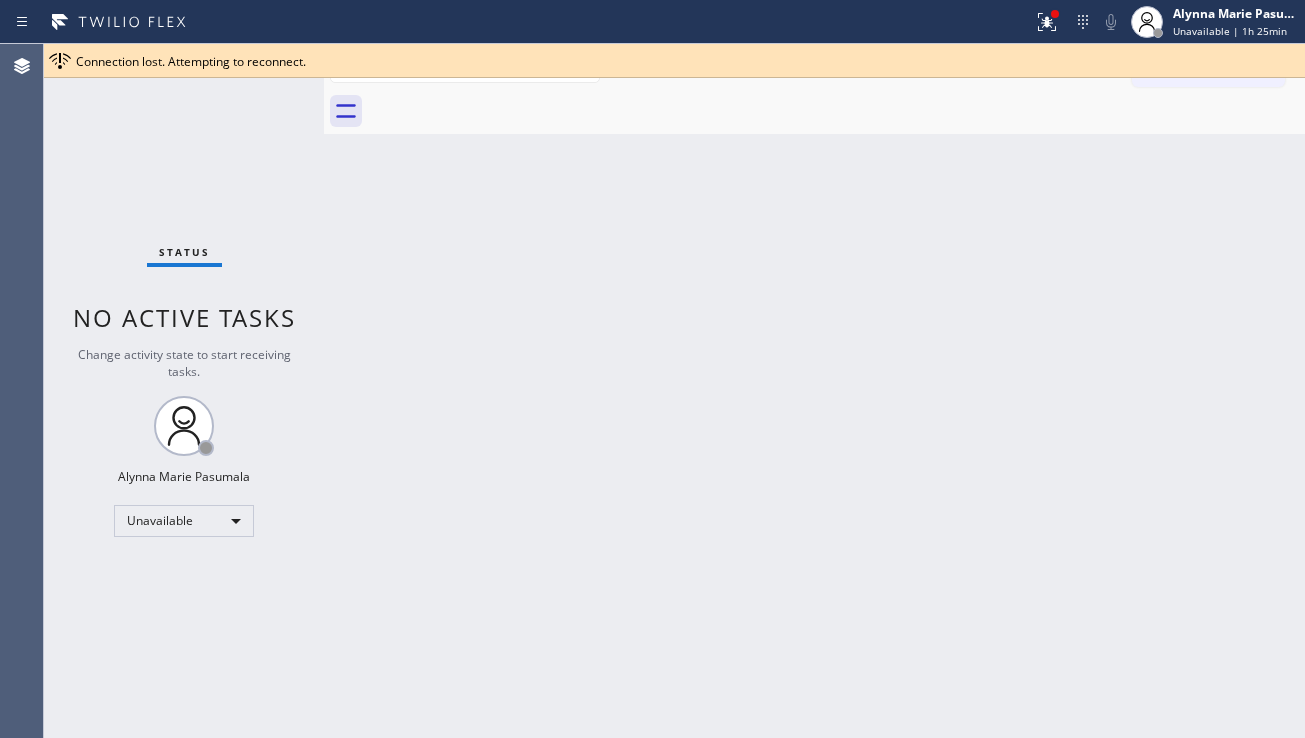 click on "Back to Dashboard Change Sender ID Customers Technicians Select a contact Outbound call Location Search location Your caller id phone number Customer number Call Customer info Name   Phone none Address none Change Sender ID HVAC +[PHONE] 5 Star Appliance +[PHONE] Appliance Repair +[PHONE] Plumbing +[PHONE] Air Duct Cleaning +[PHONE]  Electricians +[PHONE] Cancel Change Check personal SMS Reset Change No tabs Call to Customer Outbound call Location 5 Star Appliance Repair Your caller id phone number ([PHONE]) Customer number Call Outbound call Technician Search Technician Your caller id phone number Your caller id phone number Call" at bounding box center (814, 391) 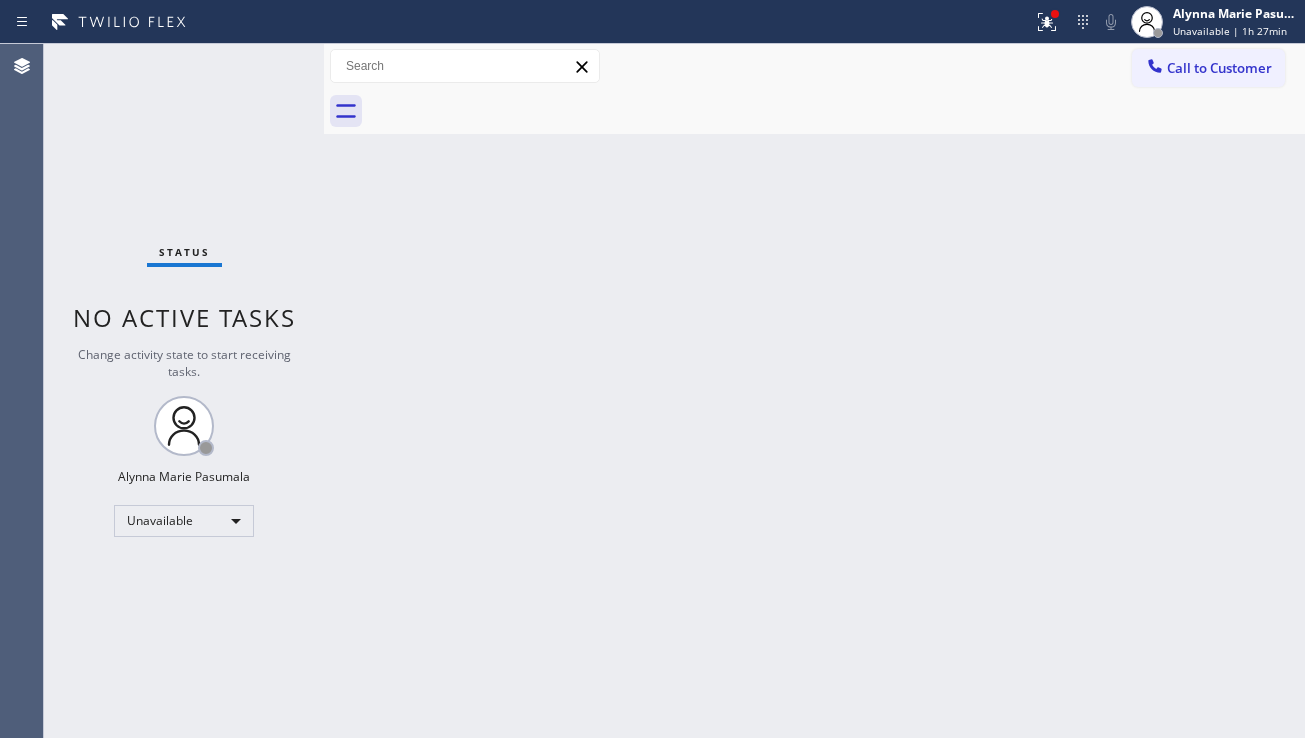 click on "Back to Dashboard Change Sender ID Customers Technicians Select a contact Outbound call Location Search location Your caller id phone number Customer number Call Customer info Name   Phone none Address none Change Sender ID HVAC +[PHONE] 5 Star Appliance +[PHONE] Appliance Repair +[PHONE] Plumbing +[PHONE] Air Duct Cleaning +[PHONE]  Electricians +[PHONE] Cancel Change Check personal SMS Reset Change No tabs Call to Customer Outbound call Location 5 Star Appliance Repair Your caller id phone number ([PHONE]) Customer number Call Outbound call Technician Search Technician Your caller id phone number Your caller id phone number Call" at bounding box center (814, 391) 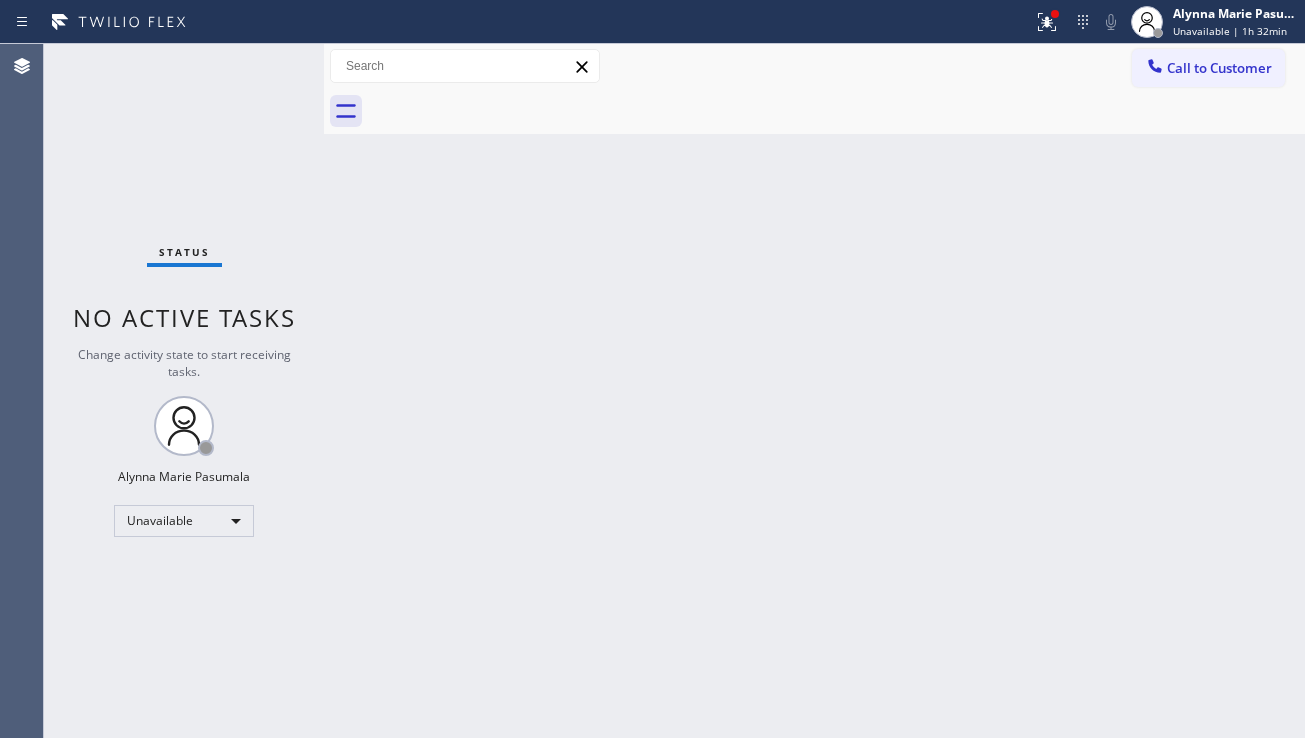 drag, startPoint x: 1226, startPoint y: 325, endPoint x: 1199, endPoint y: 261, distance: 69.46222 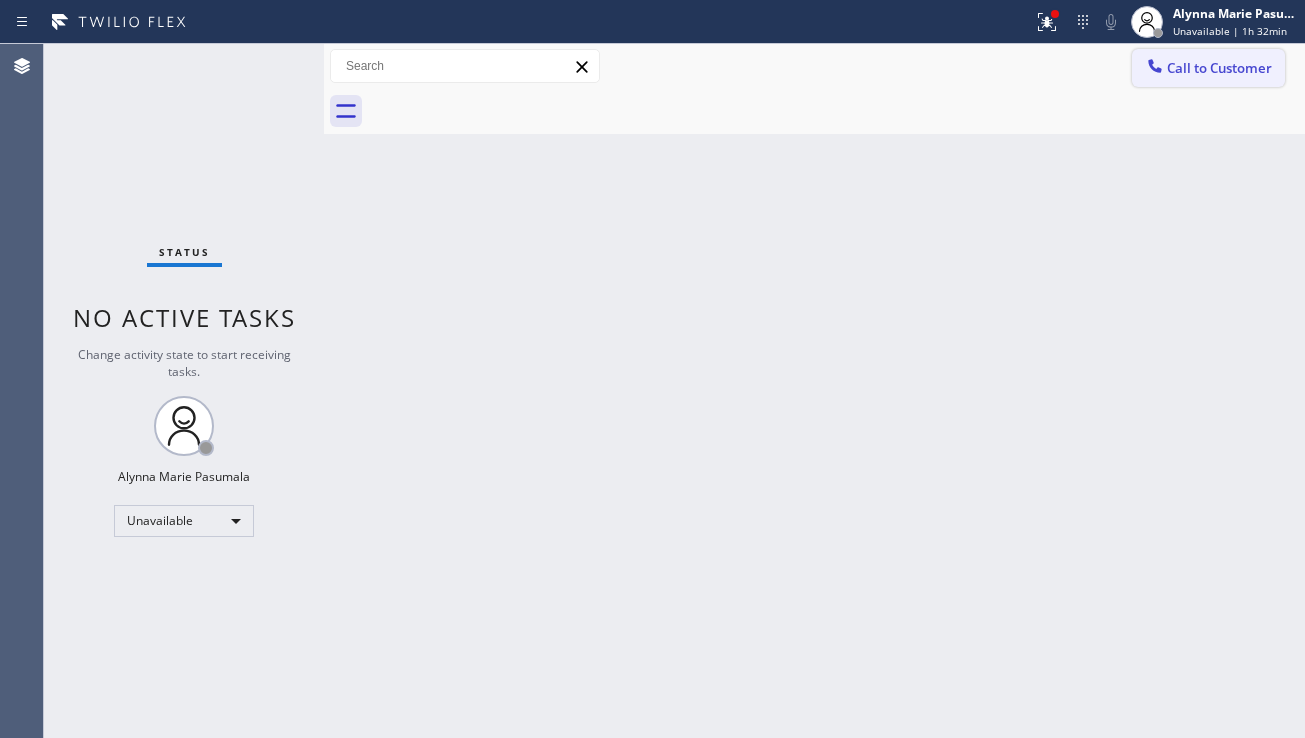 click on "Call to Customer" at bounding box center (1219, 68) 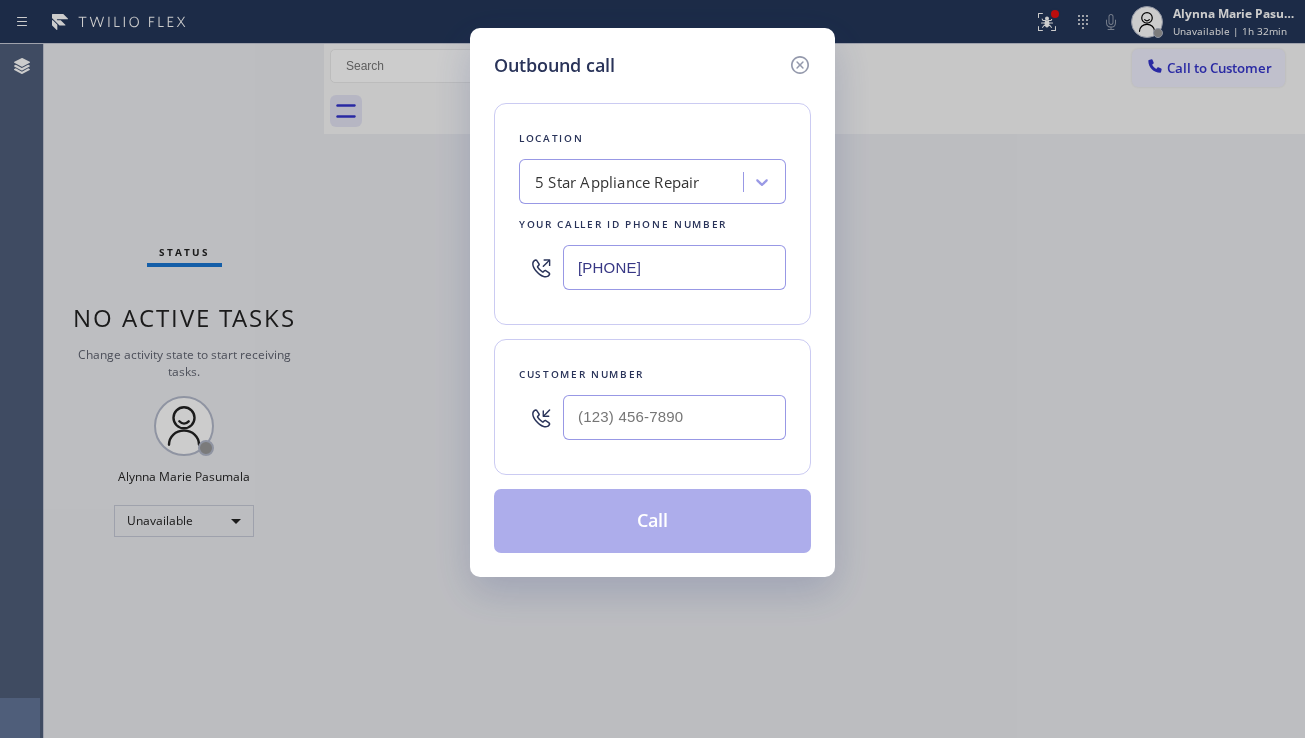click on "Outbound call Location 5 Star Appliance Repair Your caller id phone number [PHONE] Customer number Call" at bounding box center [652, 369] 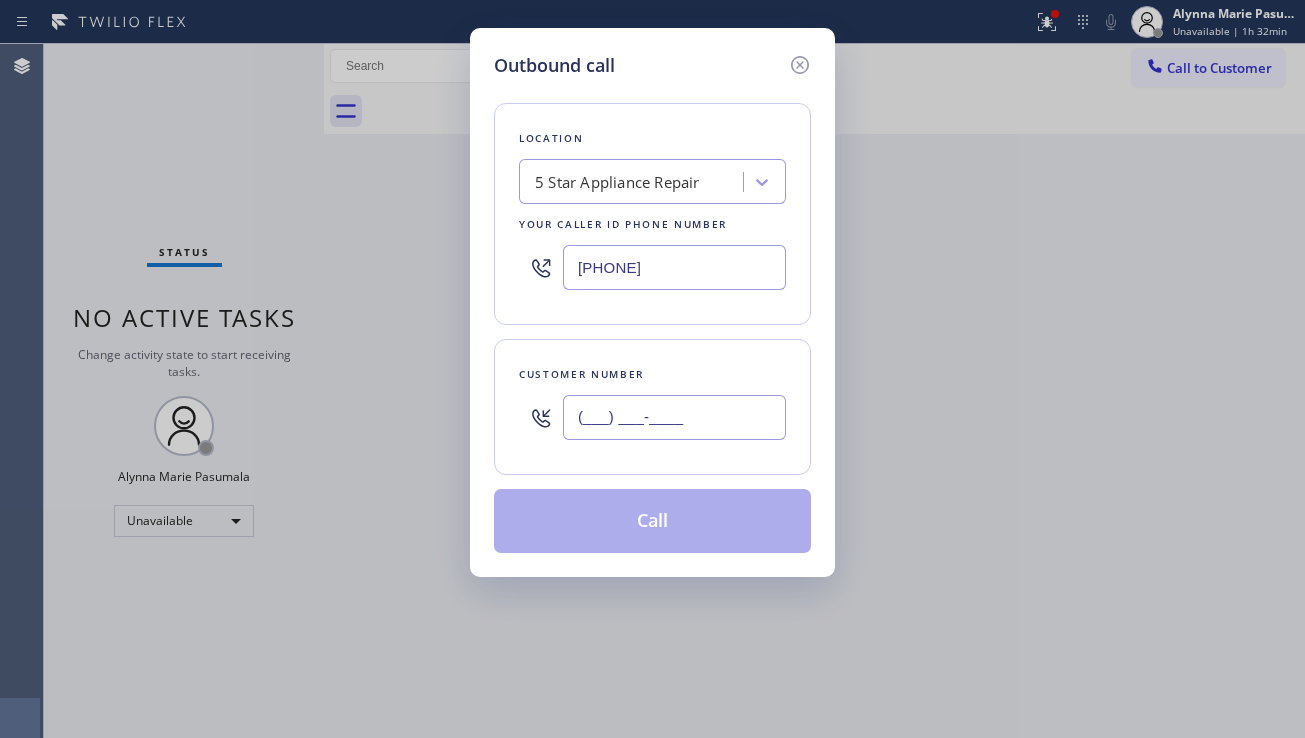 click on "(___) ___-____" at bounding box center [674, 417] 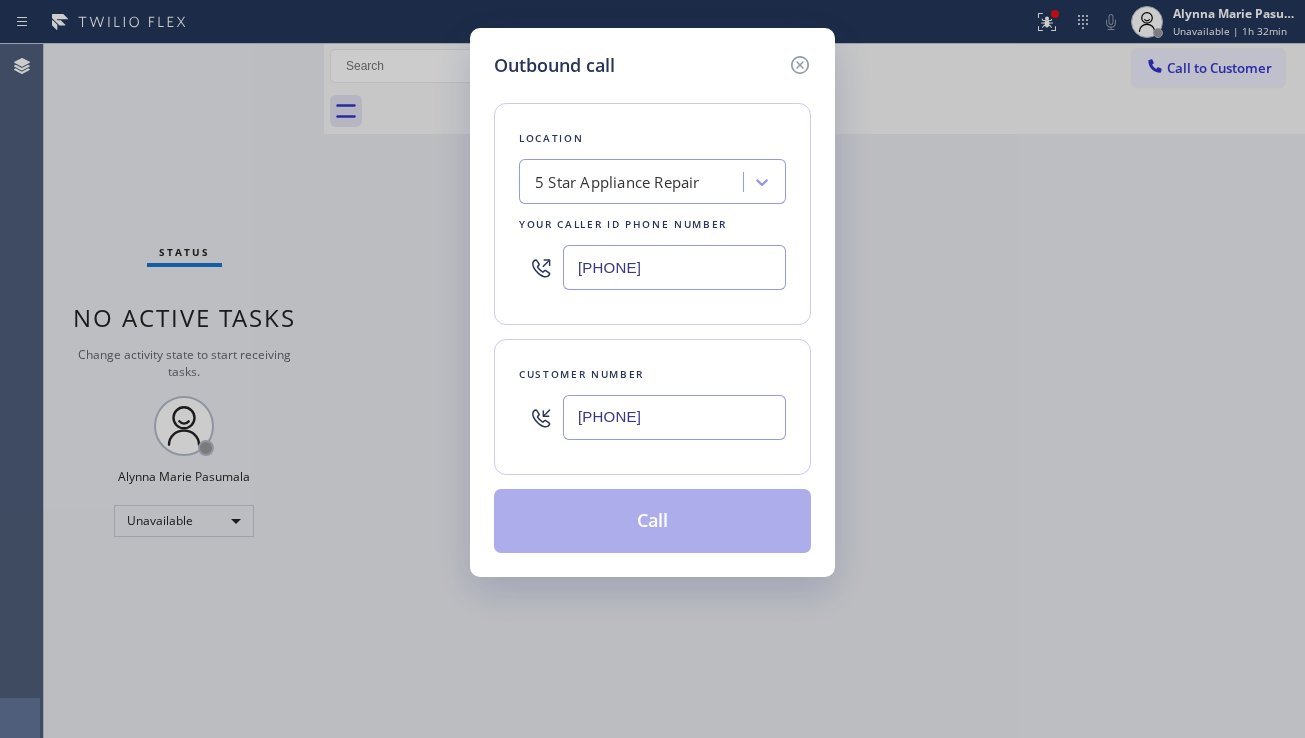 type on "(925) 732-2211" 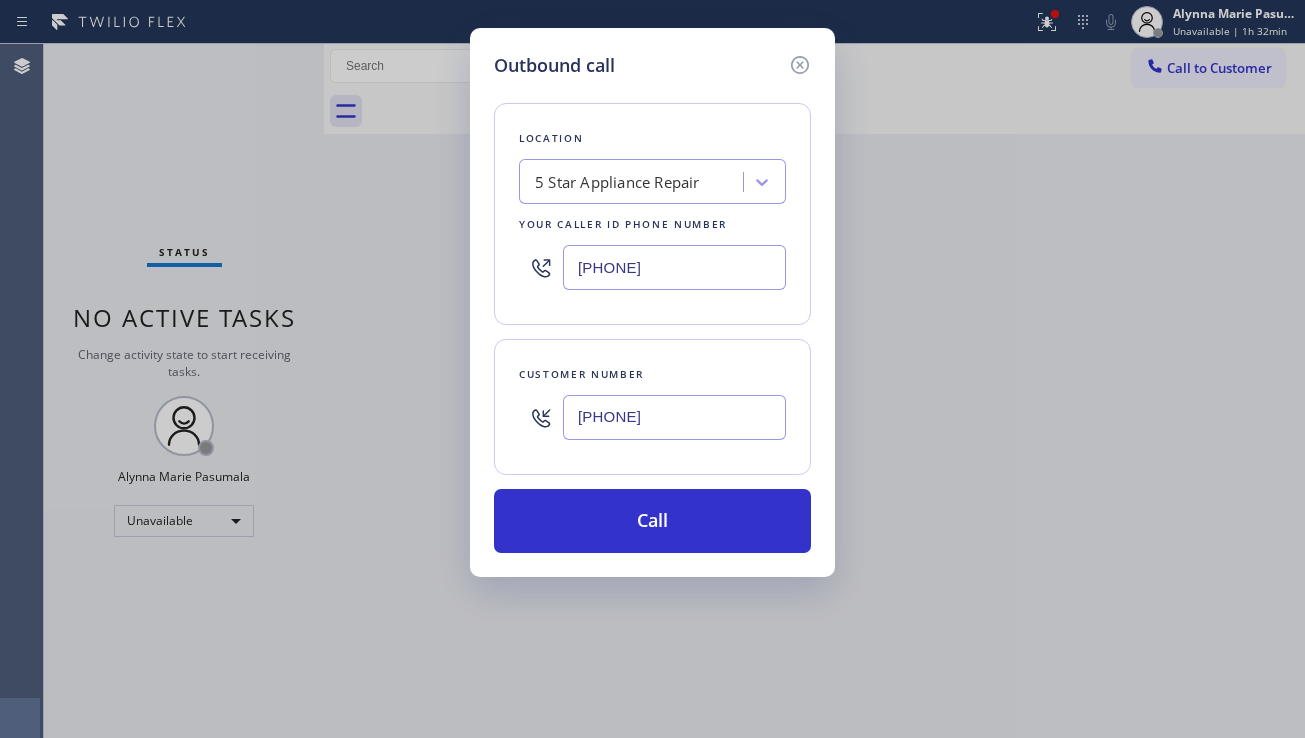 click on "Outbound call Location 5 Star Appliance Repair Your caller id phone number (855) 731-4952 Customer number (925) 732-2211 Call" at bounding box center [652, 369] 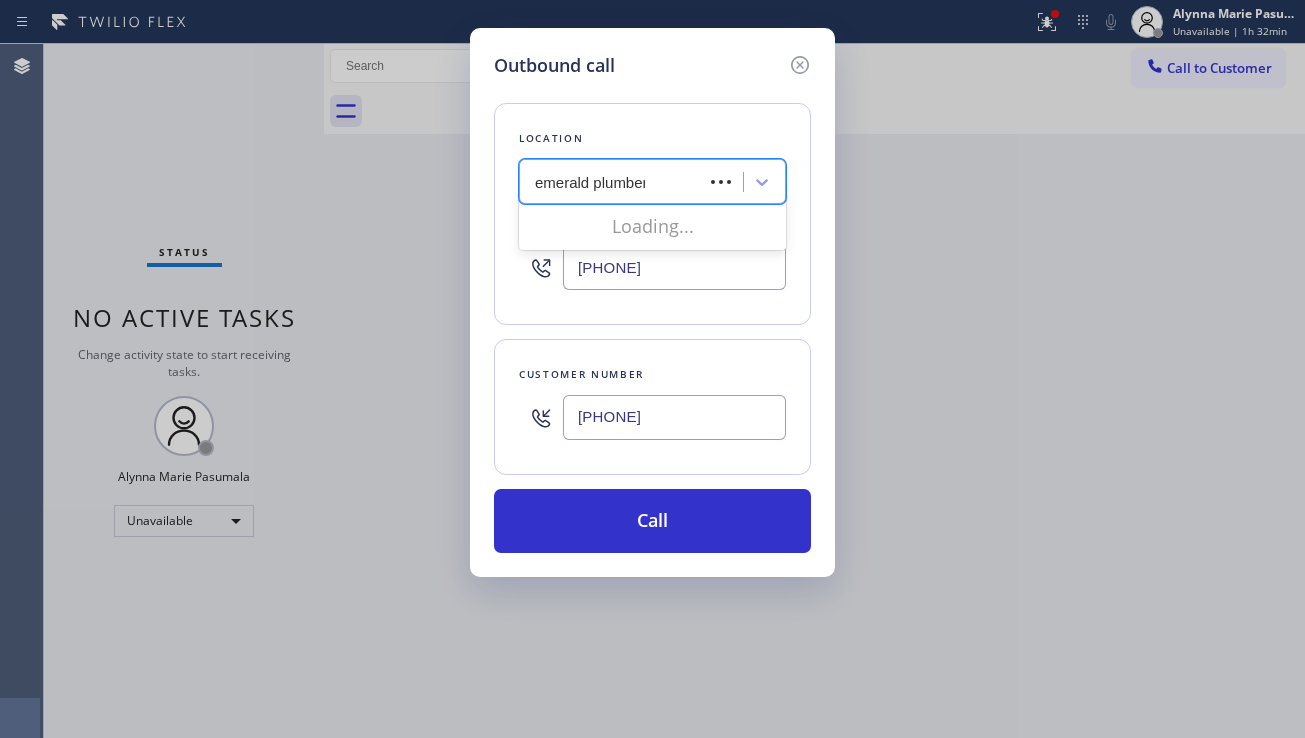 type on "emerald plumbers" 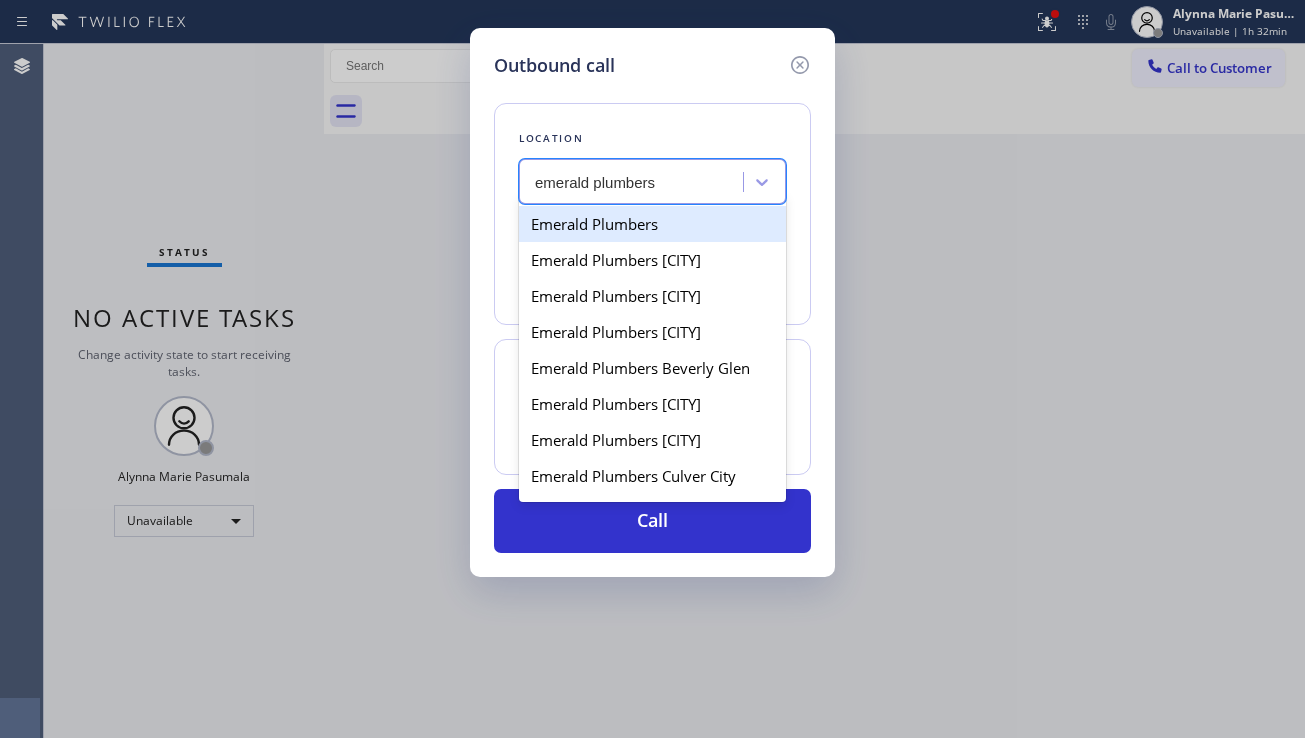 click on "Emerald Plumbers" at bounding box center (652, 224) 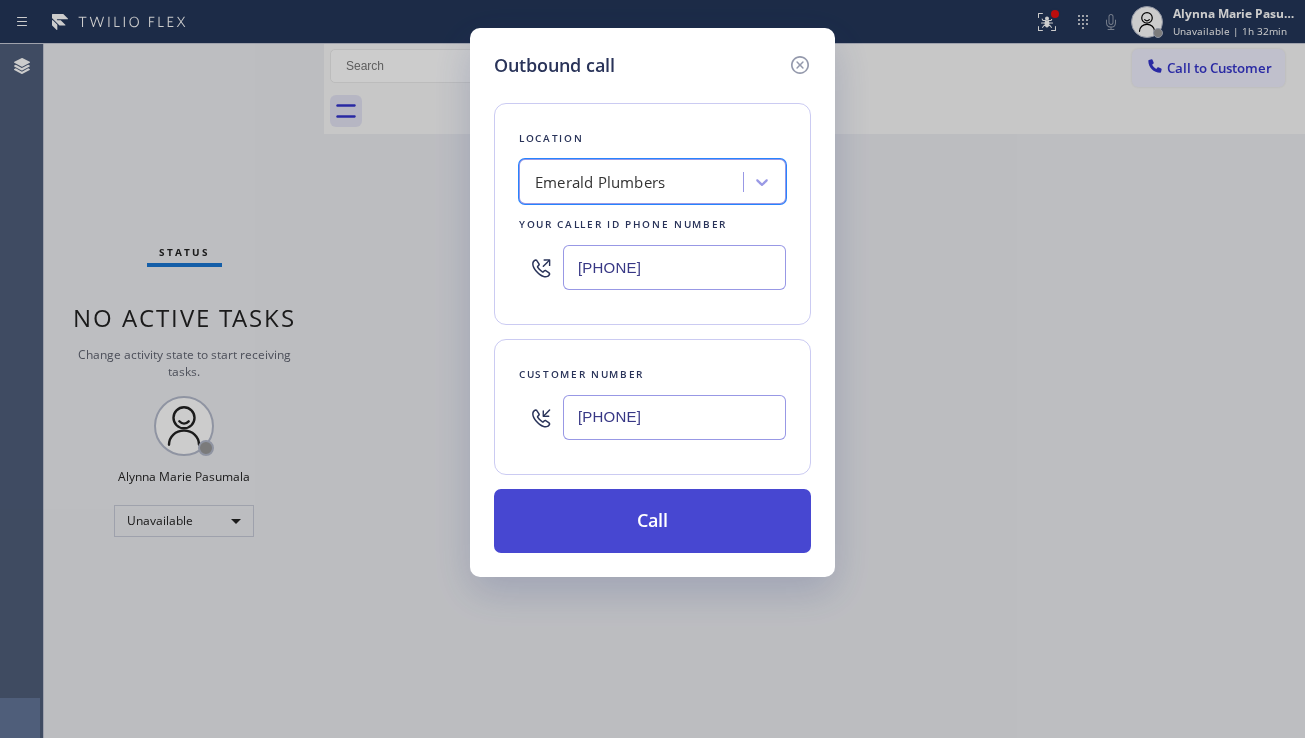 click on "Call" at bounding box center [652, 521] 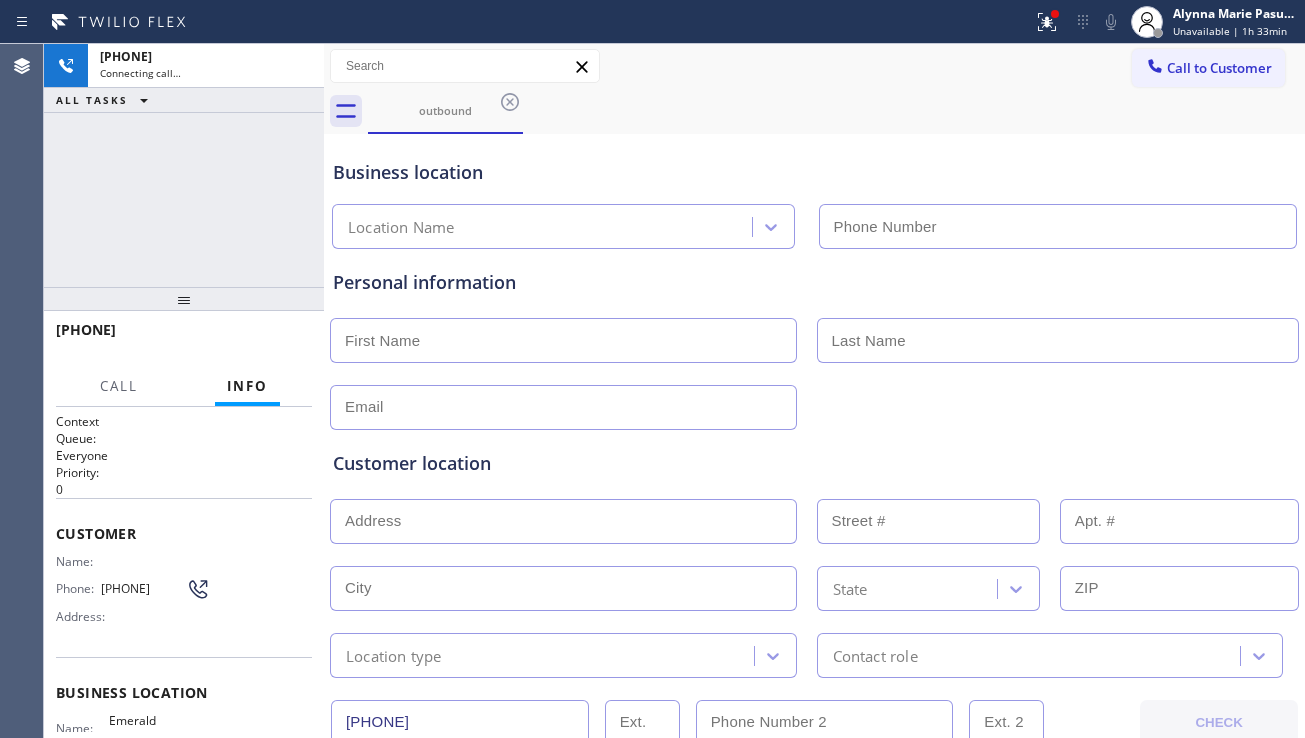 type on "(855) 904-2344" 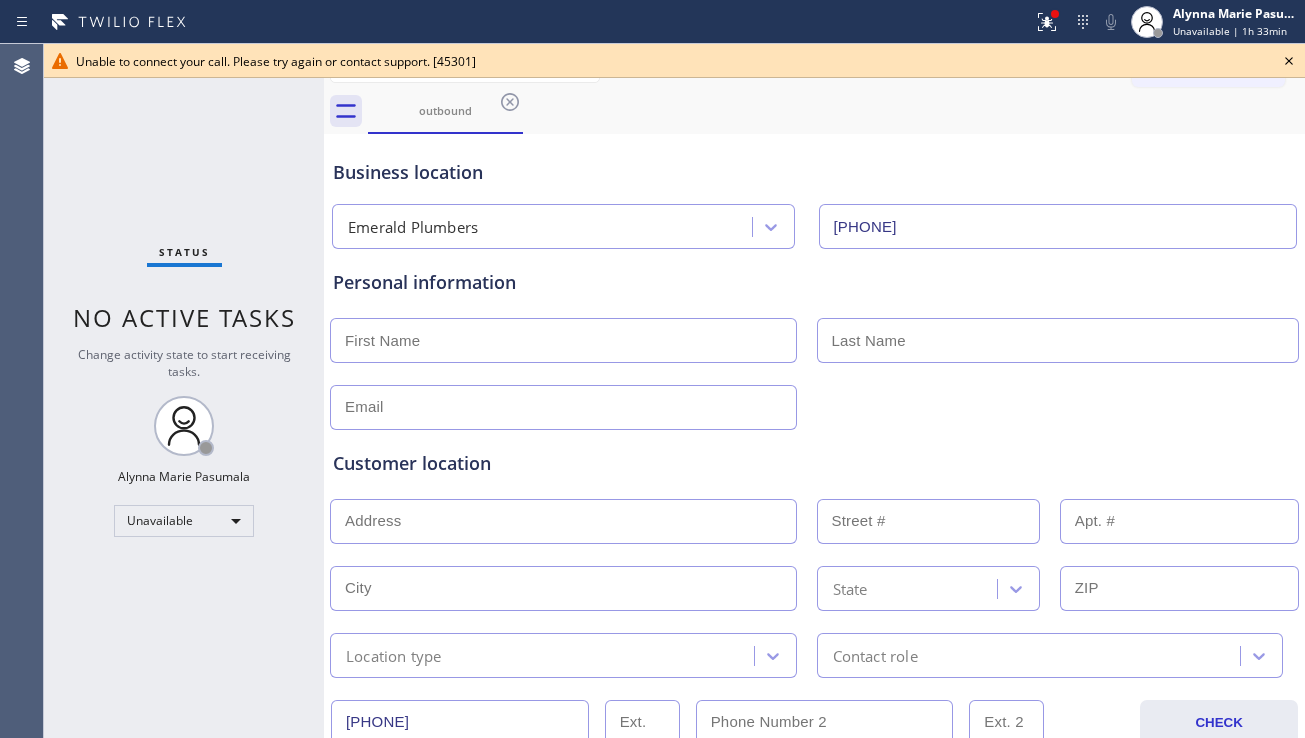click on "Customer location >> ADD NEW ADDRESS << + NEW ADDRESS State Location type Contact role" at bounding box center [814, 554] 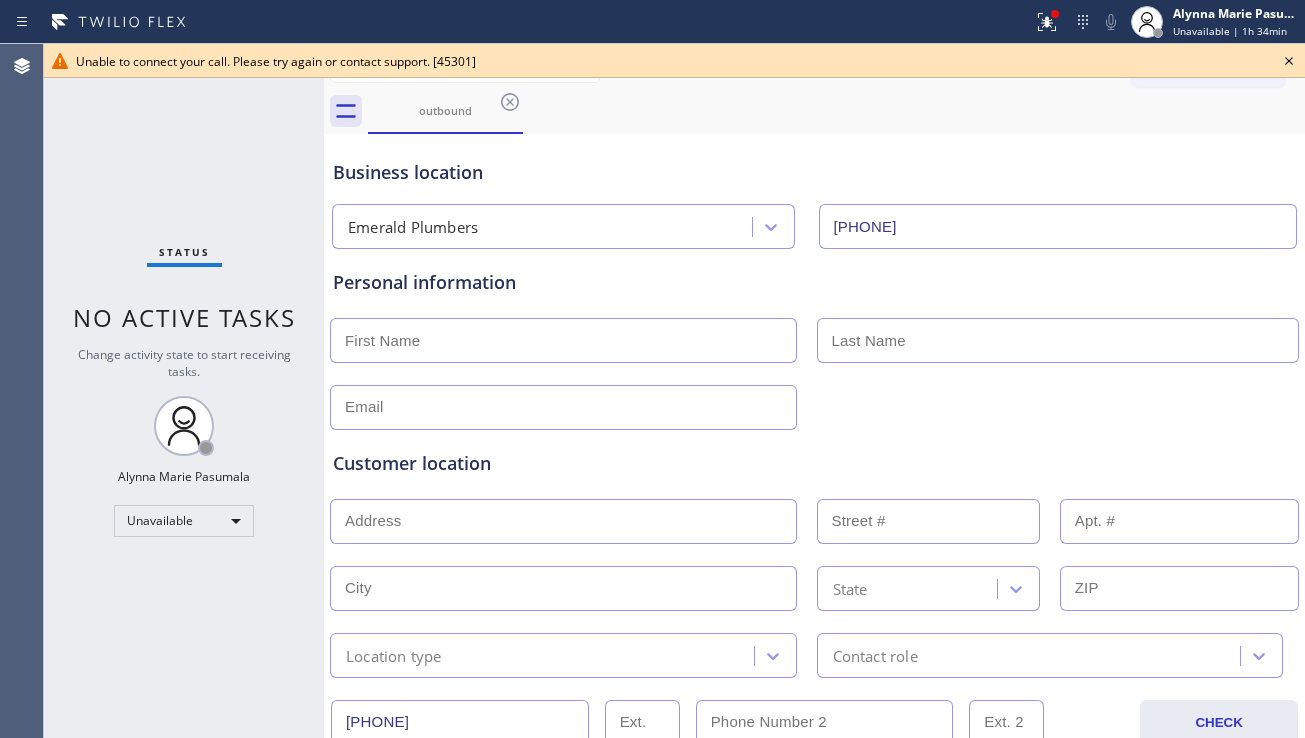 click on "Change activity state to start receiving tasks." at bounding box center (184, 363) 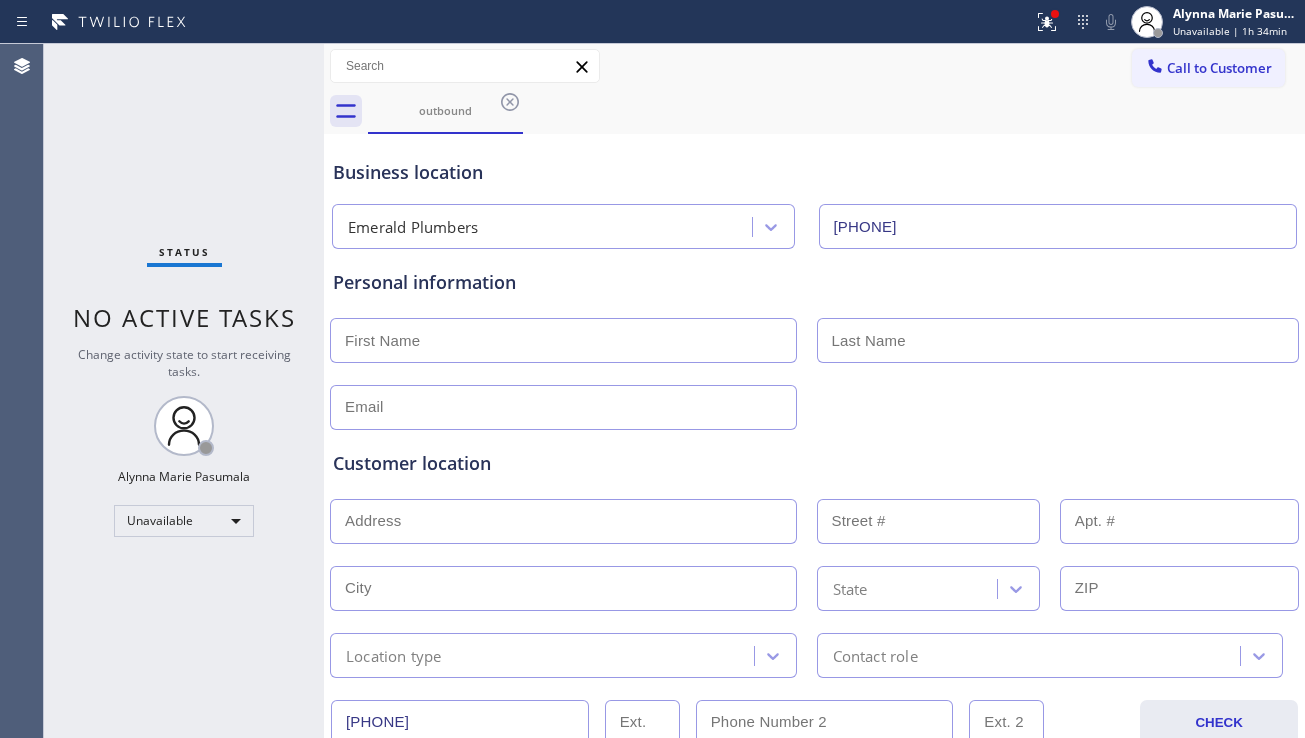 click on "Call to Customer Outbound call Location Emerald Plumbers Your caller id phone number (855) 904-2344 Customer number Call Outbound call Technician Search Technician Your caller id phone number Your caller id phone number Call" at bounding box center [814, 66] 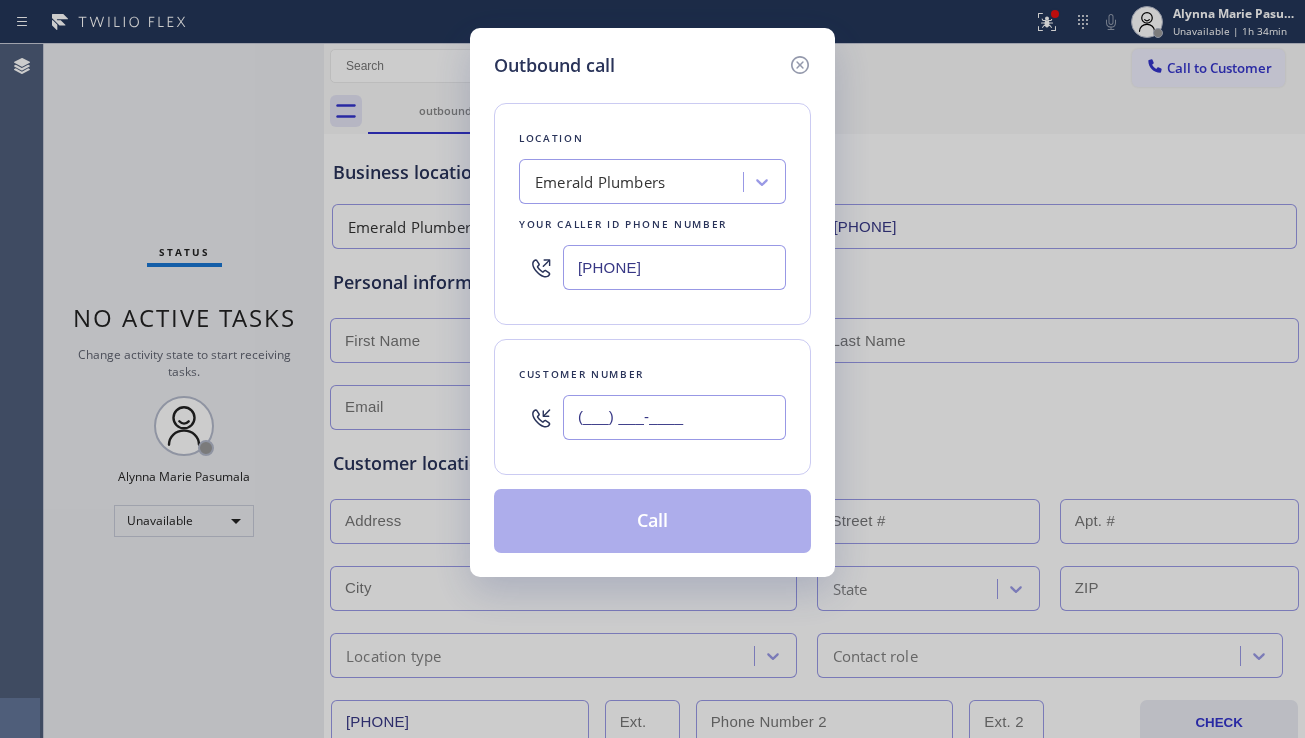 click on "(___) ___-____" at bounding box center (674, 417) 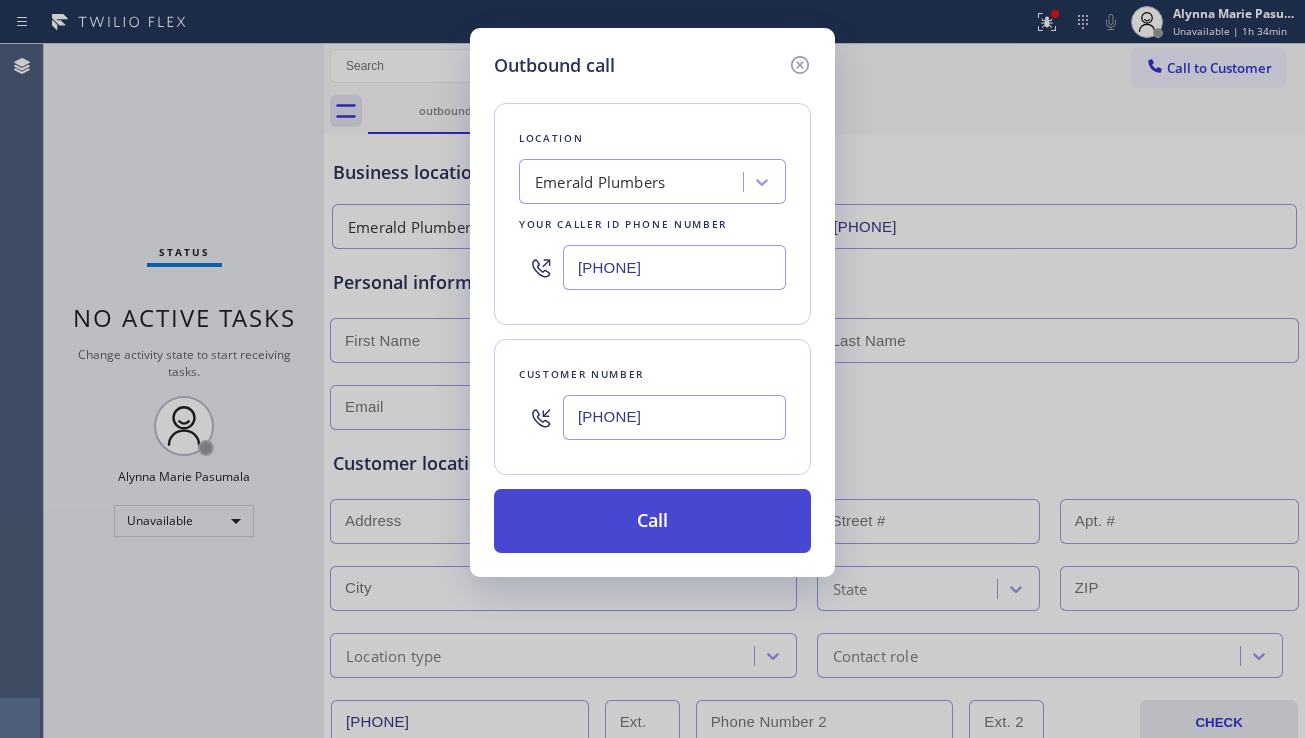type on "(925) 732-2211" 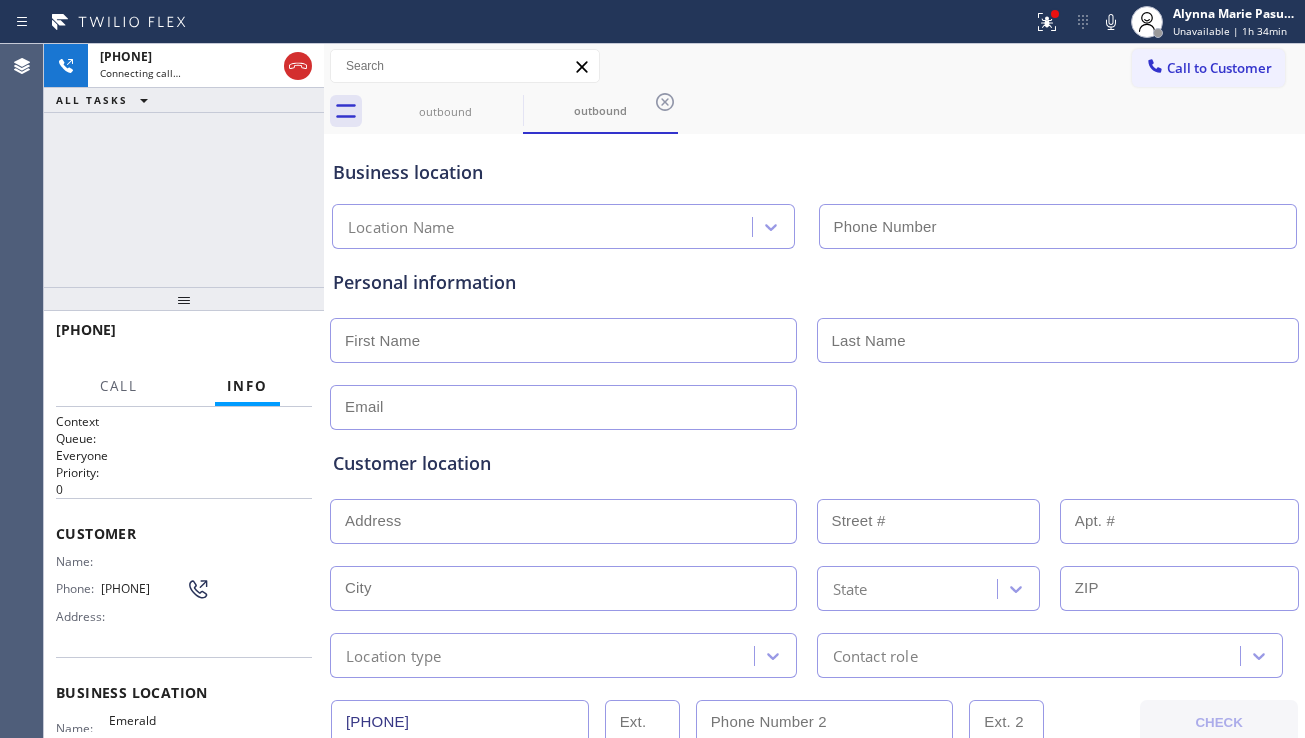 type on "(855) 904-2344" 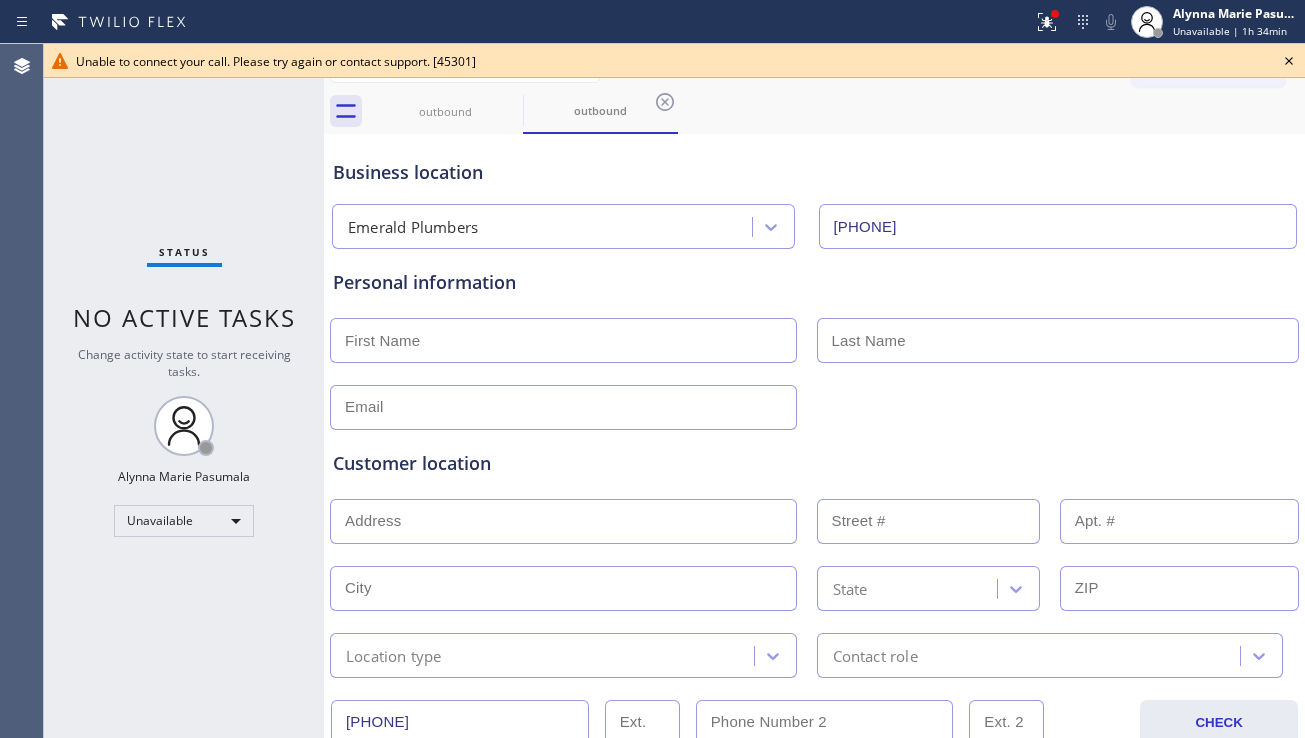 click 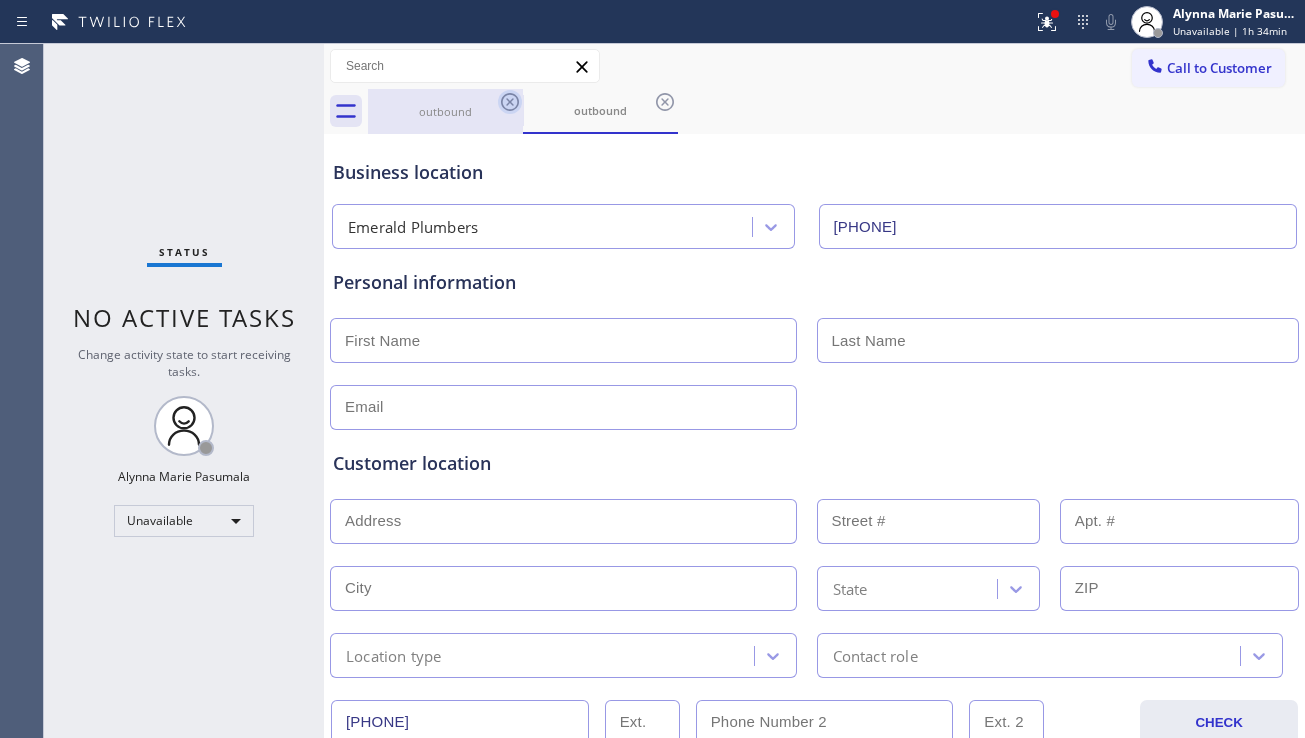 click 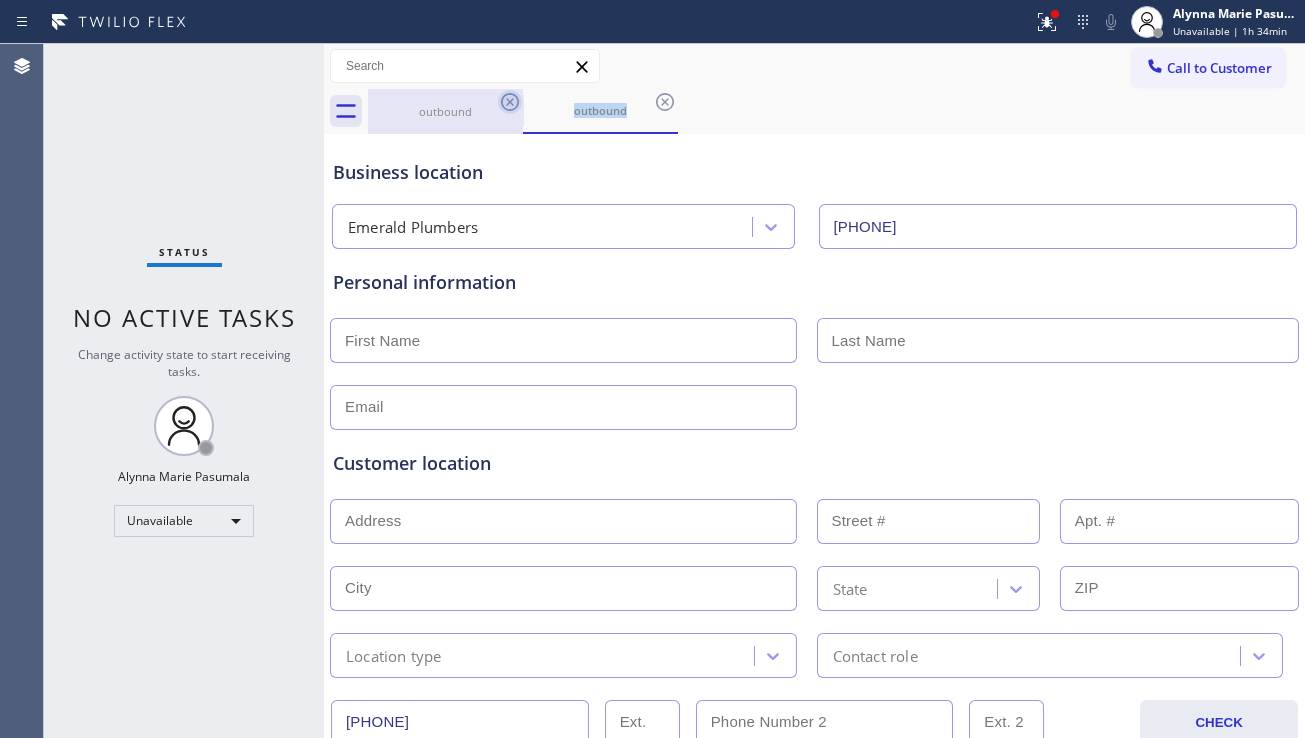 click 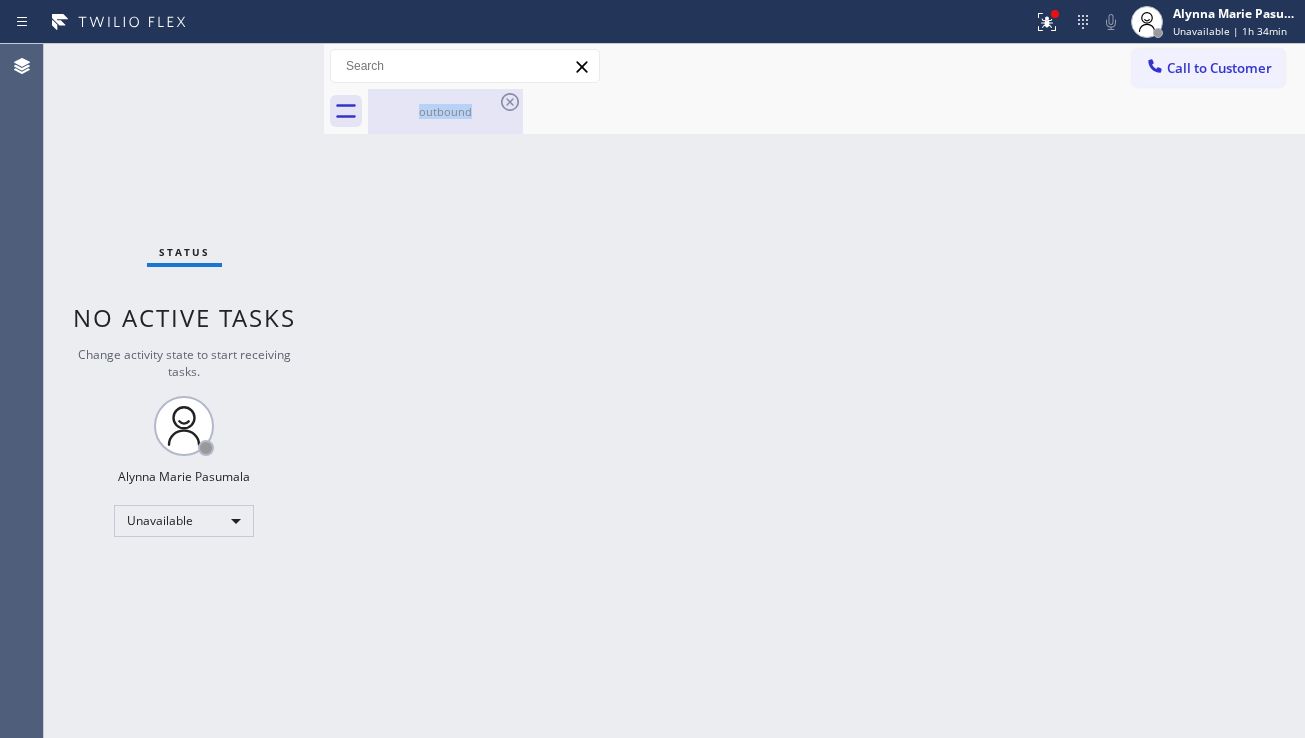 click 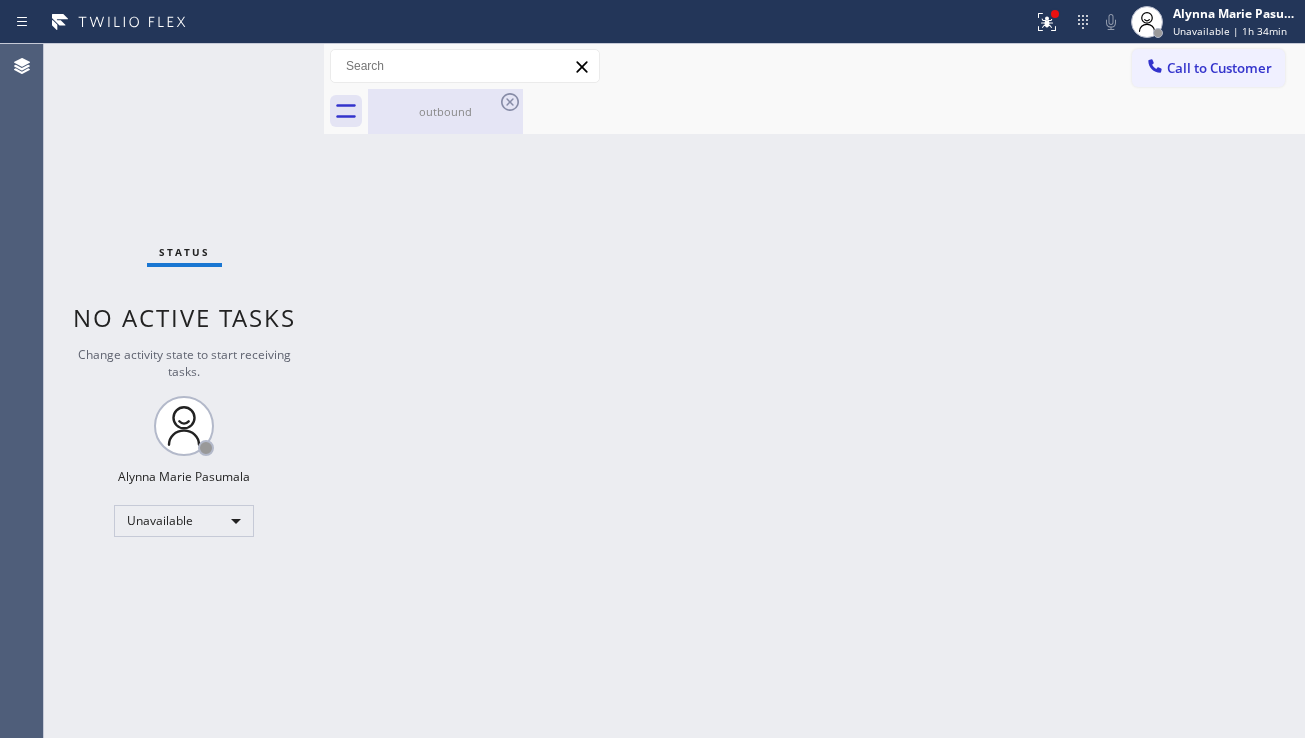 click 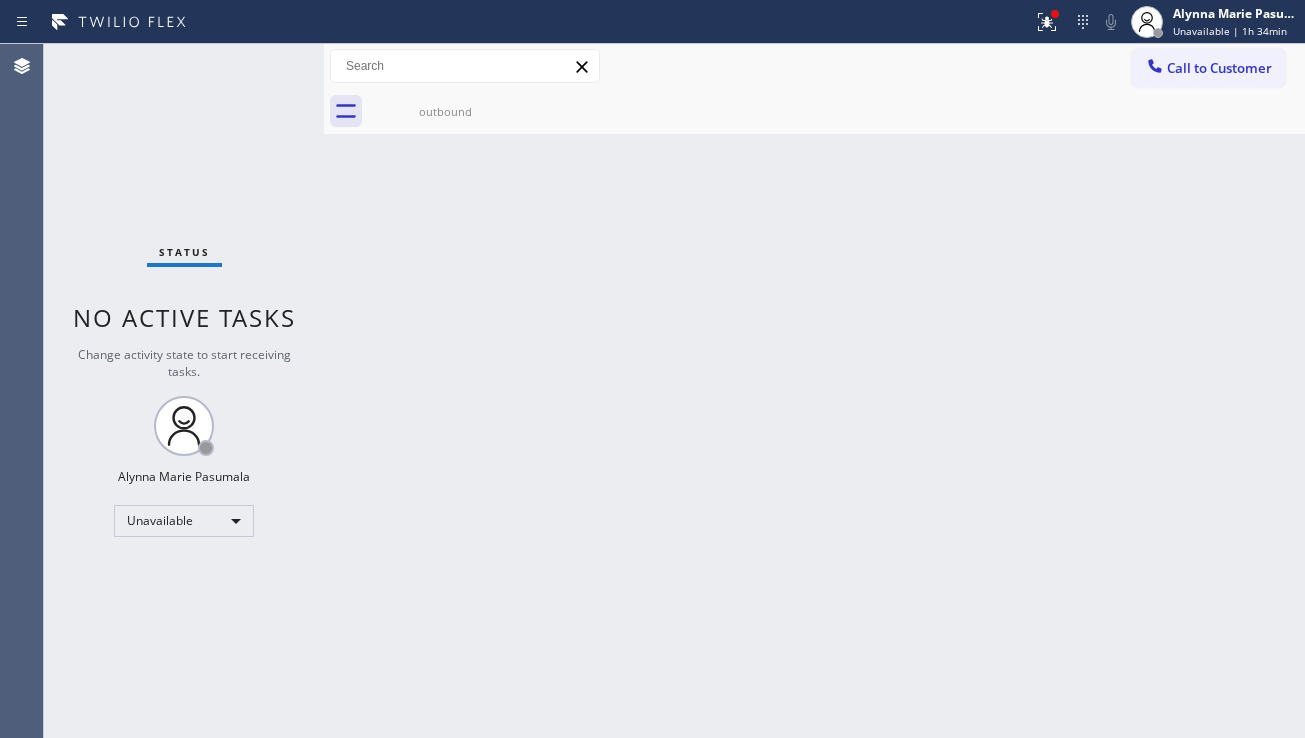 click on "Back to Dashboard Change Sender ID Customers Technicians Select a contact Outbound call Location Search location Your caller id phone number Customer number Call Customer info Name   Phone none Address none Change Sender ID HVAC +18559994417 5 Star Appliance +18557314952 Appliance Repair +18554611149 Plumbing +18889090120 Air Duct Cleaning +18006865038  Electricians +18005688664 Cancel Change Check personal SMS Reset Change outbound Call to Customer Outbound call Location Emerald Plumbers Your caller id phone number (855) 904-2344 Customer number Call Outbound call Technician Search Technician Your caller id phone number Your caller id phone number Call outbound" at bounding box center (814, 391) 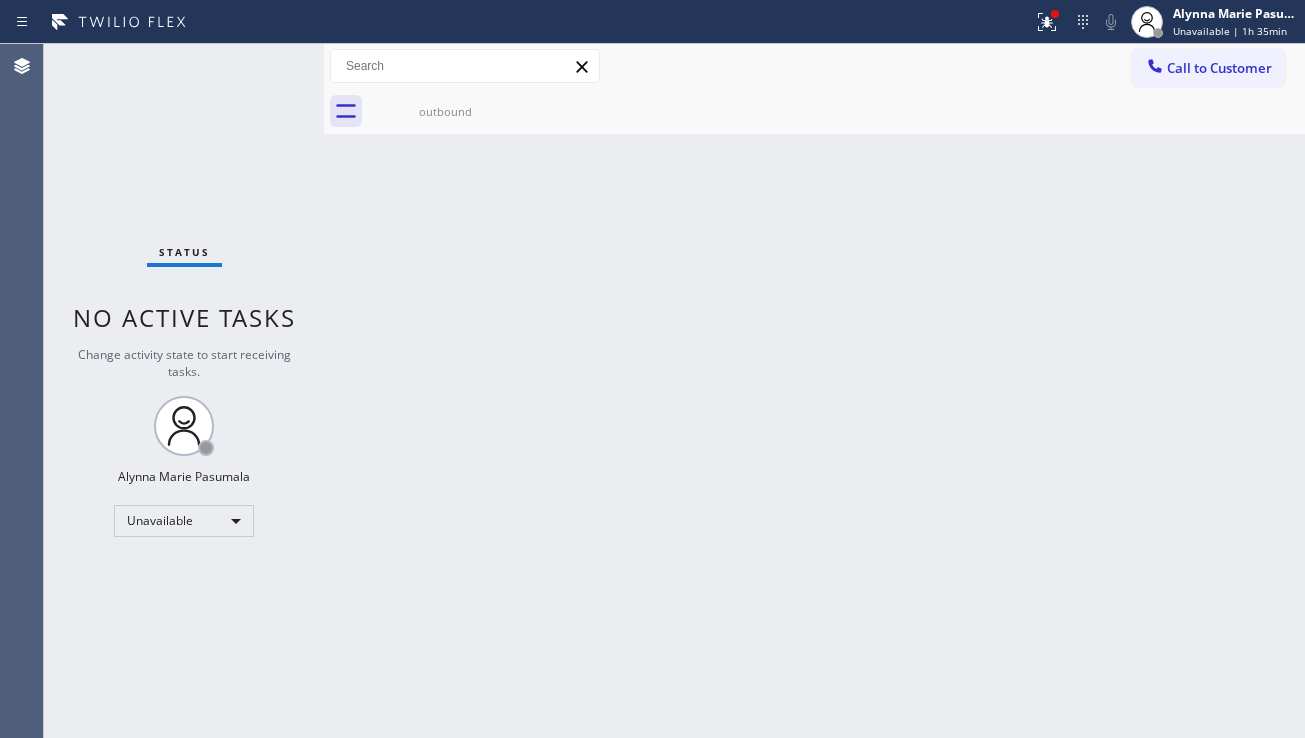 drag, startPoint x: 1224, startPoint y: 480, endPoint x: 1221, endPoint y: 499, distance: 19.235384 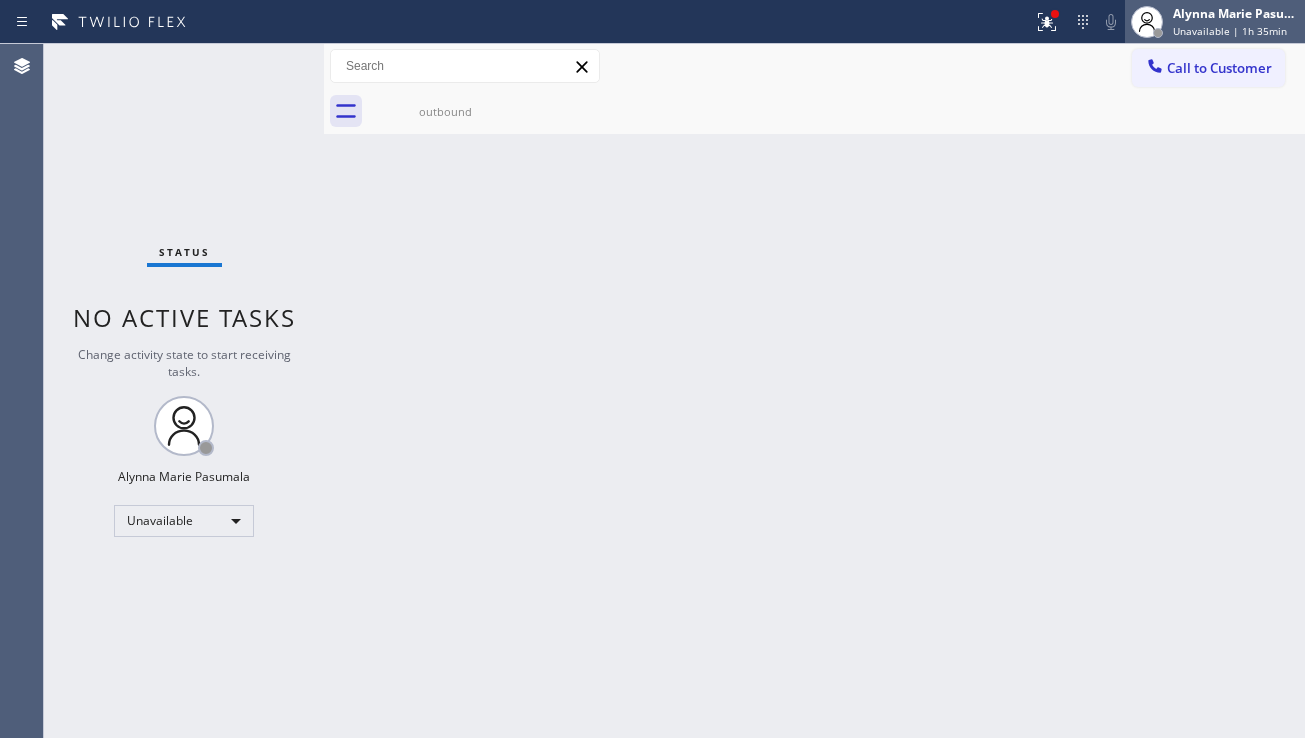 click on "Alynna Marie Pasumala" at bounding box center [1236, 13] 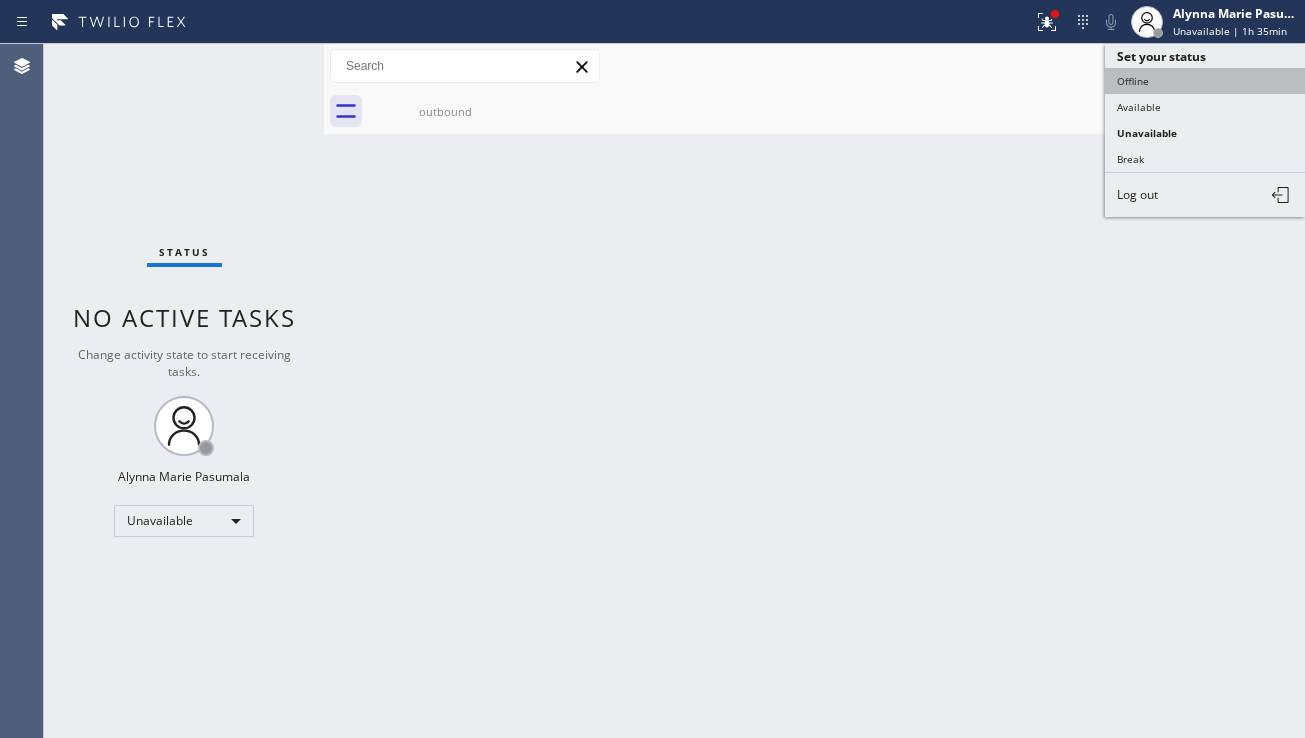 click on "Offline" at bounding box center (1205, 81) 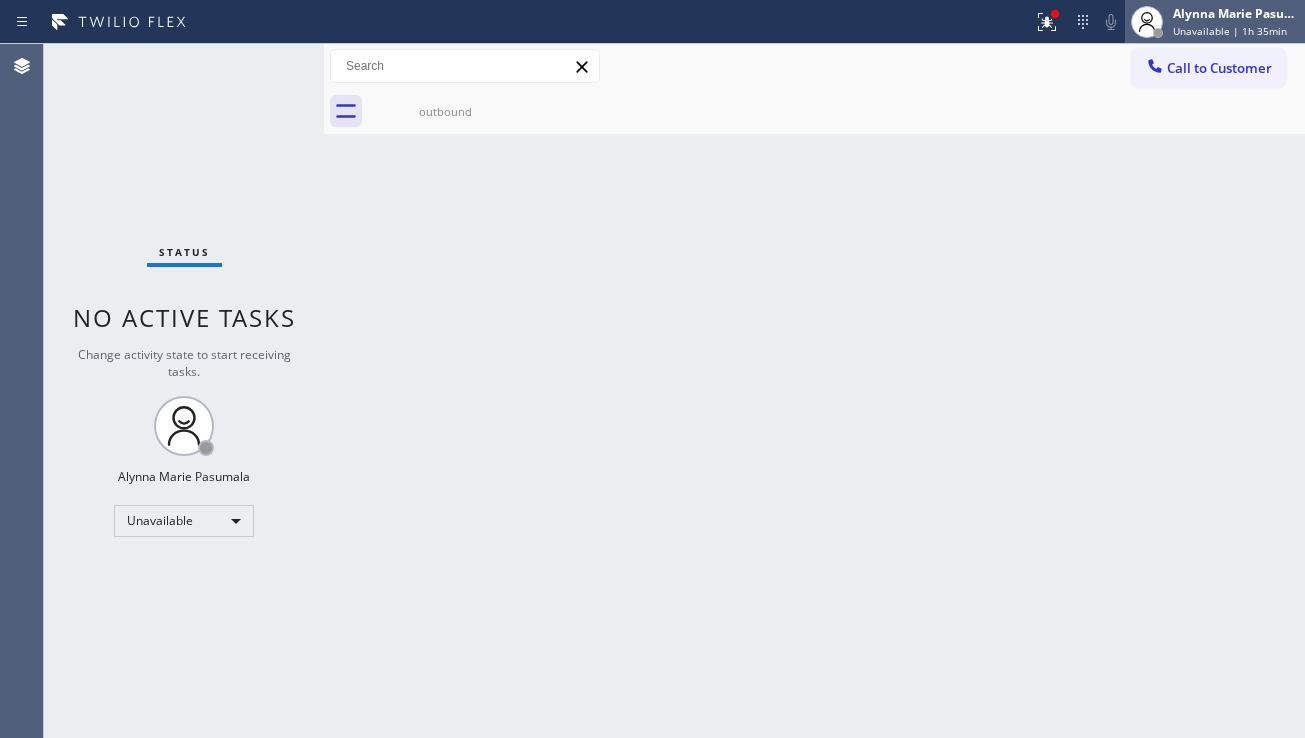 click on "Alynna Marie Pasumala" at bounding box center [1236, 13] 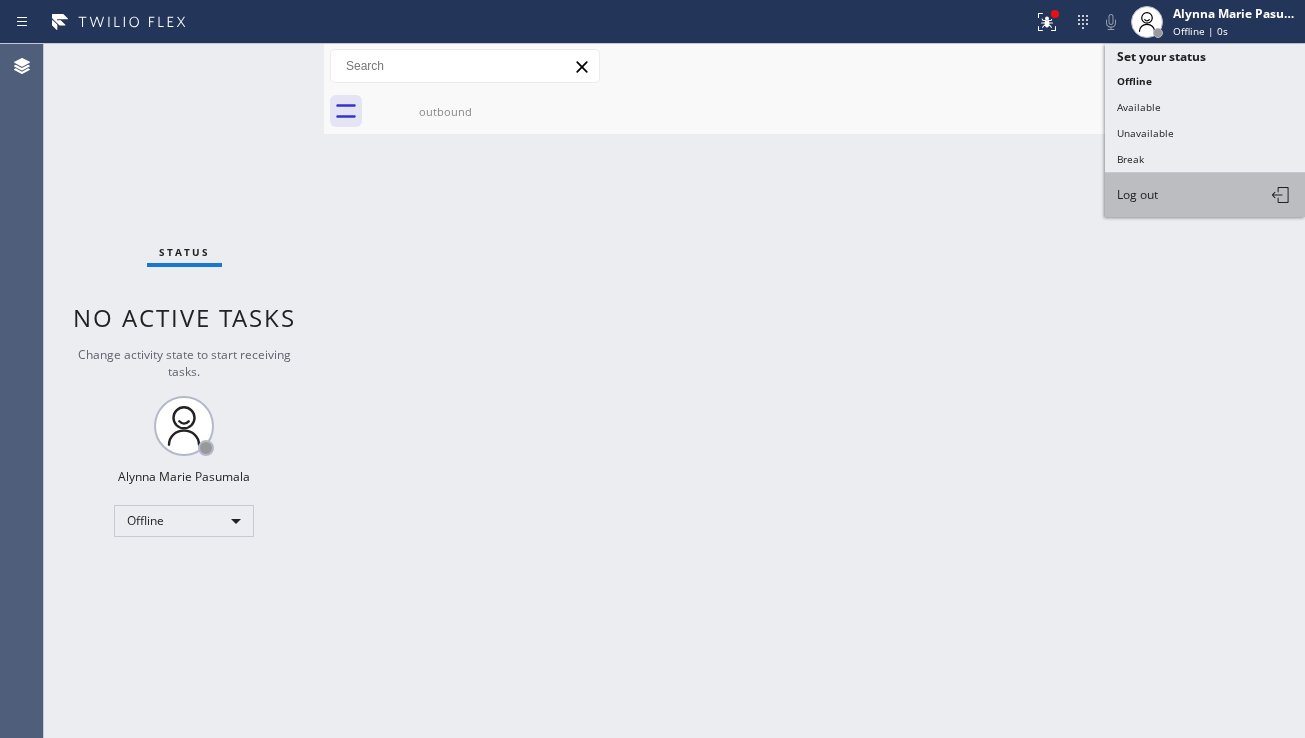 click on "Log out" at bounding box center (1205, 195) 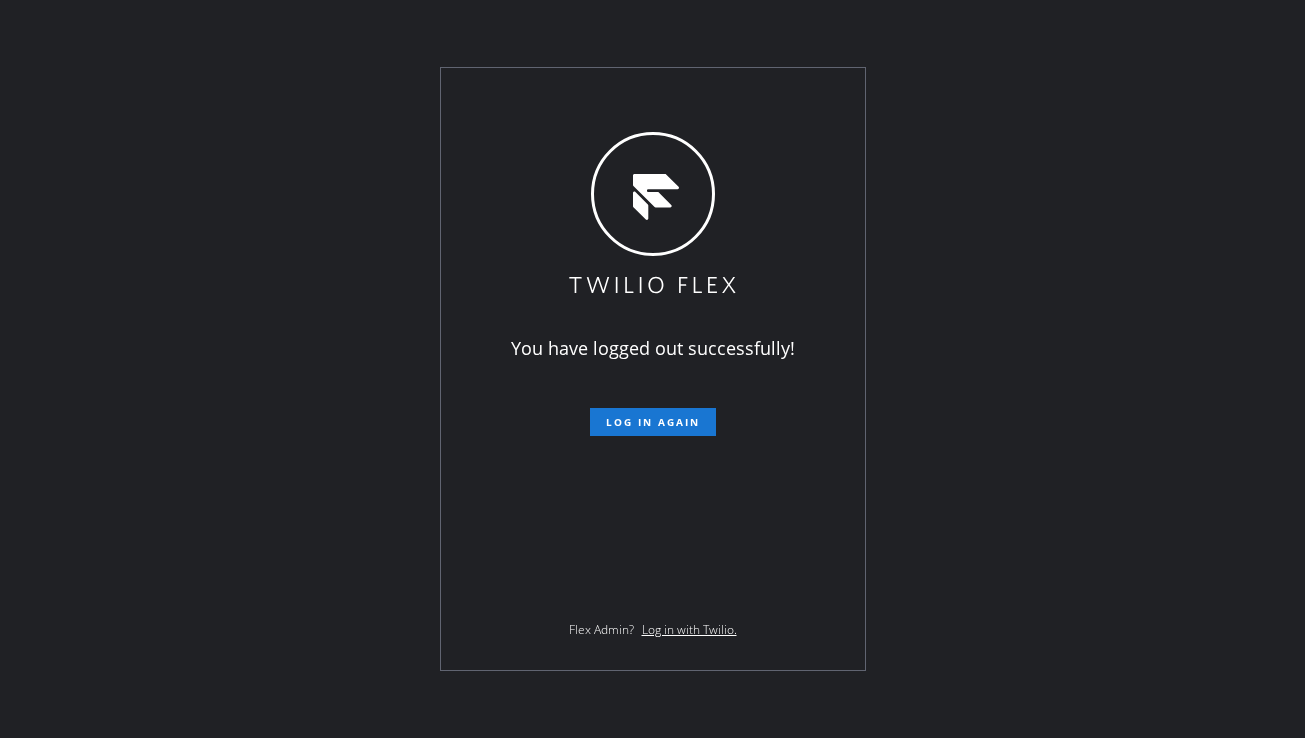 click on "You have logged out successfully! Log in again Flex Admin? Log in with Twilio." at bounding box center [652, 369] 